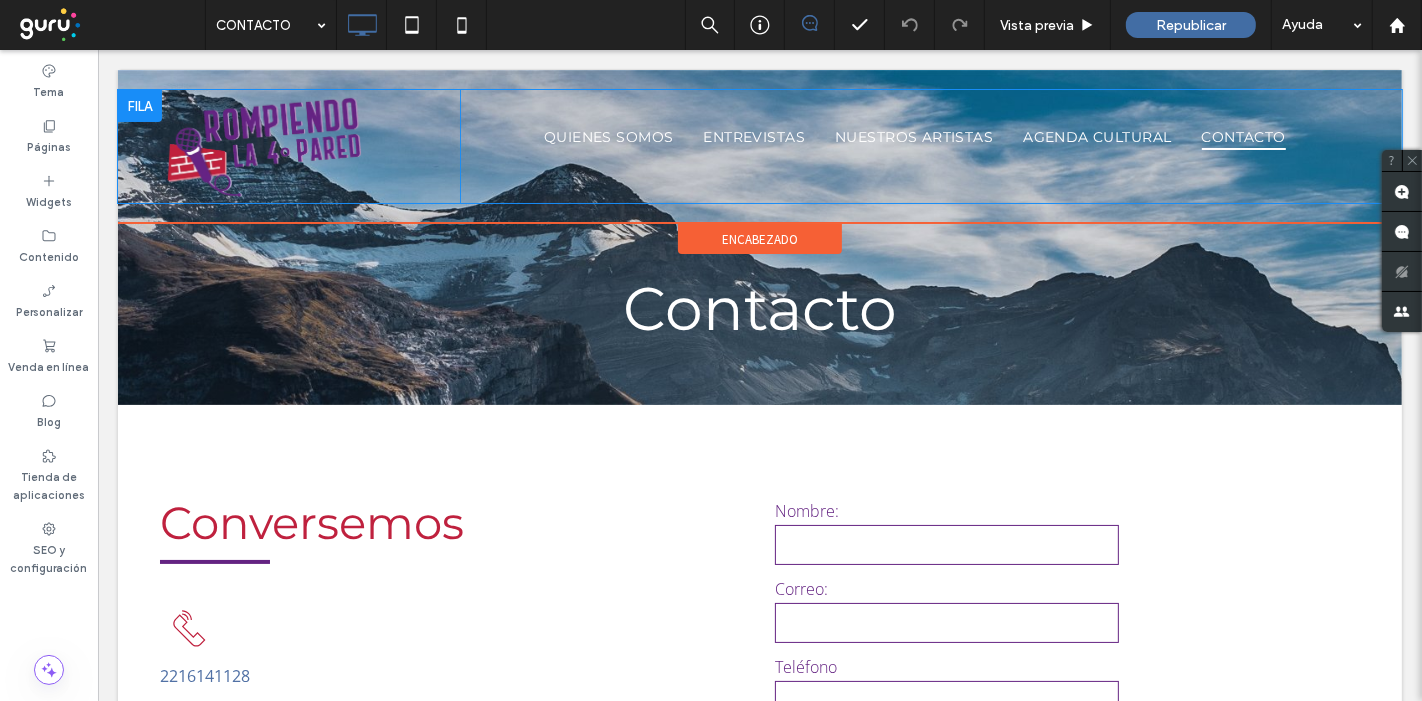 scroll, scrollTop: 0, scrollLeft: 0, axis: both 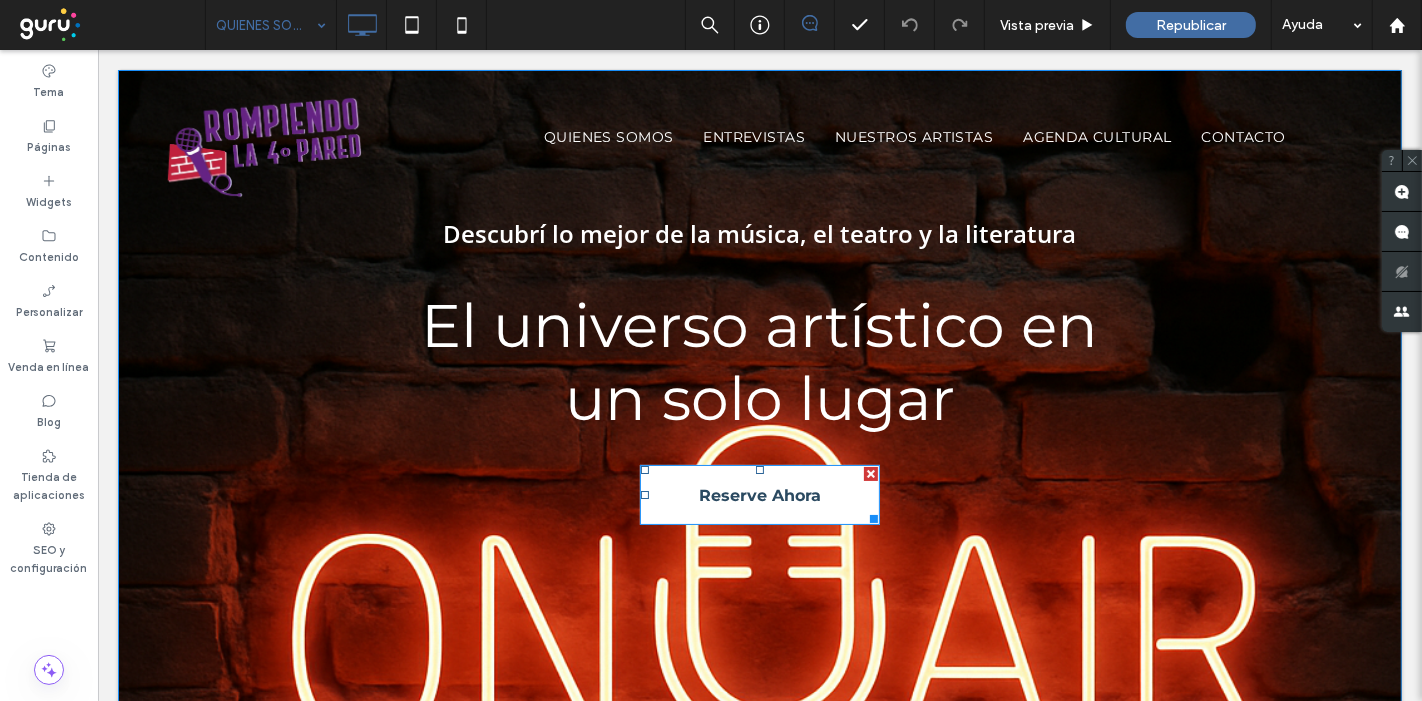 click at bounding box center (870, 474) 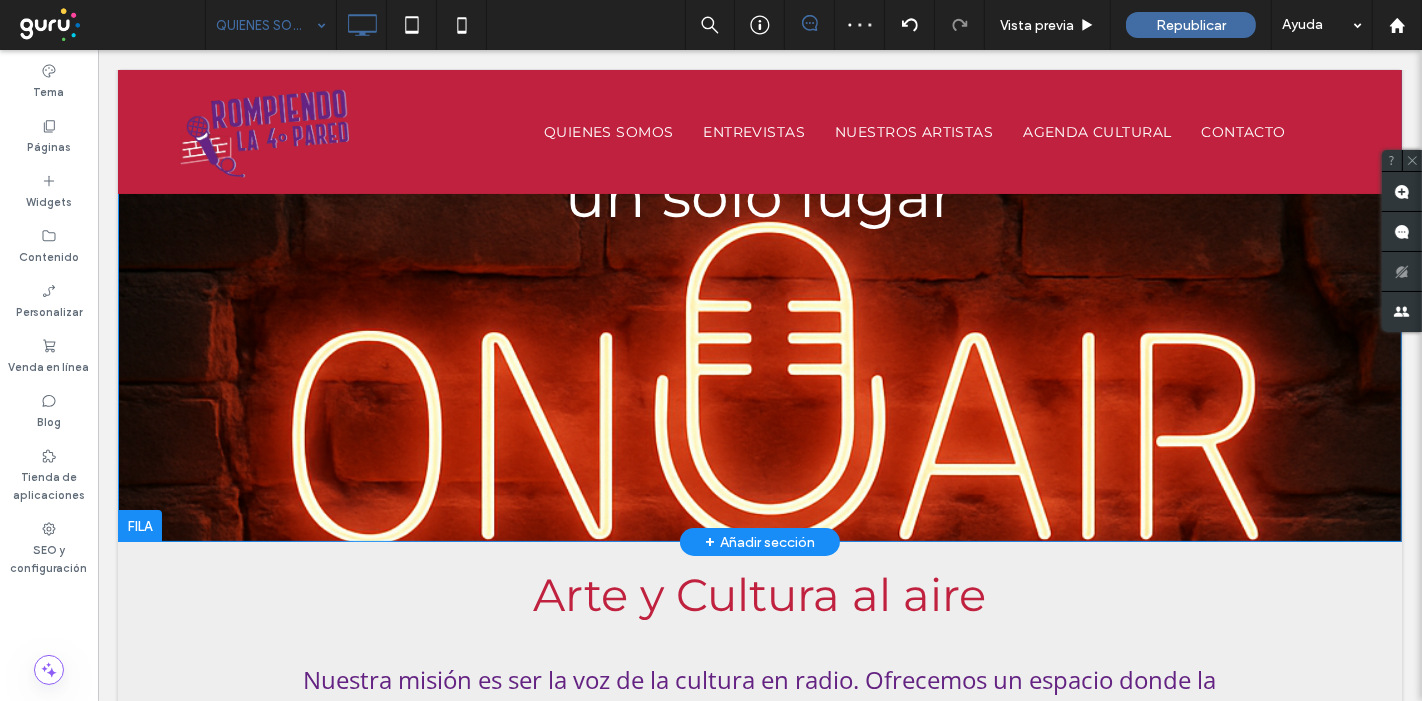 scroll, scrollTop: 222, scrollLeft: 0, axis: vertical 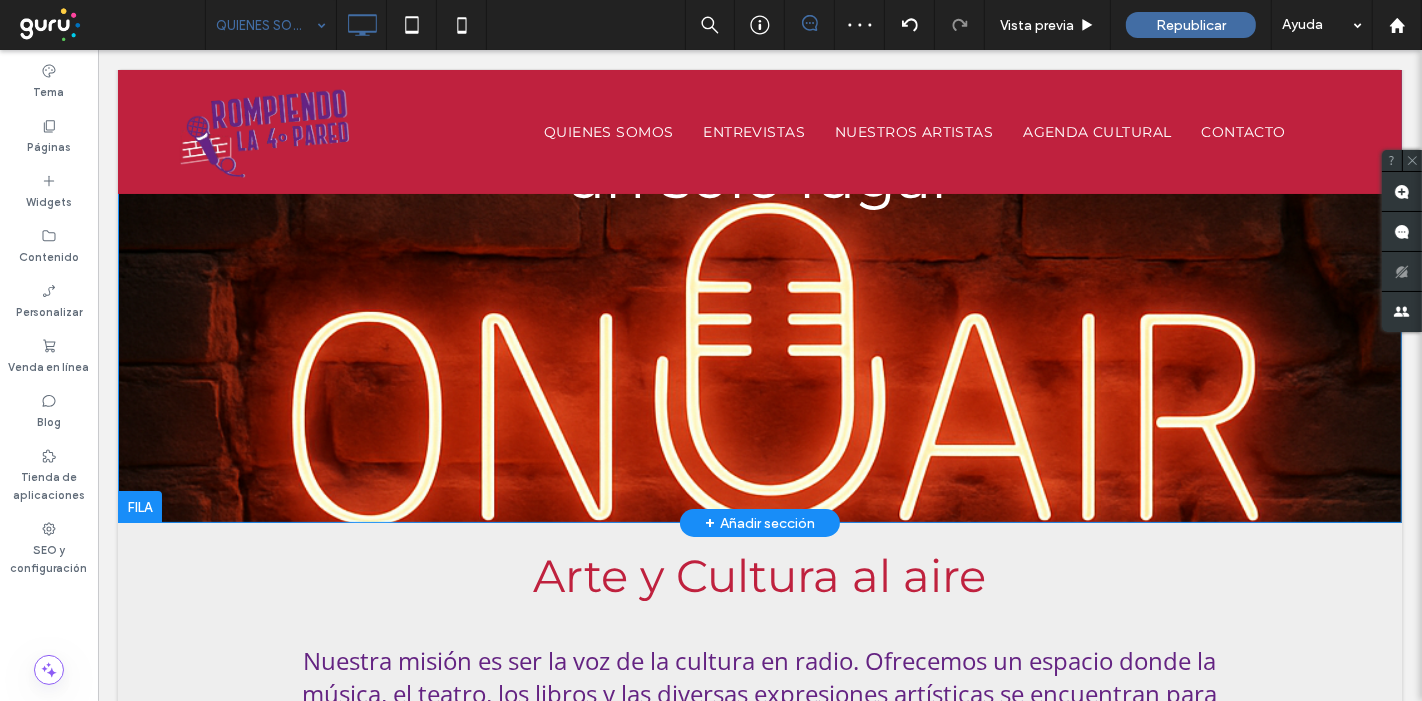 click on "Descubrí lo mejor de la música, el teatro y la literatura
El universo artístico en un solo lugar
Click To Paste
Fila + Añadir sección" at bounding box center (759, 185) 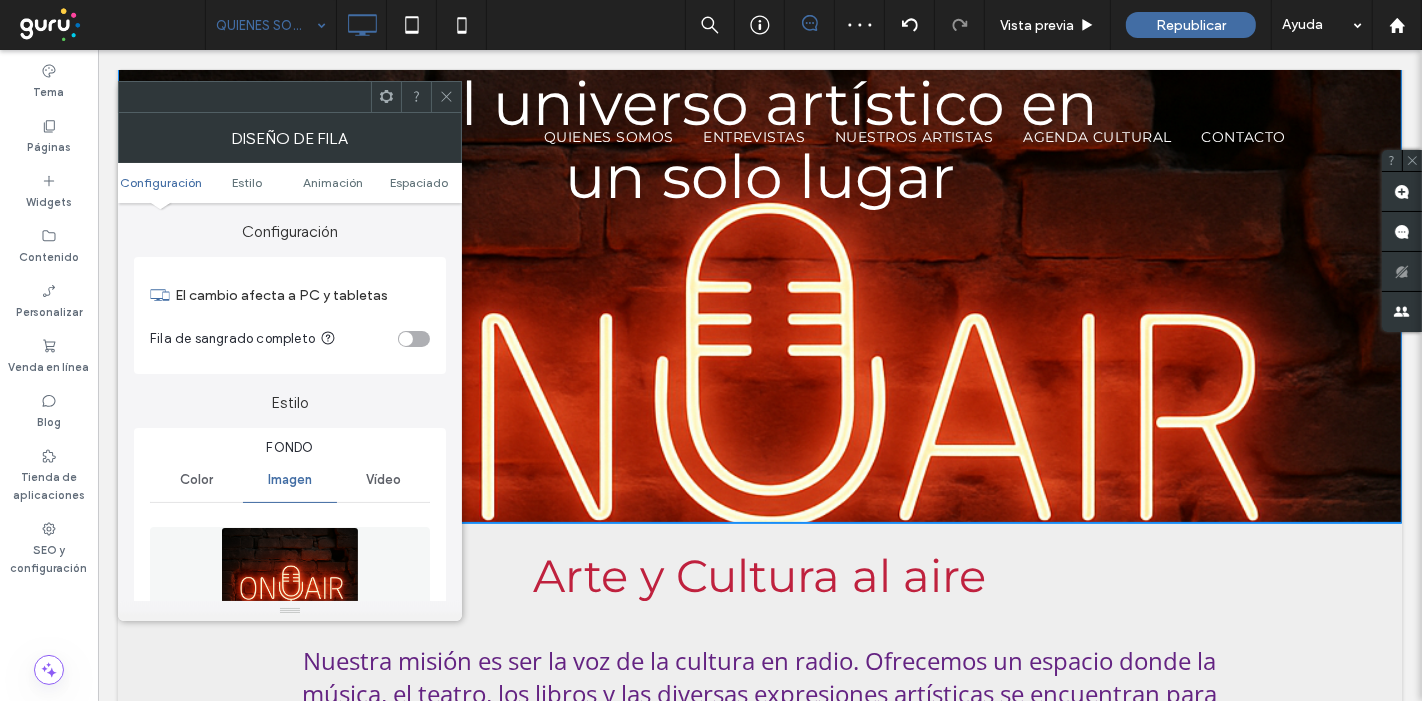 scroll, scrollTop: 0, scrollLeft: 0, axis: both 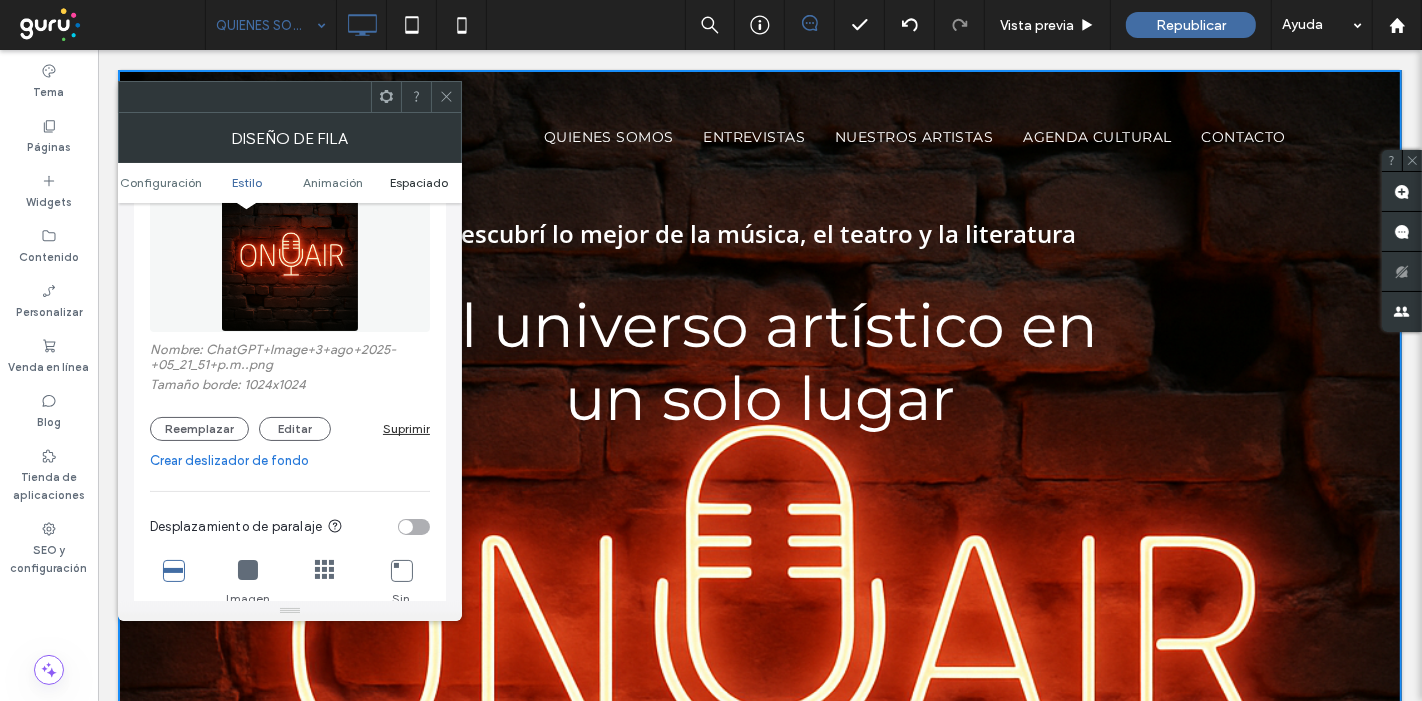 click on "Espaciado" at bounding box center [419, 182] 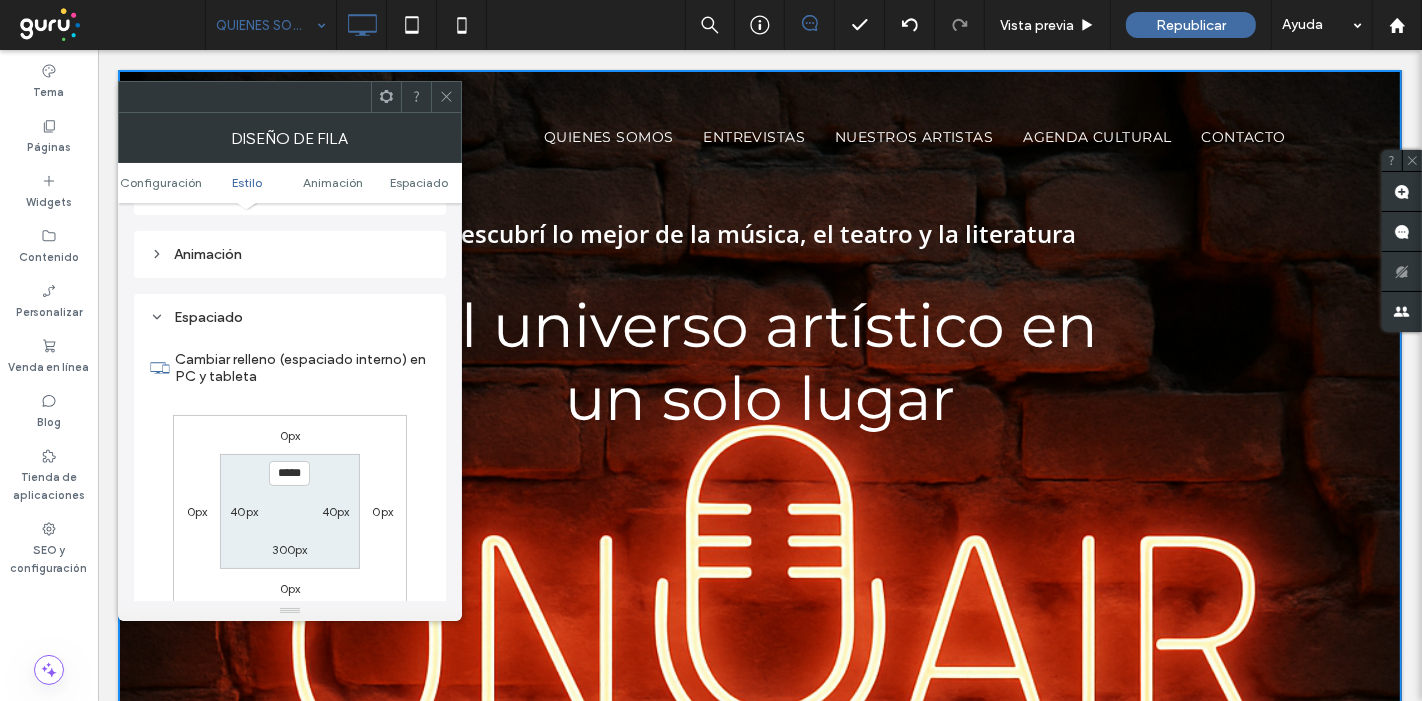 scroll, scrollTop: 1251, scrollLeft: 0, axis: vertical 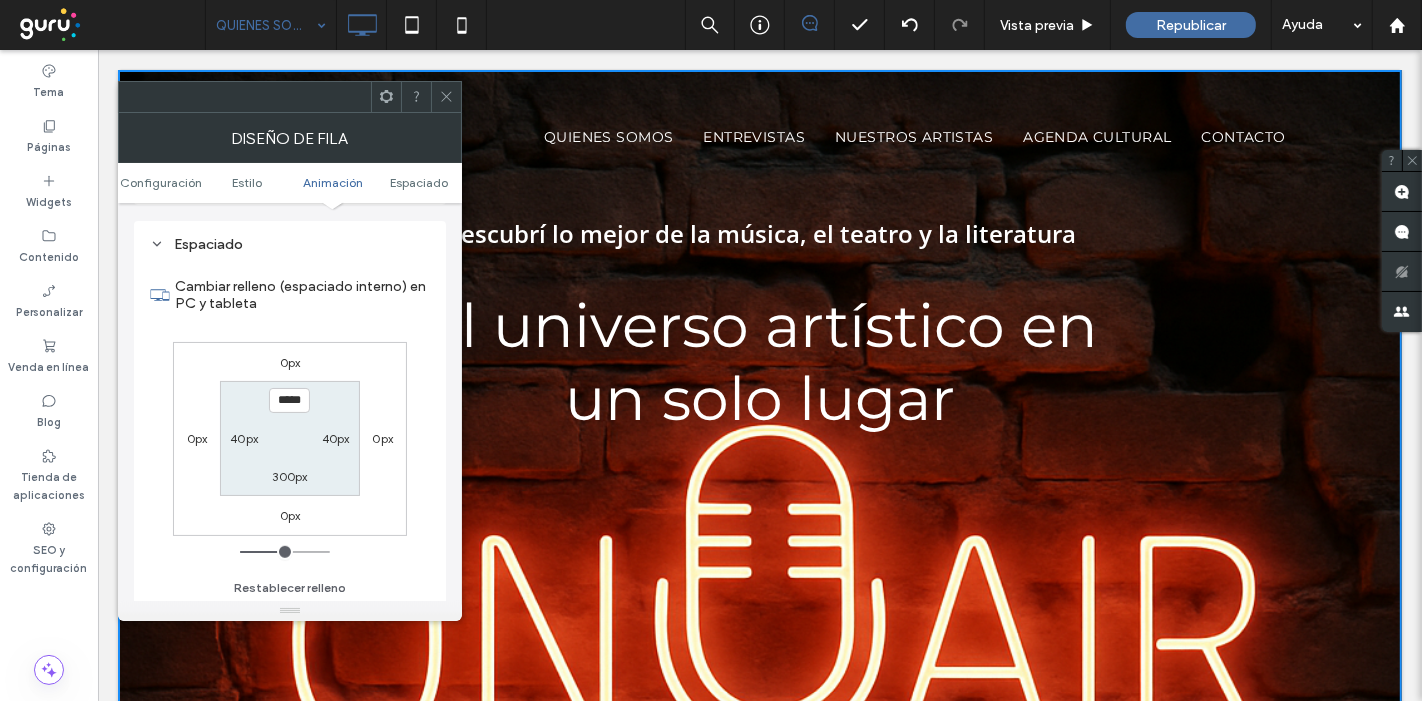 click on "***** 40px 300px 40px" at bounding box center (289, 438) 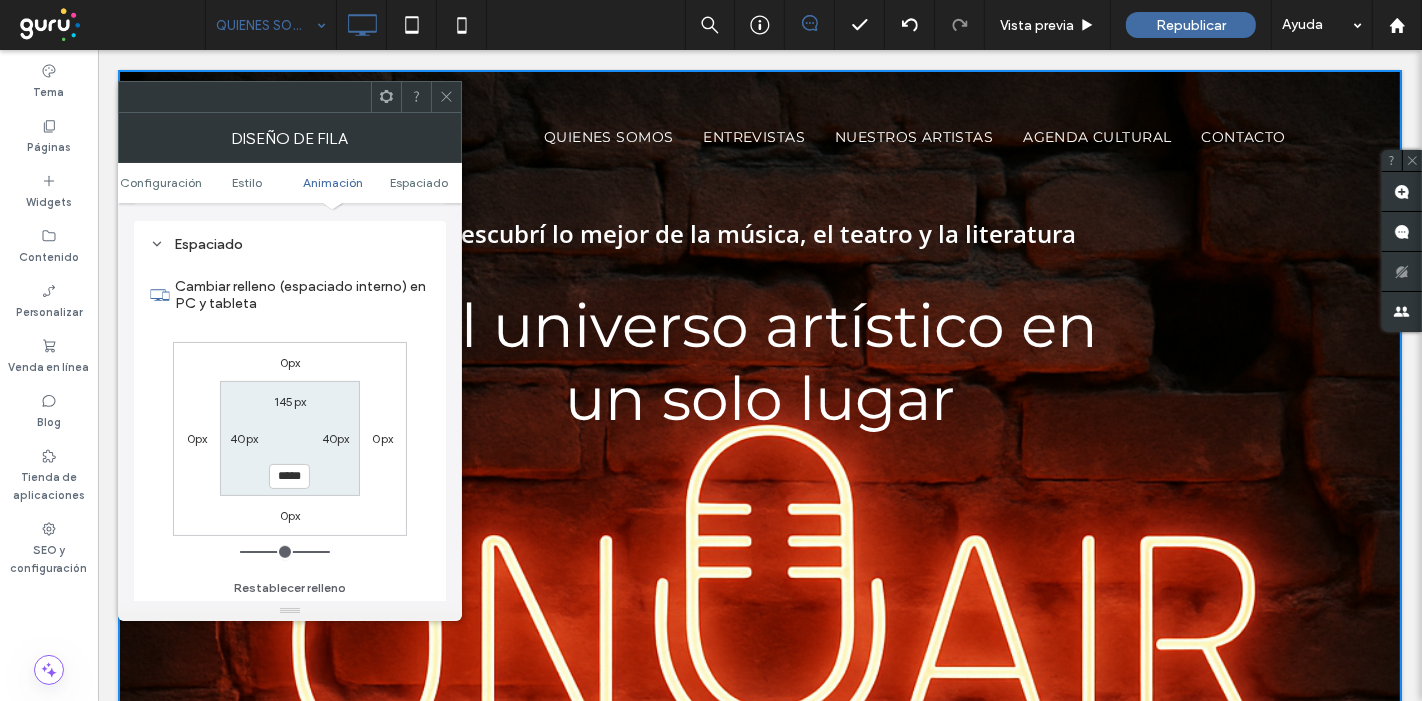 type on "***" 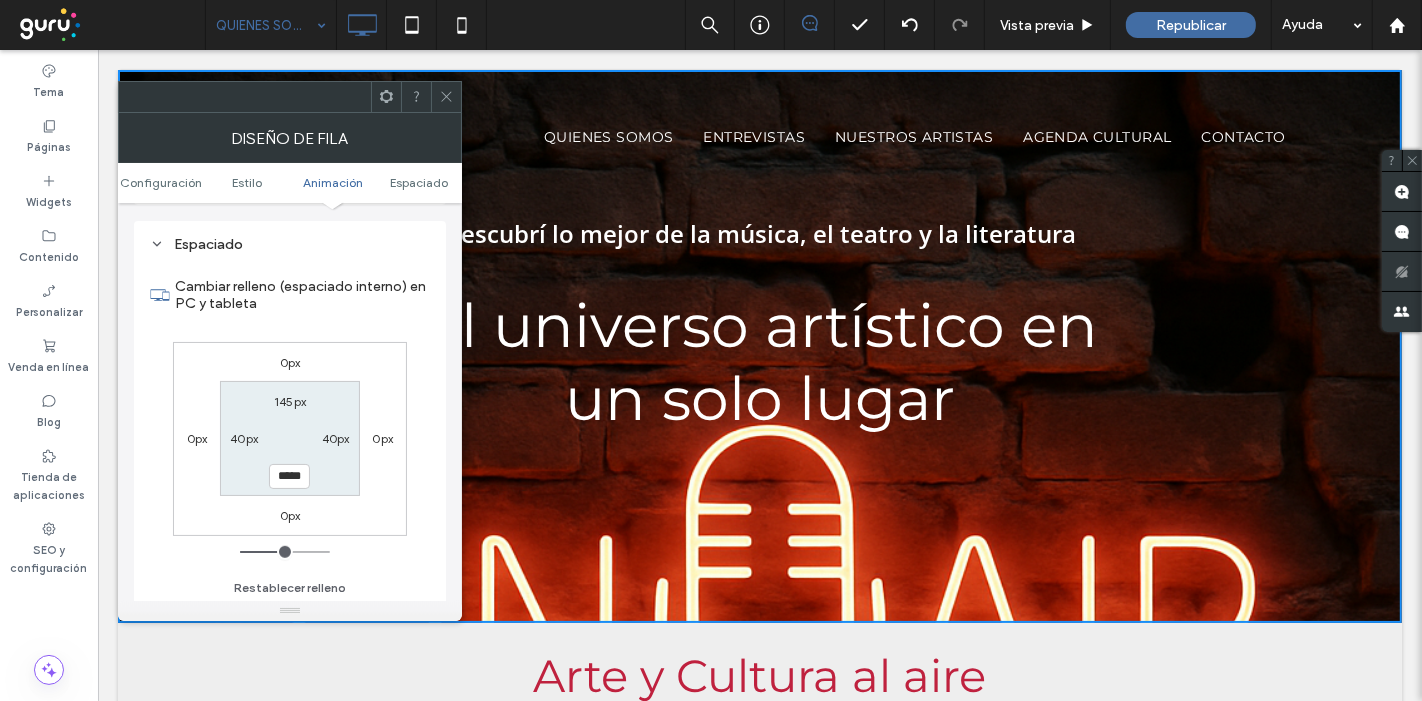 type on "***" 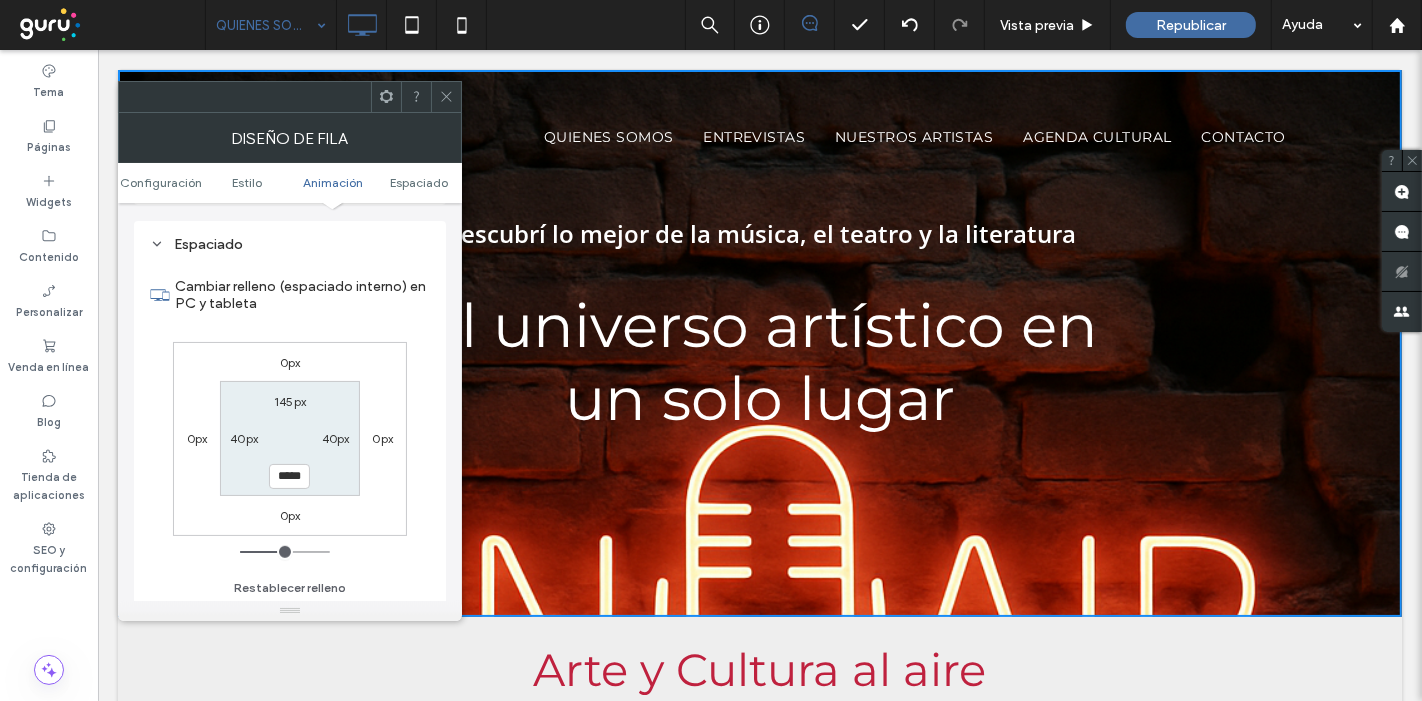 type on "***" 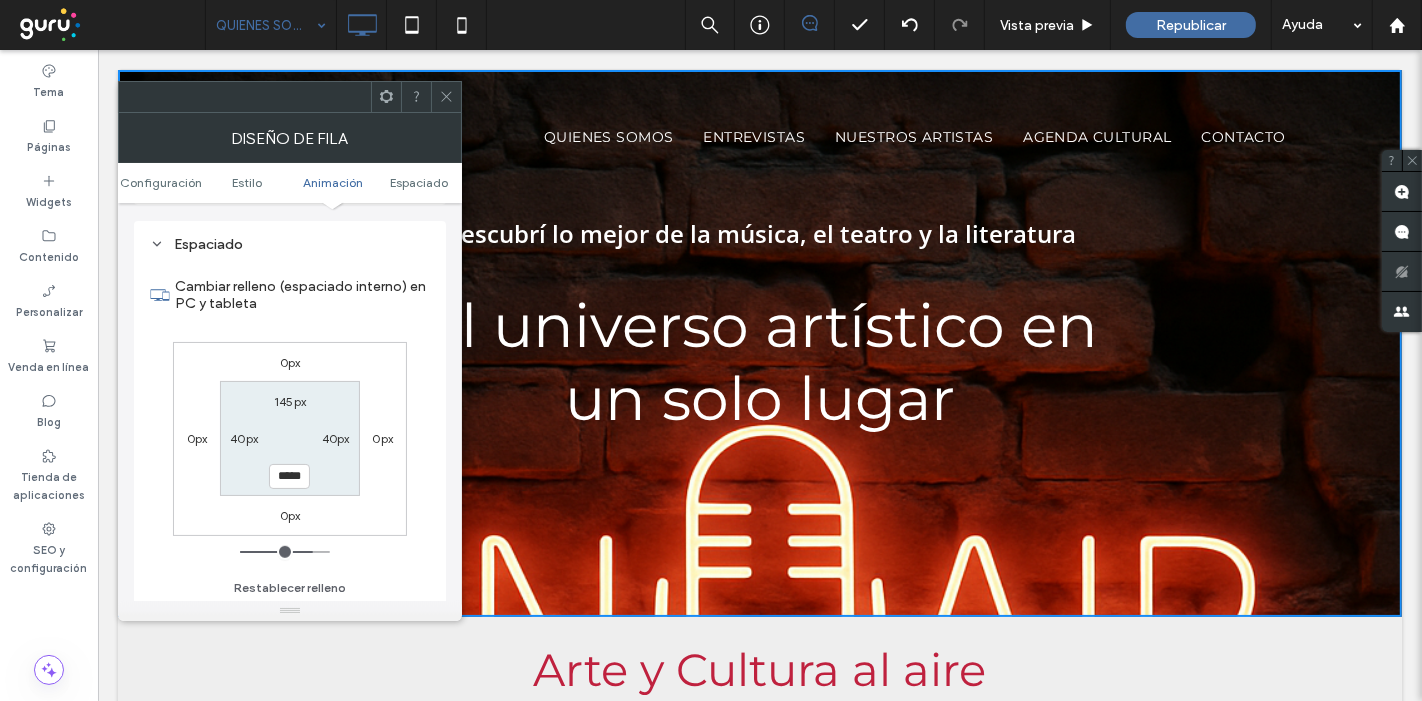 type on "***" 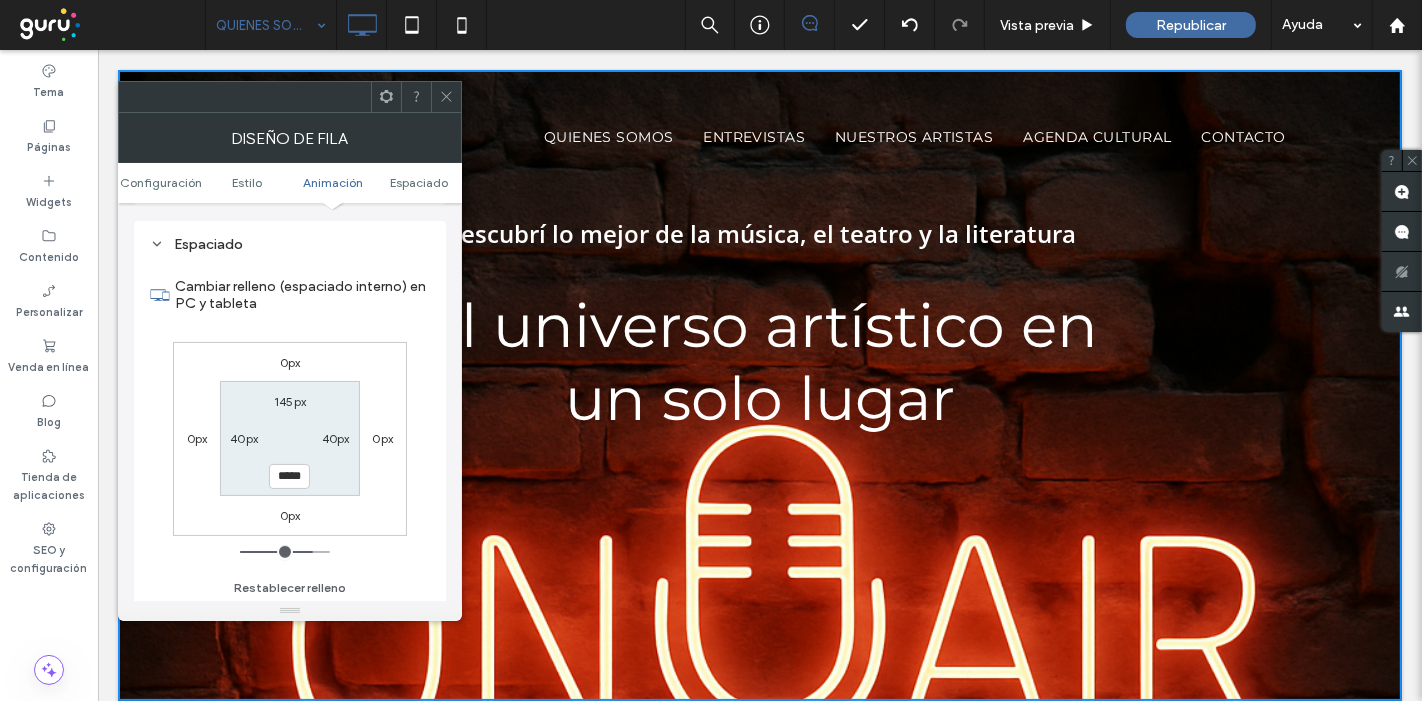 type on "*****" 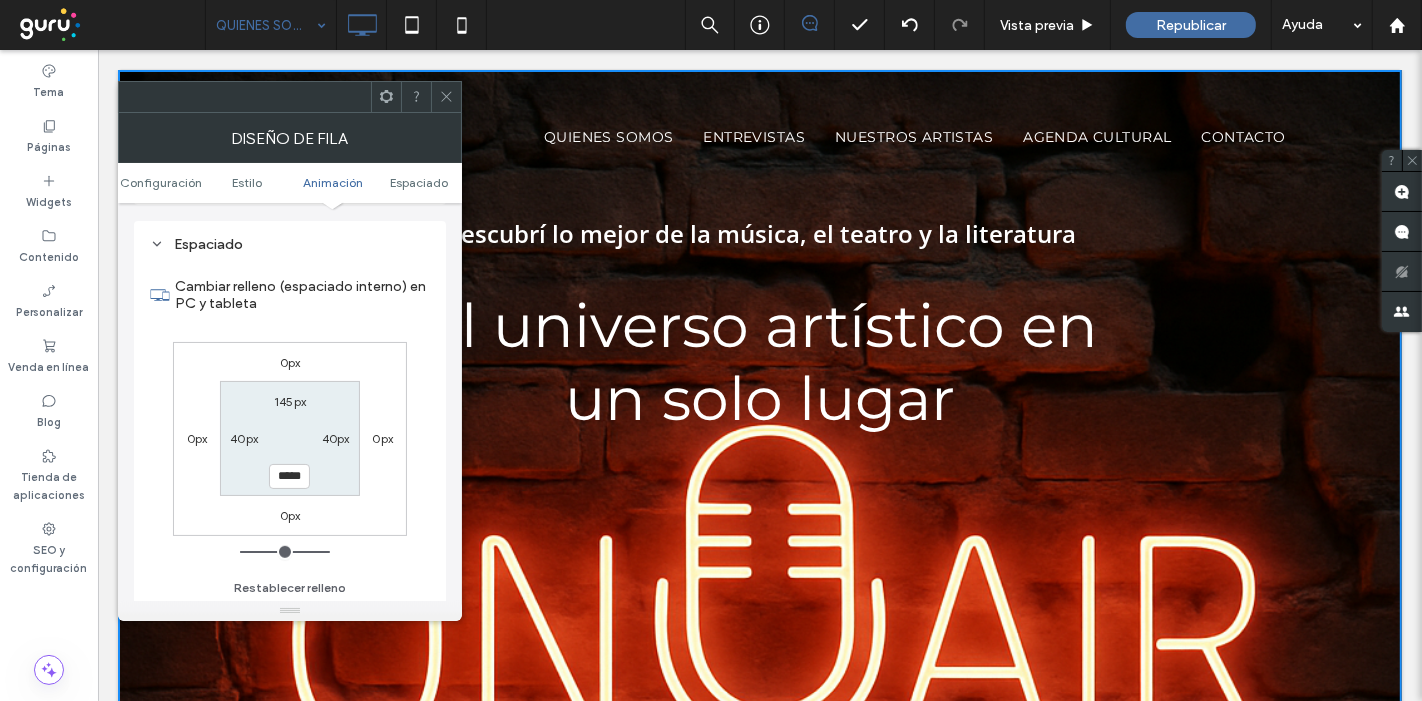 drag, startPoint x: 318, startPoint y: 544, endPoint x: 360, endPoint y: 549, distance: 42.296574 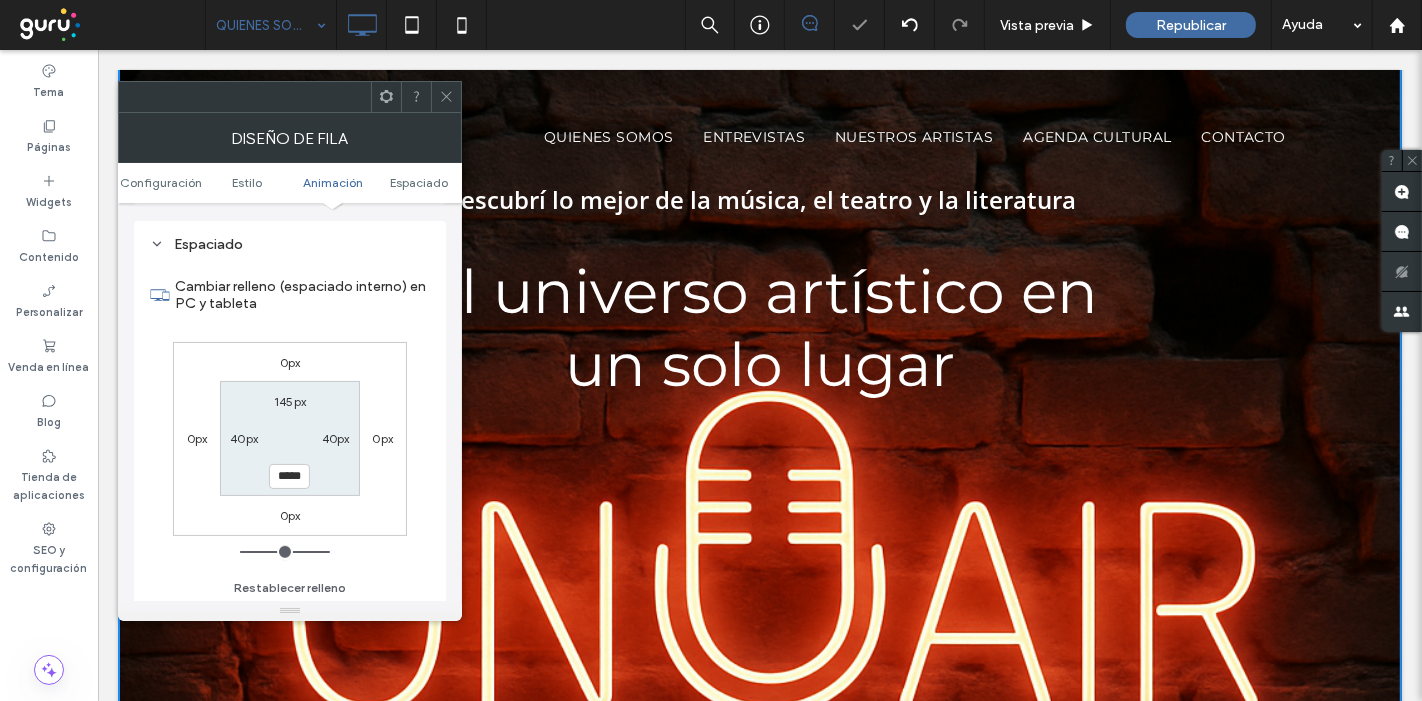 scroll, scrollTop: 0, scrollLeft: 0, axis: both 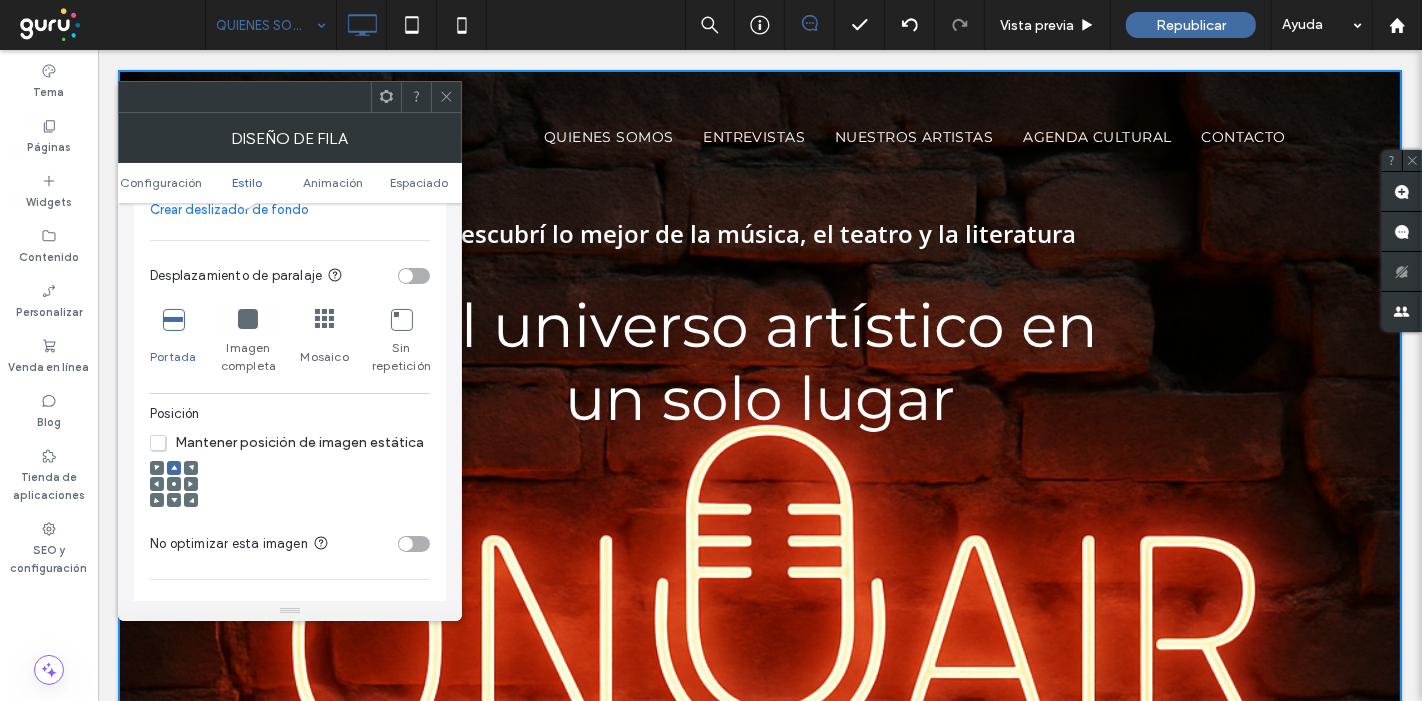 click 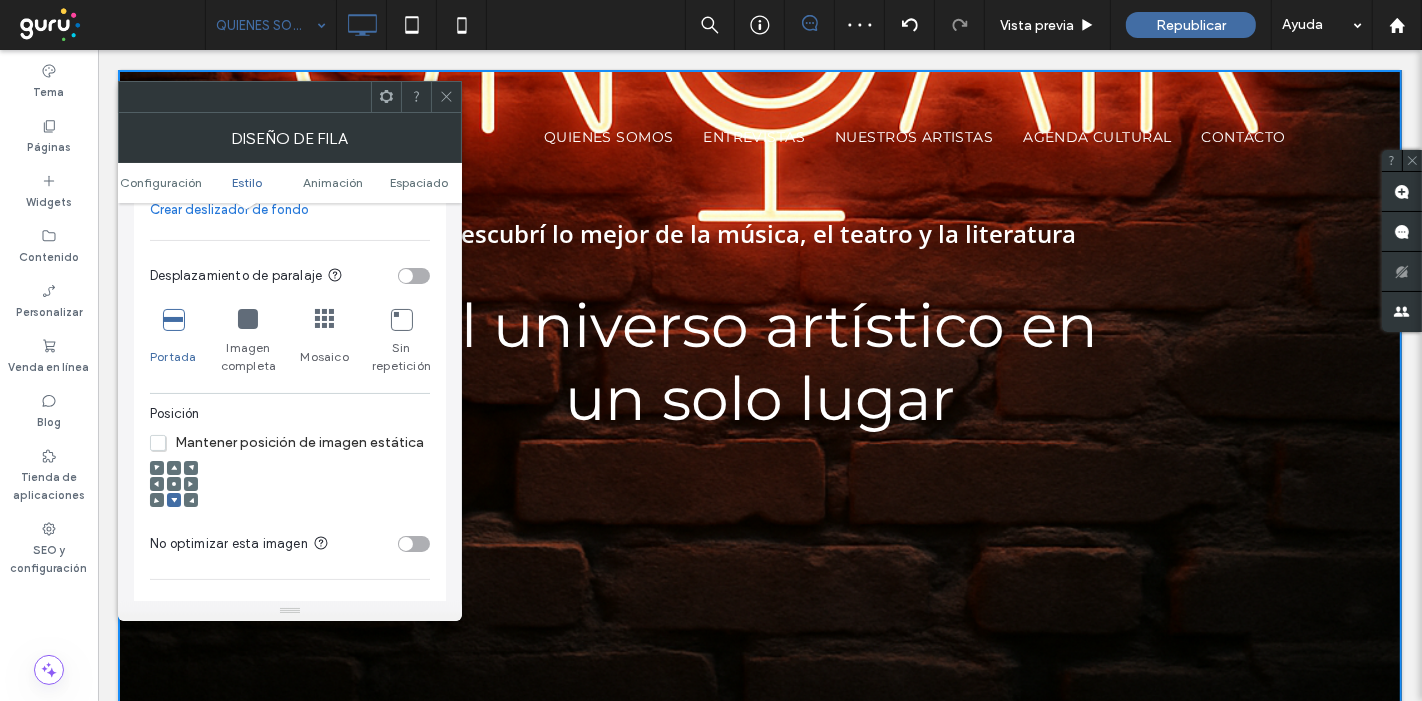 click 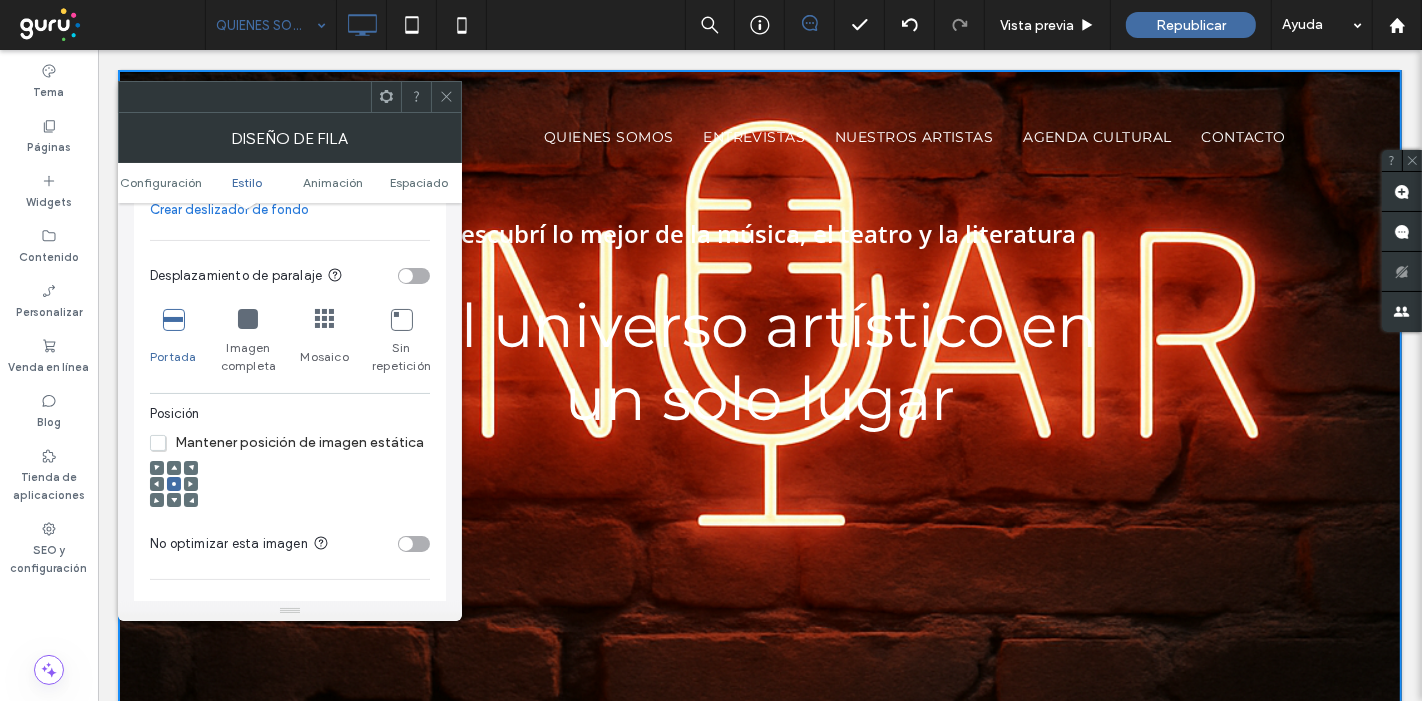 click at bounding box center [174, 468] 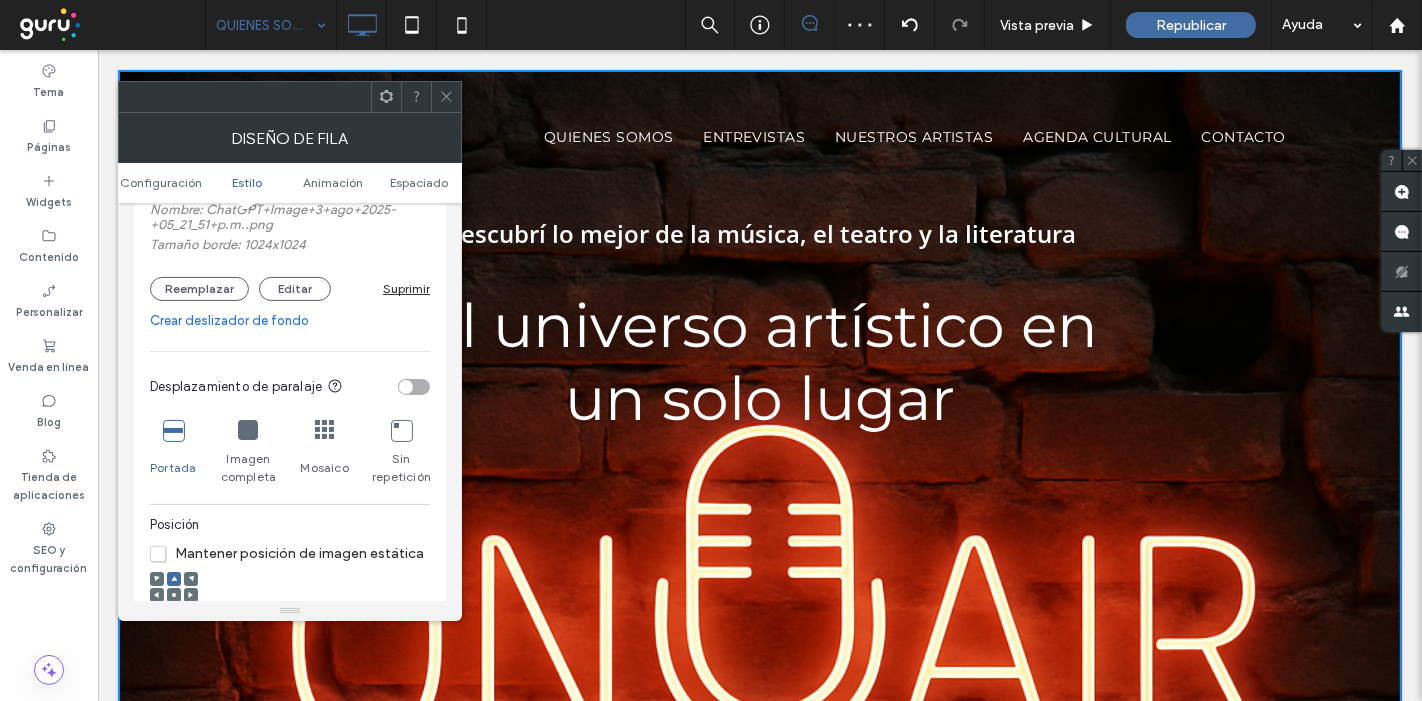 scroll, scrollTop: 251, scrollLeft: 0, axis: vertical 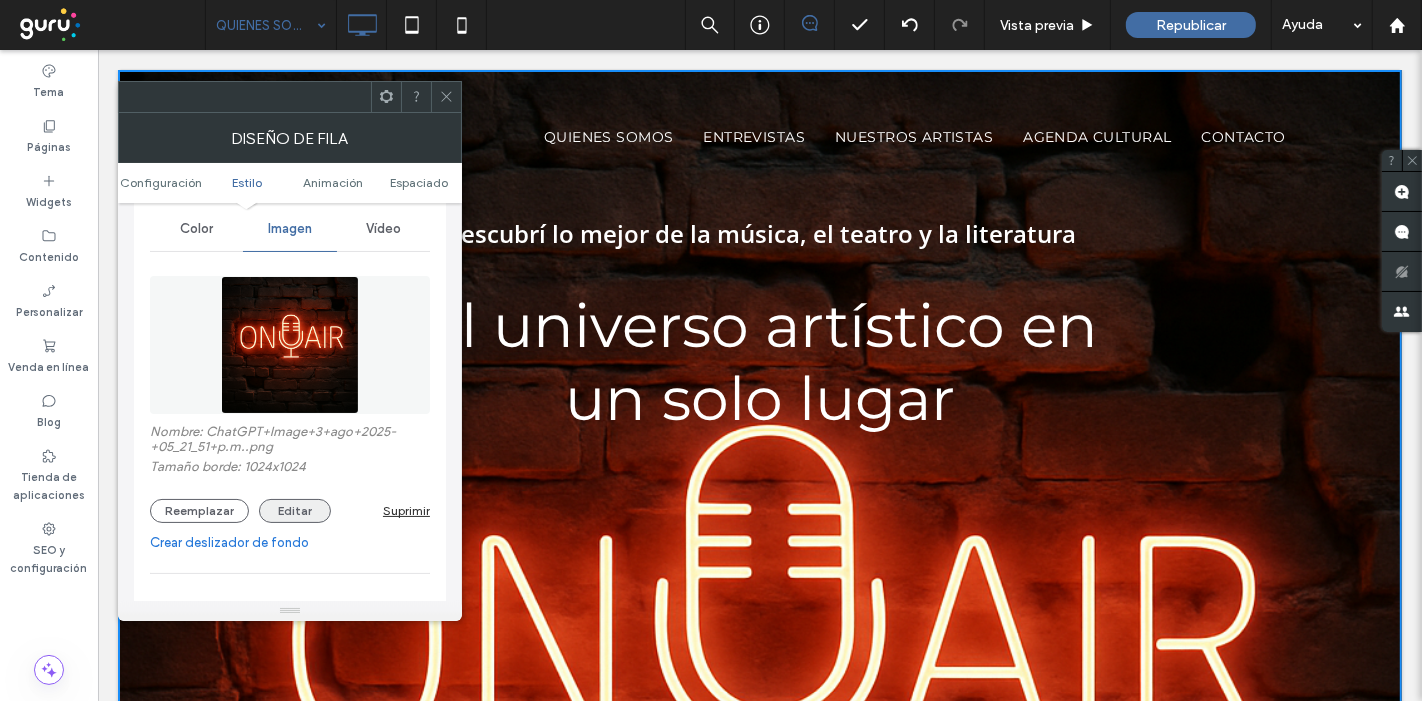 click on "Editar" at bounding box center (295, 511) 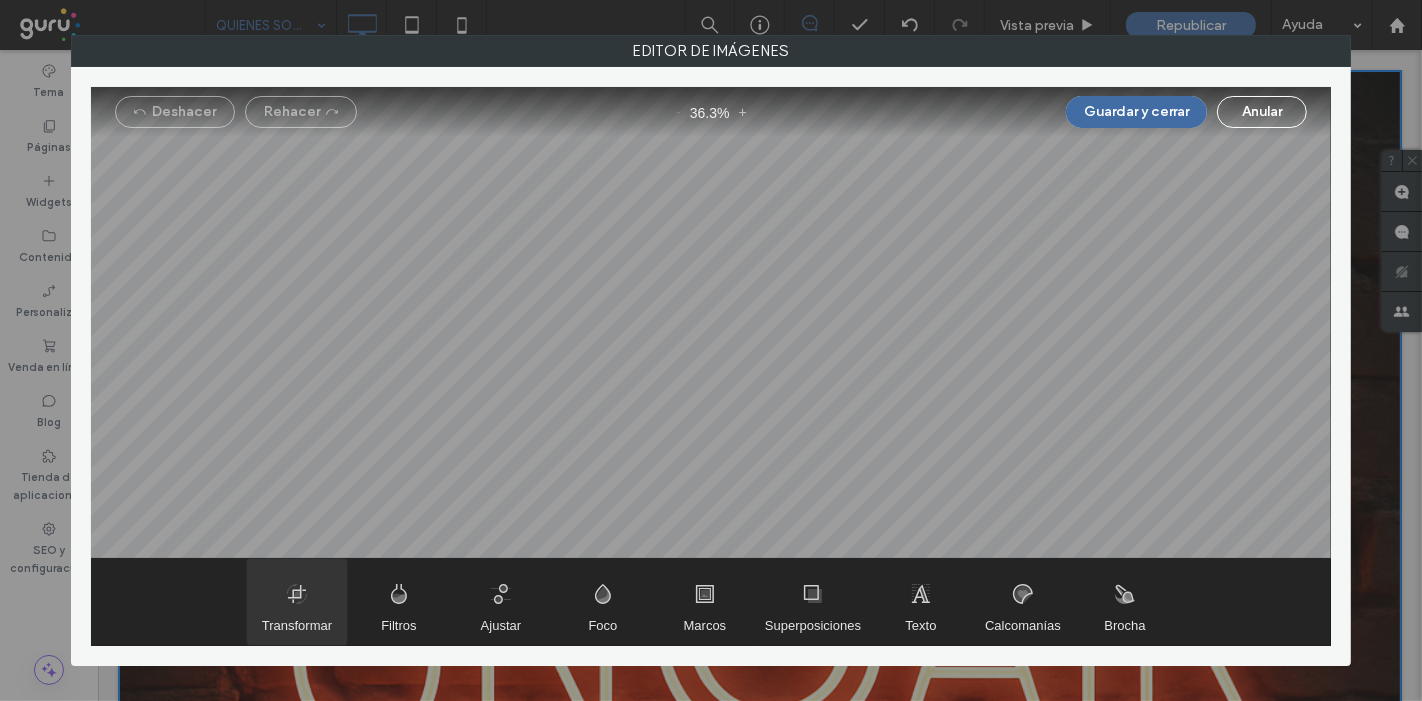 click at bounding box center [297, 602] 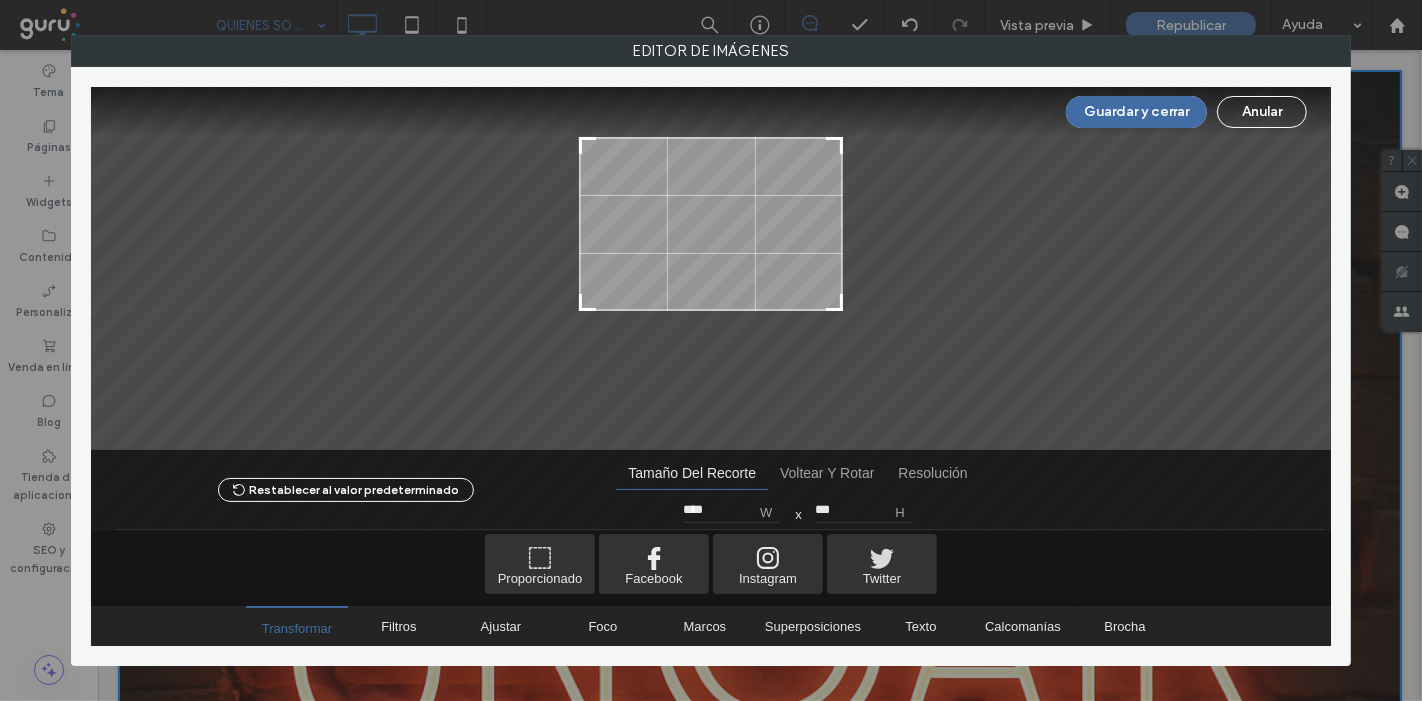type on "***" 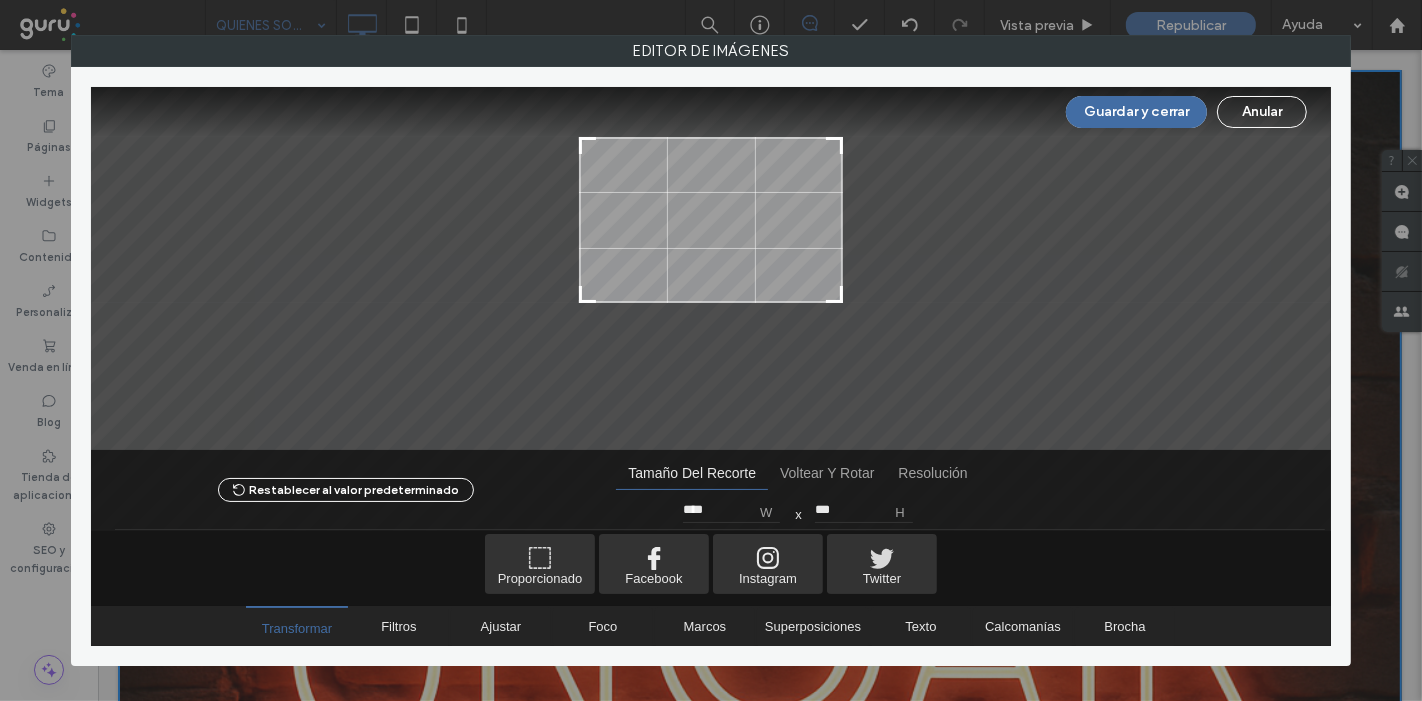 type on "****" 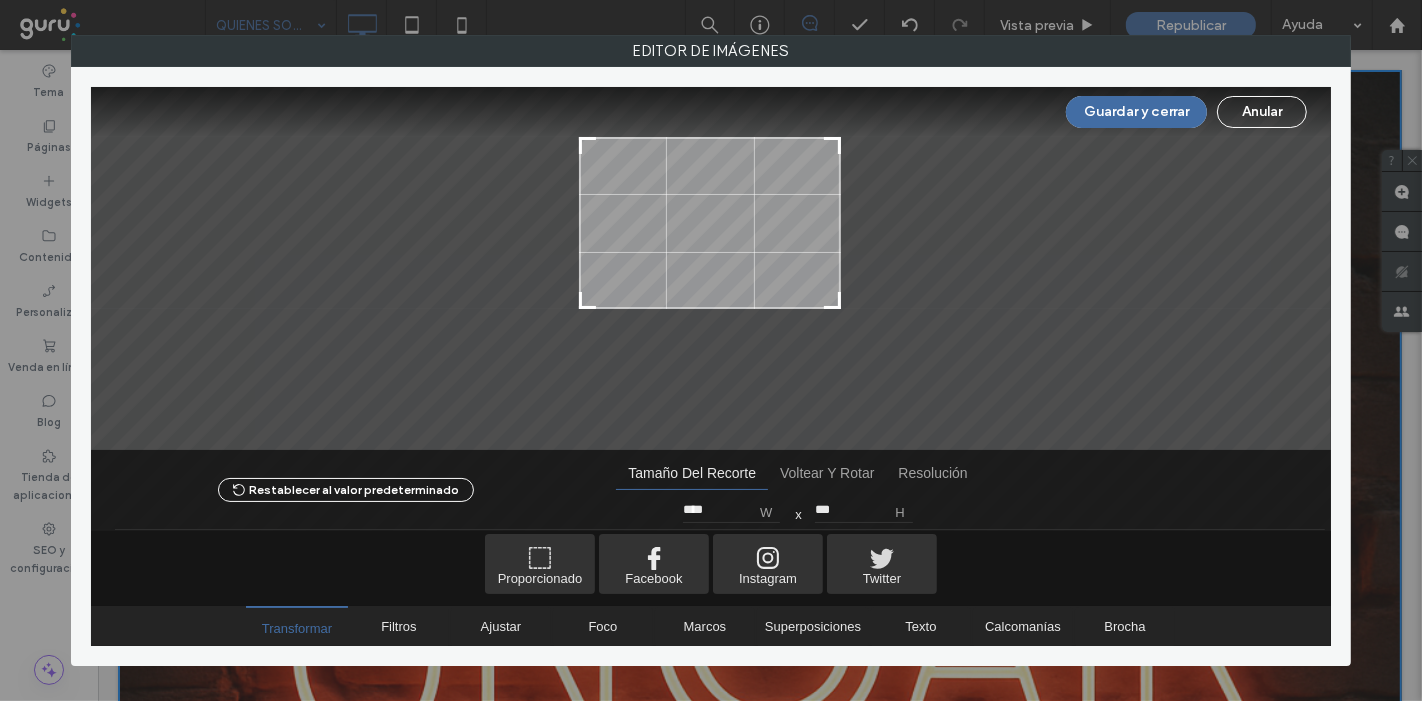 type on "****" 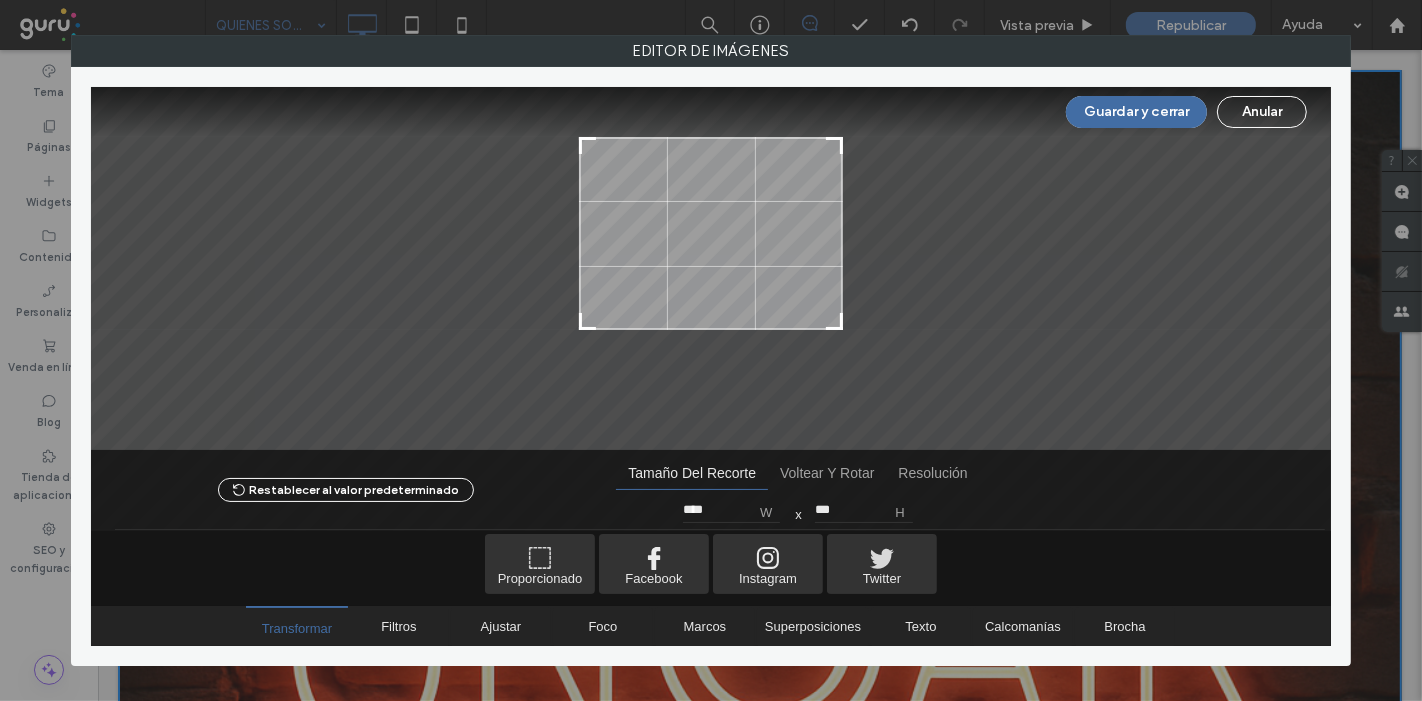 type on "***" 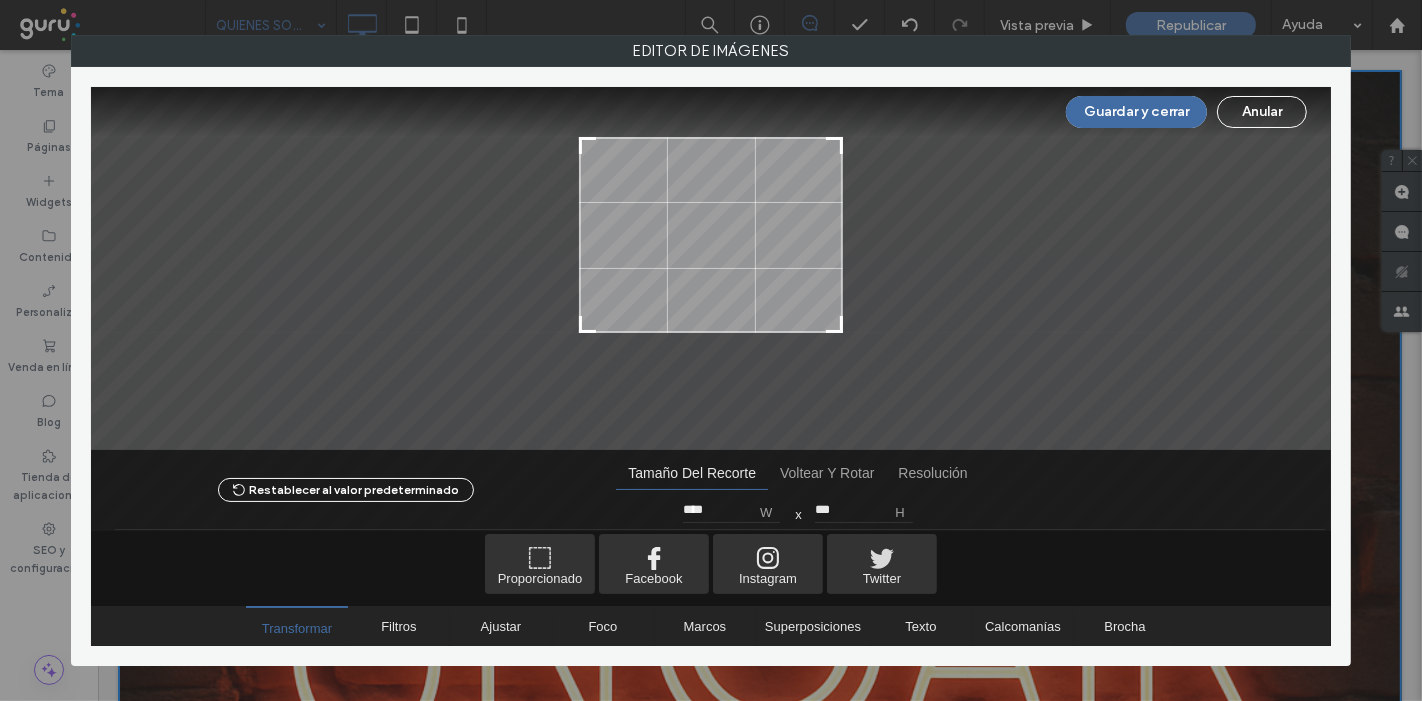 drag, startPoint x: 837, startPoint y: 398, endPoint x: 879, endPoint y: 331, distance: 79.07591 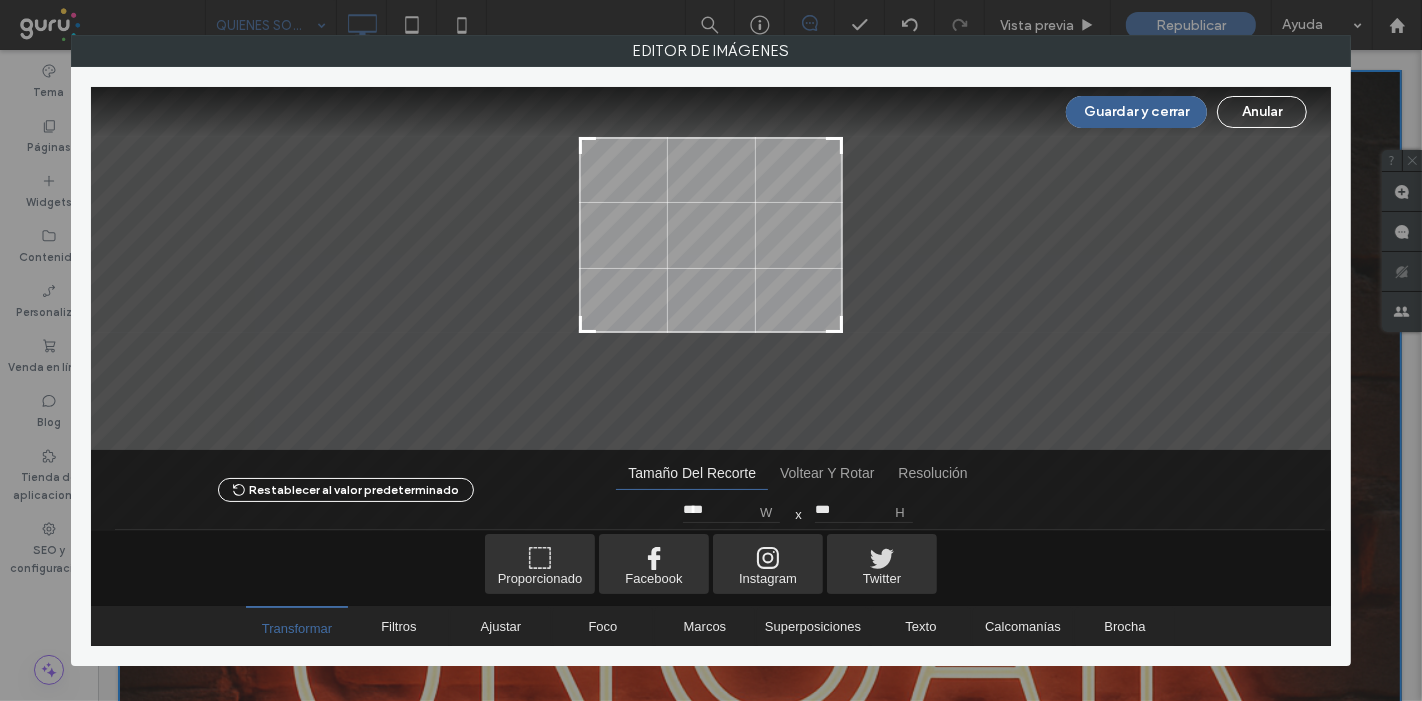 click on "Guardar y cerrar" at bounding box center (1136, 112) 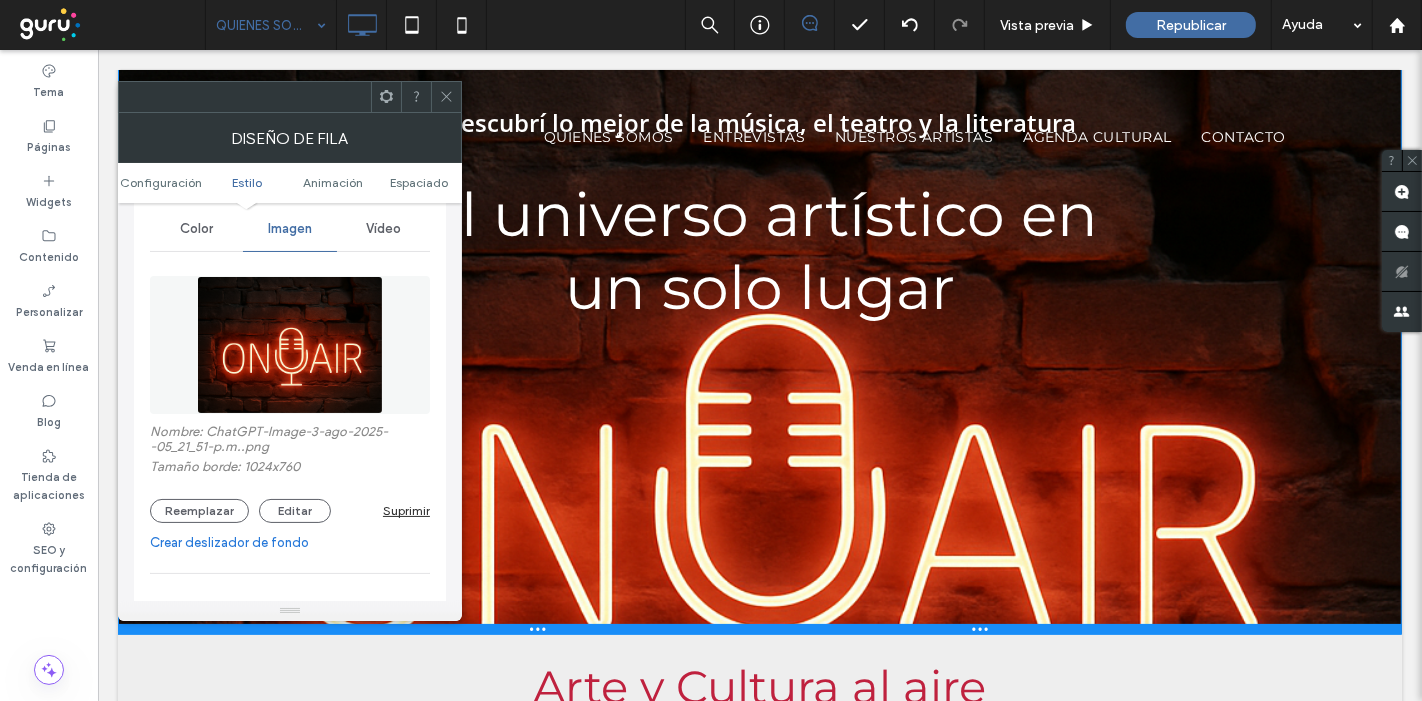 scroll, scrollTop: 0, scrollLeft: 0, axis: both 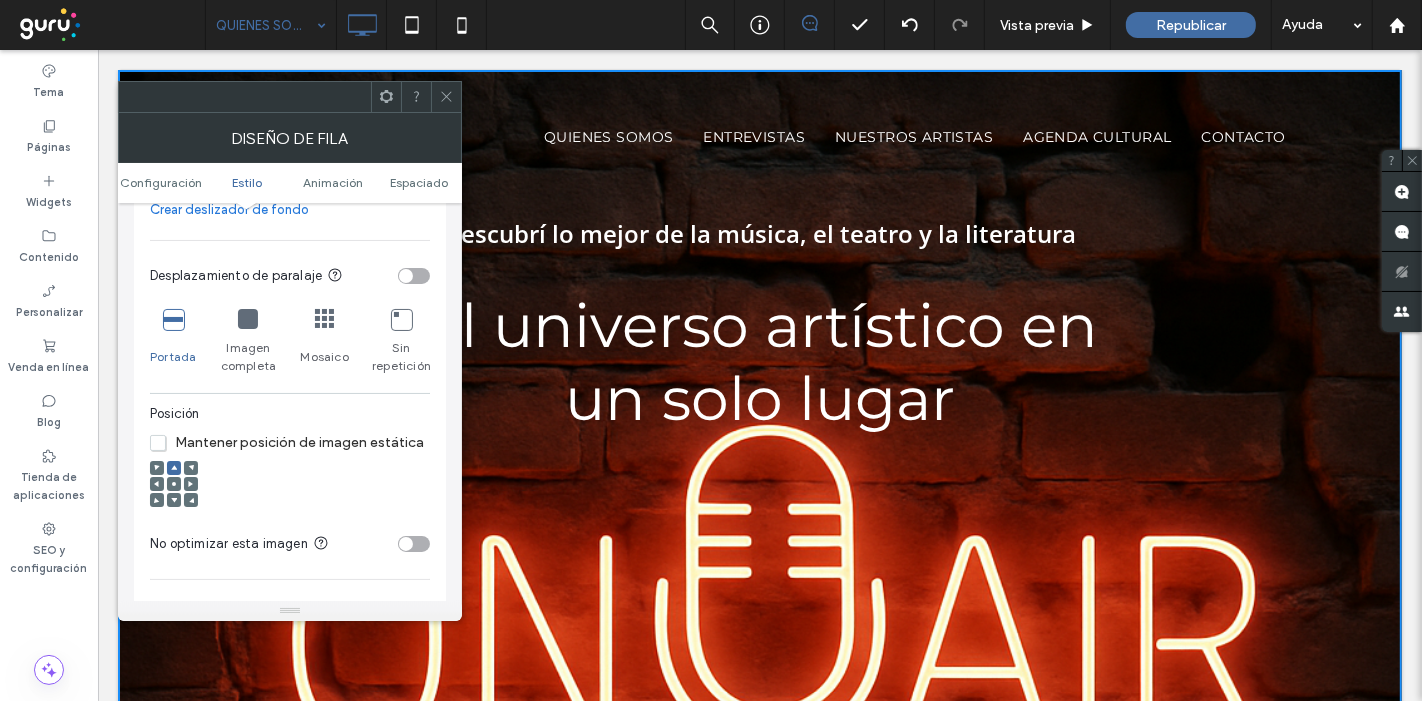 click at bounding box center [248, 319] 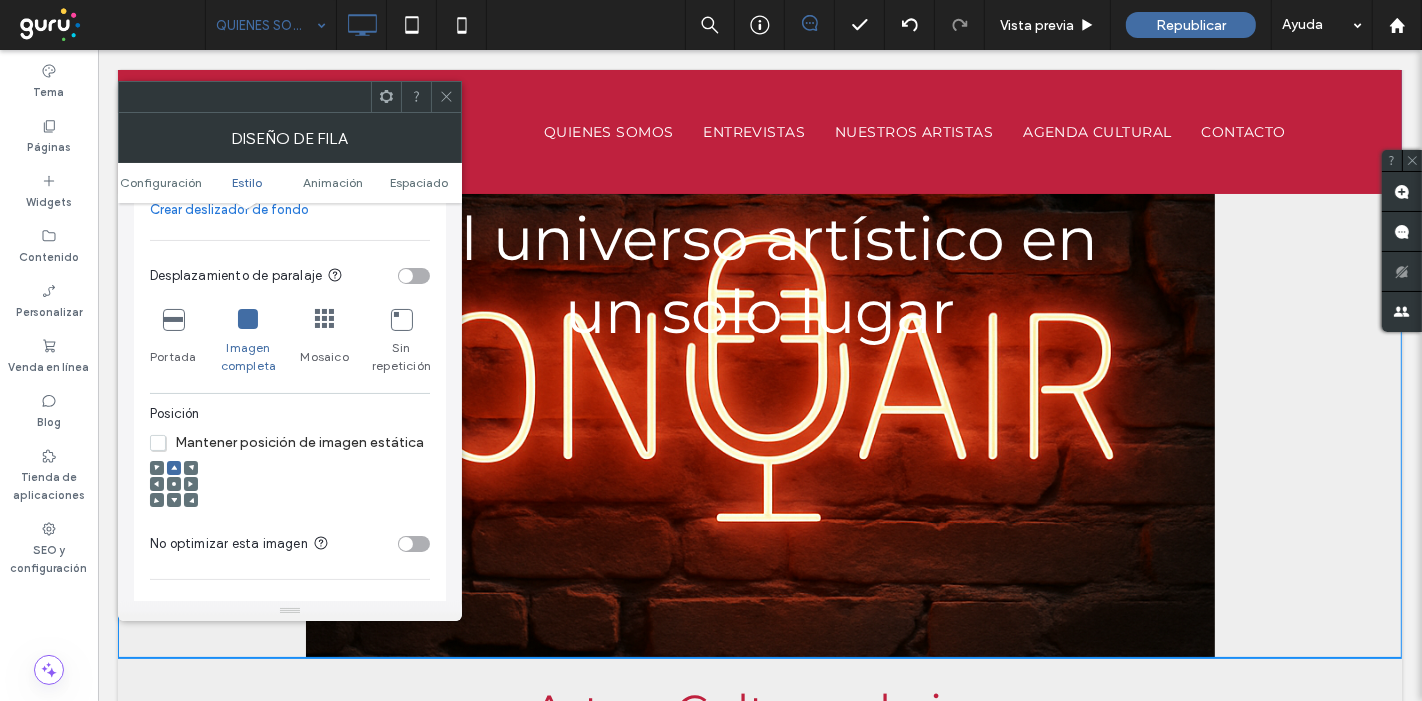 scroll, scrollTop: 222, scrollLeft: 0, axis: vertical 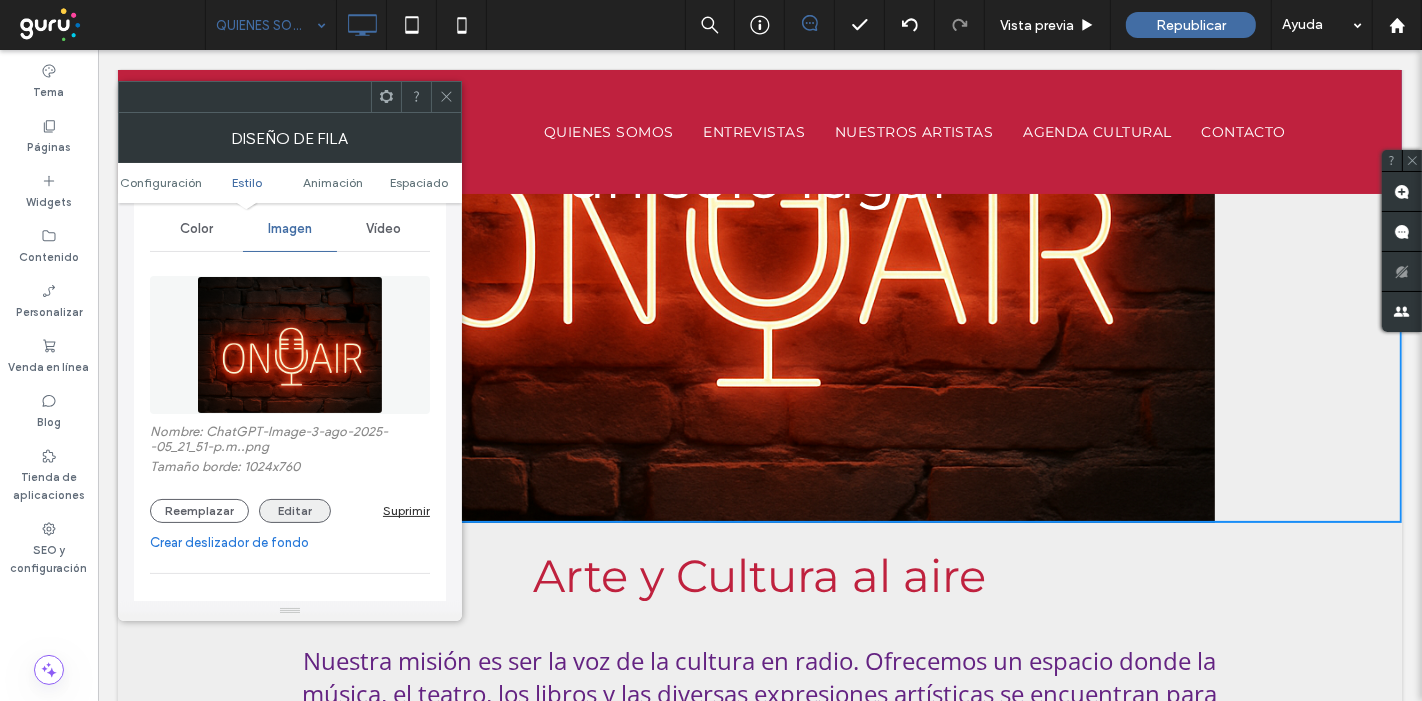 click on "Editar" at bounding box center (295, 511) 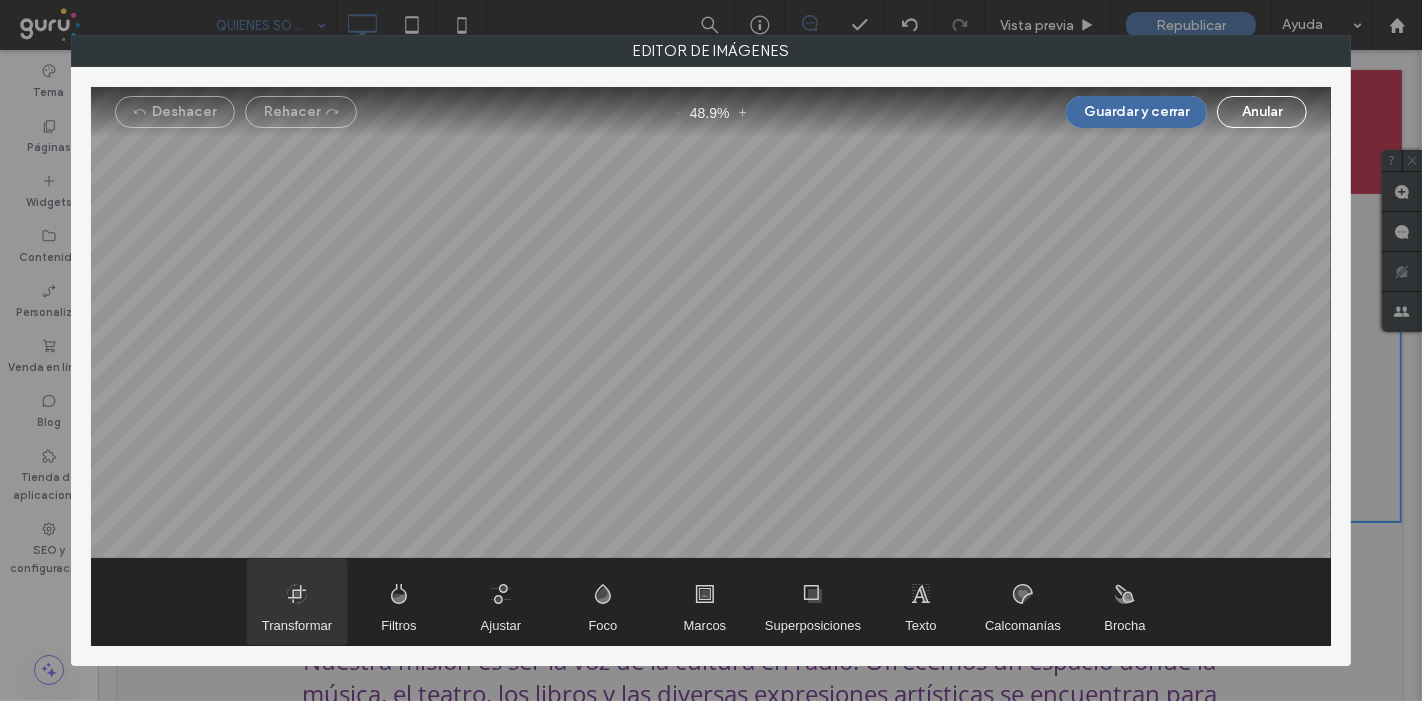click at bounding box center [297, 602] 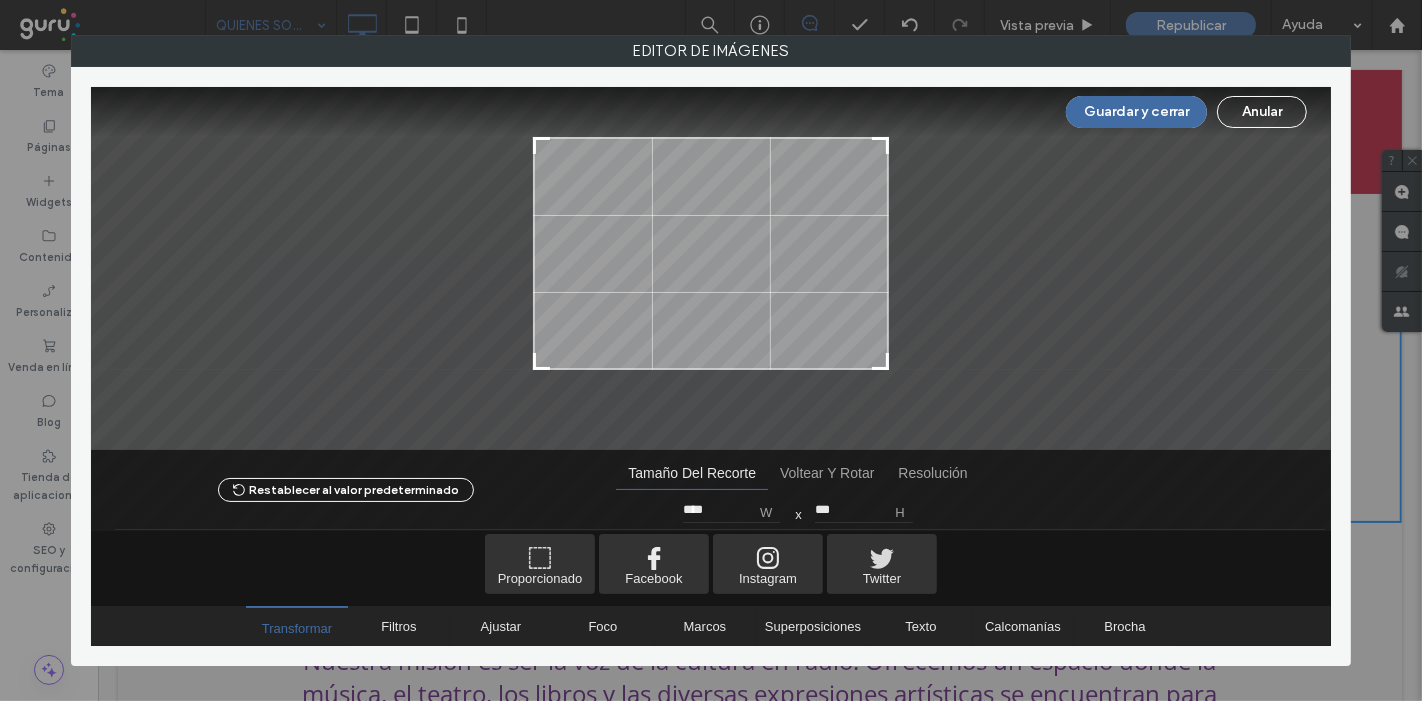 type on "***" 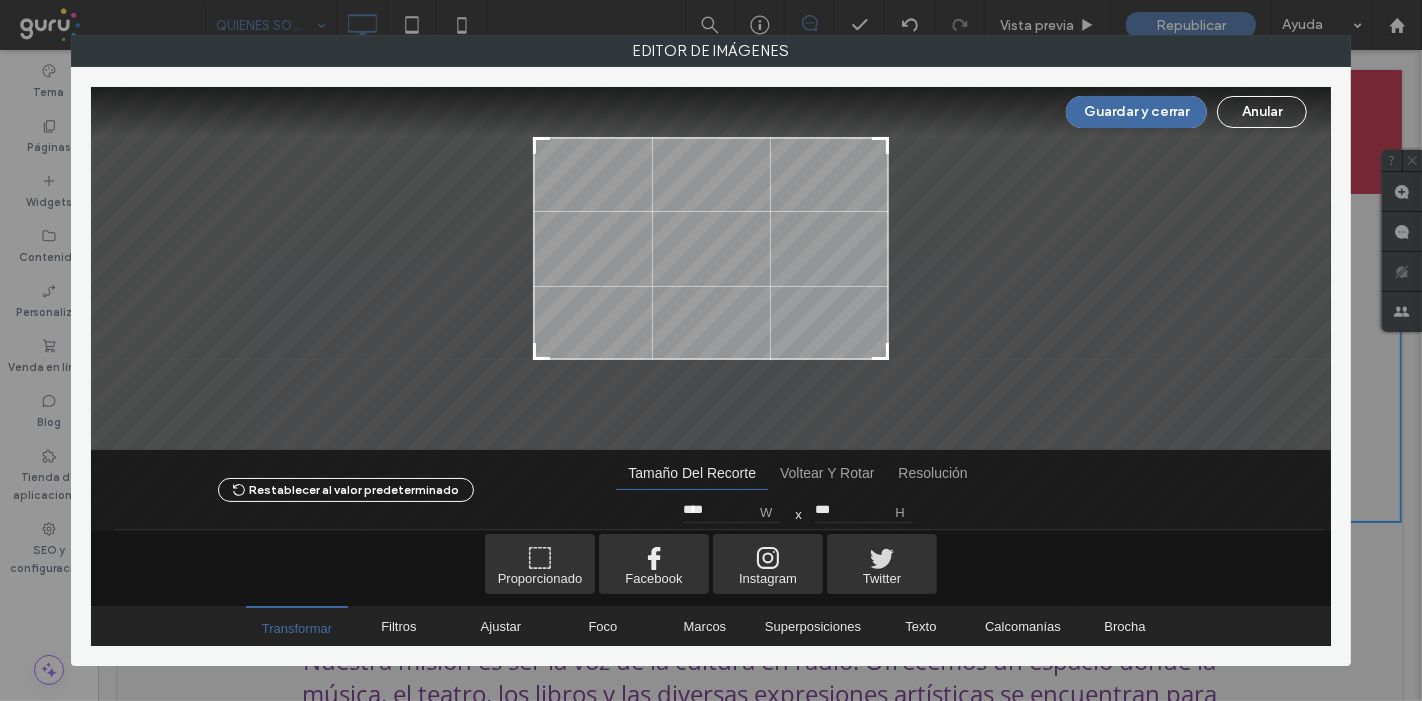drag, startPoint x: 884, startPoint y: 393, endPoint x: 897, endPoint y: 352, distance: 43.011627 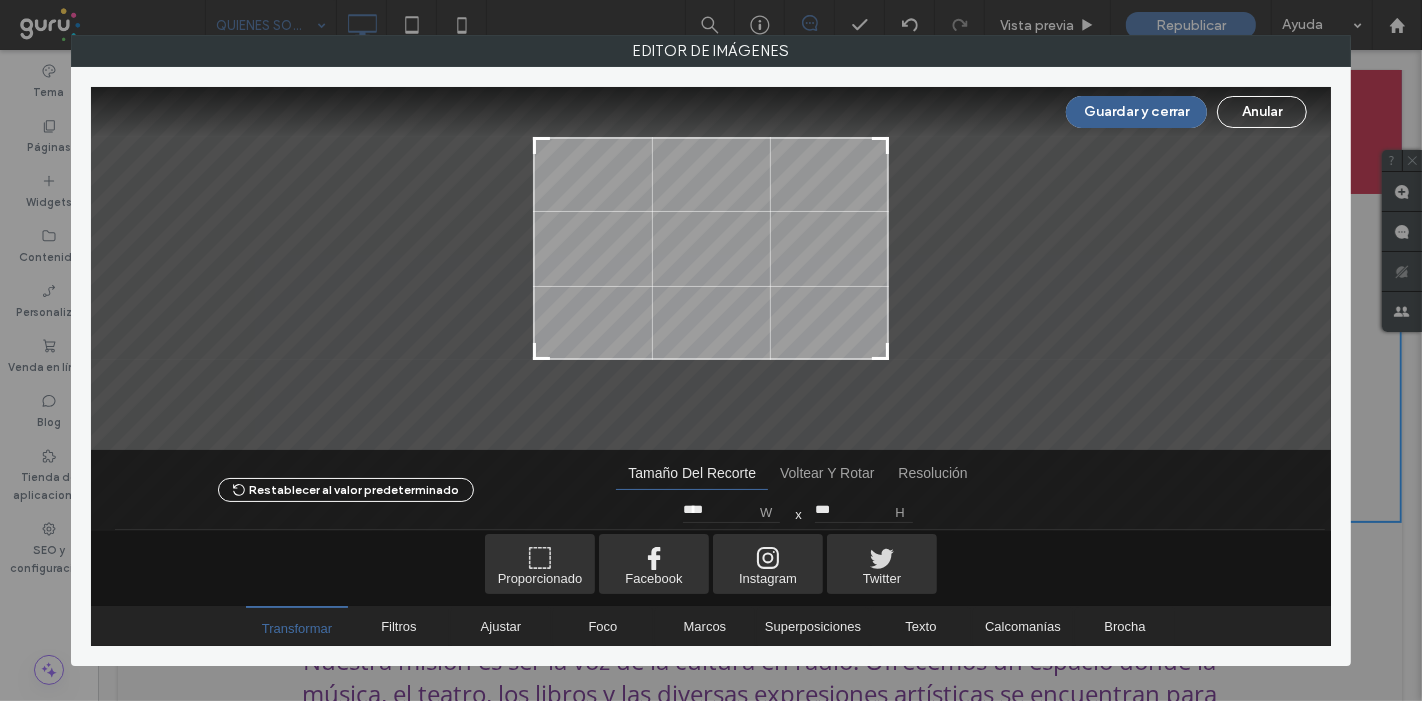 click on "Guardar y cerrar" at bounding box center (1136, 112) 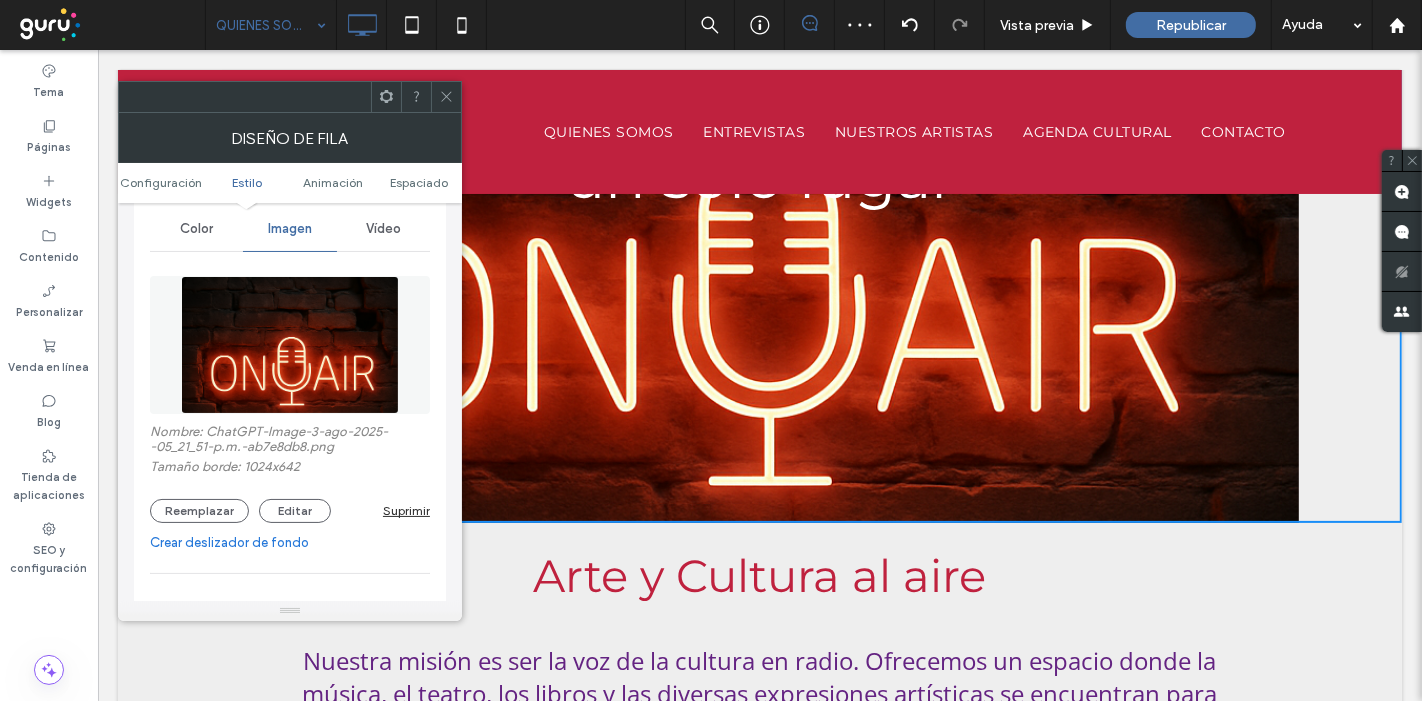click 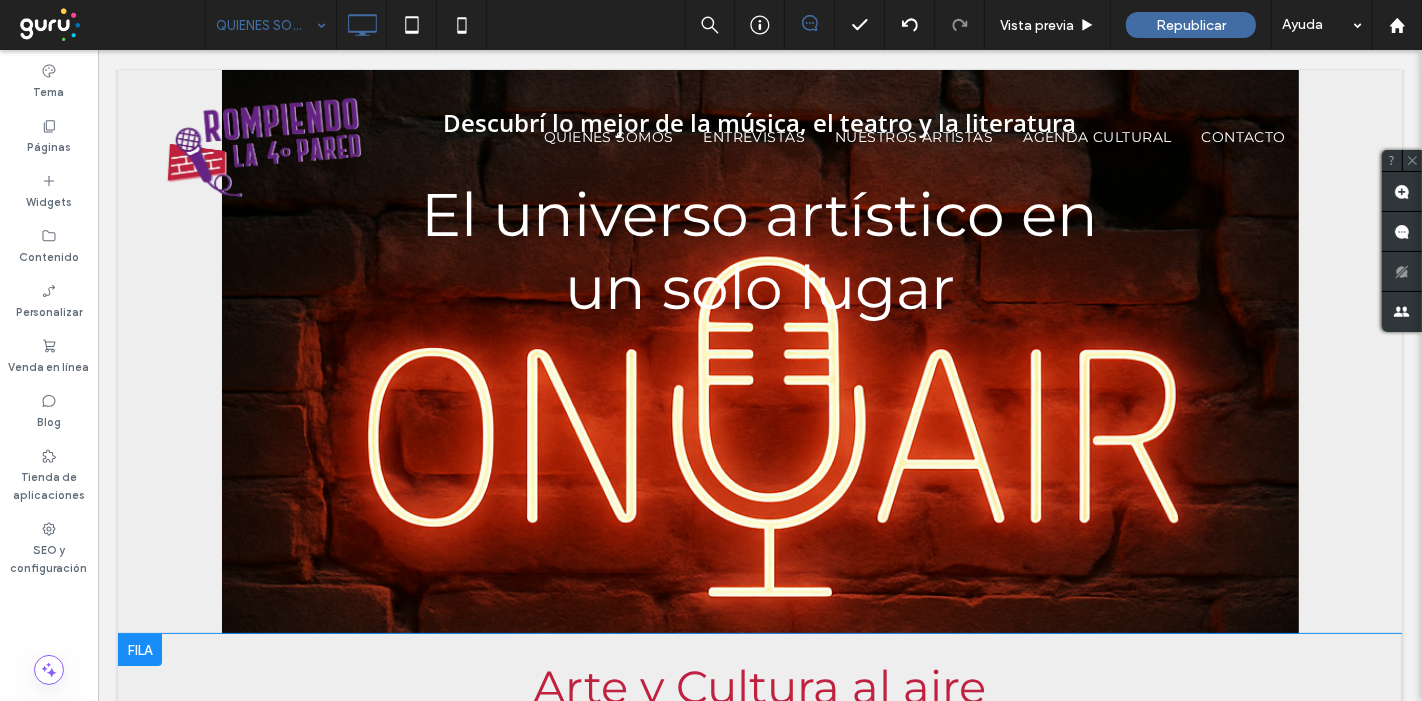 scroll, scrollTop: 0, scrollLeft: 0, axis: both 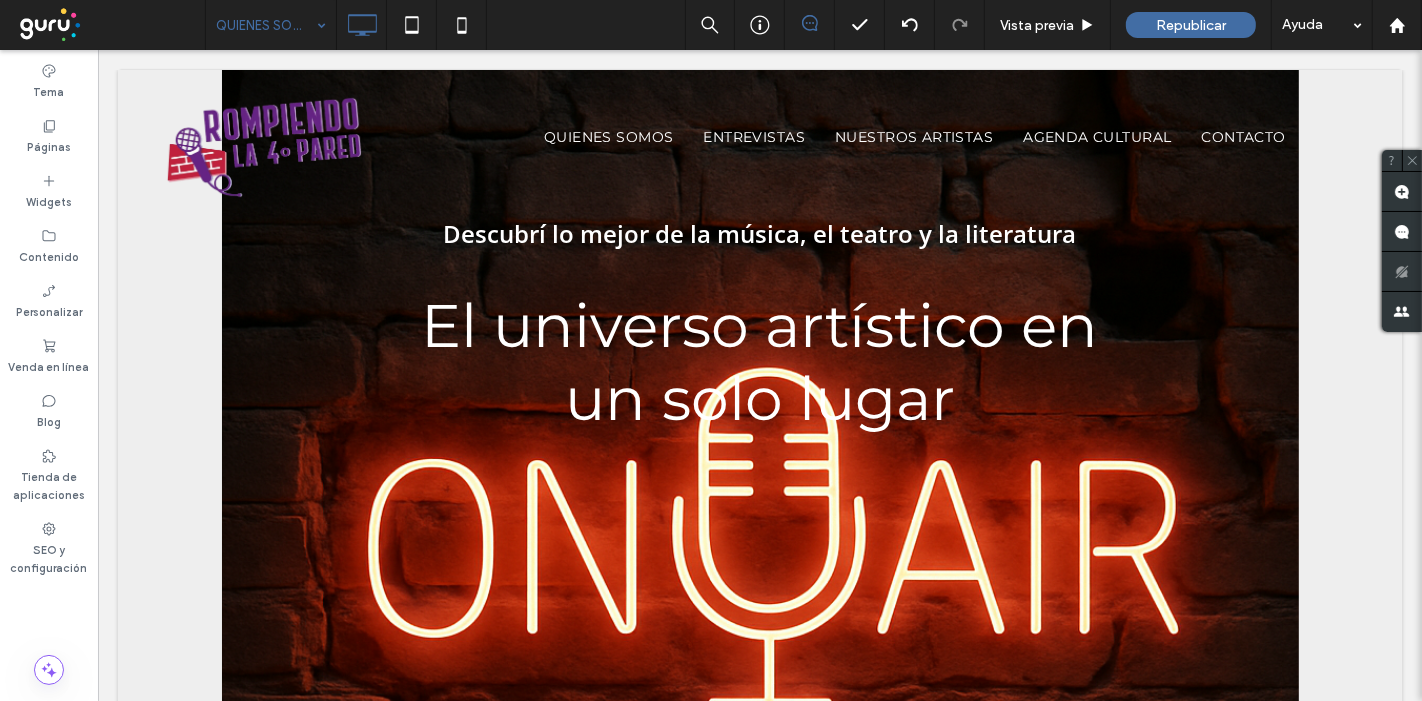 click on "Descubrí lo mejor de la música, el teatro y la literatura
El universo artístico en un solo lugar
Click To Paste" at bounding box center (759, 330) 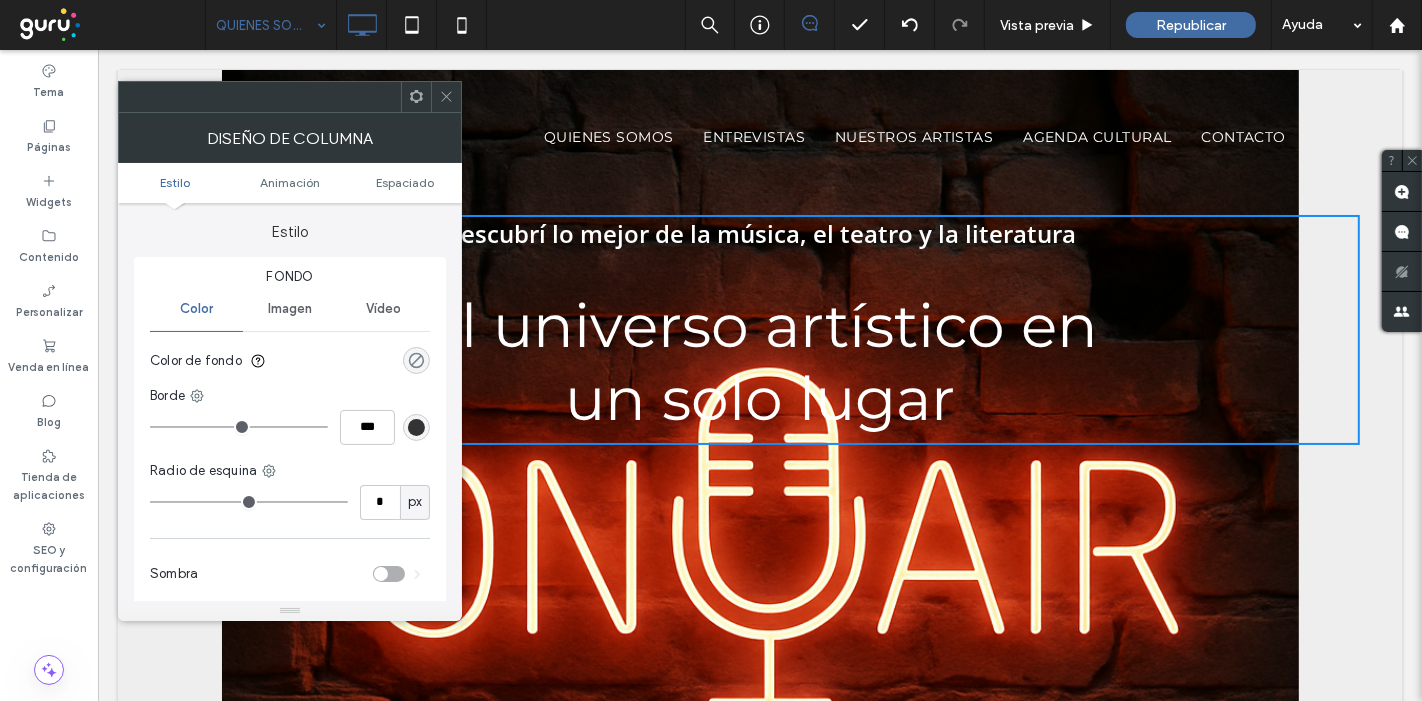 click at bounding box center (416, 360) 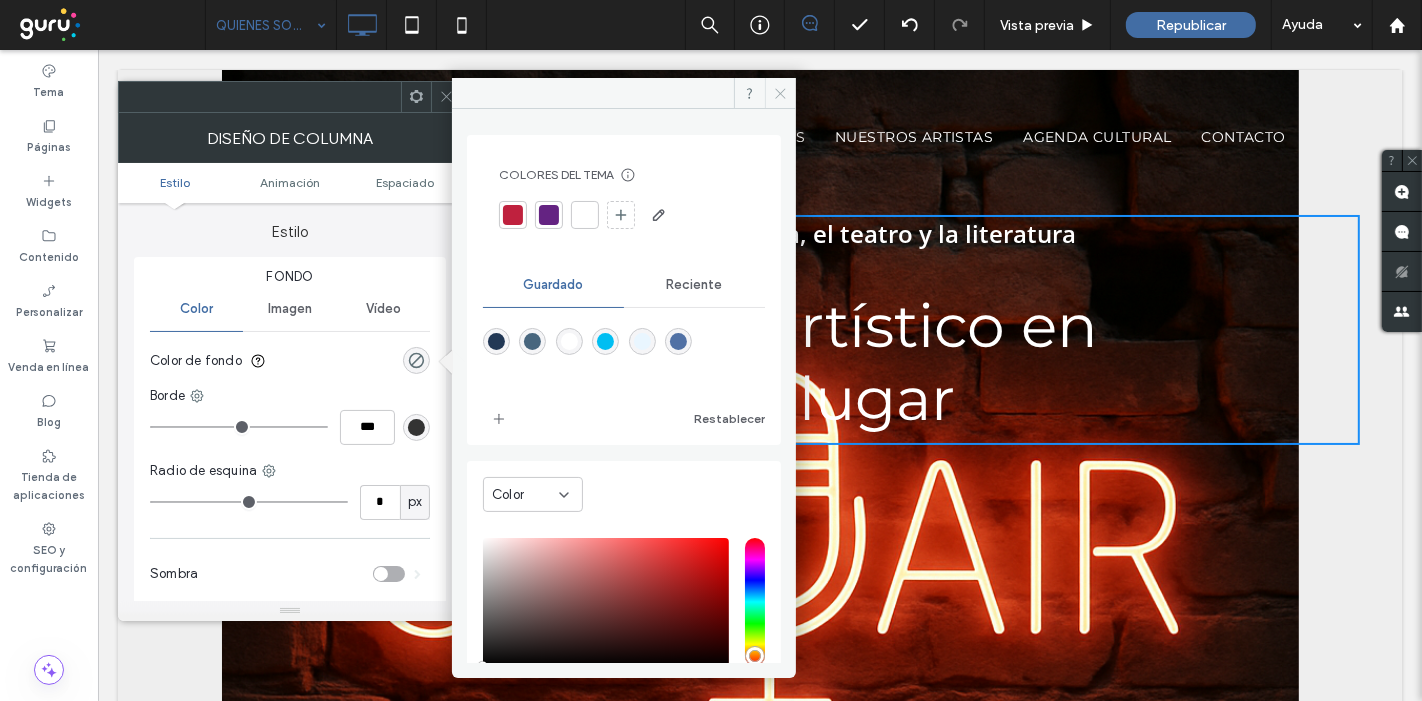 click 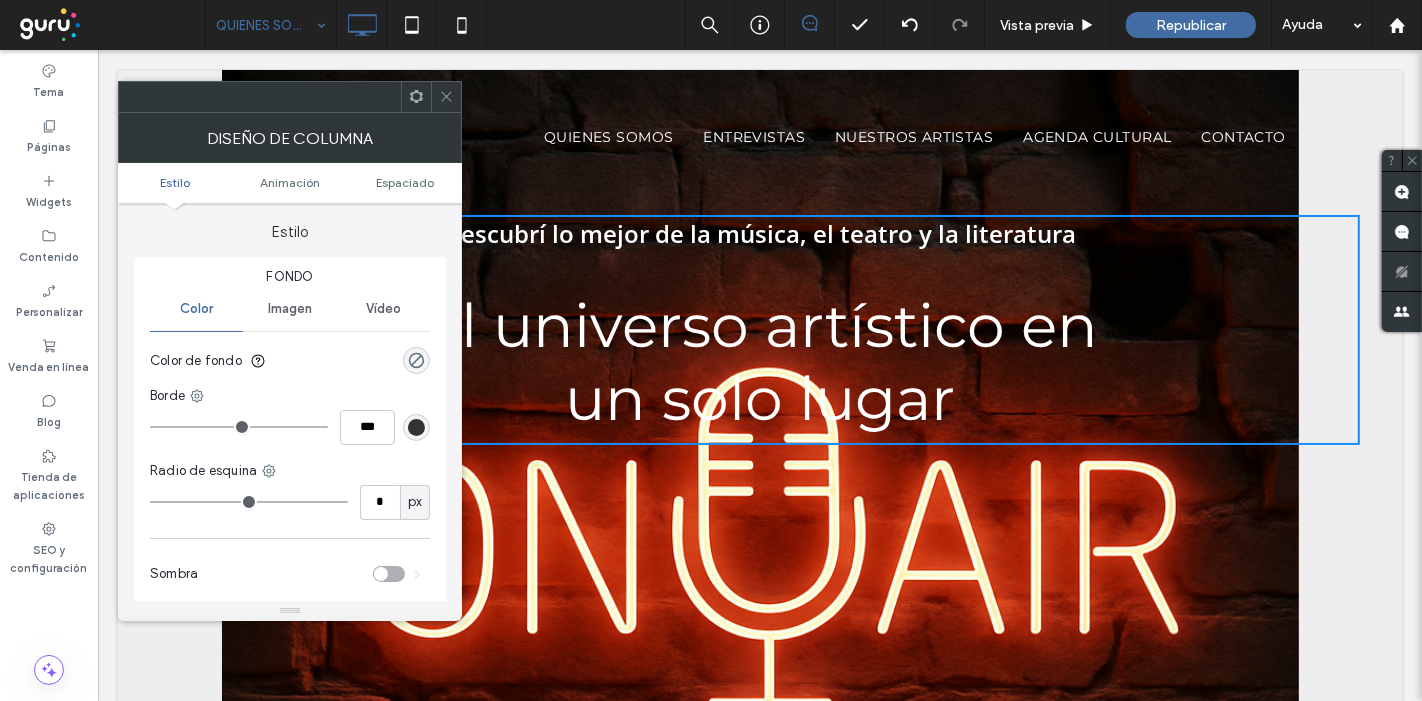 click 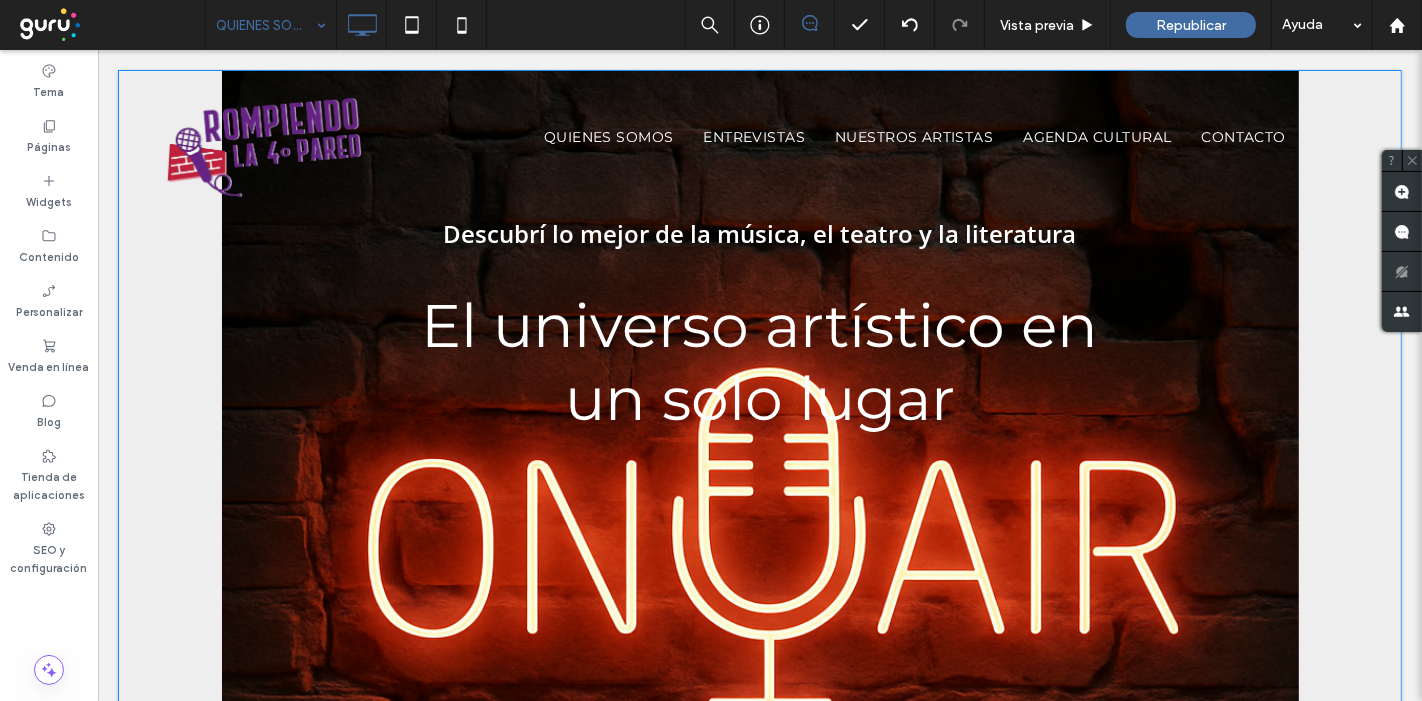 click on "Descubrí lo mejor de la música, el teatro y la literatura
El universo artístico en un solo lugar
Click To Paste
Fila + Añadir sección" at bounding box center [759, 407] 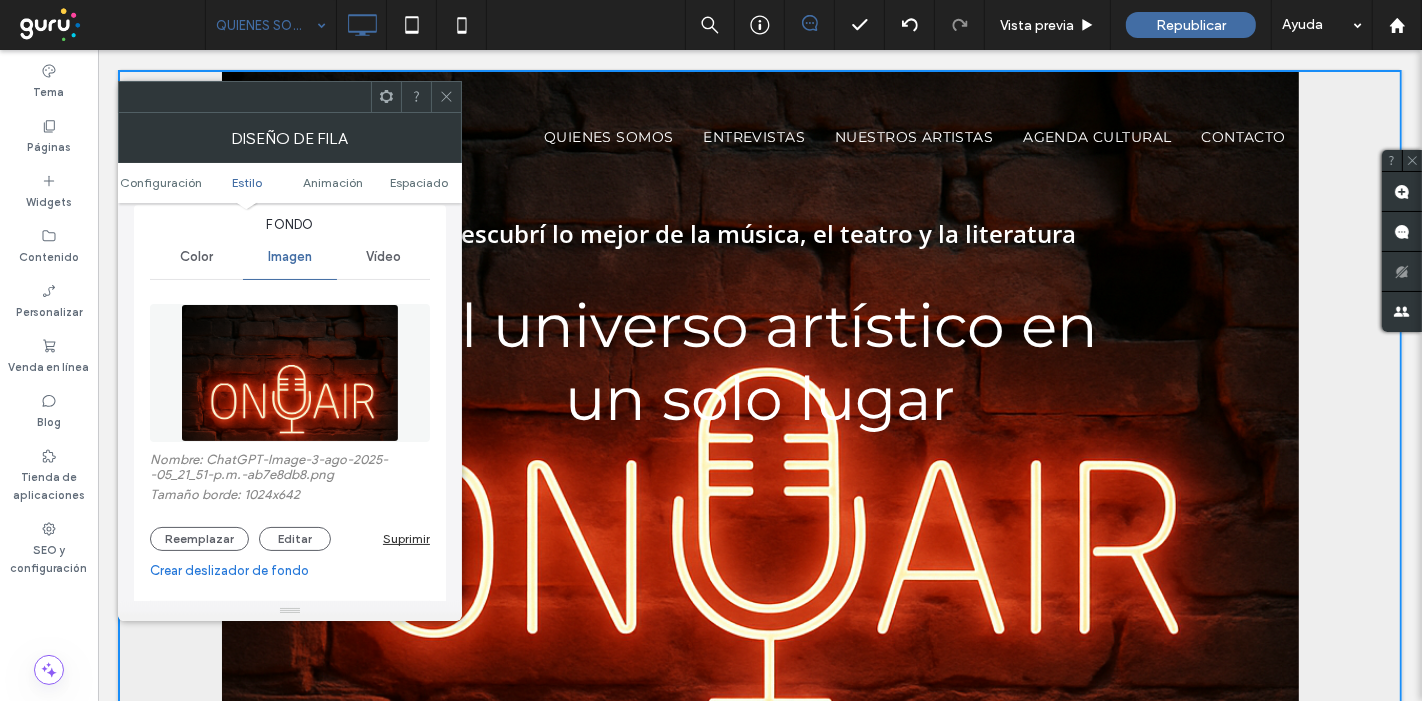 scroll, scrollTop: 222, scrollLeft: 0, axis: vertical 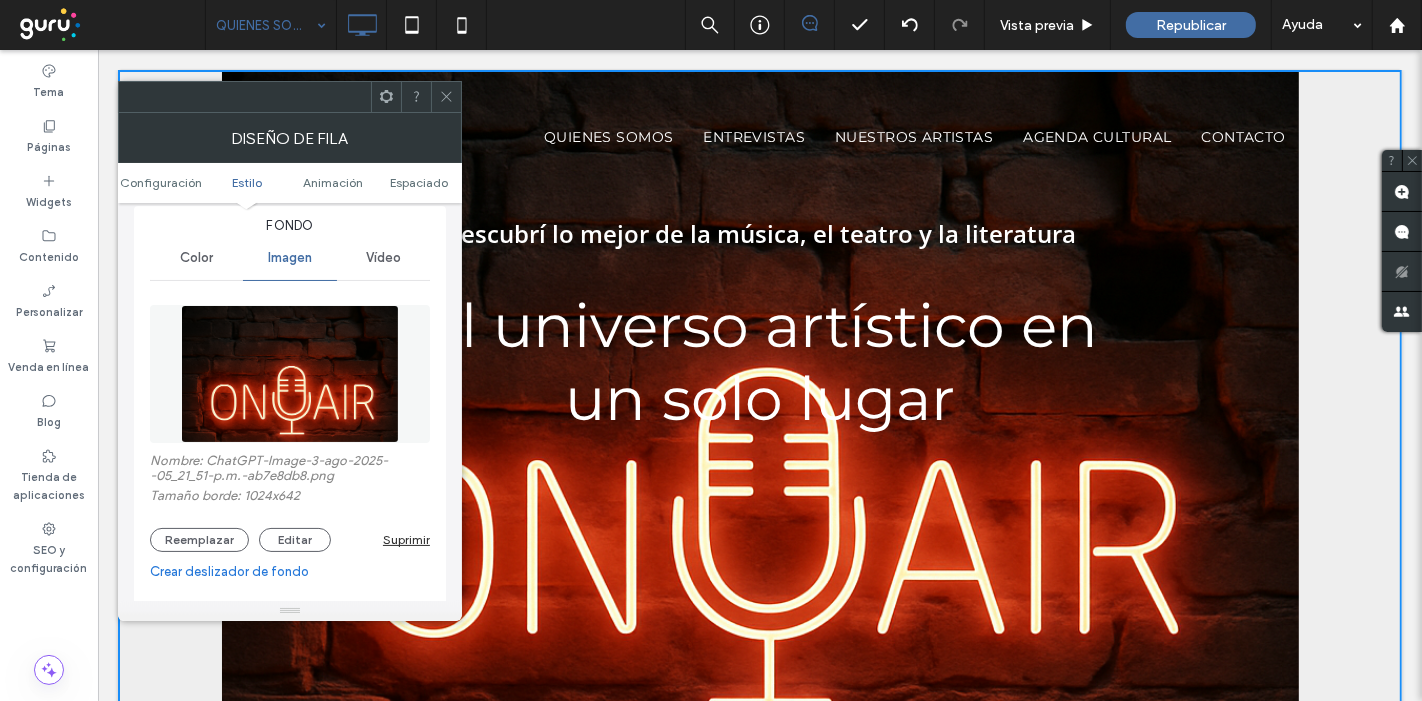 drag, startPoint x: 195, startPoint y: 244, endPoint x: 194, endPoint y: 259, distance: 15.033297 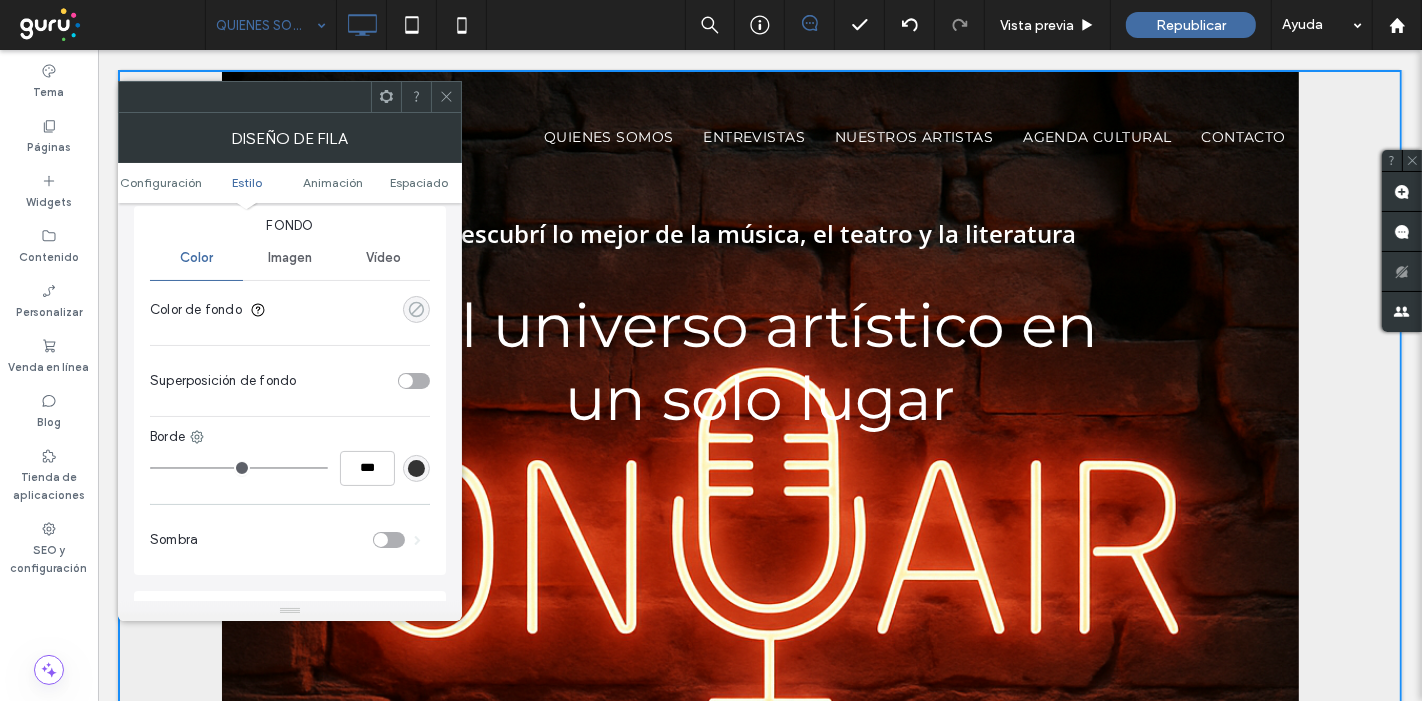 click at bounding box center (416, 309) 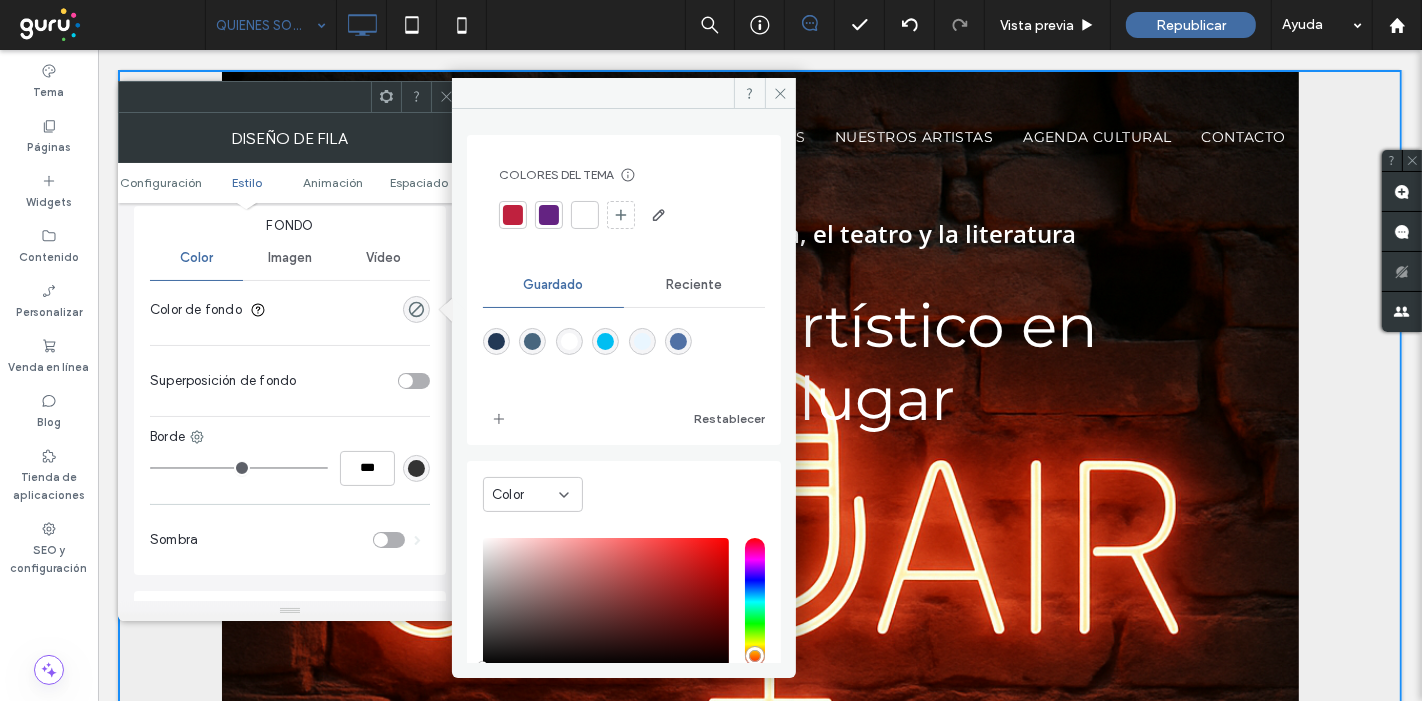 click at bounding box center [496, 341] 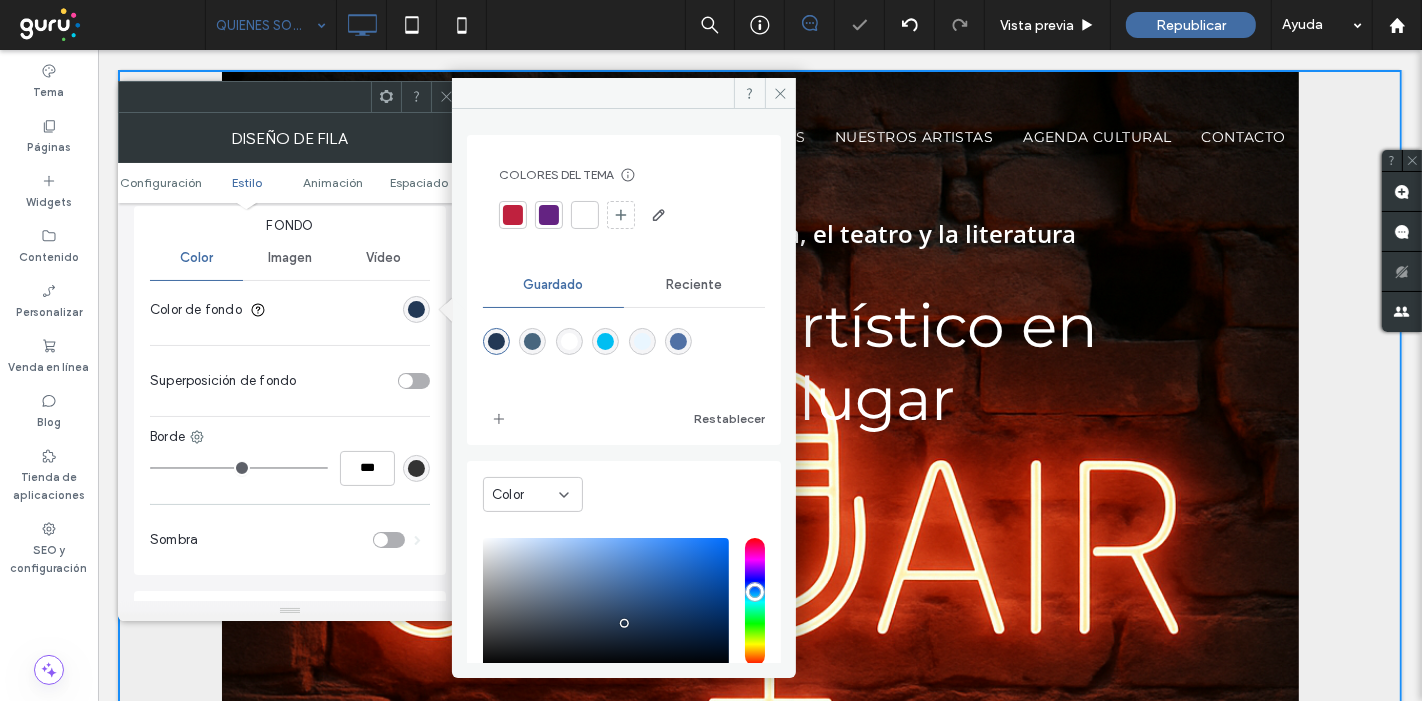 type on "*******" 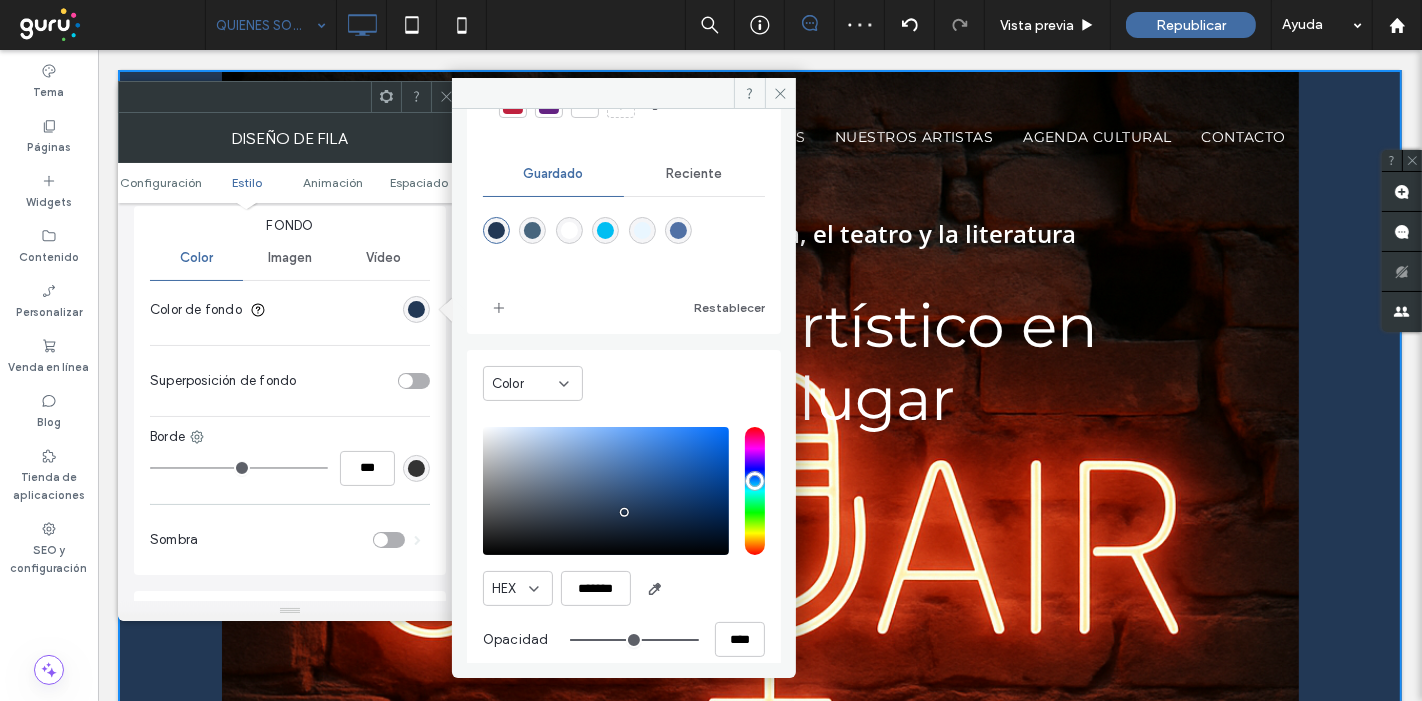 scroll, scrollTop: 0, scrollLeft: 0, axis: both 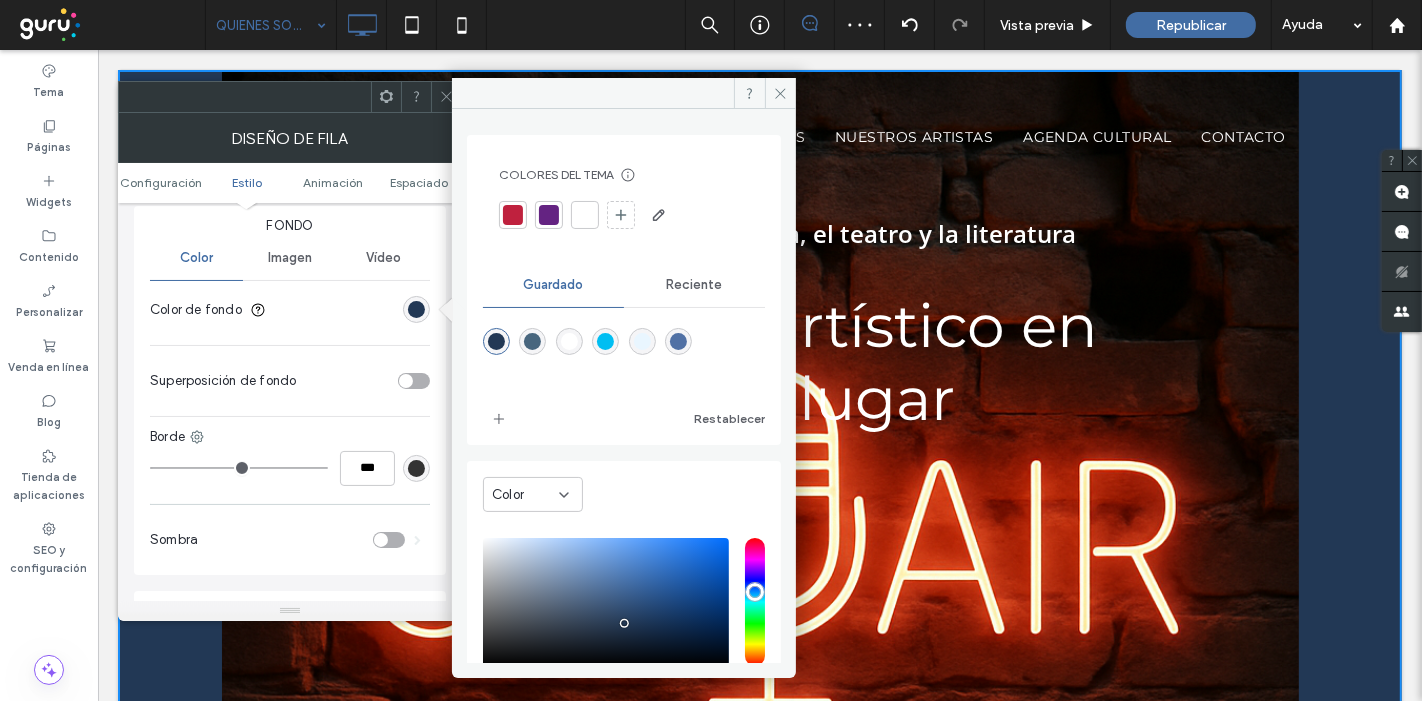 click on "Reciente" at bounding box center [694, 285] 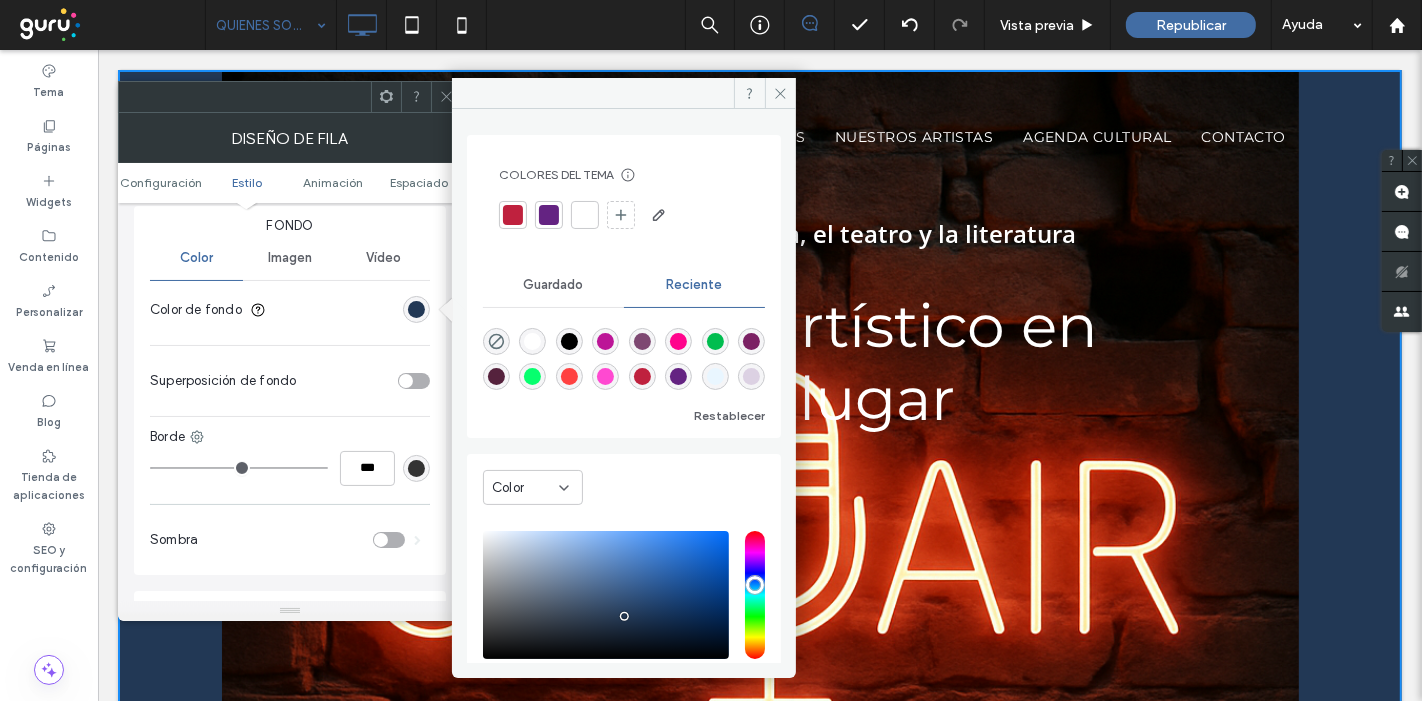 click at bounding box center [569, 341] 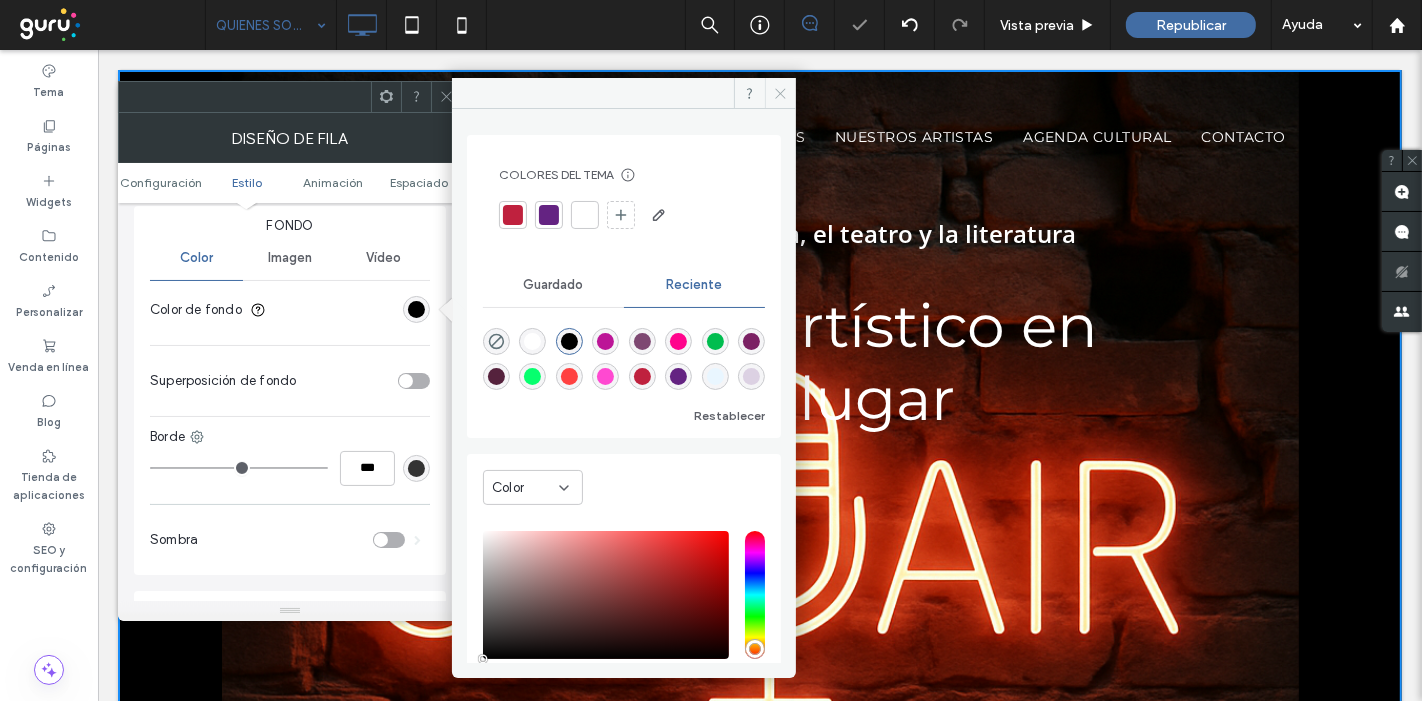 drag, startPoint x: 780, startPoint y: 87, endPoint x: 459, endPoint y: 111, distance: 321.89594 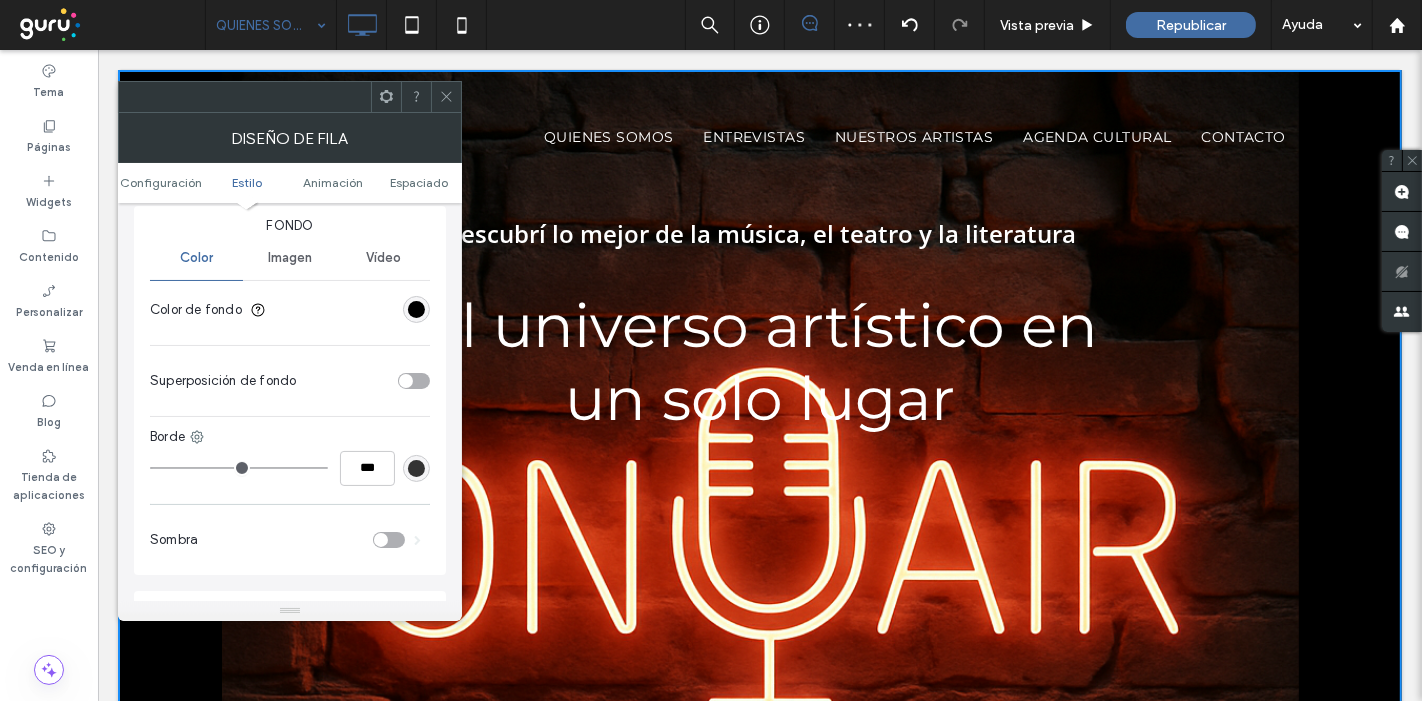 click 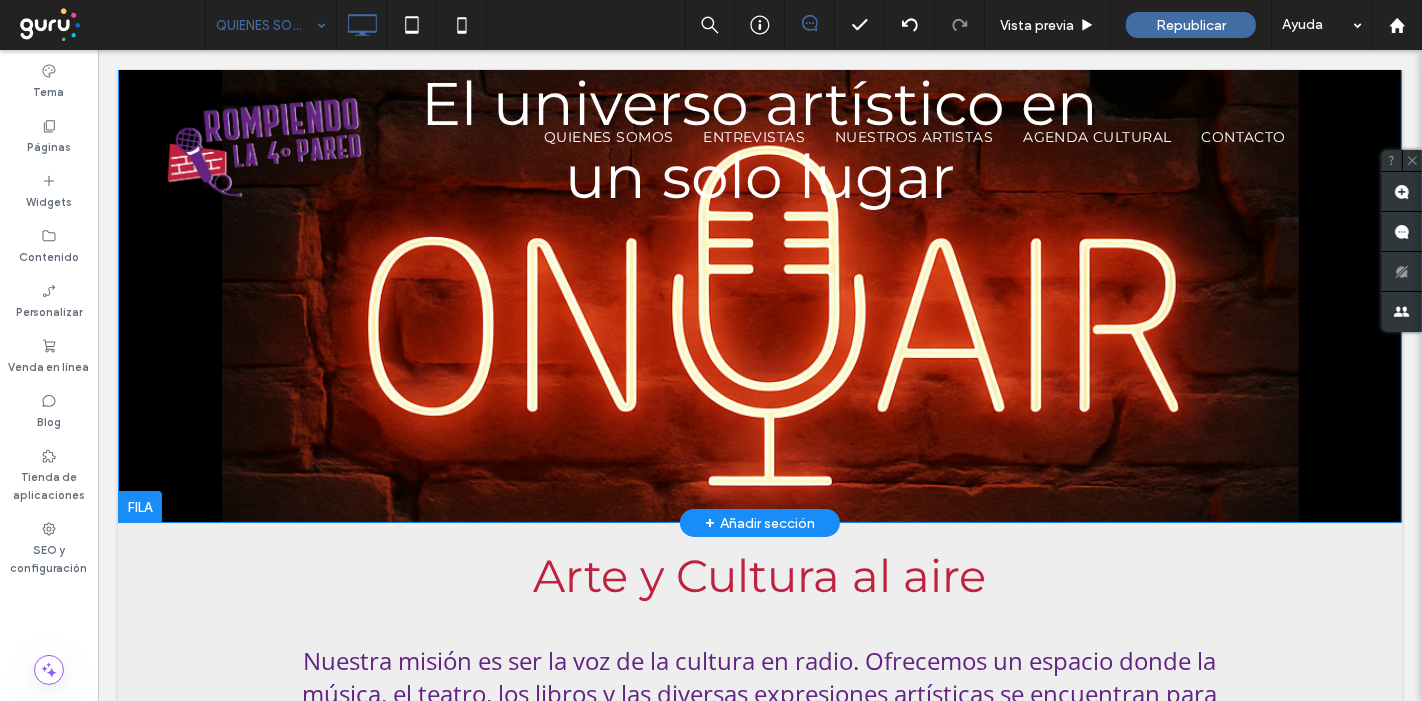 scroll, scrollTop: 0, scrollLeft: 0, axis: both 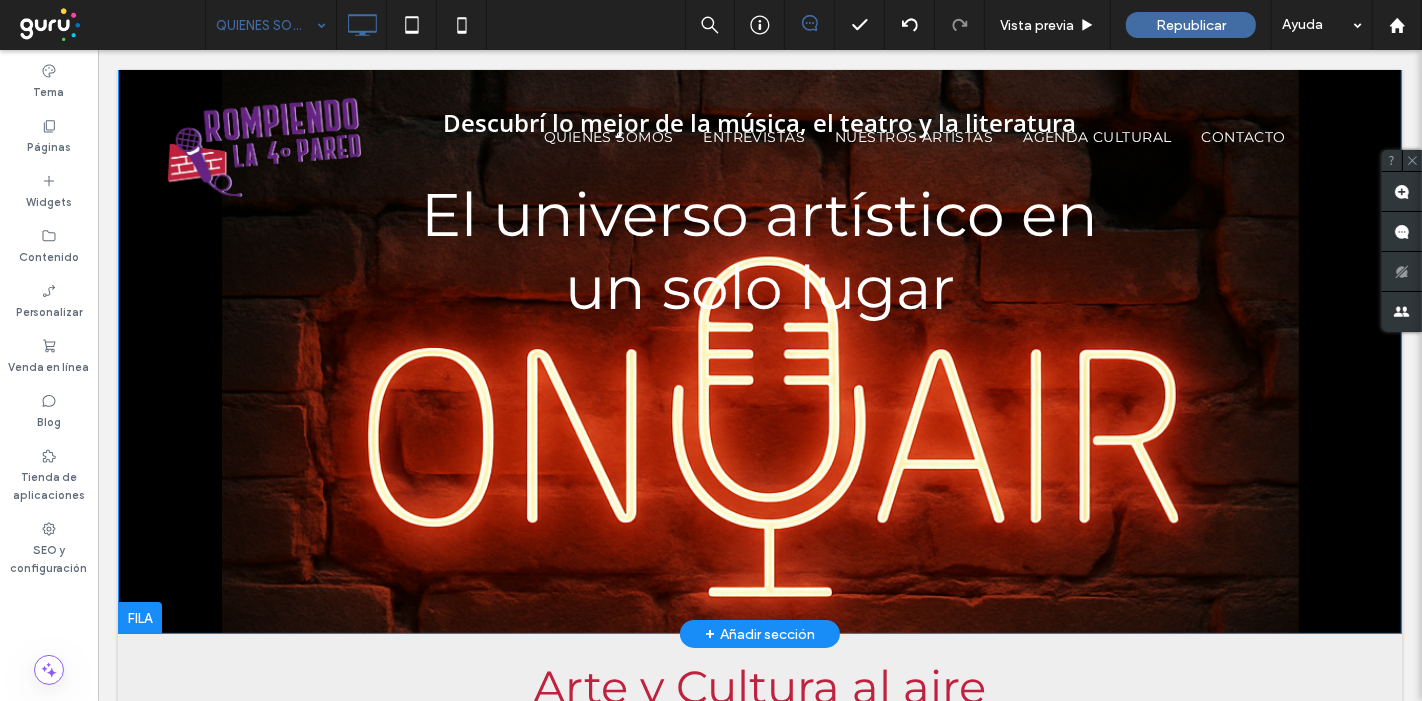 click on "Descubrí lo mejor de la música, el teatro y la literatura   El universo artístico en un solo lugar
Click To Paste
Fila + Añadir sección" at bounding box center (759, 296) 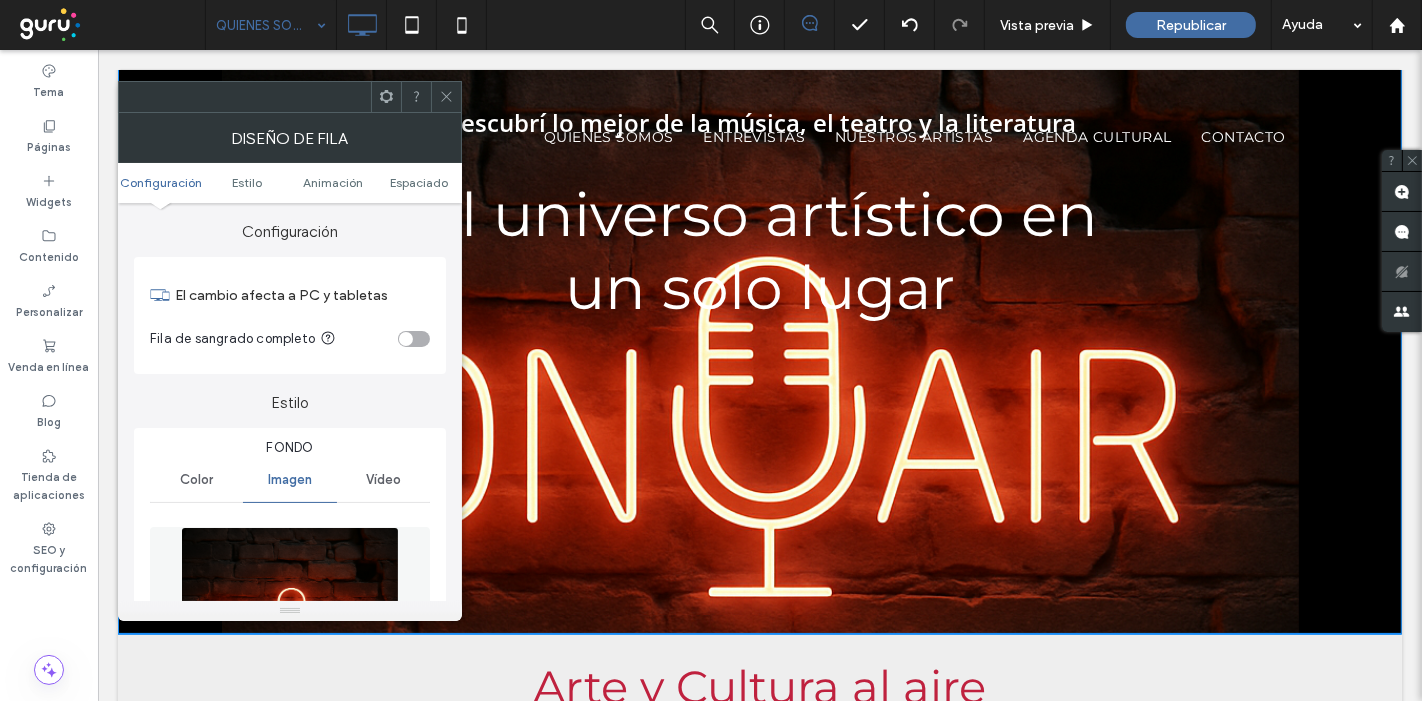 scroll, scrollTop: 0, scrollLeft: 0, axis: both 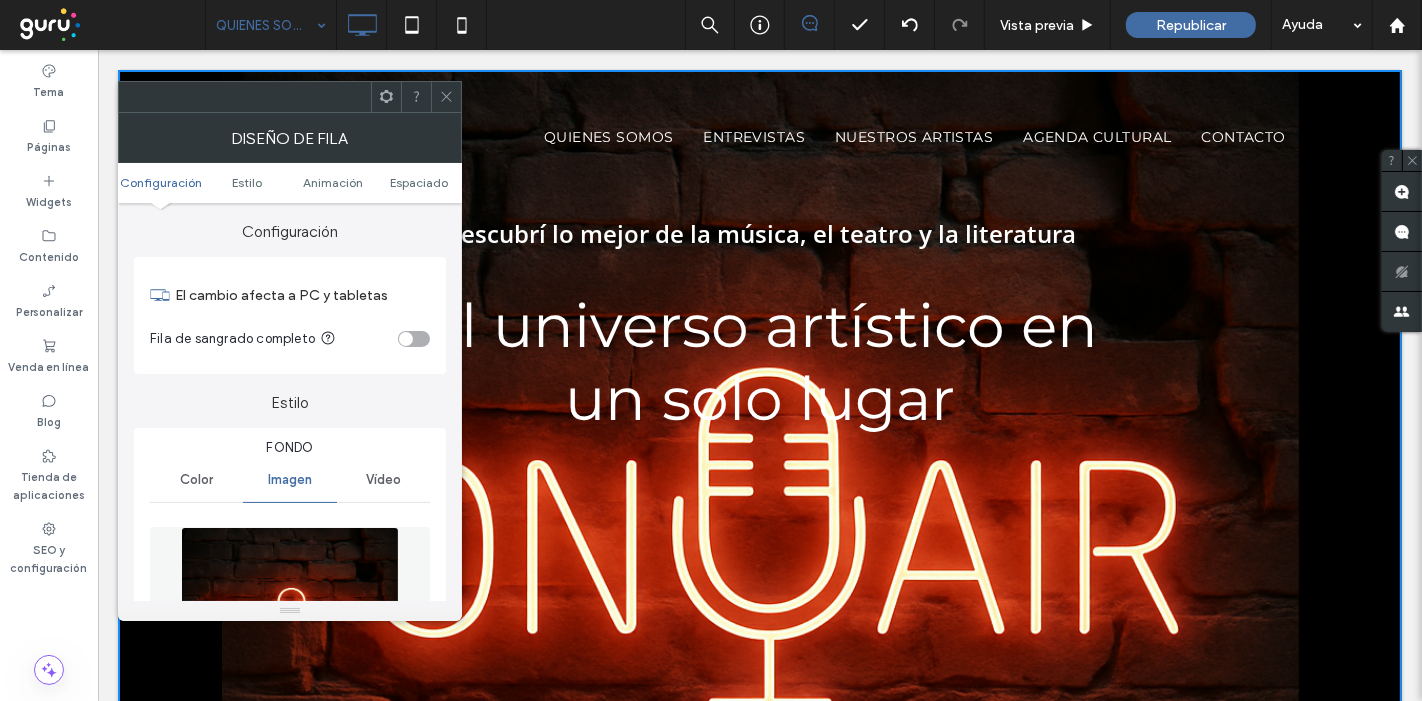 click 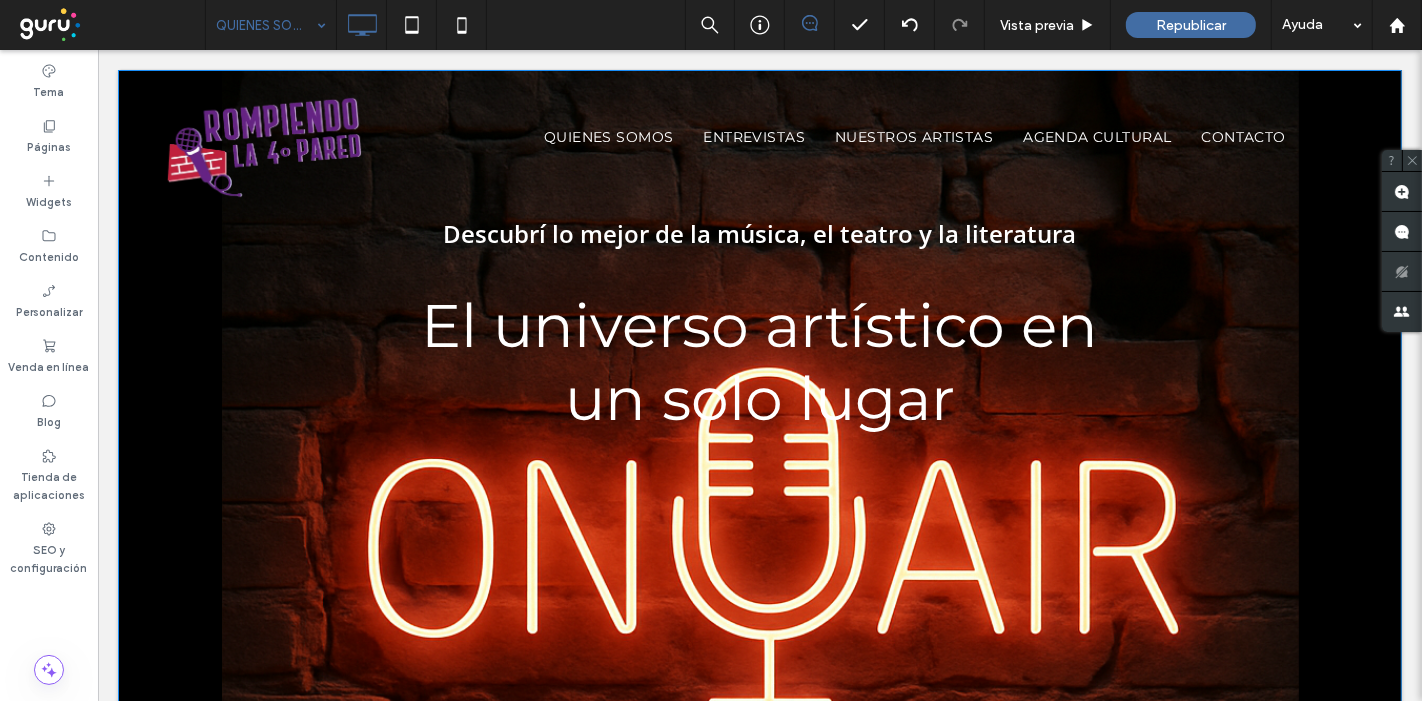 click on "Descubrí lo mejor de la música, el teatro y la literatura   El universo artístico en un solo lugar
Click To Paste" at bounding box center (759, 330) 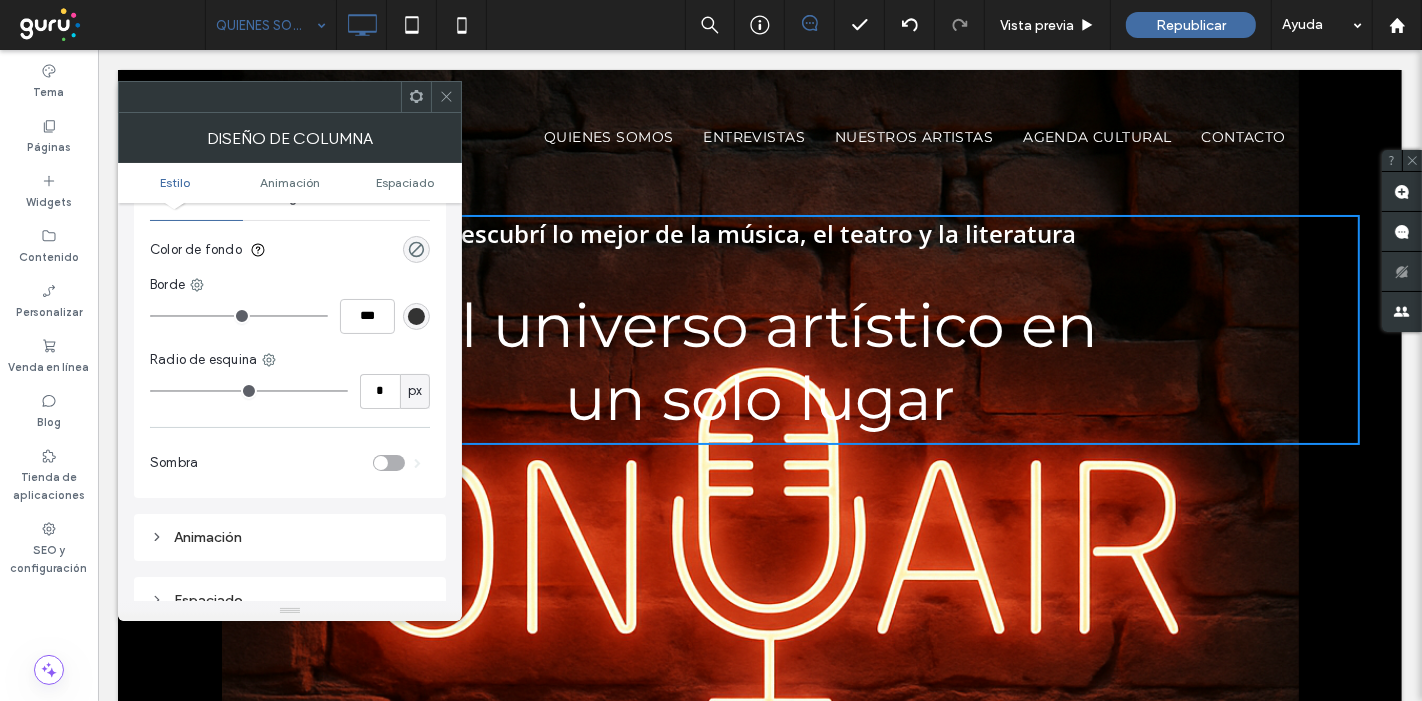 scroll, scrollTop: 0, scrollLeft: 0, axis: both 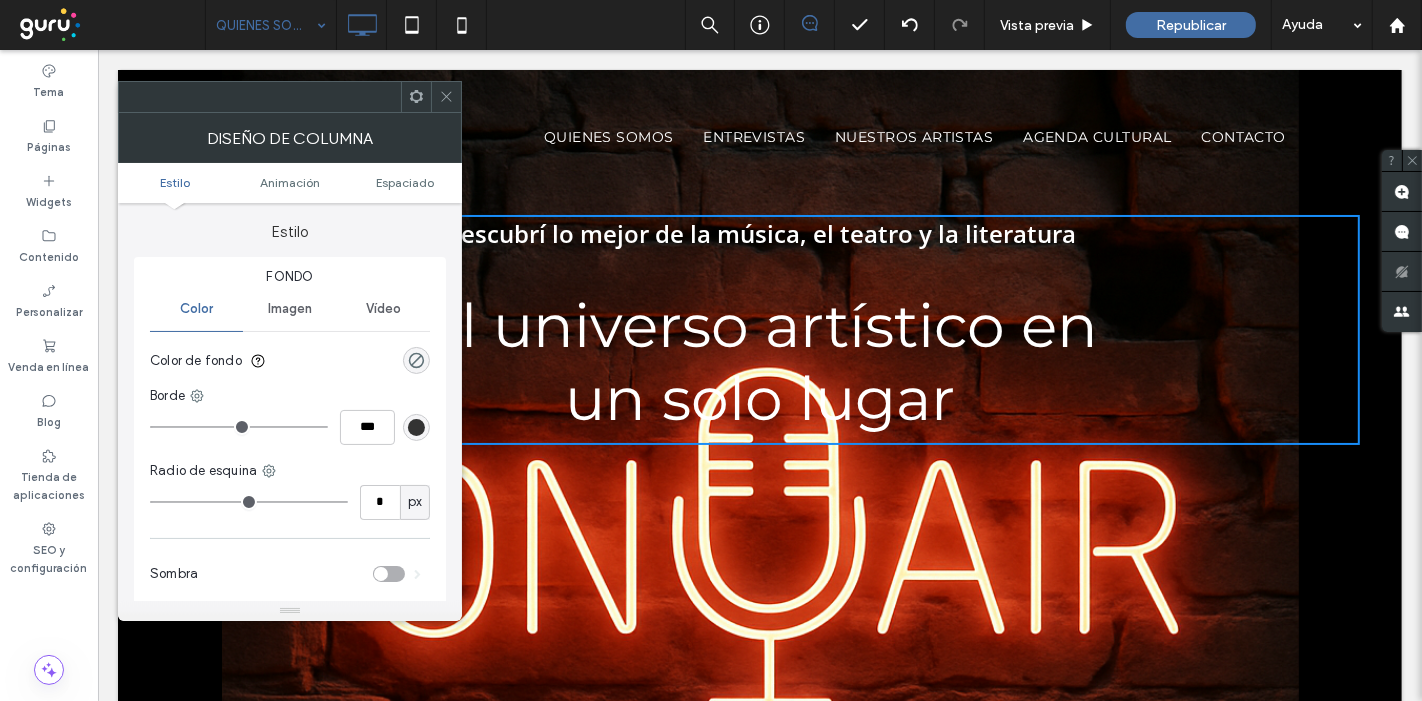click 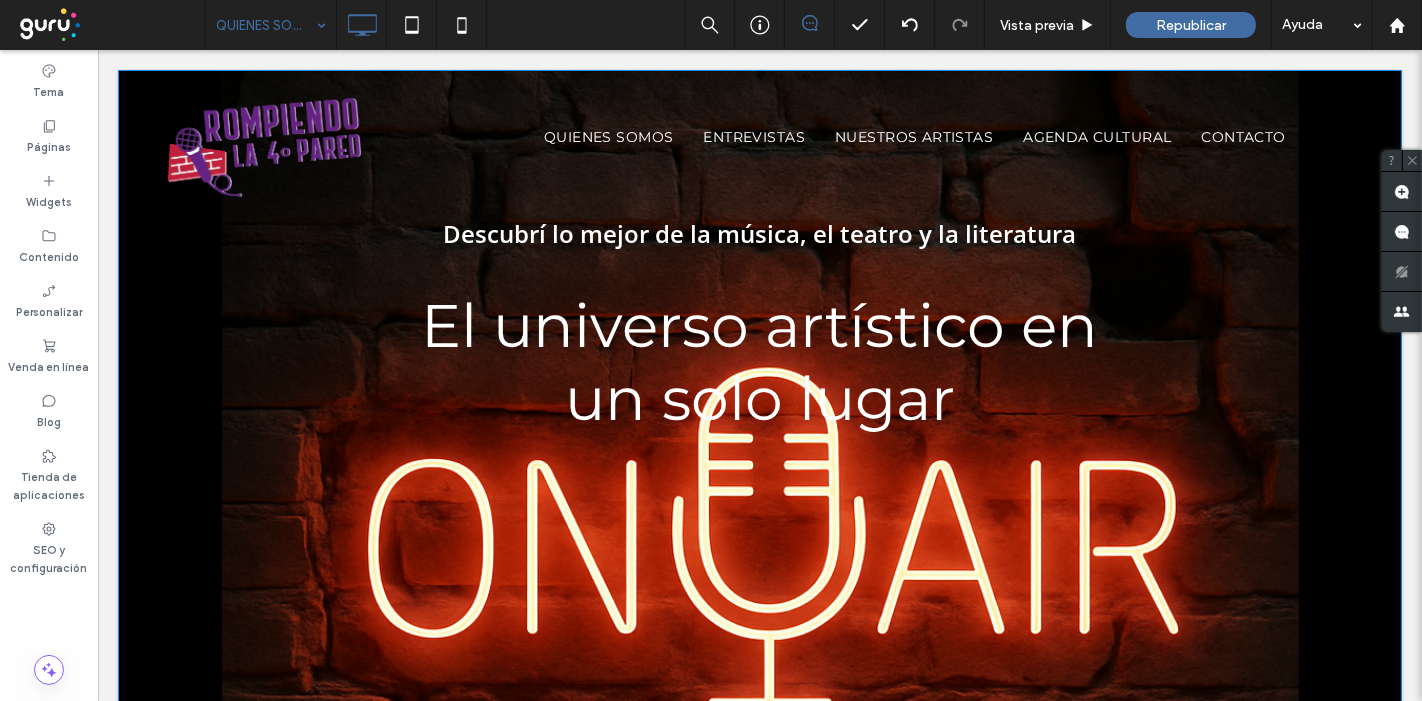 click on "Descubrí lo mejor de la música, el teatro y la literatura   El universo artístico en un solo lugar
Click To Paste
Fila + Añadir sección" at bounding box center [759, 407] 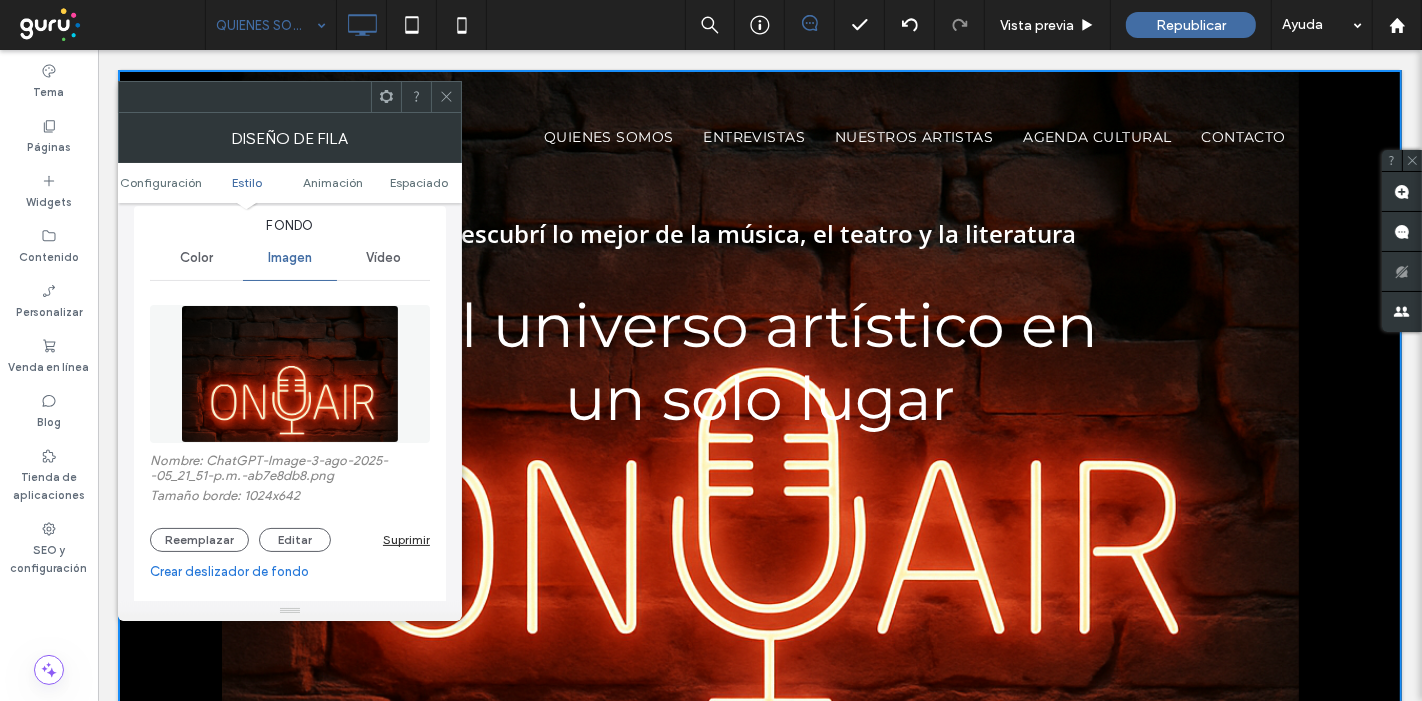 scroll, scrollTop: 0, scrollLeft: 0, axis: both 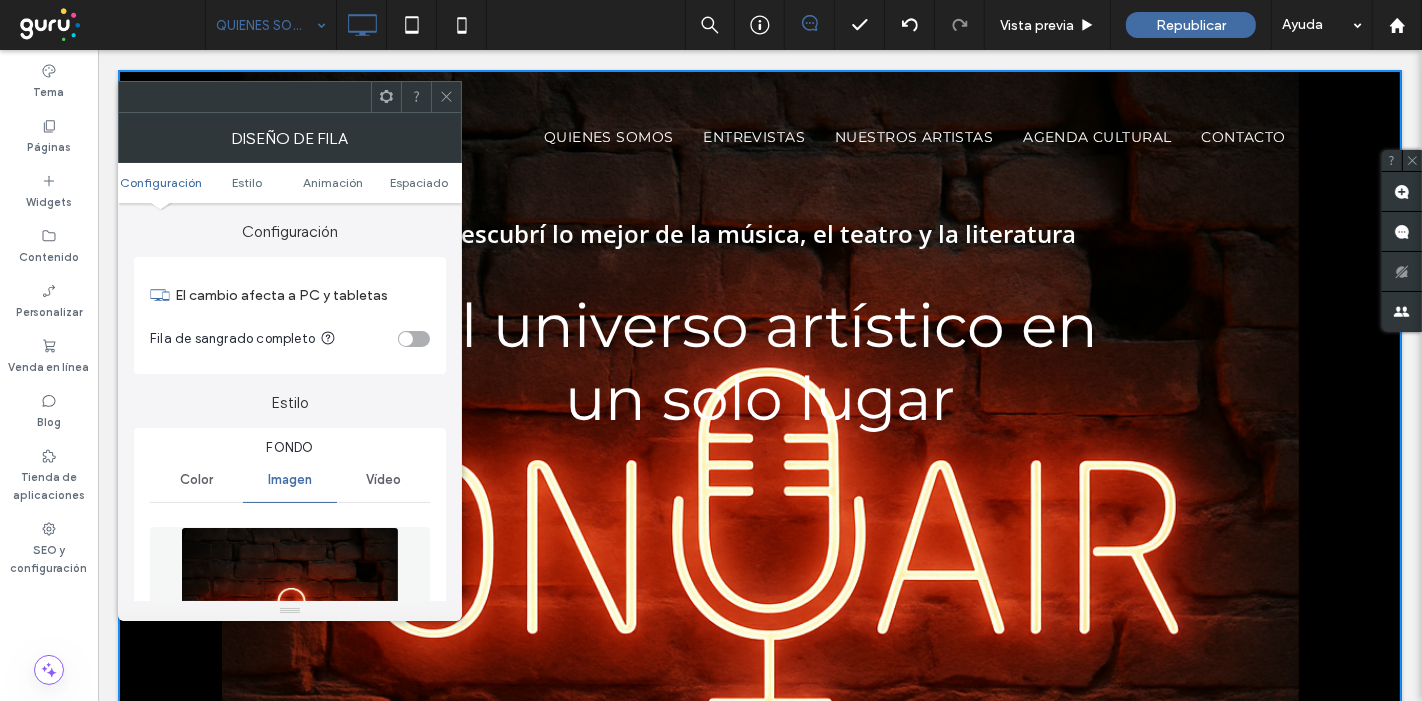 click on "Color" at bounding box center [196, 480] 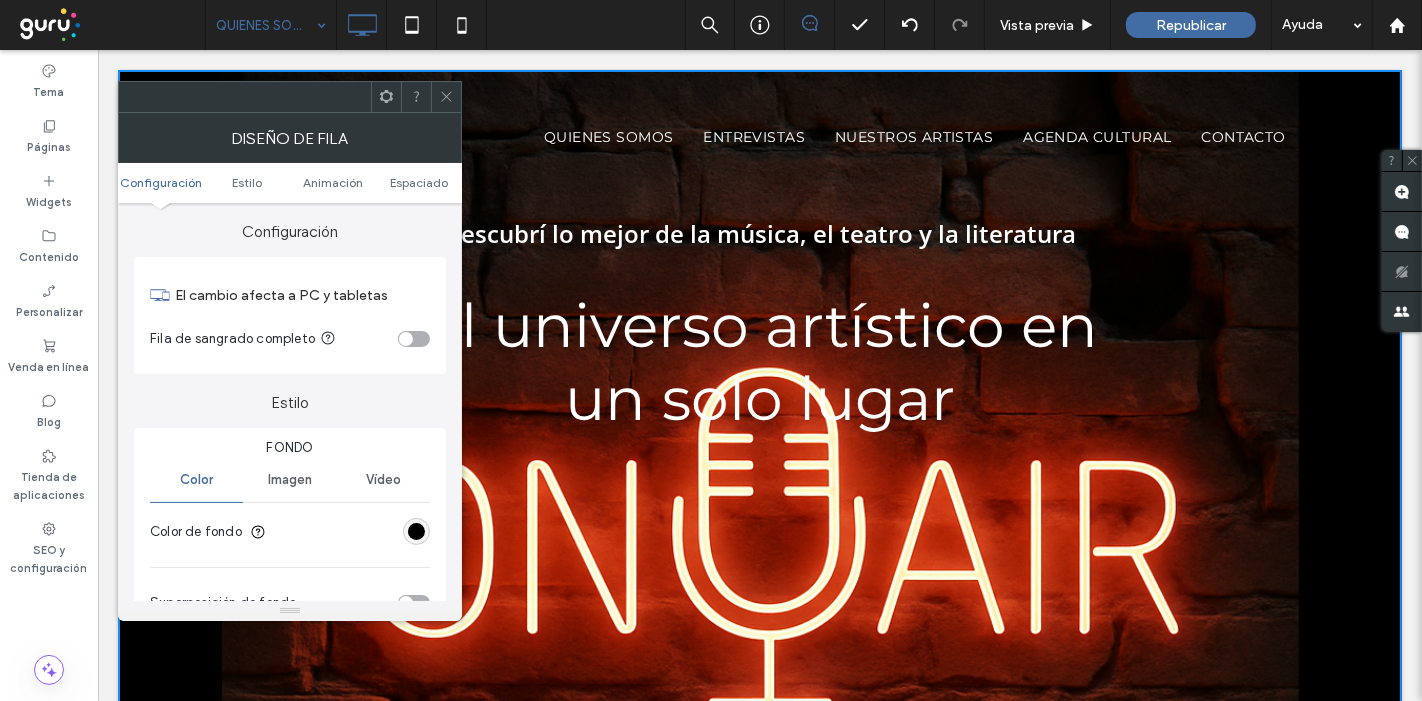 scroll, scrollTop: 111, scrollLeft: 0, axis: vertical 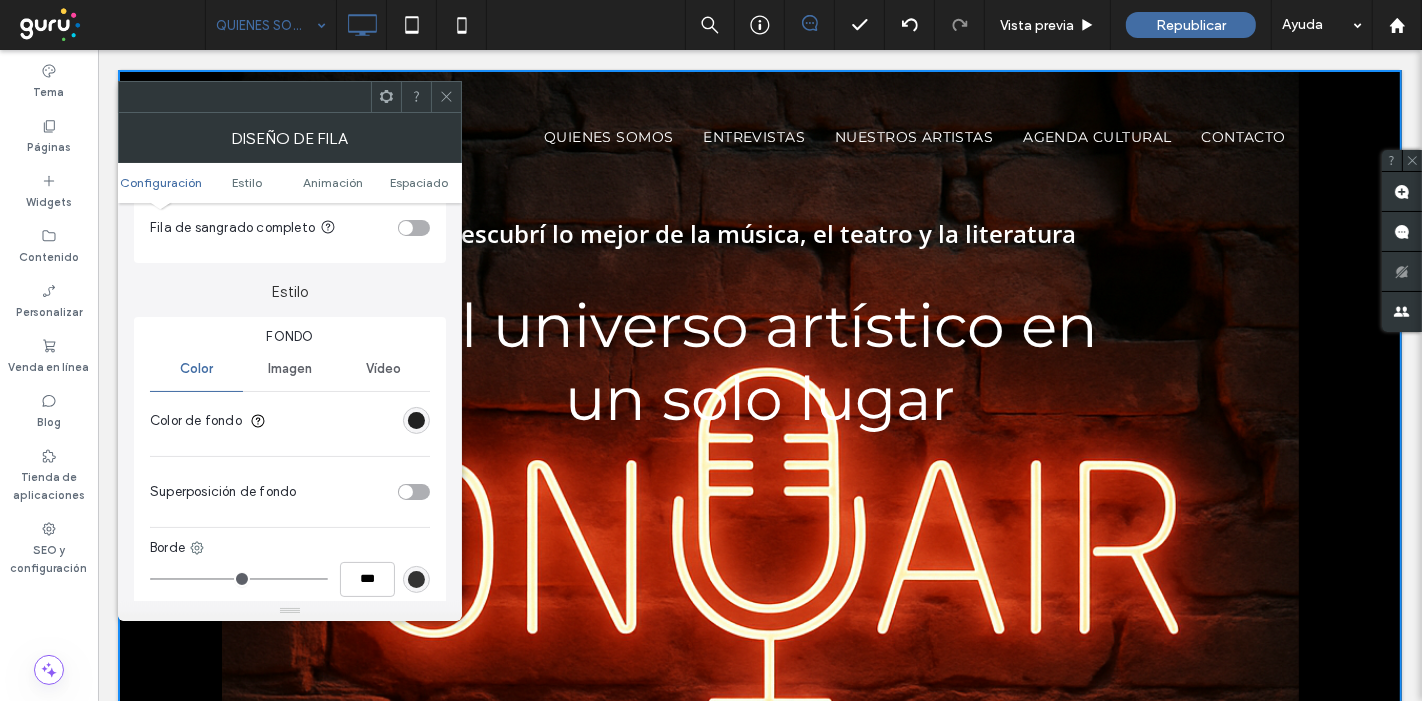 click at bounding box center (416, 420) 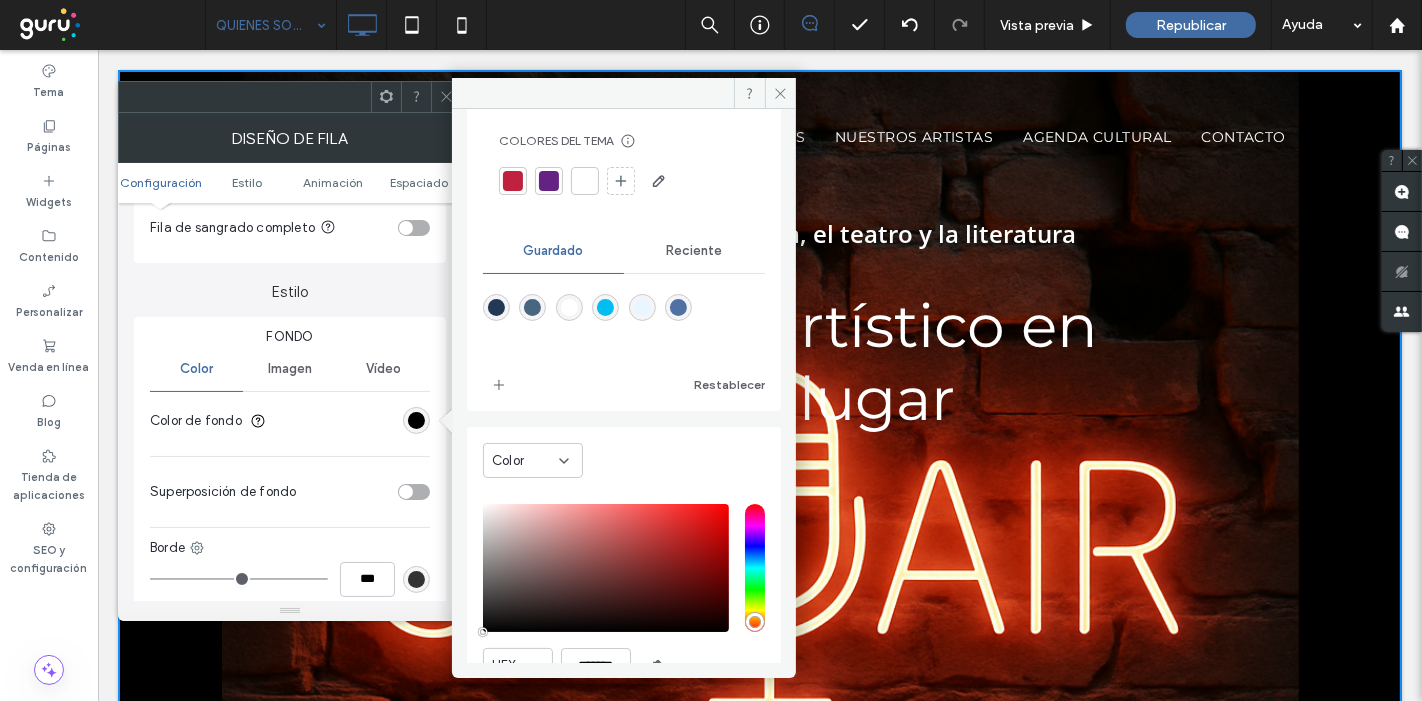 scroll, scrollTop: 0, scrollLeft: 0, axis: both 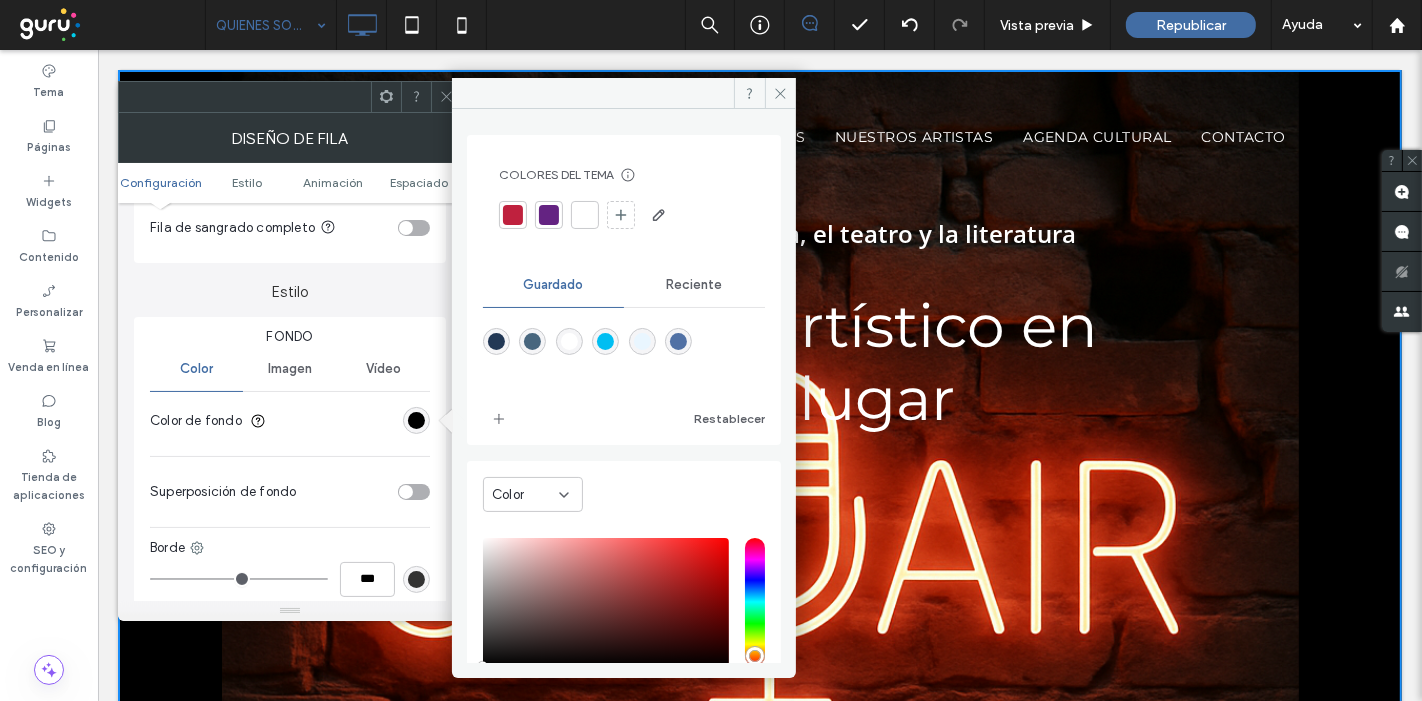 click on "Reciente" at bounding box center (694, 285) 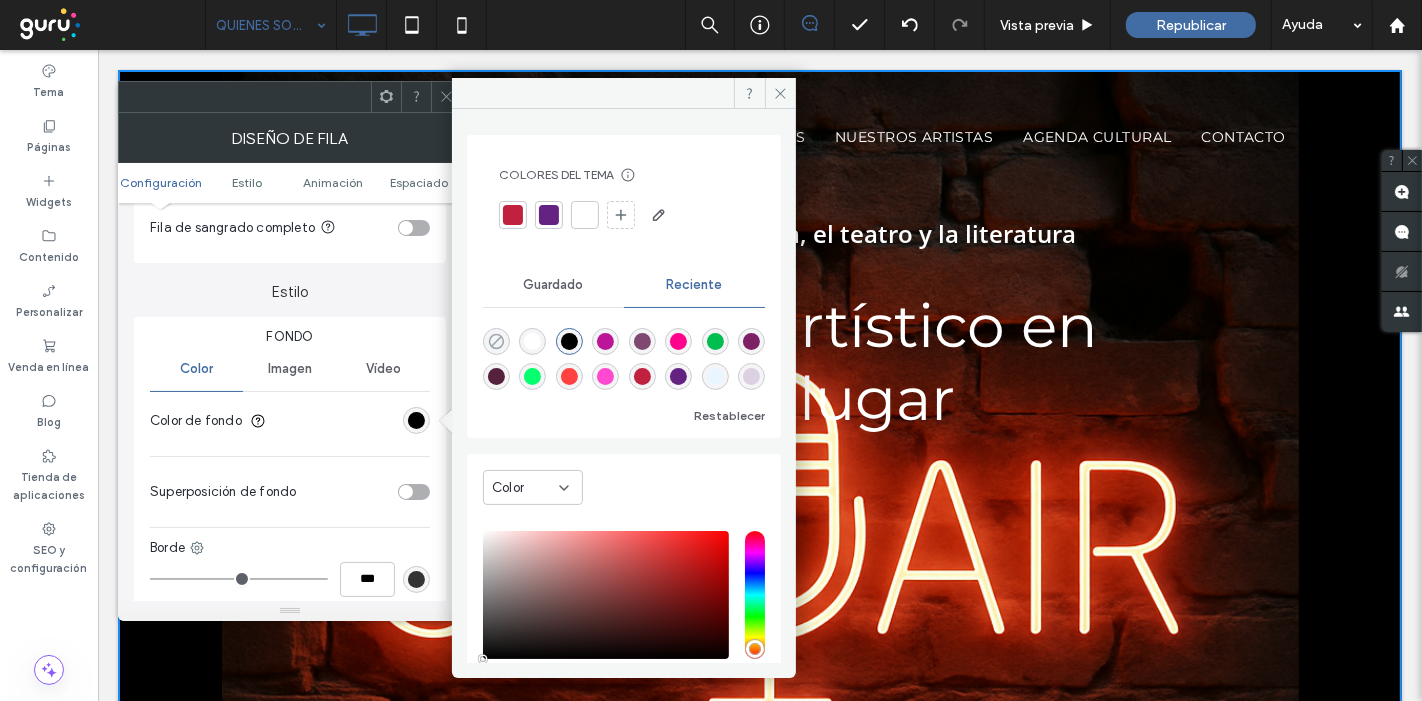 click 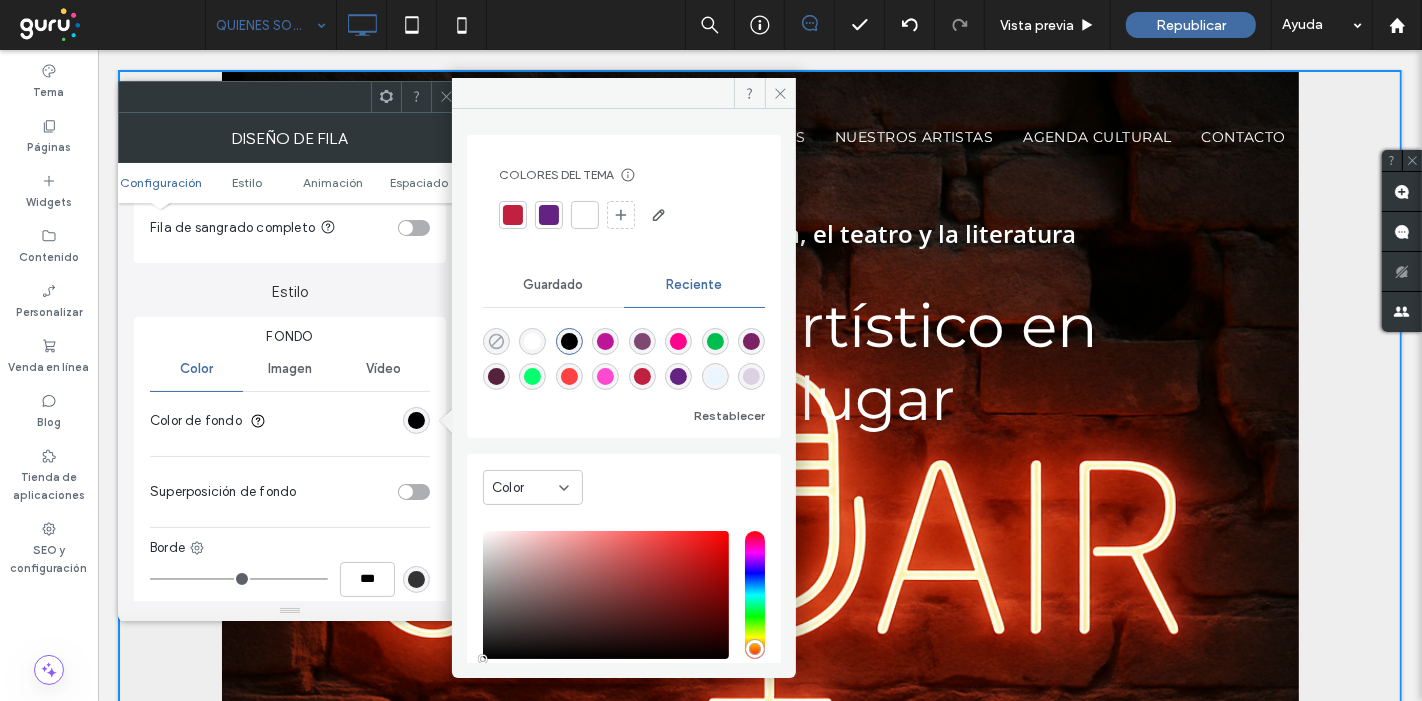 type on "*" 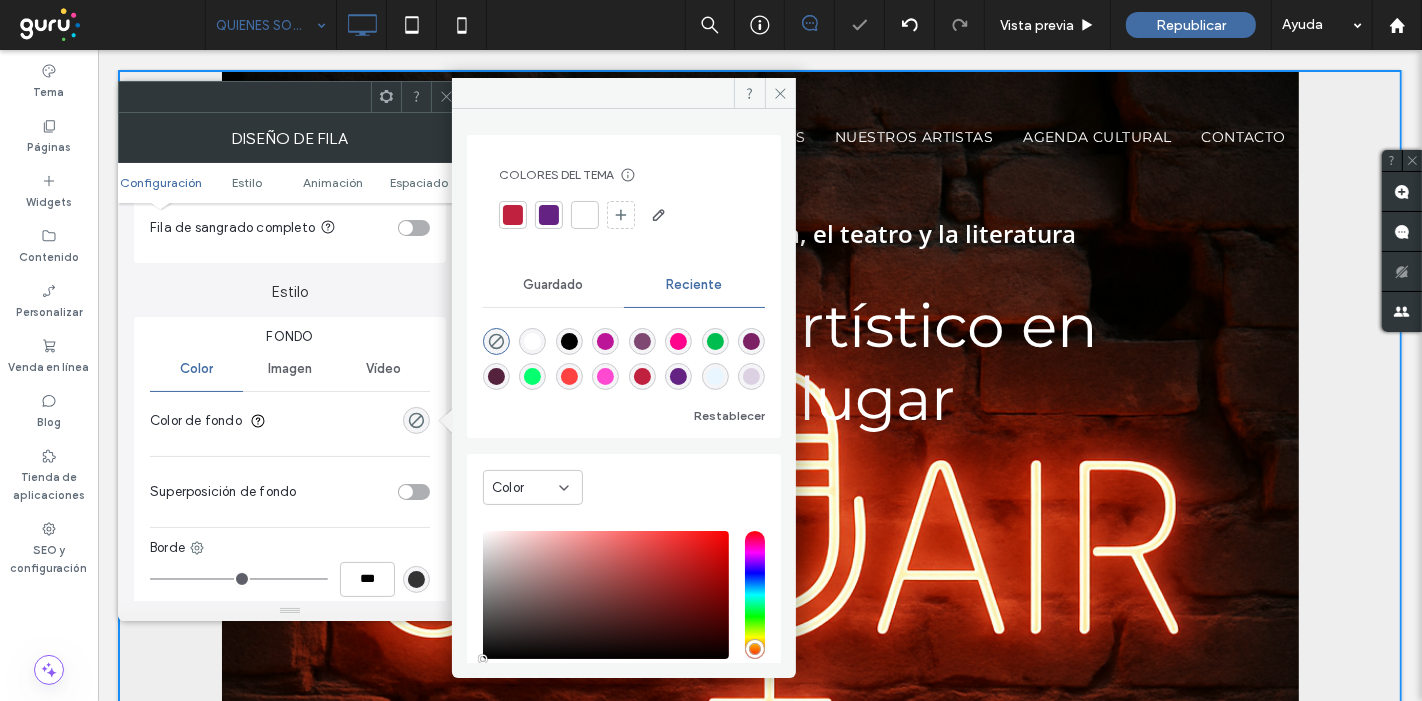 click on "Color de fondo" at bounding box center [290, 421] 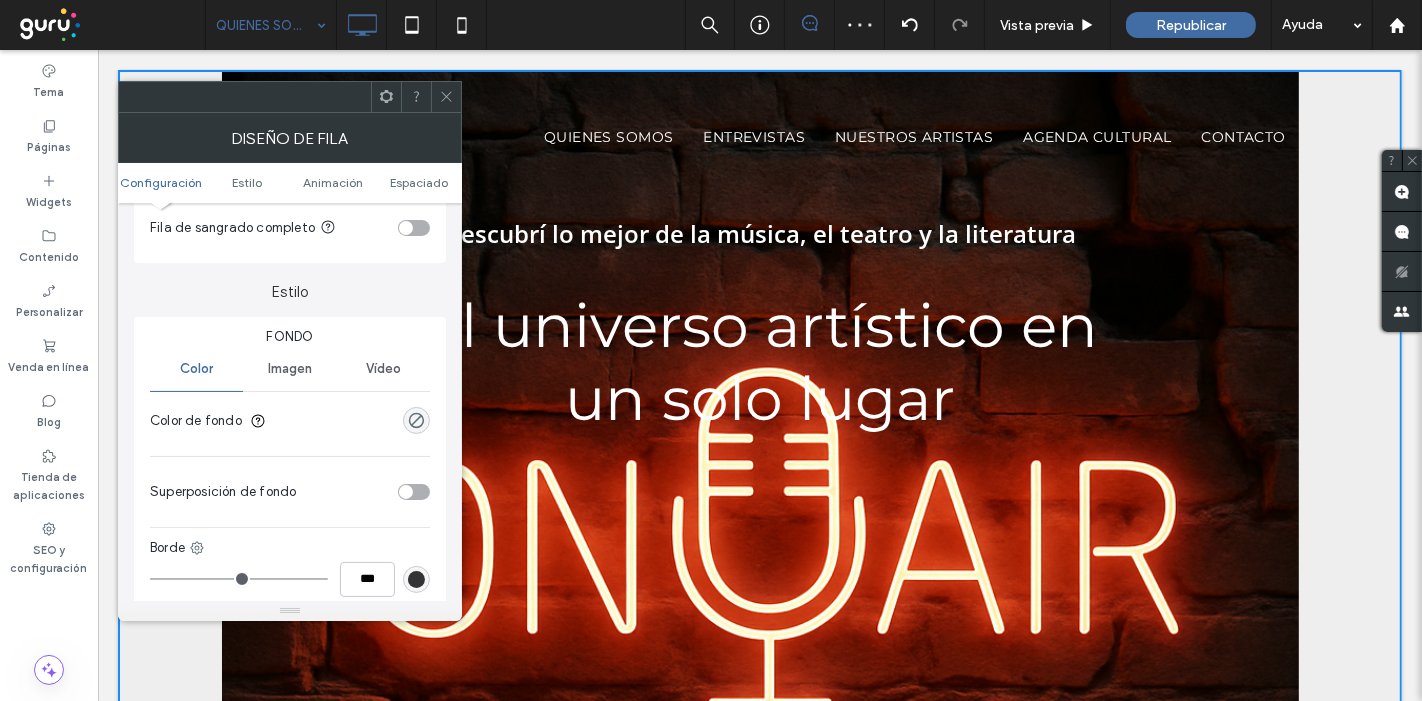 scroll, scrollTop: 222, scrollLeft: 0, axis: vertical 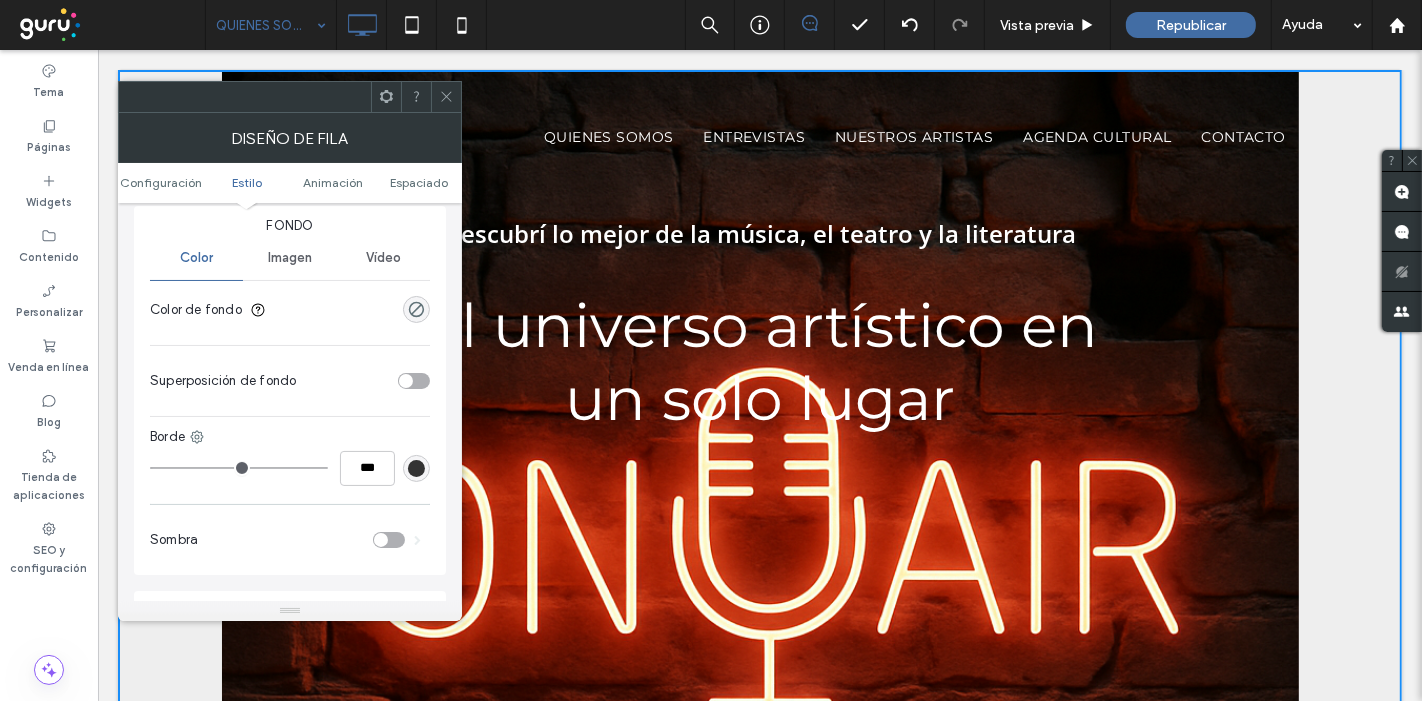 click on "Imagen" at bounding box center (289, 258) 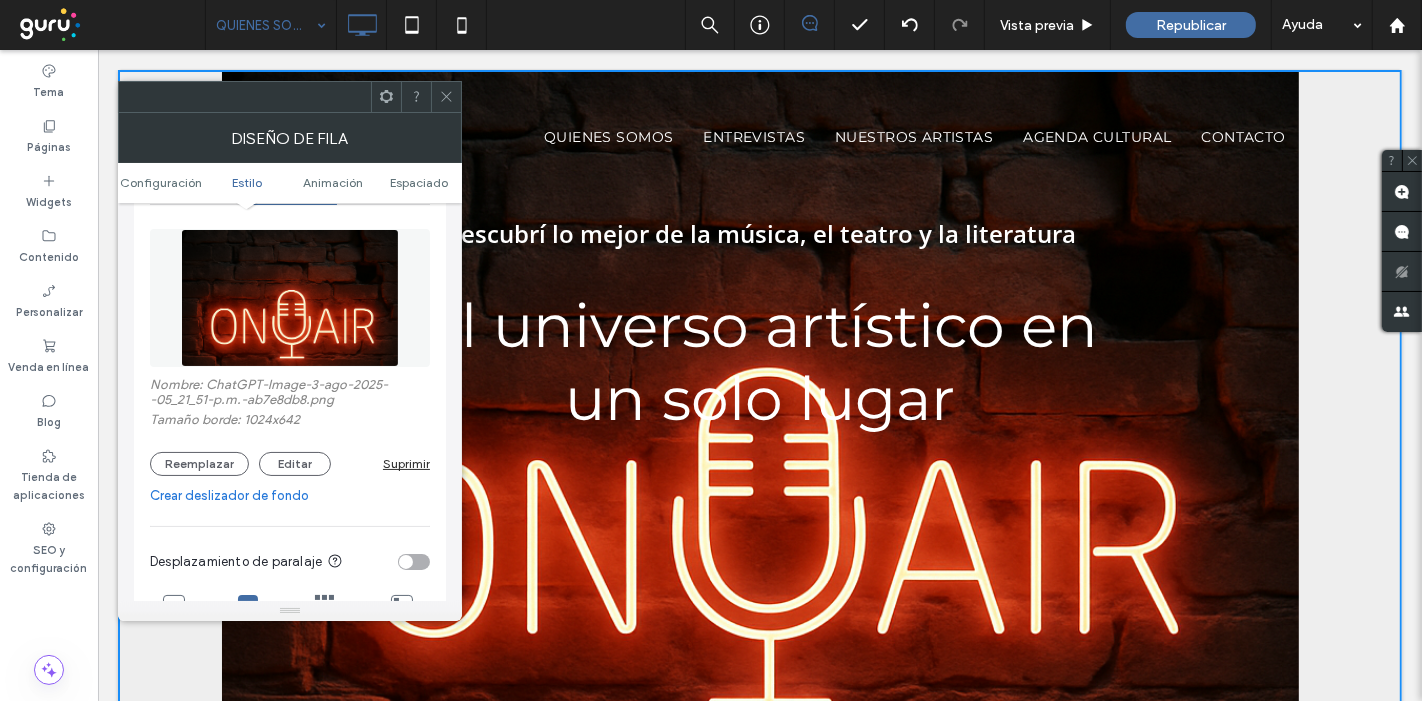 scroll, scrollTop: 333, scrollLeft: 0, axis: vertical 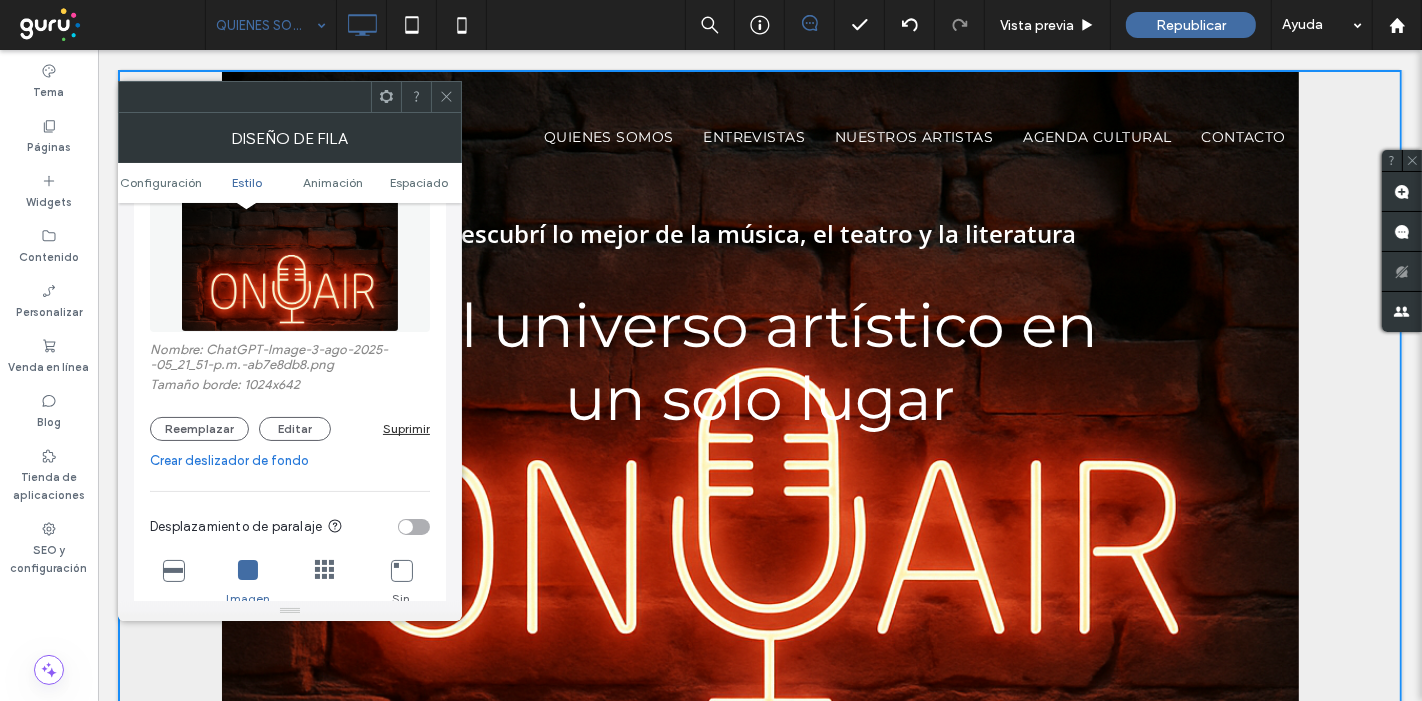 click at bounding box center (173, 570) 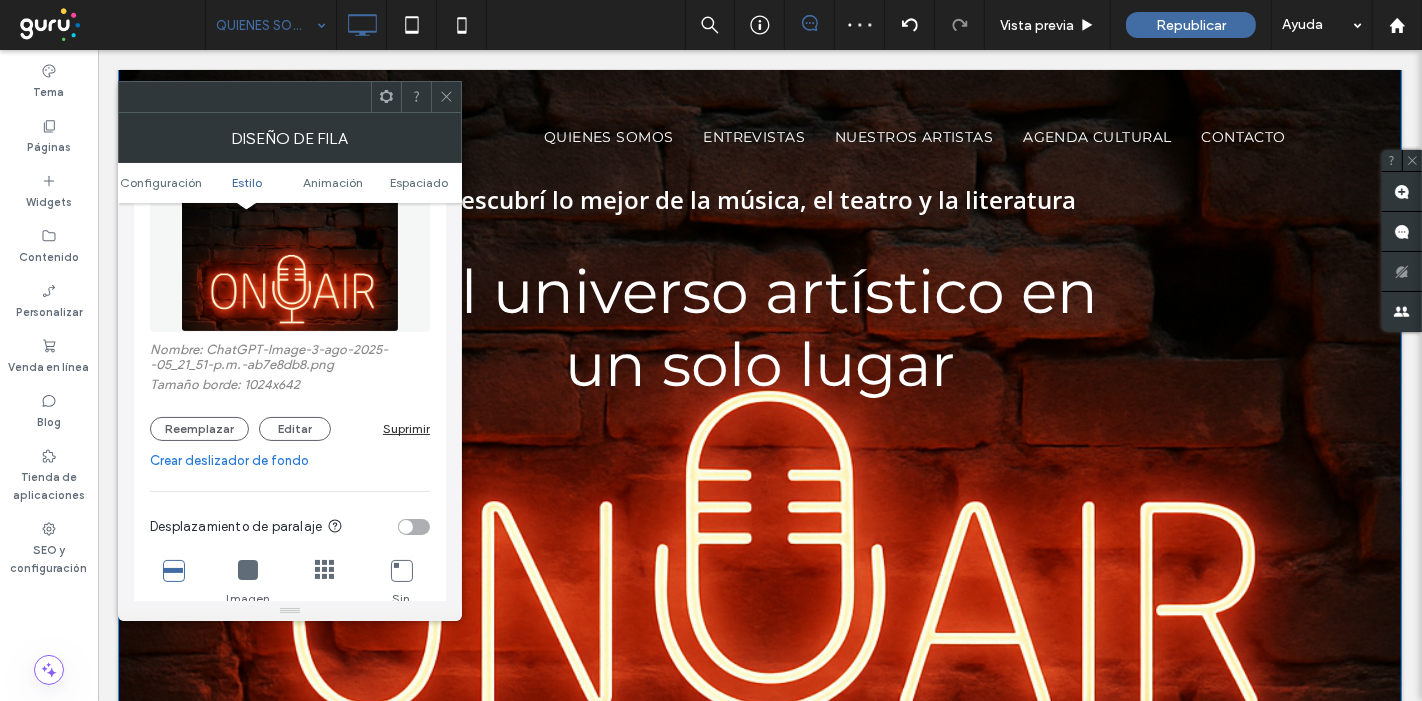 scroll, scrollTop: 0, scrollLeft: 0, axis: both 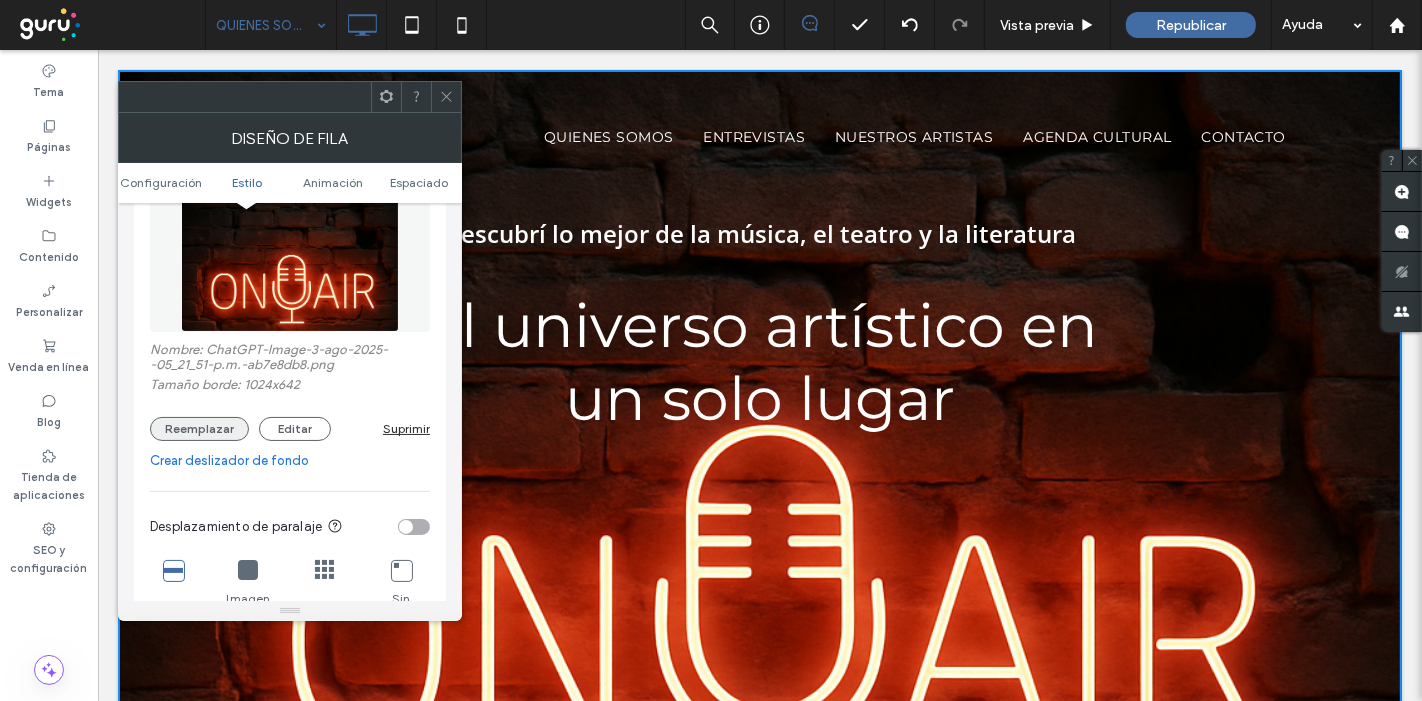 click on "Reemplazar" at bounding box center (199, 429) 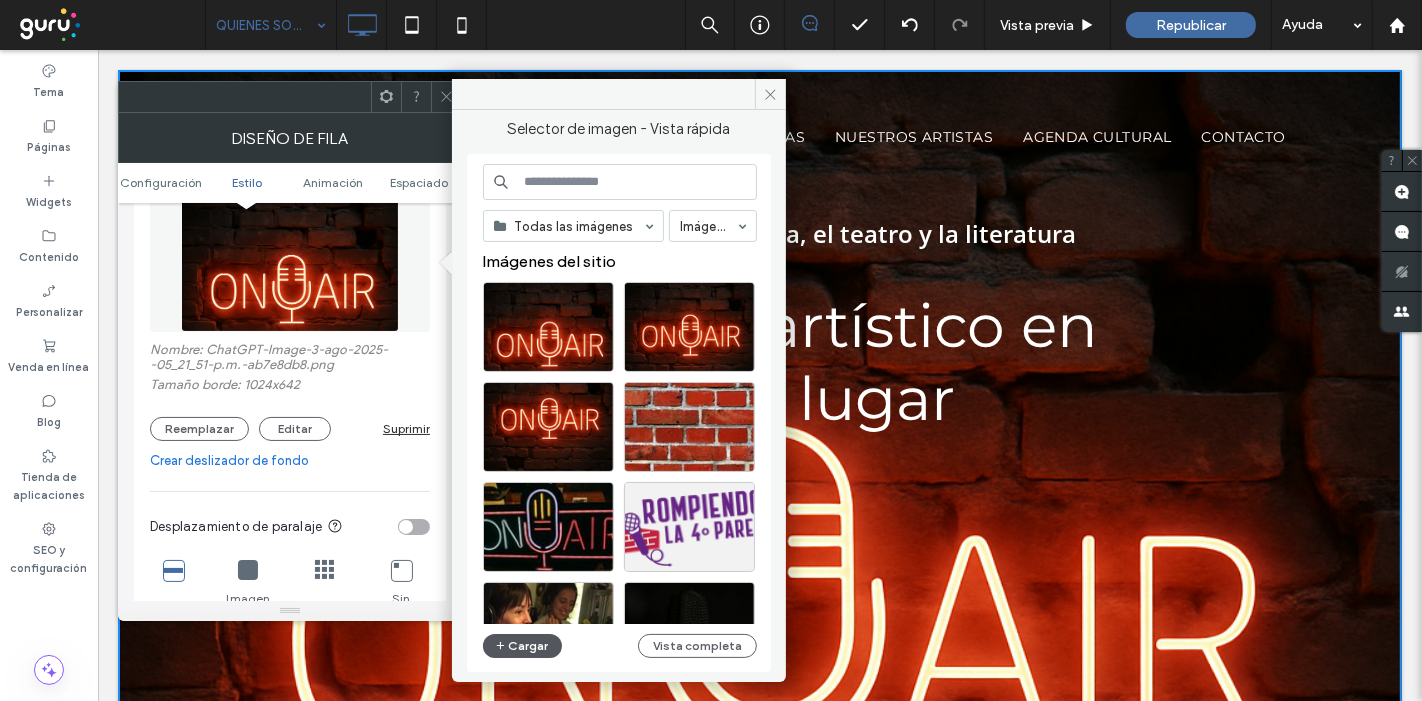 click on "Cargar" at bounding box center (523, 646) 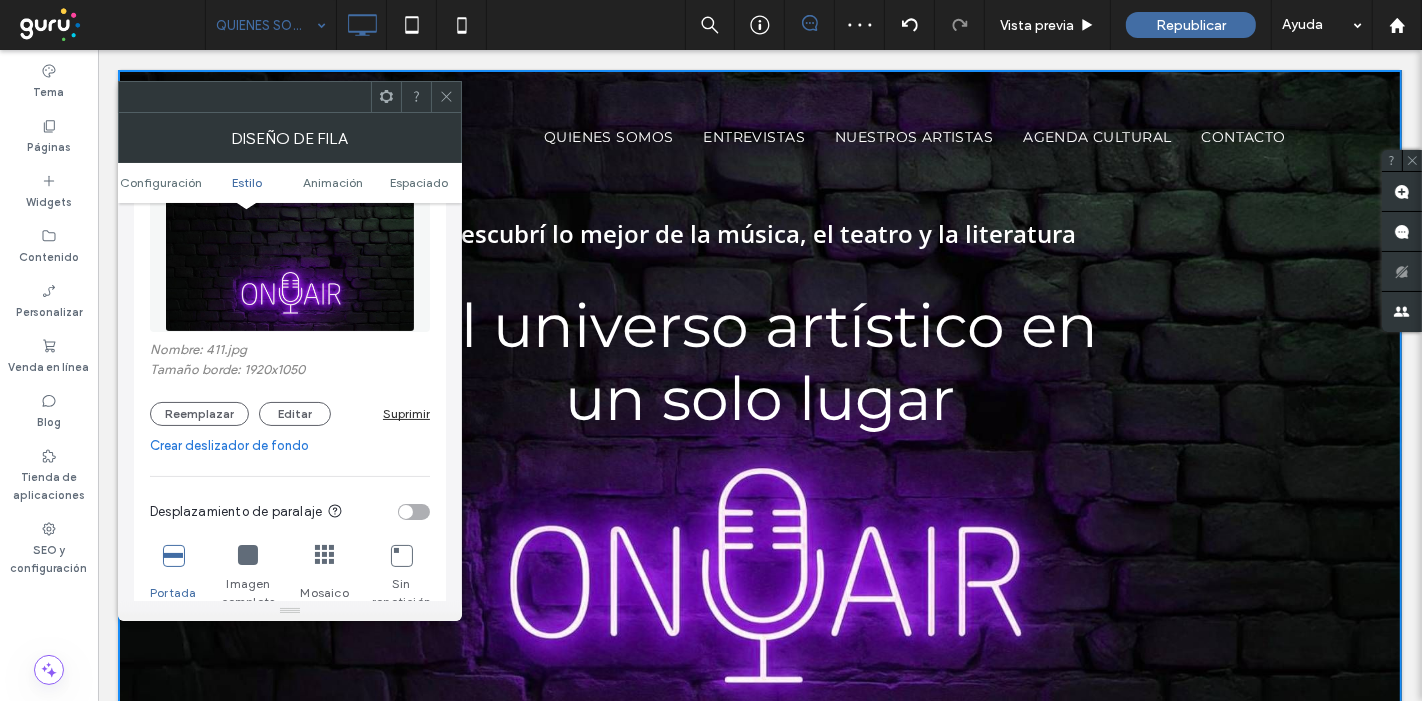click 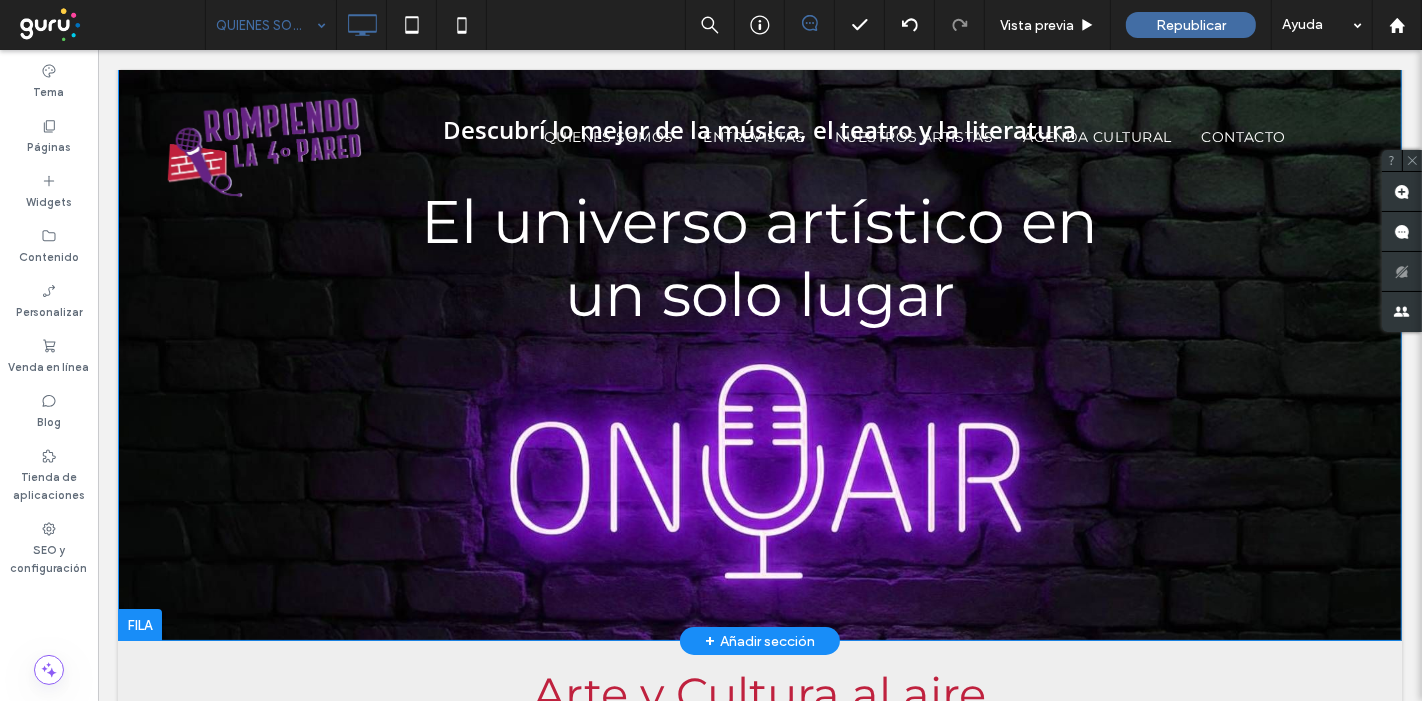 scroll, scrollTop: 0, scrollLeft: 0, axis: both 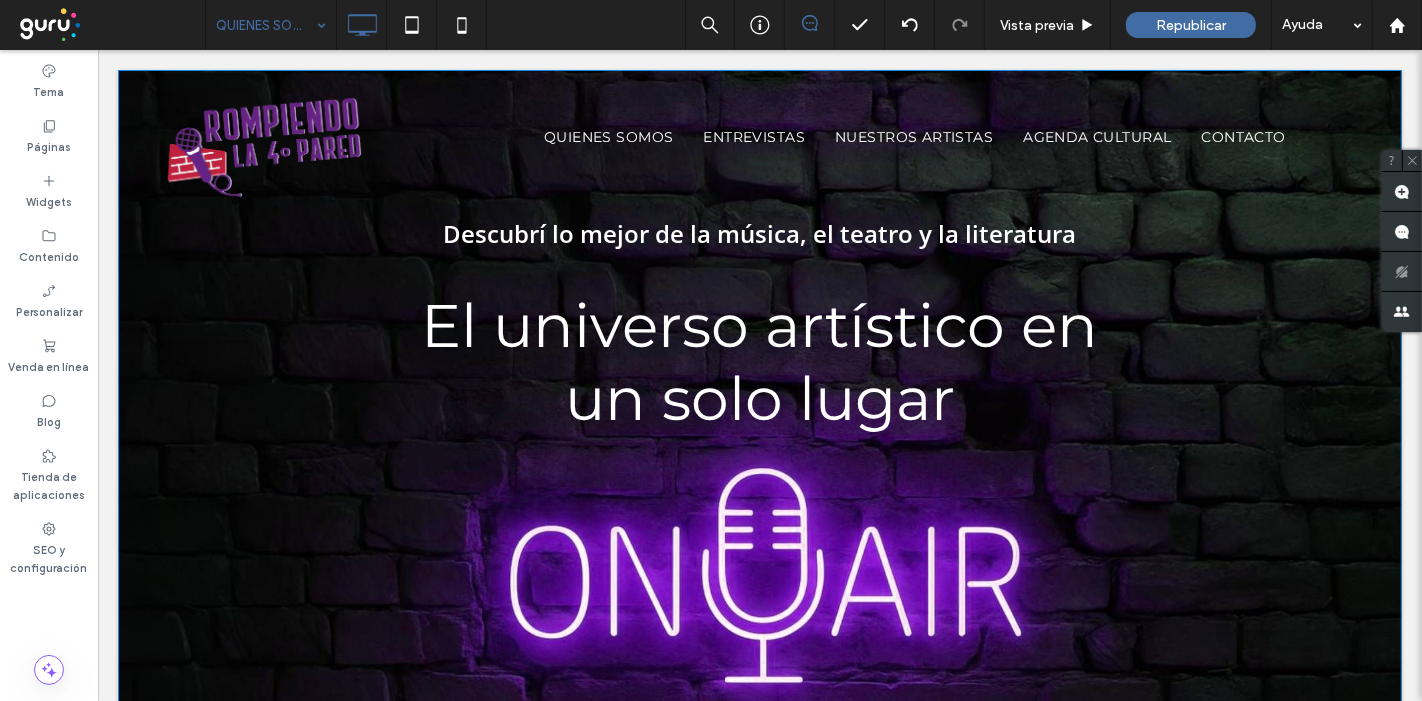 click on "Descubrí lo mejor de la música, el teatro y la literatura   El universo artístico en un solo lugar
Click To Paste" at bounding box center [759, 330] 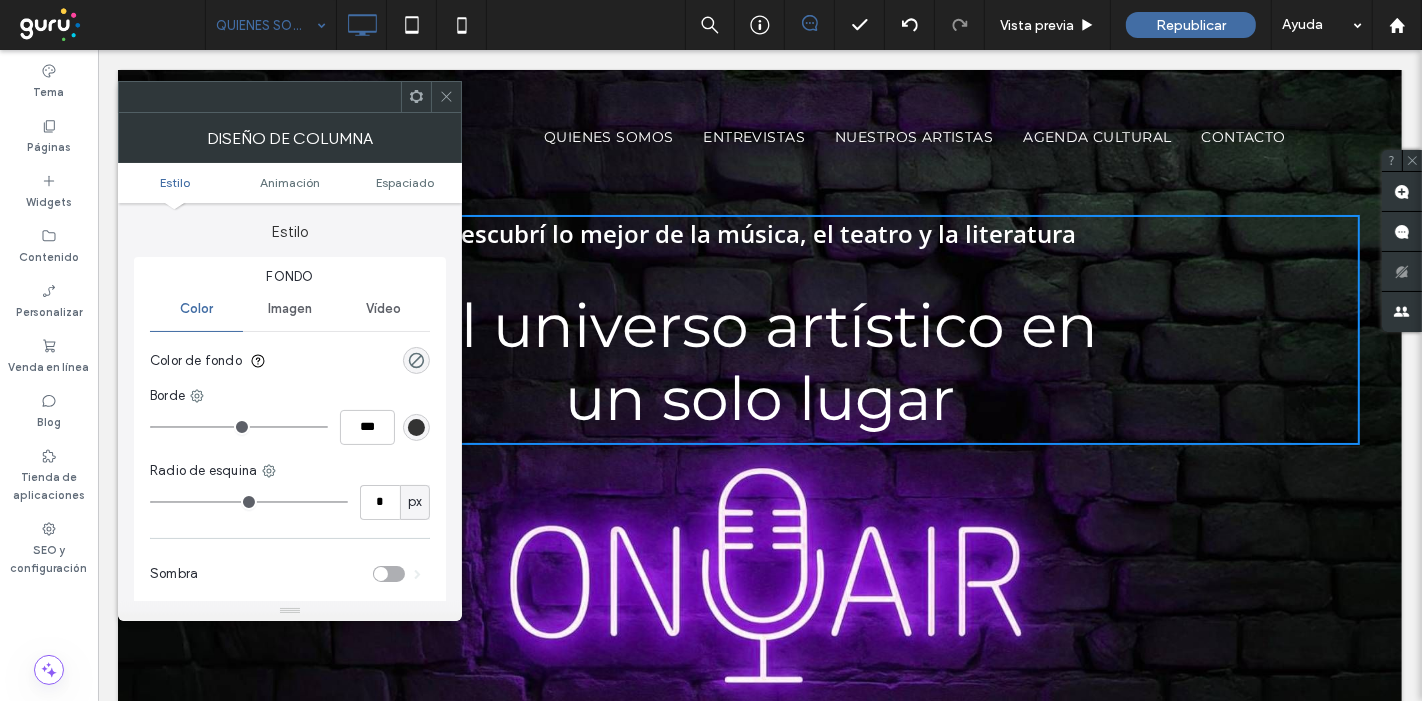 click 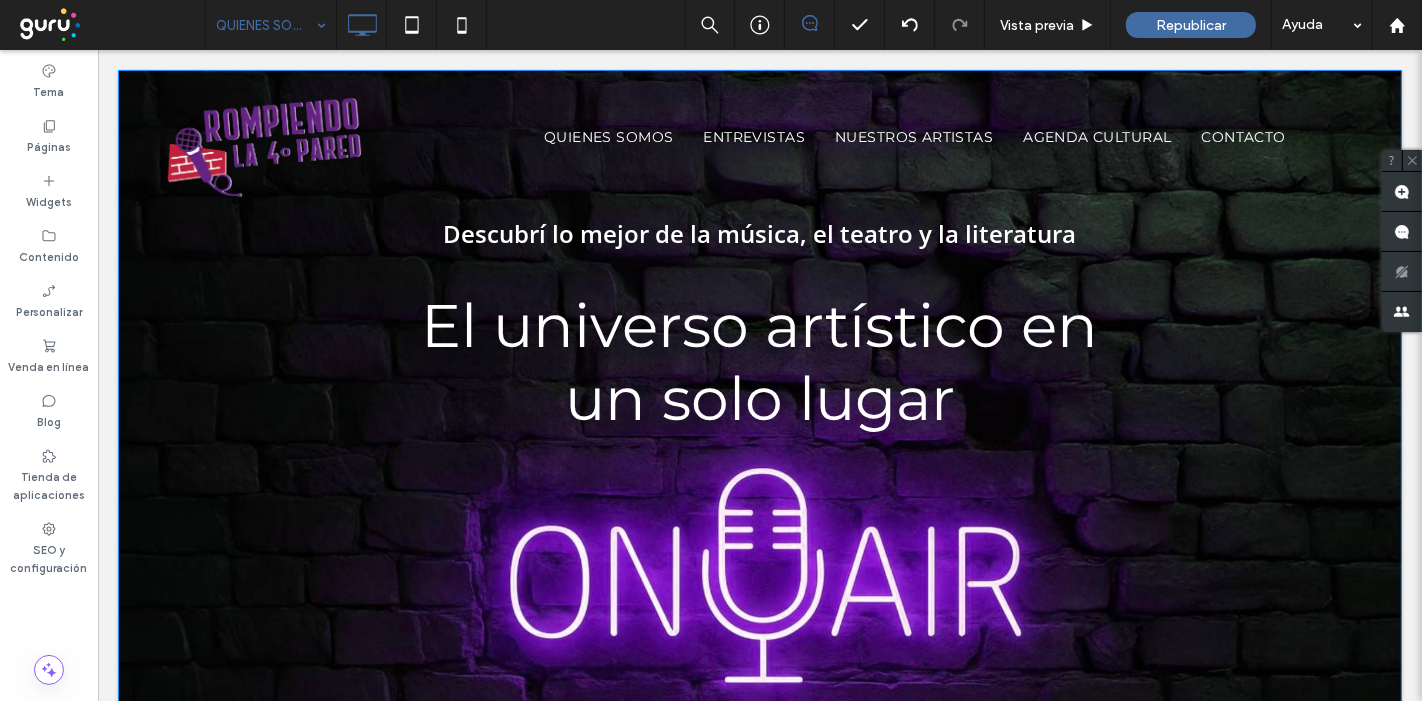 click on "Descubrí lo mejor de la música, el teatro y la literatura   El universo artístico en un solo lugar
Click To Paste
Fila + Añadir sección" at bounding box center (759, 407) 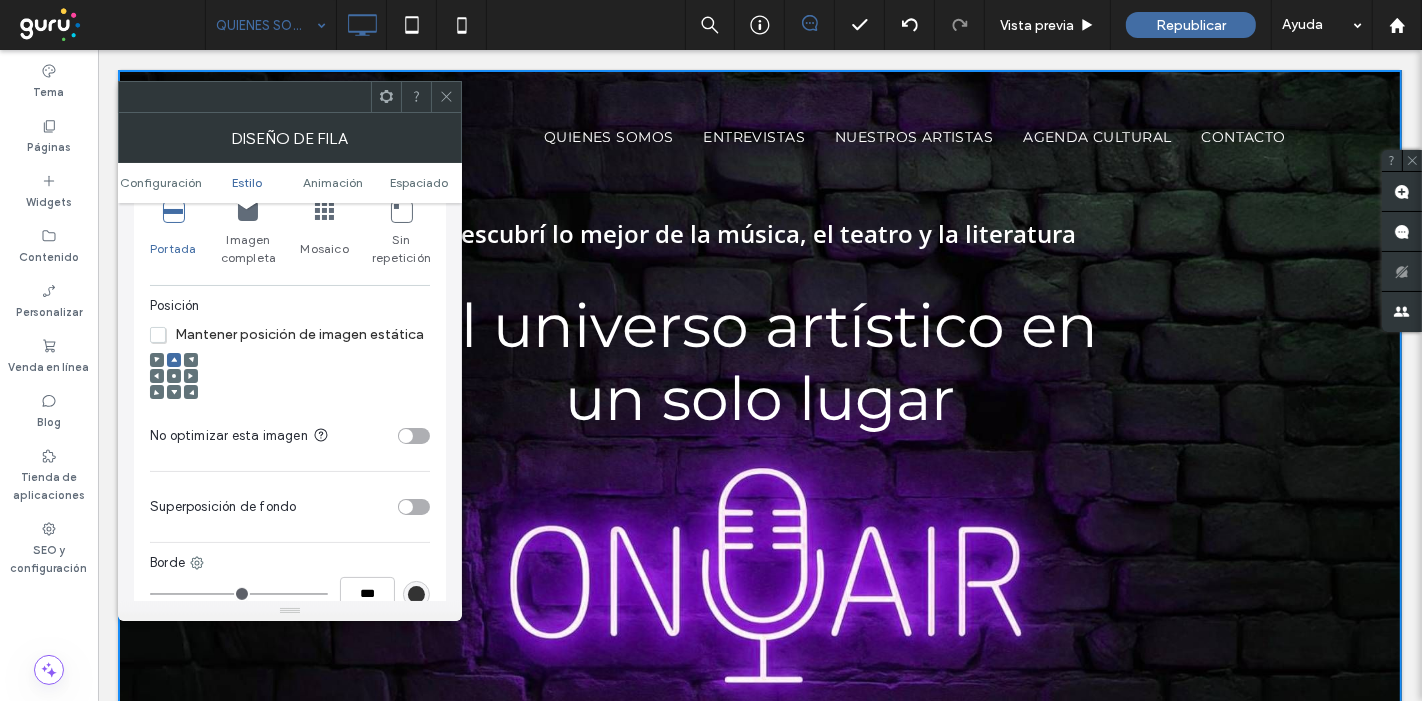 scroll, scrollTop: 666, scrollLeft: 0, axis: vertical 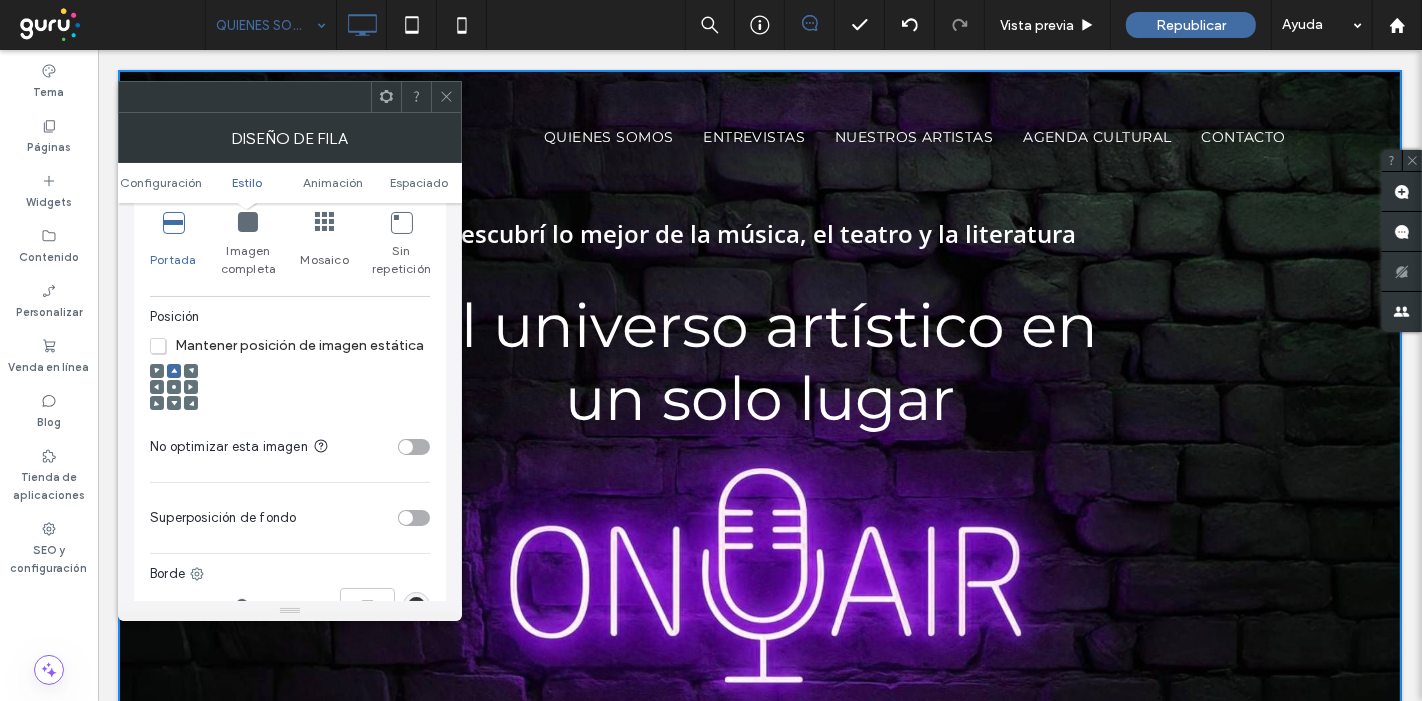 click at bounding box center [414, 518] 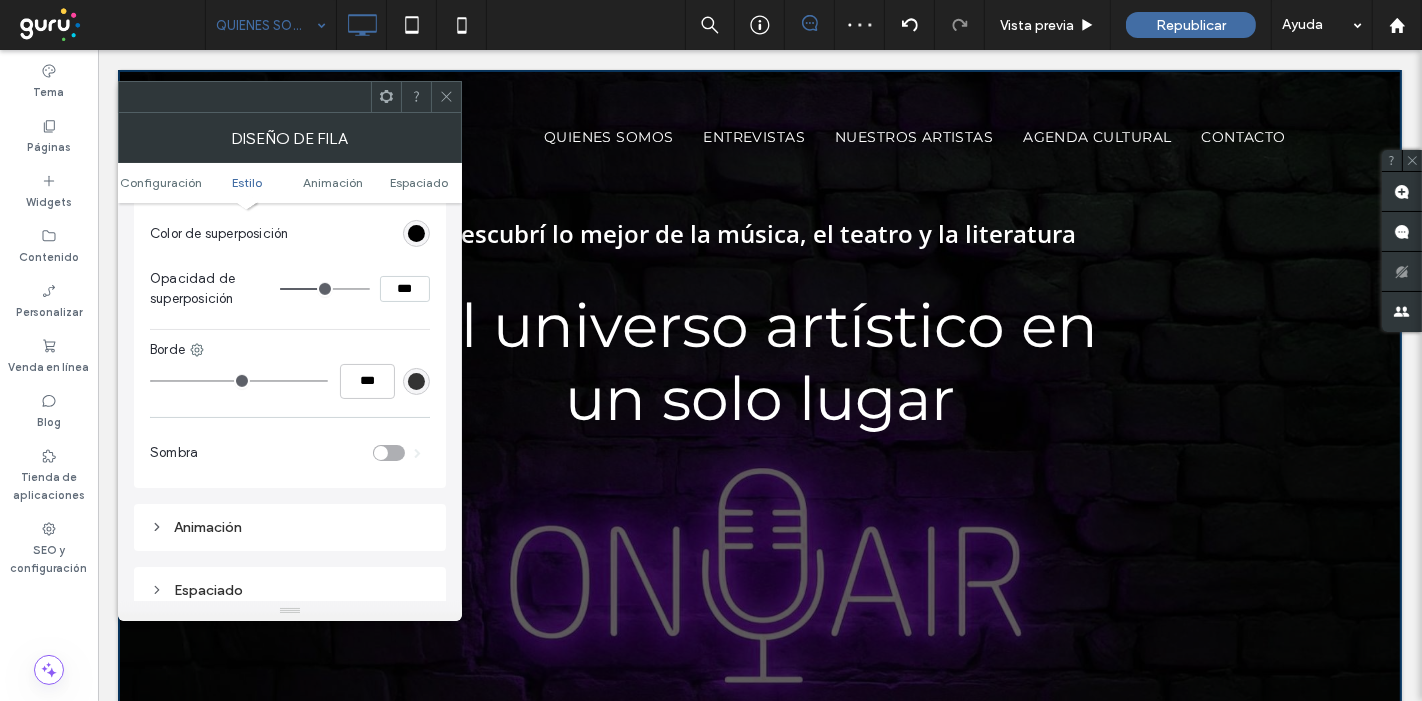 scroll, scrollTop: 888, scrollLeft: 0, axis: vertical 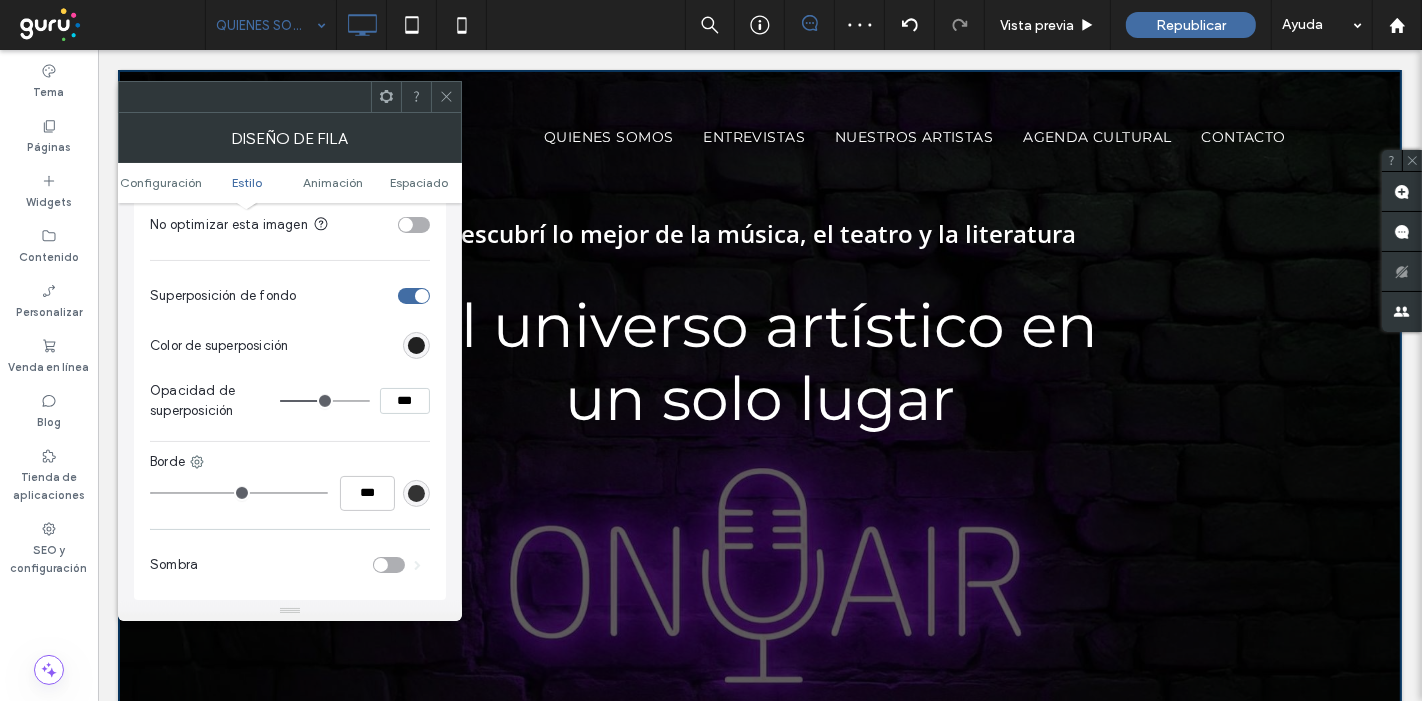 click at bounding box center (416, 345) 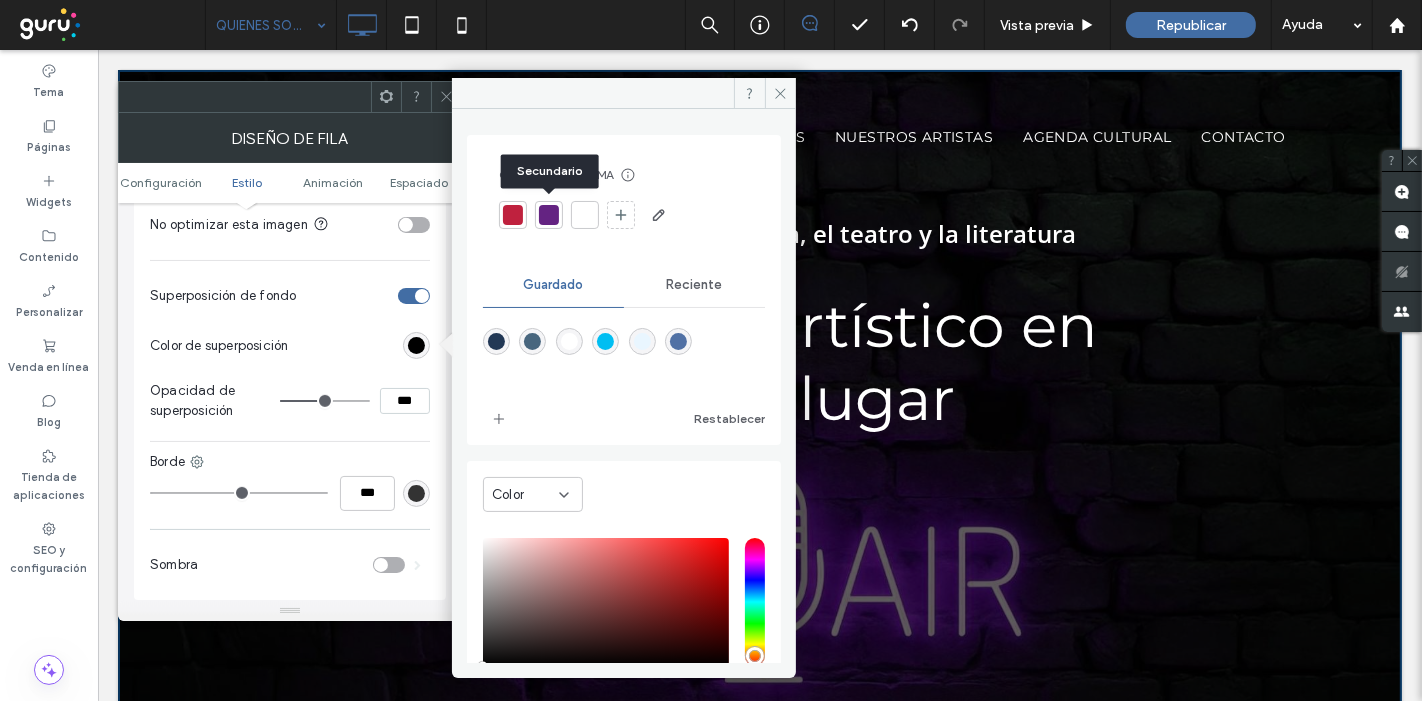 click at bounding box center (549, 215) 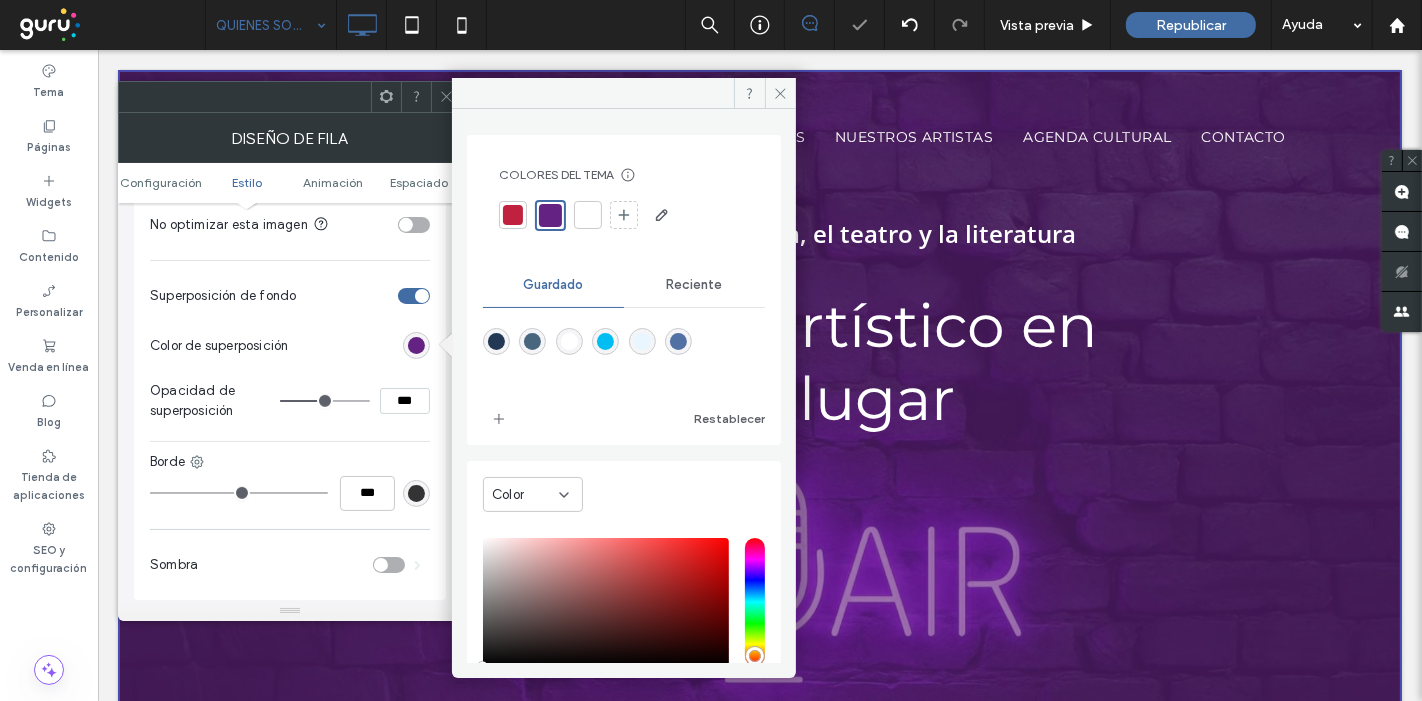 click on "Color de superposición" at bounding box center [290, 346] 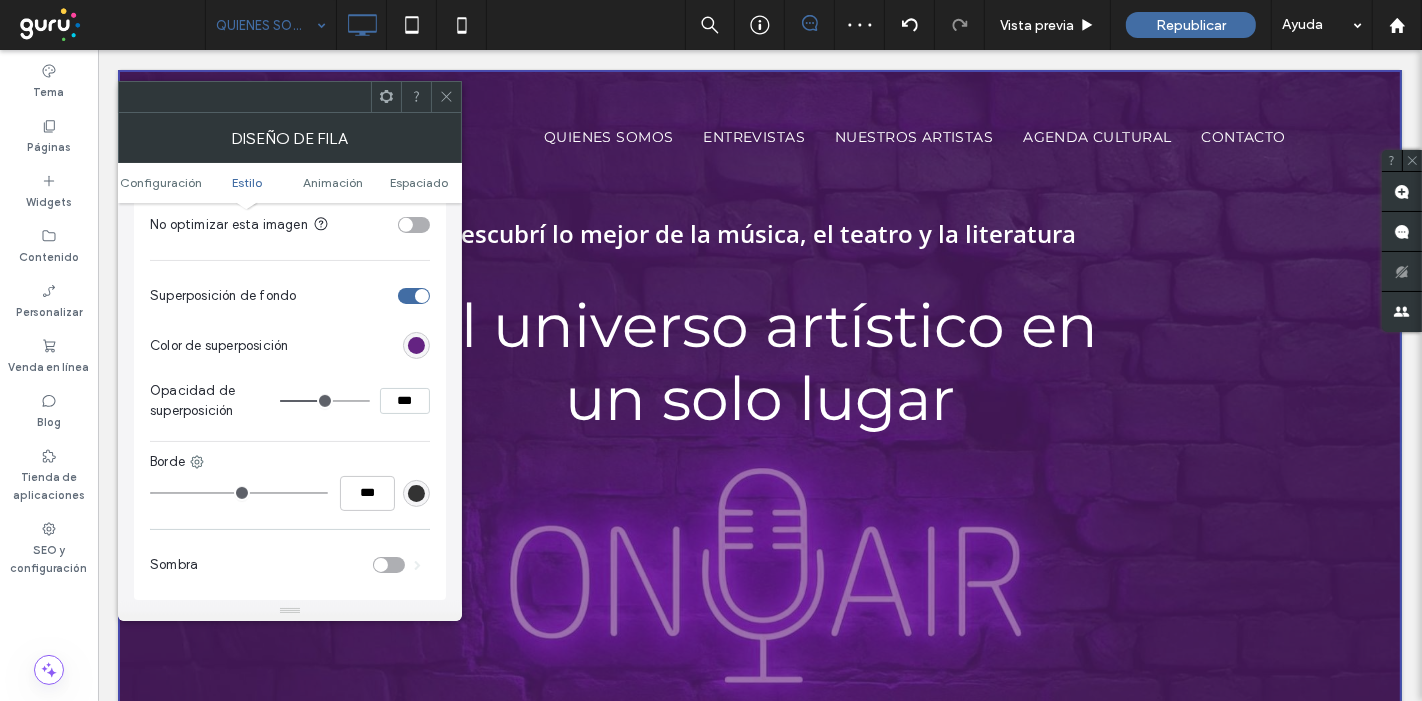type on "**" 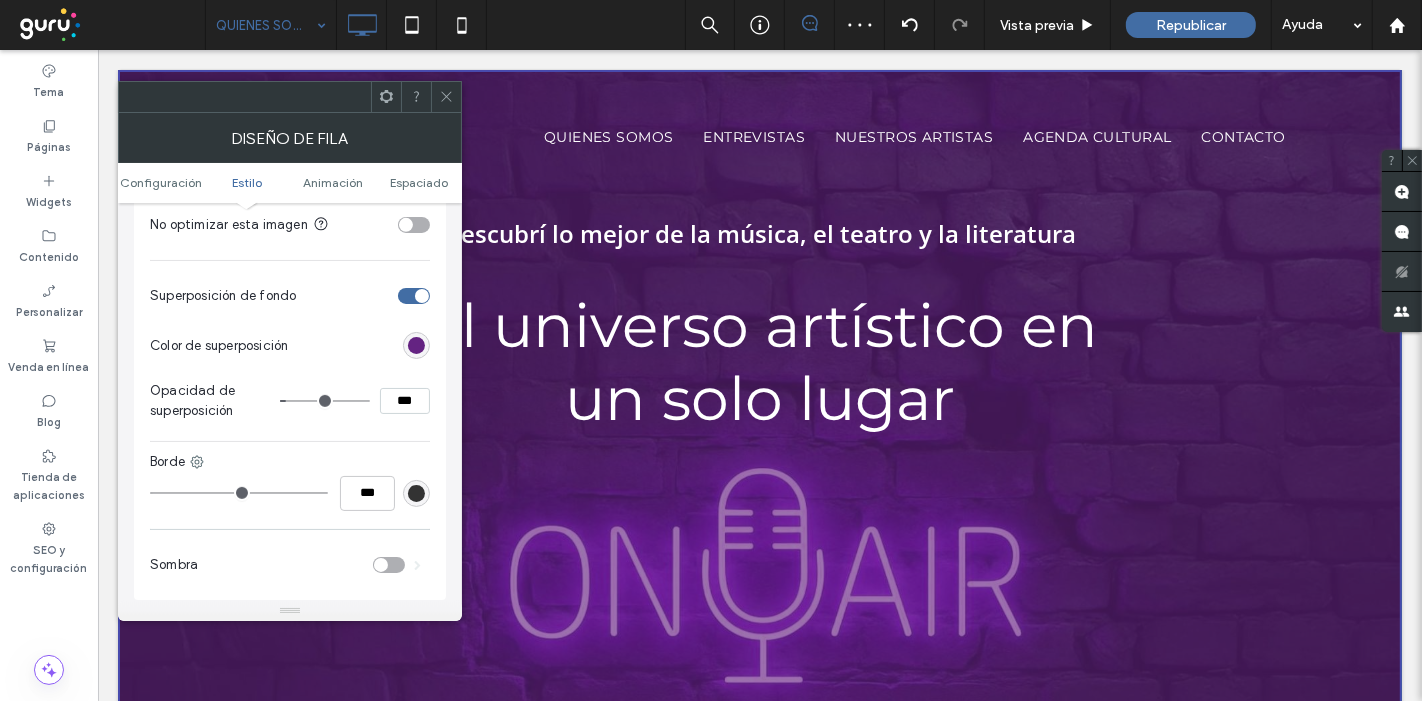 type on "*" 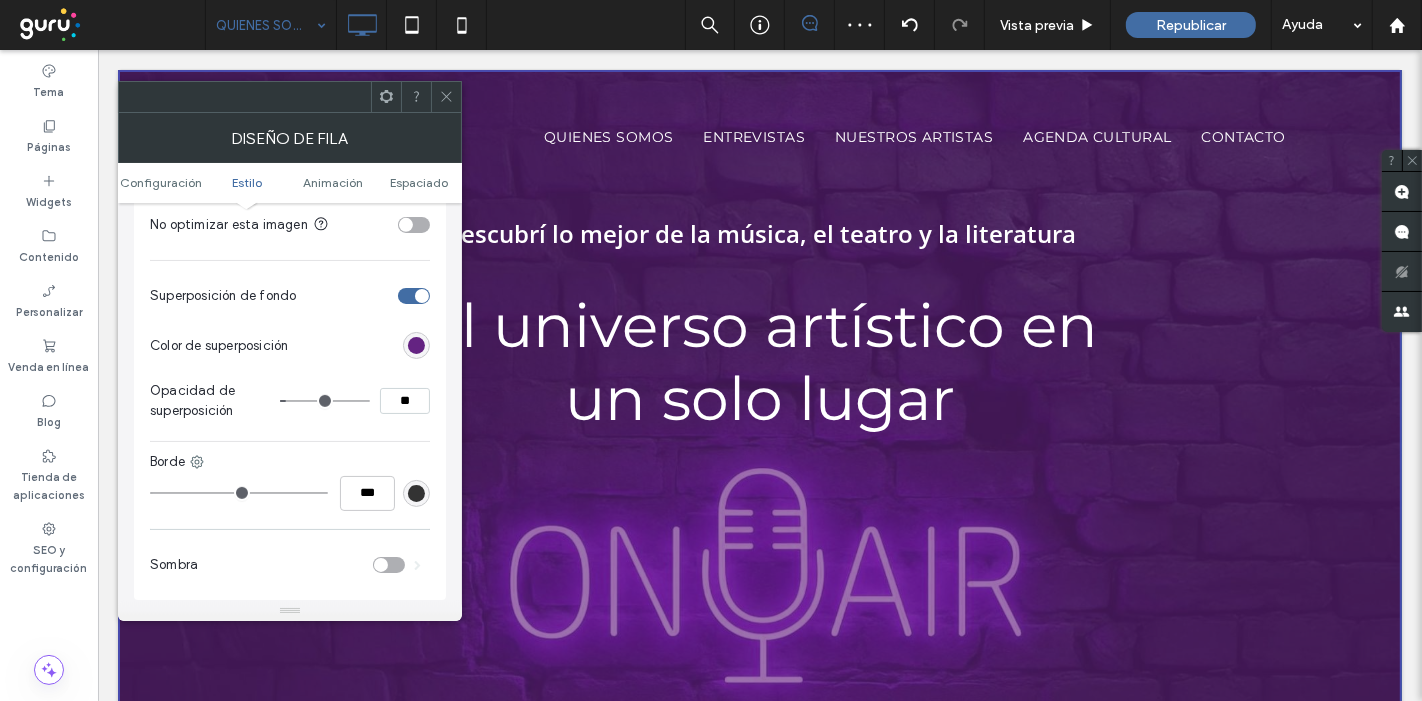 type on "*" 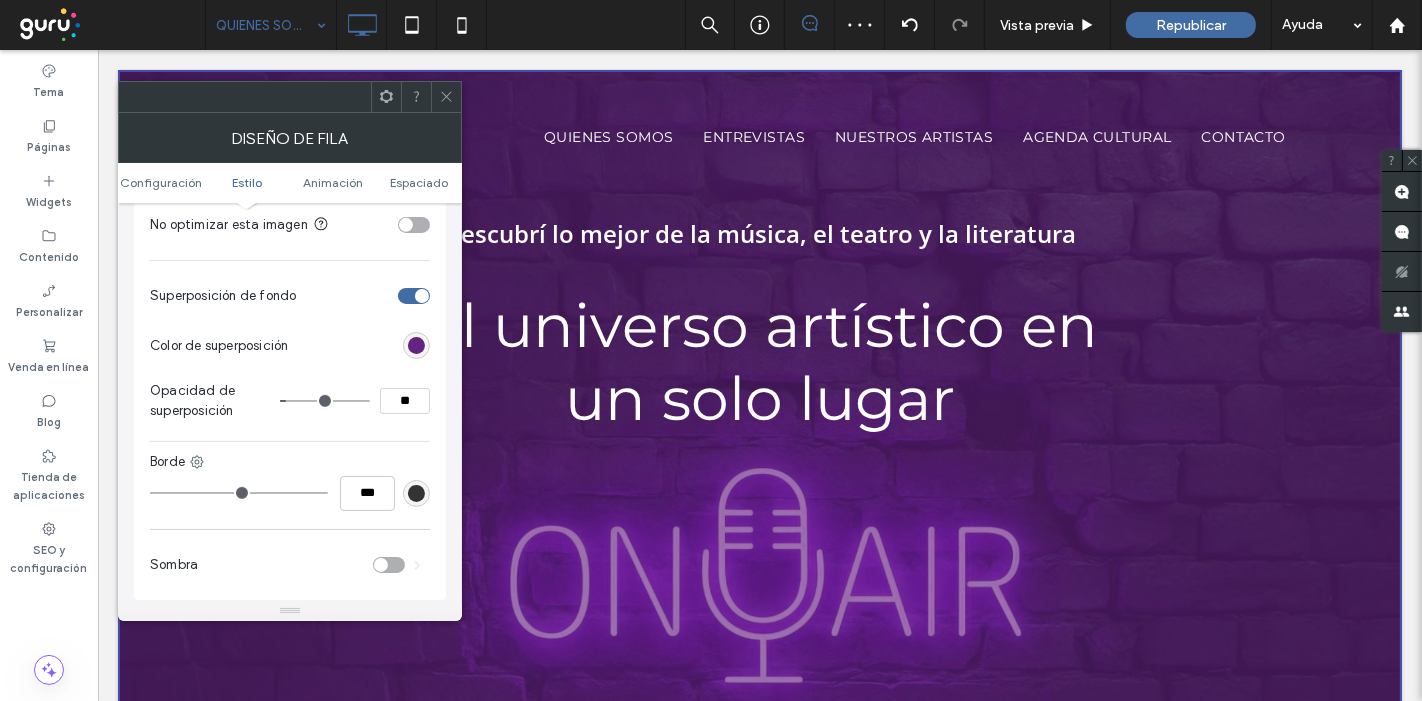 type on "**" 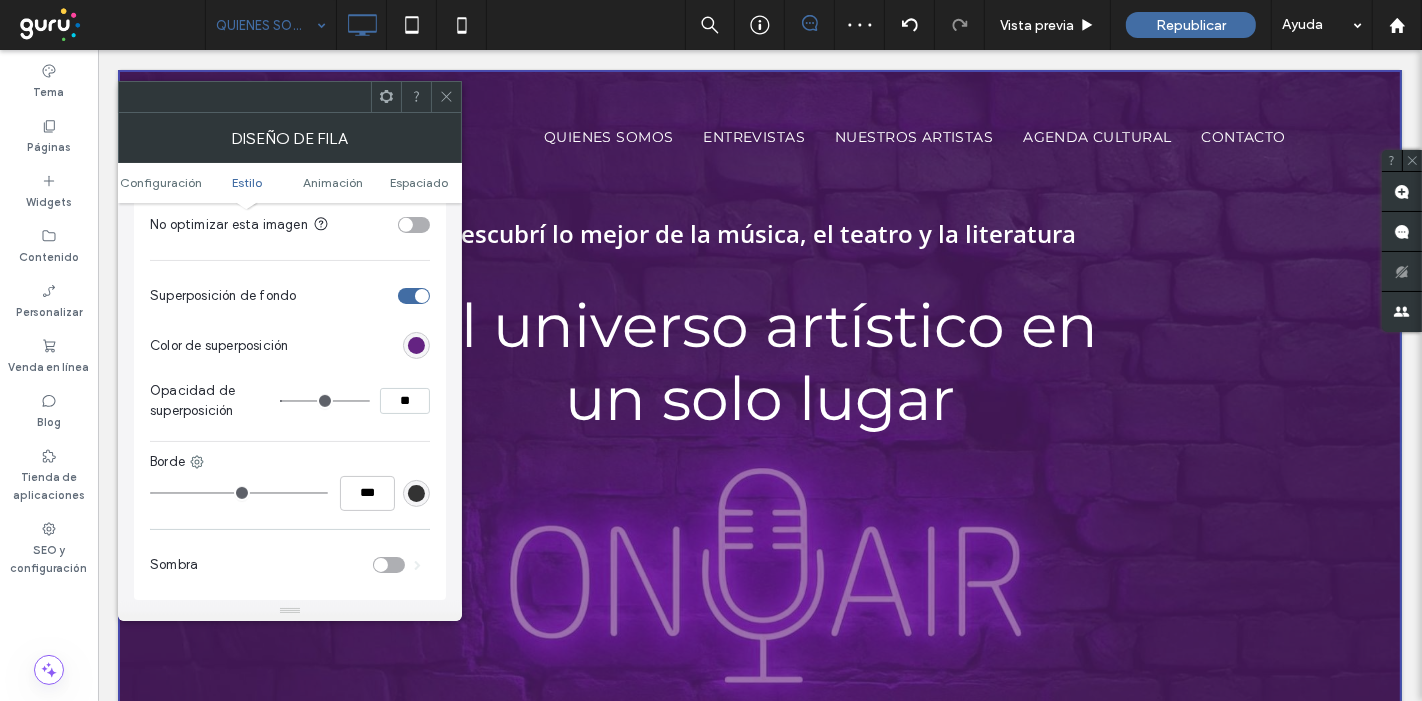 click at bounding box center (325, 401) 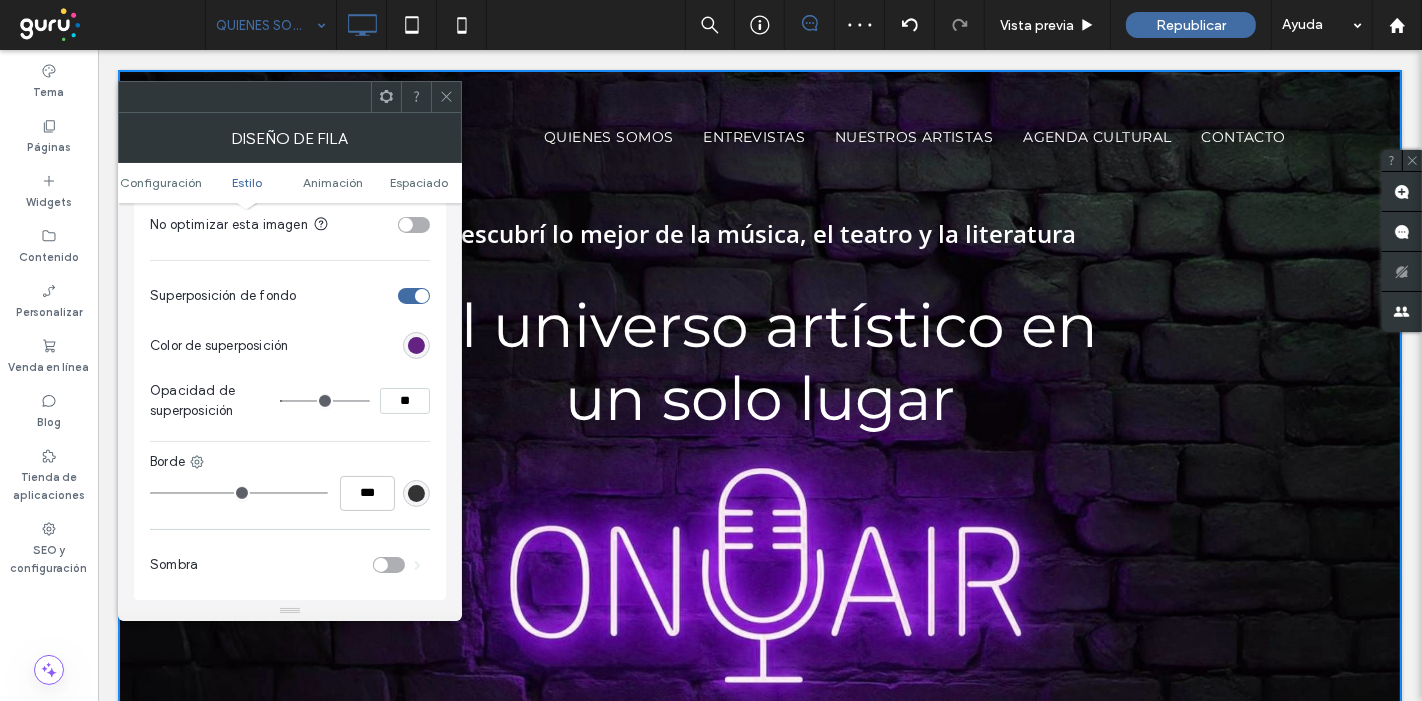 type on "*" 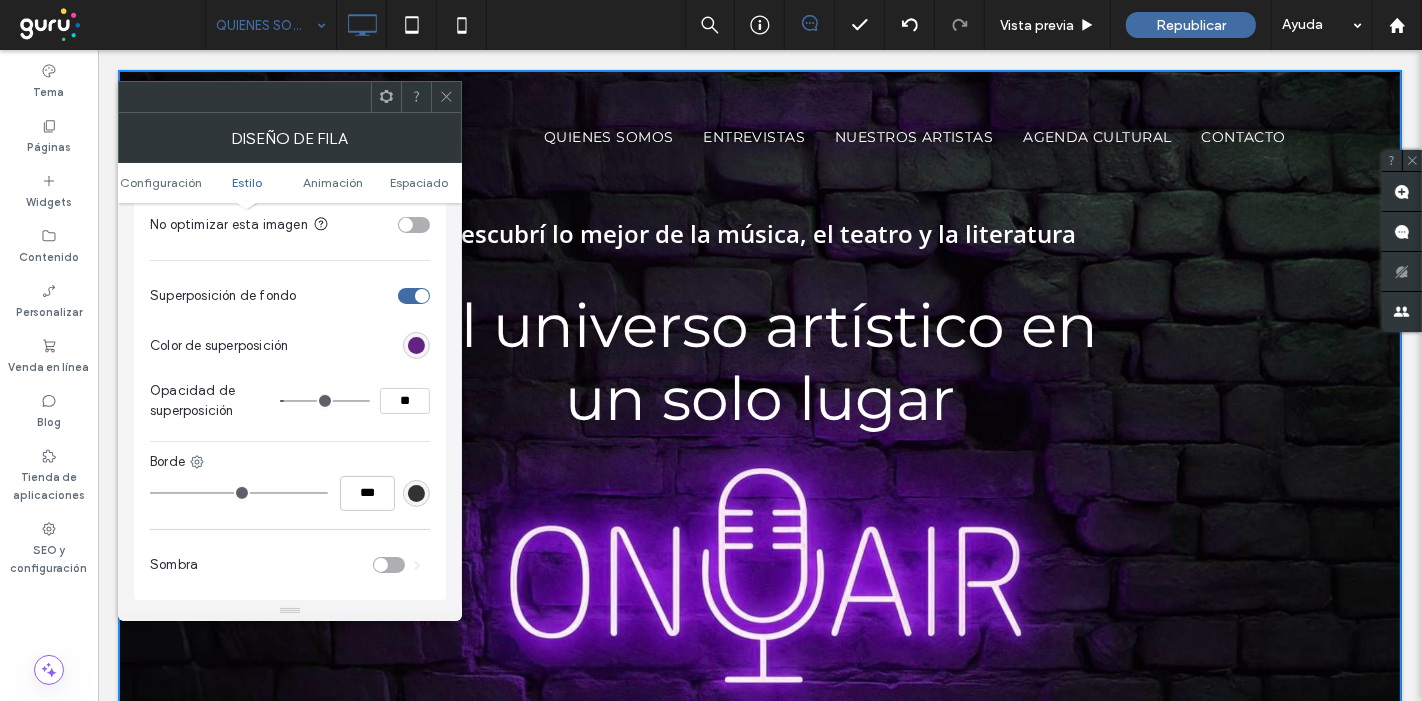 type on "*" 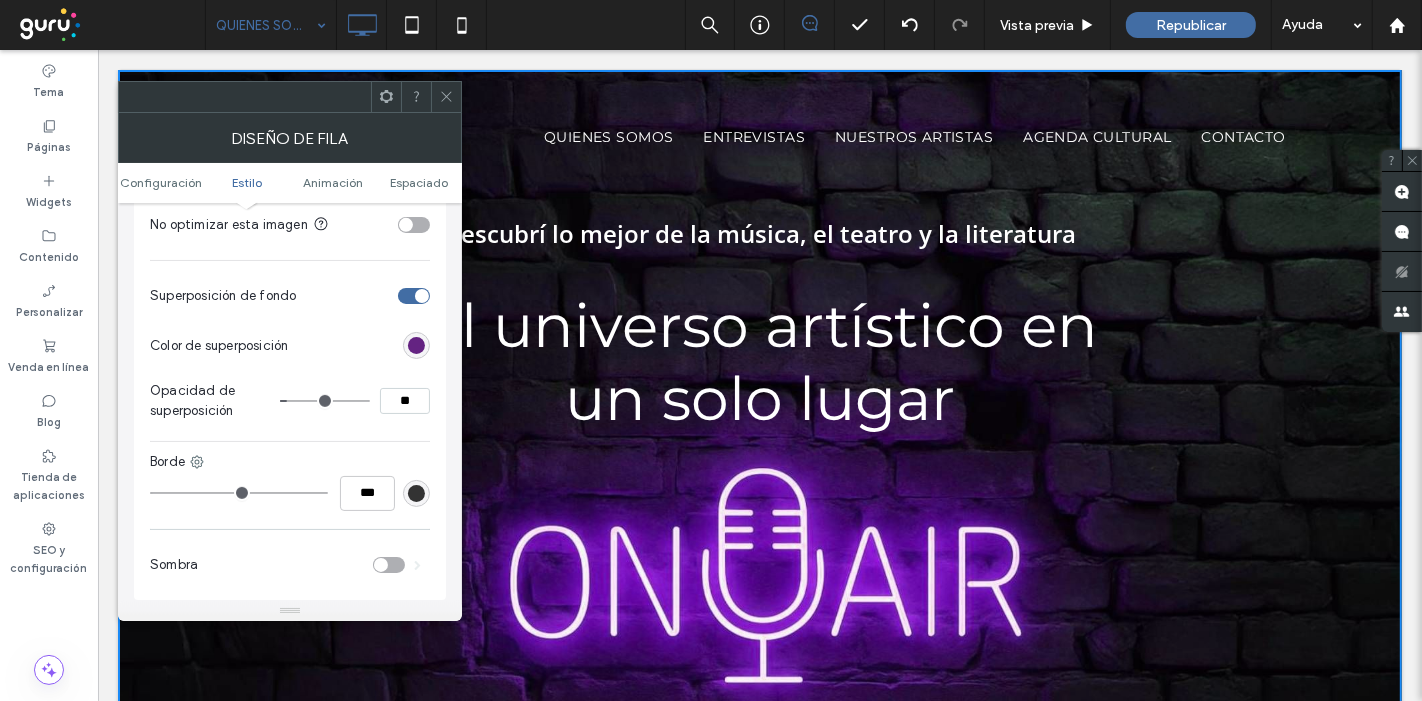 type on "*" 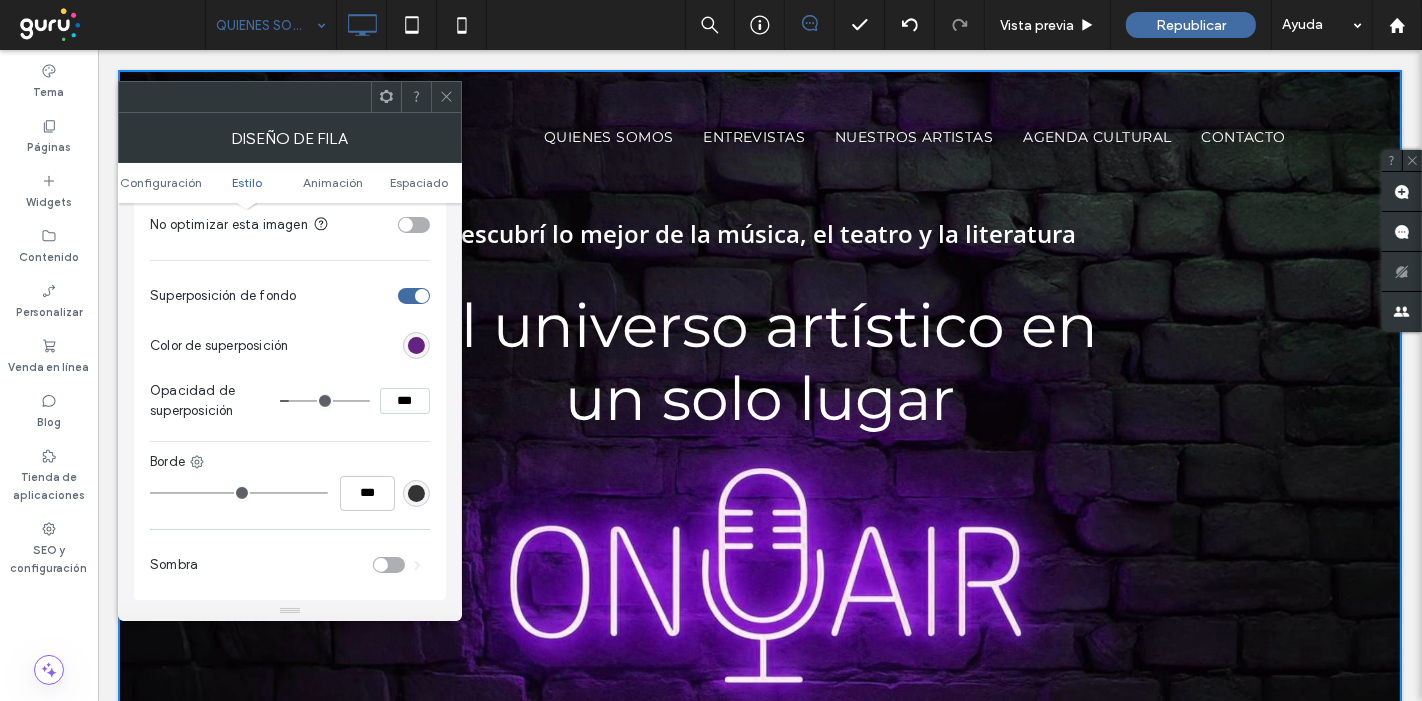 click at bounding box center (325, 401) 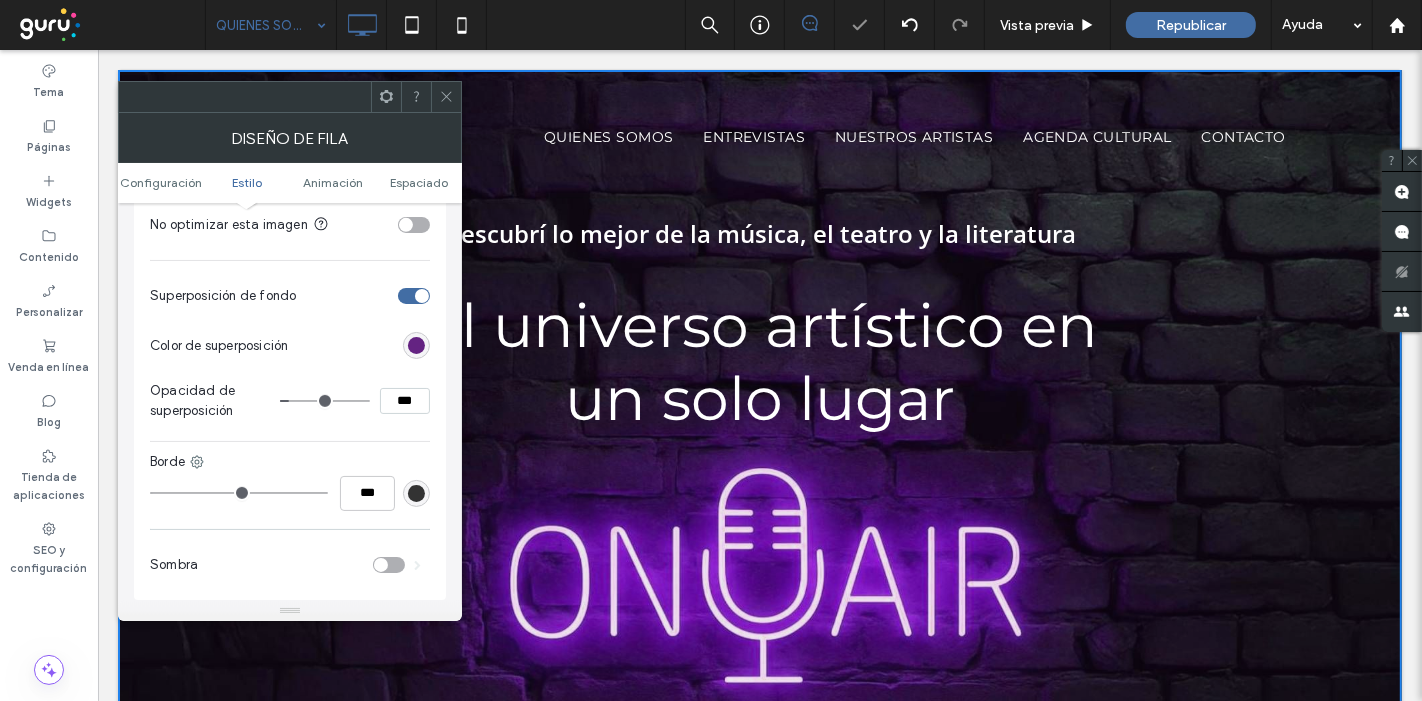 type on "**" 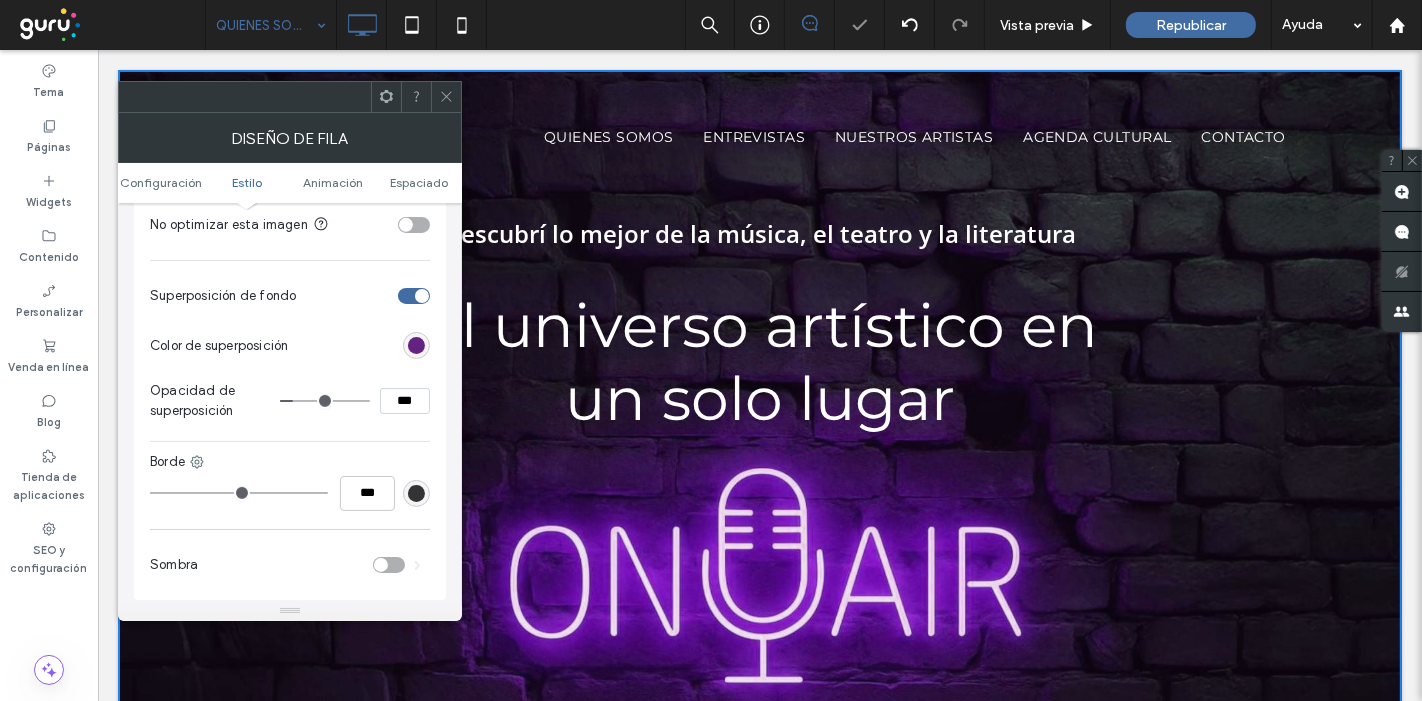 type on "**" 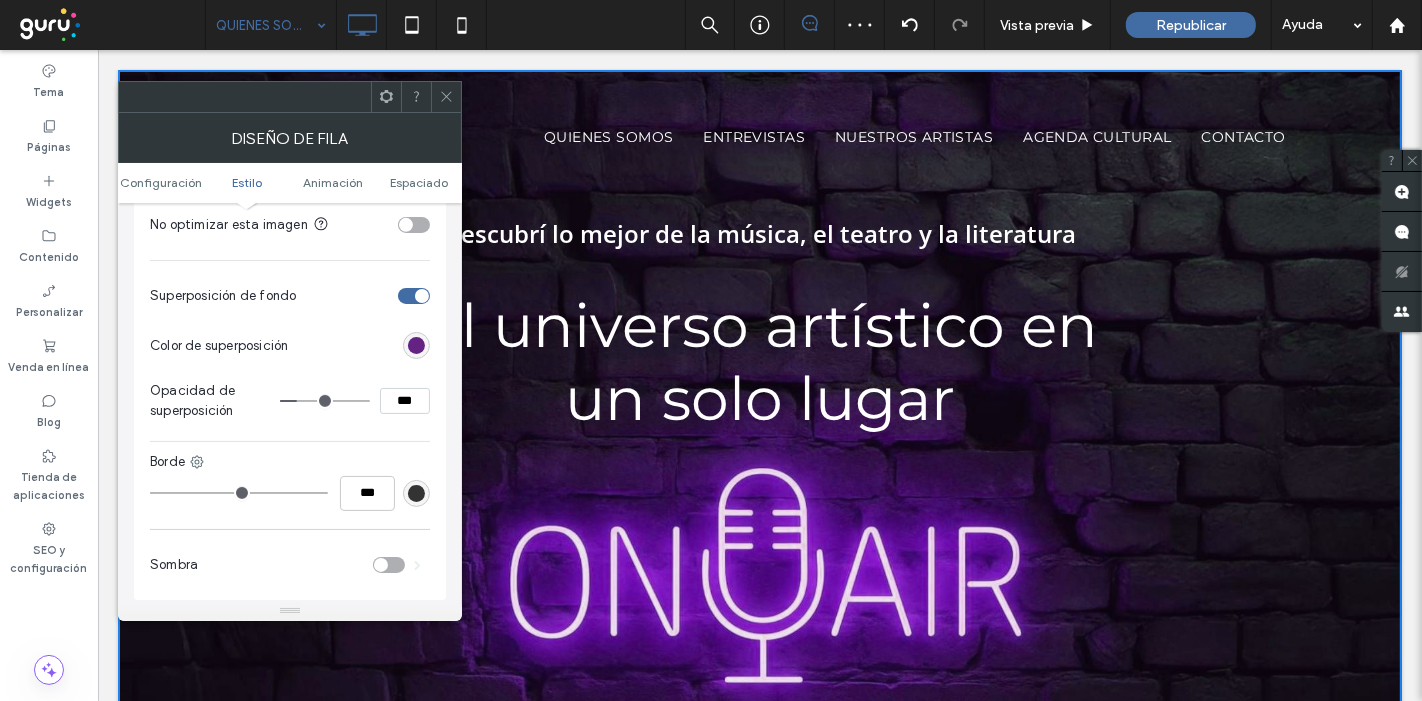 type on "**" 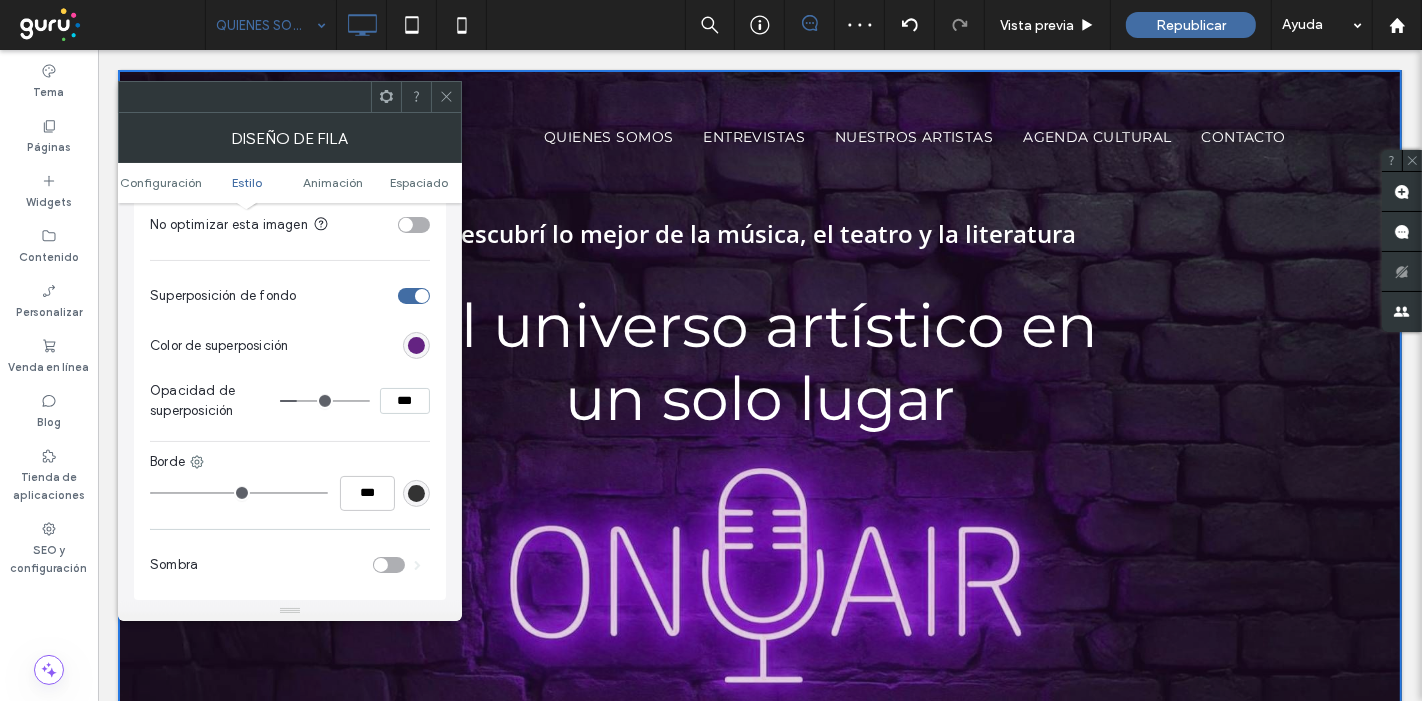 click at bounding box center (325, 401) 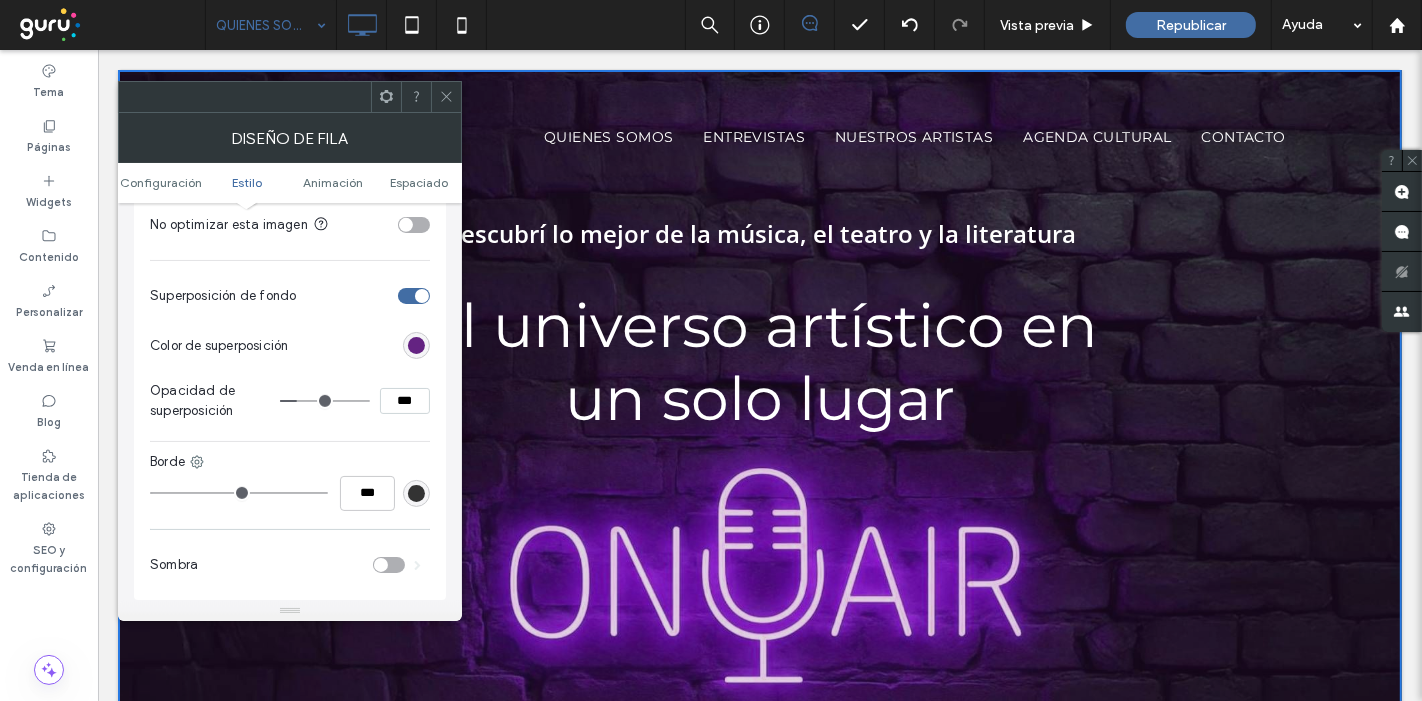 click 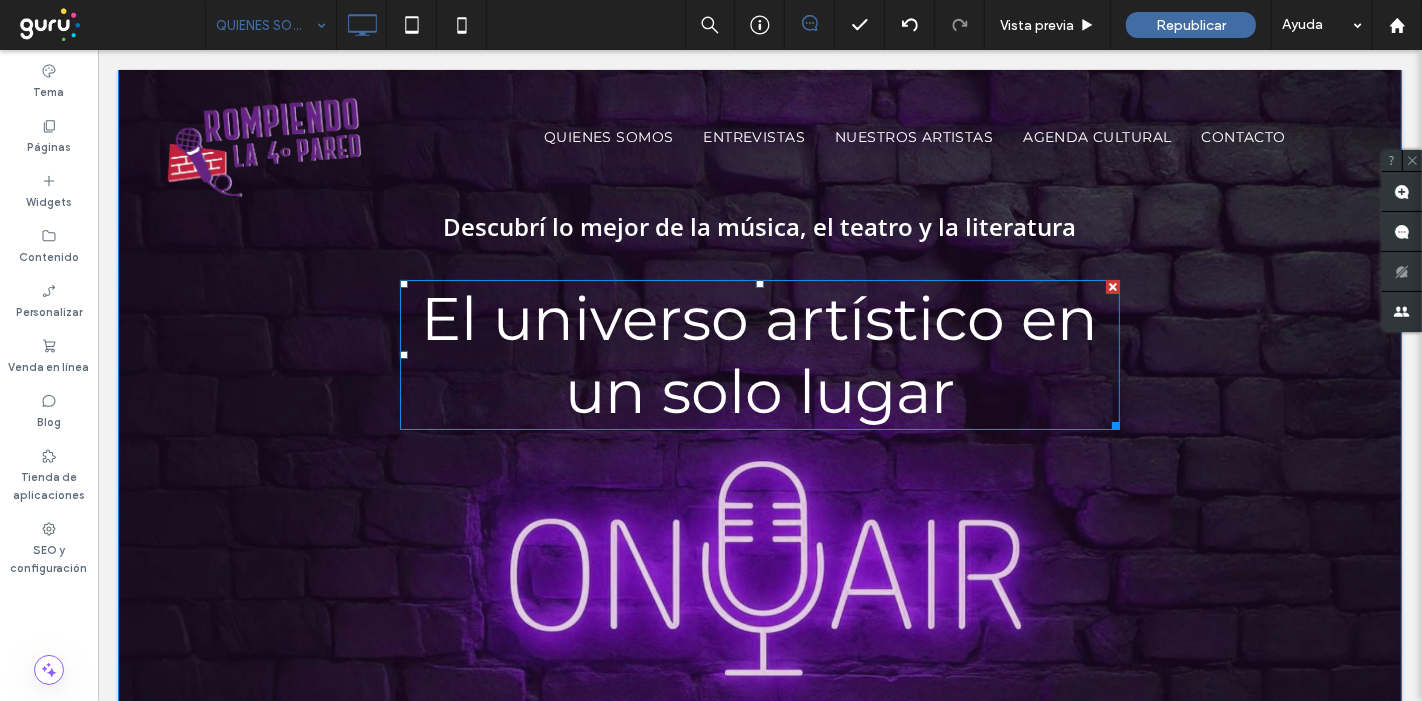 scroll, scrollTop: 0, scrollLeft: 0, axis: both 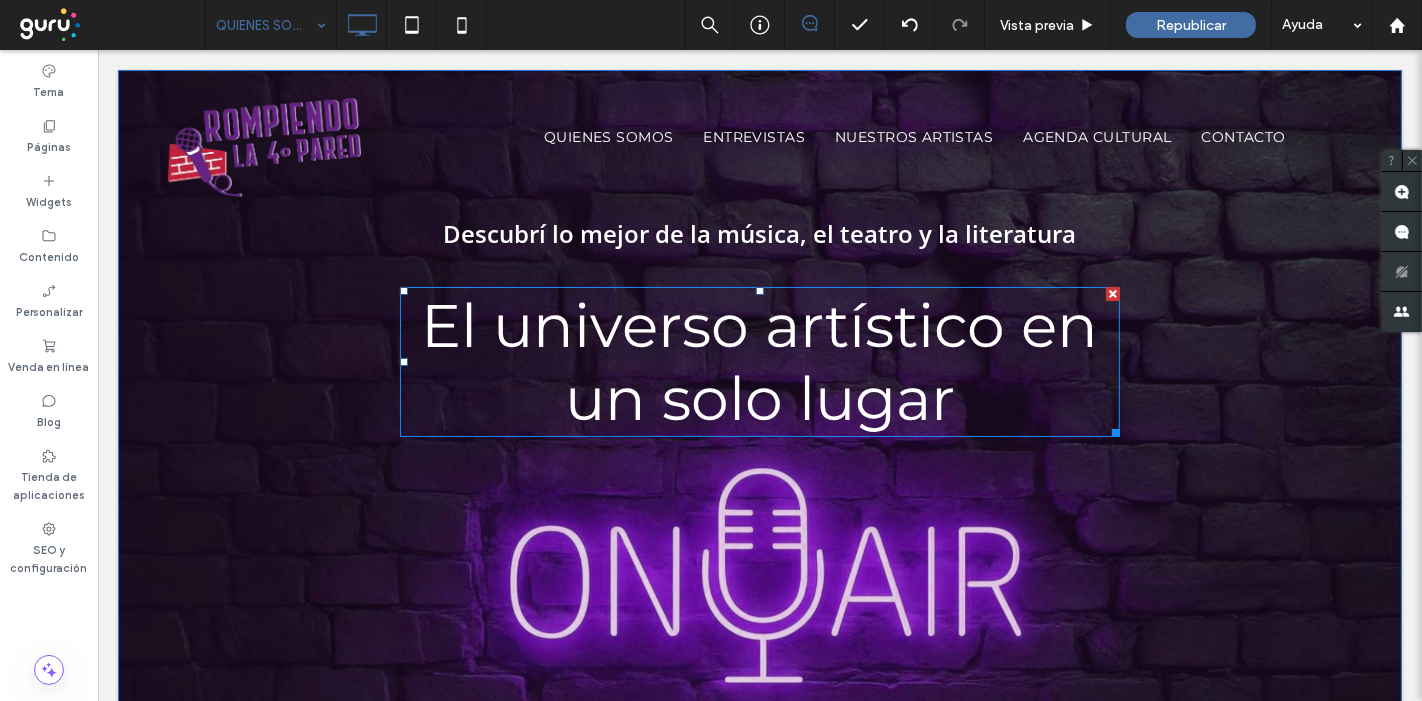 click on "El universo artístico en un solo lugar" at bounding box center (759, 362) 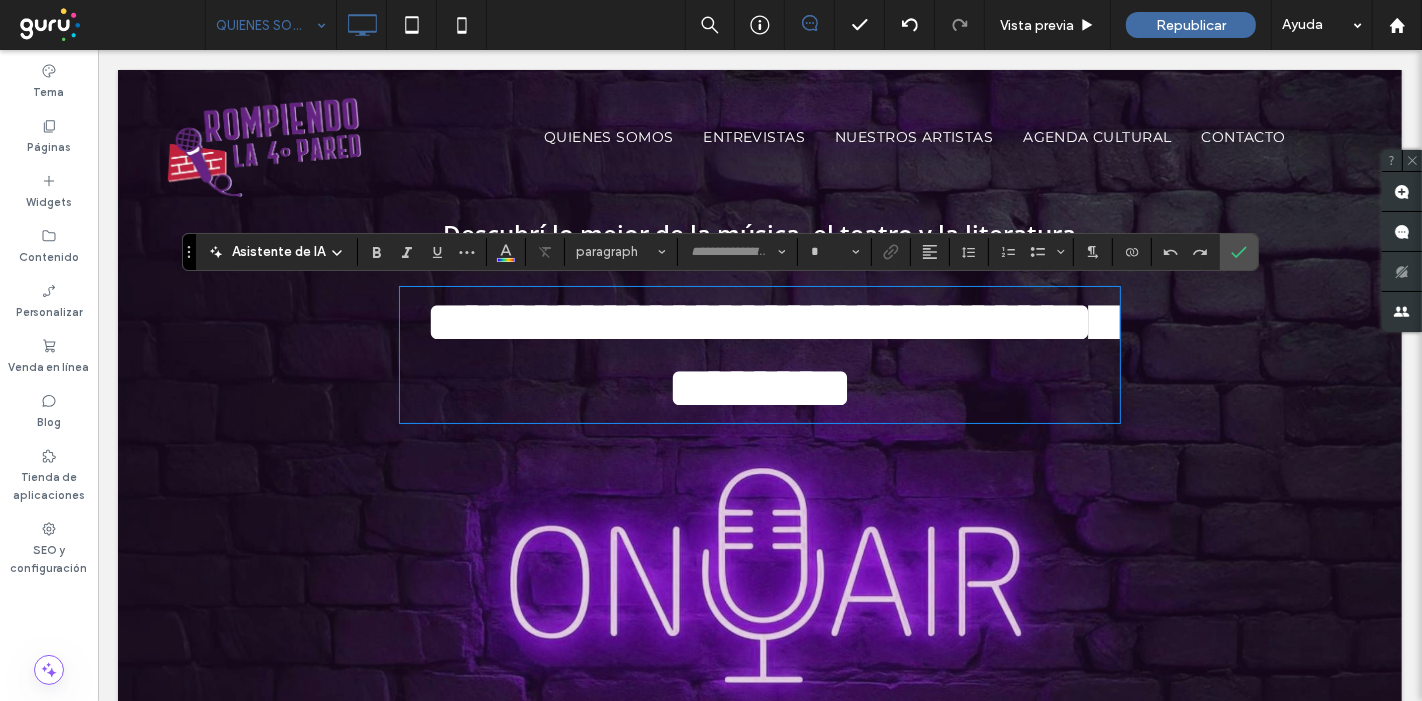 type on "**********" 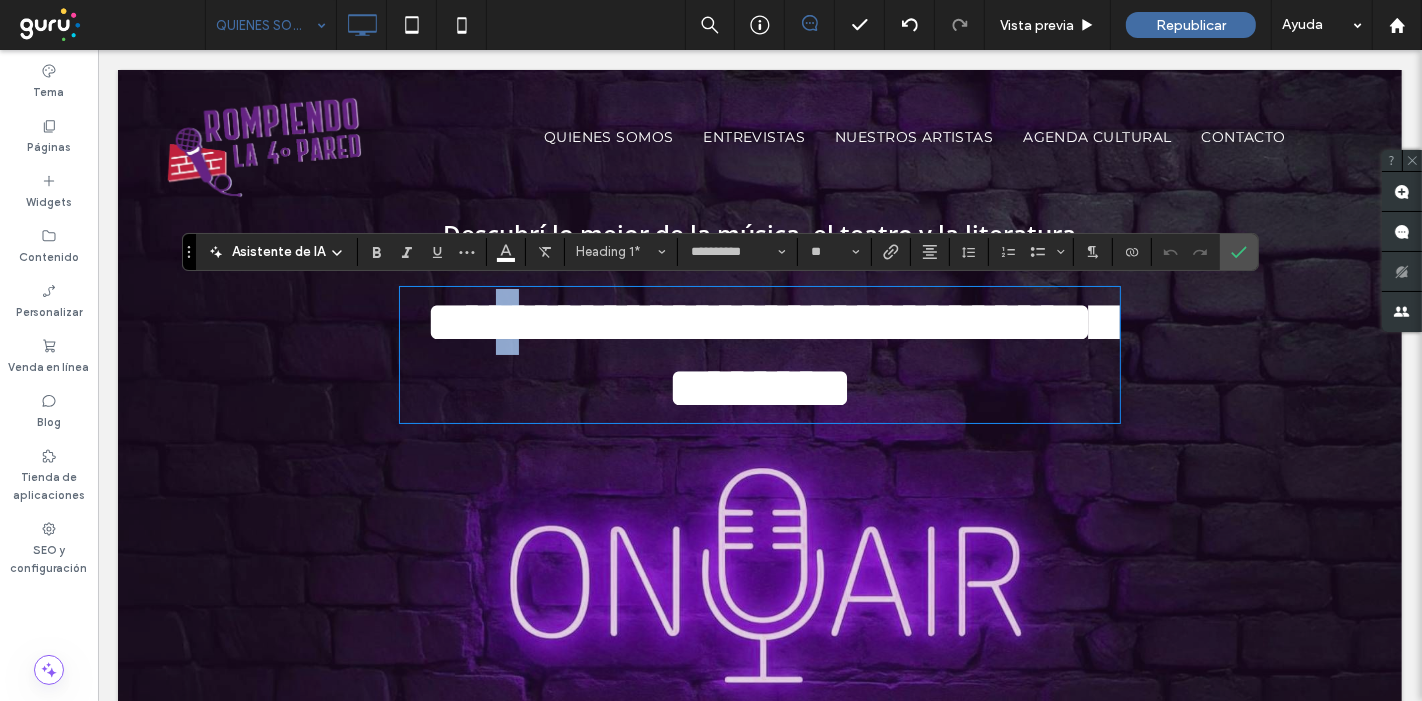 drag, startPoint x: 494, startPoint y: 325, endPoint x: 518, endPoint y: 326, distance: 24.020824 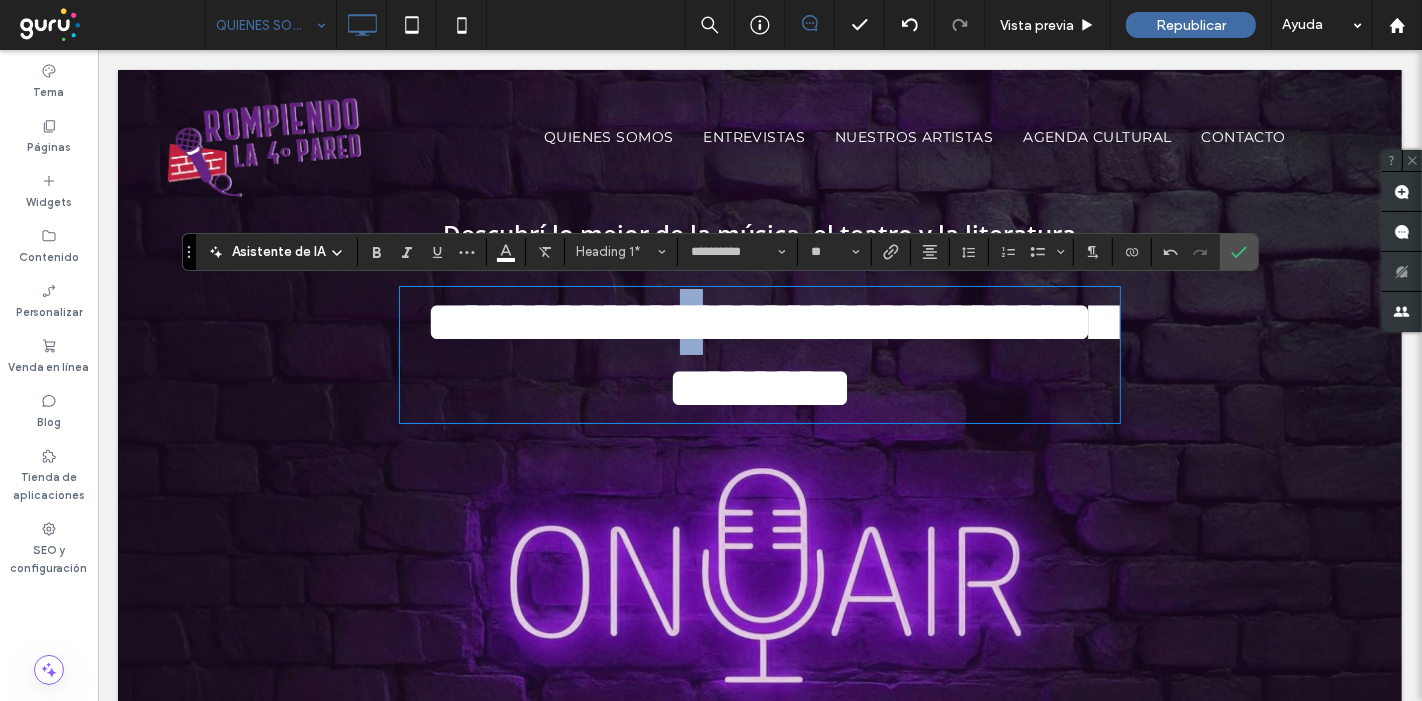 drag, startPoint x: 750, startPoint y: 330, endPoint x: 767, endPoint y: 327, distance: 17.262676 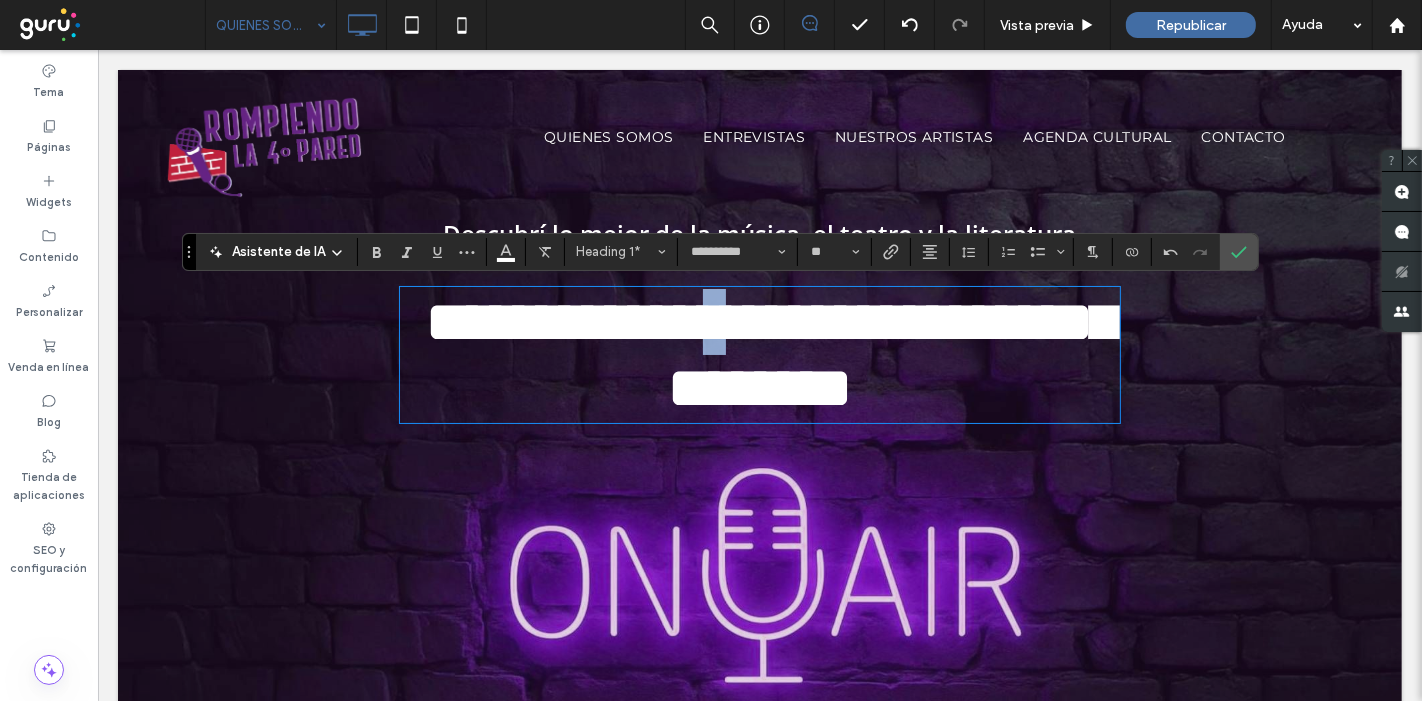 drag, startPoint x: 761, startPoint y: 330, endPoint x: 782, endPoint y: 324, distance: 21.84033 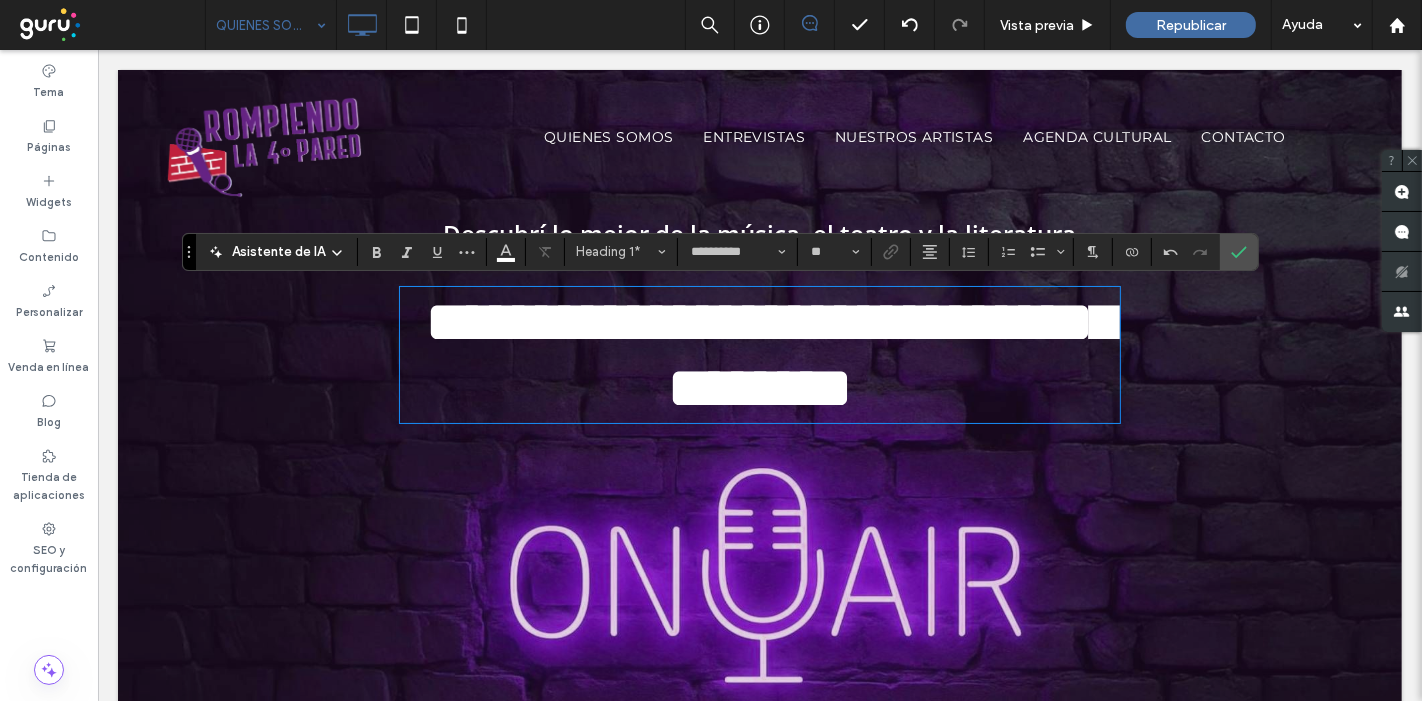 click on "**********" at bounding box center (771, 355) 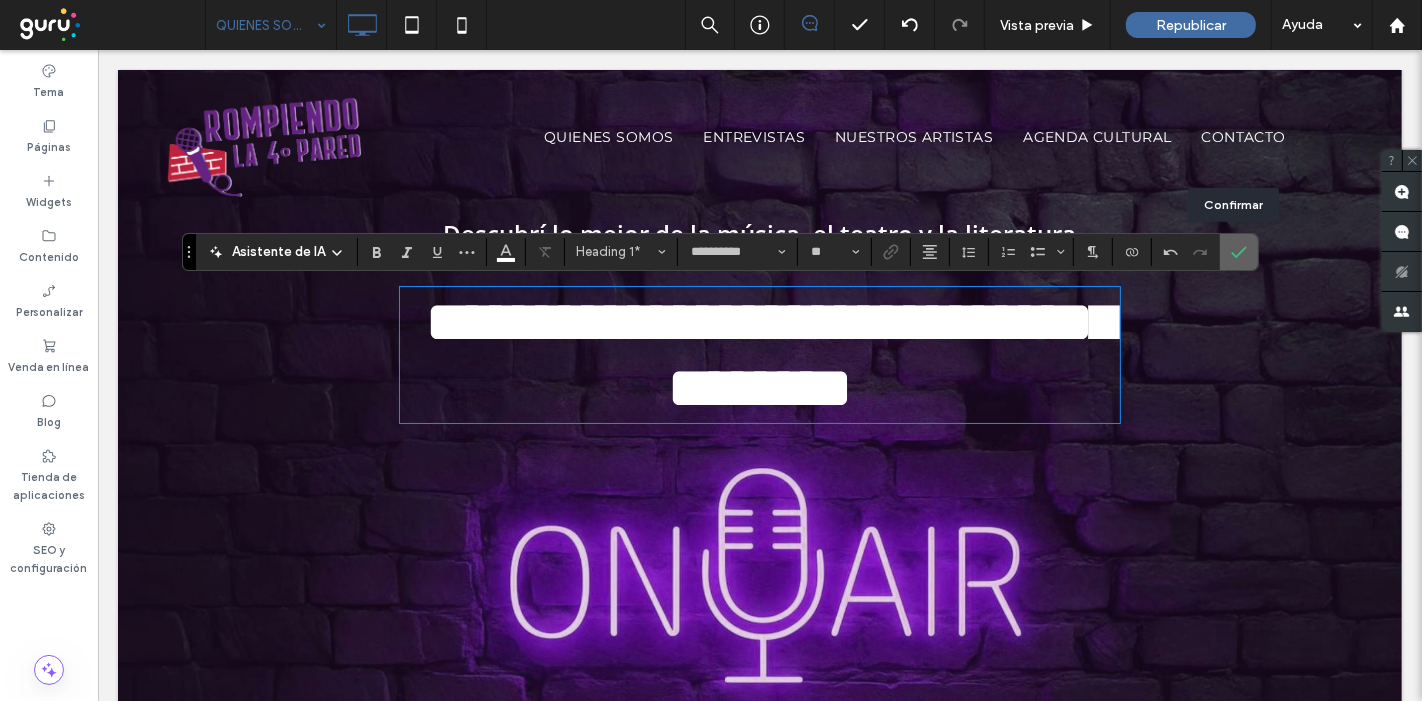 click 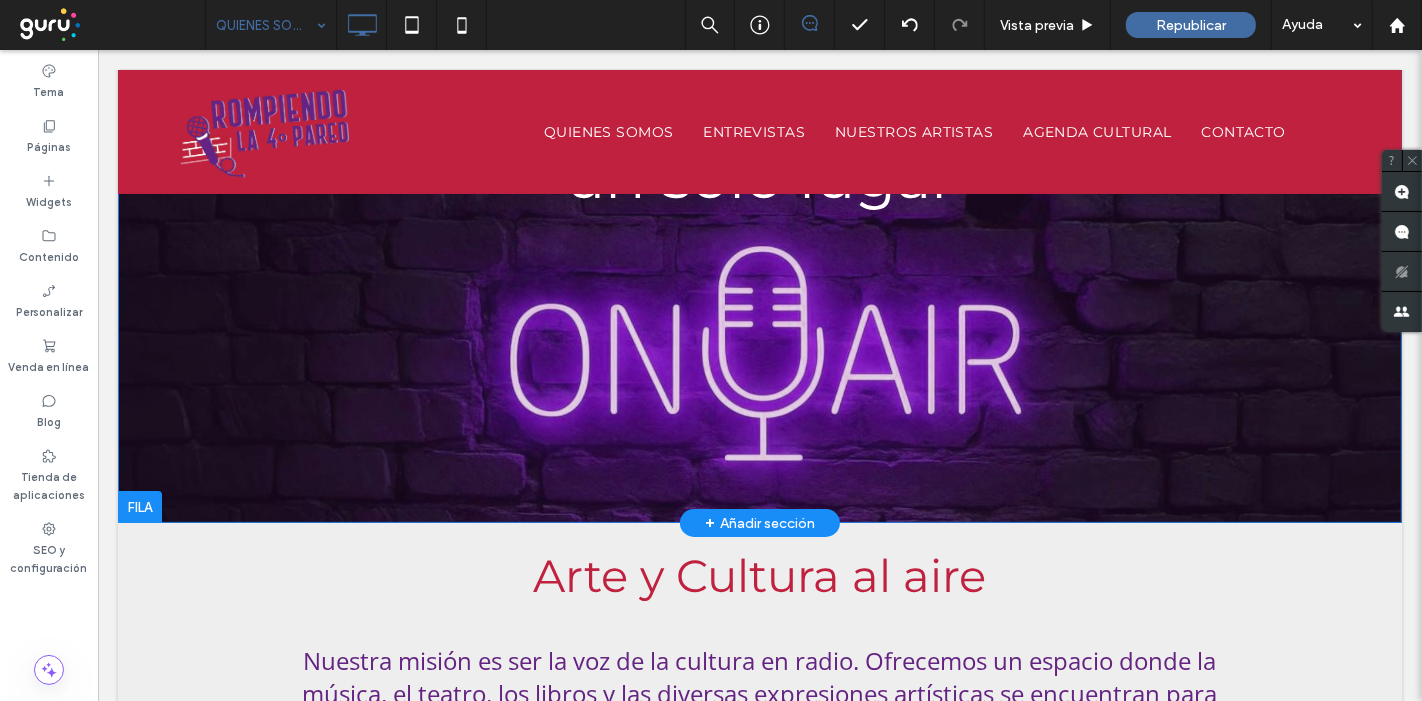 scroll, scrollTop: 0, scrollLeft: 0, axis: both 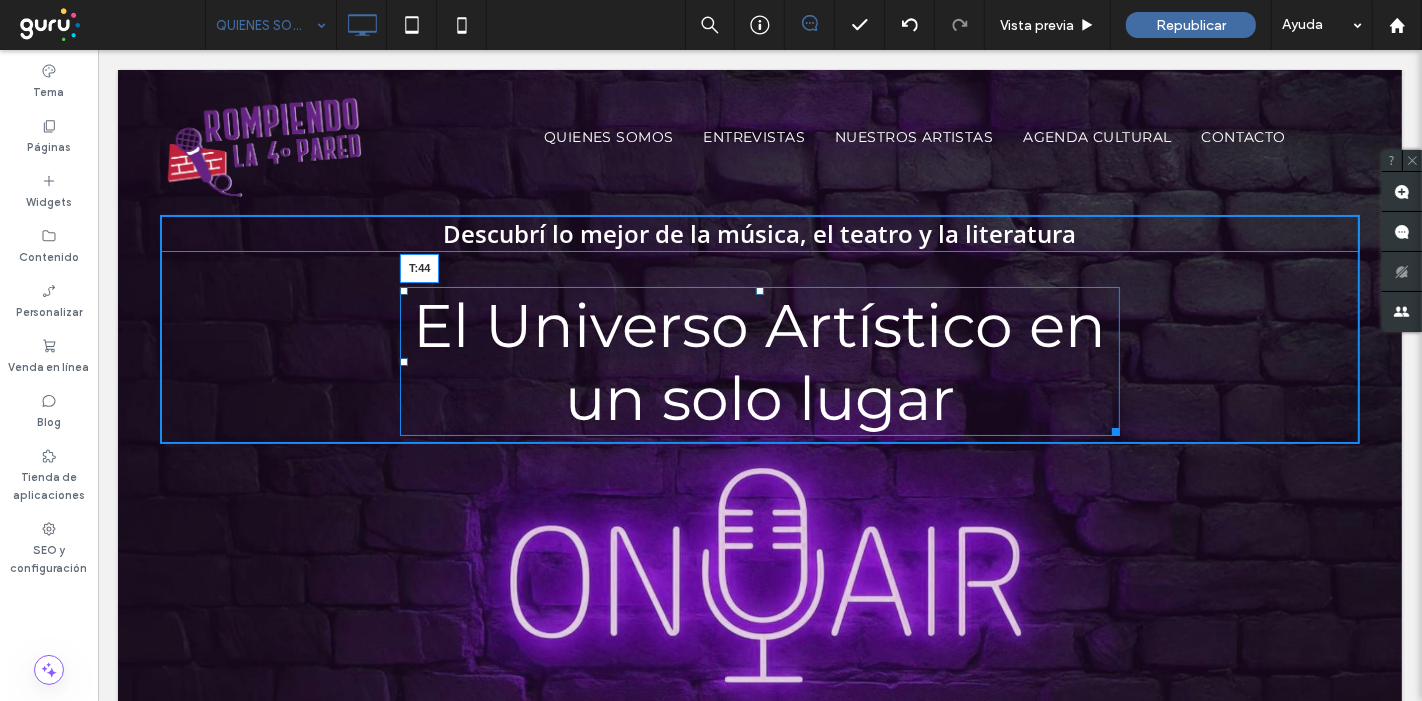 drag, startPoint x: 749, startPoint y: 289, endPoint x: 848, endPoint y: 348, distance: 115.24756 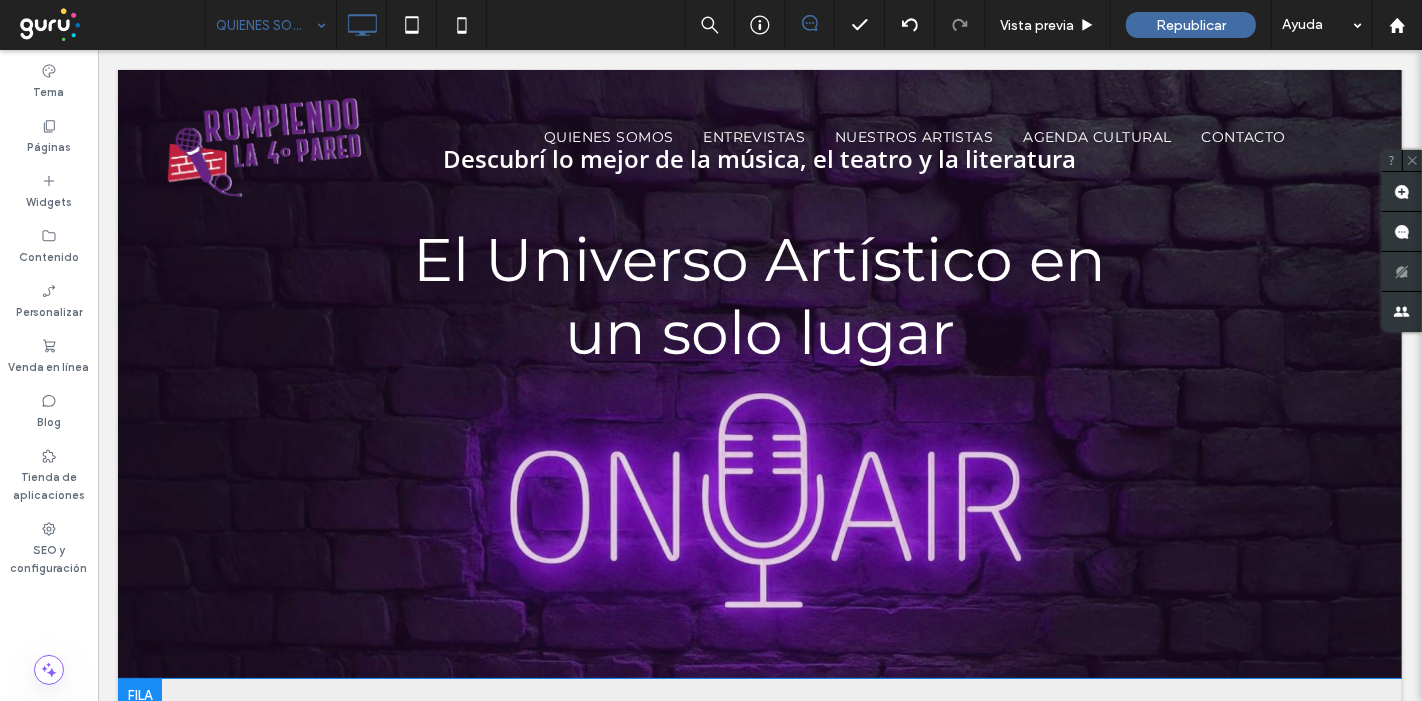 scroll, scrollTop: 111, scrollLeft: 0, axis: vertical 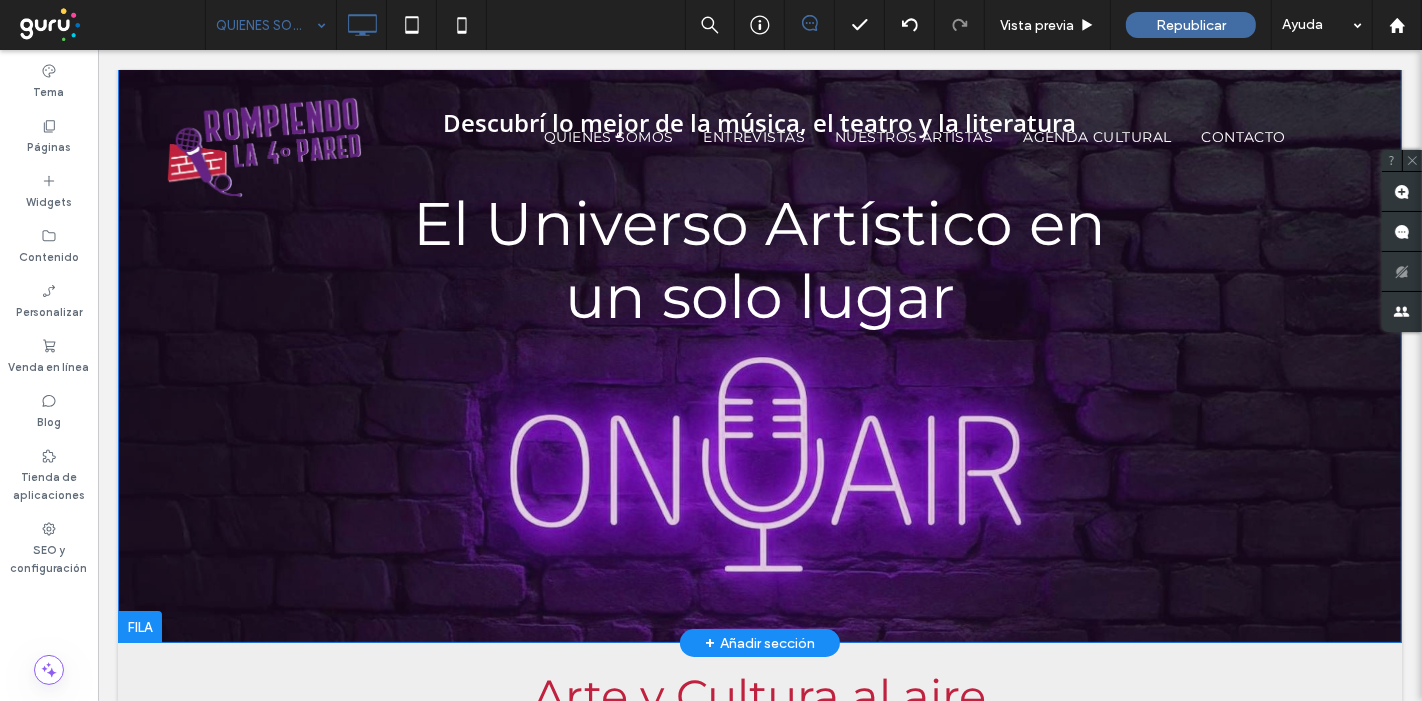 click on "Descubrí lo mejor de la música, el teatro y la literatura El Universo Artístico en un solo lugar
Click To Paste
Fila + Añadir sección" at bounding box center (759, 301) 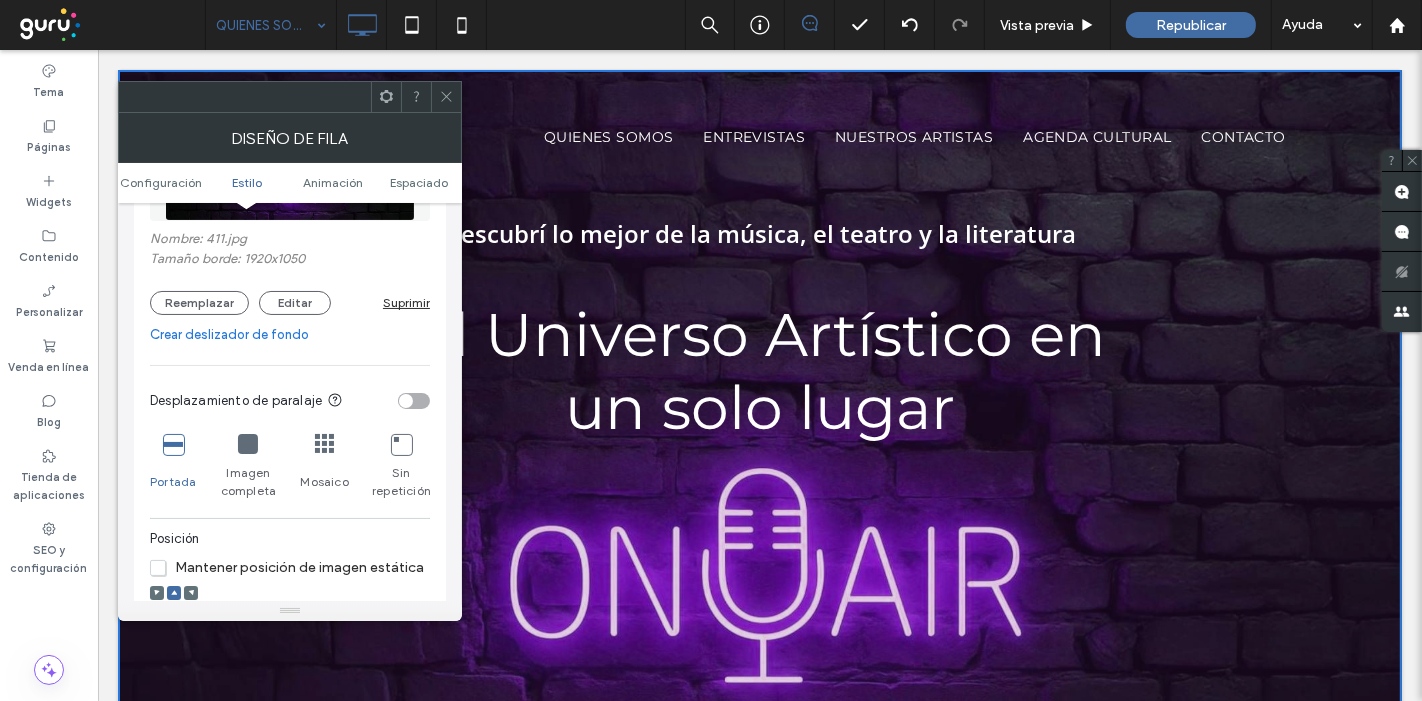 scroll, scrollTop: 555, scrollLeft: 0, axis: vertical 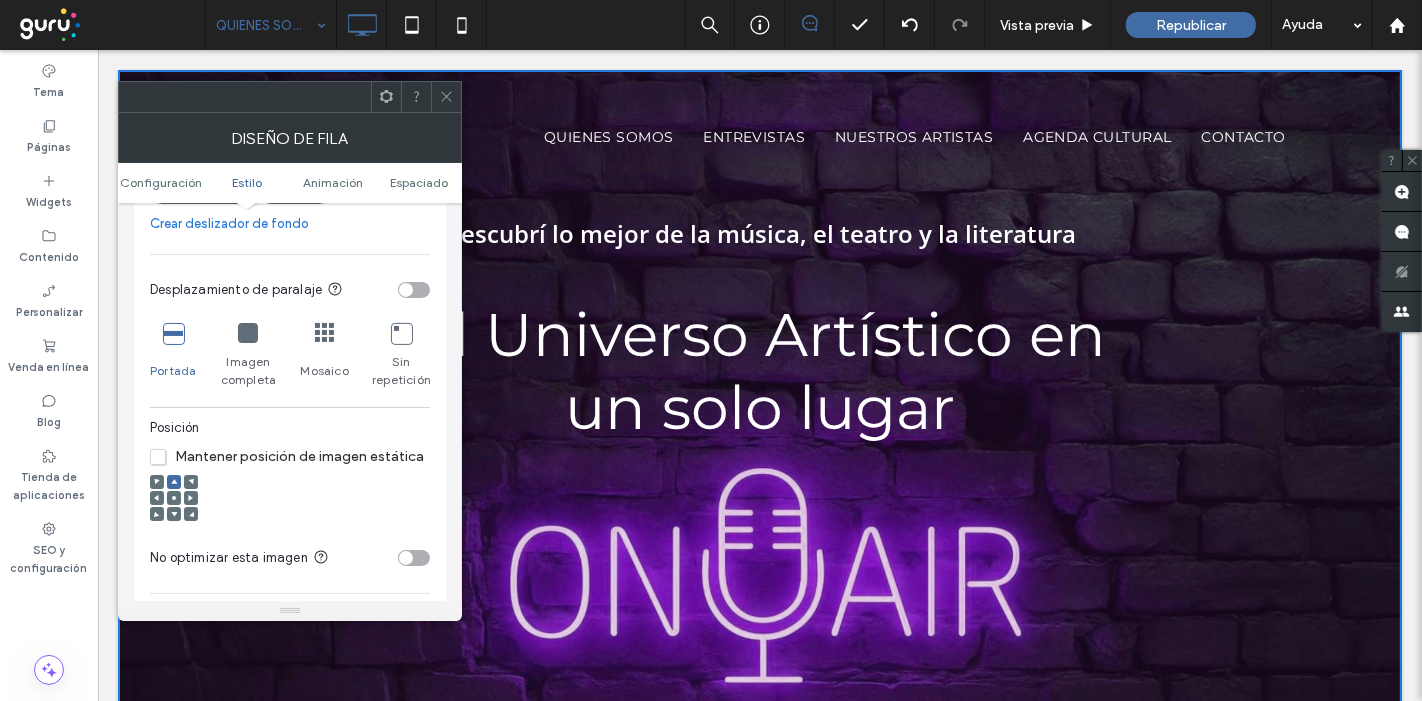 click 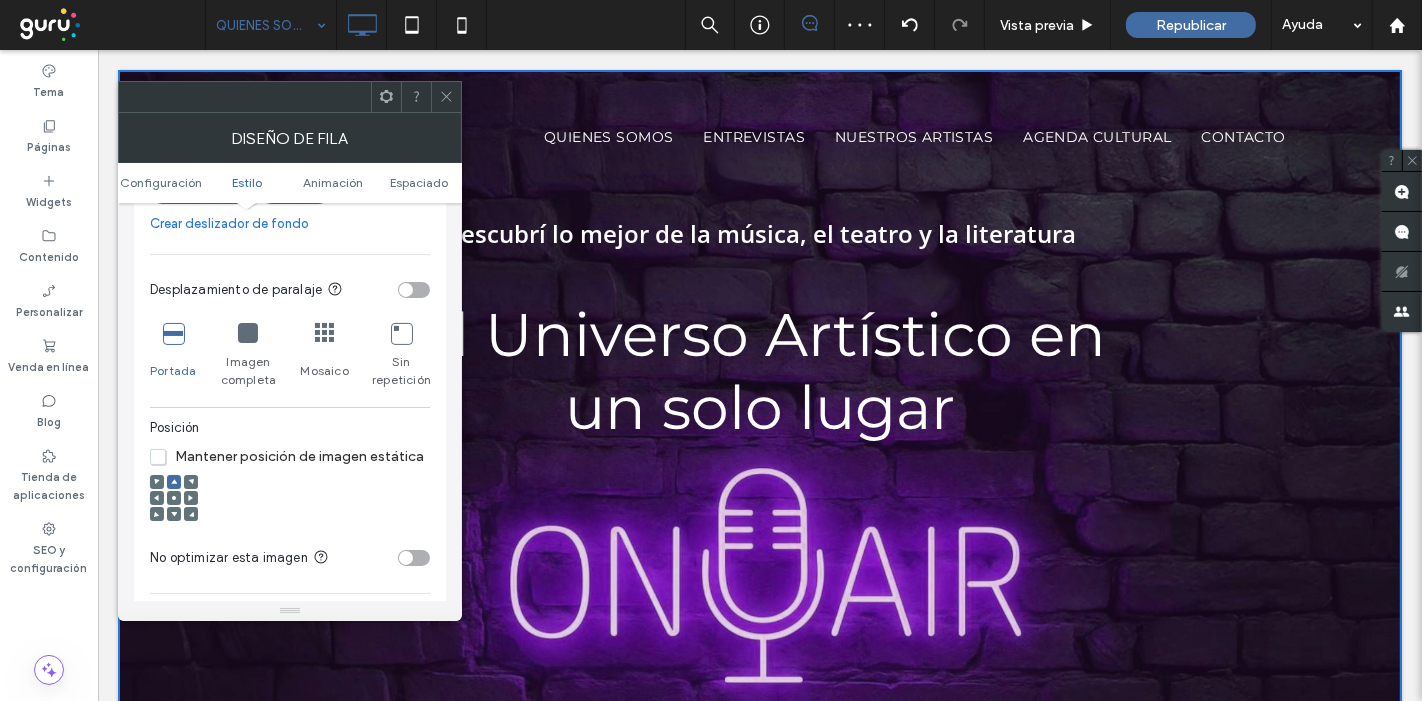 click 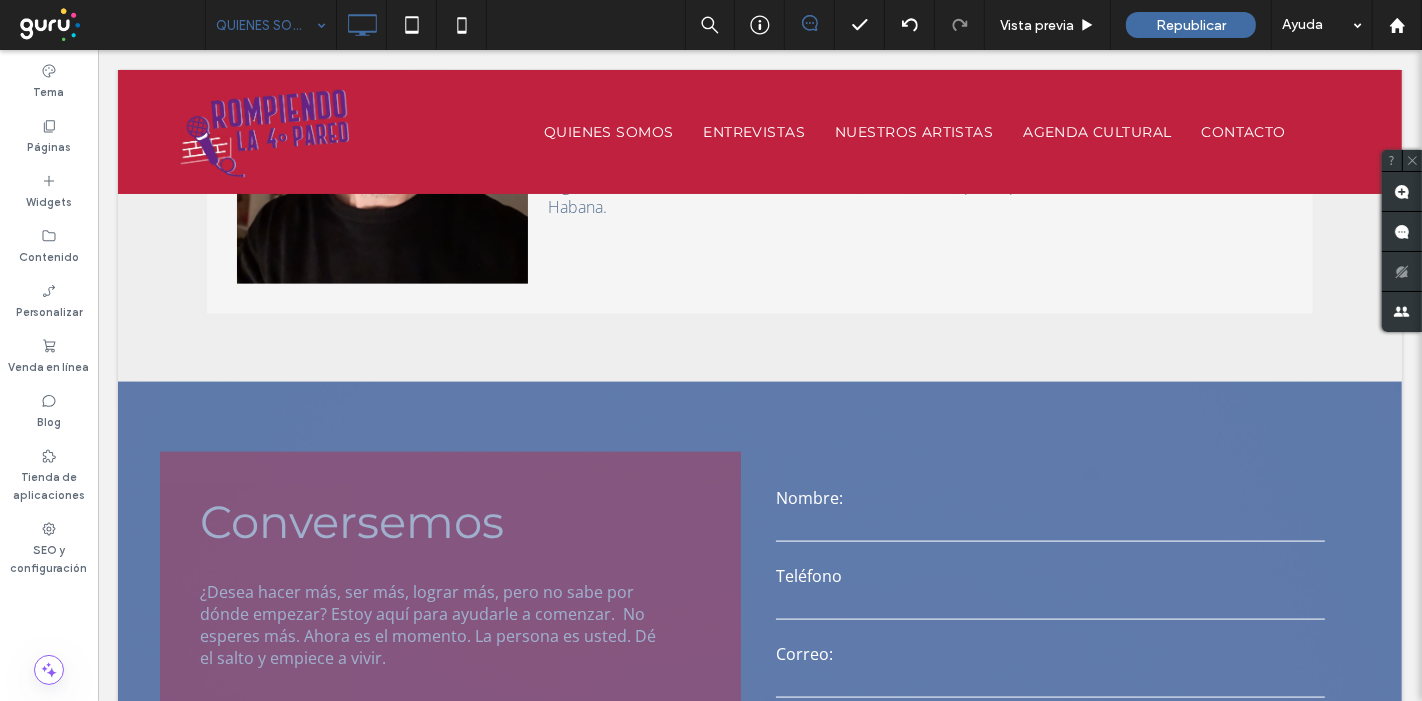 scroll, scrollTop: 2111, scrollLeft: 0, axis: vertical 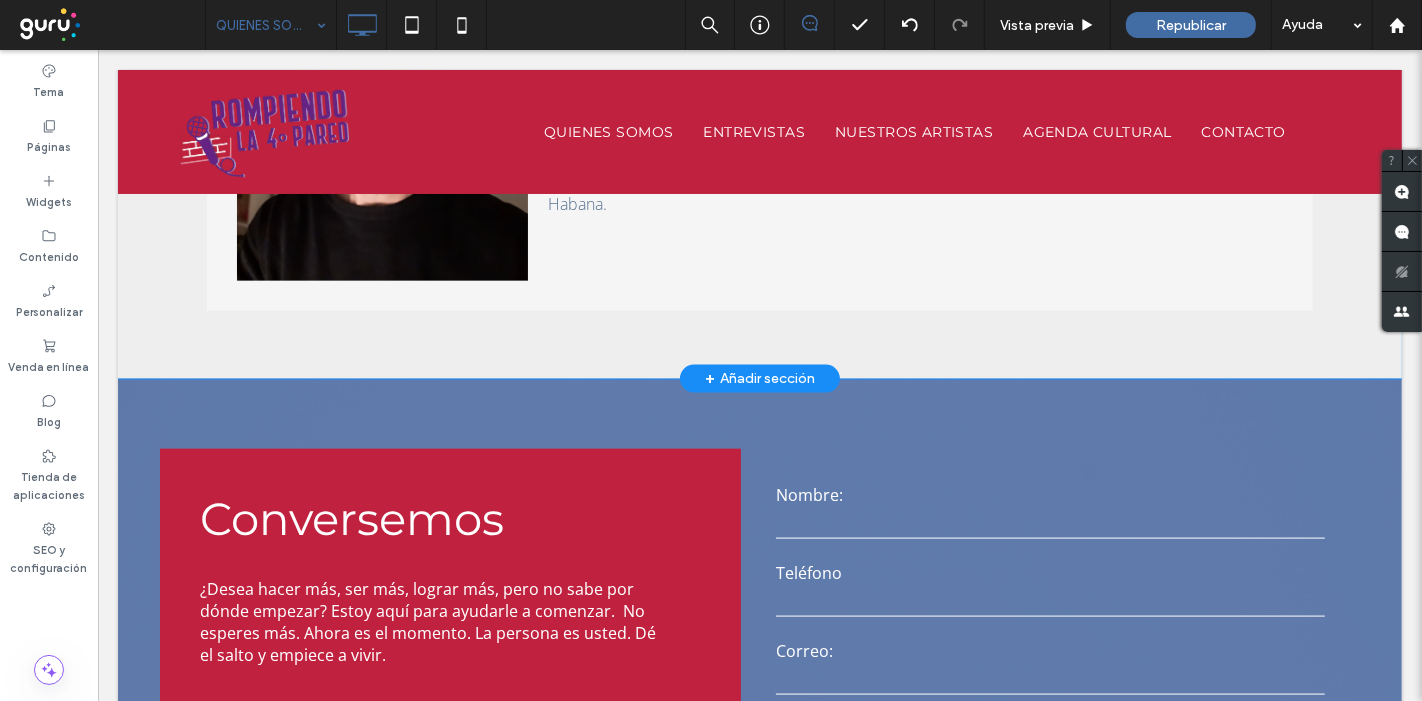 click on "+ Añadir sección" at bounding box center (759, 379) 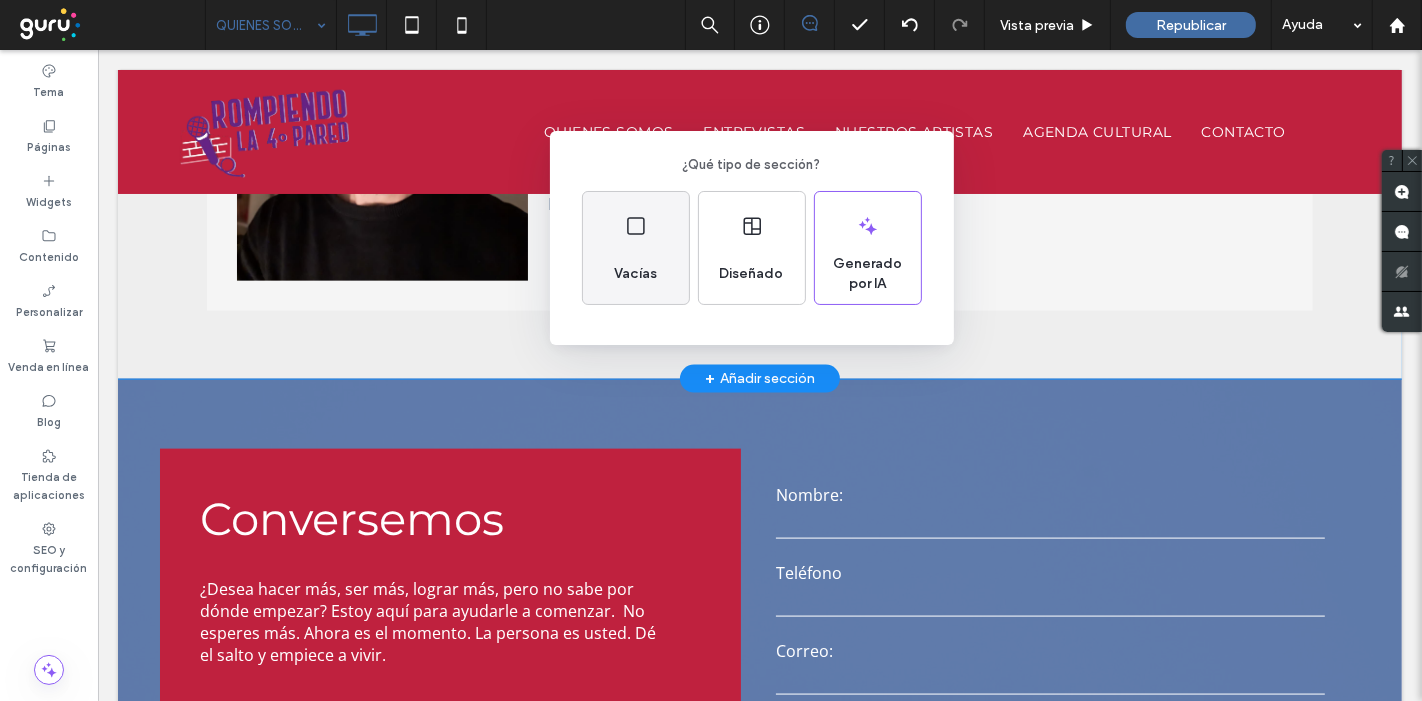 click on "Vacías" at bounding box center [636, 248] 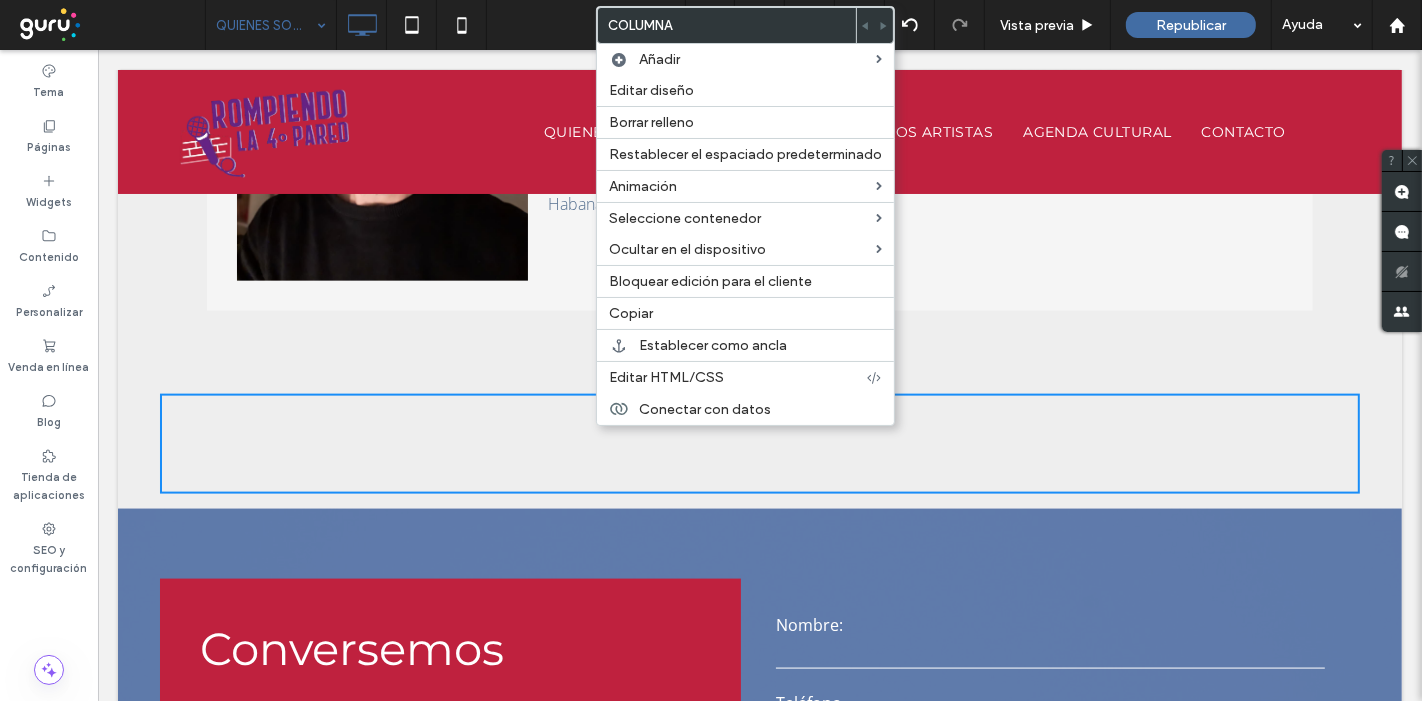 click on "Click To Paste
QUIENES SOMOS
ENTREVISTAS
NUESTROS ARTISTAS
AGENDA CULTURAL
CONTACTO
Click To Paste
encabezado
Descubrí lo mejor de la música, el teatro y la literatura El Universo Artístico en un solo lugar
Click To Paste
Fila + Añadir sección
Arte y Cultura al aire
Click To Paste
Fila + Añadir sección
Conectamos tus sentidos con la cultura en su máxima expresión a través de entrevistas exclusivas y contenido único en radio.
Click To Paste
Fila + Añadir sección
Click To Paste
Acerca de mí
Hola, soy Claudia
Soy Claudia, conductora y creadora de
Rompiendo la 4ta Pared Click To Paste
Fila + Añadir sección" at bounding box center [759, 610] 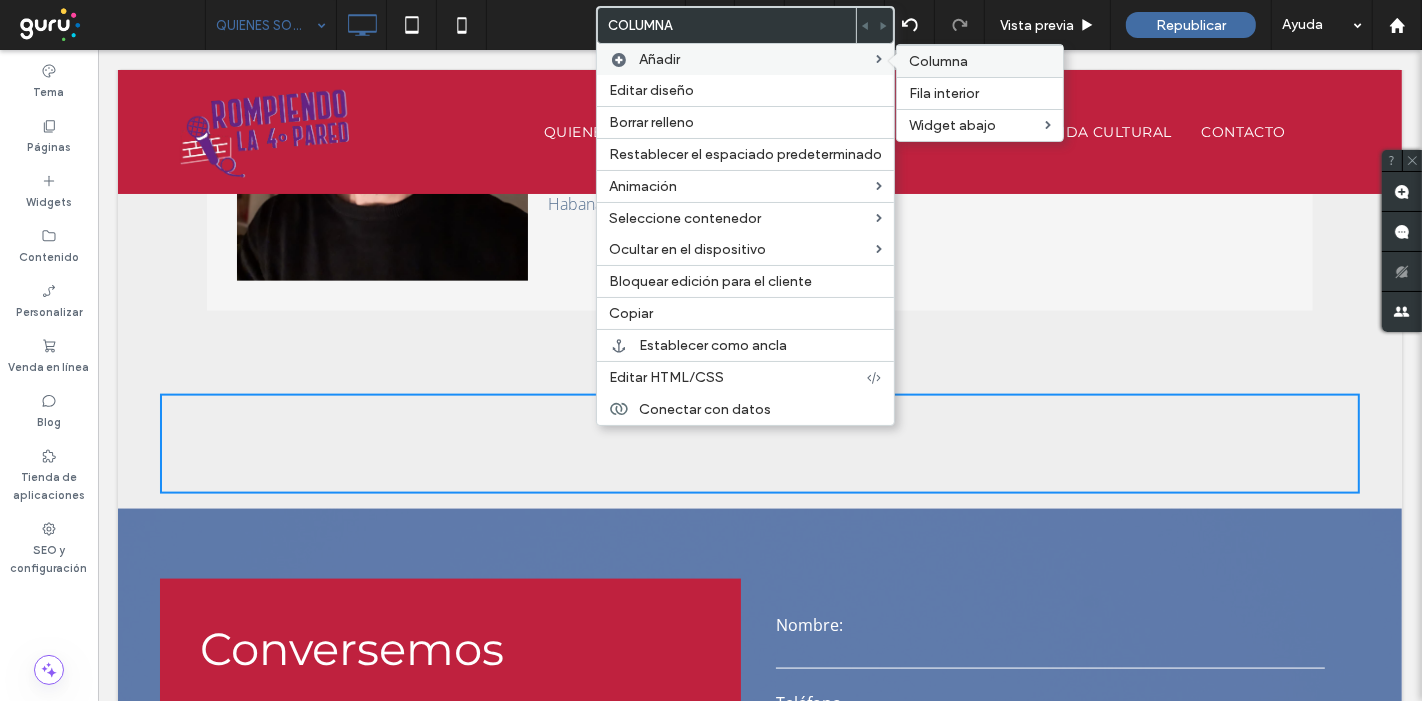 click on "Columna" at bounding box center [938, 61] 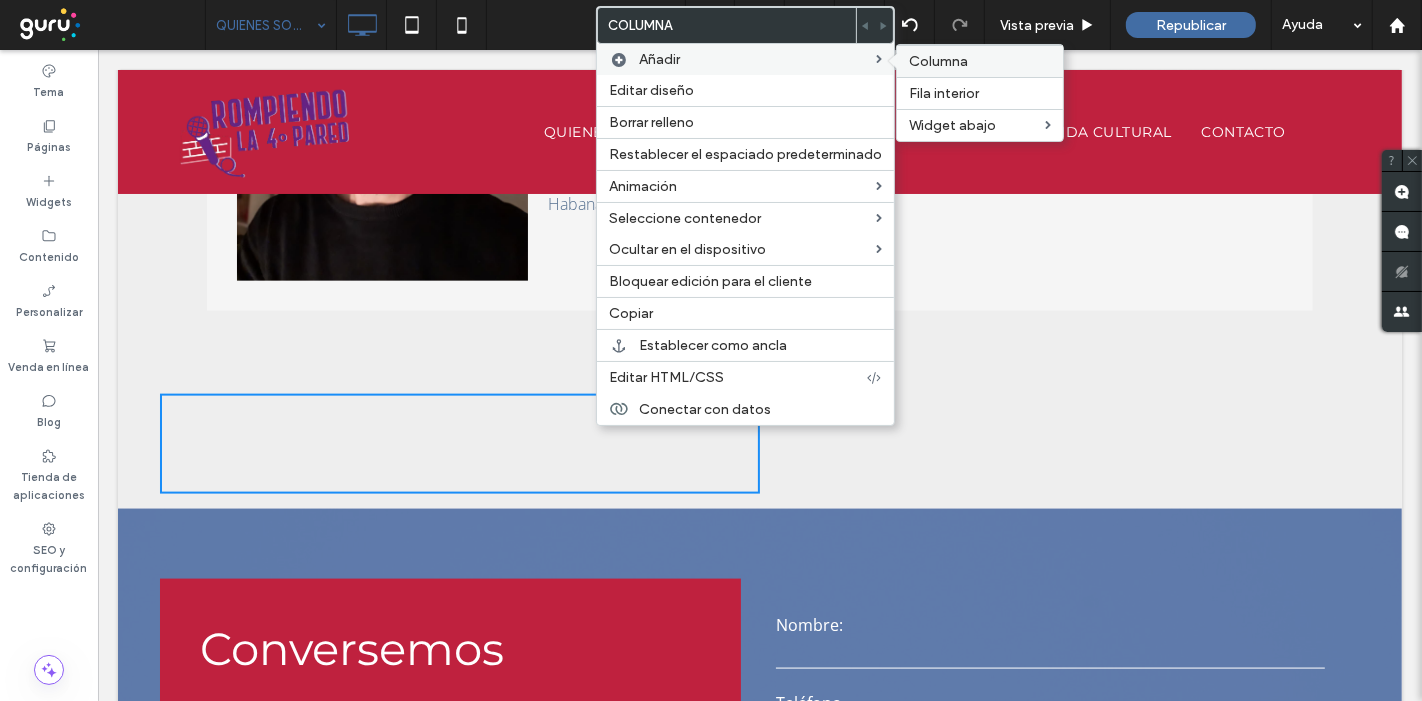 click on "Columna" at bounding box center (980, 61) 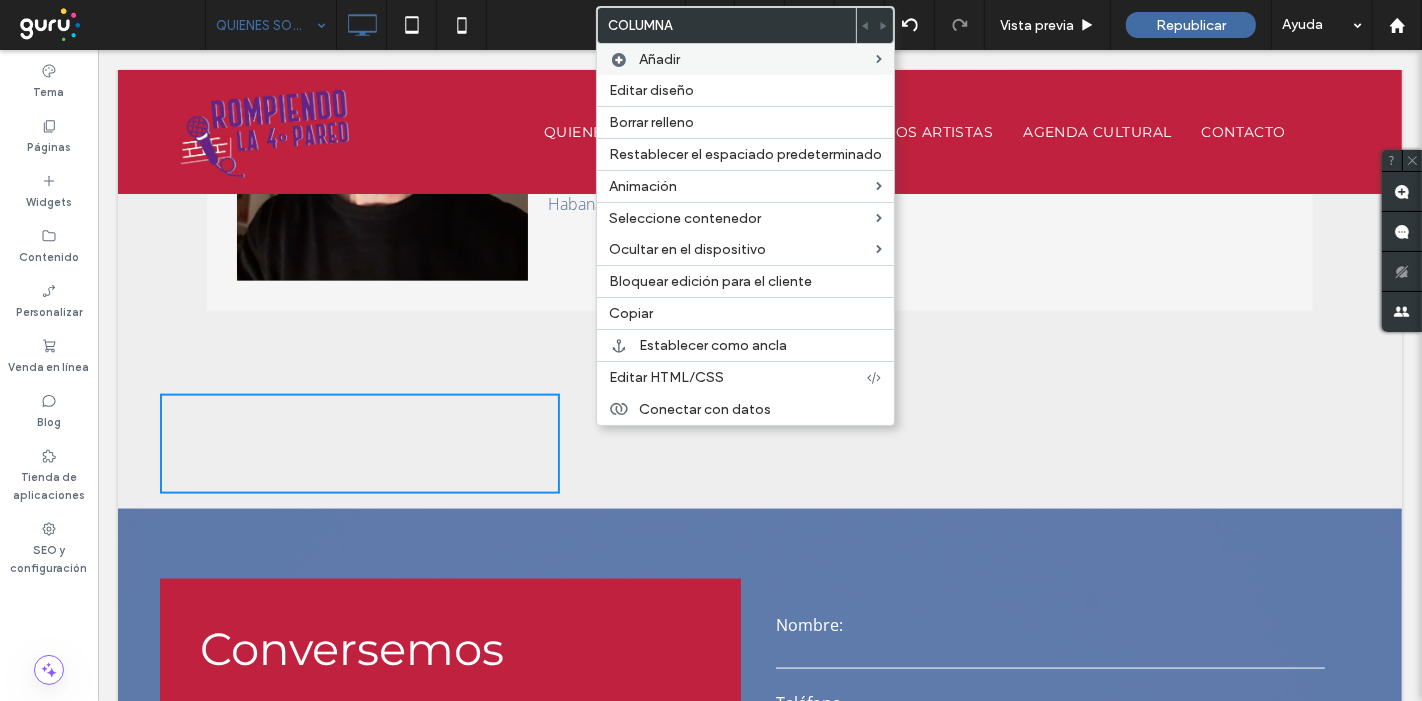 click on "Click To Paste     Click To Paste" at bounding box center (359, 444) 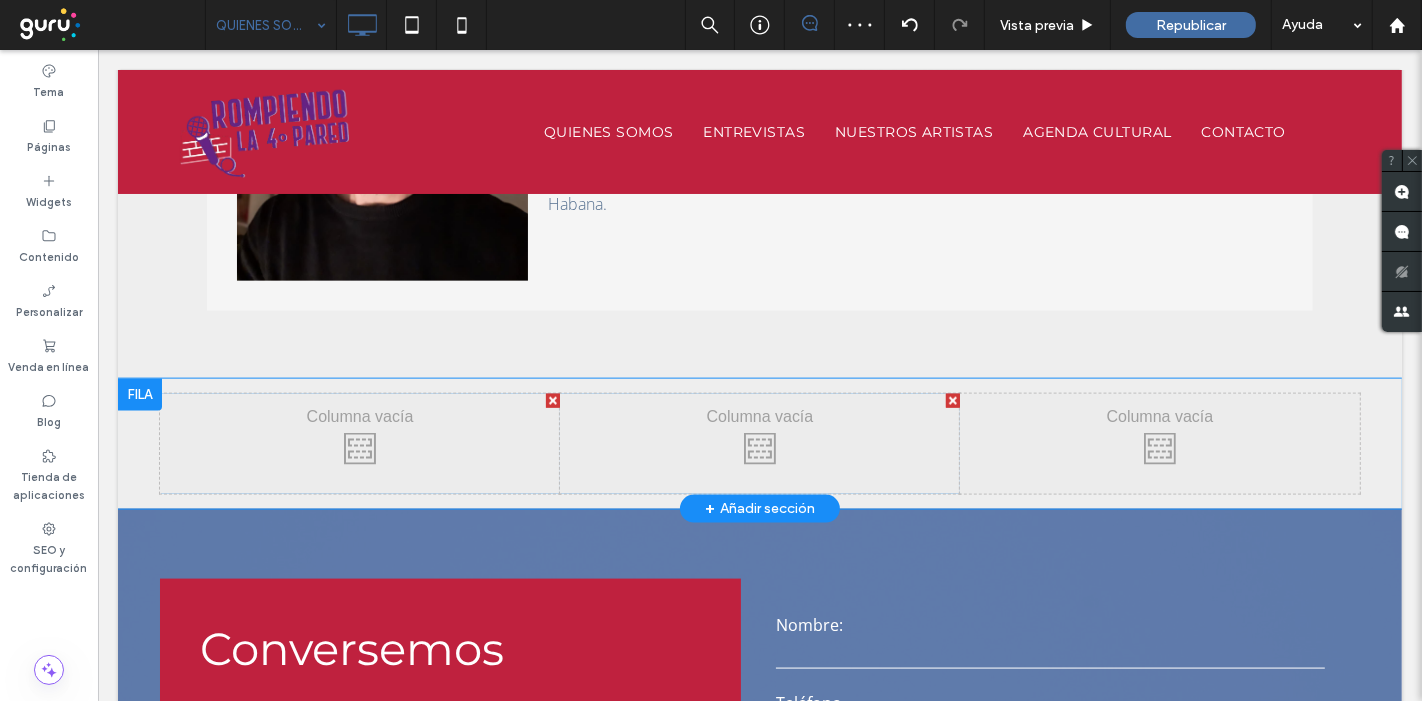 click on "Click To Paste     Click To Paste" at bounding box center (759, 444) 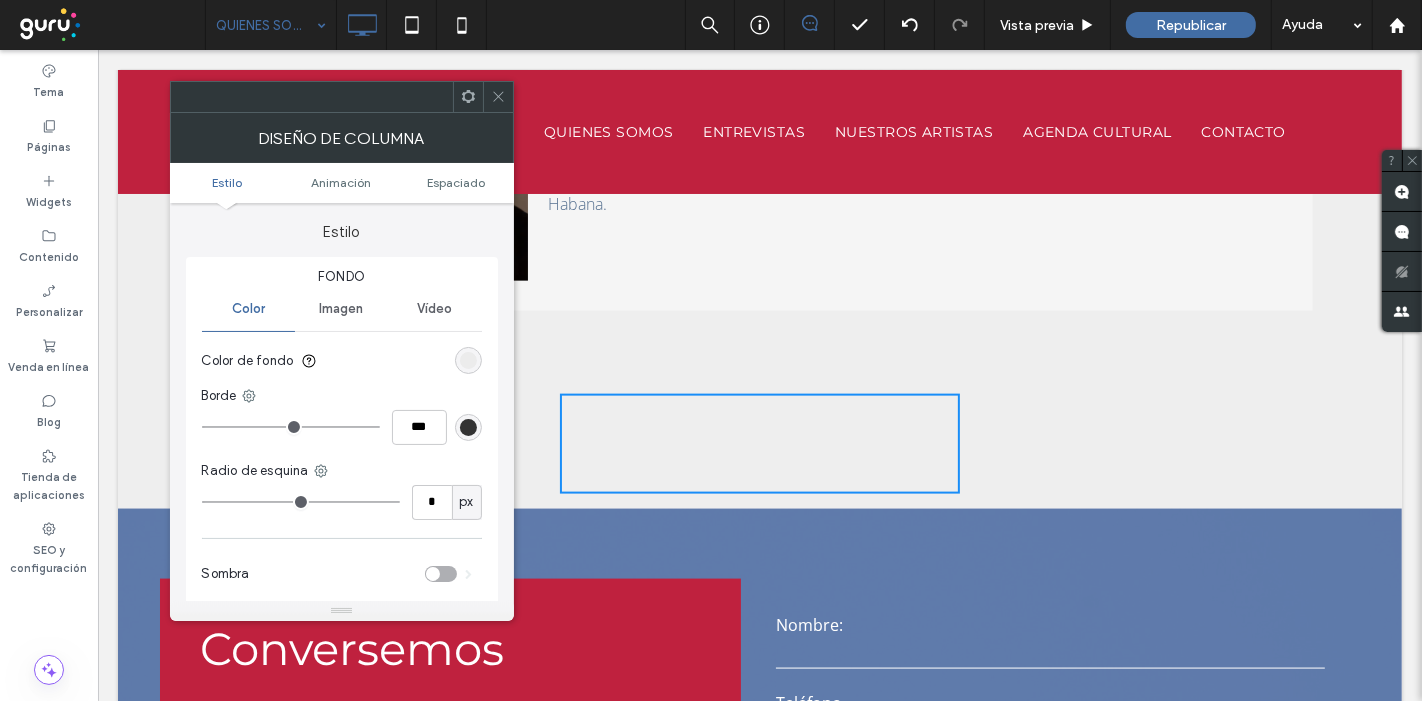 drag, startPoint x: 1107, startPoint y: 419, endPoint x: 933, endPoint y: 417, distance: 174.01149 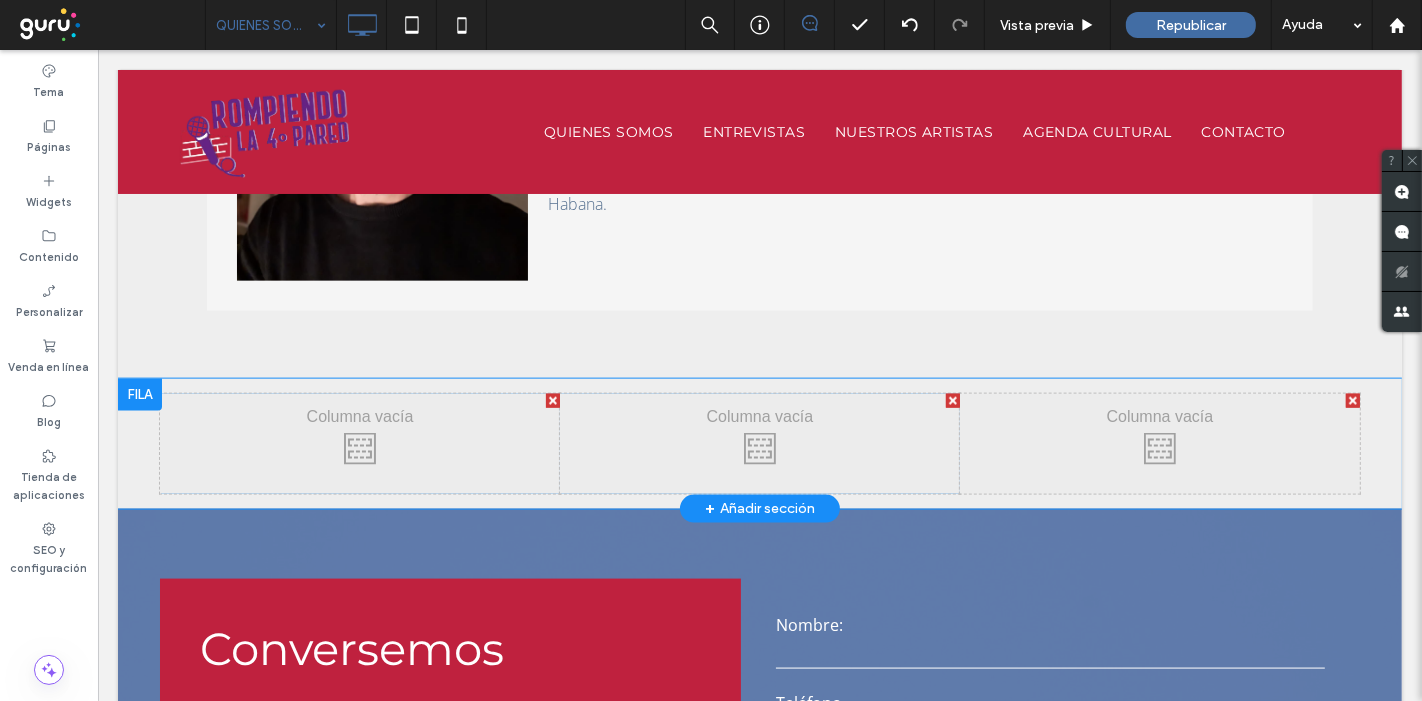 click on "Click To Paste     Click To Paste" at bounding box center [759, 444] 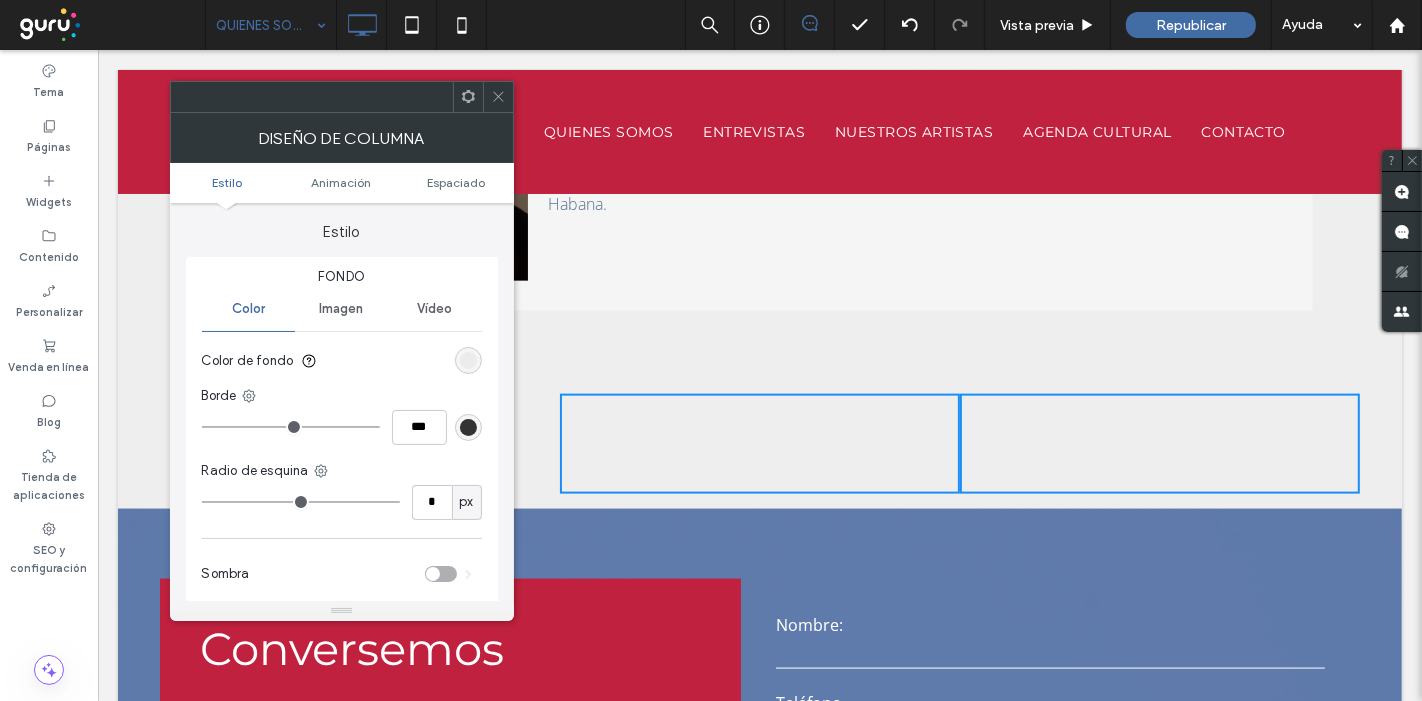 click on "Click To Paste     Click To Paste" at bounding box center (759, 444) 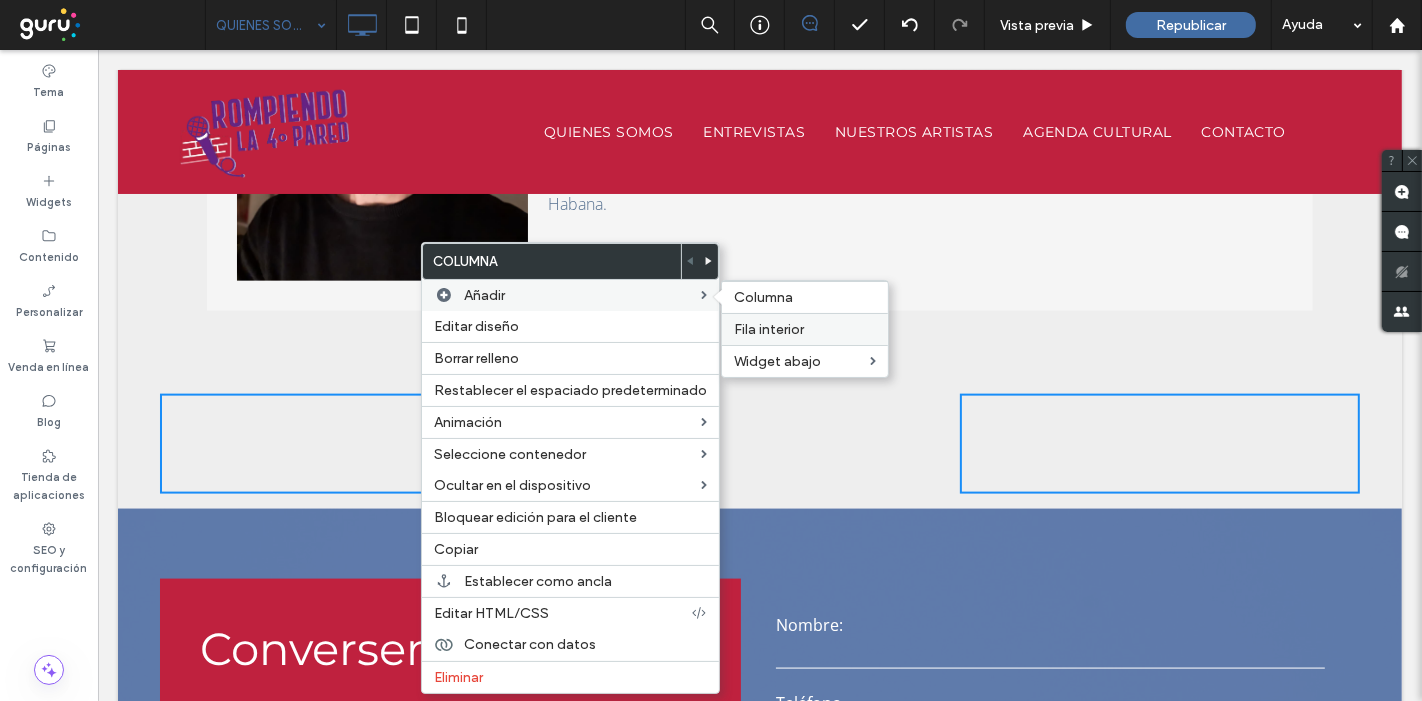 click on "Fila interior" at bounding box center (769, 329) 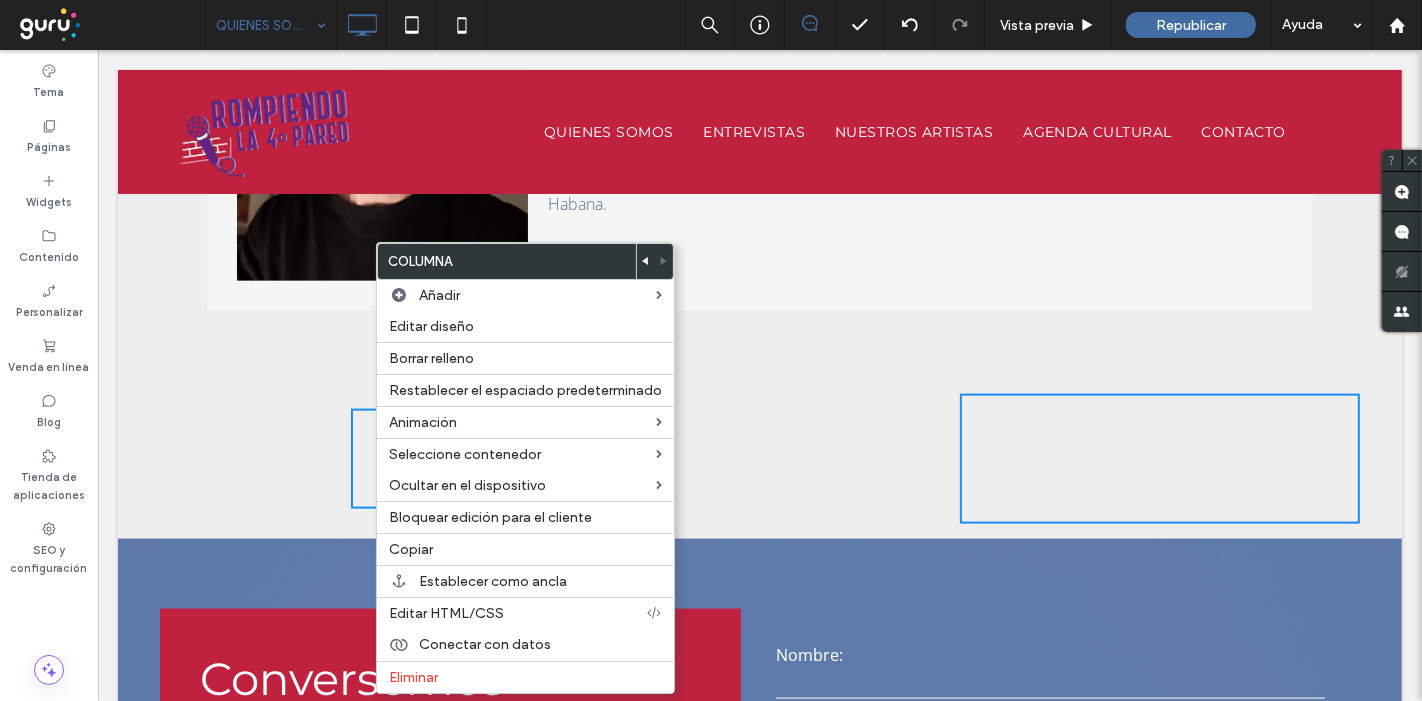 click on "Click To Paste     Click To Paste" at bounding box center [425, 459] 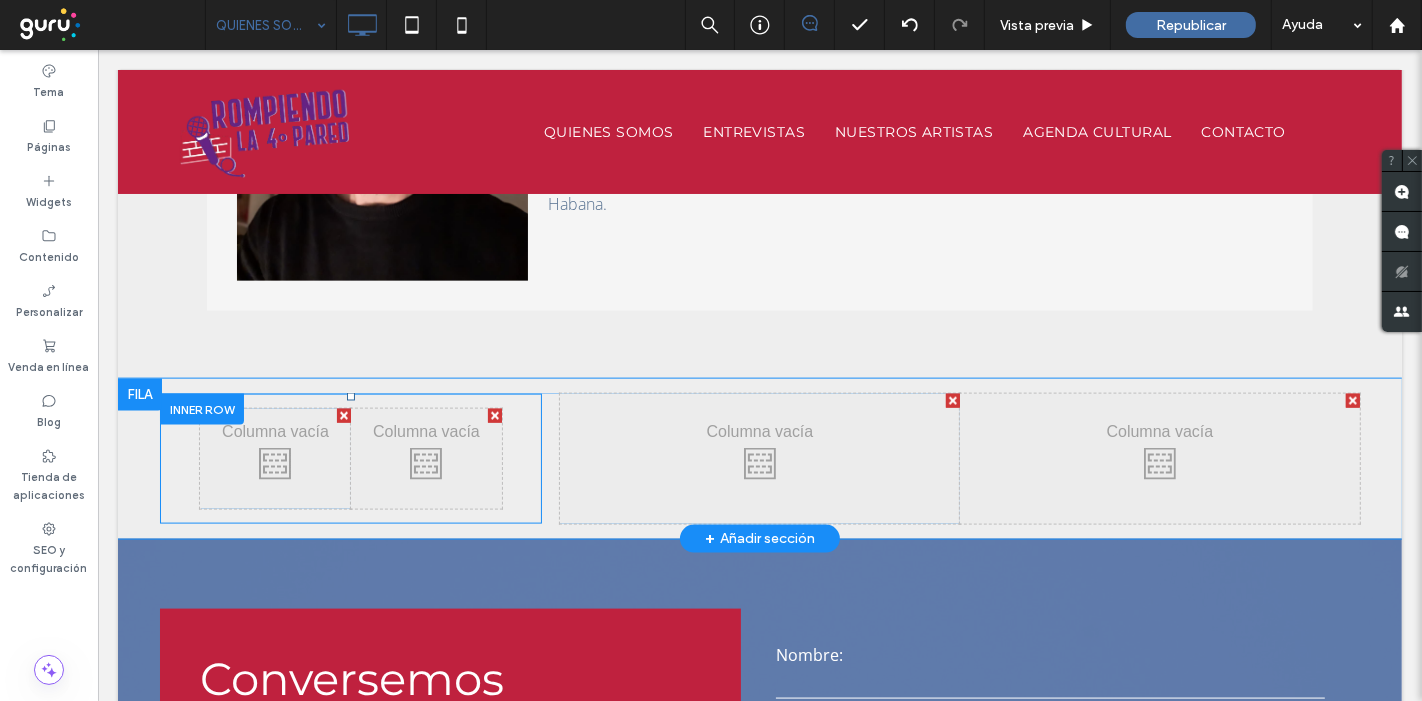 click on "Click To Paste     Click To Paste
Click To Paste     Click To Paste" at bounding box center [350, 459] 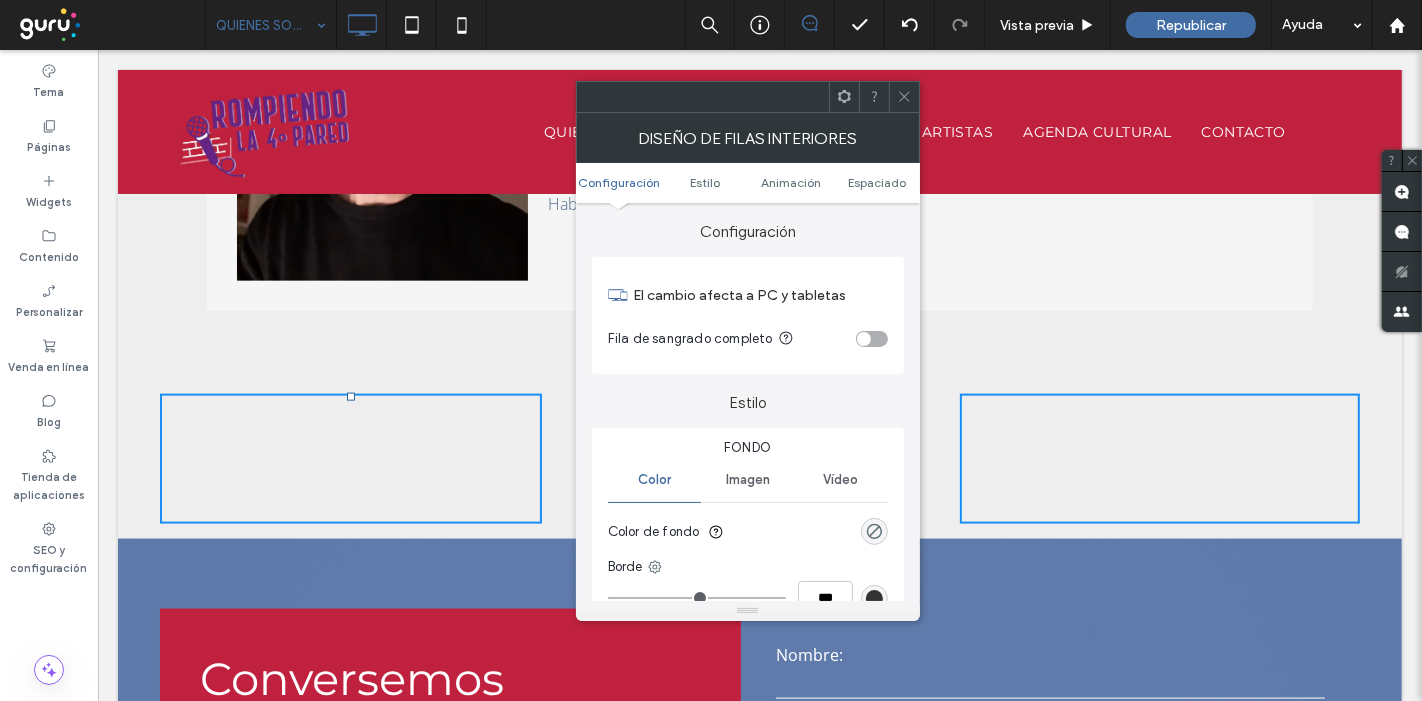 click 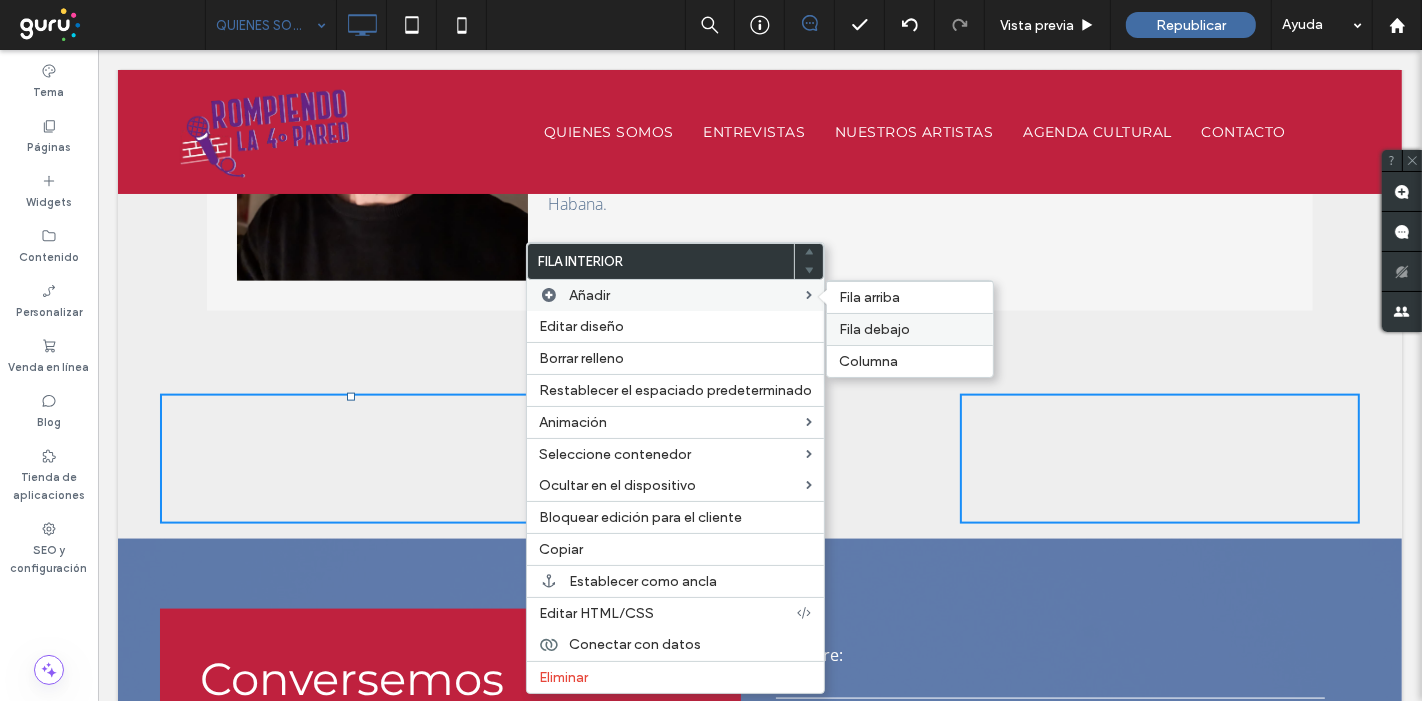 click on "Fila debajo" at bounding box center (874, 329) 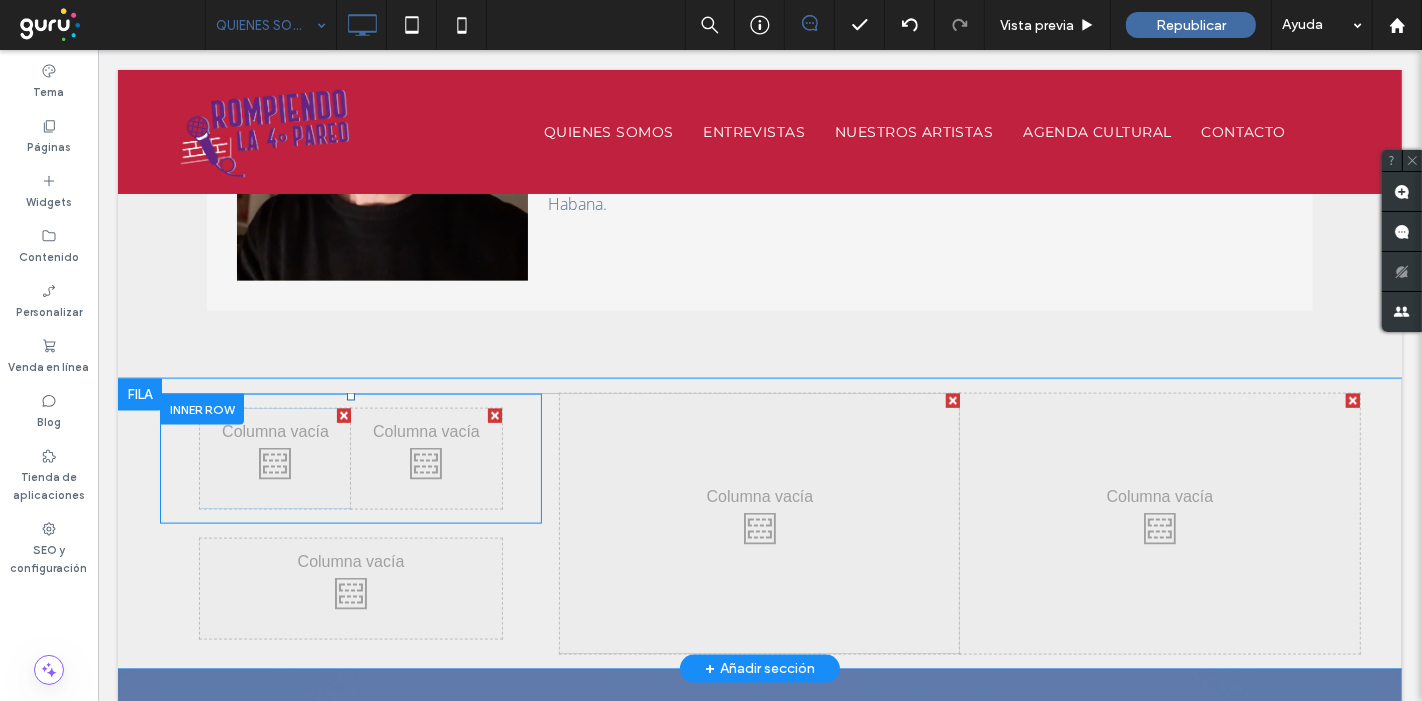 click at bounding box center [494, 416] 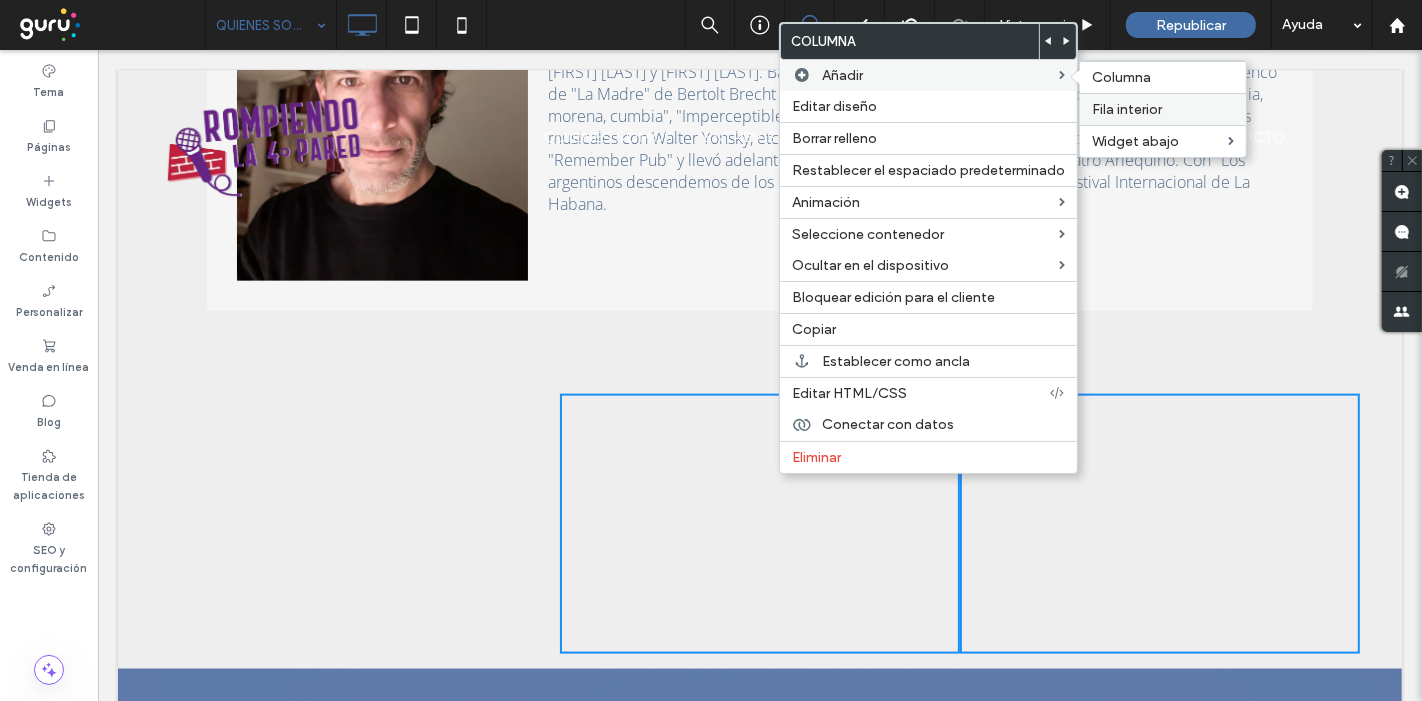 click on "Fila interior" at bounding box center [1127, 109] 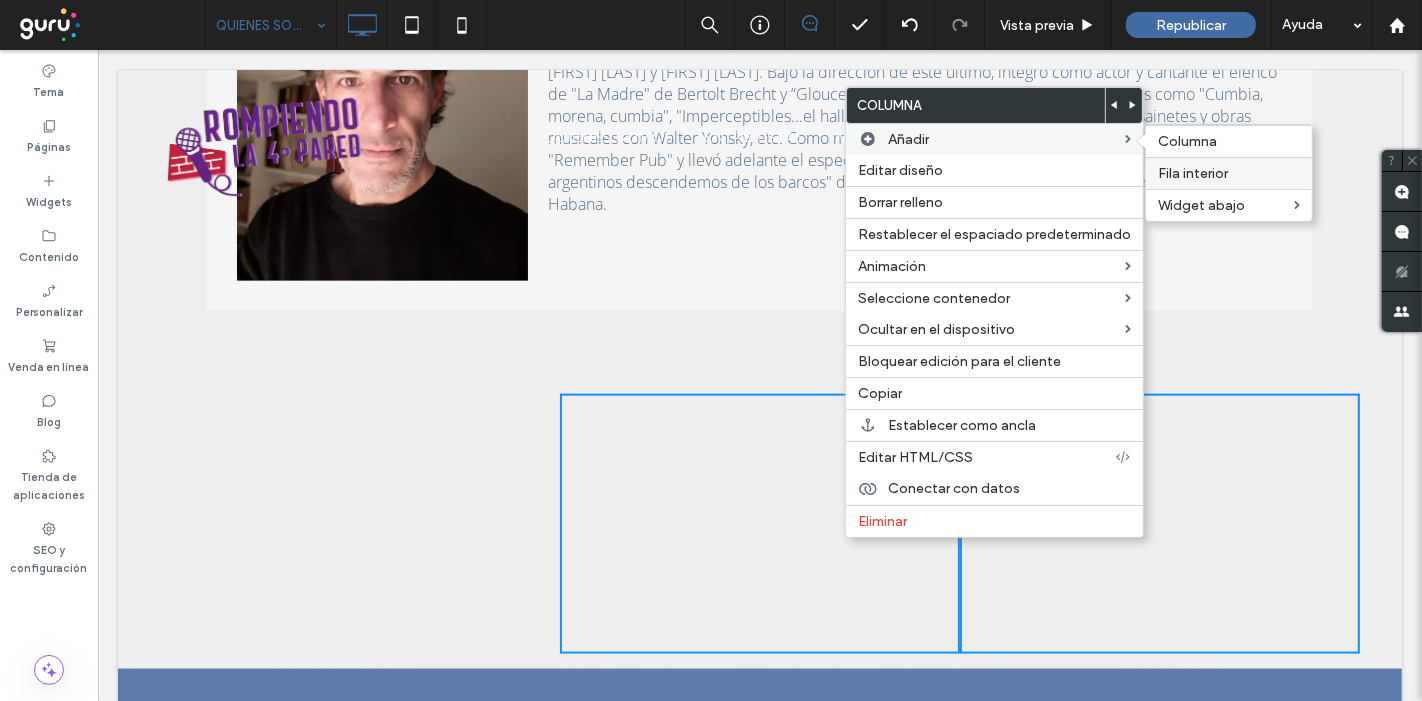 click on "Fila interior" at bounding box center [1193, 173] 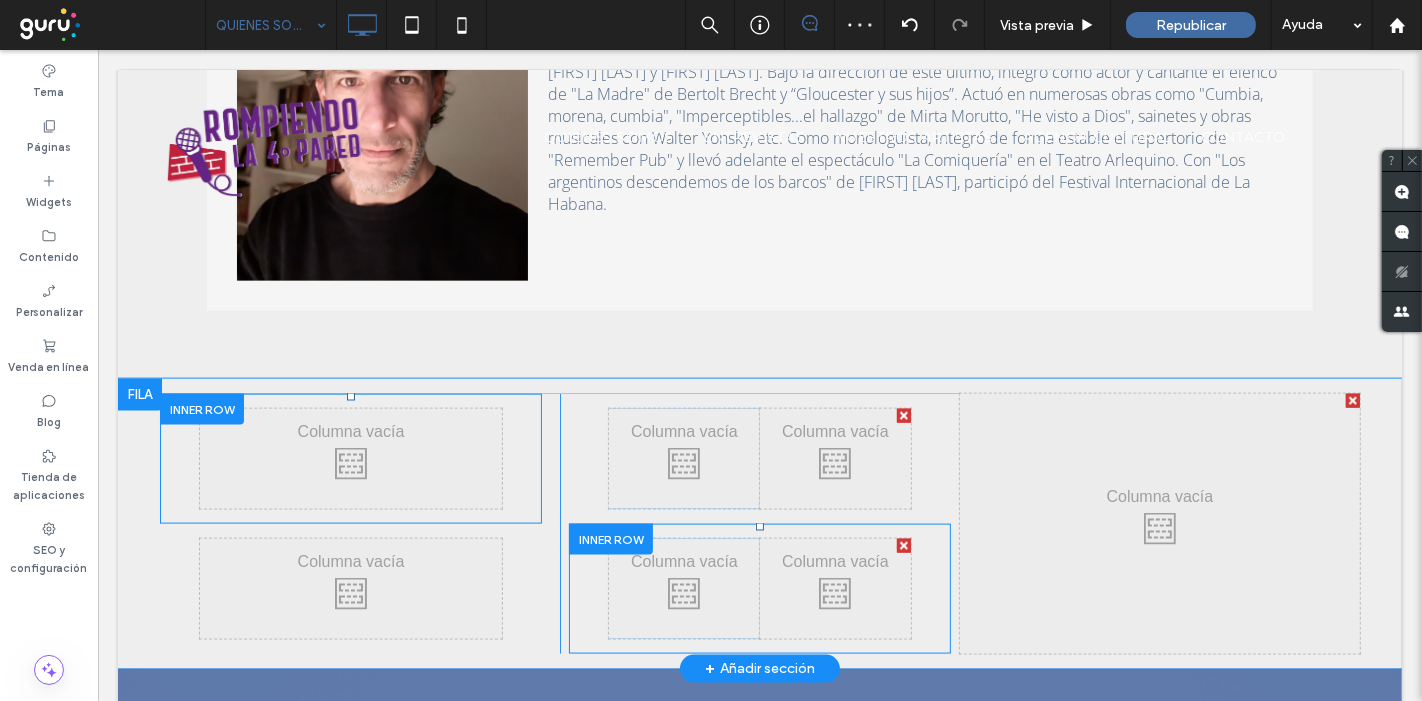 click at bounding box center [903, 546] 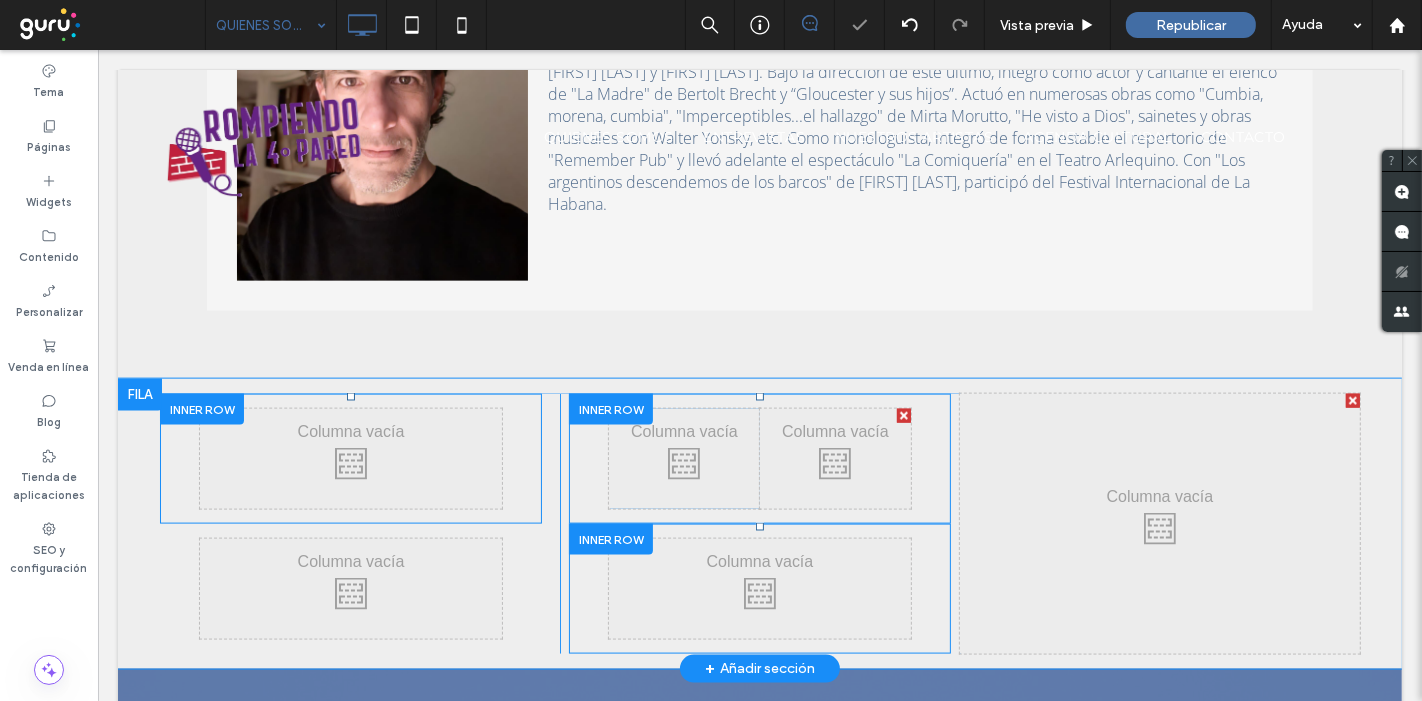 click at bounding box center [903, 416] 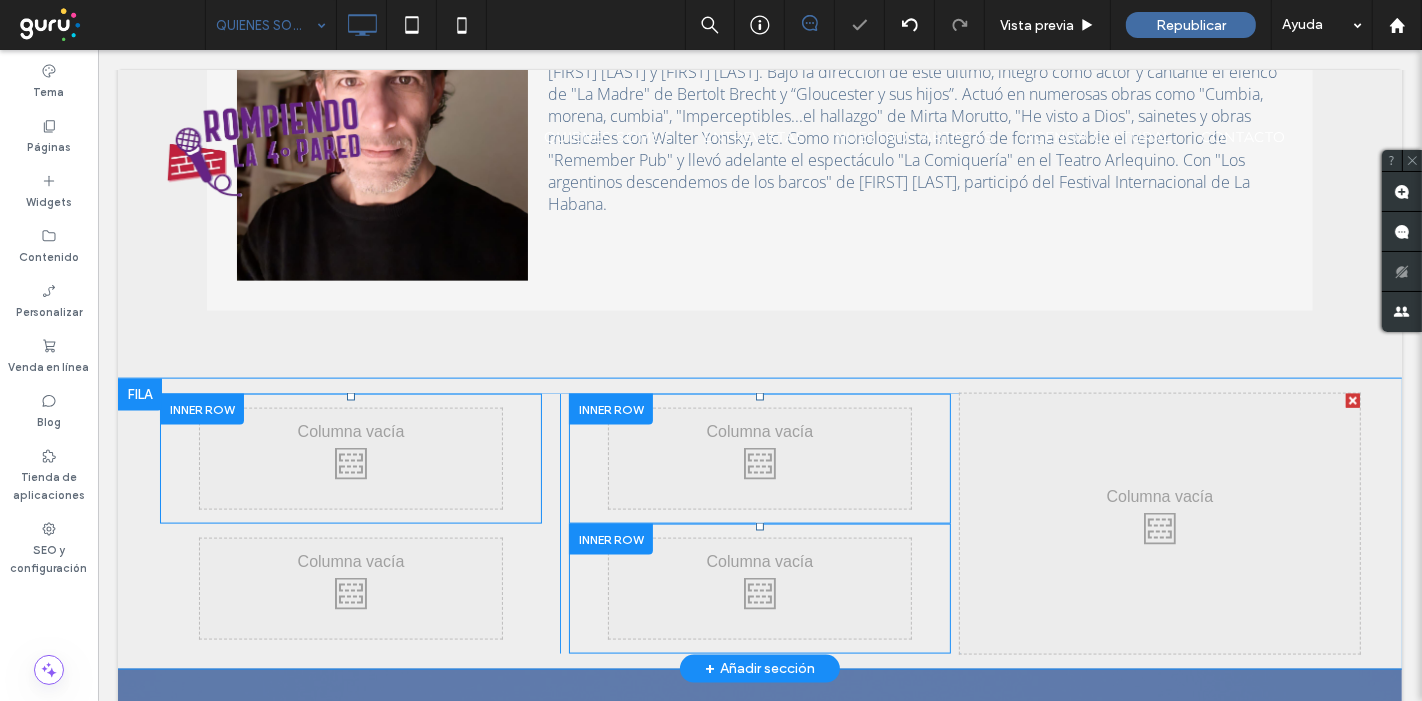 click on "Click To Paste     Click To Paste" at bounding box center [1159, 524] 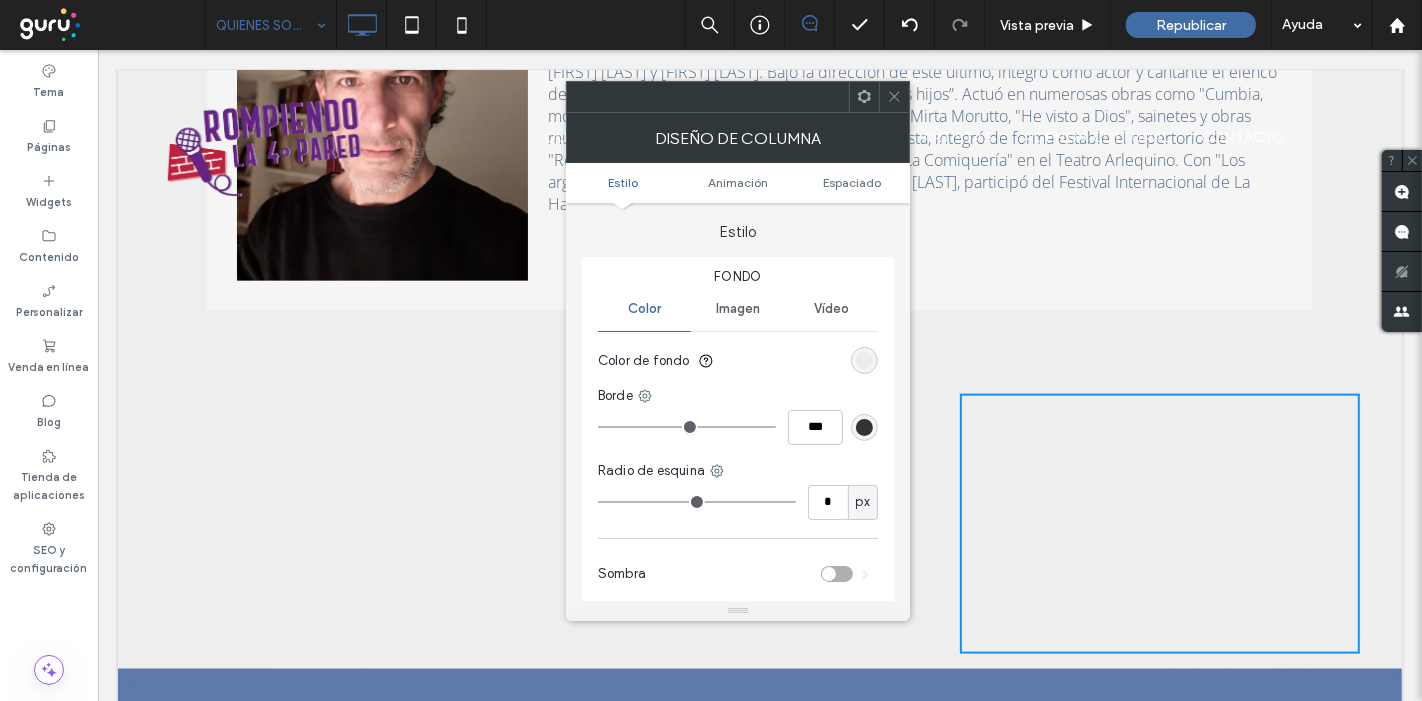 click 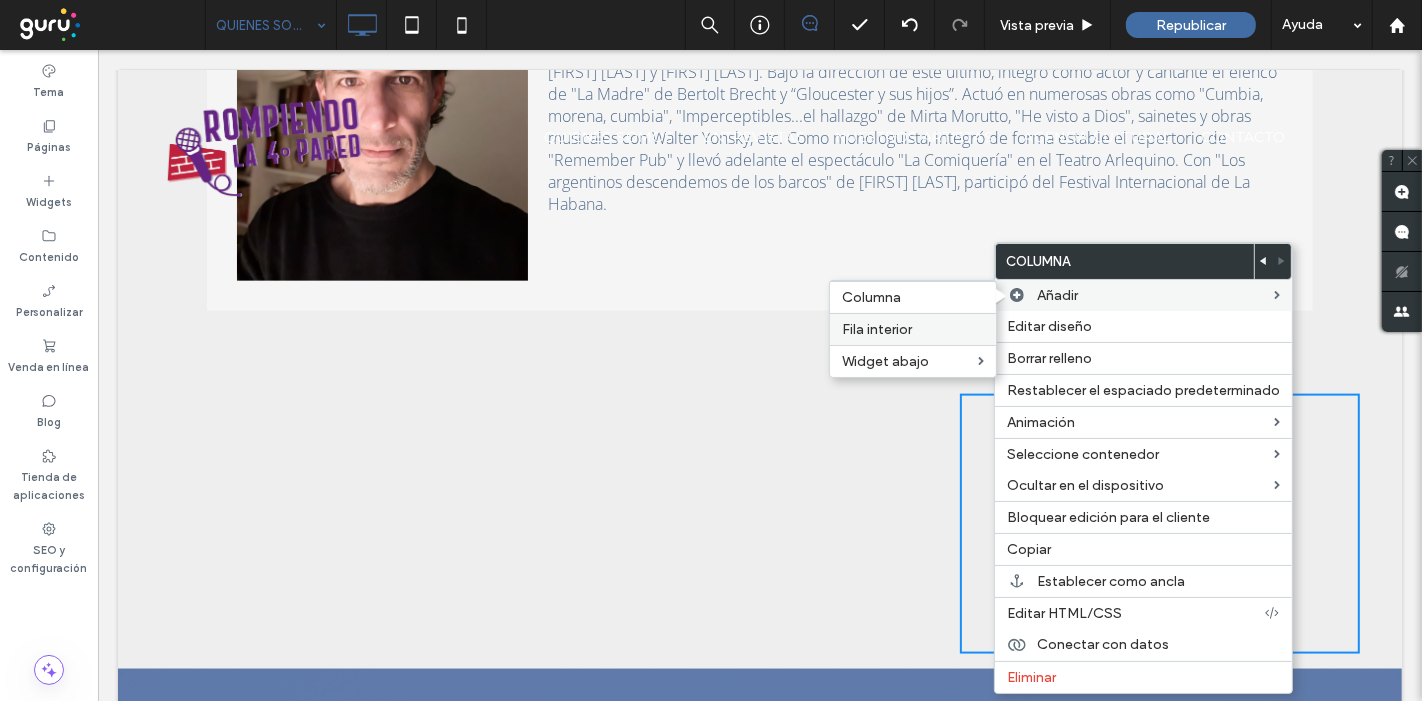 click on "Fila interior" at bounding box center [877, 329] 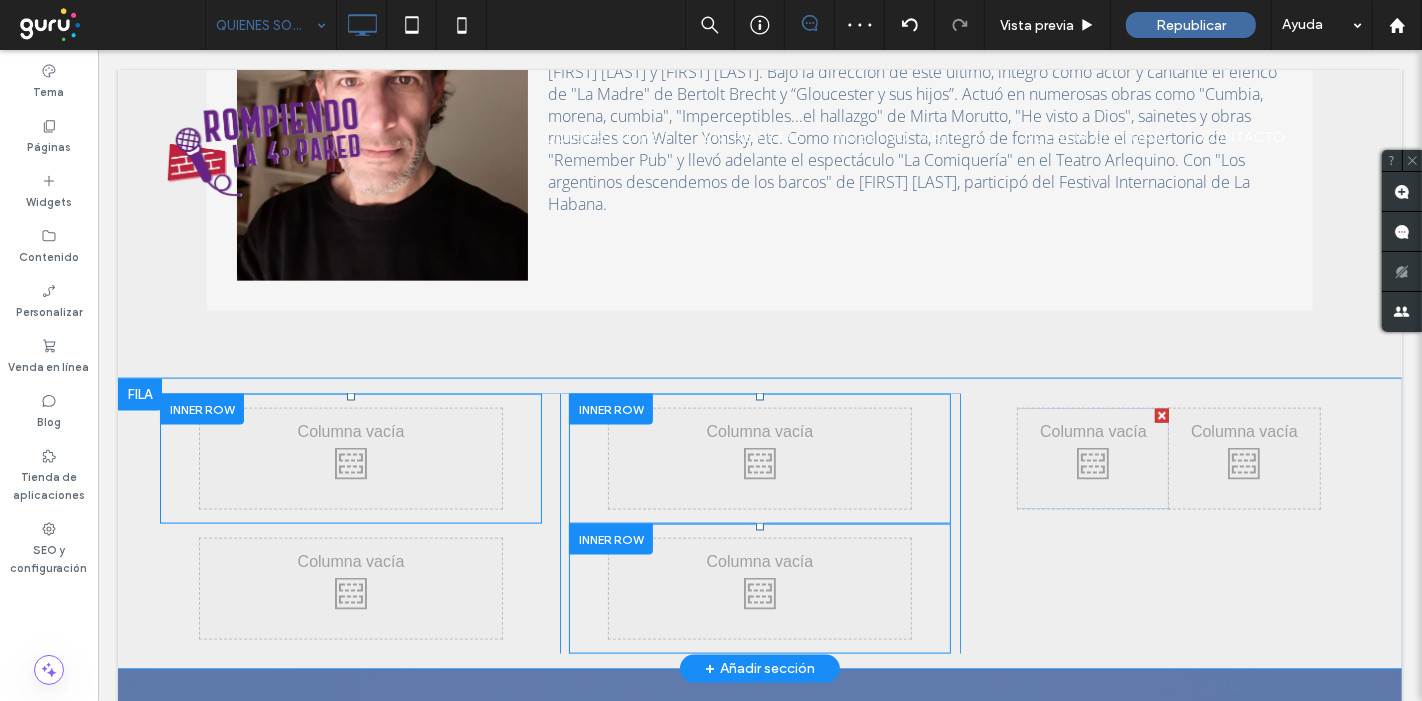 click on "Click To Paste     Click To Paste         Click To Paste     Click To Paste
Click To Paste     Click To Paste" at bounding box center (1159, 524) 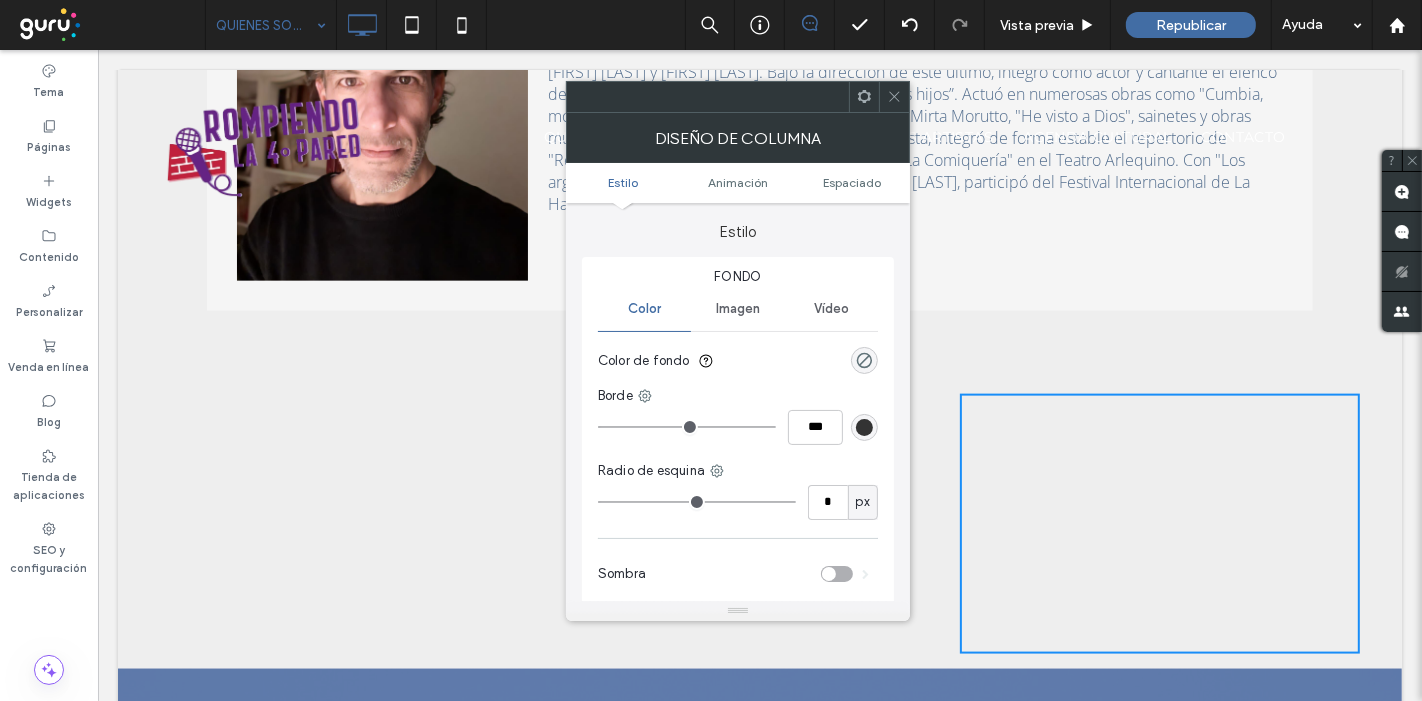click 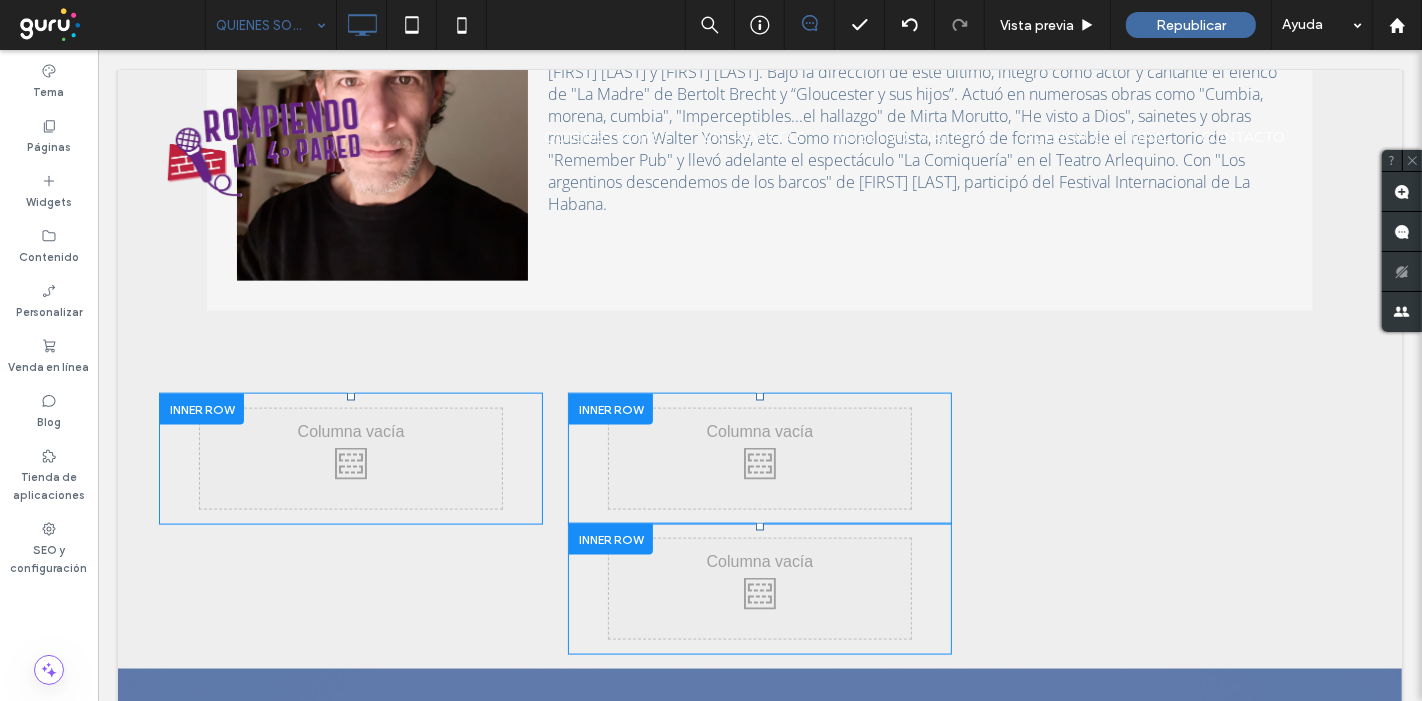 click on "Click To Paste     Click To Paste" at bounding box center (350, 459) 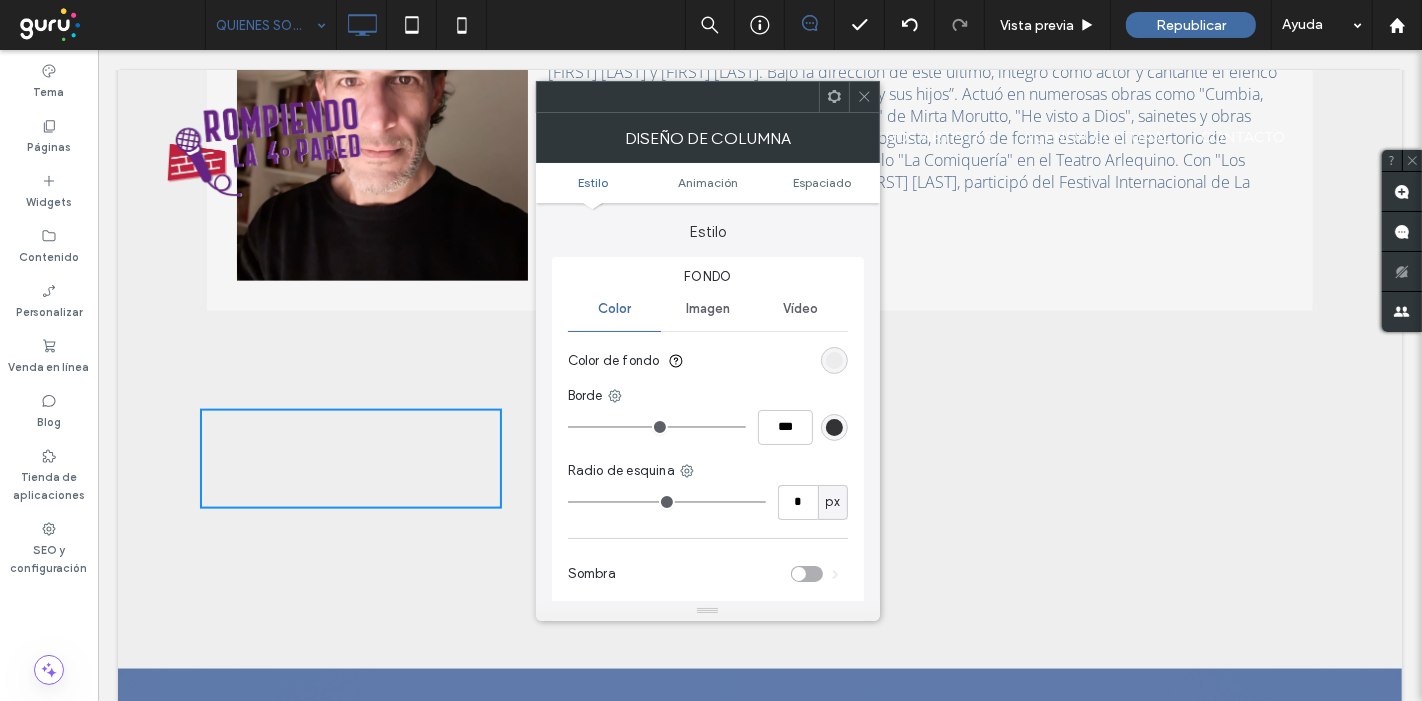 drag, startPoint x: 864, startPoint y: 99, endPoint x: 746, endPoint y: 119, distance: 119.682915 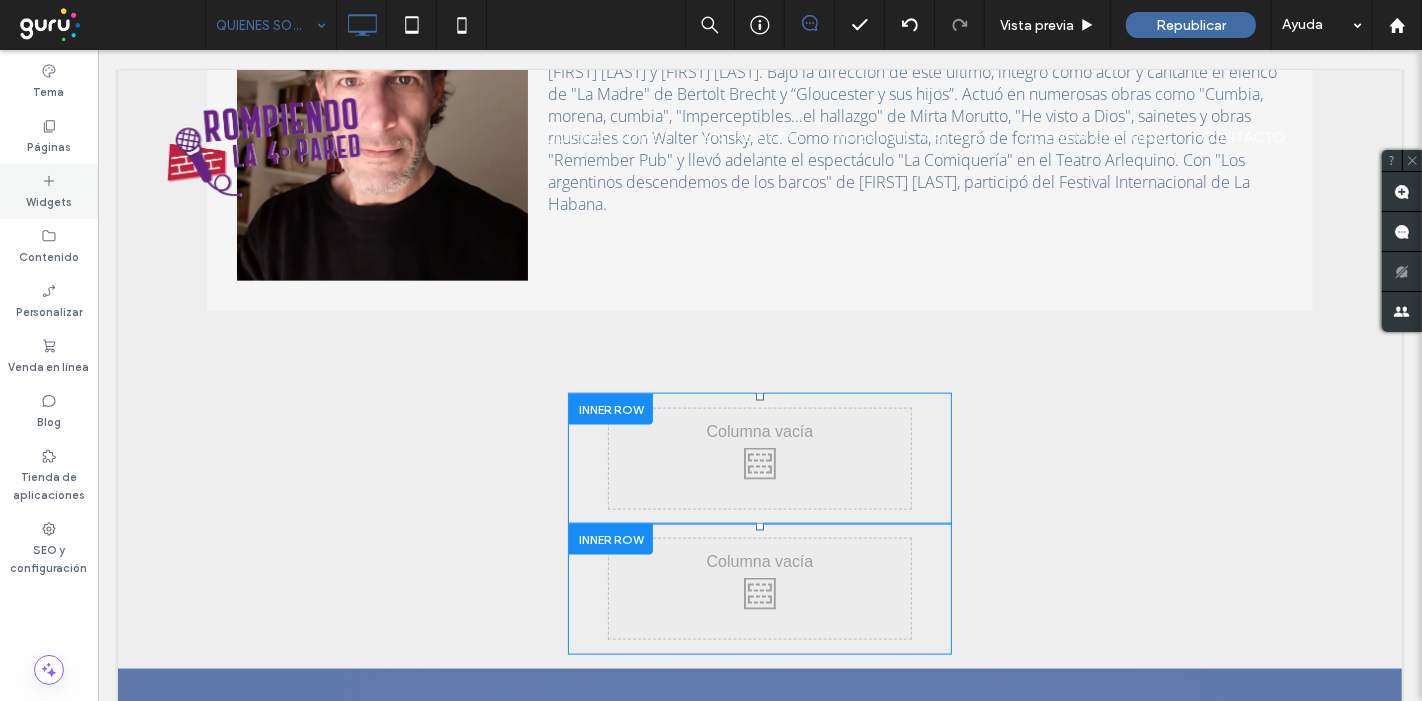 click 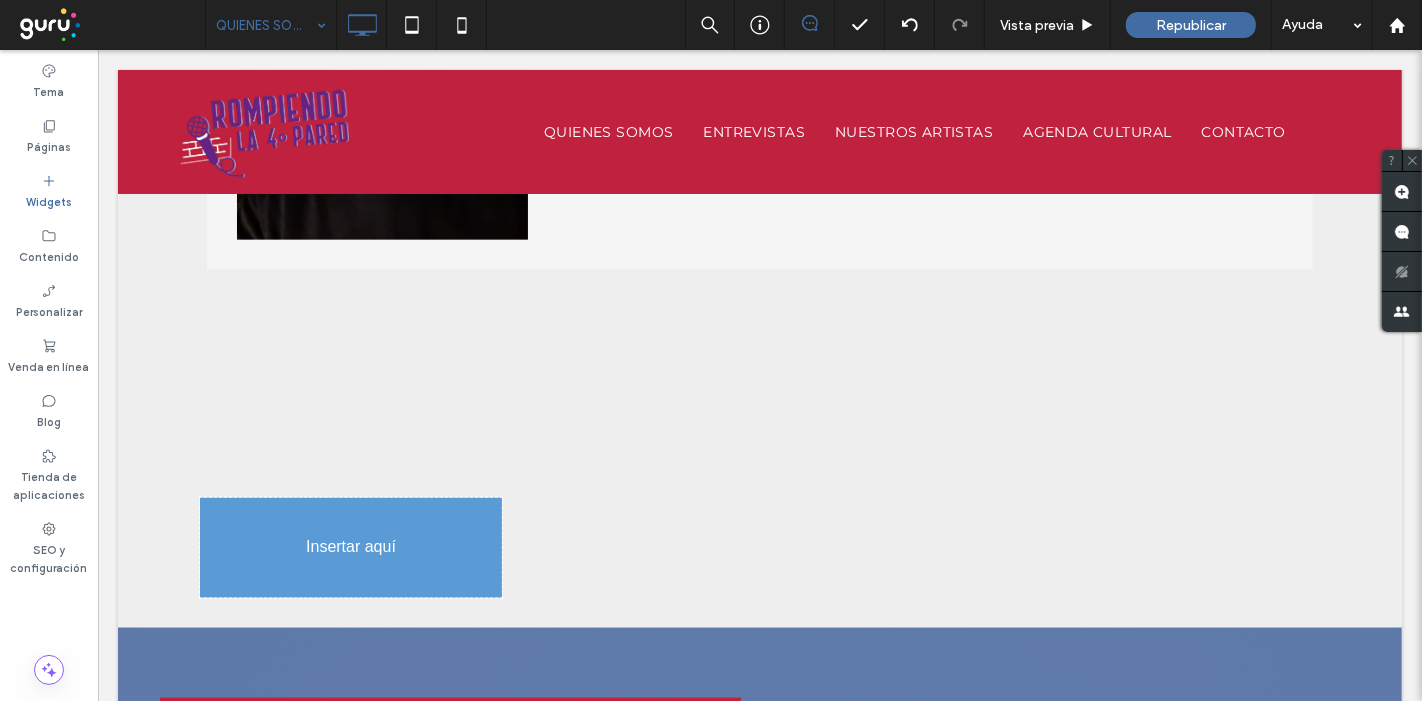 scroll, scrollTop: 2162, scrollLeft: 0, axis: vertical 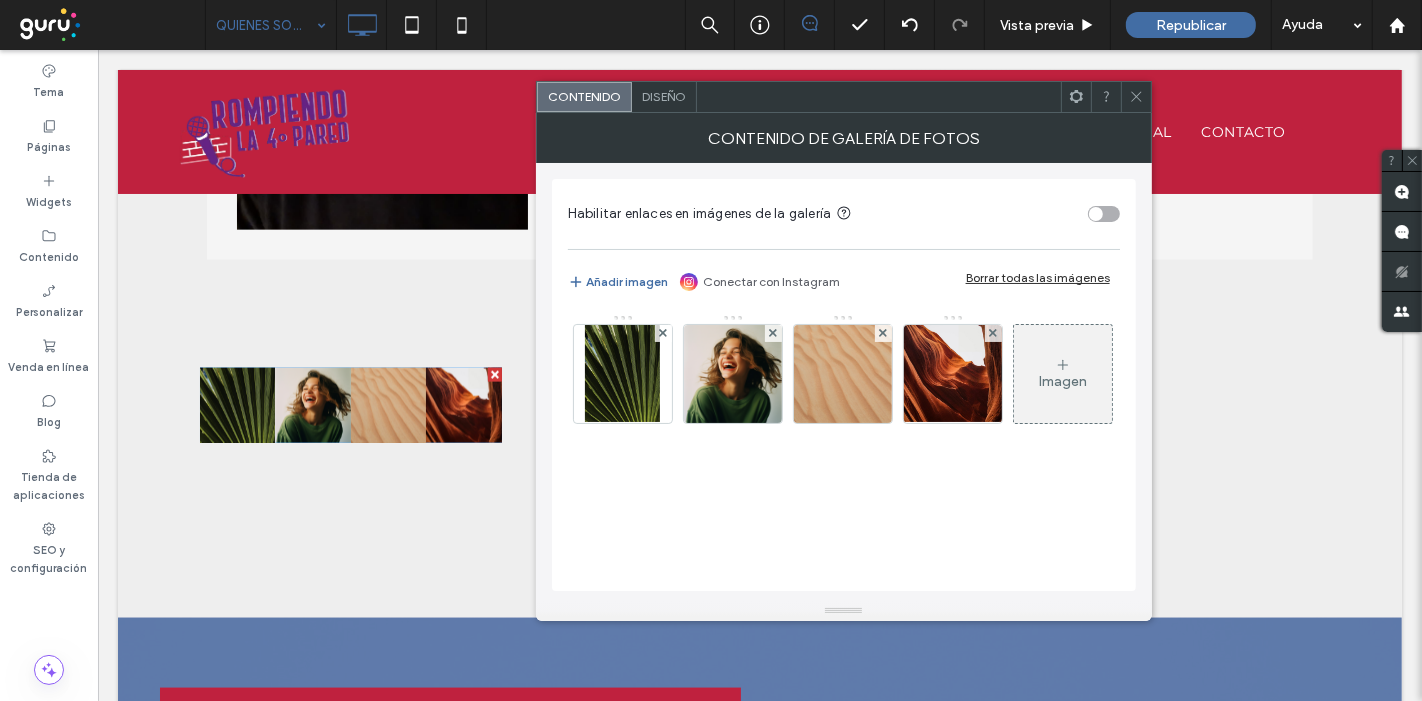 click 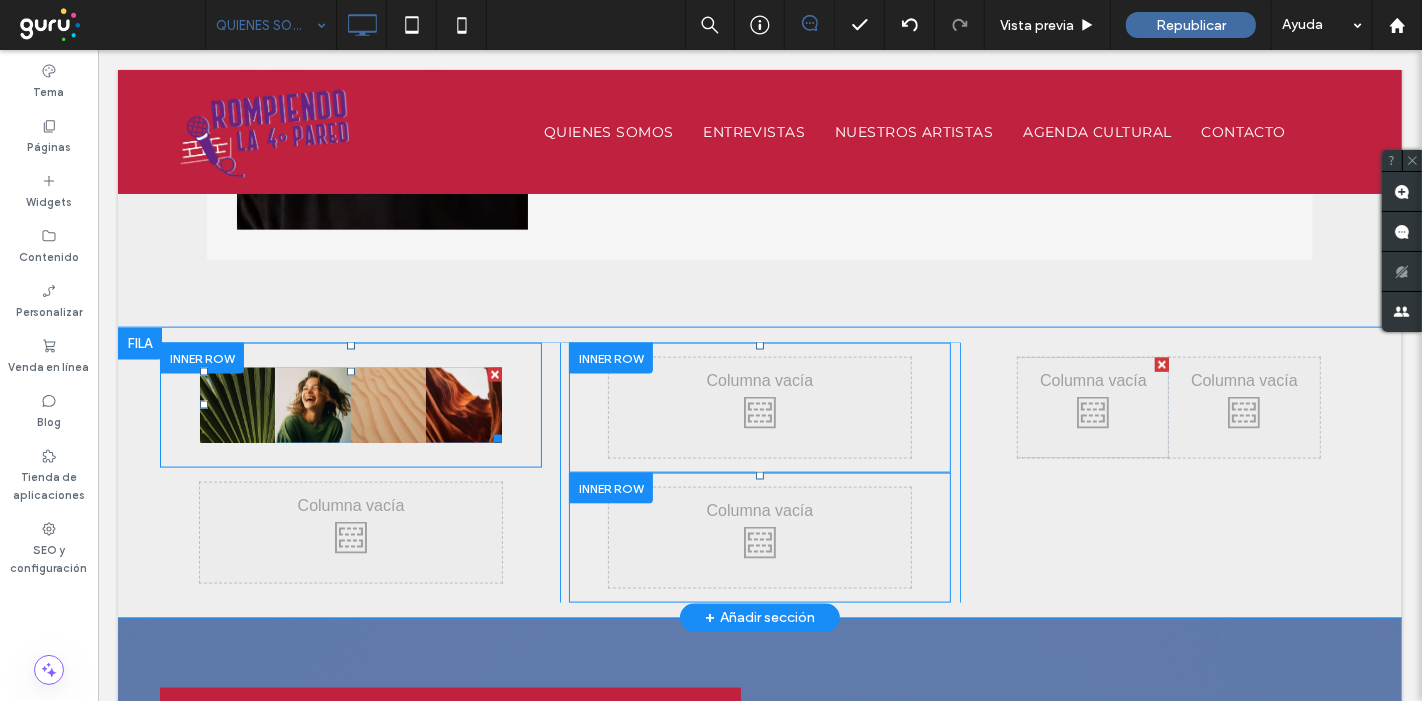 click at bounding box center [494, 375] 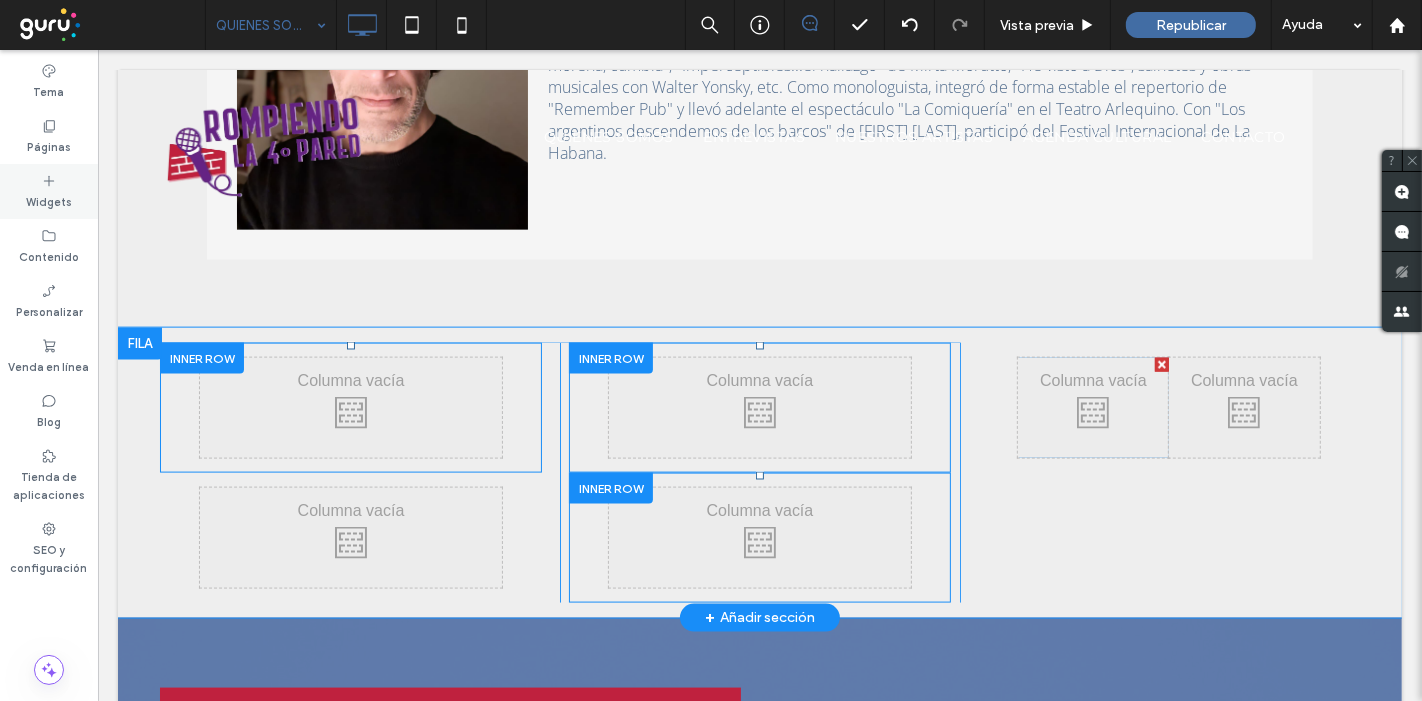 click 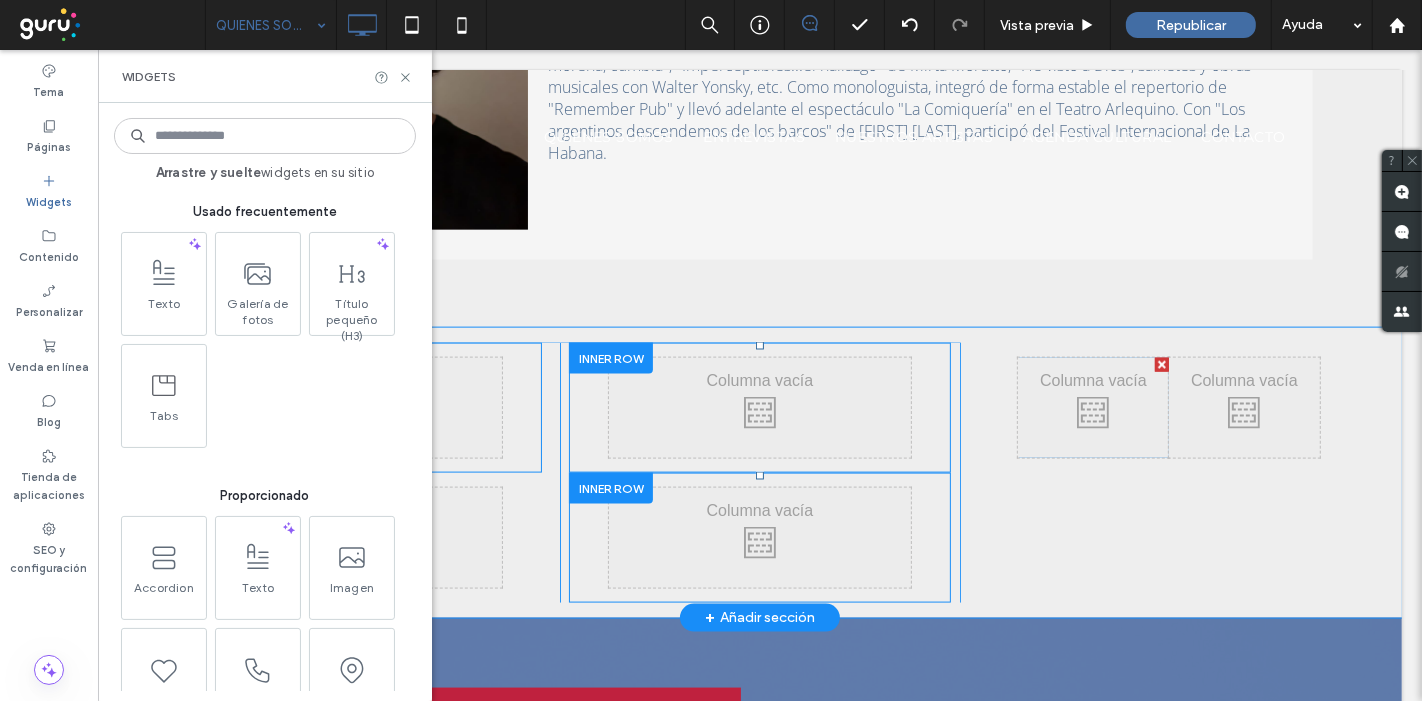scroll, scrollTop: 111, scrollLeft: 0, axis: vertical 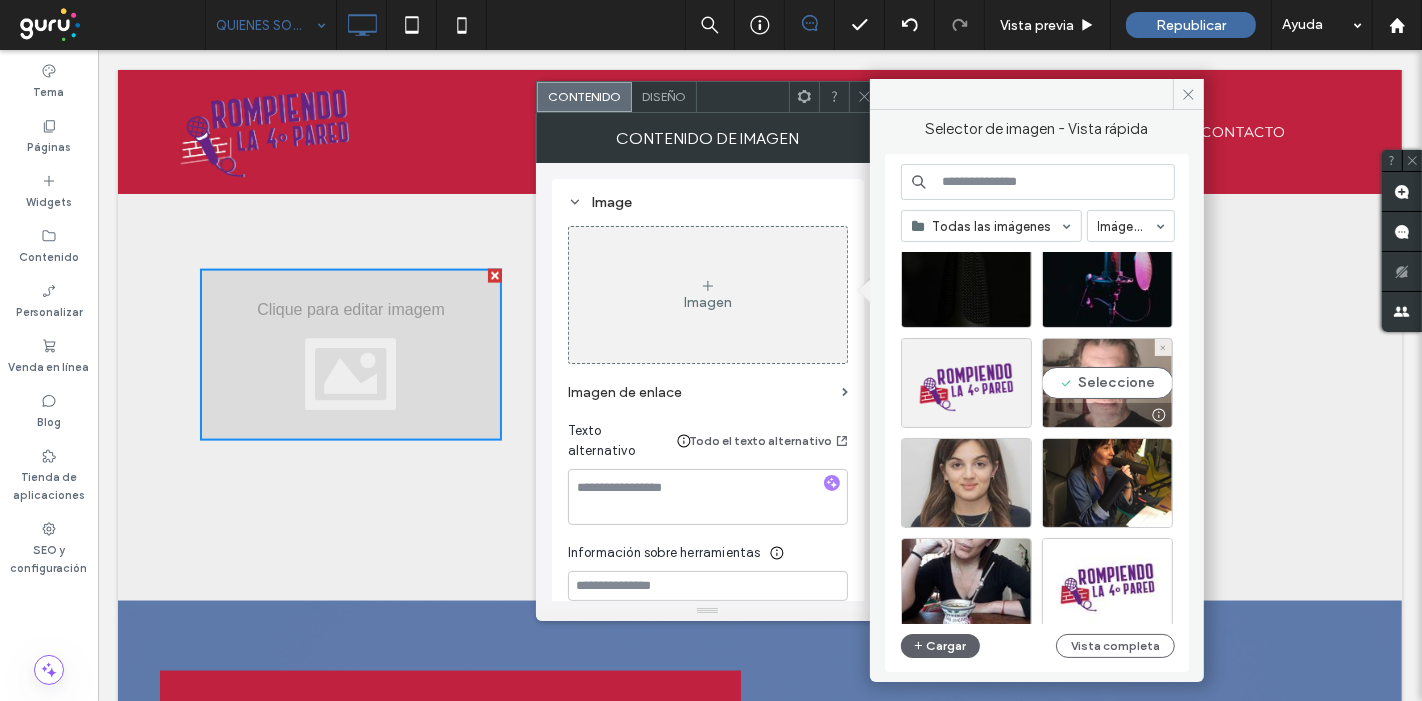 click on "Seleccione" at bounding box center (1107, 383) 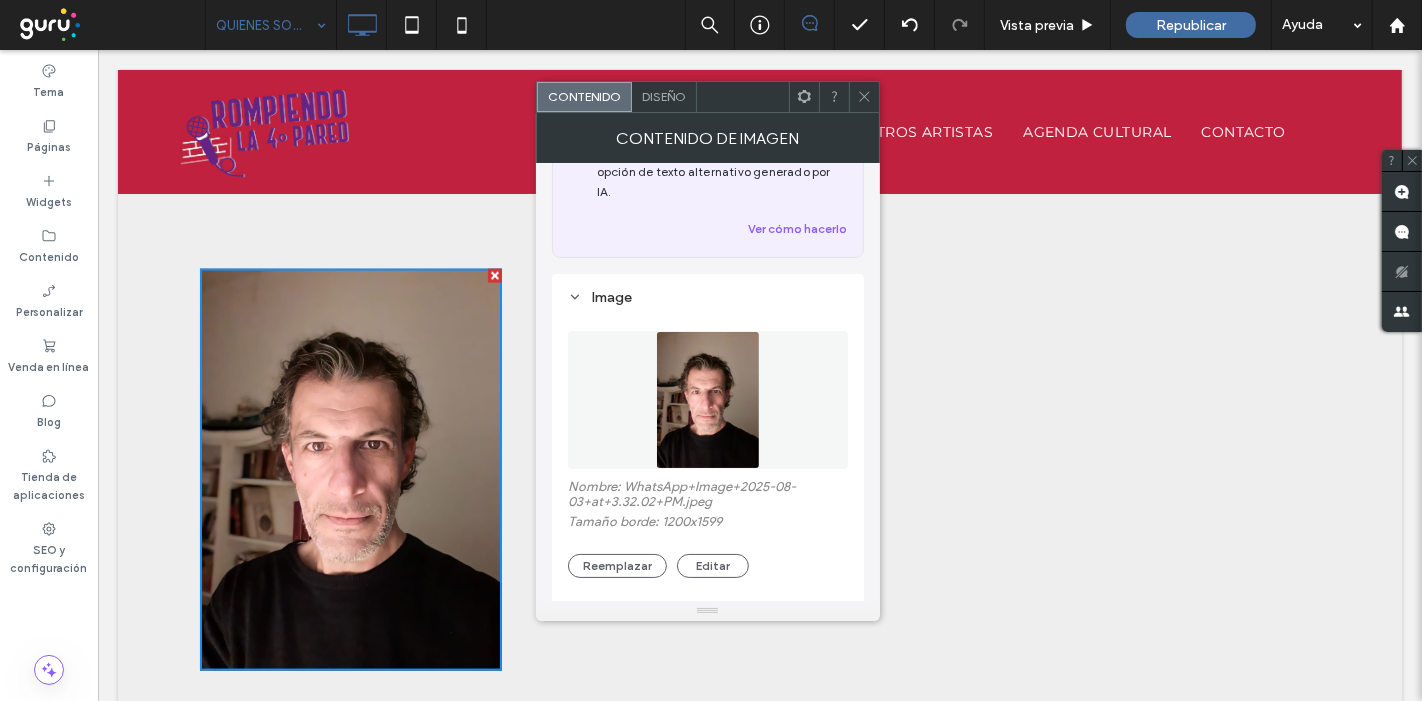 scroll, scrollTop: 30, scrollLeft: 0, axis: vertical 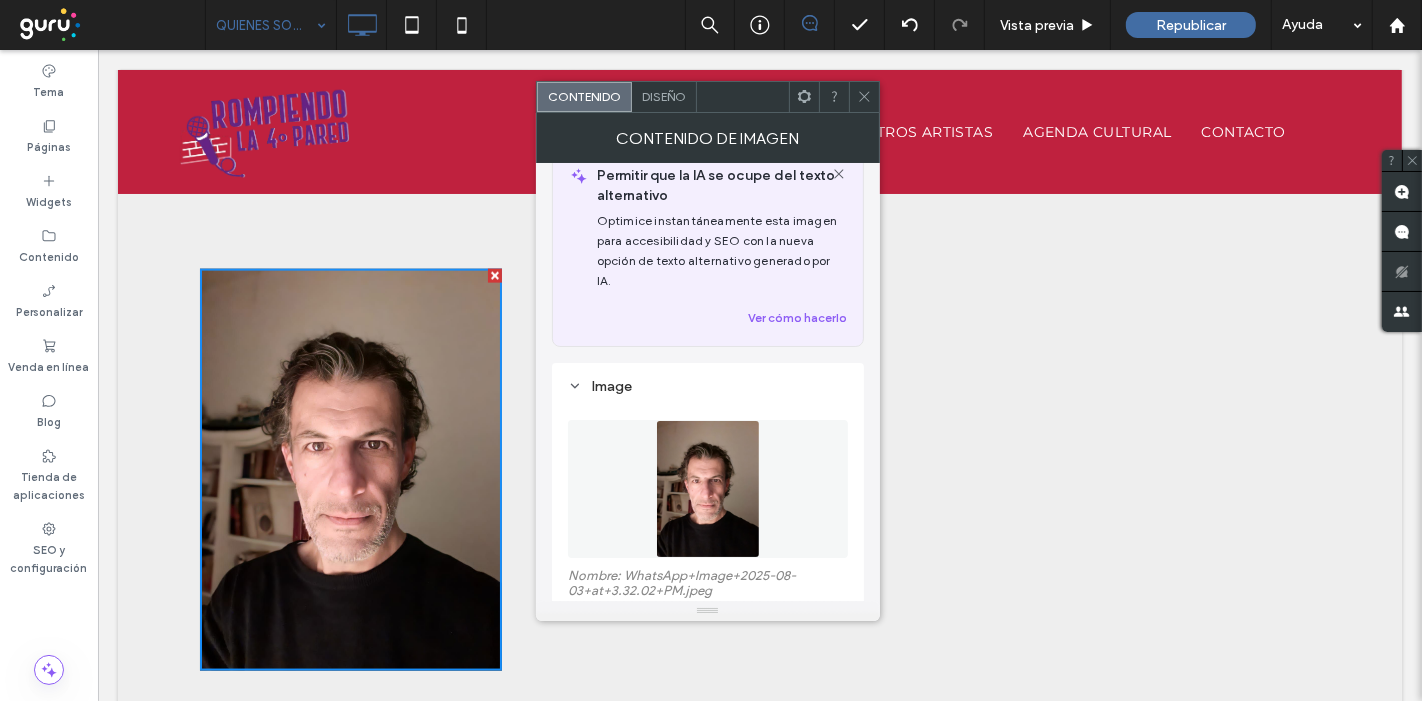 click on "Diseño" at bounding box center (664, 97) 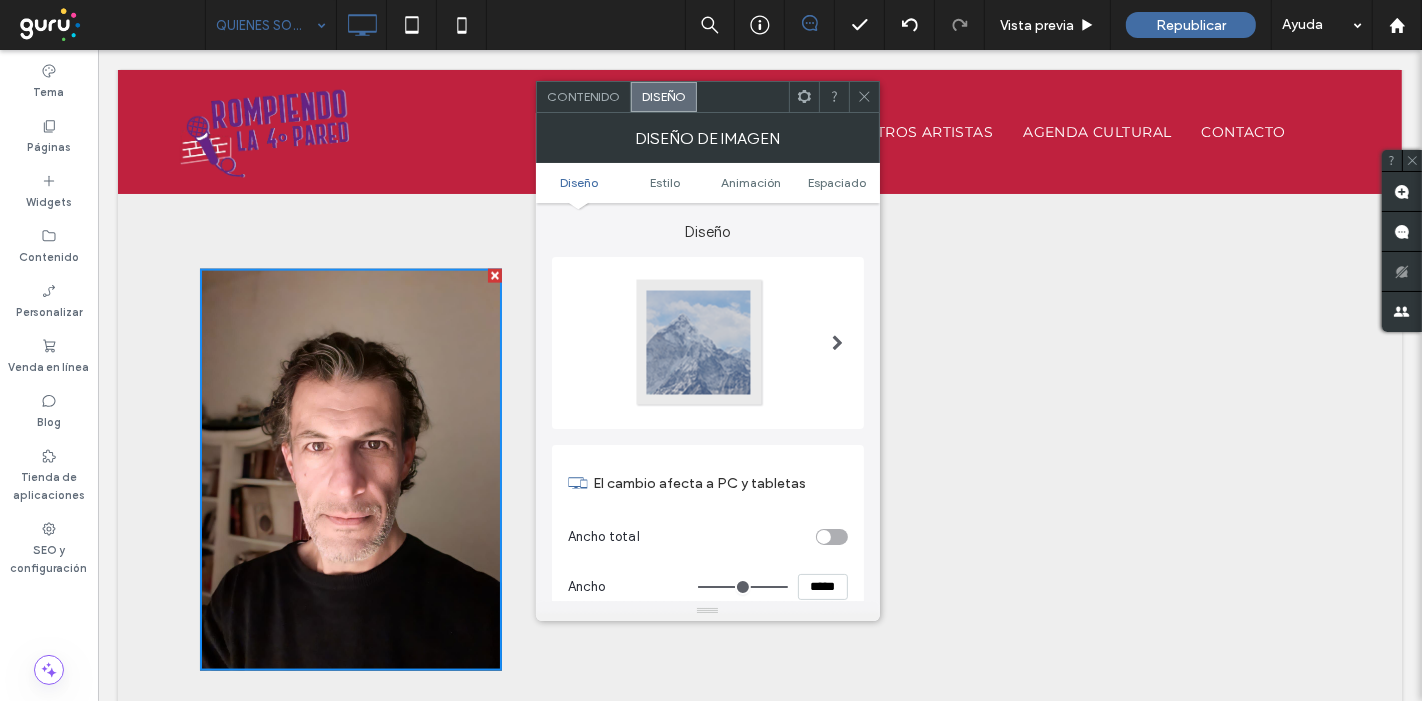 click at bounding box center [837, 343] 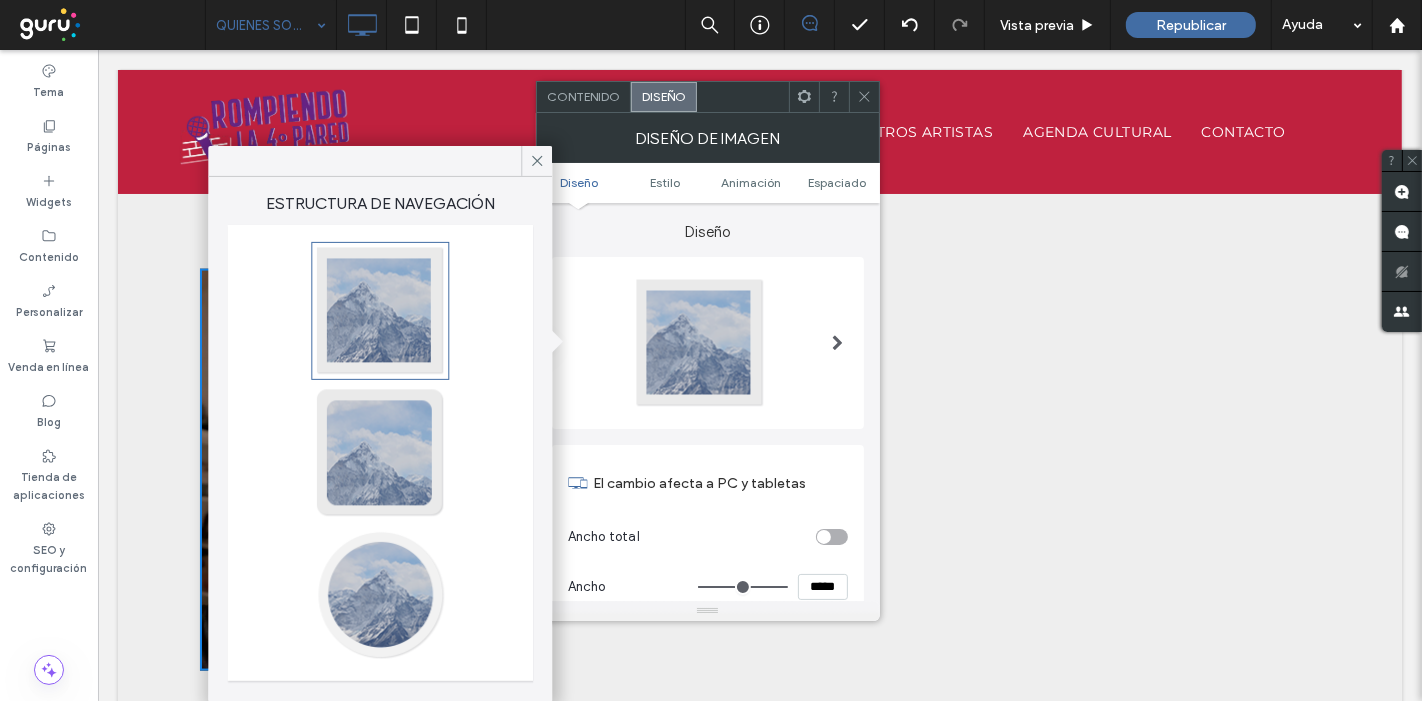 click on "El cambio afecta a PC y tabletas" at bounding box center [720, 483] 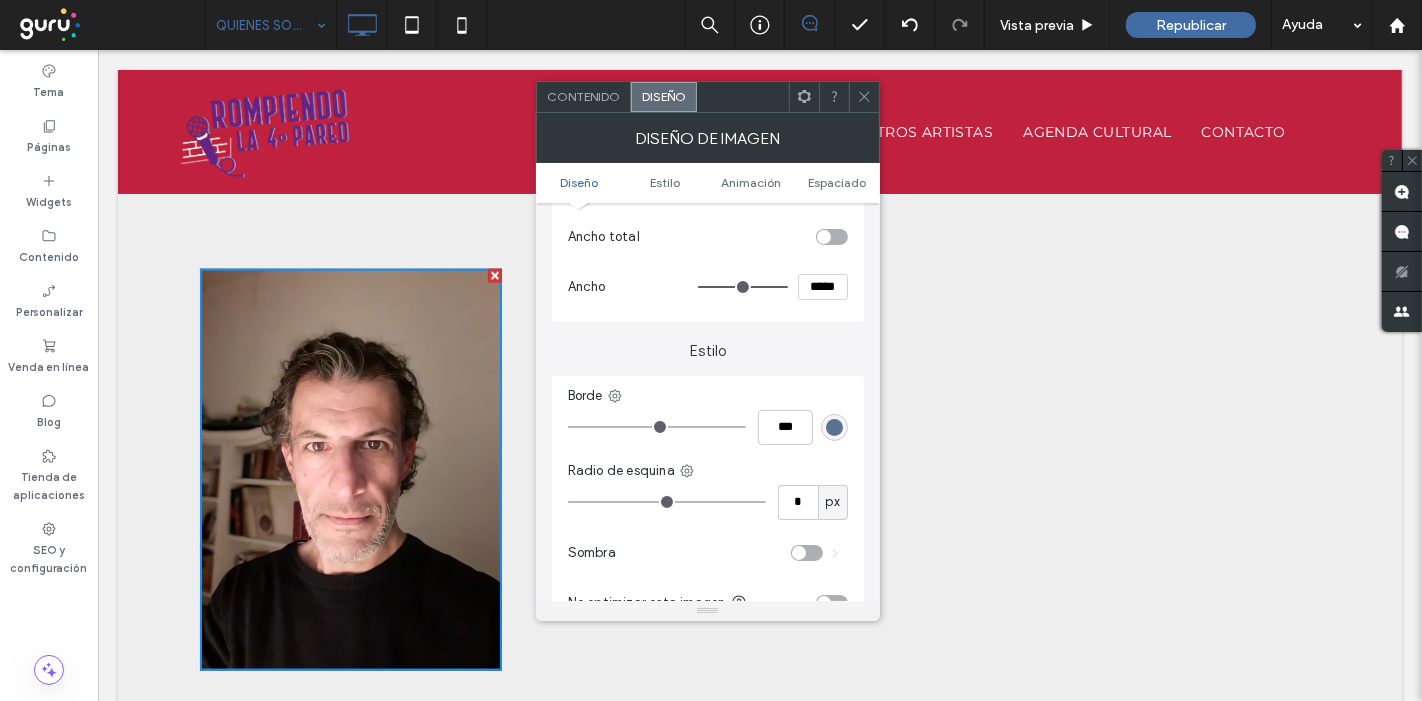 scroll, scrollTop: 333, scrollLeft: 0, axis: vertical 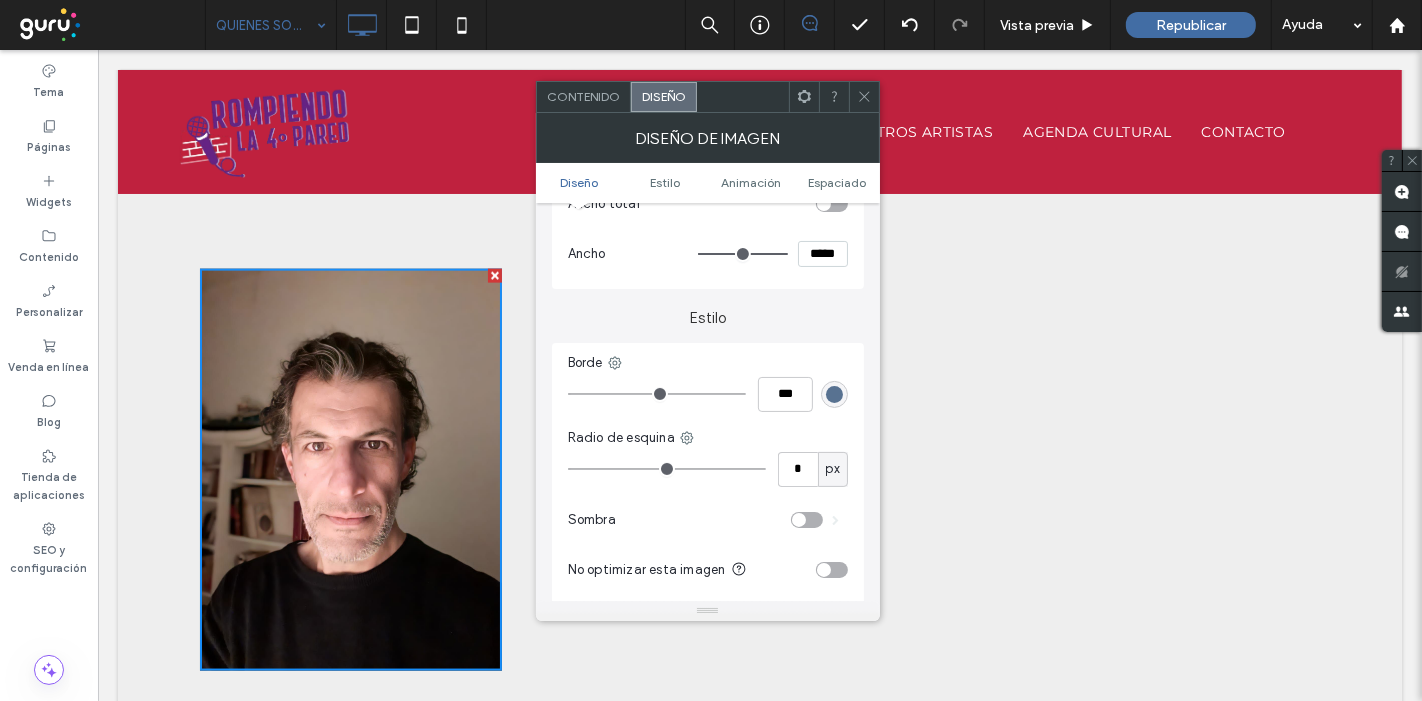 type on "*" 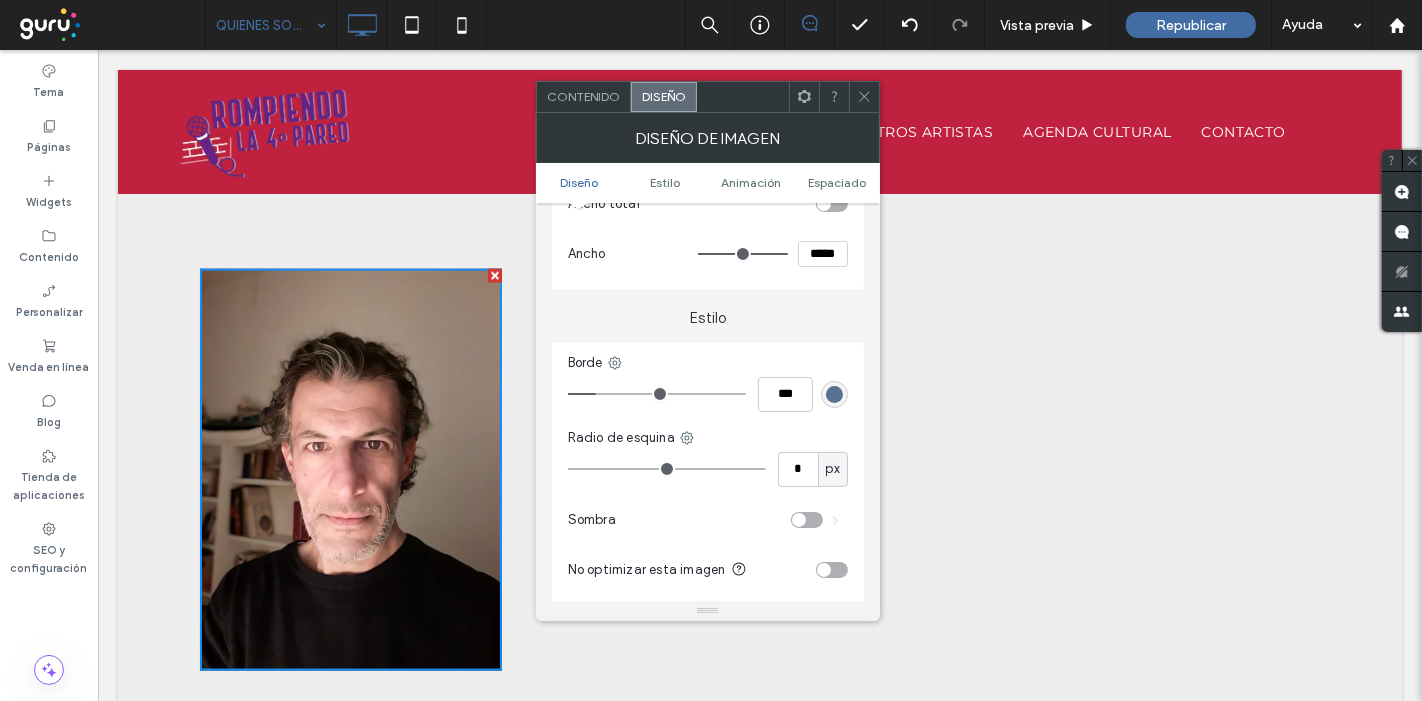 drag, startPoint x: 577, startPoint y: 392, endPoint x: 598, endPoint y: 390, distance: 21.095022 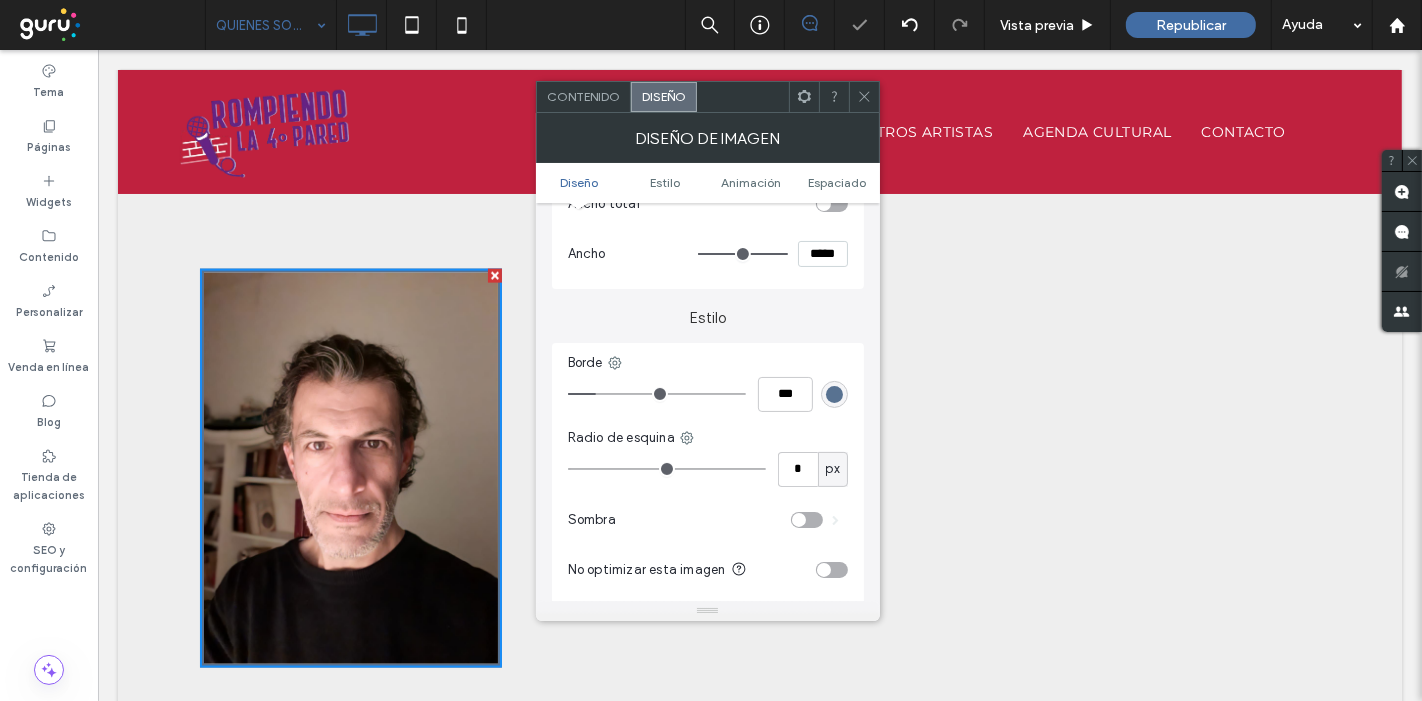 type on "*" 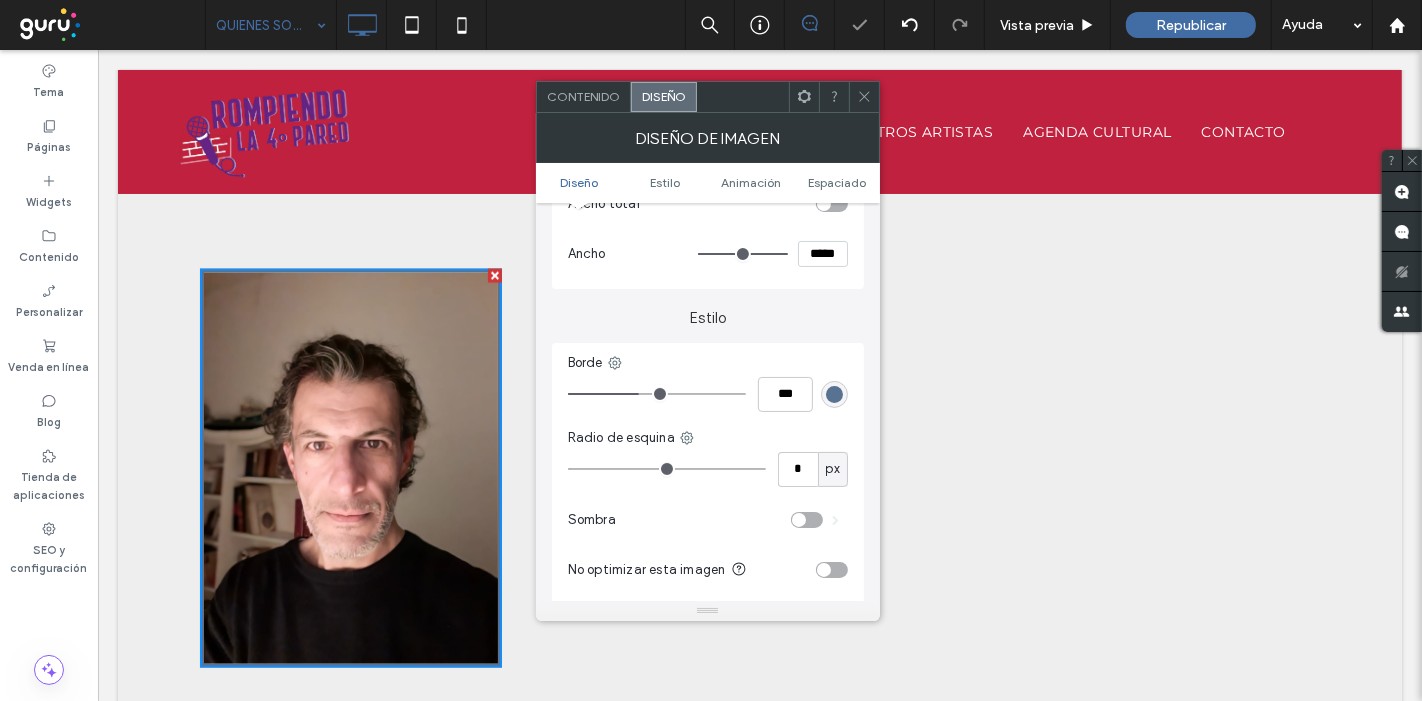 type on "****" 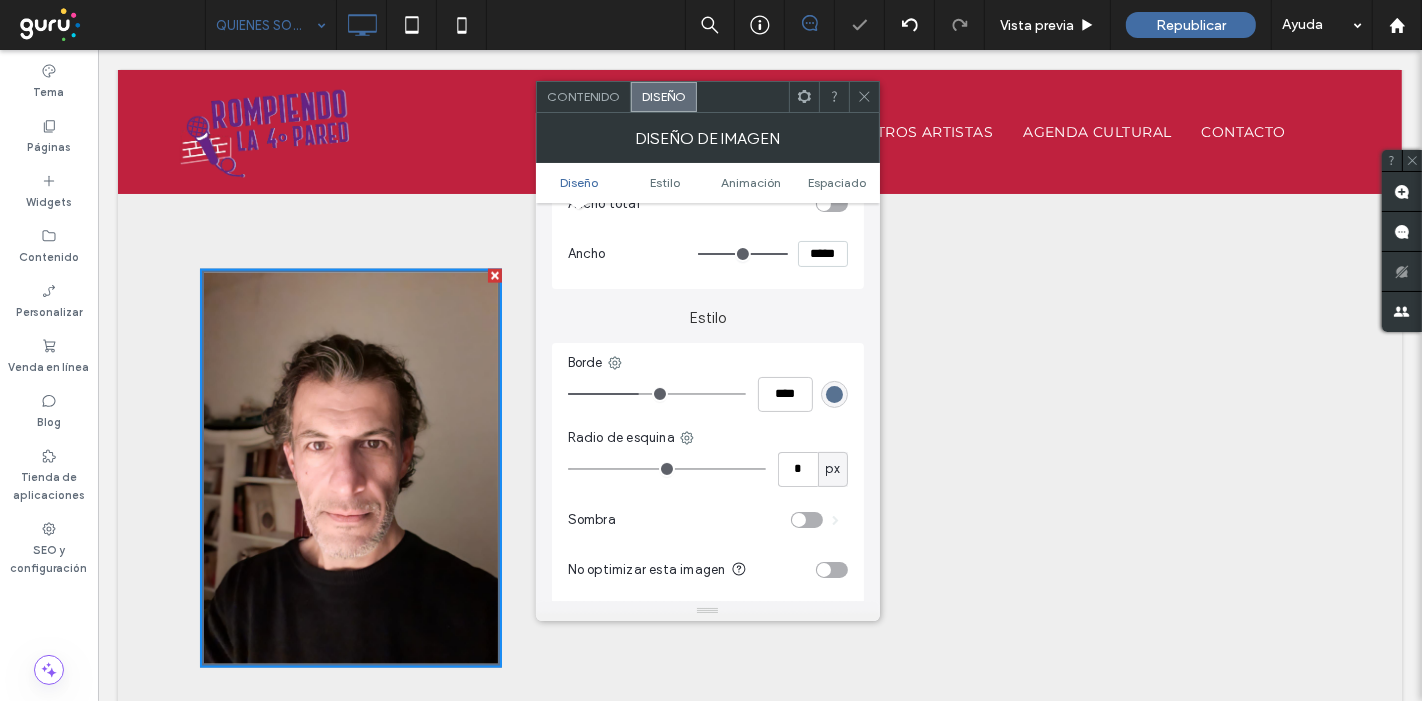 type on "**" 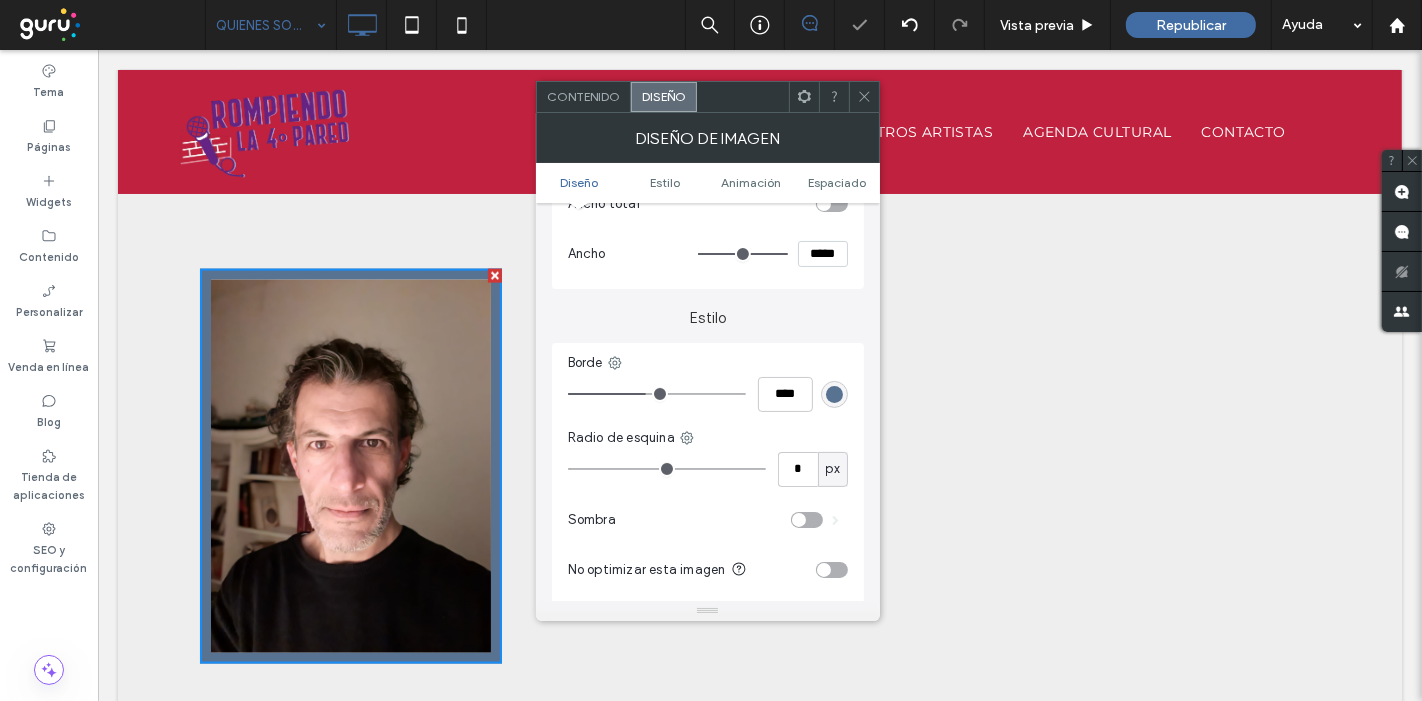 type on "**" 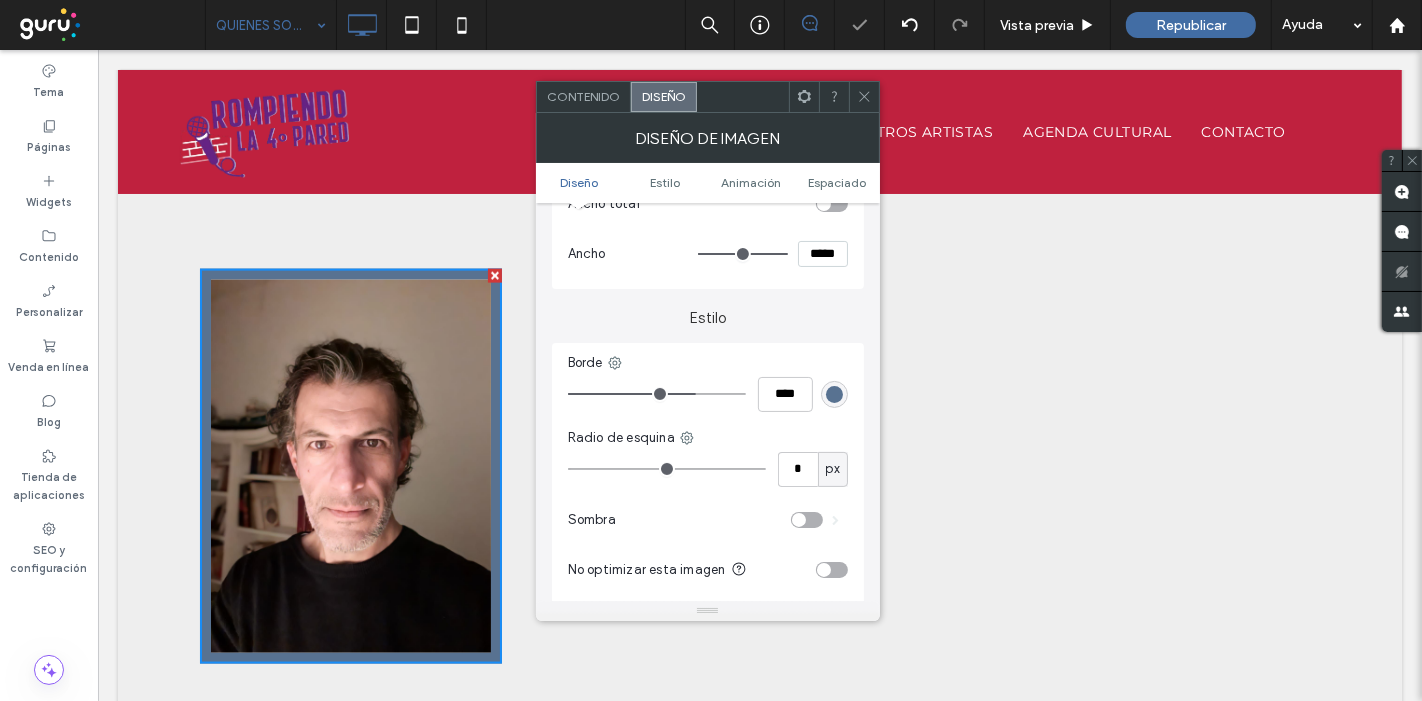 type on "**" 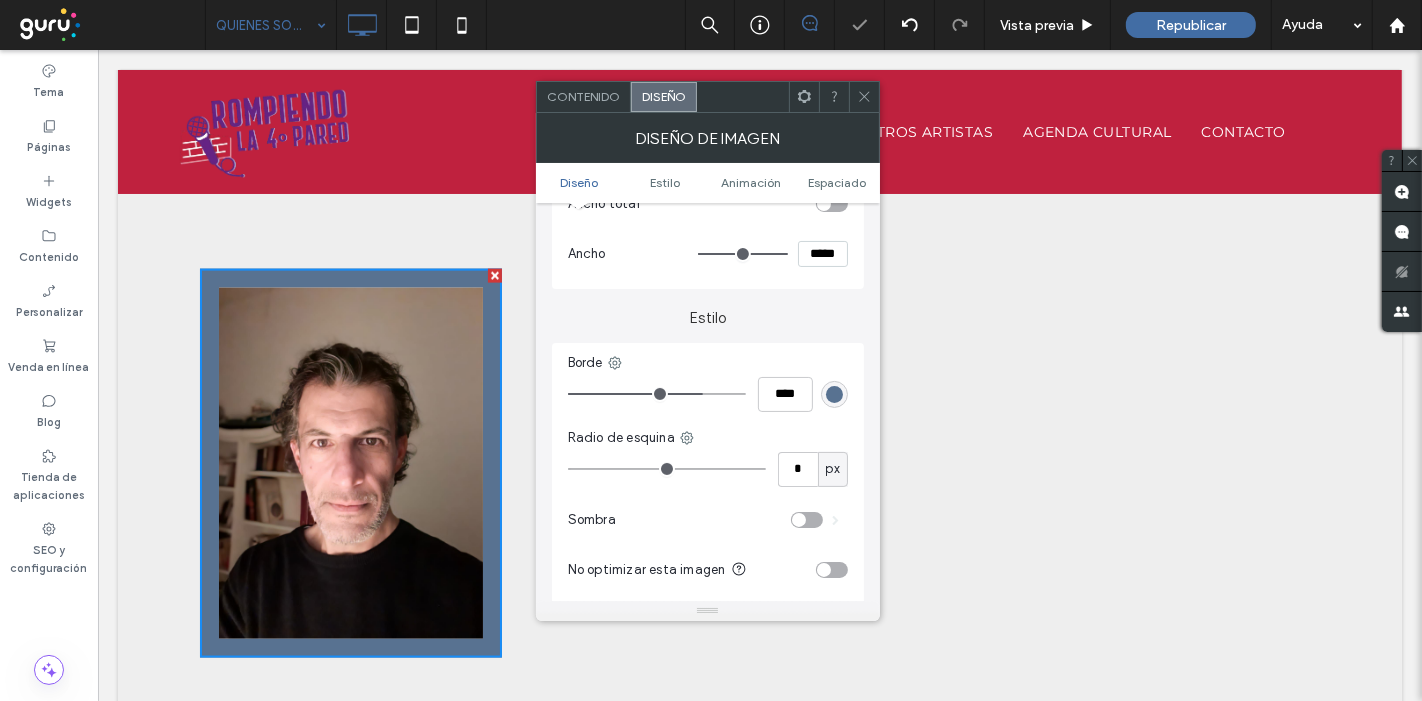 type on "**" 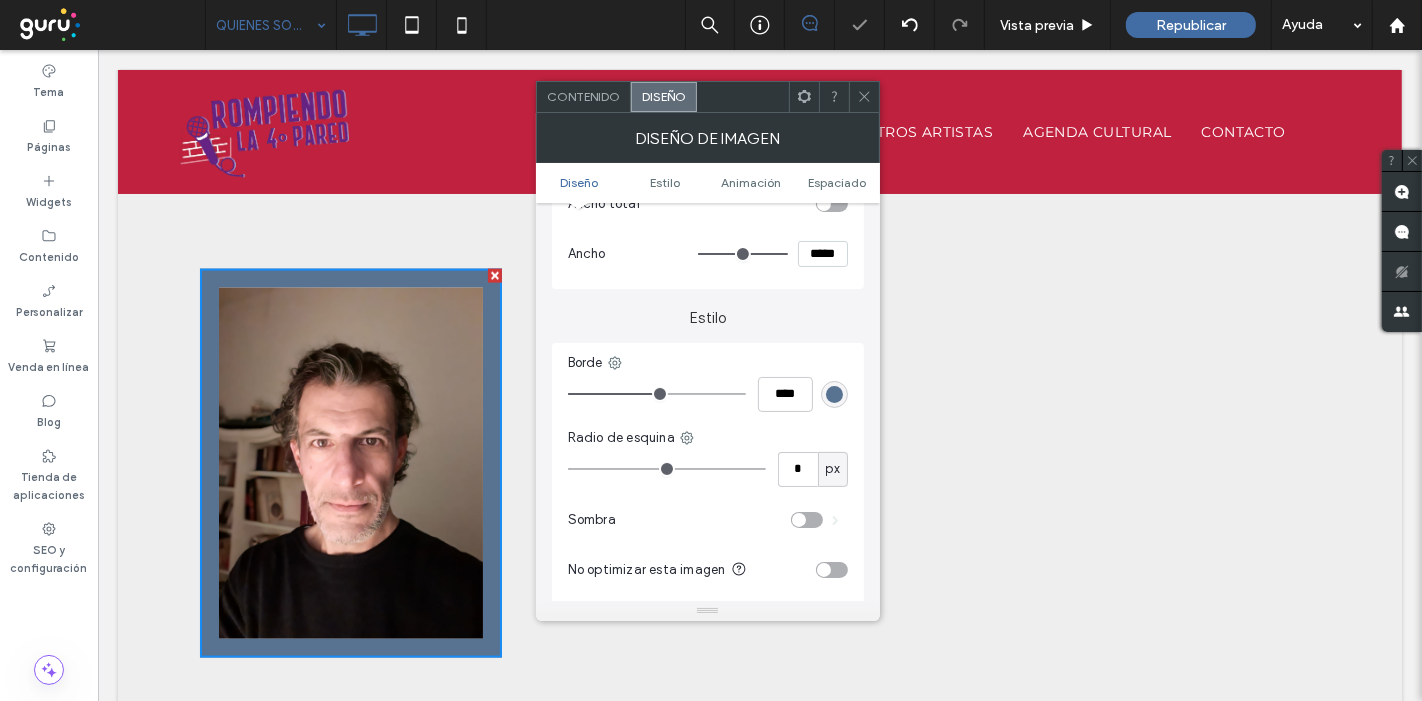 type on "**" 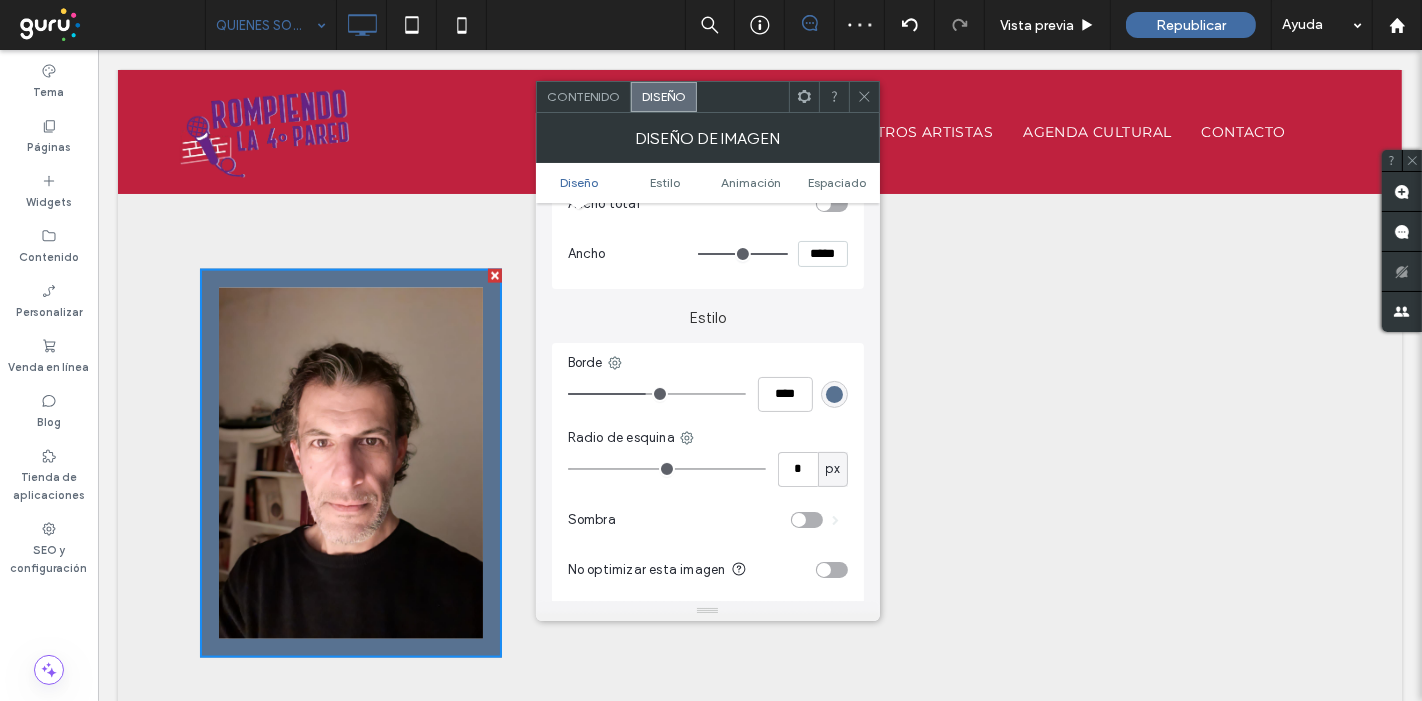drag, startPoint x: 695, startPoint y: 389, endPoint x: 644, endPoint y: 392, distance: 51.088158 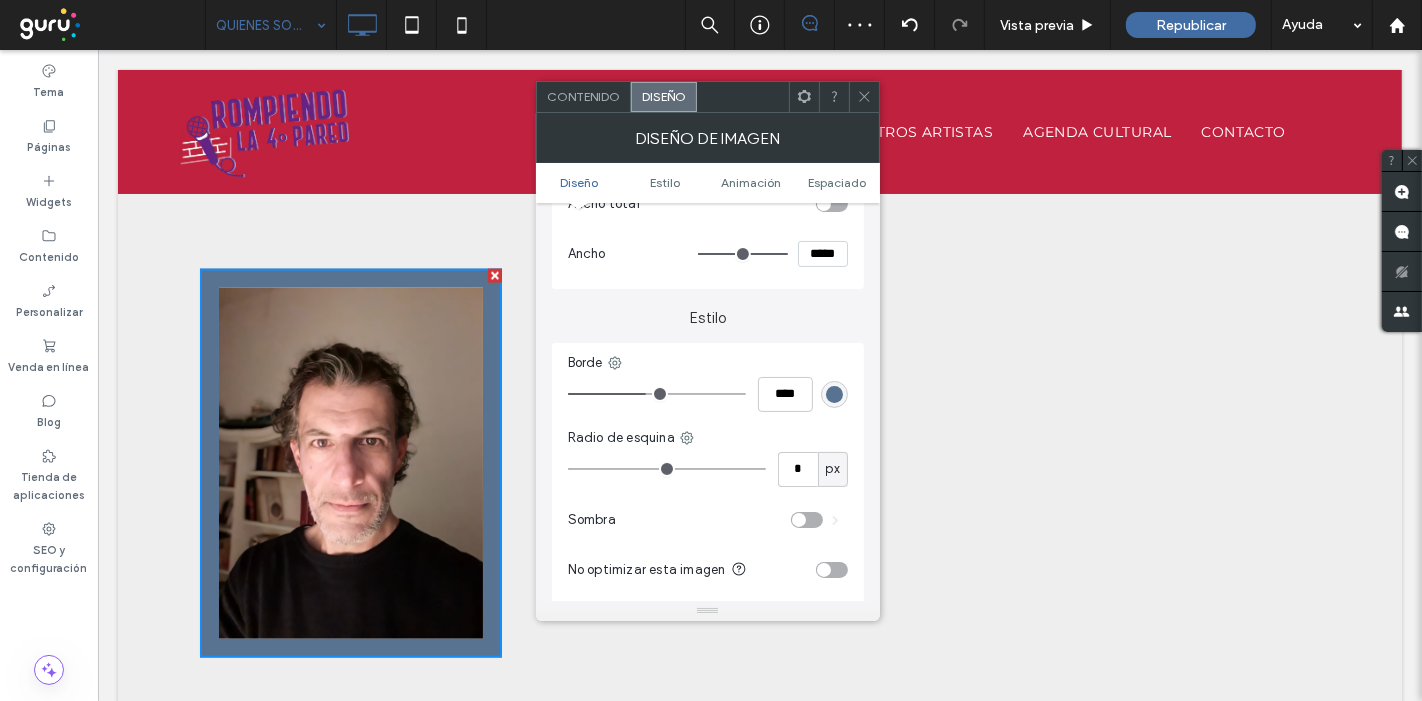 type on "**" 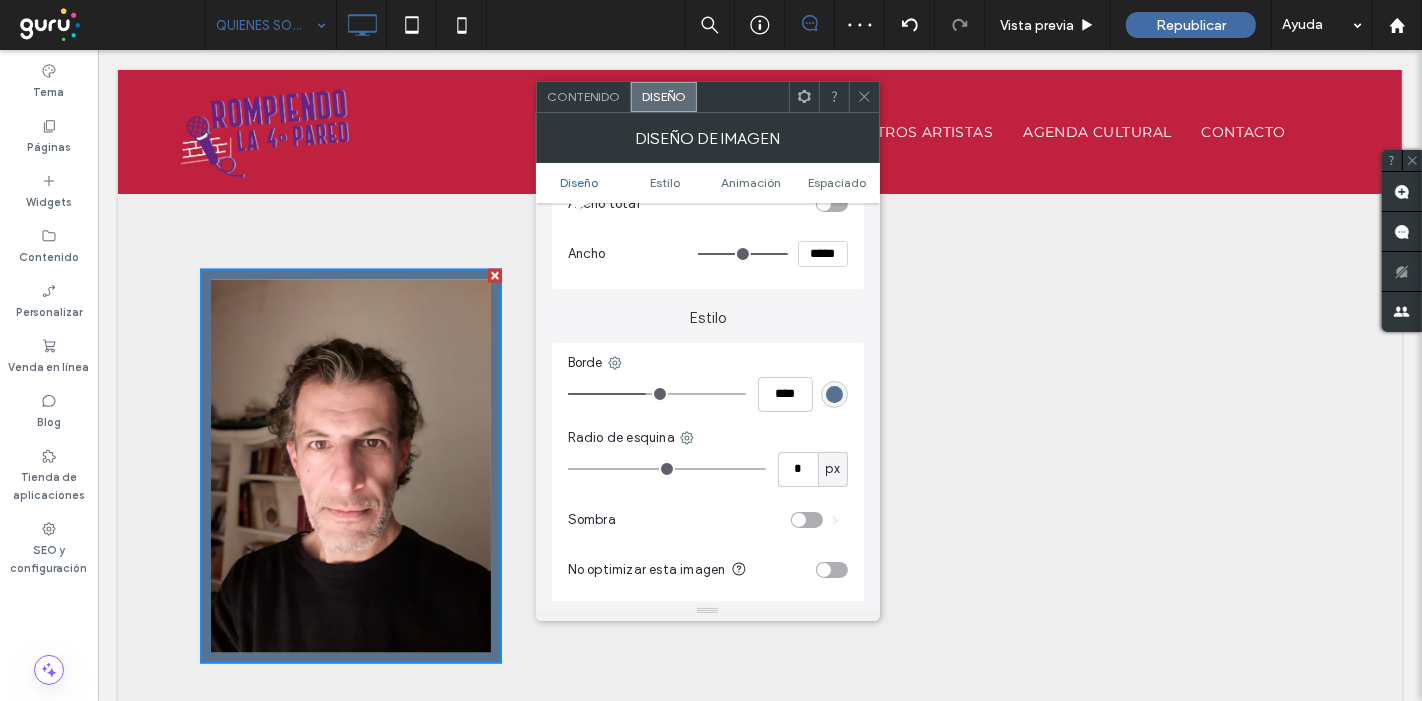 click at bounding box center (834, 394) 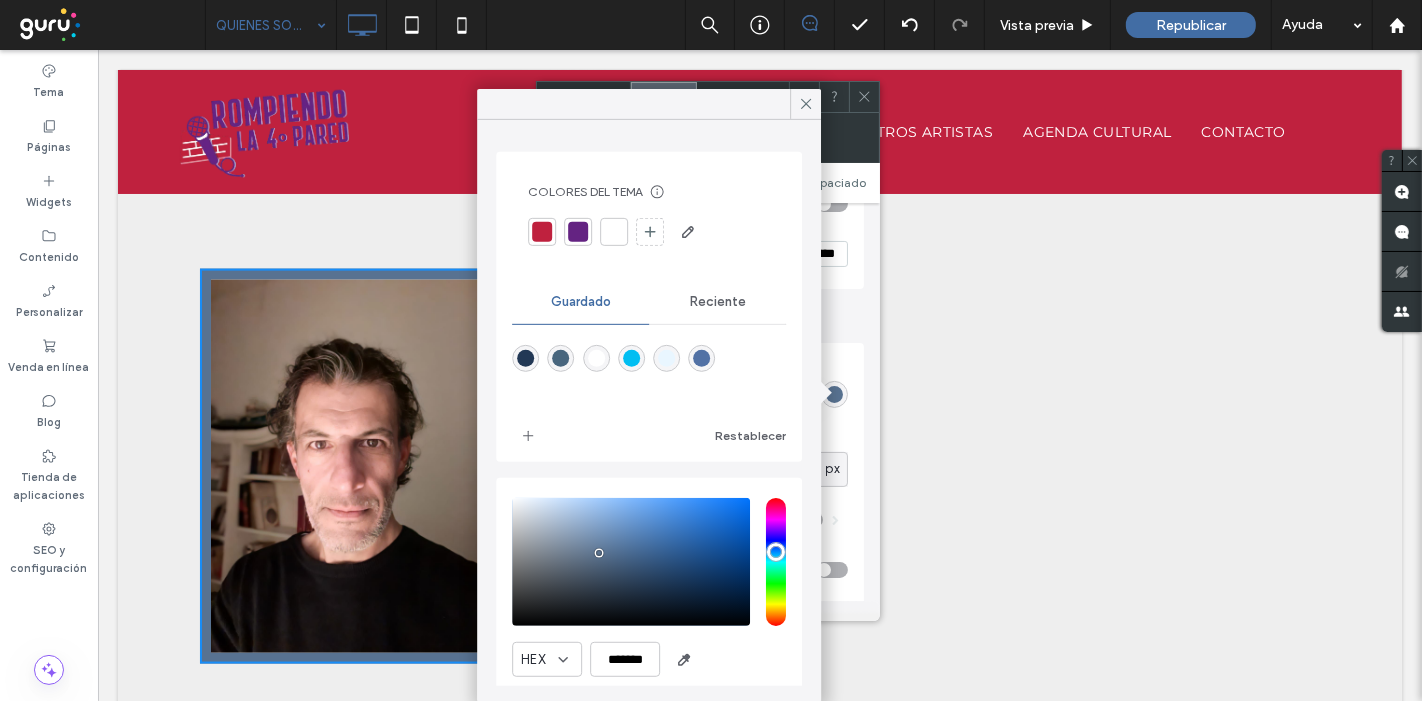 click at bounding box center [578, 232] 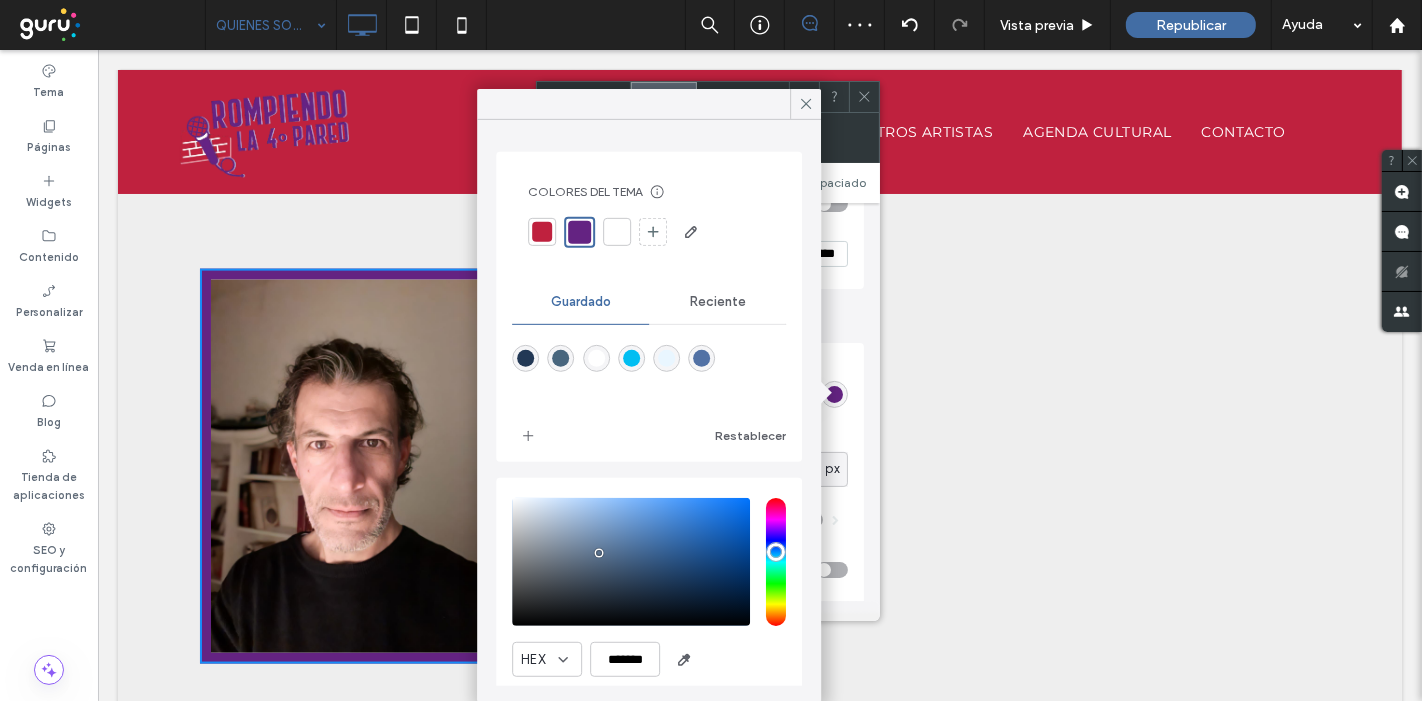 click at bounding box center (542, 232) 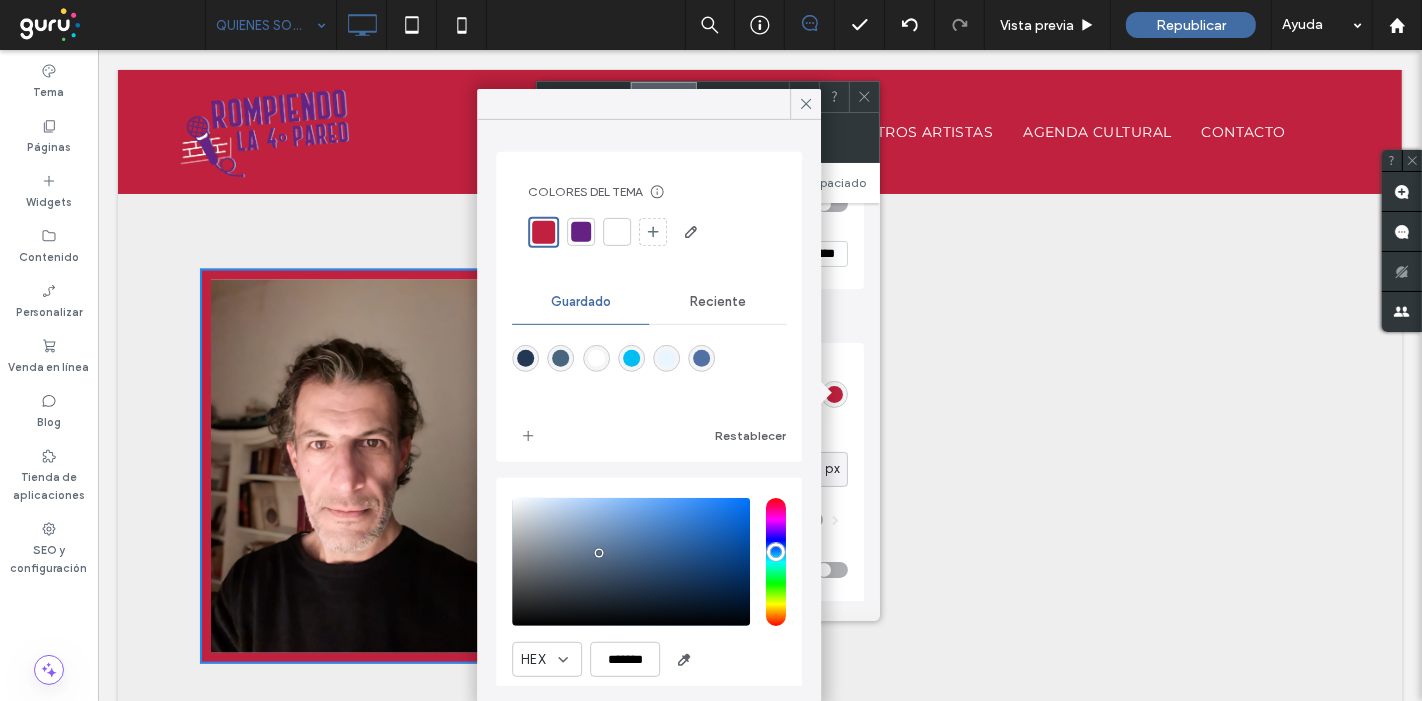 click on "Borde **** Radio de esquina * px Sombra No optimizar esta imagen Efecto hover para PC None Zoom out Opacity Float Forward Grayscale Reverse grayscale Blur Blur and Grayscale" at bounding box center [708, 578] 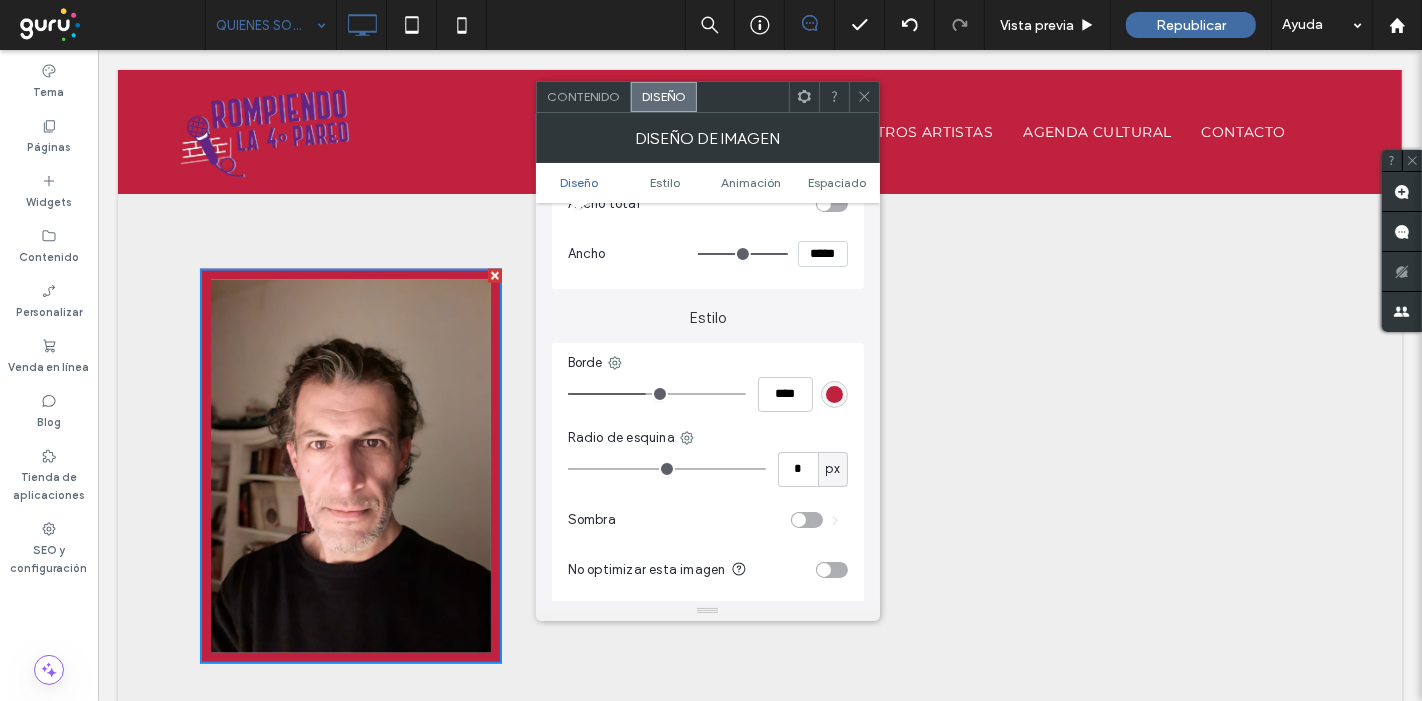 type on "*" 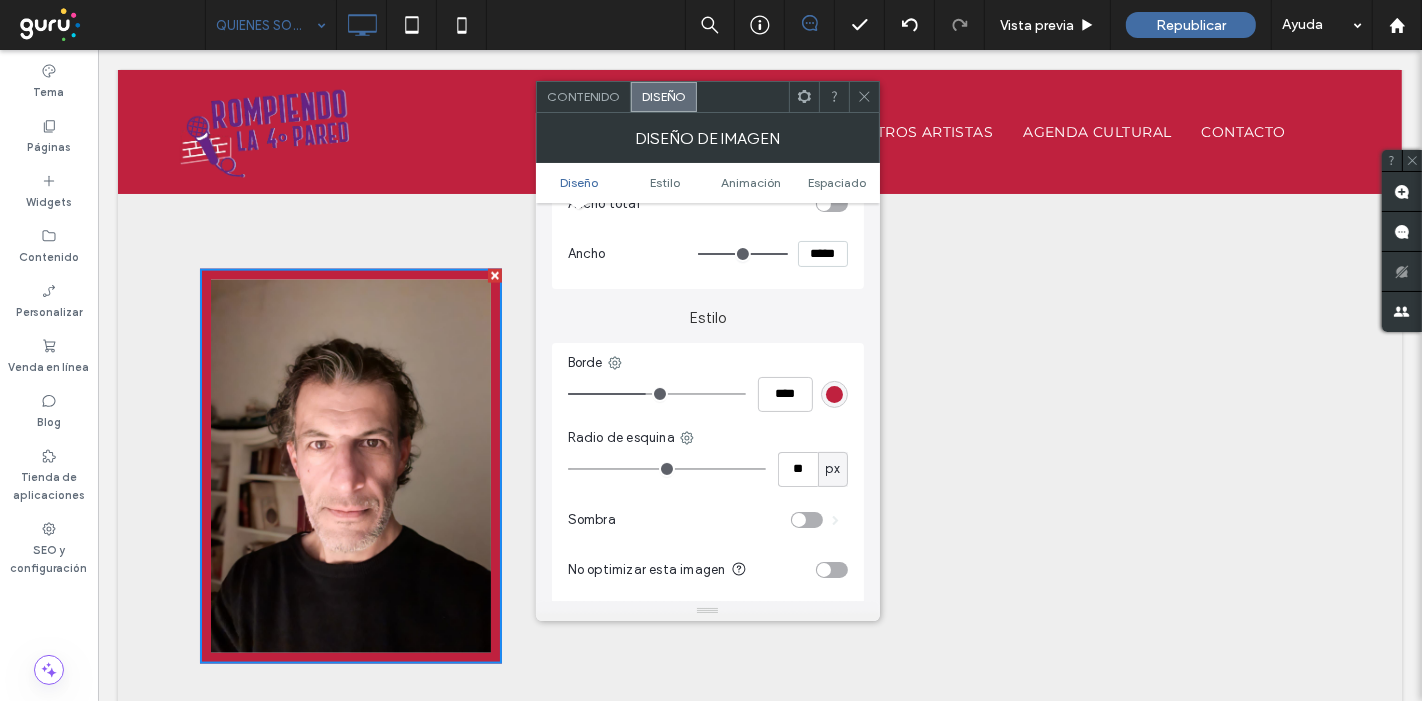 type on "**" 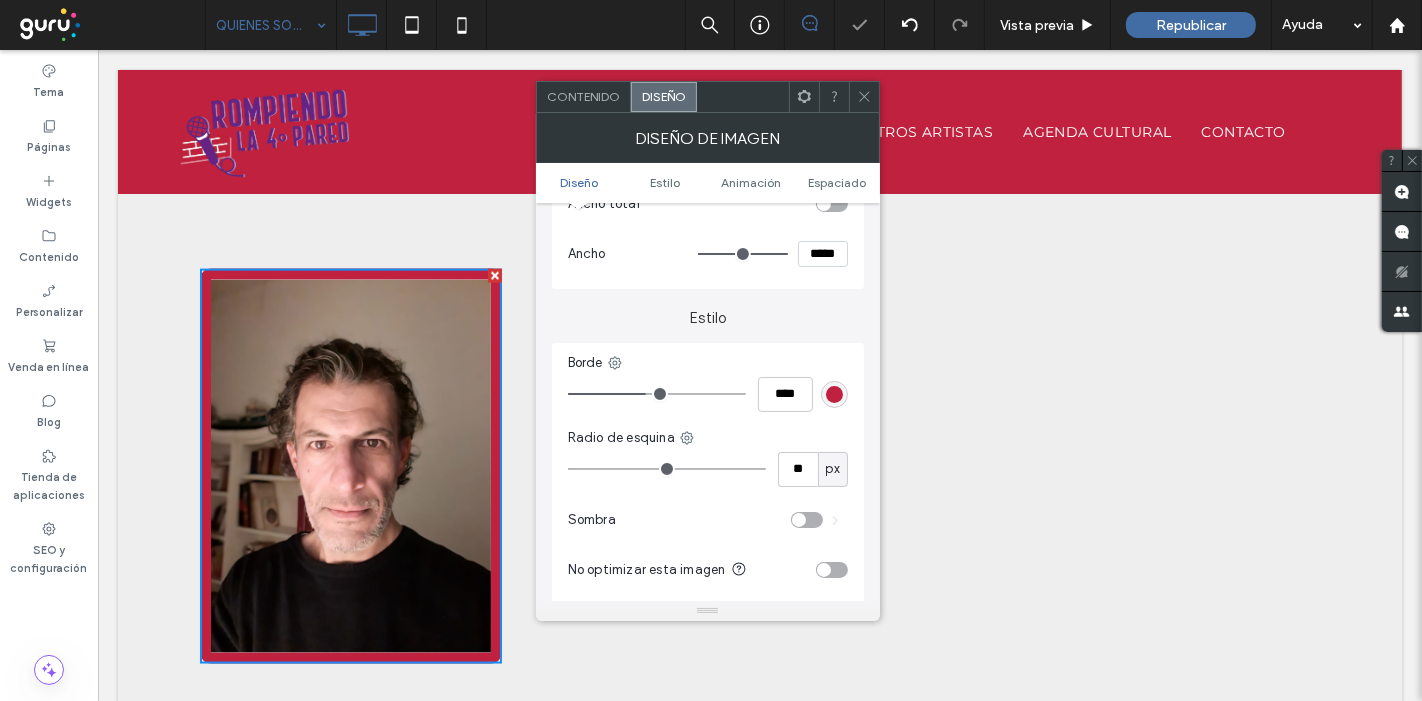 type on "**" 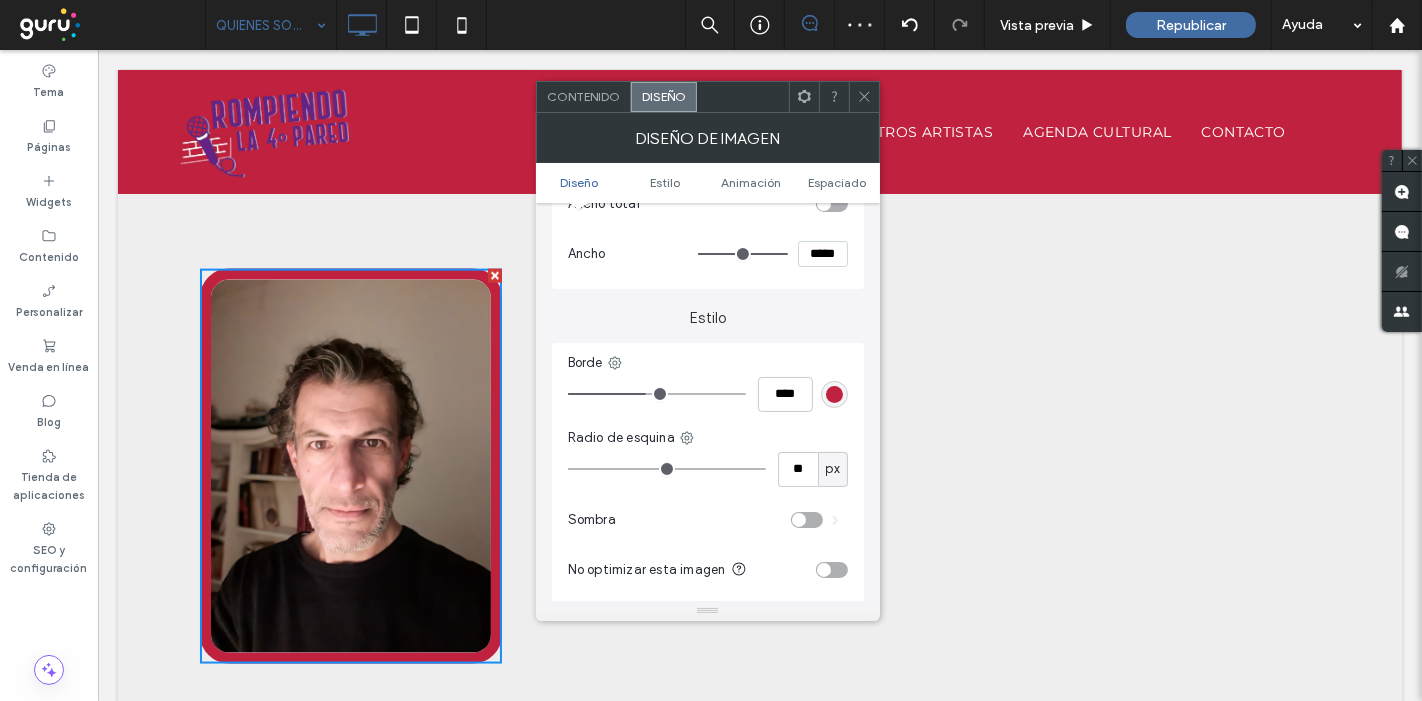 type on "**" 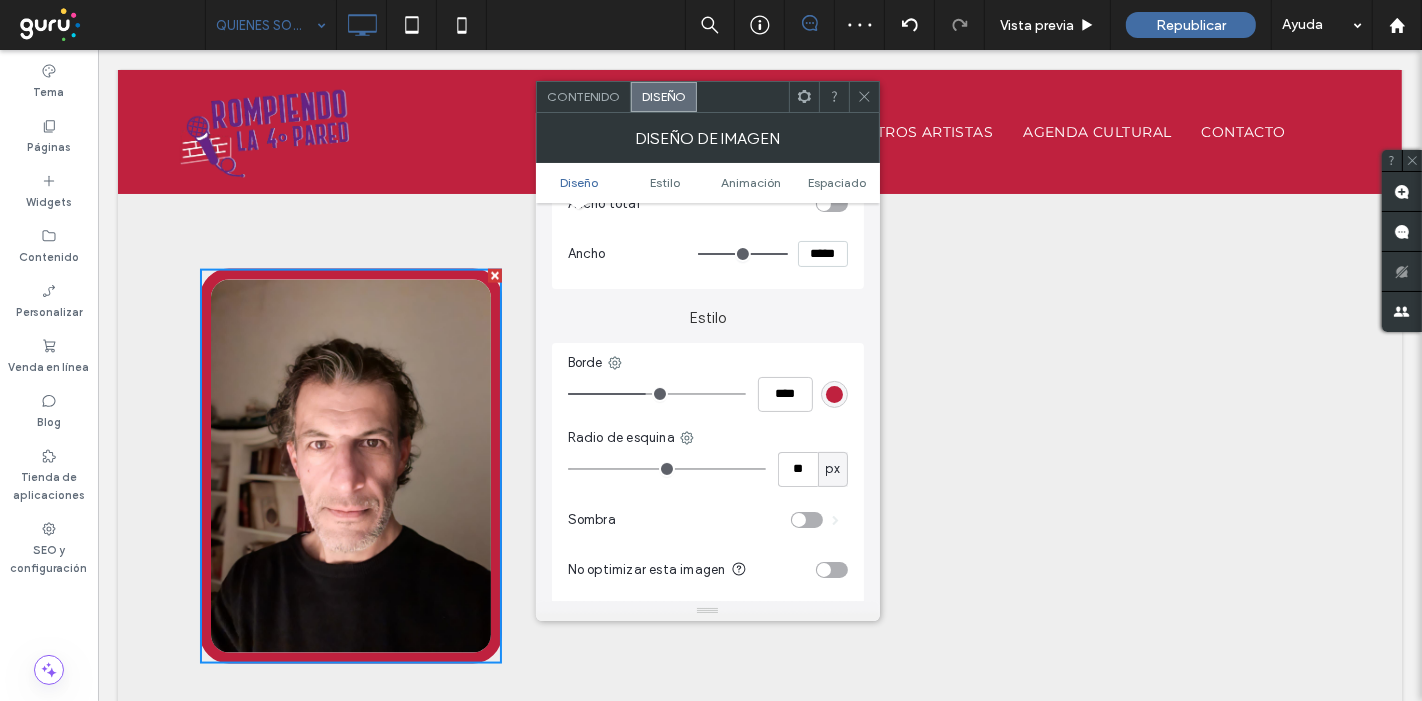 type on "**" 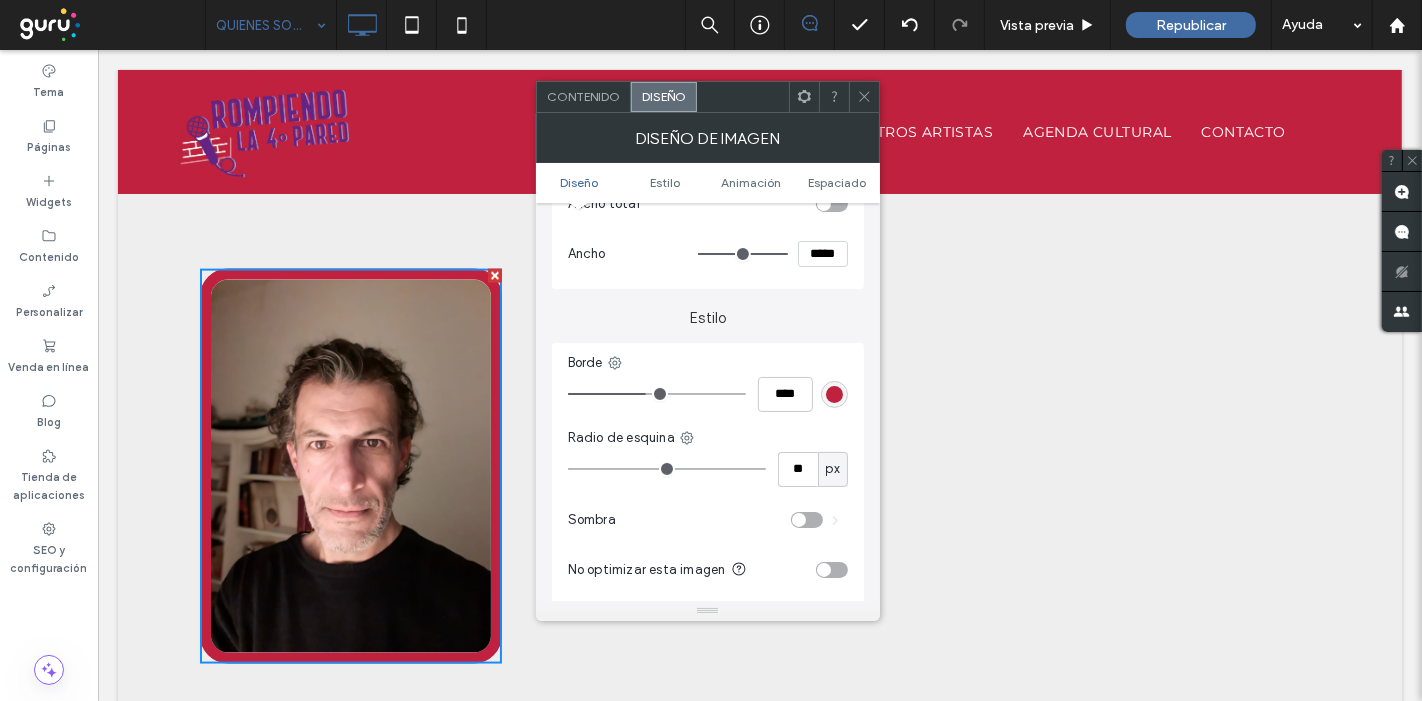 click at bounding box center (834, 394) 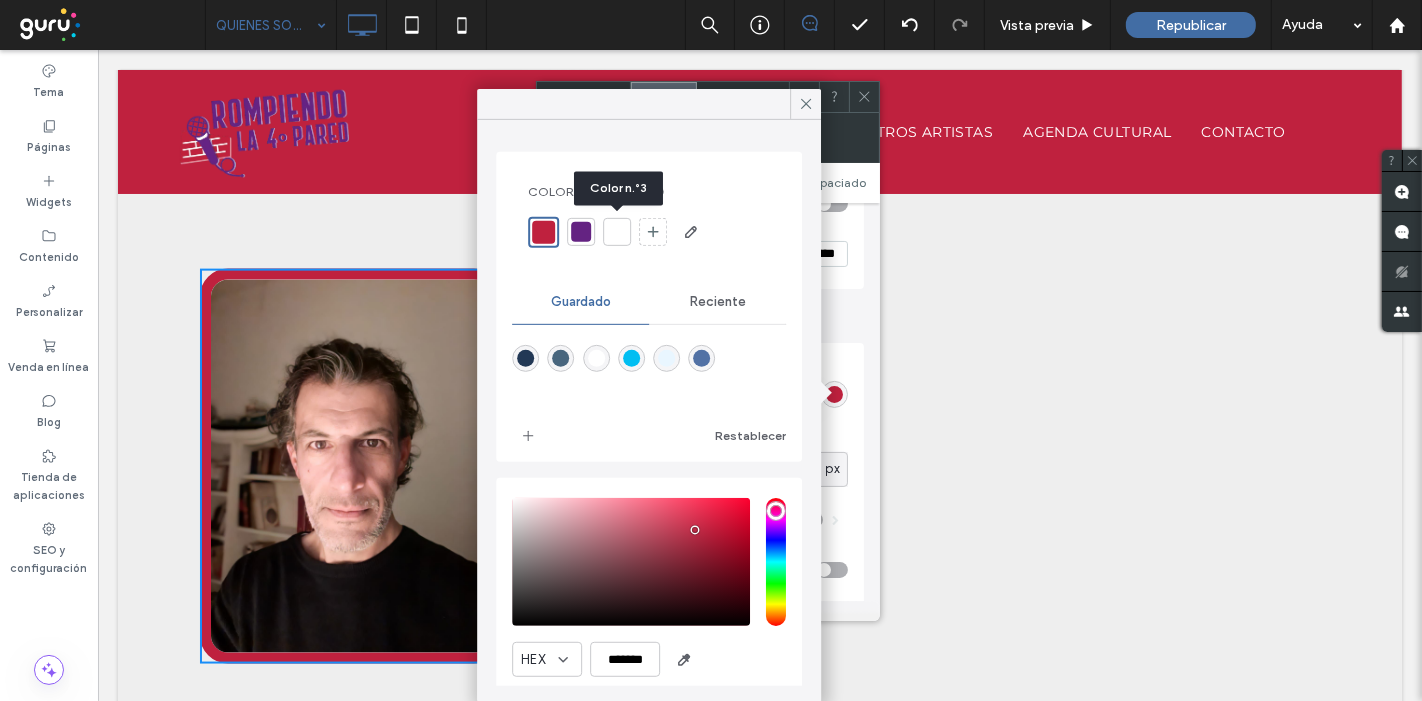 click at bounding box center [617, 232] 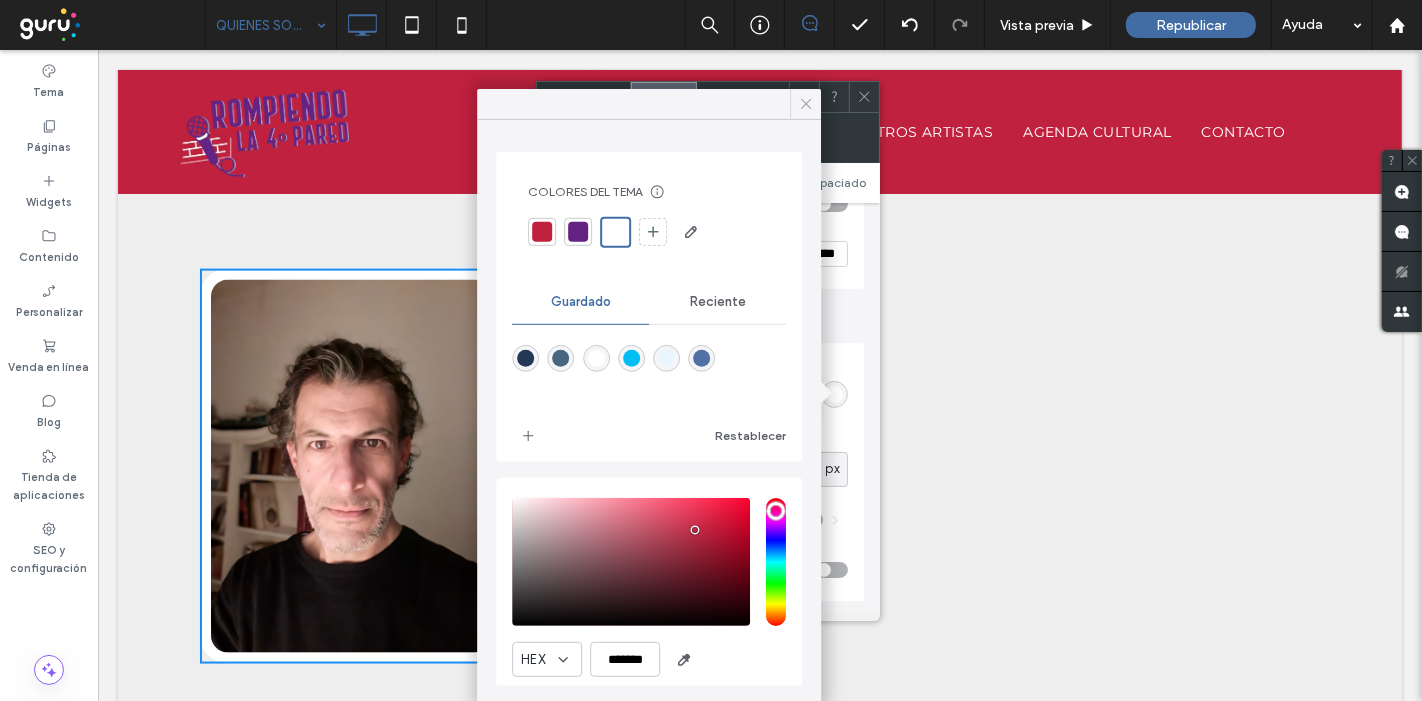 click 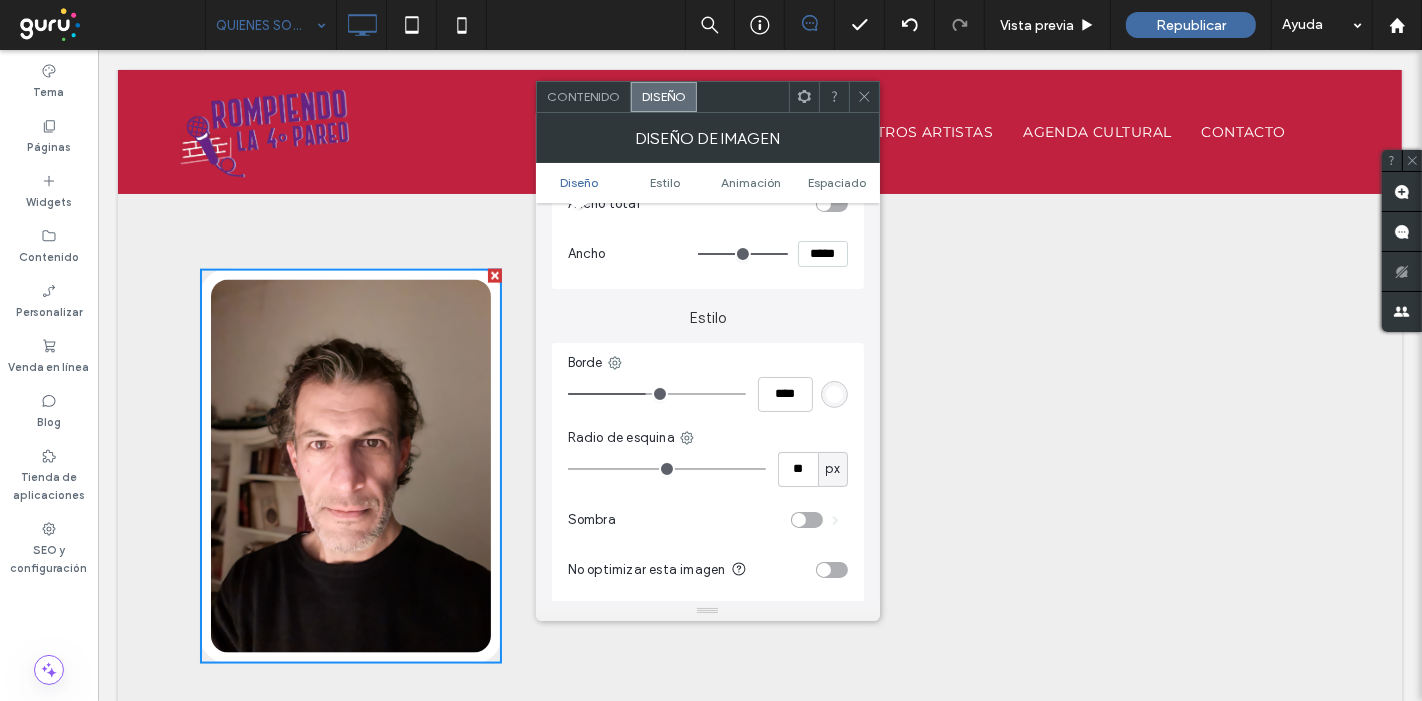 click 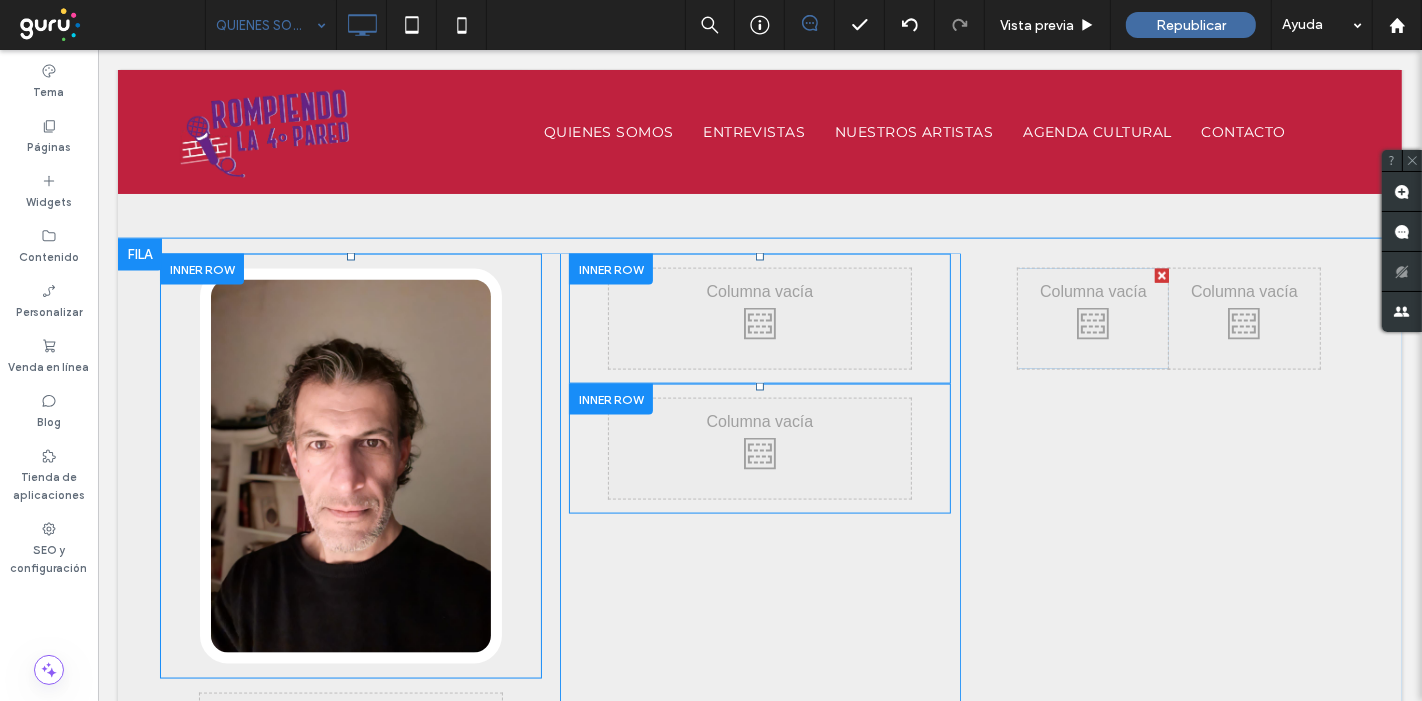 scroll, scrollTop: 2362, scrollLeft: 0, axis: vertical 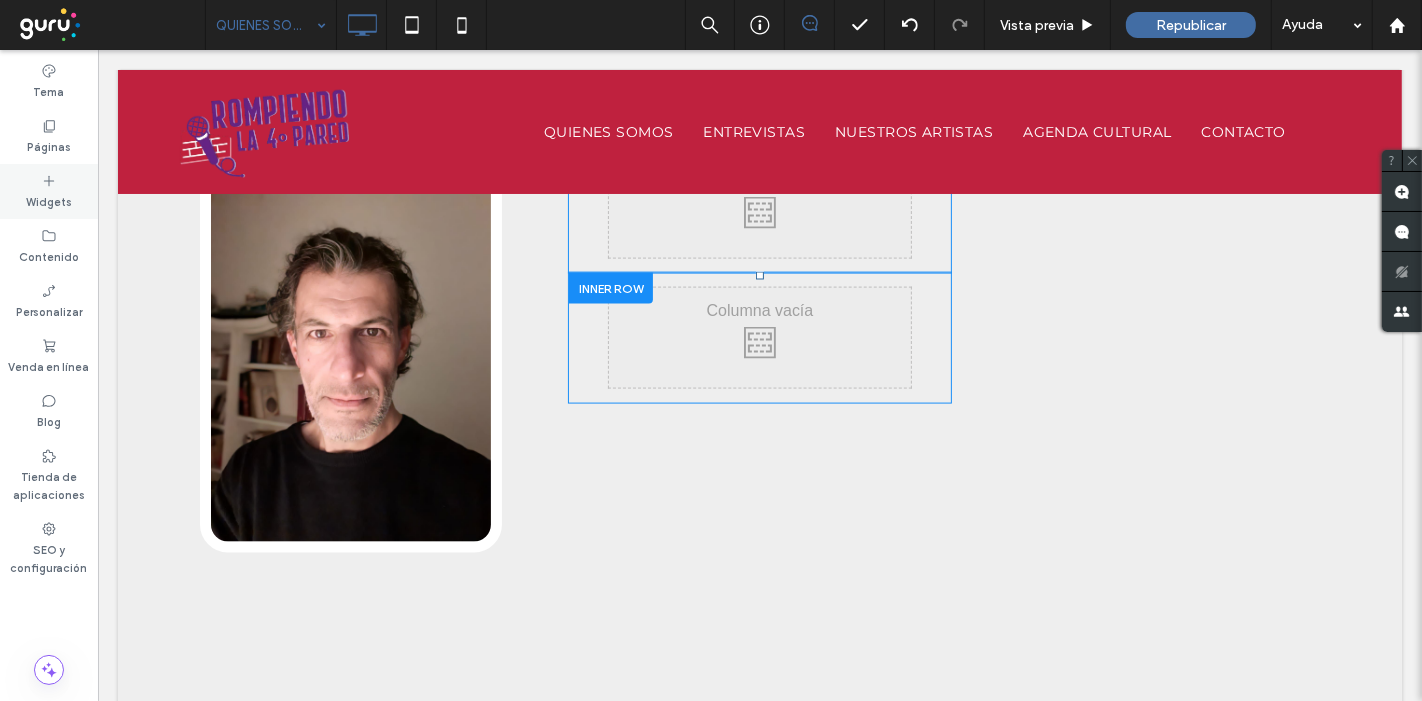 click 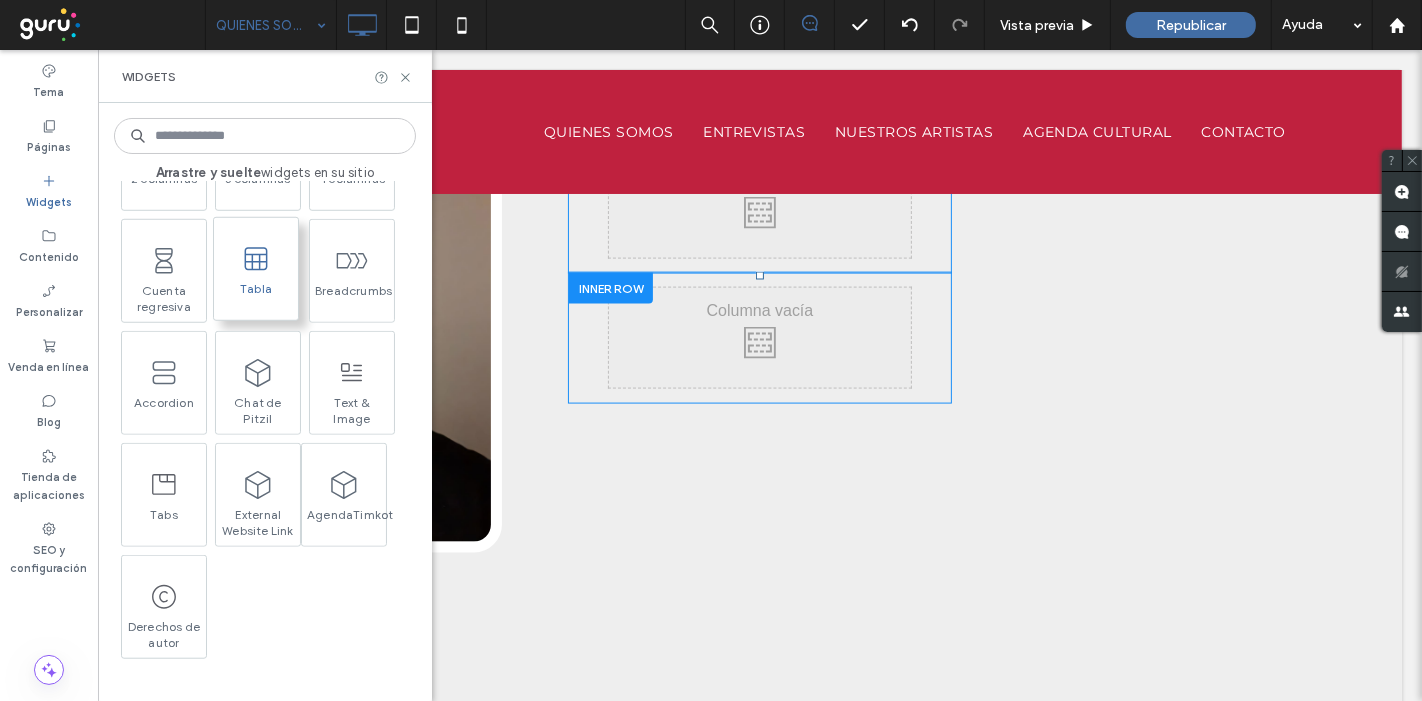 scroll, scrollTop: 1444, scrollLeft: 0, axis: vertical 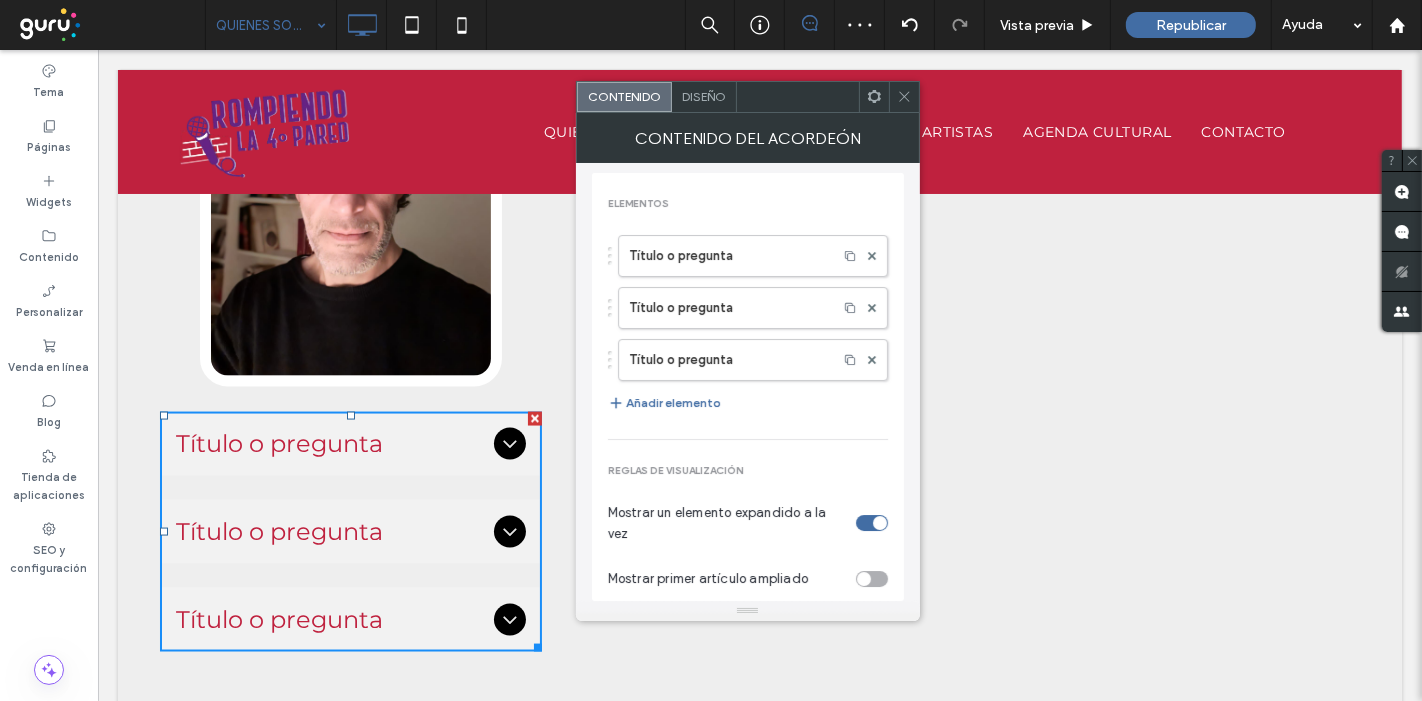 click 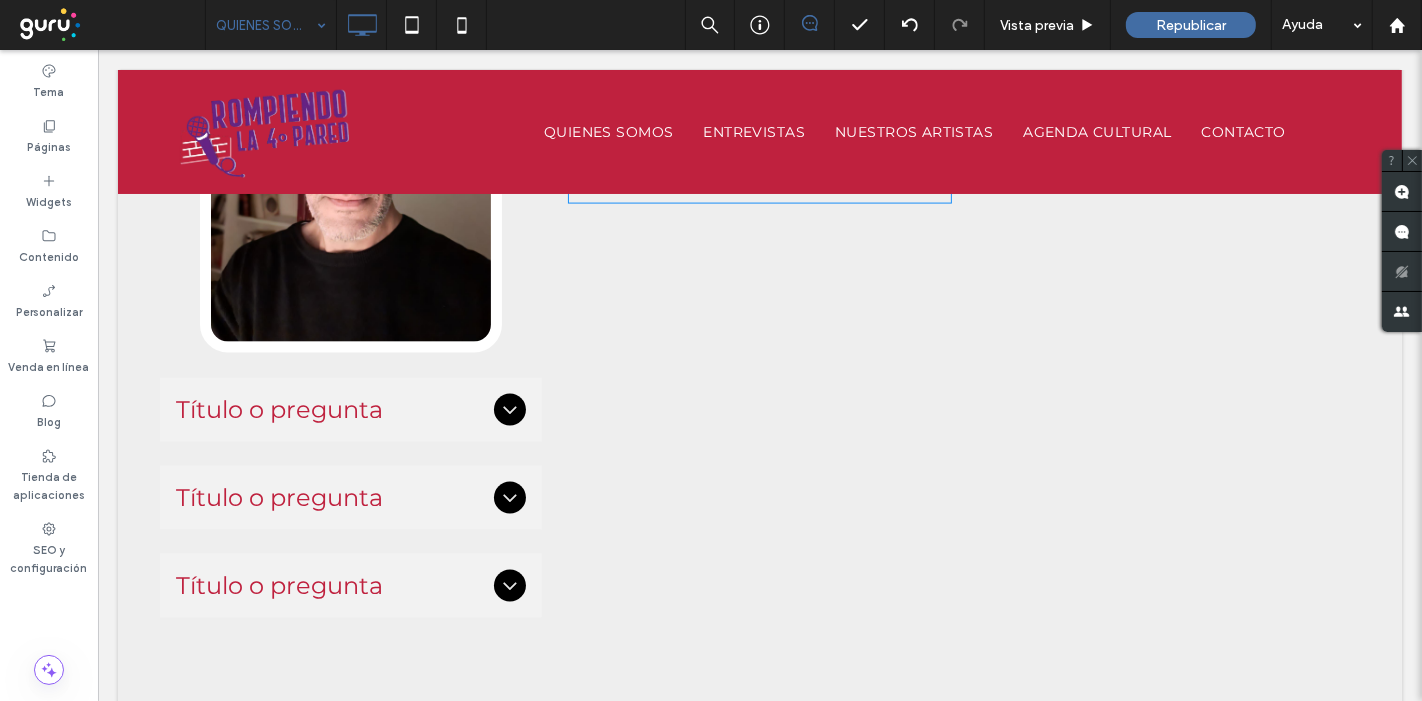 scroll, scrollTop: 2528, scrollLeft: 0, axis: vertical 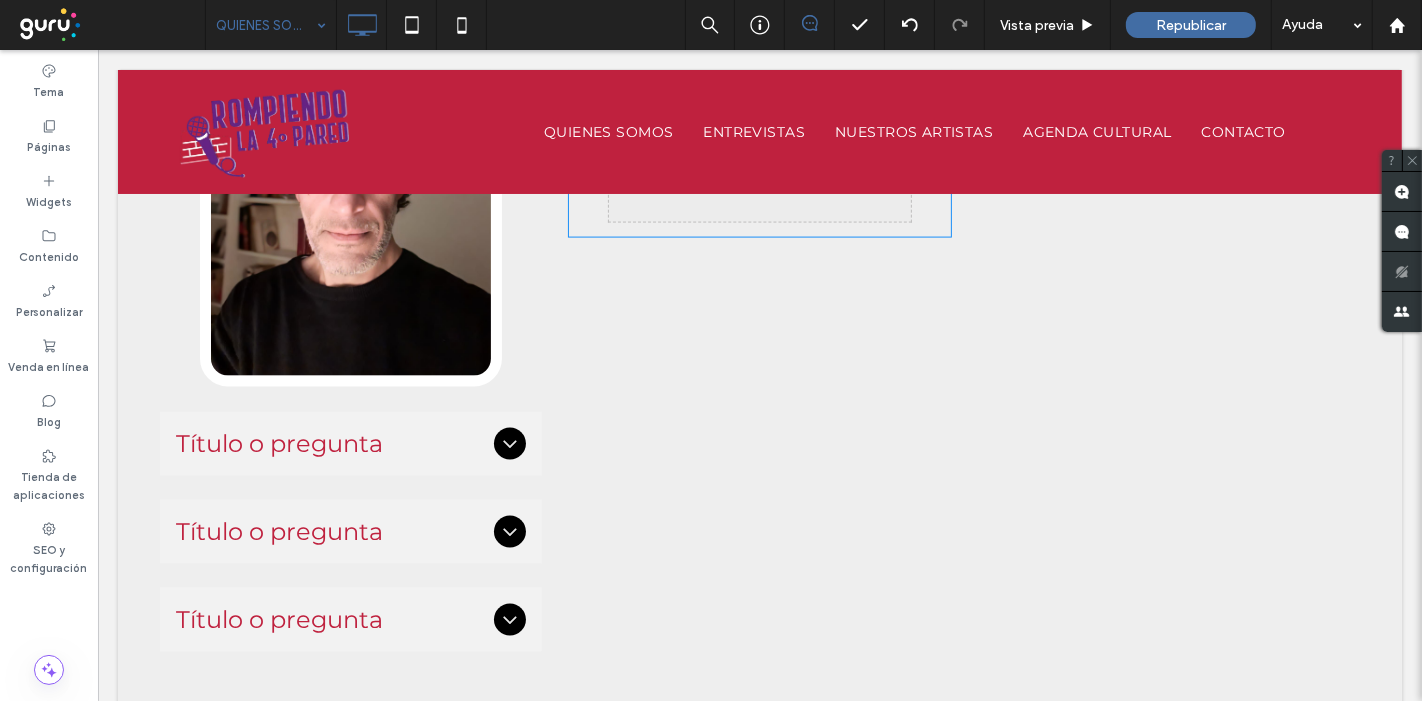 click on "Click To Paste     Click To Paste         Click To Paste     Click To Paste
Click To Paste     Click To Paste" at bounding box center (759, 379) 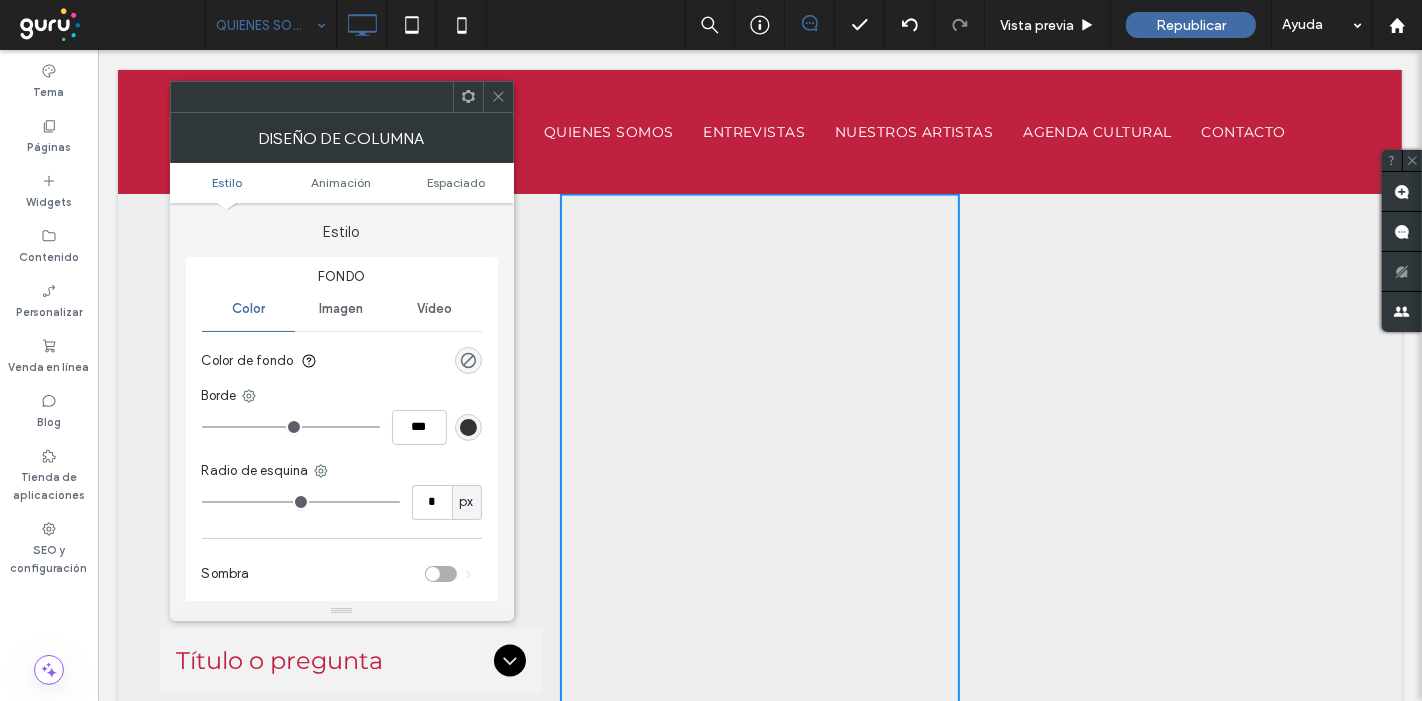scroll, scrollTop: 2305, scrollLeft: 0, axis: vertical 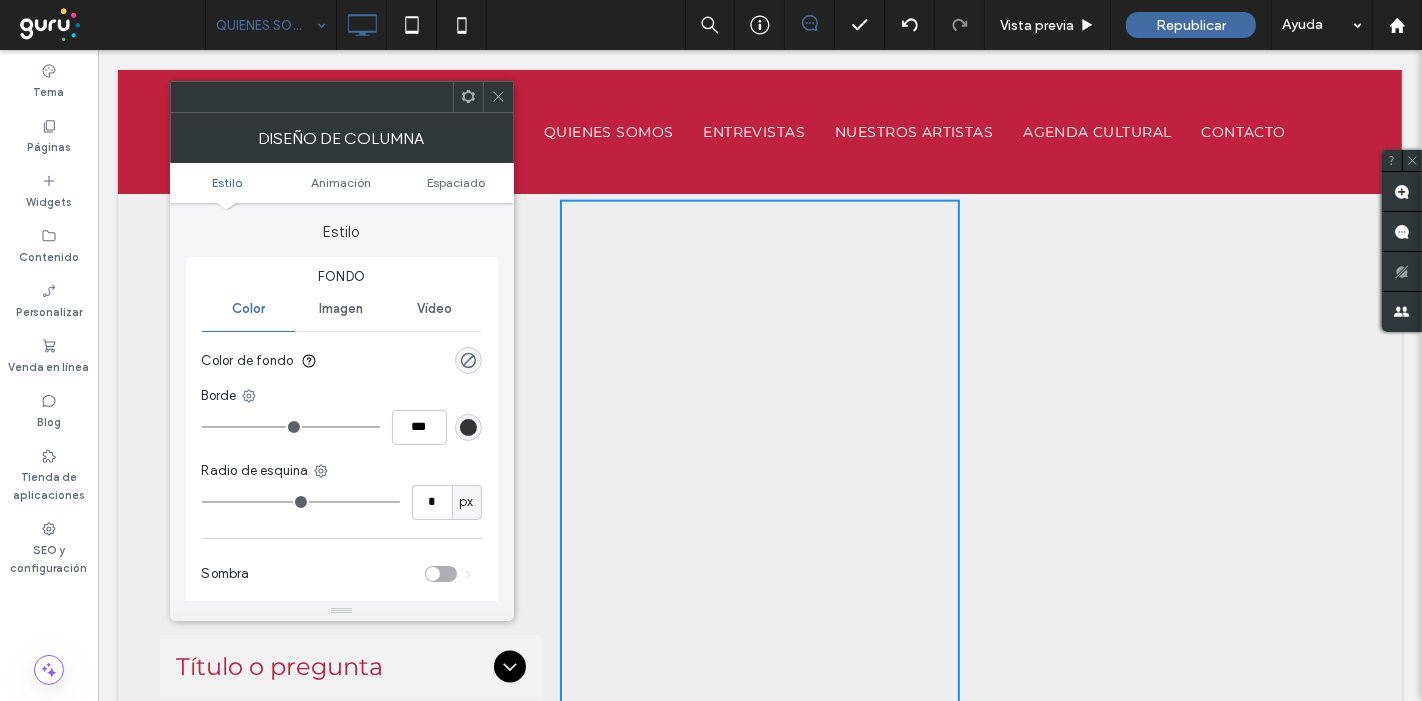 click 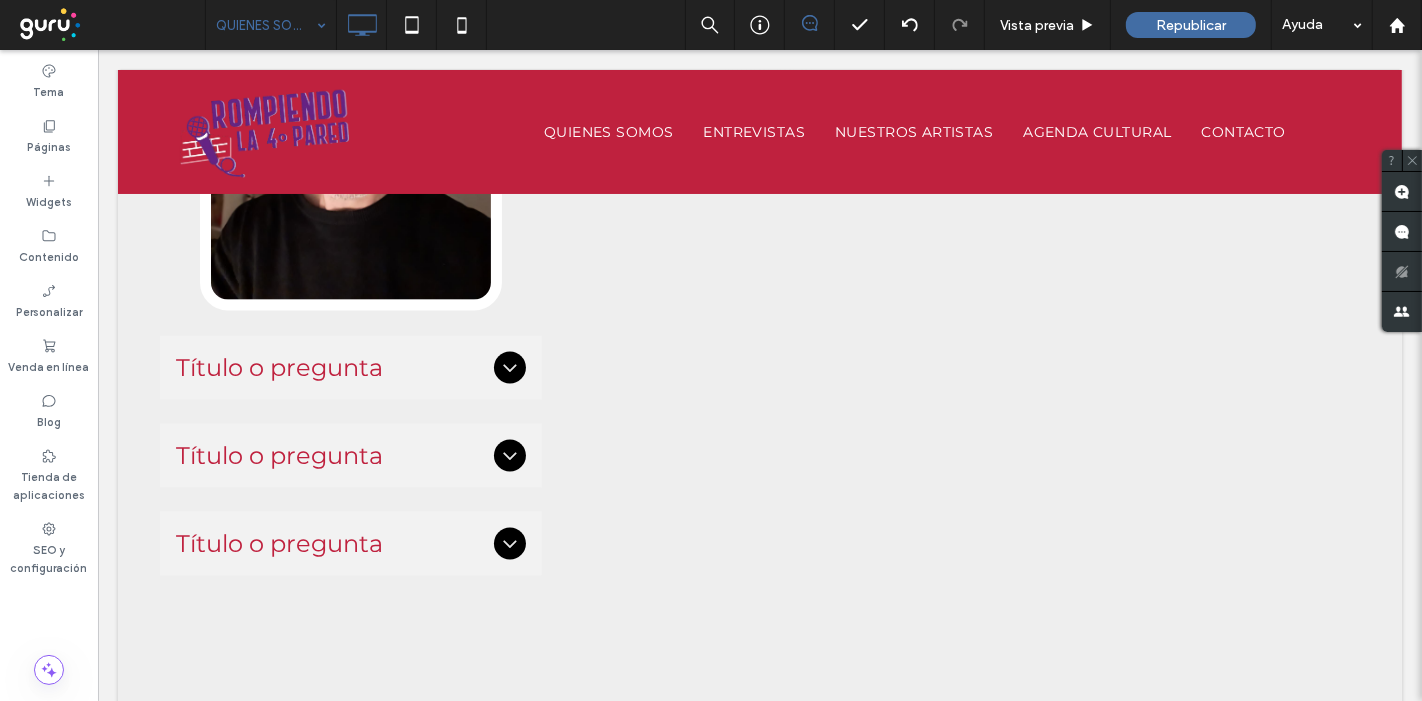 scroll, scrollTop: 2639, scrollLeft: 0, axis: vertical 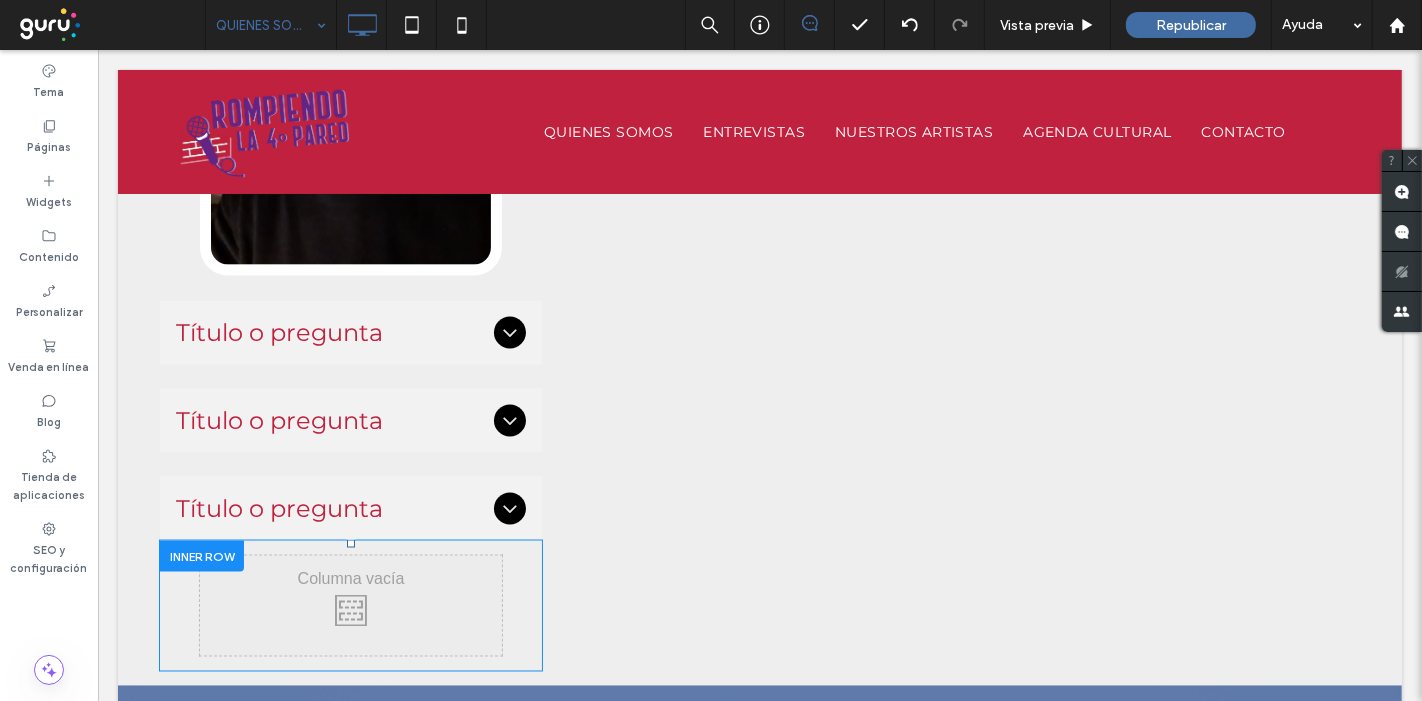 click at bounding box center [201, 556] 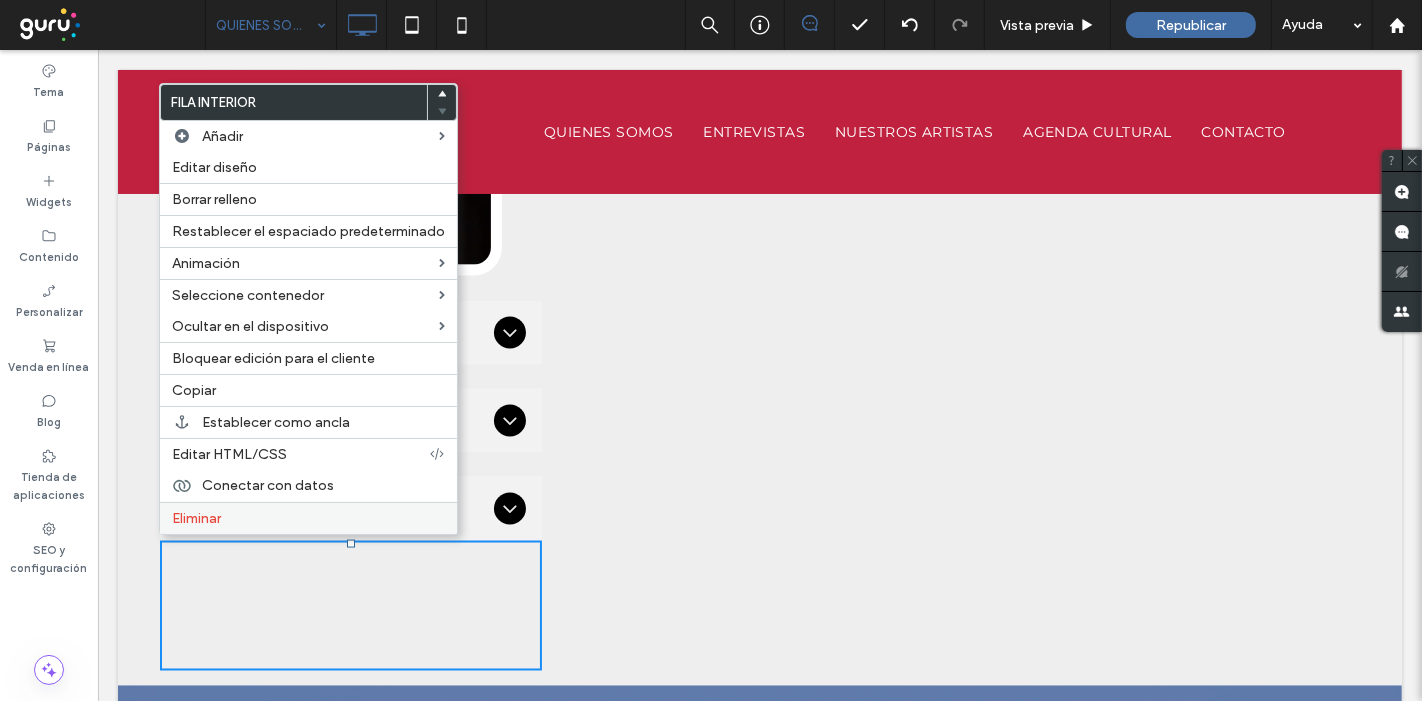 click on "Eliminar" at bounding box center [196, 518] 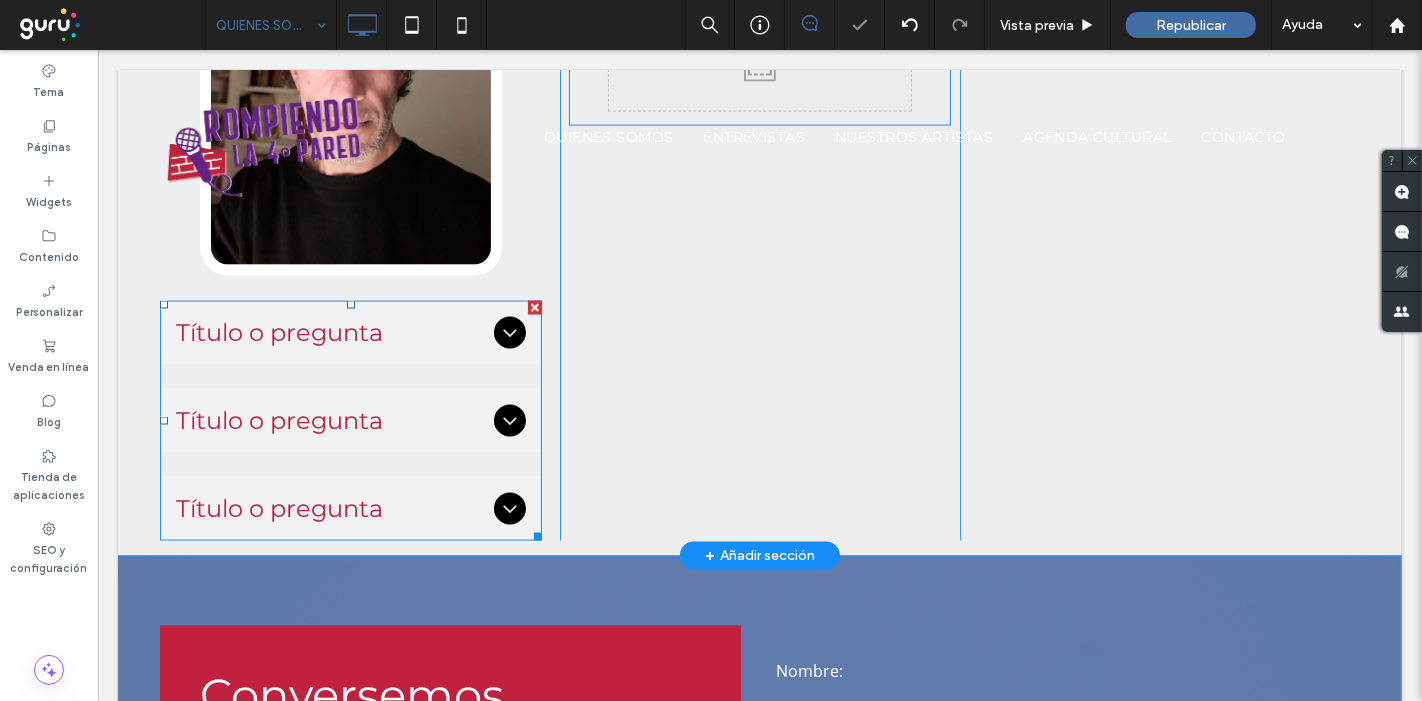 click on "Título o pregunta" at bounding box center [350, 421] 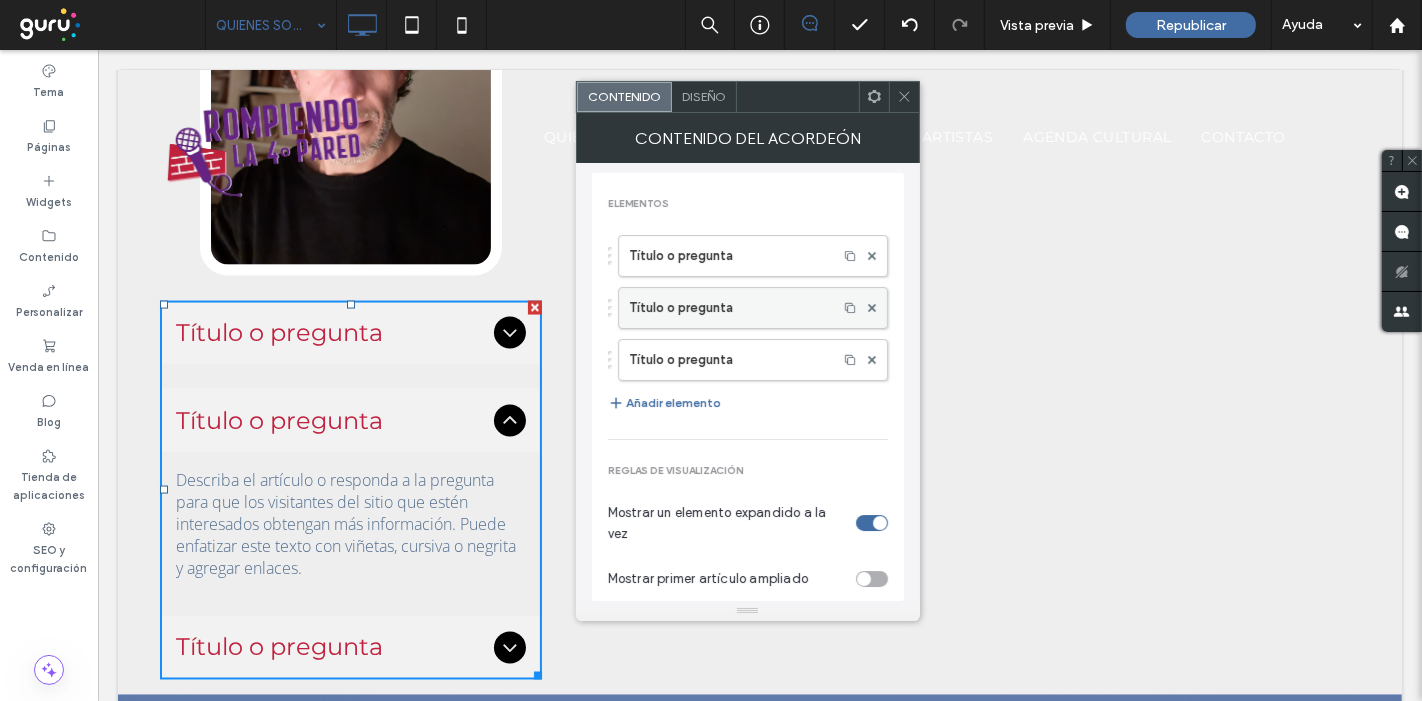 click at bounding box center [872, 308] 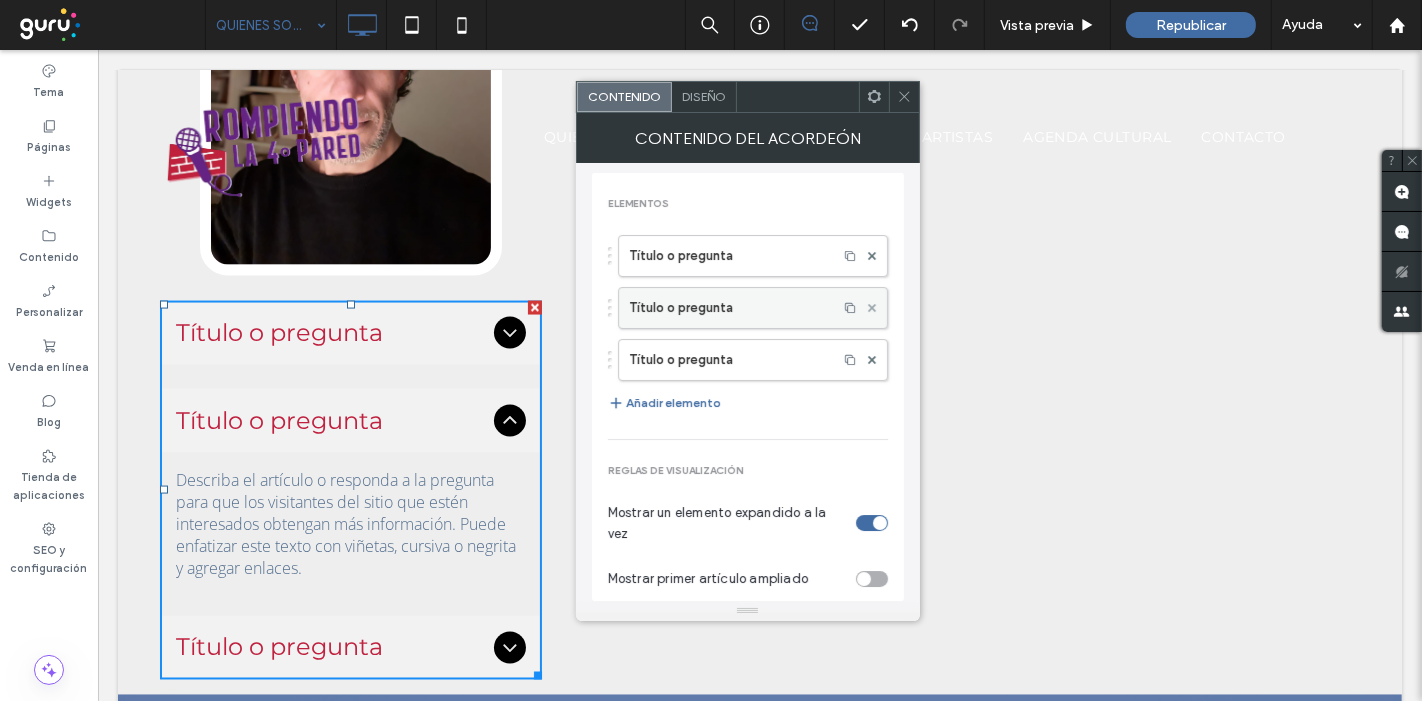 click 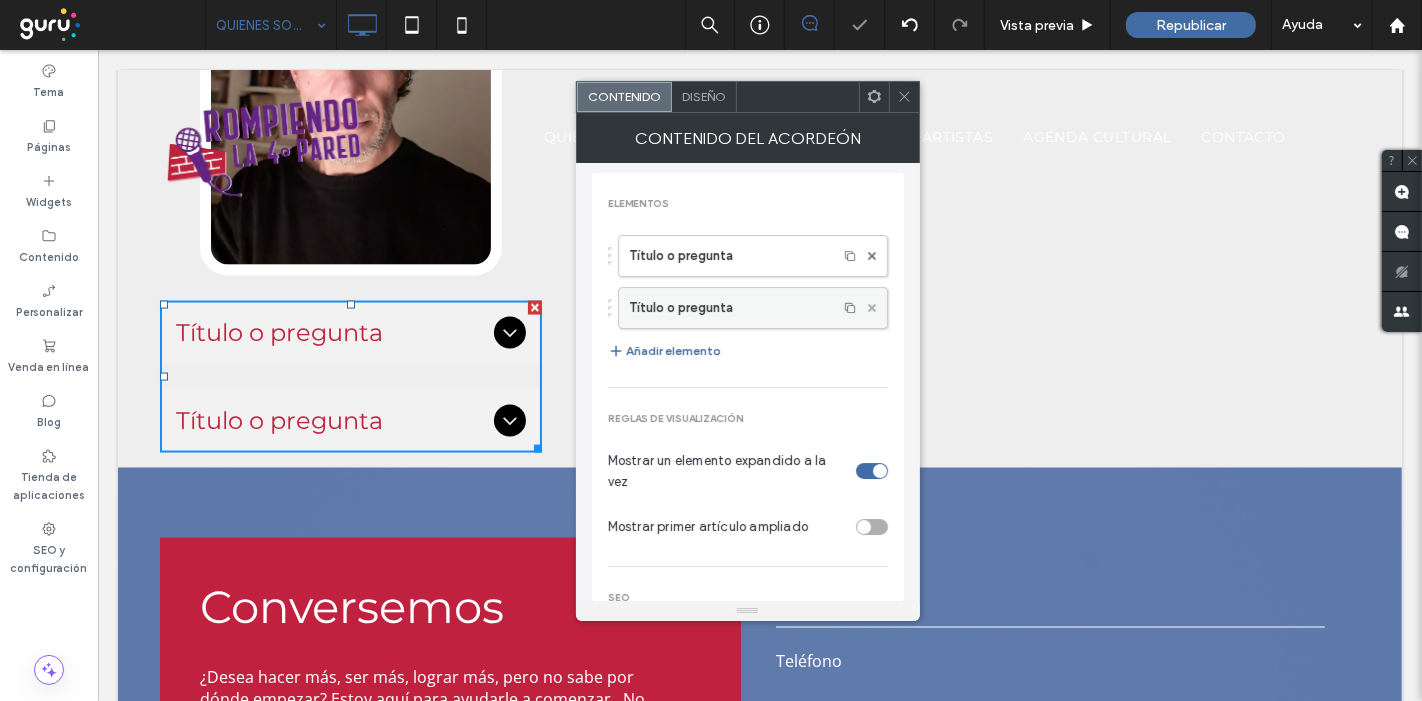 click at bounding box center (872, 308) 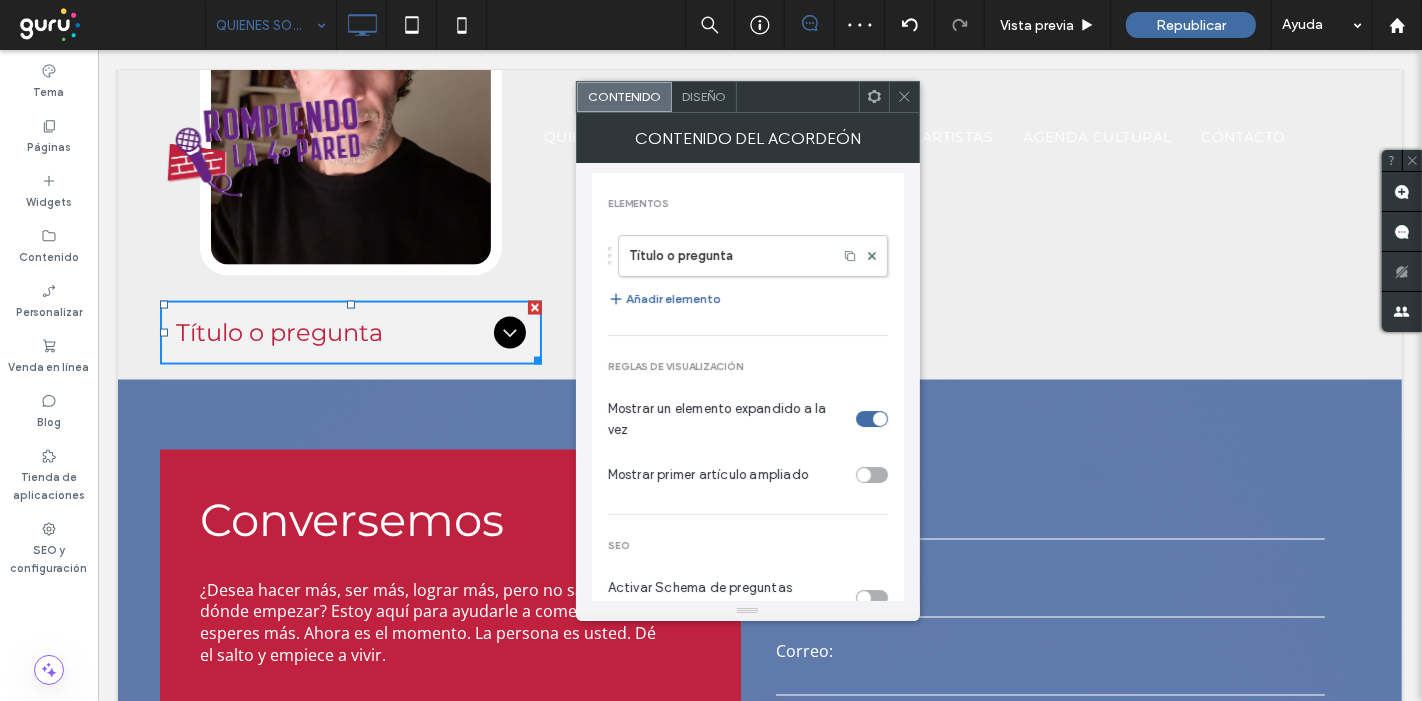 click on "Diseño" at bounding box center [704, 97] 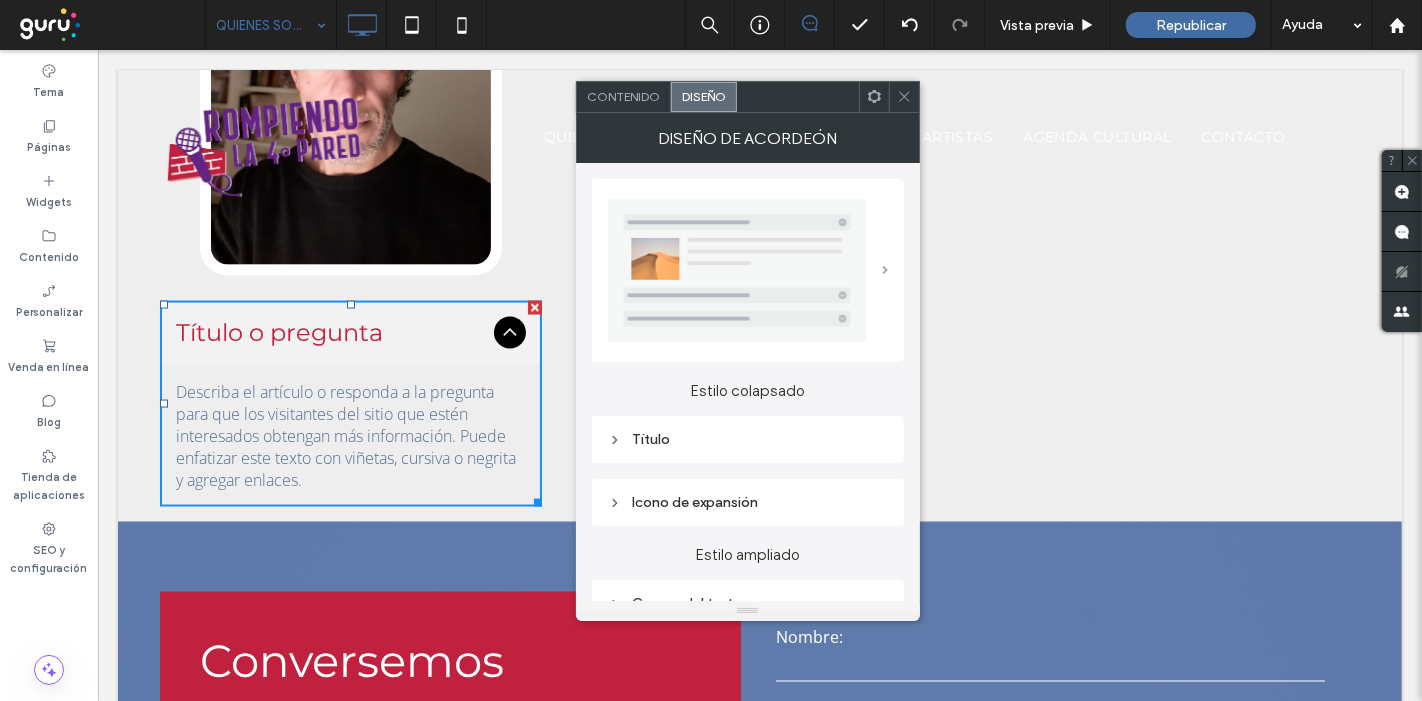 click at bounding box center [885, 270] 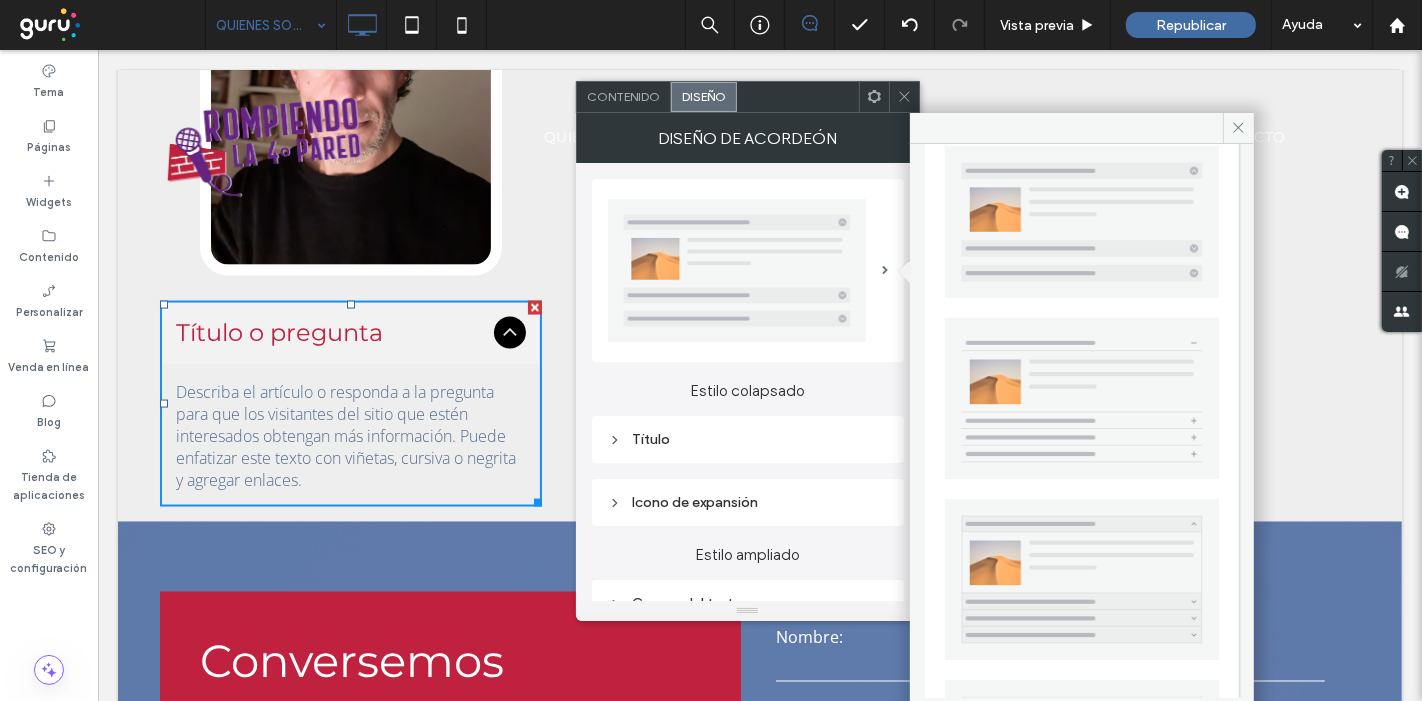scroll, scrollTop: 0, scrollLeft: 0, axis: both 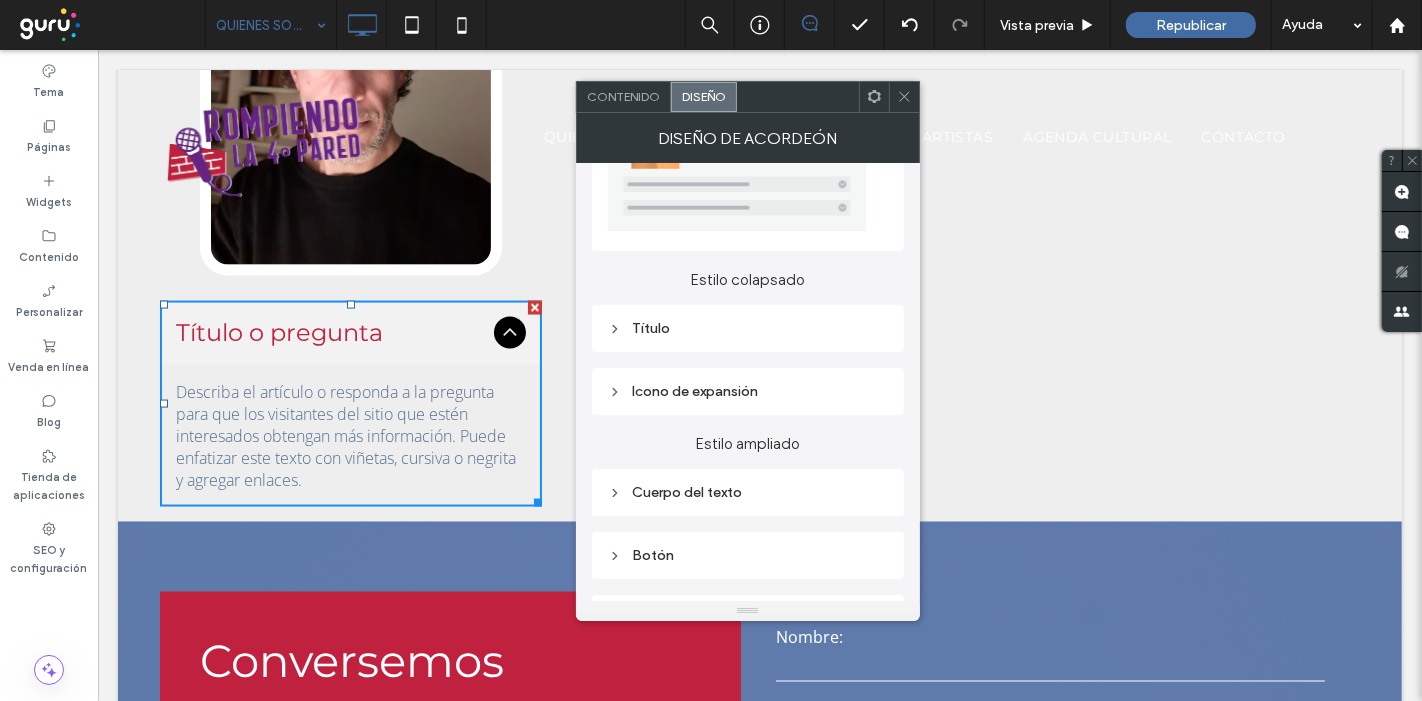 click on "Título" at bounding box center (748, 328) 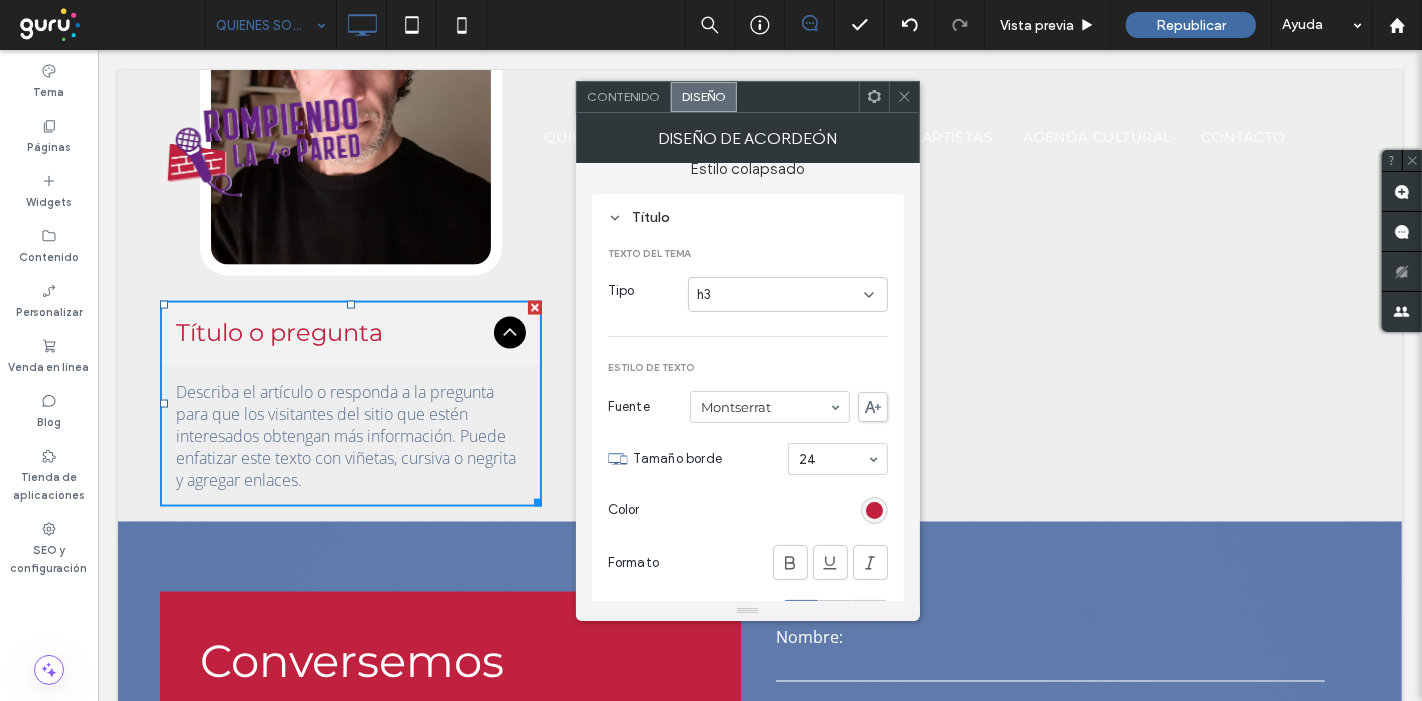 scroll, scrollTop: 333, scrollLeft: 0, axis: vertical 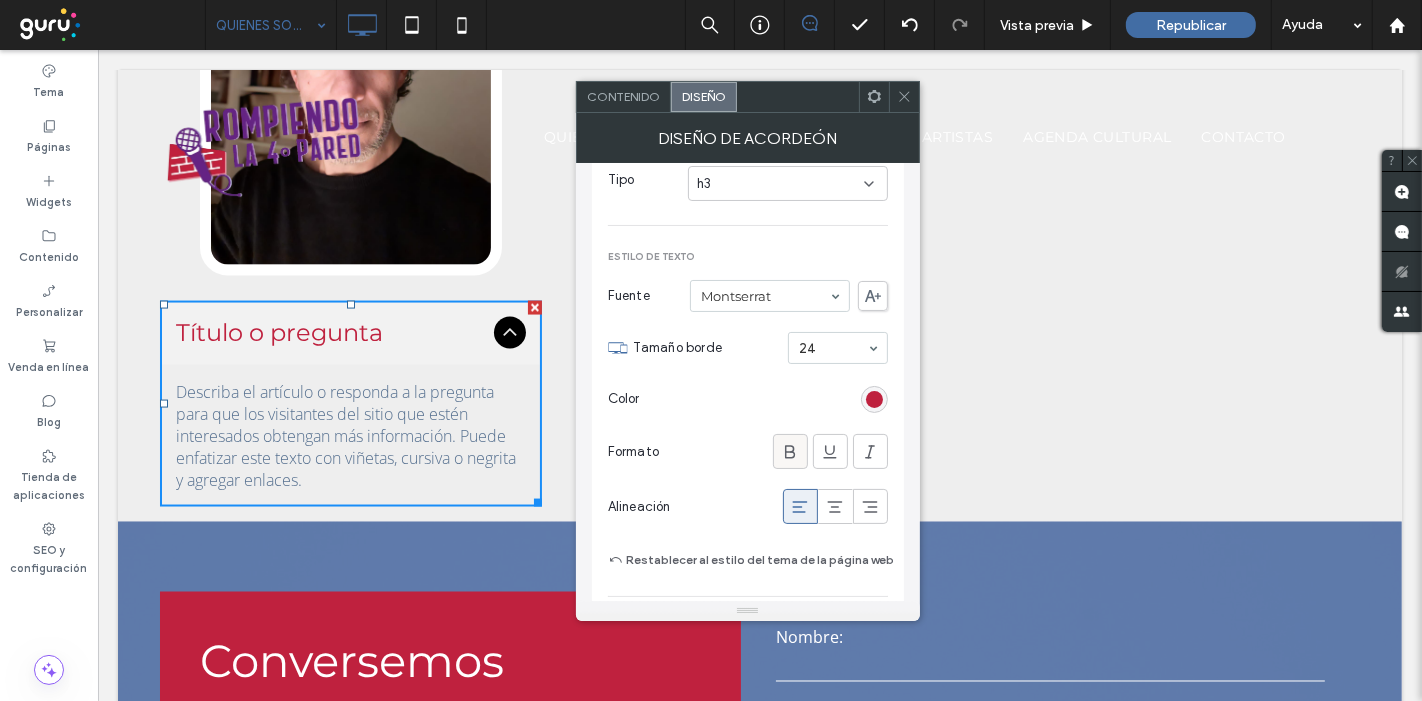 click 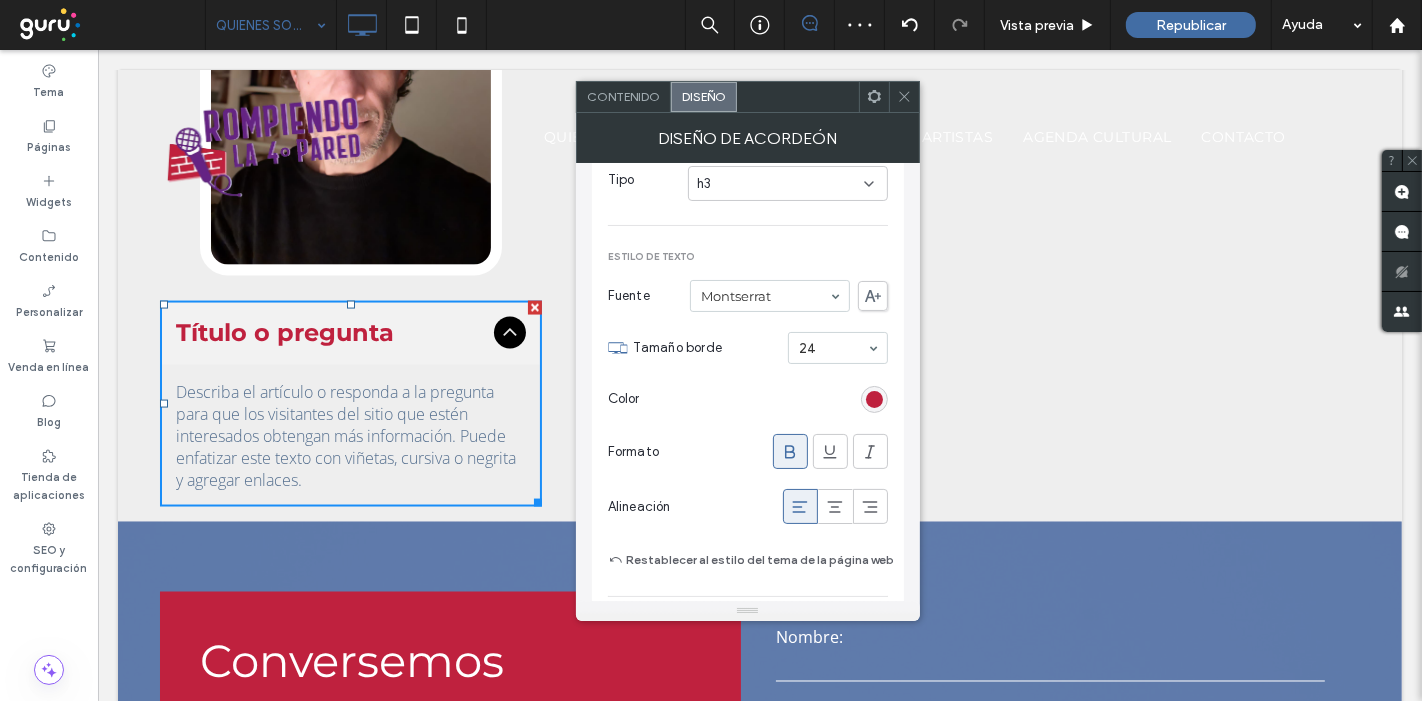 scroll, scrollTop: 444, scrollLeft: 0, axis: vertical 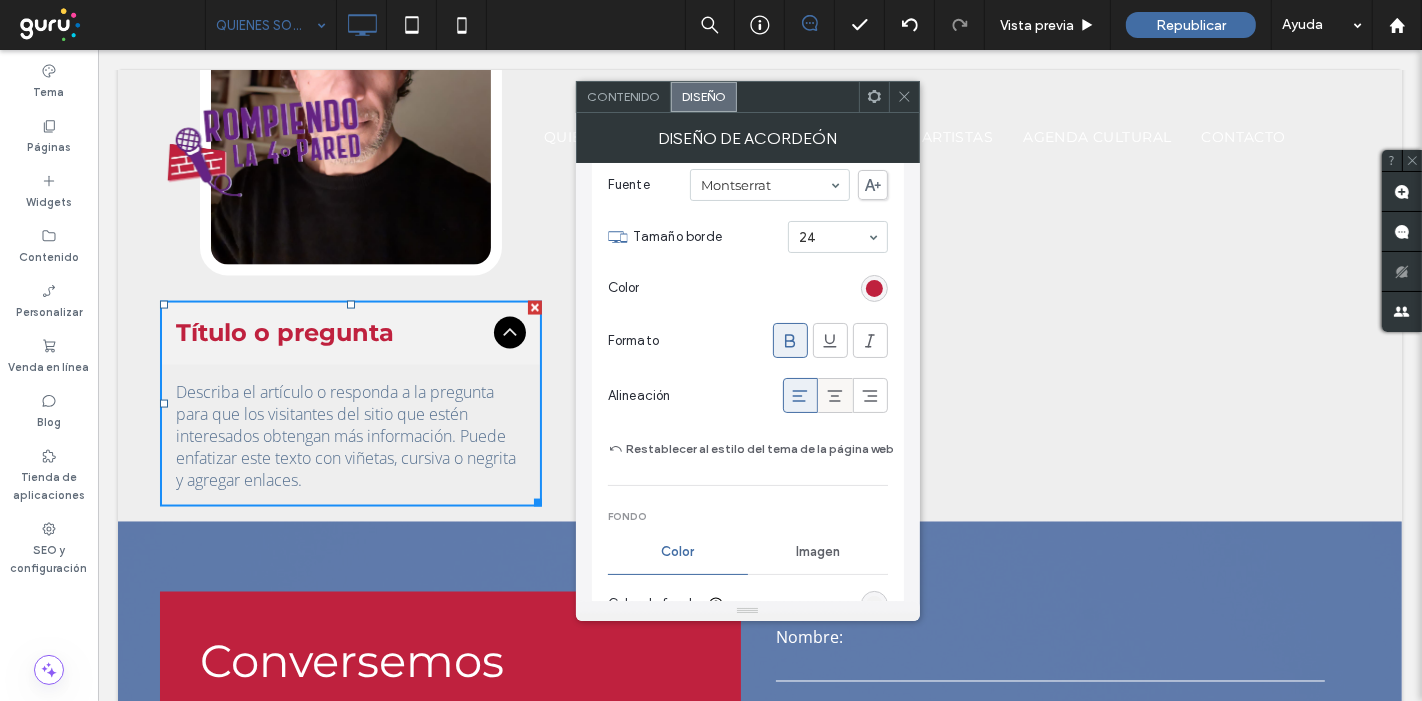 click 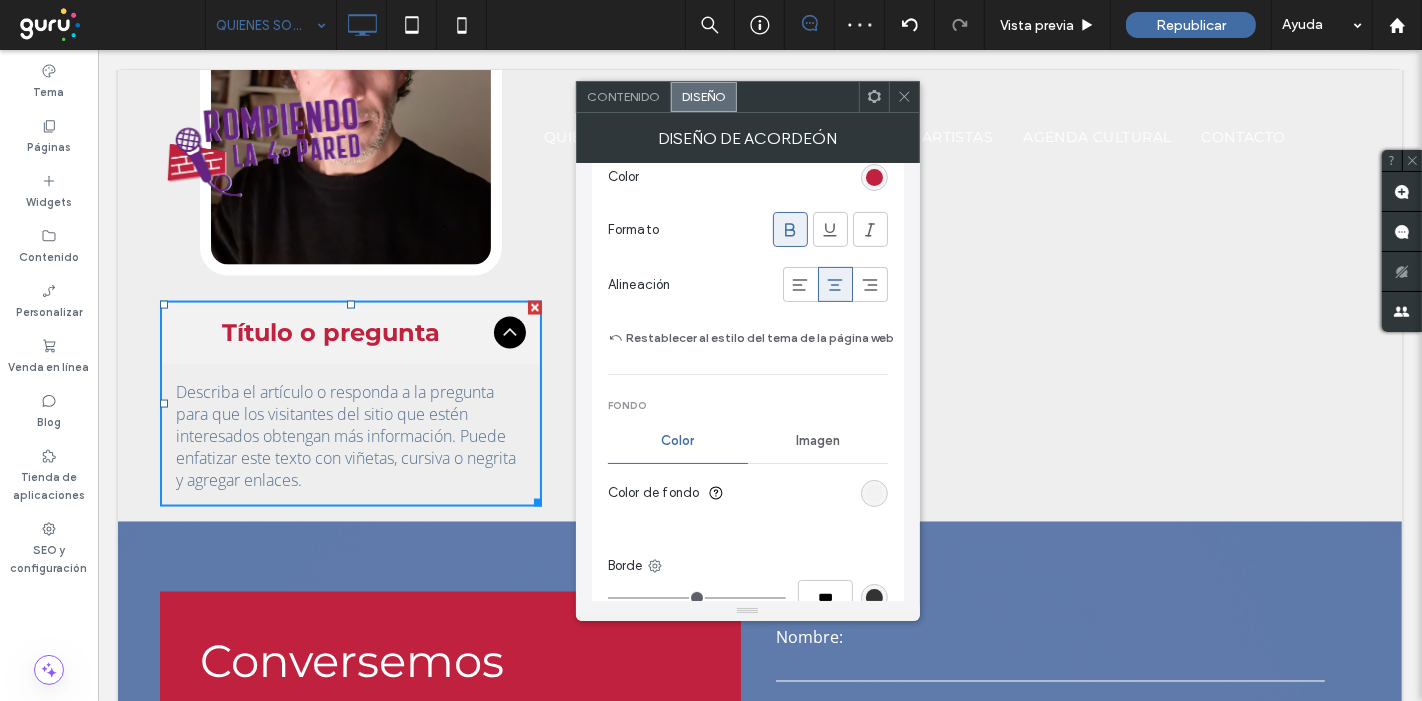 scroll, scrollTop: 666, scrollLeft: 0, axis: vertical 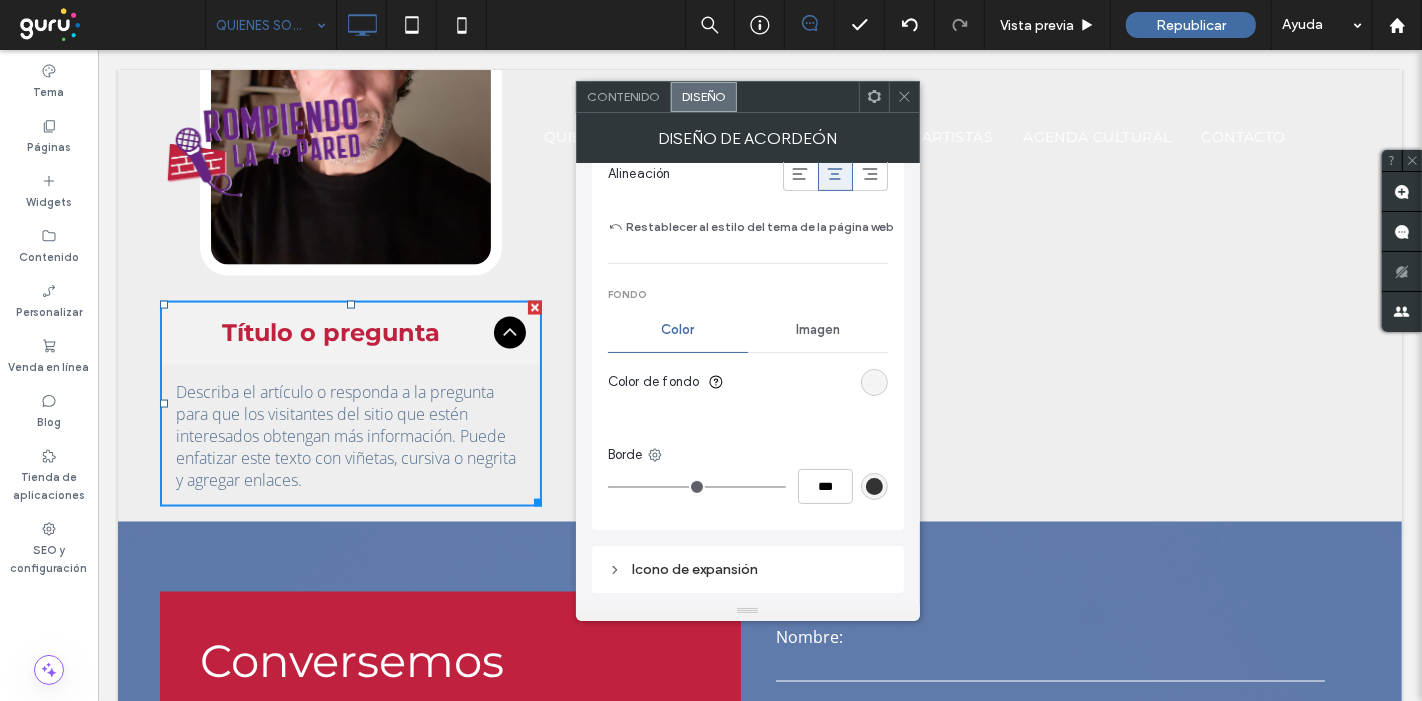 click at bounding box center (874, 382) 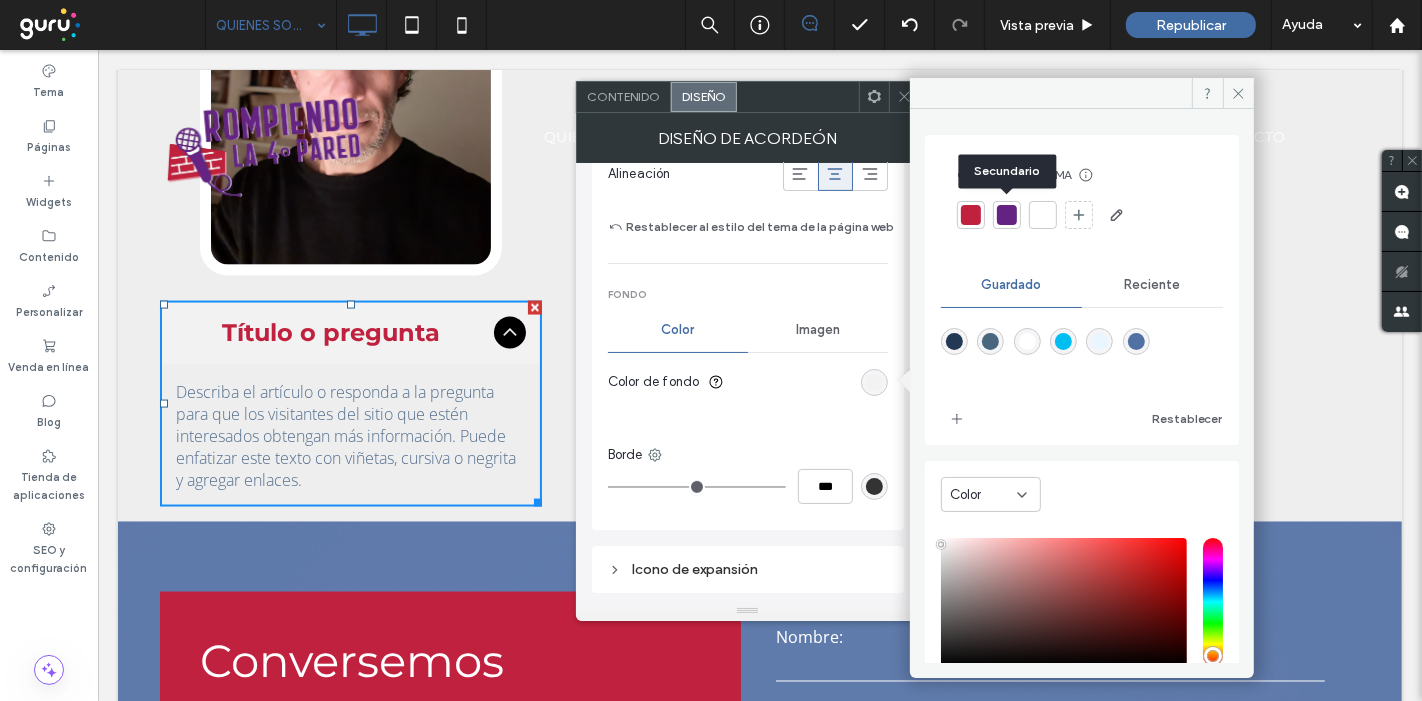 click at bounding box center (1007, 215) 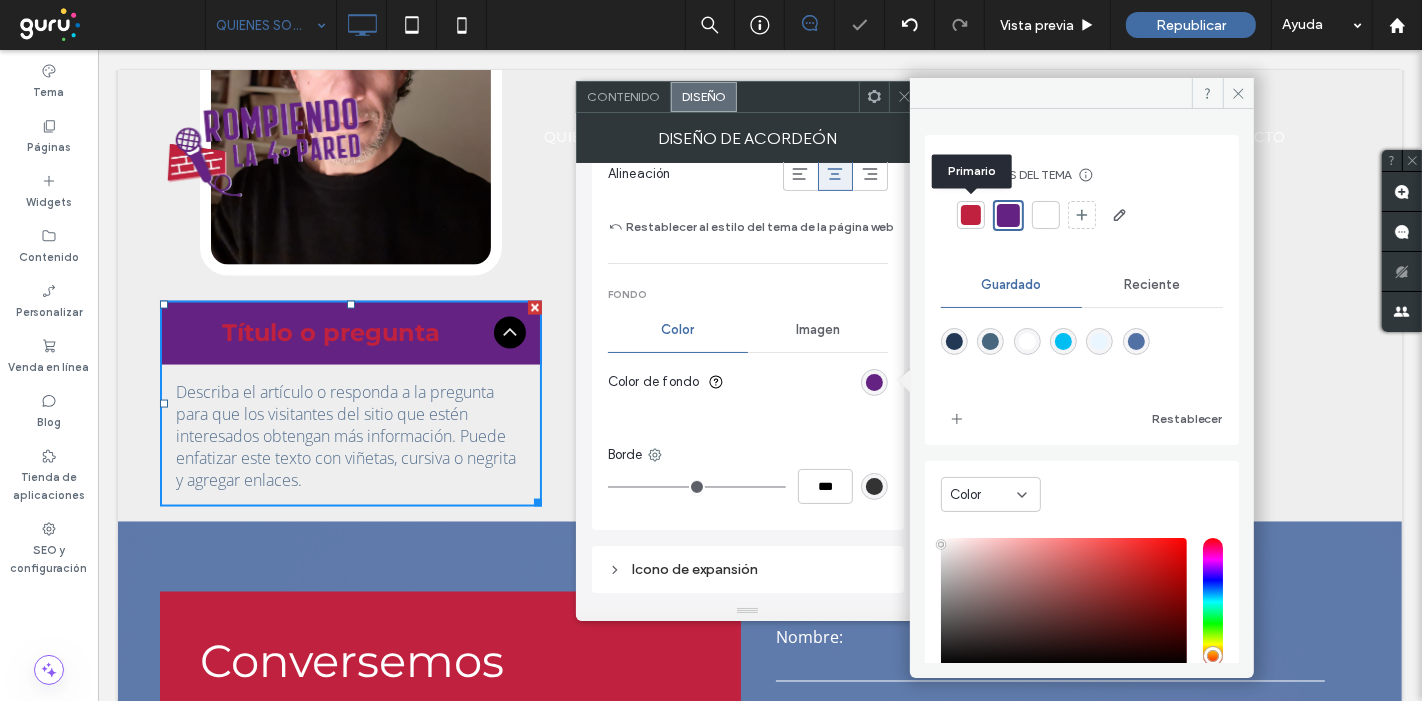 click at bounding box center (971, 215) 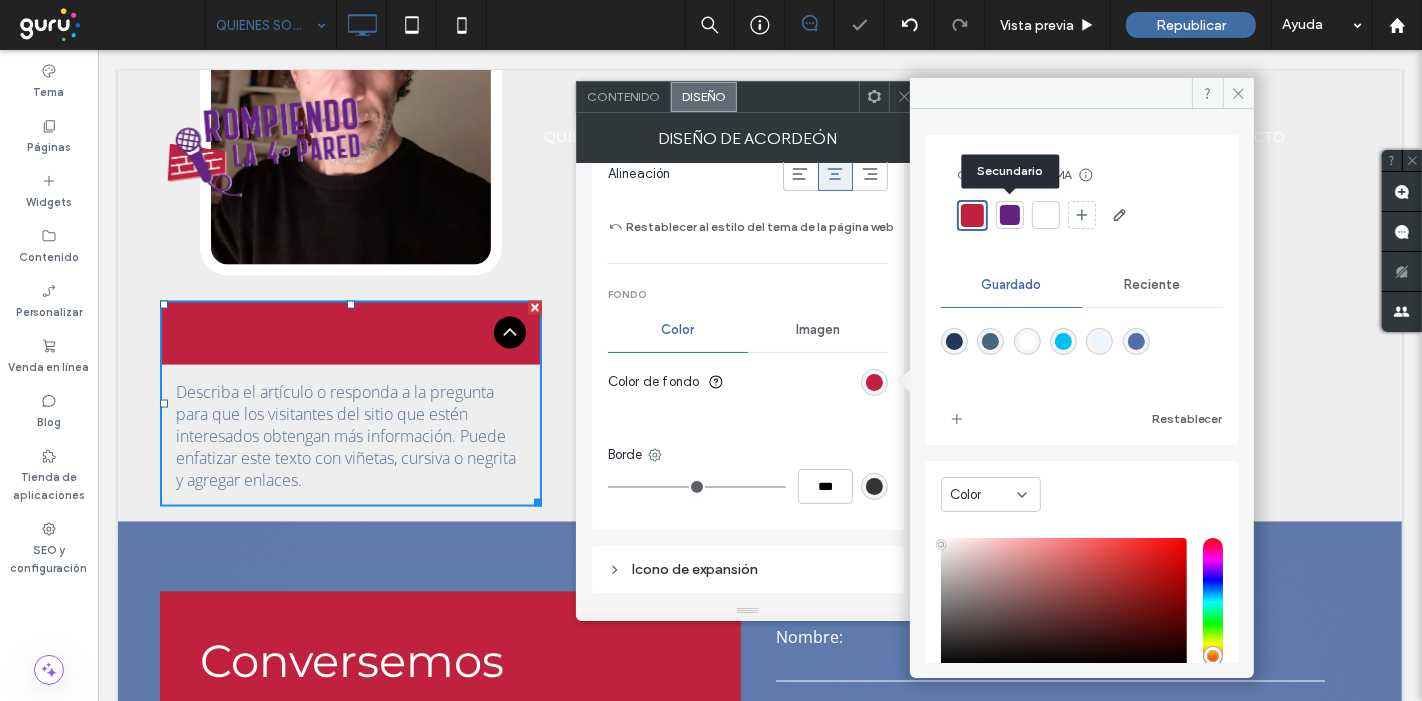 click at bounding box center [1010, 215] 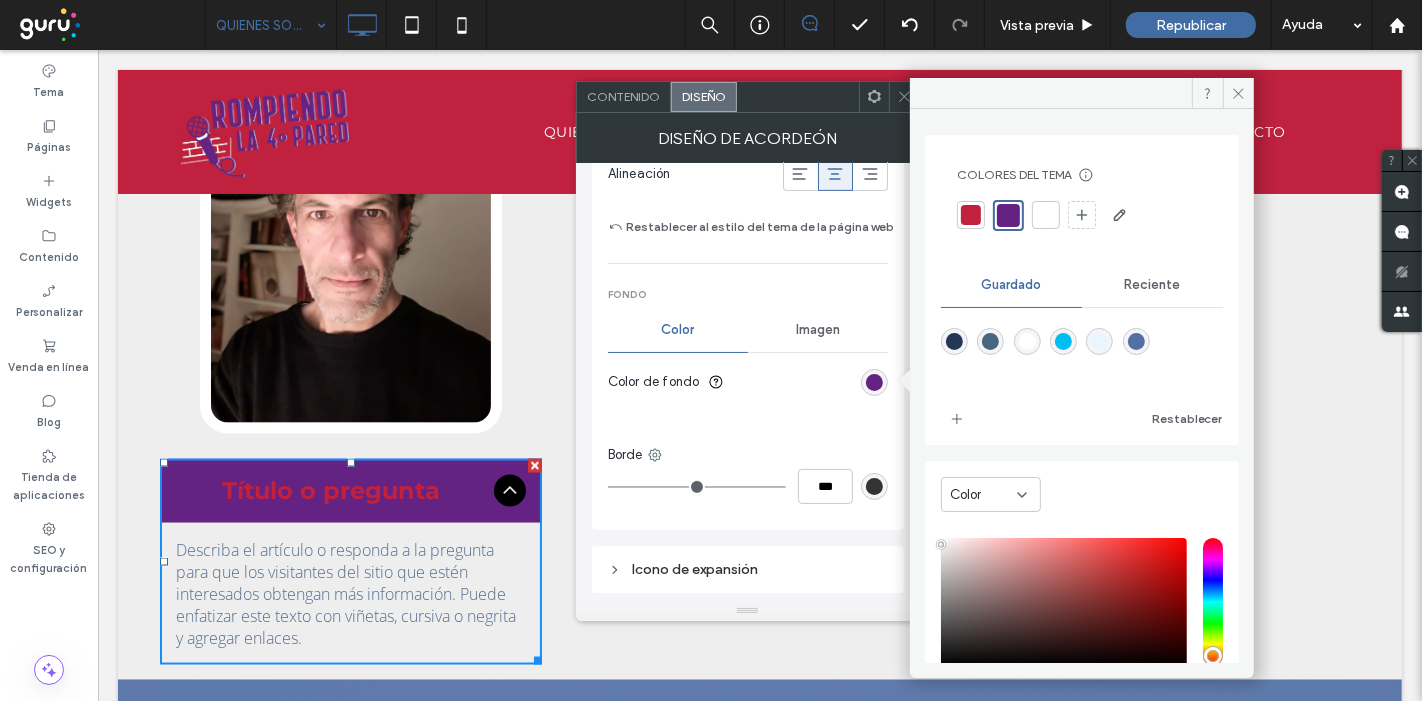 scroll, scrollTop: 2528, scrollLeft: 0, axis: vertical 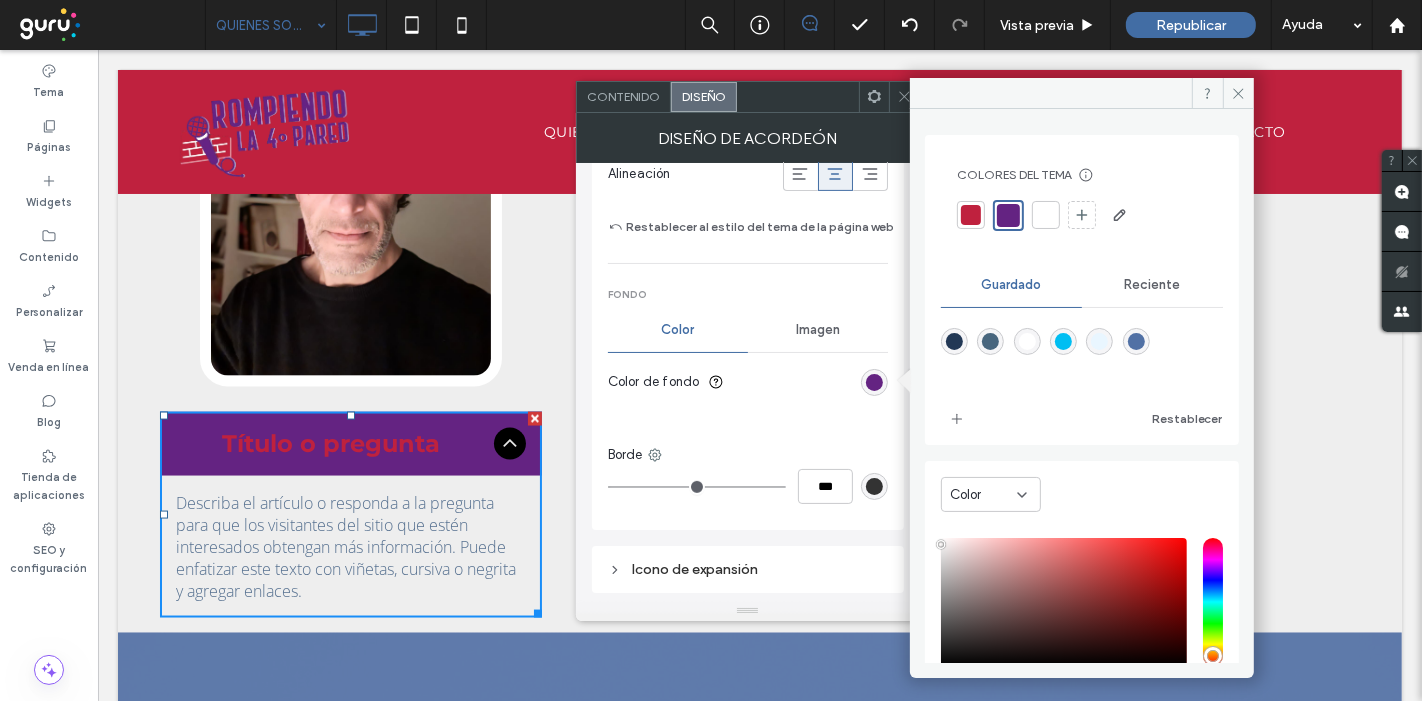 click on "Reciente" at bounding box center (1152, 285) 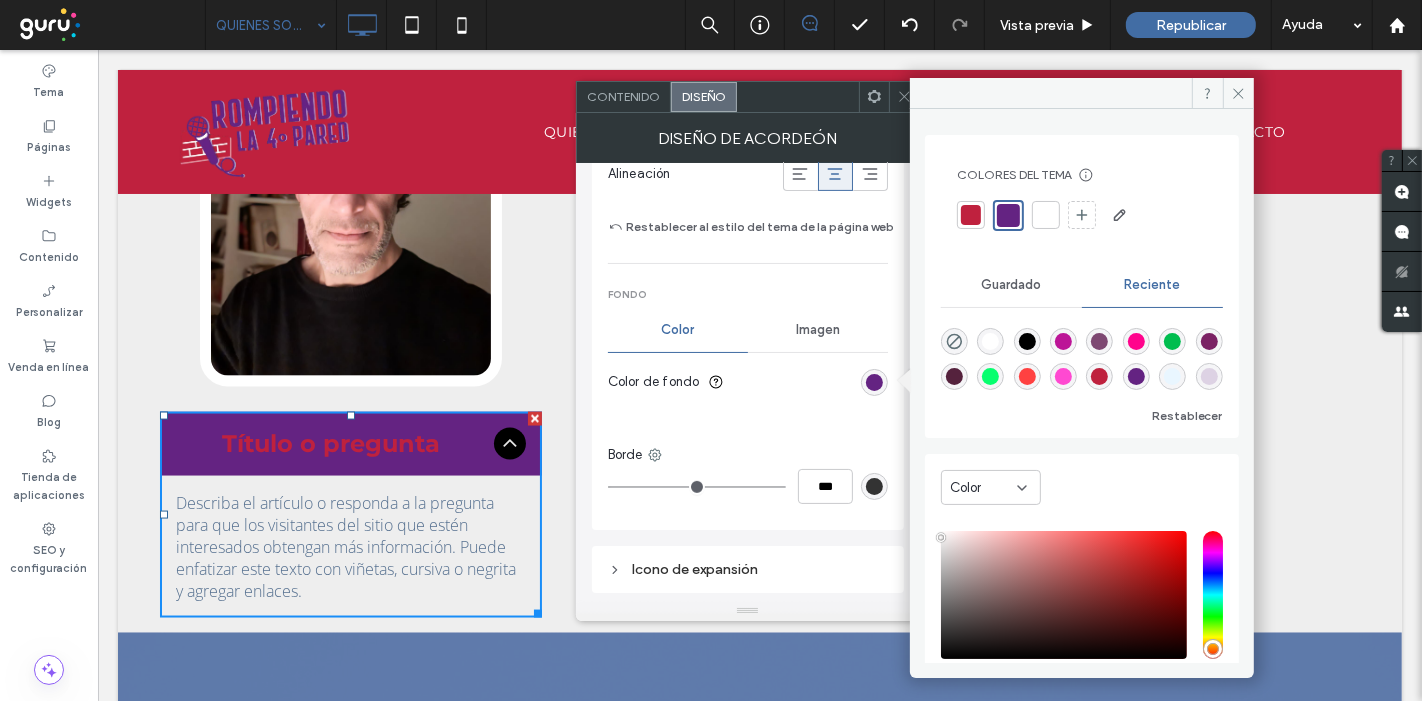 scroll, scrollTop: 31, scrollLeft: 0, axis: vertical 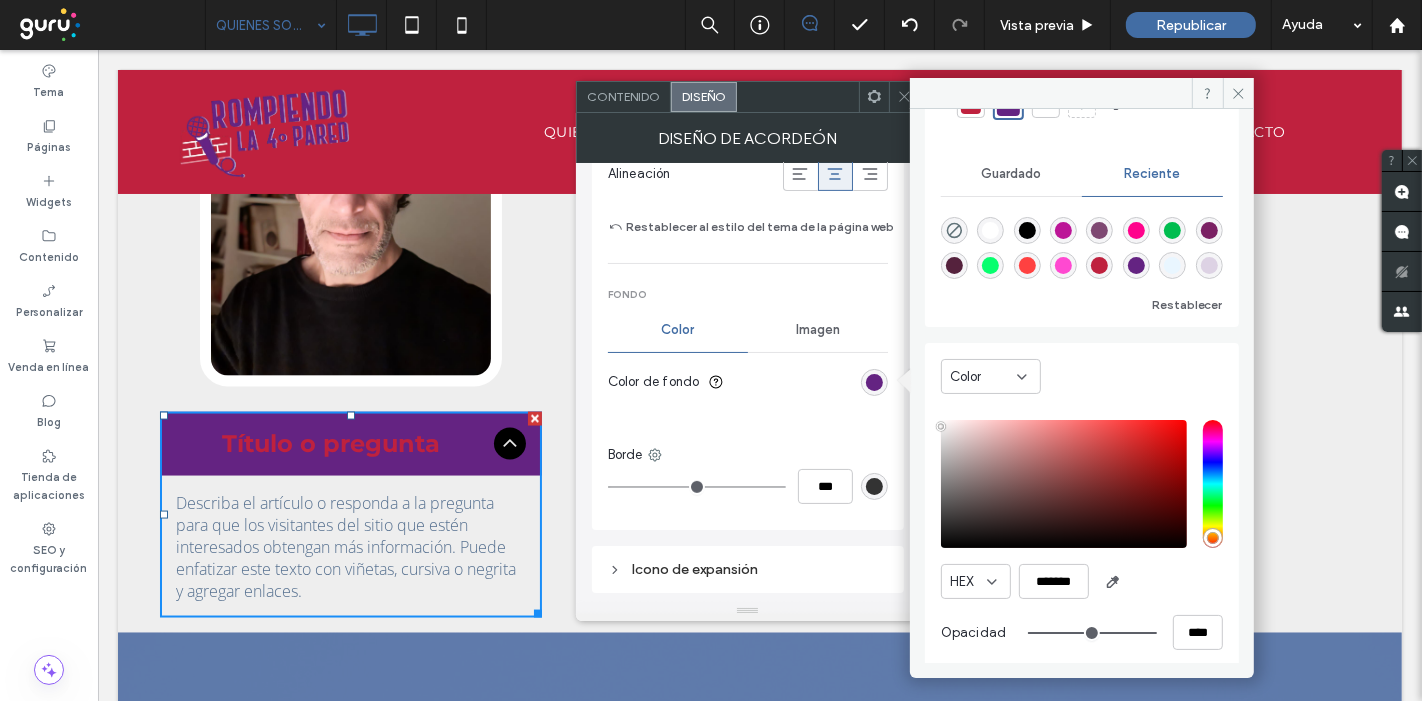 drag, startPoint x: 989, startPoint y: 253, endPoint x: 991, endPoint y: 263, distance: 10.198039 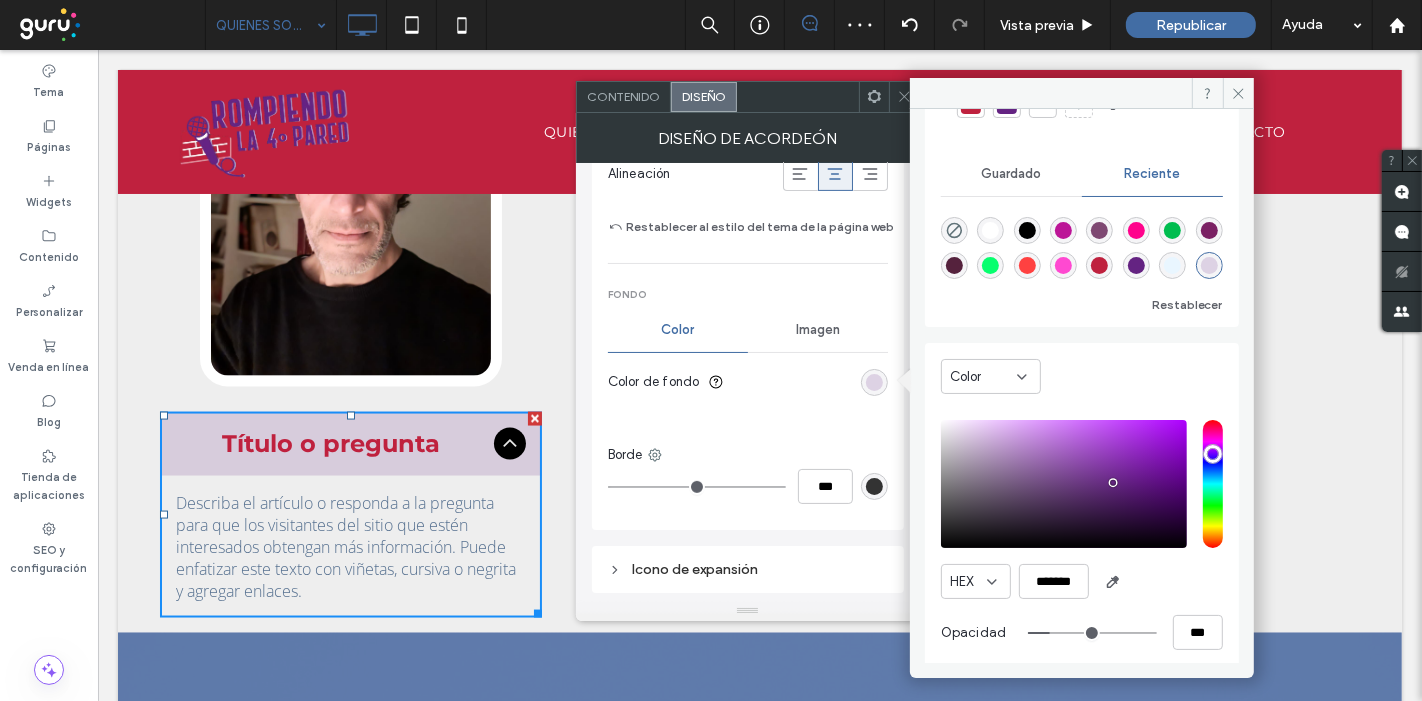 type on "**" 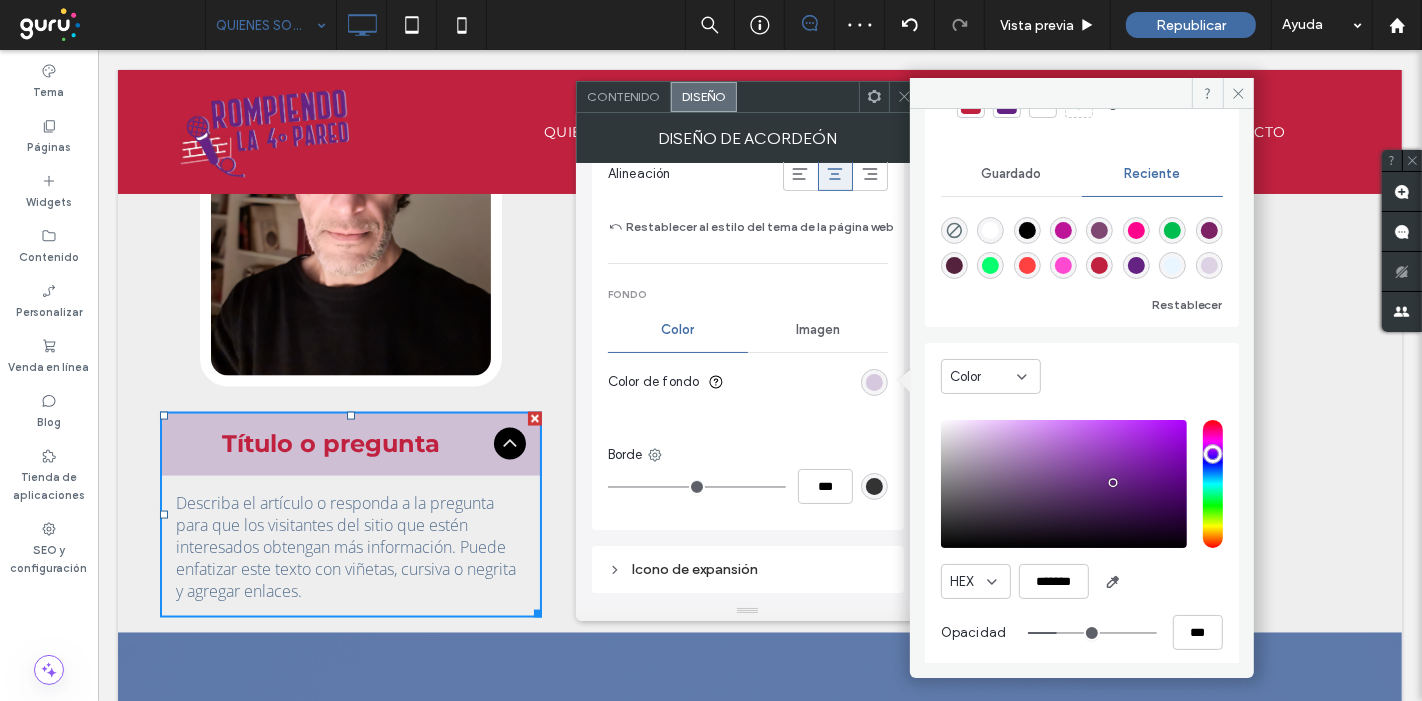 type on "**" 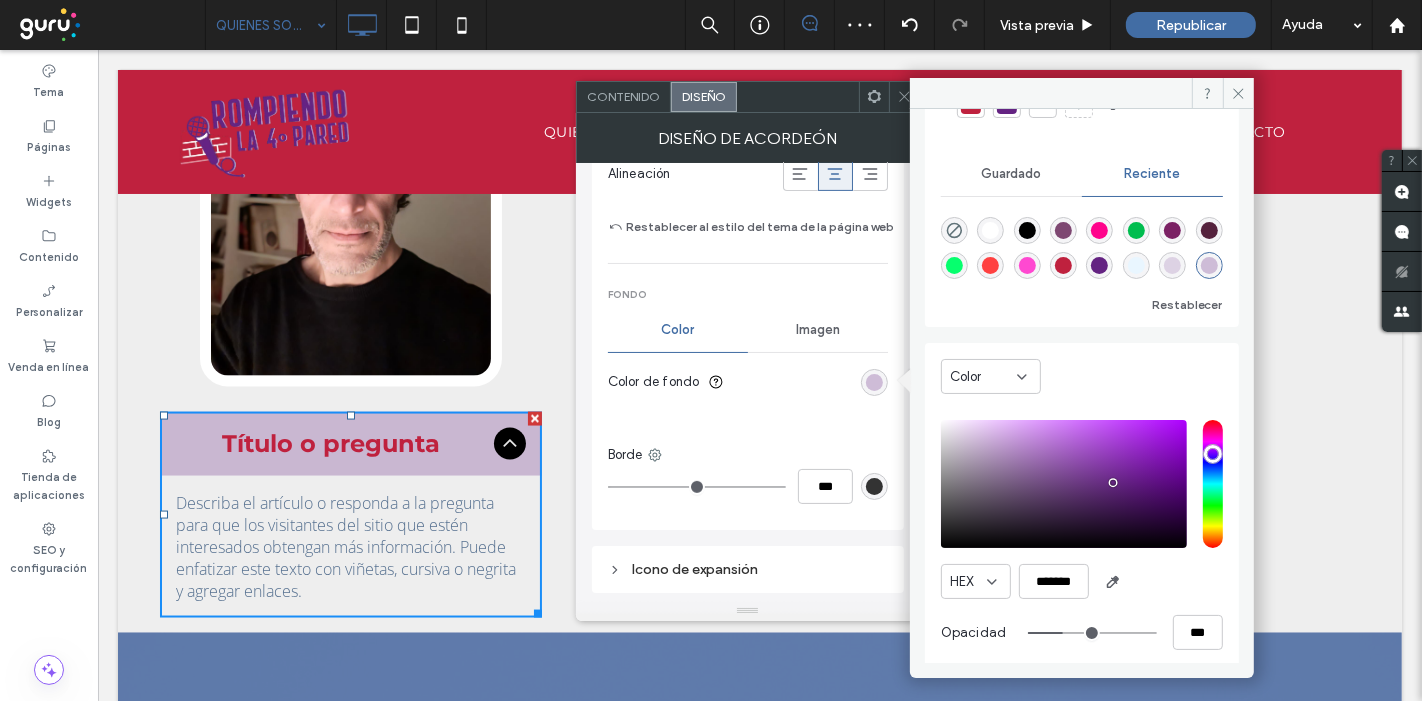 type on "**" 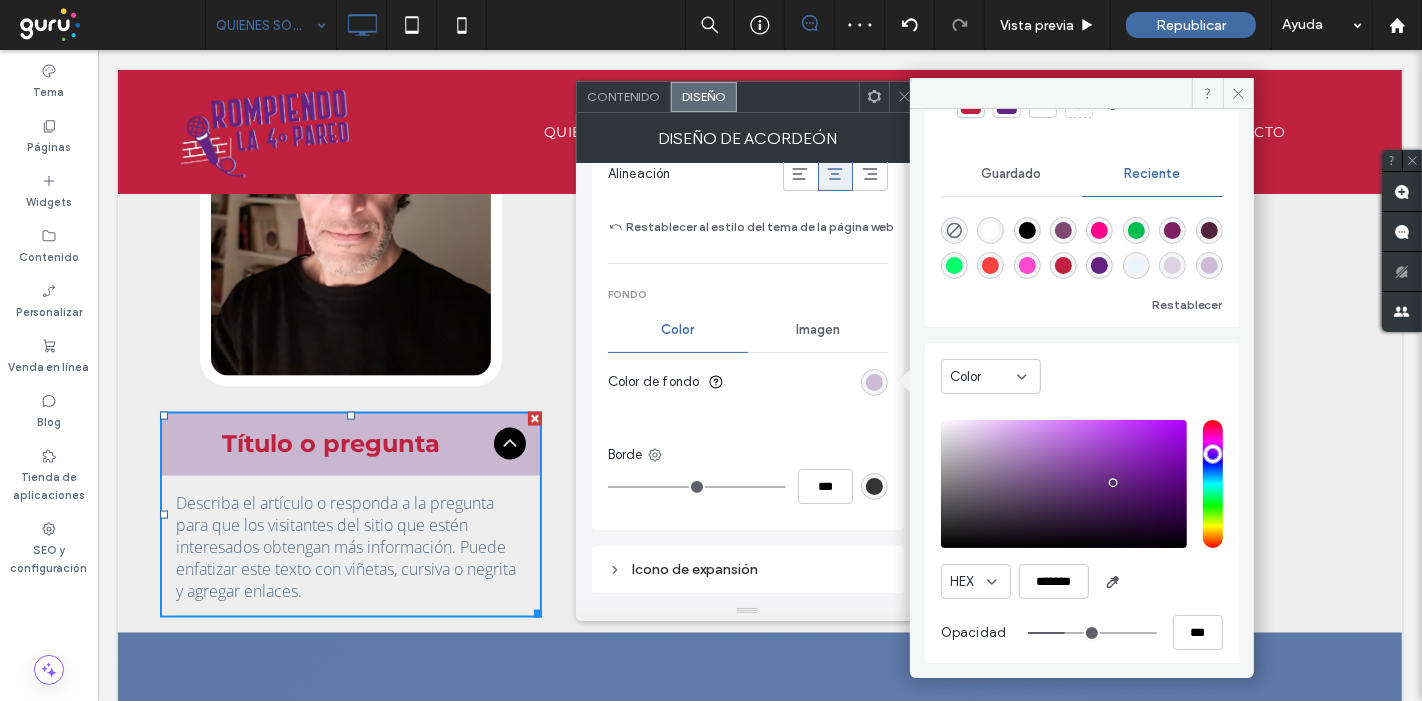 type on "**" 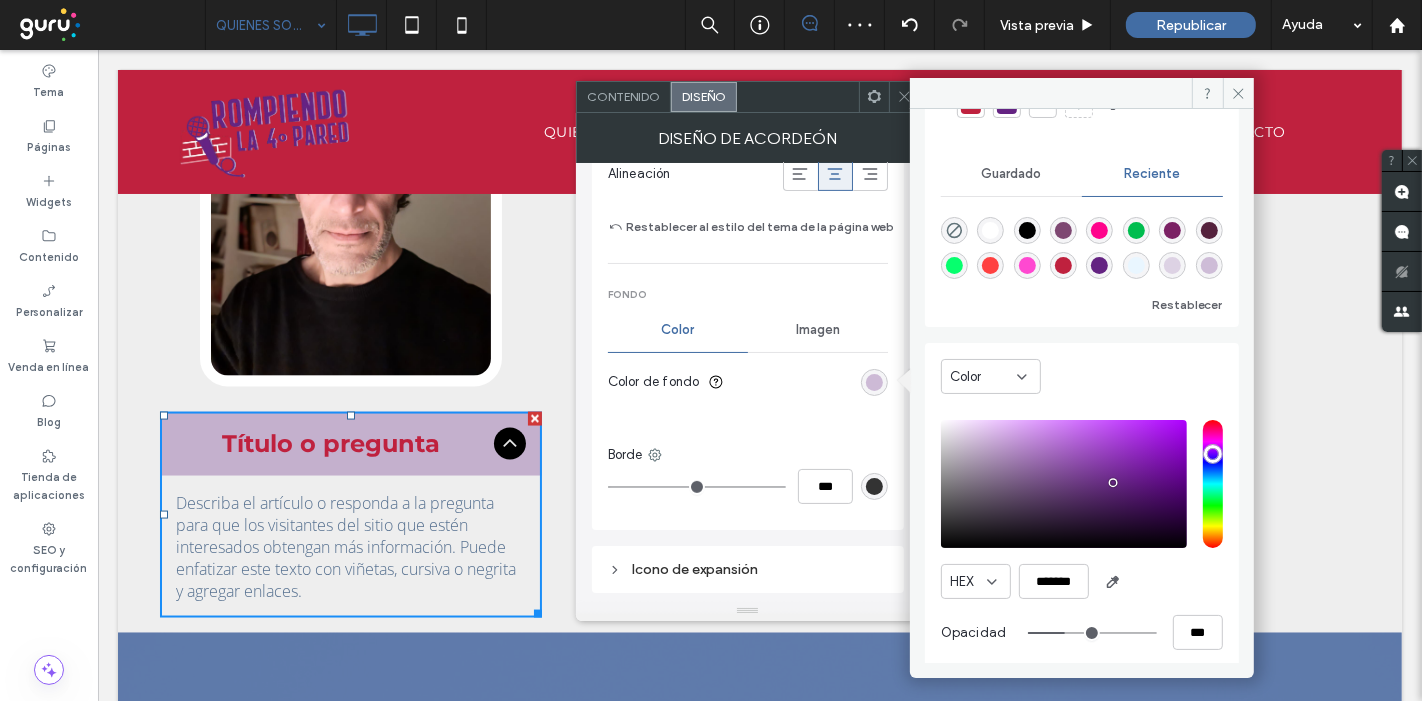type on "**" 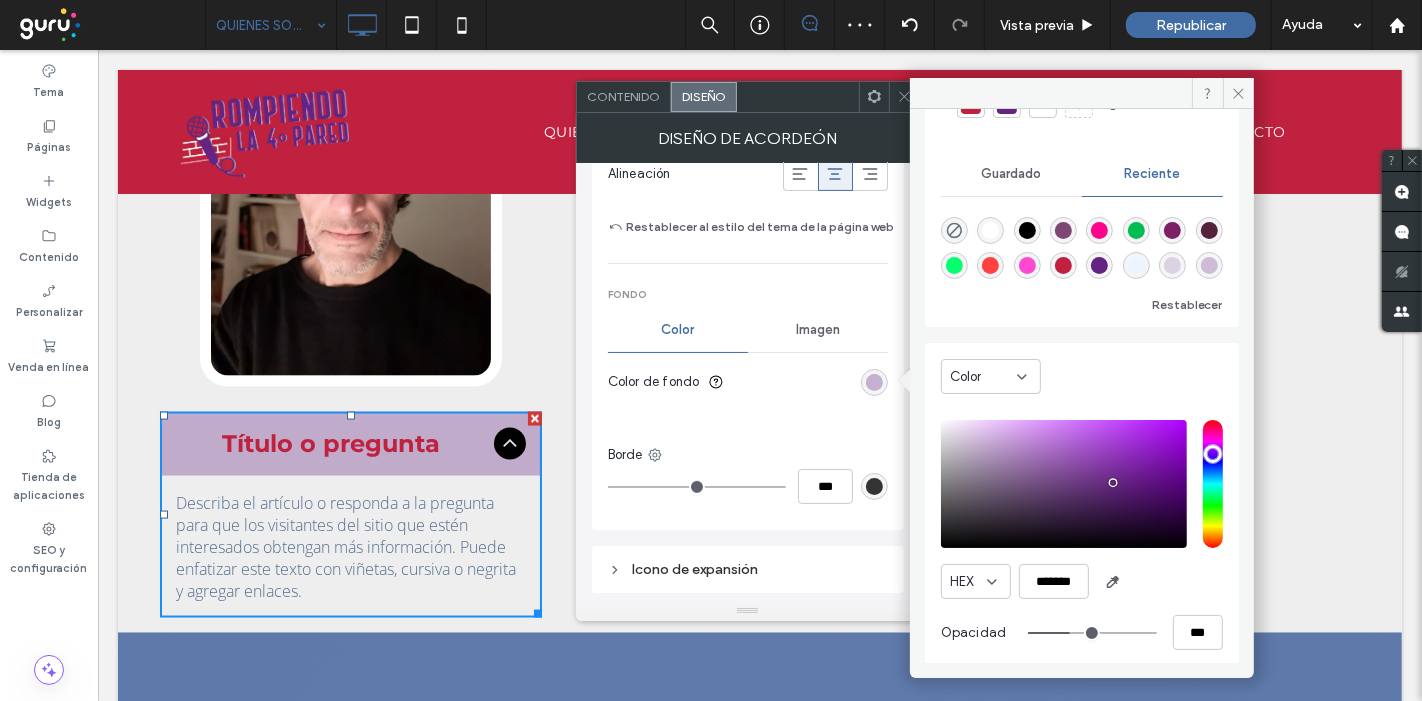 type on "**" 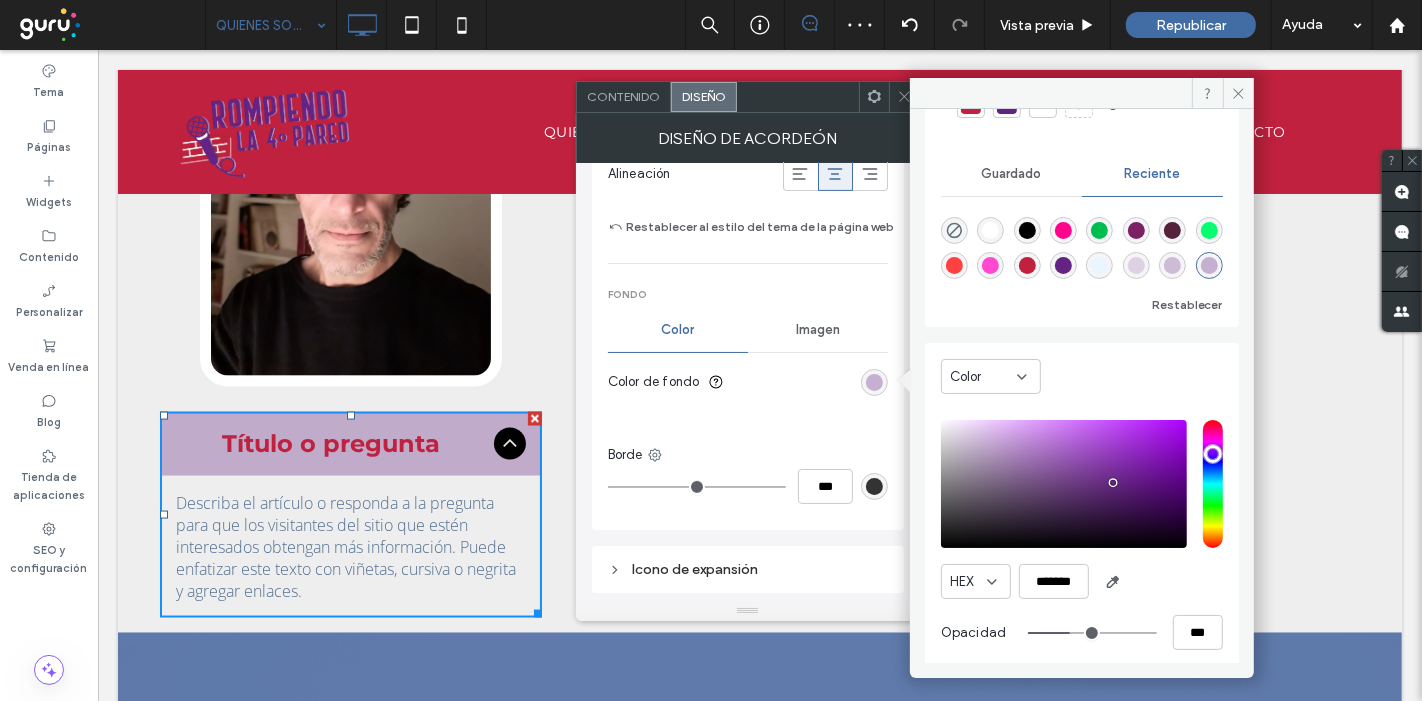 click on "***" at bounding box center (1125, 632) 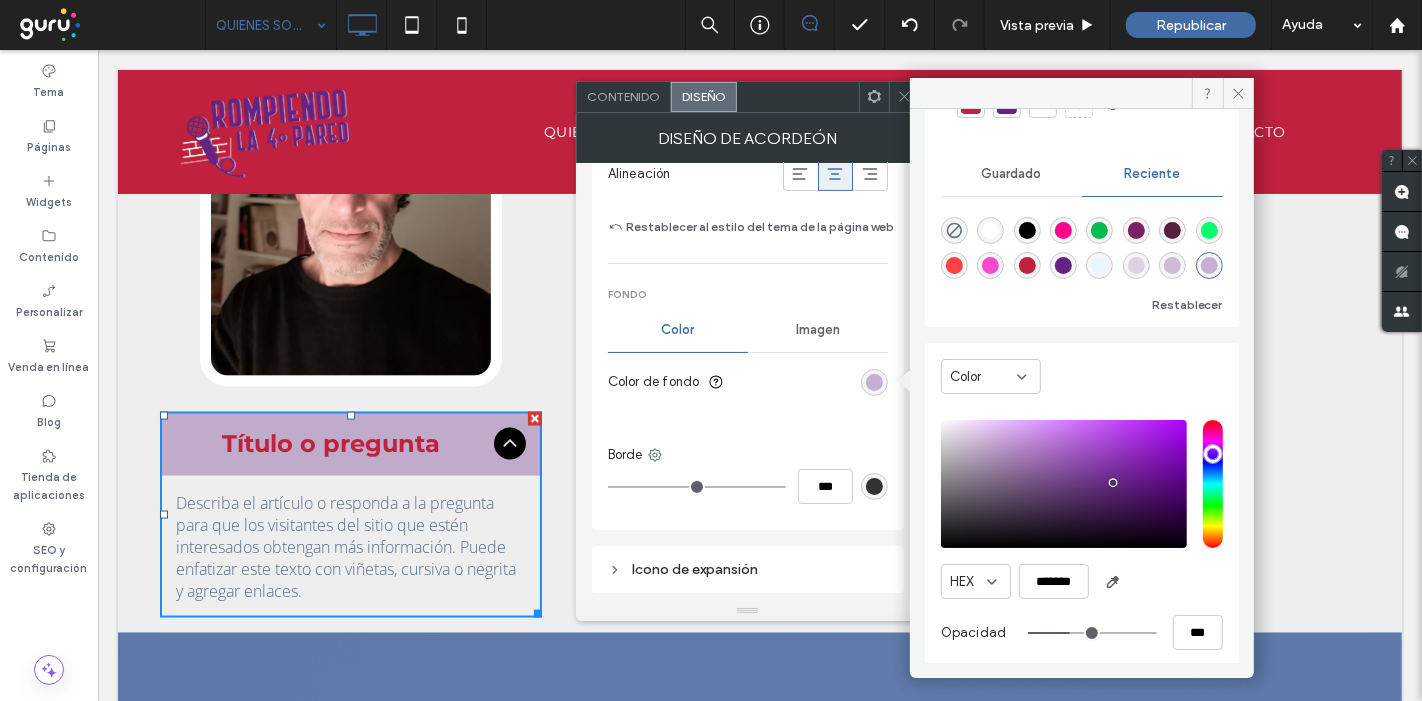 click at bounding box center (1027, 265) 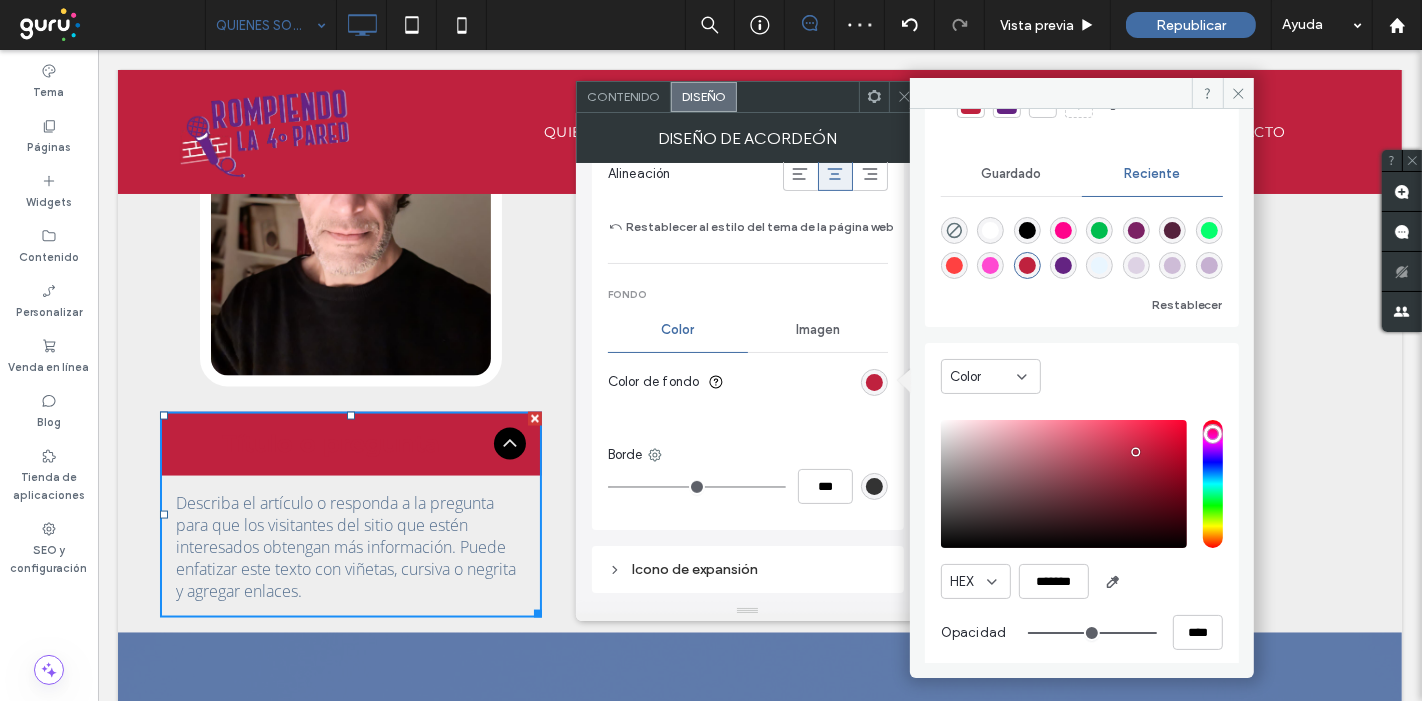 scroll, scrollTop: 0, scrollLeft: 0, axis: both 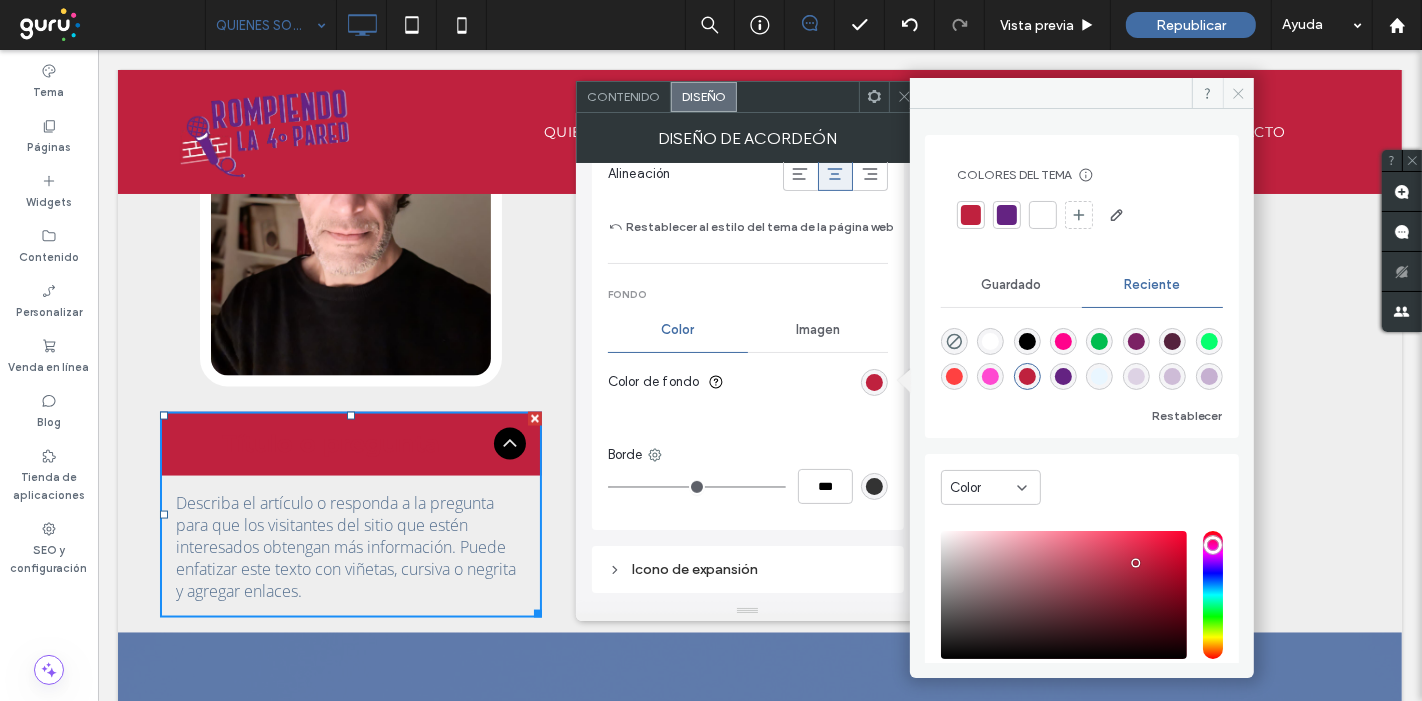 click 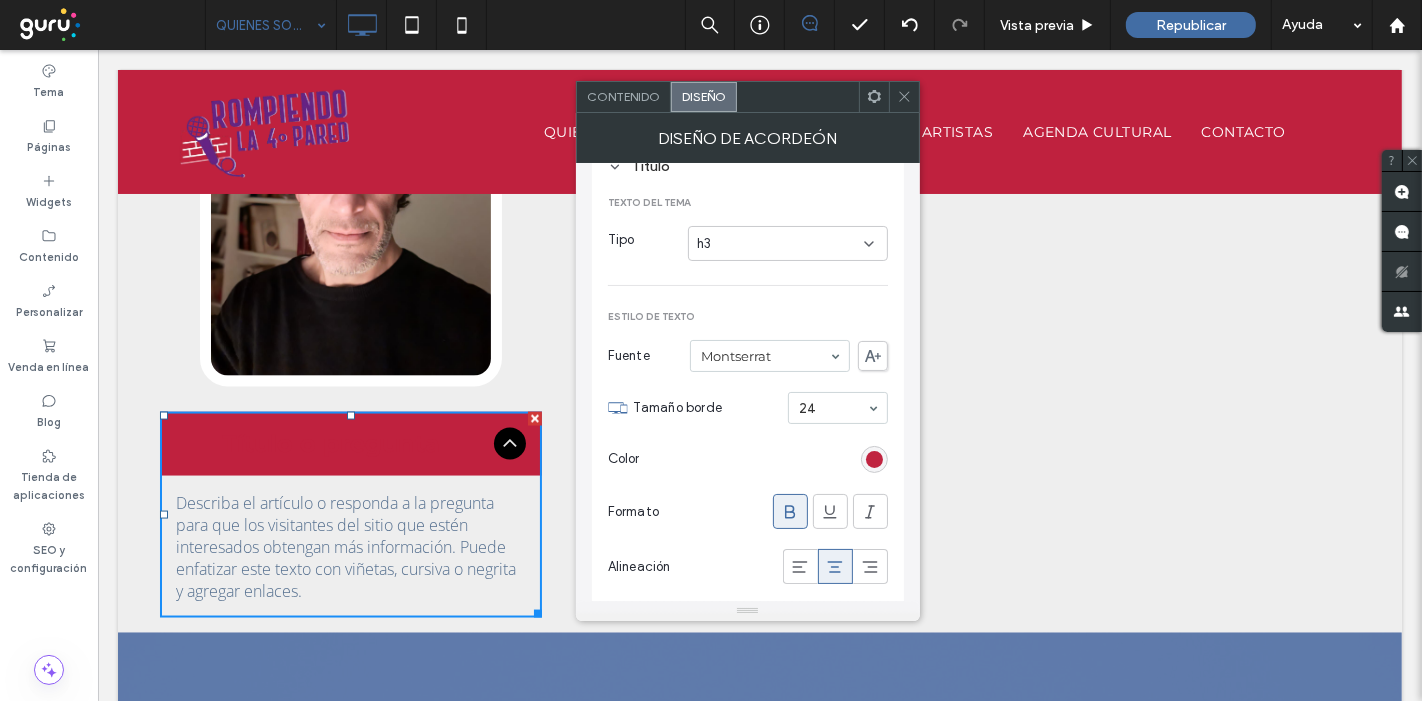 scroll, scrollTop: 222, scrollLeft: 0, axis: vertical 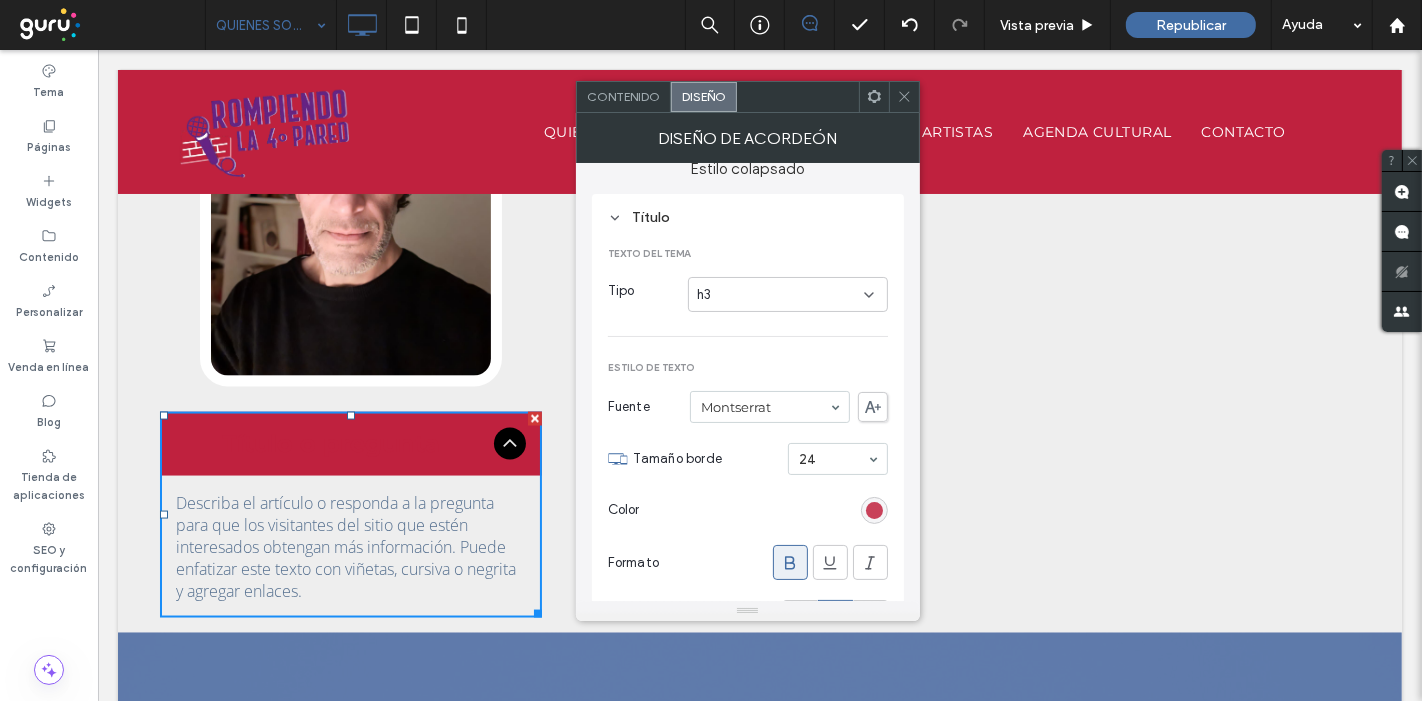 click at bounding box center (874, 510) 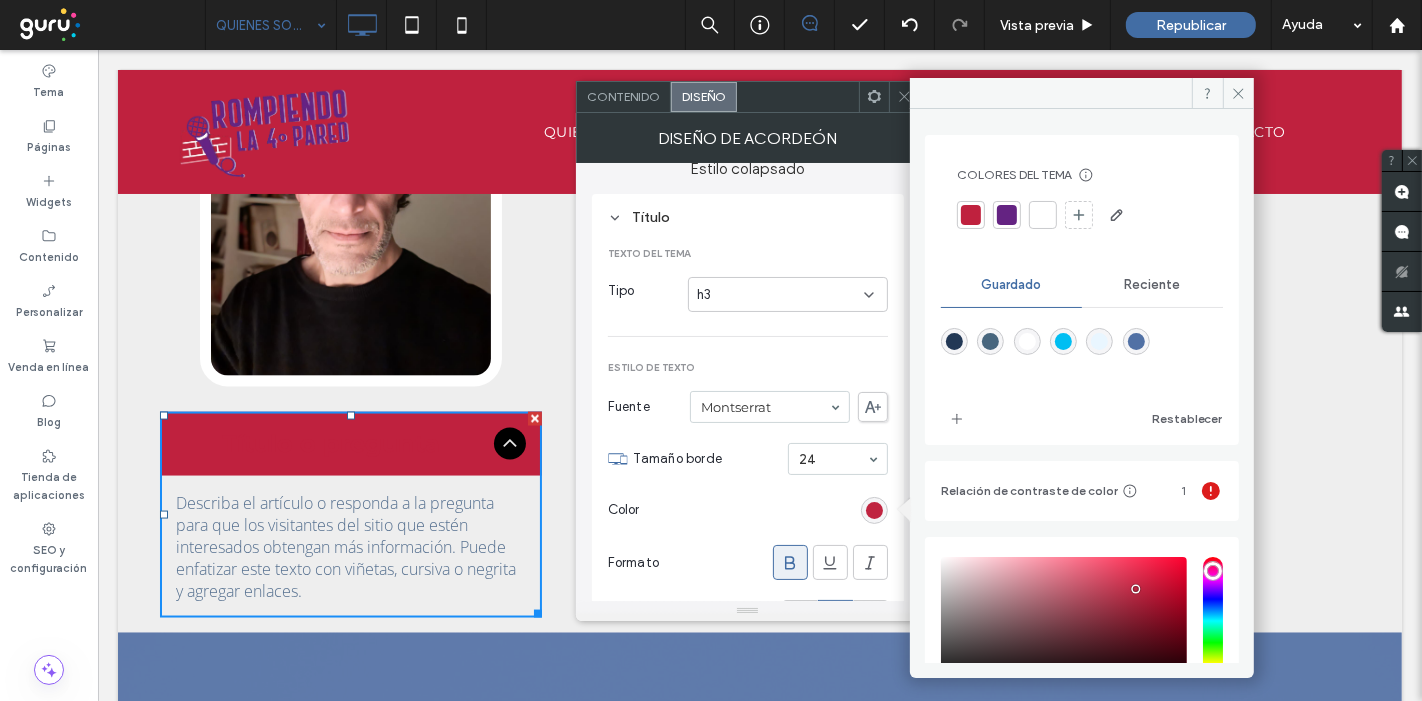 click on "Reciente" at bounding box center [1152, 285] 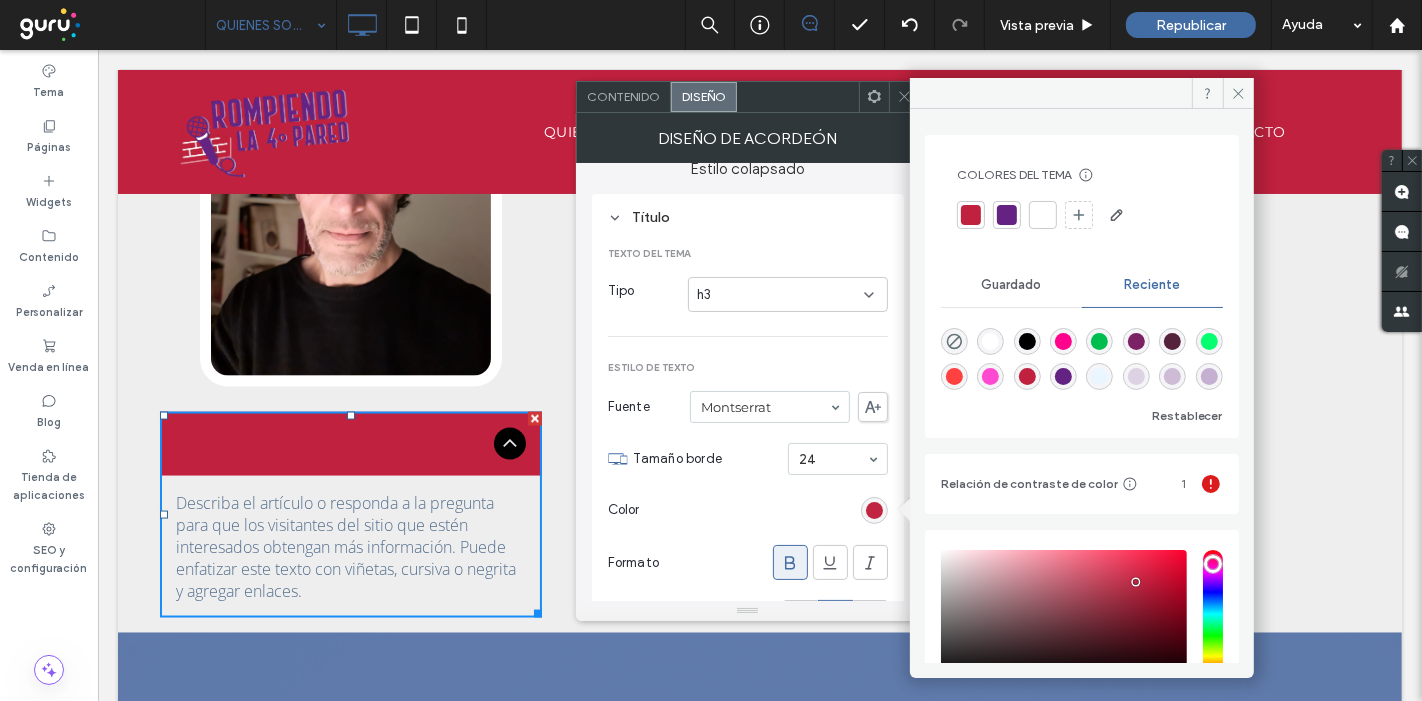 scroll, scrollTop: 31, scrollLeft: 0, axis: vertical 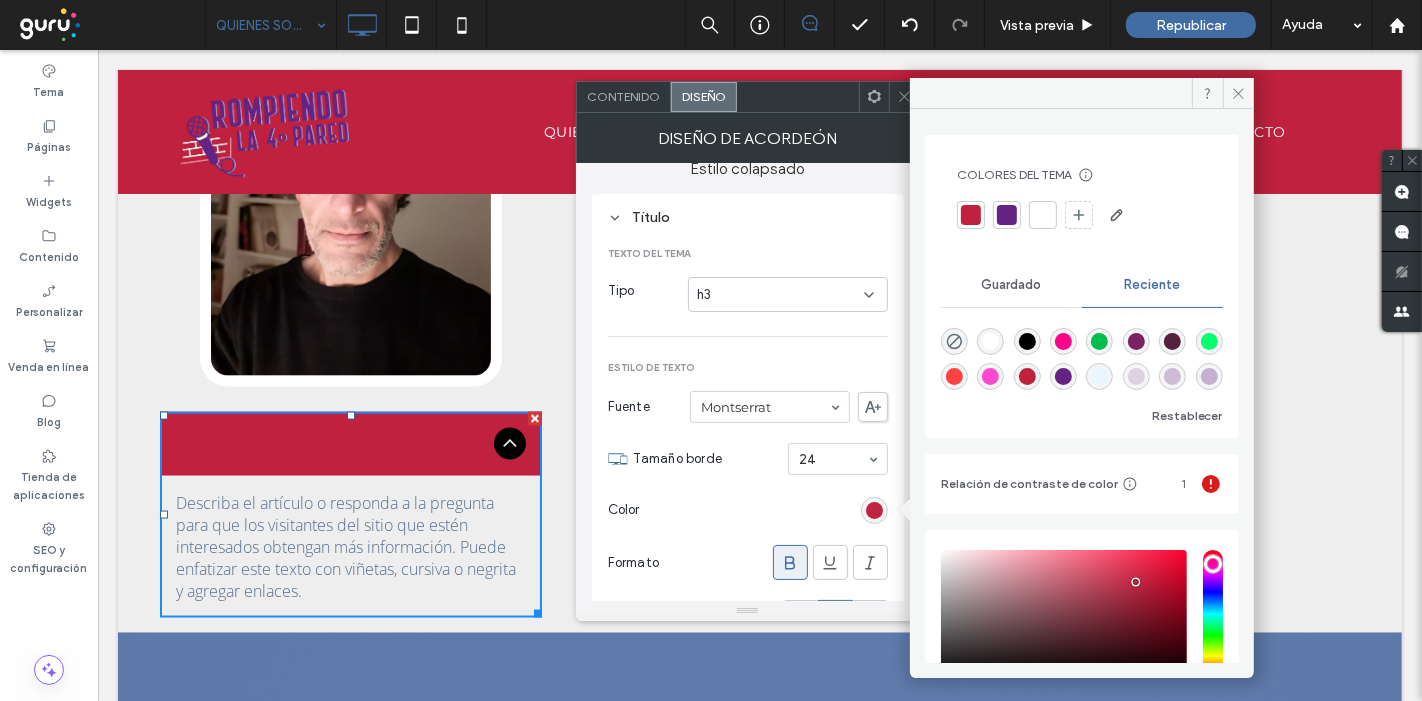 click at bounding box center [1209, 376] 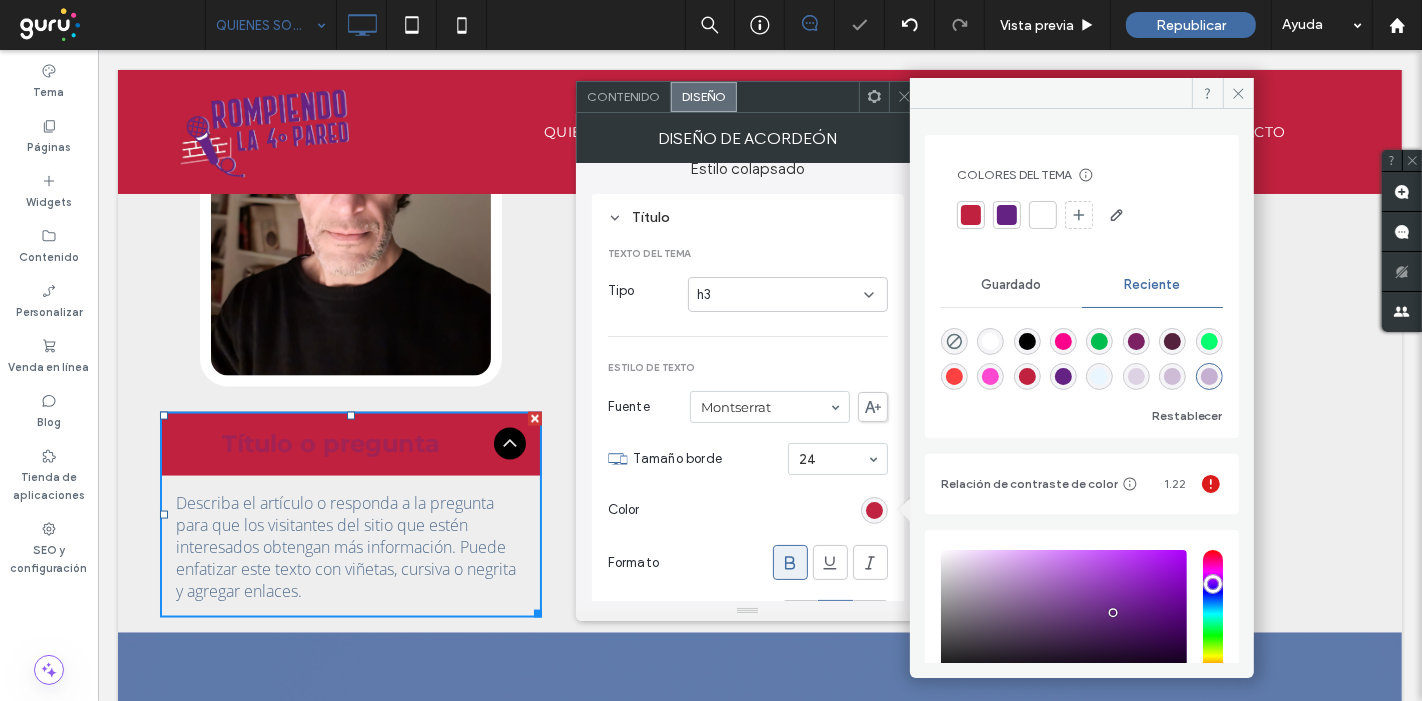 type on "*******" 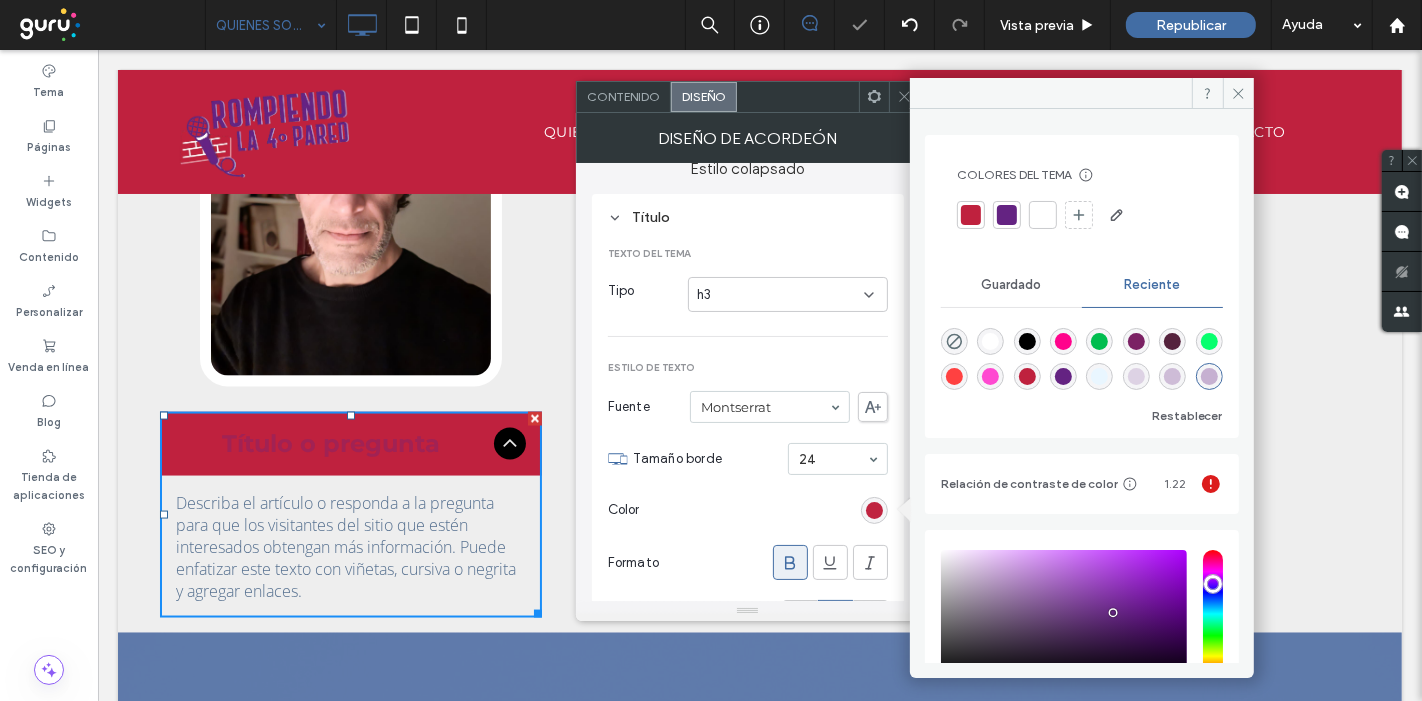 type on "***" 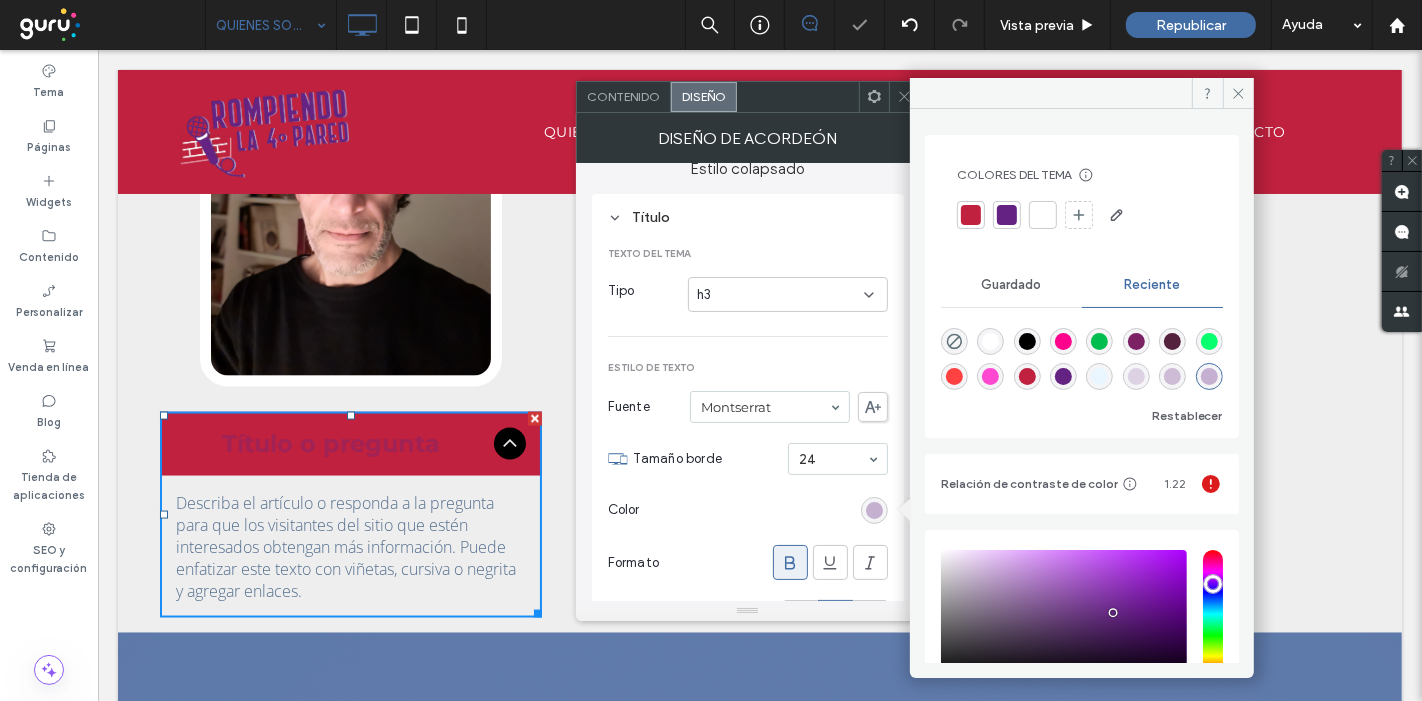click at bounding box center [1172, 376] 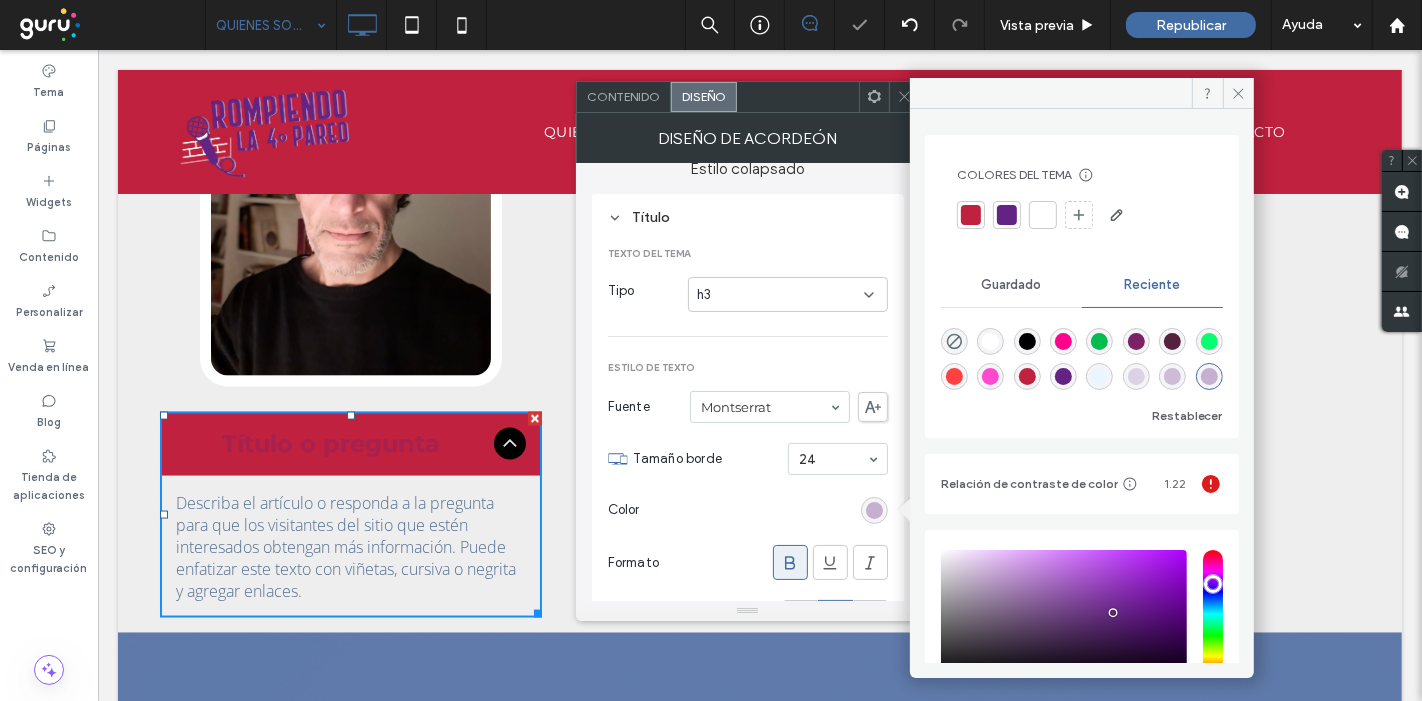 type on "**" 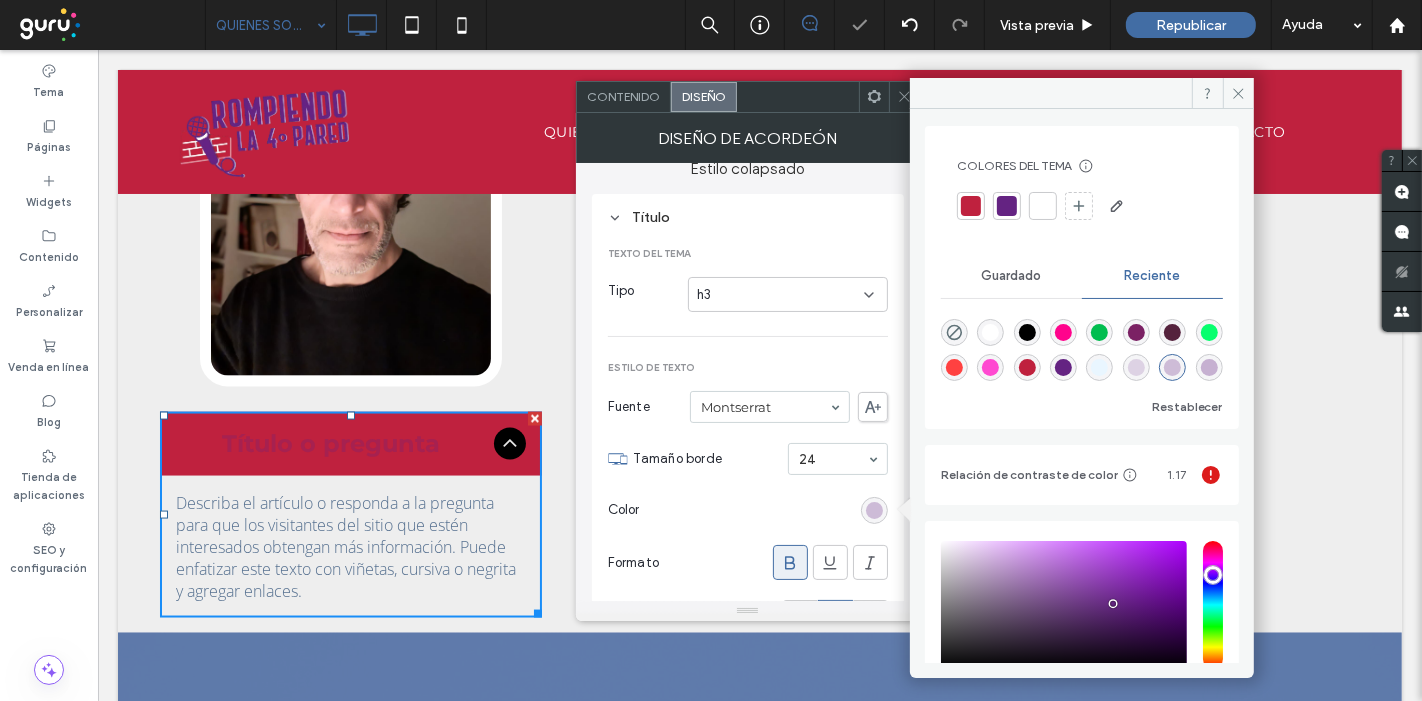 scroll, scrollTop: 0, scrollLeft: 0, axis: both 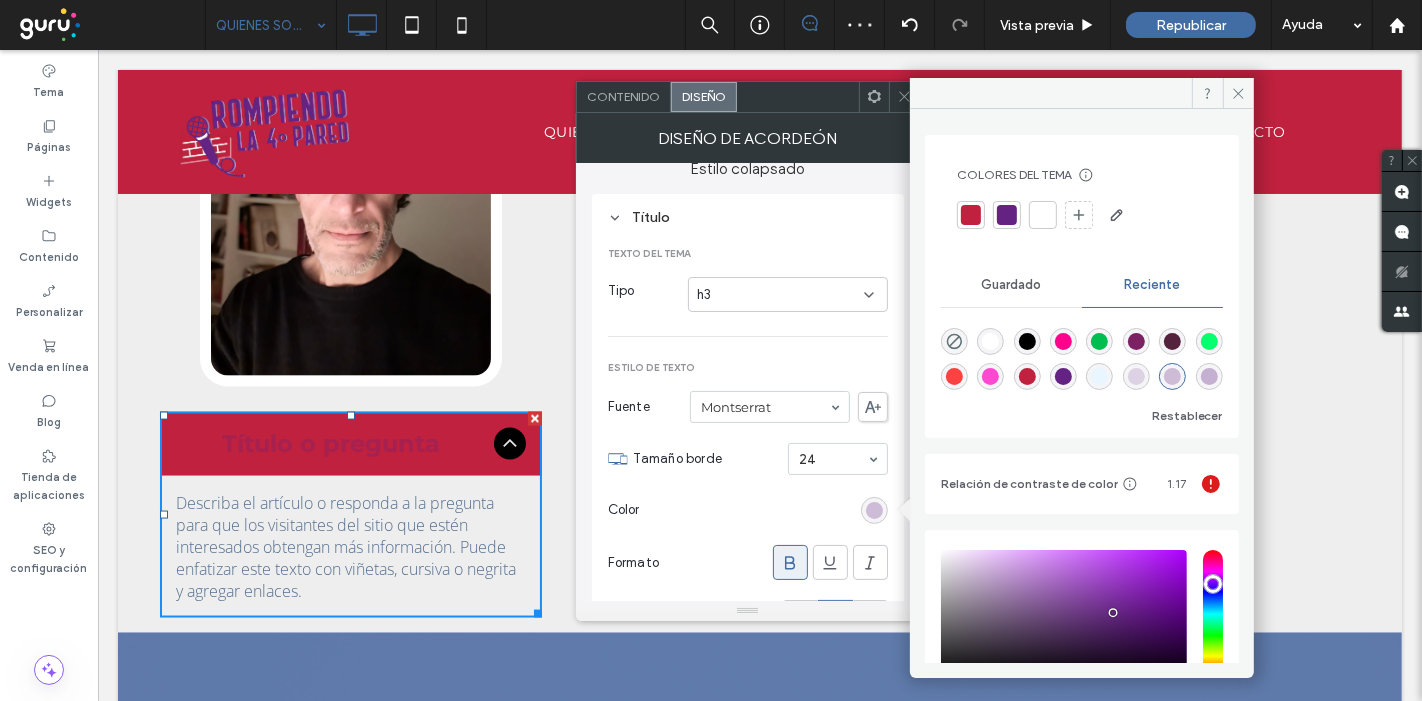 click at bounding box center (1007, 215) 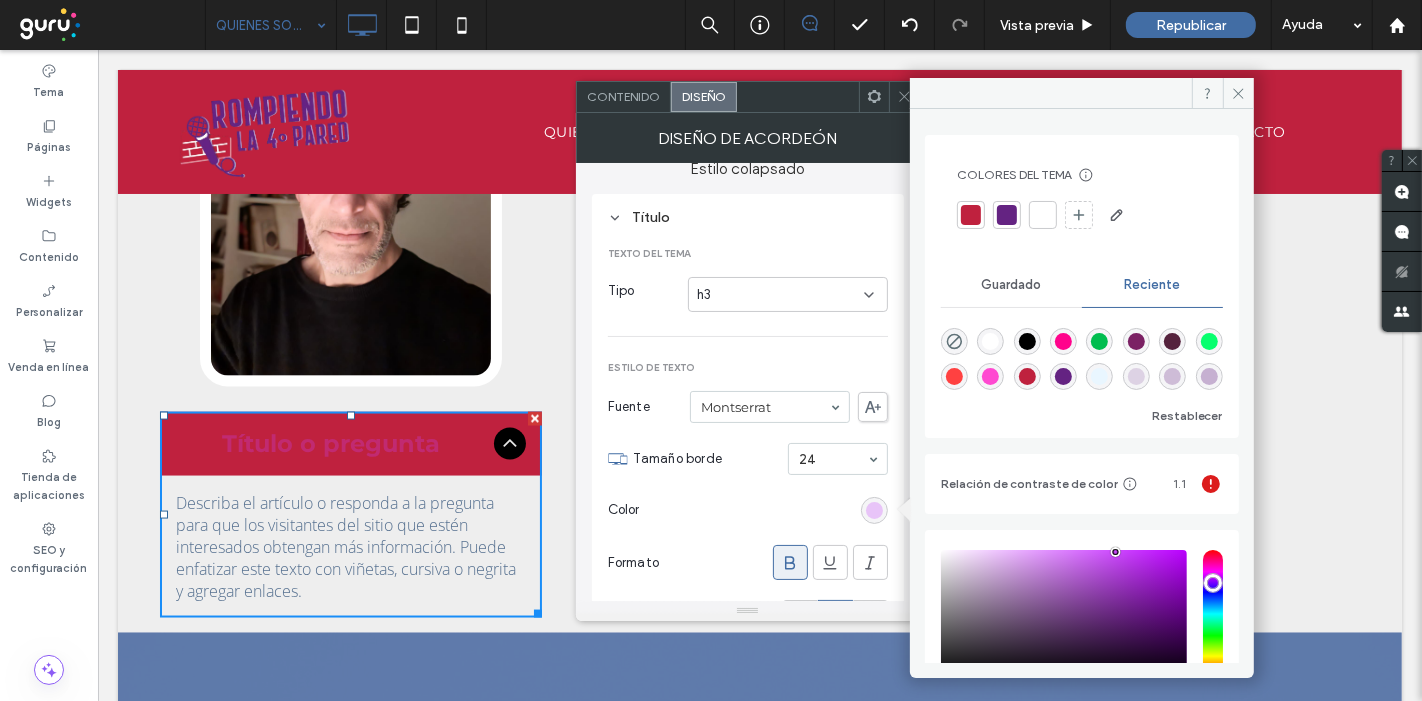 drag, startPoint x: 1112, startPoint y: 609, endPoint x: 1115, endPoint y: 551, distance: 58.077534 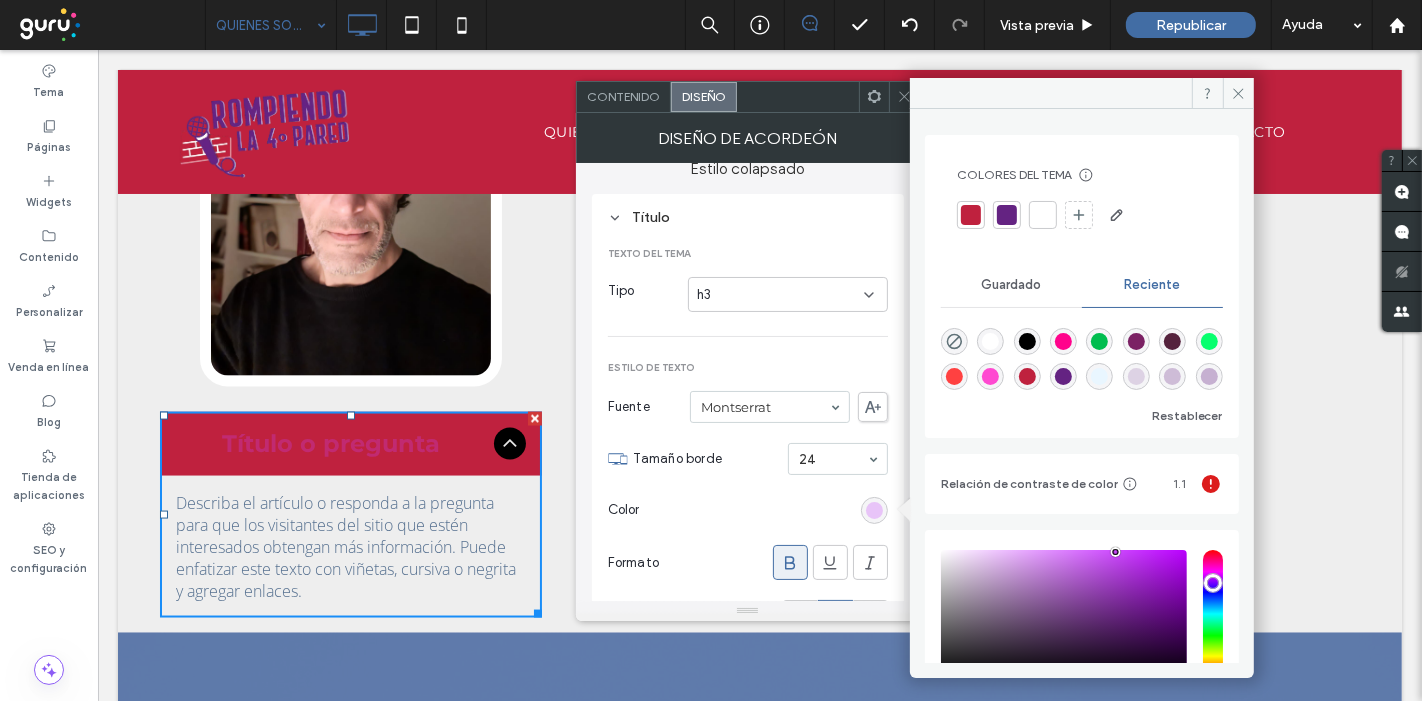 click at bounding box center (1115, 552) 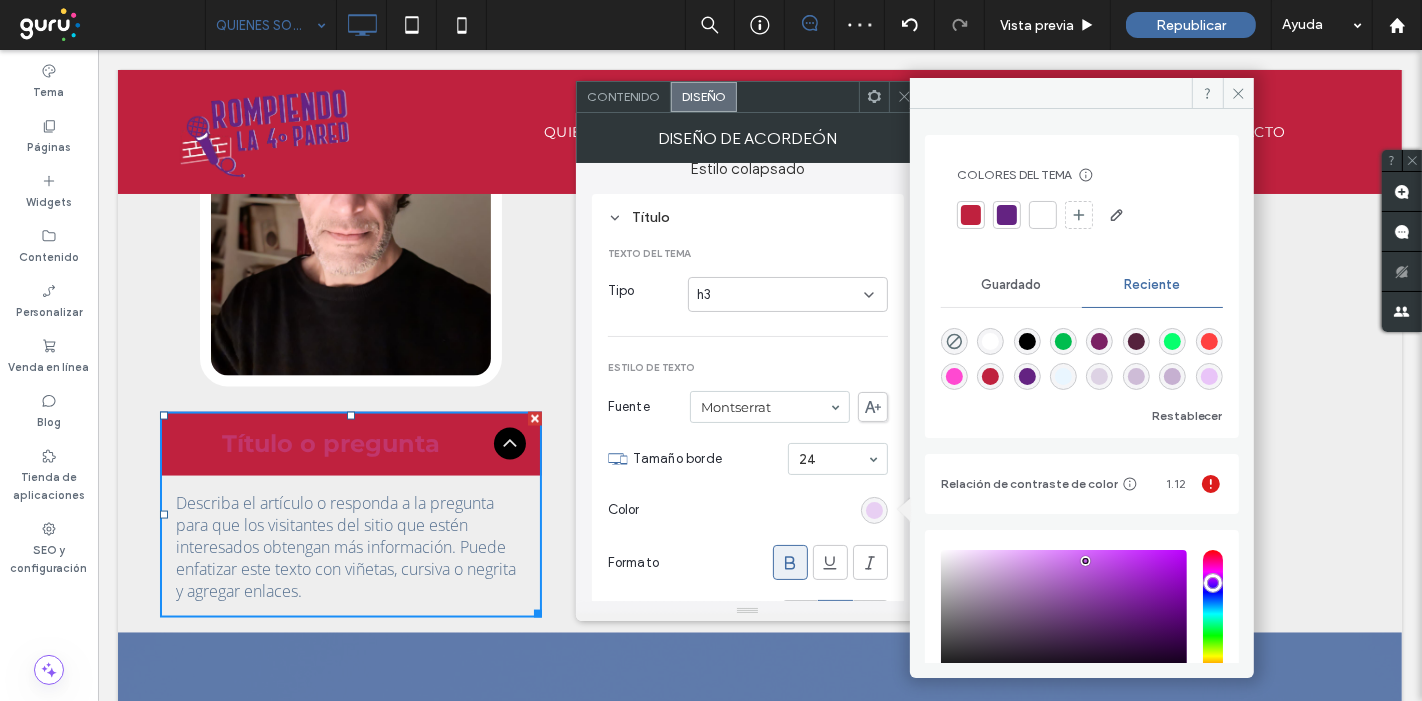 drag, startPoint x: 1113, startPoint y: 552, endPoint x: 1063, endPoint y: 561, distance: 50.803543 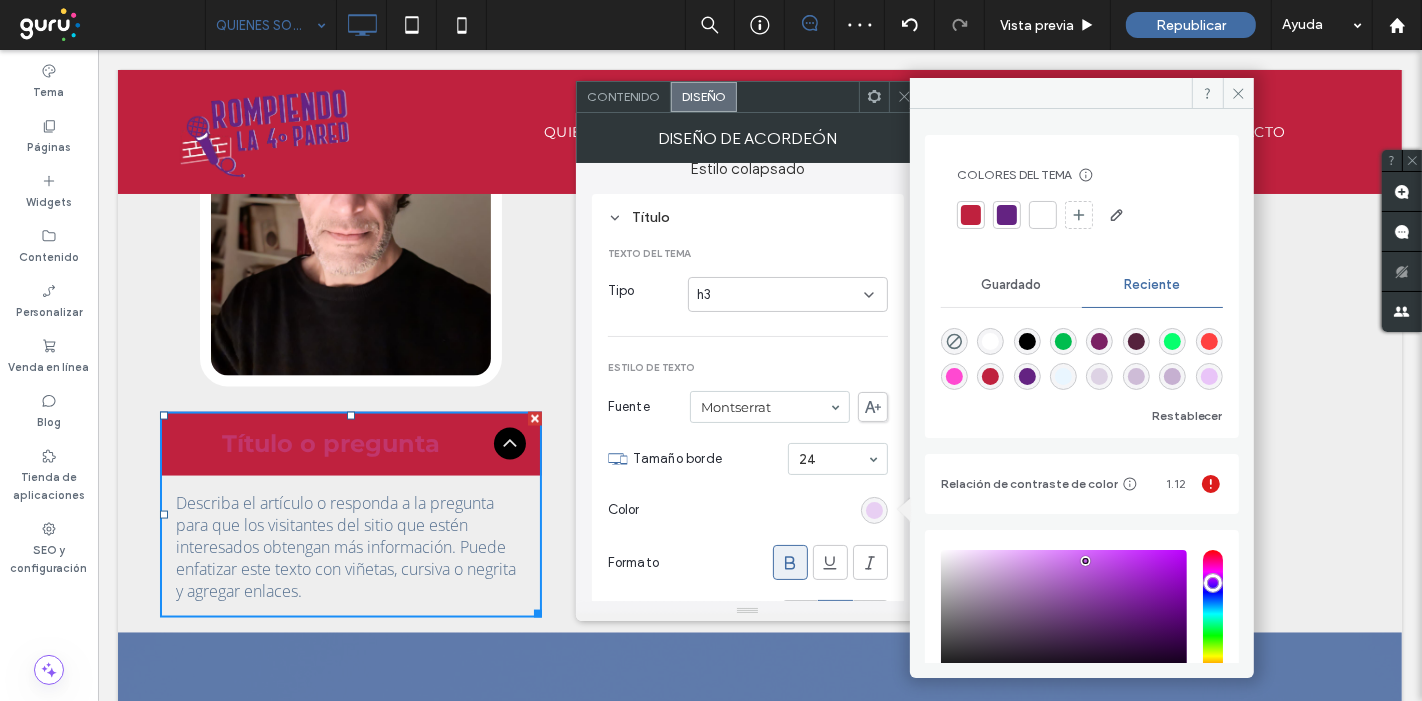click at bounding box center [1085, 561] 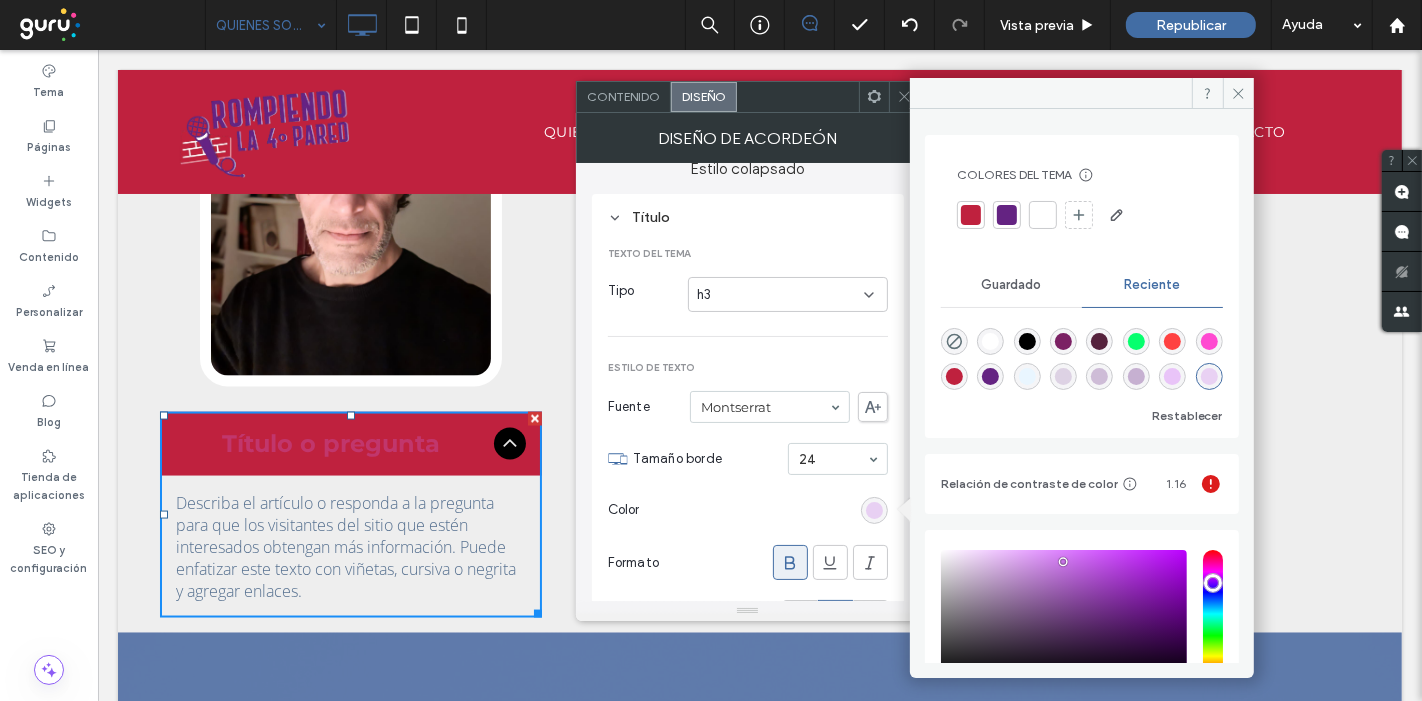 click at bounding box center [1027, 376] 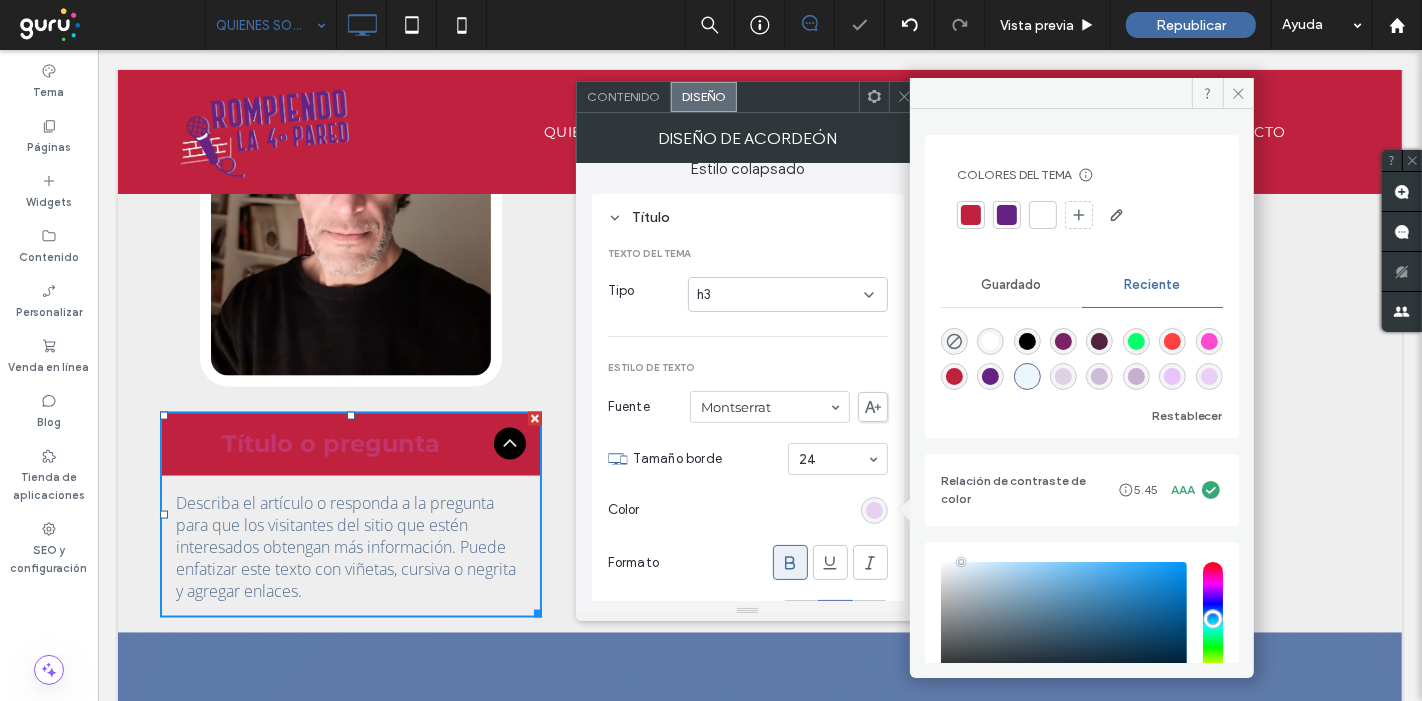 type on "*******" 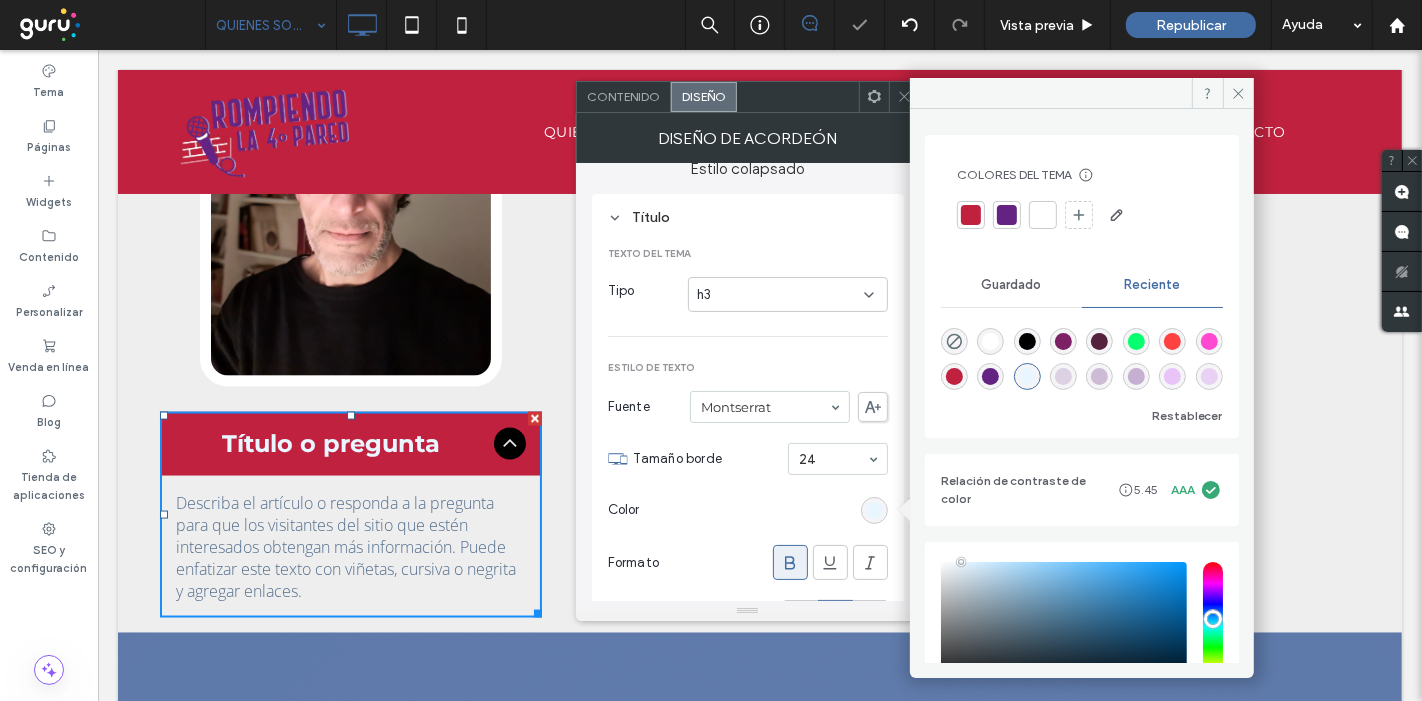 scroll, scrollTop: 0, scrollLeft: 0, axis: both 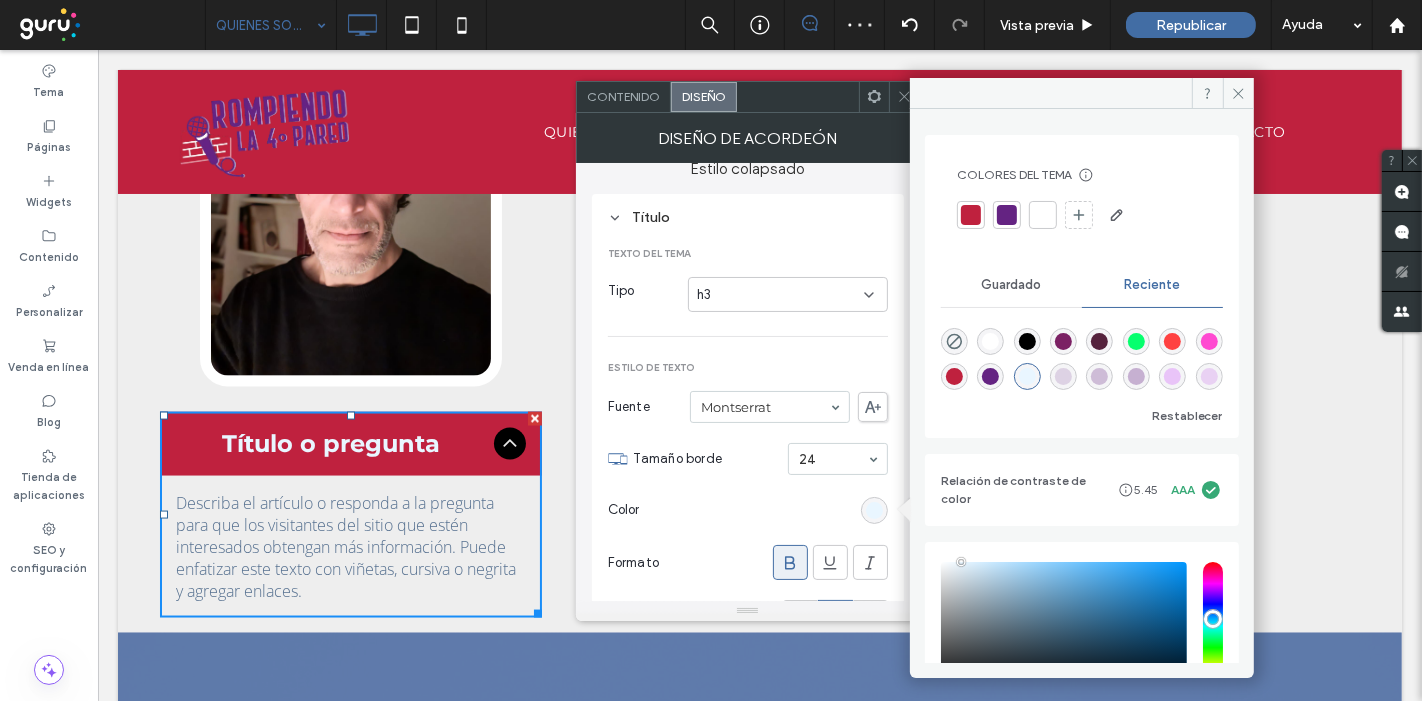click at bounding box center (990, 341) 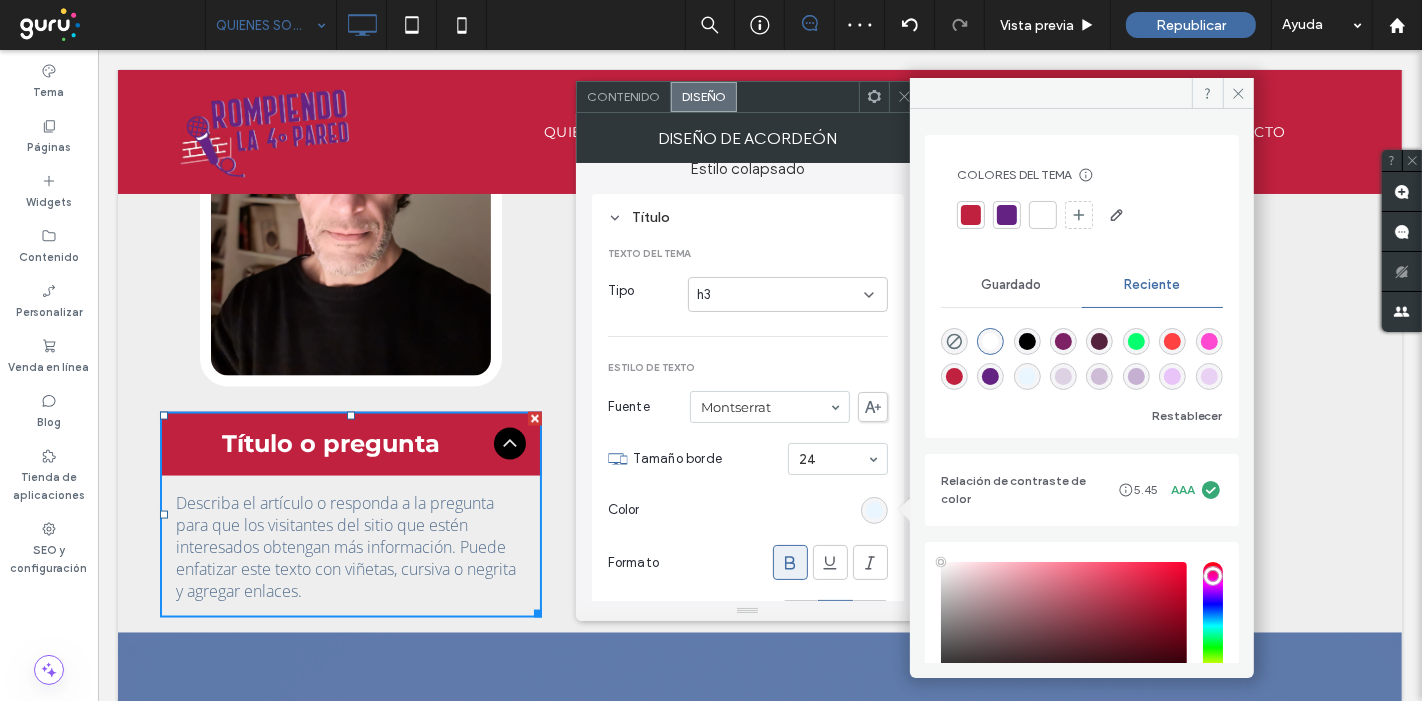 type on "*******" 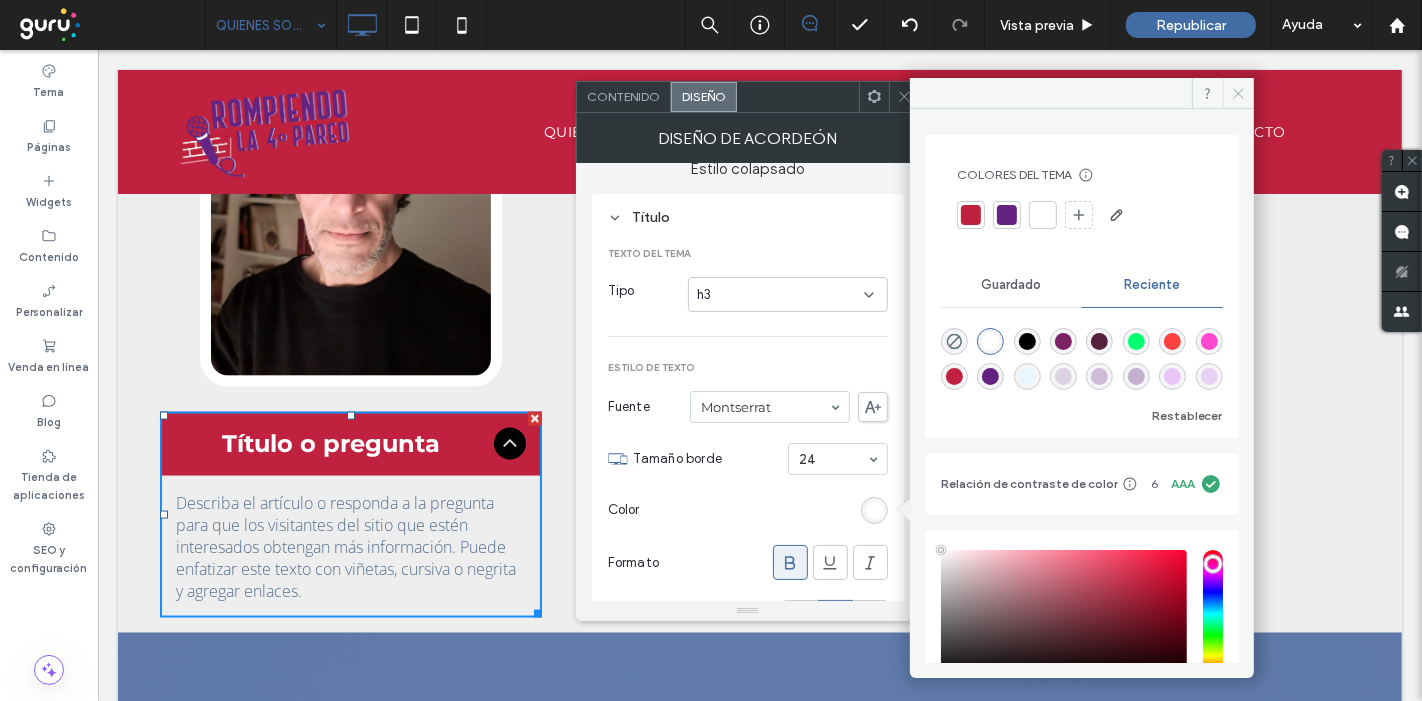 drag, startPoint x: 1243, startPoint y: 88, endPoint x: 1053, endPoint y: 114, distance: 191.77069 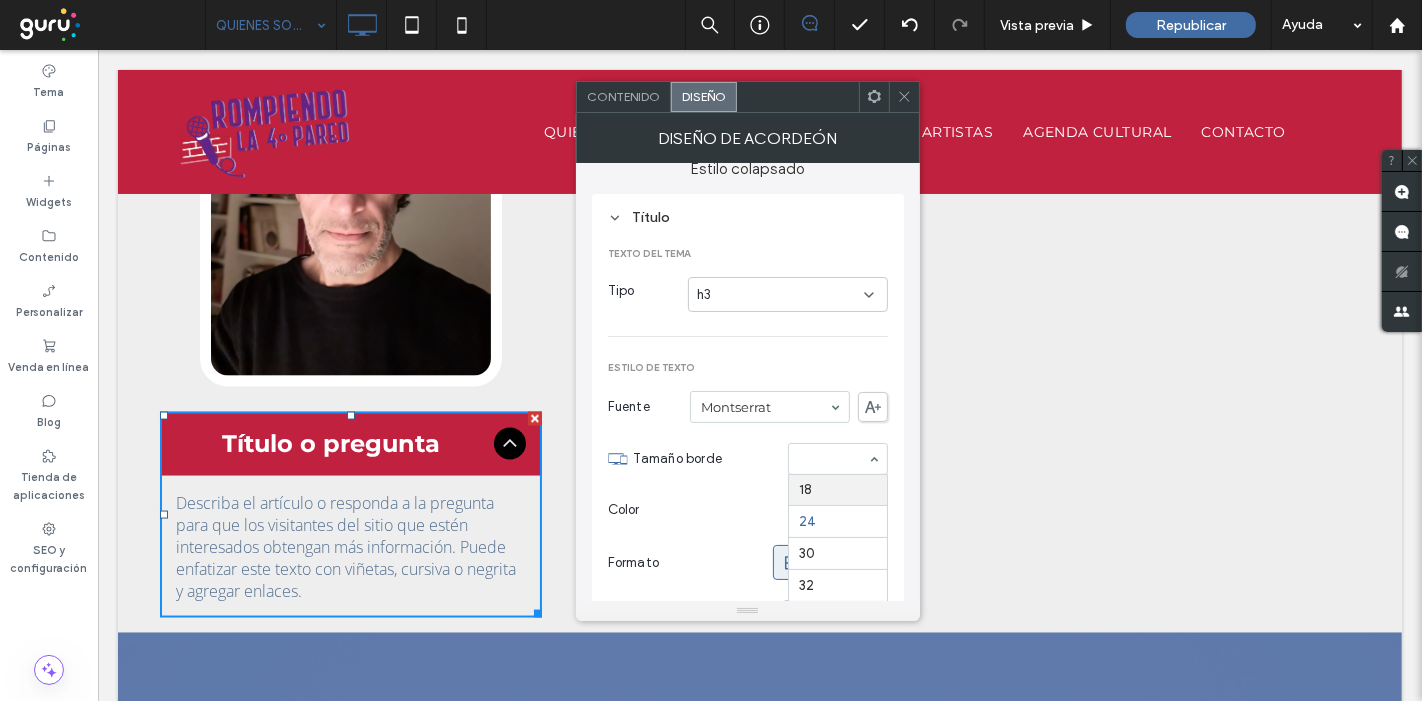 scroll, scrollTop: 257, scrollLeft: 0, axis: vertical 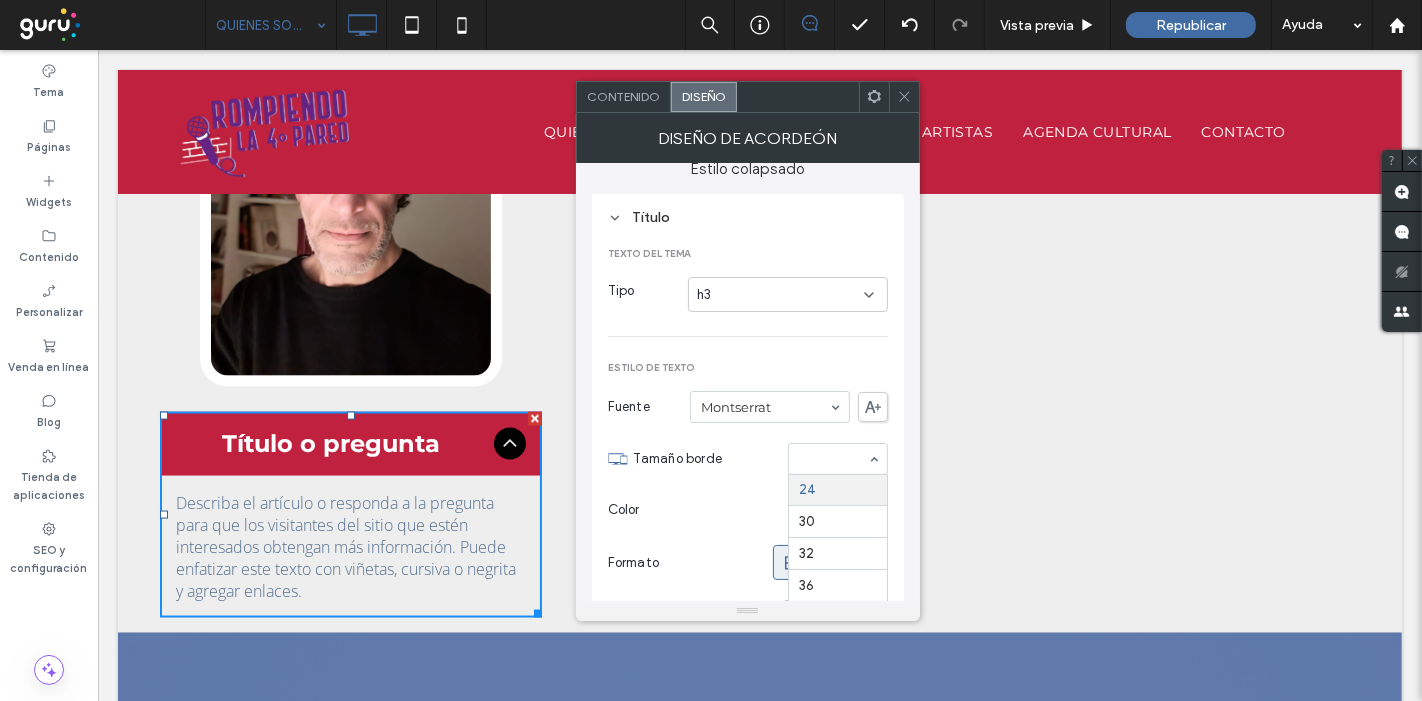 click at bounding box center [833, 459] 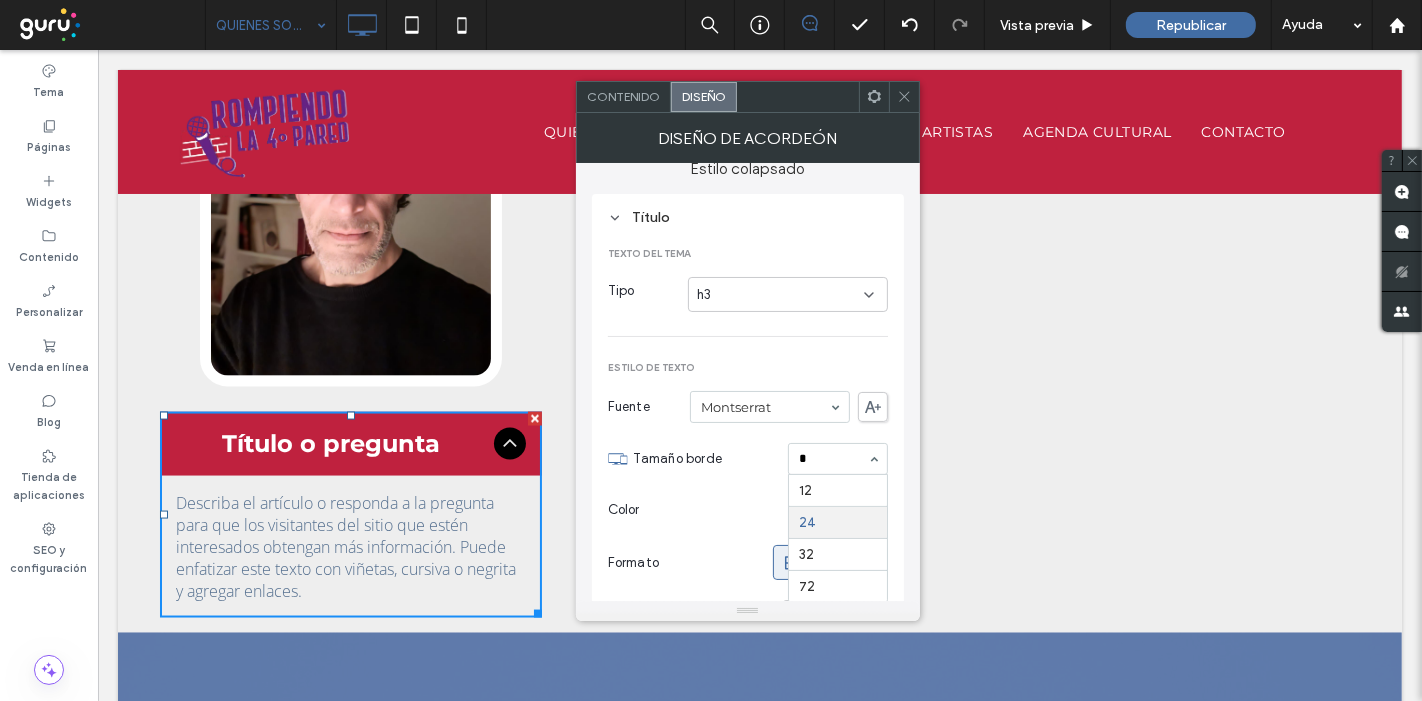 scroll, scrollTop: 0, scrollLeft: 0, axis: both 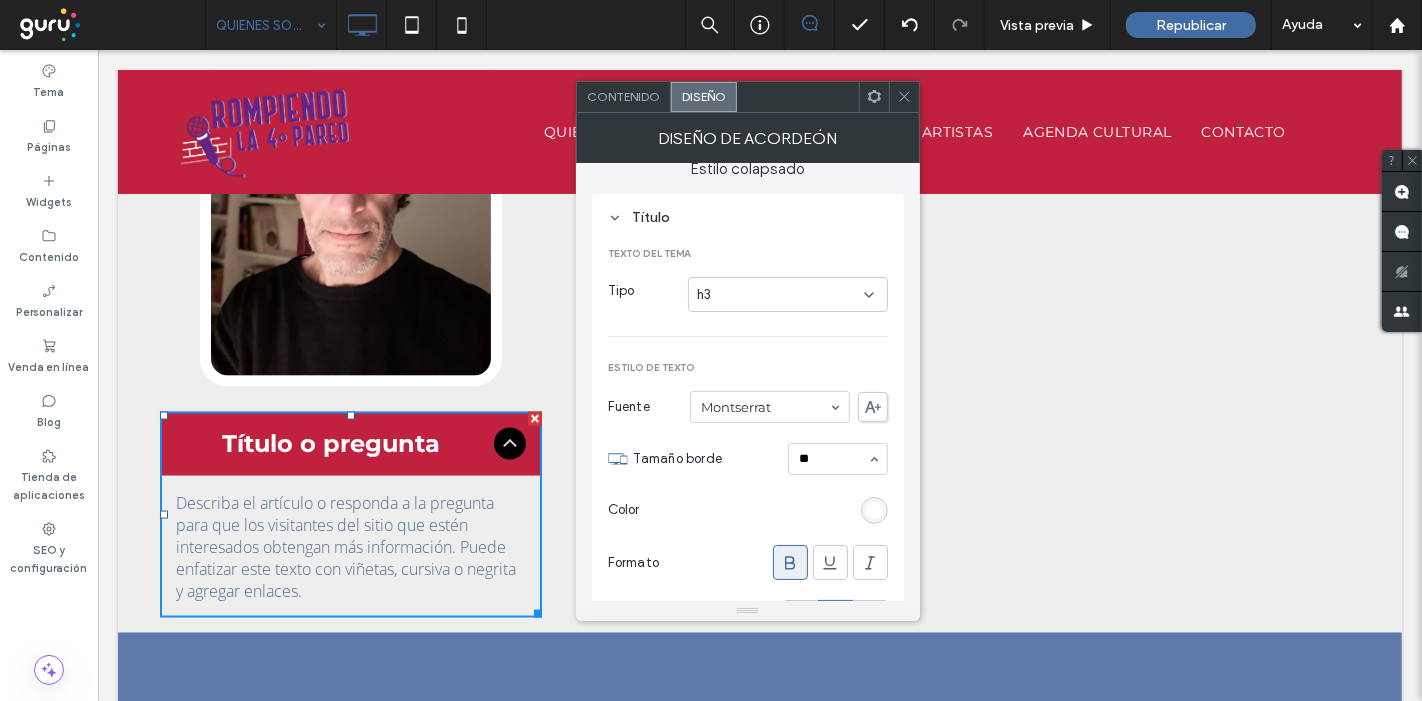 type 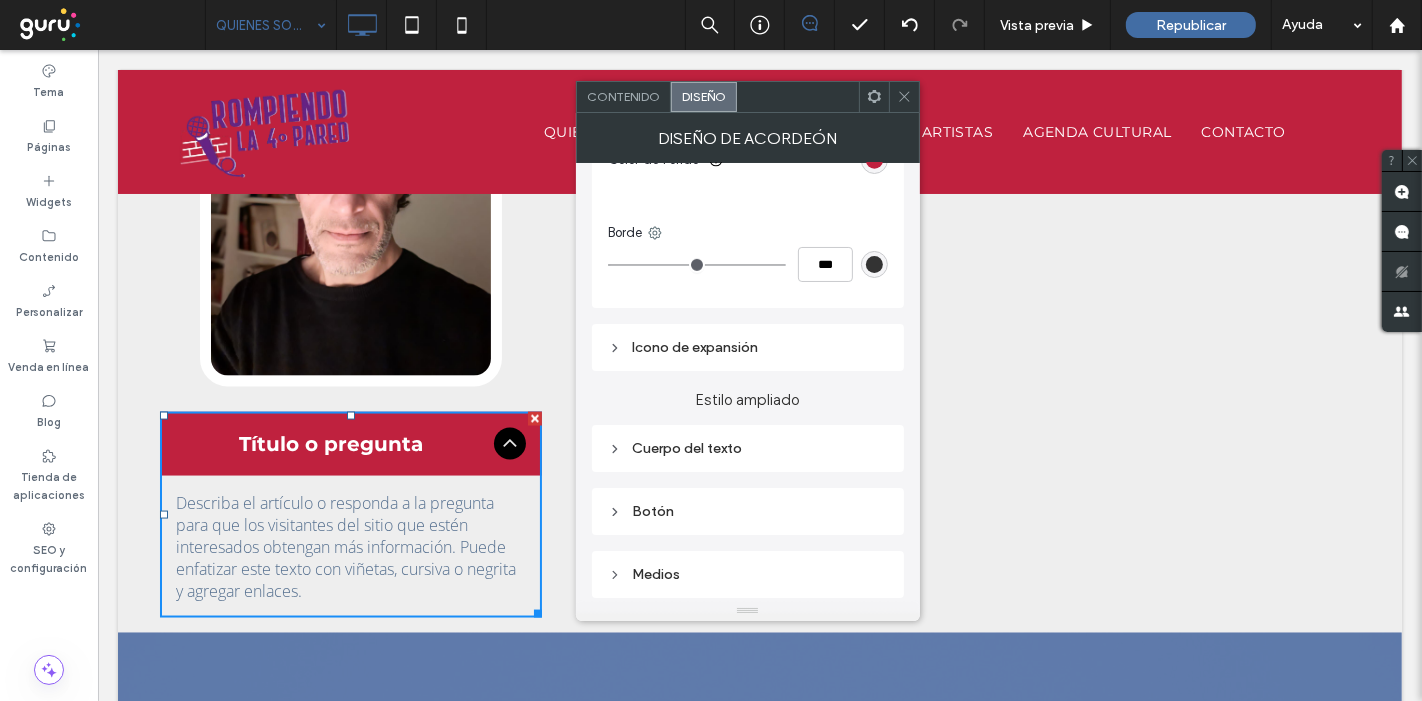 scroll, scrollTop: 1000, scrollLeft: 0, axis: vertical 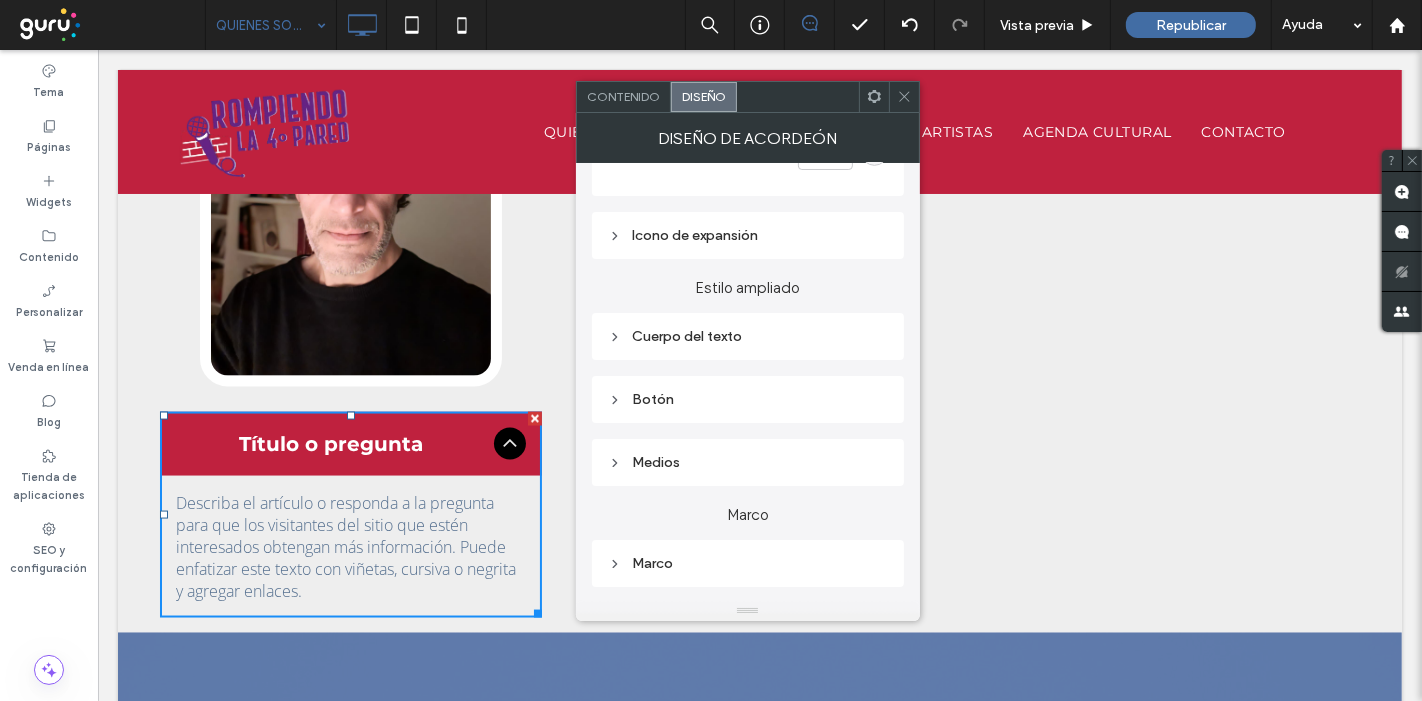 click 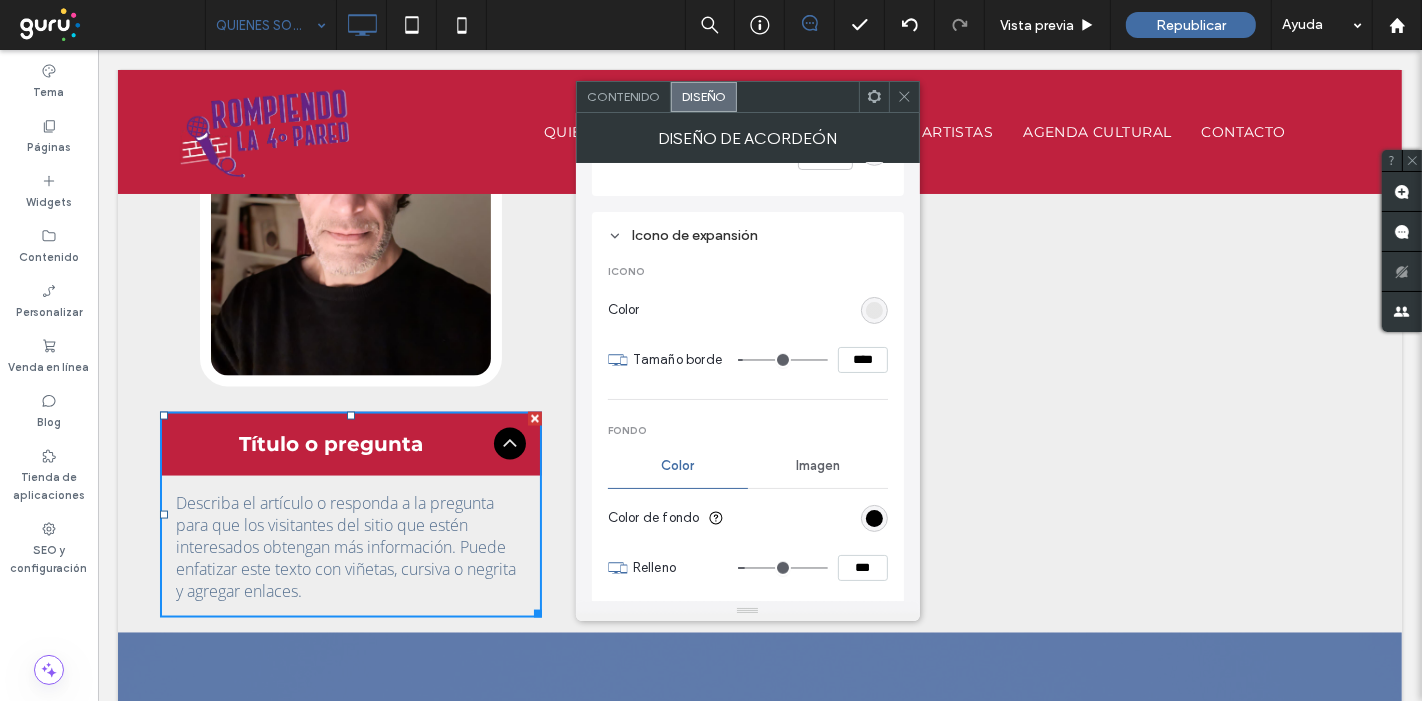 click at bounding box center (874, 310) 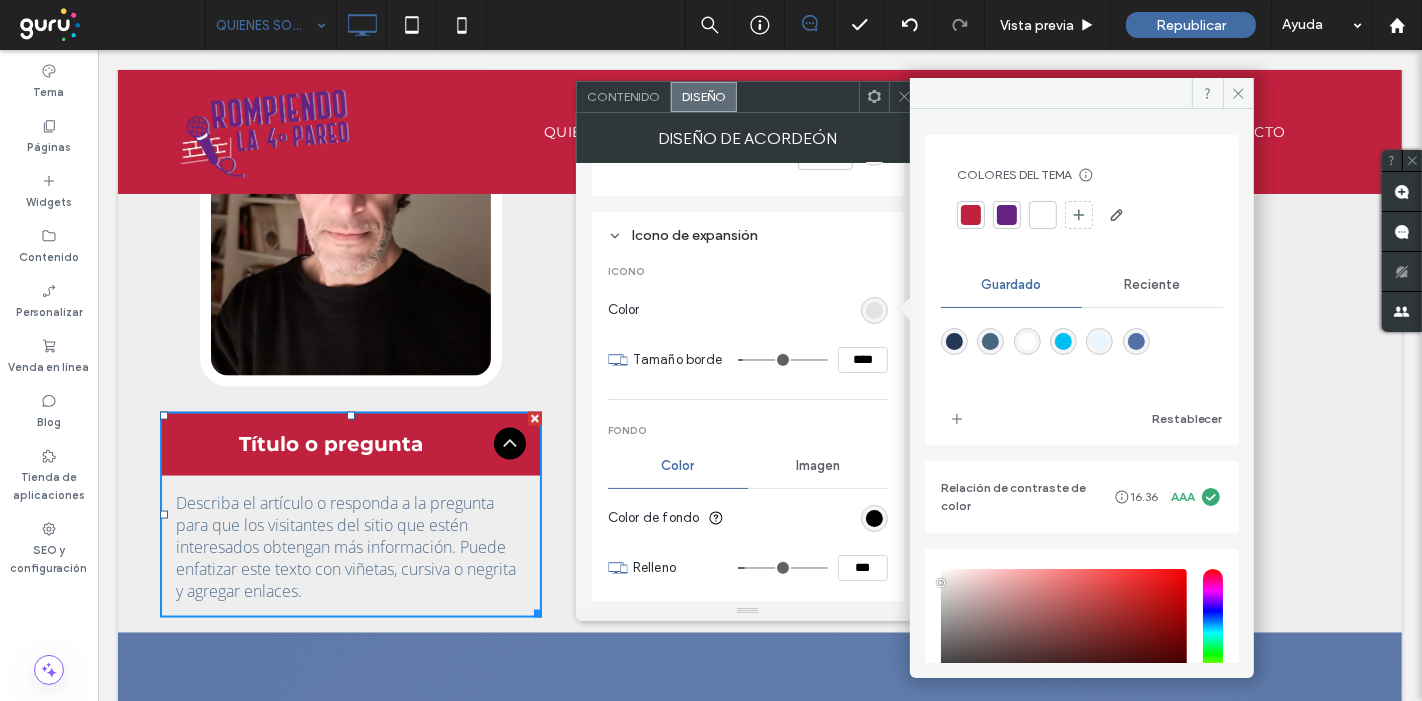 click on "Reciente" at bounding box center [1152, 285] 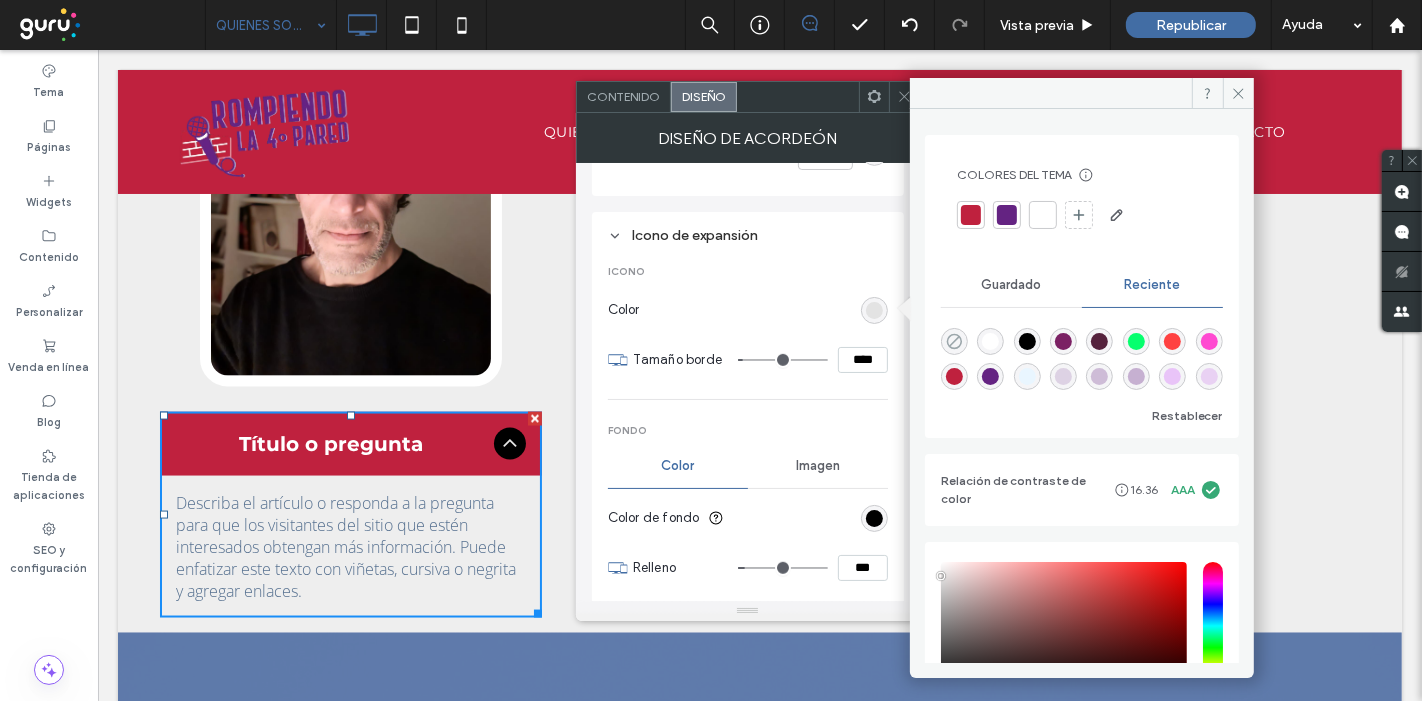 click 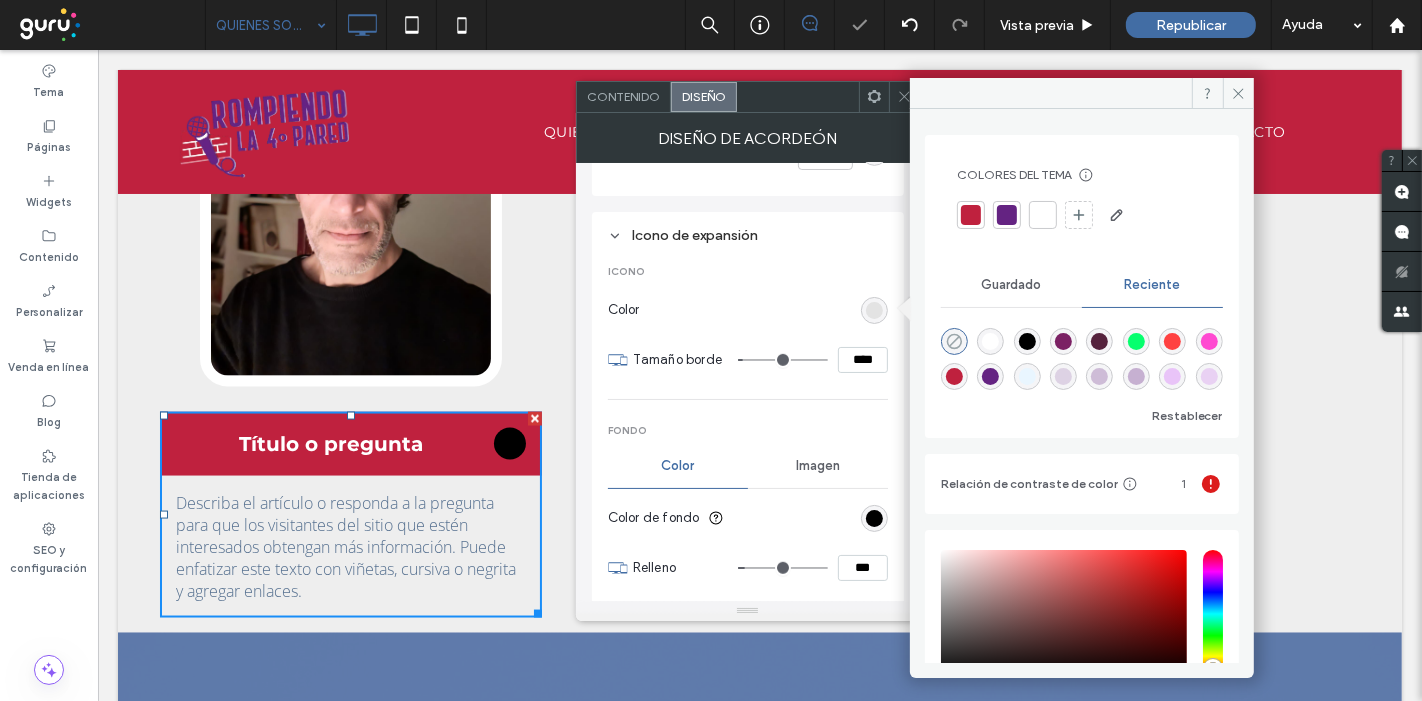 type on "*******" 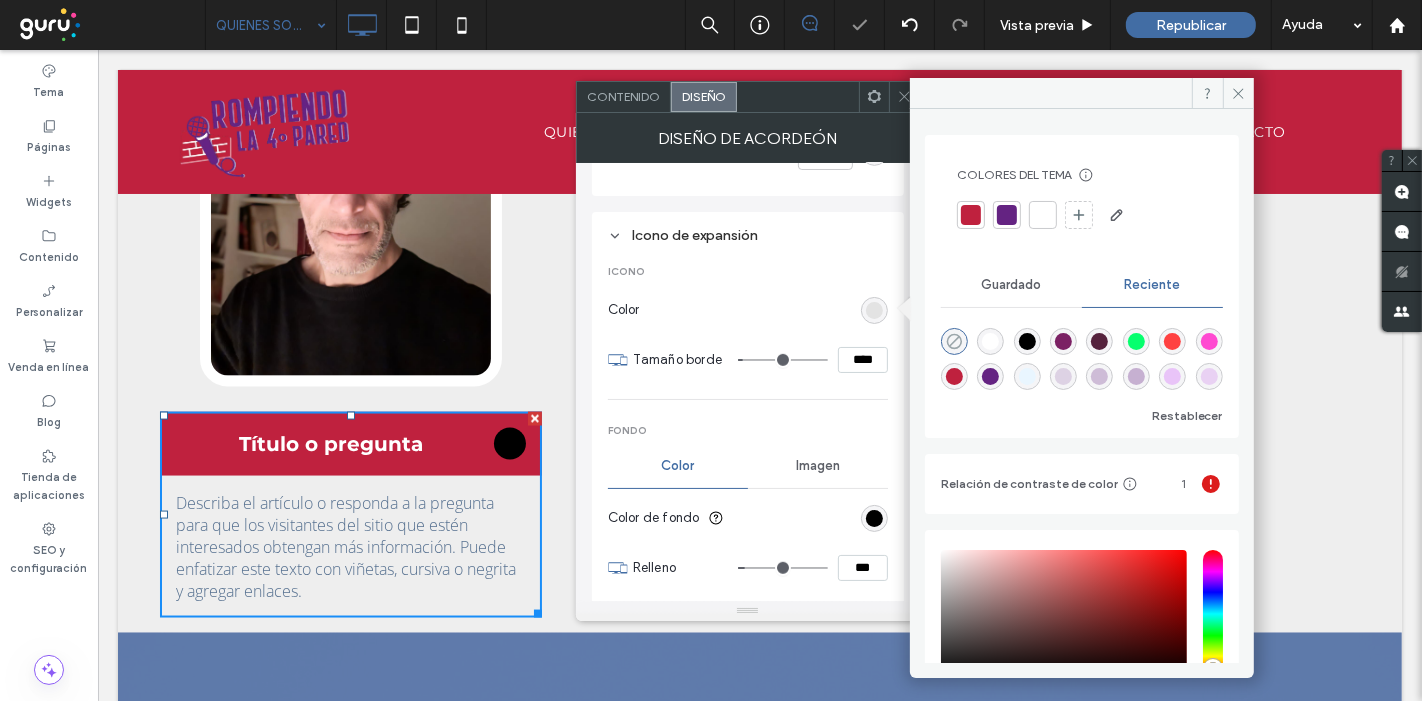 type on "*" 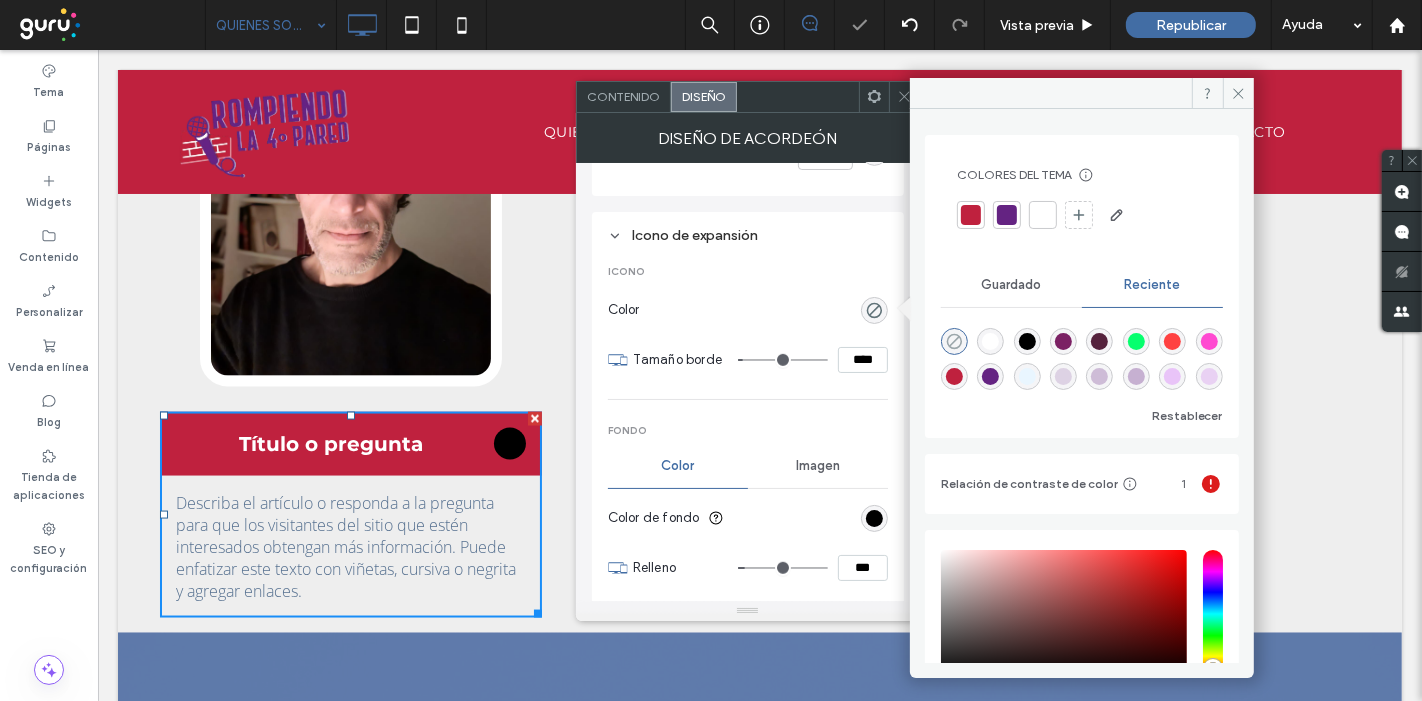 click 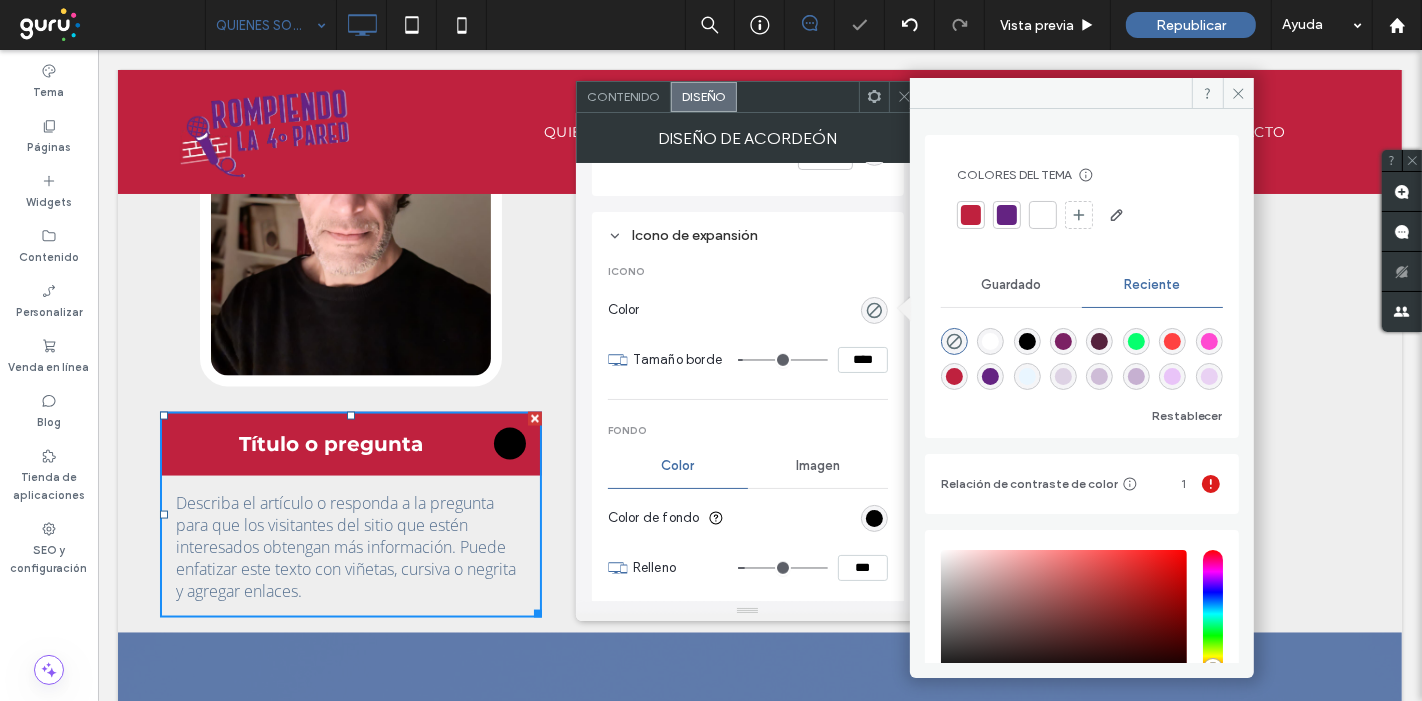 click at bounding box center (990, 341) 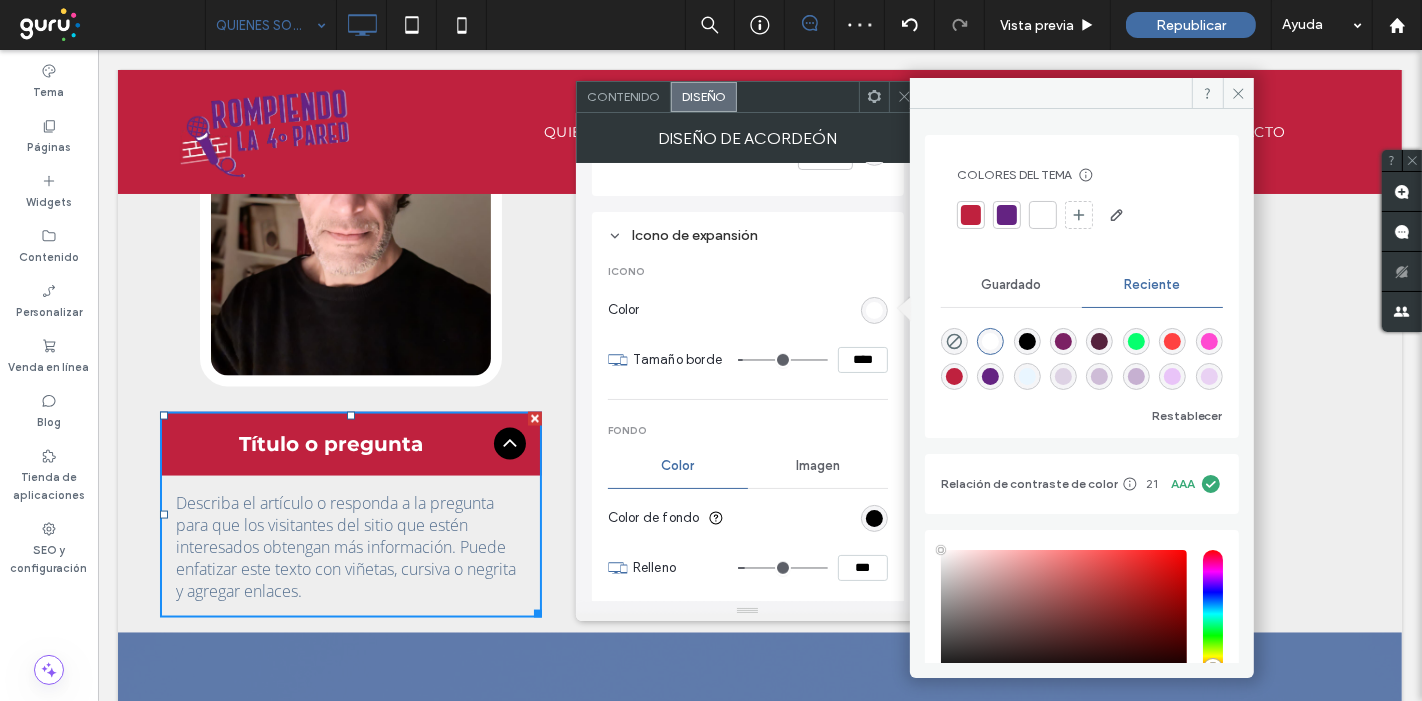 click on "Color" at bounding box center (748, 310) 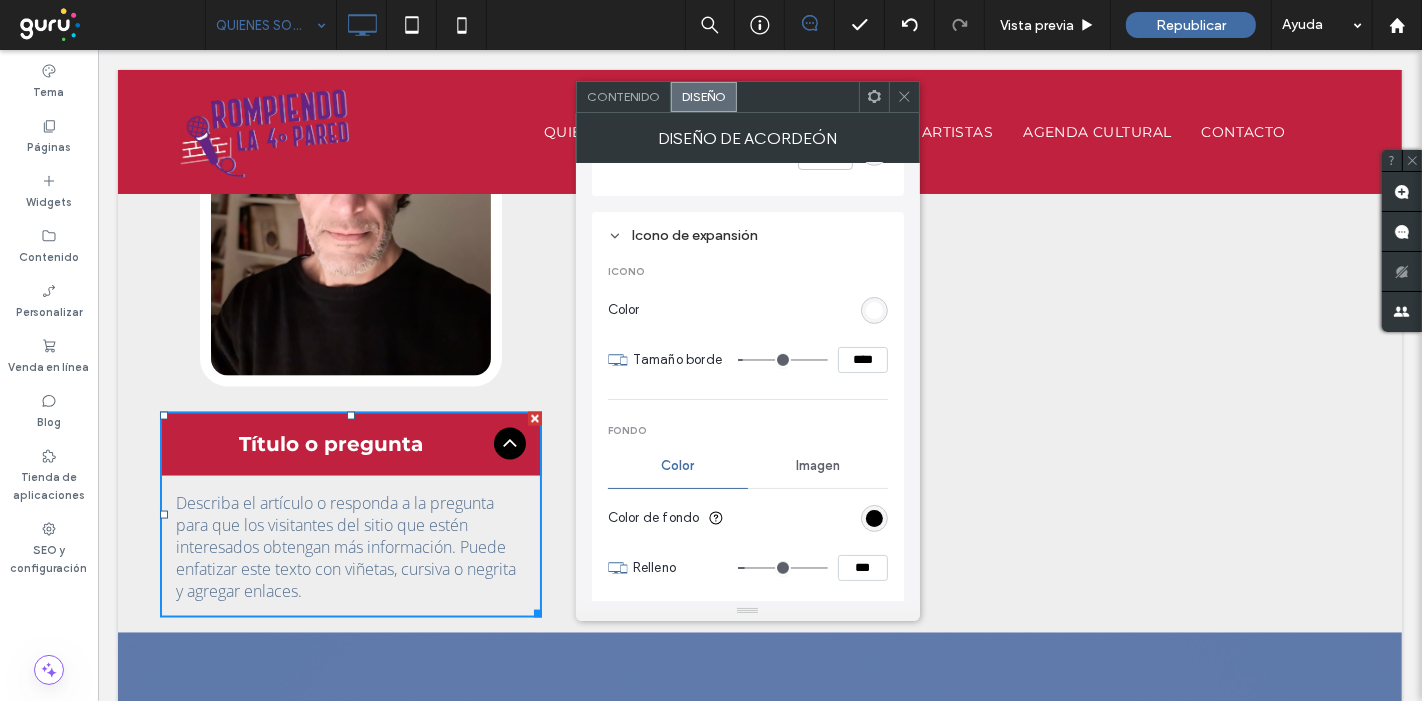 type on "**" 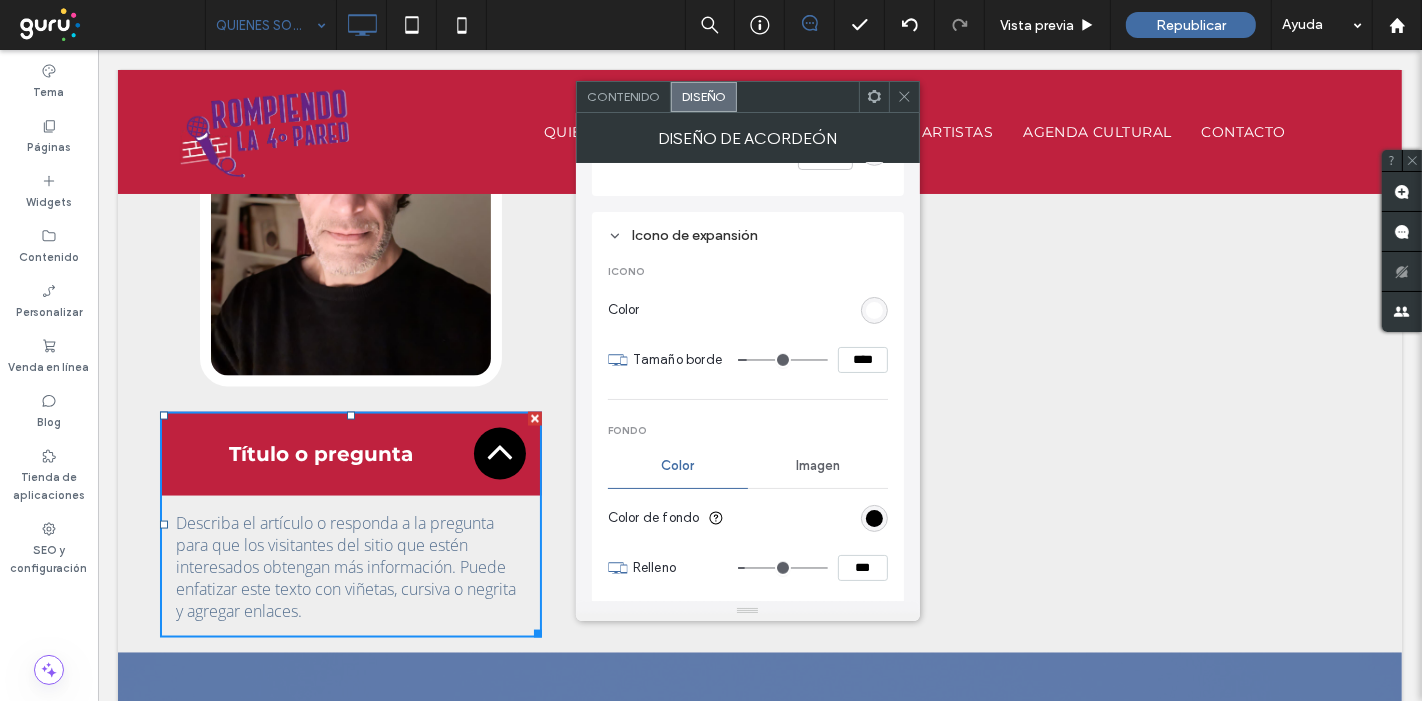 type on "**" 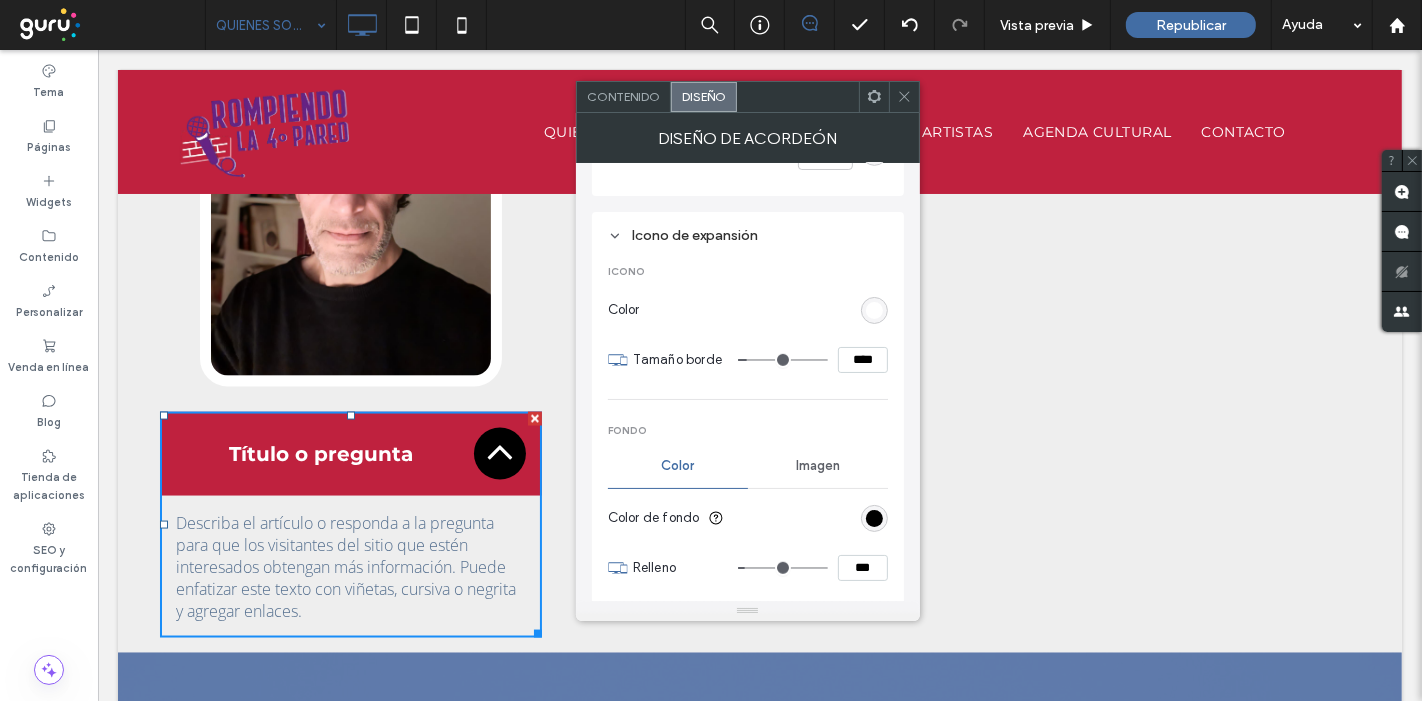 type on "****" 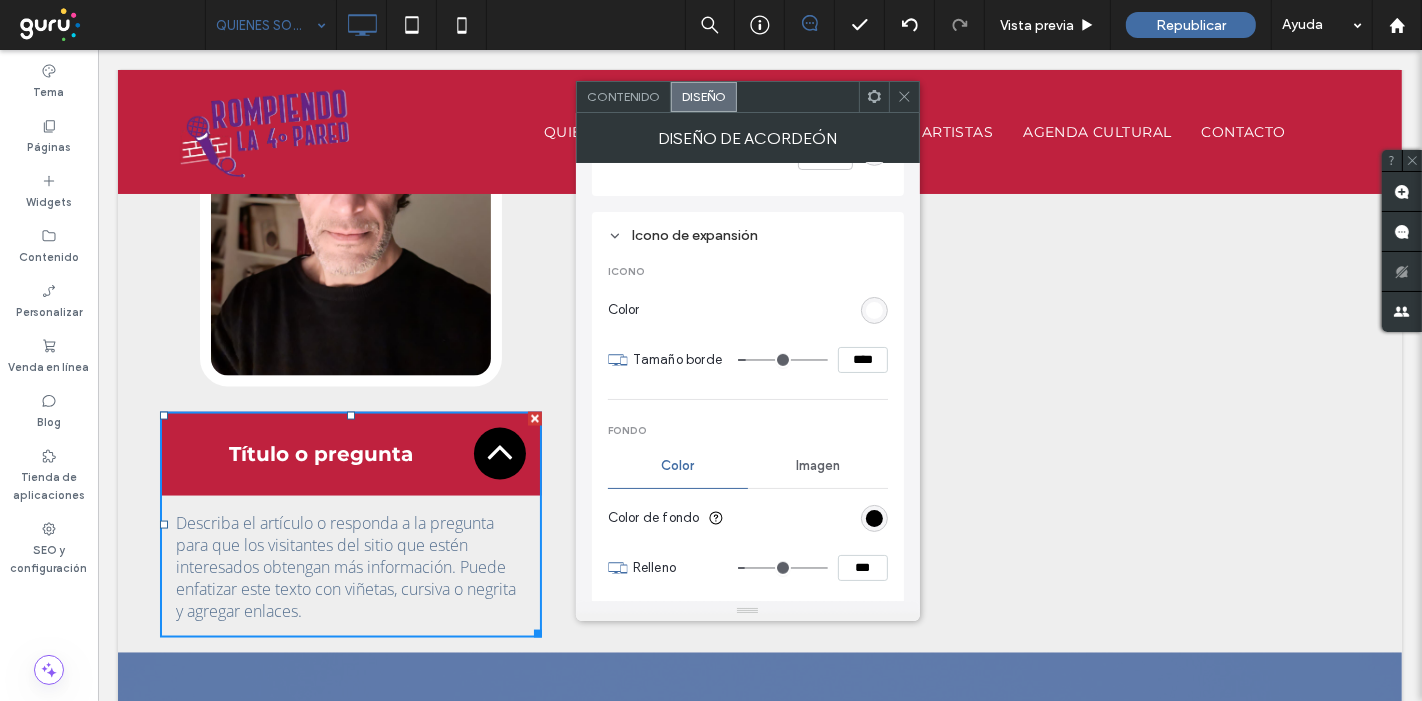 type 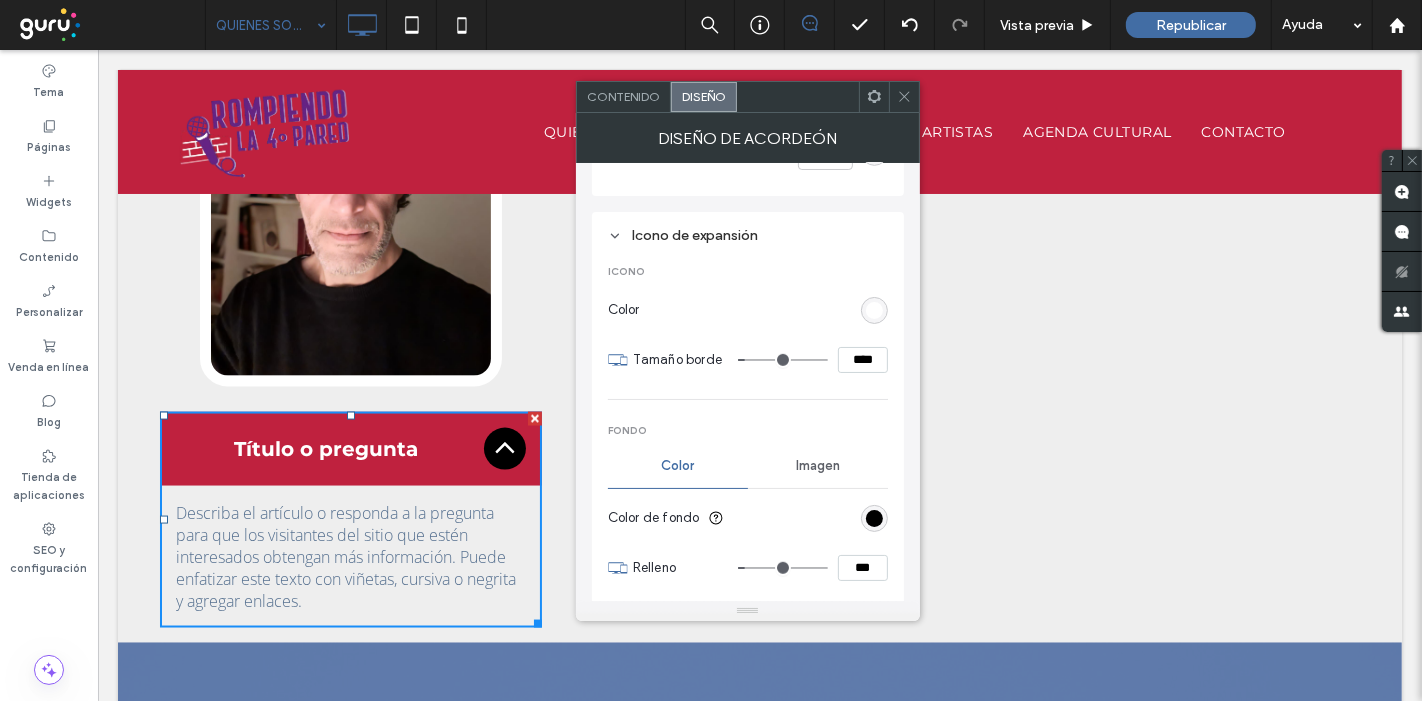 click at bounding box center [783, 360] 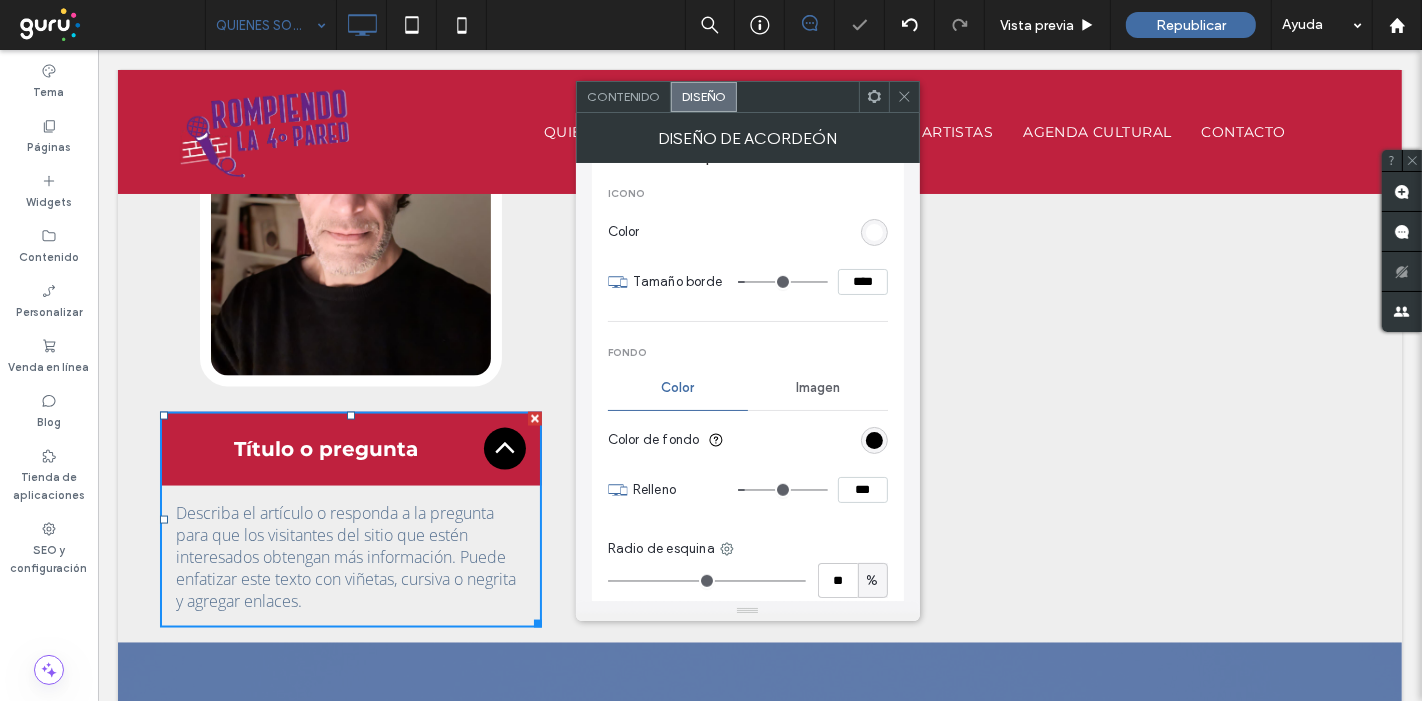 scroll, scrollTop: 1111, scrollLeft: 0, axis: vertical 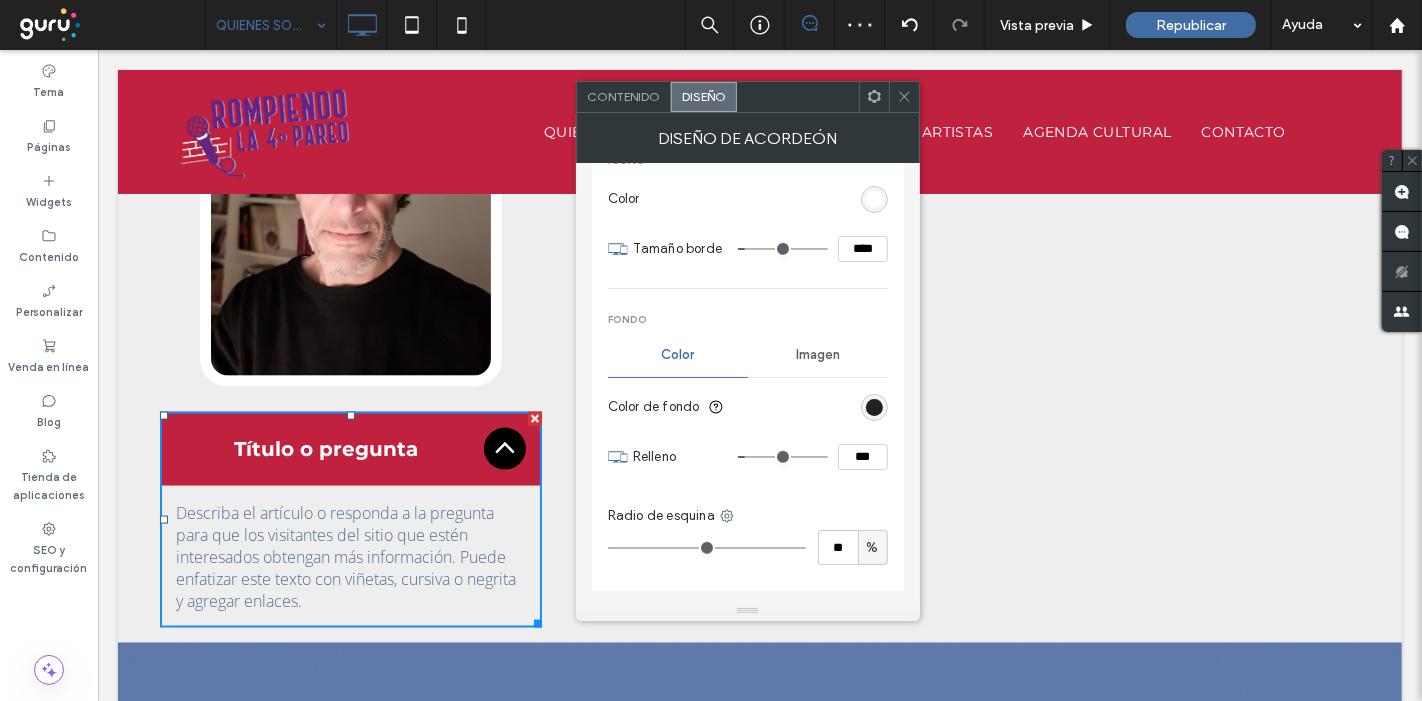 click at bounding box center (874, 407) 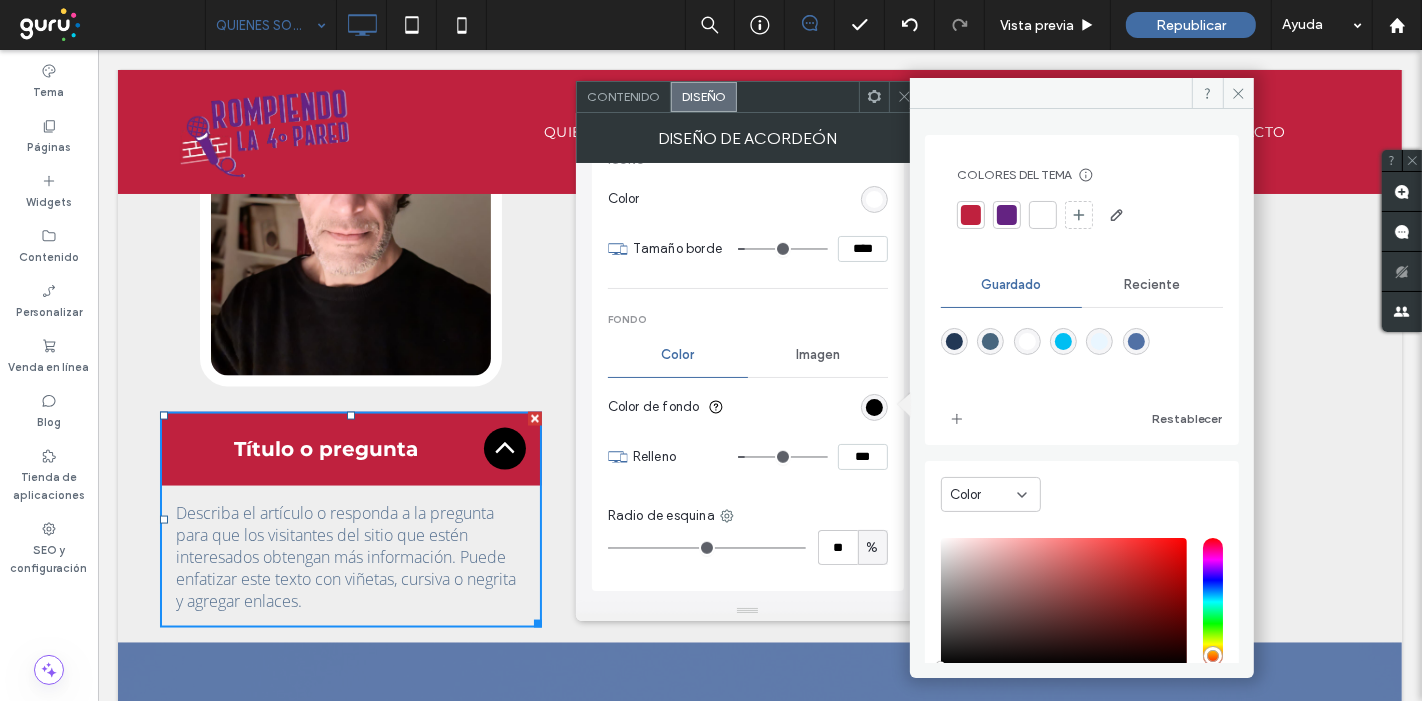 click at bounding box center [1007, 215] 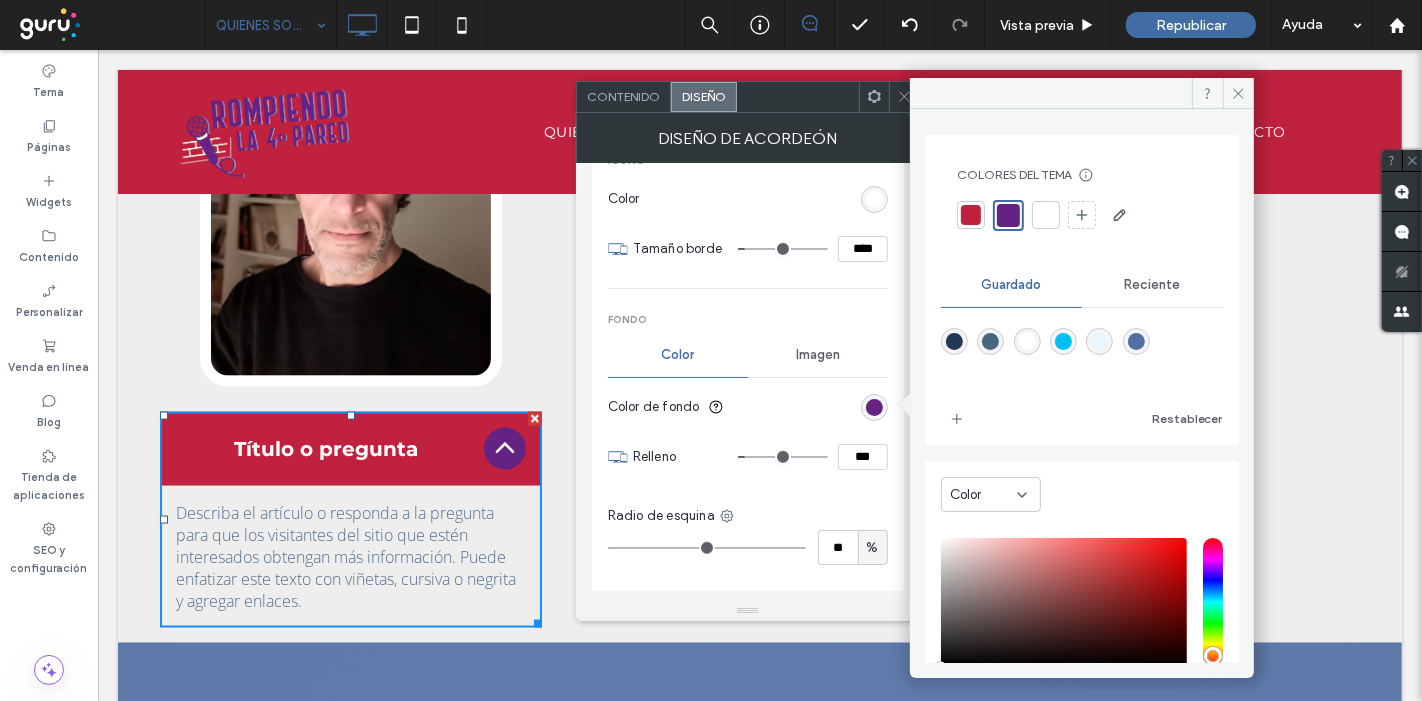 click on "Color de fondo" at bounding box center [748, 407] 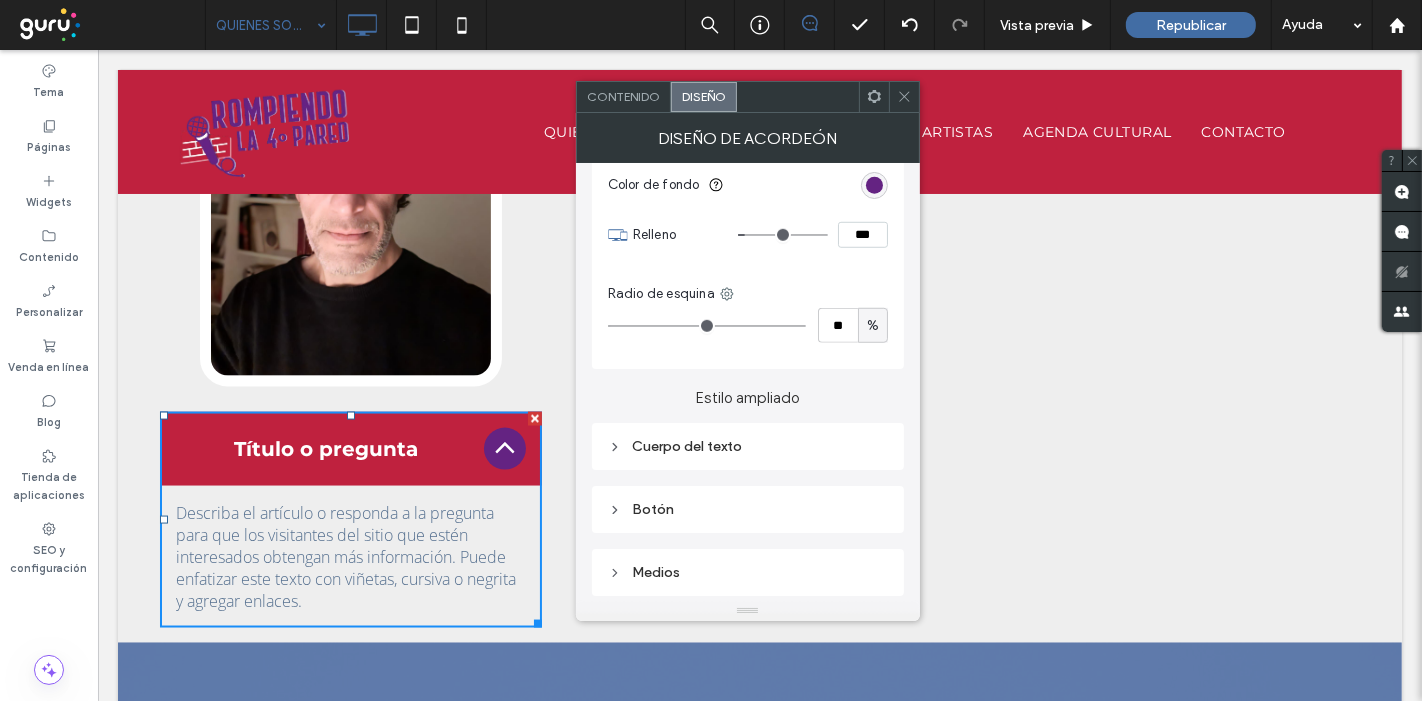 scroll, scrollTop: 1222, scrollLeft: 0, axis: vertical 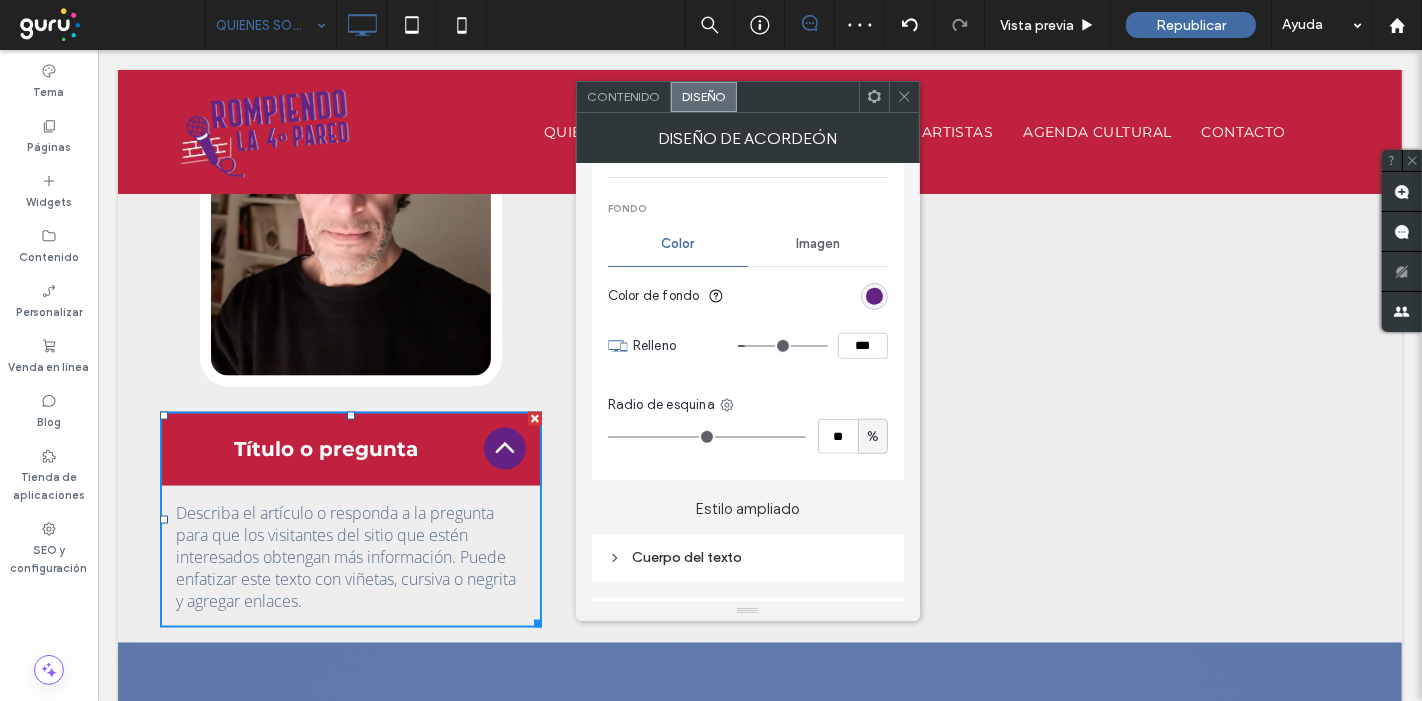 click at bounding box center [783, 346] 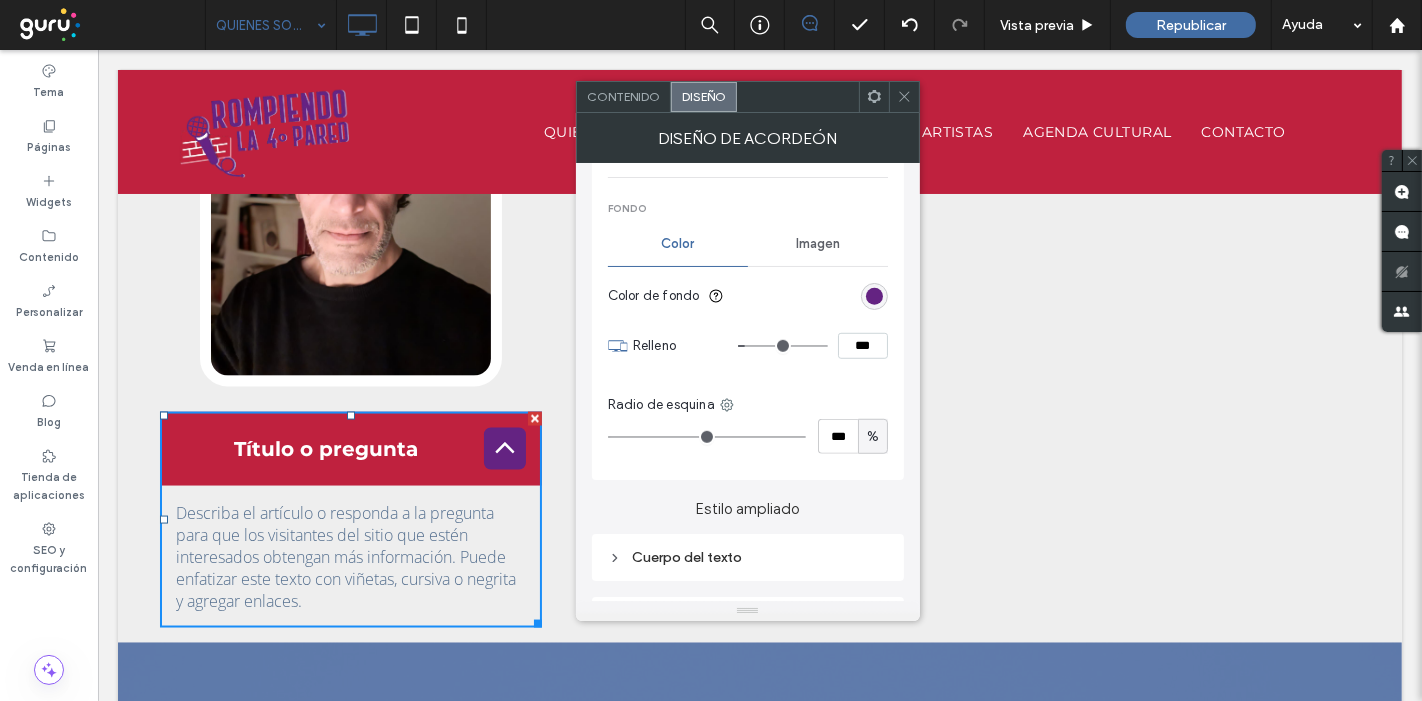drag, startPoint x: 645, startPoint y: 432, endPoint x: 810, endPoint y: 432, distance: 165 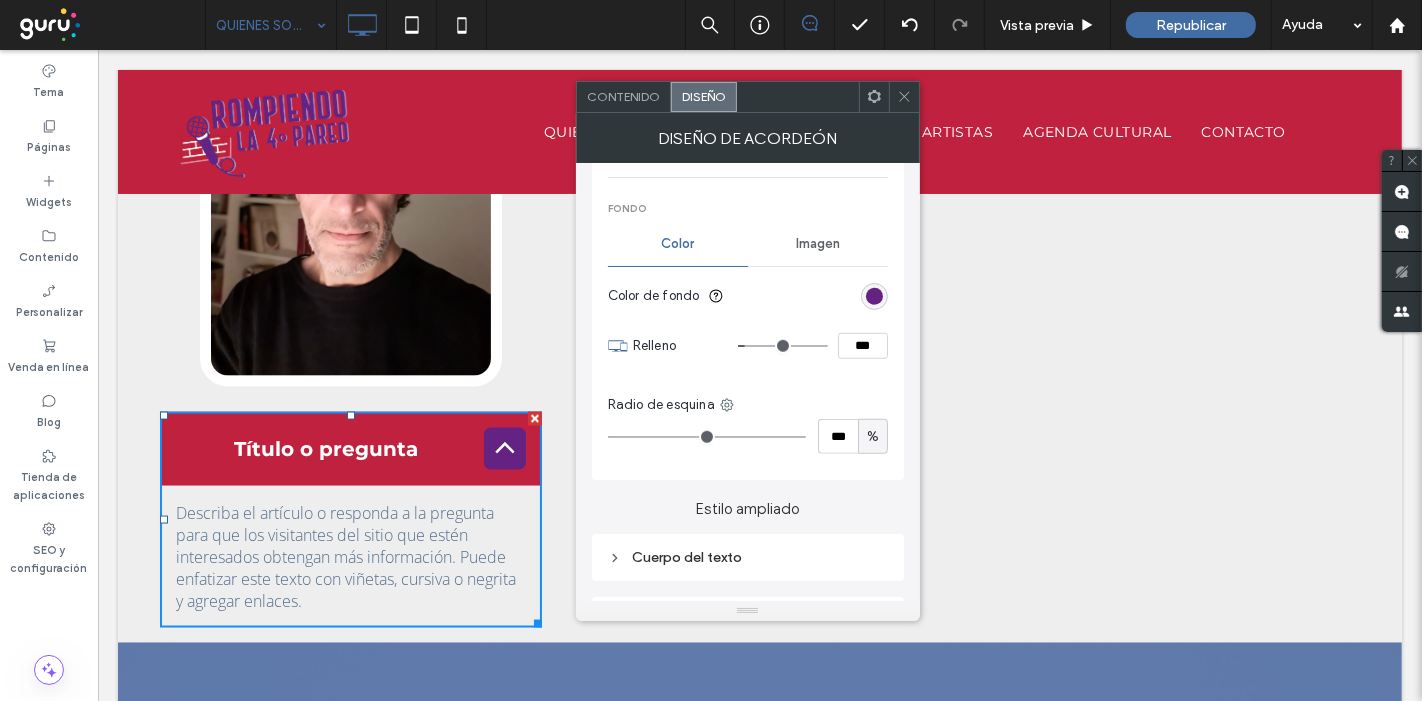 click at bounding box center [707, 437] 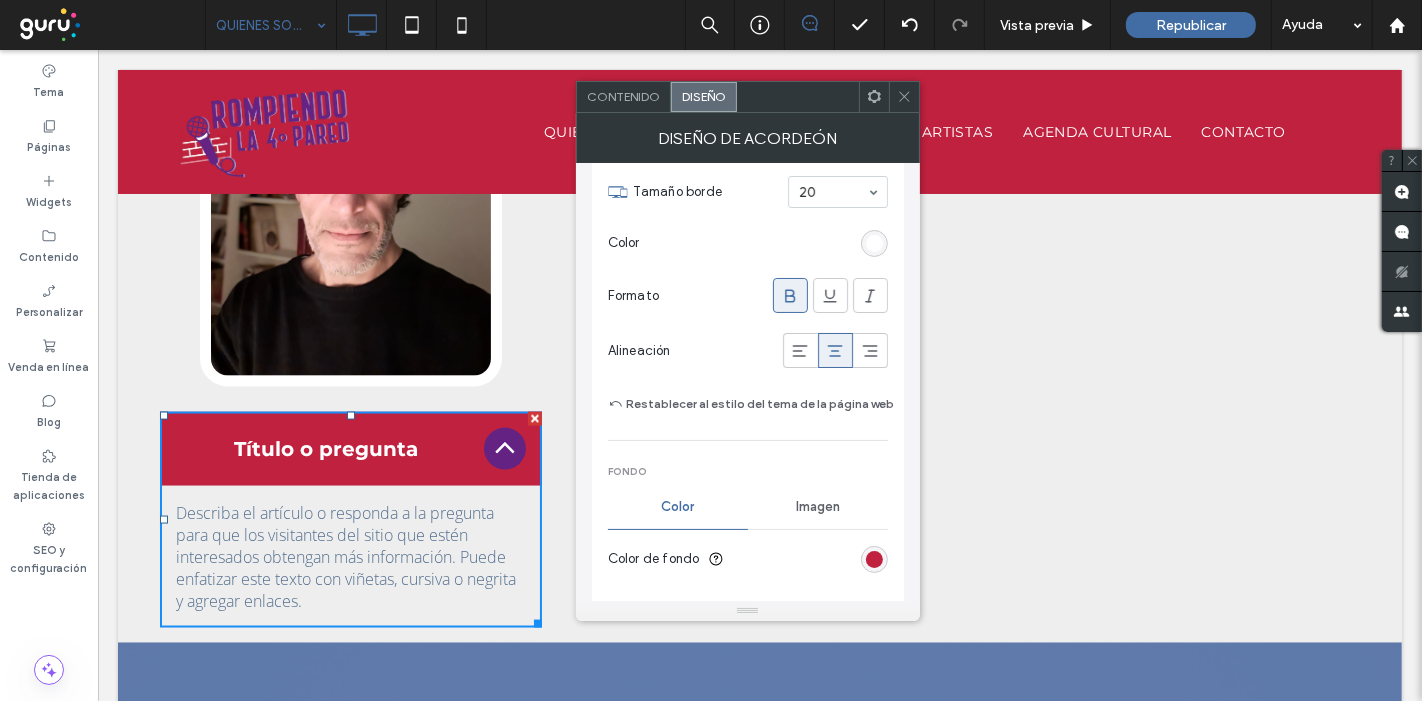 scroll, scrollTop: 444, scrollLeft: 0, axis: vertical 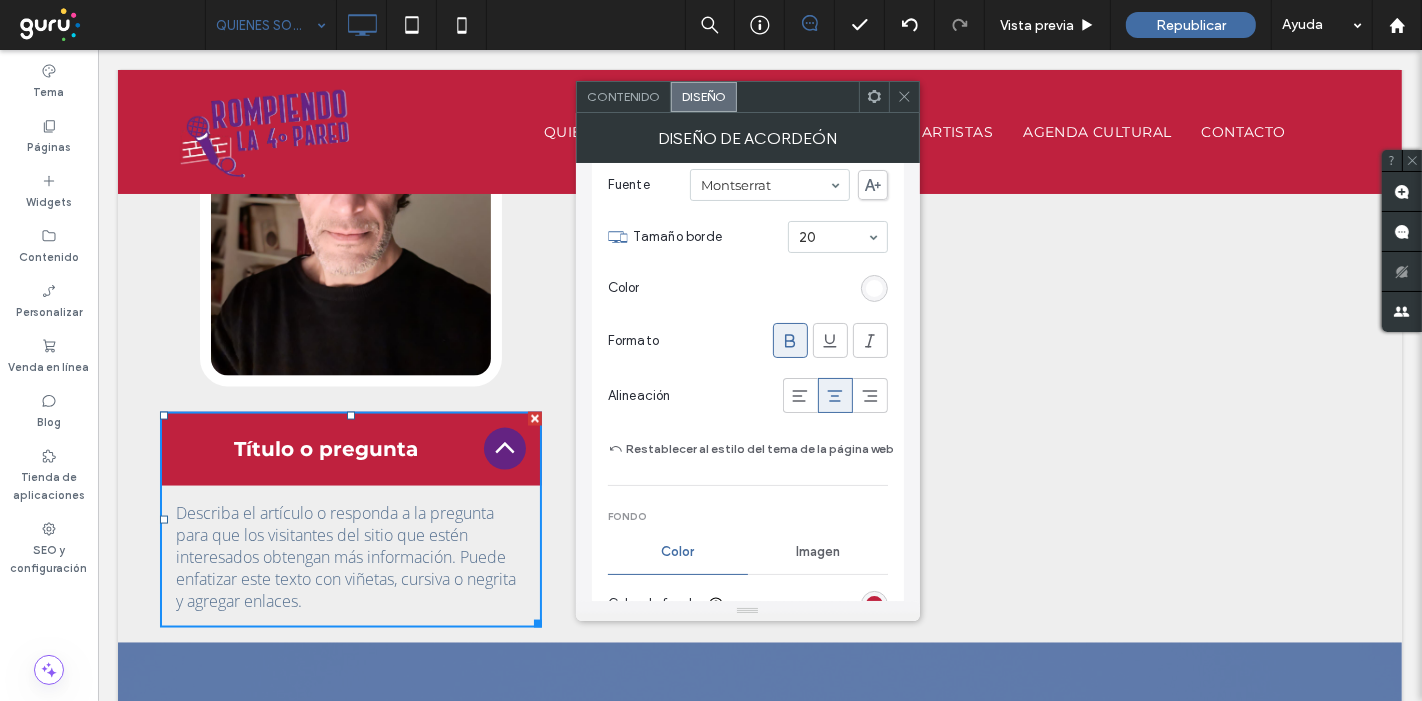 click 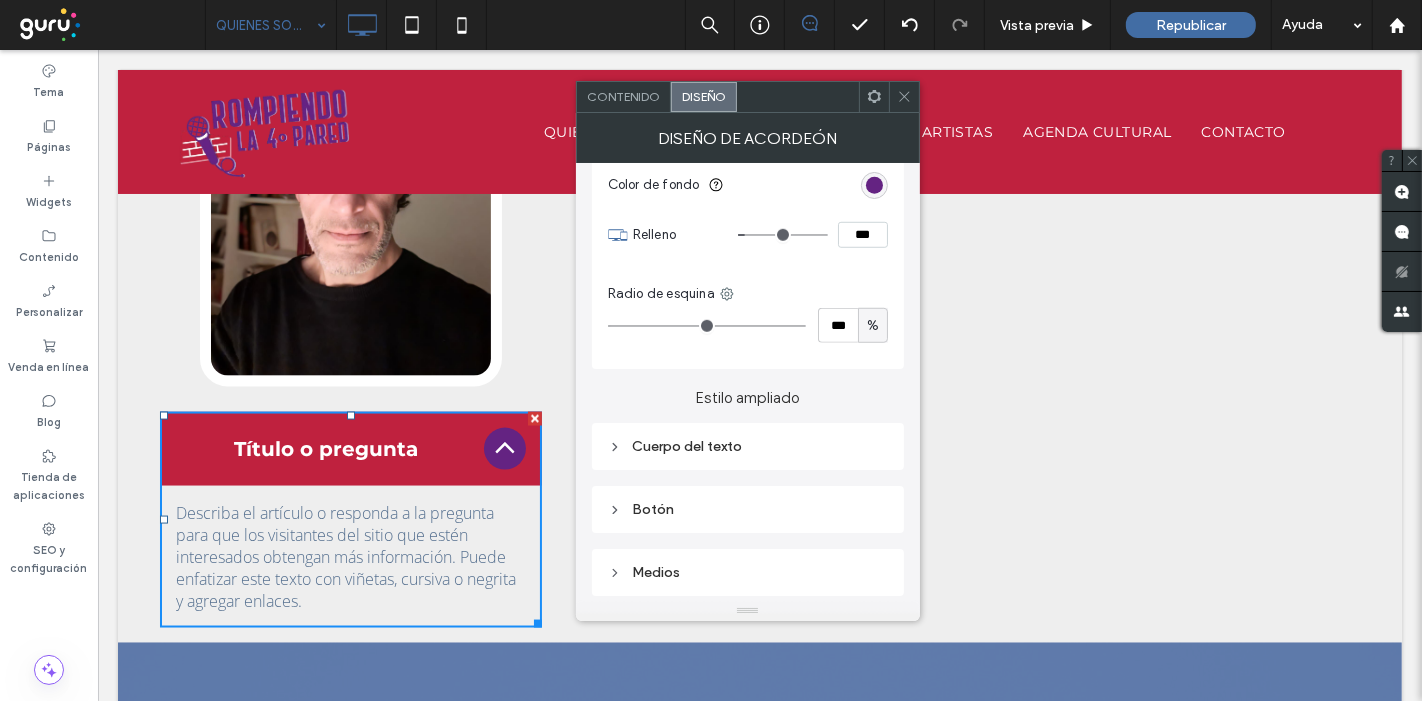 scroll, scrollTop: 1444, scrollLeft: 0, axis: vertical 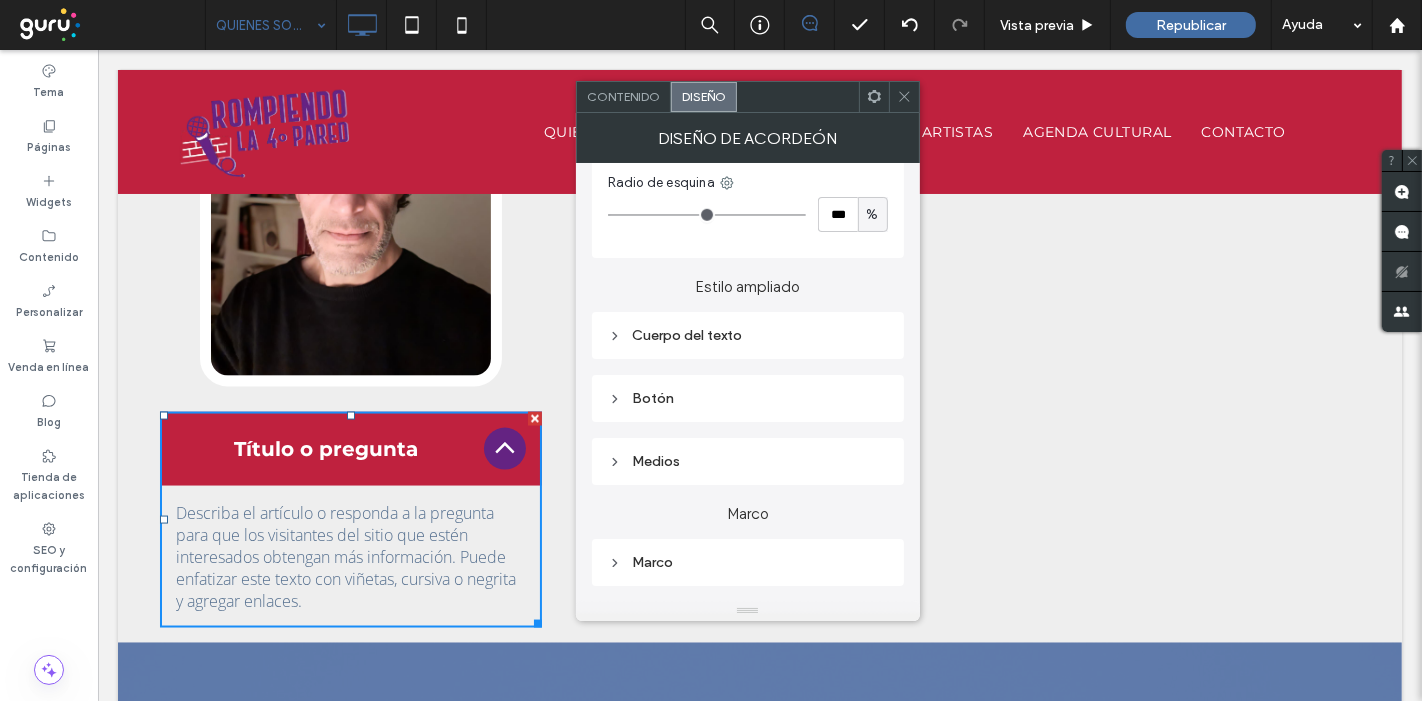 click 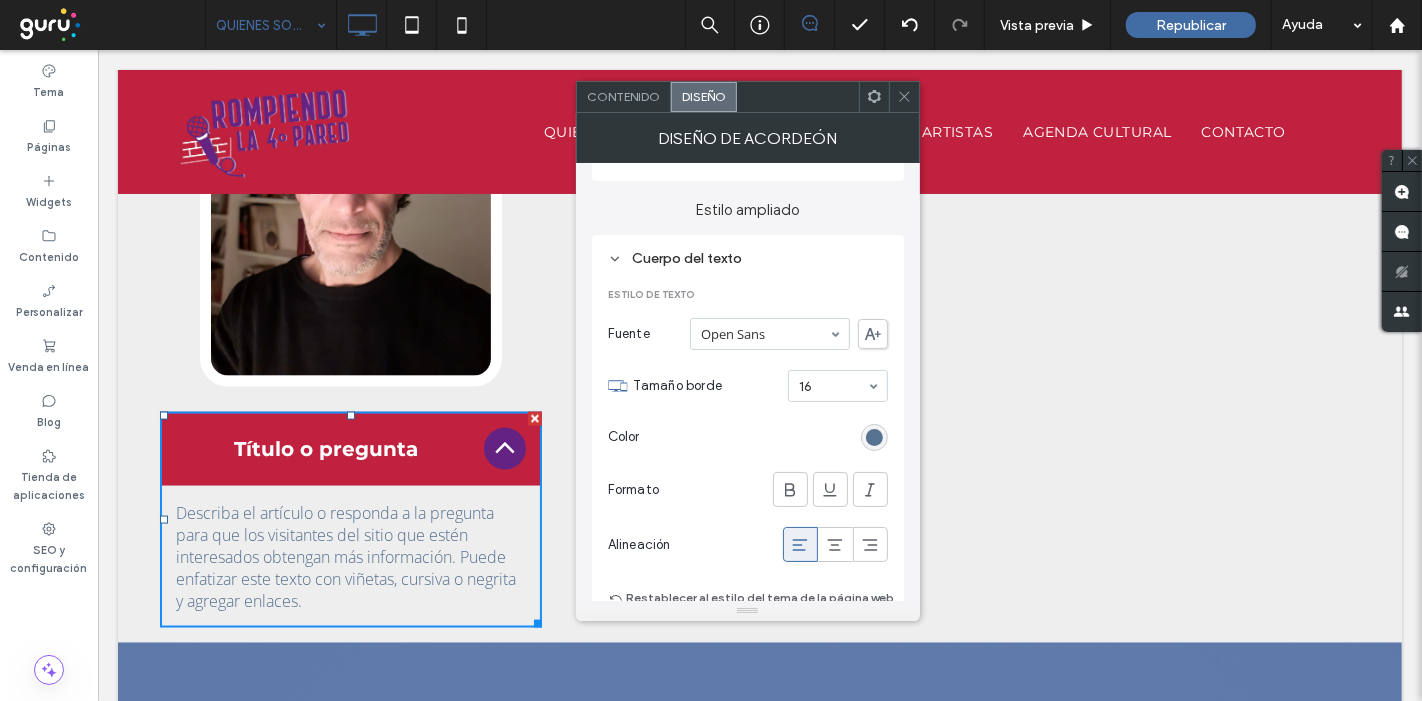scroll, scrollTop: 1555, scrollLeft: 0, axis: vertical 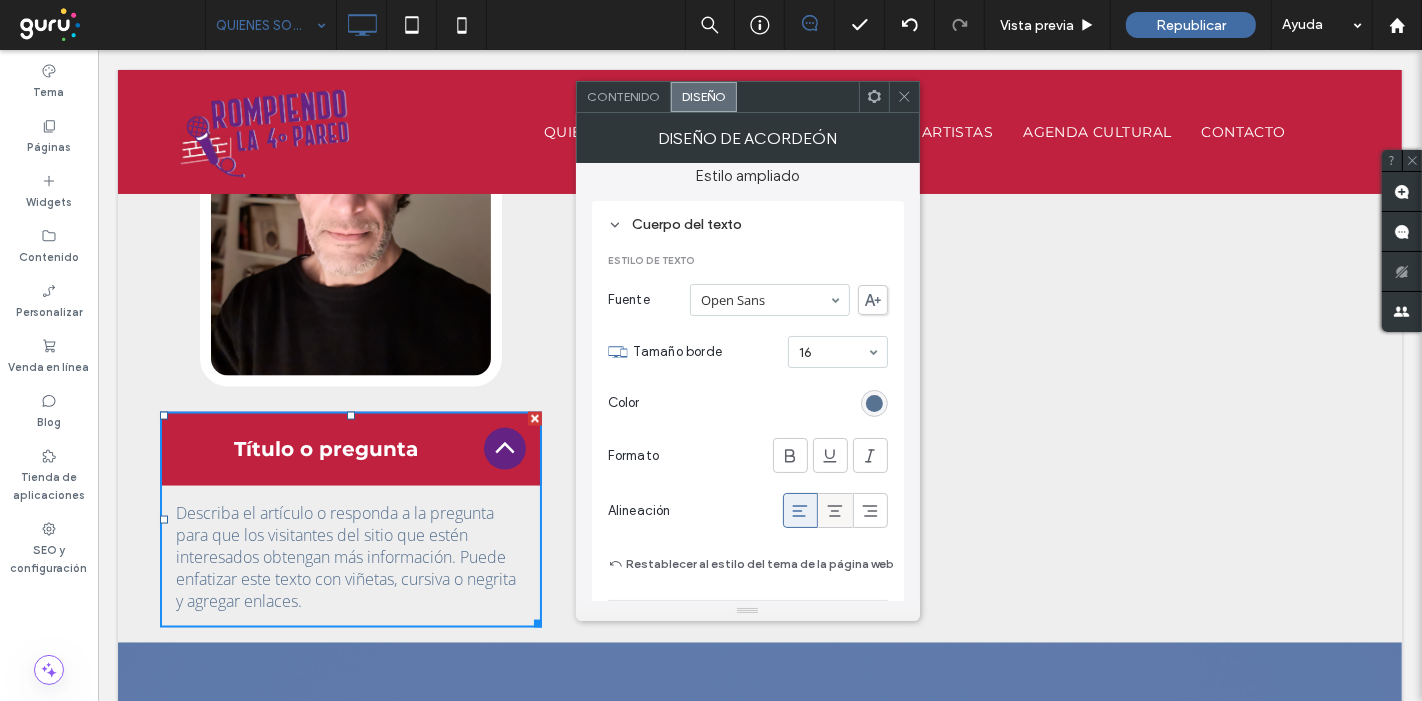 click 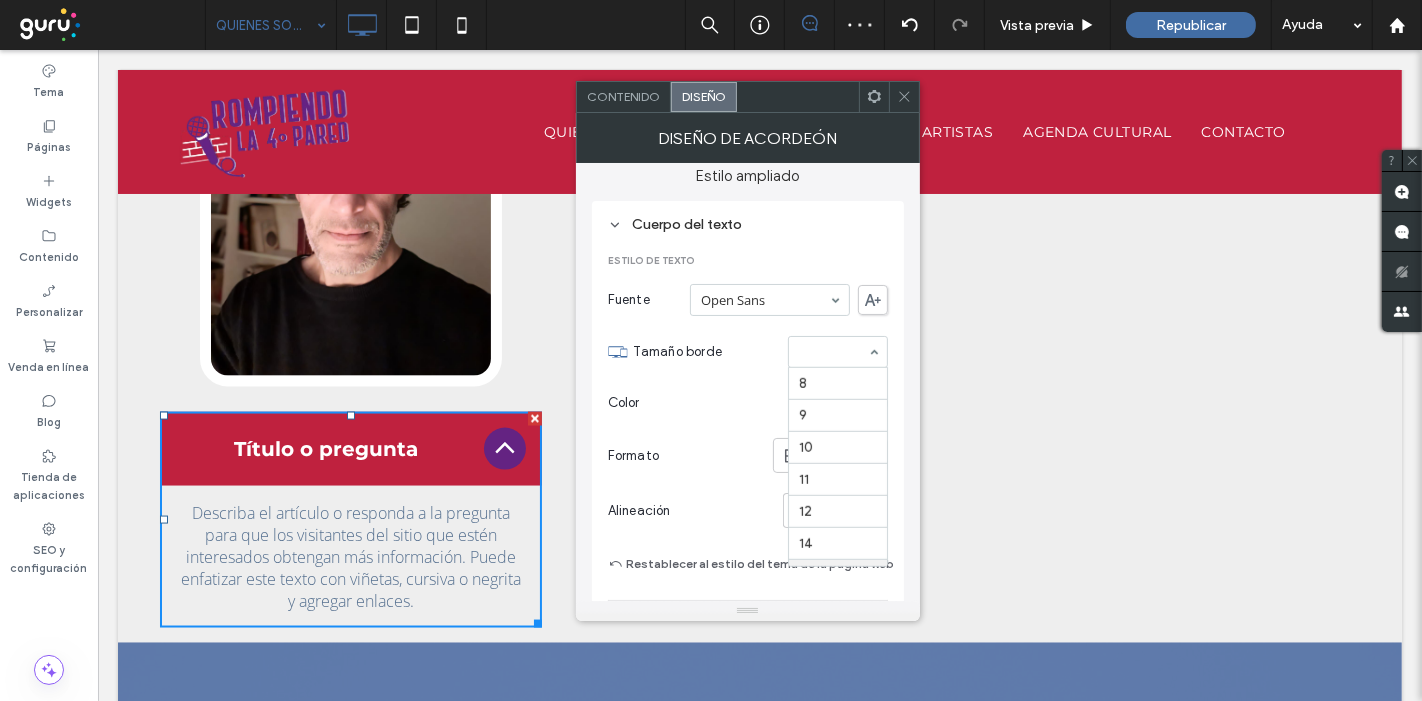 scroll, scrollTop: 194, scrollLeft: 0, axis: vertical 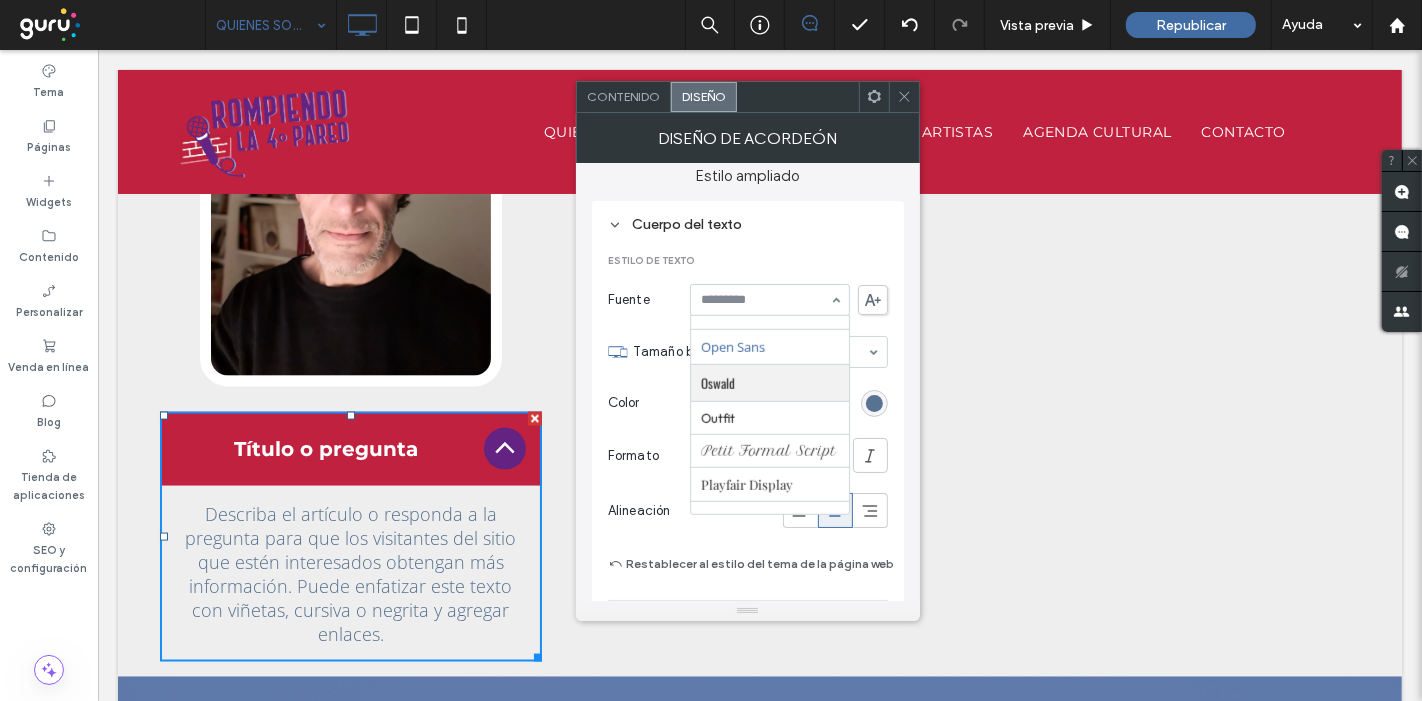 click on "Color" at bounding box center [748, 403] 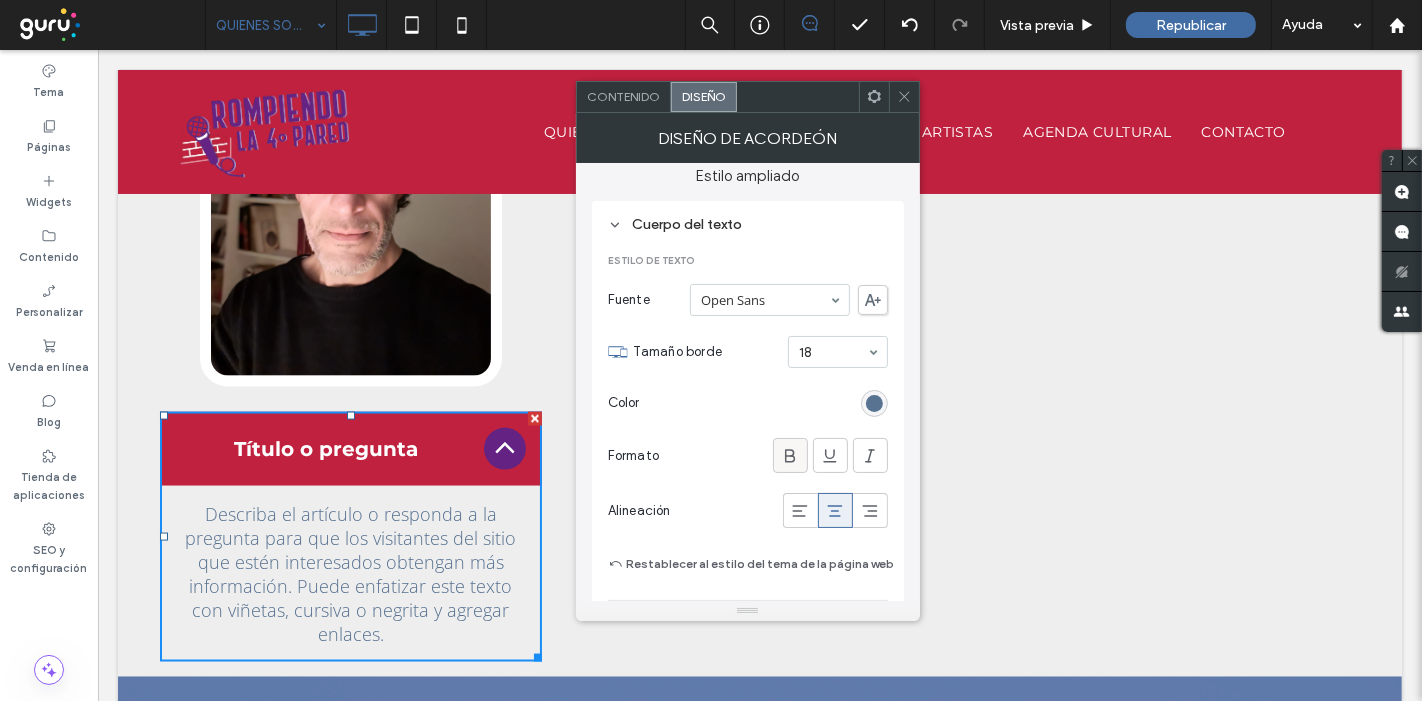 click 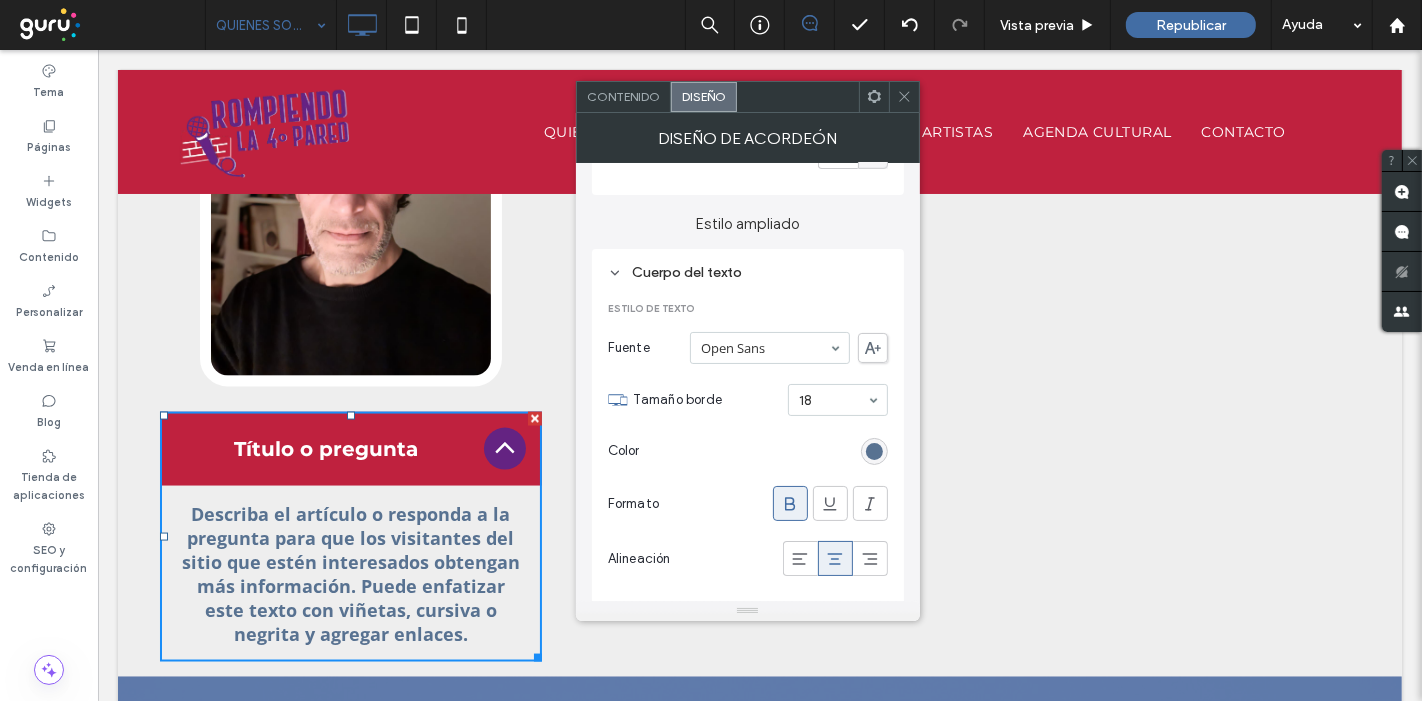 scroll, scrollTop: 1555, scrollLeft: 0, axis: vertical 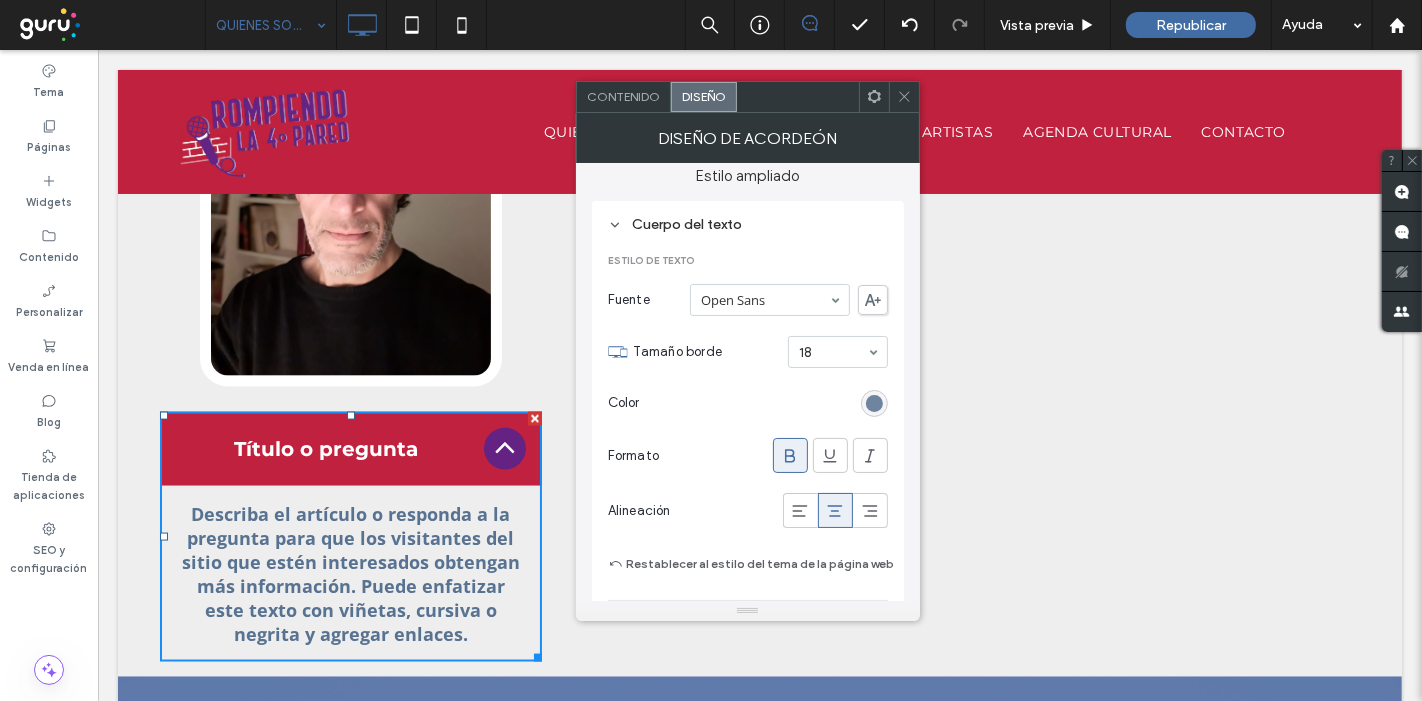 click at bounding box center [874, 403] 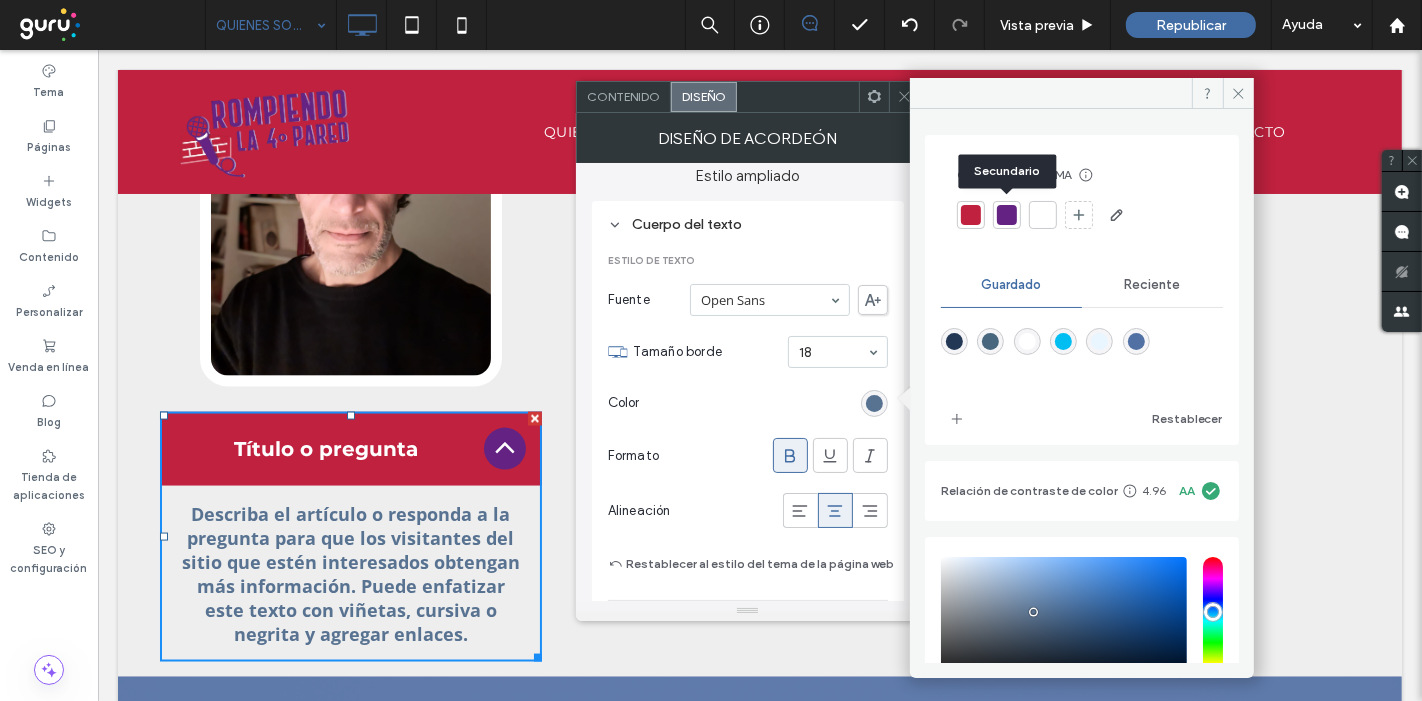 click at bounding box center (1007, 215) 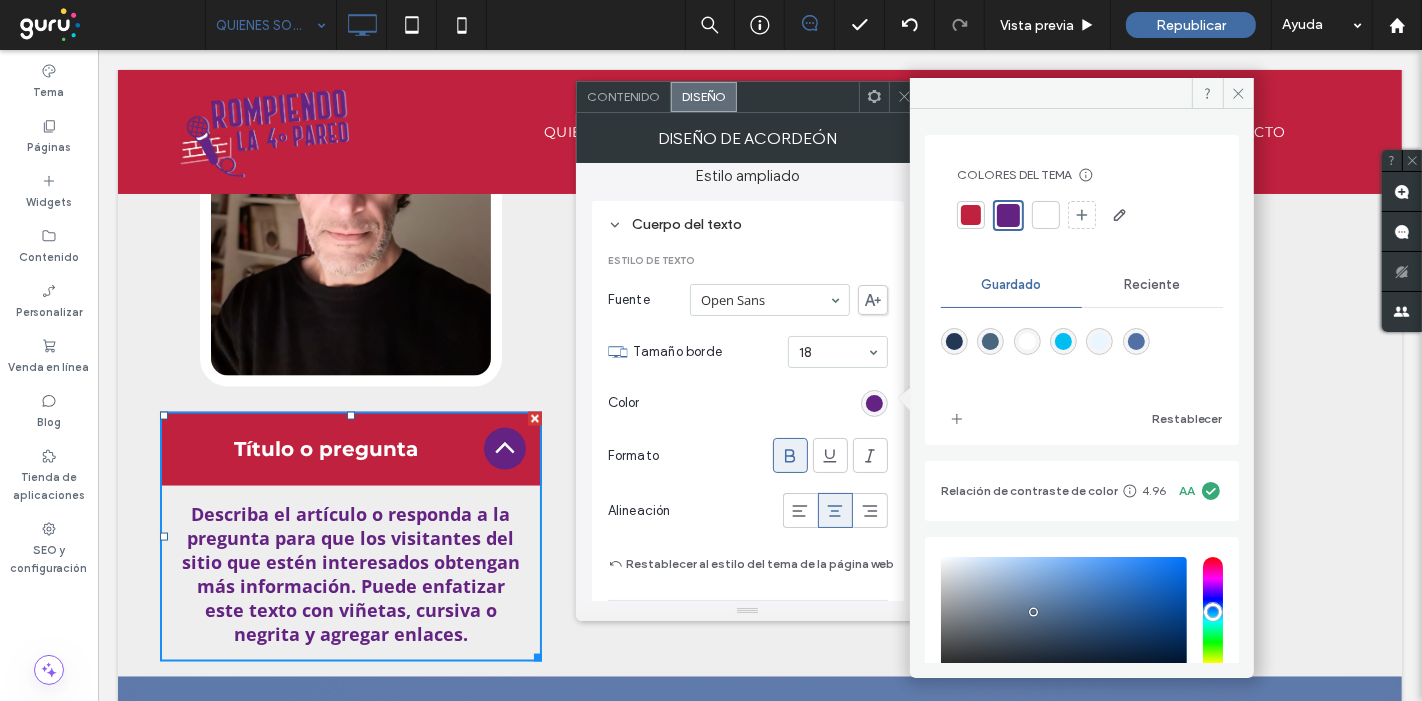click 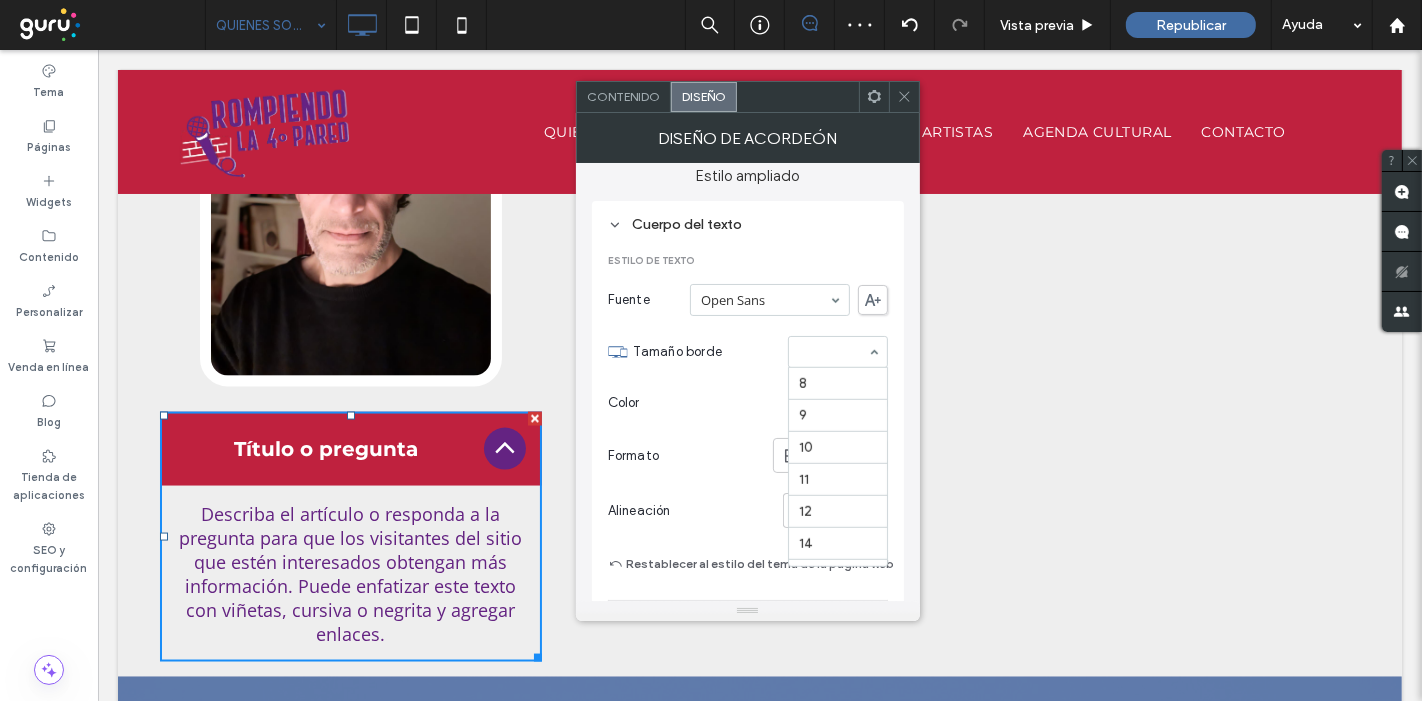scroll, scrollTop: 225, scrollLeft: 0, axis: vertical 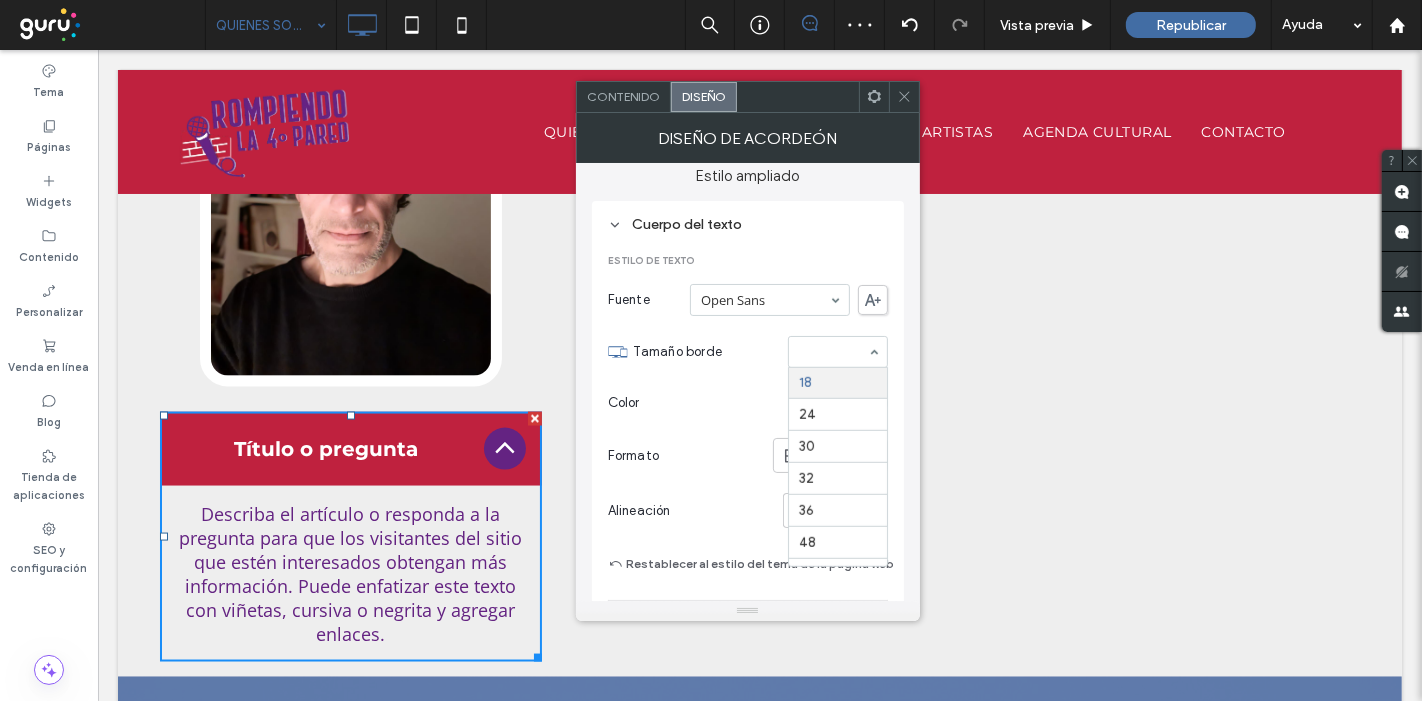 click at bounding box center [838, 352] 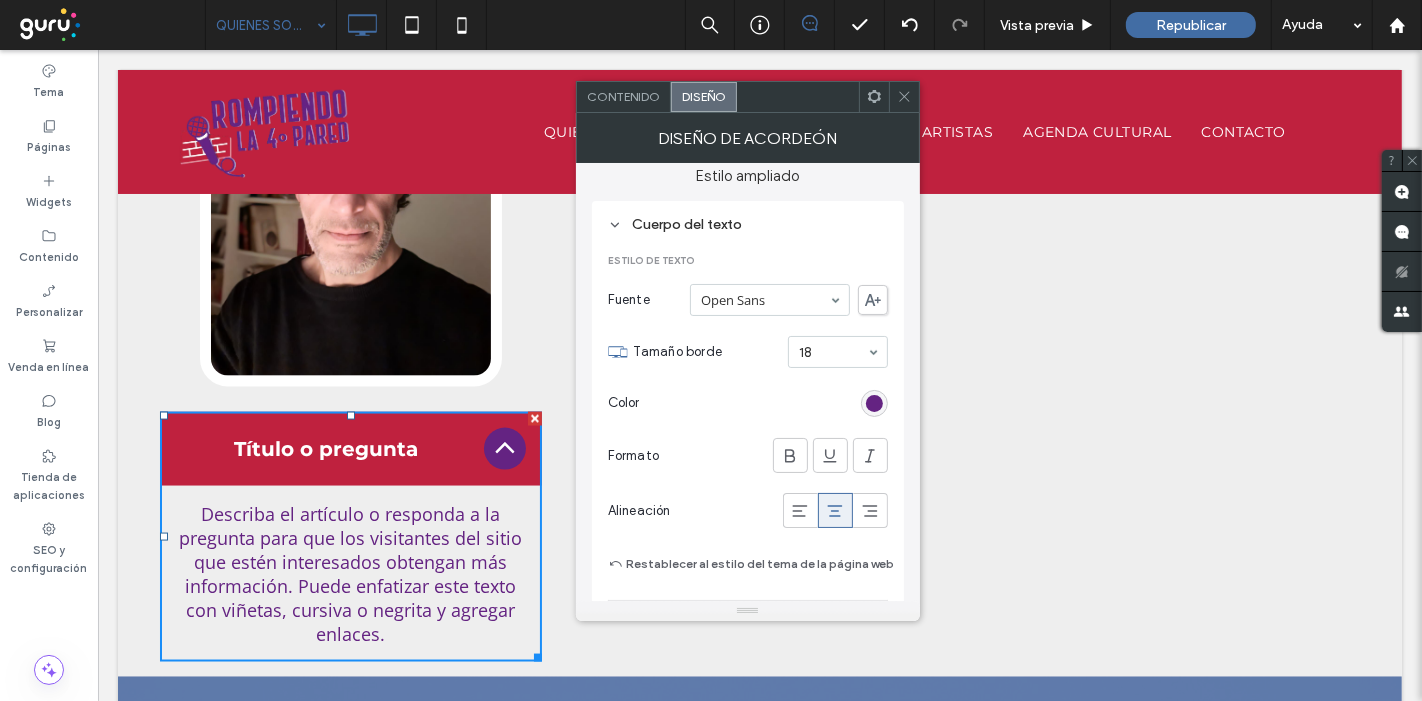click on "Color" at bounding box center [748, 403] 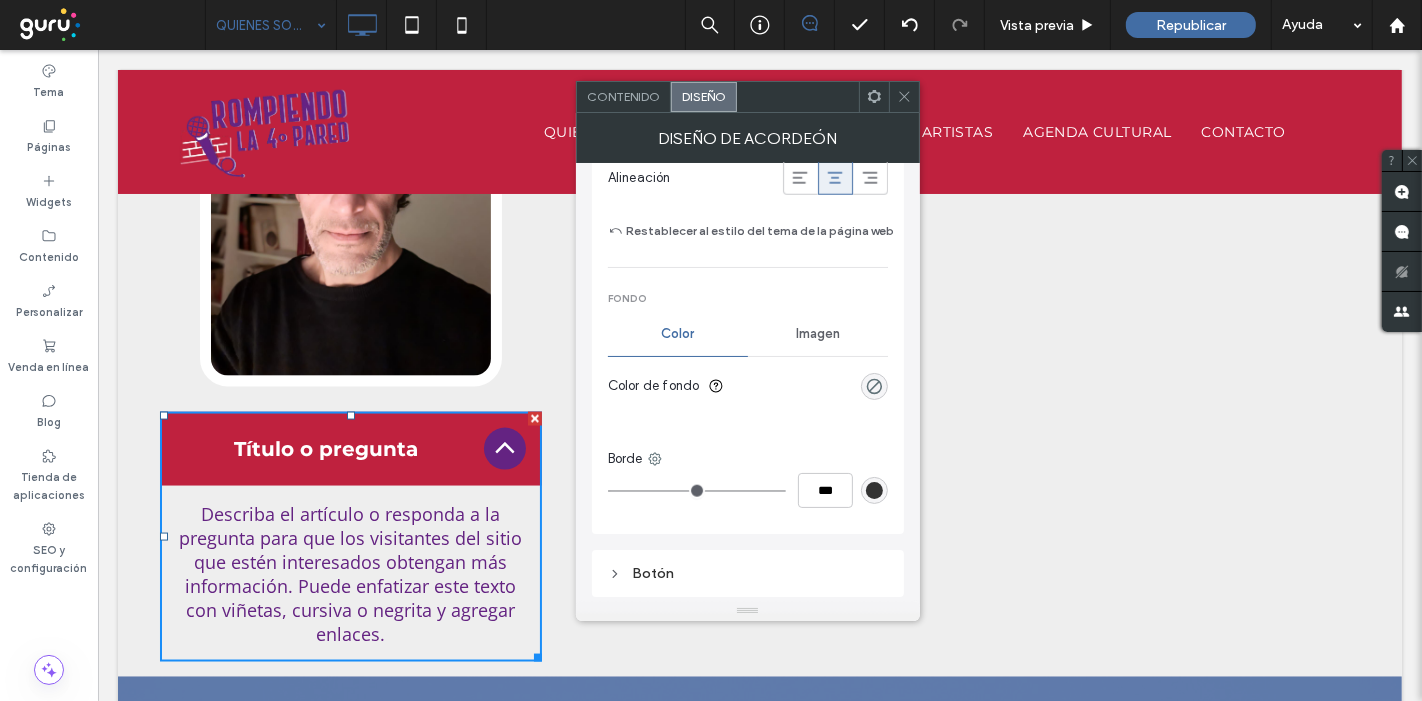 scroll, scrollTop: 2000, scrollLeft: 0, axis: vertical 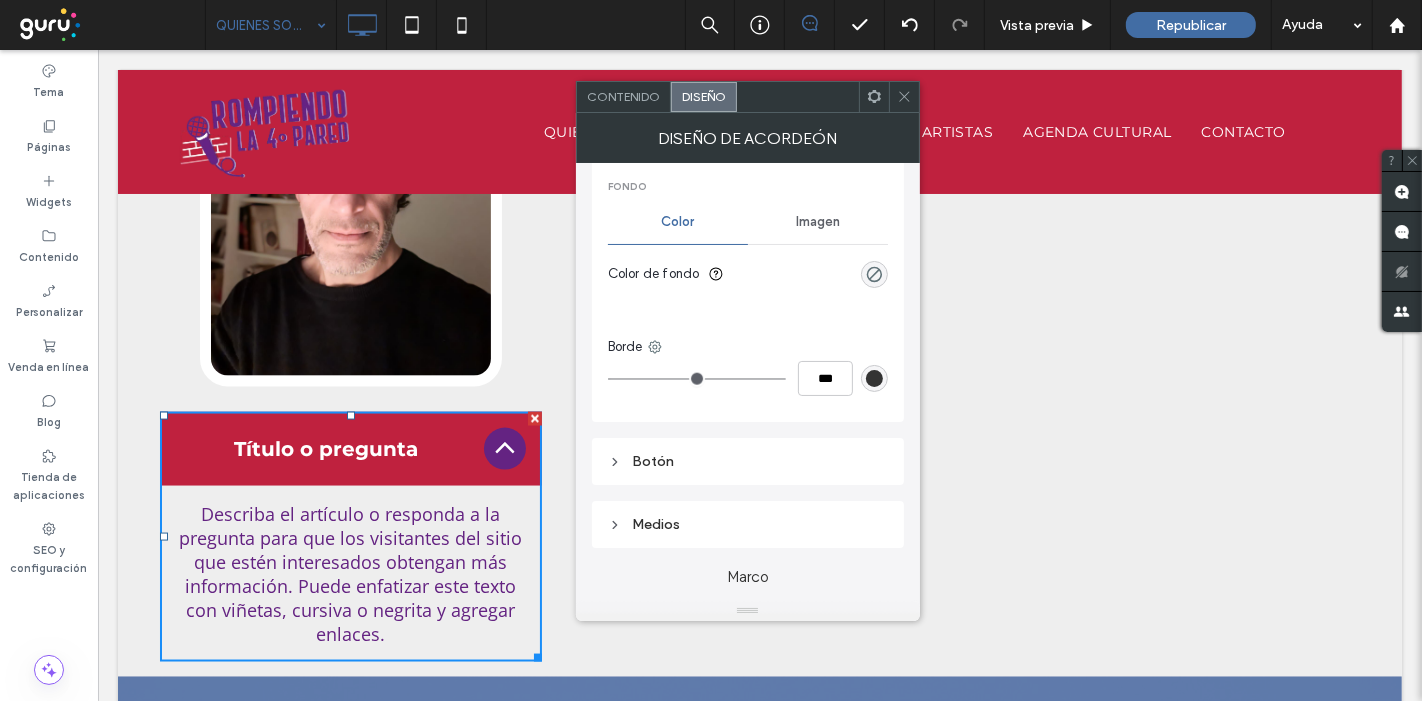 click 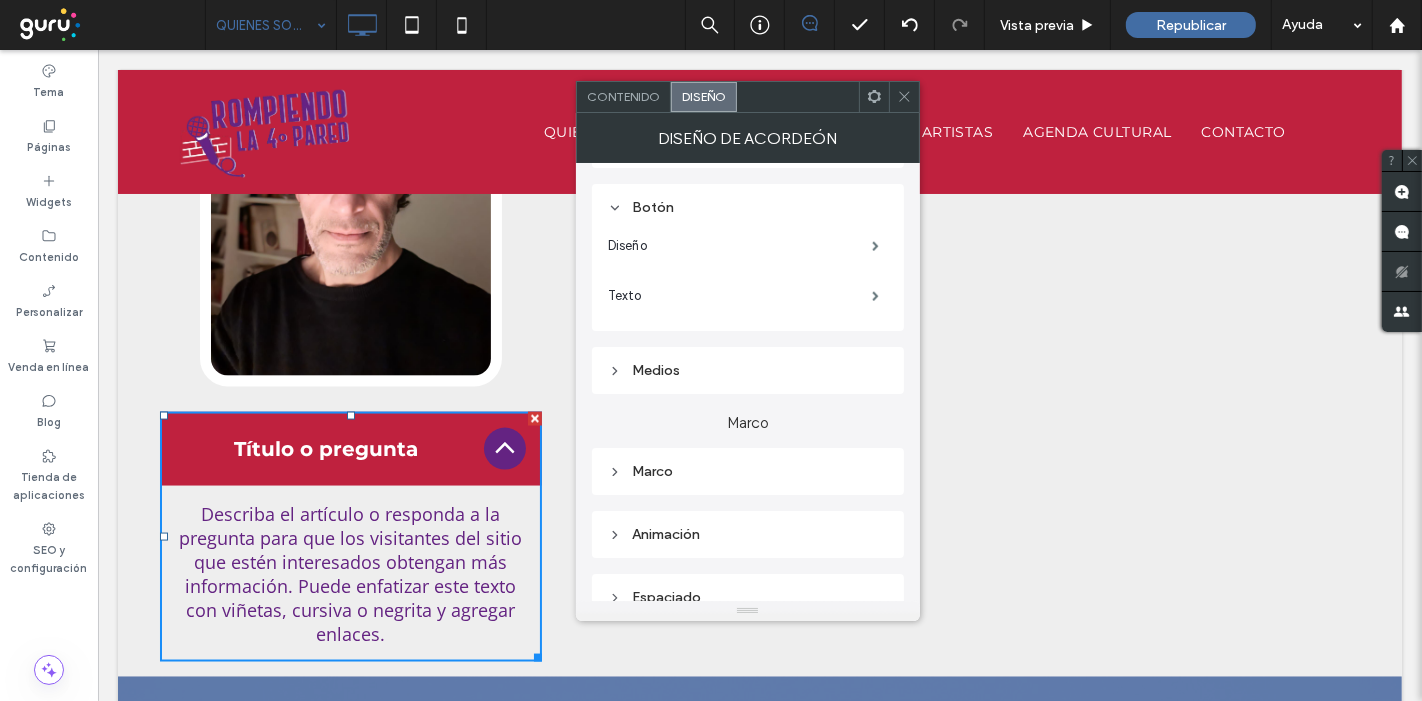 scroll, scrollTop: 2267, scrollLeft: 0, axis: vertical 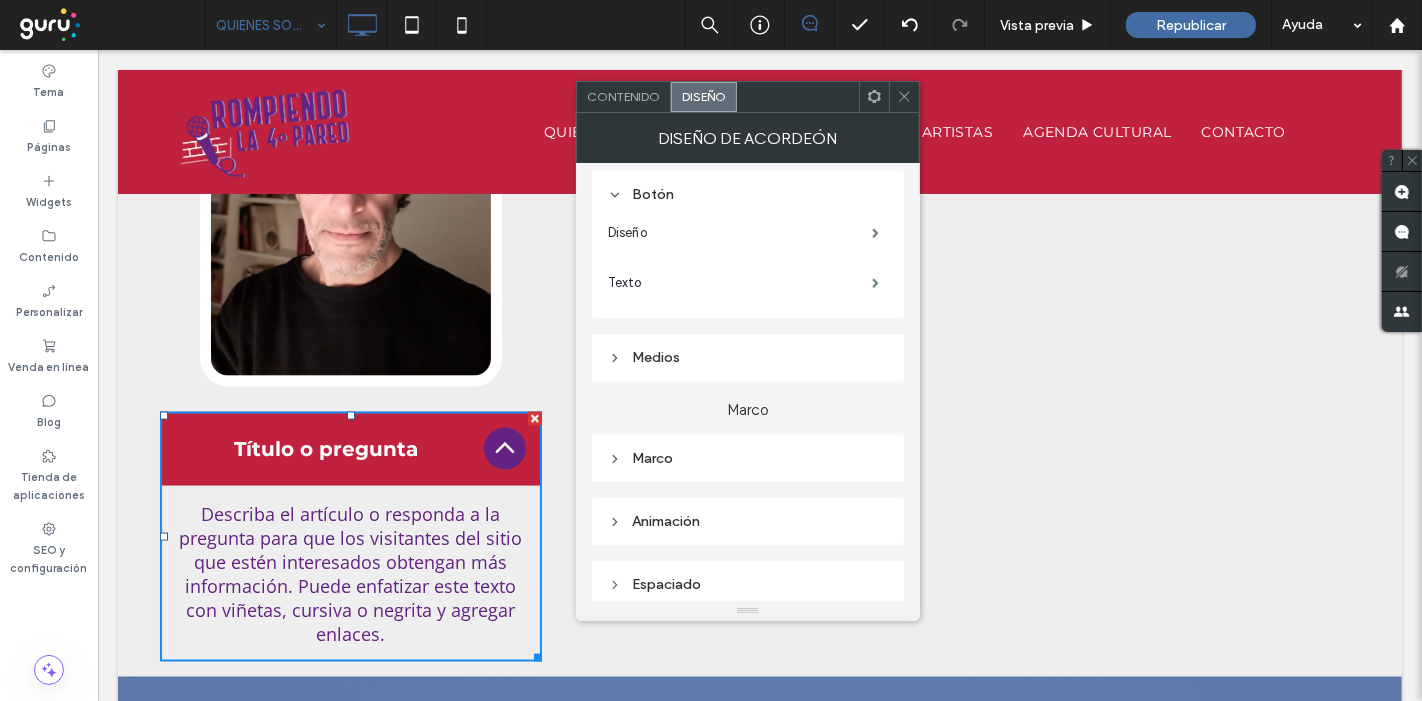 click 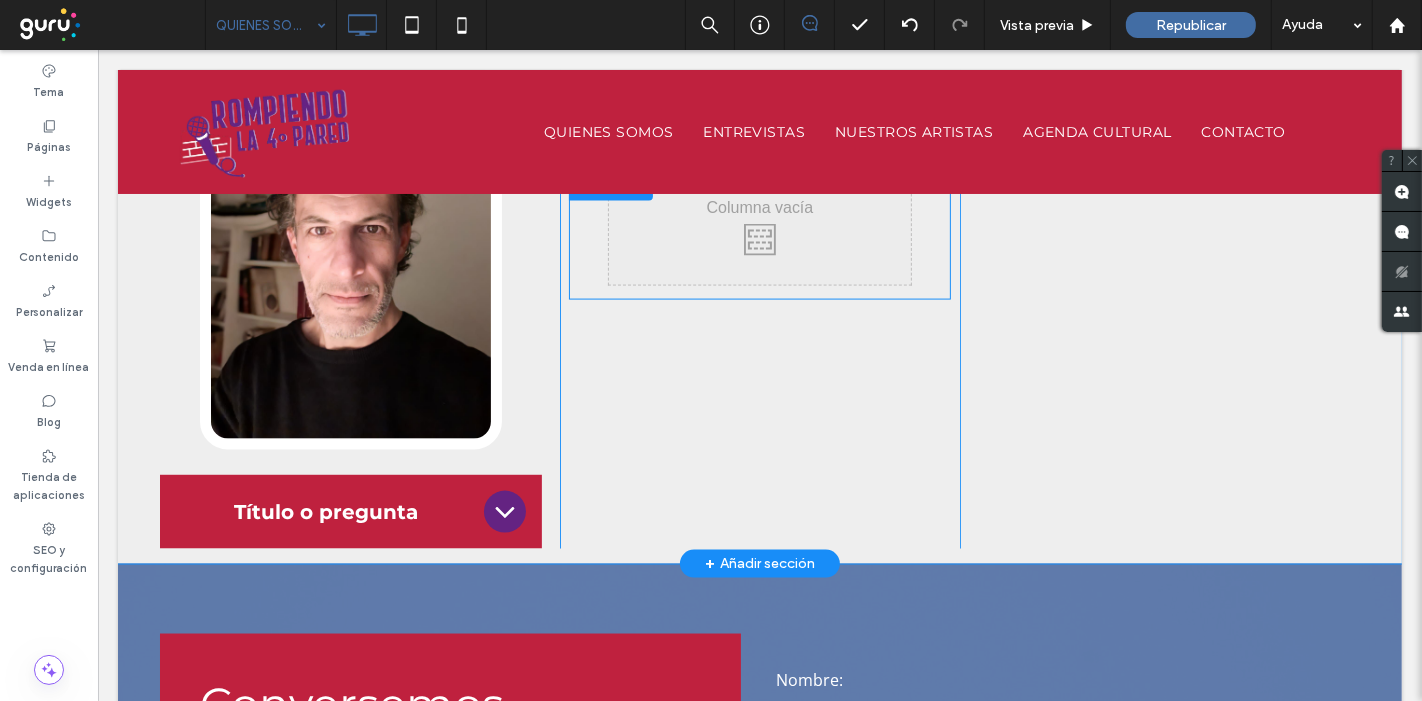 scroll, scrollTop: 2417, scrollLeft: 0, axis: vertical 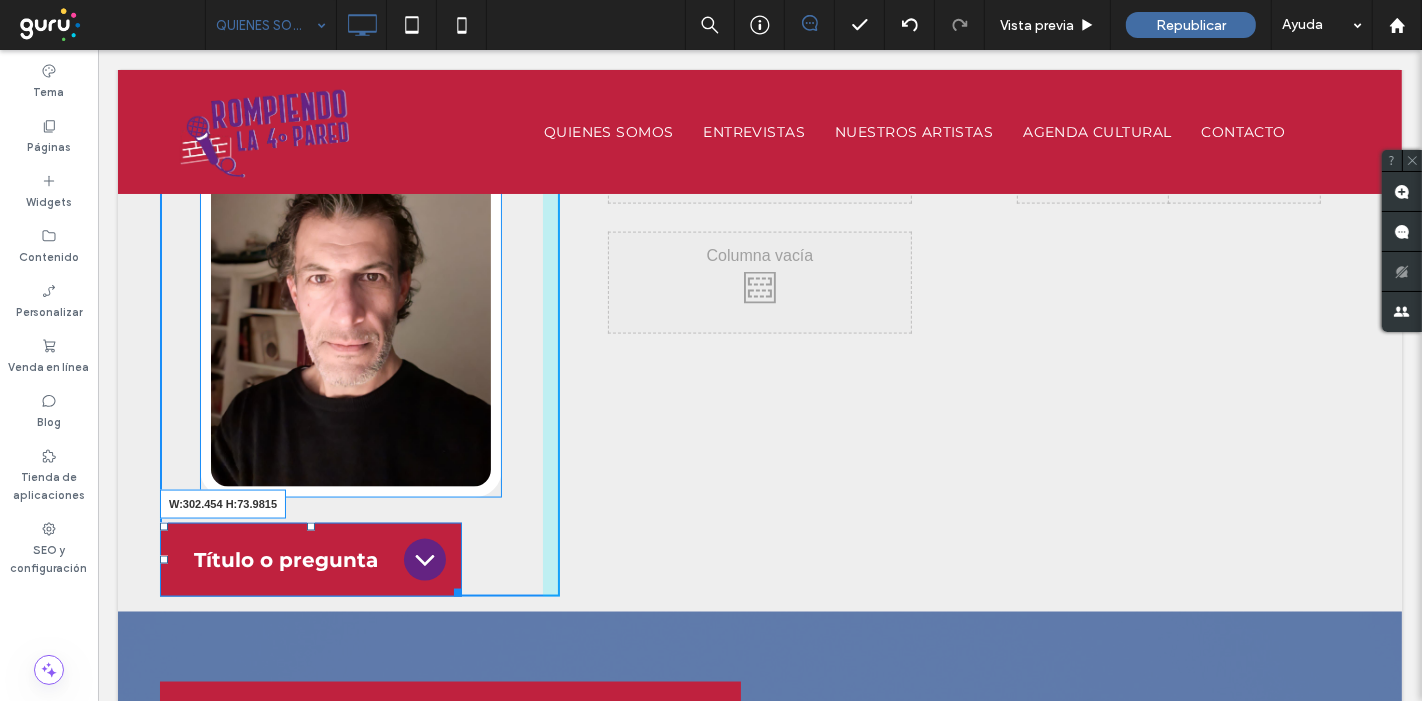 drag, startPoint x: 530, startPoint y: 583, endPoint x: 552, endPoint y: 630, distance: 51.894123 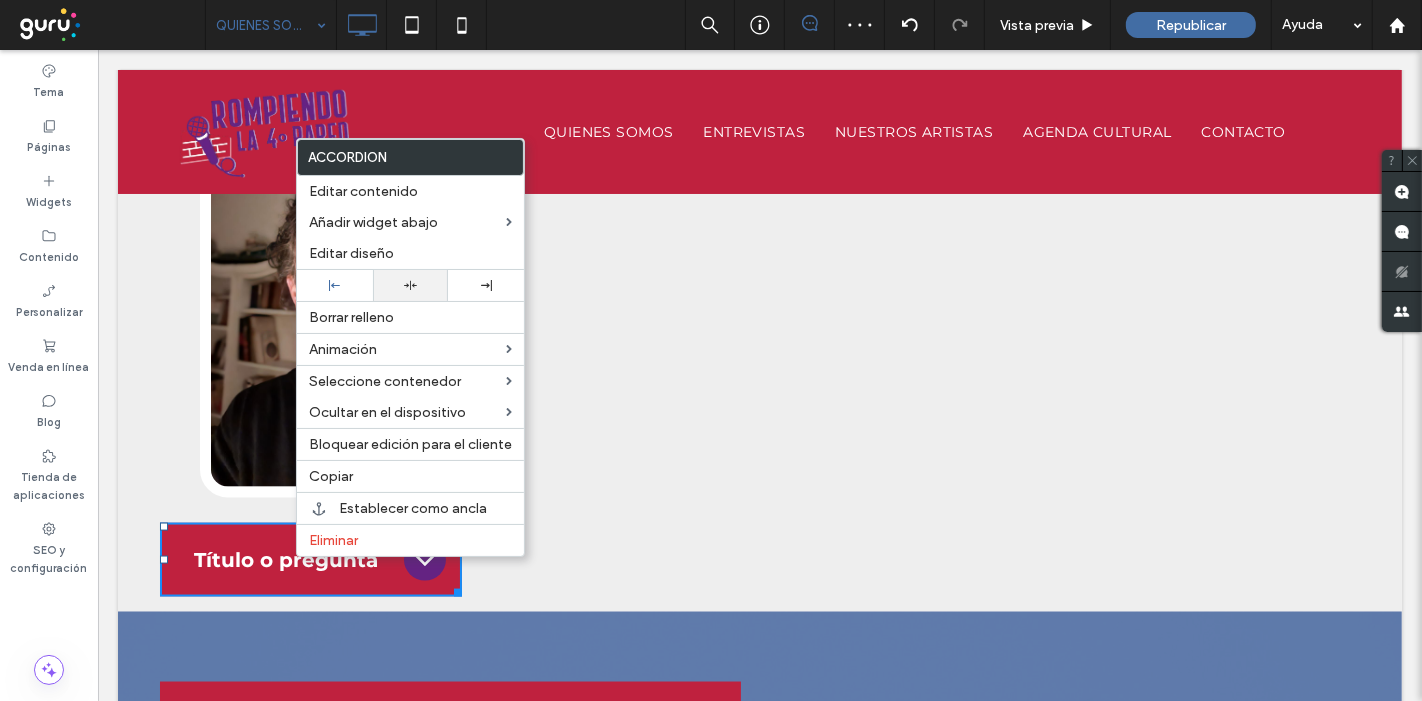click 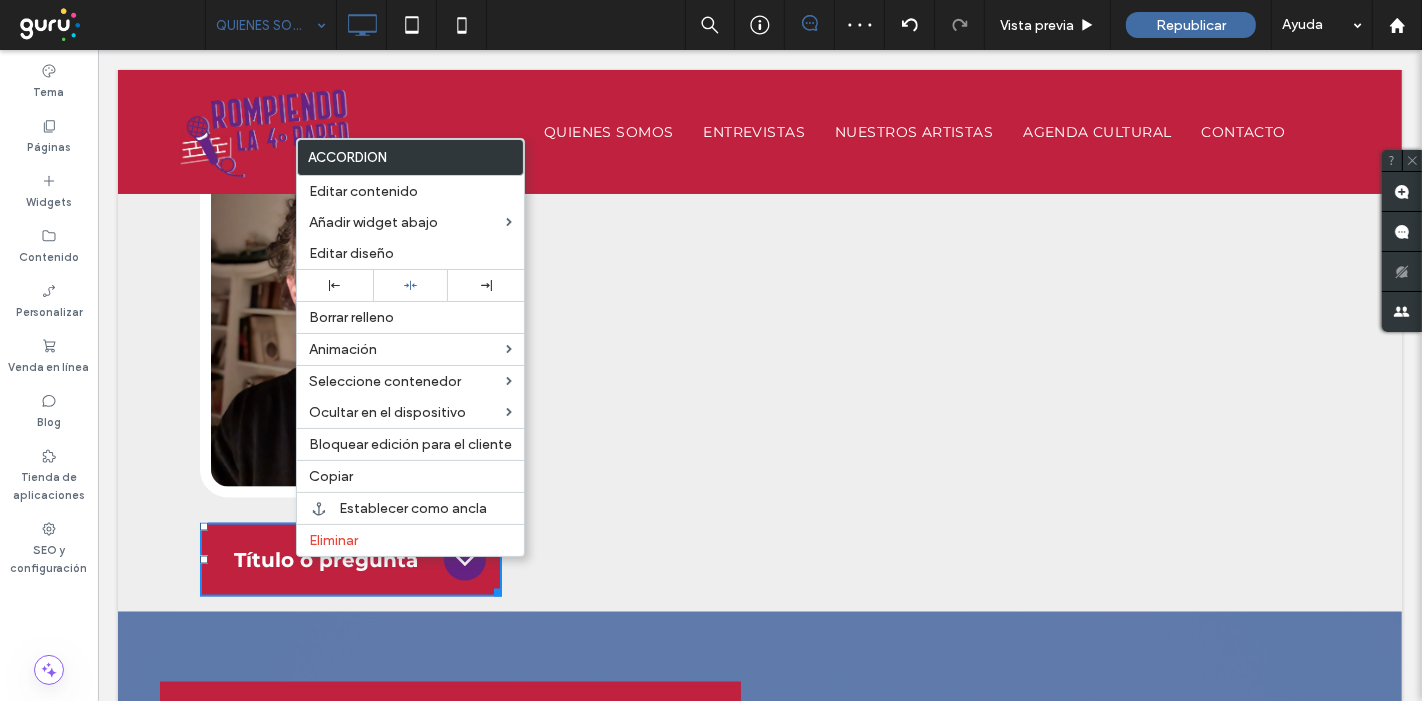 click on "Click To Paste     Click To Paste         Click To Paste     Click To Paste
Click To Paste     Click To Paste" at bounding box center [759, 342] 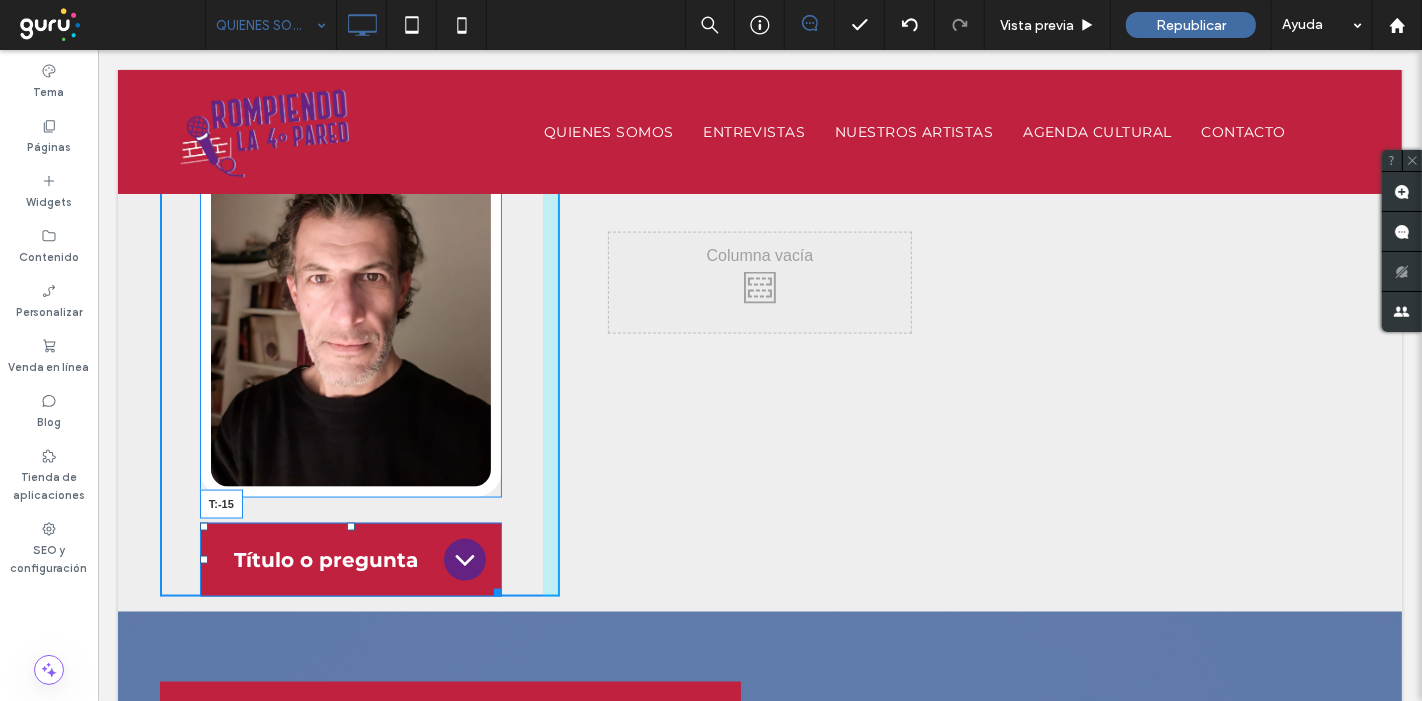 drag, startPoint x: 343, startPoint y: 517, endPoint x: 439, endPoint y: 527, distance: 96.519424 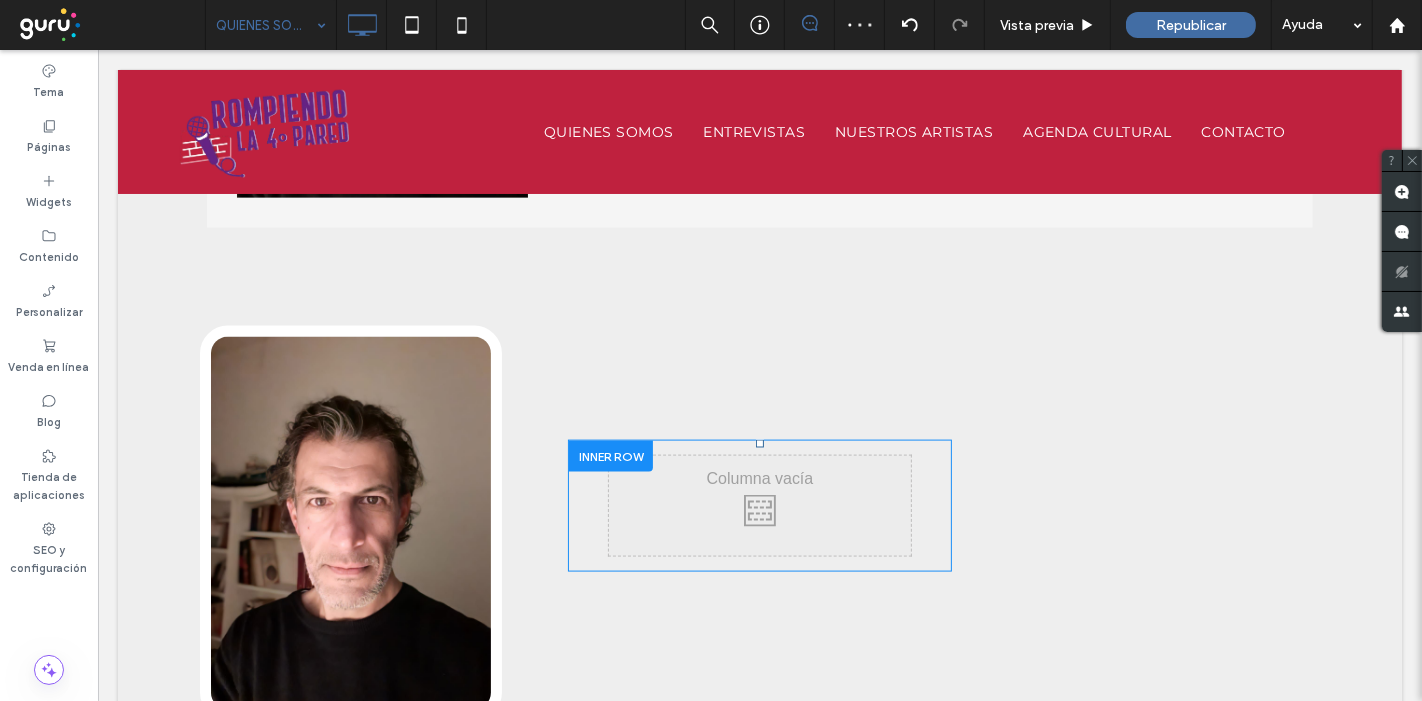 scroll, scrollTop: 2305, scrollLeft: 0, axis: vertical 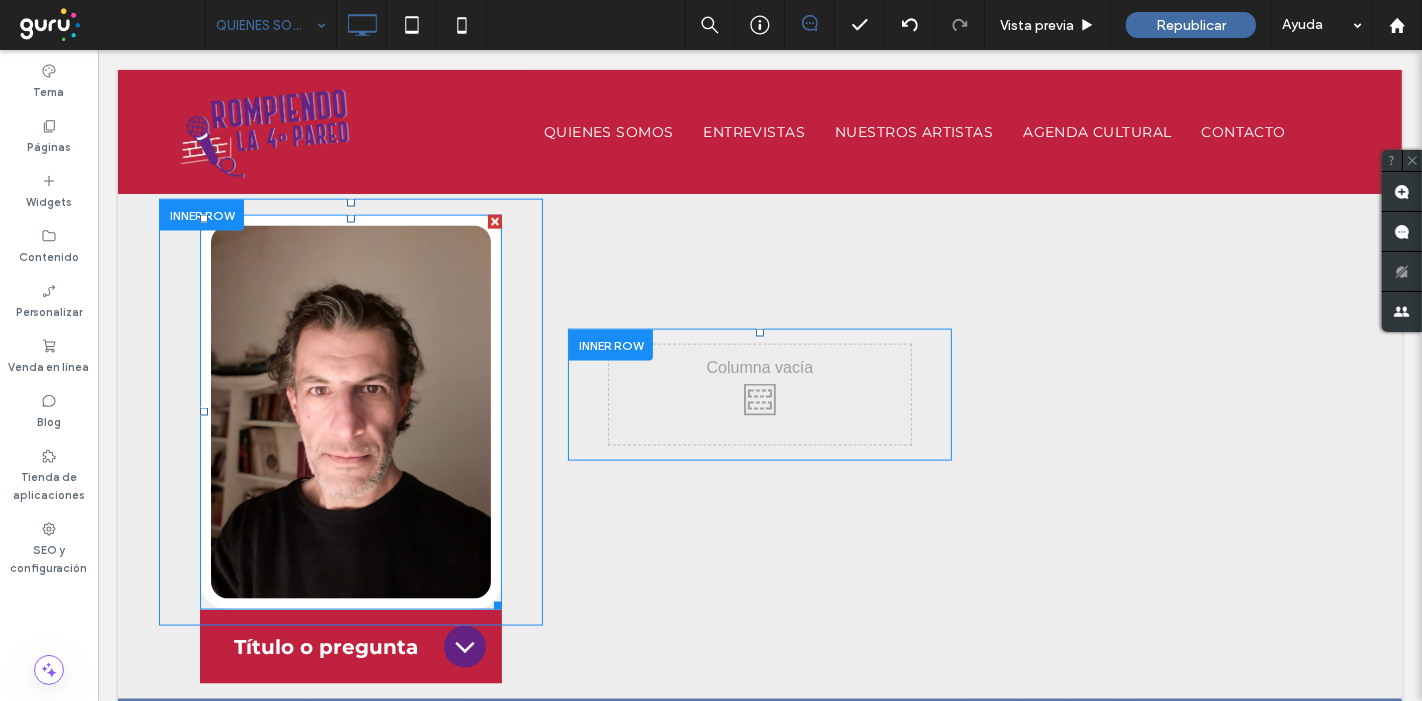click at bounding box center [350, 412] 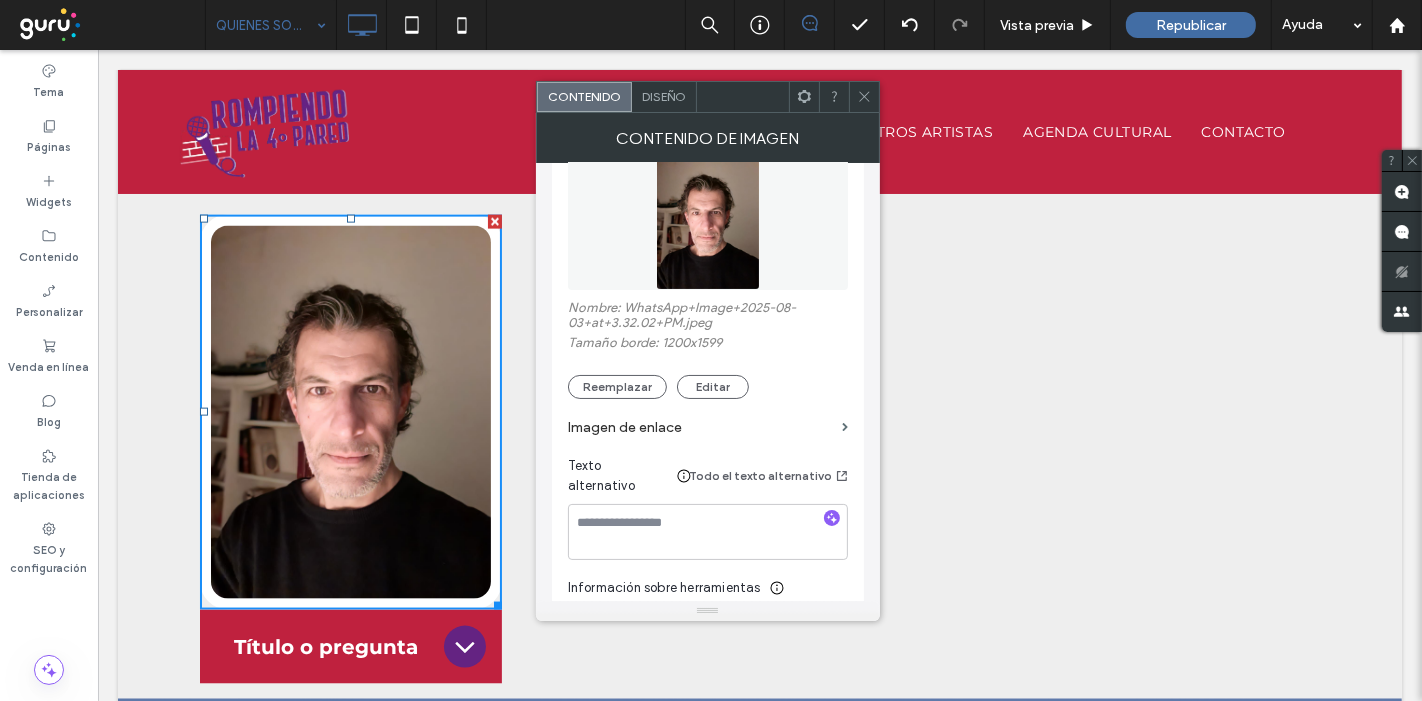 scroll, scrollTop: 252, scrollLeft: 0, axis: vertical 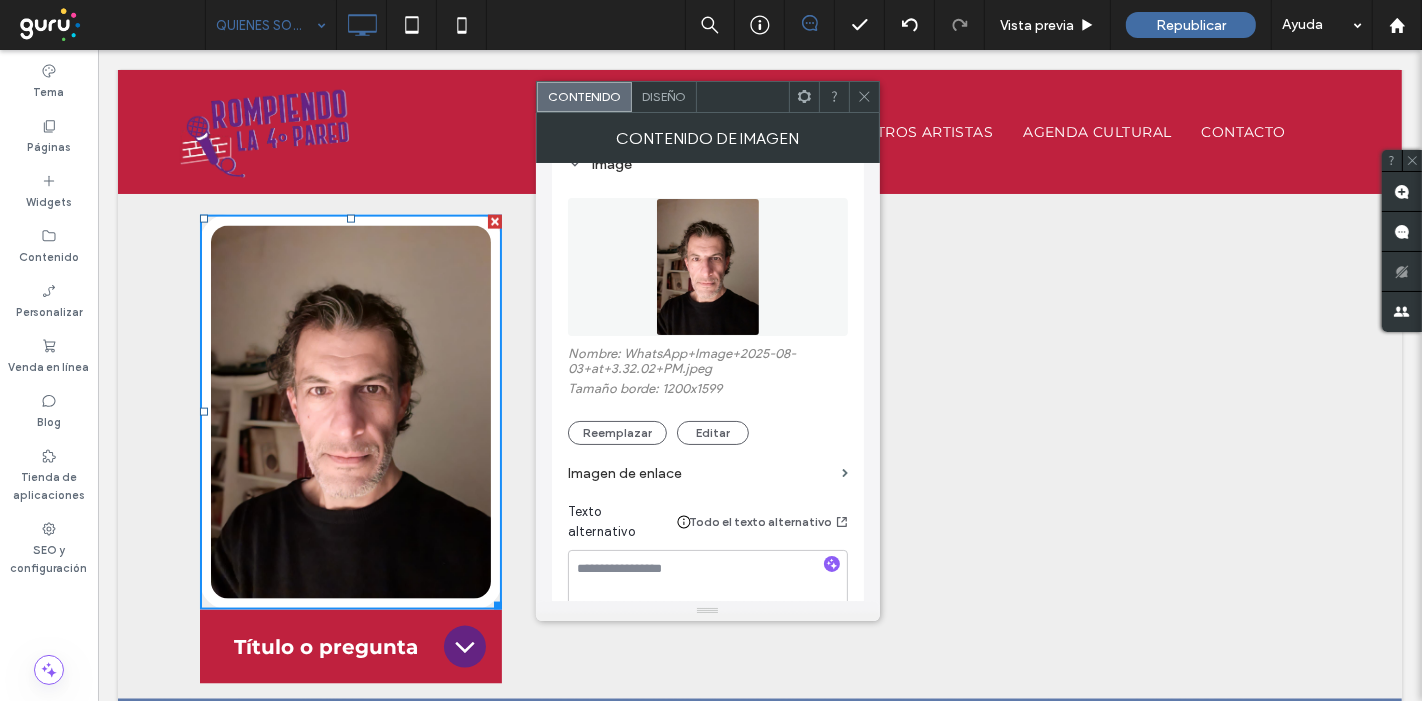 click on "Diseño" at bounding box center [664, 96] 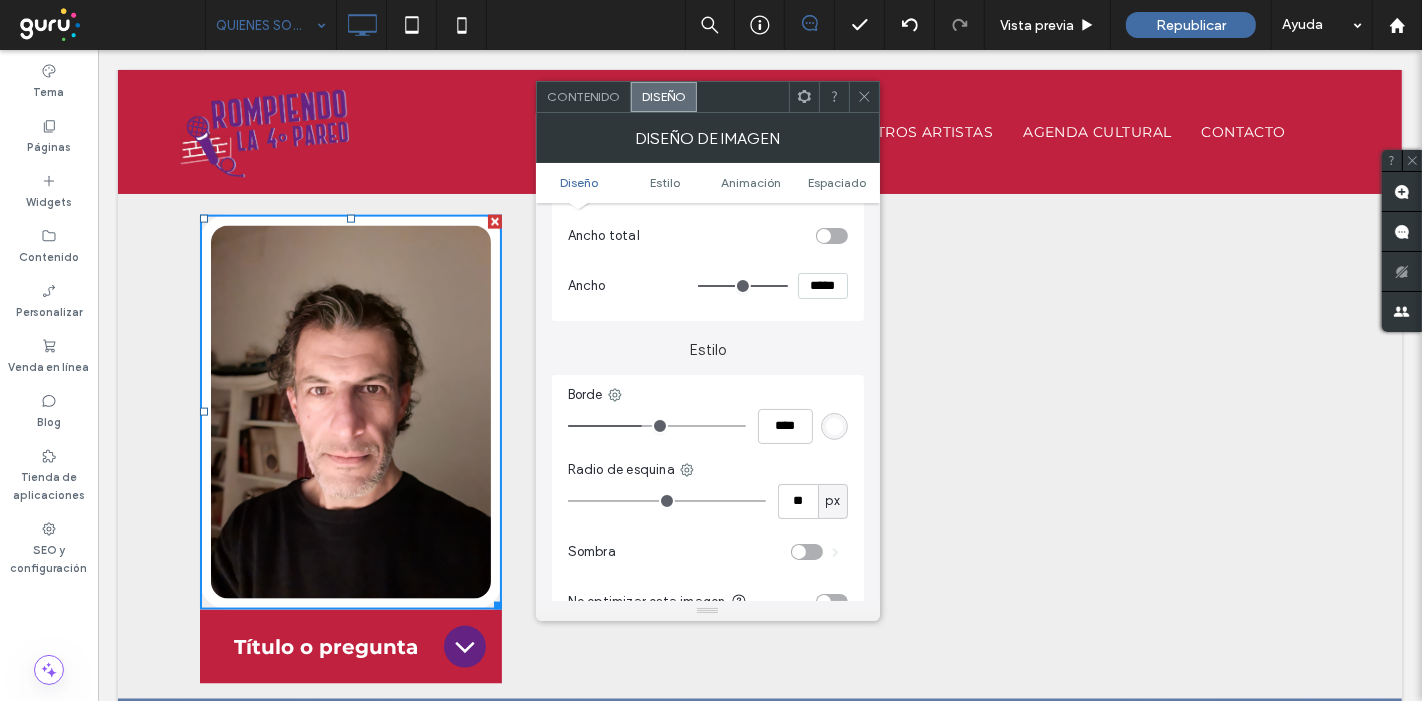 scroll, scrollTop: 333, scrollLeft: 0, axis: vertical 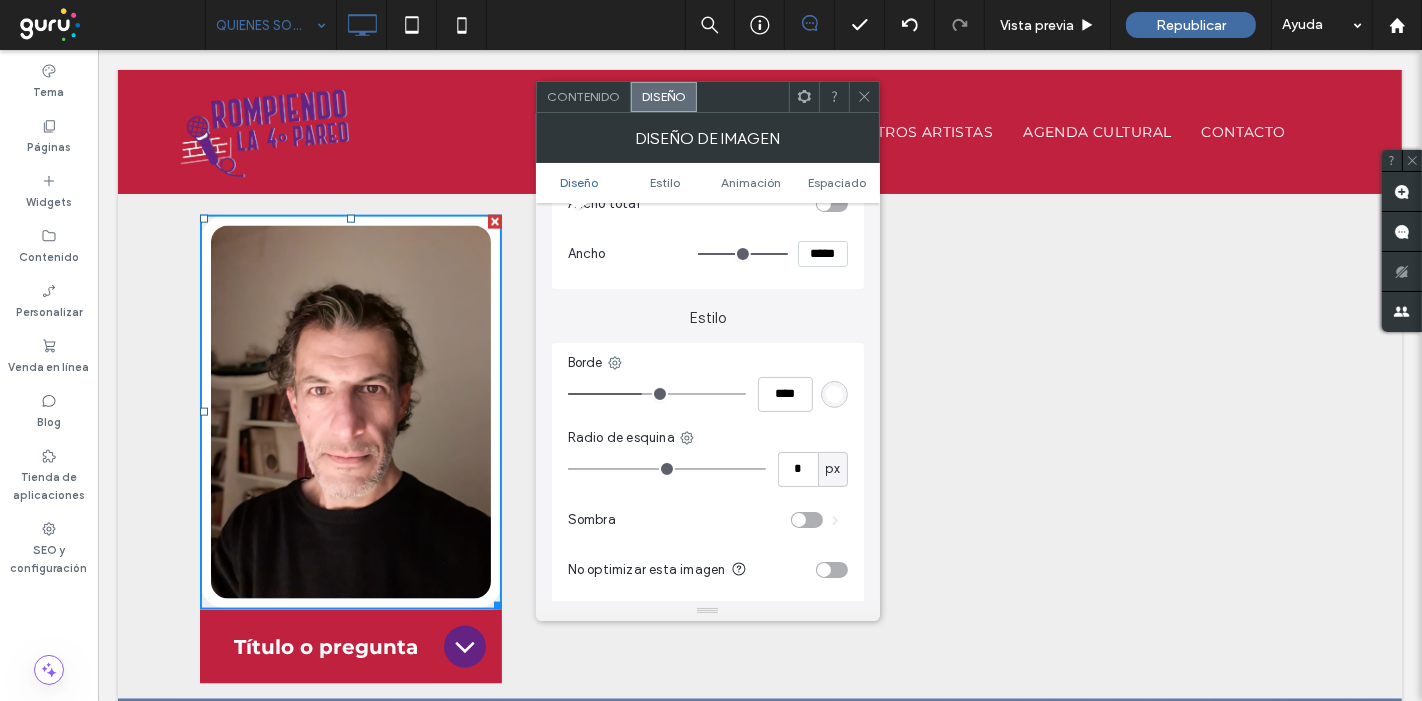 drag, startPoint x: 623, startPoint y: 463, endPoint x: 477, endPoint y: 452, distance: 146.4138 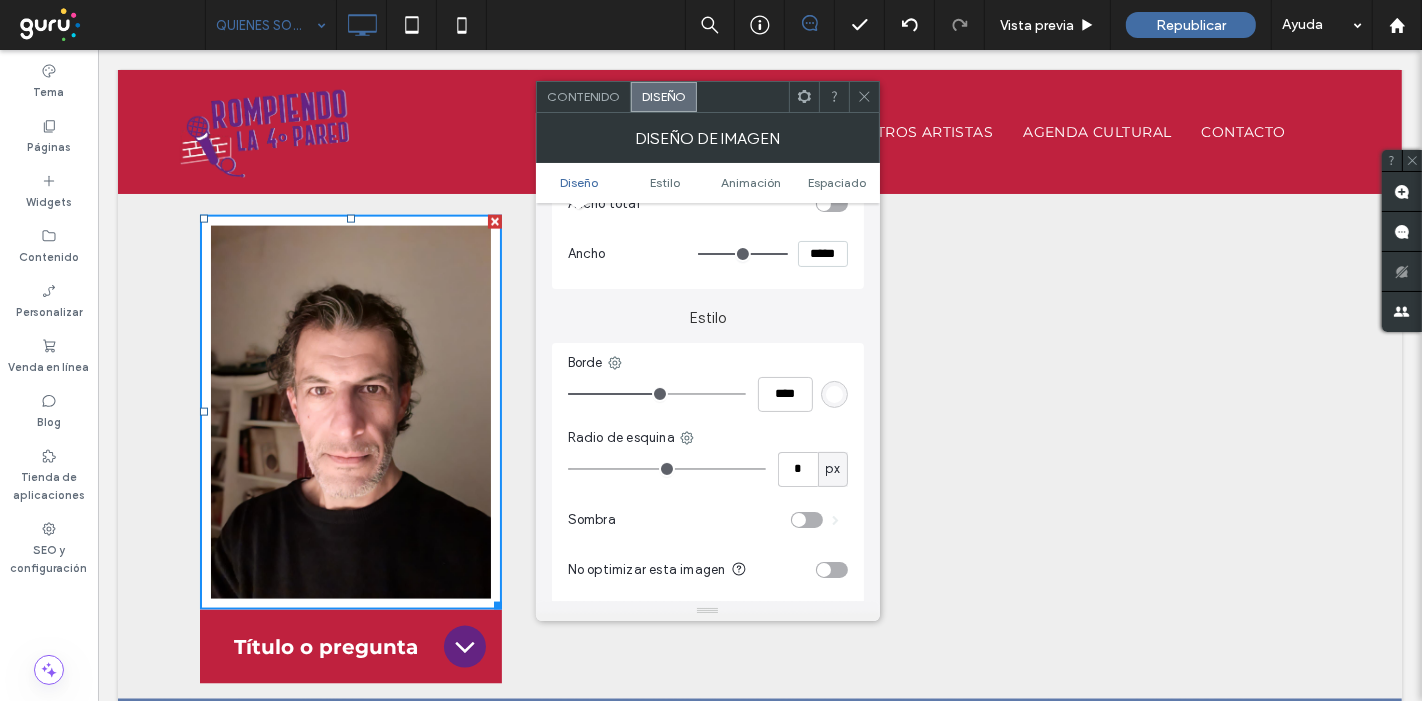 drag, startPoint x: 641, startPoint y: 391, endPoint x: 660, endPoint y: 386, distance: 19.646883 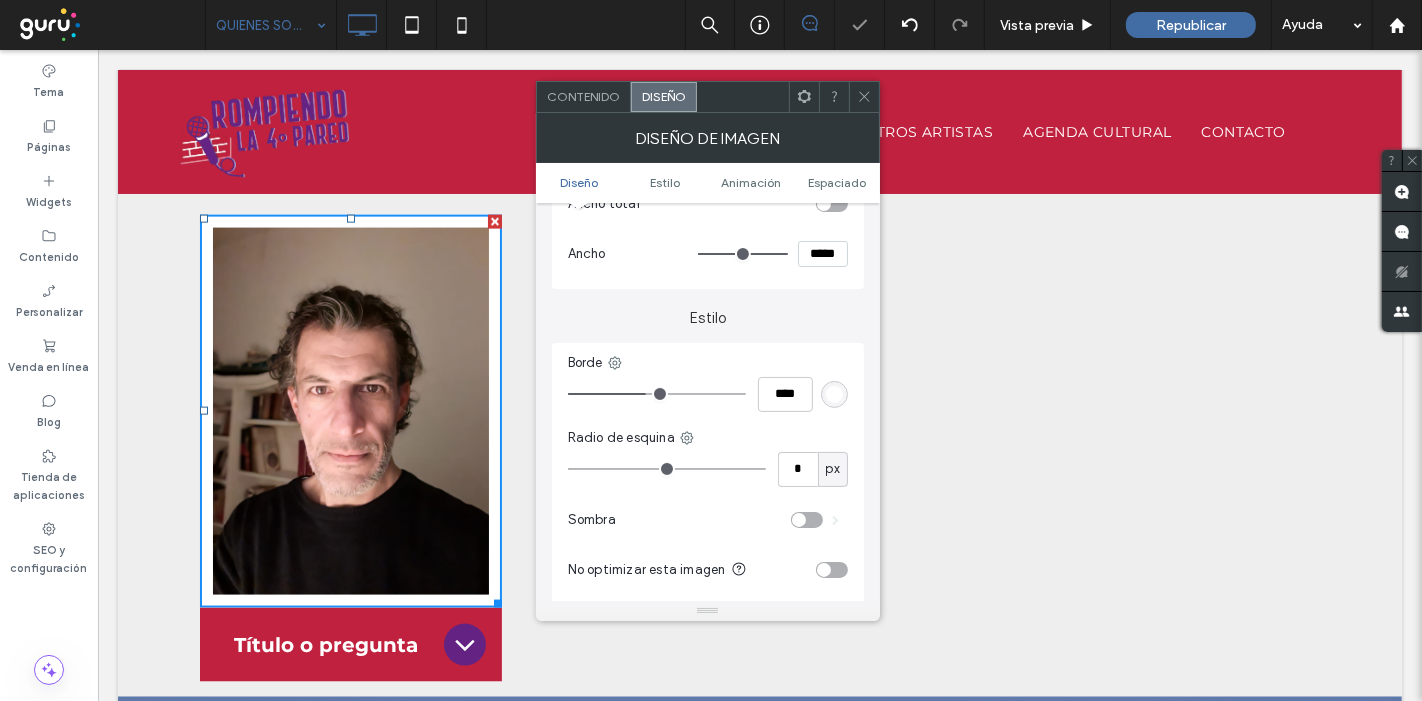 click at bounding box center [657, 394] 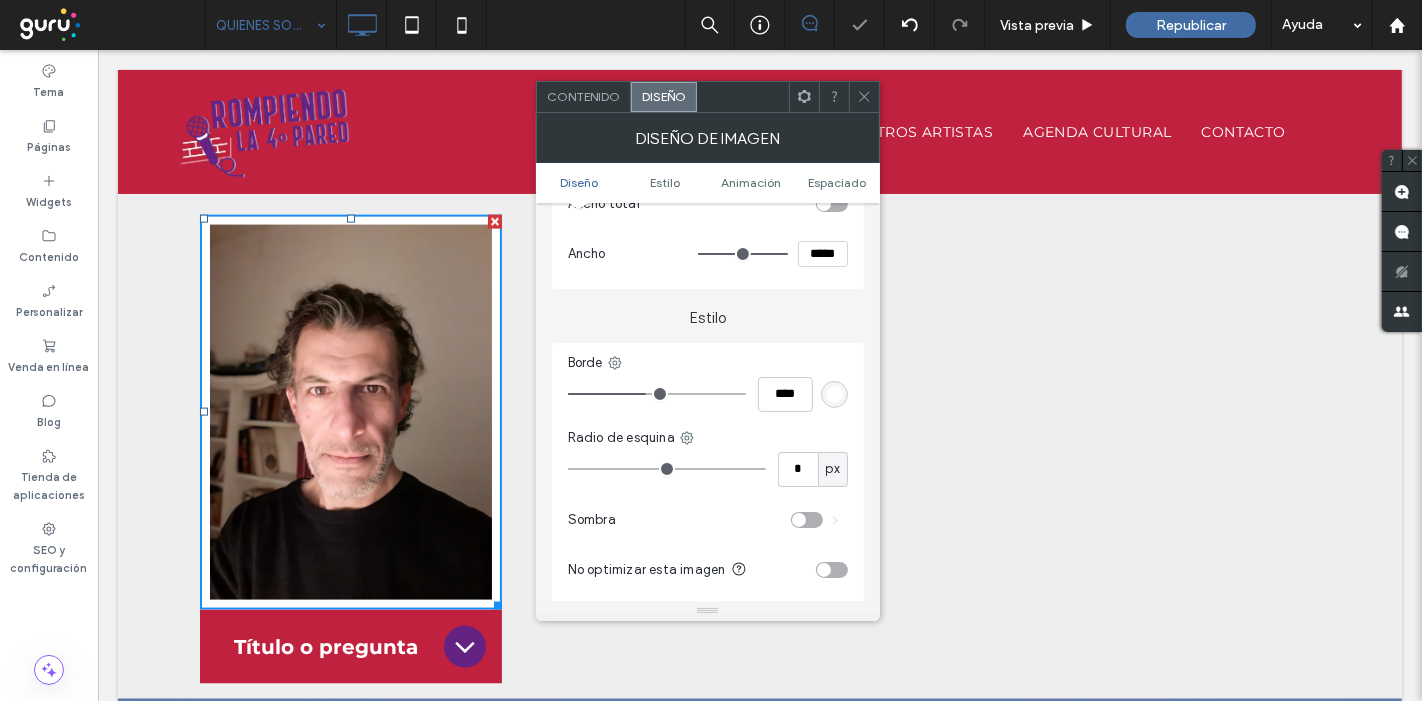 drag, startPoint x: 639, startPoint y: 387, endPoint x: 650, endPoint y: 384, distance: 11.401754 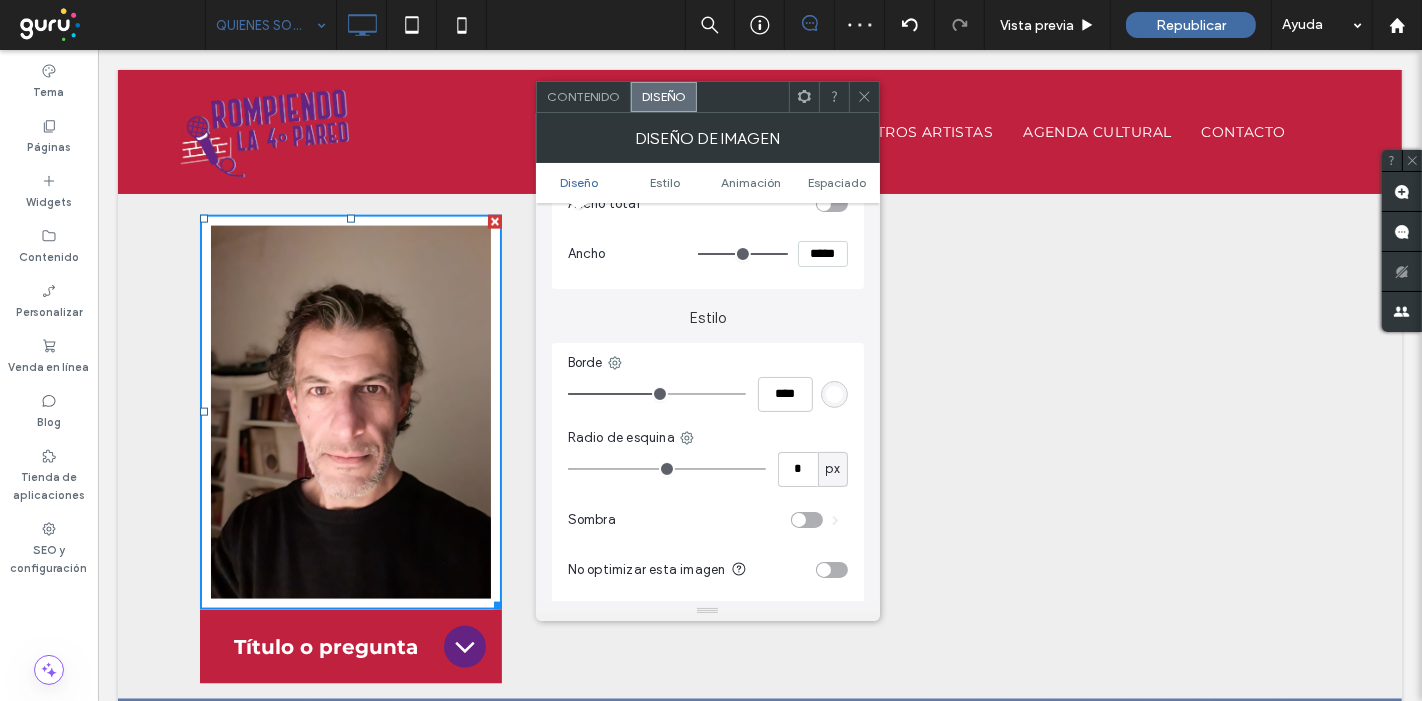 drag, startPoint x: 650, startPoint y: 390, endPoint x: 665, endPoint y: 390, distance: 15 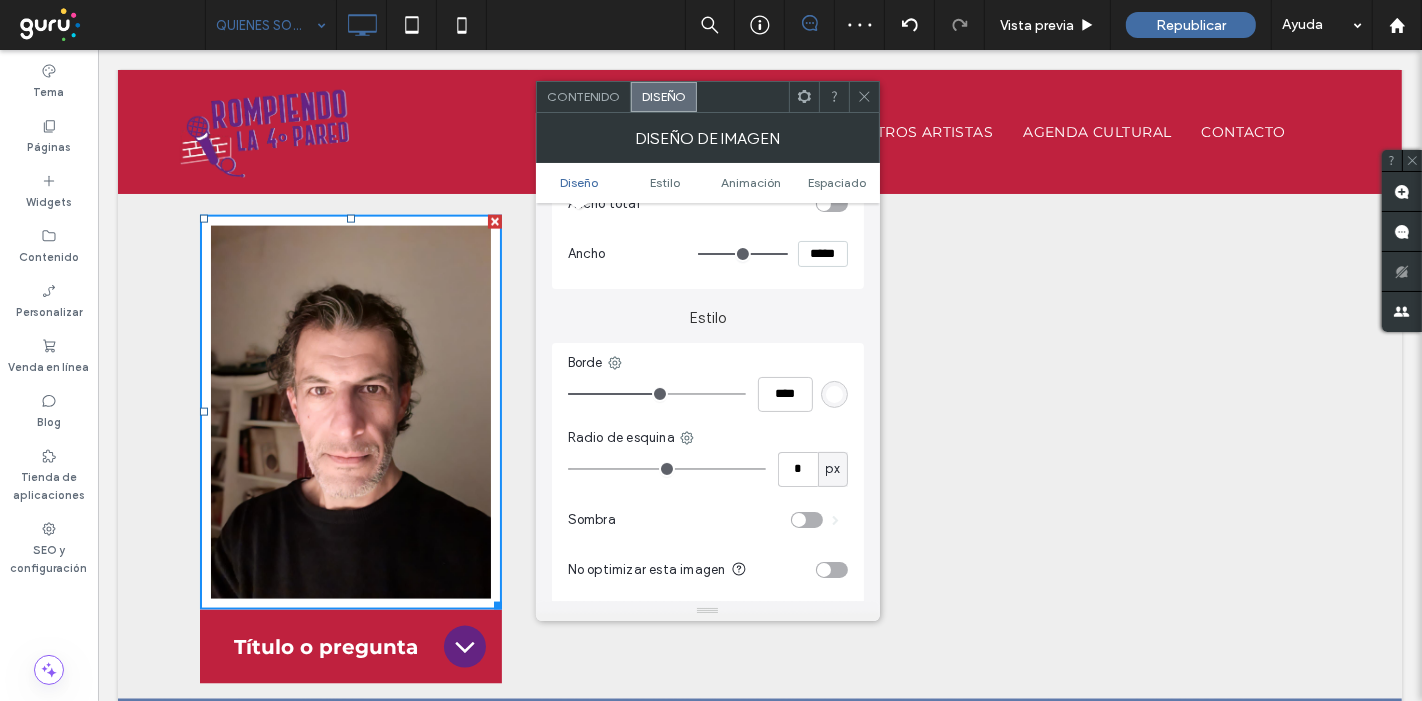 click at bounding box center (657, 394) 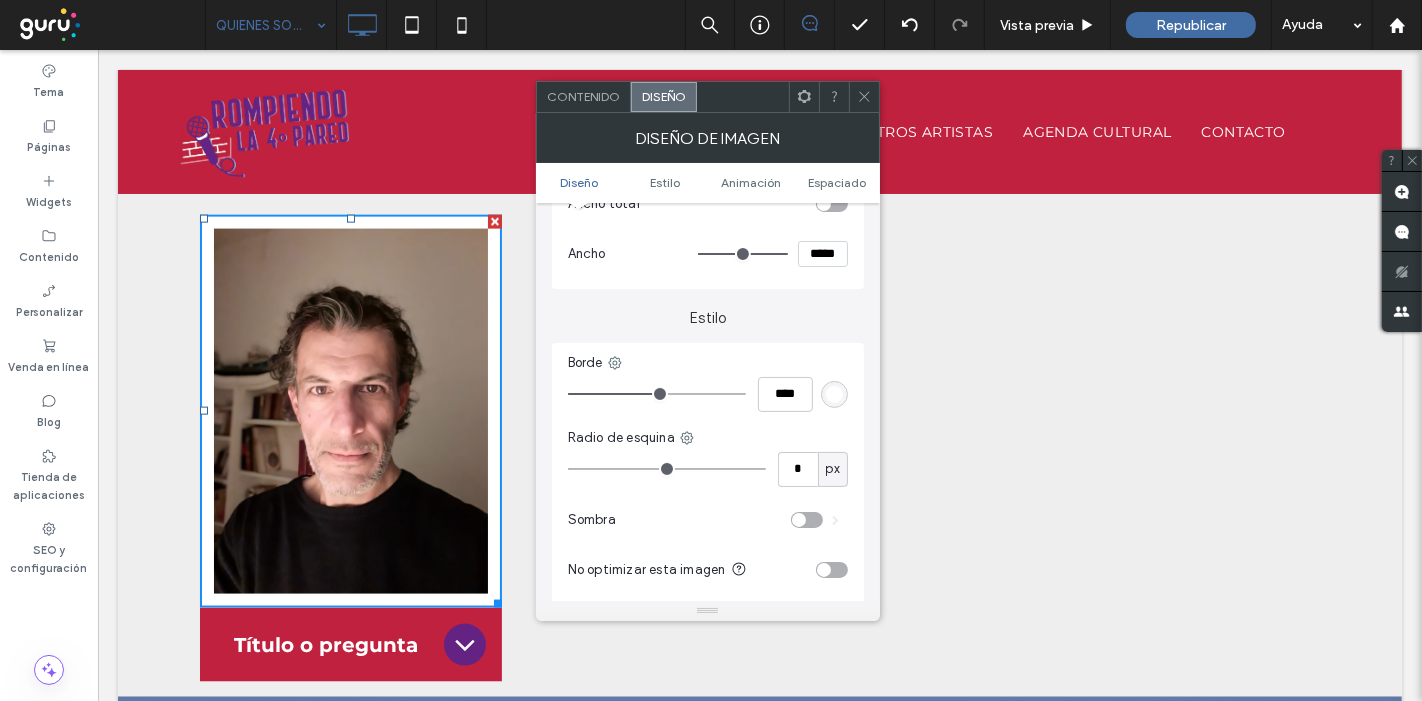 click 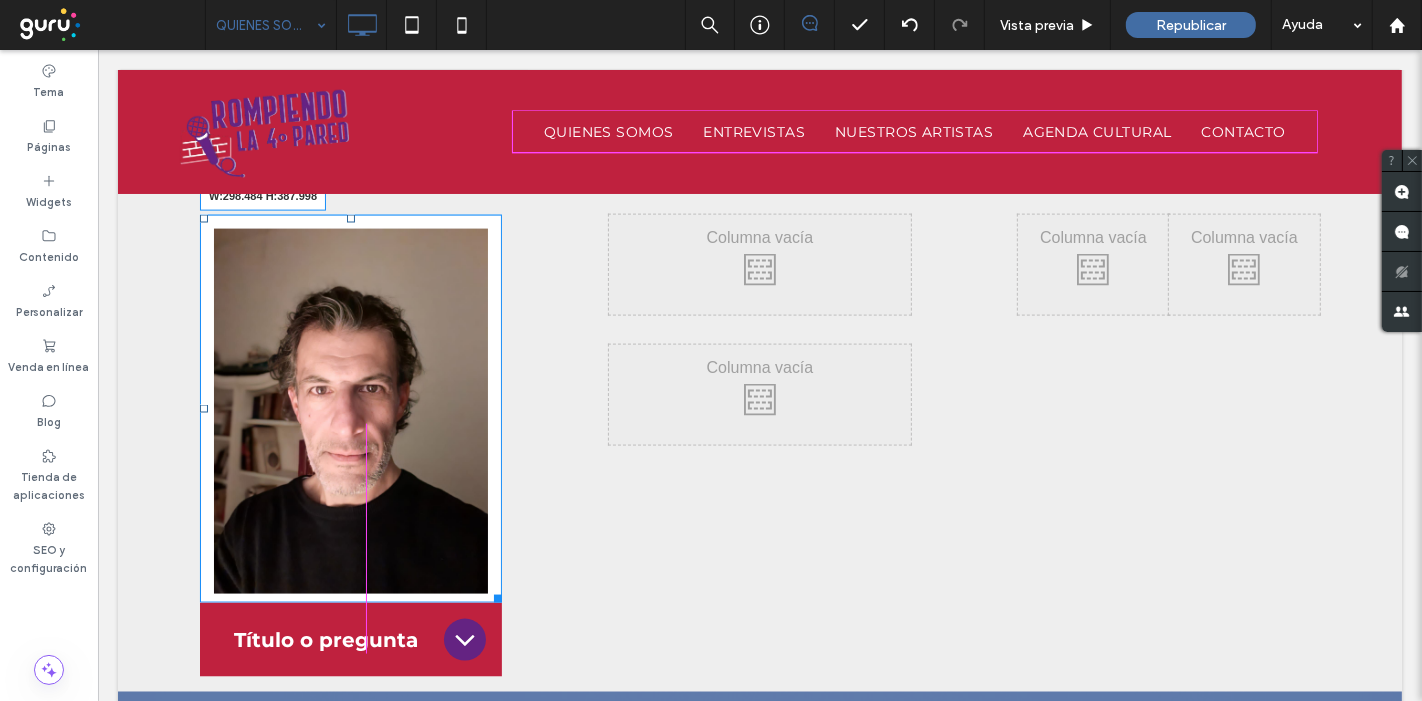 drag, startPoint x: 490, startPoint y: 592, endPoint x: 631, endPoint y: 669, distance: 160.6549 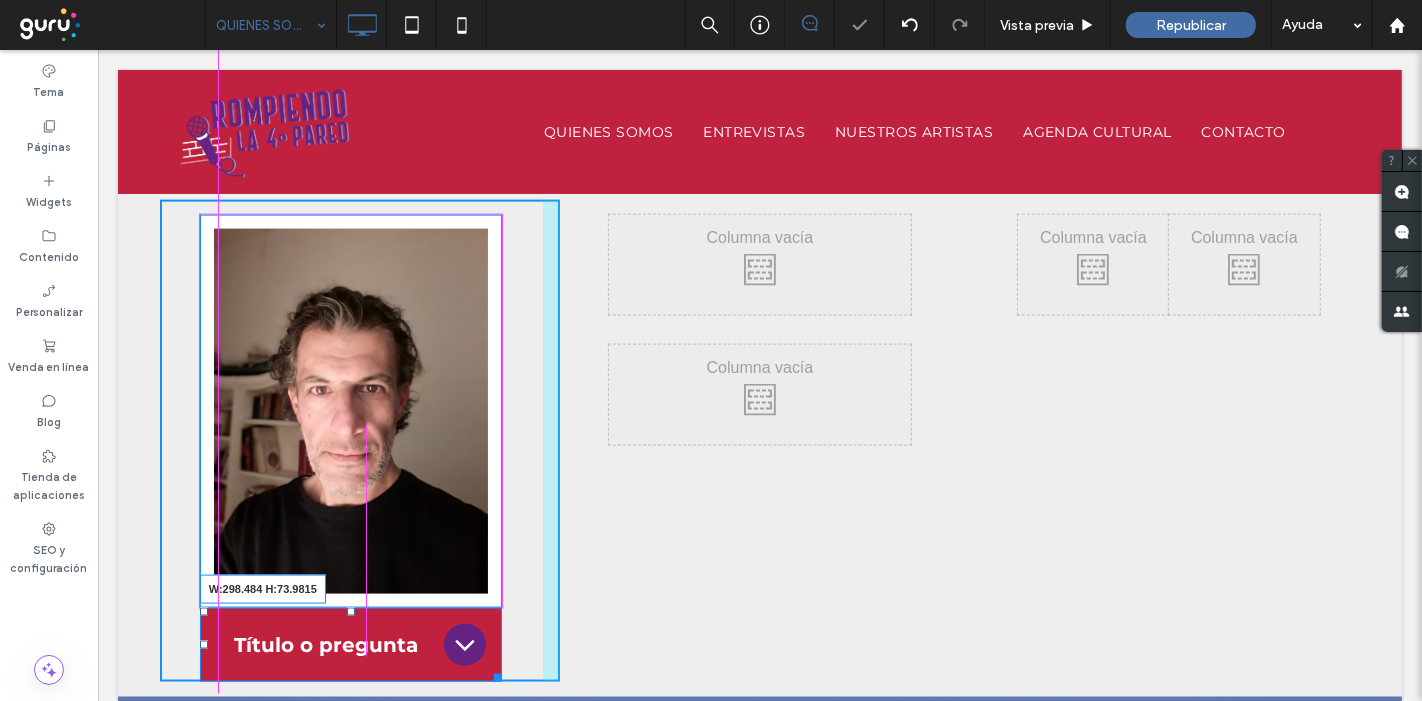 drag, startPoint x: 493, startPoint y: 669, endPoint x: 585, endPoint y: 708, distance: 99.92497 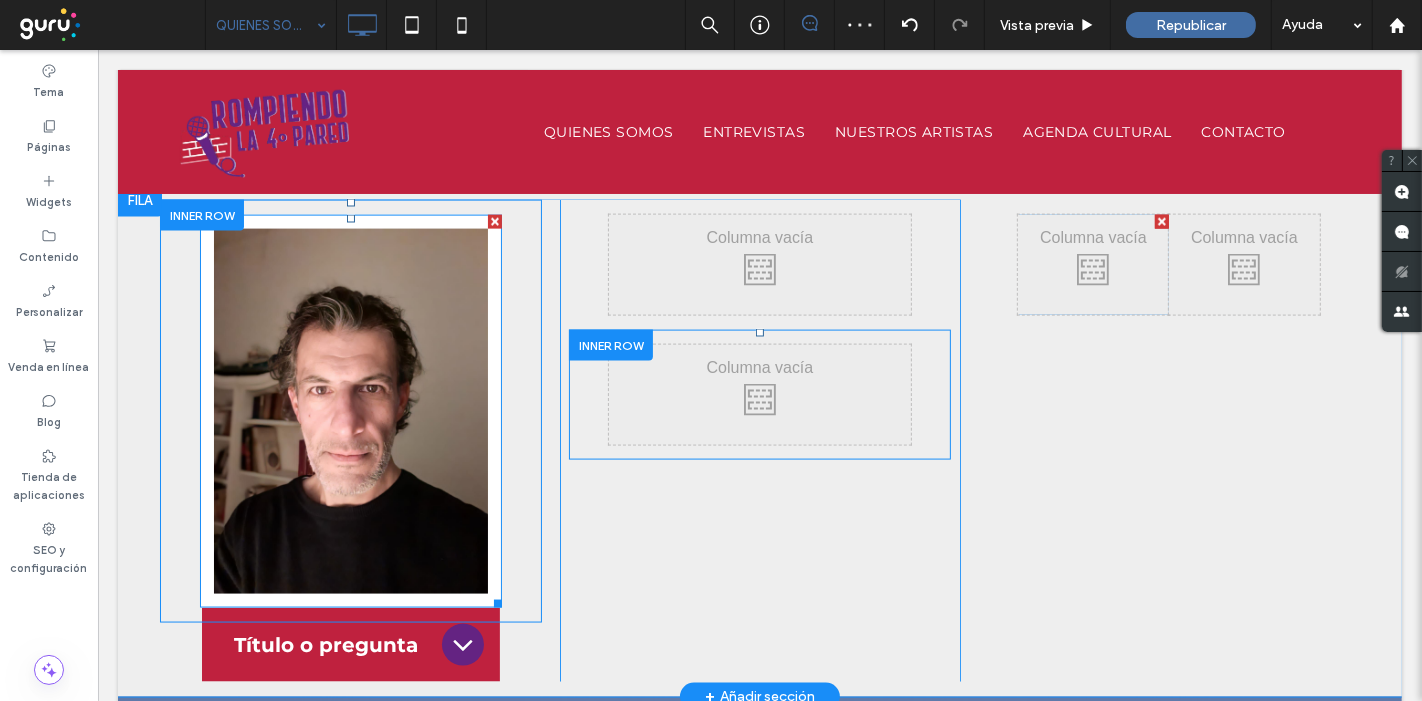 click at bounding box center [350, 411] 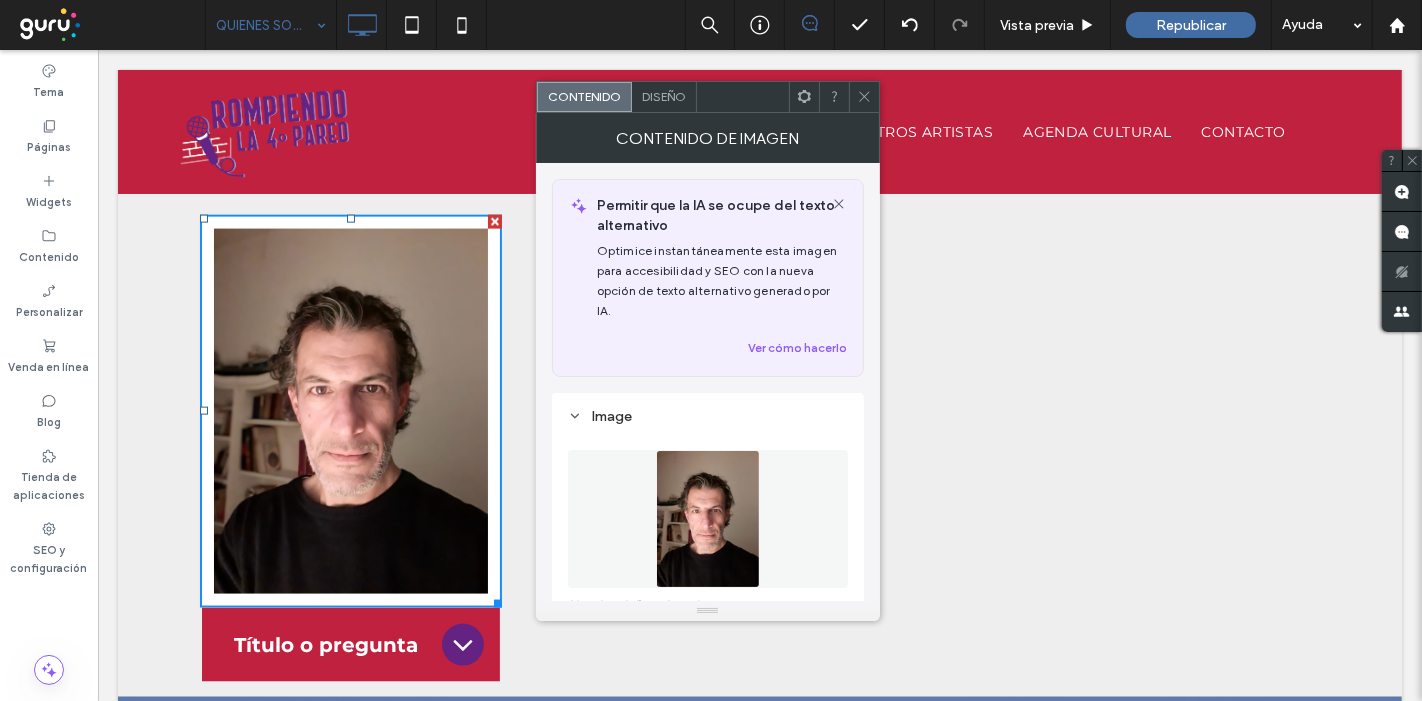click on "Diseño" at bounding box center (664, 96) 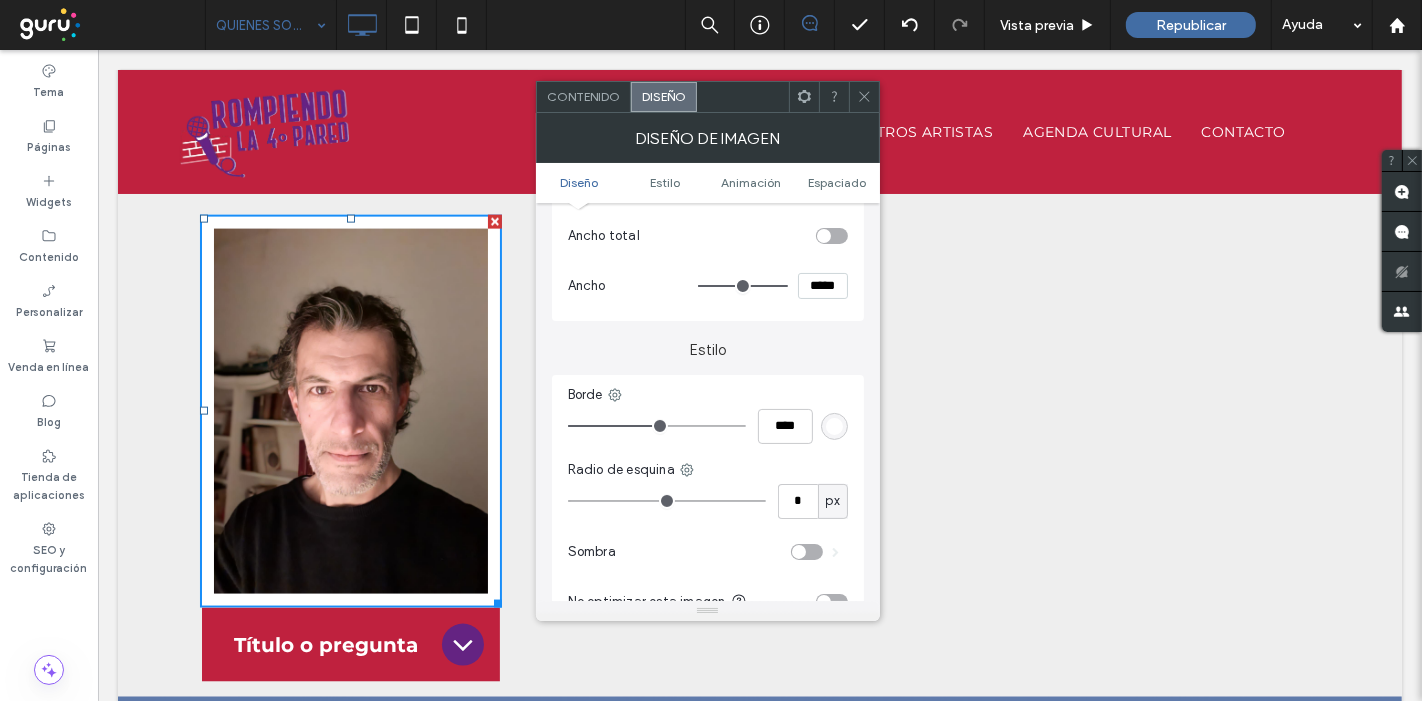 scroll, scrollTop: 333, scrollLeft: 0, axis: vertical 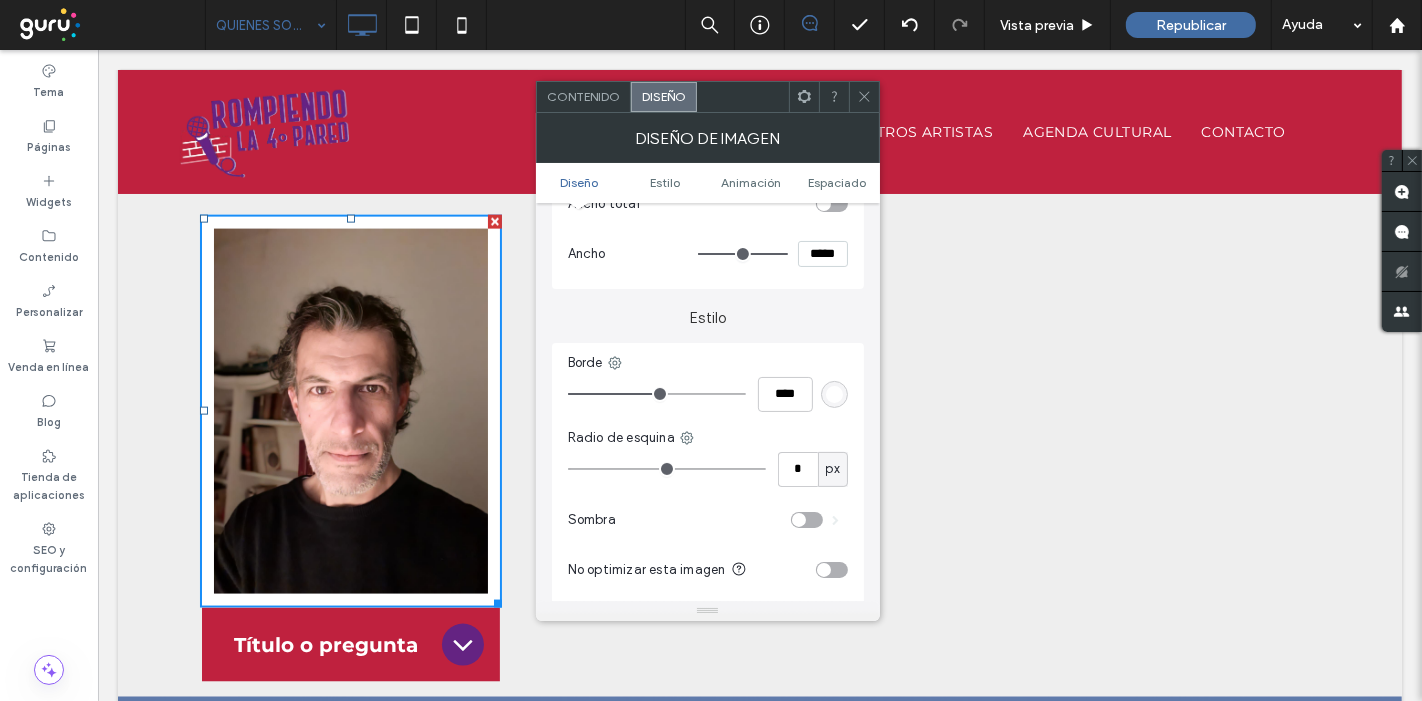 click at bounding box center (834, 394) 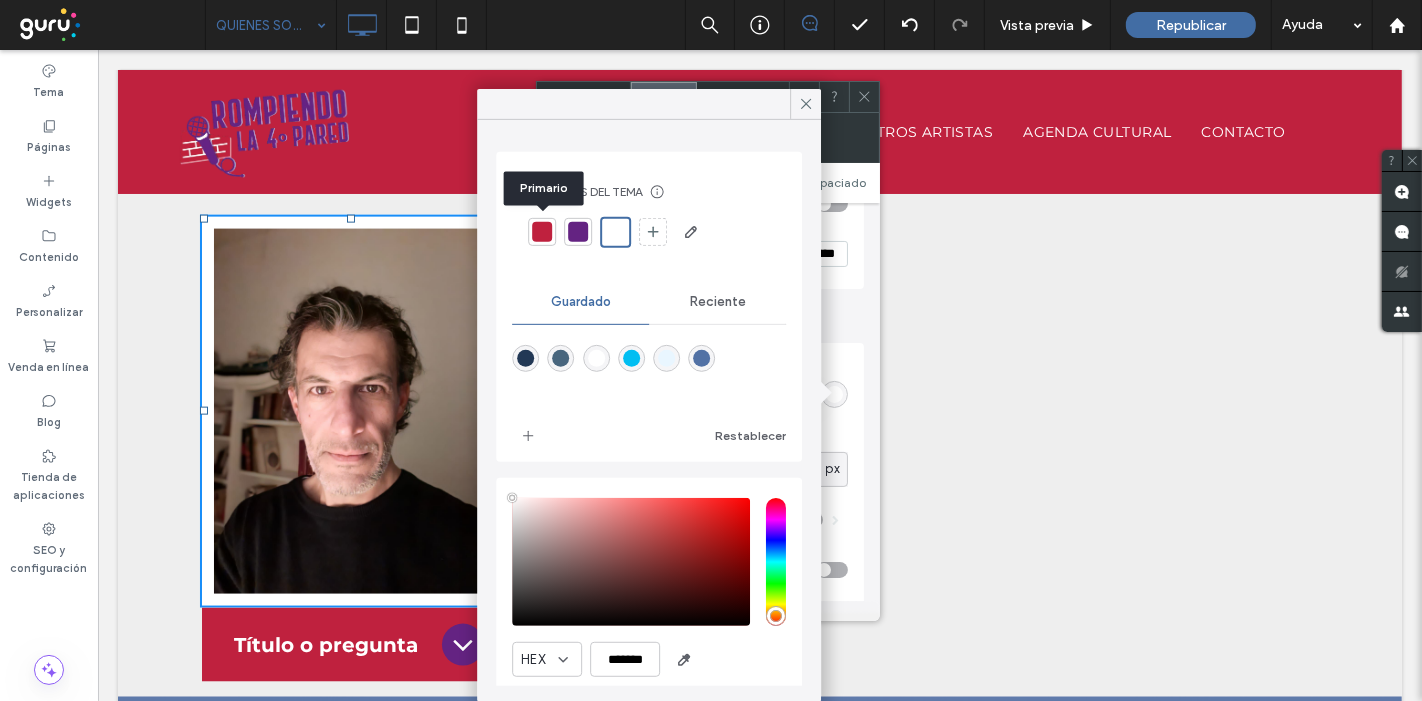 click at bounding box center [542, 232] 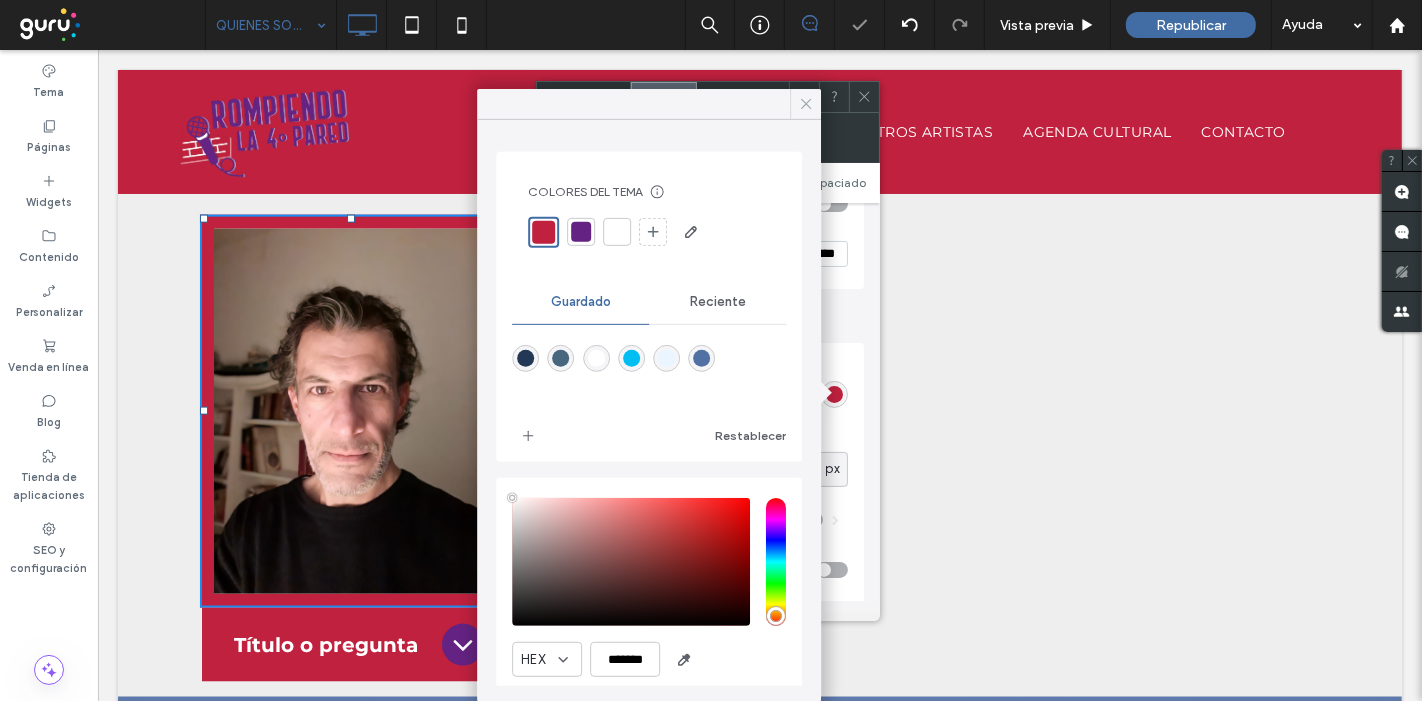 click 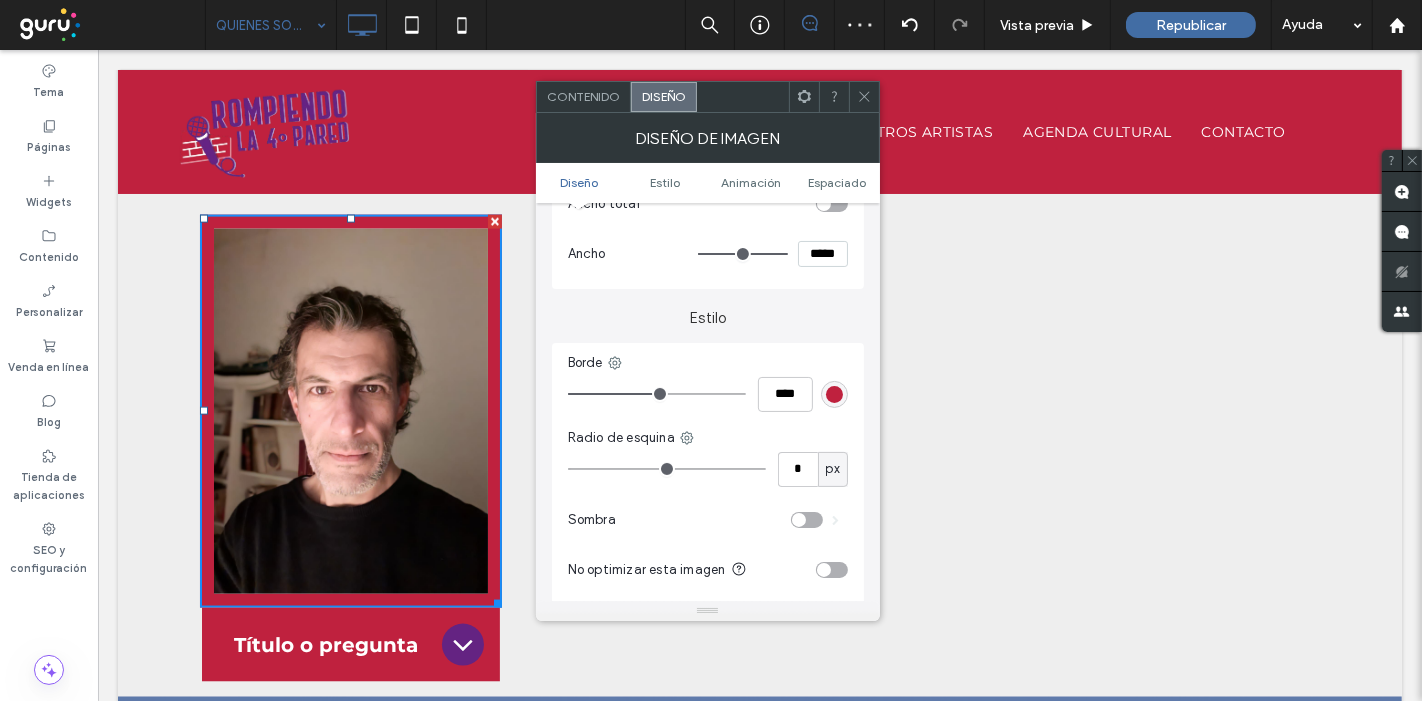 click 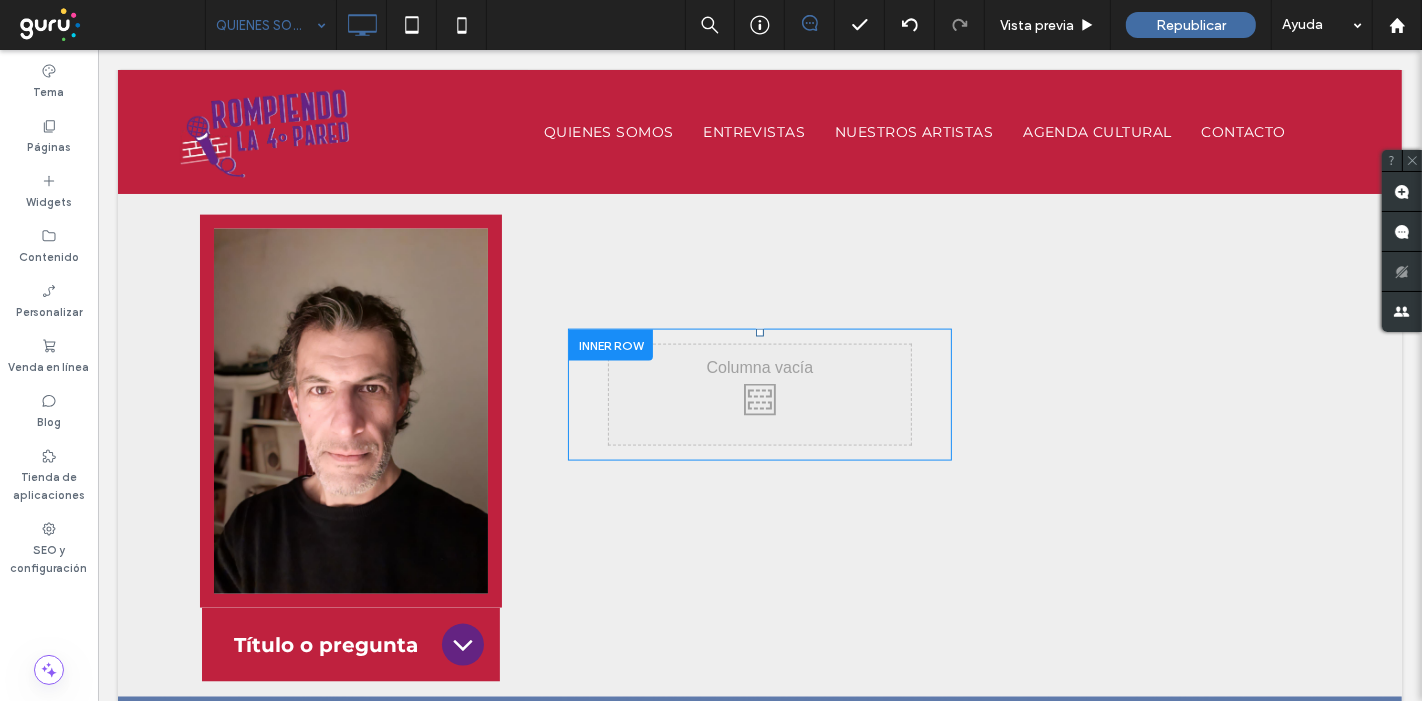scroll, scrollTop: 2194, scrollLeft: 0, axis: vertical 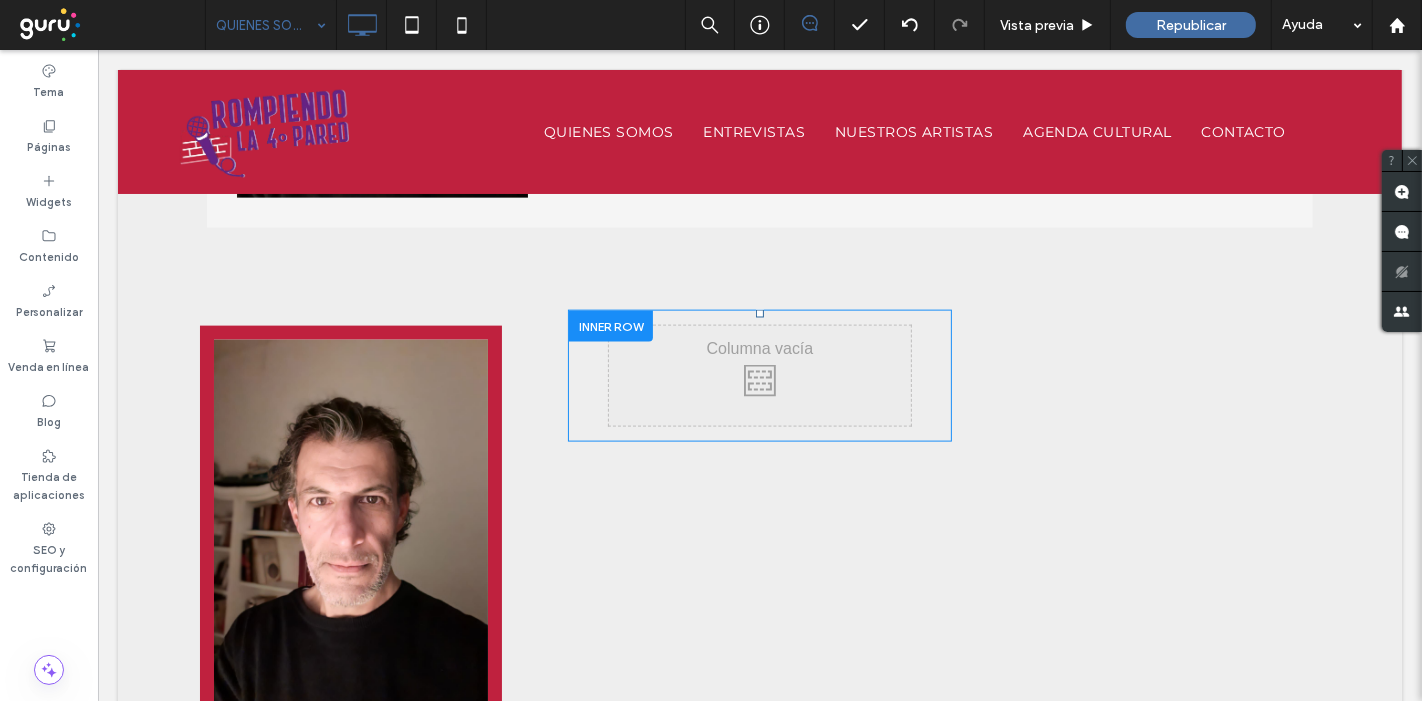 click at bounding box center (610, 326) 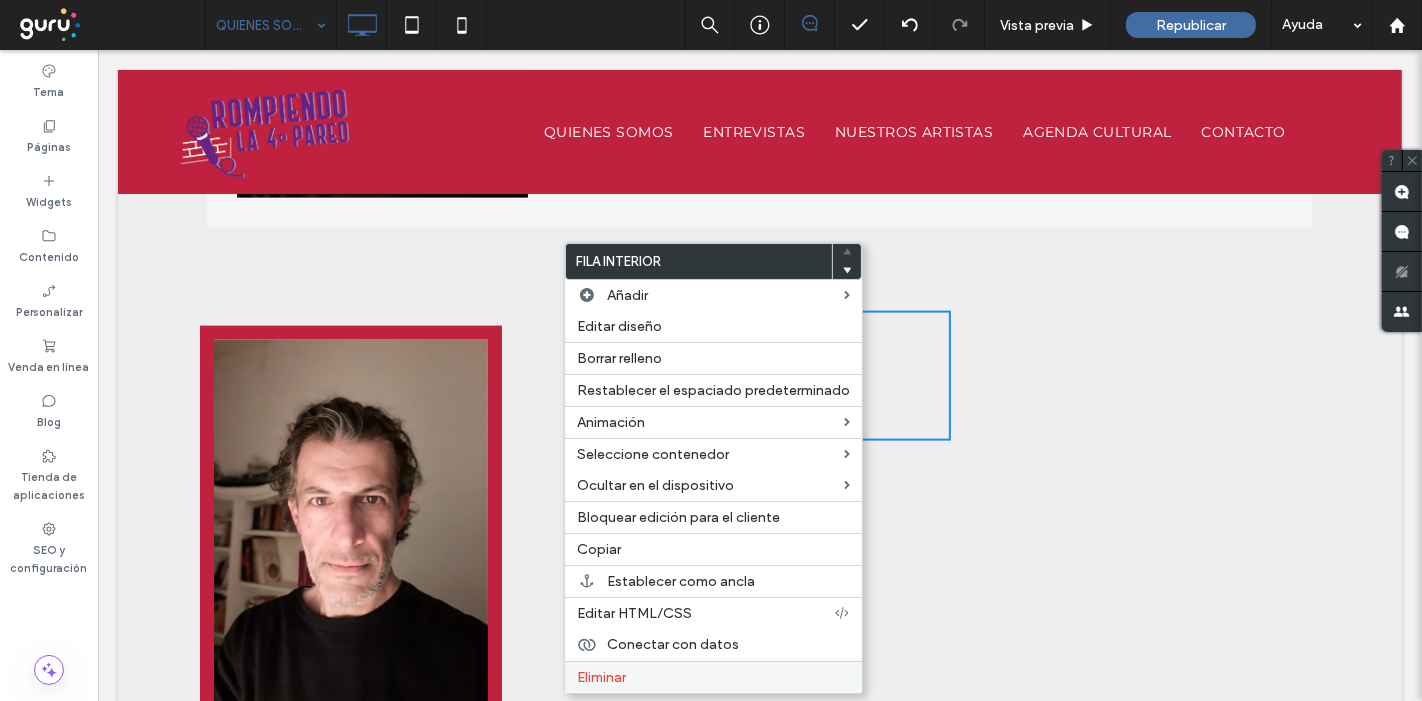 click on "Eliminar" at bounding box center (601, 677) 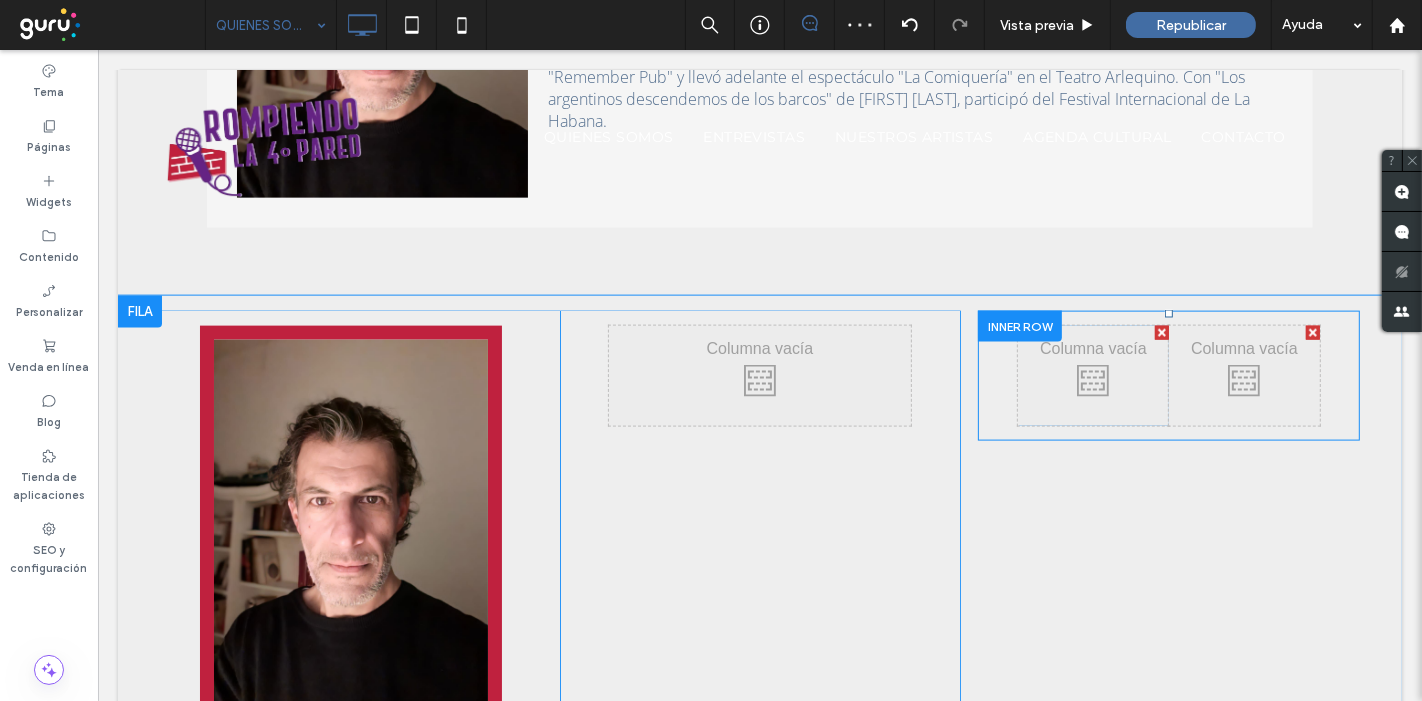 click at bounding box center (1161, 333) 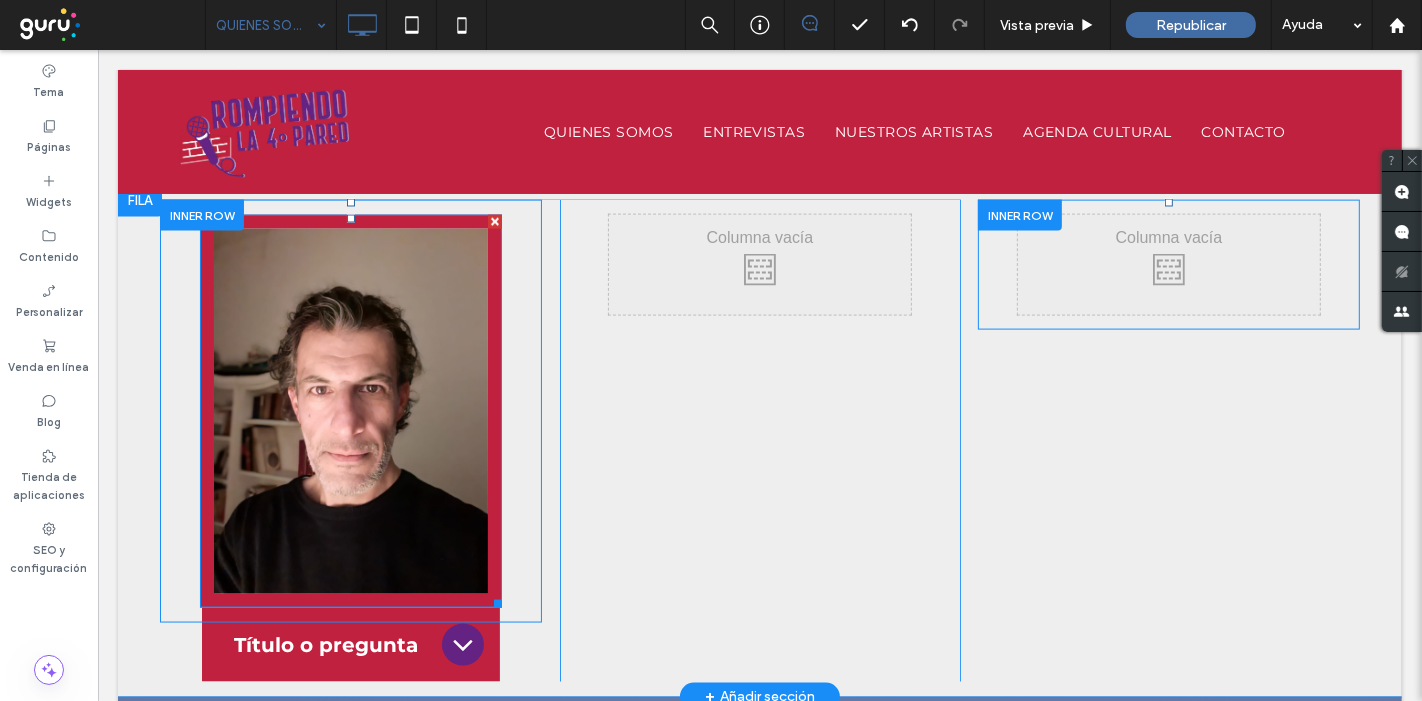 scroll, scrollTop: 2194, scrollLeft: 0, axis: vertical 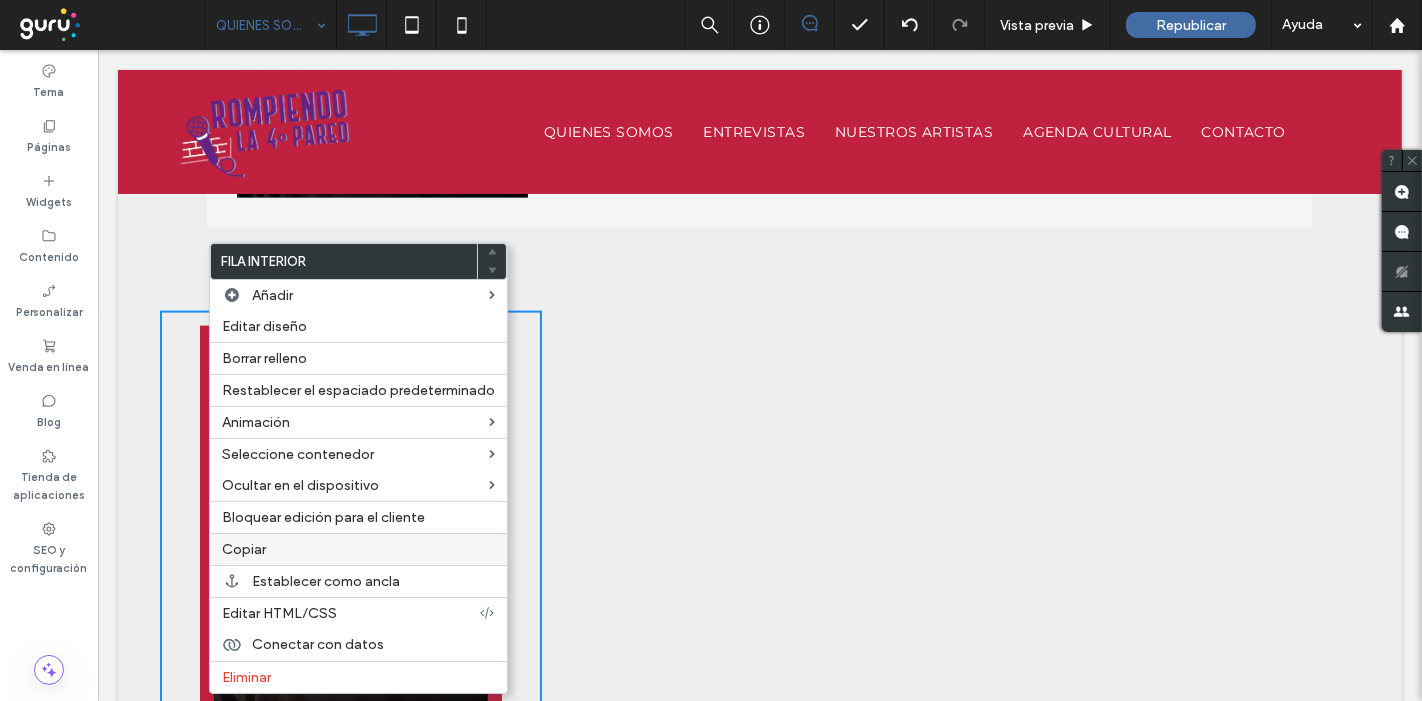 click on "Copiar" at bounding box center [244, 549] 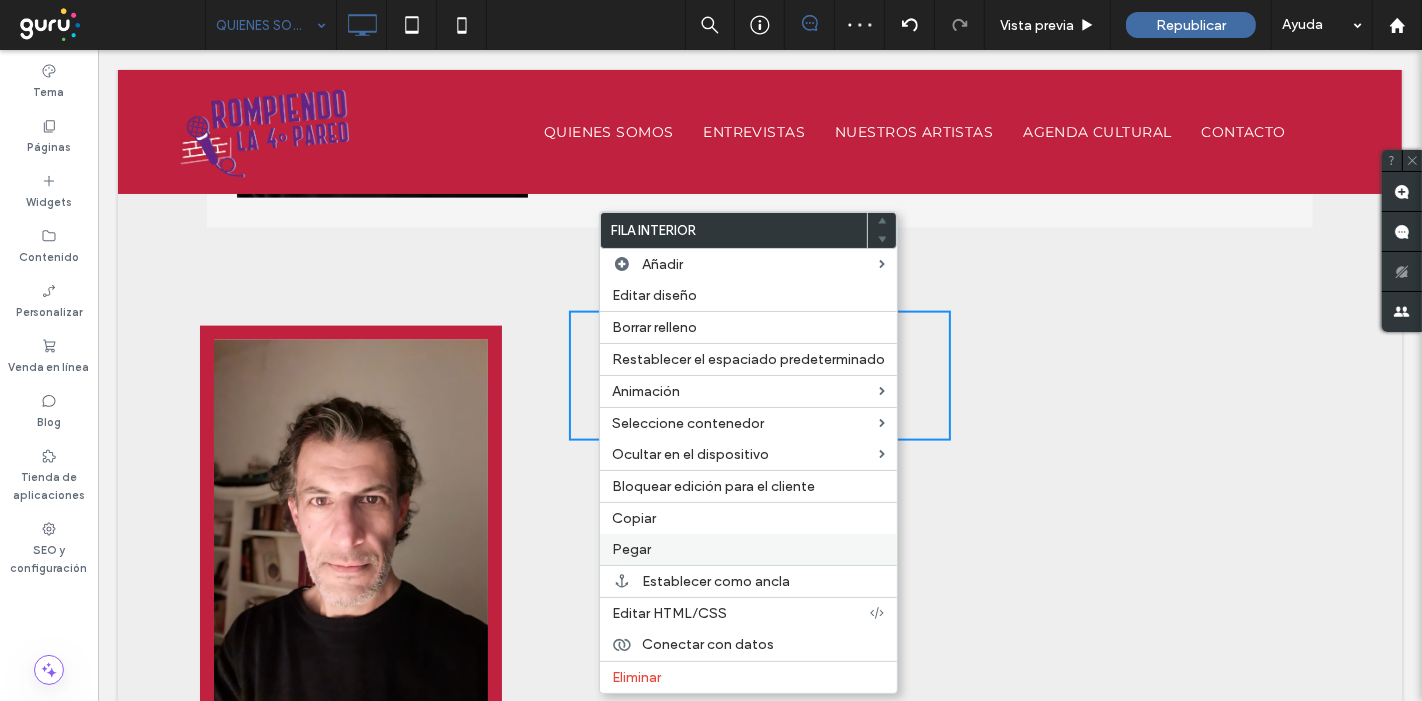 click on "Pegar" at bounding box center (748, 549) 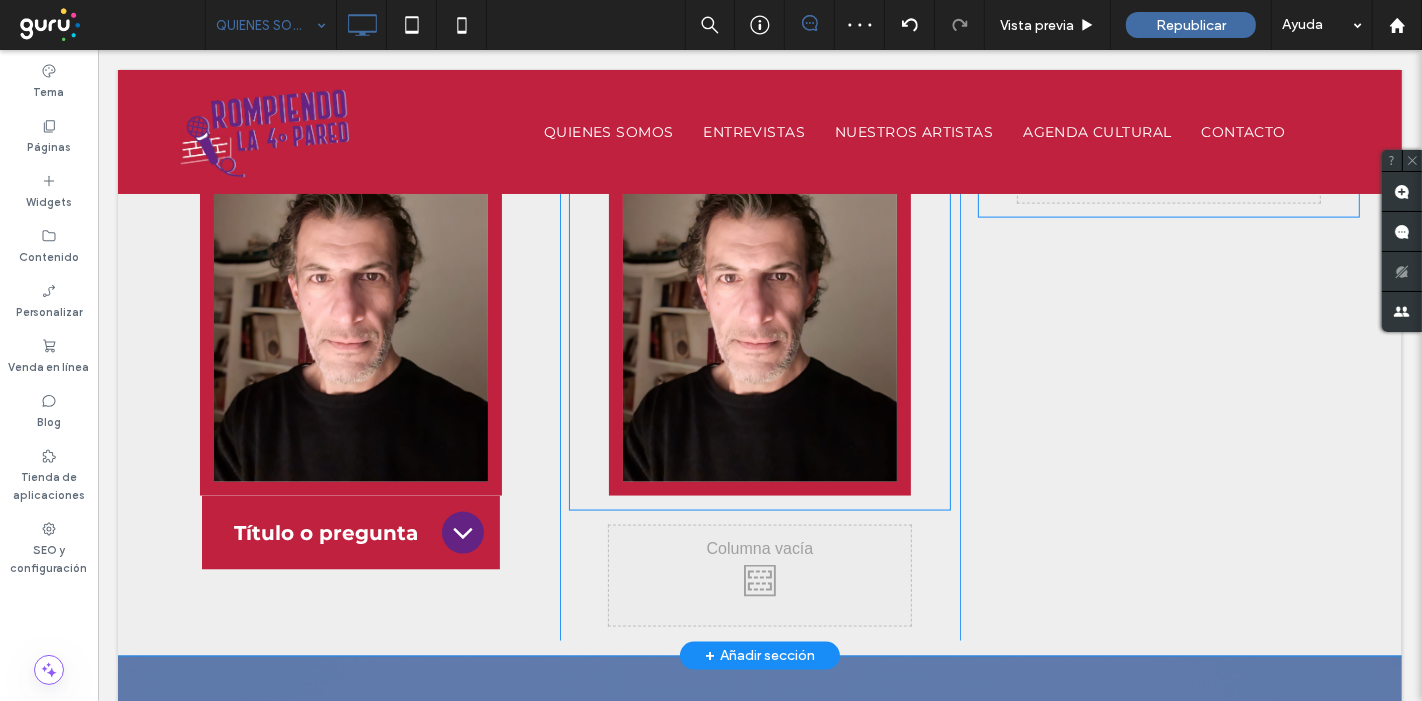 scroll, scrollTop: 2528, scrollLeft: 0, axis: vertical 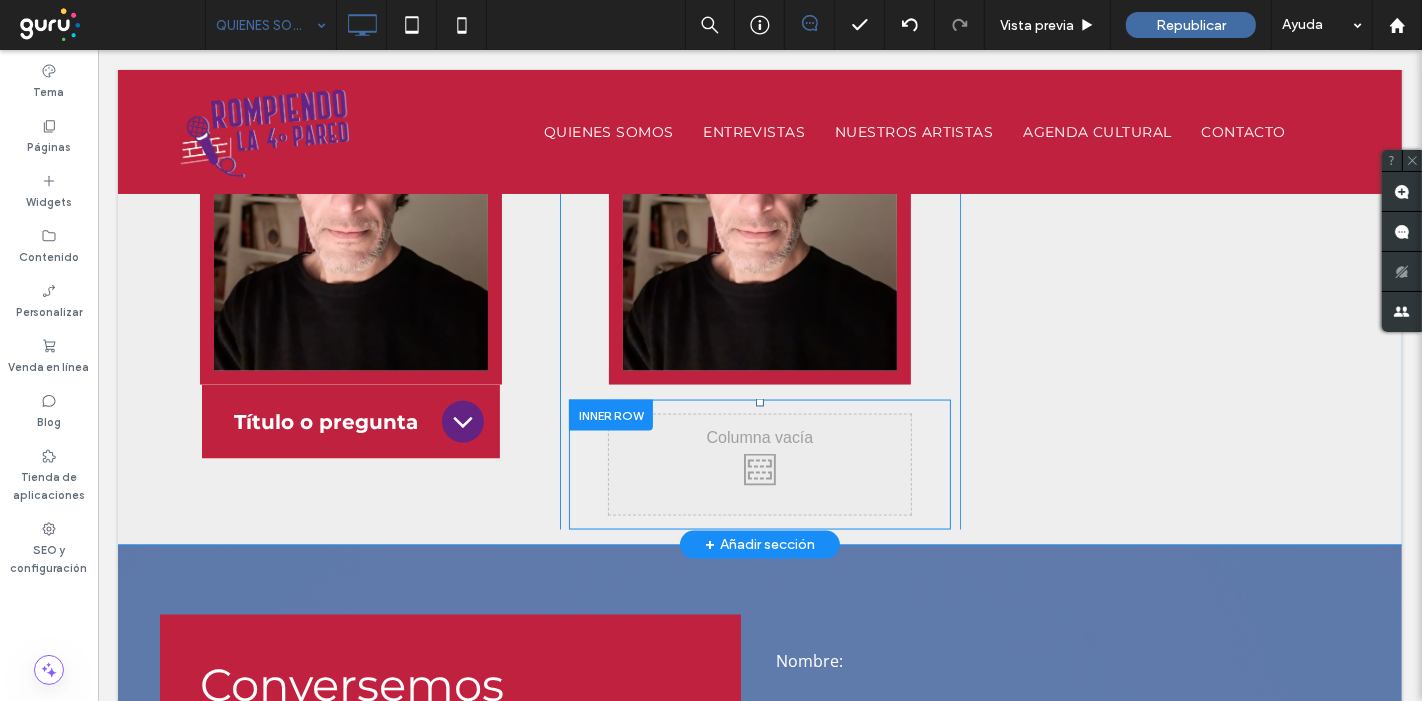 click at bounding box center [610, 415] 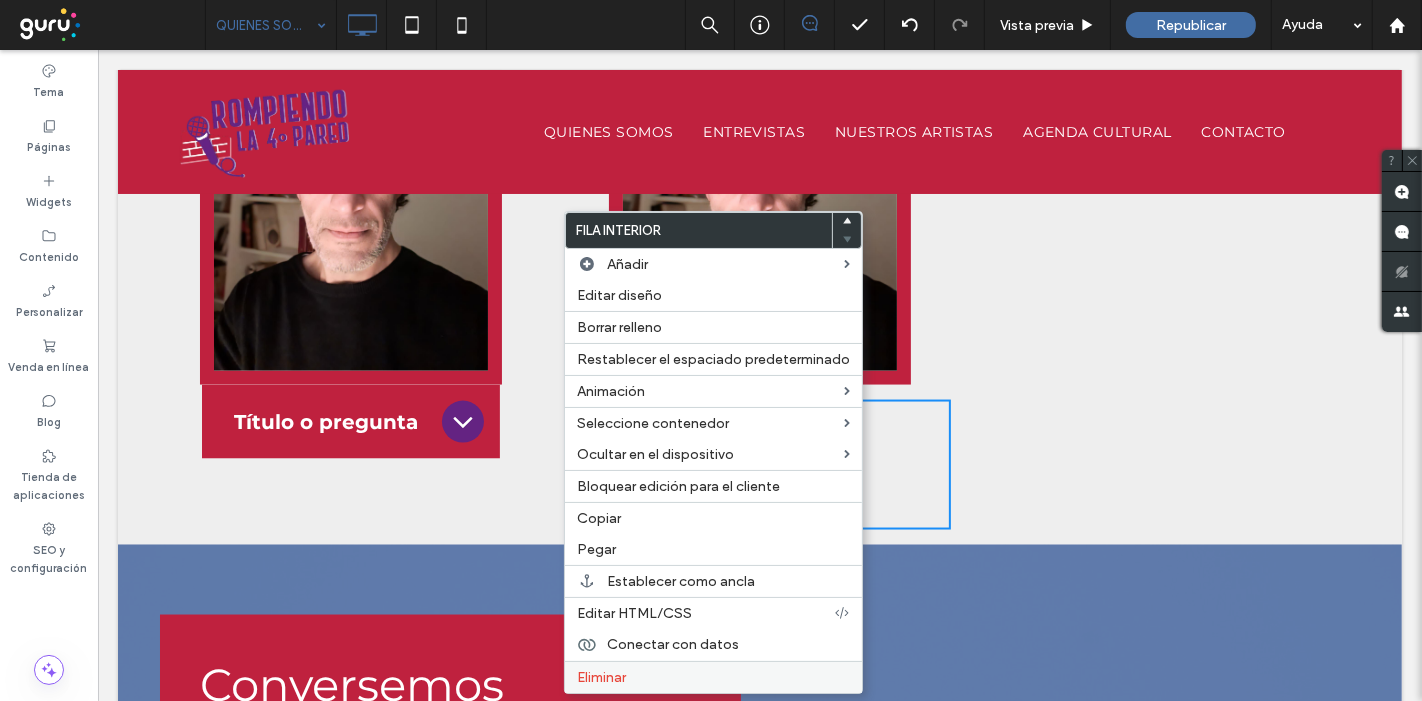click on "Eliminar" at bounding box center [601, 677] 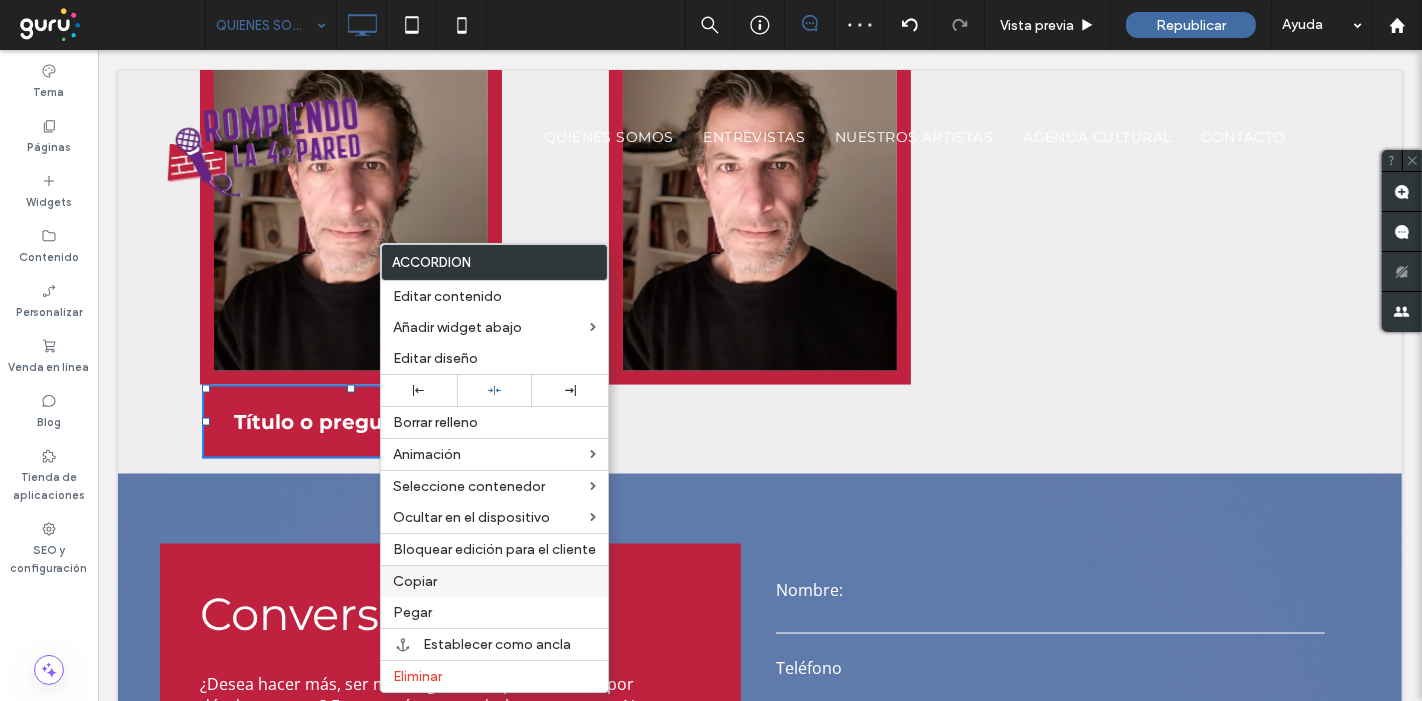 click on "Copiar" at bounding box center (415, 581) 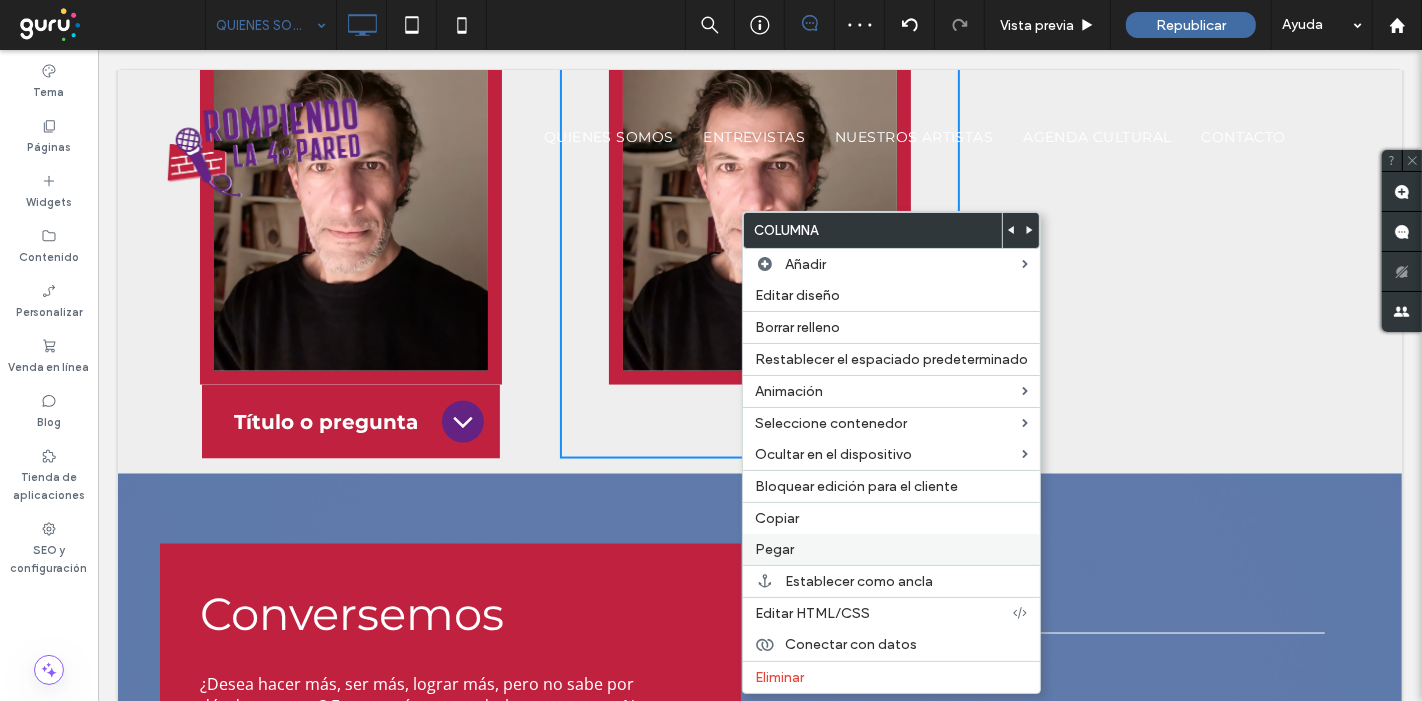 click on "Pegar" at bounding box center [891, 549] 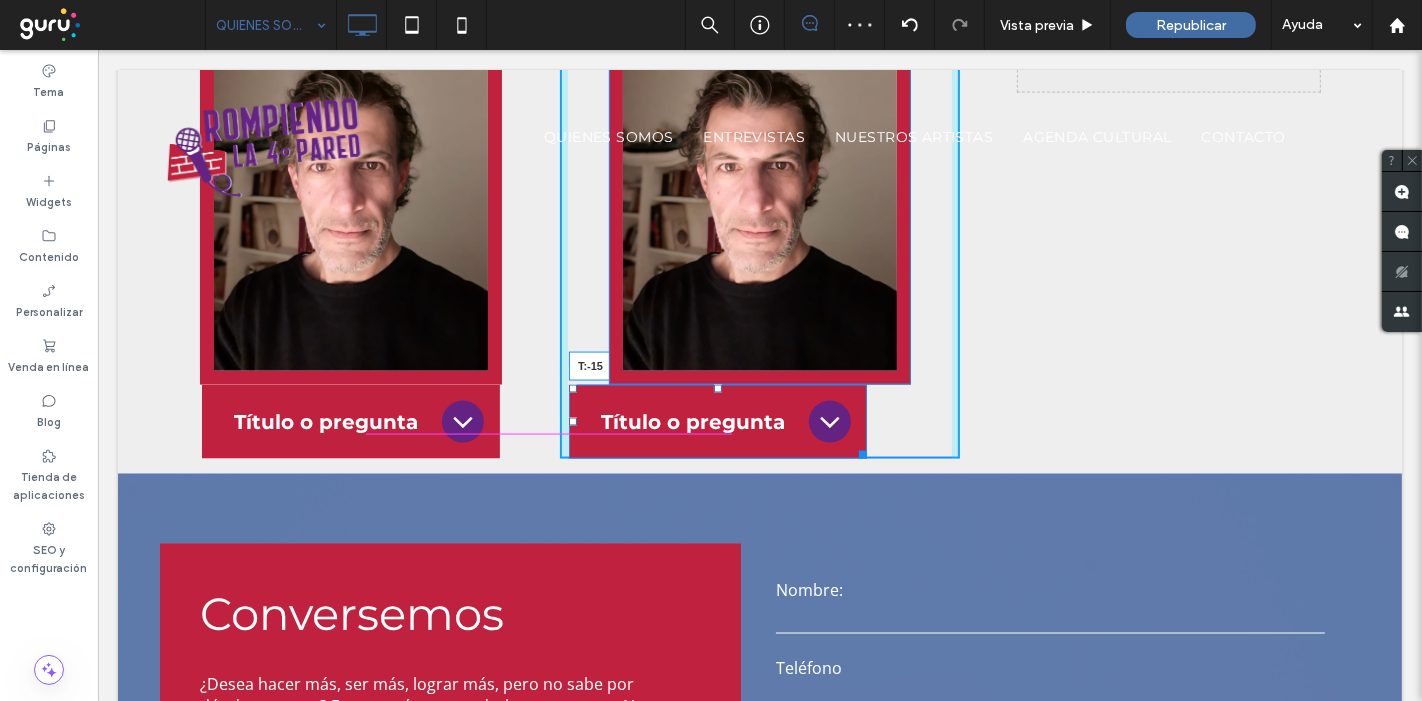 drag, startPoint x: 710, startPoint y: 404, endPoint x: 802, endPoint y: 420, distance: 93.38094 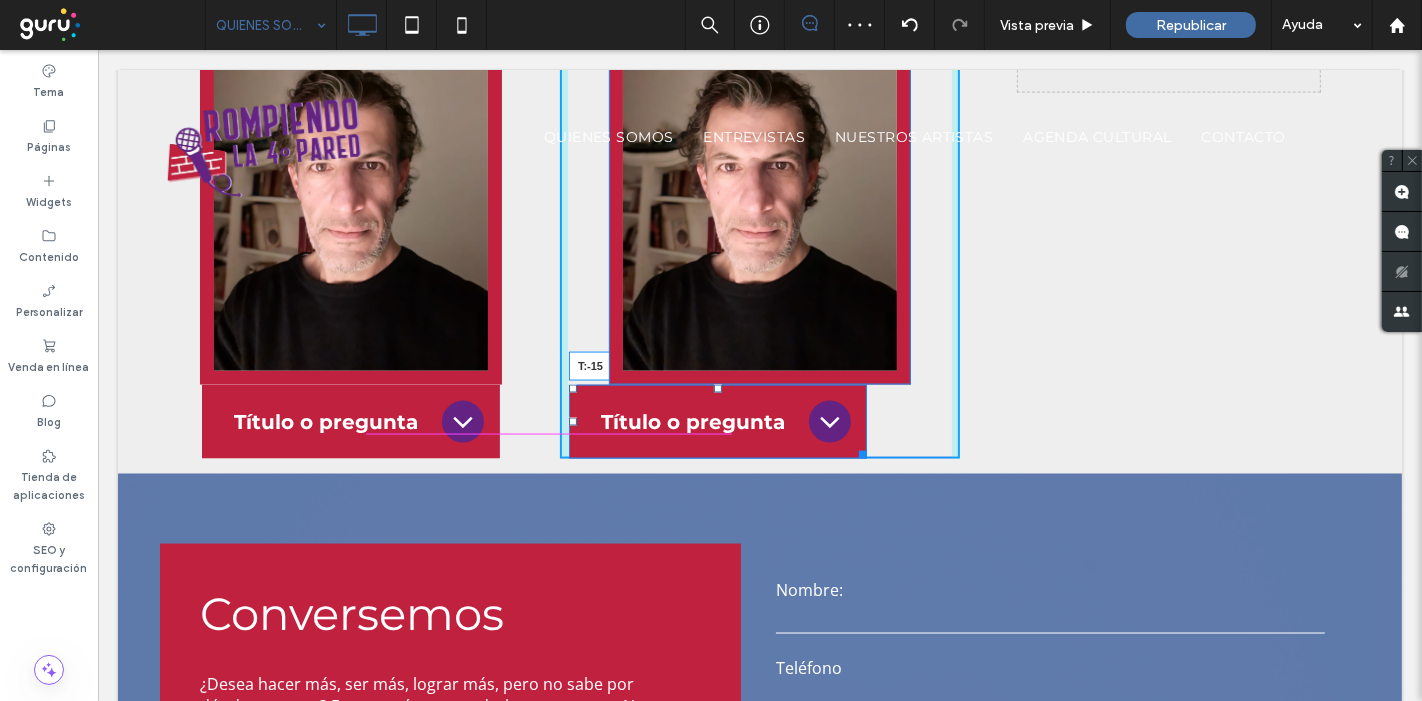 click on "Click To Paste     Click To Paste
Click To Paste     Click To Paste
Título o pregunta Describa el artículo o responda a la pregunta para que los visitantes del sitio que estén interesados obtengan más información. Puede enfatizar este texto con viñetas, cursiva o negrita y agregar enlaces. Title or Question Describe the item or answer the question so that site visitors who are interested get more information. You can emphasize this text with bullets, italics or bold, and add links. Button Button T:-15" at bounding box center (759, 218) 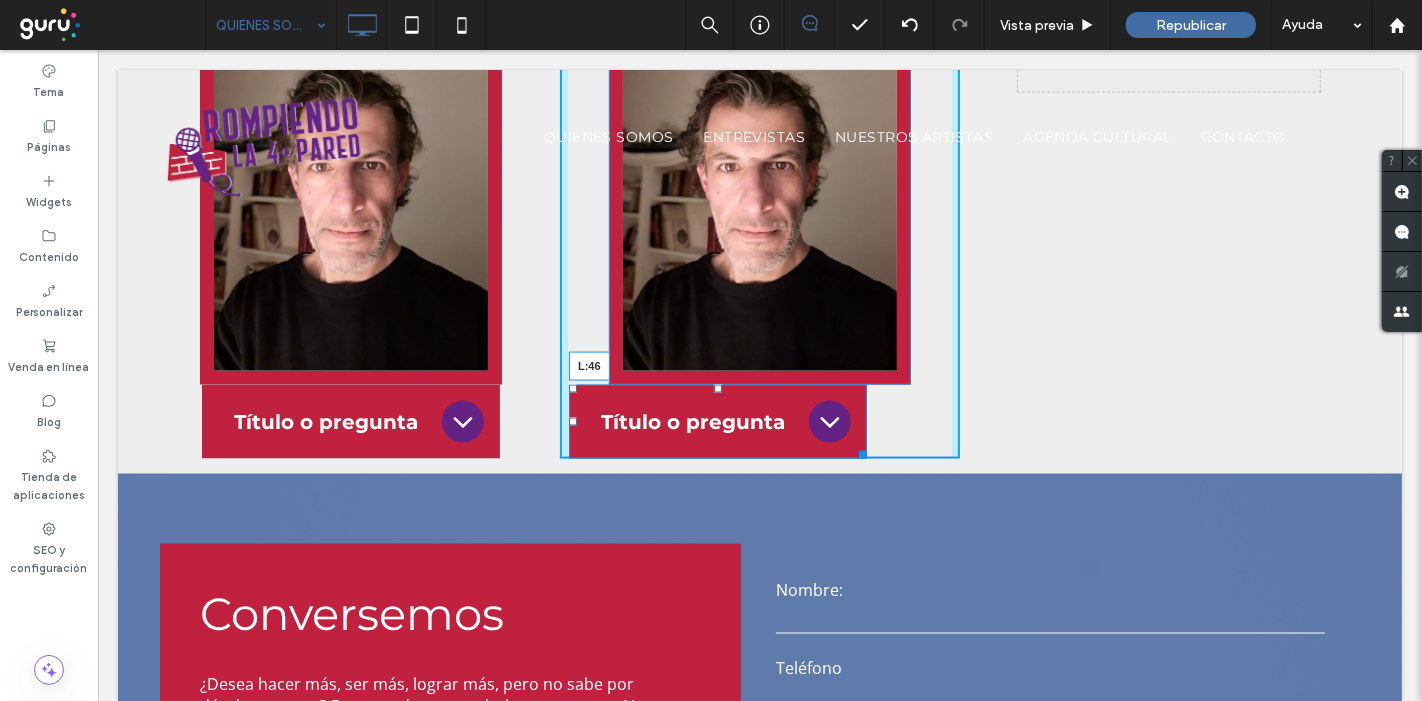 drag, startPoint x: 566, startPoint y: 415, endPoint x: 829, endPoint y: 475, distance: 269.7573 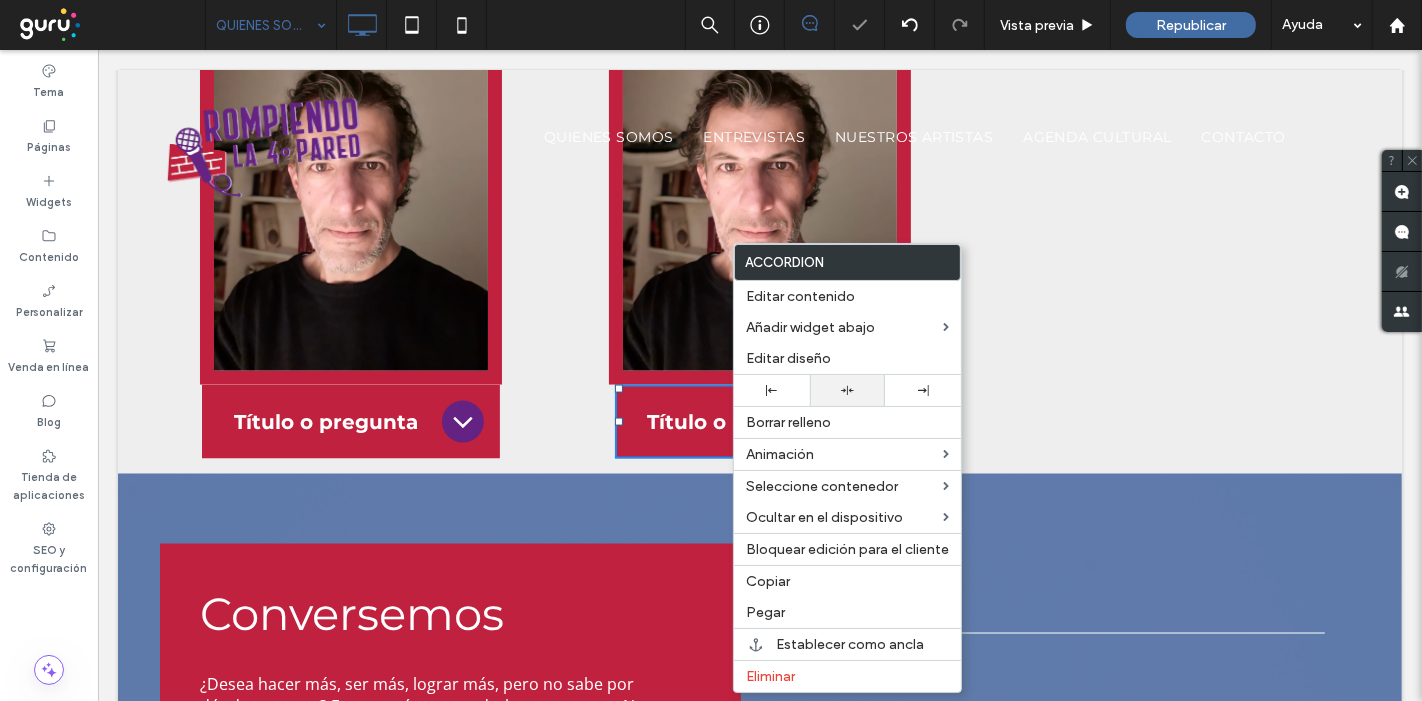 click 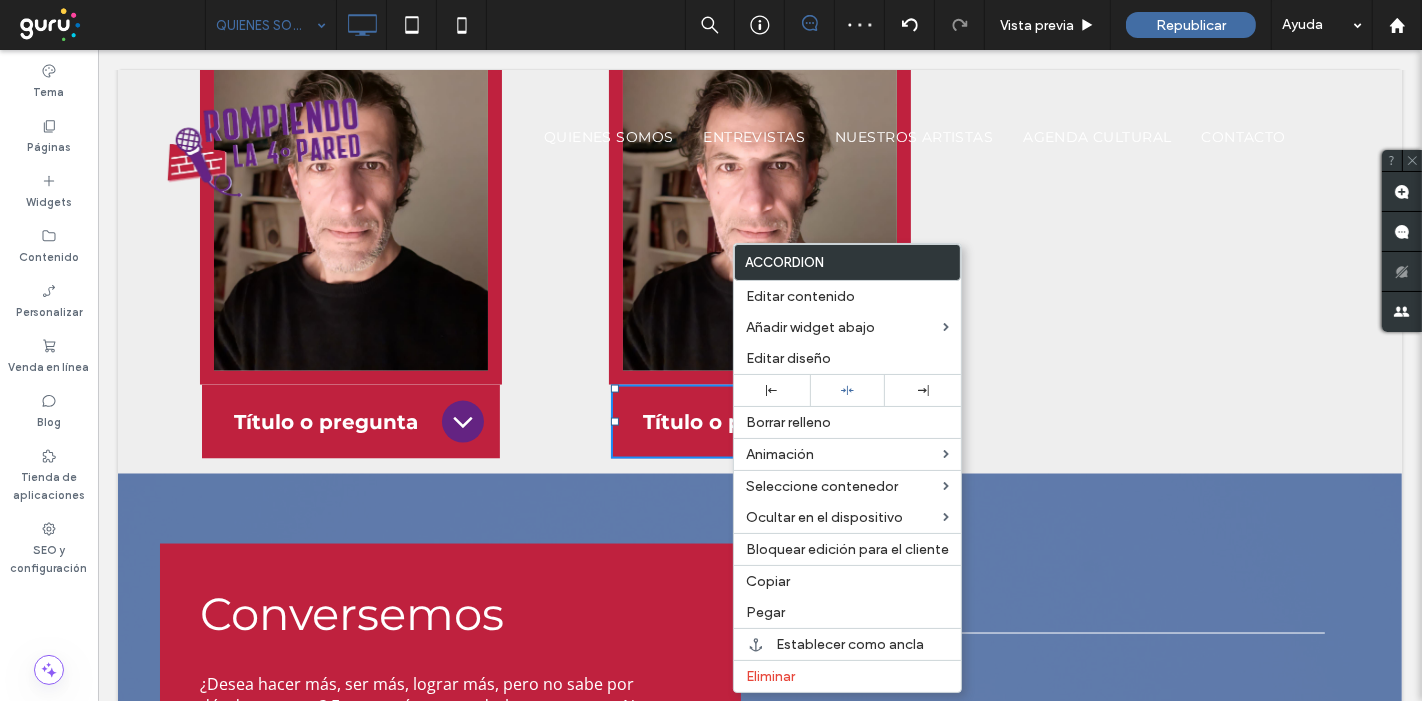 click on "Click To Paste     Click To Paste
Click To Paste     Click To Paste" at bounding box center (1159, 218) 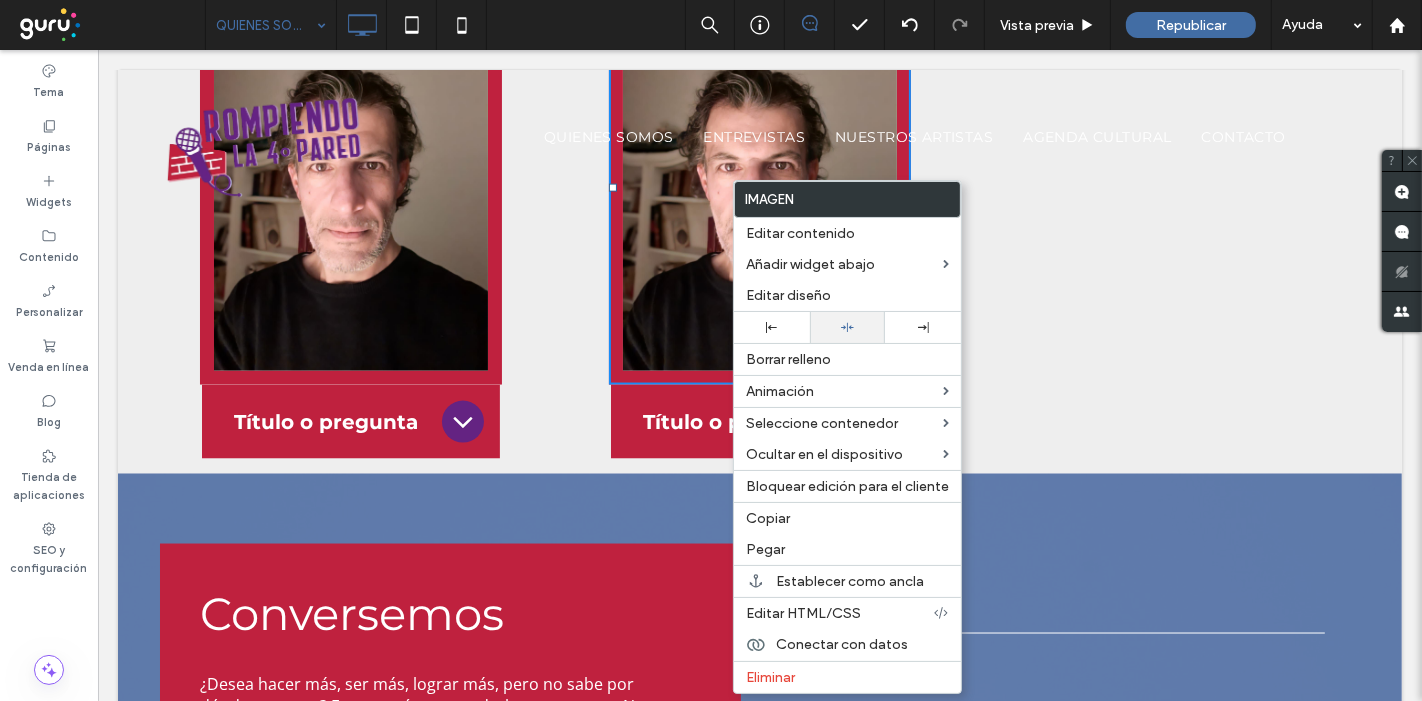 click at bounding box center [848, 327] 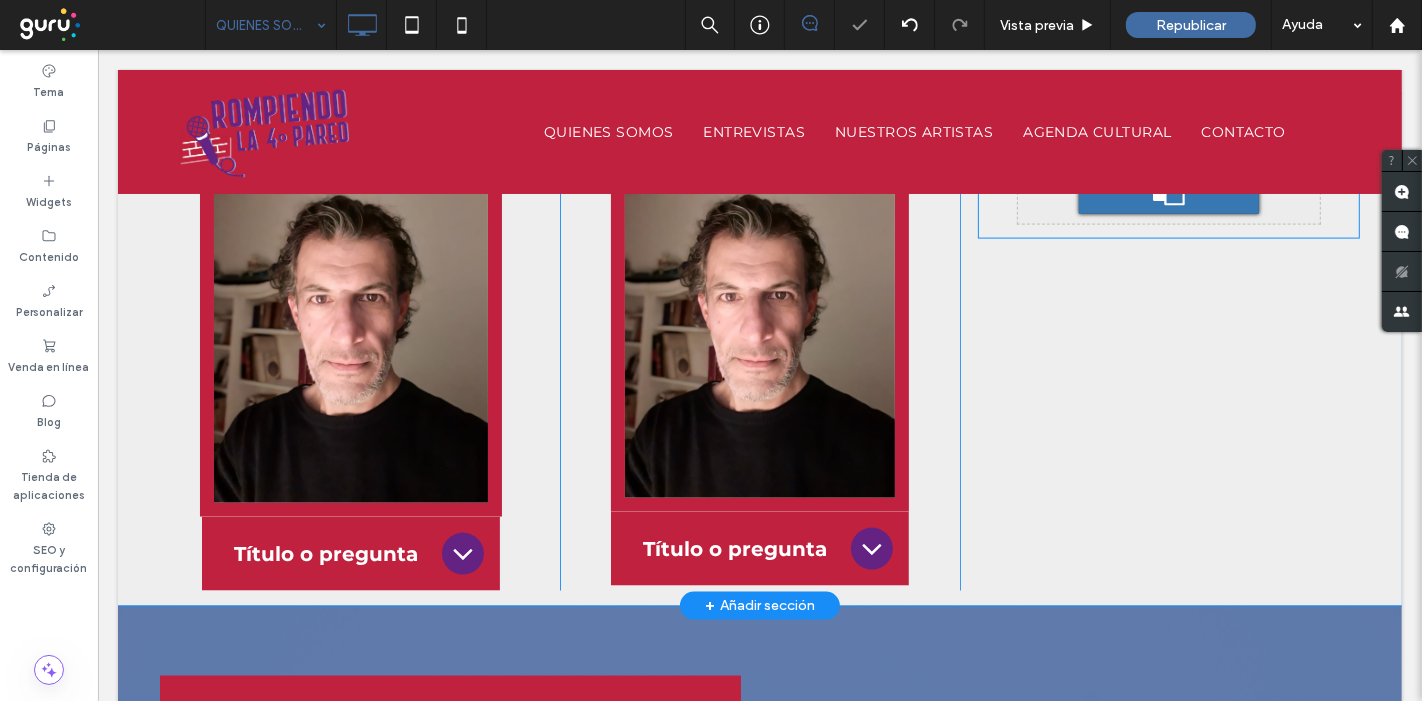 scroll, scrollTop: 2305, scrollLeft: 0, axis: vertical 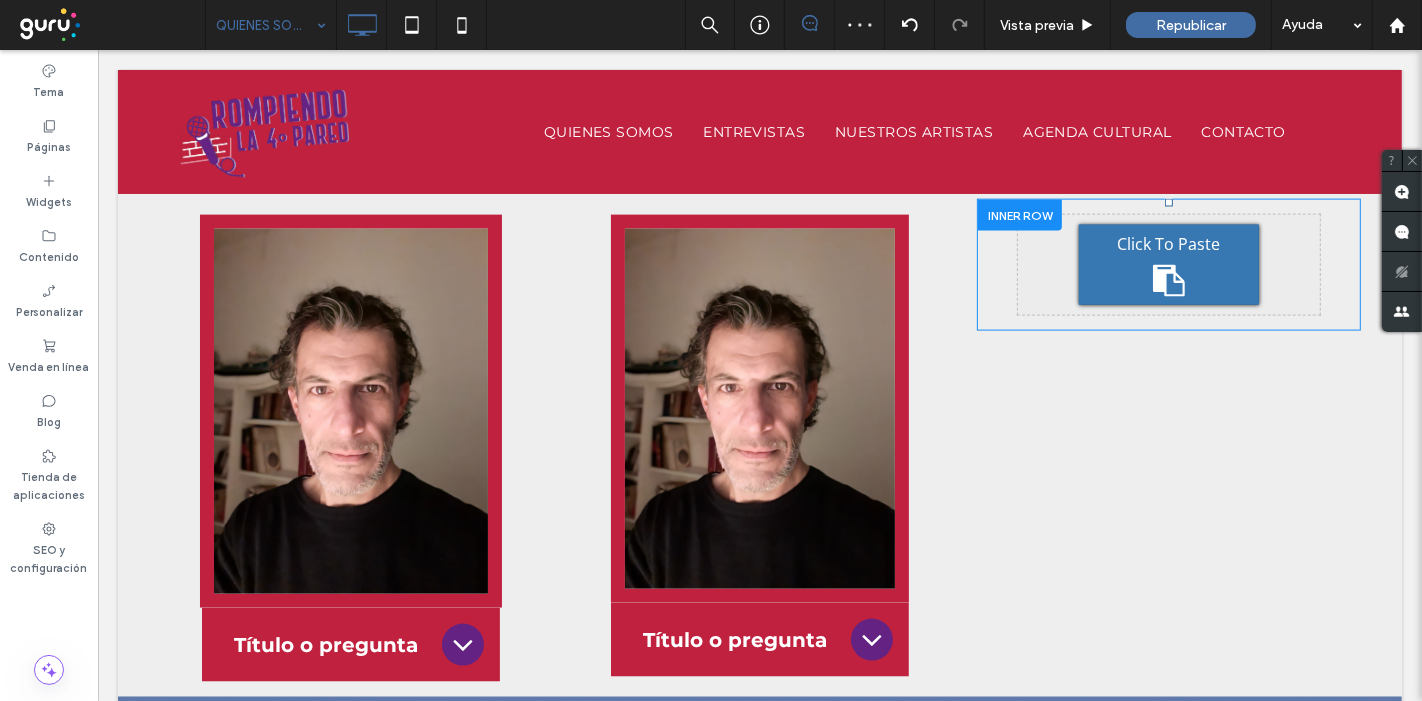 drag, startPoint x: 1148, startPoint y: 257, endPoint x: 1246, endPoint y: 308, distance: 110.47624 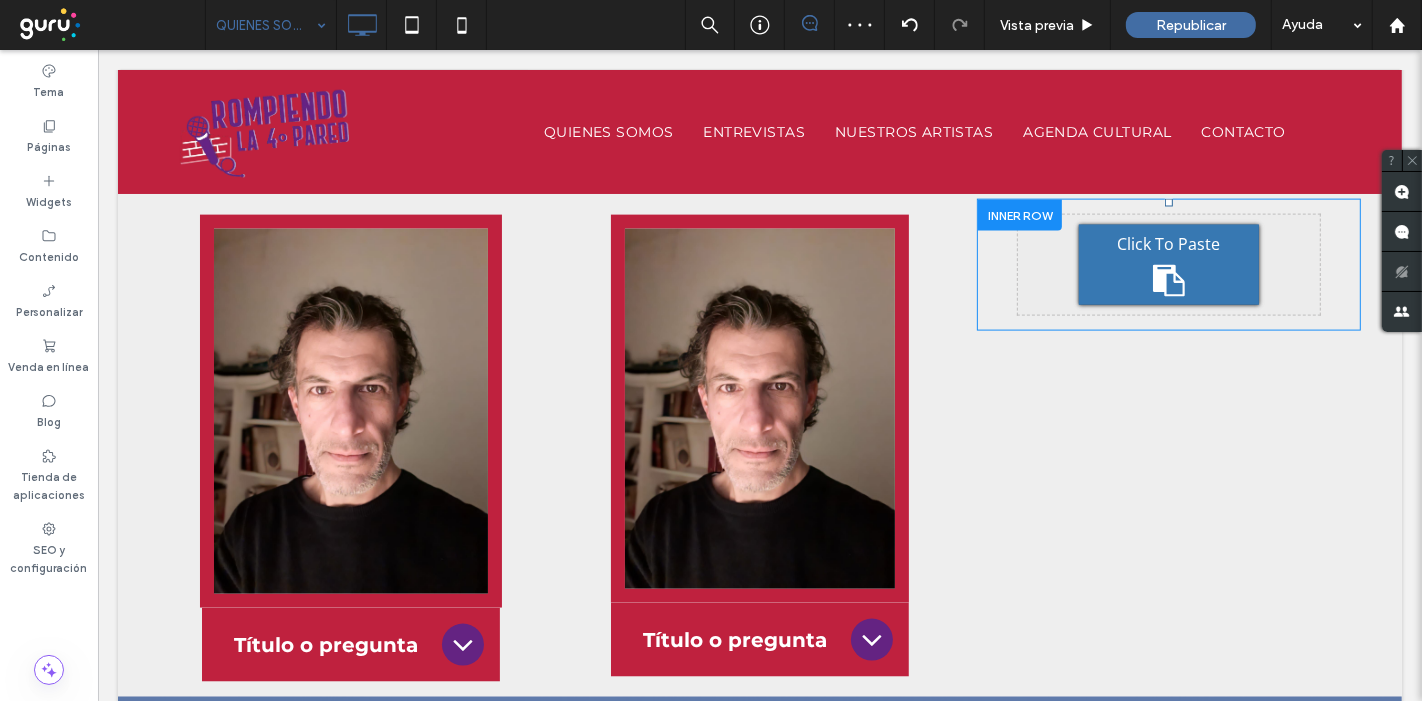 click on "Click To Paste" at bounding box center [1168, 265] 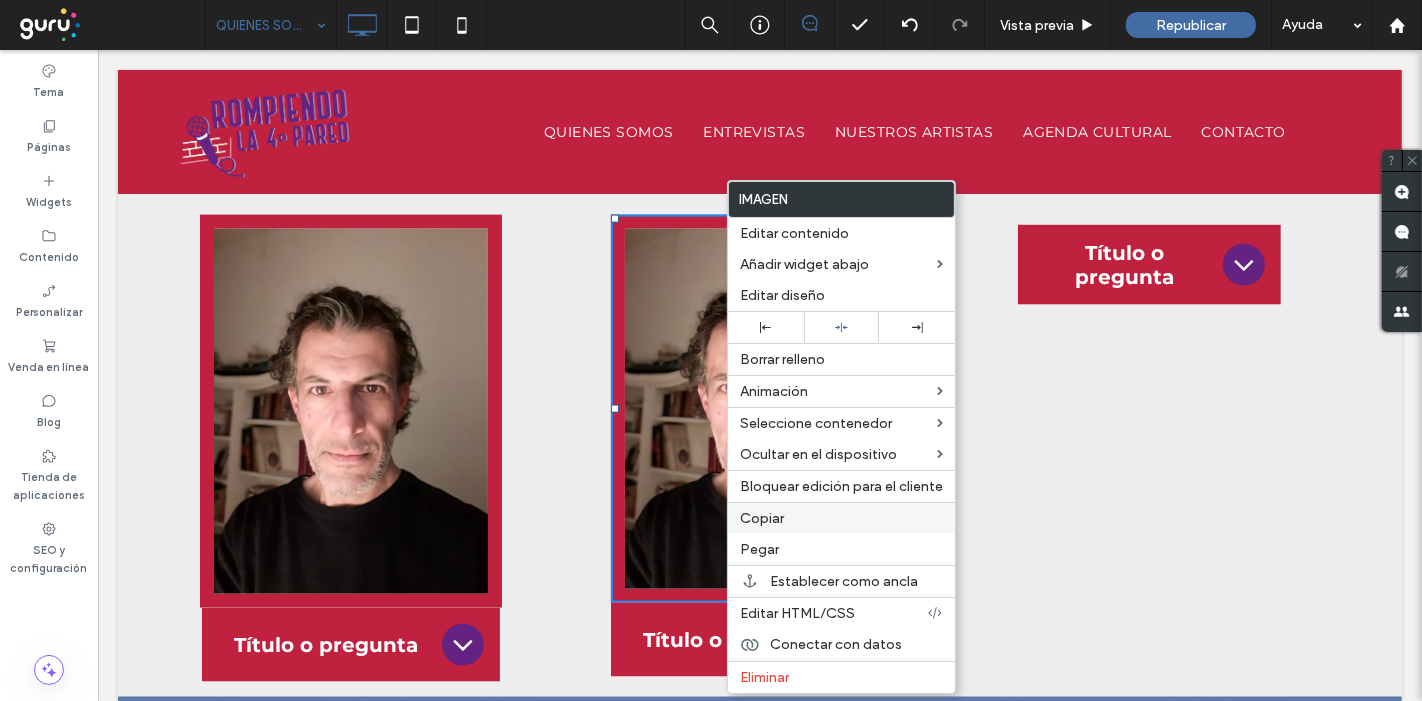 click on "Copiar" at bounding box center (762, 518) 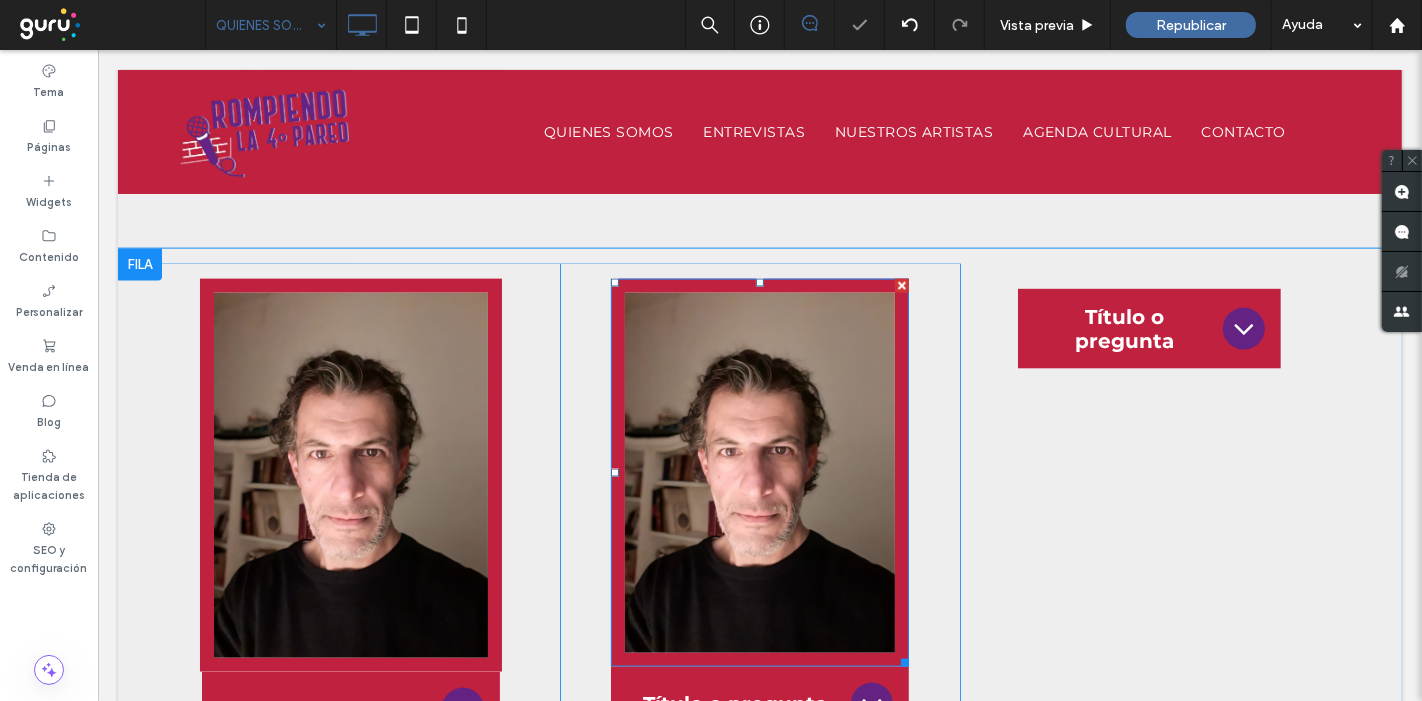 scroll, scrollTop: 2194, scrollLeft: 0, axis: vertical 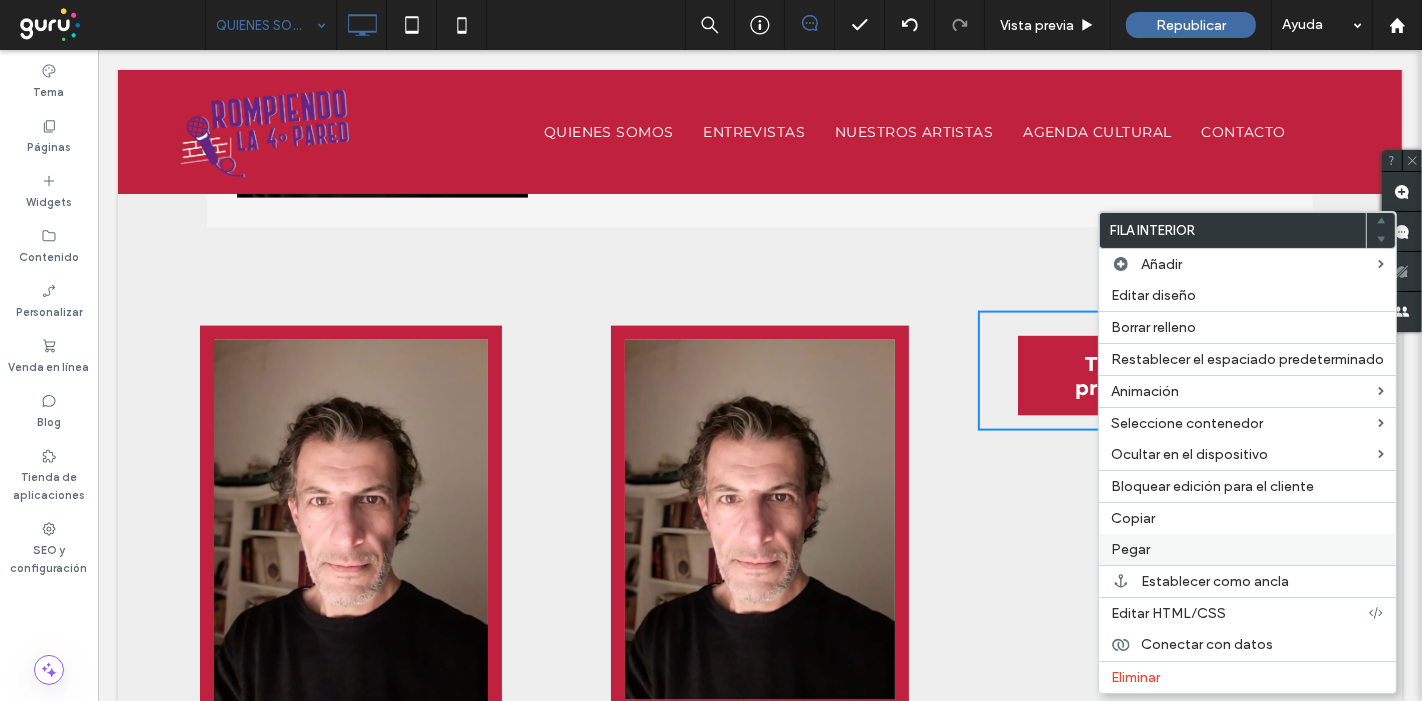 click on "Pegar" at bounding box center [1130, 549] 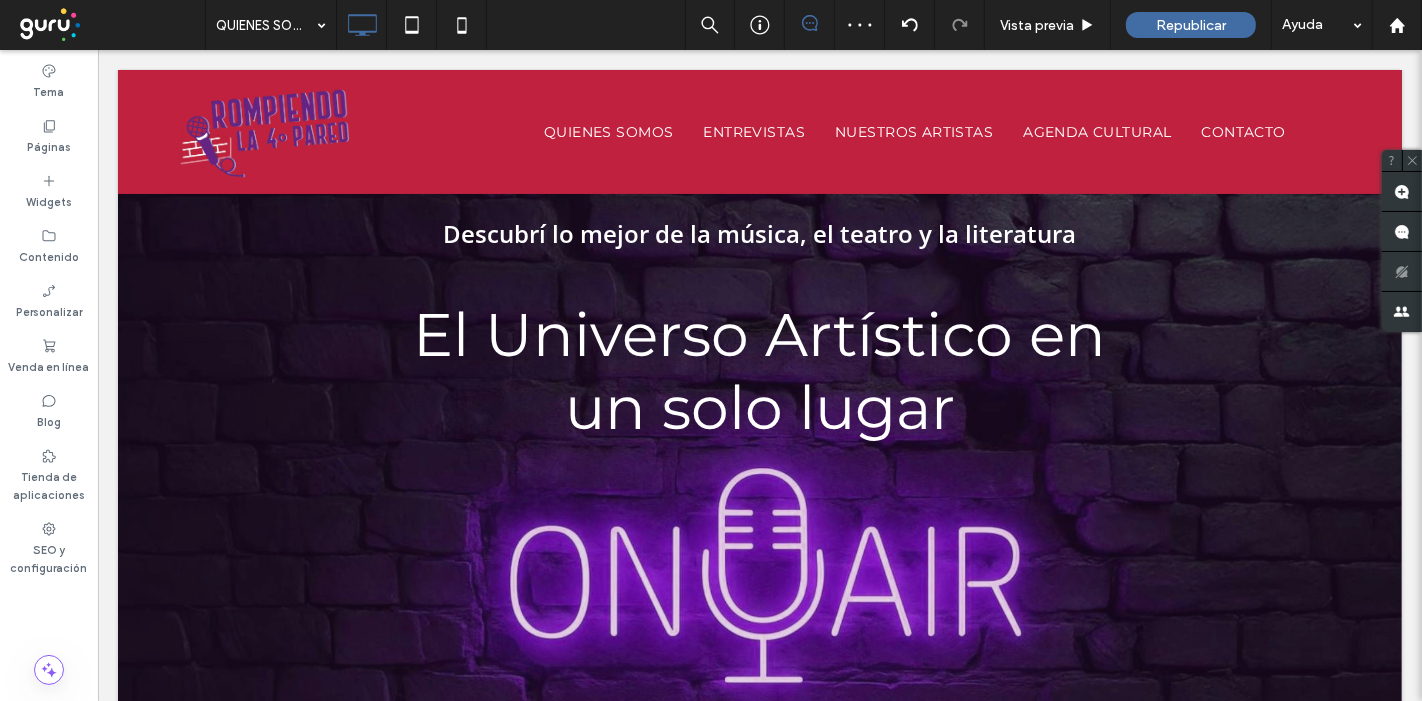 scroll, scrollTop: 2417, scrollLeft: 0, axis: vertical 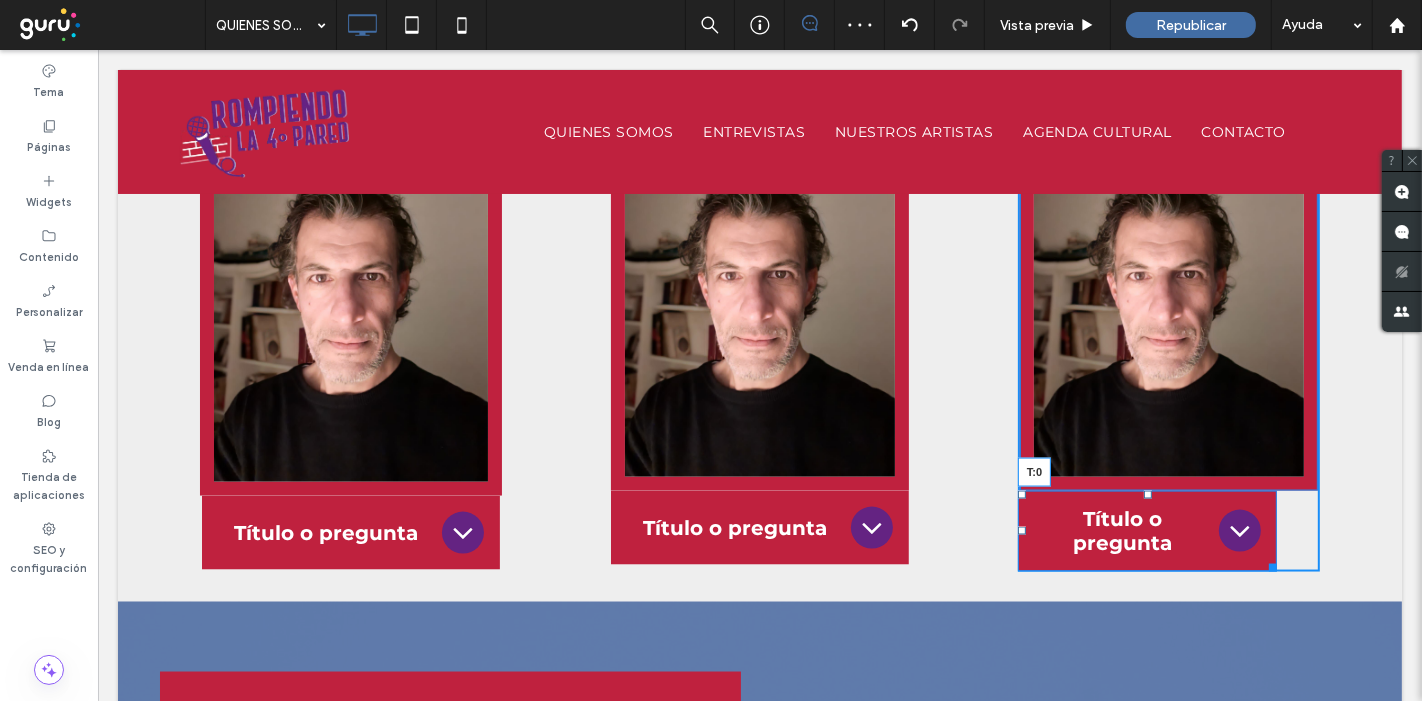 drag, startPoint x: 1135, startPoint y: 504, endPoint x: 1127, endPoint y: 475, distance: 30.083218 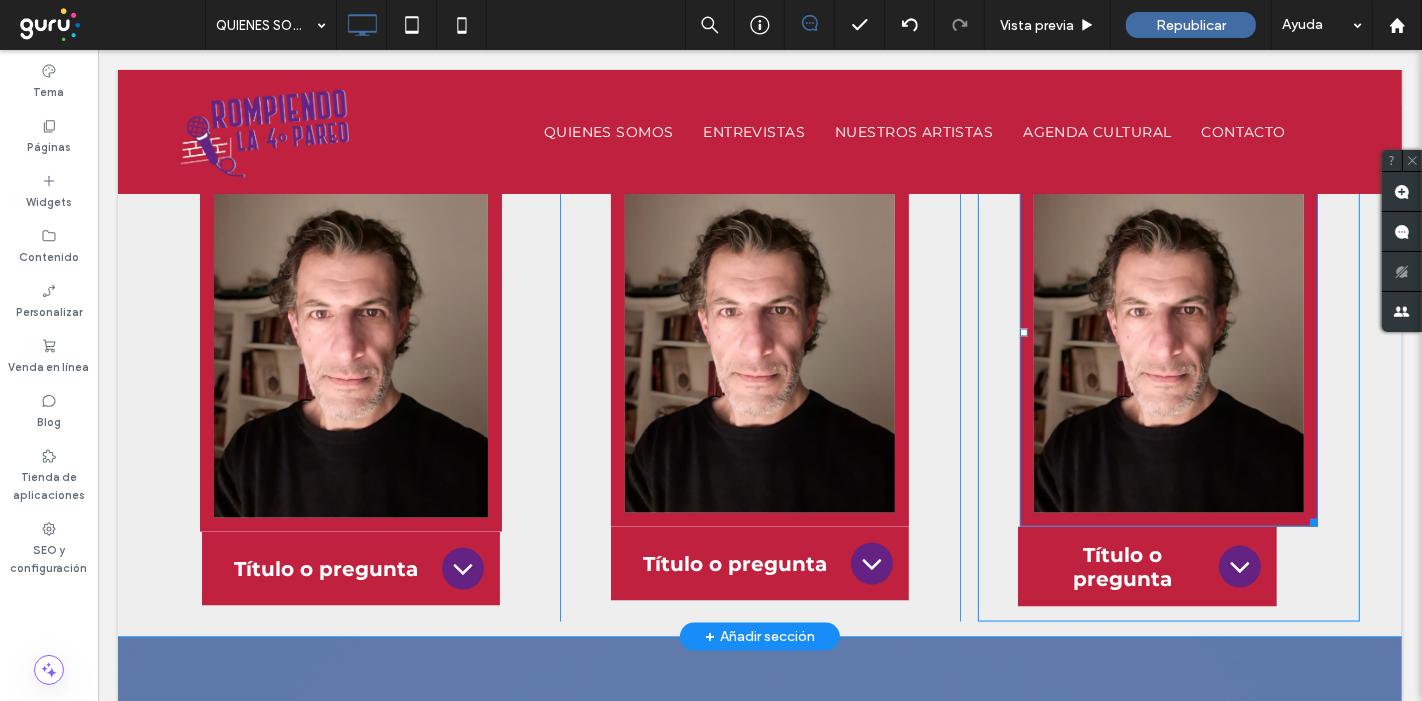 scroll, scrollTop: 2417, scrollLeft: 0, axis: vertical 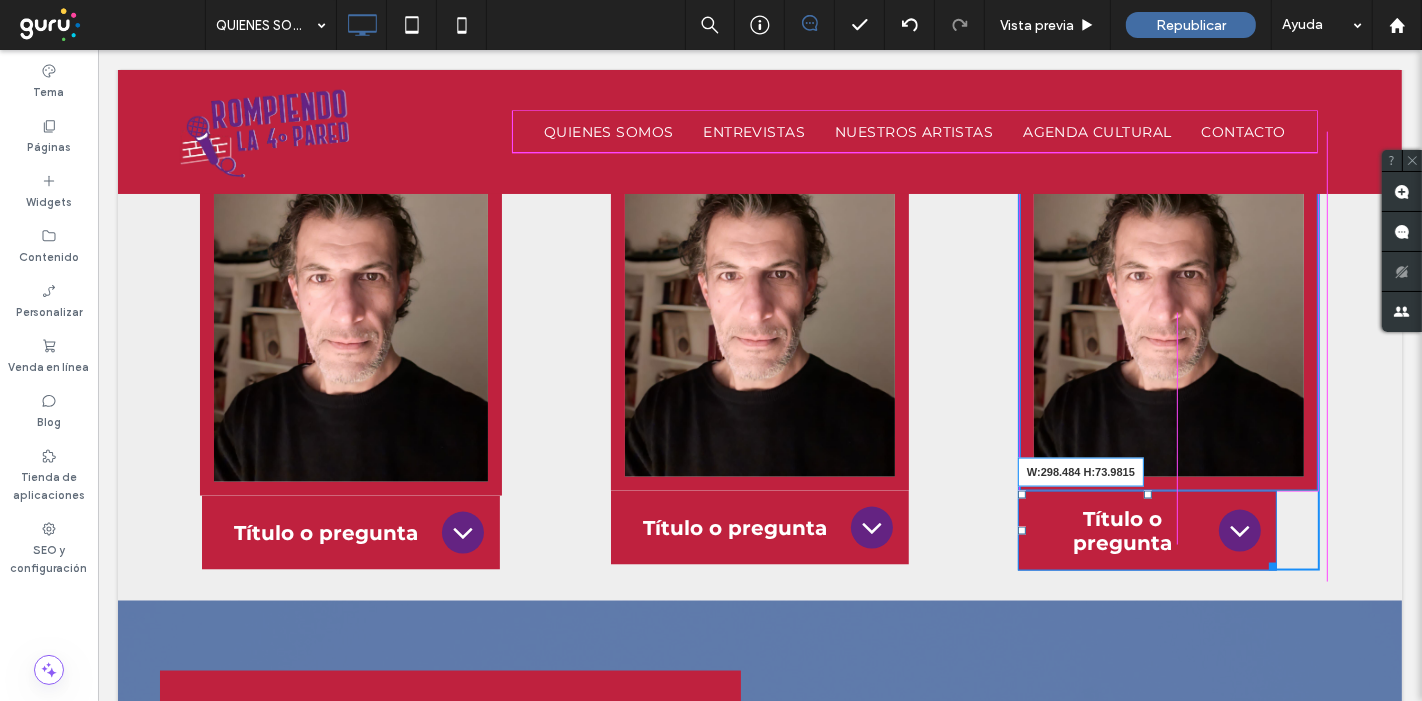 drag, startPoint x: 1259, startPoint y: 565, endPoint x: 1423, endPoint y: 607, distance: 169.29265 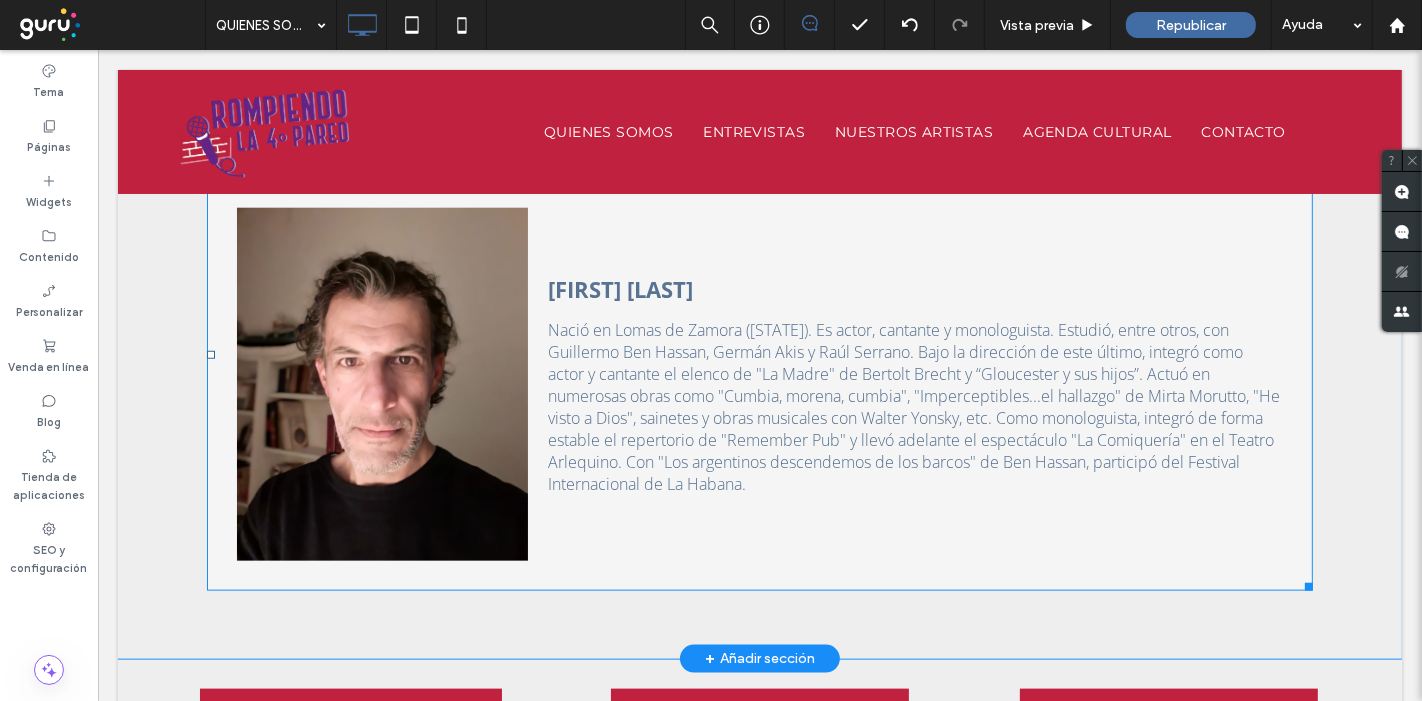 scroll, scrollTop: 1861, scrollLeft: 0, axis: vertical 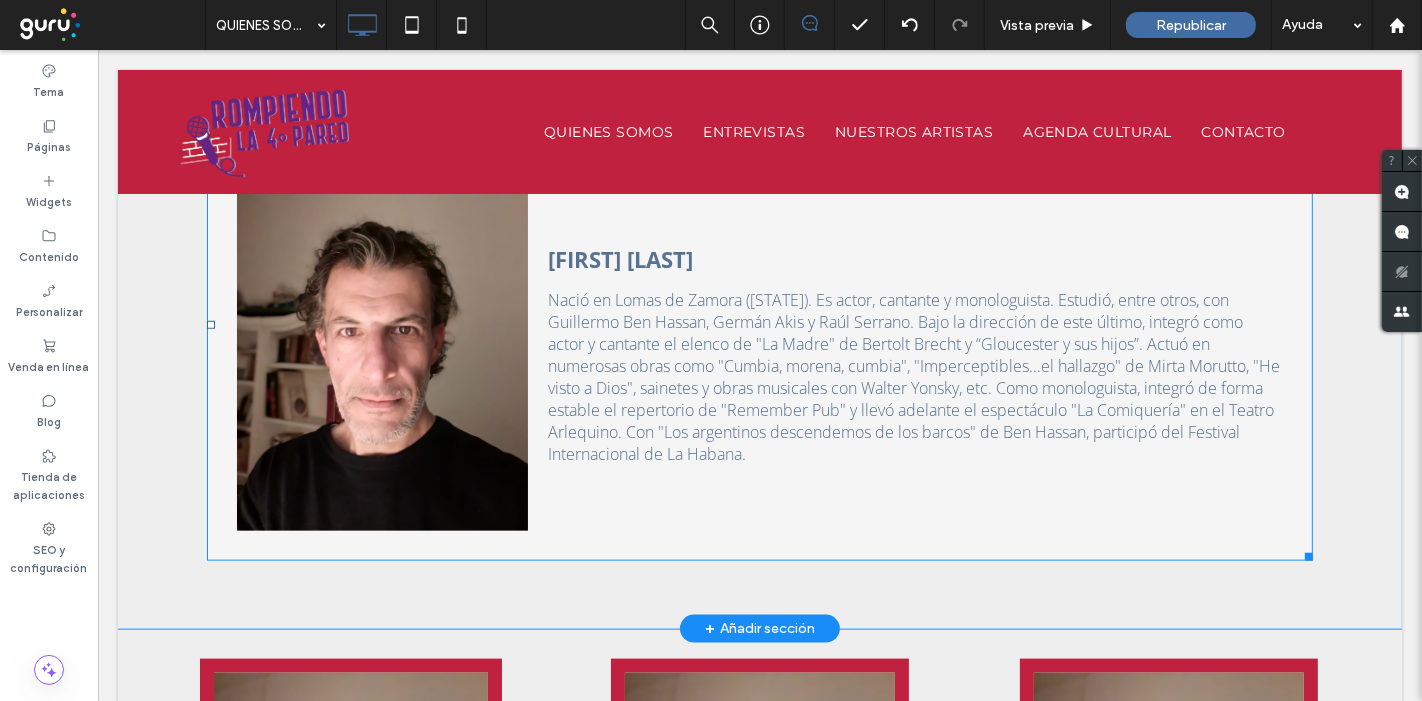 click at bounding box center [759, 324] 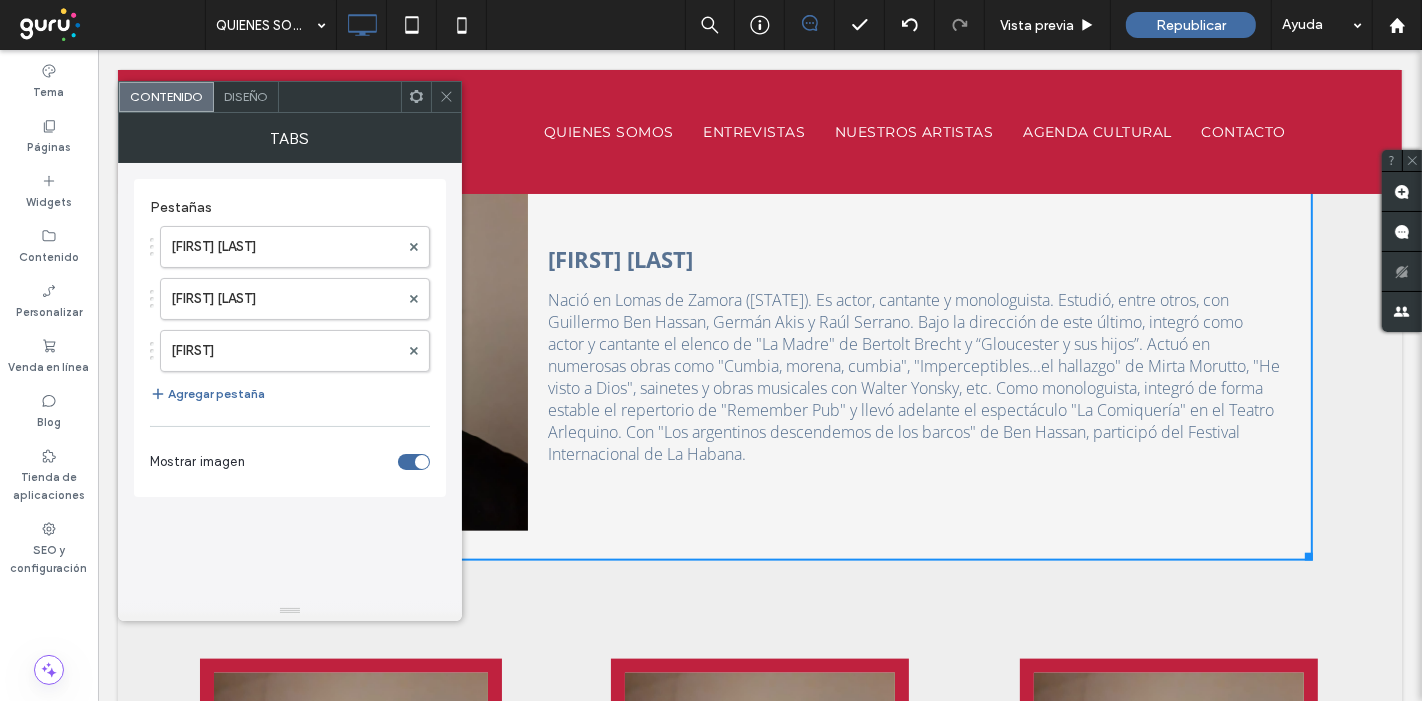 click 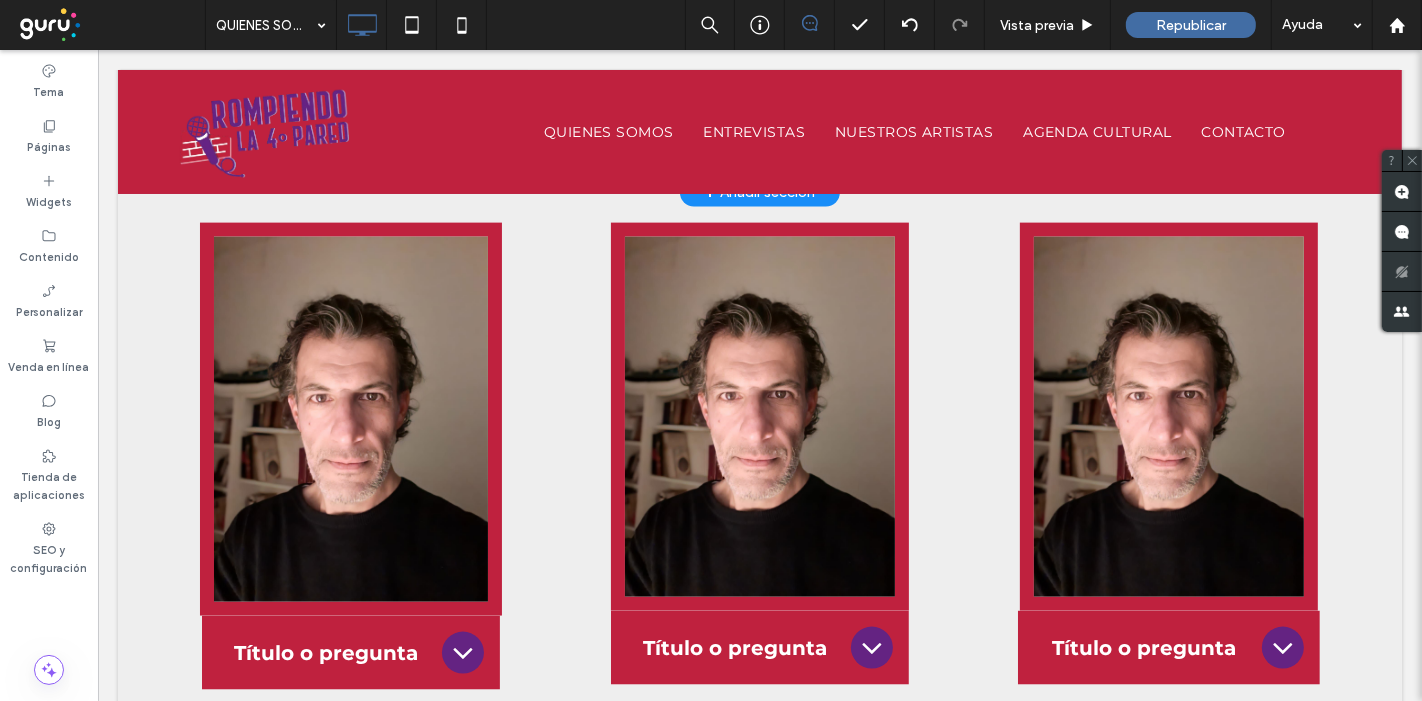 scroll, scrollTop: 2417, scrollLeft: 0, axis: vertical 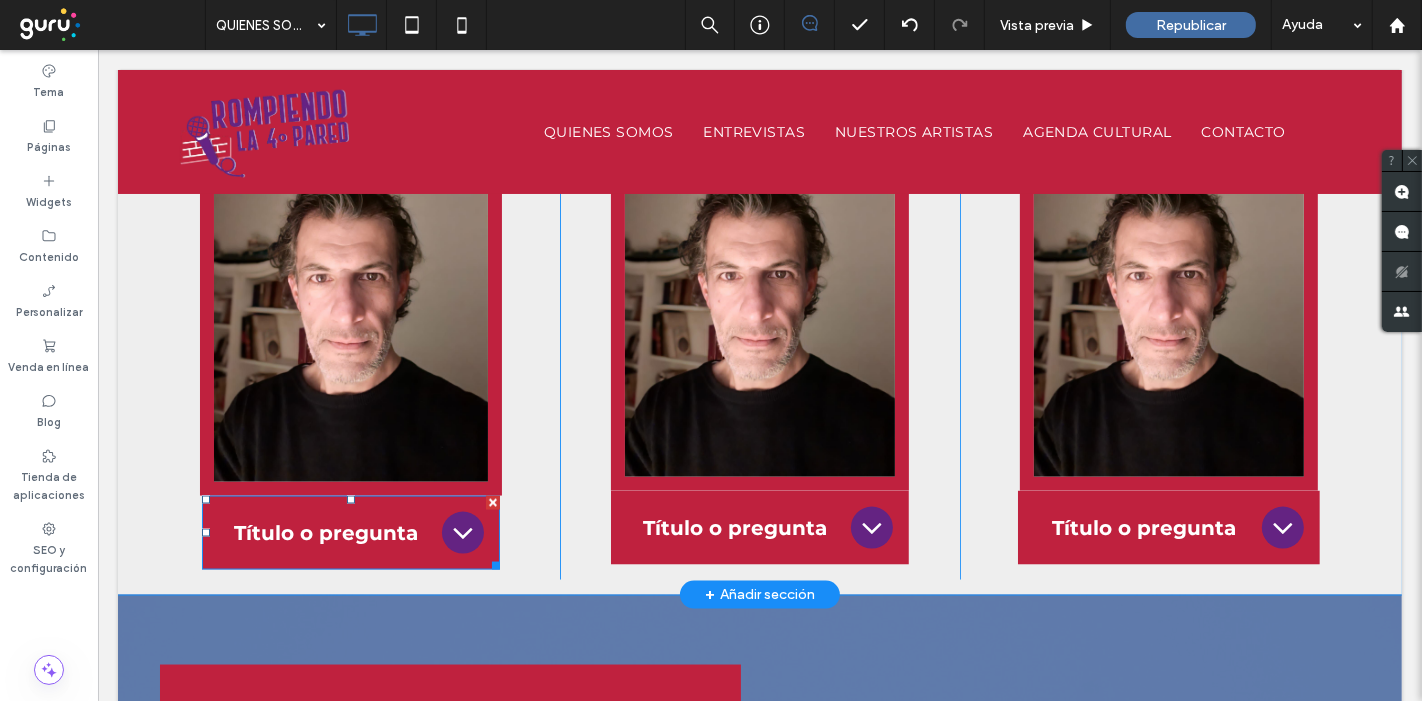 click on "Título o pregunta" at bounding box center (325, 533) 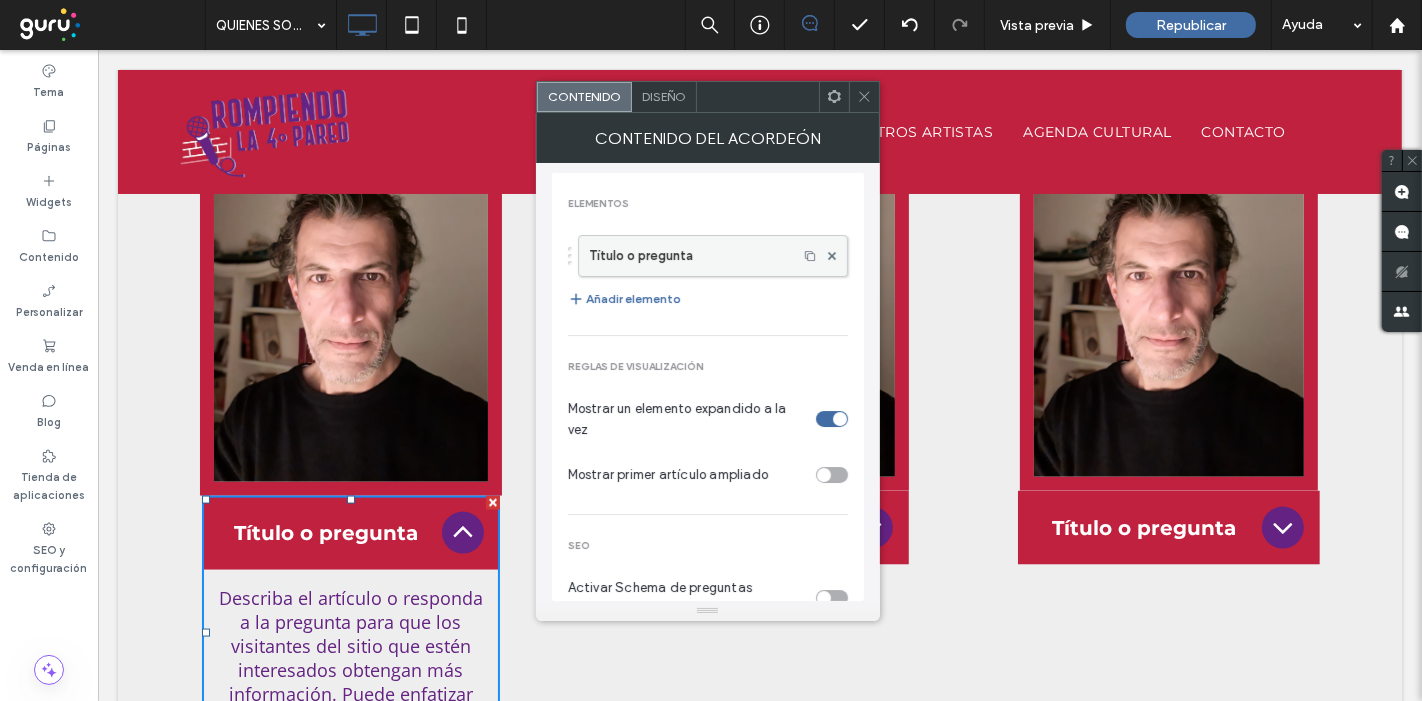 click on "Título o pregunta" at bounding box center [688, 256] 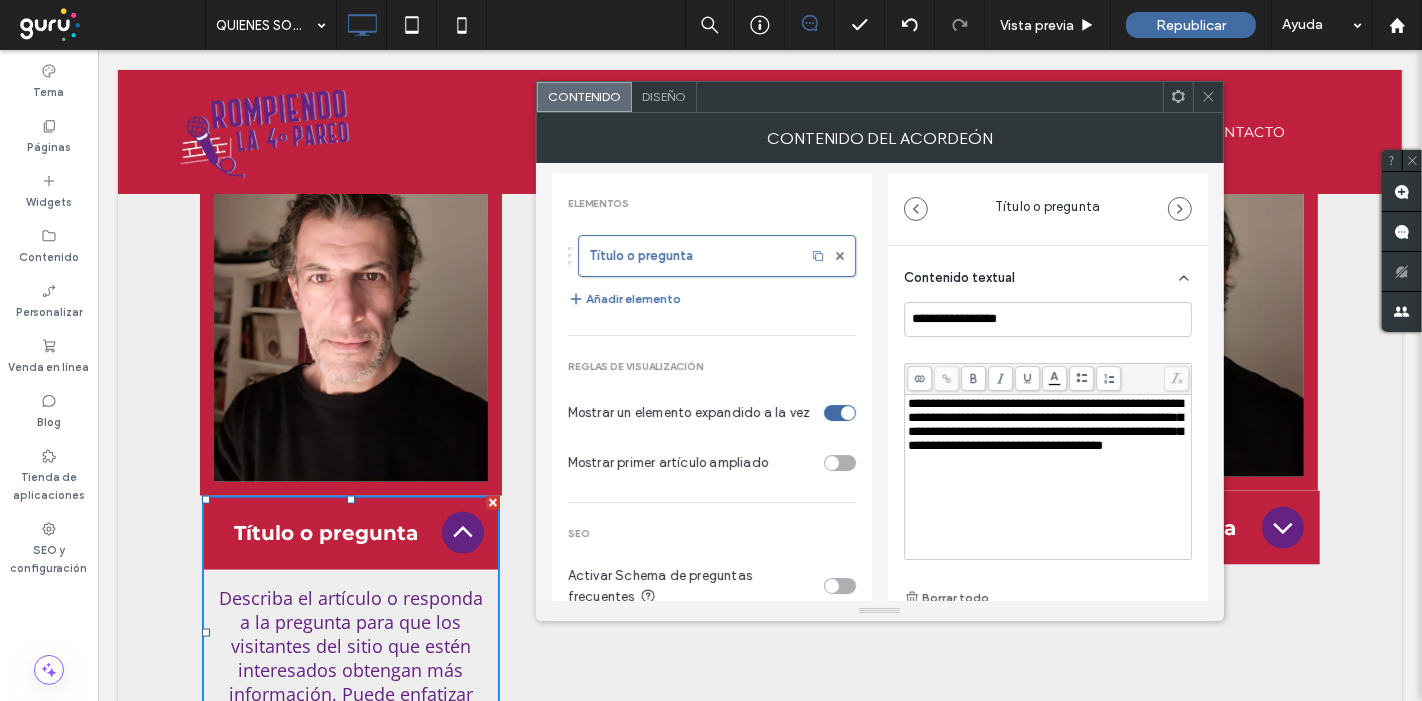 click on "**********" at bounding box center (1048, 456) 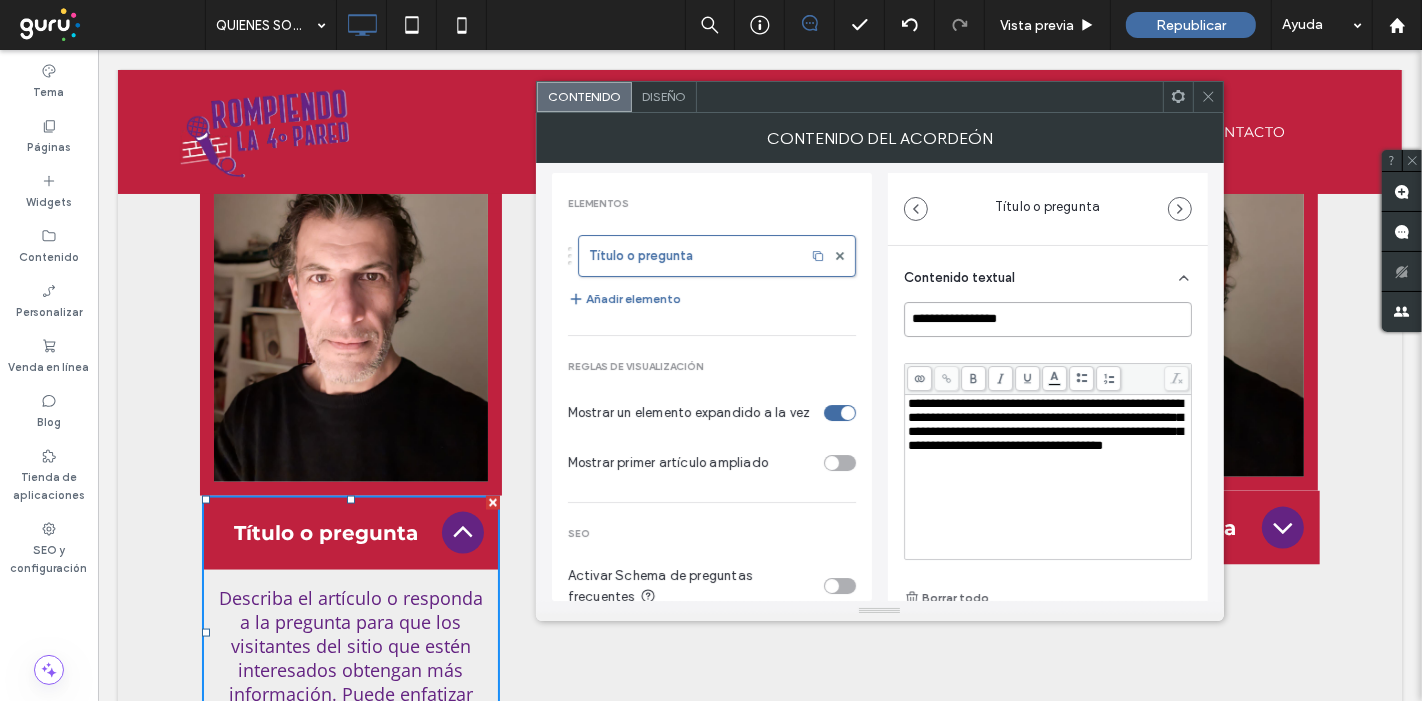 click on "**********" at bounding box center [1048, 319] 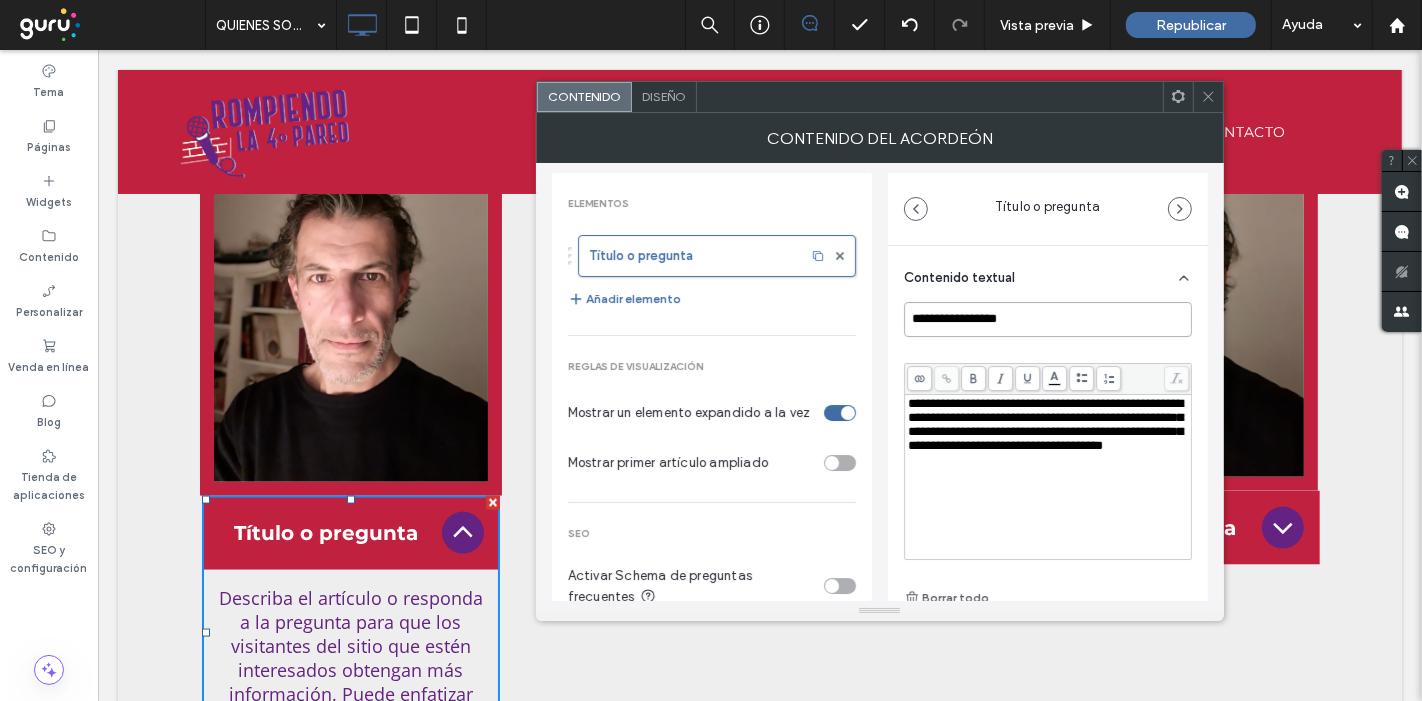 click on "**********" at bounding box center (1048, 319) 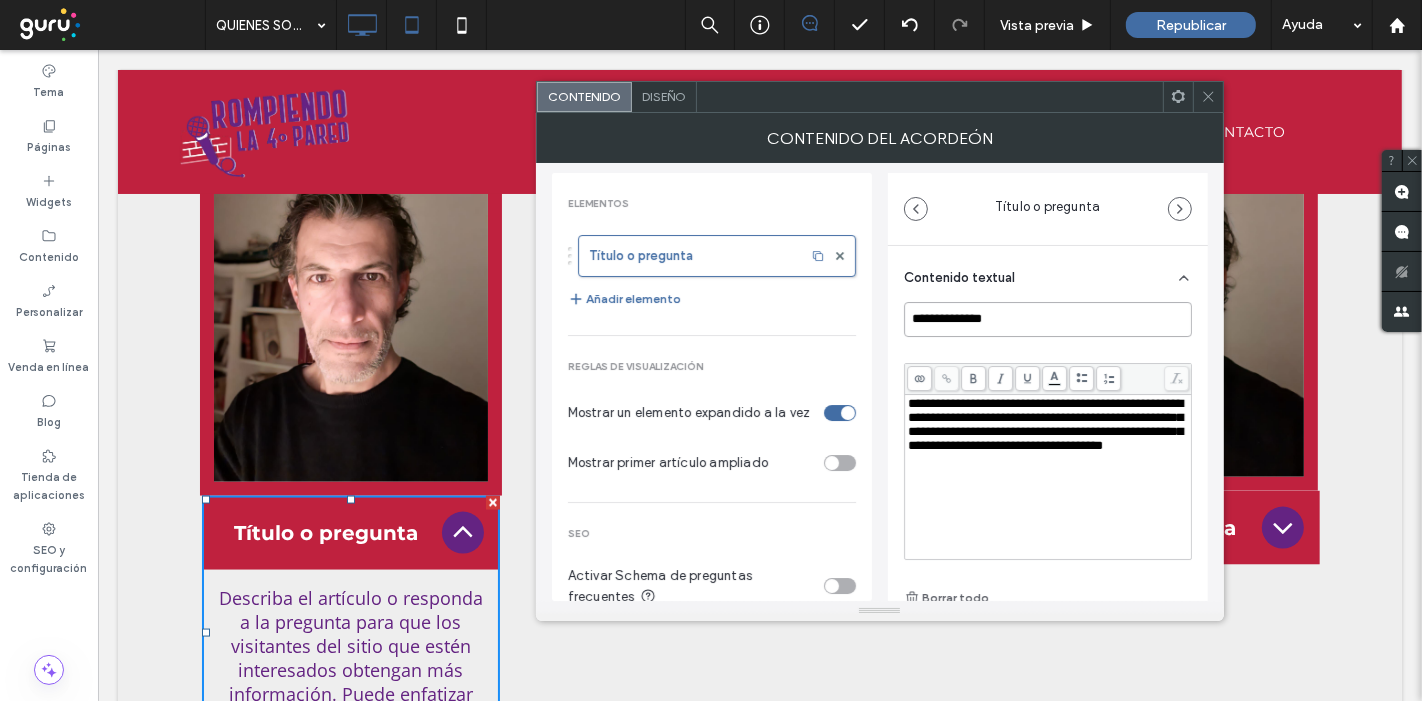 type on "**********" 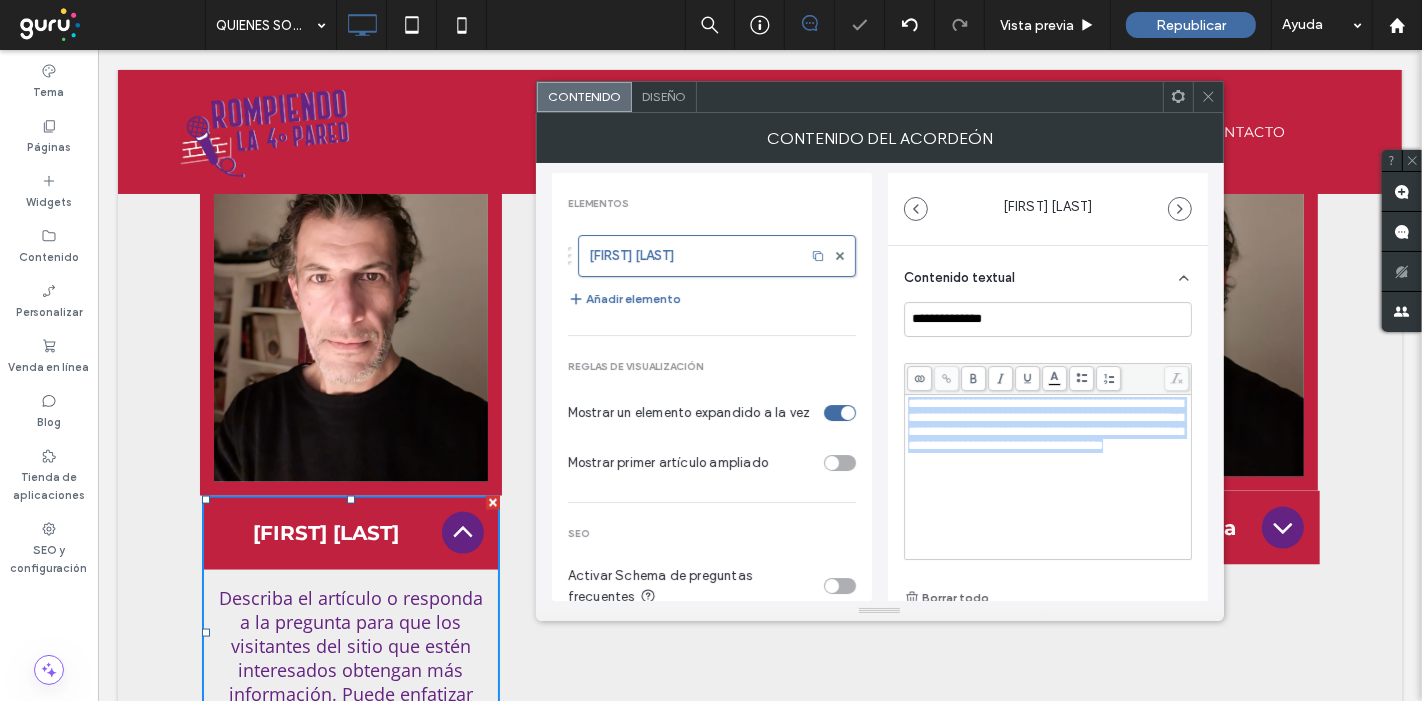scroll, scrollTop: 17, scrollLeft: 0, axis: vertical 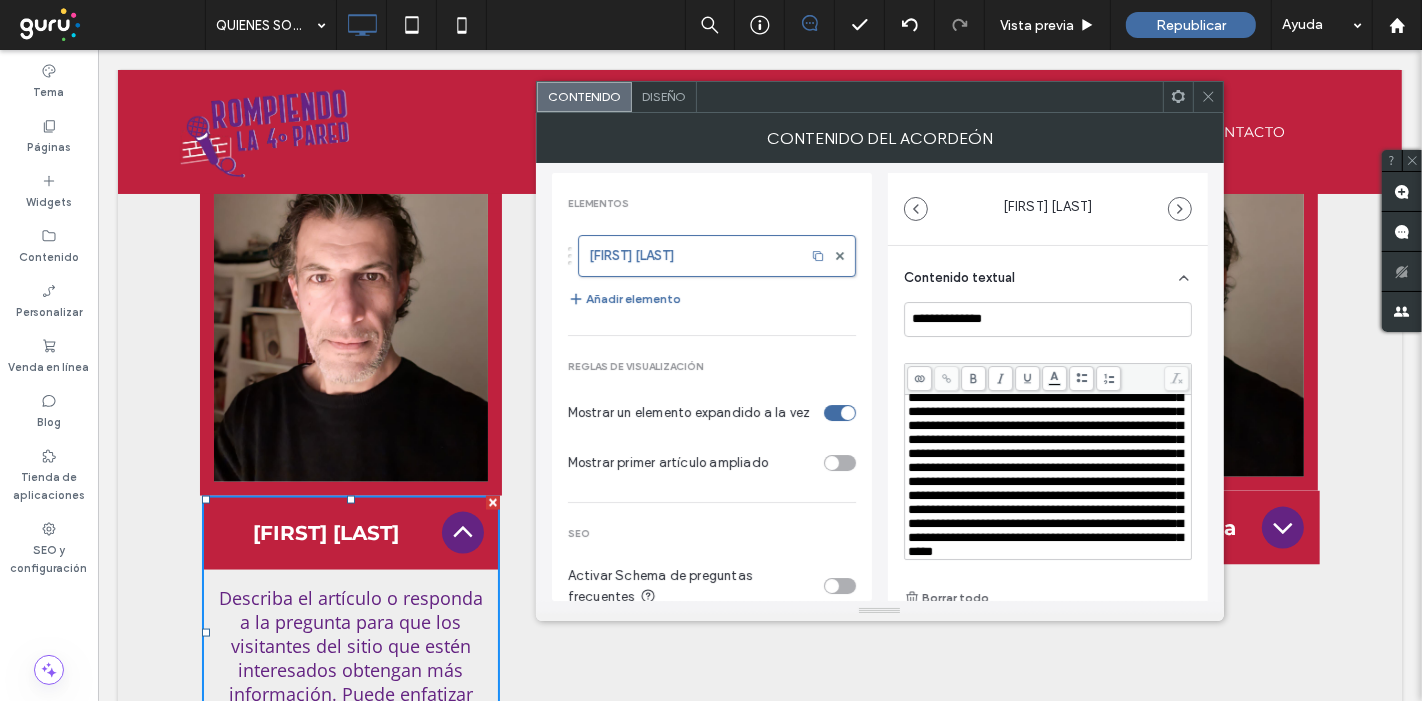 type 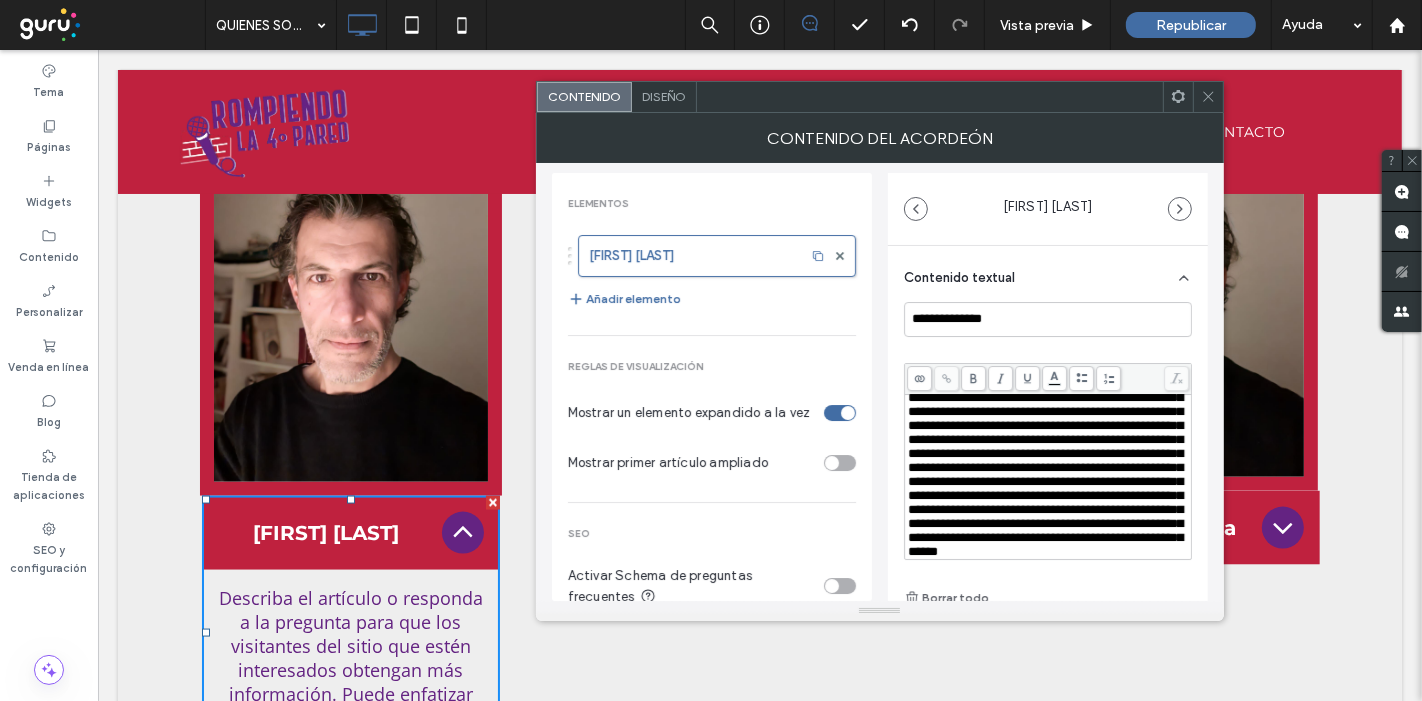 scroll, scrollTop: 151, scrollLeft: 0, axis: vertical 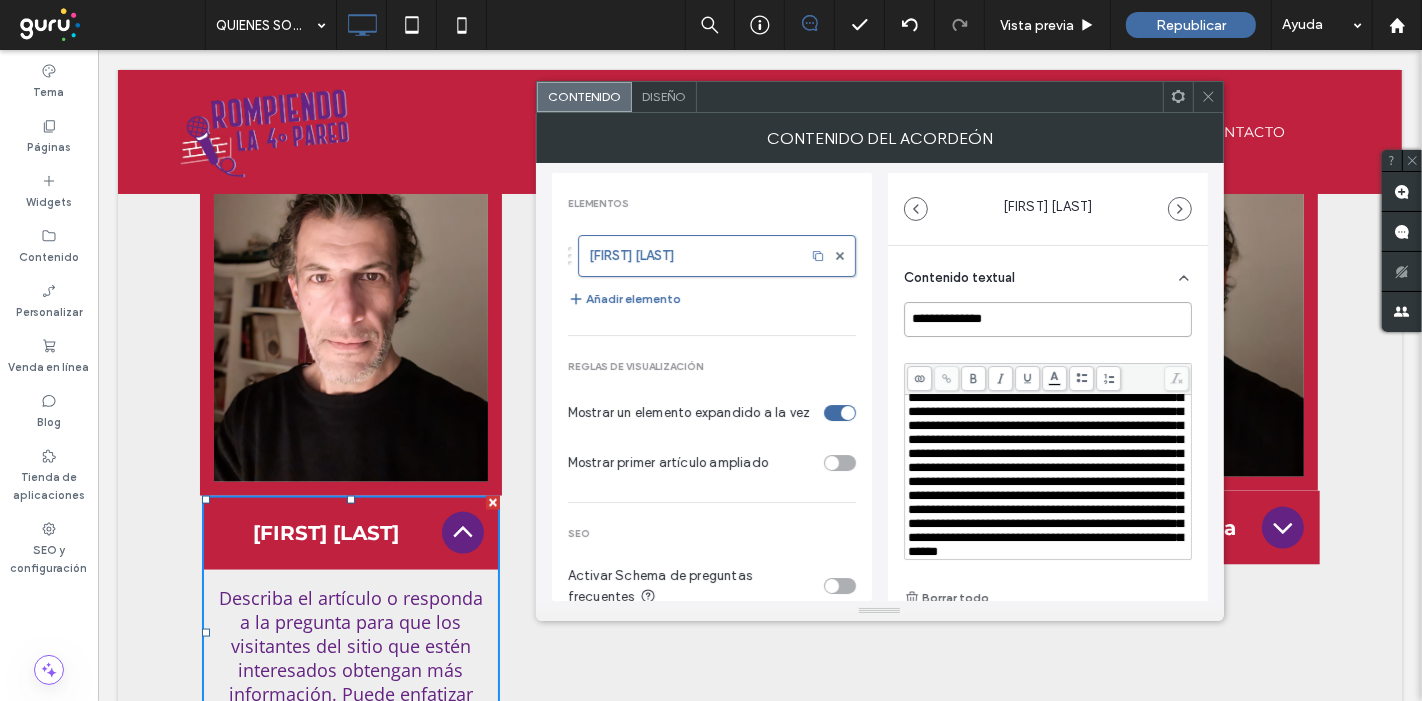 click on "**********" at bounding box center (1048, 319) 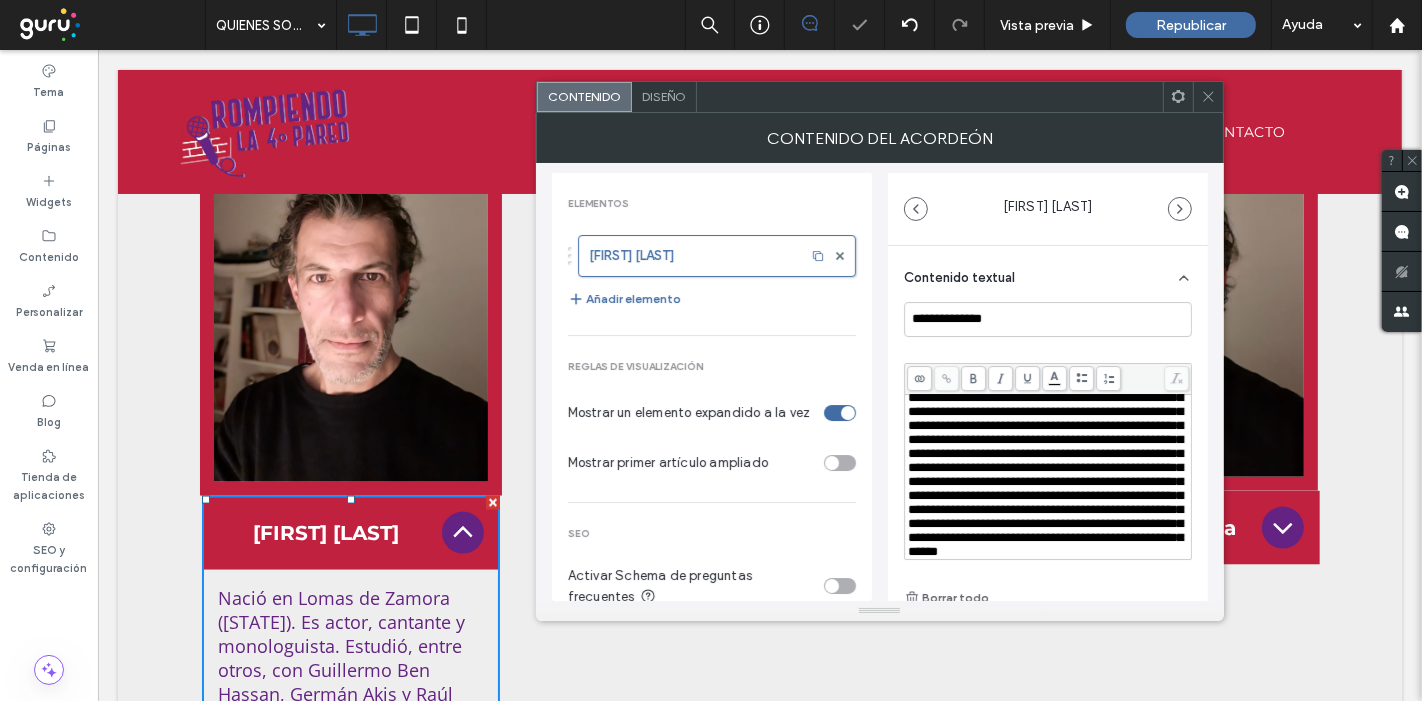 click 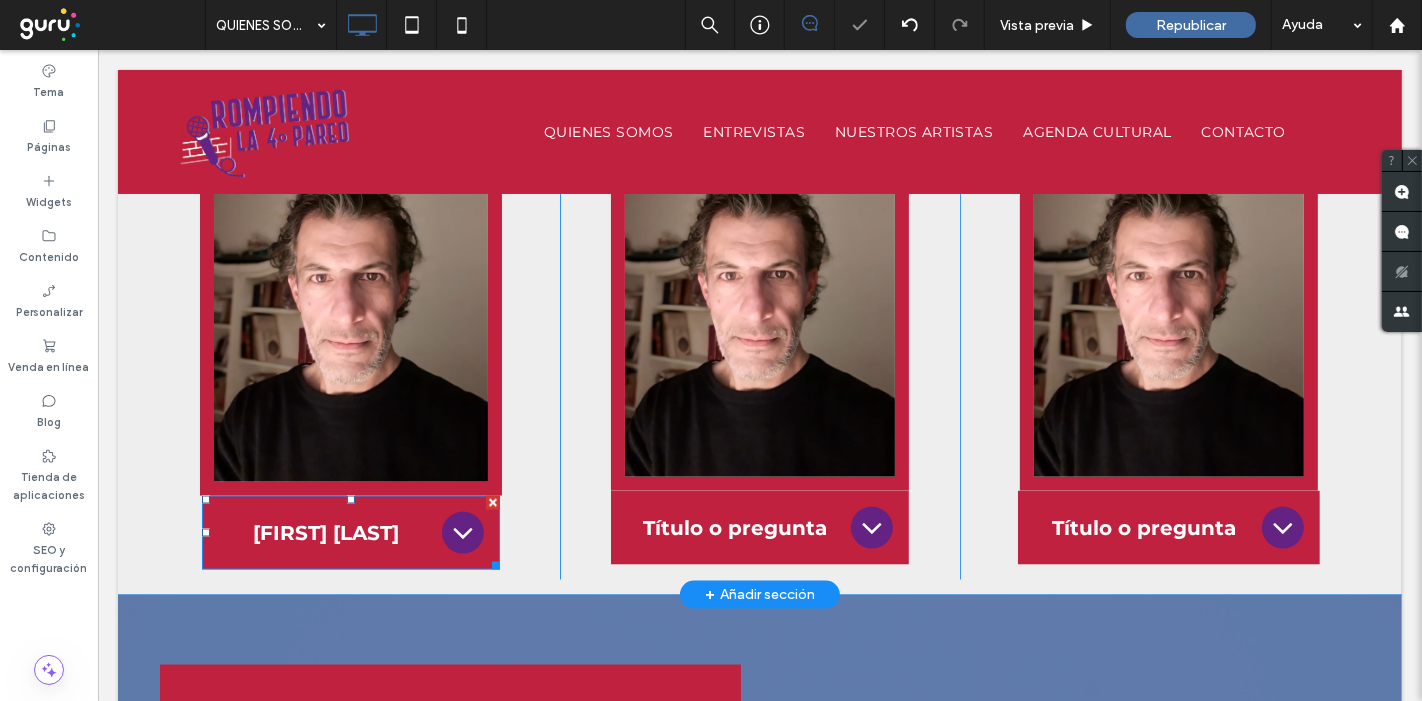 click 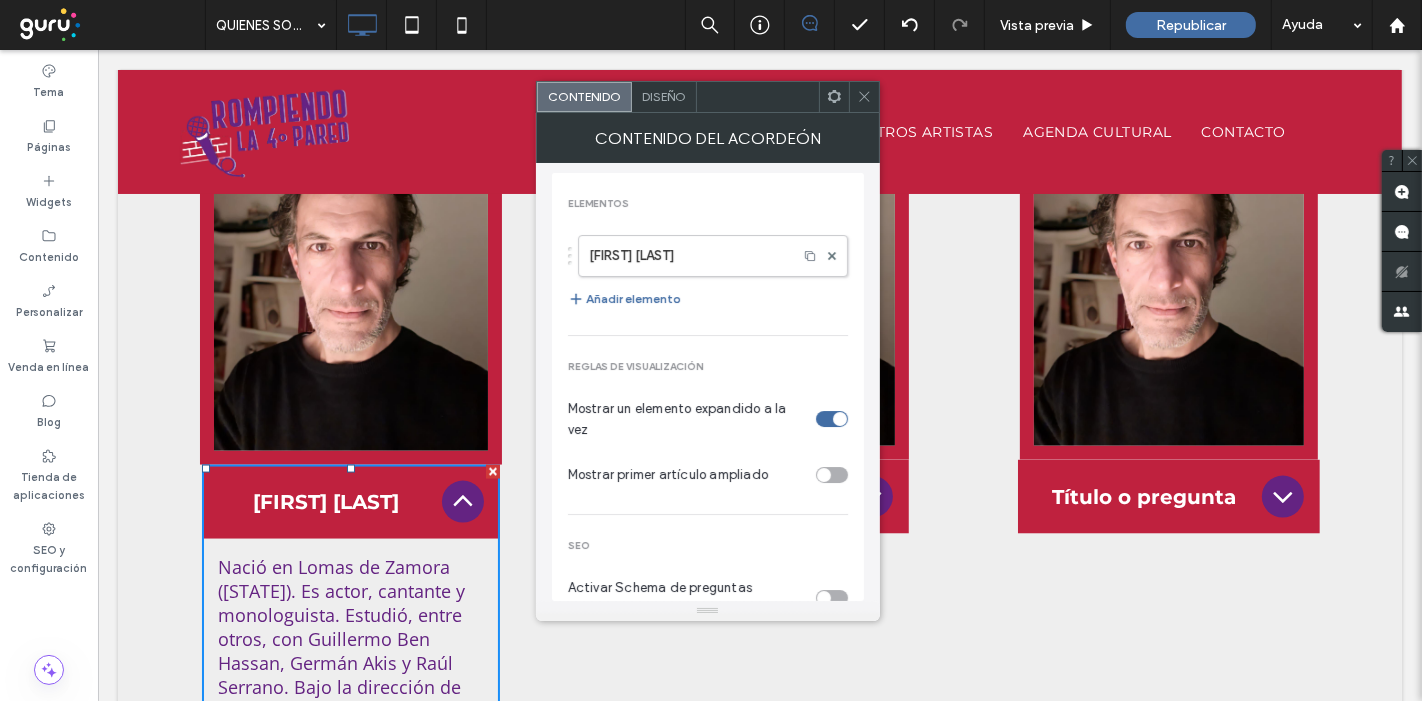scroll, scrollTop: 2417, scrollLeft: 0, axis: vertical 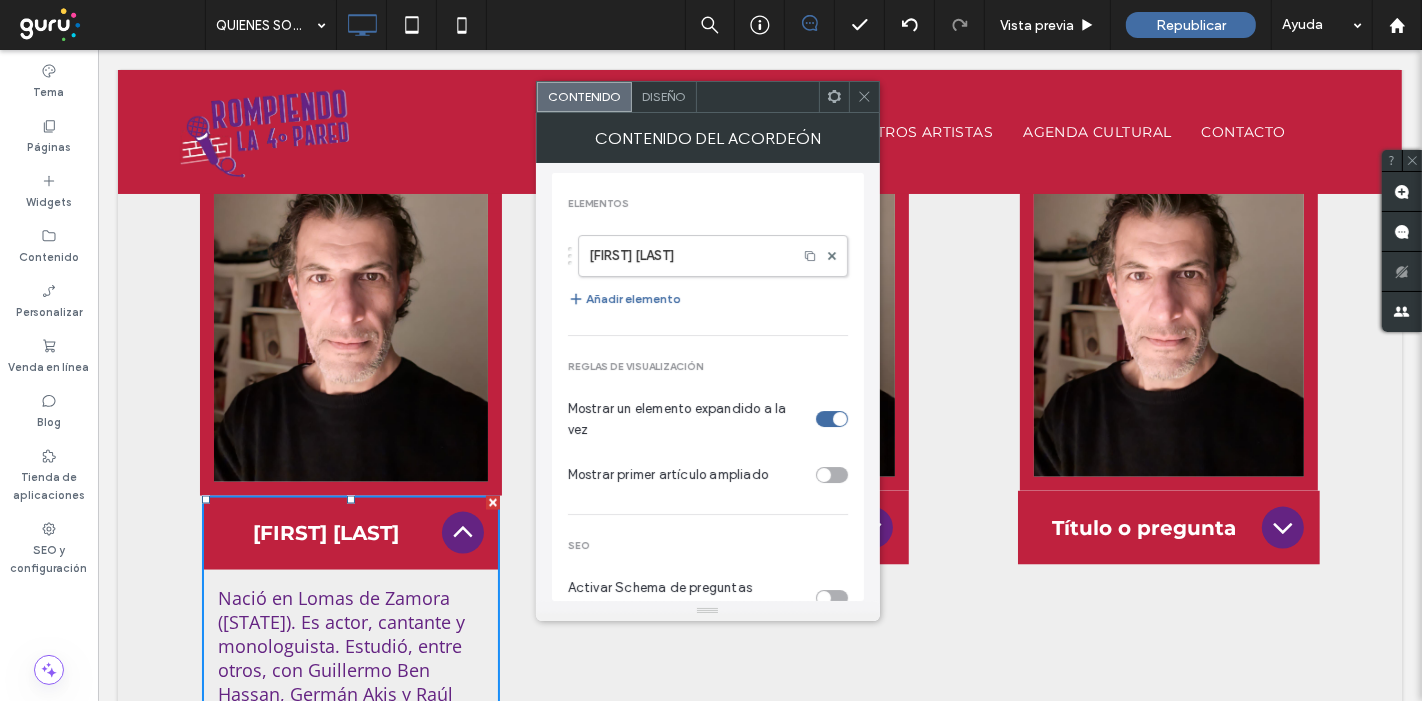 click 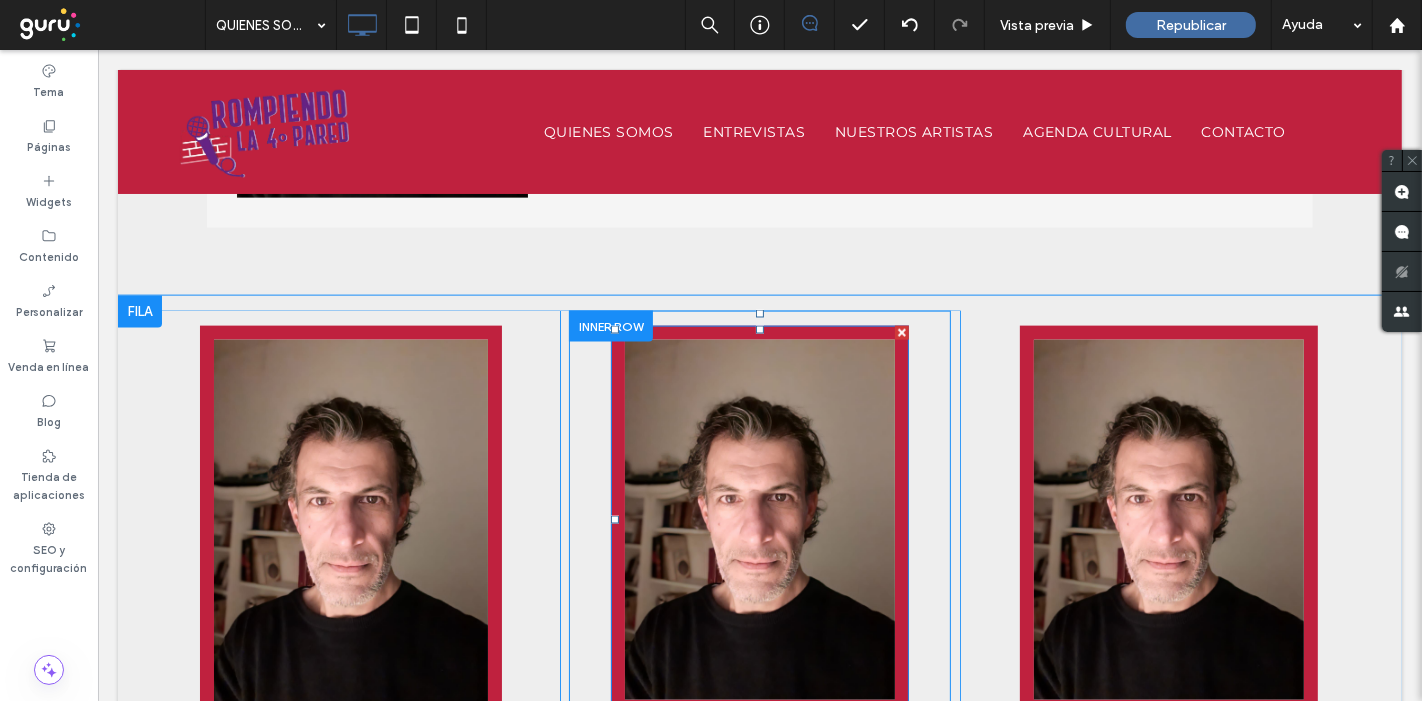 scroll, scrollTop: 2305, scrollLeft: 0, axis: vertical 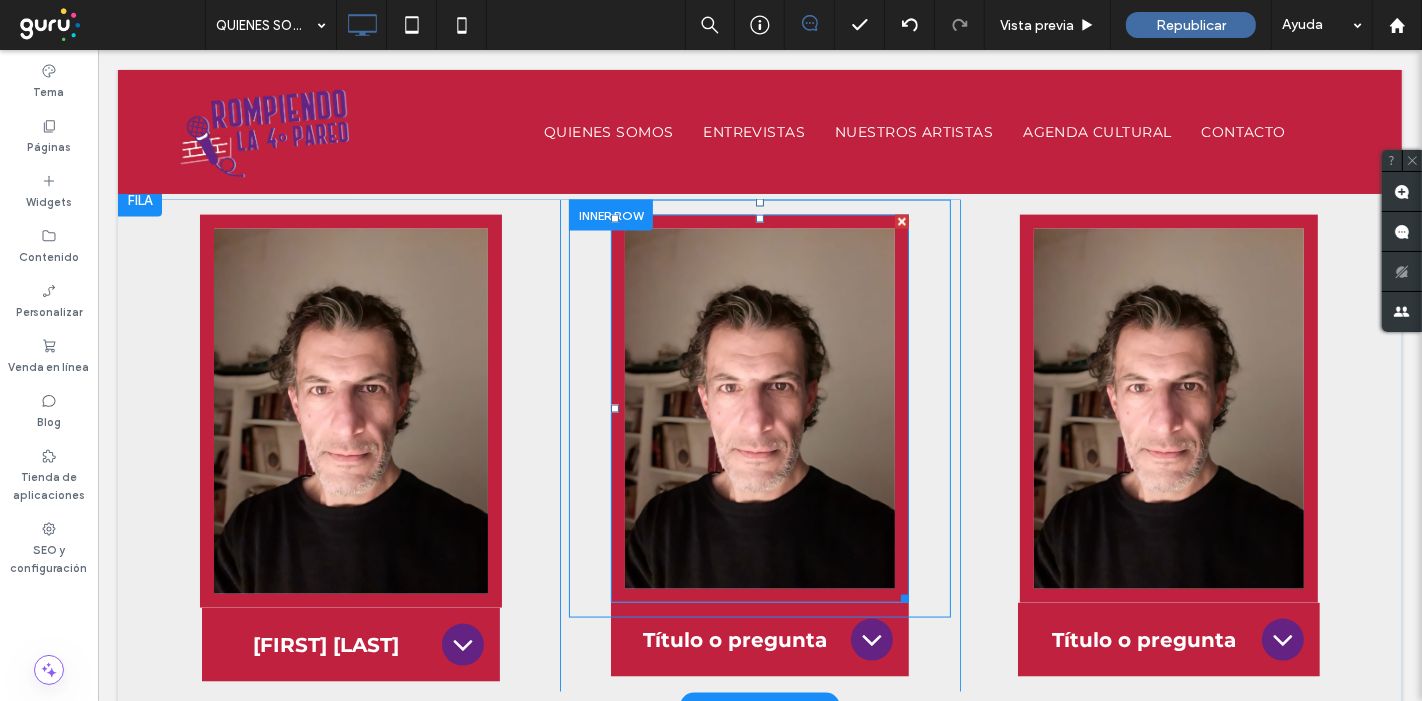 click at bounding box center [759, 409] 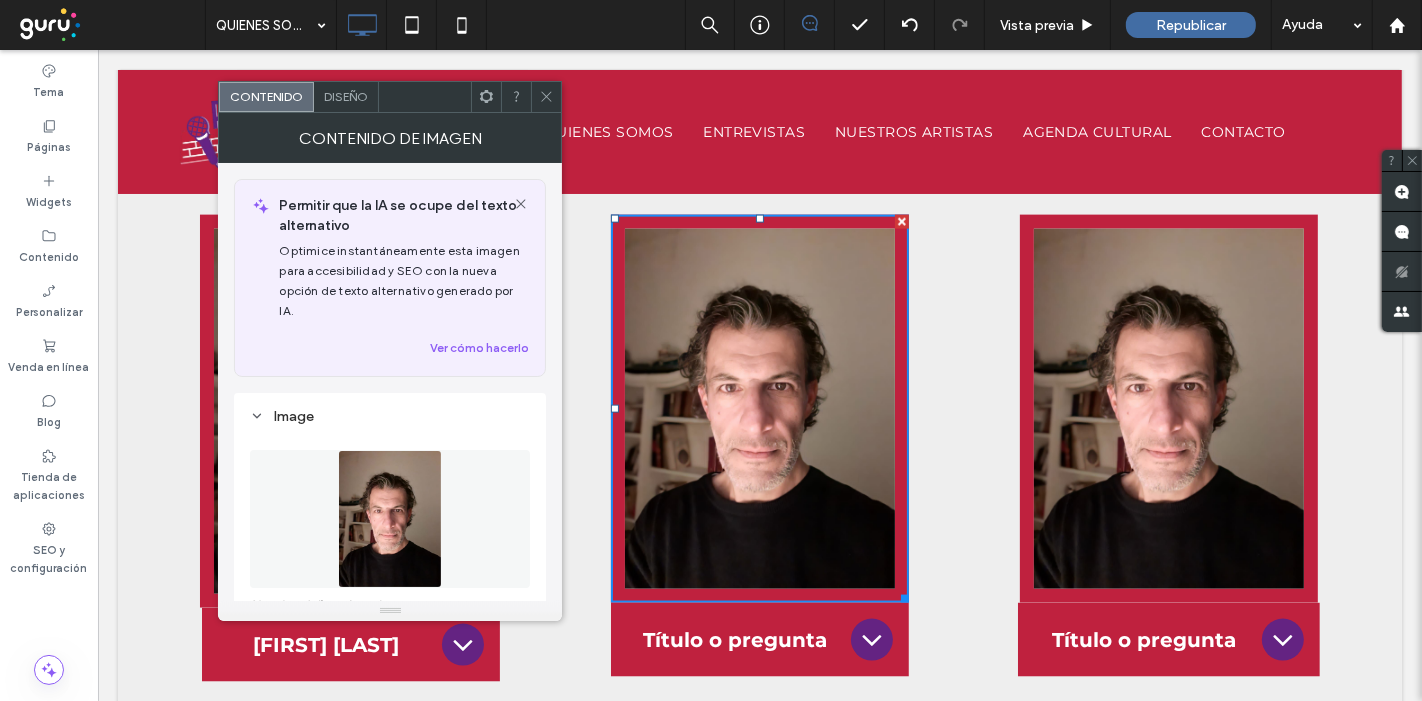 click at bounding box center (390, 519) 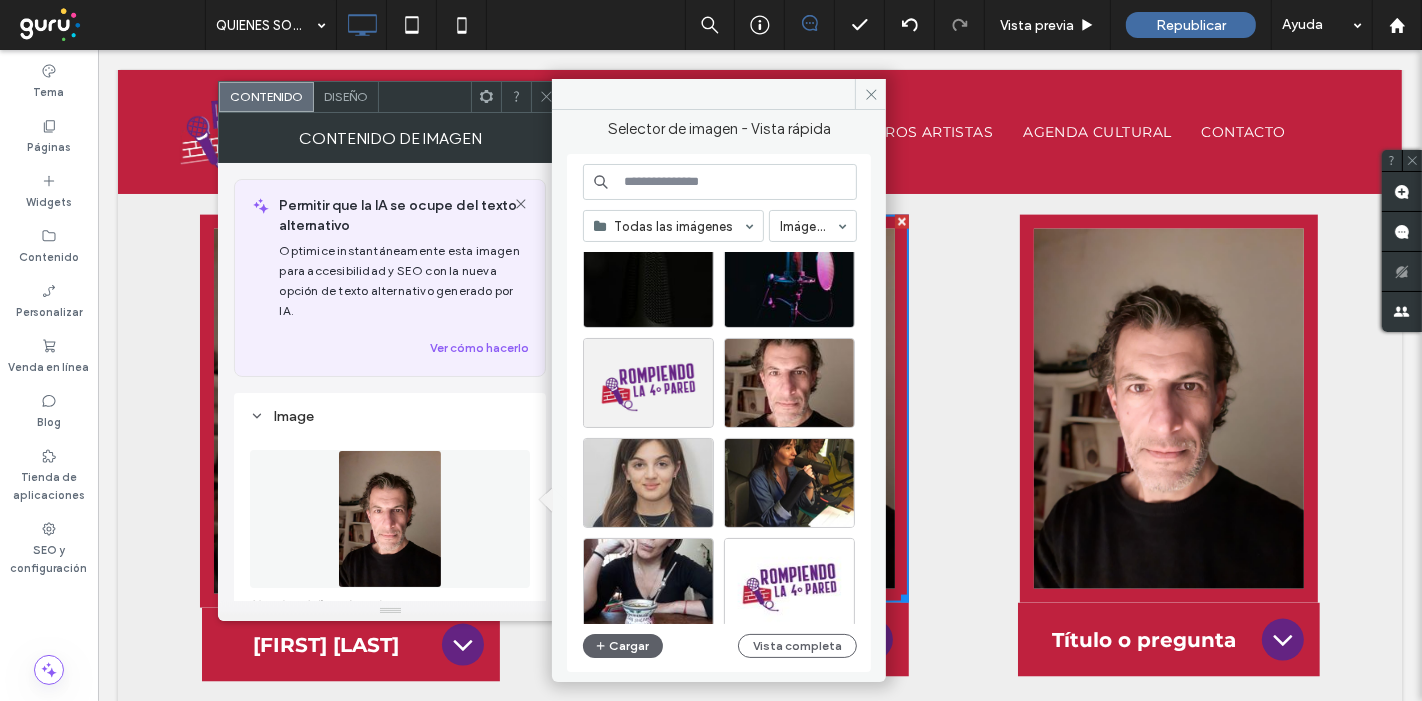 scroll, scrollTop: 555, scrollLeft: 0, axis: vertical 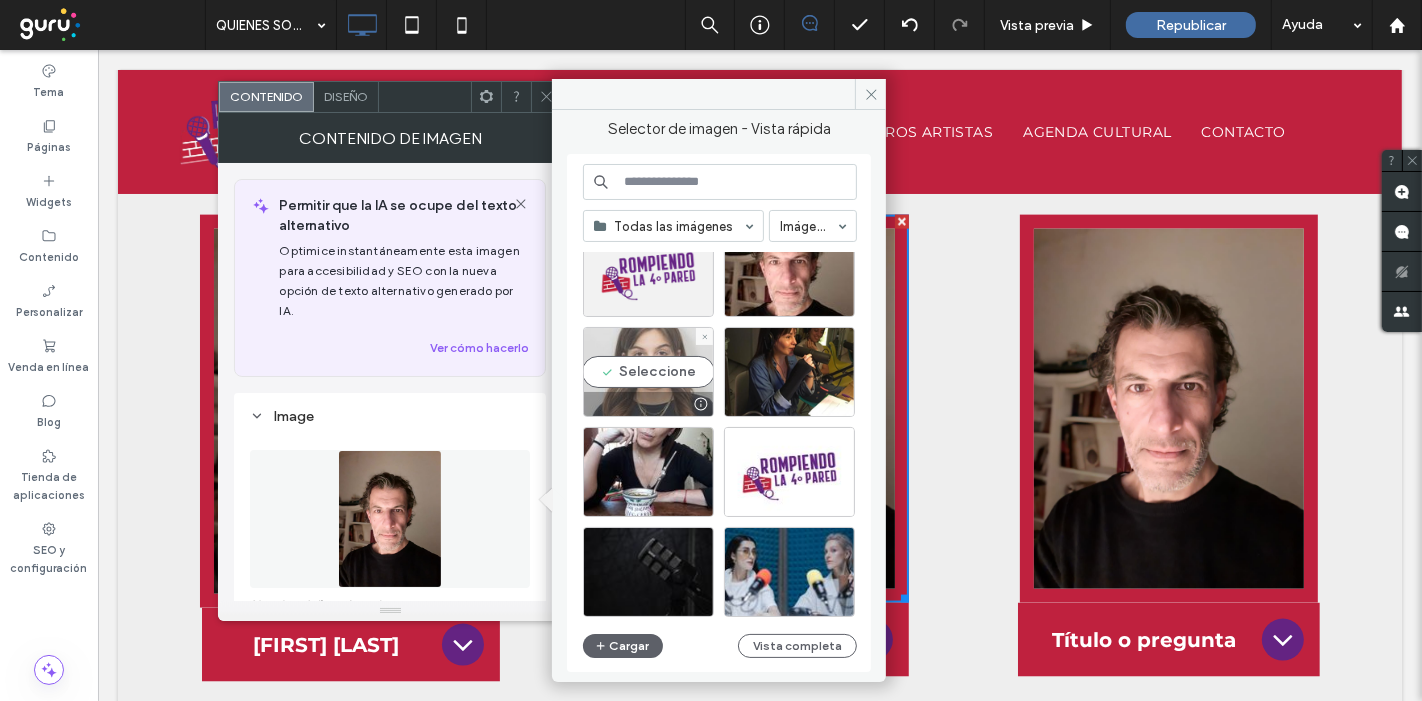 click on "Seleccione" at bounding box center [648, 372] 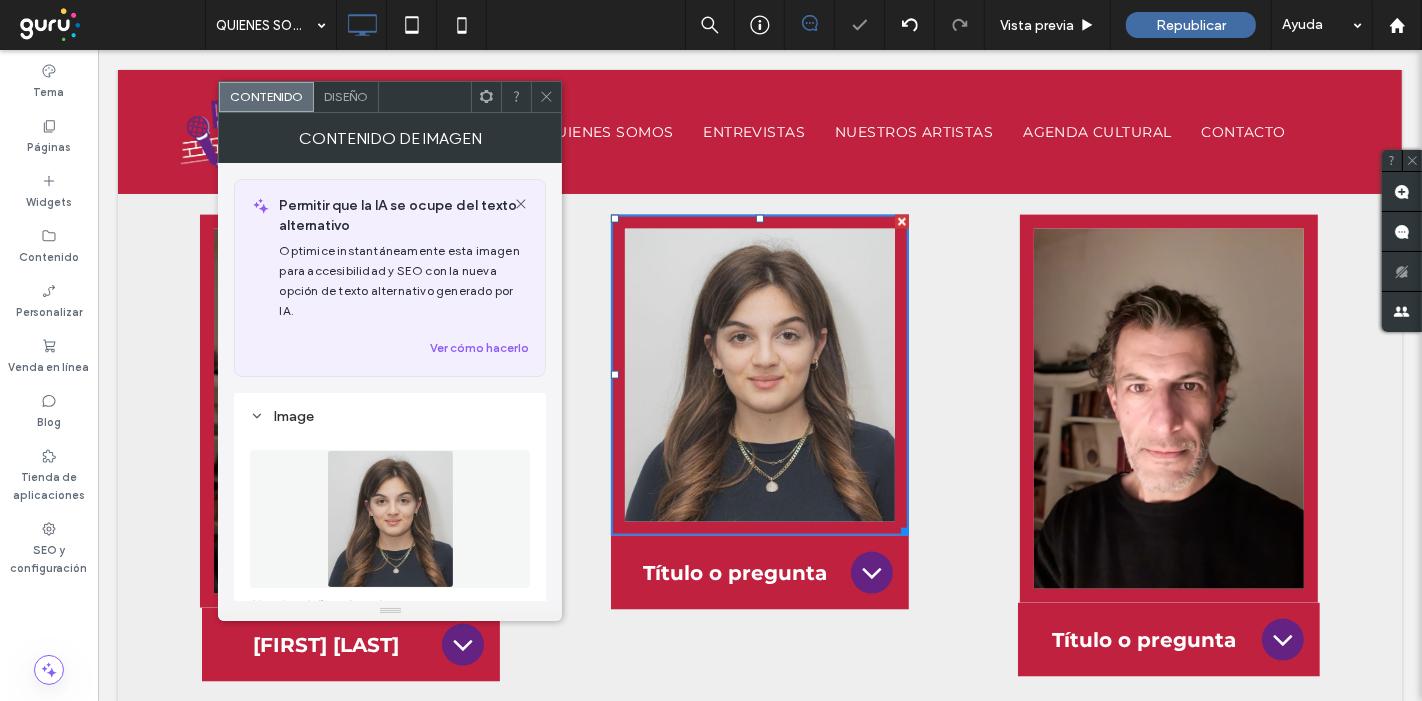click 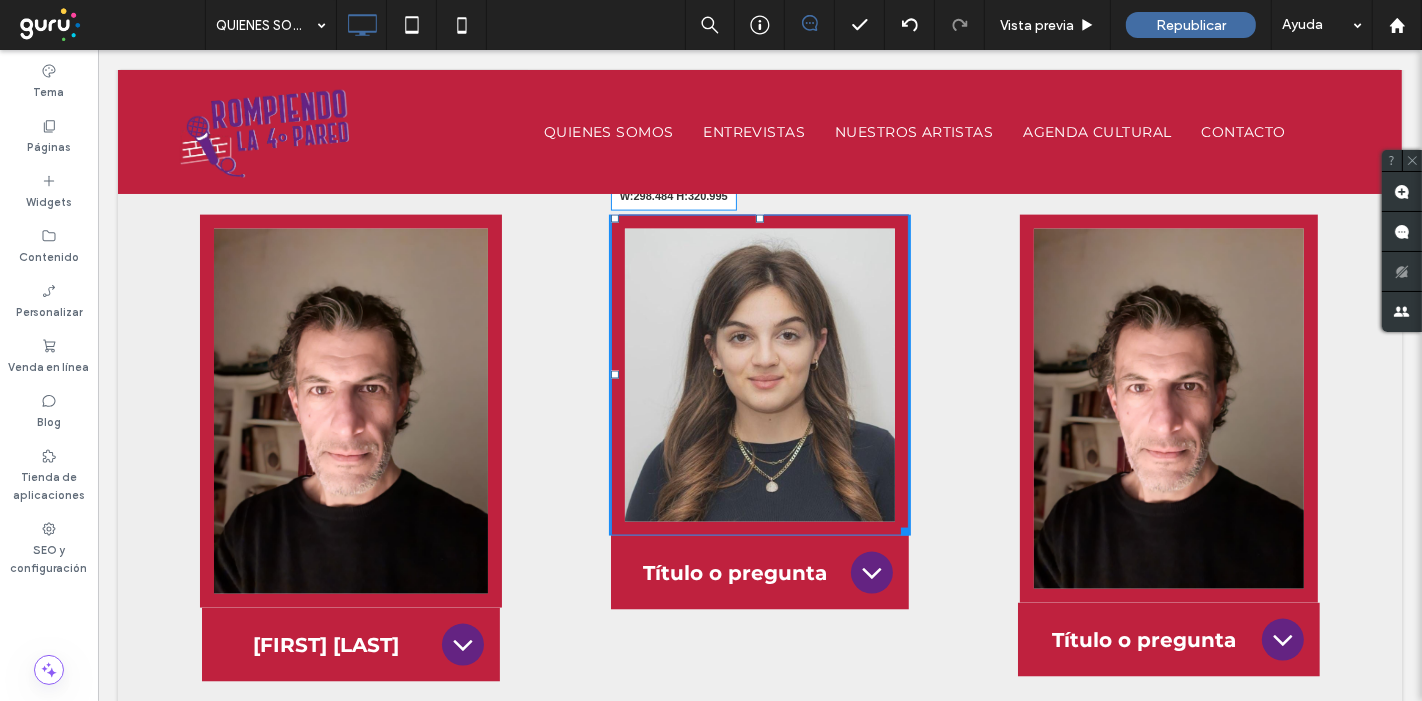 drag, startPoint x: 894, startPoint y: 523, endPoint x: 993, endPoint y: 599, distance: 124.80785 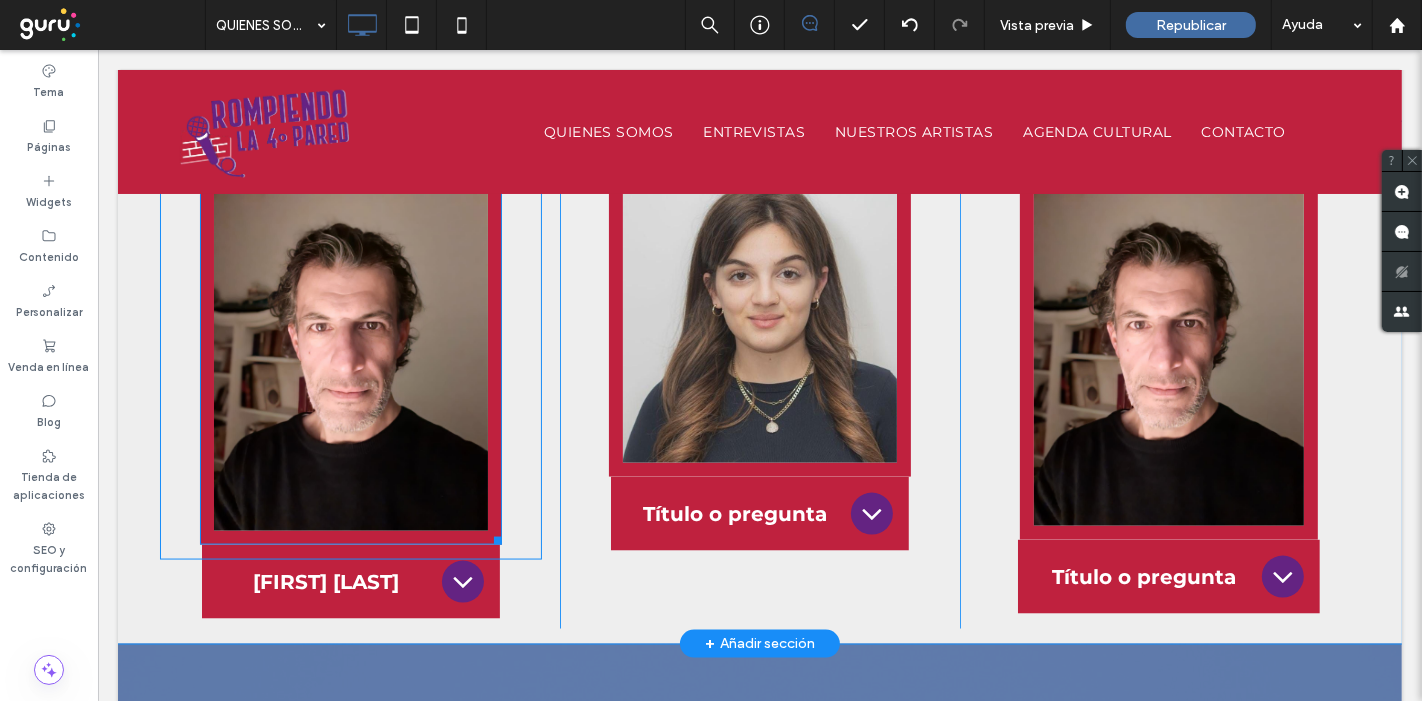 scroll, scrollTop: 2417, scrollLeft: 0, axis: vertical 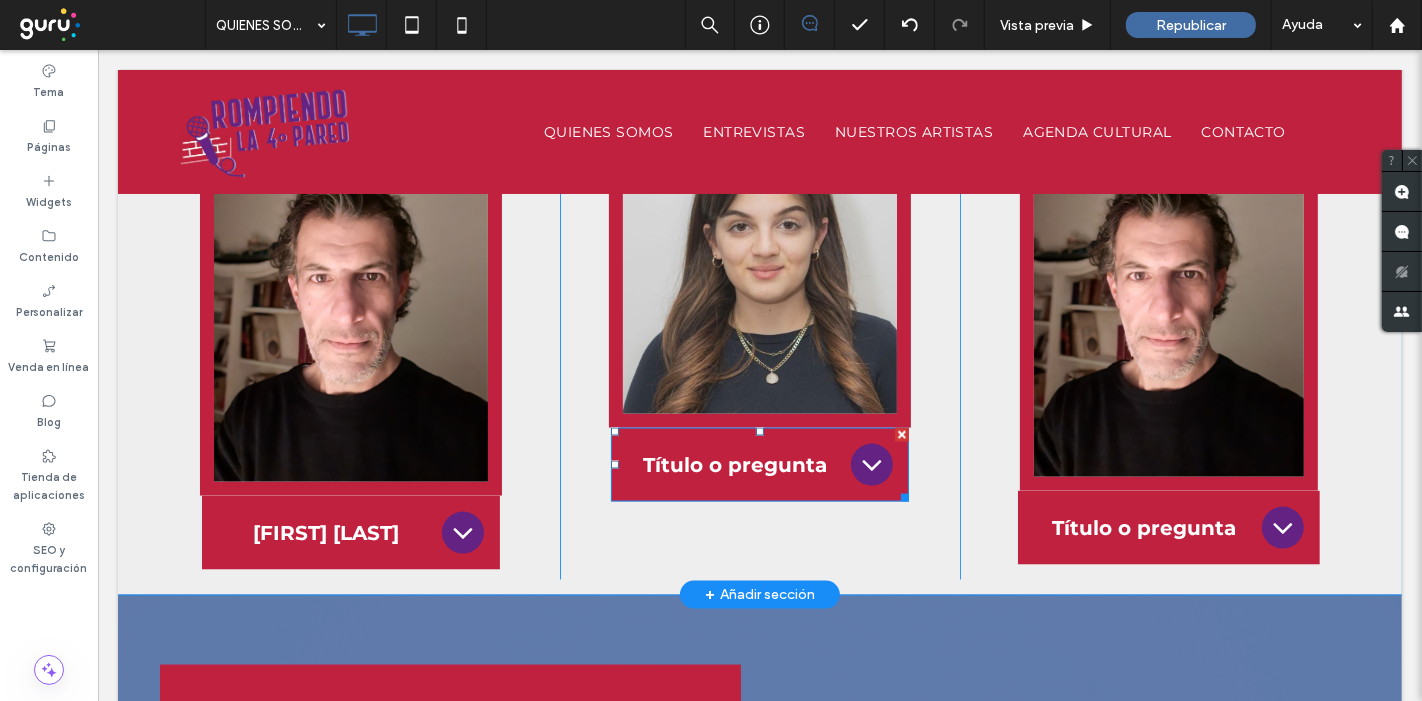 click on "Título o pregunta" at bounding box center [734, 465] 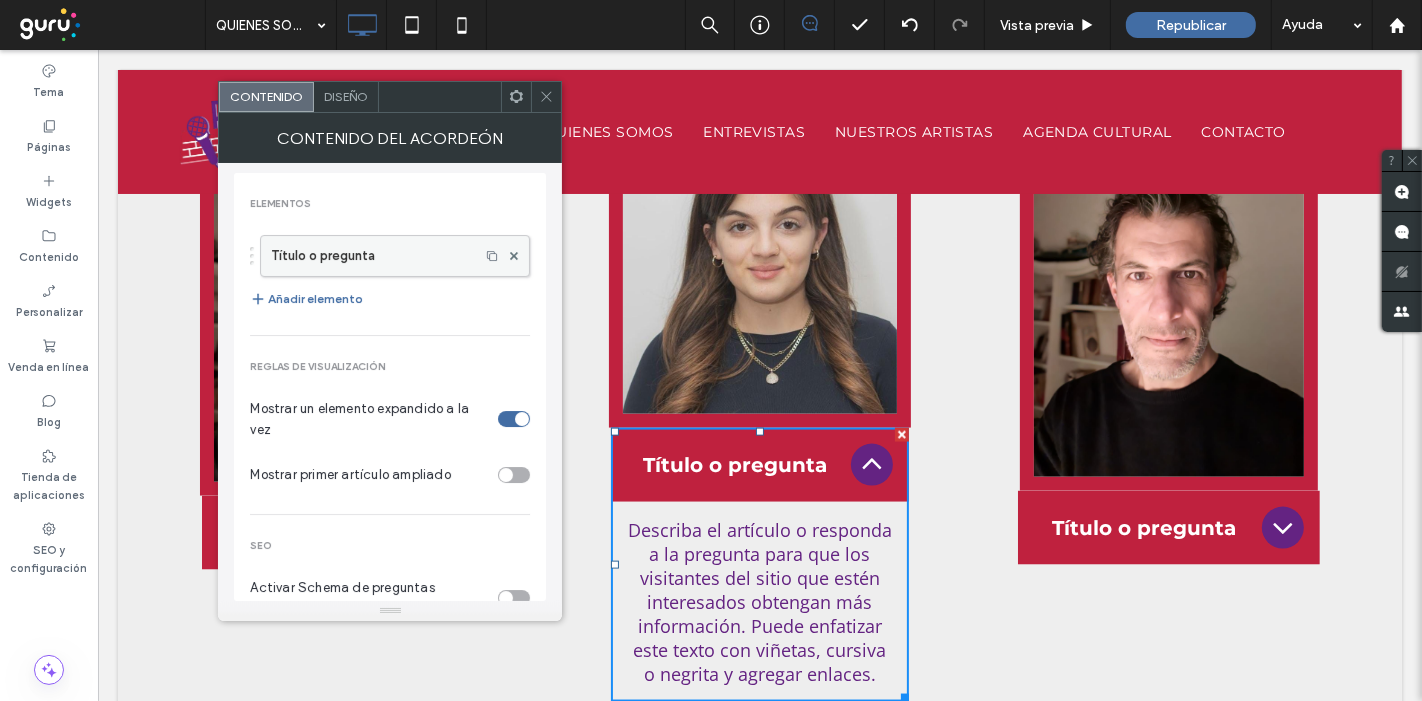 click on "Título o pregunta" at bounding box center (370, 256) 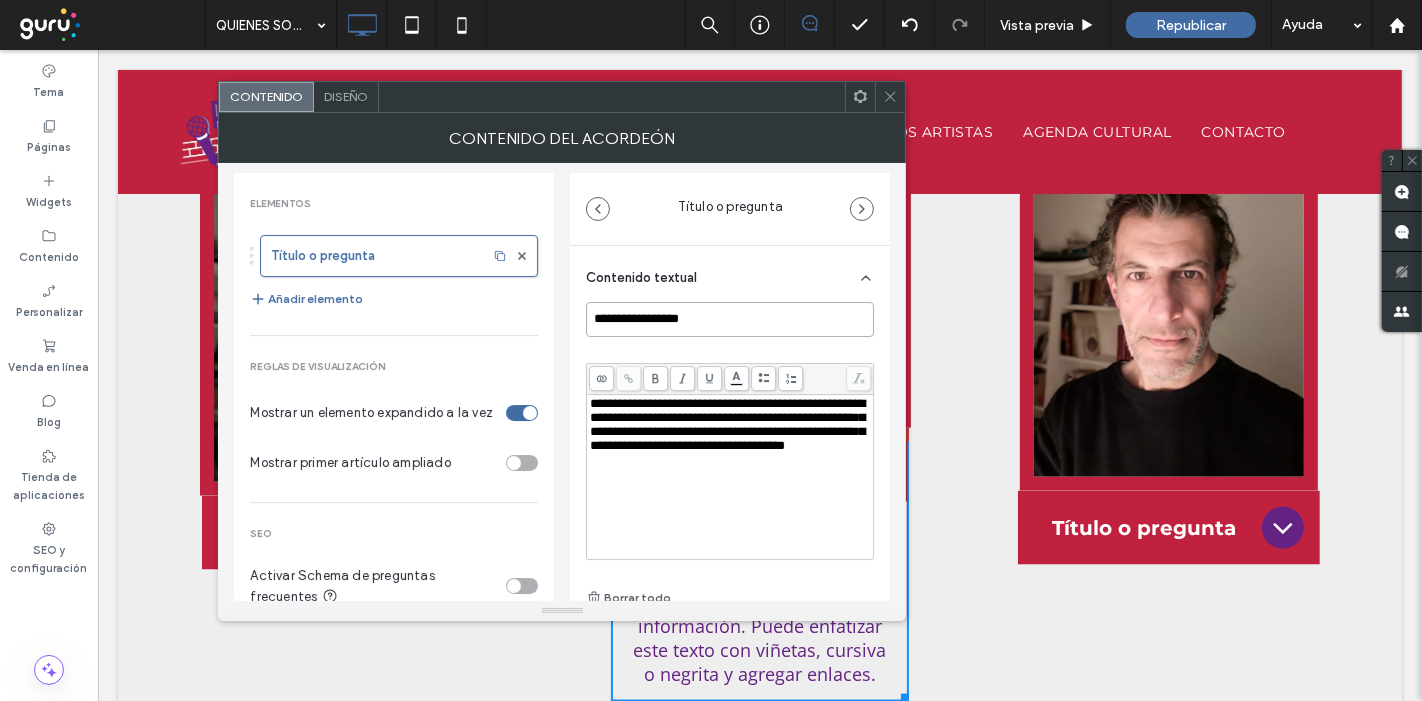 click on "**********" at bounding box center (730, 319) 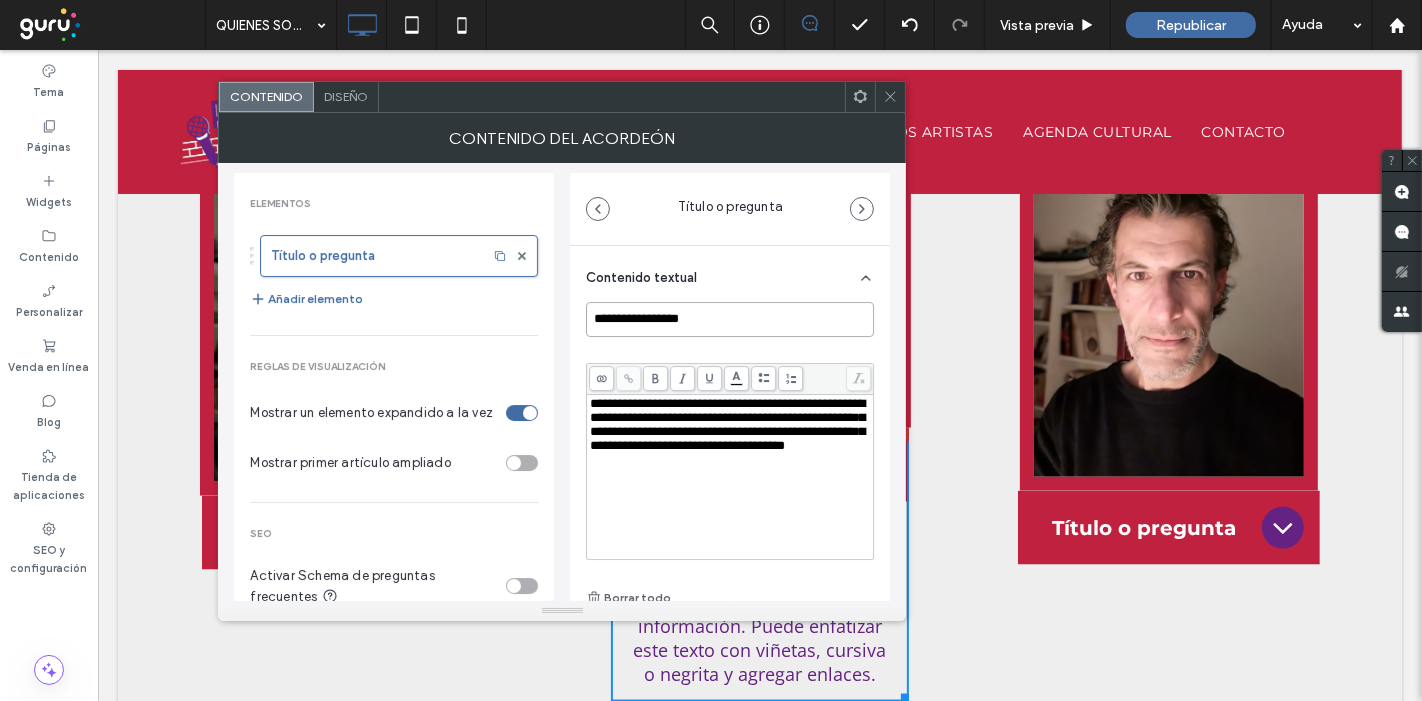 click on "**********" at bounding box center (730, 319) 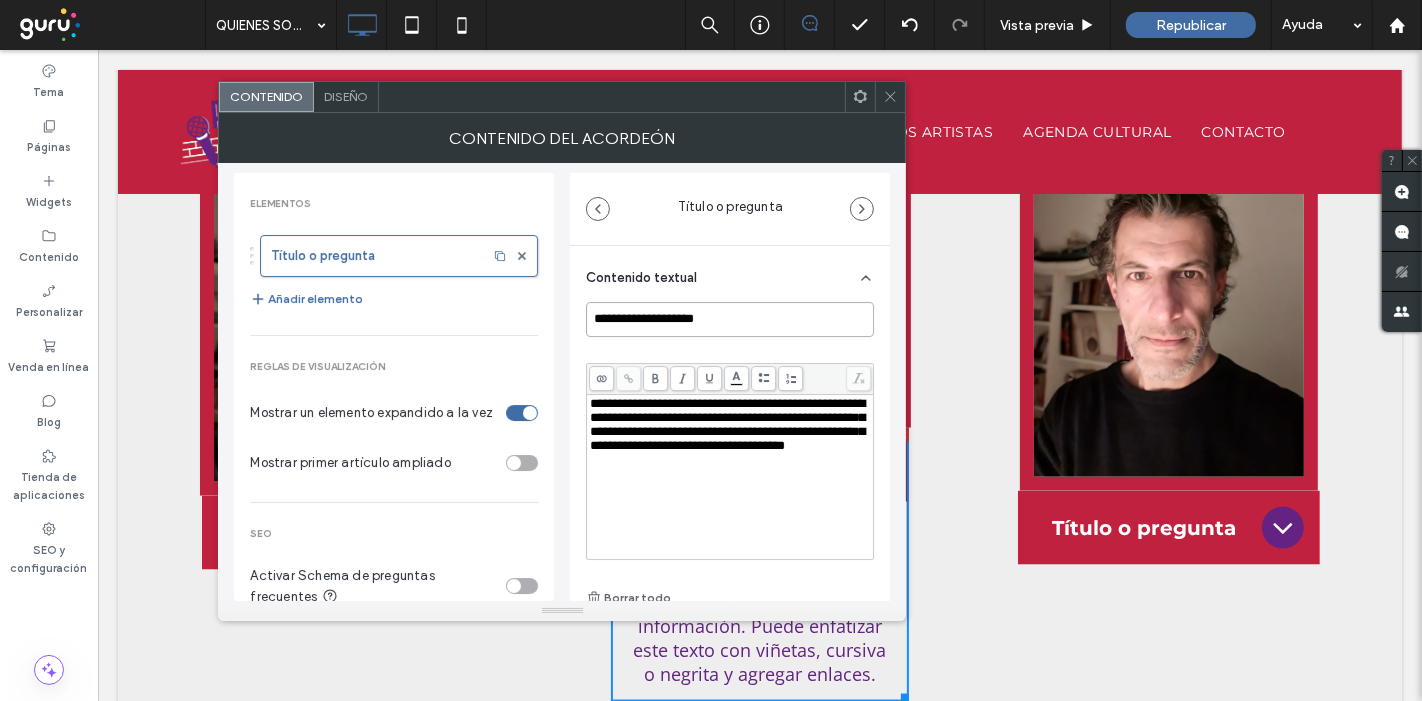 type on "**********" 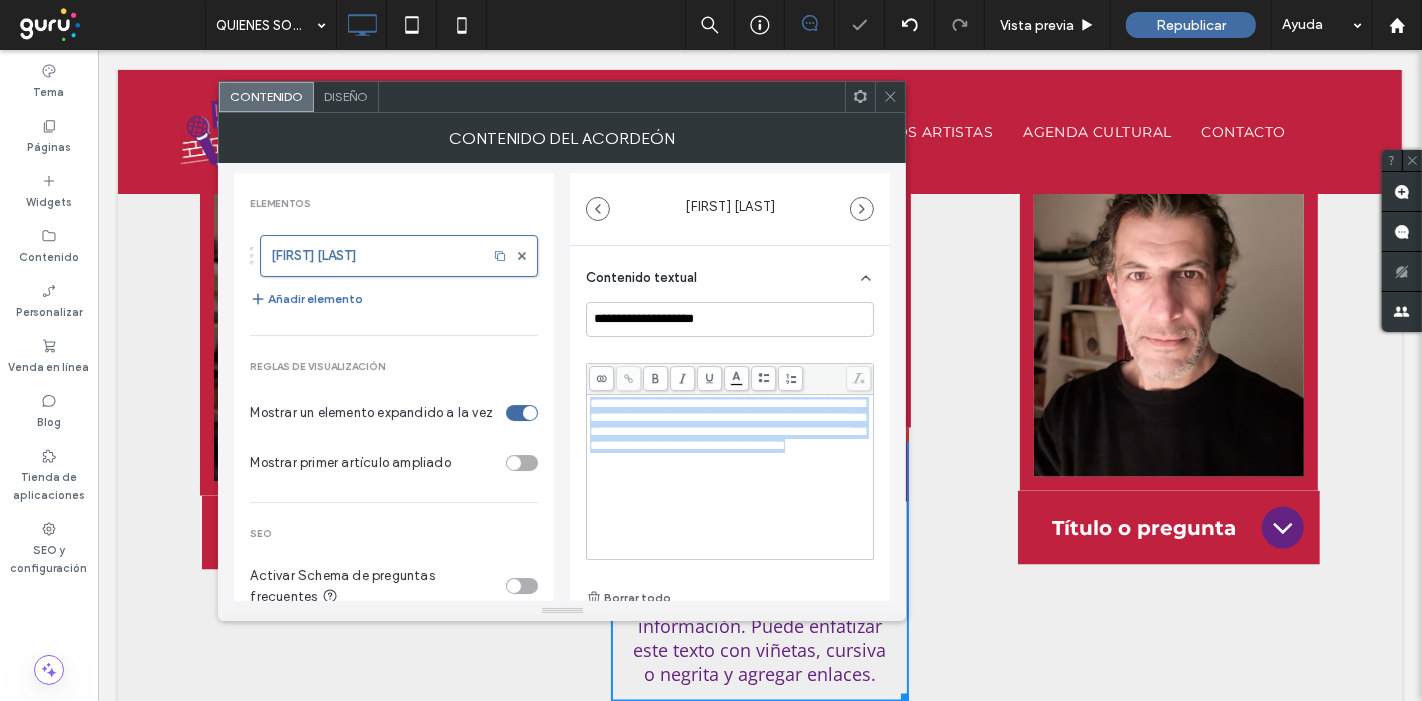 scroll, scrollTop: 17, scrollLeft: 0, axis: vertical 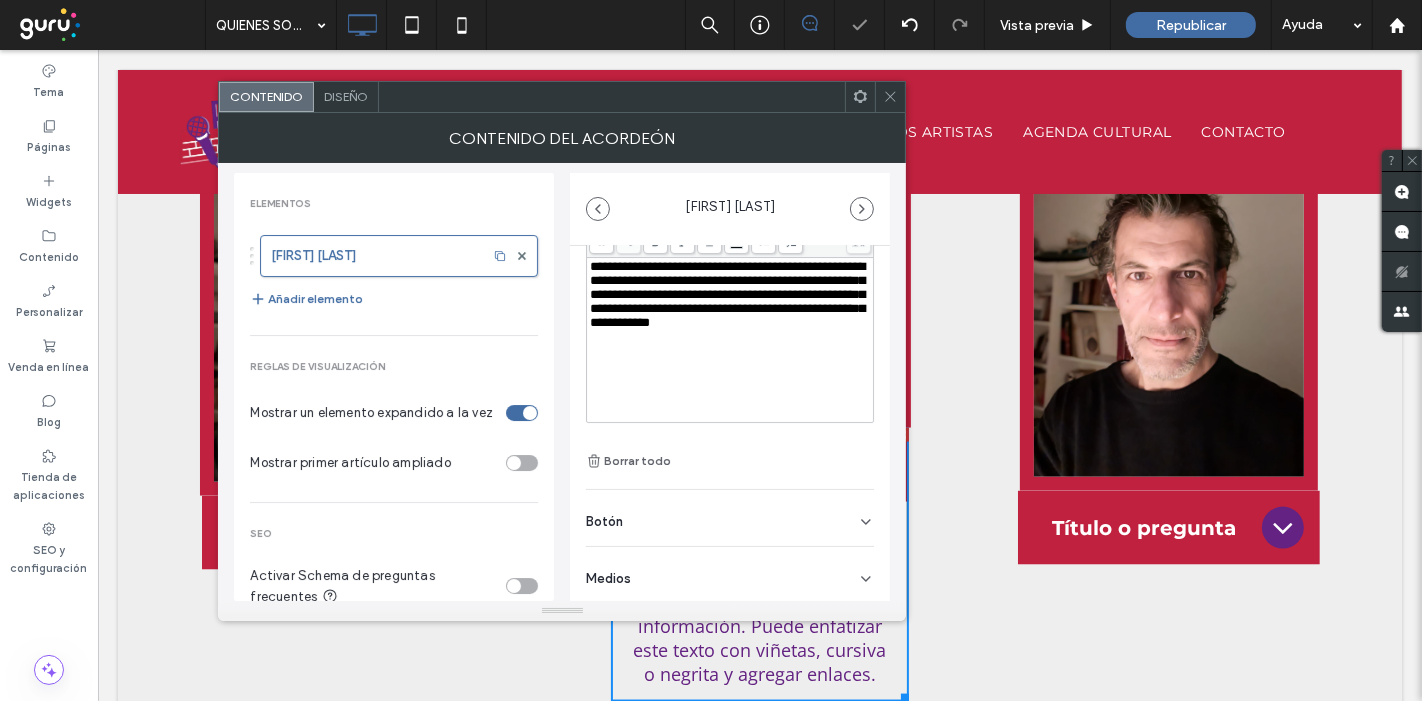click 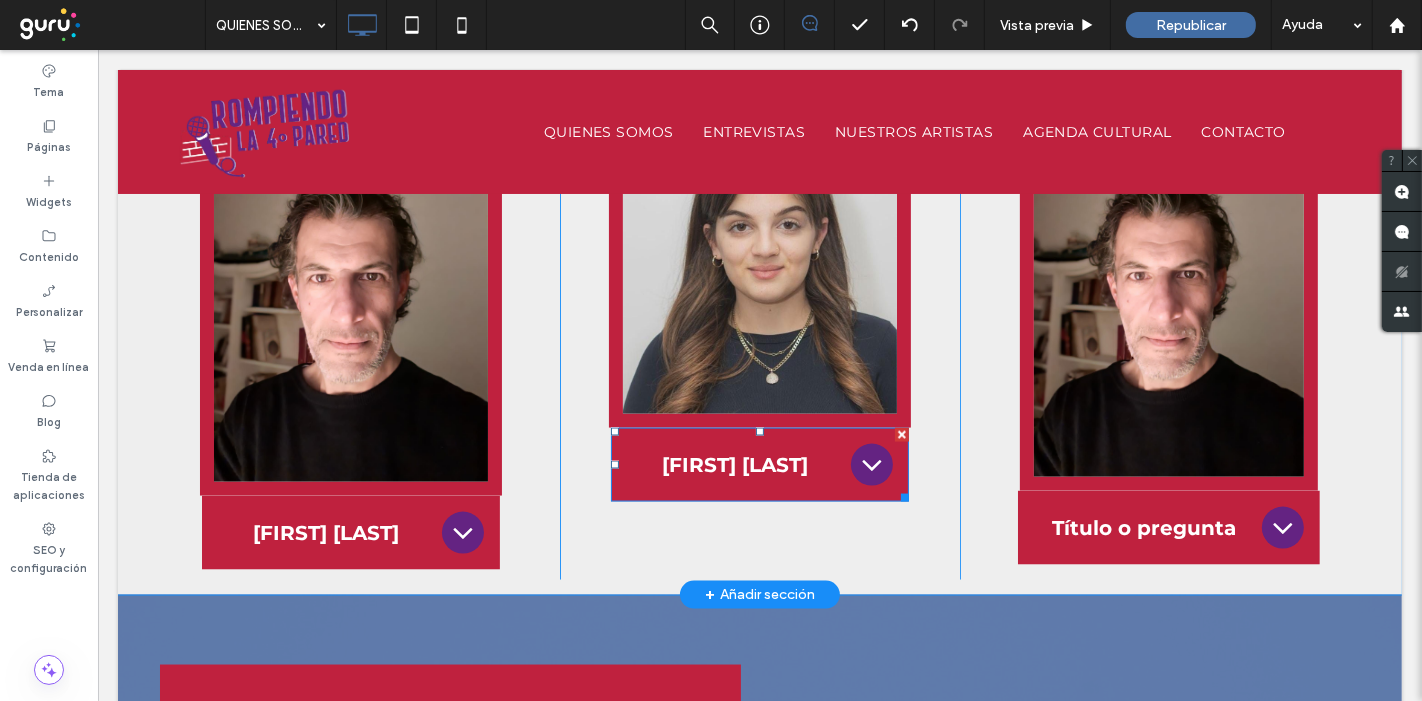 scroll, scrollTop: 2305, scrollLeft: 0, axis: vertical 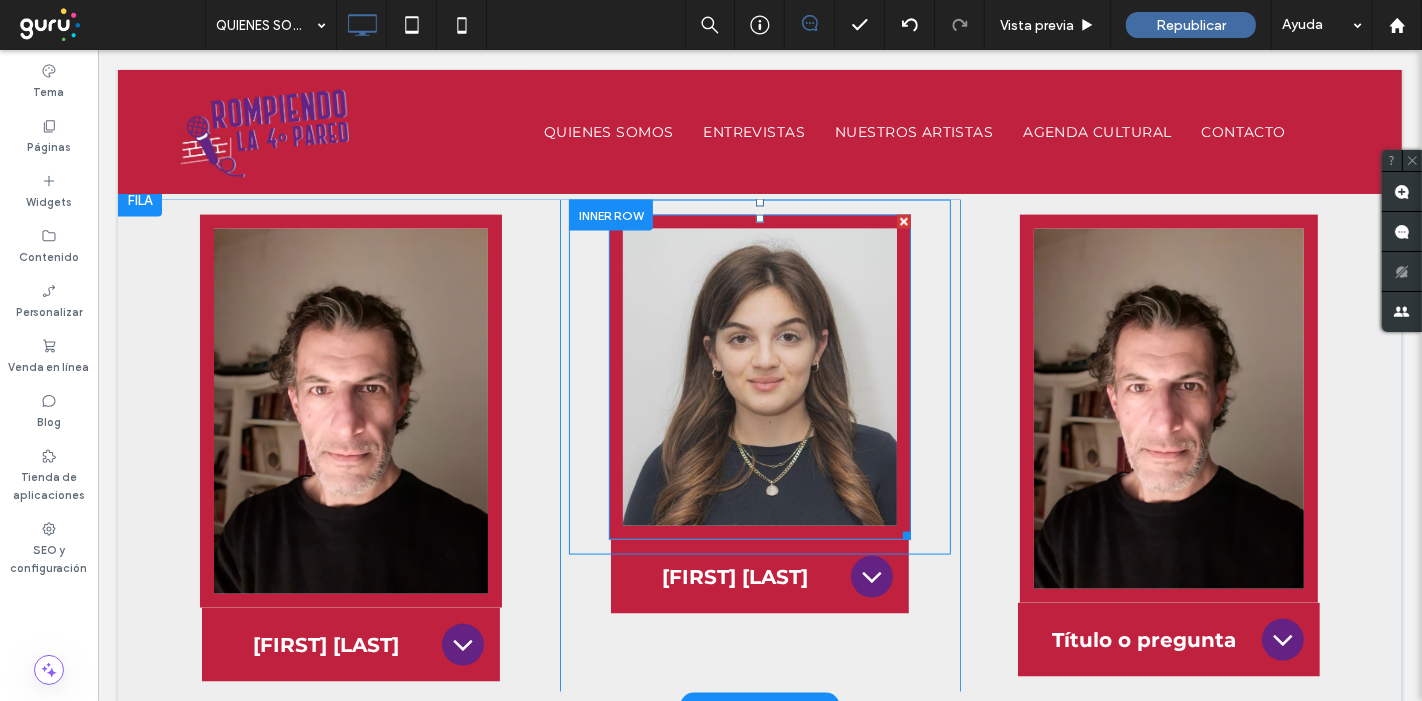 click at bounding box center (759, 377) 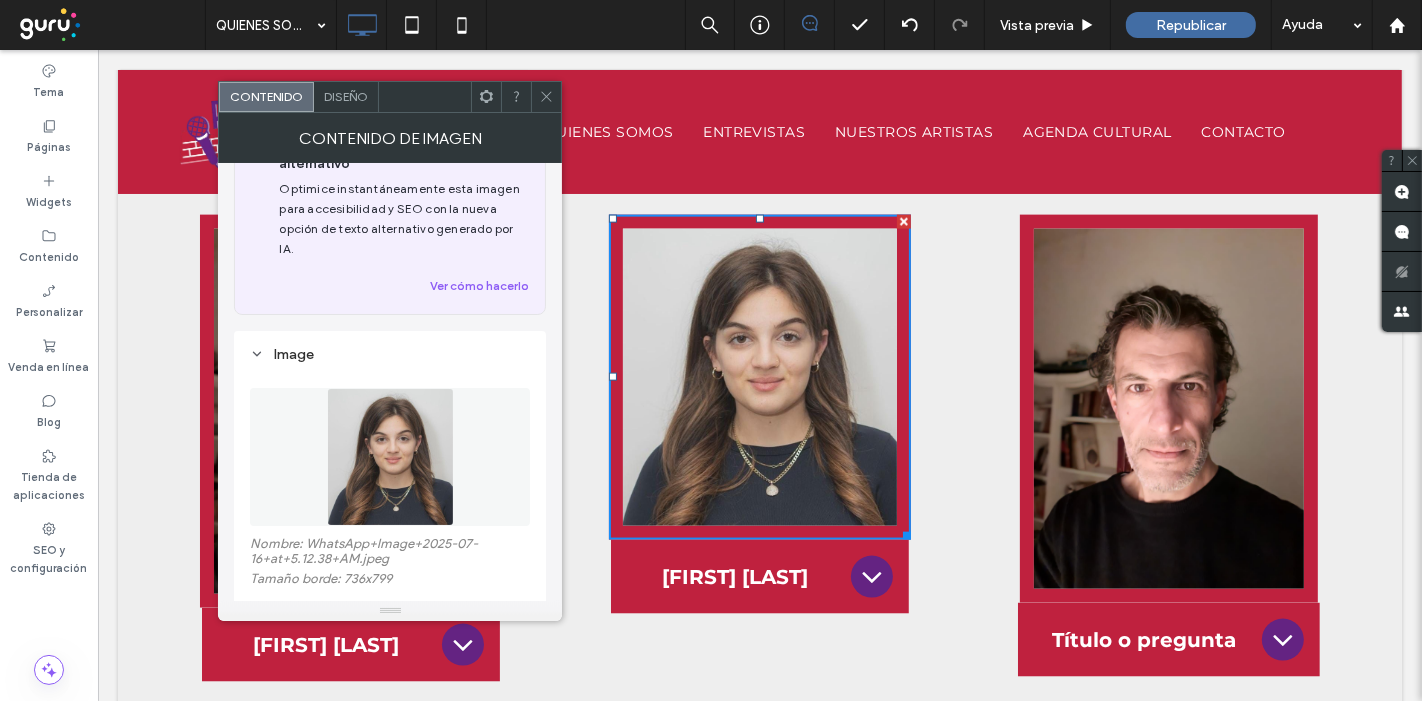 scroll, scrollTop: 111, scrollLeft: 0, axis: vertical 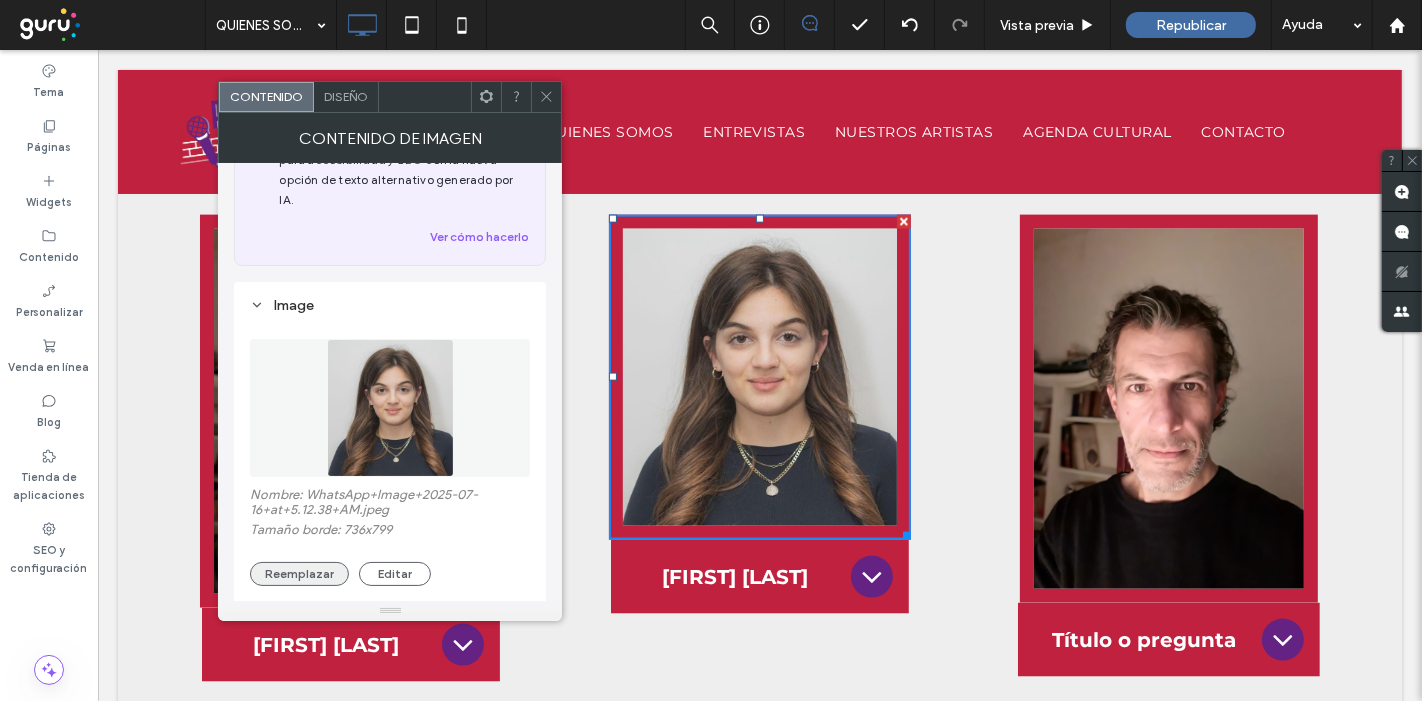 click on "Reemplazar" at bounding box center [299, 574] 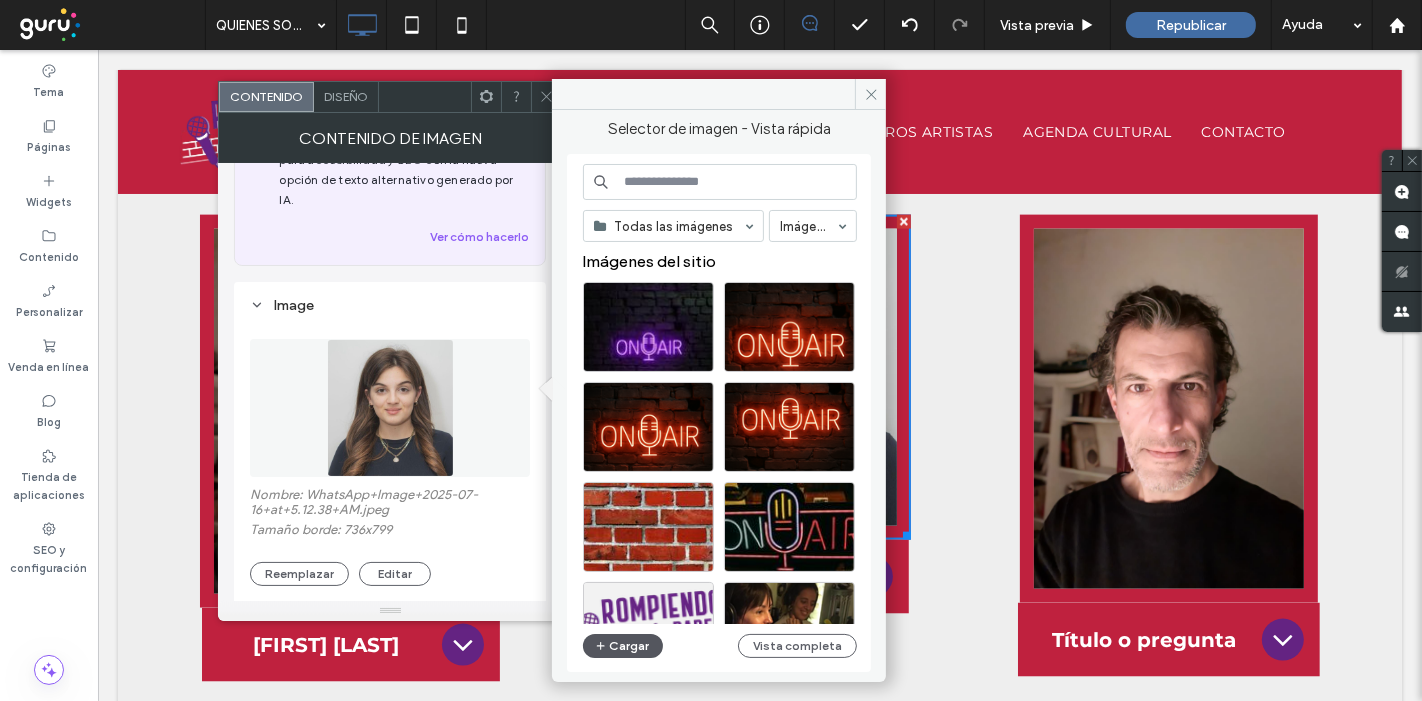 click on "Cargar" at bounding box center (623, 646) 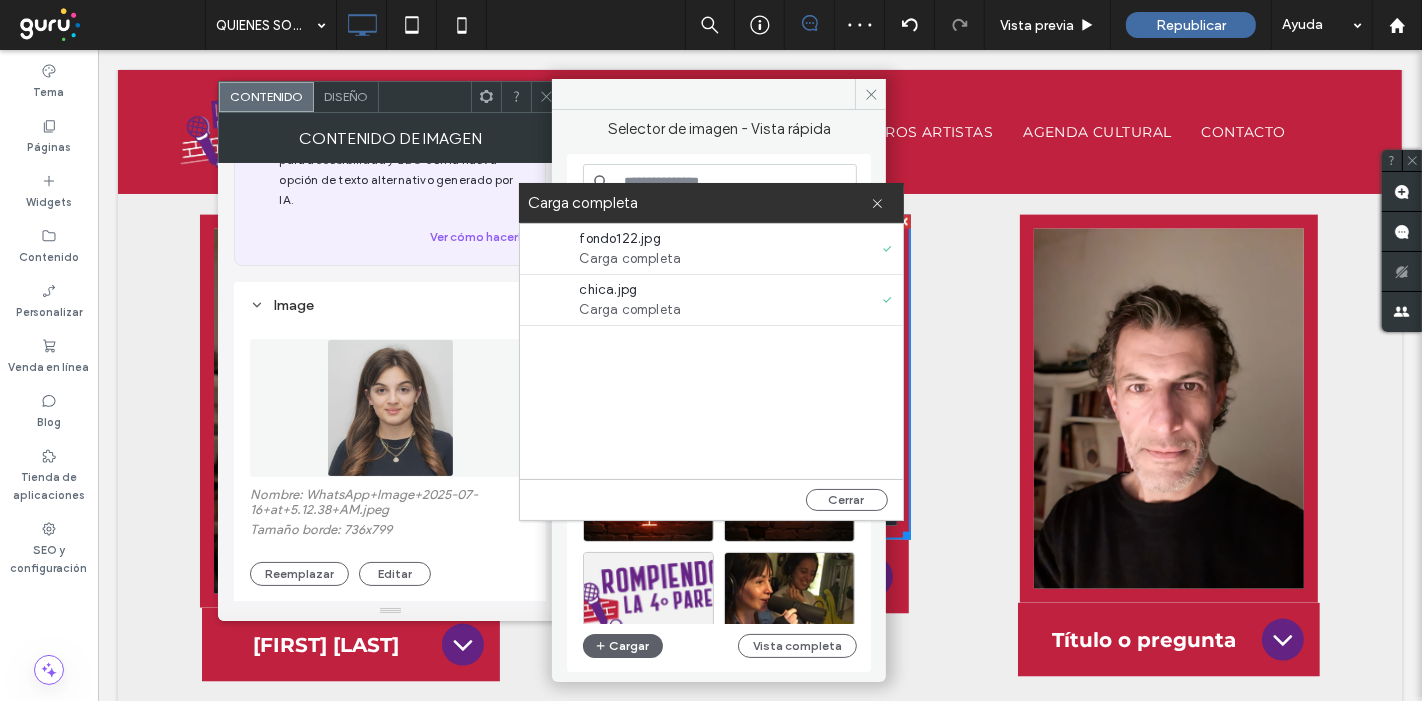 click 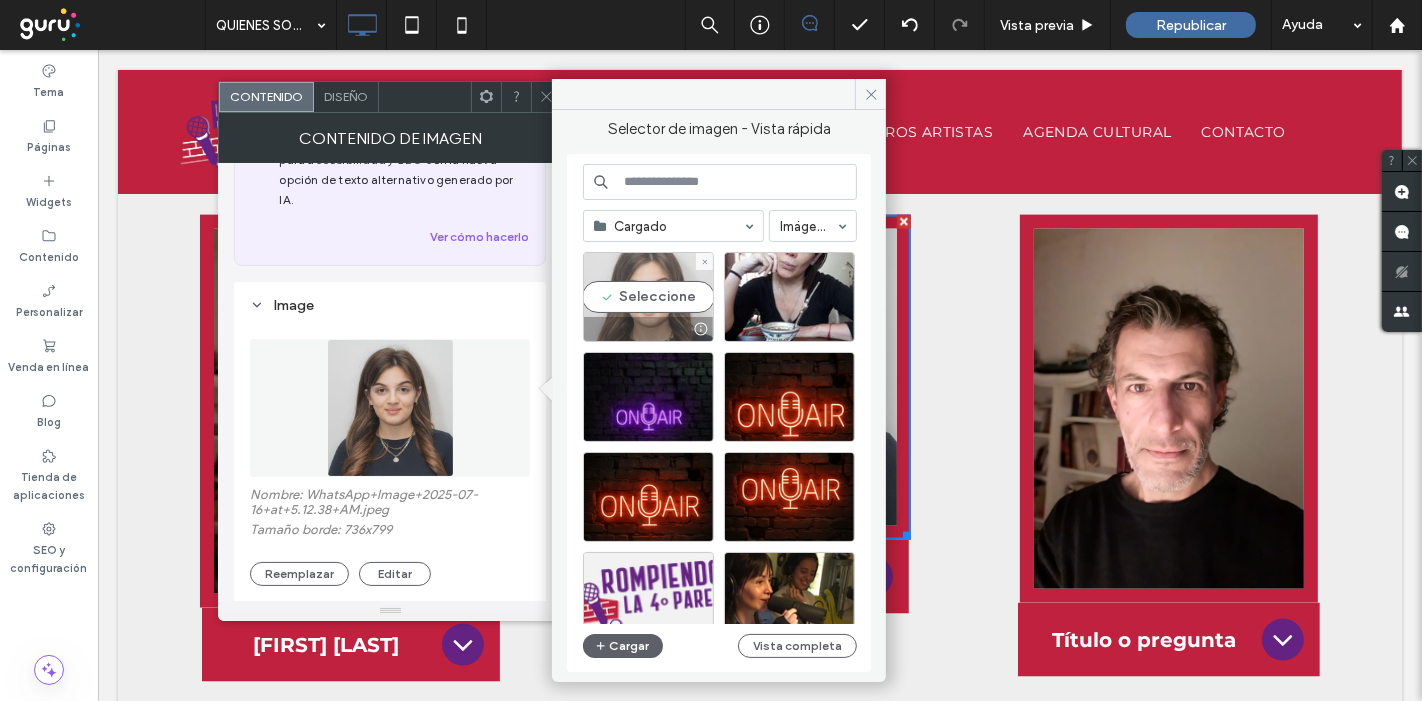 click on "Seleccione" at bounding box center (648, 297) 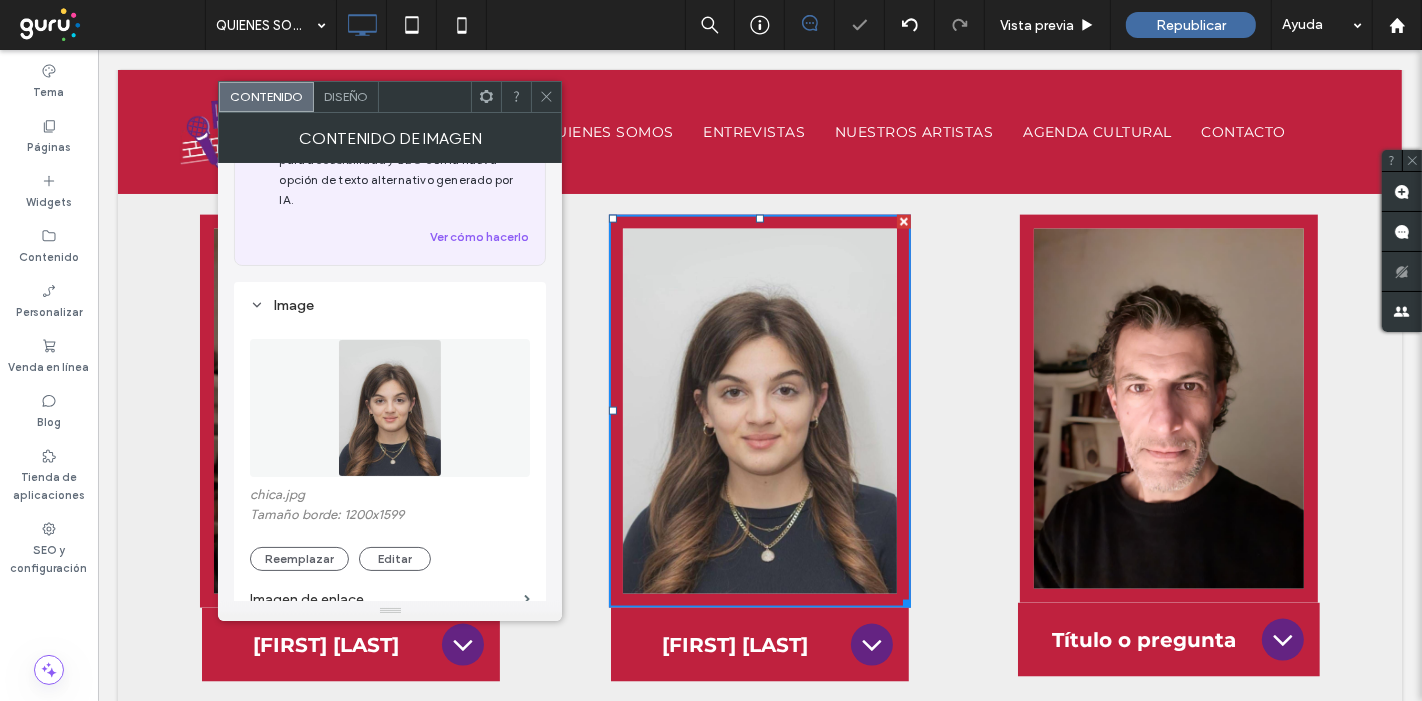 click 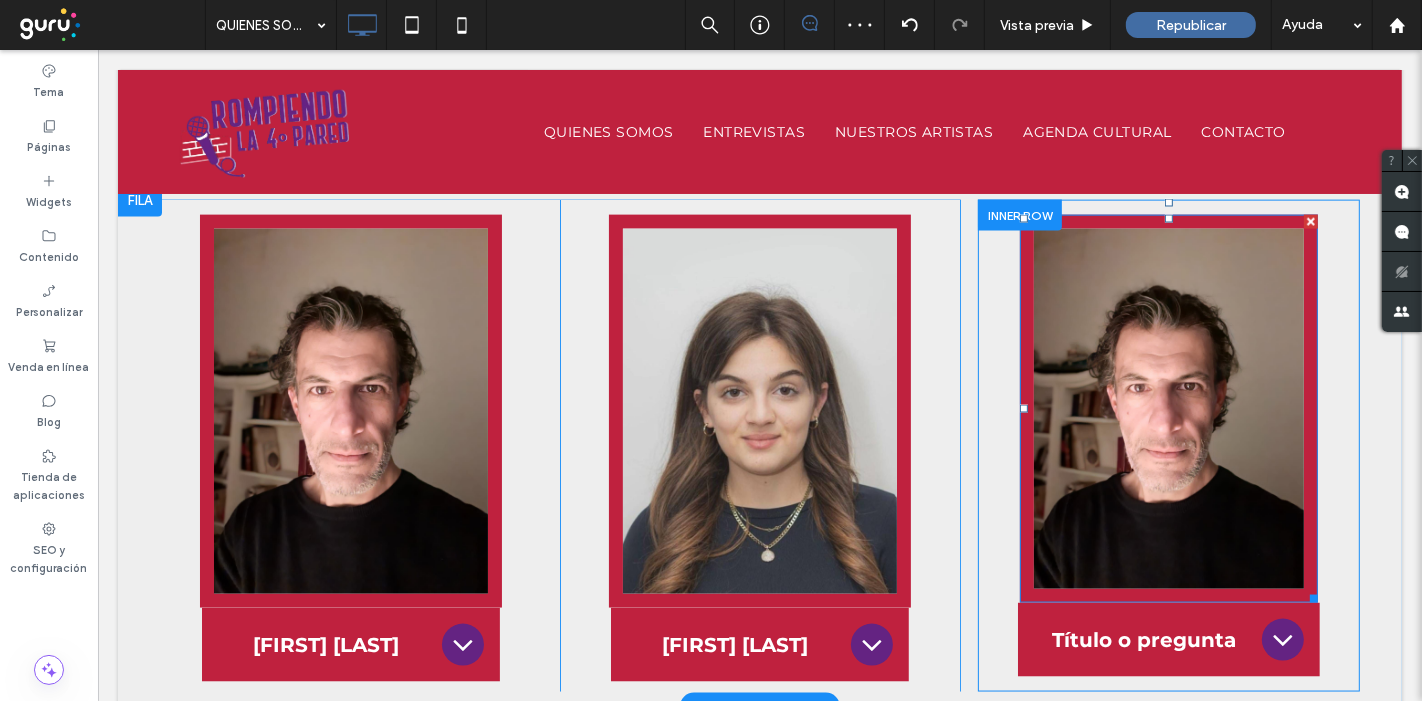 click at bounding box center (1168, 409) 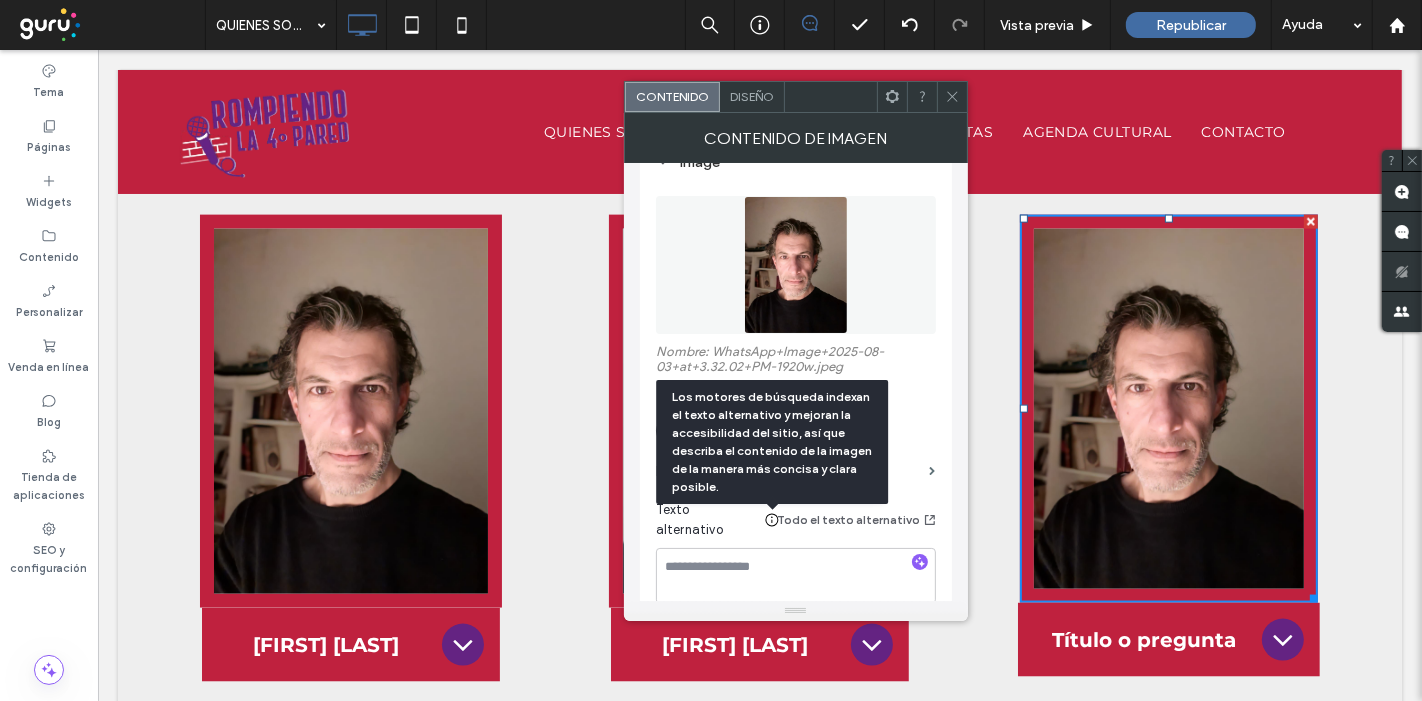 scroll, scrollTop: 222, scrollLeft: 0, axis: vertical 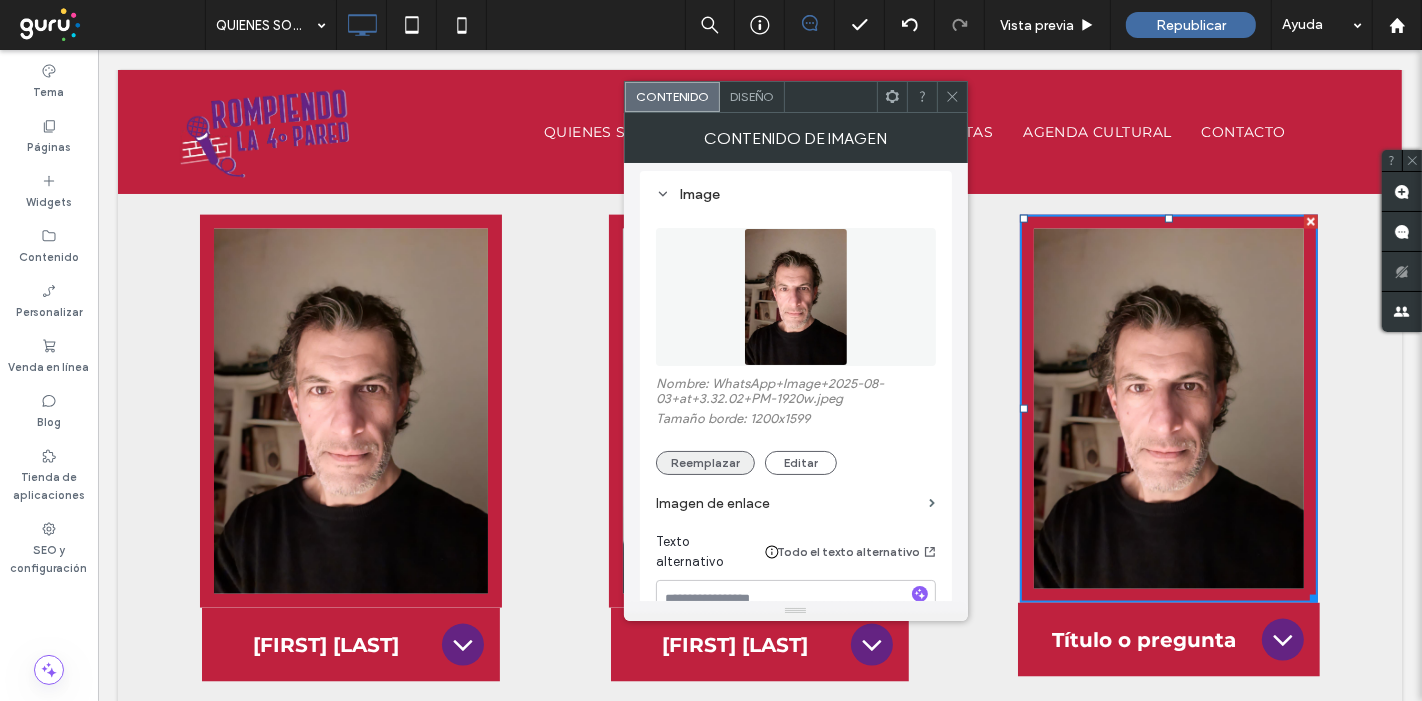 click on "Reemplazar" at bounding box center [705, 463] 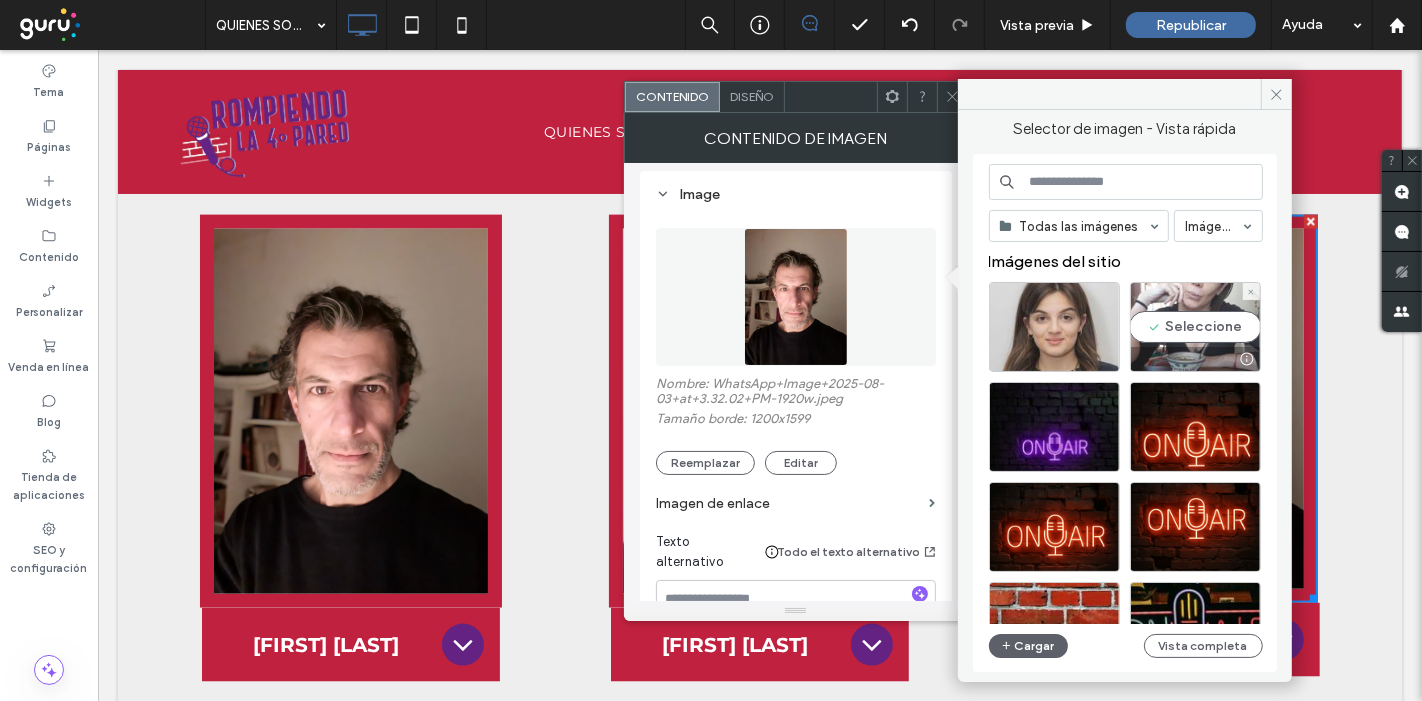 click on "Seleccione" at bounding box center (1195, 327) 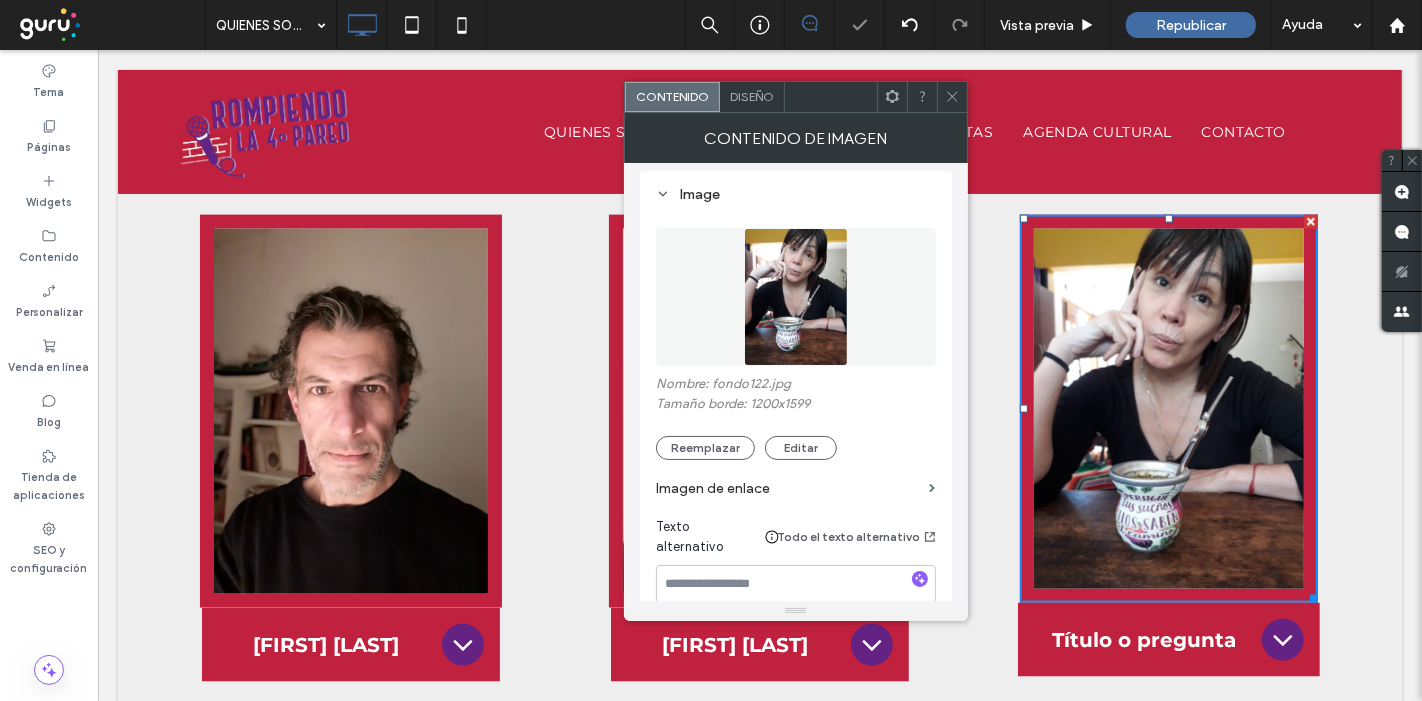 click 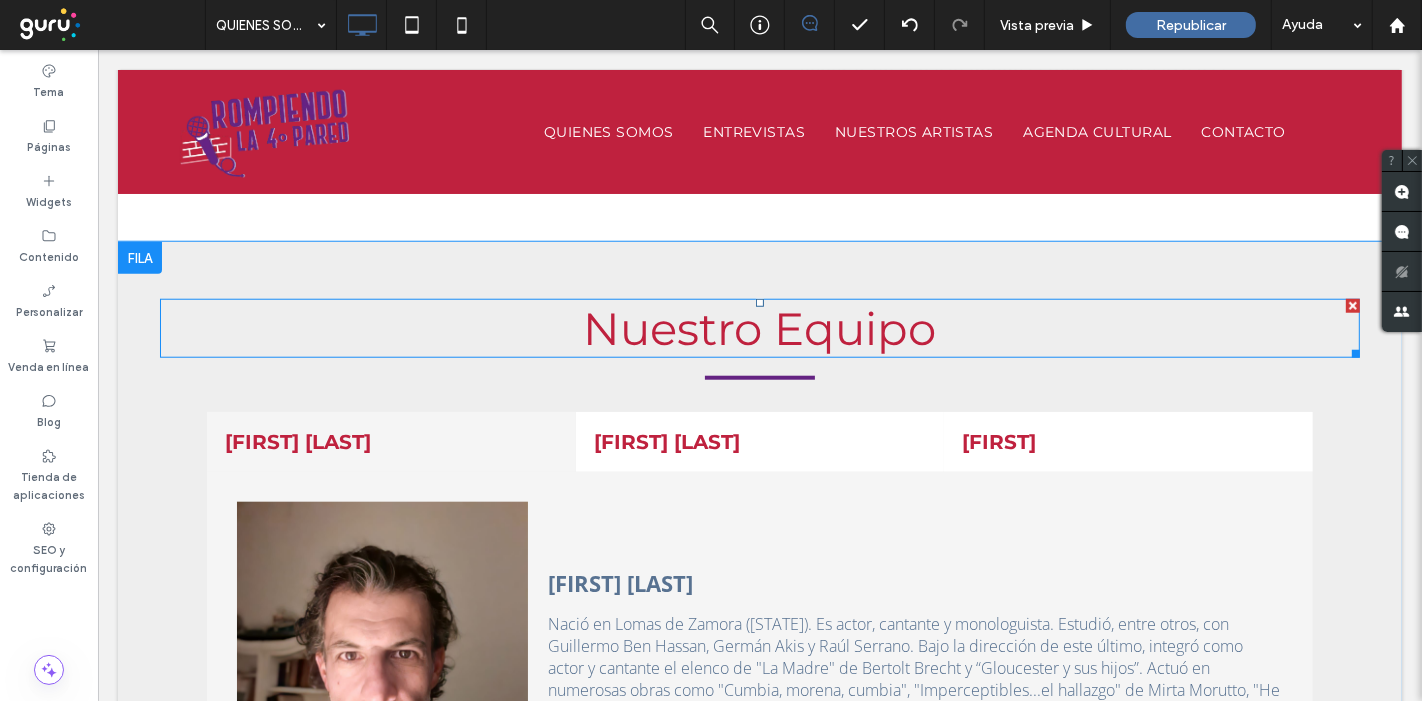 scroll, scrollTop: 1528, scrollLeft: 0, axis: vertical 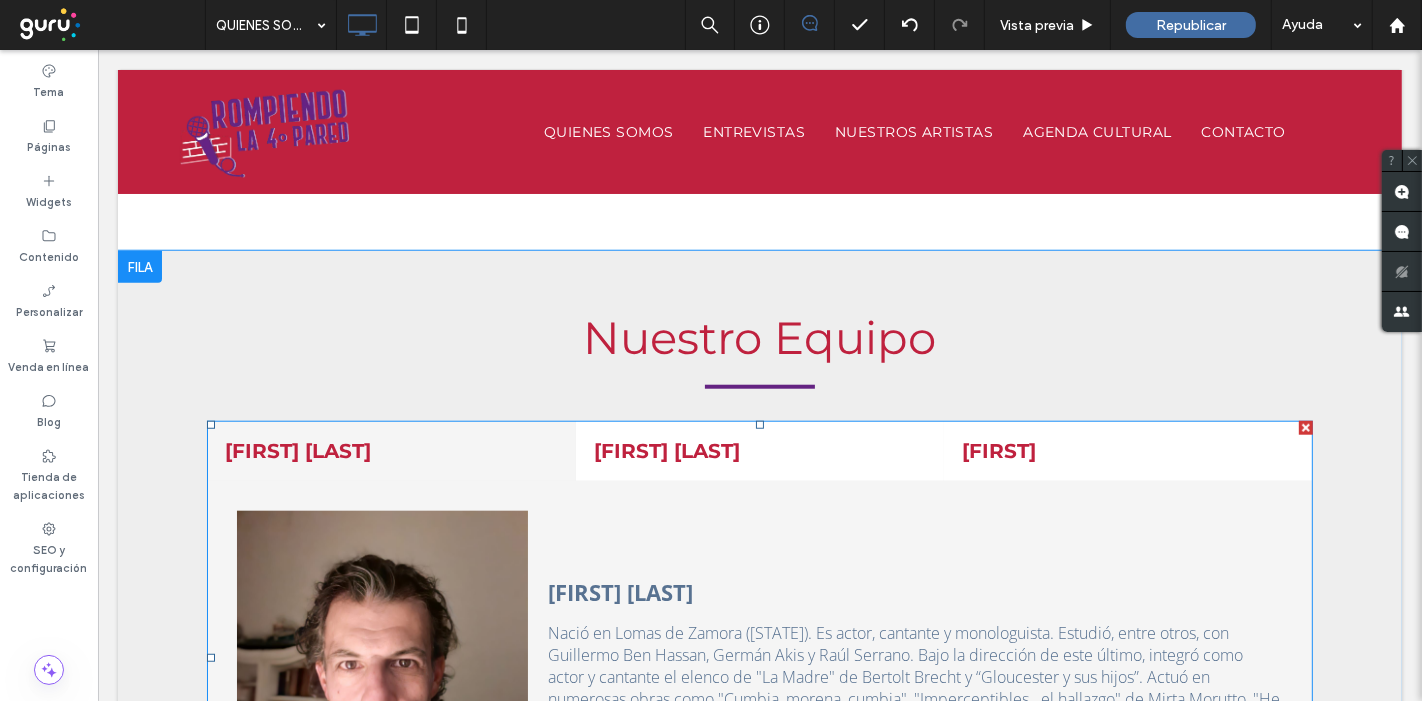 click at bounding box center [1305, 428] 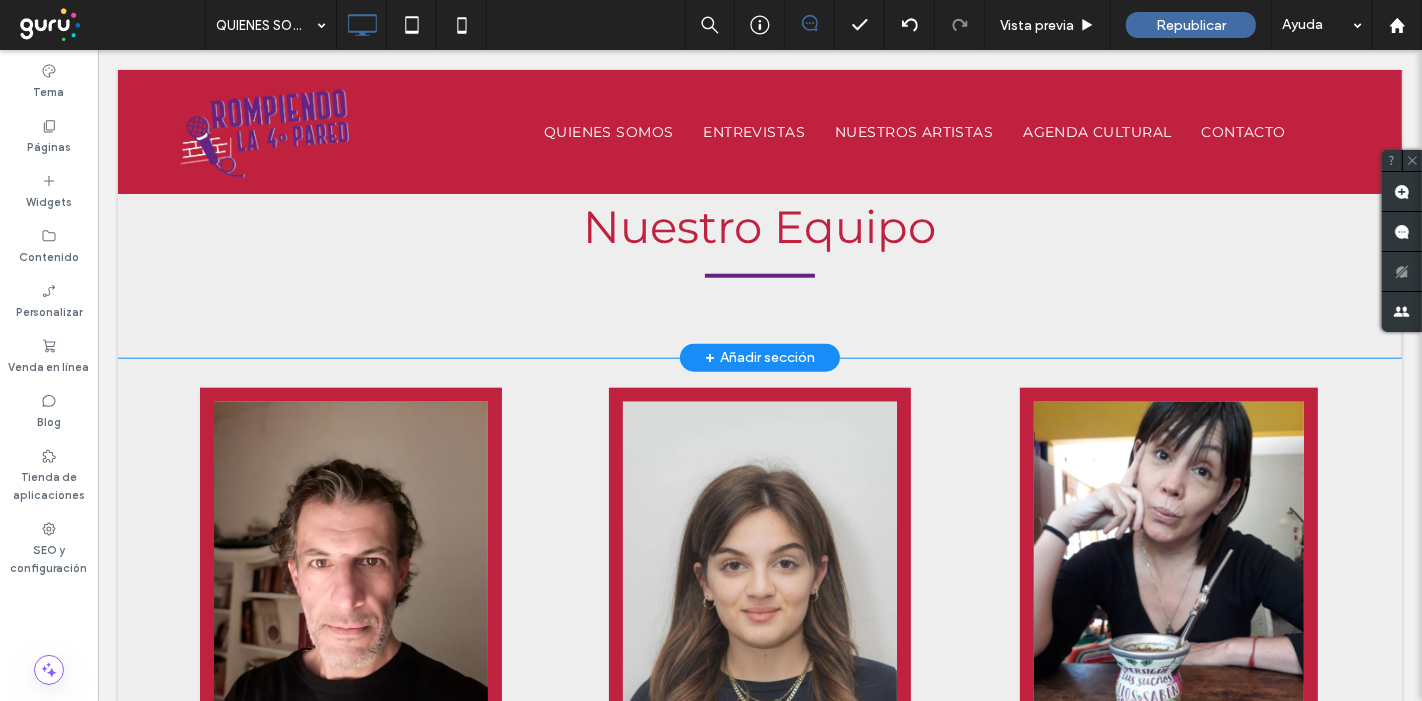 scroll, scrollTop: 1528, scrollLeft: 0, axis: vertical 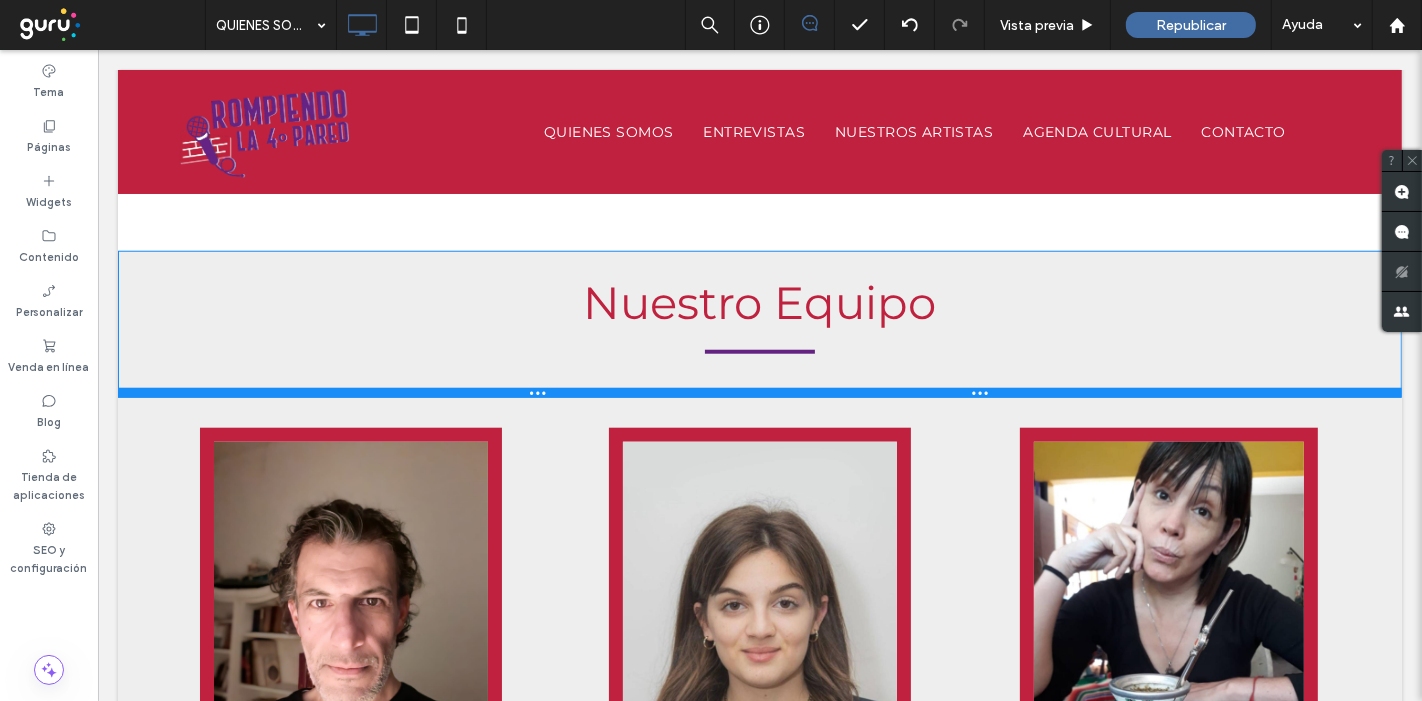 drag, startPoint x: 897, startPoint y: 459, endPoint x: 884, endPoint y: 388, distance: 72.18033 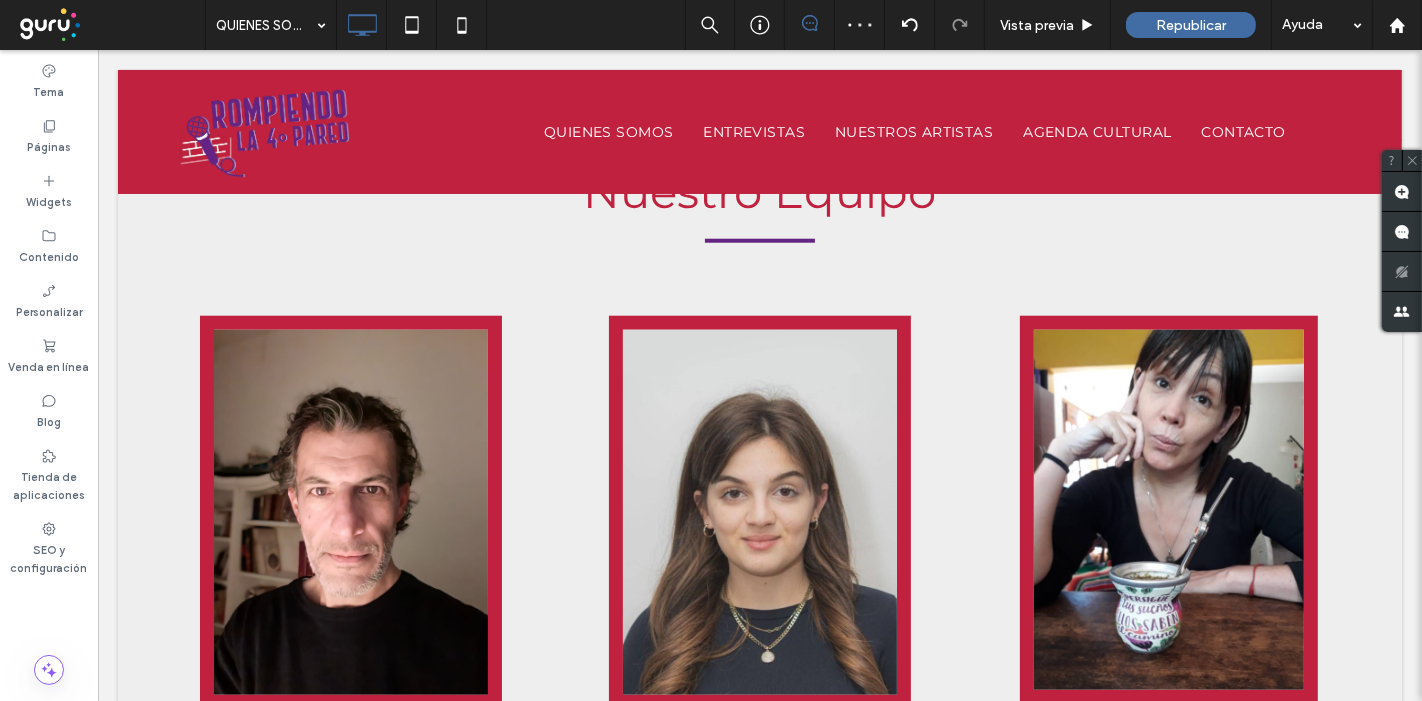 scroll, scrollTop: 1528, scrollLeft: 0, axis: vertical 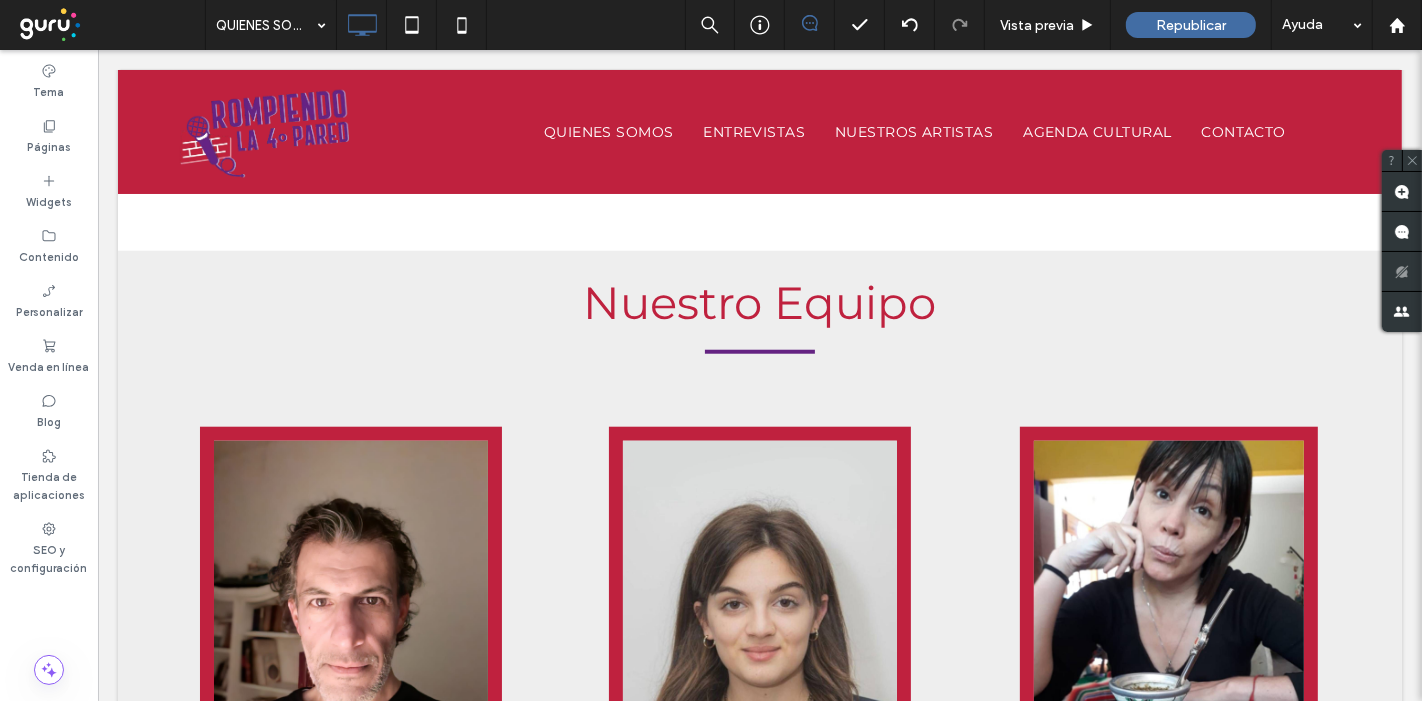 click on "Nuestro Equipo
Click To Paste" at bounding box center (759, 315) 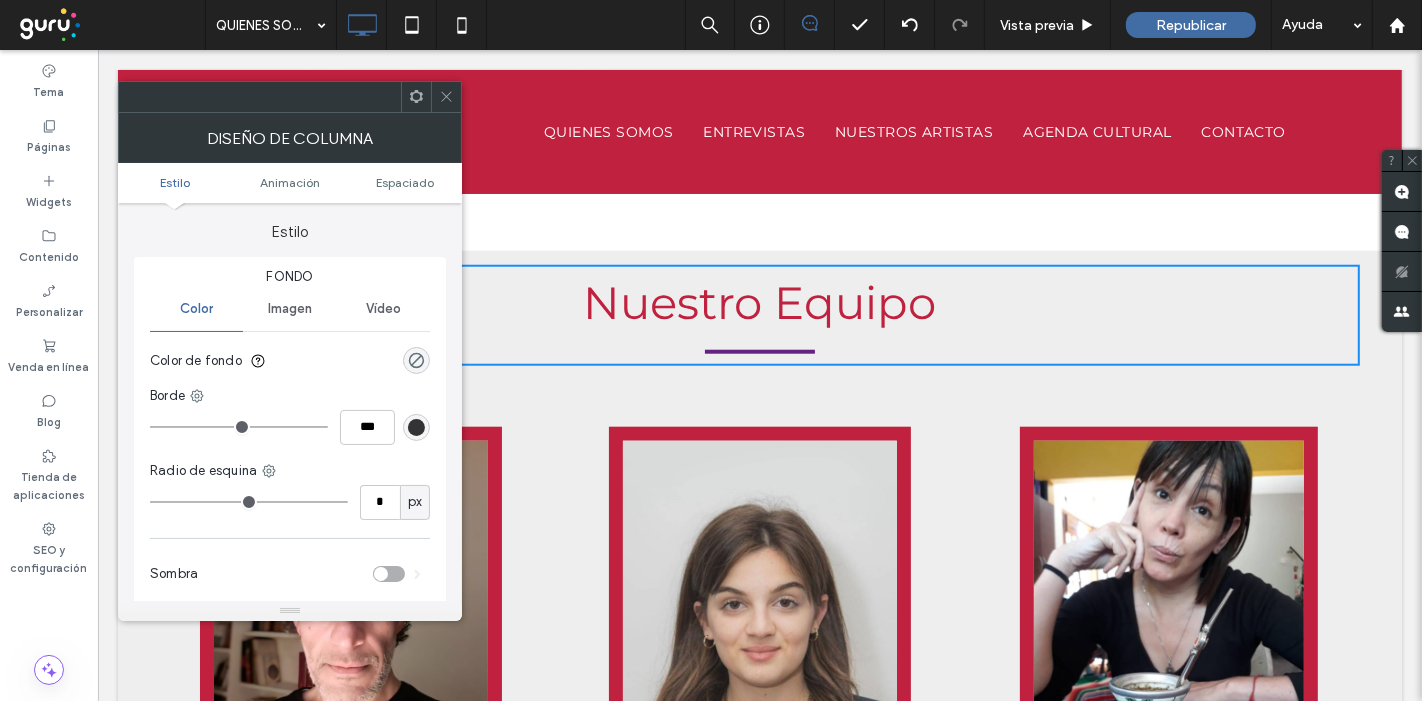 click at bounding box center (446, 97) 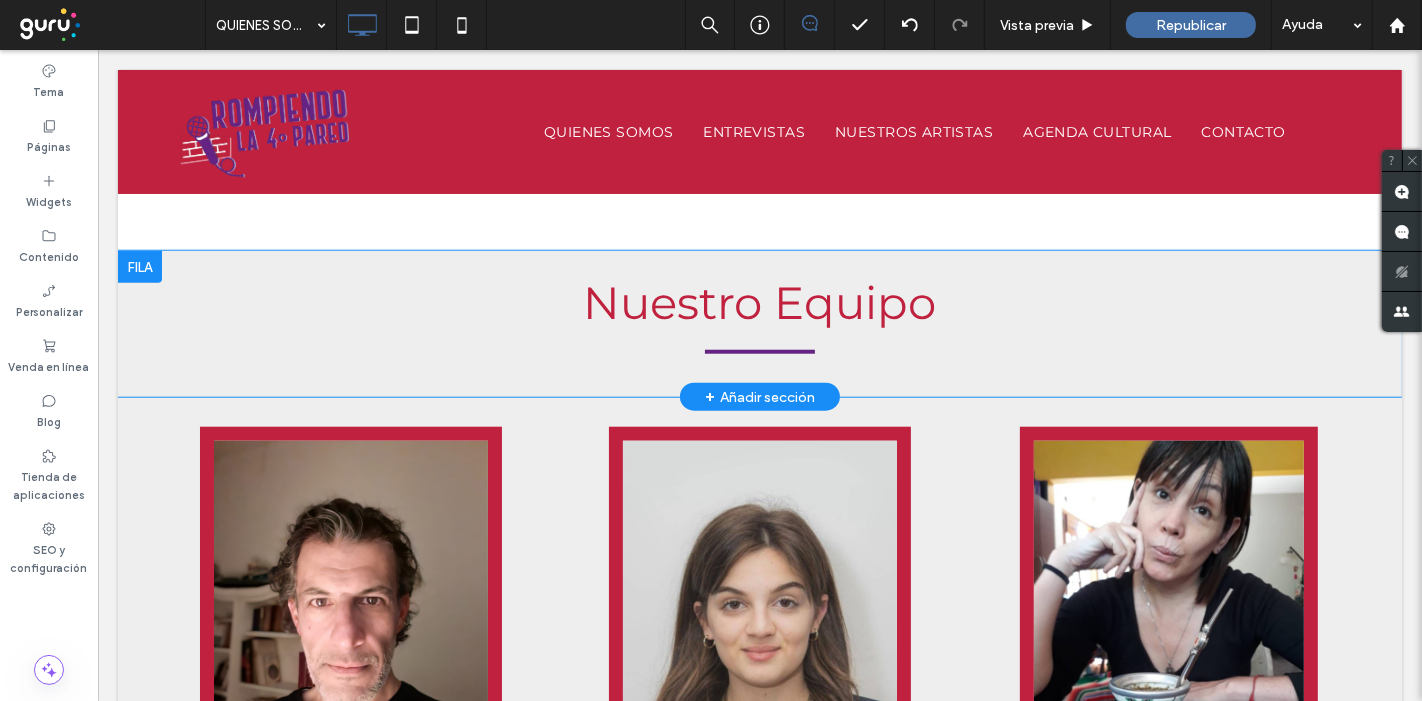 click at bounding box center [139, 267] 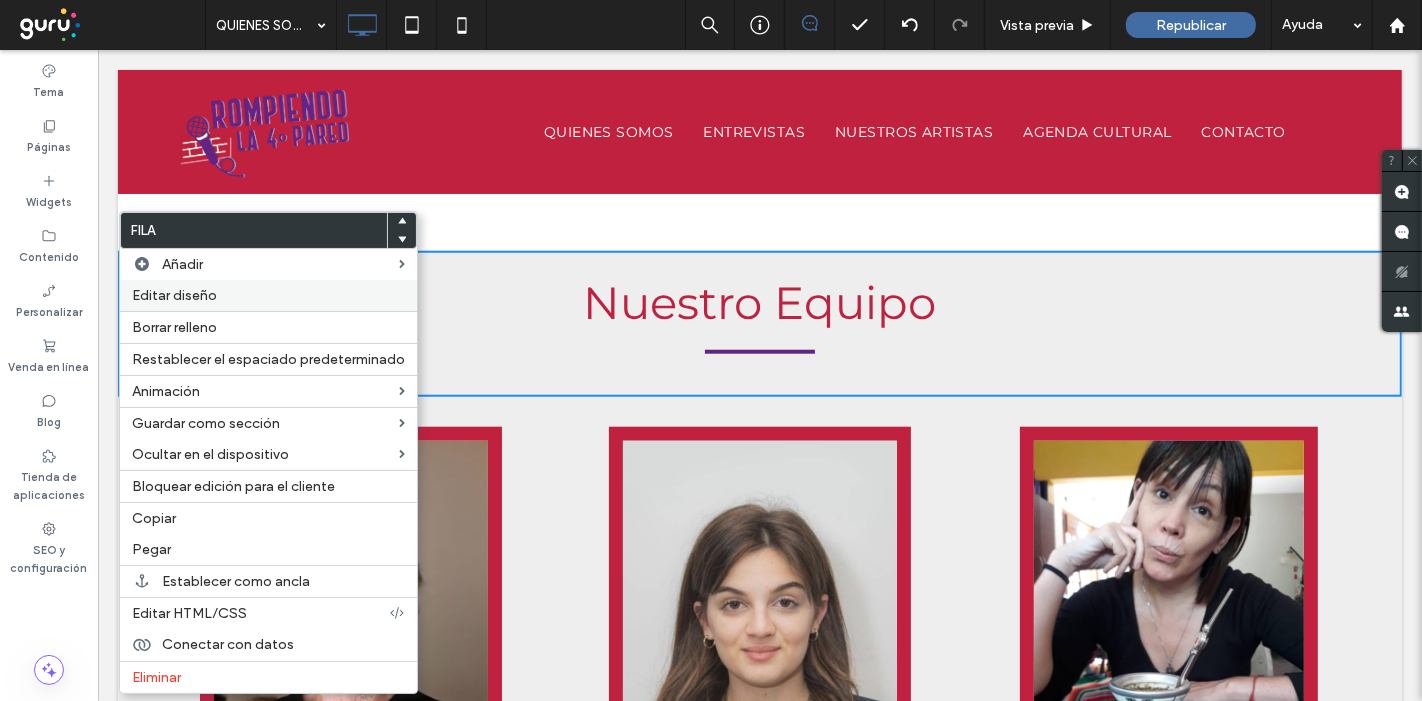 drag, startPoint x: 169, startPoint y: 288, endPoint x: 517, endPoint y: 246, distance: 350.52533 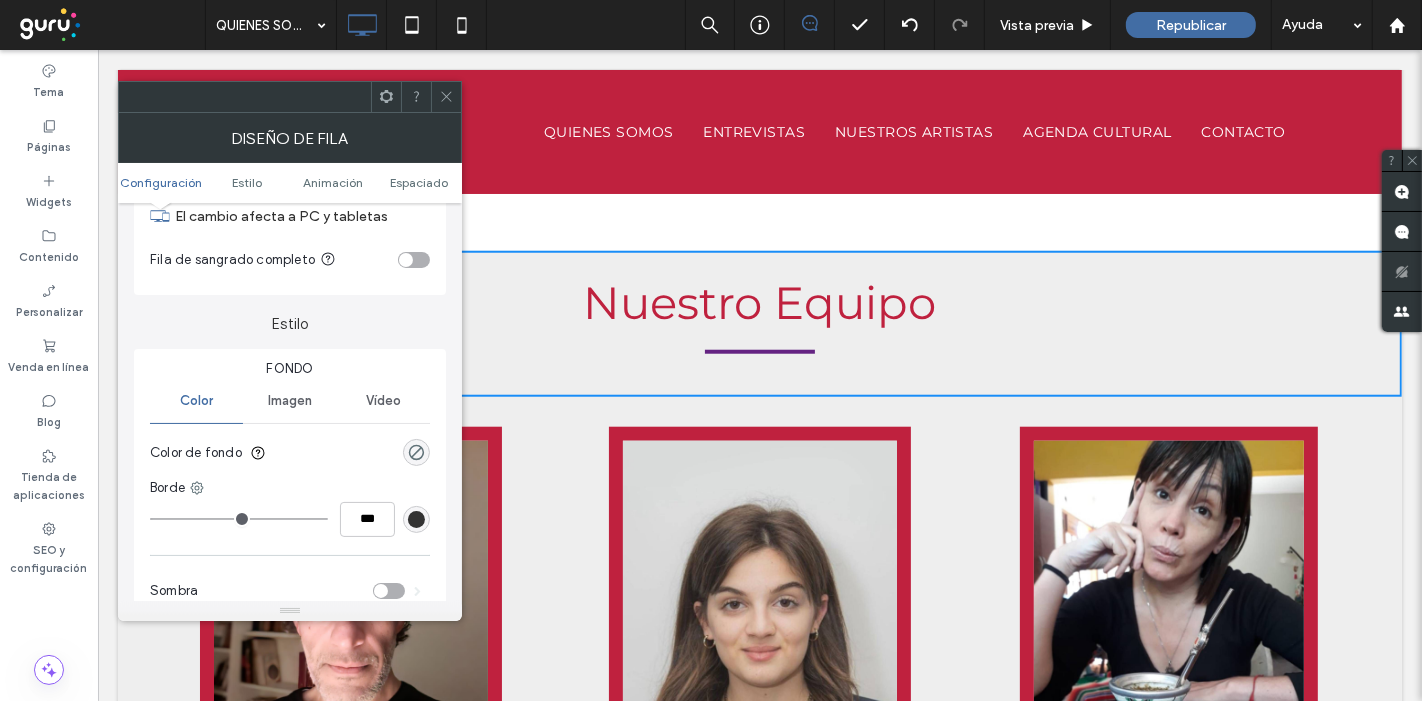 scroll, scrollTop: 111, scrollLeft: 0, axis: vertical 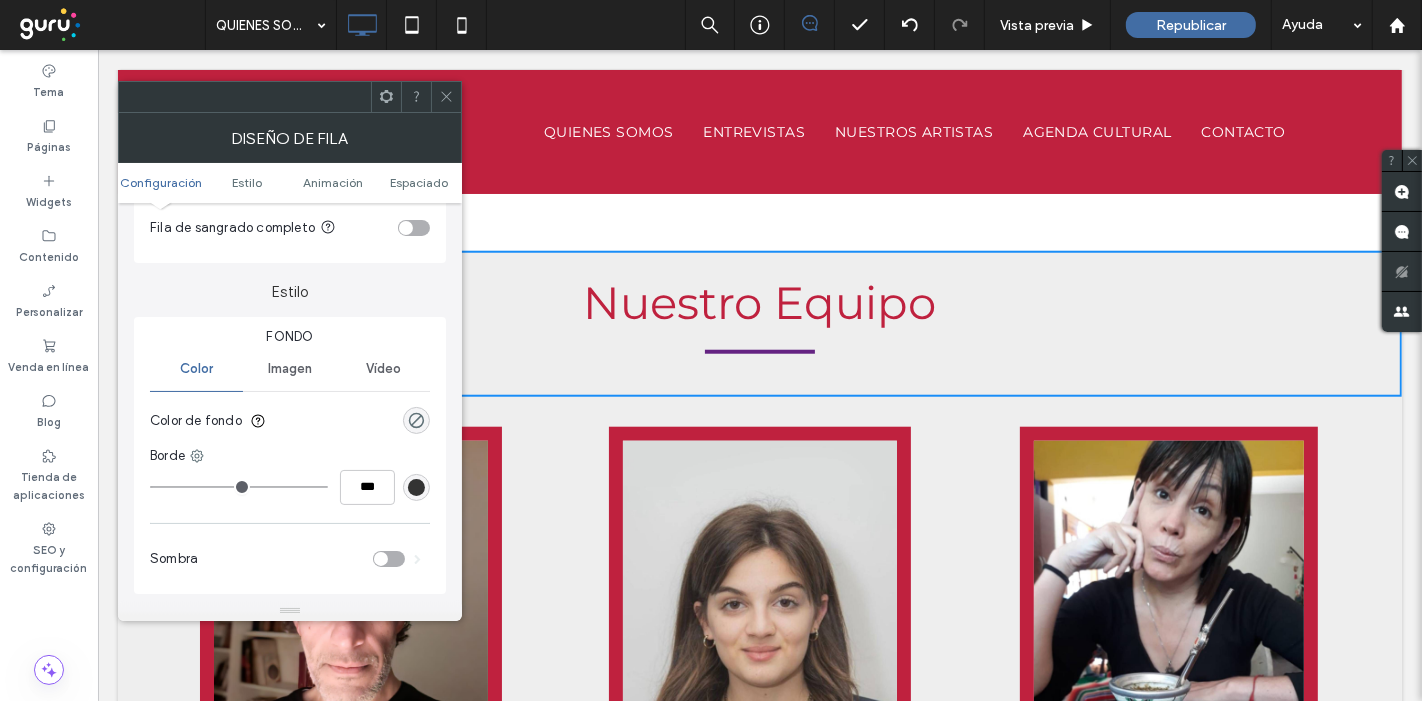 drag, startPoint x: 443, startPoint y: 94, endPoint x: 457, endPoint y: 103, distance: 16.643316 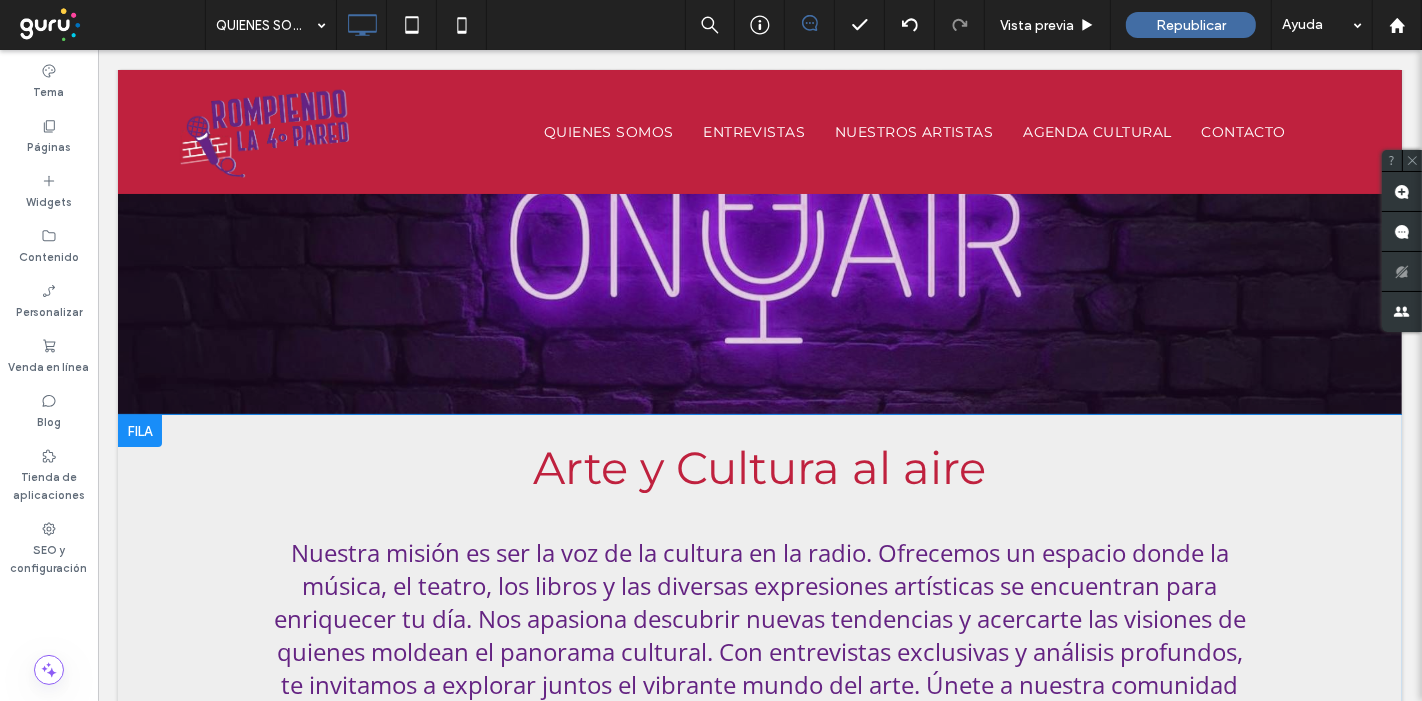 scroll, scrollTop: 305, scrollLeft: 0, axis: vertical 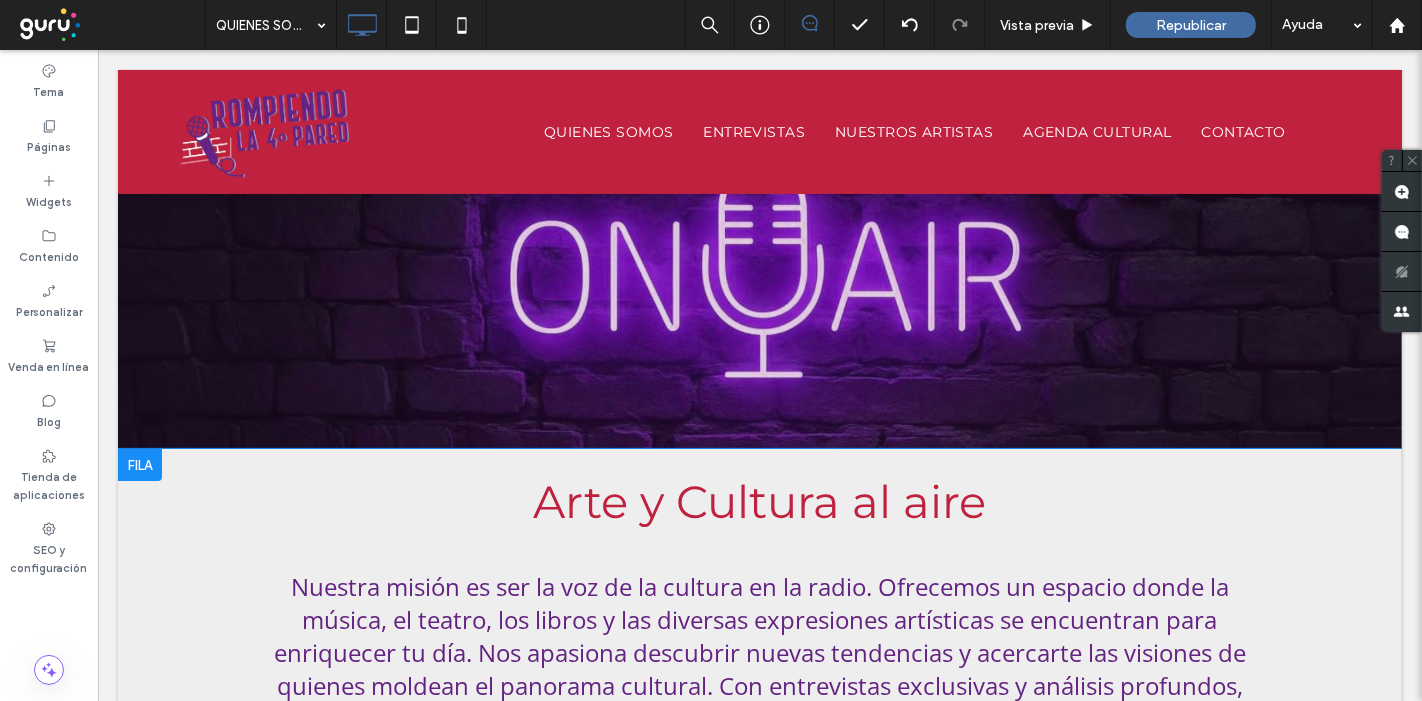 click at bounding box center (139, 465) 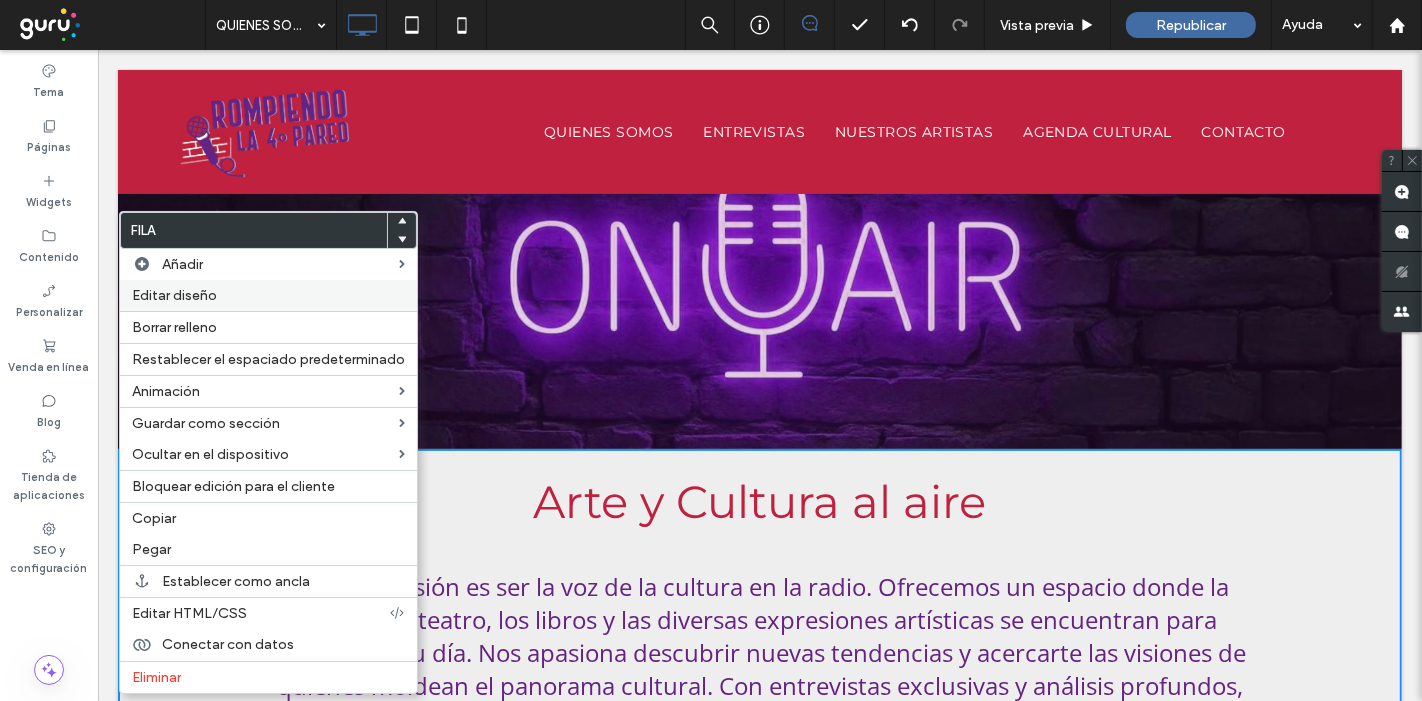 click on "Editar diseño" at bounding box center (268, 295) 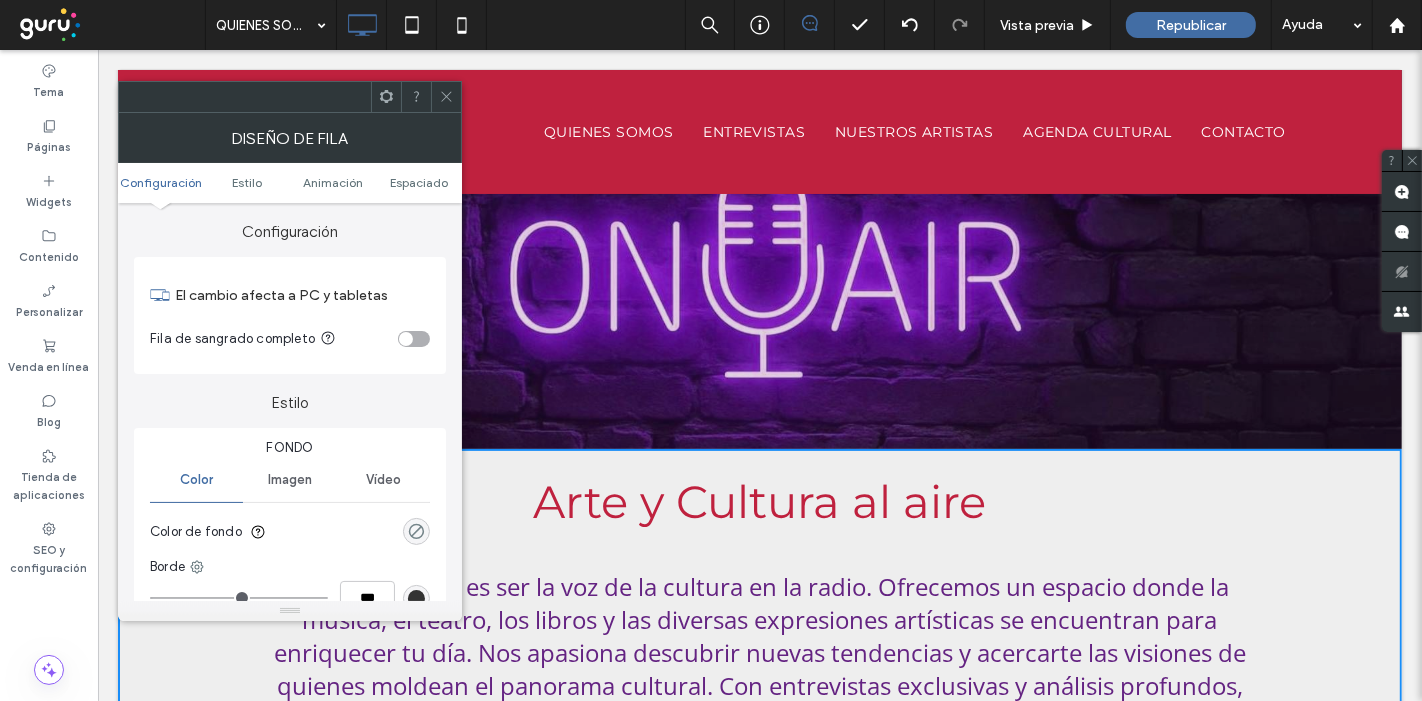 click at bounding box center [416, 531] 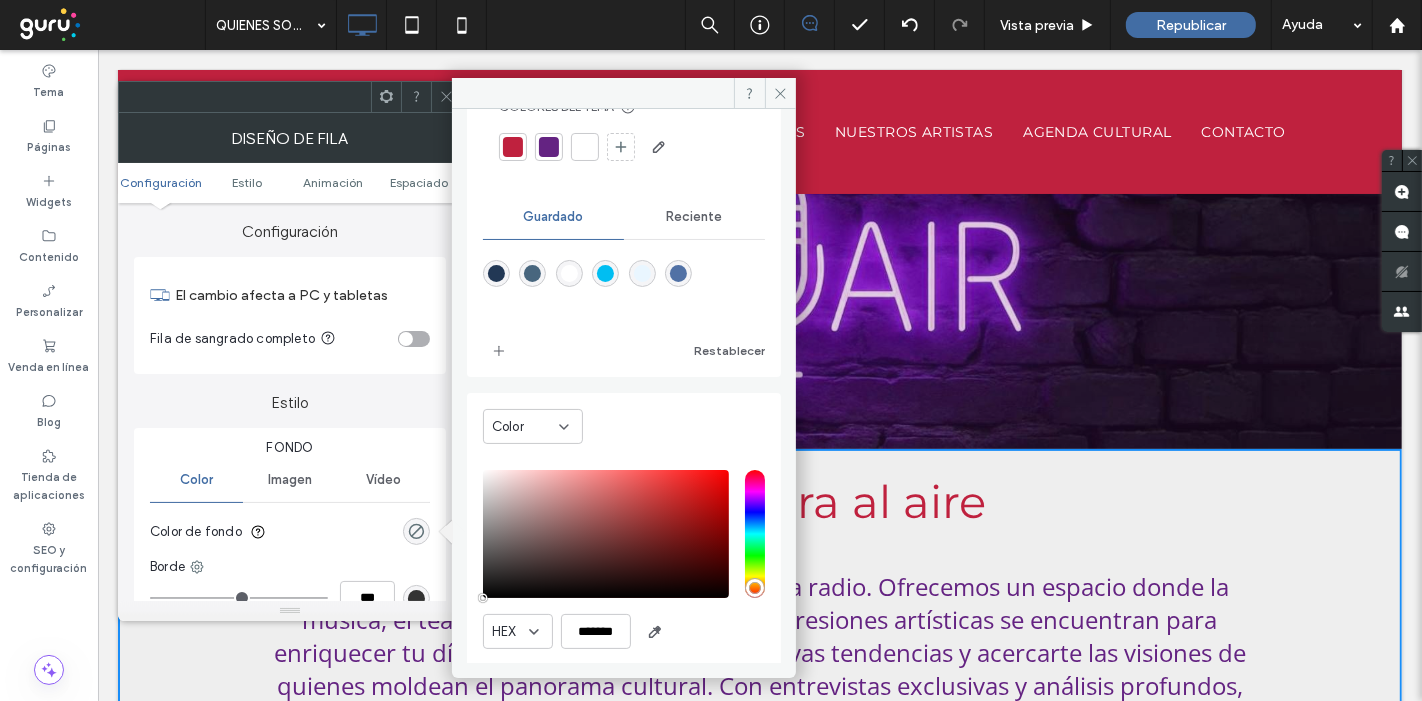 scroll, scrollTop: 129, scrollLeft: 0, axis: vertical 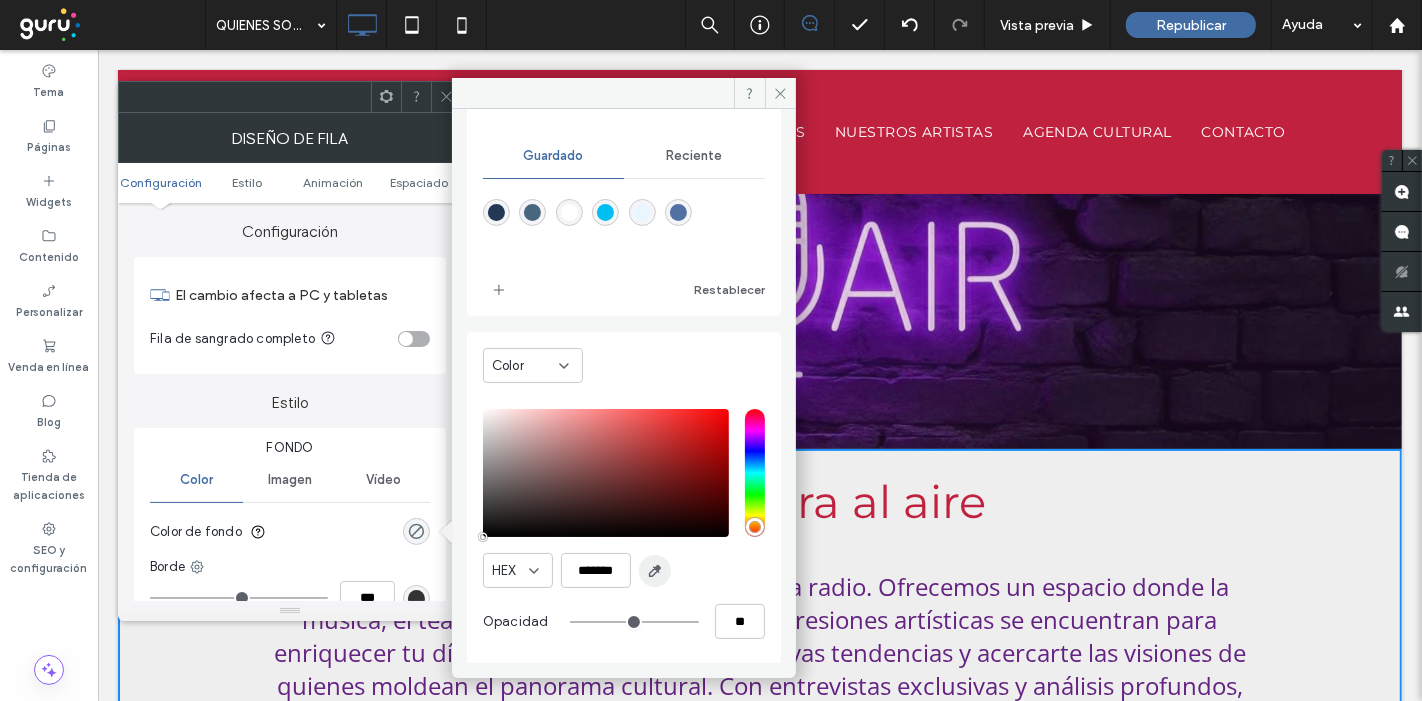 click at bounding box center (655, 571) 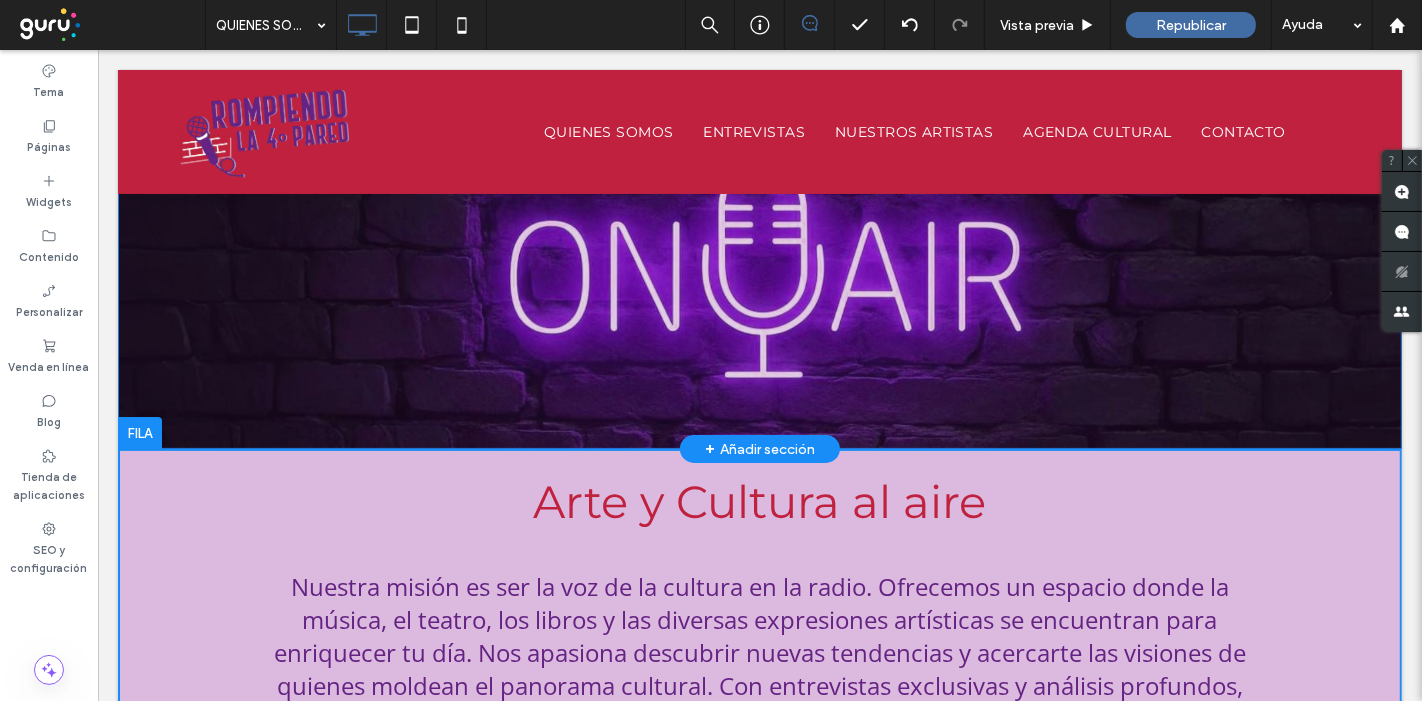 type on "*******" 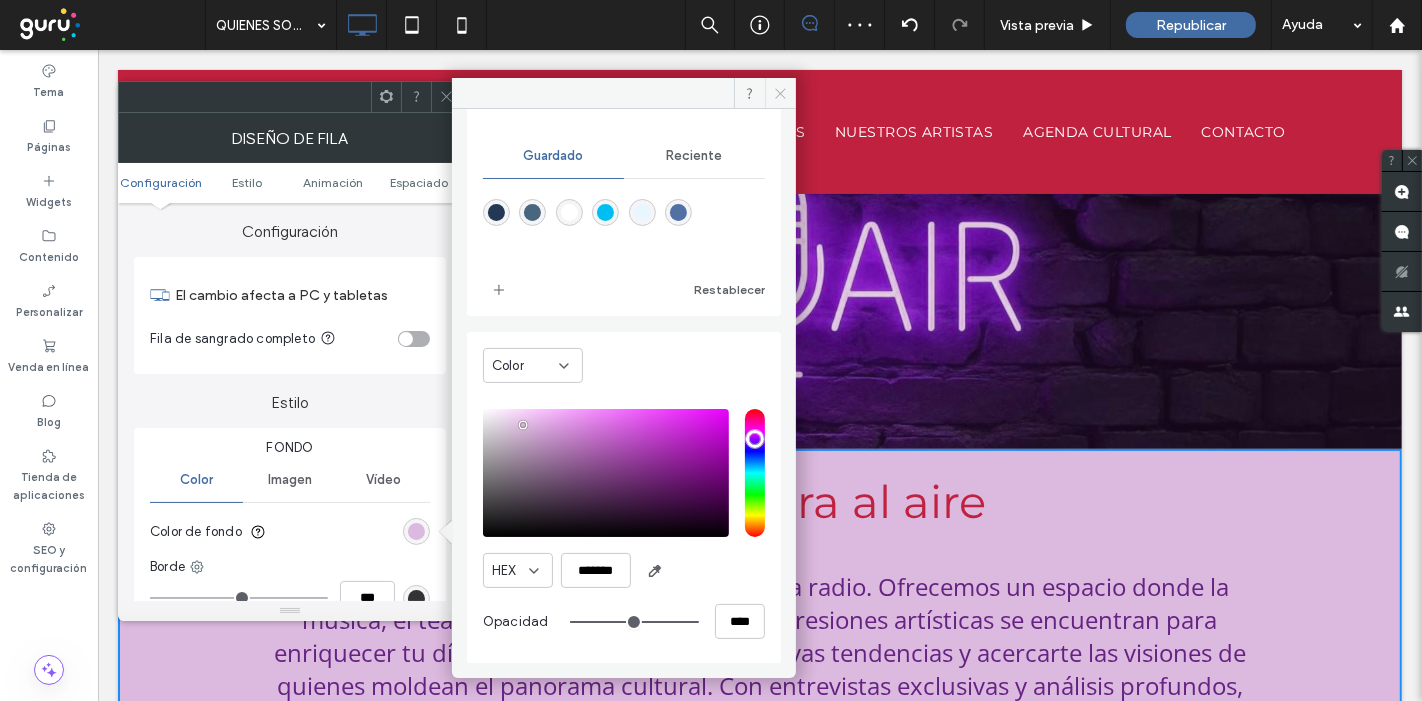 click 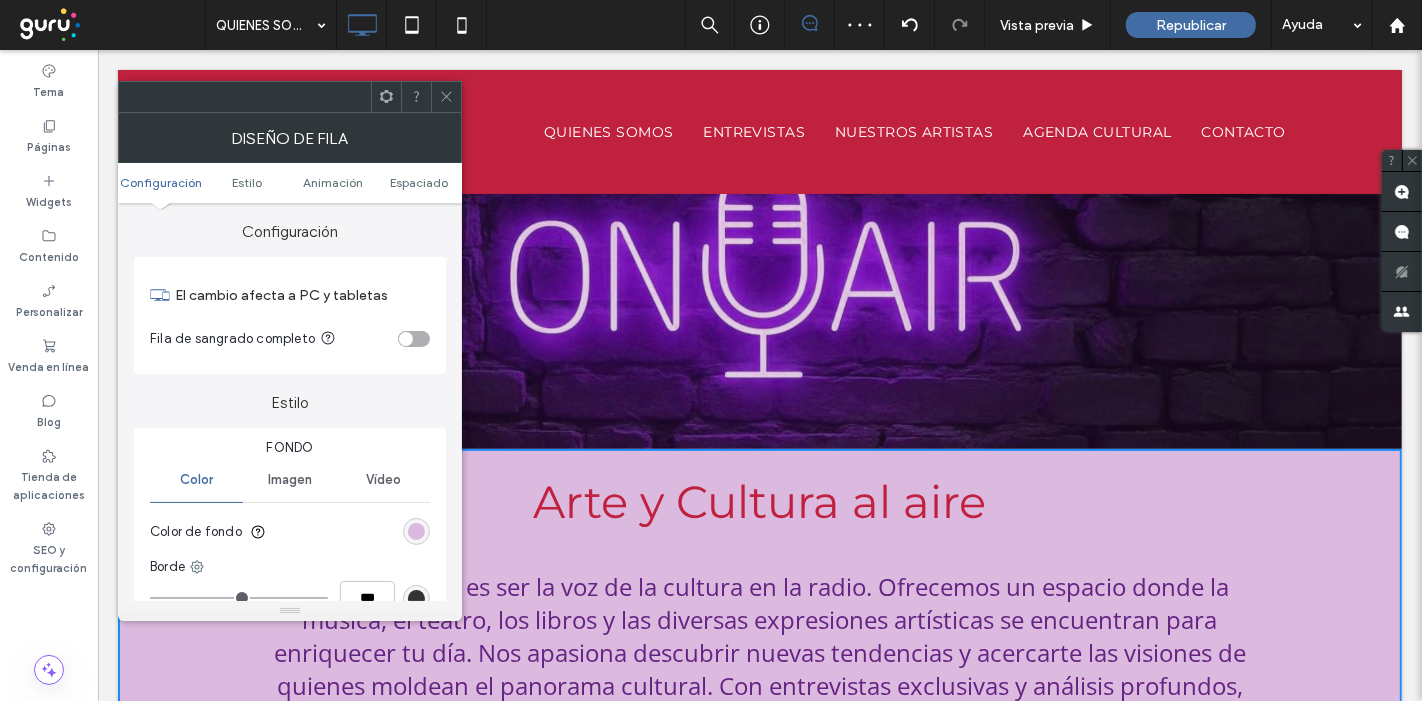 click 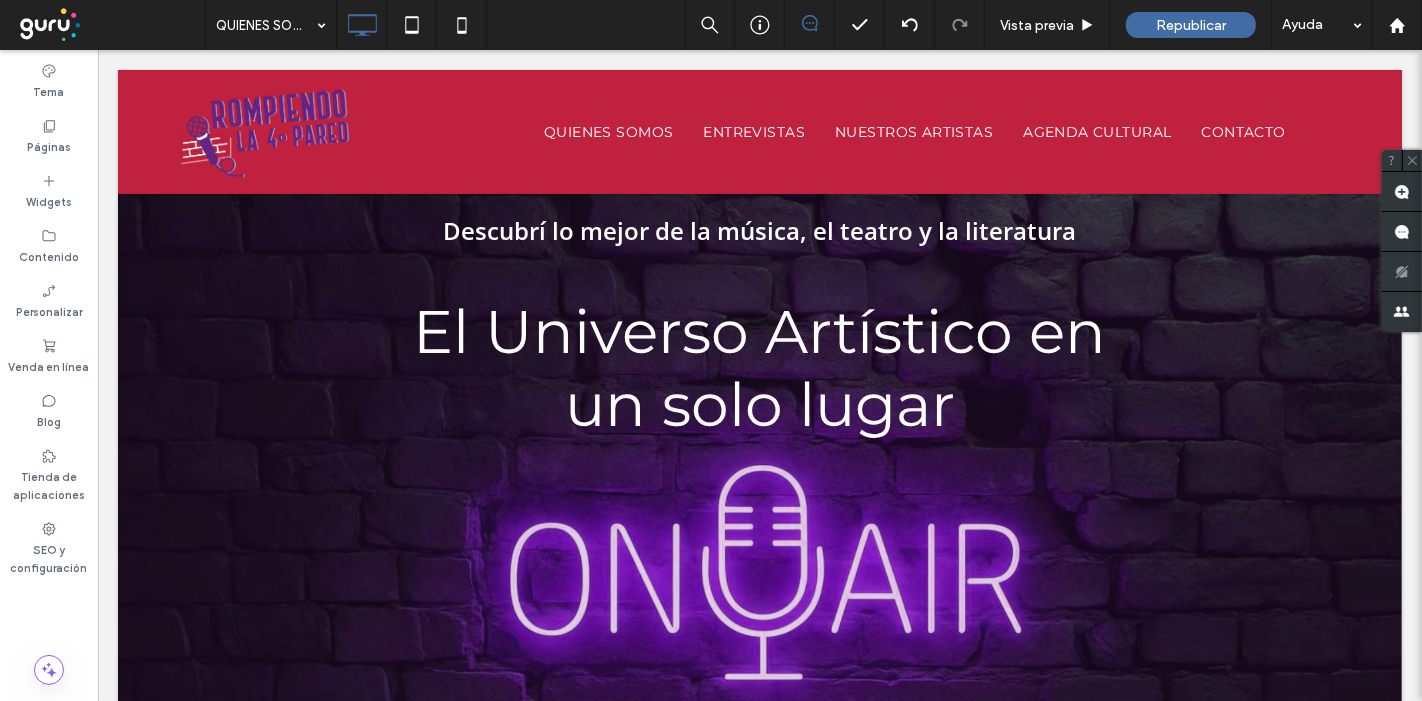 scroll, scrollTop: 0, scrollLeft: 0, axis: both 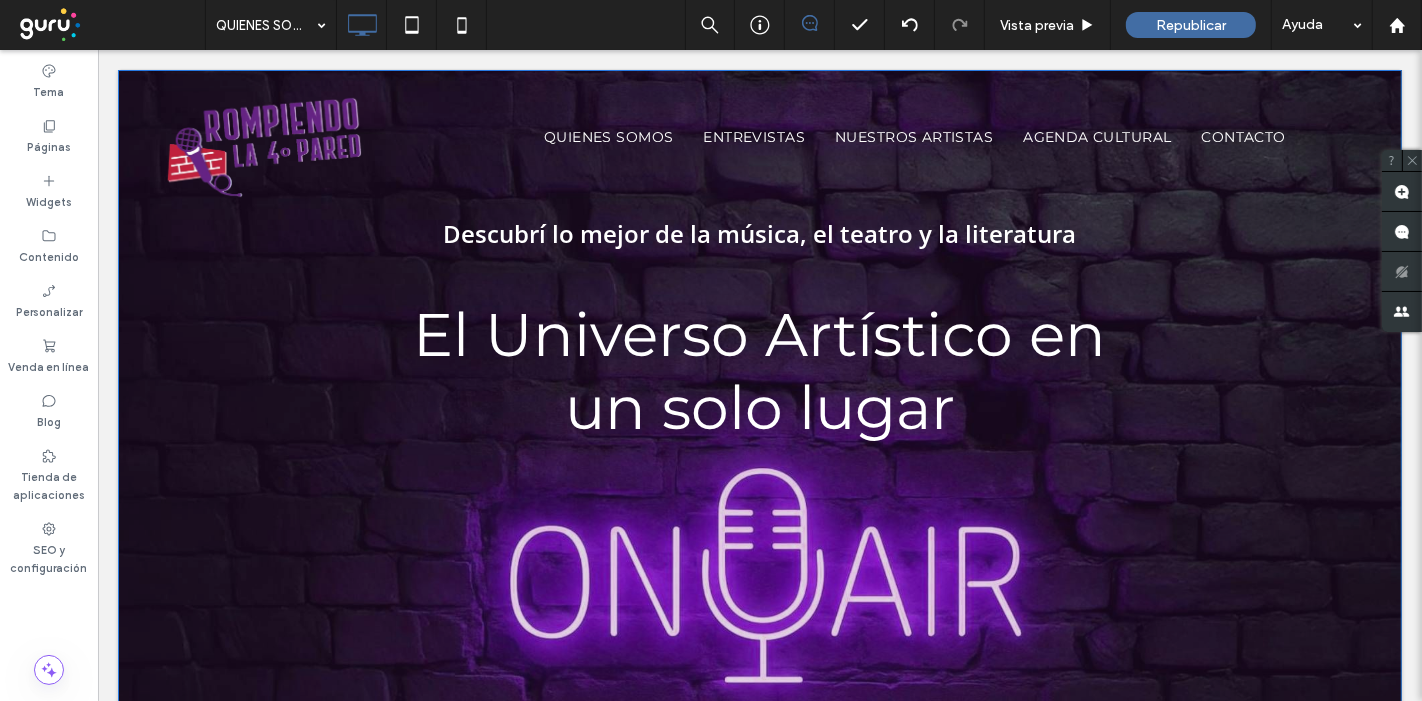 click on "Descubrí lo mejor de la música, el teatro y la literatura El Universo Artístico en un solo lugar
Click To Paste" at bounding box center [759, 334] 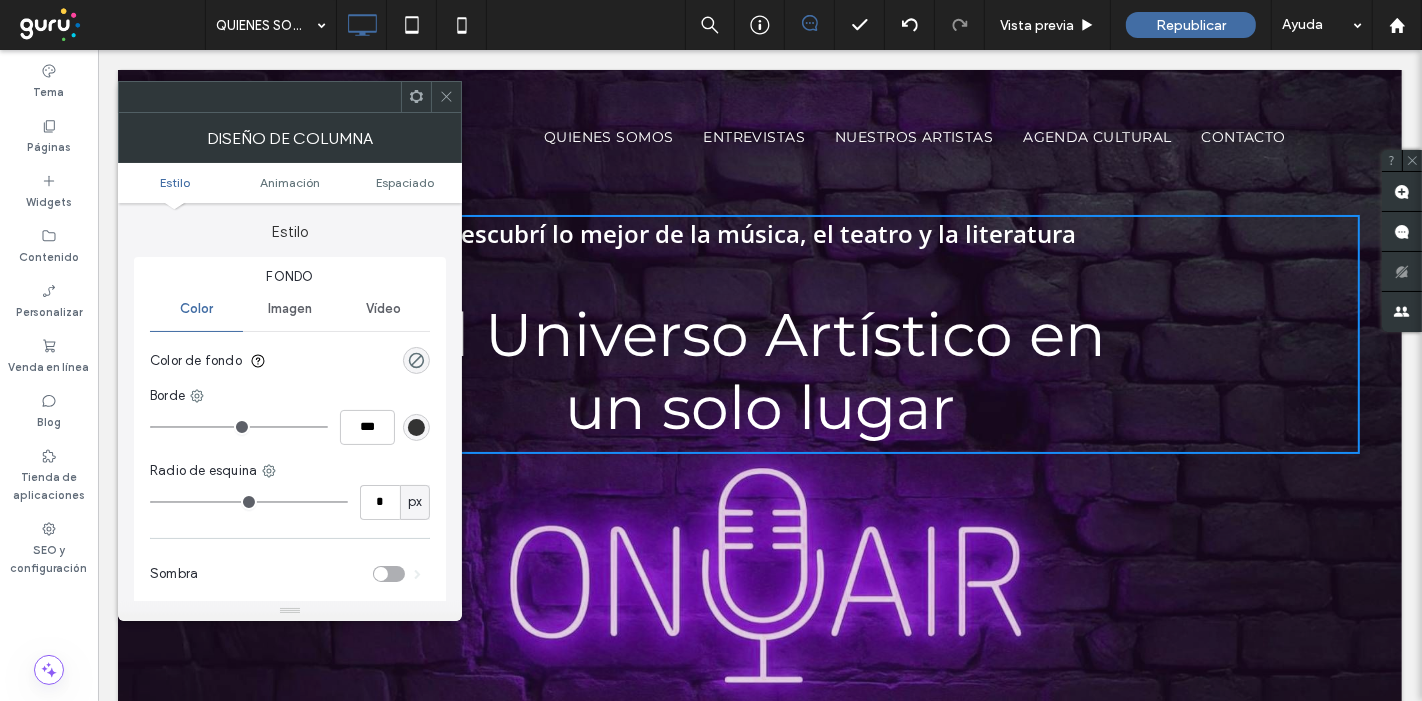 click on "Descubrí lo mejor de la música, el teatro y la literatura El Universo Artístico en un solo lugar
Click To Paste
Fila + Añadir sección" at bounding box center (759, 412) 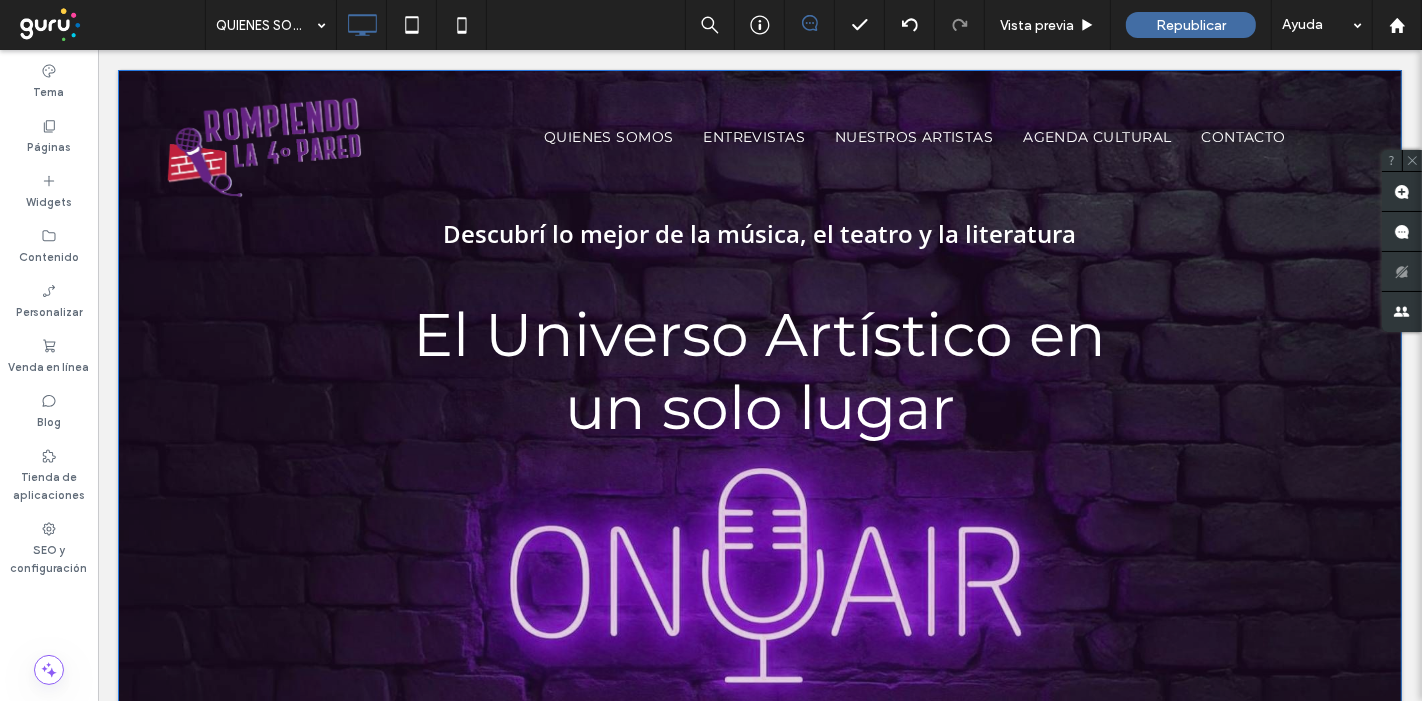 click on "Descubrí lo mejor de la música, el teatro y la literatura El Universo Artístico en un solo lugar
Click To Paste
Fila + Añadir sección" at bounding box center (759, 412) 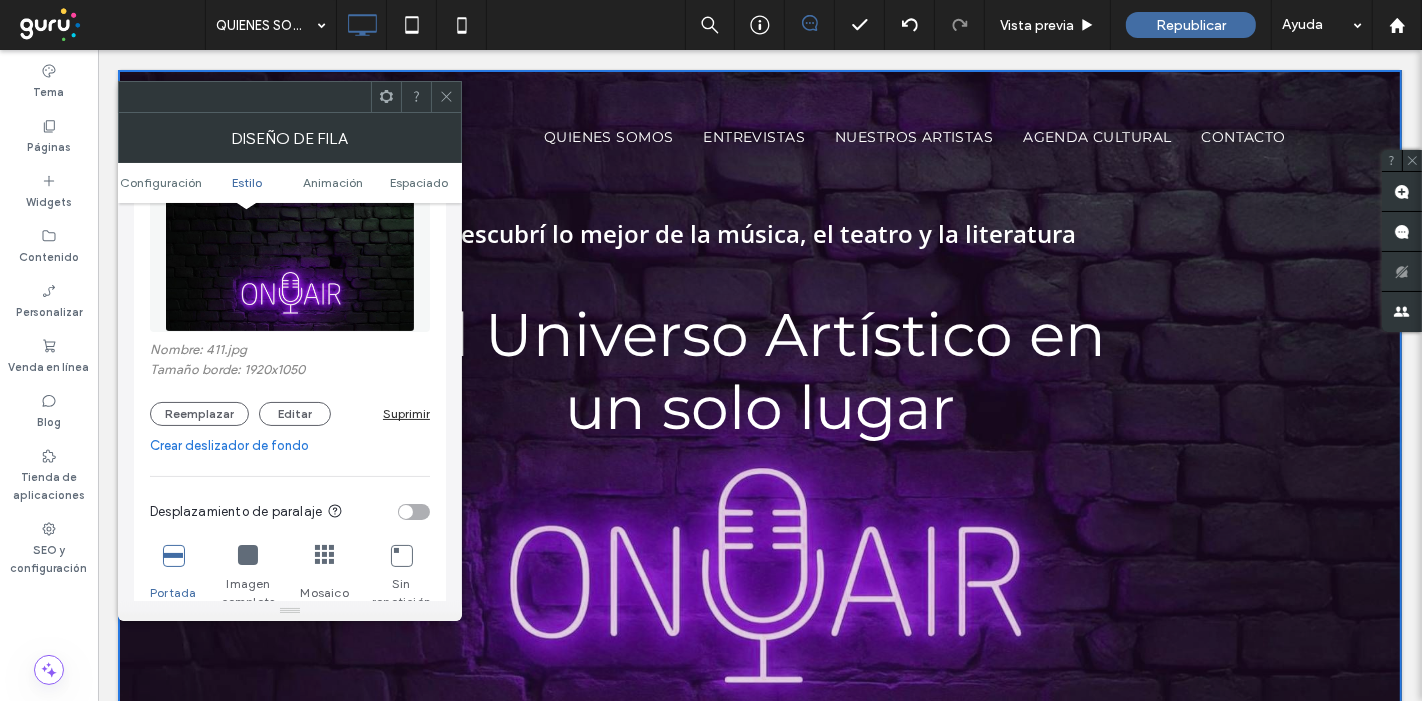 scroll, scrollTop: 555, scrollLeft: 0, axis: vertical 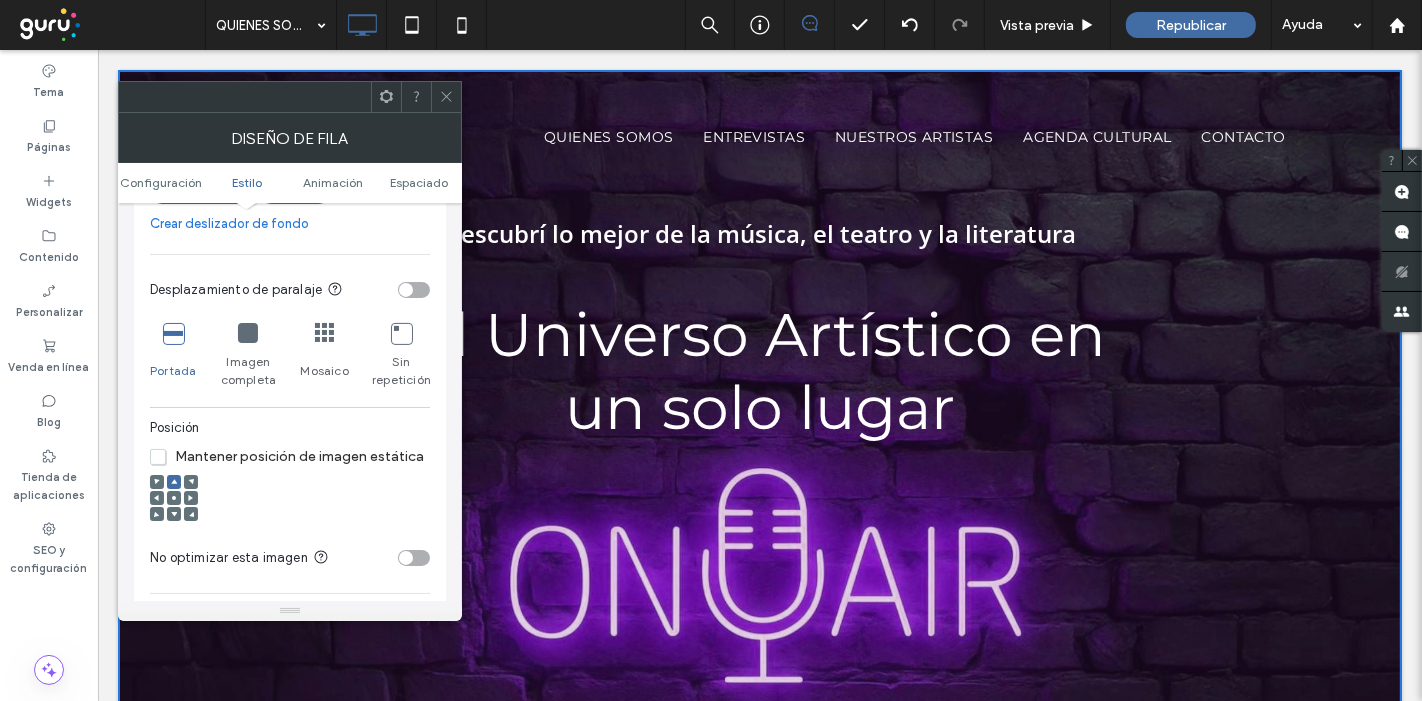 click at bounding box center [406, 290] 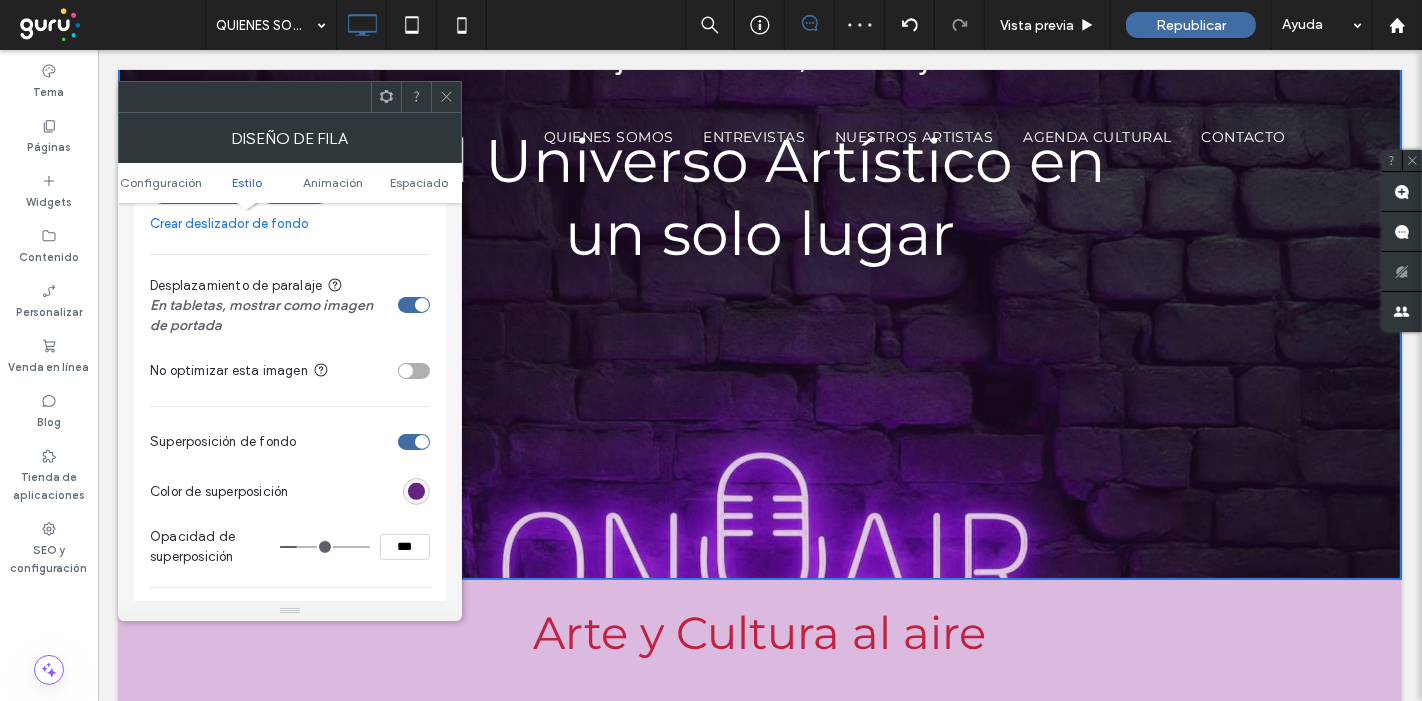 scroll, scrollTop: 0, scrollLeft: 0, axis: both 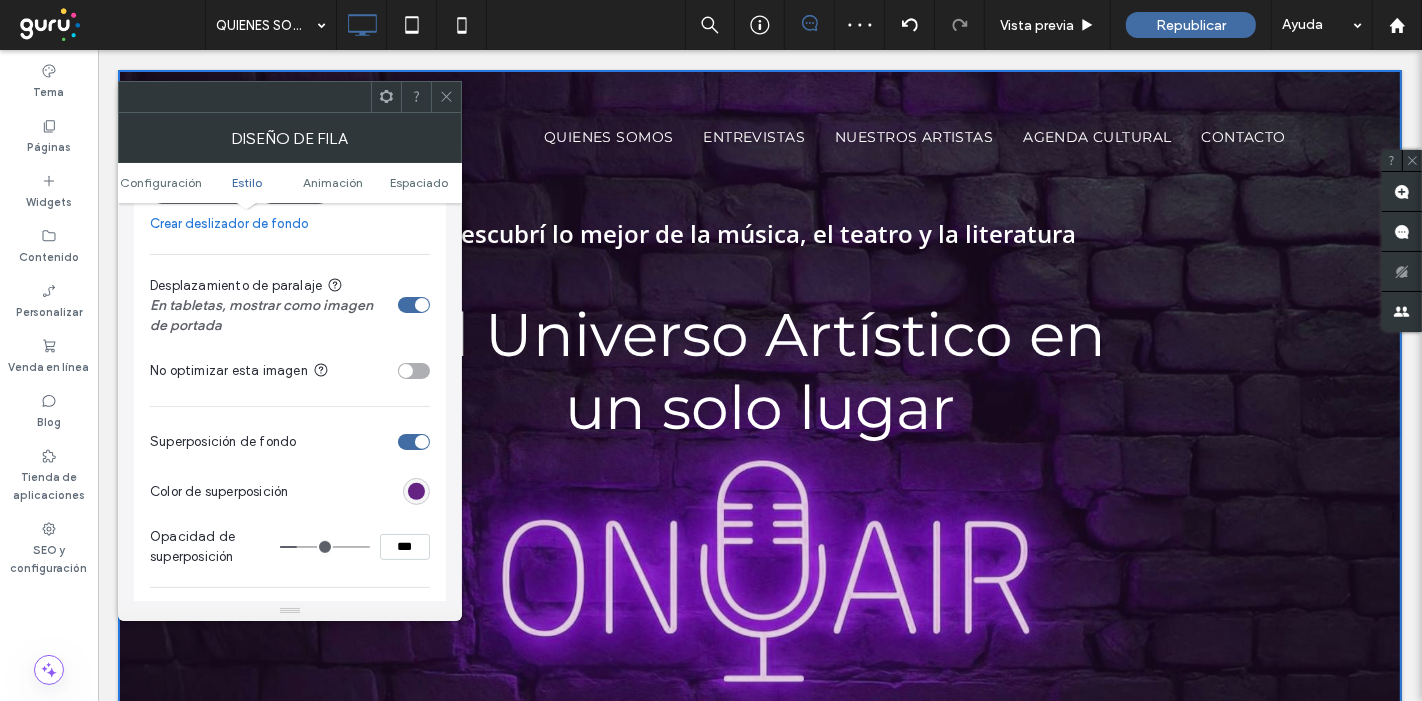 click at bounding box center (446, 97) 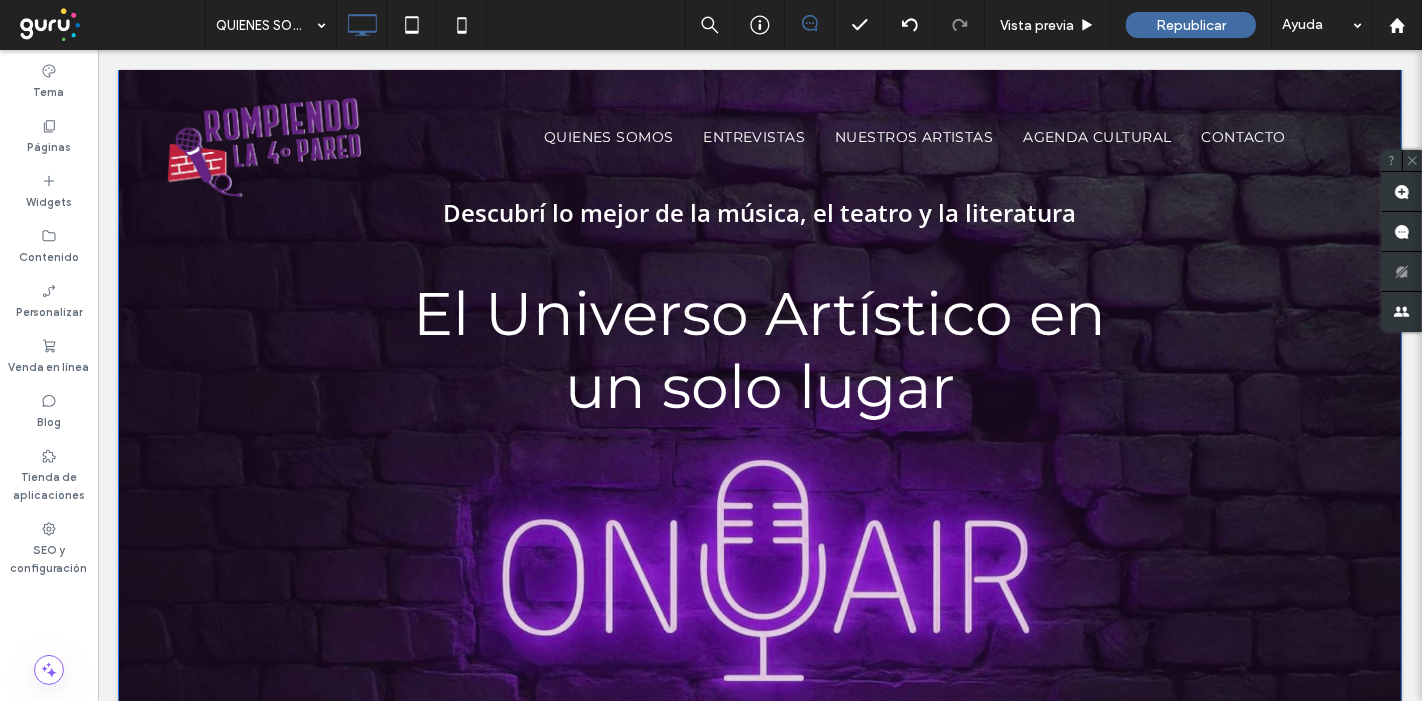 scroll, scrollTop: 0, scrollLeft: 0, axis: both 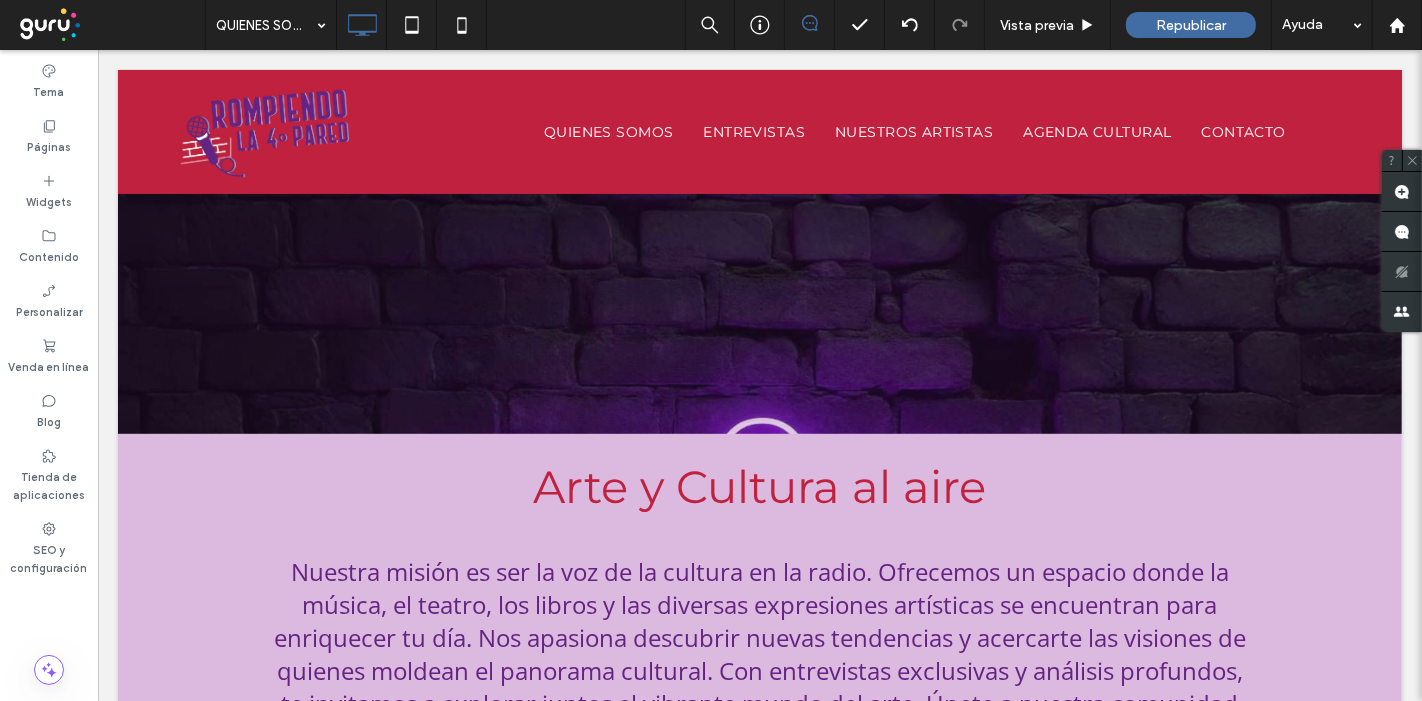 drag, startPoint x: 1410, startPoint y: 111, endPoint x: 1494, endPoint y: 211, distance: 130.59862 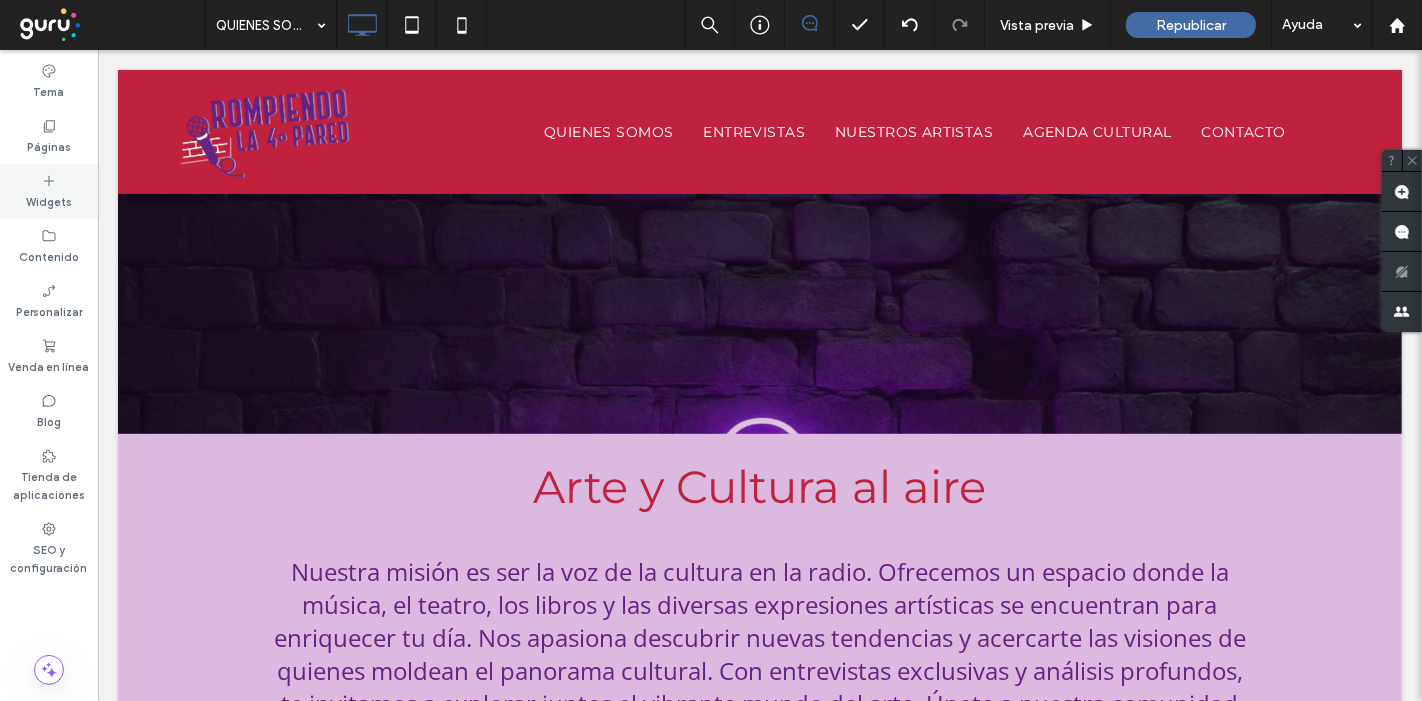 click 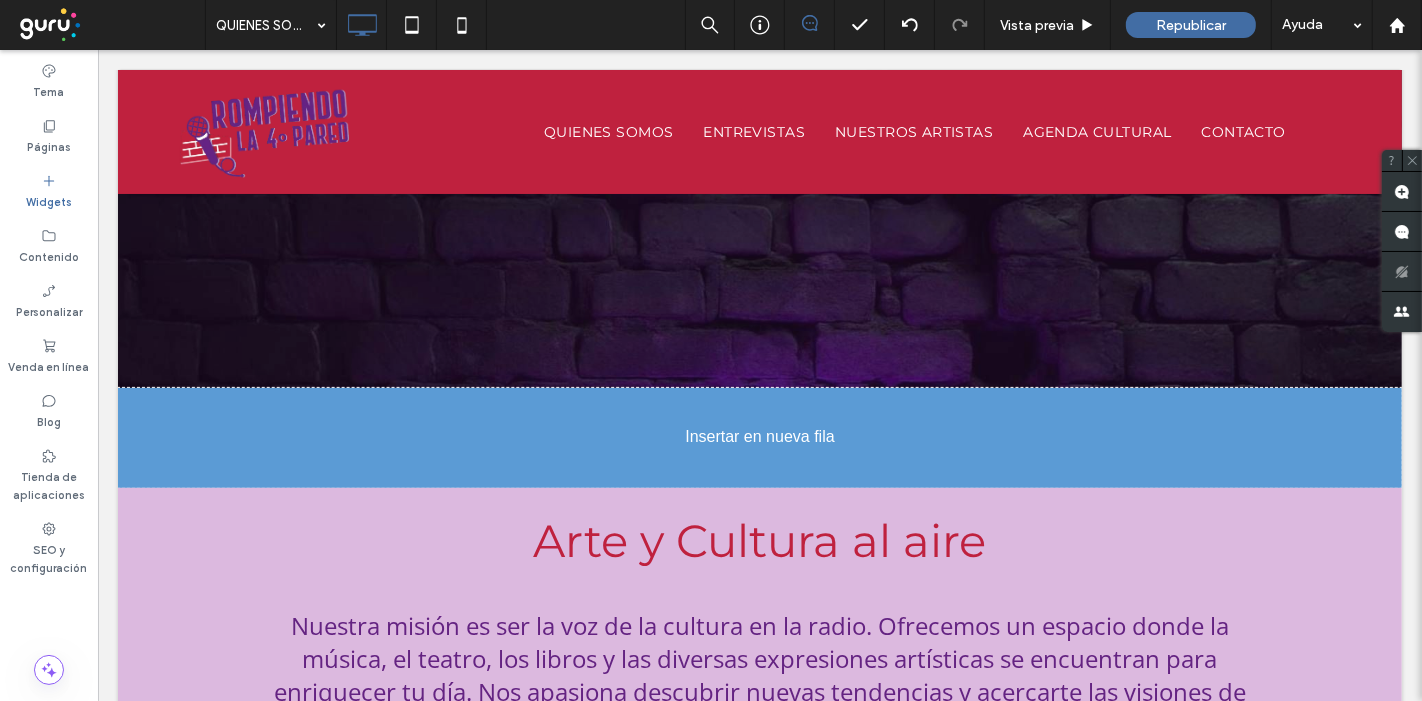 scroll, scrollTop: 356, scrollLeft: 0, axis: vertical 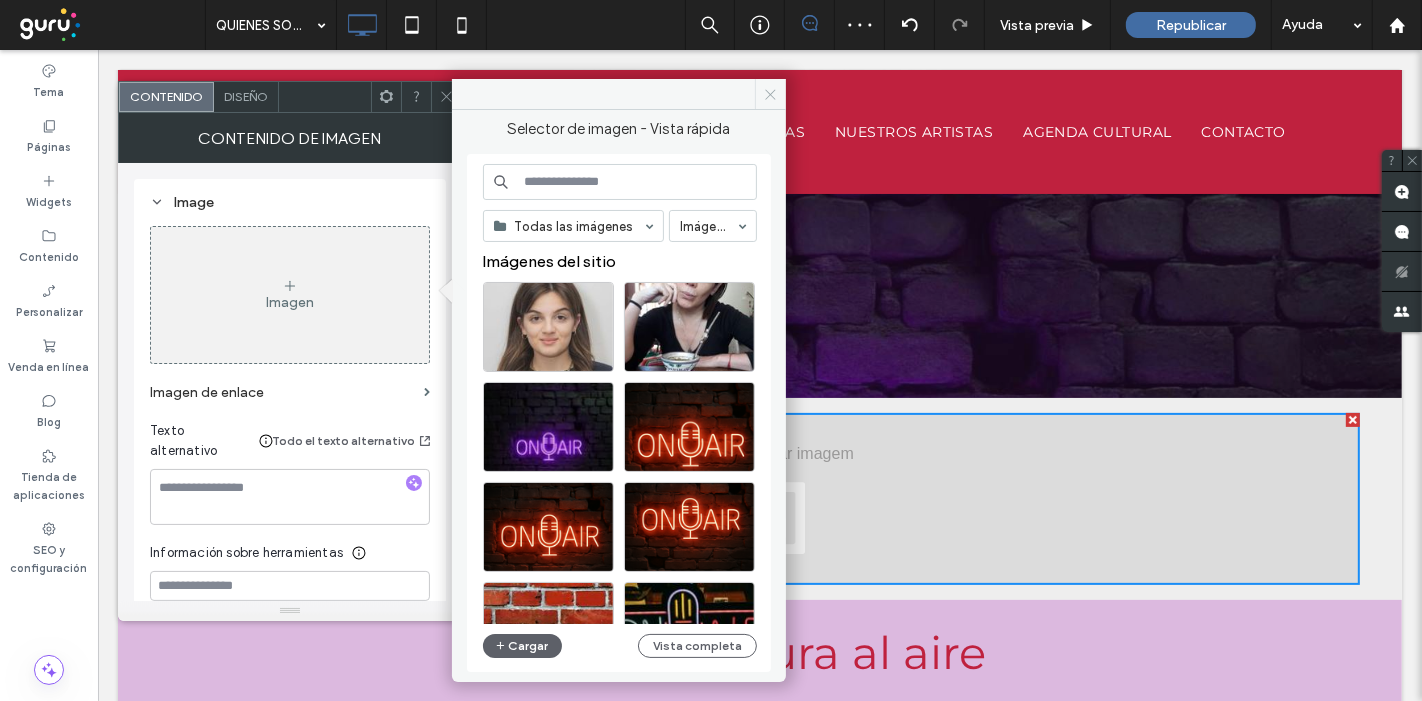 click 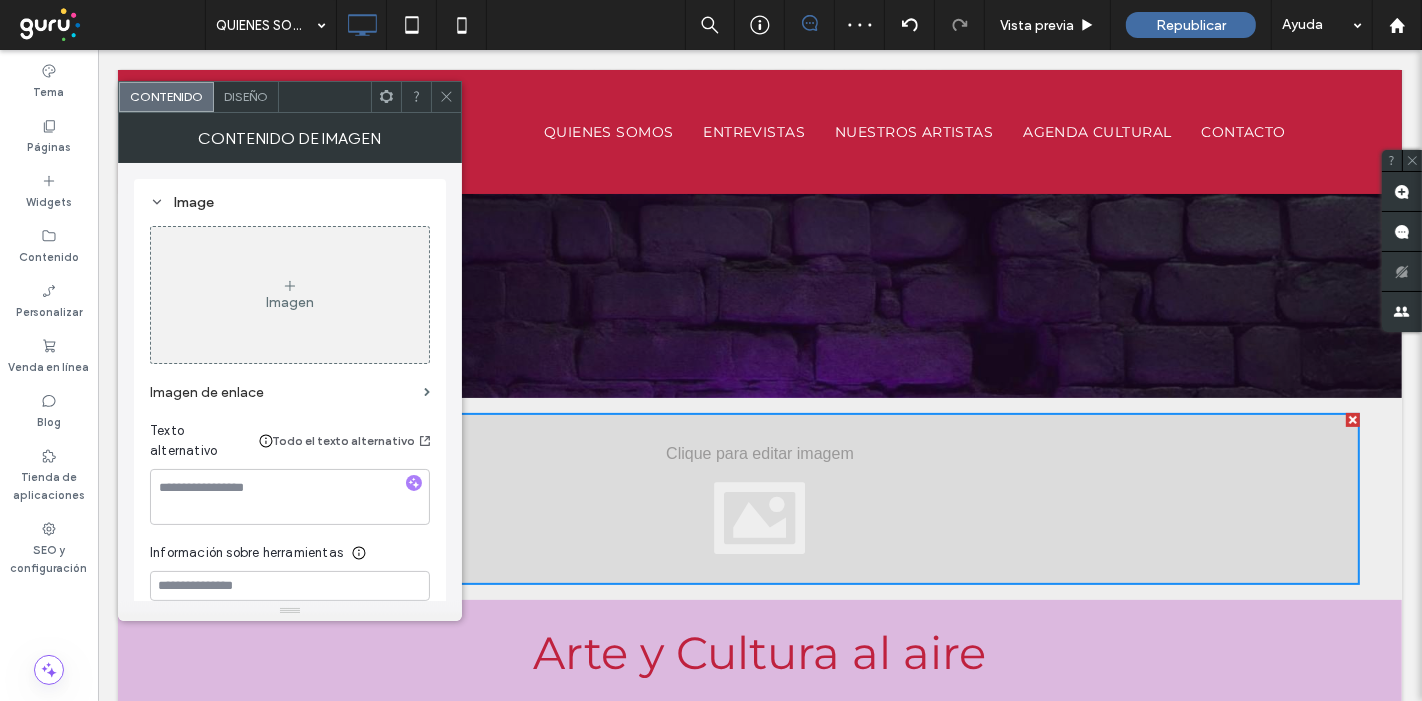 click at bounding box center [446, 97] 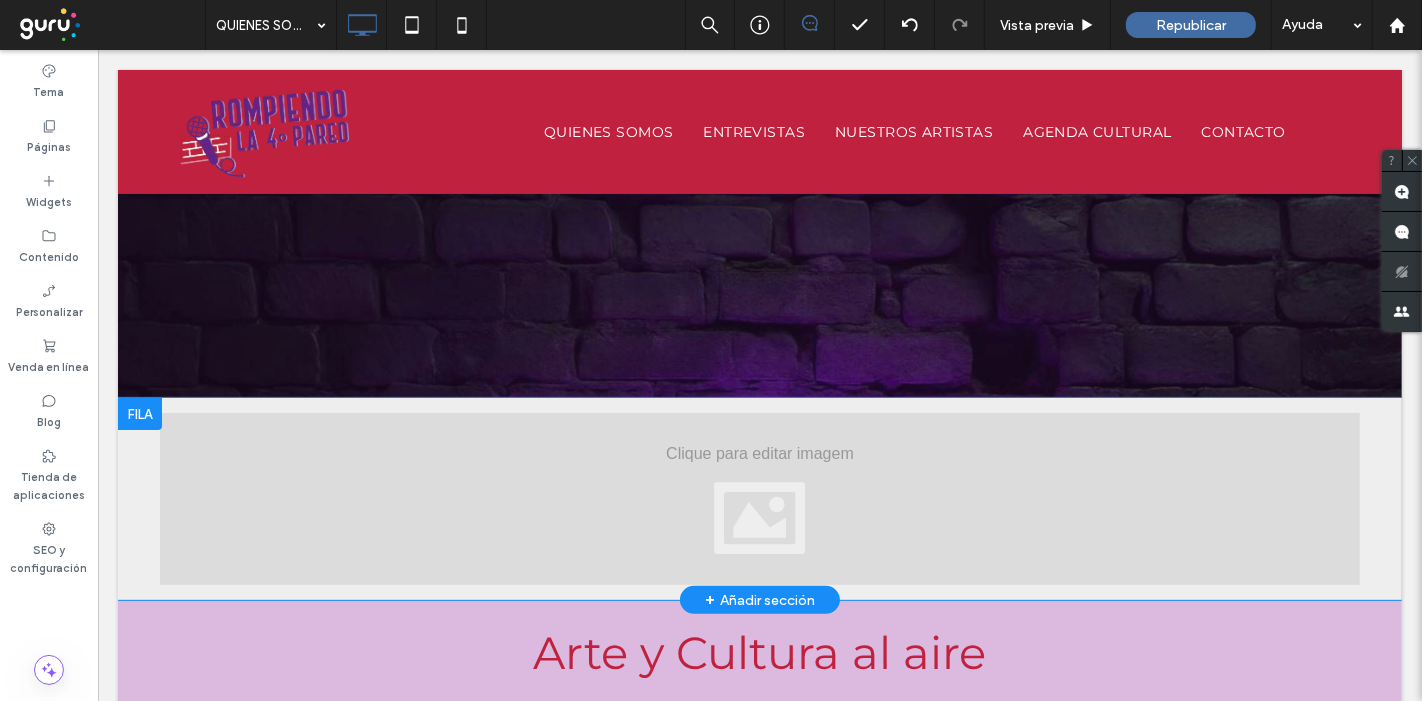click at bounding box center [139, 414] 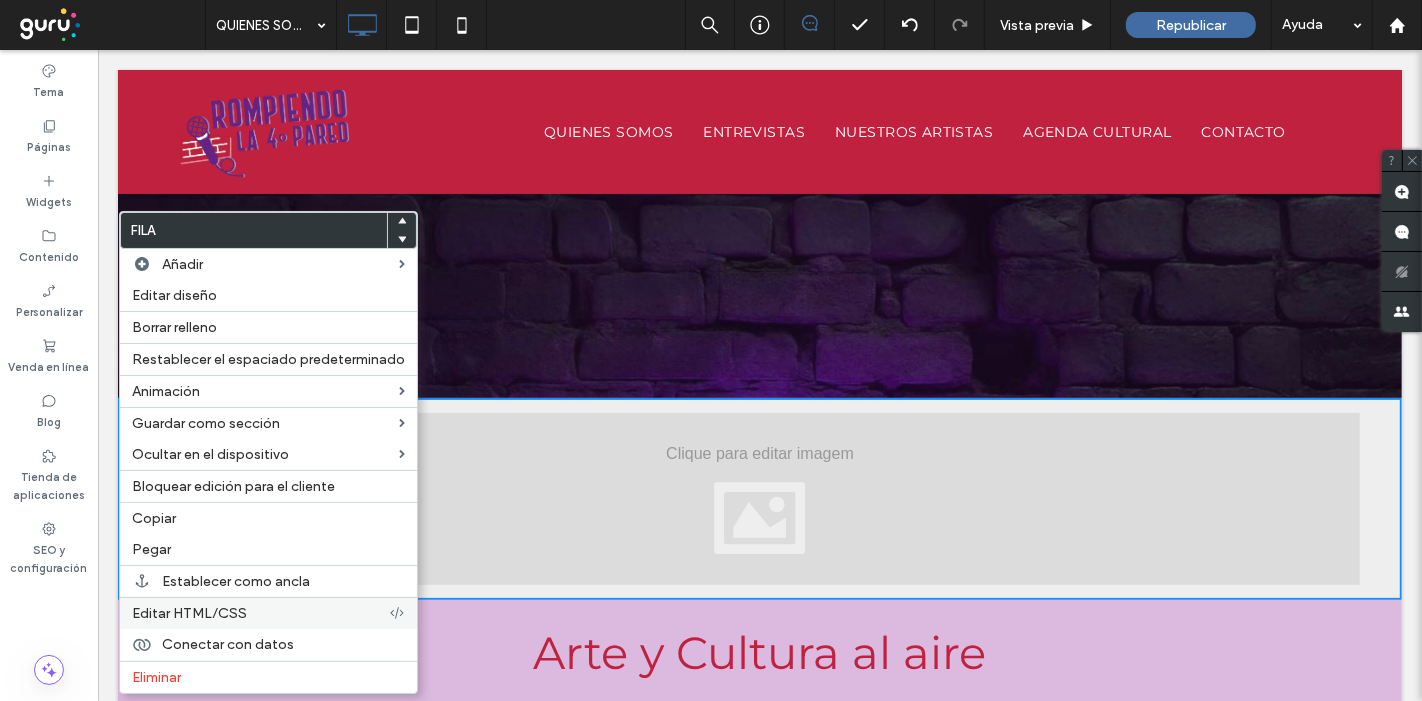drag, startPoint x: 157, startPoint y: 672, endPoint x: 311, endPoint y: 603, distance: 168.7513 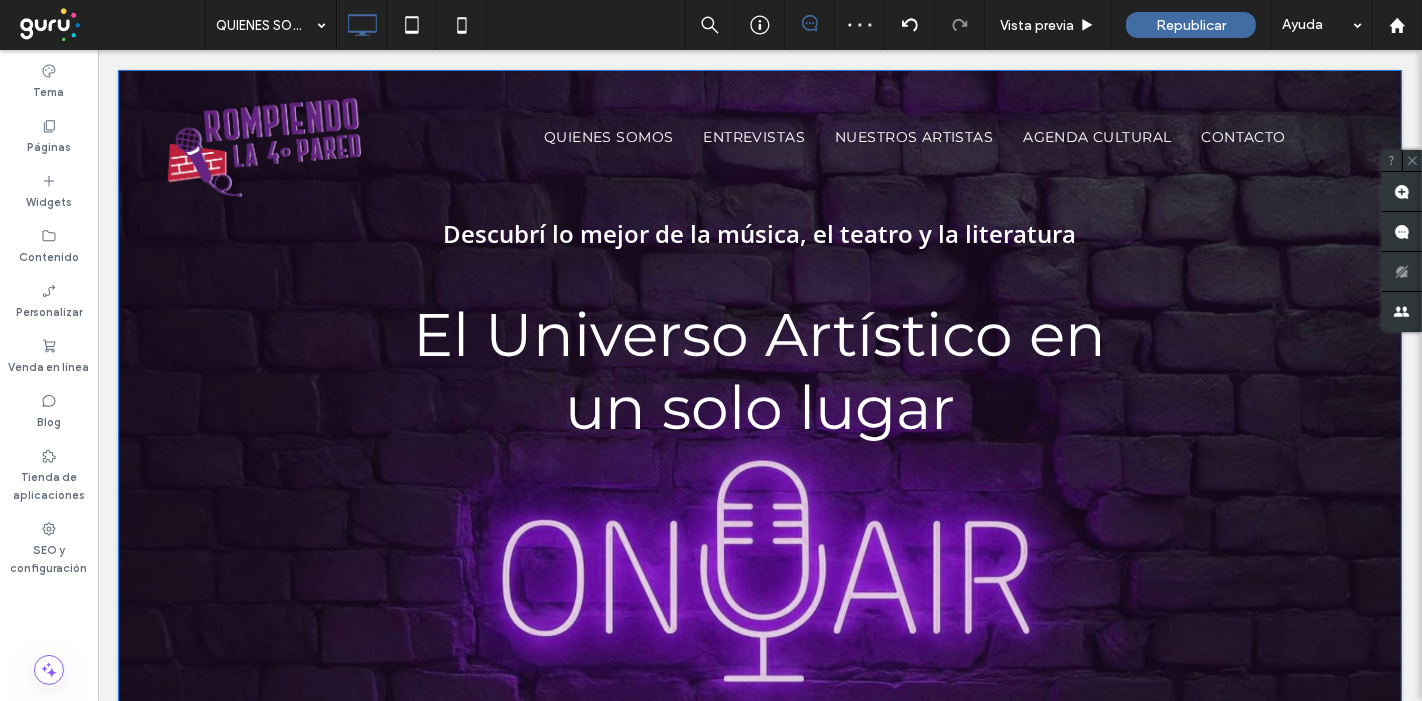 scroll, scrollTop: 111, scrollLeft: 0, axis: vertical 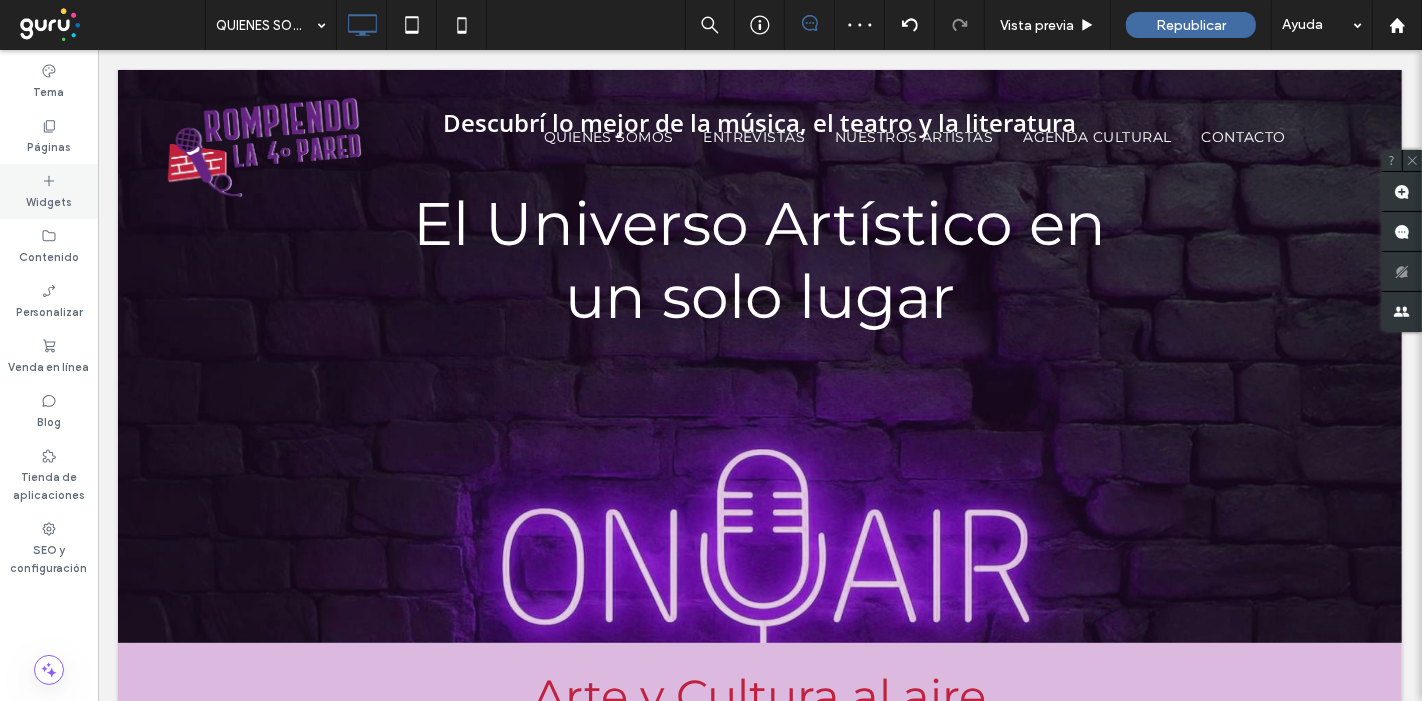 click 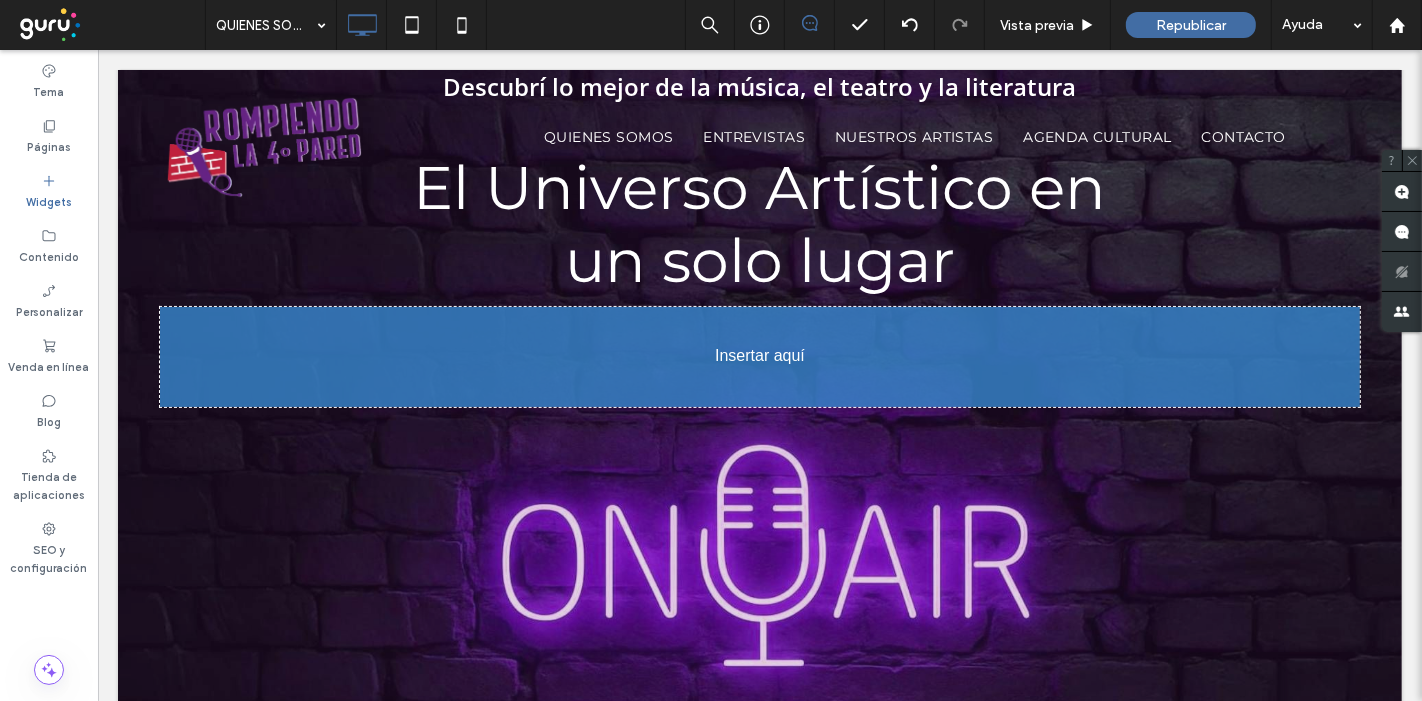 scroll, scrollTop: 157, scrollLeft: 0, axis: vertical 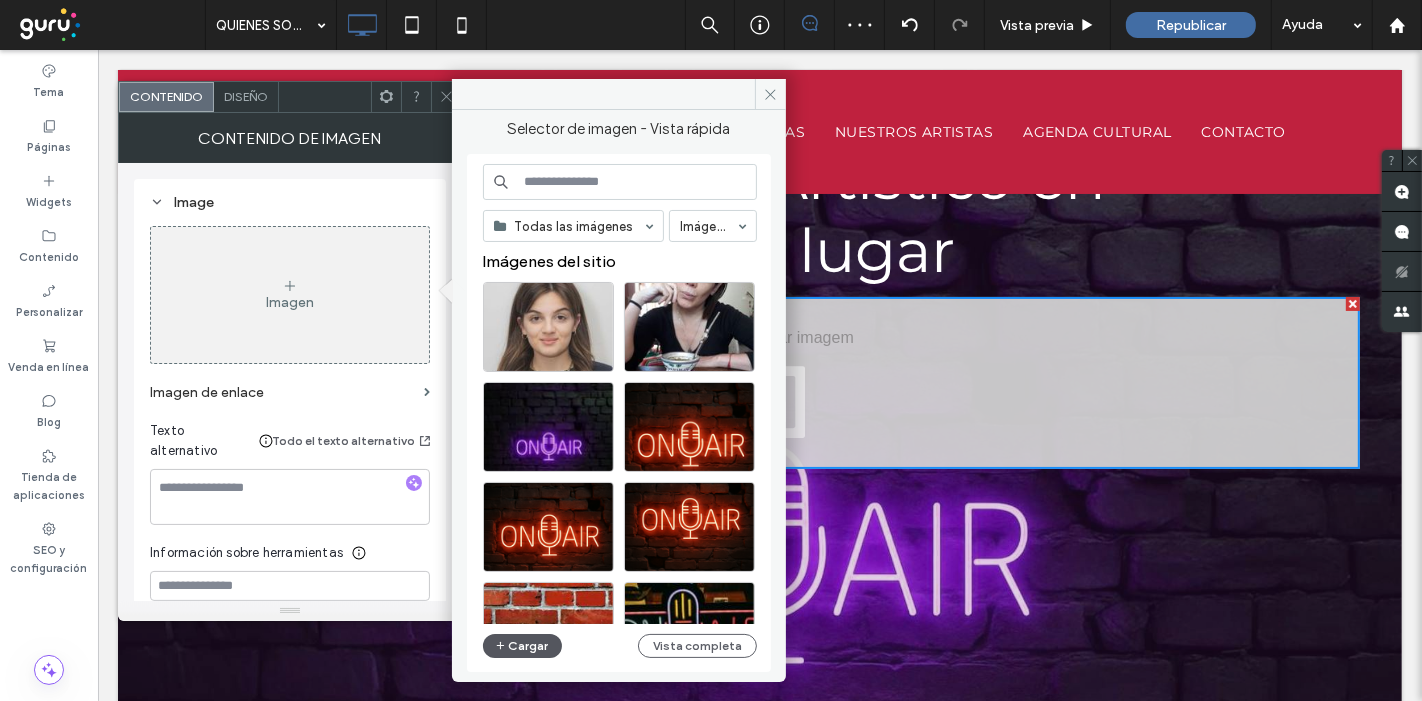 click on "Cargar" at bounding box center [523, 646] 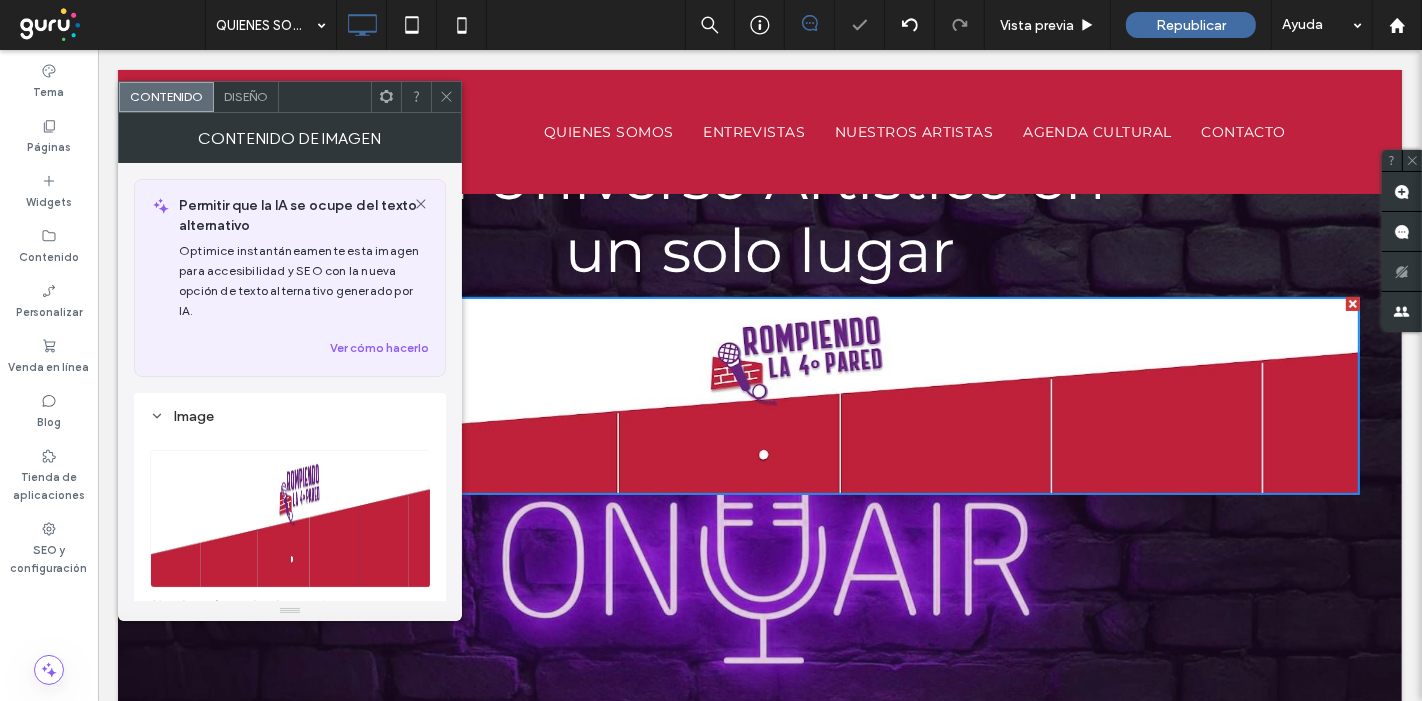 click 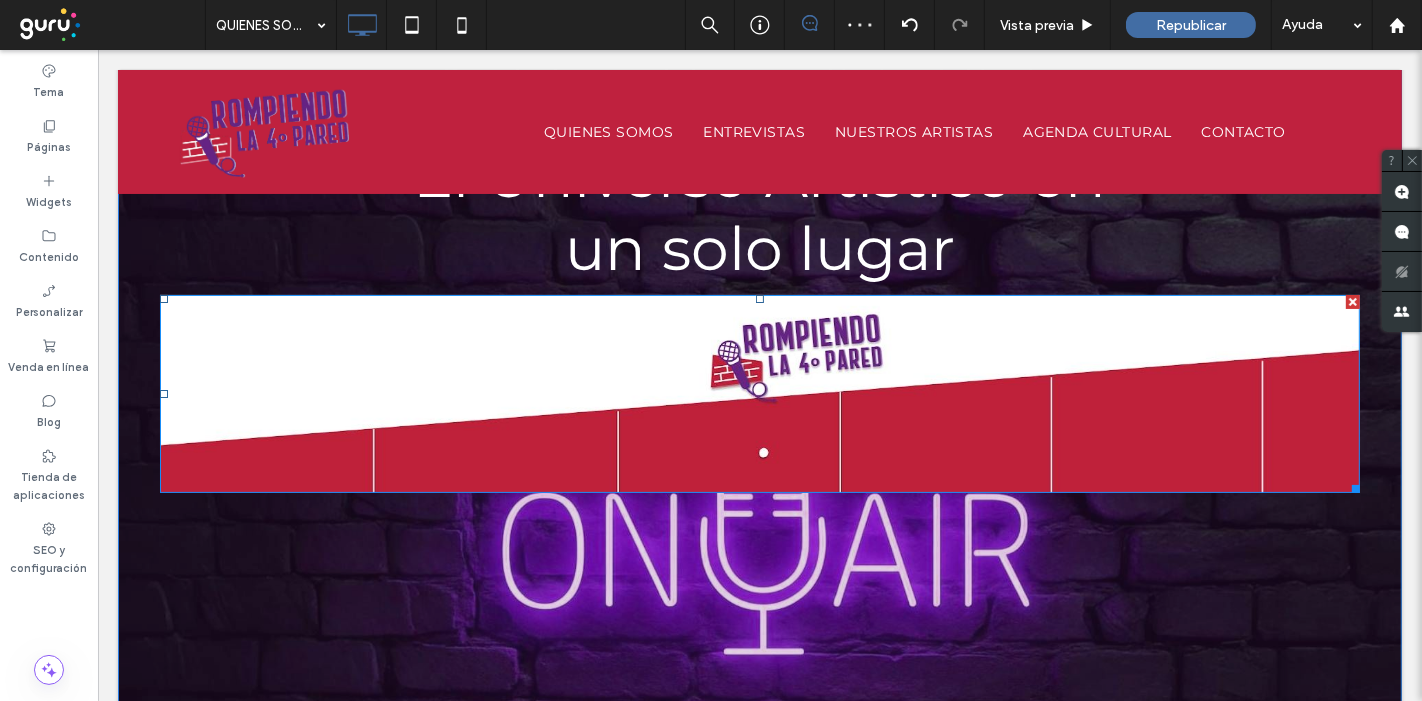 scroll, scrollTop: 157, scrollLeft: 0, axis: vertical 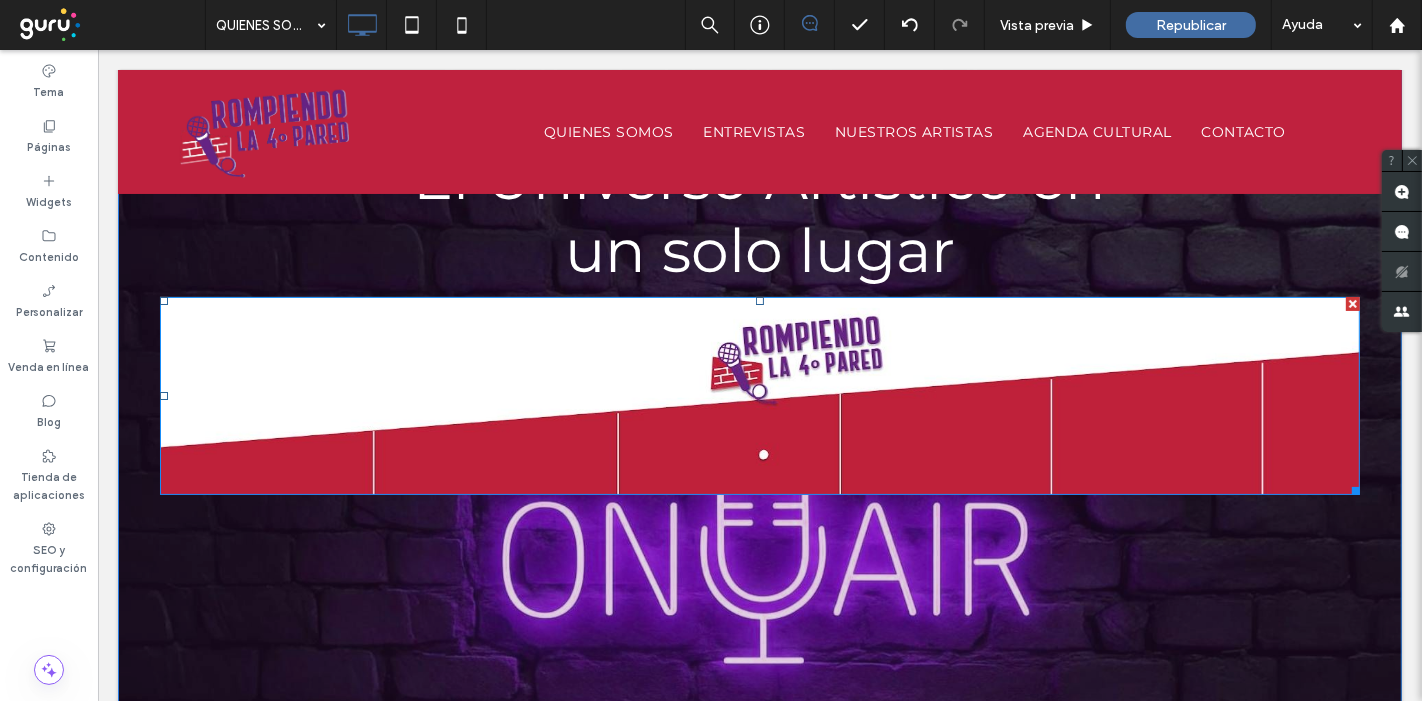 click at bounding box center (759, 396) 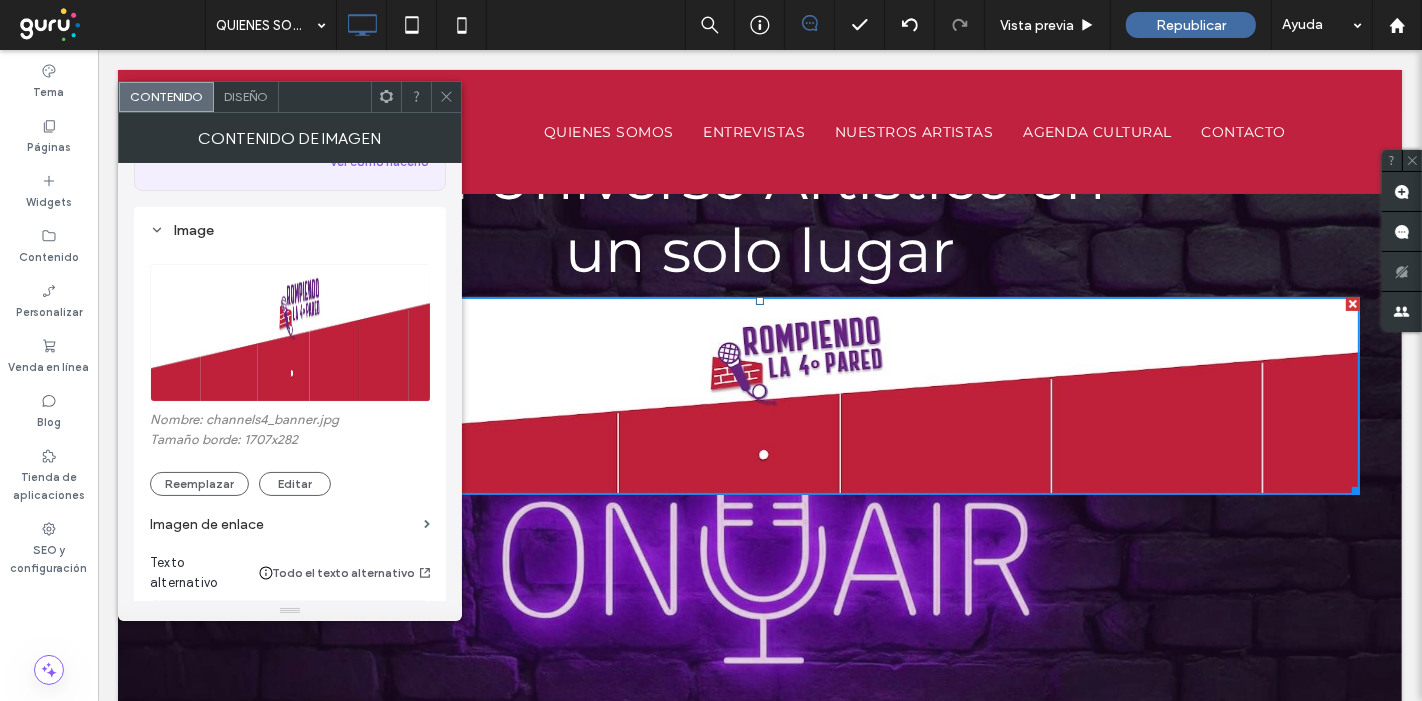 scroll, scrollTop: 222, scrollLeft: 0, axis: vertical 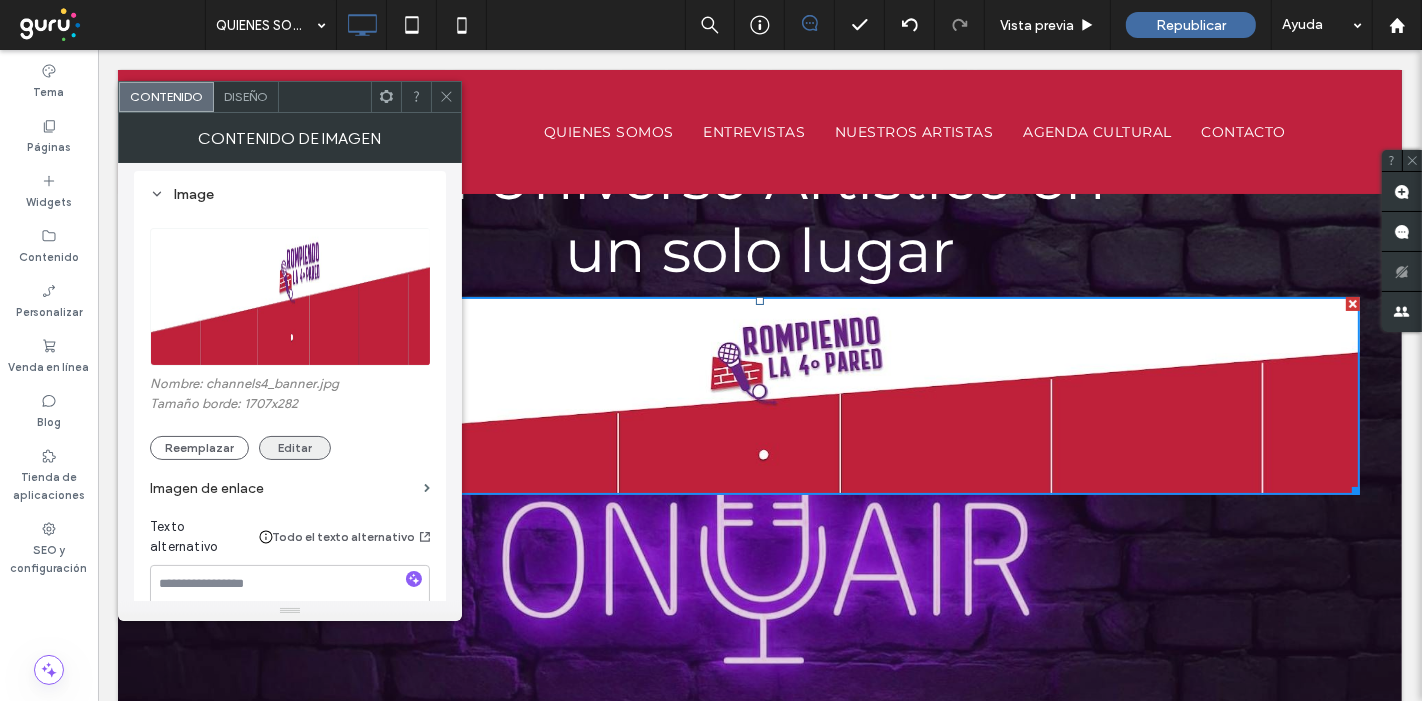click on "Editar" at bounding box center [295, 448] 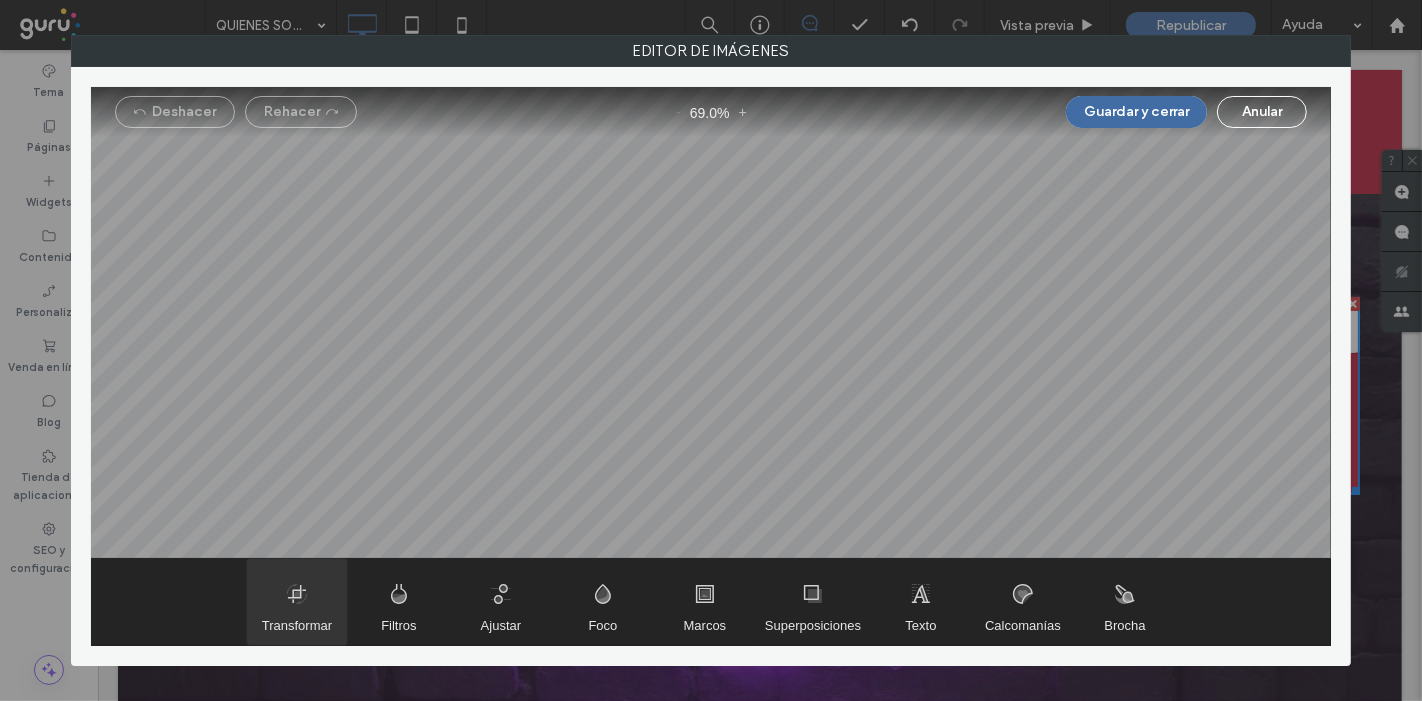 click at bounding box center (297, 602) 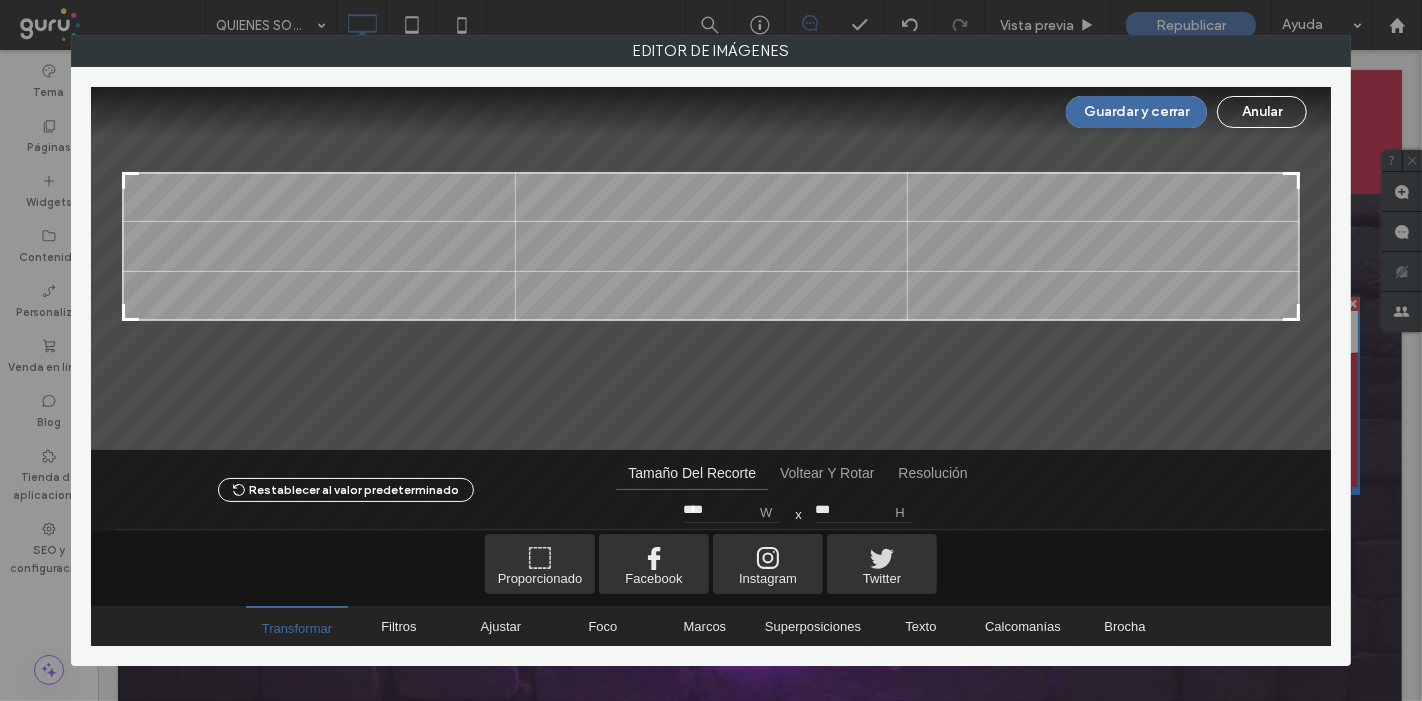 drag, startPoint x: 1288, startPoint y: 364, endPoint x: 1293, endPoint y: 317, distance: 47.26521 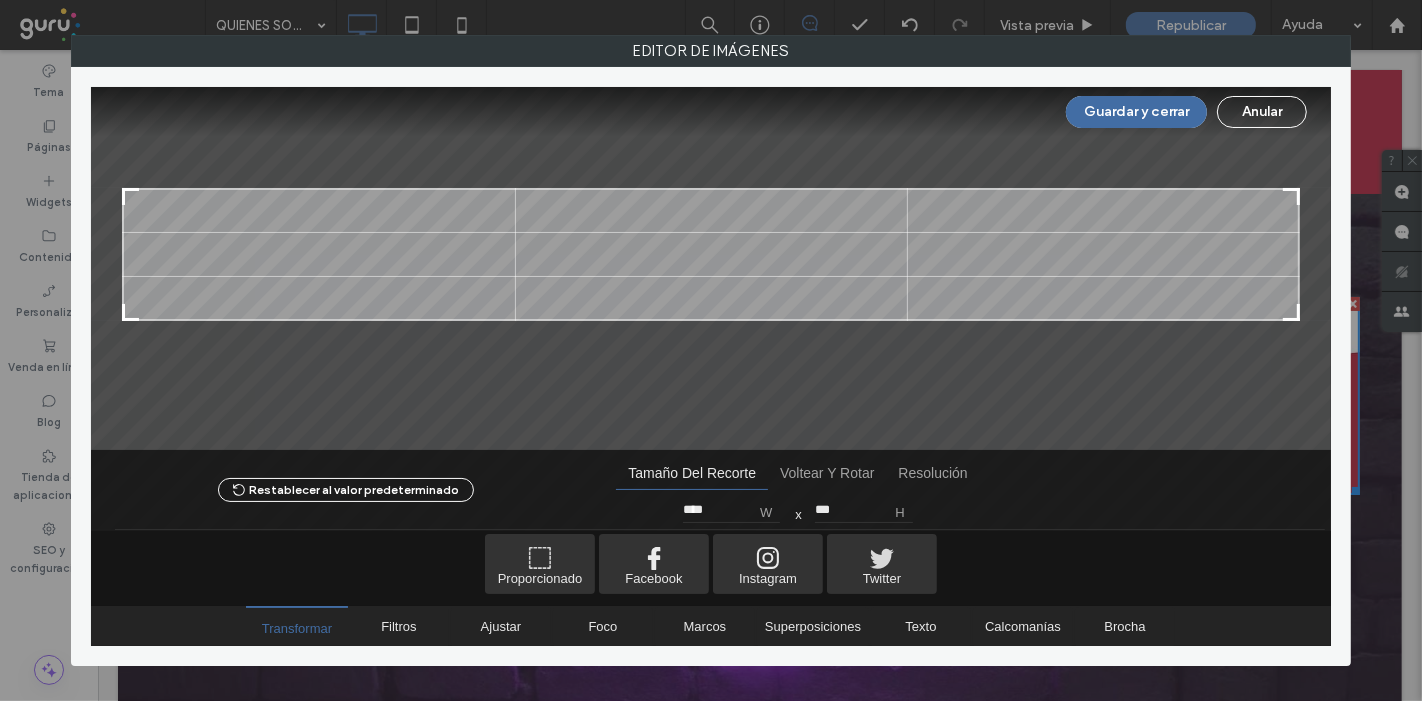 type on "***" 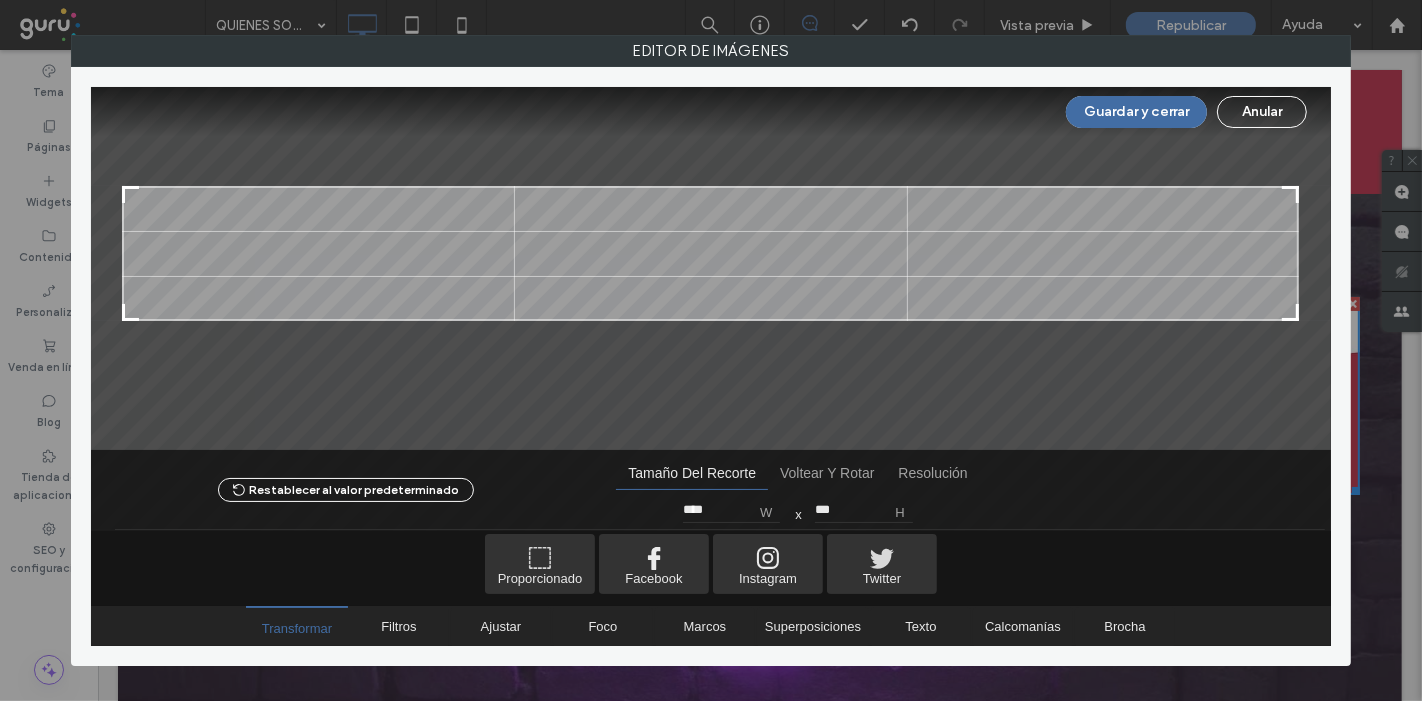 type on "****" 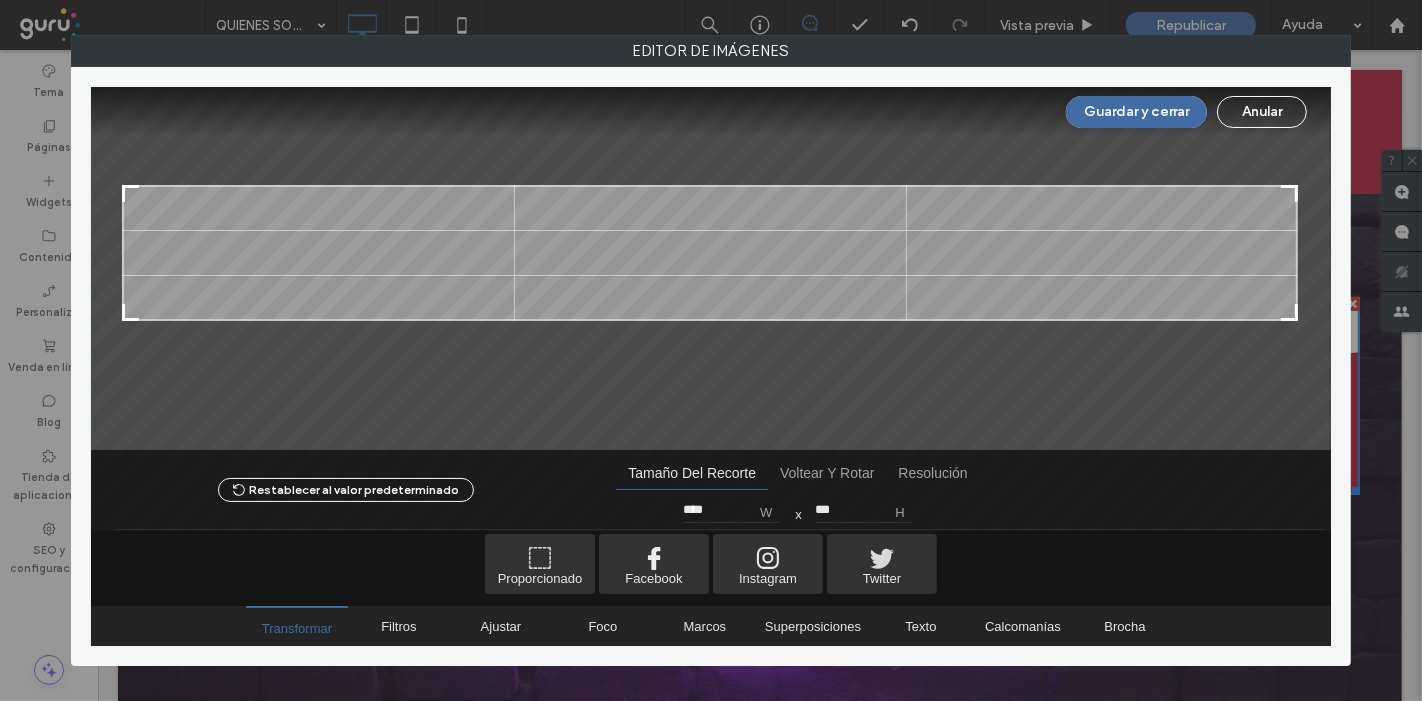 type on "****" 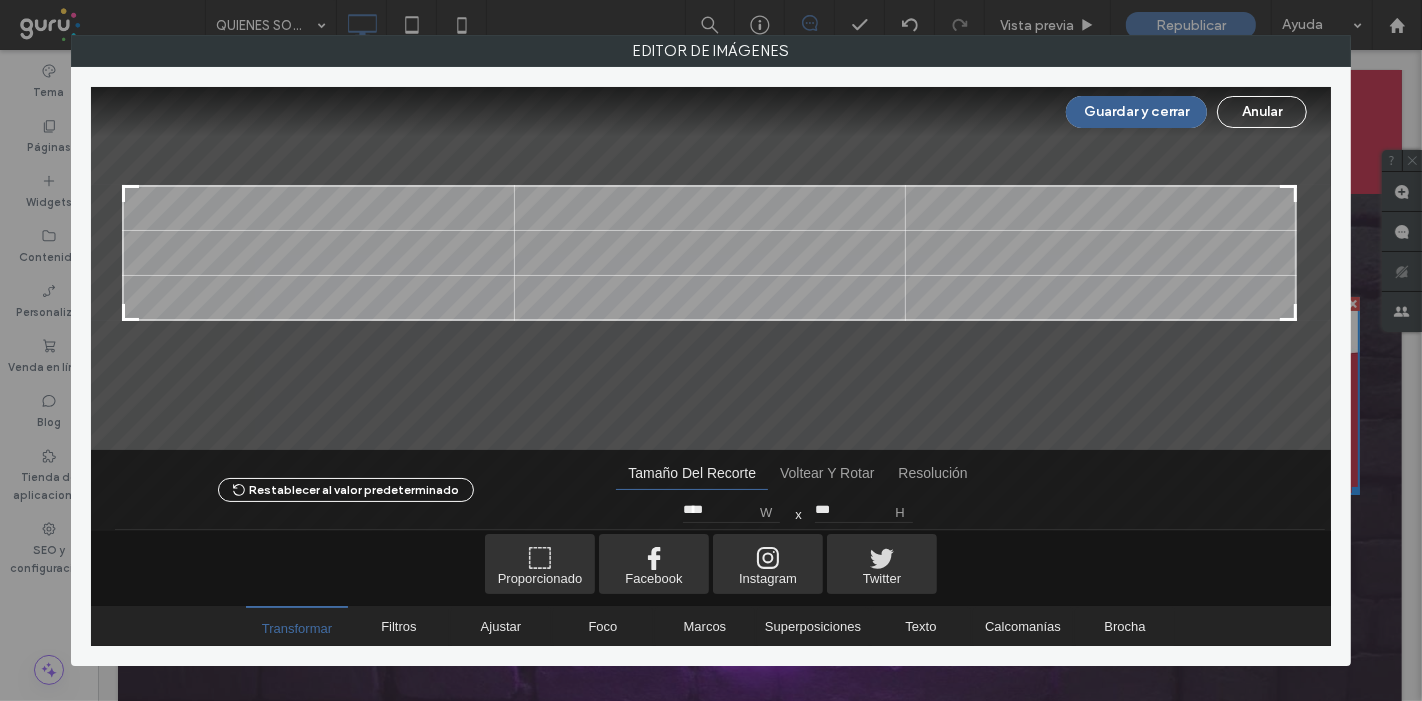 click on "Guardar y cerrar" at bounding box center (1136, 112) 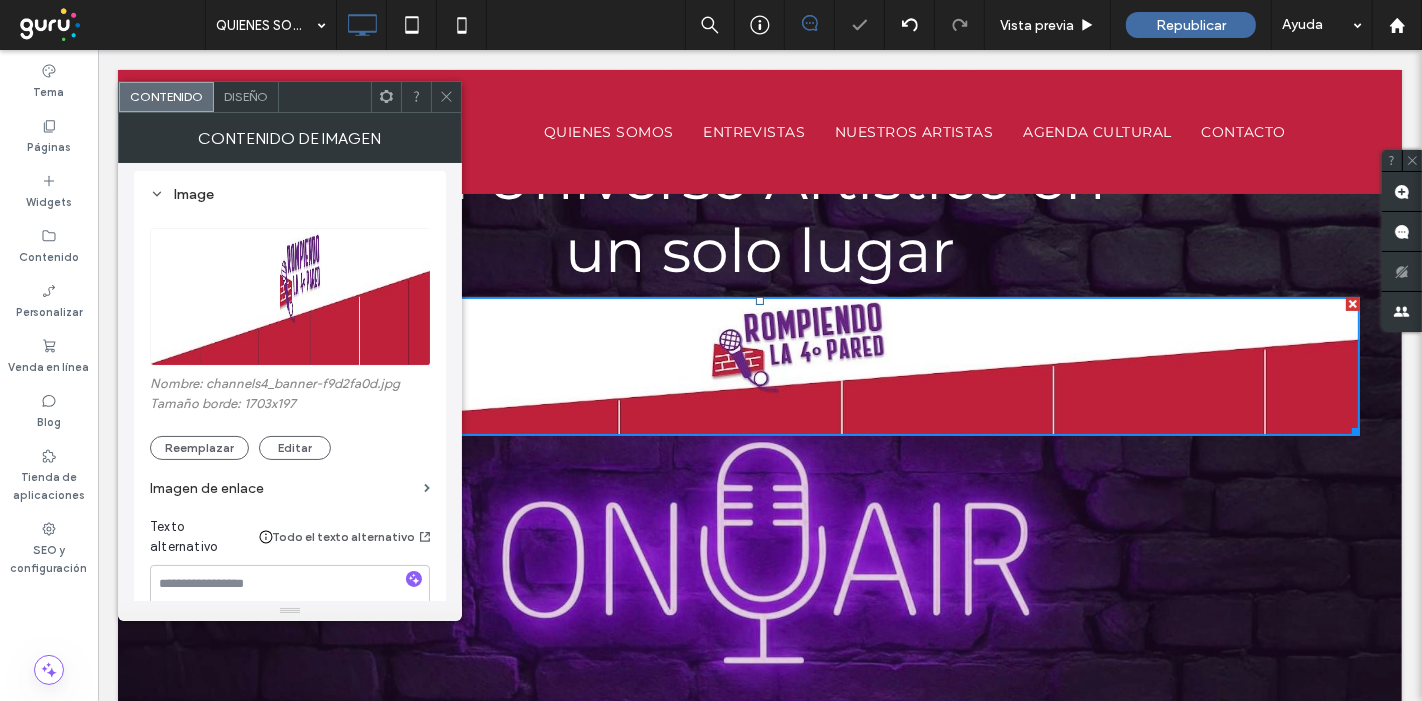 click 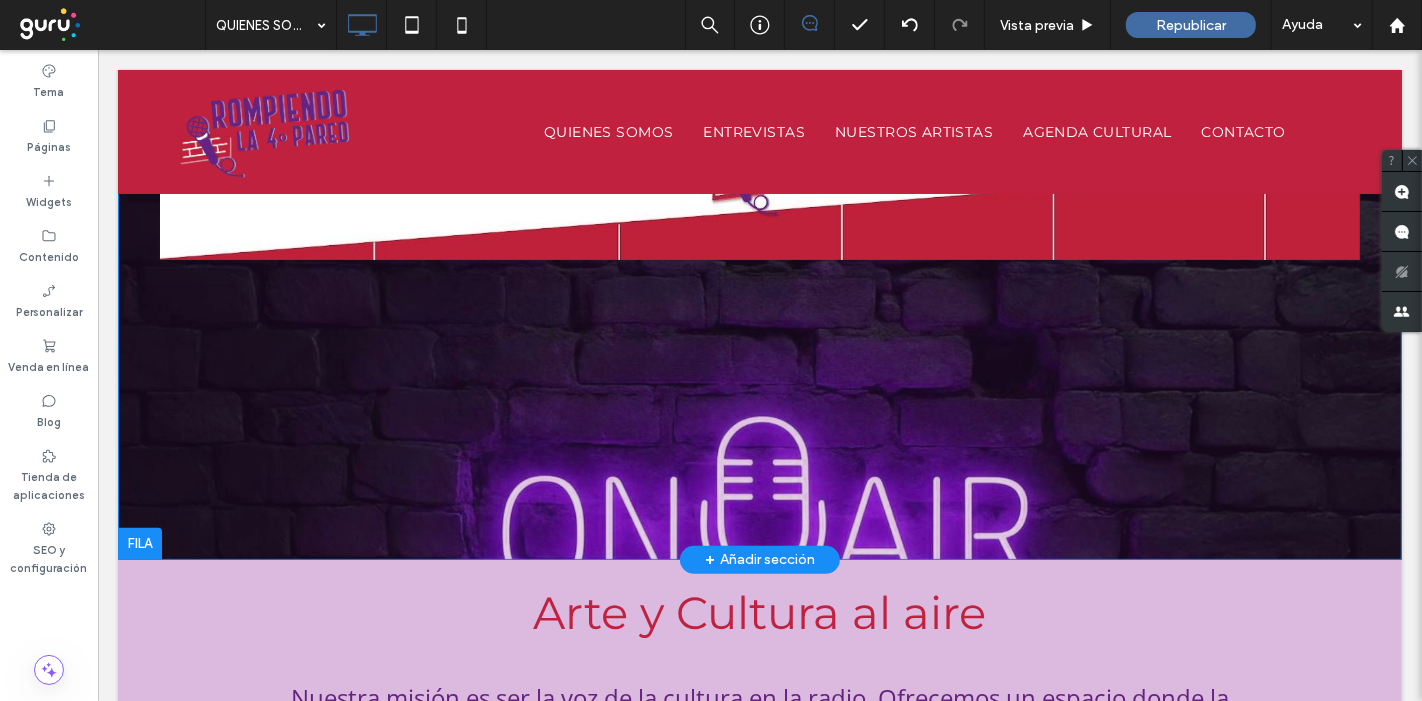 scroll, scrollTop: 222, scrollLeft: 0, axis: vertical 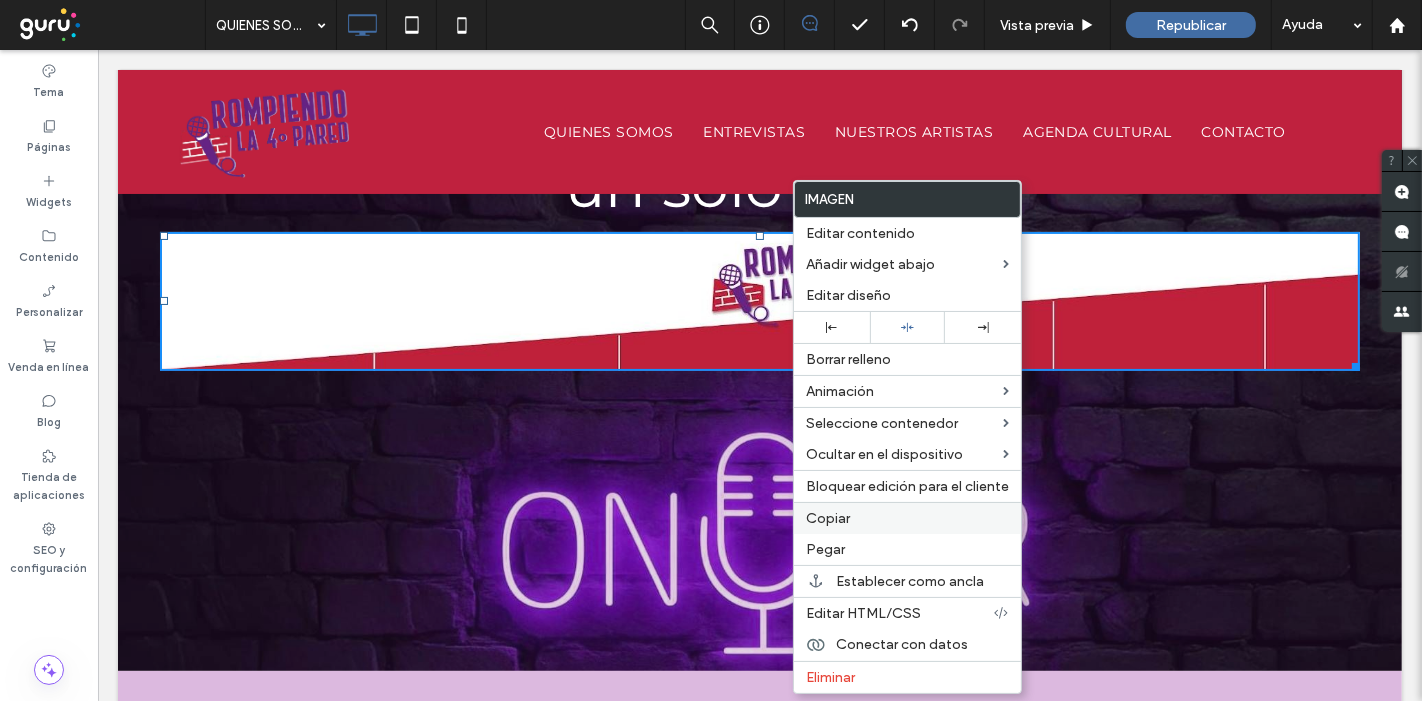 click on "Copiar" at bounding box center [828, 518] 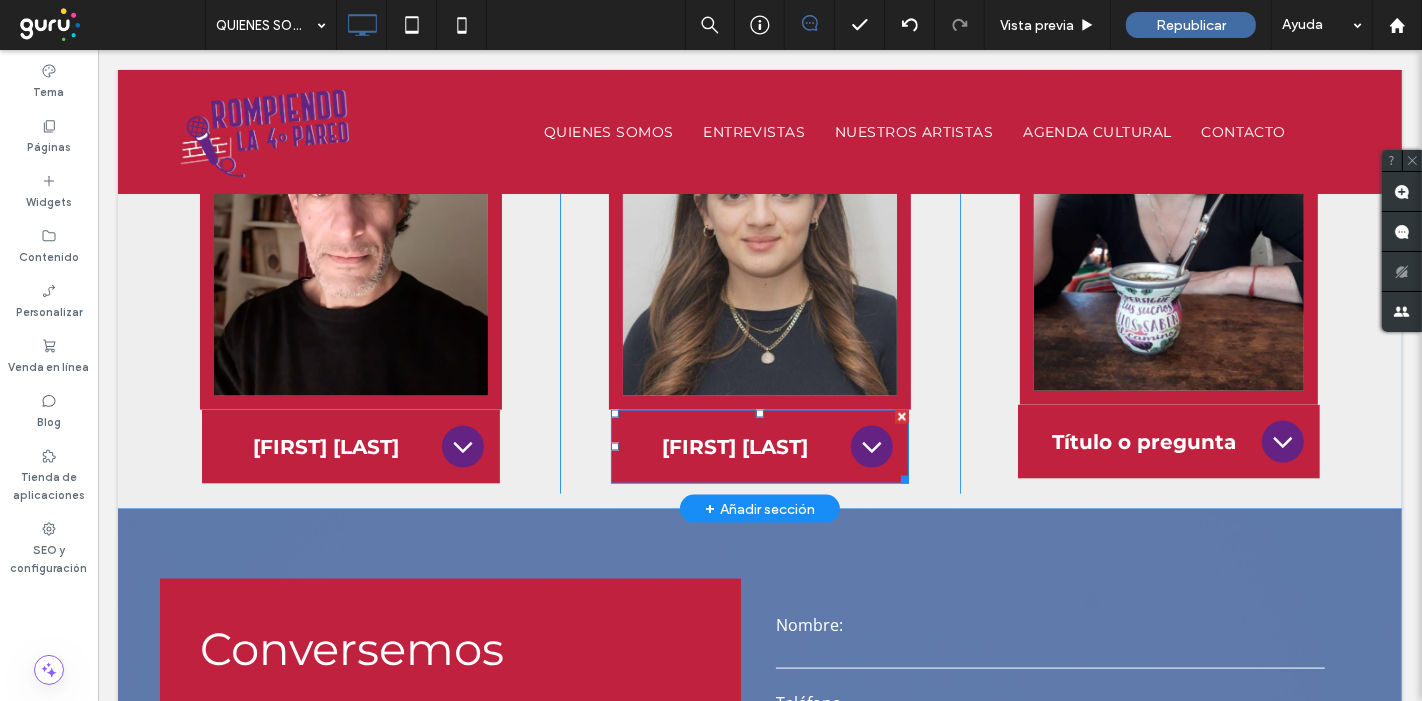 scroll, scrollTop: 2111, scrollLeft: 0, axis: vertical 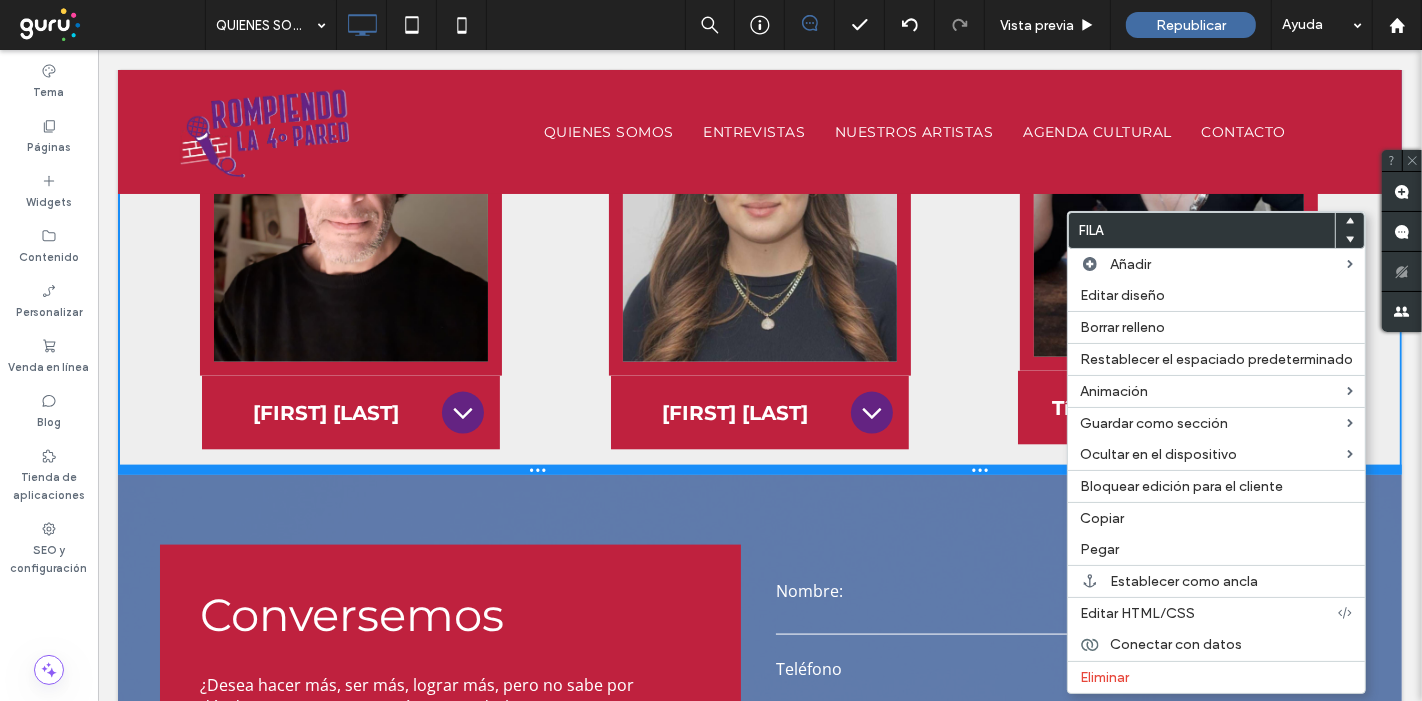 click at bounding box center [759, 470] 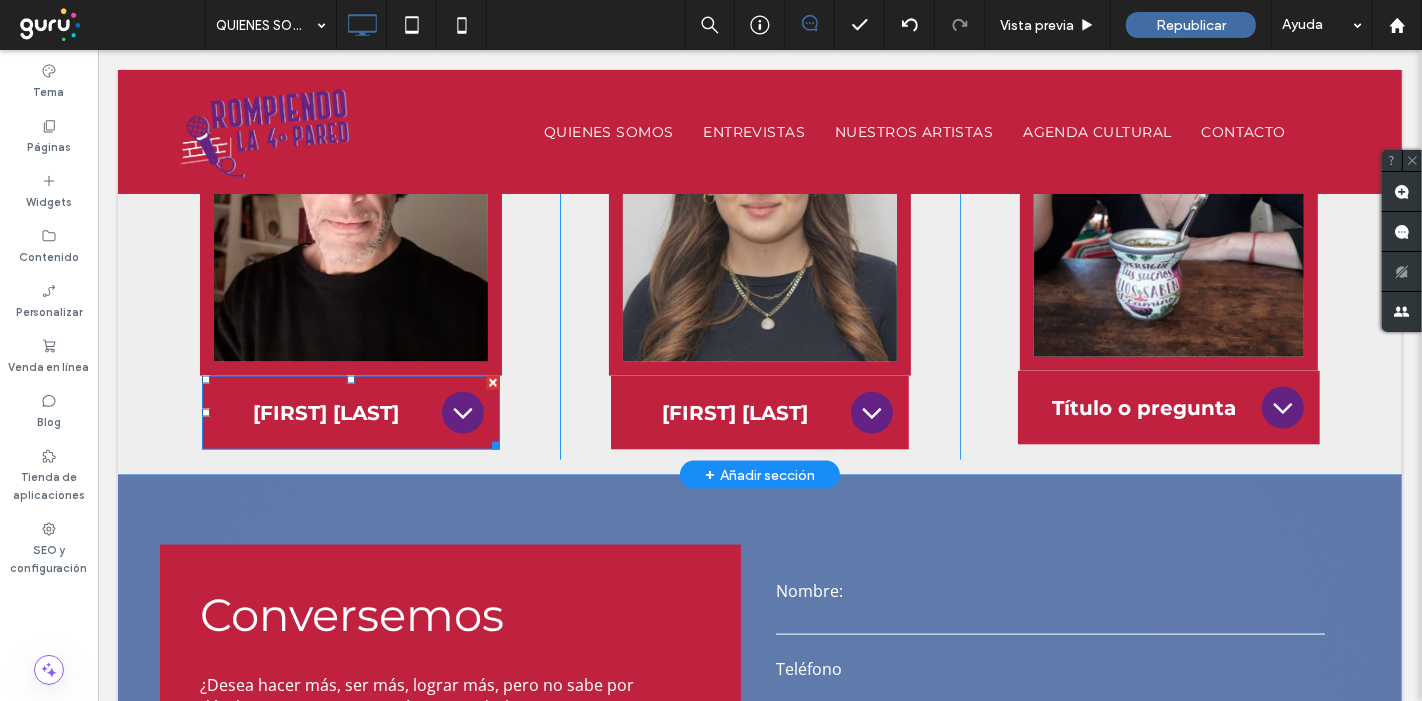 scroll, scrollTop: 2000, scrollLeft: 0, axis: vertical 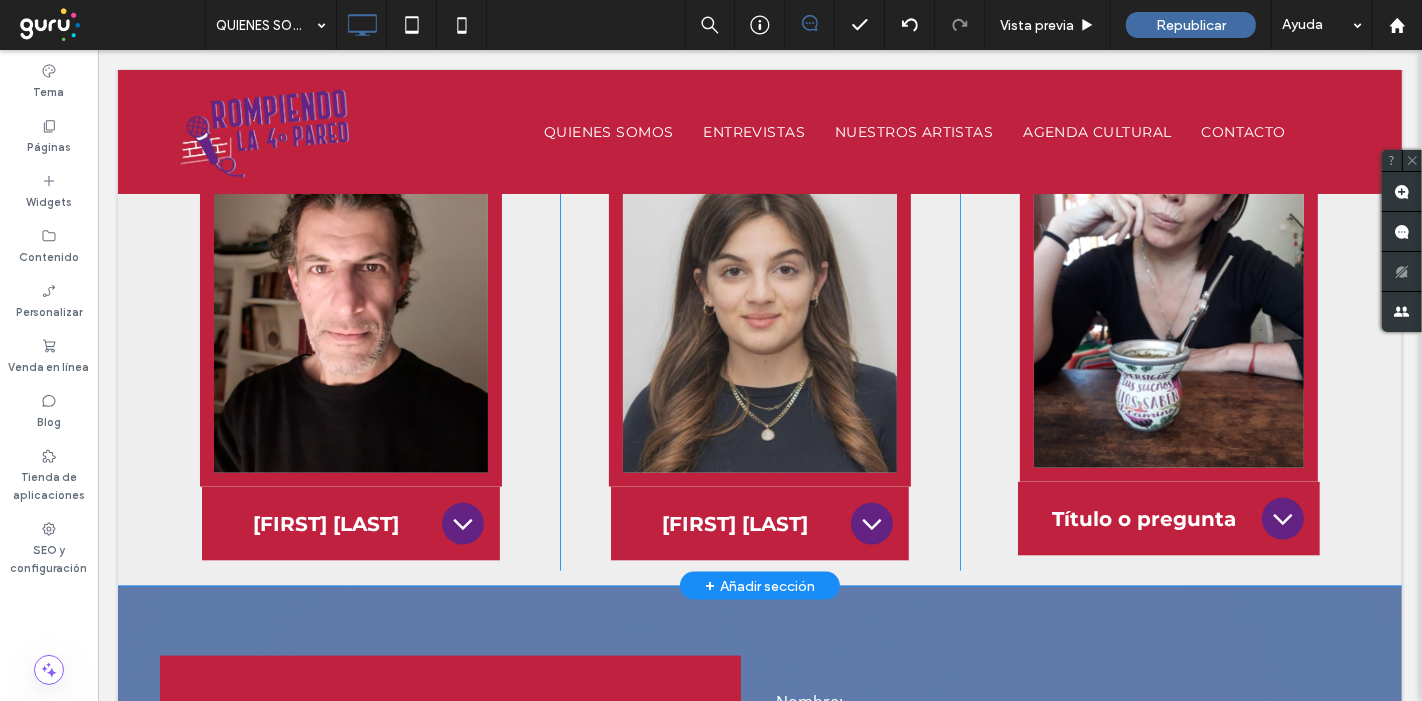 click on "Click To Paste     Click To Paste         Click To Paste     Click To Paste
Adrián Herrera Nació en Lomas de Zamora (Buenos Aires). Es actor, cantante y monologuista. Estudió, entre otros, con Guillermo Ben Hassan, Germán Akis y Raúl Serrano. Bajo la dirección de este último, integró como actor y cantante el elenco de "La Madre" de Bertolt Brecht y “Gloucester y sus hijos”. Actuó en numerosas obras como "Cumbia, morena, cumbia", "Imperceptibles...el hallazgo" de Mirta Morutto, "He visto a Dios", sainetes y obras musicales con Walter Yonsky, etc. Como monologuista, integró de forma estable el repertorio de "Remember Pub" y llevó adelante el espectáculo "La Comiquería" en el Teatro Arlequino. Con "Los argentinos descendemos de los barcos" de Ben Hassan, participó del Festival Internacional de La Habana. Title or Question Button Button
Click To Paste     Click To Paste
Click To Paste     Click To Paste
Brisa Agustina Curto Title or Question Button" at bounding box center [759, 325] 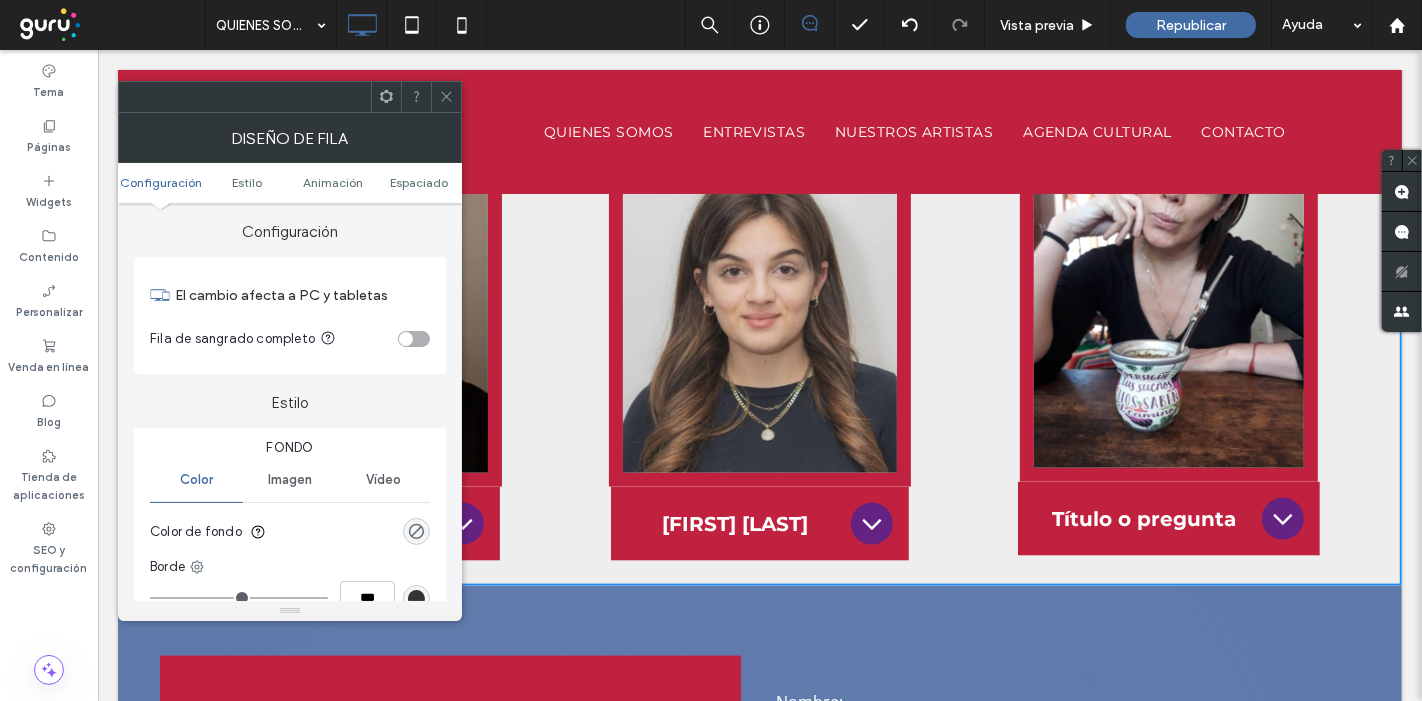 click 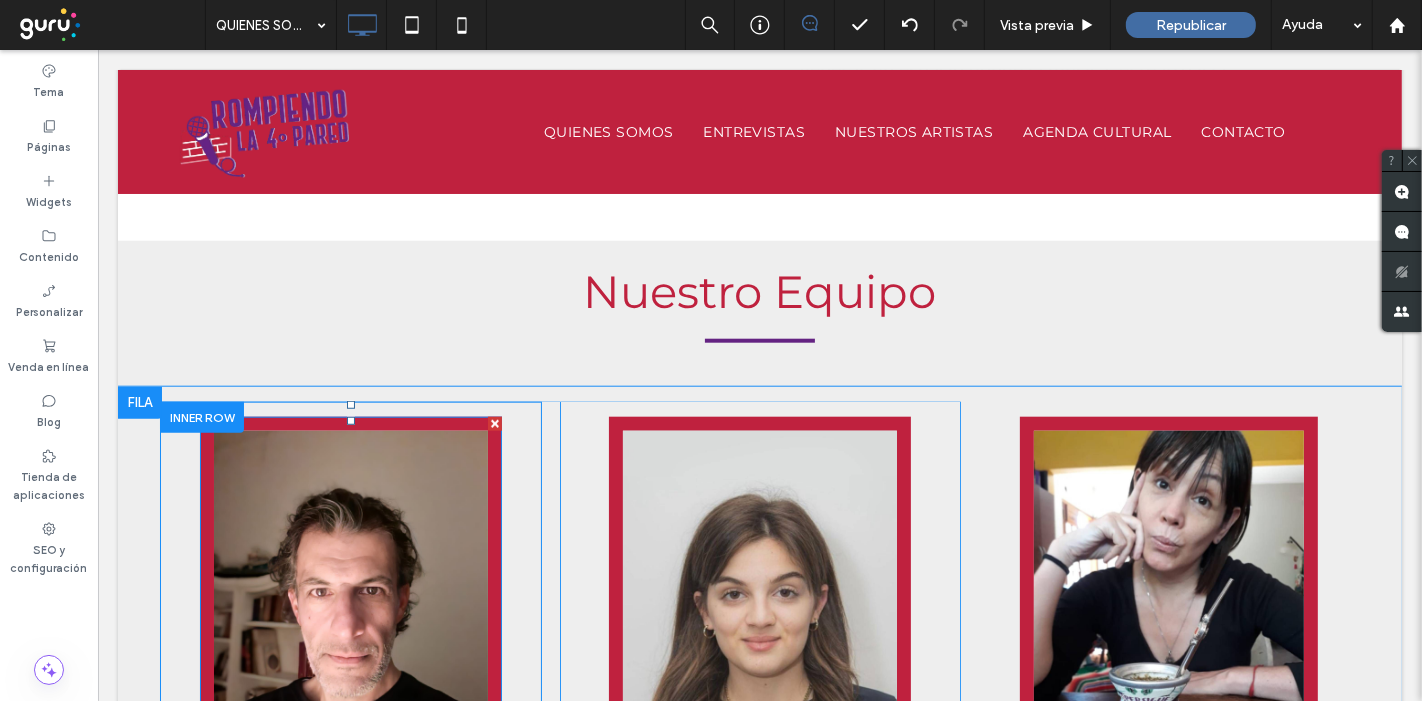 scroll, scrollTop: 1666, scrollLeft: 0, axis: vertical 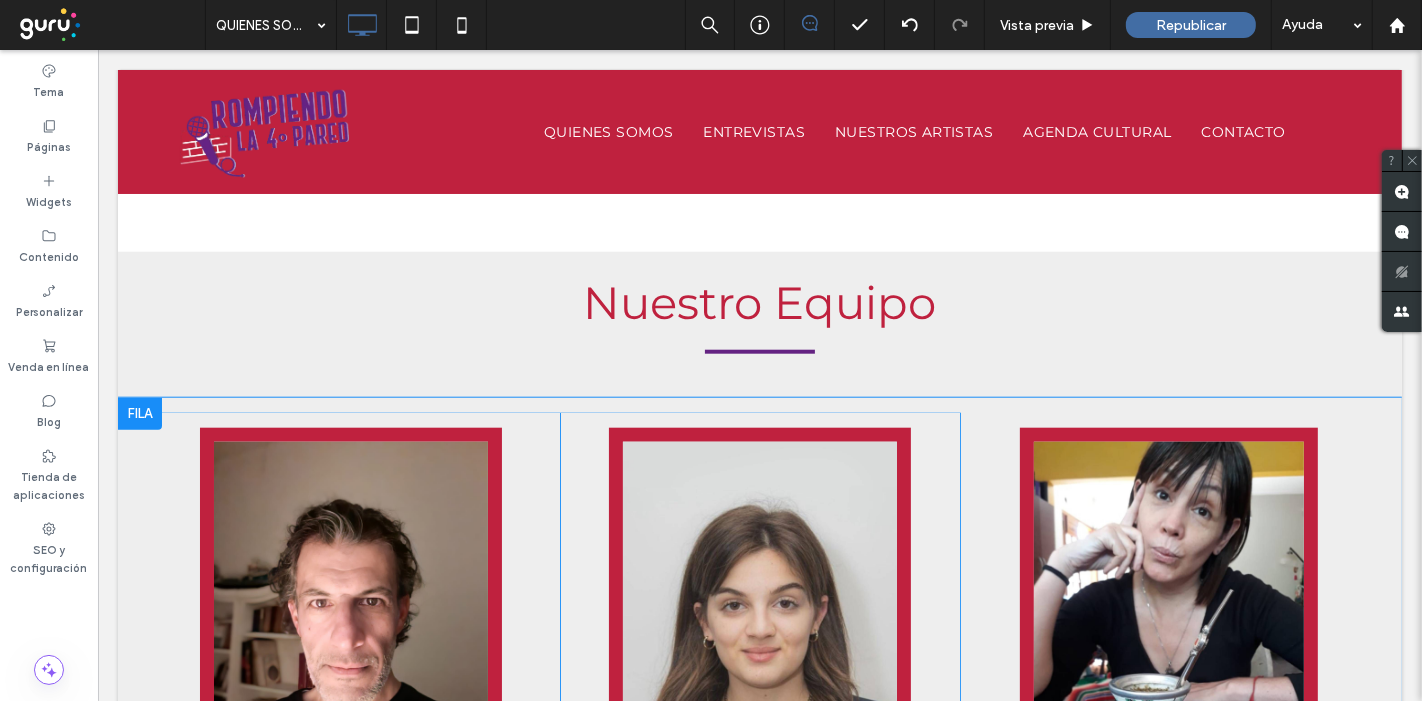 click at bounding box center (139, 414) 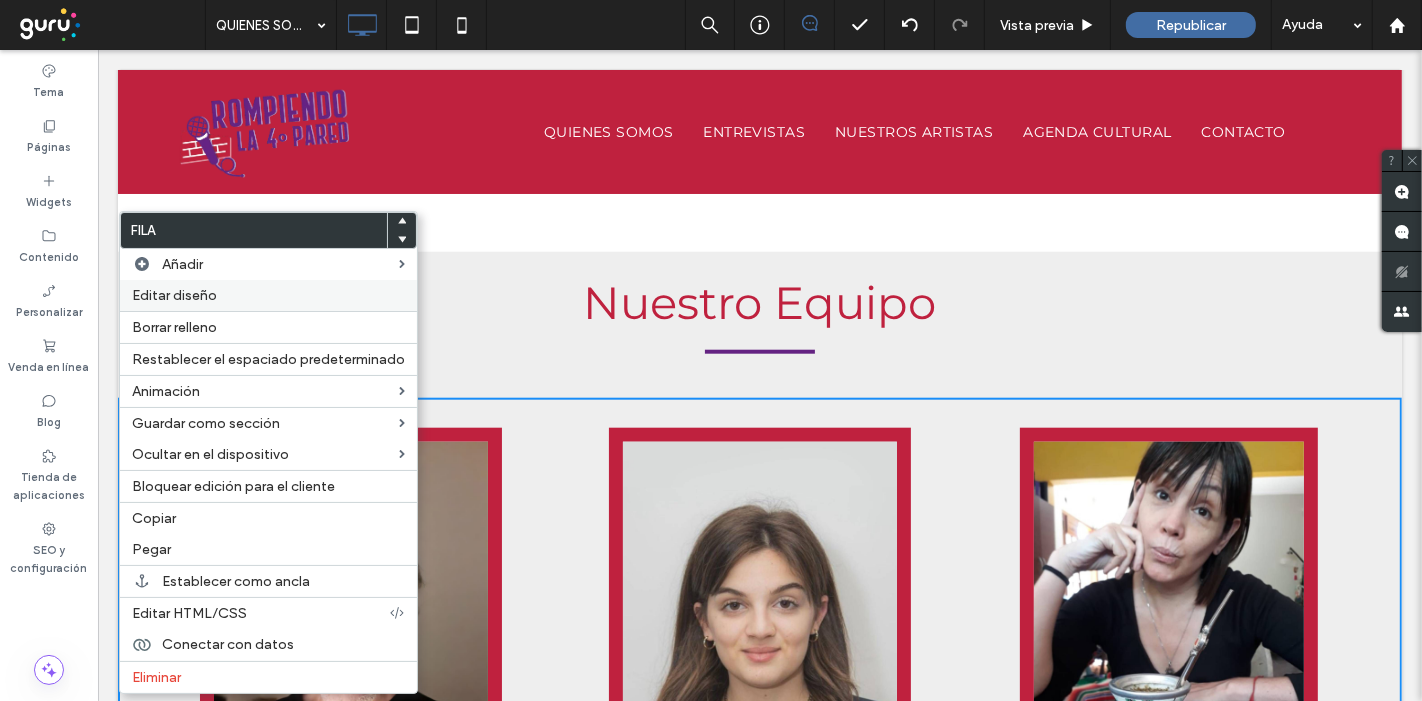 click on "Editar diseño" at bounding box center (174, 295) 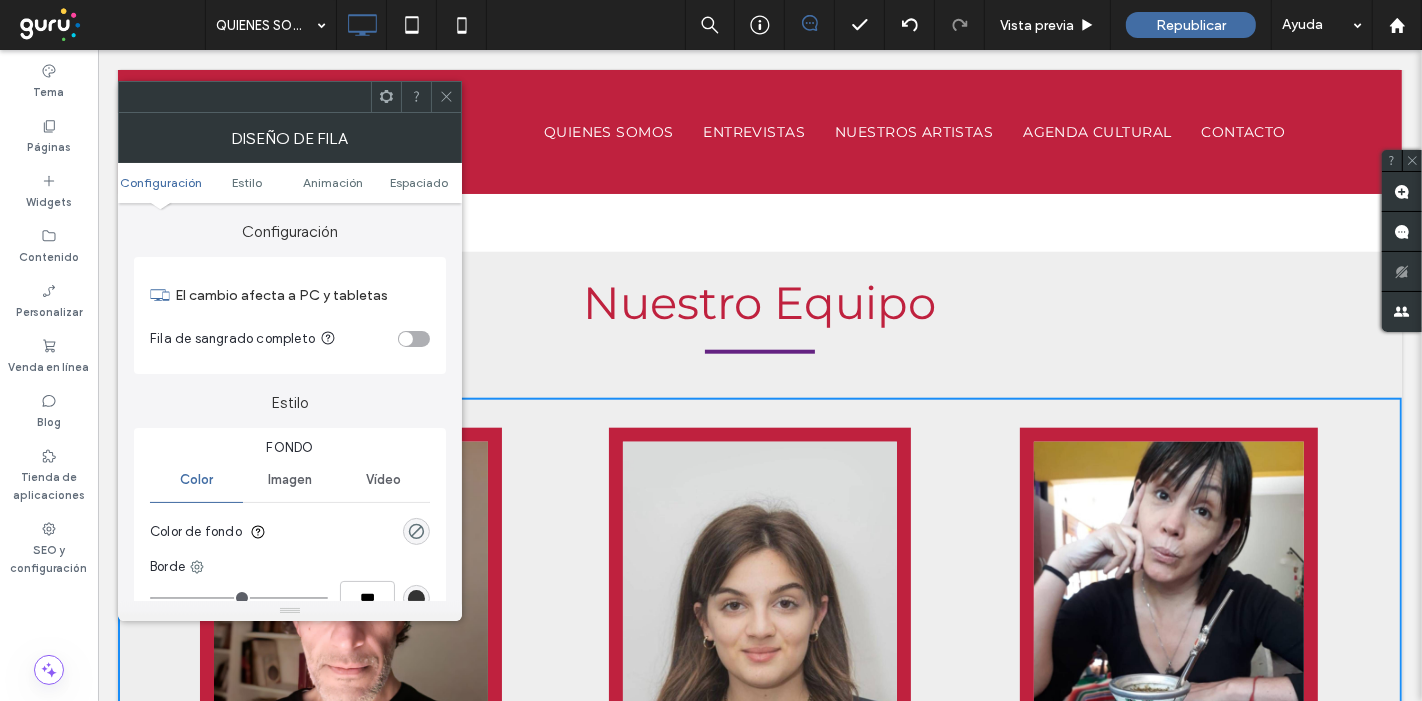 scroll, scrollTop: 111, scrollLeft: 0, axis: vertical 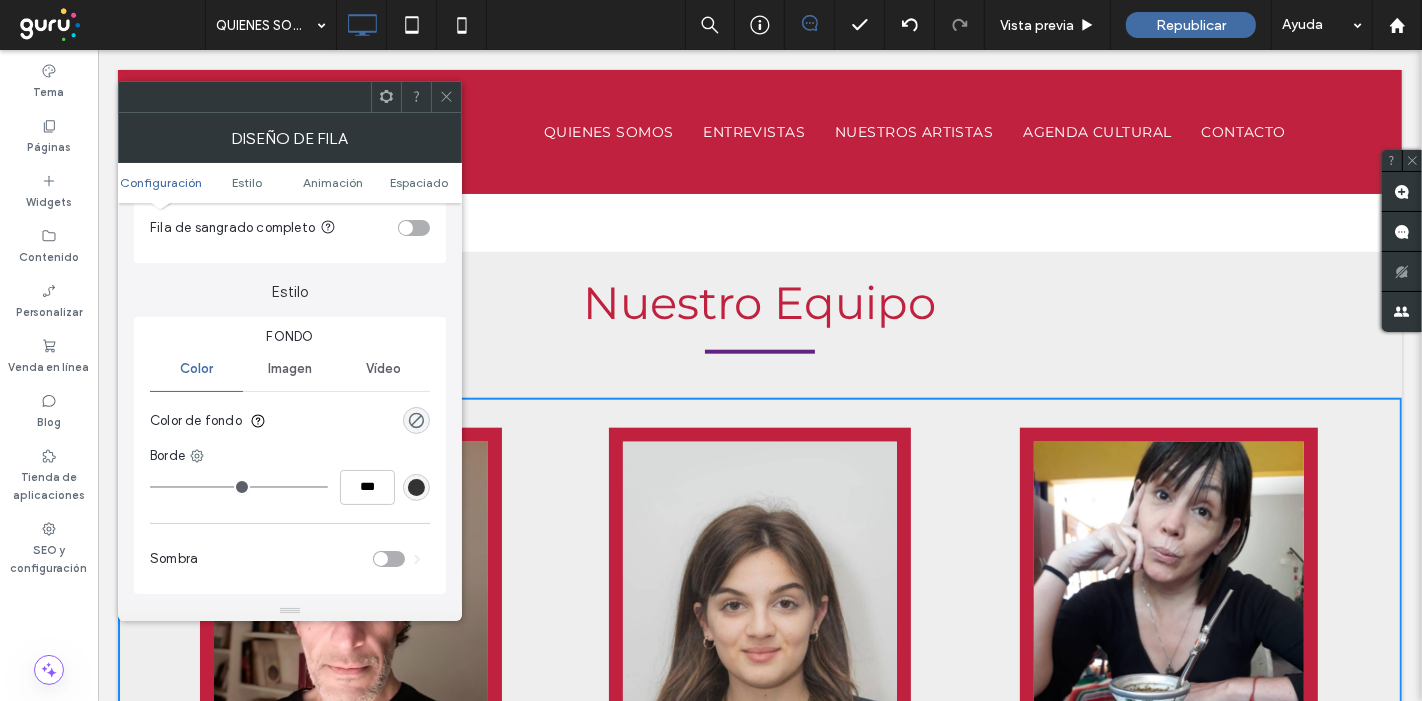 click on "Imagen" at bounding box center [290, 369] 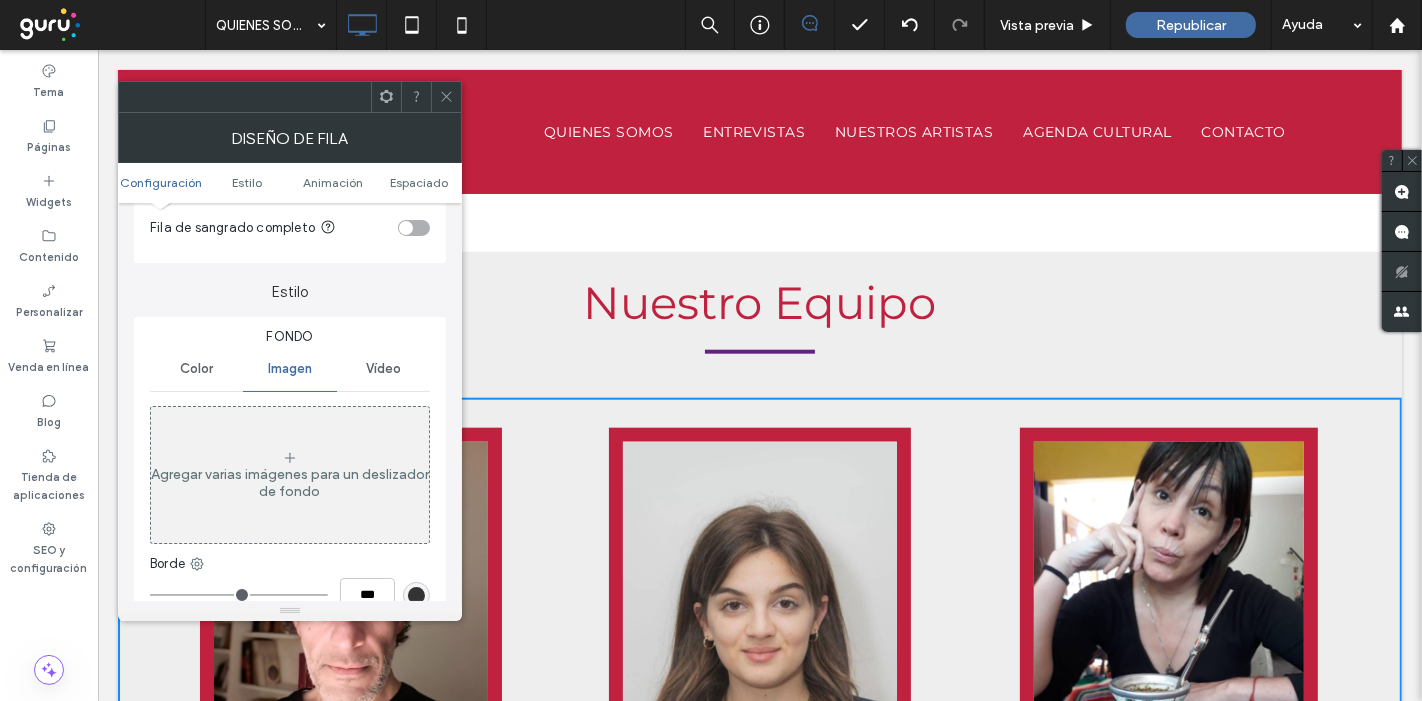 click on "Agregar varias imágenes para un deslizador de fondo" at bounding box center [290, 483] 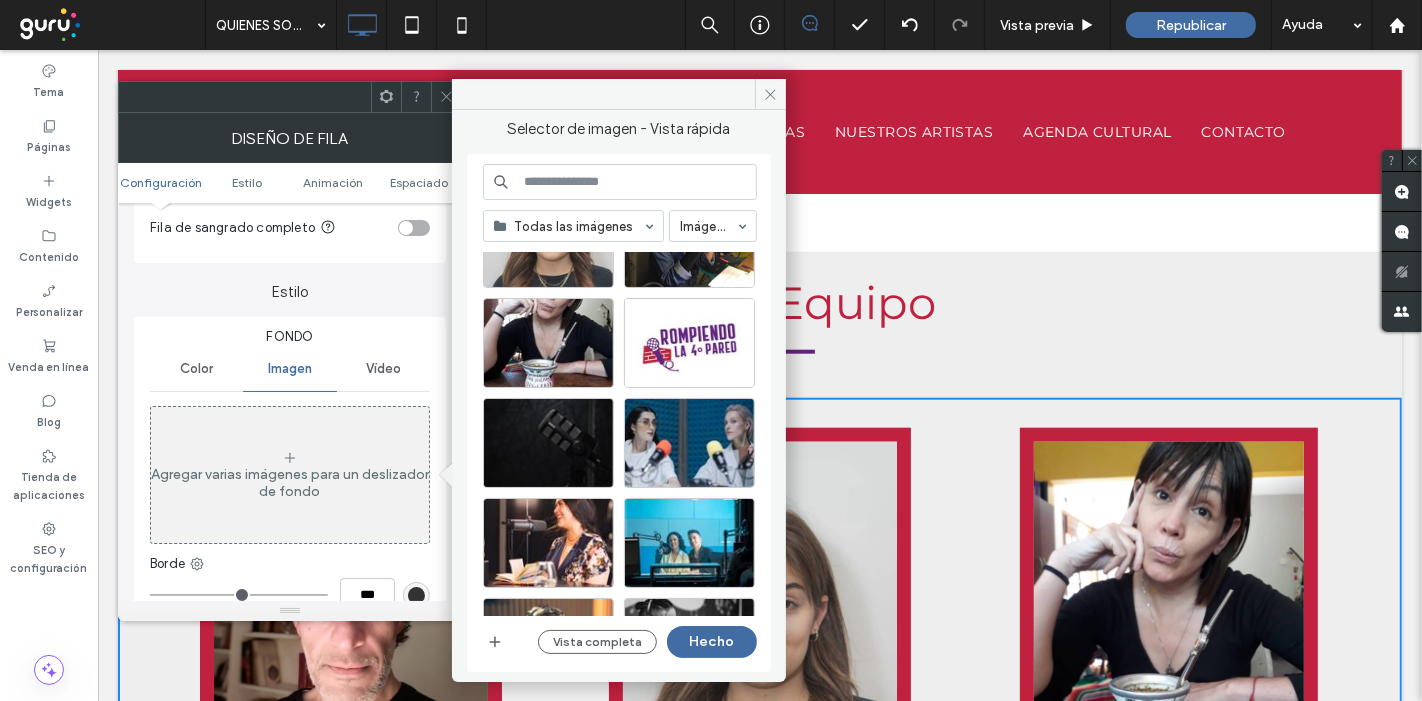 scroll, scrollTop: 995, scrollLeft: 0, axis: vertical 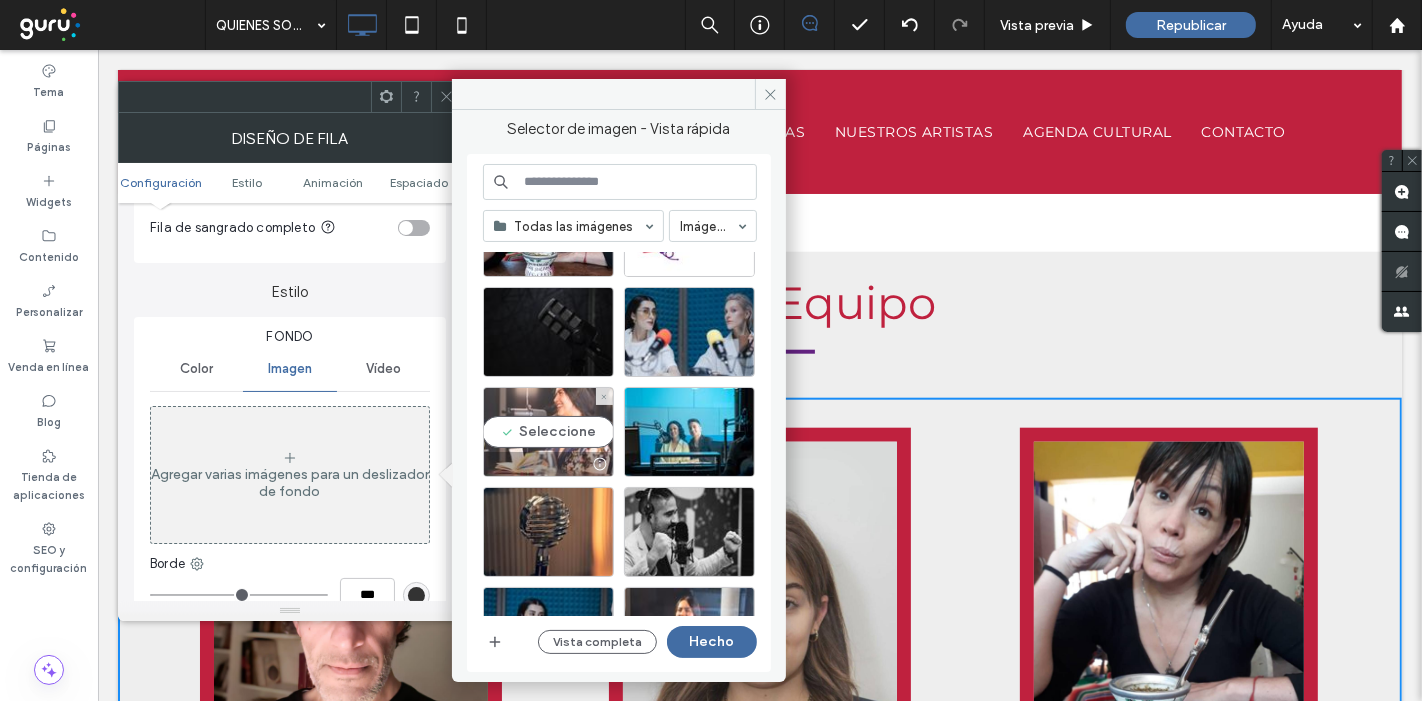 click on "Seleccione" at bounding box center [548, 432] 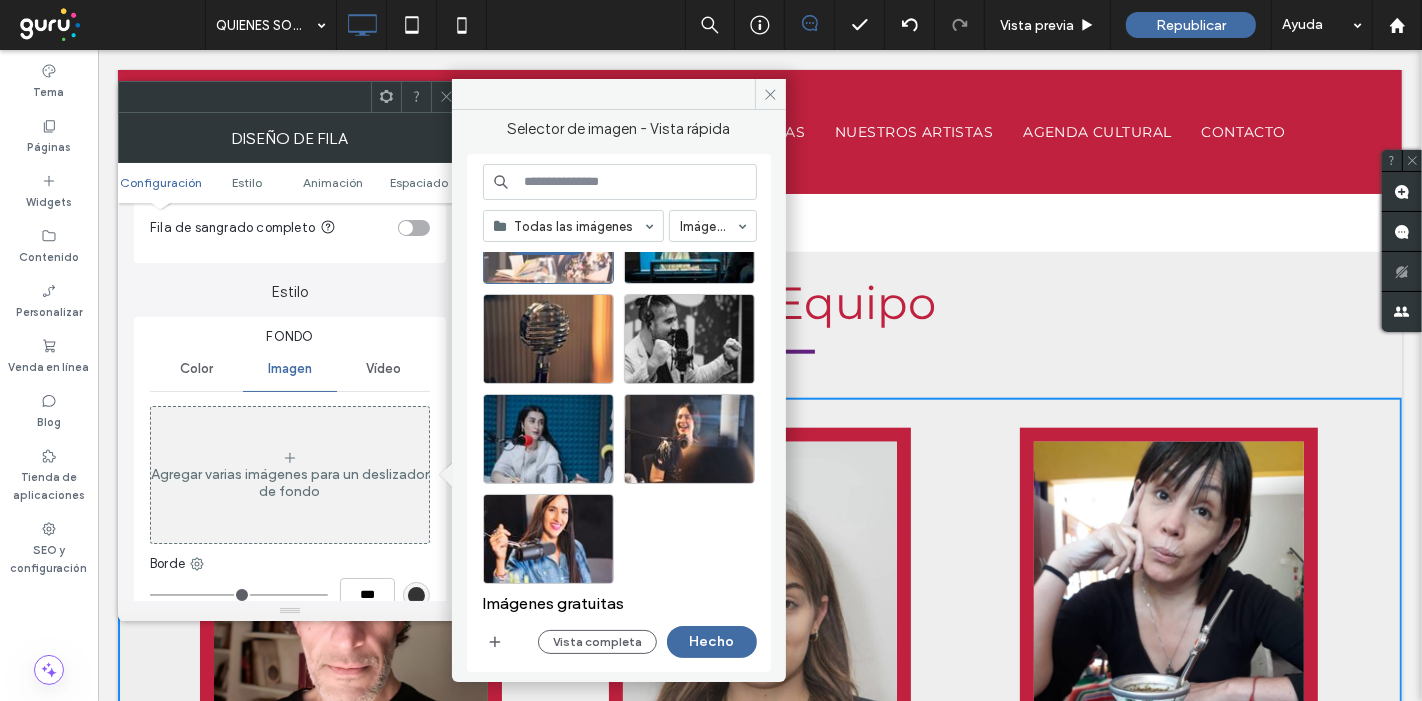 scroll, scrollTop: 1222, scrollLeft: 0, axis: vertical 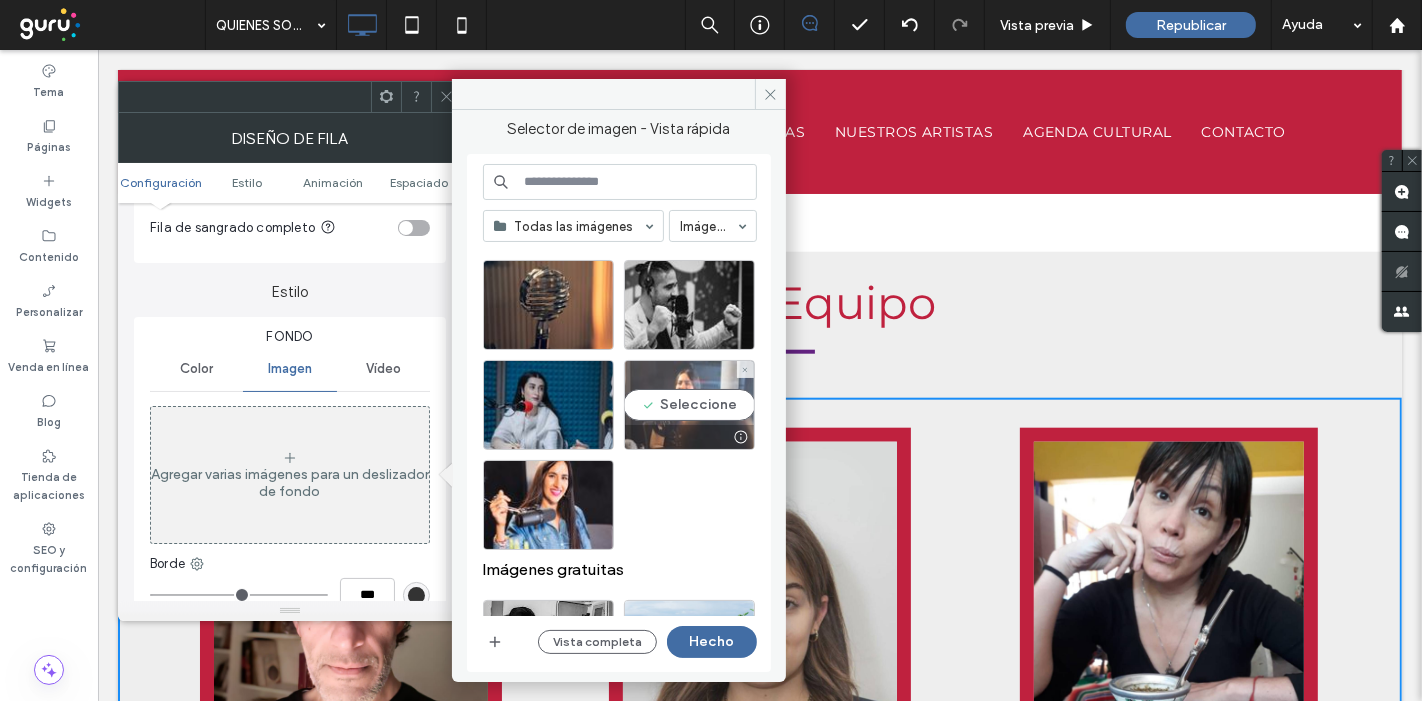 click on "Seleccione" at bounding box center [689, 405] 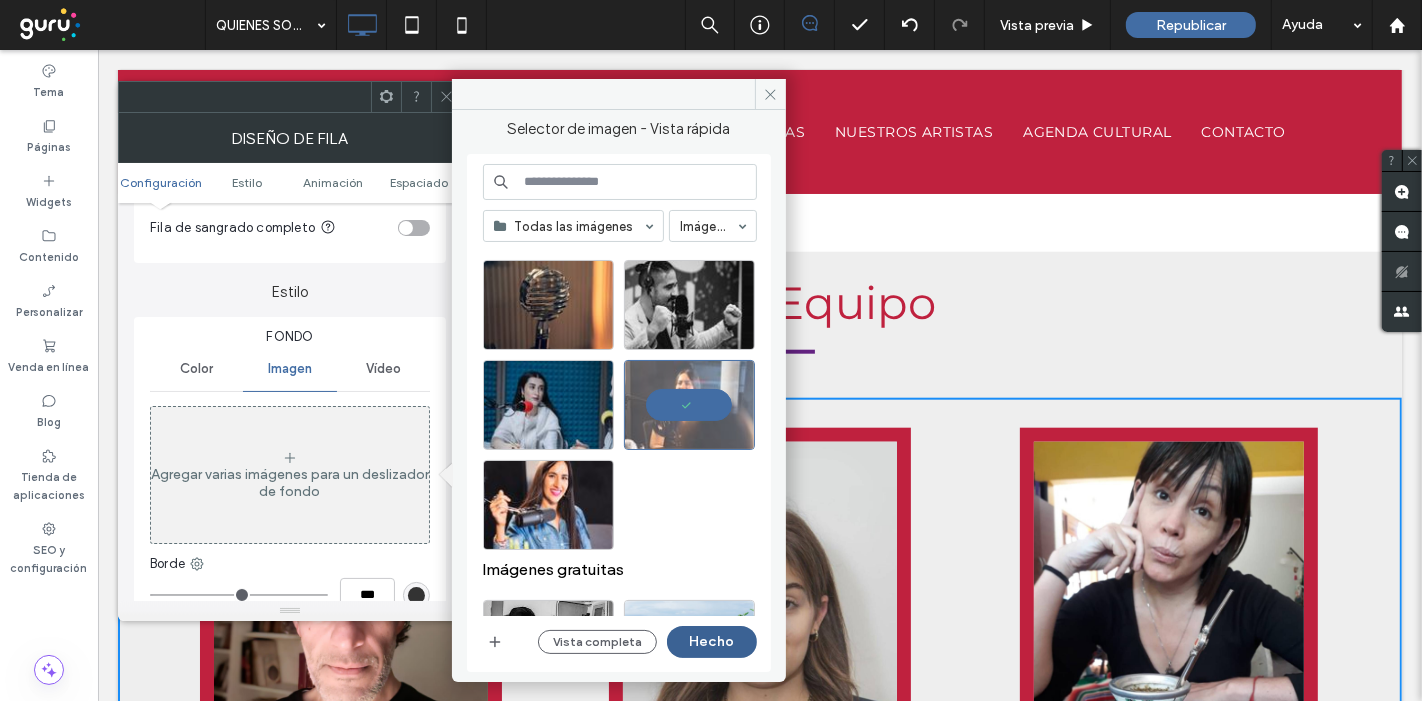 click on "Hecho" at bounding box center [712, 642] 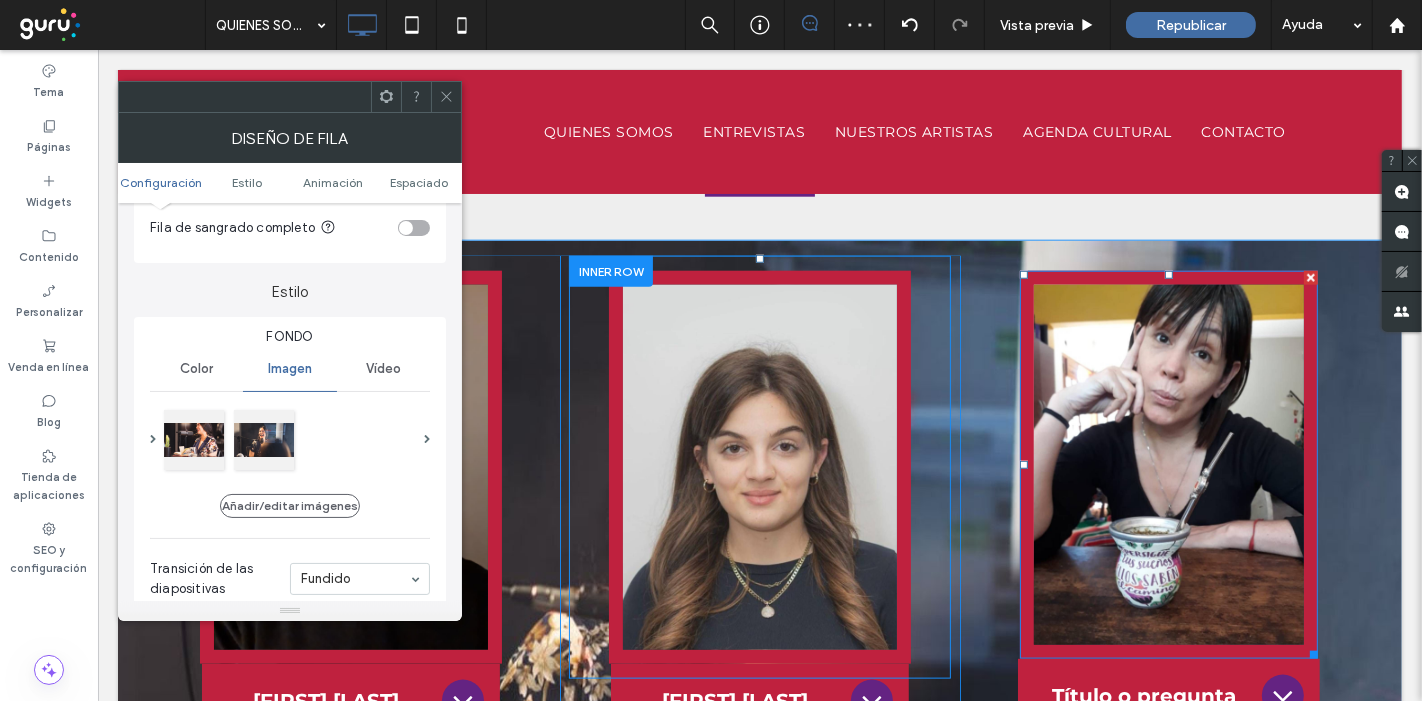 scroll, scrollTop: 1777, scrollLeft: 0, axis: vertical 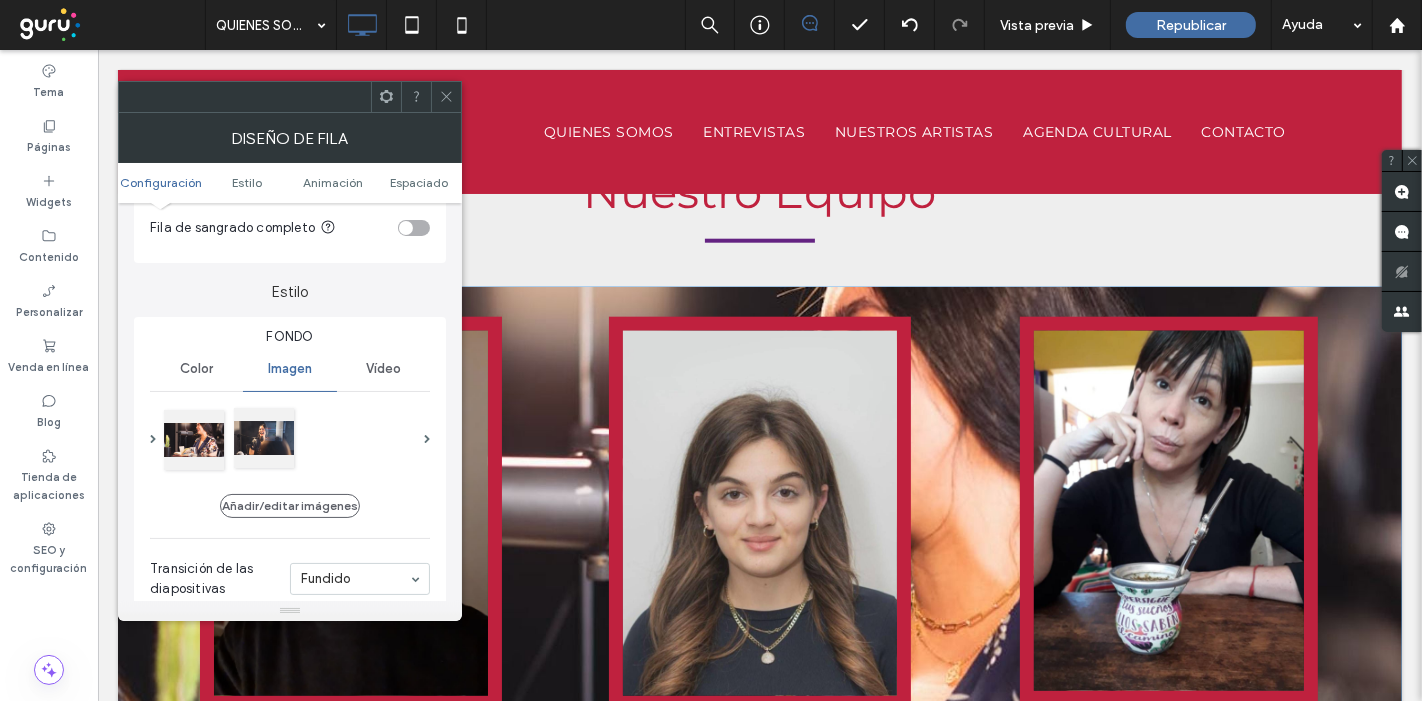 click at bounding box center (264, 438) 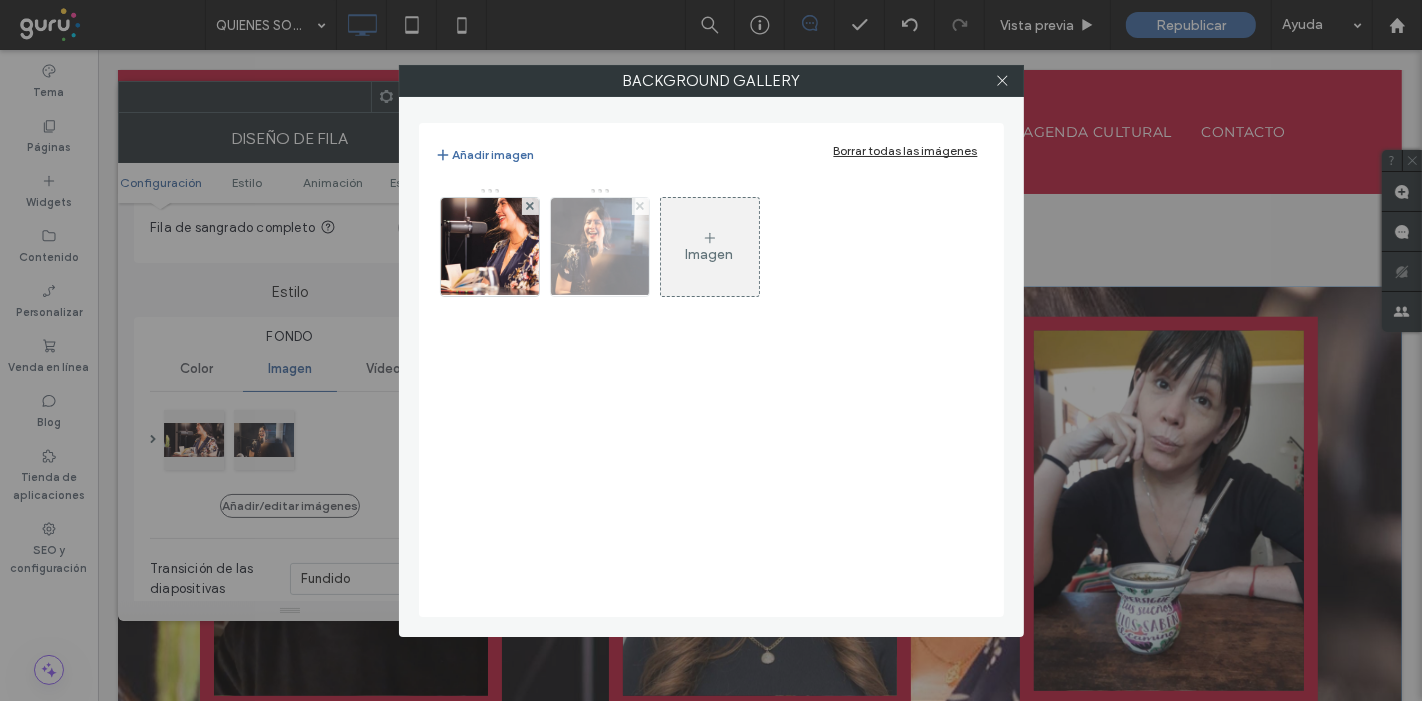 click at bounding box center [640, 206] 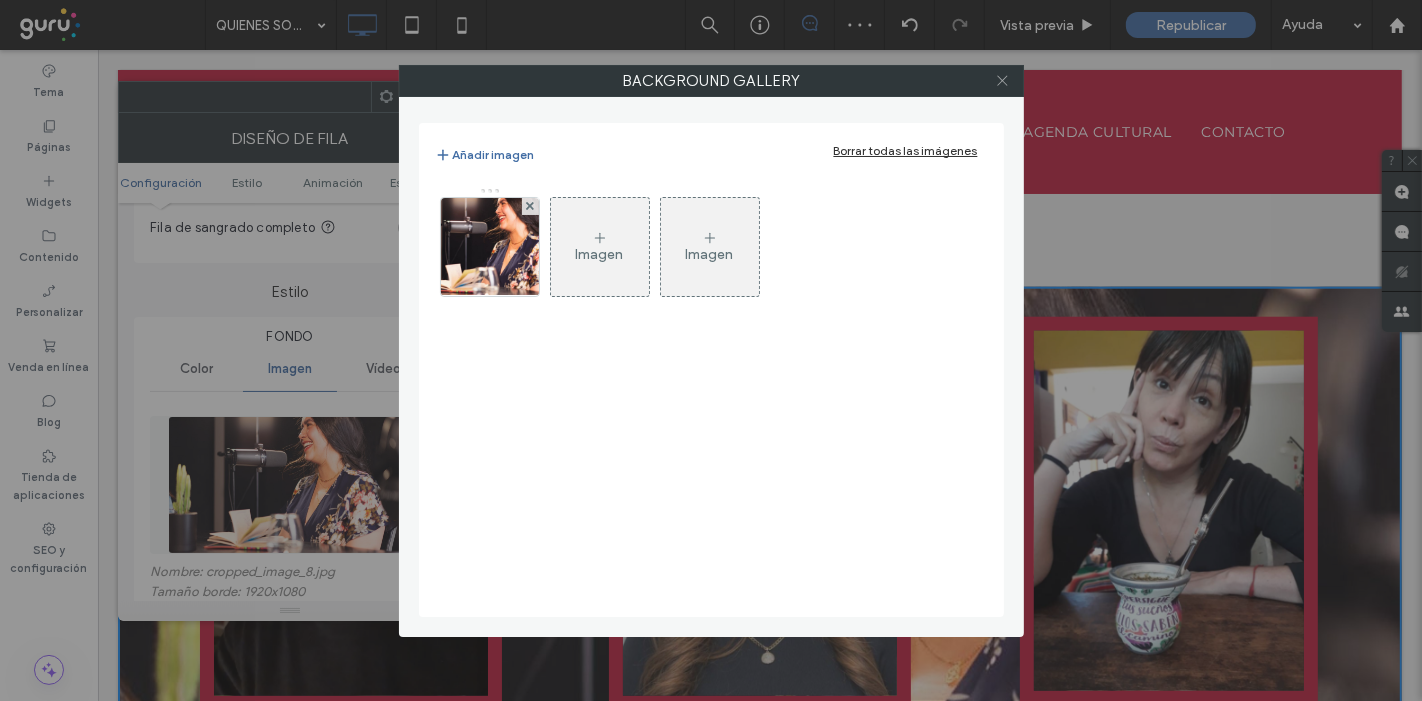 click 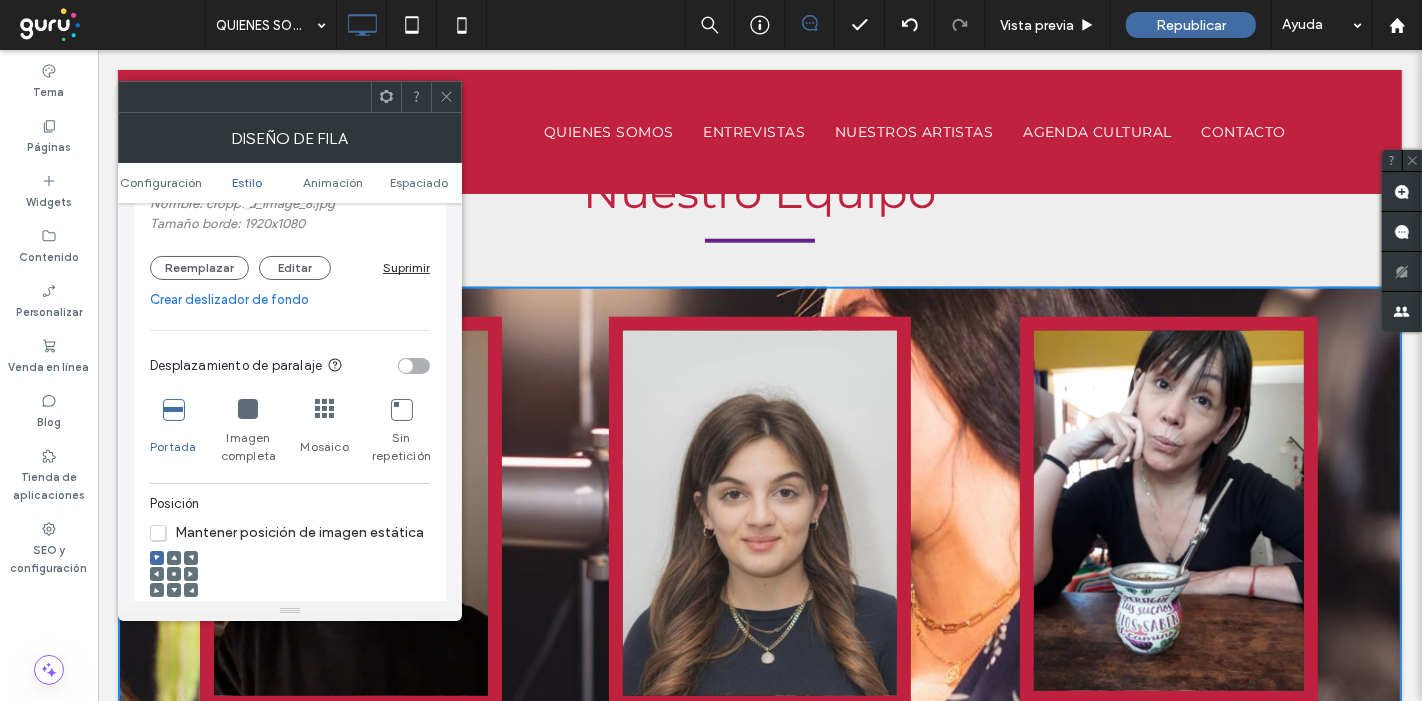 scroll, scrollTop: 444, scrollLeft: 0, axis: vertical 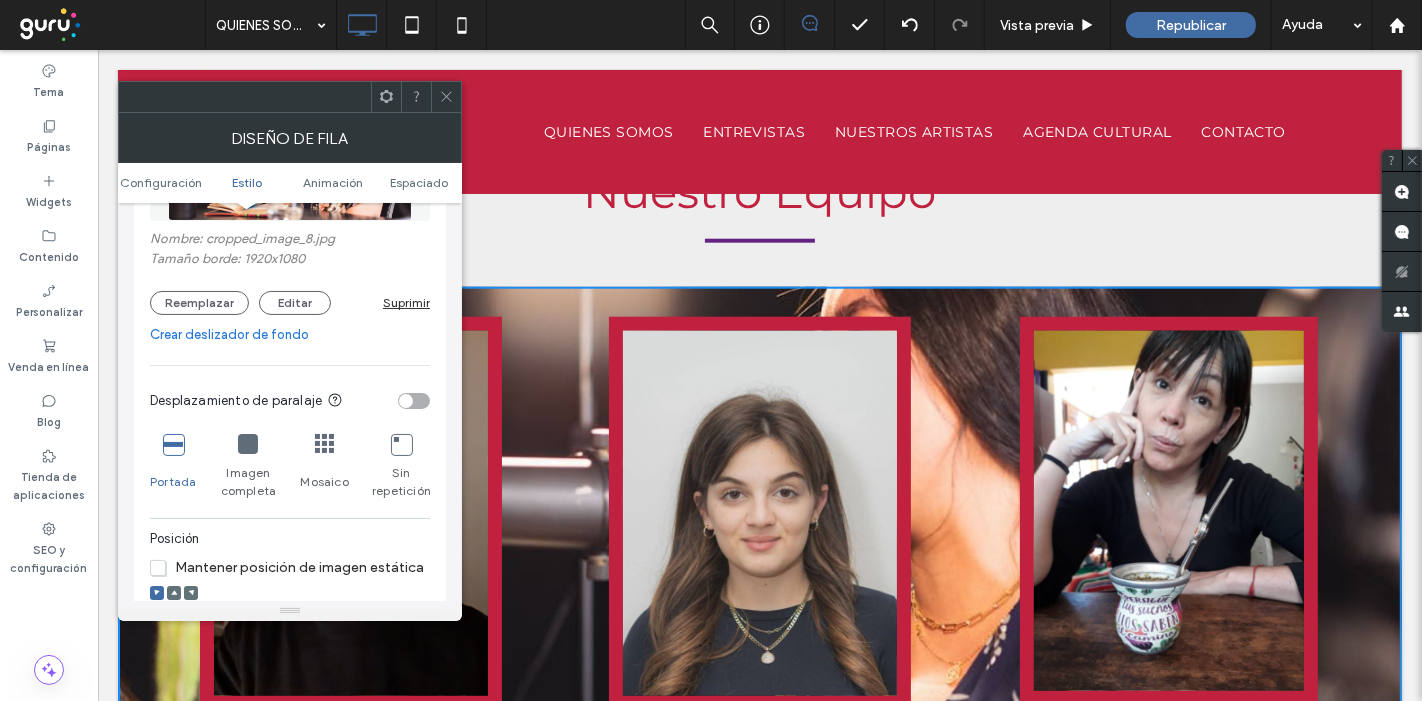click at bounding box center [406, 401] 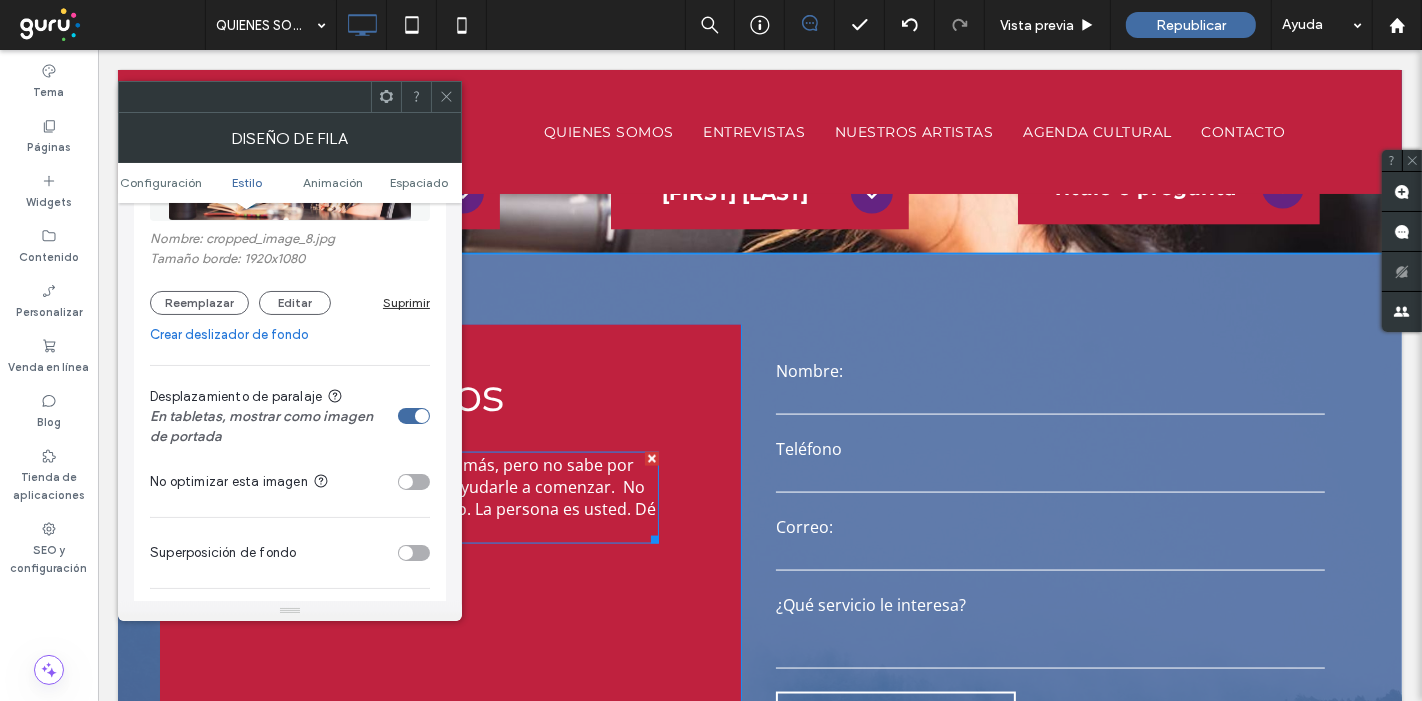scroll, scrollTop: 2333, scrollLeft: 0, axis: vertical 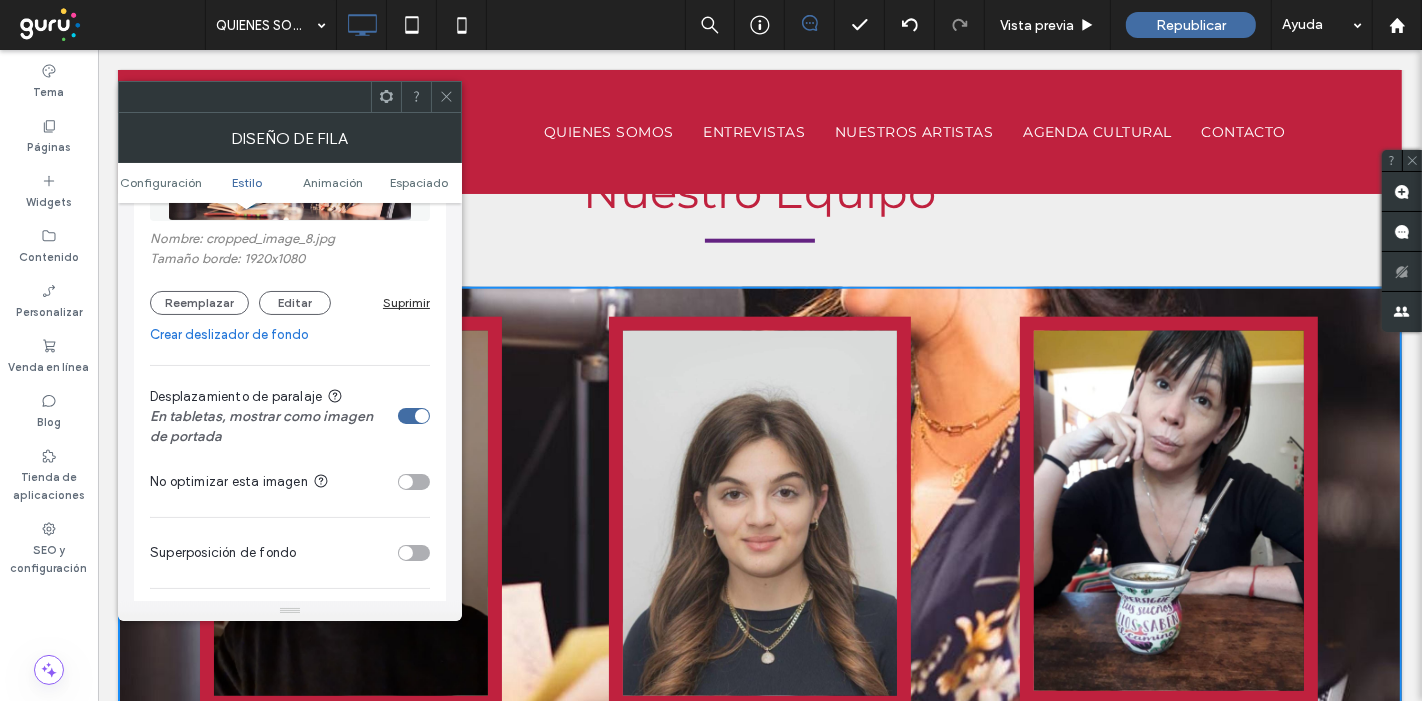 click 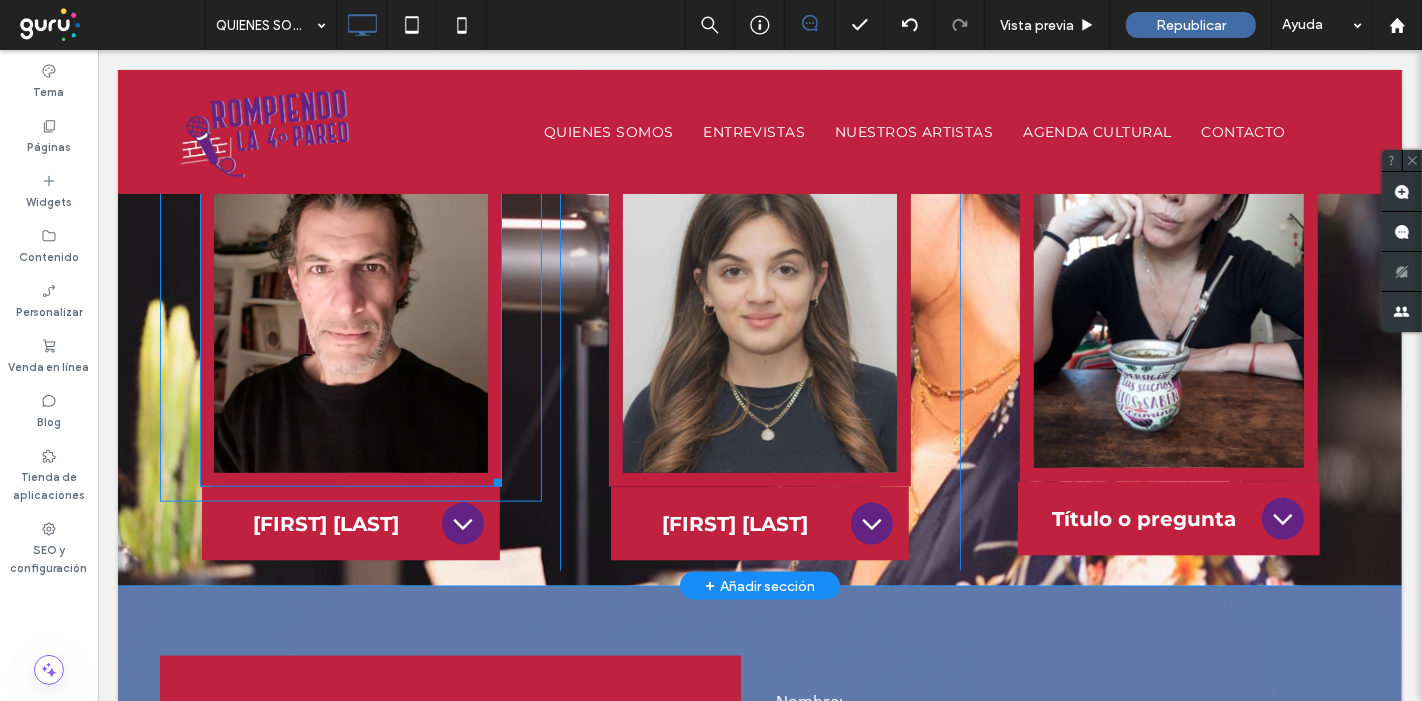 scroll, scrollTop: 1888, scrollLeft: 0, axis: vertical 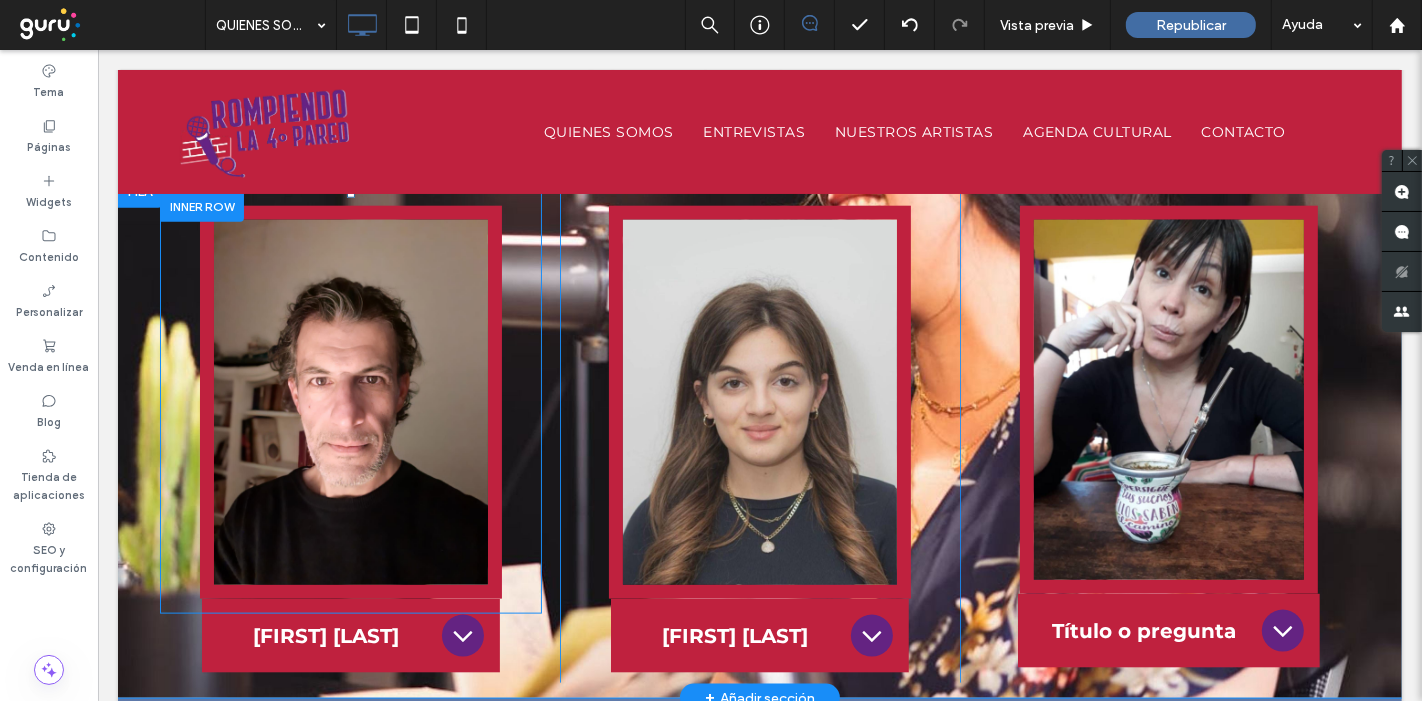 click on "Click To Paste     Click To Paste" at bounding box center (350, 402) 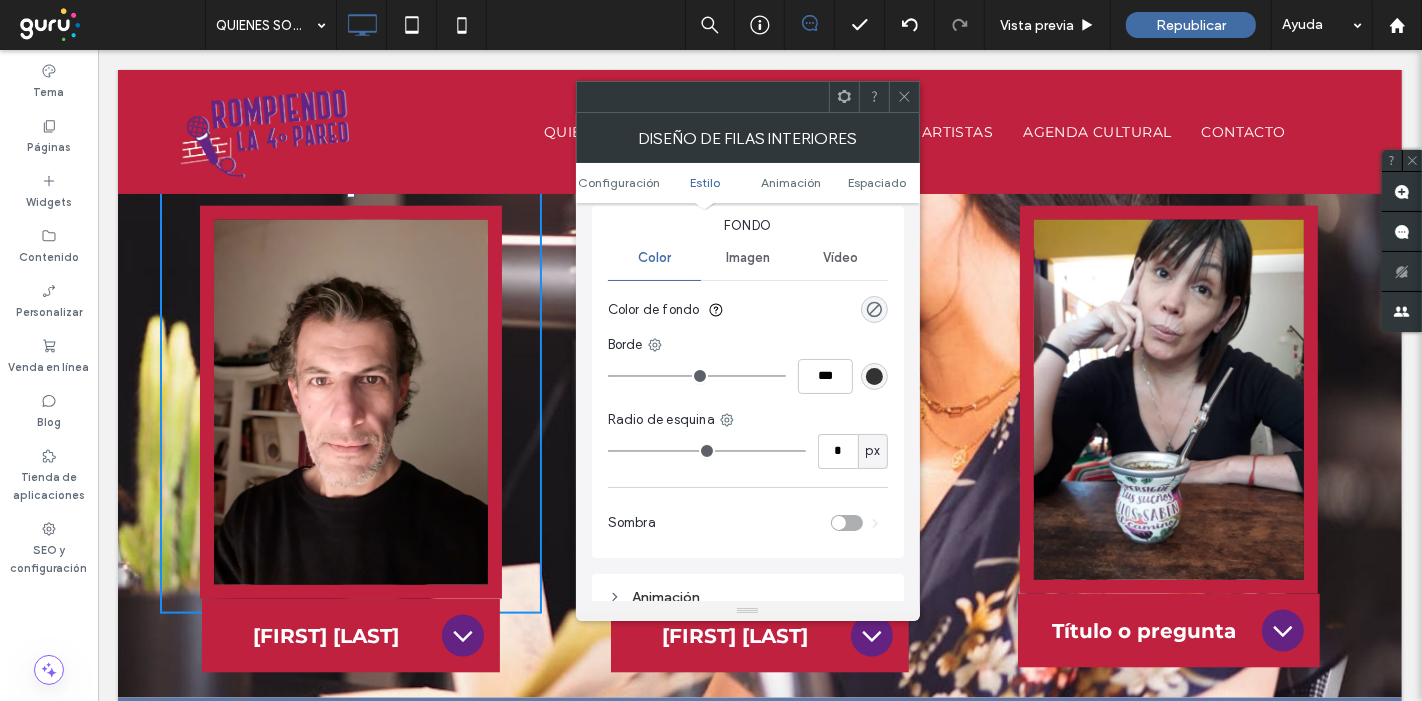 scroll, scrollTop: 333, scrollLeft: 0, axis: vertical 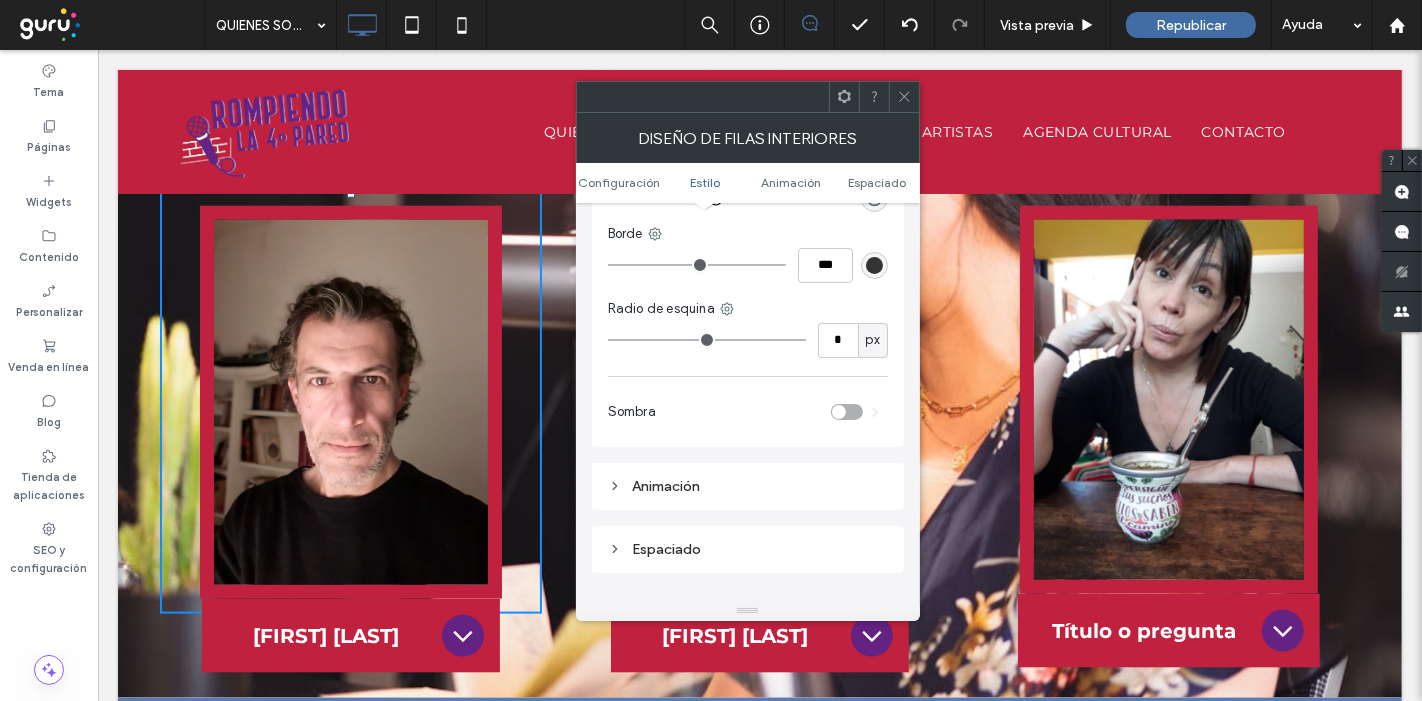 click 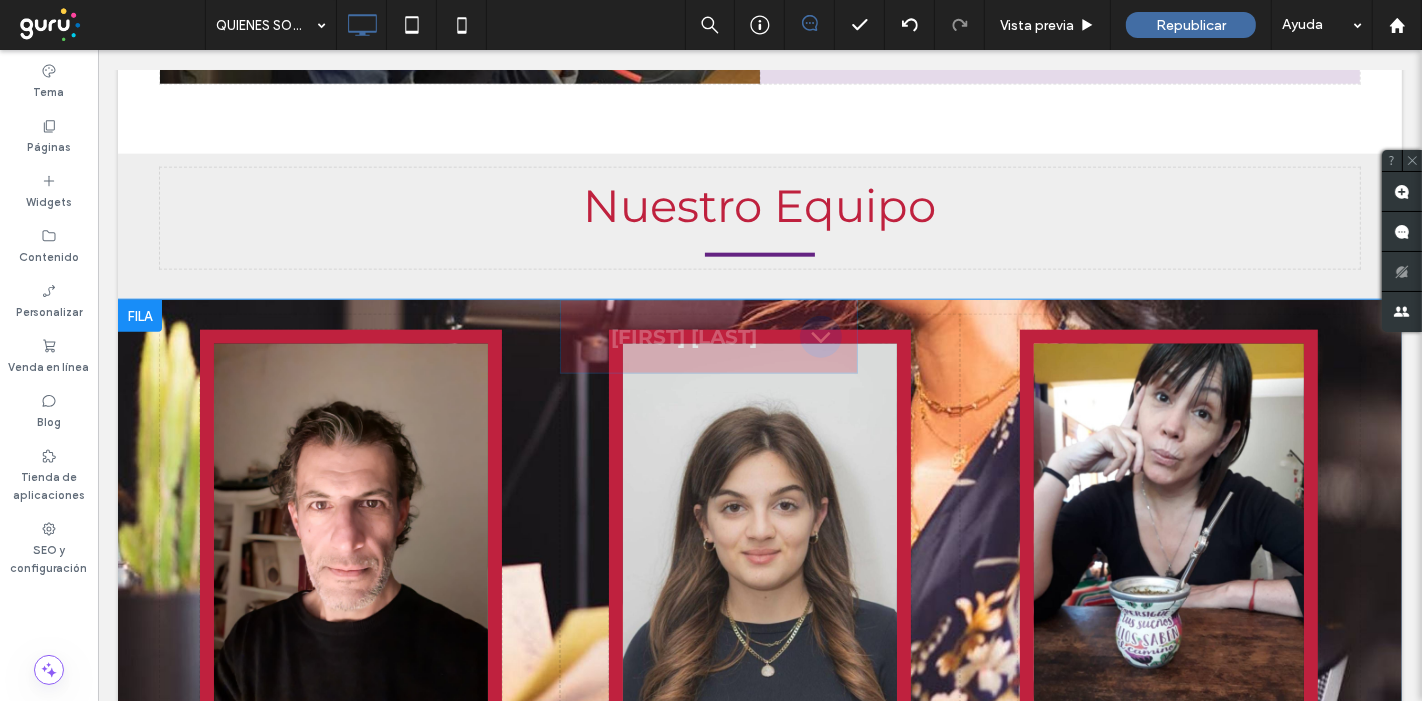 drag, startPoint x: 777, startPoint y: 633, endPoint x: 771, endPoint y: 598, distance: 35.510563 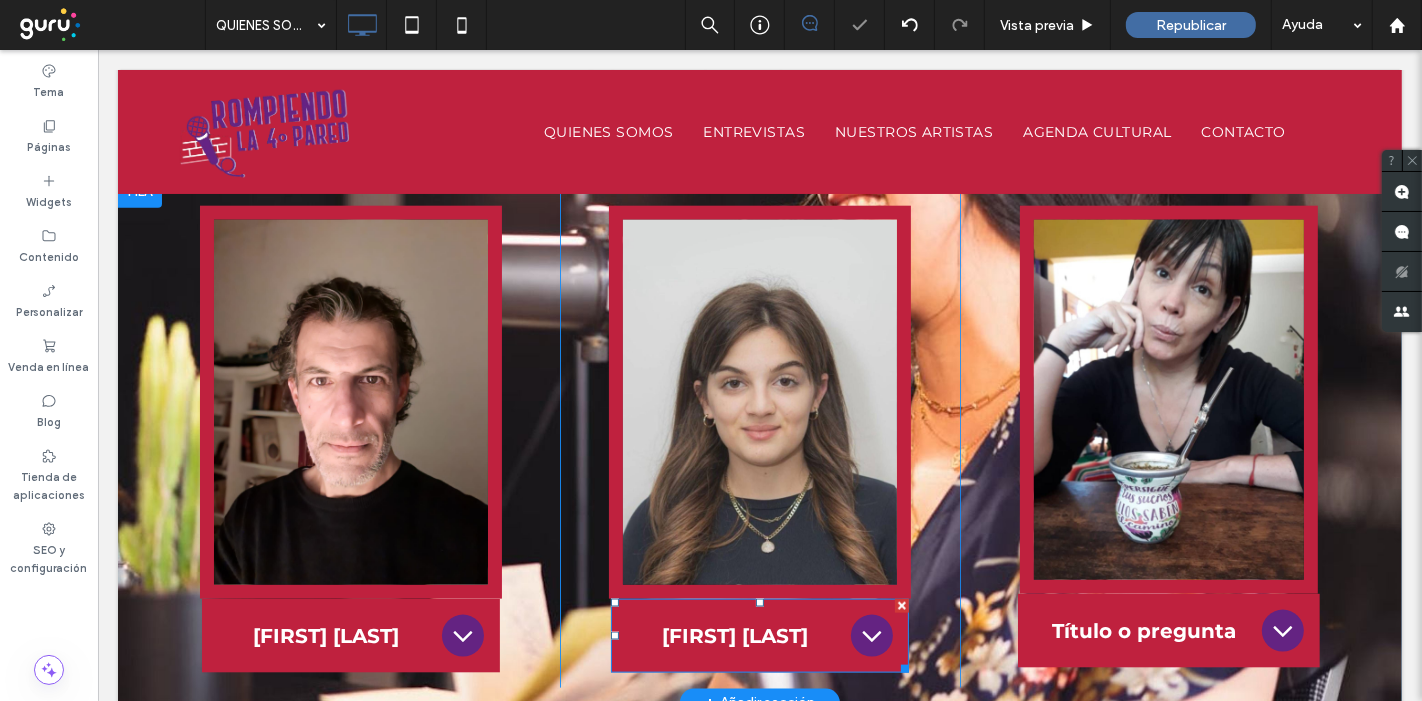 scroll, scrollTop: 2000, scrollLeft: 0, axis: vertical 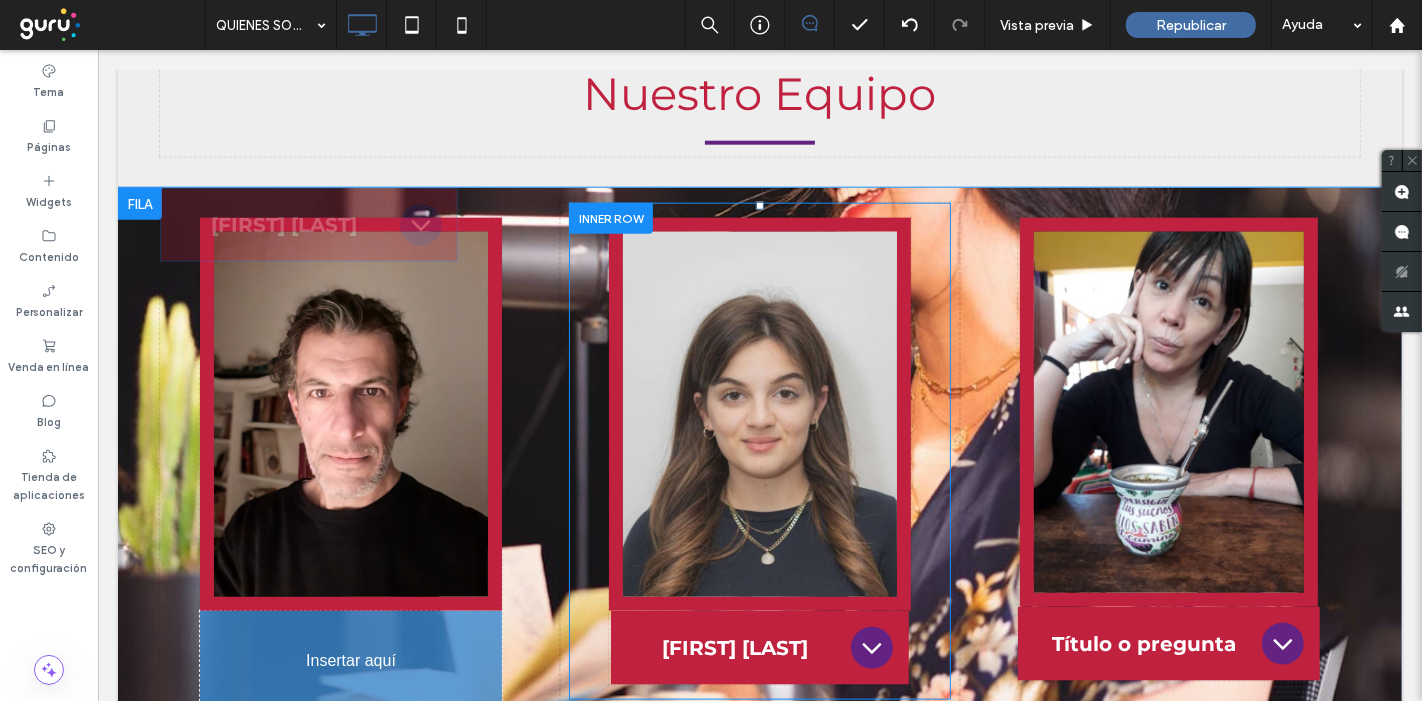 drag, startPoint x: 366, startPoint y: 498, endPoint x: 367, endPoint y: 456, distance: 42.0119 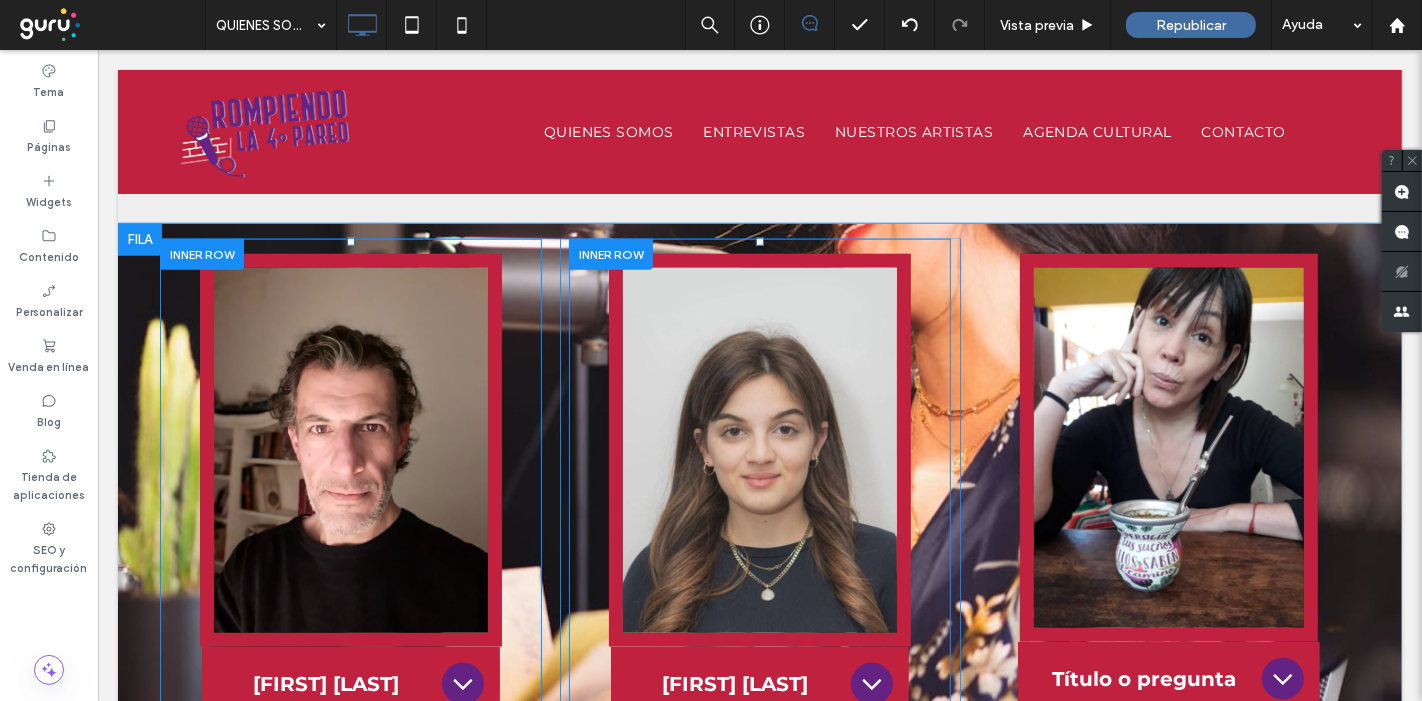 scroll, scrollTop: 1888, scrollLeft: 0, axis: vertical 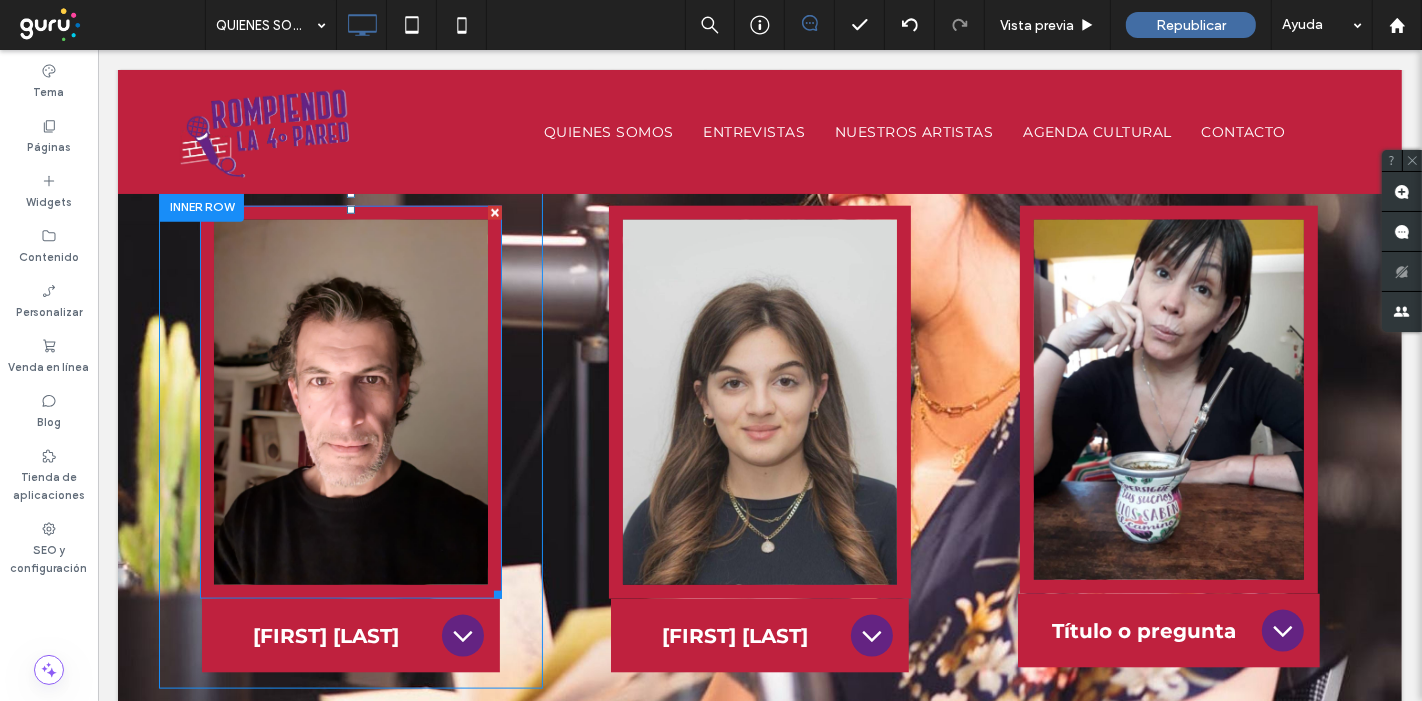 drag, startPoint x: 590, startPoint y: 487, endPoint x: 453, endPoint y: 479, distance: 137.23338 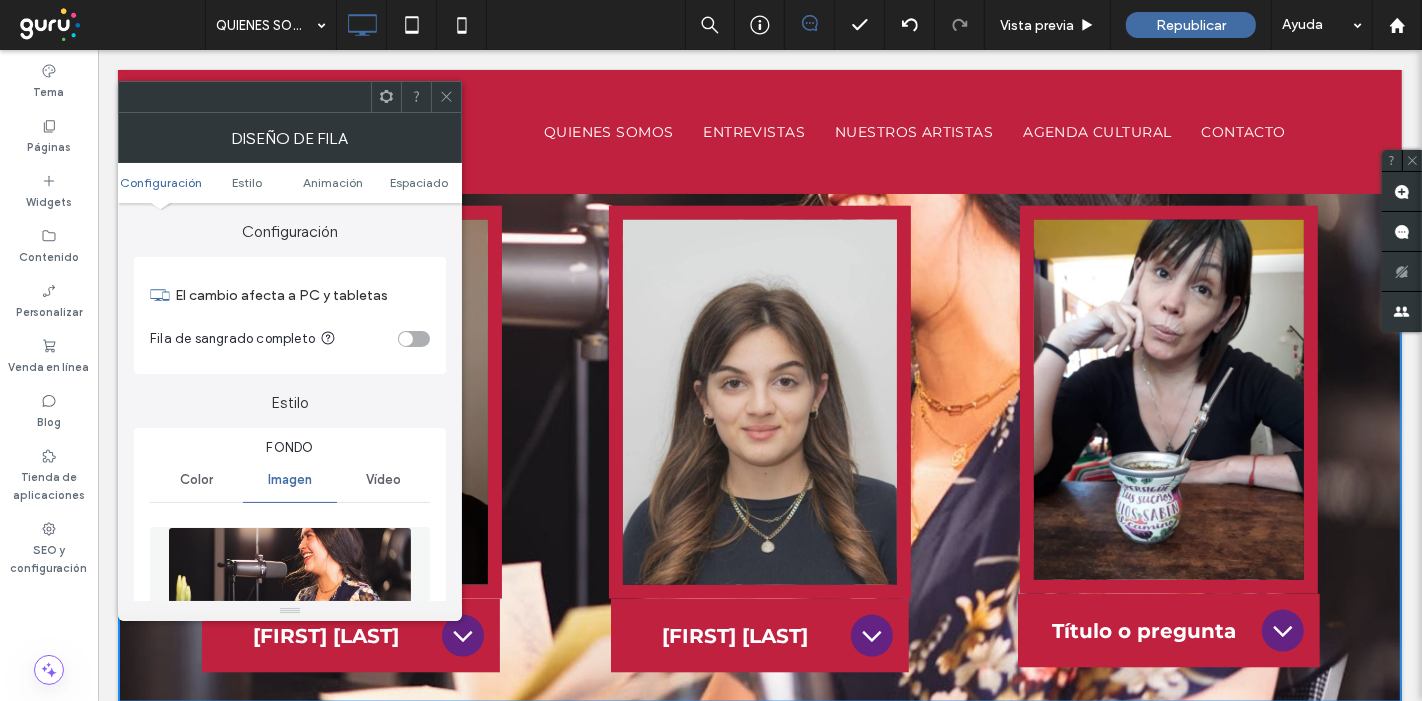 scroll, scrollTop: 2000, scrollLeft: 0, axis: vertical 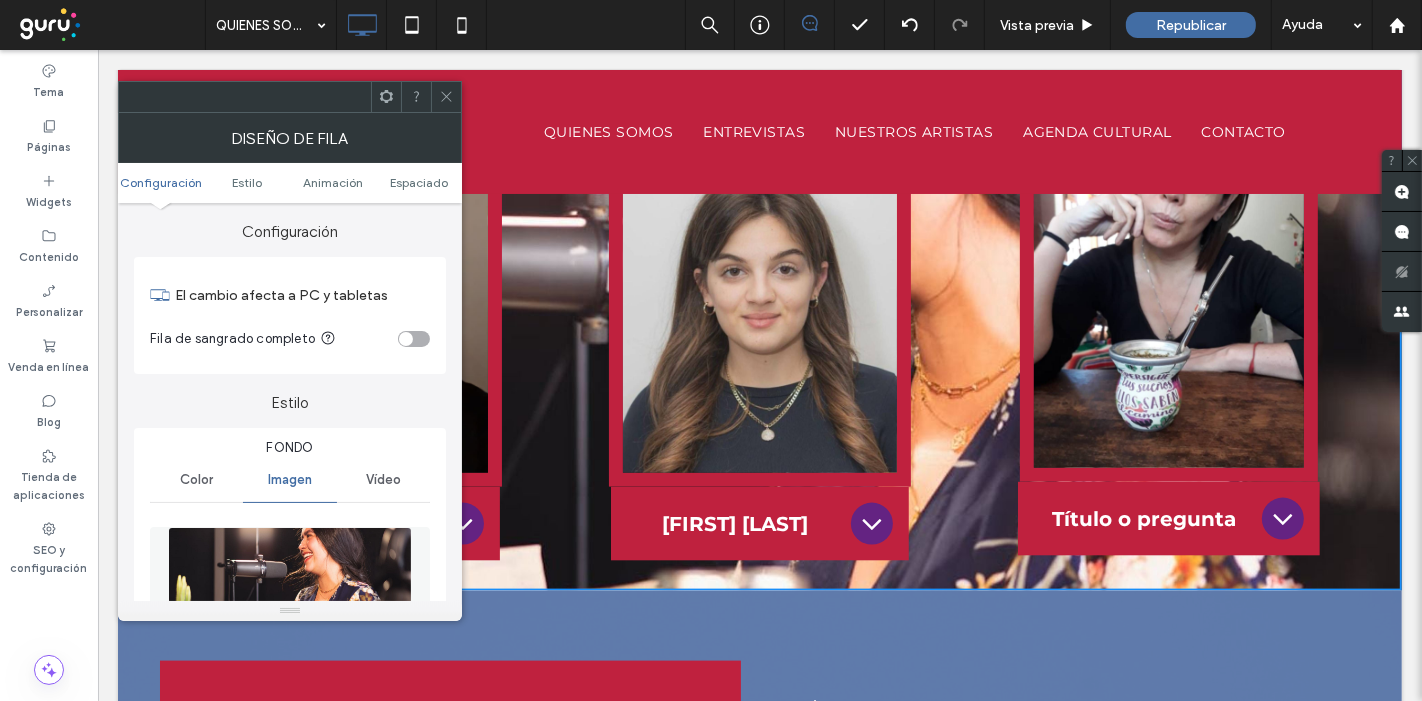 click 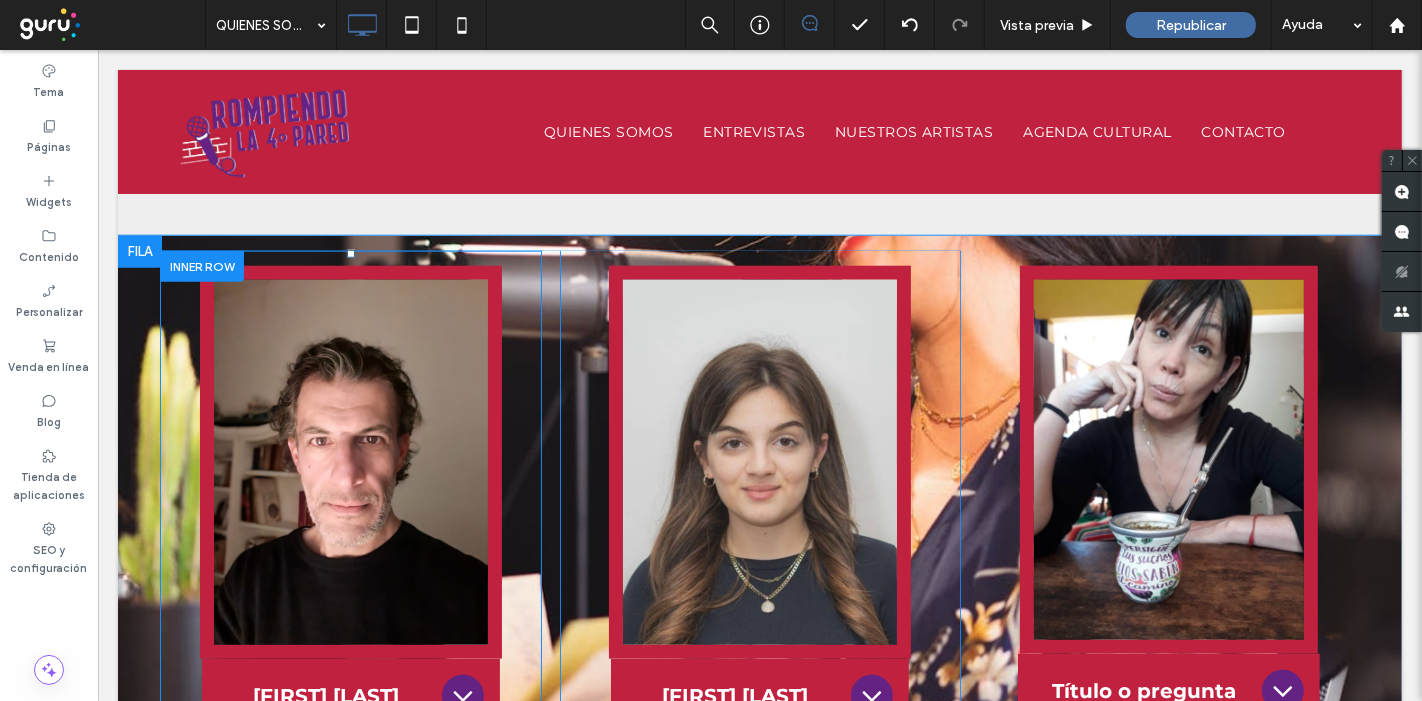 scroll, scrollTop: 1777, scrollLeft: 0, axis: vertical 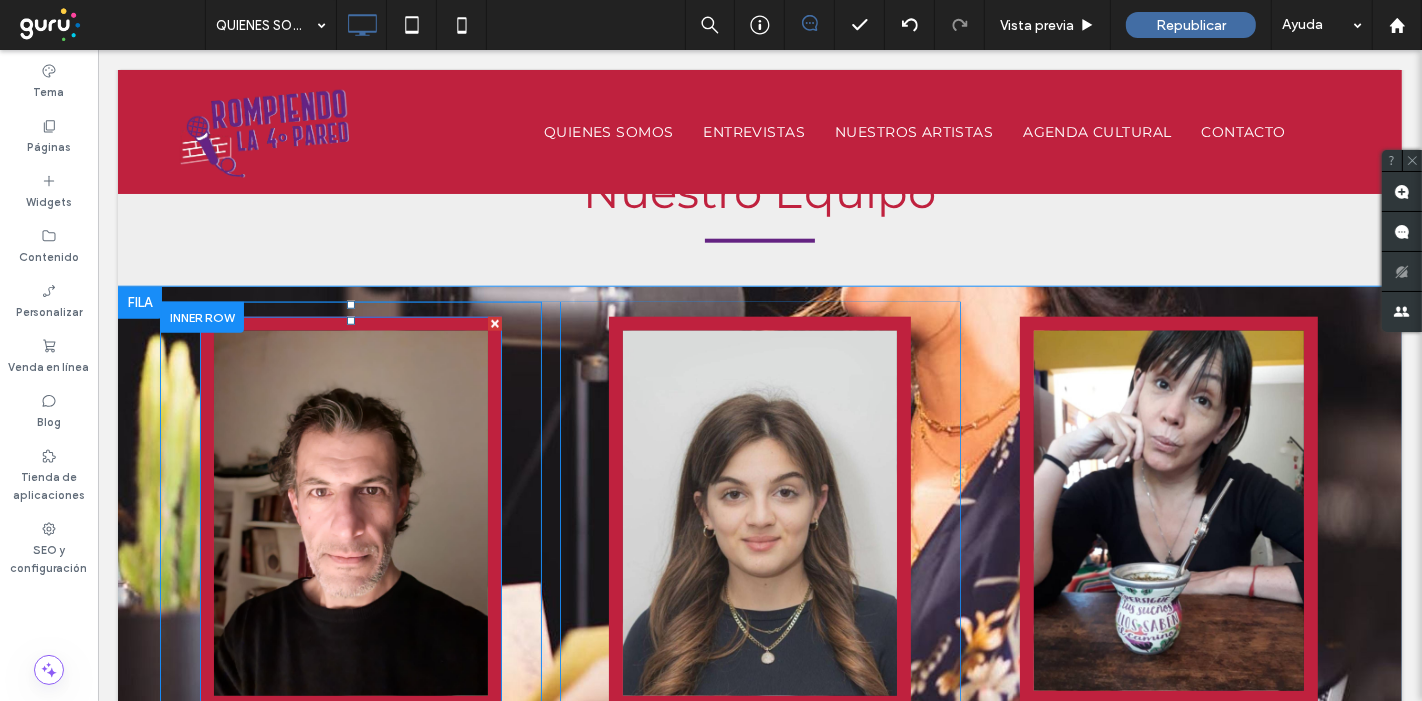 click at bounding box center [350, 513] 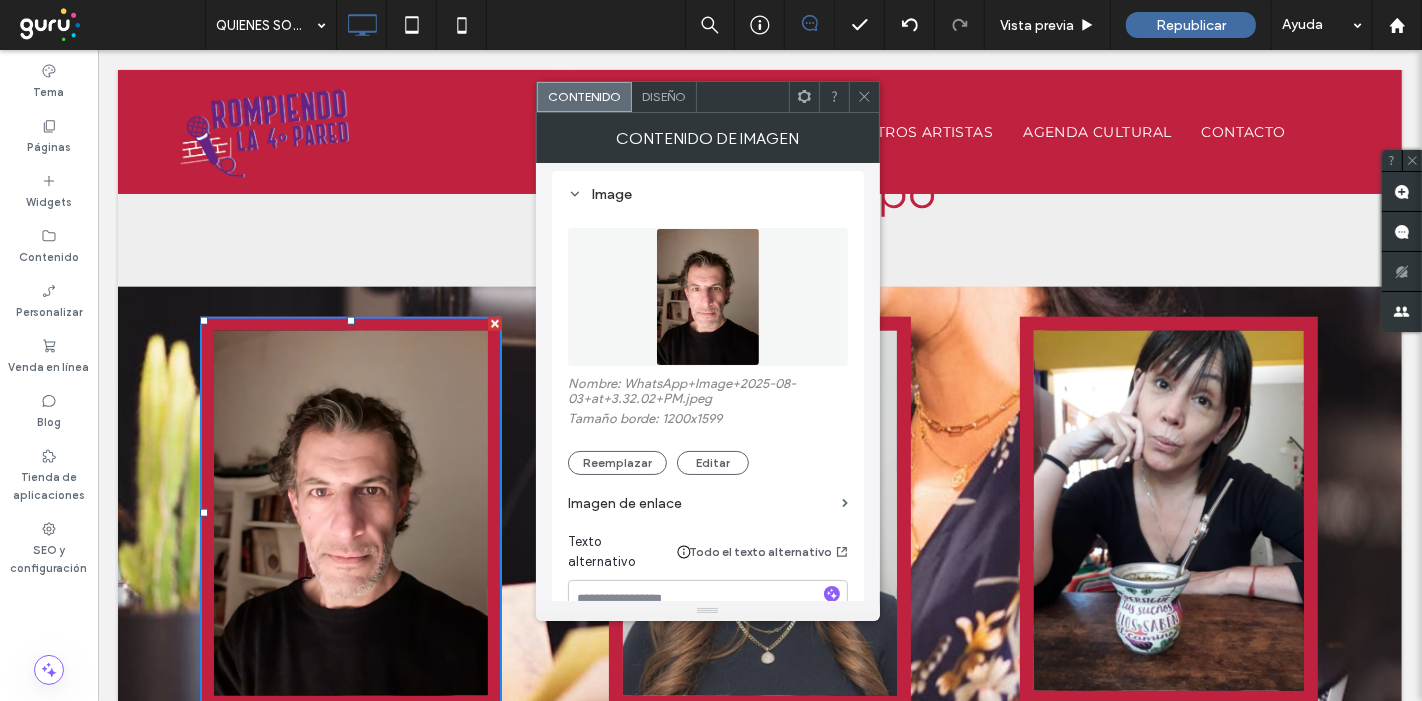 scroll, scrollTop: 444, scrollLeft: 0, axis: vertical 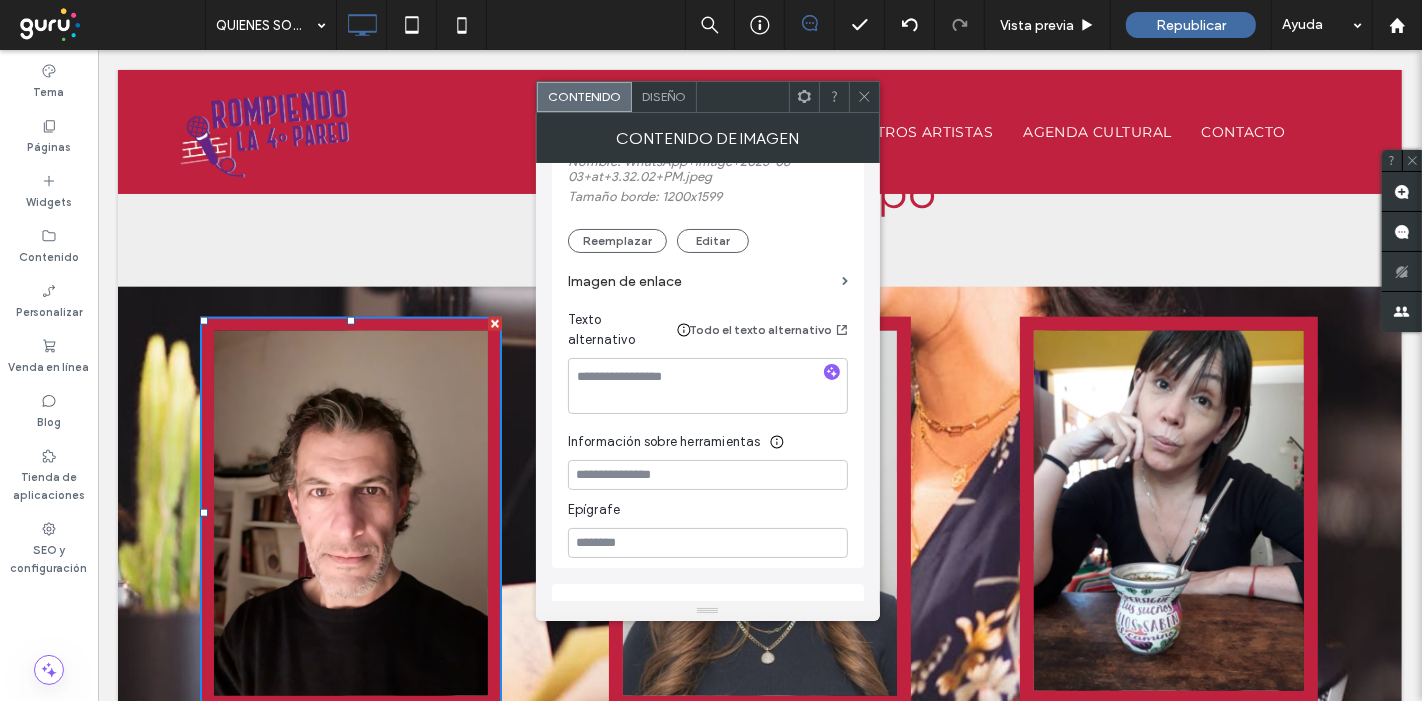 click on "Diseño" at bounding box center (664, 96) 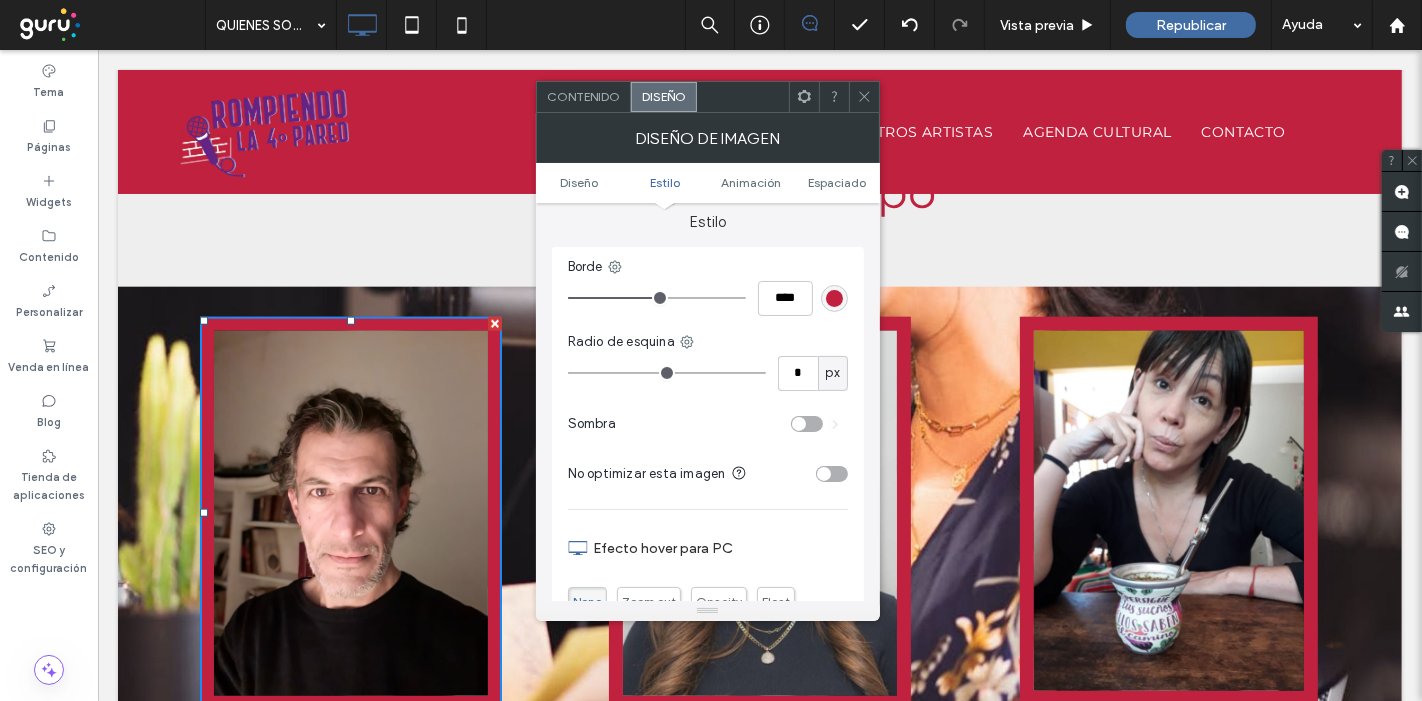 scroll, scrollTop: 444, scrollLeft: 0, axis: vertical 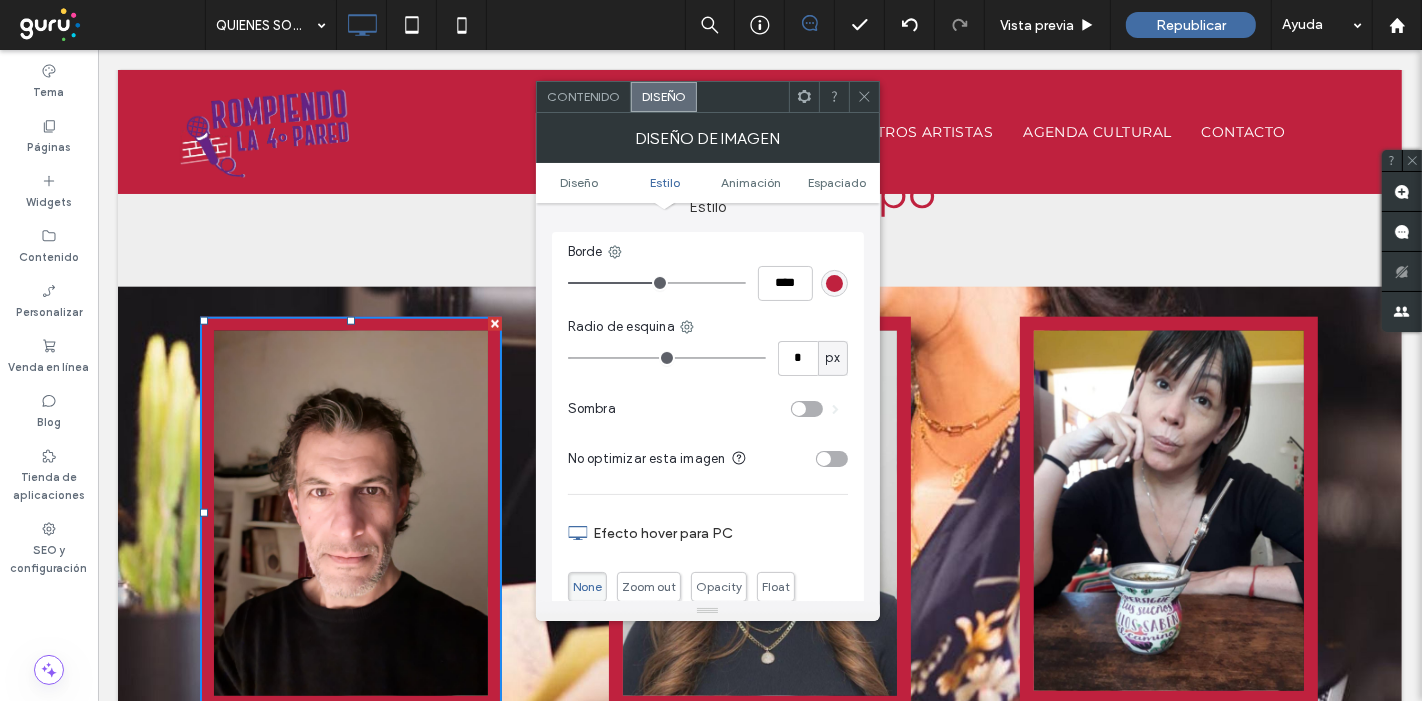 click at bounding box center [834, 283] 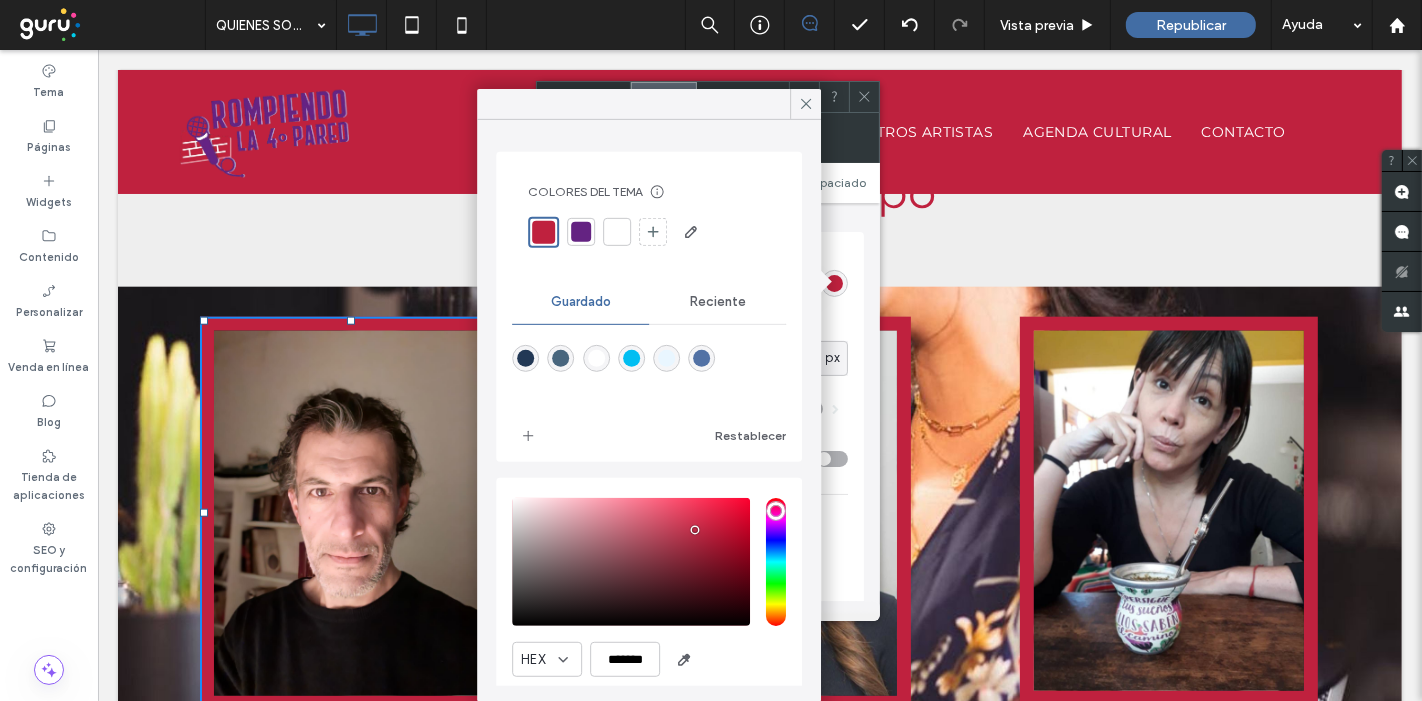 click at bounding box center [617, 232] 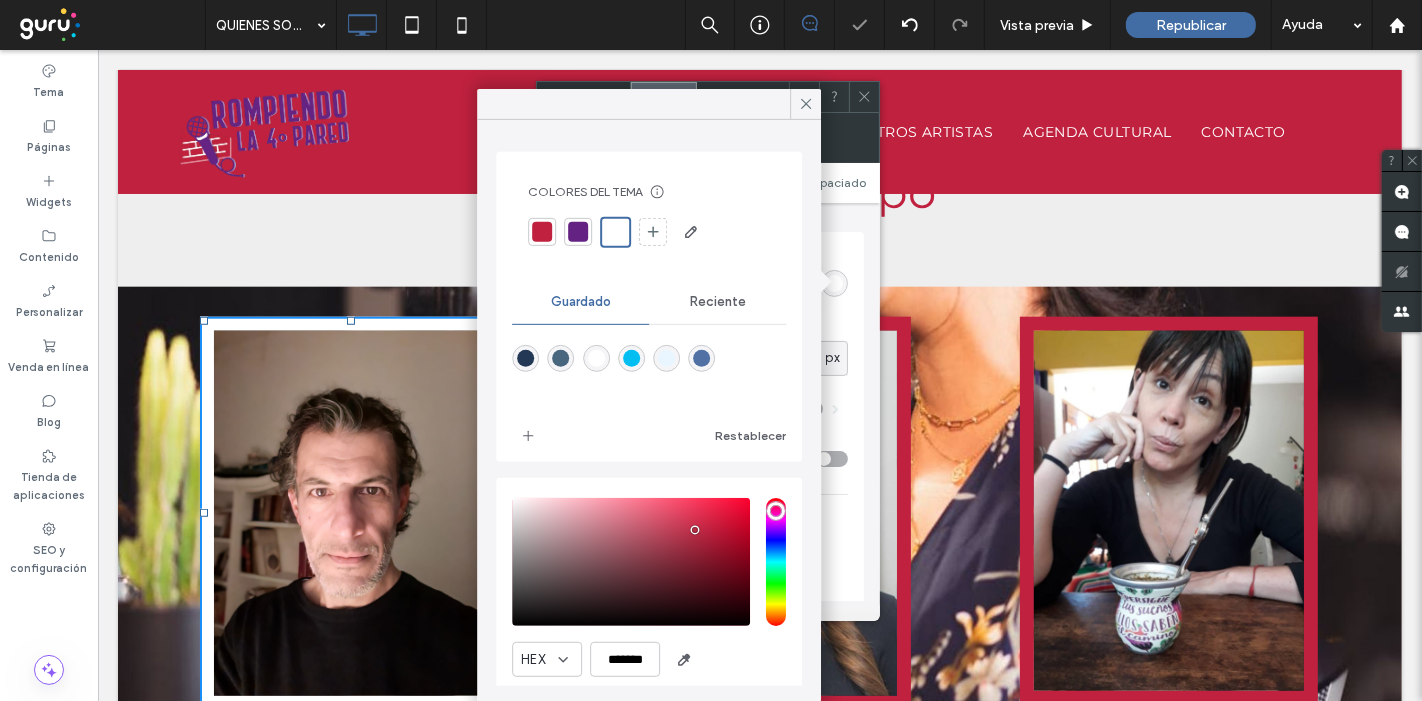 scroll, scrollTop: 1888, scrollLeft: 0, axis: vertical 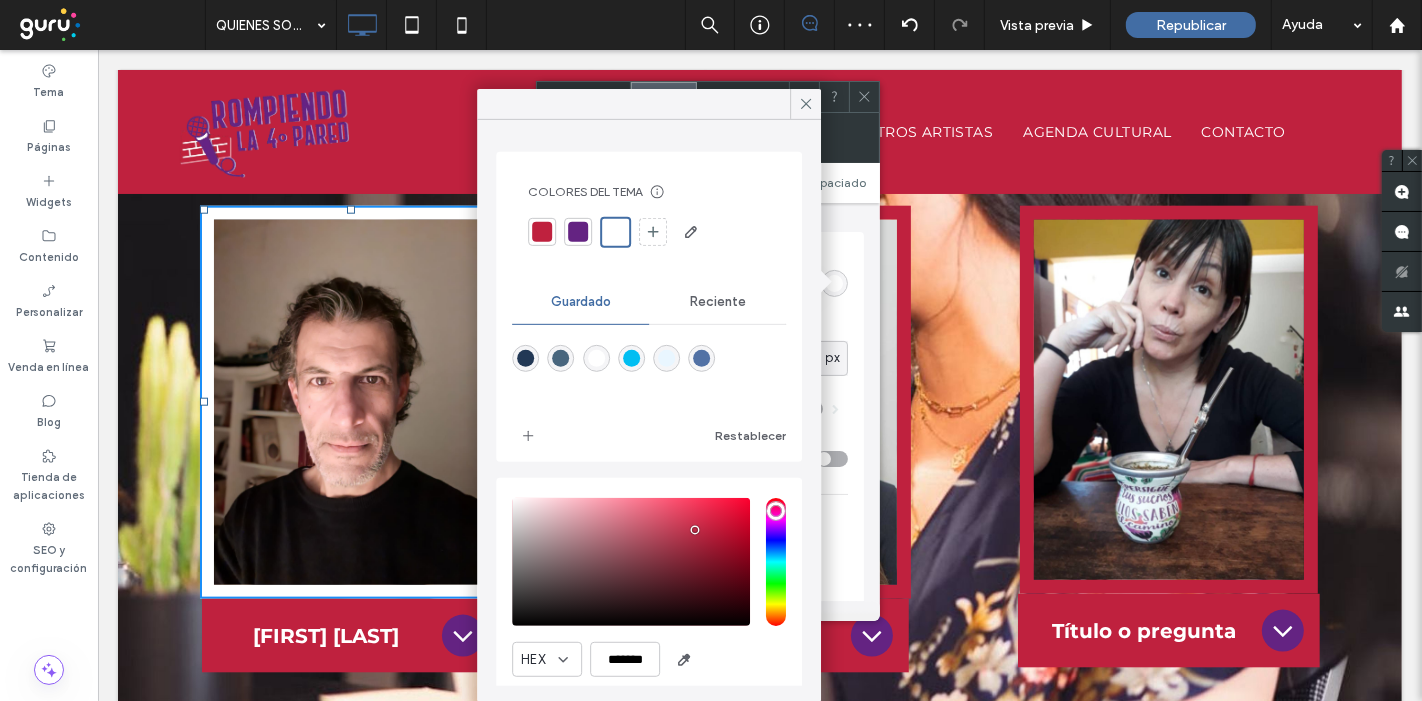 click at bounding box center (702, 358) 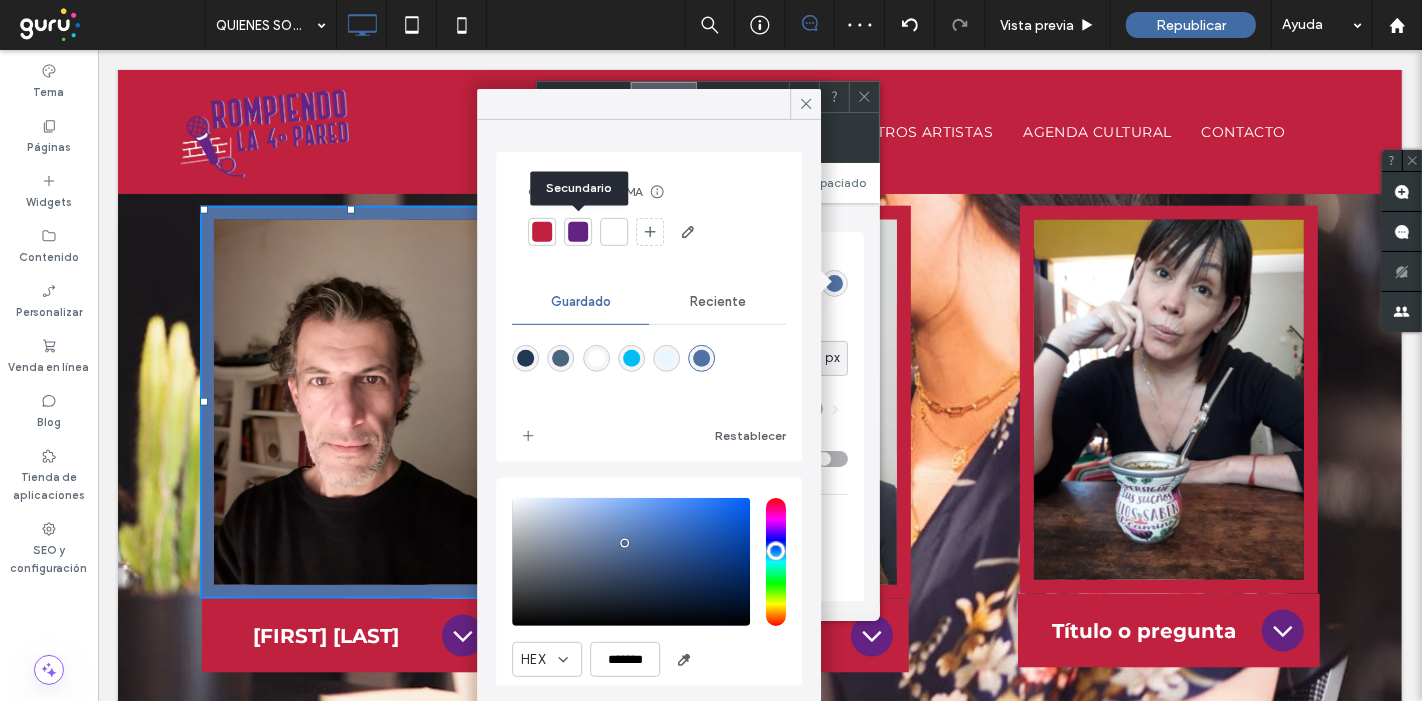click at bounding box center (578, 232) 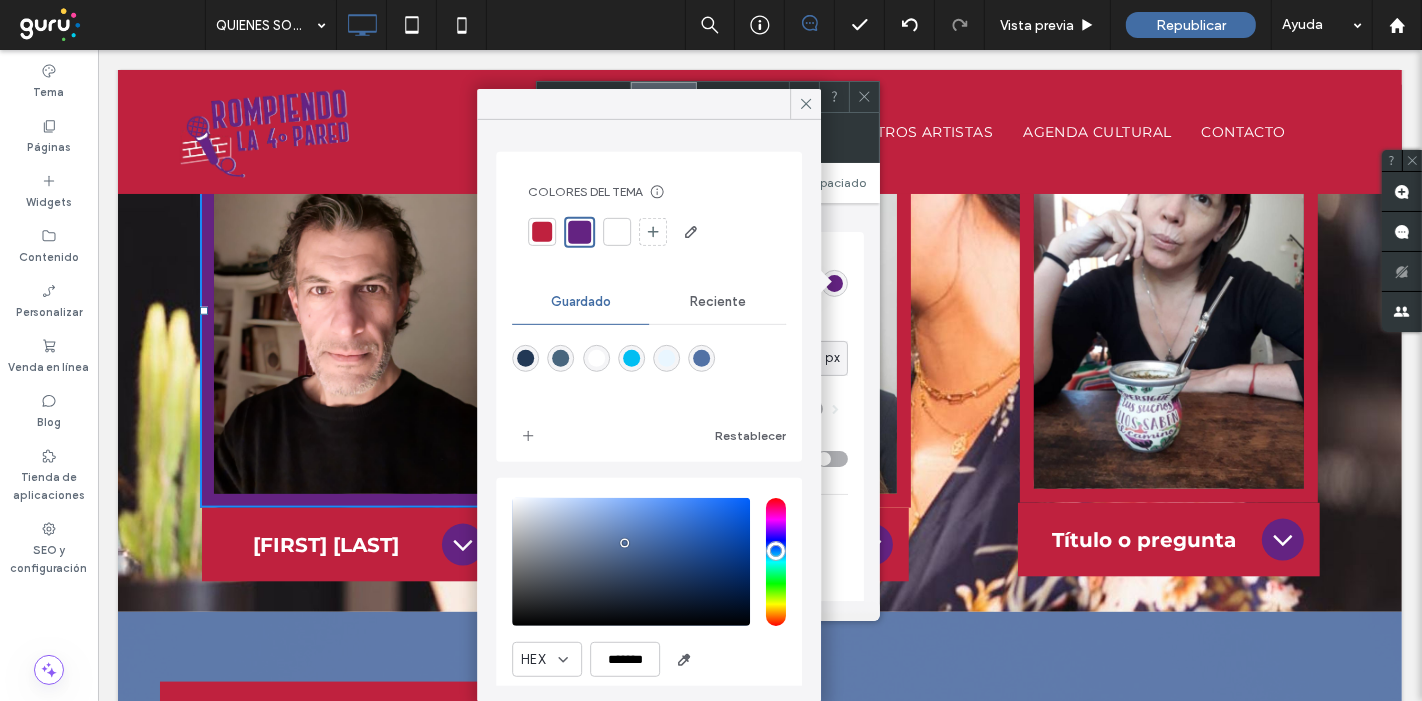 scroll, scrollTop: 2000, scrollLeft: 0, axis: vertical 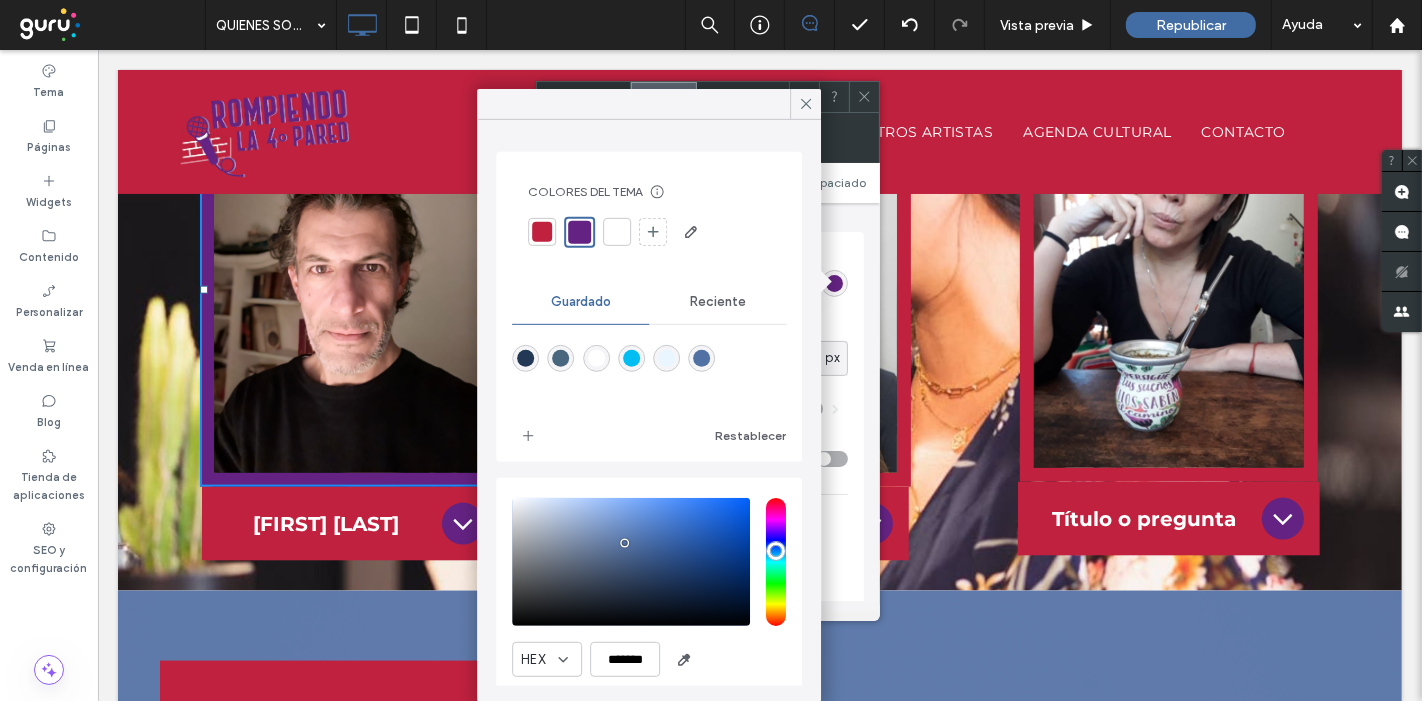 click on "Reciente" at bounding box center (718, 302) 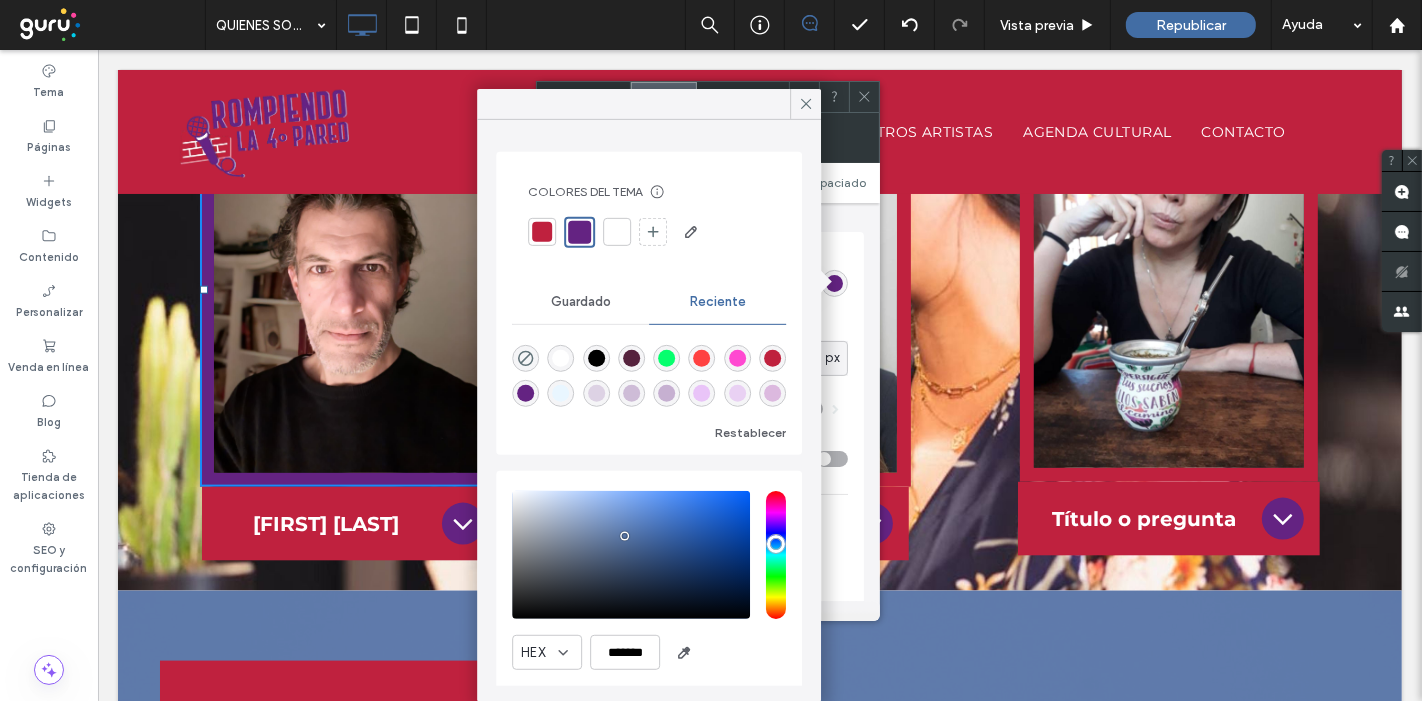 click at bounding box center [702, 393] 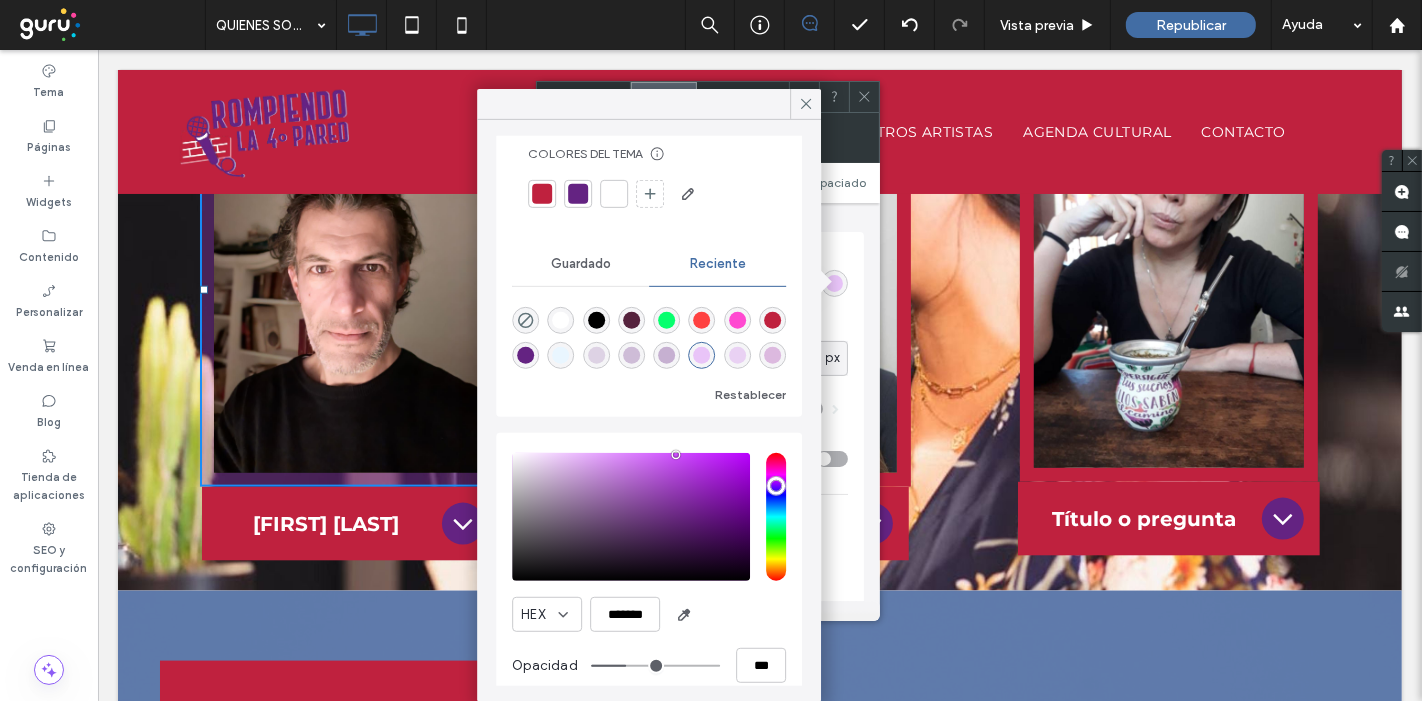 scroll, scrollTop: 59, scrollLeft: 0, axis: vertical 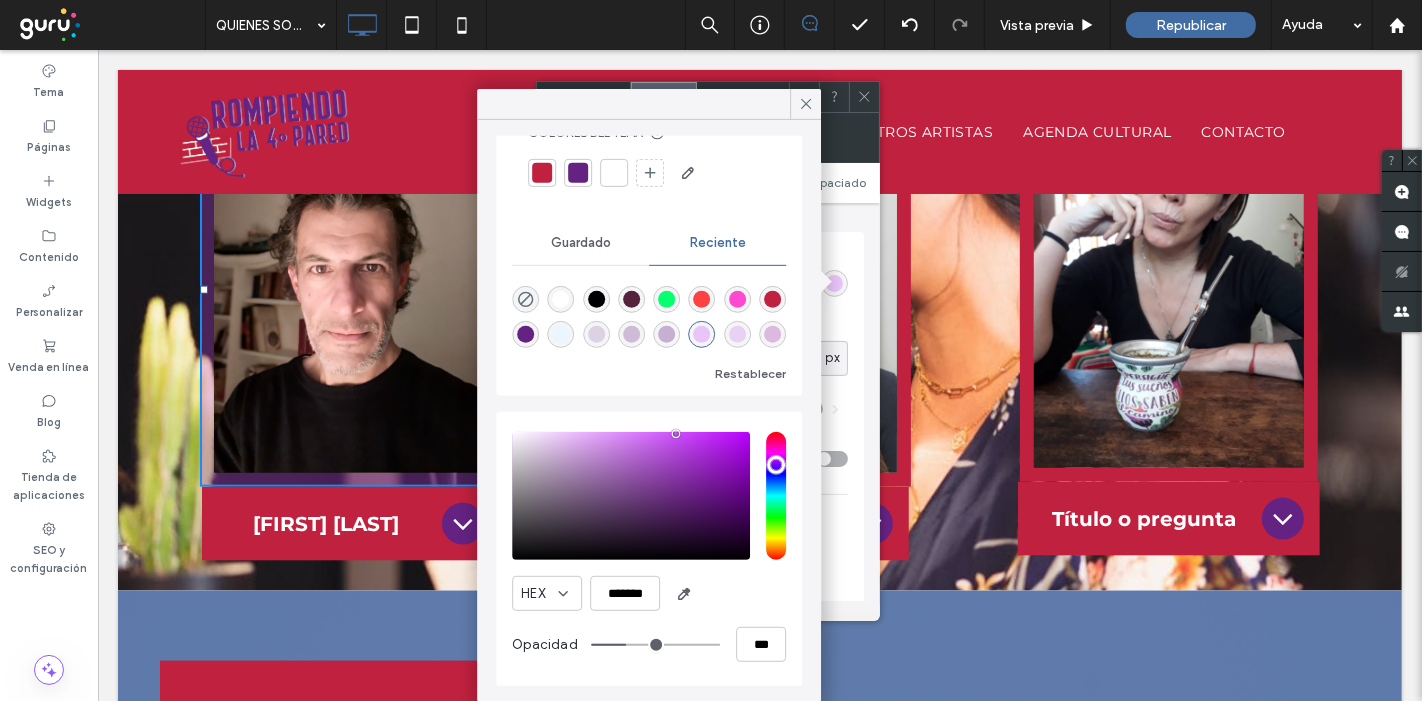 type on "**" 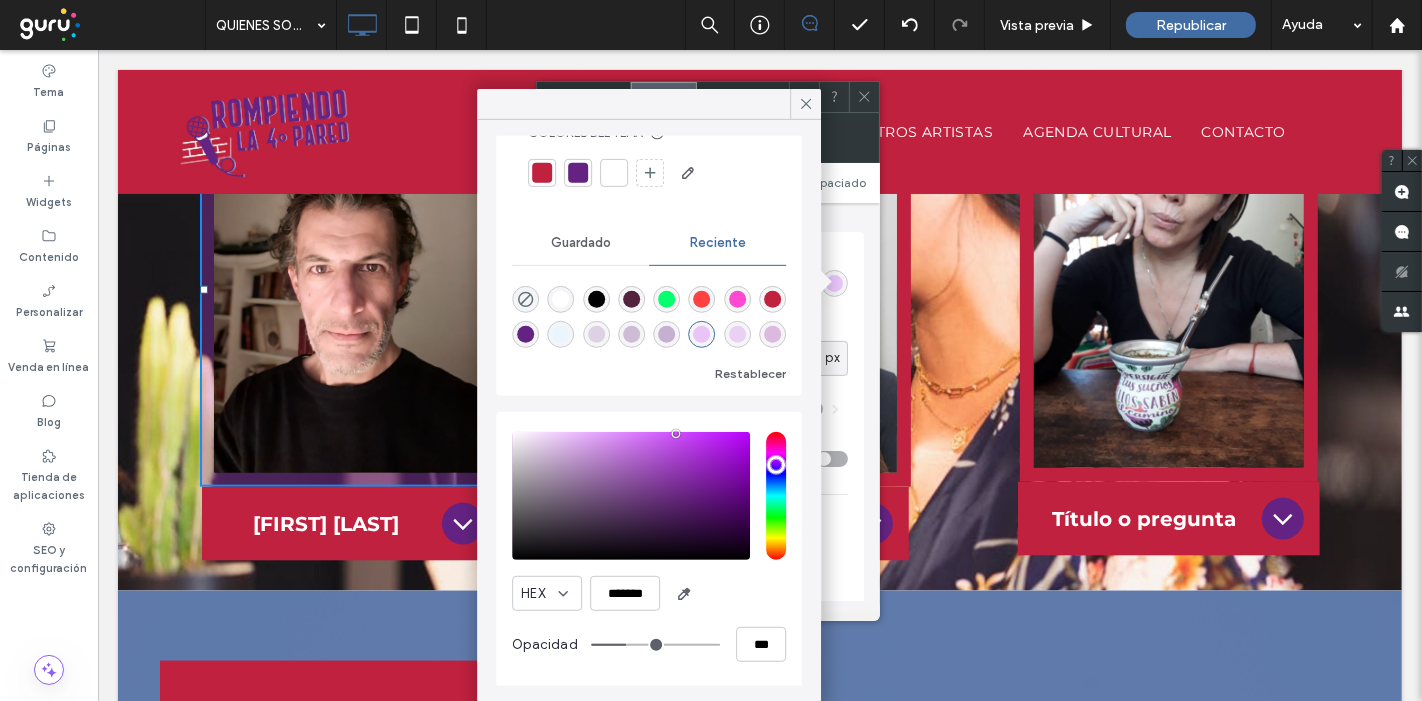 type on "**" 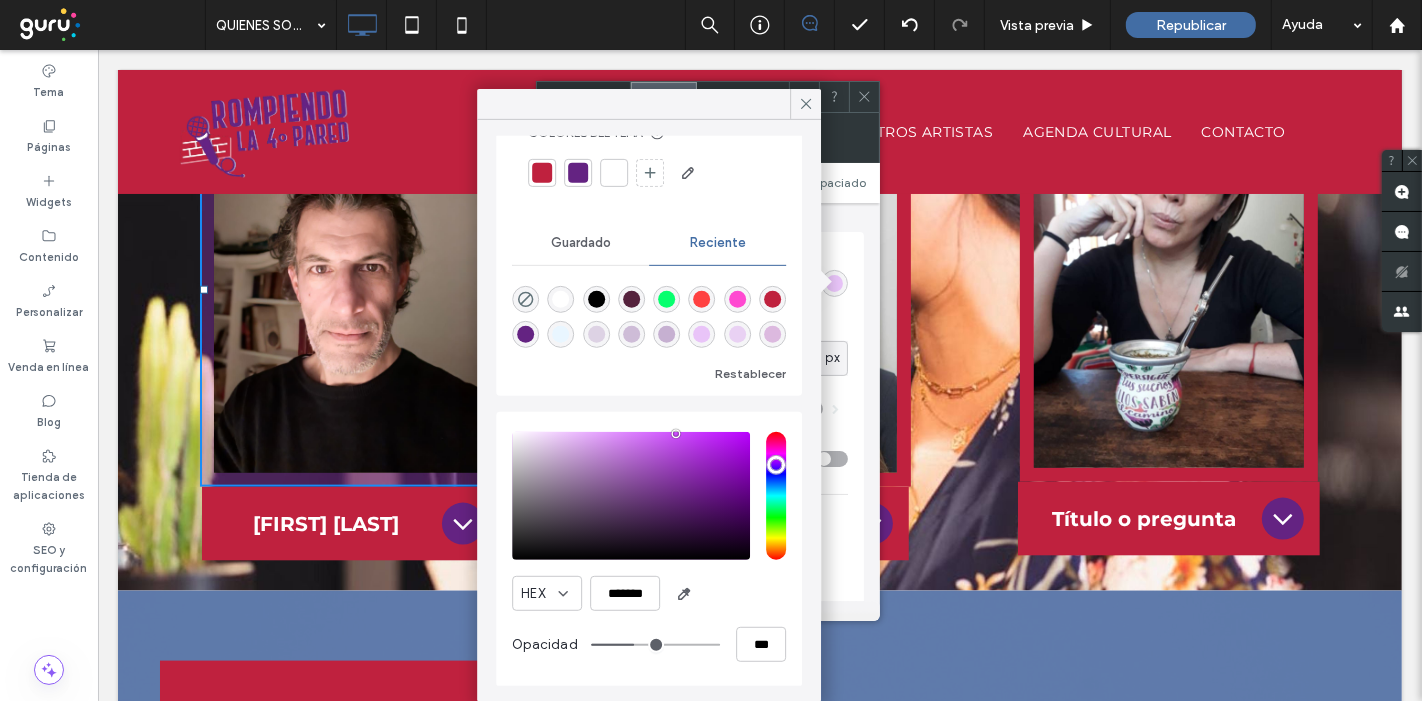 type on "**" 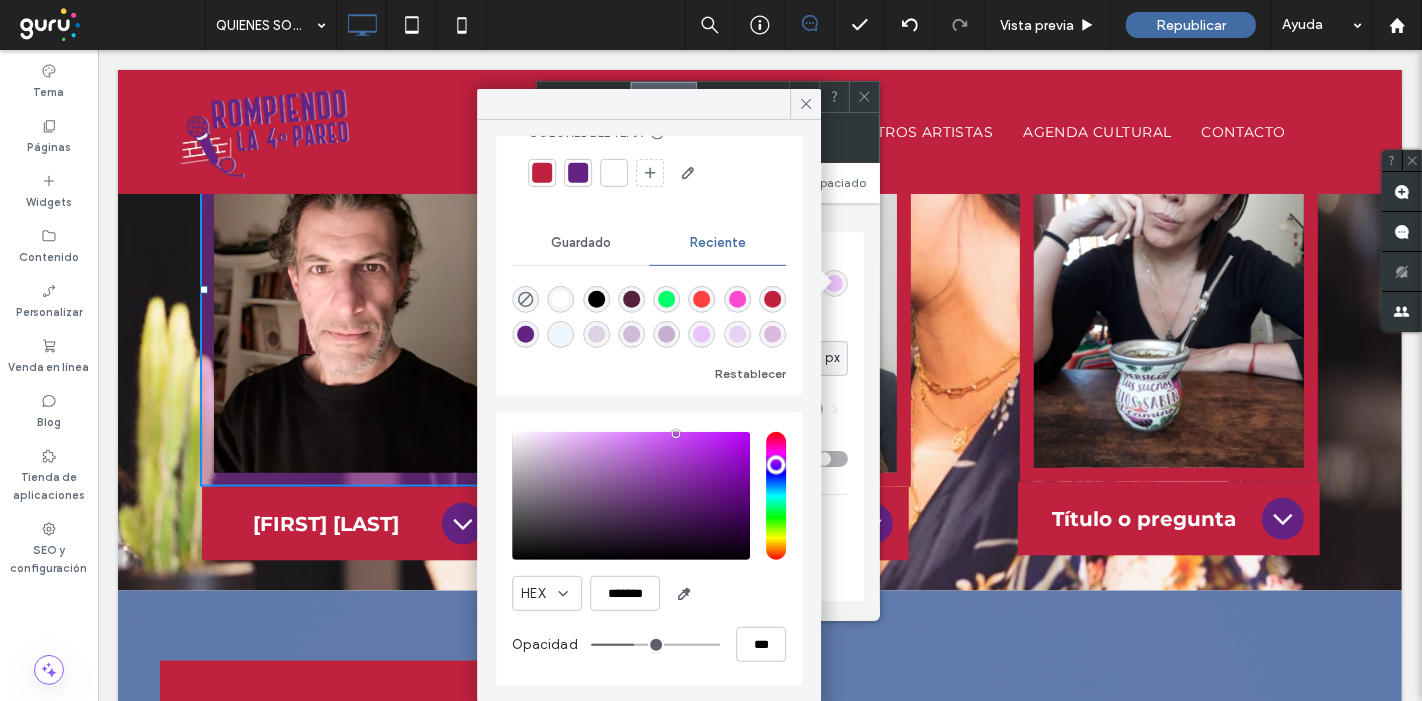 type on "**" 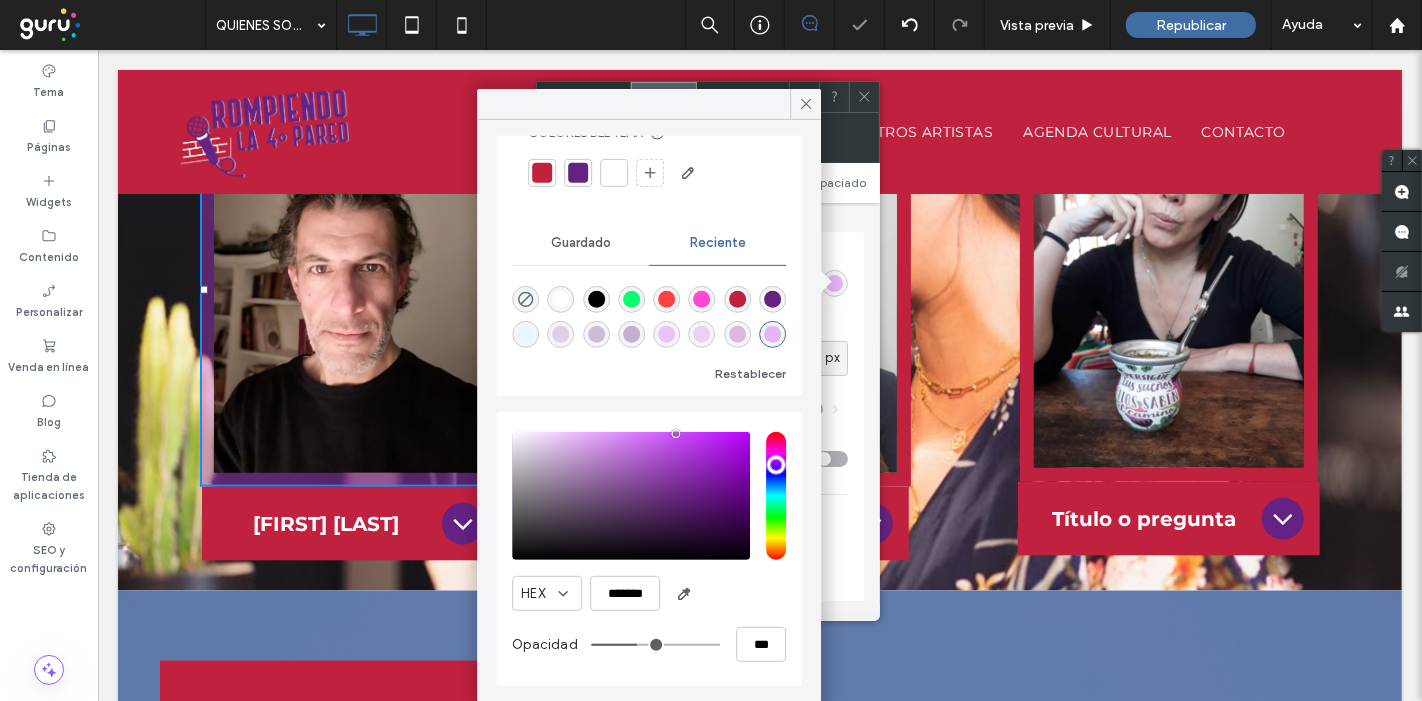 type on "**" 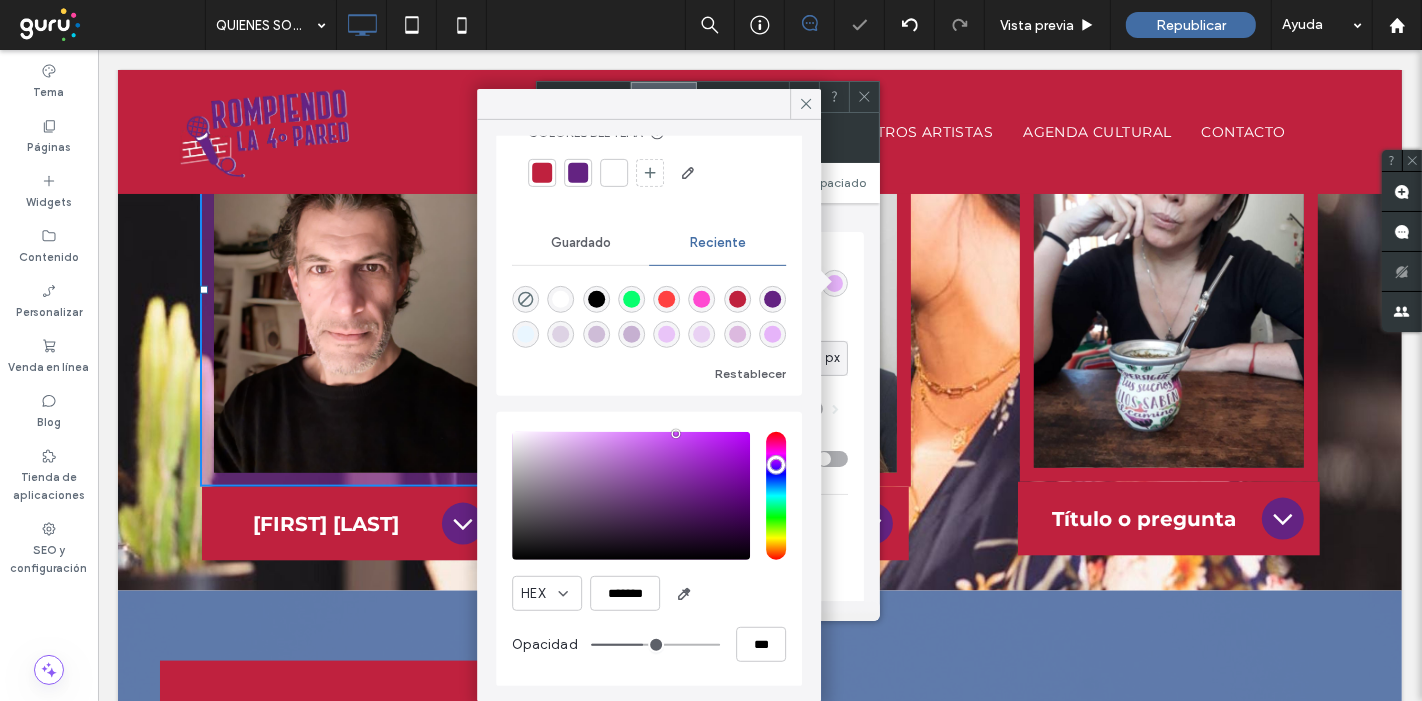 type on "**" 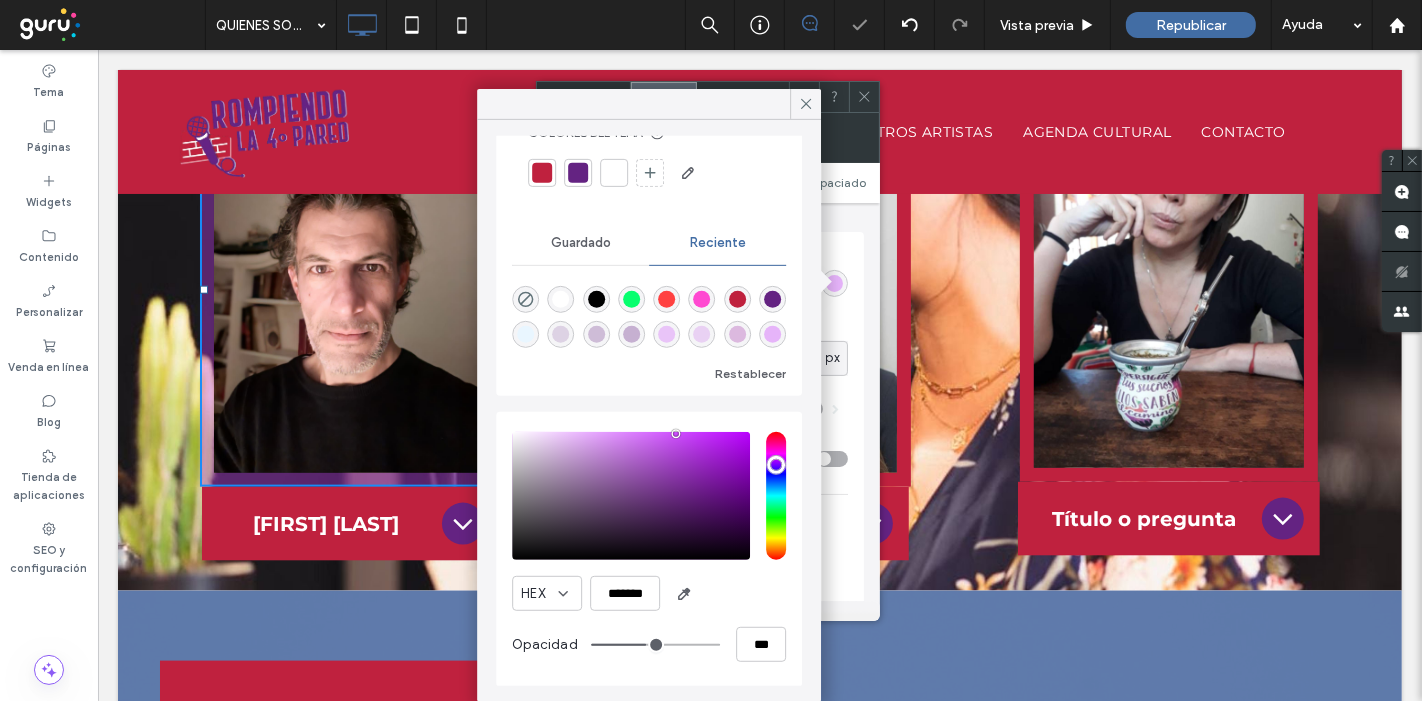 type on "**" 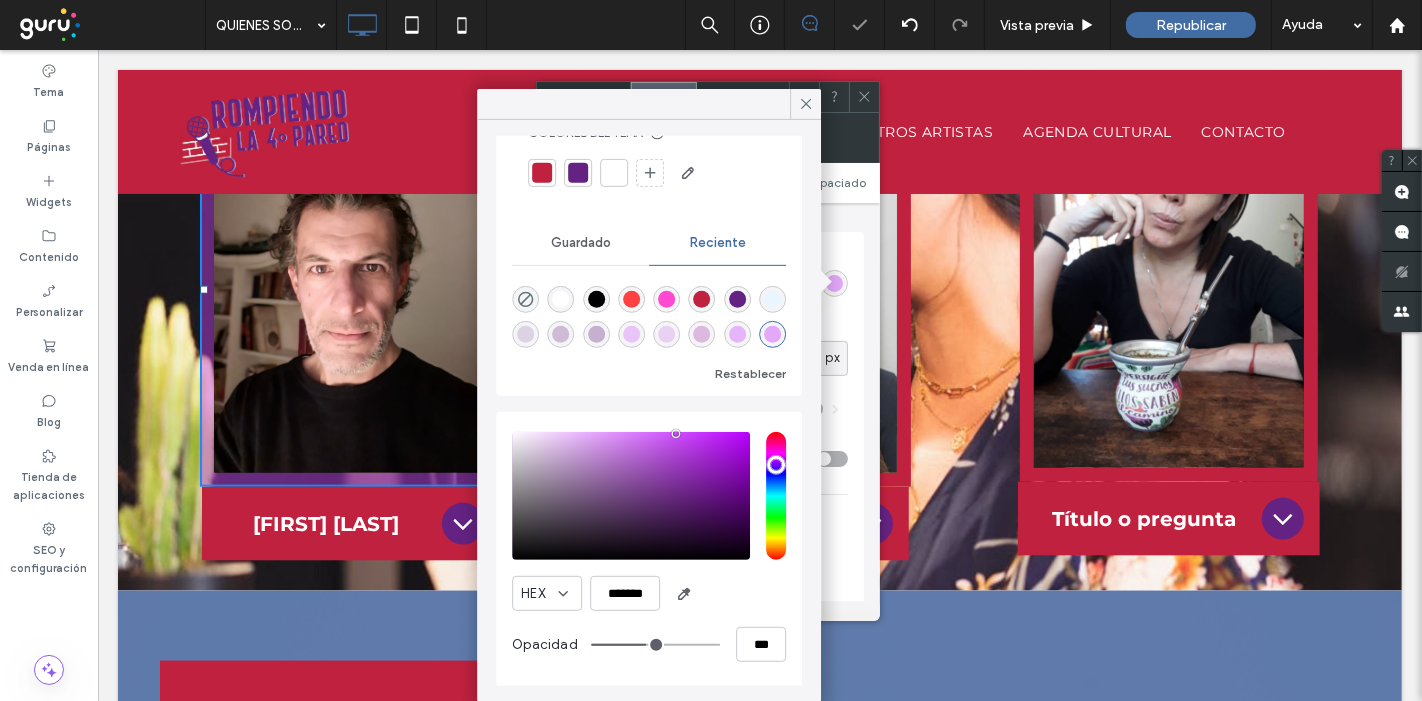 type on "**" 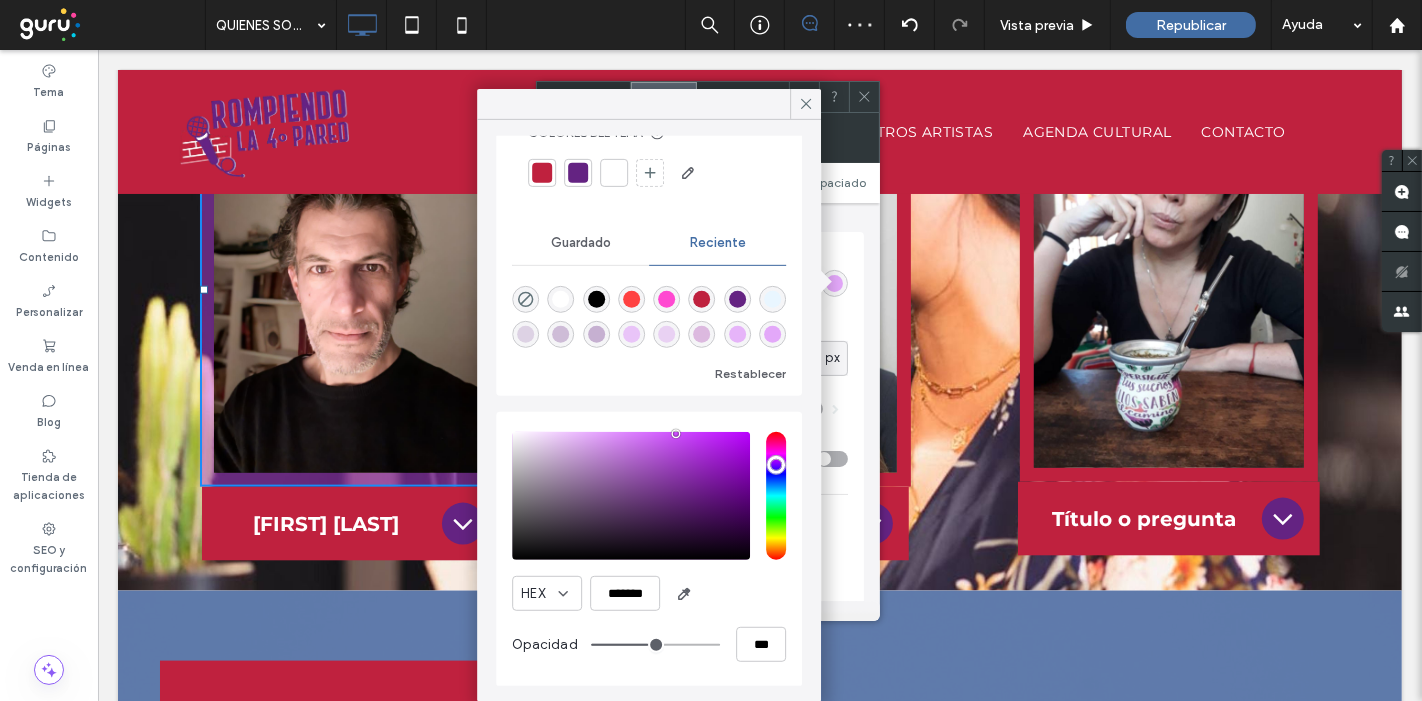 type on "**" 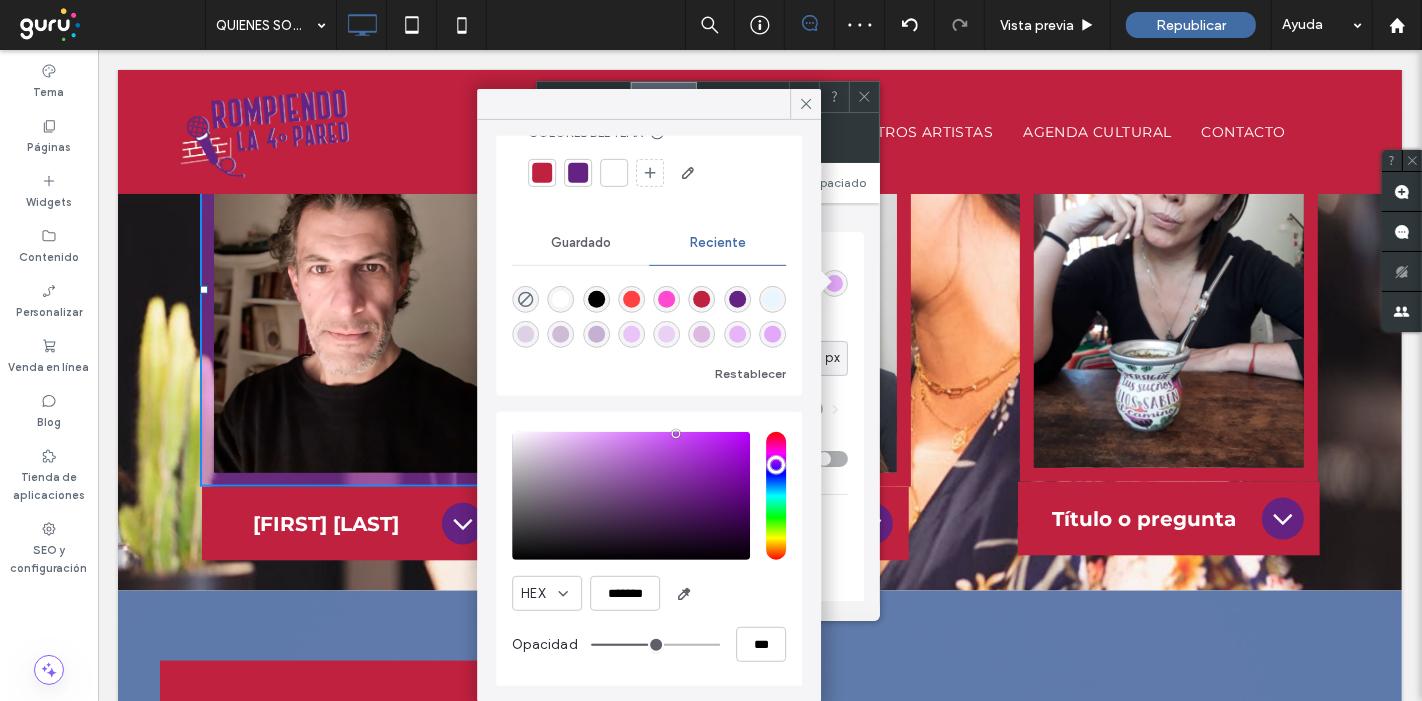 type on "***" 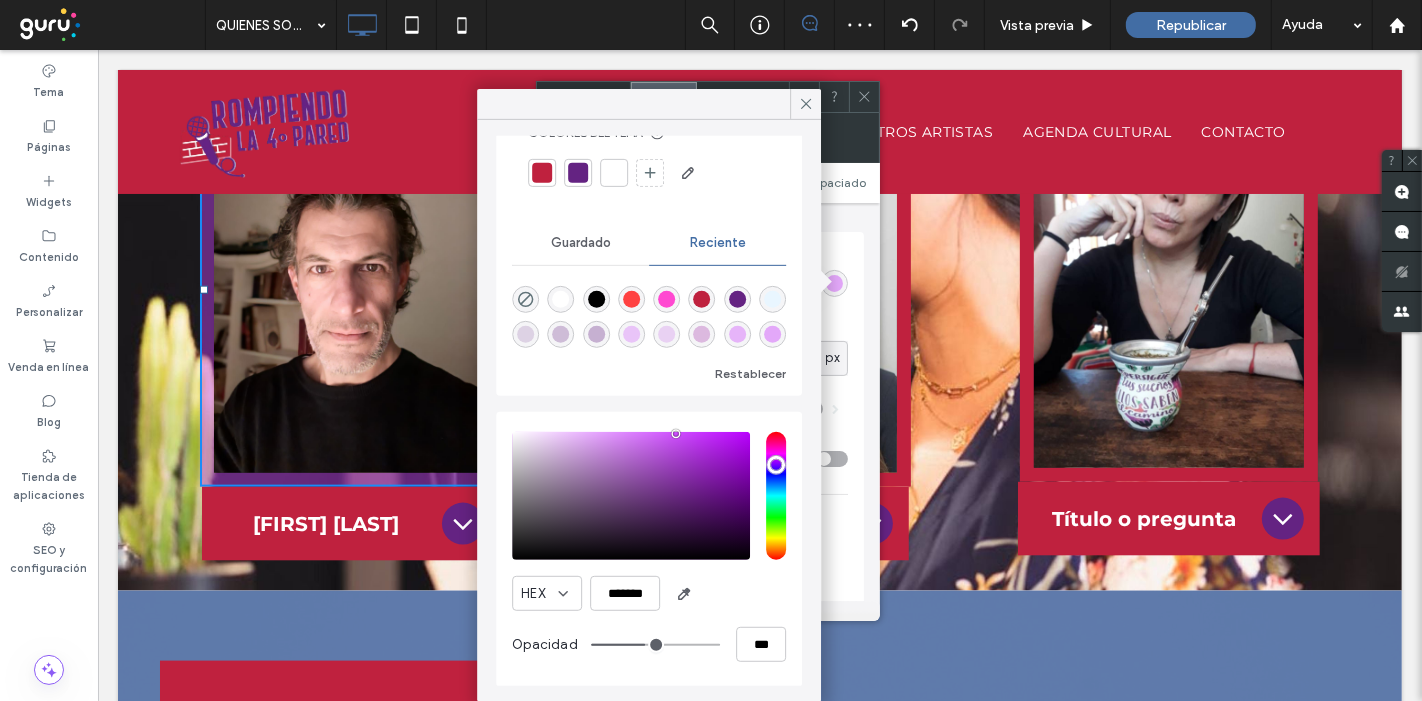 type on "**" 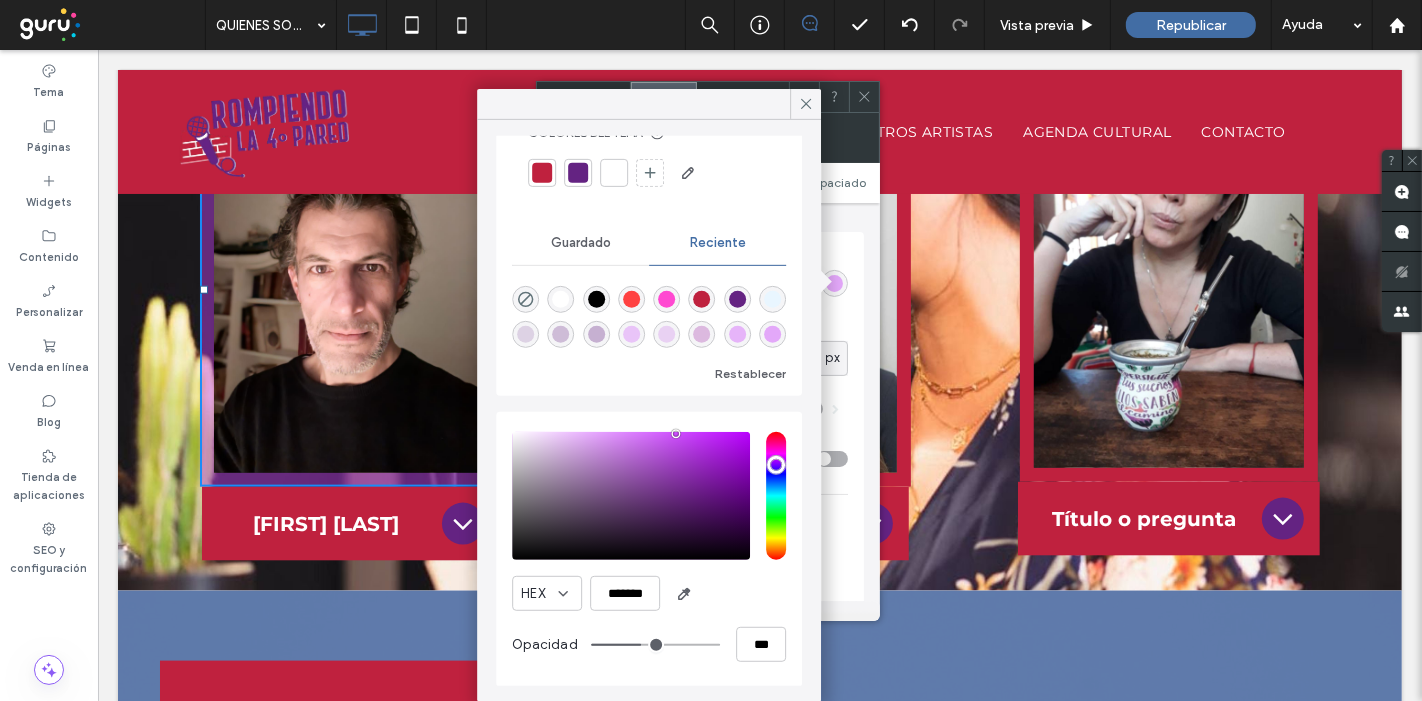 type on "**" 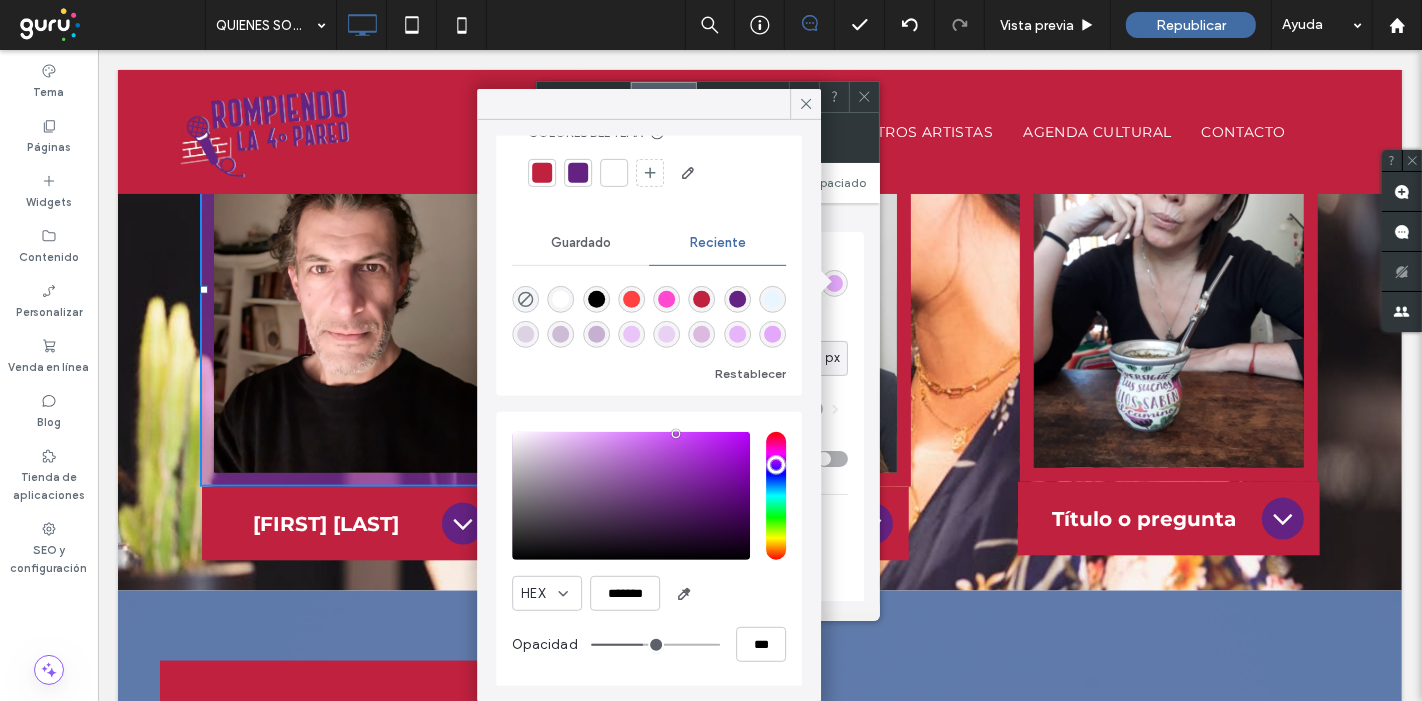 type on "**" 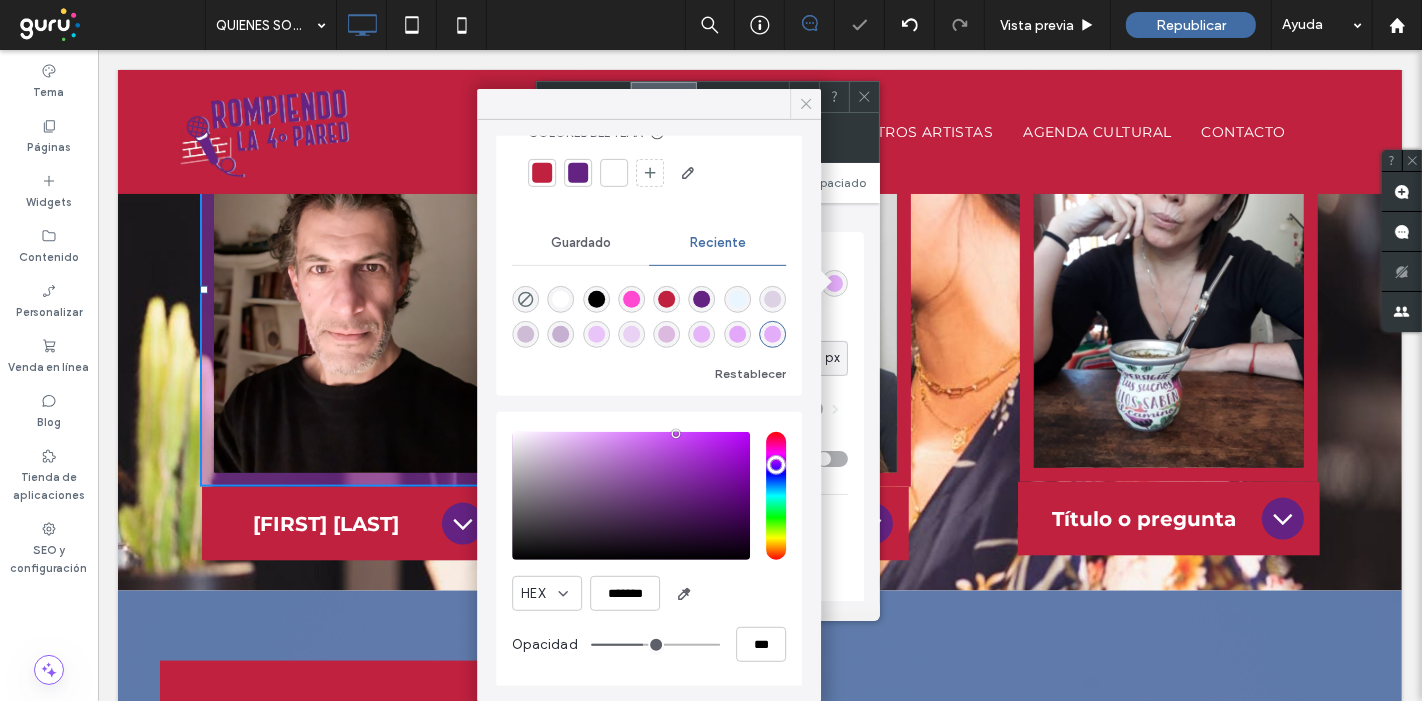 click 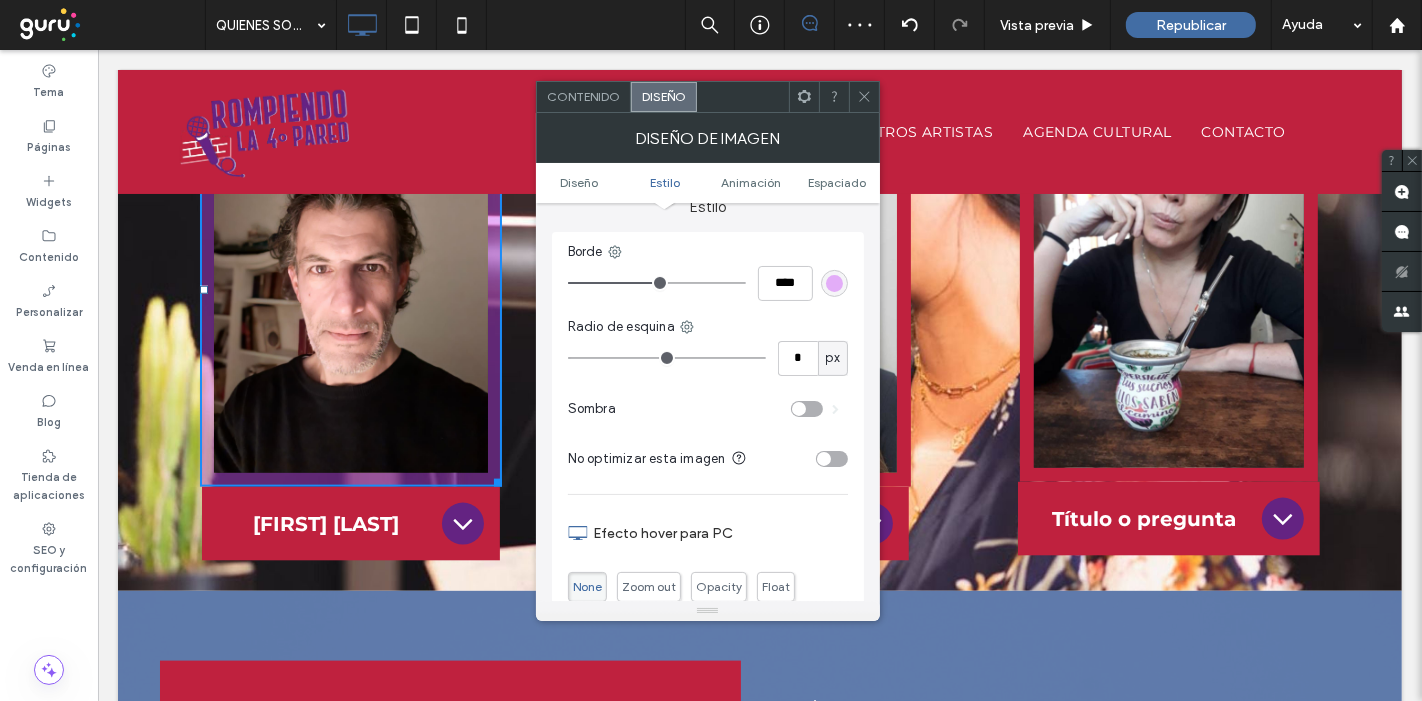 click on "[FIRST] [LAST]" at bounding box center [350, 524] 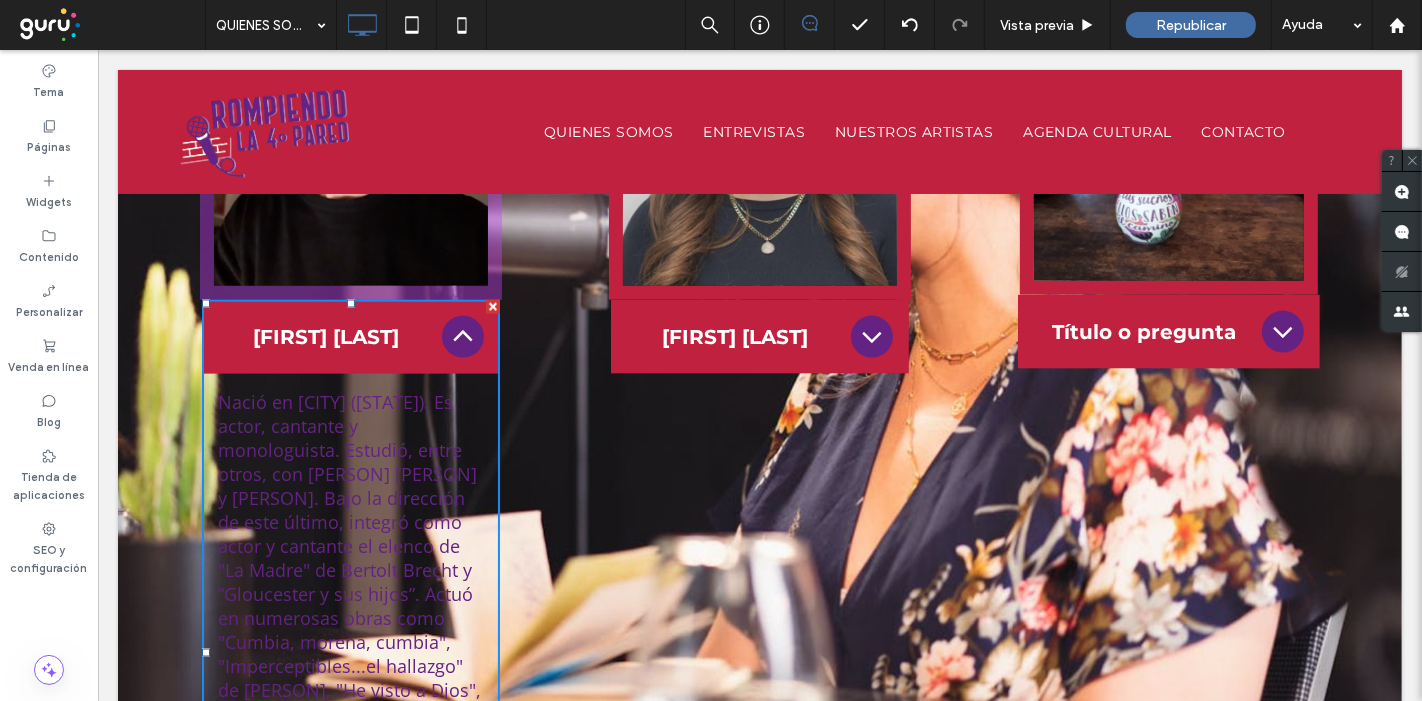 scroll, scrollTop: 2222, scrollLeft: 0, axis: vertical 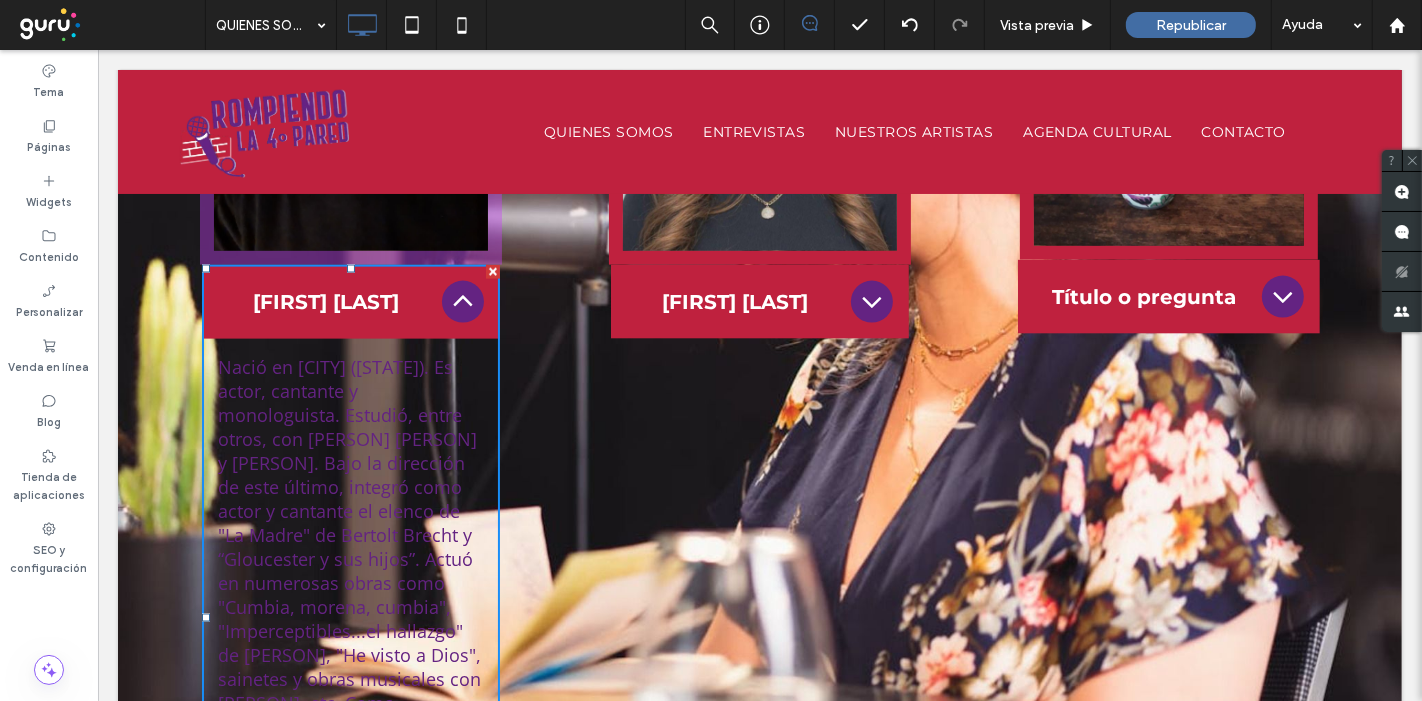 click on "[FIRST] [LAST]" at bounding box center [734, 302] 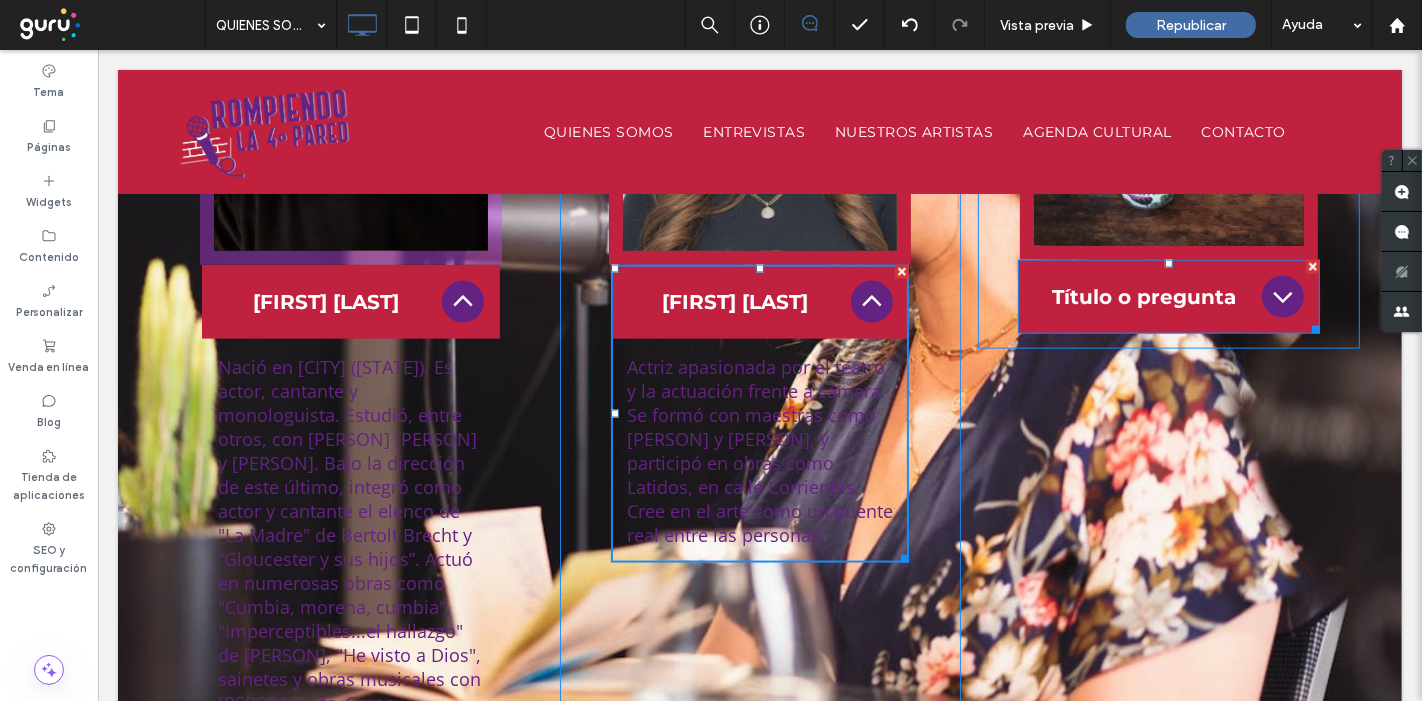 click on "Título o pregunta" at bounding box center [1168, 297] 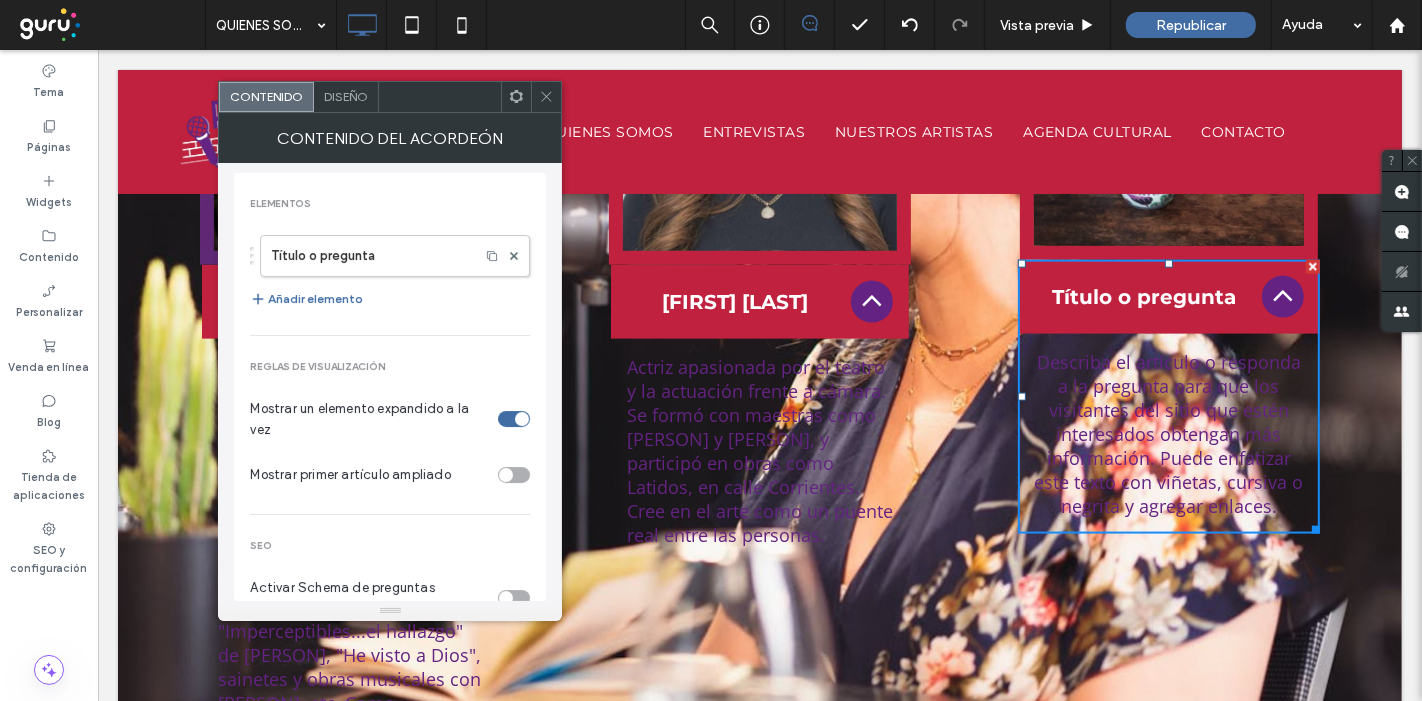 click 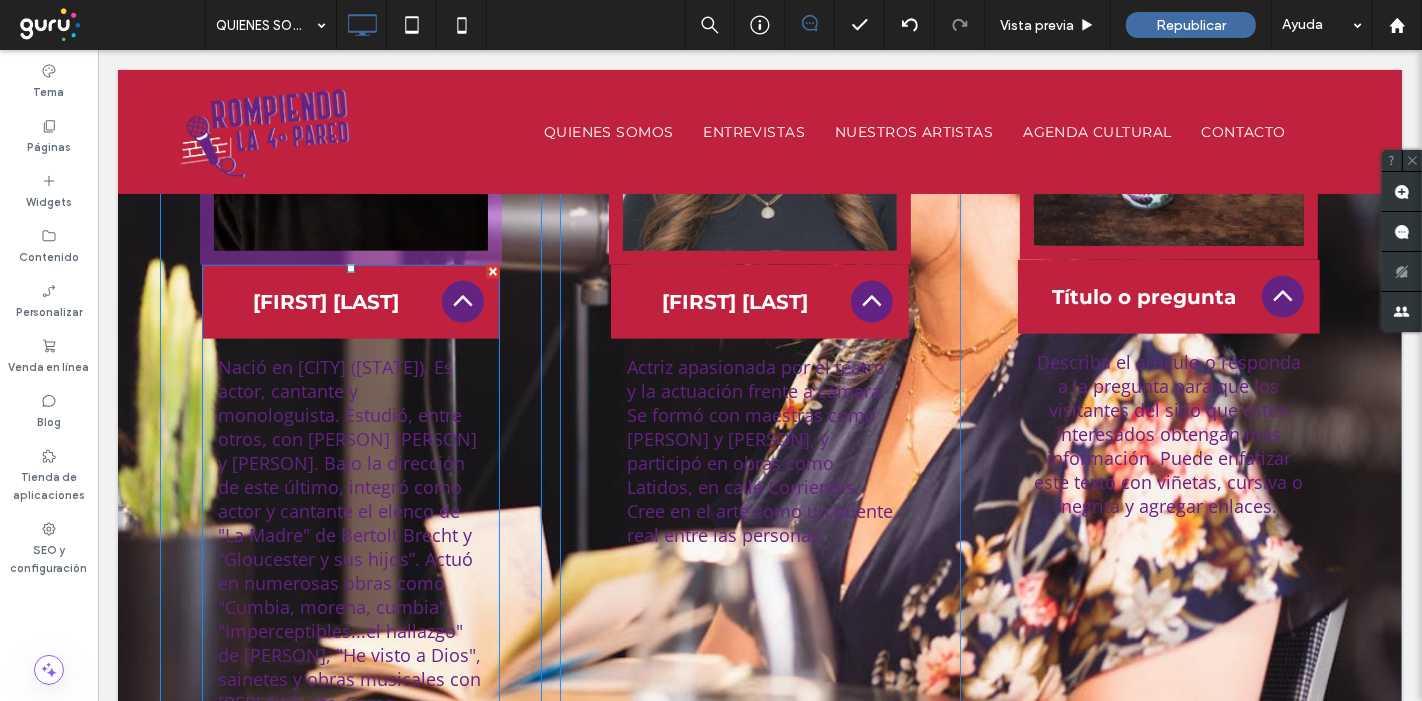 click on "[FIRST] [LAST]" at bounding box center [350, 302] 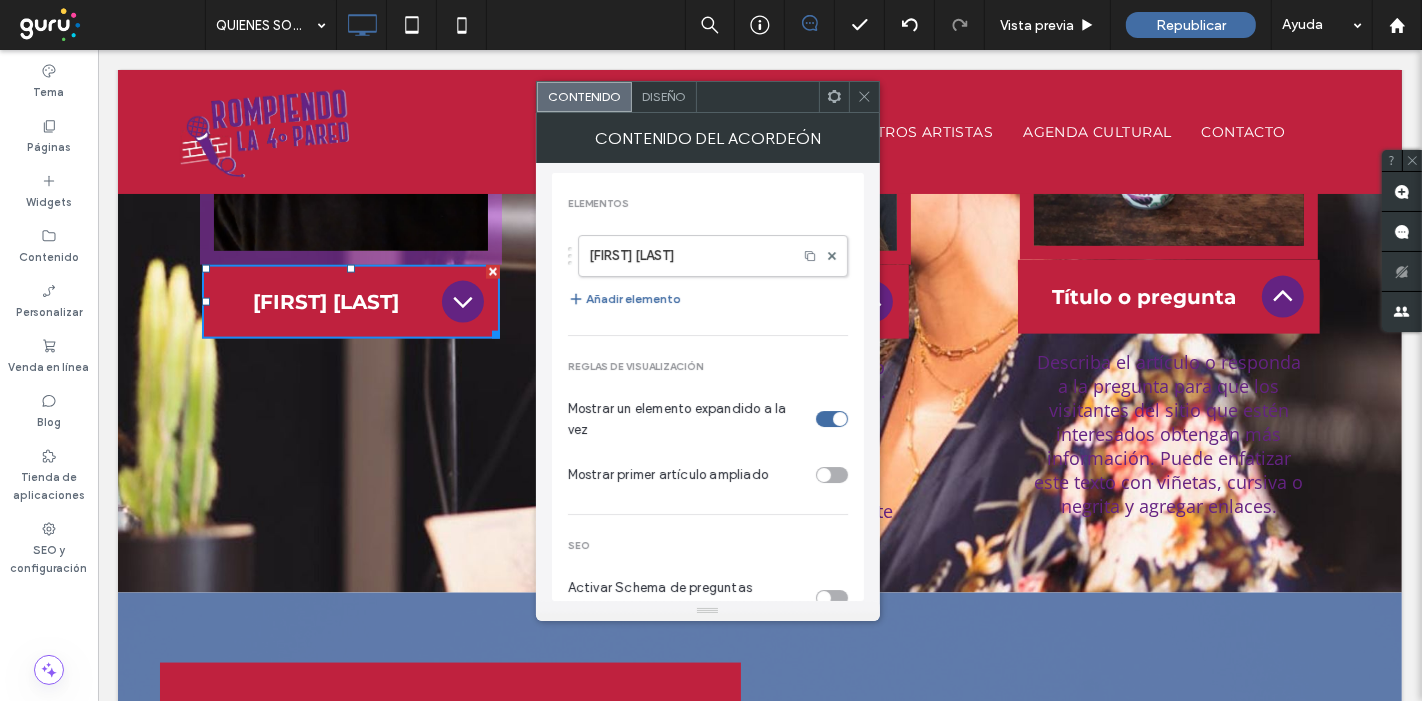 click on "Diseño" at bounding box center (664, 96) 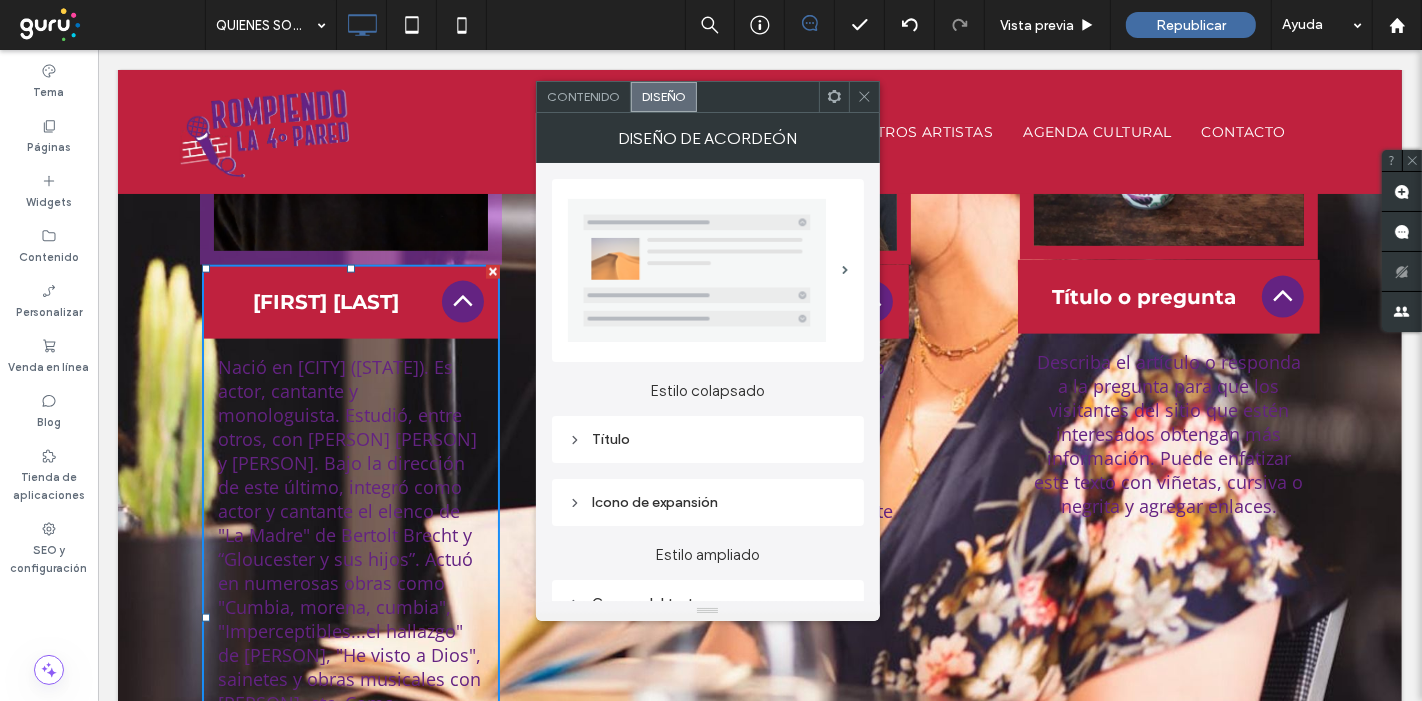 scroll, scrollTop: 111, scrollLeft: 0, axis: vertical 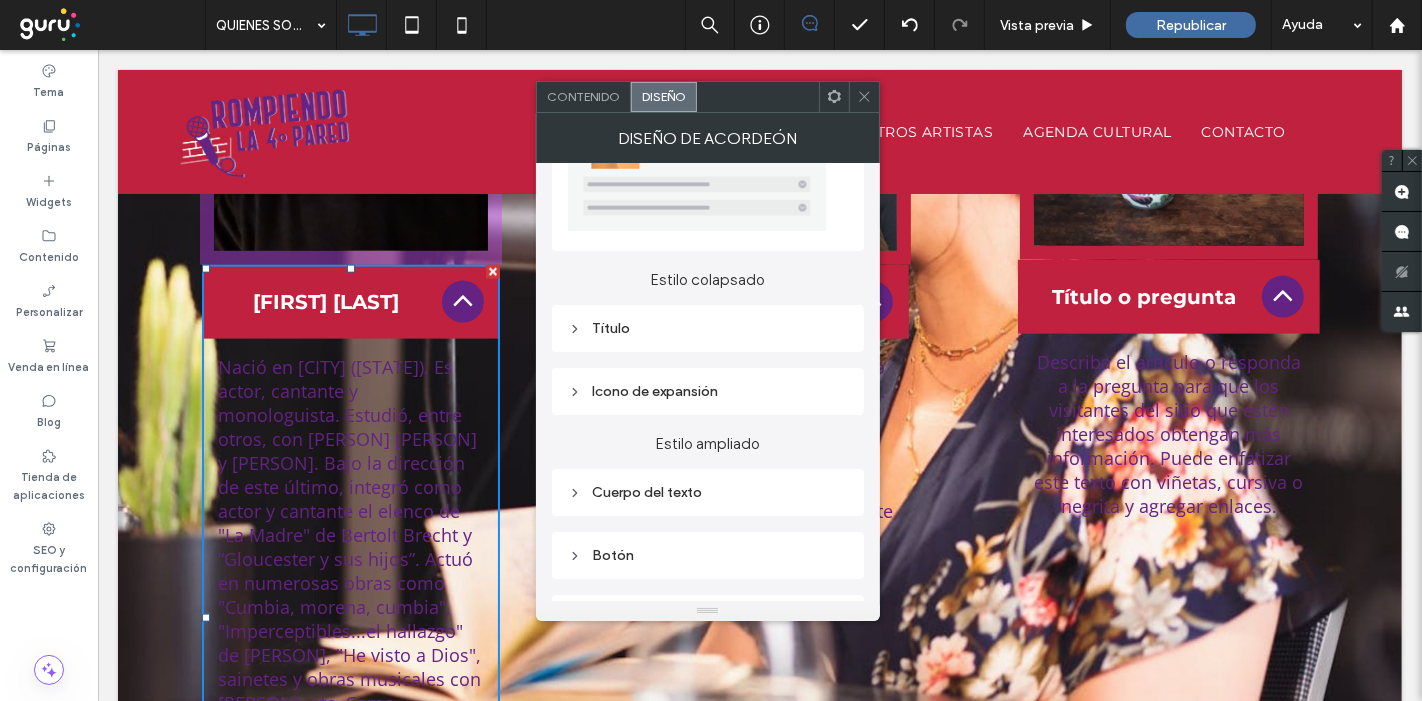click on "Título" at bounding box center (708, 328) 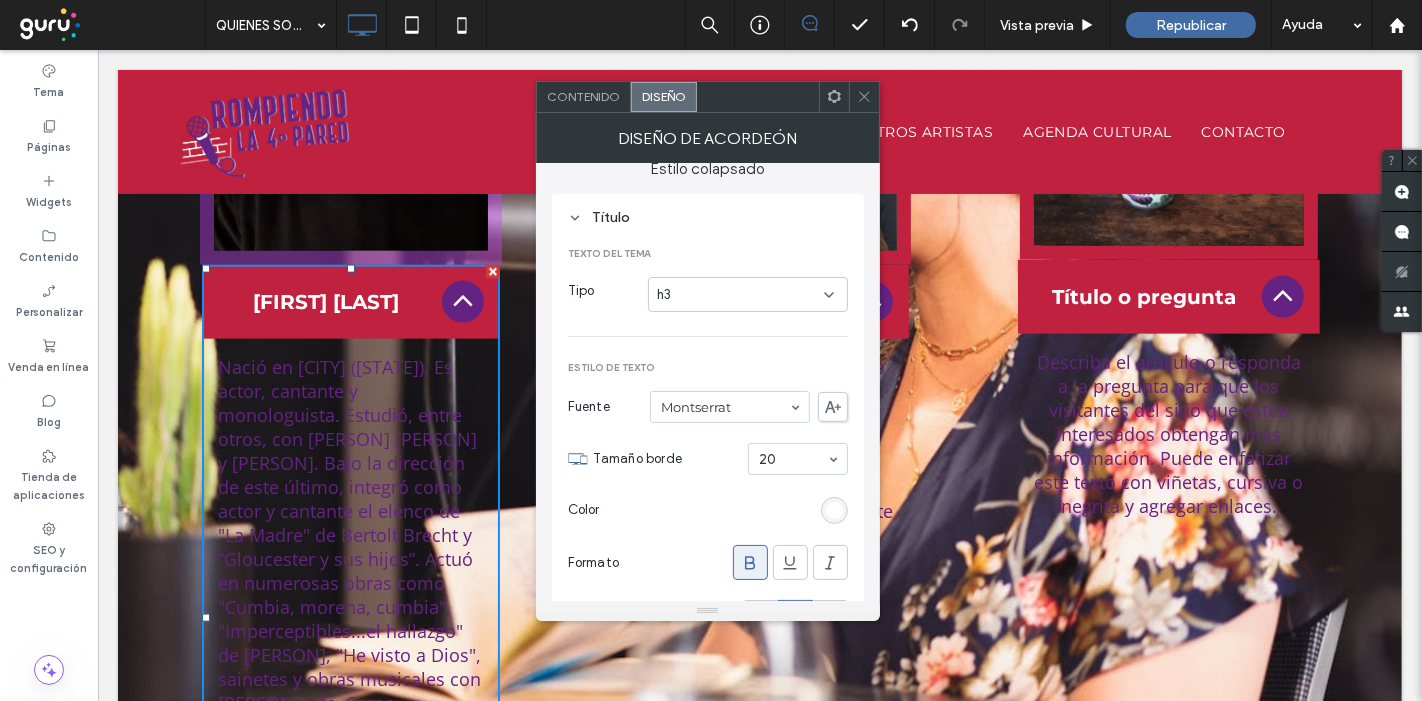 scroll, scrollTop: 333, scrollLeft: 0, axis: vertical 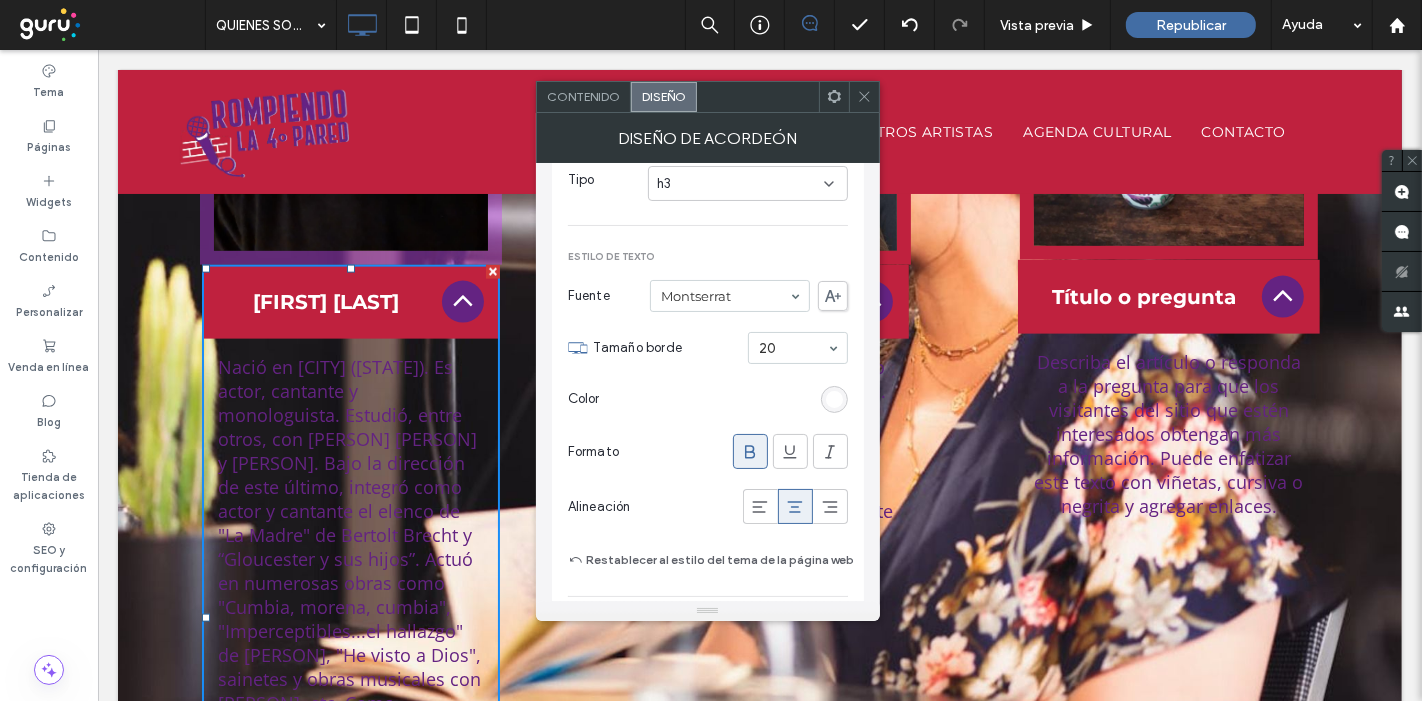 click at bounding box center [834, 399] 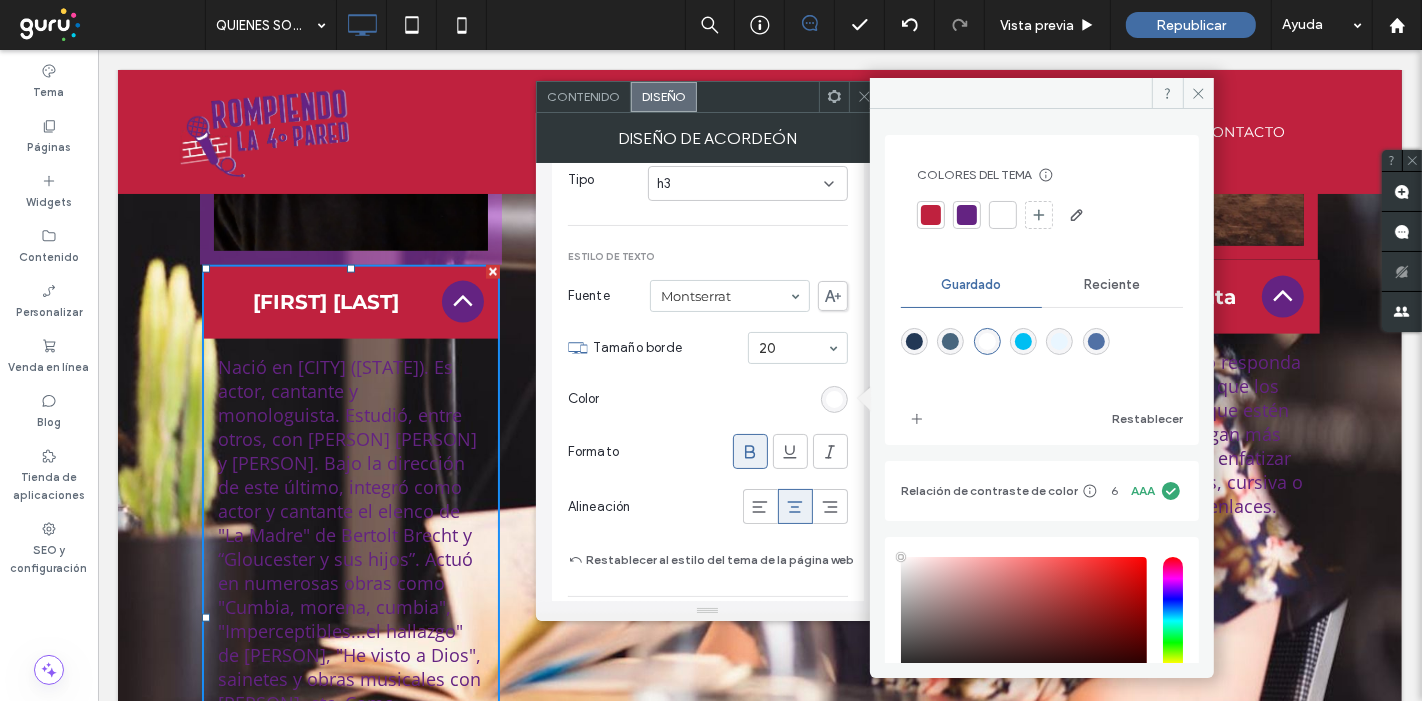click at bounding box center (967, 215) 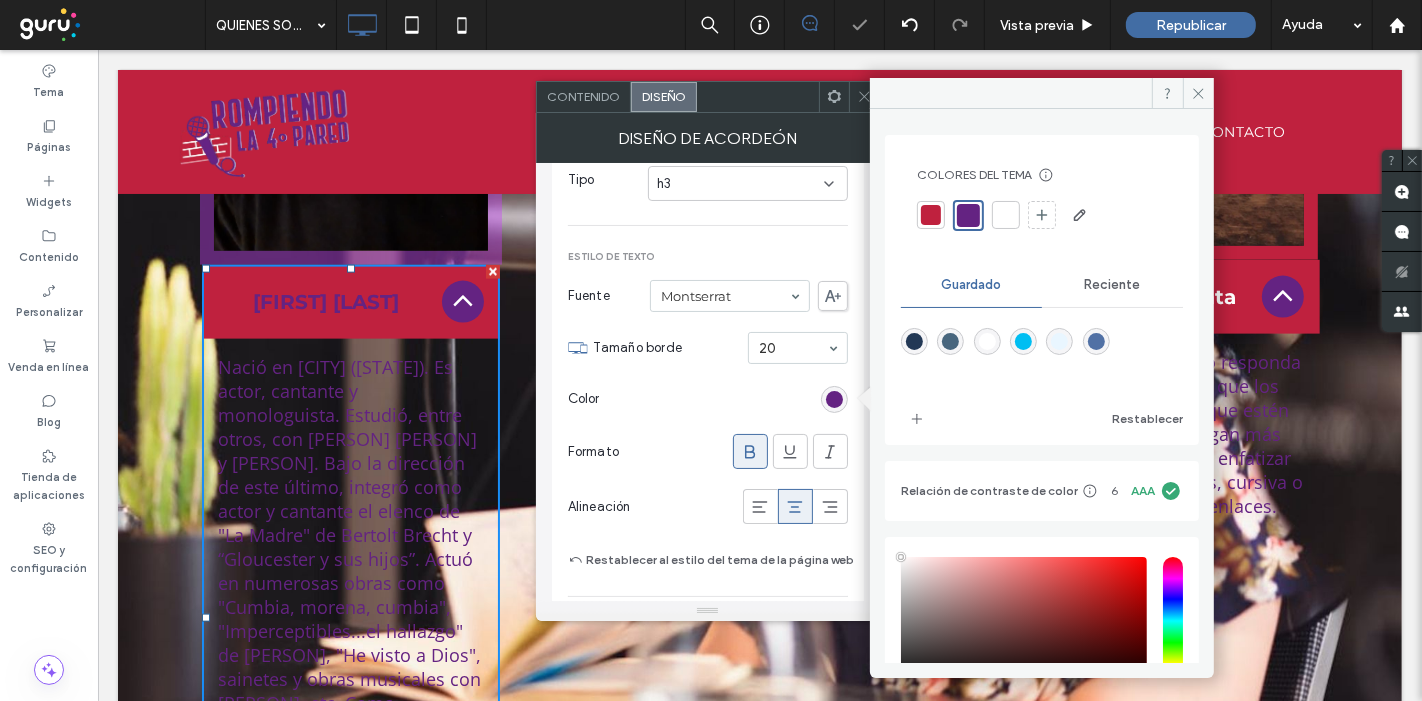 click on "Color" at bounding box center (708, 399) 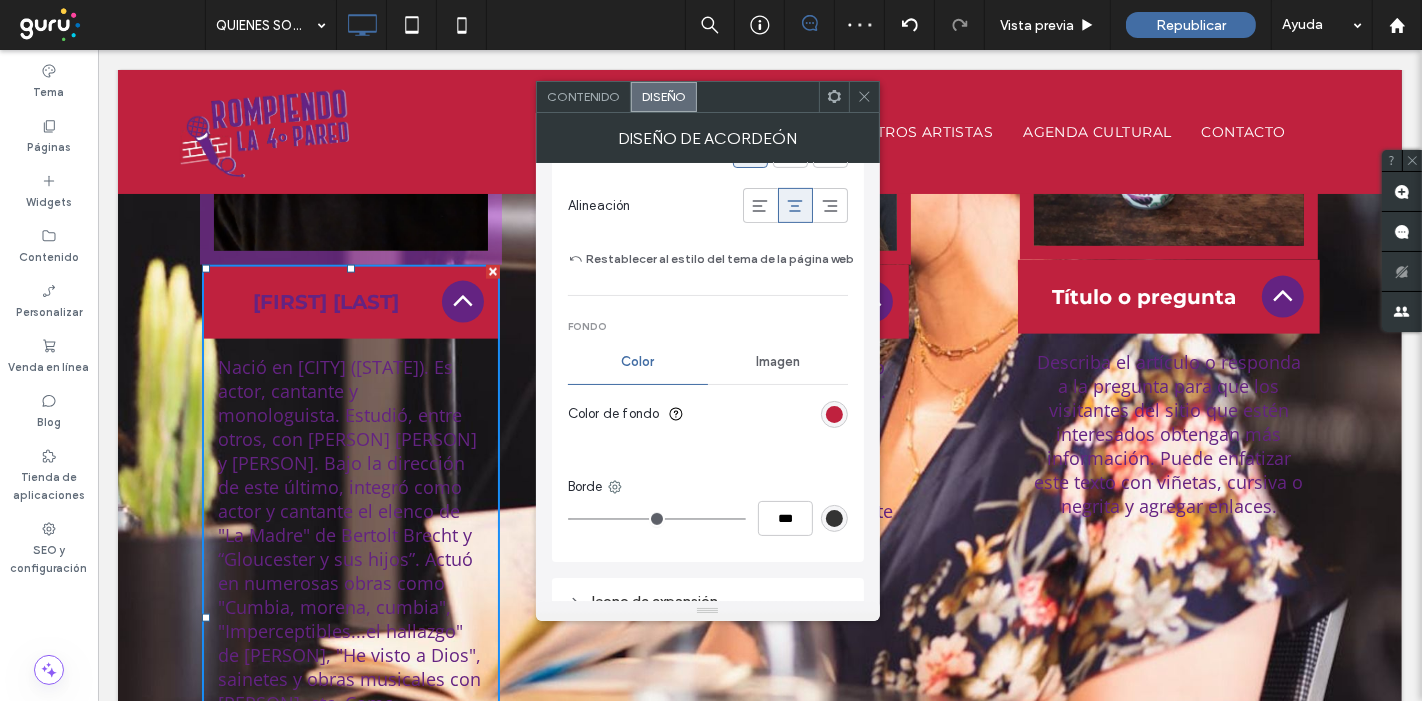 scroll, scrollTop: 666, scrollLeft: 0, axis: vertical 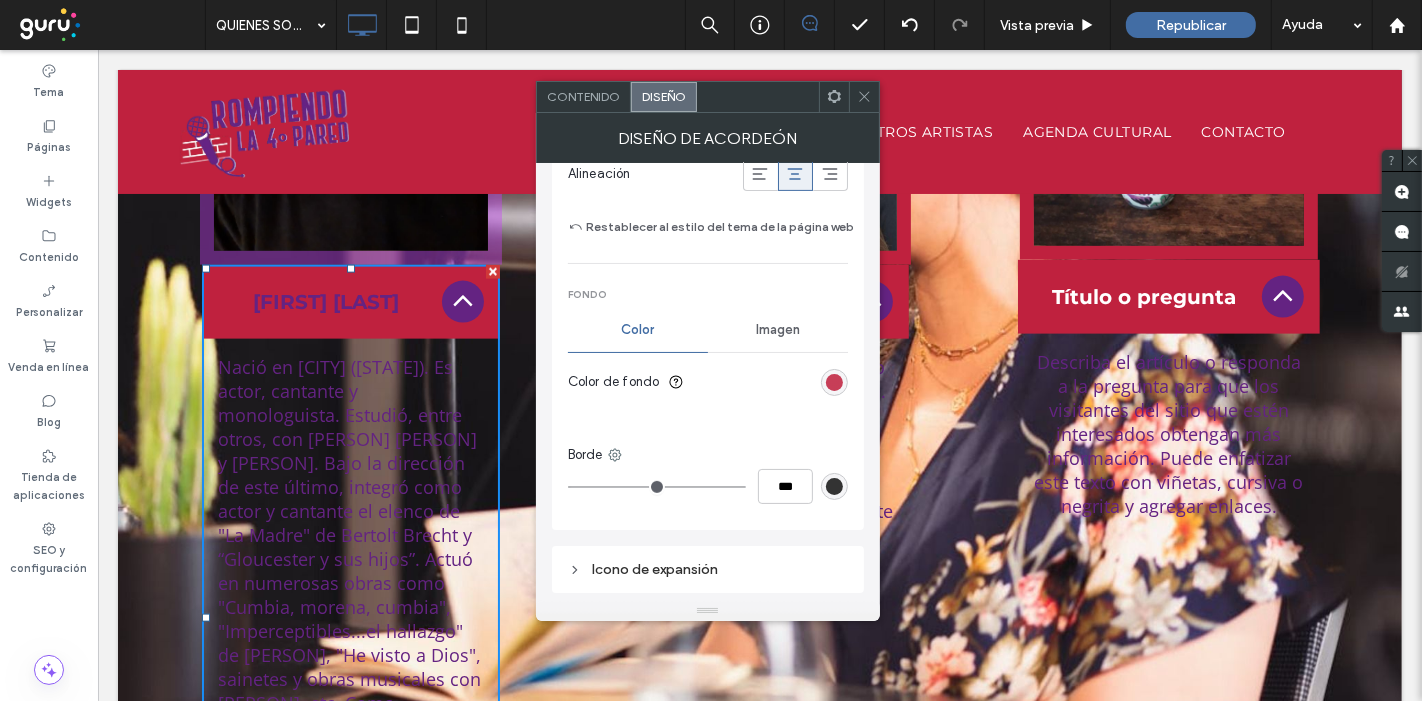 click at bounding box center (834, 382) 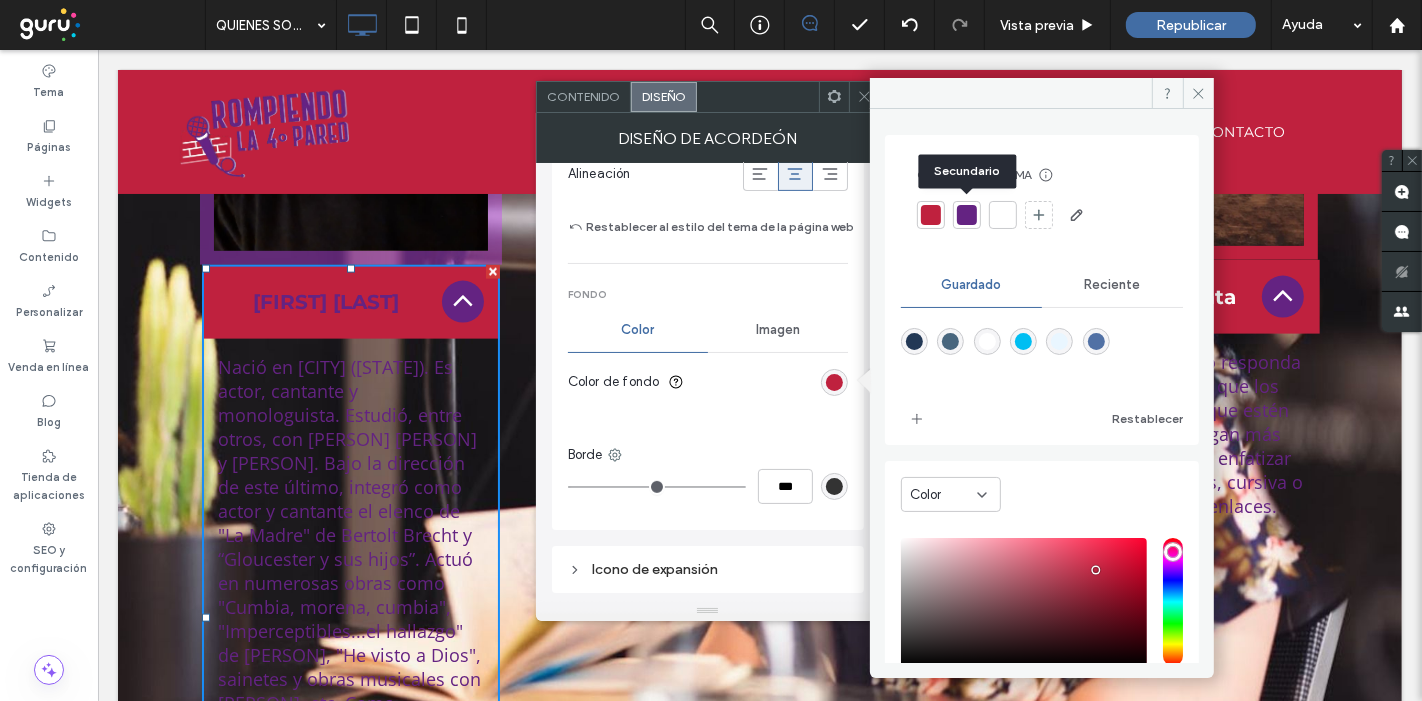 click at bounding box center (967, 215) 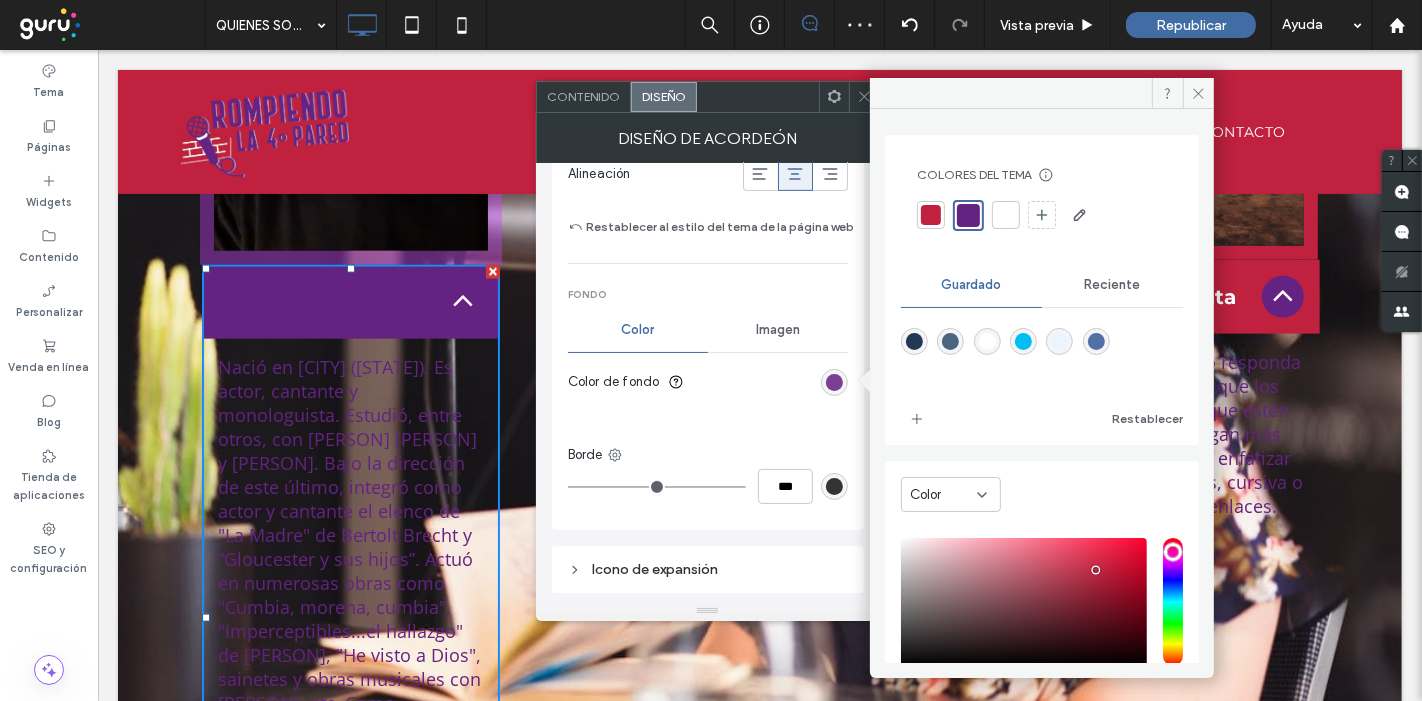 click at bounding box center [834, 382] 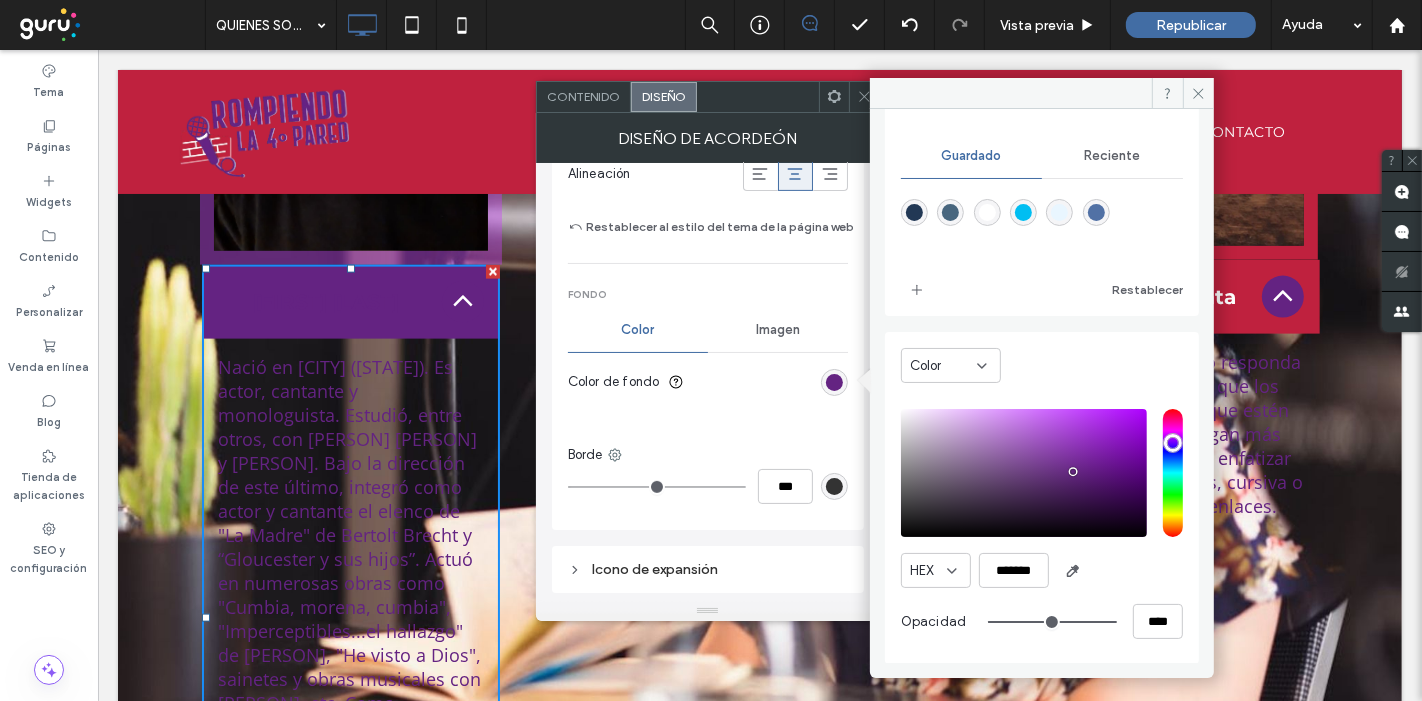 scroll, scrollTop: 18, scrollLeft: 0, axis: vertical 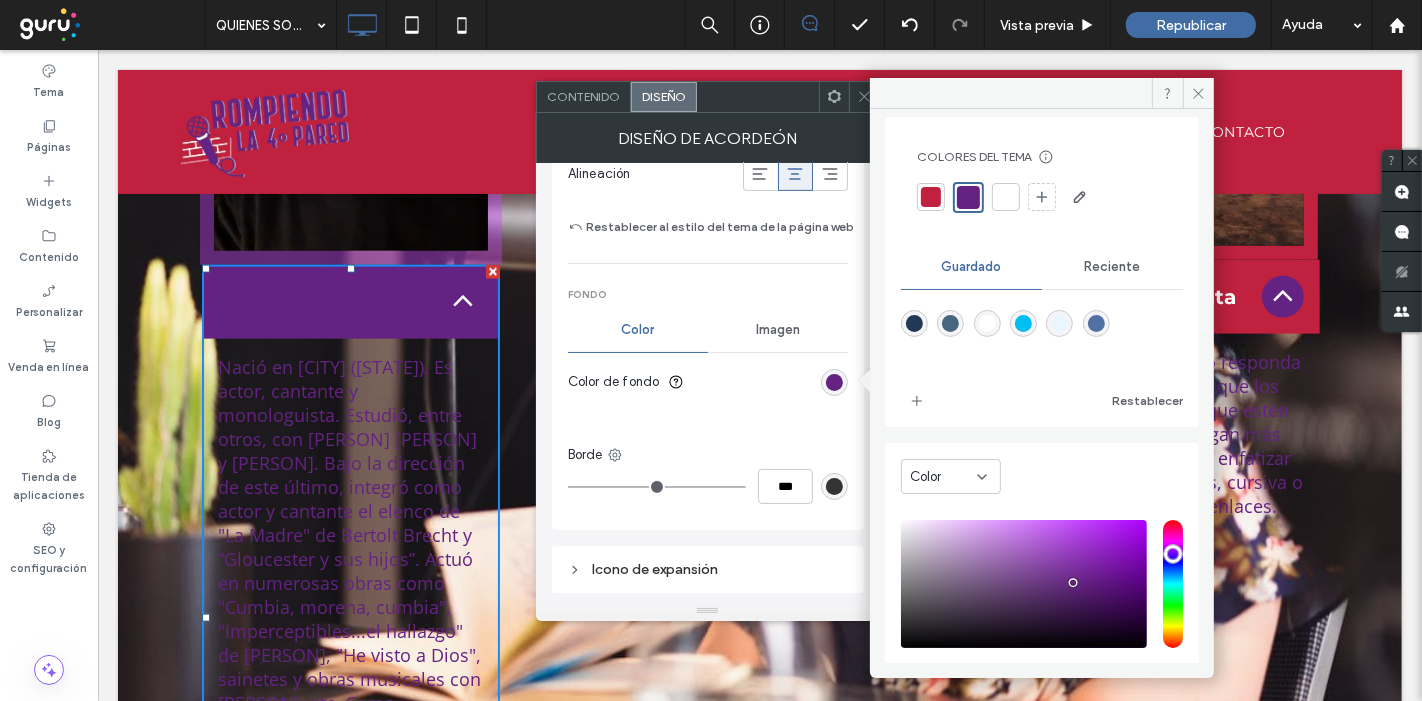 click on "Reciente" at bounding box center (1112, 267) 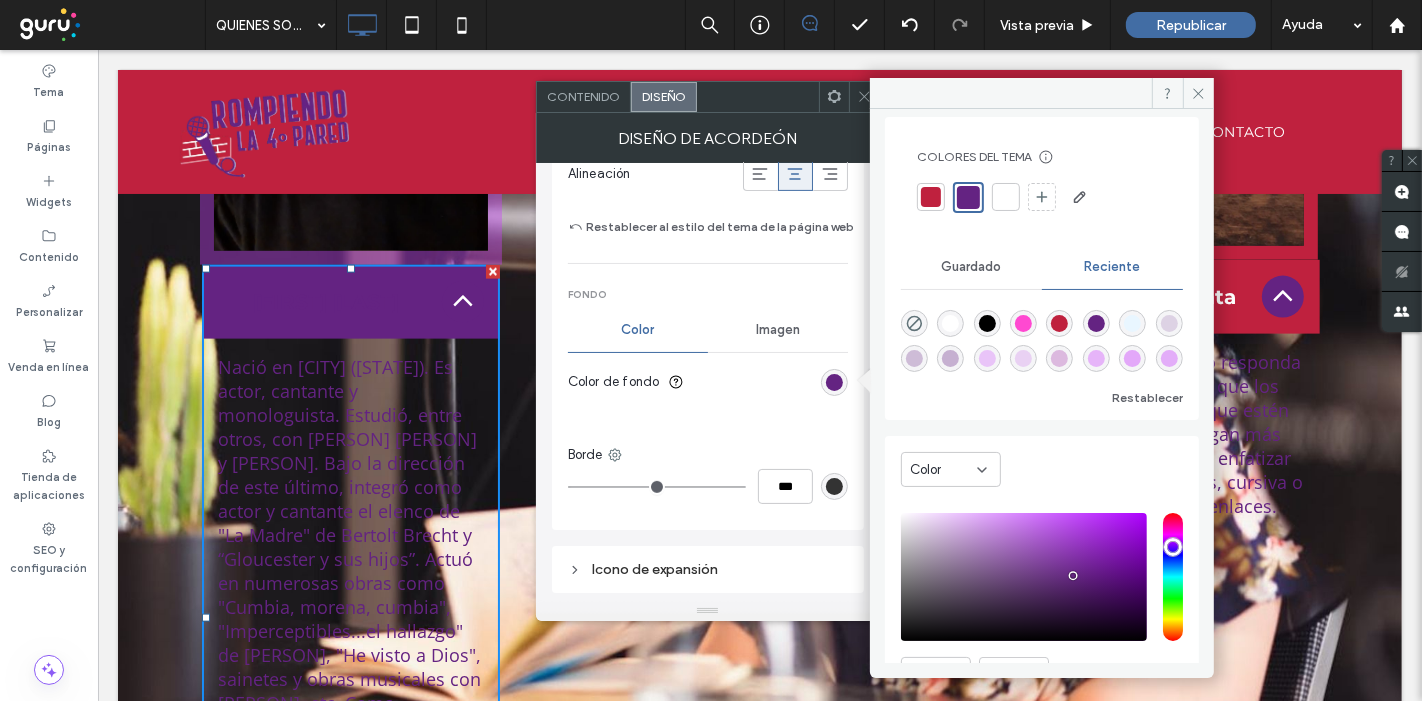scroll, scrollTop: 31, scrollLeft: 0, axis: vertical 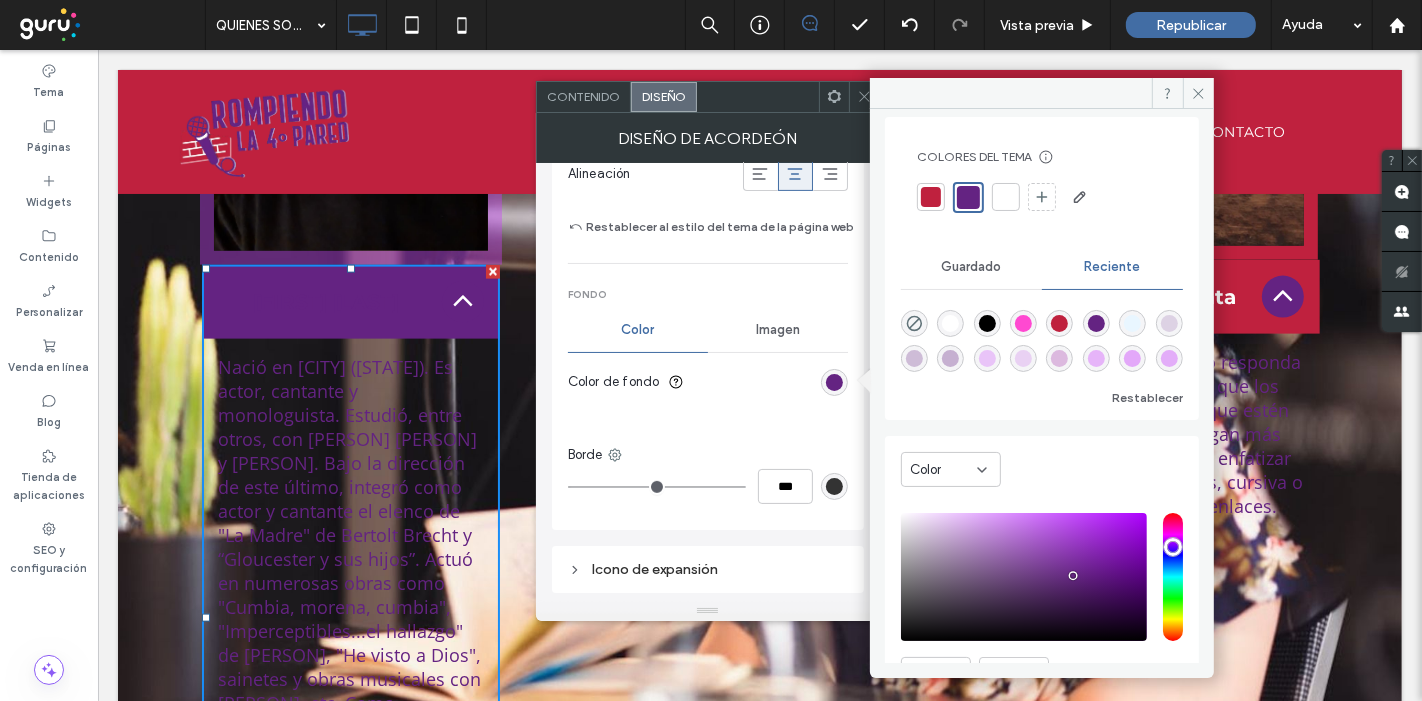 click at bounding box center (1169, 358) 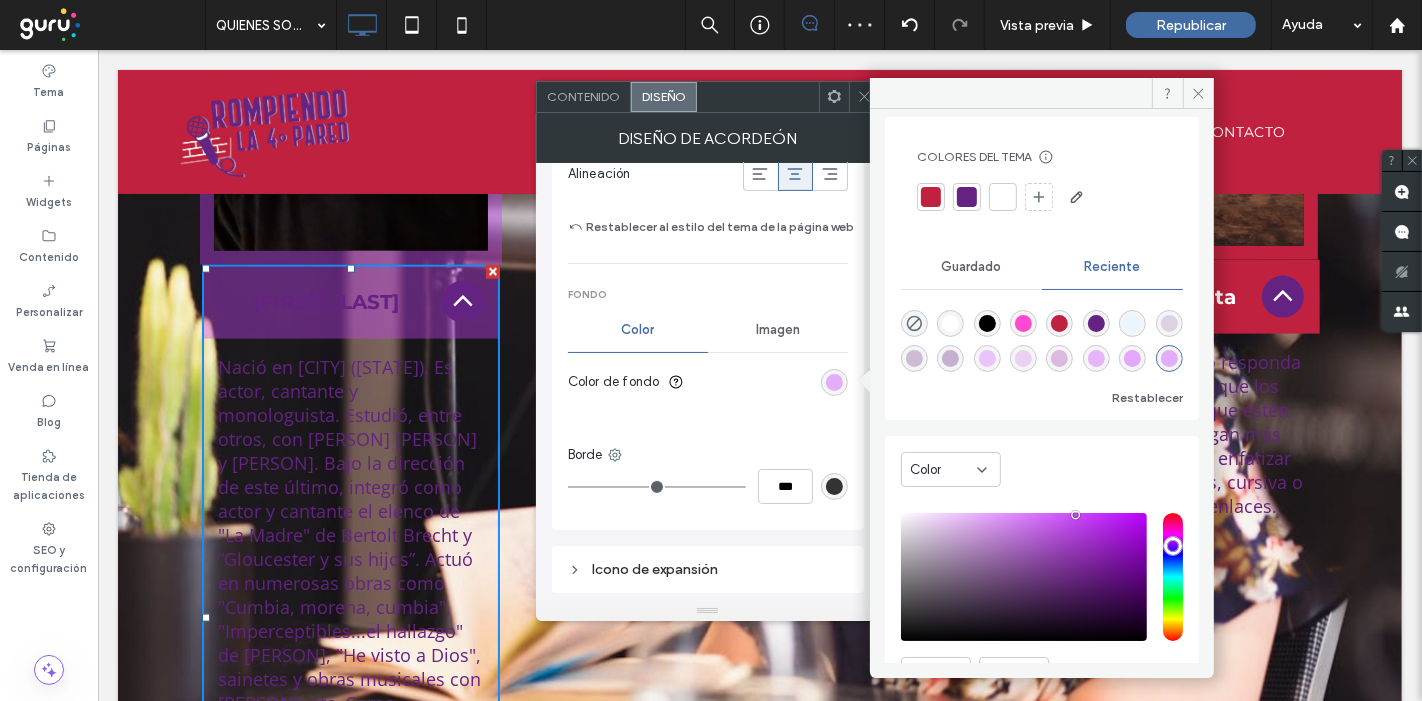 click on "Color de fondo" at bounding box center (708, 382) 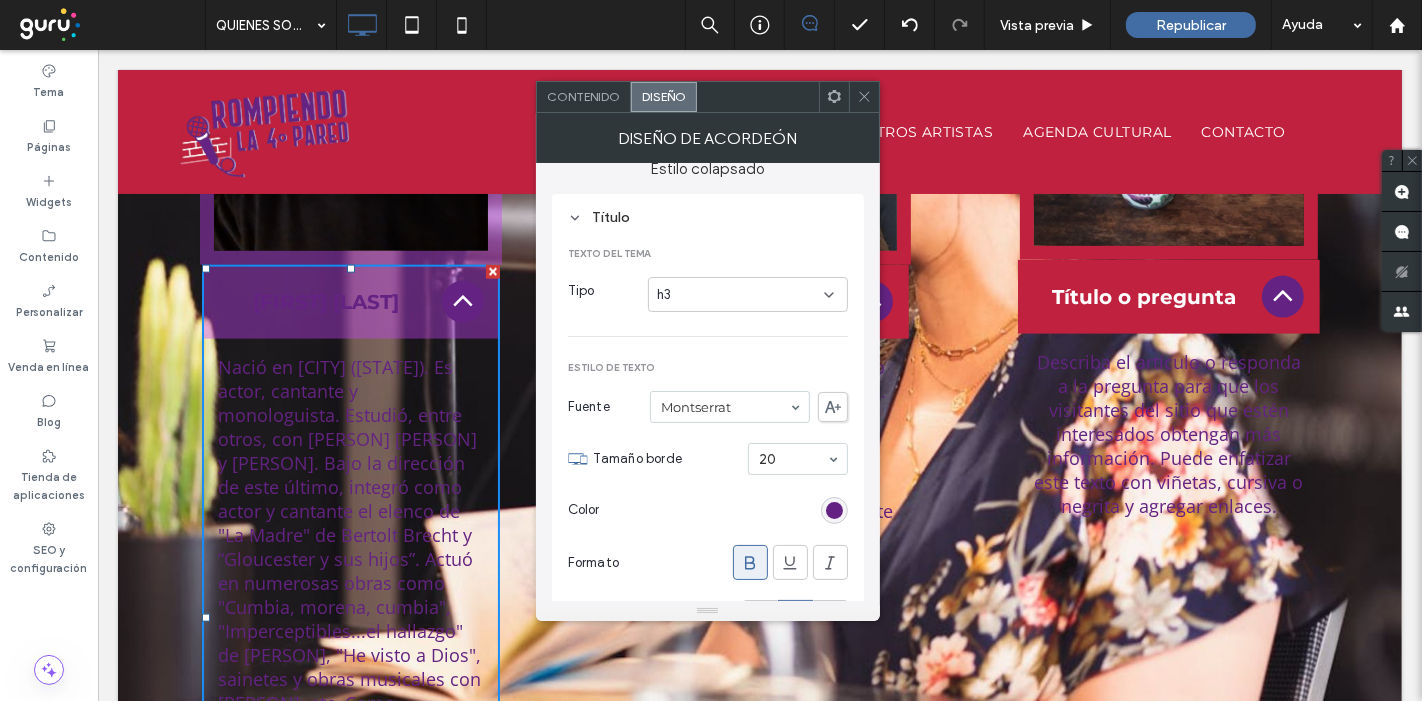 scroll, scrollTop: 333, scrollLeft: 0, axis: vertical 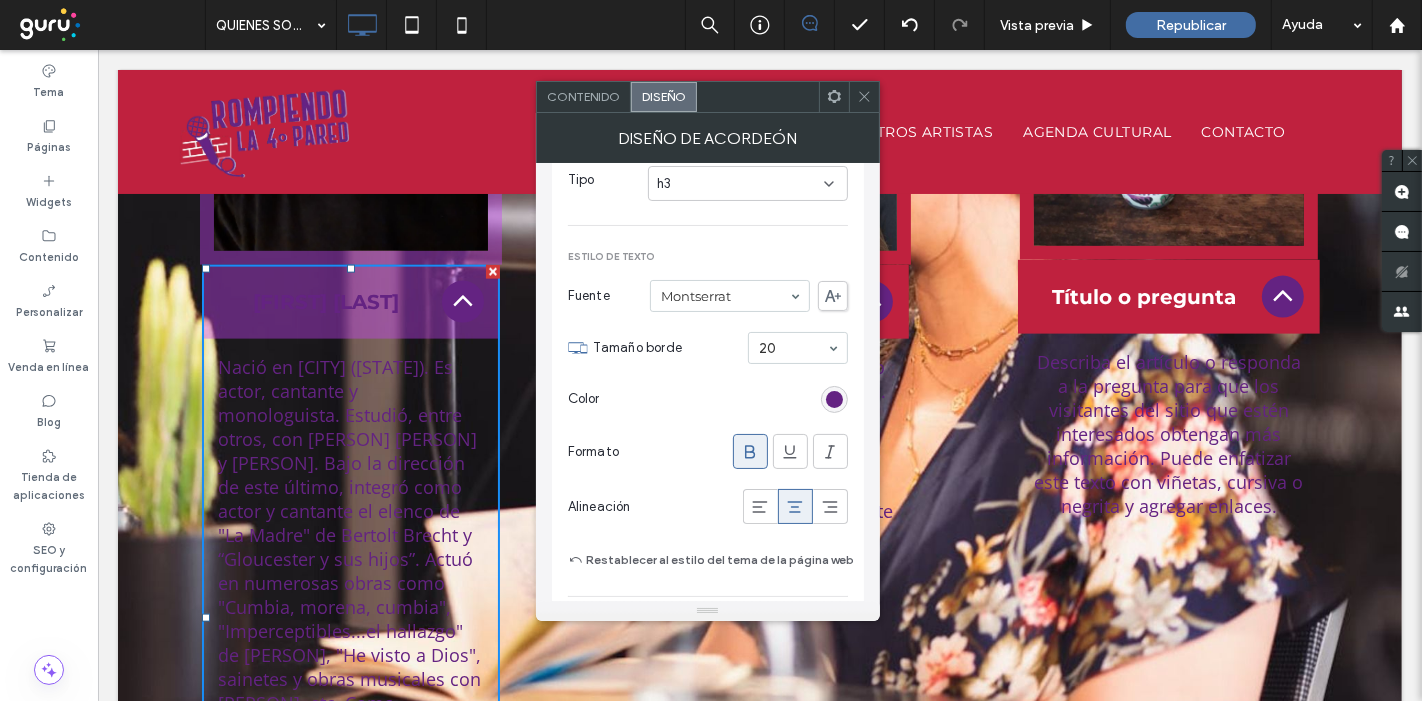 click at bounding box center (834, 399) 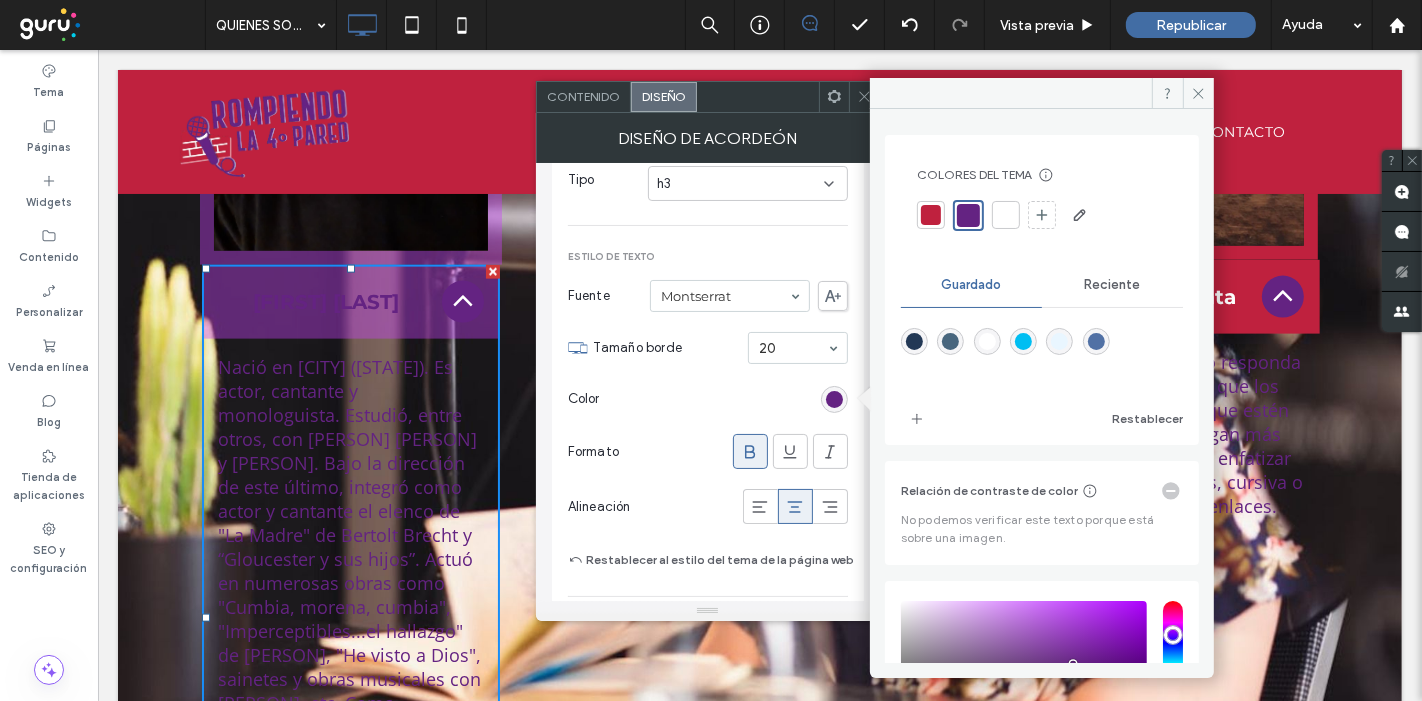click at bounding box center [1006, 215] 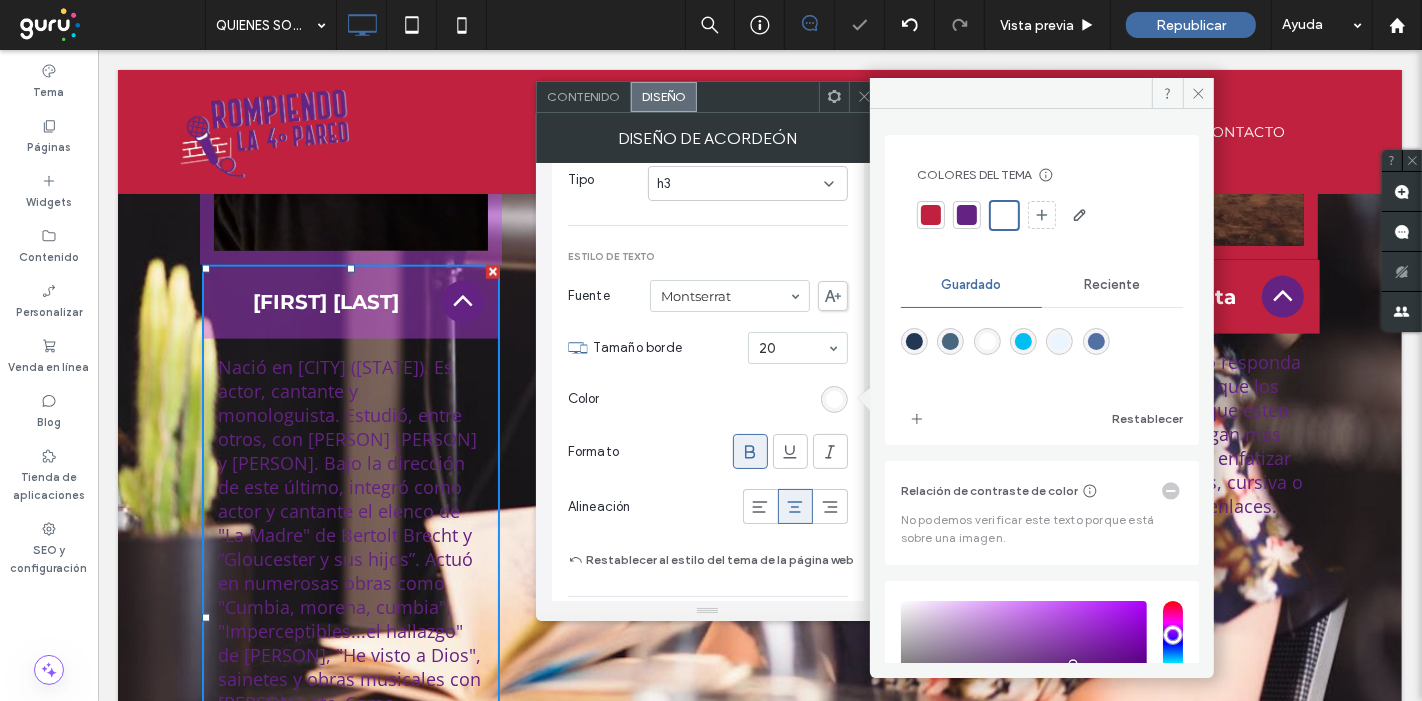 click on "Color" at bounding box center [708, 399] 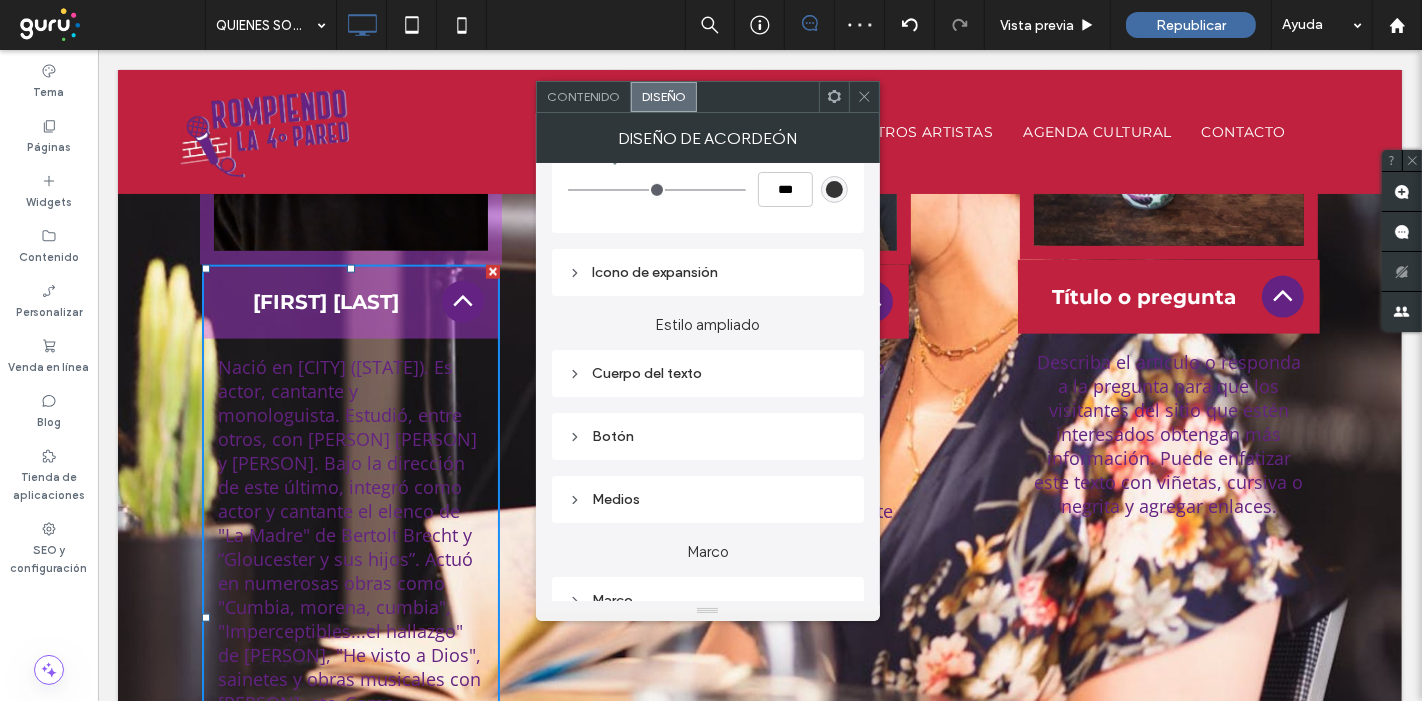 scroll, scrollTop: 1000, scrollLeft: 0, axis: vertical 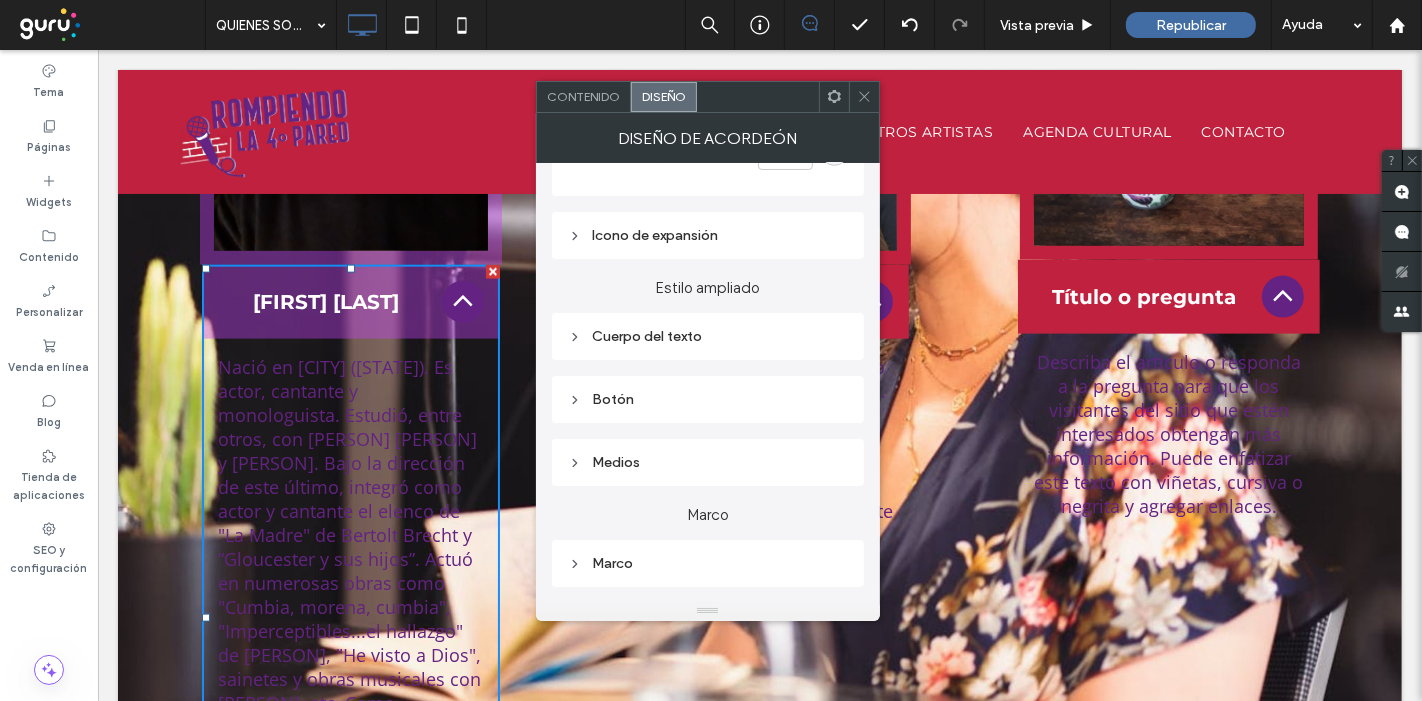 click 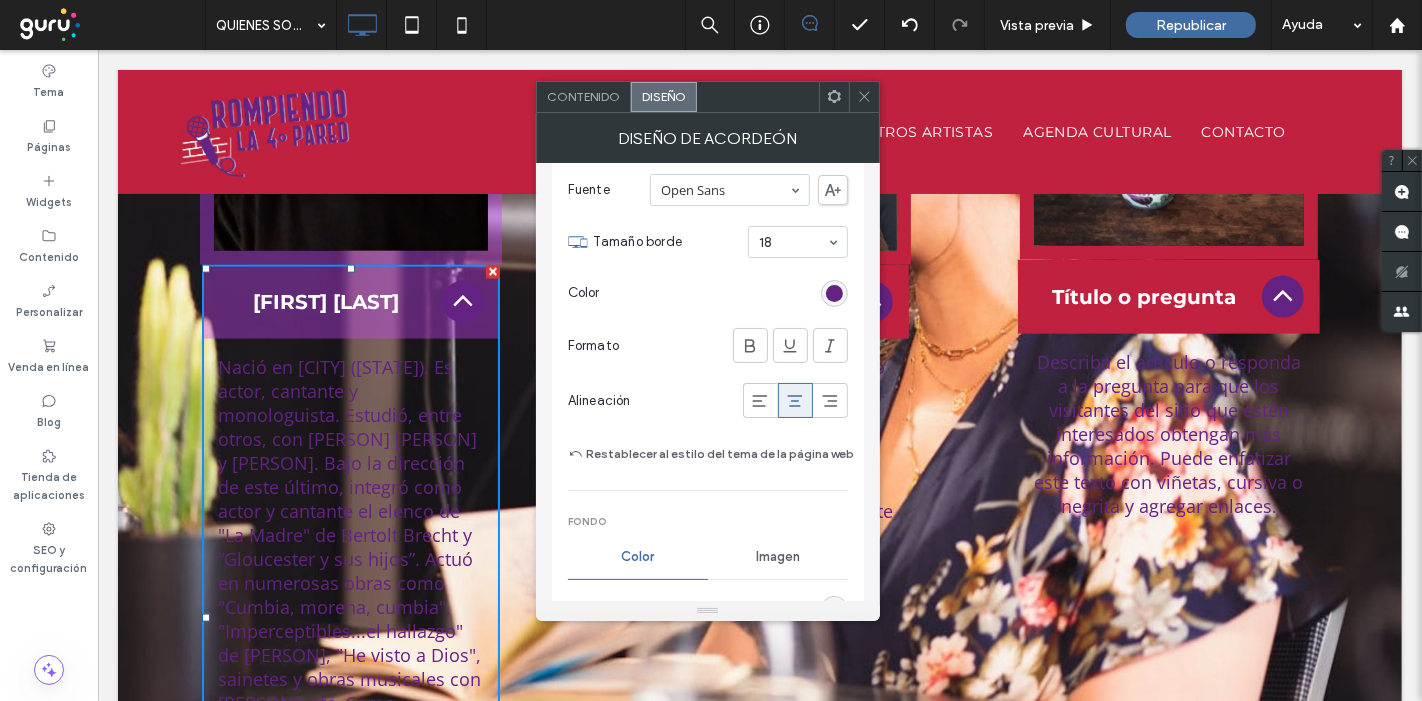 scroll, scrollTop: 1333, scrollLeft: 0, axis: vertical 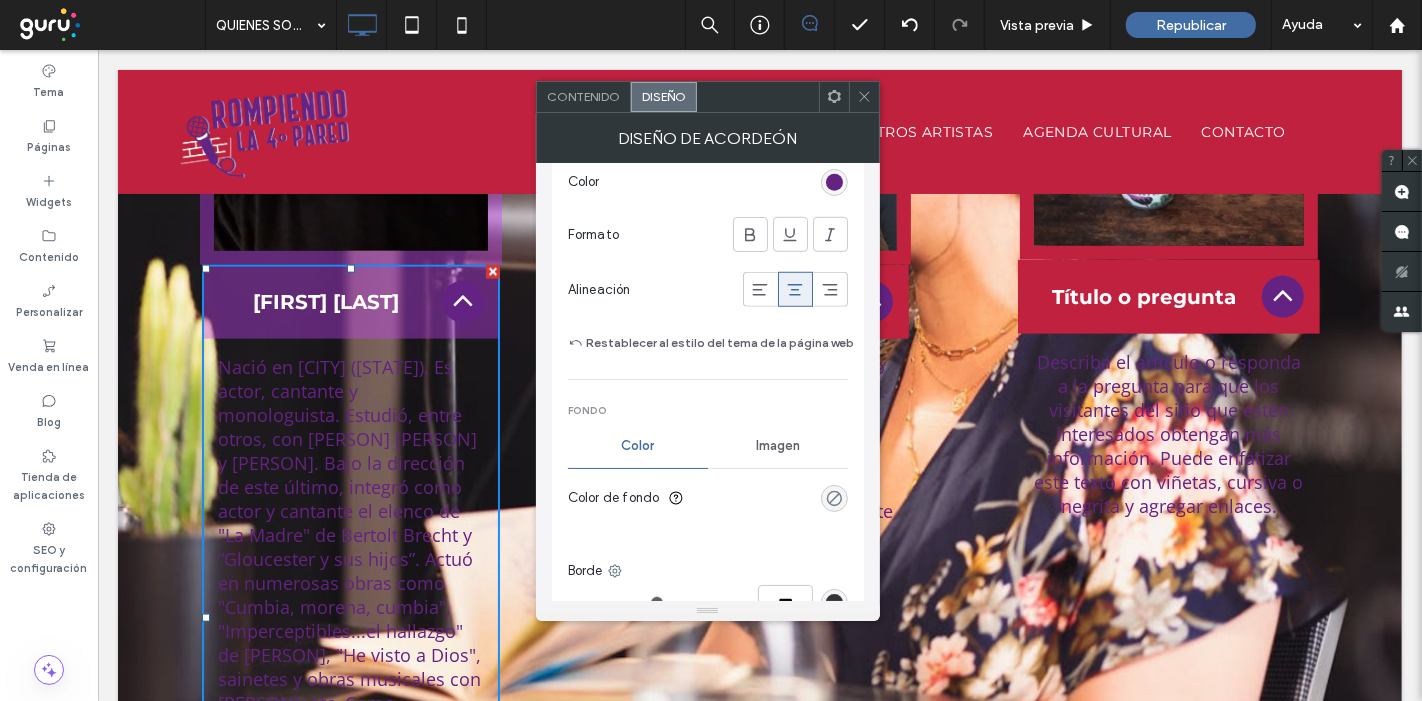 click at bounding box center (834, 498) 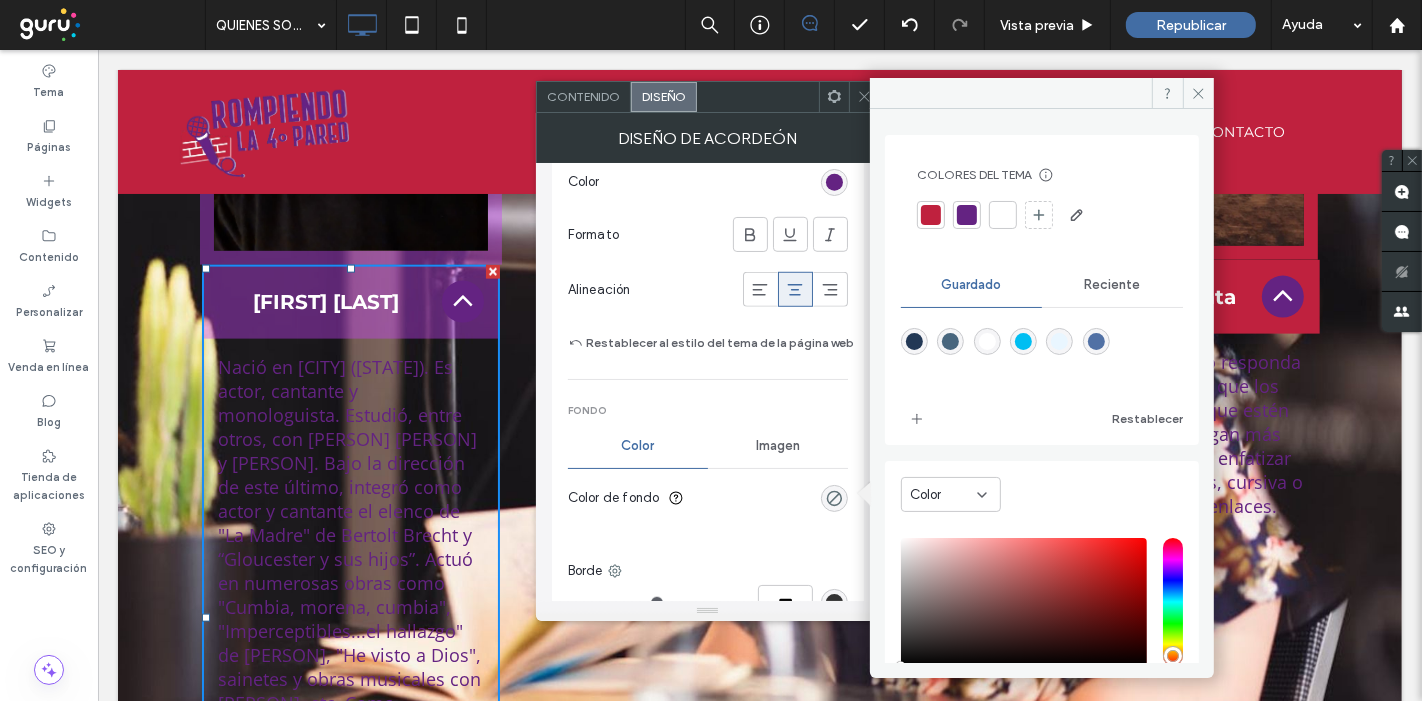 click at bounding box center (1003, 215) 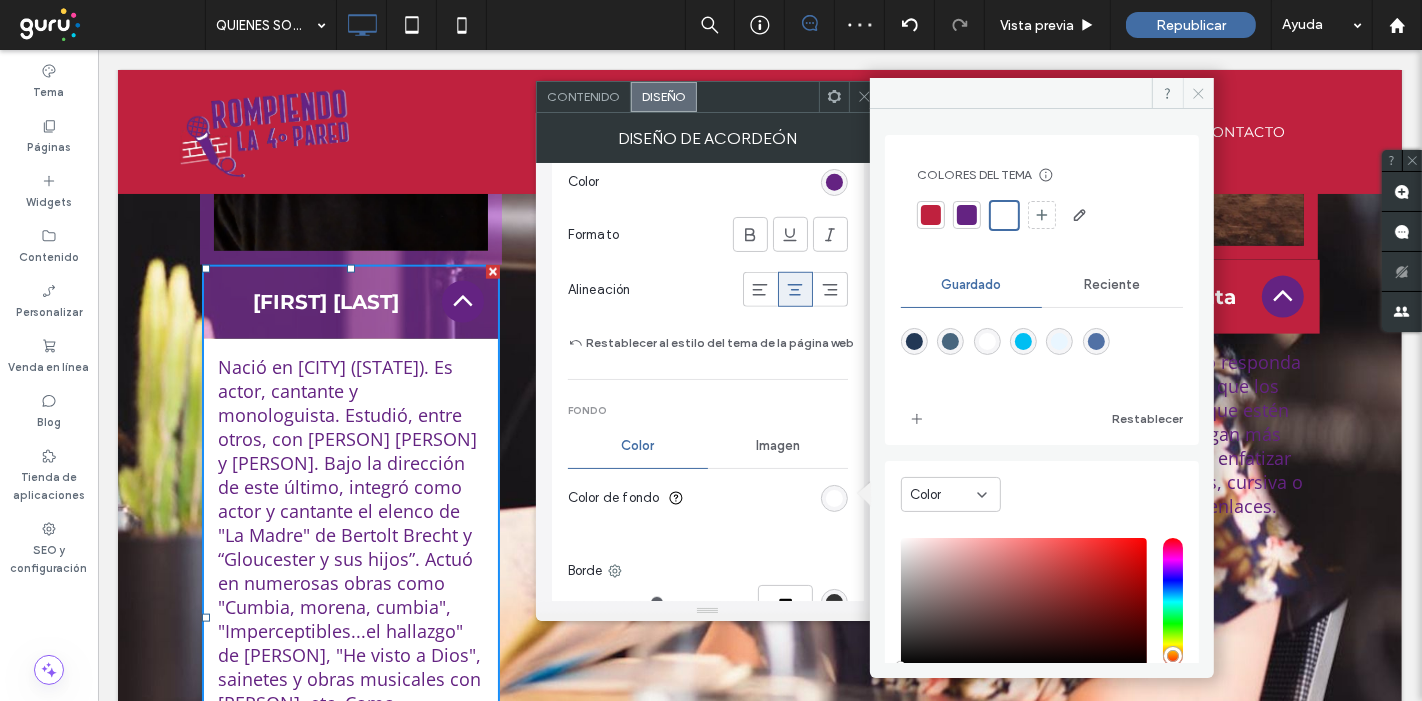 click 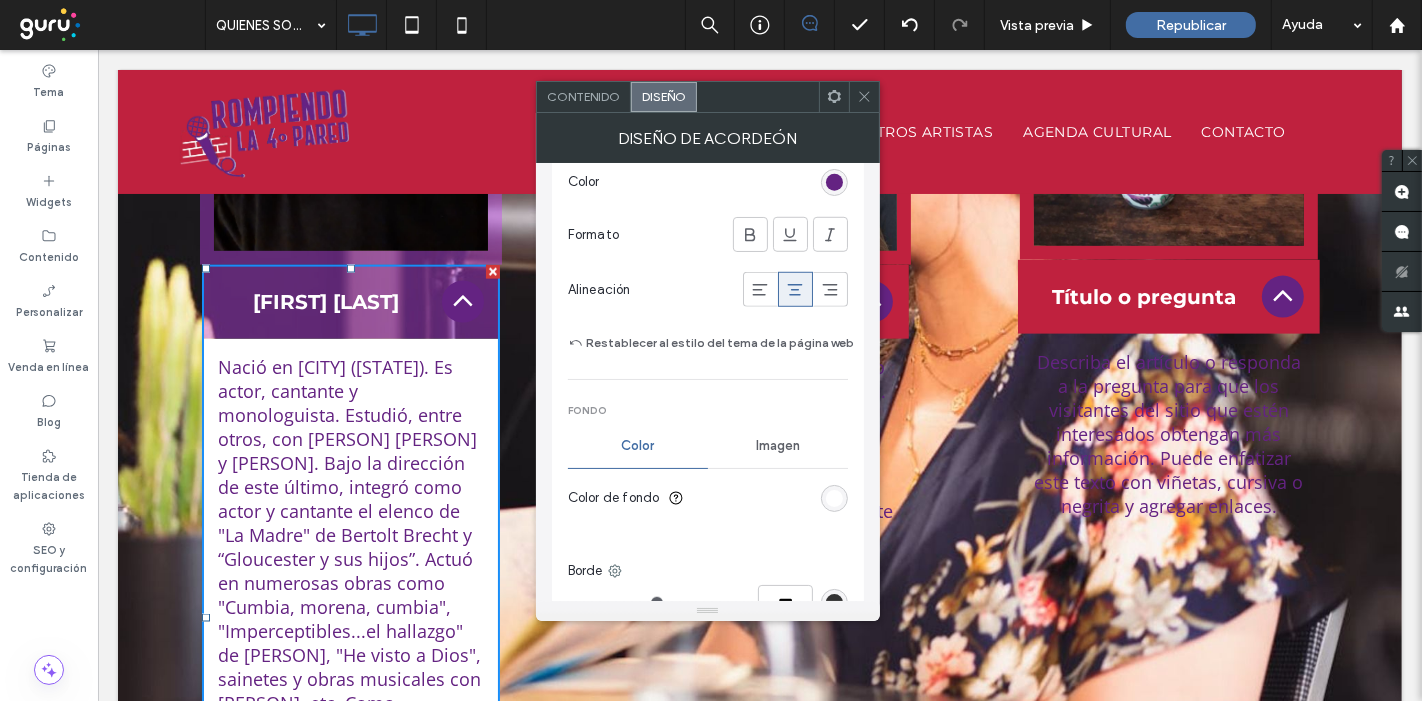 click 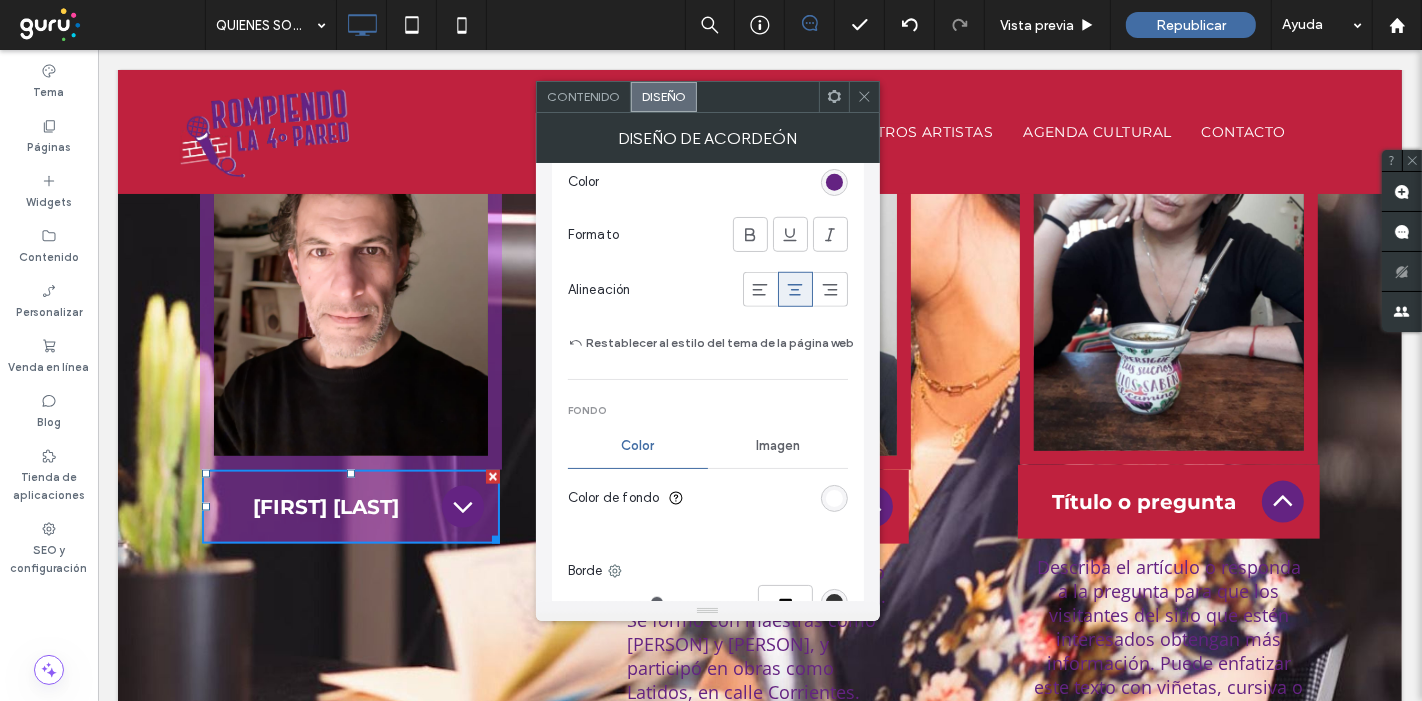 scroll, scrollTop: 2000, scrollLeft: 0, axis: vertical 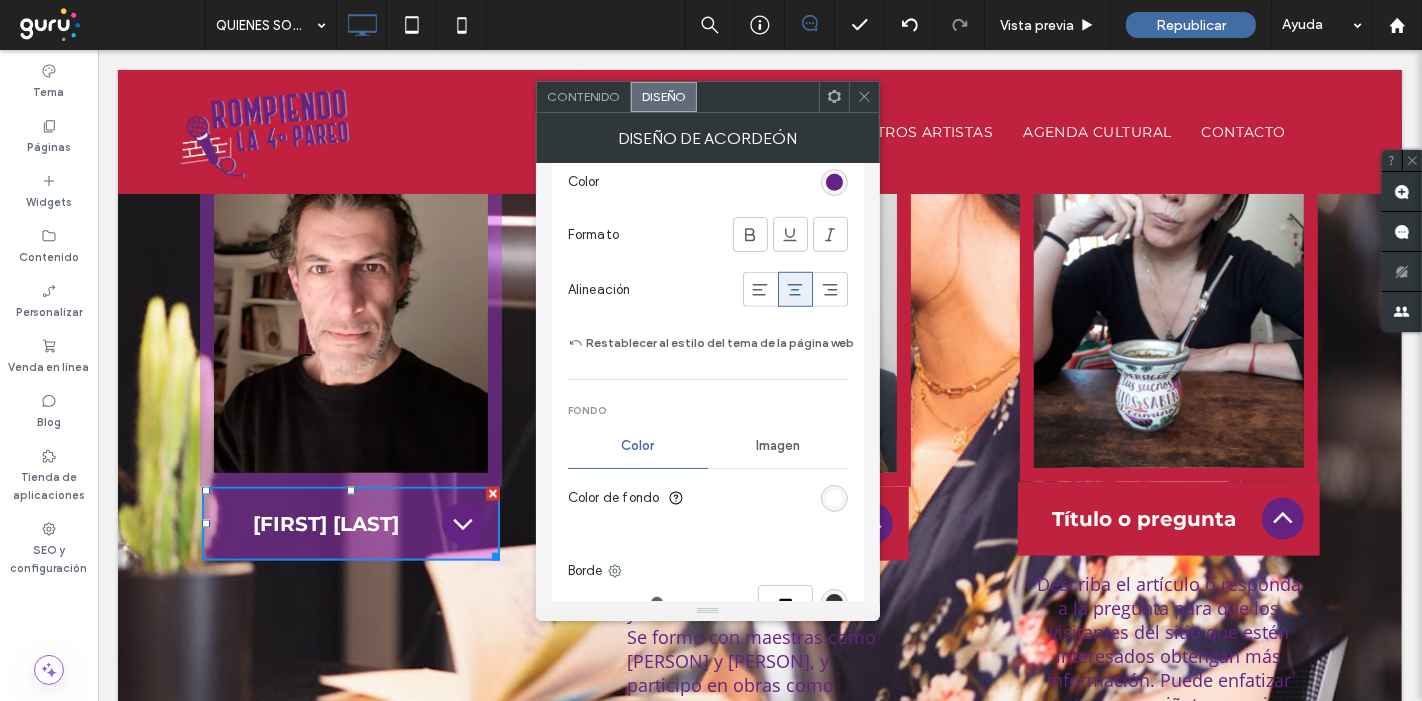 click on "Click To Paste     Click To Paste     Adrián Herrera Nació en Lomas de Zamora (Buenos Aires). Es actor, cantante y monologuista. Estudió, entre otros, con Guillermo Ben Hassan, Germán Akis y Raúl Serrano. Bajo la dirección de este último, integró como actor y cantante el elenco de "La Madre" de Bertolt Brecht y “Gloucester y sus hijos”. Actuó en numerosas obras como "Cumbia, morena, cumbia", "Imperceptibles...el hallazgo" de Mirta Morutto, "He visto a Dios", sainetes y obras musicales con Walter Yonsky, etc. Como monologuista, integró de forma estable el repertorio de "Remember Pub" y llevó adelante el espectáculo "La Comiquería" en el Teatro Arlequino. Con "Los argentinos descendemos de los barcos" de Ben Hassan, participó del Festival Internacional de La Habana. Title or Question Describe the item or answer the question so that site visitors who are interested get more information. You can emphasize this text with bullets, italics or bold, and add links. Button Button" at bounding box center [350, 327] 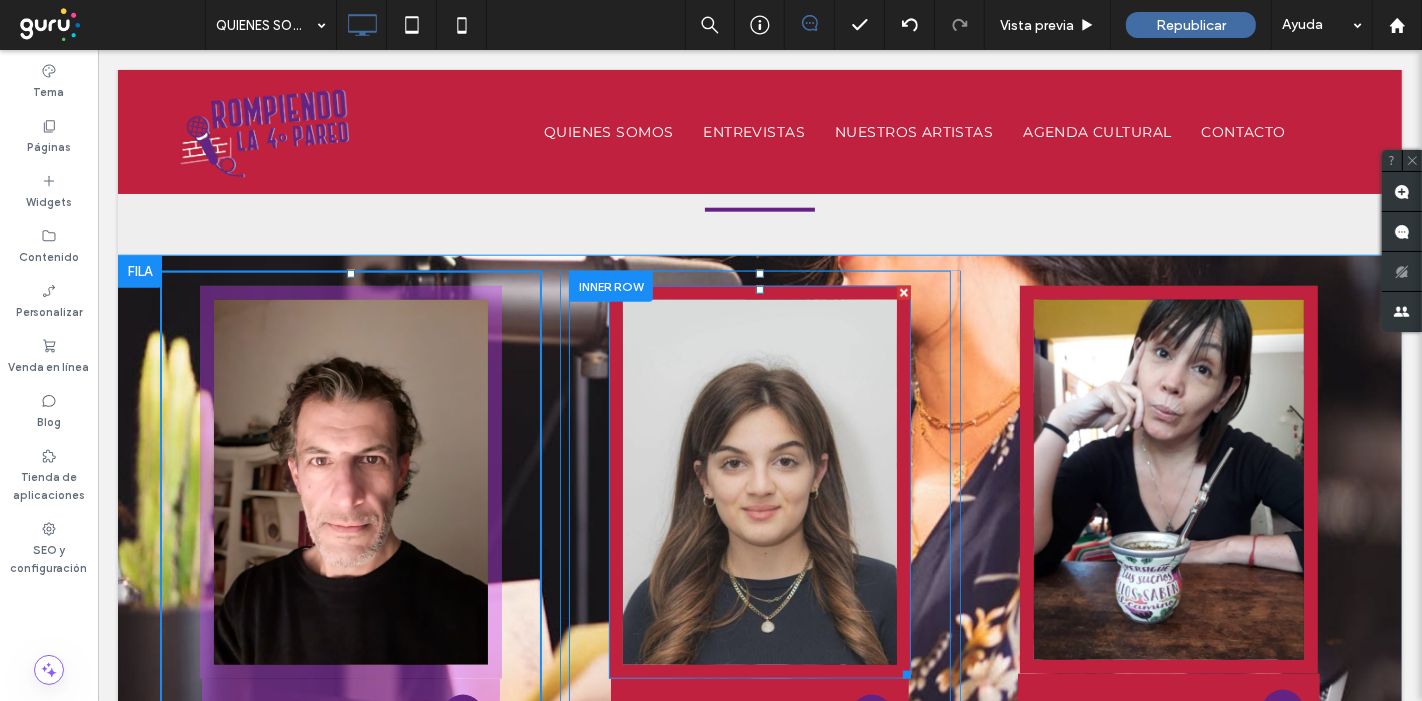 scroll, scrollTop: 1777, scrollLeft: 0, axis: vertical 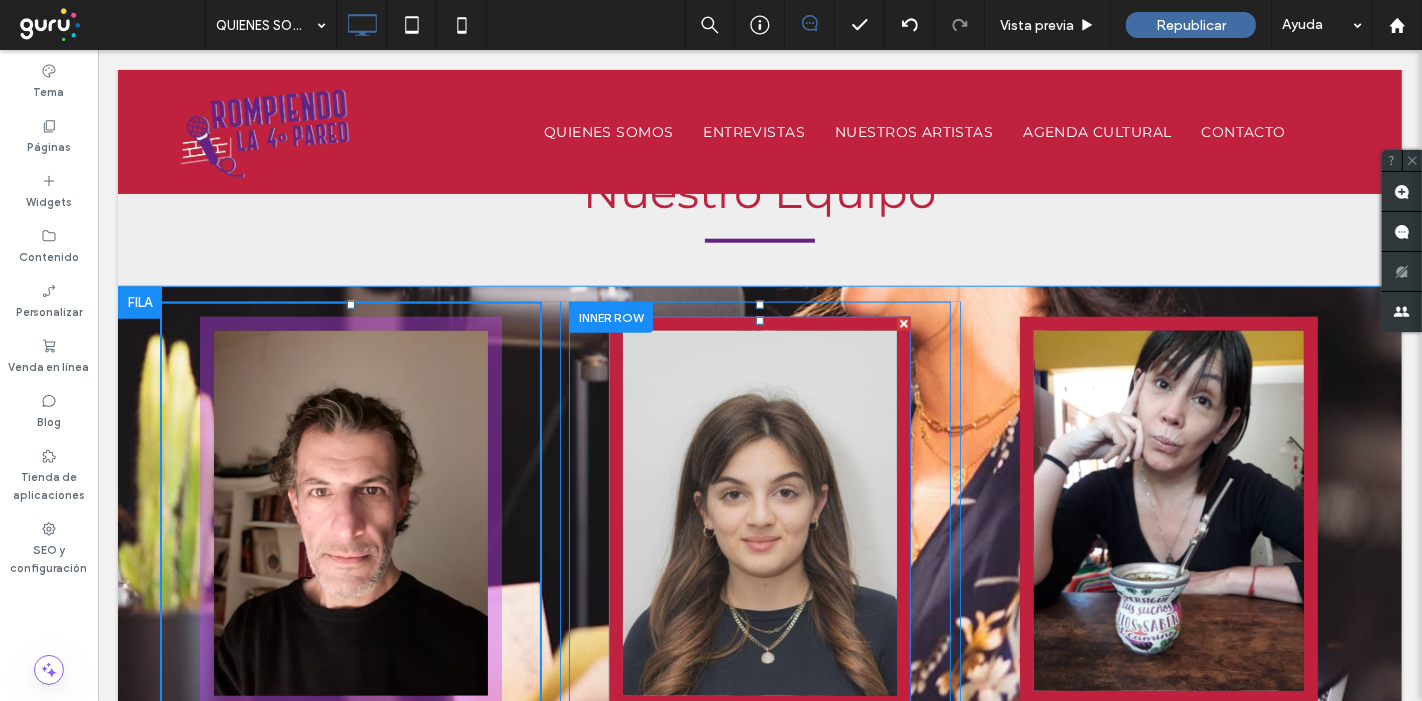 click at bounding box center (903, 324) 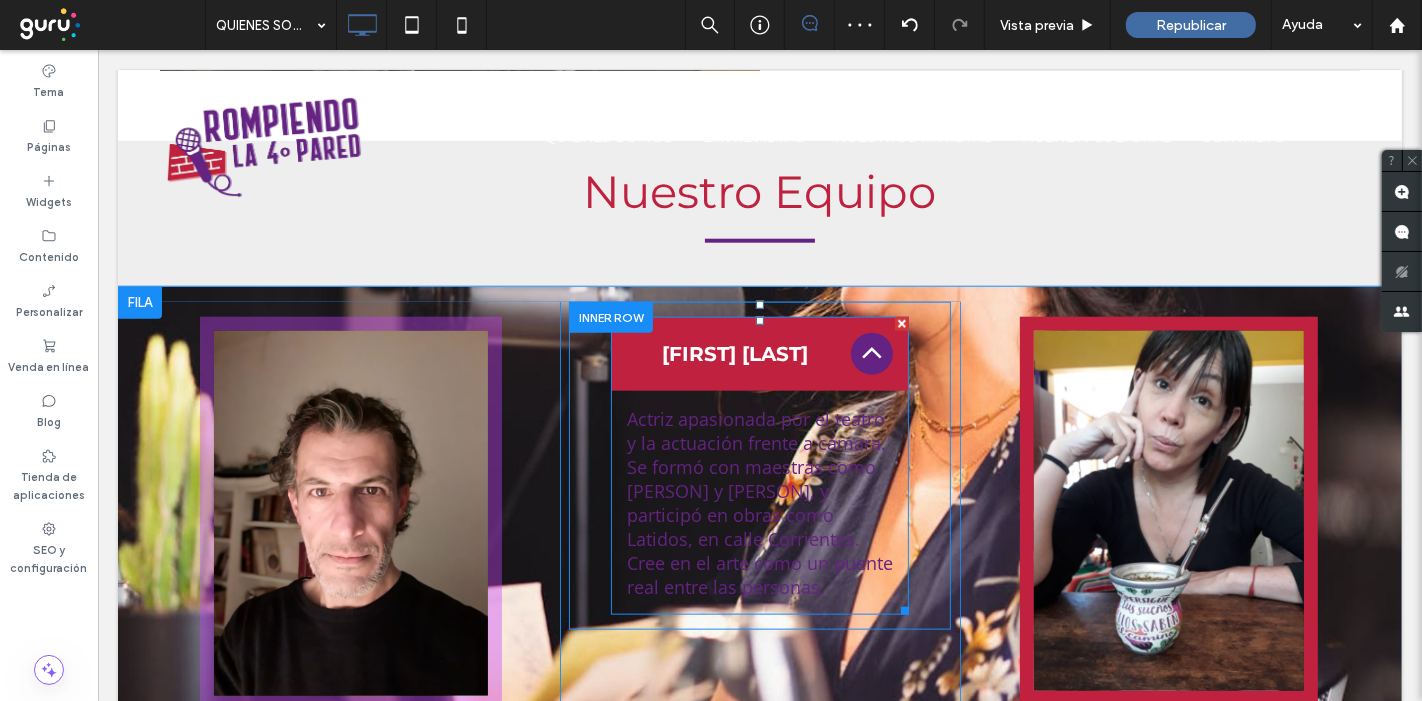 click at bounding box center [901, 324] 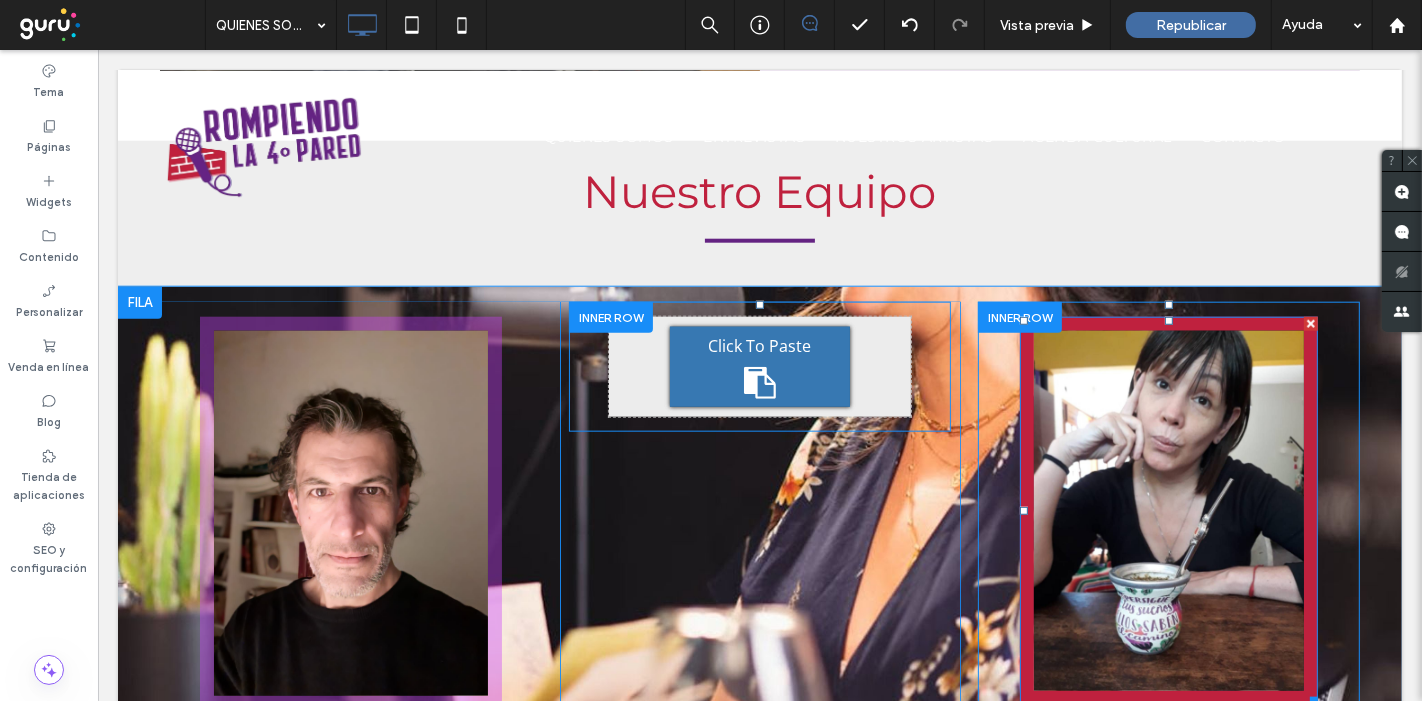 click at bounding box center [1310, 324] 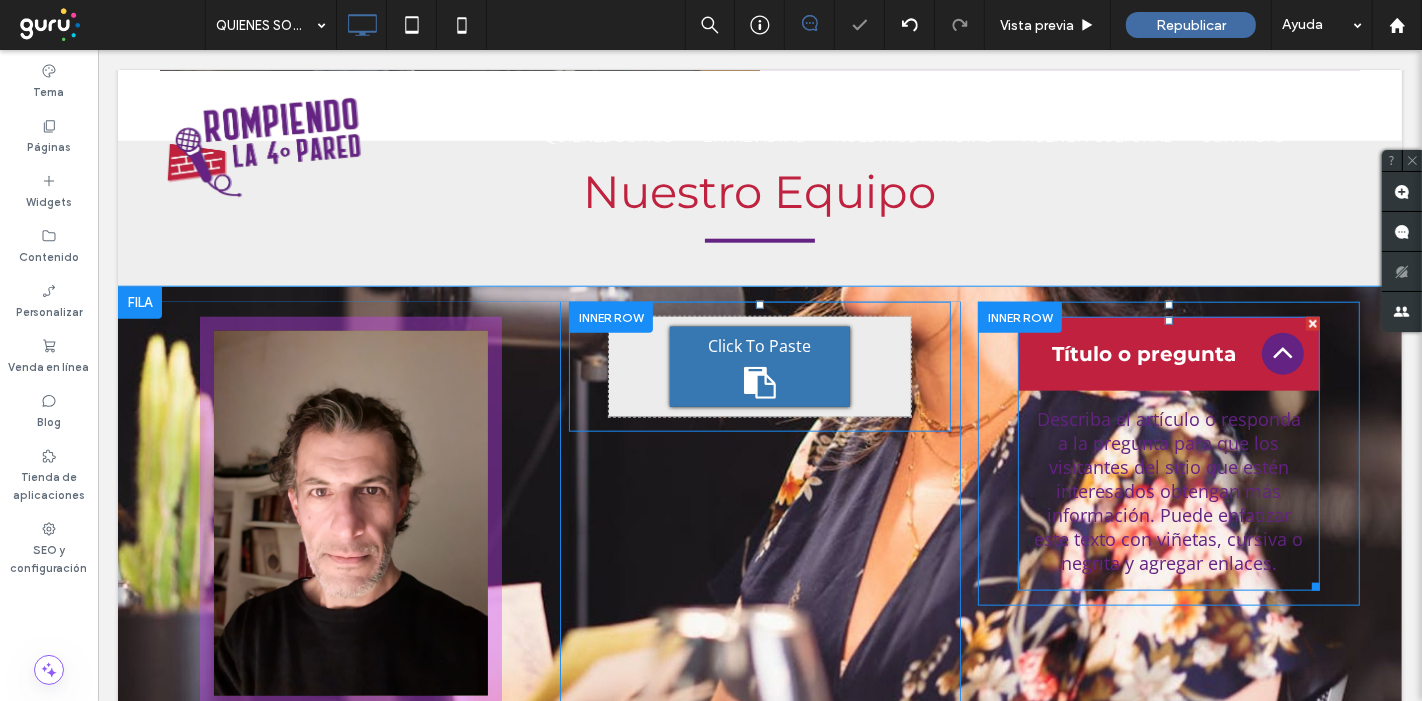click at bounding box center [1312, 324] 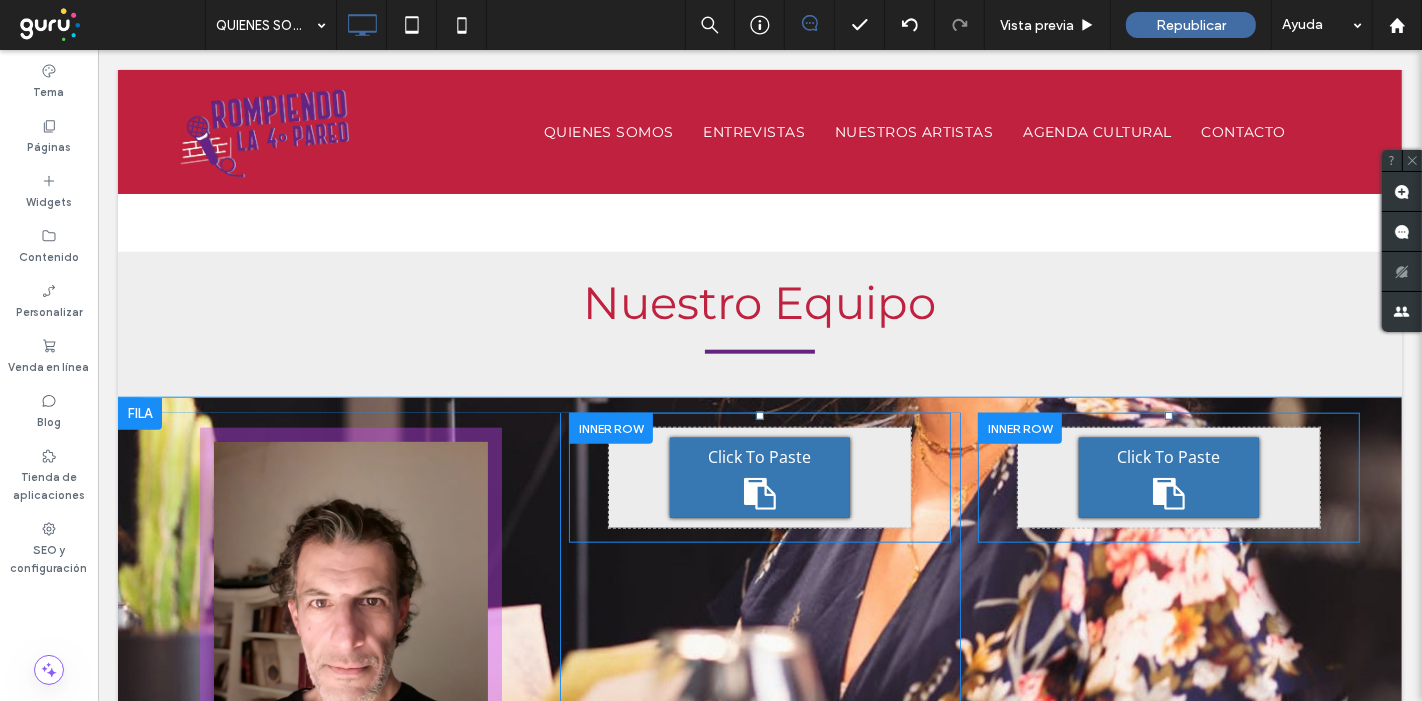 scroll, scrollTop: 1555, scrollLeft: 0, axis: vertical 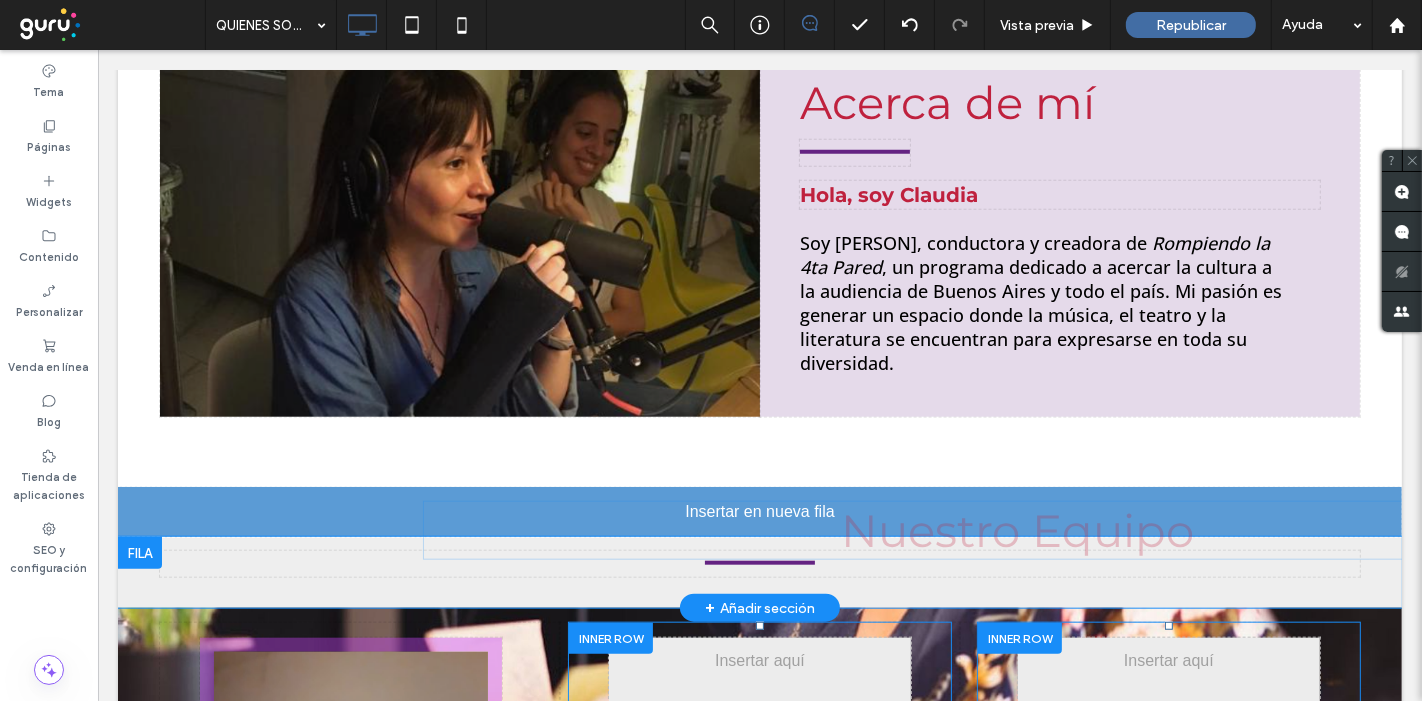 drag, startPoint x: 782, startPoint y: 393, endPoint x: 732, endPoint y: 510, distance: 127.236 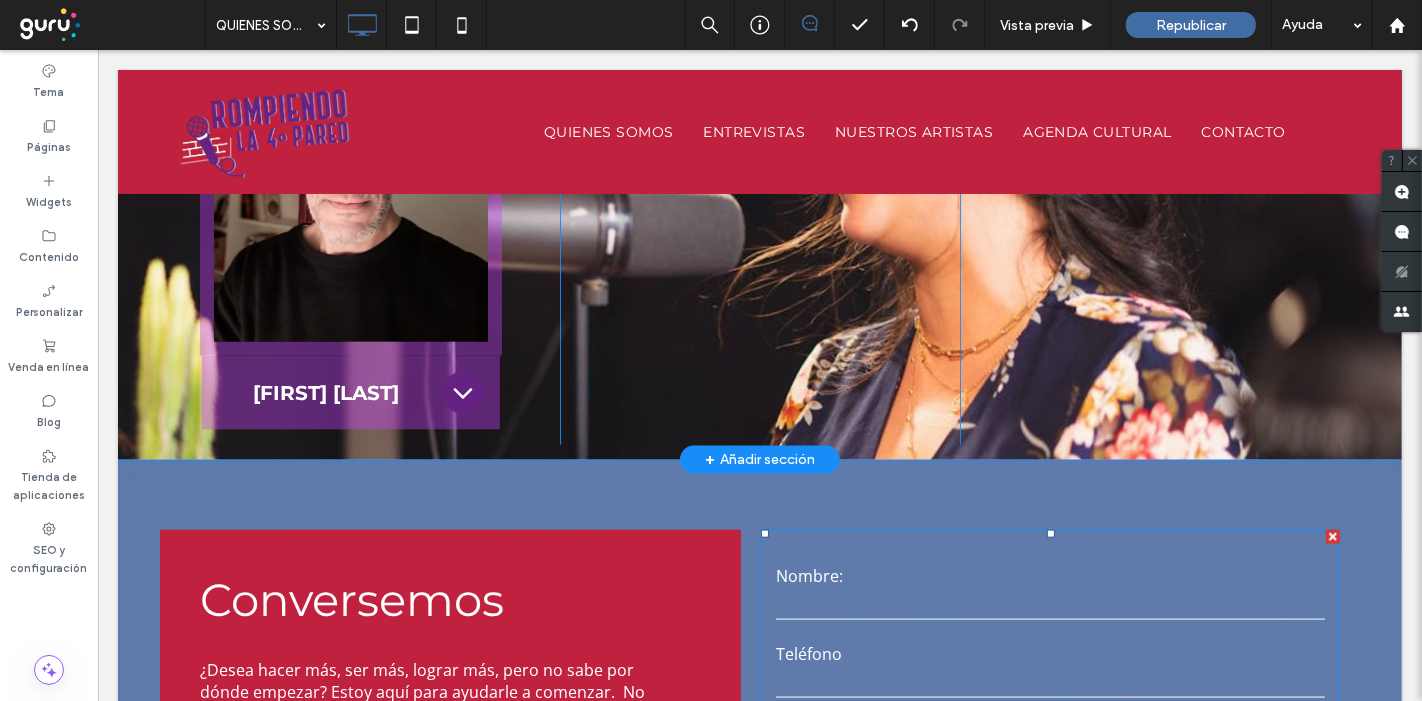 scroll, scrollTop: 2111, scrollLeft: 0, axis: vertical 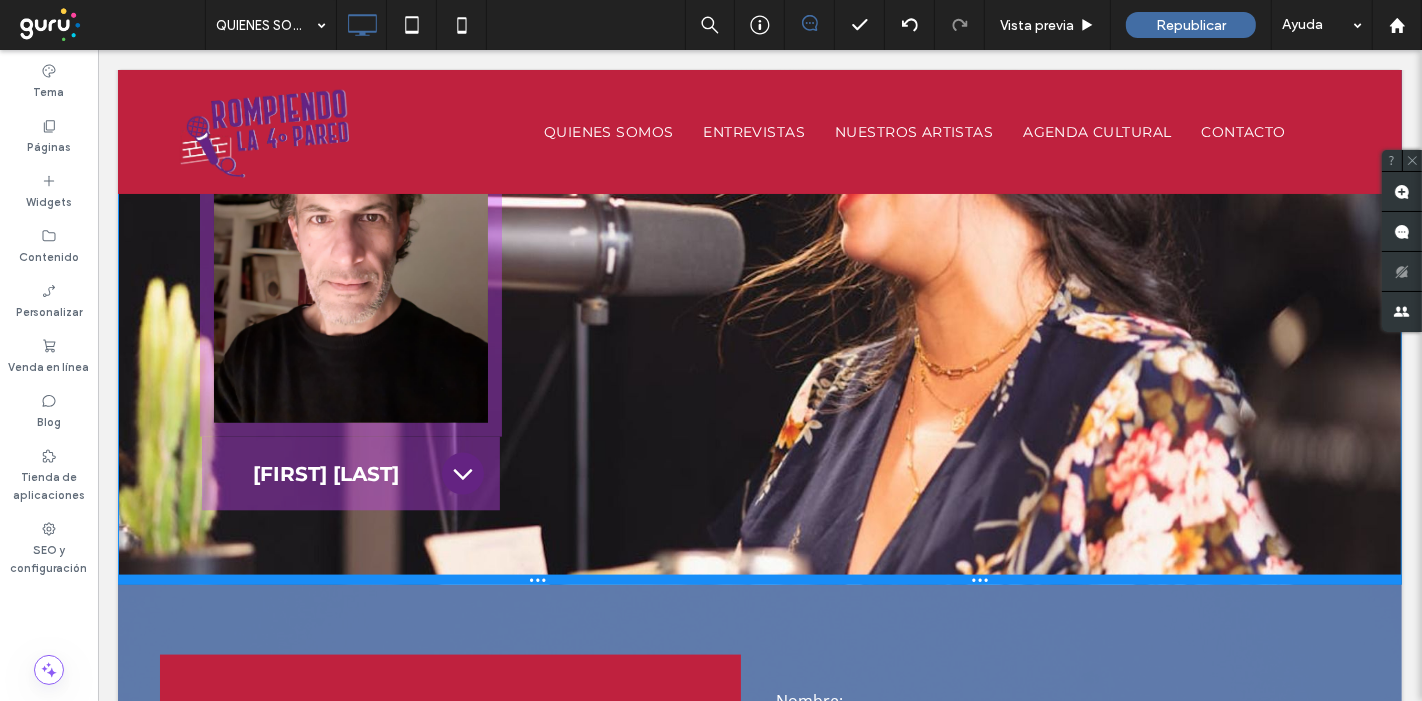 drag, startPoint x: 910, startPoint y: 476, endPoint x: 907, endPoint y: 571, distance: 95.047356 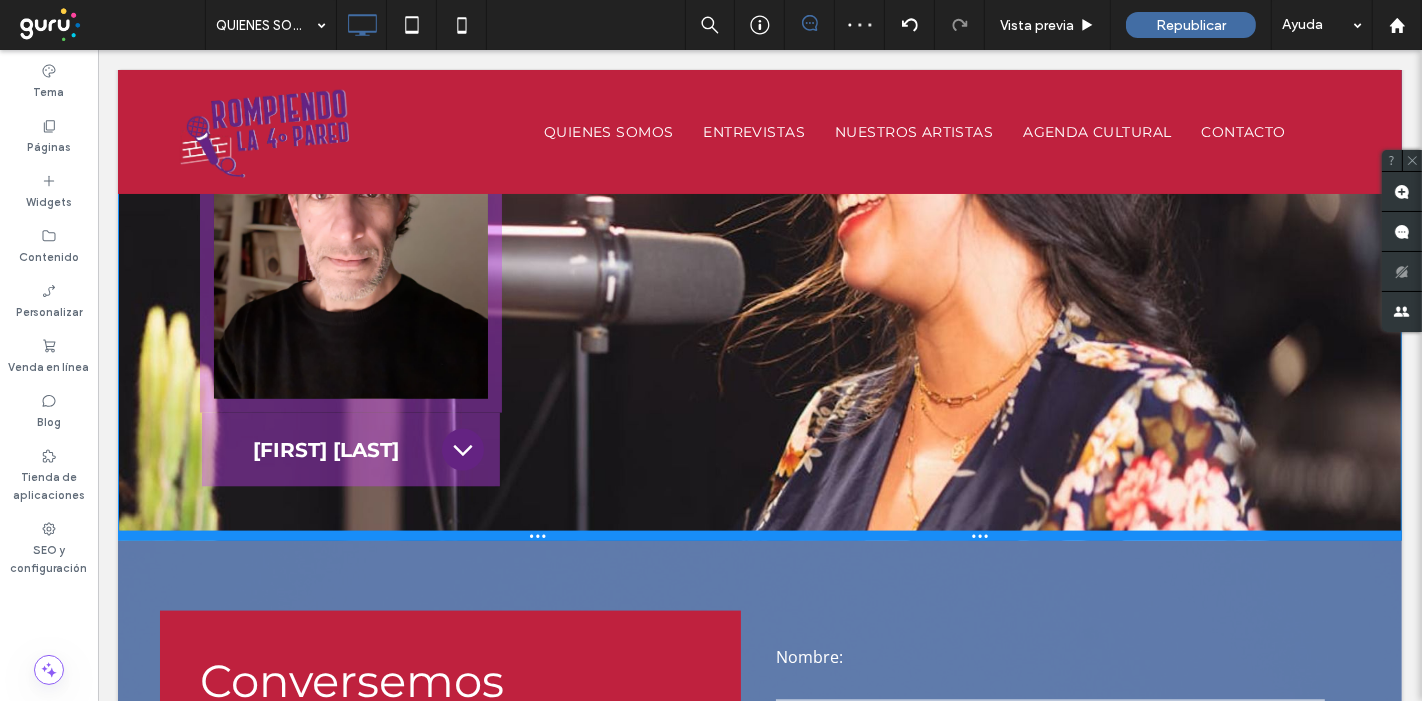 drag, startPoint x: 925, startPoint y: 575, endPoint x: 891, endPoint y: 510, distance: 73.3553 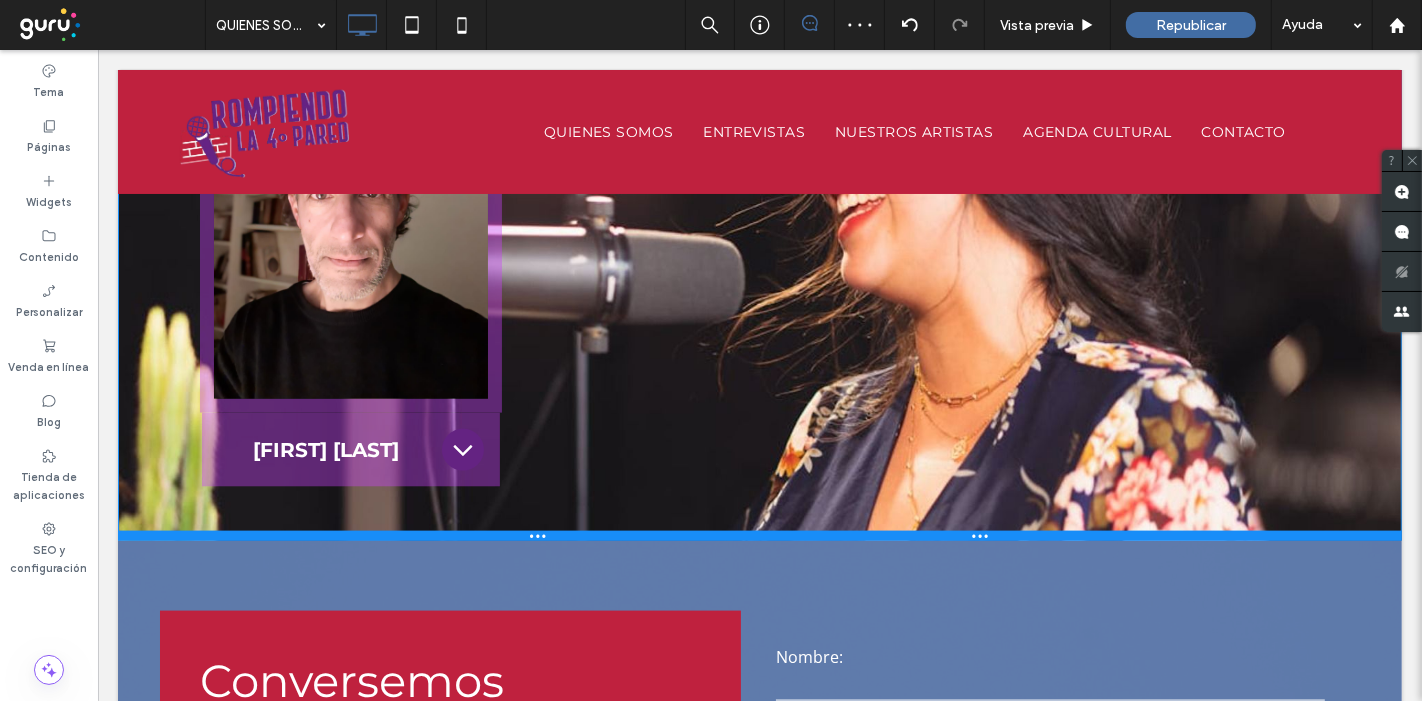 click at bounding box center (759, 536) 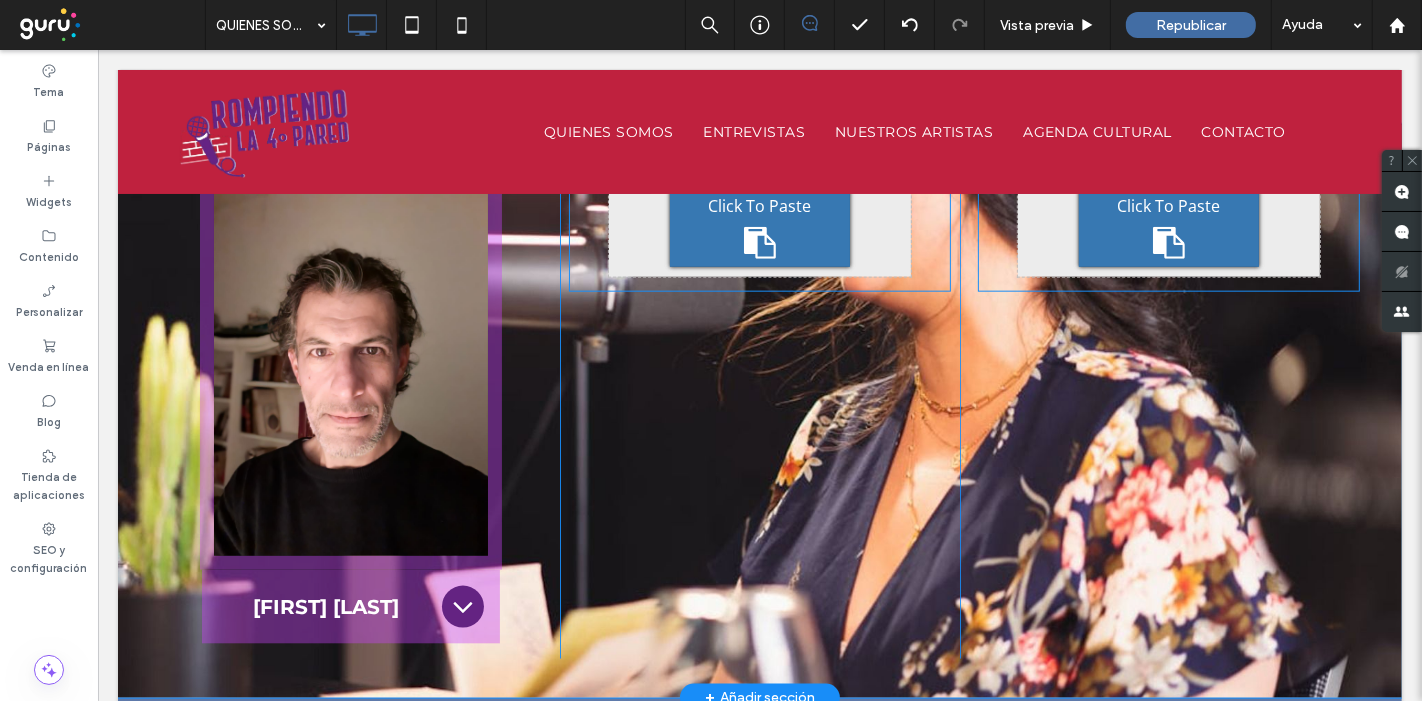 scroll, scrollTop: 2000, scrollLeft: 0, axis: vertical 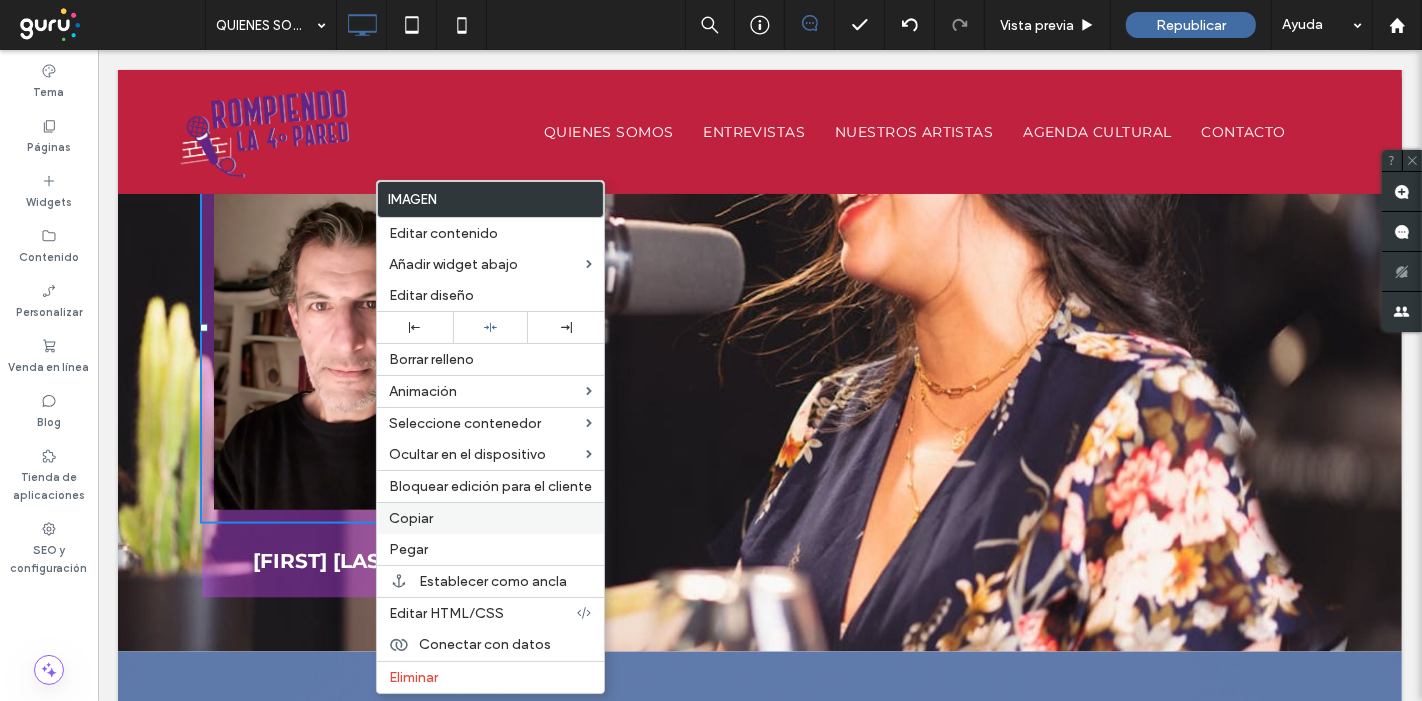 click on "Copiar" at bounding box center (411, 518) 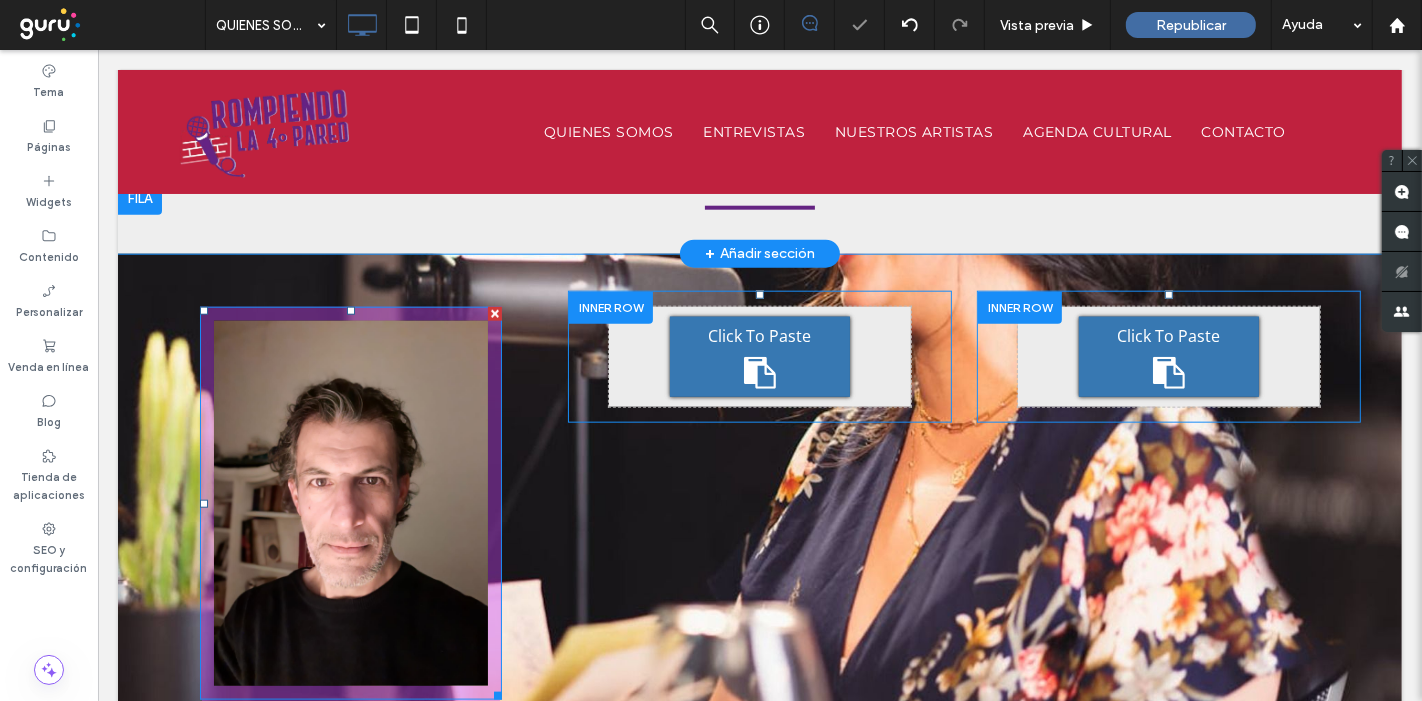 scroll, scrollTop: 1777, scrollLeft: 0, axis: vertical 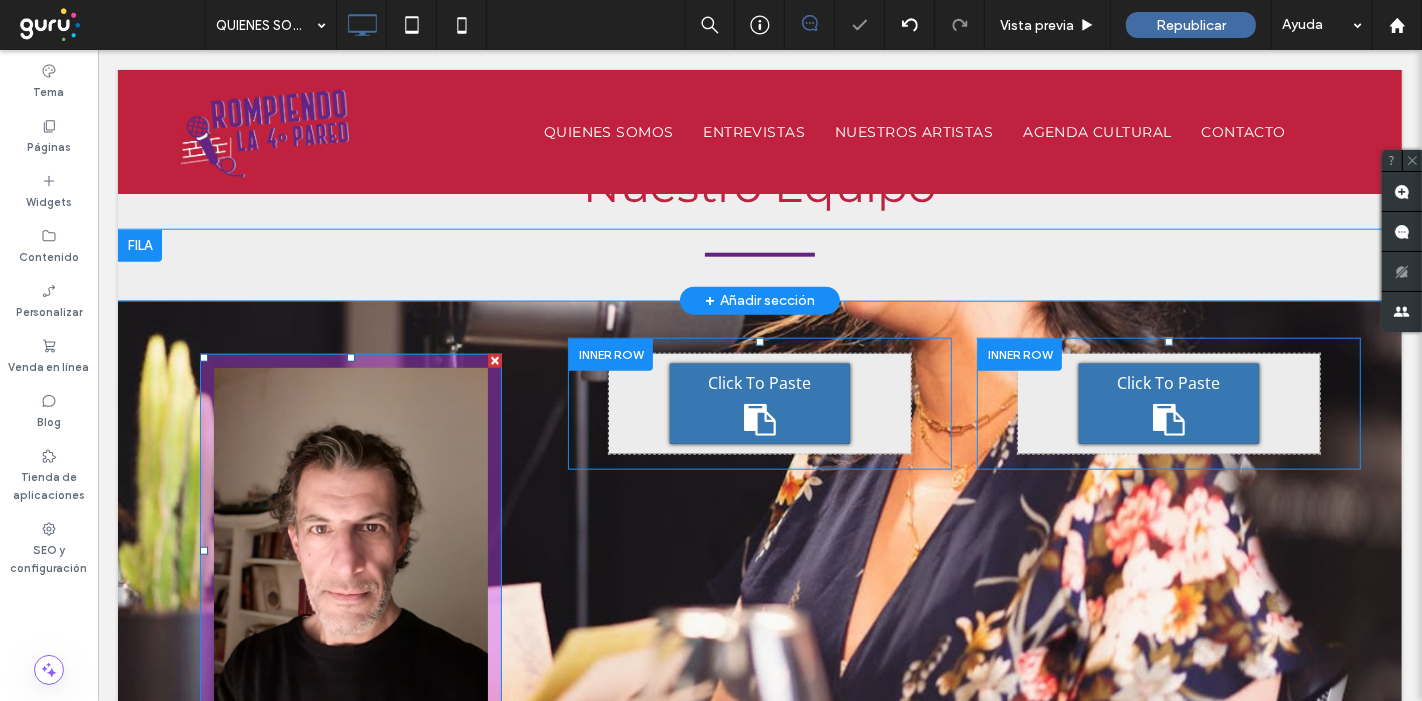 click on "Click To Paste" at bounding box center (759, 404) 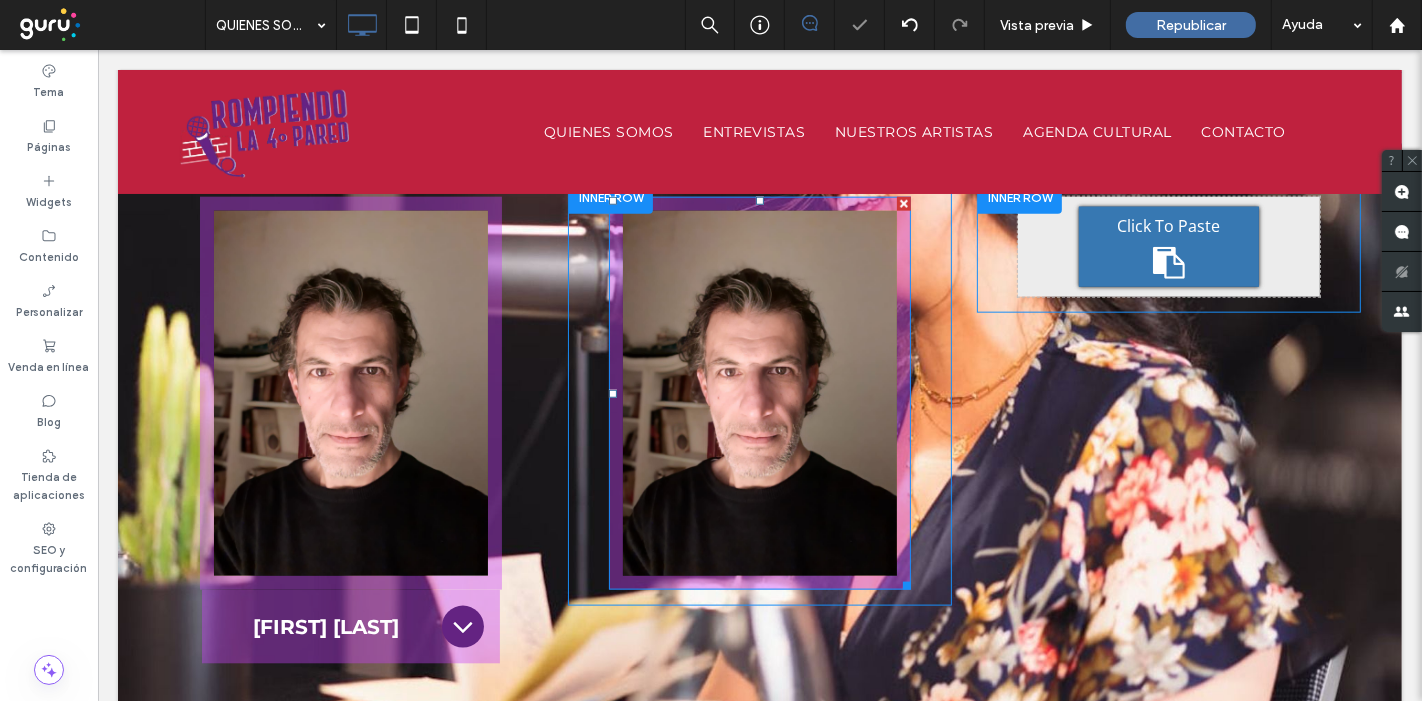scroll, scrollTop: 2000, scrollLeft: 0, axis: vertical 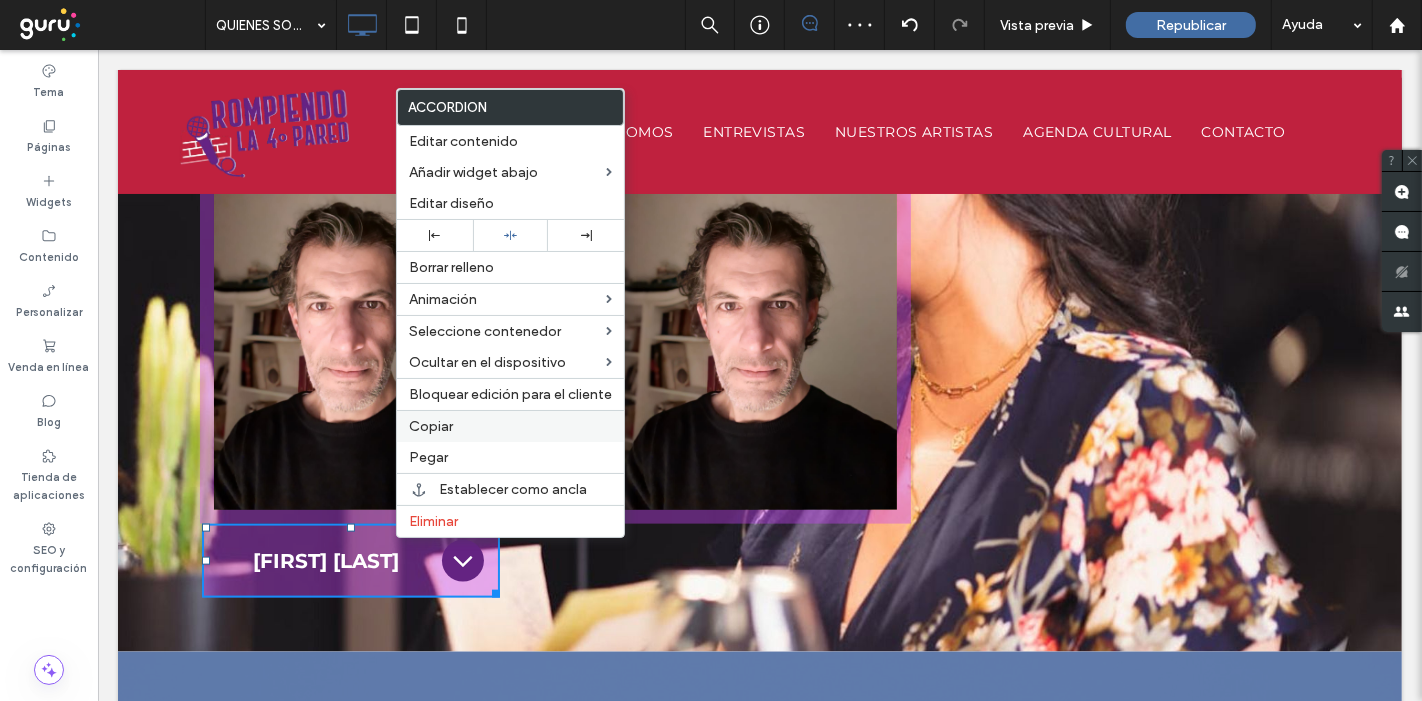 click on "Copiar" at bounding box center [431, 426] 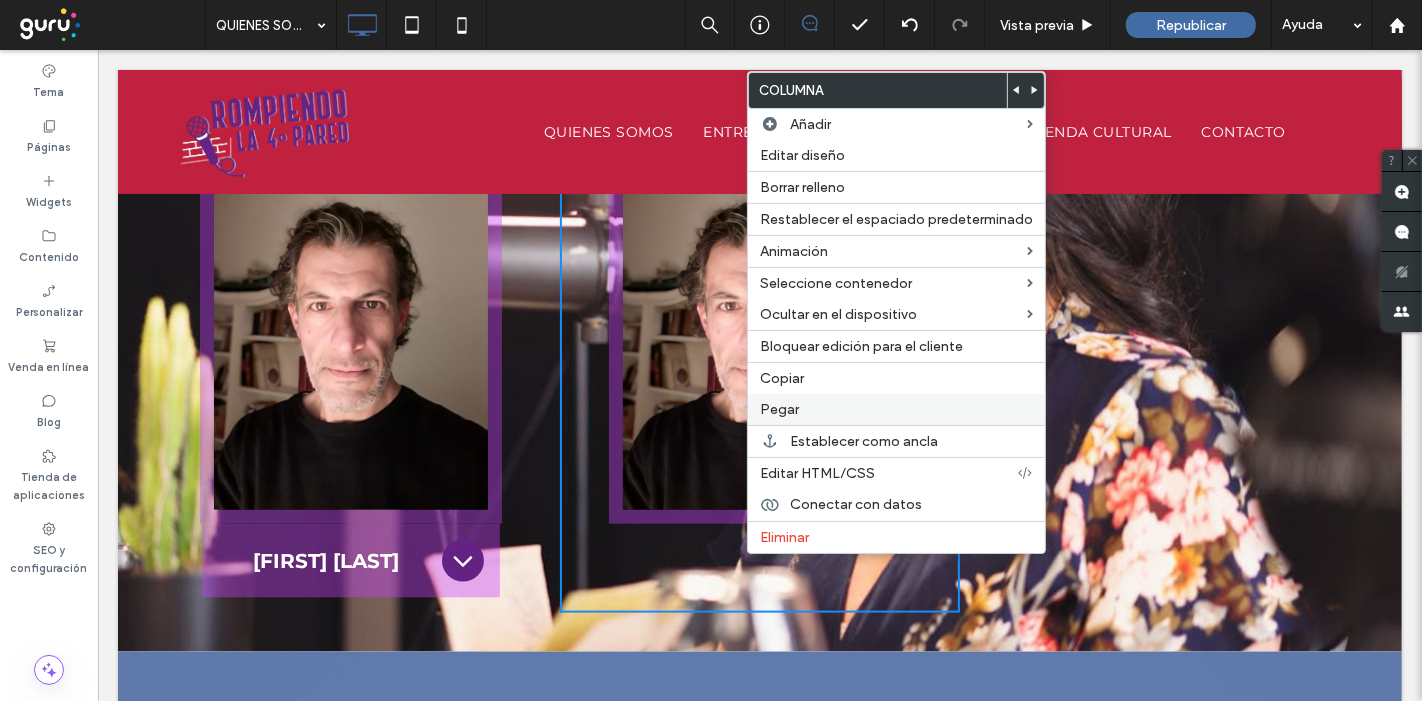 click on "Pegar" at bounding box center (779, 409) 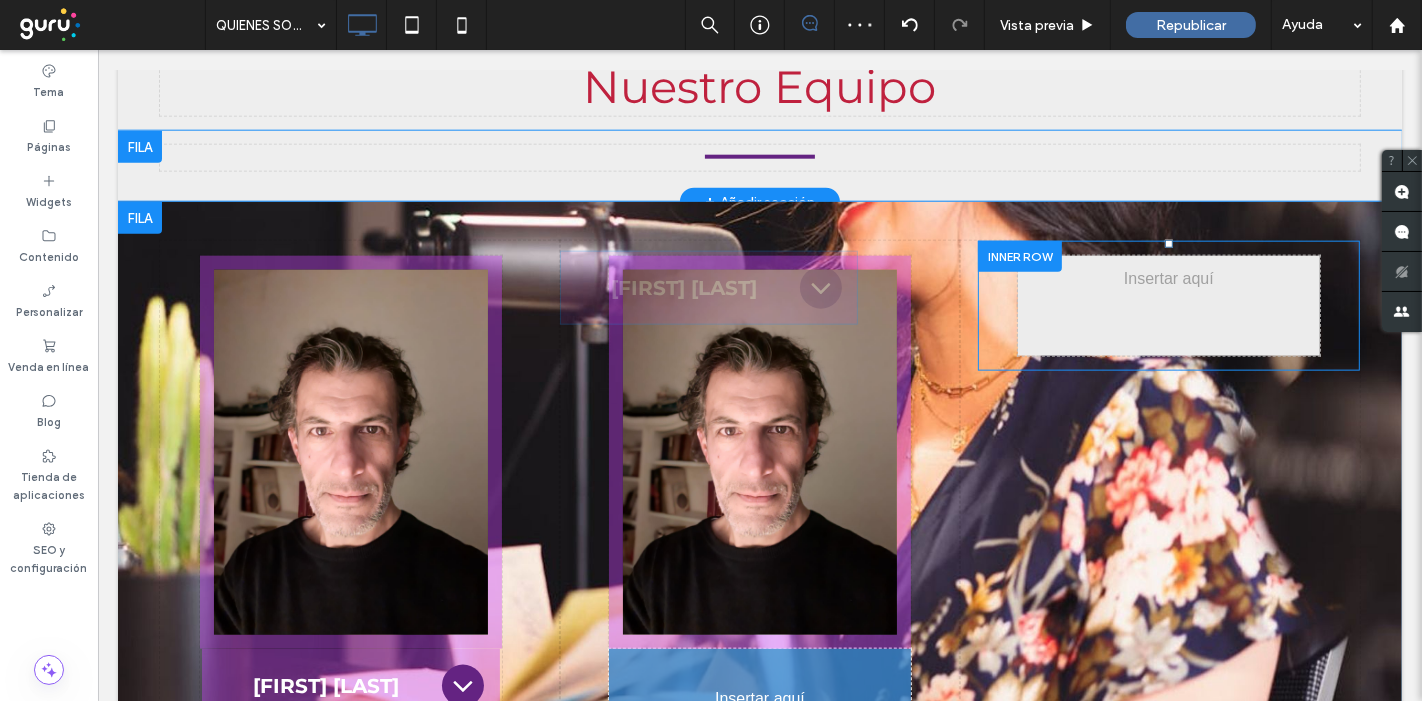 drag, startPoint x: 678, startPoint y: 576, endPoint x: 727, endPoint y: 553, distance: 54.129475 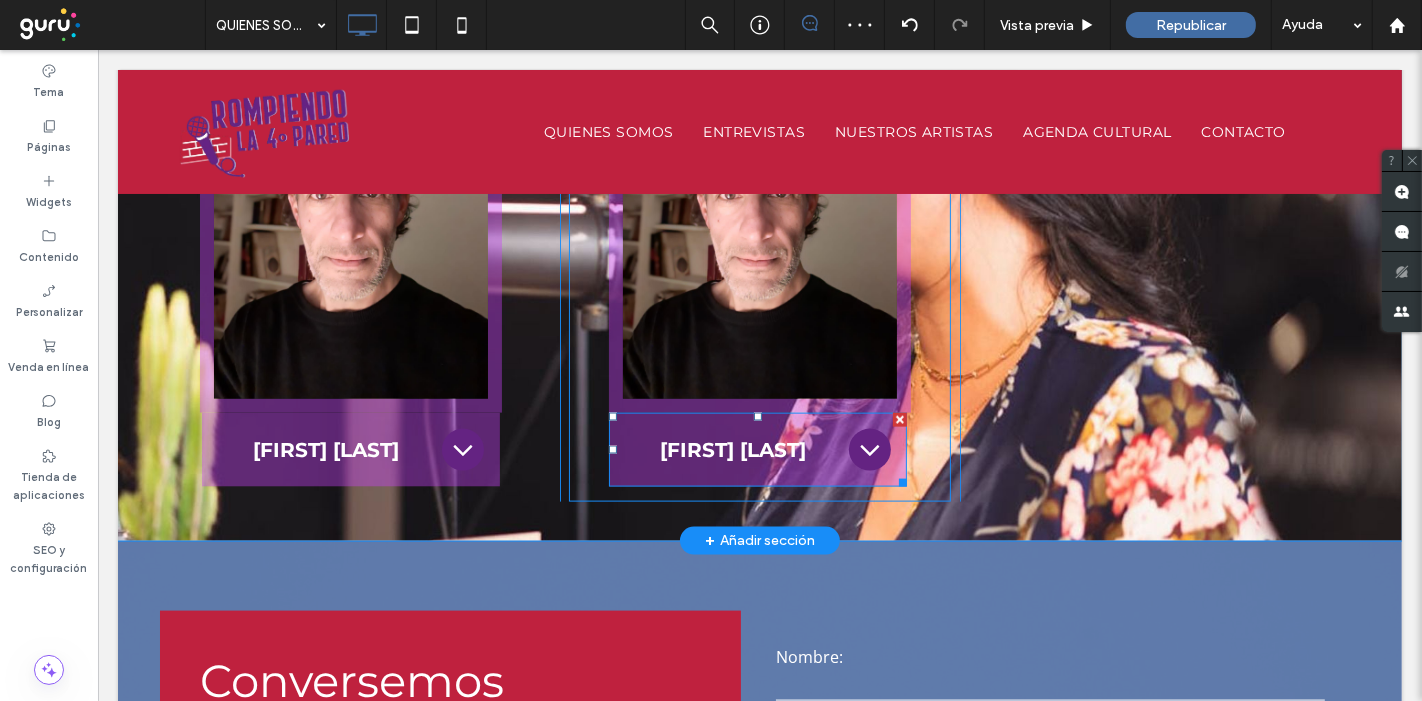 scroll, scrollTop: 2000, scrollLeft: 0, axis: vertical 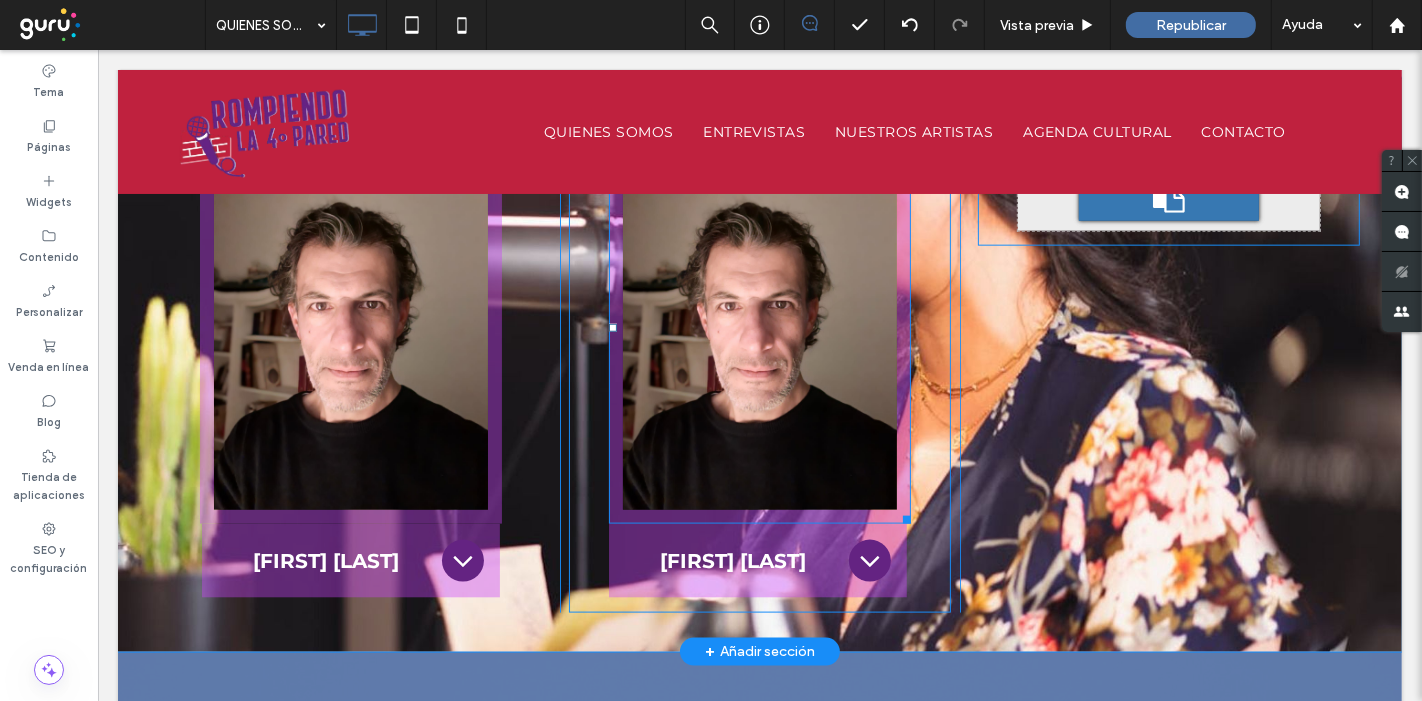 click at bounding box center [759, 327] 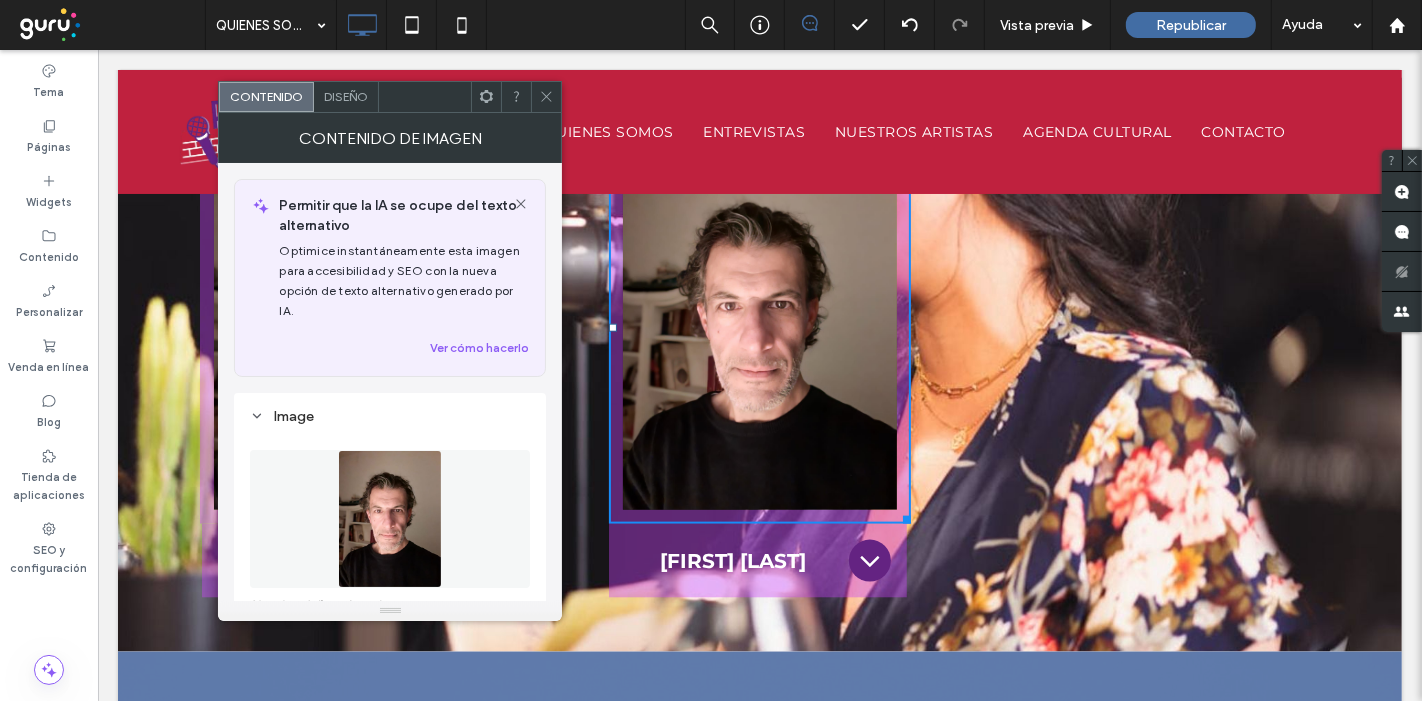 click at bounding box center (390, 519) 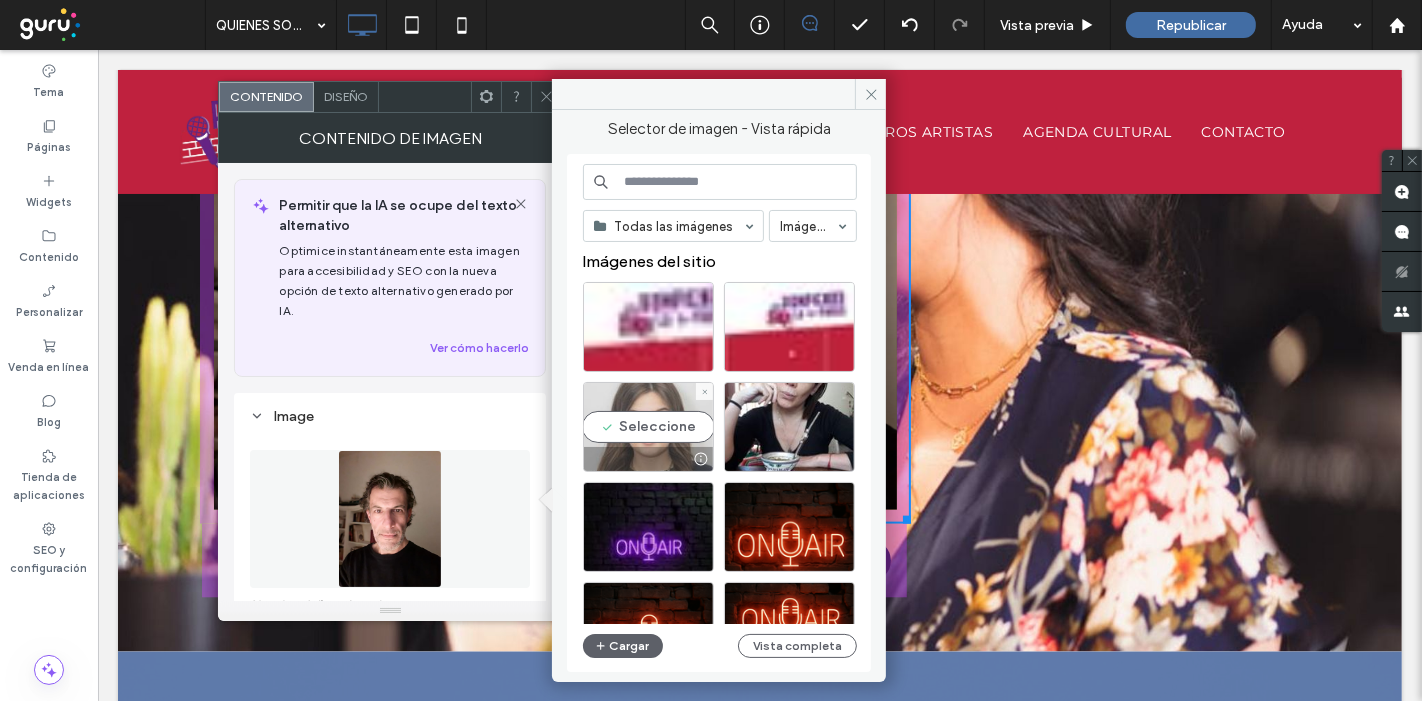 drag, startPoint x: 659, startPoint y: 411, endPoint x: 573, endPoint y: 368, distance: 96.150925 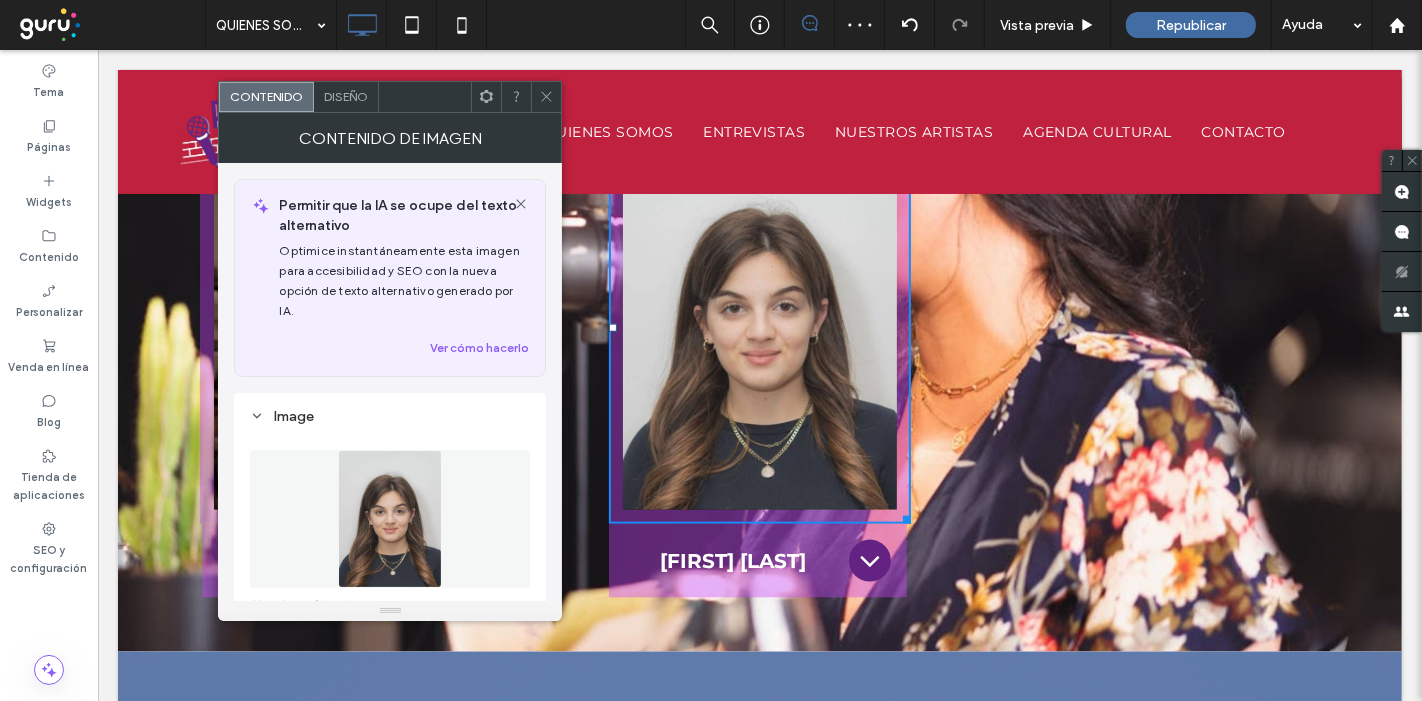 click 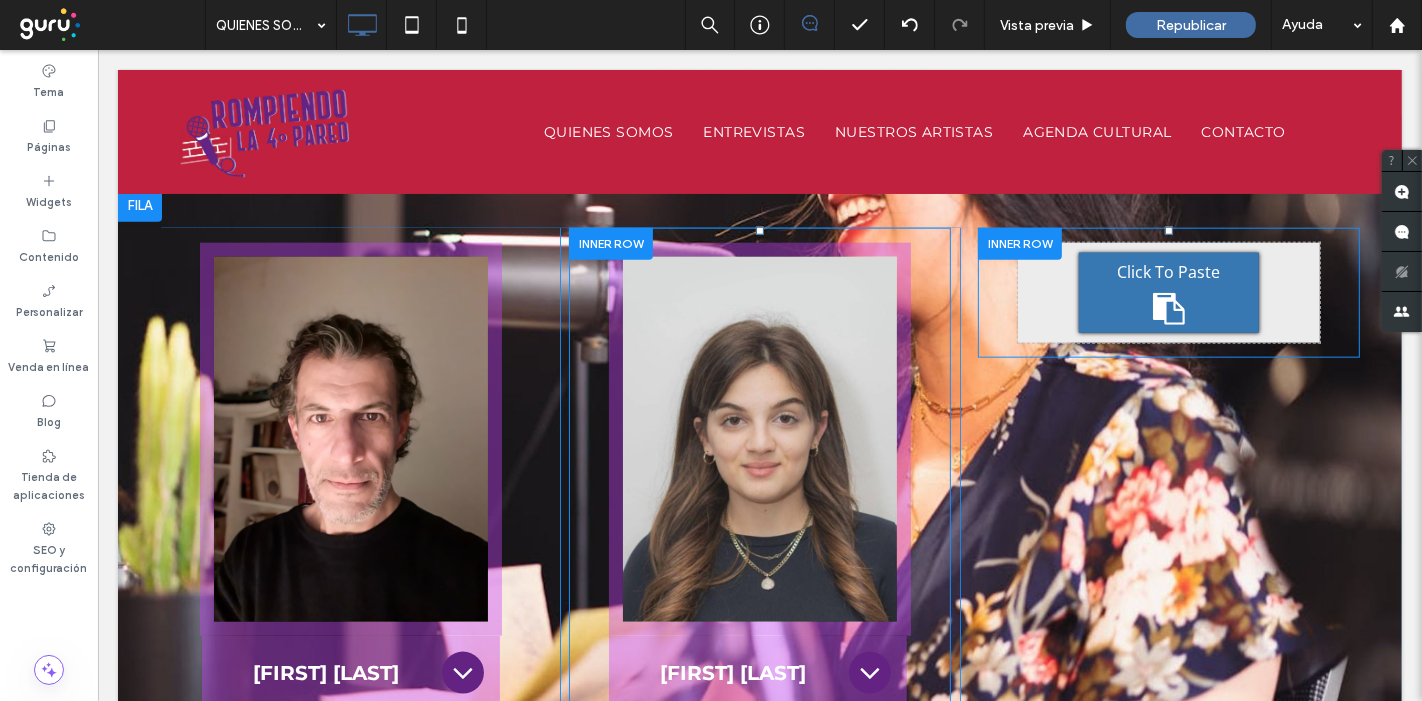 scroll, scrollTop: 1777, scrollLeft: 0, axis: vertical 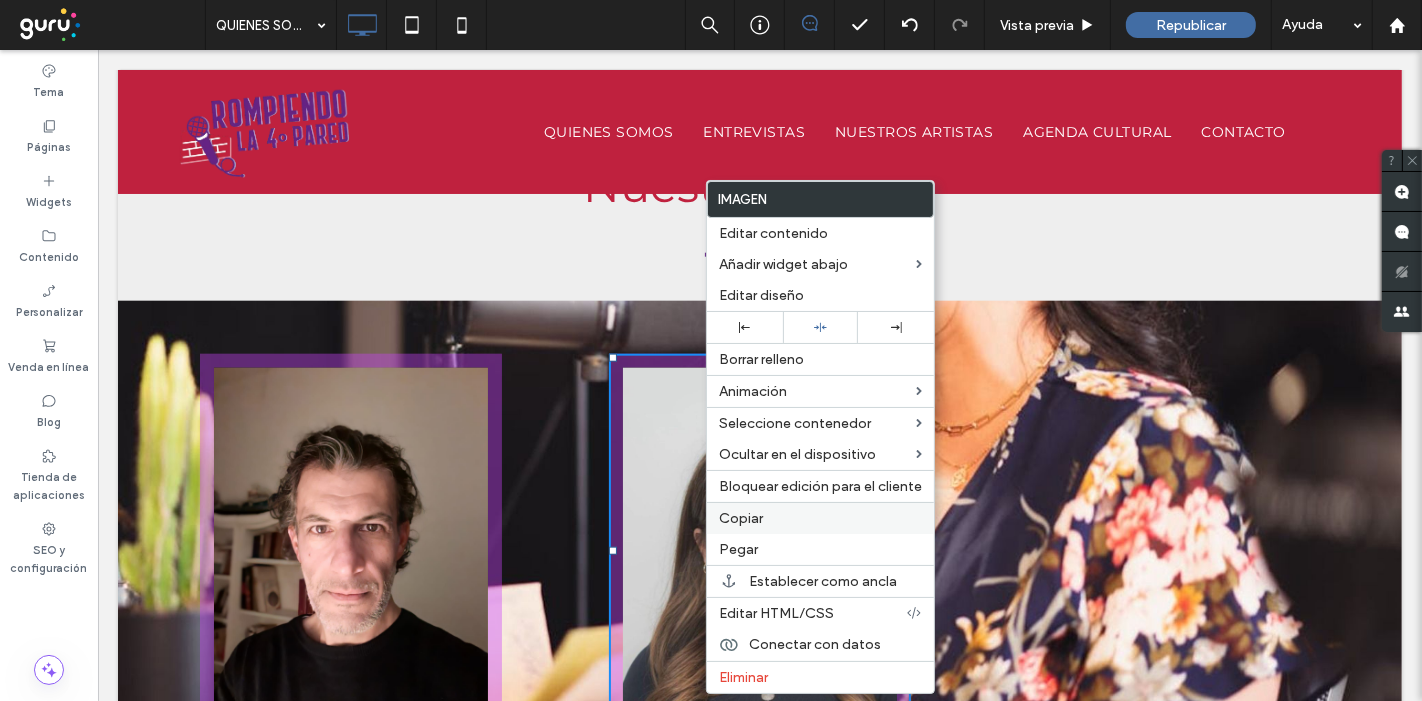 click on "Copiar" at bounding box center [741, 518] 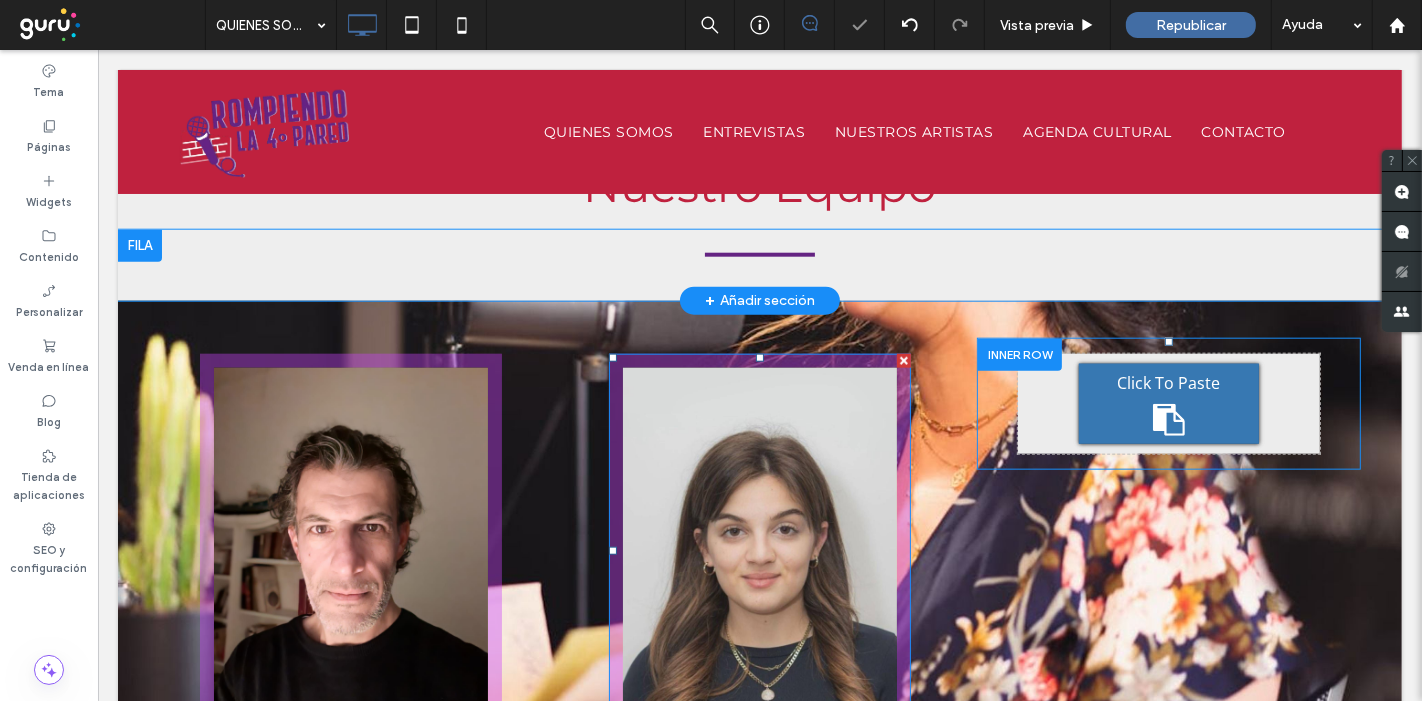 click 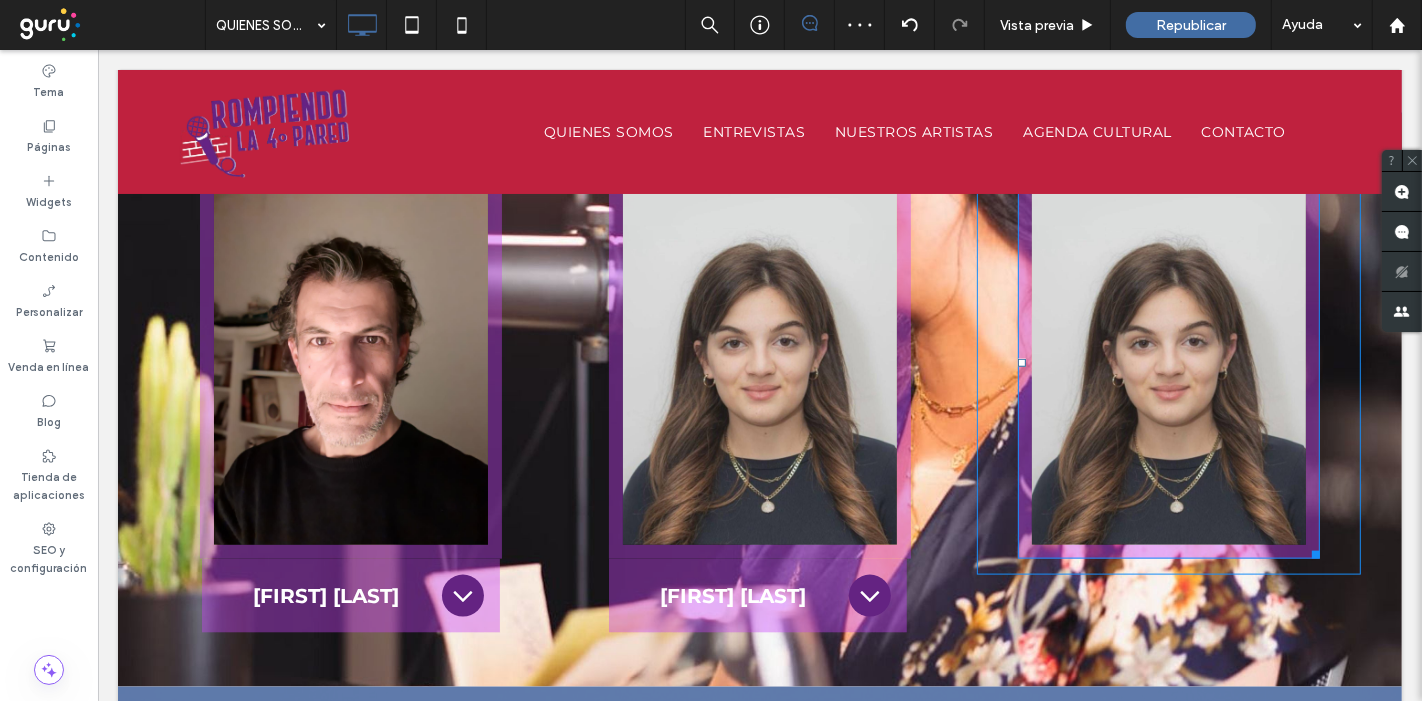 scroll, scrollTop: 2000, scrollLeft: 0, axis: vertical 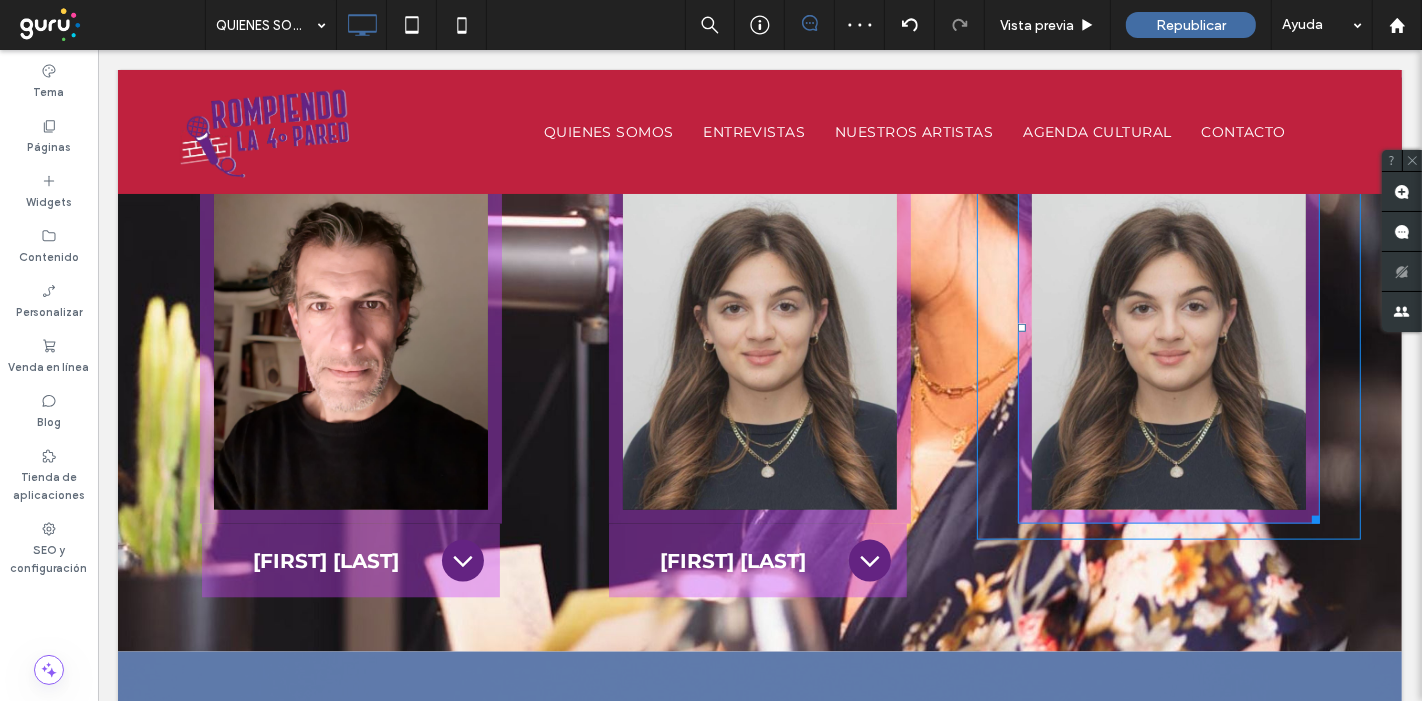 click at bounding box center (1168, 327) 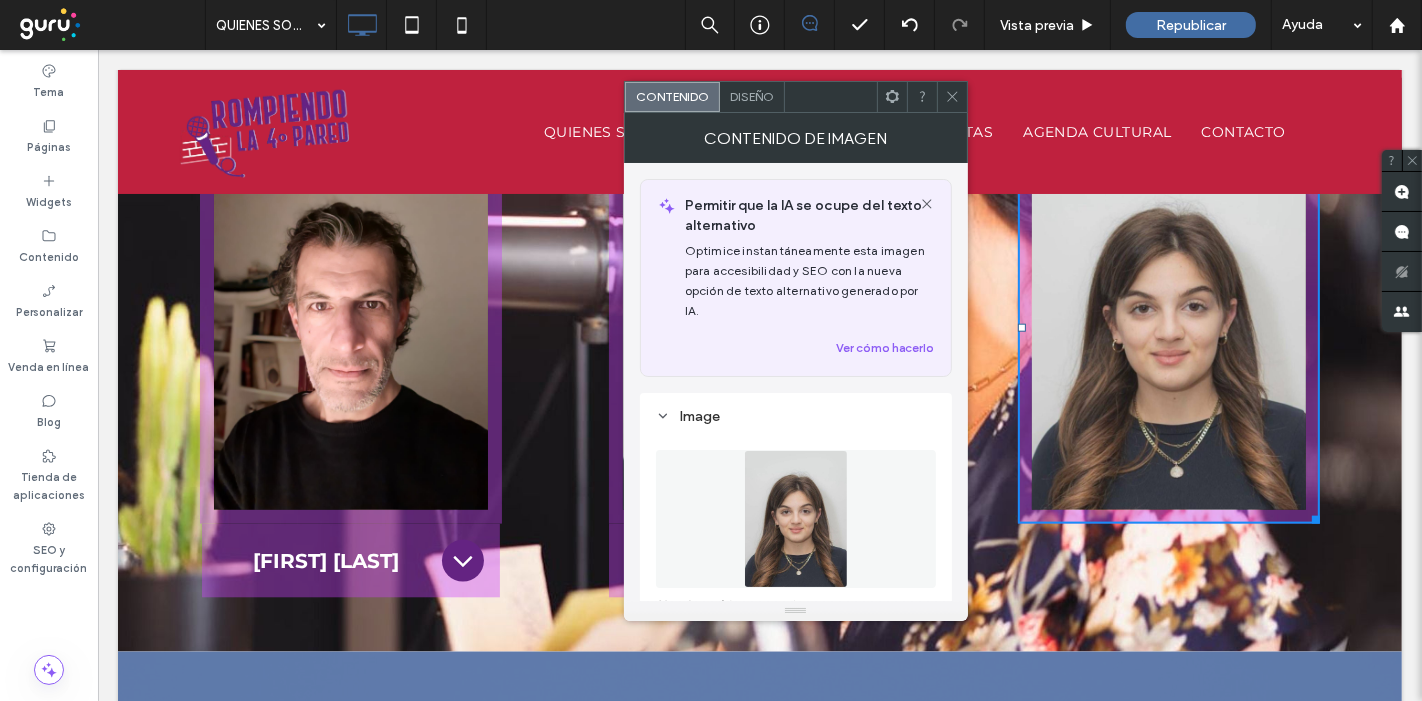 click 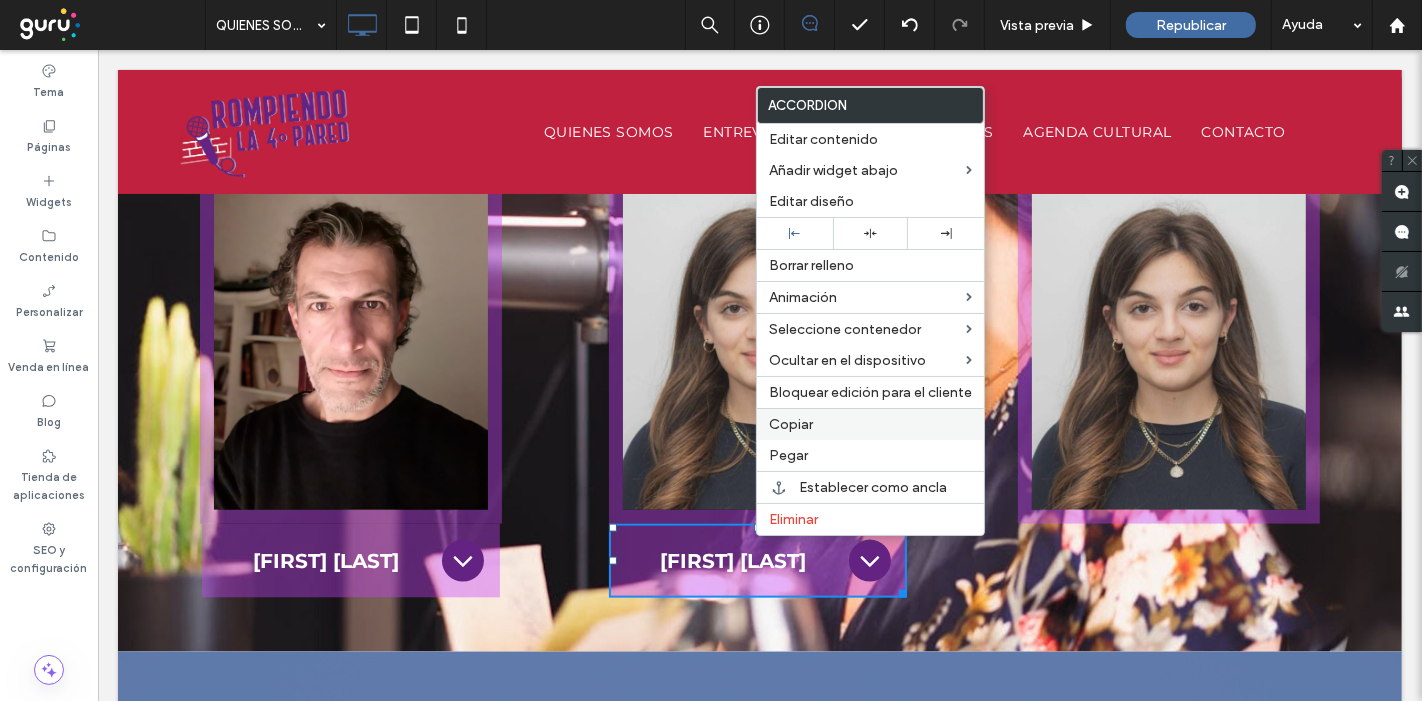 drag, startPoint x: 792, startPoint y: 417, endPoint x: 831, endPoint y: 430, distance: 41.109608 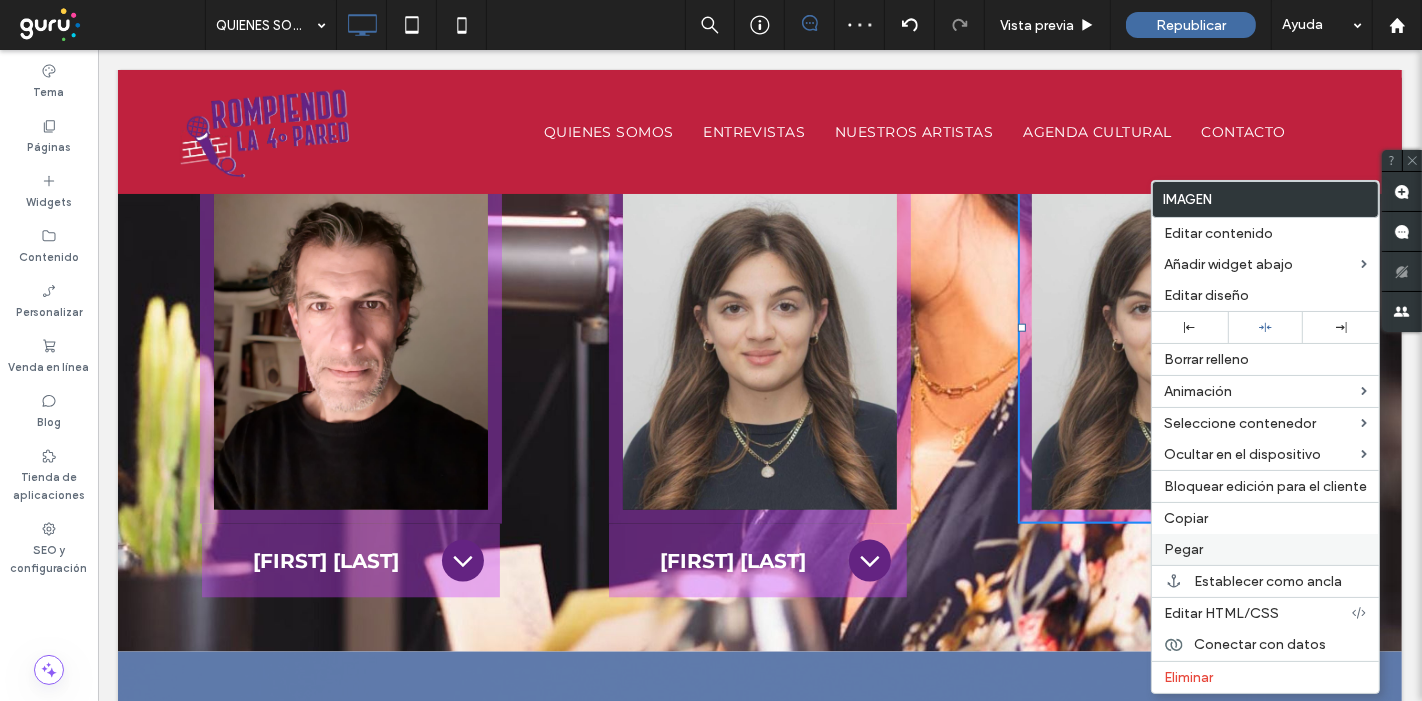 click on "Pegar" at bounding box center [1183, 549] 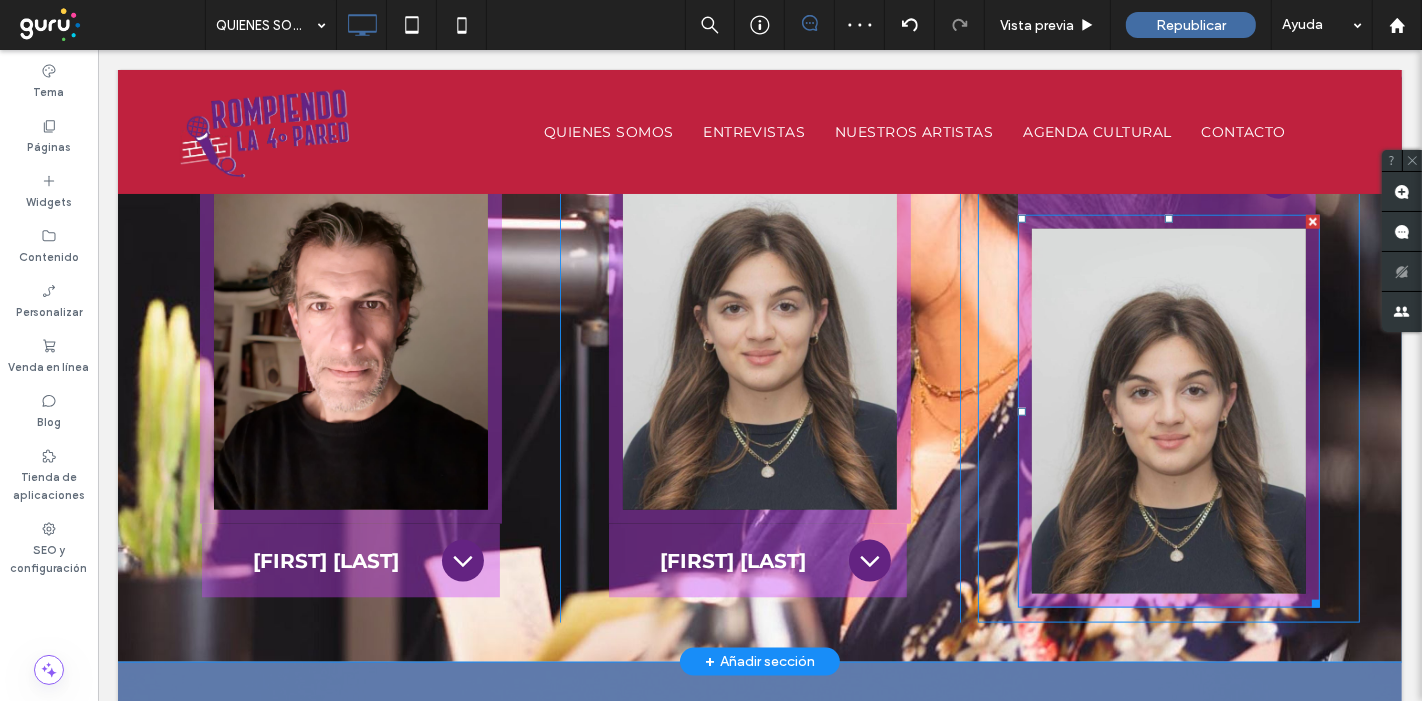 scroll, scrollTop: 1888, scrollLeft: 0, axis: vertical 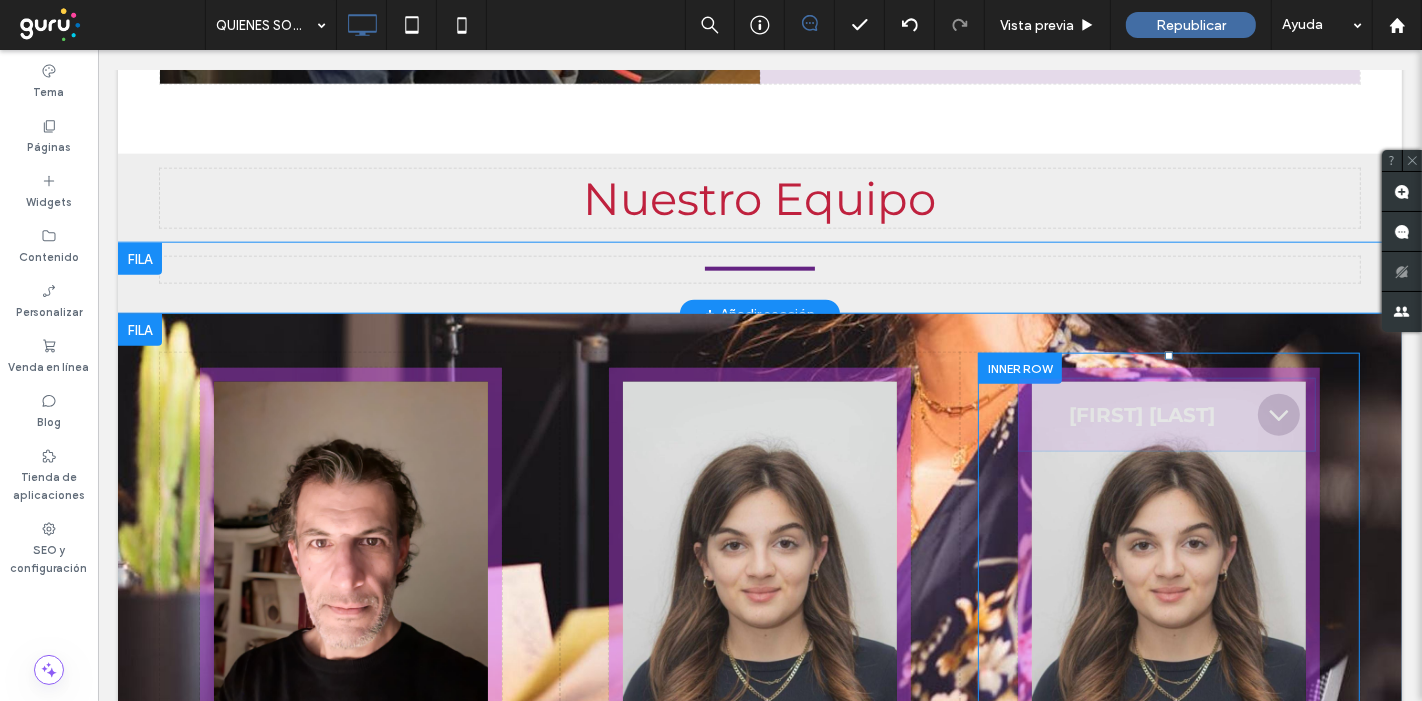 drag, startPoint x: 1216, startPoint y: 282, endPoint x: 1242, endPoint y: 517, distance: 236.43393 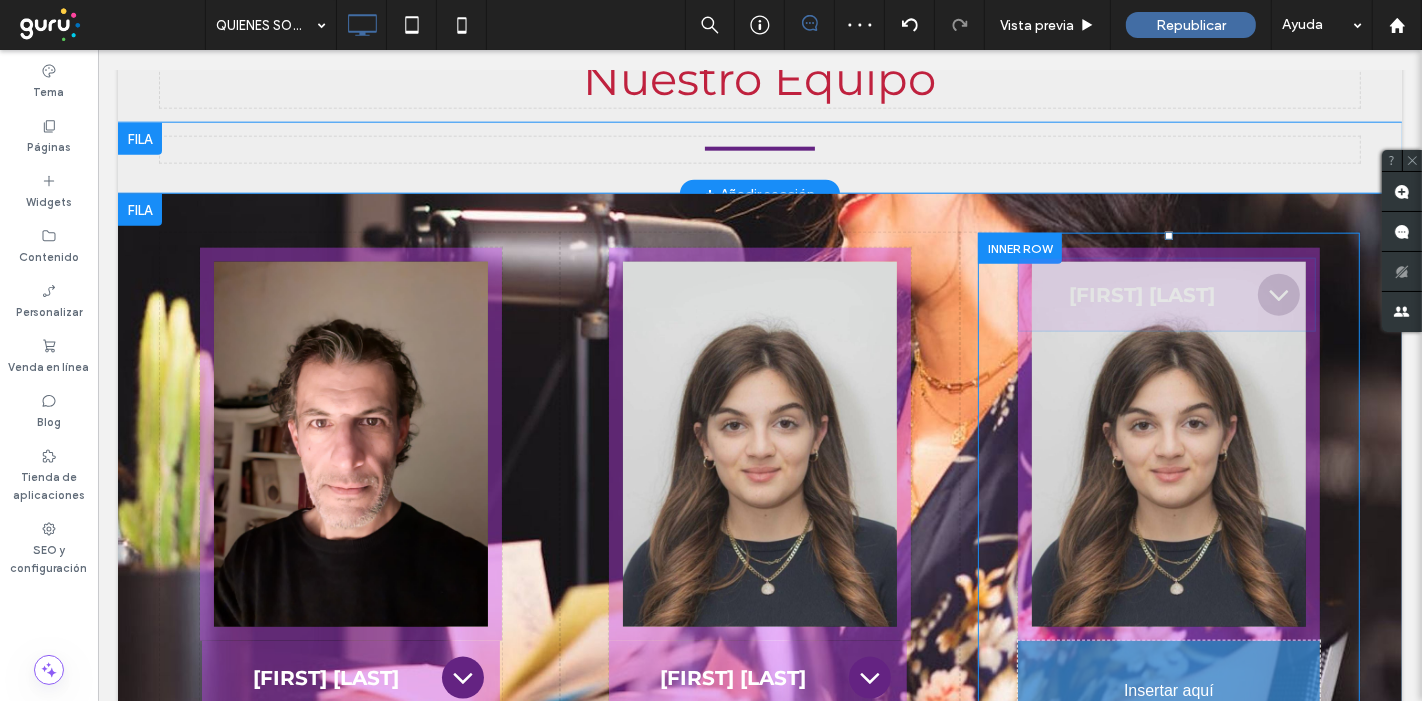 scroll, scrollTop: 2128, scrollLeft: 0, axis: vertical 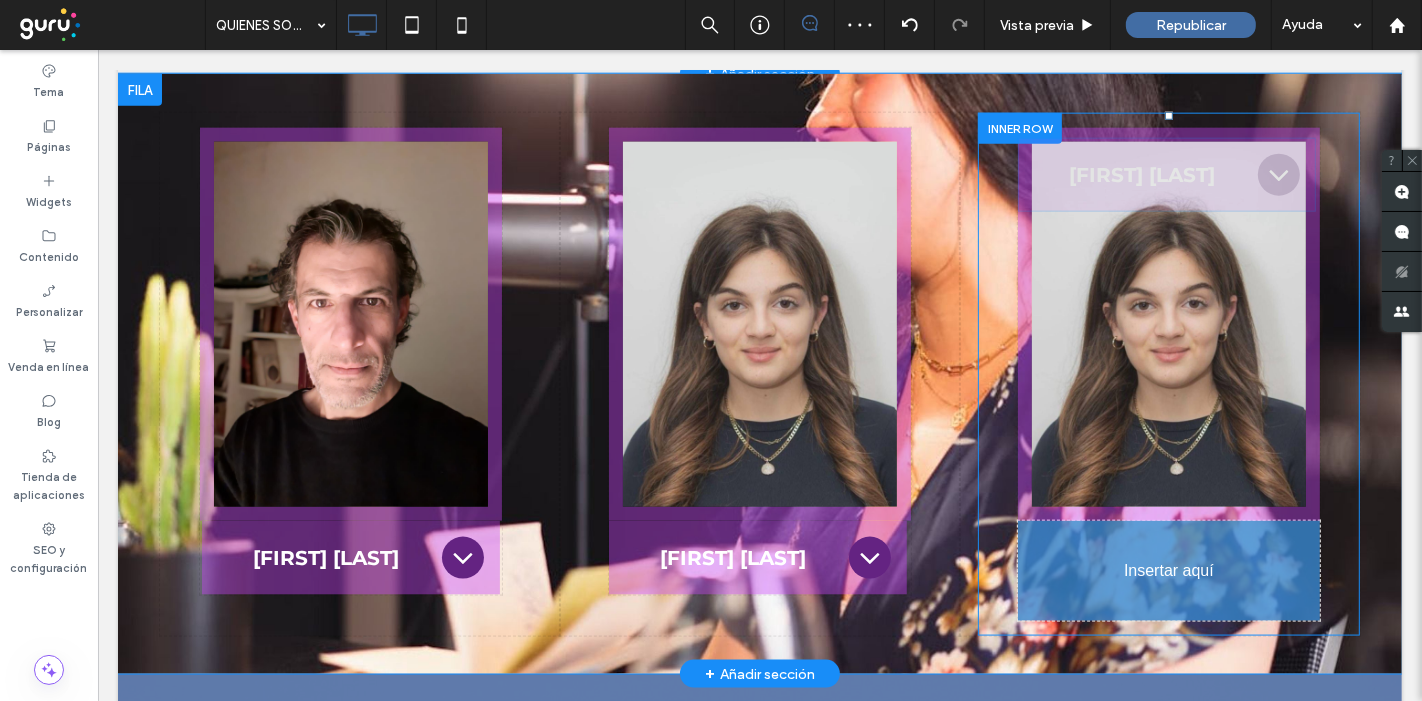 drag, startPoint x: 1184, startPoint y: 272, endPoint x: 1173, endPoint y: 512, distance: 240.25195 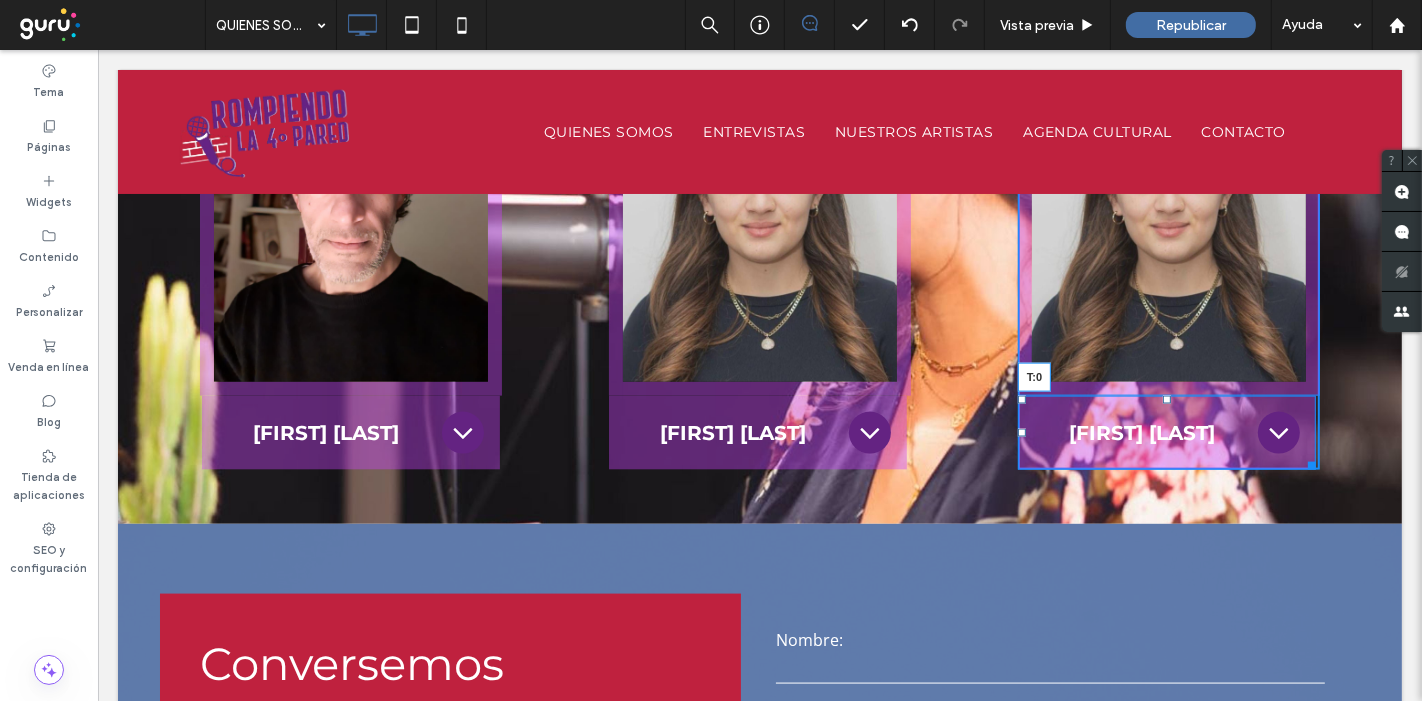 drag, startPoint x: 1155, startPoint y: 398, endPoint x: 1150, endPoint y: 376, distance: 22.561028 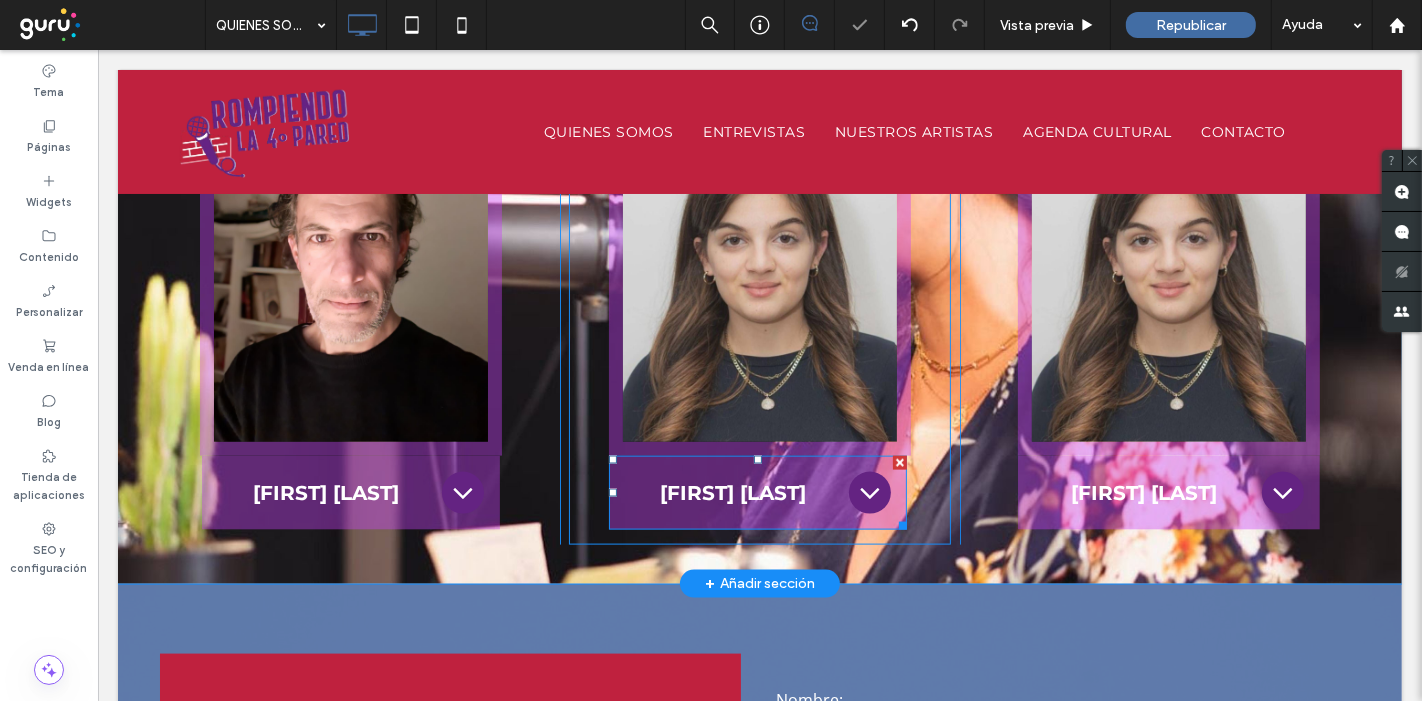 scroll, scrollTop: 2017, scrollLeft: 0, axis: vertical 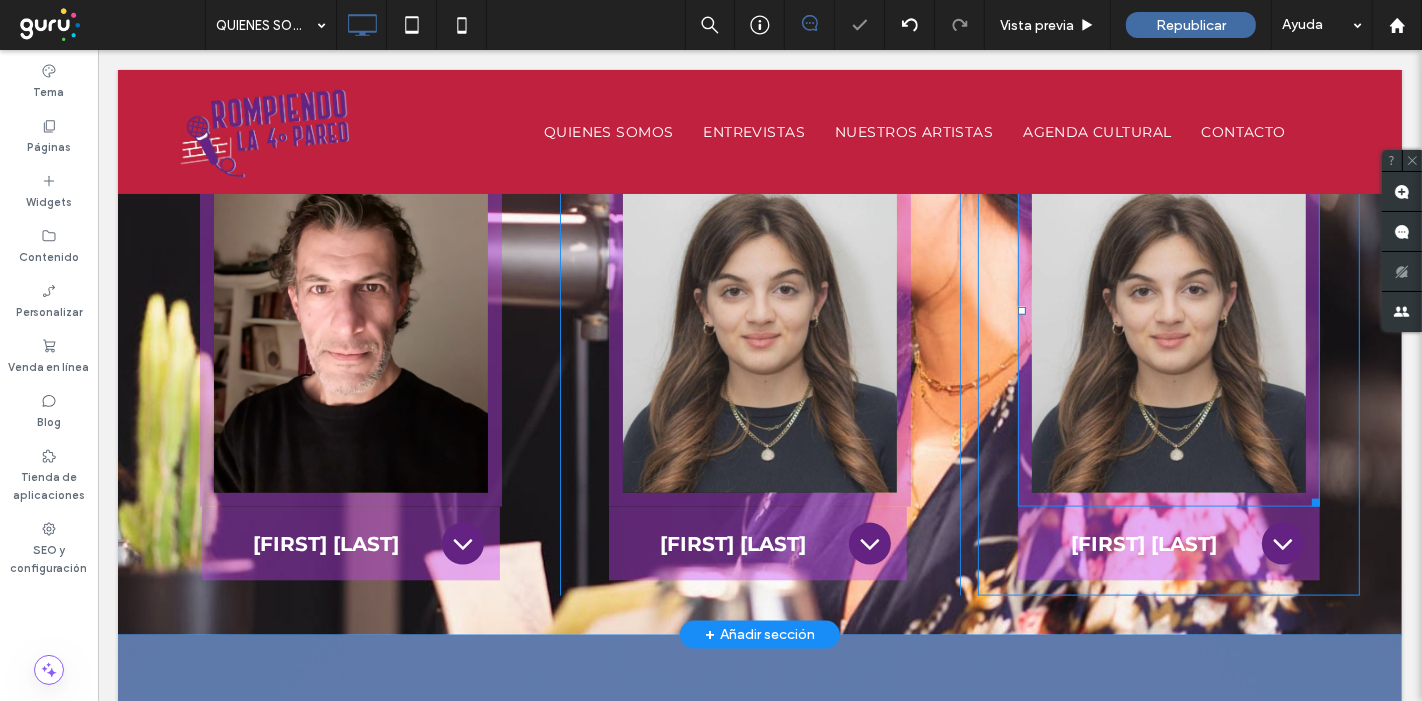 drag, startPoint x: 1184, startPoint y: 289, endPoint x: 1183, endPoint y: 300, distance: 11.045361 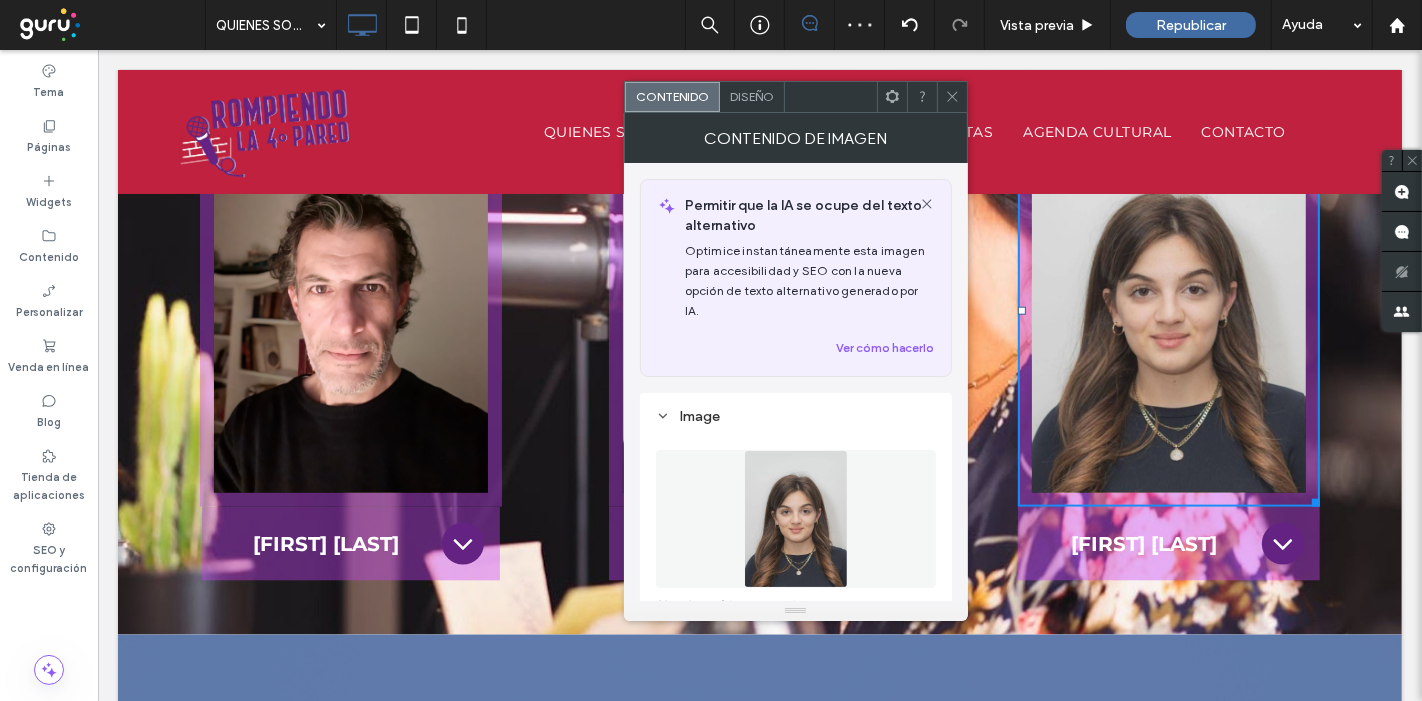 click at bounding box center (796, 519) 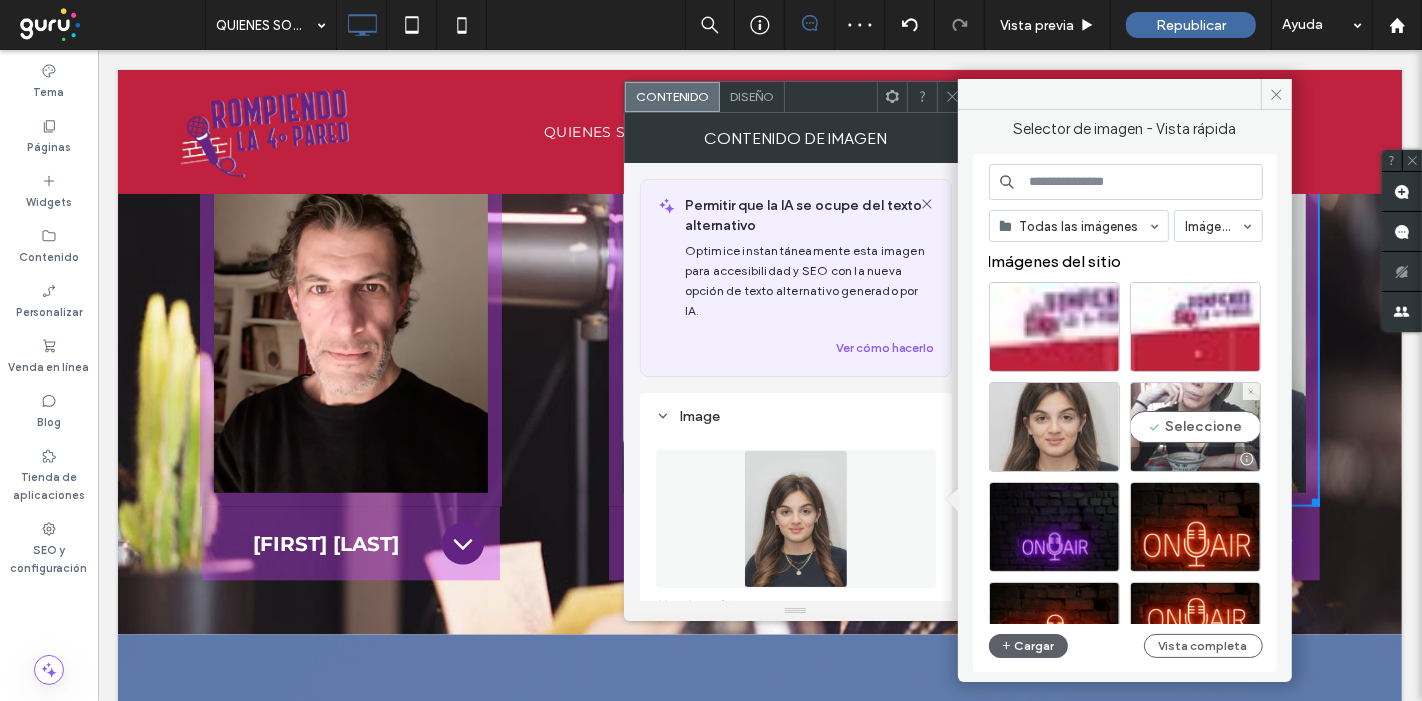 drag, startPoint x: 1185, startPoint y: 411, endPoint x: 1096, endPoint y: 367, distance: 99.282425 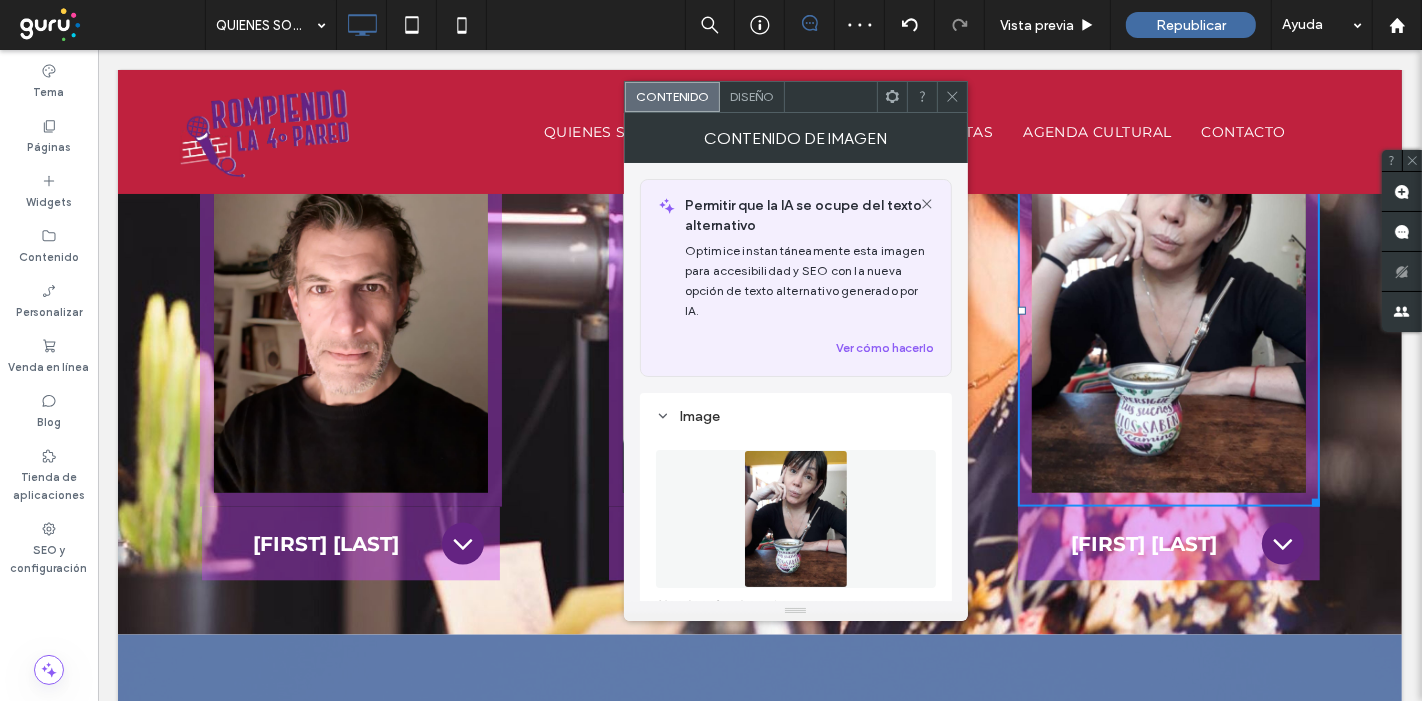 click 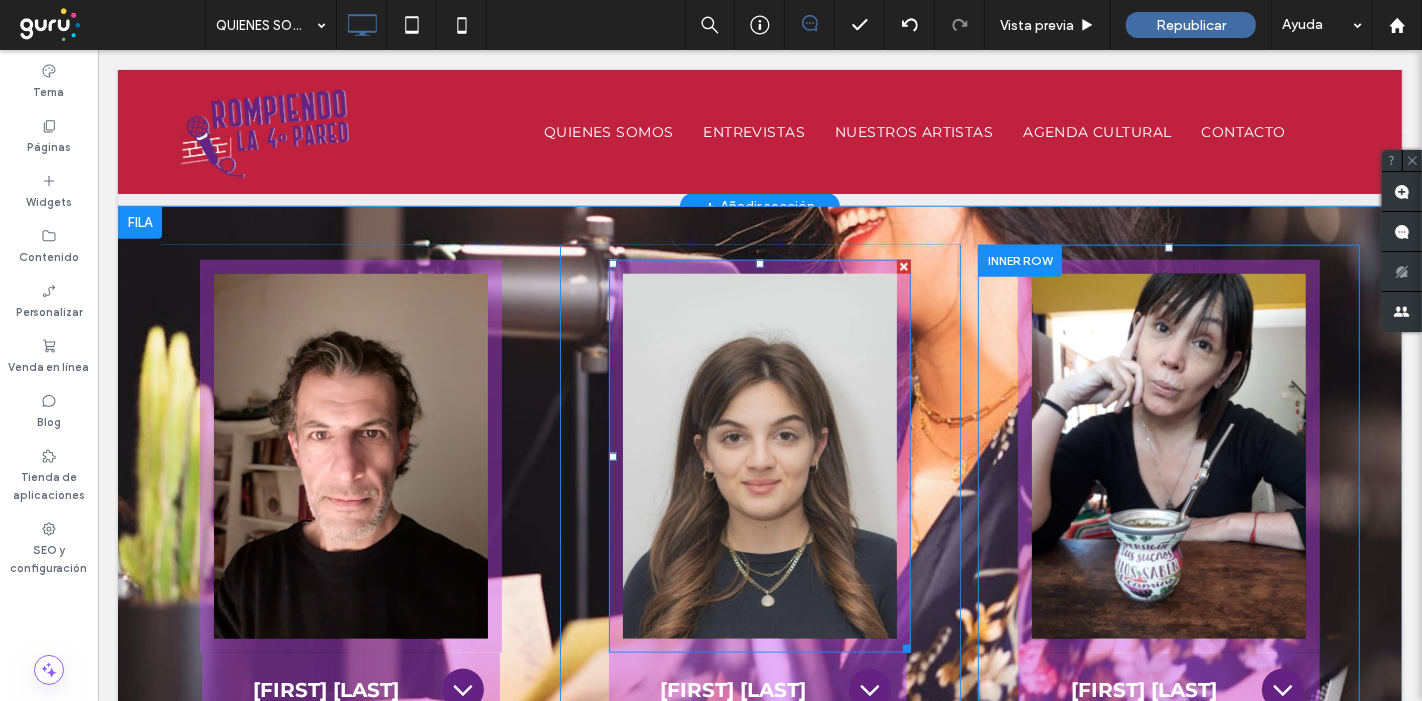 scroll, scrollTop: 1906, scrollLeft: 0, axis: vertical 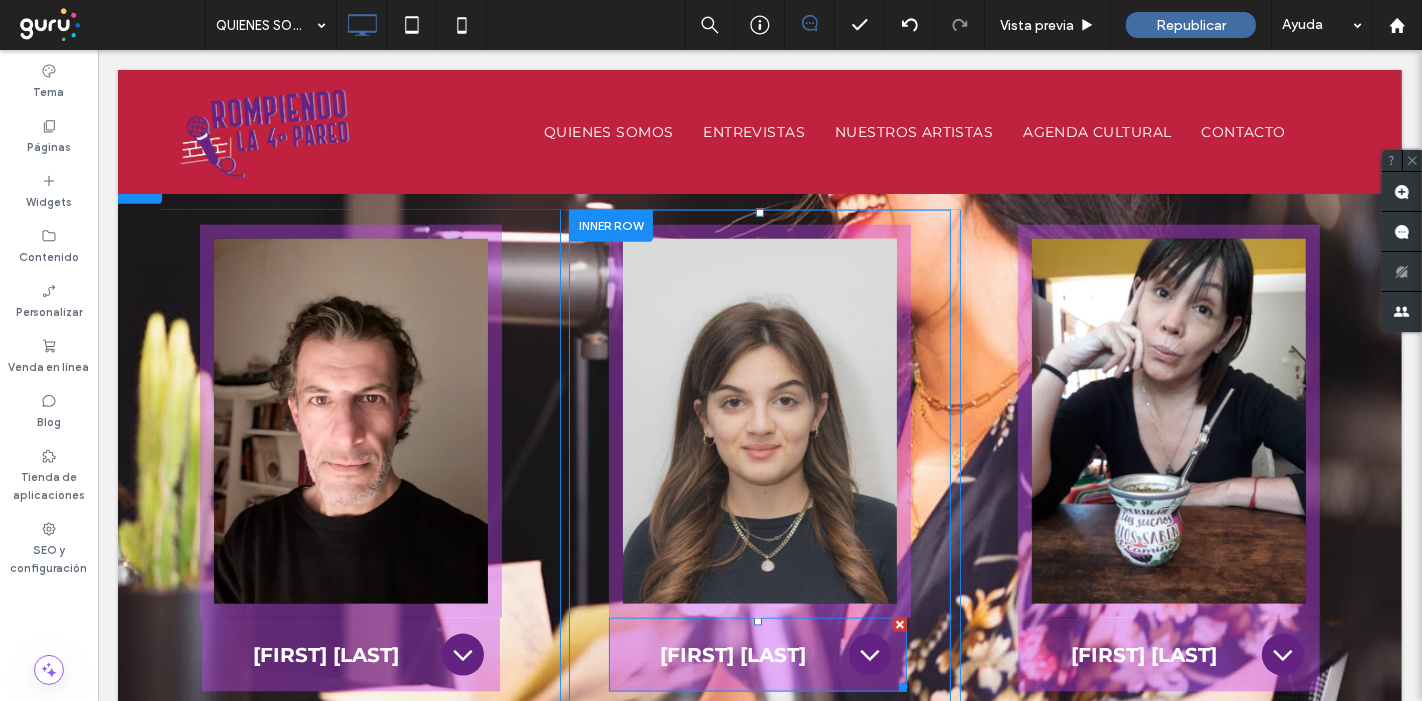 click on "[FIRST] [LAST]" at bounding box center (732, 655) 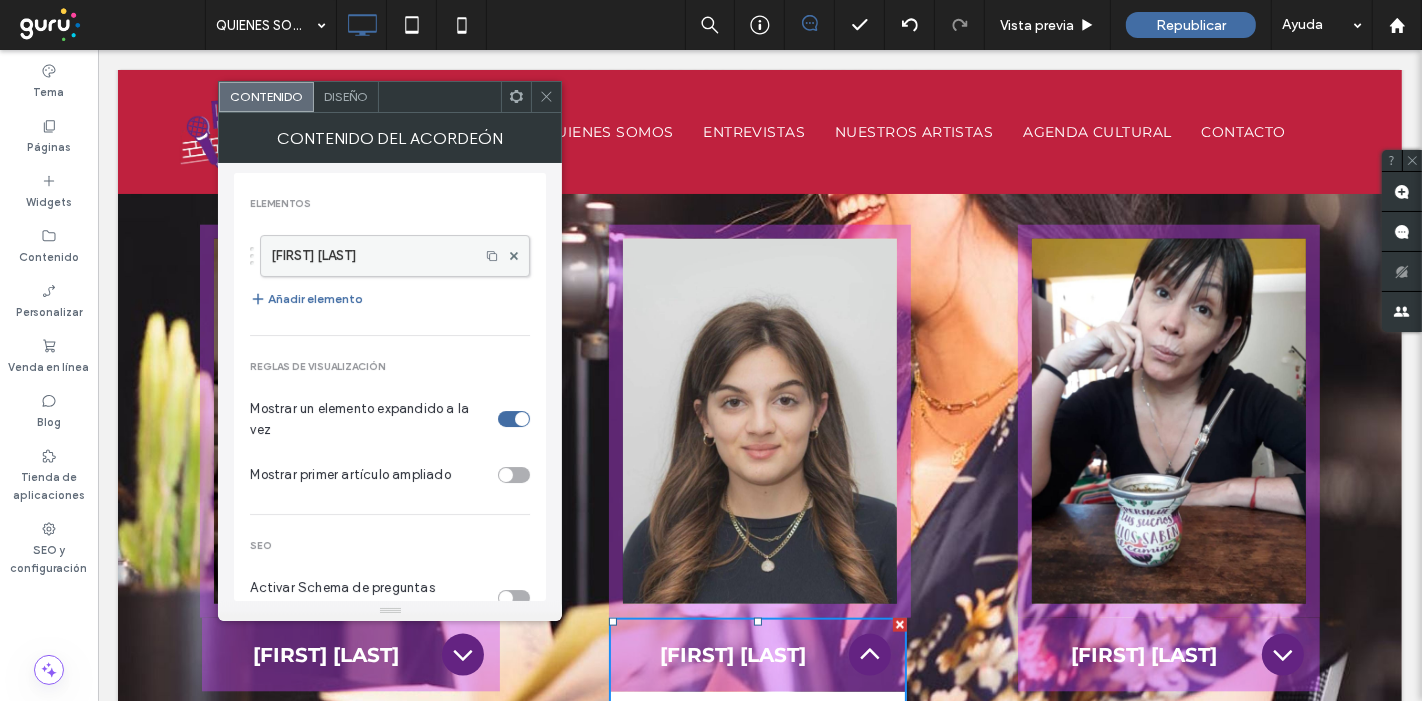 click on "[FIRST] [LAST]" at bounding box center [370, 256] 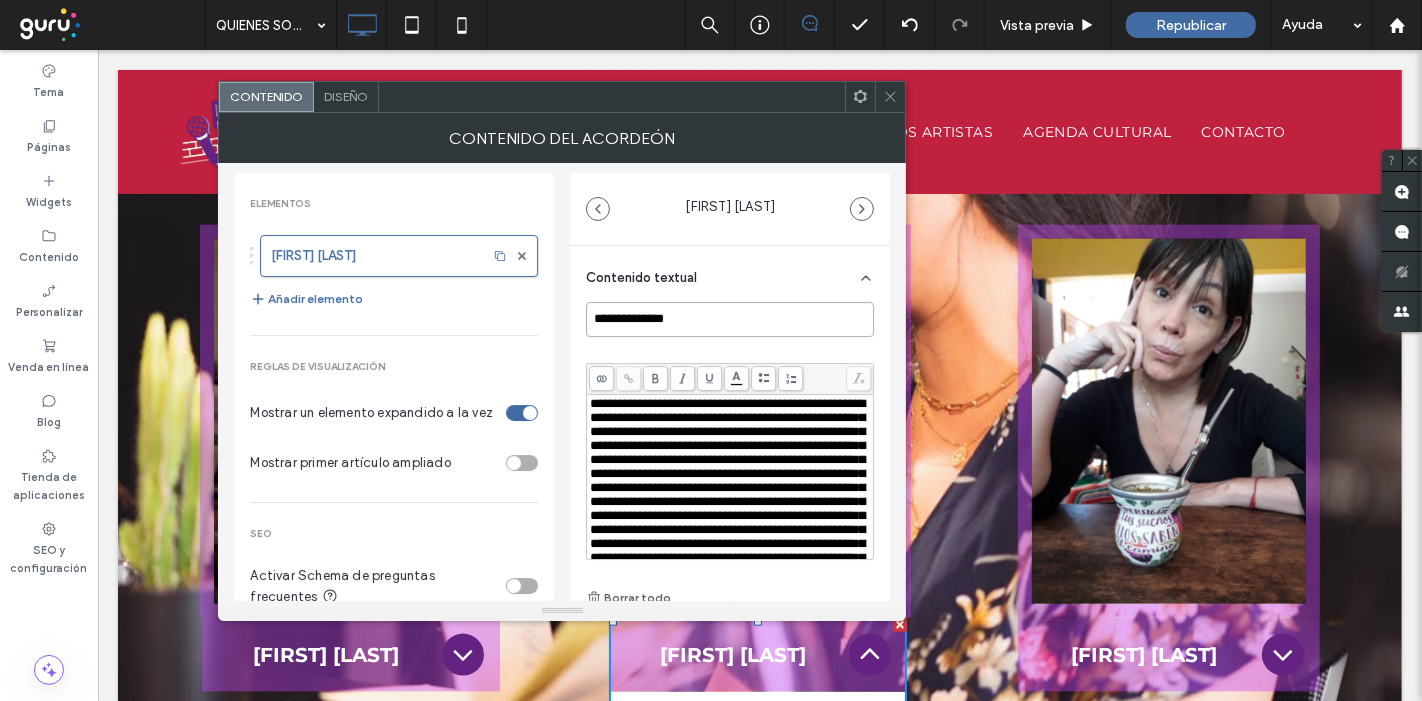 click on "**********" at bounding box center (730, 319) 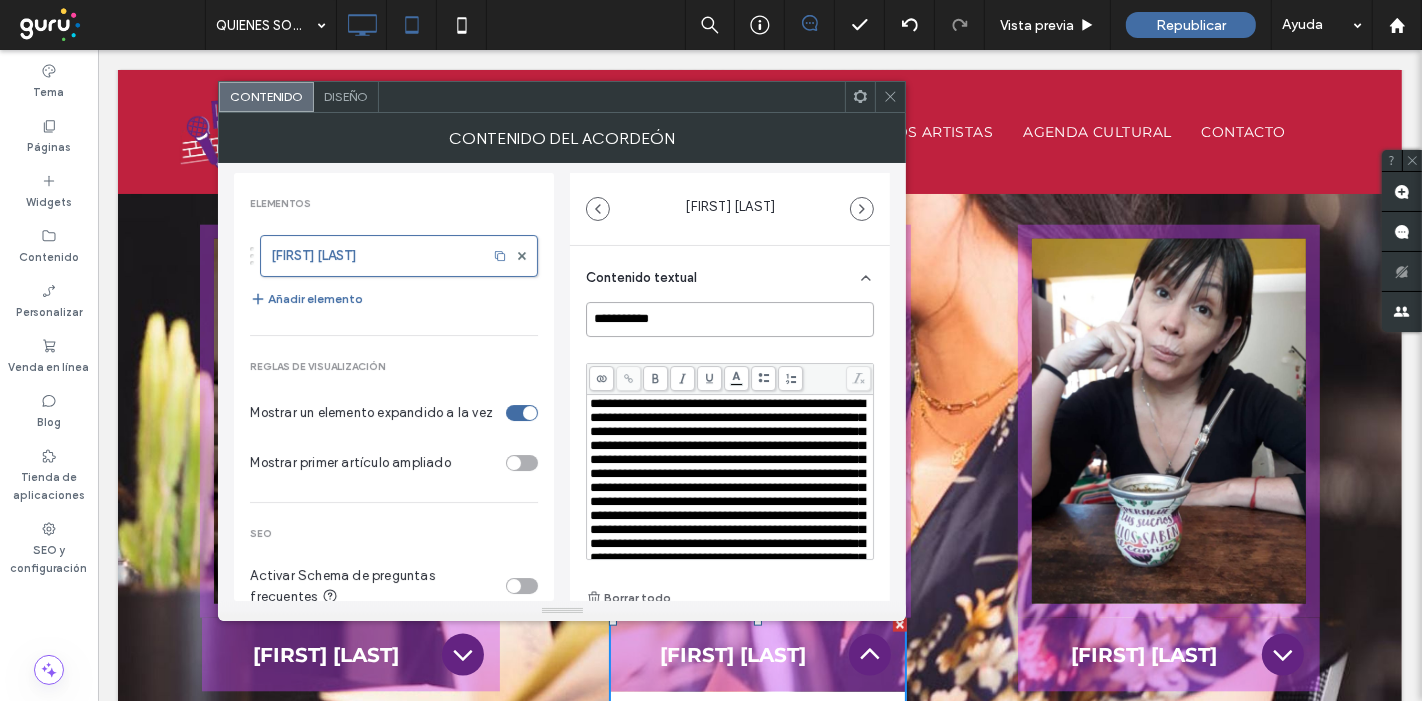 type on "**********" 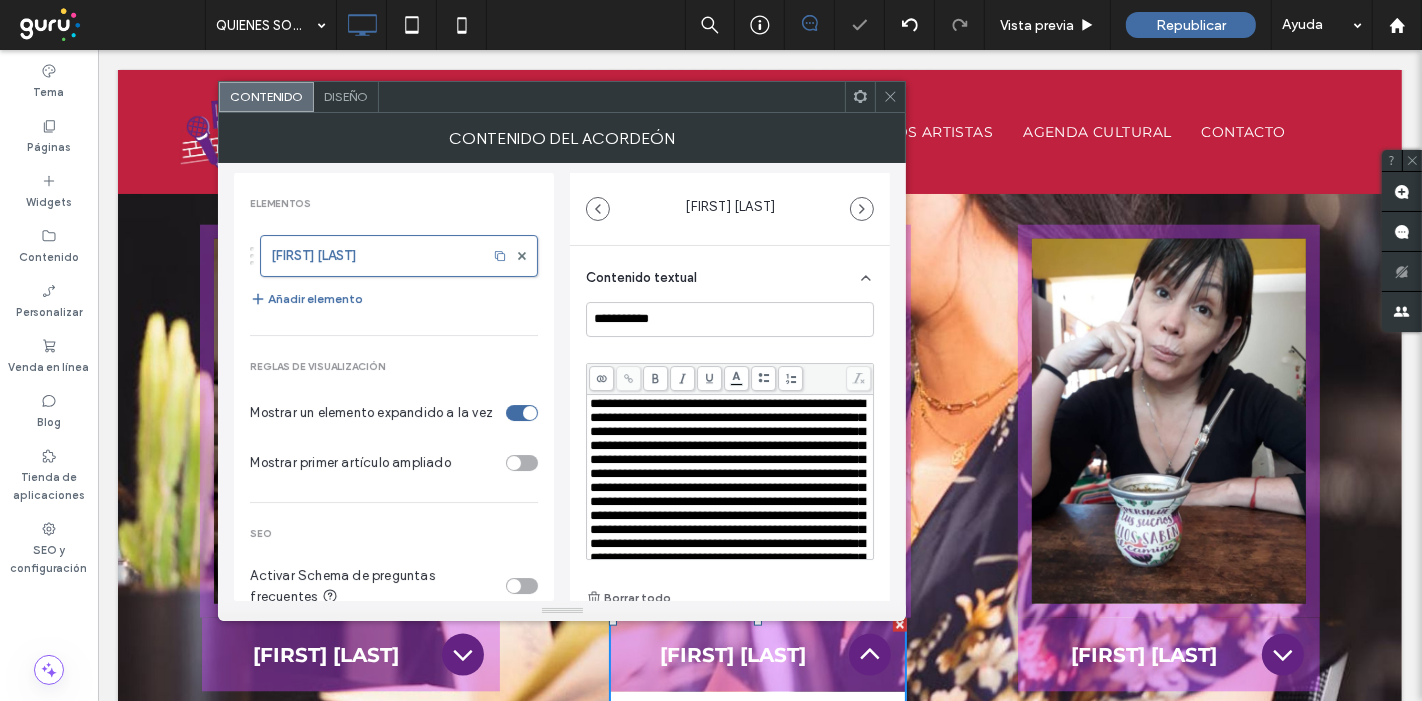 click on "**********" at bounding box center [727, 494] 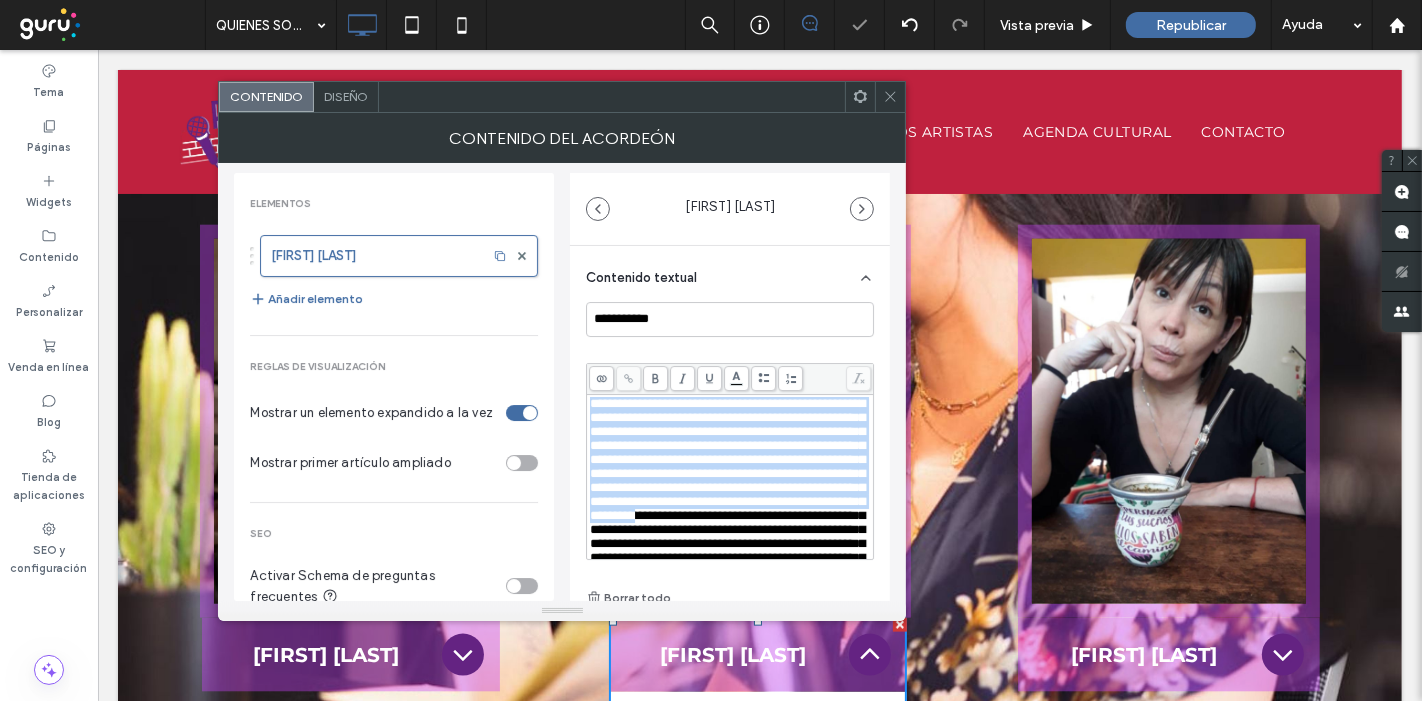 scroll, scrollTop: 151, scrollLeft: 0, axis: vertical 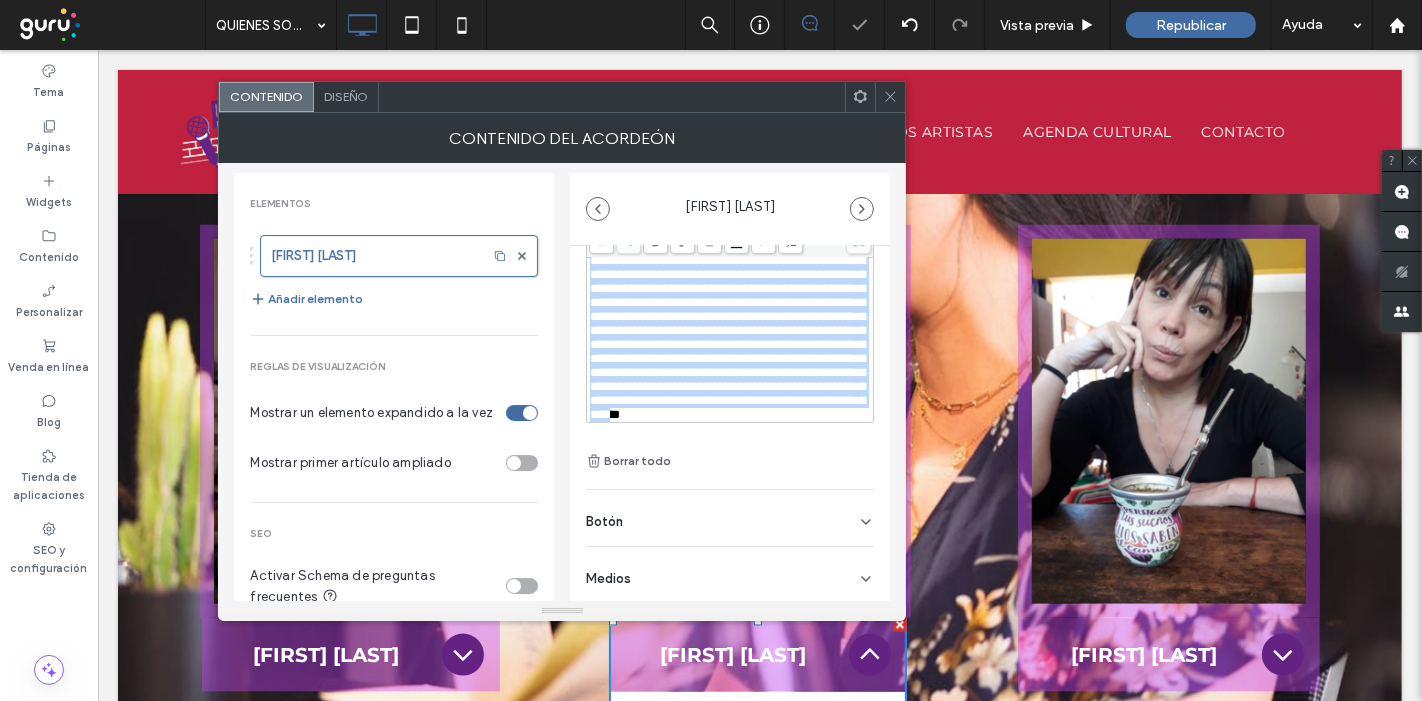 drag, startPoint x: 689, startPoint y: 455, endPoint x: 743, endPoint y: 655, distance: 207.16177 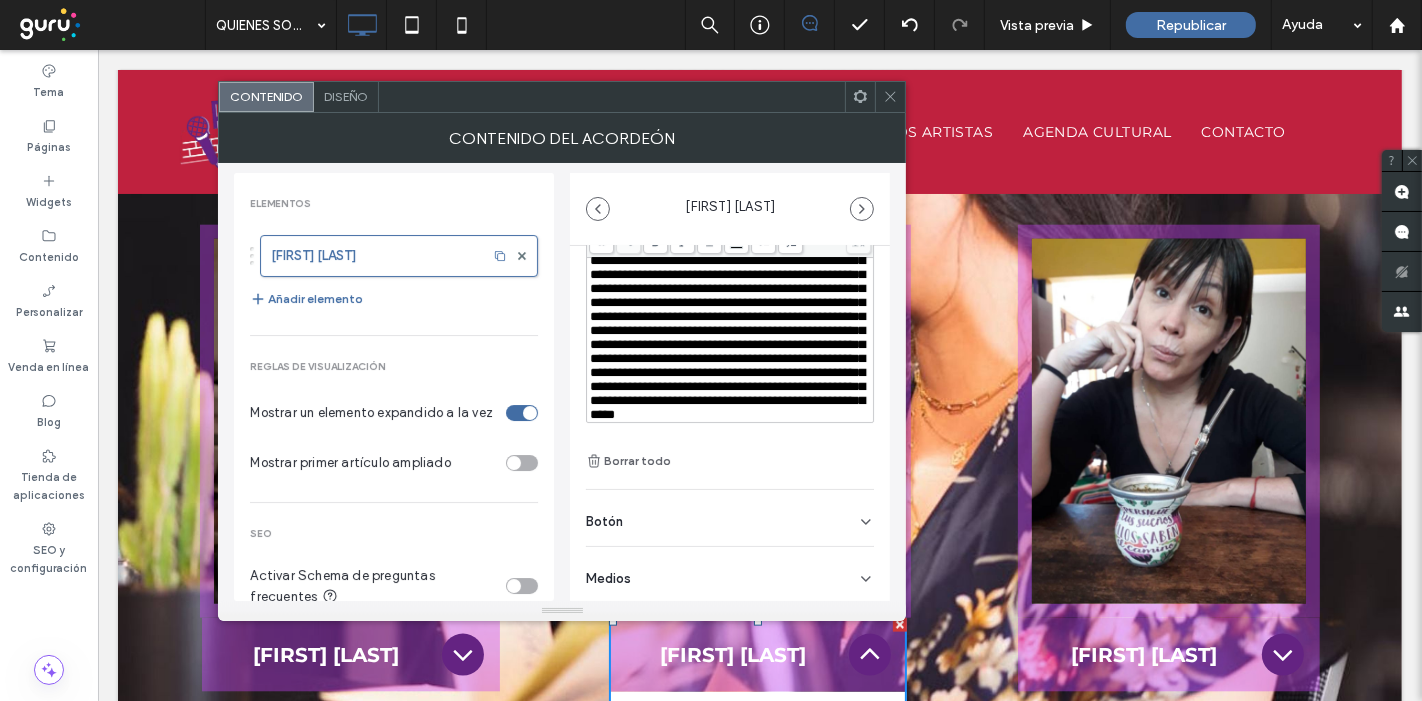 scroll, scrollTop: 0, scrollLeft: 0, axis: both 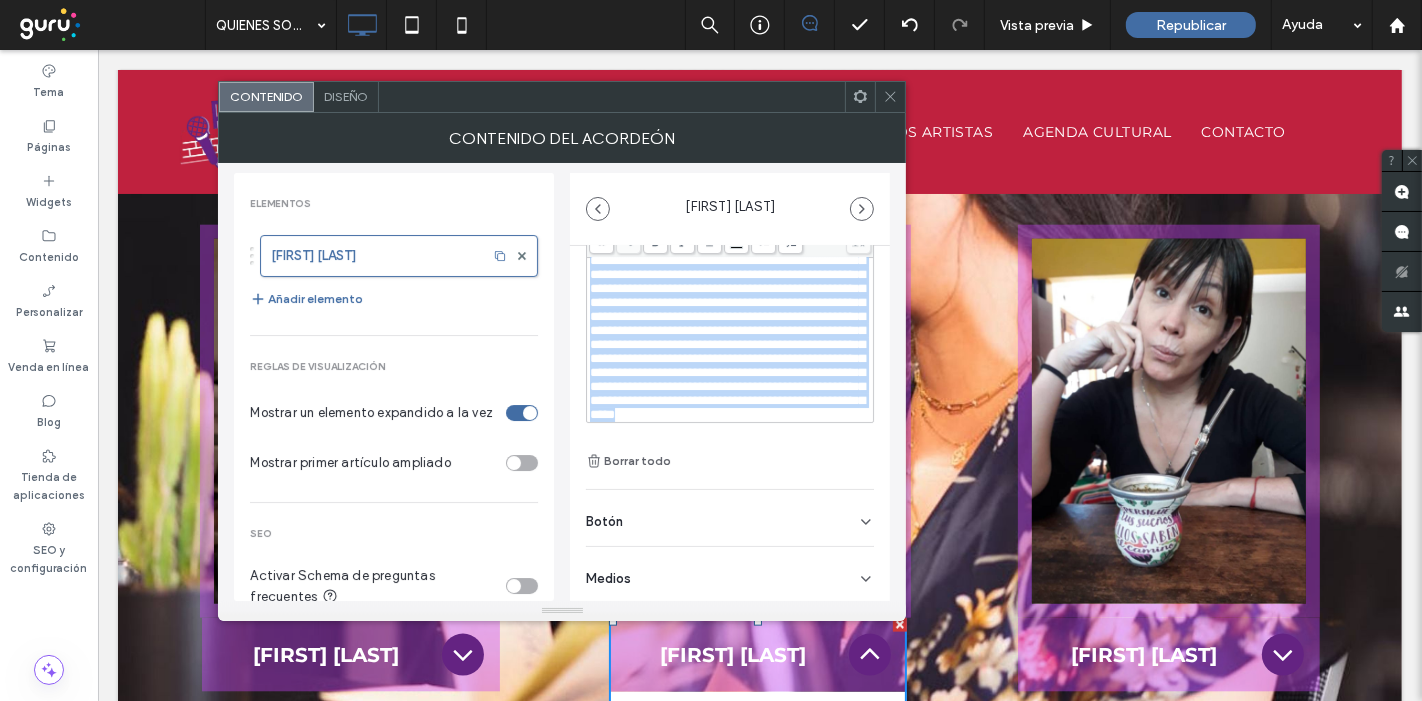 drag, startPoint x: 592, startPoint y: 407, endPoint x: 831, endPoint y: 592, distance: 302.23502 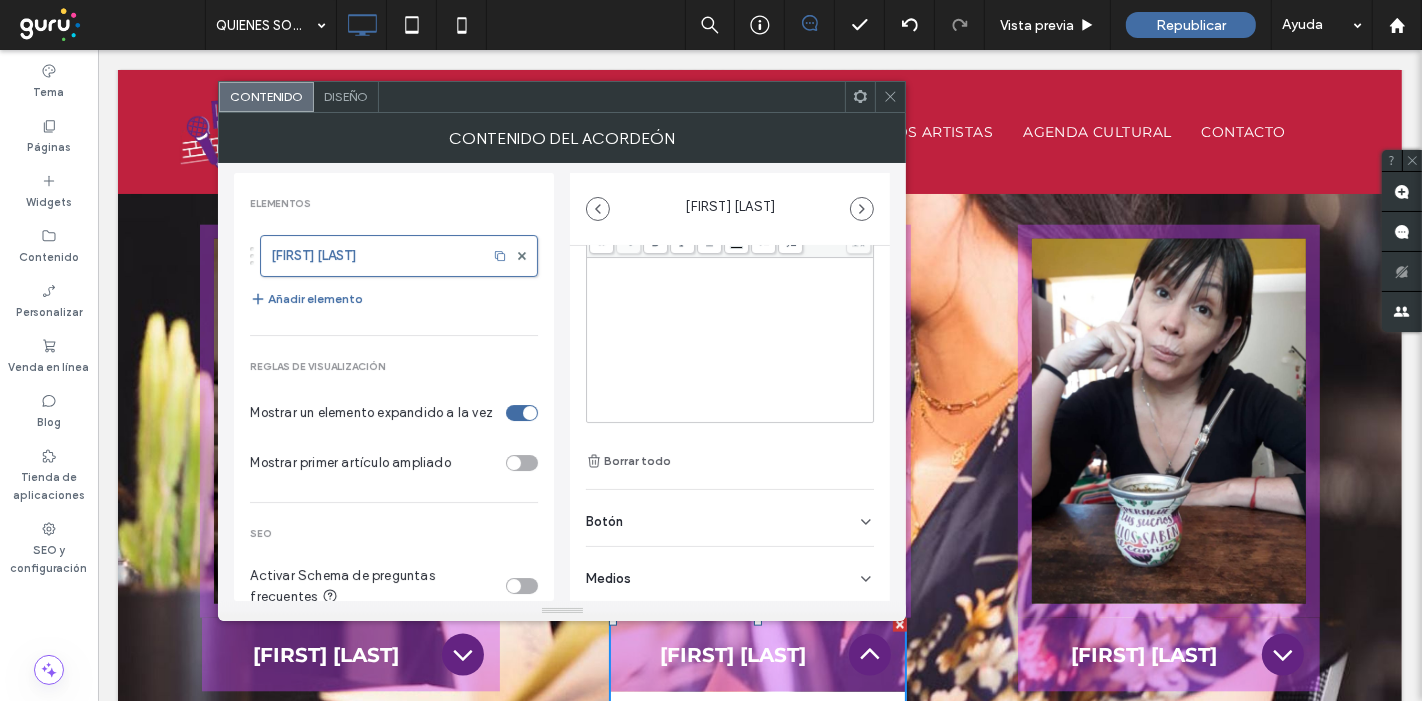 scroll, scrollTop: 0, scrollLeft: 0, axis: both 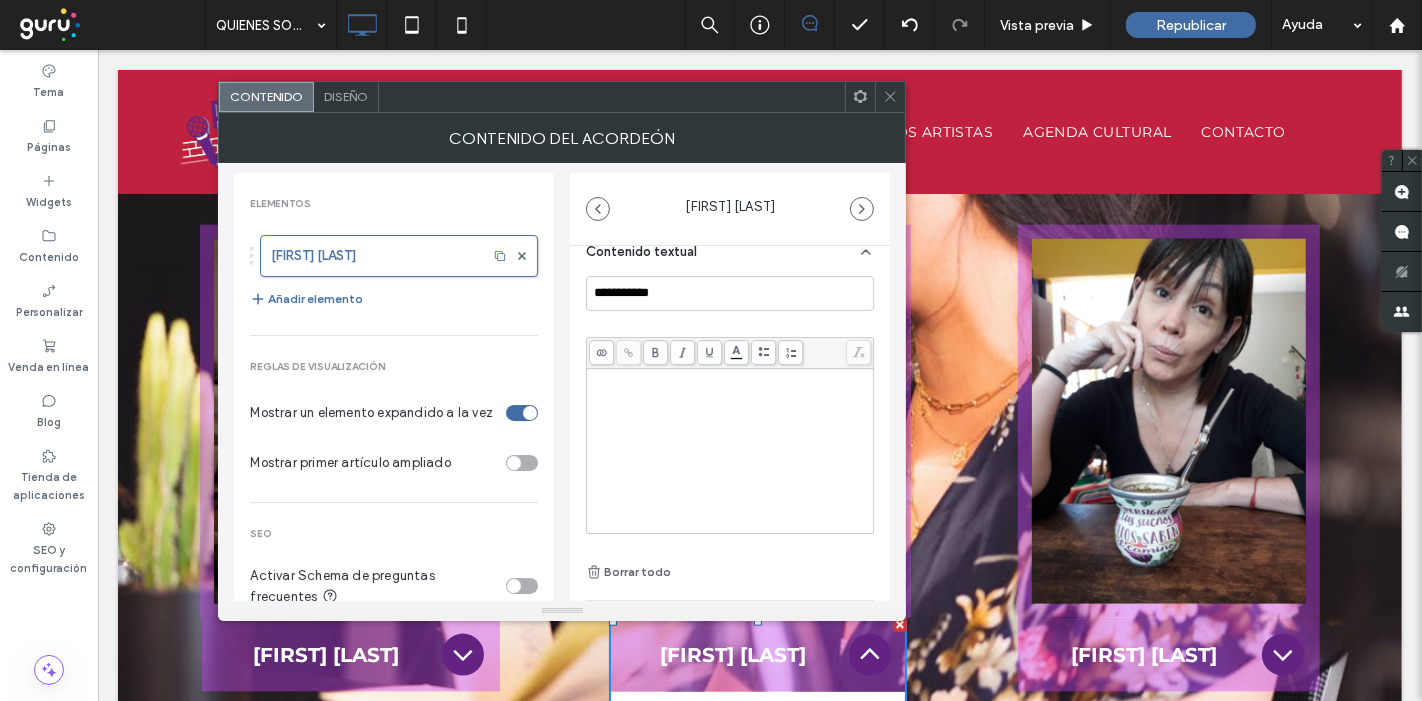 click at bounding box center (730, 451) 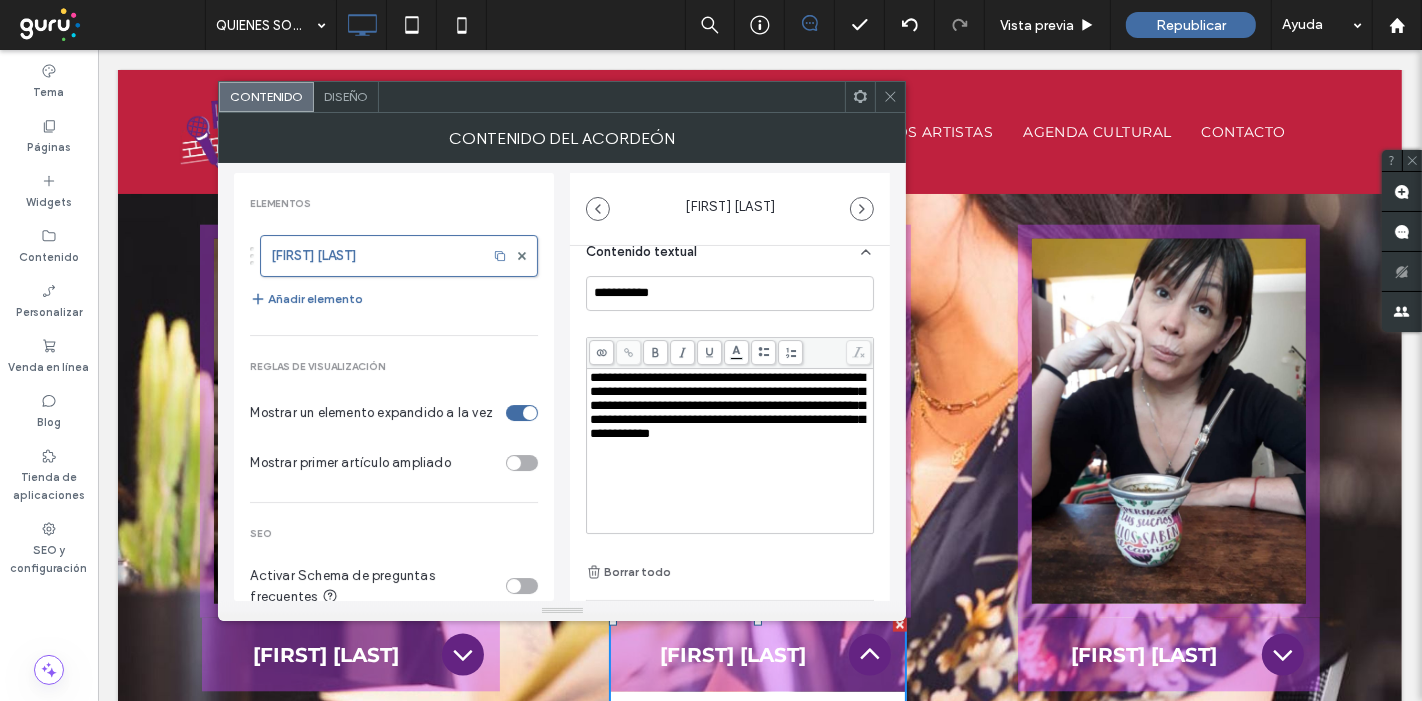 click 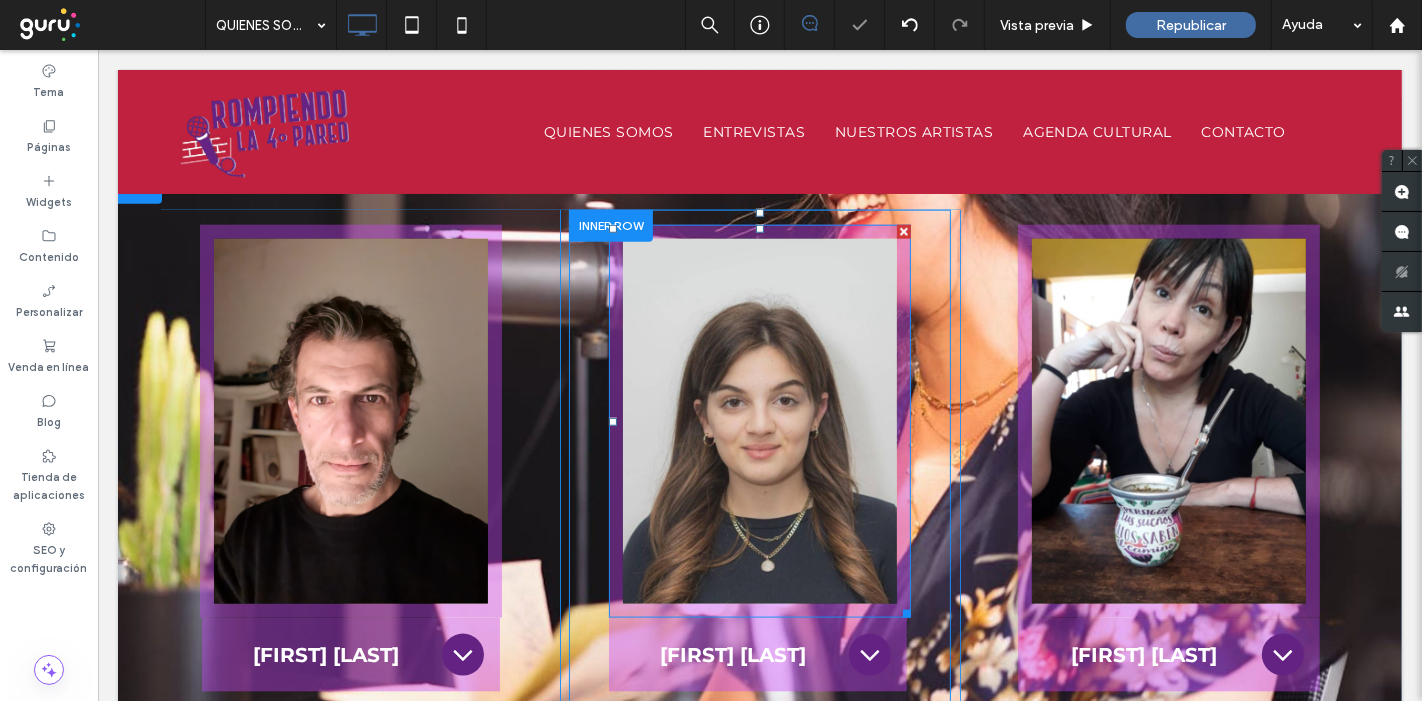 scroll, scrollTop: 2017, scrollLeft: 0, axis: vertical 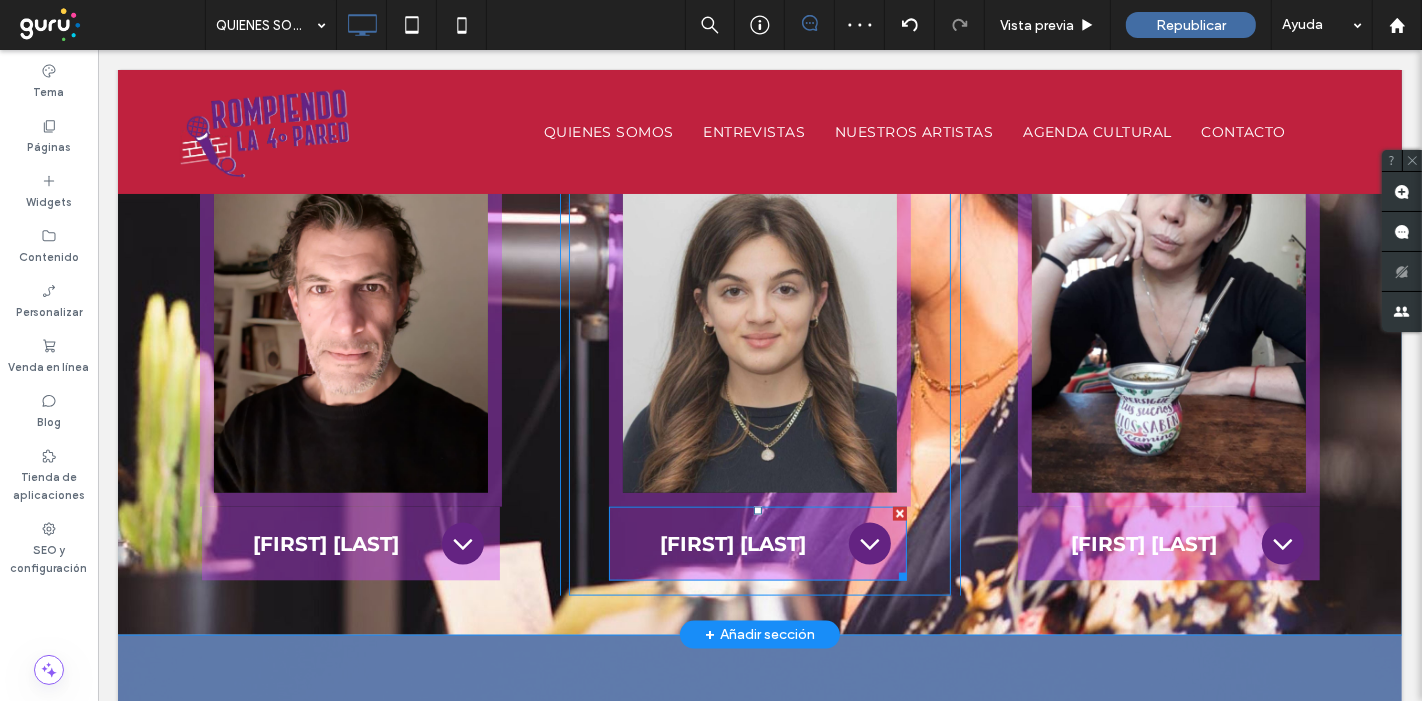 click 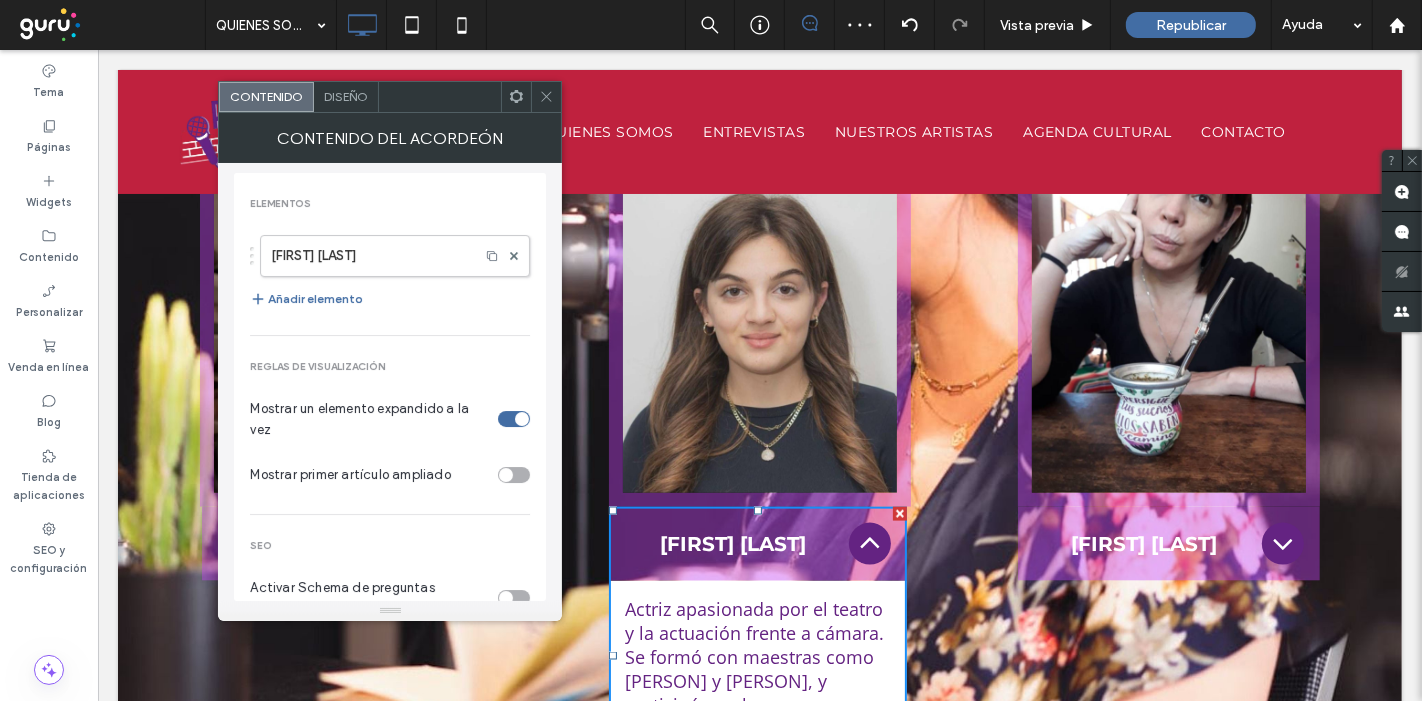 click 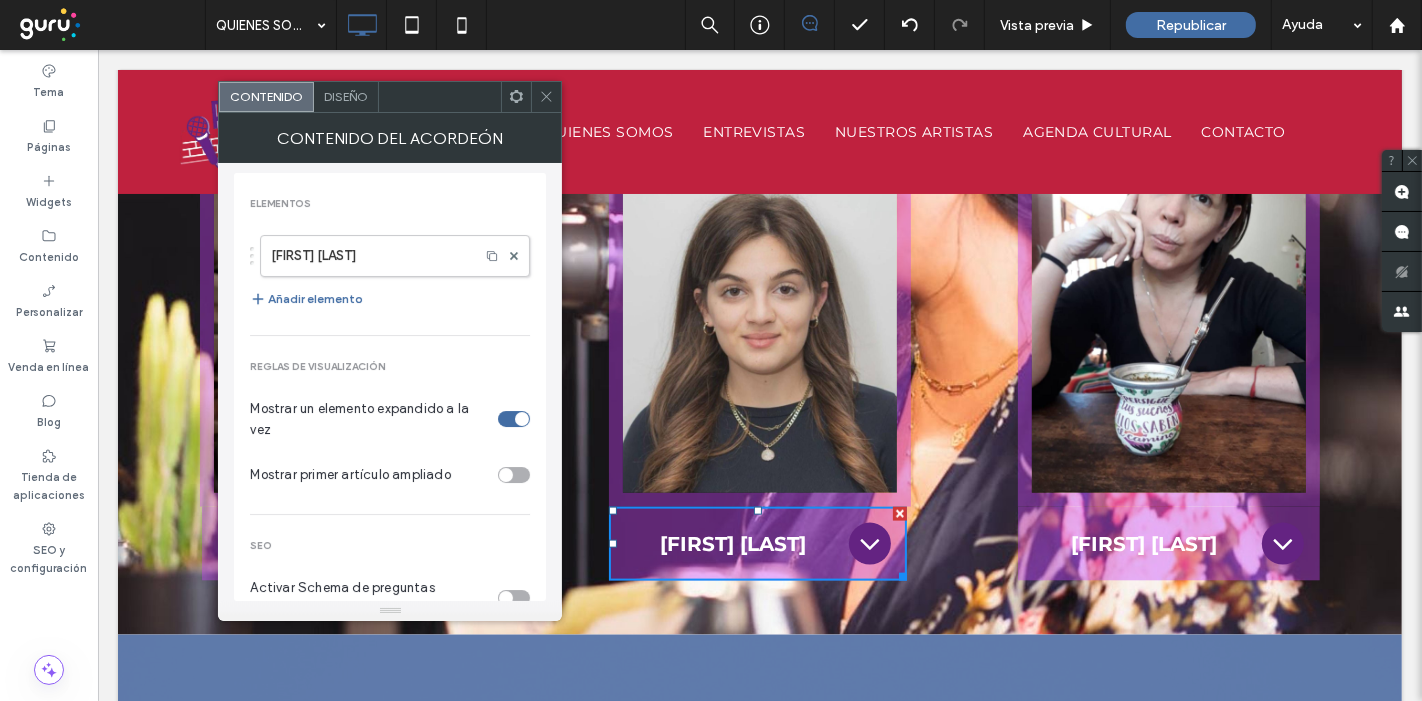 click 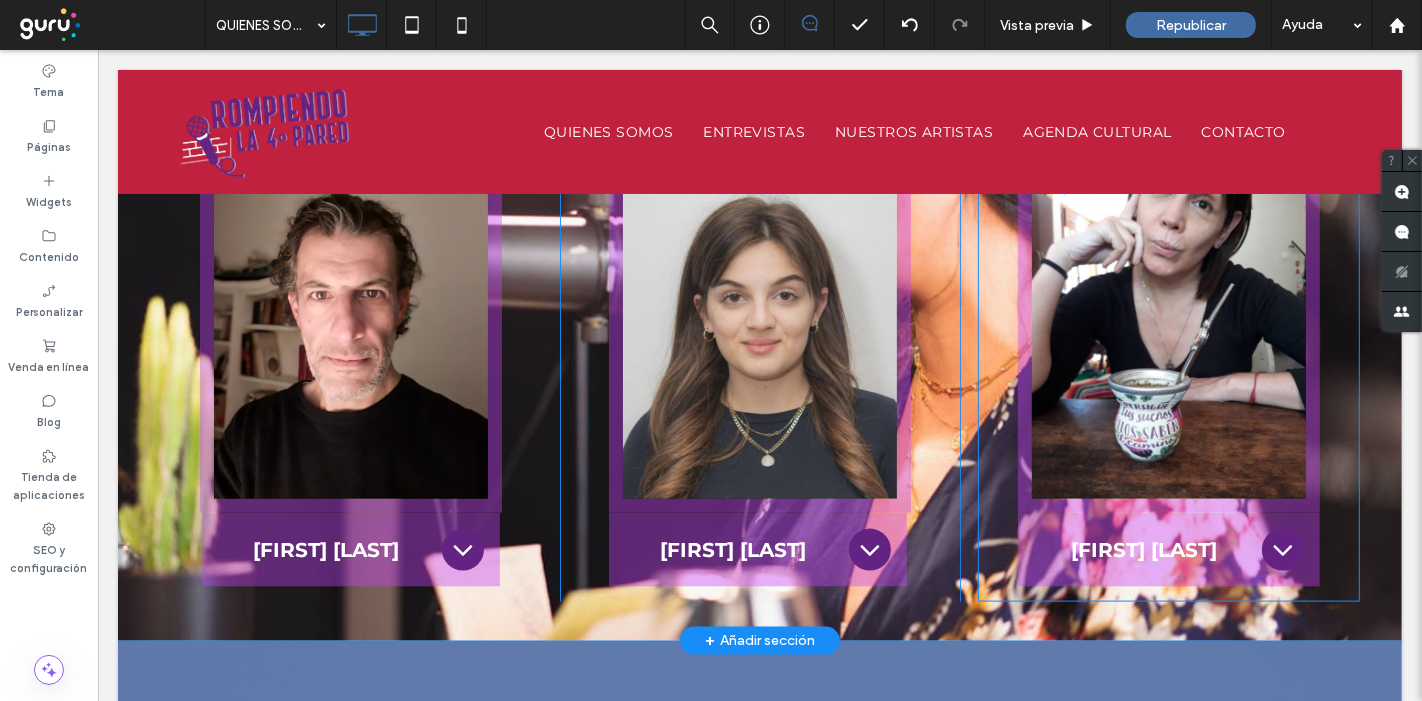 scroll, scrollTop: 2017, scrollLeft: 0, axis: vertical 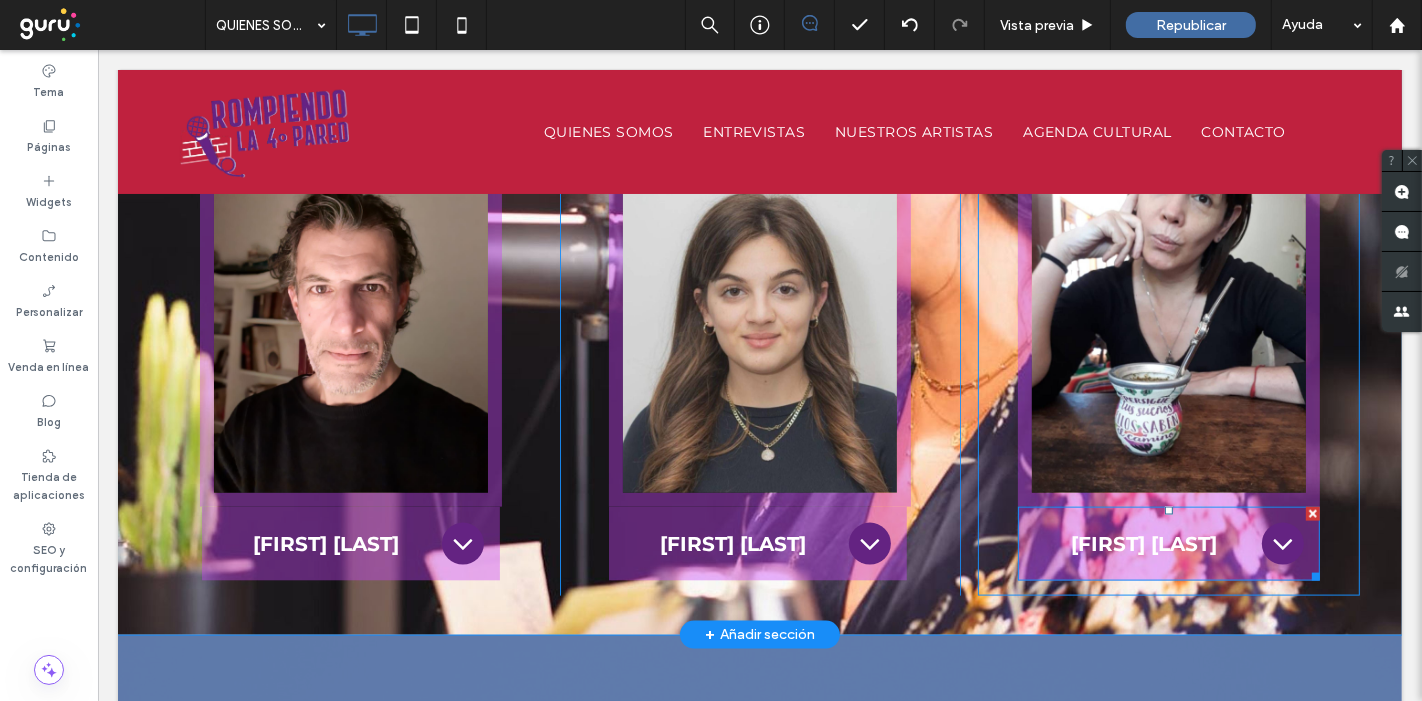 click on "[FIRST] [LAST]" at bounding box center (1143, 544) 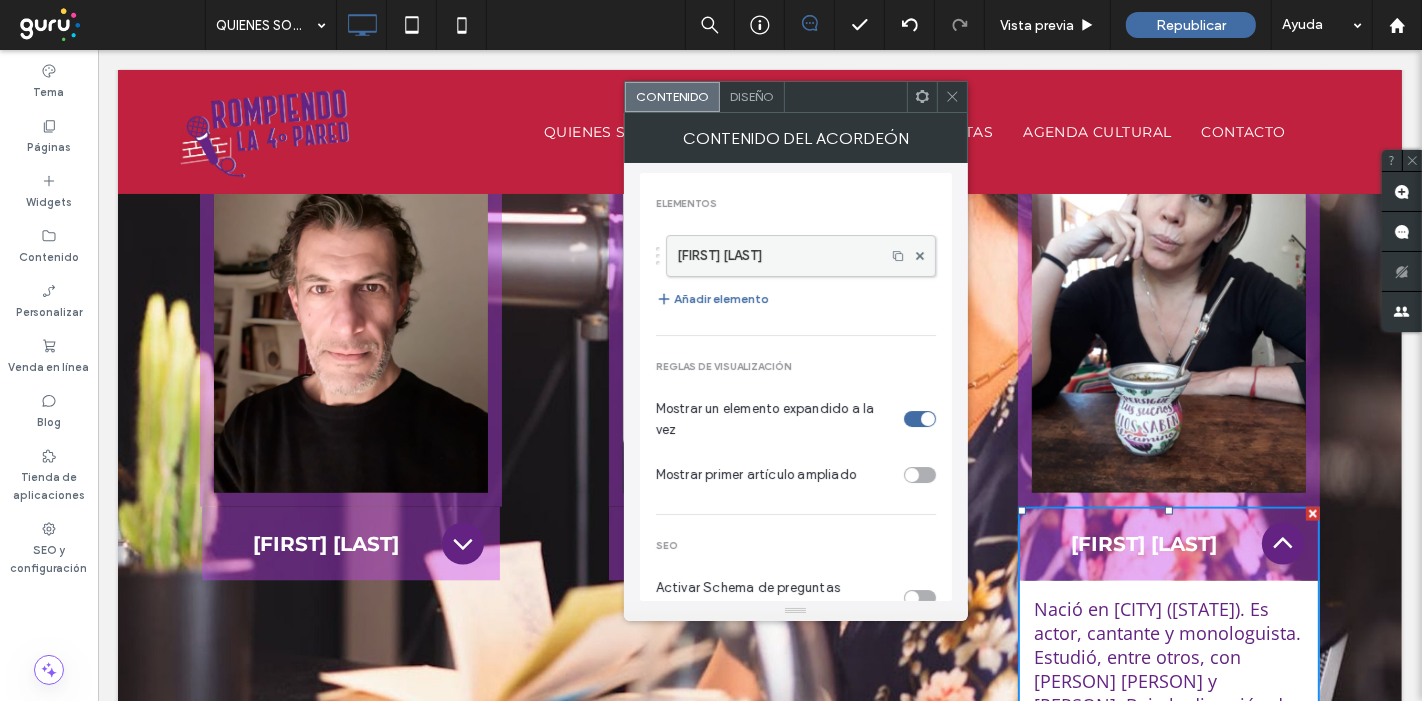click on "[FIRST] [LAST]" at bounding box center [776, 256] 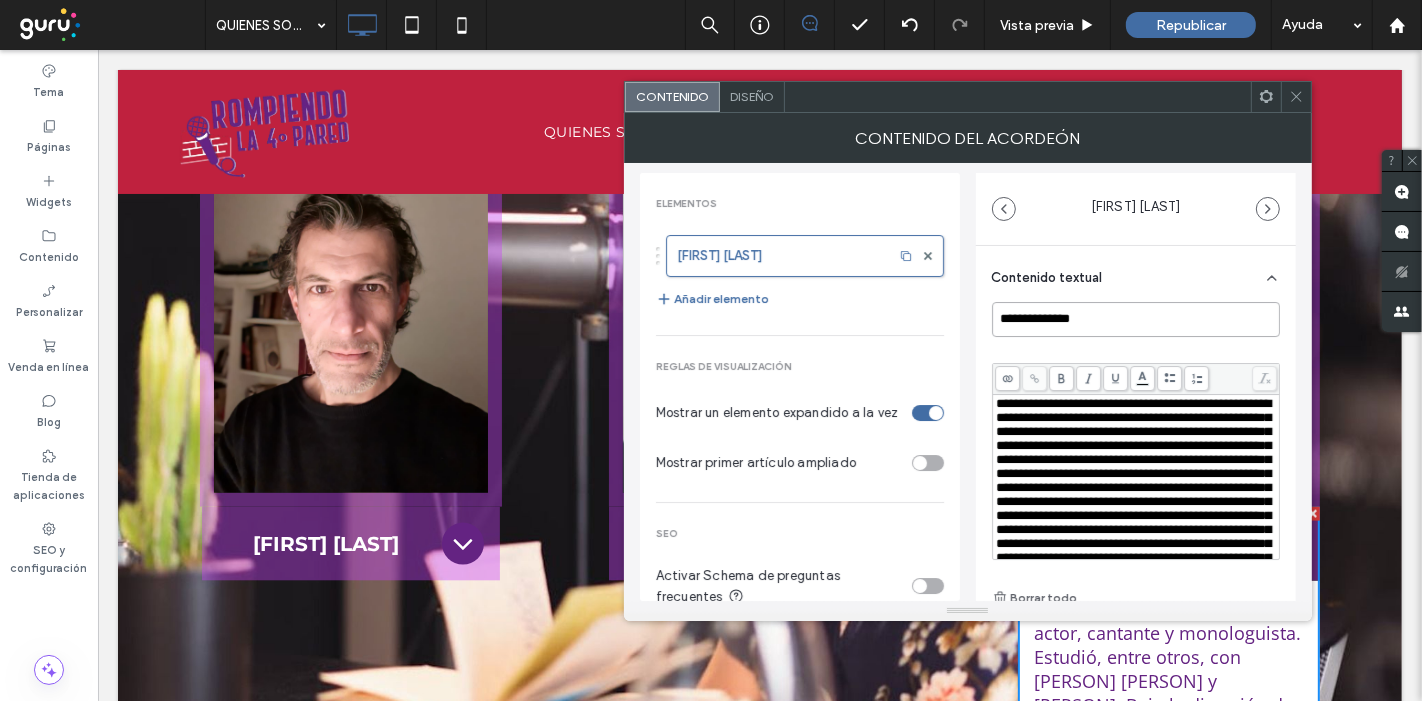 click on "**********" at bounding box center (1136, 319) 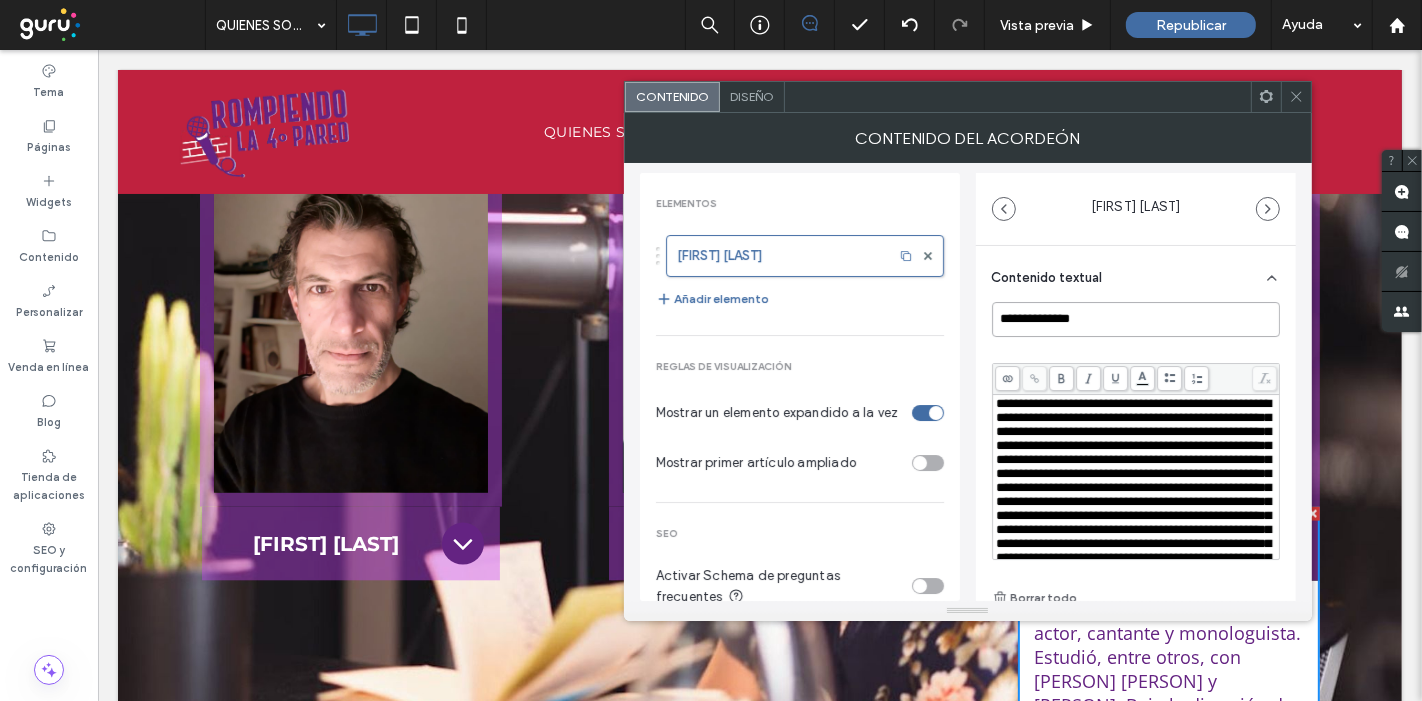 click on "**********" at bounding box center [1136, 319] 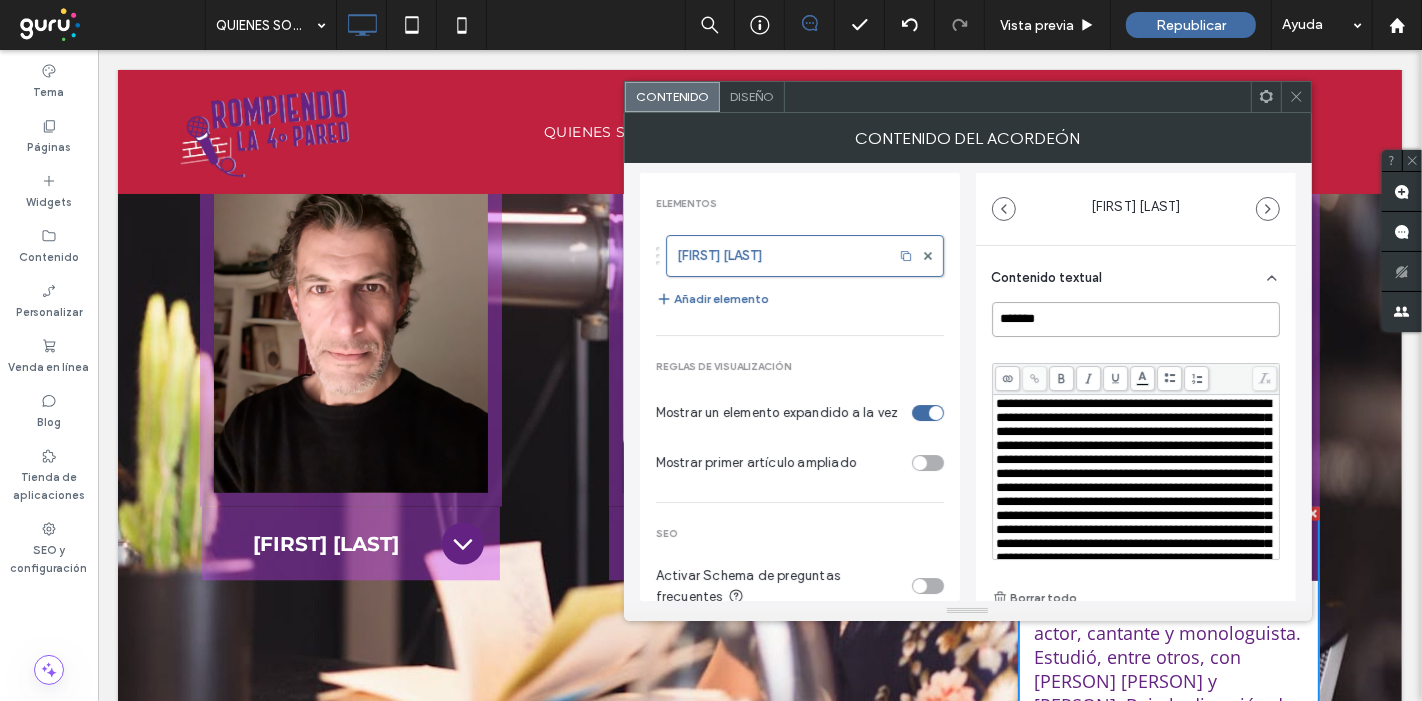 type on "*******" 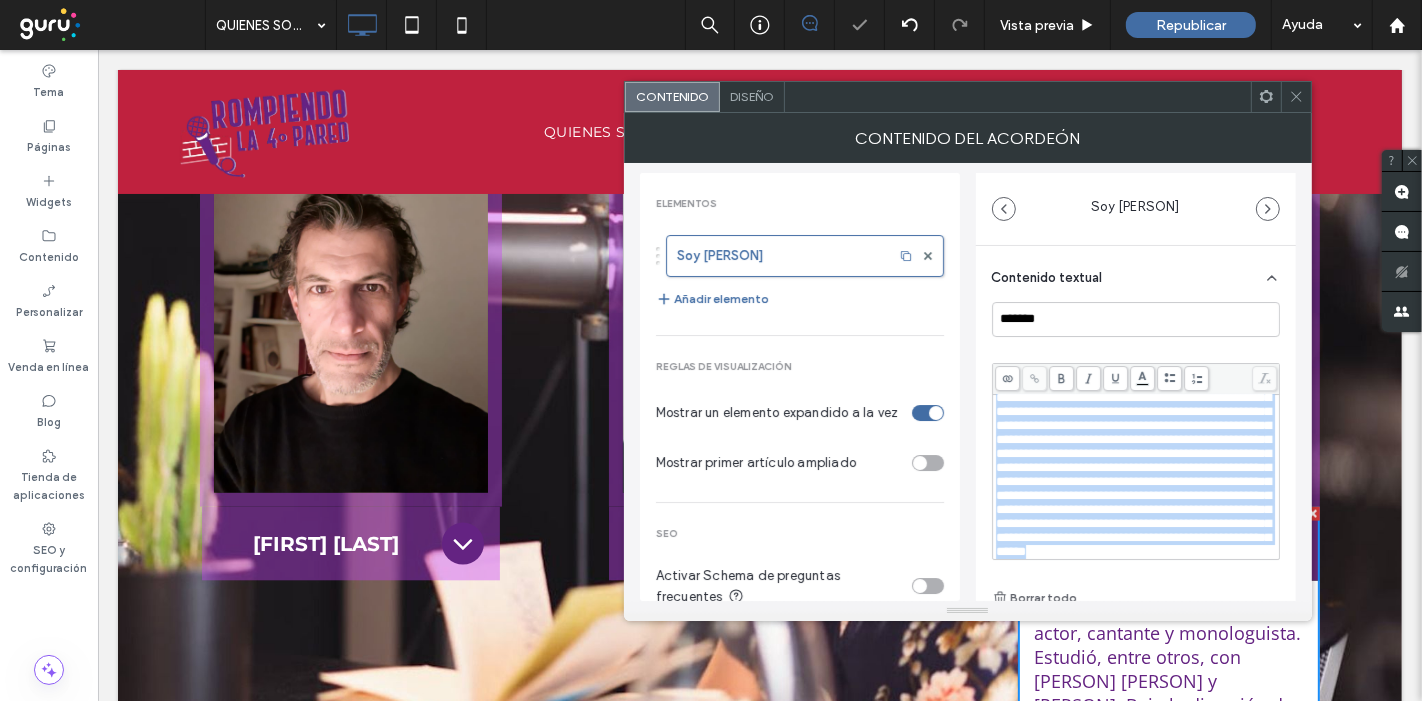 scroll, scrollTop: 151, scrollLeft: 0, axis: vertical 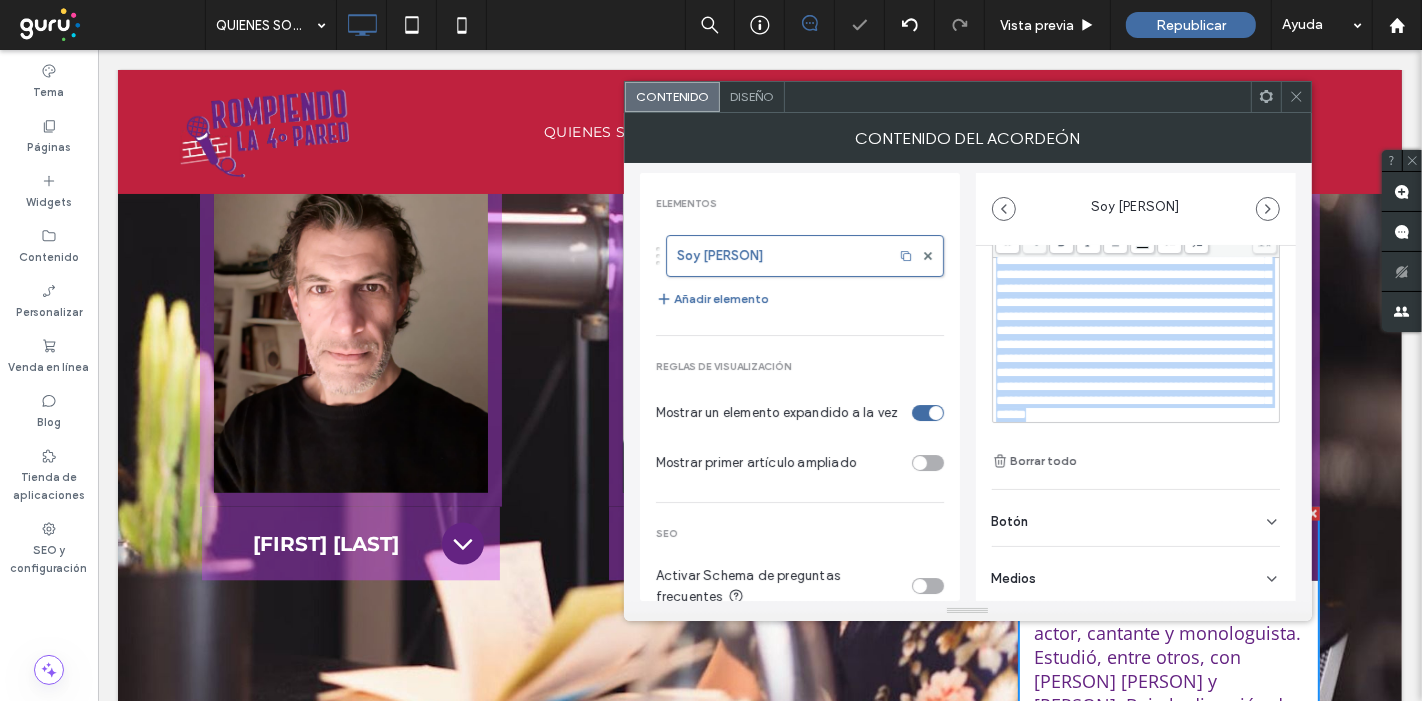 drag, startPoint x: 1095, startPoint y: 452, endPoint x: 1316, endPoint y: 645, distance: 293.41098 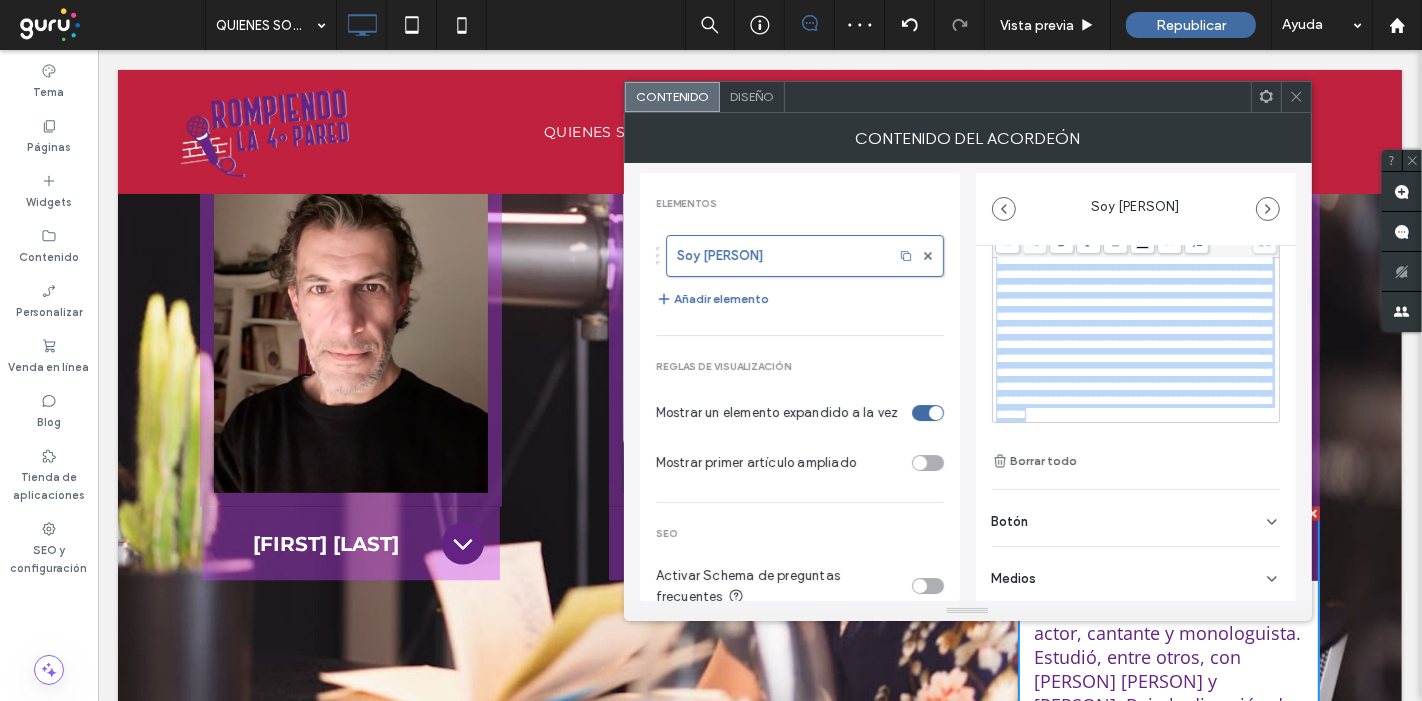 click on "**********" at bounding box center [1136, 324] 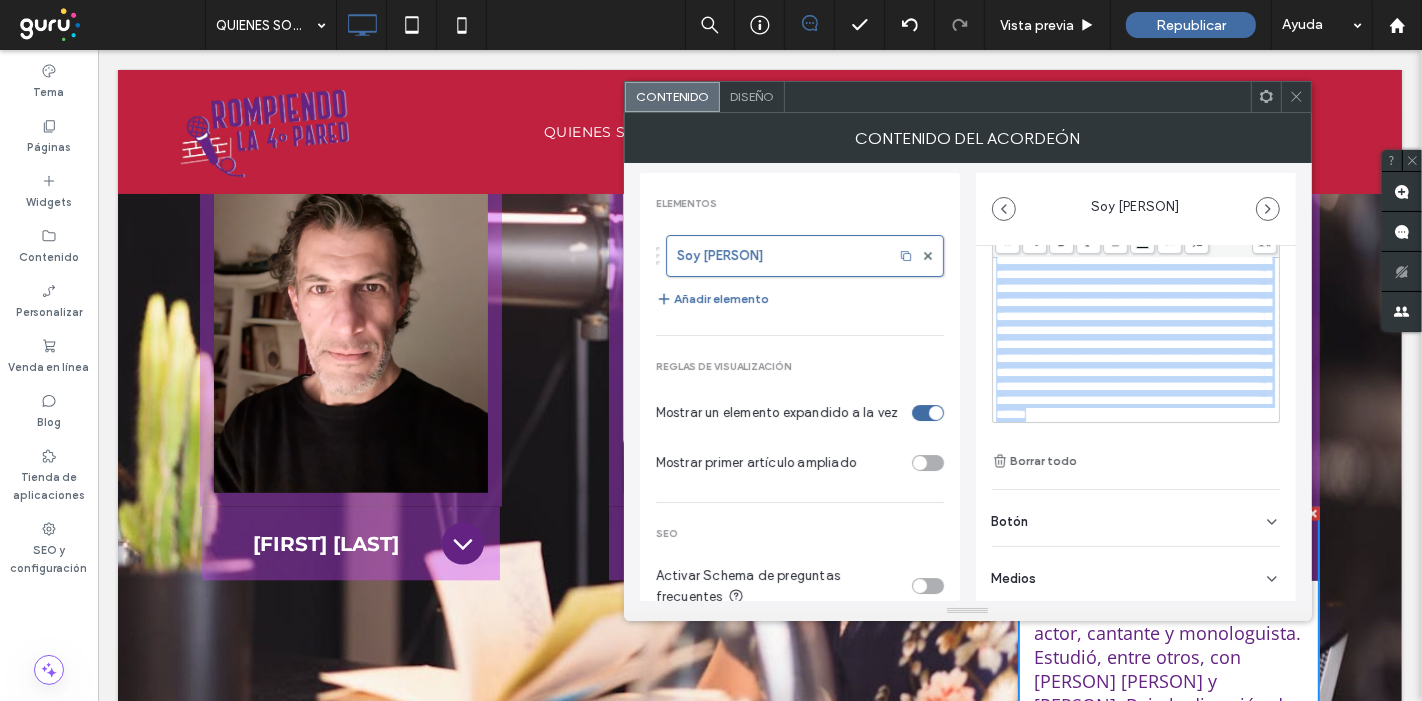 scroll, scrollTop: 0, scrollLeft: 0, axis: both 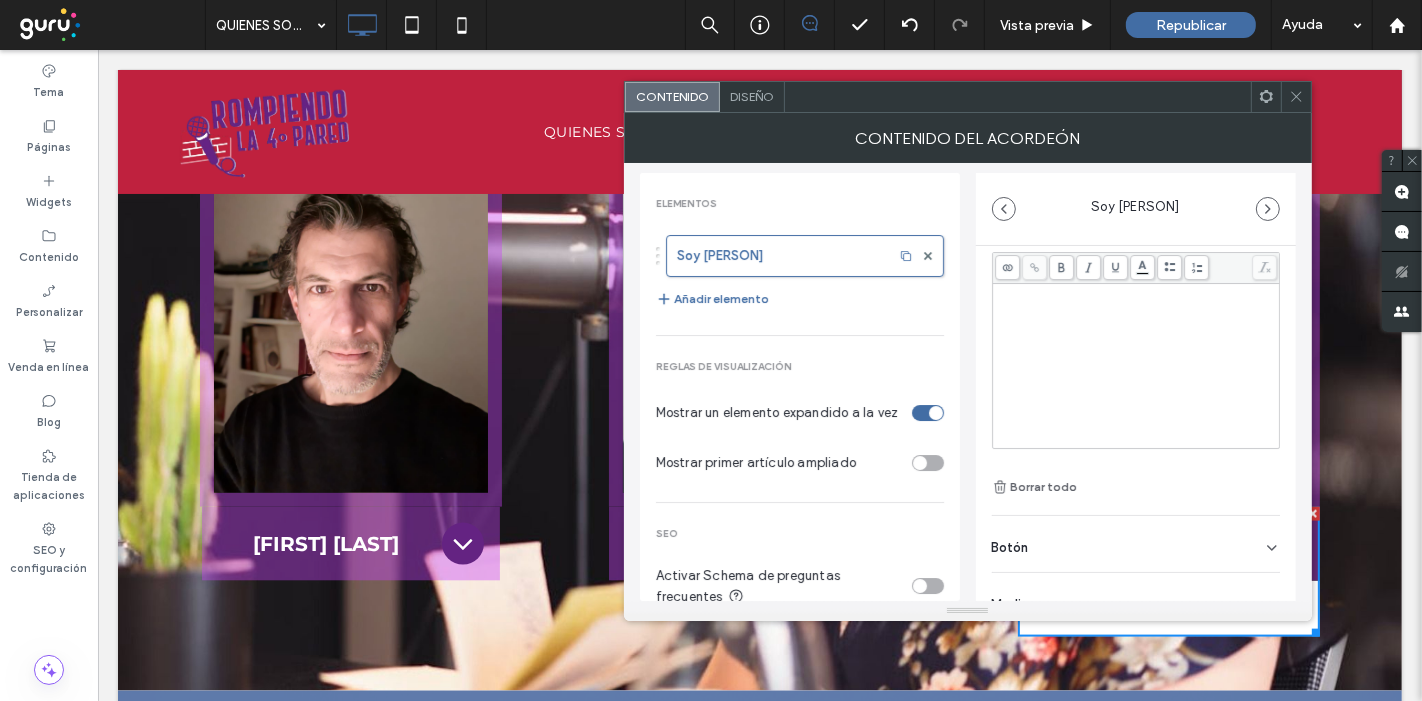 click at bounding box center (1136, 293) 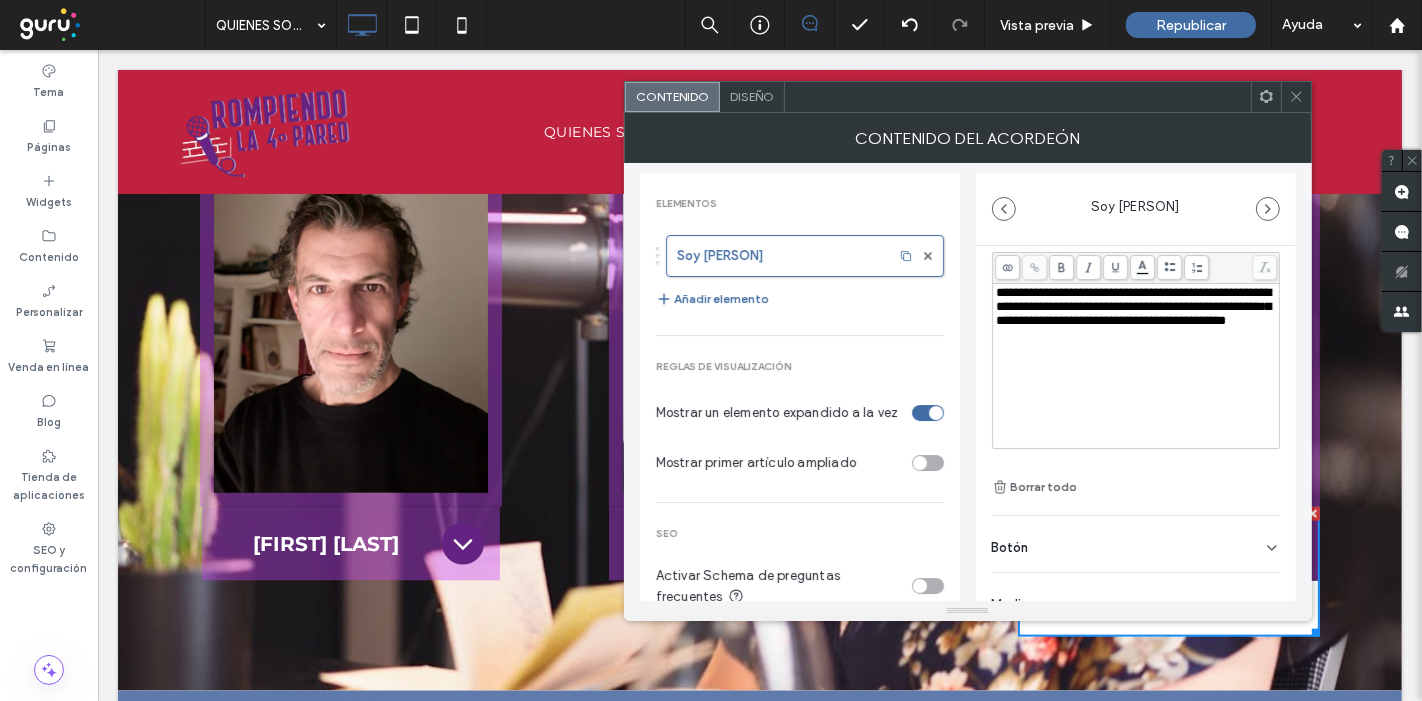 drag, startPoint x: 1181, startPoint y: 398, endPoint x: 1181, endPoint y: 377, distance: 21 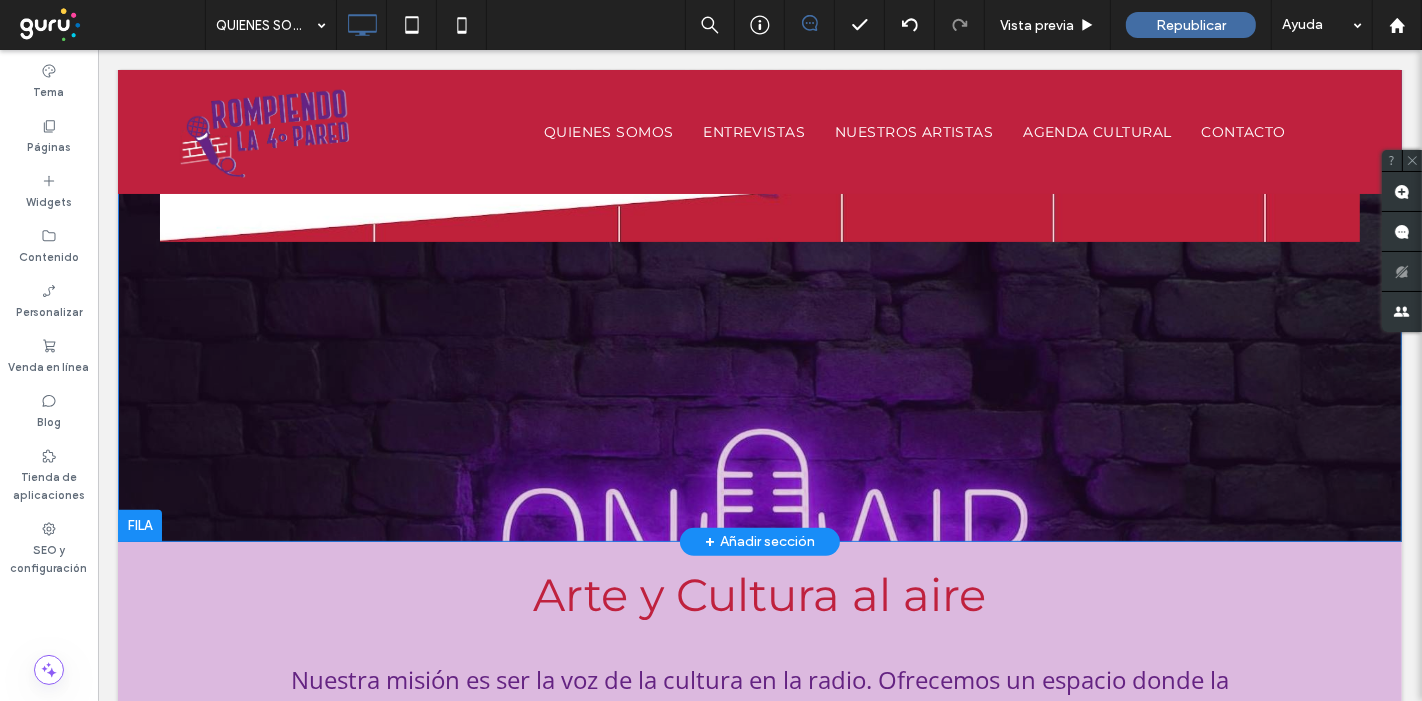scroll, scrollTop: 240, scrollLeft: 0, axis: vertical 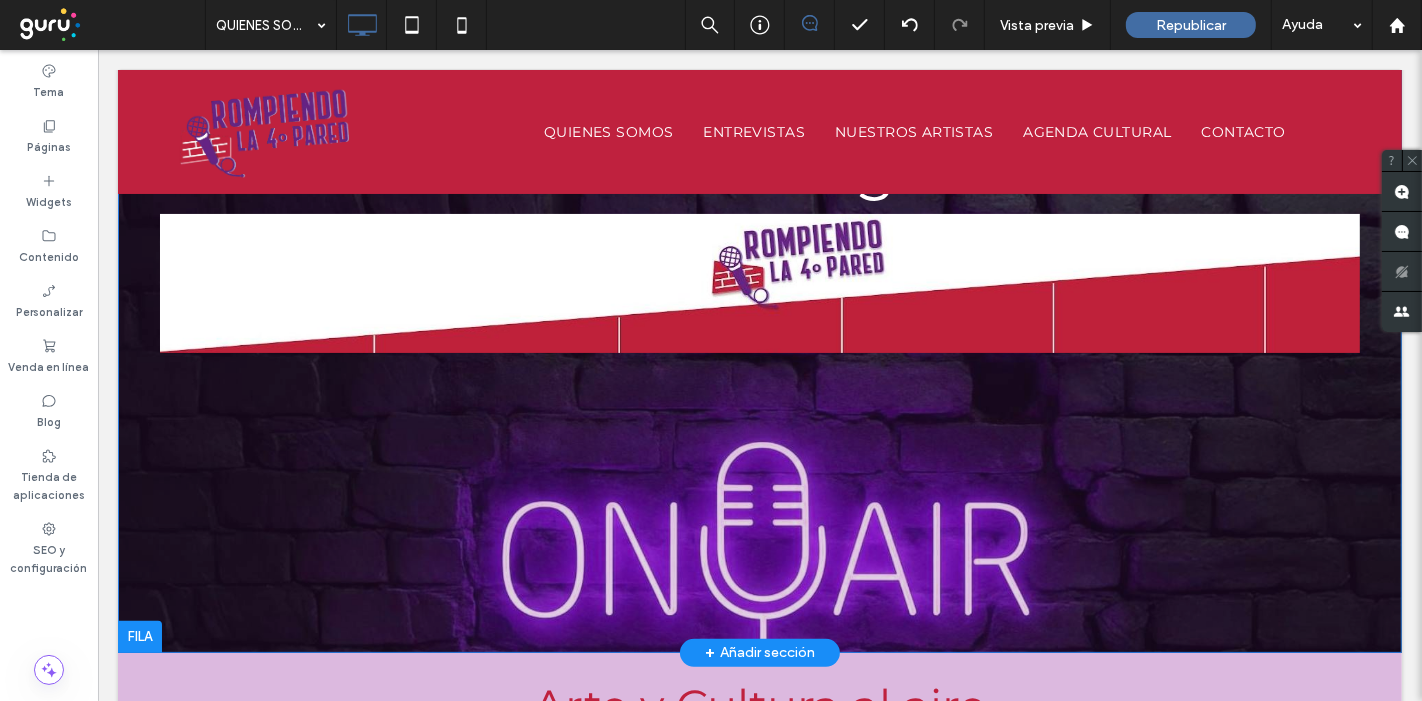click on "Descubrí lo mejor de la música, el teatro y la literatura El Universo Artístico en un solo lugar
Click To Paste
Fila + Añadir sección" at bounding box center [759, 241] 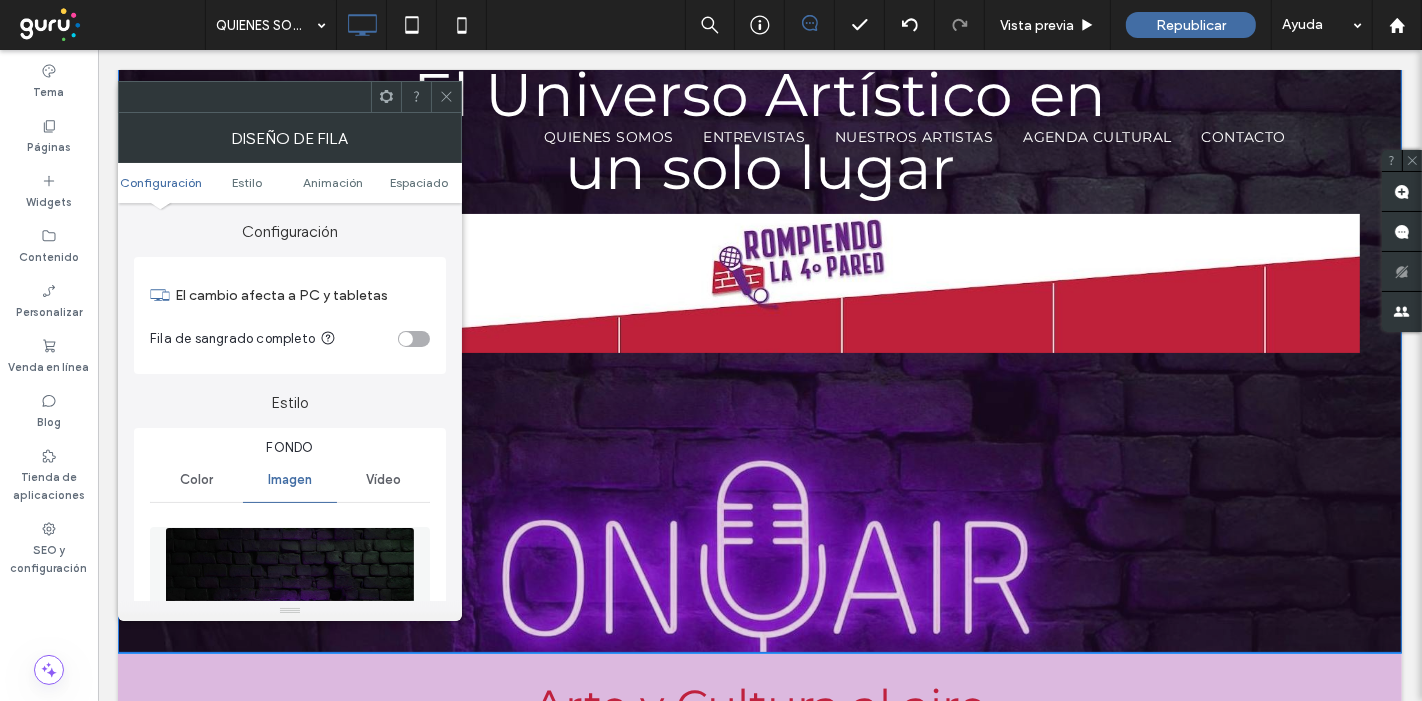 scroll, scrollTop: 0, scrollLeft: 0, axis: both 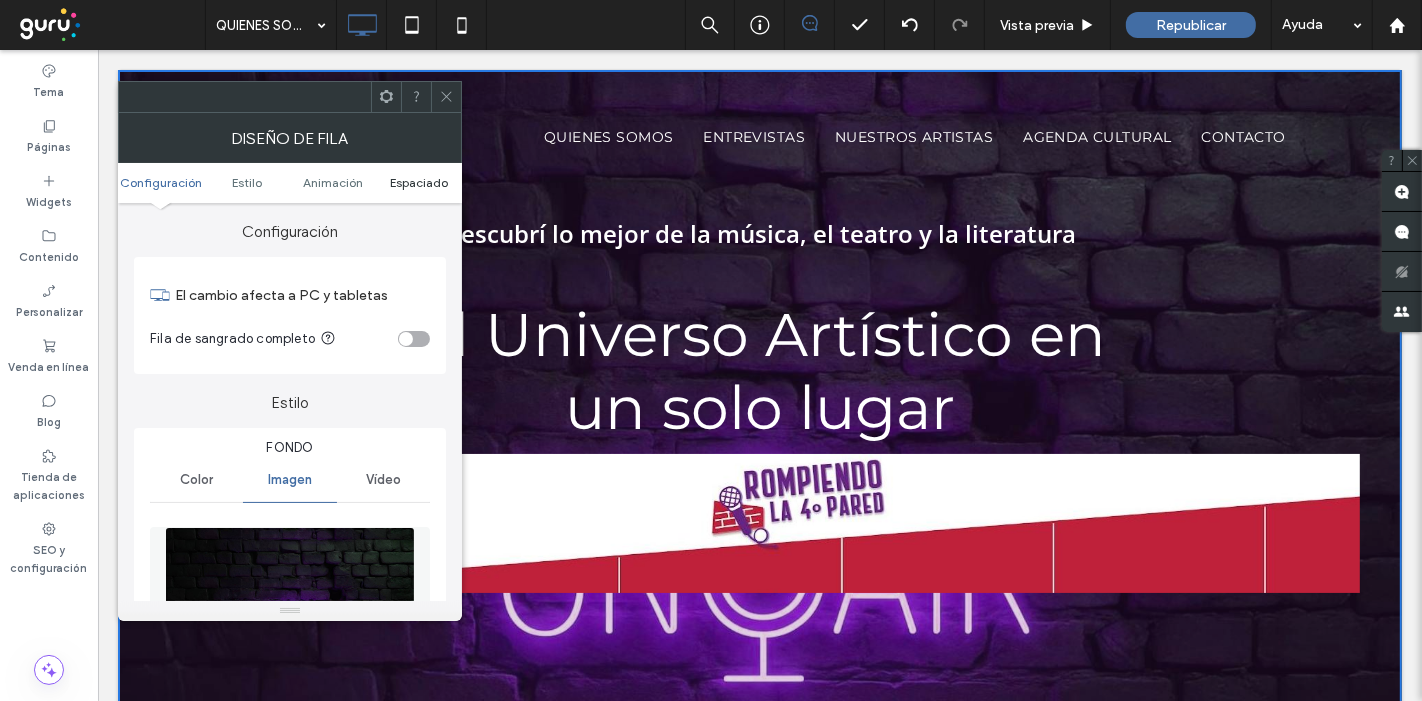 click on "Espaciado" at bounding box center [419, 182] 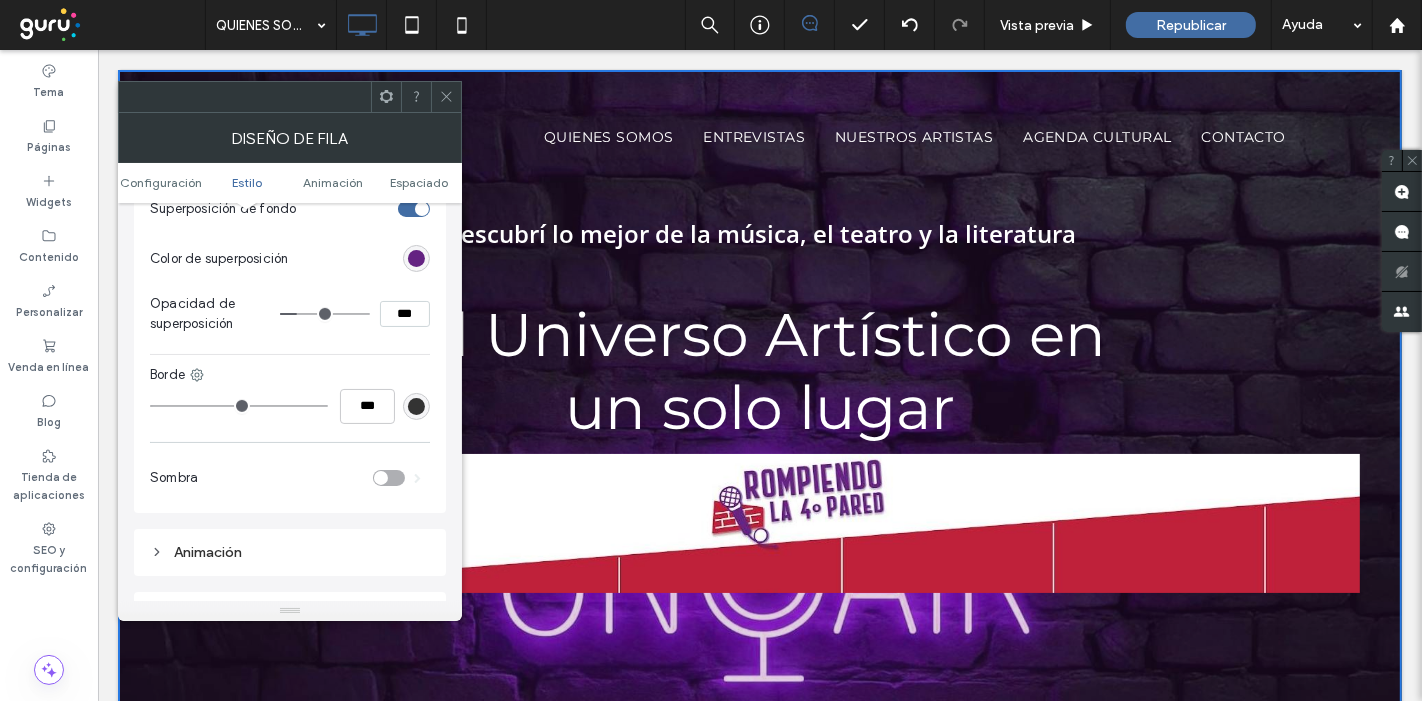 scroll, scrollTop: 1159, scrollLeft: 0, axis: vertical 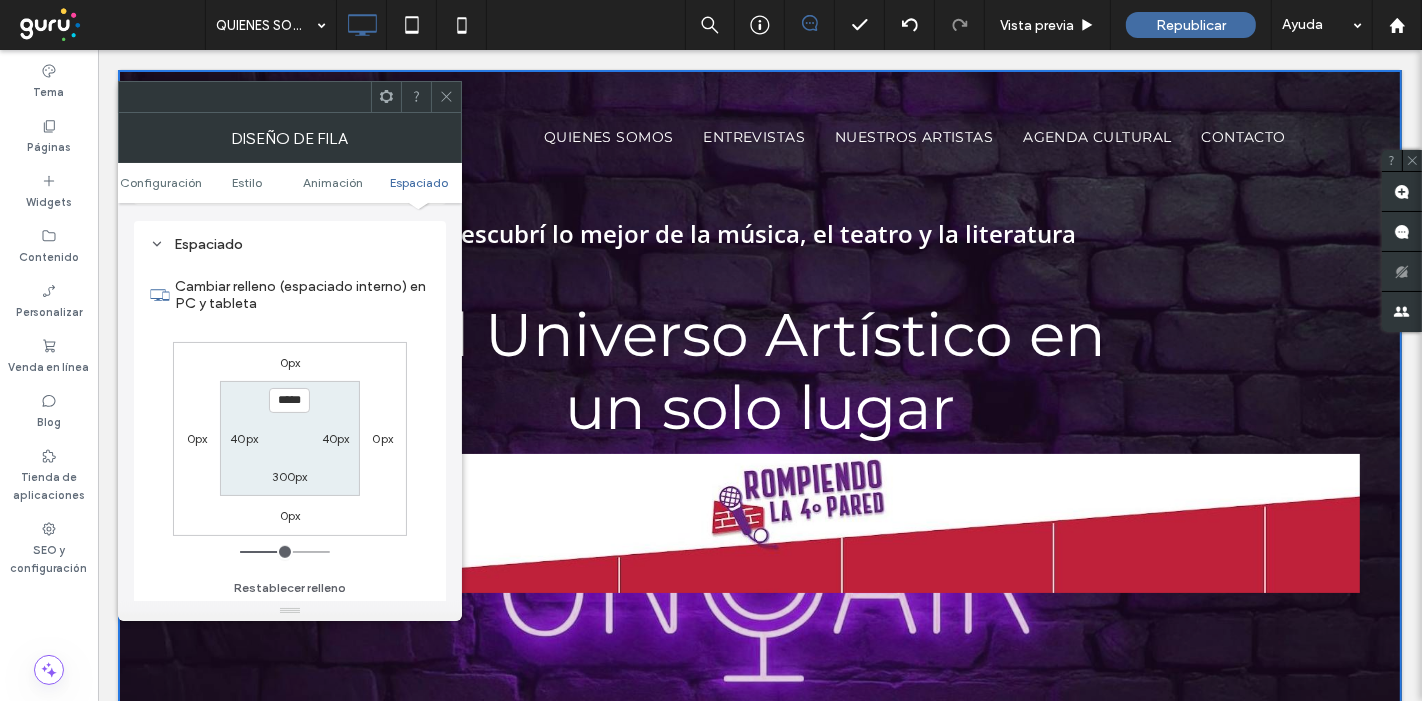 click on "300px" at bounding box center (289, 476) 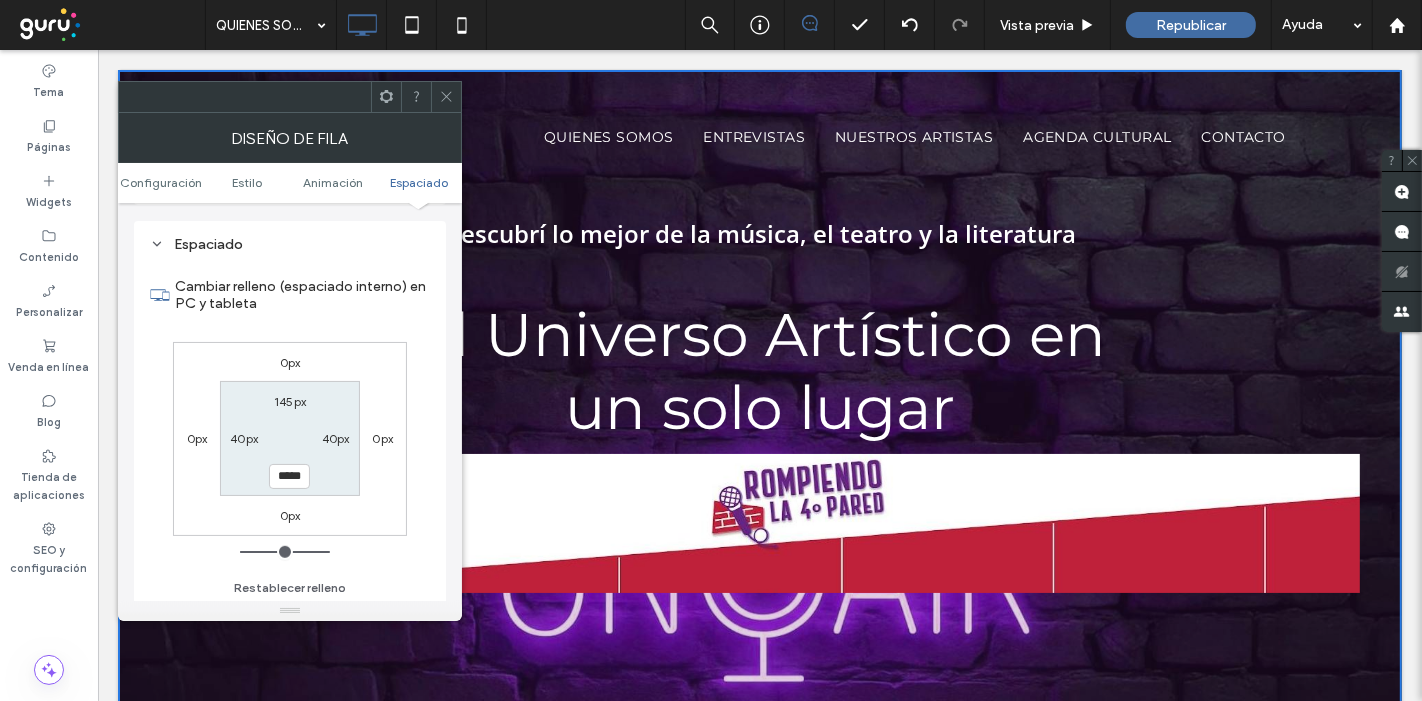 type on "***" 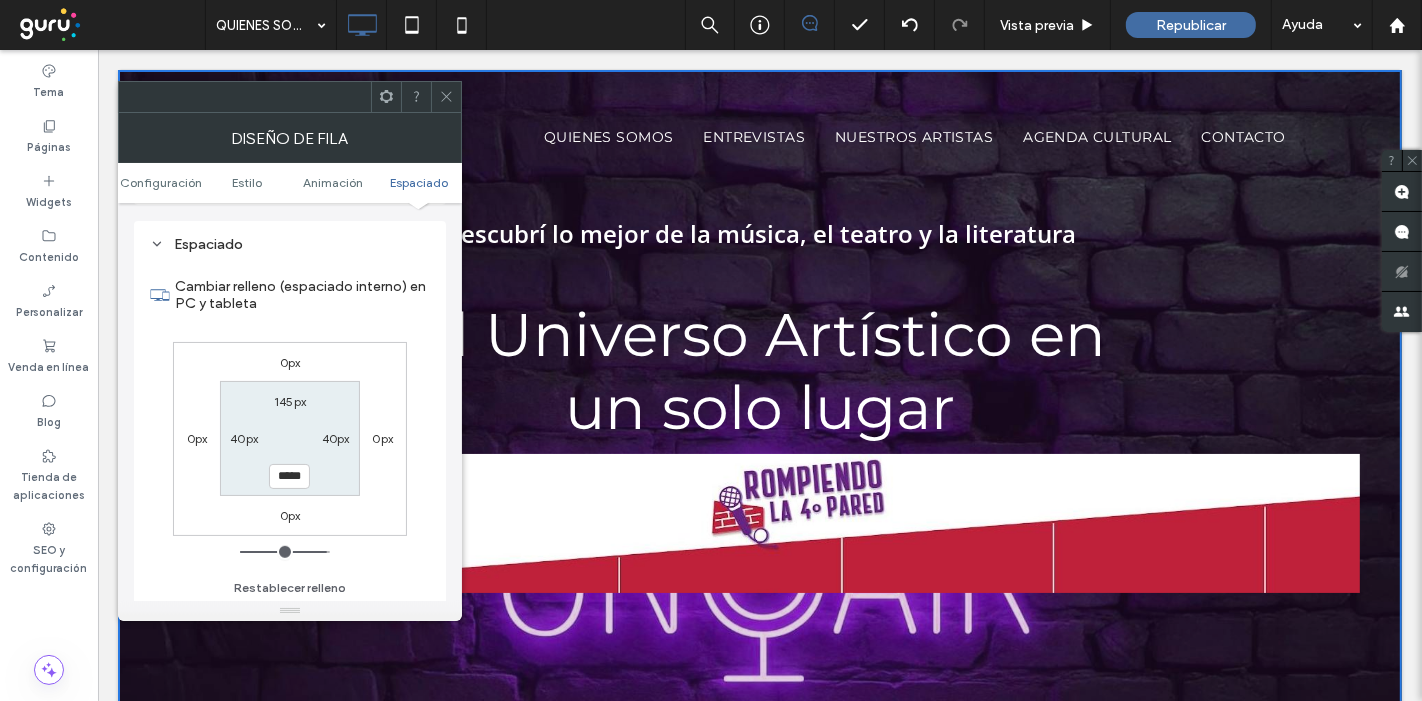 type on "***" 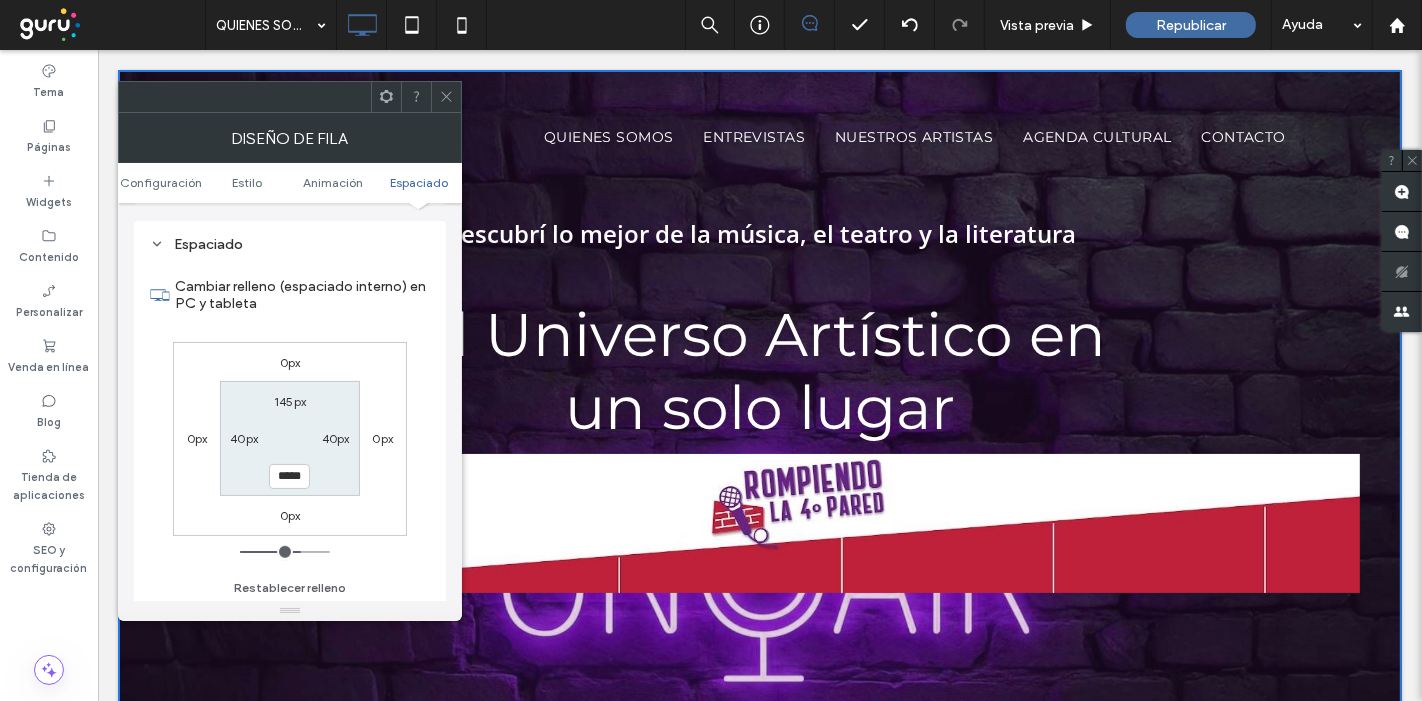 type on "***" 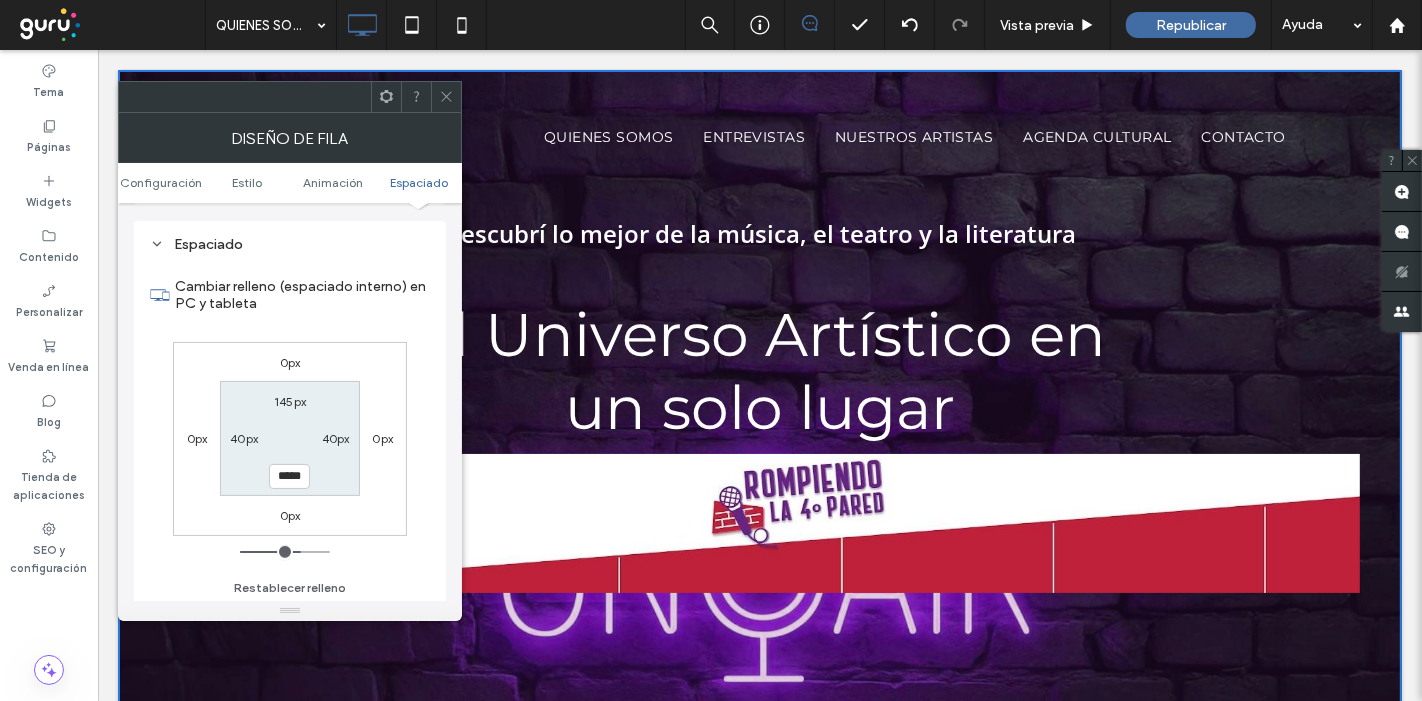 type on "*****" 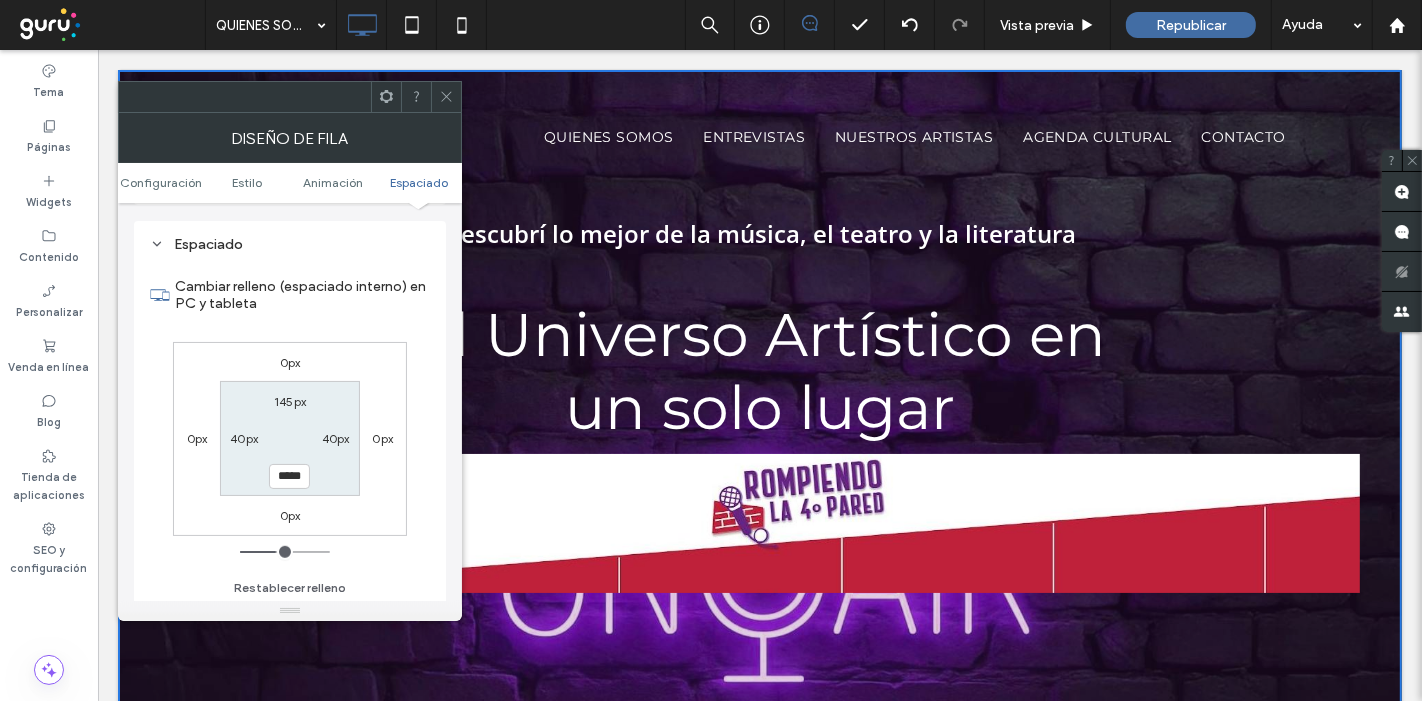 type on "***" 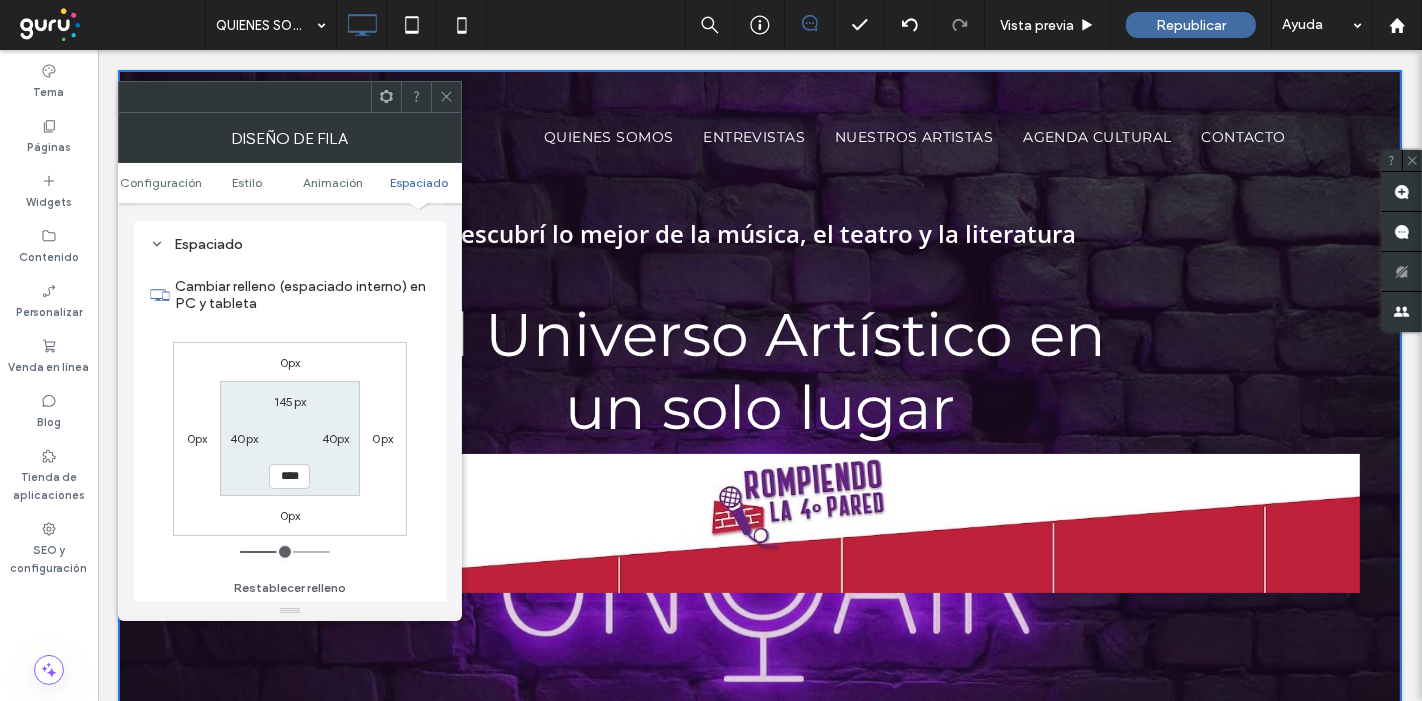 type on "**" 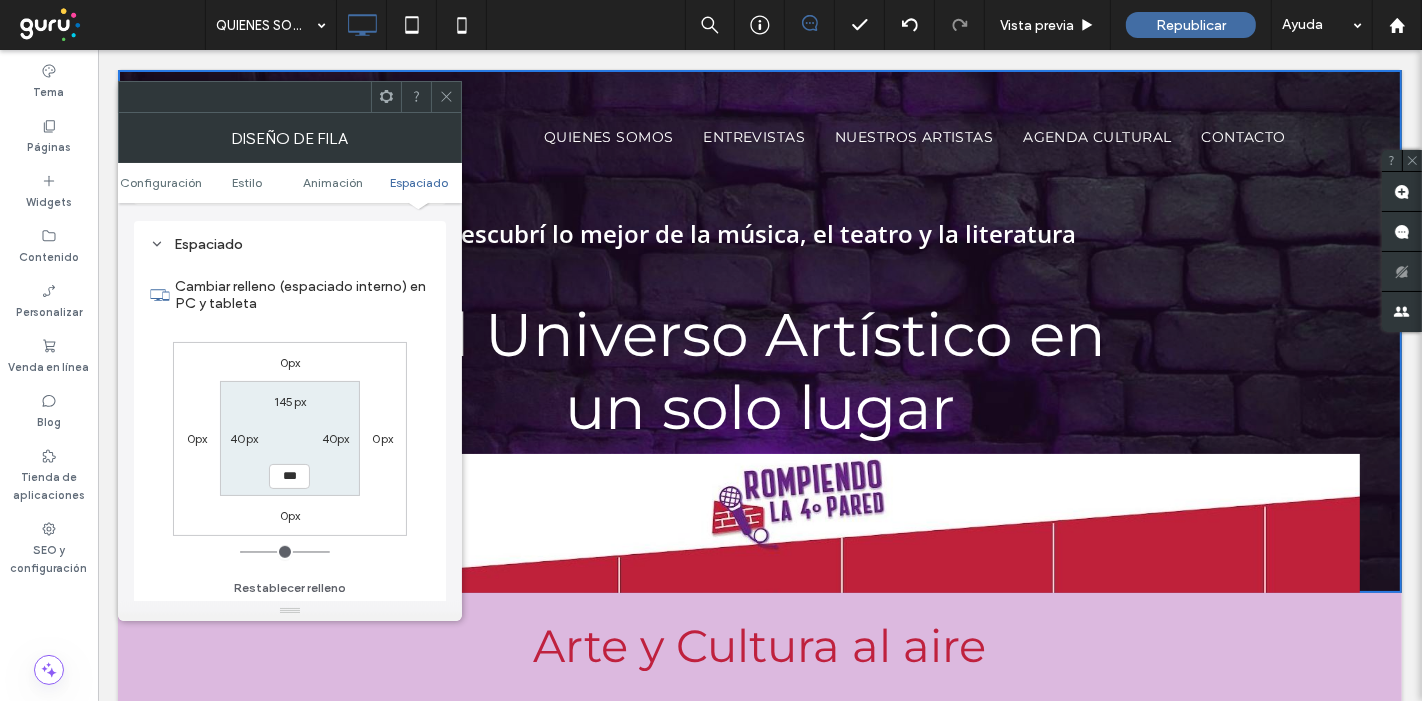 drag, startPoint x: 319, startPoint y: 547, endPoint x: 108, endPoint y: 538, distance: 211.19185 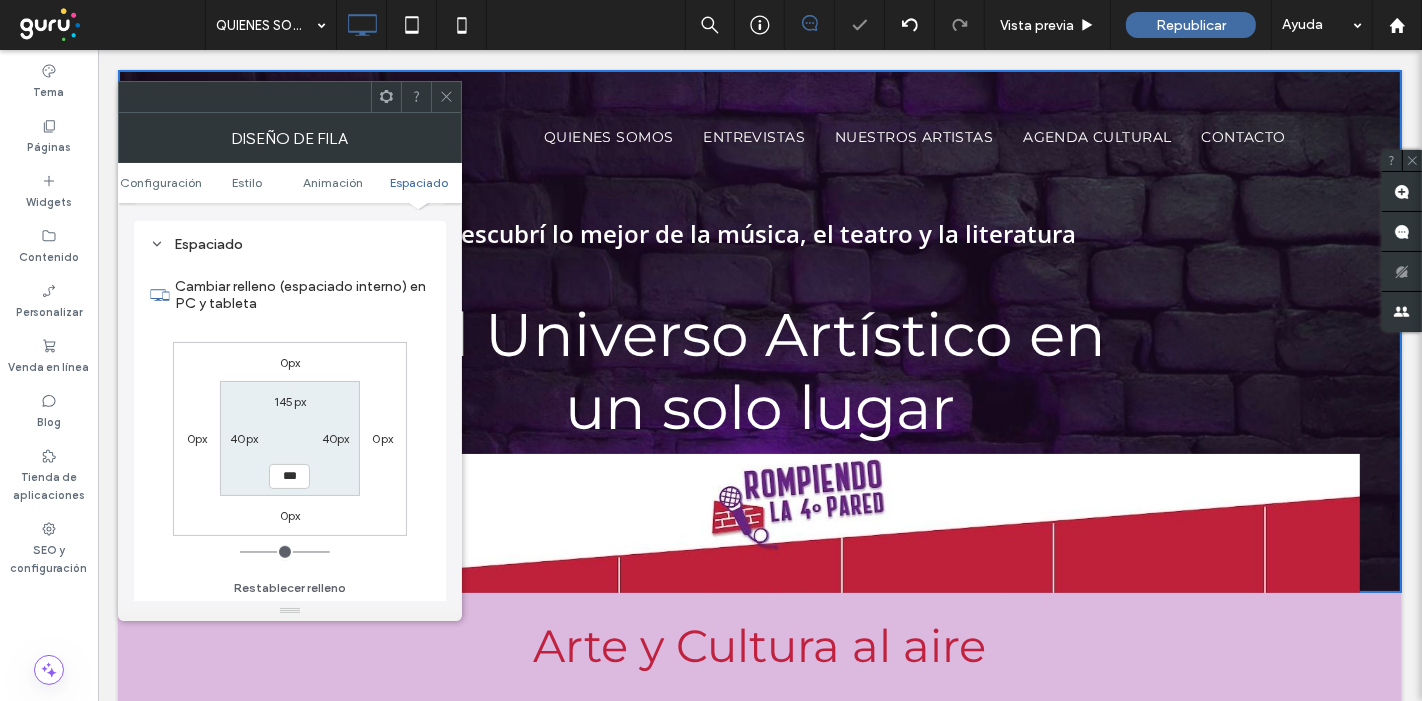click 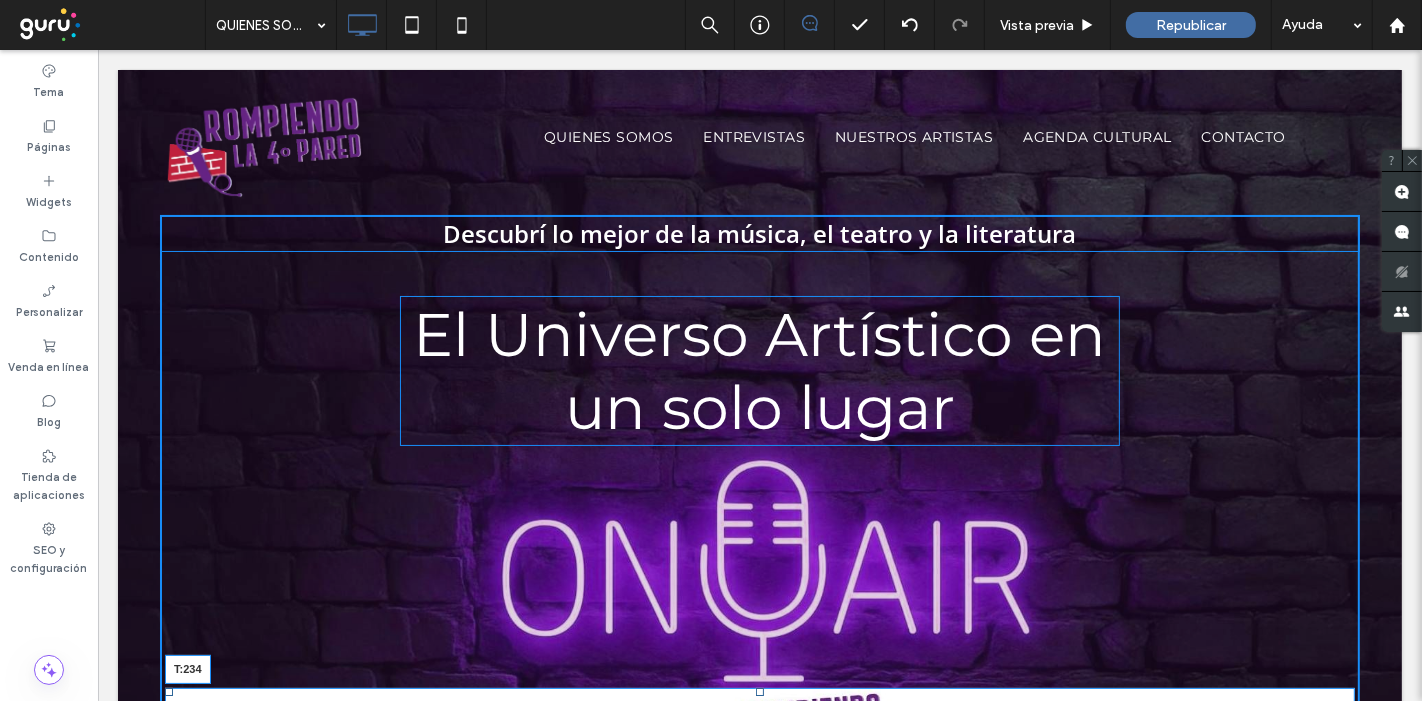 drag, startPoint x: 751, startPoint y: 455, endPoint x: 732, endPoint y: 686, distance: 231.78008 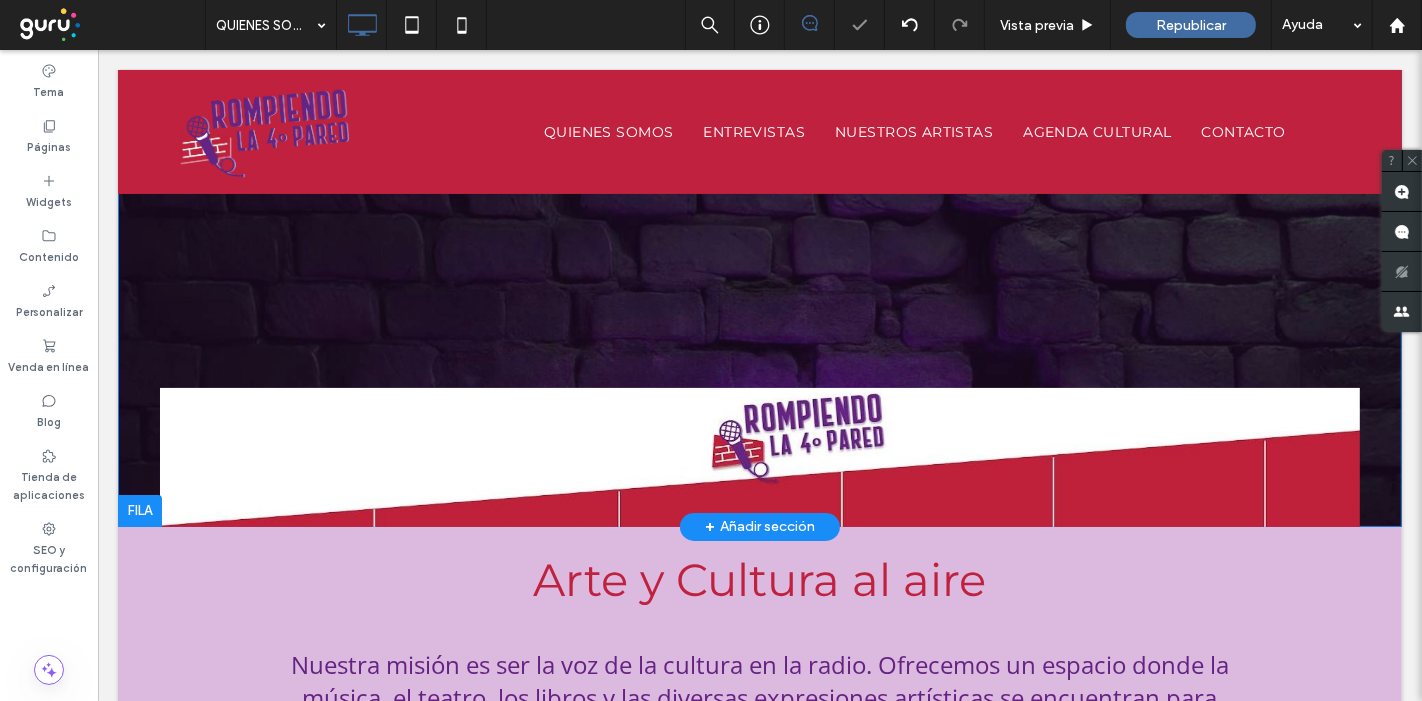 scroll, scrollTop: 333, scrollLeft: 0, axis: vertical 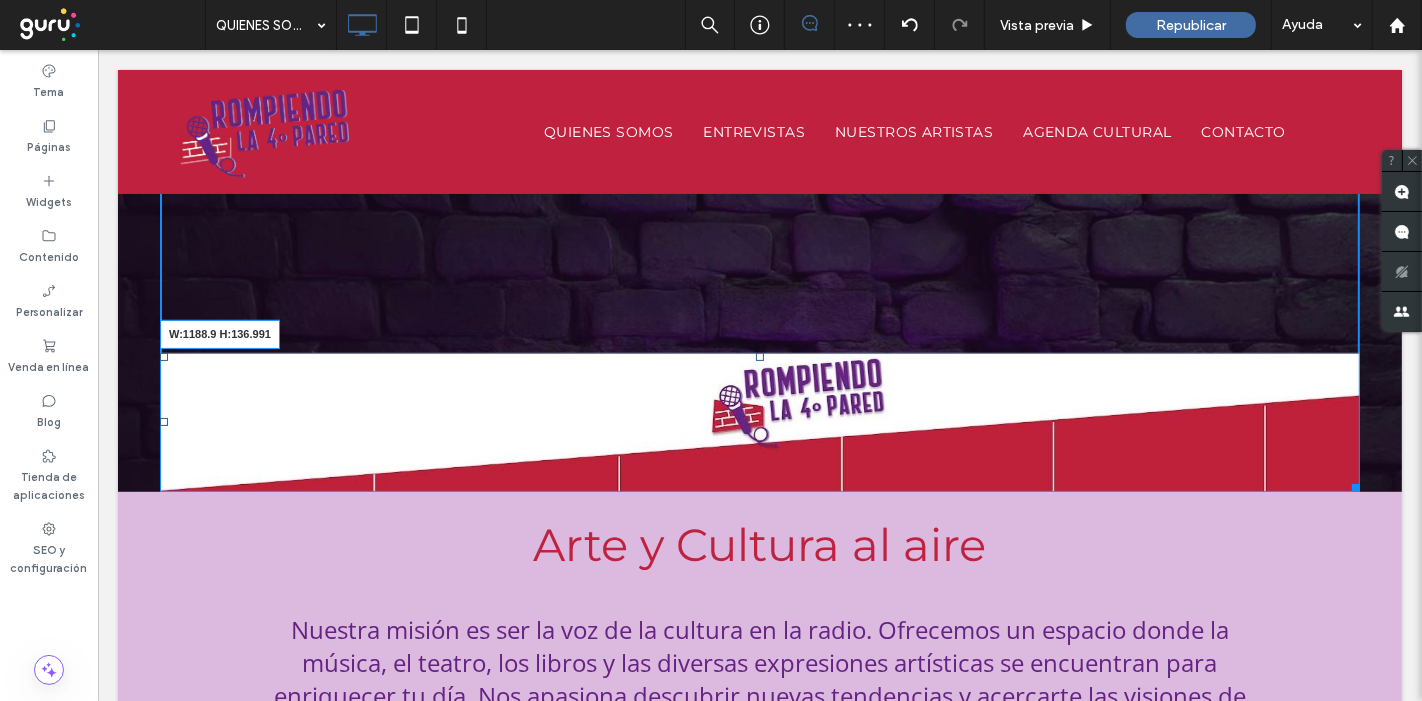 drag, startPoint x: 1336, startPoint y: 481, endPoint x: 1376, endPoint y: 498, distance: 43.462627 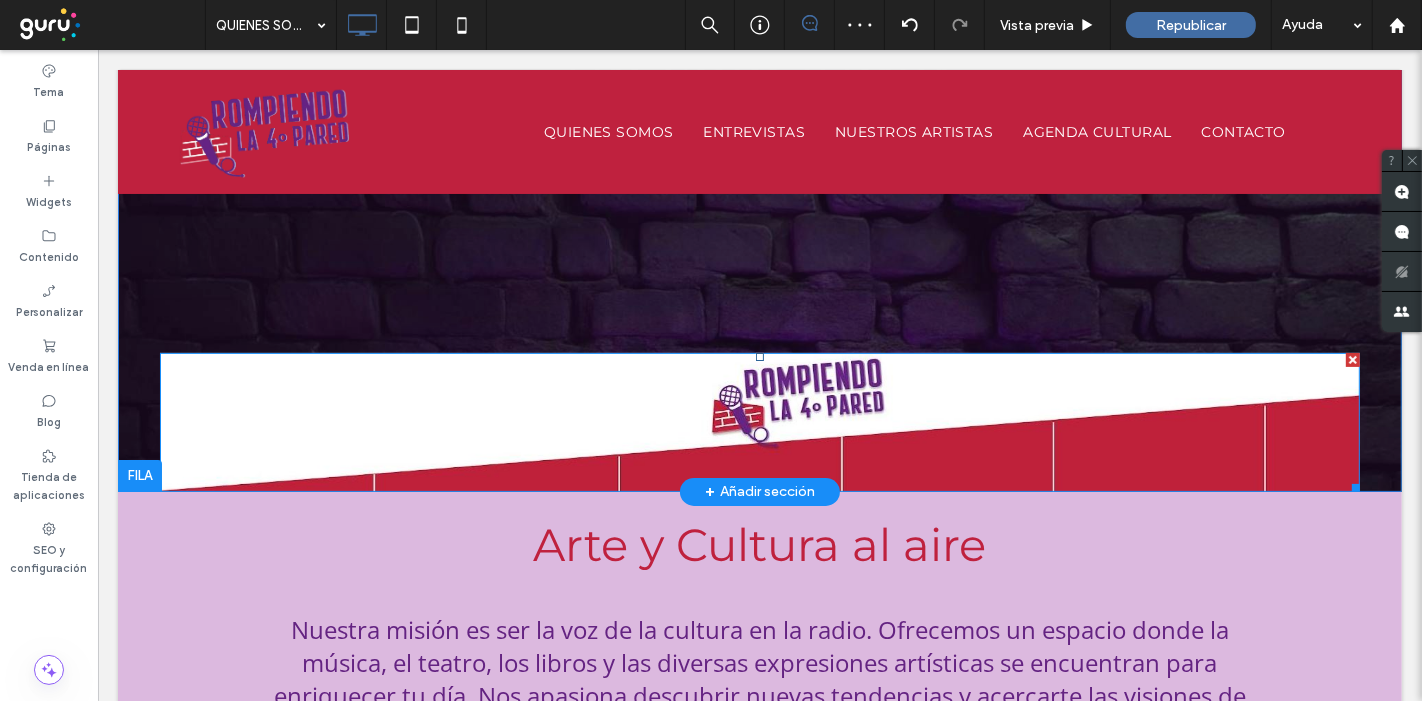 click at bounding box center (759, 422) 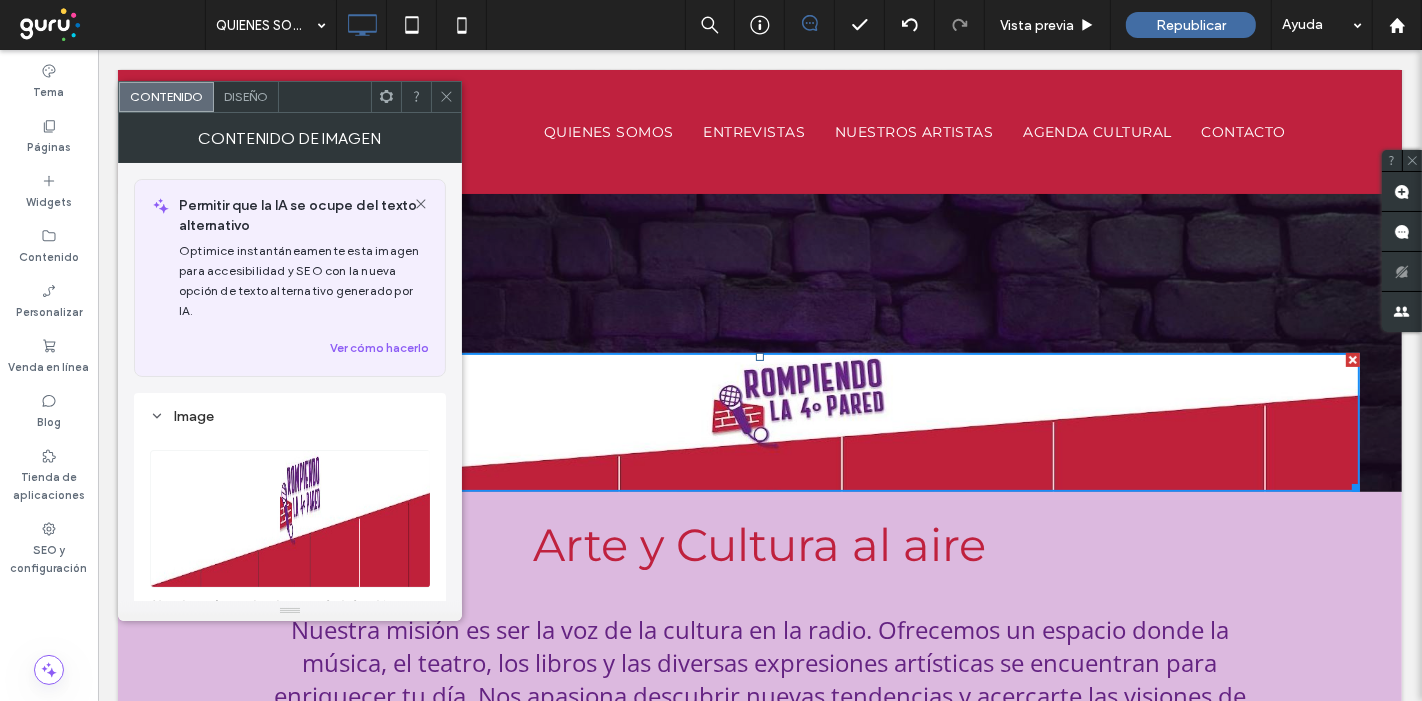click on "Diseño" at bounding box center (246, 96) 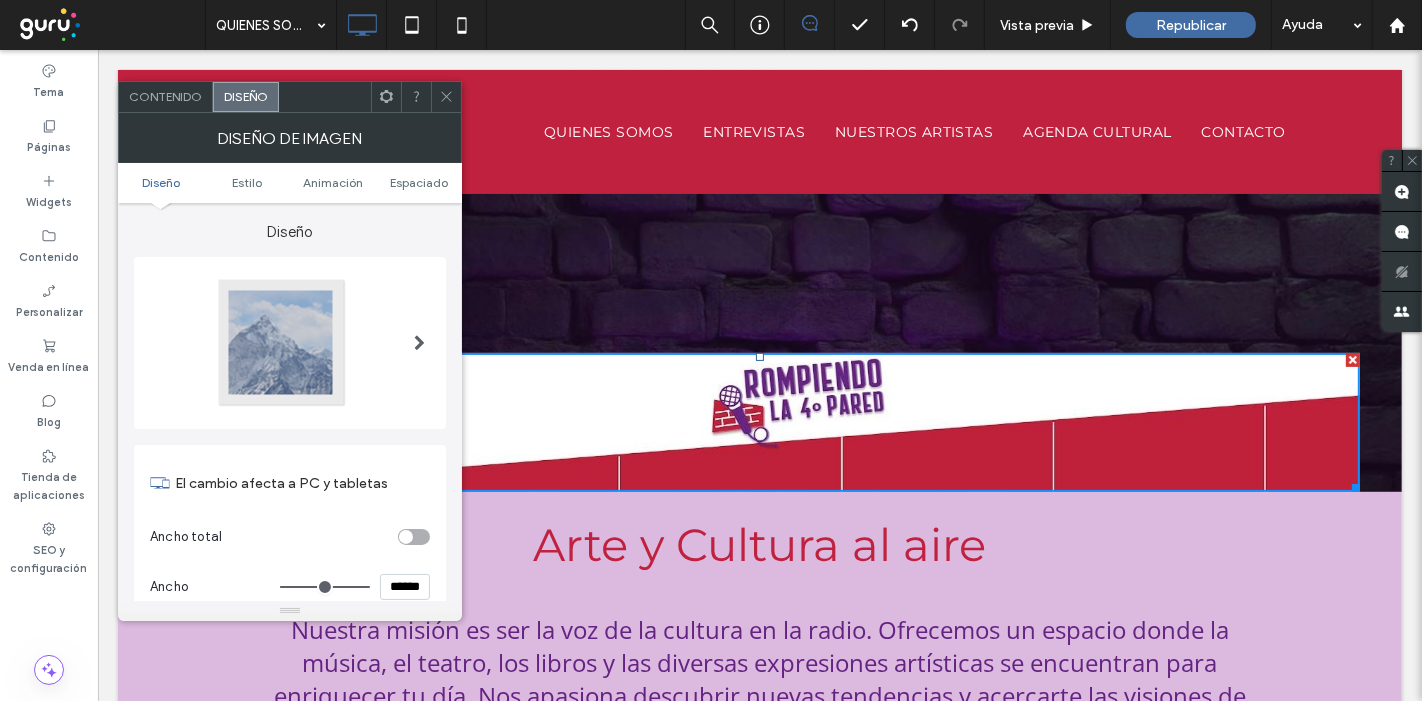 click on "Contenido" at bounding box center [165, 96] 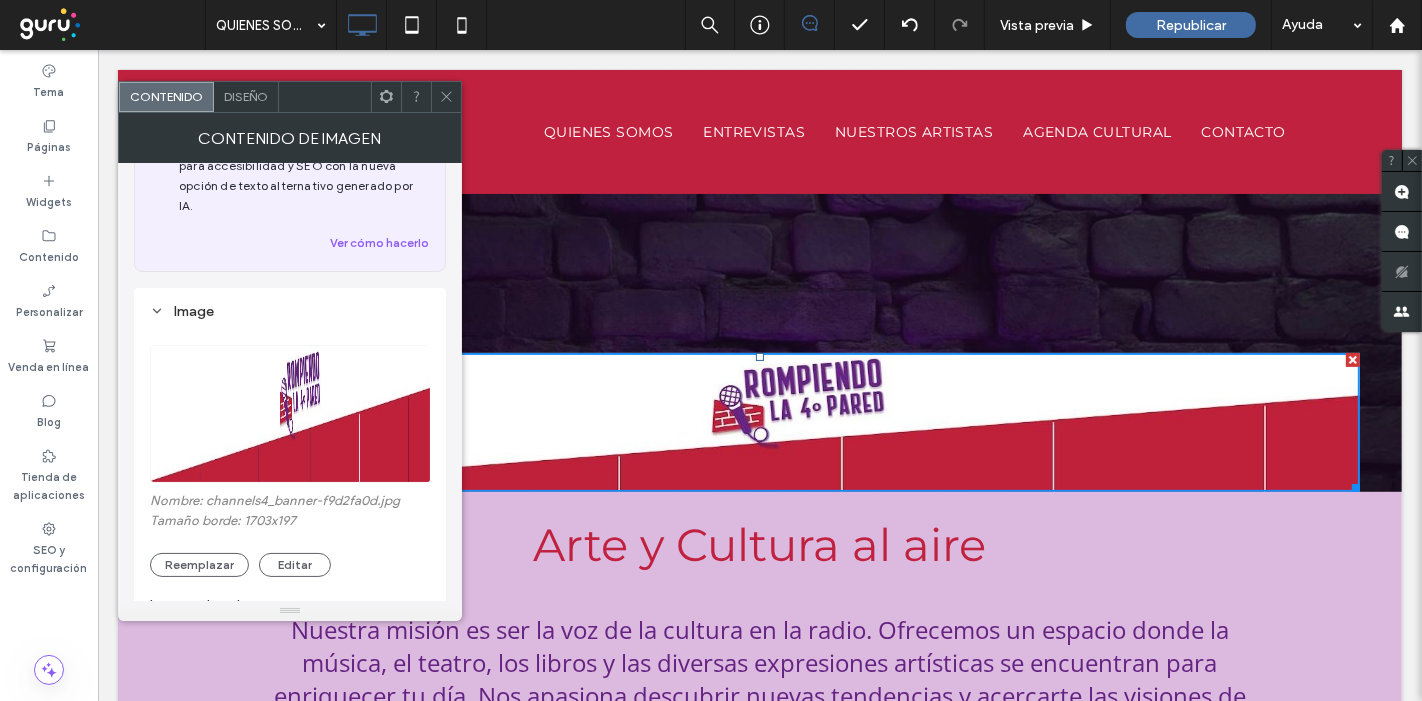 scroll, scrollTop: 0, scrollLeft: 0, axis: both 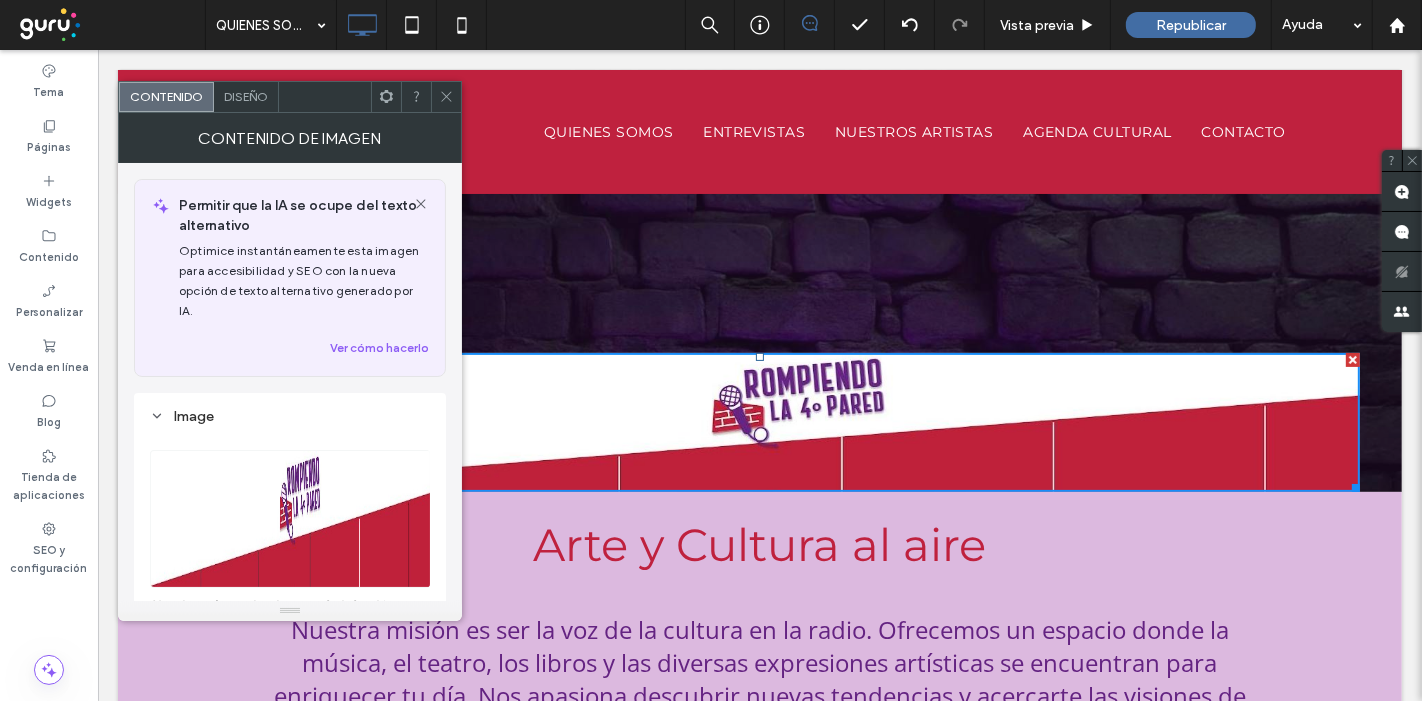 drag, startPoint x: 445, startPoint y: 93, endPoint x: 440, endPoint y: 125, distance: 32.38827 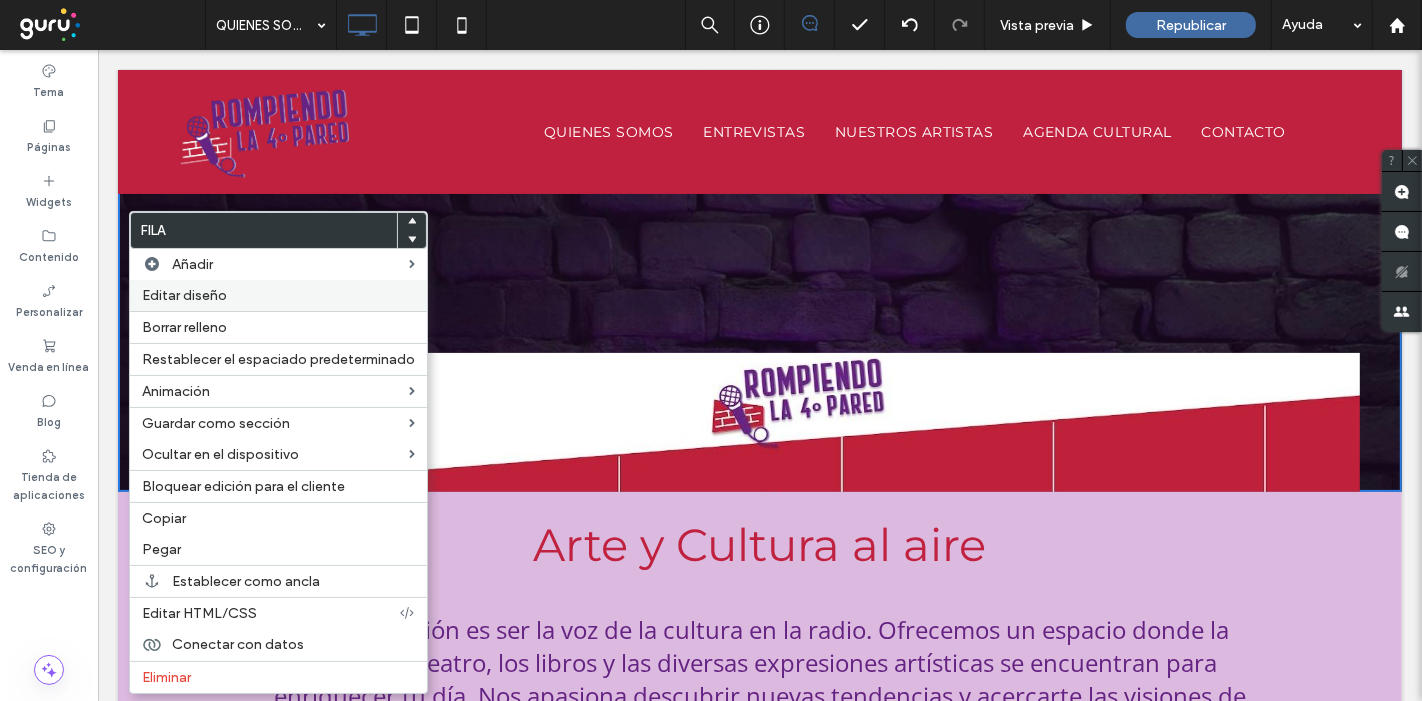 click on "Editar diseño" at bounding box center (184, 295) 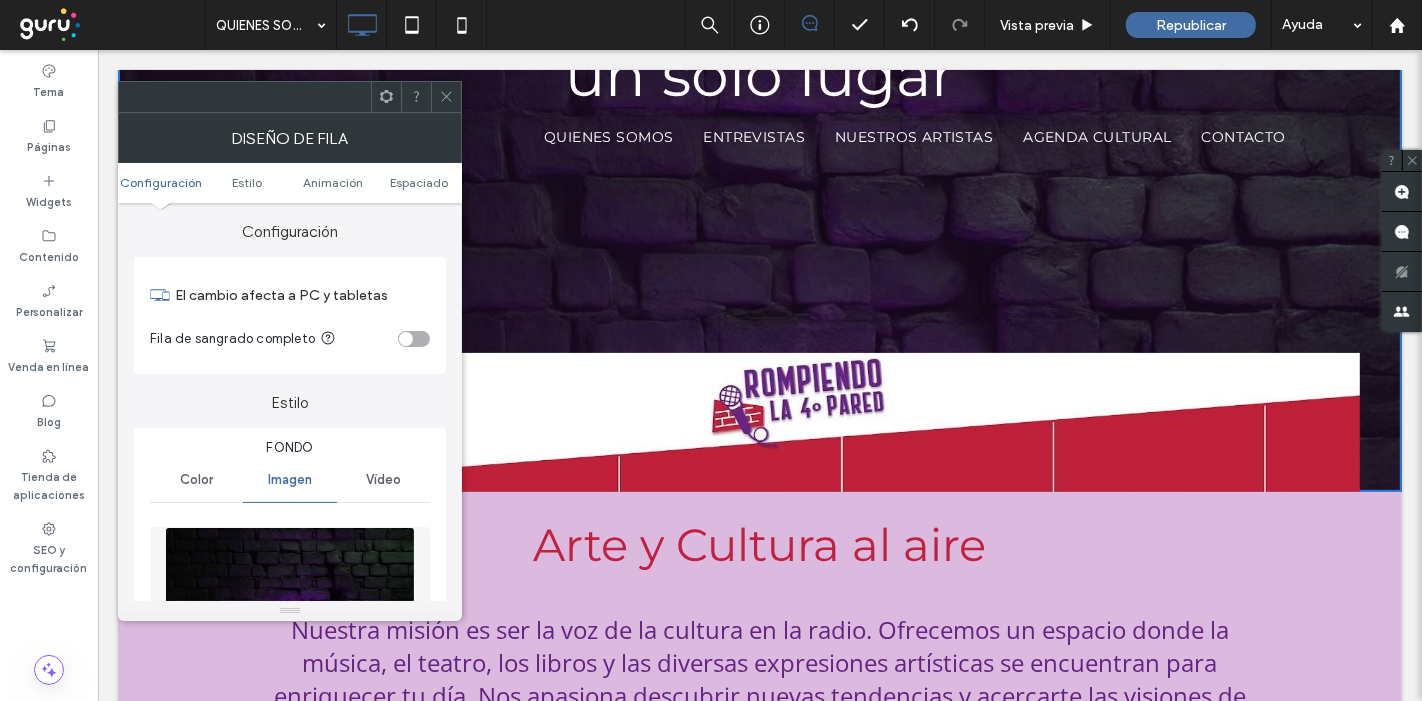 scroll, scrollTop: 0, scrollLeft: 0, axis: both 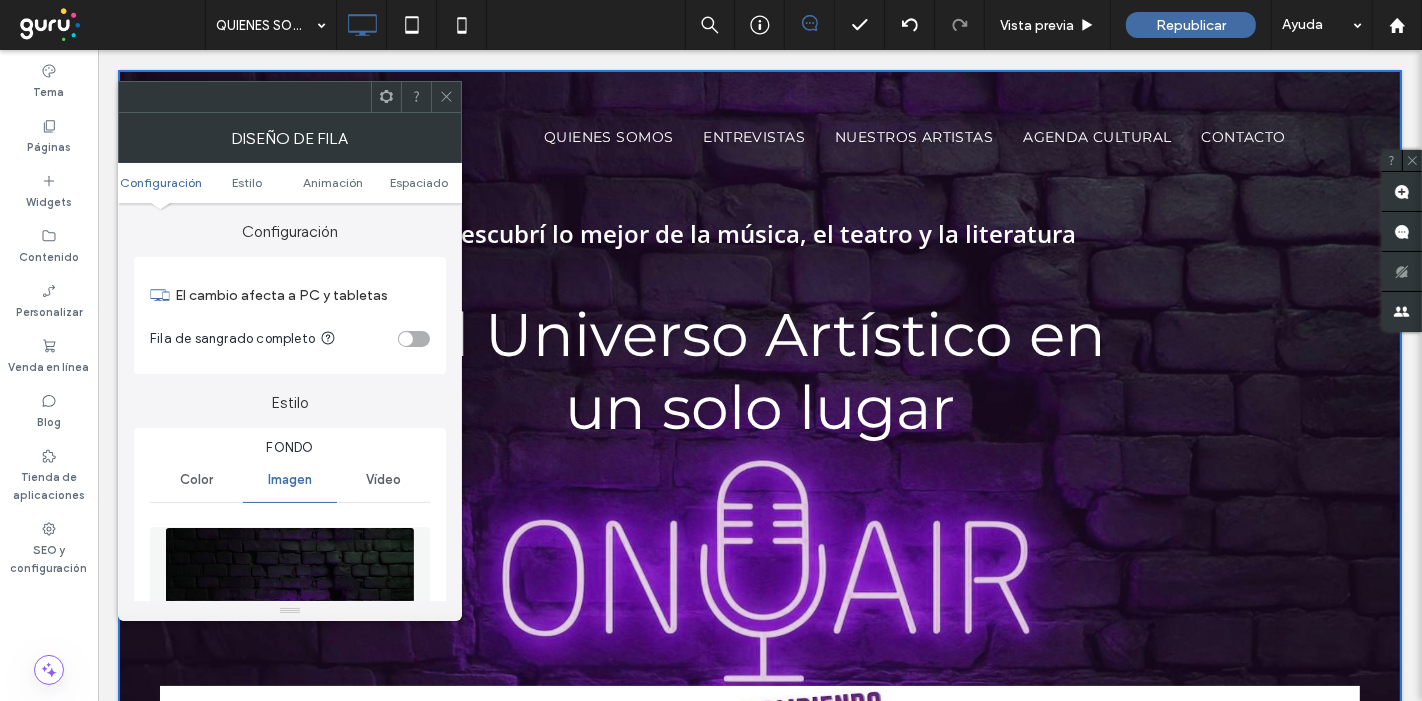 click at bounding box center (406, 339) 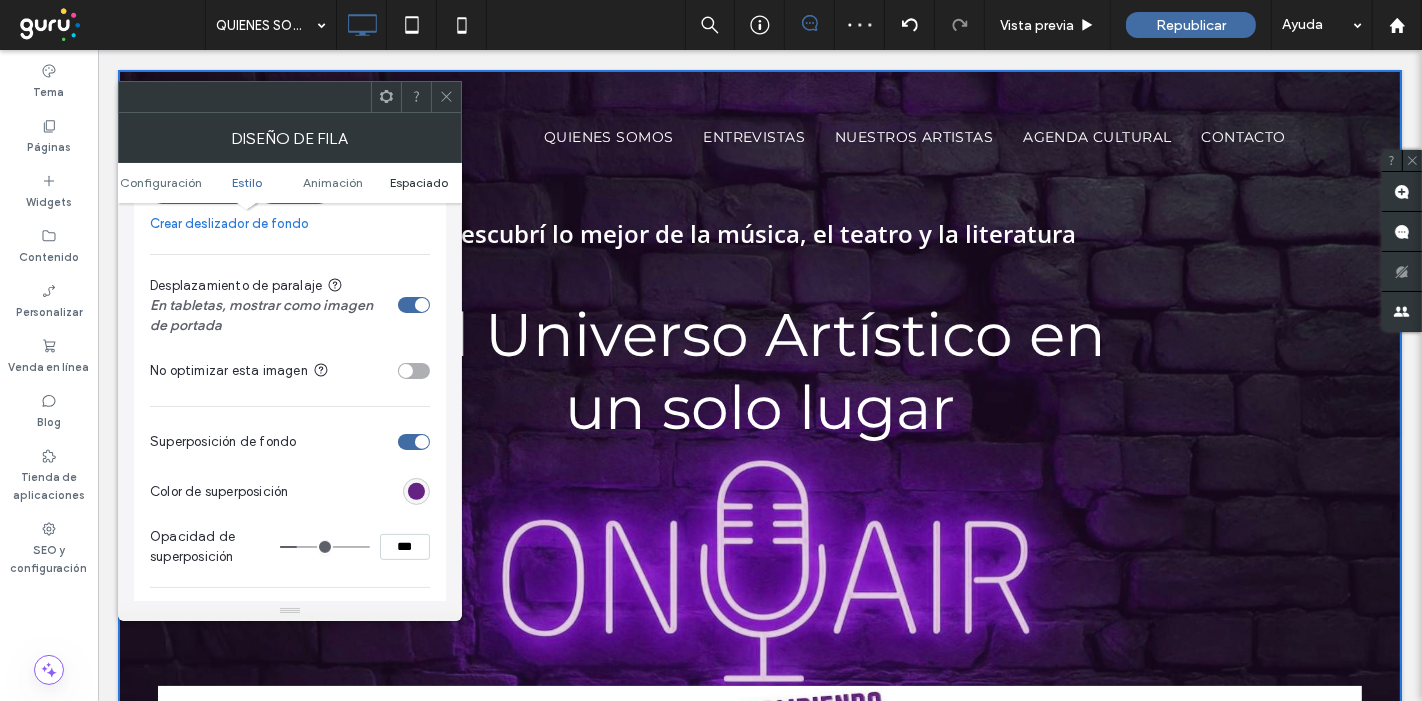 click on "Espaciado" at bounding box center [419, 182] 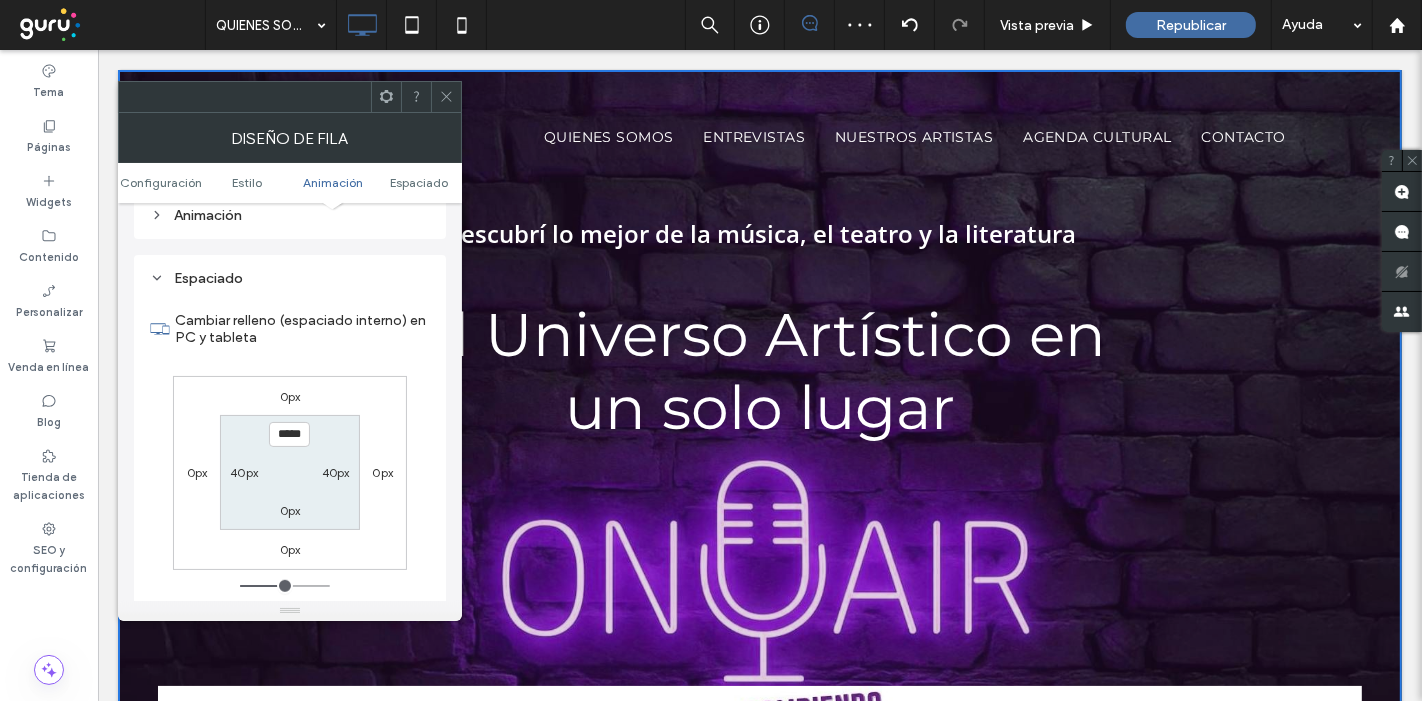 scroll, scrollTop: 1158, scrollLeft: 0, axis: vertical 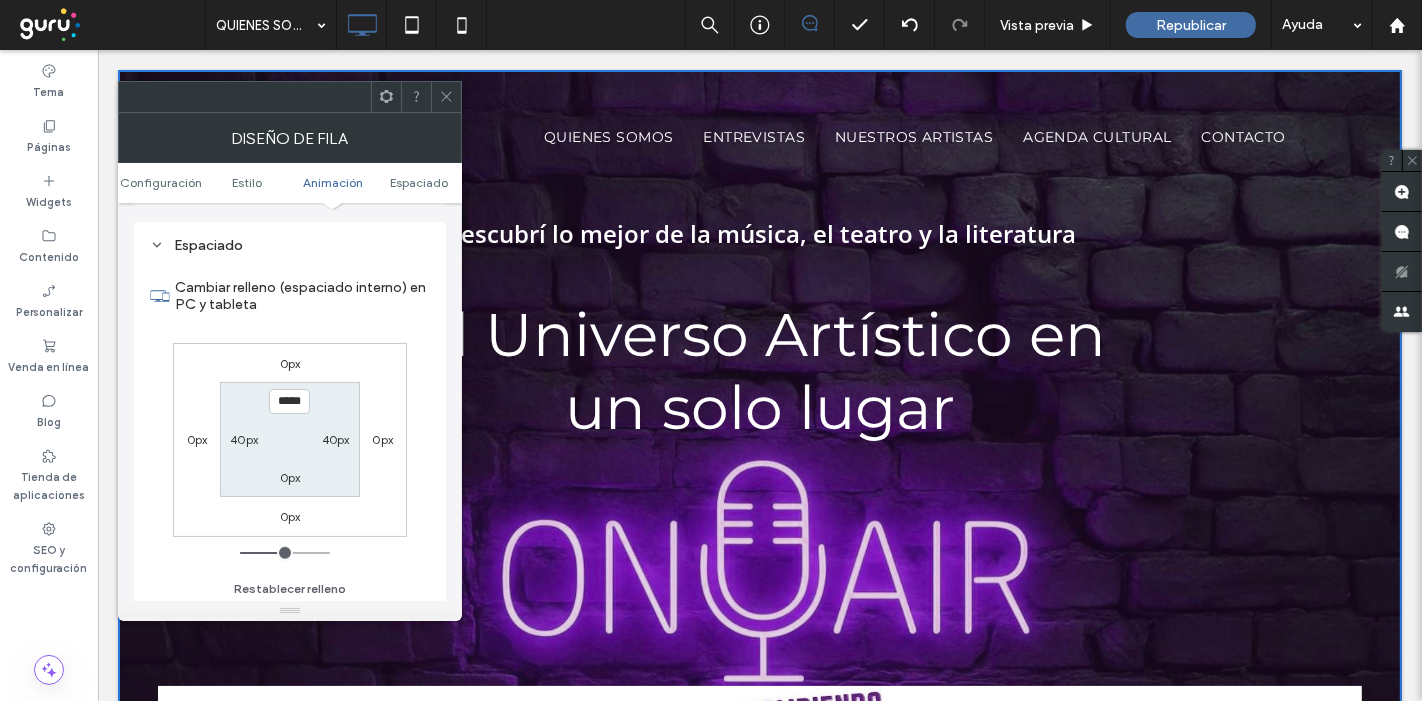 click on "40px" at bounding box center [336, 439] 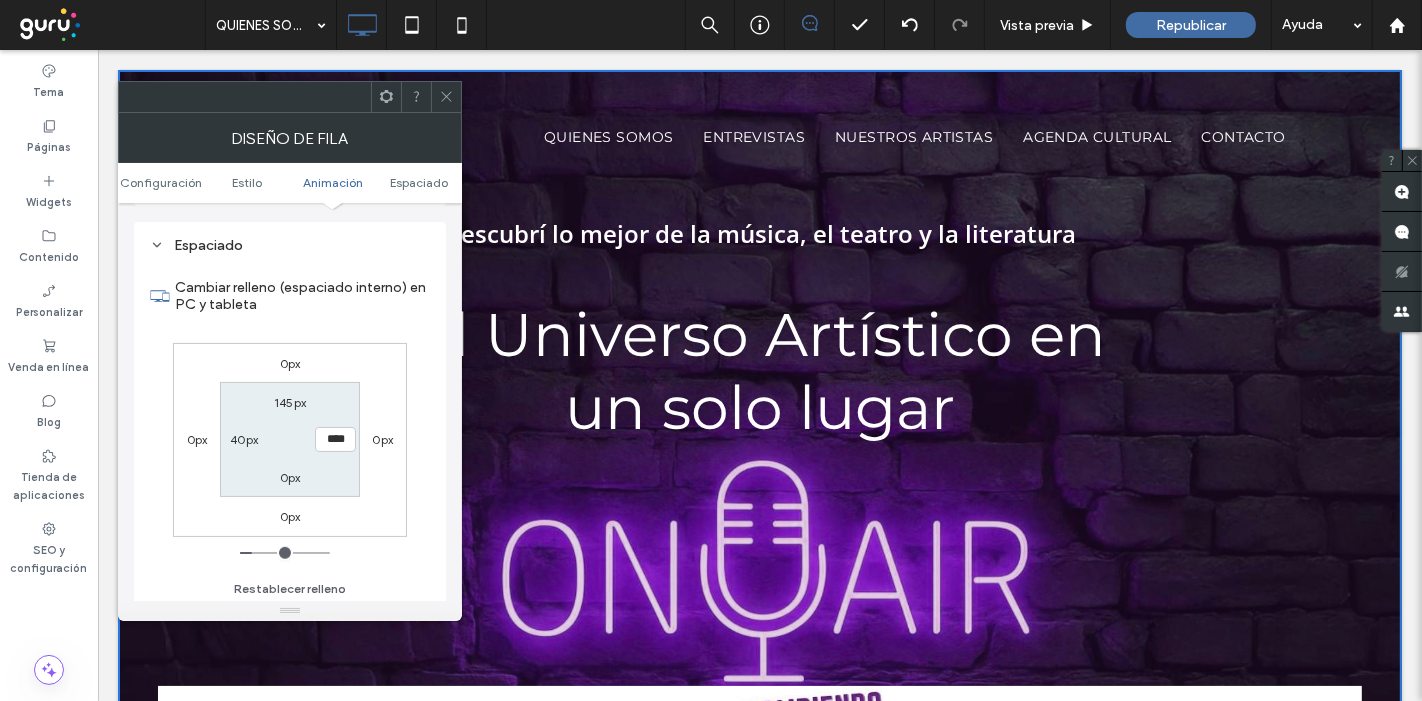 type on "*" 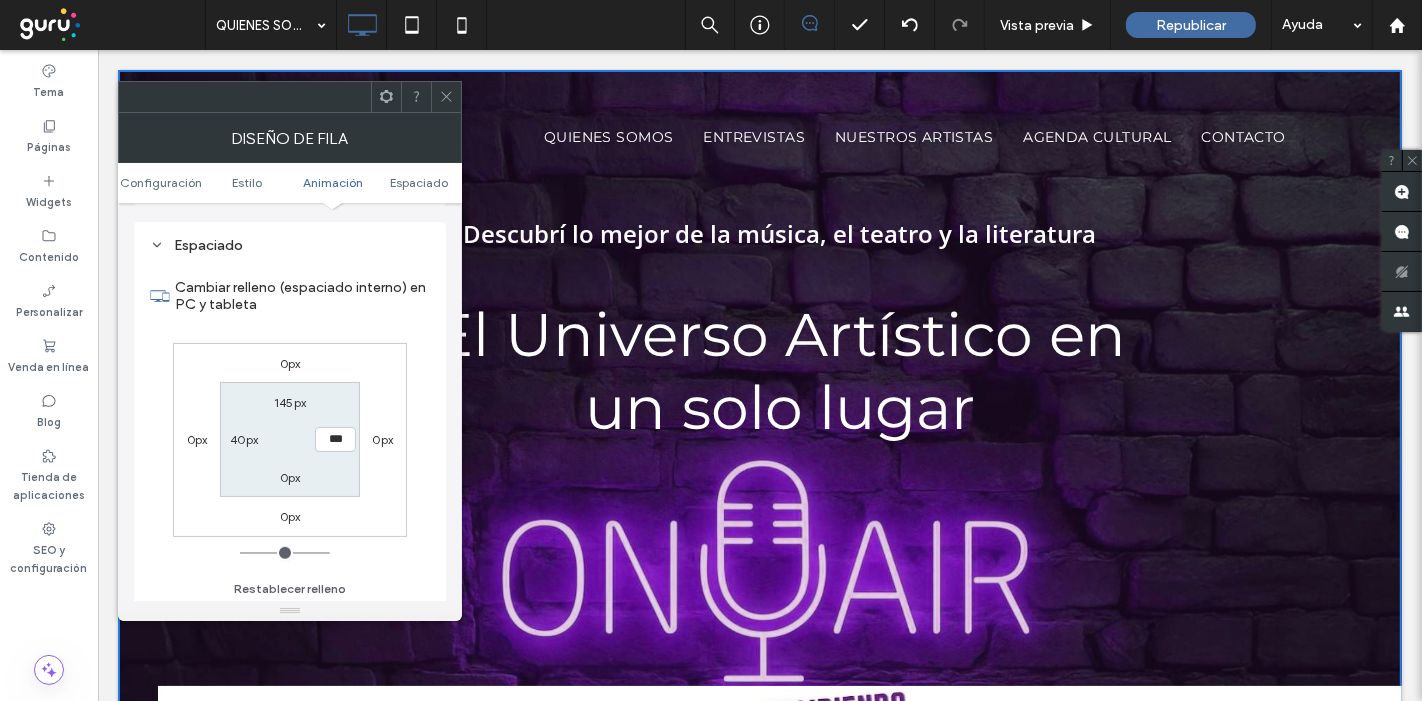 drag, startPoint x: 217, startPoint y: 545, endPoint x: 162, endPoint y: 545, distance: 55 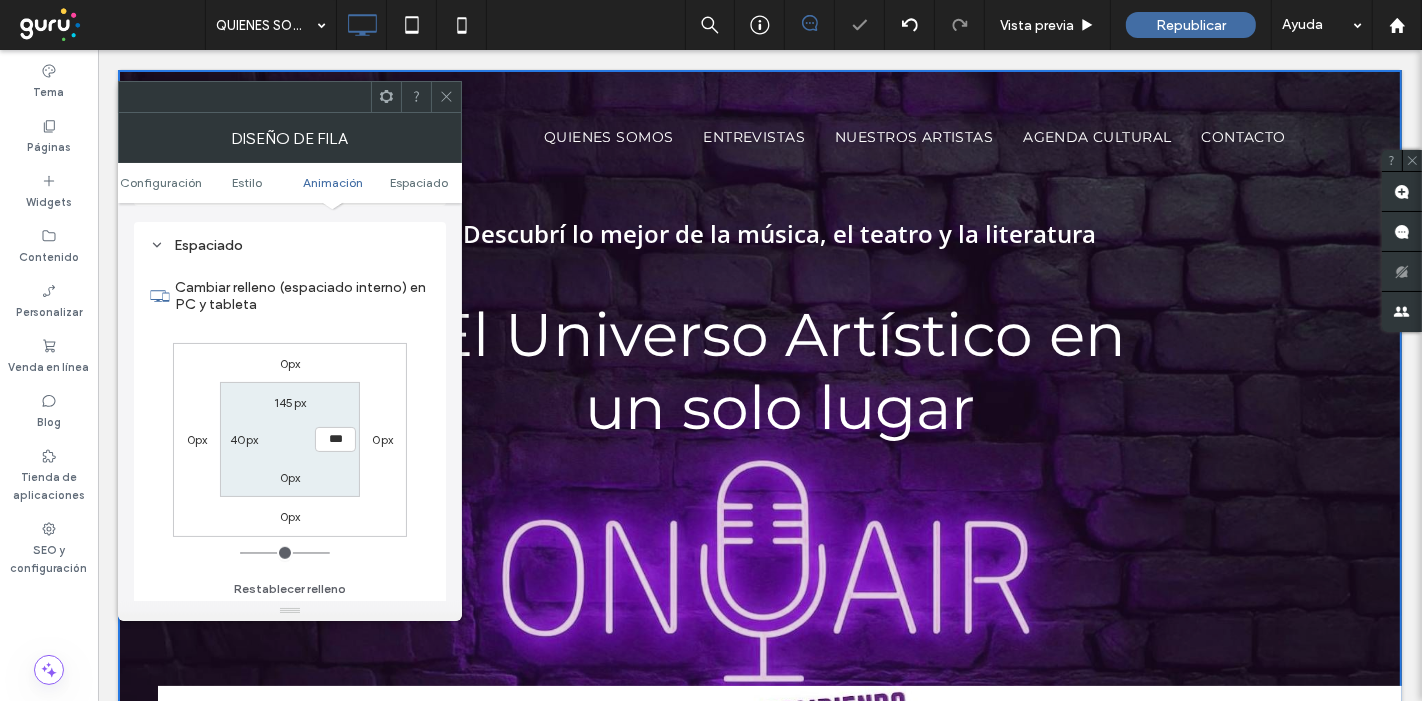 click on "40px" at bounding box center (244, 439) 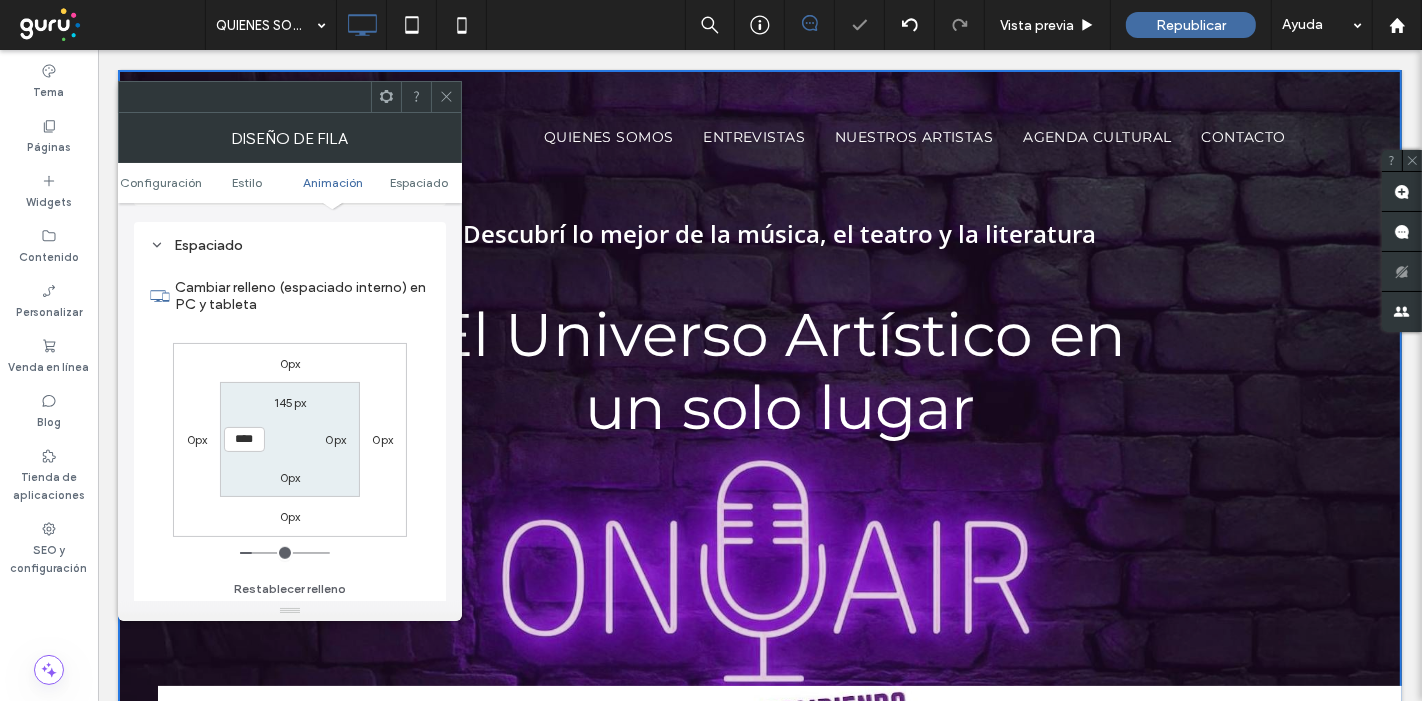 type on "*" 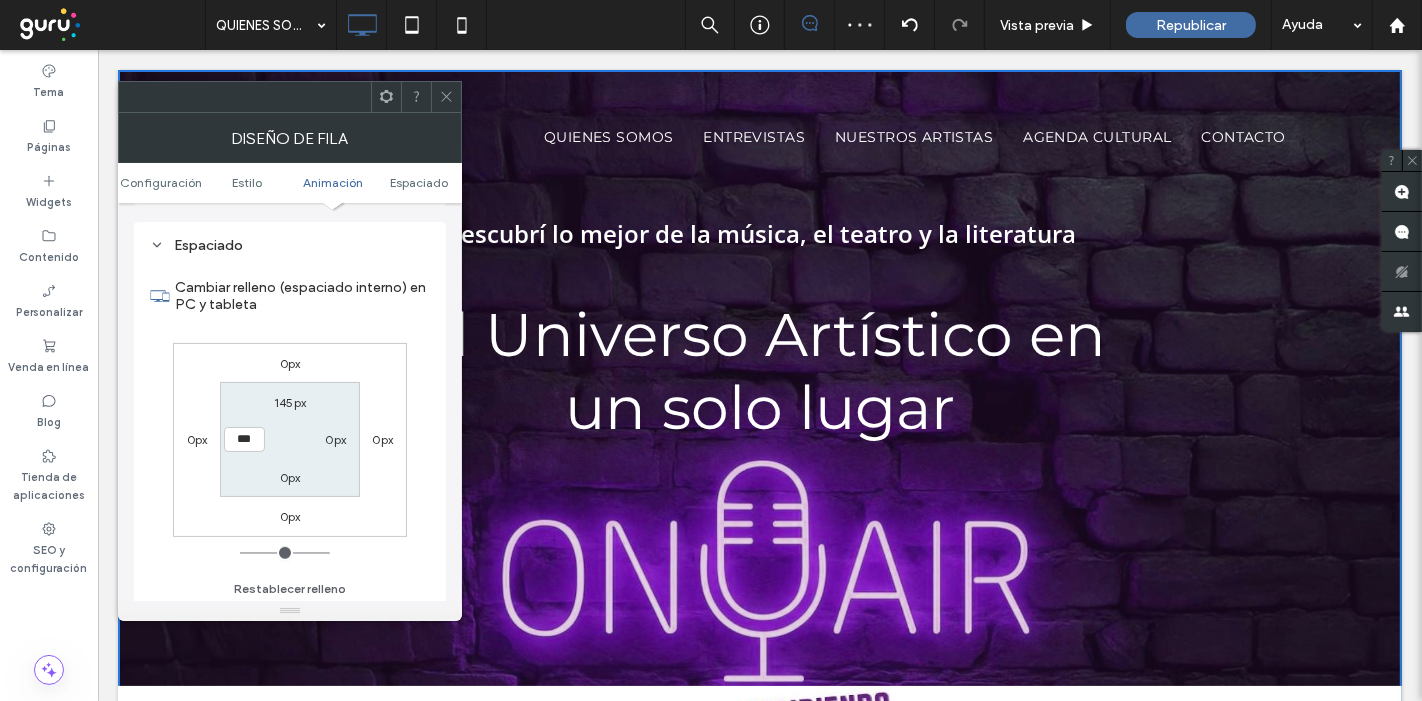 drag, startPoint x: 255, startPoint y: 547, endPoint x: 156, endPoint y: 550, distance: 99.04544 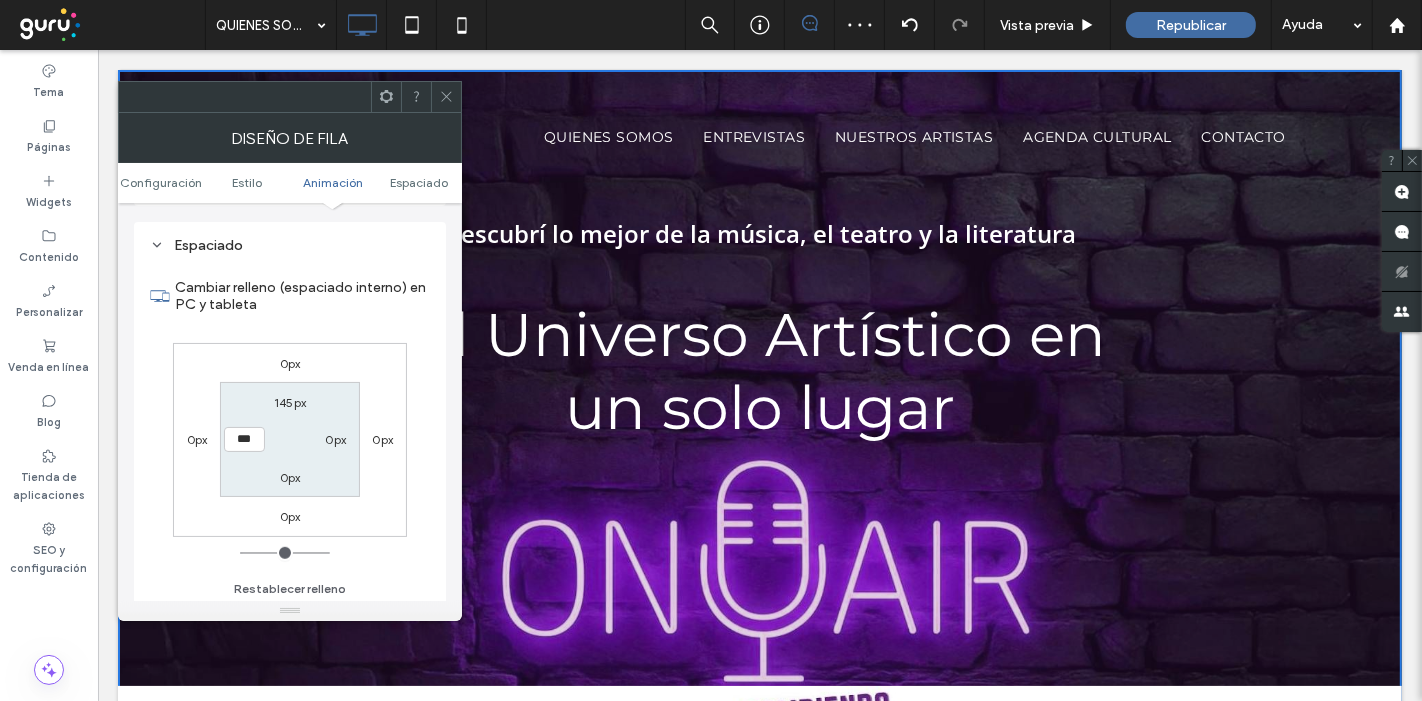 type on "*" 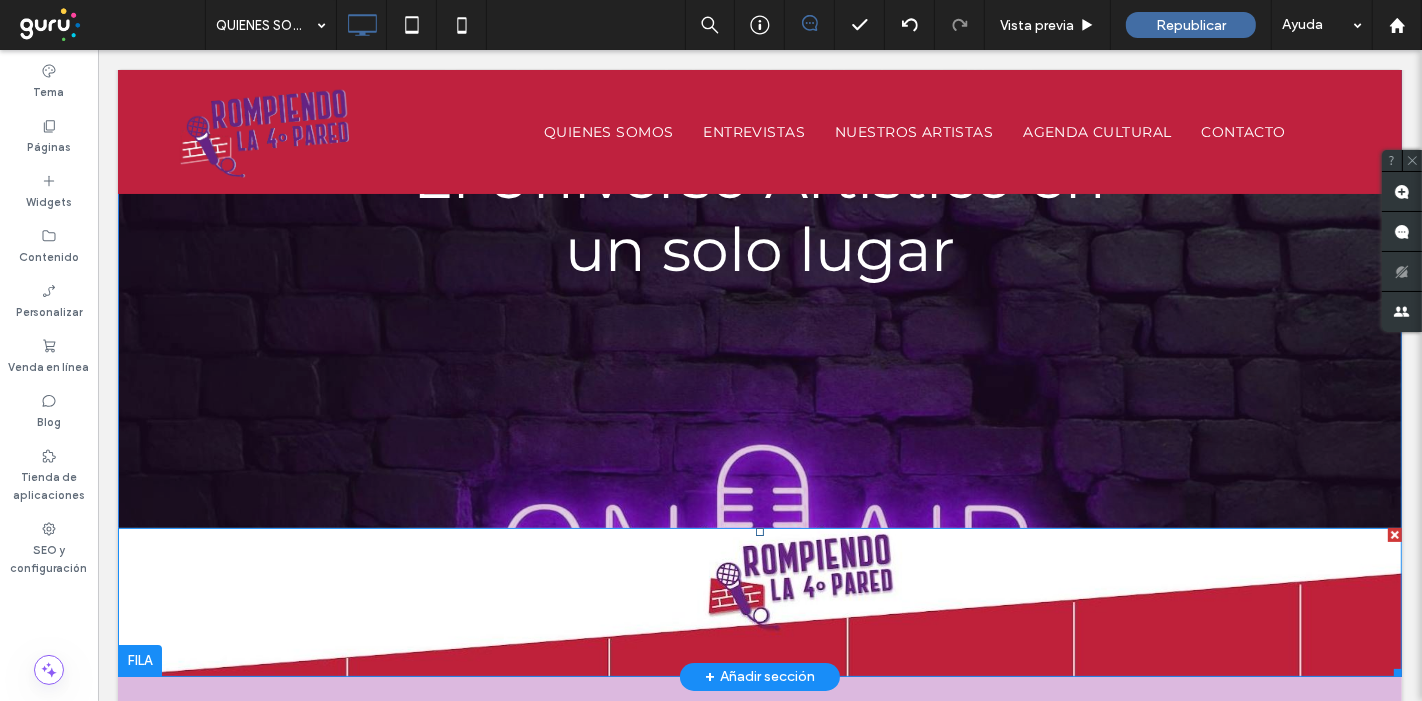 scroll, scrollTop: 111, scrollLeft: 0, axis: vertical 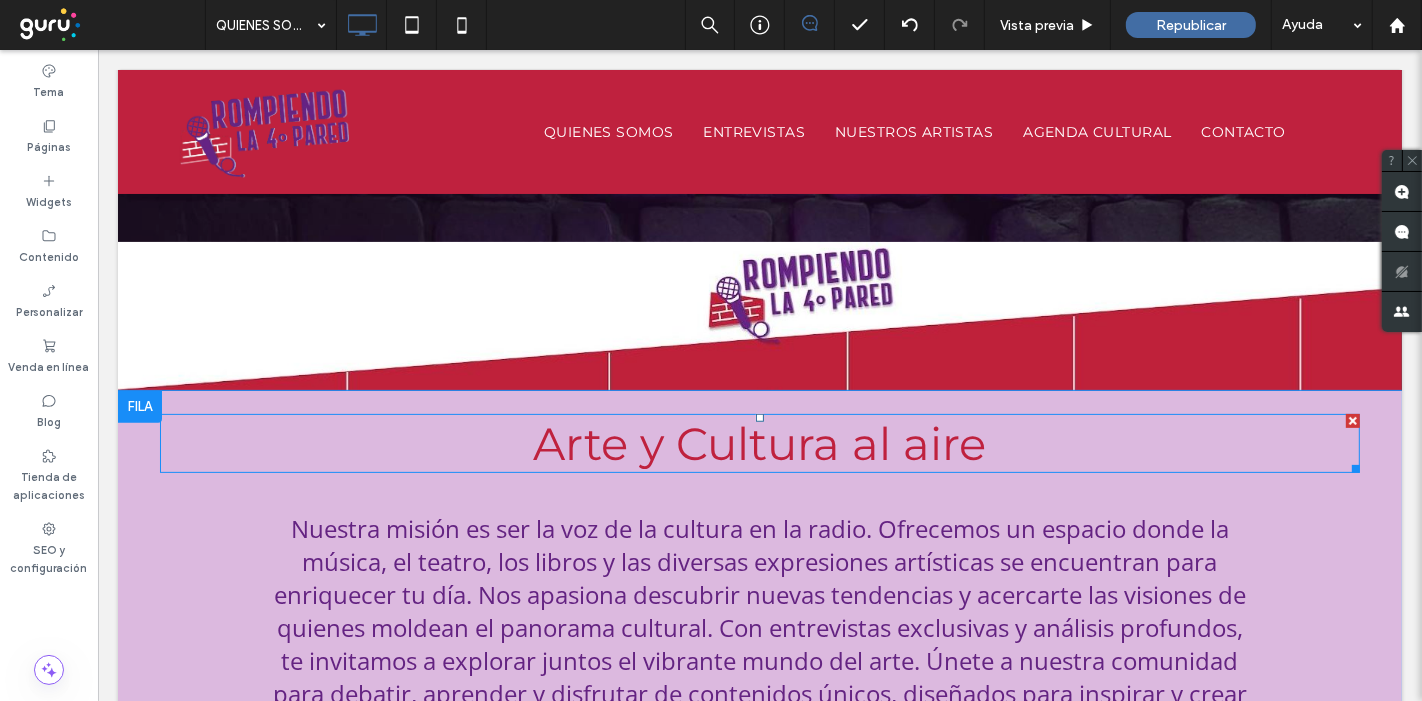 click on "Arte y Cultura al aire" at bounding box center [759, 443] 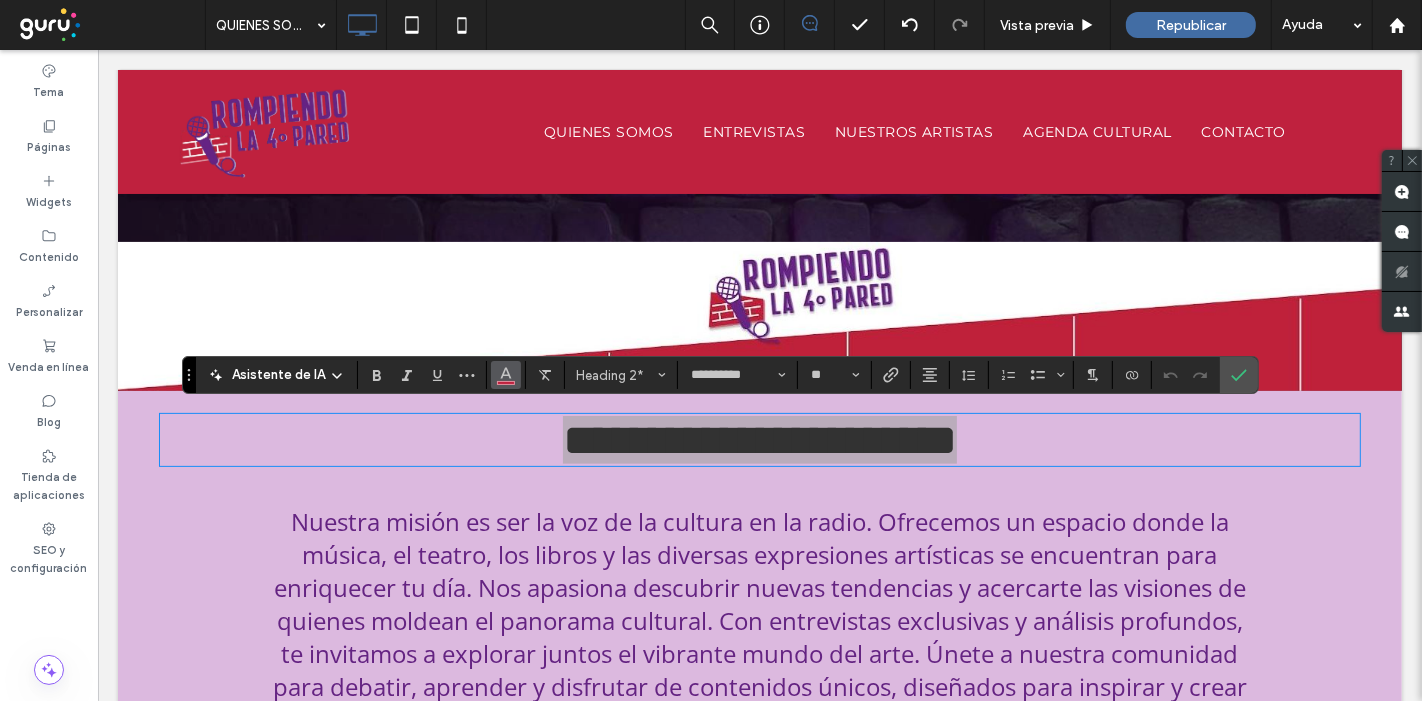click 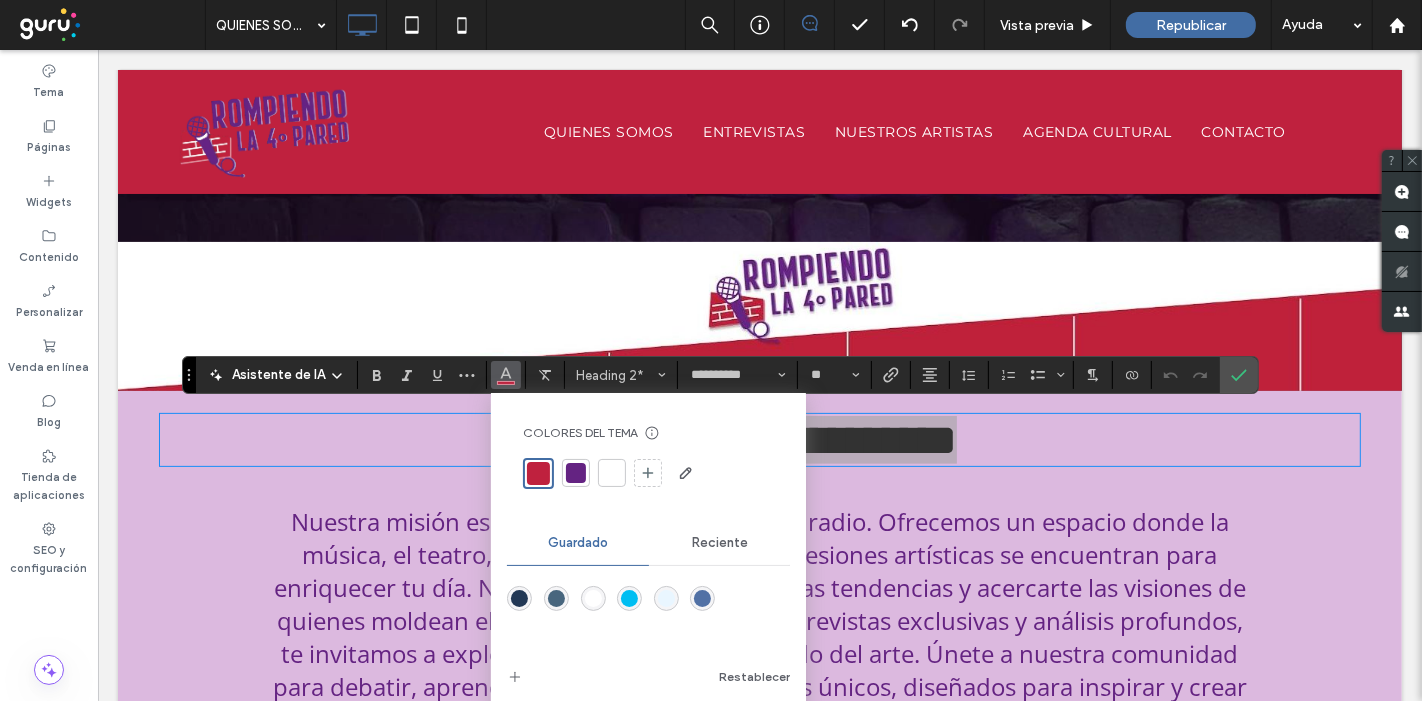 click at bounding box center (612, 473) 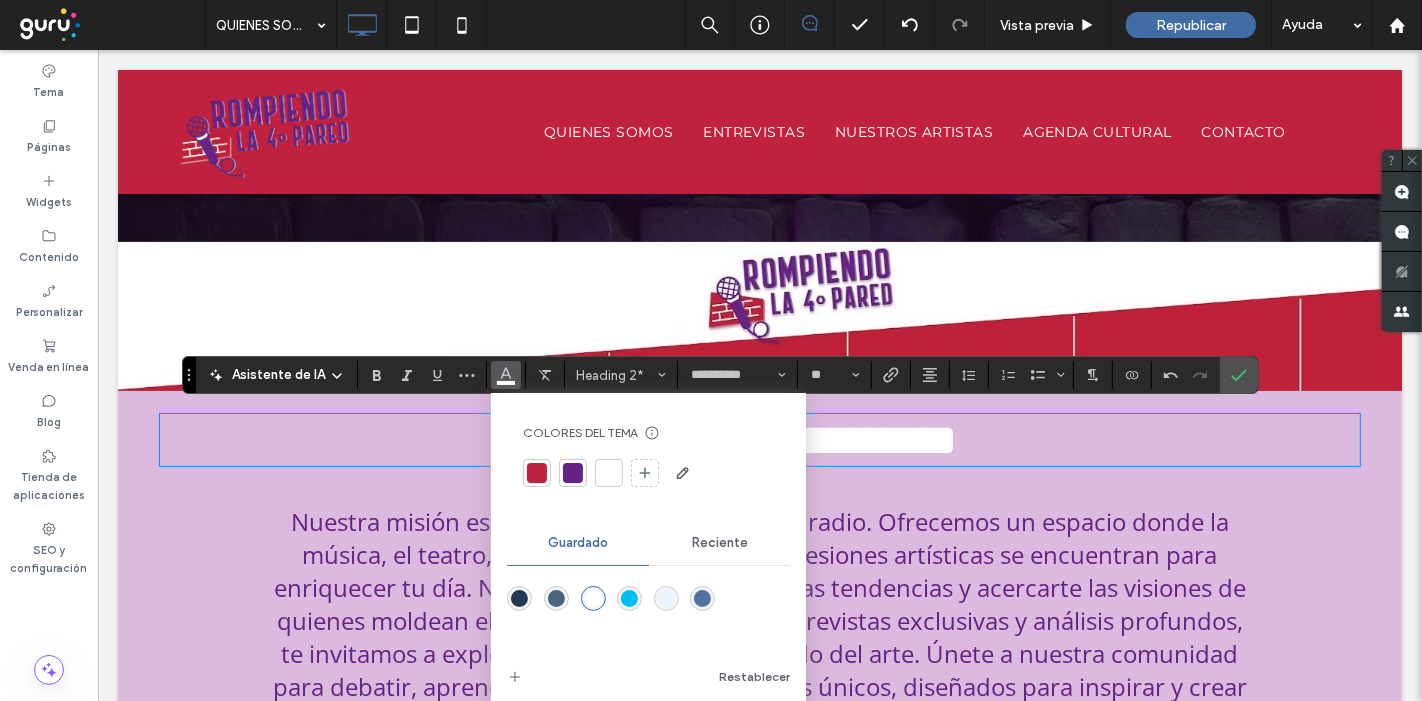 click on "**********" at bounding box center [759, 576] 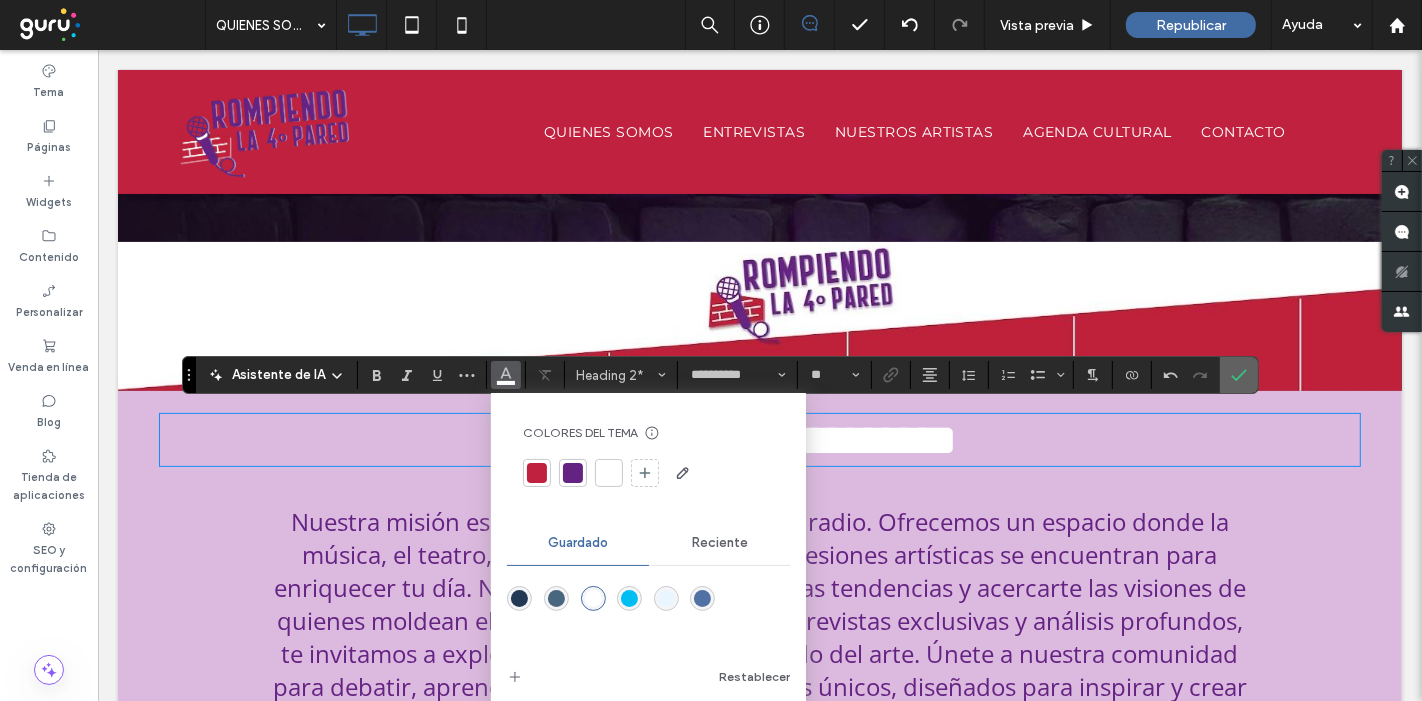 click 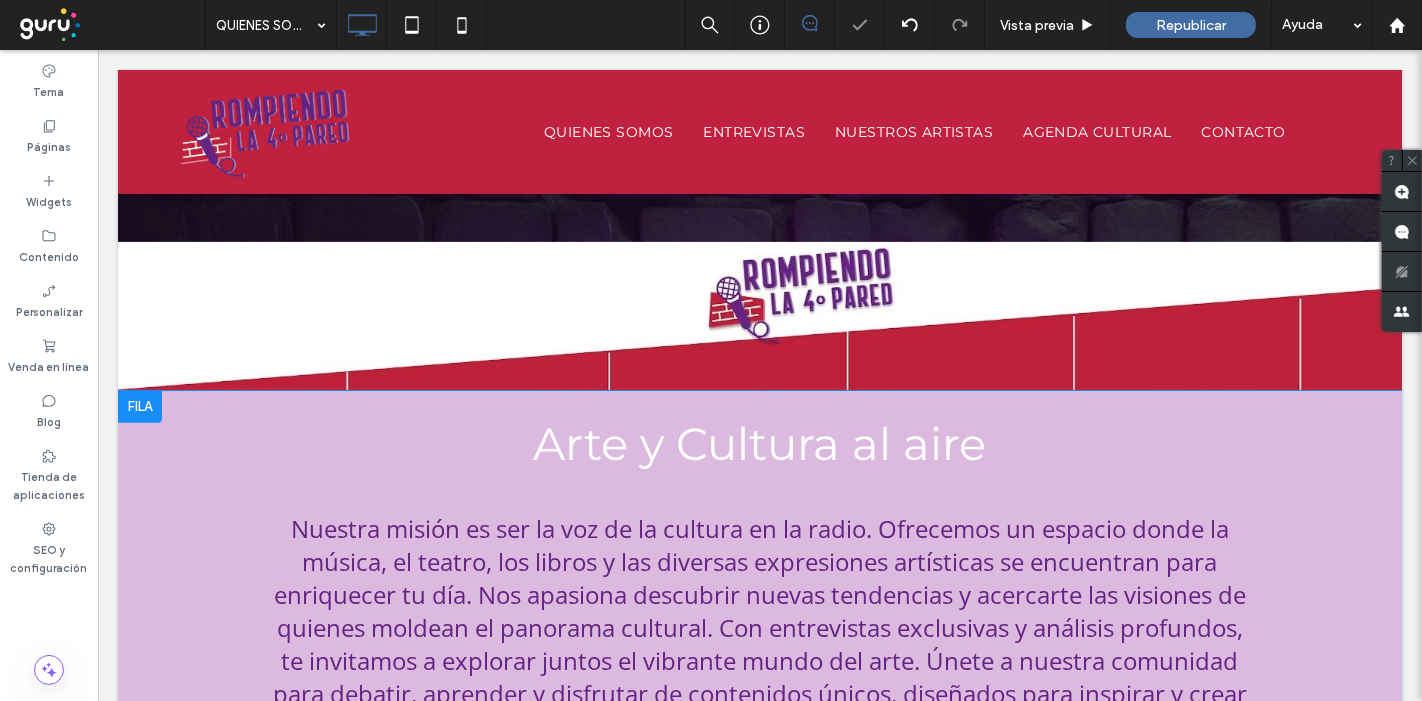 click at bounding box center [139, 407] 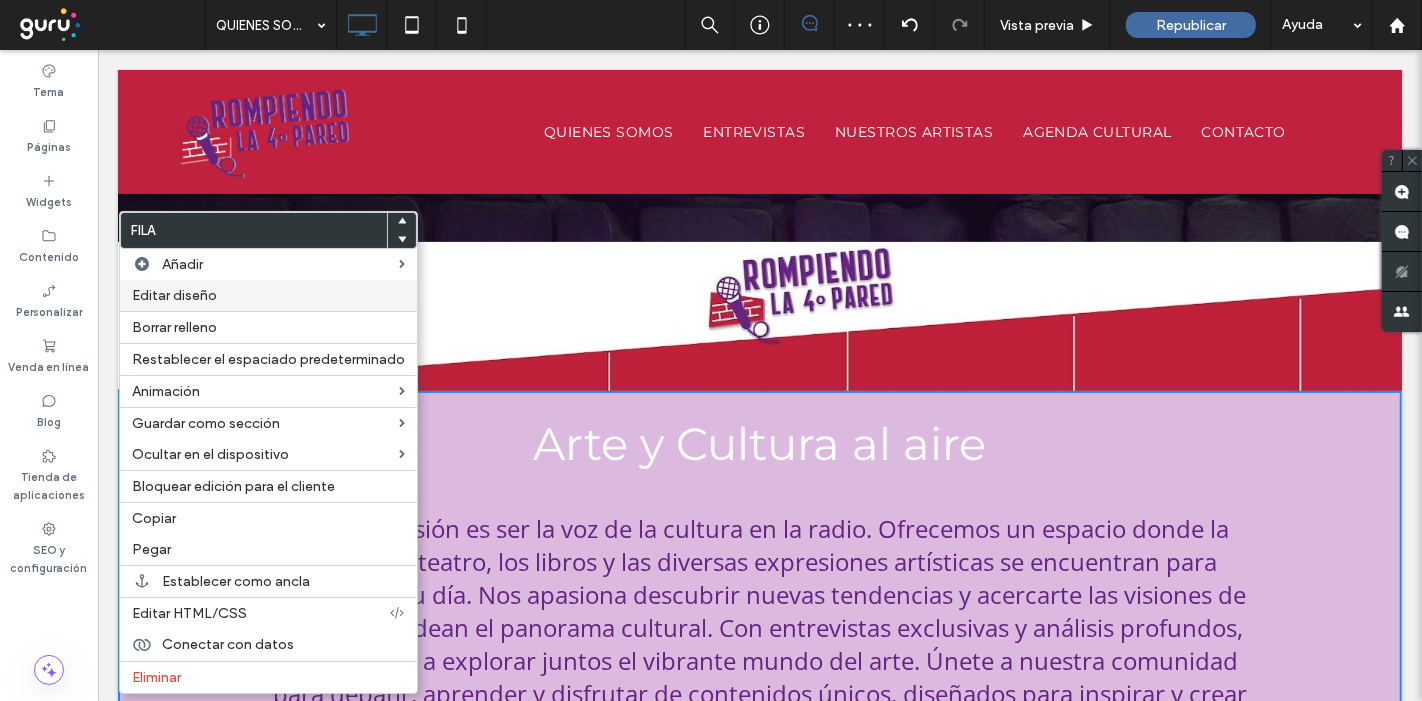 click on "Editar diseño" at bounding box center (174, 295) 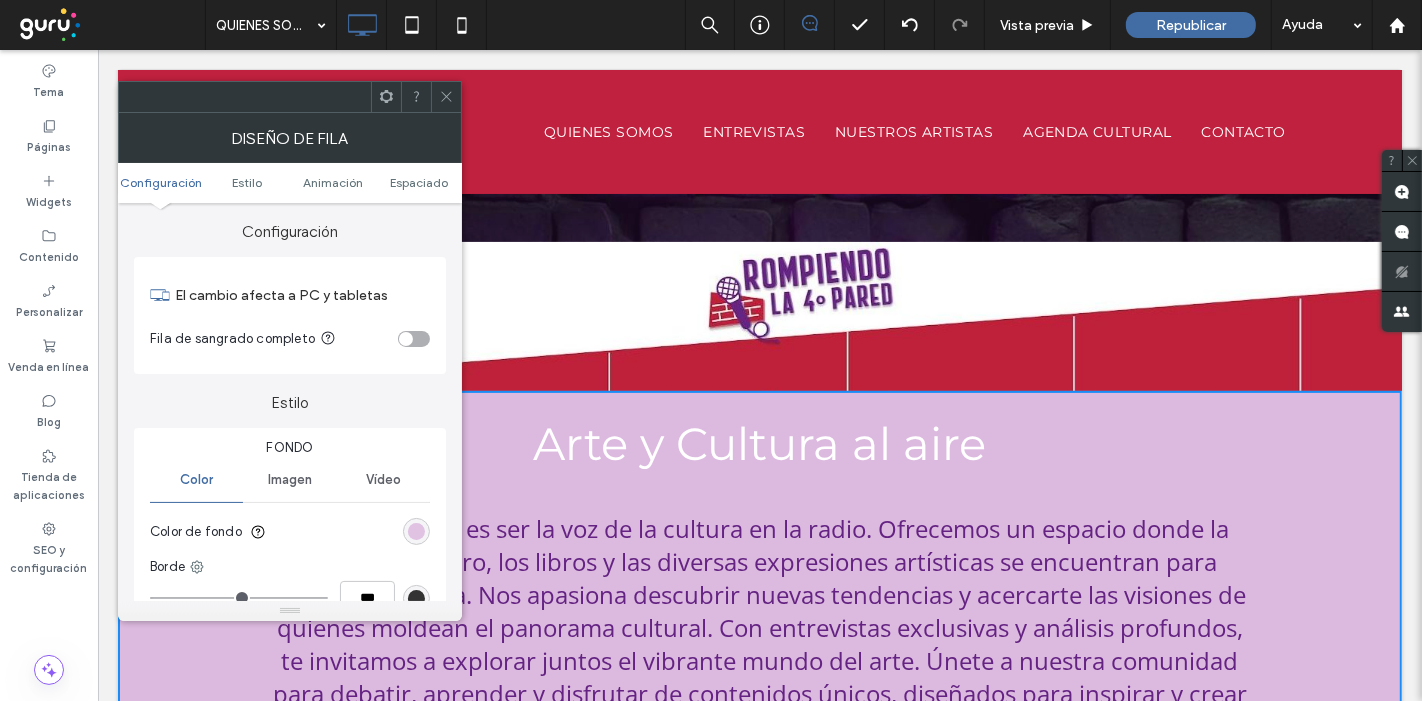 click at bounding box center (416, 531) 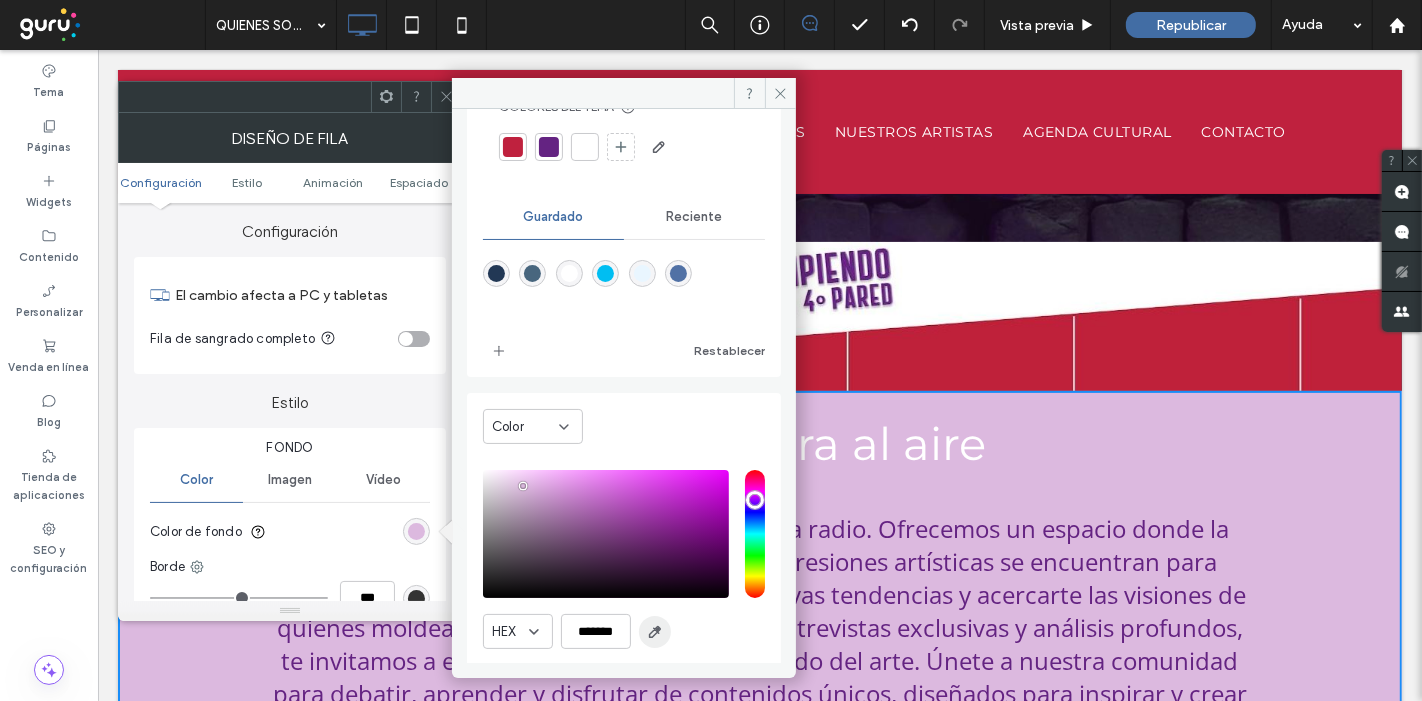 scroll, scrollTop: 129, scrollLeft: 0, axis: vertical 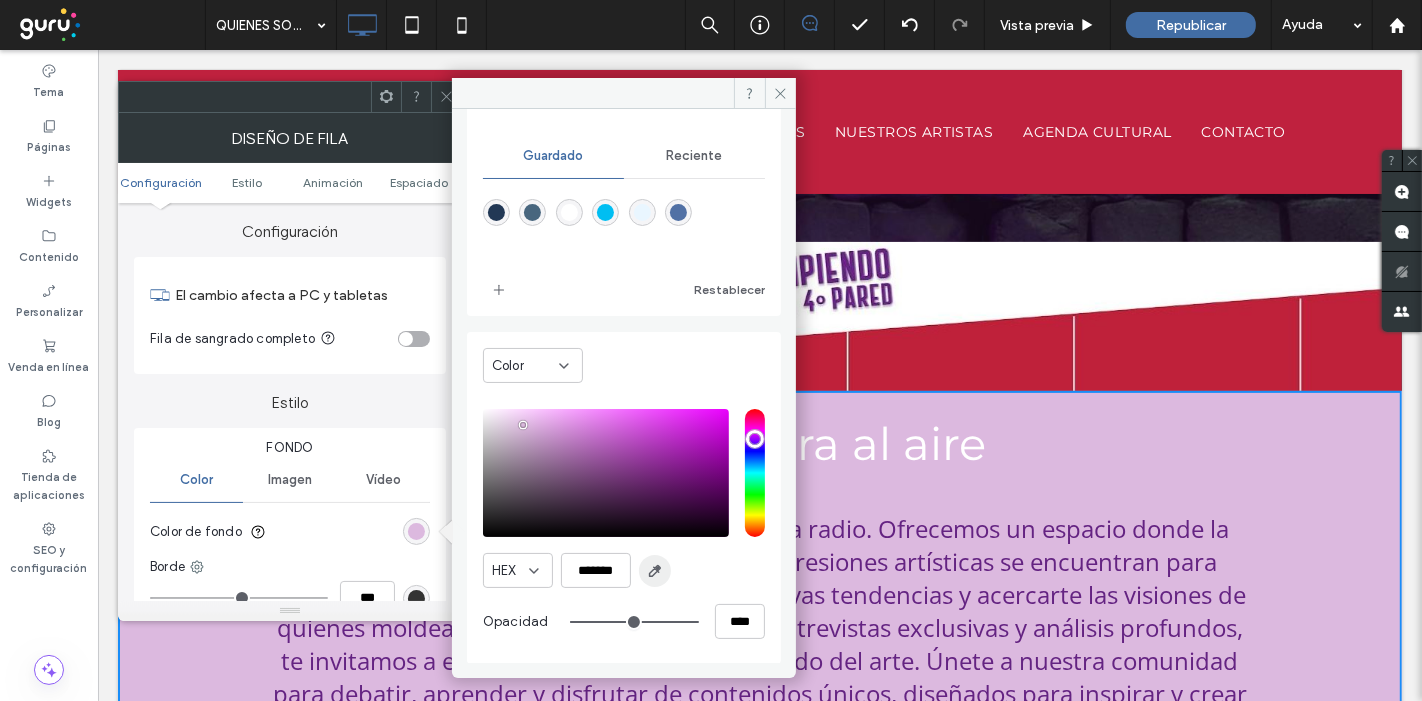 click 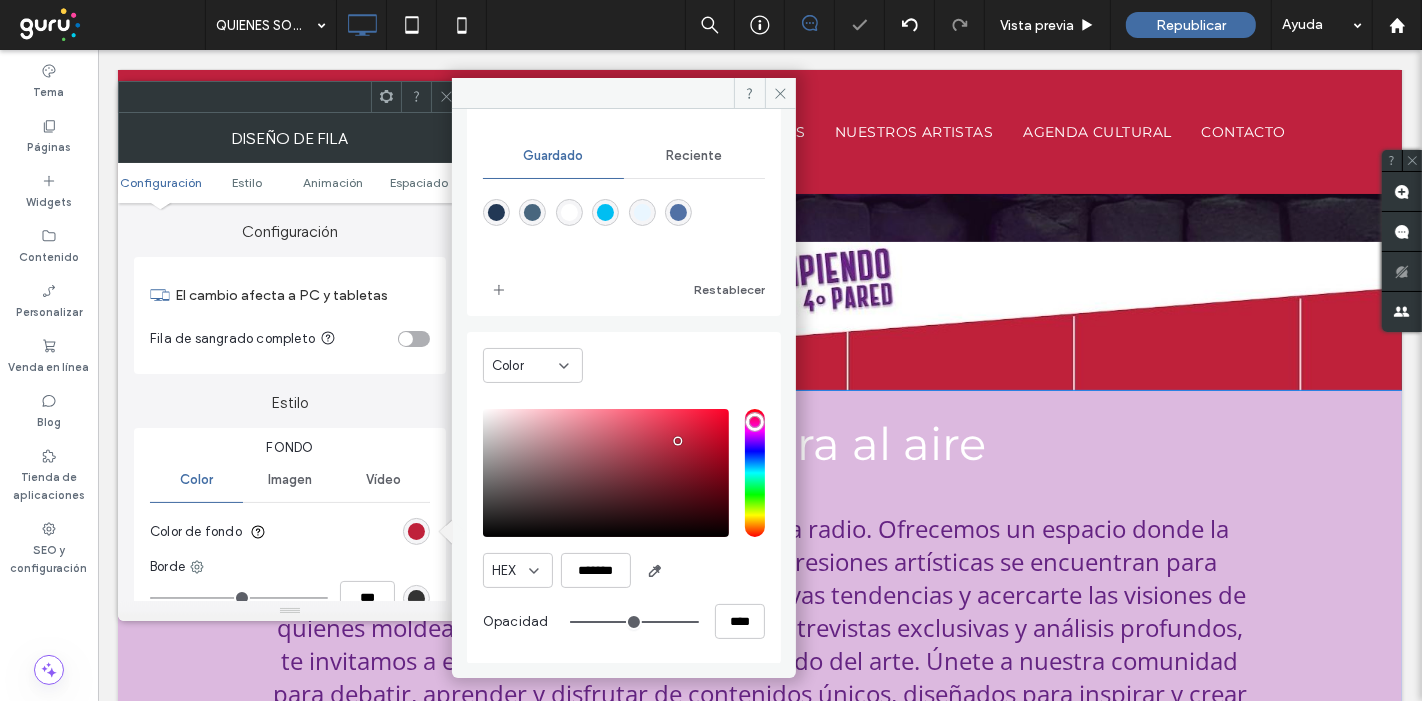 type on "*******" 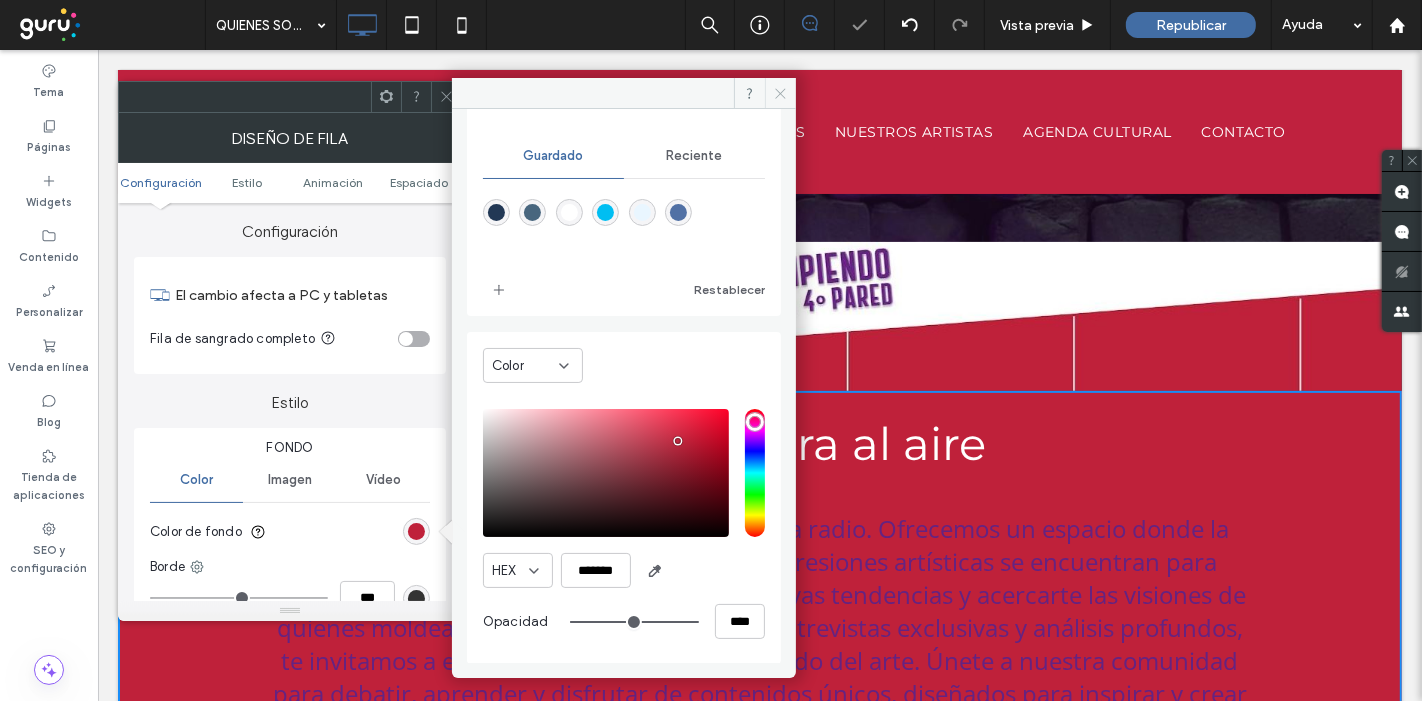 click 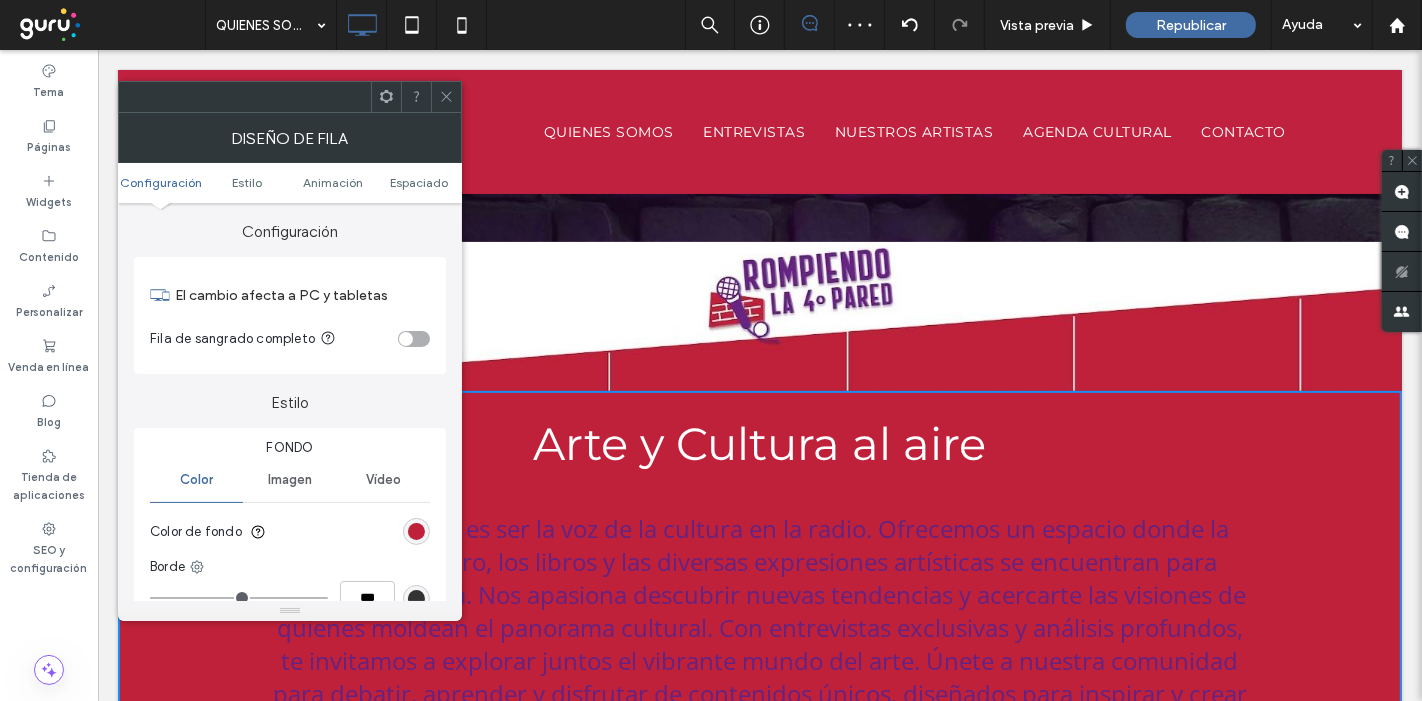 click 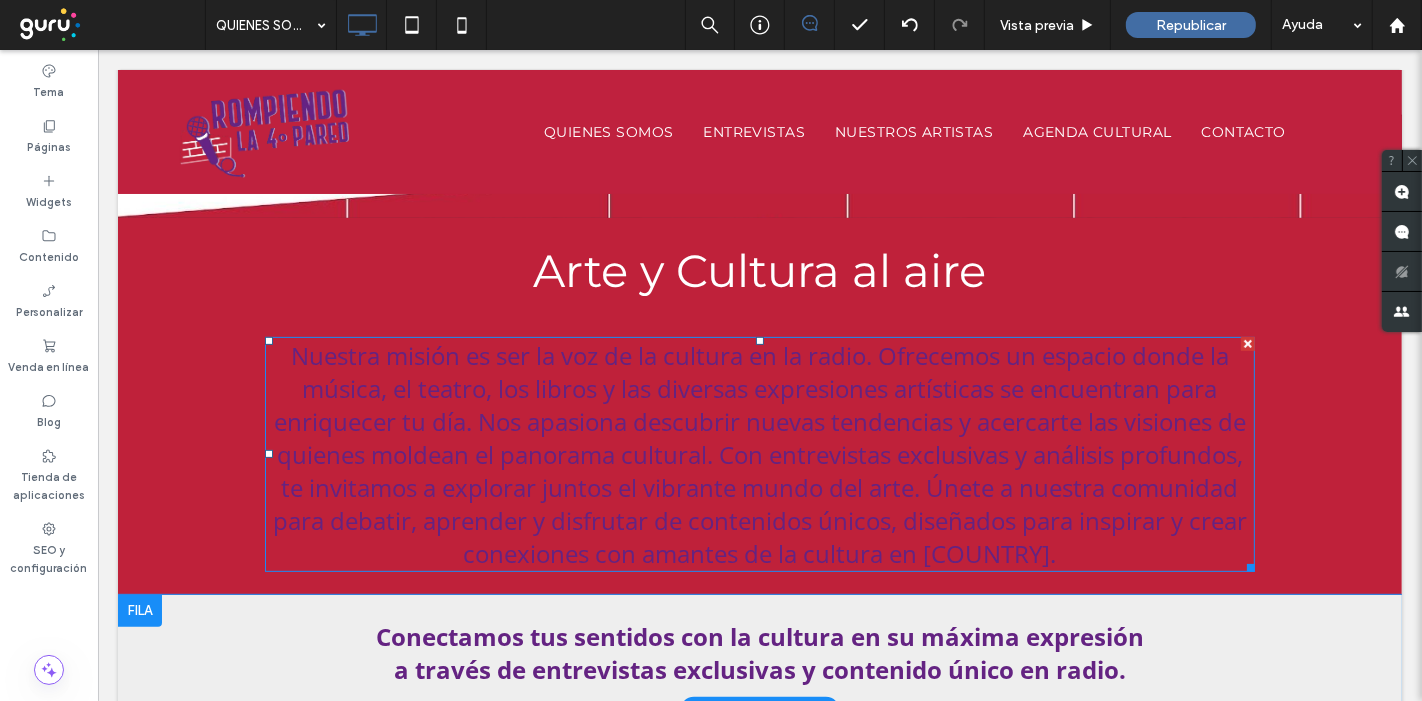 scroll, scrollTop: 666, scrollLeft: 0, axis: vertical 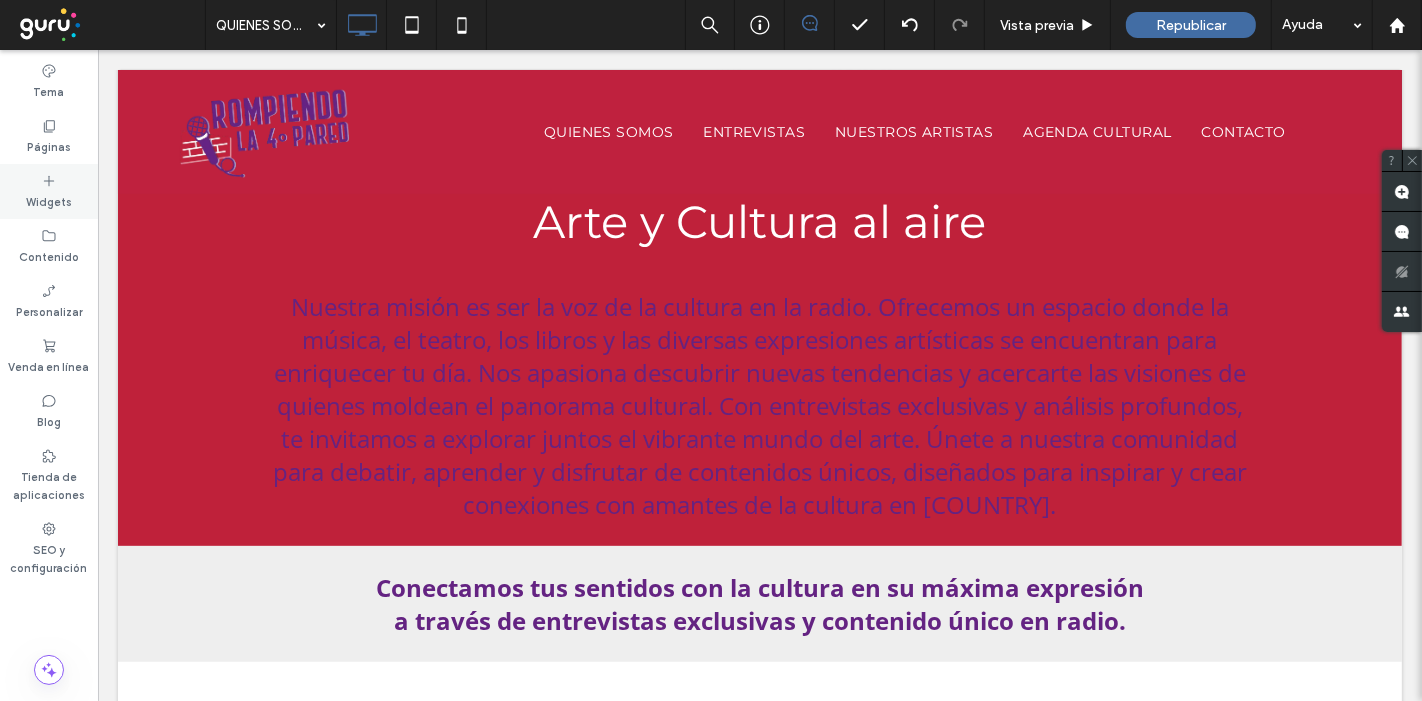 click 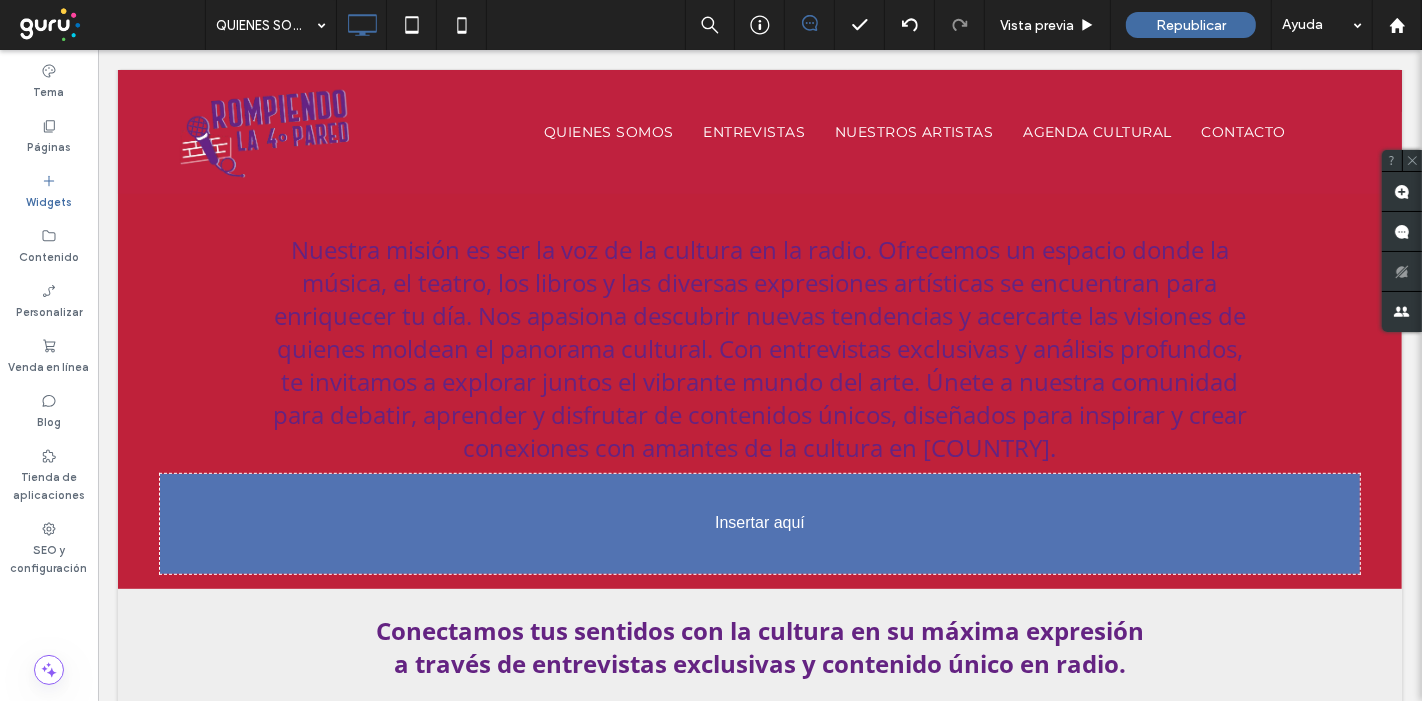 scroll, scrollTop: 744, scrollLeft: 0, axis: vertical 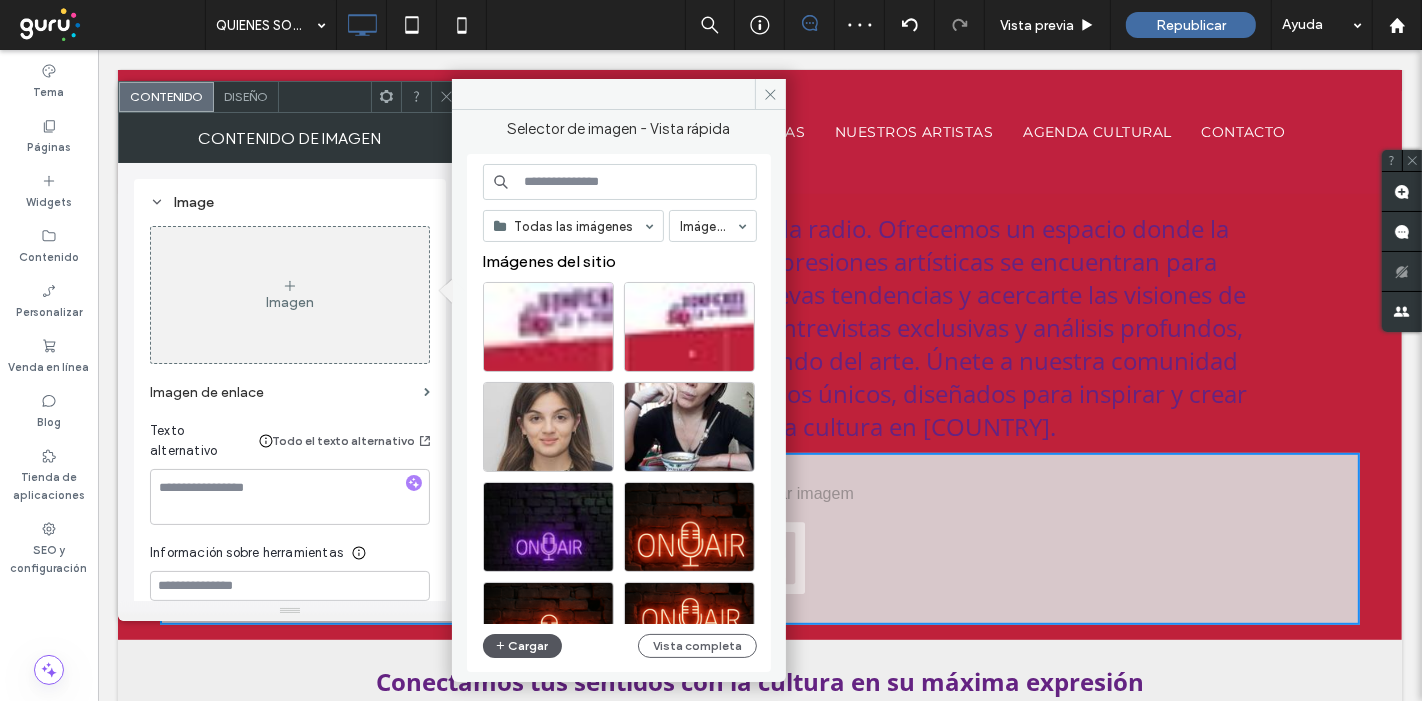 click on "Cargar" at bounding box center [523, 646] 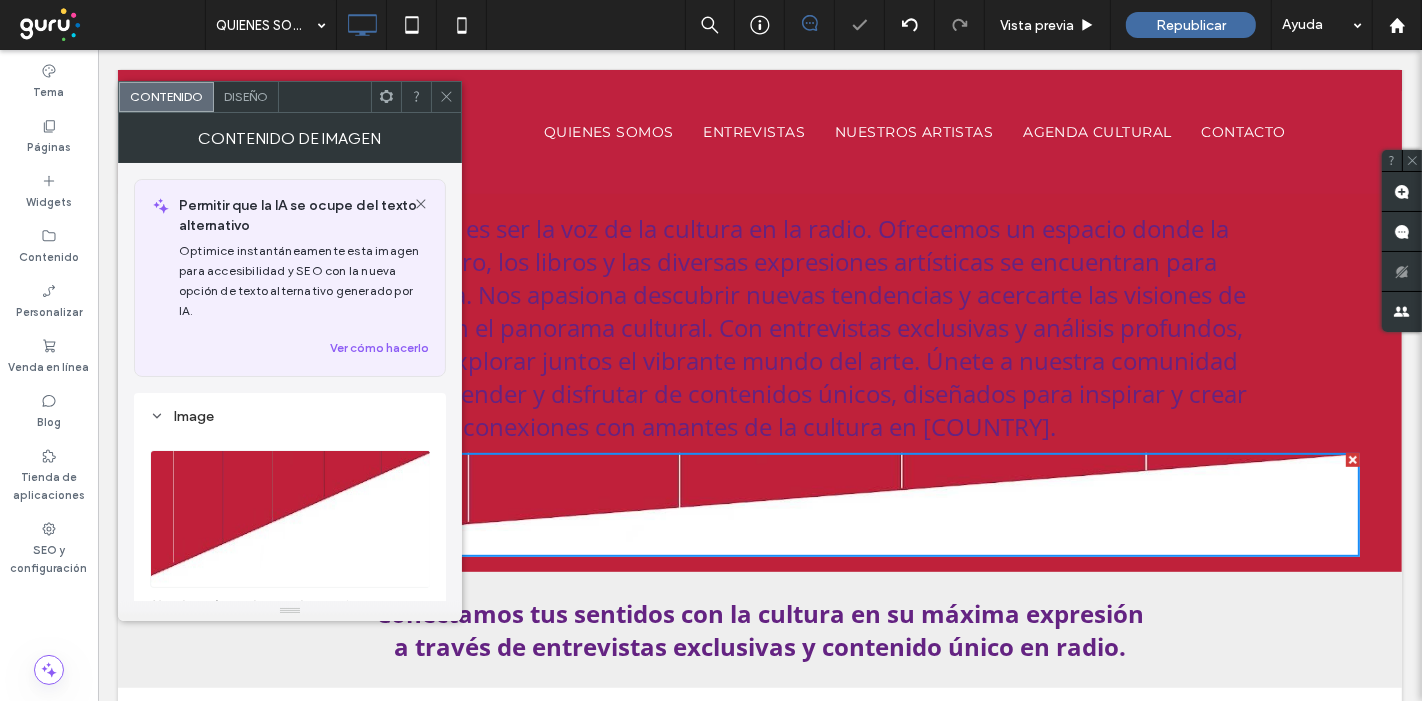 click 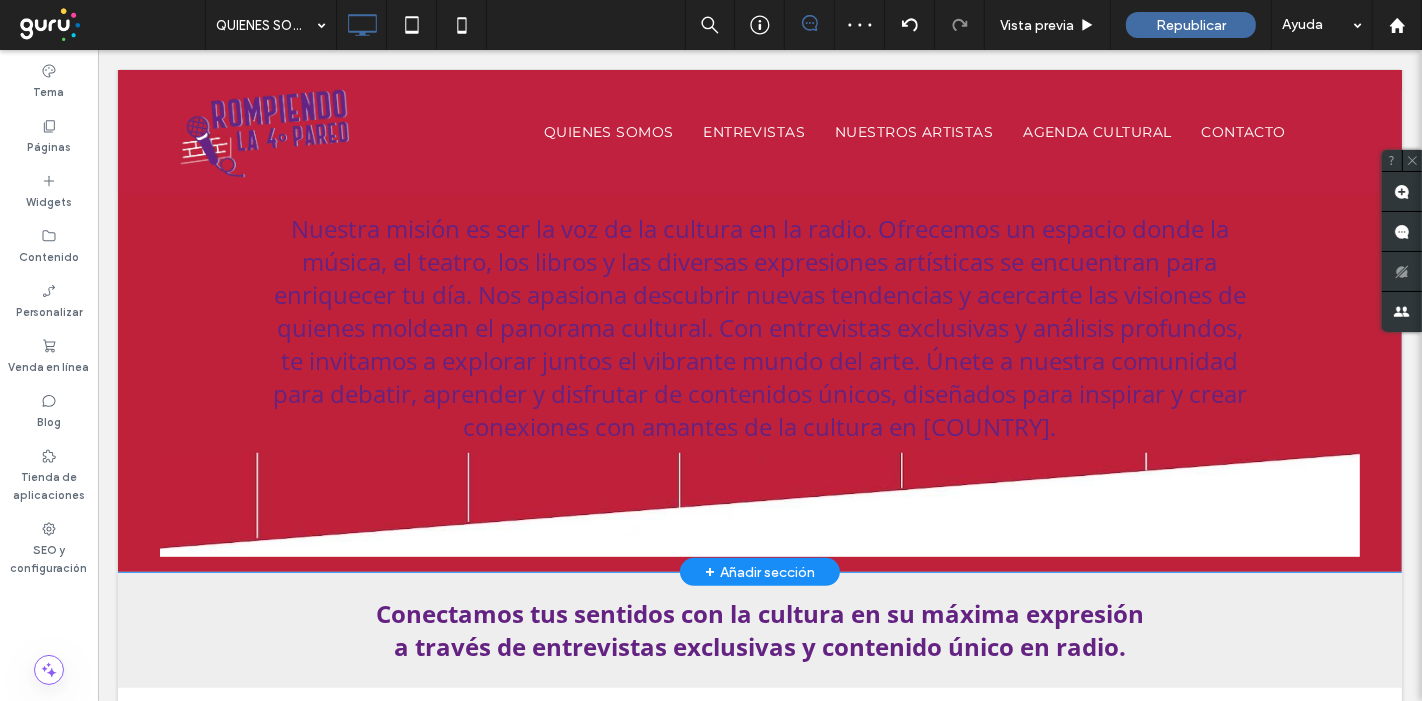 click on "Arte y Cultura al aire
Nuestra misión es ser la voz de la cultura en la radio. Ofrecemos un espacio donde la música, el teatro, los libros y las diversas expresiones artísticas se encuentran para enriquecer tu día. Nos apasiona descubrir nuevas tendencias y acercarte las visiones de quienes moldean el panorama cultural. Con entrevistas exclusivas y análisis profundos, te invitamos a explorar juntos el vibrante mundo del arte. Únete a nuestra comunidad para debatir, aprender y disfrutar de contenidos únicos, diseñados para inspirar y crear conexiones con amantes de la cultura en Argentina.
Click To Paste
Fila + Añadir sección" at bounding box center [759, 332] 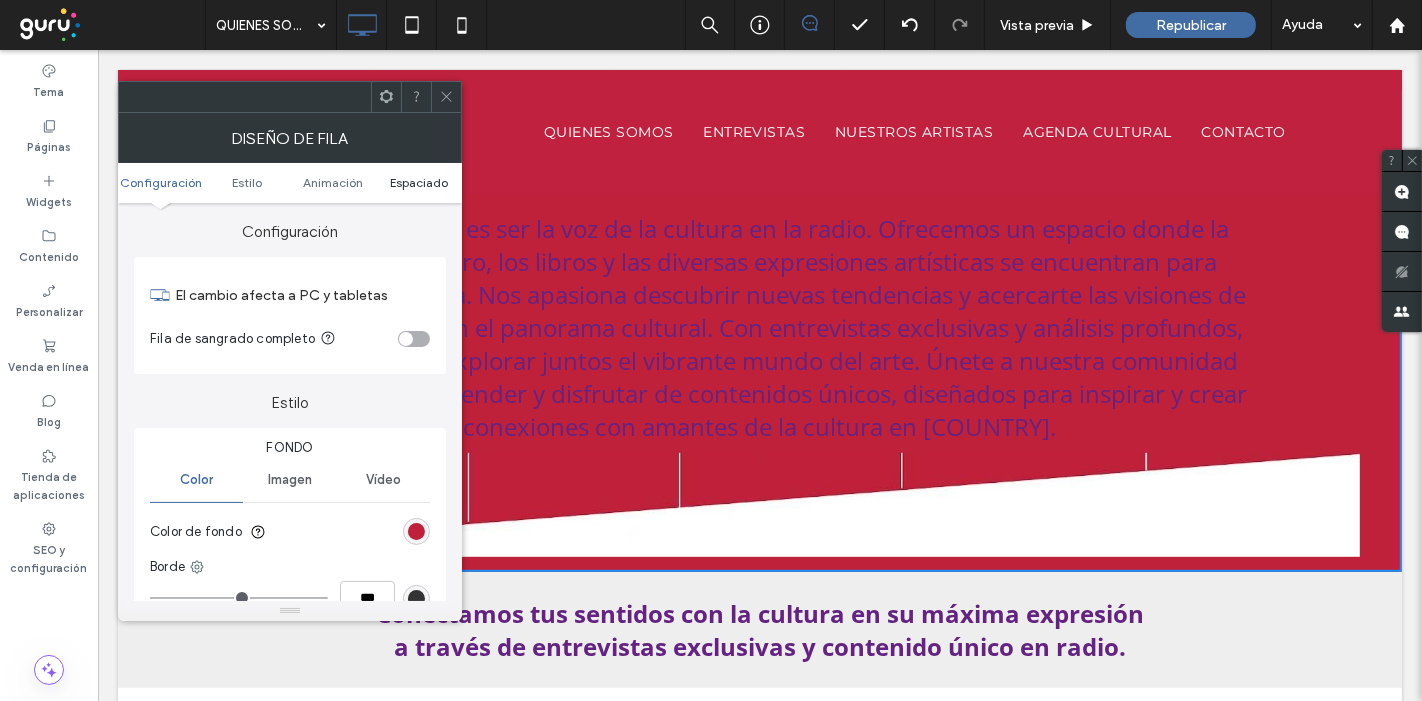 click on "Espaciado" at bounding box center [419, 182] 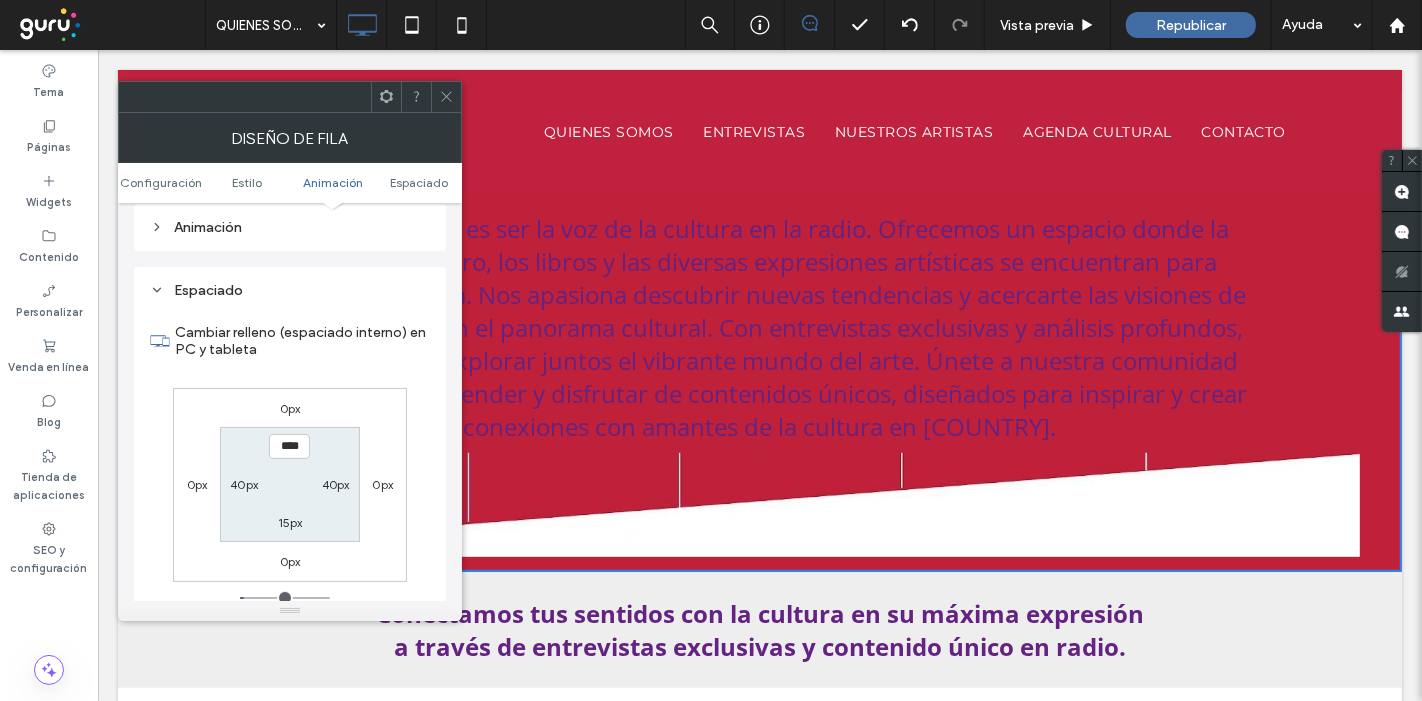 scroll, scrollTop: 562, scrollLeft: 0, axis: vertical 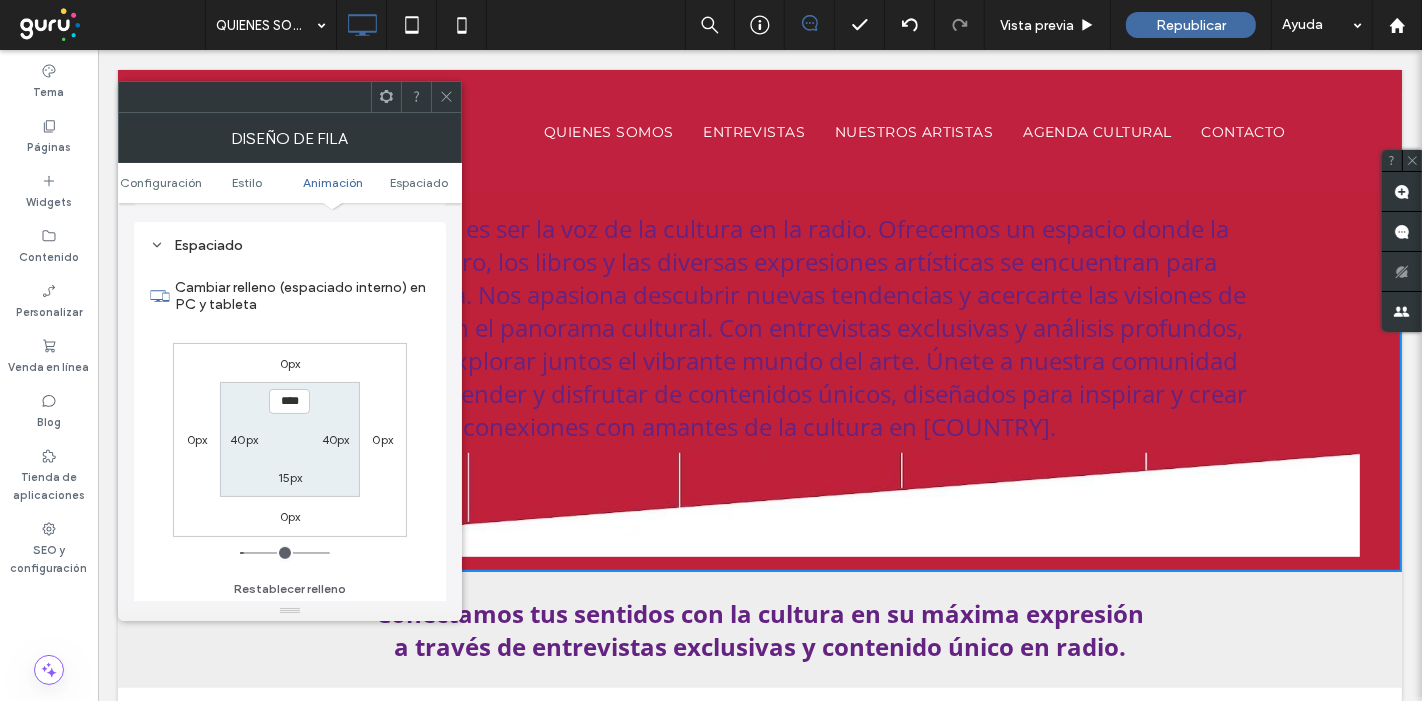 click on "40px" at bounding box center (336, 439) 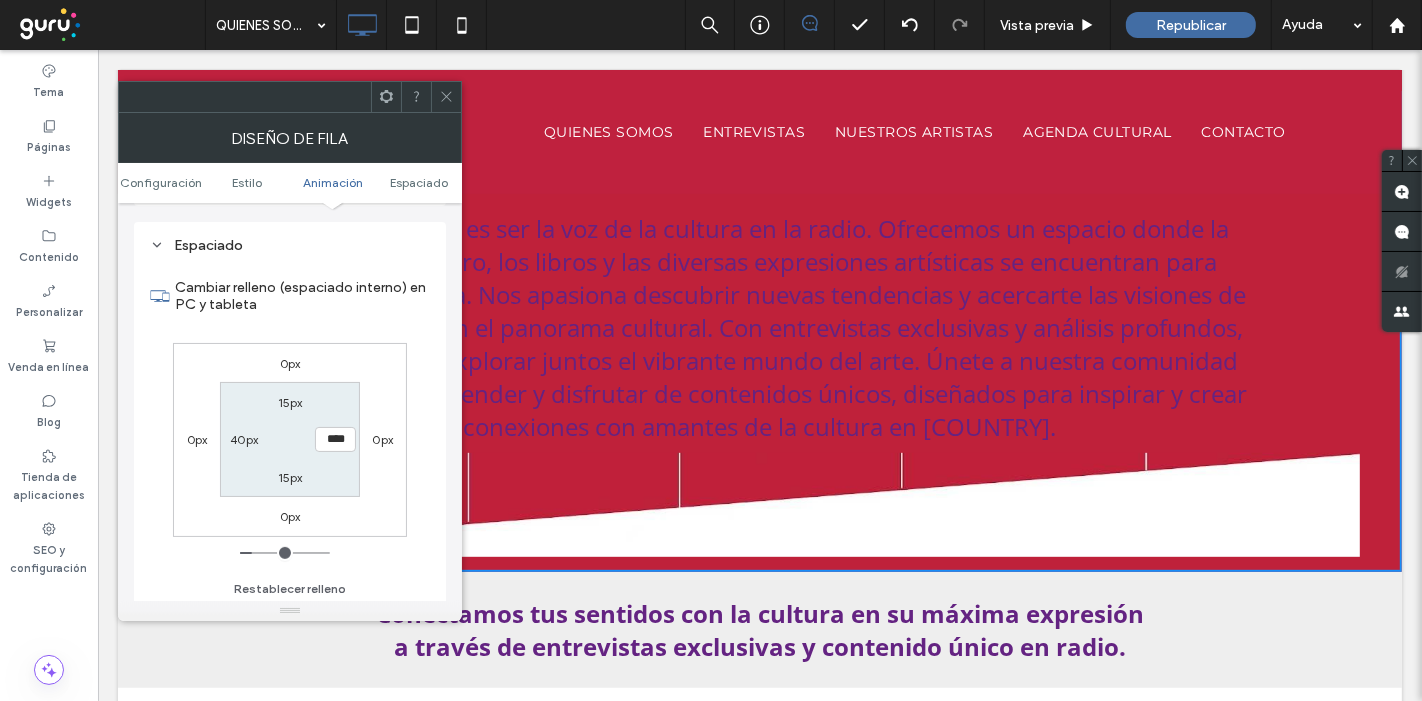 type on "*" 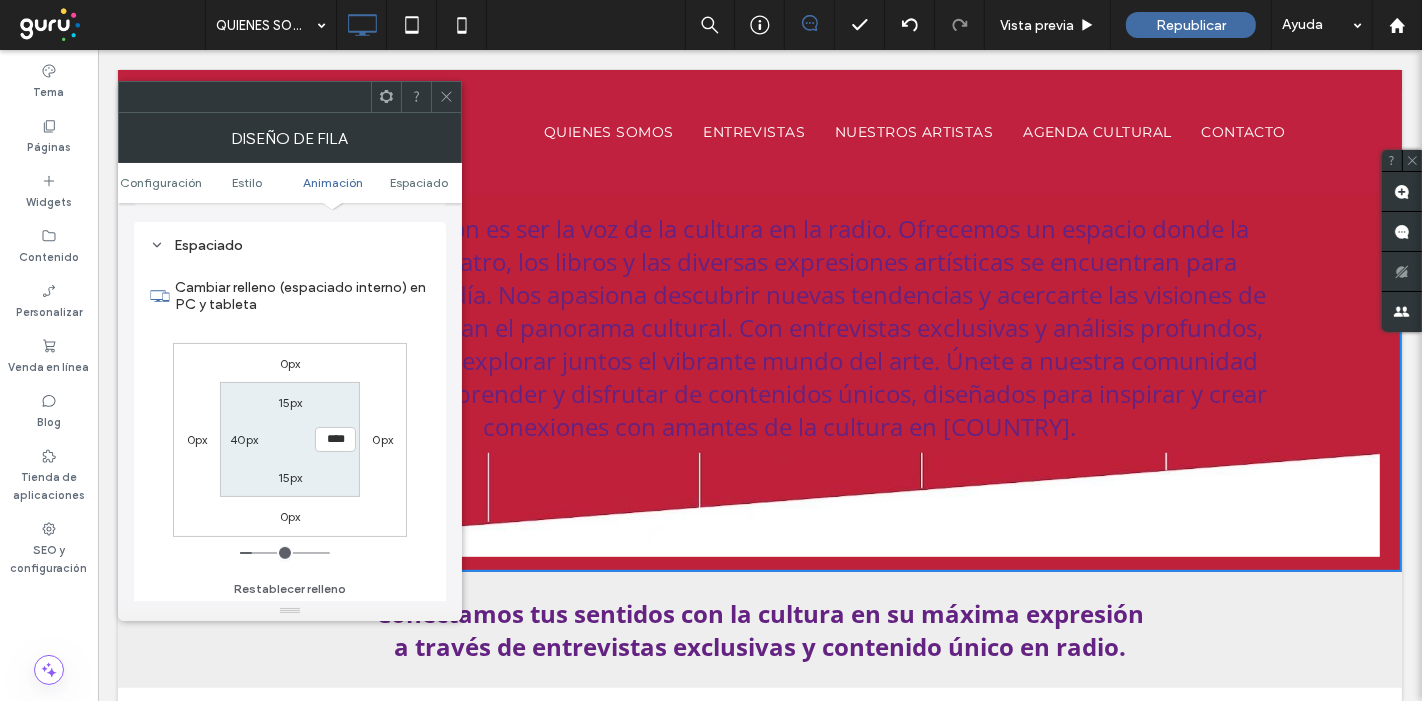 type on "***" 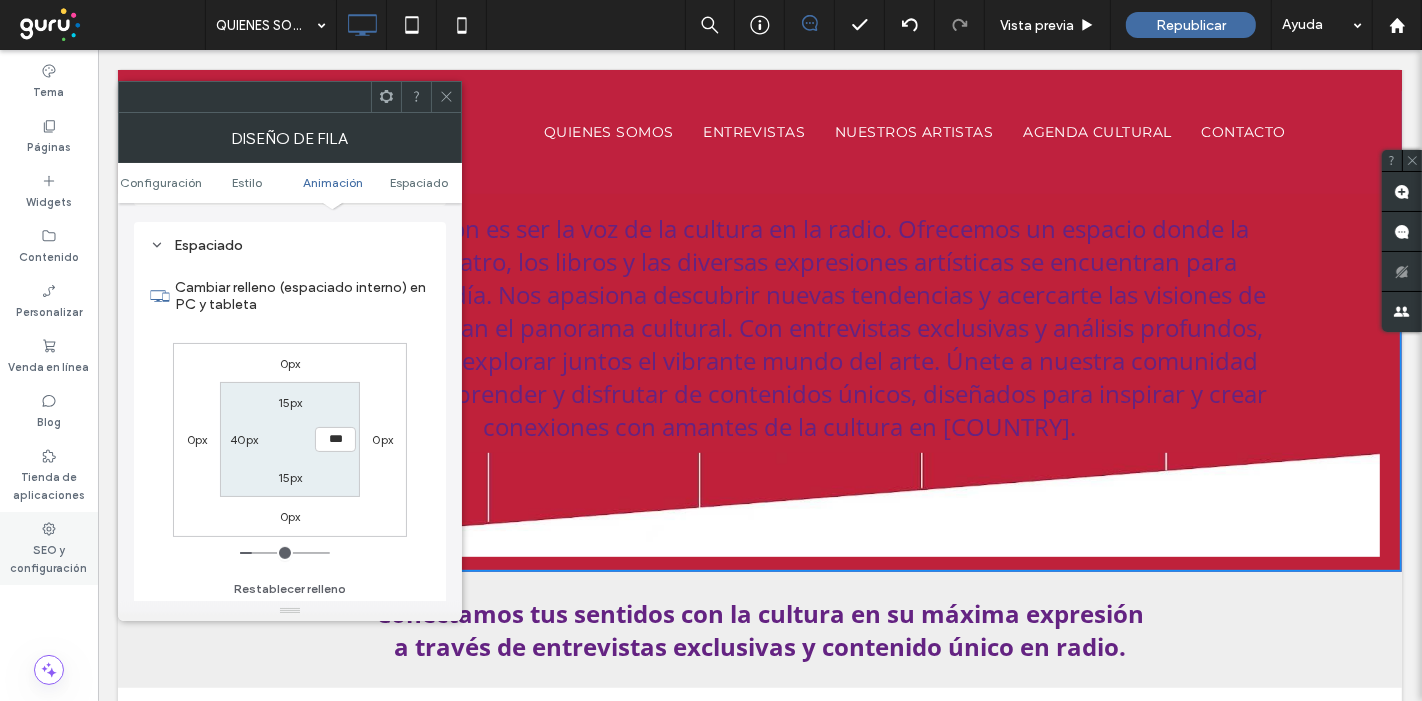 drag, startPoint x: 254, startPoint y: 547, endPoint x: 89, endPoint y: 547, distance: 165 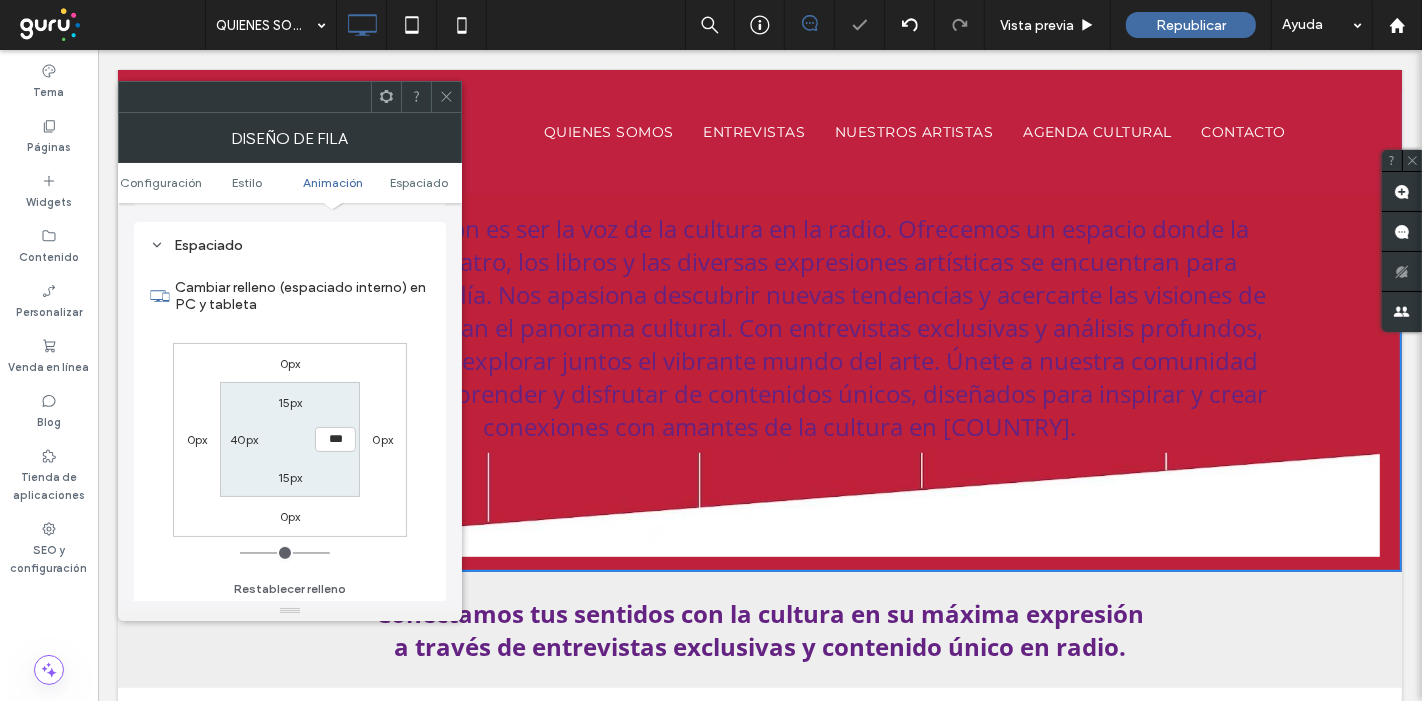 click on "40px" at bounding box center [244, 439] 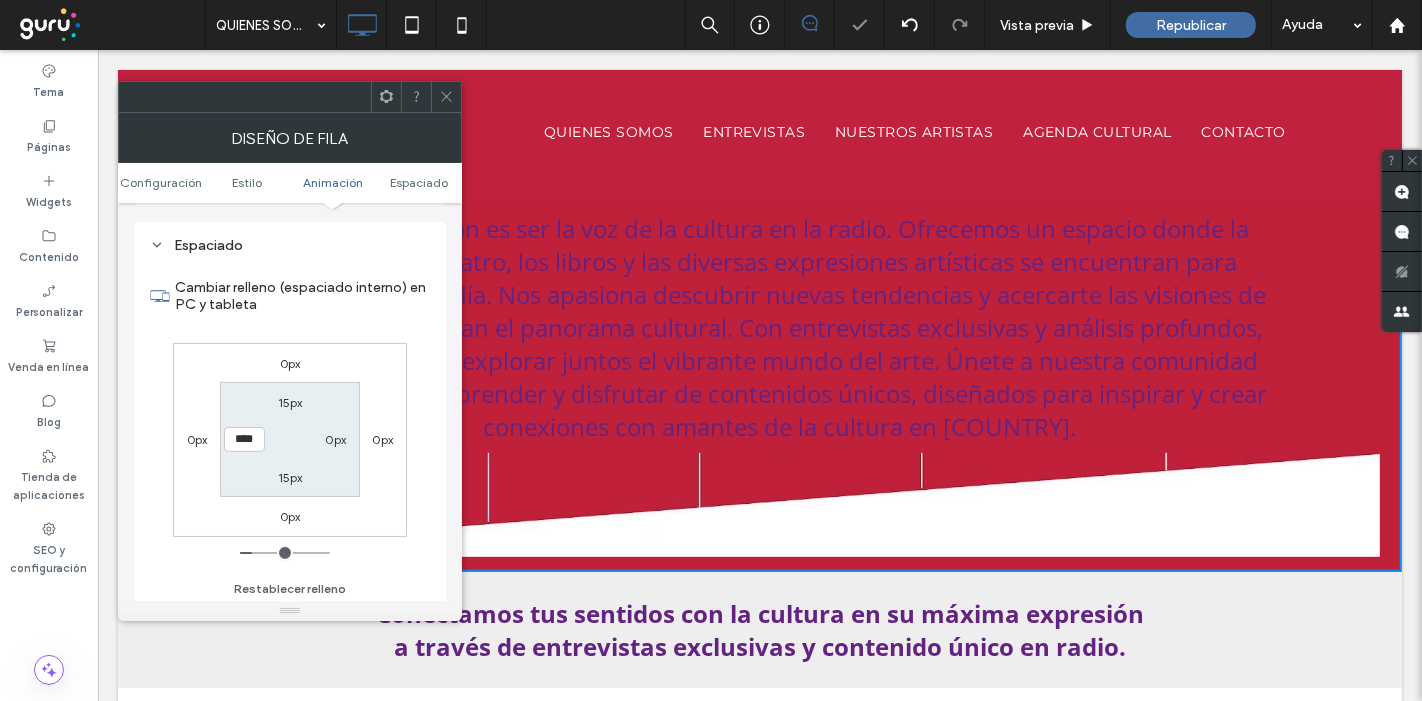 type on "*" 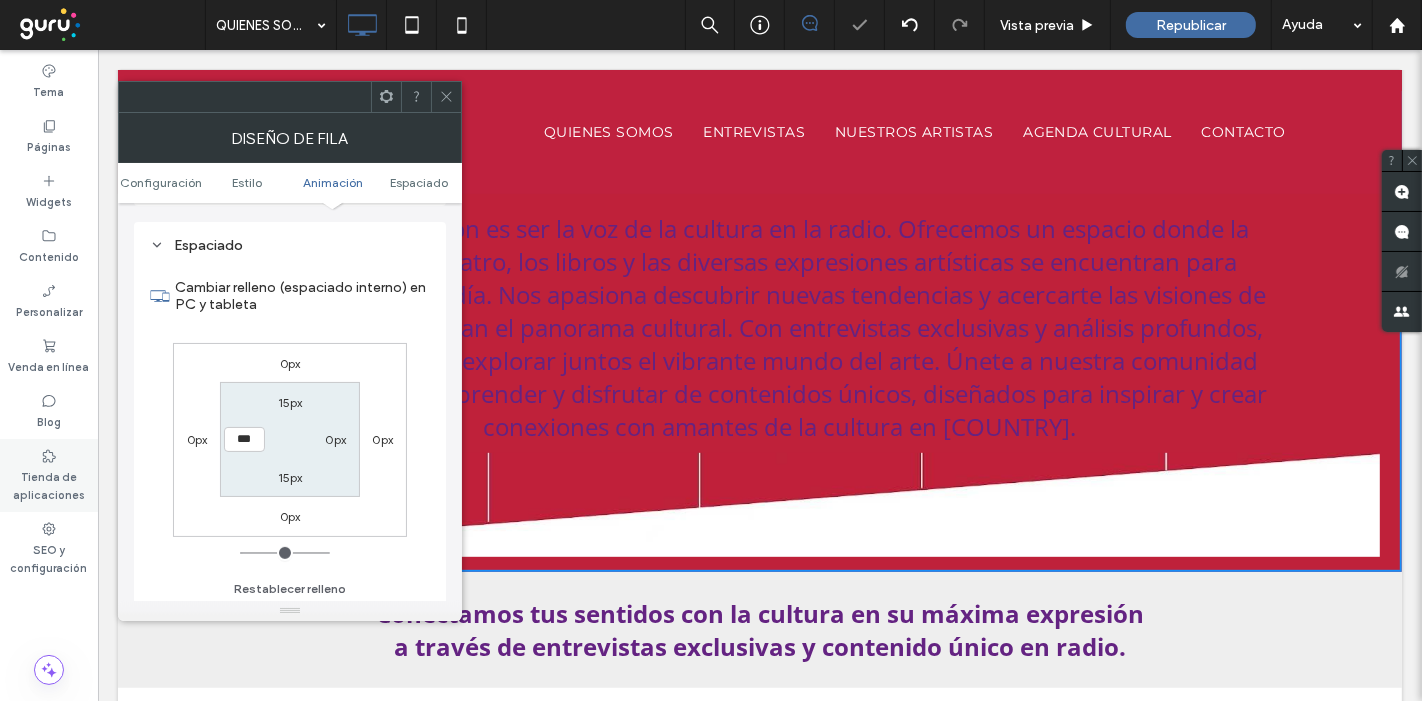 drag, startPoint x: 260, startPoint y: 550, endPoint x: 0, endPoint y: 470, distance: 272.02942 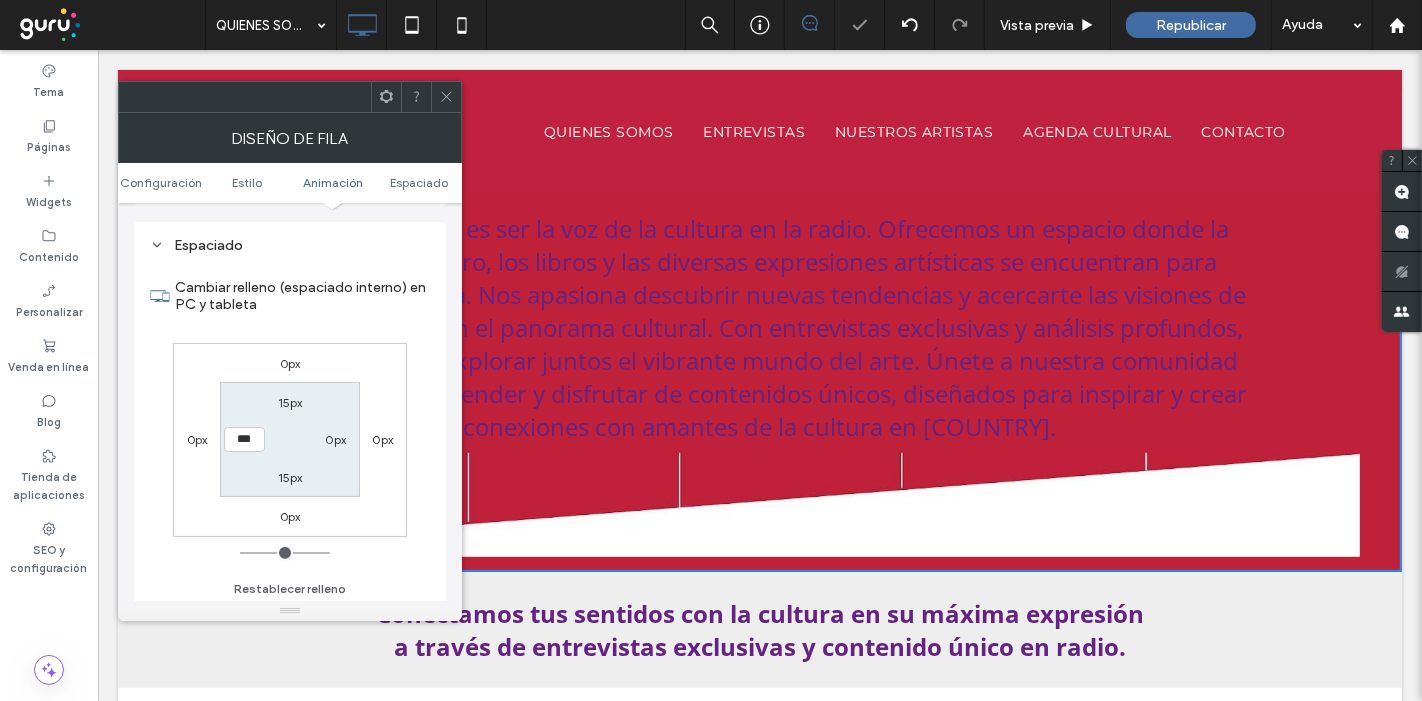 drag, startPoint x: 152, startPoint y: 167, endPoint x: 153, endPoint y: 184, distance: 17.029387 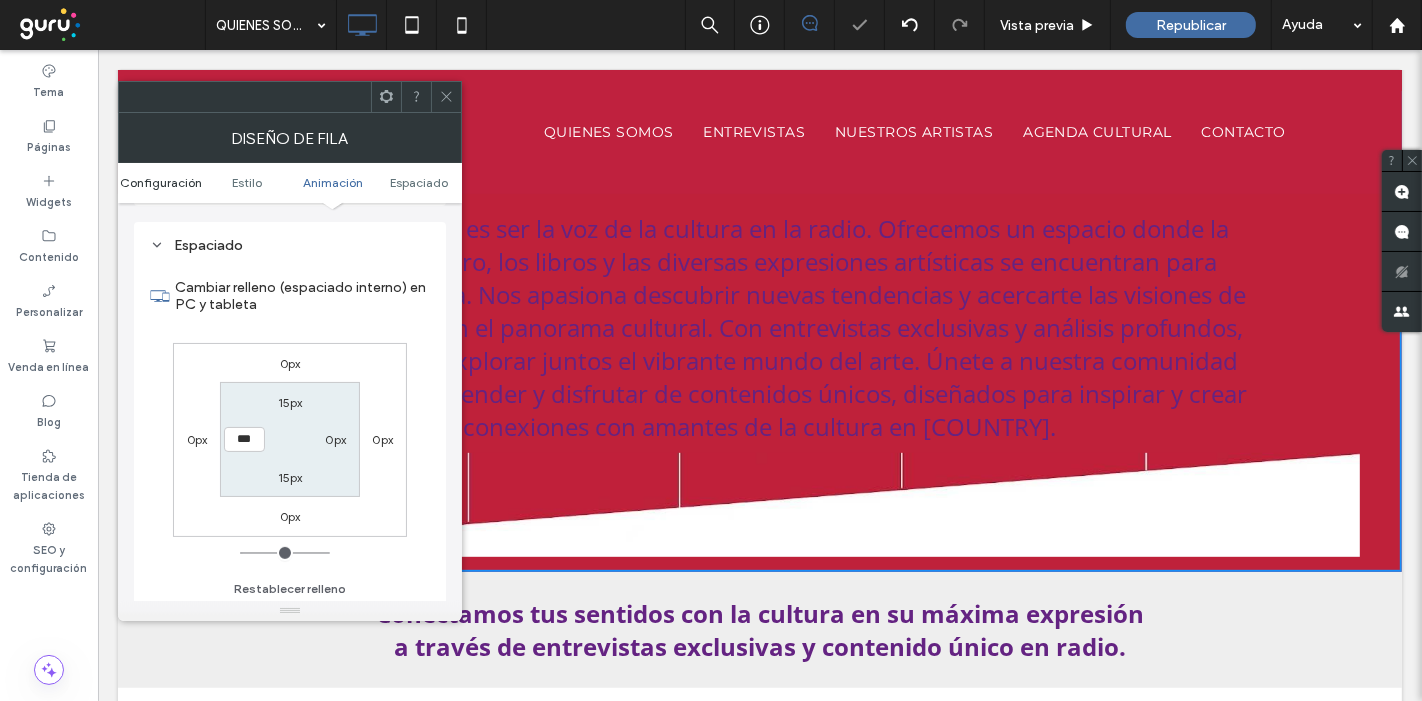 click on "Configuración Estilo Animación Espaciado" at bounding box center [290, 183] 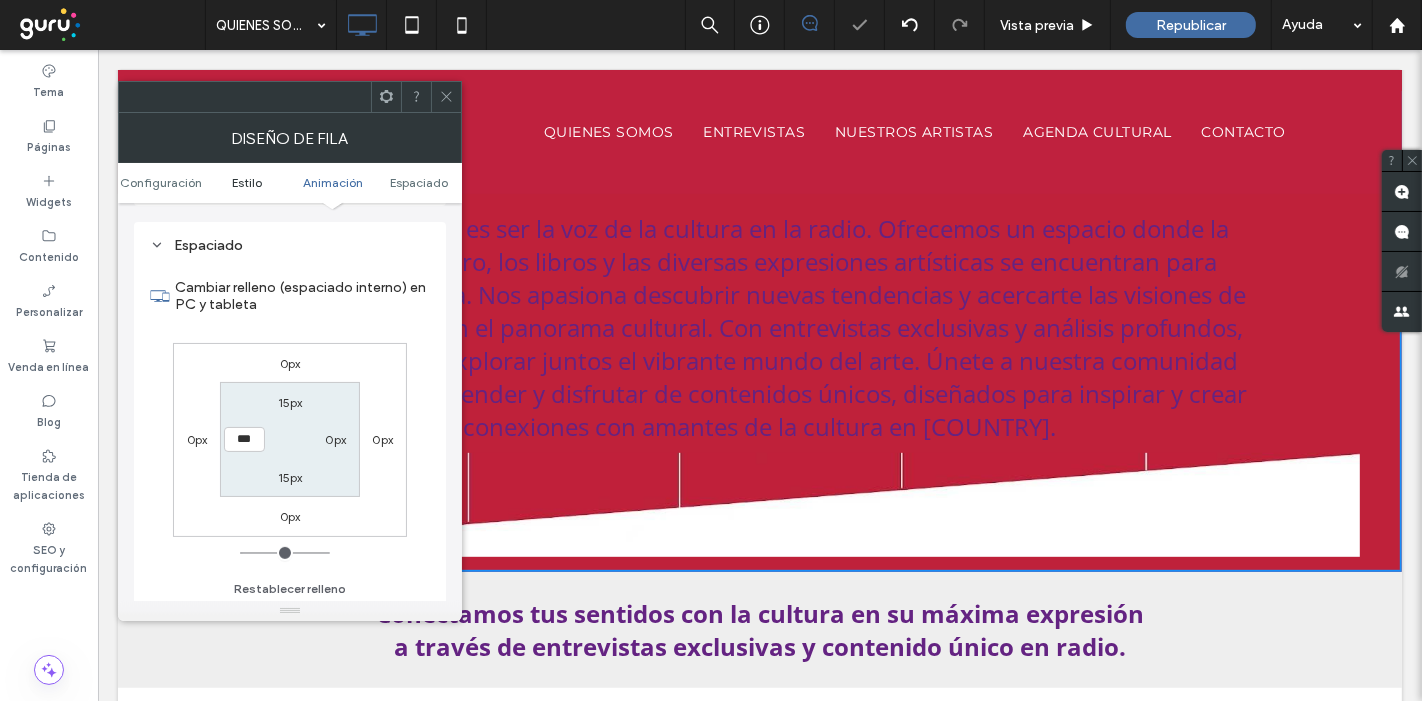 drag, startPoint x: 154, startPoint y: 187, endPoint x: 208, endPoint y: 185, distance: 54.037025 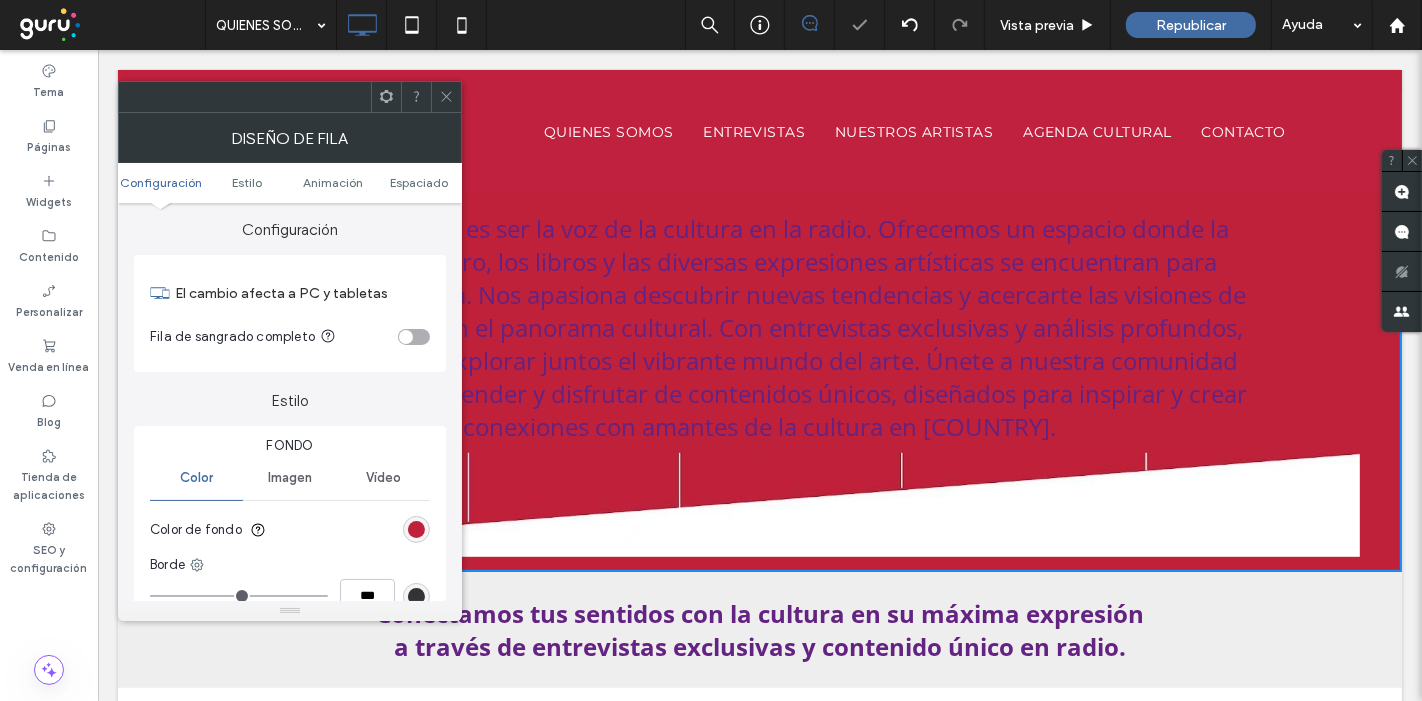 scroll, scrollTop: 0, scrollLeft: 0, axis: both 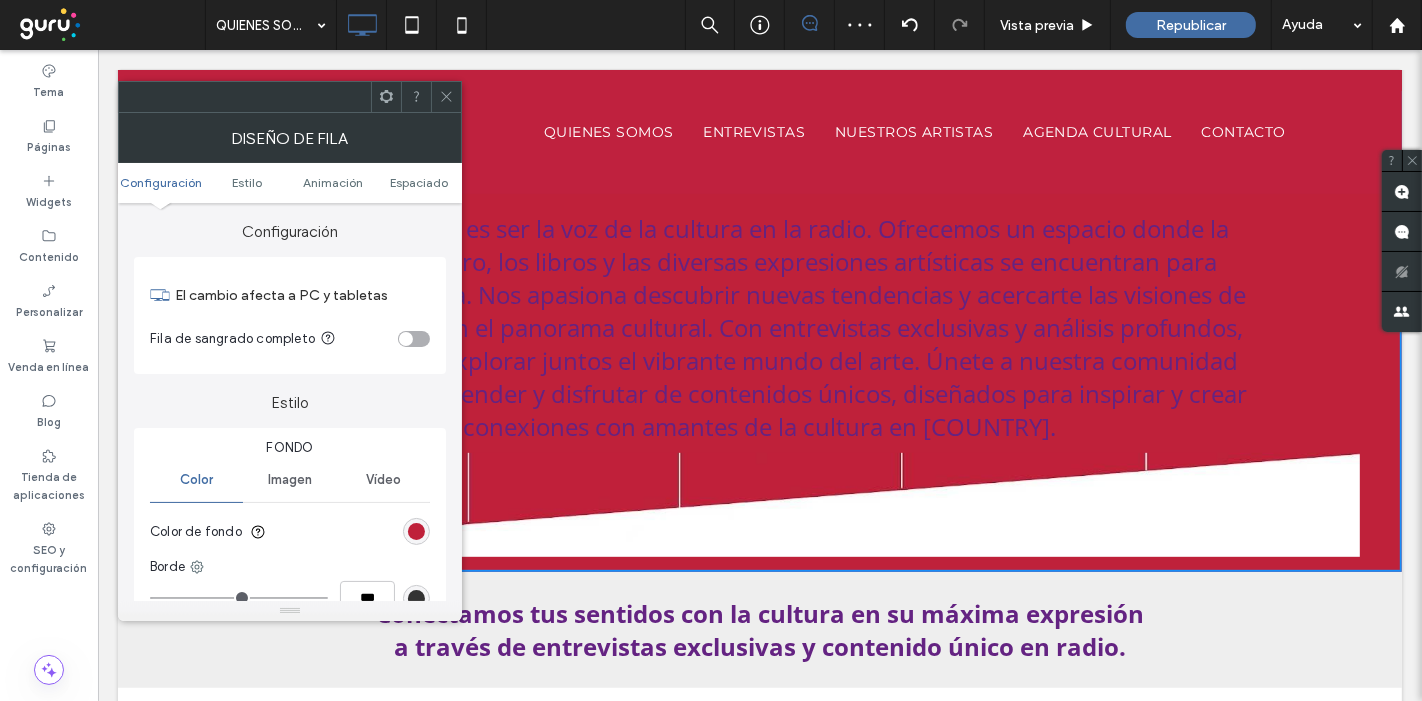 click at bounding box center (414, 339) 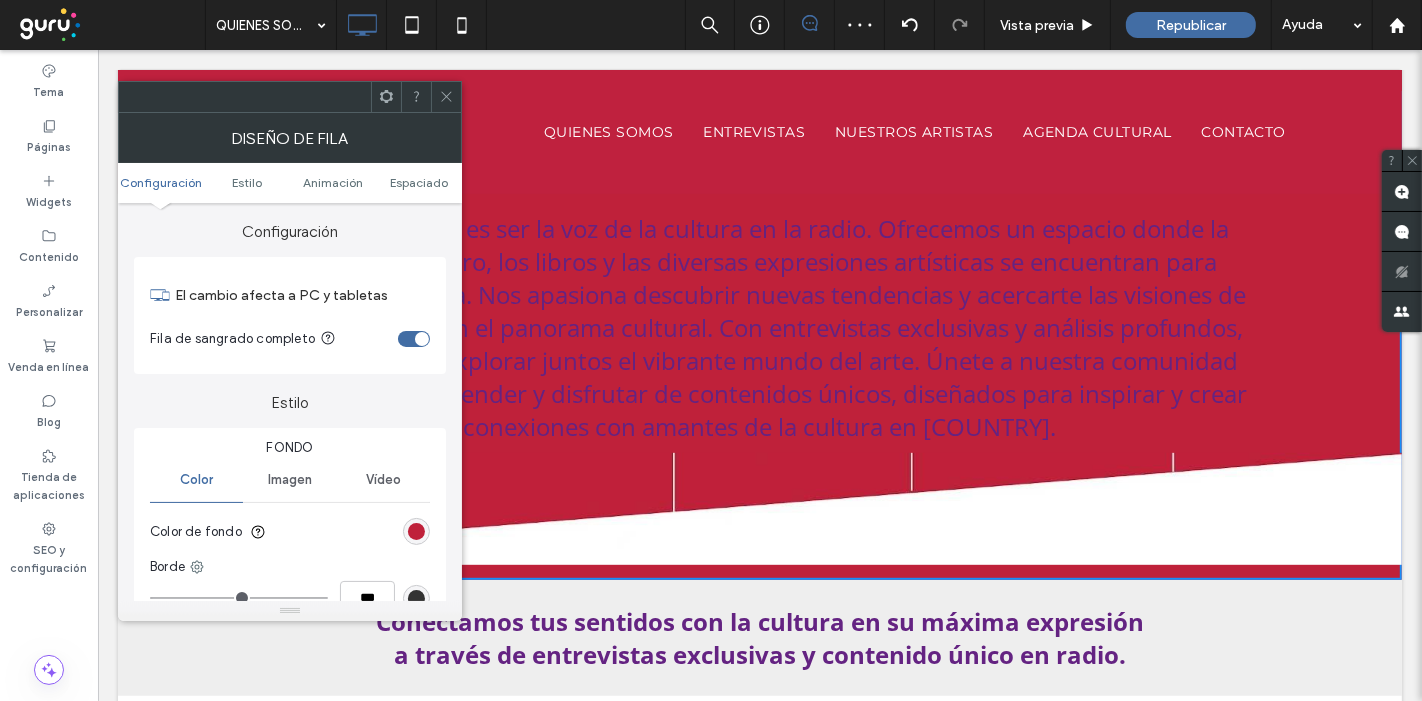 click 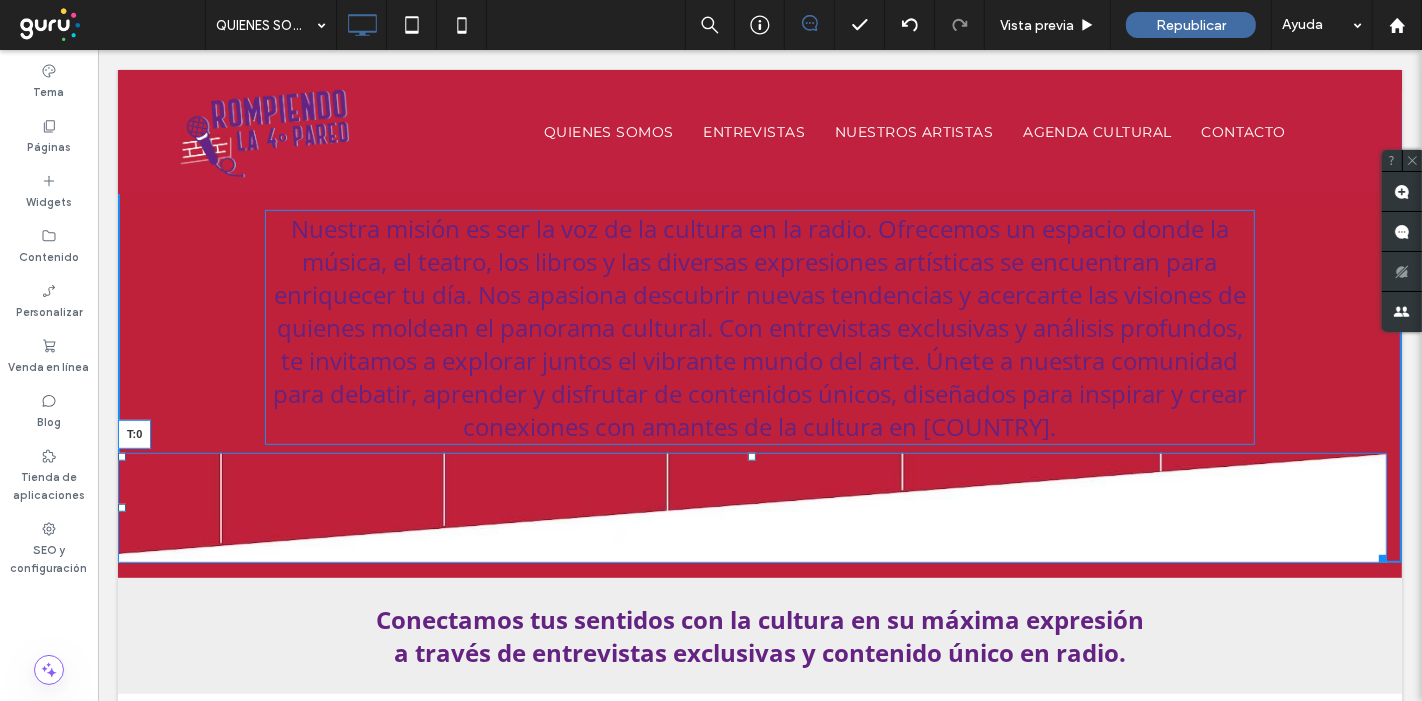 click at bounding box center [751, 457] 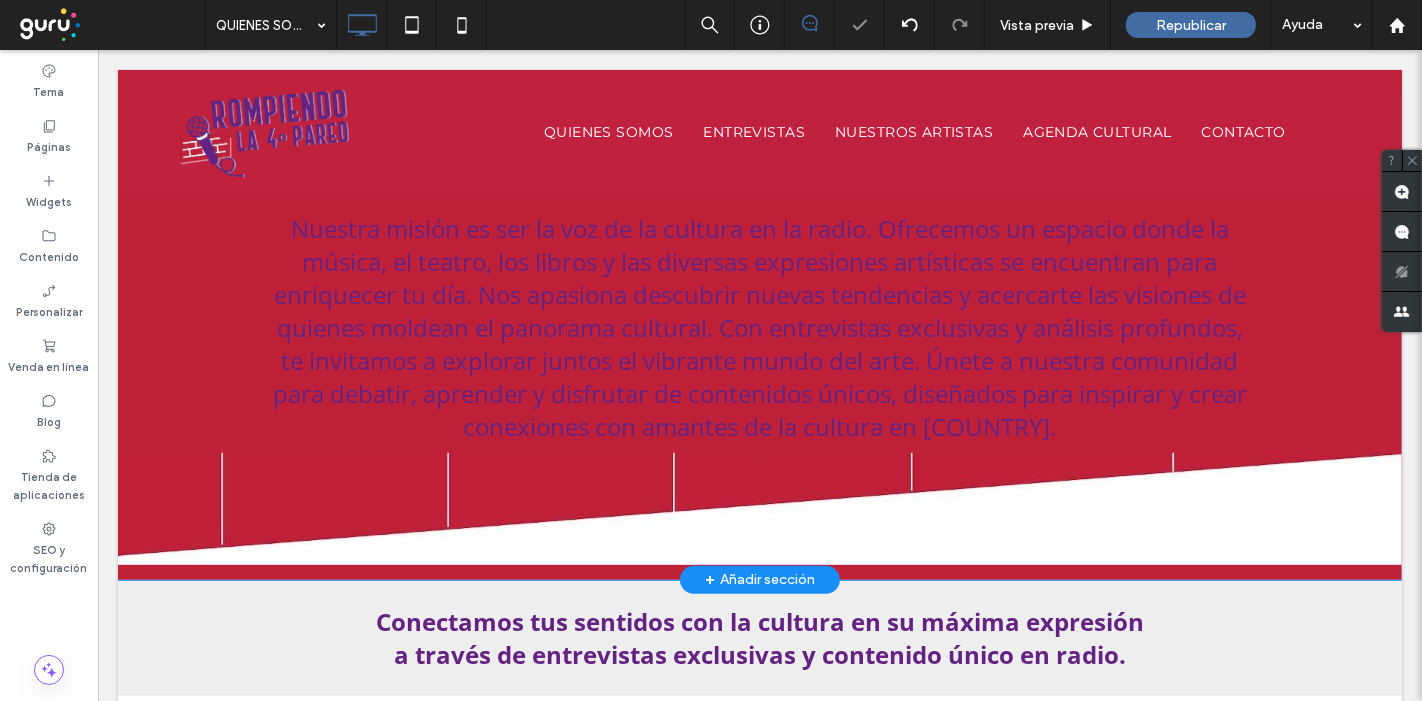 click on "+ Añadir sección" at bounding box center (759, 580) 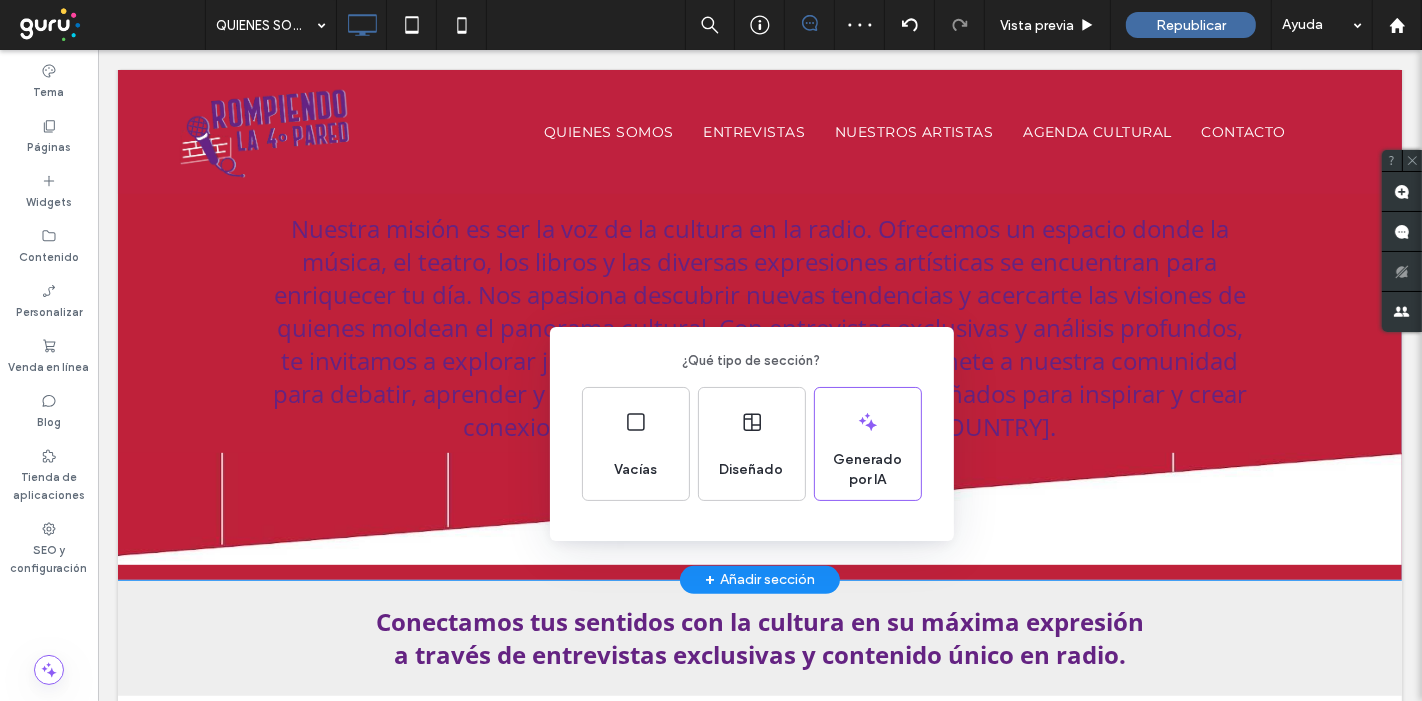 click on "¿Qué tipo de sección? Vacías Diseñado Generado por IA" at bounding box center [711, 399] 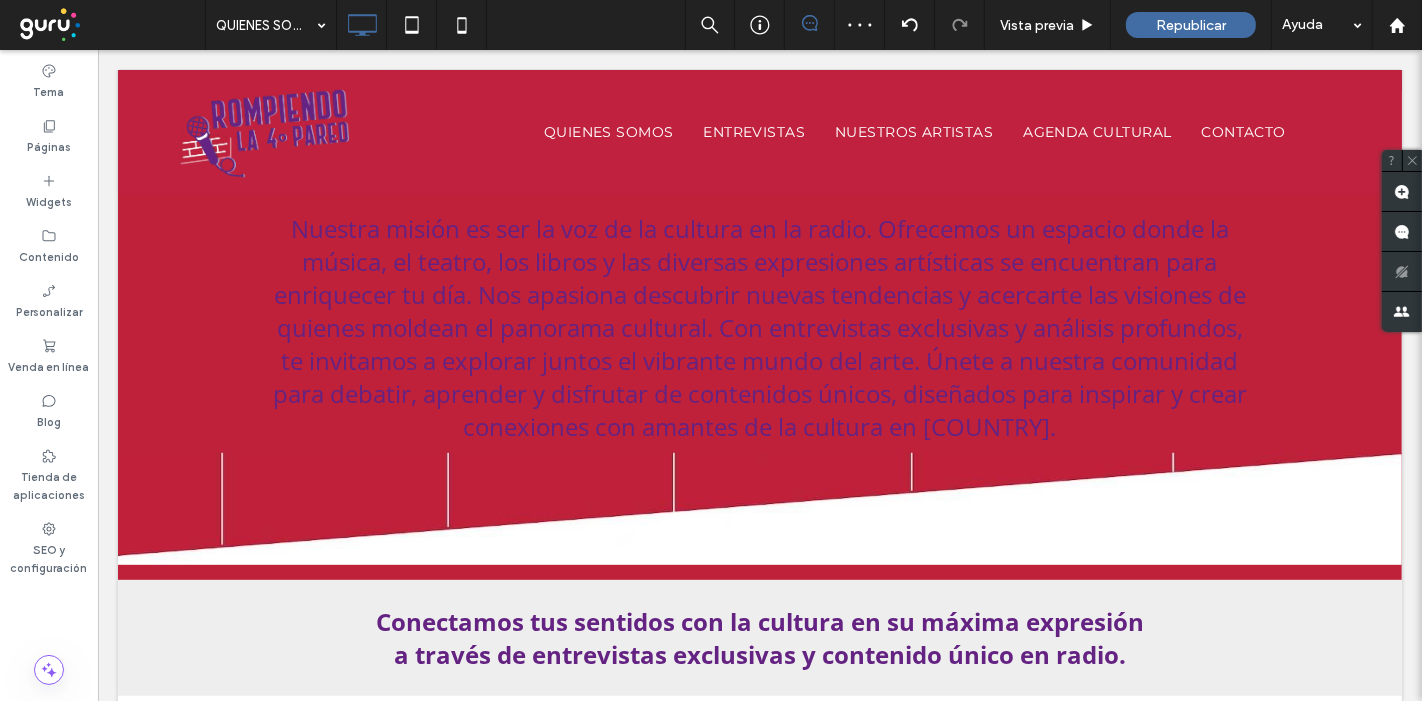 click on "Arte y Cultura al aire
Nuestra misión es ser la voz de la cultura en la radio. Ofrecemos un espacio donde la música, el teatro, los libros y las diversas expresiones artísticas se encuentran para enriquecer tu día. Nos apasiona descubrir nuevas tendencias y acercarte las visiones de quienes moldean el panorama cultural. Con entrevistas exclusivas y análisis profundos, te invitamos a explorar juntos el vibrante mundo del arte. Únete a nuestra comunidad para debatir, aprender y disfrutar de contenidos únicos, diseñados para inspirar y crear conexiones con amantes de la cultura en Argentina.
Click To Paste
Fila + Añadir sección" at bounding box center (759, 335) 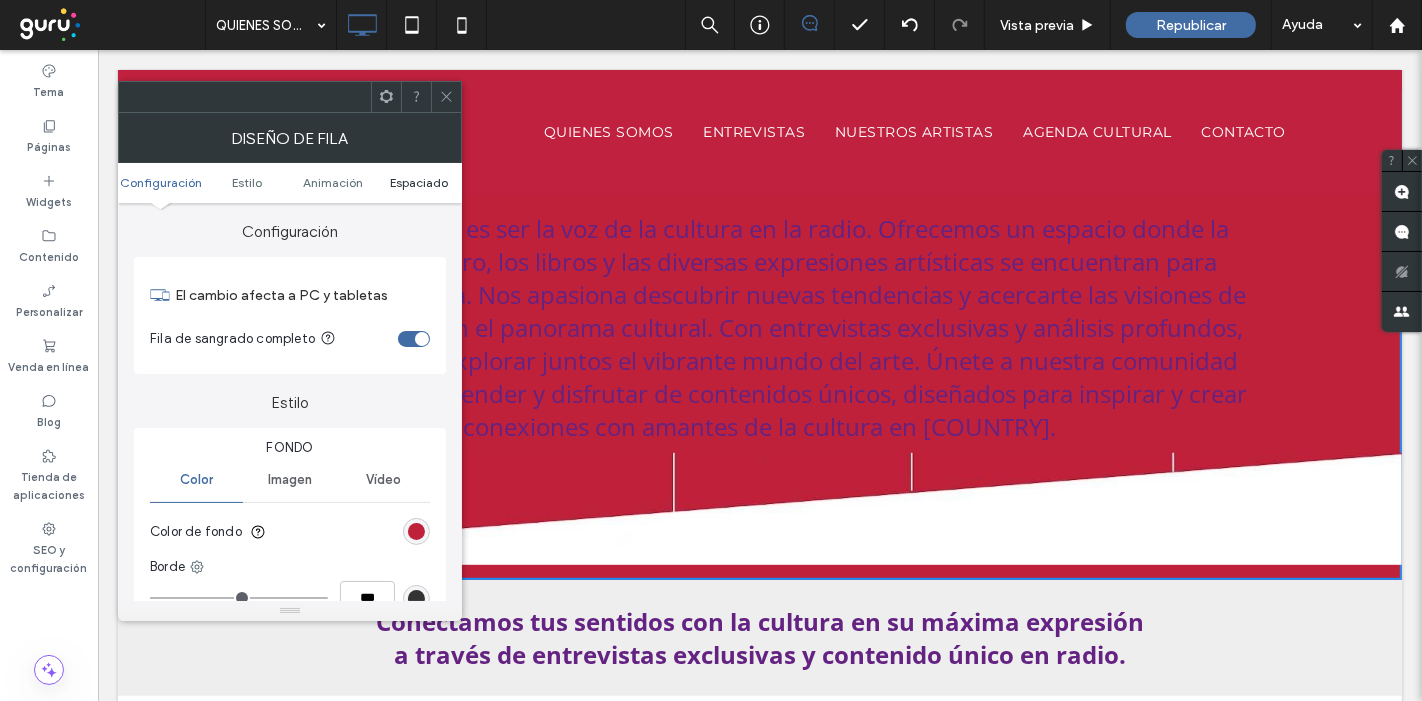click on "Espaciado" at bounding box center (419, 182) 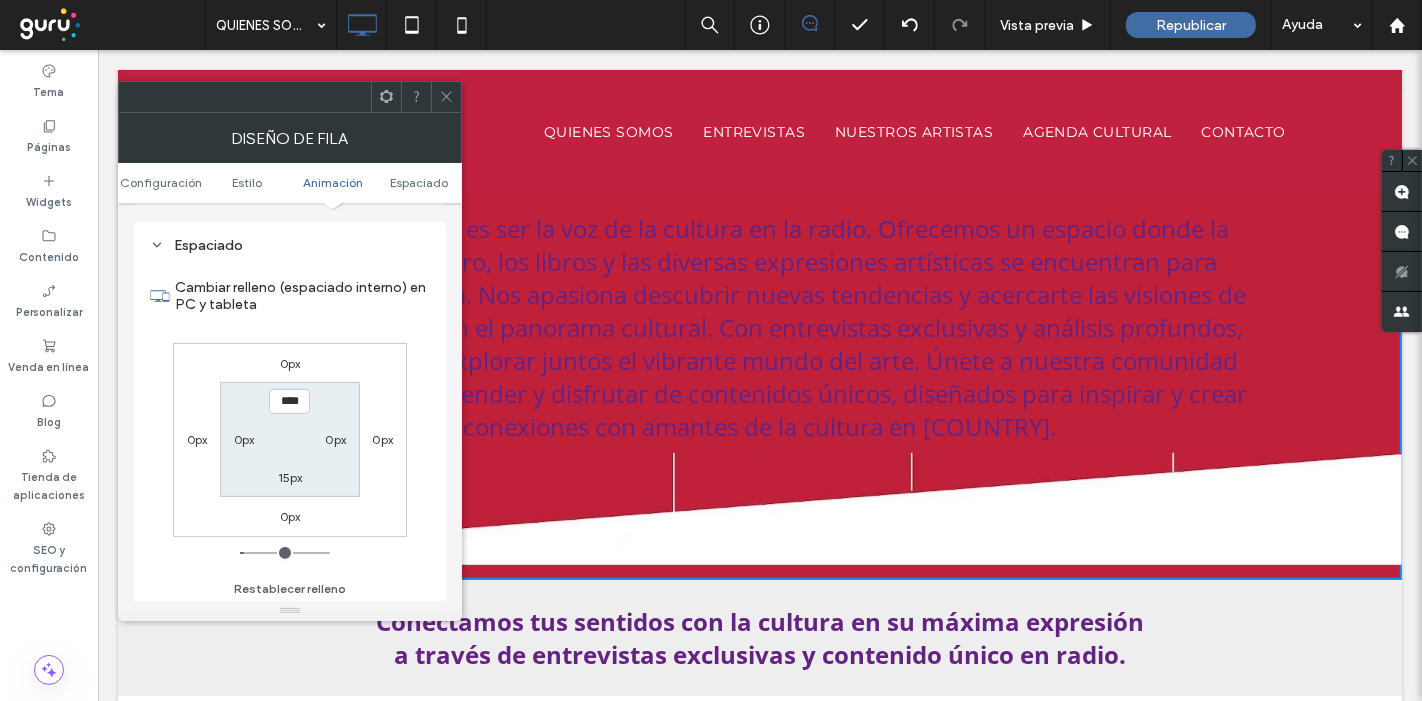 scroll, scrollTop: 562, scrollLeft: 0, axis: vertical 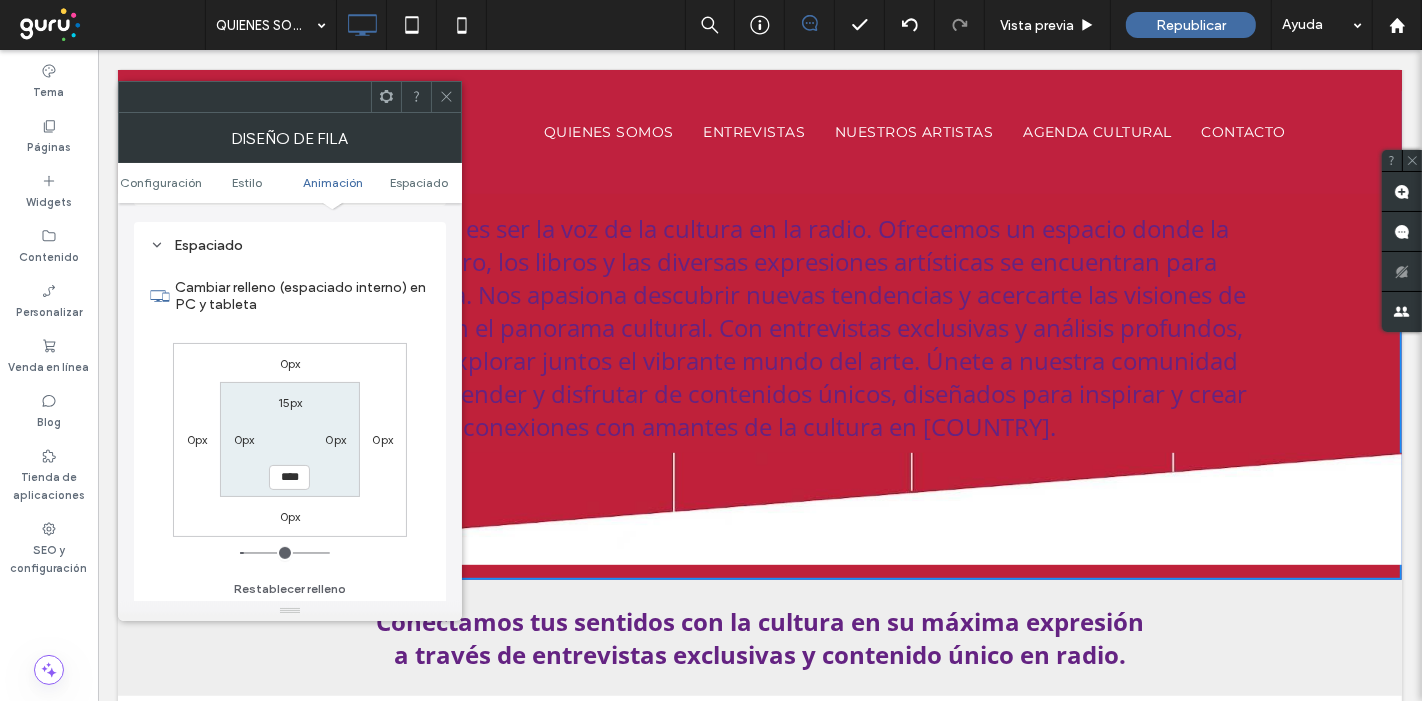 type on "*" 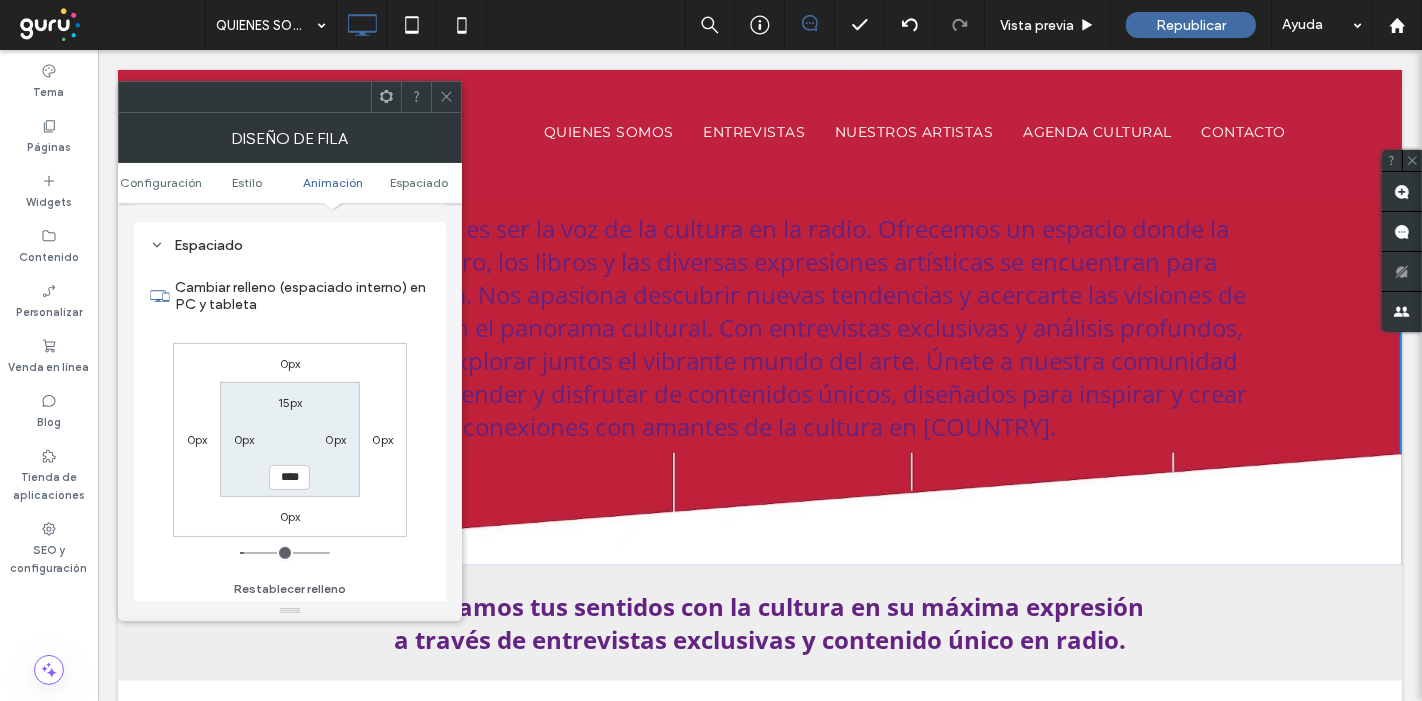 type on "***" 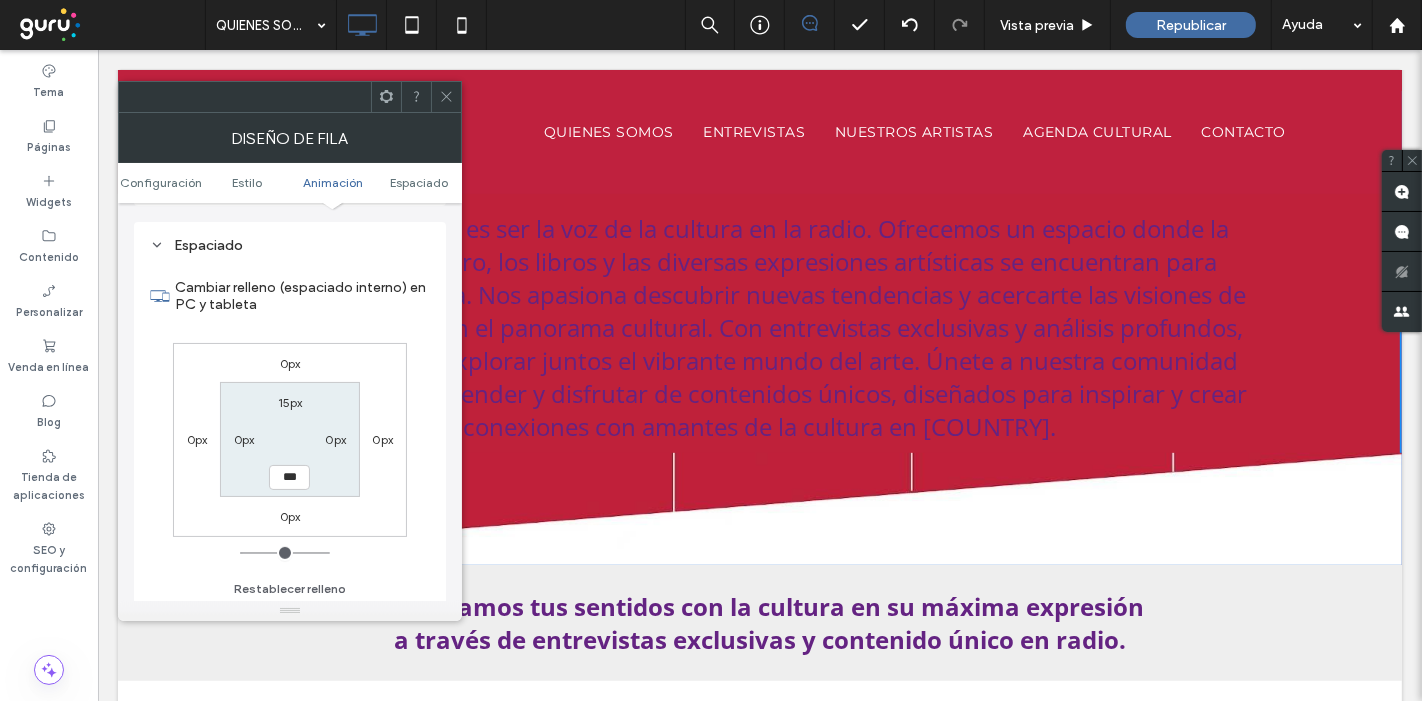 drag, startPoint x: 248, startPoint y: 544, endPoint x: 109, endPoint y: 538, distance: 139.12944 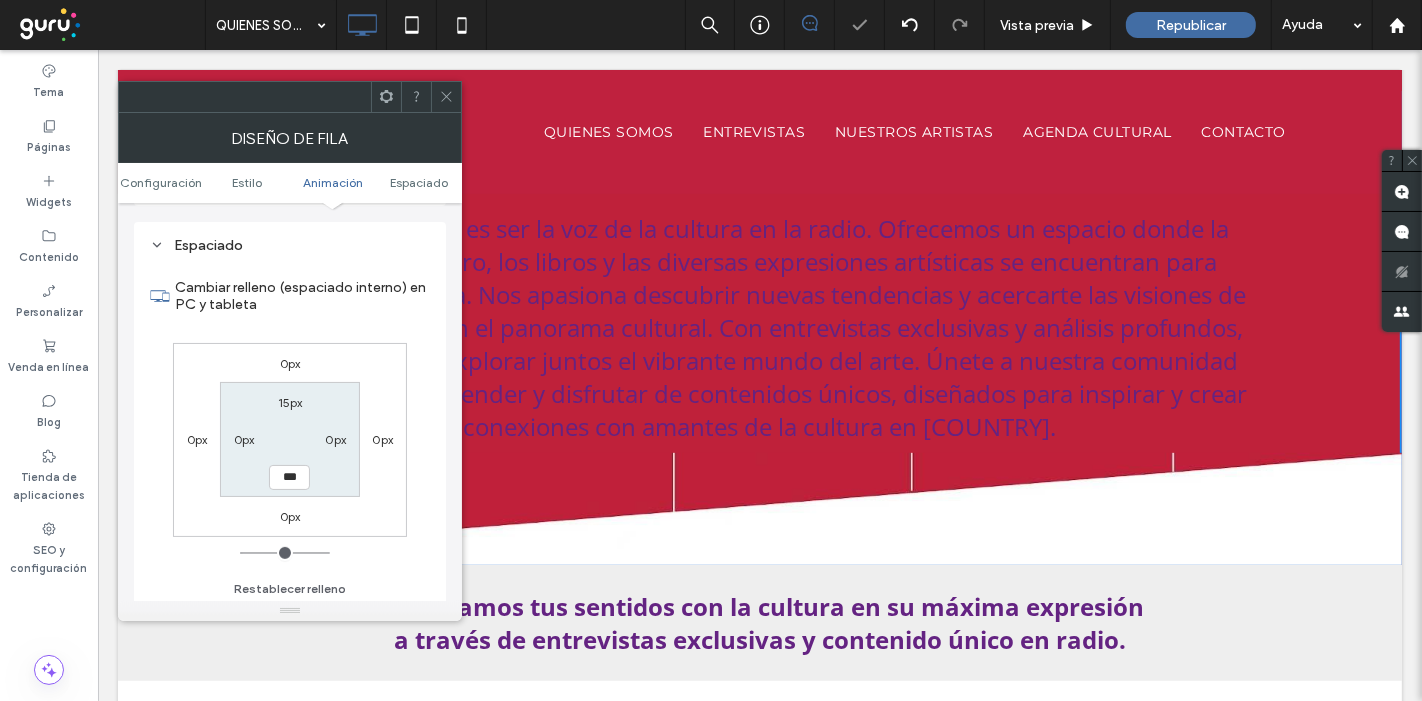 drag, startPoint x: 442, startPoint y: 98, endPoint x: 457, endPoint y: 118, distance: 25 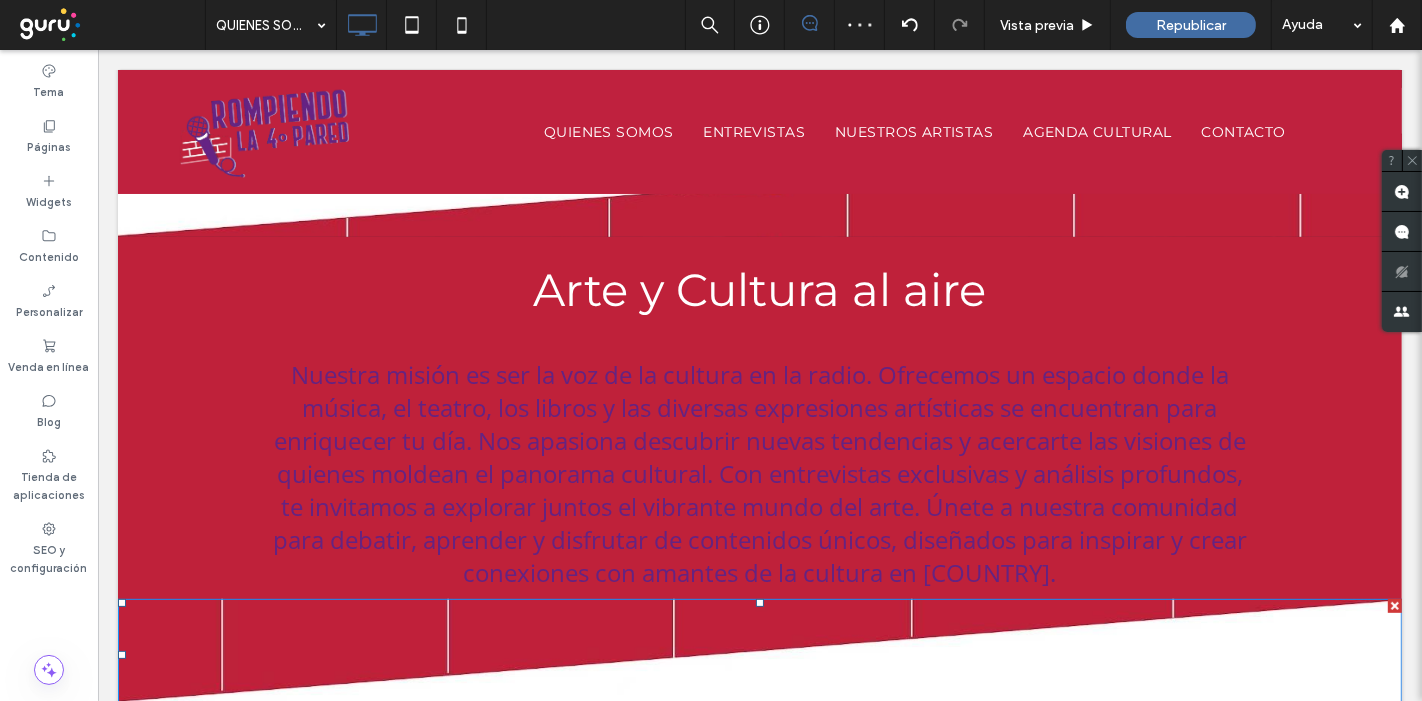 scroll, scrollTop: 633, scrollLeft: 0, axis: vertical 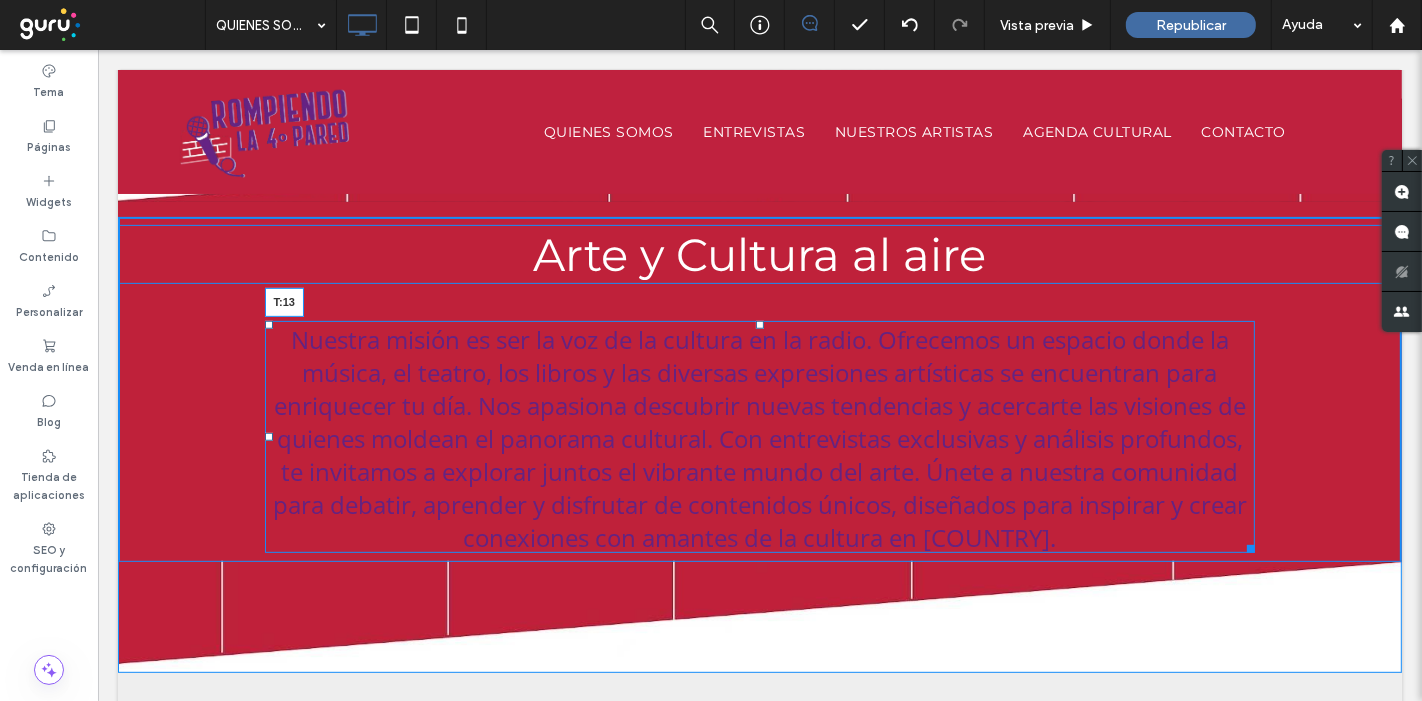 drag, startPoint x: 746, startPoint y: 318, endPoint x: 742, endPoint y: 293, distance: 25.317978 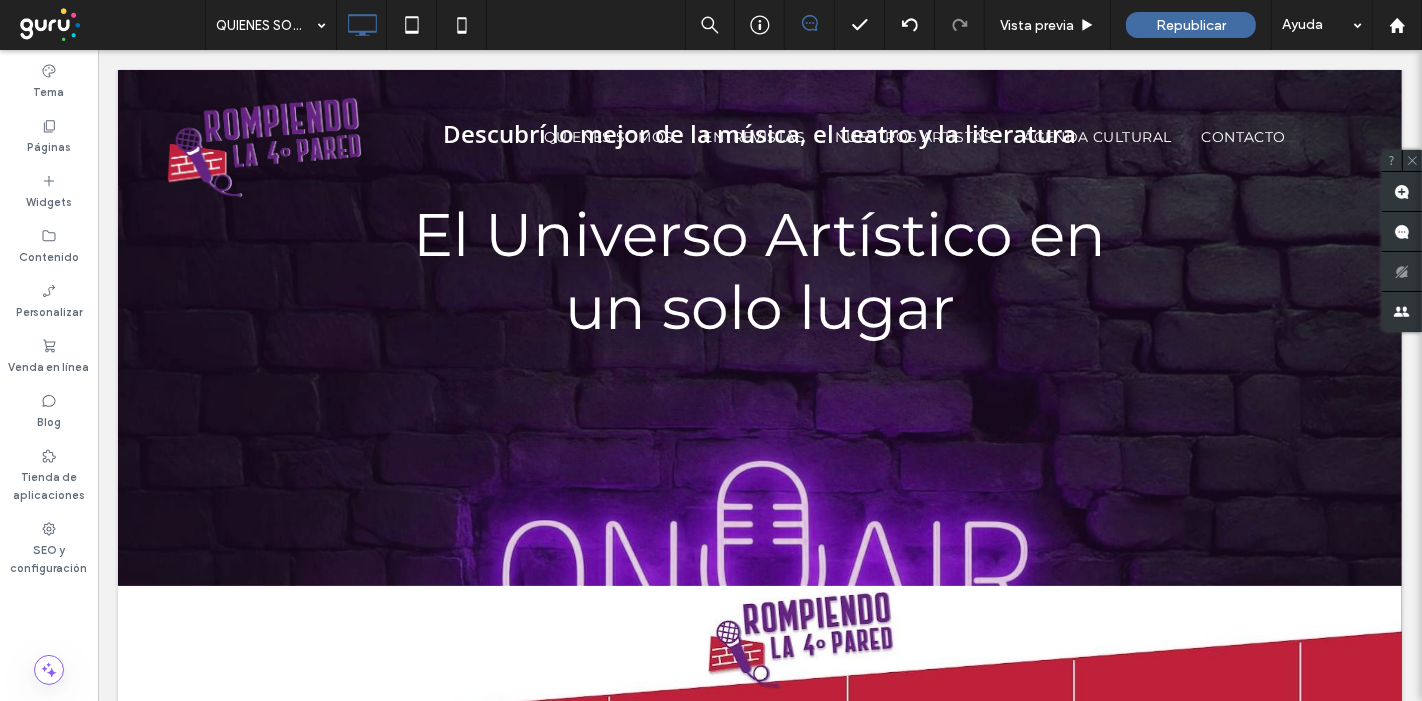 scroll, scrollTop: 0, scrollLeft: 0, axis: both 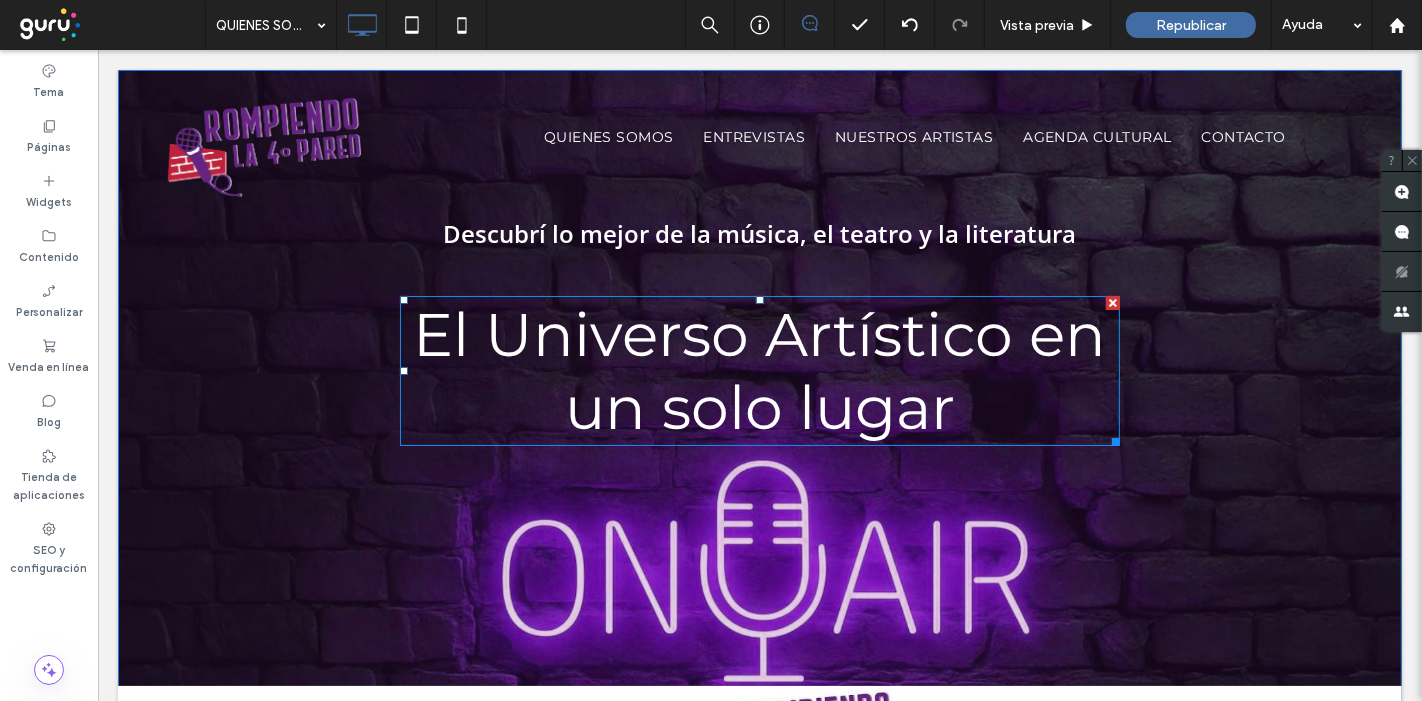 click on "El Universo Artístico en un solo lugar" at bounding box center [759, 371] 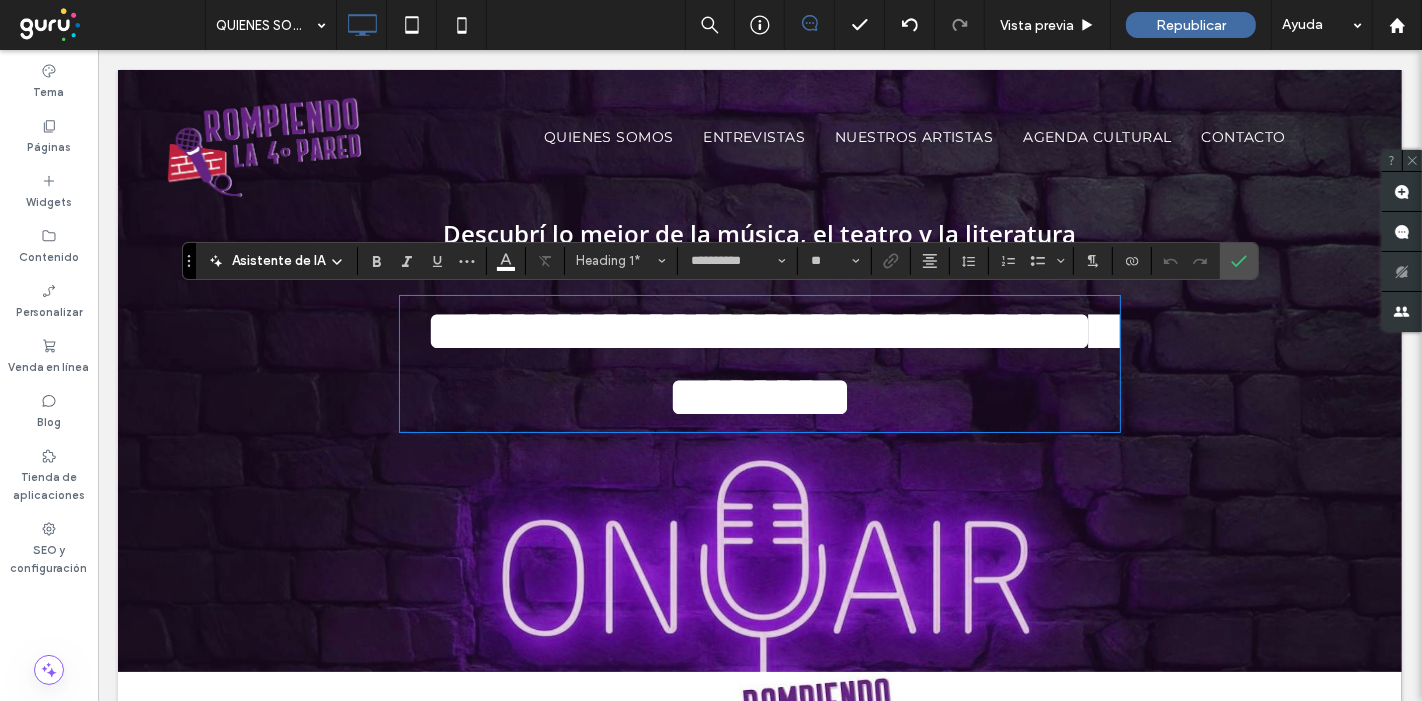 click on "**********" at bounding box center (771, 364) 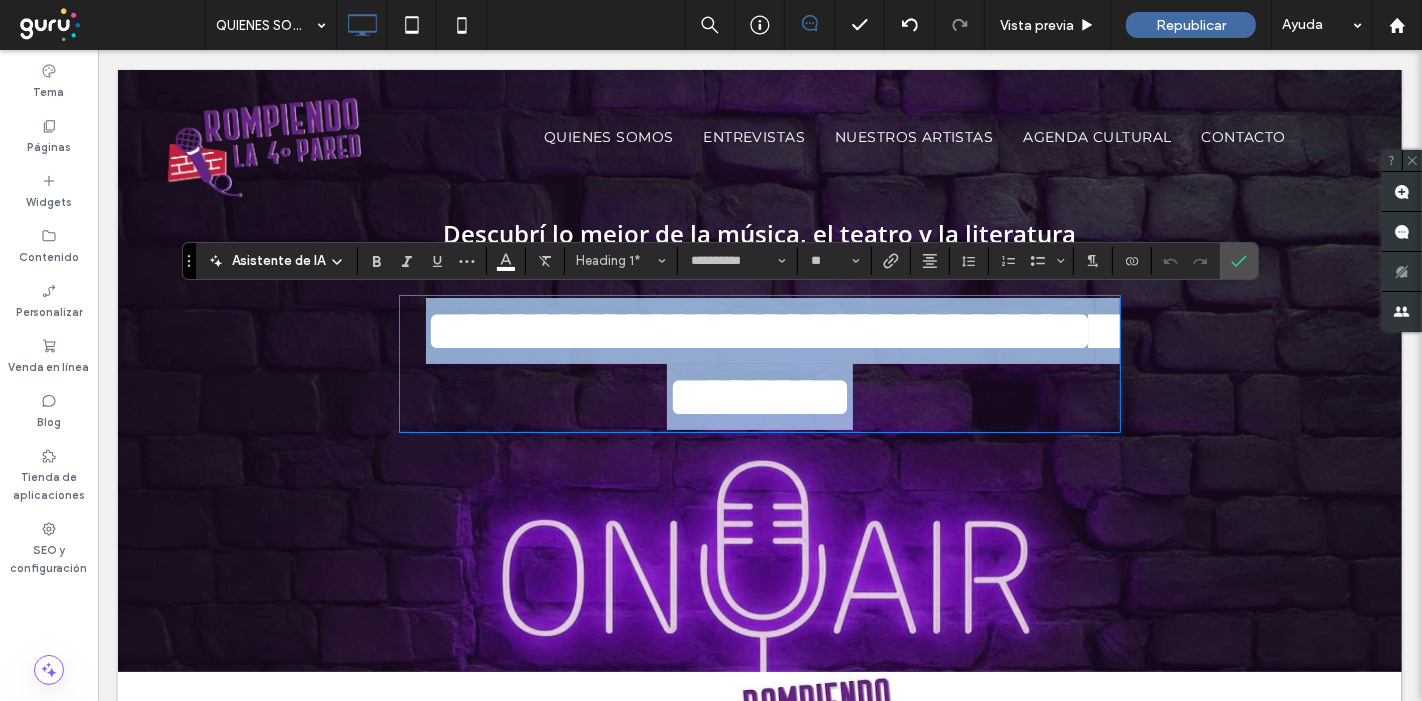 drag, startPoint x: 827, startPoint y: 327, endPoint x: 1224, endPoint y: 438, distance: 412.22568 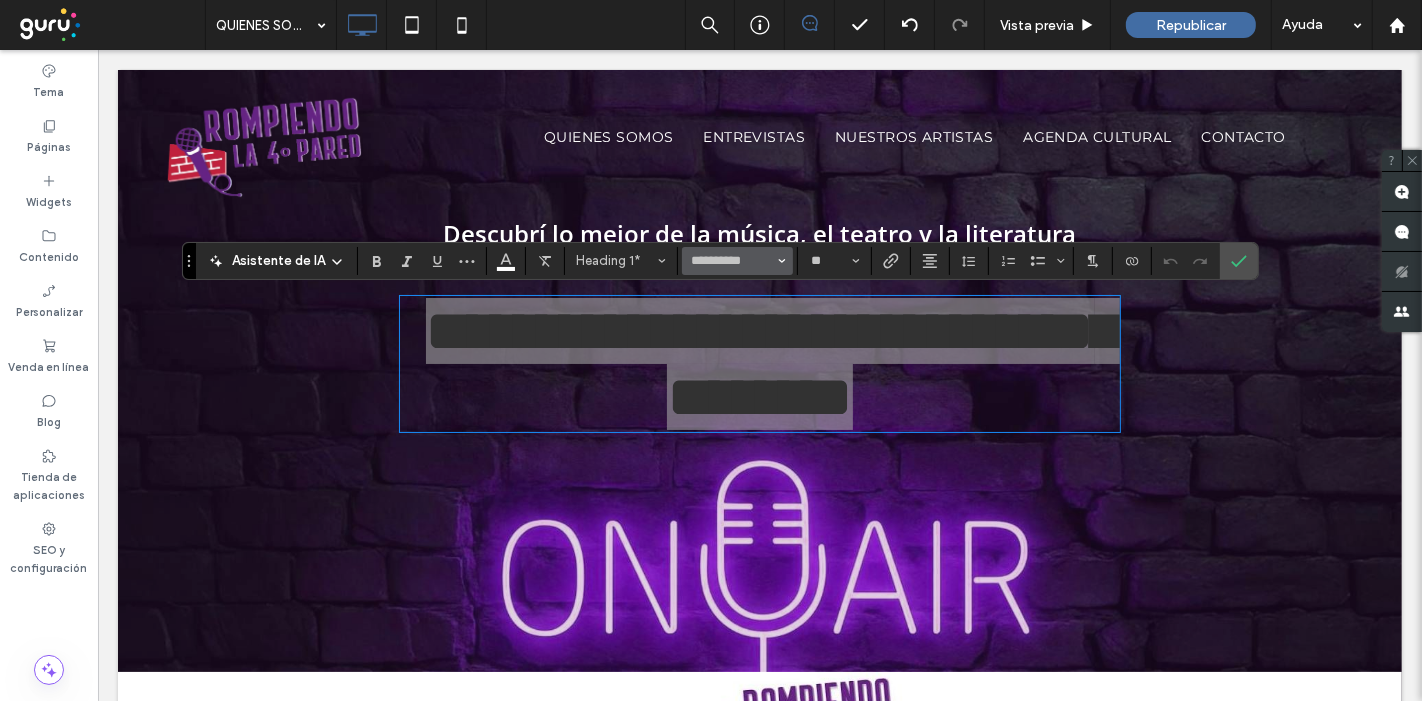 click at bounding box center (782, 261) 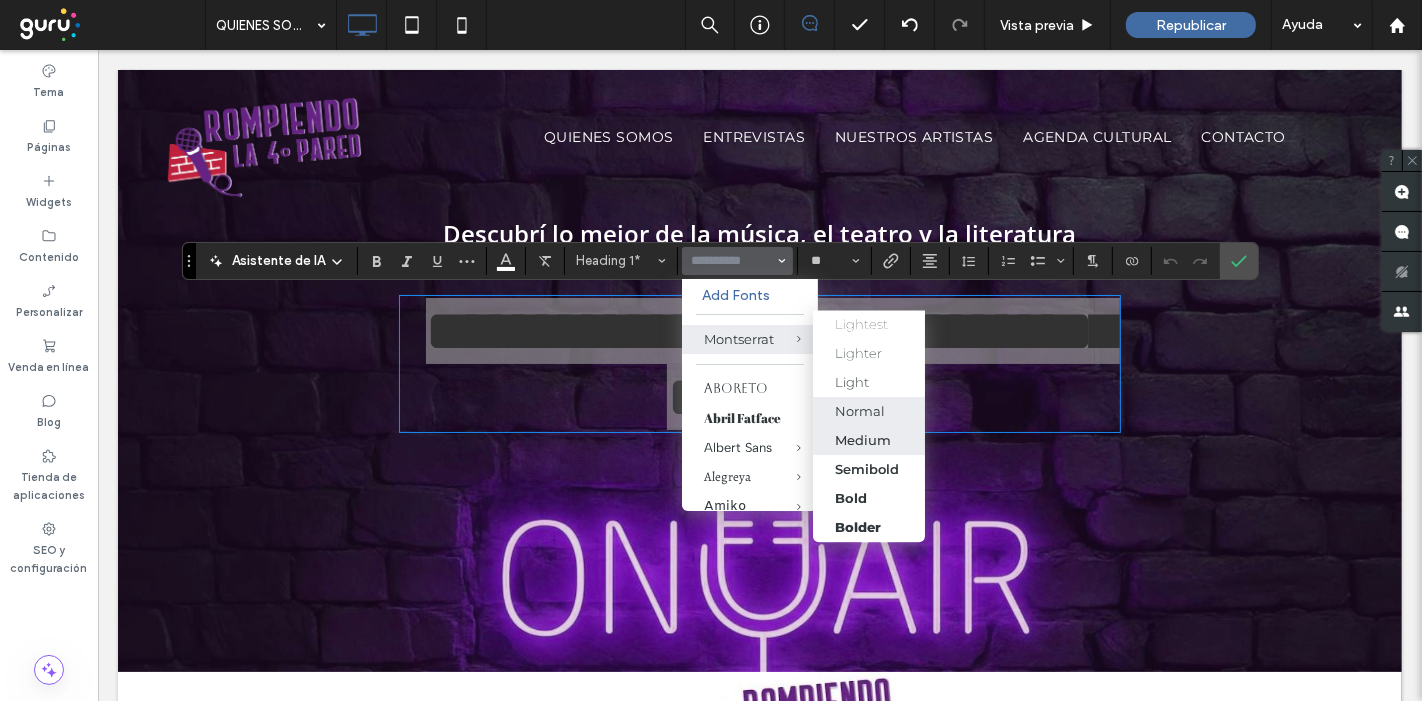 click on "Medium" at bounding box center (864, 441) 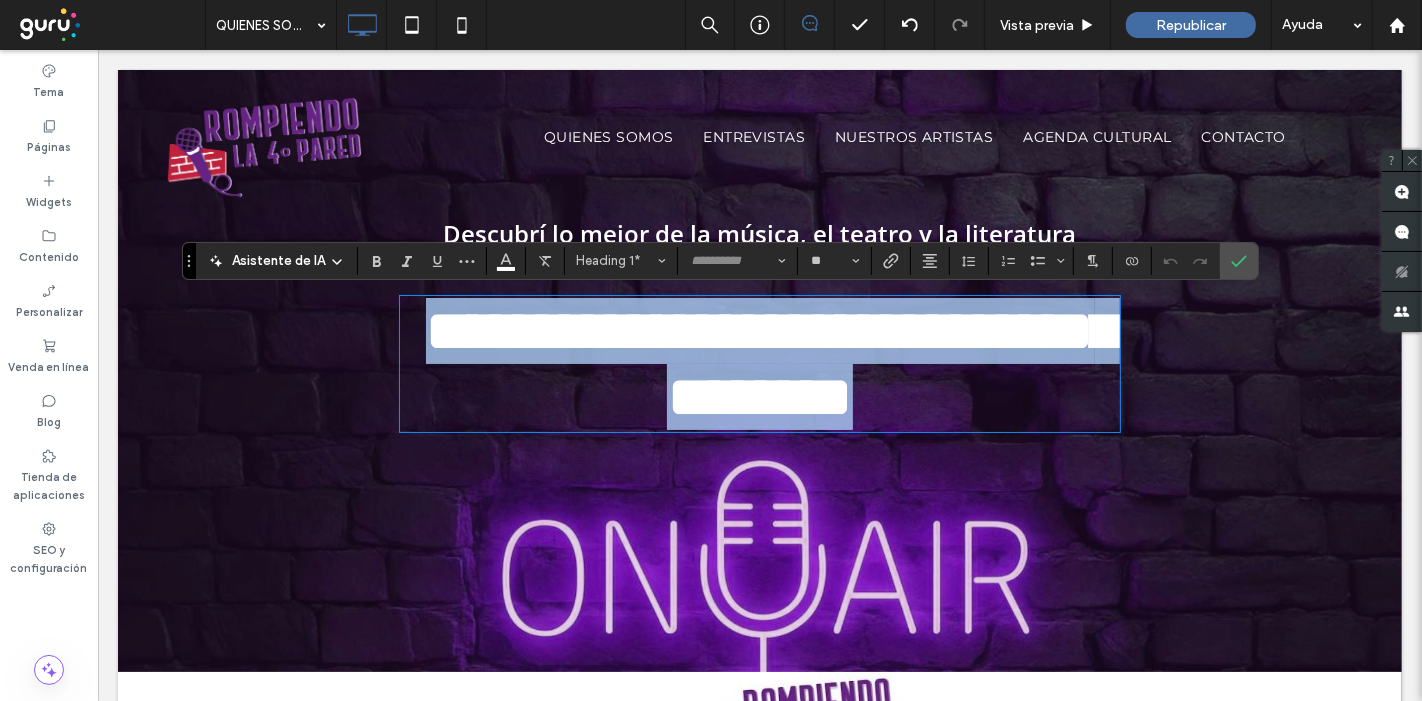 type on "**********" 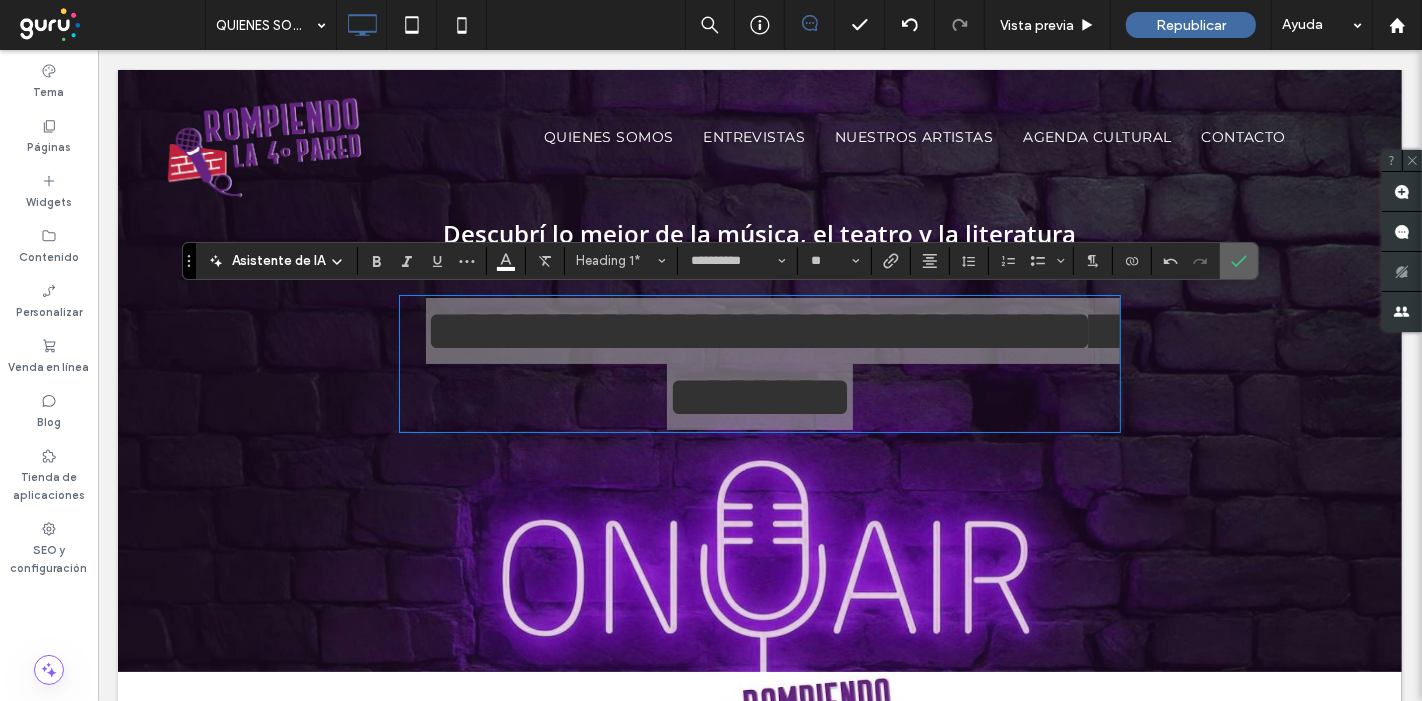 click 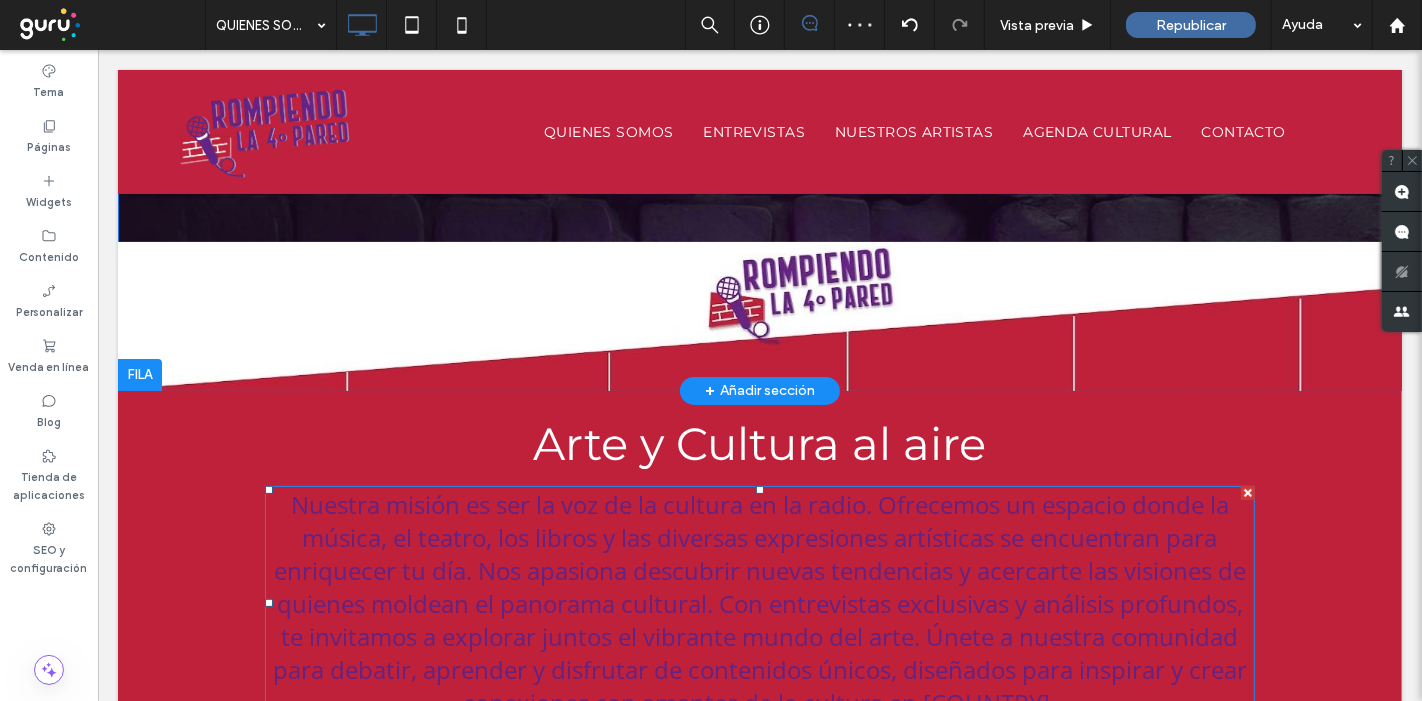 scroll, scrollTop: 555, scrollLeft: 0, axis: vertical 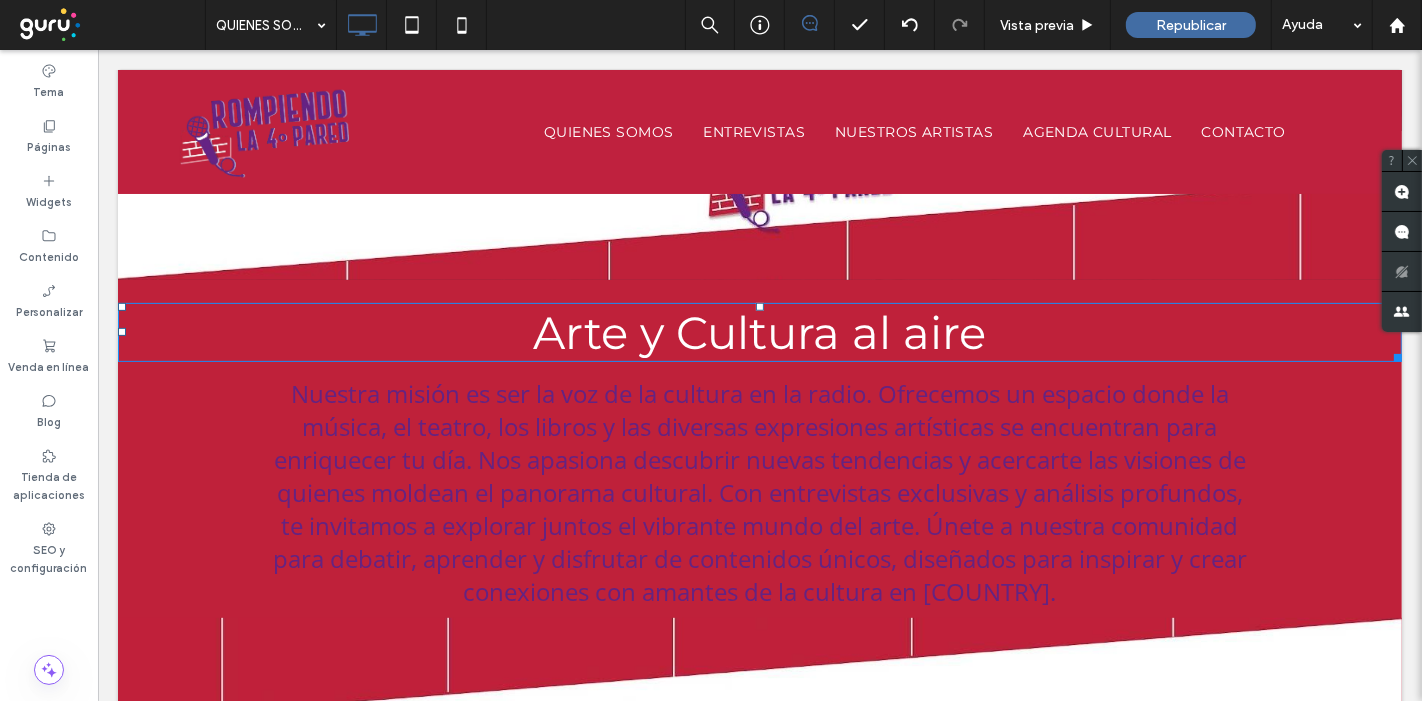 click on "Arte y Cultura al aire" at bounding box center [759, 332] 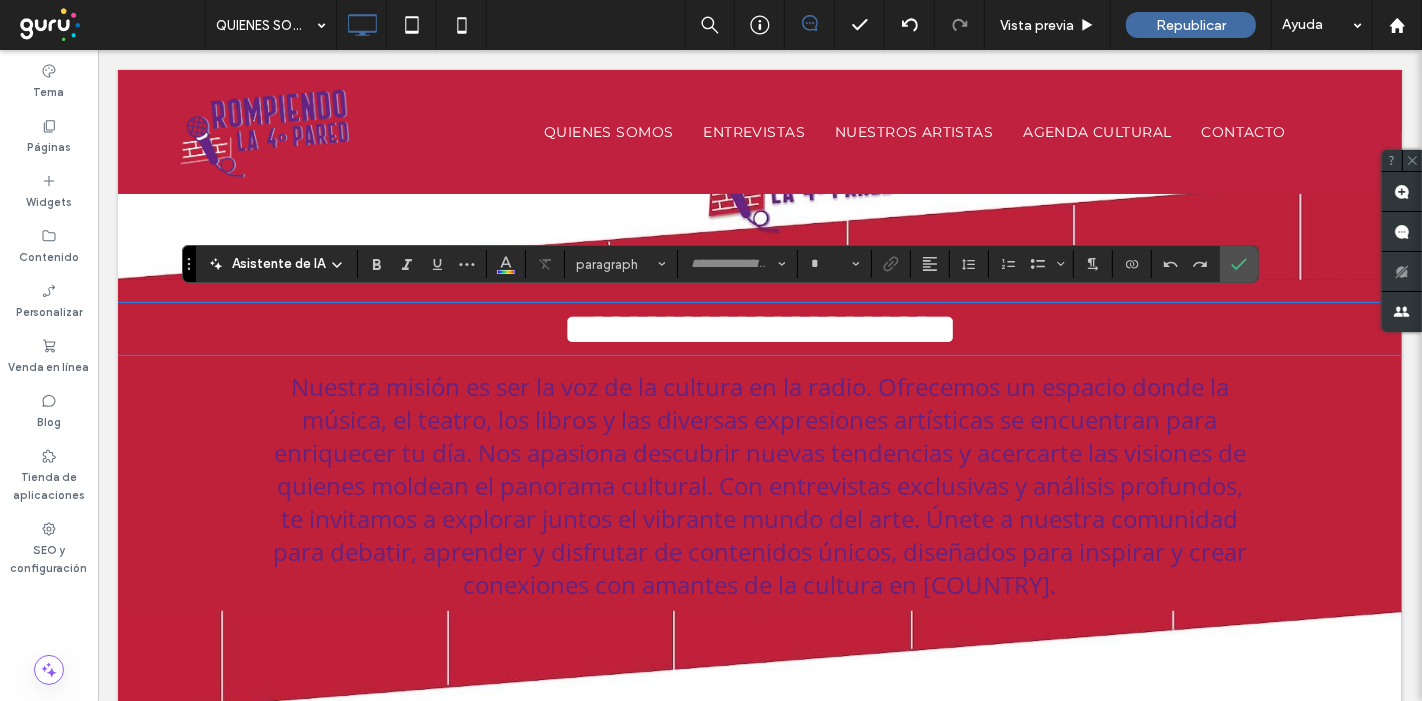 type on "**********" 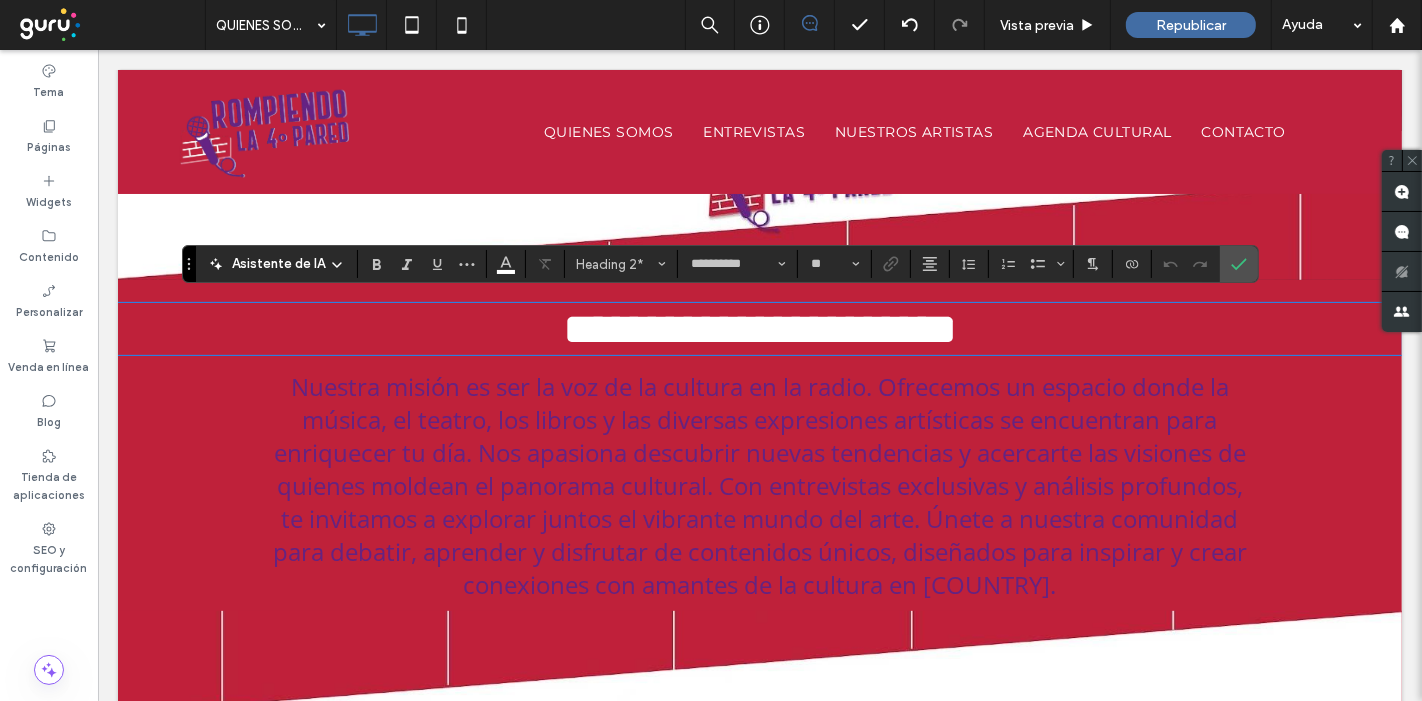 click on "**********" at bounding box center (759, 329) 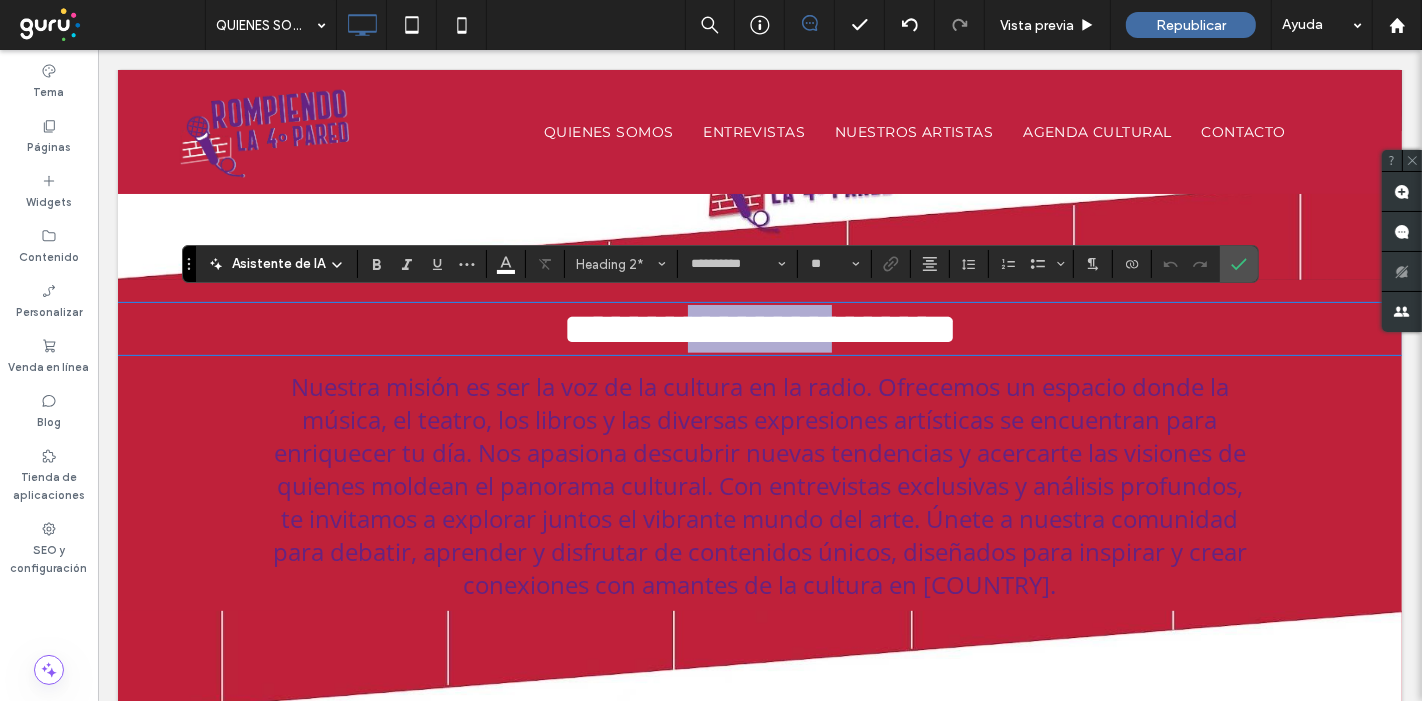 click on "**********" at bounding box center [759, 329] 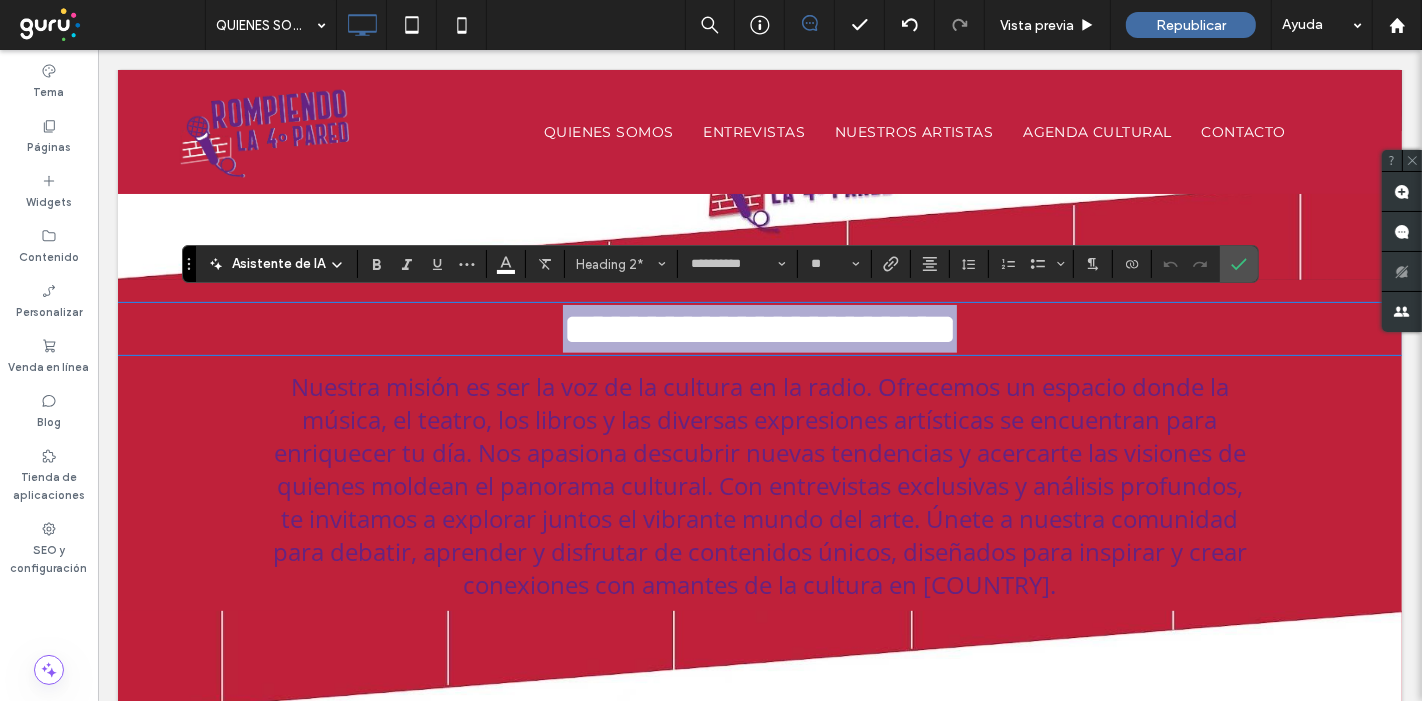 click on "**********" at bounding box center (759, 329) 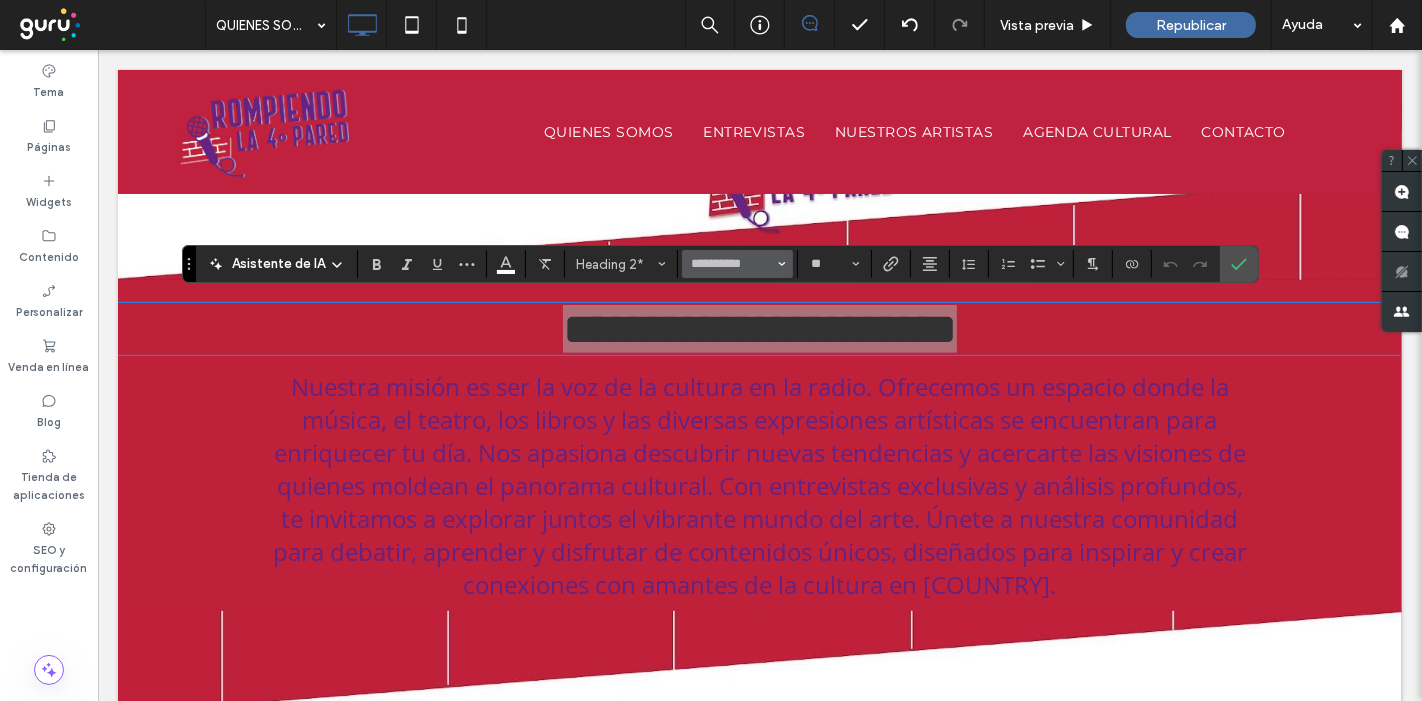 click 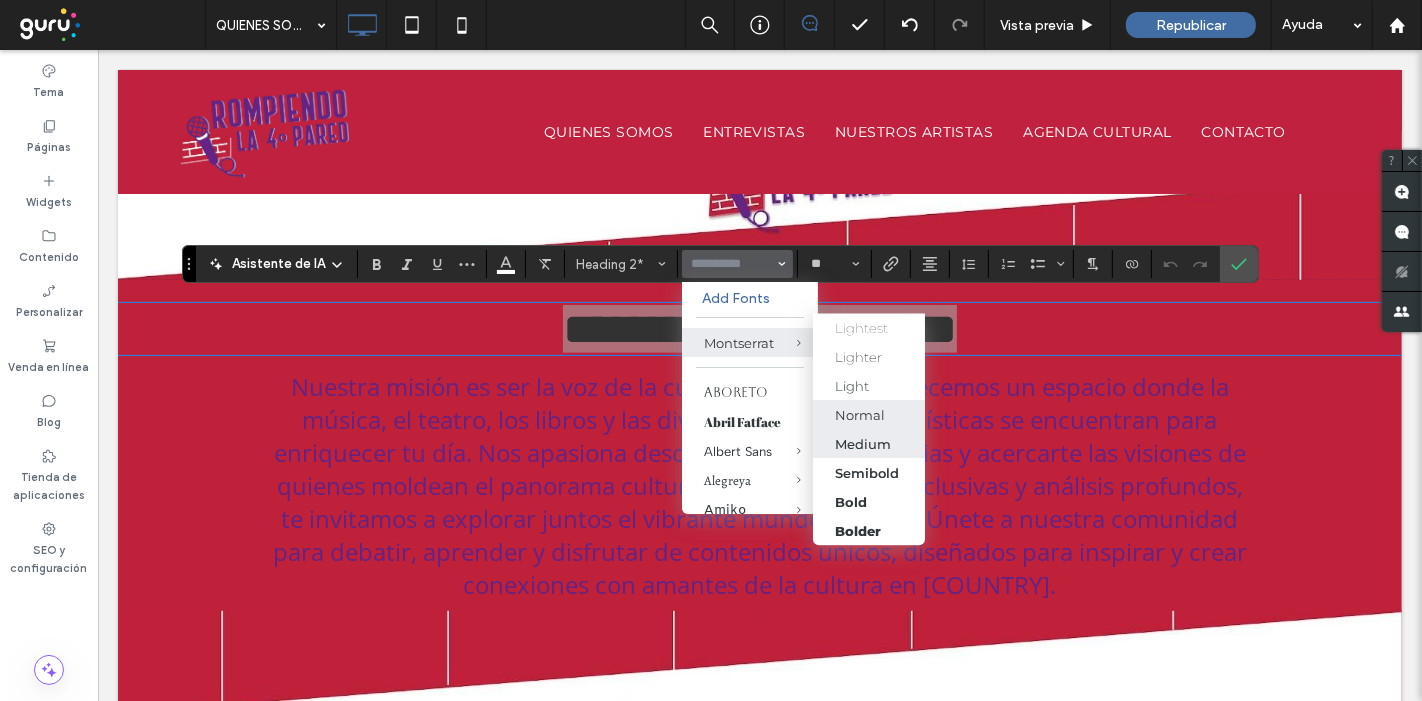 click on "Medium" at bounding box center [864, 444] 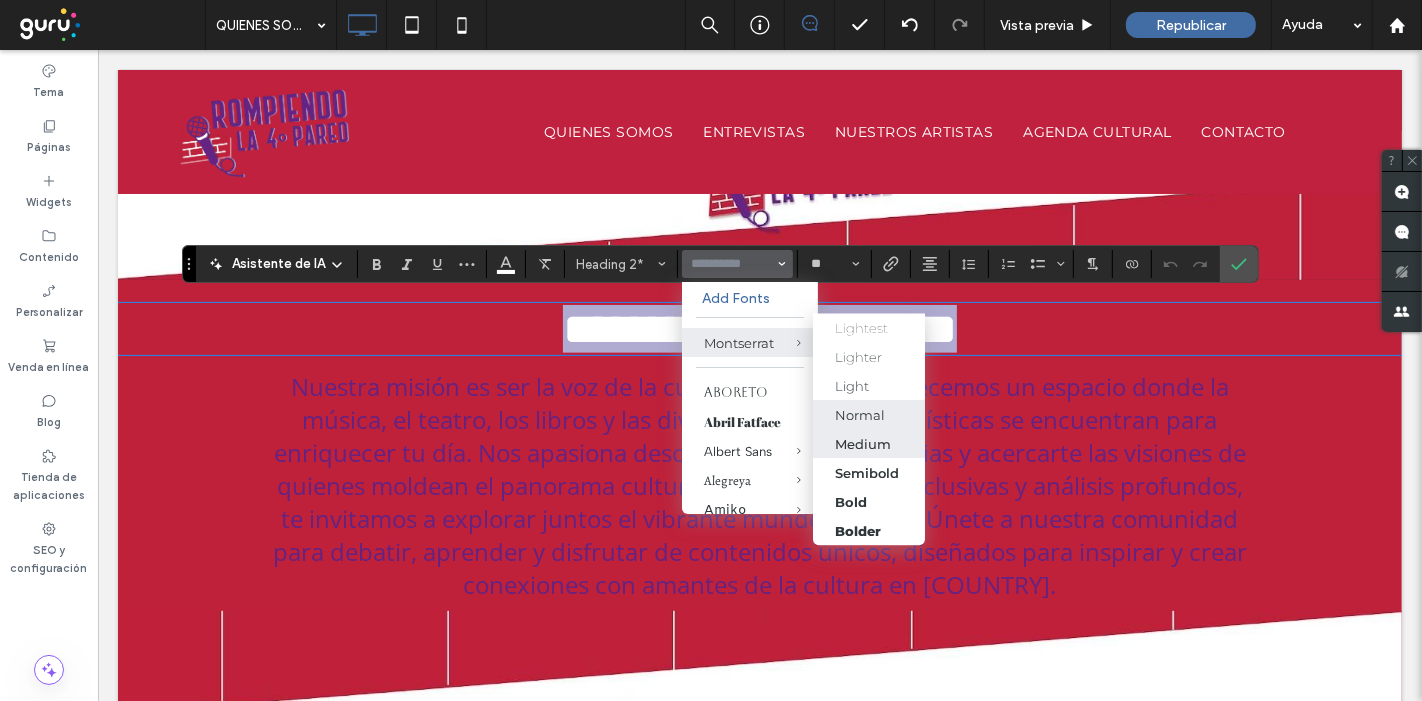 type on "**********" 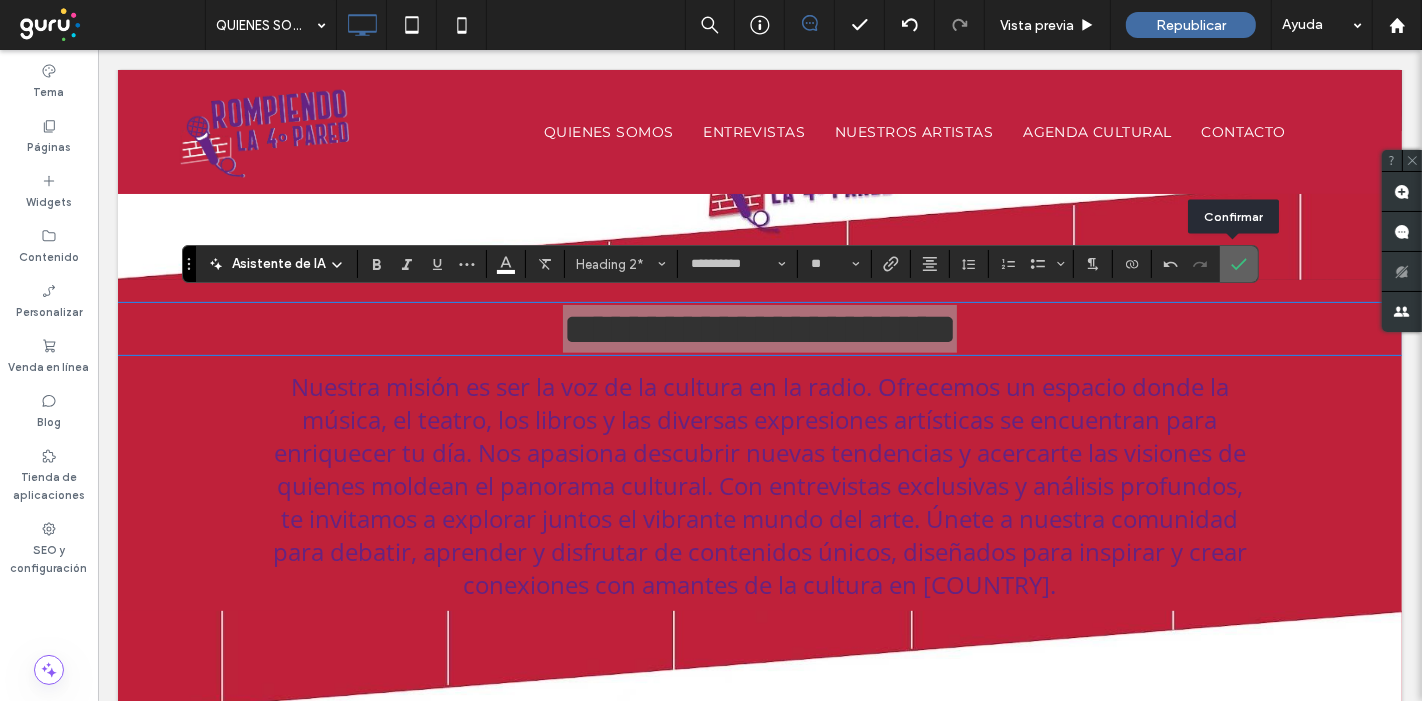 click 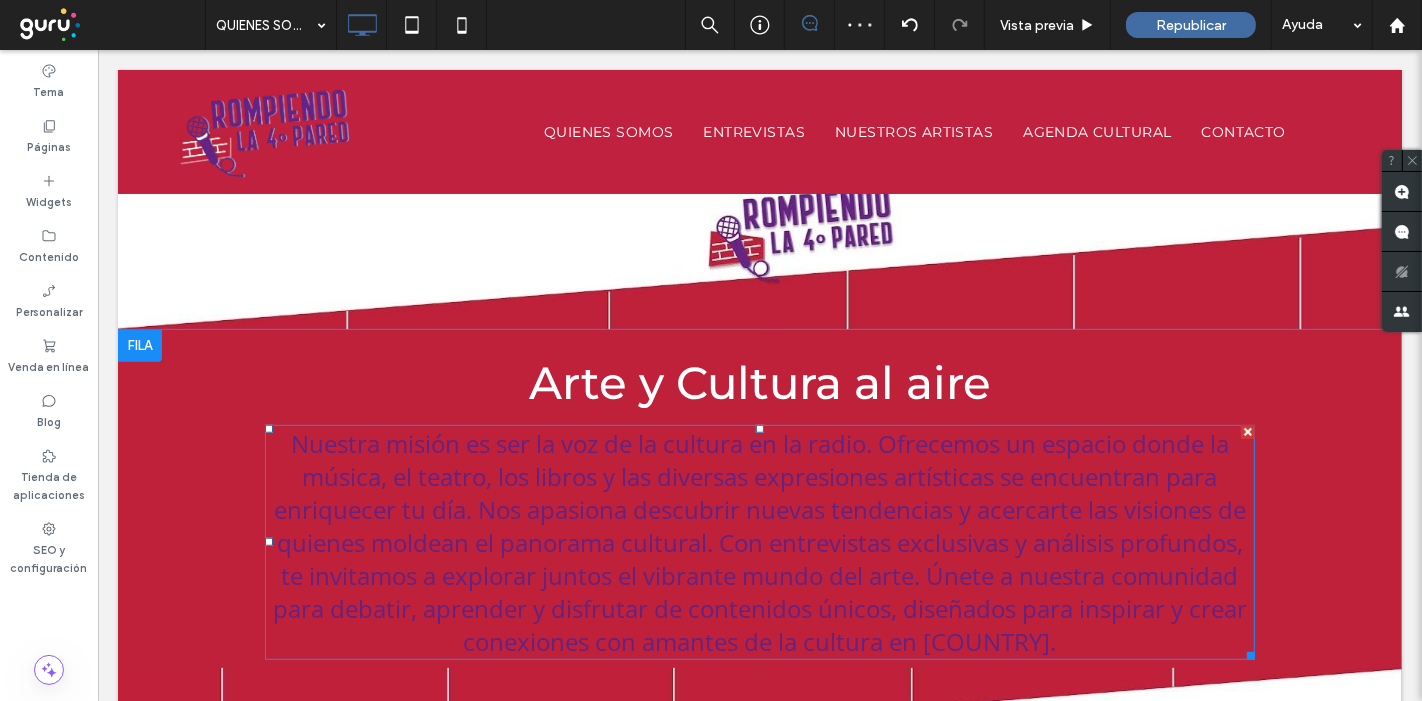 scroll, scrollTop: 555, scrollLeft: 0, axis: vertical 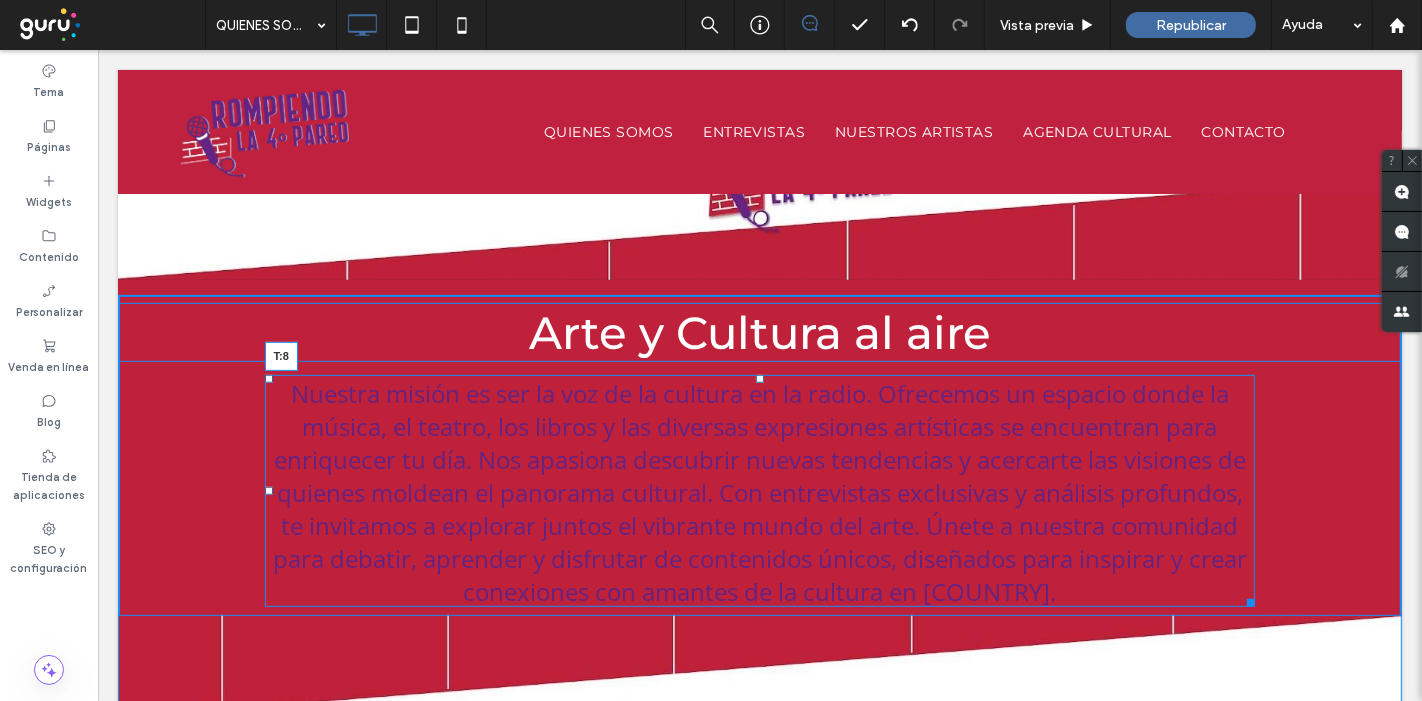 drag, startPoint x: 751, startPoint y: 371, endPoint x: 919, endPoint y: 457, distance: 188.73262 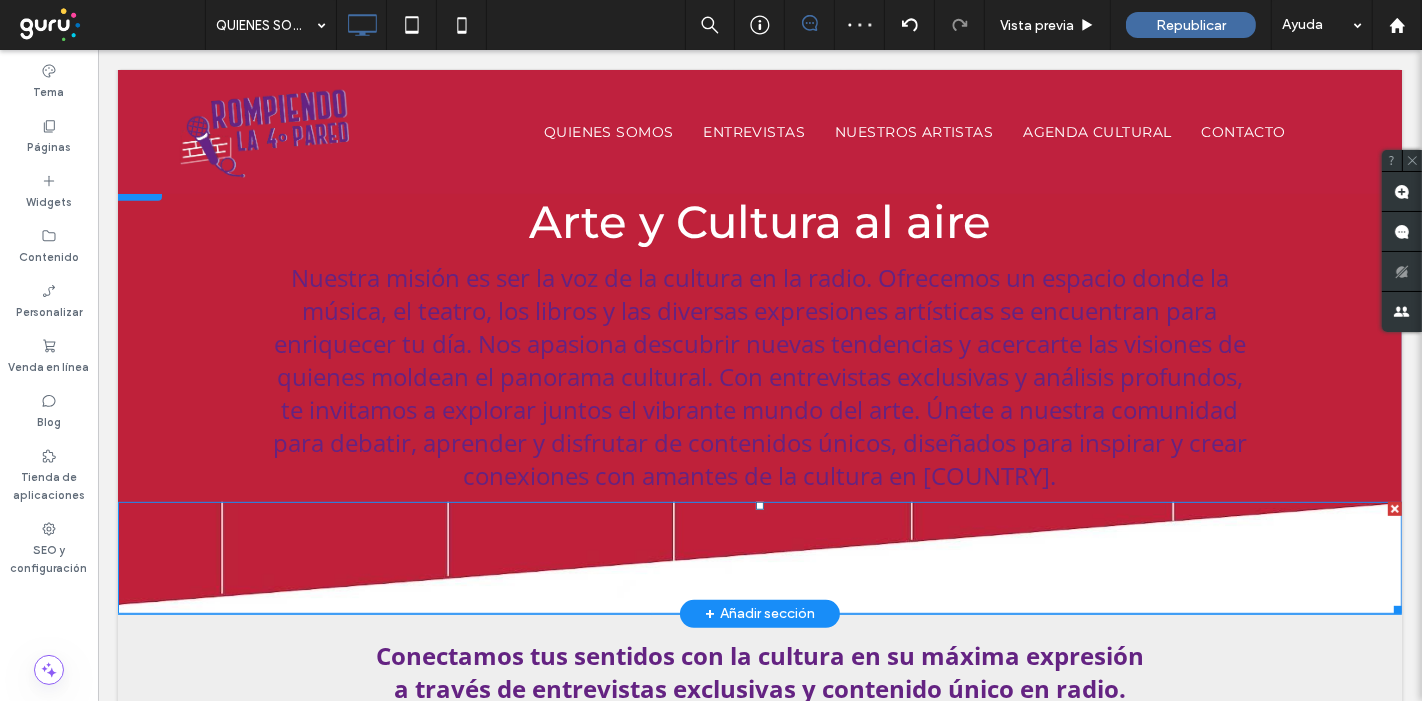 scroll, scrollTop: 777, scrollLeft: 0, axis: vertical 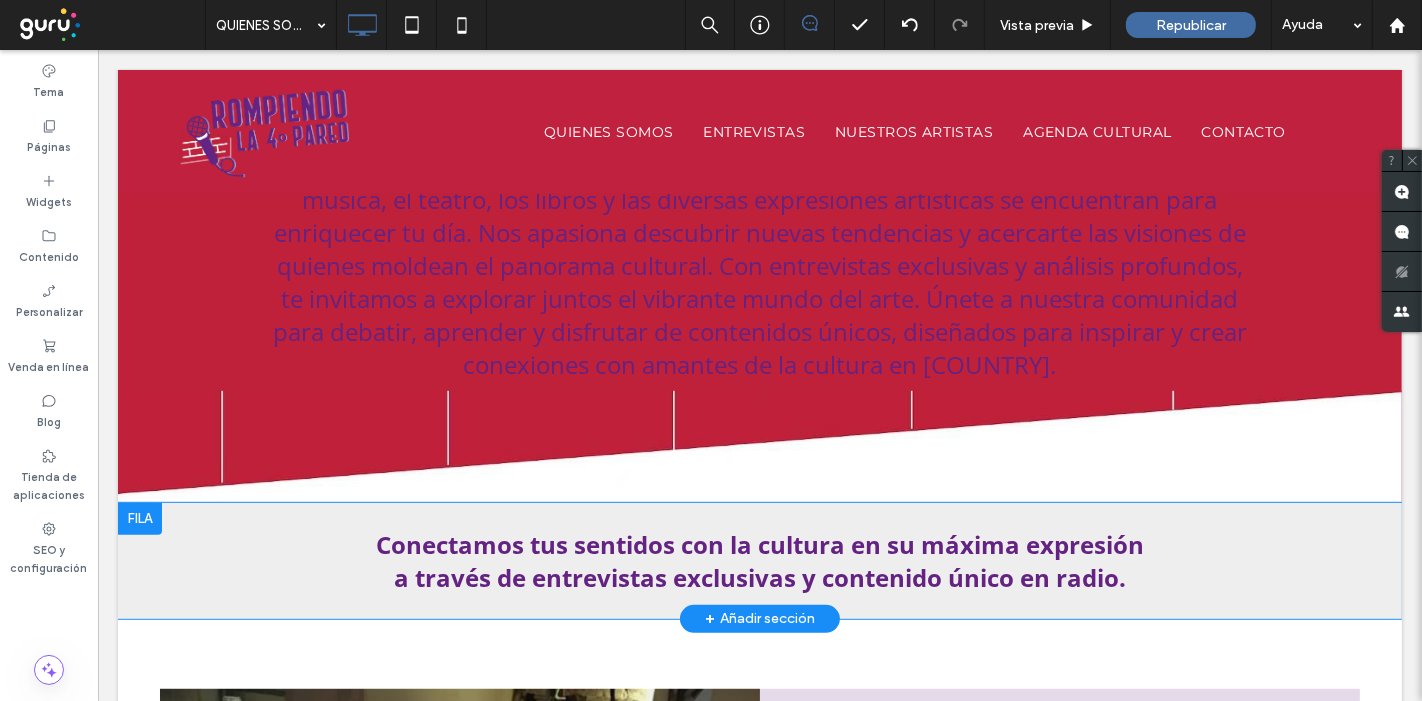click on "Conectamos tus sentidos con la cultura en su máxima expresión a través de entrevistas exclusivas y contenido único en radio.
Click To Paste" at bounding box center [759, 561] 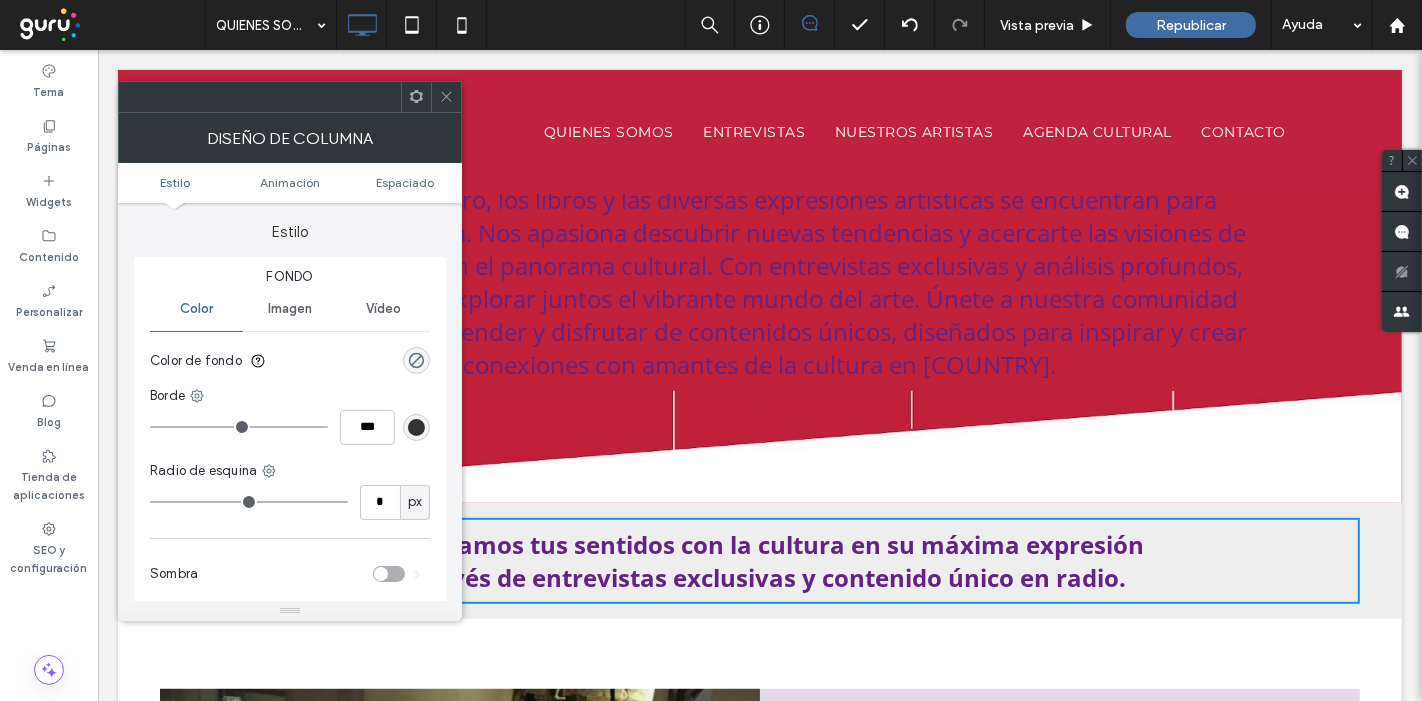 click 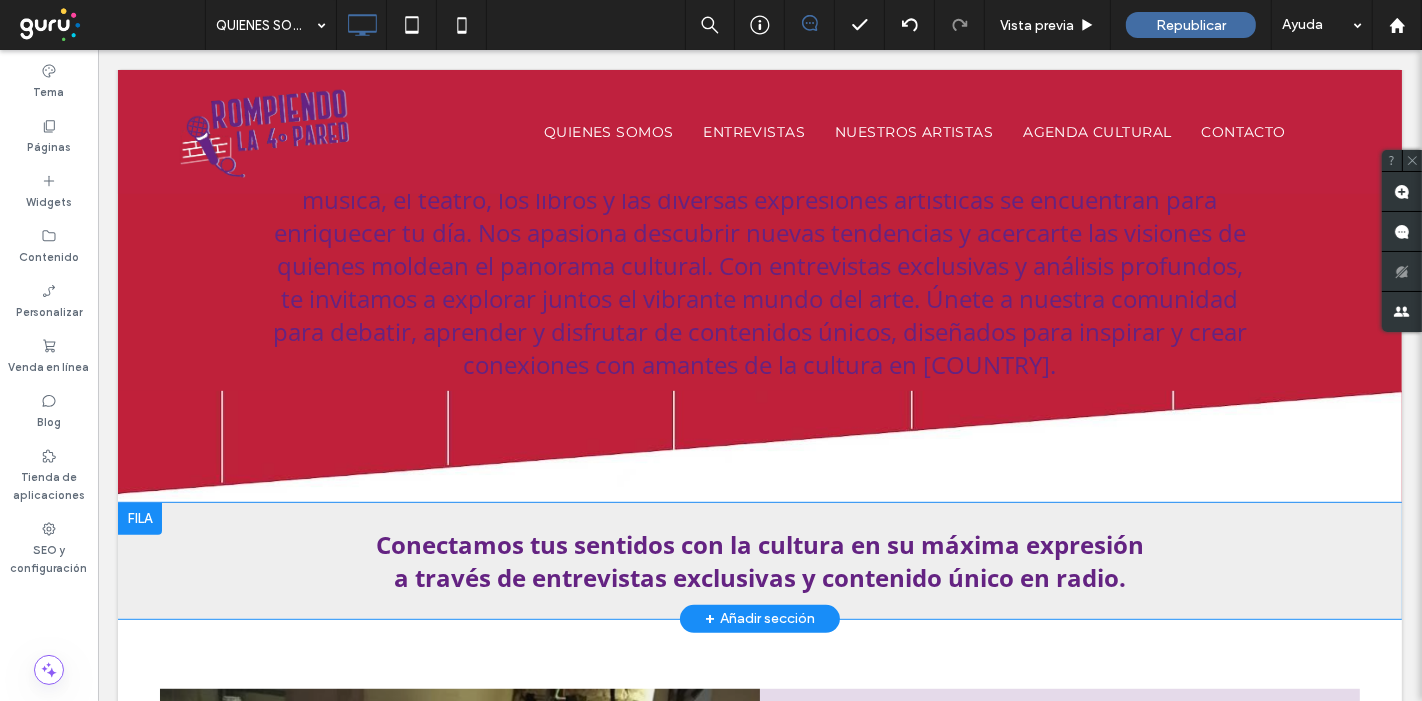 click at bounding box center (139, 519) 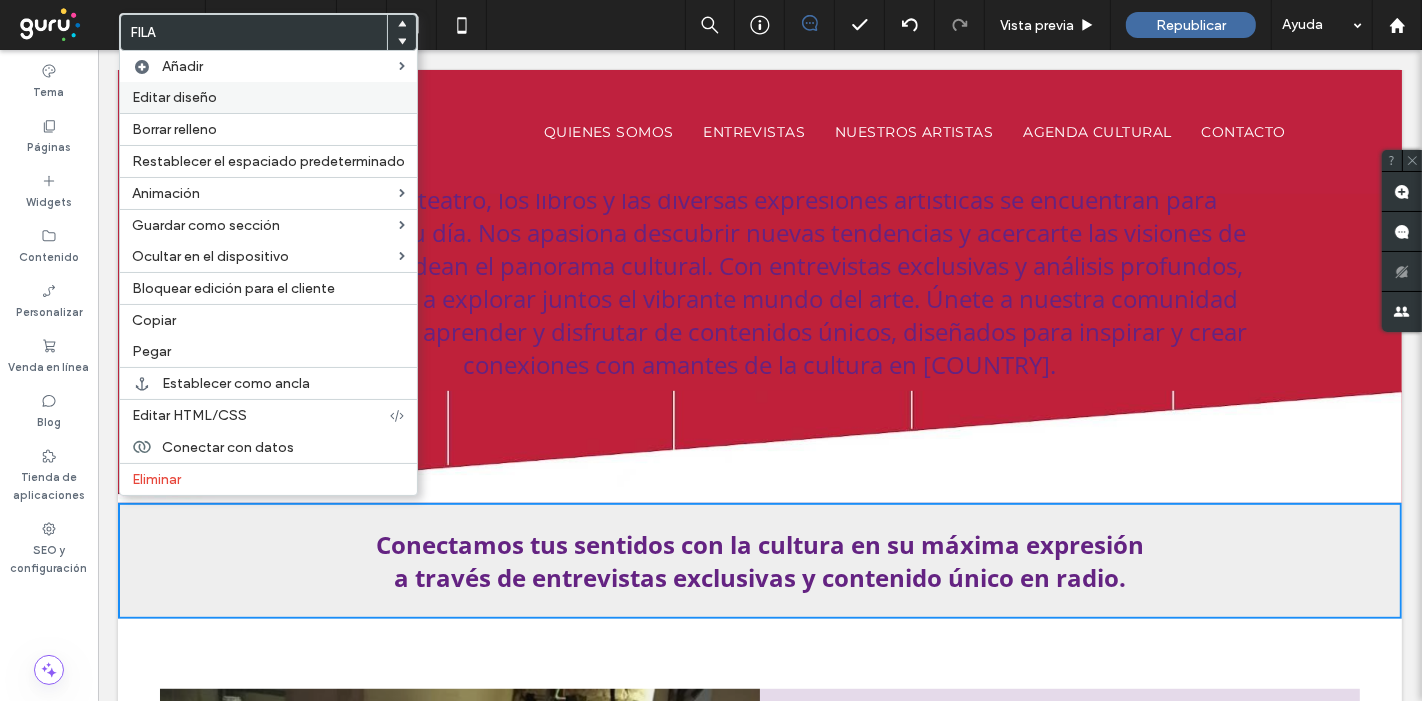 click on "Editar diseño" at bounding box center [174, 97] 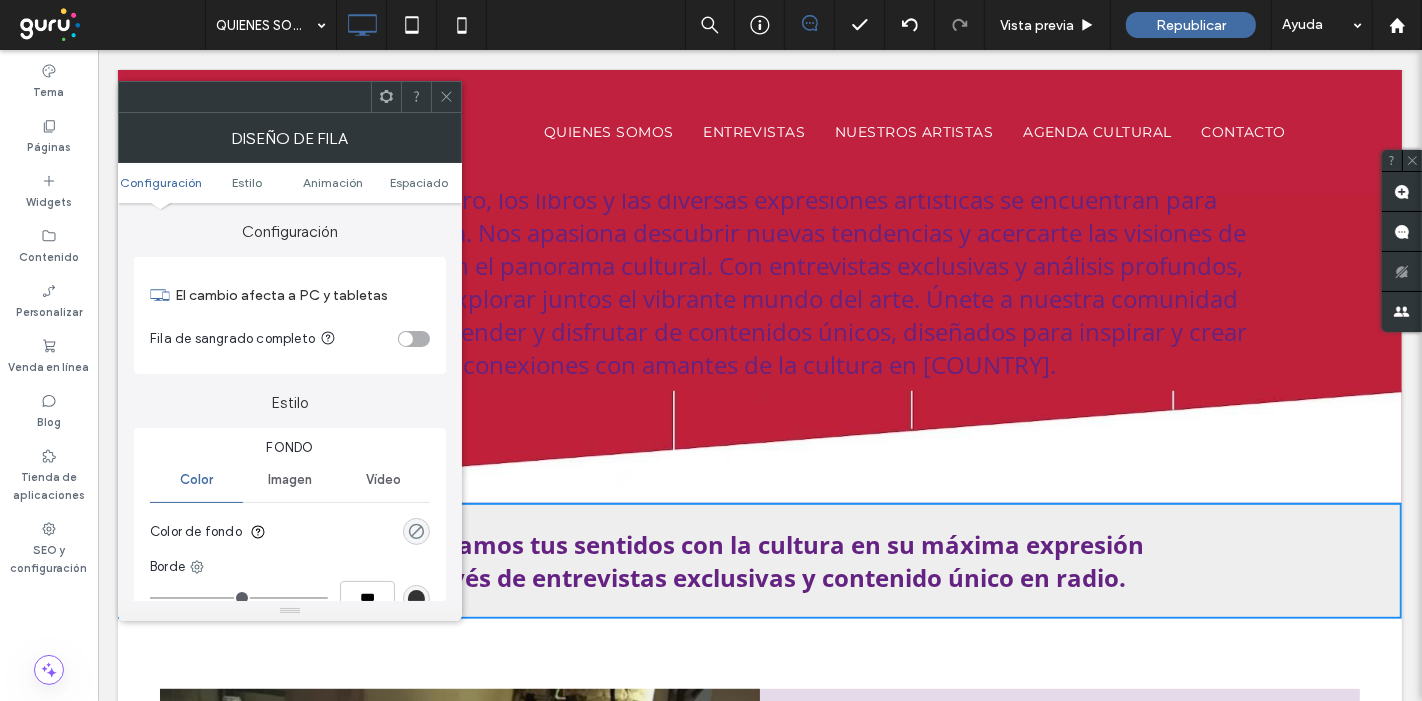 click at bounding box center [416, 531] 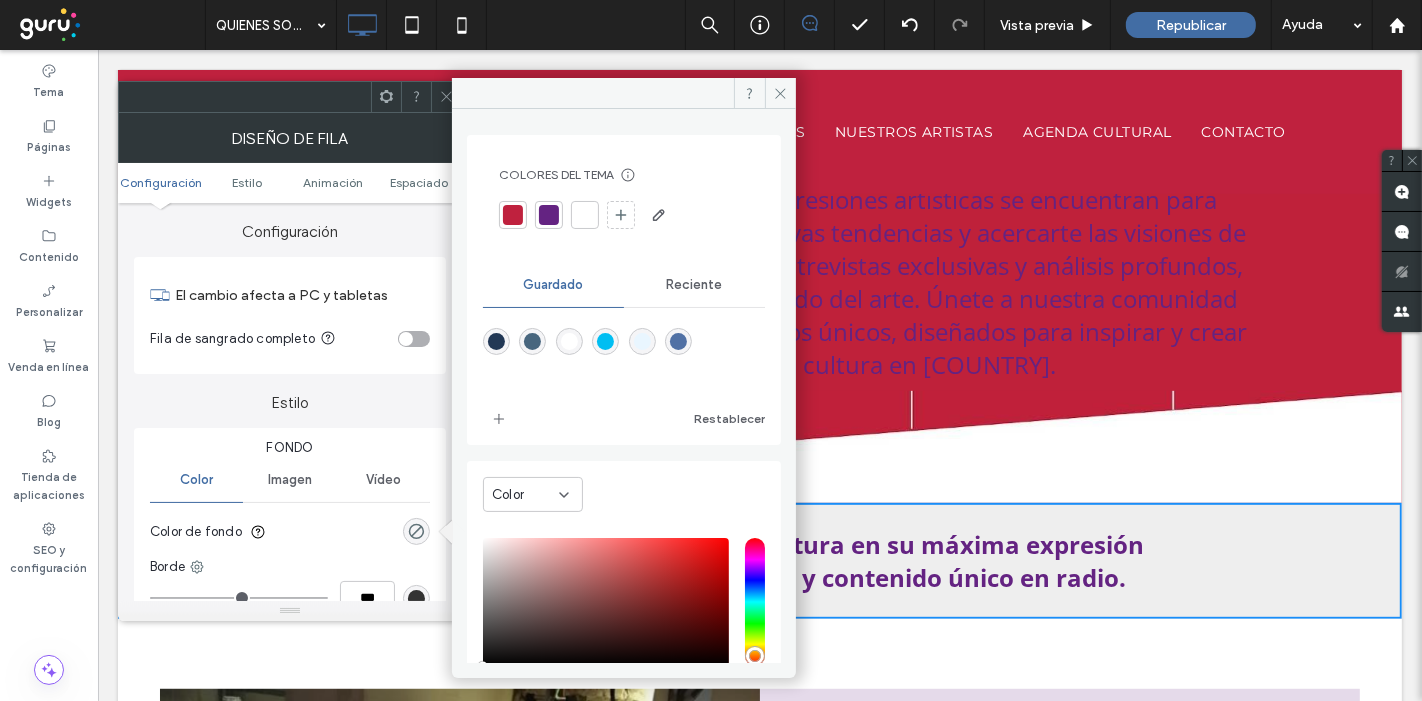 click at bounding box center [585, 215] 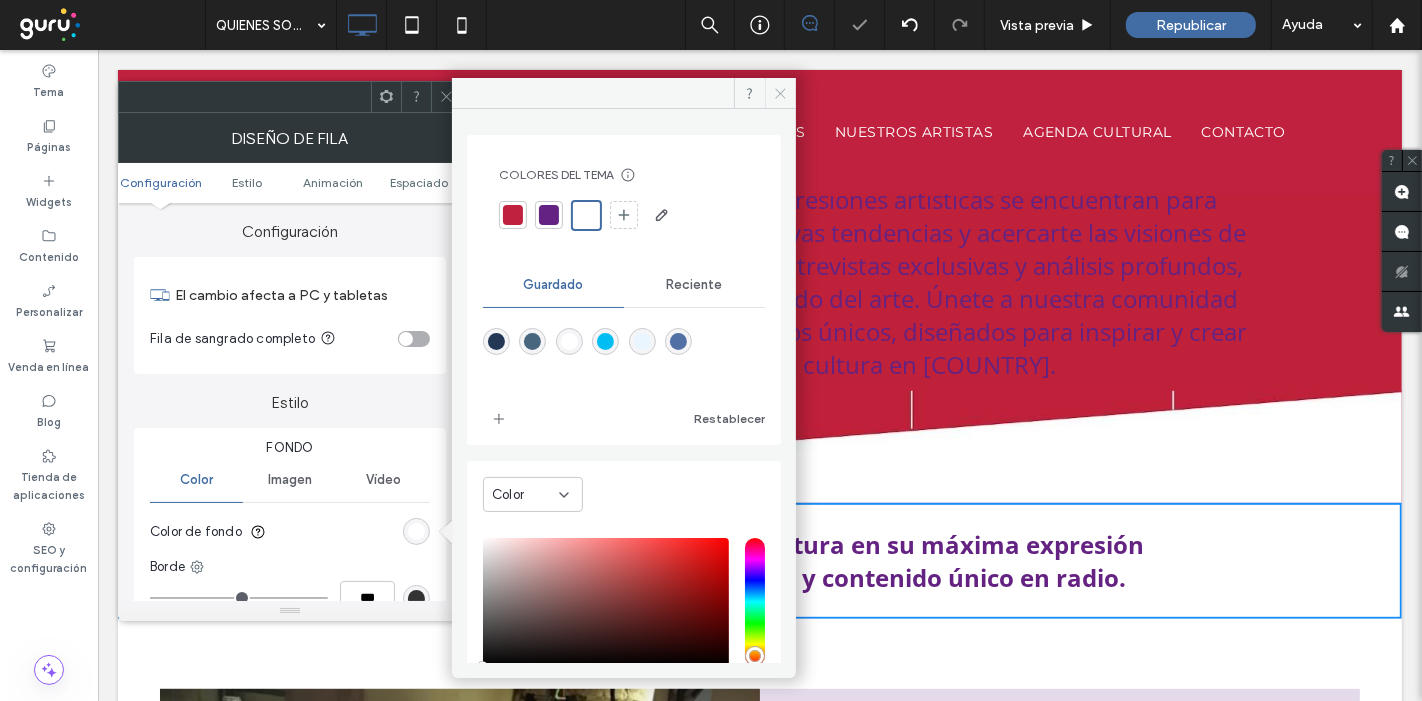 click 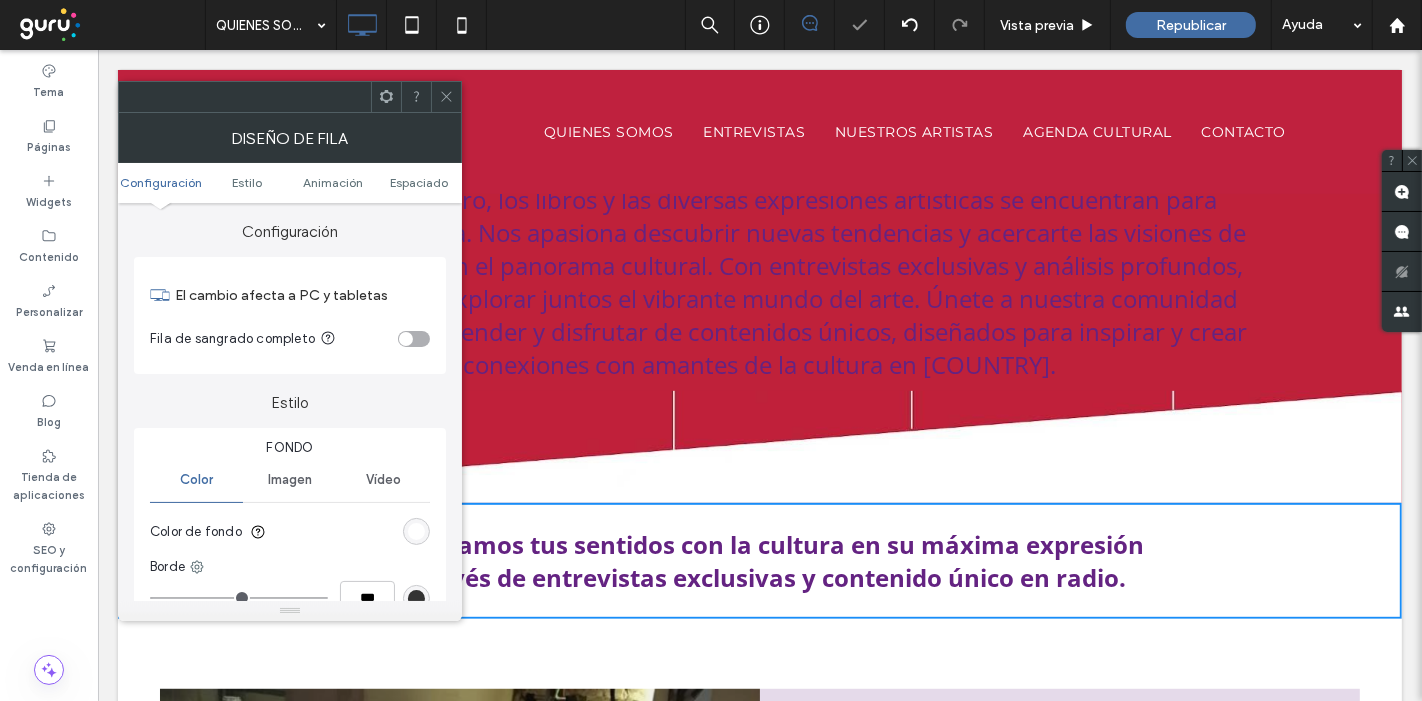 click 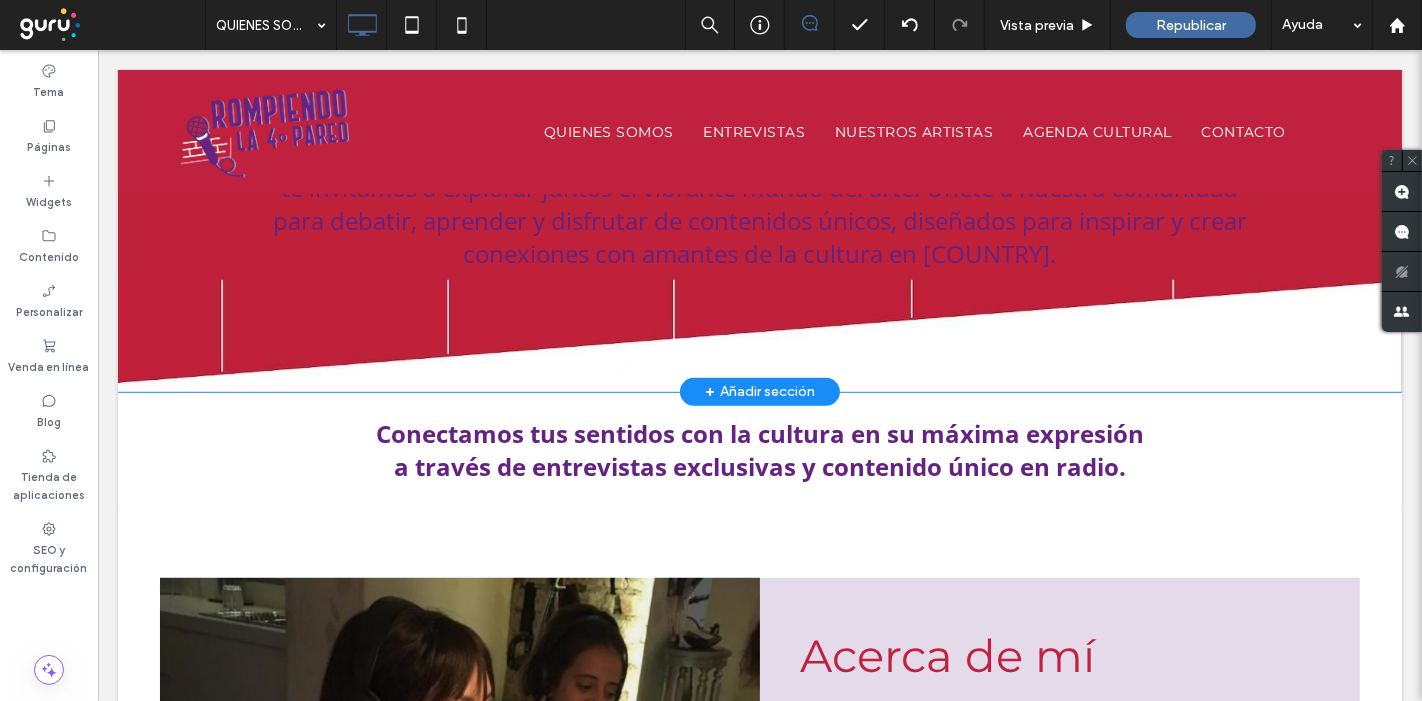 scroll, scrollTop: 1000, scrollLeft: 0, axis: vertical 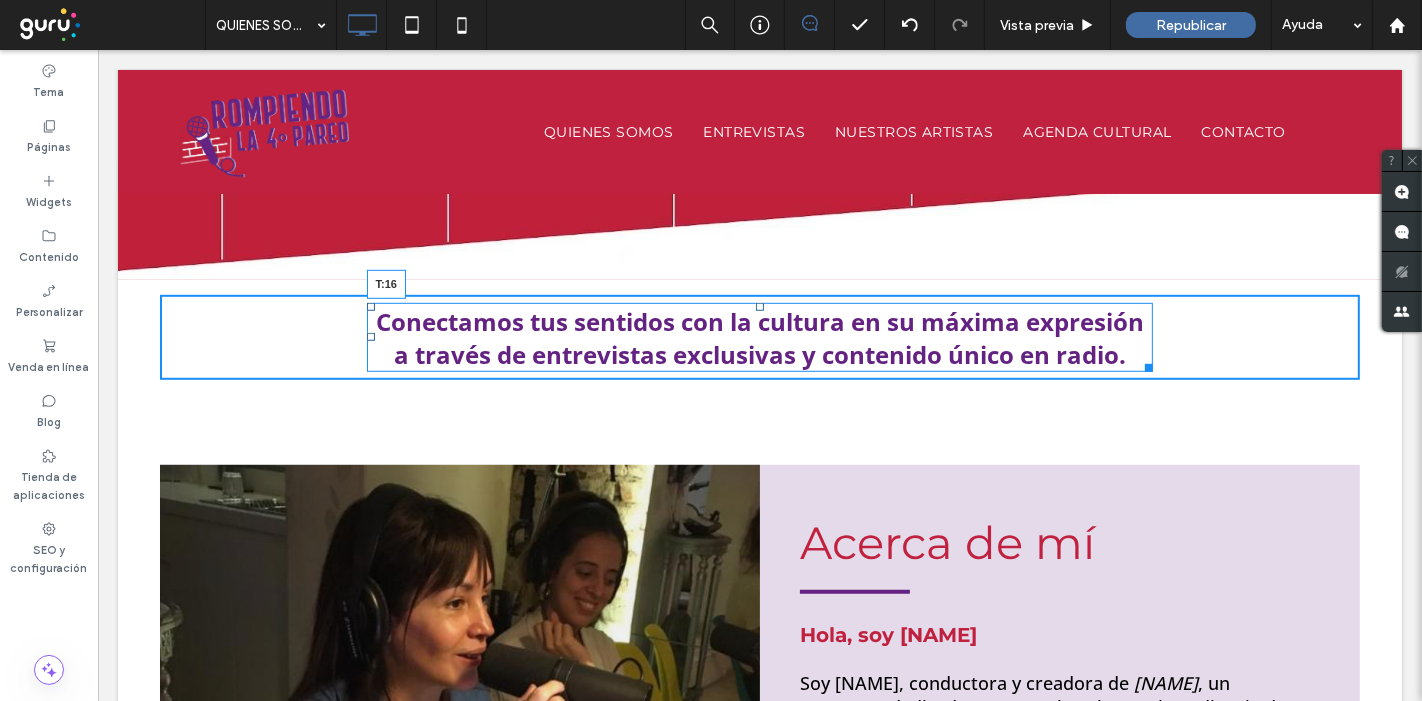 drag, startPoint x: 748, startPoint y: 298, endPoint x: 845, endPoint y: 360, distance: 115.12167 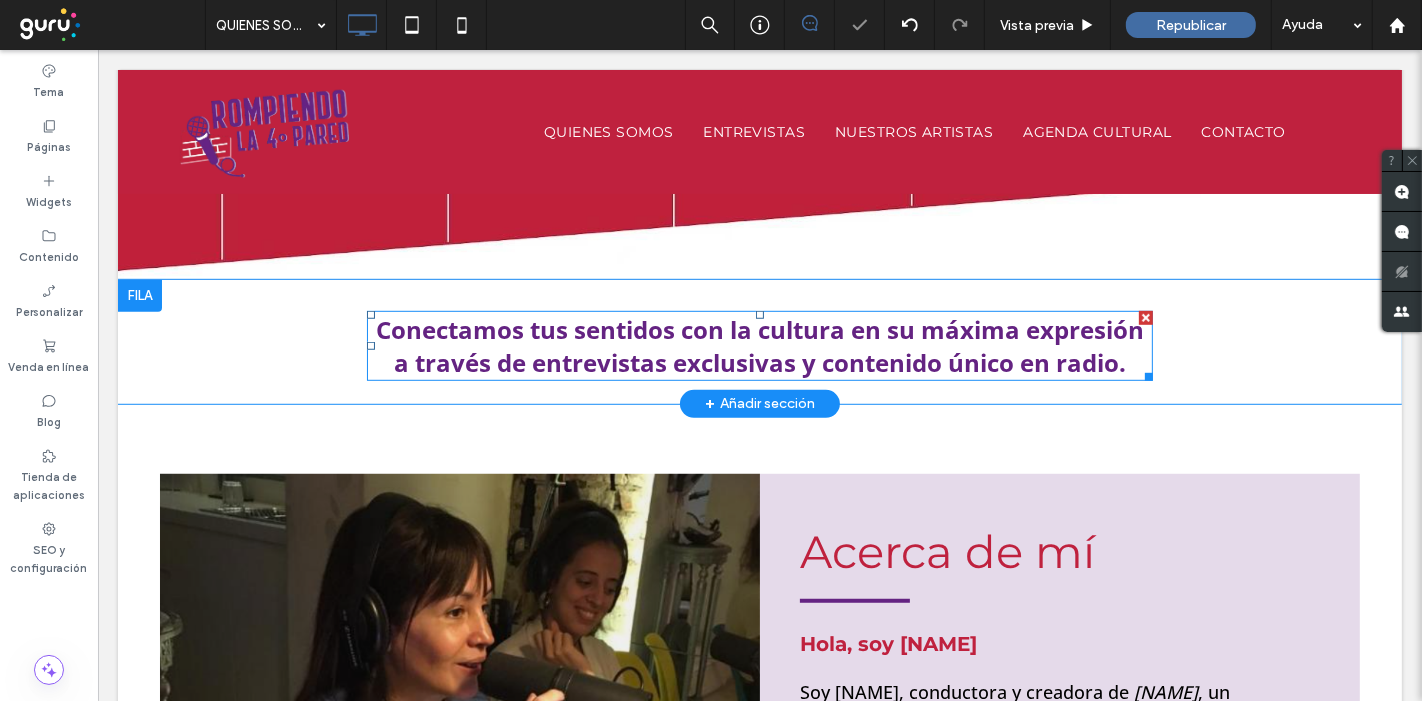 click on "Conectamos tus sentidos con la cultura en su máxima expresión a través de entrevistas exclusivas y contenido único en radio." at bounding box center (759, 346) 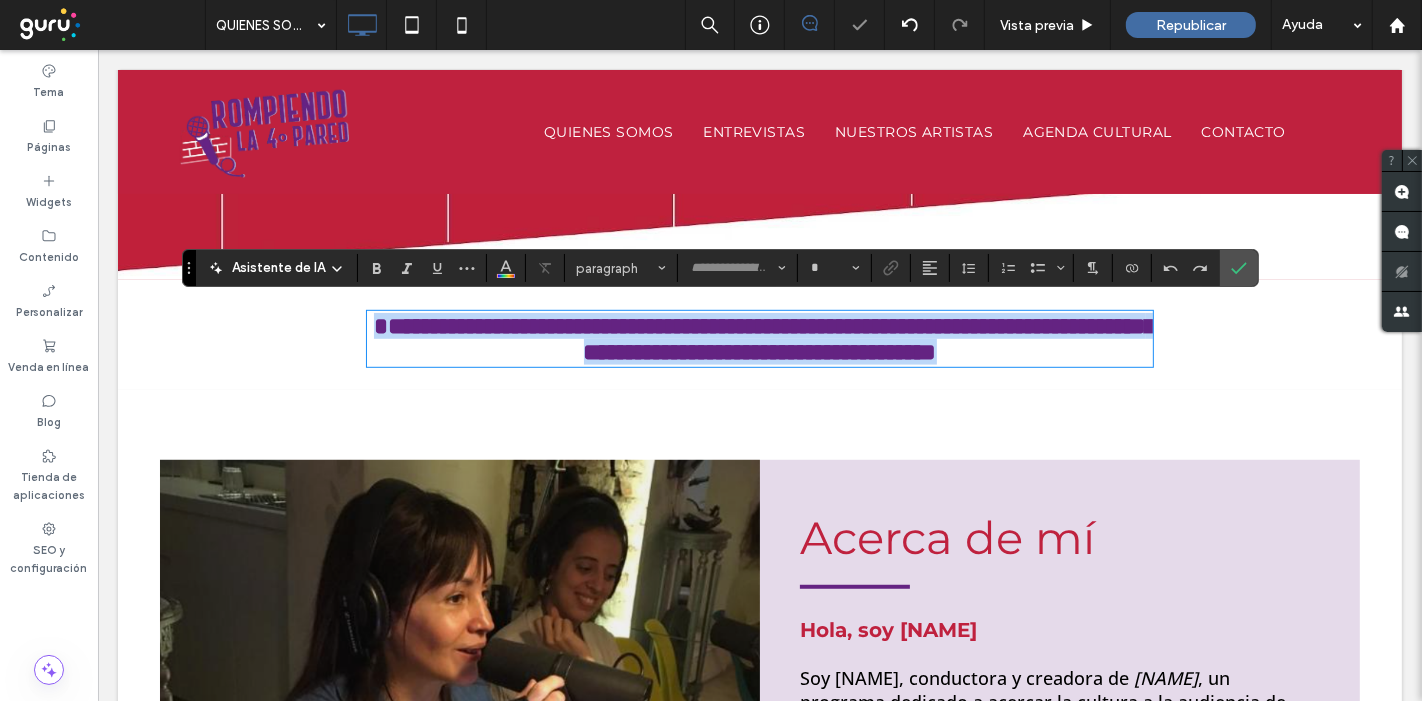 type on "*********" 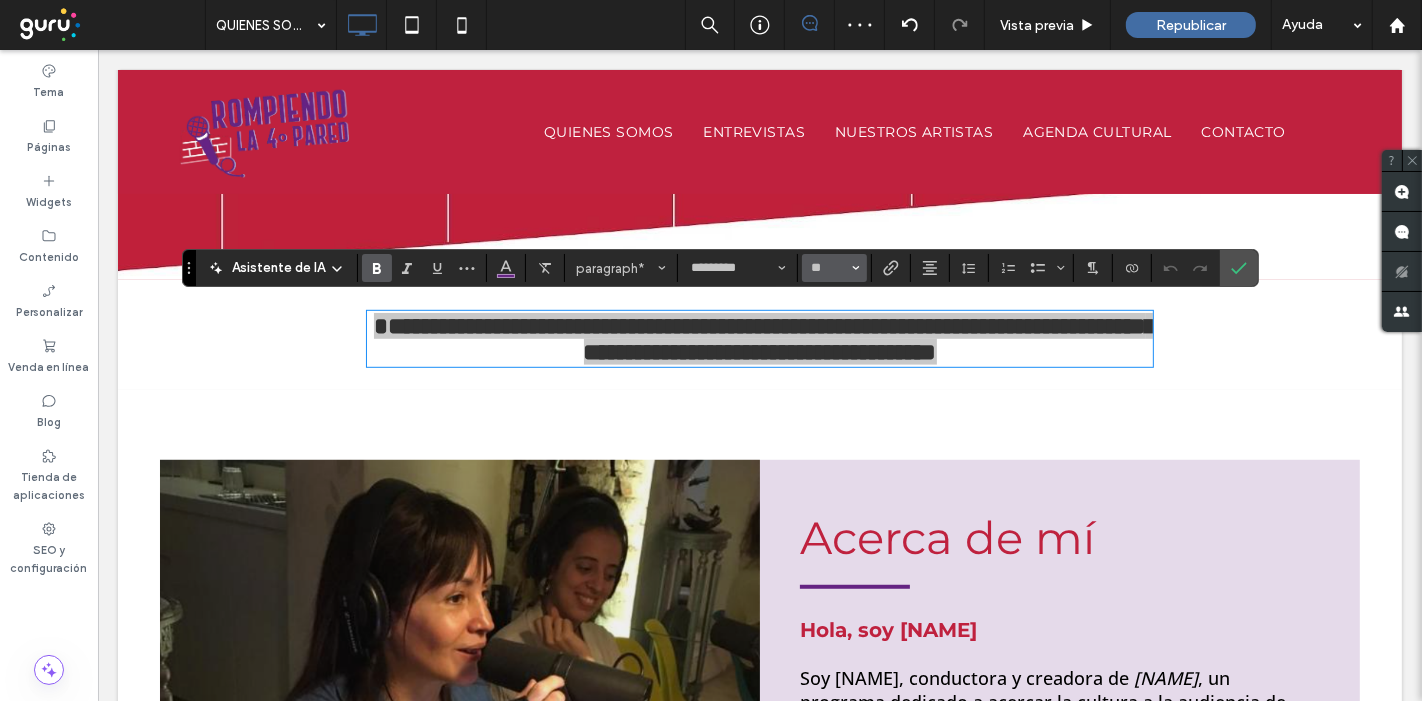 click 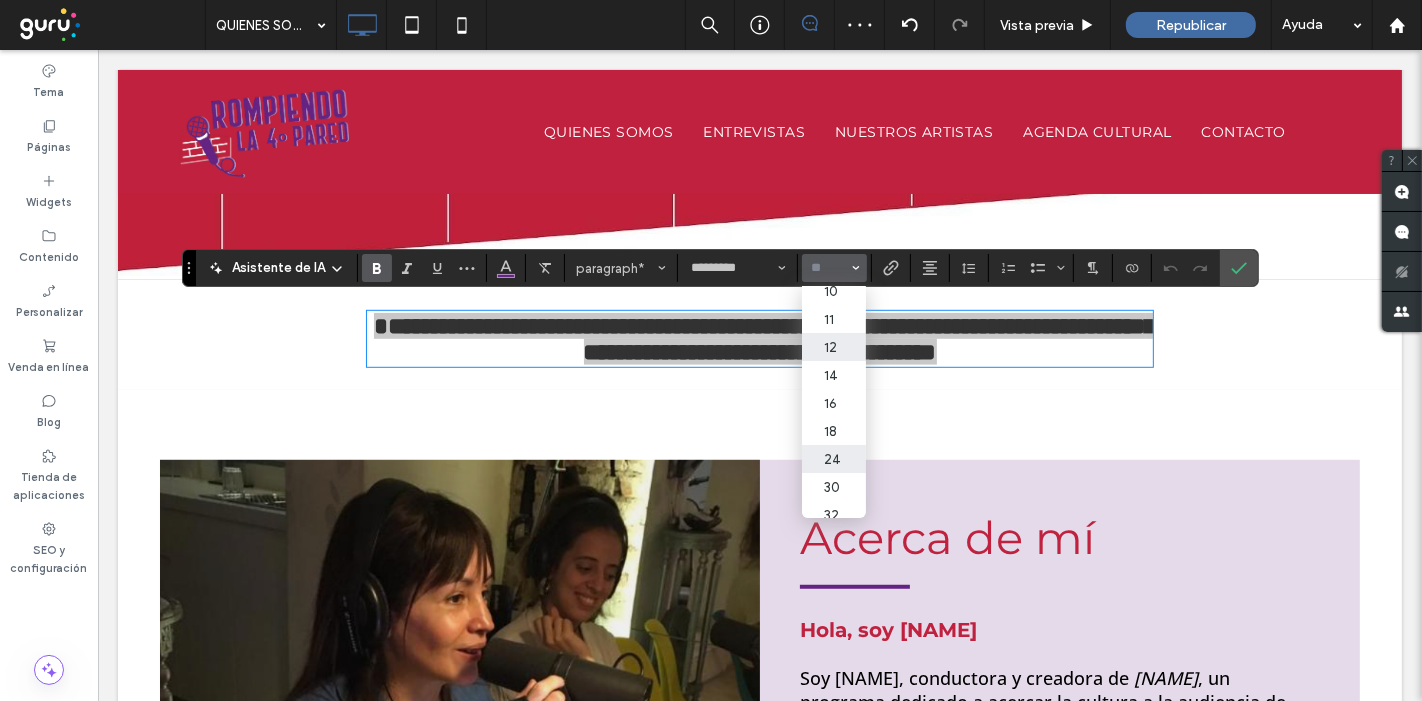 scroll, scrollTop: 111, scrollLeft: 0, axis: vertical 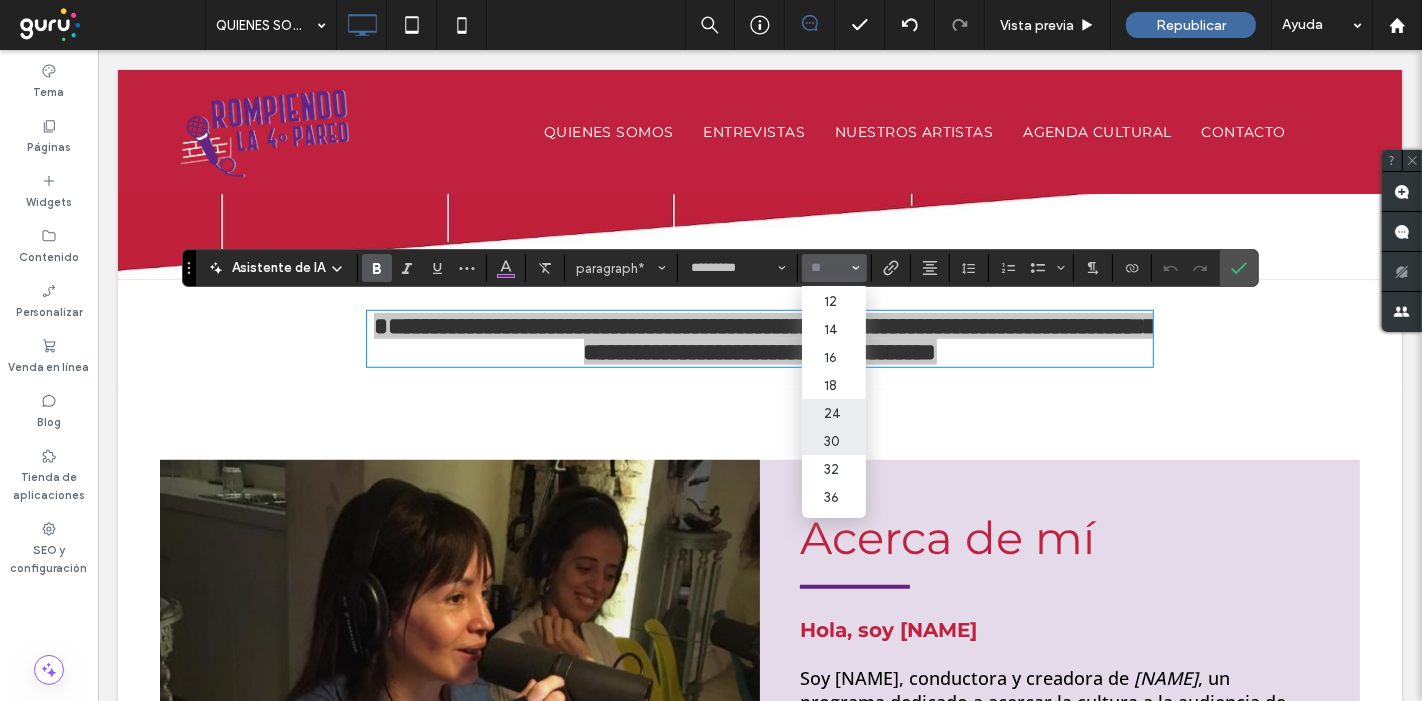 click on "30" at bounding box center (834, 441) 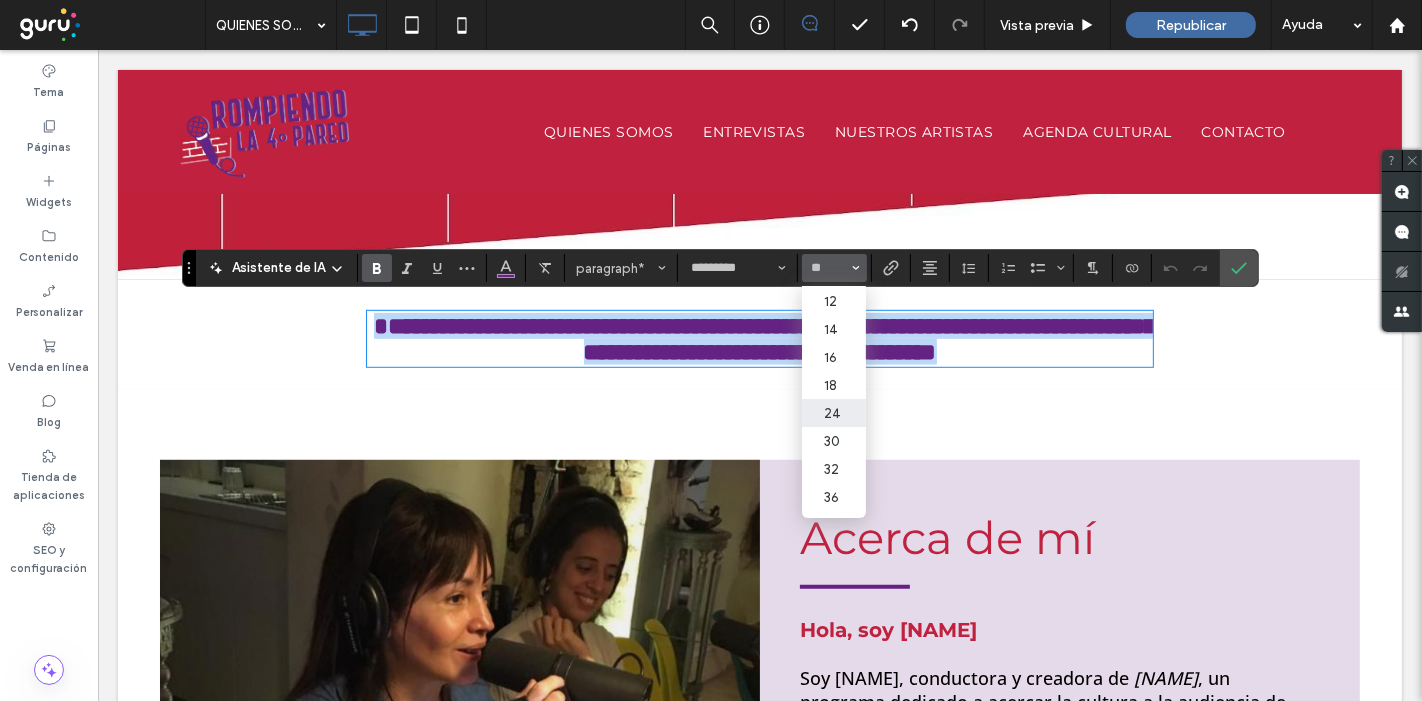 type on "**" 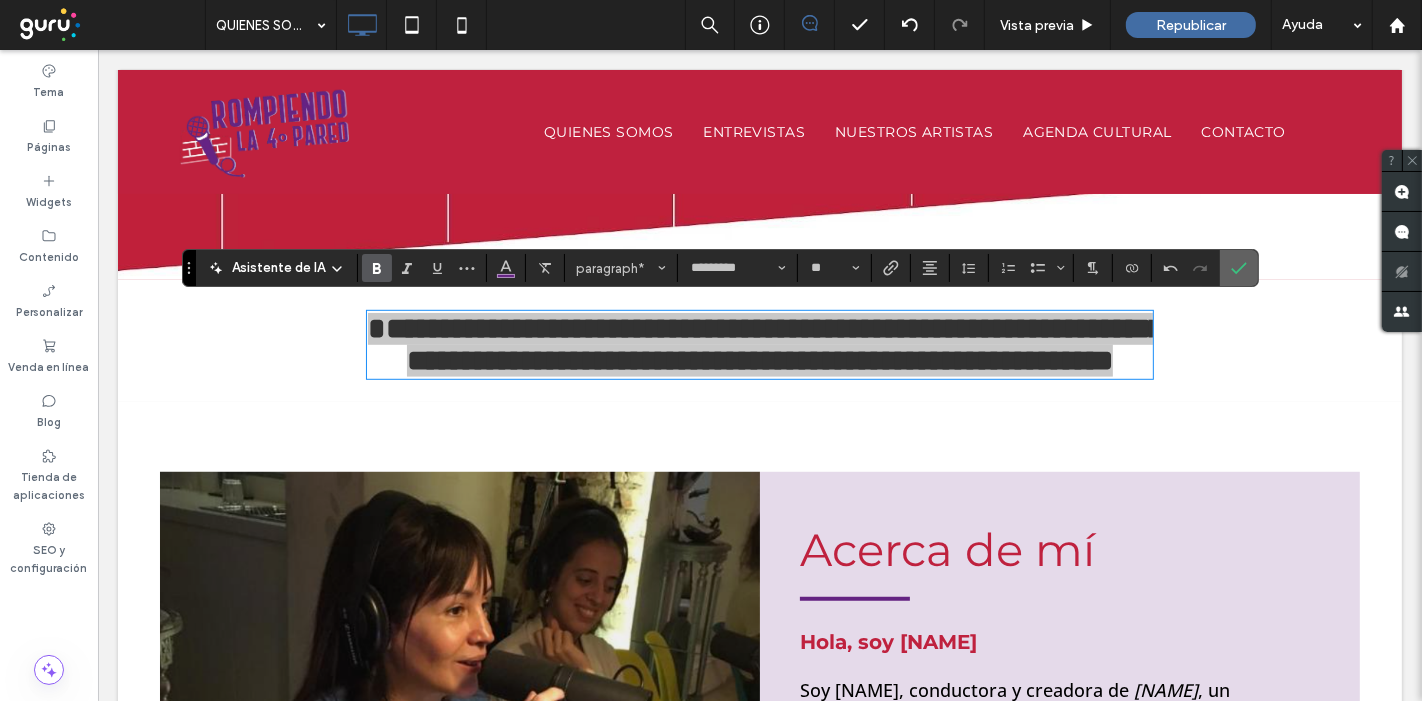click 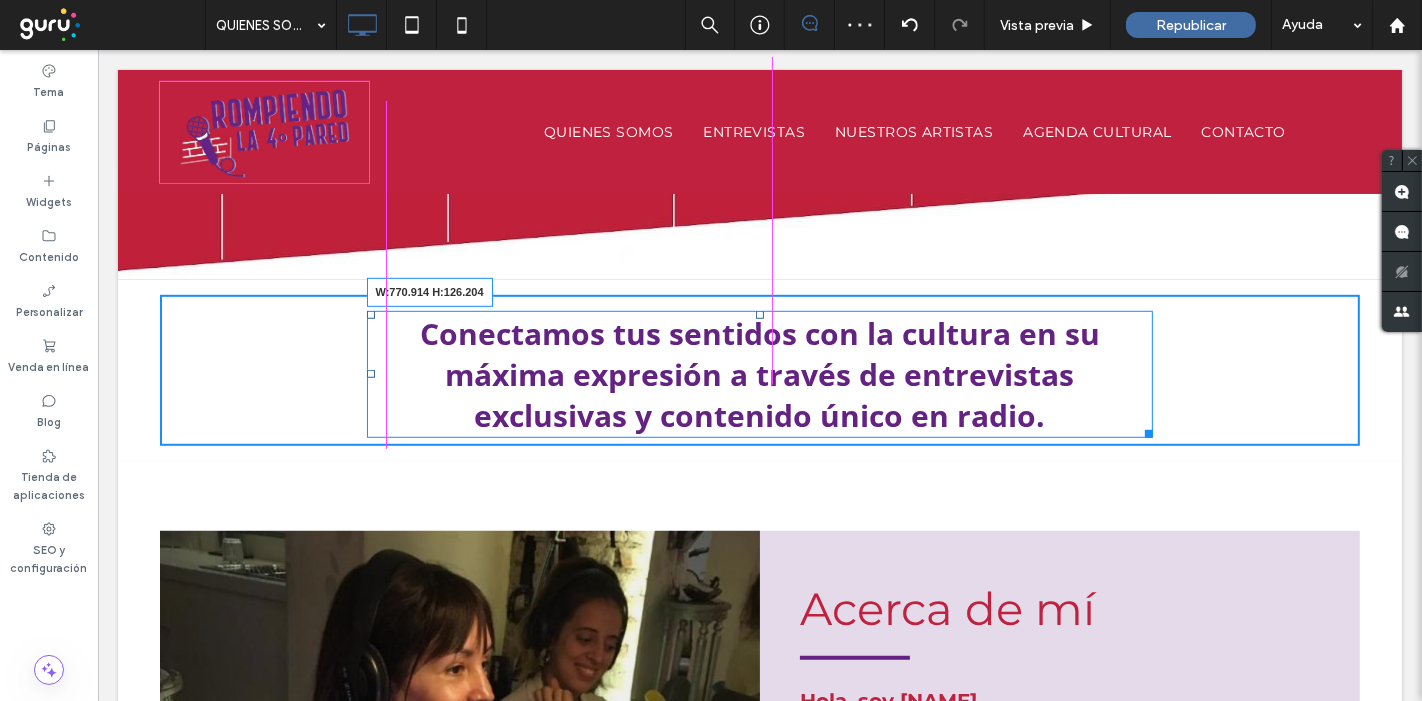 drag, startPoint x: 1134, startPoint y: 420, endPoint x: 1225, endPoint y: 508, distance: 126.58989 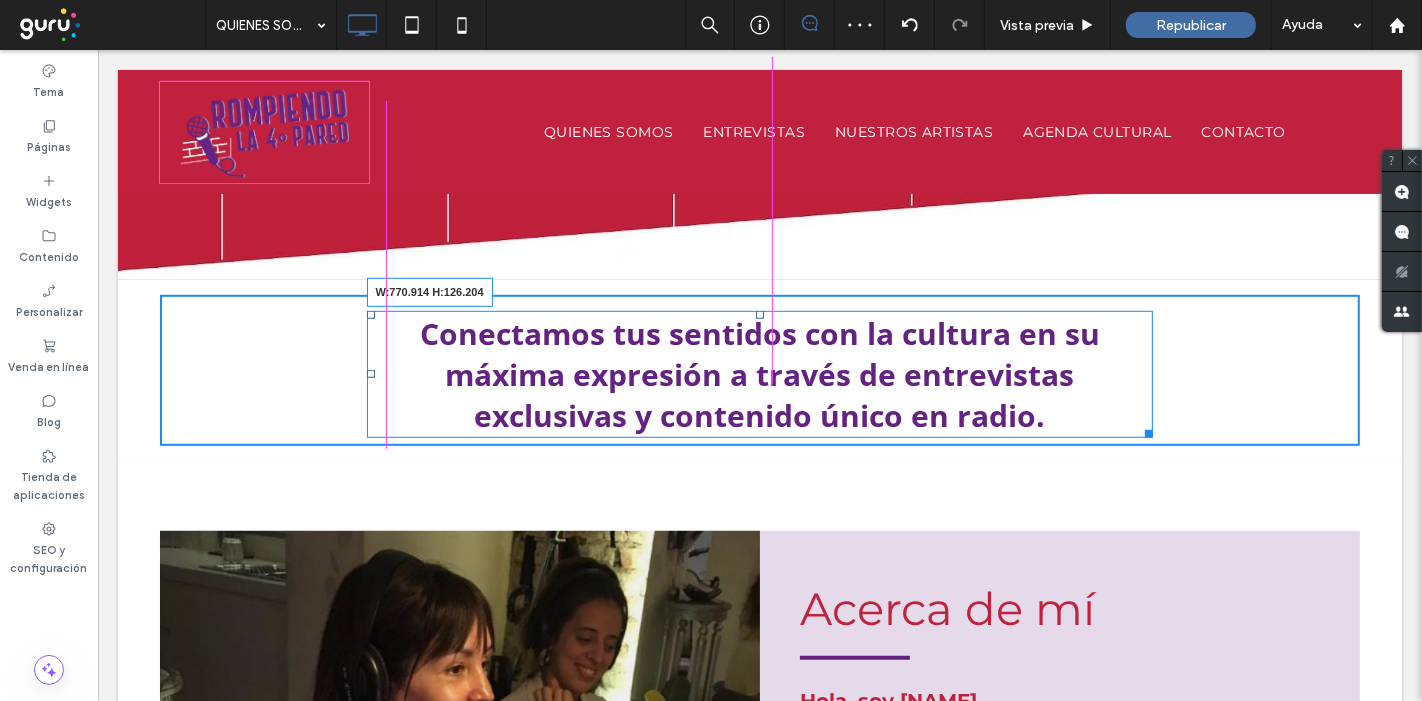 click at bounding box center [1144, 430] 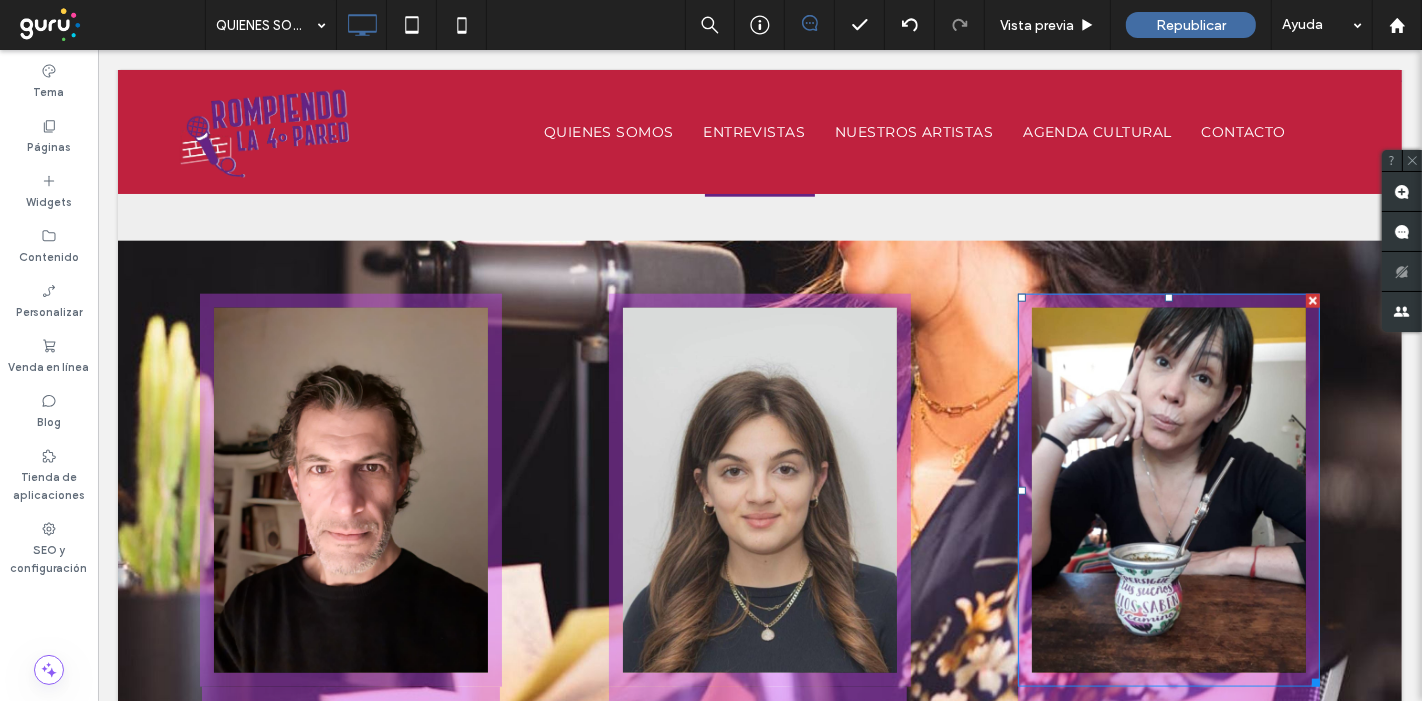 scroll, scrollTop: 2000, scrollLeft: 0, axis: vertical 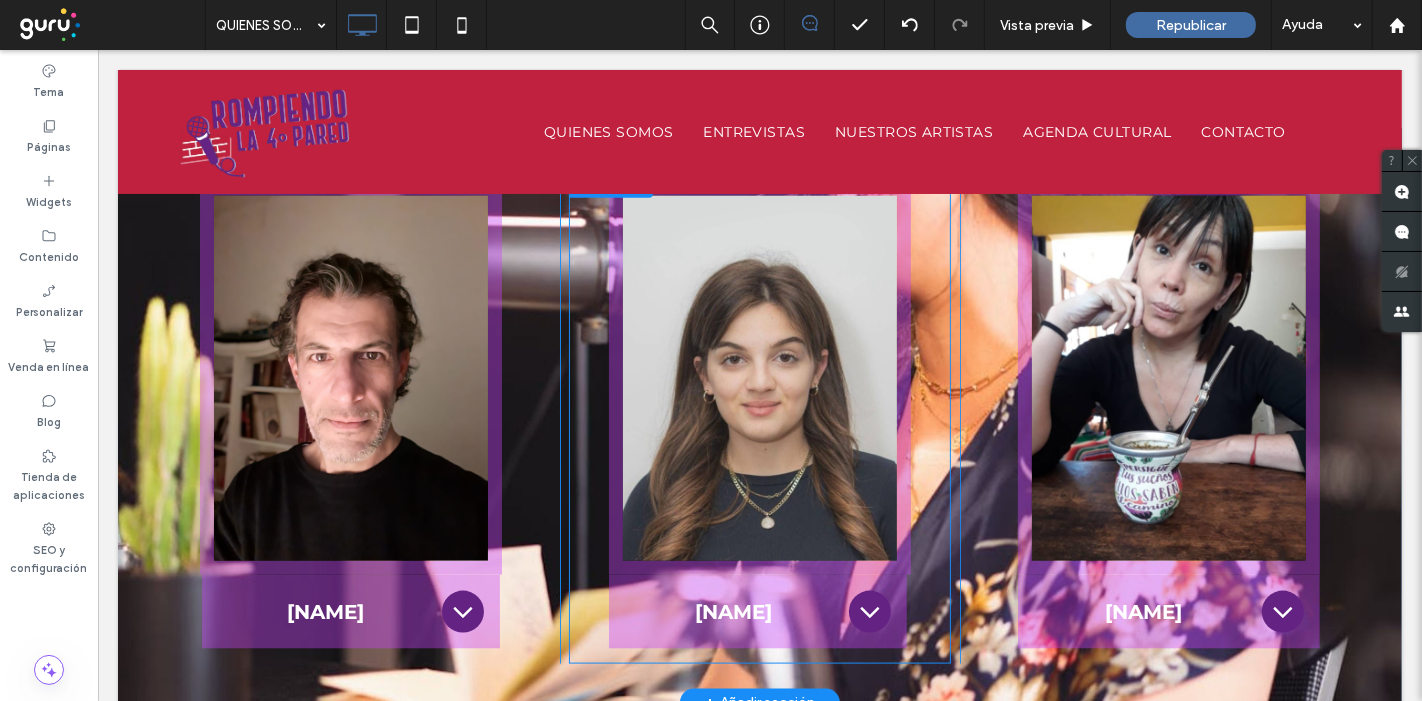 click on "Click To Paste     Click To Paste     Brisa Curto Actriz apasionada por el teatro y la actuación frente a cámara. Se formó con maestras como Ile Rippel y Claude Limonoff, y participó en obras como Latidos, en calle Corrientes. Cree en el arte como un puente real entre las personas. Title or Question Describe the item or answer the question so that site visitors who are interested get more information. You can emphasize this text with bullets, italics or bold, and add links. Button Button" at bounding box center [759, 415] 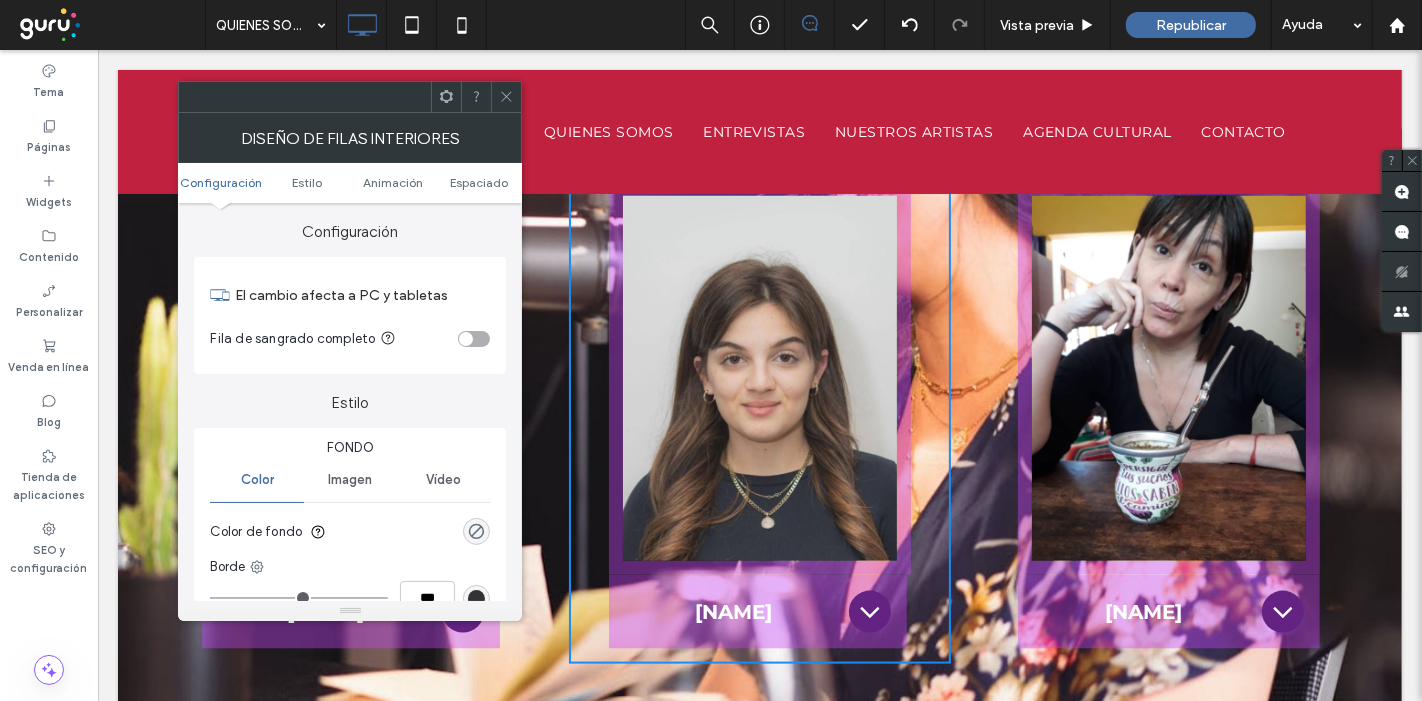 click at bounding box center [466, 339] 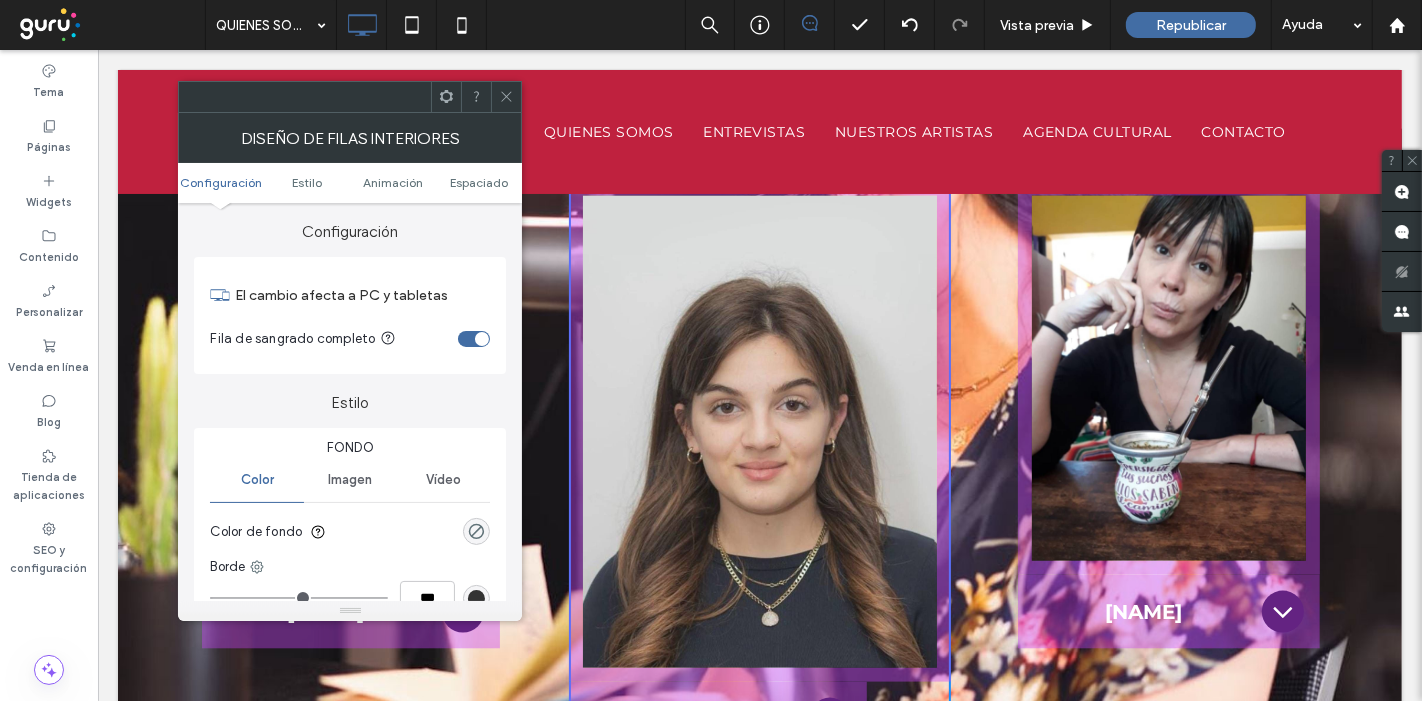 click at bounding box center [506, 97] 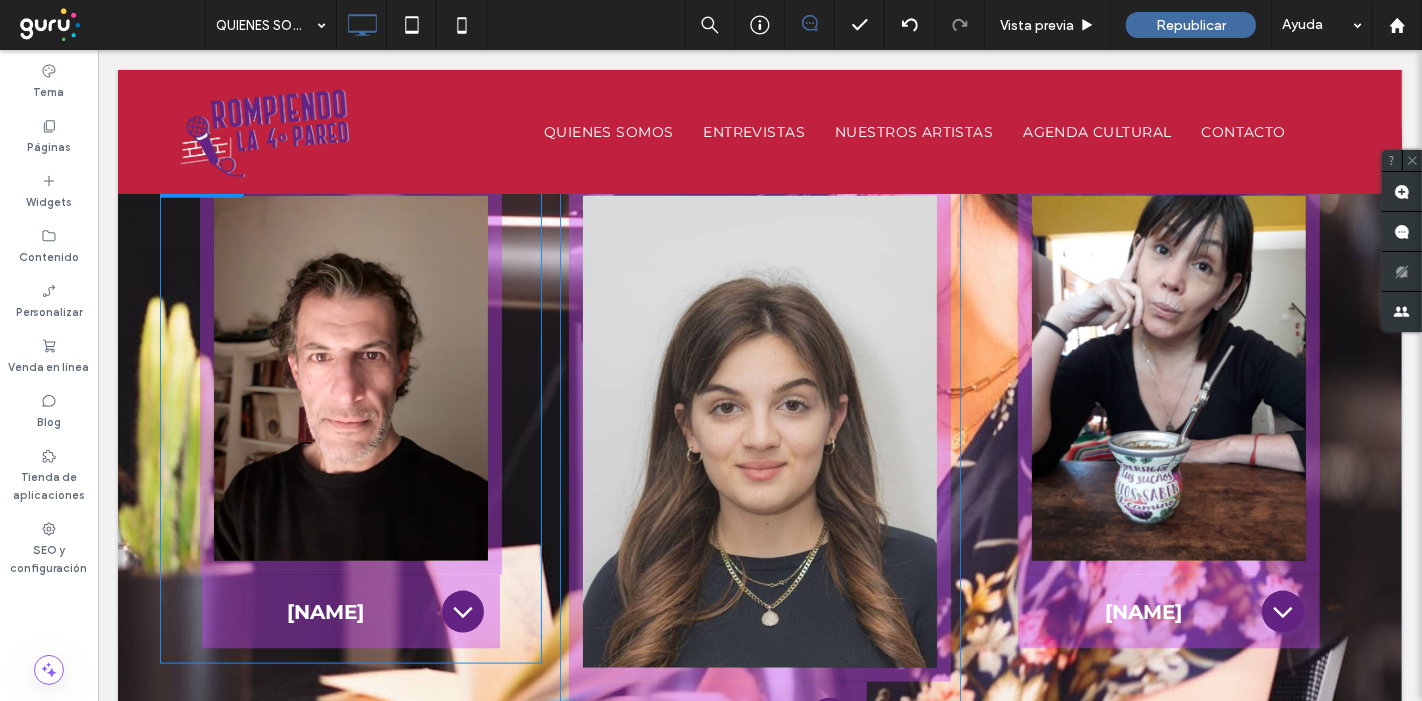 click on "Click To Paste     Click To Paste     Adrián Herrera Nació en Lomas de Zamora (Buenos Aires). Es actor, cantante y monologuista. Estudió, entre otros, con Guillermo Ben Hassan, Germán Akis y Raúl Serrano. Bajo la dirección de este último, integró como actor y cantante el elenco de "La Madre" de Bertolt Brecht y “Gloucester y sus hijos”. Actuó en numerosas obras como "Cumbia, morena, cumbia", "Imperceptibles...el hallazgo" de Mirta Morutto, "He visto a Dios", sainetes y obras musicales con Walter Yonsky, etc. Como monologuista, integró de forma estable el repertorio de "Remember Pub" y llevó adelante el espectáculo "La Comiquería" en el Teatro Arlequino. Con "Los argentinos descendemos de los barcos" de Ben Hassan, participó del Festival Internacional de La Habana. Title or Question Describe the item or answer the question so that site visitors who are interested get more information. You can emphasize this text with bullets, italics or bold, and add links. Button Button" at bounding box center [350, 415] 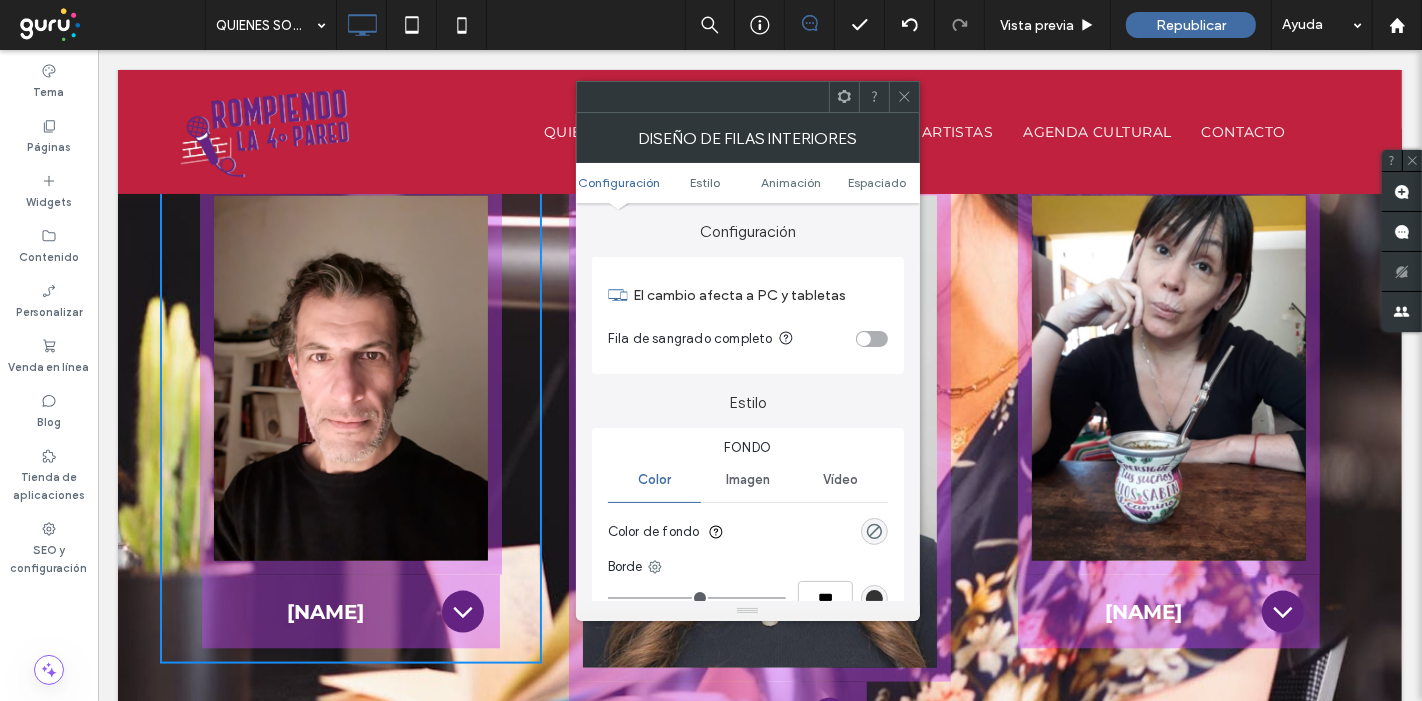 click at bounding box center (872, 339) 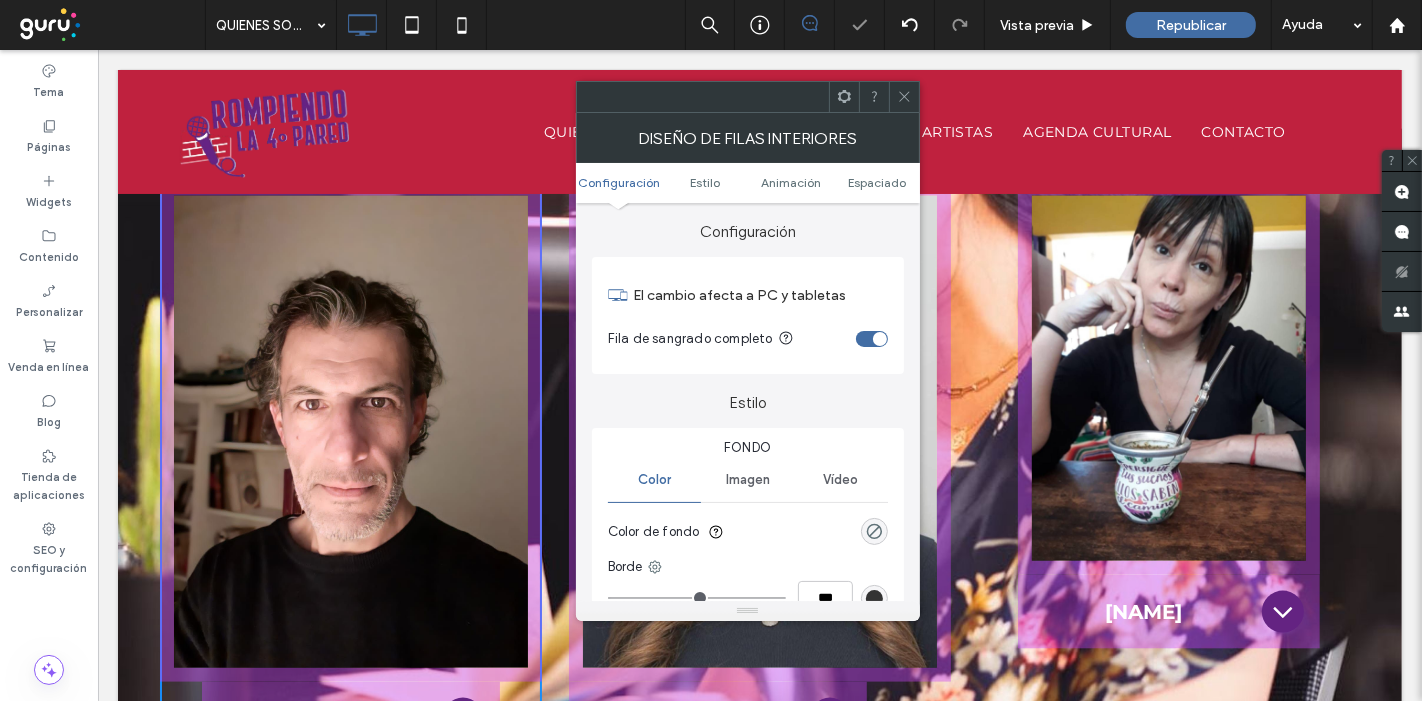 click on "Click To Paste     Click To Paste     Claudia Actriz, docente, locutora, periodista. Se formó en la escuela de teatro pcial de La Plata y actualmente sigue en la carrera Lic. en Dirección Escénica (UNA) Title or Question Describe the item or answer the question so that site visitors who are interested get more information. You can emphasize this text with bullets, italics or bold, and add links. Button Button" at bounding box center [1168, 415] 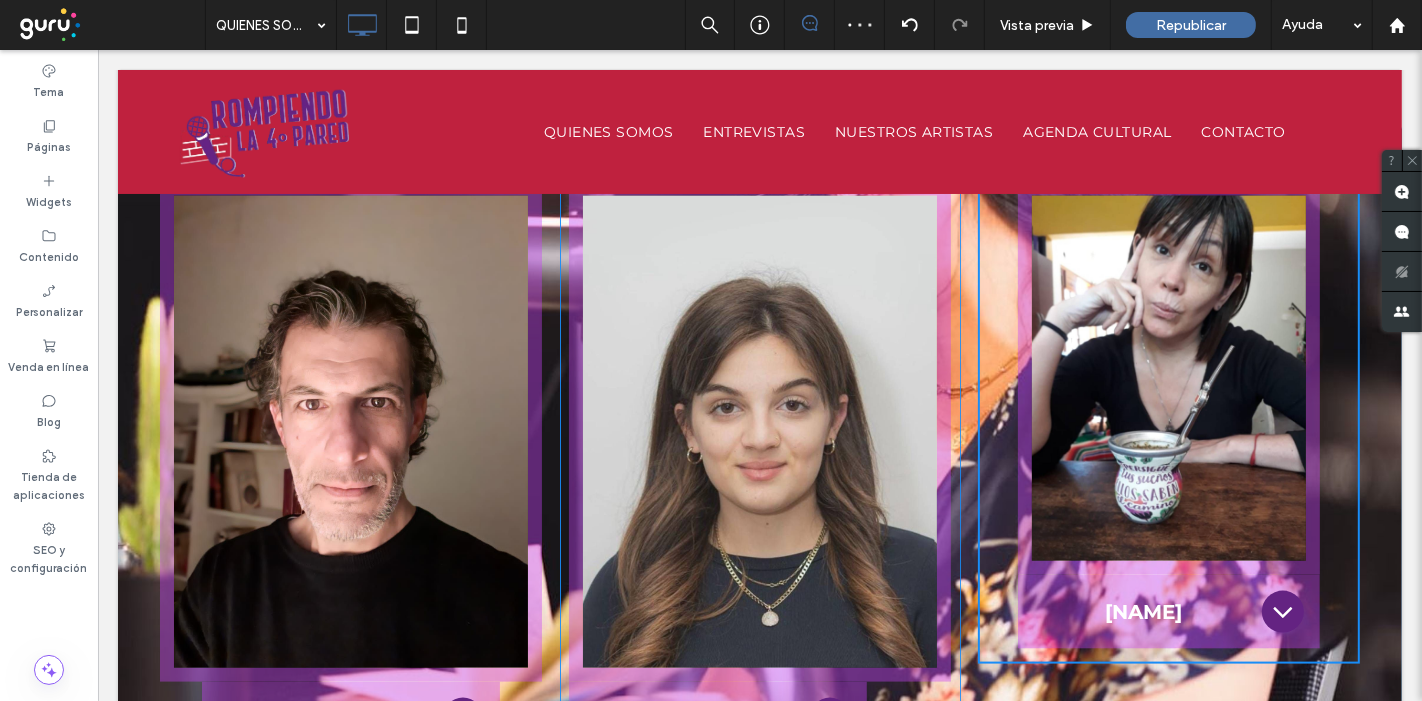 drag, startPoint x: 990, startPoint y: 277, endPoint x: 963, endPoint y: 318, distance: 49.09175 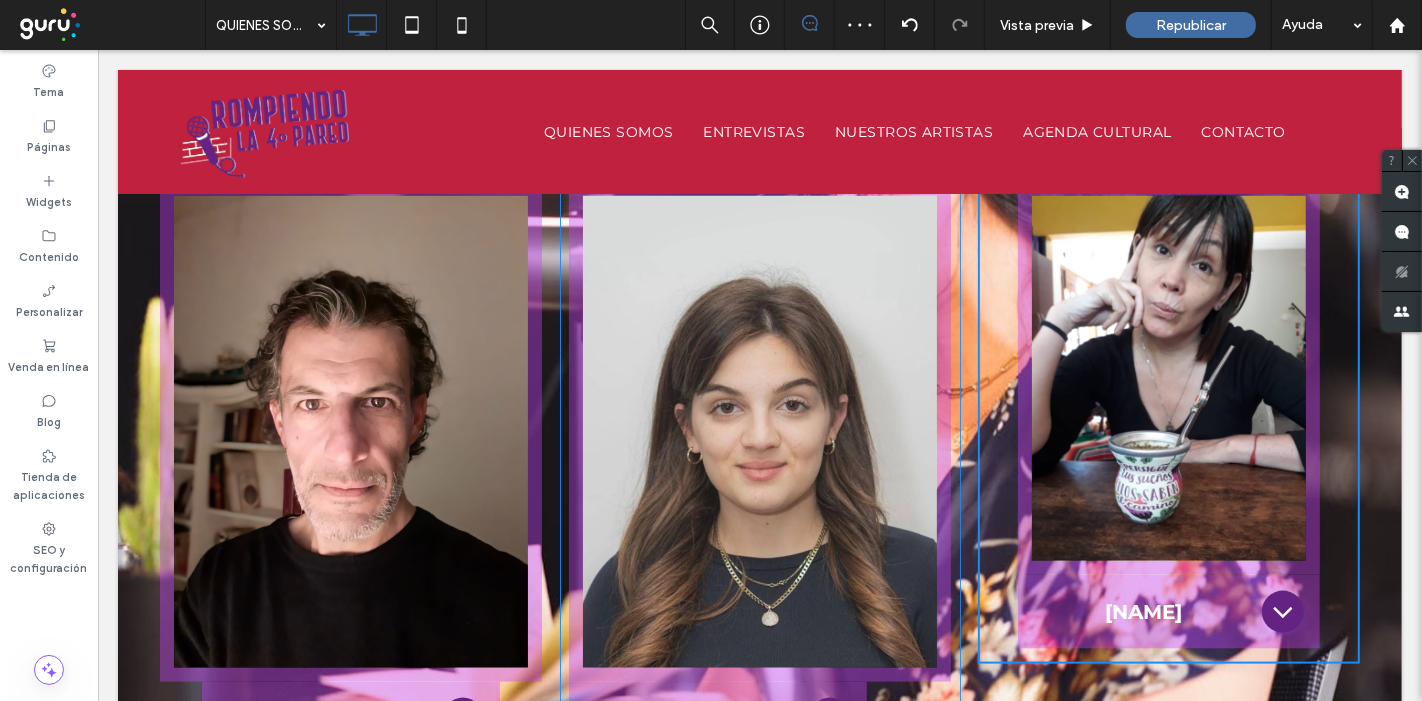 click on "Click To Paste     Click To Paste     Claudia Actriz, docente, locutora, periodista. Se formó en la escuela de teatro pcial de La Plata y actualmente sigue en la carrera Lic. en Dirección Escénica (UNA) Title or Question Describe the item or answer the question so that site visitors who are interested get more information. You can emphasize this text with bullets, italics or bold, and add links. Button Button" at bounding box center [1168, 415] 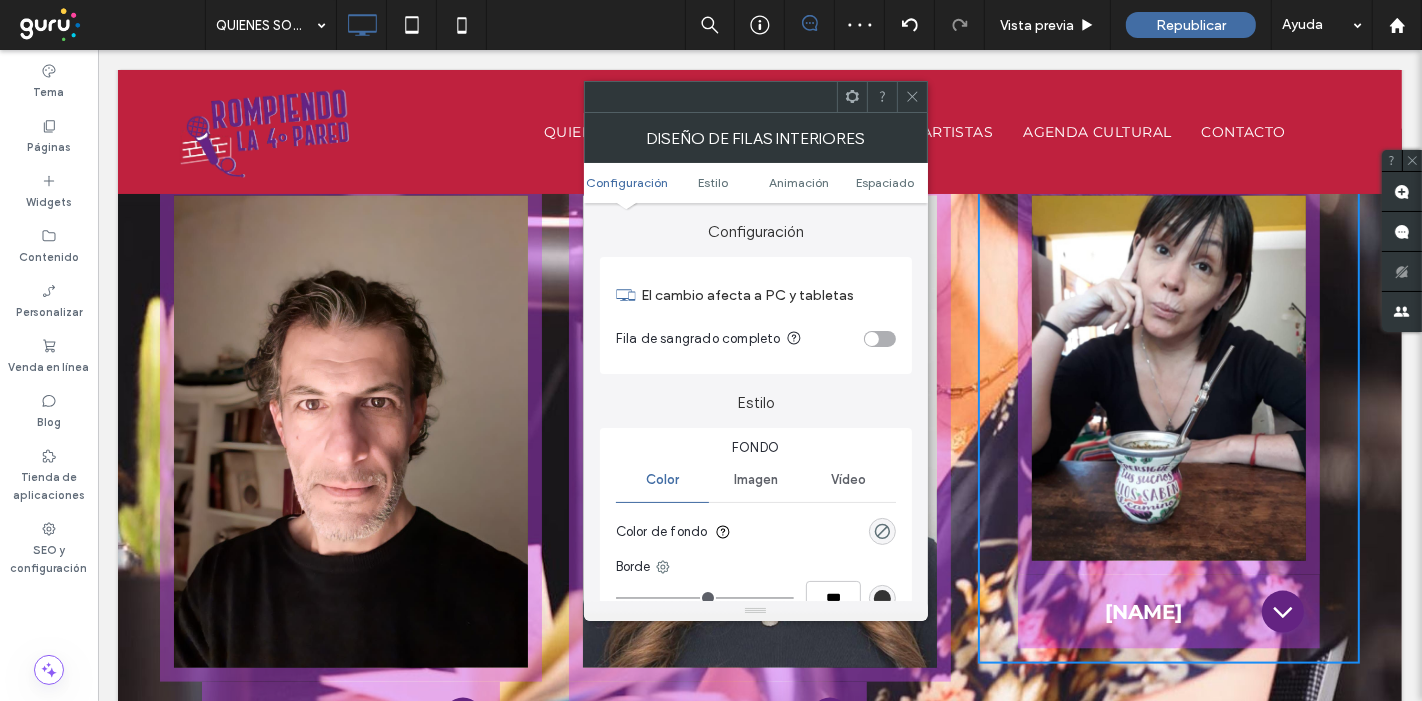 click at bounding box center [872, 339] 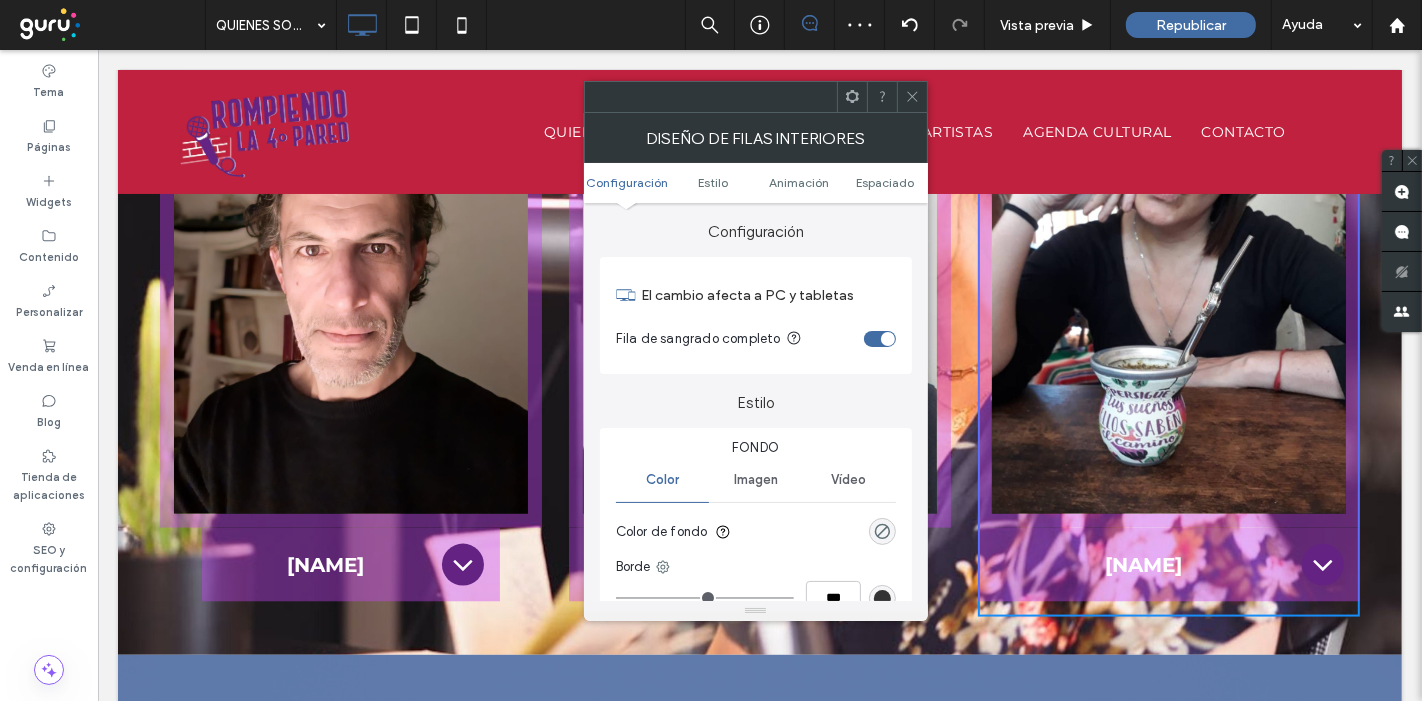 scroll, scrollTop: 2222, scrollLeft: 0, axis: vertical 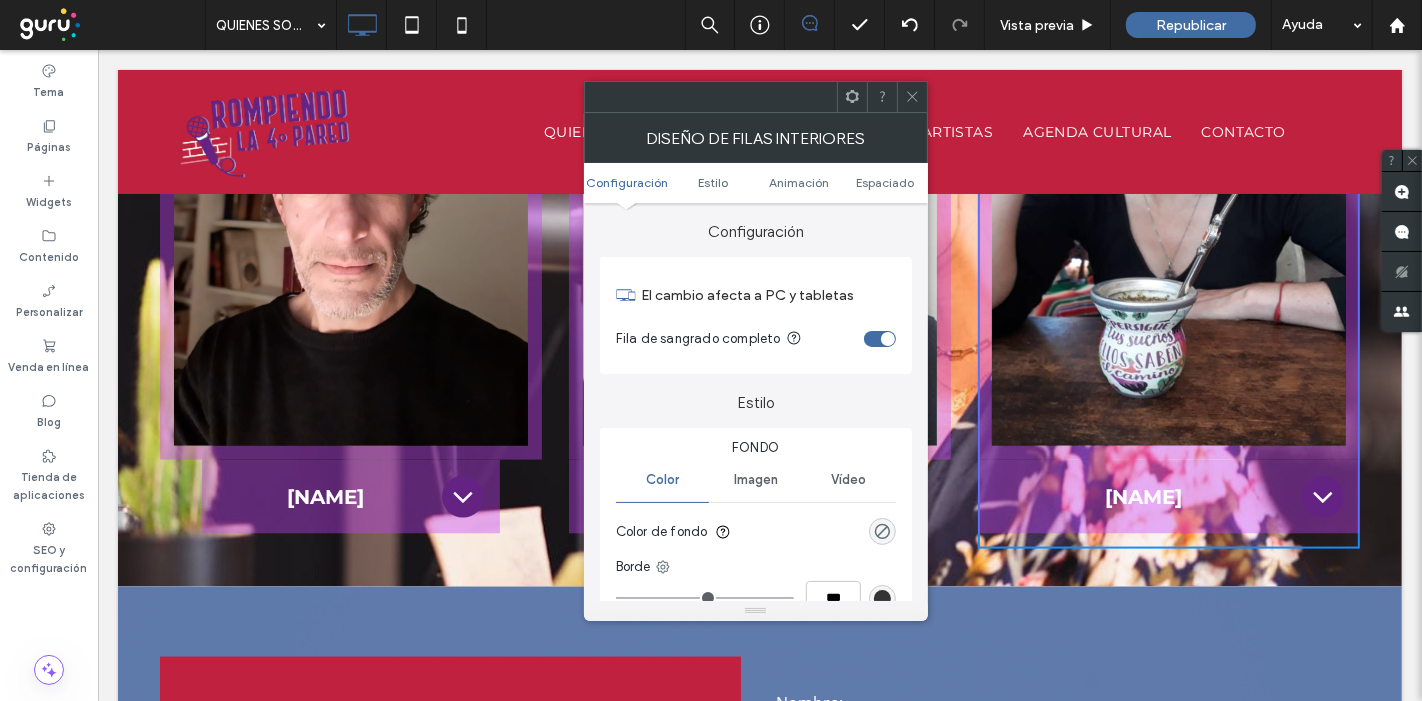 click at bounding box center [912, 97] 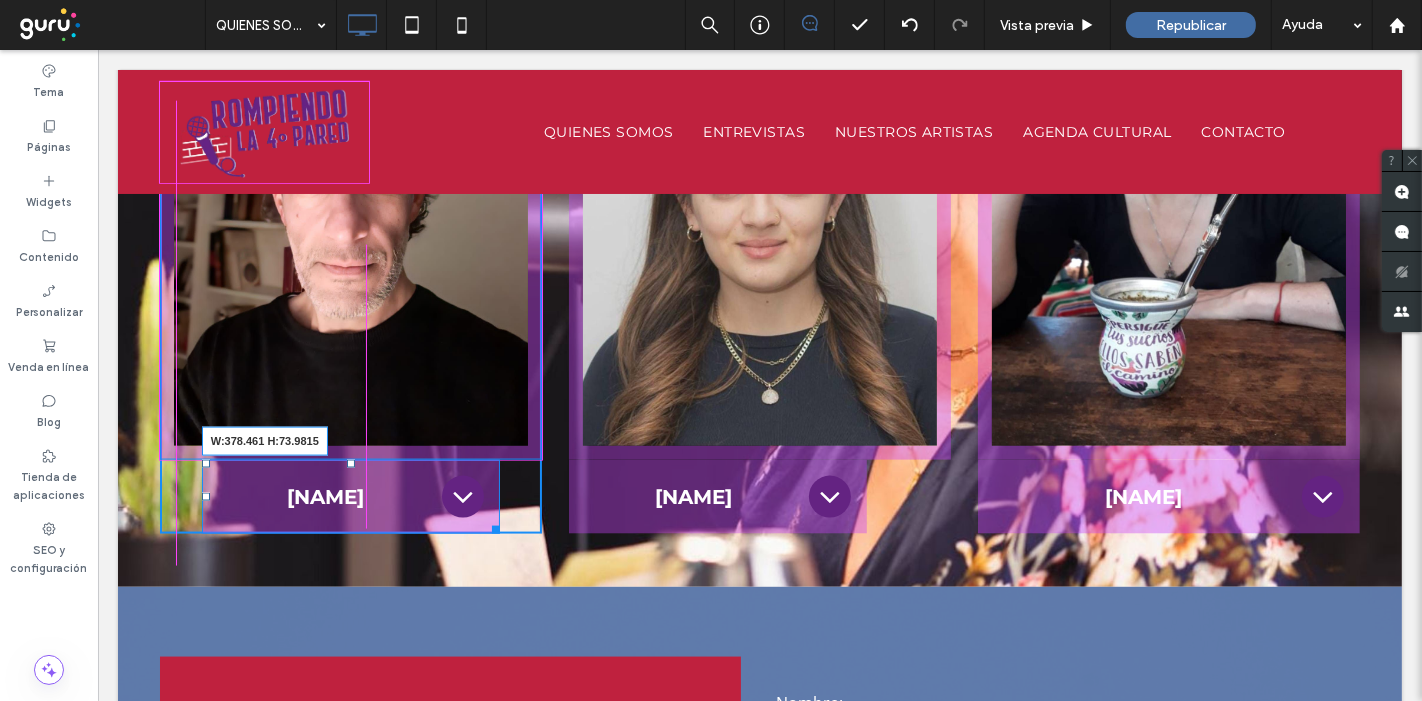 drag, startPoint x: 487, startPoint y: 544, endPoint x: 673, endPoint y: 625, distance: 202.87189 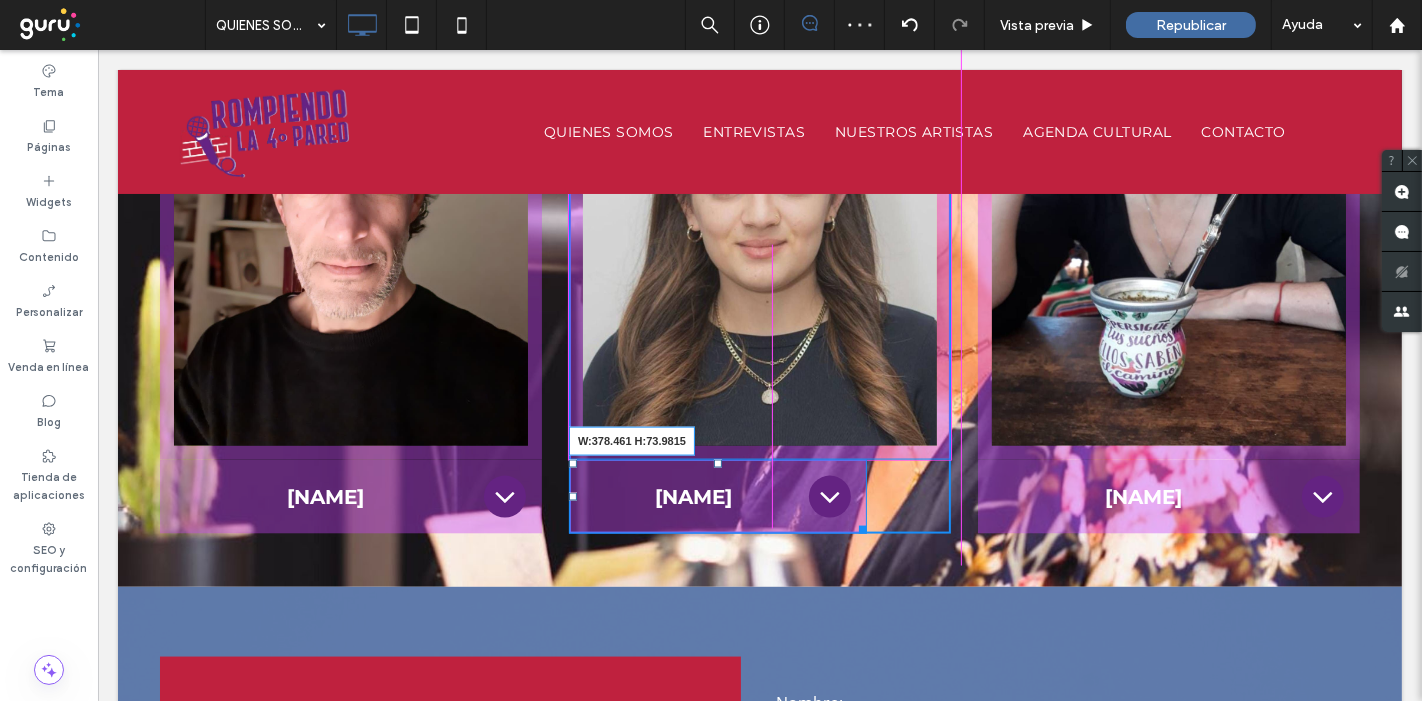 drag, startPoint x: 855, startPoint y: 541, endPoint x: 1151, endPoint y: 605, distance: 302.8399 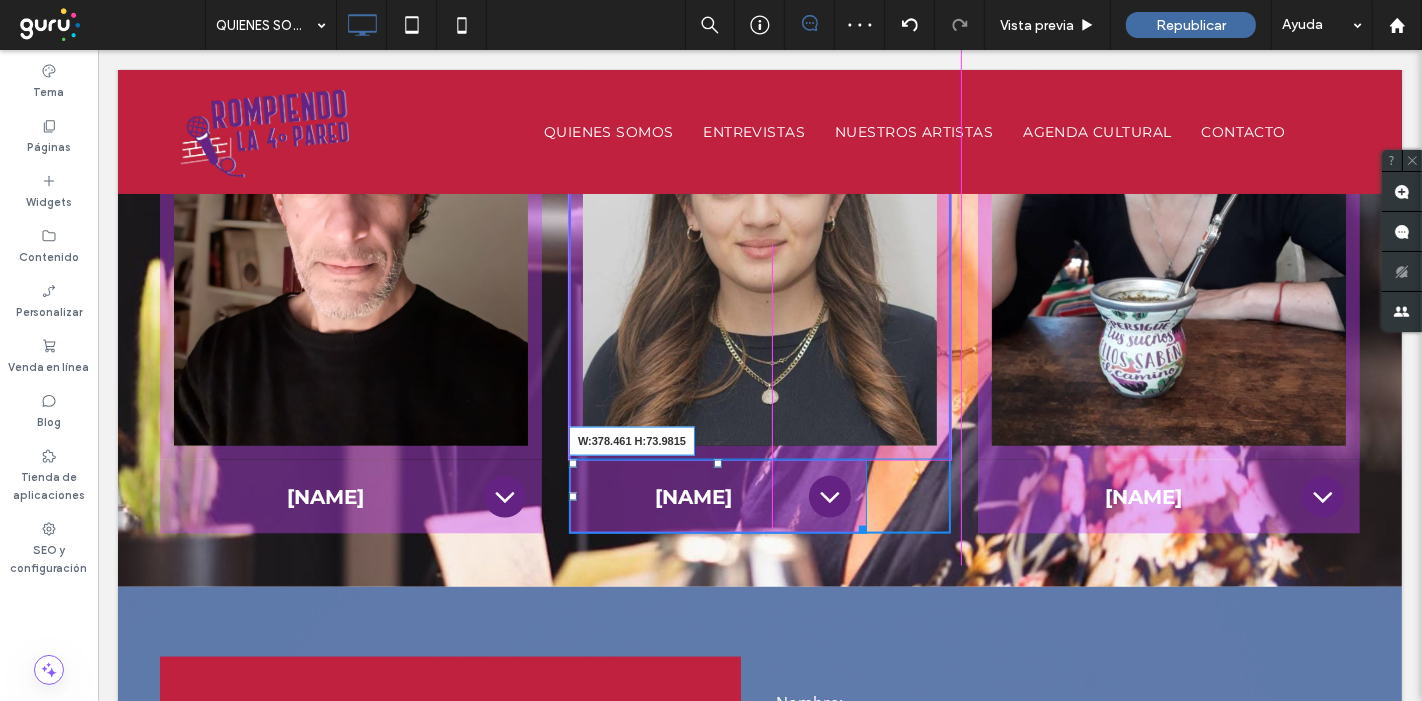 click on "Click To Paste     Click To Paste         Click To Paste     Click To Paste     Adrián Herrera Nació en Lomas de Zamora (Buenos Aires). Es actor, cantante y monologuista. Estudió, entre otros, con Guillermo Ben Hassan, Germán Akis y Raúl Serrano. Bajo la dirección de este último, integró como actor y cantante el elenco de "La Madre" de Bertolt Brecht y “Gloucester y sus hijos”. Actuó en numerosas obras como "Cumbia, morena, cumbia", "Imperceptibles...el hallazgo" de Mirta Morutto, "He visto a Dios", sainetes y obras musicales con Walter Yonsky, etc. Como monologuista, integró de forma estable el repertorio de "Remember Pub" y llevó adelante el espectáculo "La Comiquería" en el Teatro Arlequino. Con "Los argentinos descendemos de los barcos" de Ben Hassan, participó del Festival Internacional de La Habana. Title or Question Button Button
Click To Paste     Click To Paste
Click To Paste     Click To Paste     Brisa Curto Title or Question Button Button" at bounding box center [759, 247] 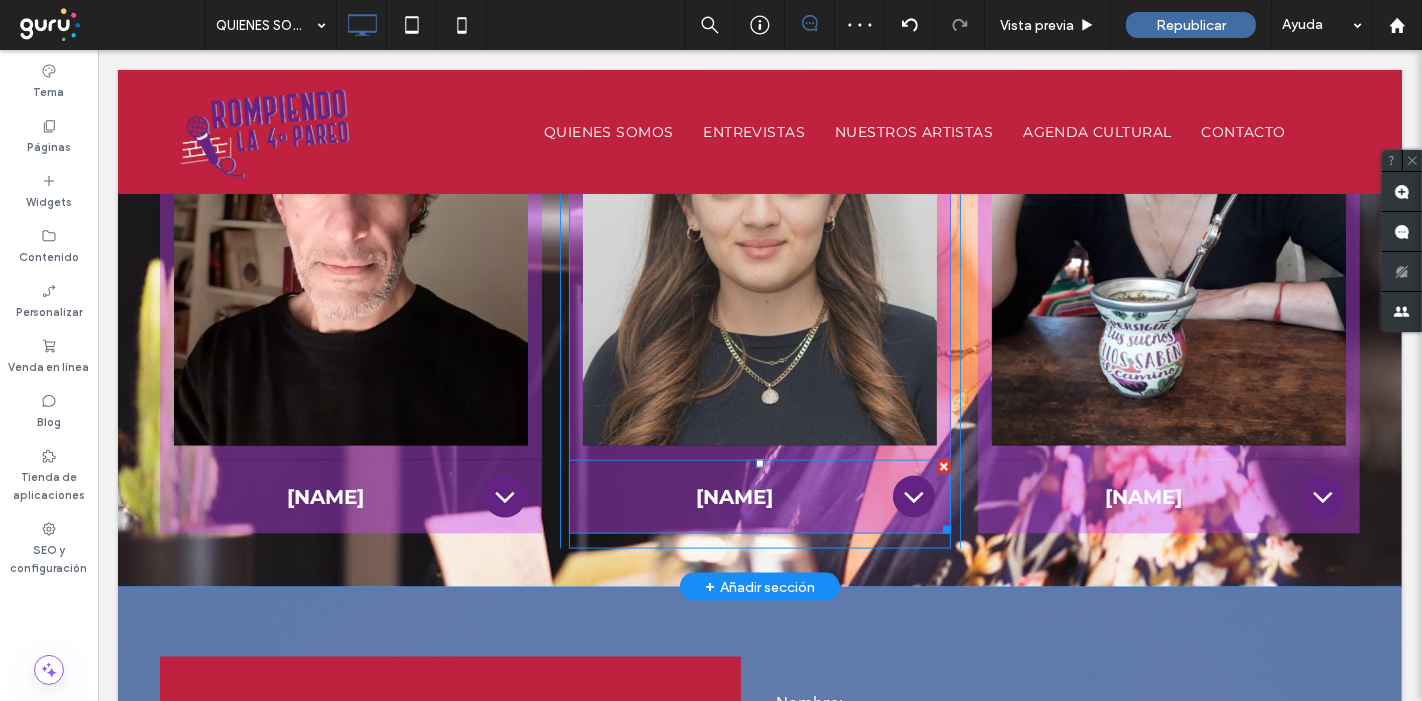 click on "Brisa Curto" at bounding box center [734, 497] 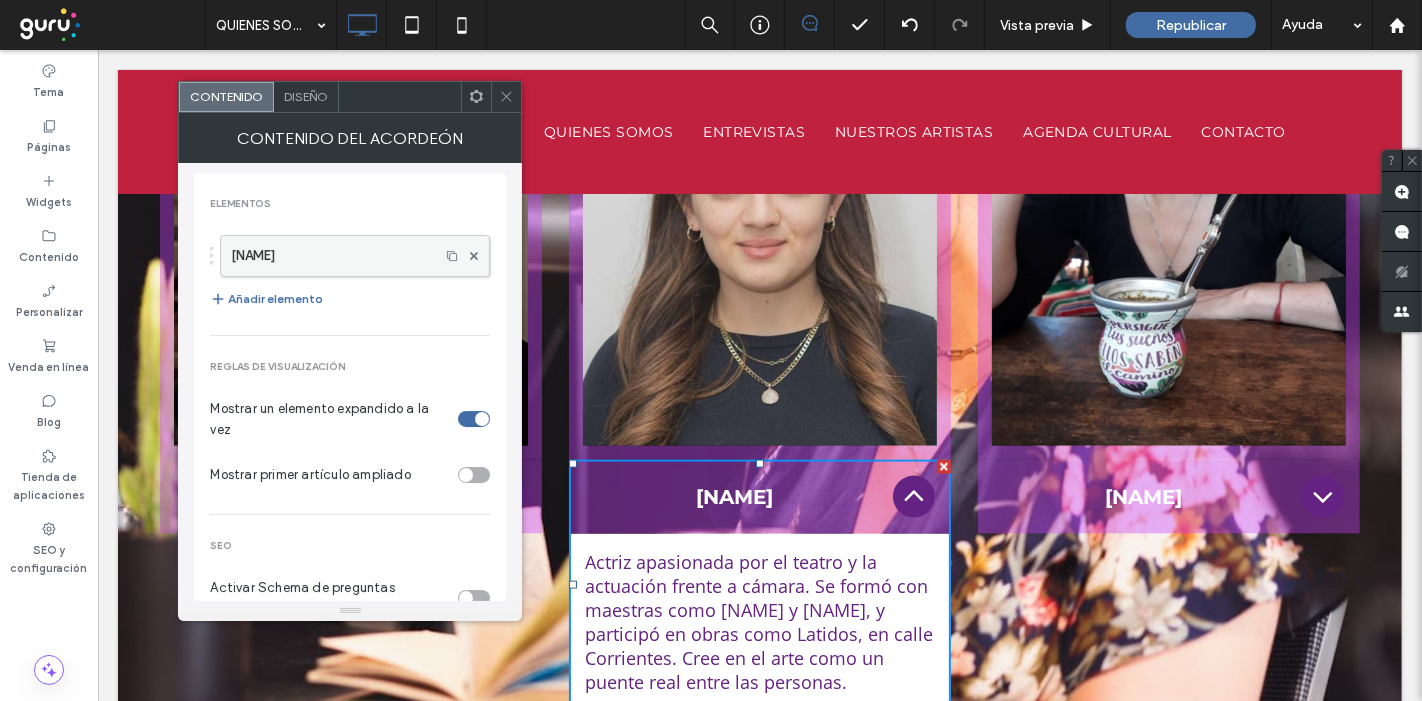 click on "Brisa Curto" at bounding box center [330, 256] 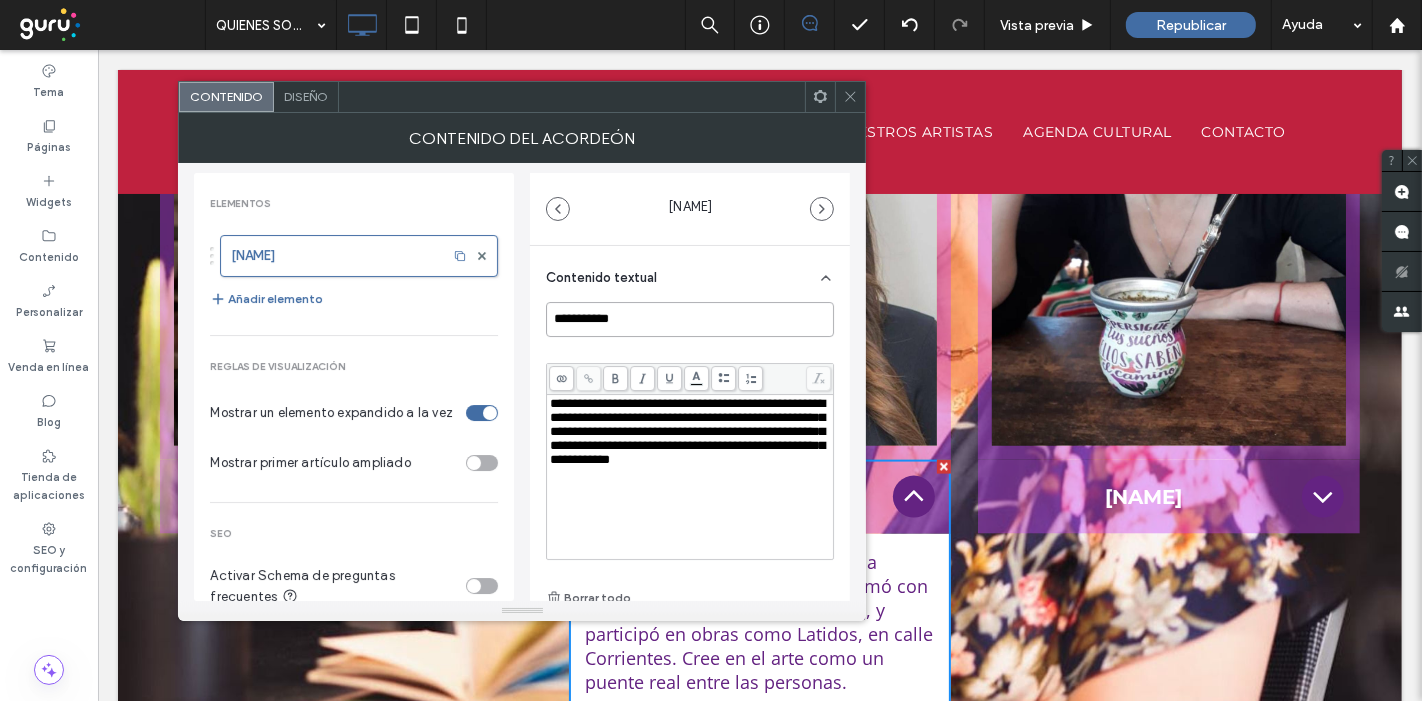 click on "**********" at bounding box center (690, 319) 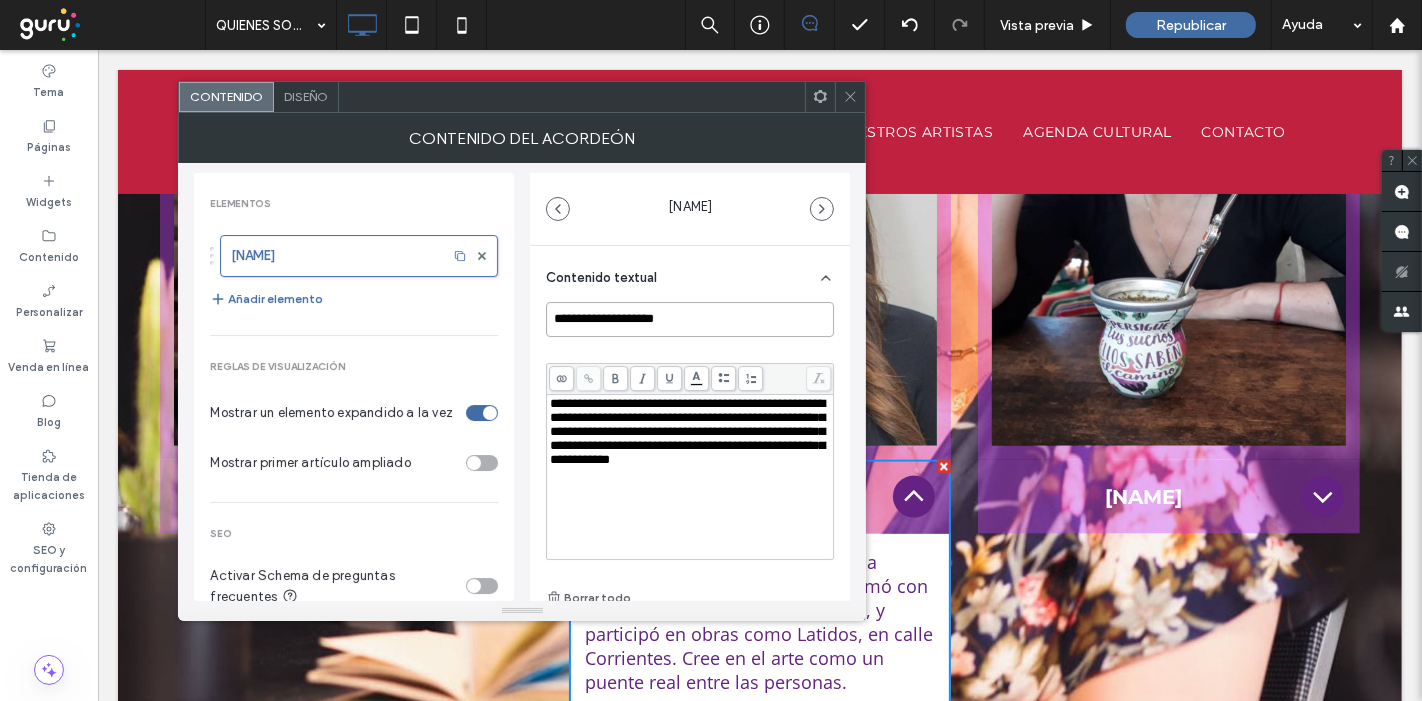 type on "**********" 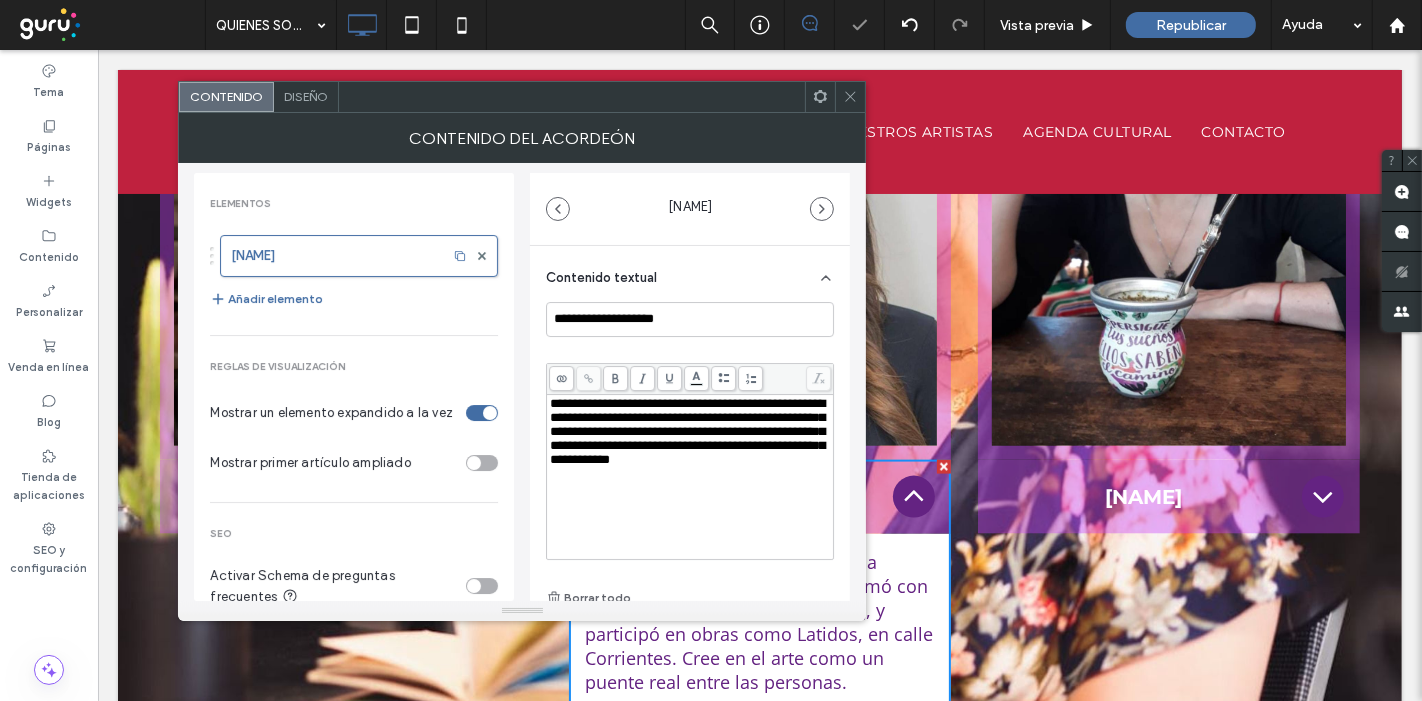 click on "Diseño" at bounding box center (306, 96) 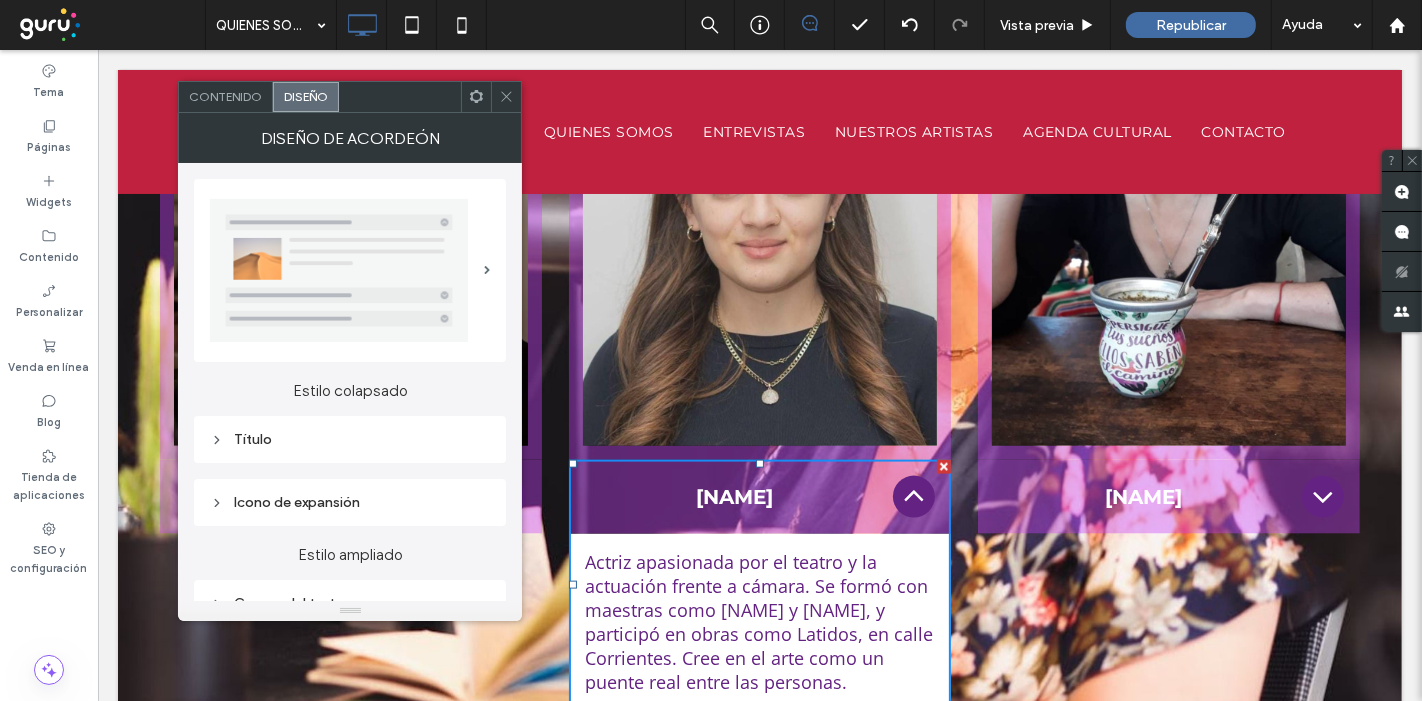 click 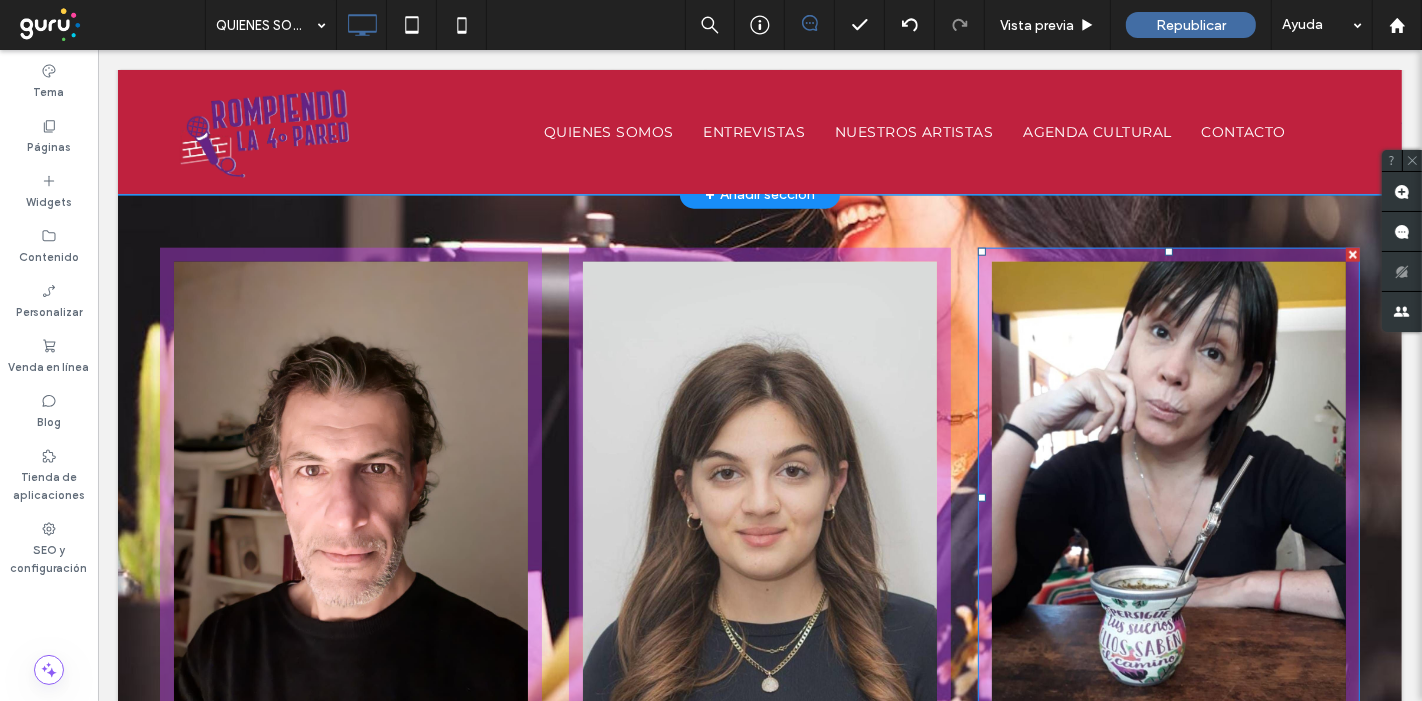 scroll, scrollTop: 2000, scrollLeft: 0, axis: vertical 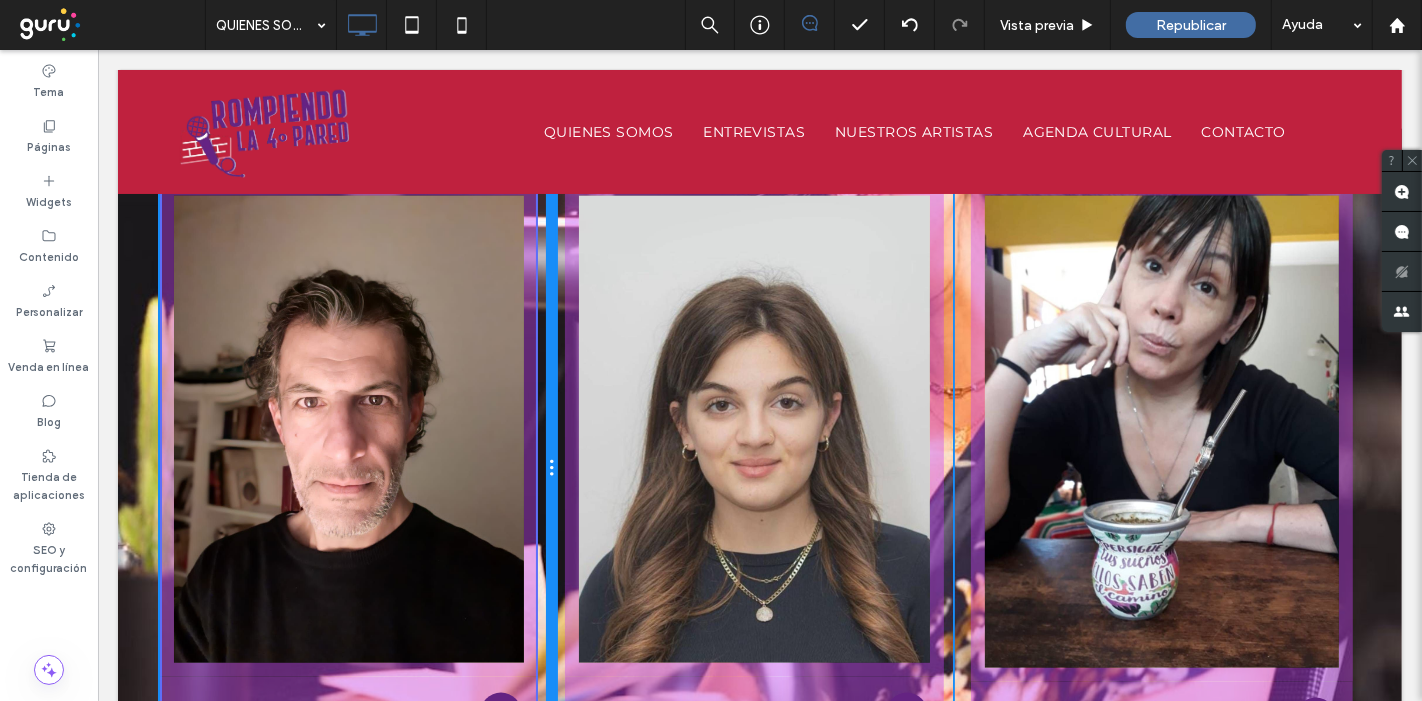 drag, startPoint x: 548, startPoint y: 454, endPoint x: 523, endPoint y: 454, distance: 25 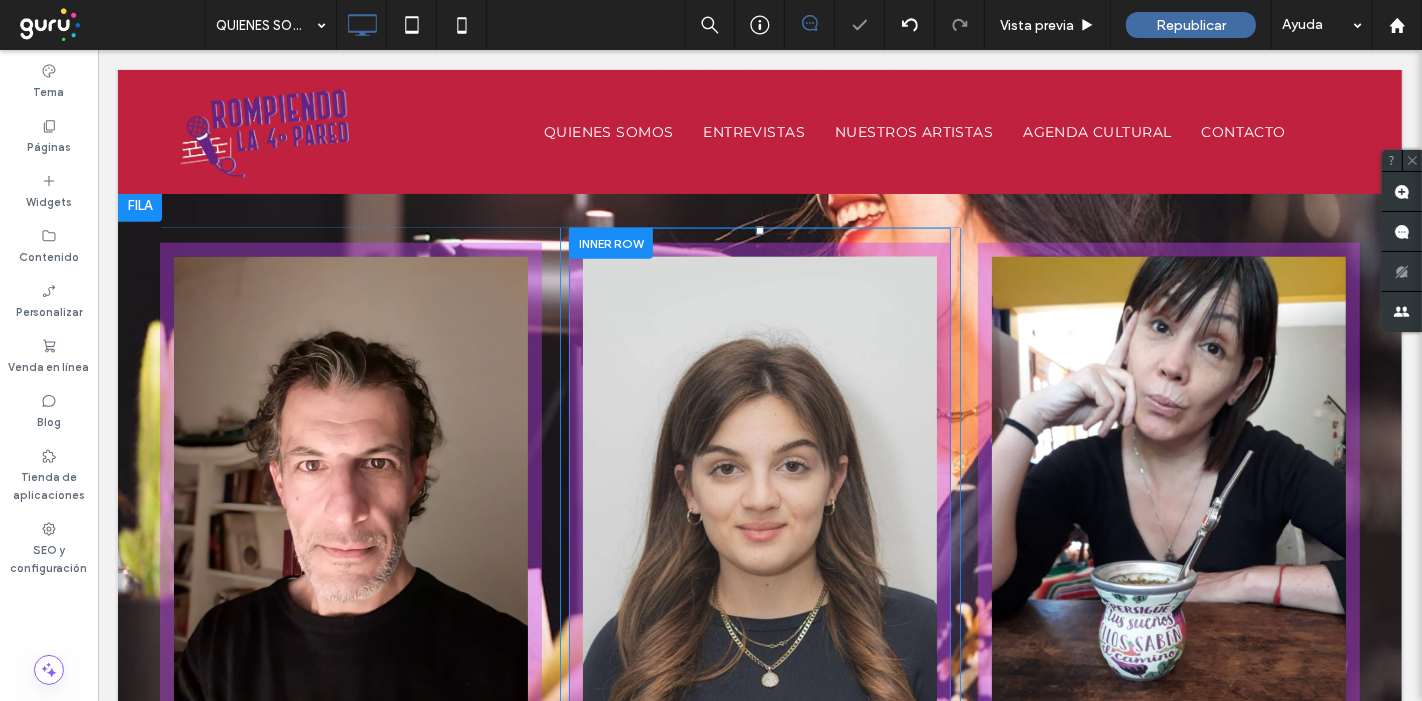 scroll, scrollTop: 1777, scrollLeft: 0, axis: vertical 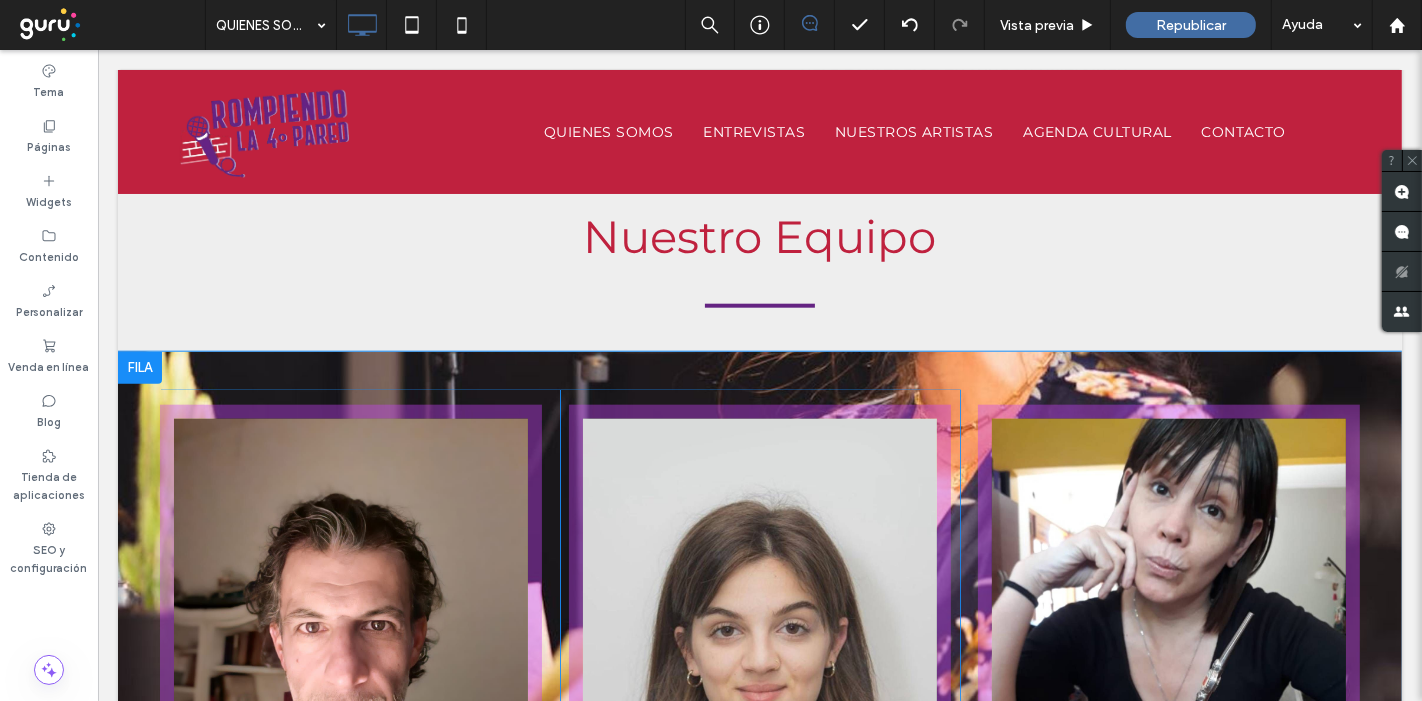 click on "Click To Paste     Click To Paste         Click To Paste     Click To Paste     Adrián Herrera Nació en Lomas de Zamora (Buenos Aires). Es actor, cantante y monologuista. Estudió, entre otros, con Guillermo Ben Hassan, Germán Akis y Raúl Serrano. Bajo la dirección de este último, integró como actor y cantante el elenco de "La Madre" de Bertolt Brecht y “Gloucester y sus hijos”. Actuó en numerosas obras como "Cumbia, morena, cumbia", "Imperceptibles...el hallazgo" de Mirta Morutto, "He visto a Dios", sainetes y obras musicales con Walter Yonsky, etc. Como monologuista, integró de forma estable el repertorio de "Remember Pub" y llevó adelante el espectáculo "La Comiquería" en el Teatro Arlequino. Con "Los argentinos descendemos de los barcos" de Ben Hassan, participó del Festival Internacional de La Habana. Title or Question Button Button" at bounding box center (359, 692) 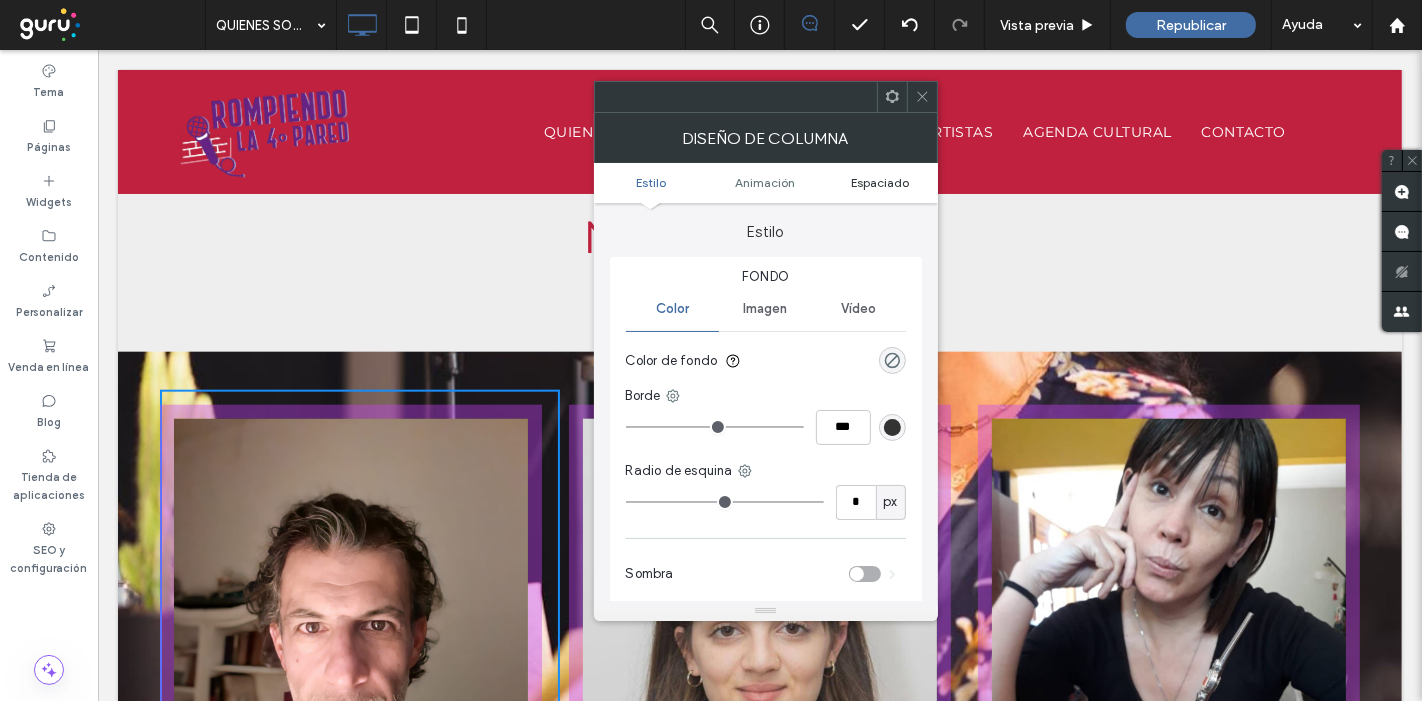 click on "Espaciado" at bounding box center [880, 182] 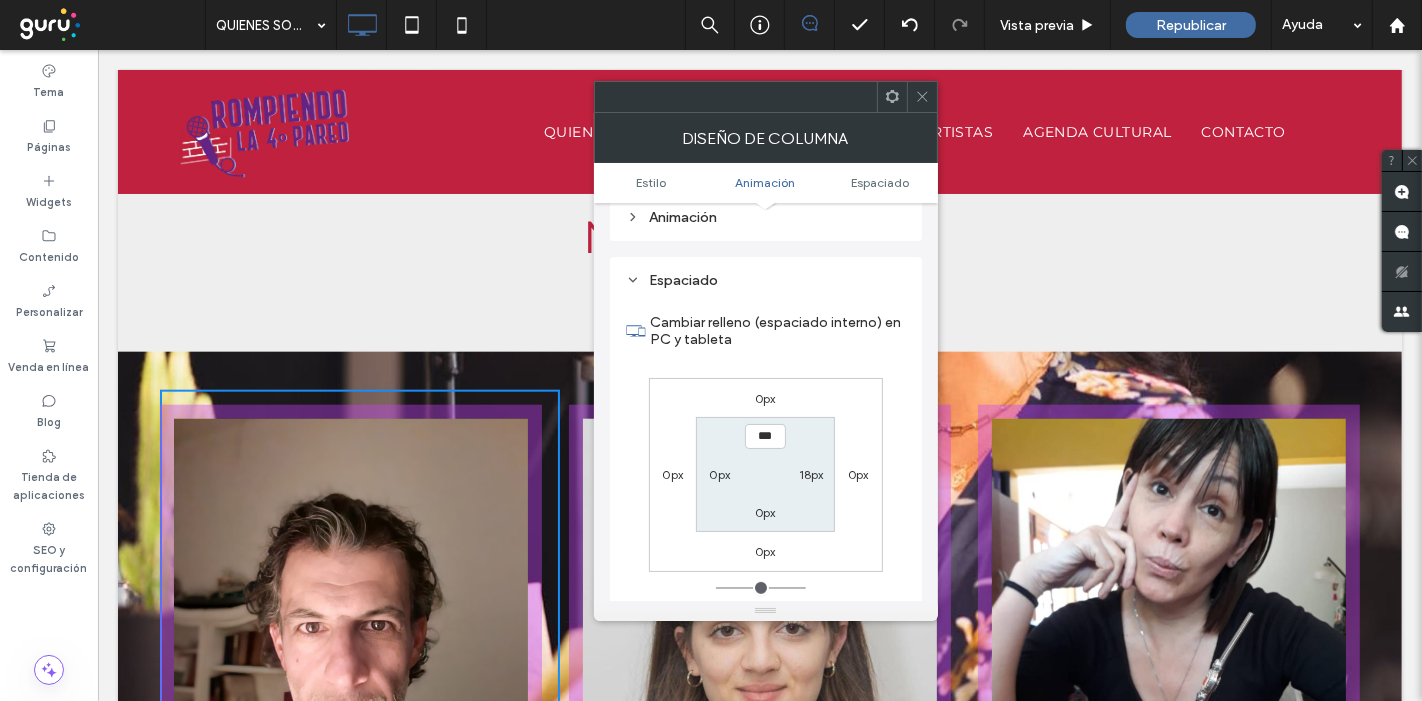 scroll, scrollTop: 468, scrollLeft: 0, axis: vertical 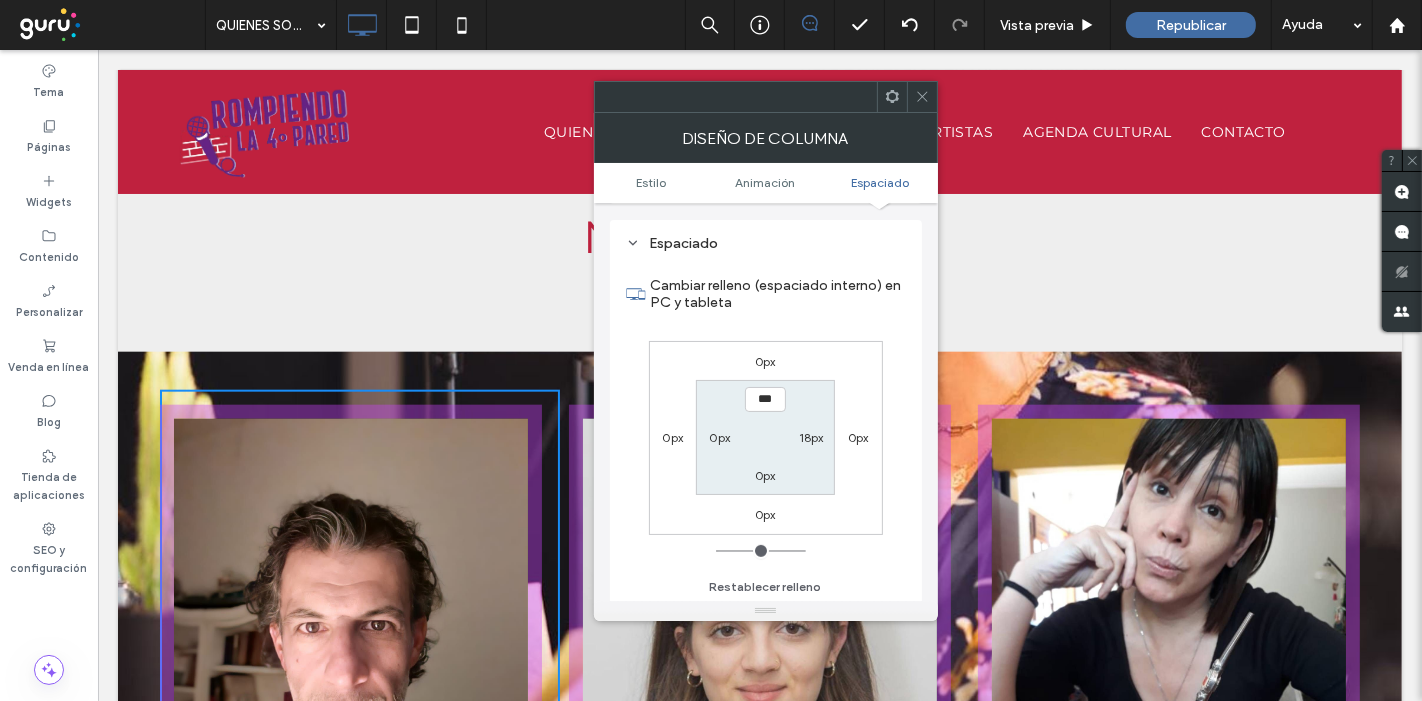 click 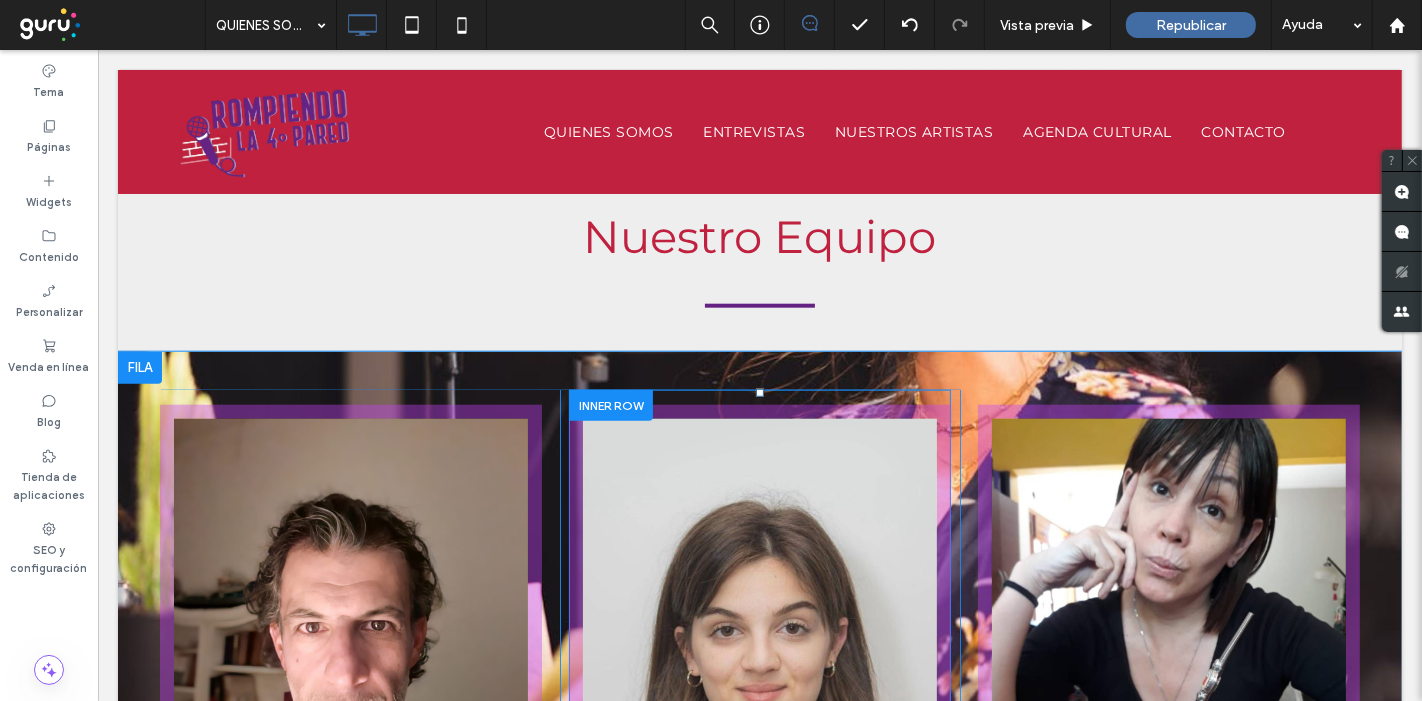 click on "Click To Paste     Click To Paste     Brisa Agostina Curto Actriz apasionada por el teatro y la actuación frente a cámara. Se formó con maestras como Ile Rippel y Claude Limonoff, y participó en obras como Latidos, en calle Corrientes. Cree en el arte como un puente real entre las personas. Title or Question Describe the item or answer the question so that site visitors who are interested get more information. You can emphasize this text with bullets, italics or bold, and add links. Button Button" at bounding box center [759, 692] 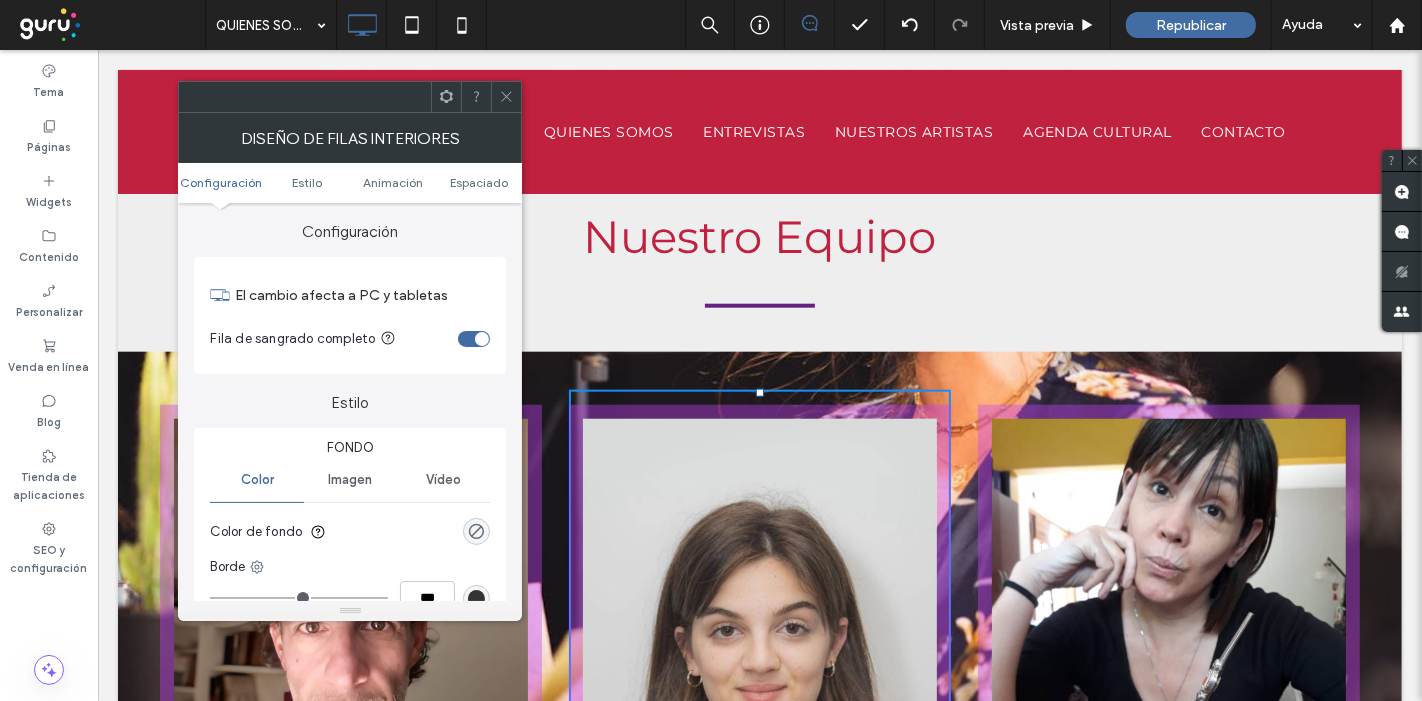 click 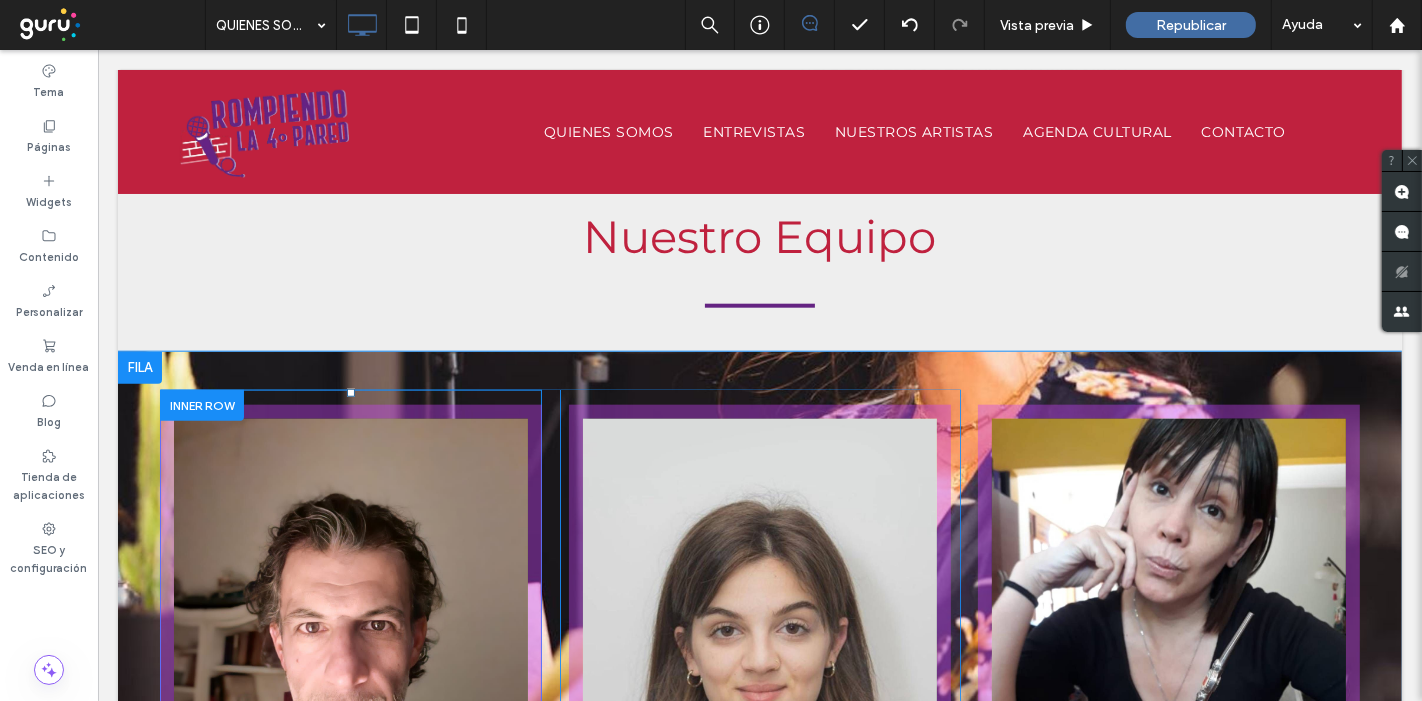 click on "Click To Paste     Click To Paste     Adrián Herrera Nació en Lomas de Zamora (Buenos Aires). Es actor, cantante y monologuista. Estudió, entre otros, con Guillermo Ben Hassan, Germán Akis y Raúl Serrano. Bajo la dirección de este último, integró como actor y cantante el elenco de "La Madre" de Bertolt Brecht y “Gloucester y sus hijos”. Actuó en numerosas obras como "Cumbia, morena, cumbia", "Imperceptibles...el hallazgo" de Mirta Morutto, "He visto a Dios", sainetes y obras musicales con Walter Yonsky, etc. Como monologuista, integró de forma estable el repertorio de "Remember Pub" y llevó adelante el espectáculo "La Comiquería" en el Teatro Arlequino. Con "Los argentinos descendemos de los barcos" de Ben Hassan, participó del Festival Internacional de La Habana. Title or Question Describe the item or answer the question so that site visitors who are interested get more information. You can emphasize this text with bullets, italics or bold, and add links. Button Button" at bounding box center (350, 692) 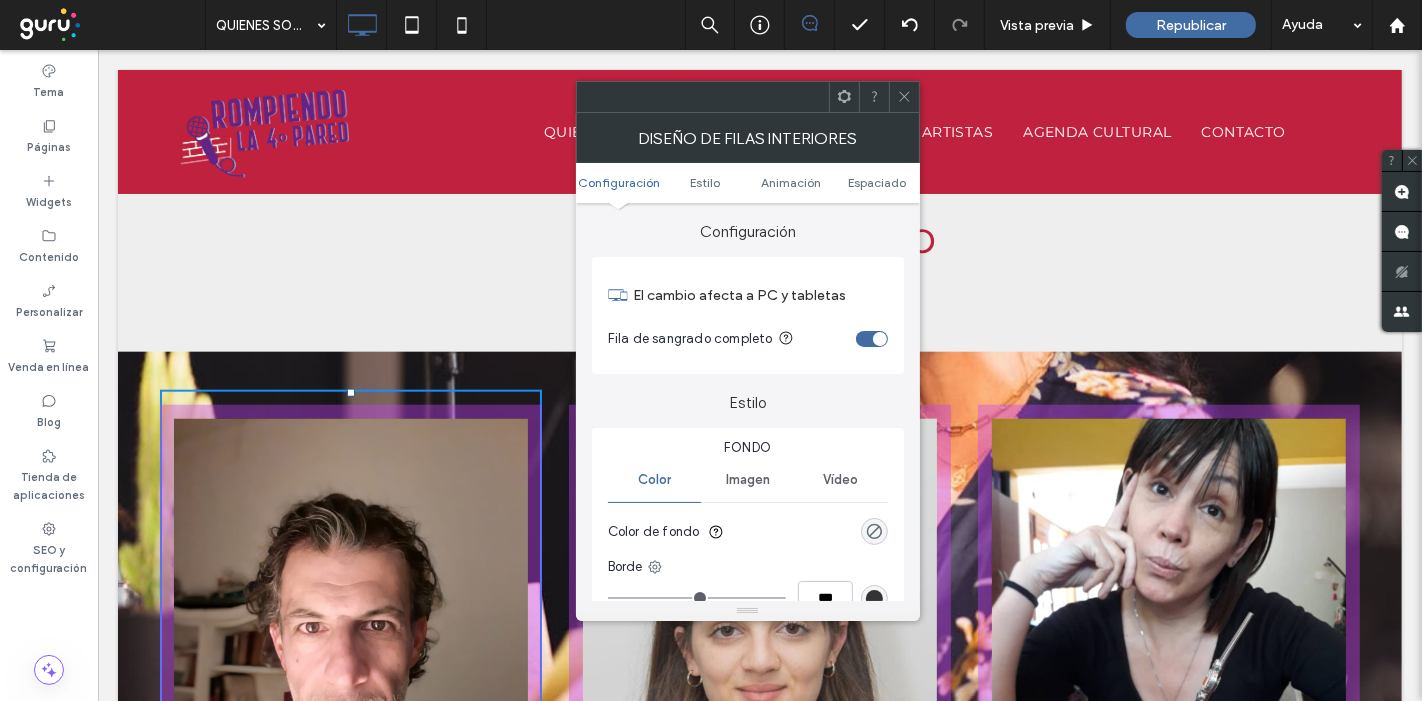 drag, startPoint x: 905, startPoint y: 101, endPoint x: 771, endPoint y: 218, distance: 177.89041 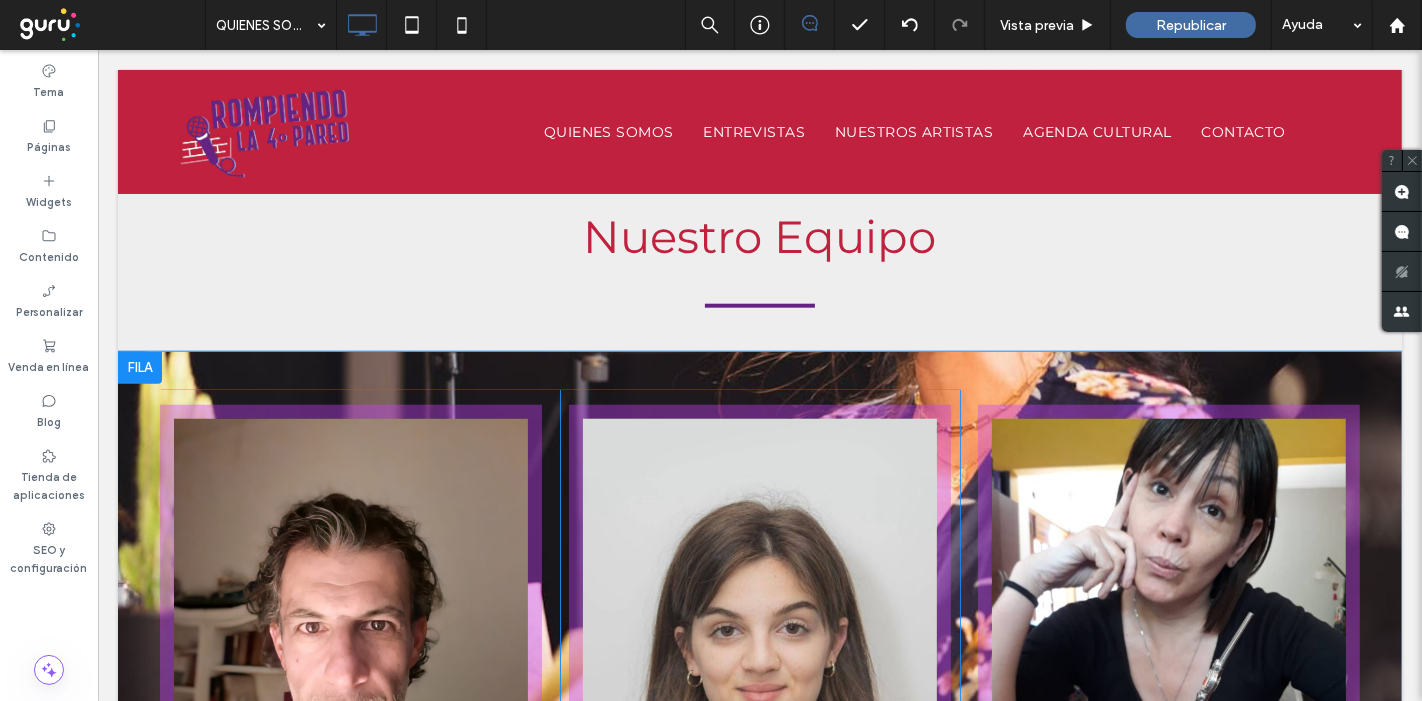 click on "Click To Paste     Click To Paste         Click To Paste     Click To Paste     Adrián Herrera Nació en Lomas de Zamora (Buenos Aires). Es actor, cantante y monologuista. Estudió, entre otros, con Guillermo Ben Hassan, Germán Akis y Raúl Serrano. Bajo la dirección de este último, integró como actor y cantante el elenco de "La Madre" de Bertolt Brecht y “Gloucester y sus hijos”. Actuó en numerosas obras como "Cumbia, morena, cumbia", "Imperceptibles...el hallazgo" de Mirta Morutto, "He visto a Dios", sainetes y obras musicales con Walter Yonsky, etc. Como monologuista, integró de forma estable el repertorio de "Remember Pub" y llevó adelante el espectáculo "La Comiquería" en el Teatro Arlequino. Con "Los argentinos descendemos de los barcos" de Ben Hassan, participó del Festival Internacional de La Habana. Title or Question Button Button" at bounding box center (359, 692) 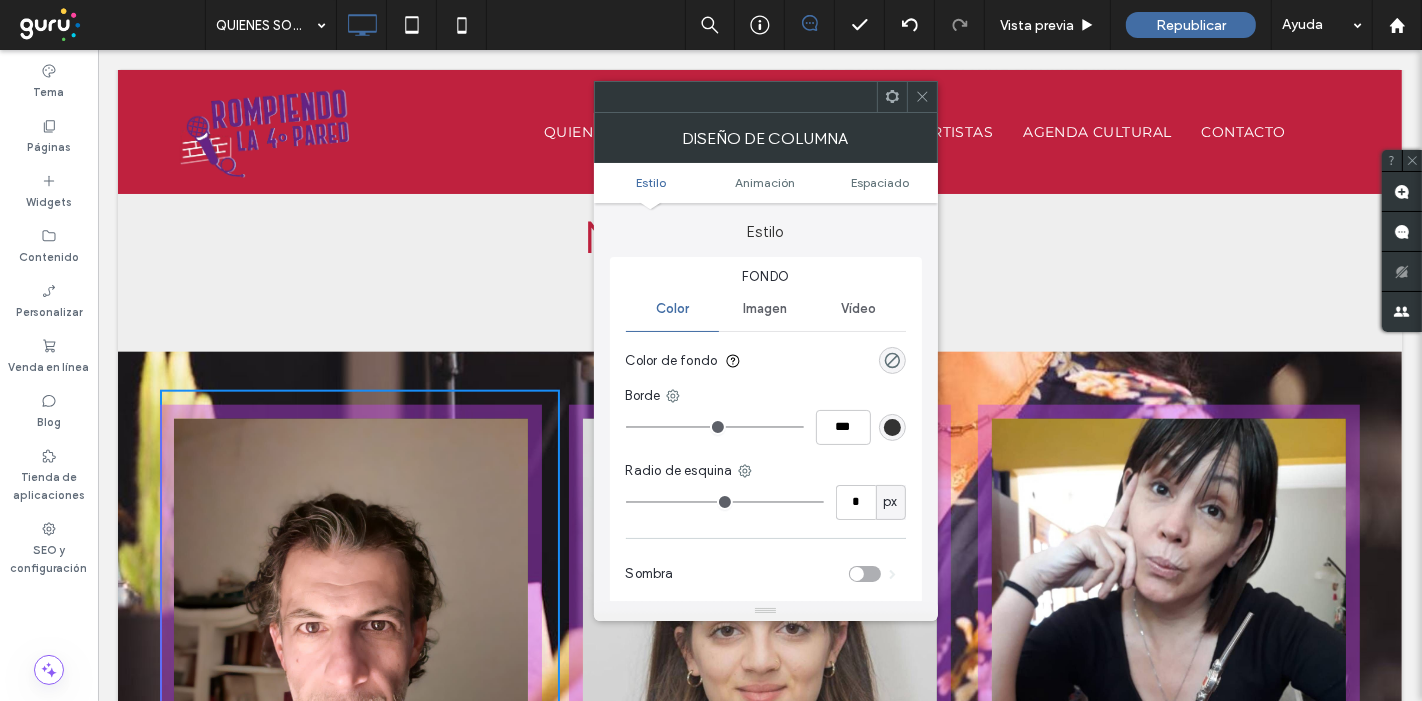 click 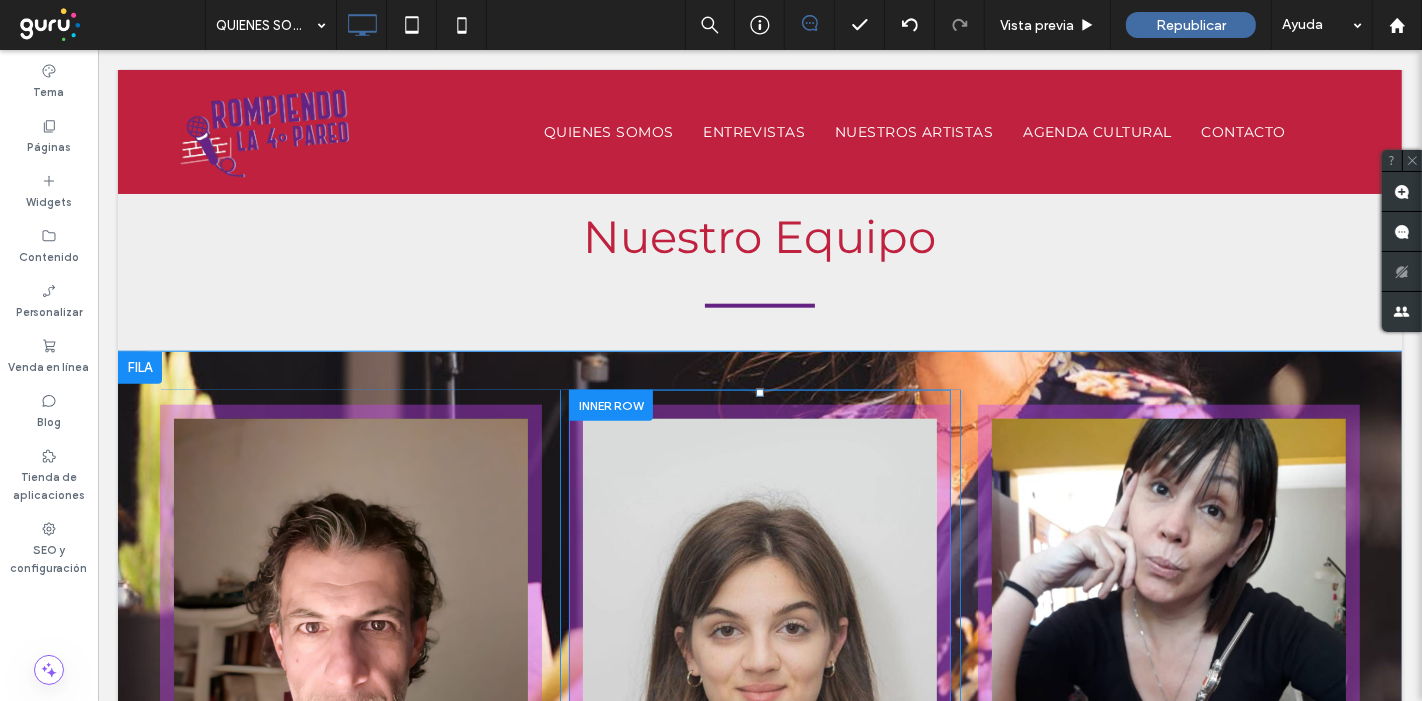 click at bounding box center (610, 405) 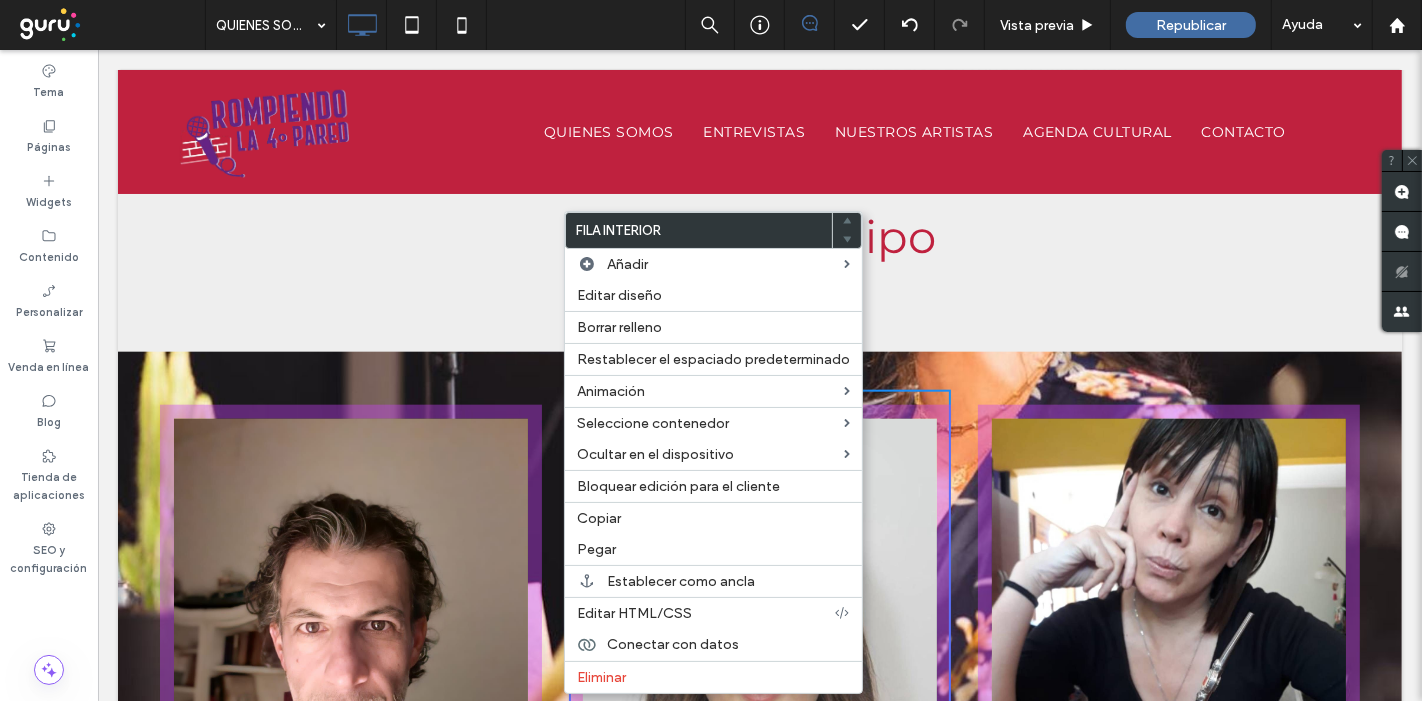 click on "Click To Paste     Click To Paste       Nuestro Equipo
Fila + Añadir sección" at bounding box center [759, 236] 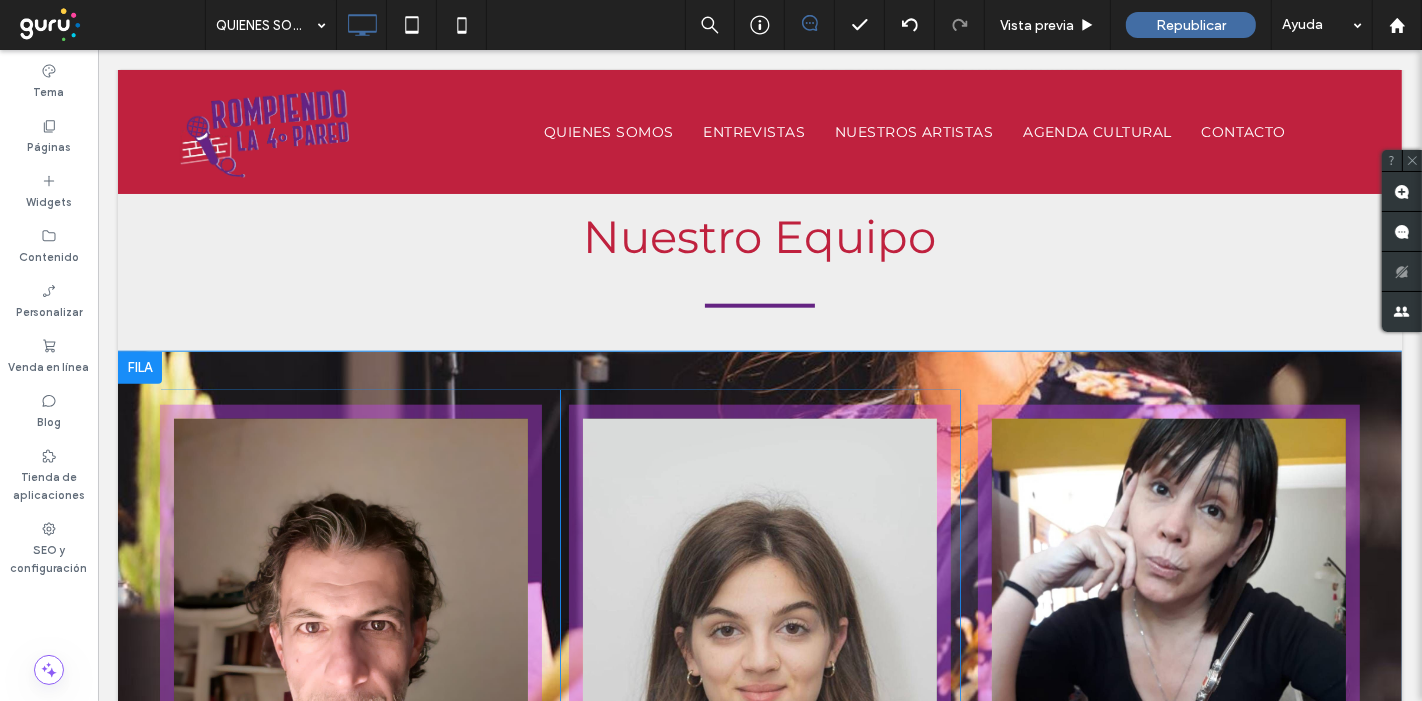 click on "Click To Paste     Click To Paste
Click To Paste     Click To Paste     Brisa Agostina Curto Actriz apasionada por el teatro y la actuación frente a cámara. Se formó con maestras como Ile Rippel y Claude Limonoff, y participó en obras como Latidos, en calle Corrientes. Cree en el arte como un puente real entre las personas. Title or Question Describe the item or answer the question so that site visitors who are interested get more information. You can emphasize this text with bullets, italics or bold, and add links. Button Button" at bounding box center (759, 692) 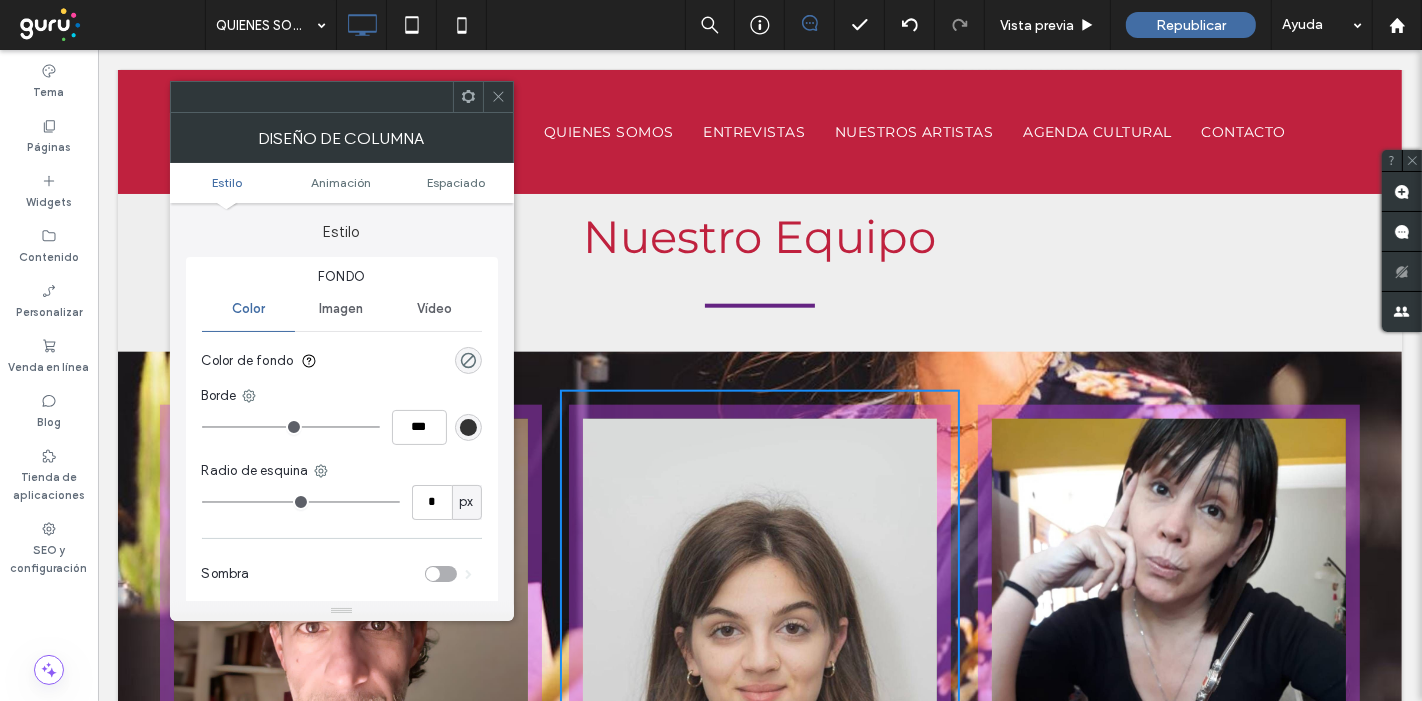 click 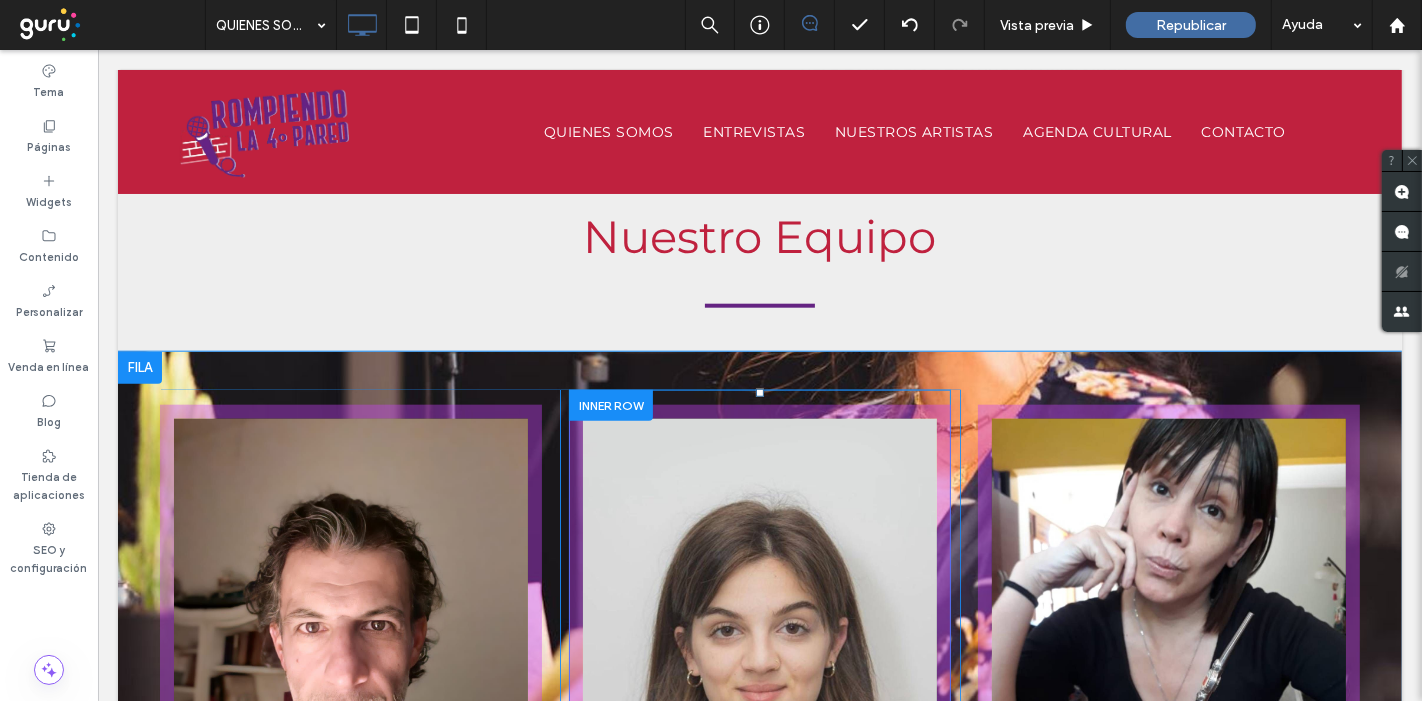 click on "Click To Paste     Click To Paste     Brisa Agostina Curto Actriz apasionada por el teatro y la actuación frente a cámara. Se formó con maestras como Ile Rippel y Claude Limonoff, y participó en obras como Latidos, en calle Corrientes. Cree en el arte como un puente real entre las personas. Title or Question Describe the item or answer the question so that site visitors who are interested get more information. You can emphasize this text with bullets, italics or bold, and add links. Button Button" at bounding box center (759, 692) 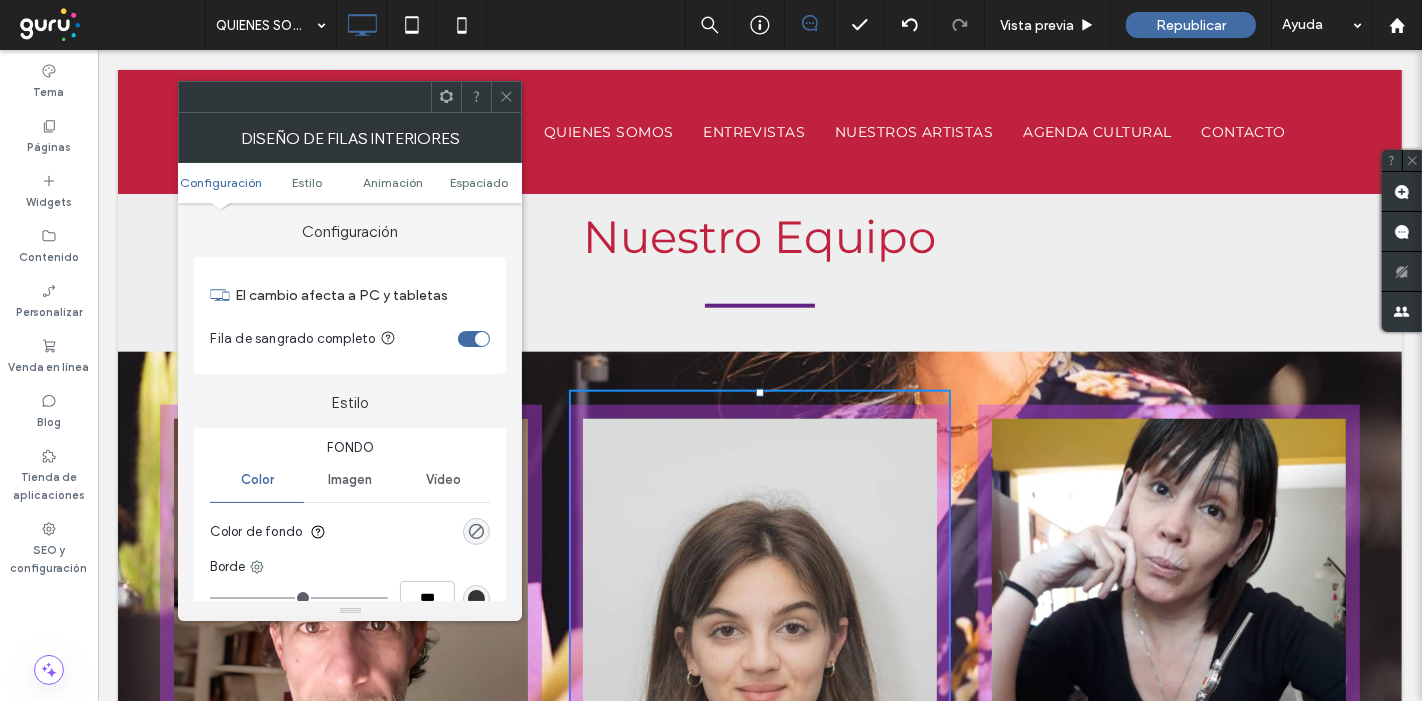 click 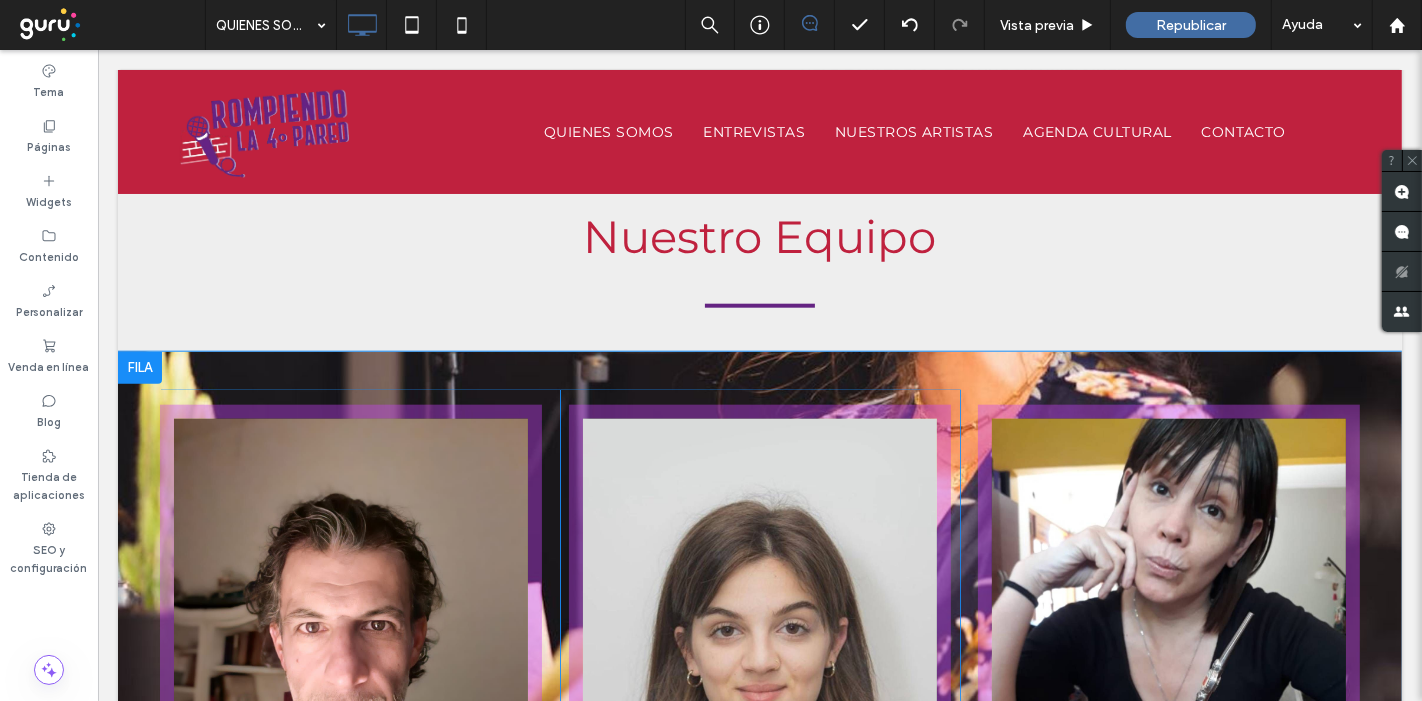 click on "Click To Paste     Click To Paste         Click To Paste     Click To Paste     Adrián Herrera Nació en Lomas de Zamora (Buenos Aires). Es actor, cantante y monologuista. Estudió, entre otros, con Guillermo Ben Hassan, Germán Akis y Raúl Serrano. Bajo la dirección de este último, integró como actor y cantante el elenco de "La Madre" de Bertolt Brecht y “Gloucester y sus hijos”. Actuó en numerosas obras como "Cumbia, morena, cumbia", "Imperceptibles...el hallazgo" de Mirta Morutto, "He visto a Dios", sainetes y obras musicales con Walter Yonsky, etc. Como monologuista, integró de forma estable el repertorio de "Remember Pub" y llevó adelante el espectáculo "La Comiquería" en el Teatro Arlequino. Con "Los argentinos descendemos de los barcos" de Ben Hassan, participó del Festival Internacional de La Habana. Title or Question Button Button" at bounding box center (359, 692) 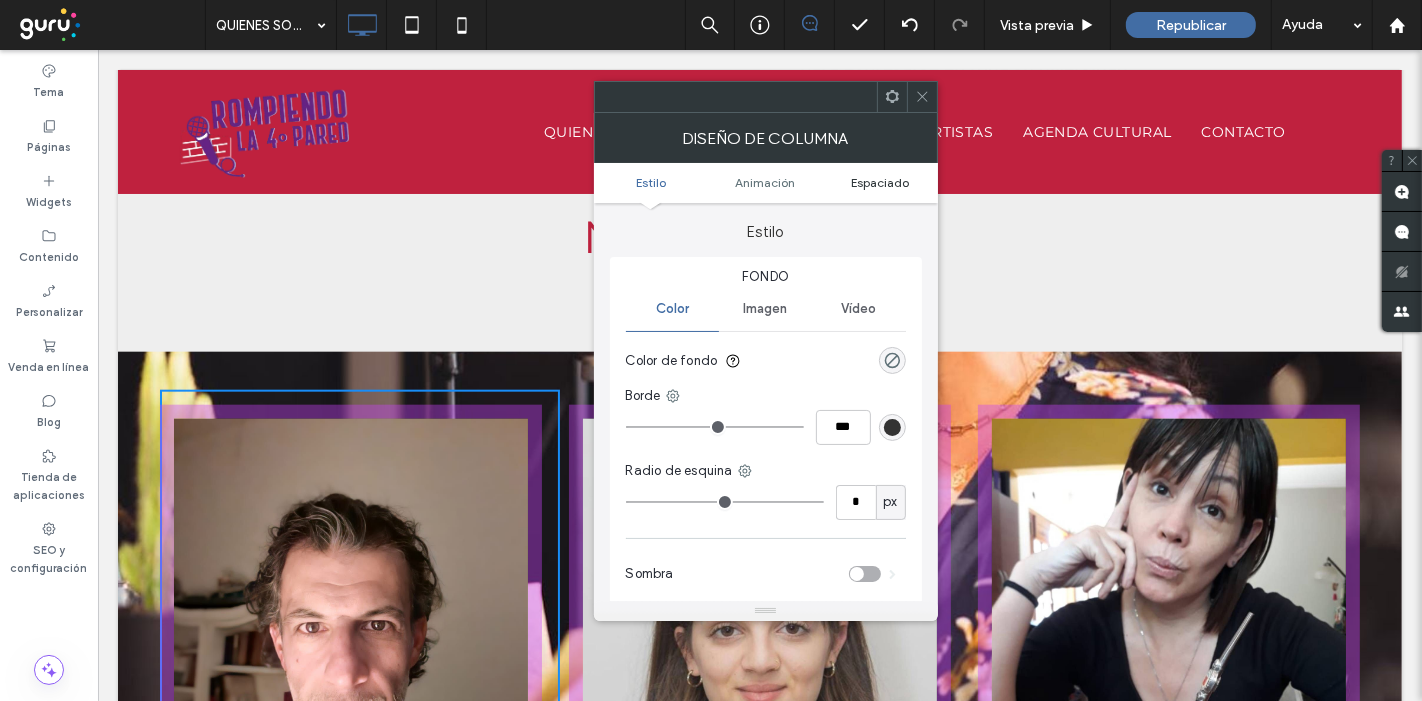 click on "Espaciado" at bounding box center [880, 182] 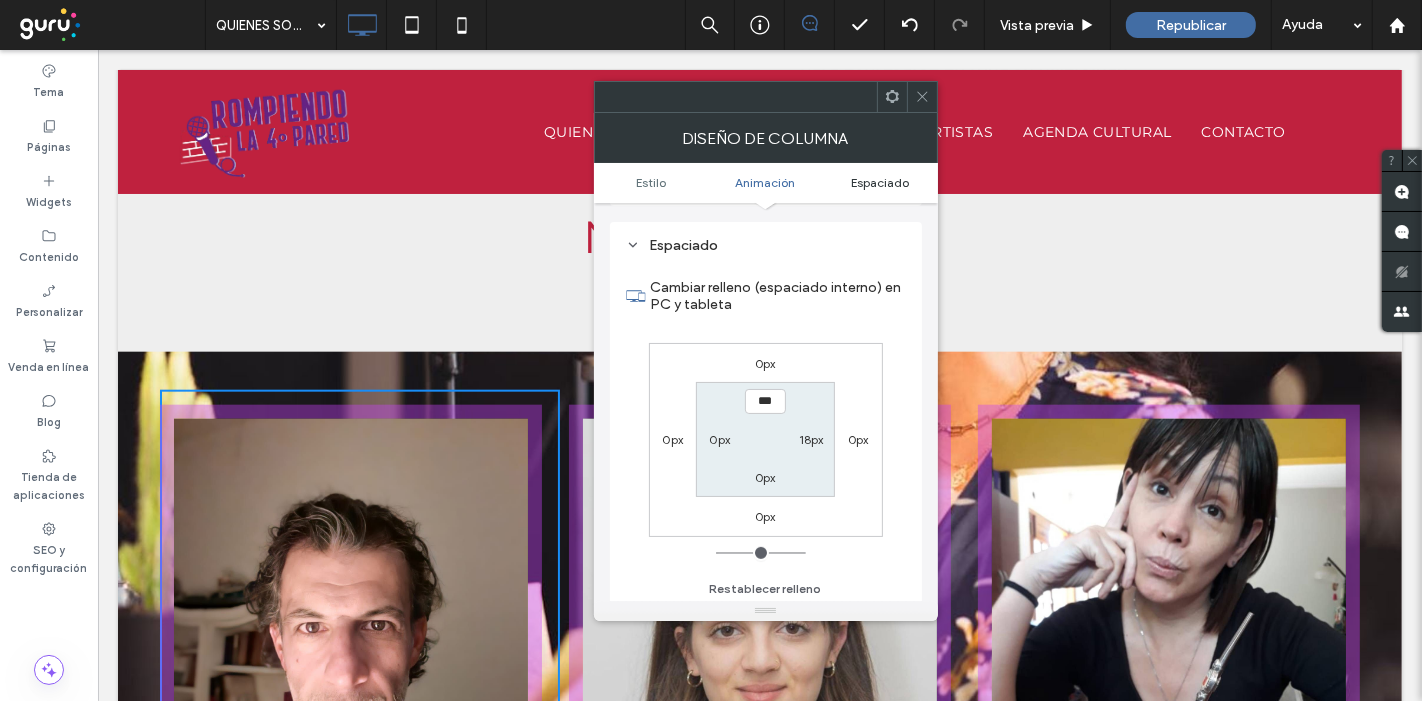 scroll, scrollTop: 468, scrollLeft: 0, axis: vertical 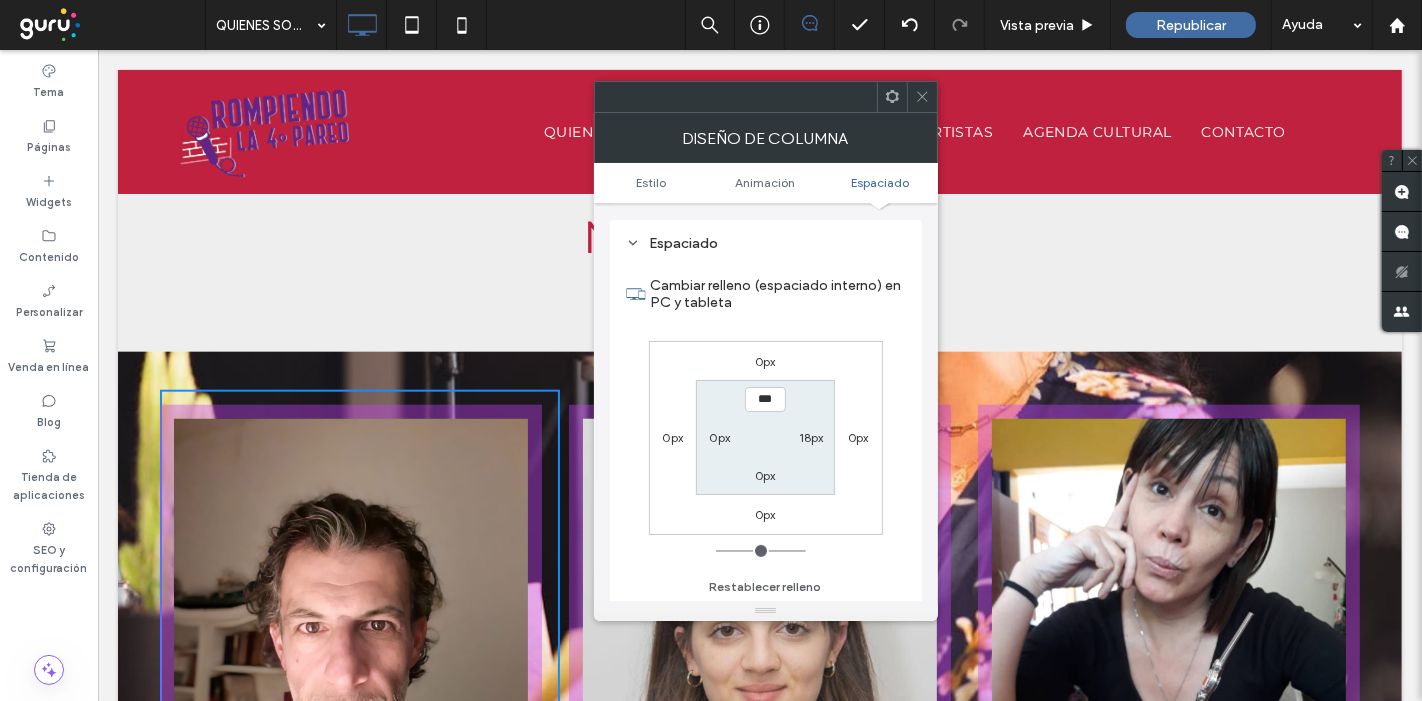 click on "18px" at bounding box center [811, 437] 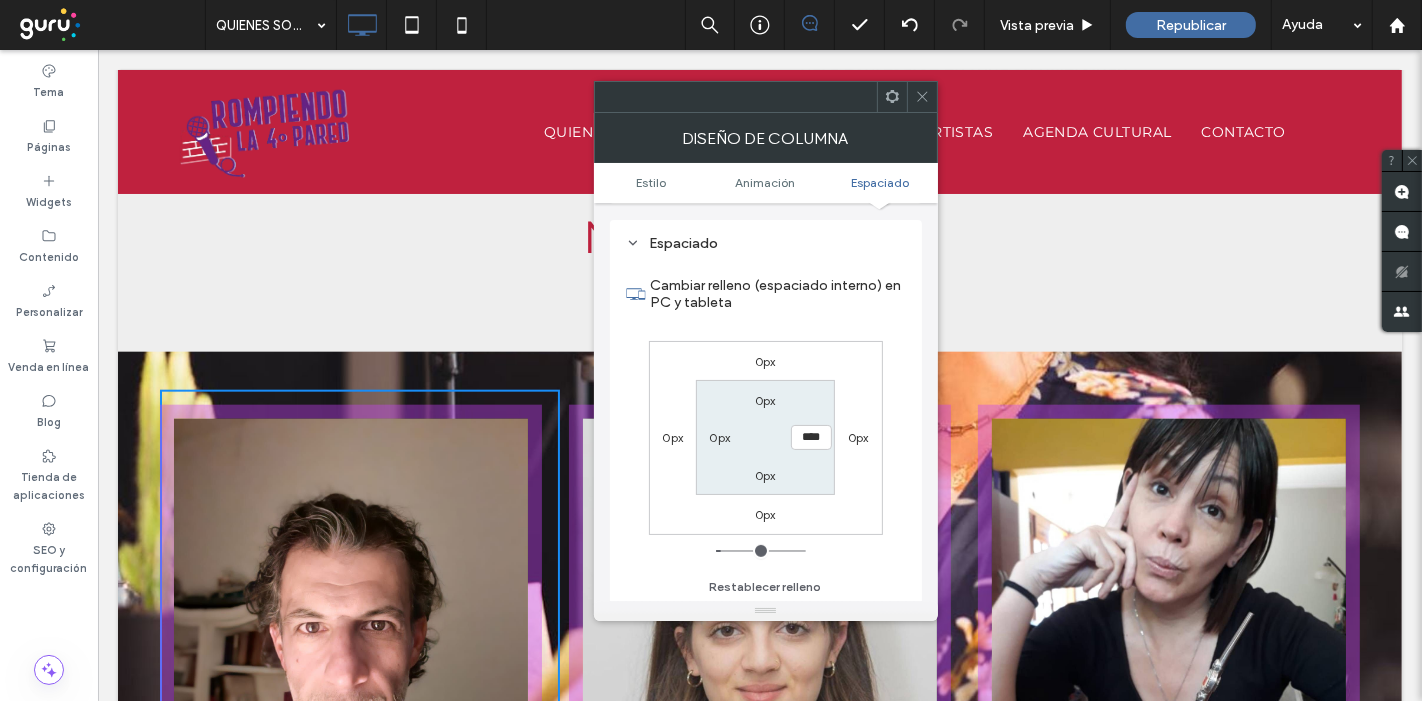 click on "****" at bounding box center [811, 437] 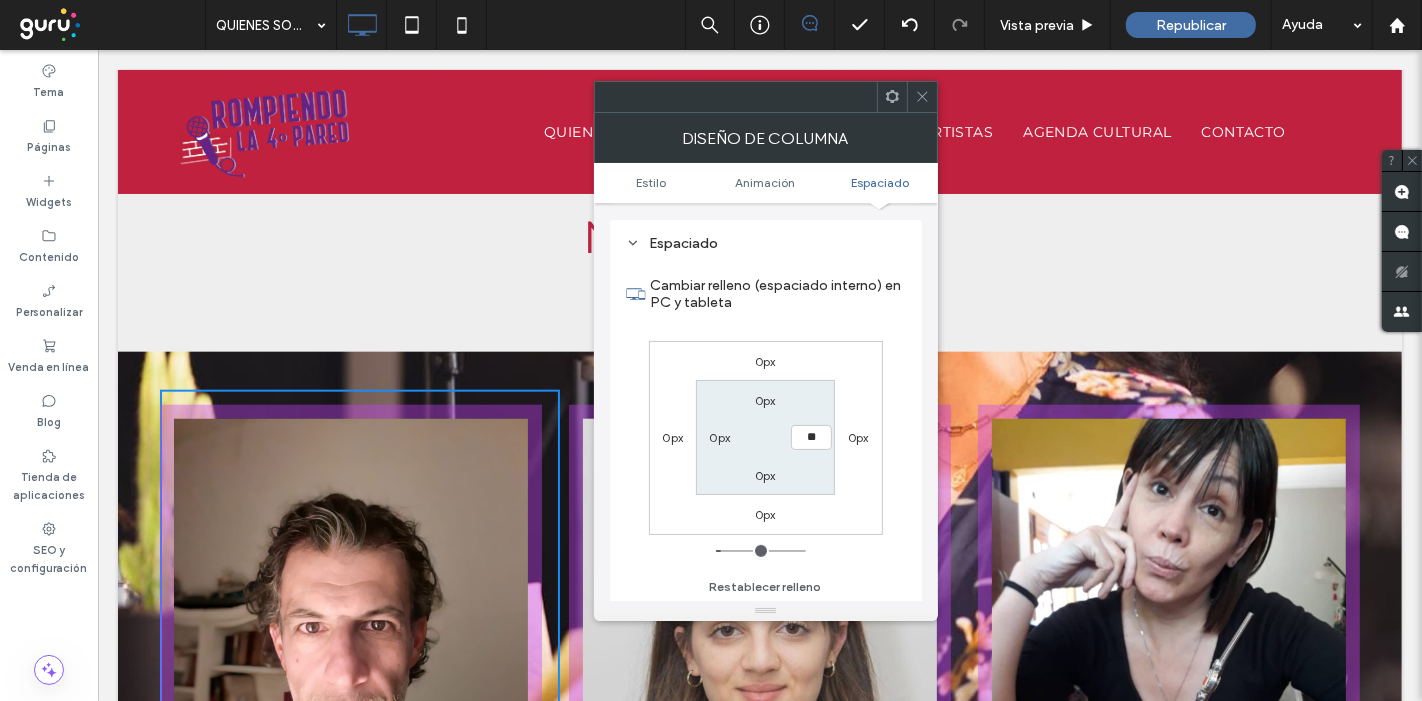 type on "**" 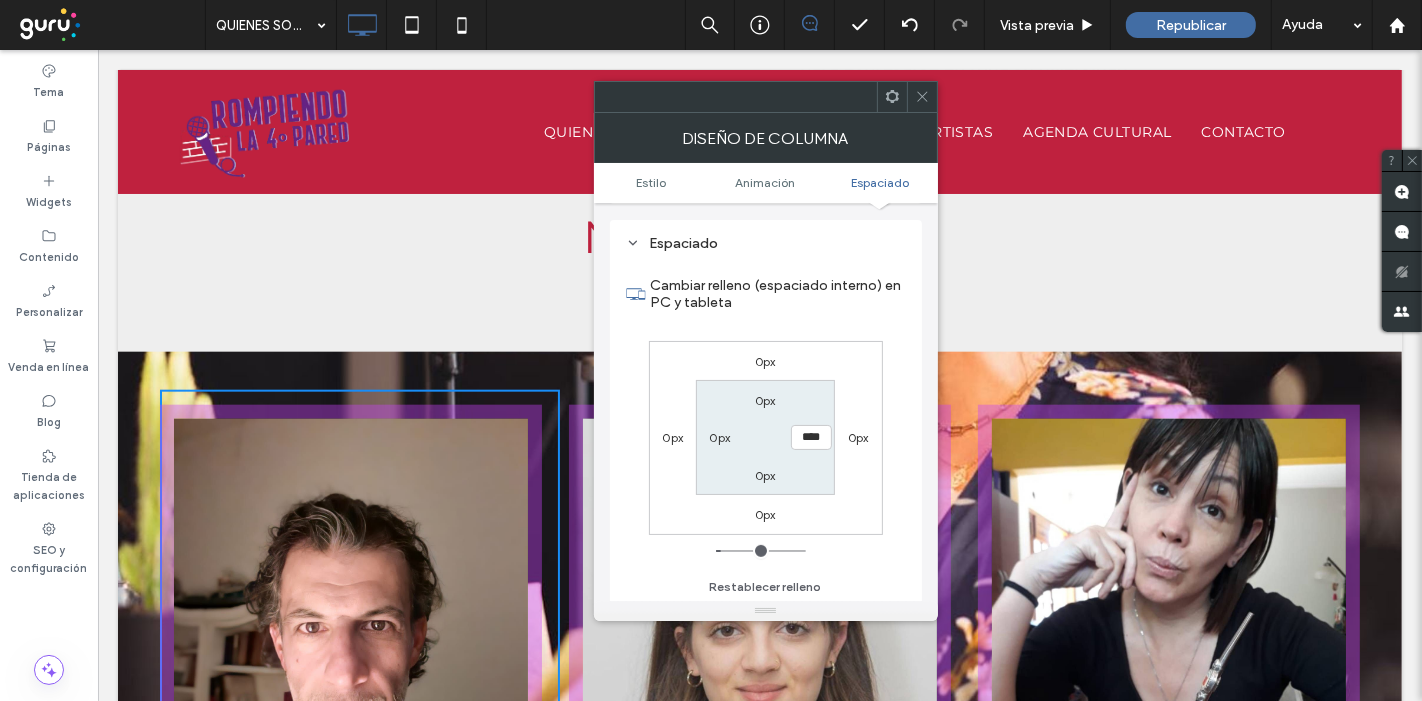 click on "0px" at bounding box center (719, 437) 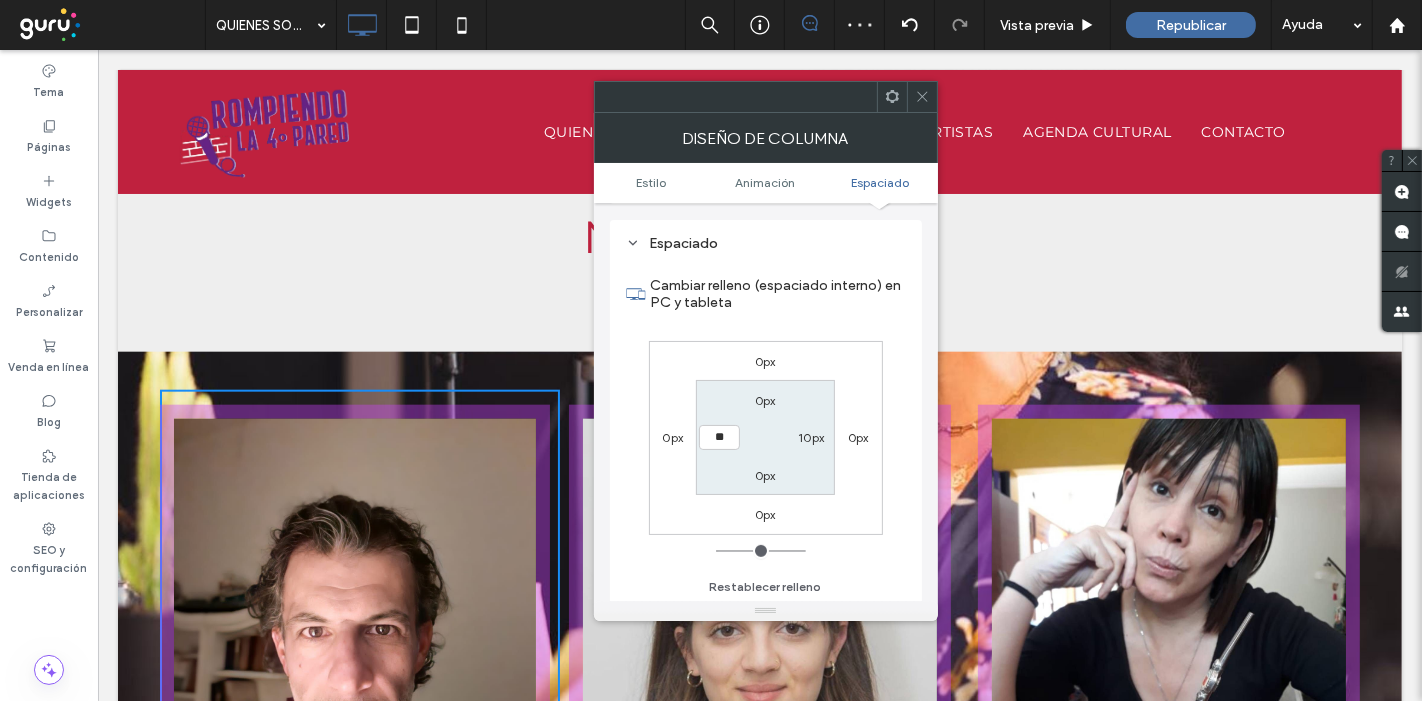 type on "**" 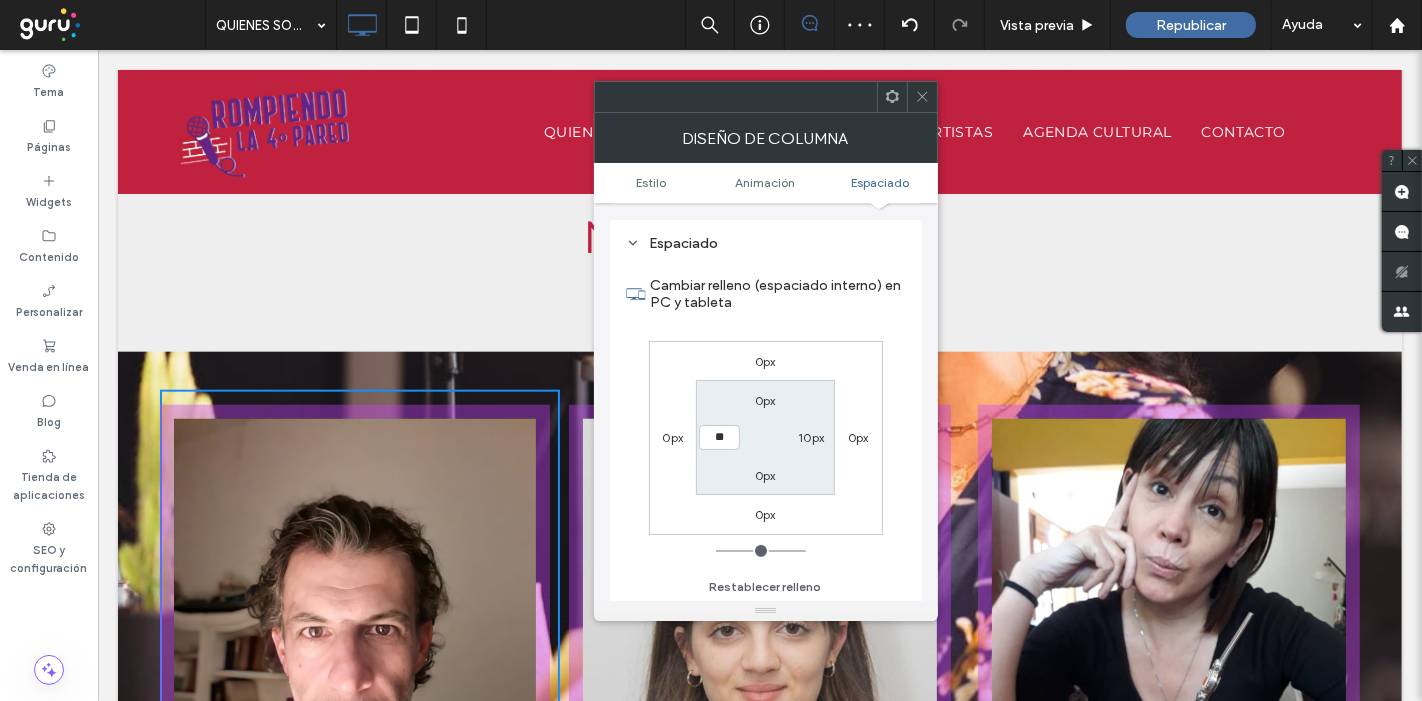 type on "**" 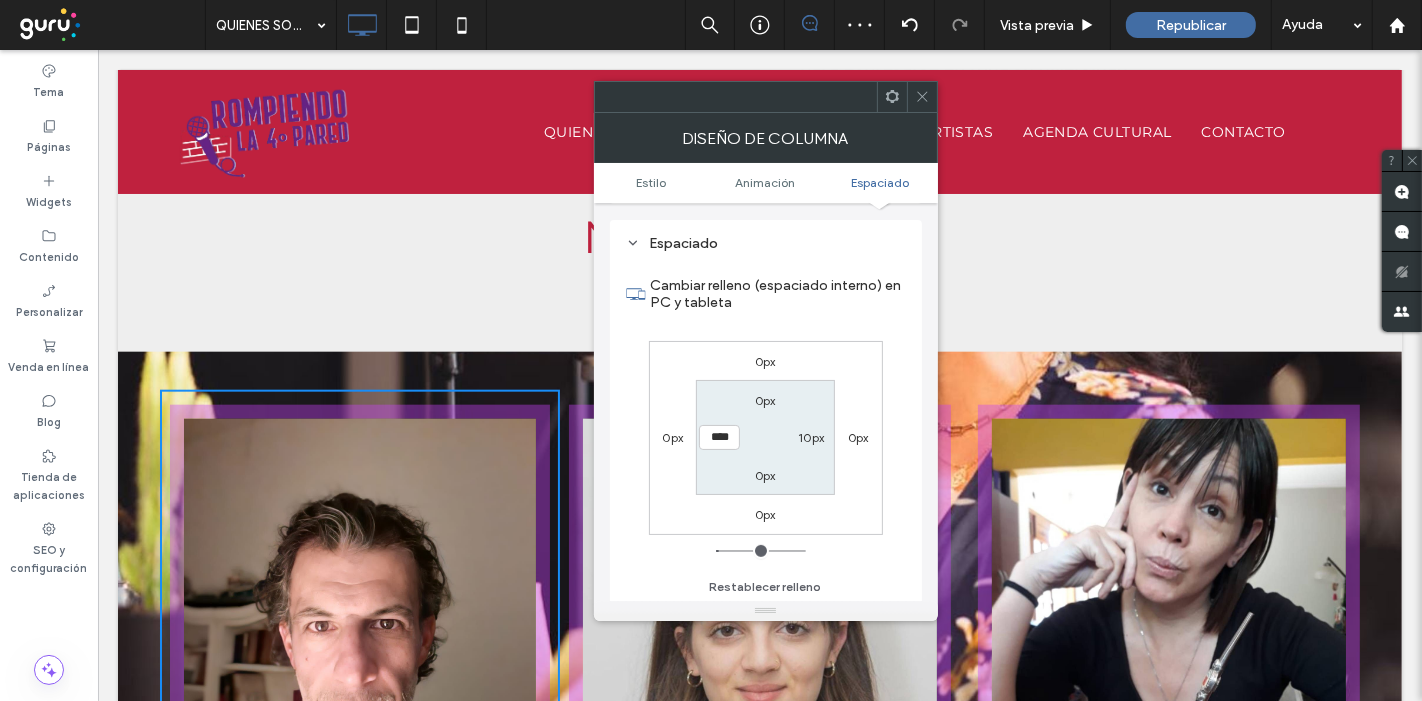 click 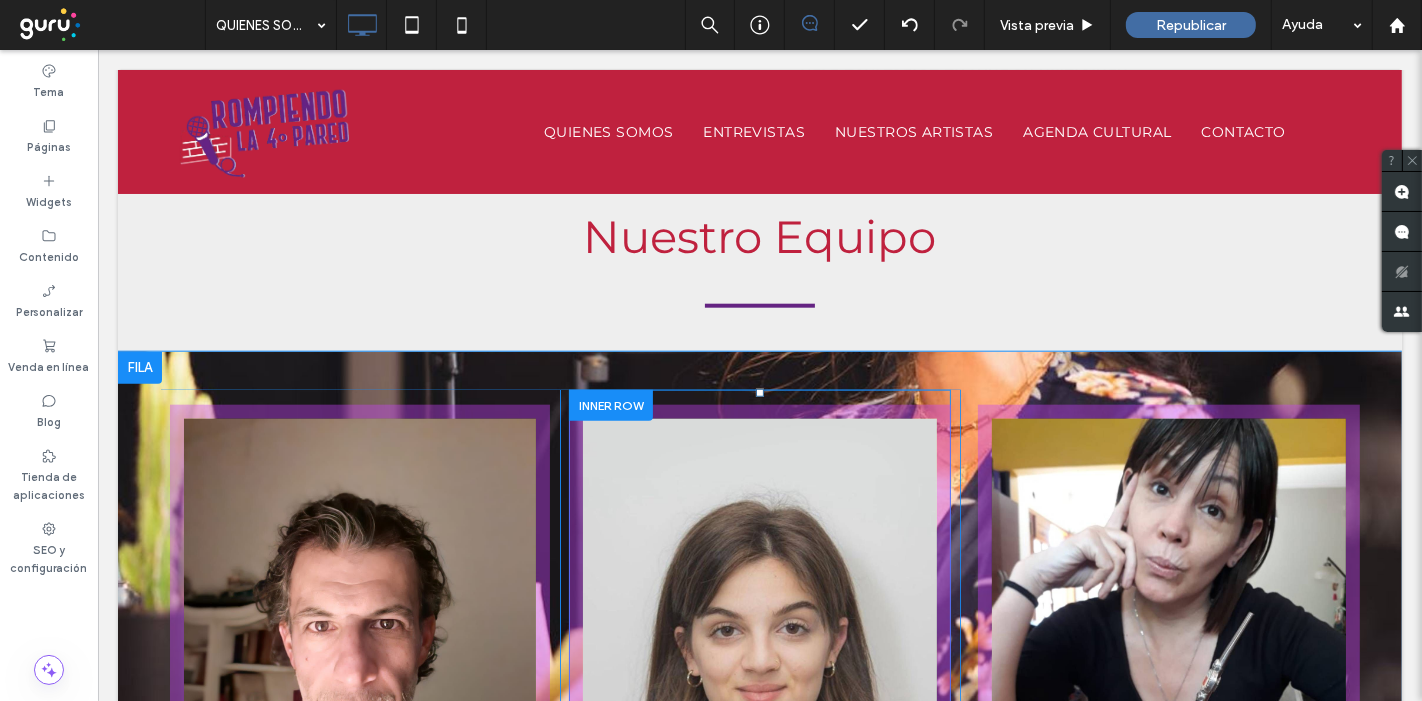click on "Click To Paste     Click To Paste     Brisa Agostina Curto Actriz apasionada por el teatro y la actuación frente a cámara. Se formó con maestras como Ile Rippel y Claude Limonoff, y participó en obras como Latidos, en calle Corrientes. Cree en el arte como un puente real entre las personas. Title or Question Describe the item or answer the question so that site visitors who are interested get more information. You can emphasize this text with bullets, italics or bold, and add links. Button Button" at bounding box center [759, 692] 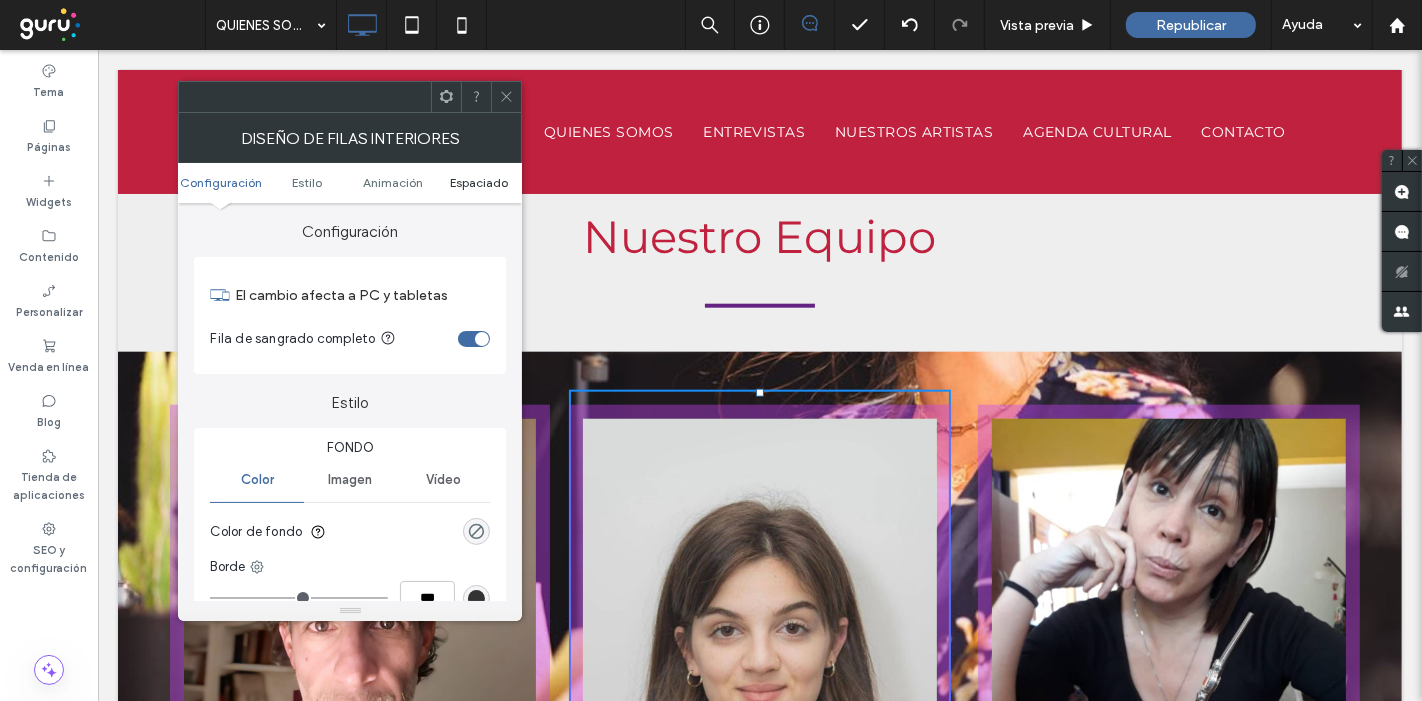 click on "Espaciado" at bounding box center (479, 182) 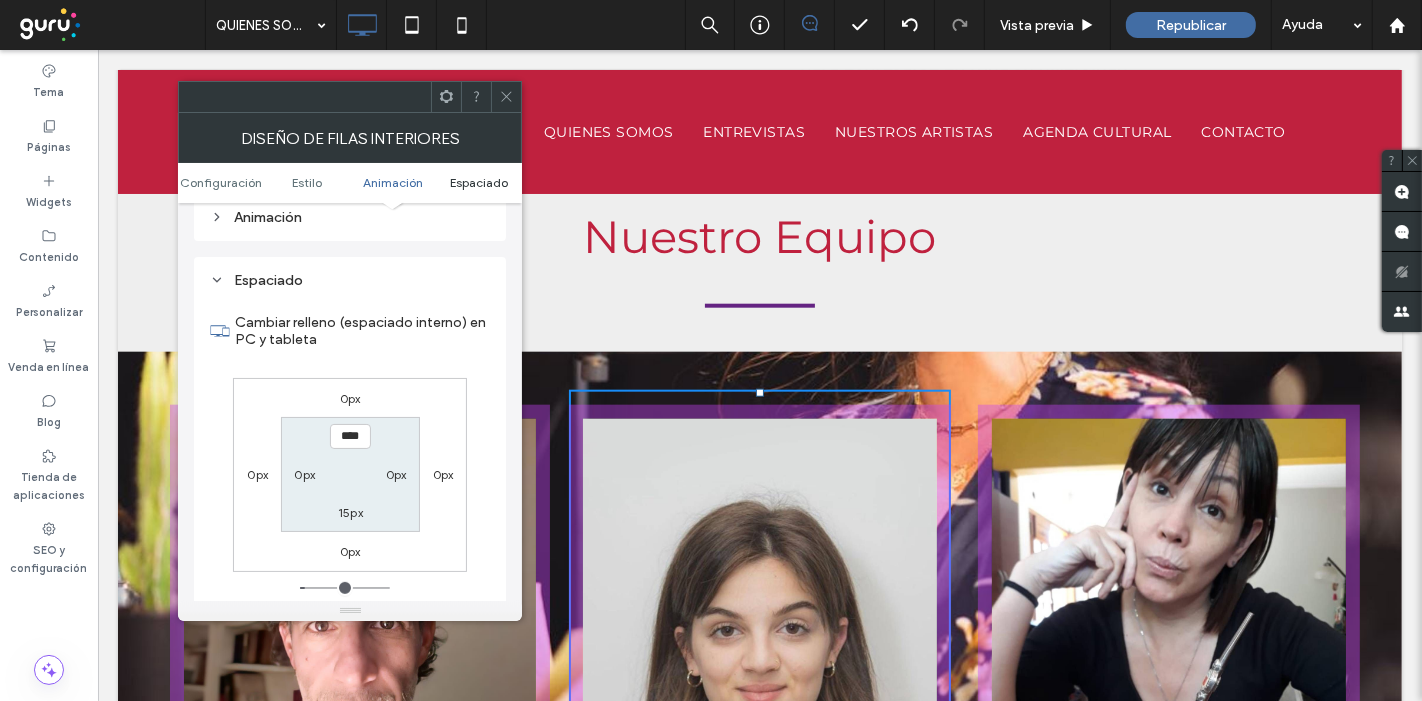 scroll, scrollTop: 637, scrollLeft: 0, axis: vertical 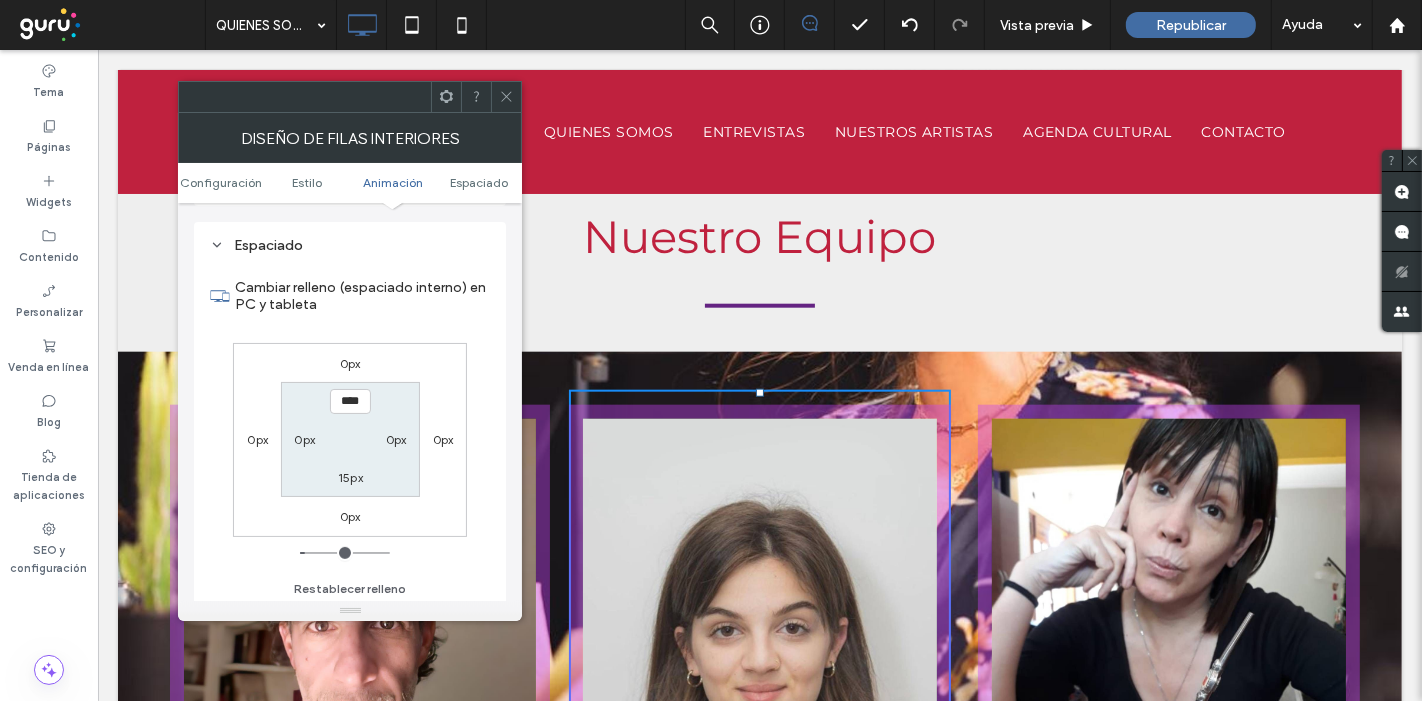 click on "0px" at bounding box center [304, 439] 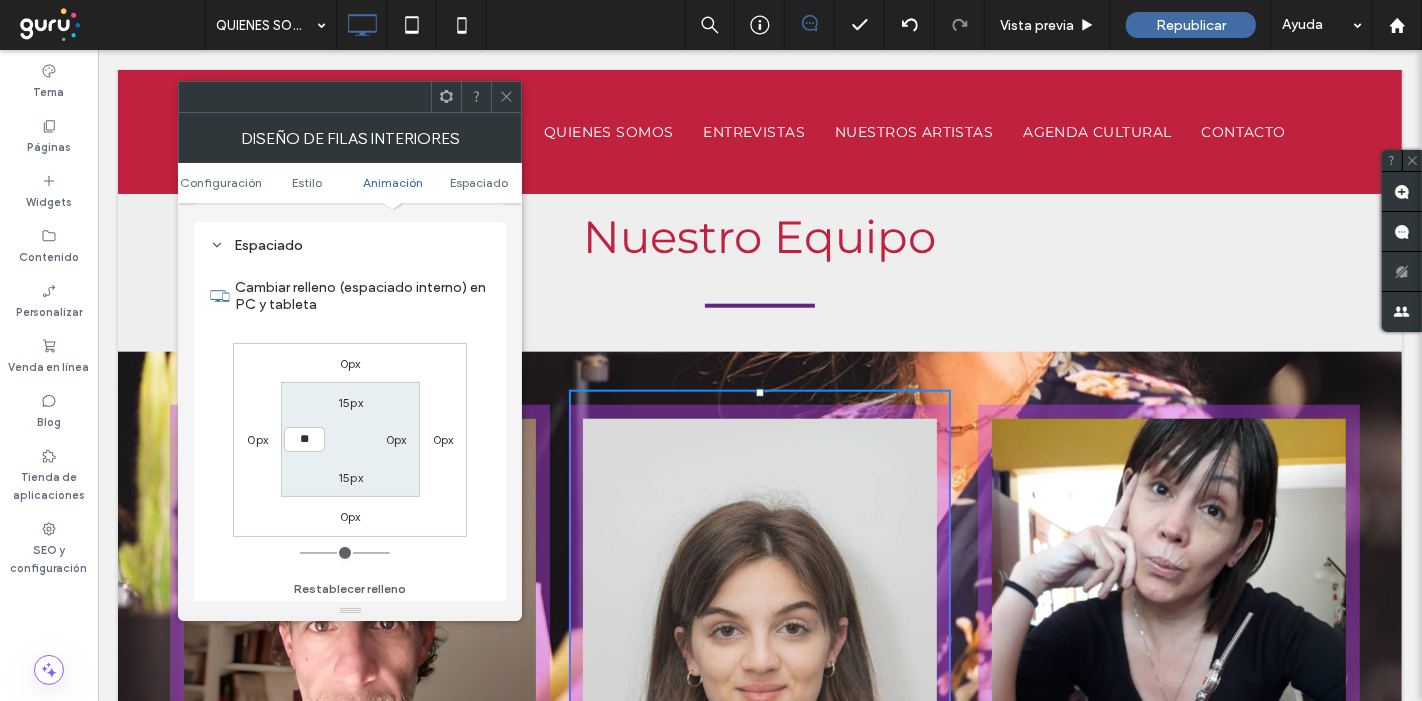 type on "**" 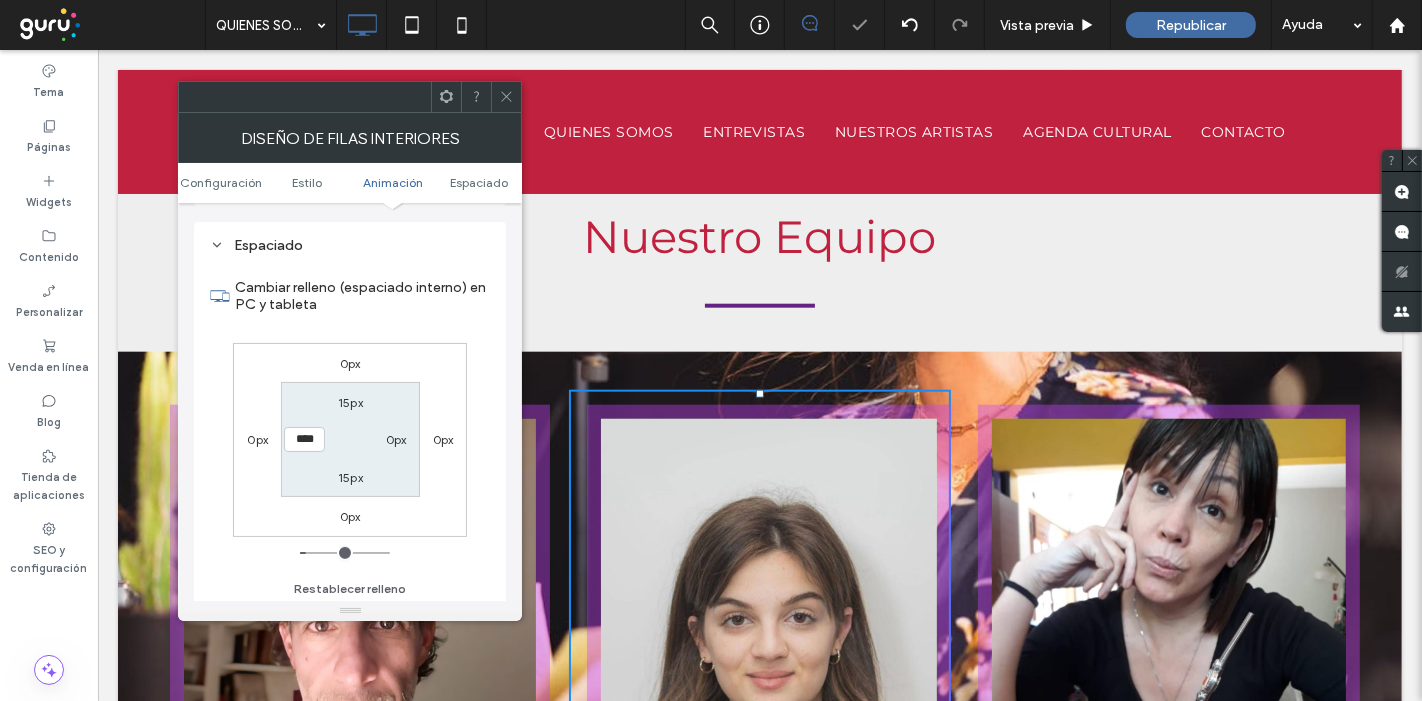 click on "0px" at bounding box center [396, 439] 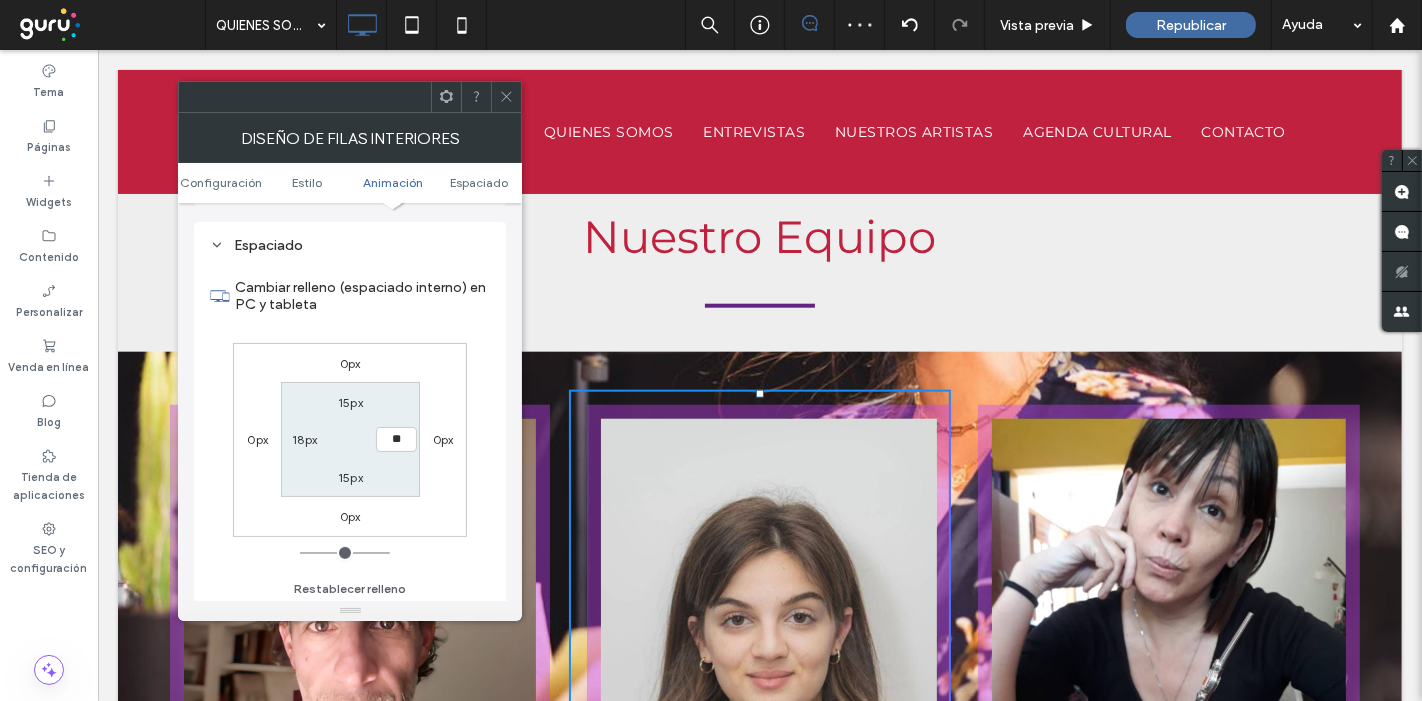 type on "**" 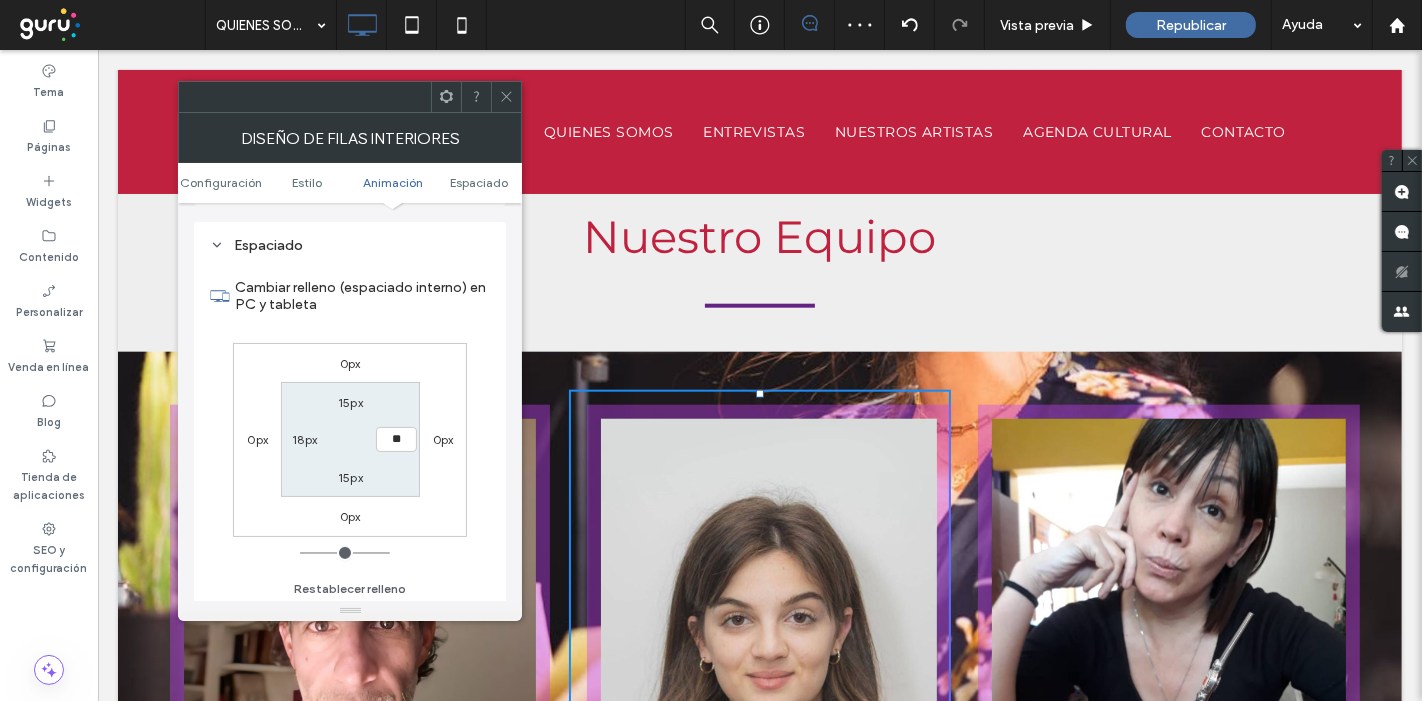 type on "**" 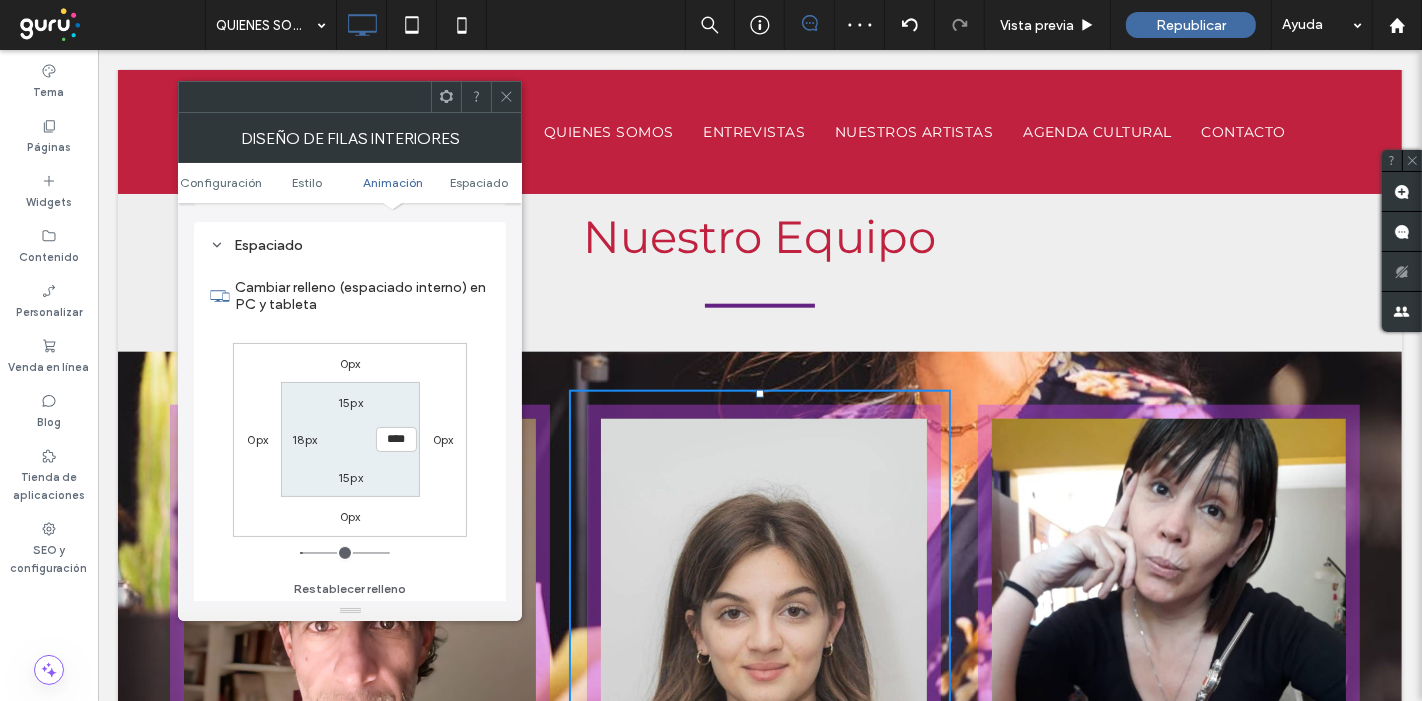 click 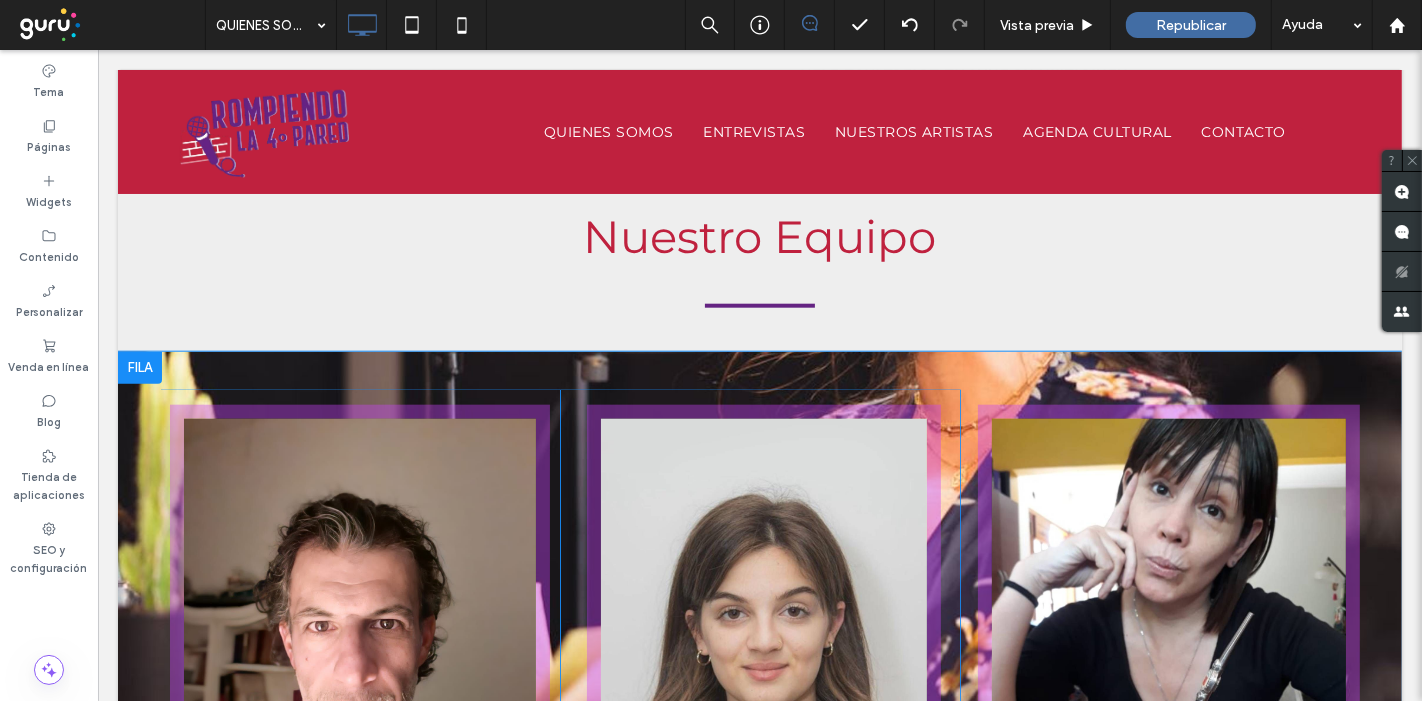 click on "Click To Paste     Click To Paste
Click To Paste     Click To Paste     Brisa Agostina Curto Actriz apasionada por el teatro y la actuación frente a cámara. Se formó con maestras como Ile Rippel y Claude Limonoff, y participó en obras como Latidos, en calle Corrientes. Cree en el arte como un puente real entre las personas. Title or Question Describe the item or answer the question so that site visitors who are interested get more information. You can emphasize this text with bullets, italics or bold, and add links. Button Button" at bounding box center (759, 692) 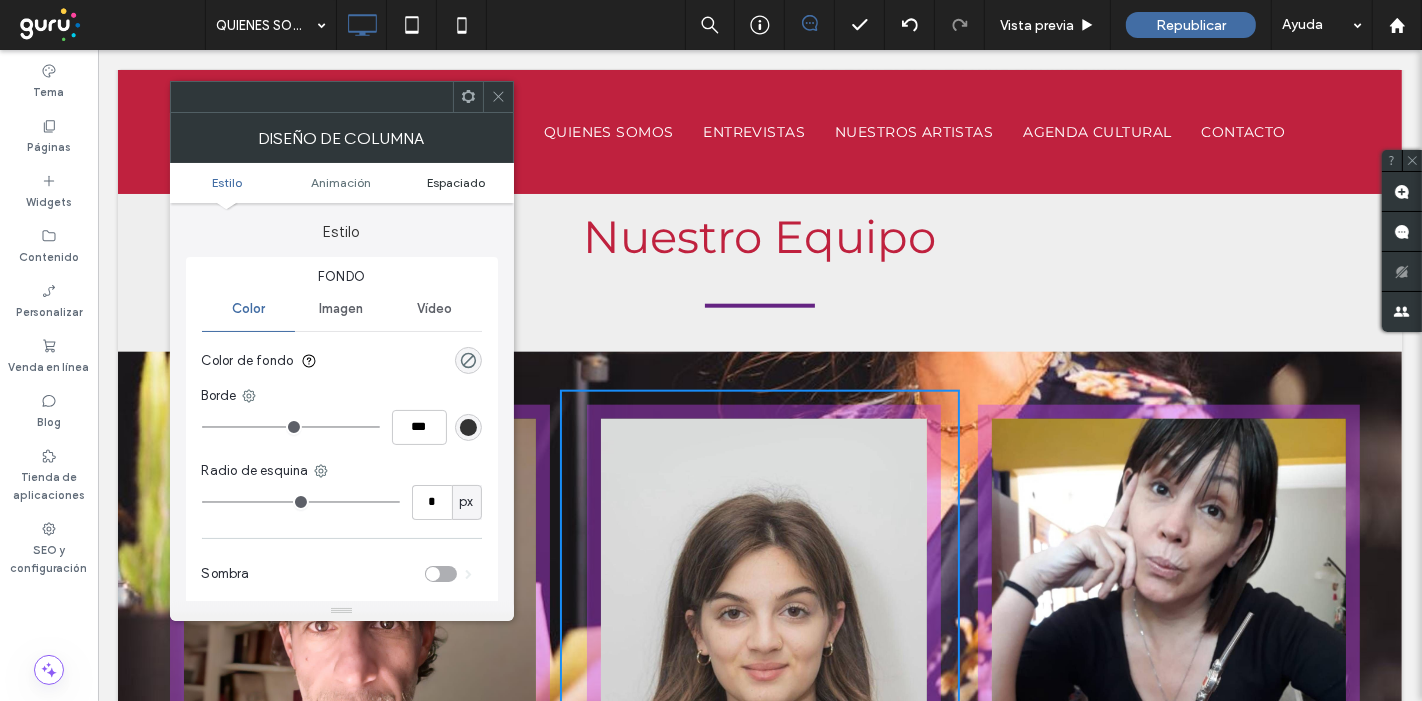 click on "Espaciado" at bounding box center [456, 182] 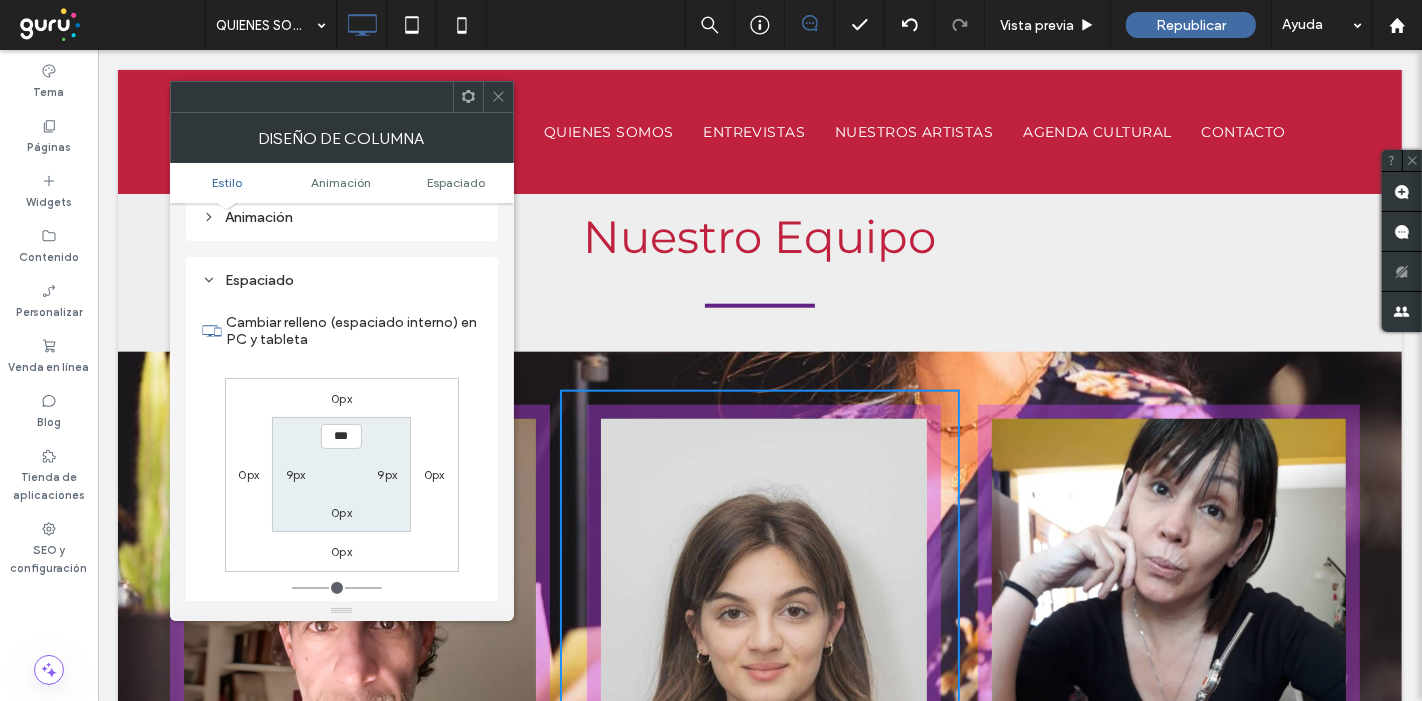 scroll, scrollTop: 468, scrollLeft: 0, axis: vertical 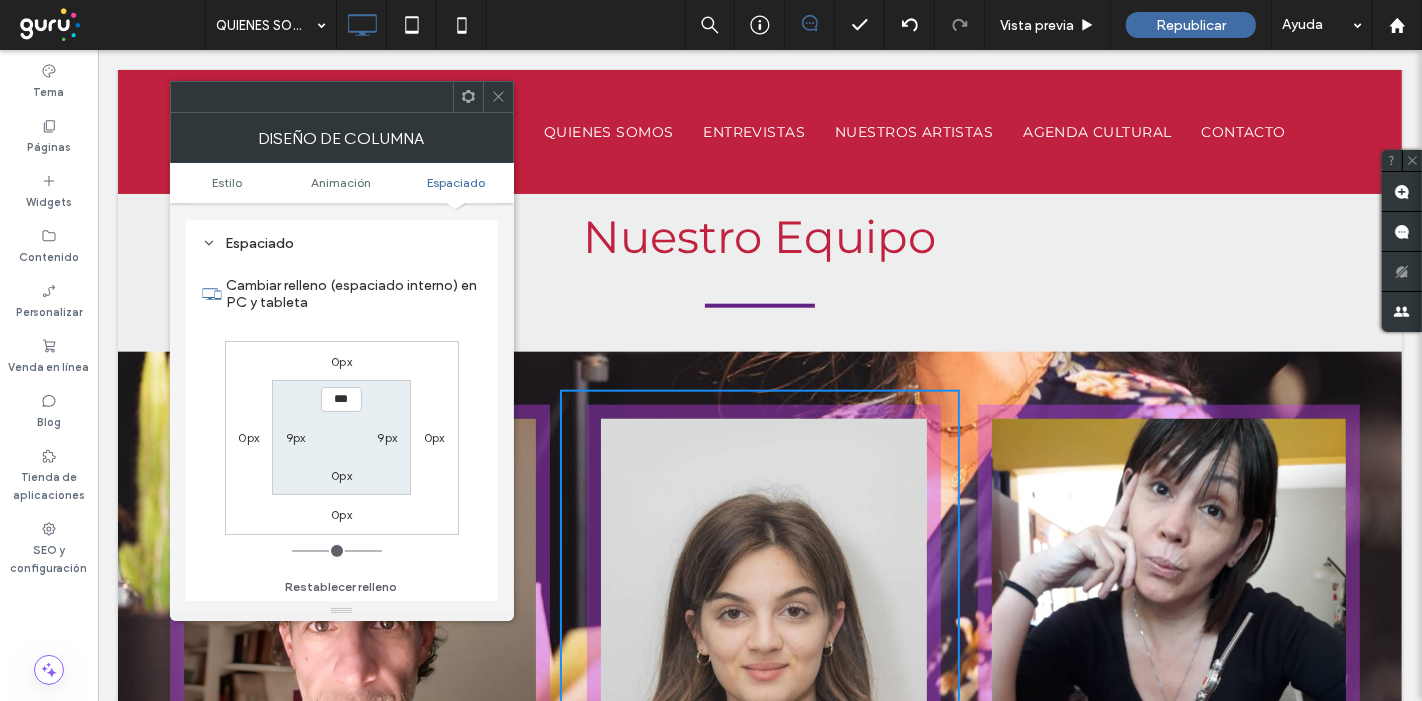 click on "9px" at bounding box center (296, 437) 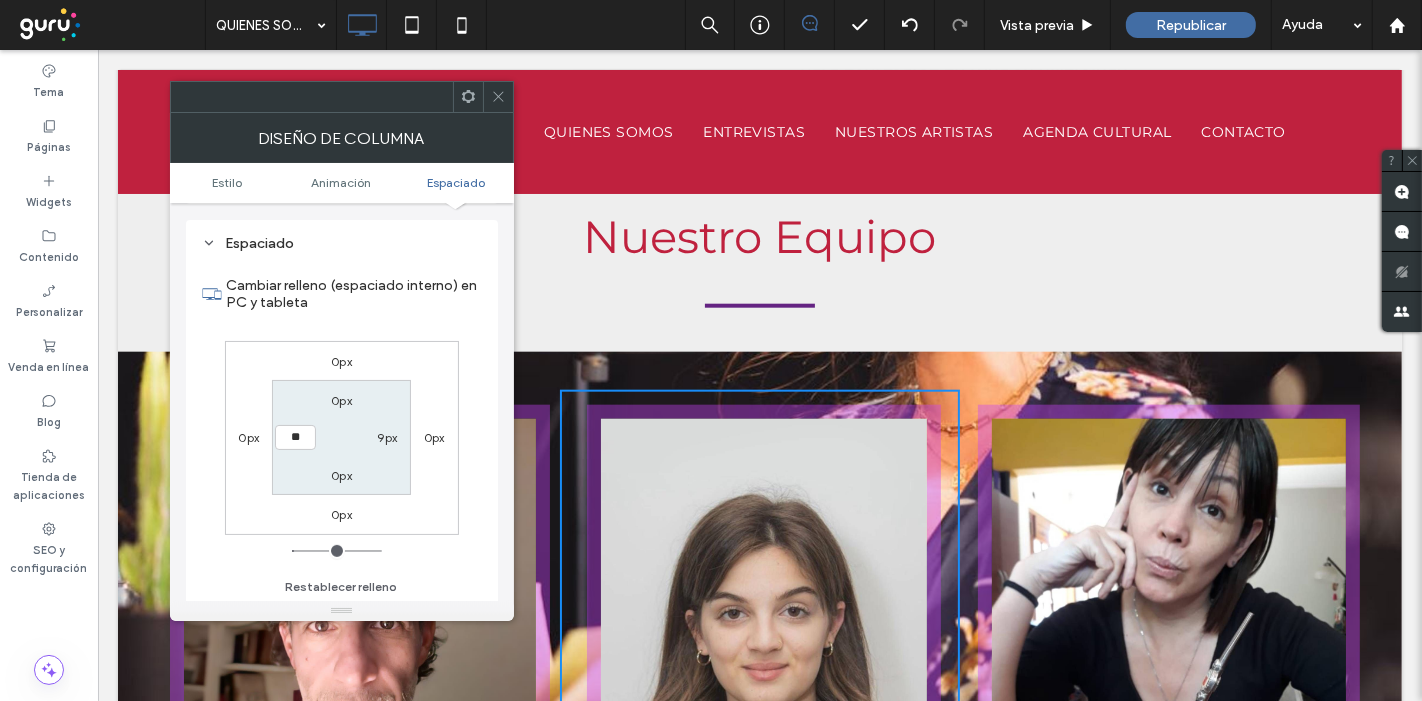 type on "**" 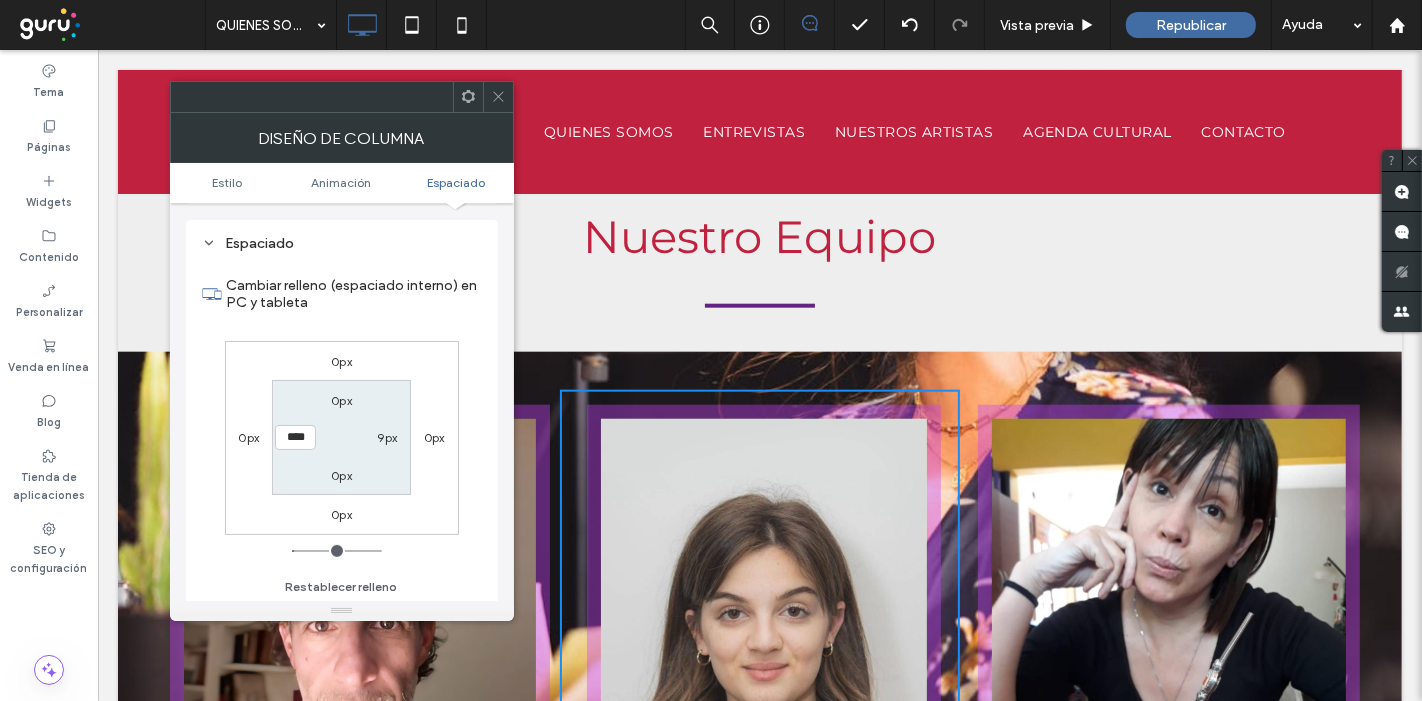 click on "9px" at bounding box center (387, 437) 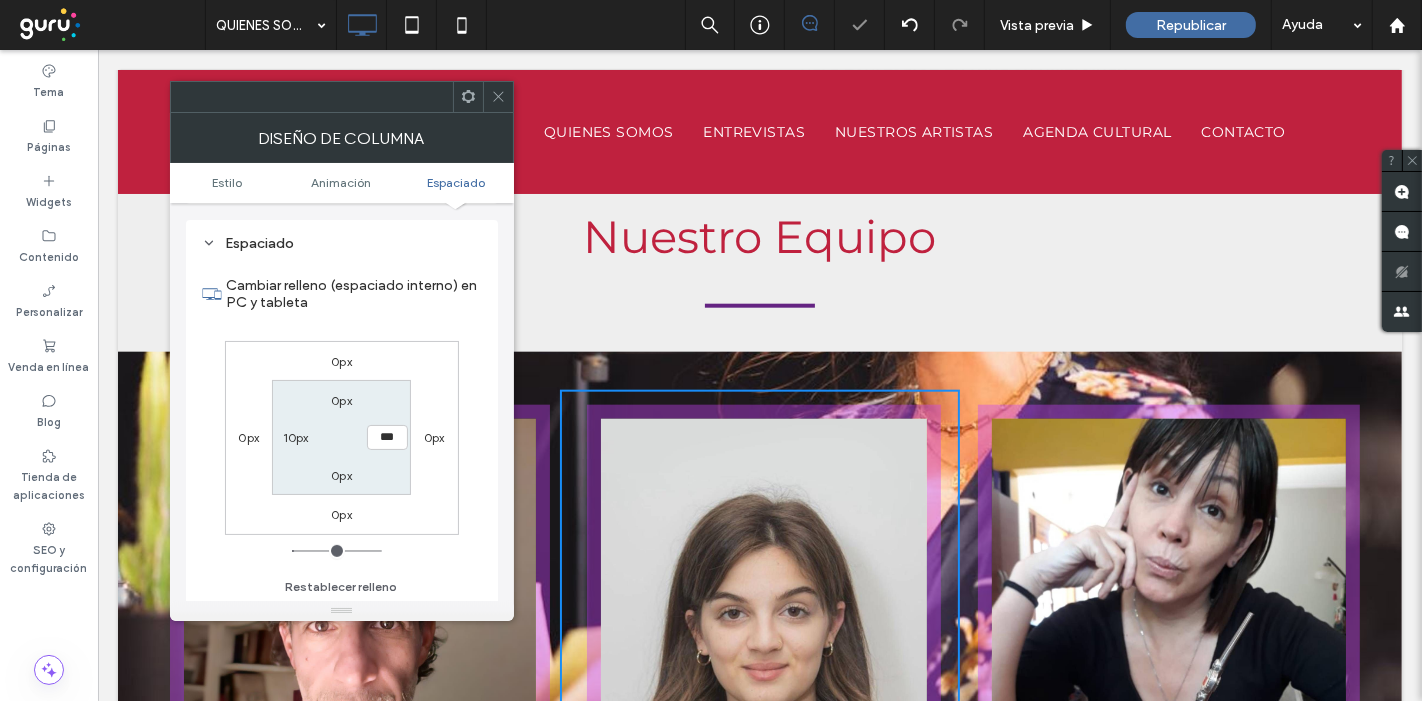 type on "*" 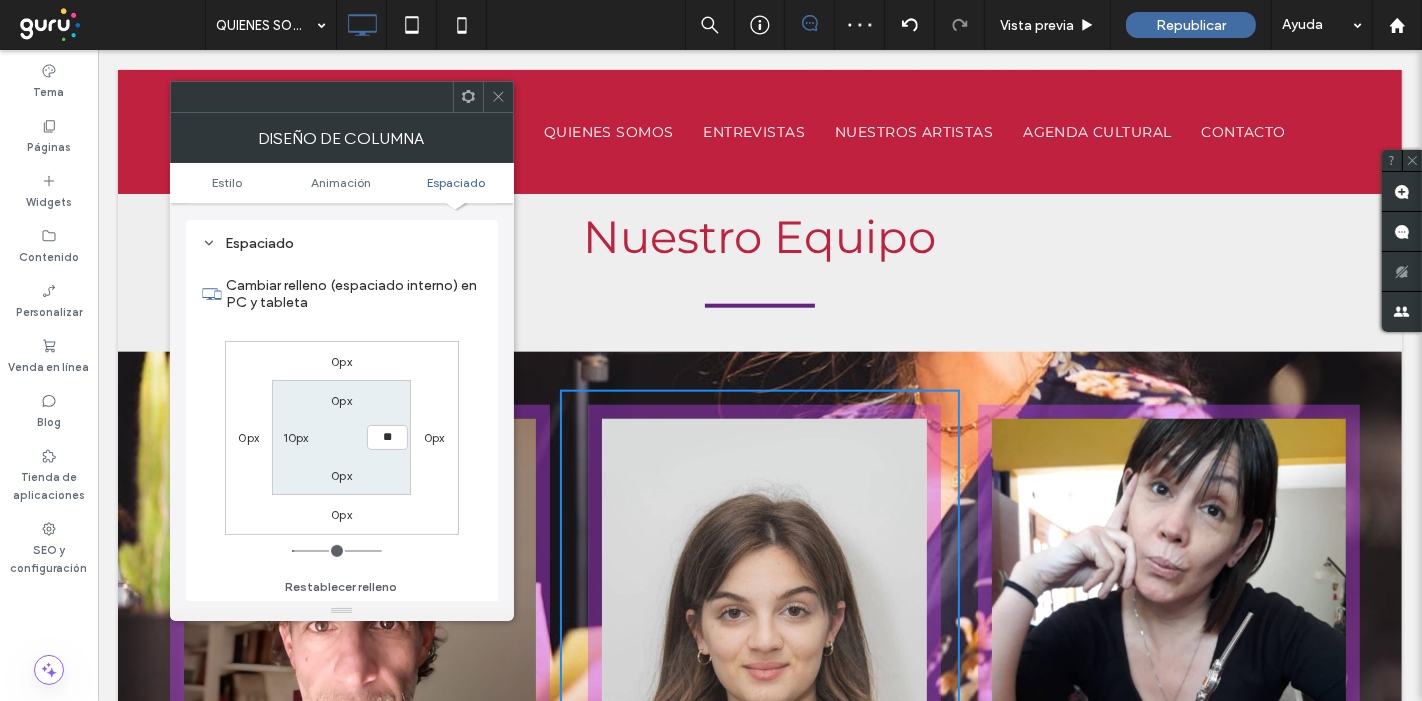 type on "**" 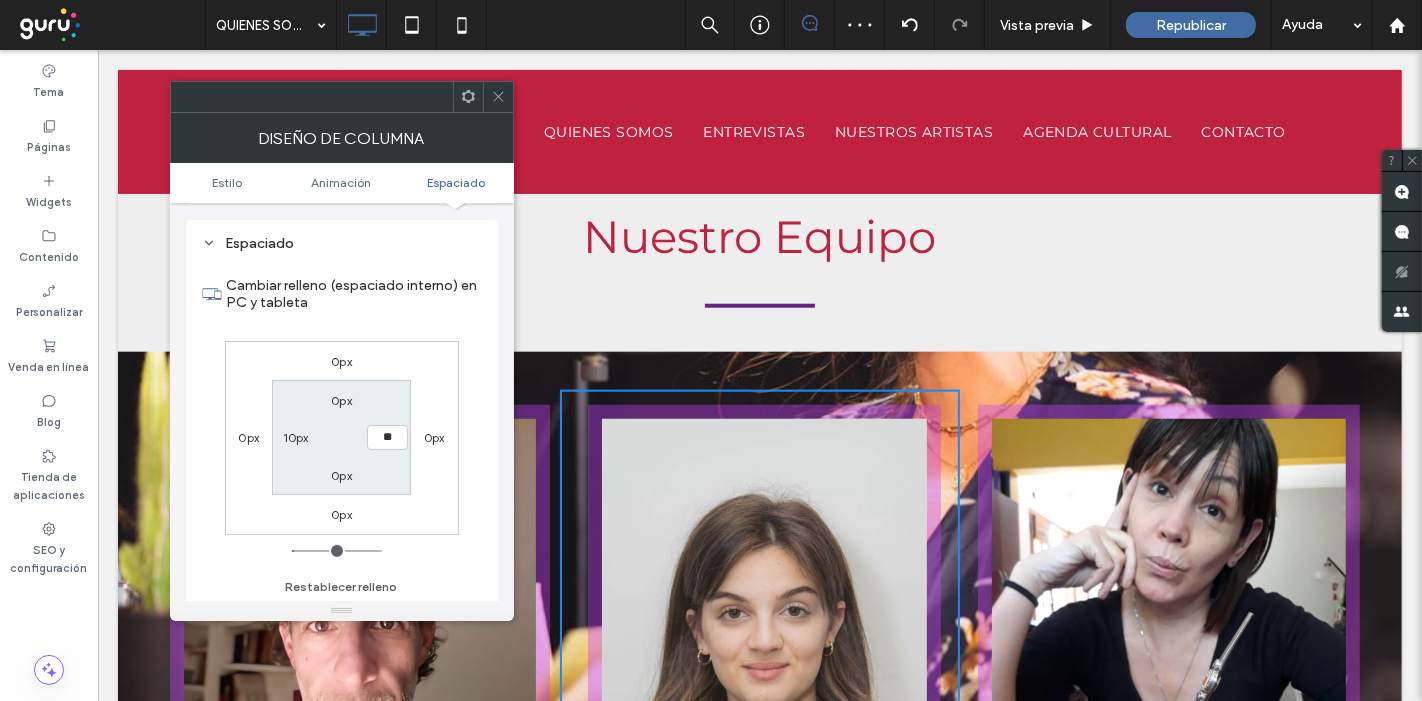 type on "**" 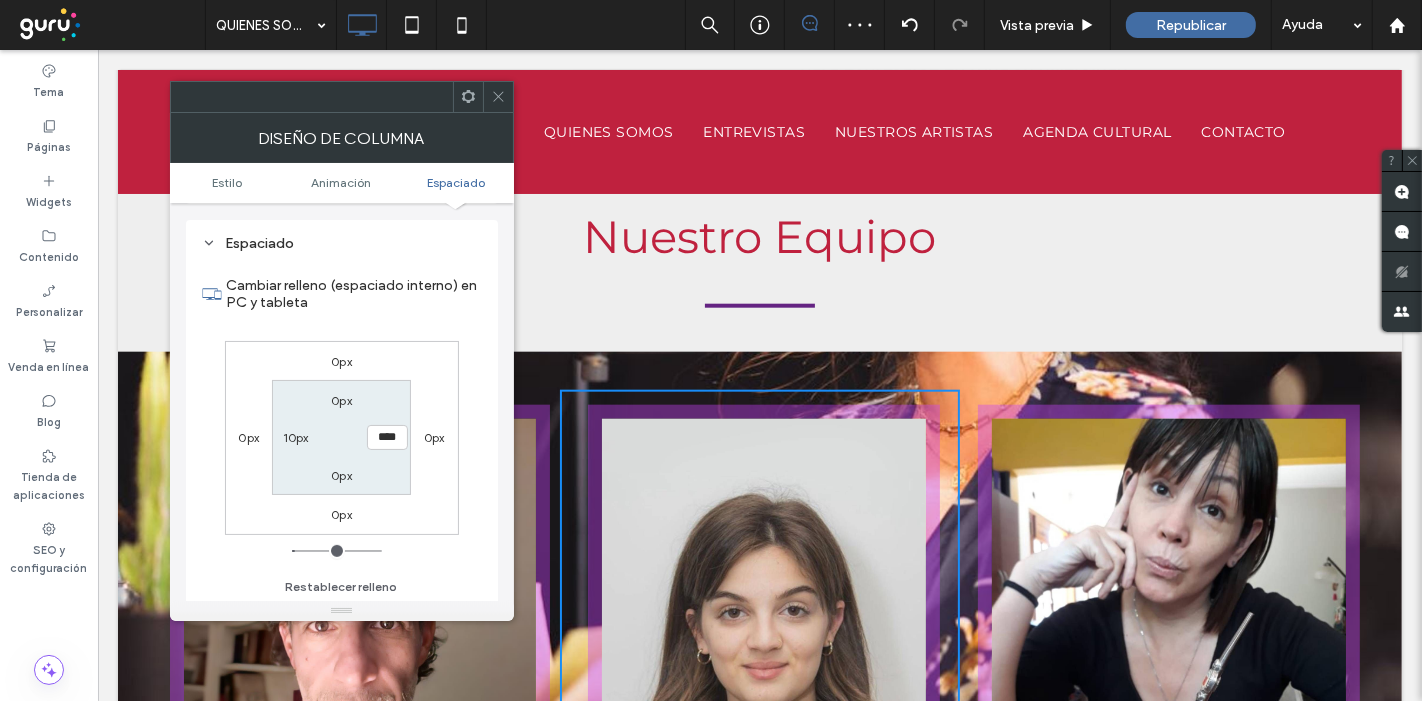 click 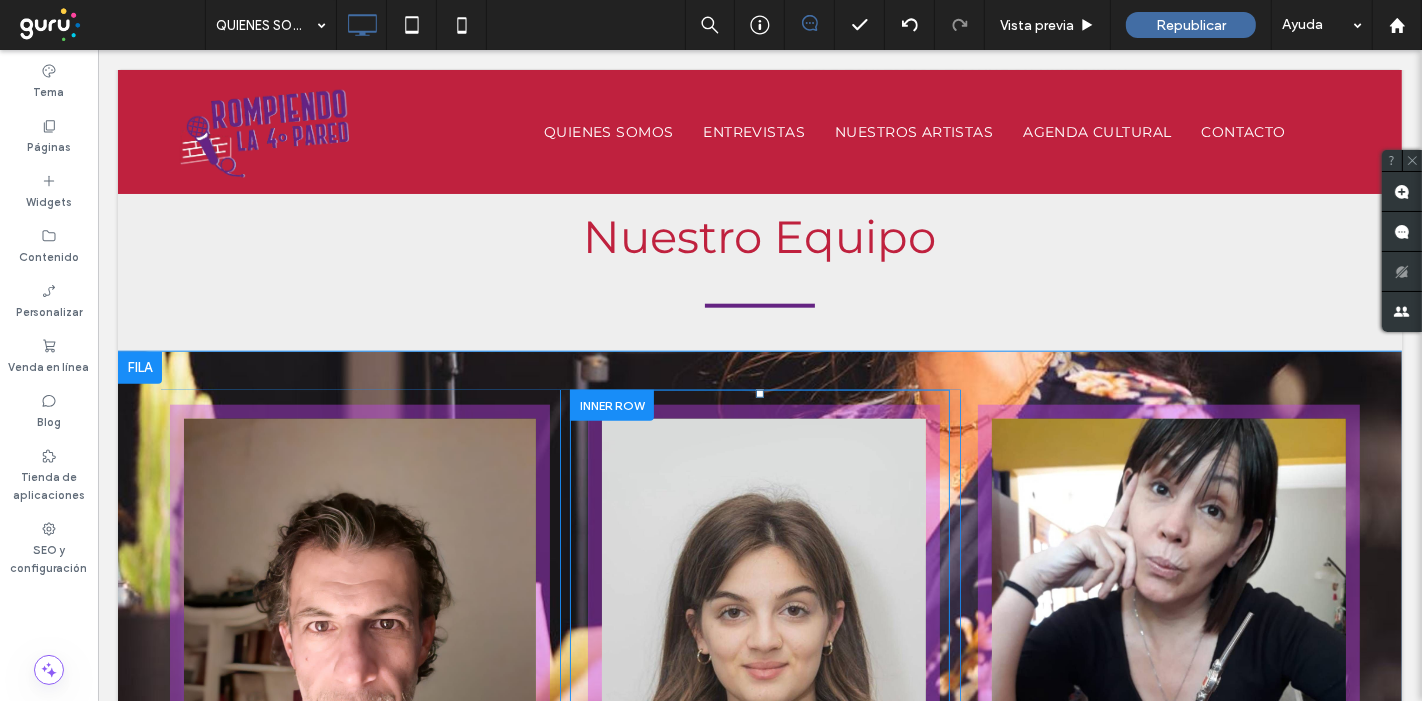click on "Click To Paste     Click To Paste     Brisa Agostina Curto Actriz apasionada por el teatro y la actuación frente a cámara. Se formó con maestras como Ile Rippel y Claude Limonoff, y participó en obras como Latidos, en calle Corrientes. Cree en el arte como un puente real entre las personas. Title or Question Describe the item or answer the question so that site visitors who are interested get more information. You can emphasize this text with bullets, italics or bold, and add links. Button Button" at bounding box center (759, 672) 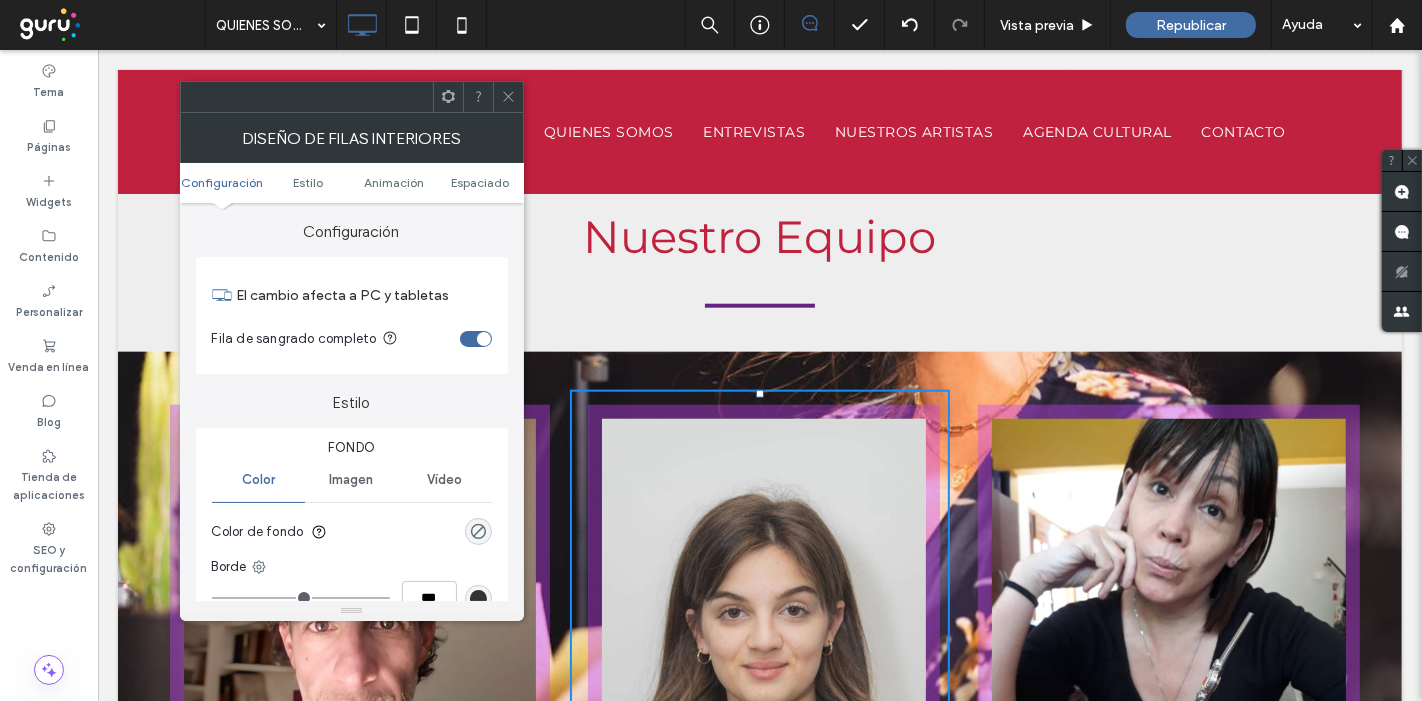 click on "Configuración Estilo Animación Espaciado" at bounding box center (352, 183) 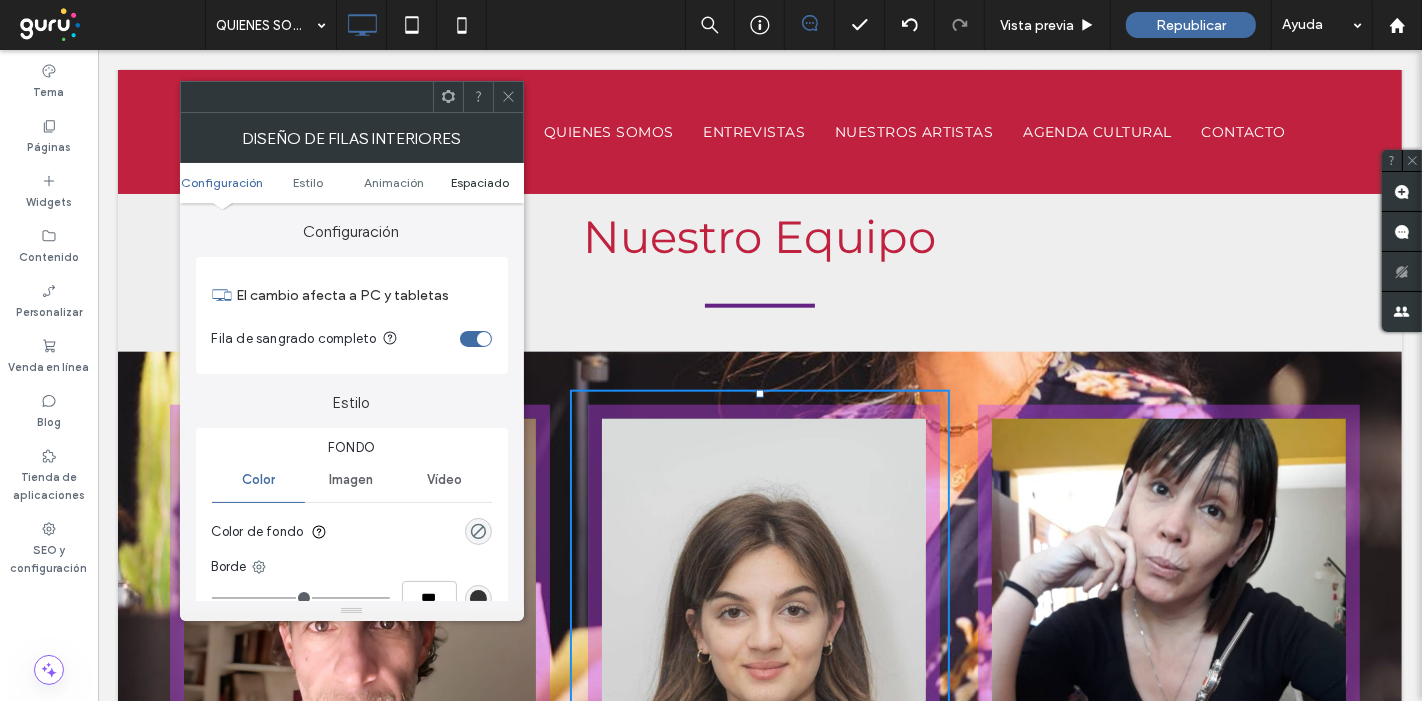 click on "Espaciado" at bounding box center (481, 182) 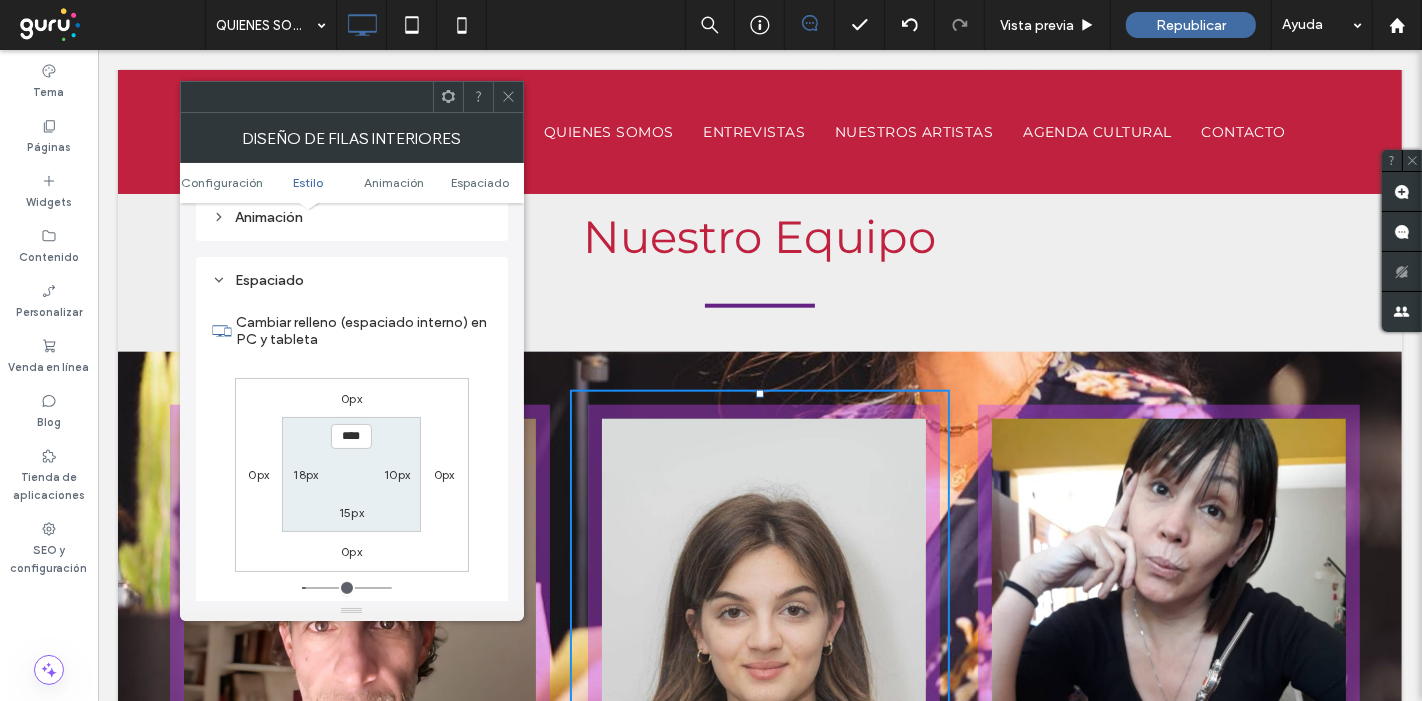 scroll, scrollTop: 637, scrollLeft: 0, axis: vertical 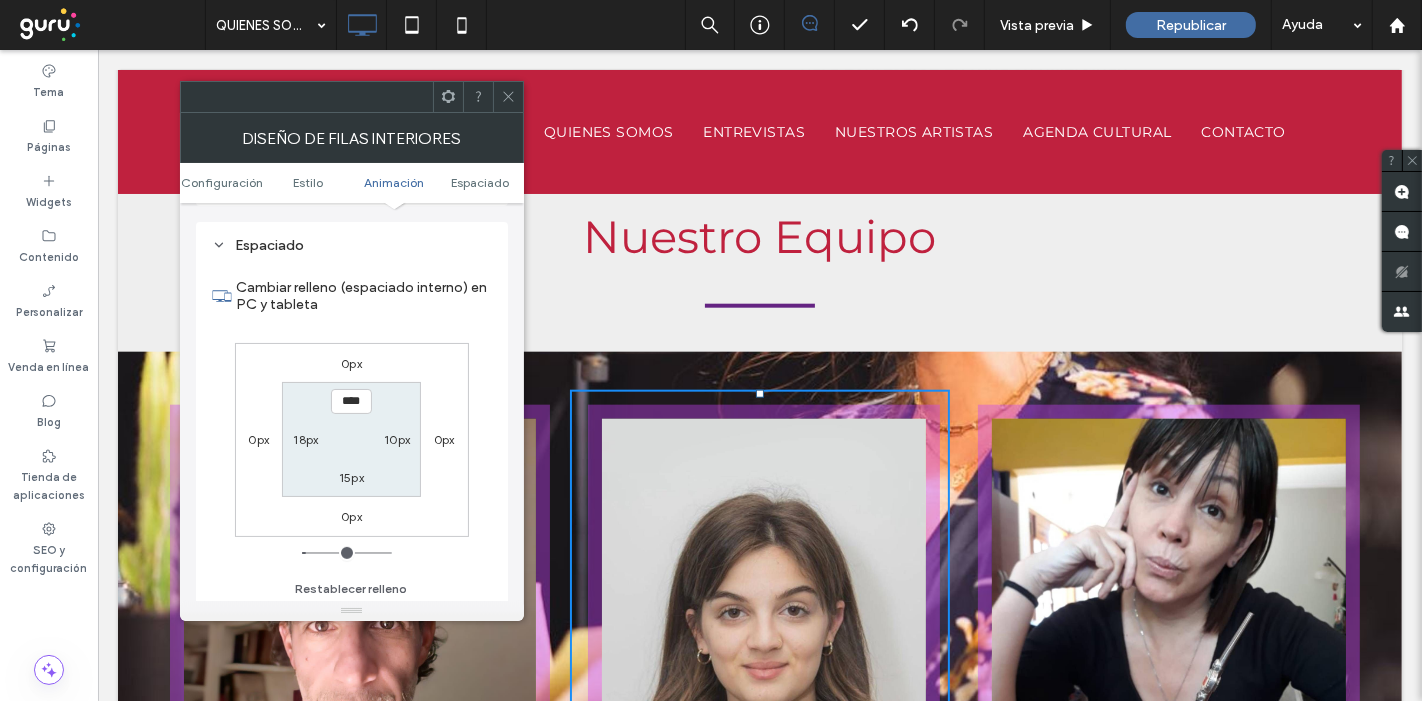 click on "18px" at bounding box center [305, 439] 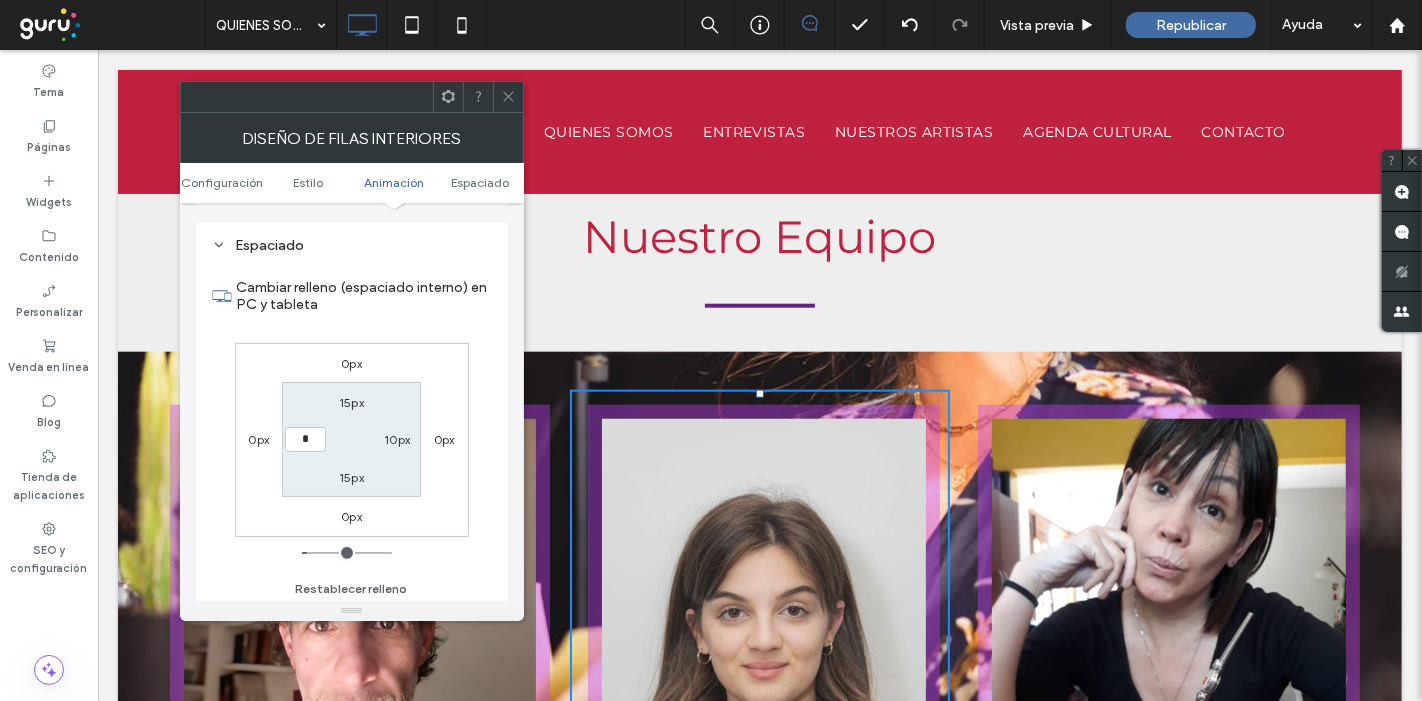 type on "*" 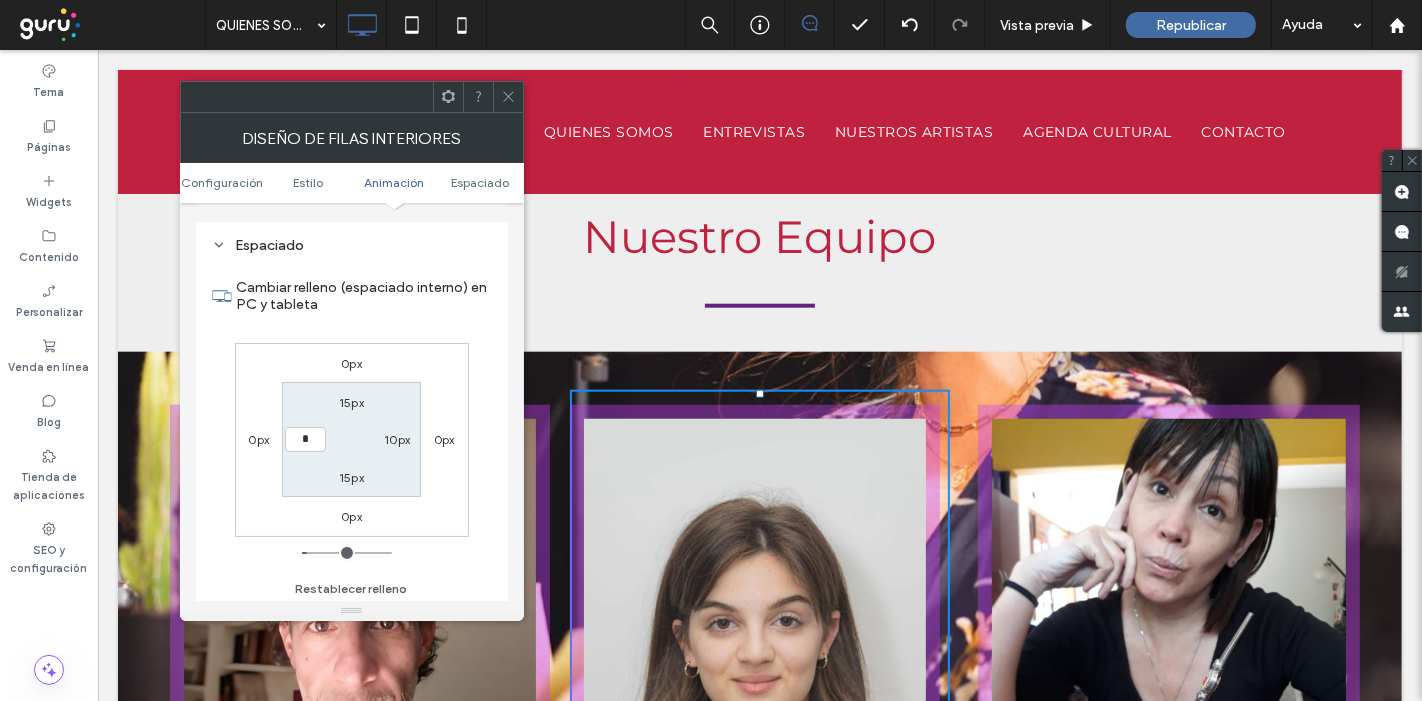 type on "*" 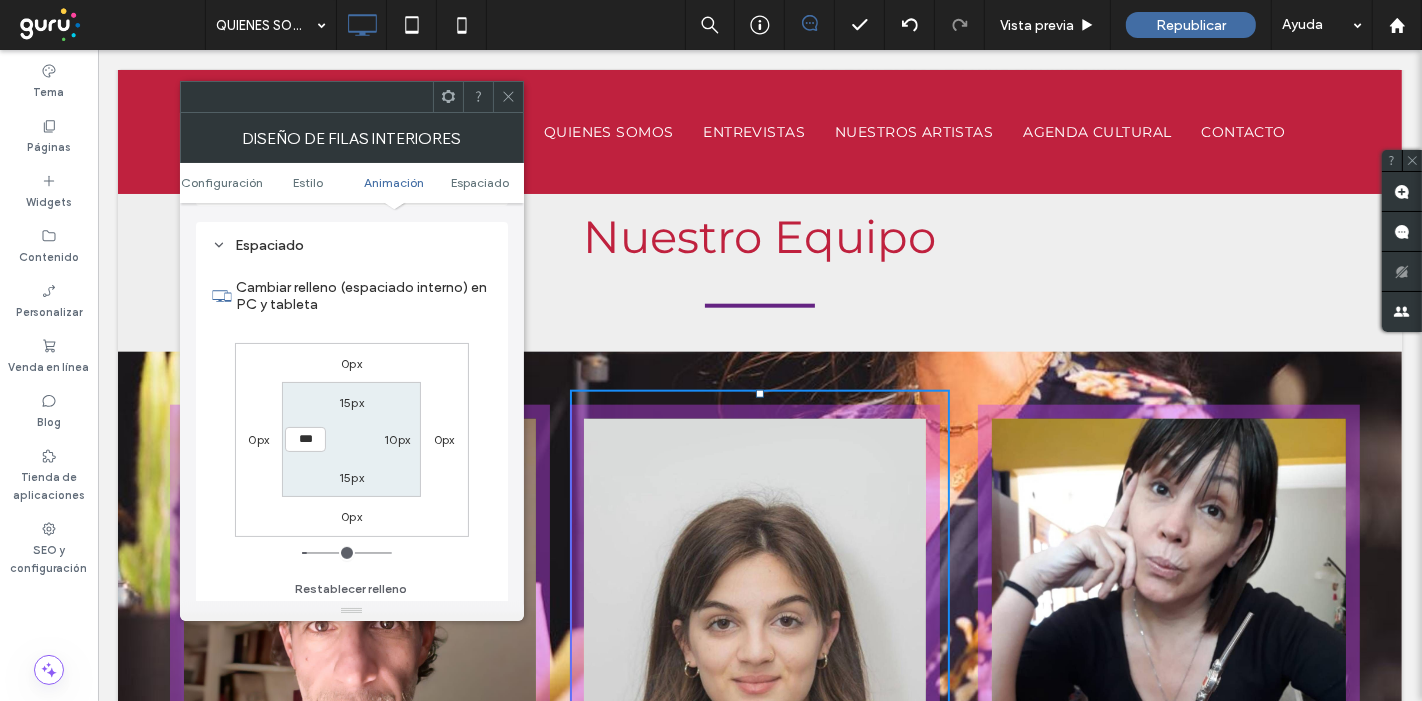 click on "10px" at bounding box center (397, 439) 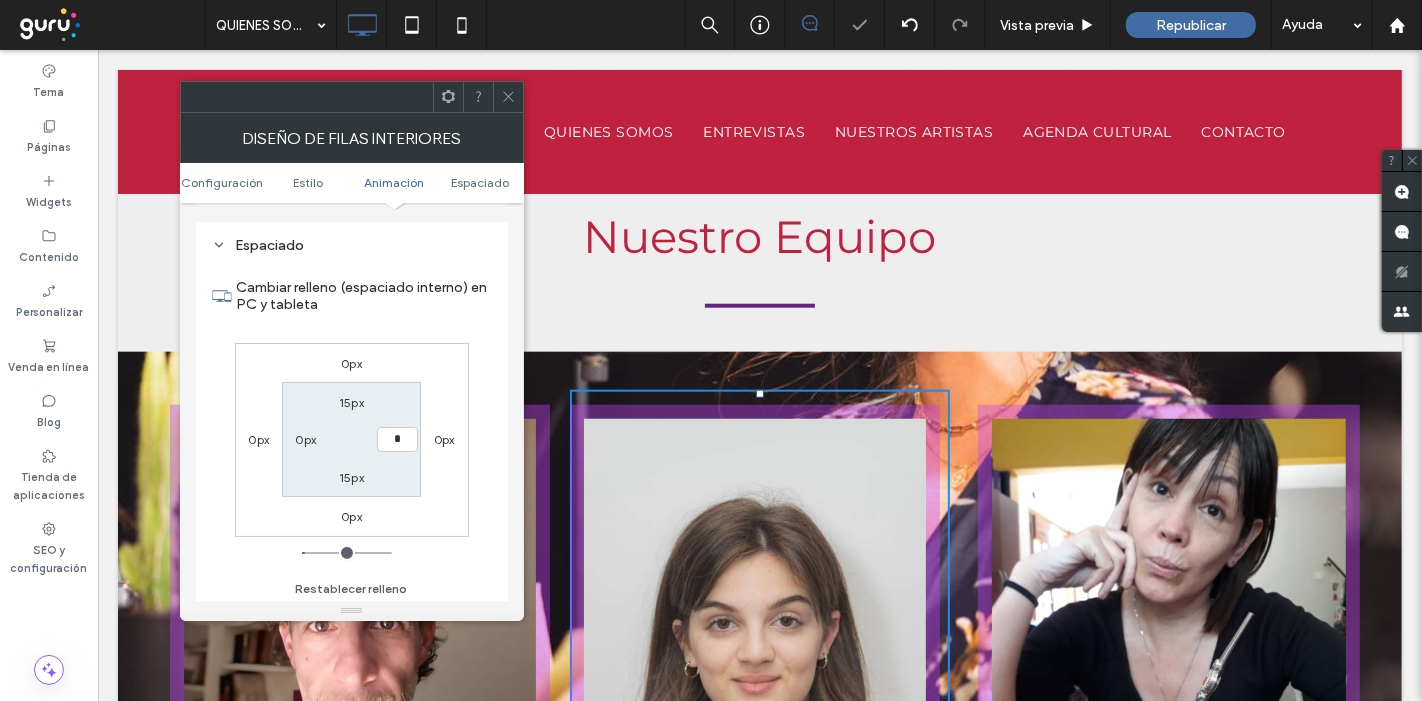 type on "*" 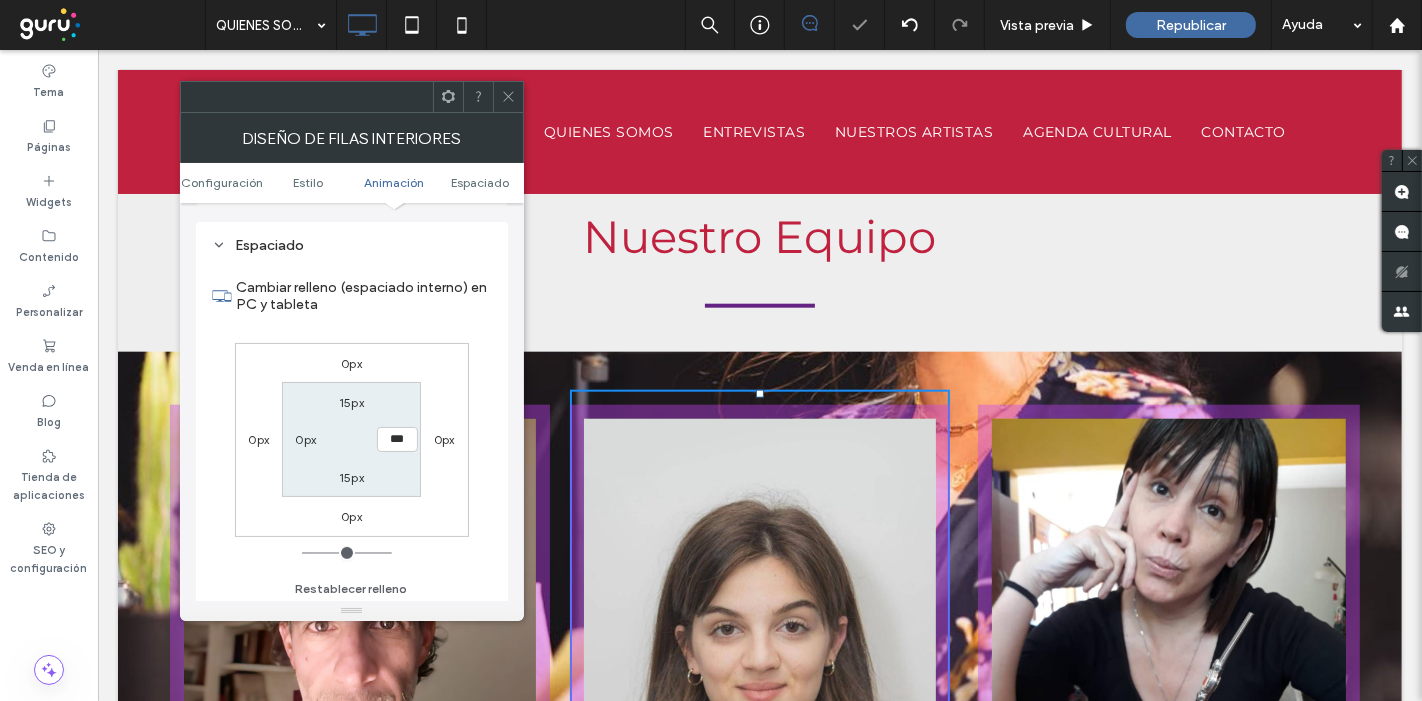 click 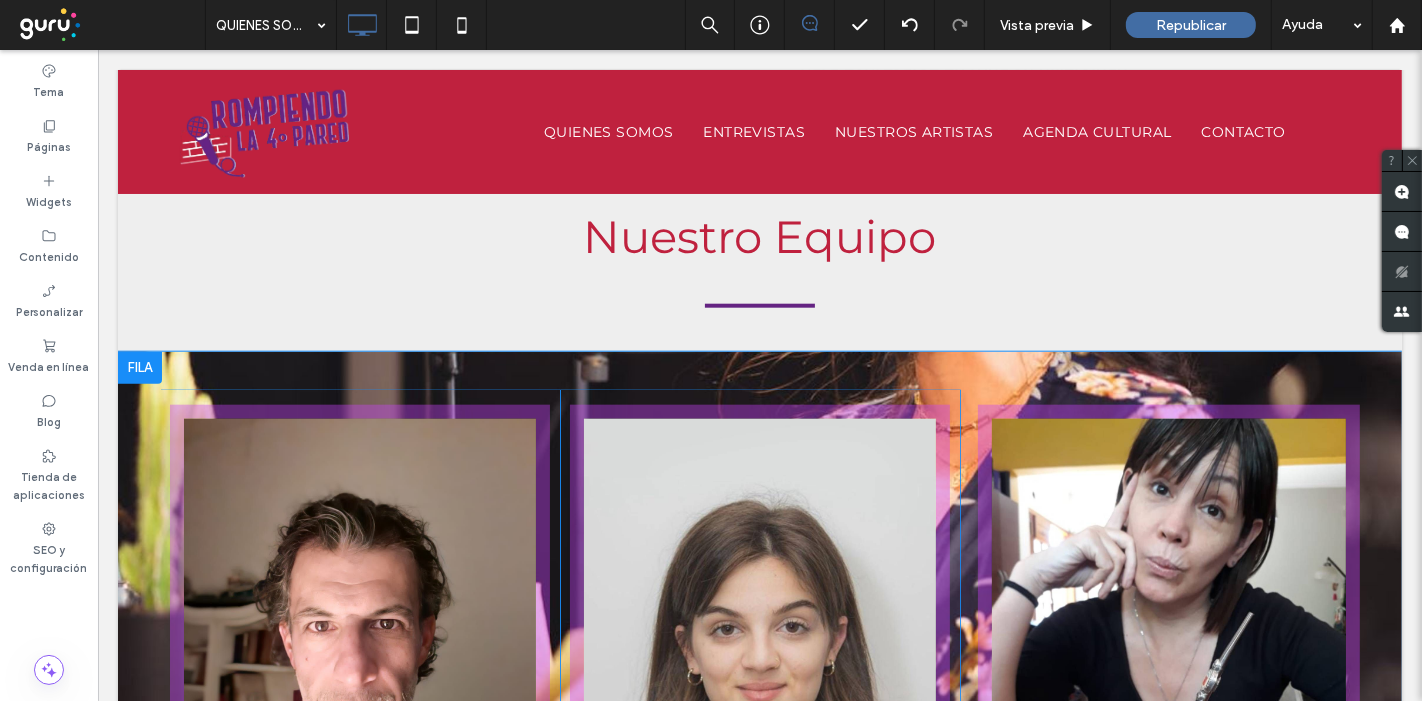 click on "Click To Paste     Click To Paste
Click To Paste     Click To Paste     Claudia Actriz, docente, locutora, periodista. Se formó en la escuela de teatro pcial de La Plata y actualmente sigue en la carrera Lic. en Dirección Escénica (UNA) Title or Question Describe the item or answer the question so that site visitors who are interested get more information. You can emphasize this text with bullets, italics or bold, and add links. Button Button" at bounding box center [1159, 692] 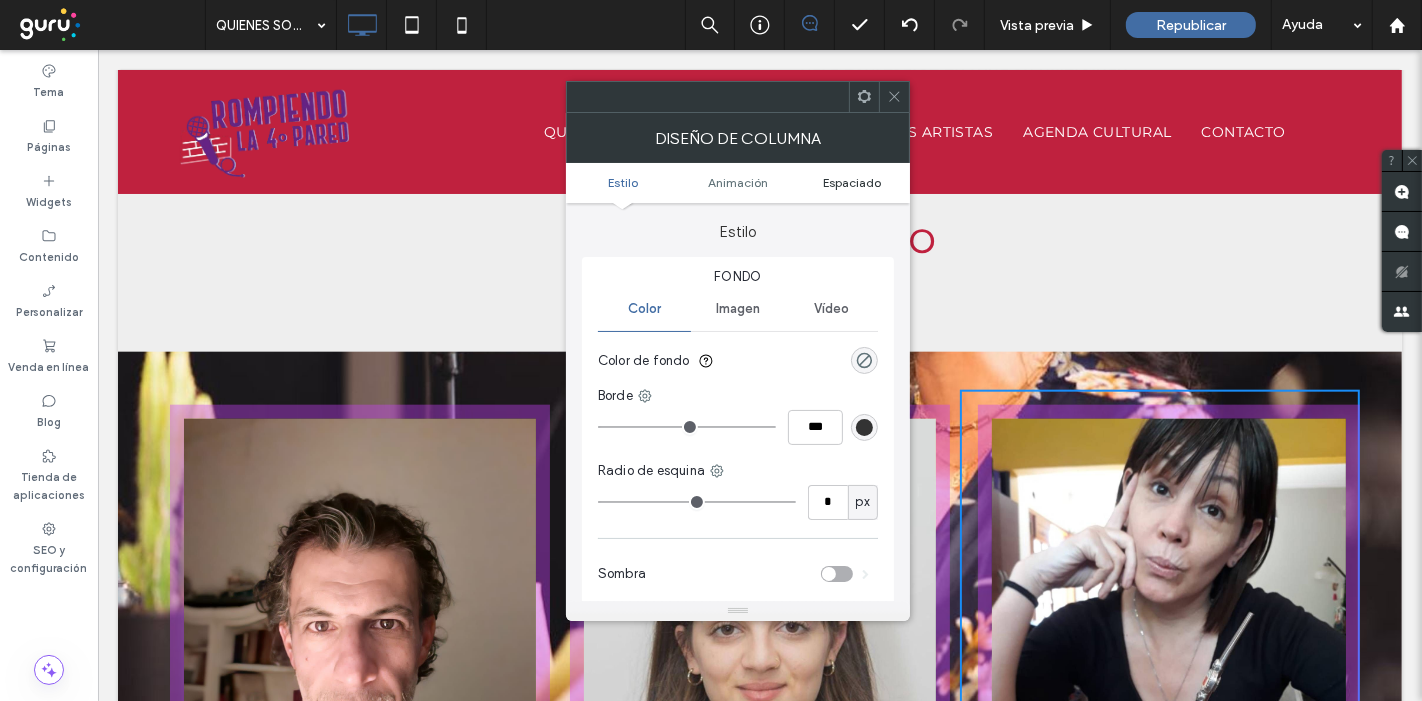 click on "Espaciado" at bounding box center [853, 182] 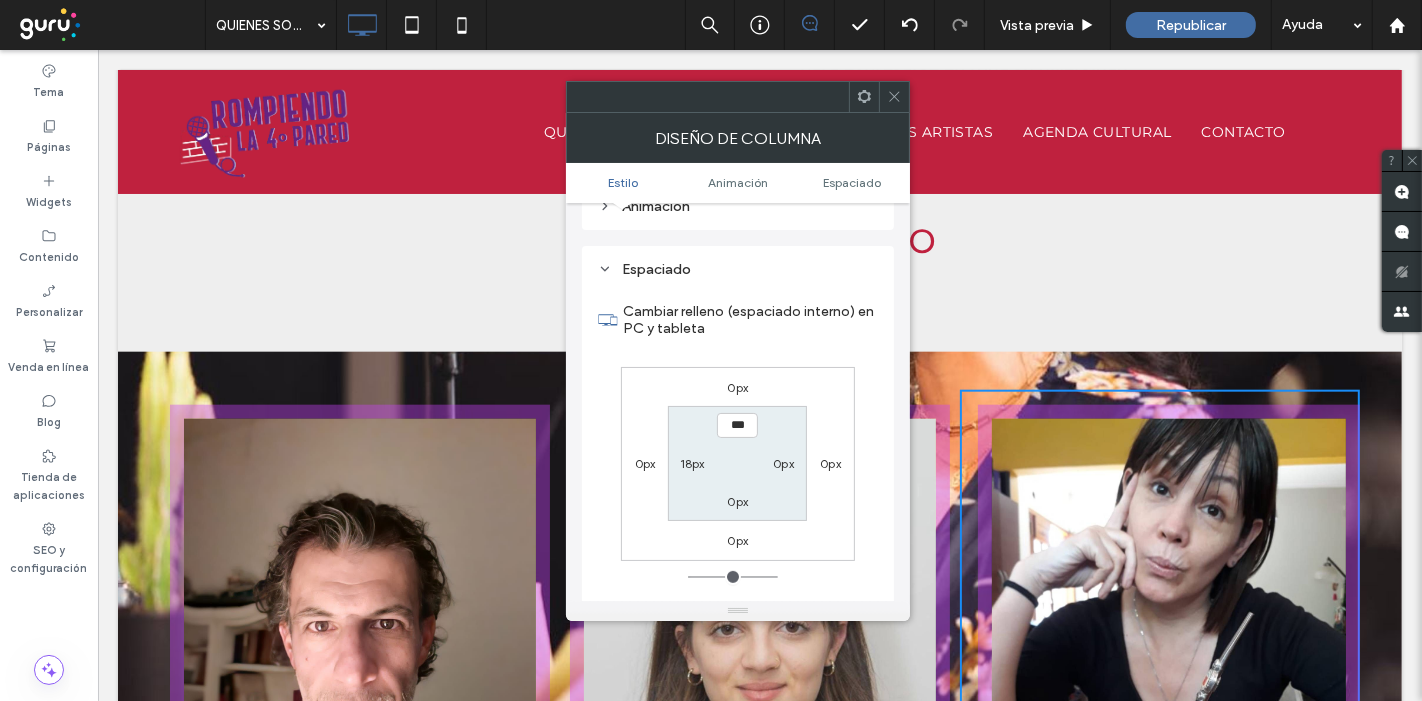 scroll, scrollTop: 468, scrollLeft: 0, axis: vertical 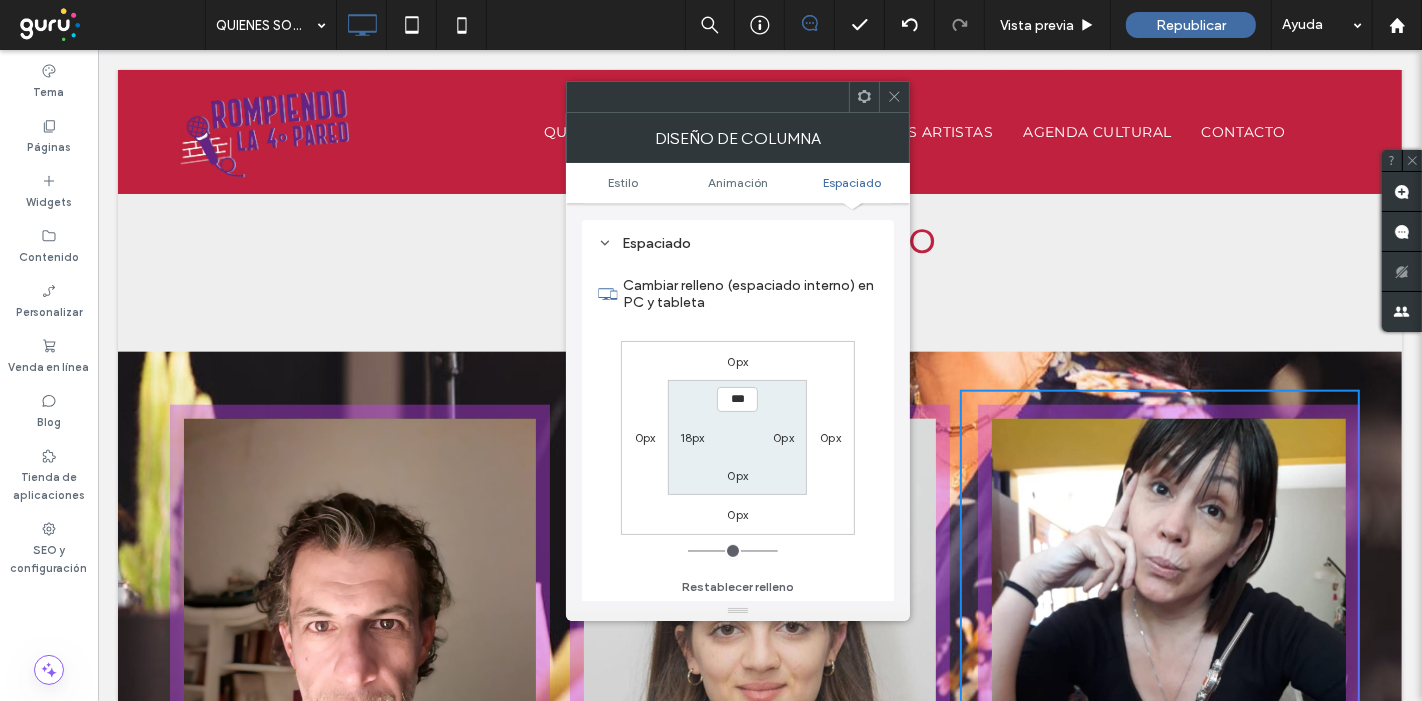 click on "18px" at bounding box center (692, 437) 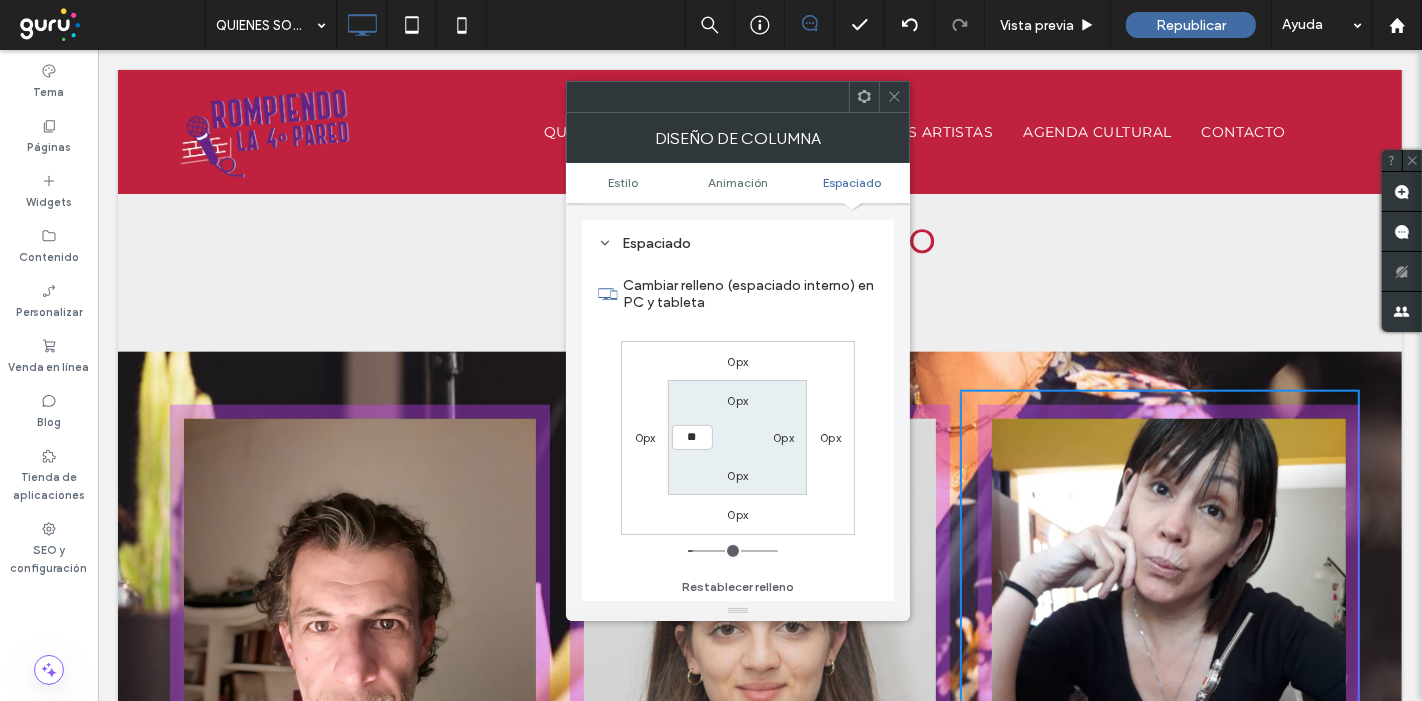 type on "**" 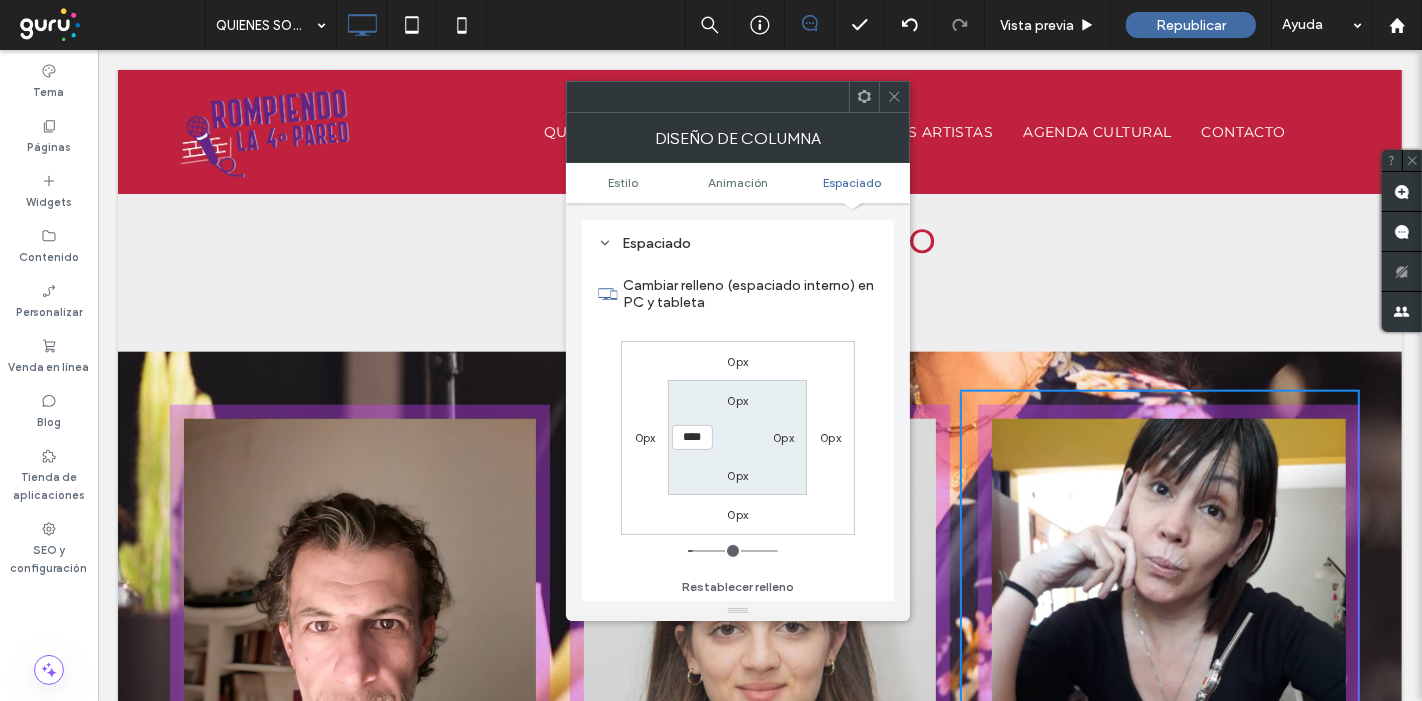 click on "0px" at bounding box center [783, 437] 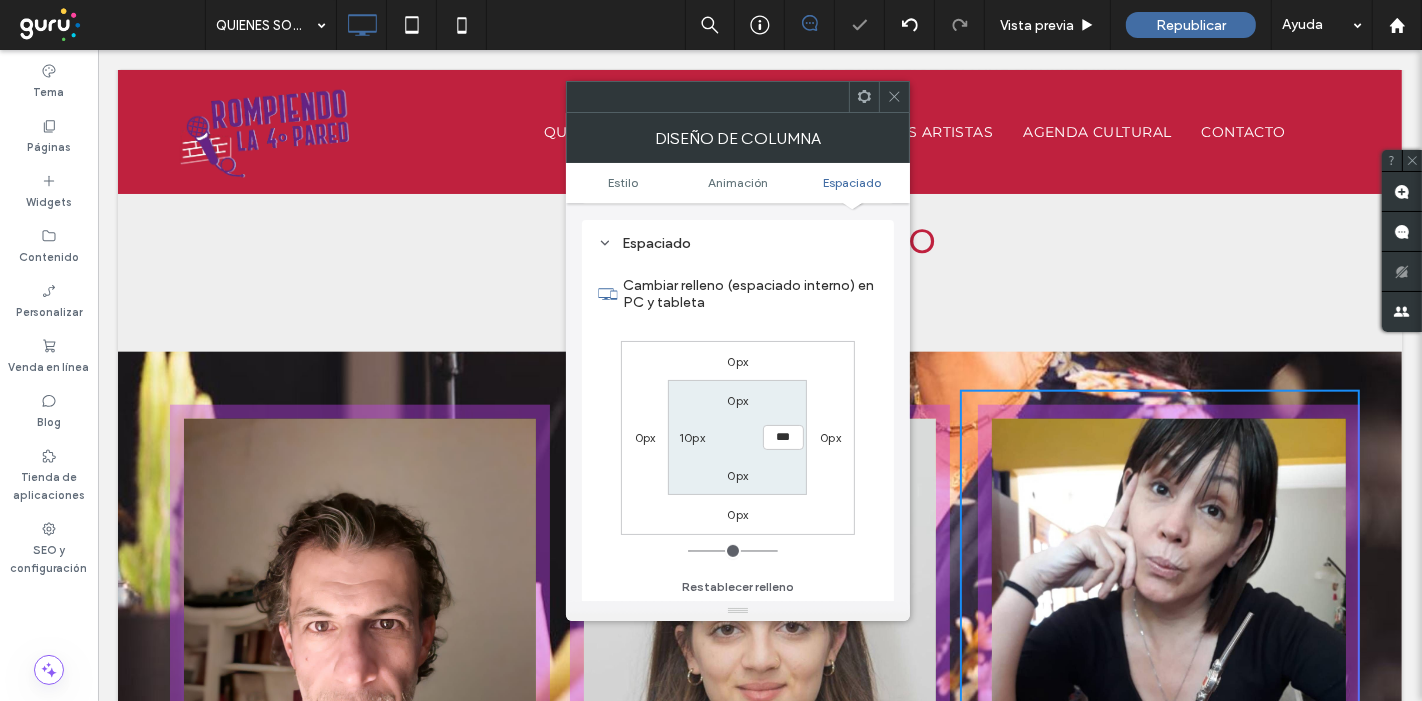 type on "*" 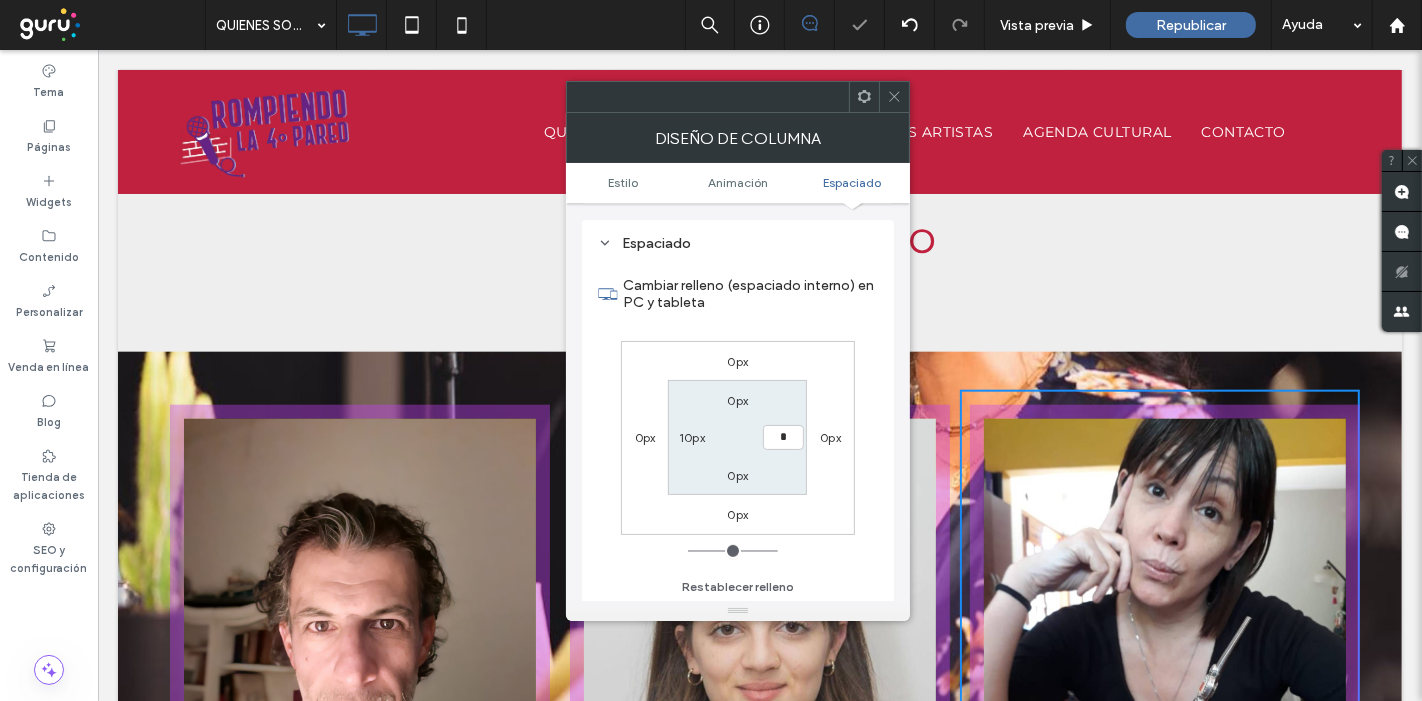 type on "**" 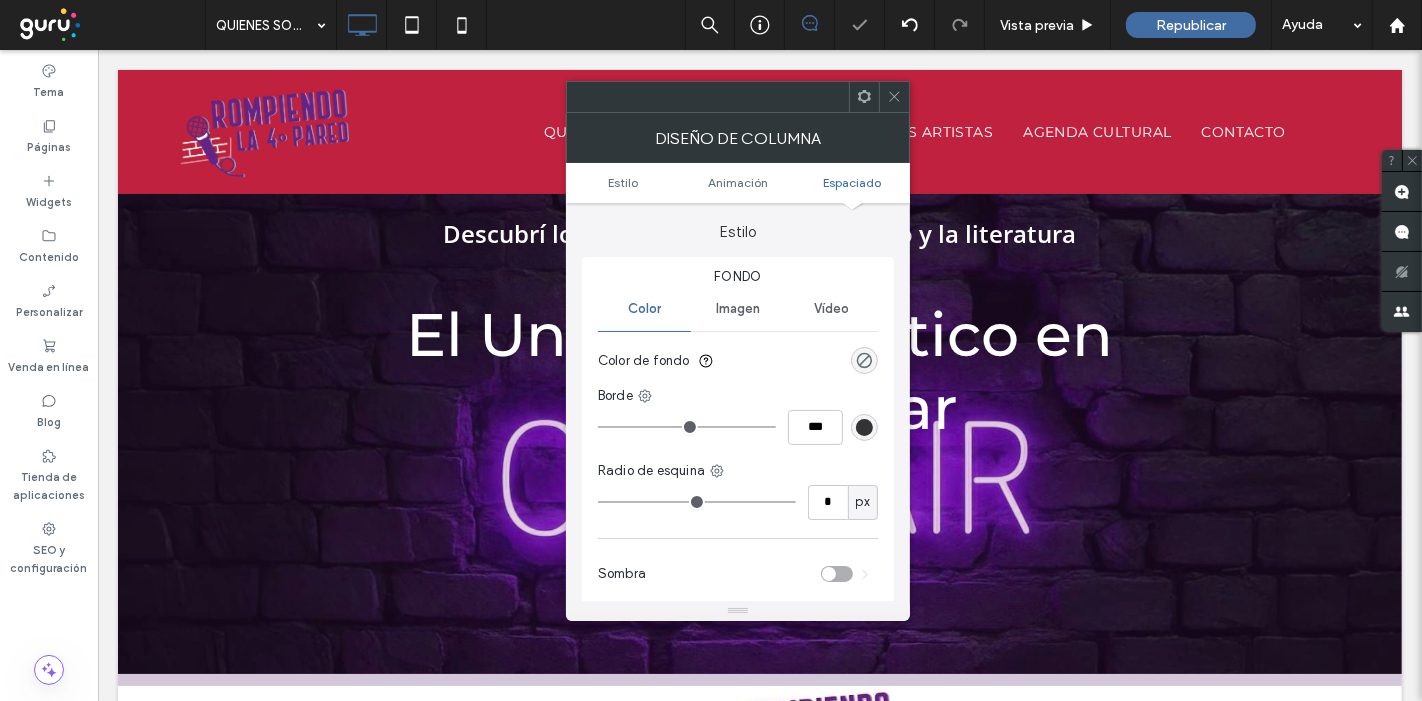 scroll, scrollTop: 1777, scrollLeft: 0, axis: vertical 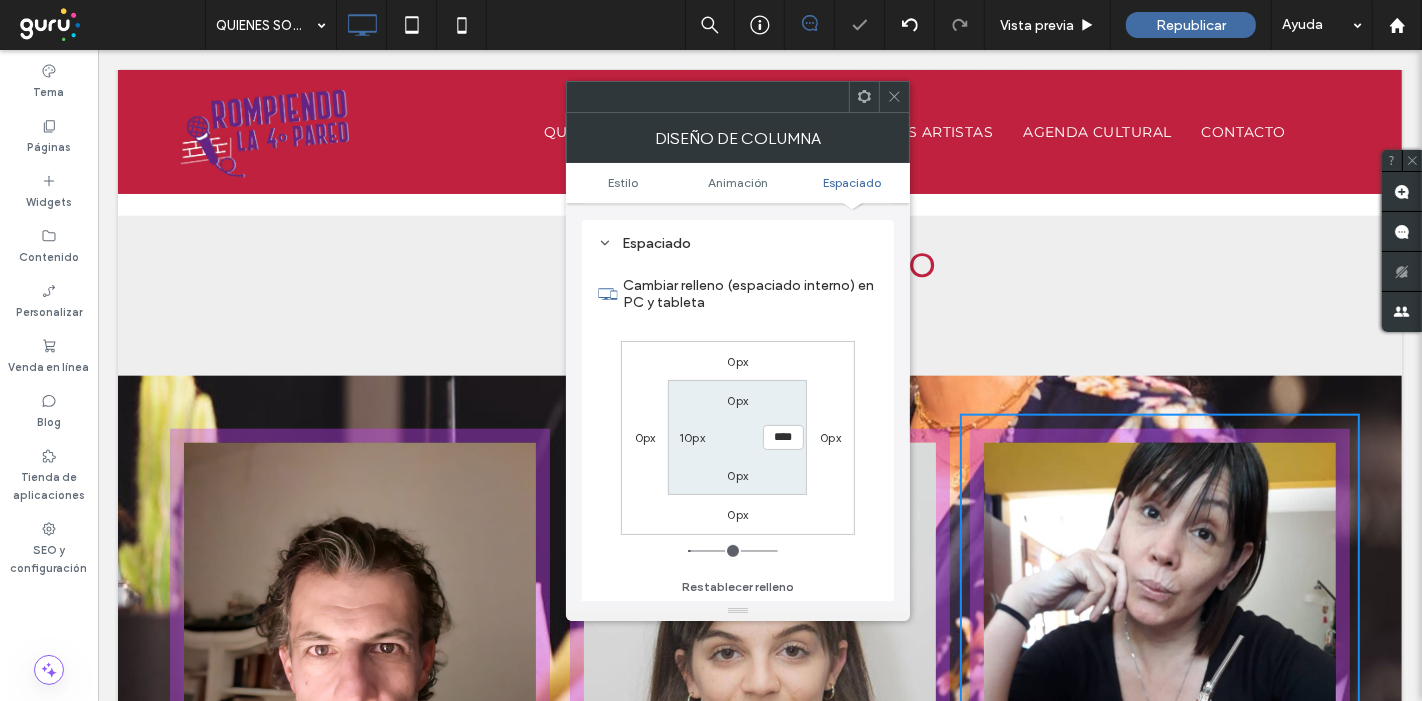 click 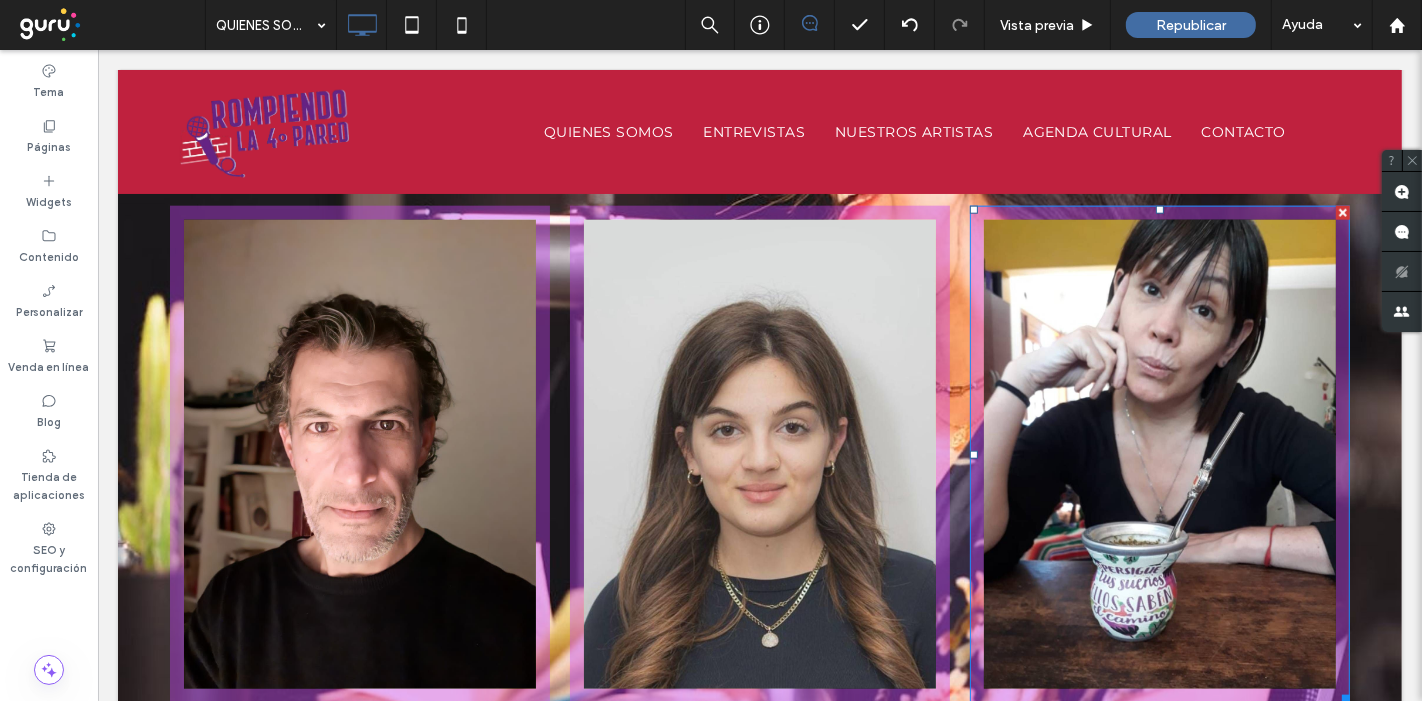 scroll, scrollTop: 2111, scrollLeft: 0, axis: vertical 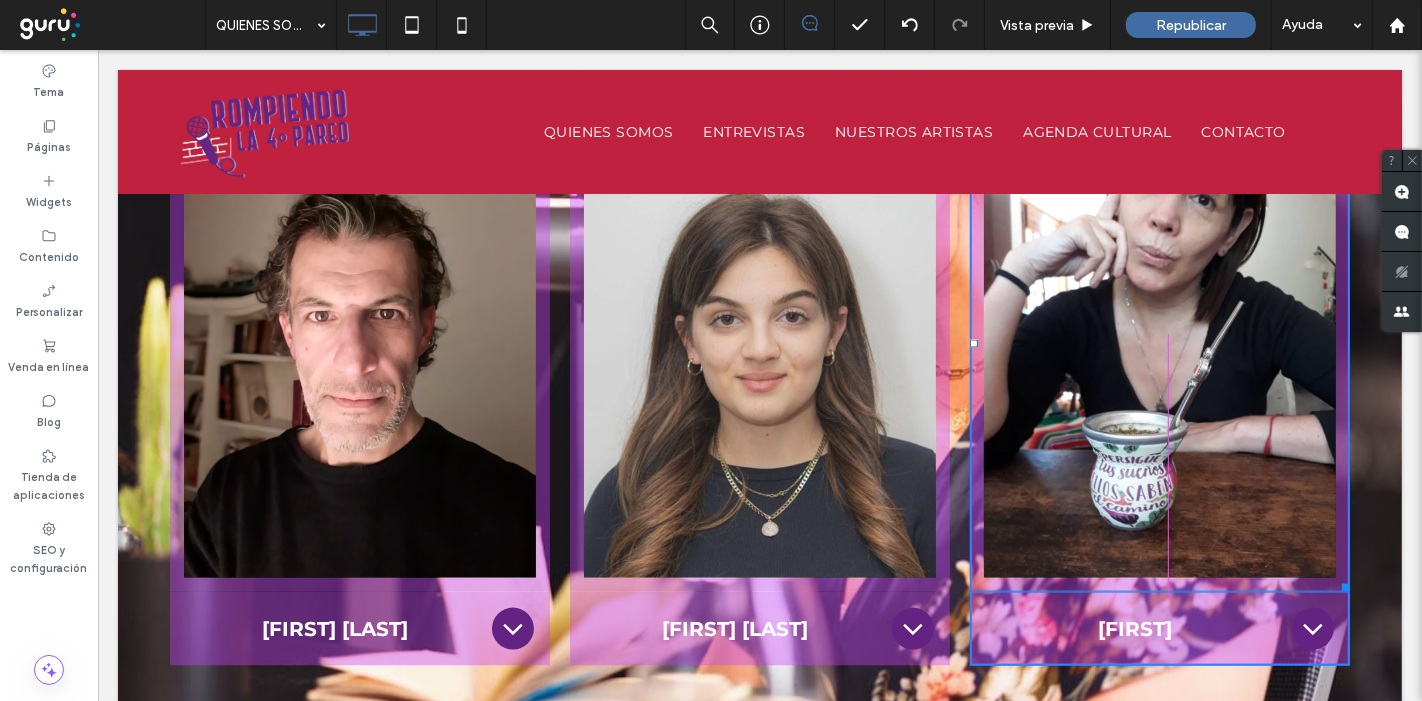 drag, startPoint x: 1326, startPoint y: 572, endPoint x: 1289, endPoint y: 533, distance: 53.75872 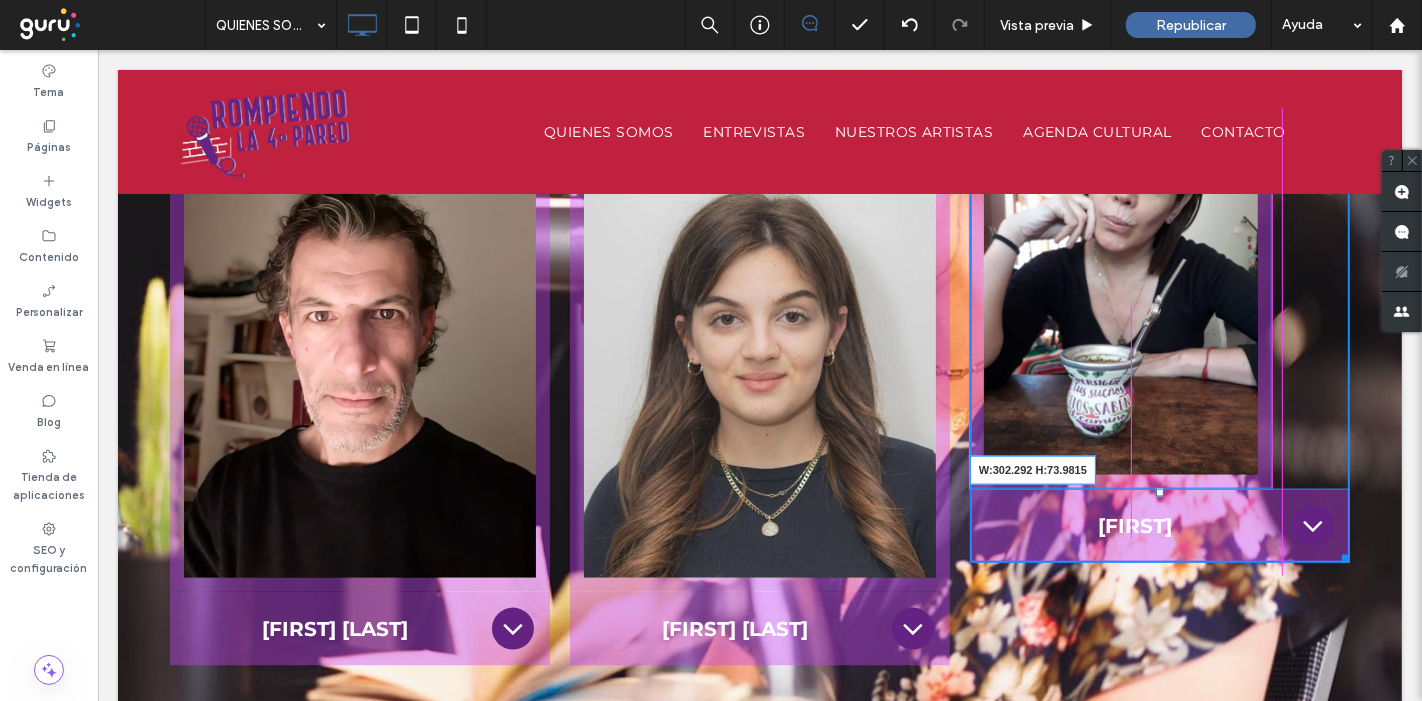 drag, startPoint x: 1327, startPoint y: 550, endPoint x: 1351, endPoint y: 597, distance: 52.773098 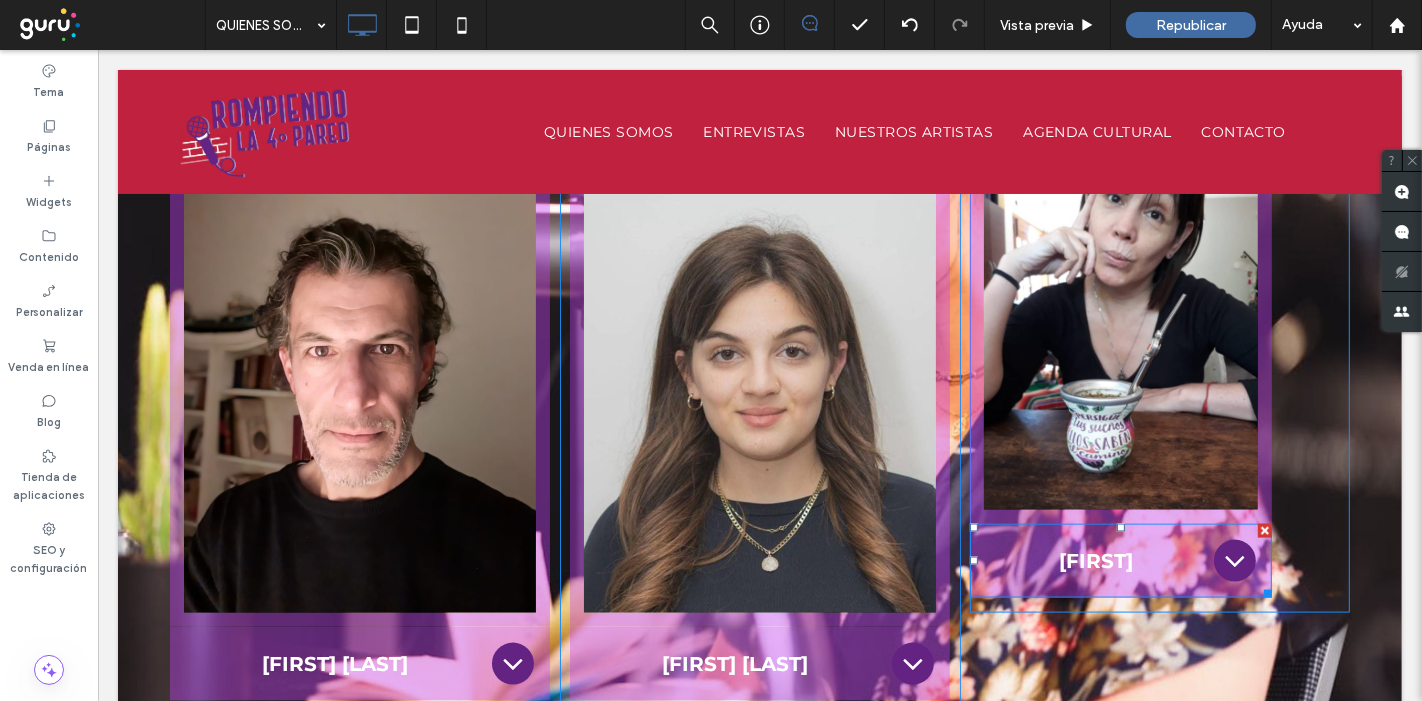 scroll, scrollTop: 2111, scrollLeft: 0, axis: vertical 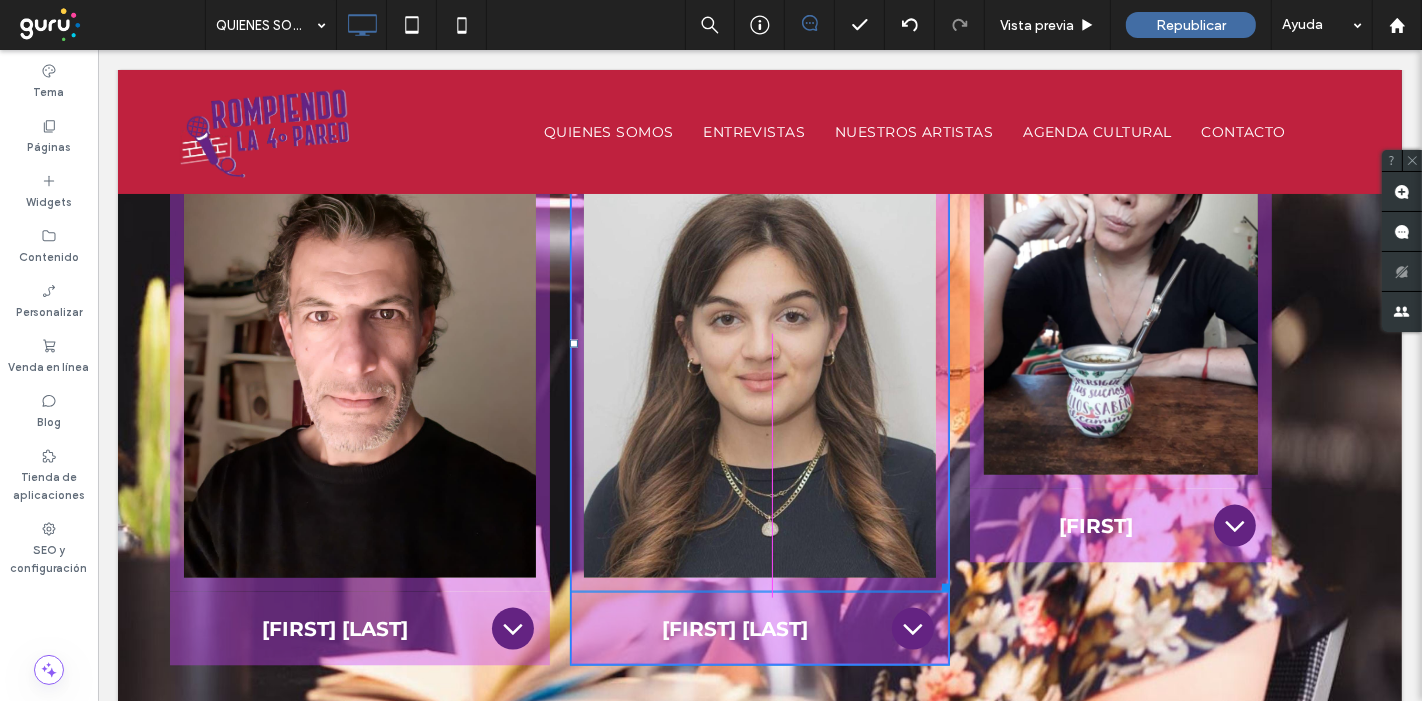 drag, startPoint x: 931, startPoint y: 575, endPoint x: 897, endPoint y: 536, distance: 51.739735 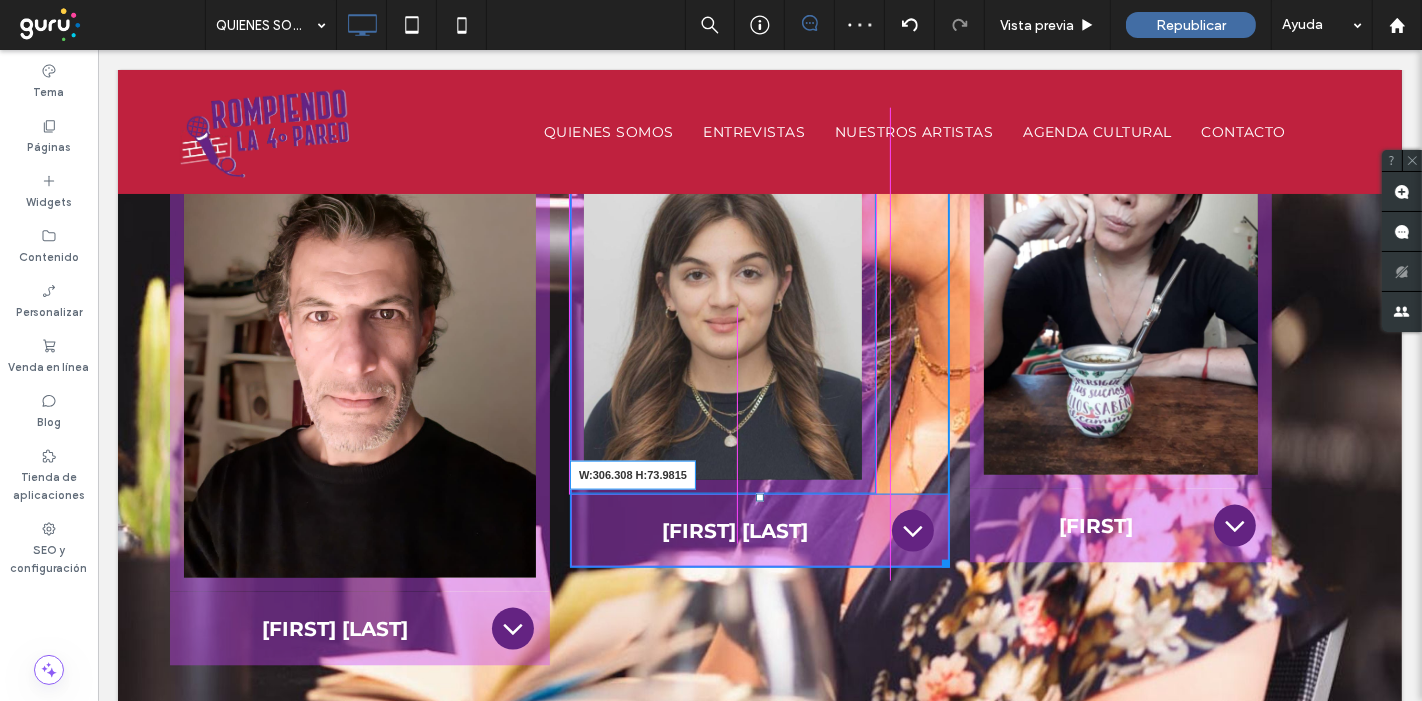drag, startPoint x: 933, startPoint y: 559, endPoint x: 962, endPoint y: 599, distance: 49.40648 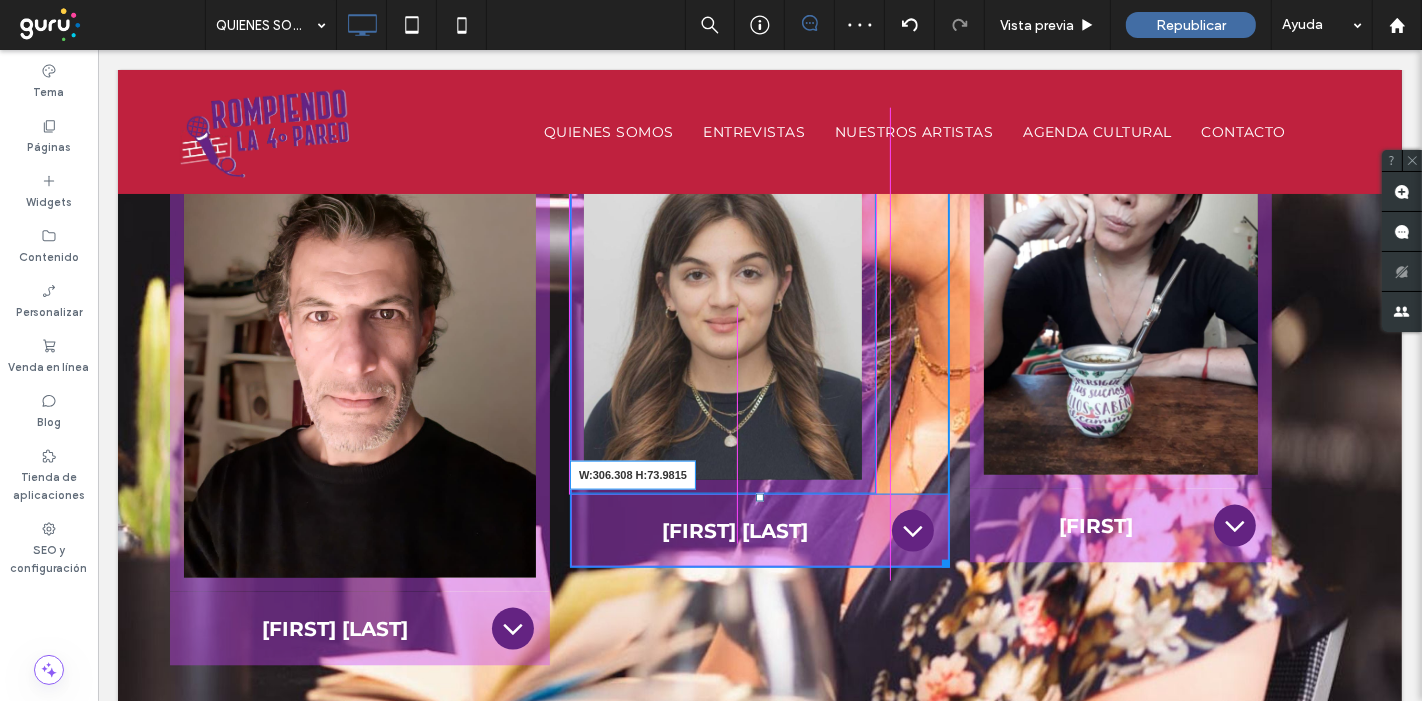 click on "W:306.308 H:73.9815 [FIRST] [LAST] Actriz apasionada por el teatro y la actuación frente a cámara. Se formó con maestras como Ile Rippel y Claude Limonoff, y participó en obras como Latidos, en calle Corrientes. Cree en el arte como un puente real entre las personas. Title or Question Describe the item or answer the question so that site visitors who are interested get more information. You can emphasize this text with bullets, italics or bold, and add links. Button Button" at bounding box center (759, 531) 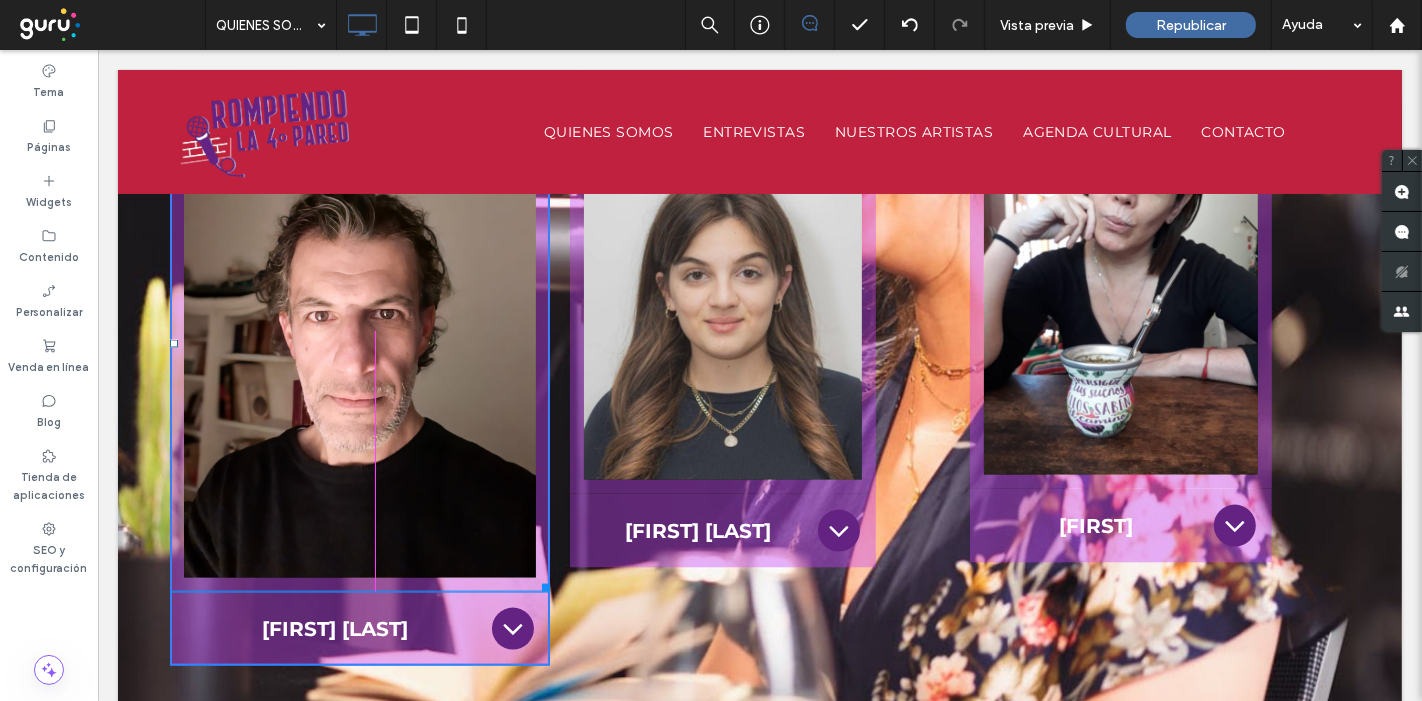 drag, startPoint x: 521, startPoint y: 558, endPoint x: 619, endPoint y: 602, distance: 107.42439 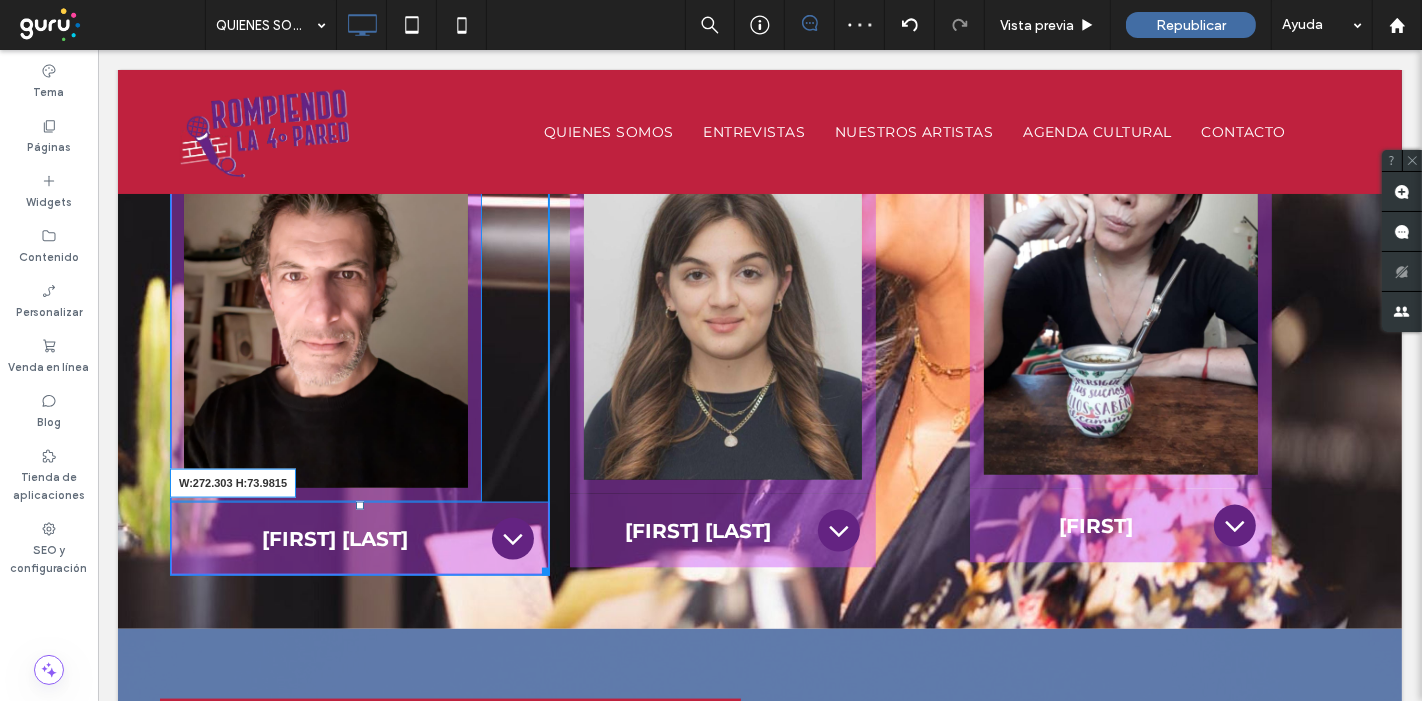 drag, startPoint x: 527, startPoint y: 561, endPoint x: 480, endPoint y: 549, distance: 48.507732 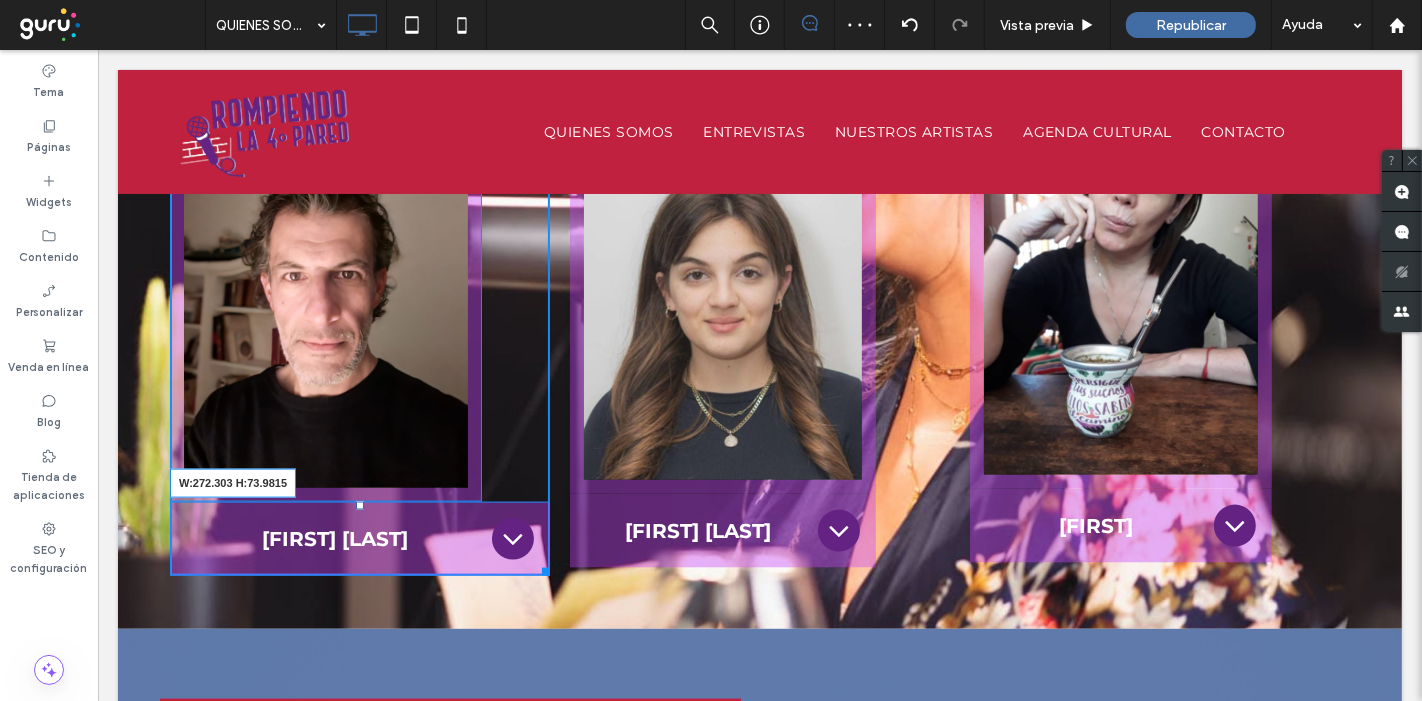 click on "W:272.303 H:73.9815 [FIRST] [LAST] Nació en Lomas de Zamora ([STATE]). Es actor, cantante y monologuista. Estudió, entre otros, con Guillermo Ben Hassan, Germán Akis y Raúl Serrano. Bajo la dirección de este último, integró como actor y cantante el elenco de "La Madre" de Bertolt Brecht y “Gloucester y sus hijos”. Actuó en numerosas obras como "Cumbia, morena, cumbia", "Imperceptibles...el hallazgo" de Mirta Morutto, "He visto a Dios", sainetes y obras musicales con Walter Yonsky, etc. Como monologuista, integró de forma estable el repertorio de "Remember Pub" y llevó adelante el espectáculo "La Comiquería" en el Teatro Arlequino. Con "Los argentinos descendemos de los barcos" de Ben Hassan, participó del Festival Internacional de La Habana. Title or Question Describe the item or answer the question so that site visitors who are interested get more information. You can emphasize this text with bullets, italics or bold, and add links. Button Button" at bounding box center (359, 539) 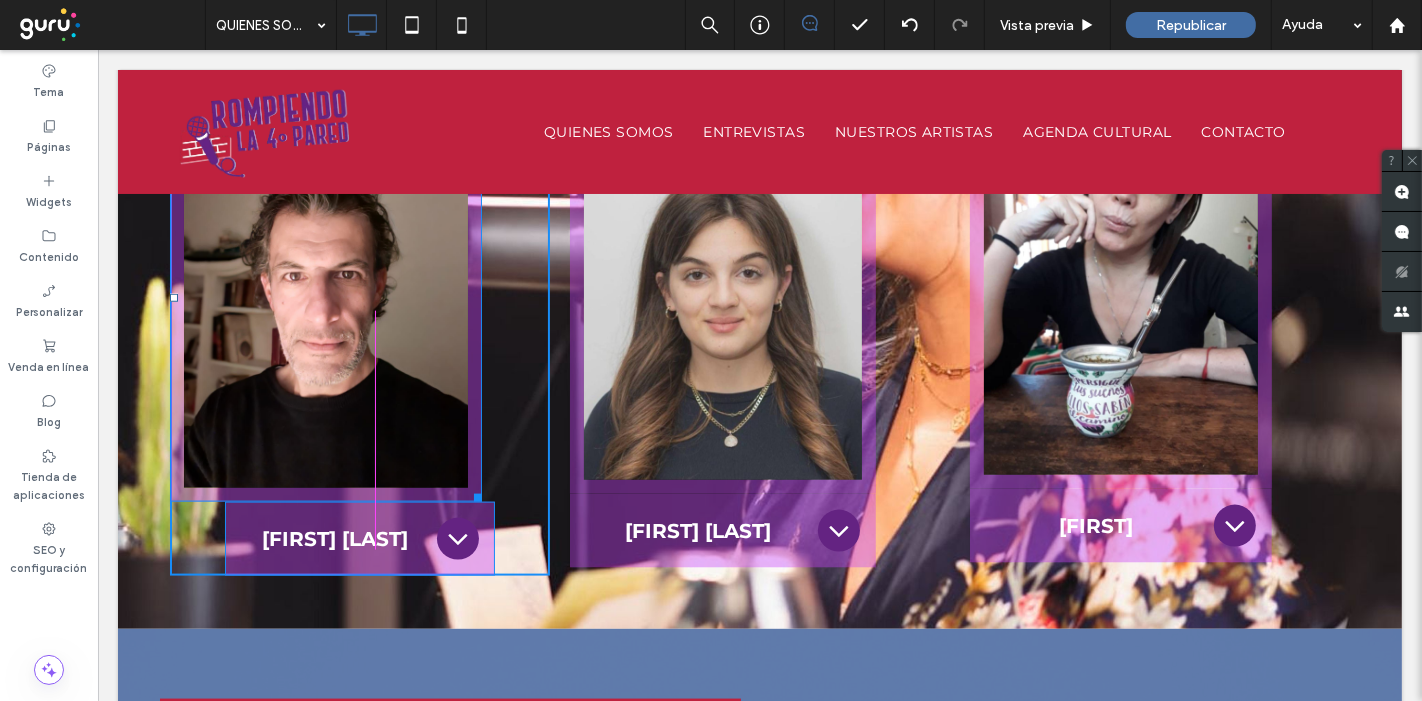 click on "W:304.282 H:395.995 [FIRST] [LAST] Nació en Lomas de Zamora ([STATE]). Es actor, cantante y monologuista. Estudió, entre otros, con Guillermo Ben Hassan, Germán Akis y Raúl Serrano. Bajo la dirección de este último, integró como actor y cantante el elenco de "La Madre" de Bertolt Brecht y “Gloucester y sus hijos”. Actuó en numerosas obras como "Cumbia, morena, cumbia", "Imperceptibles...el hallazgo" de Mirta Morutto, "He visto a Dios", sainetes y obras musicales con Walter Yonsky, etc. Como monologuista, integró de forma estable el repertorio de "Remember Pub" y llevó adelante el espectáculo "La Comiquería" en el Teatro Arlequino. Con "Los argentinos descendemos de los barcos" de Ben Hassan, participó del Festival Internacional de La Habana. Title or Question Describe the item or answer the question so that site visitors who are interested get more information. You can emphasize this text with bullets, italics or bold, and add links. Button Button" at bounding box center (359, 335) 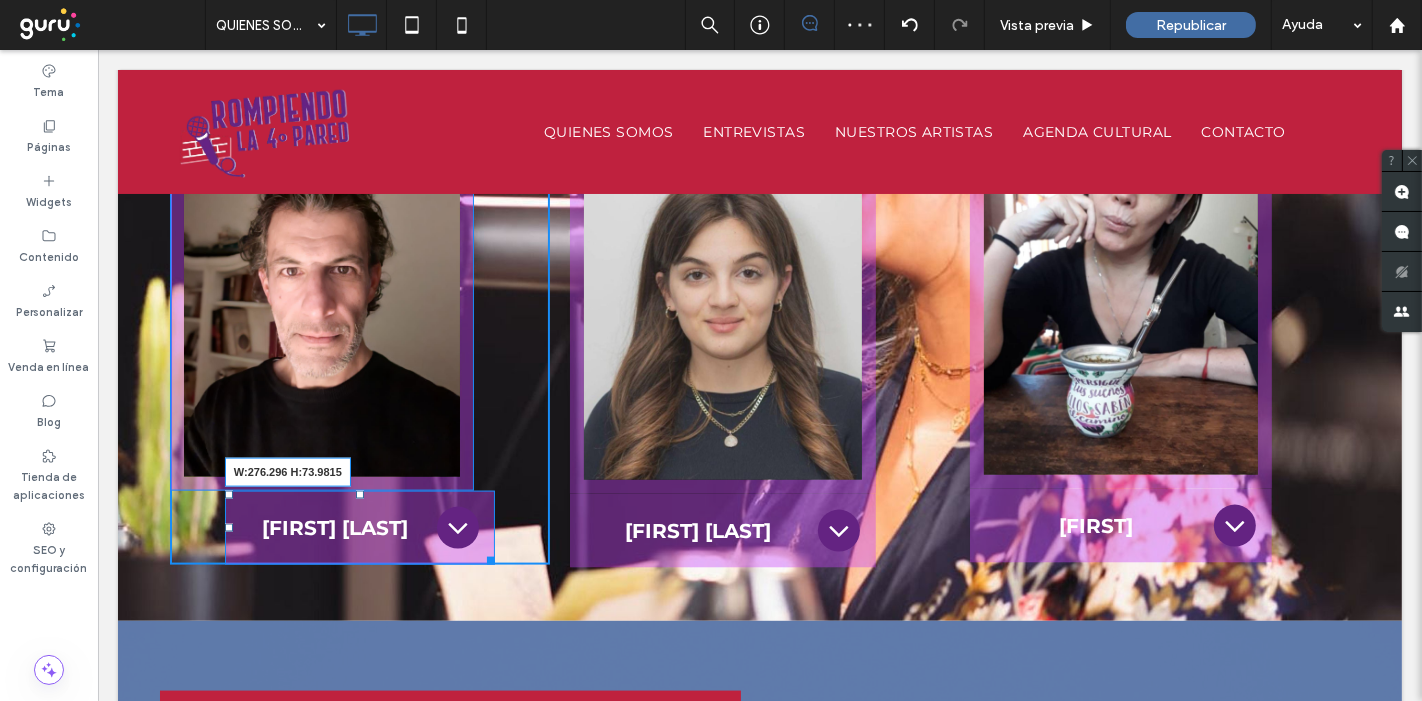drag, startPoint x: 484, startPoint y: 552, endPoint x: 487, endPoint y: 588, distance: 36.124783 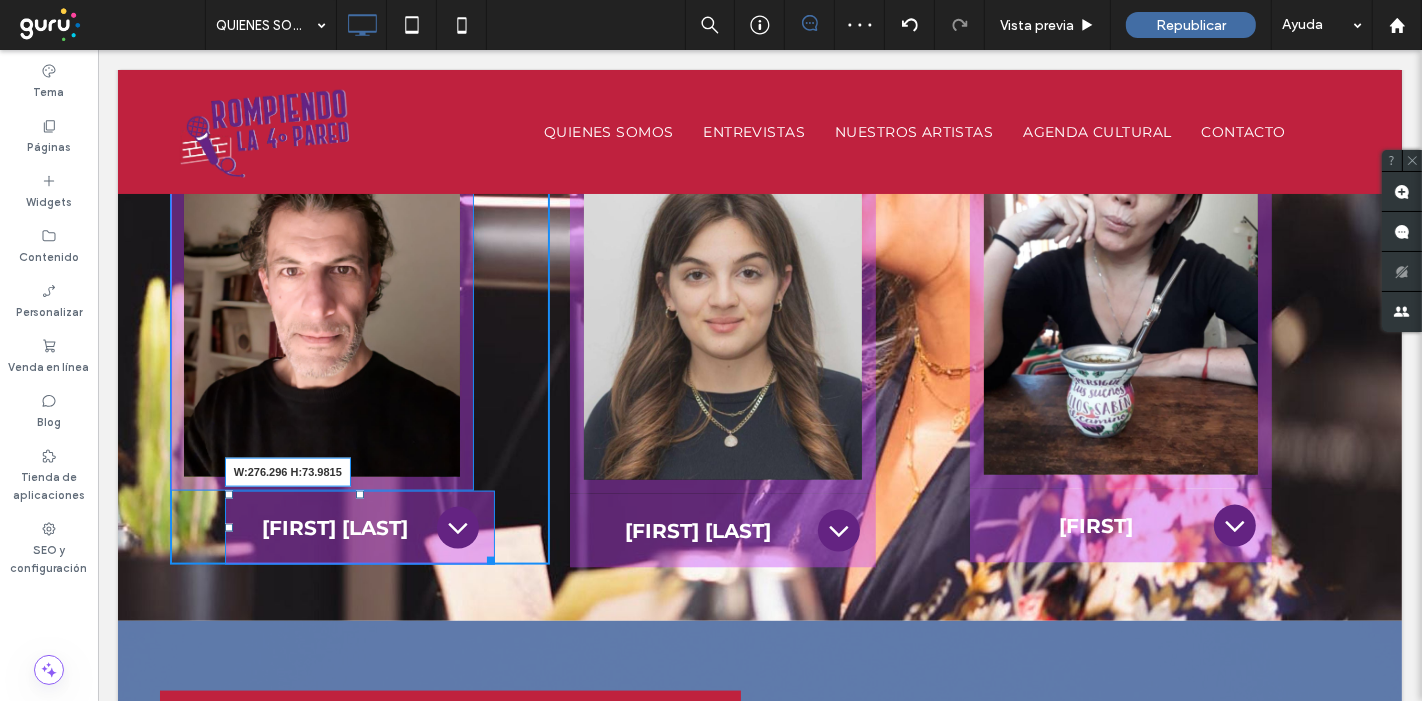 click on "W:304.282 H:395.995 Click To Paste     Click To Paste         Click To Paste     Click To Paste     [FIRST] [LAST] Nació en Lomas de Zamora ([STATE]). Es actor, cantante y monologuista. Estudió, entre otros, con Guillermo Ben Hassan, Germán Akis y Raúl Serrano. Bajo la dirección de este último, integró como actor y cantante el elenco de "La Madre" de Bertolt Brecht y “Gloucester y sus hijos”. Actuó en numerosas obras como "Cumbia, morena, cumbia", "Imperceptibles...el hallazgo" de Mirta Morutto, "He visto a Dios", sainetes y obras musicales con Walter Yonsky, etc. Como monologuista, integró de forma estable el repertorio de "Remember Pub" y llevó adelante el espectáculo "La Comiquería" en el Teatro Arlequino. Con "Los argentinos descendemos de los barcos" de Ben Hassan, participó del Festival Internacional de La Habana. Title or Question Button Button W:276.296 H:73.9815
Click To Paste     Click To Paste
Click To Paste     Click To Paste     [FIRST] [LAST] Button Button" at bounding box center (759, 332) 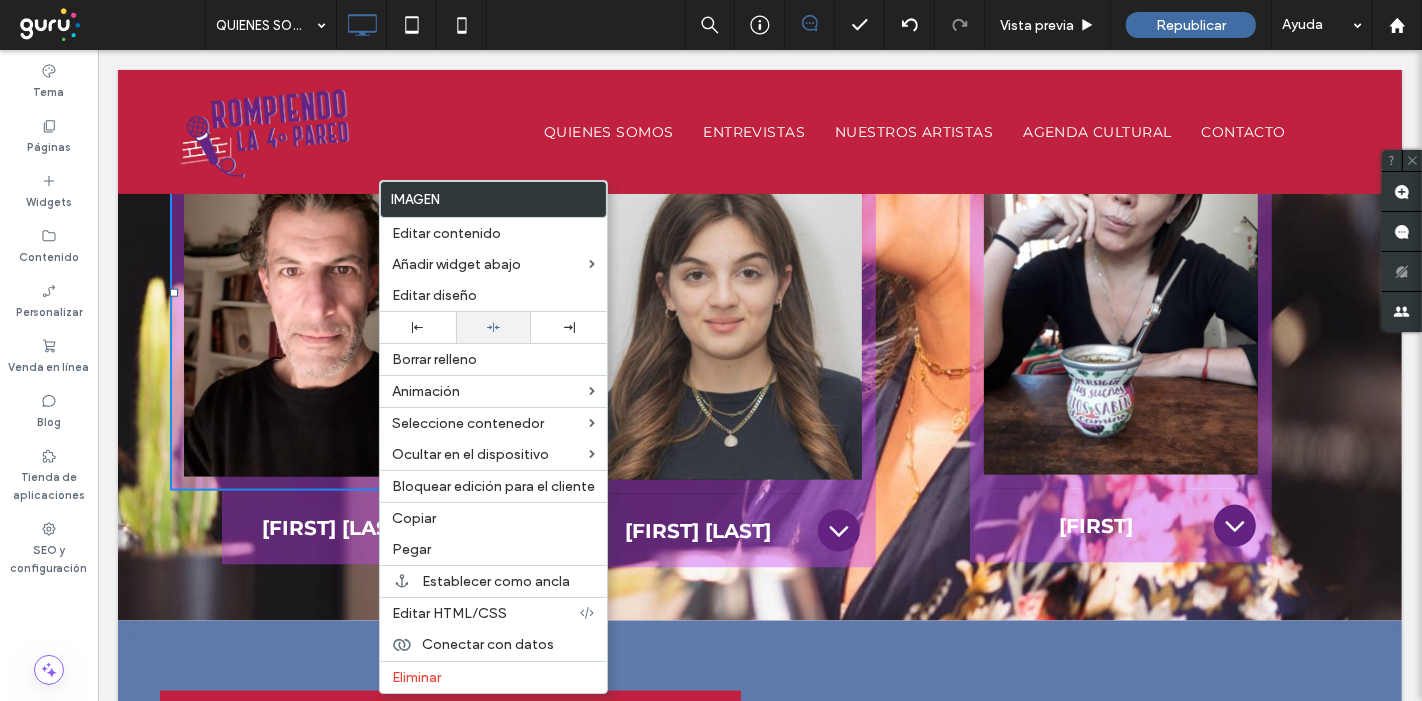 drag, startPoint x: 500, startPoint y: 324, endPoint x: 501, endPoint y: 349, distance: 25.019993 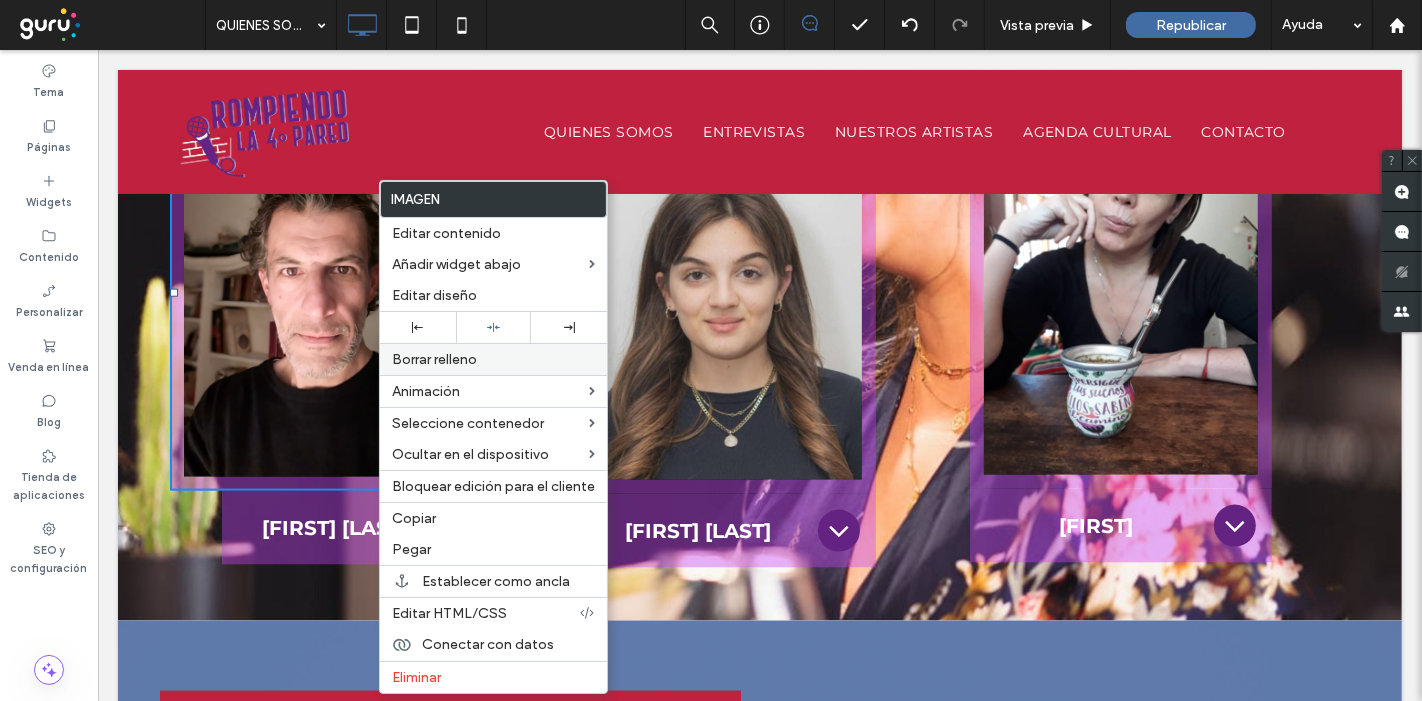 click at bounding box center [494, 327] 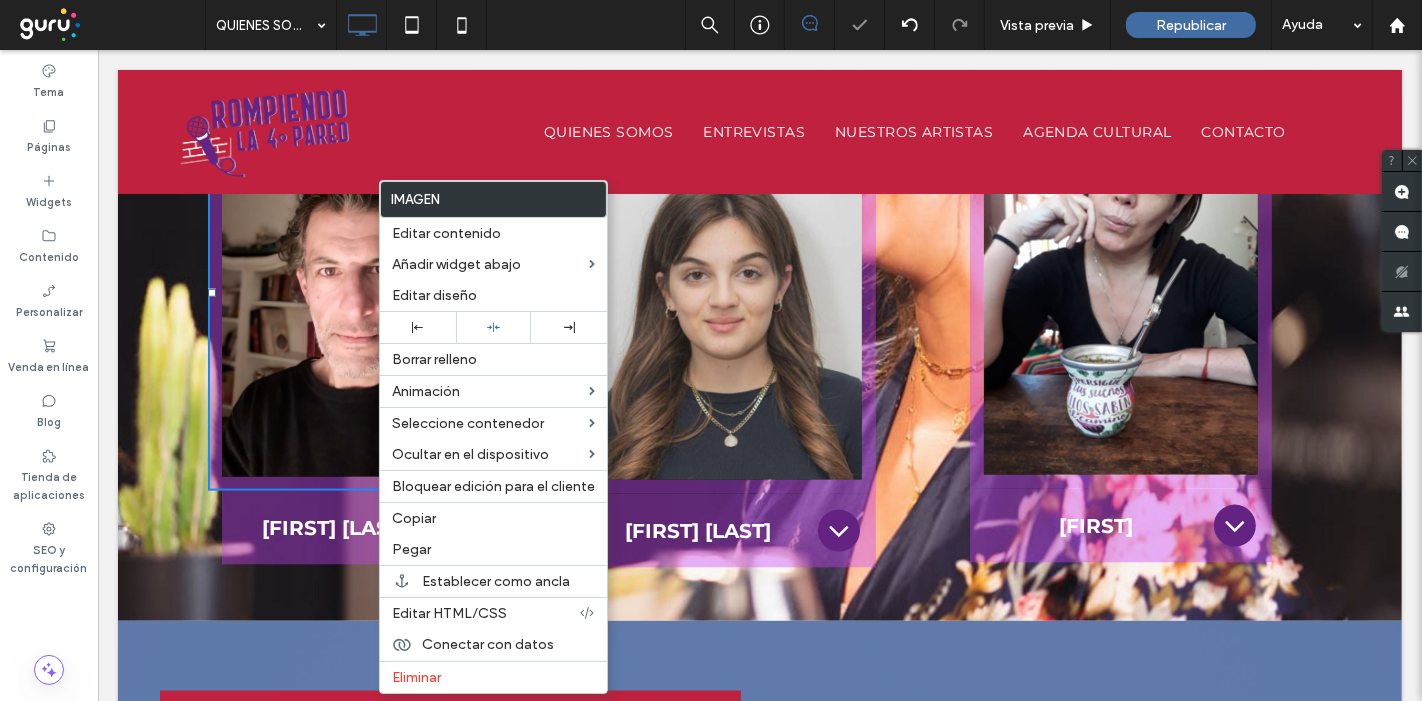 click on "W:312.303 H:407.998 [FIRST] [LAST] Nació en Lomas de Zamora ([STATE]). Es actor, cantante y monologuista. Estudió, entre otros, con Guillermo Ben Hassan, Germán Akis y Raúl Serrano. Bajo la dirección de este último, integró como actor y cantante el elenco de "La Madre" de Bertolt Brecht y “Gloucester y sus hijos”. Actuó en numerosas obras como "Cumbia, morena, cumbia", "Imperceptibles...el hallazgo" de Mirta Morutto, "He visto a Dios", sainetes y obras musicales con Walter Yonsky, etc. Como monologuista, integró de forma estable el repertorio de "Remember Pub" y llevó adelante el espectáculo "La Comiquería" en el Teatro Arlequino. Con "Los argentinos descendemos de los barcos" de Ben Hassan, participó del Festival Internacional de La Habana. Title or Question Describe the item or answer the question so that site visitors who are interested get more information. You can emphasize this text with bullets, italics or bold, and add links. Button Button" at bounding box center [359, 330] 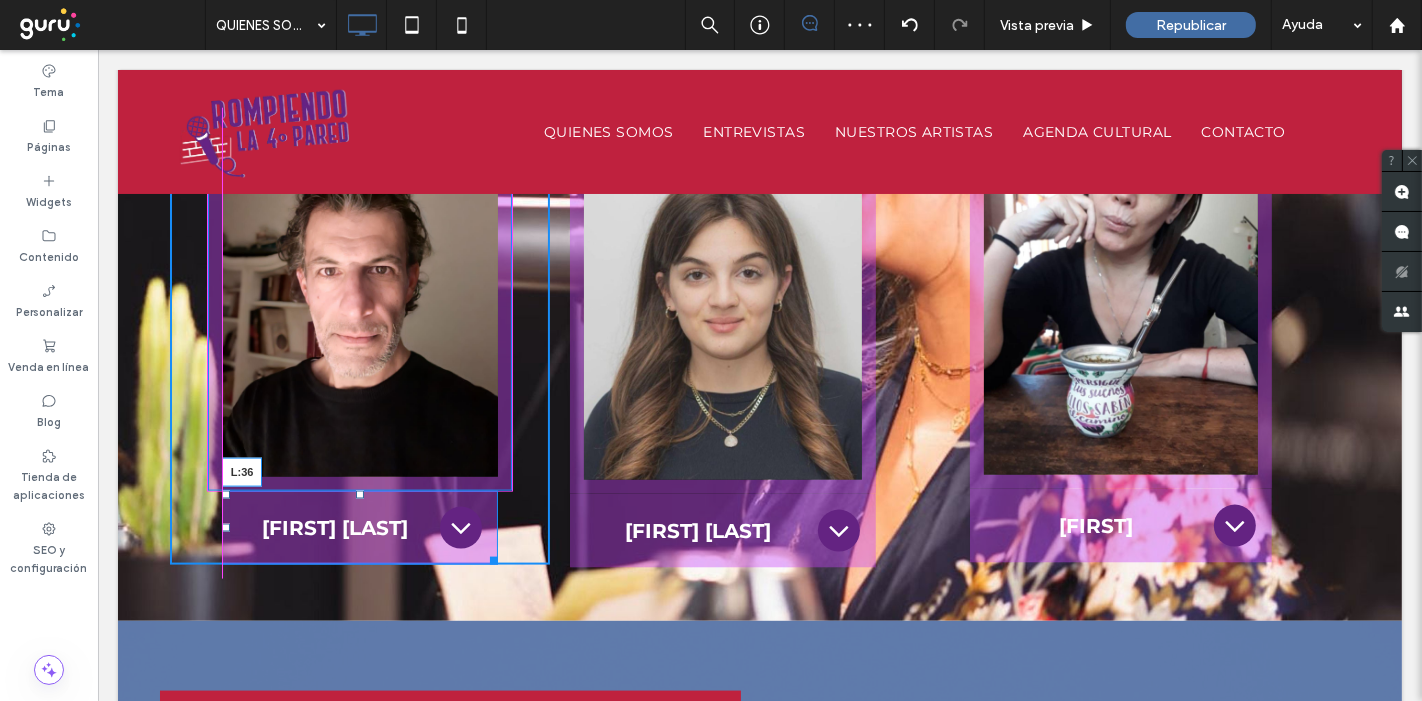 drag, startPoint x: 221, startPoint y: 521, endPoint x: 205, endPoint y: 519, distance: 16.124516 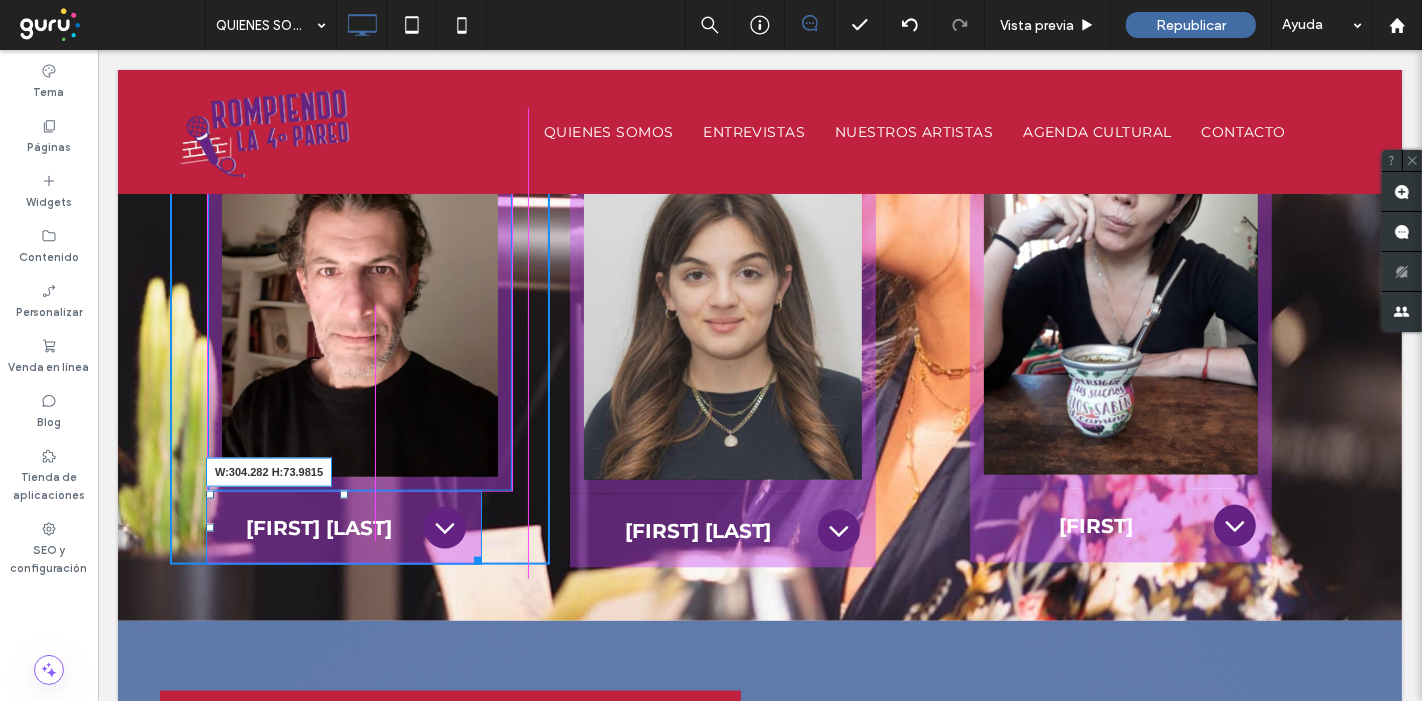 drag, startPoint x: 487, startPoint y: 558, endPoint x: 504, endPoint y: 564, distance: 18.027756 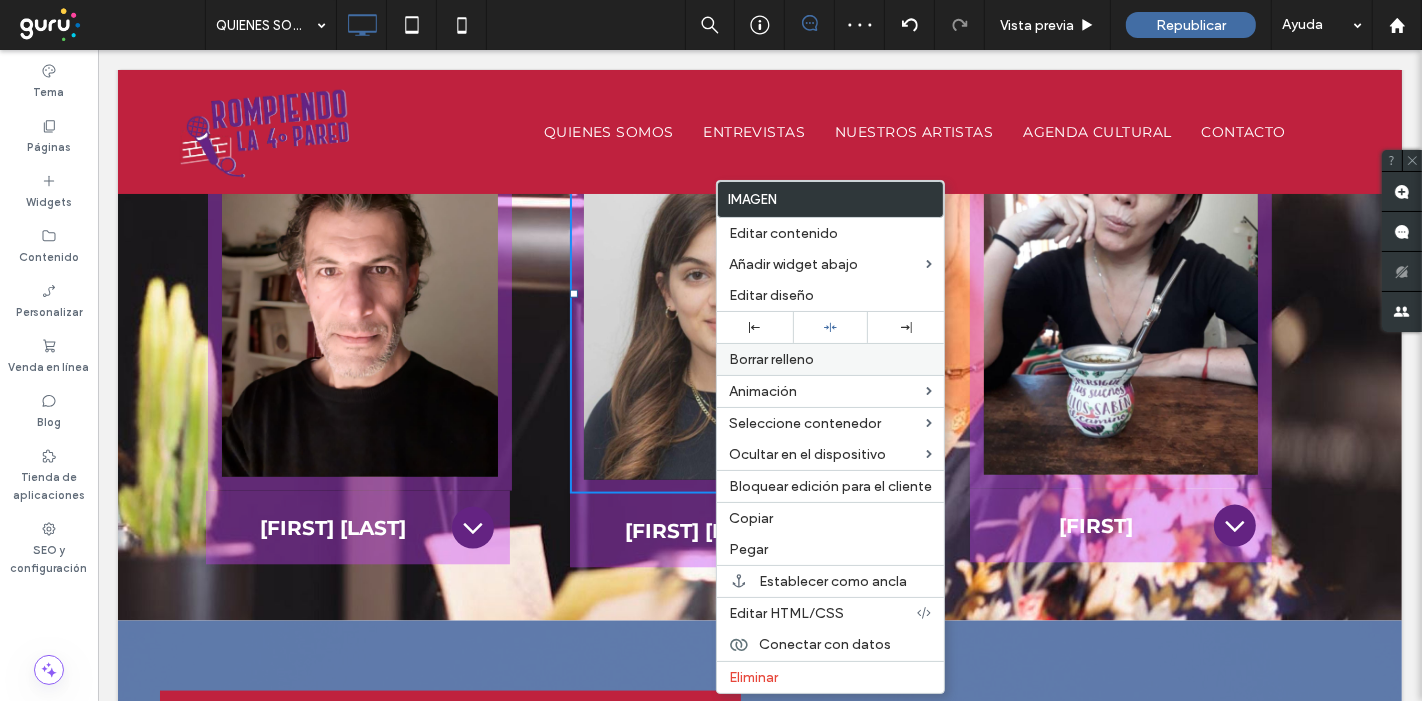 drag, startPoint x: 821, startPoint y: 320, endPoint x: 817, endPoint y: 358, distance: 38.209946 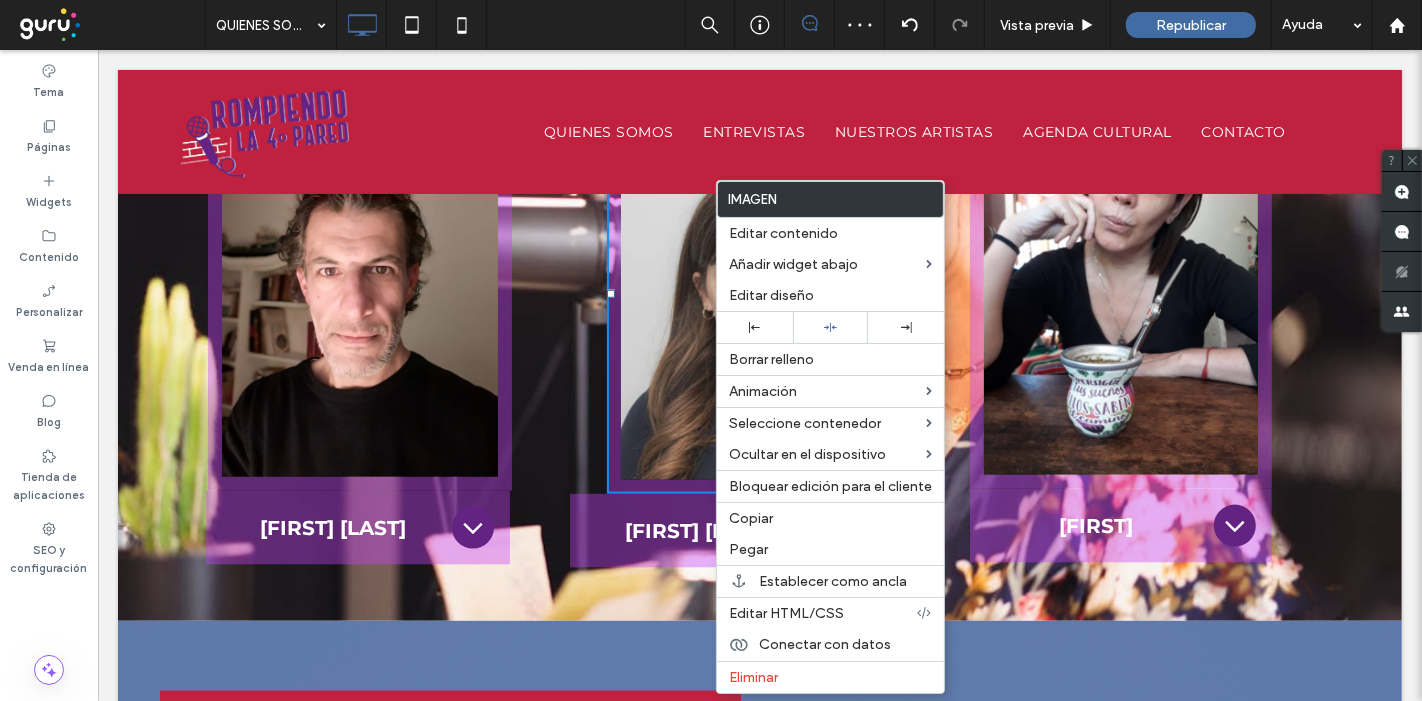 drag, startPoint x: 688, startPoint y: 574, endPoint x: 614, endPoint y: 549, distance: 78.1089 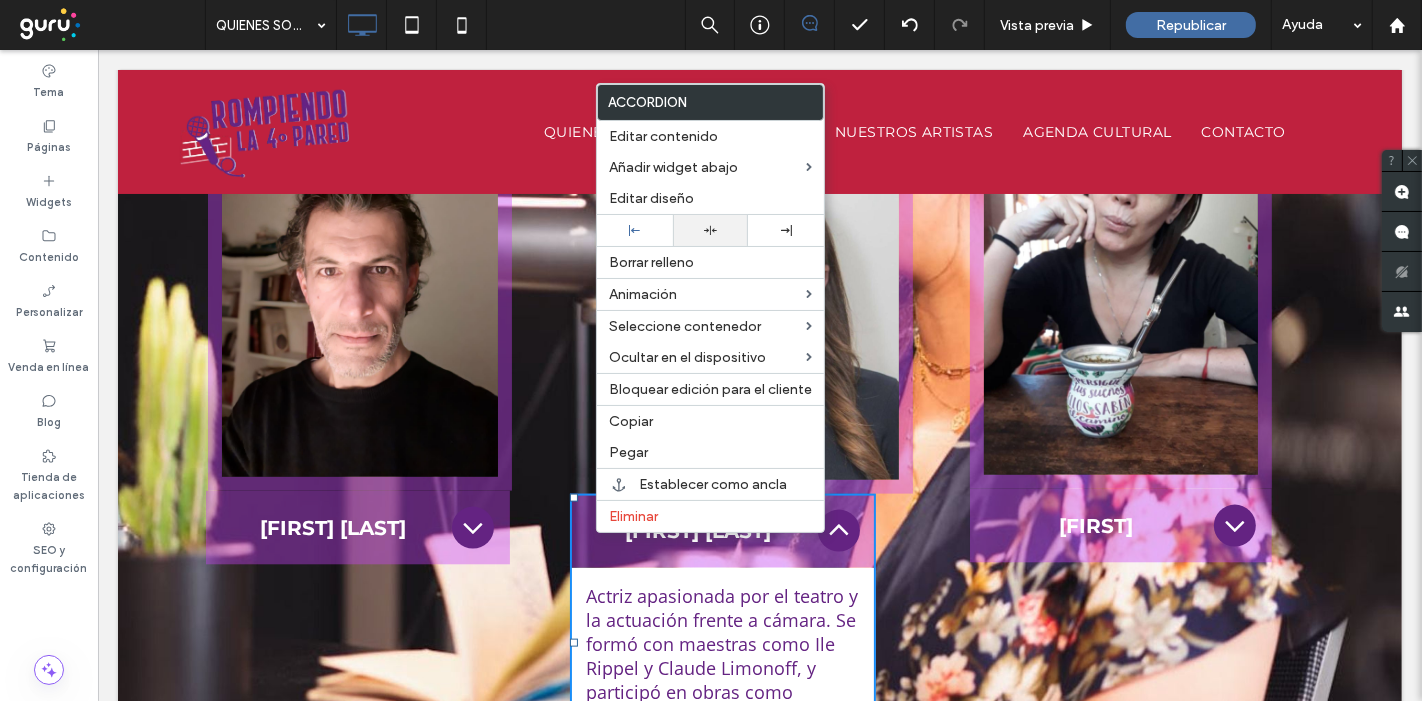 click 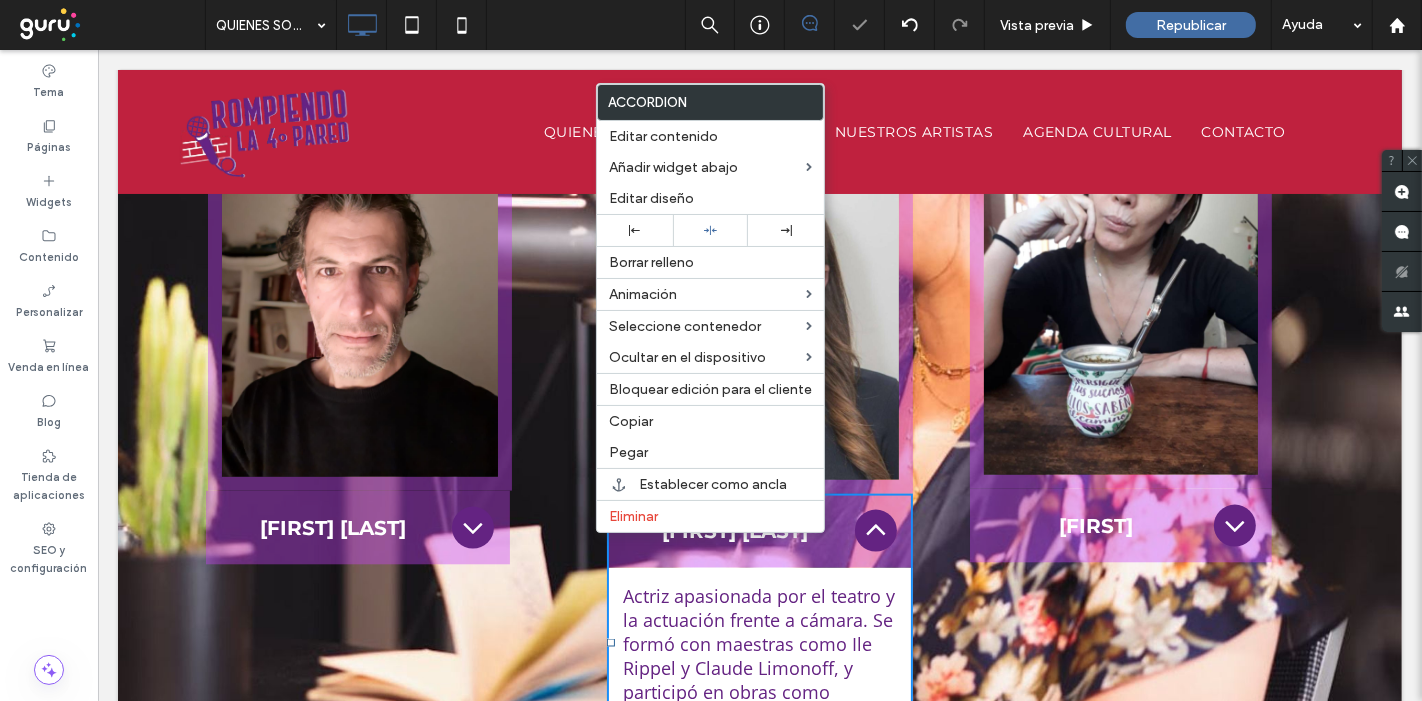 click on "W:302.303 H:394.988 [FIRST] [LAST], docente, locutora, periodista. Se formó en la escuela de teatro pcial de La Plata y actualmente sigue en la carrera Lic. en Dirección Escénica (UNA) Title or Question Describe the item or answer the question so that site visitors who are interested get more information. You can emphasize this text with bullets, italics or bold, and add links. Button Button" at bounding box center [1159, 329] 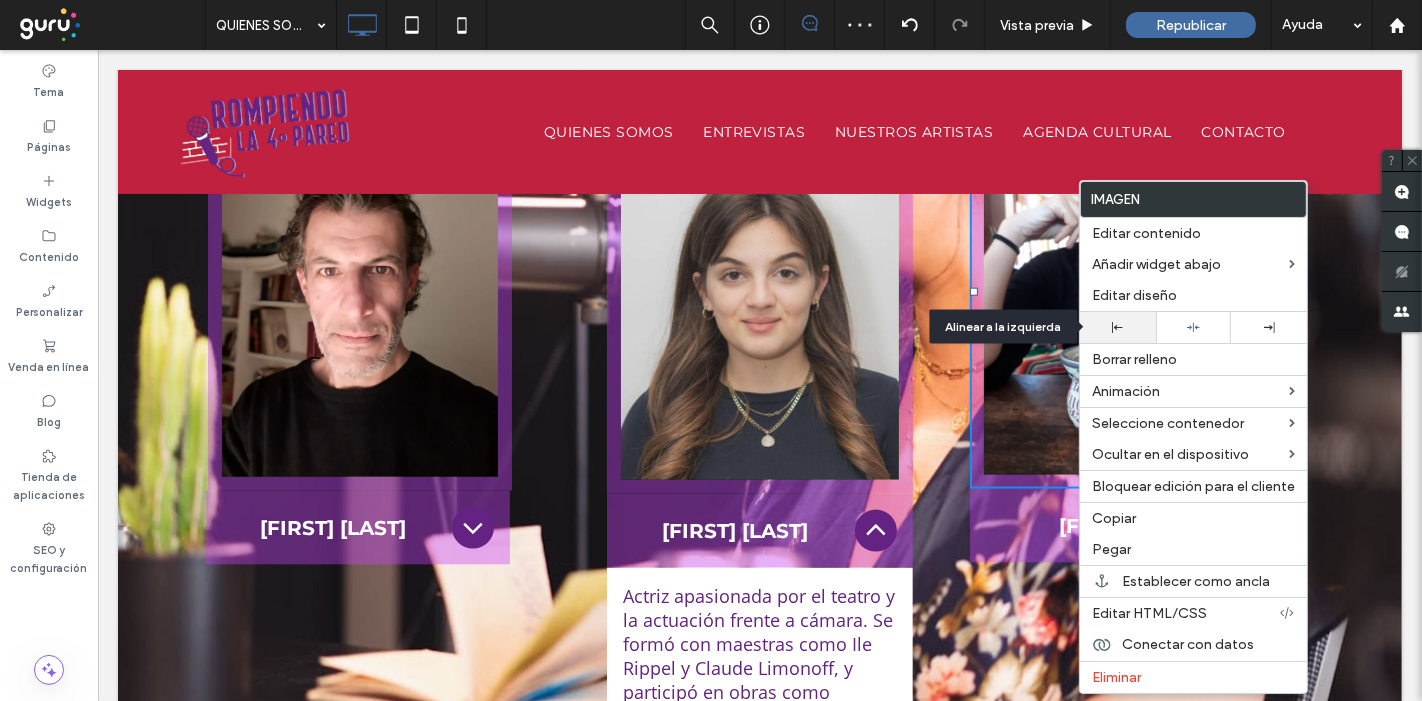 click 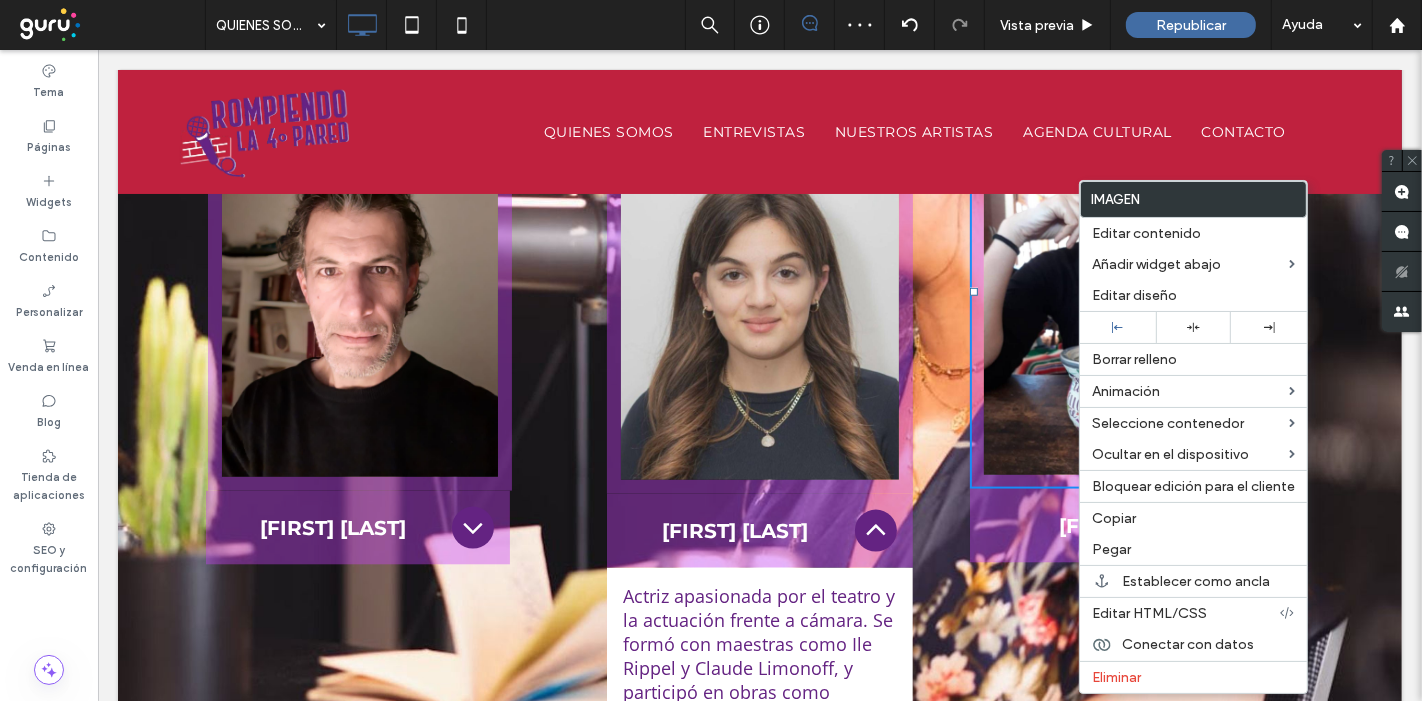click on "[FIRST]" at bounding box center [1120, 526] 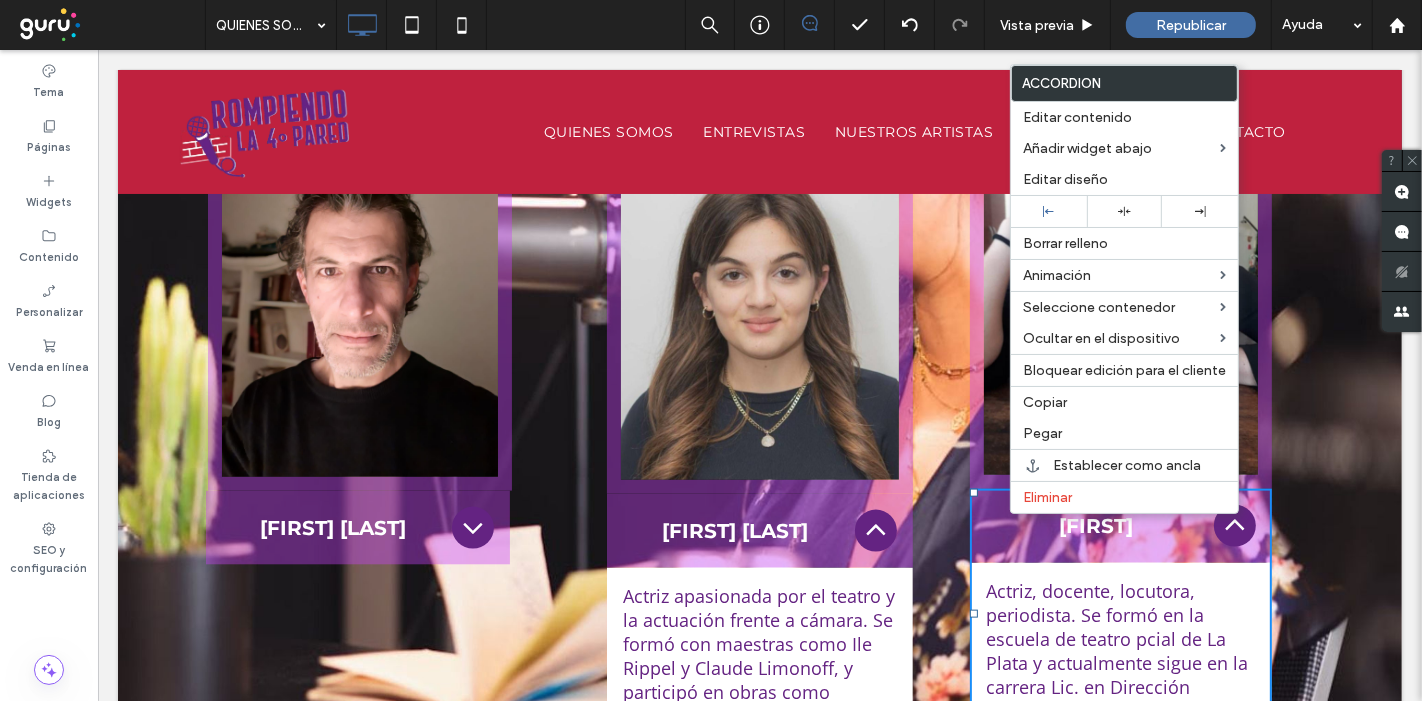 drag, startPoint x: 1042, startPoint y: 206, endPoint x: 999, endPoint y: 360, distance: 159.8906 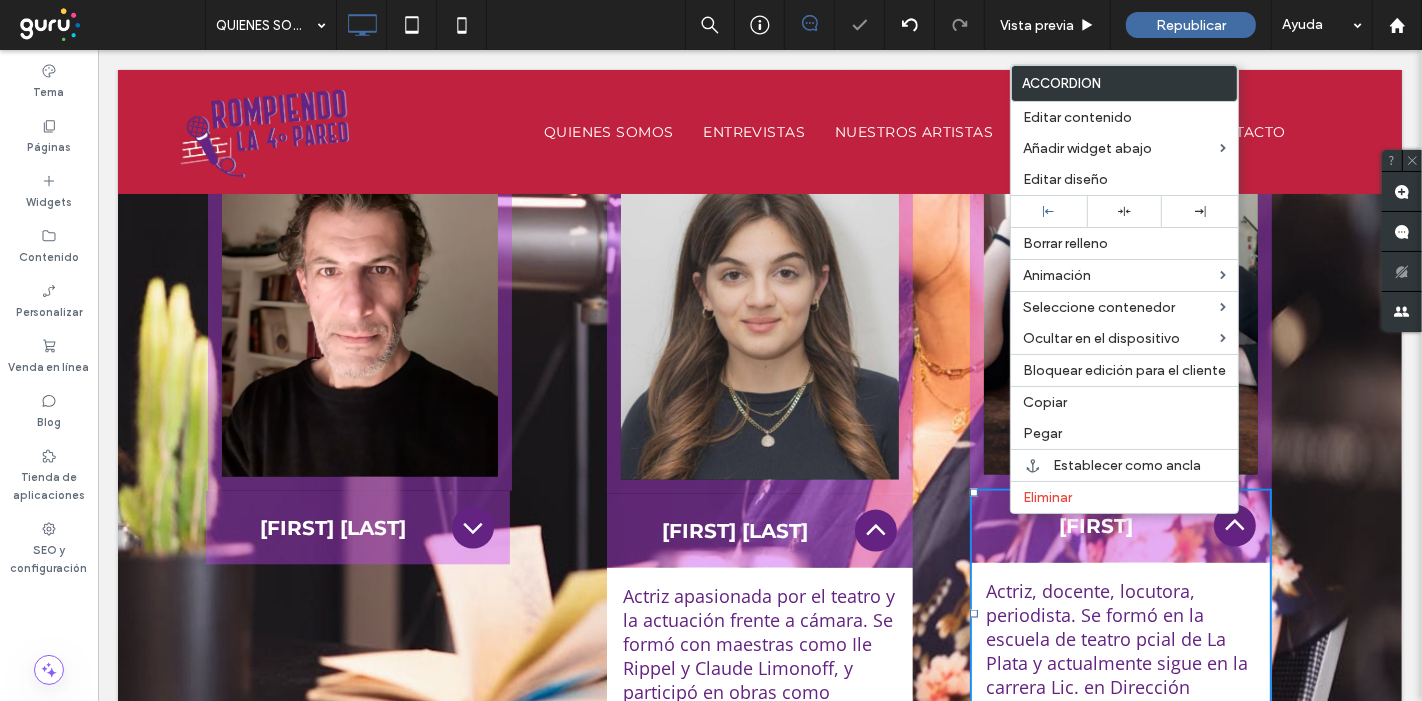 click at bounding box center (359, 293) 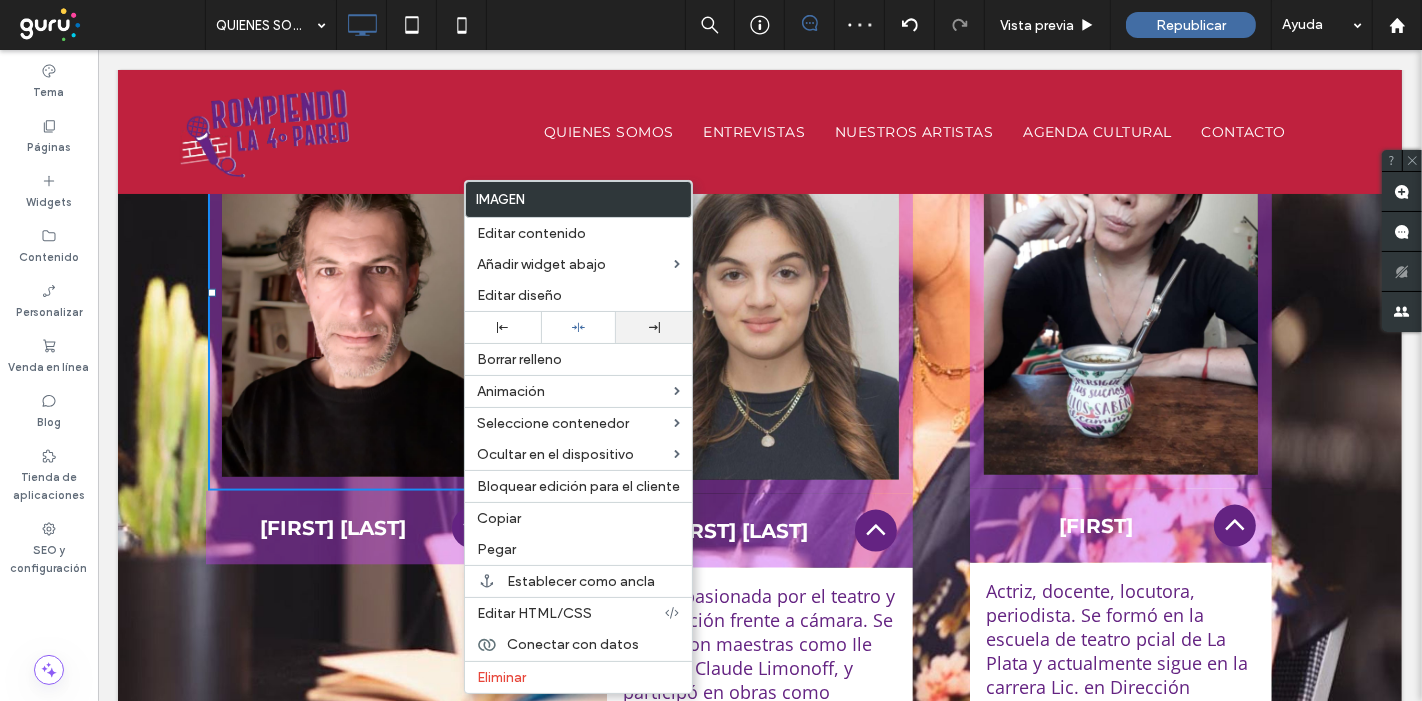 click 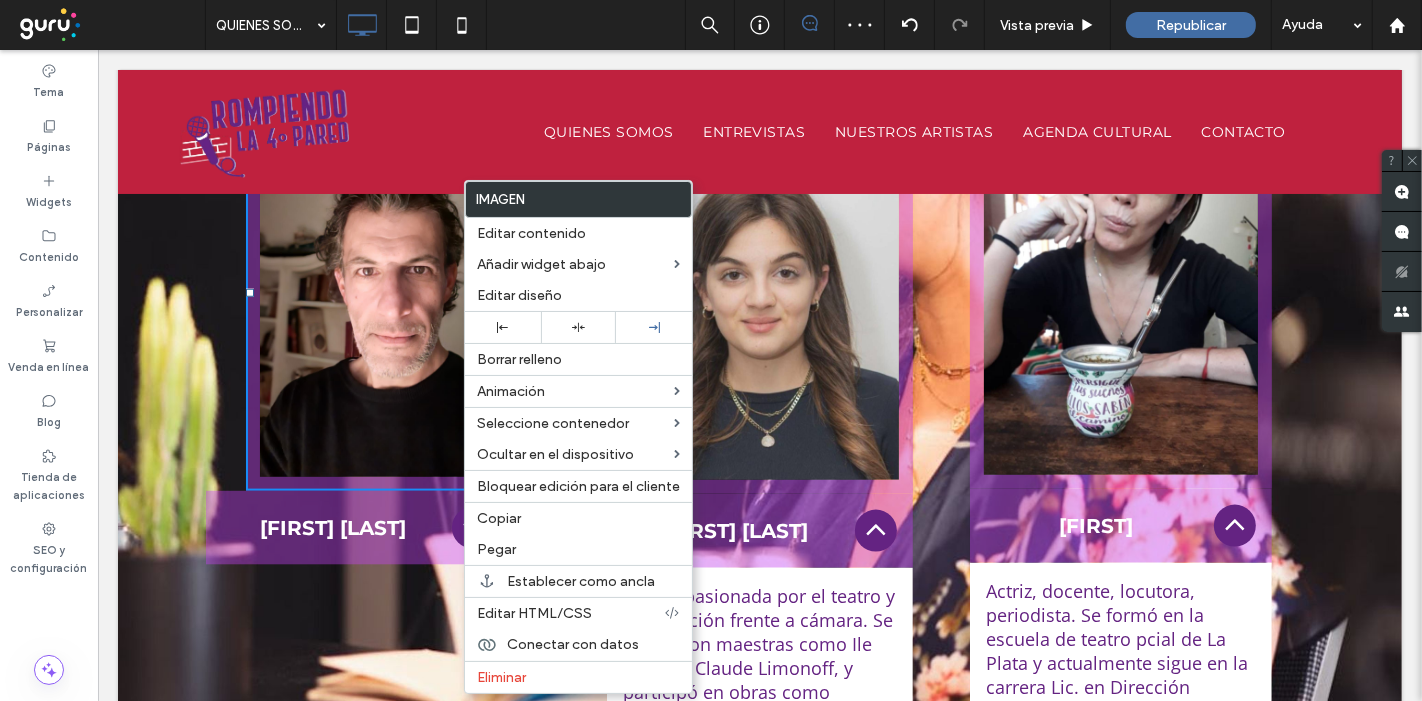 click on "[FIRST] [LAST]" at bounding box center (332, 528) 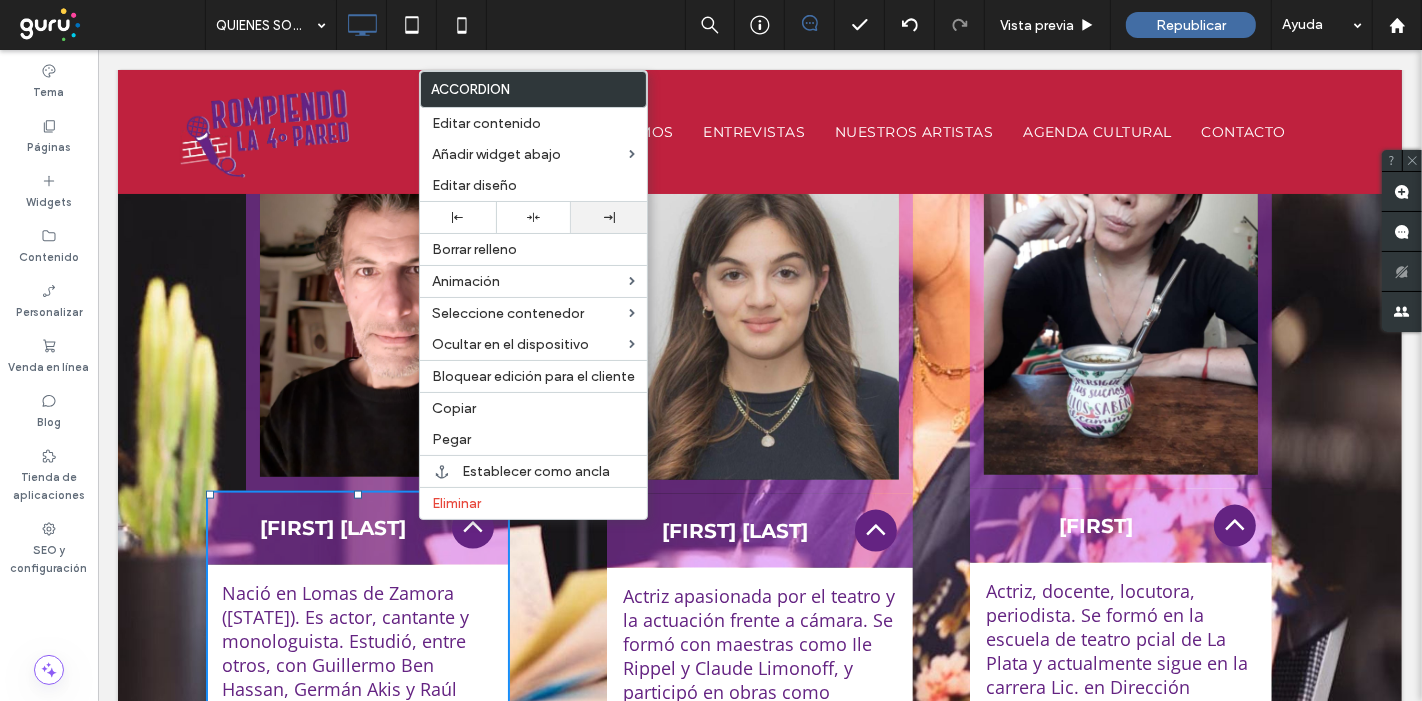 click at bounding box center (609, 217) 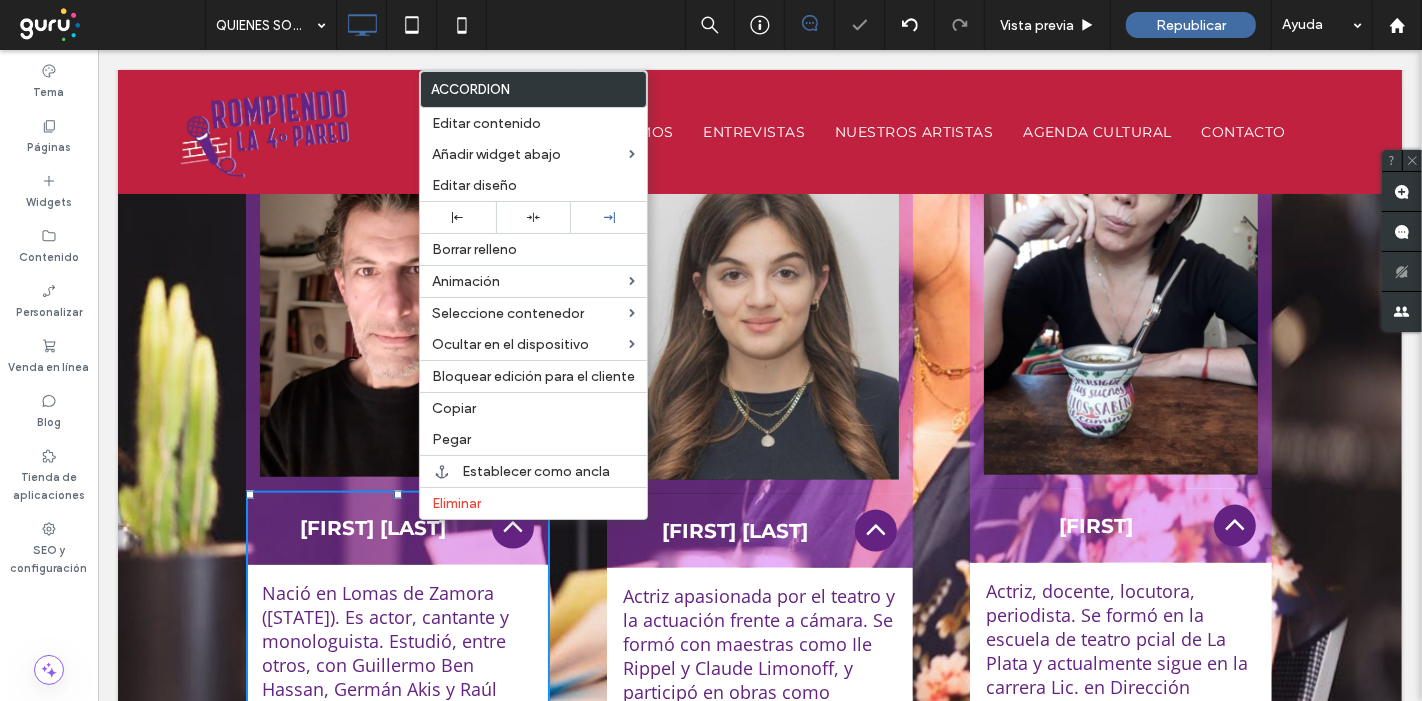 click on "W:312.303 H:407.998 [FIRST] [LAST] Nació en Lomas de Zamora ([STATE]). Es actor, cantante y monologuista. Estudió, entre otros, con Guillermo Ben Hassan, Germán Akis y Raúl Serrano. Bajo la dirección de este último, integró como actor y cantante el elenco de "La Madre" de Bertolt Brecht y “Gloucester y sus hijos”. Actuó en numerosas obras como "Cumbia, morena, cumbia", "Imperceptibles...el hallazgo" de Mirta Morutto, "He visto a Dios", sainetes y obras musicales con Walter Yonsky, etc. Como monologuista, integró de forma estable el repertorio de "Remember Pub" y llevó adelante el espectáculo "La Comiquería" en el Teatro Arlequino. Con "Los argentinos descendemos de los barcos" de Ben Hassan, participó del Festival Internacional de La Habana. Title or Question Describe the item or answer the question so that site visitors who are interested get more information. You can emphasize this text with bullets, italics or bold, and add links. Button Button" at bounding box center [359, 658] 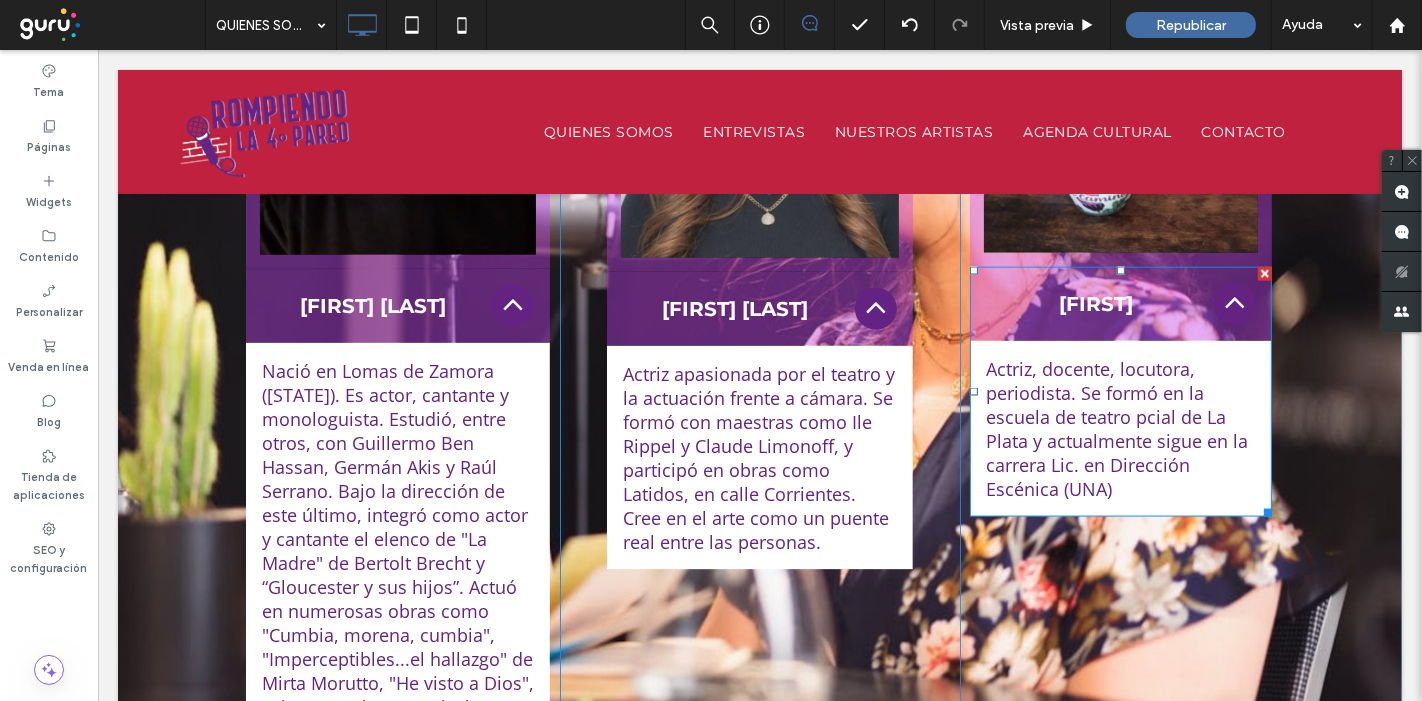 scroll, scrollTop: 2111, scrollLeft: 0, axis: vertical 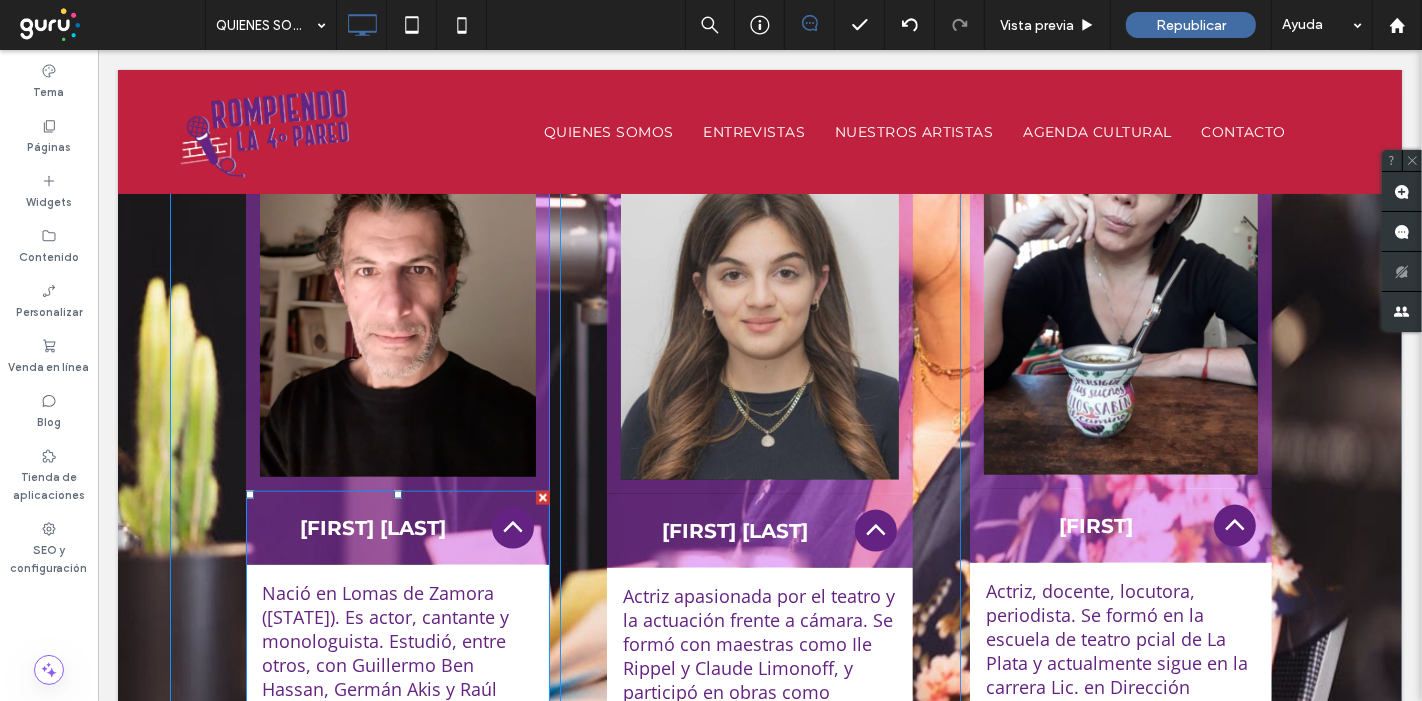 click 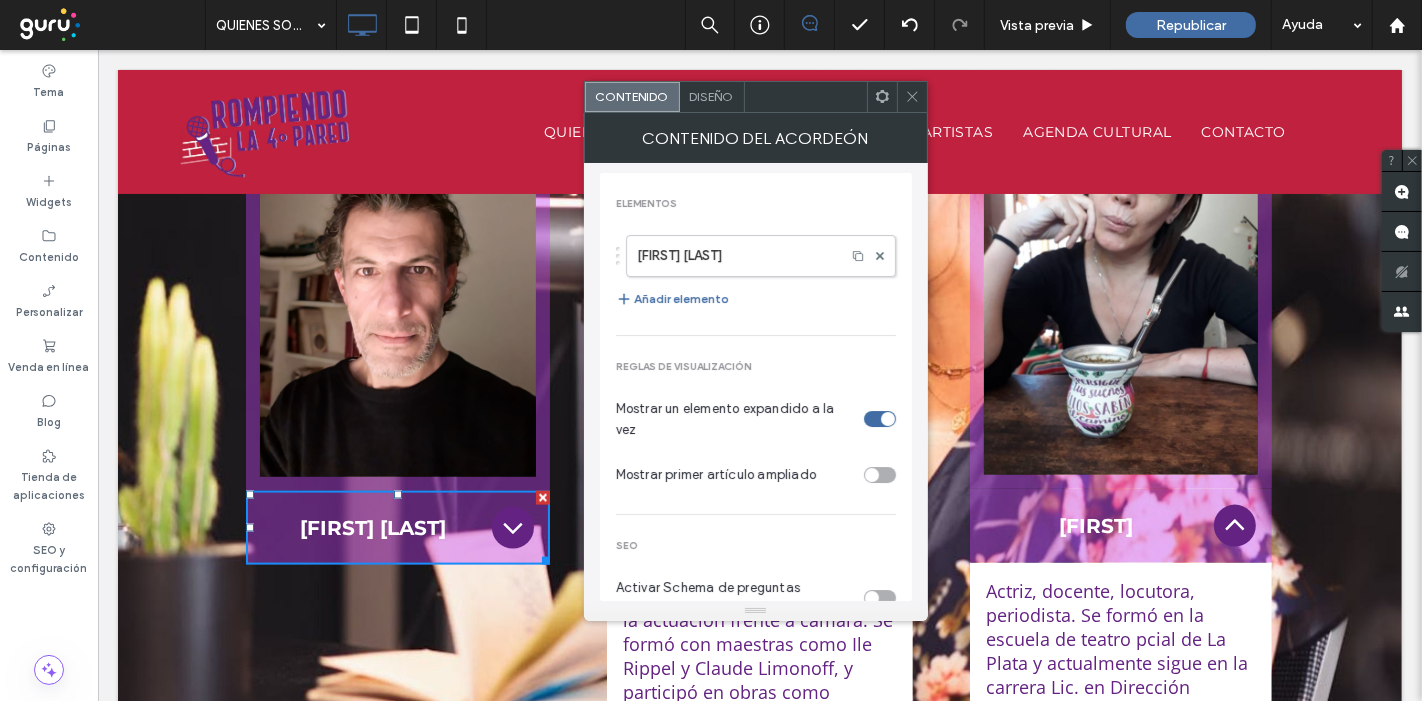 click on "W:306.308 H:73.9815 Click To Paste     Click To Paste
Click To Paste     Click To Paste     [FIRST] [LAST] Actriz apasionada por el teatro y la actuación frente a cámara. Se formó con maestras como Ile Rippel y Claude Limonoff, y participó en obras como Latidos, en calle Corrientes. Cree en el arte como un puente real entre las personas. Title or Question Describe the item or answer the question so that site visitors who are interested get more information. You can emphasize this text with bullets, italics or bold, and add links. Button Button" at bounding box center [759, 443] 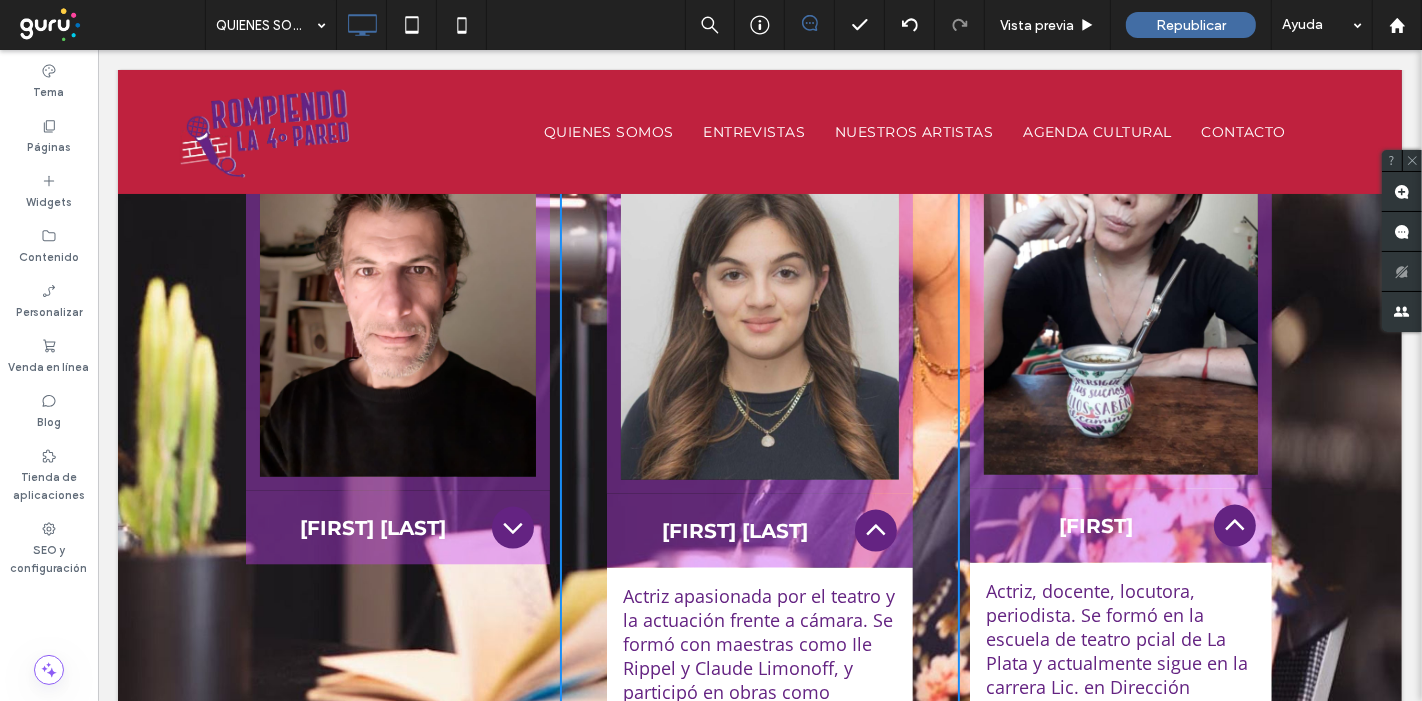 click 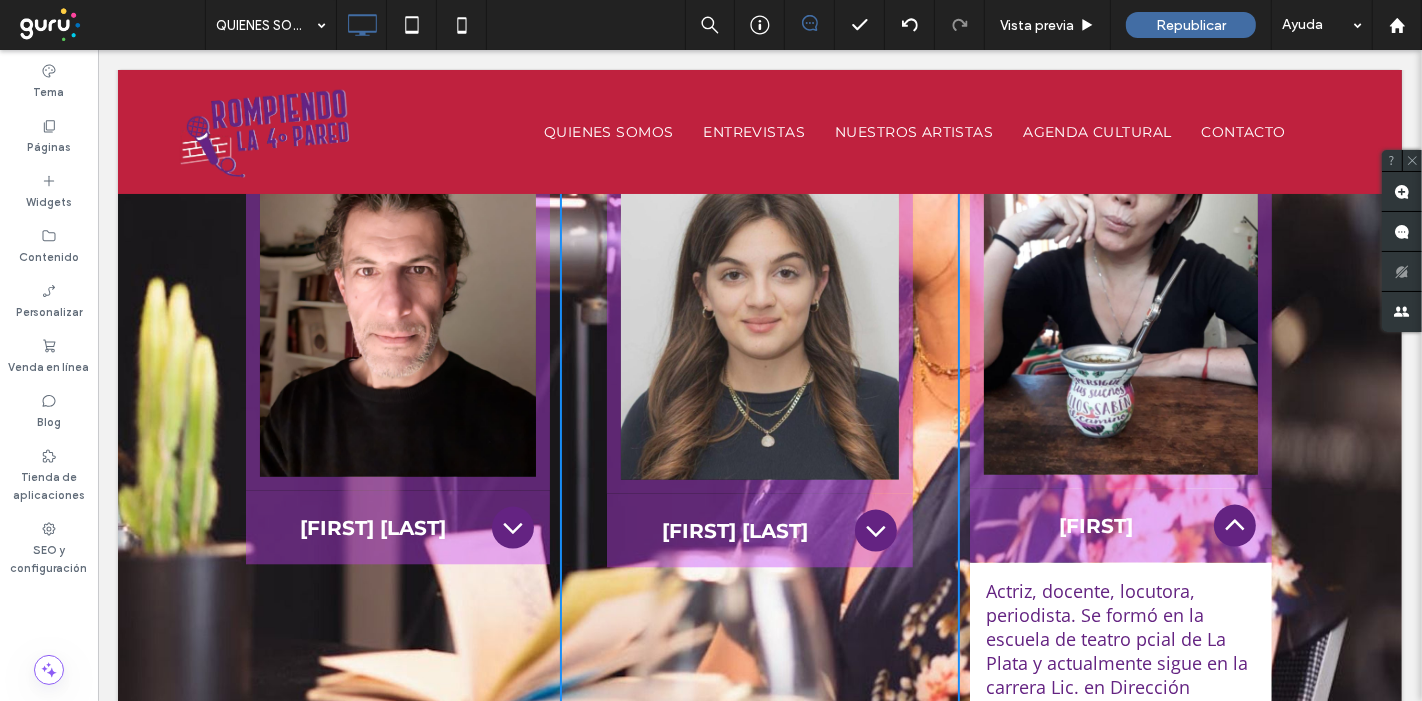 click 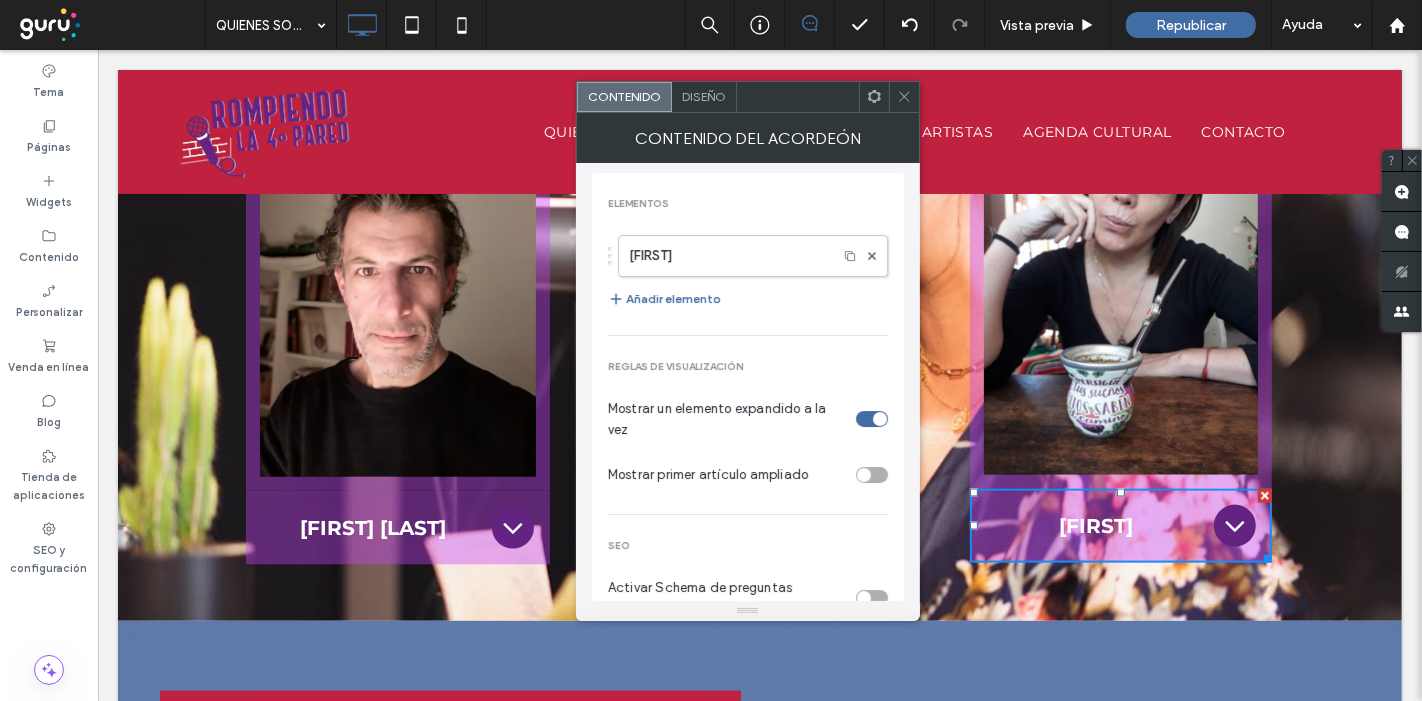 drag, startPoint x: 1314, startPoint y: 487, endPoint x: 1263, endPoint y: 518, distance: 59.682495 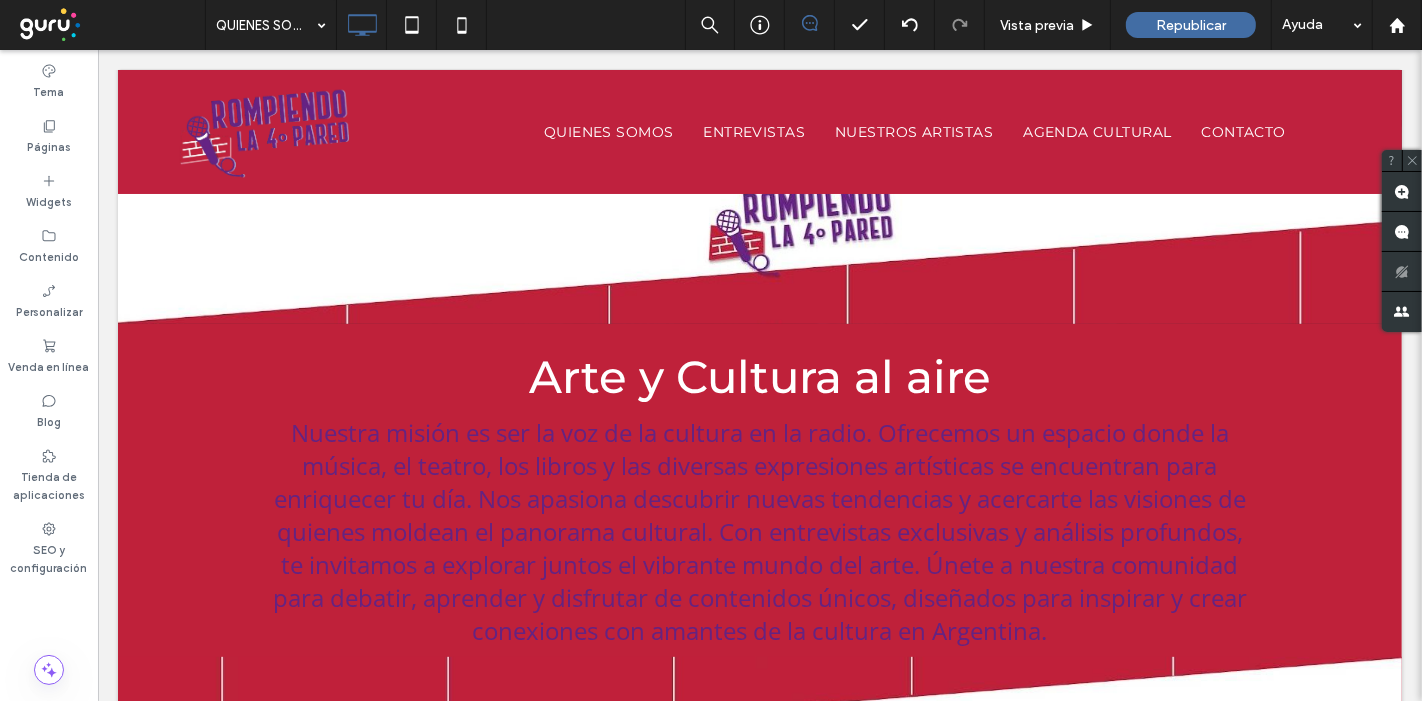 scroll, scrollTop: 555, scrollLeft: 0, axis: vertical 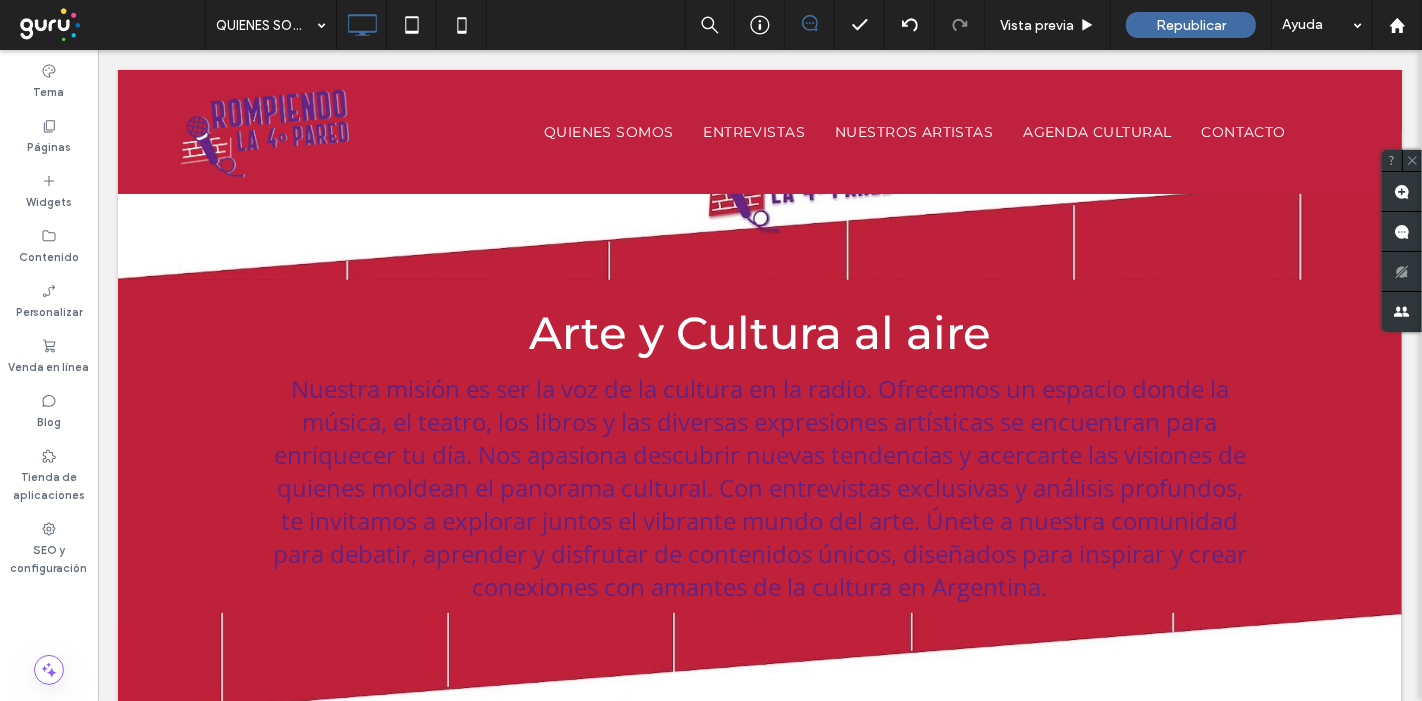 click on "Nuestra misión es ser la voz de la cultura en la radio. Ofrecemos un espacio donde la música, el teatro, los libros y las diversas expresiones artísticas se encuentran para enriquecer tu día. Nos apasiona descubrir nuevas tendencias y acercarte las visiones de quienes moldean el panorama cultural. Con entrevistas exclusivas y análisis profundos, te invitamos a explorar juntos el vibrante mundo del arte. Únete a nuestra comunidad para debatir, aprender y disfrutar de contenidos únicos, diseñados para inspirar y crear conexiones con amantes de la cultura en Argentina." at bounding box center [759, 487] 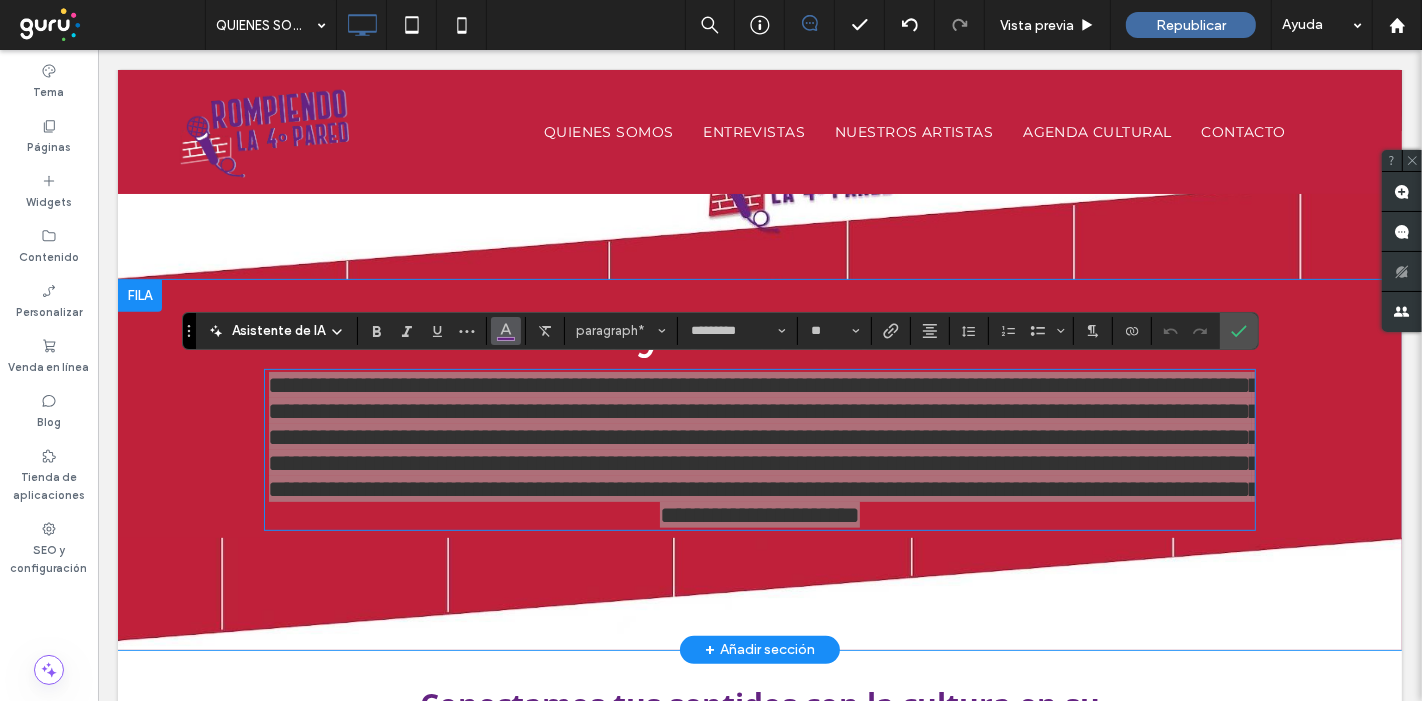 click 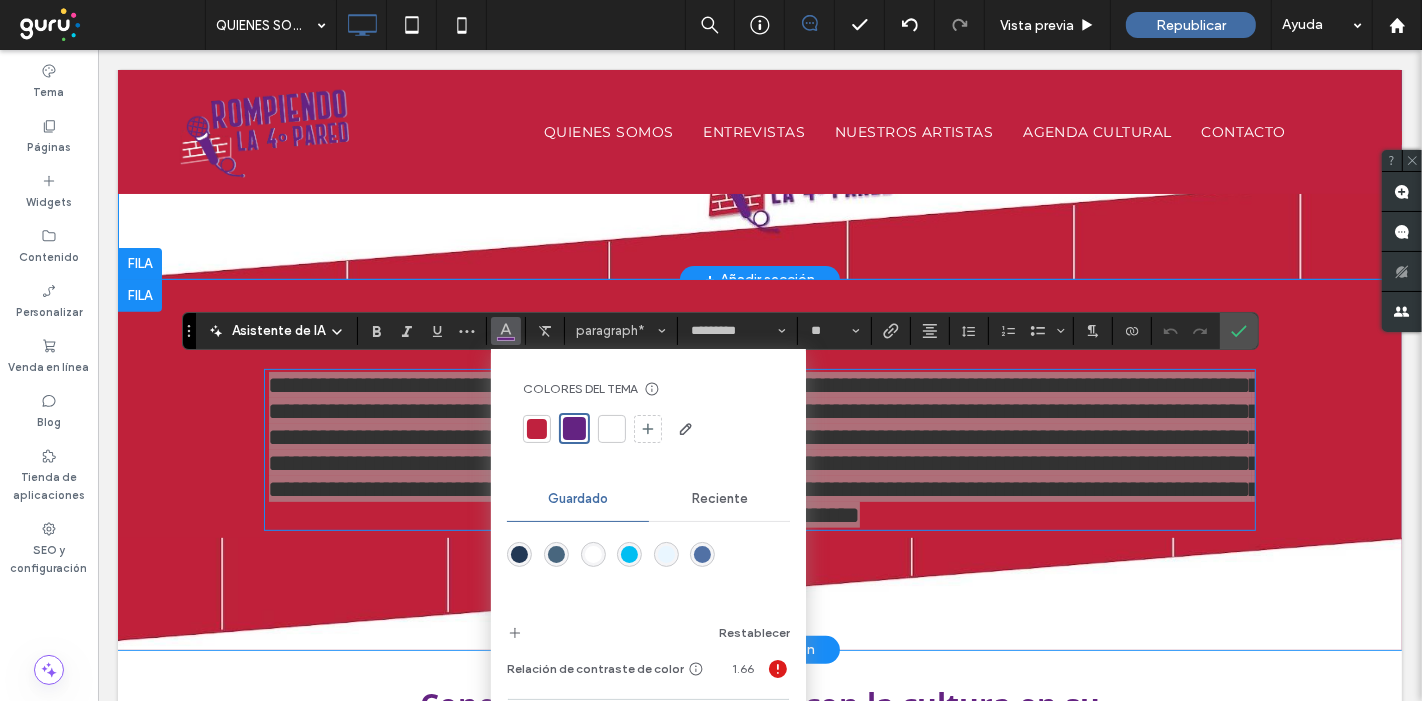 click at bounding box center [759, 205] 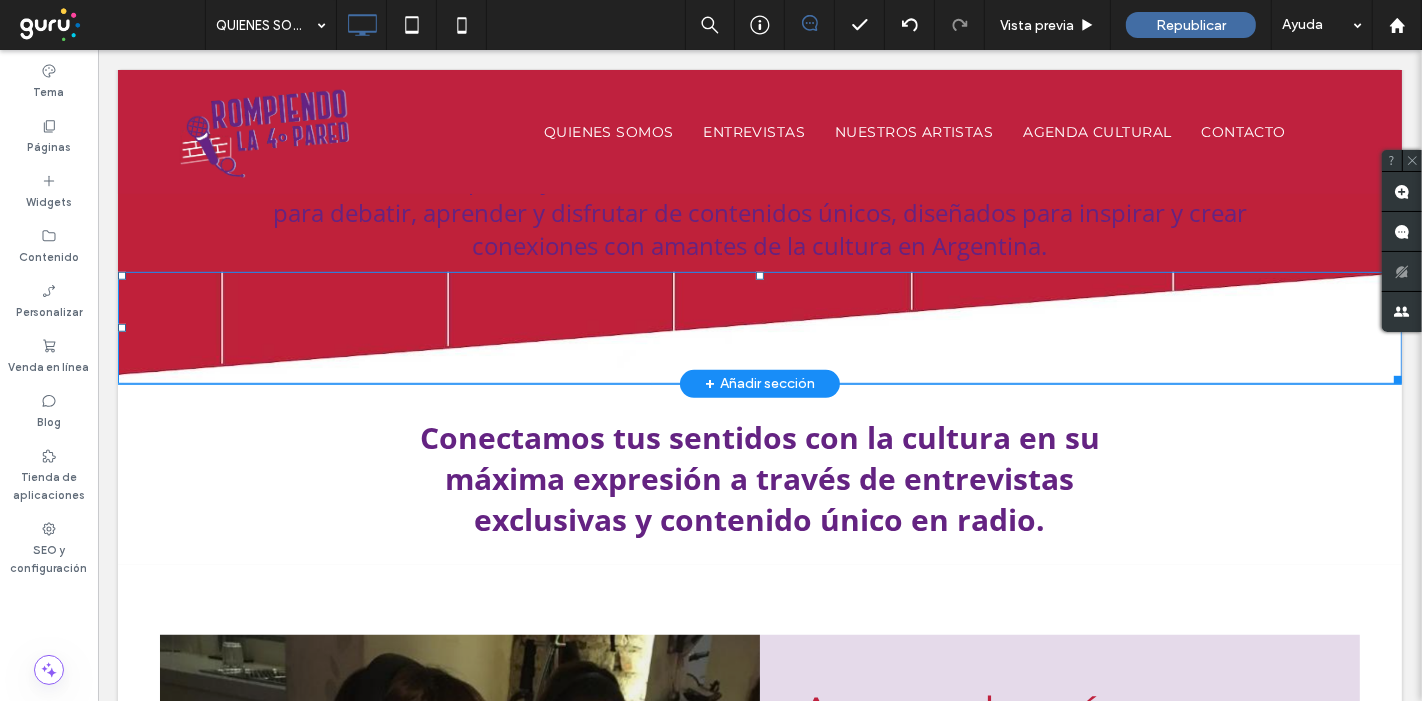scroll, scrollTop: 1000, scrollLeft: 0, axis: vertical 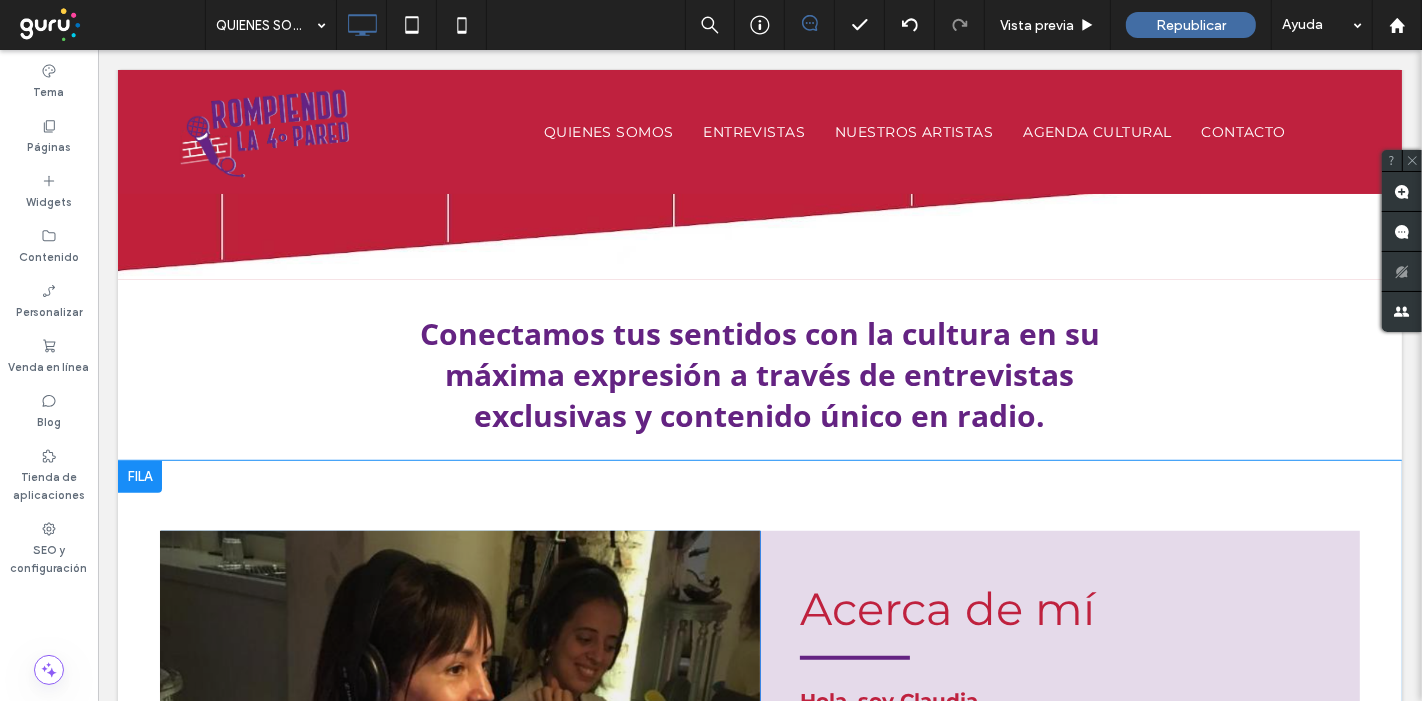 click on "W:306.285 H:398.993
Acerca de mí
Hola, soy [FIRST]
Soy [FIRST], conductora y creadora de
Rompiendo la 4ta Pared , un programa dedicado a acercar la cultura a la audiencia de Buenos Aires y todo el país. Mi pasión es generar un espacio donde la música, el teatro y la literatura se encuentran para expresarse en toda su diversidad. Click To Paste
Fila + Añadir sección" at bounding box center [759, 727] 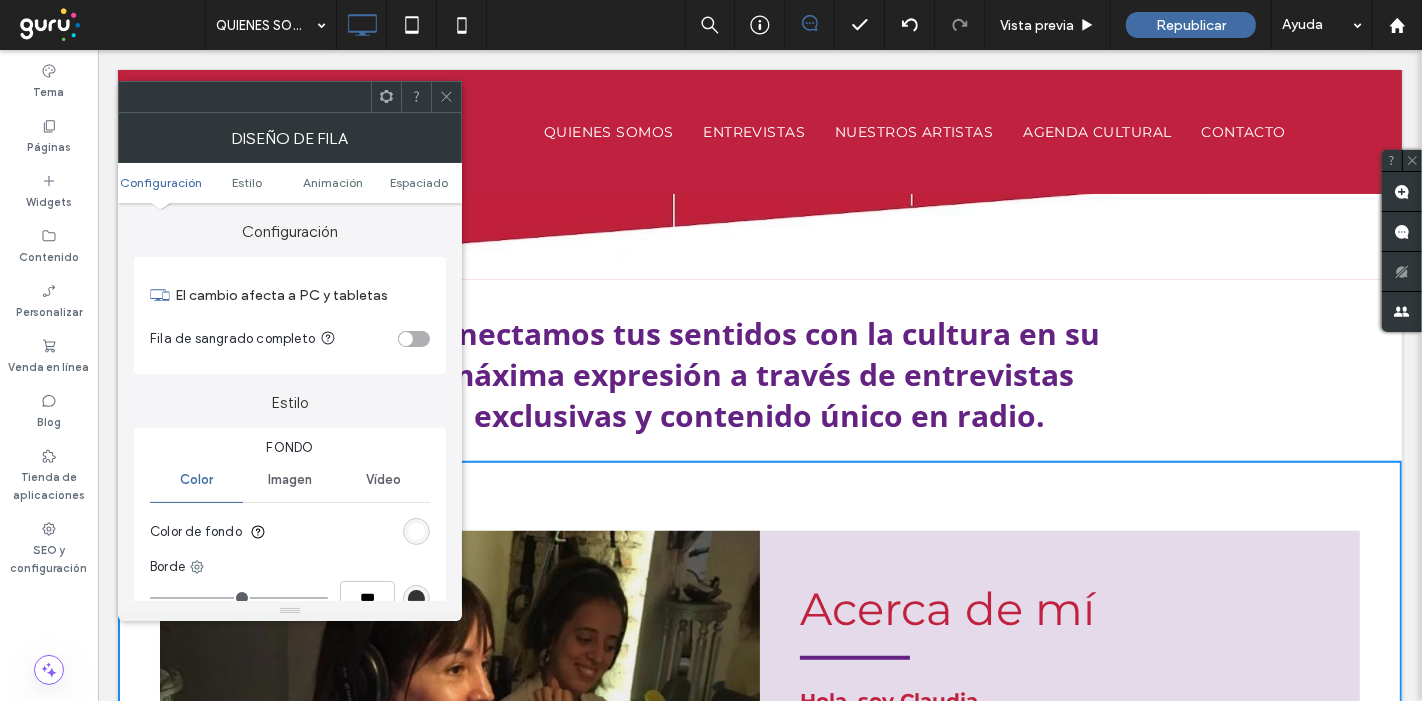 click 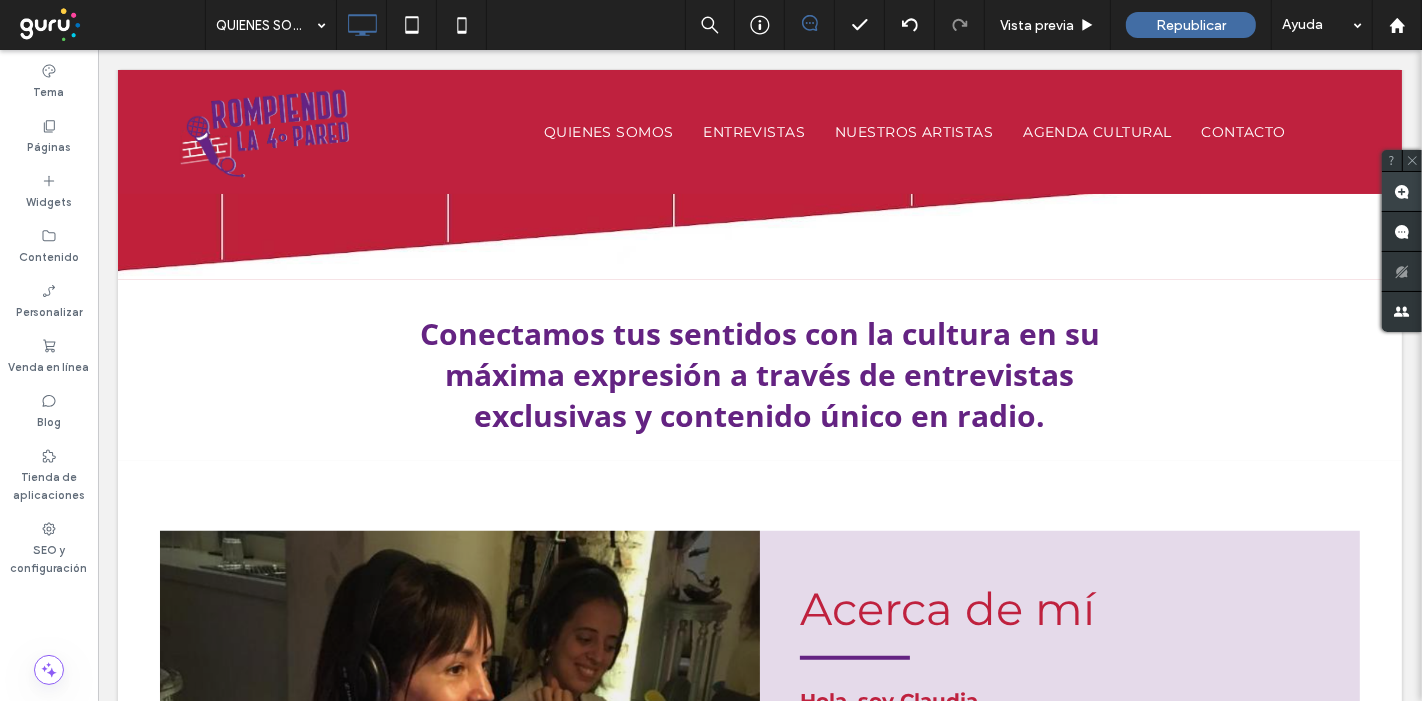 drag, startPoint x: 1414, startPoint y: 155, endPoint x: 1421, endPoint y: 188, distance: 33.734257 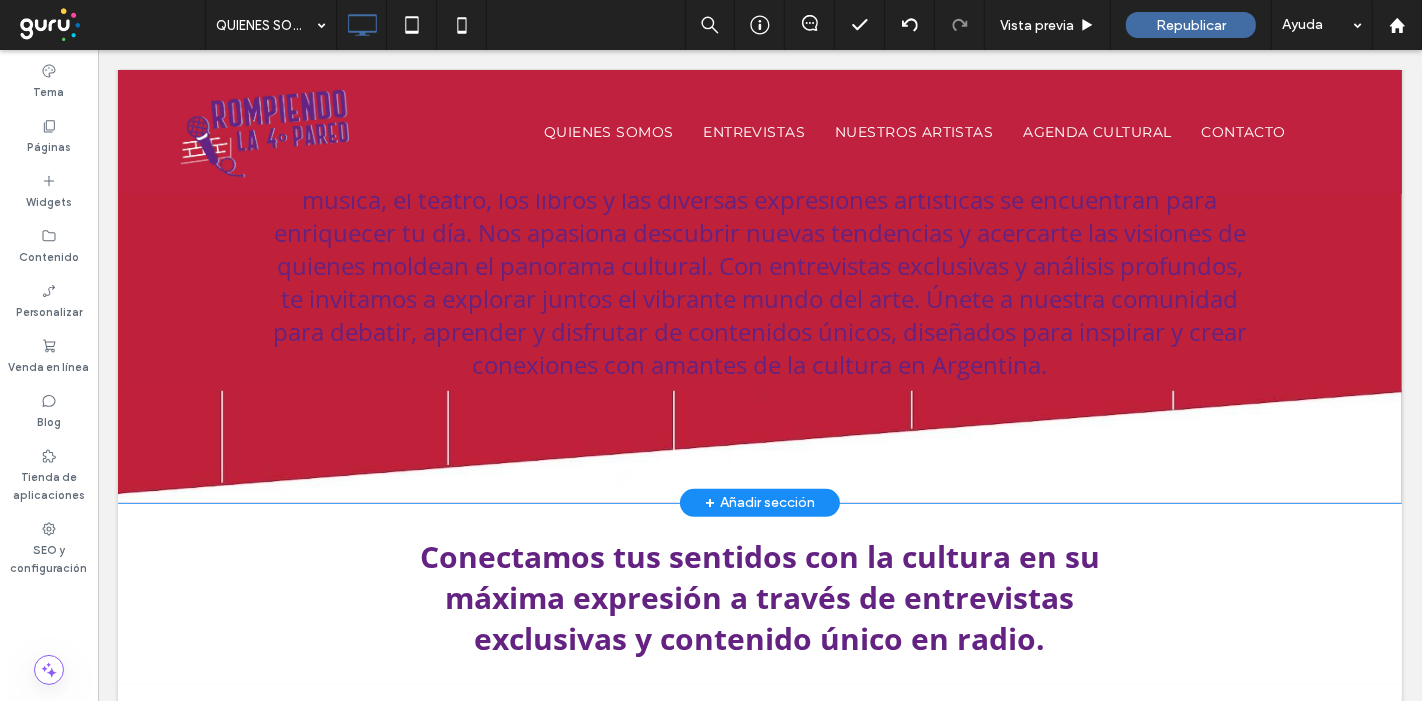 scroll, scrollTop: 666, scrollLeft: 0, axis: vertical 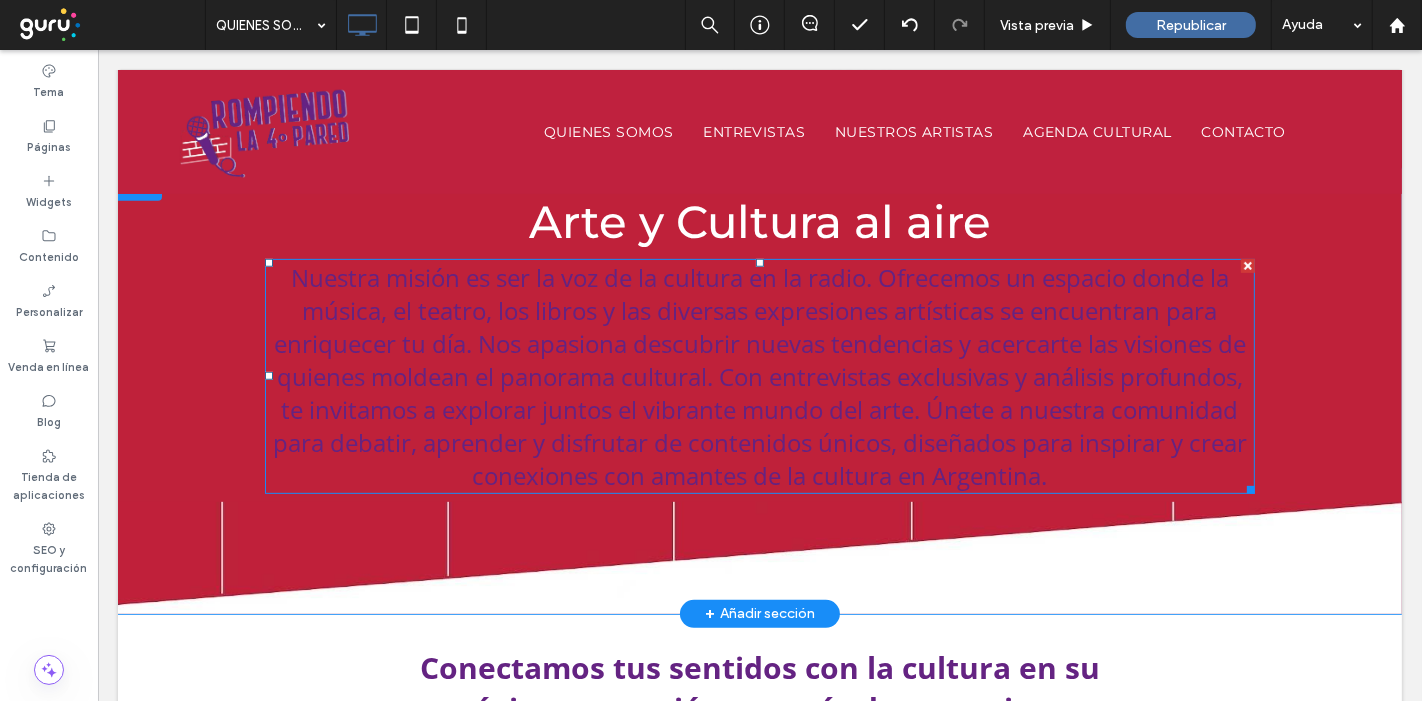 click on "Nuestra misión es ser la voz de la cultura en la radio. Ofrecemos un espacio donde la música, el teatro, los libros y las diversas expresiones artísticas se encuentran para enriquecer tu día. Nos apasiona descubrir nuevas tendencias y acercarte las visiones de quienes moldean el panorama cultural. Con entrevistas exclusivas y análisis profundos, te invitamos a explorar juntos el vibrante mundo del arte. Únete a nuestra comunidad para debatir, aprender y disfrutar de contenidos únicos, diseñados para inspirar y crear conexiones con amantes de la cultura en Argentina." at bounding box center [759, 376] 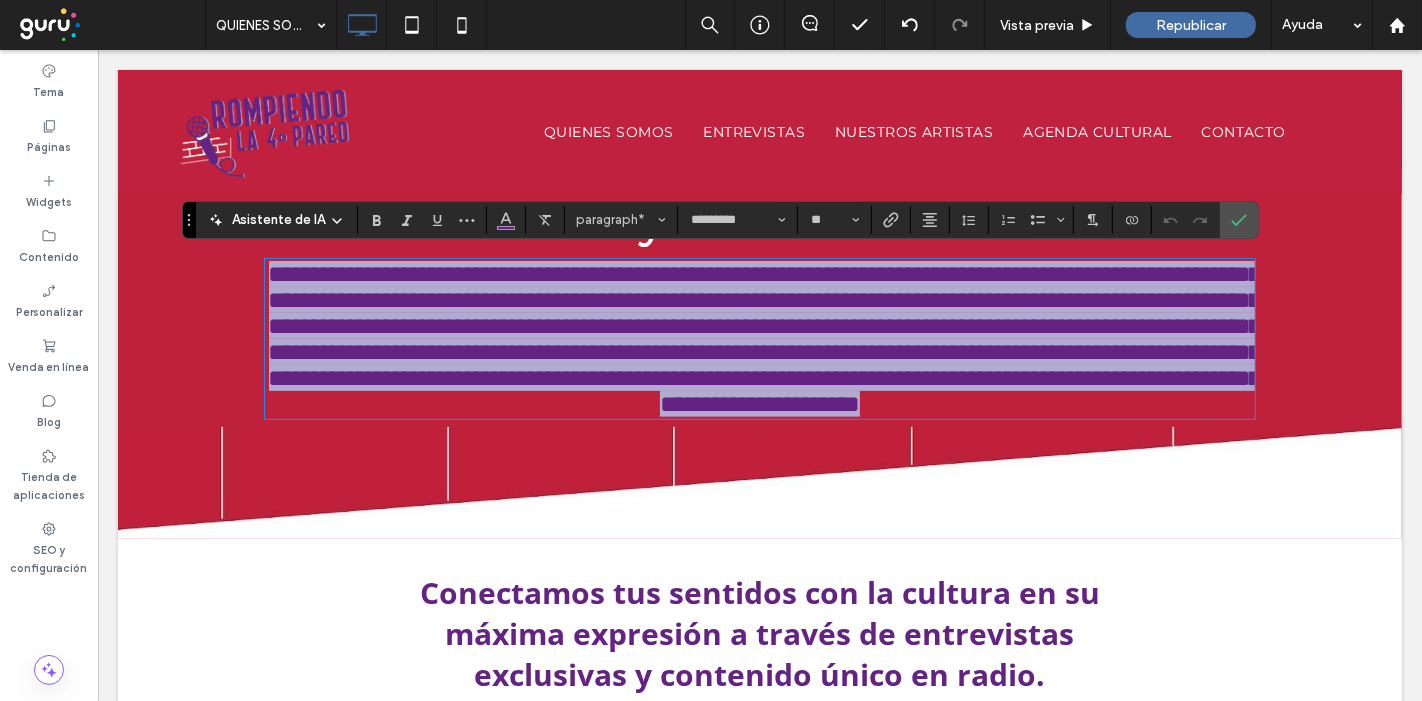 click at bounding box center [759, 483] 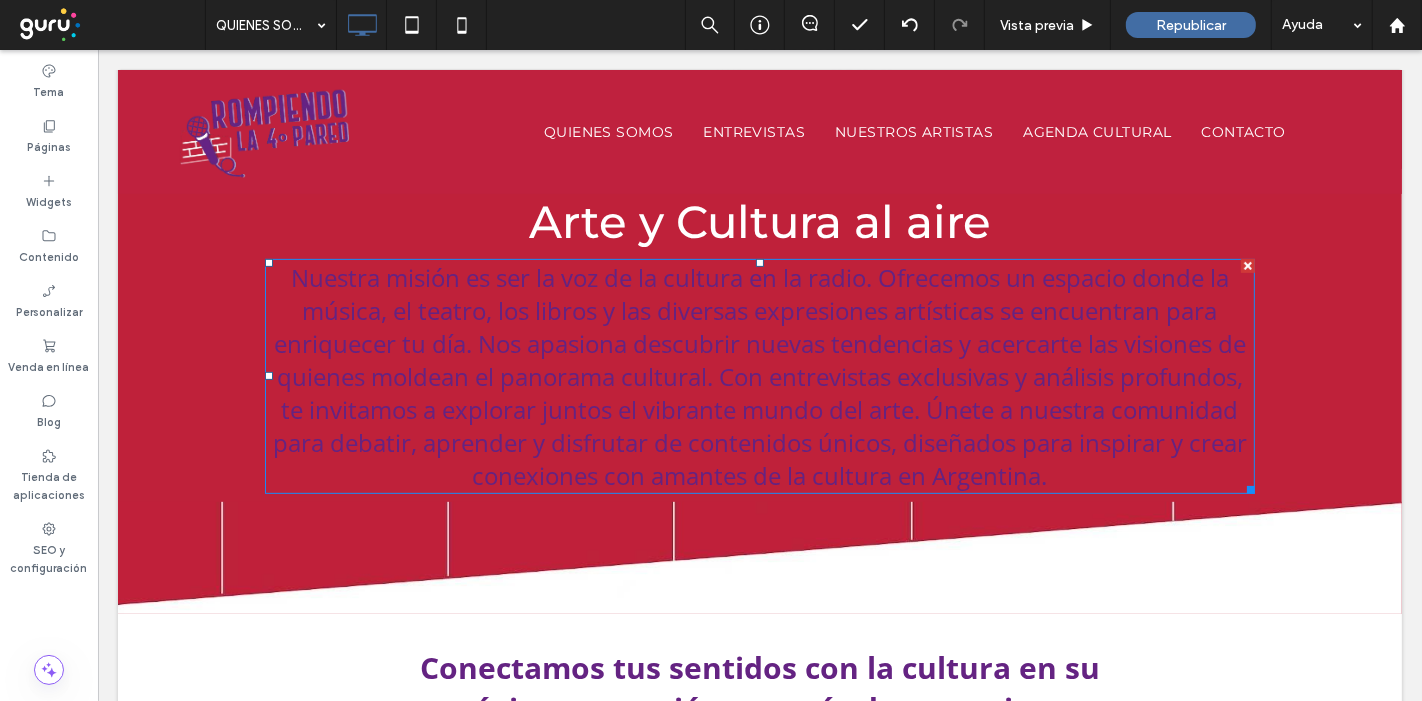 click on "Nuestra misión es ser la voz de la cultura en la radio. Ofrecemos un espacio donde la música, el teatro, los libros y las diversas expresiones artísticas se encuentran para enriquecer tu día. Nos apasiona descubrir nuevas tendencias y acercarte las visiones de quienes moldean el panorama cultural. Con entrevistas exclusivas y análisis profundos, te invitamos a explorar juntos el vibrante mundo del arte. Únete a nuestra comunidad para debatir, aprender y disfrutar de contenidos únicos, diseñados para inspirar y crear conexiones con amantes de la cultura en Argentina." at bounding box center (759, 376) 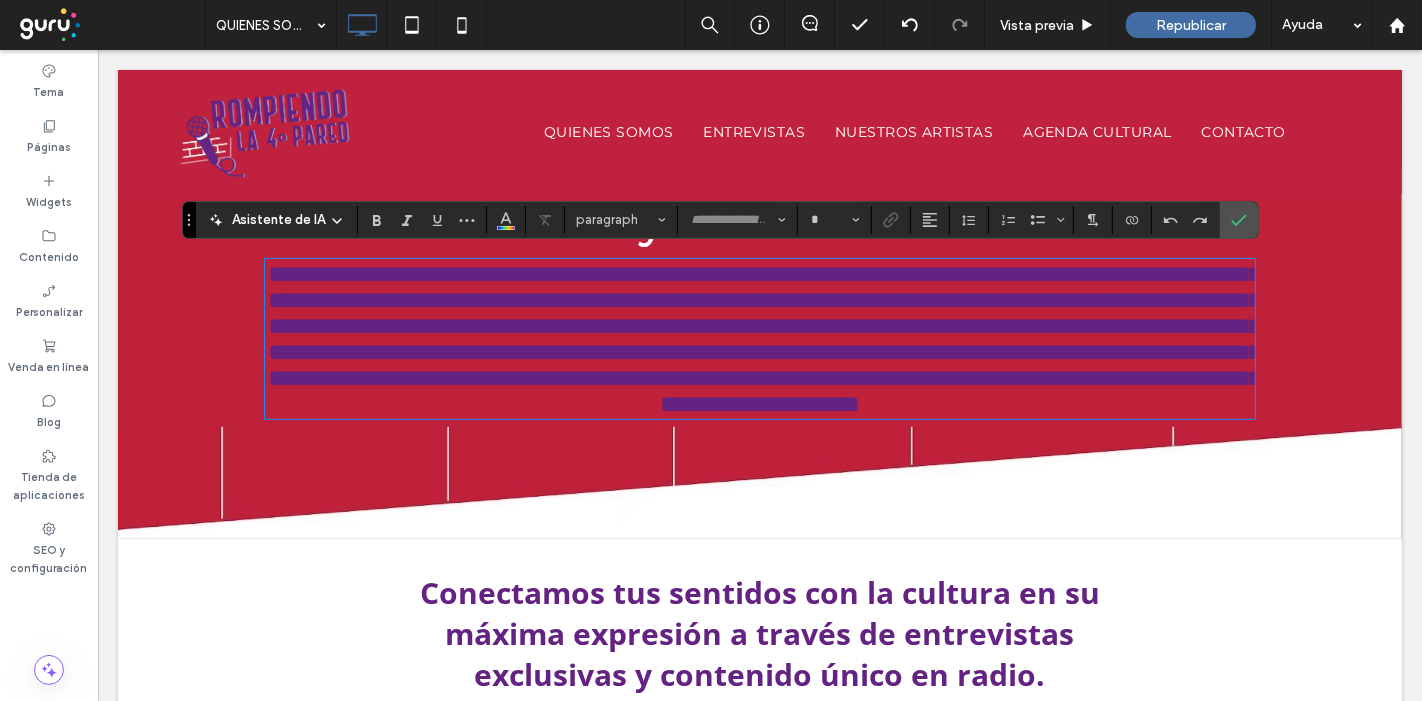type on "*********" 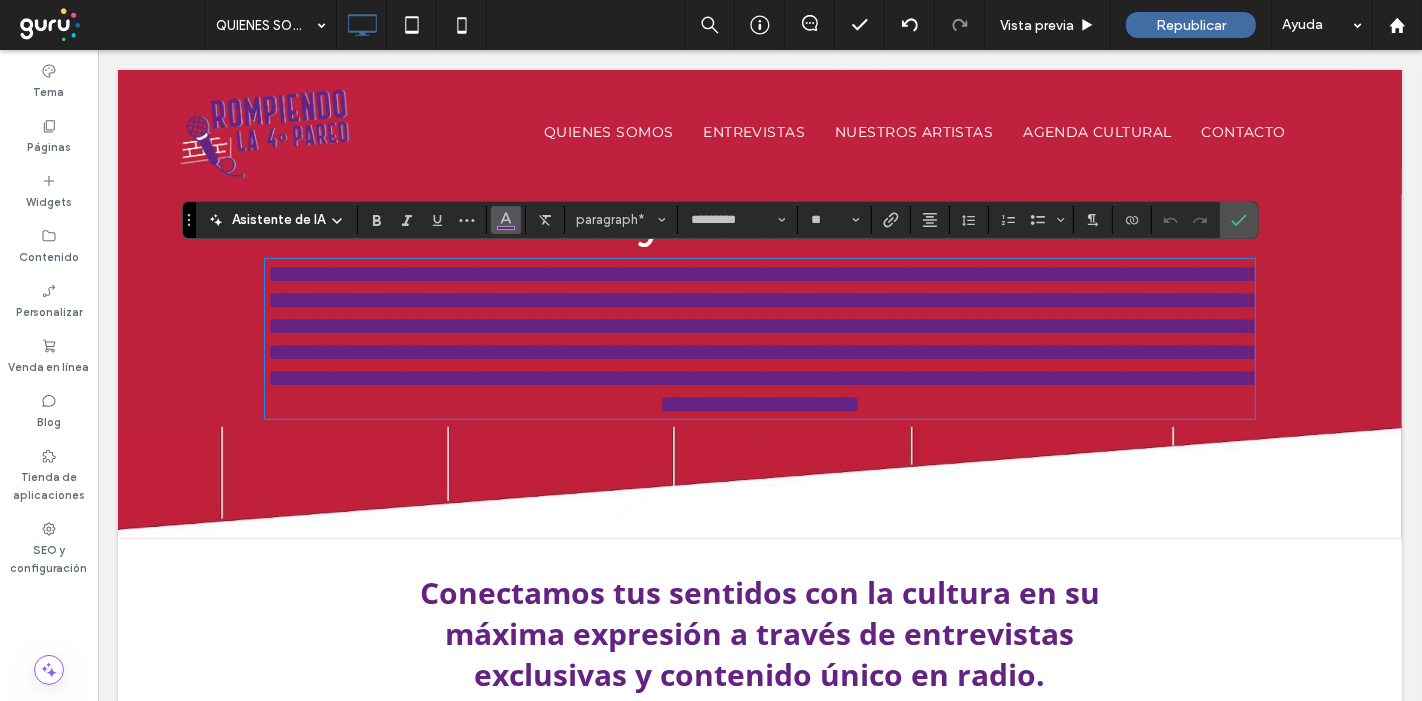 click 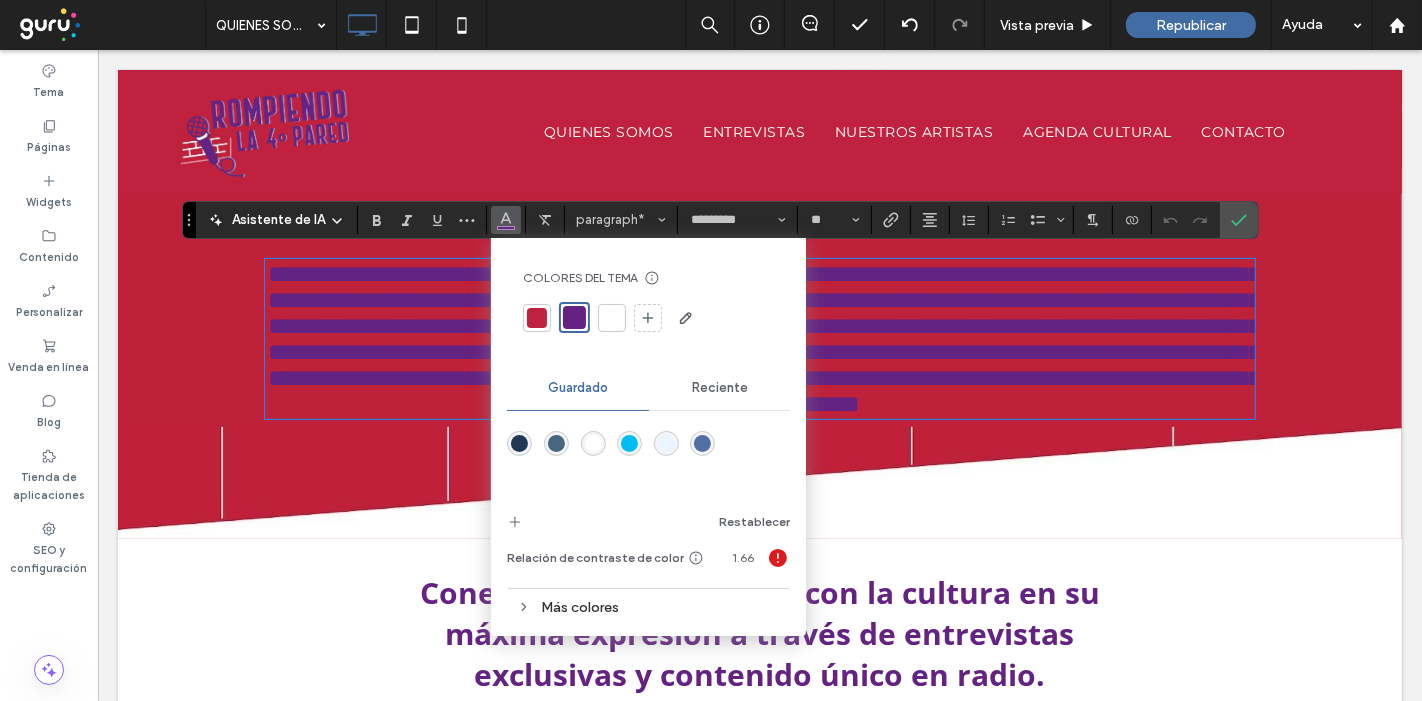 click on "Reciente" at bounding box center [720, 388] 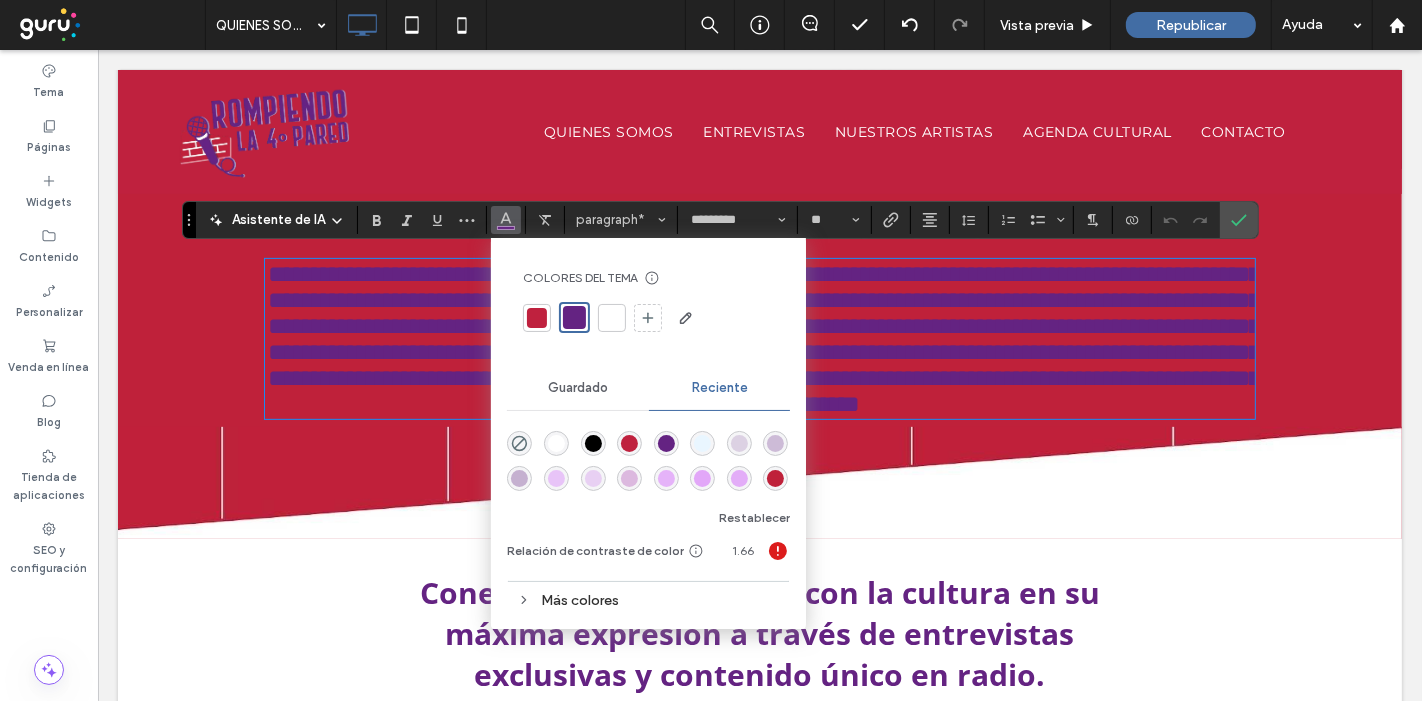 click 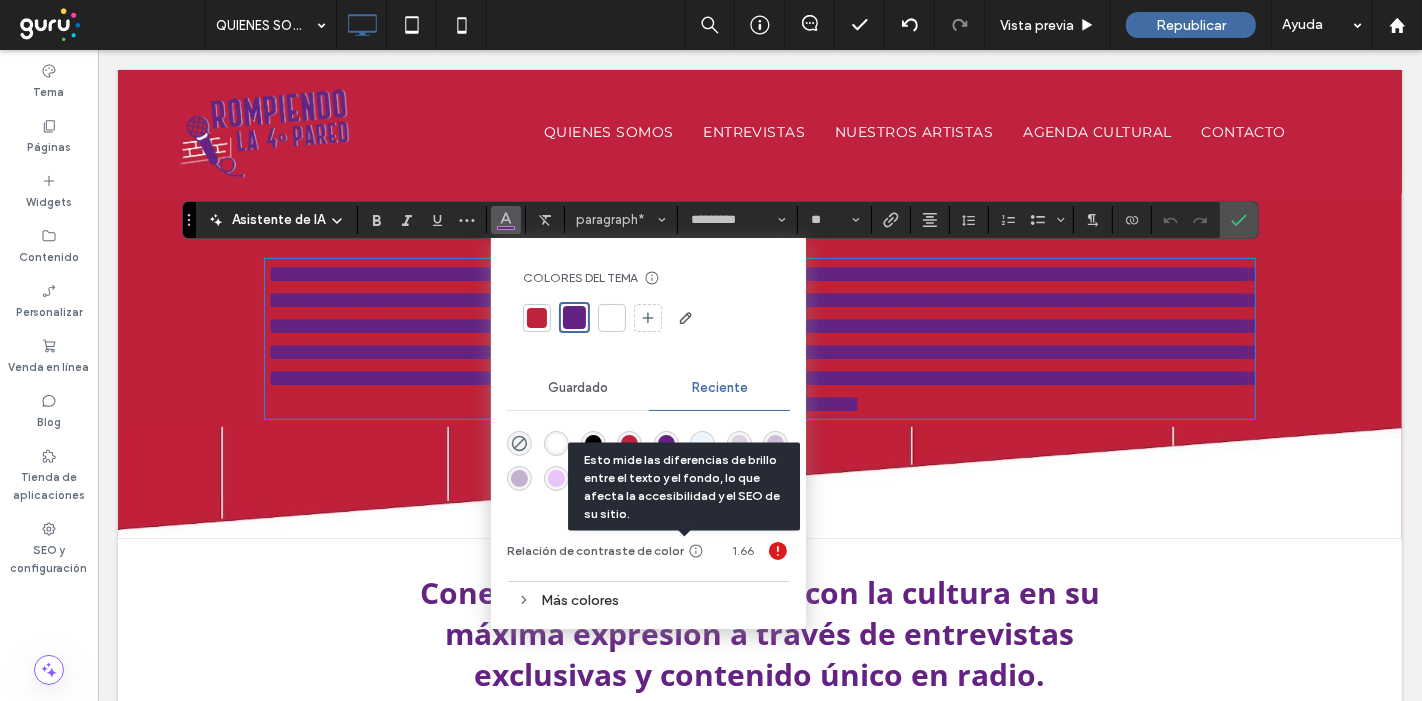 click 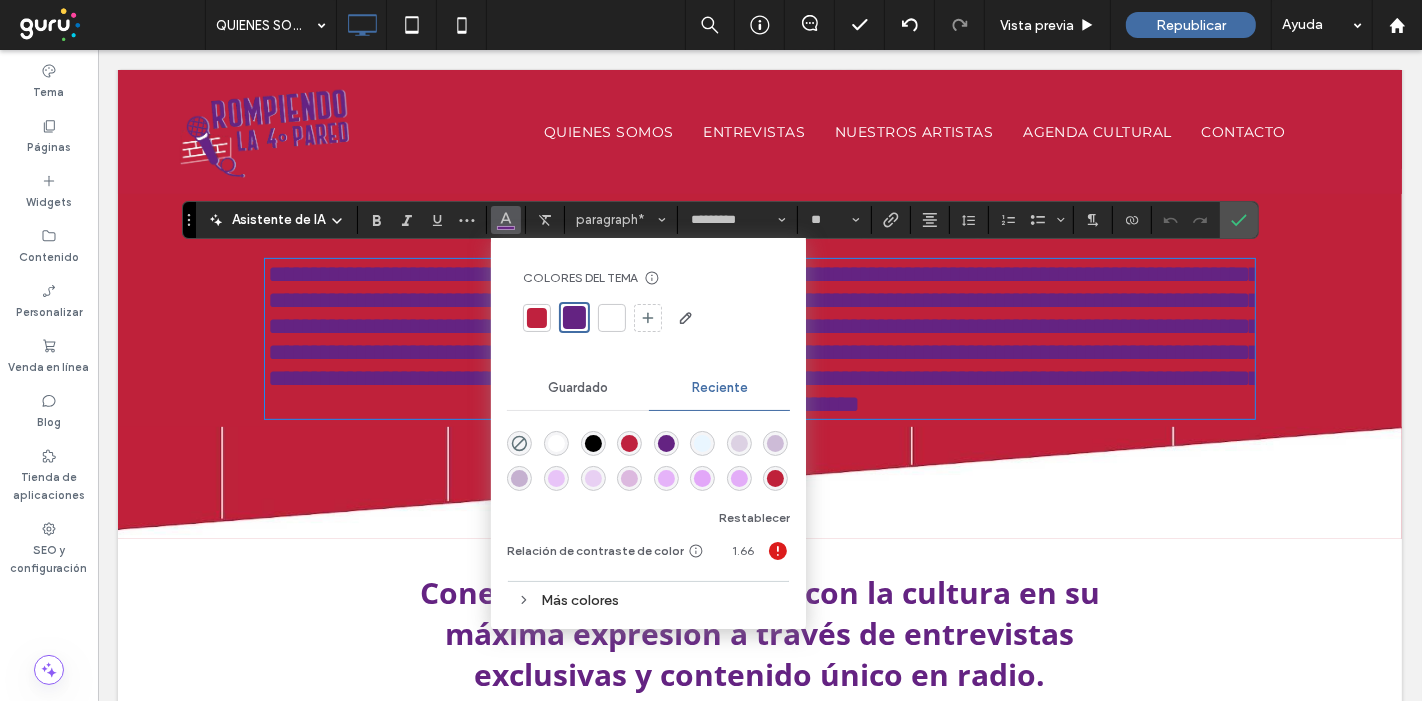 drag, startPoint x: 628, startPoint y: 584, endPoint x: 598, endPoint y: 598, distance: 33.105892 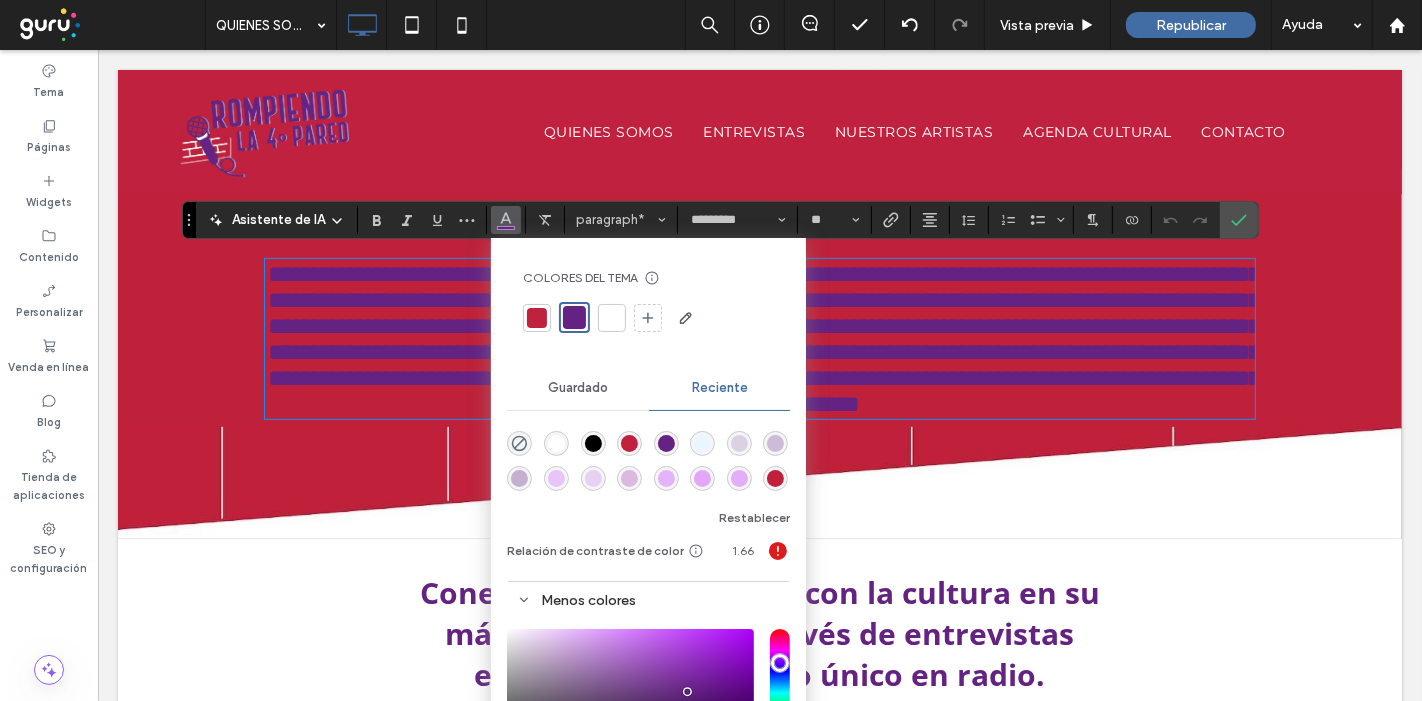 click on "Menos colores" at bounding box center [648, 600] 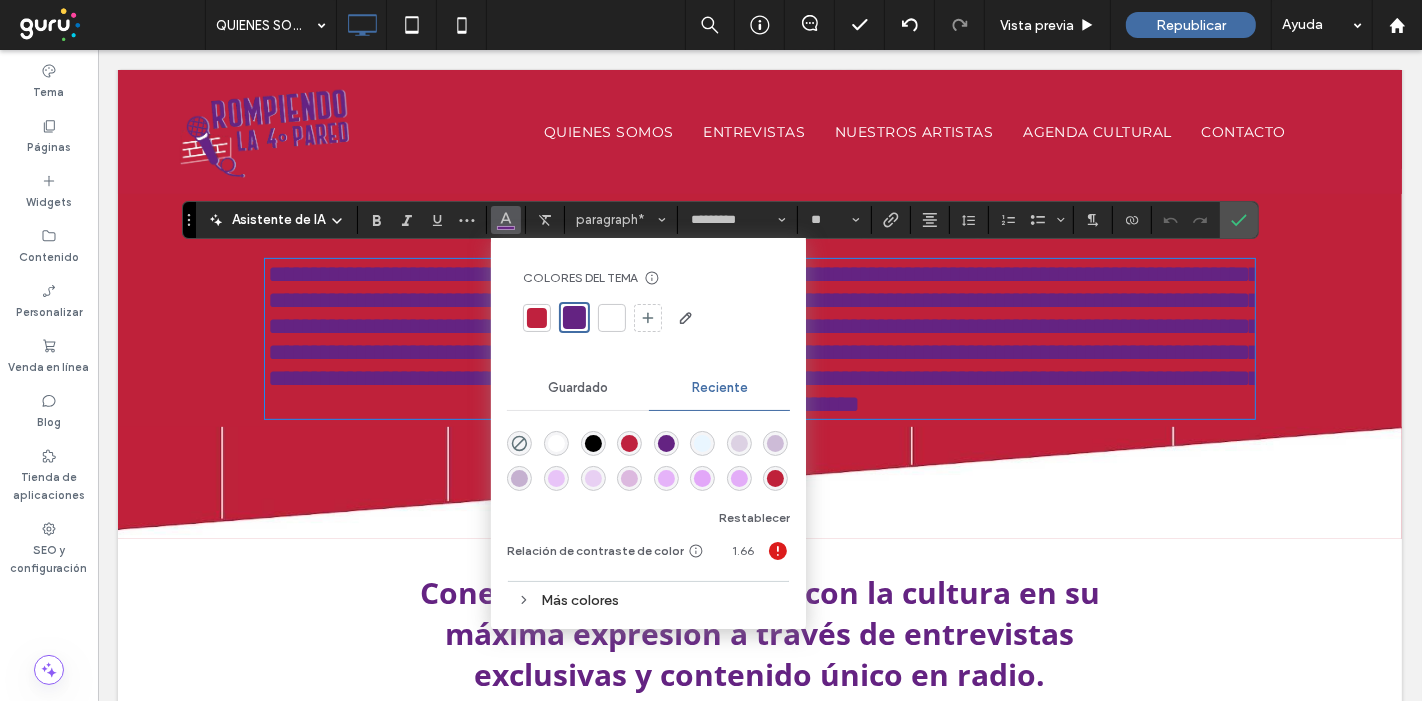click on "Más colores" at bounding box center (648, 600) 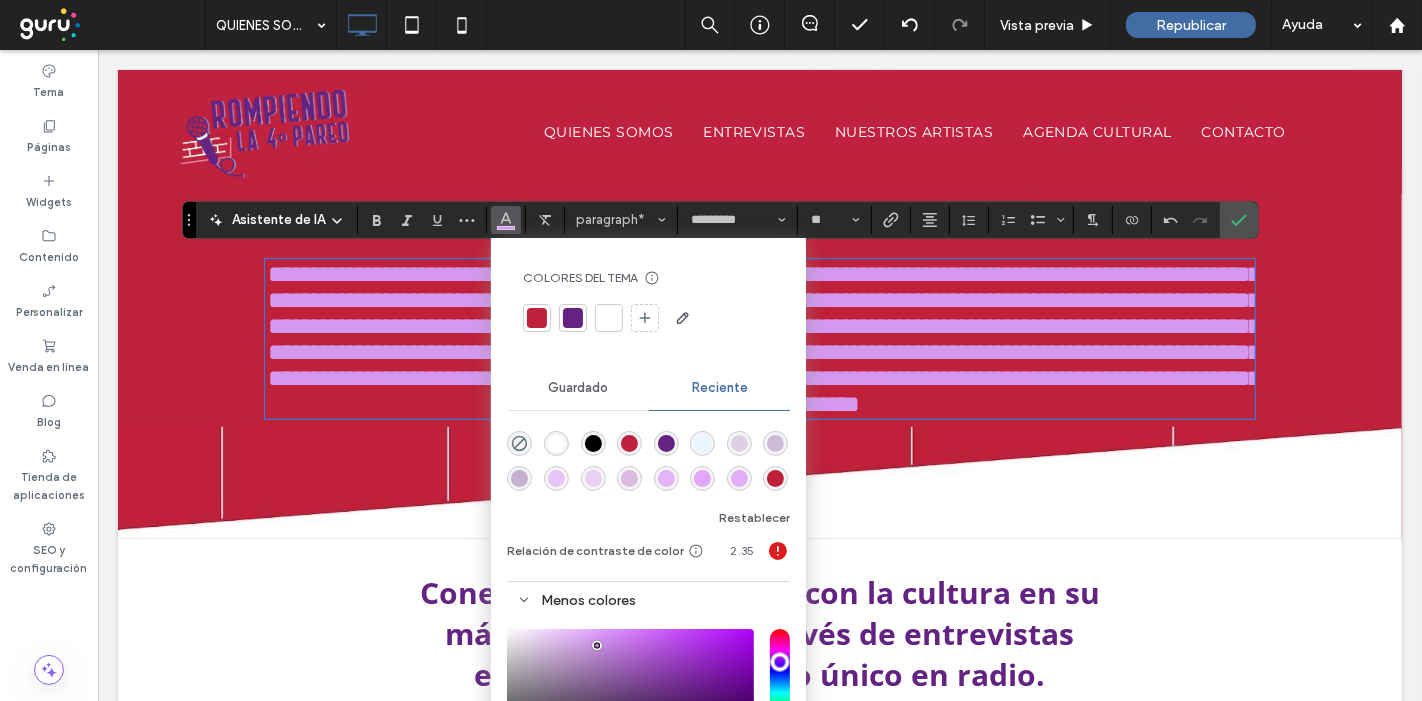 type on "*******" 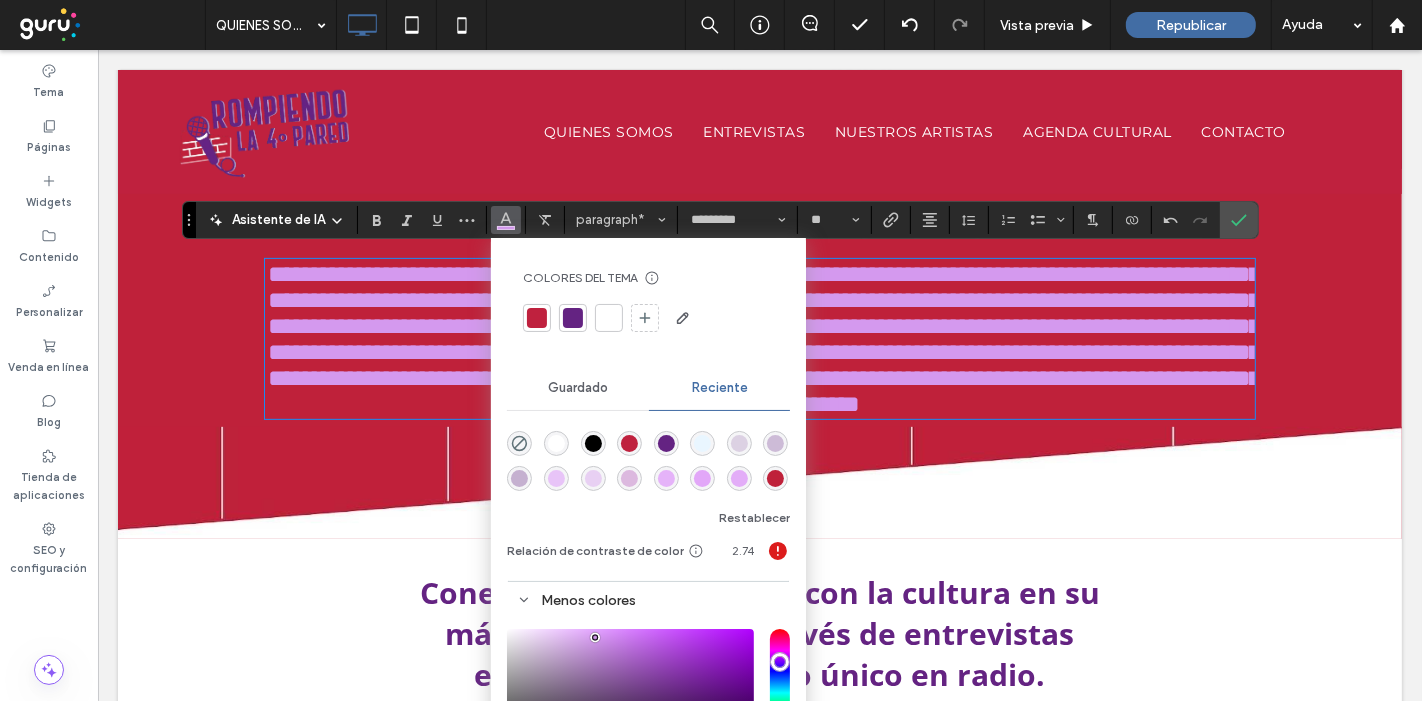 drag, startPoint x: 610, startPoint y: 664, endPoint x: 592, endPoint y: 637, distance: 32.449963 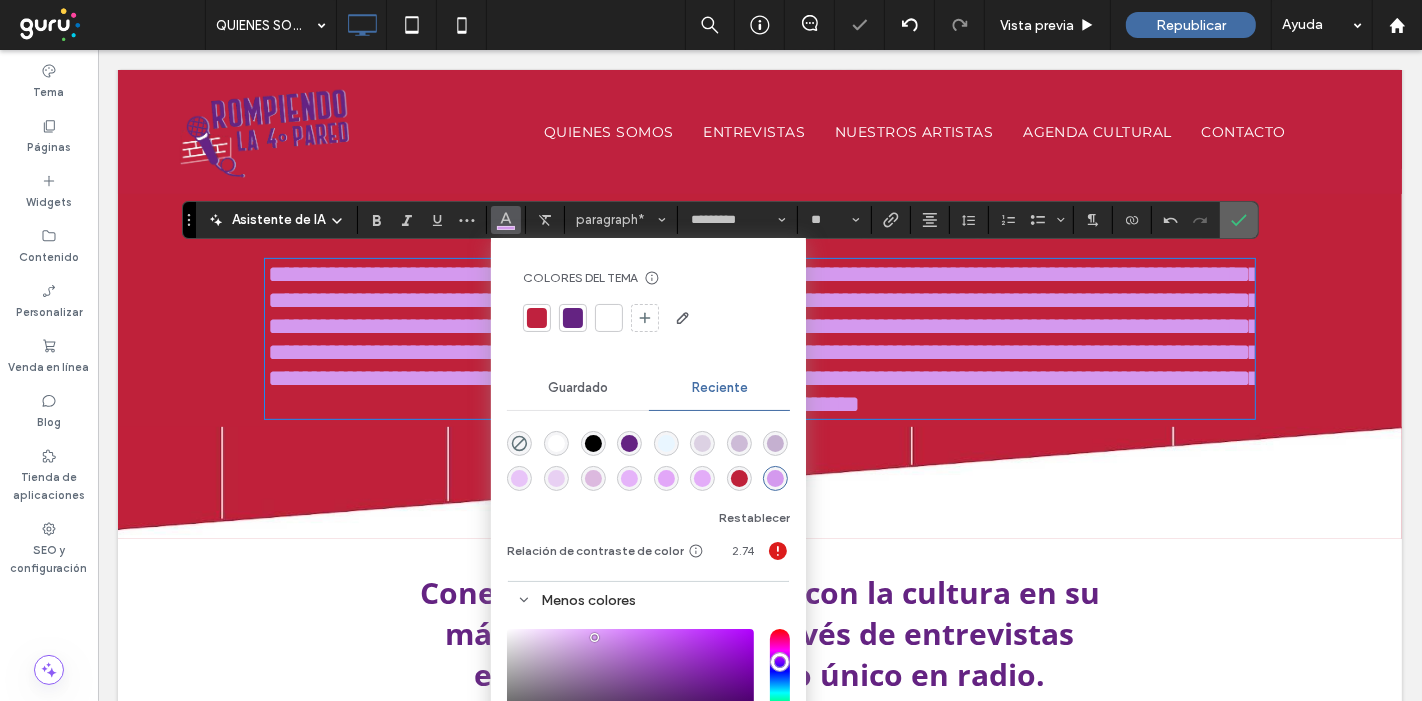 click 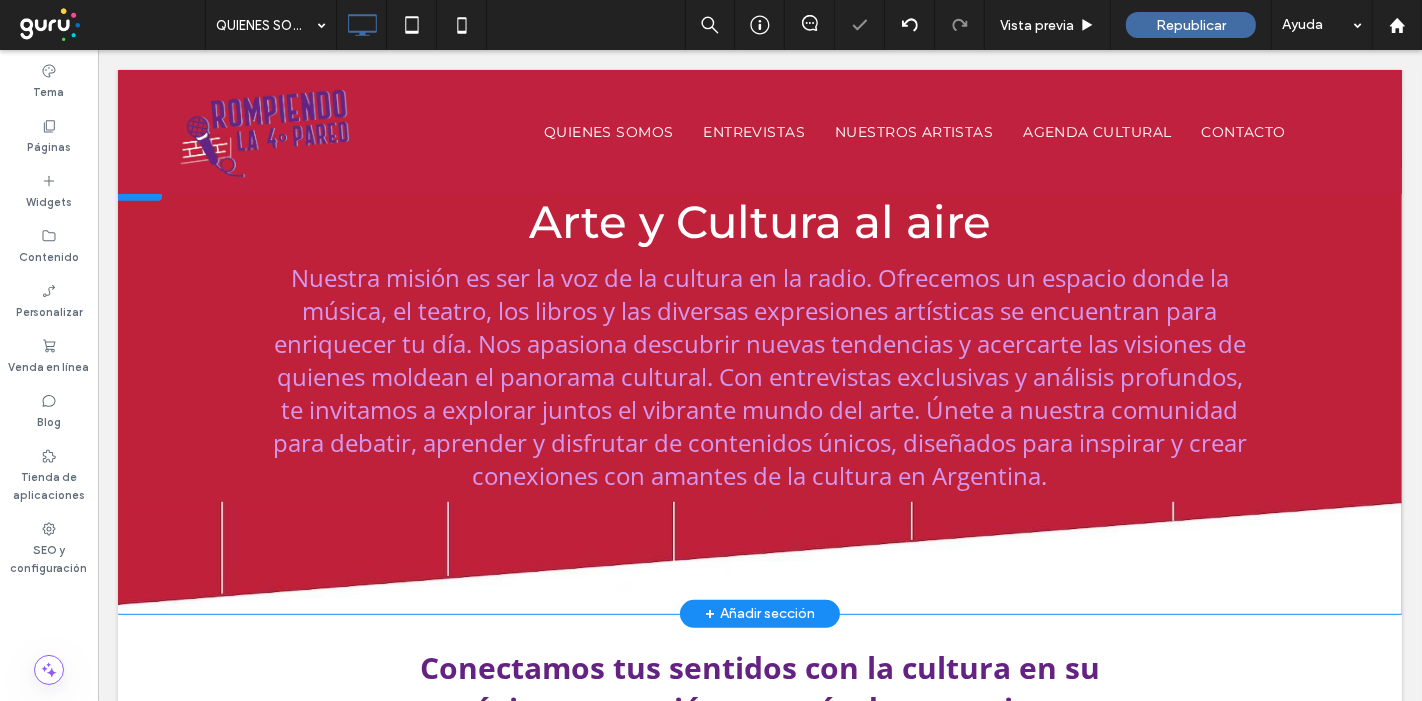 click on "Arte y Cultura al aire
Nuestra misión es ser la voz de la cultura en la radio. Ofrecemos un espacio donde la música, el teatro, los libros y las diversas expresiones artísticas se encuentran para enriquecer tu día. Nos apasiona descubrir nuevas tendencias y acercarte las visiones de quienes moldean el panorama cultural. Con entrevistas exclusivas y análisis profundos, te invitamos a explorar juntos el vibrante mundo del arte. Únete a nuestra comunidad para debatir, aprender y disfrutar de contenidos únicos, diseñados para inspirar y crear conexiones con amantes de la cultura en Argentina.
Click To Paste" at bounding box center [759, 399] 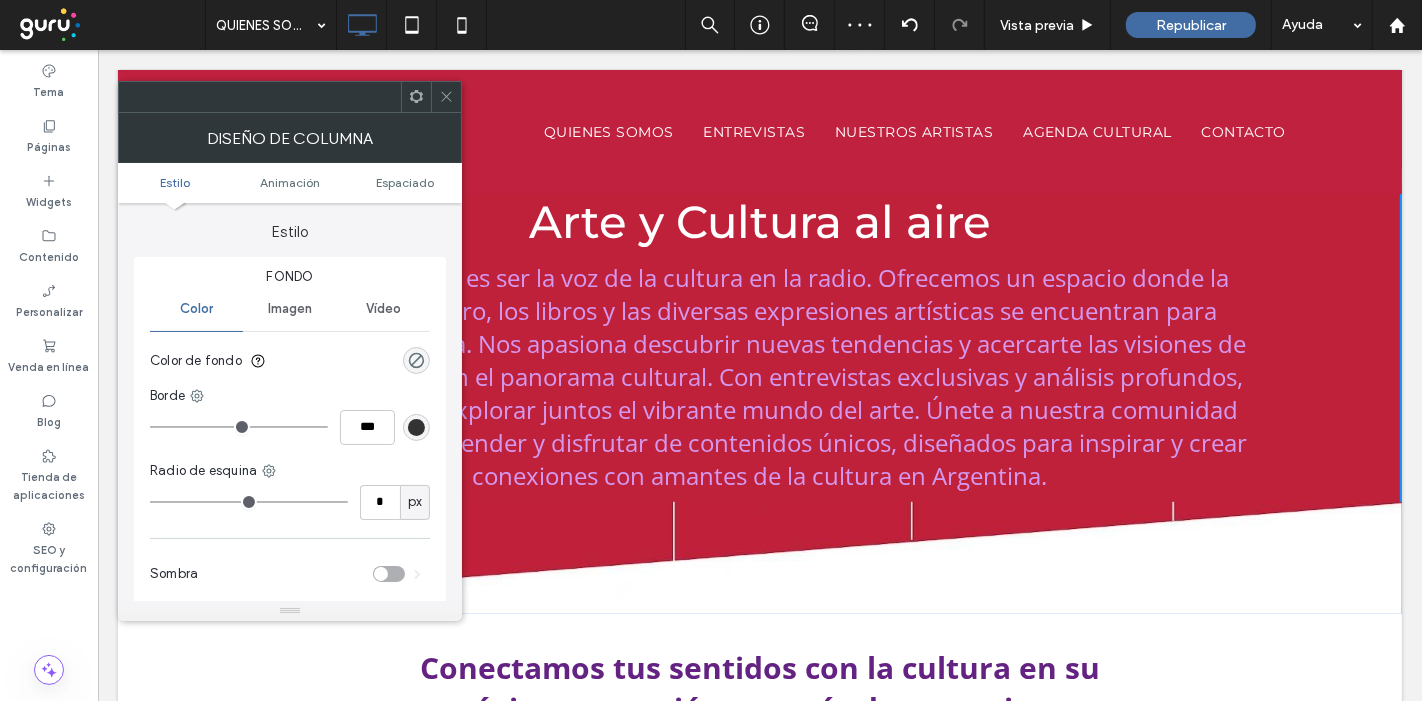 click 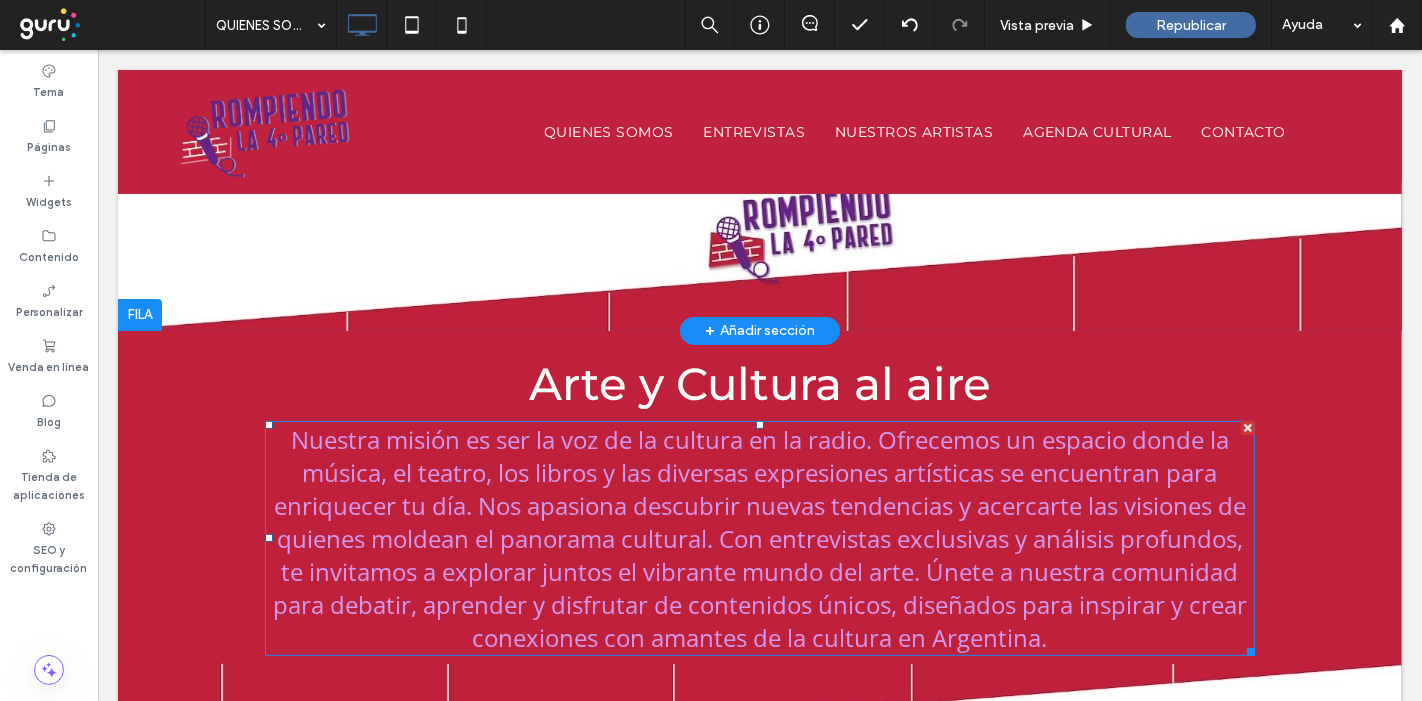 scroll, scrollTop: 555, scrollLeft: 0, axis: vertical 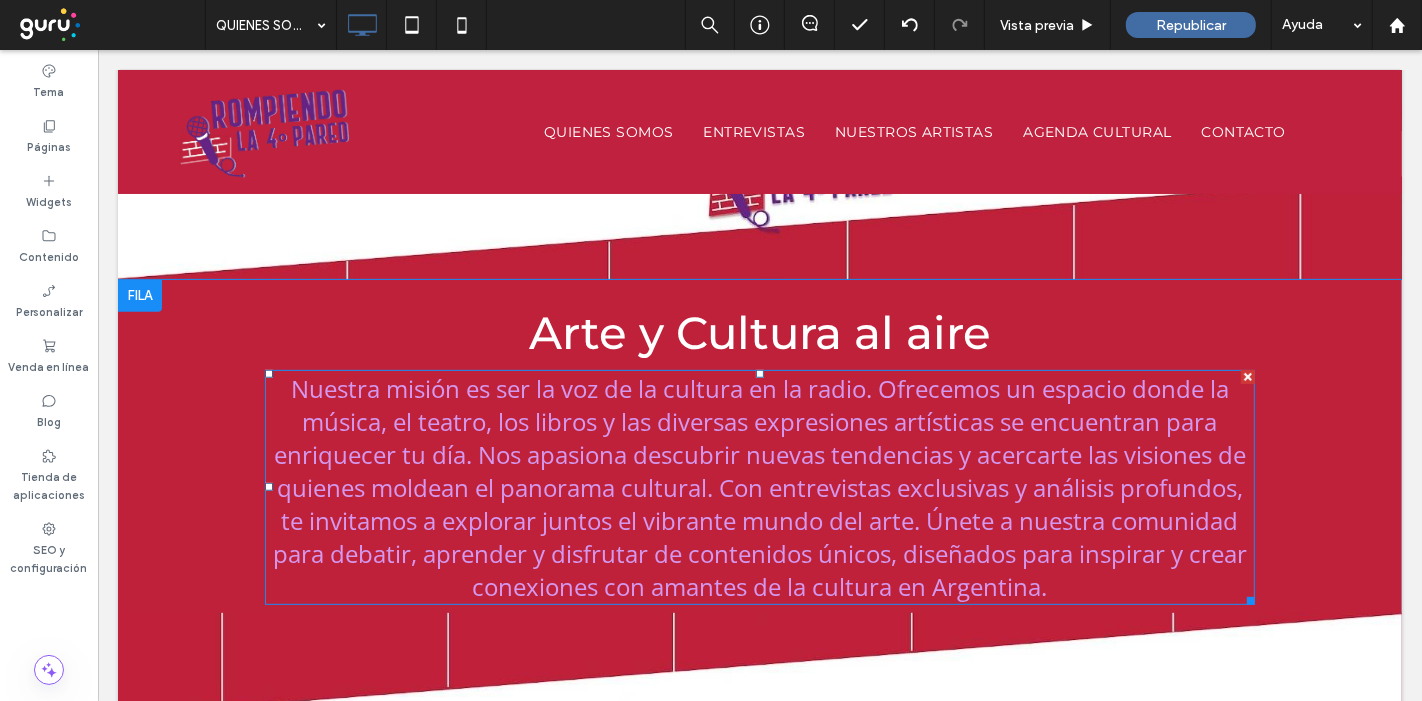 click on "Nuestra misión es ser la voz de la cultura en la radio. Ofrecemos un espacio donde la música, el teatro, los libros y las diversas expresiones artísticas se encuentran para enriquecer tu día. Nos apasiona descubrir nuevas tendencias y acercarte las visiones de quienes moldean el panorama cultural. Con entrevistas exclusivas y análisis profundos, te invitamos a explorar juntos el vibrante mundo del arte. Únete a nuestra comunidad para debatir, aprender y disfrutar de contenidos únicos, diseñados para inspirar y crear conexiones con amantes de la cultura en Argentina." at bounding box center [759, 487] 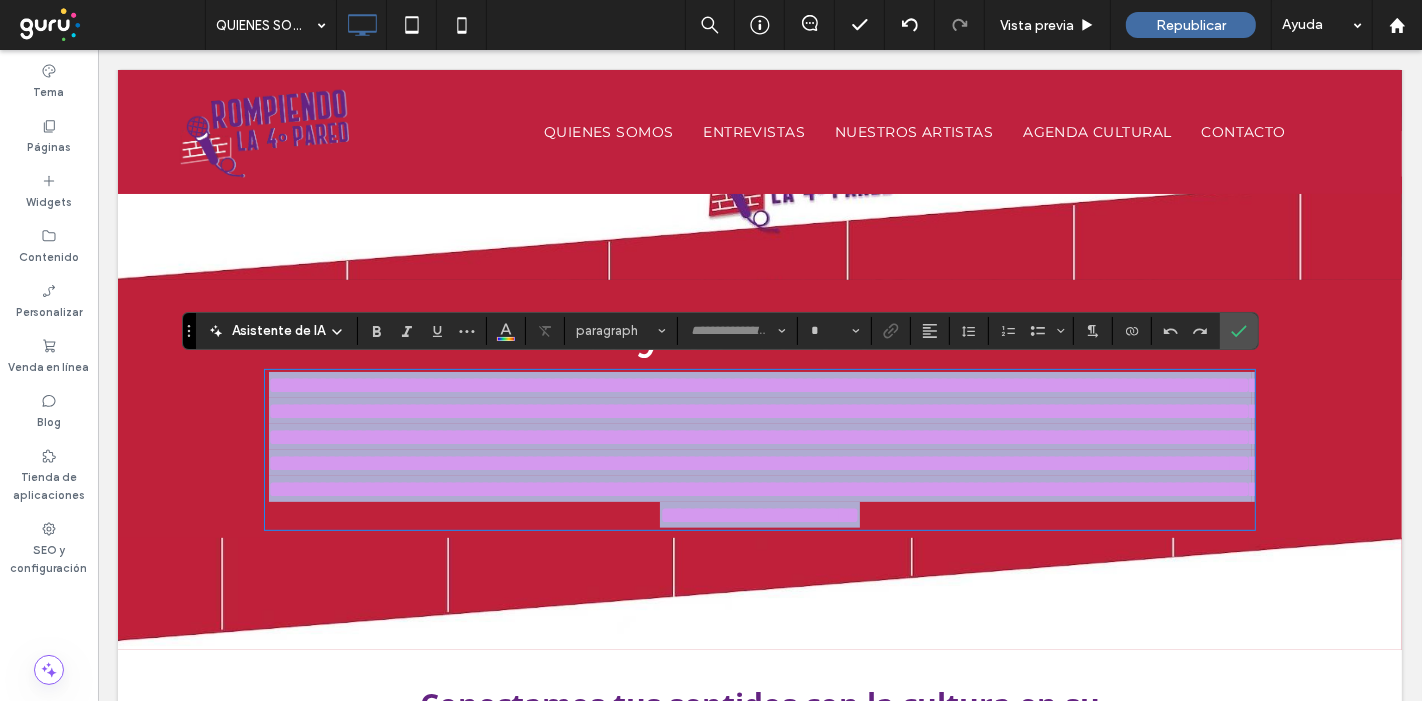 type on "*********" 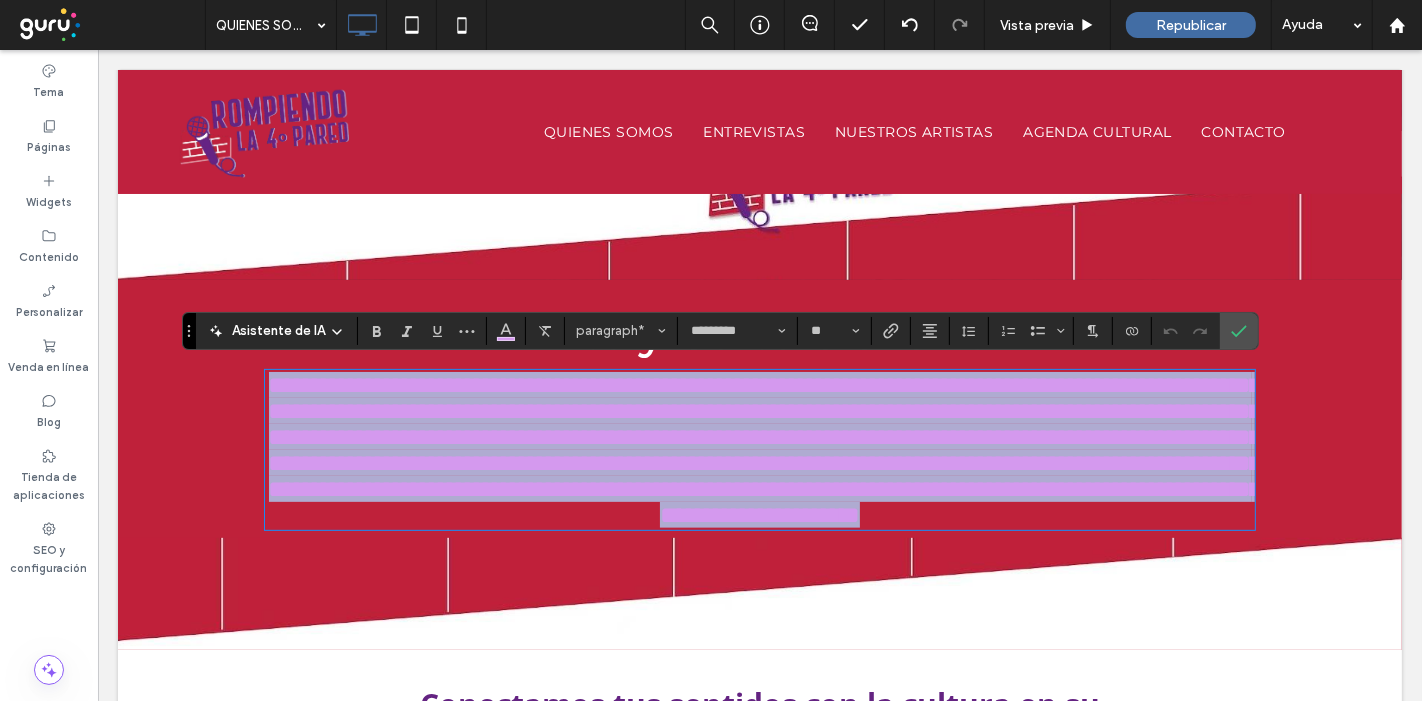 click on "**********" at bounding box center [764, 450] 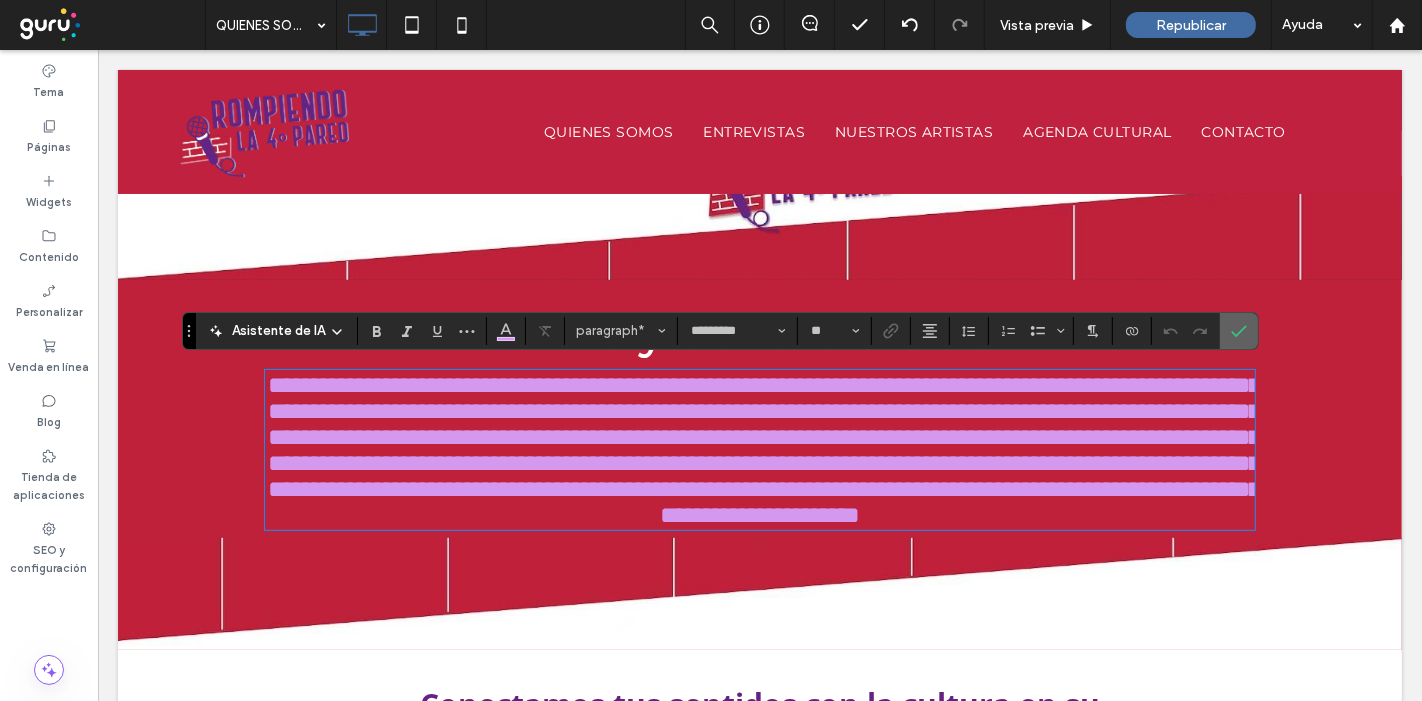 drag, startPoint x: 1226, startPoint y: 330, endPoint x: 1128, endPoint y: 284, distance: 108.25895 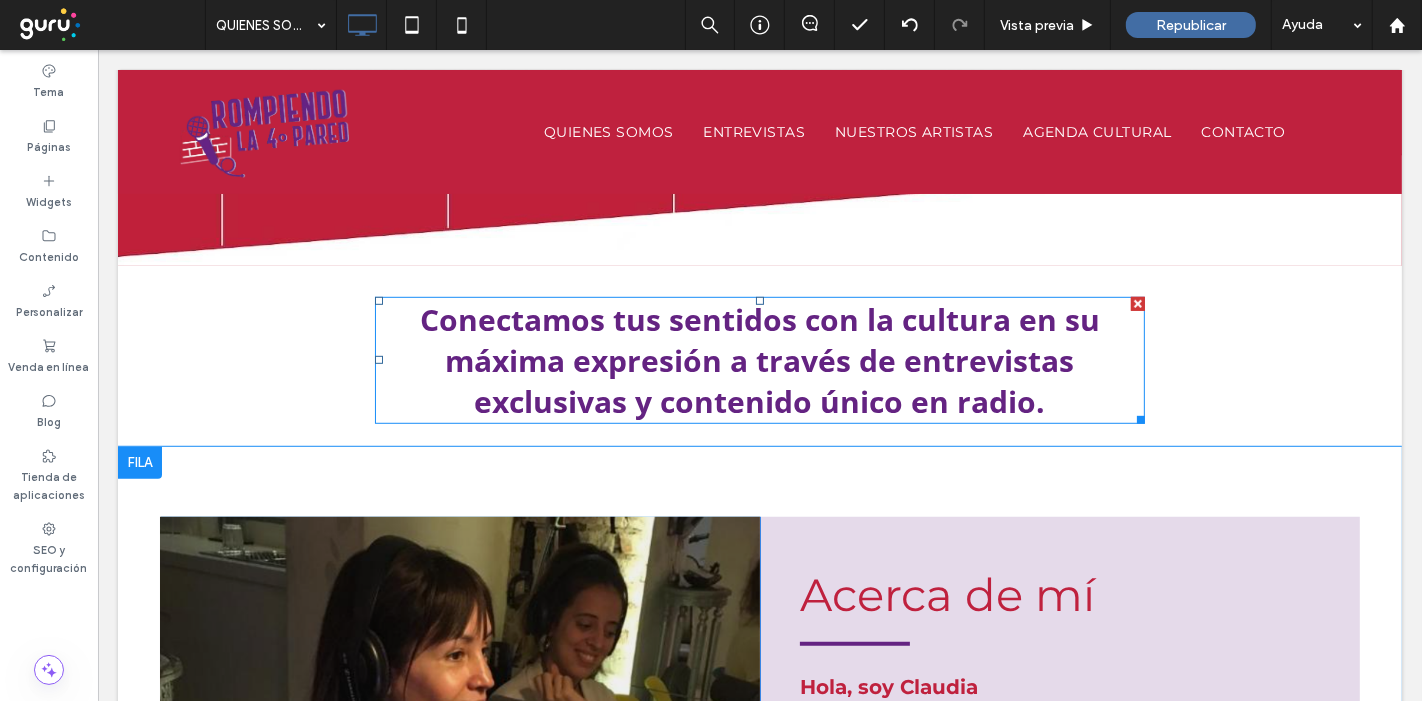 scroll, scrollTop: 1000, scrollLeft: 0, axis: vertical 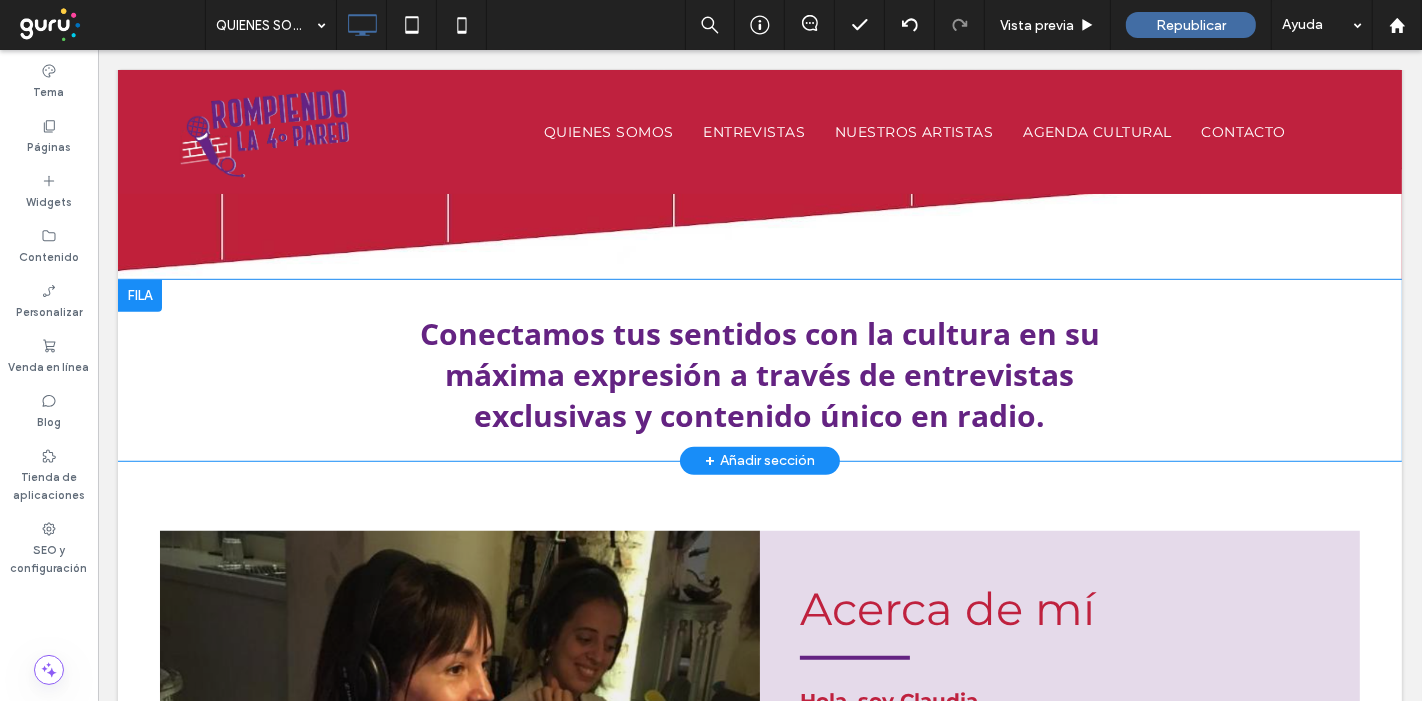 click on "+ Añadir sección" at bounding box center [759, 461] 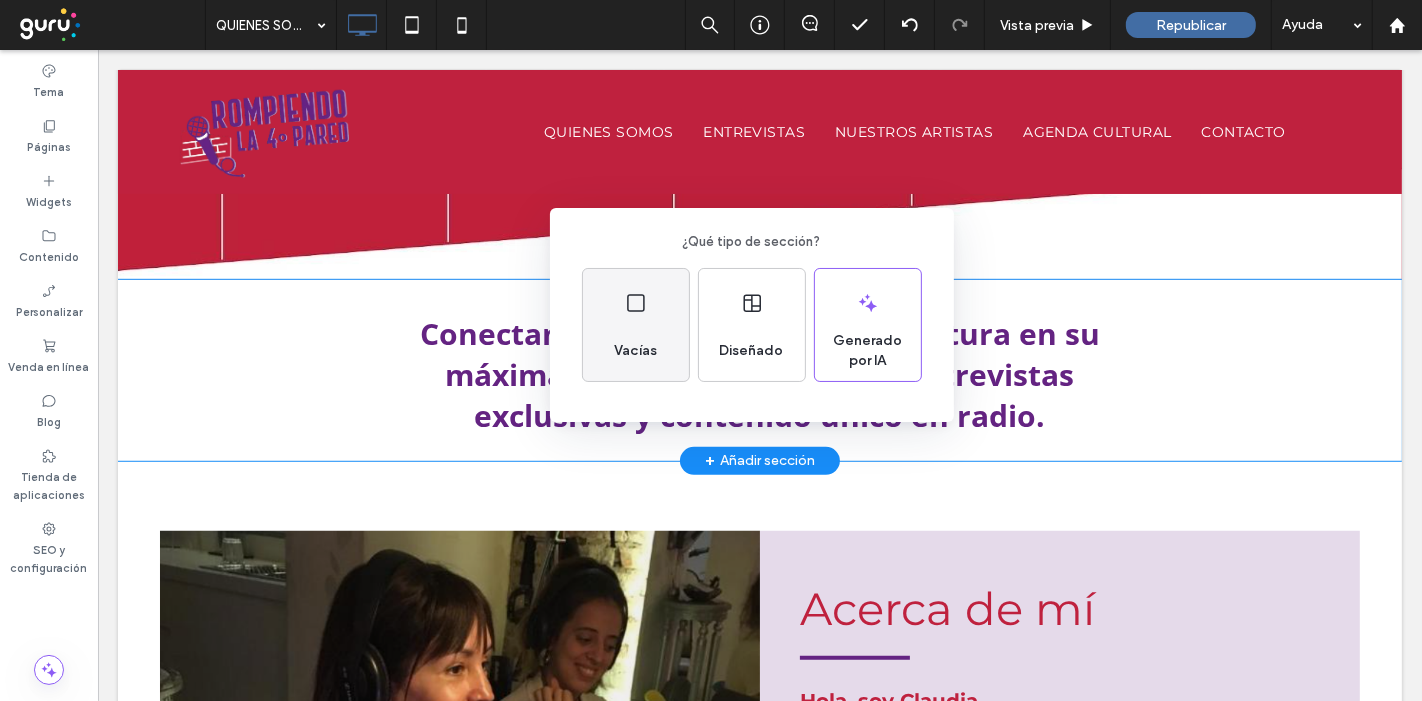 click on "Vacías" at bounding box center [636, 325] 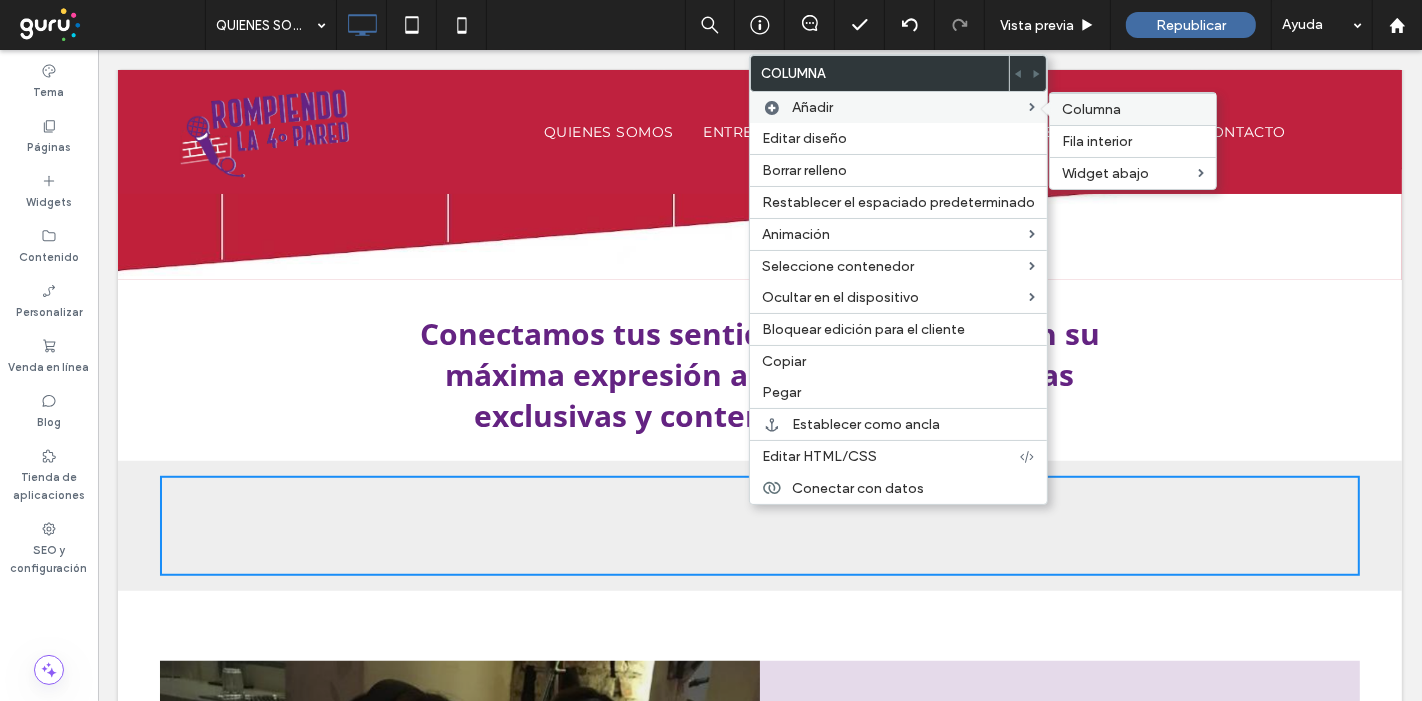 click on "Columna" at bounding box center [1091, 109] 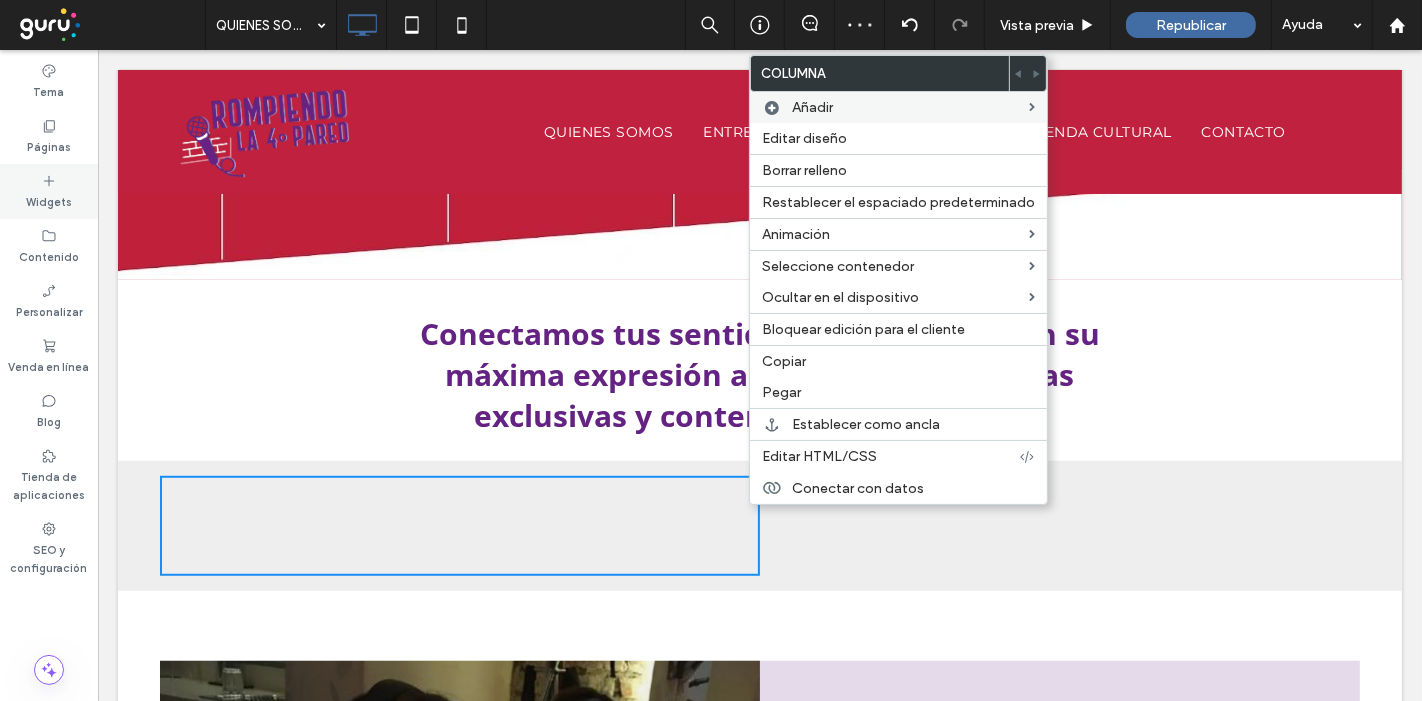 click on "Widgets" at bounding box center [49, 191] 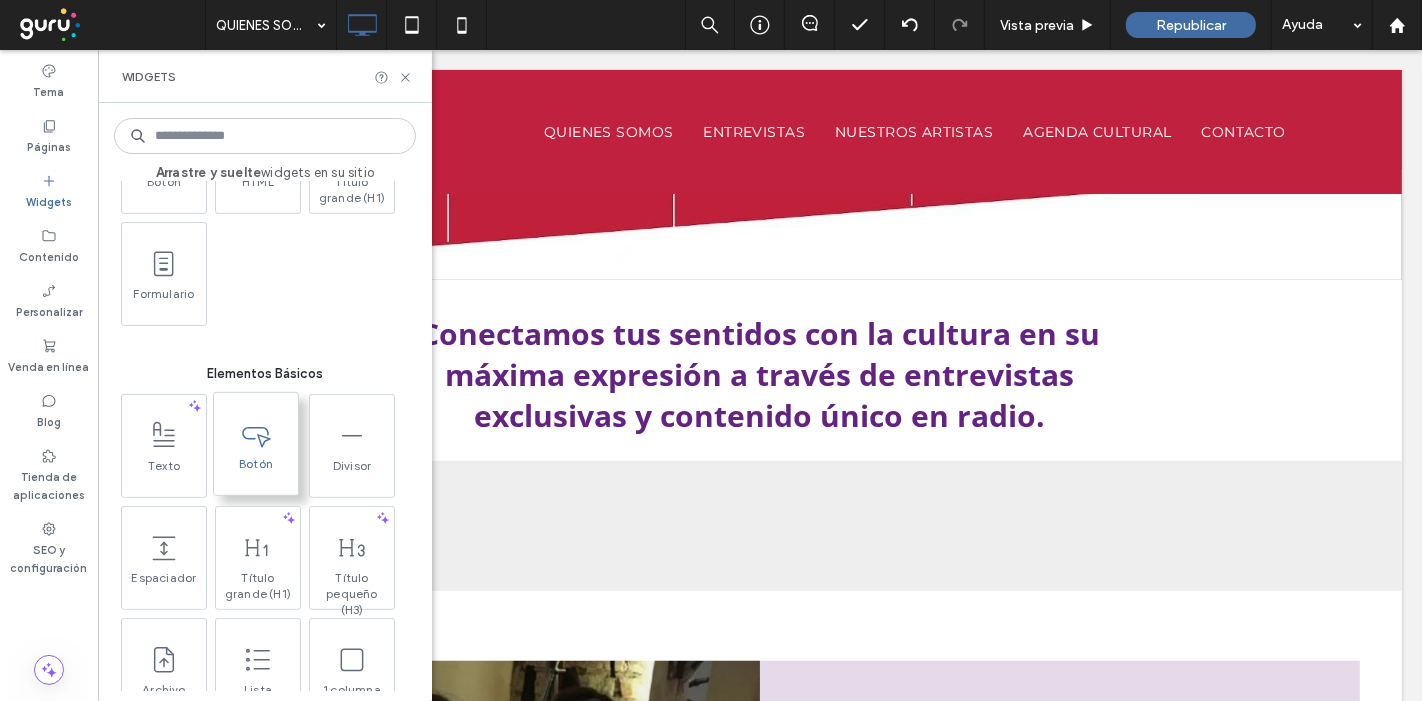 scroll, scrollTop: 777, scrollLeft: 0, axis: vertical 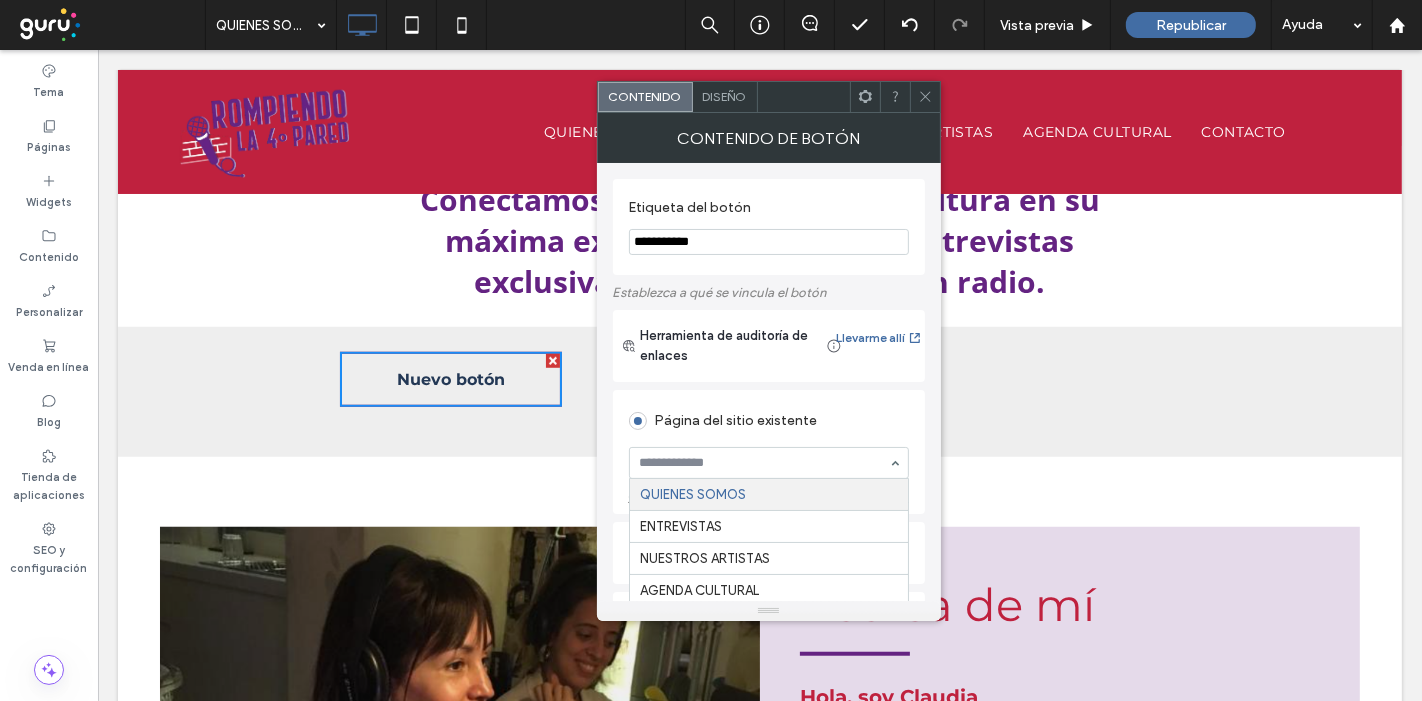 click at bounding box center [764, 463] 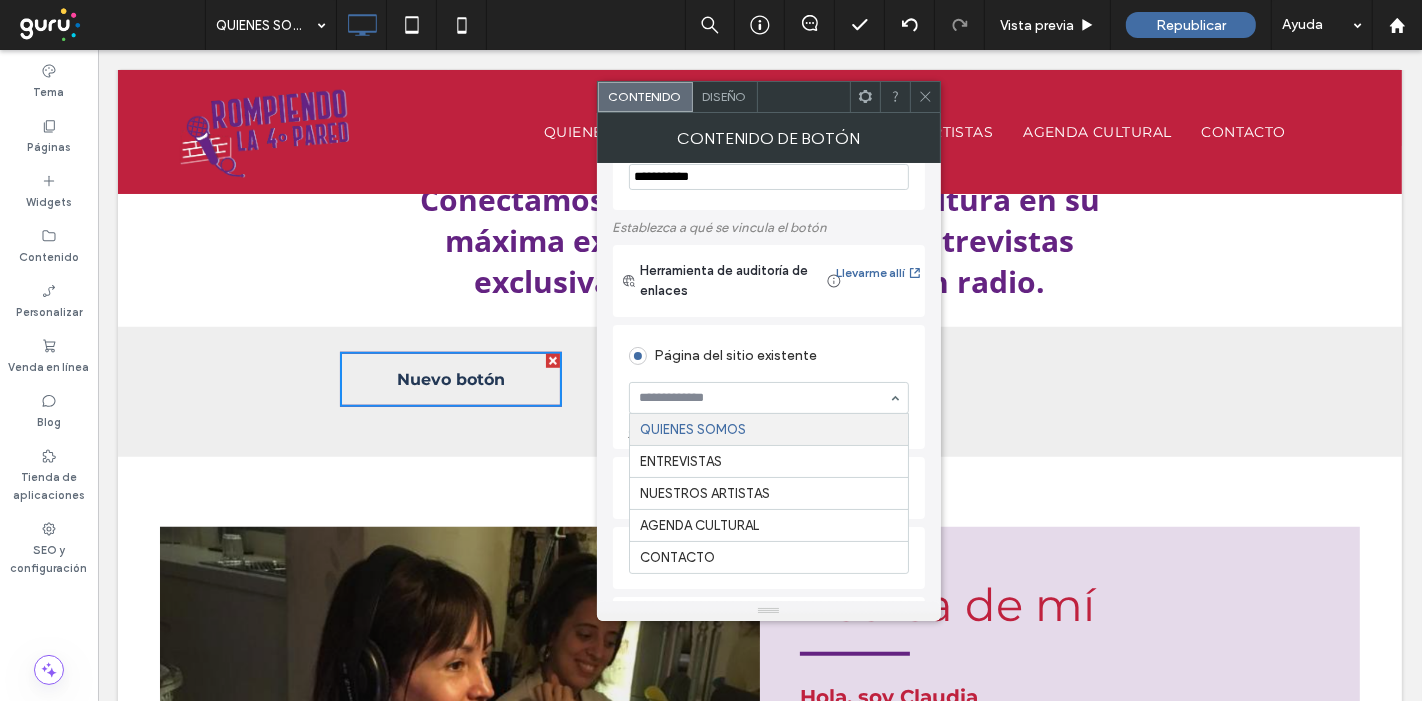 scroll, scrollTop: 111, scrollLeft: 0, axis: vertical 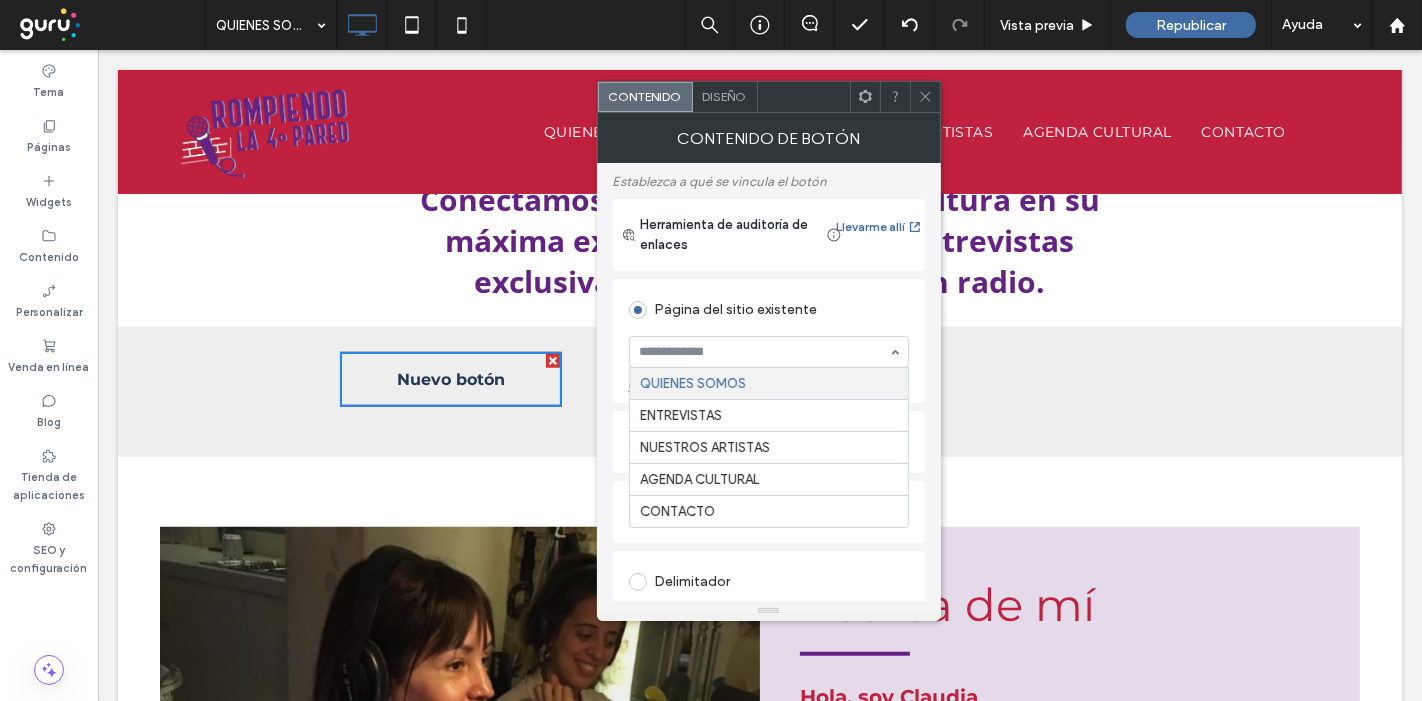 click on "Página del sitio existente" at bounding box center [769, 310] 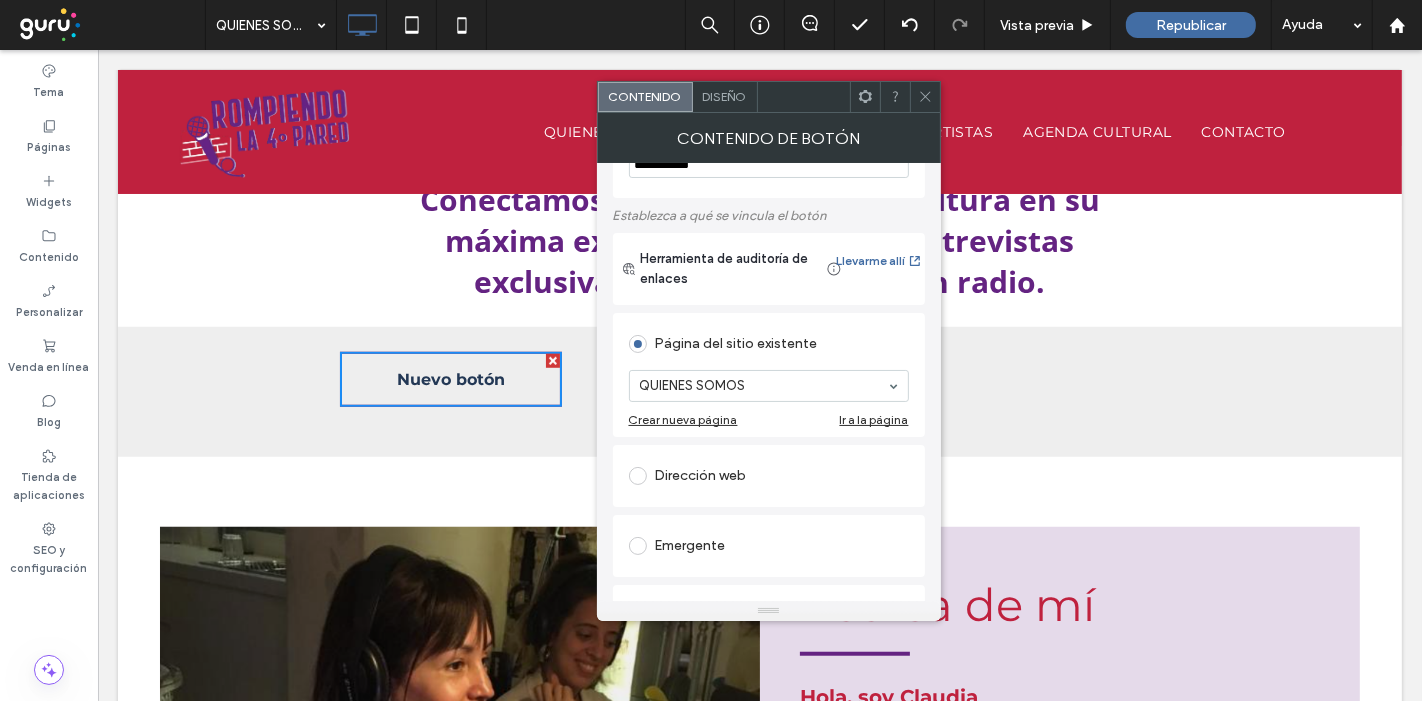 scroll, scrollTop: 111, scrollLeft: 0, axis: vertical 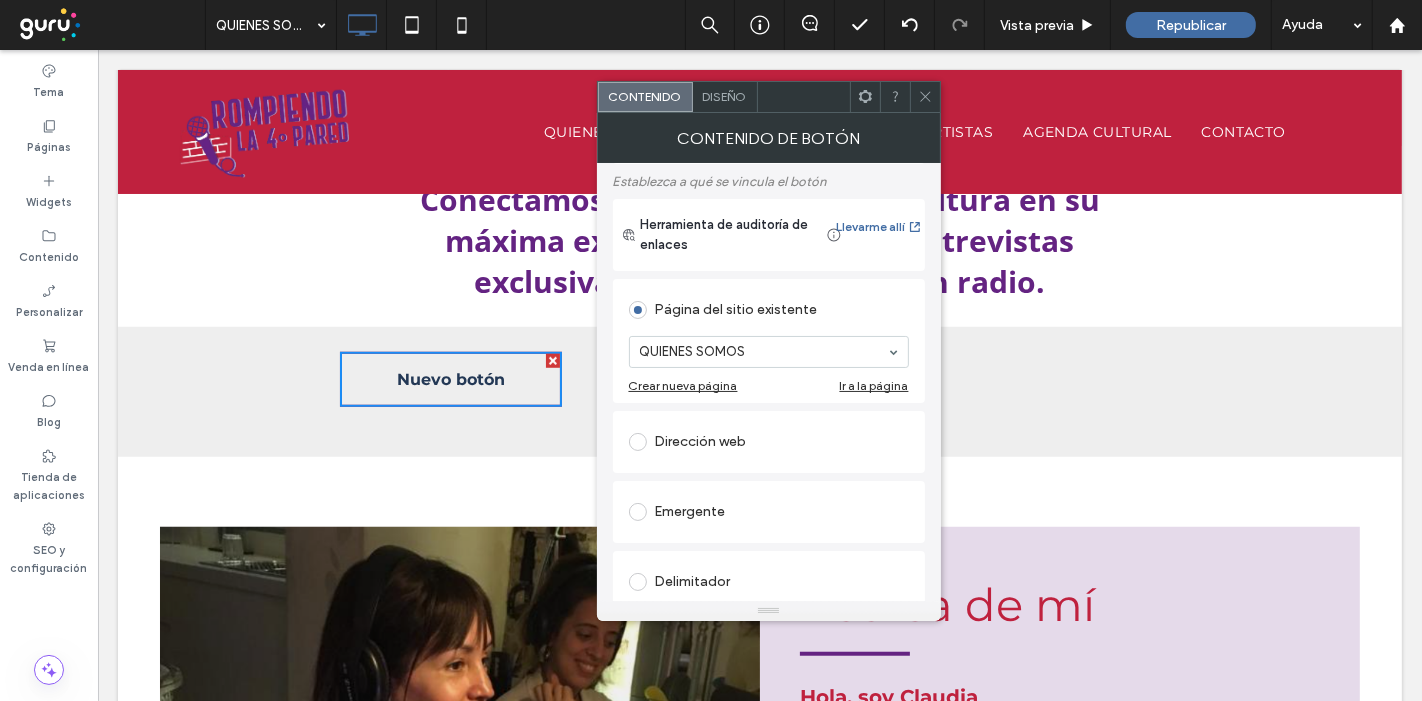 click at bounding box center [638, 442] 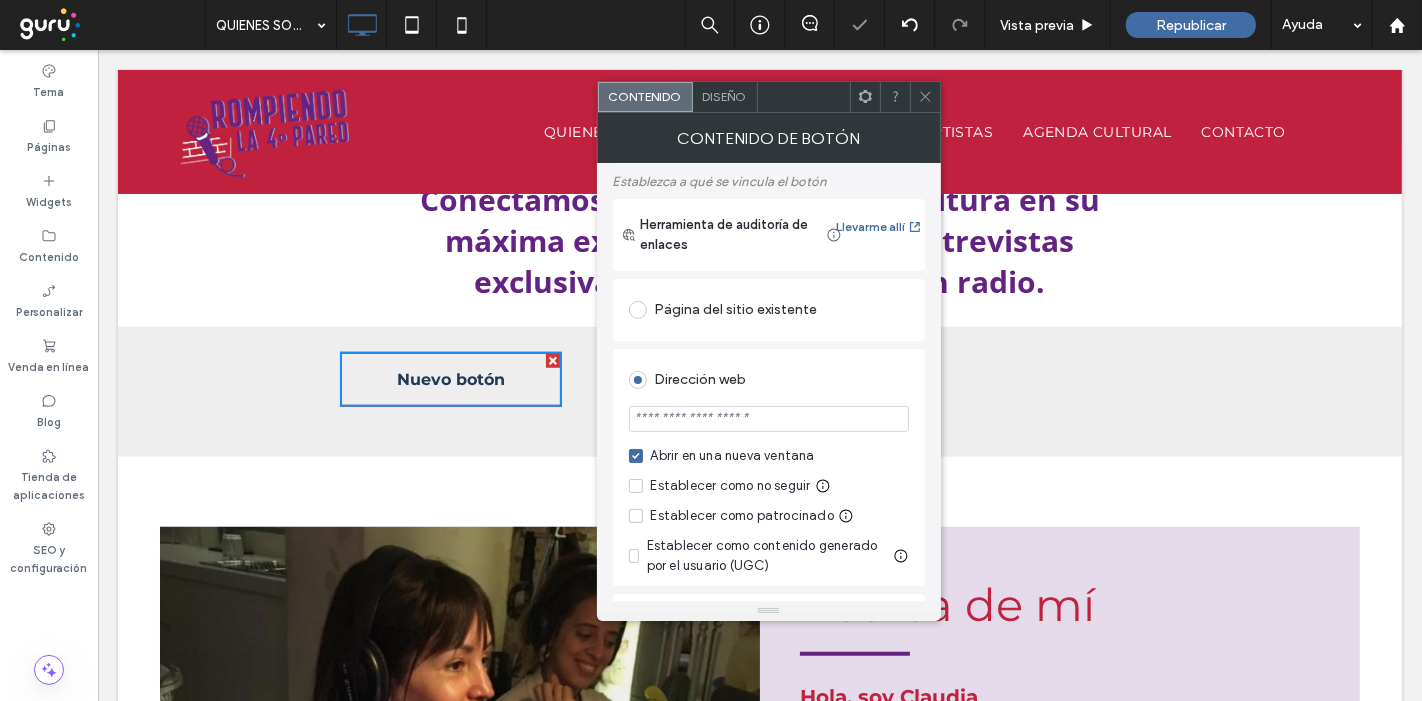 click 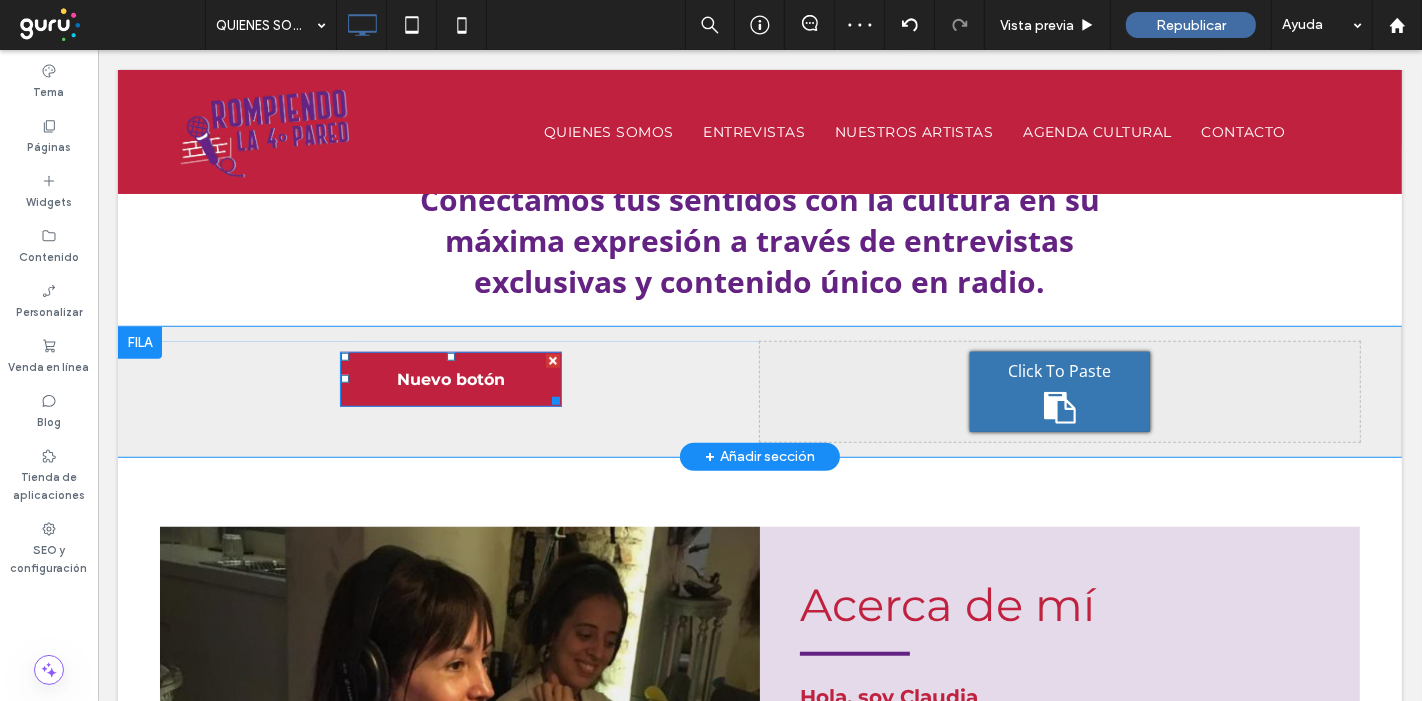click on "Nuevo botón" at bounding box center (450, 379) 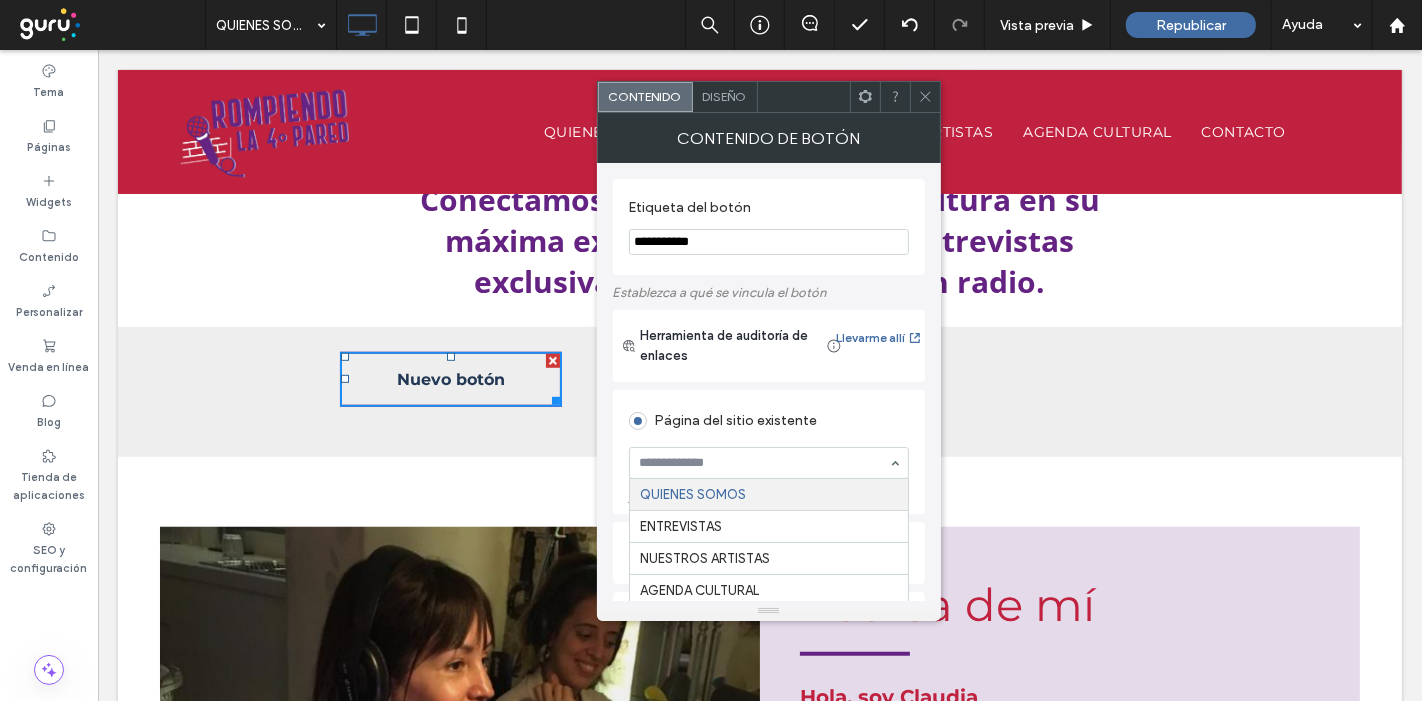click at bounding box center (764, 463) 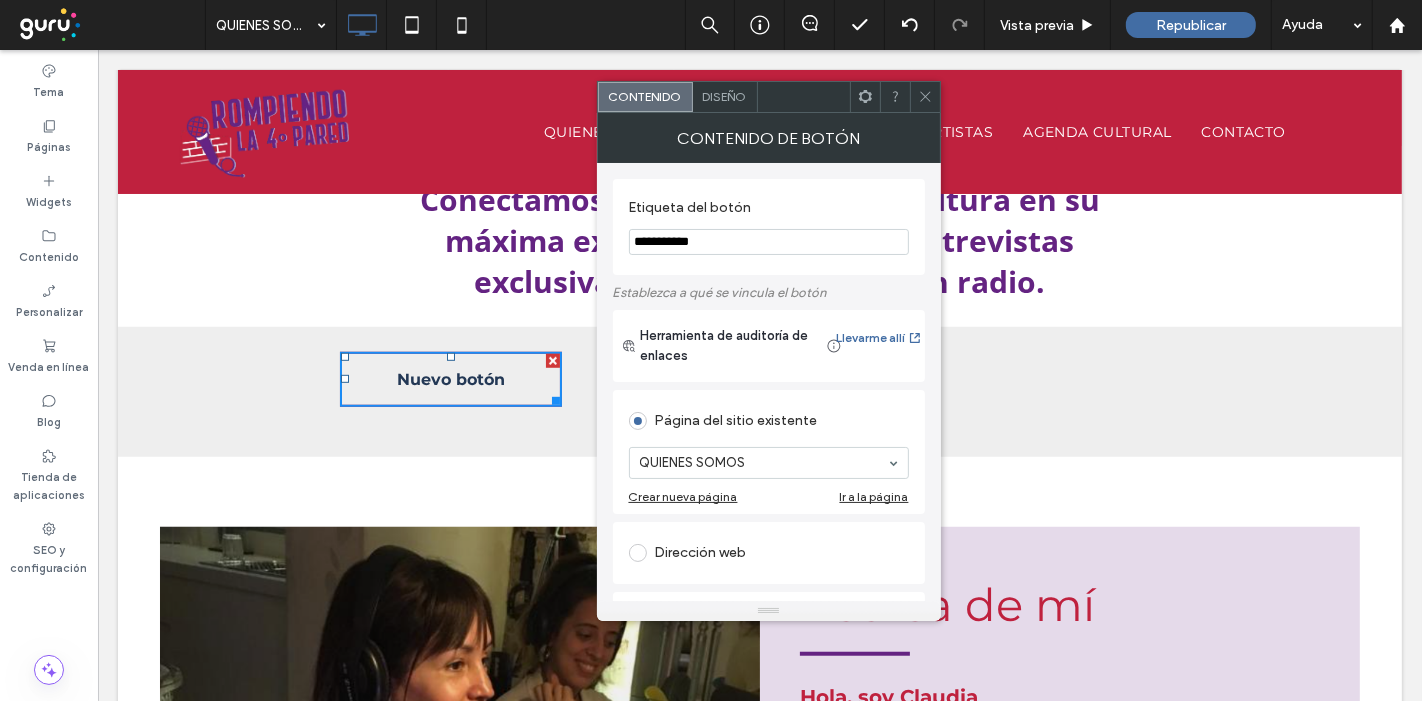 click on "**********" at bounding box center (769, 242) 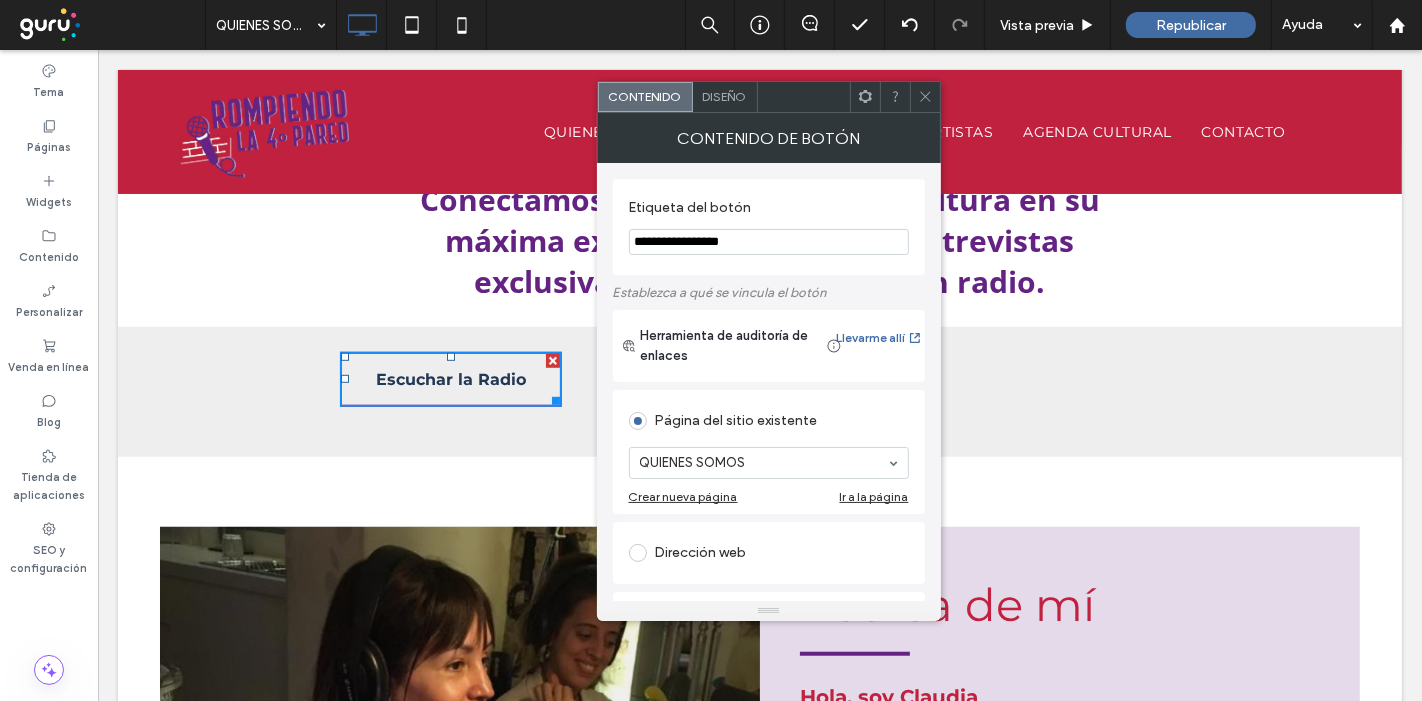 type on "**********" 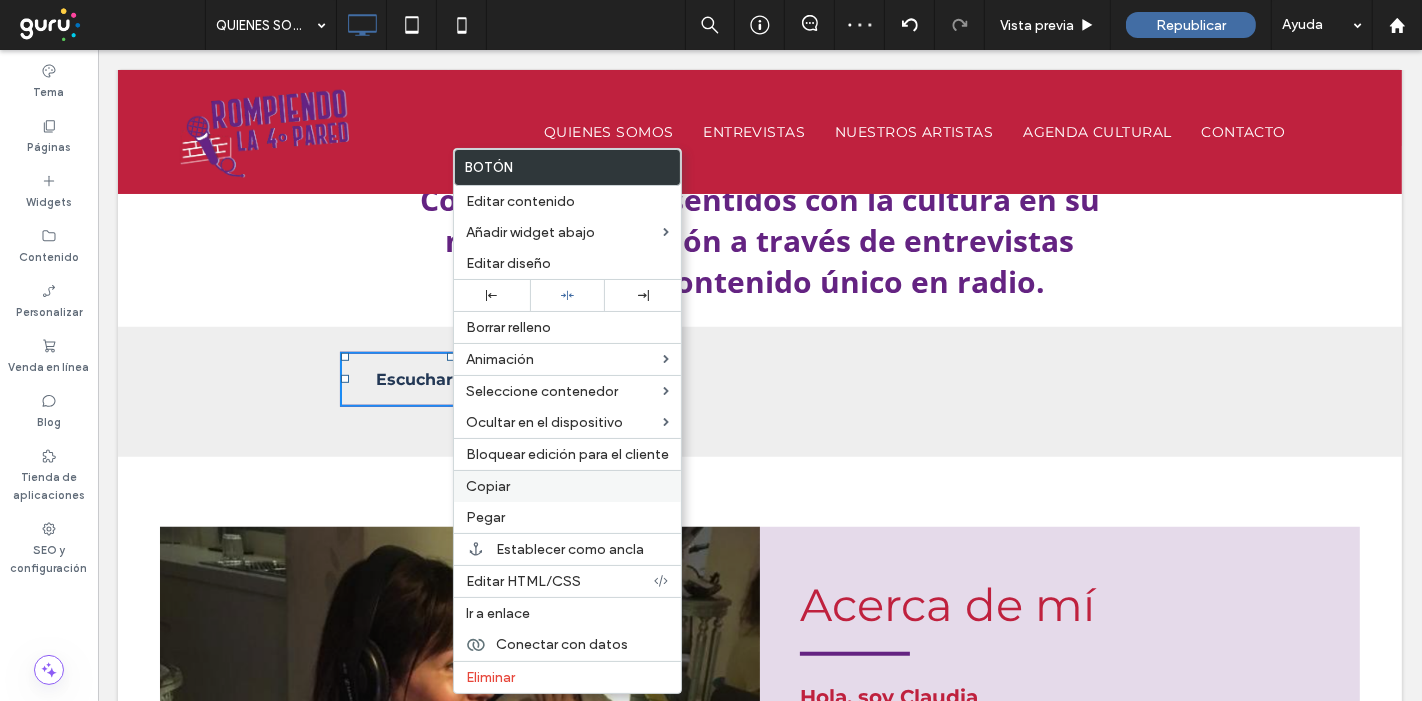 click on "Copiar" at bounding box center [488, 486] 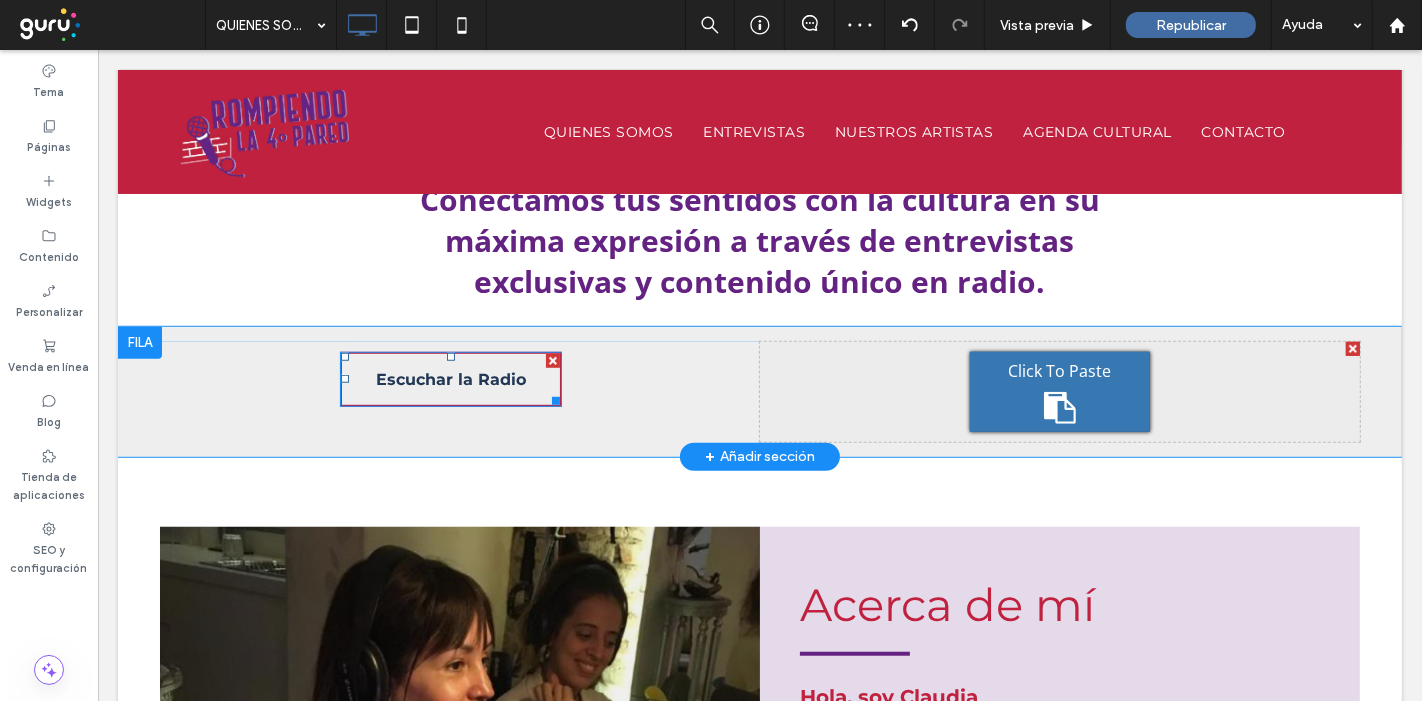 drag, startPoint x: 1100, startPoint y: 396, endPoint x: 1198, endPoint y: 445, distance: 109.56733 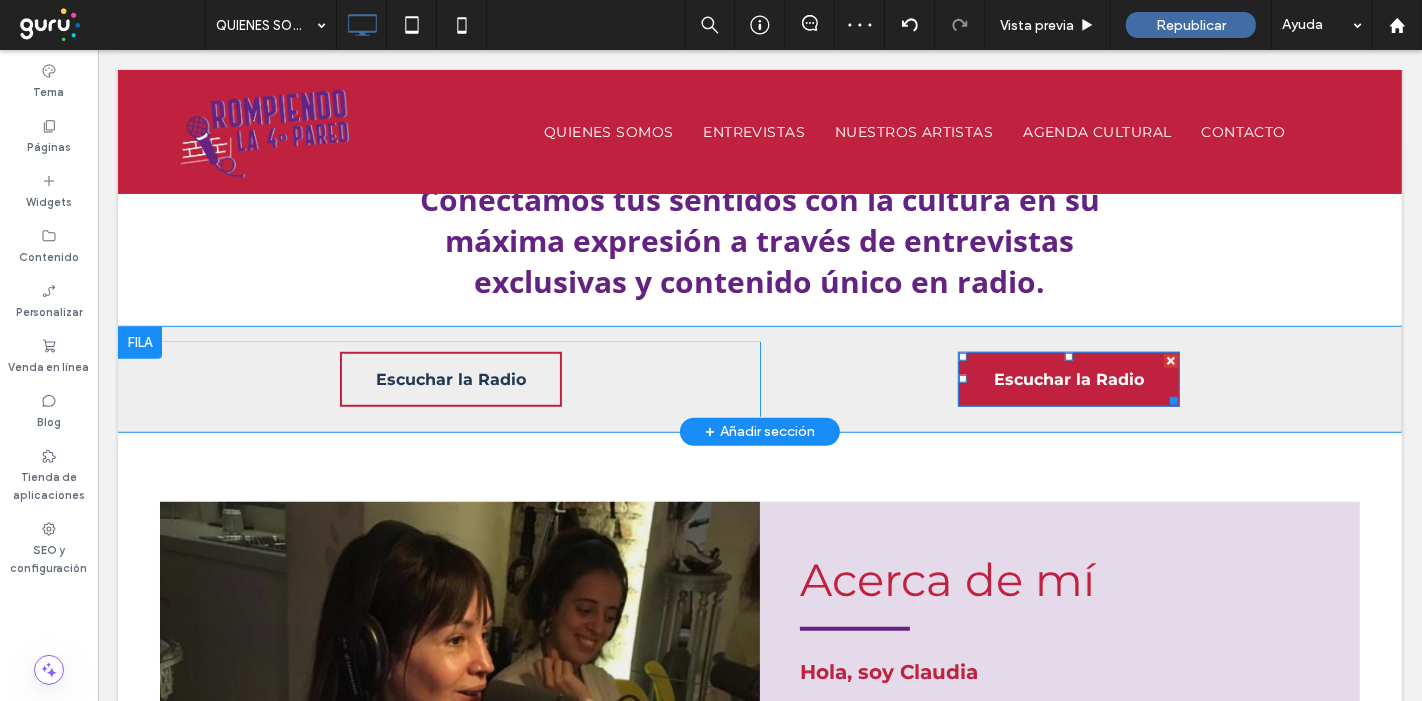 click on "Escuchar la Radio" at bounding box center (1068, 379) 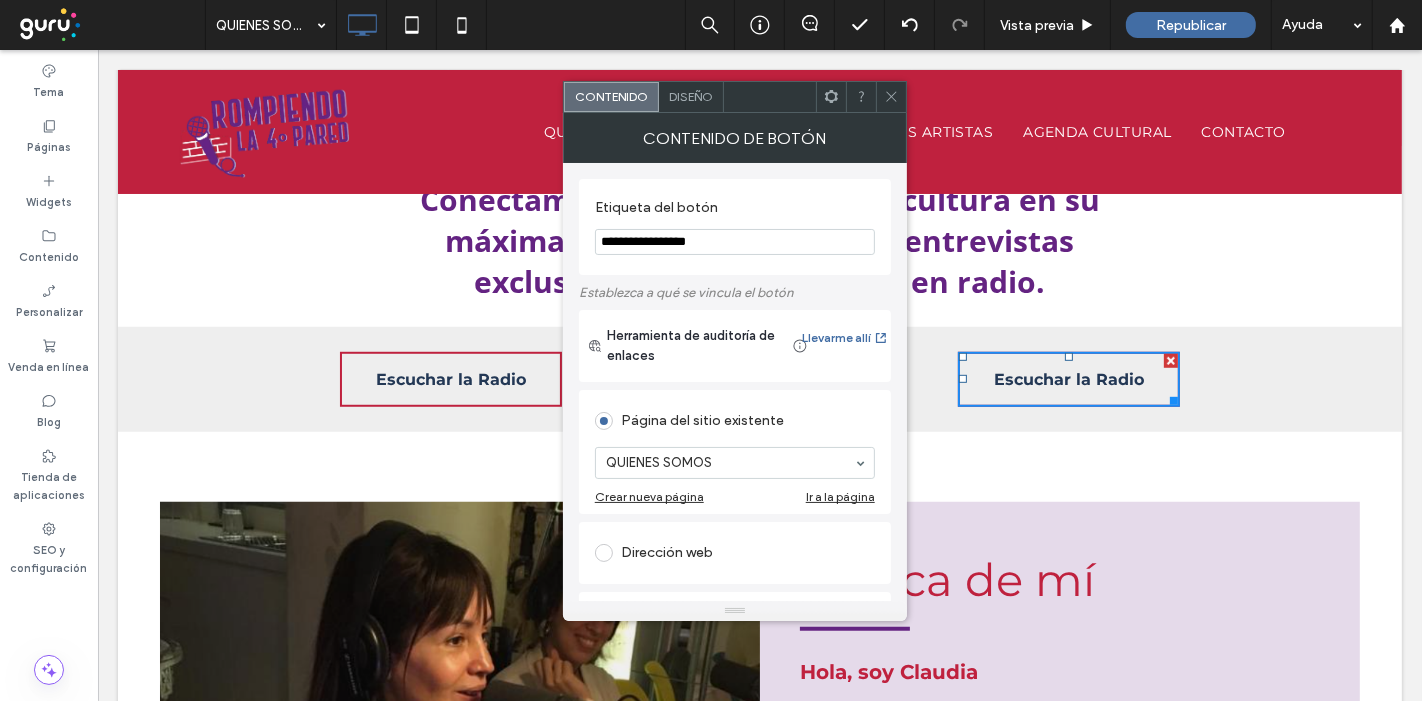 click on "**********" at bounding box center (735, 242) 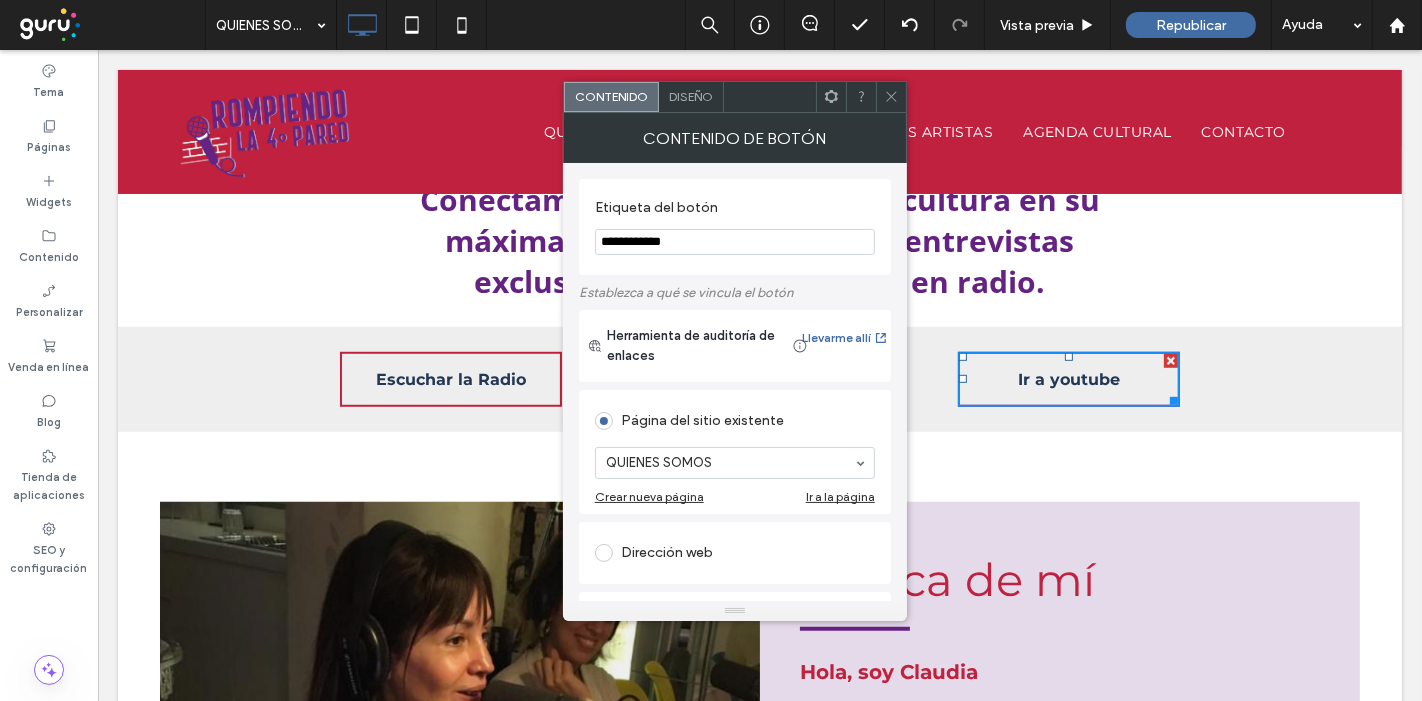 type on "**********" 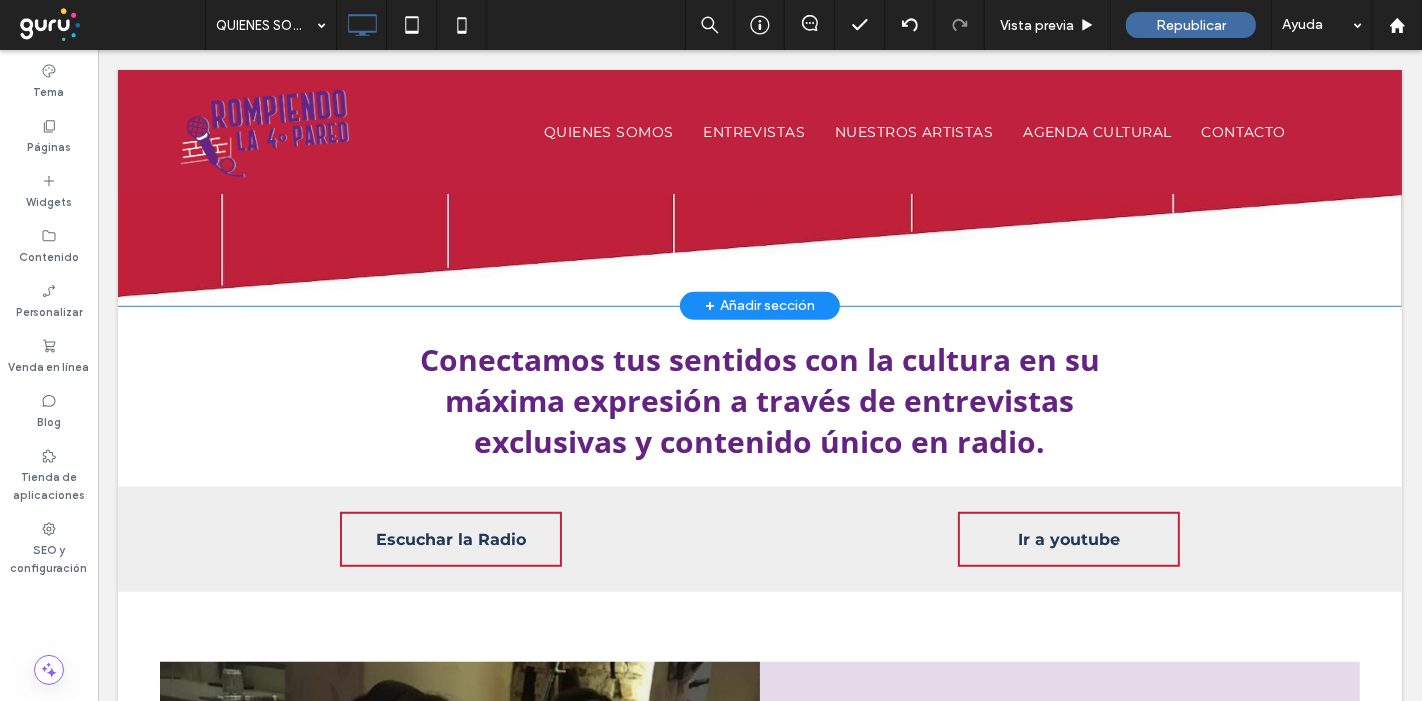scroll, scrollTop: 1023, scrollLeft: 0, axis: vertical 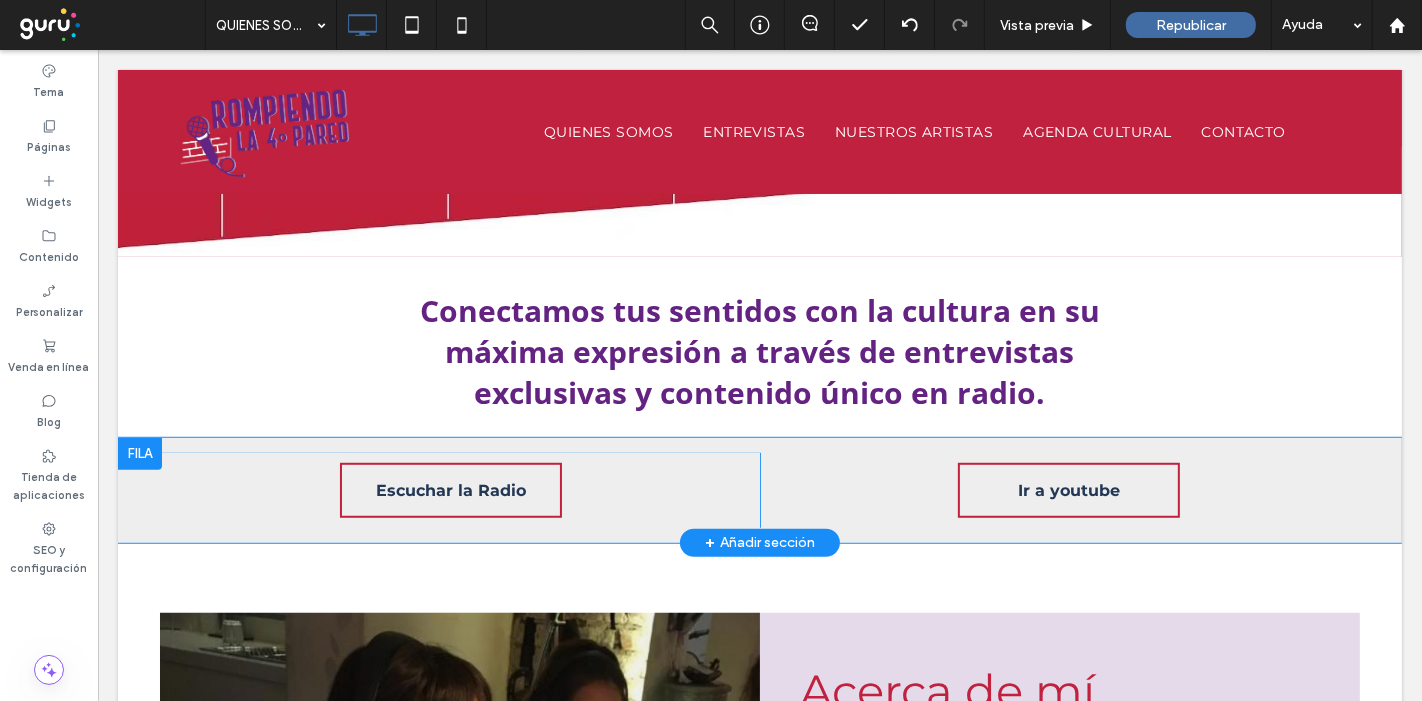 click on "Click To Paste     Click To Paste
Ir a youtube" at bounding box center (1059, 490) 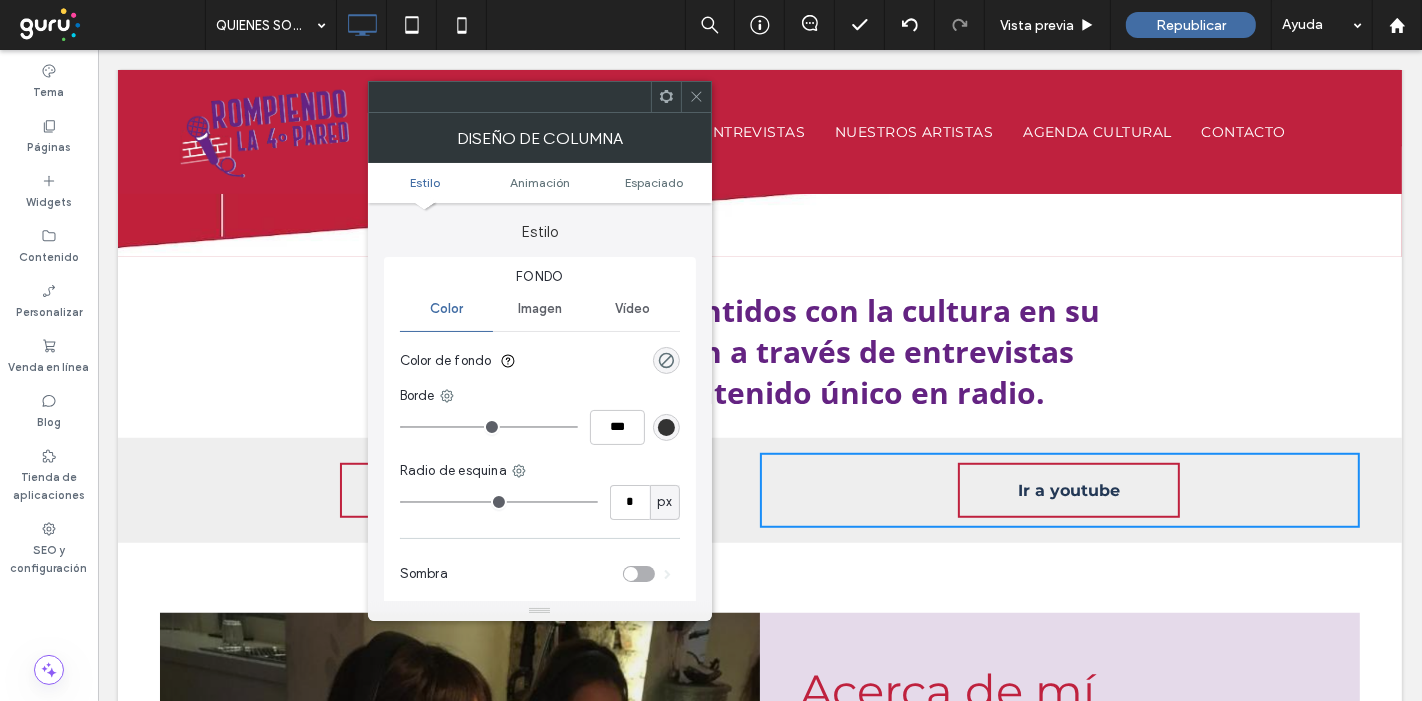 click 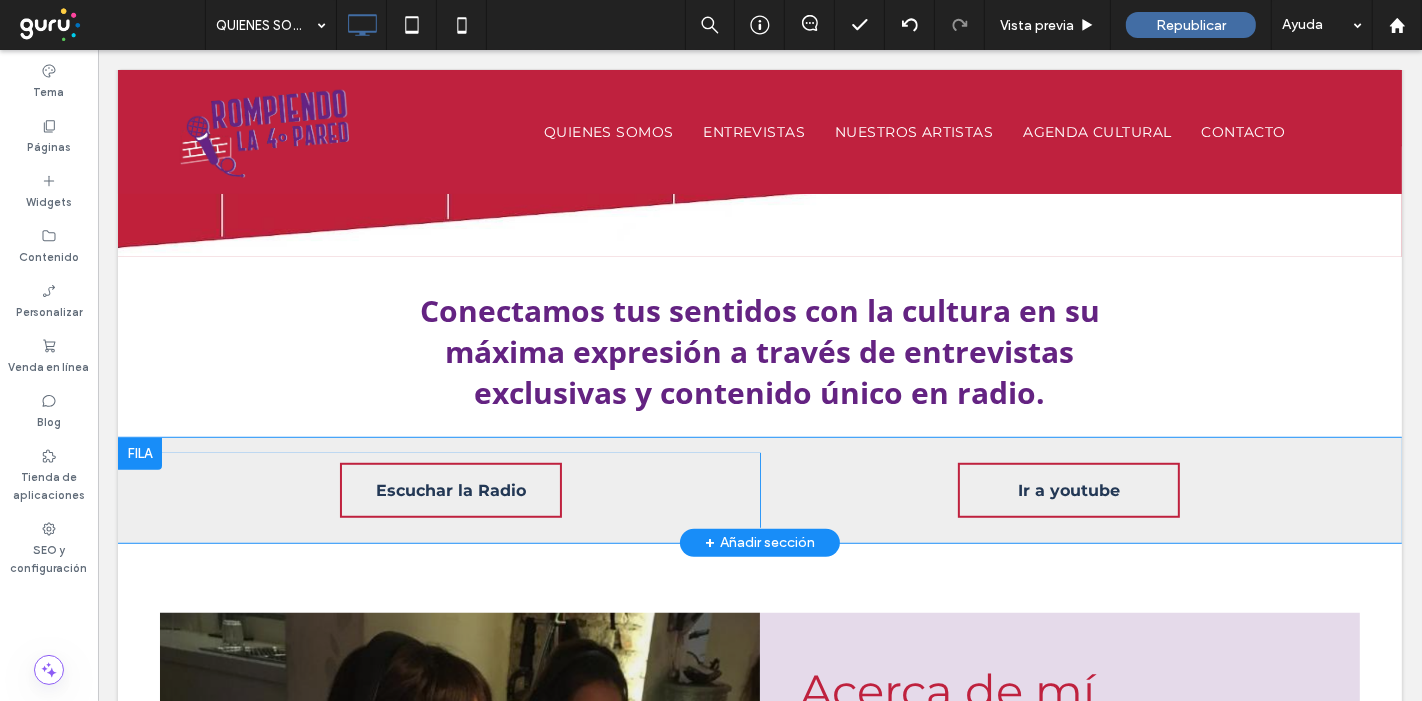 click at bounding box center [139, 454] 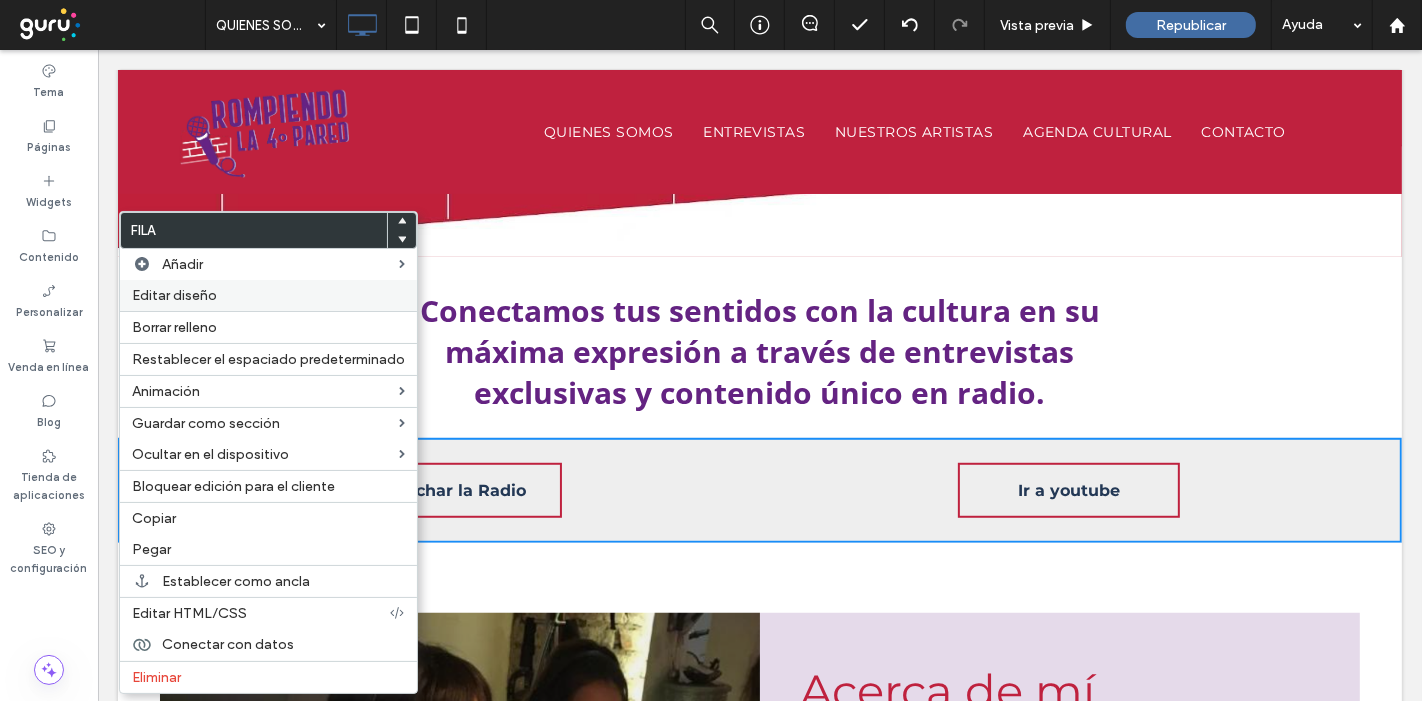 click on "Editar diseño" at bounding box center (174, 295) 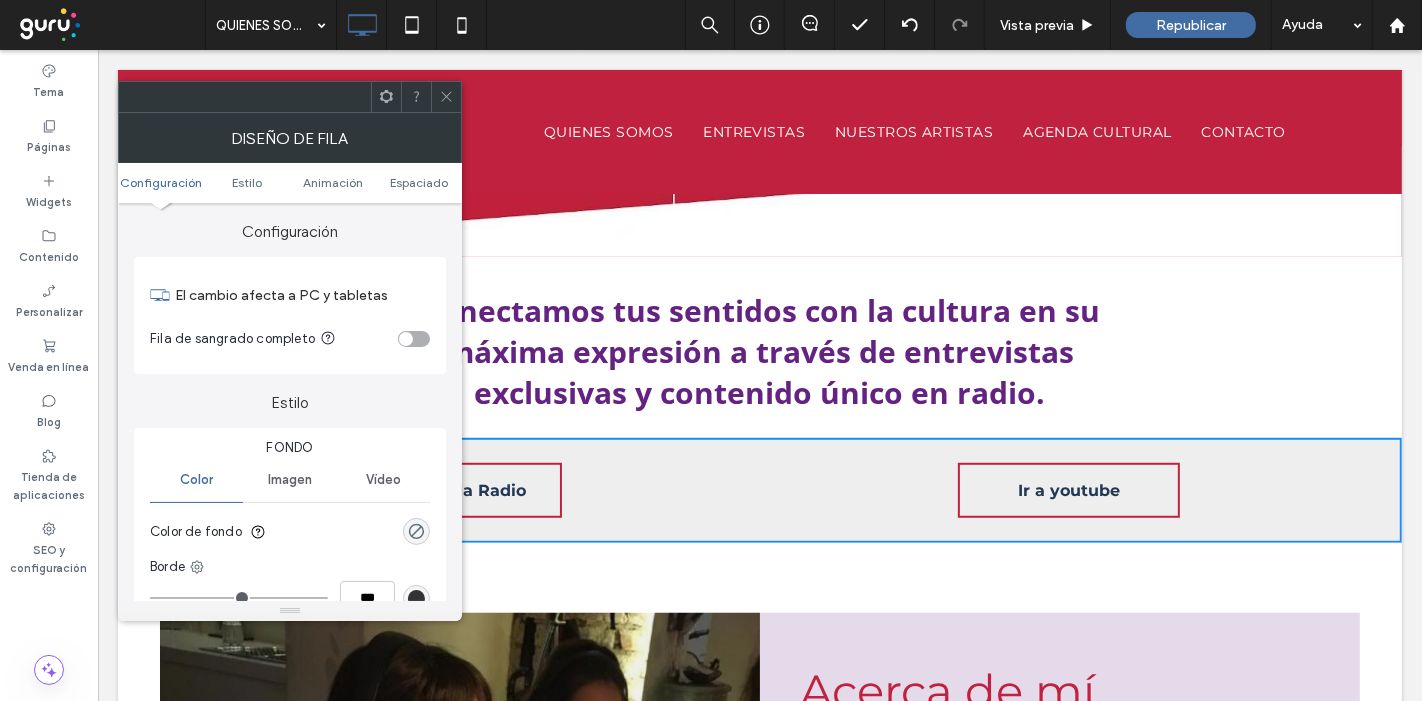 scroll, scrollTop: 111, scrollLeft: 0, axis: vertical 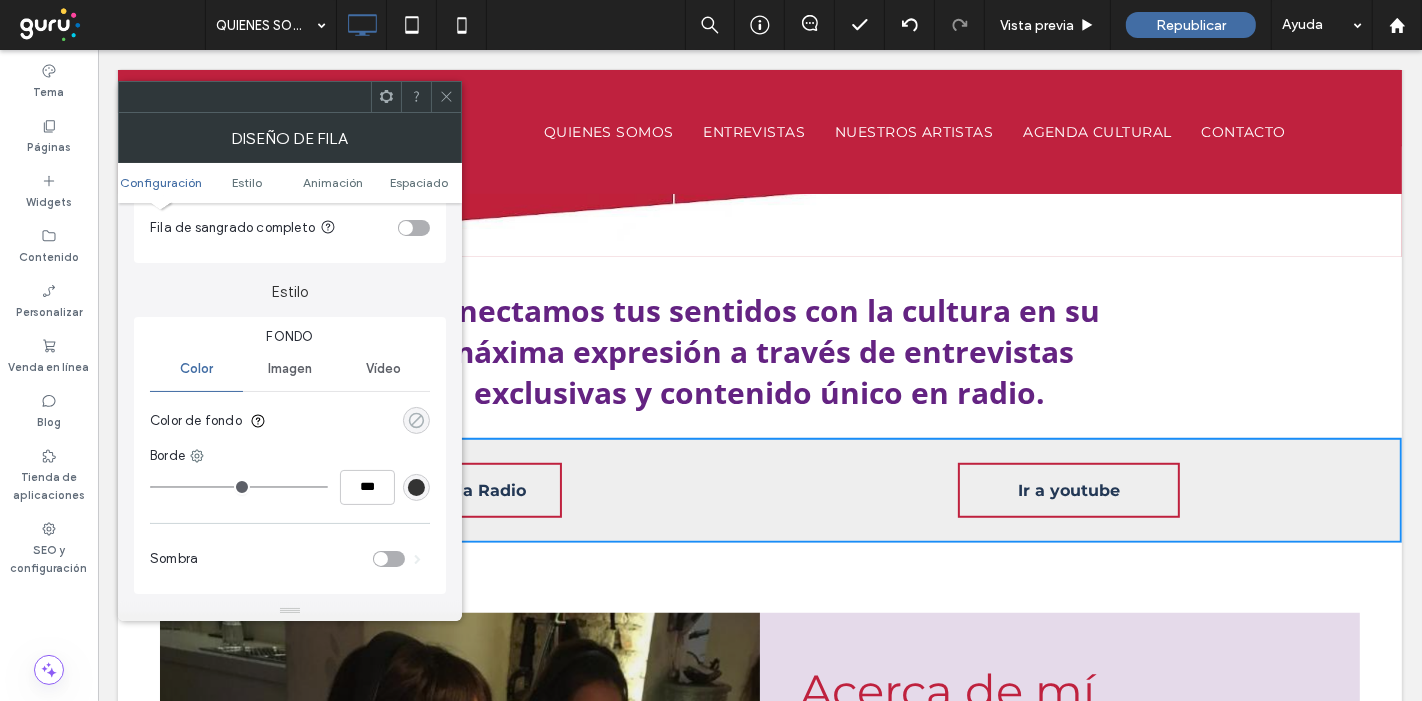 click at bounding box center (416, 420) 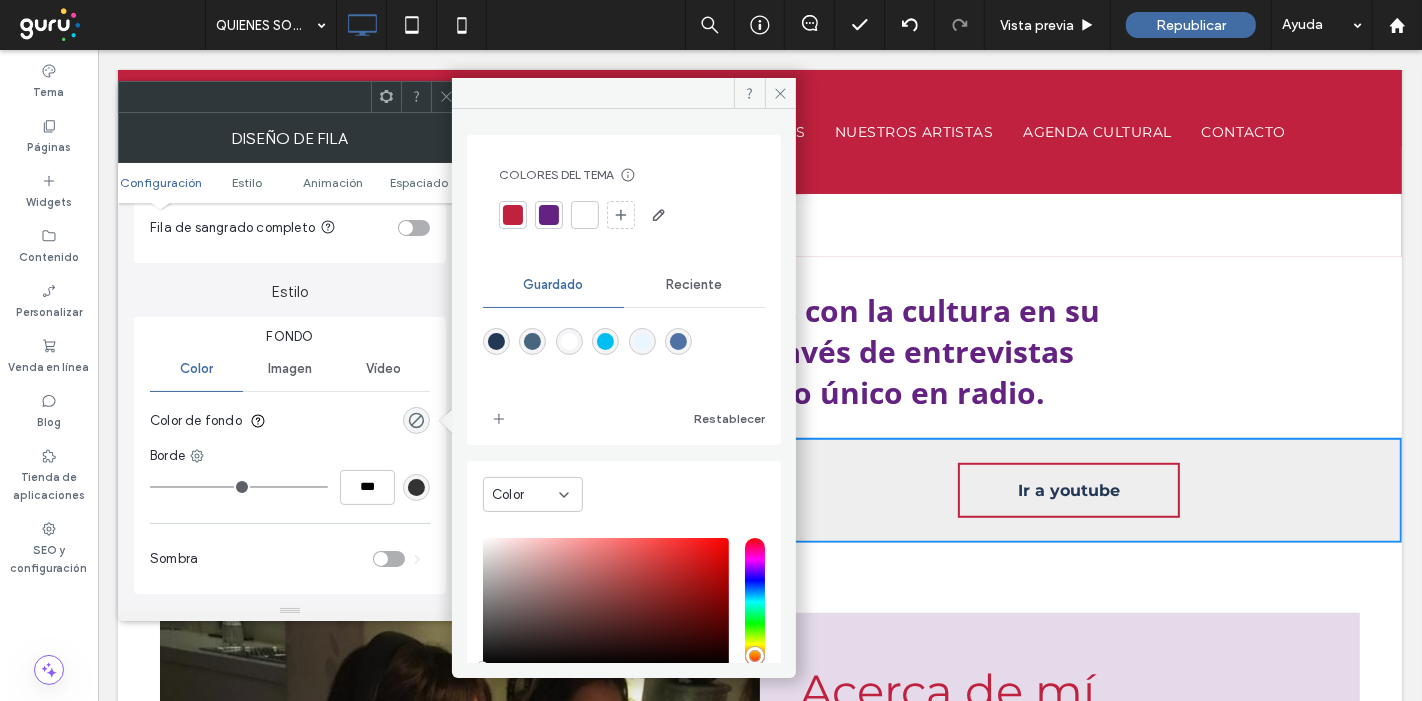 click at bounding box center [549, 215] 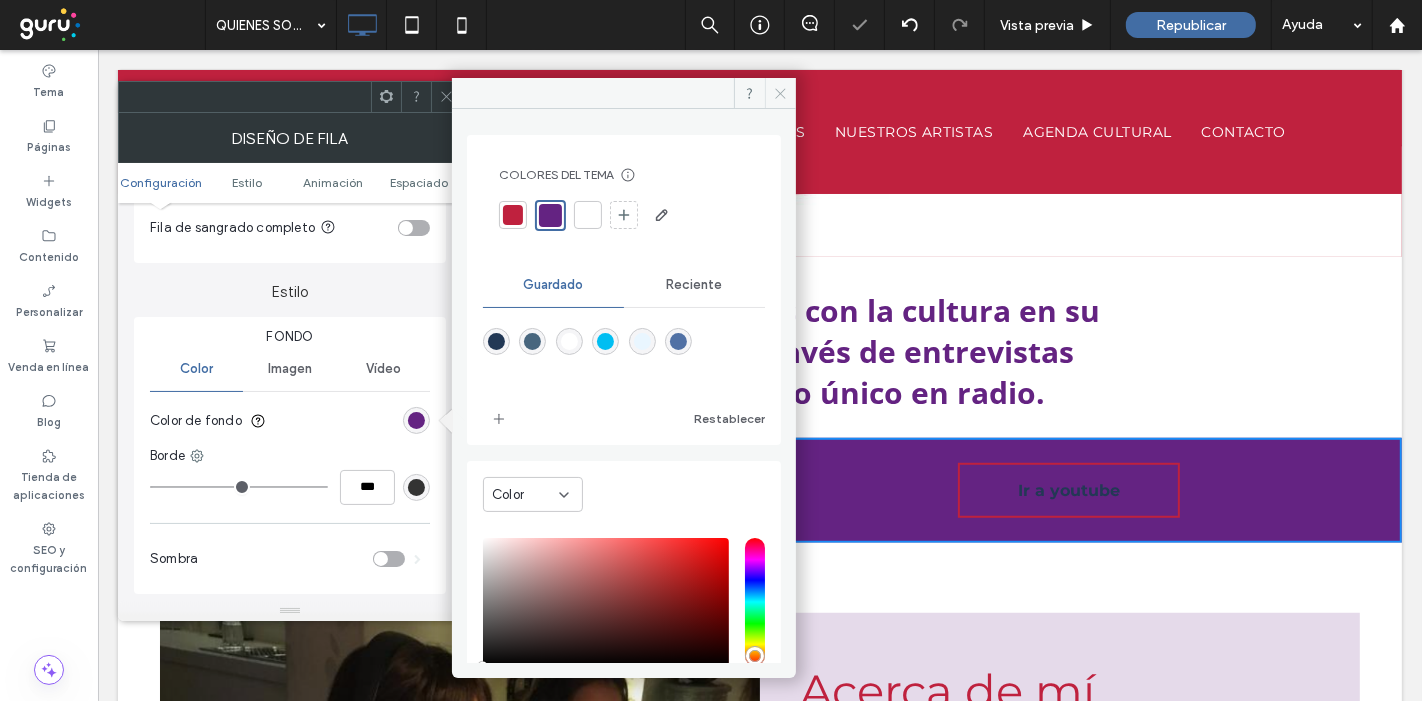 click 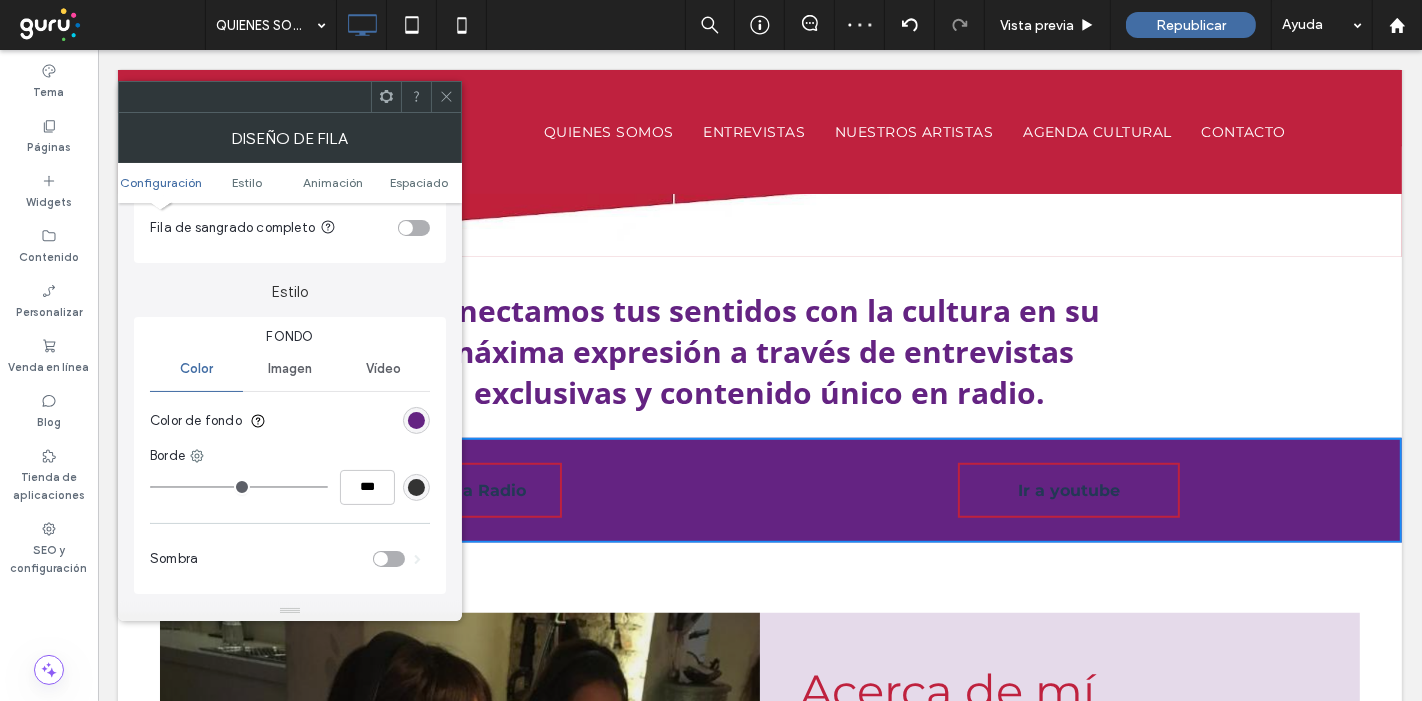 click 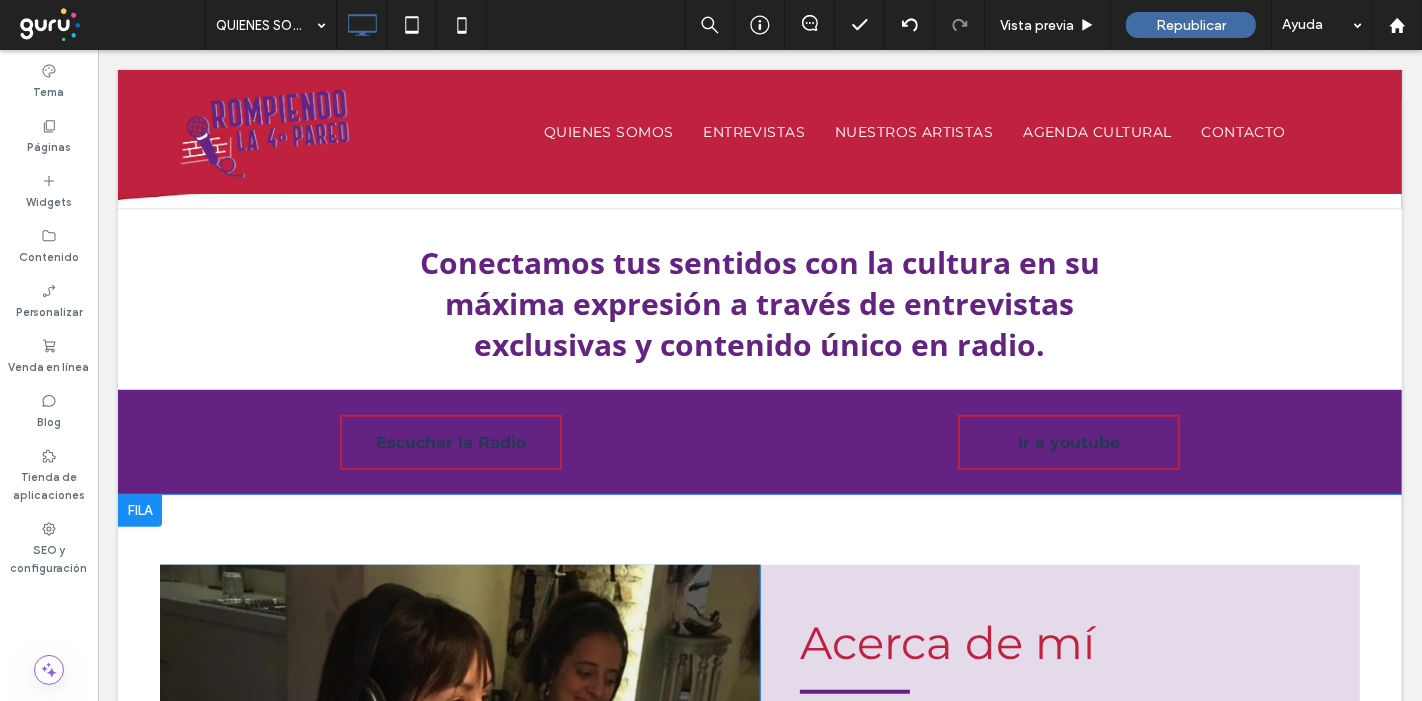 scroll, scrollTop: 1023, scrollLeft: 0, axis: vertical 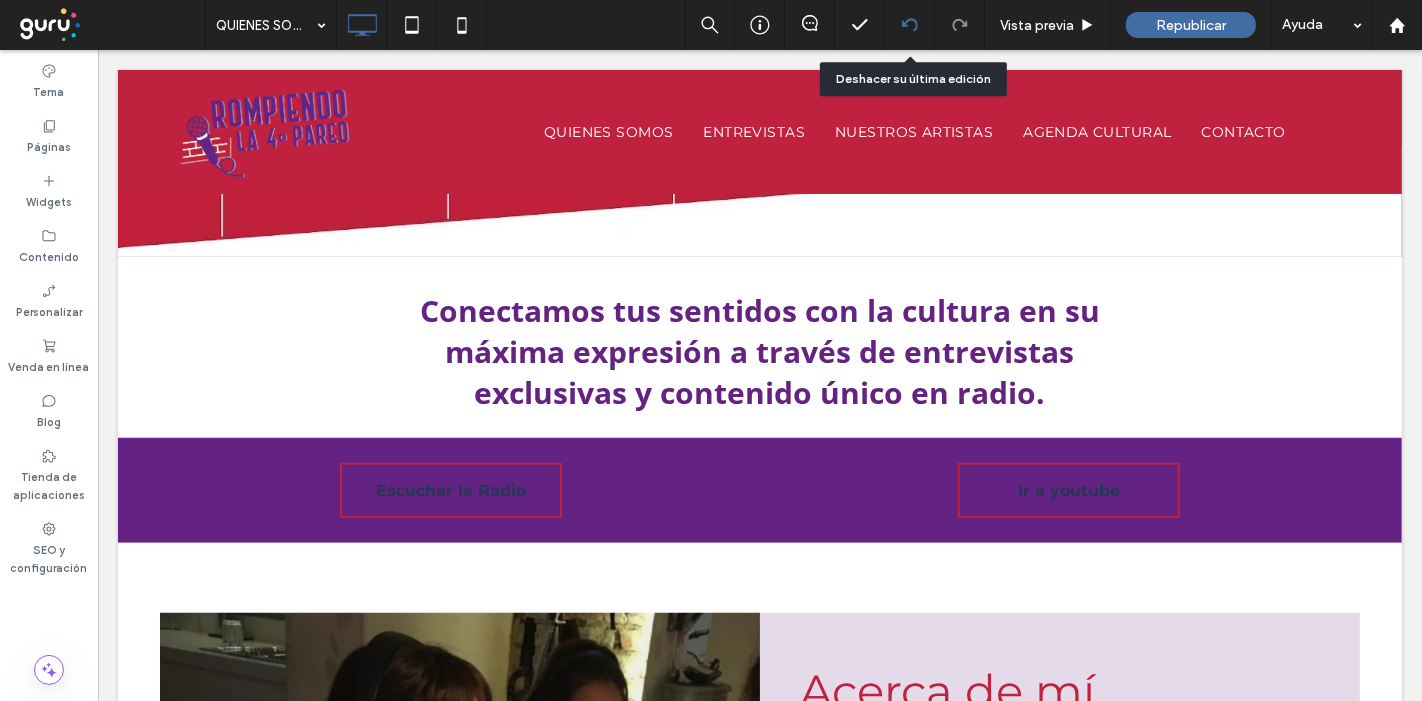 click 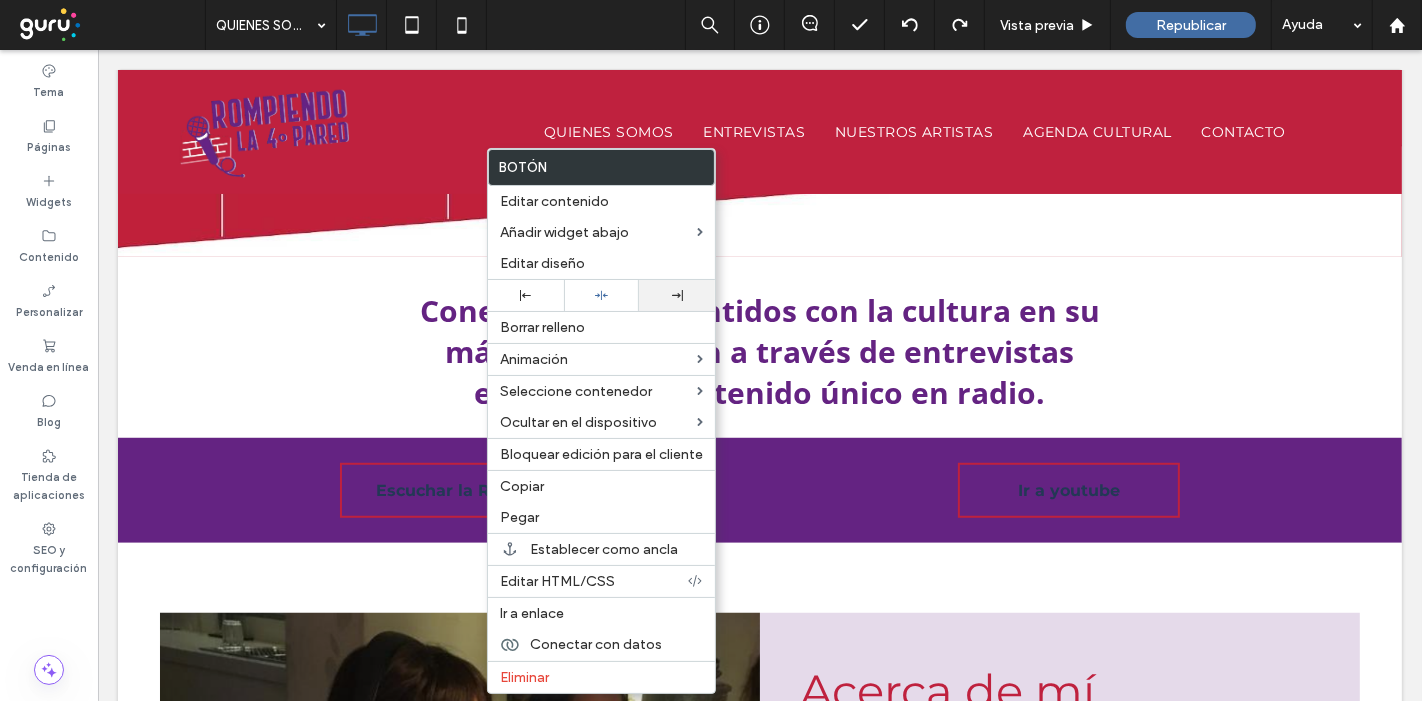 click at bounding box center [677, 295] 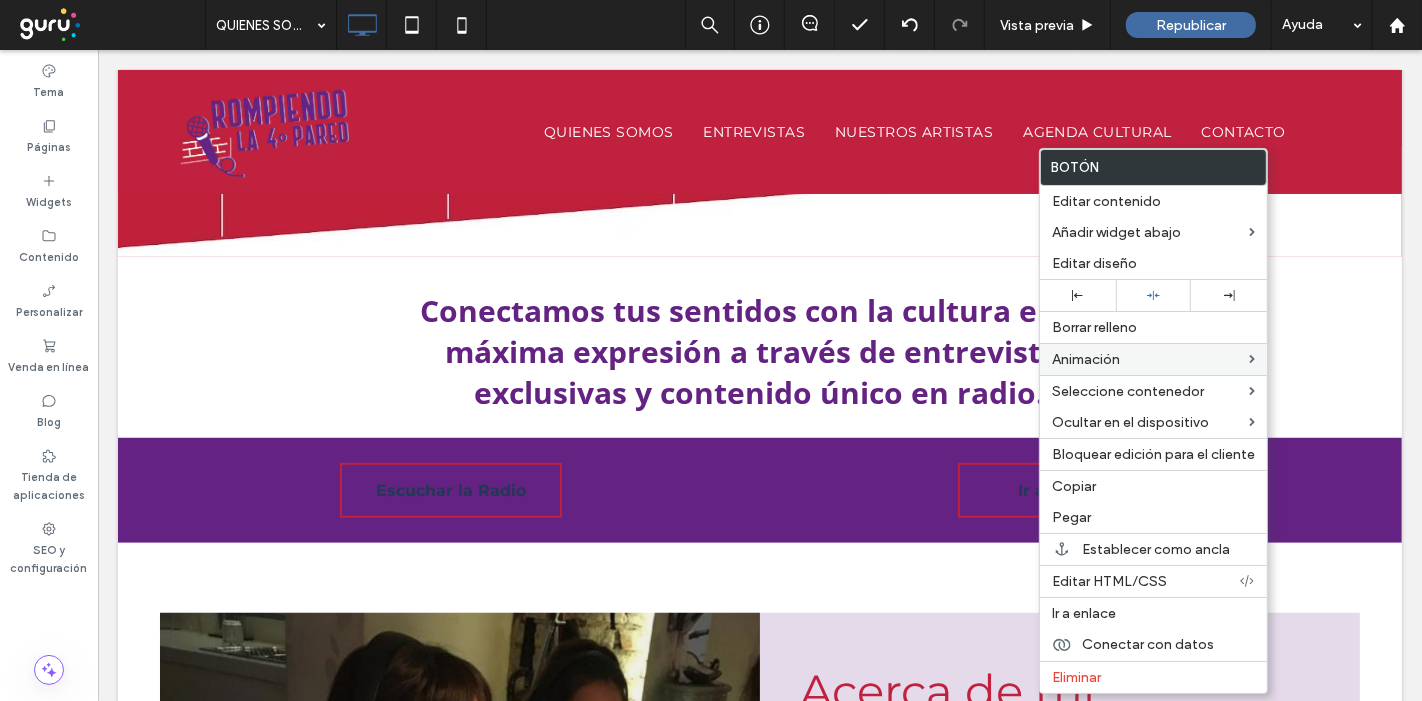 drag, startPoint x: 1074, startPoint y: 289, endPoint x: 1080, endPoint y: 352, distance: 63.28507 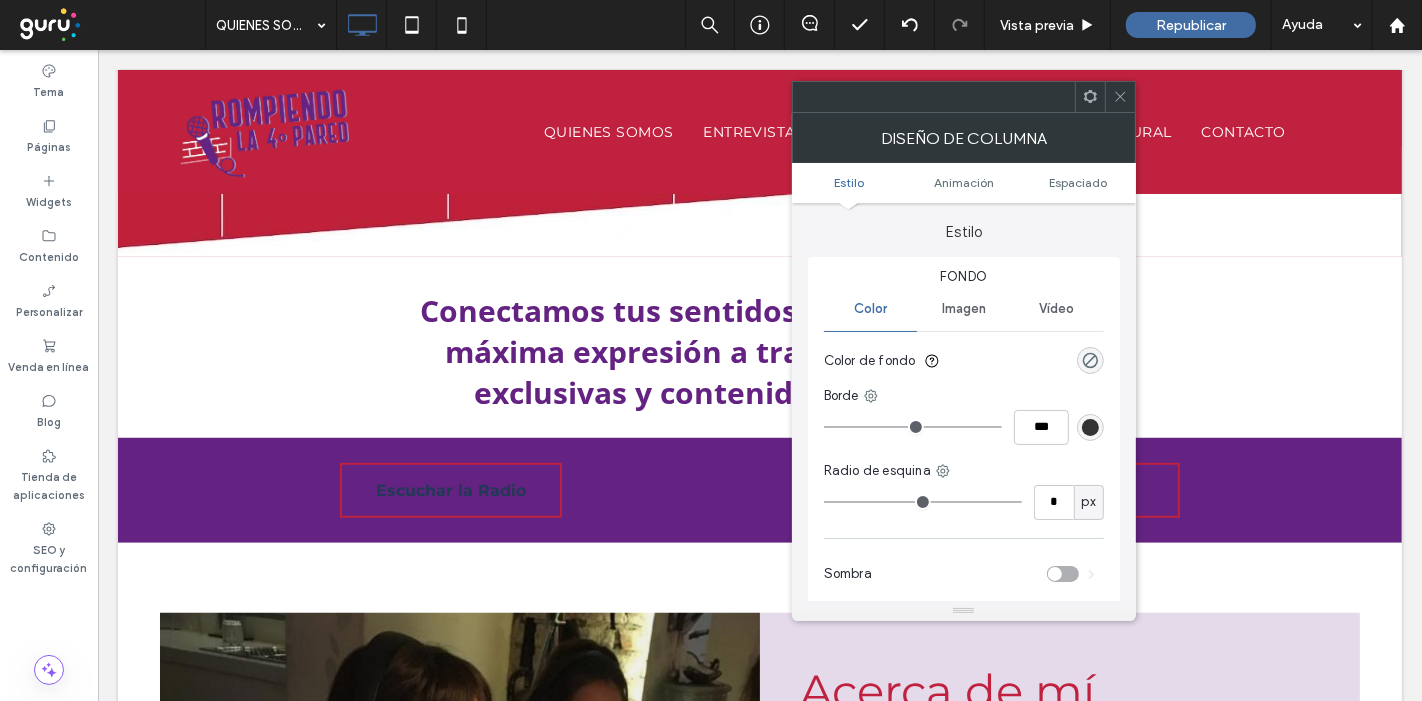 click 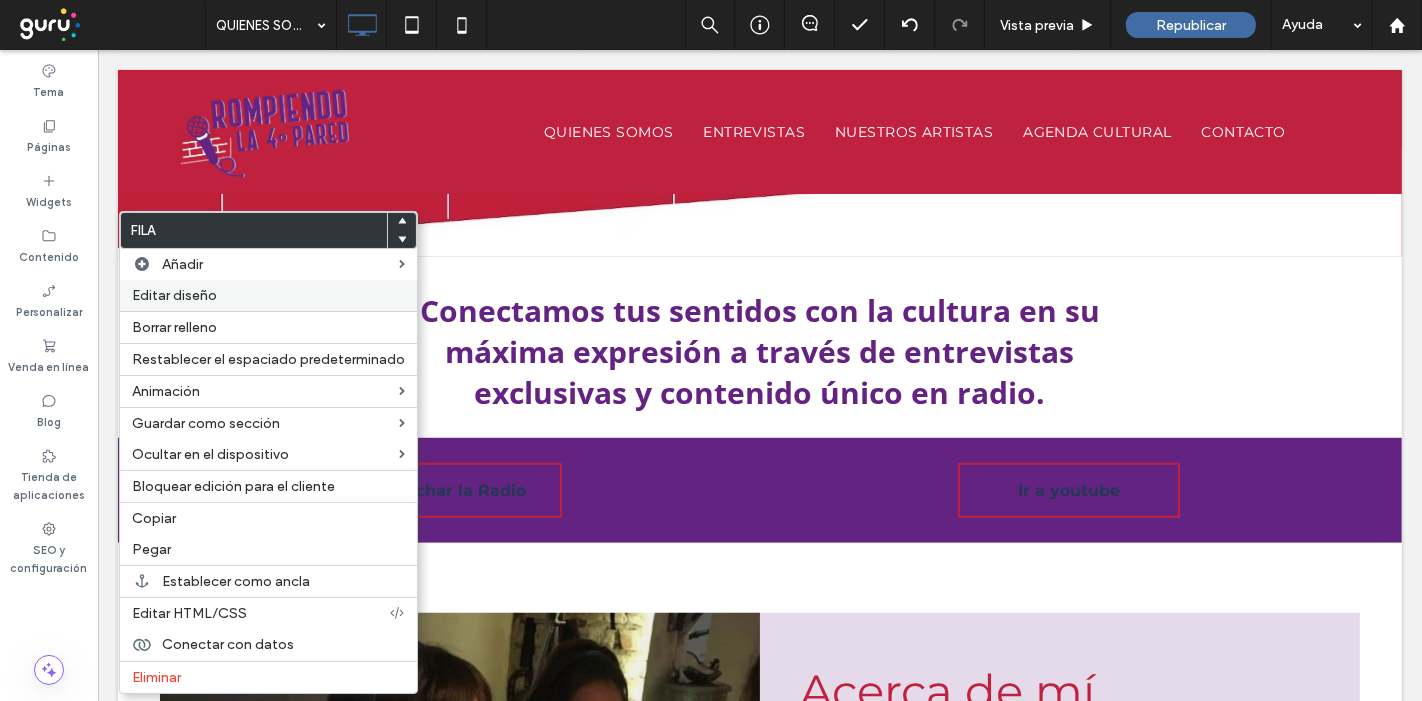 click on "Editar diseño" at bounding box center [174, 295] 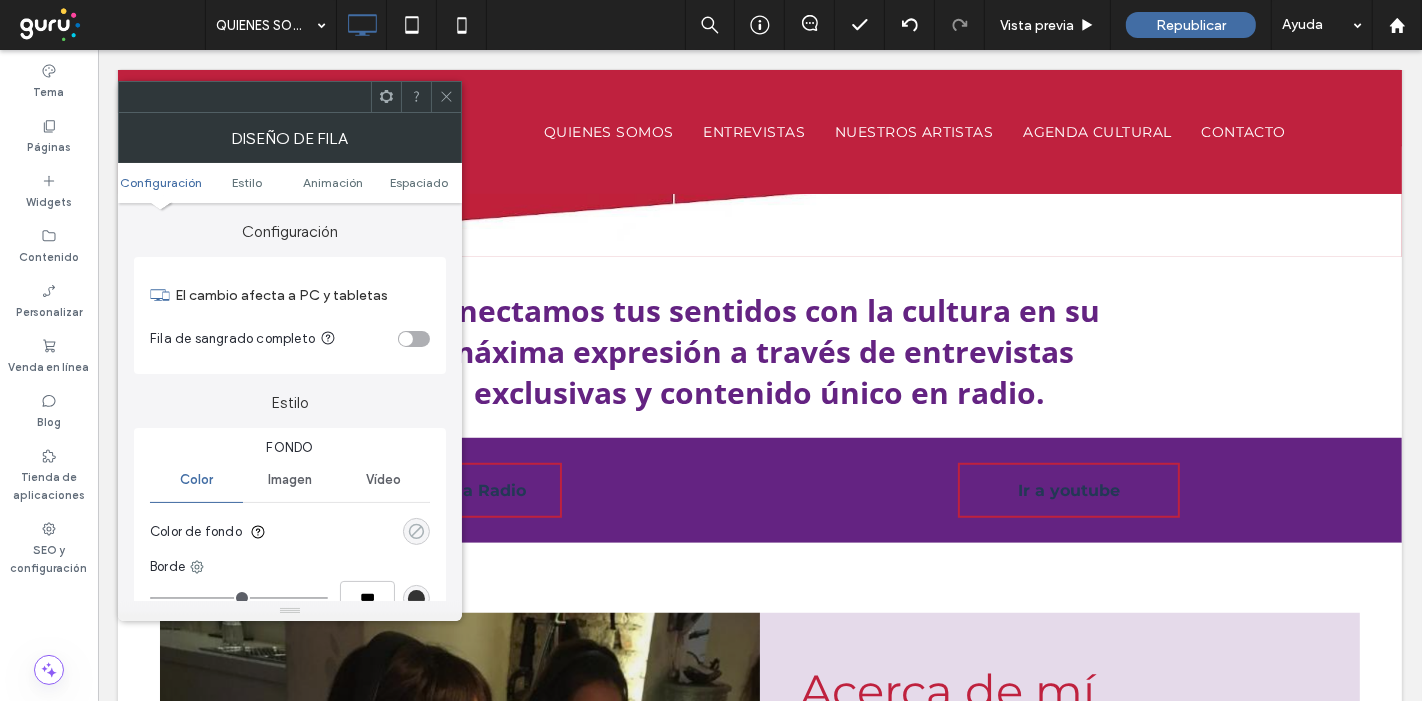 click at bounding box center [416, 531] 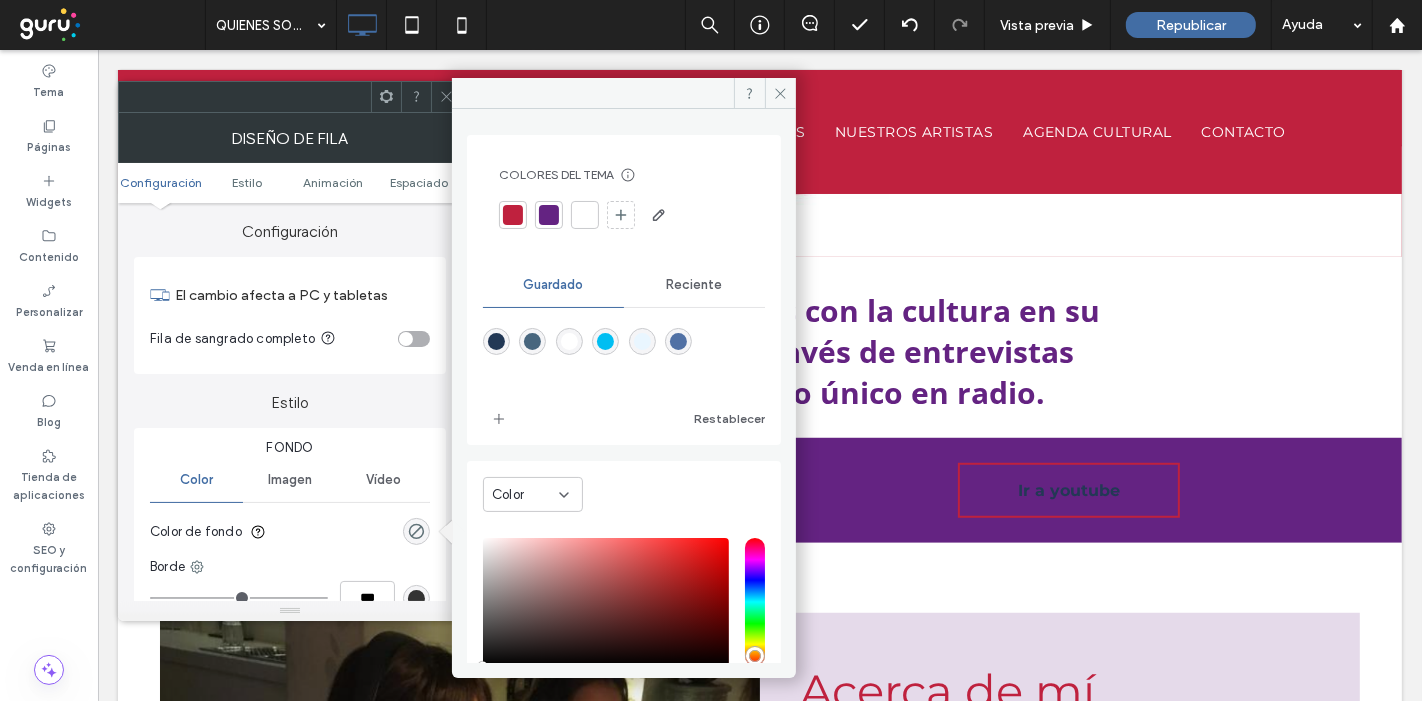 click at bounding box center (585, 215) 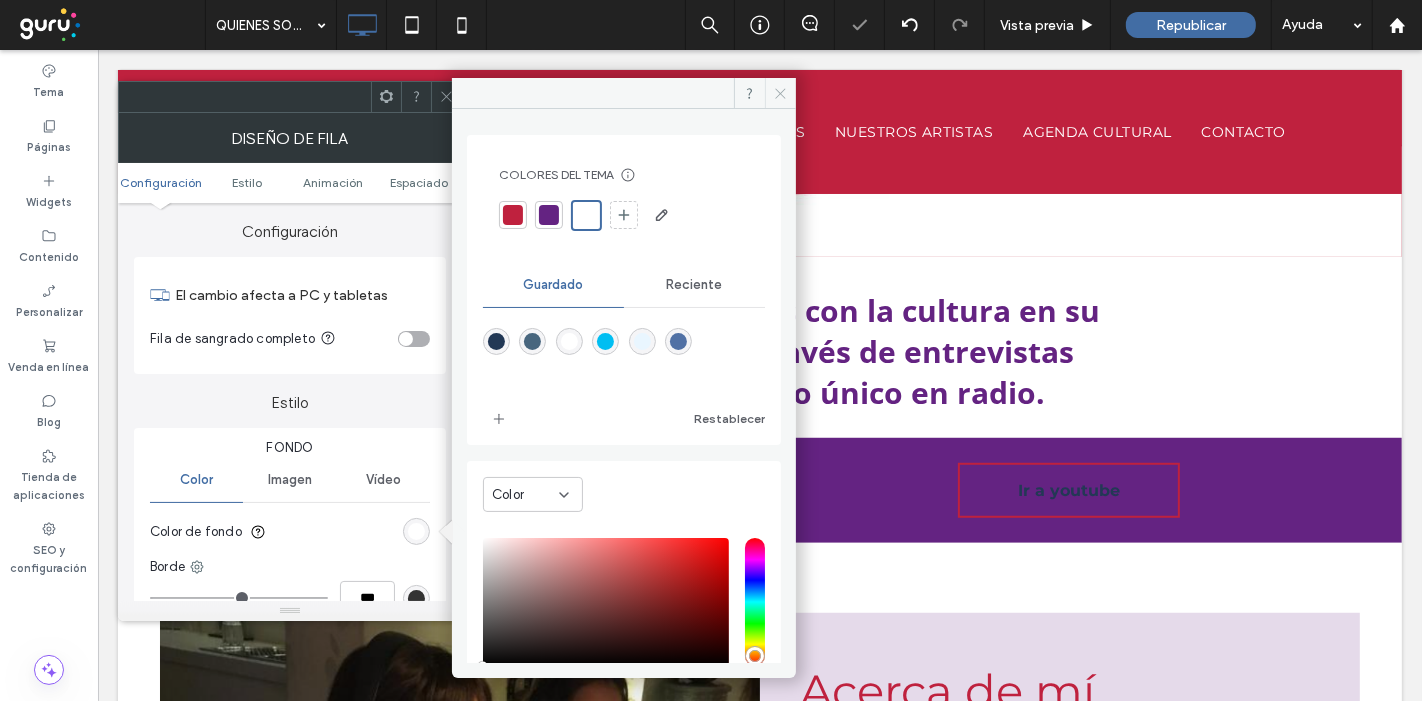 click at bounding box center (780, 93) 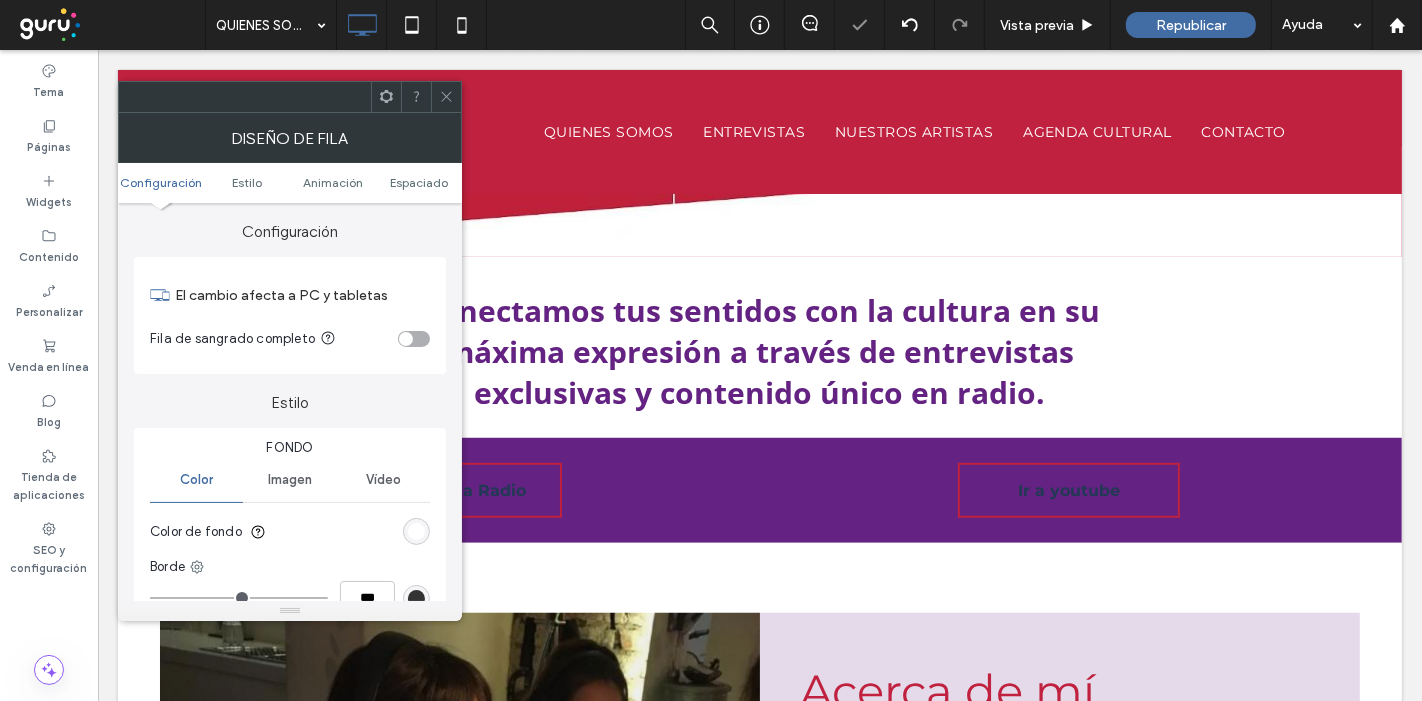 click 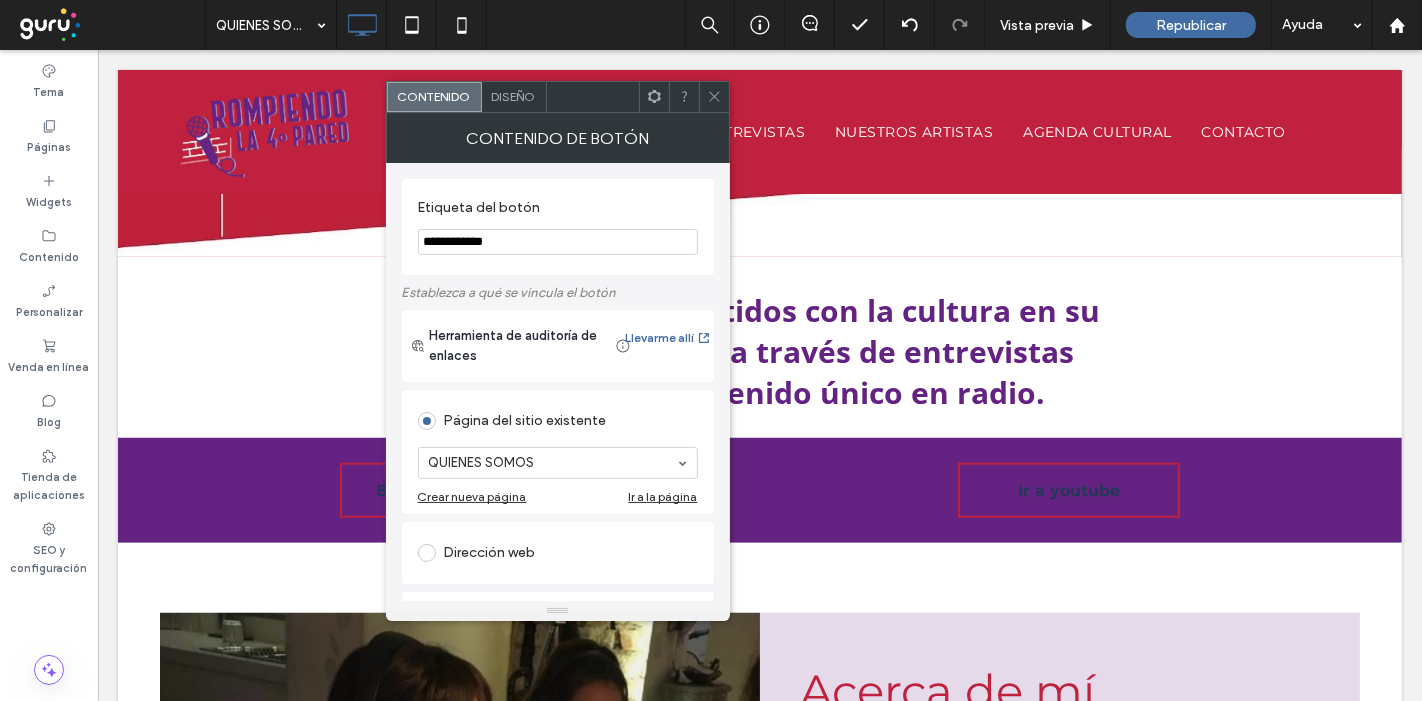 click on "Diseño" at bounding box center [514, 97] 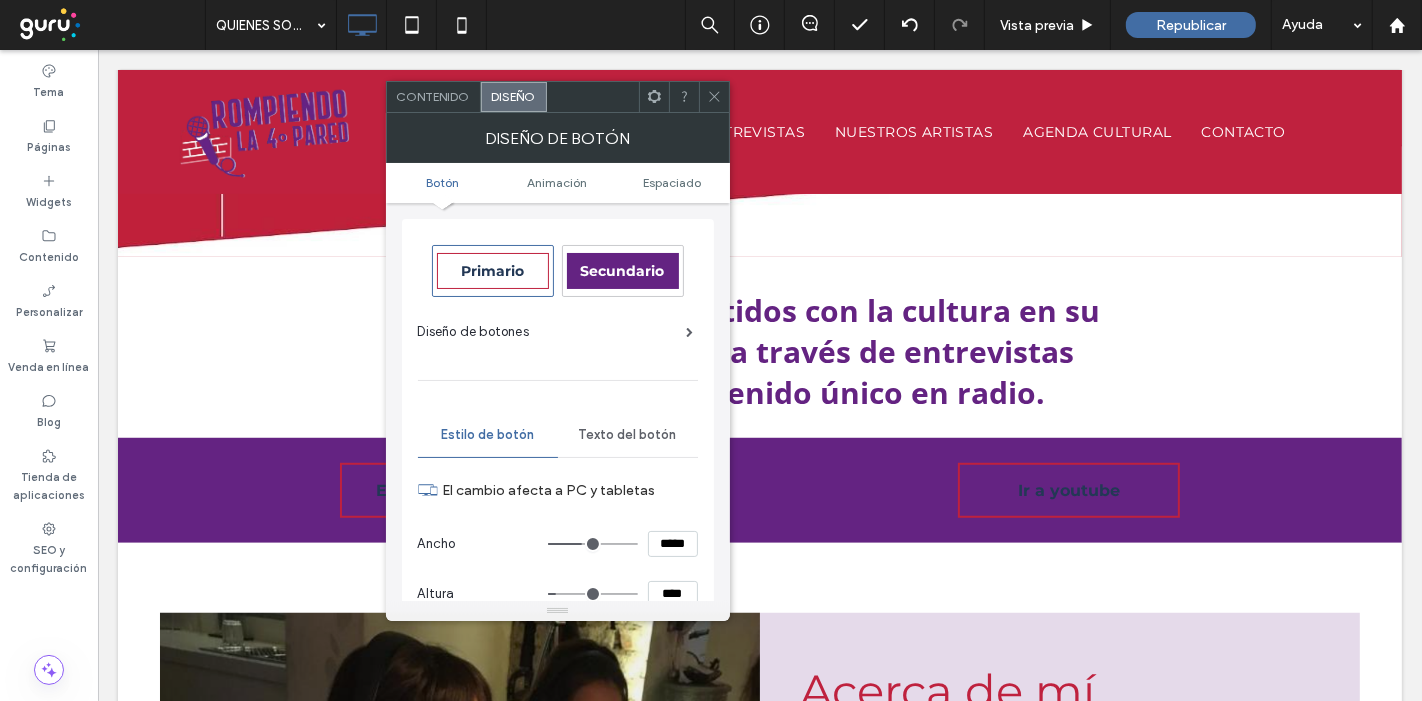click on "Texto del botón" at bounding box center [628, 435] 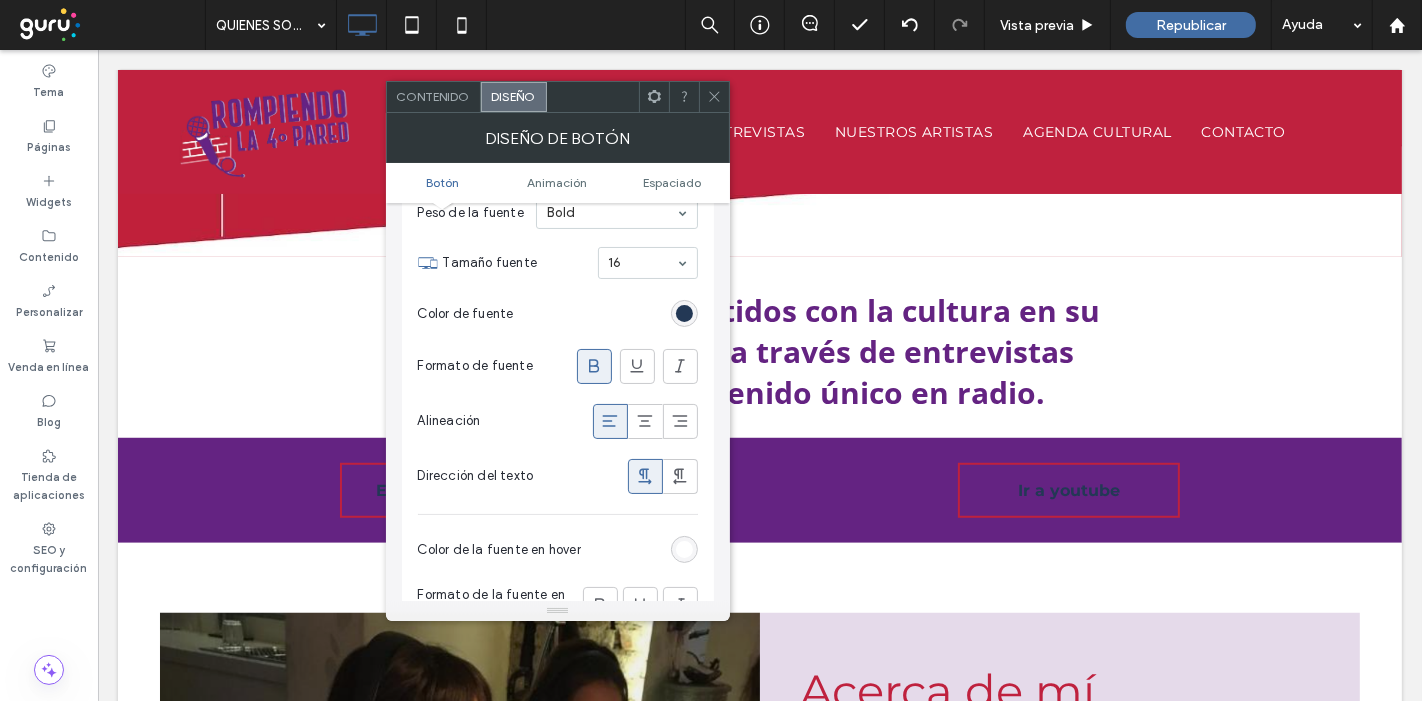 scroll, scrollTop: 333, scrollLeft: 0, axis: vertical 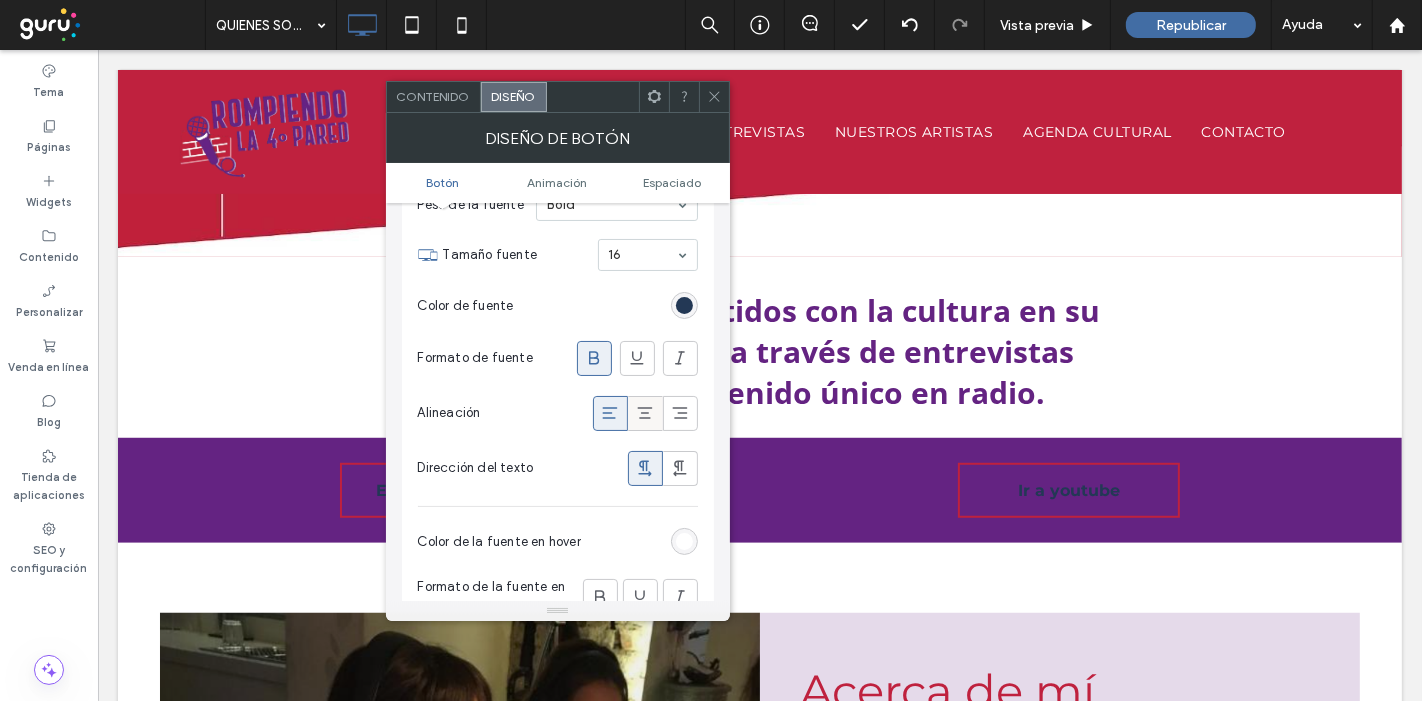 drag, startPoint x: 640, startPoint y: 415, endPoint x: 641, endPoint y: 401, distance: 14.035668 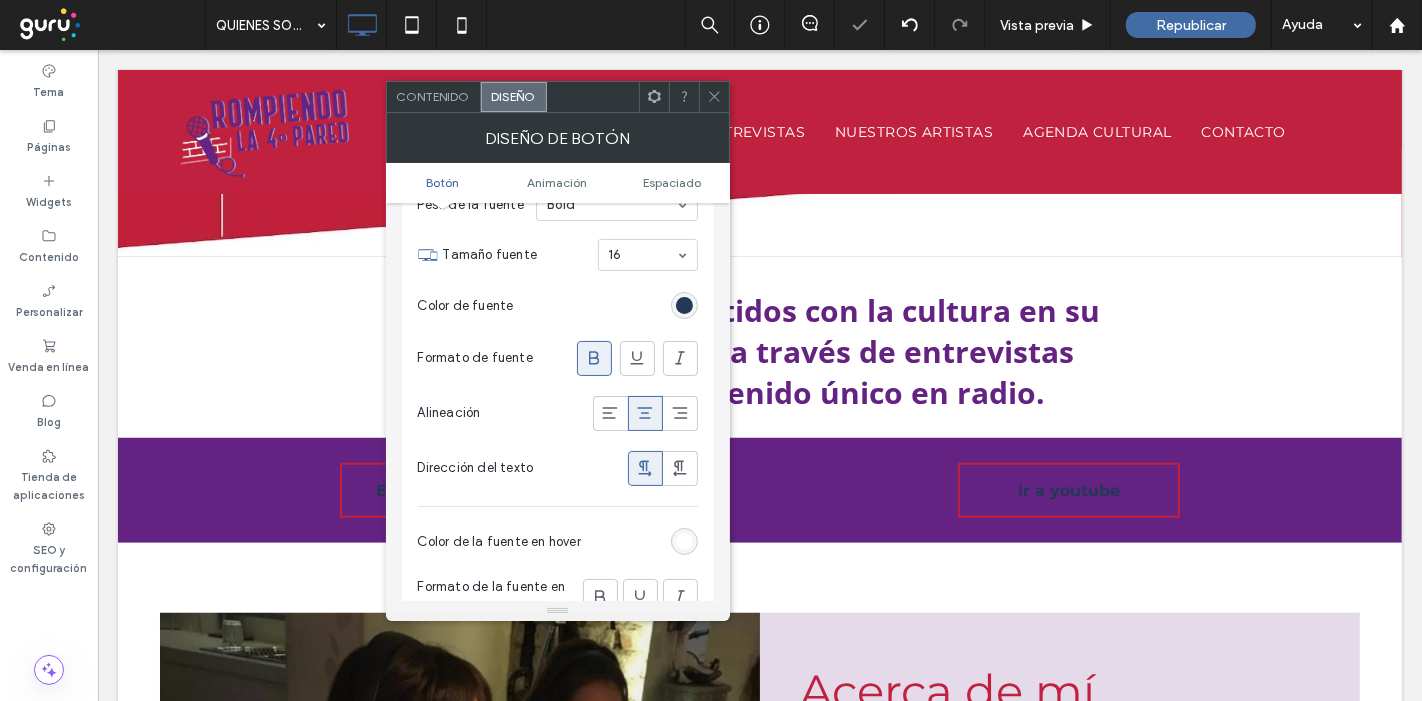 click 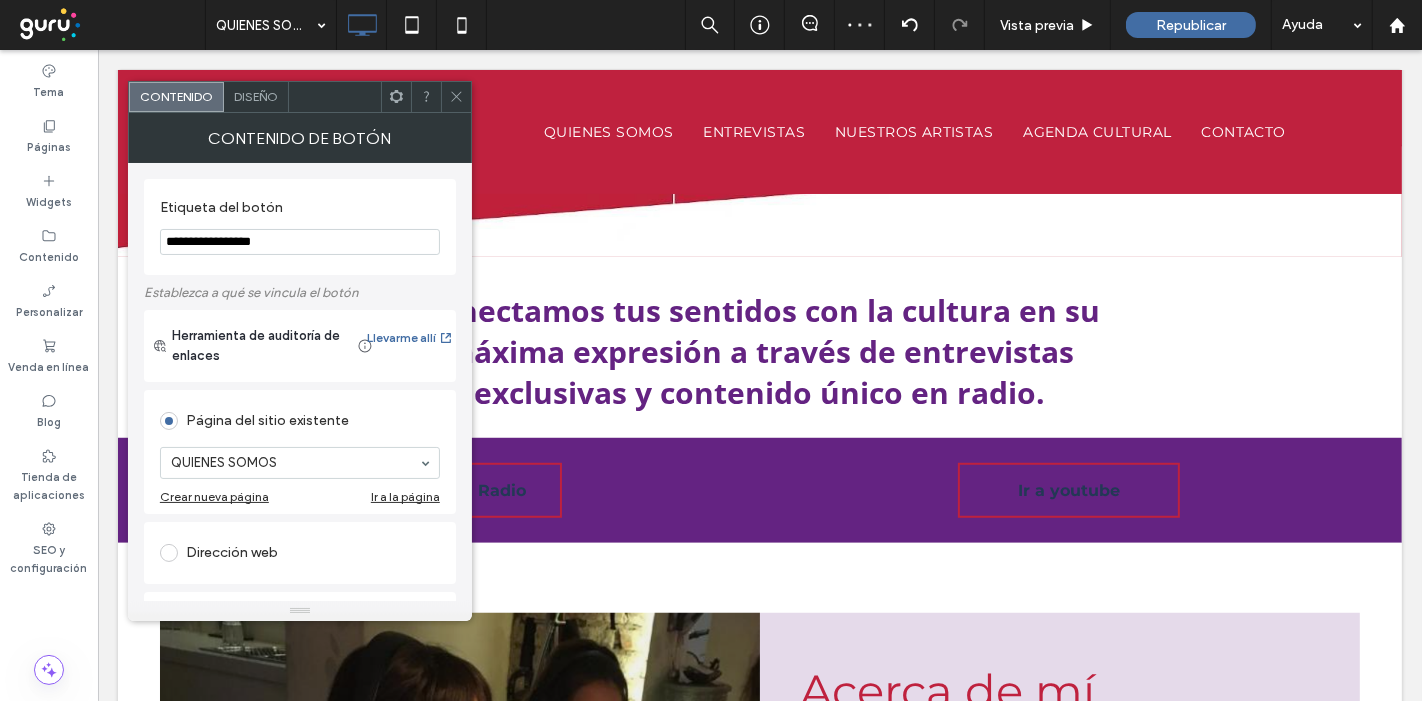 click on "Diseño" at bounding box center (256, 96) 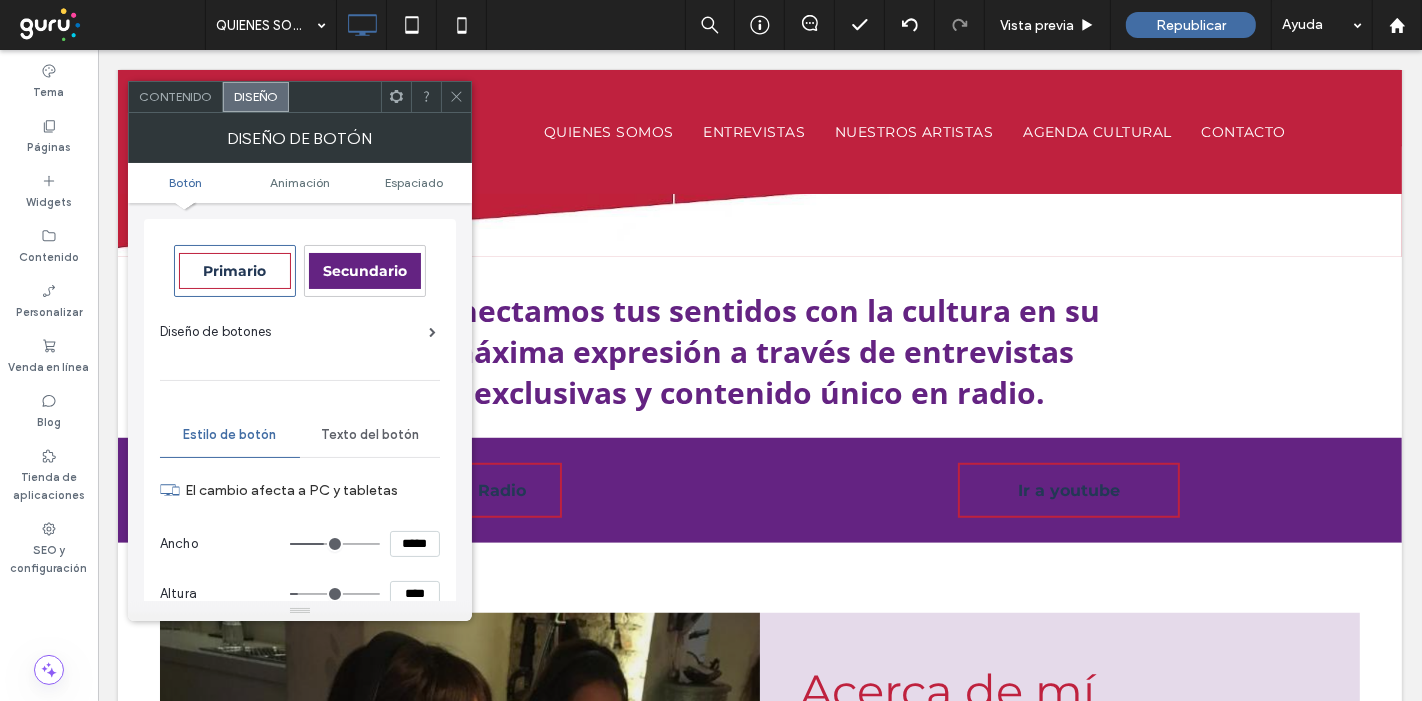 click on "Texto del botón" at bounding box center [370, 435] 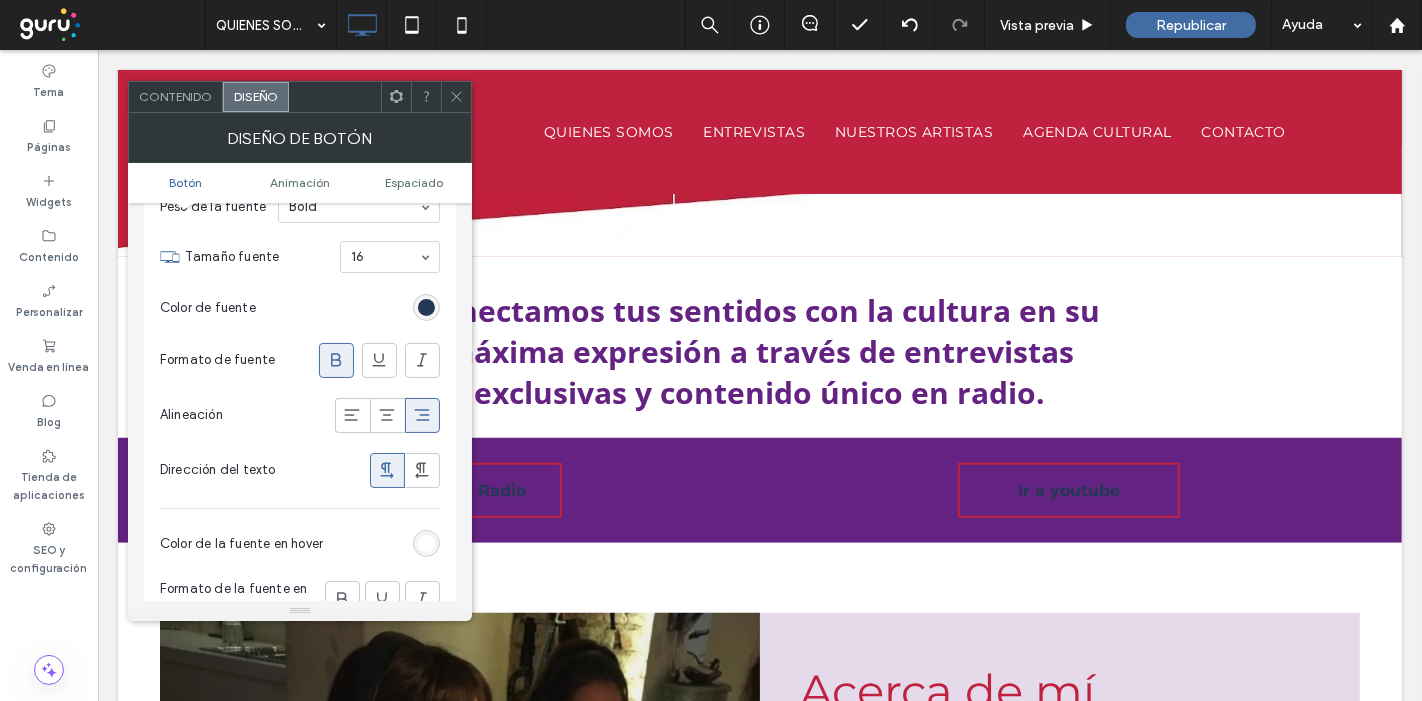 scroll, scrollTop: 333, scrollLeft: 0, axis: vertical 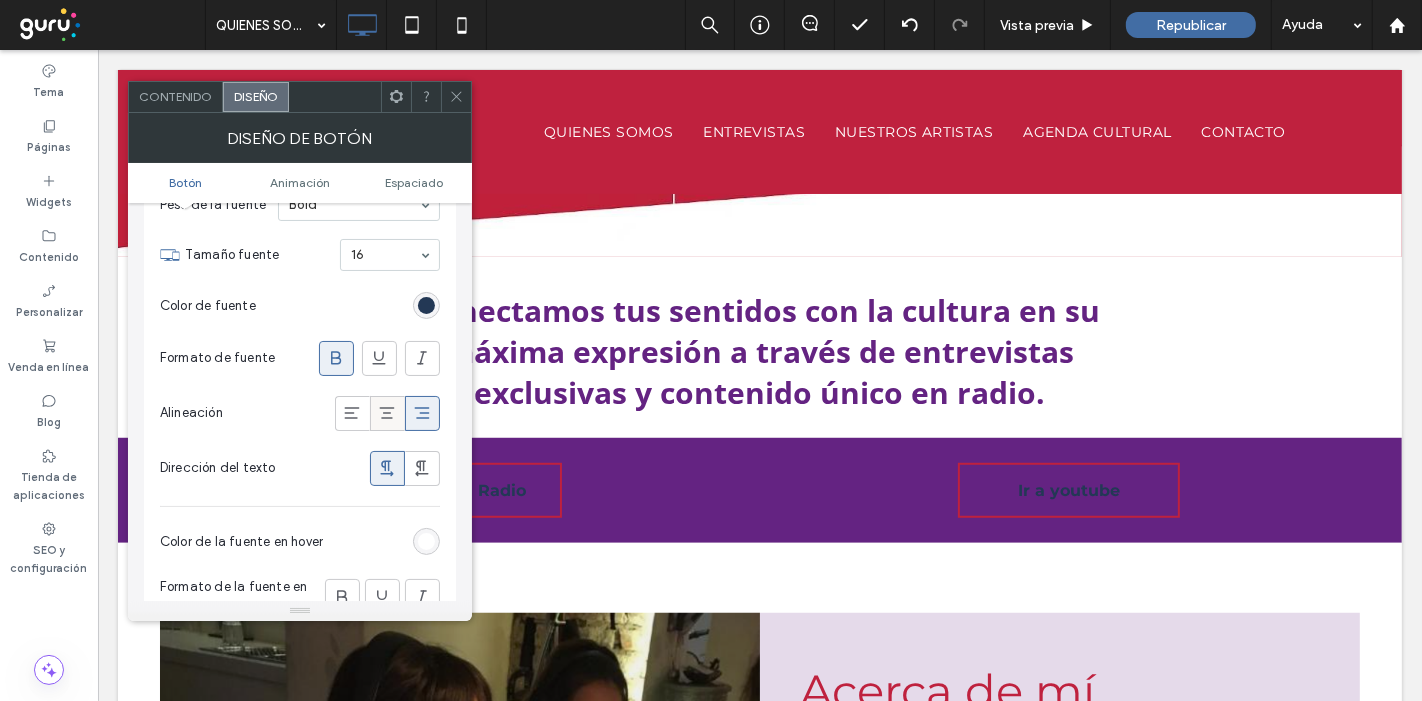 click 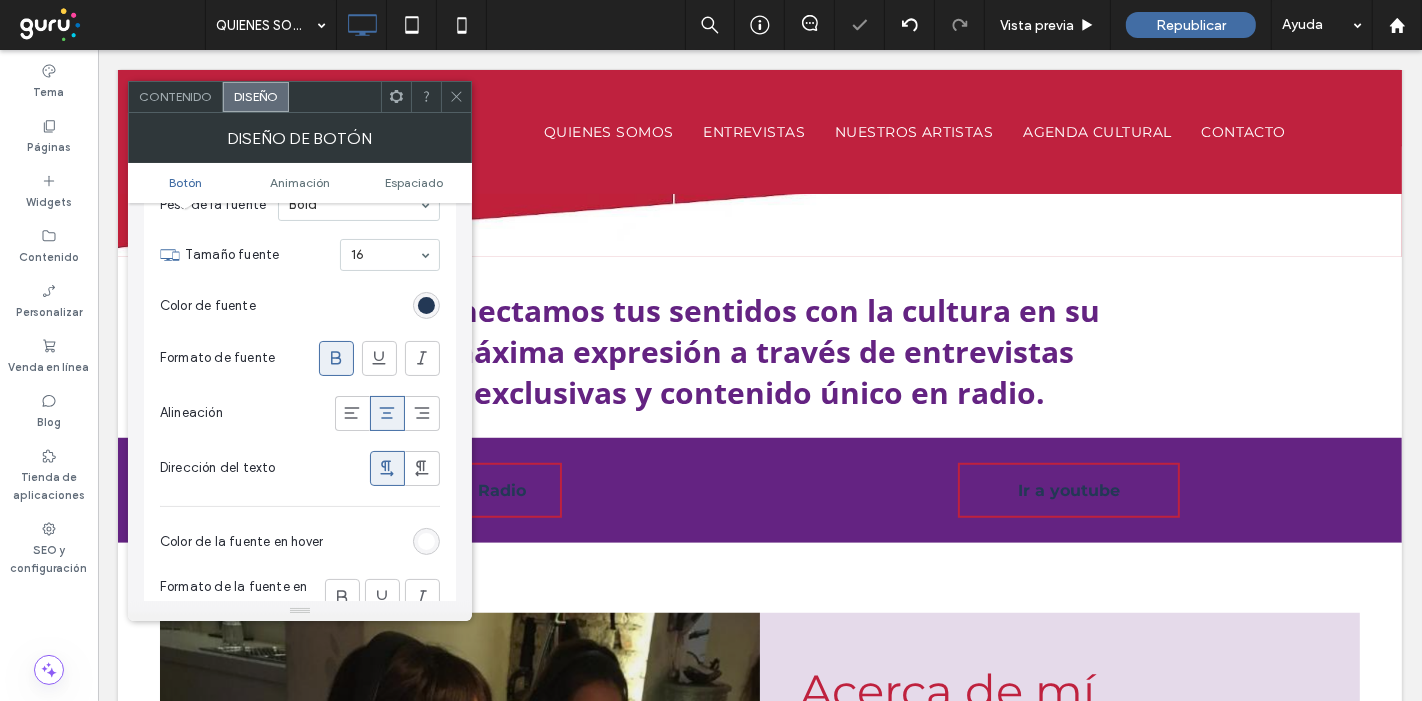 click 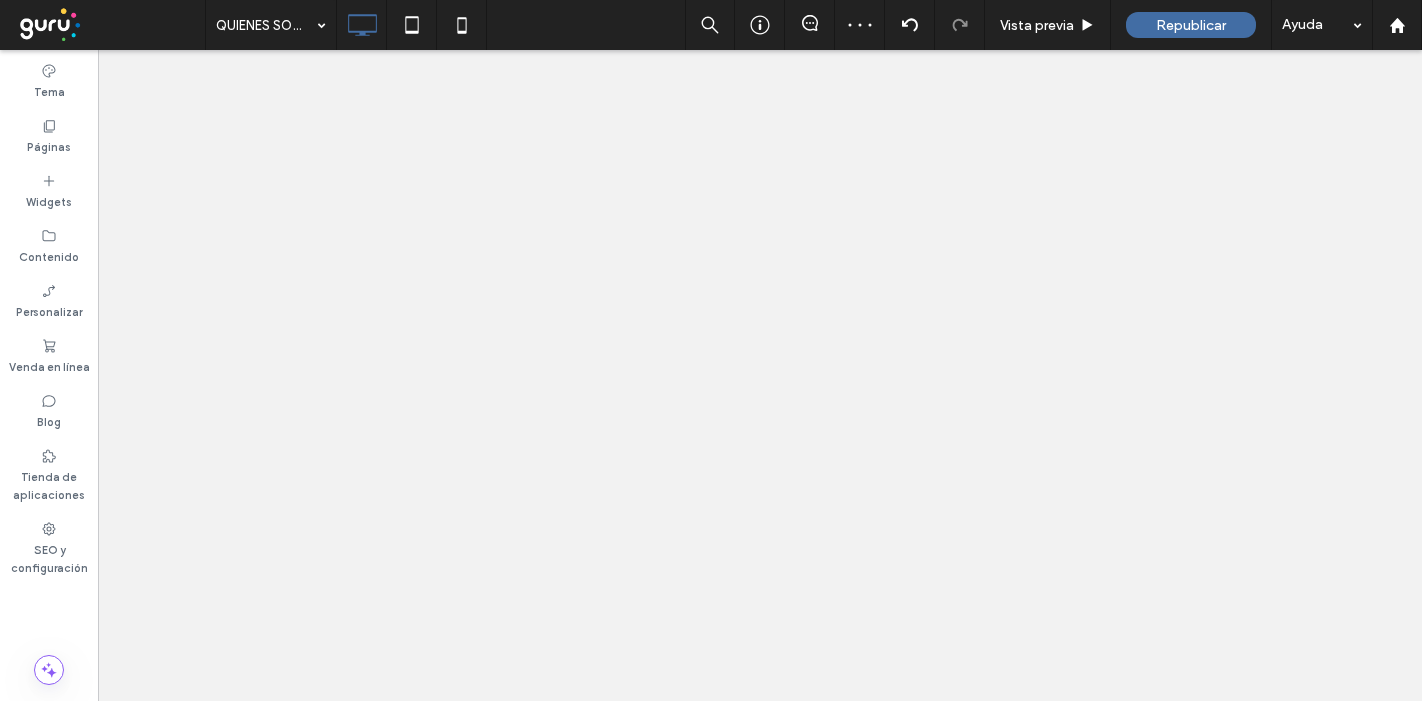 scroll, scrollTop: 0, scrollLeft: 0, axis: both 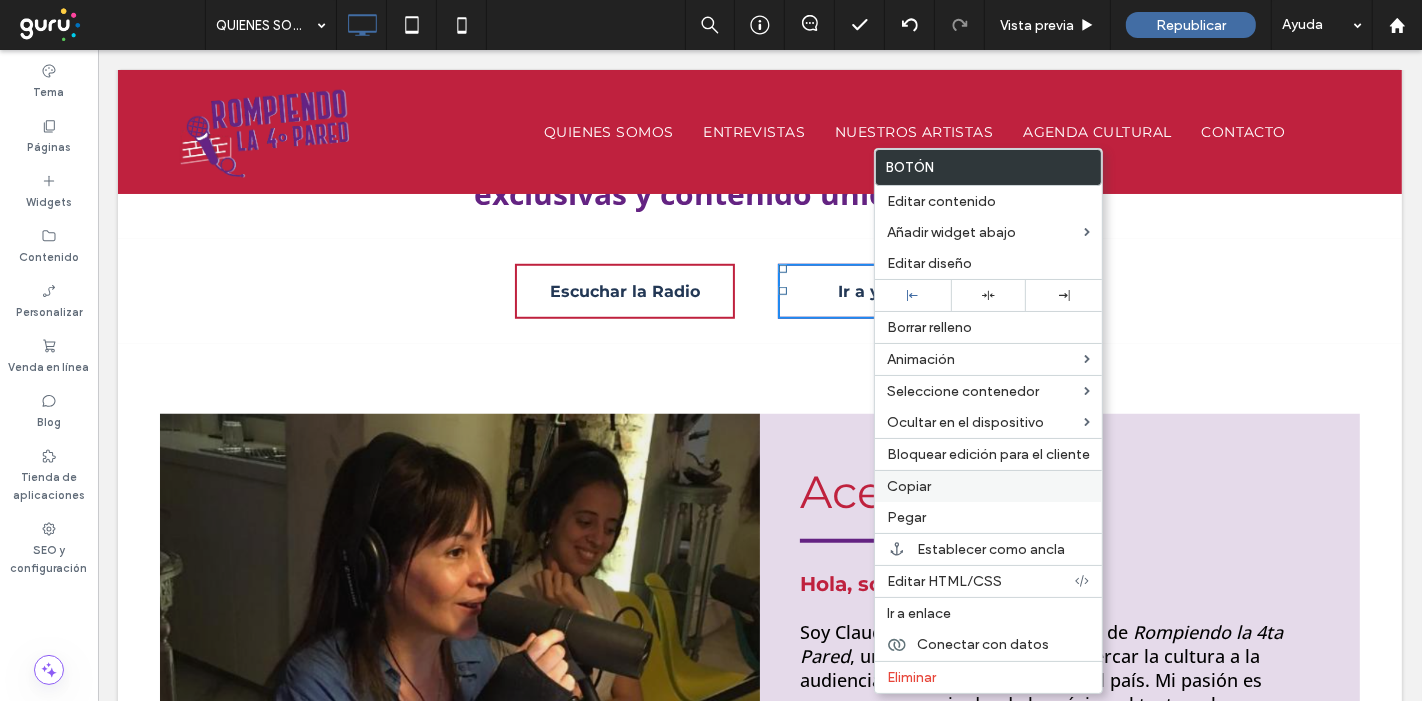 click on "Copiar" at bounding box center [909, 486] 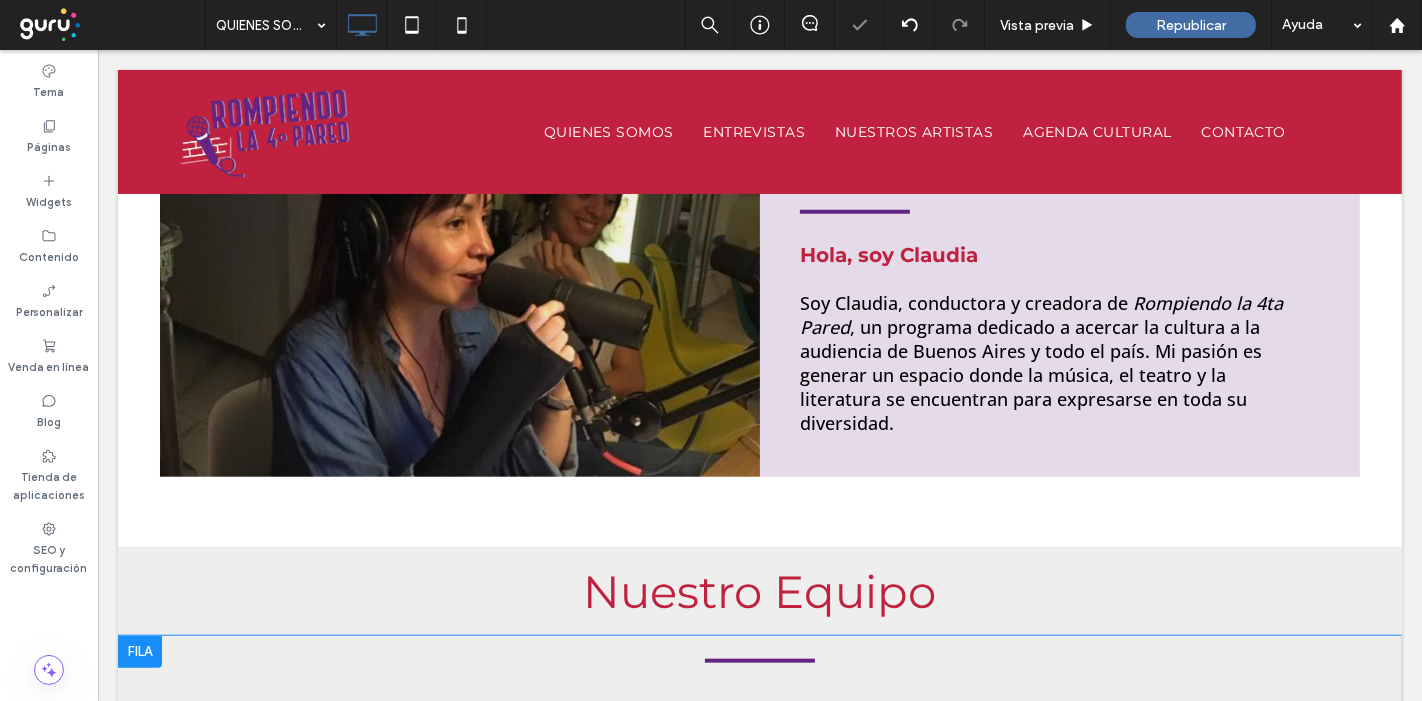 scroll, scrollTop: 1666, scrollLeft: 0, axis: vertical 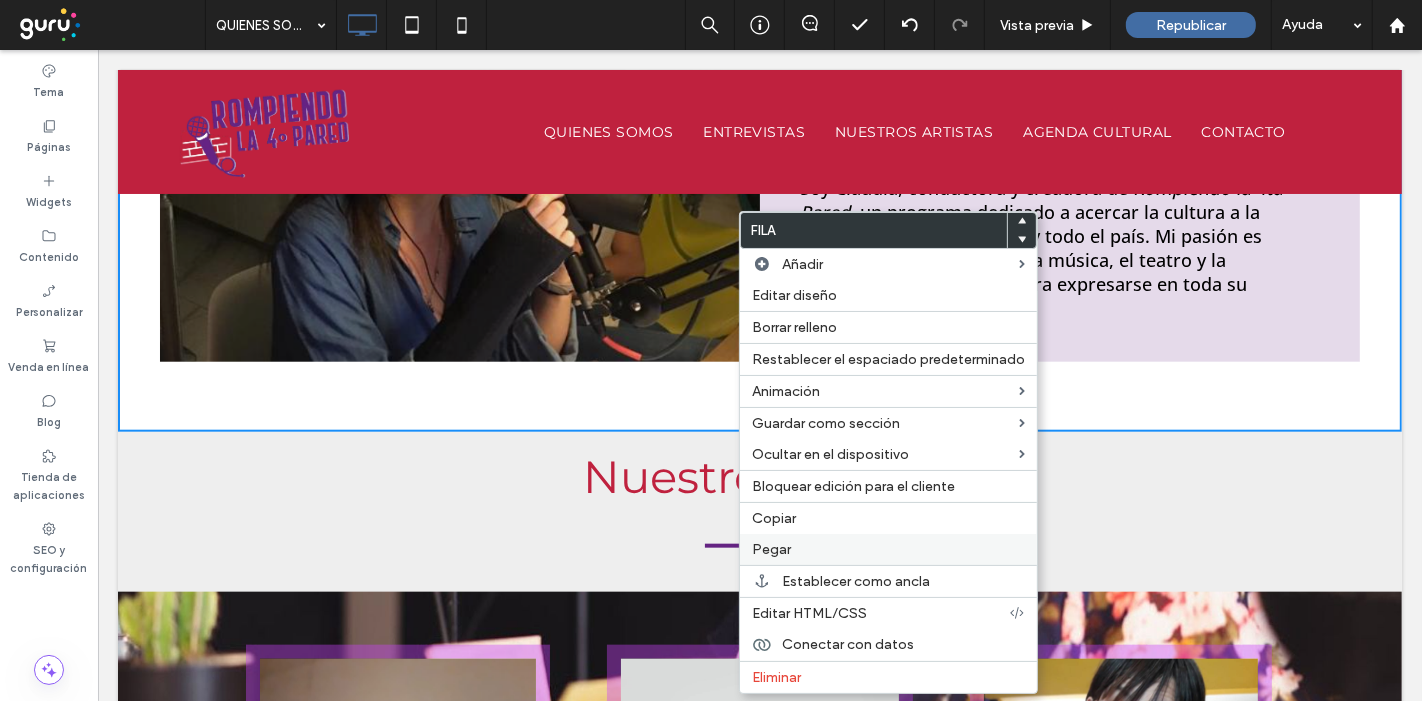 click on "Pegar" at bounding box center [771, 549] 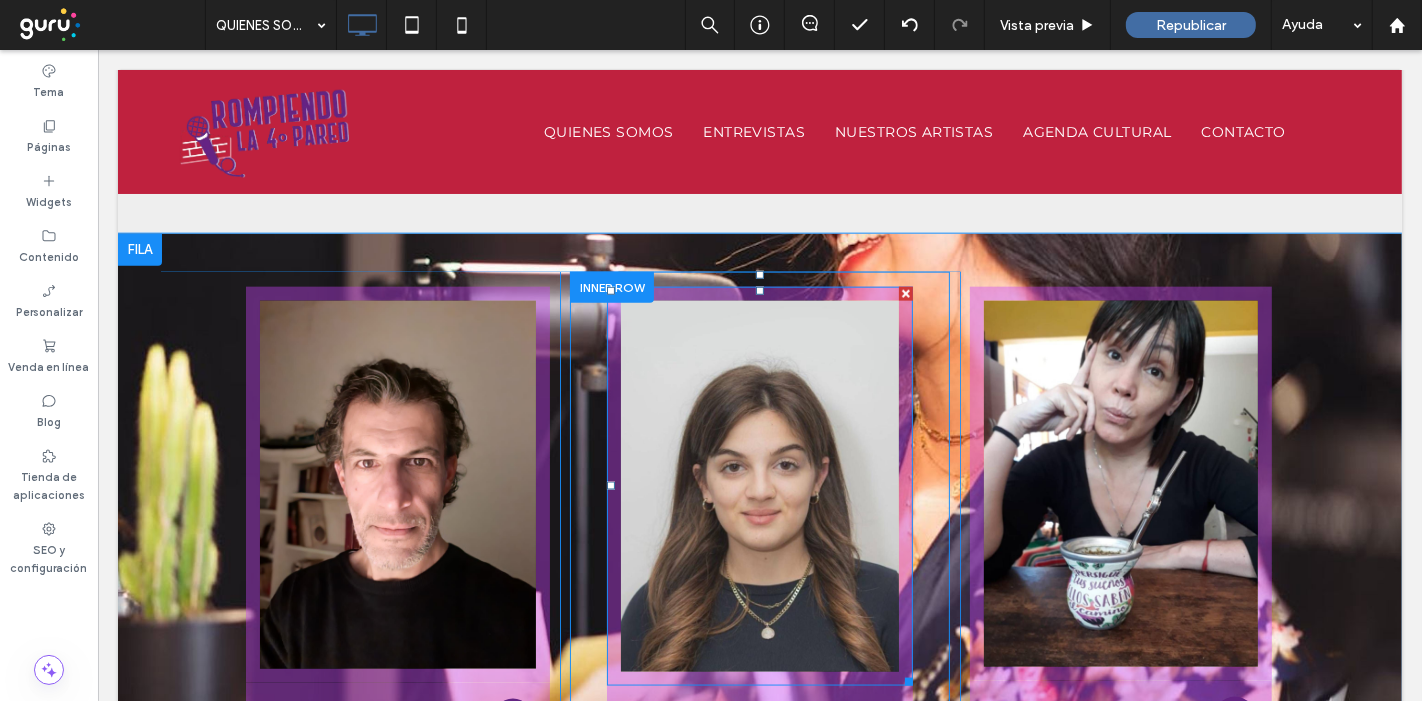 scroll, scrollTop: 1888, scrollLeft: 0, axis: vertical 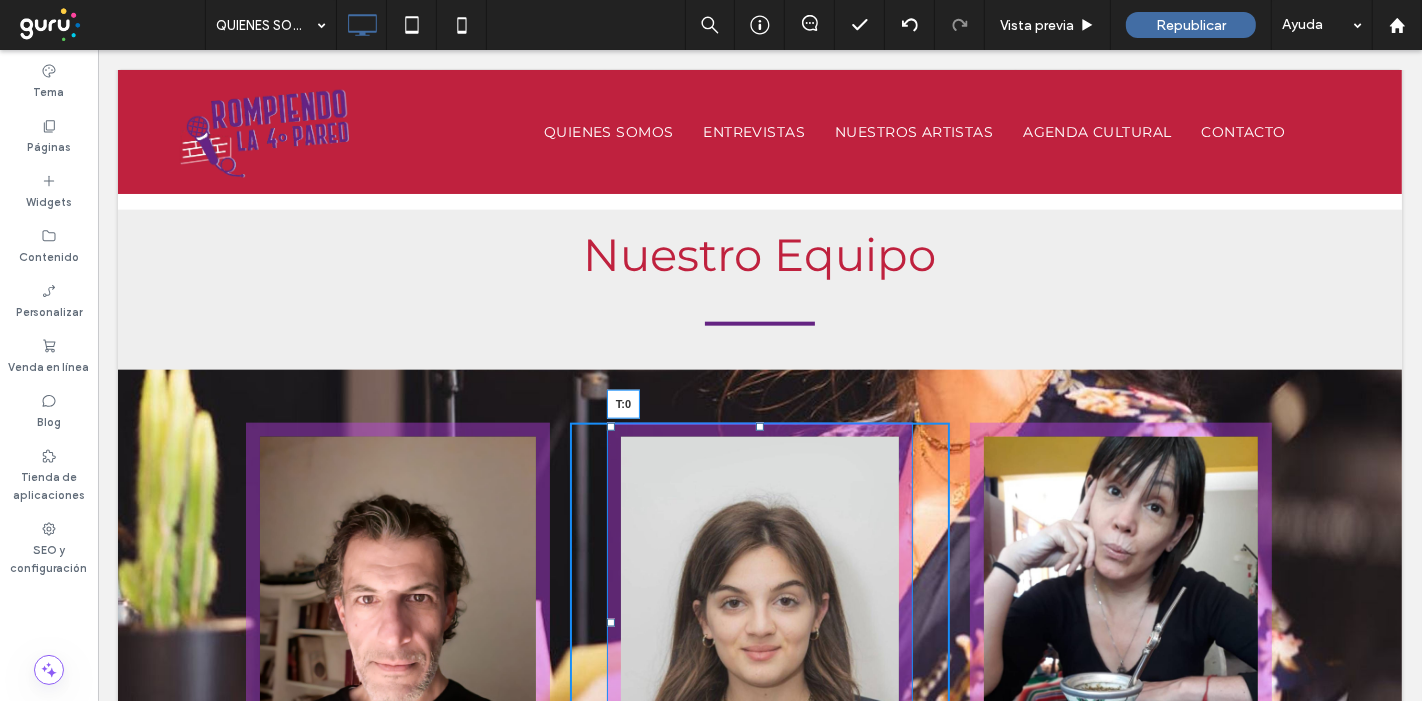 drag, startPoint x: 746, startPoint y: 418, endPoint x: 866, endPoint y: 469, distance: 130.38788 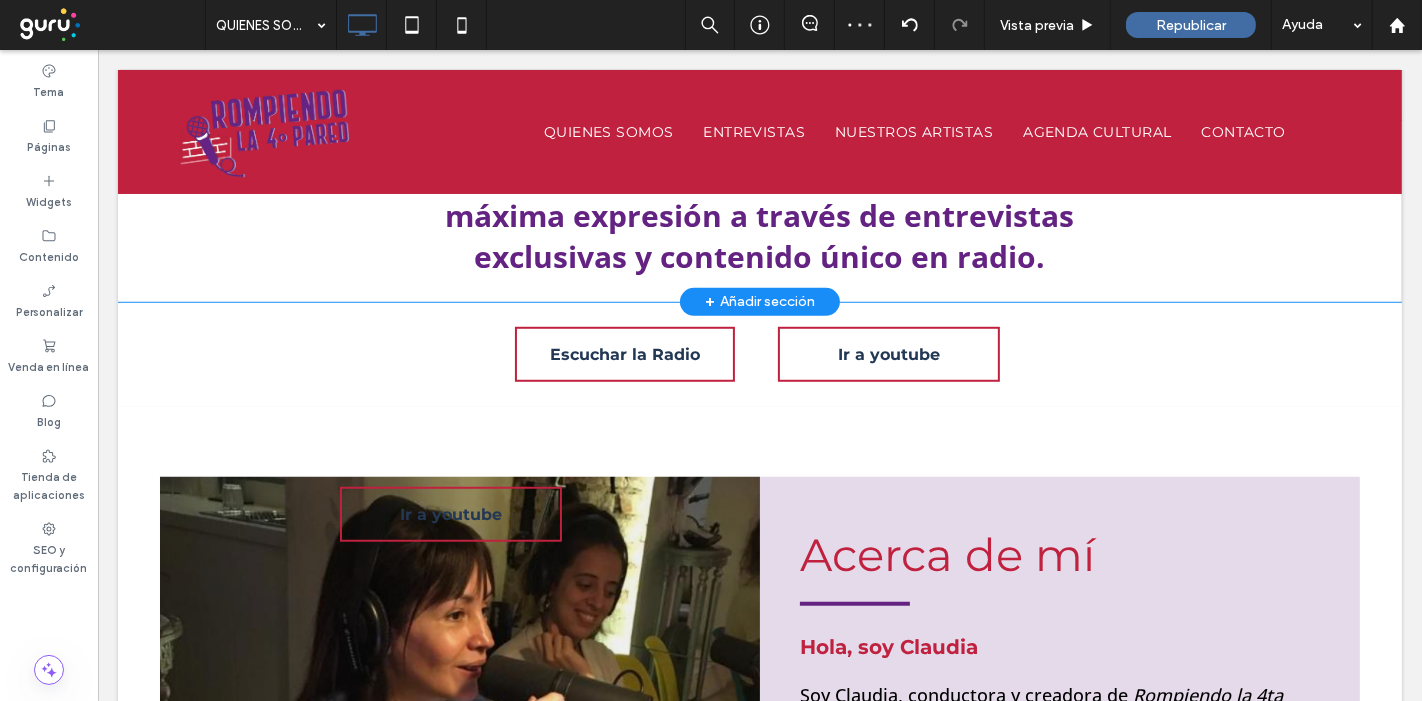 scroll, scrollTop: 1222, scrollLeft: 0, axis: vertical 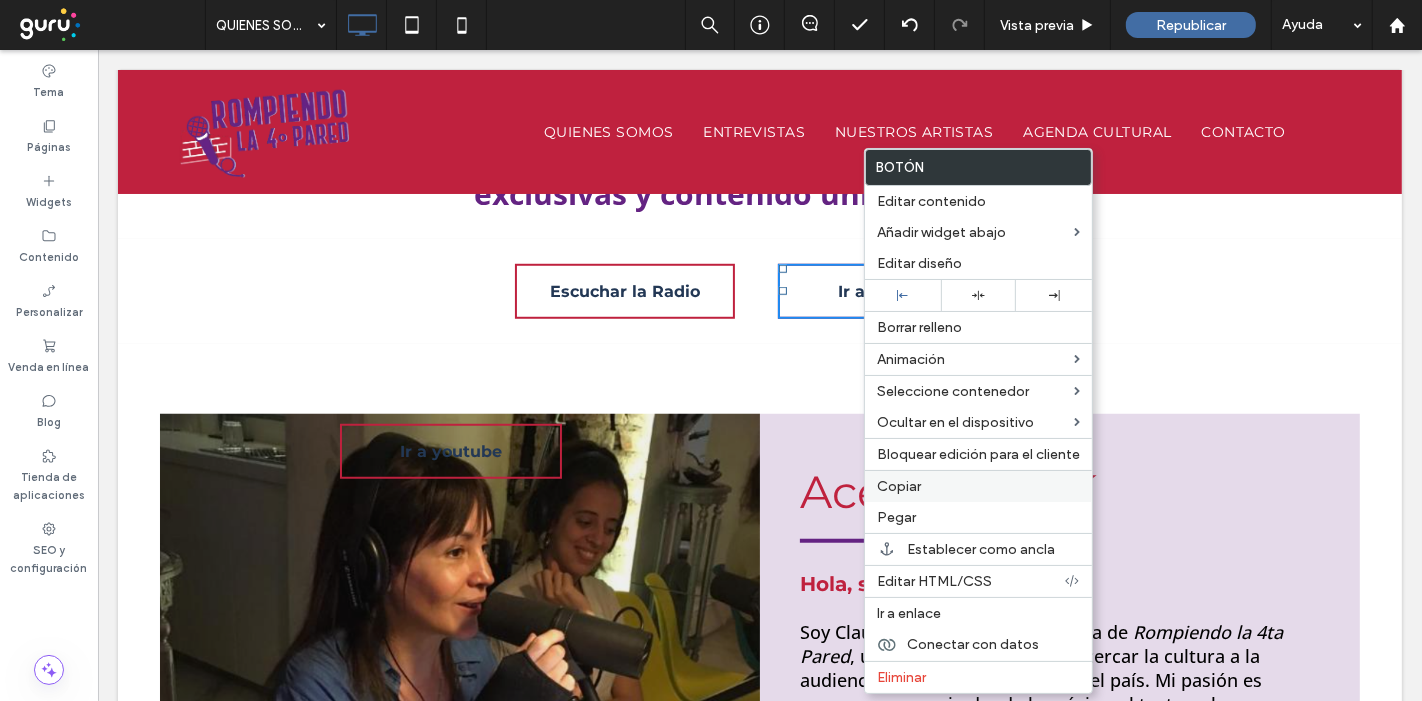click on "Copiar" at bounding box center [899, 486] 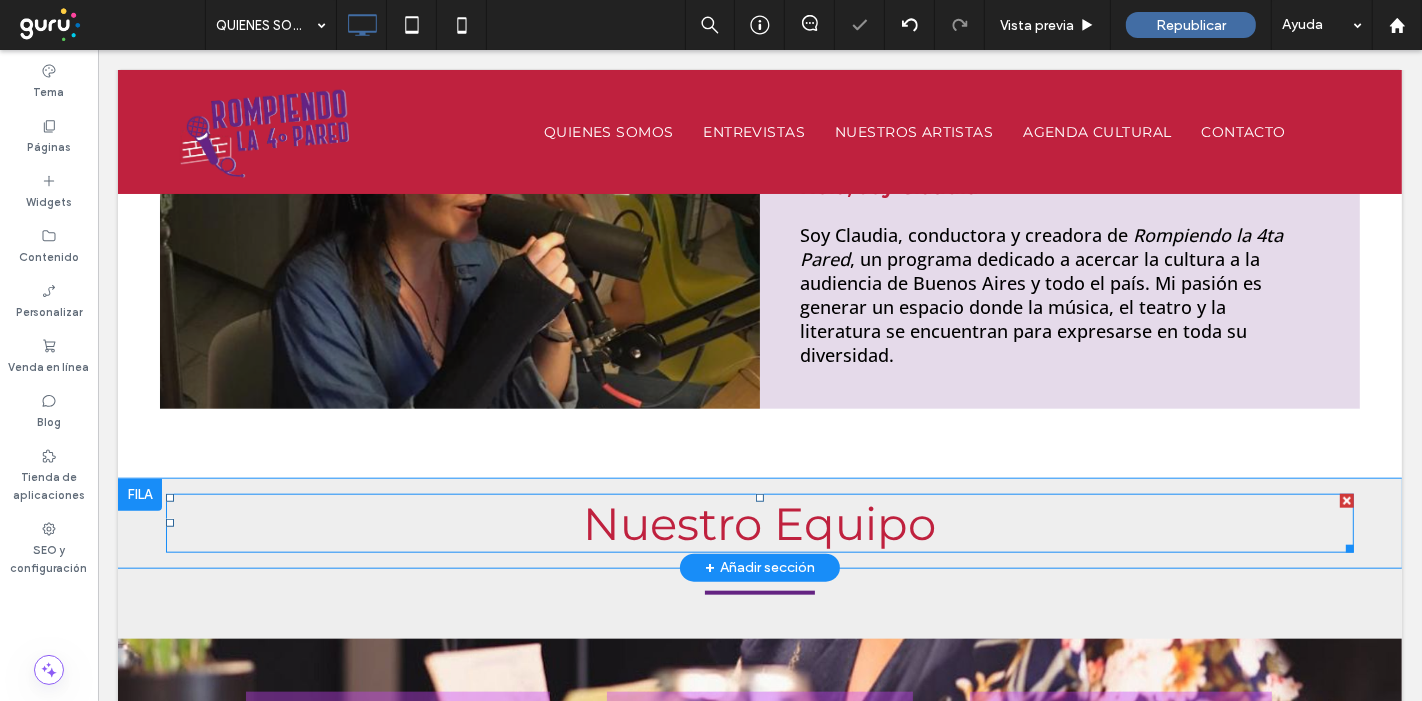 scroll, scrollTop: 1666, scrollLeft: 0, axis: vertical 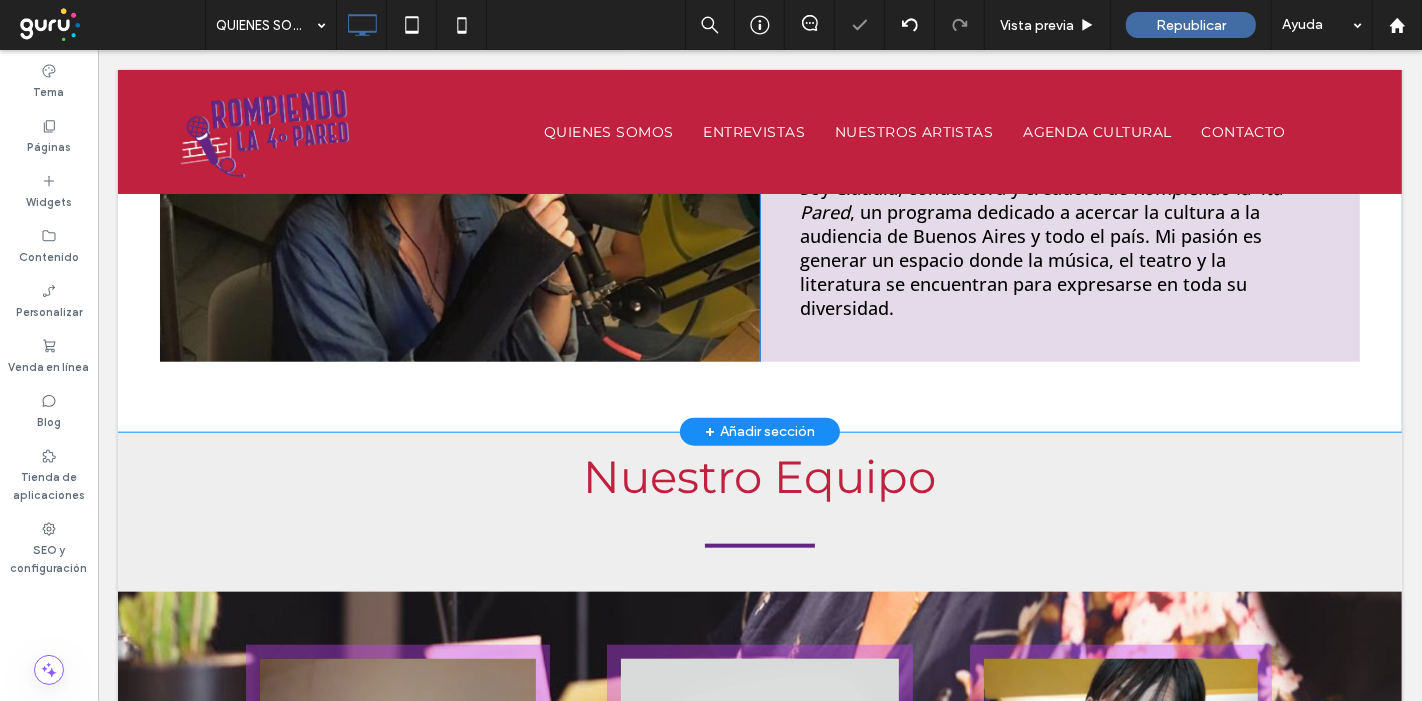 click on "+ Añadir sección" at bounding box center [759, 432] 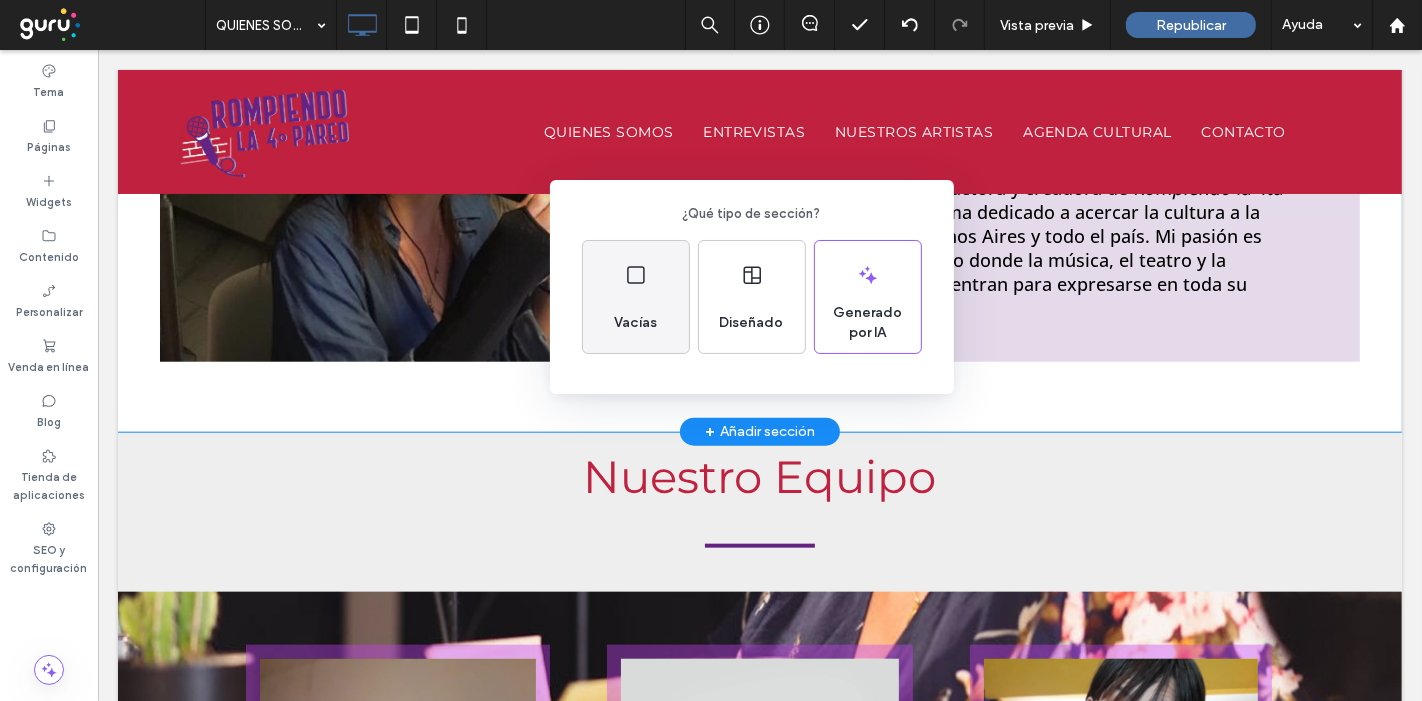 click on "Vacías" at bounding box center (636, 297) 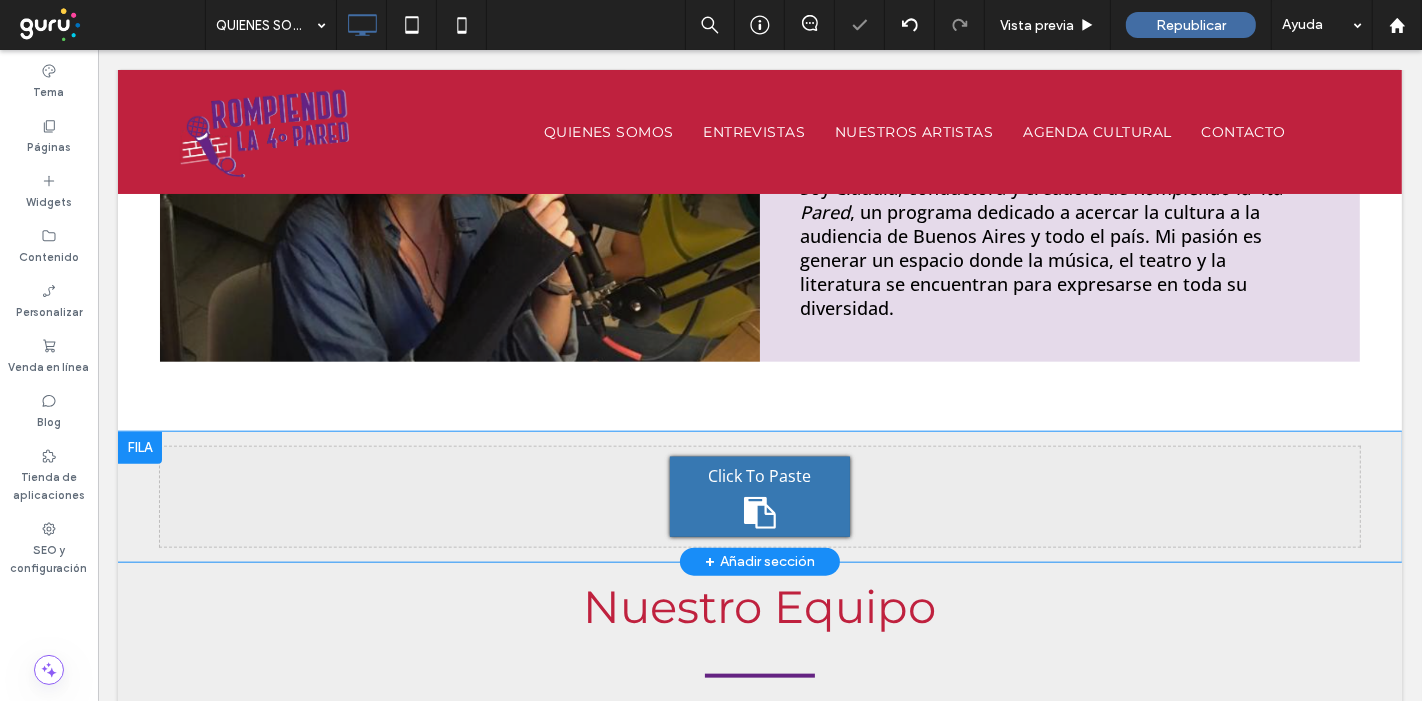 click on "Click To Paste" at bounding box center [759, 476] 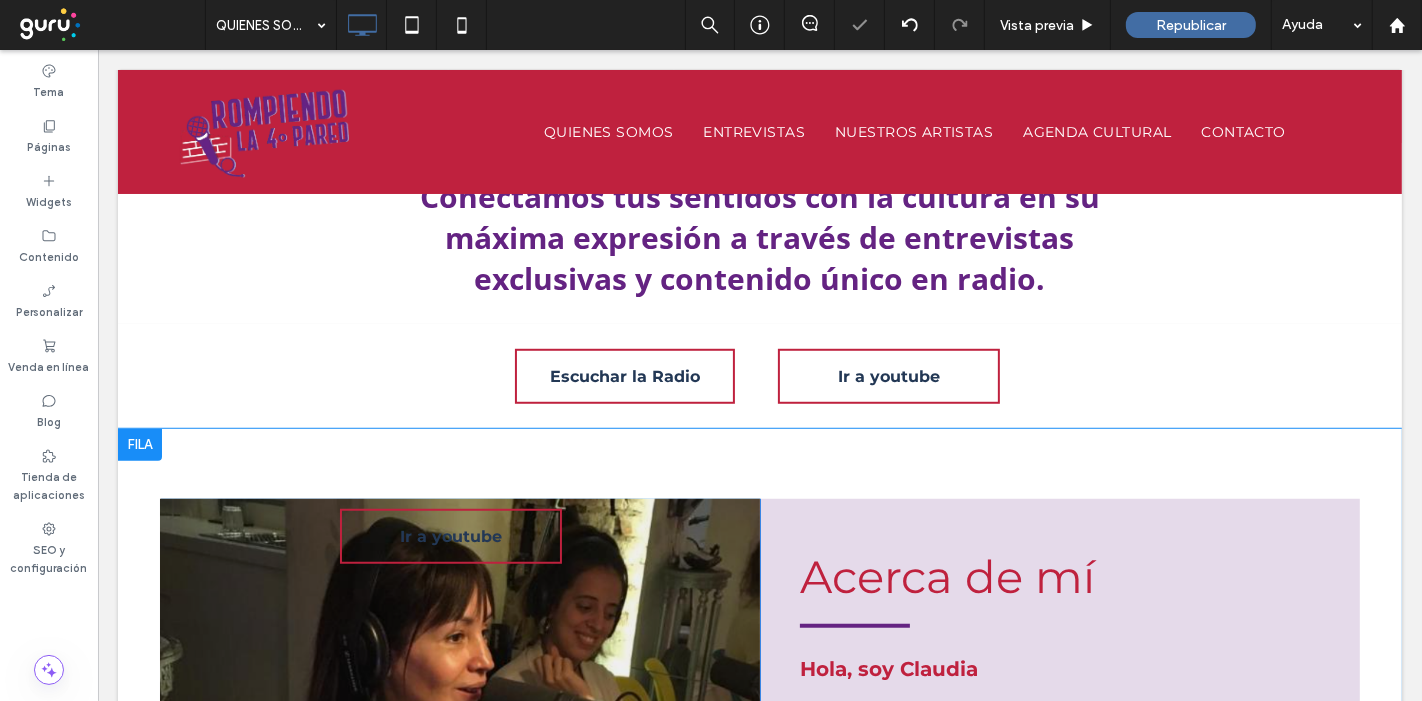 scroll, scrollTop: 1000, scrollLeft: 0, axis: vertical 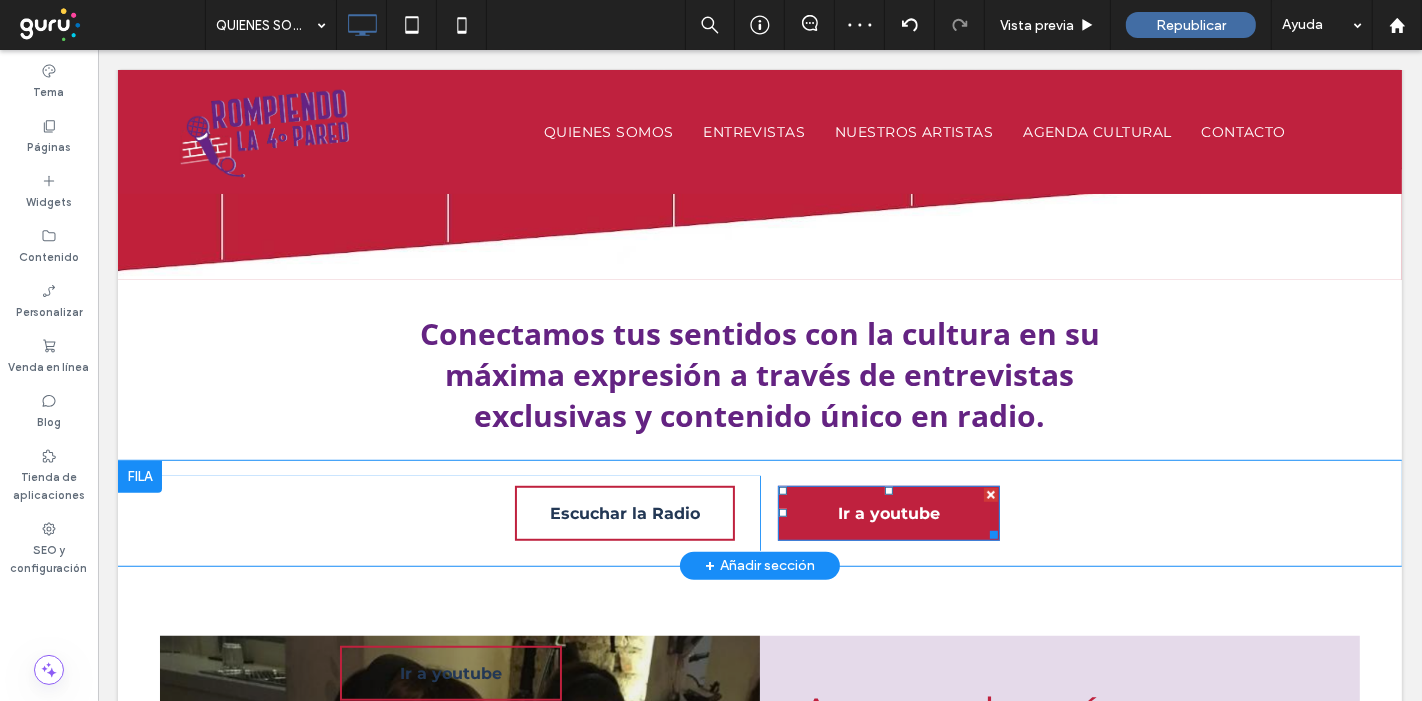 drag, startPoint x: 987, startPoint y: 482, endPoint x: 999, endPoint y: 538, distance: 57.271286 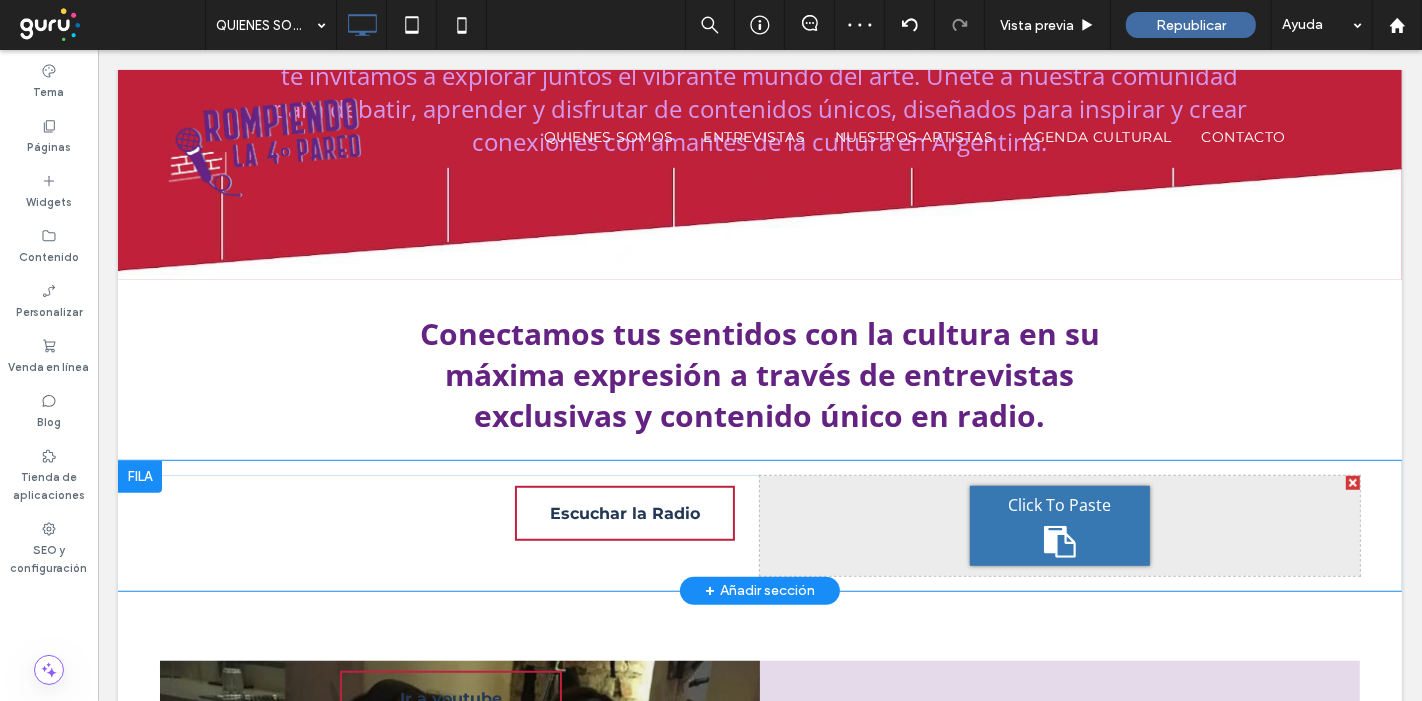 click at bounding box center (1352, 483) 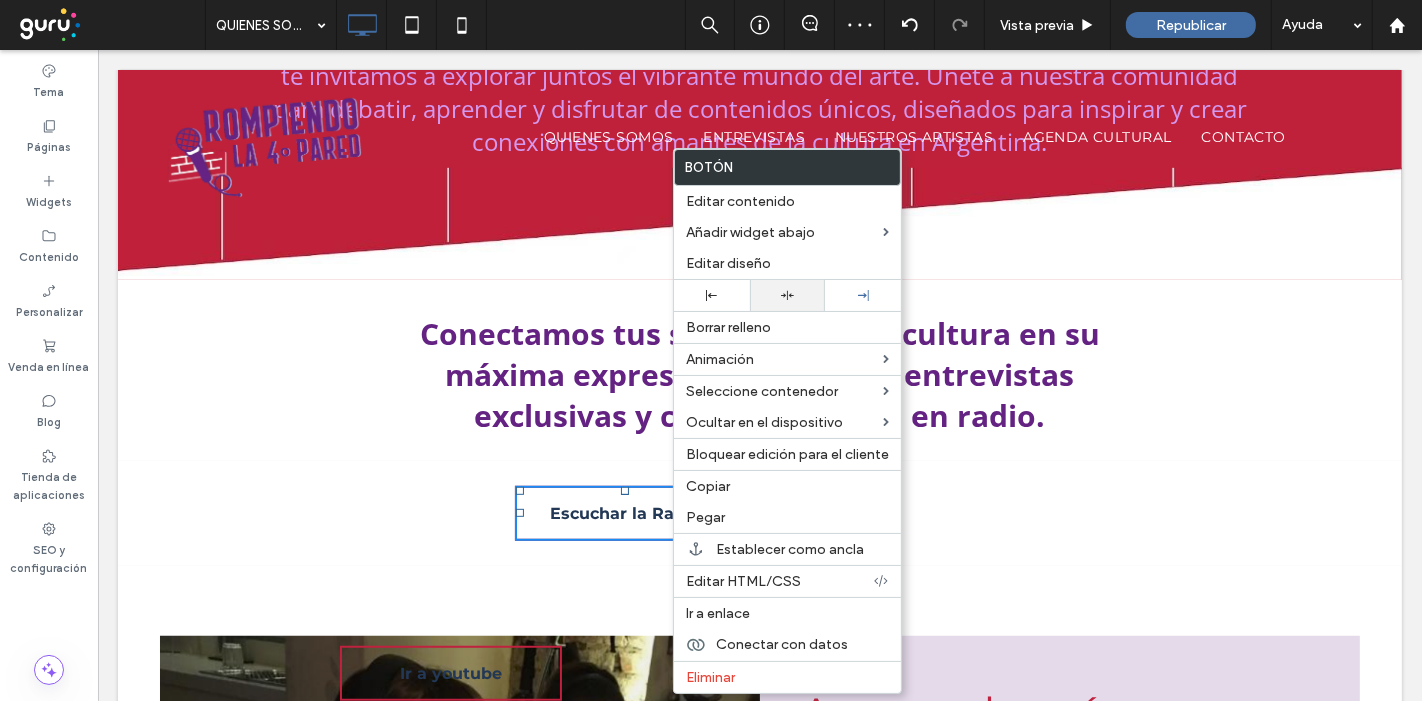 click 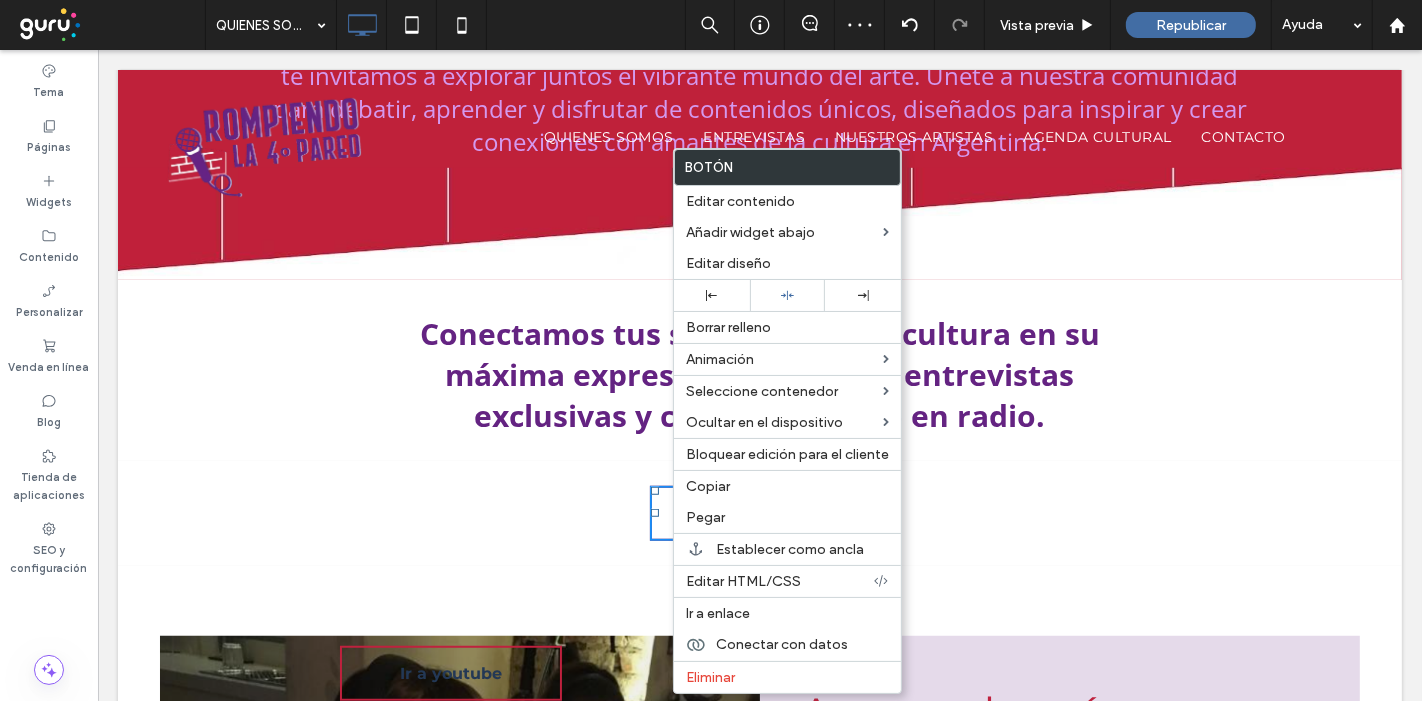 click on "Escuchar la Radio
Click To Paste" at bounding box center [759, 513] 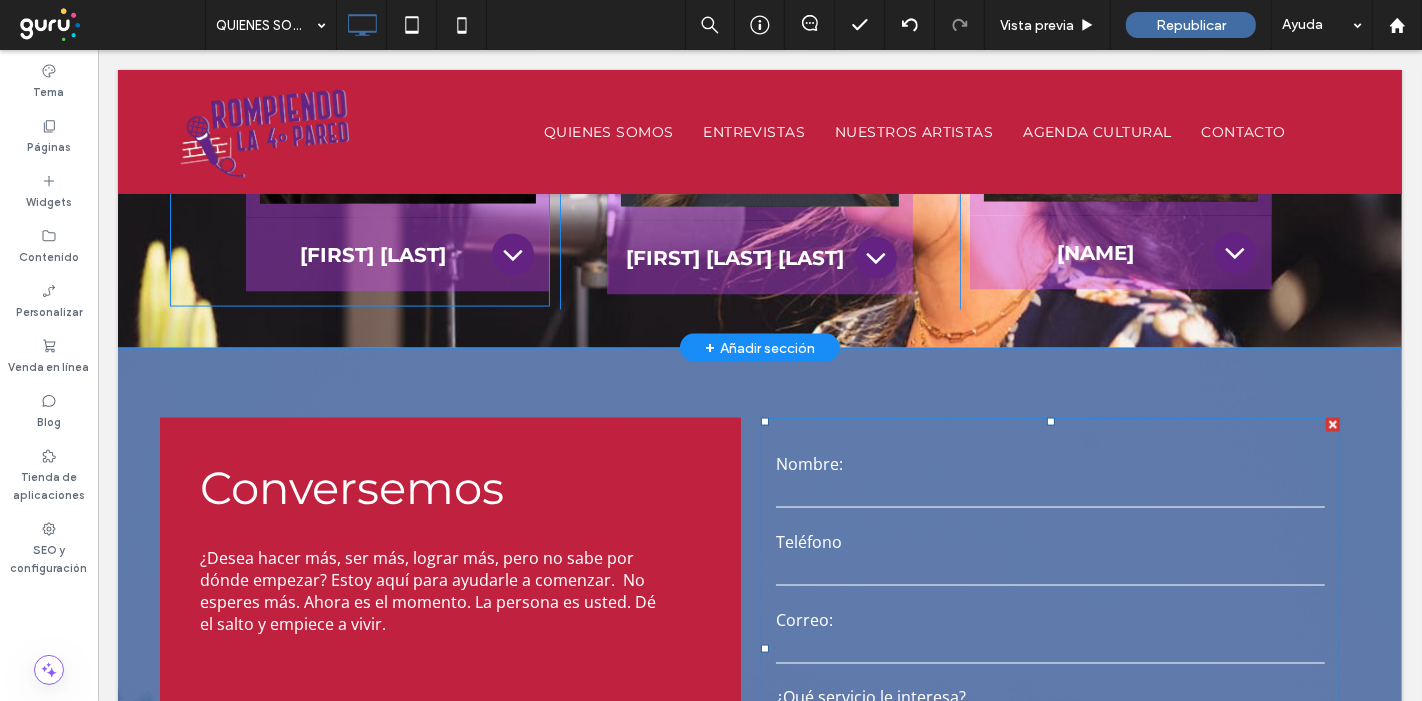 scroll, scrollTop: 2555, scrollLeft: 0, axis: vertical 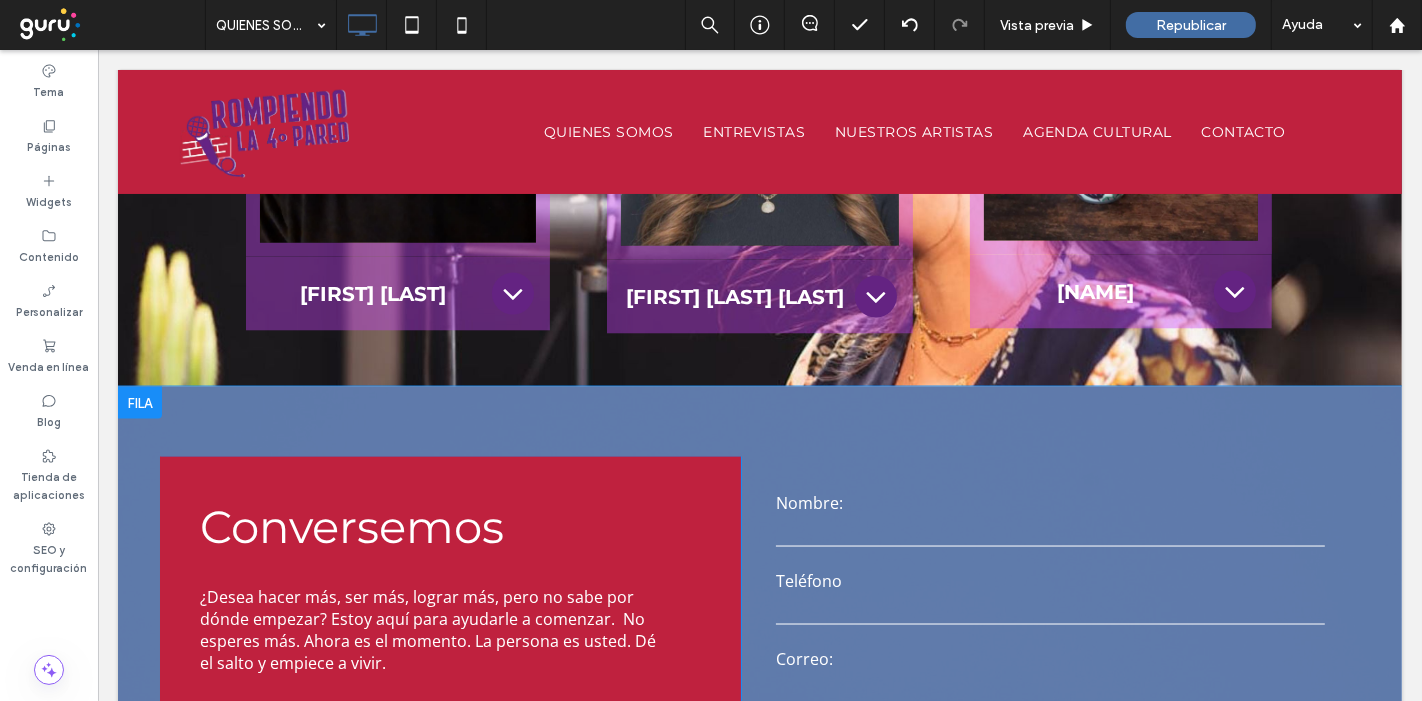 click at bounding box center [139, 403] 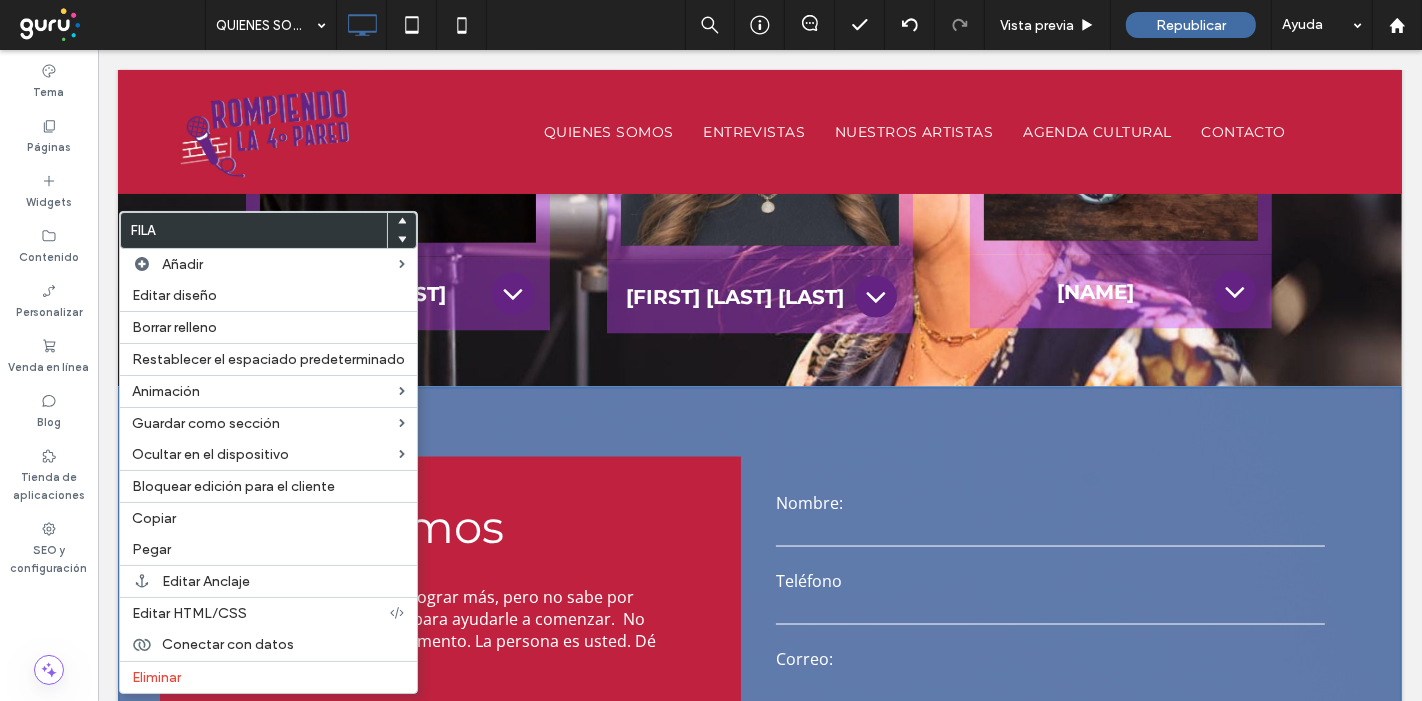 click on "**********" at bounding box center (759, 688) 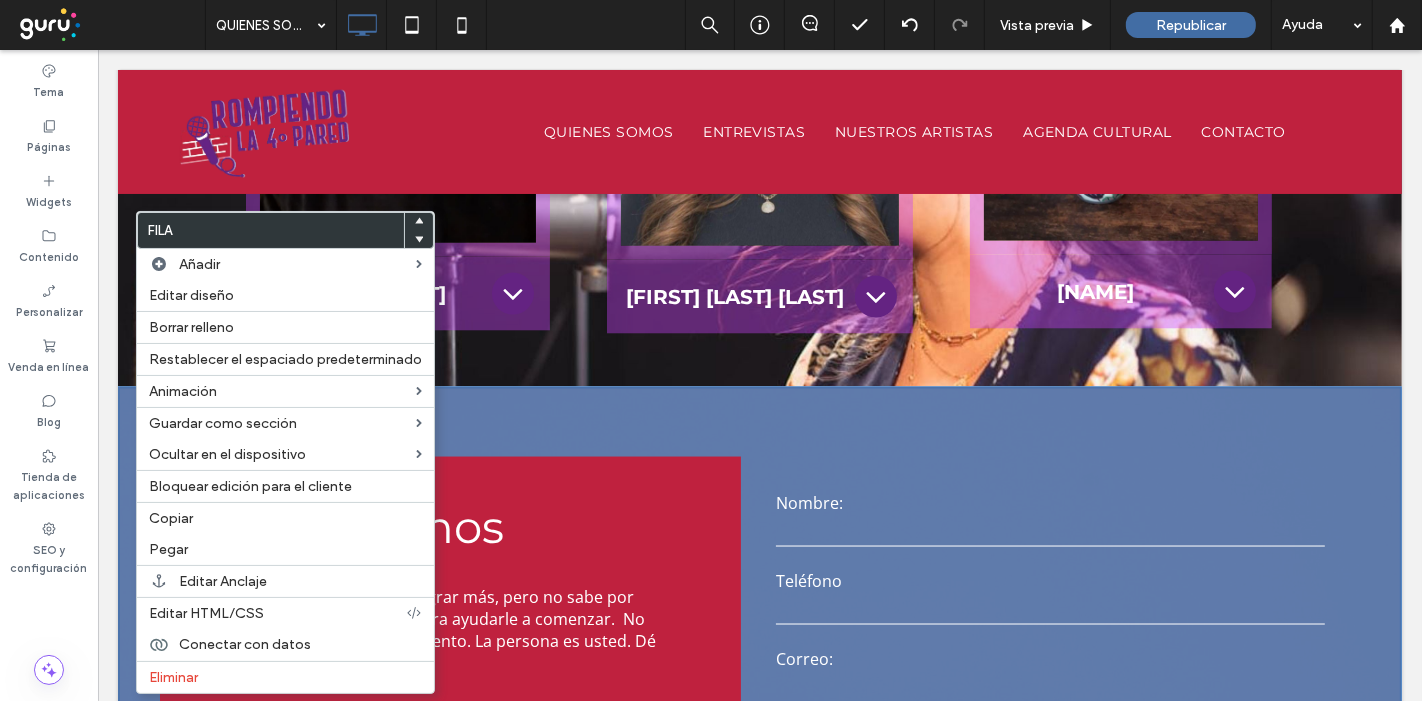 click on "**********" at bounding box center [759, 688] 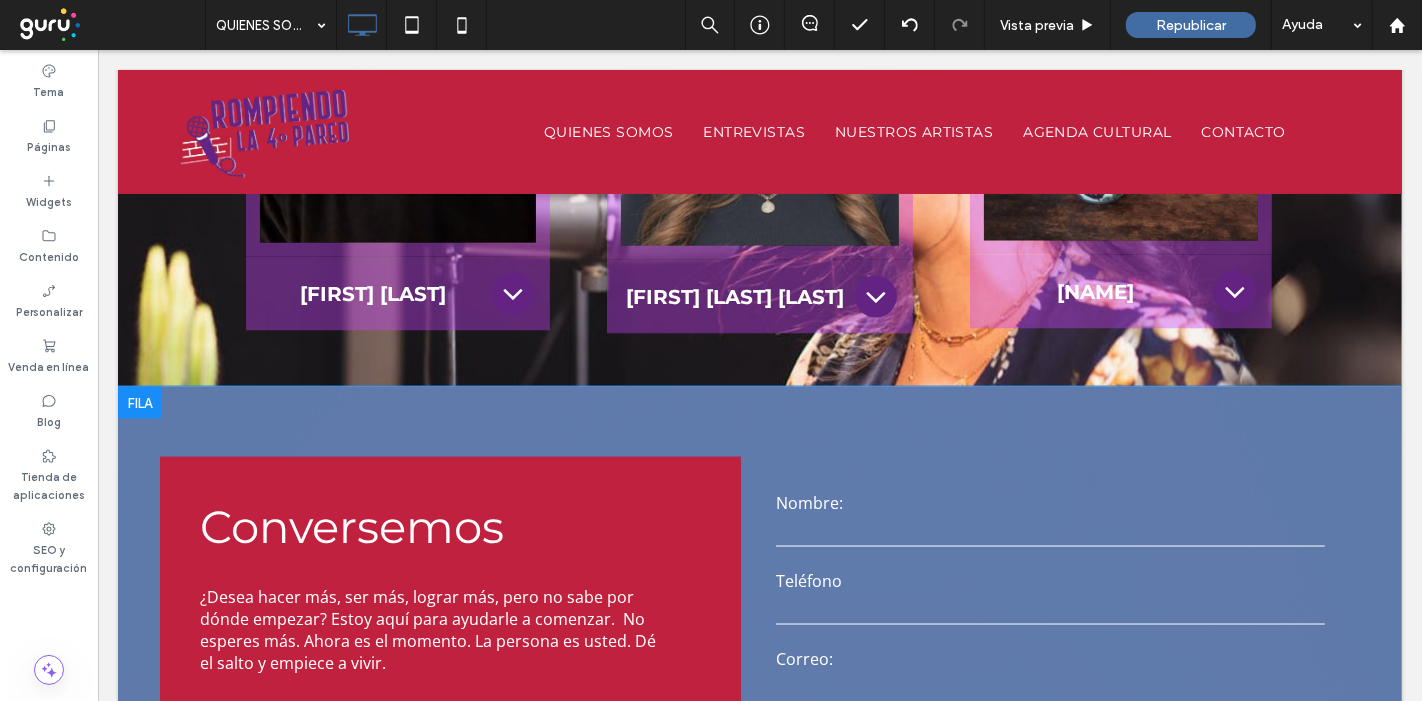 click on "**********" at bounding box center [759, 688] 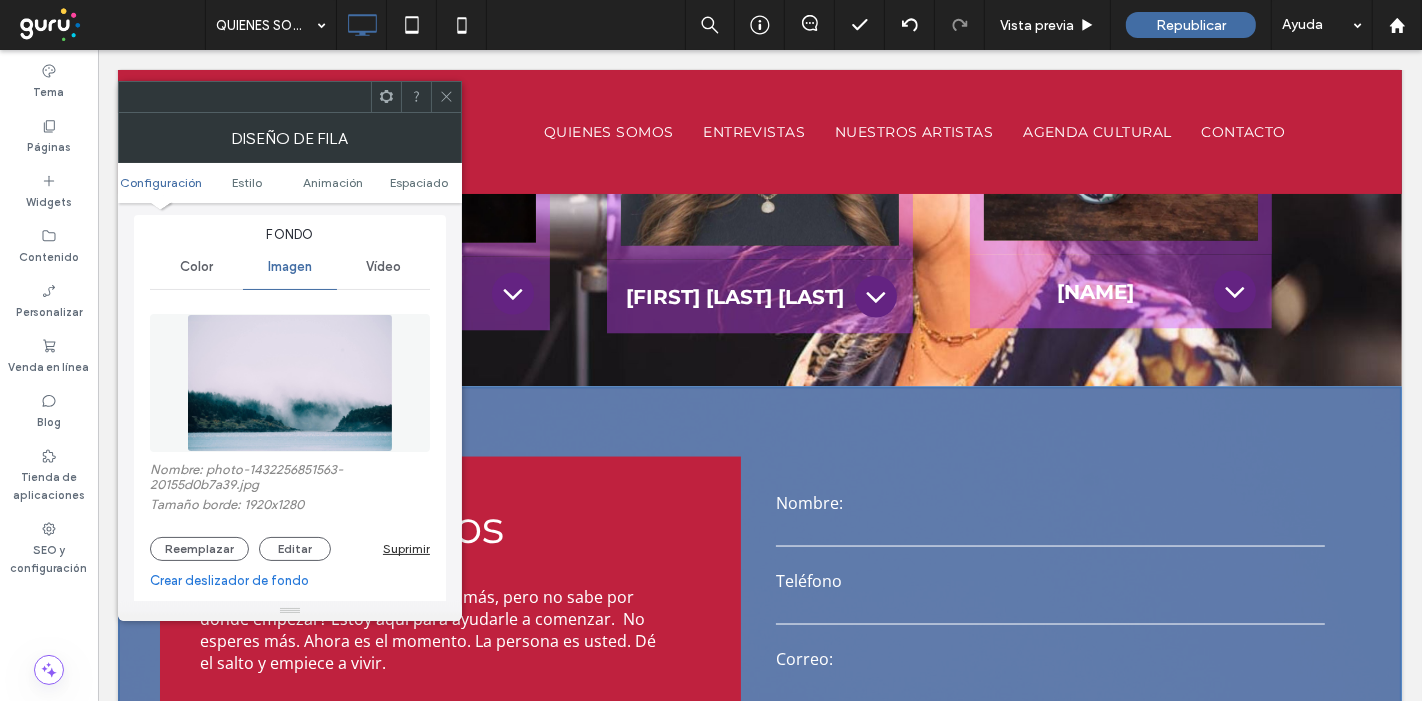 scroll, scrollTop: 222, scrollLeft: 0, axis: vertical 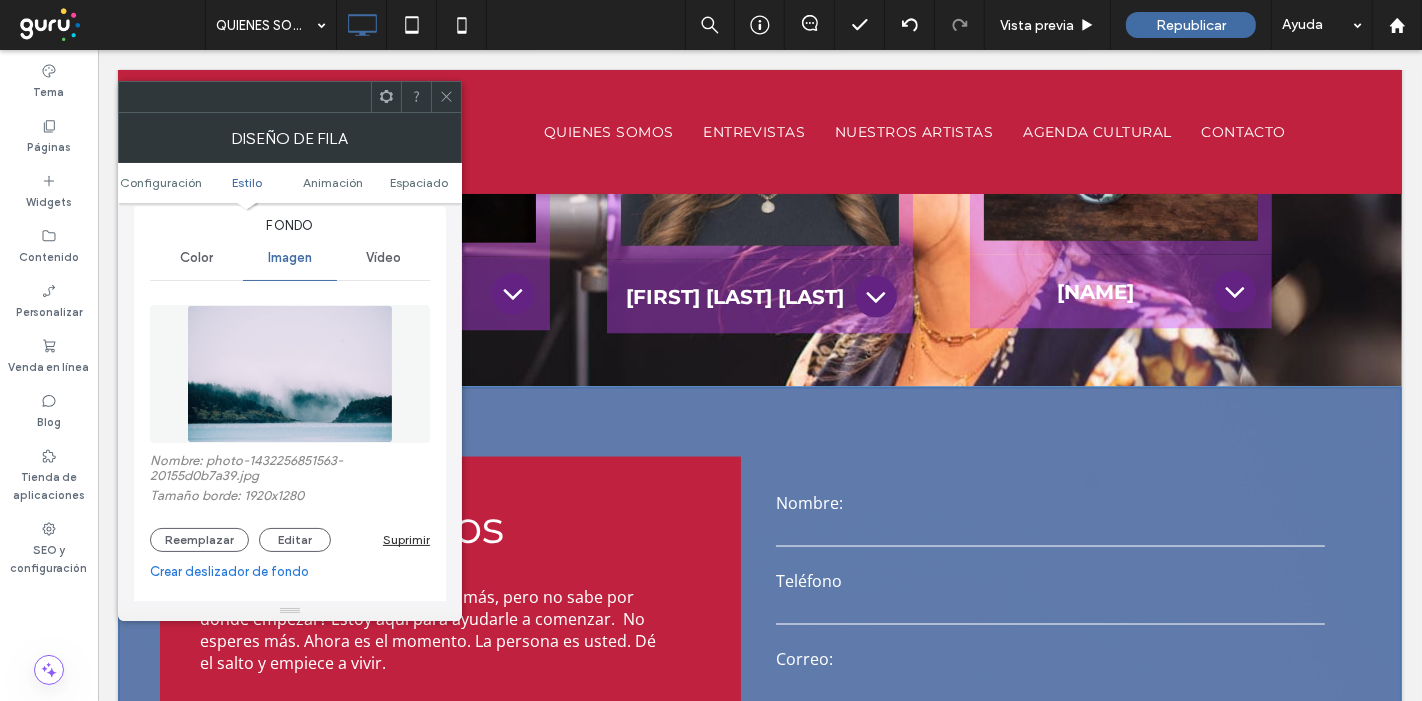 click at bounding box center (290, 374) 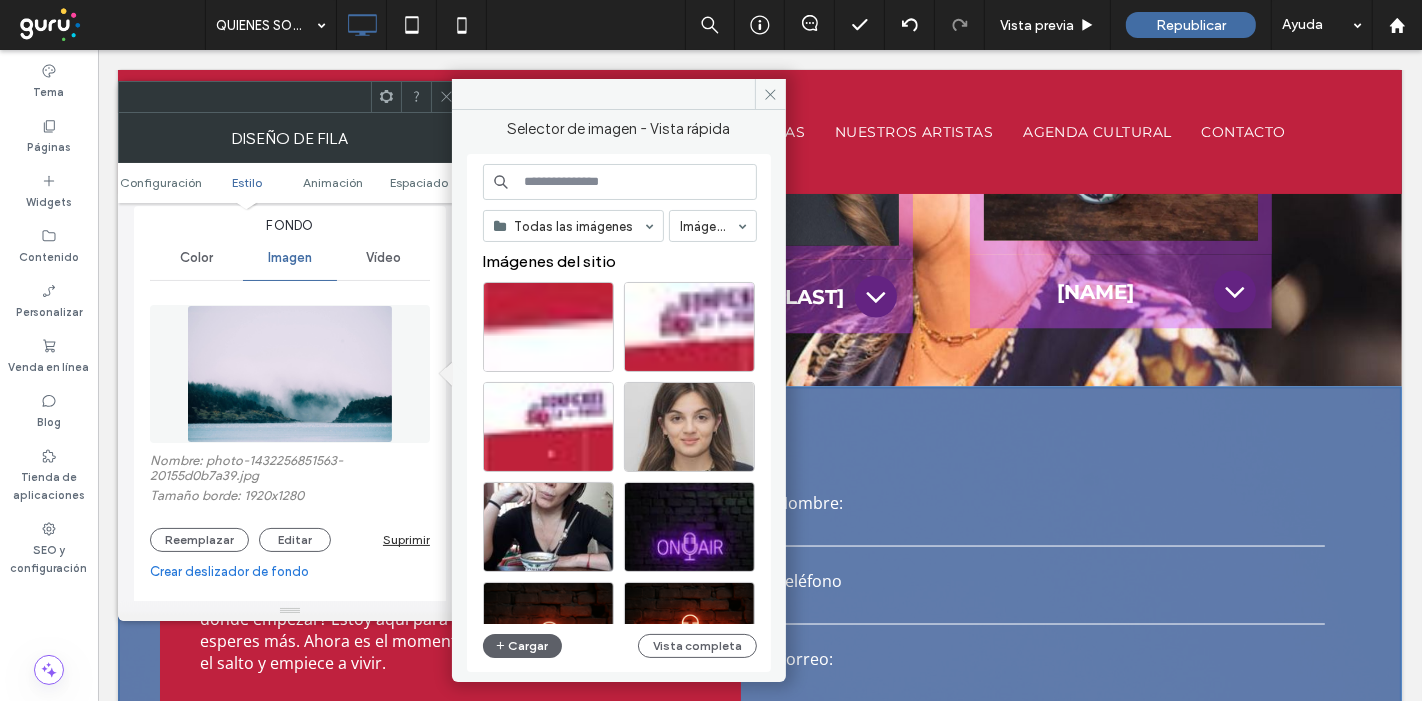 click at bounding box center (620, 182) 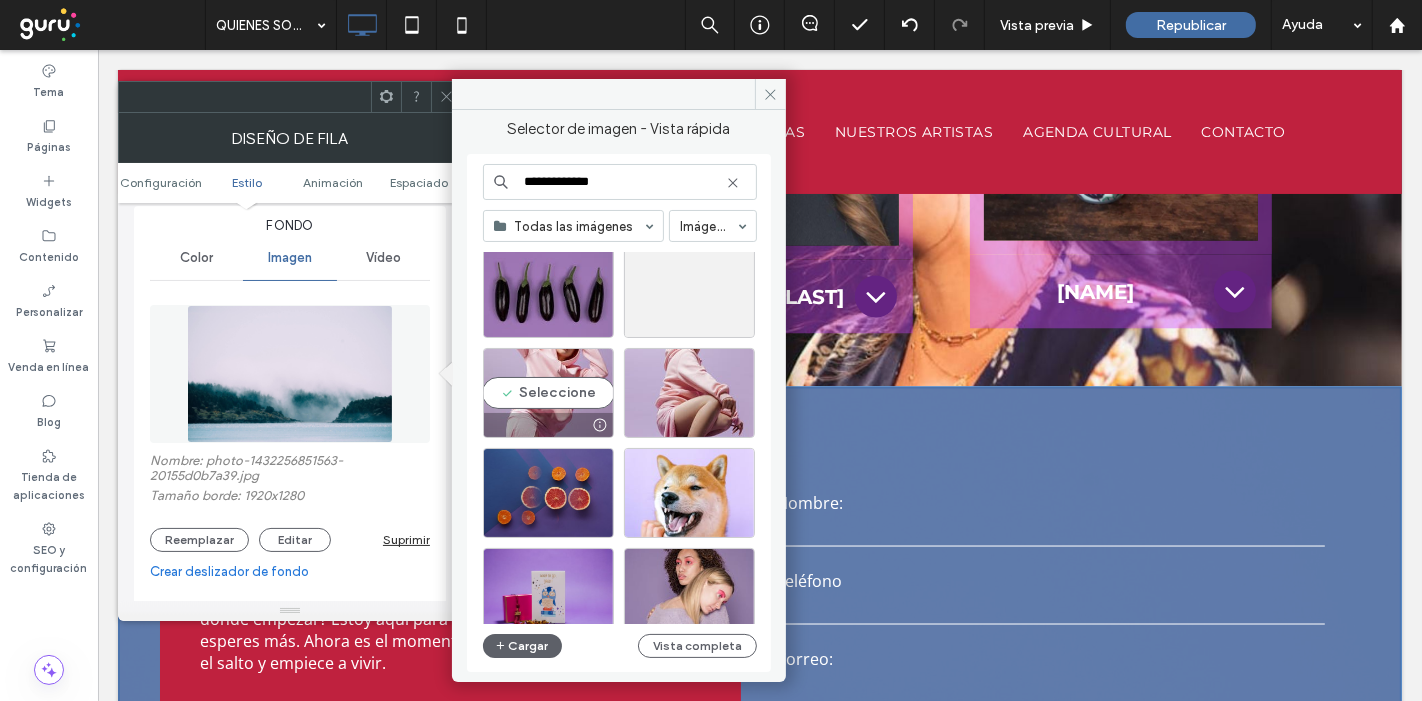 scroll, scrollTop: 412, scrollLeft: 0, axis: vertical 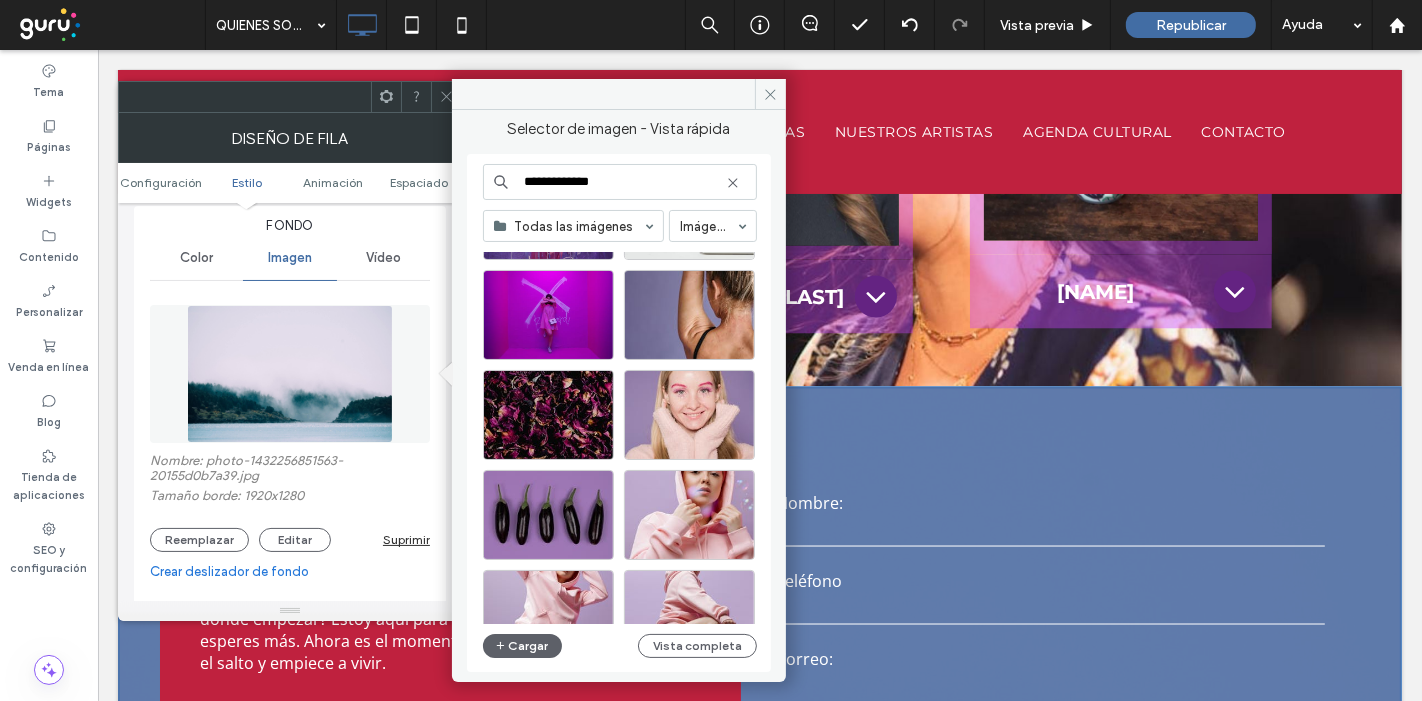 click on "**********" at bounding box center [620, 182] 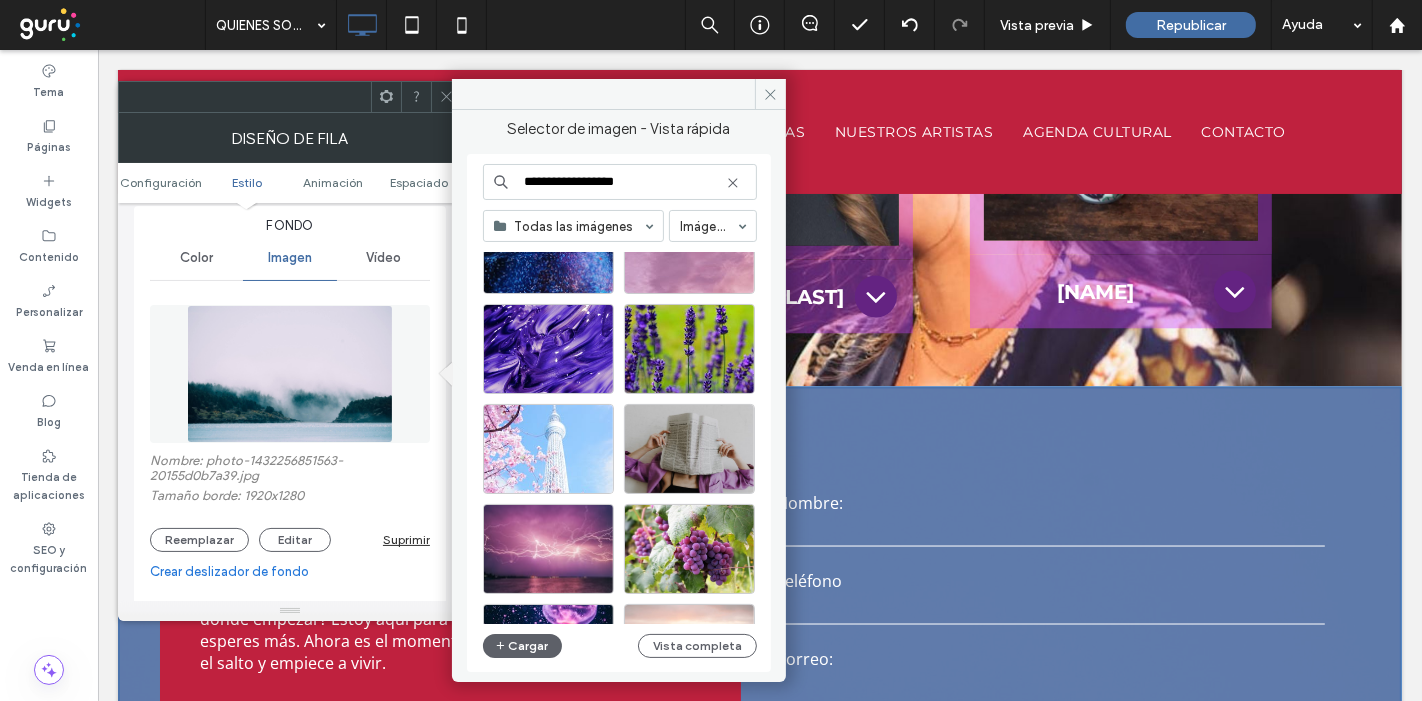 scroll, scrollTop: 2279, scrollLeft: 0, axis: vertical 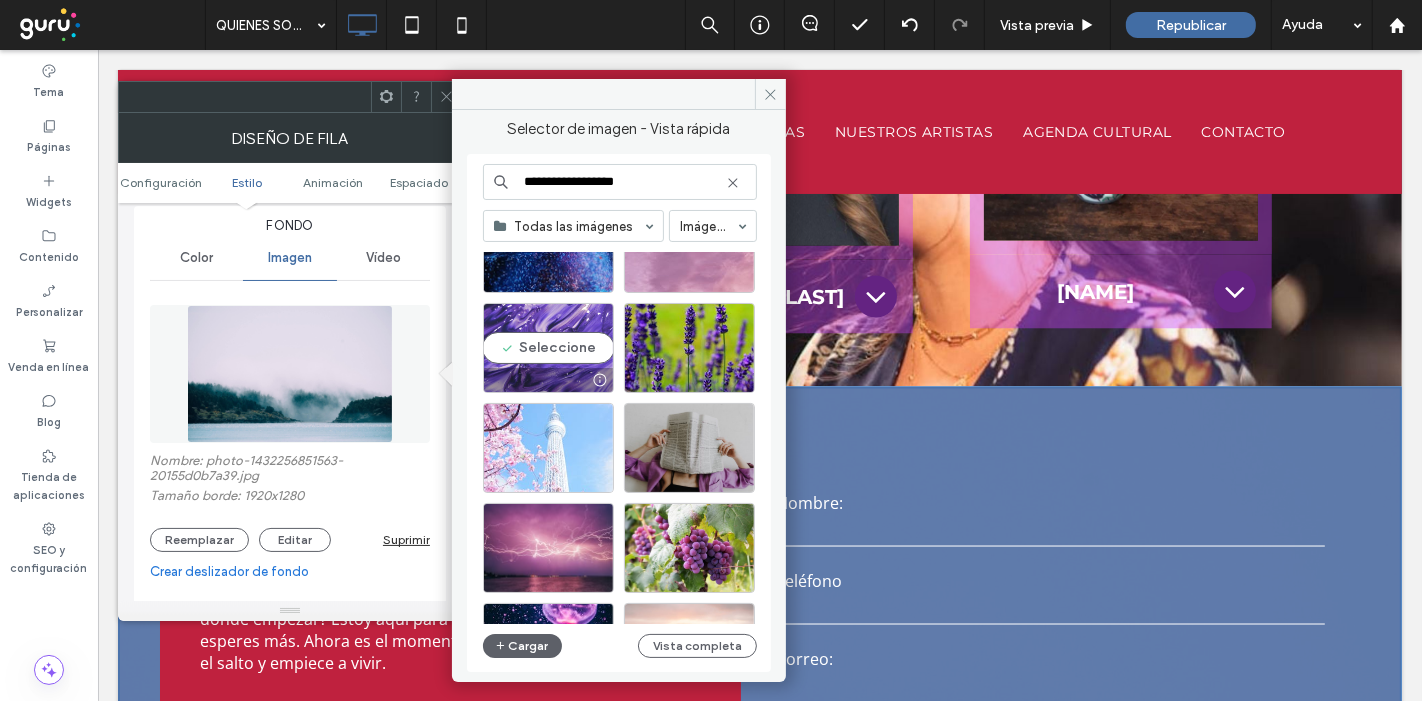 type on "**********" 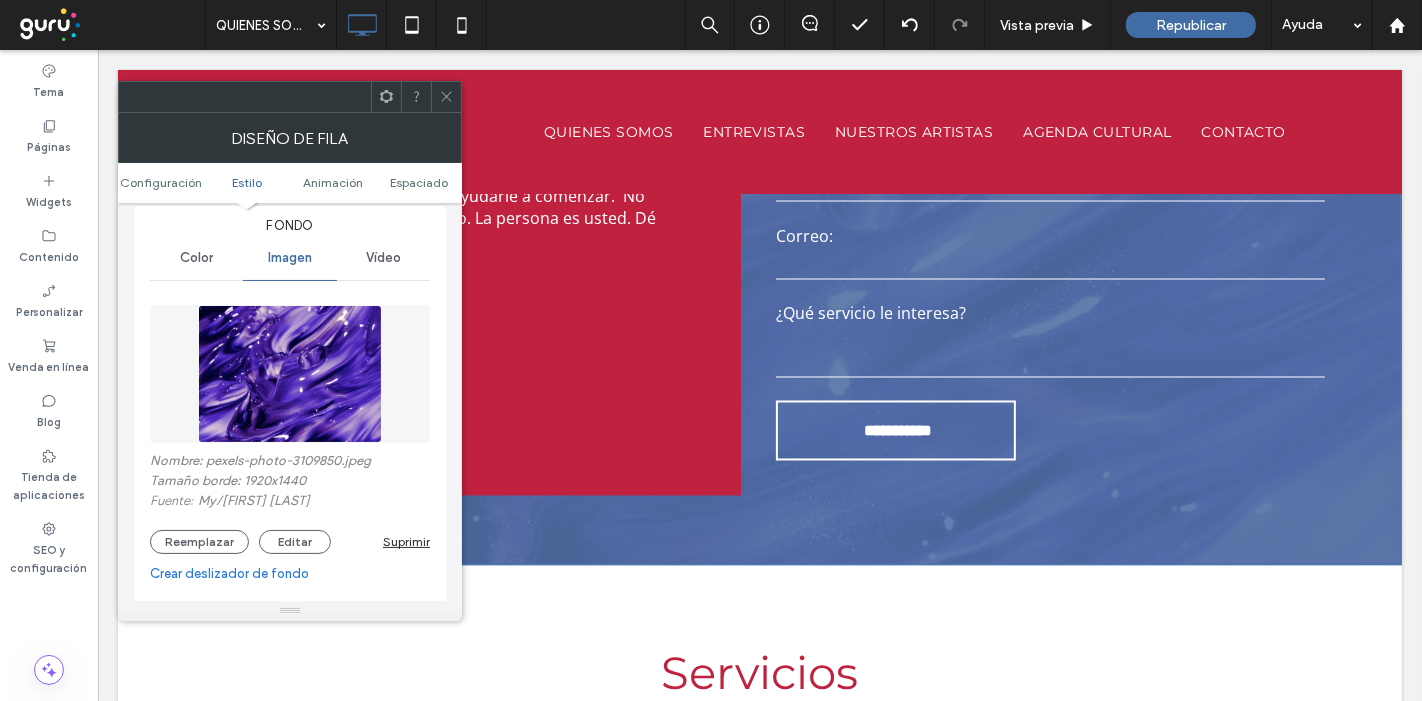 scroll, scrollTop: 3000, scrollLeft: 0, axis: vertical 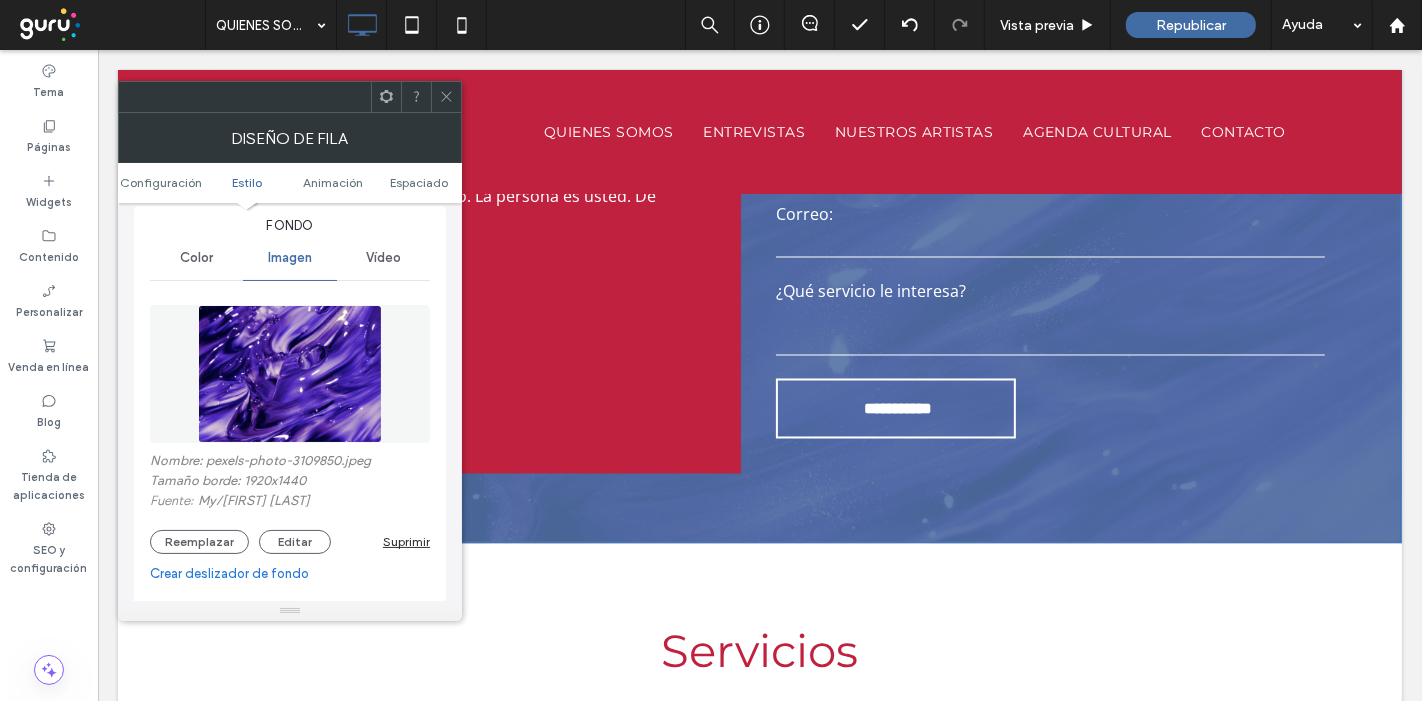 click 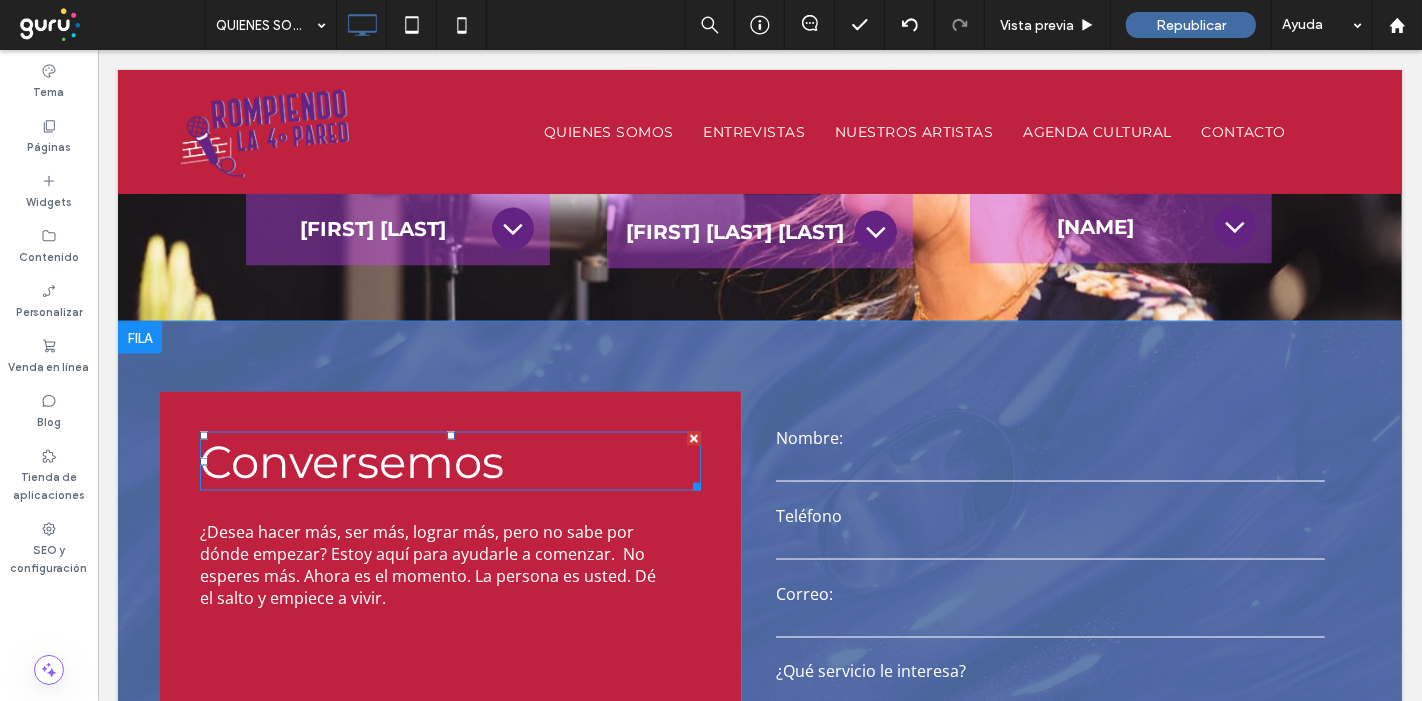 scroll, scrollTop: 2666, scrollLeft: 0, axis: vertical 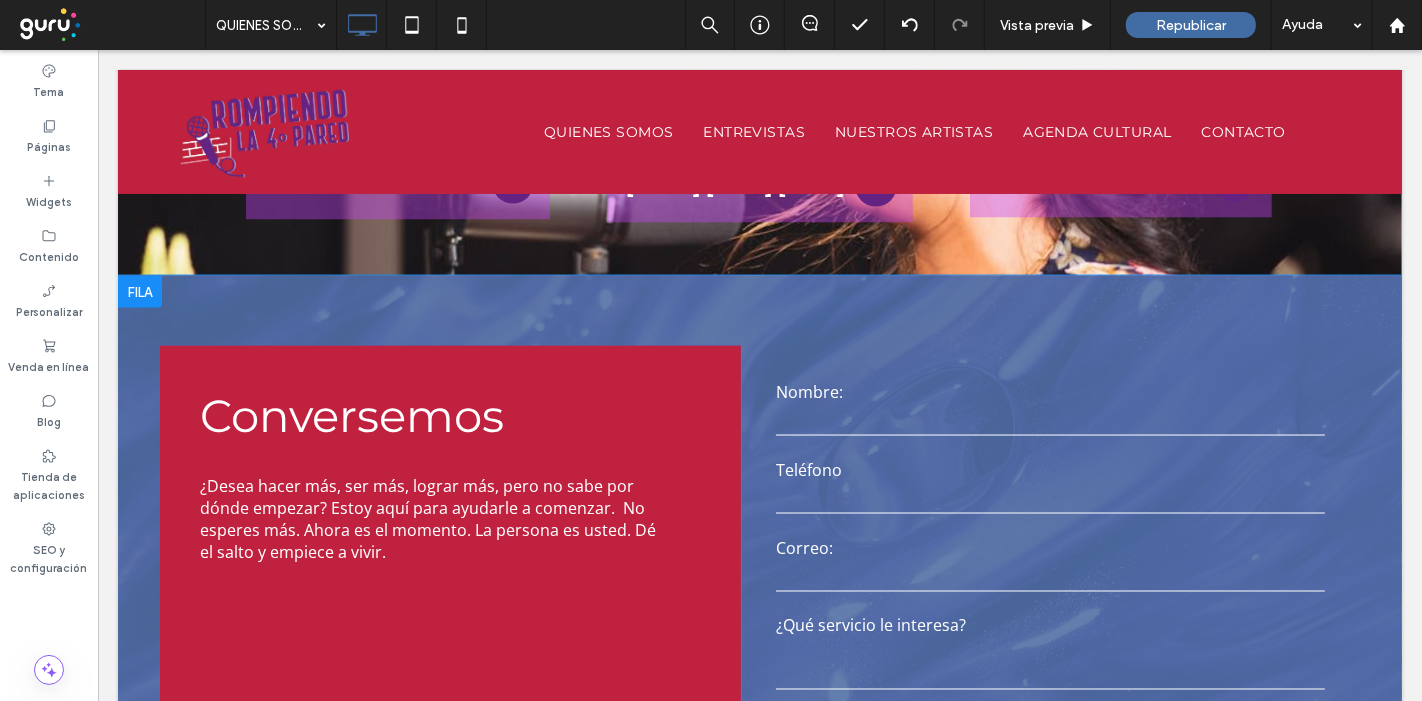 click at bounding box center (139, 292) 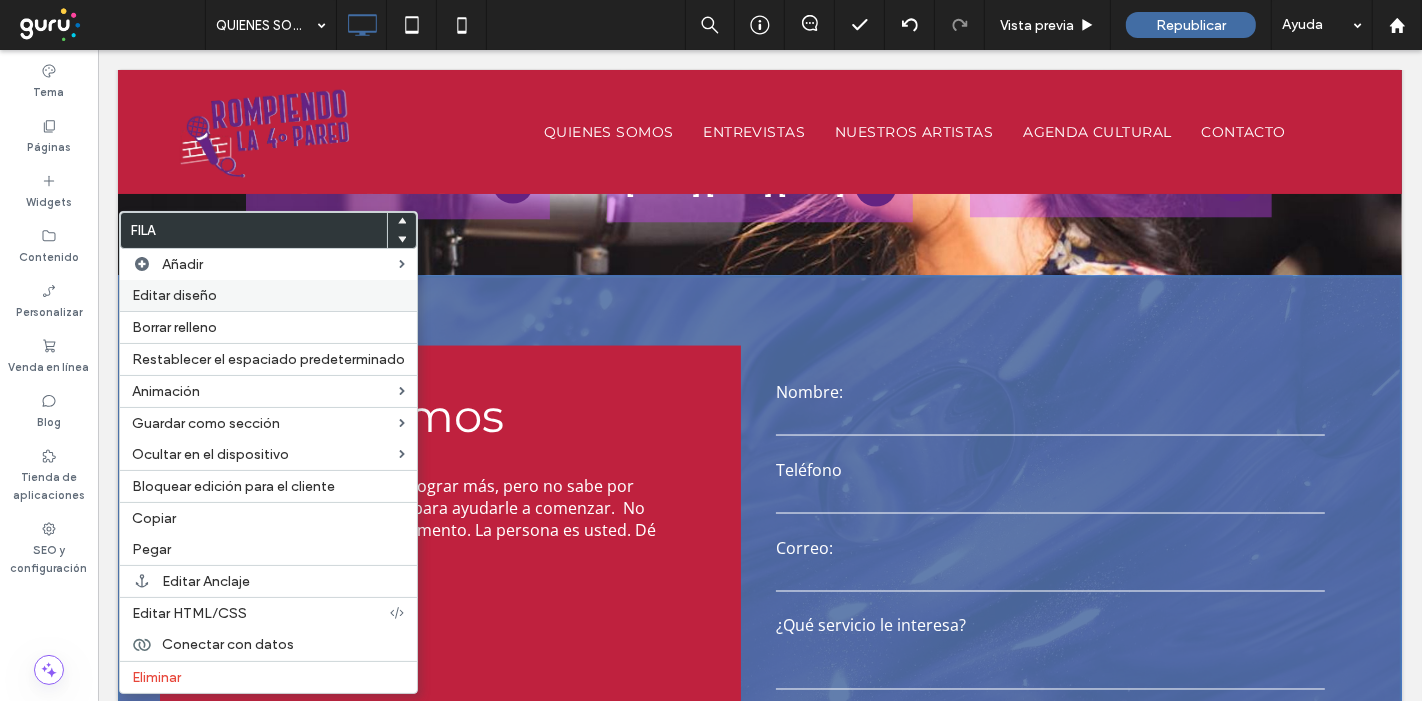click on "Editar diseño" at bounding box center (174, 295) 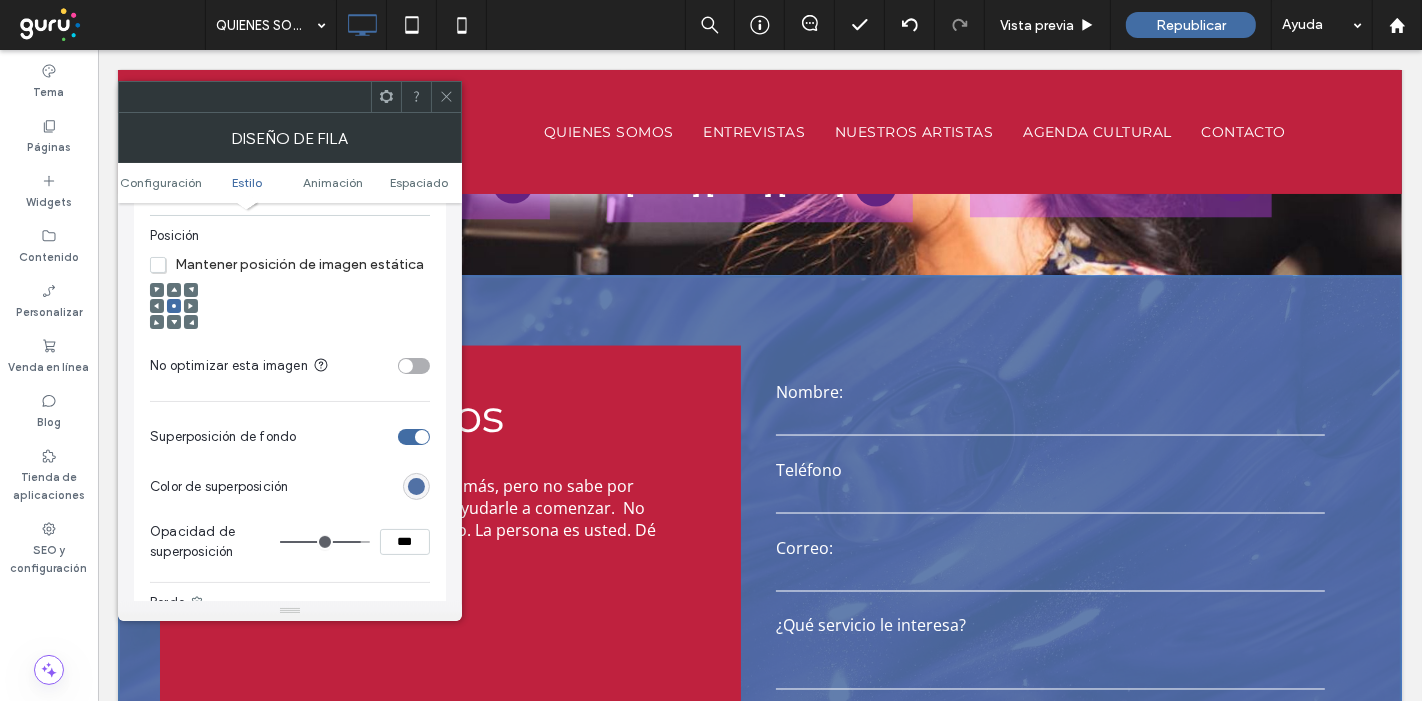 scroll, scrollTop: 888, scrollLeft: 0, axis: vertical 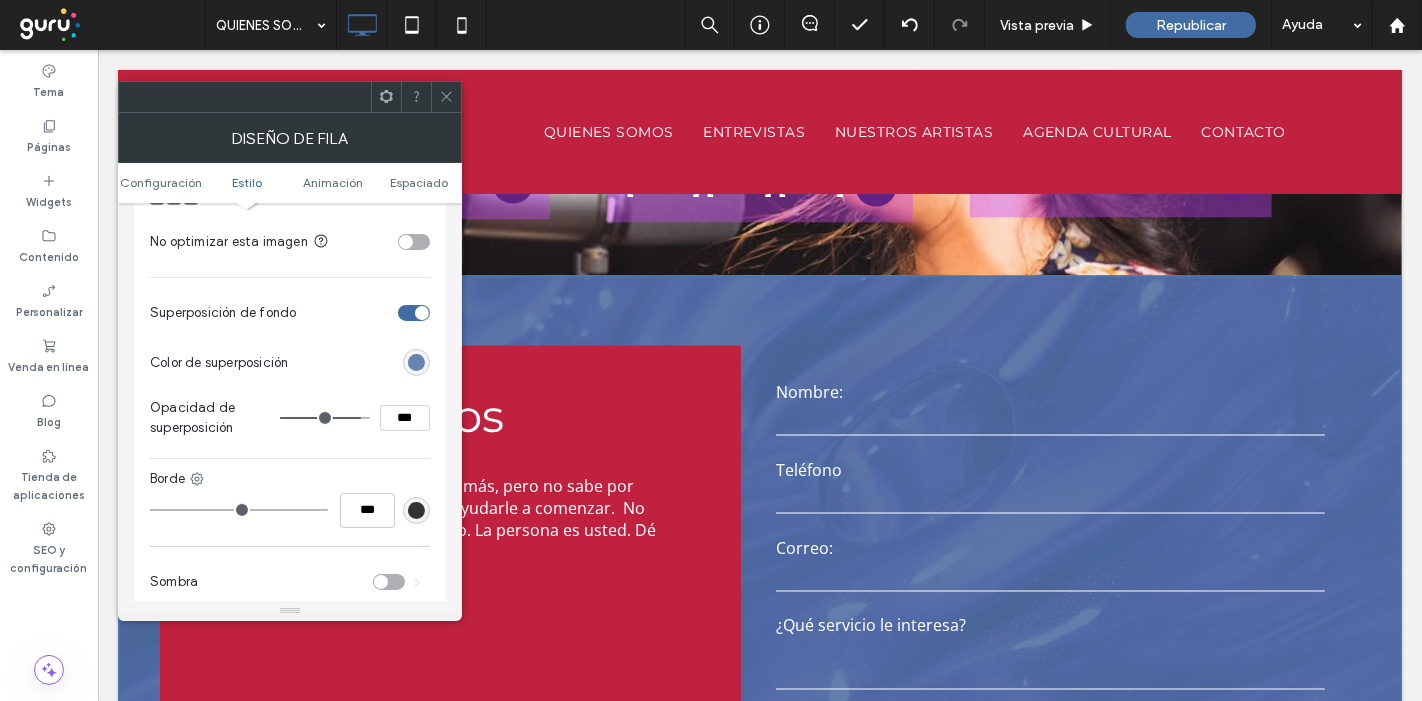 click at bounding box center (416, 362) 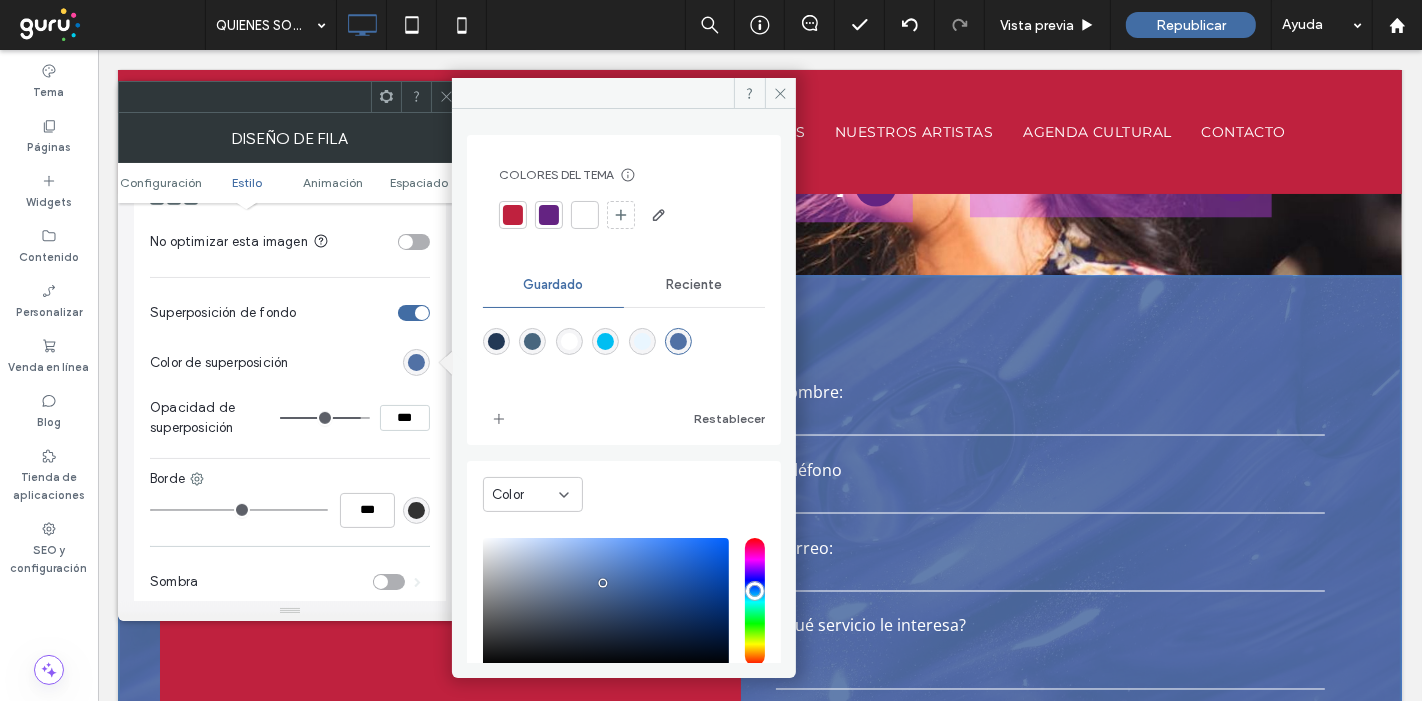 click at bounding box center [549, 215] 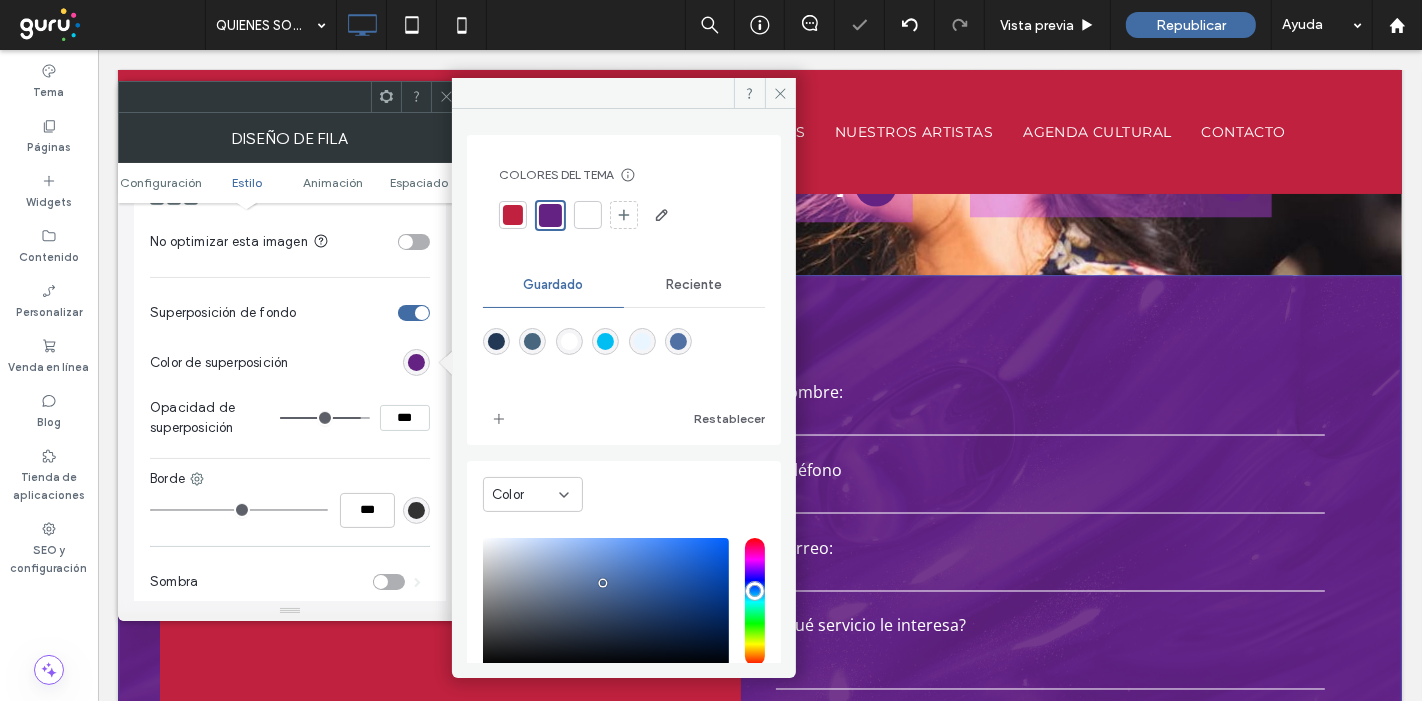click on "Color de superposición" at bounding box center (290, 363) 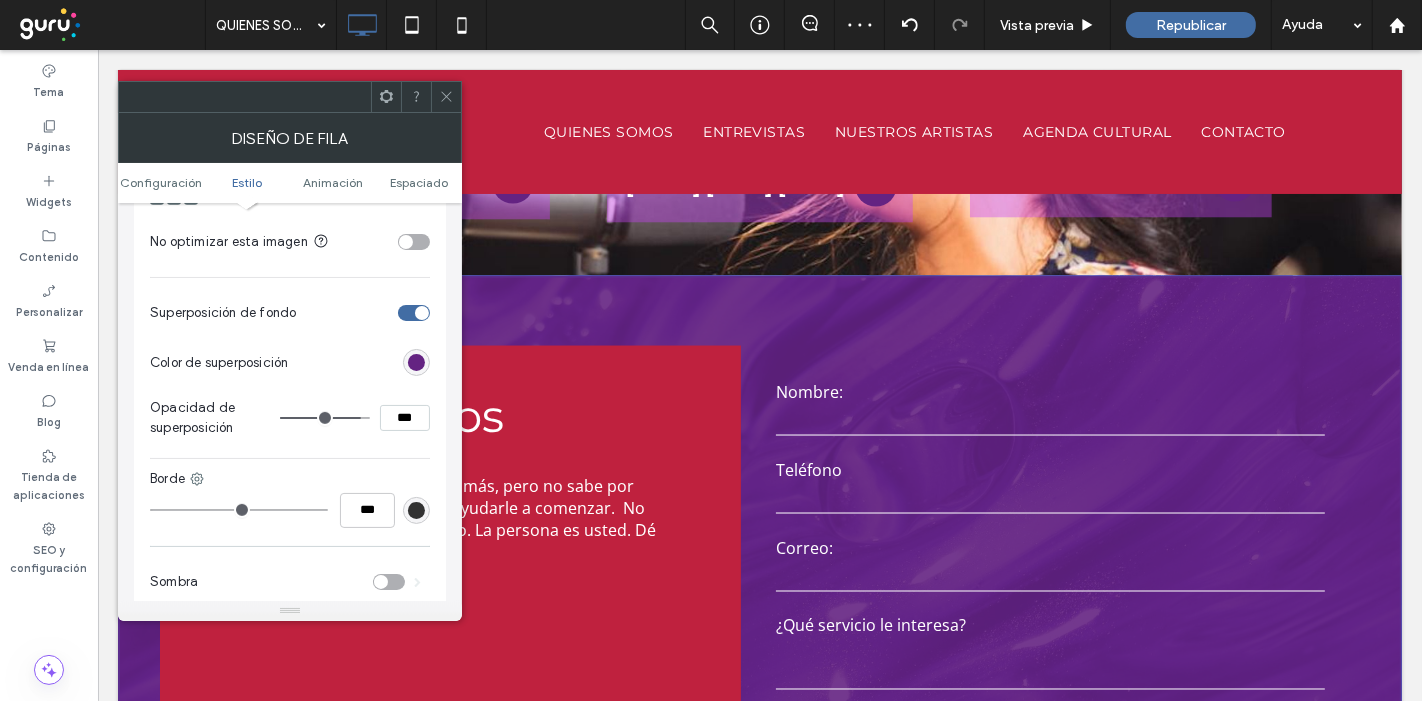 type on "**" 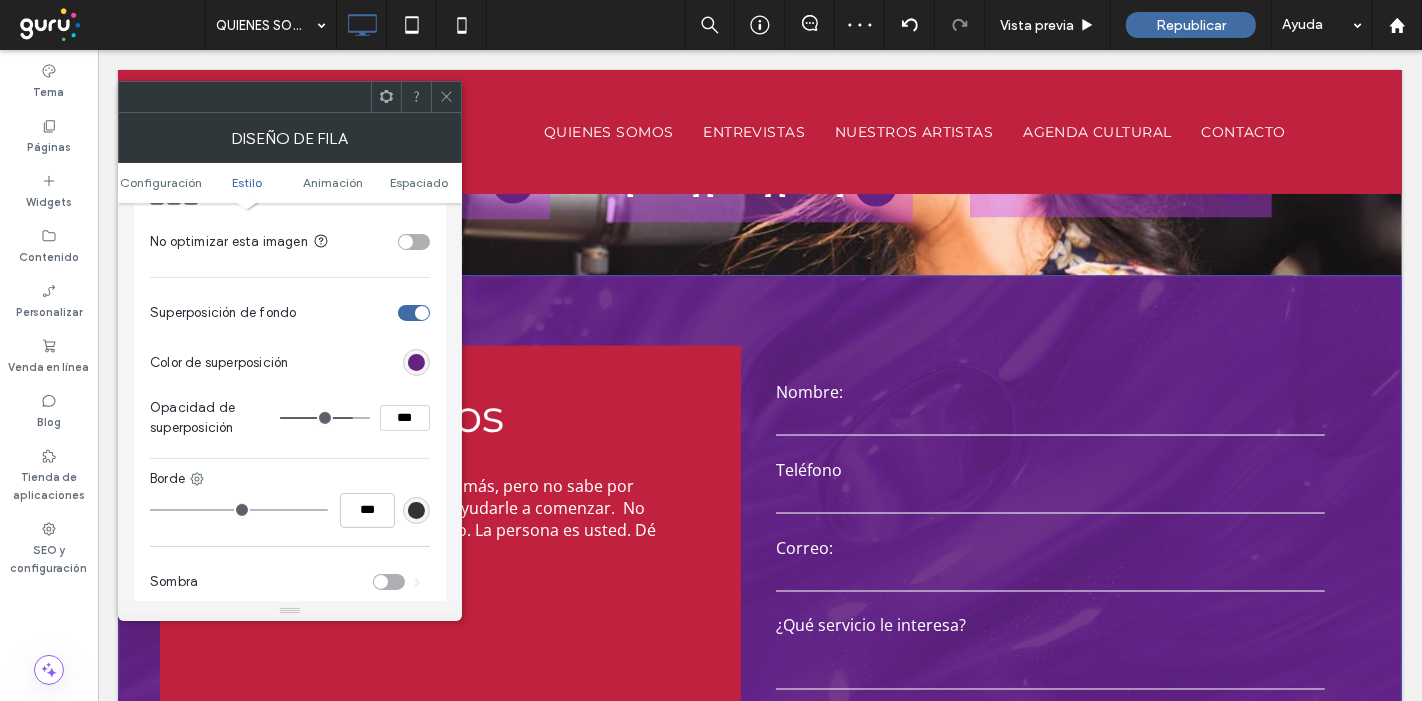type on "**" 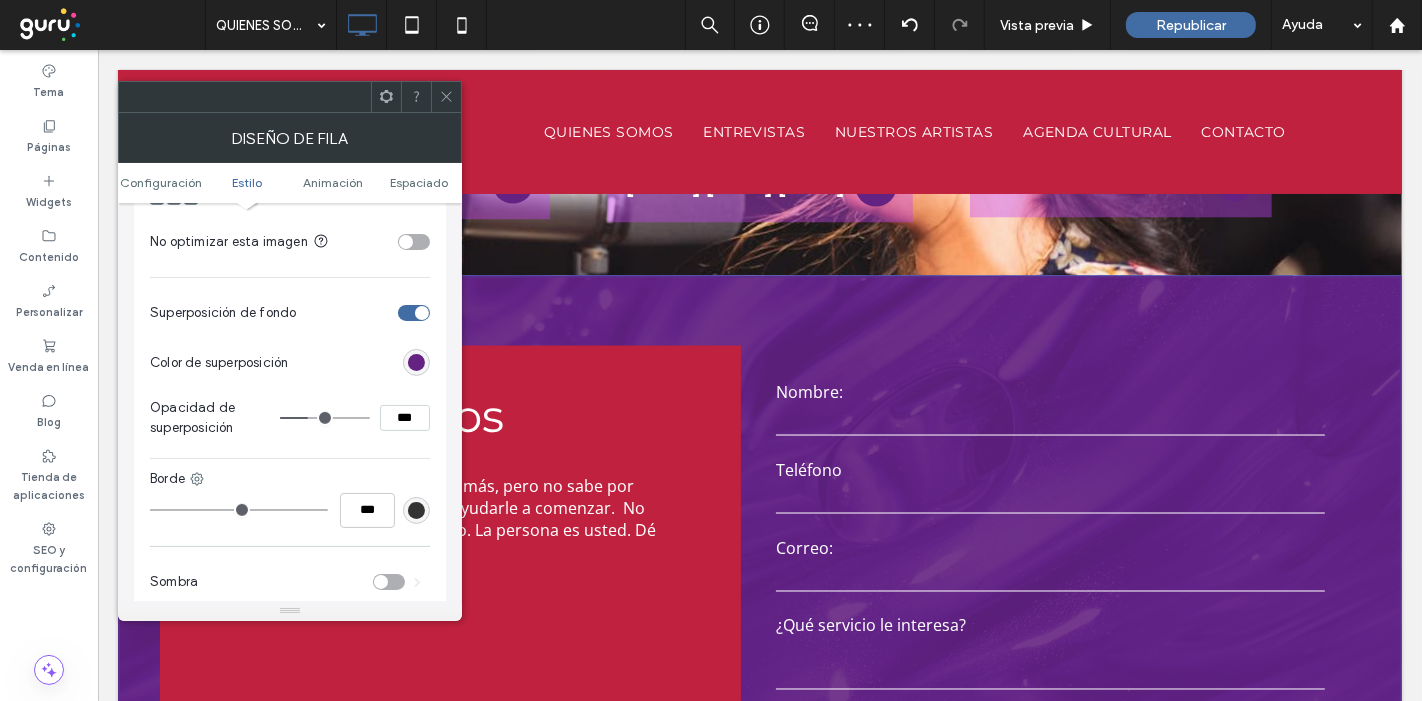 type on "**" 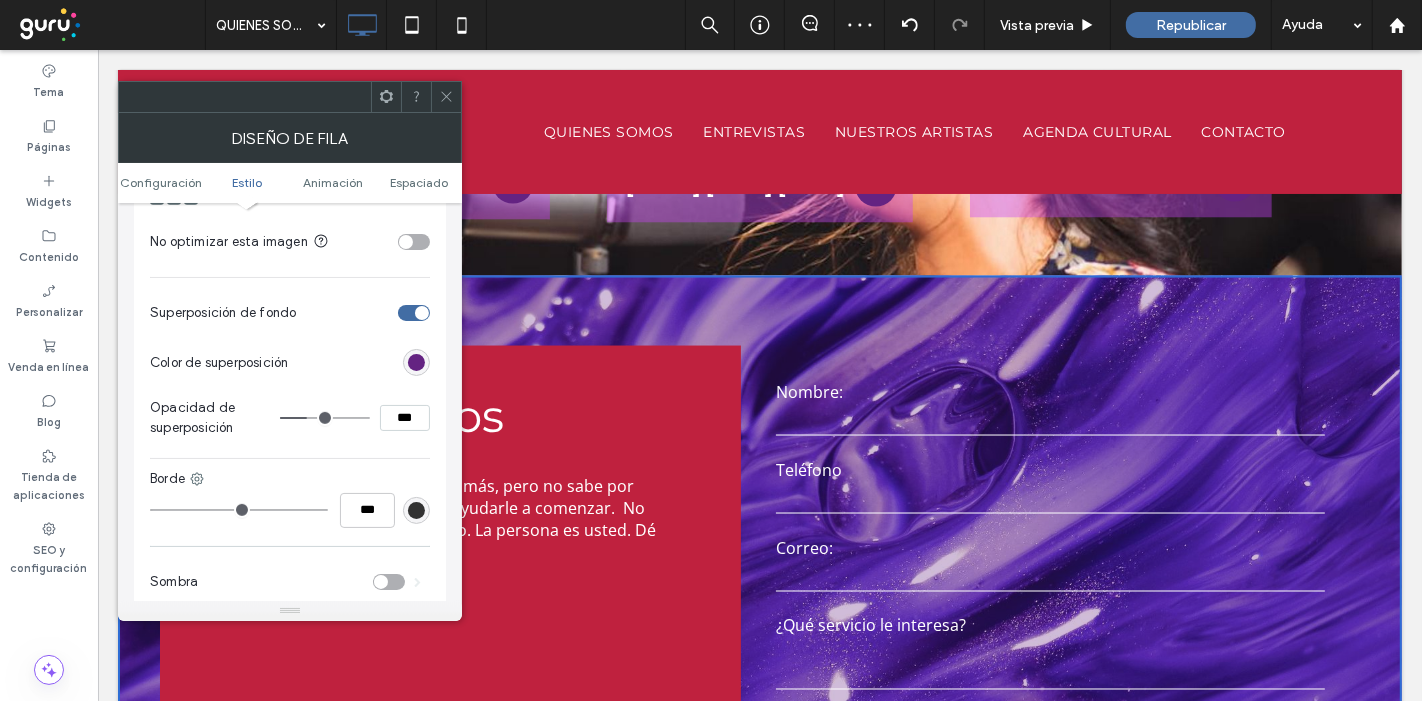 type on "**" 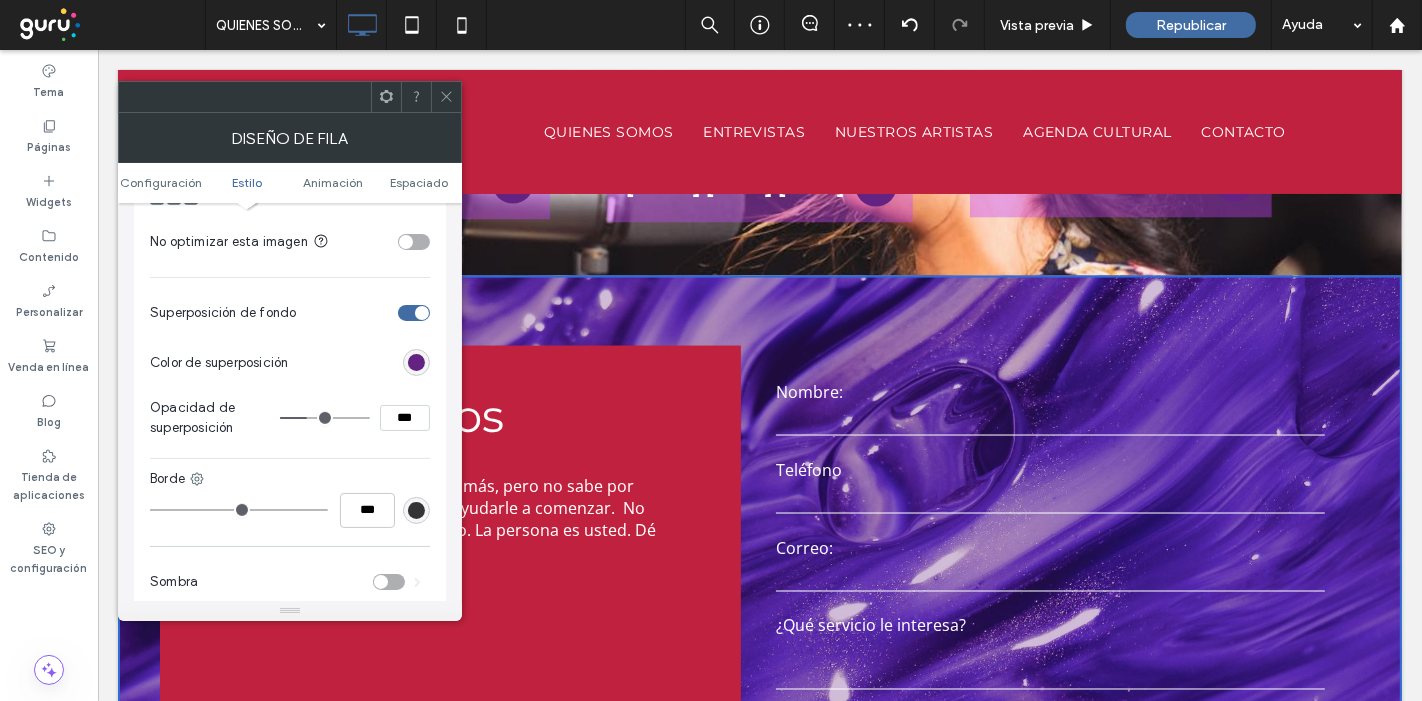 type on "***" 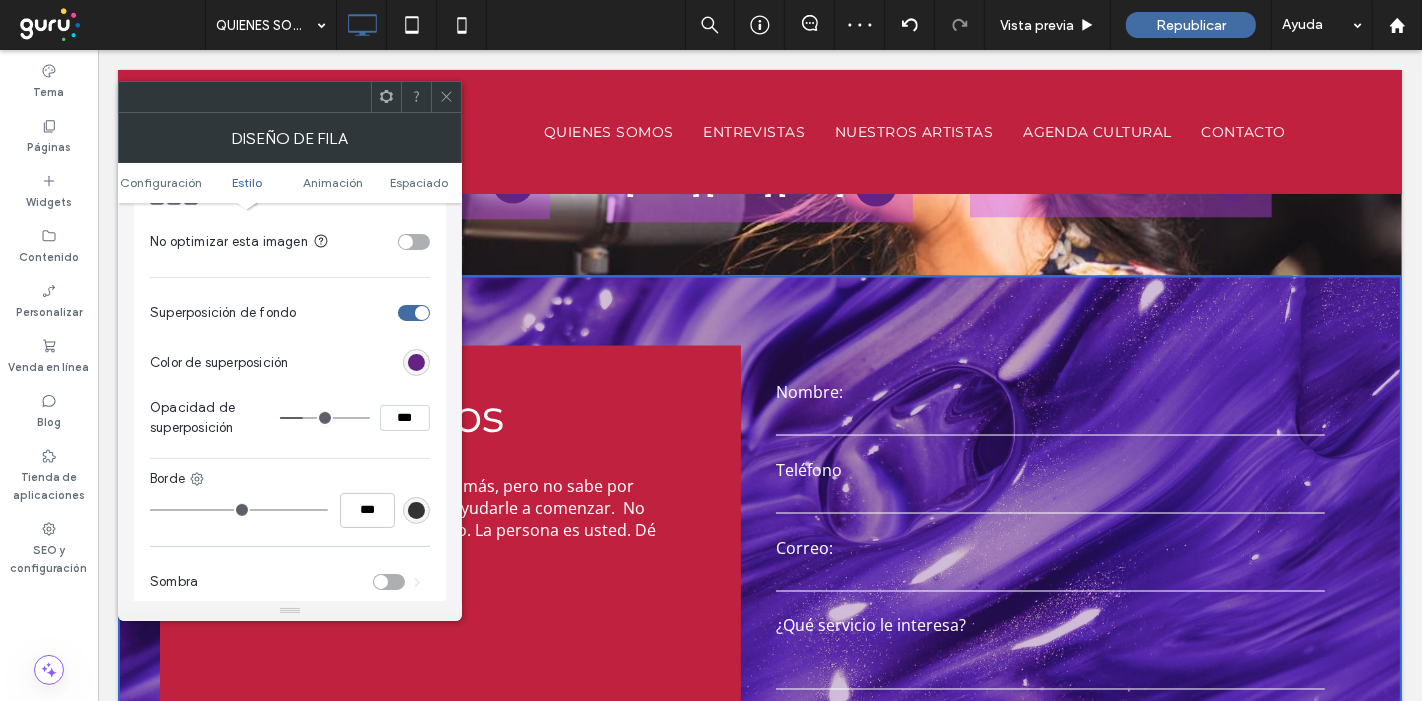 type on "**" 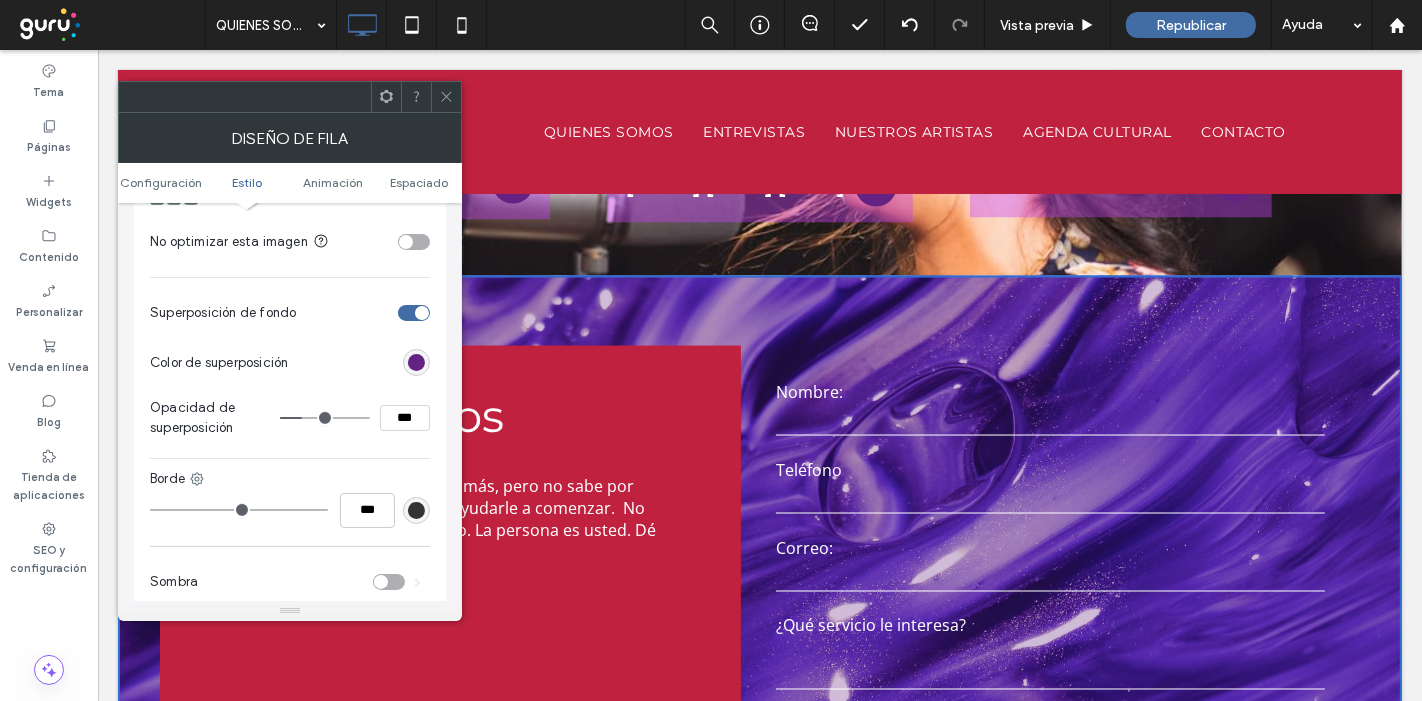type on "**" 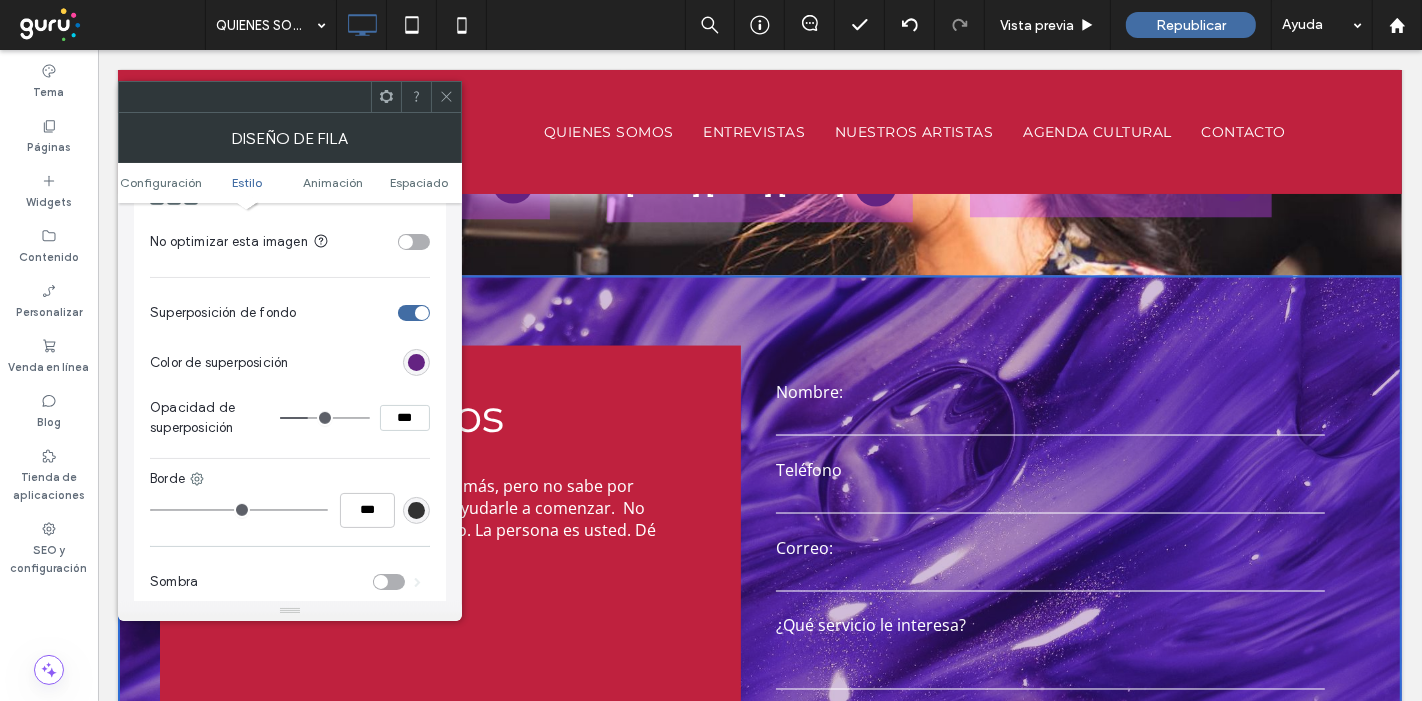 click at bounding box center (325, 418) 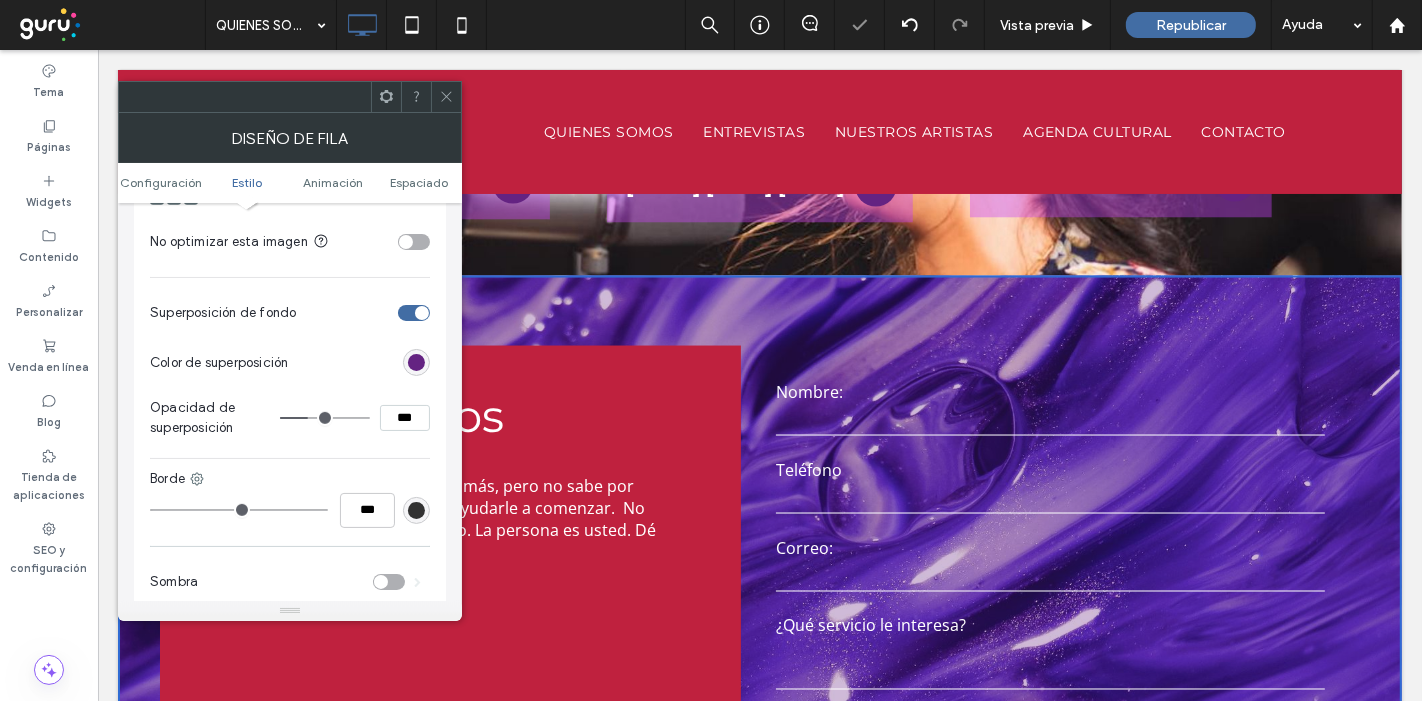 type on "**" 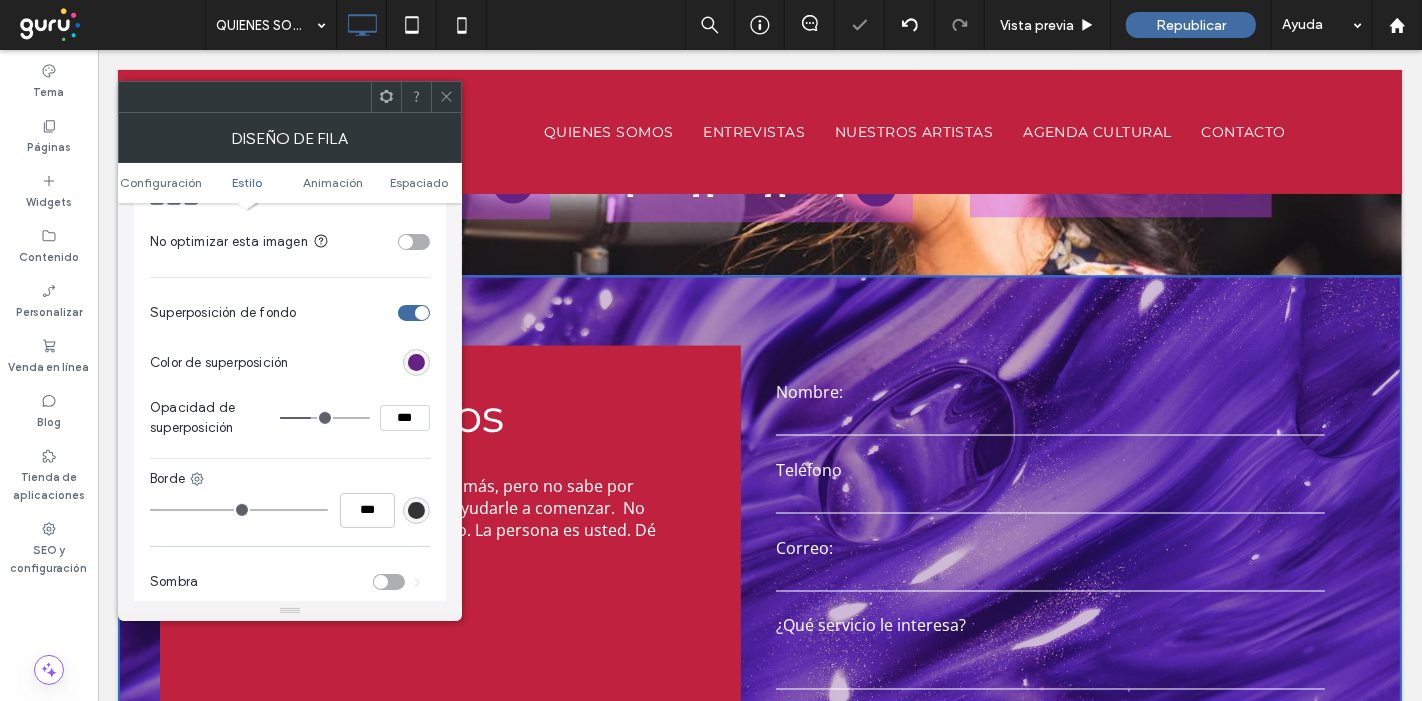 type on "**" 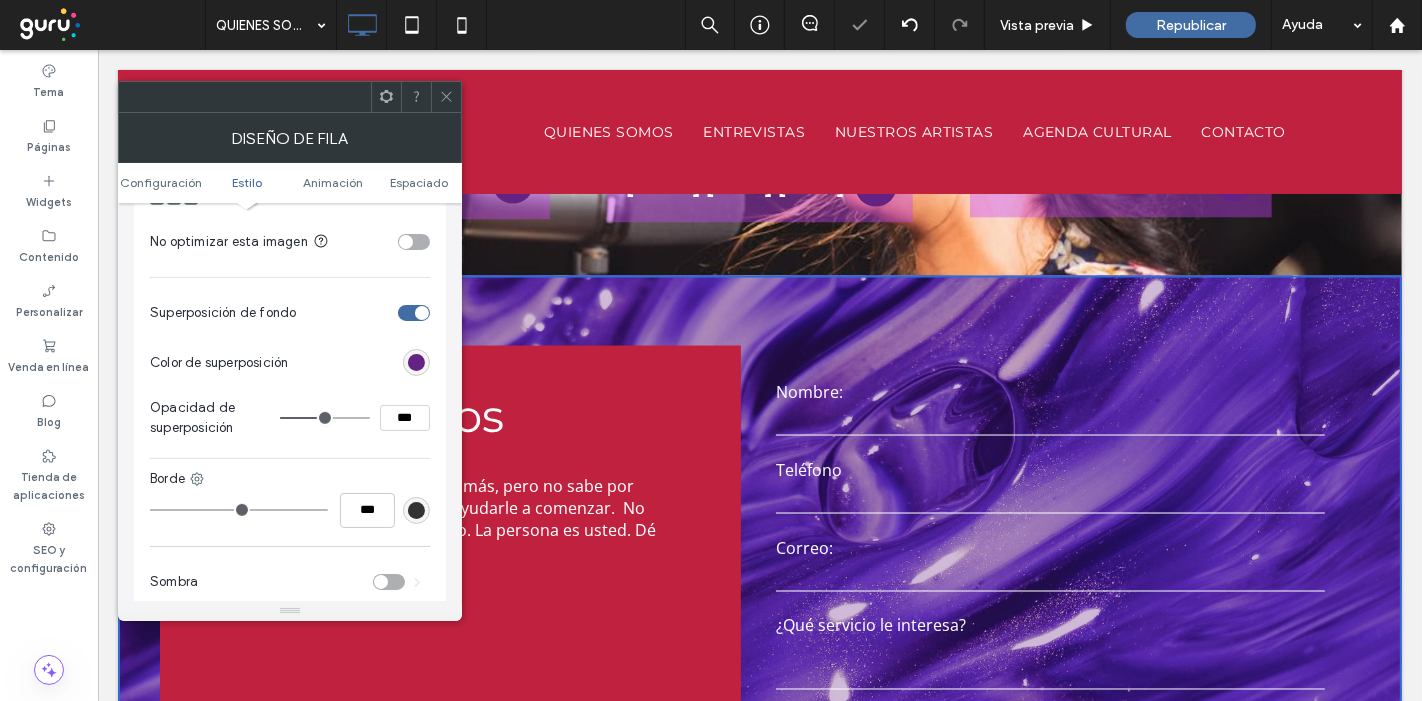 type on "**" 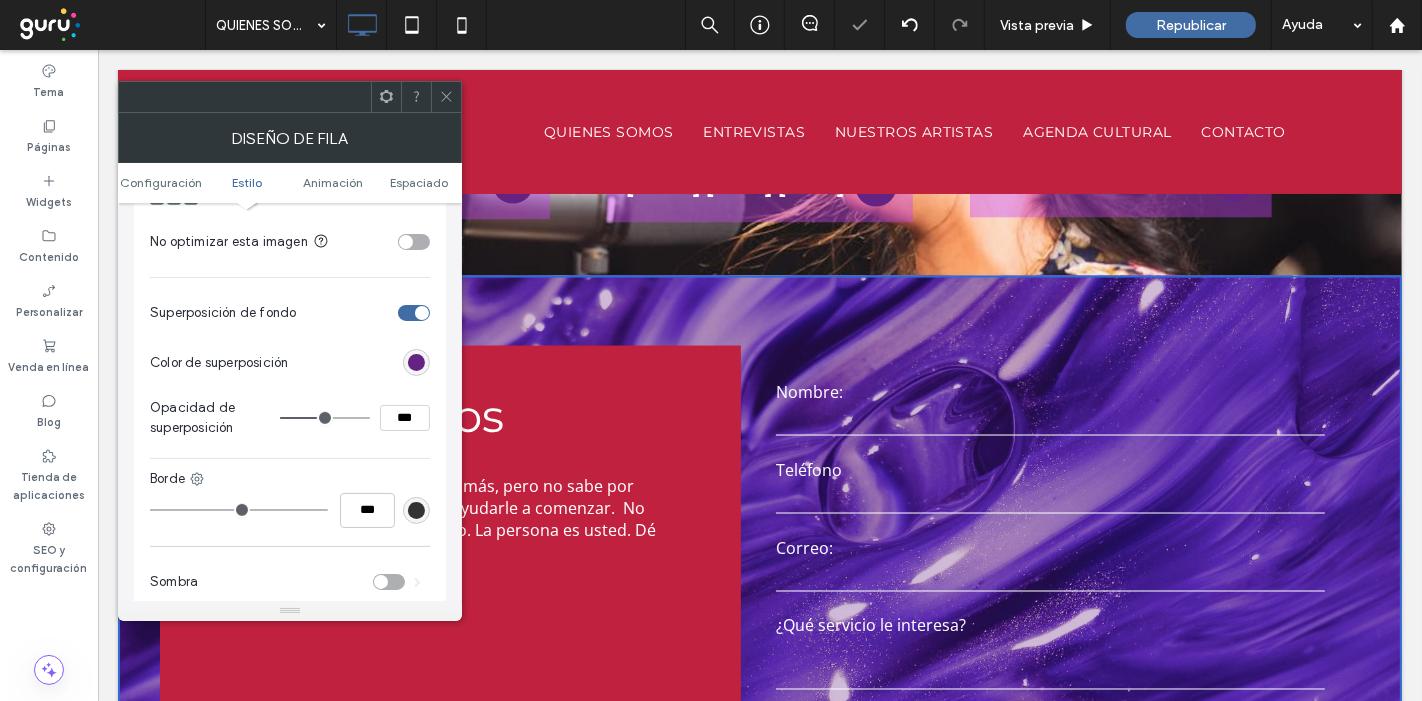 click at bounding box center (325, 418) 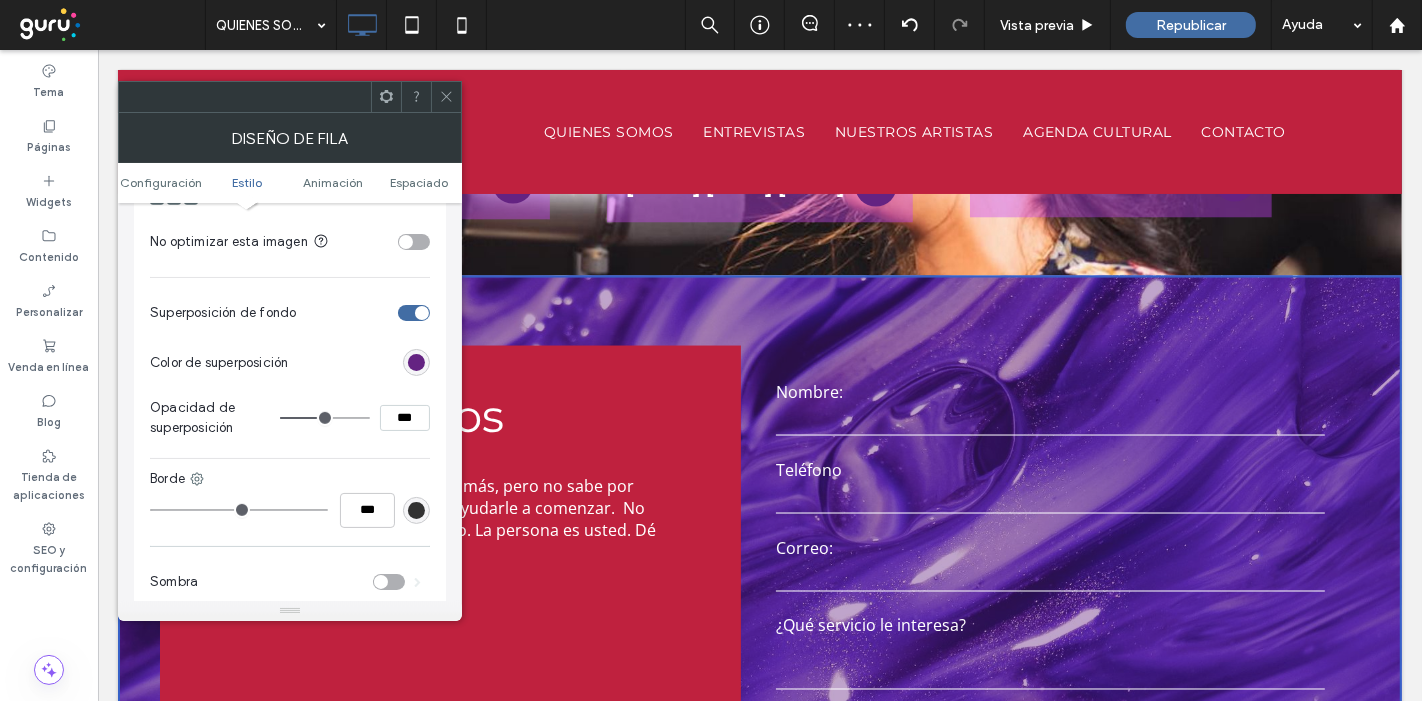 click at bounding box center (325, 418) 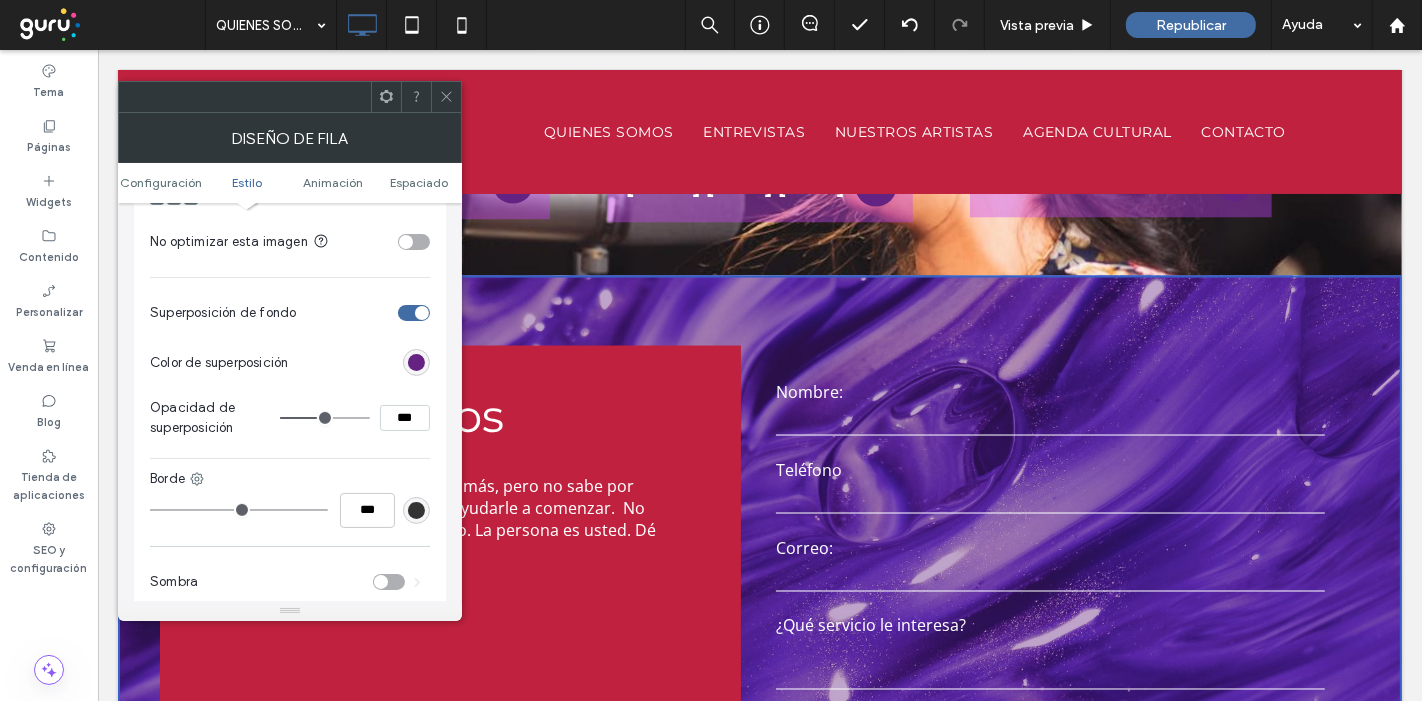 click 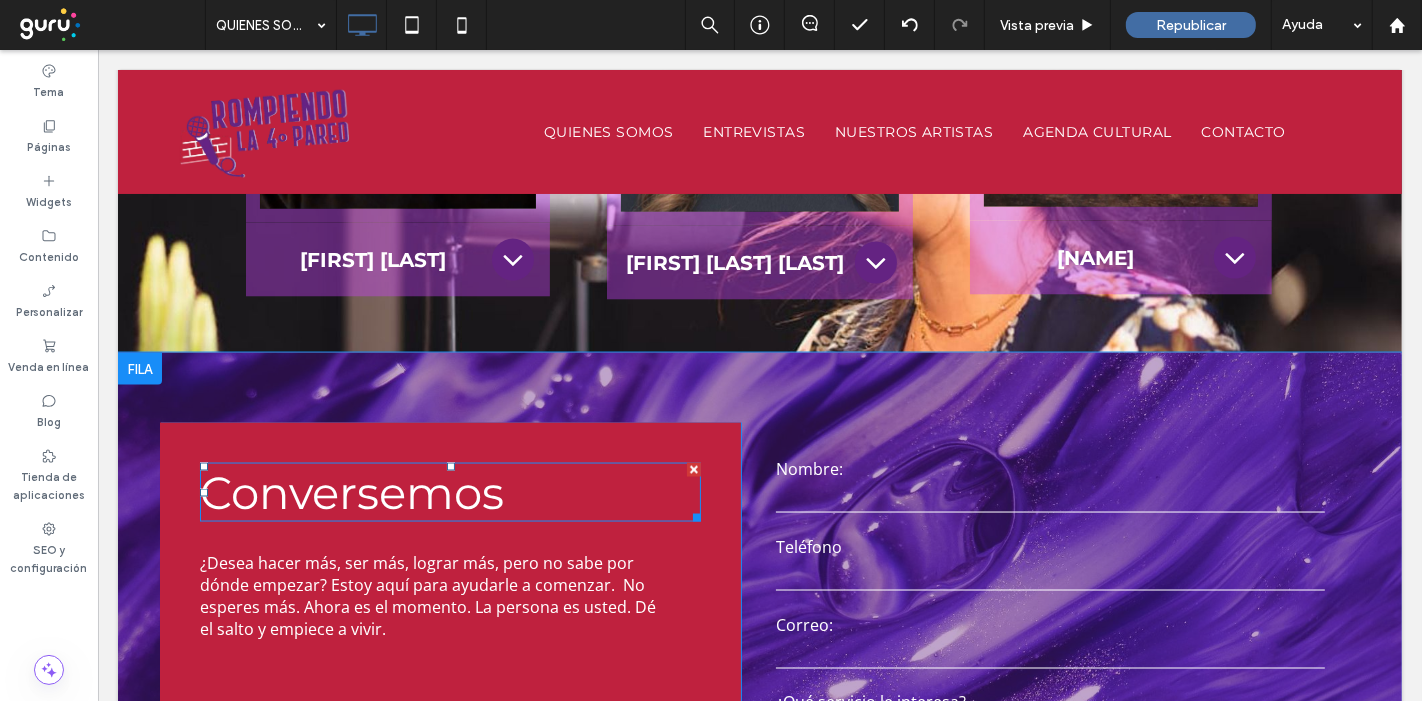 scroll, scrollTop: 2555, scrollLeft: 0, axis: vertical 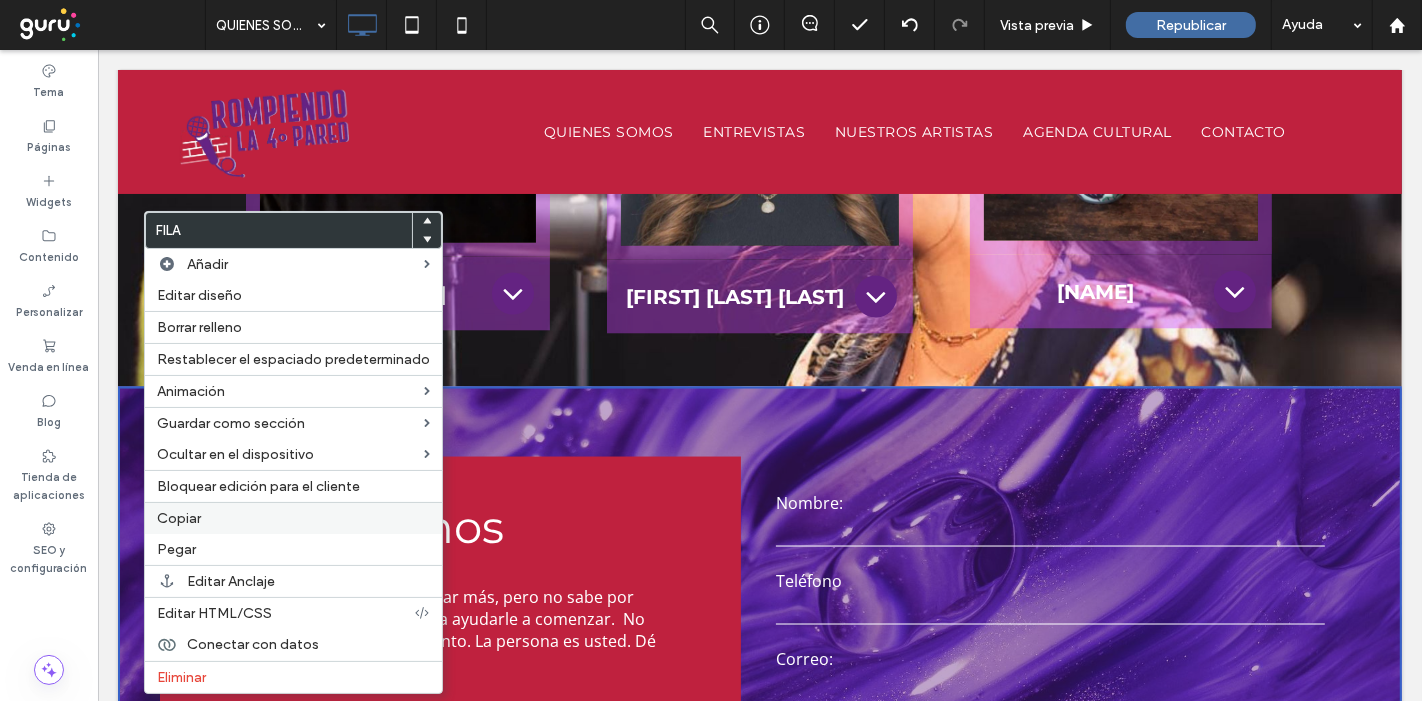 click on "Copiar" at bounding box center [179, 518] 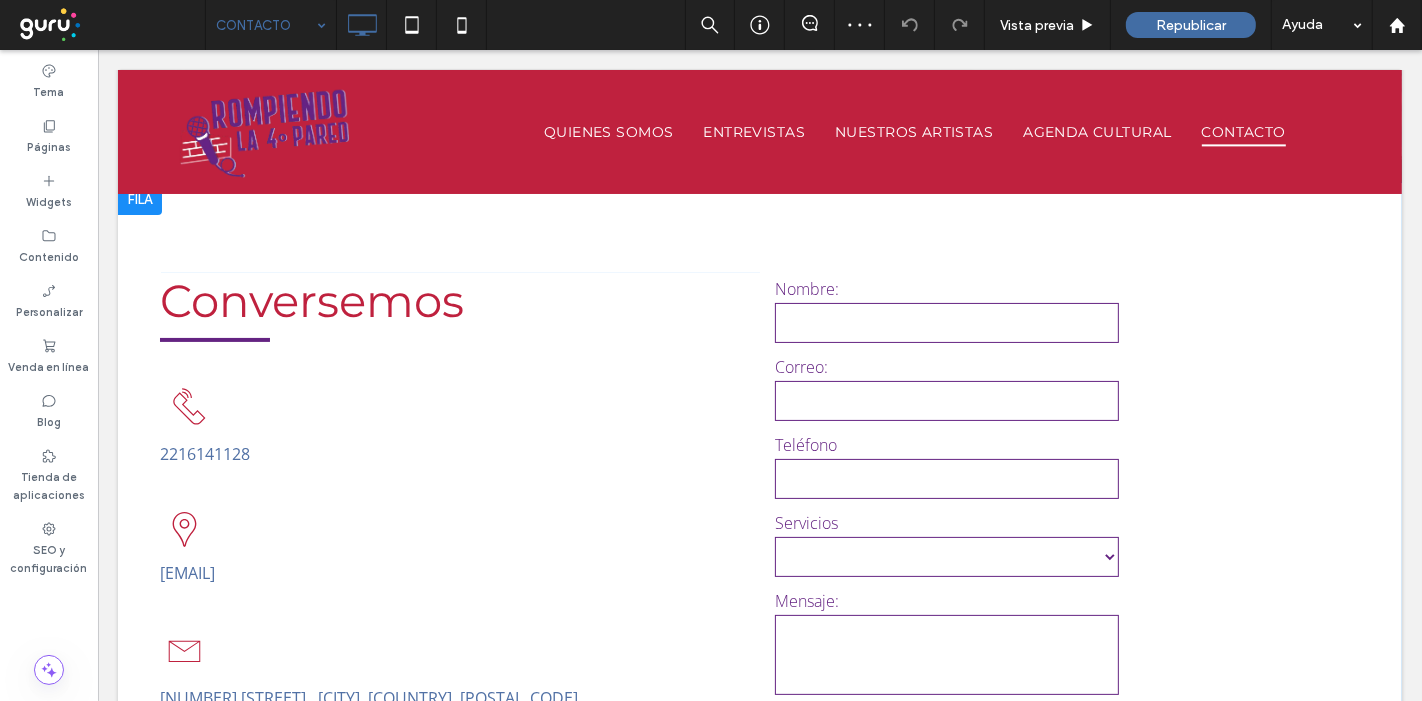 scroll, scrollTop: 0, scrollLeft: 0, axis: both 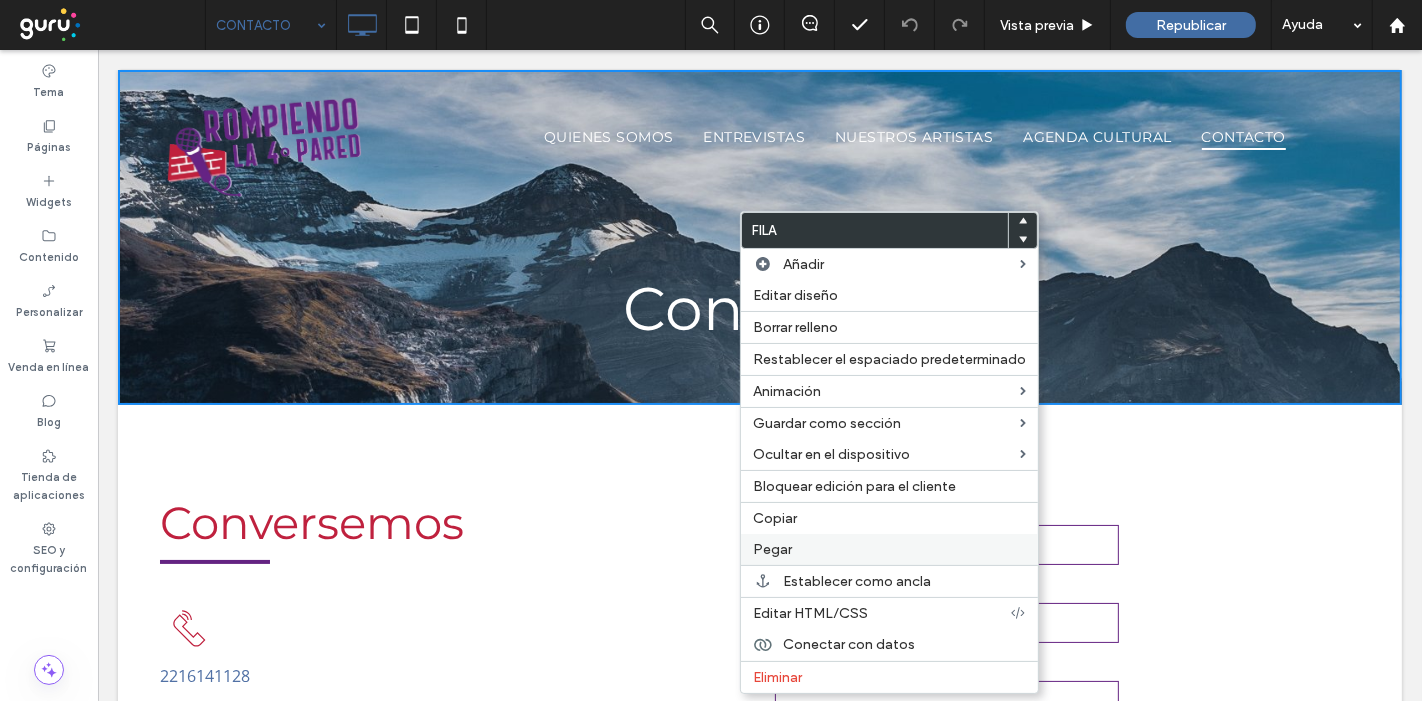 click on "Pegar" at bounding box center (772, 549) 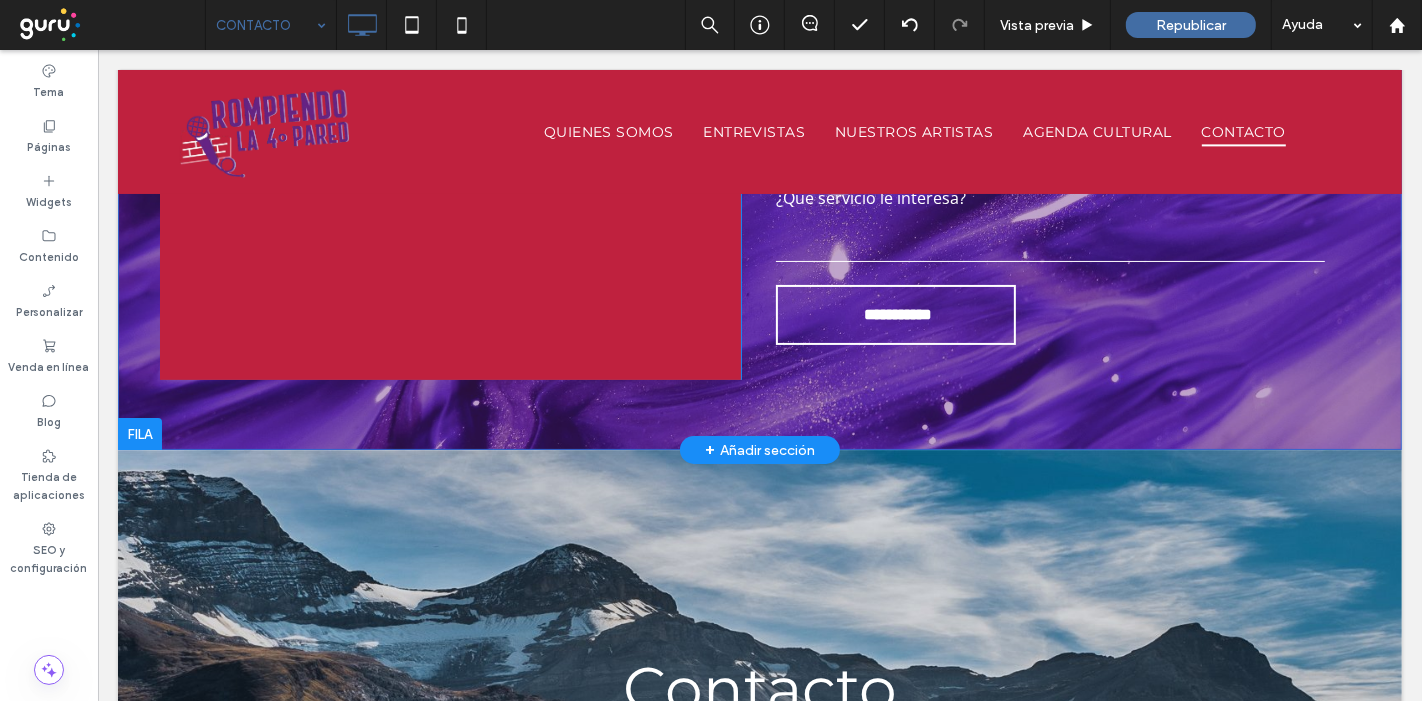 scroll, scrollTop: 0, scrollLeft: 0, axis: both 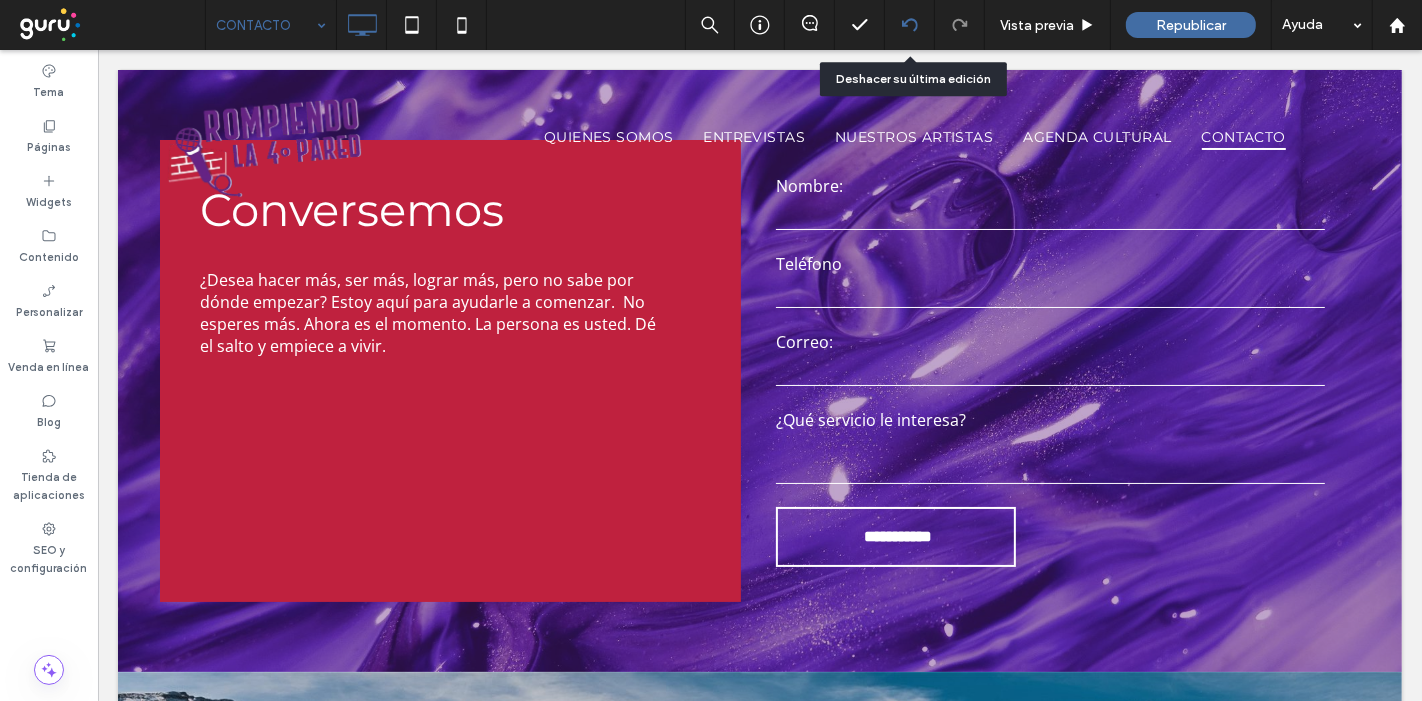 click 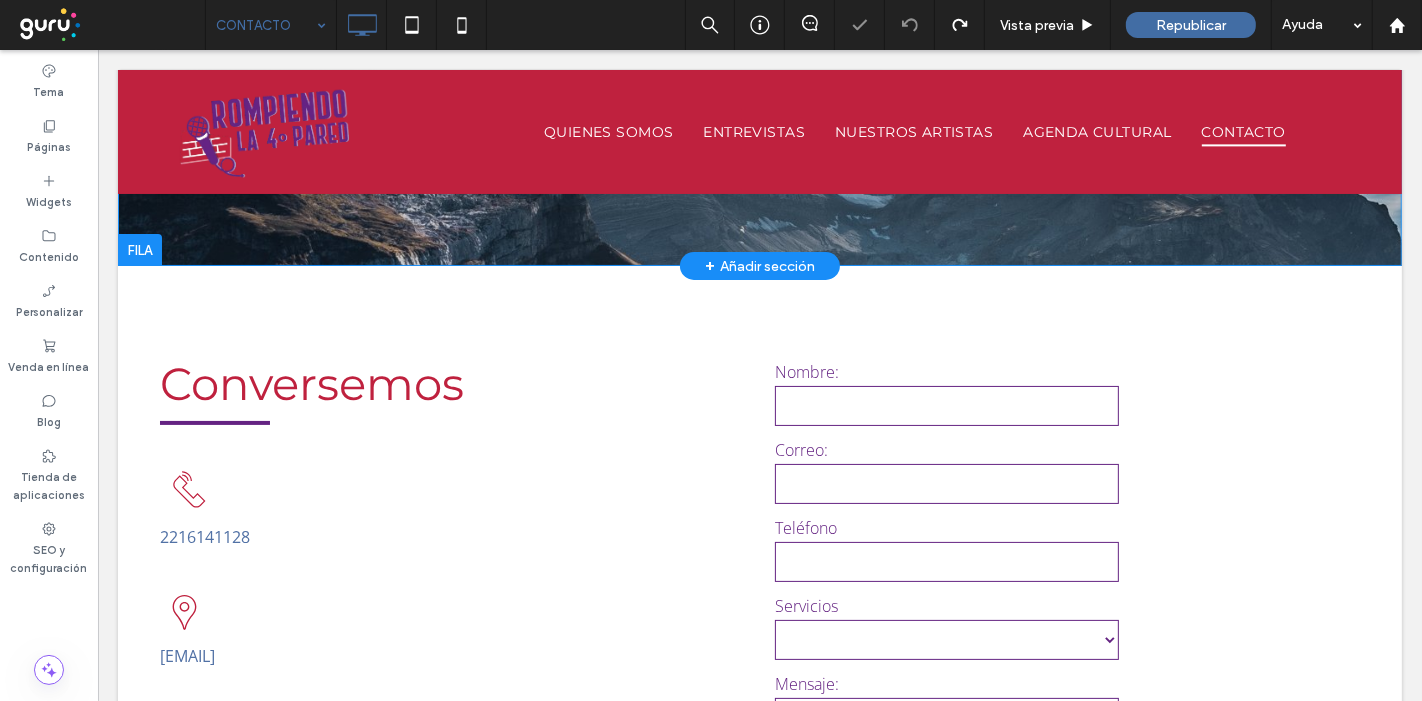 scroll, scrollTop: 111, scrollLeft: 0, axis: vertical 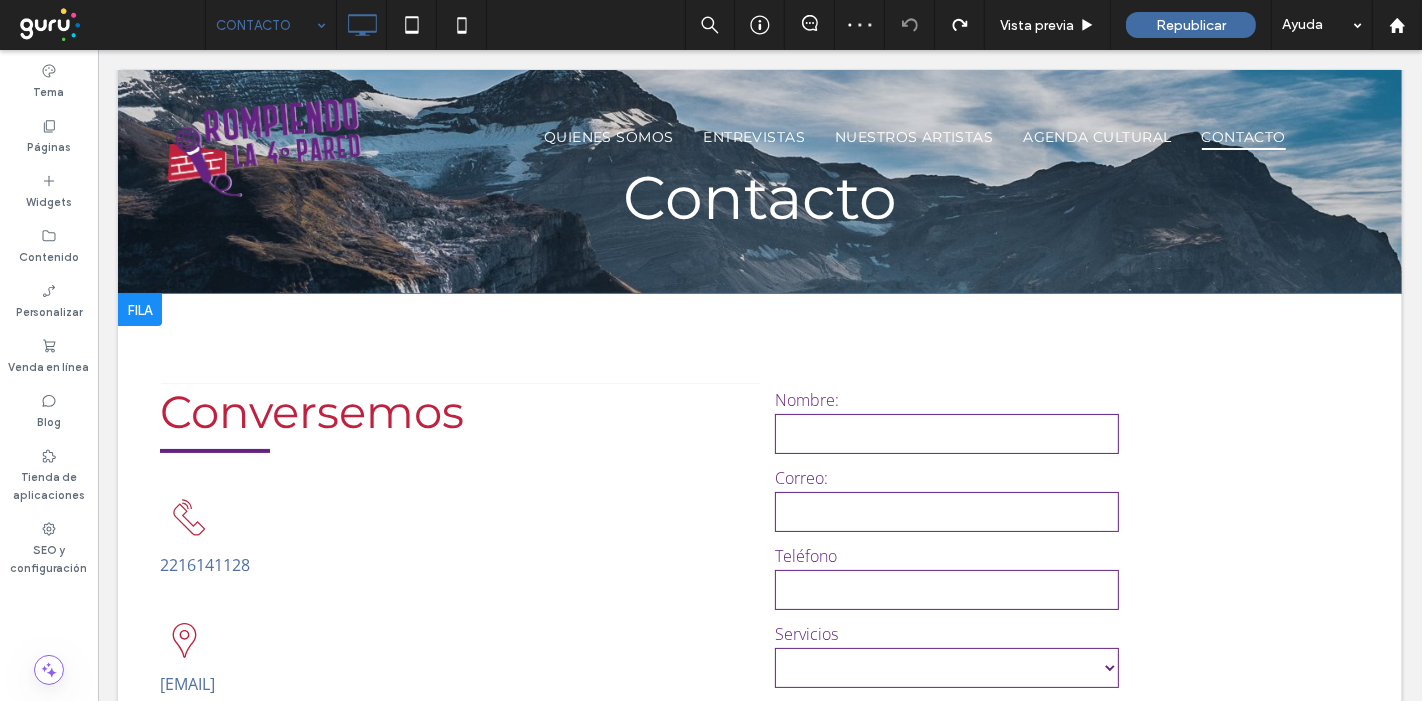 click at bounding box center [139, 310] 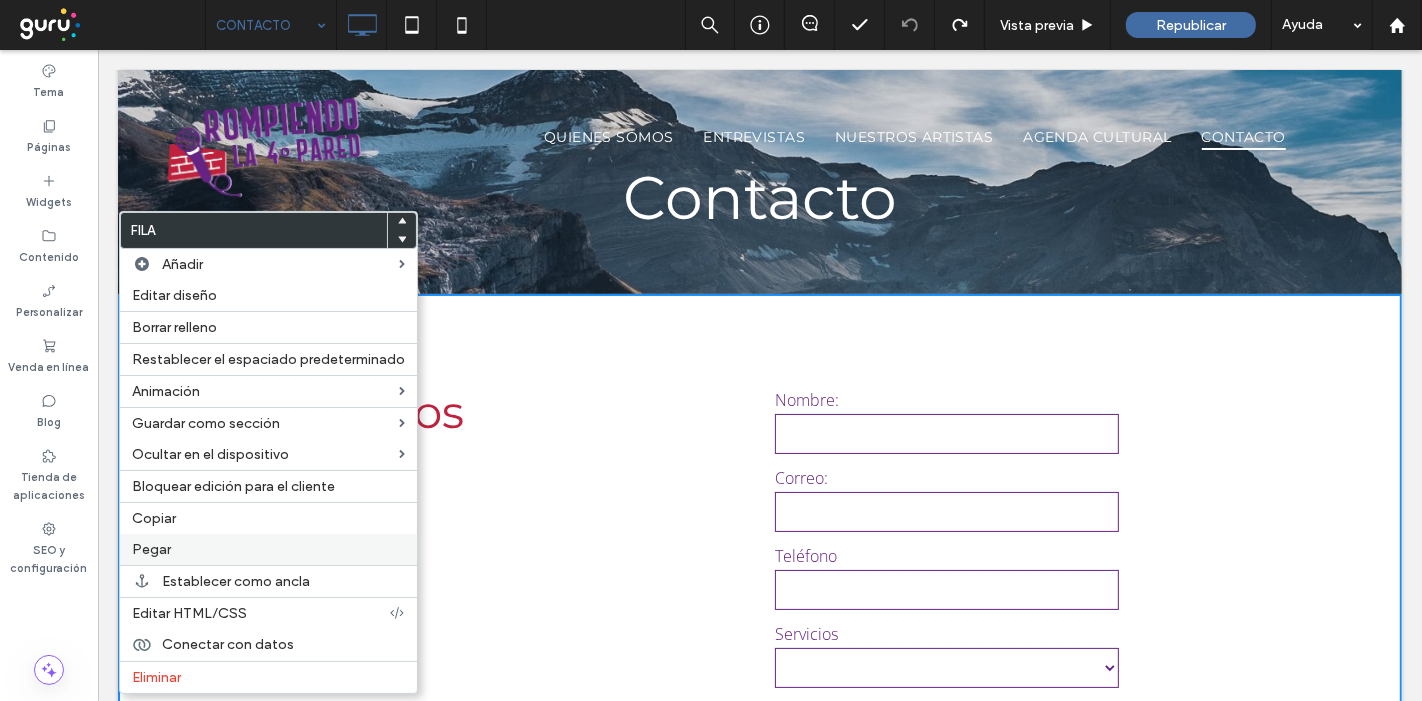 click on "Pegar" at bounding box center [151, 549] 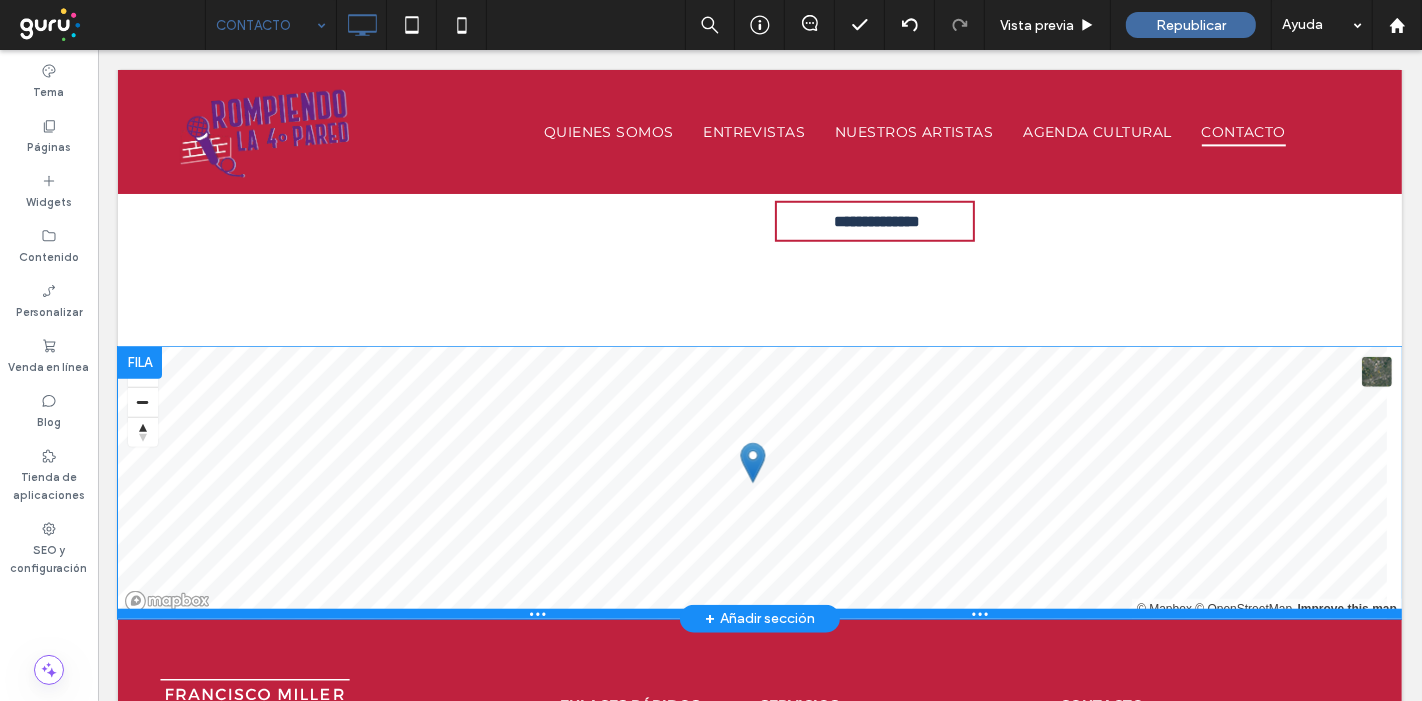 scroll, scrollTop: 1555, scrollLeft: 0, axis: vertical 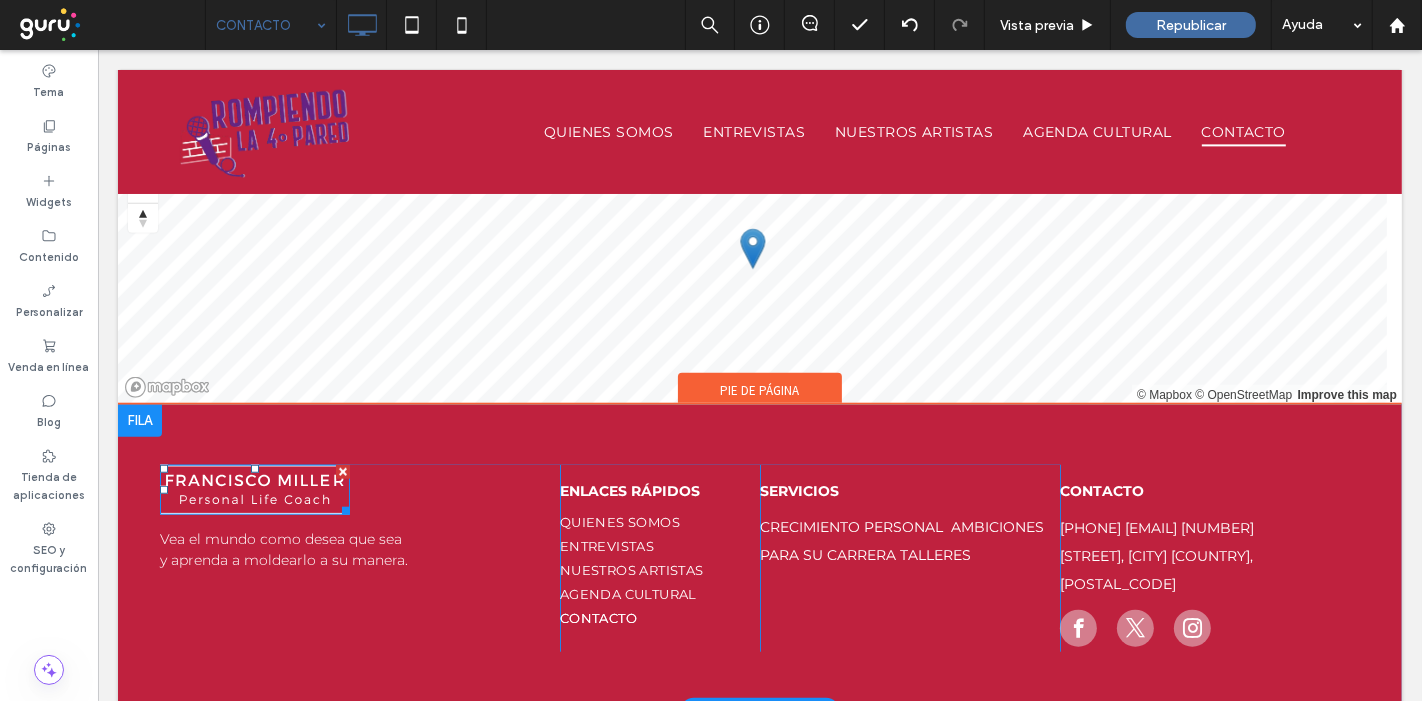 click at bounding box center [254, 490] 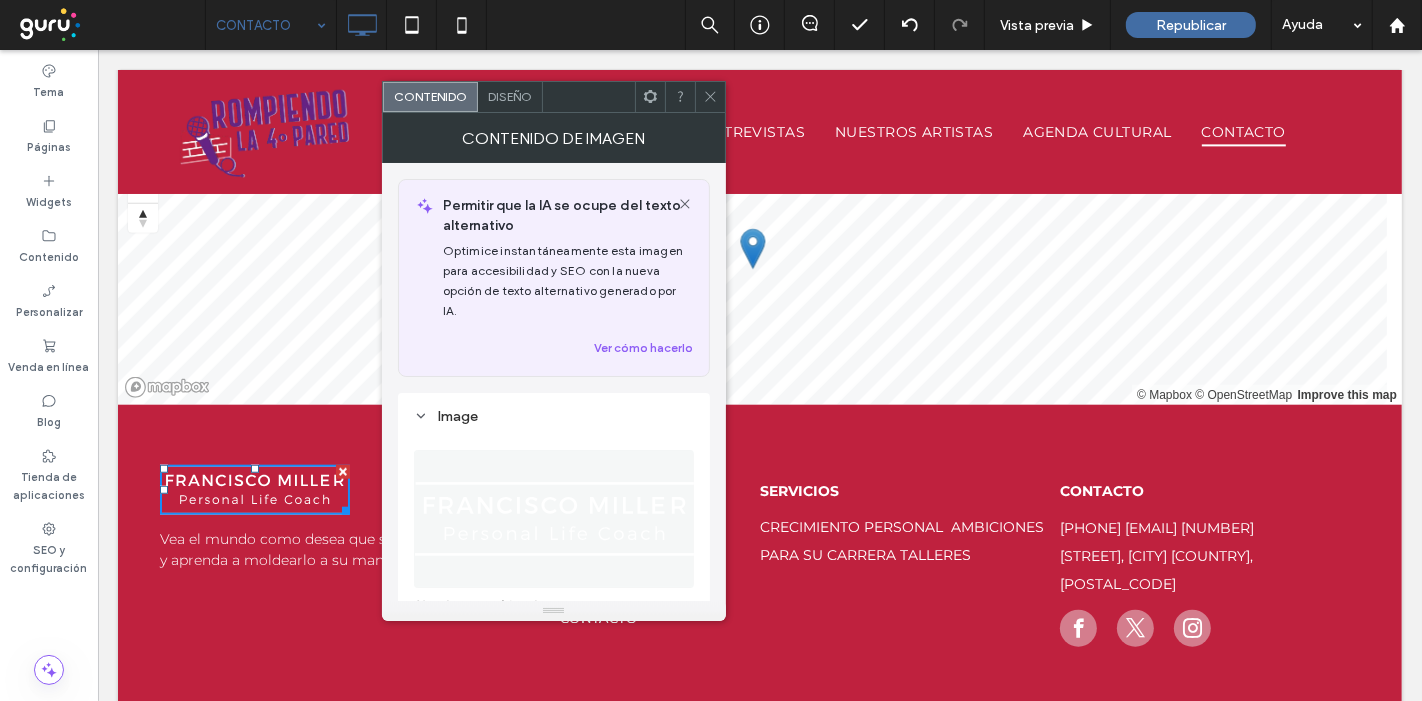 click on "Diseño" at bounding box center (510, 96) 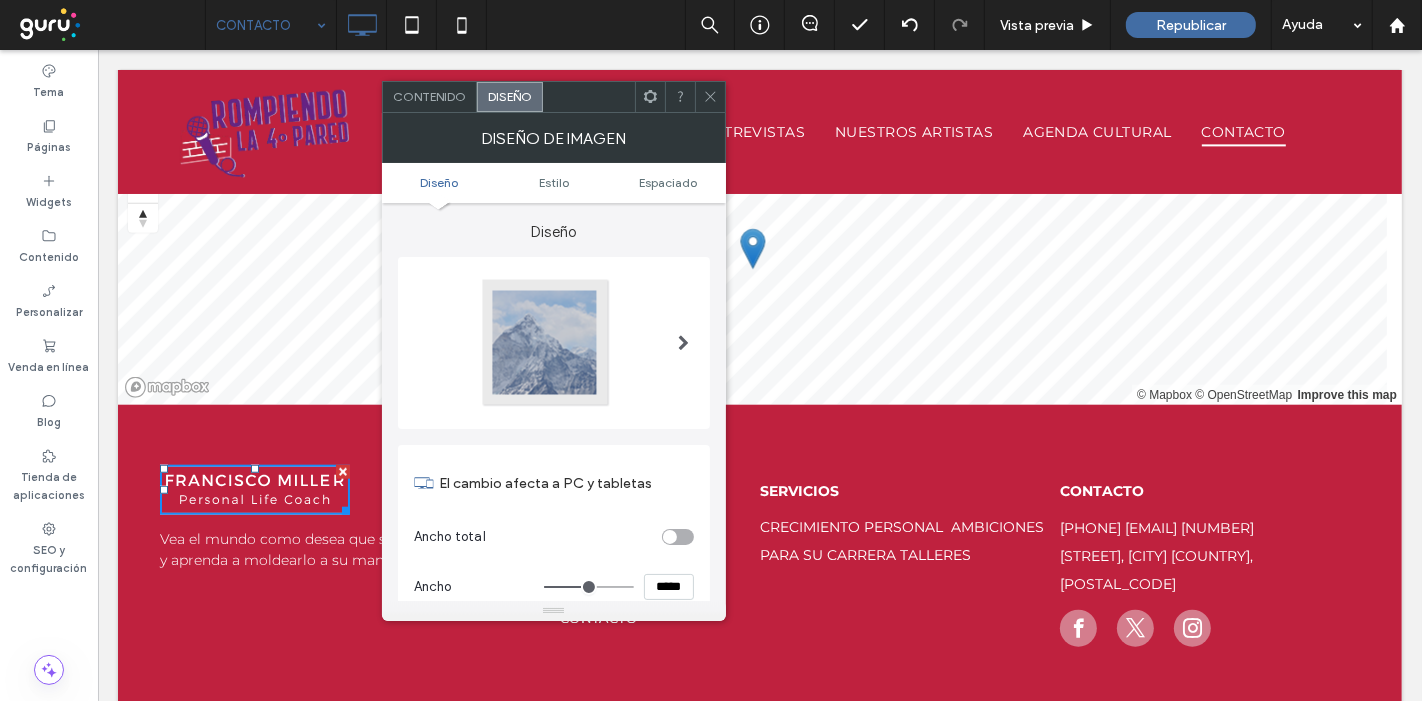 click on "Contenido" at bounding box center [430, 97] 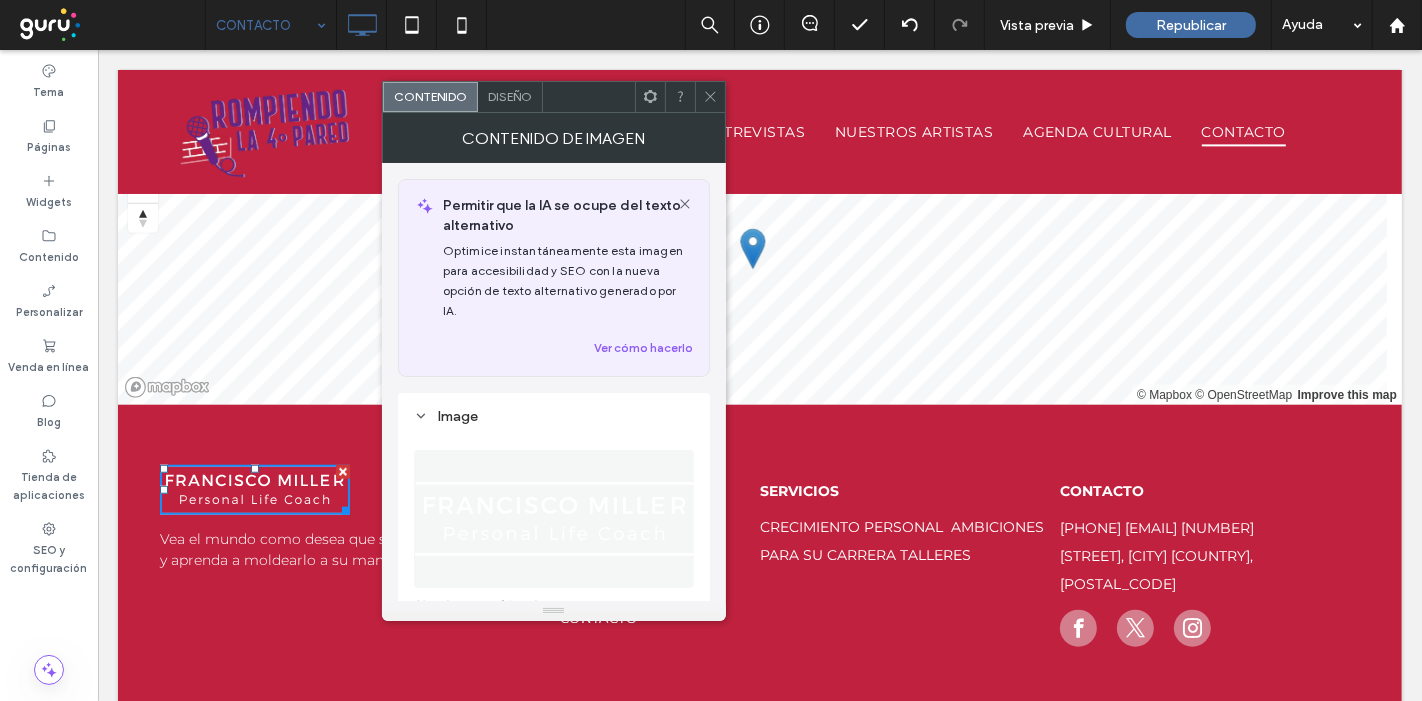 click at bounding box center (555, 519) 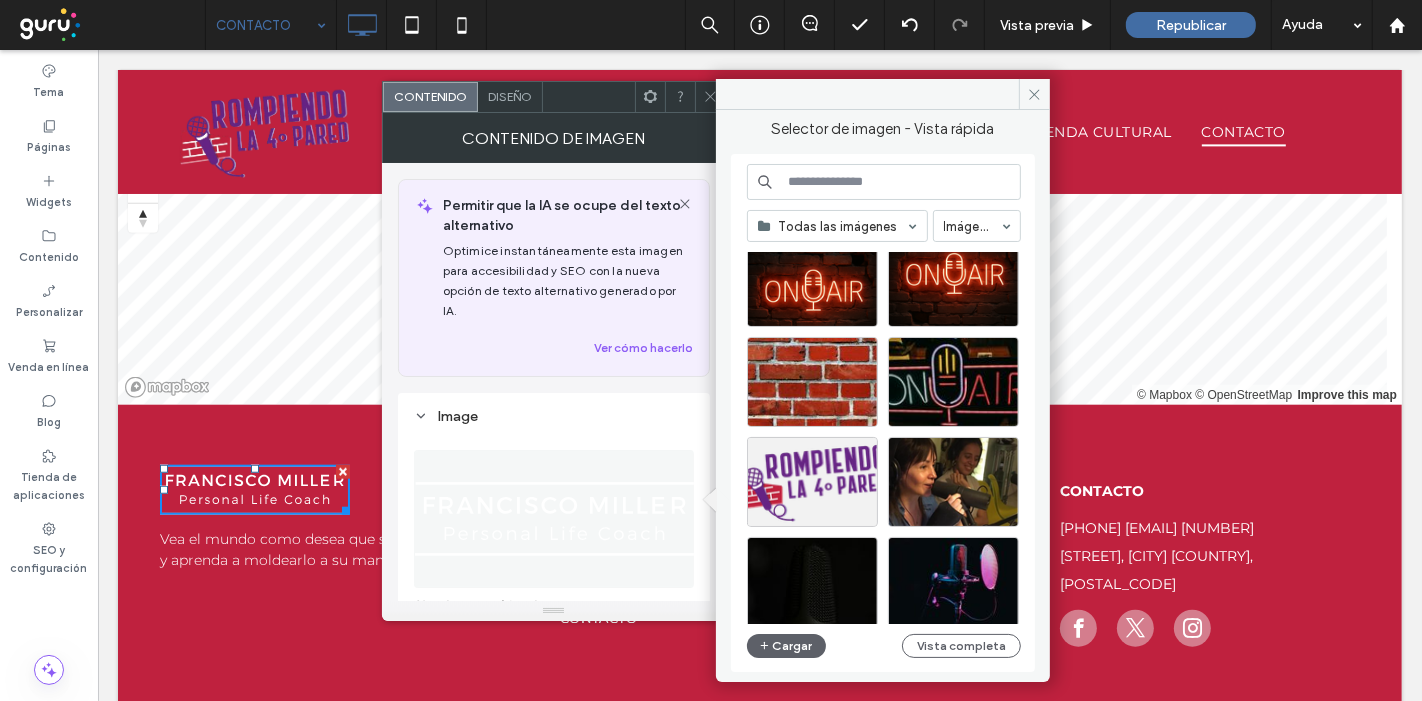 scroll, scrollTop: 444, scrollLeft: 0, axis: vertical 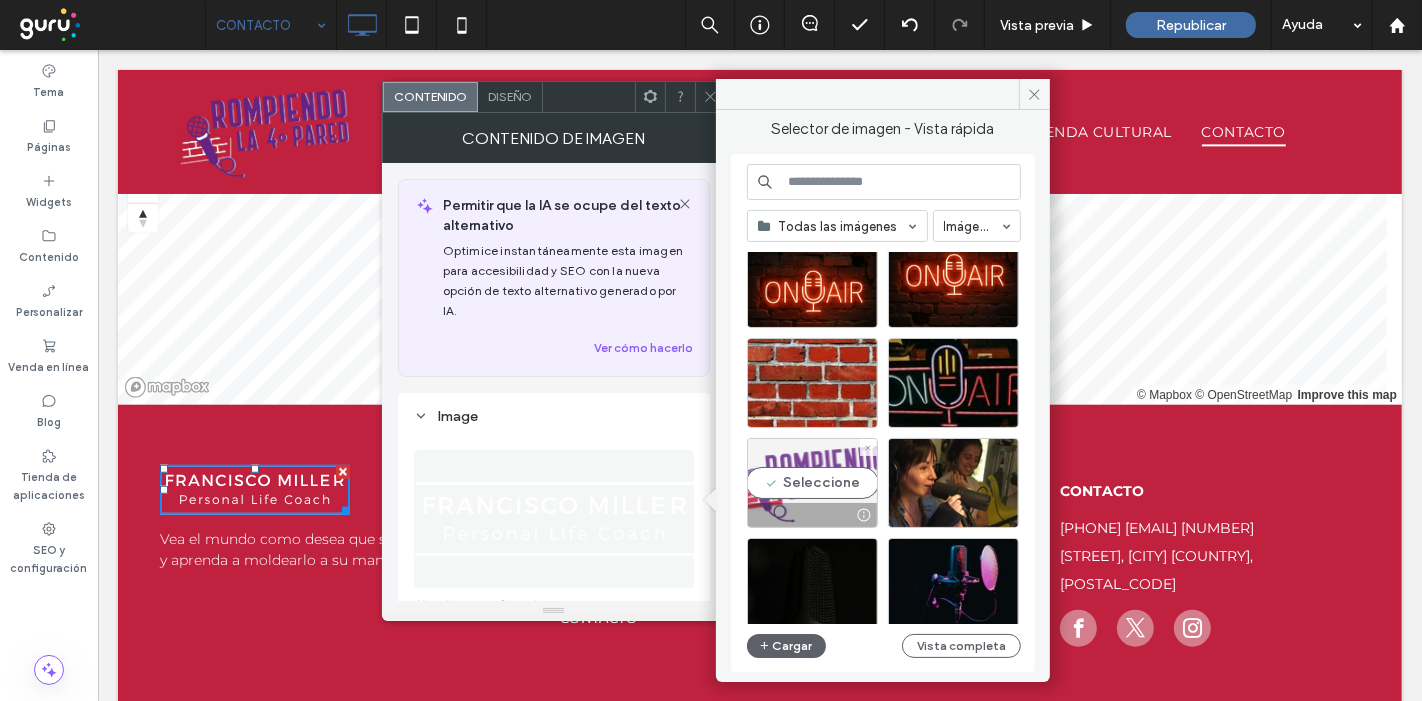 click on "Seleccione" at bounding box center [812, 483] 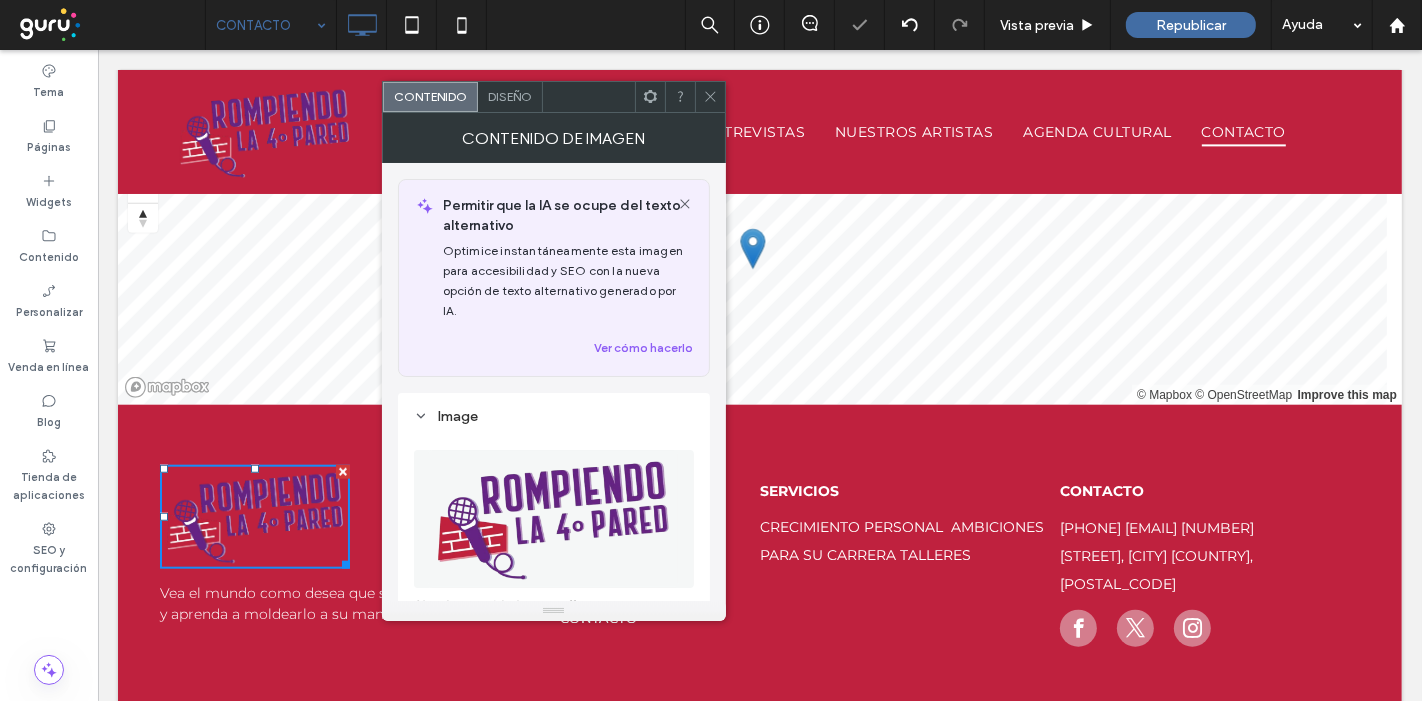 click 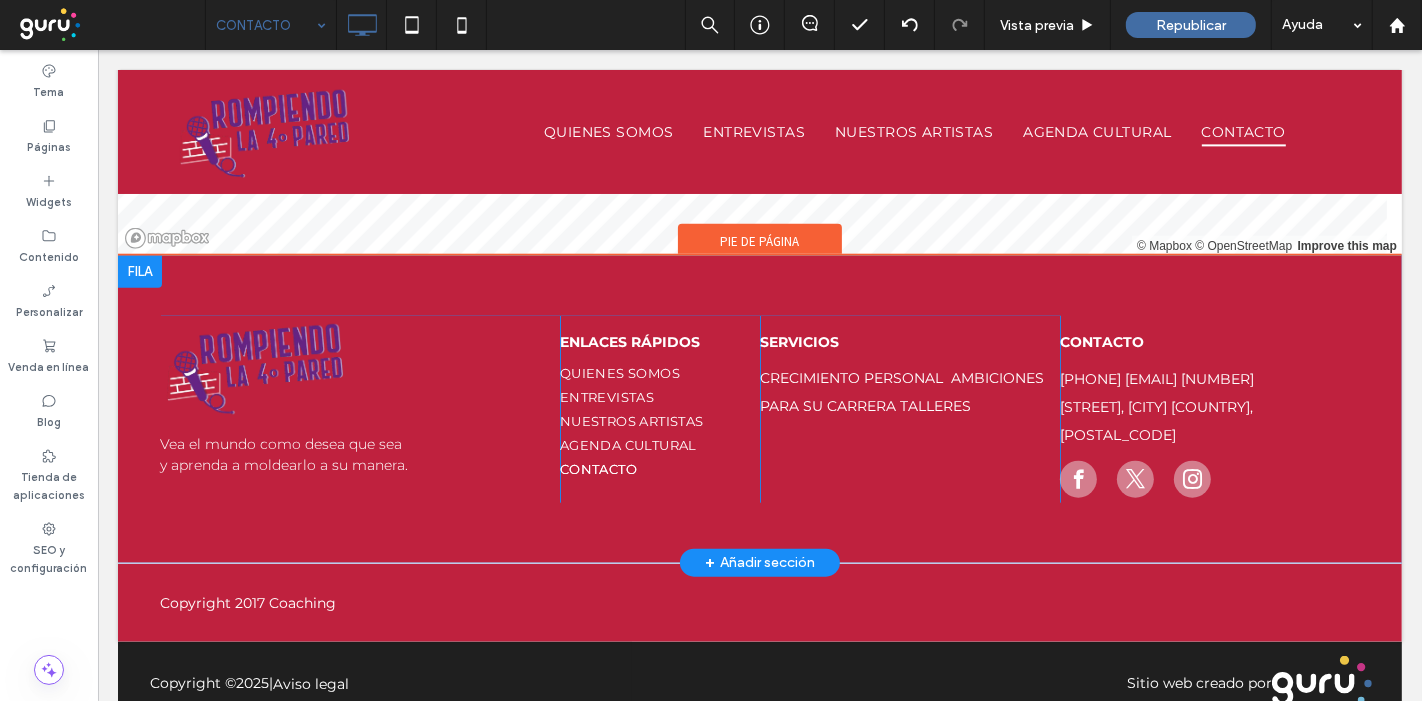 scroll, scrollTop: 1628, scrollLeft: 0, axis: vertical 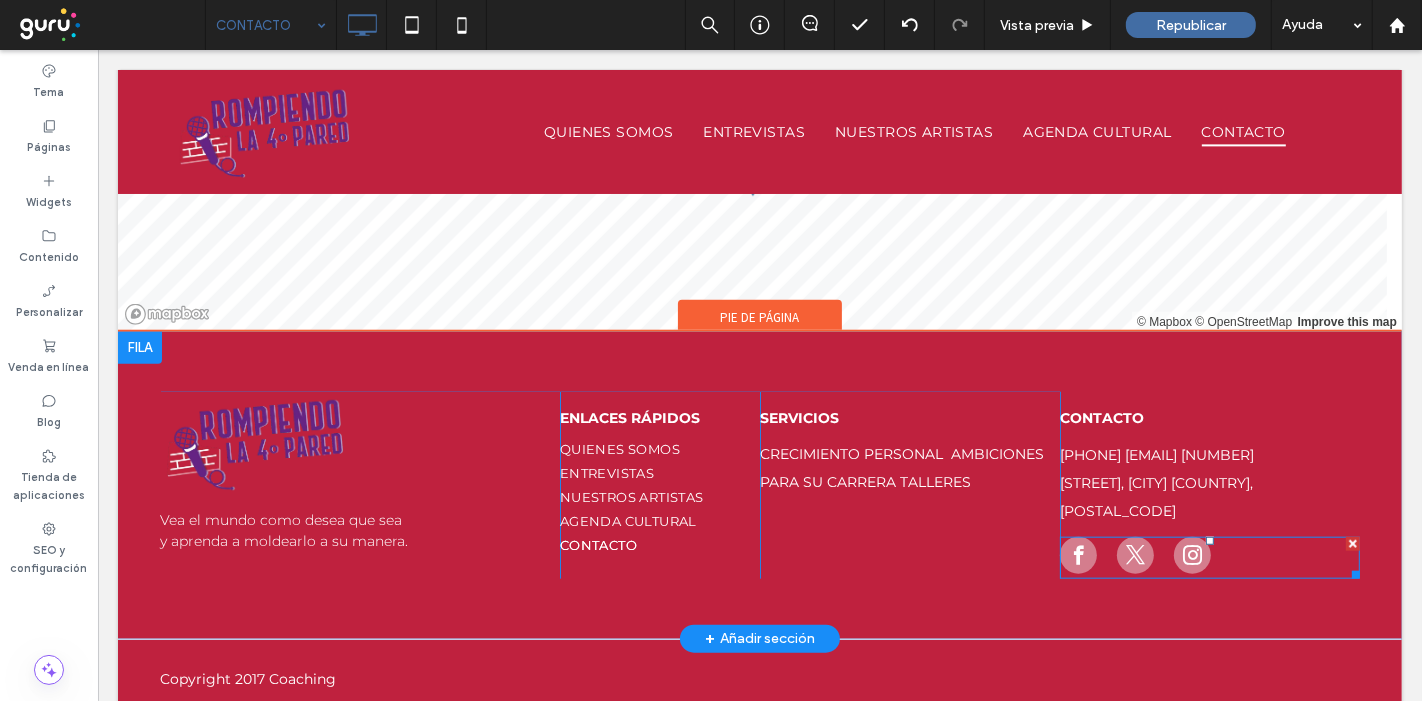 click at bounding box center [1134, 555] 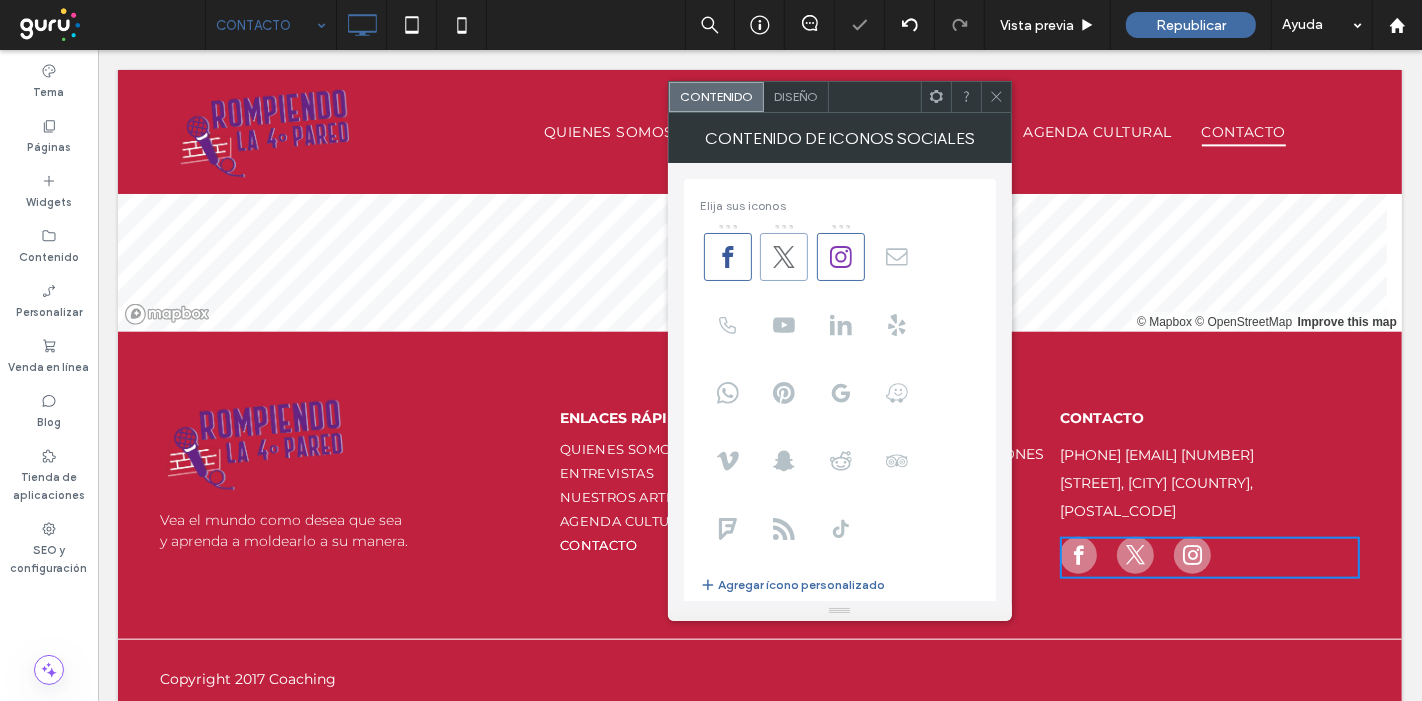 click 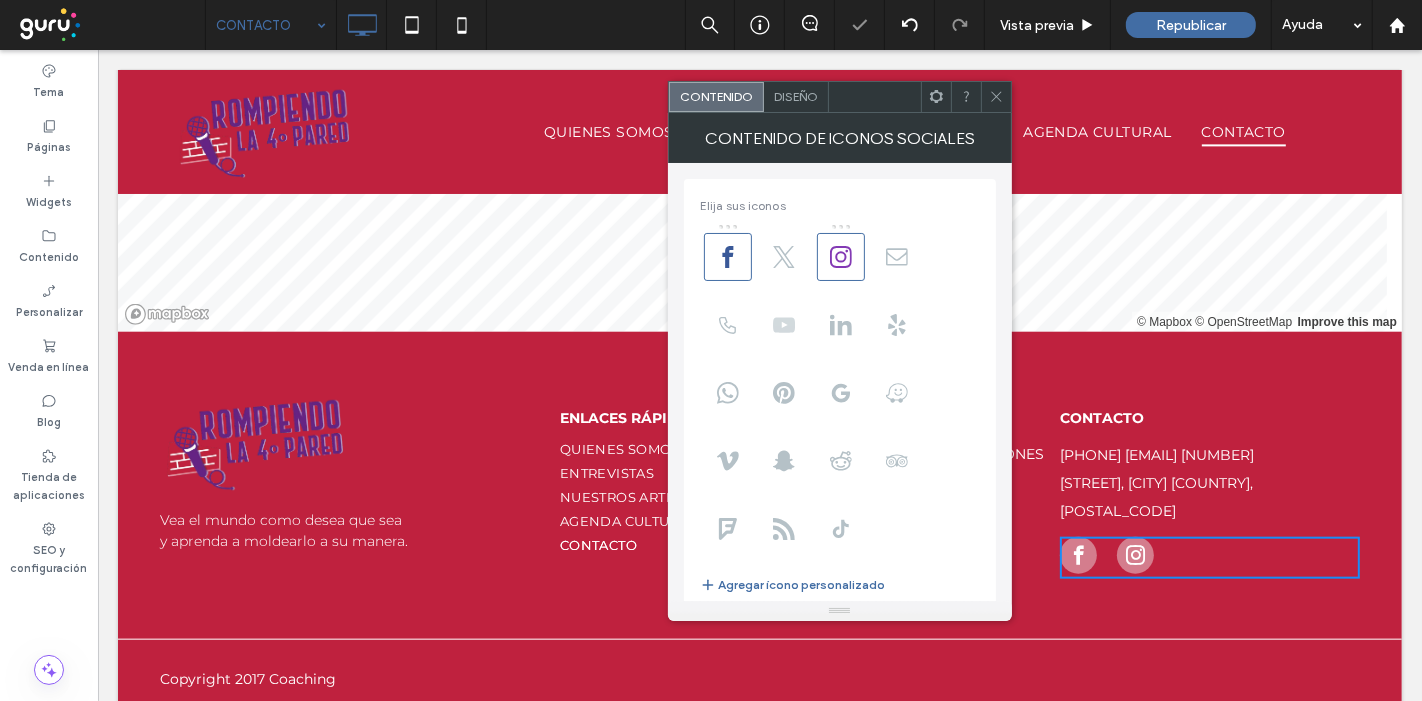 click 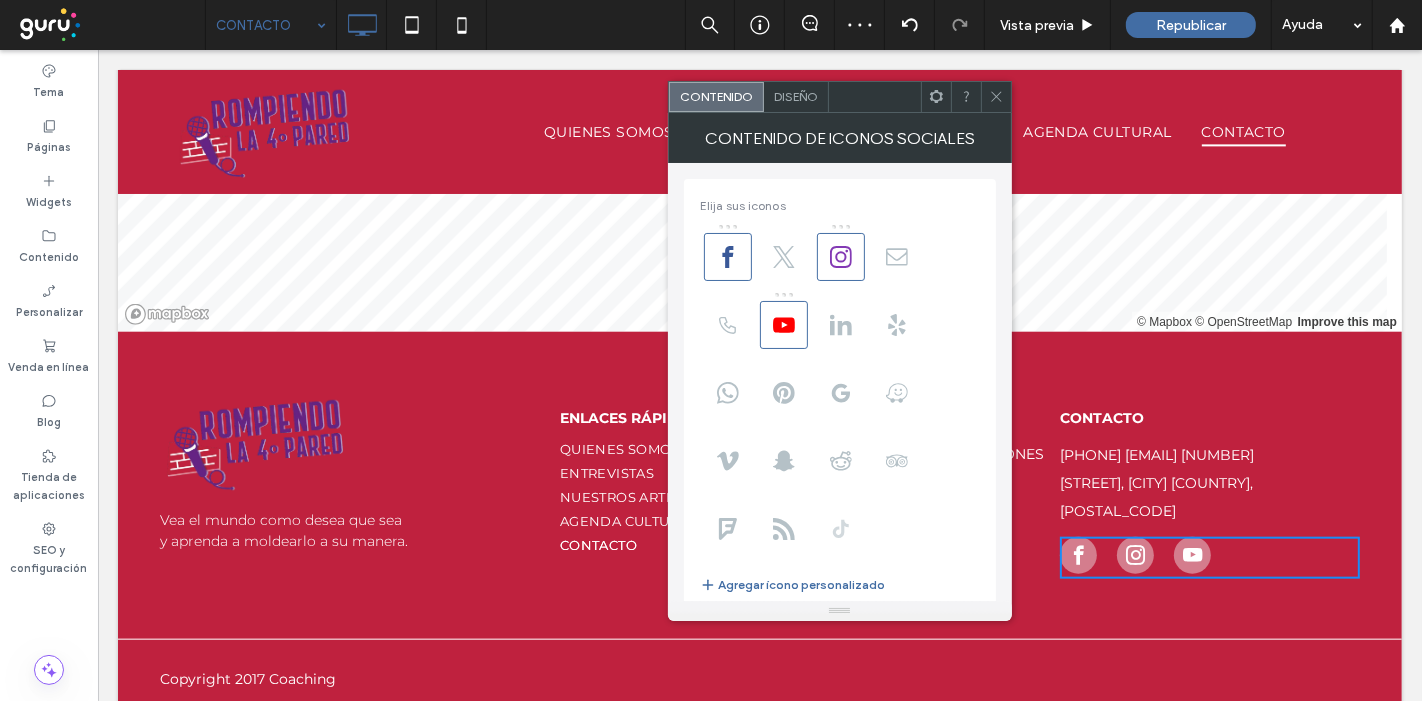 click 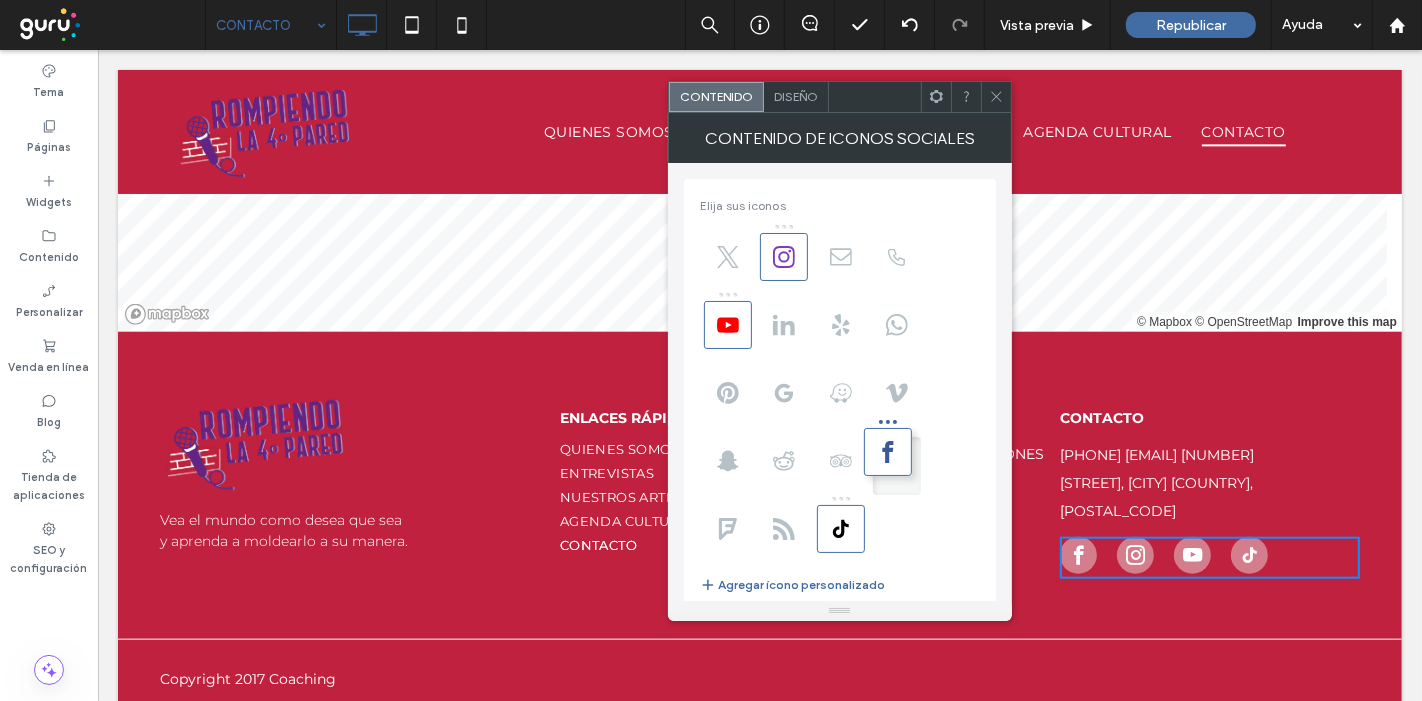 drag, startPoint x: 729, startPoint y: 255, endPoint x: 928, endPoint y: 518, distance: 329.80298 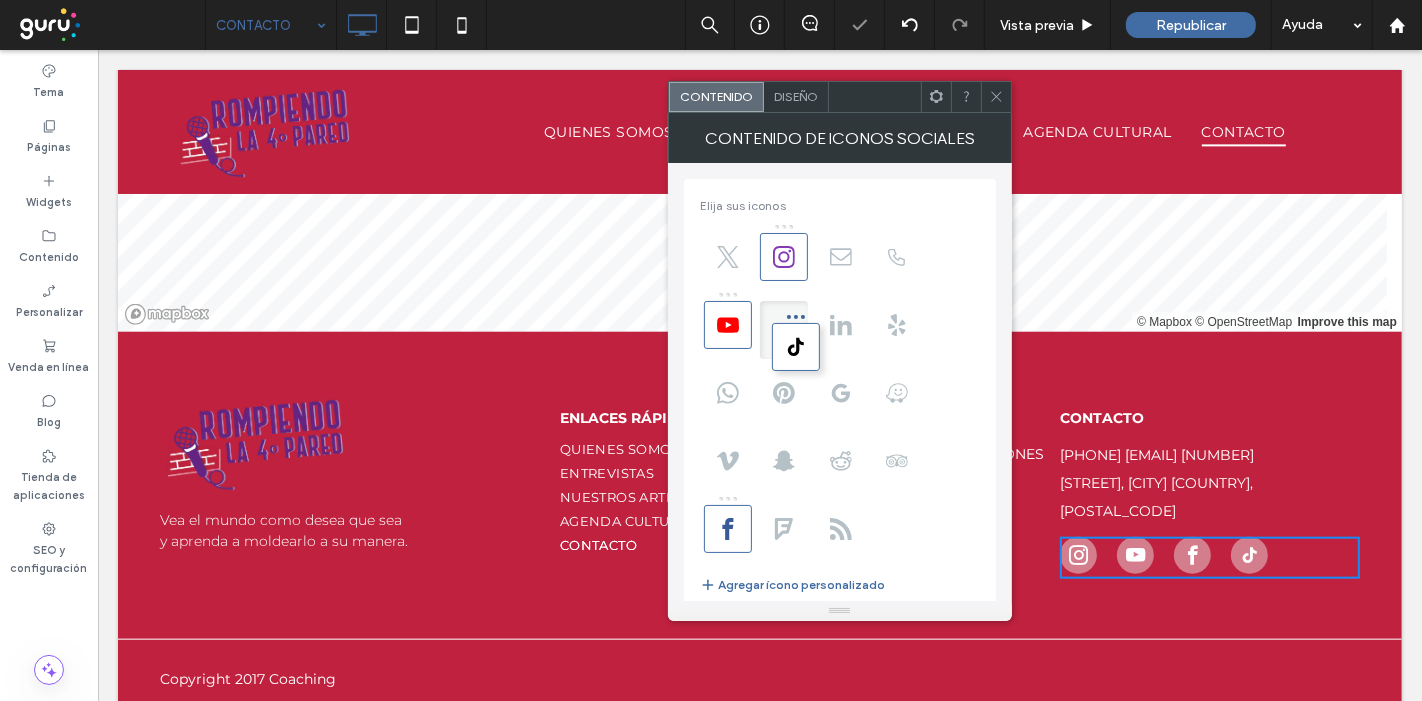 drag, startPoint x: 839, startPoint y: 531, endPoint x: 783, endPoint y: 304, distance: 233.80548 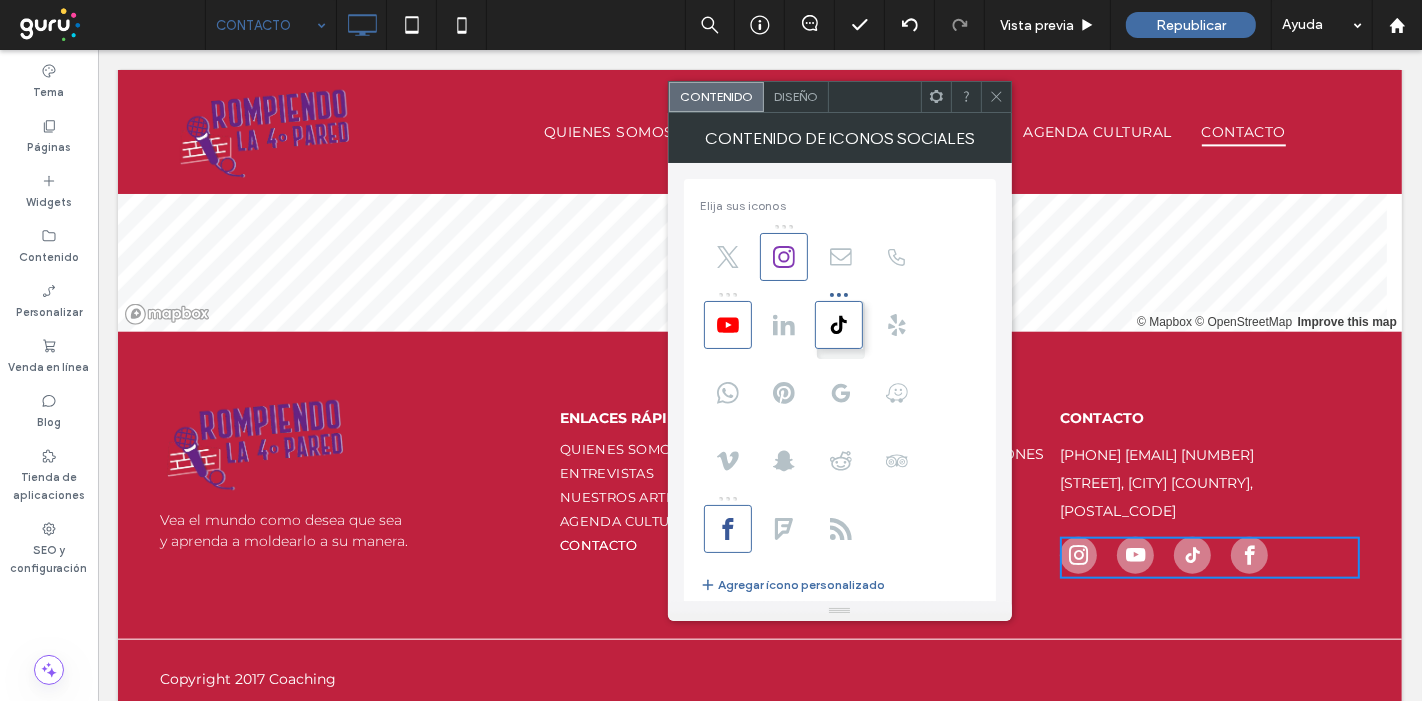 drag, startPoint x: 784, startPoint y: 324, endPoint x: 823, endPoint y: 338, distance: 41.4367 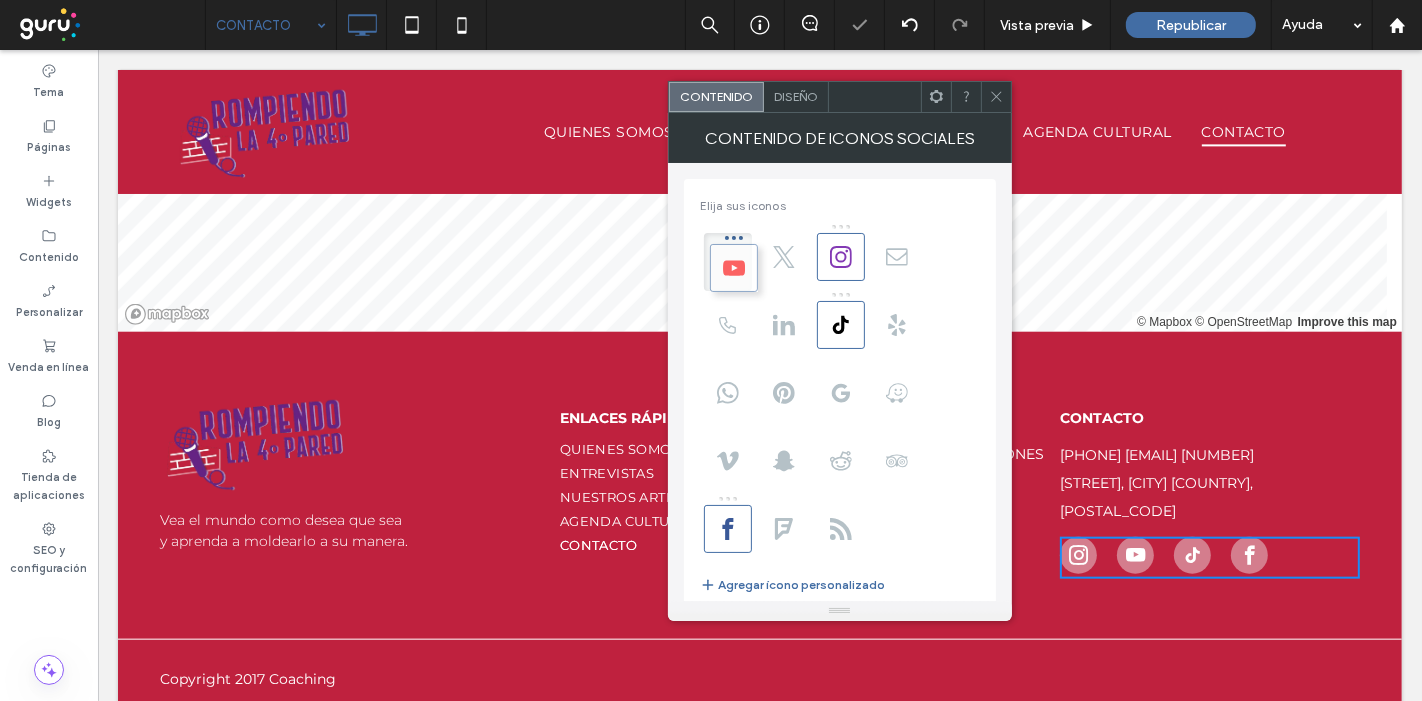 drag, startPoint x: 718, startPoint y: 322, endPoint x: 720, endPoint y: 257, distance: 65.03076 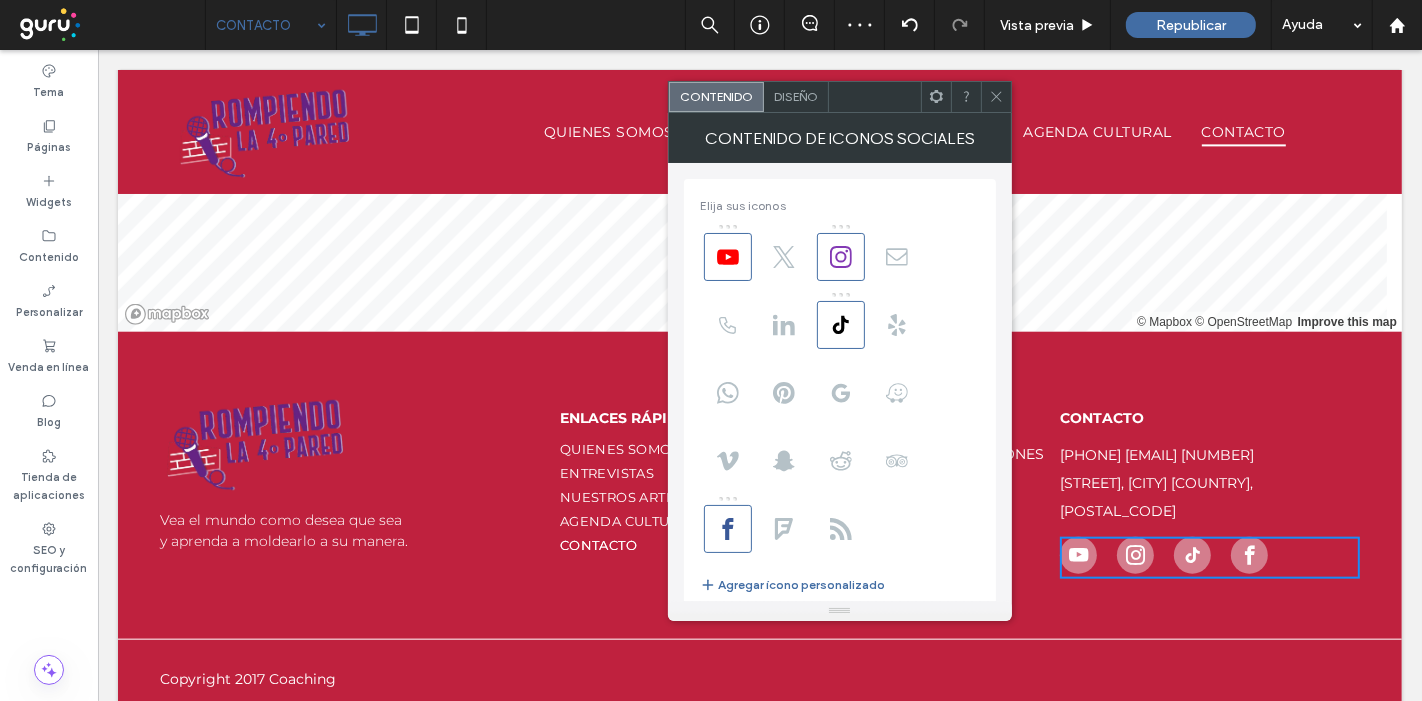 click 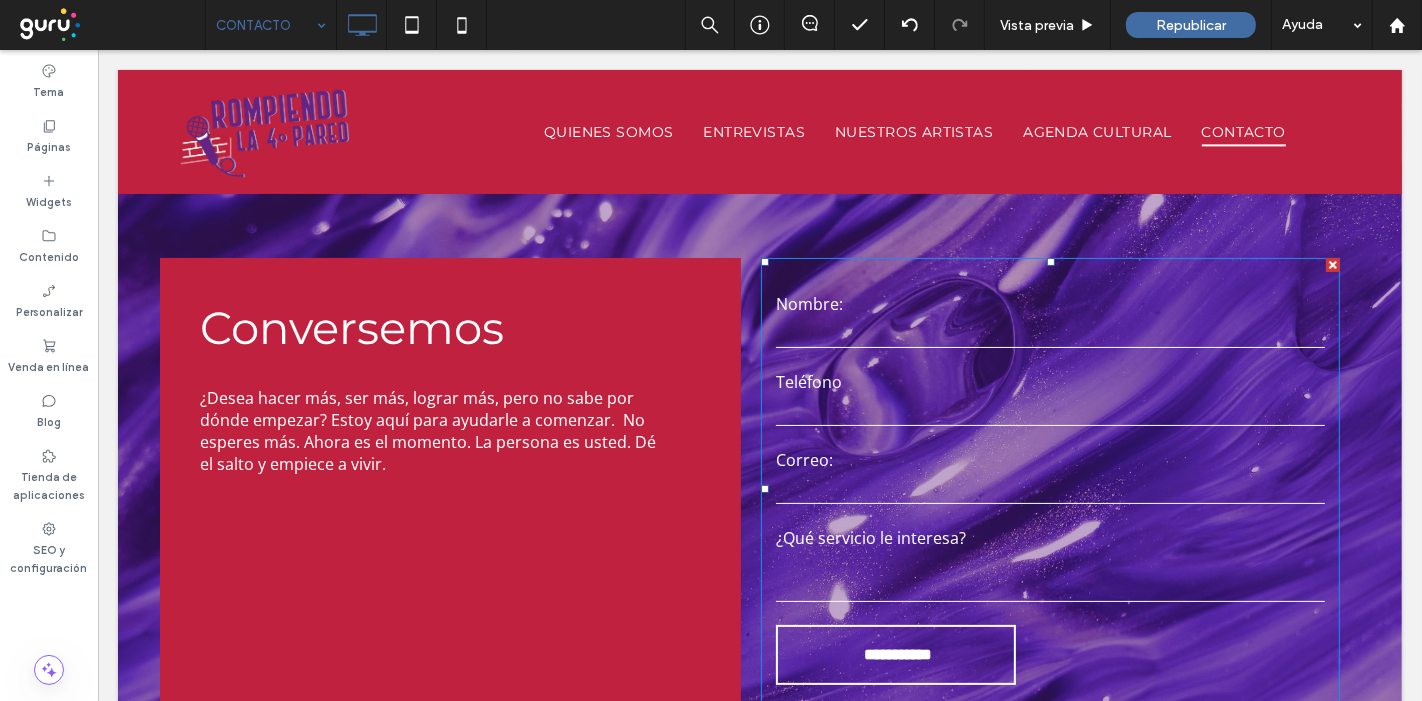 scroll, scrollTop: 183, scrollLeft: 0, axis: vertical 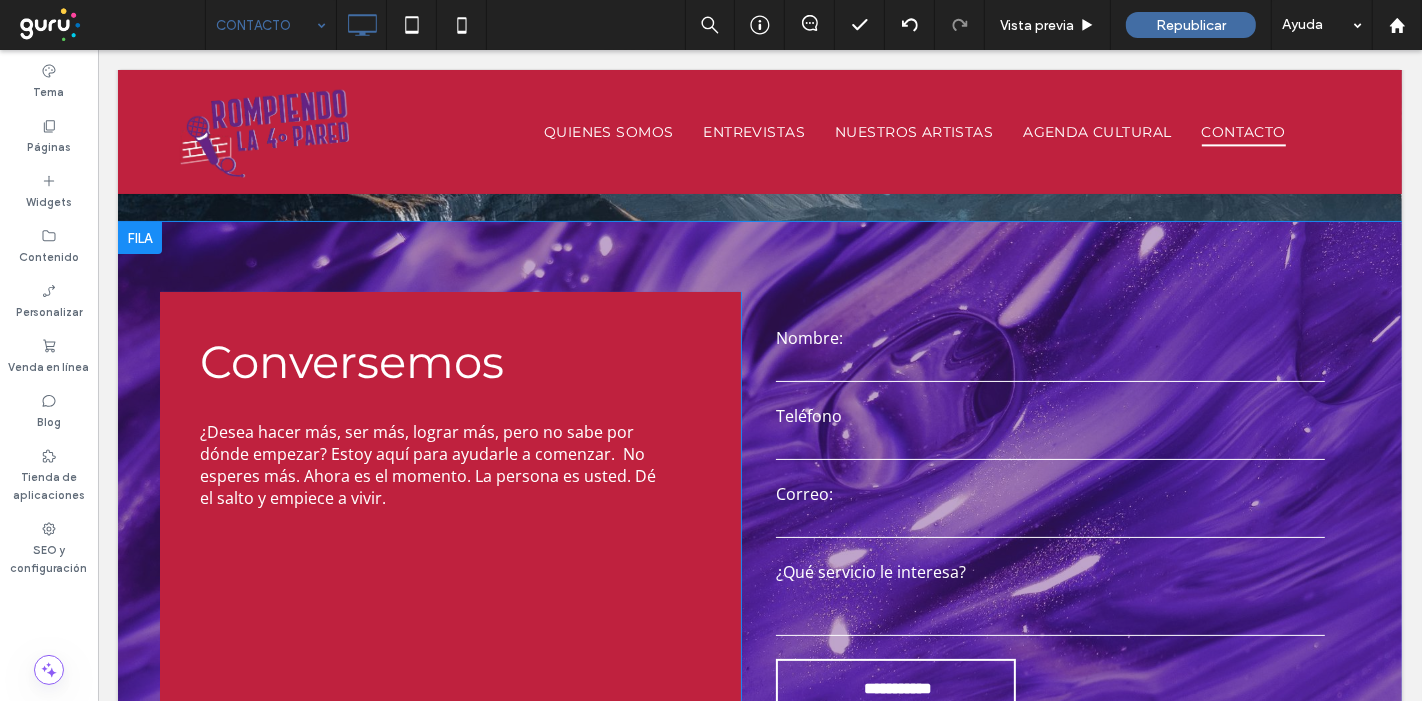 click on "**********" at bounding box center [759, 523] 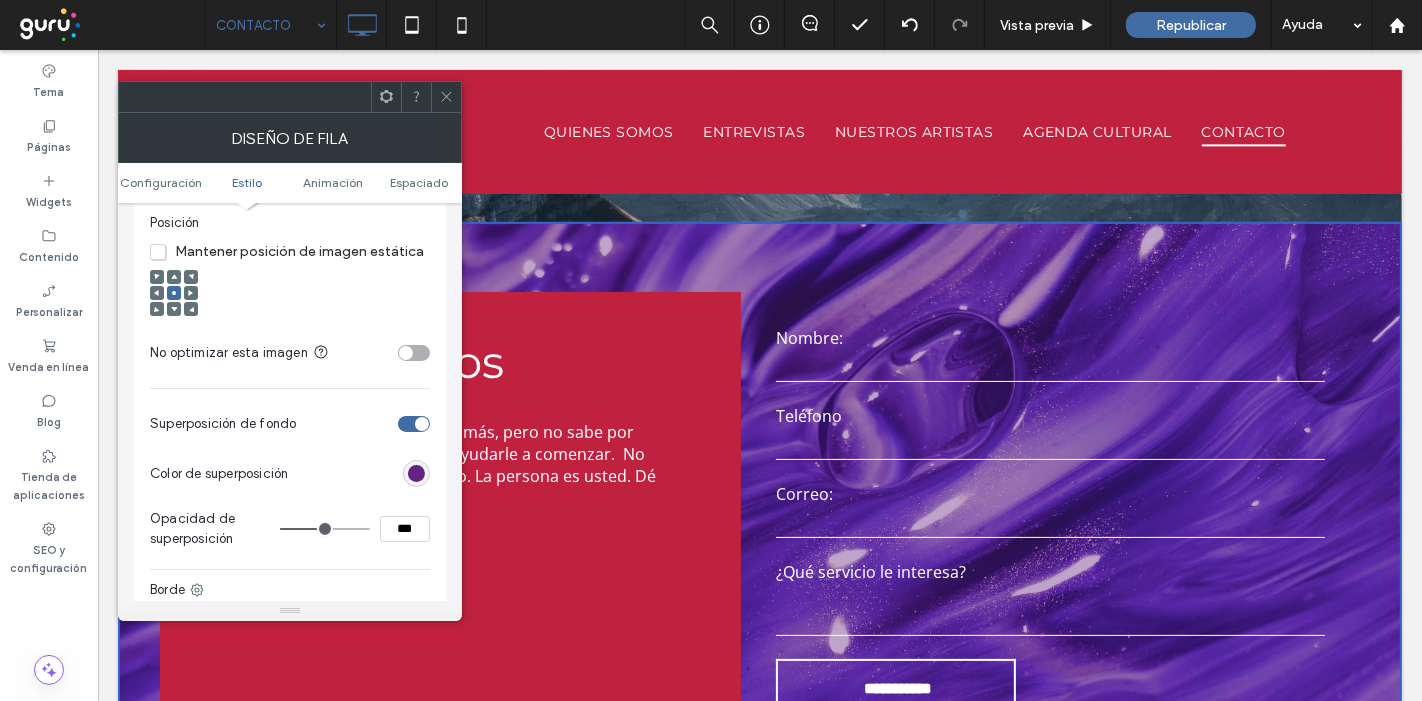 scroll, scrollTop: 888, scrollLeft: 0, axis: vertical 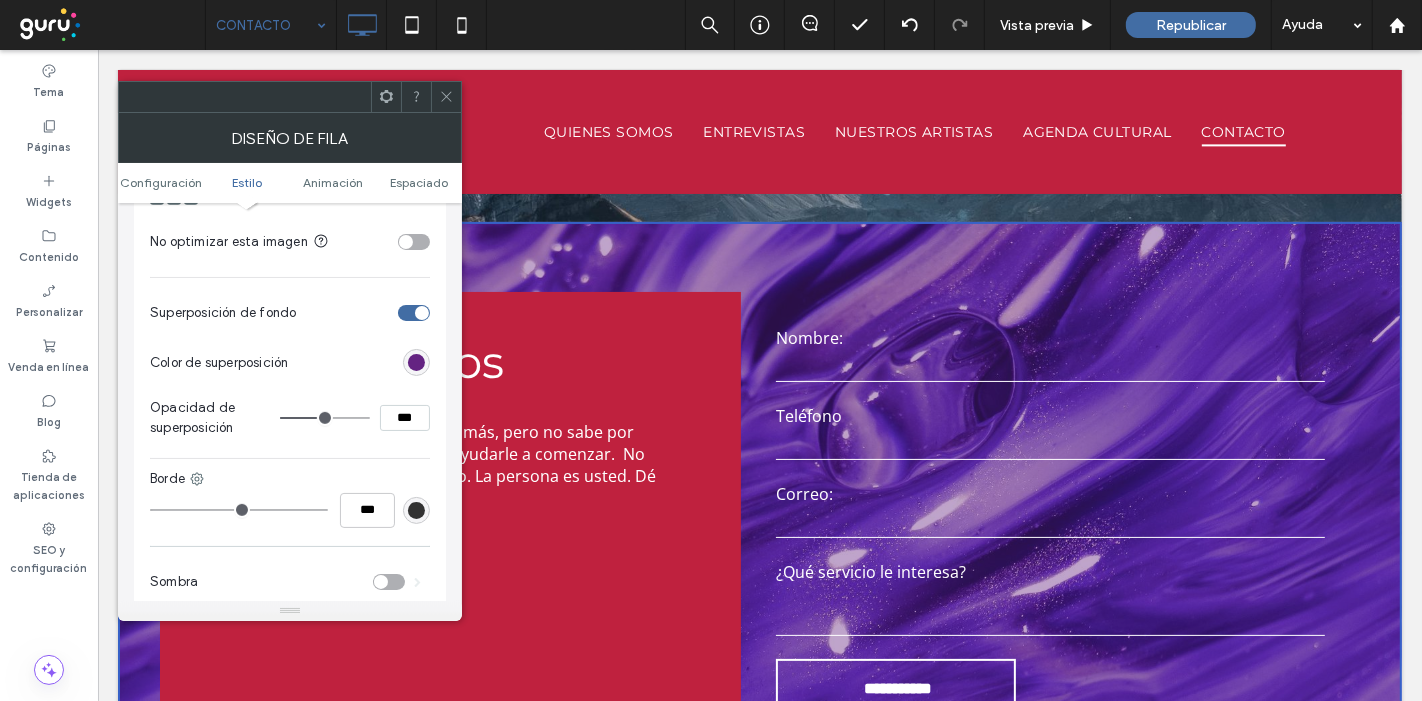 type on "**" 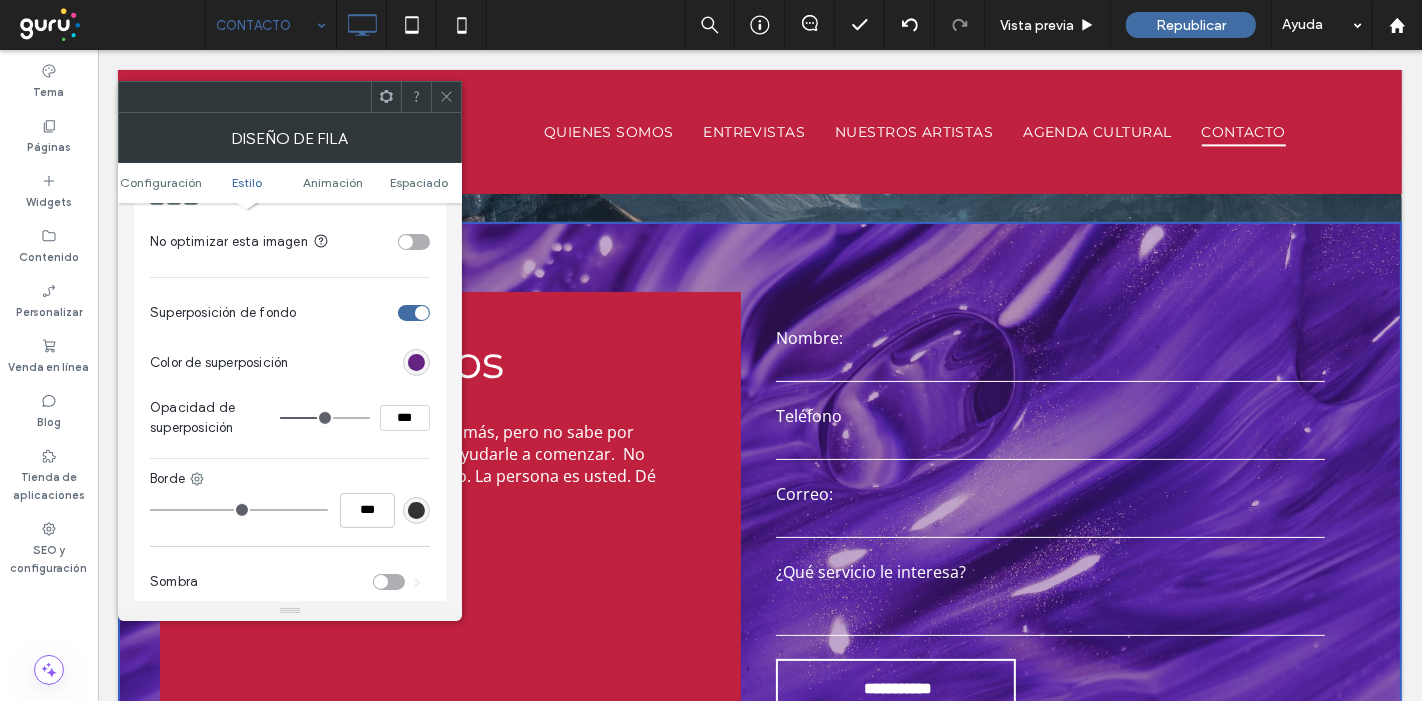 type on "**" 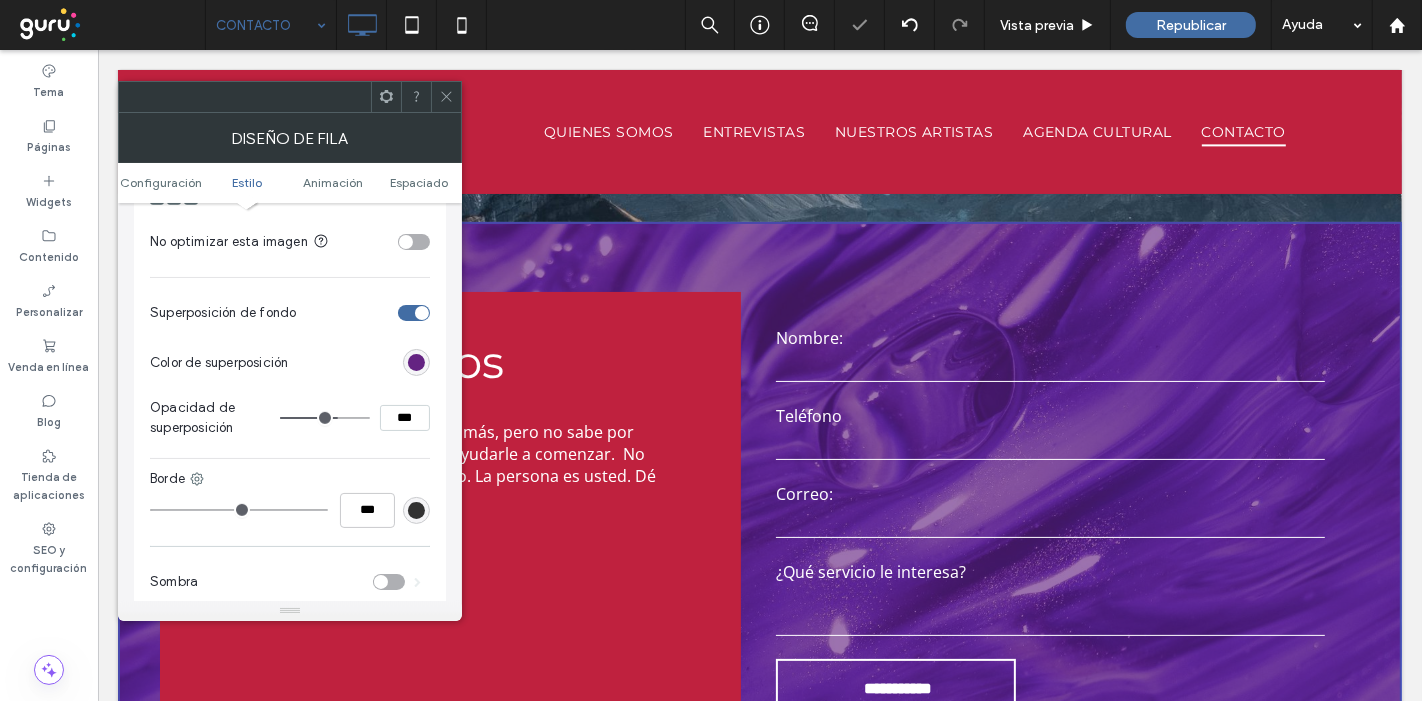 type on "**" 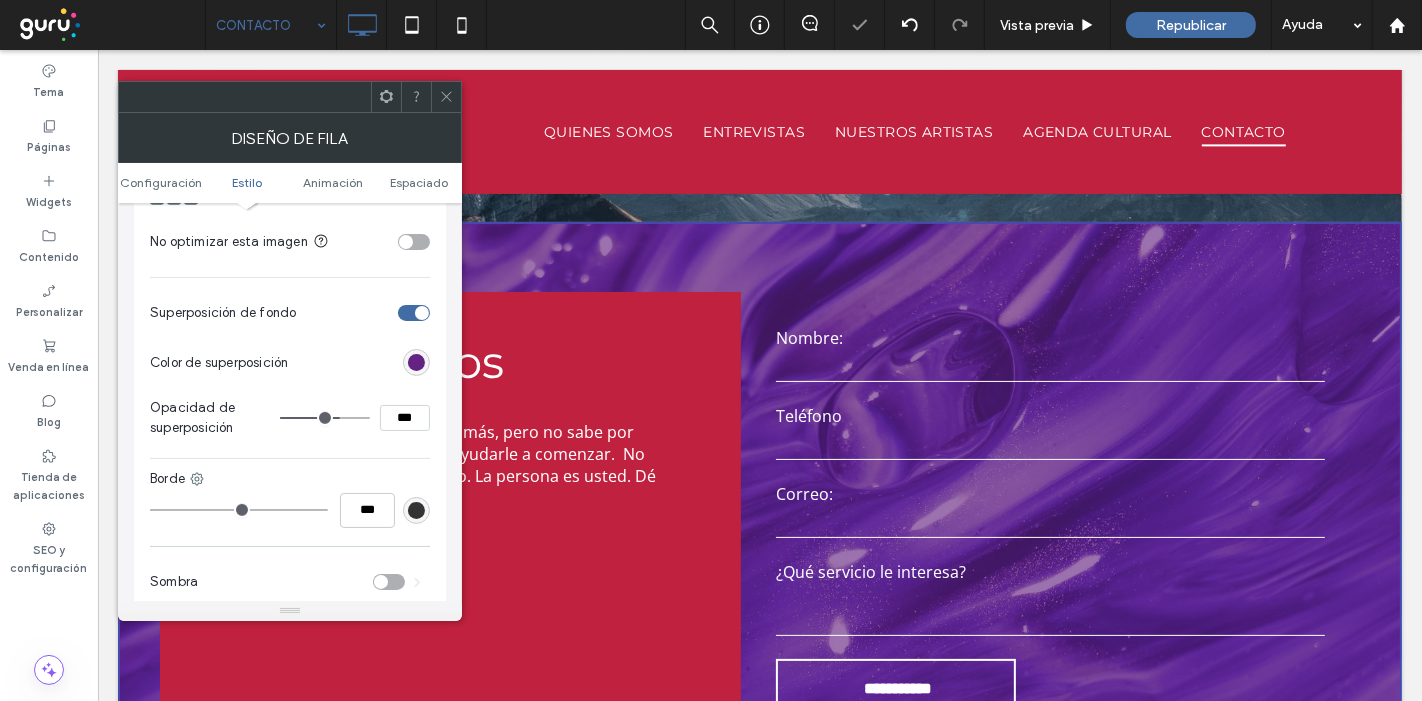 type on "**" 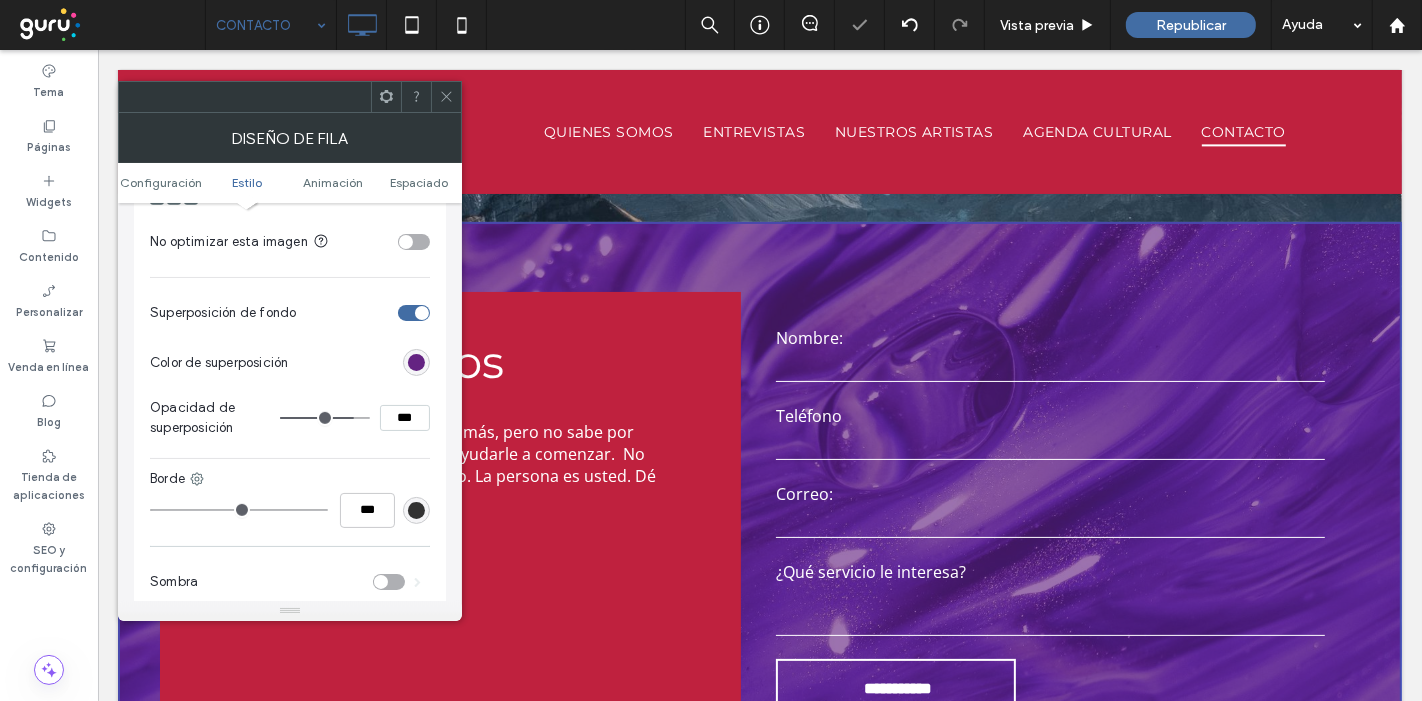 drag, startPoint x: 335, startPoint y: 412, endPoint x: 348, endPoint y: 409, distance: 13.341664 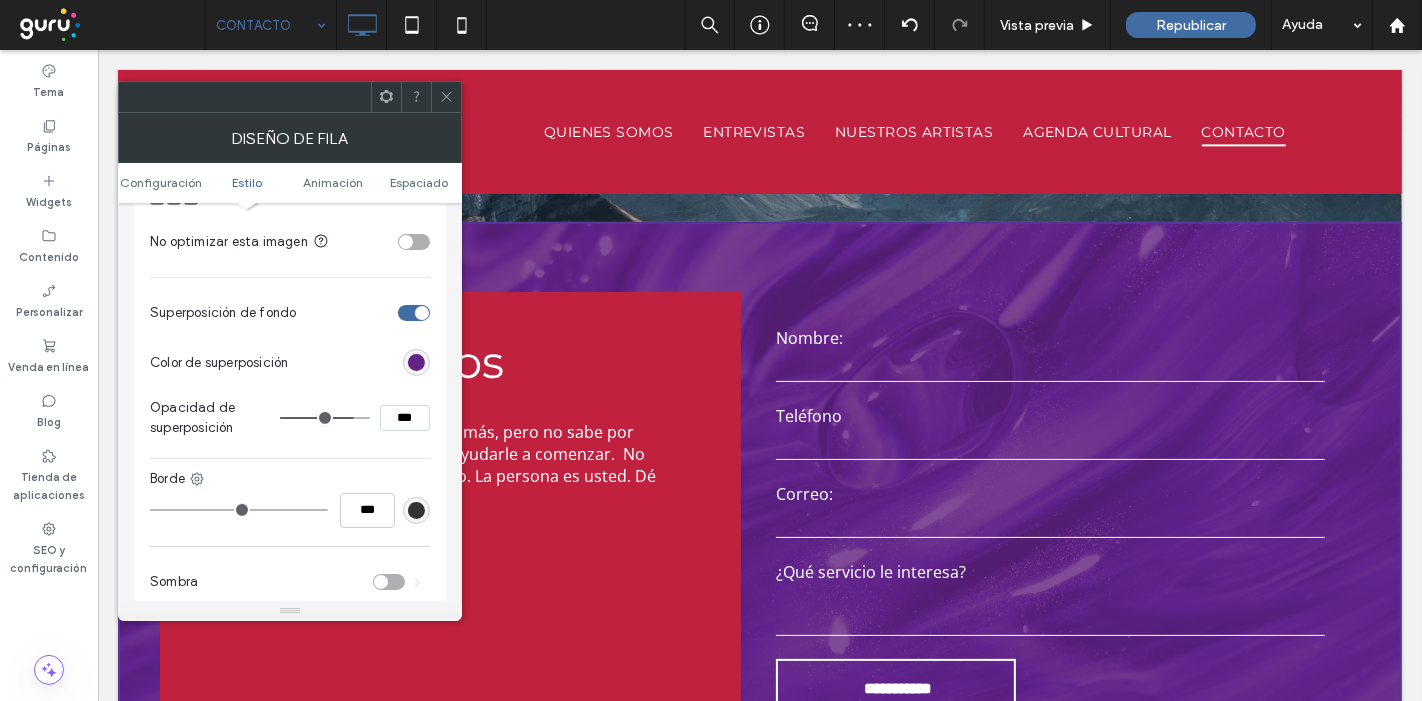 click 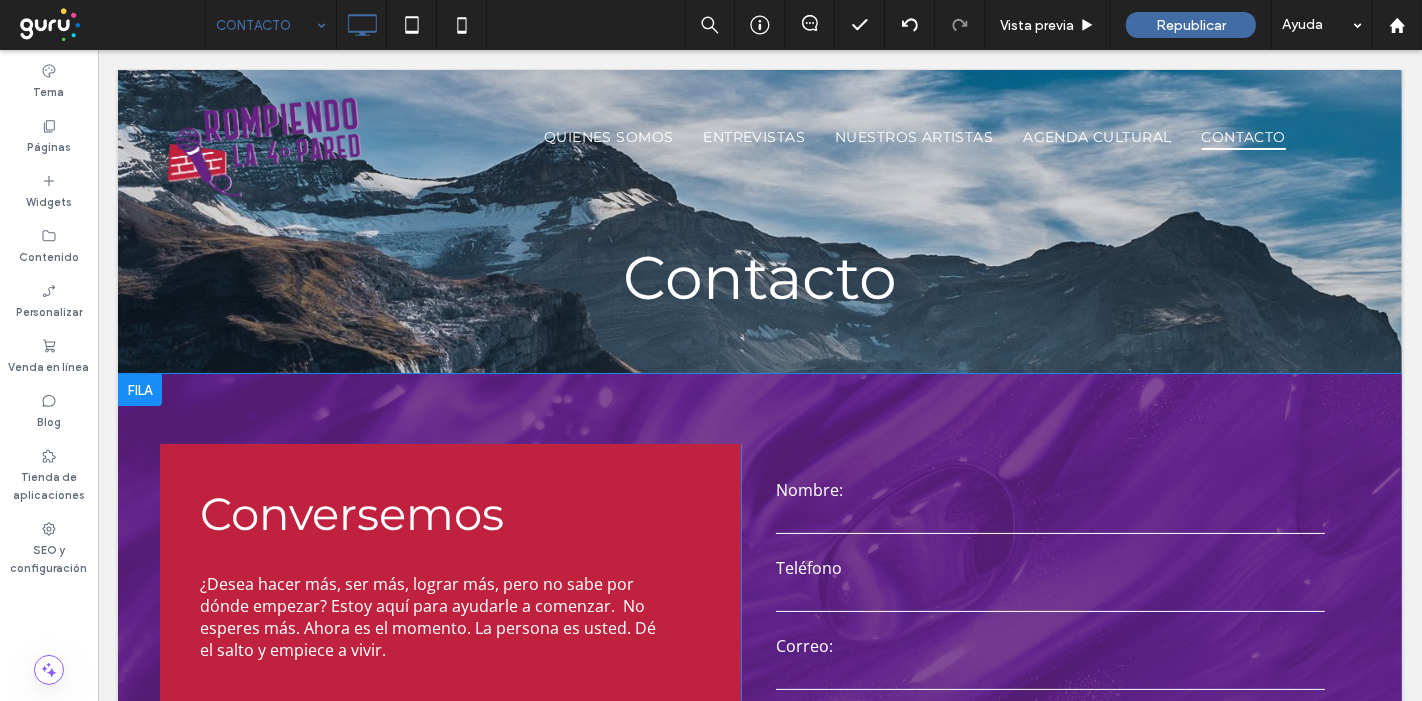 scroll, scrollTop: 0, scrollLeft: 0, axis: both 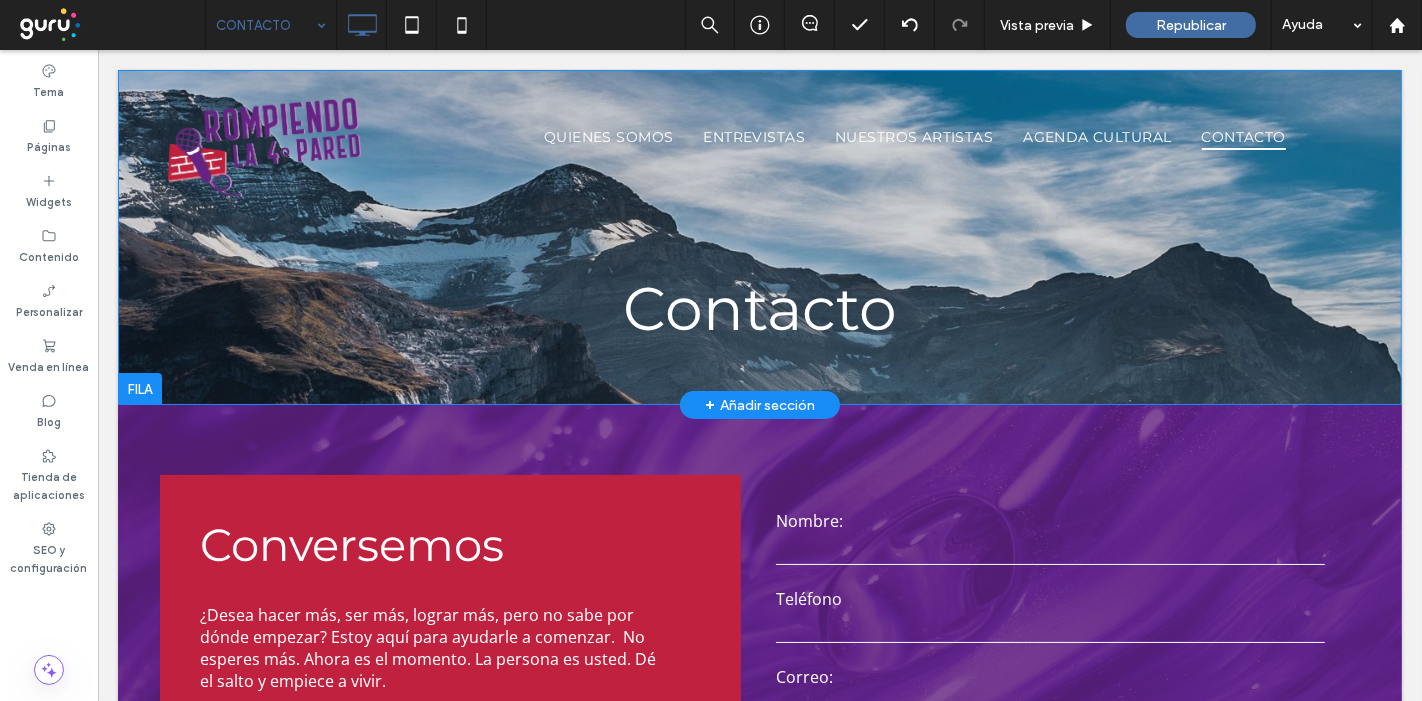 click on "Contacto Click To Paste
Fila + Añadir sección" at bounding box center (759, 237) 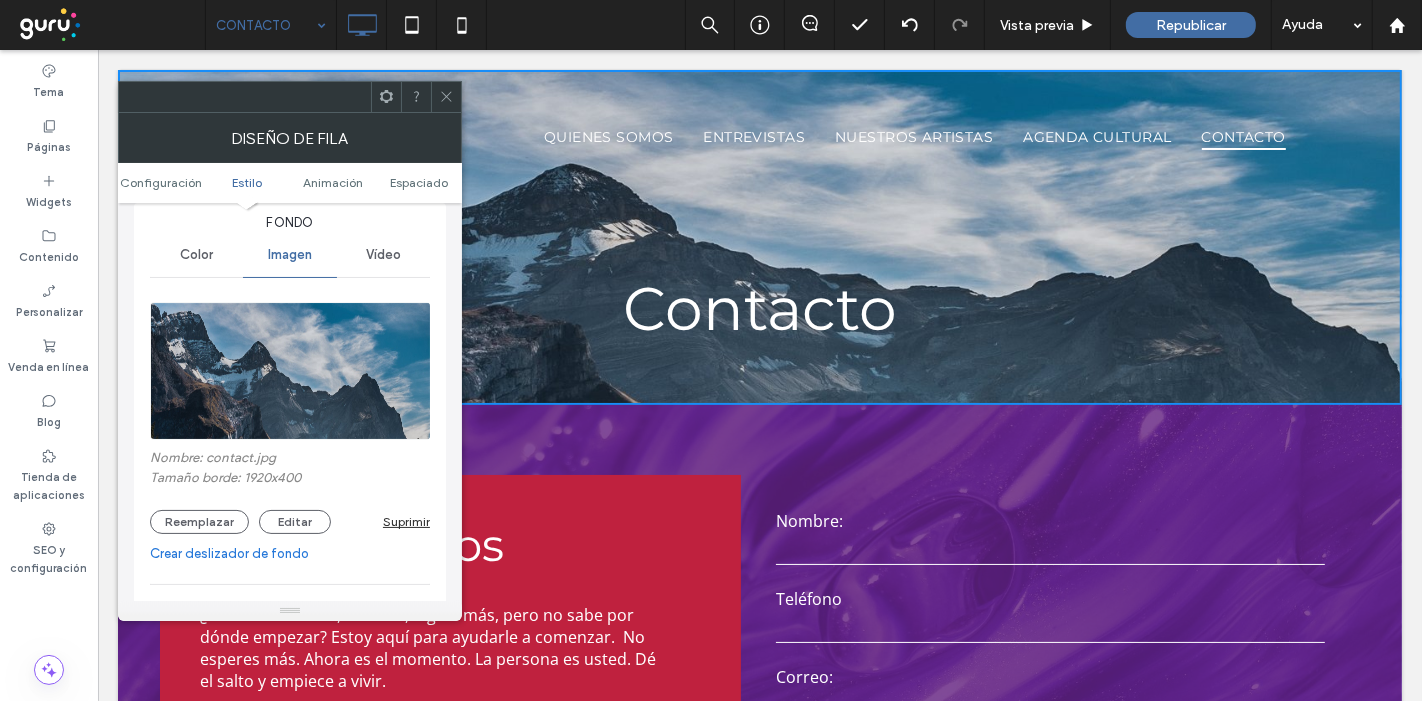 scroll, scrollTop: 222, scrollLeft: 0, axis: vertical 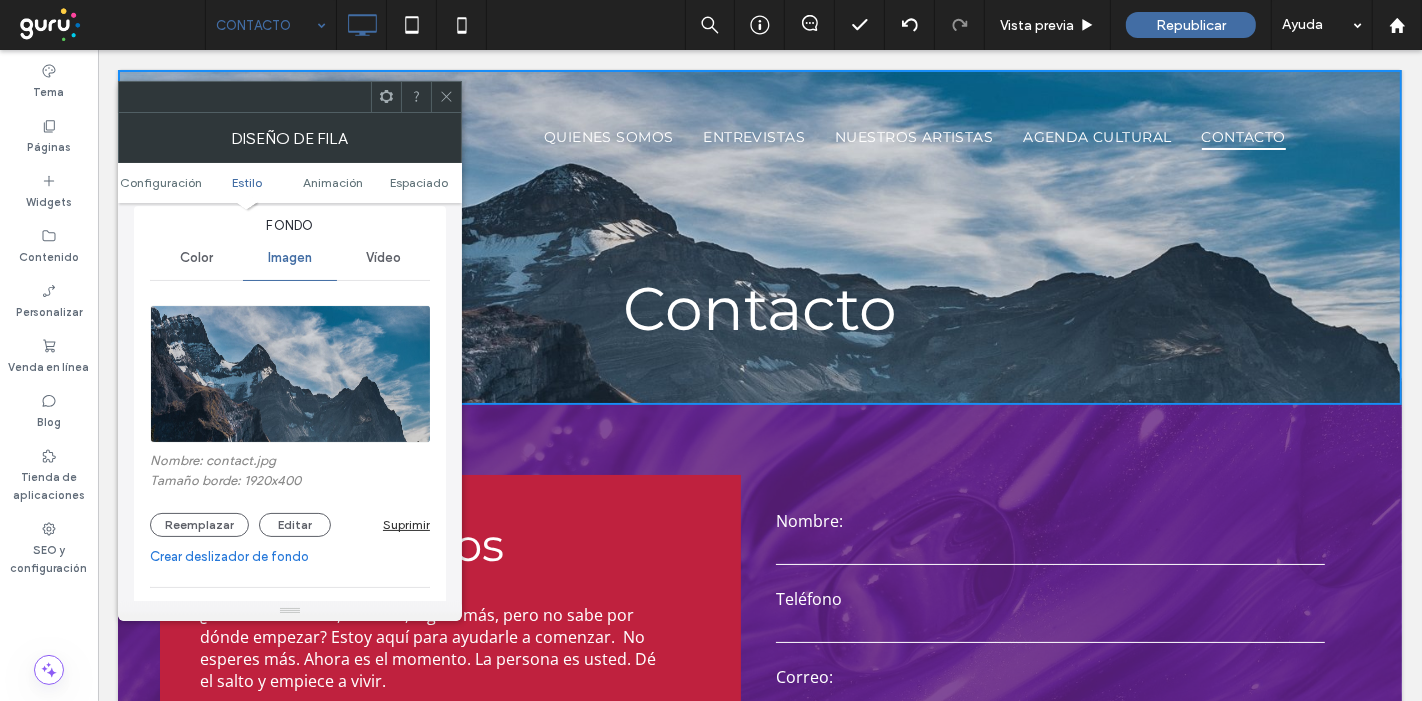 click at bounding box center [291, 374] 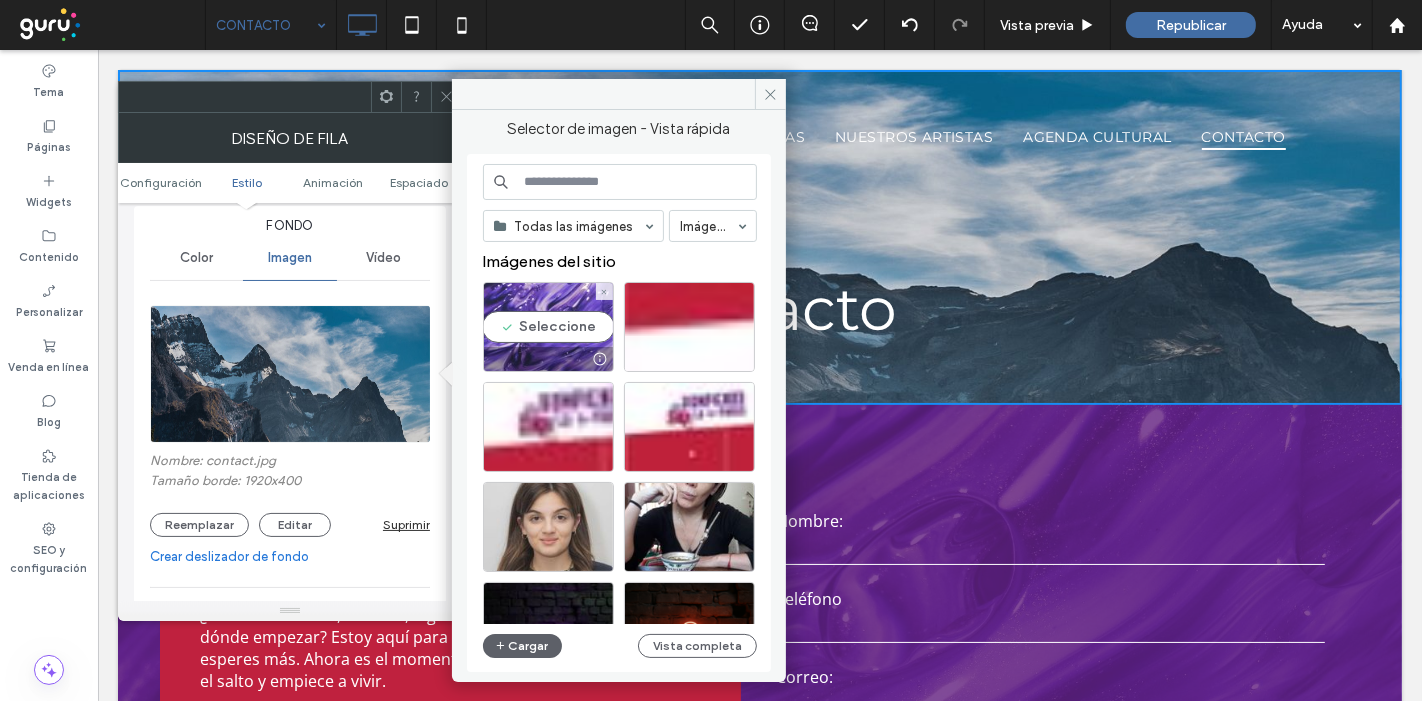 click on "Seleccione" at bounding box center [548, 327] 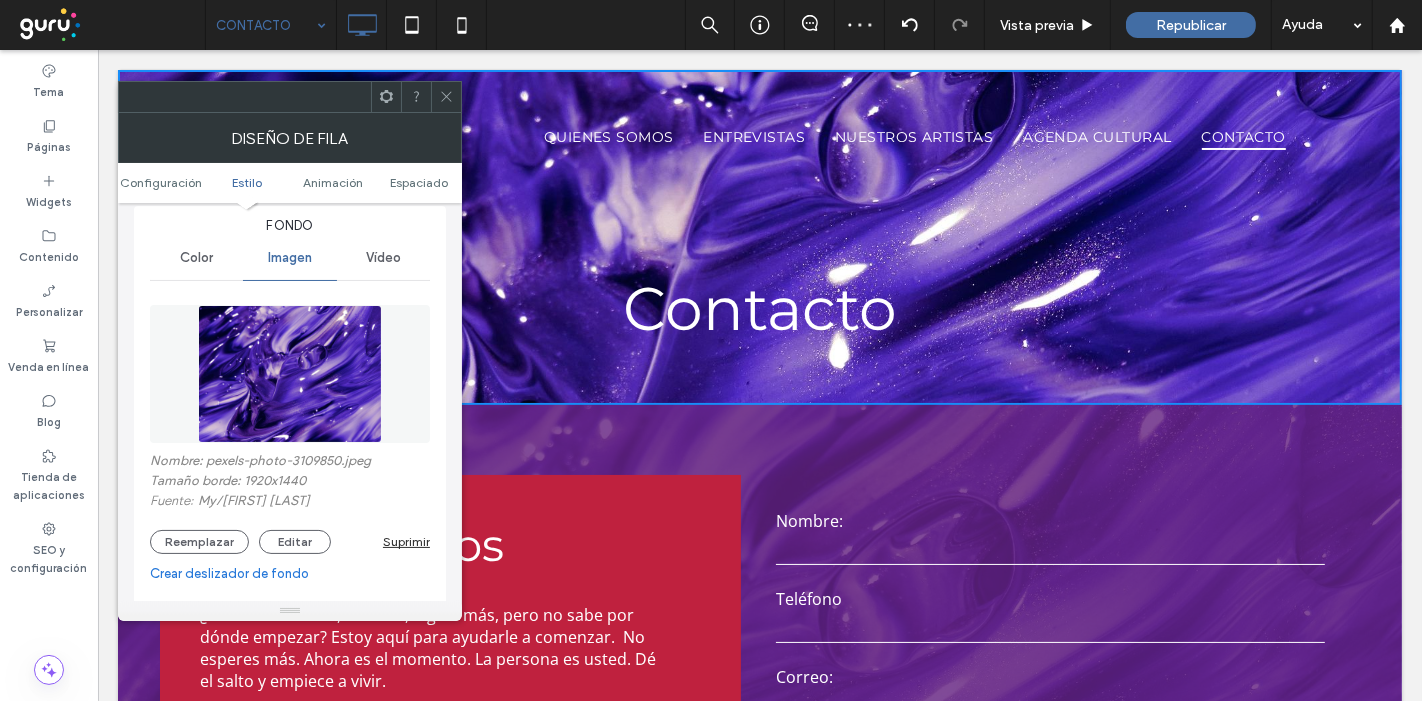 click 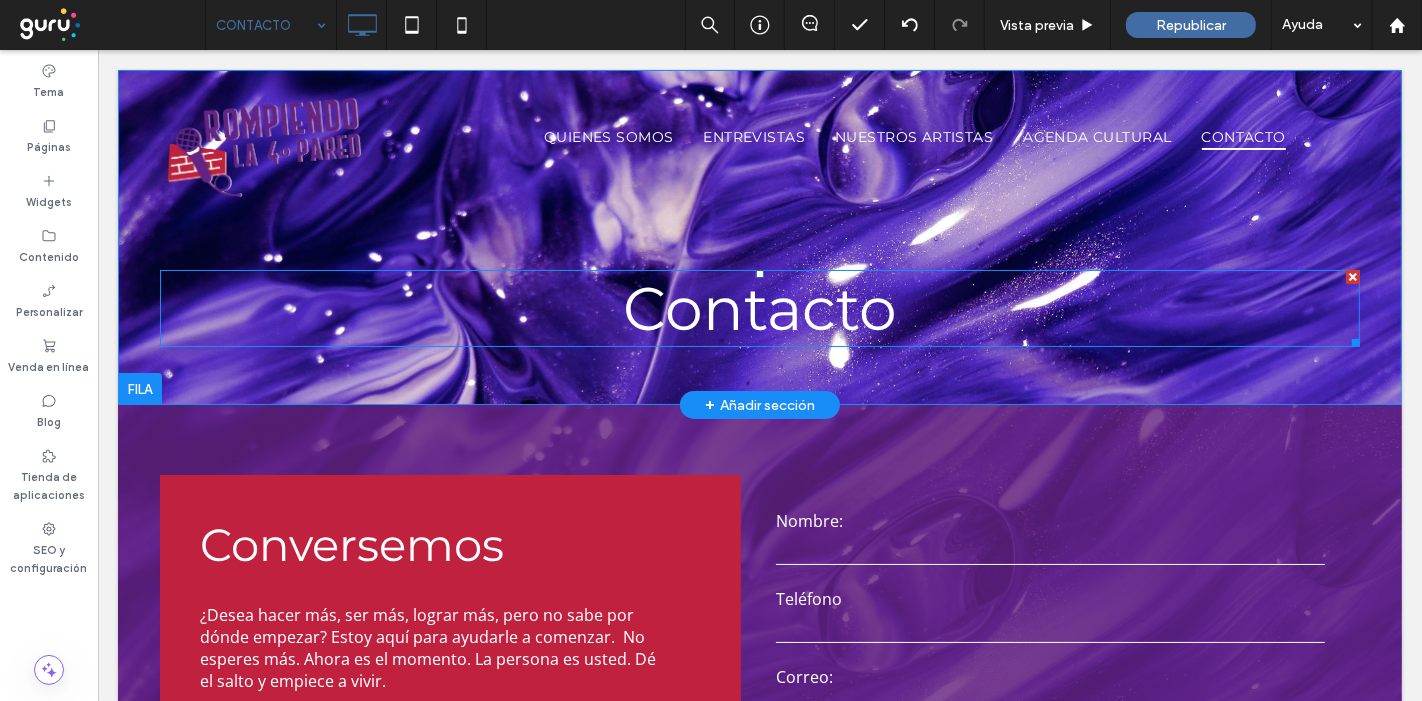 click on "Contacto" at bounding box center (759, 308) 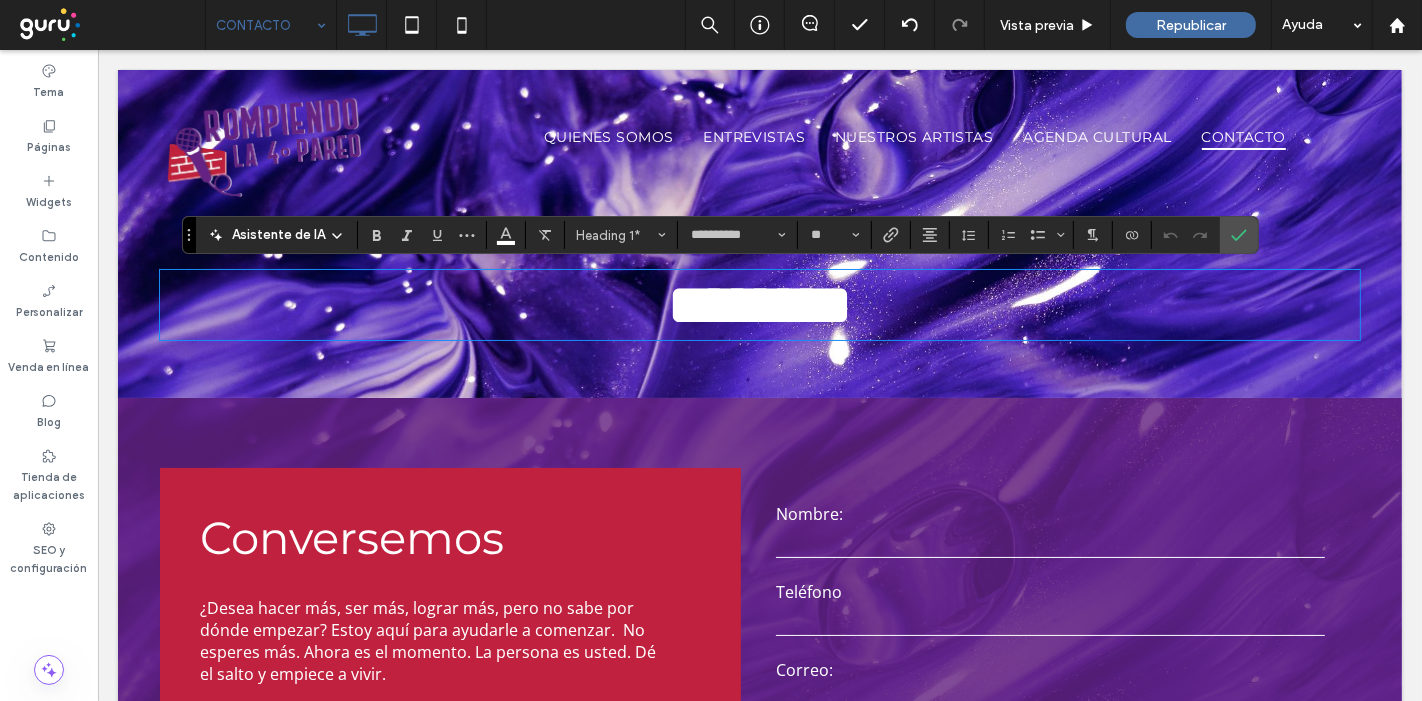 click on "******** Click To Paste
Fila + Añadir sección" at bounding box center (759, 234) 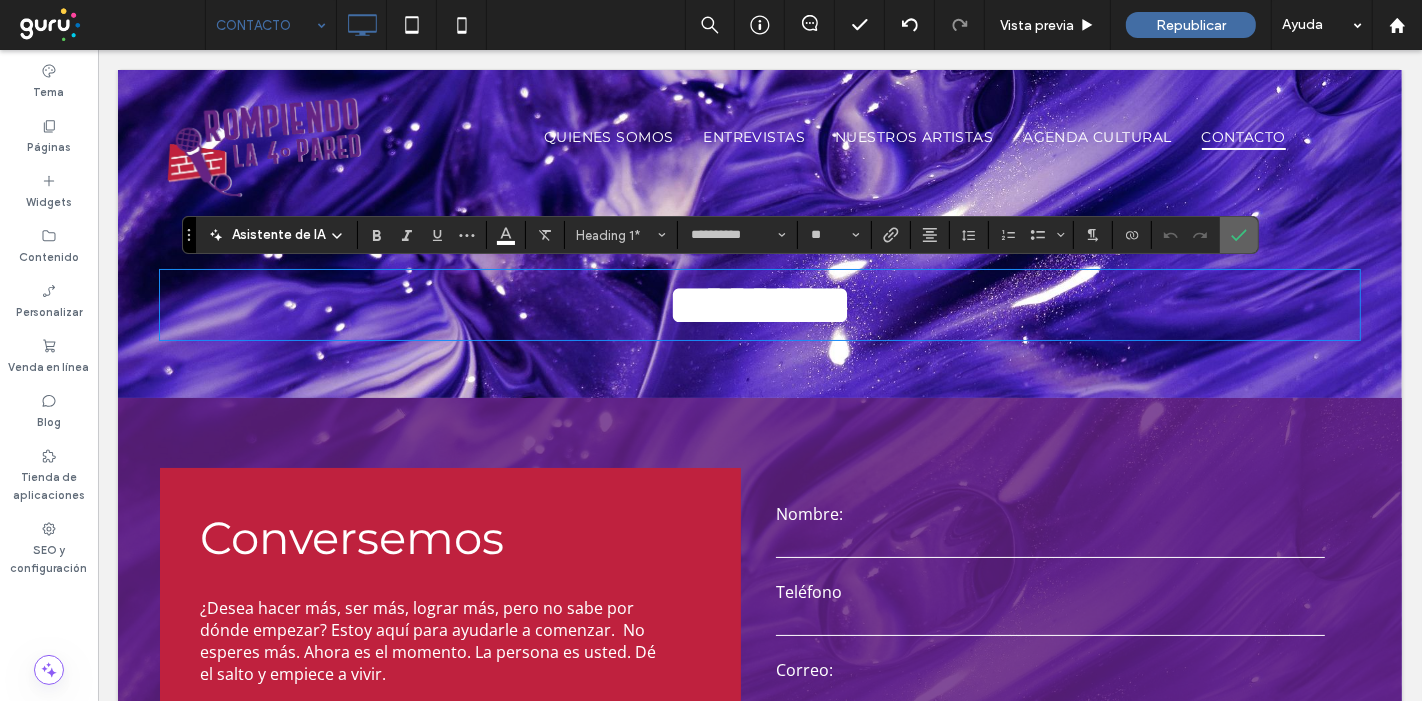 click at bounding box center (1239, 235) 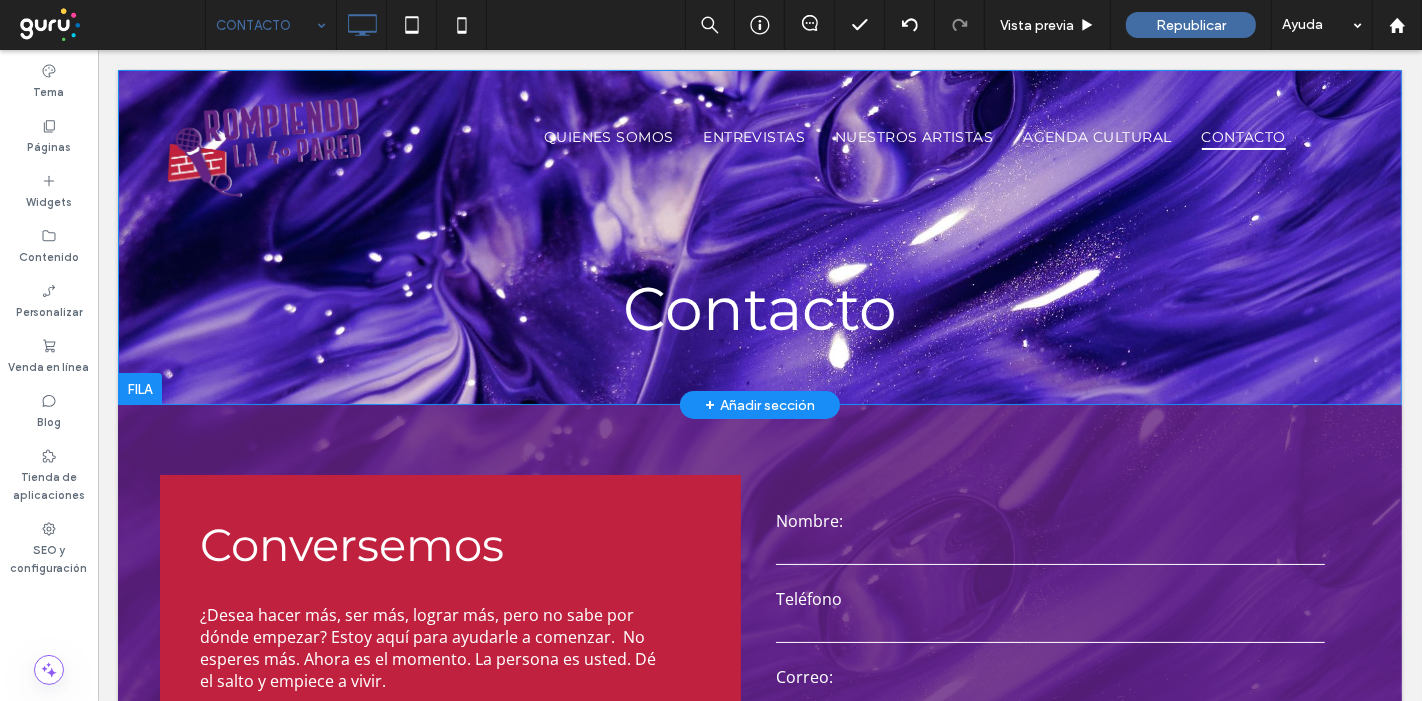 click on "Contacto Click To Paste
Fila + Añadir sección" at bounding box center (759, 237) 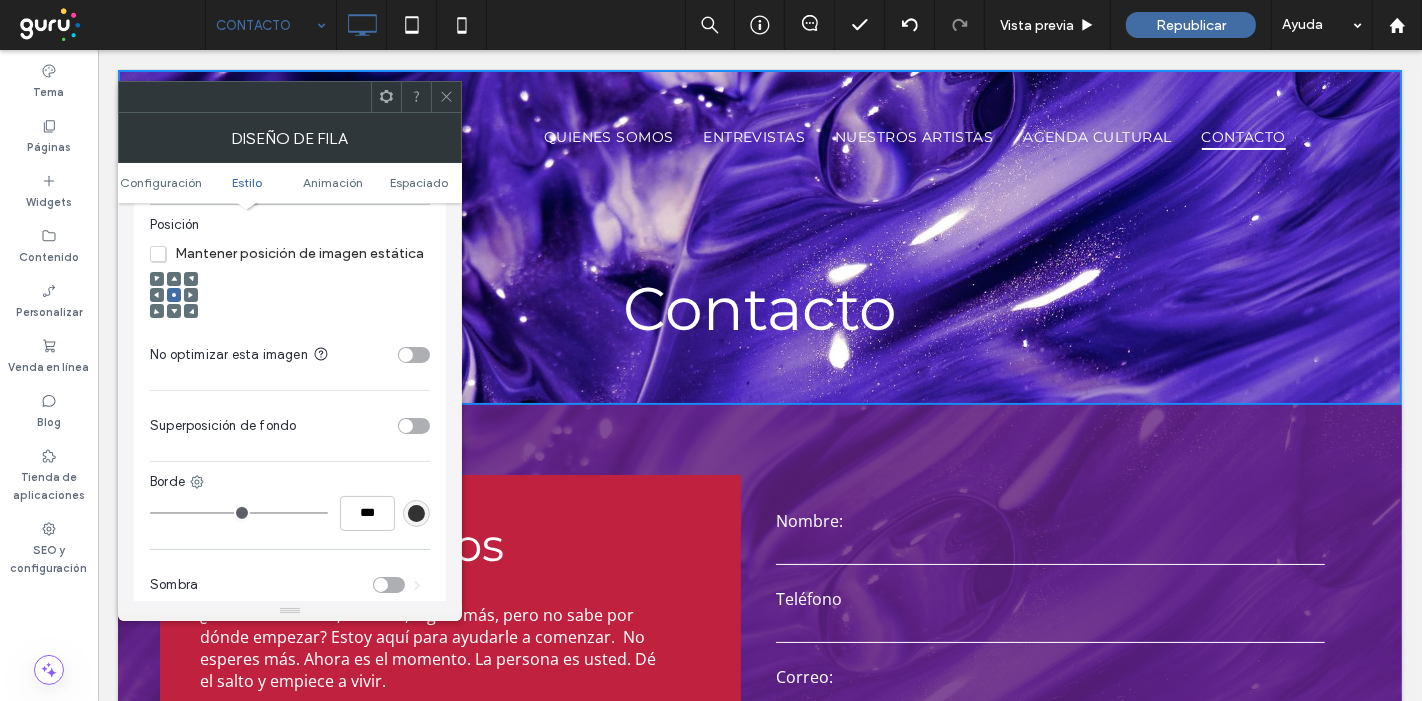 scroll, scrollTop: 777, scrollLeft: 0, axis: vertical 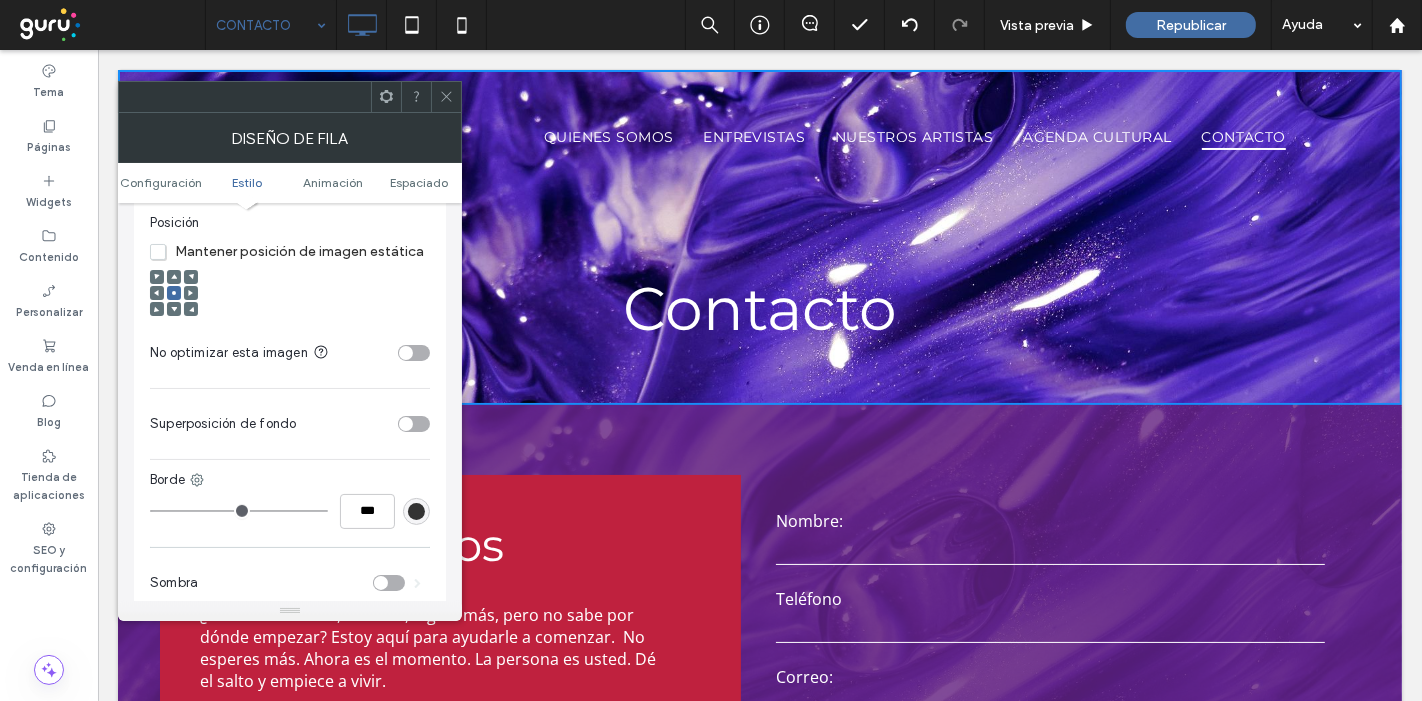 click at bounding box center [406, 424] 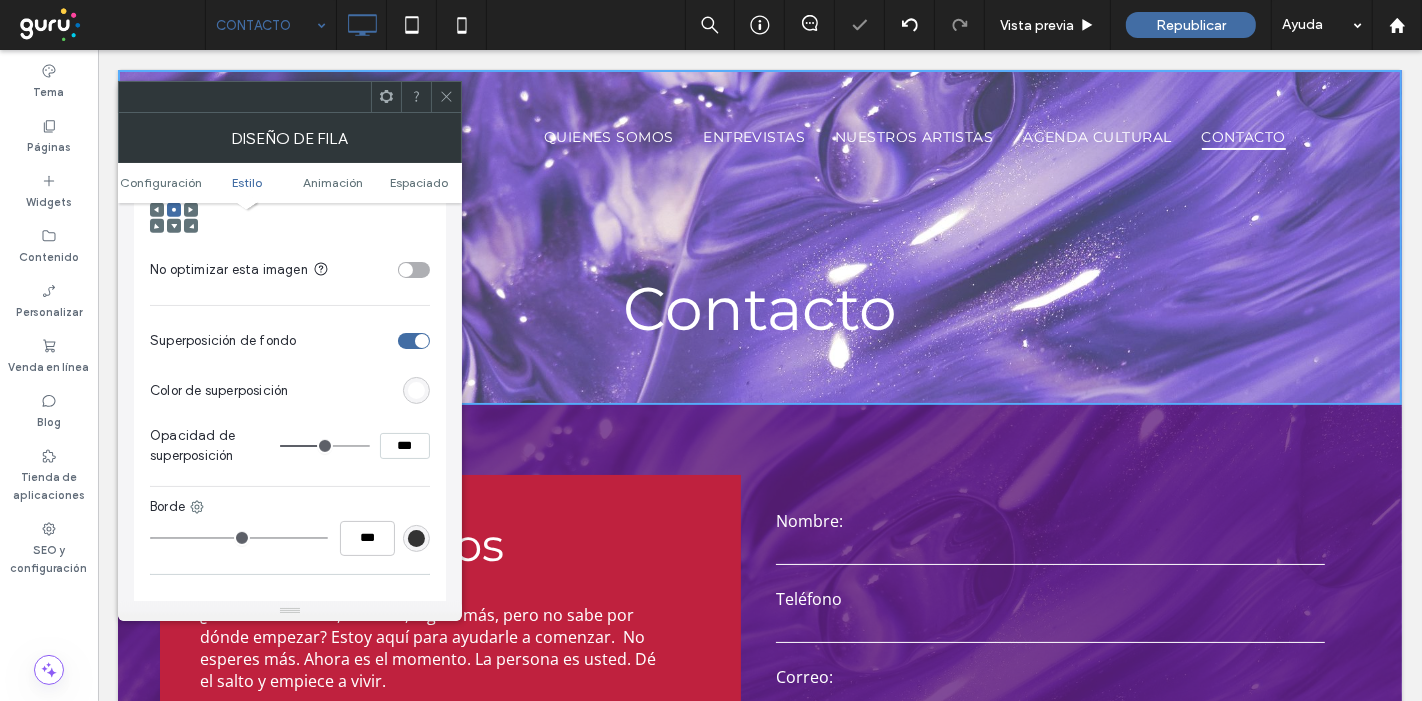 scroll, scrollTop: 888, scrollLeft: 0, axis: vertical 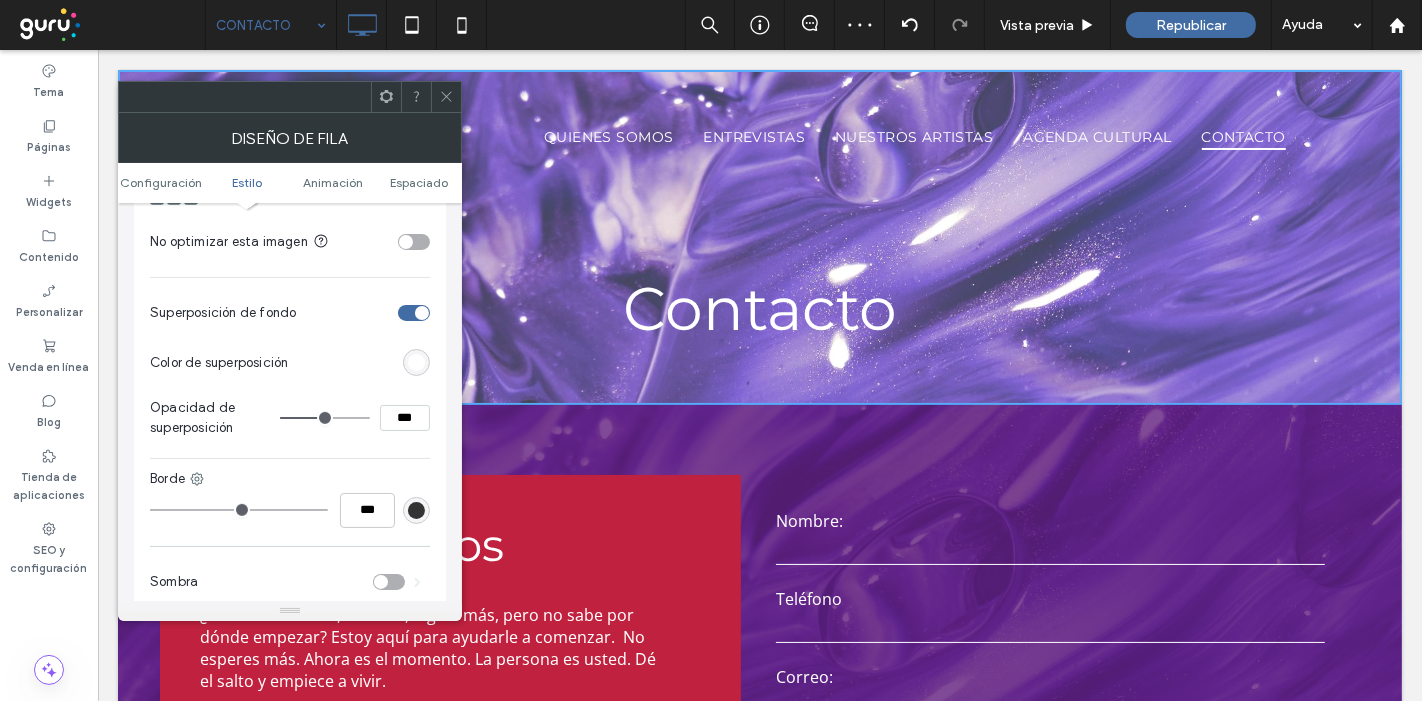 click at bounding box center (416, 362) 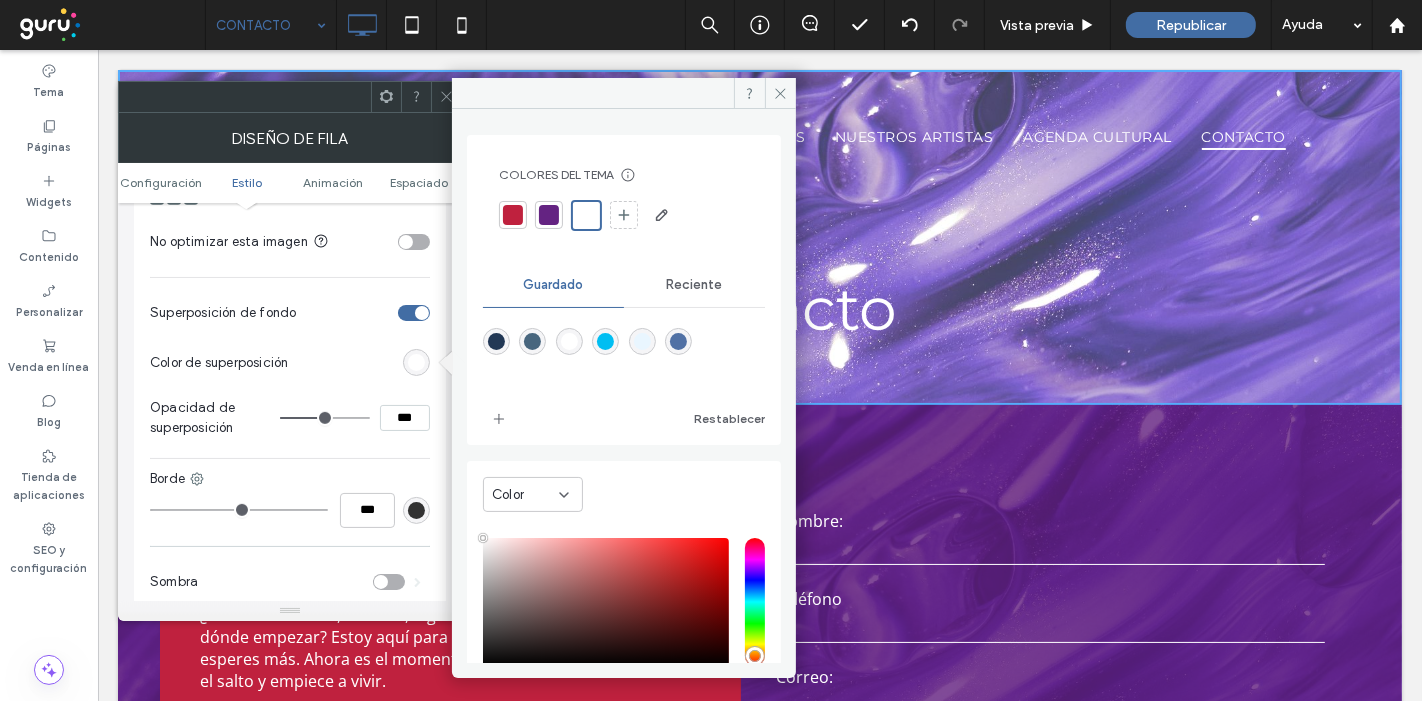 click at bounding box center [549, 215] 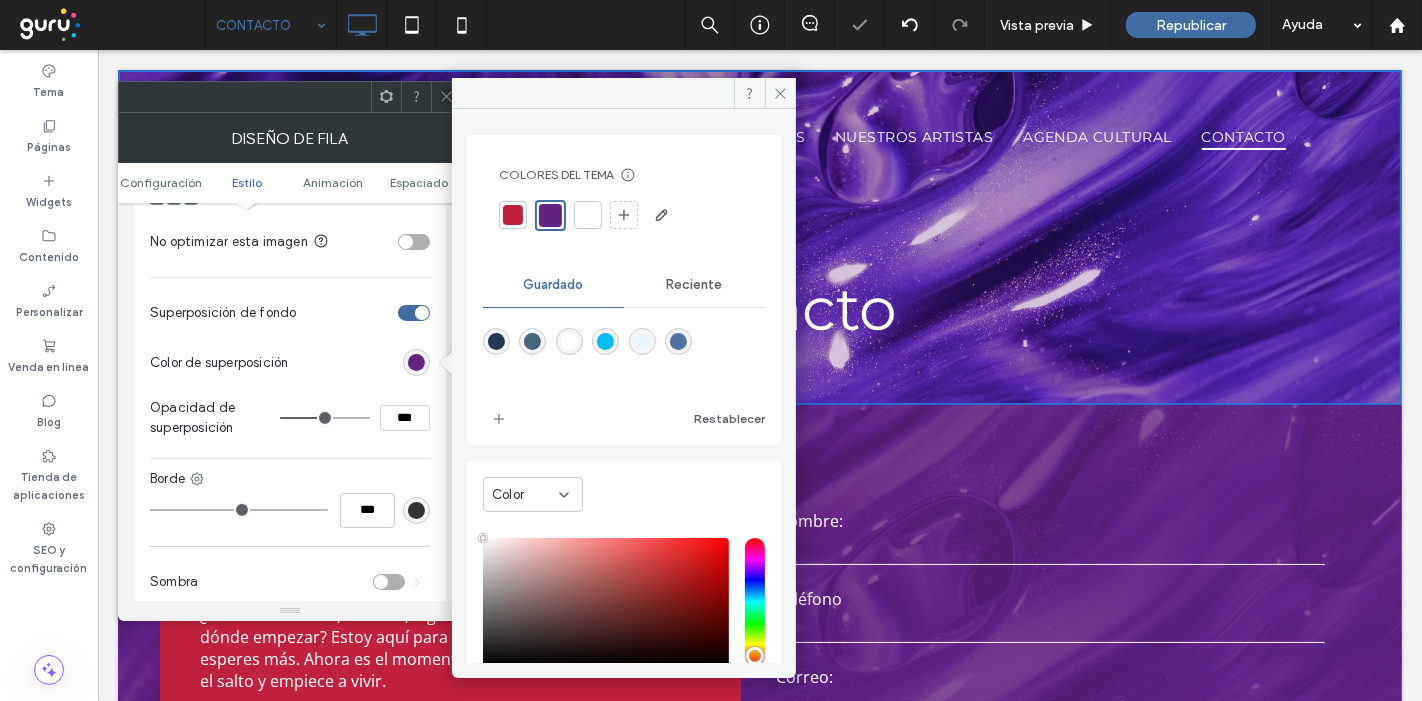 drag, startPoint x: 320, startPoint y: 406, endPoint x: 340, endPoint y: 407, distance: 20.024984 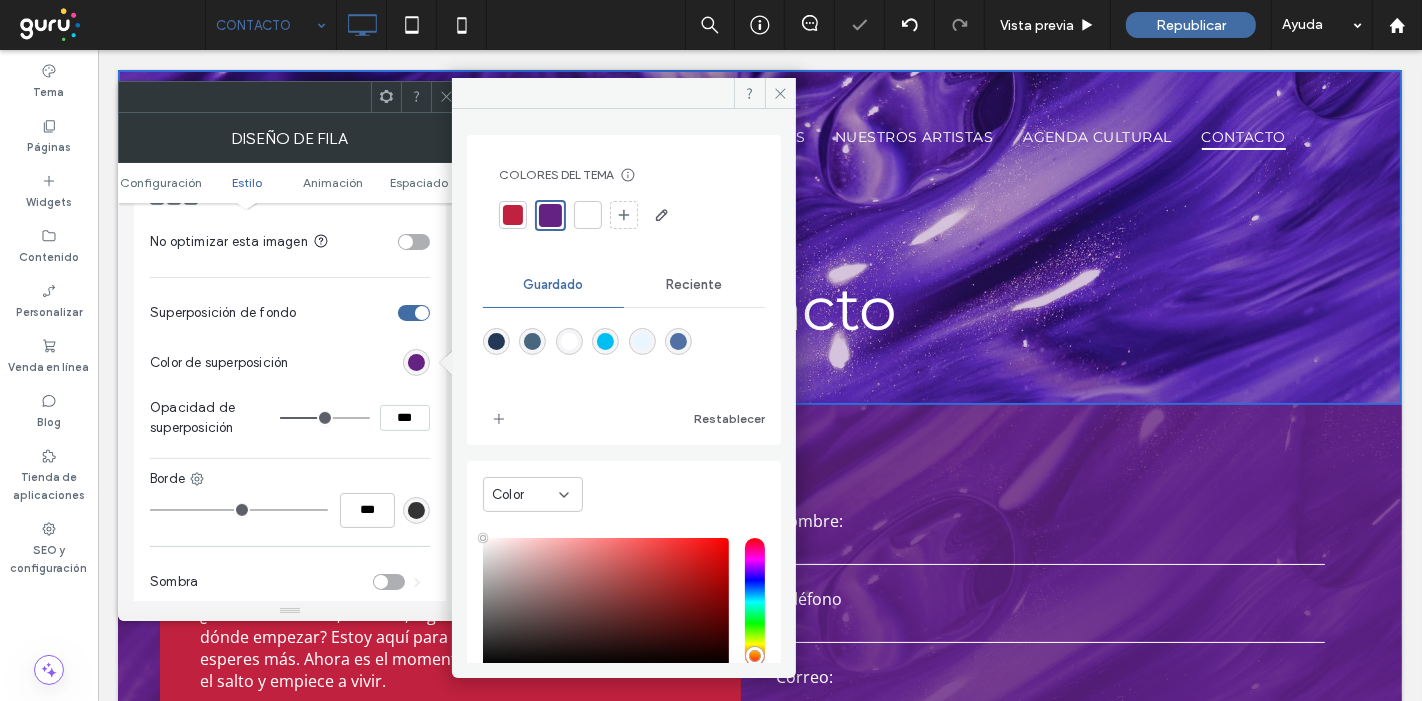 click at bounding box center (330, 418) 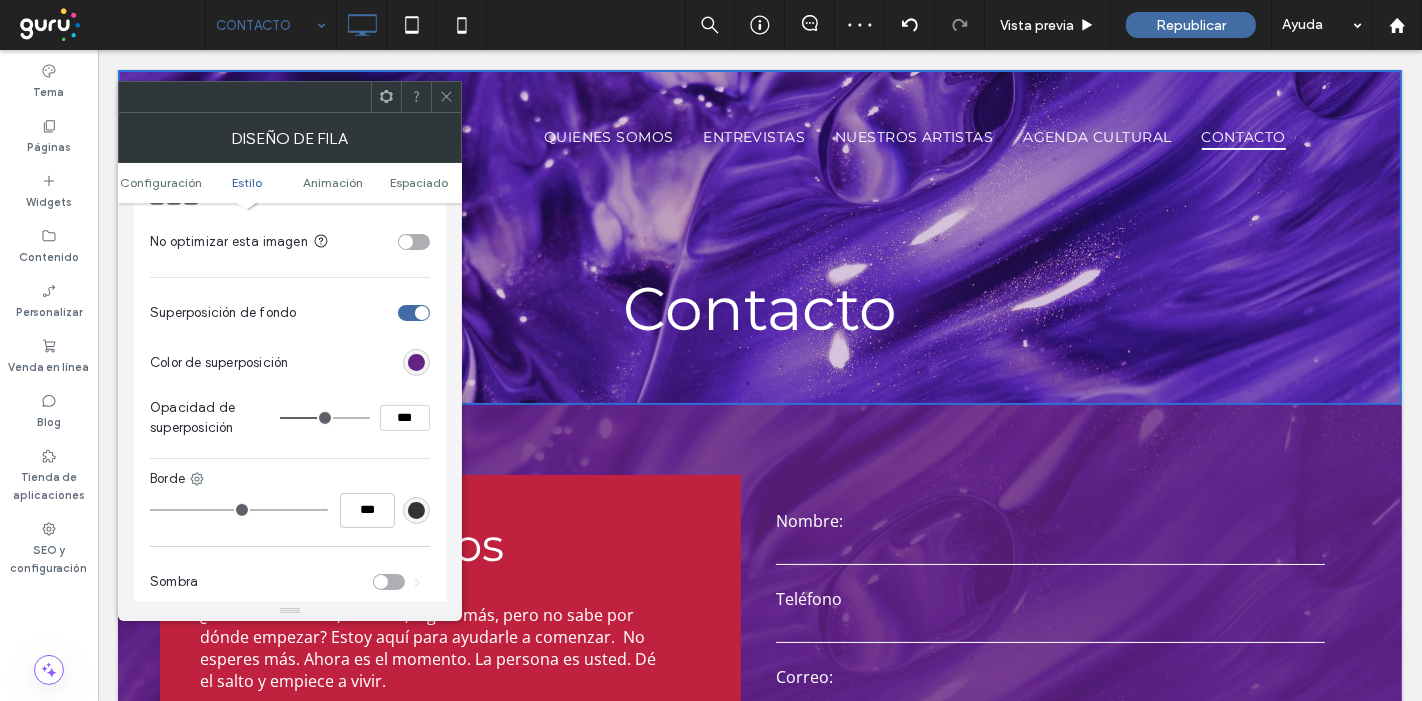 type on "**" 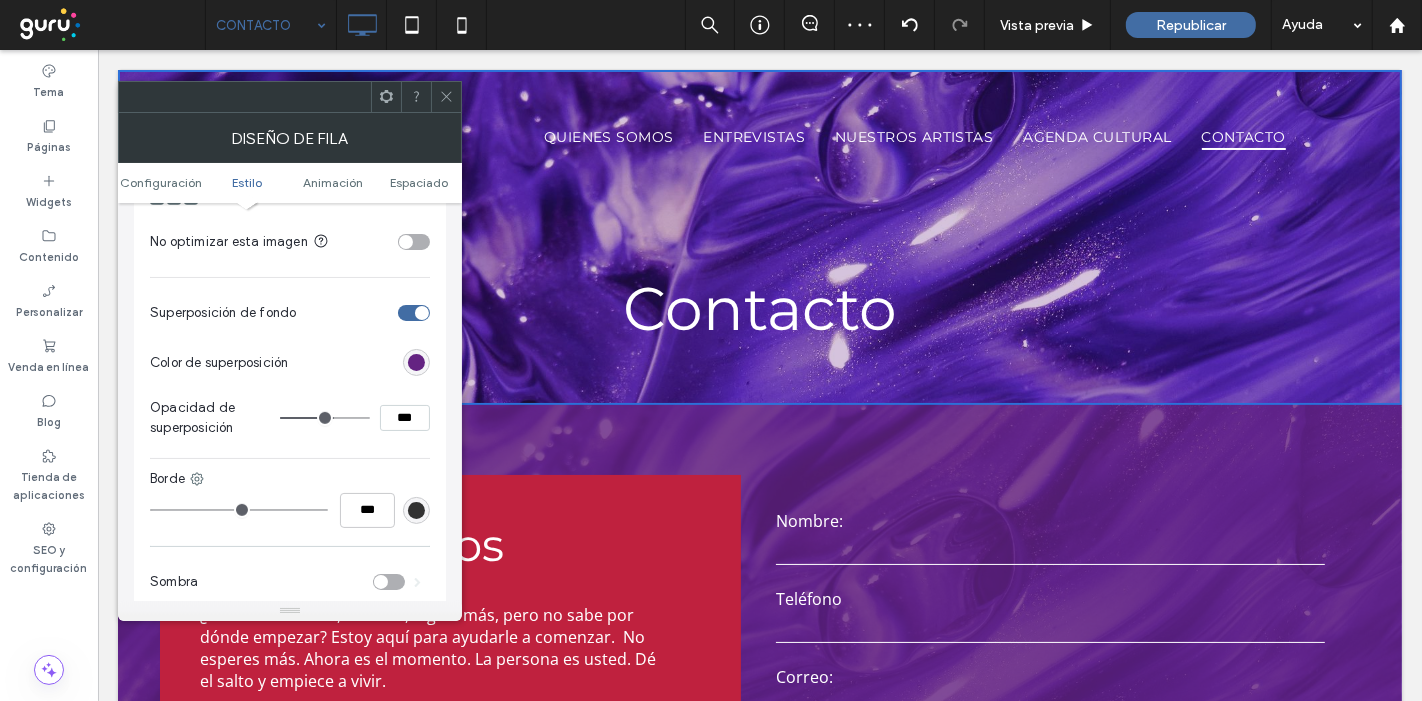 click at bounding box center (325, 418) 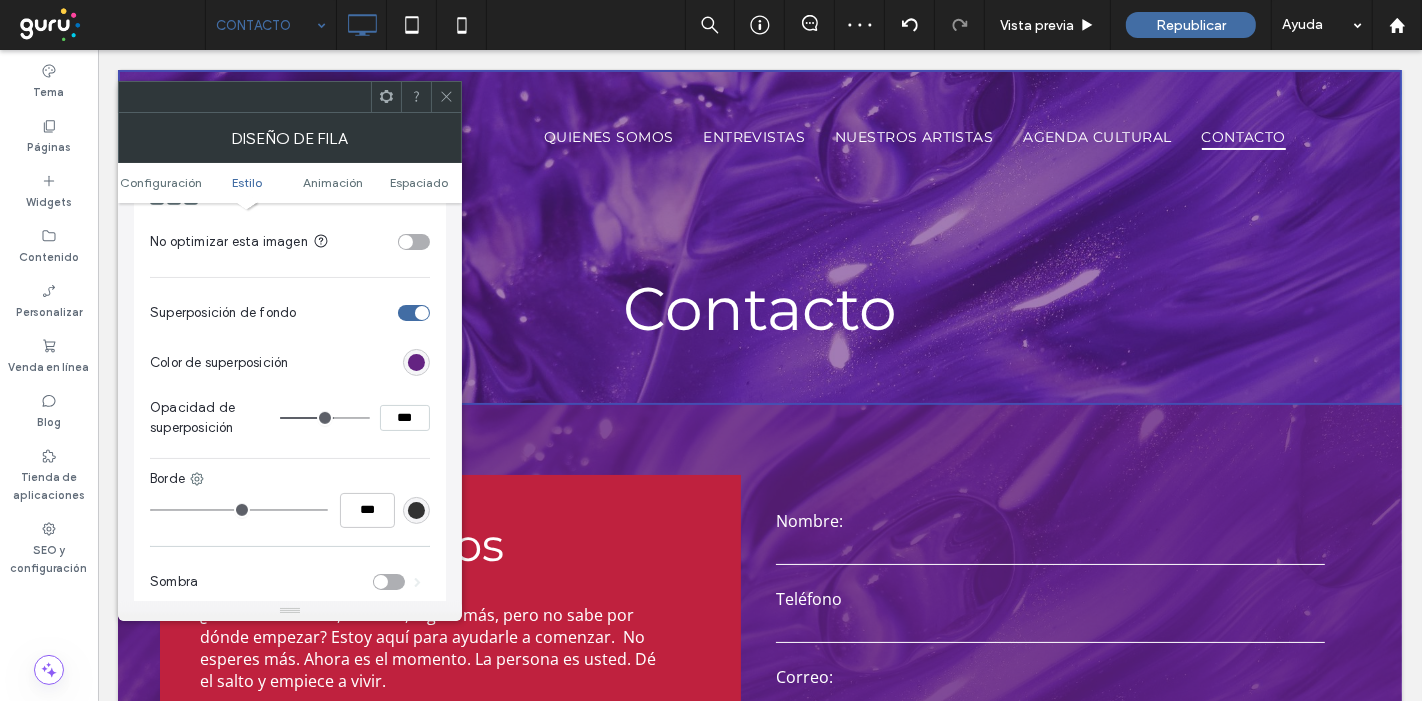 type on "**" 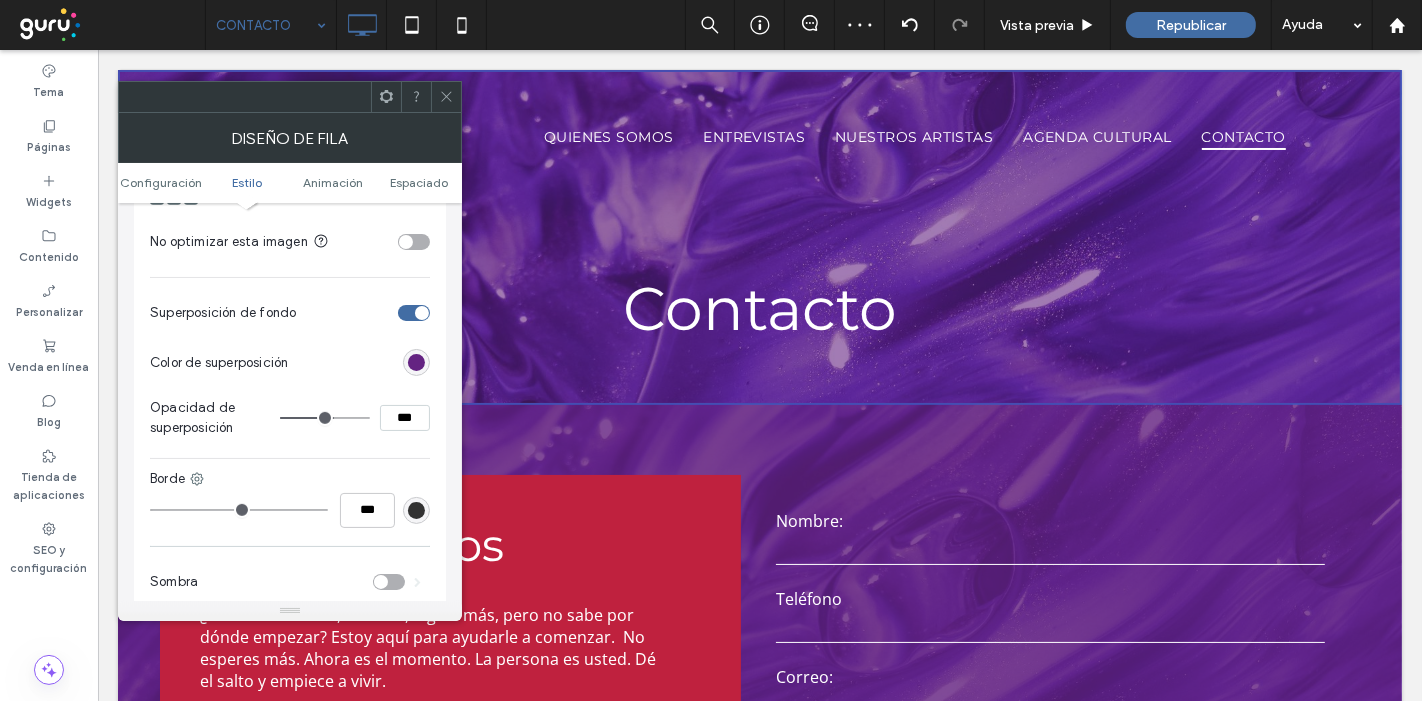 type on "***" 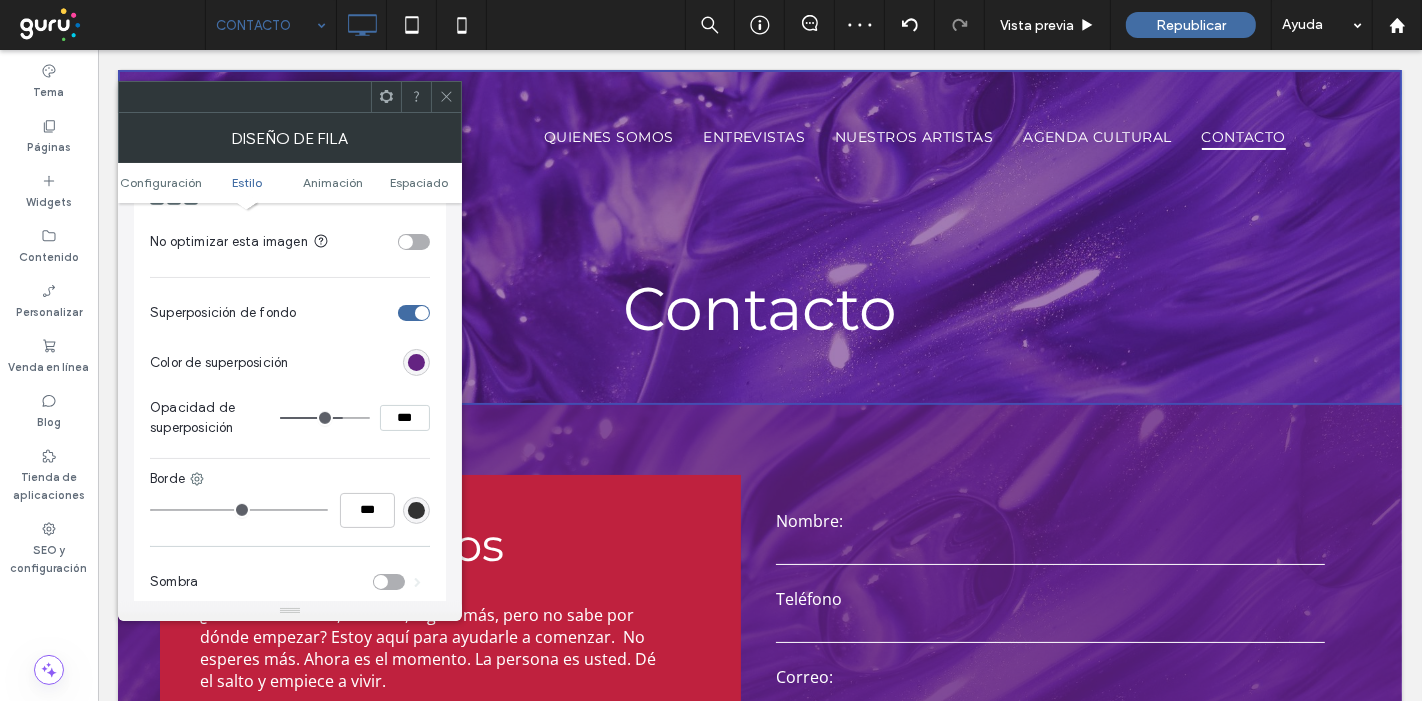 type on "**" 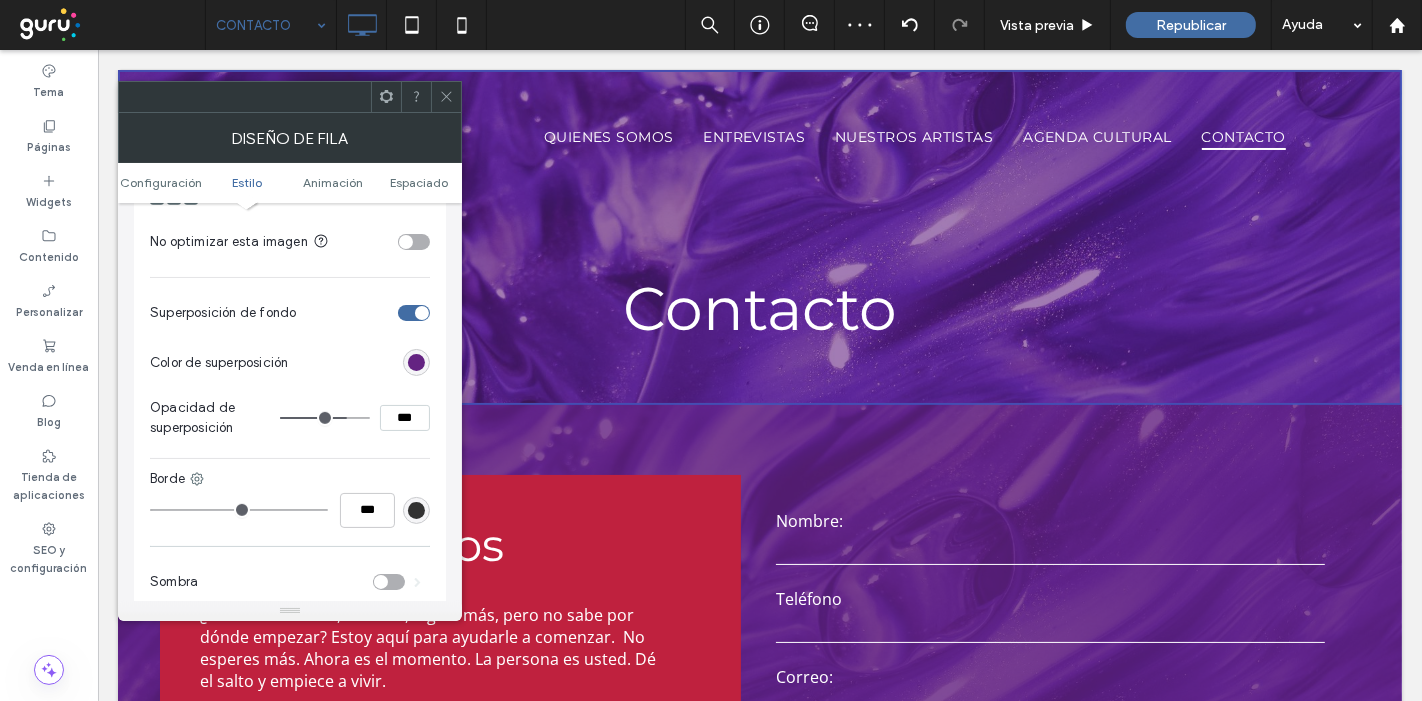 drag, startPoint x: 331, startPoint y: 409, endPoint x: 342, endPoint y: 403, distance: 12.529964 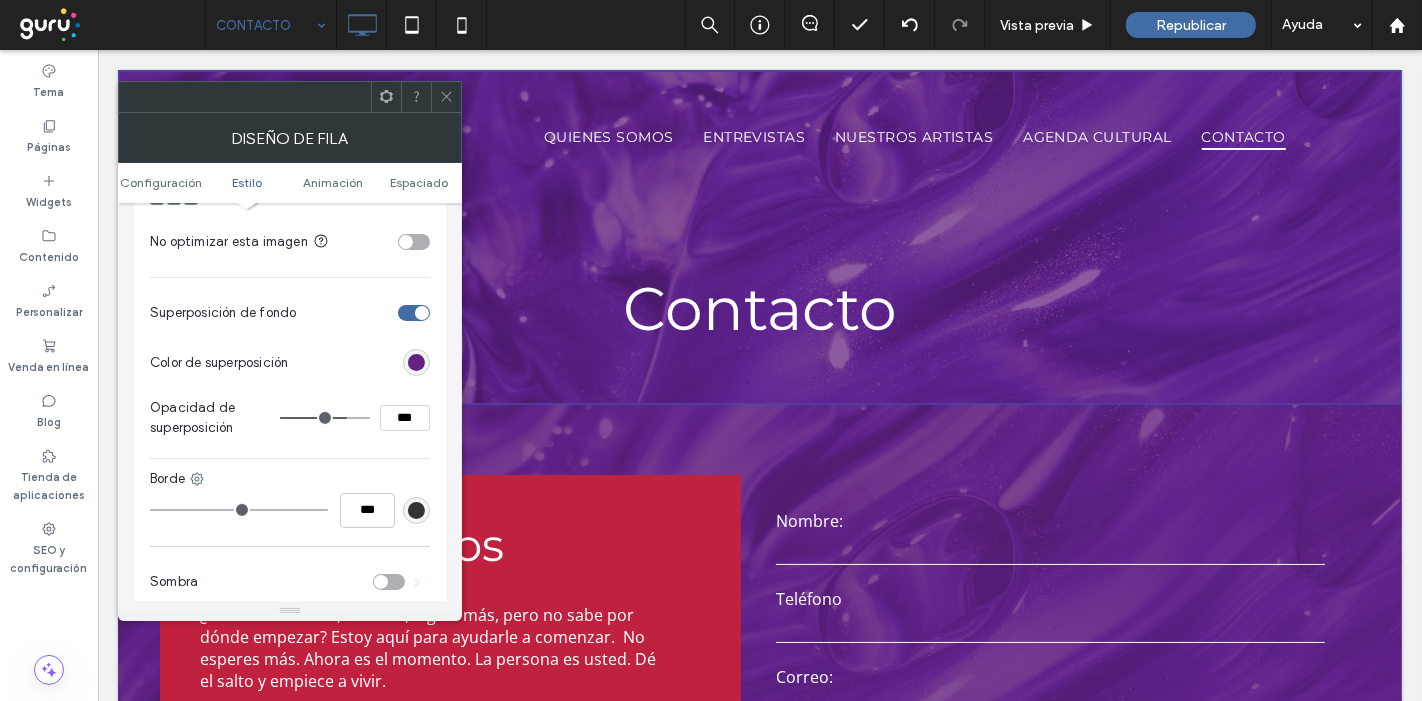 type on "**" 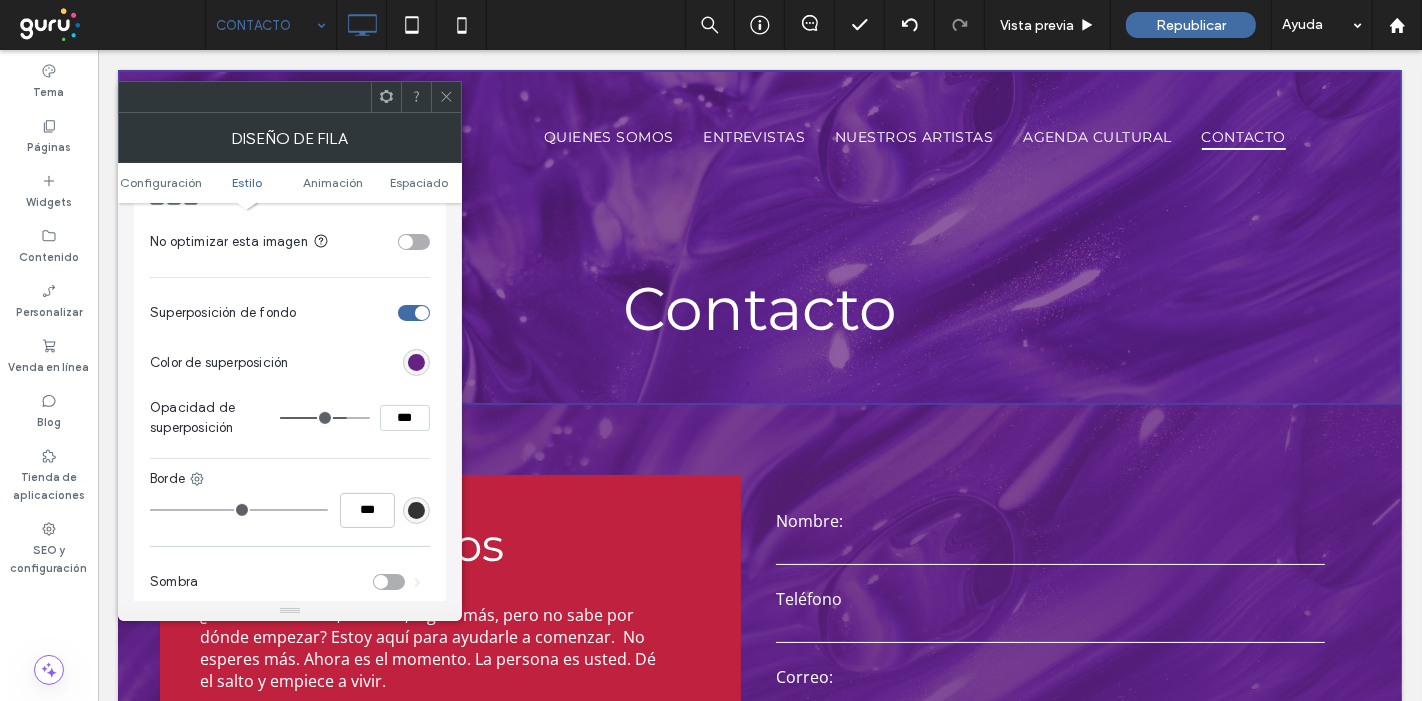 type on "***" 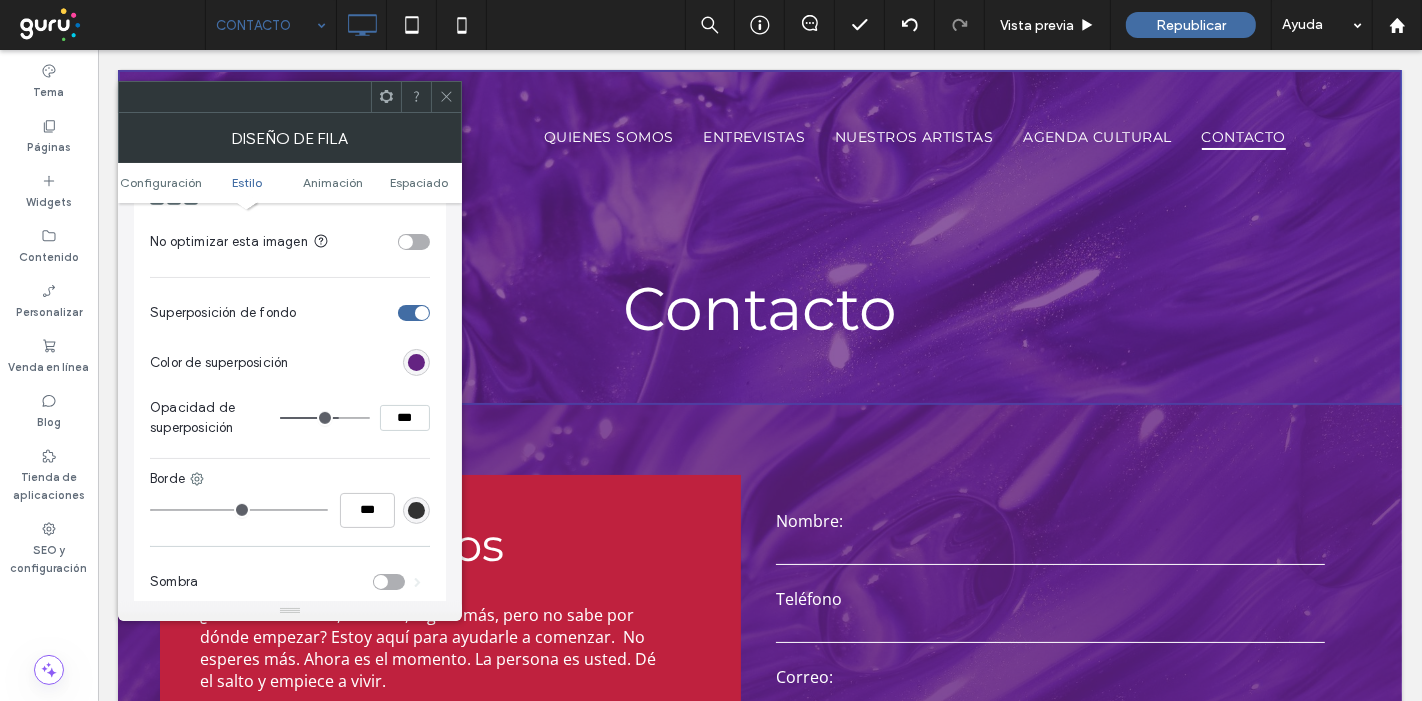 type on "**" 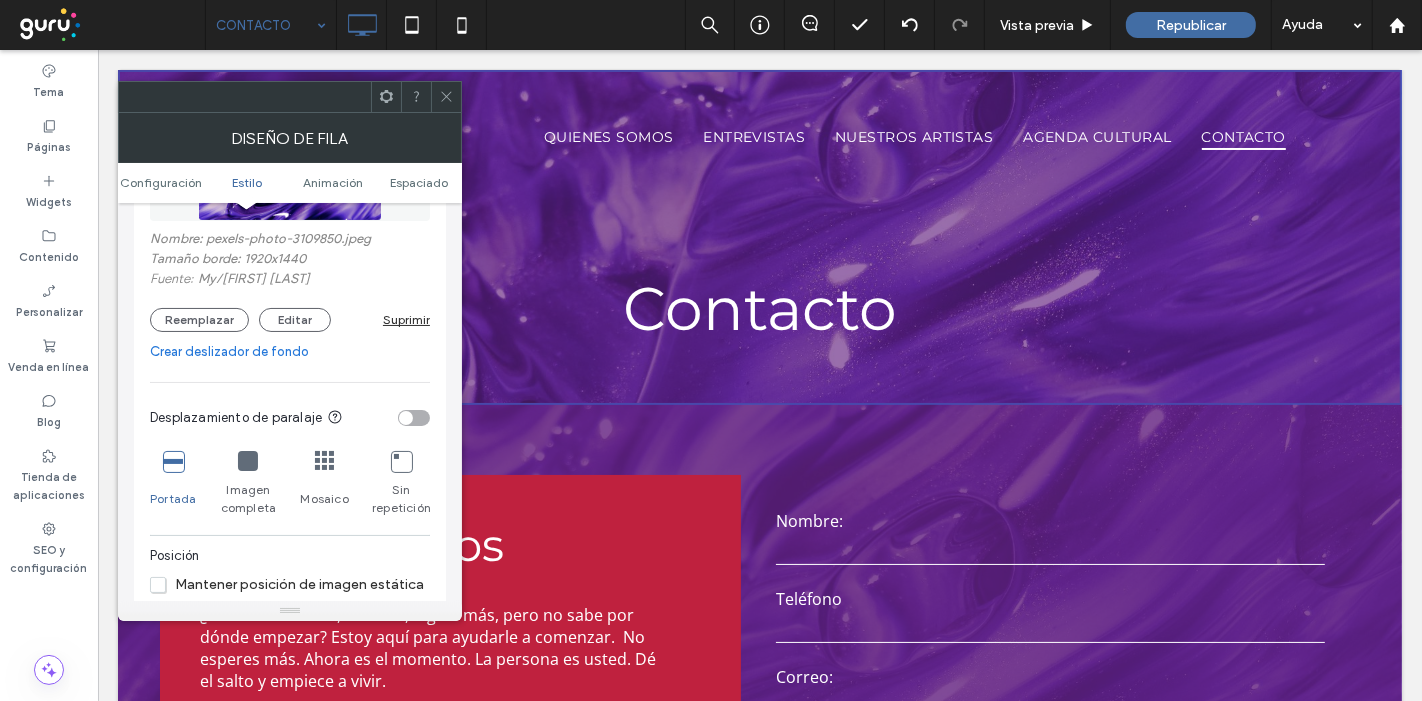 scroll, scrollTop: 666, scrollLeft: 0, axis: vertical 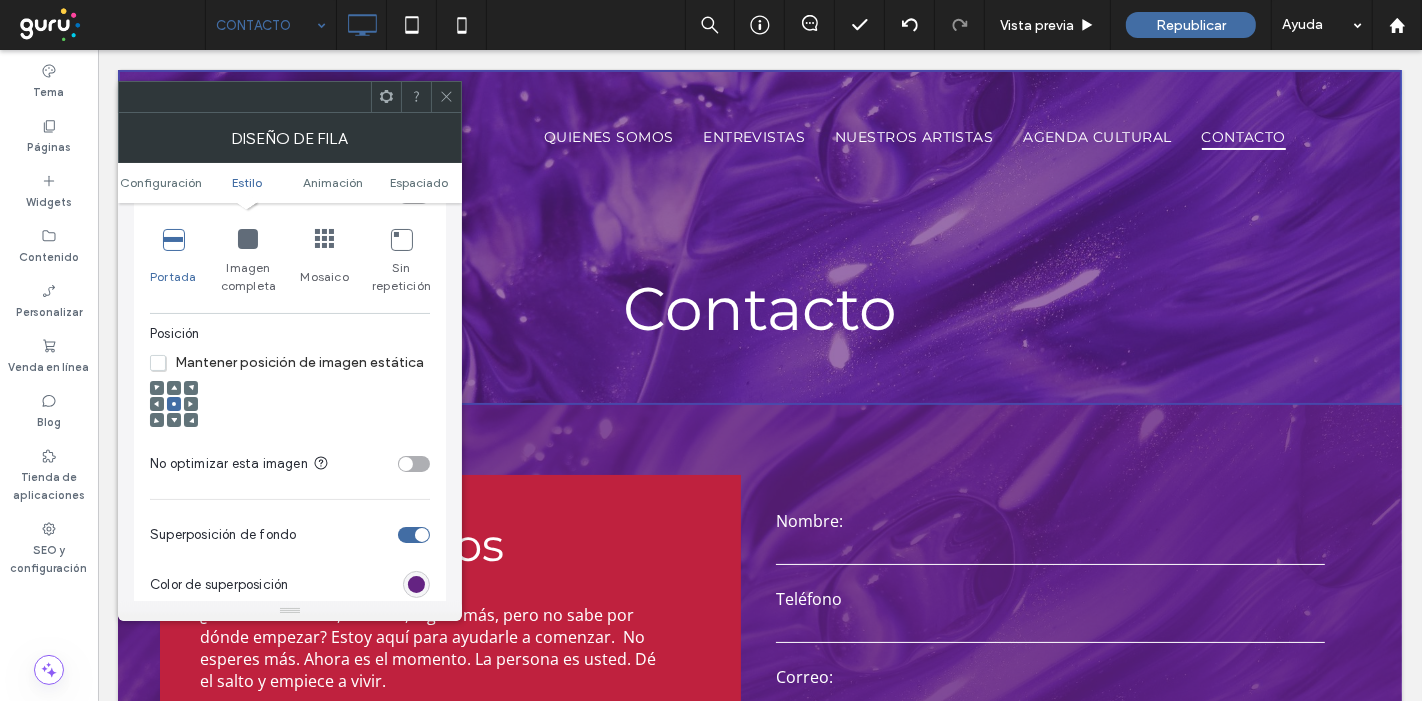 click 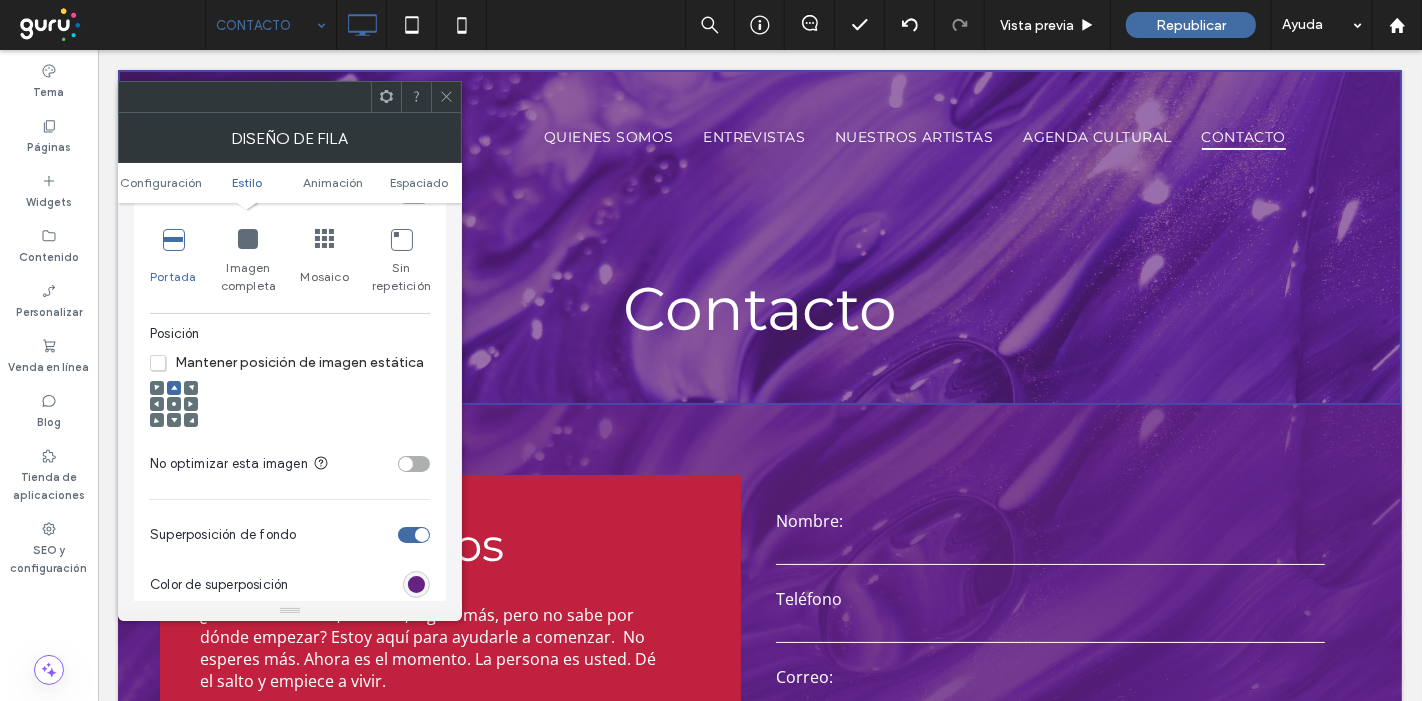 click at bounding box center [174, 420] 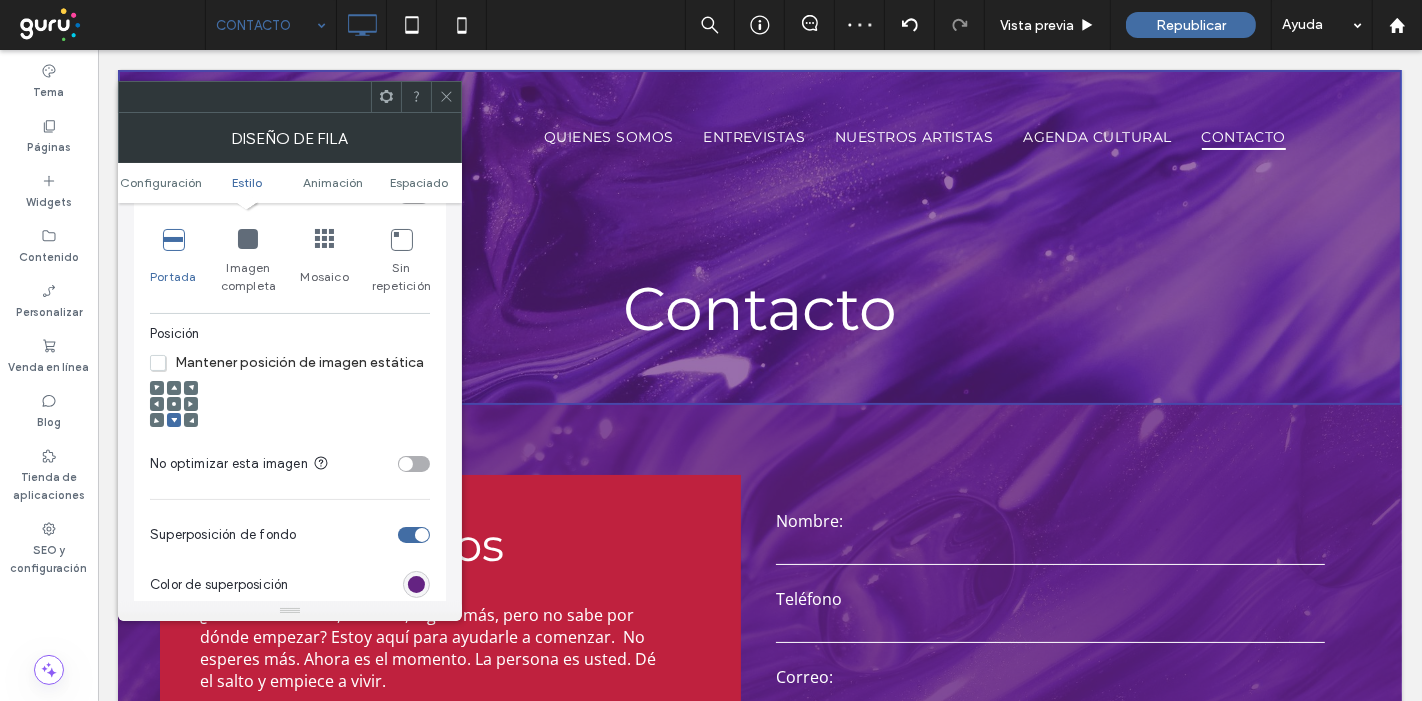 click 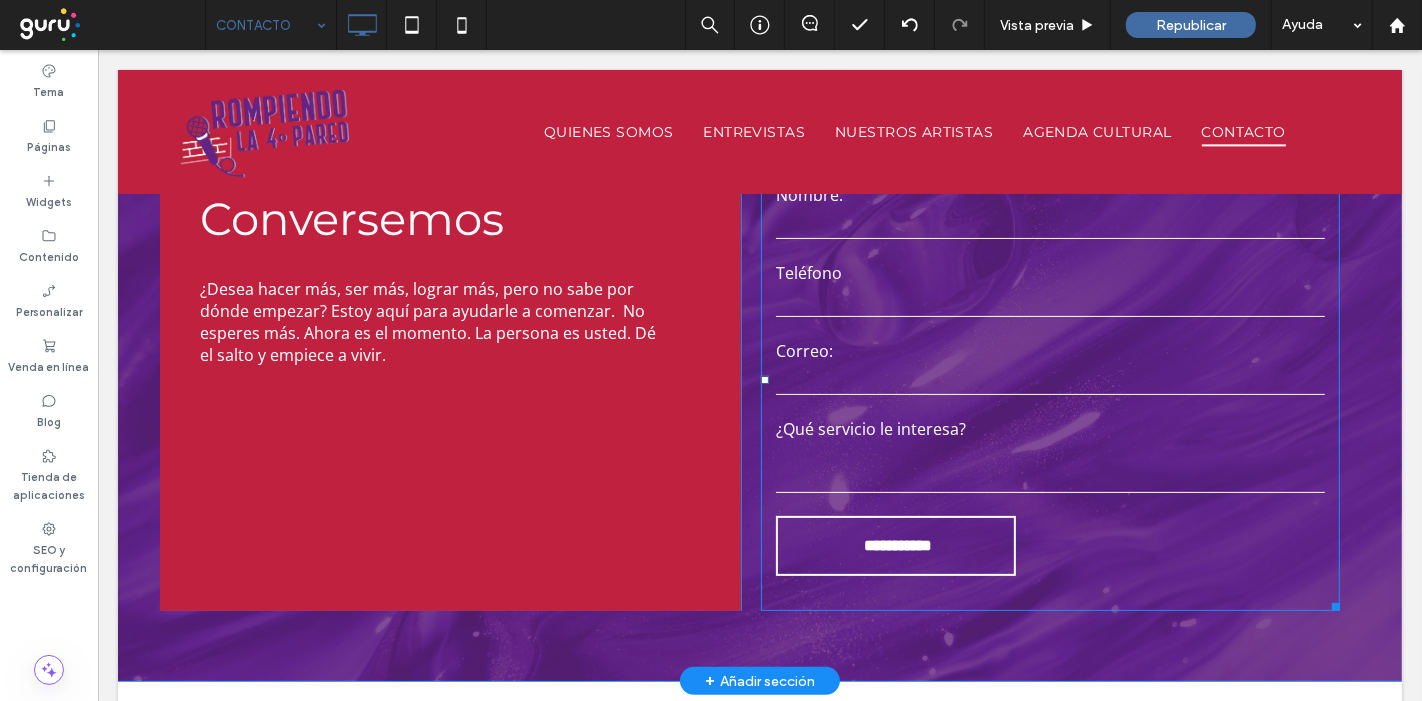 scroll, scrollTop: 0, scrollLeft: 0, axis: both 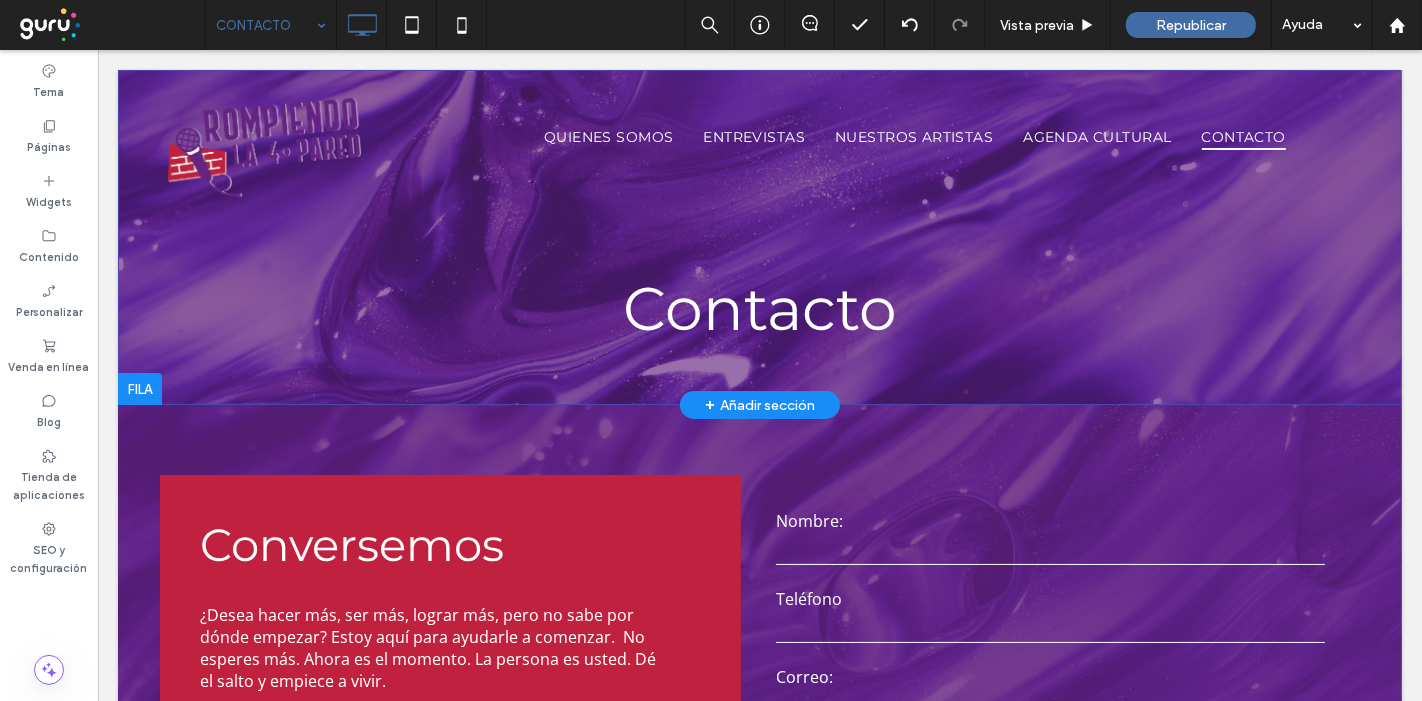 click on "Contacto Click To Paste
Fila + Añadir sección" at bounding box center [759, 237] 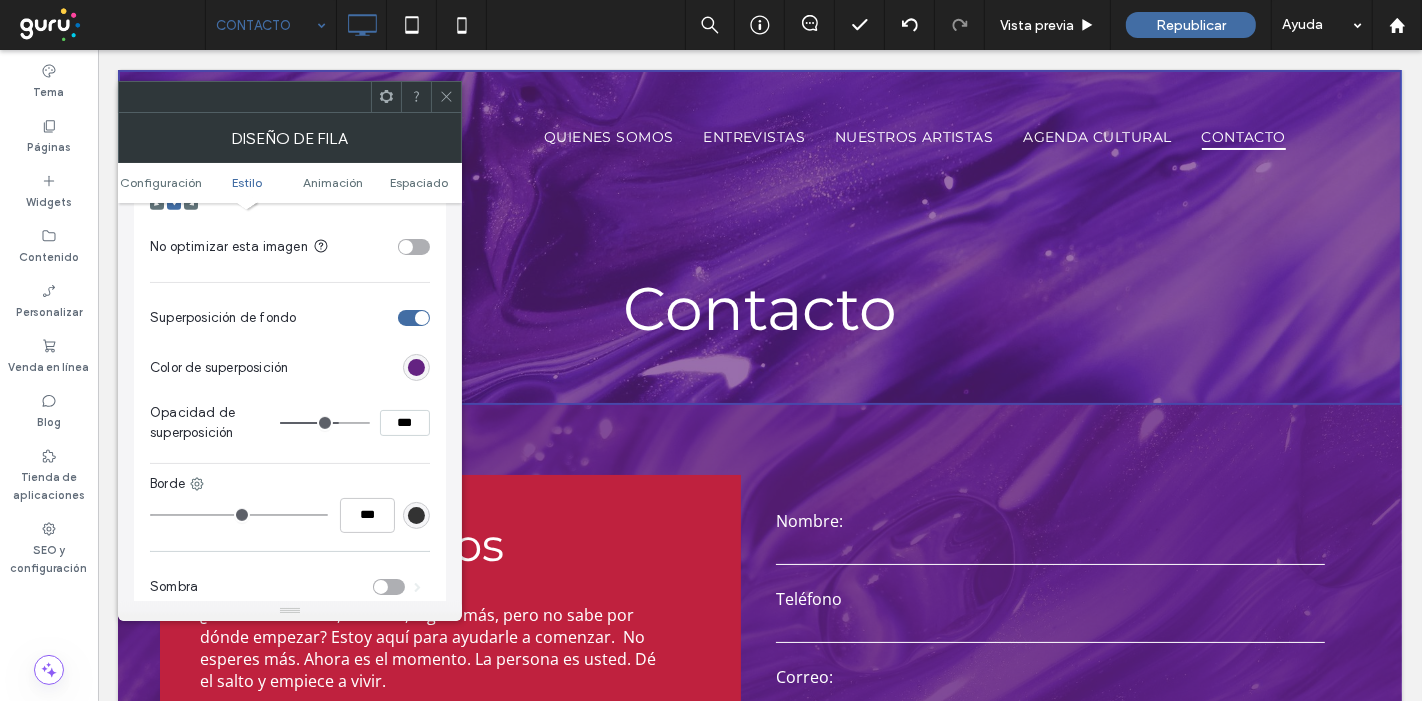 scroll, scrollTop: 888, scrollLeft: 0, axis: vertical 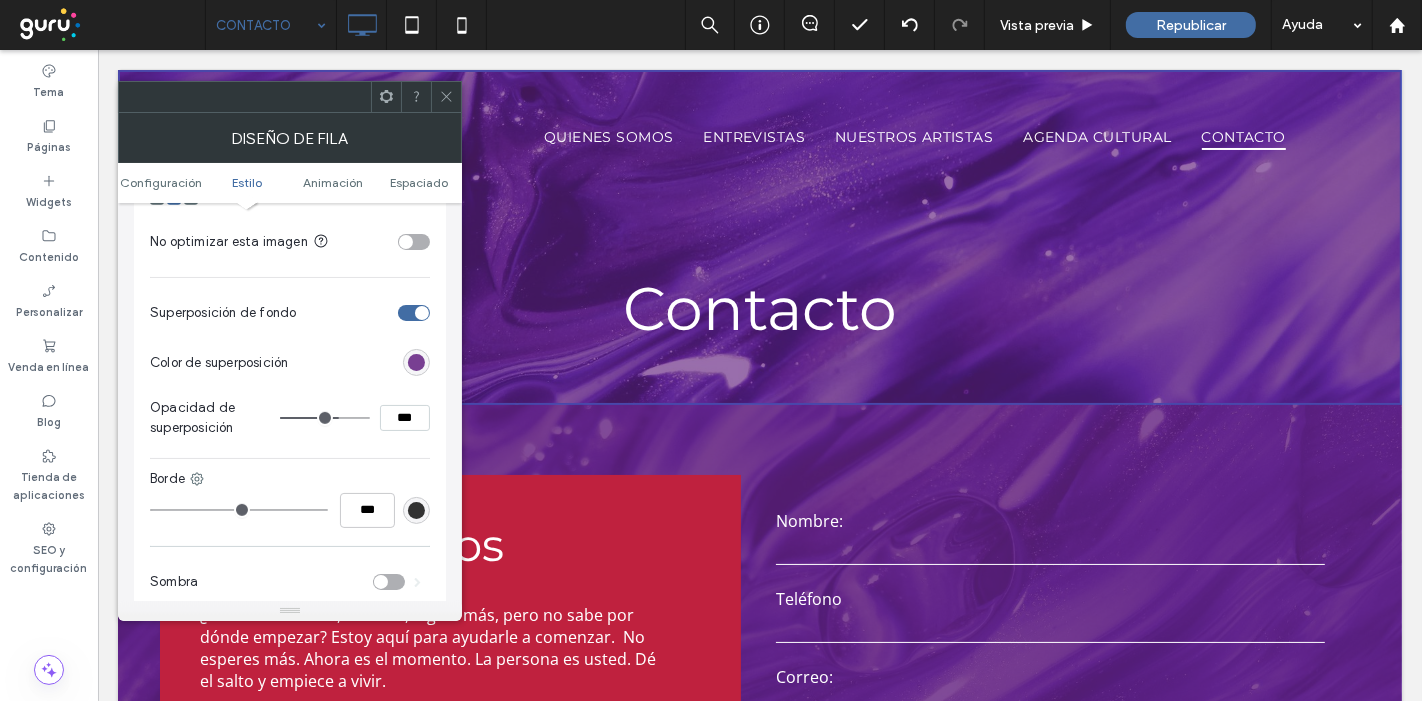 click at bounding box center [416, 362] 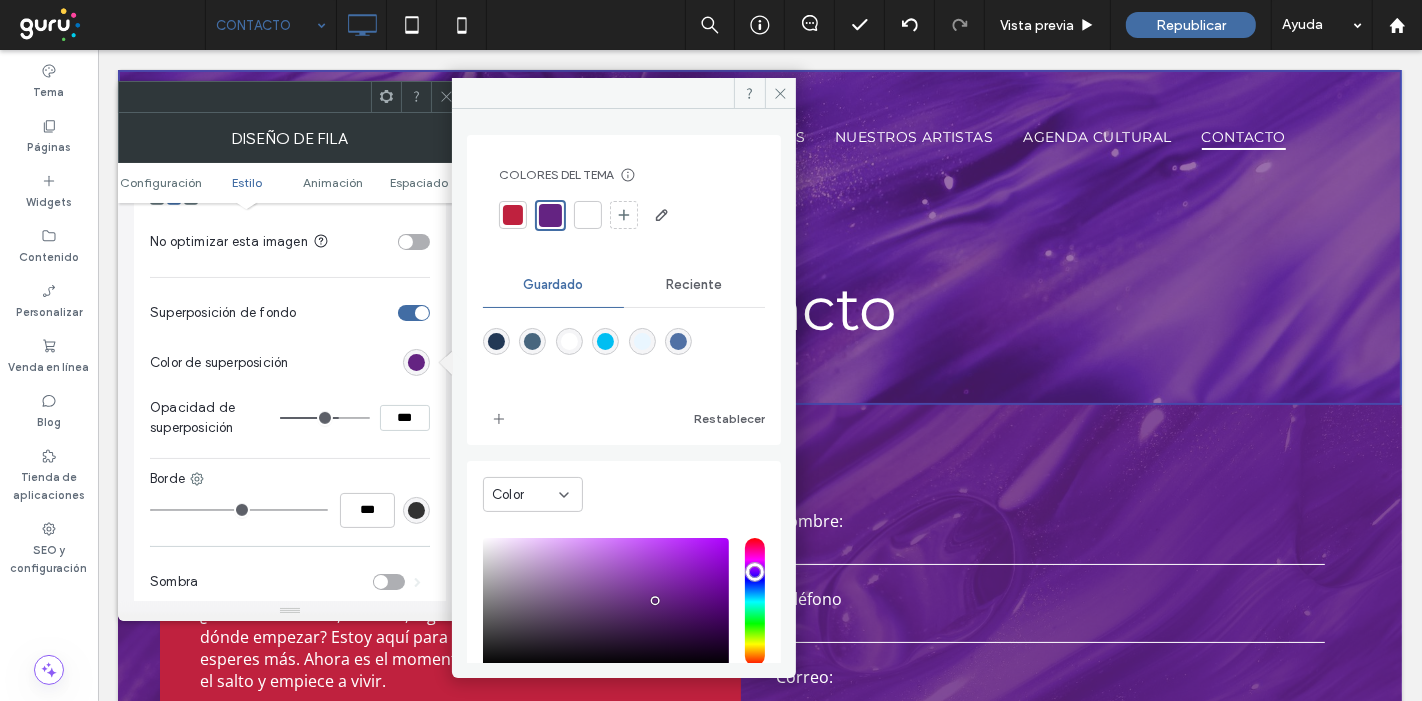 click at bounding box center [513, 215] 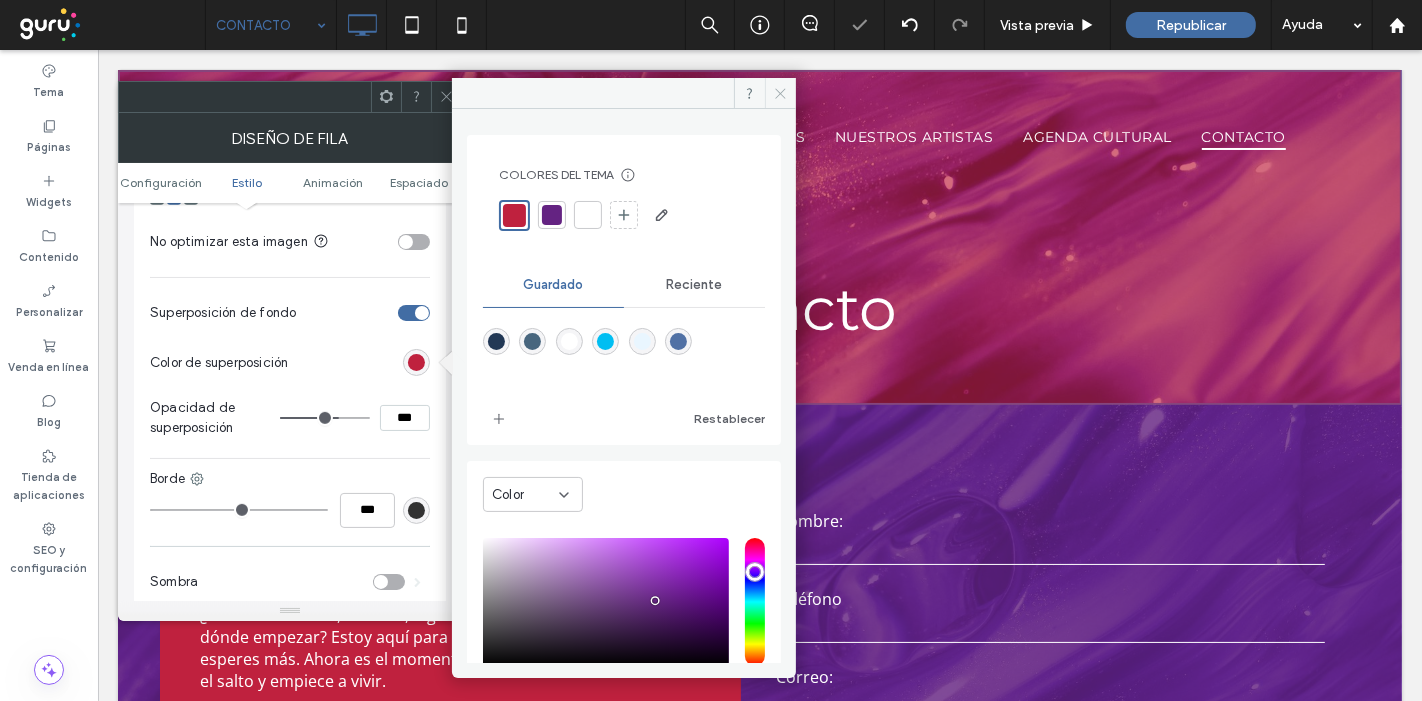 drag, startPoint x: 781, startPoint y: 92, endPoint x: 679, endPoint y: 82, distance: 102.48902 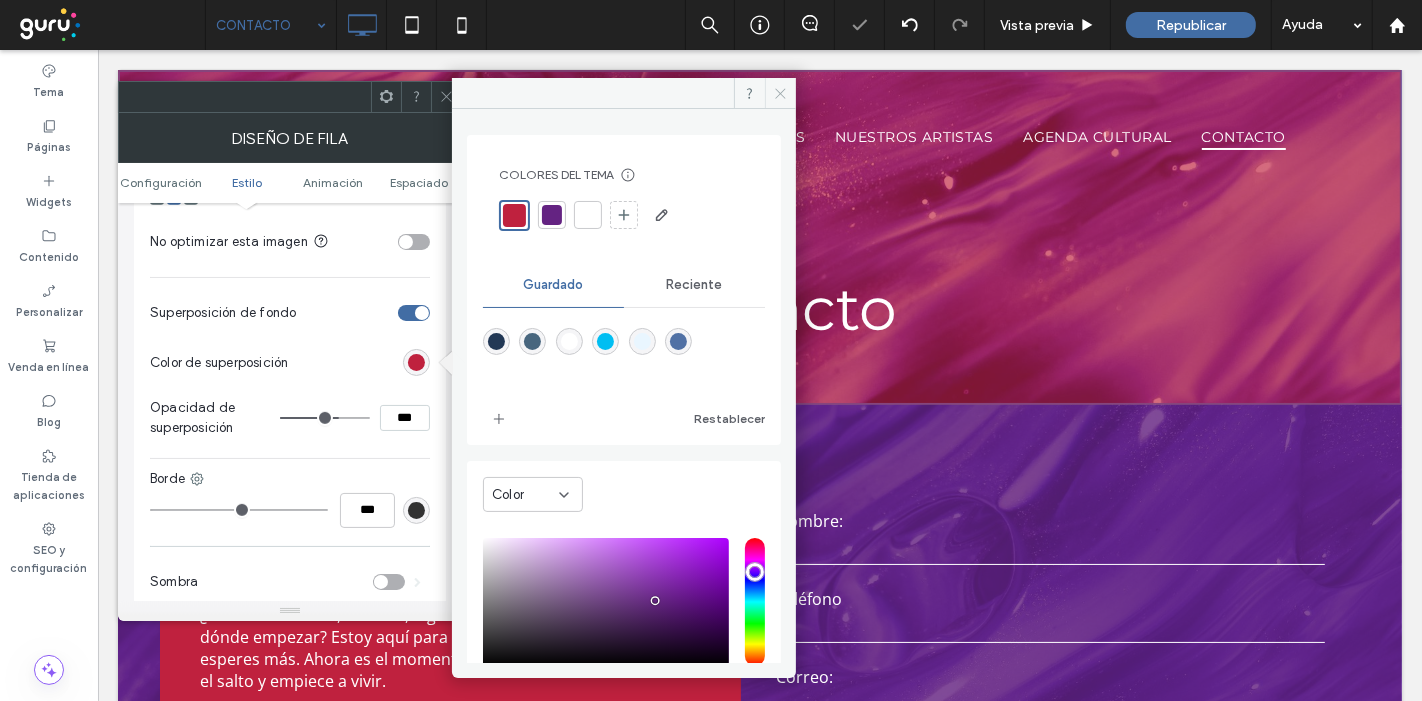 click 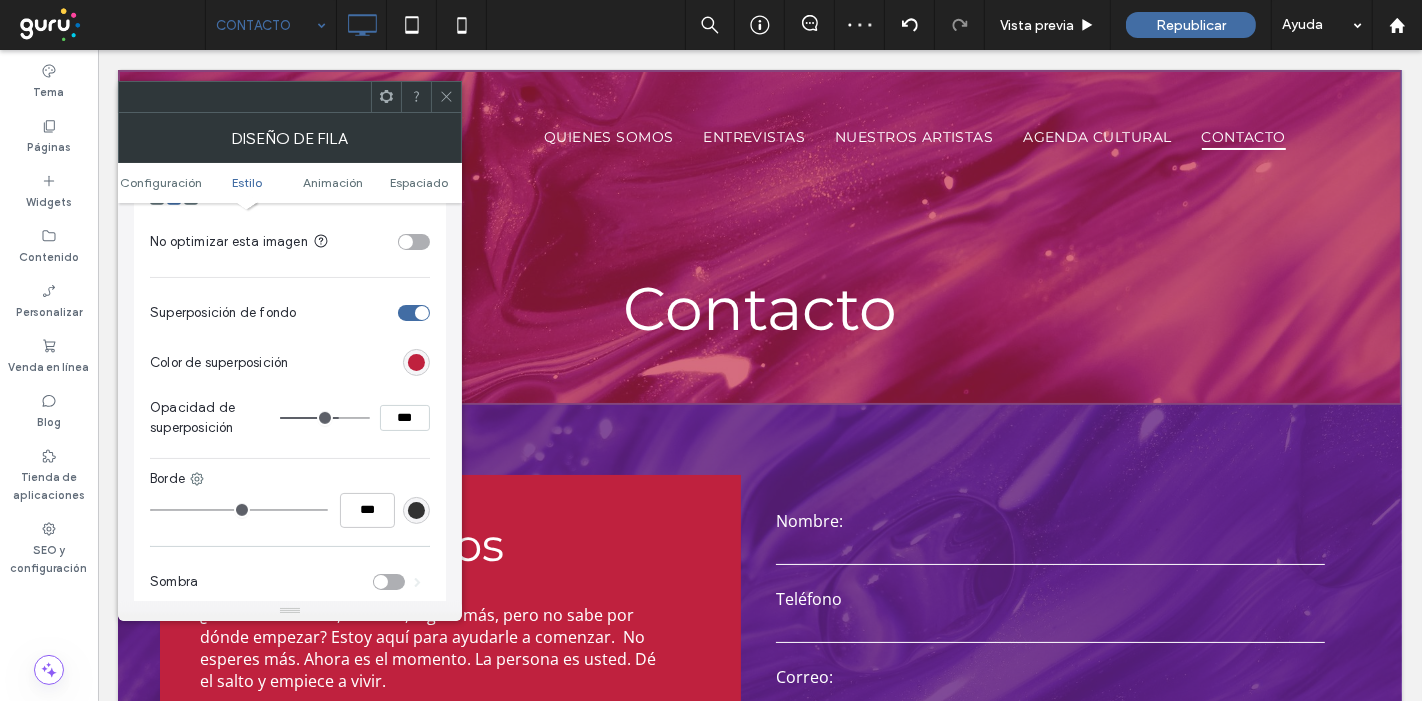 click 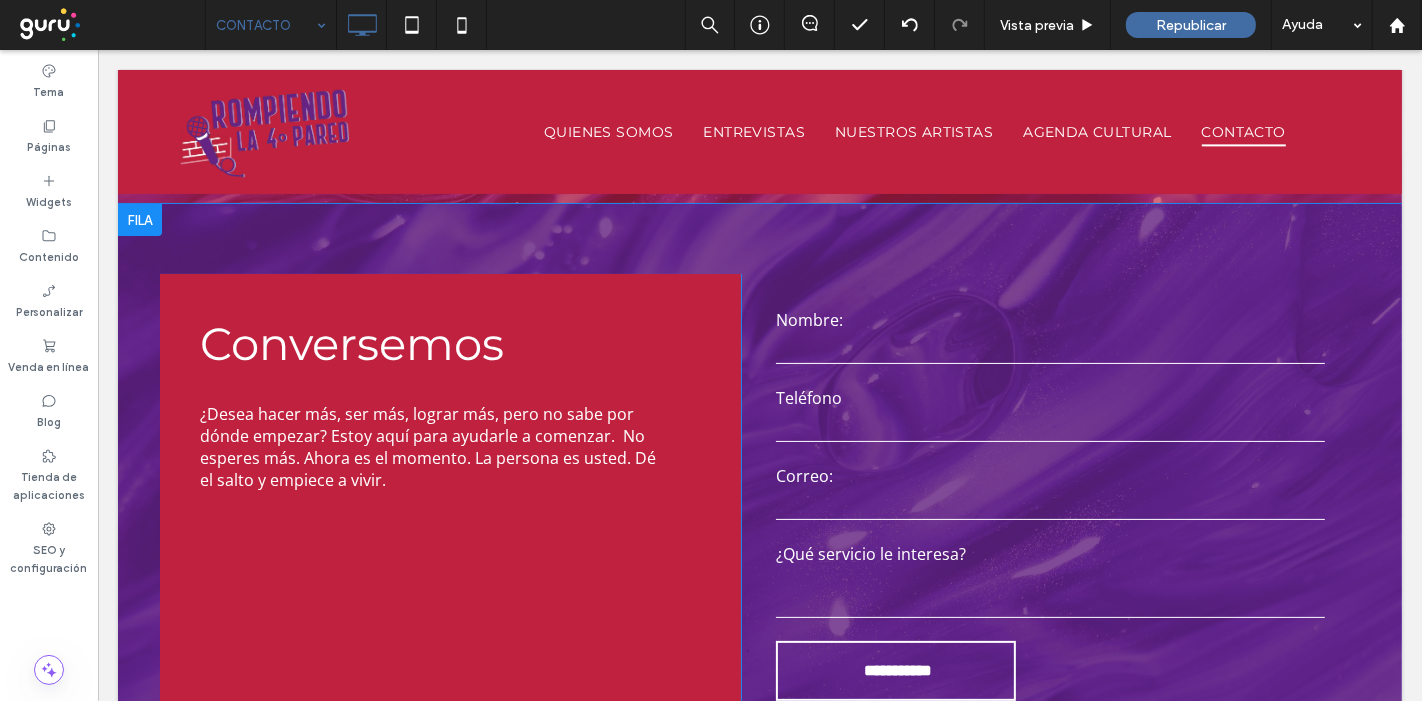 scroll, scrollTop: 222, scrollLeft: 0, axis: vertical 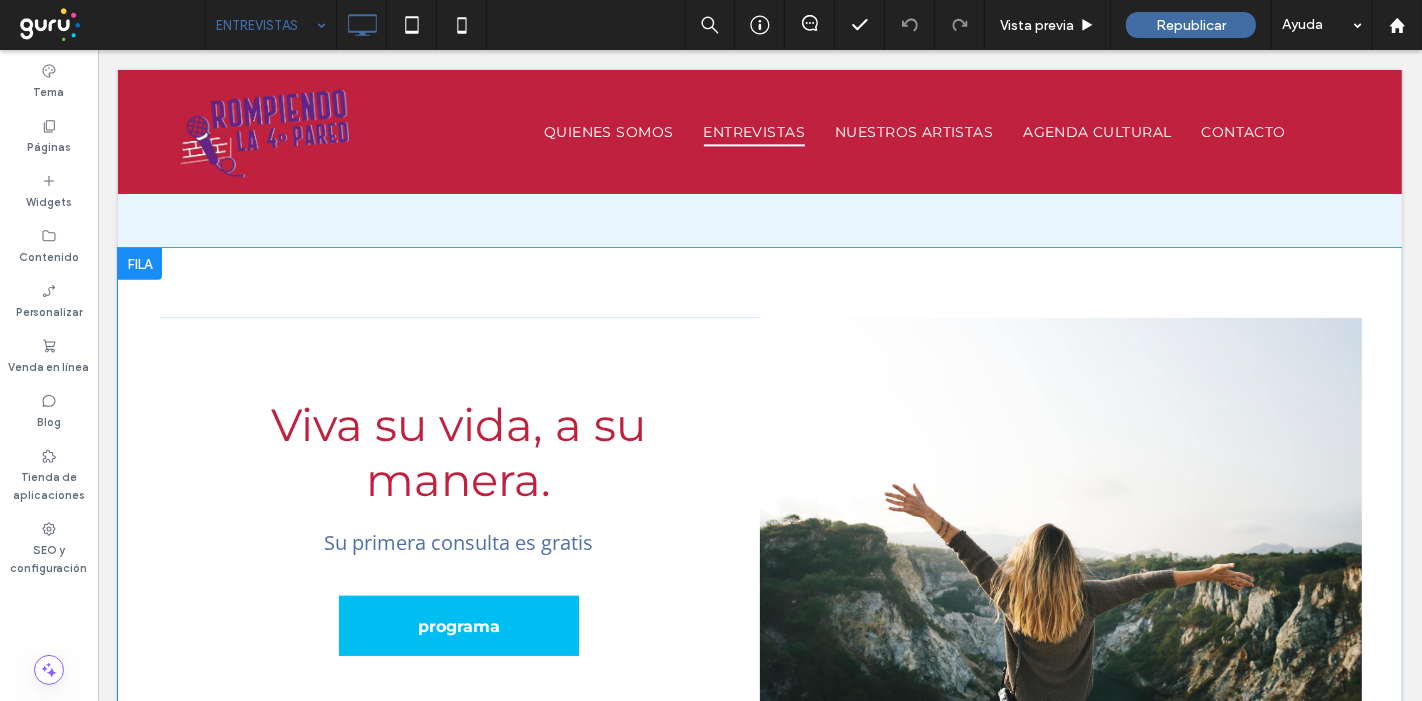 click at bounding box center [139, 264] 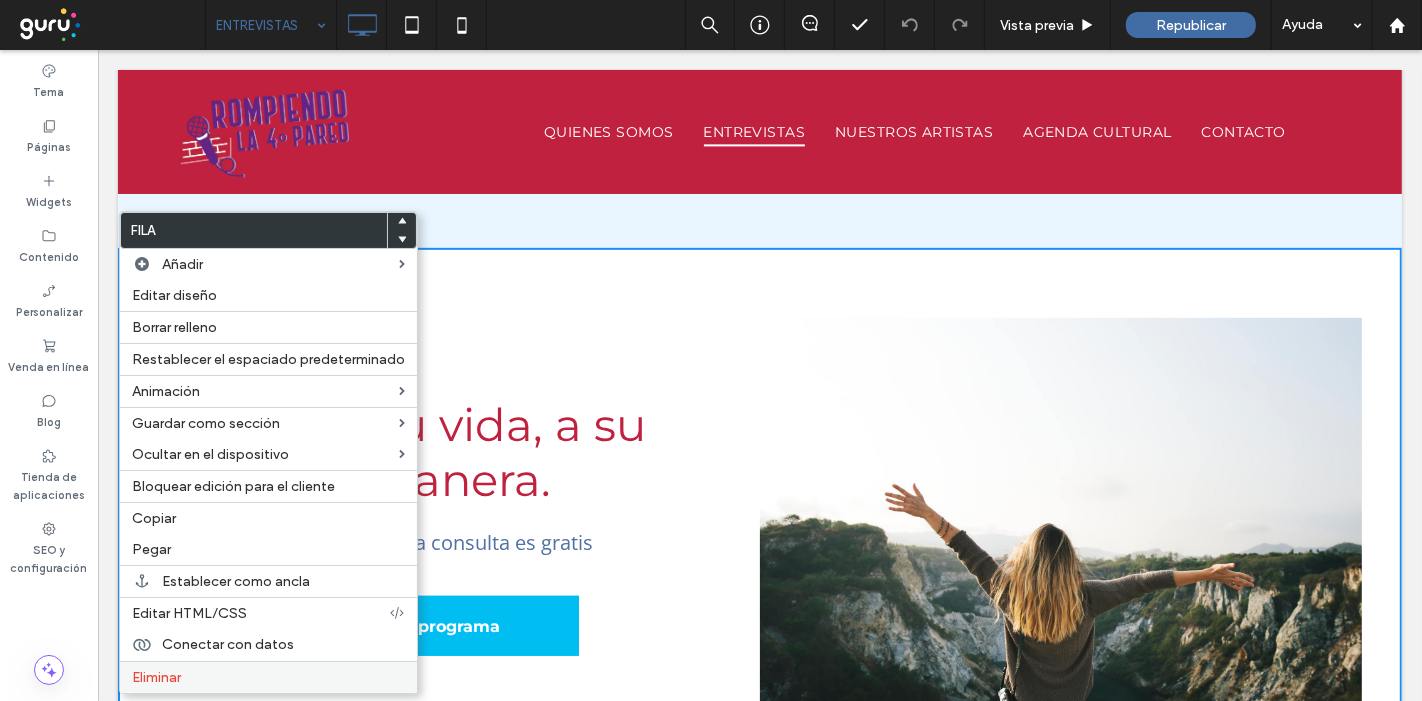 click on "Eliminar" at bounding box center (268, 677) 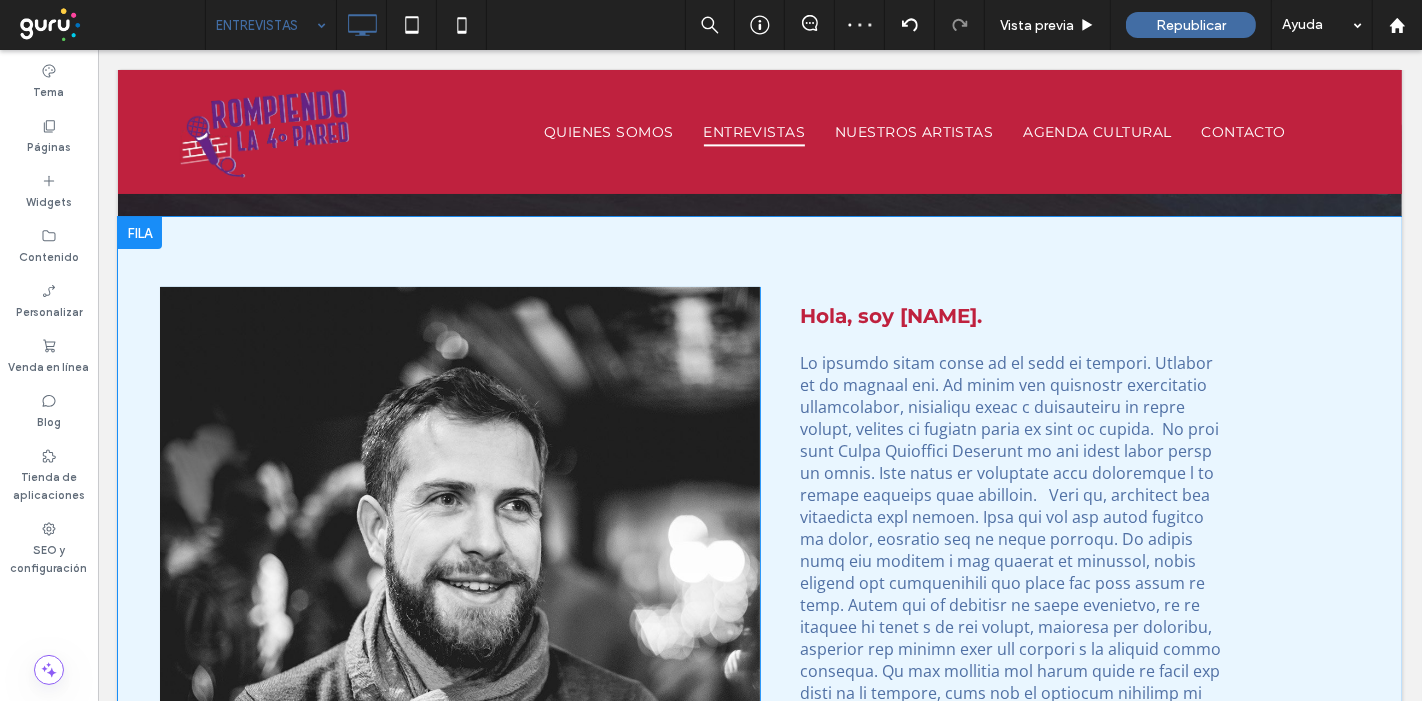 scroll, scrollTop: 222, scrollLeft: 0, axis: vertical 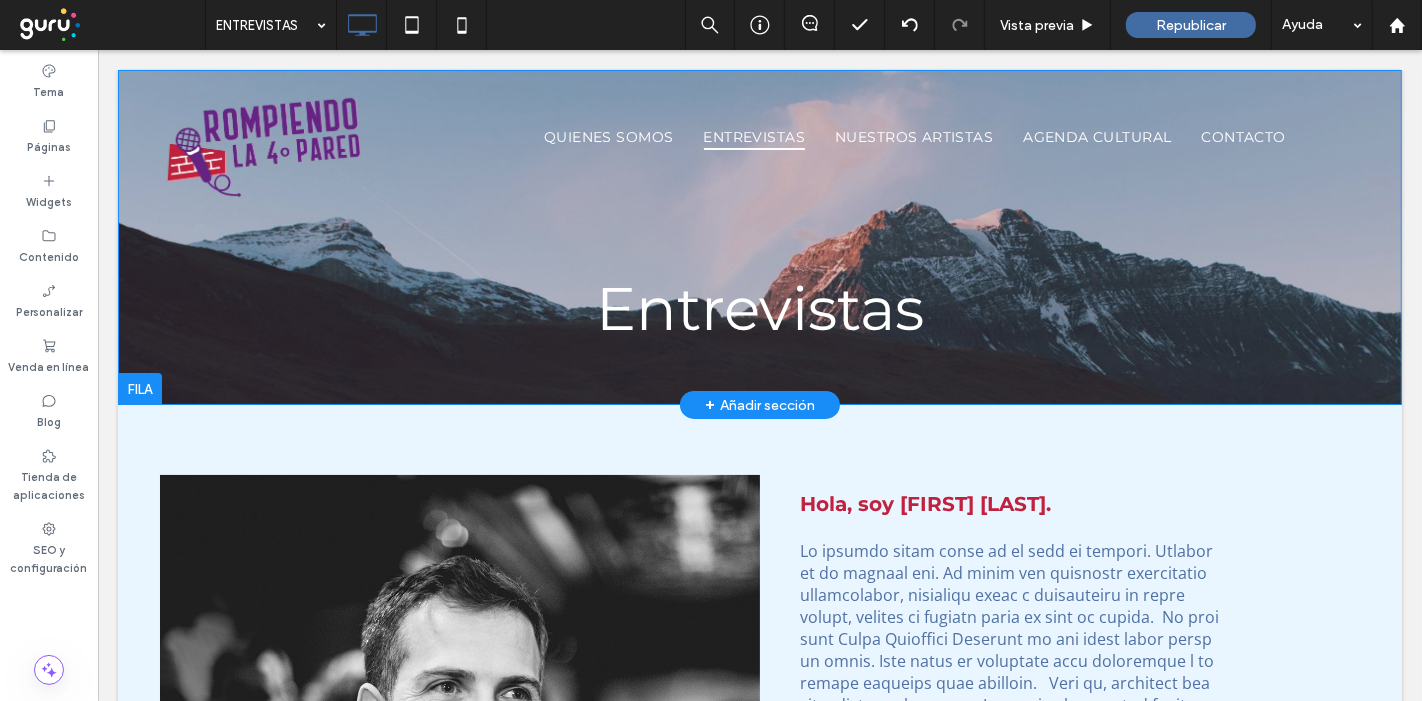 click on "Entrevistas
Click To Paste
Fila + Añadir sección" at bounding box center [759, 237] 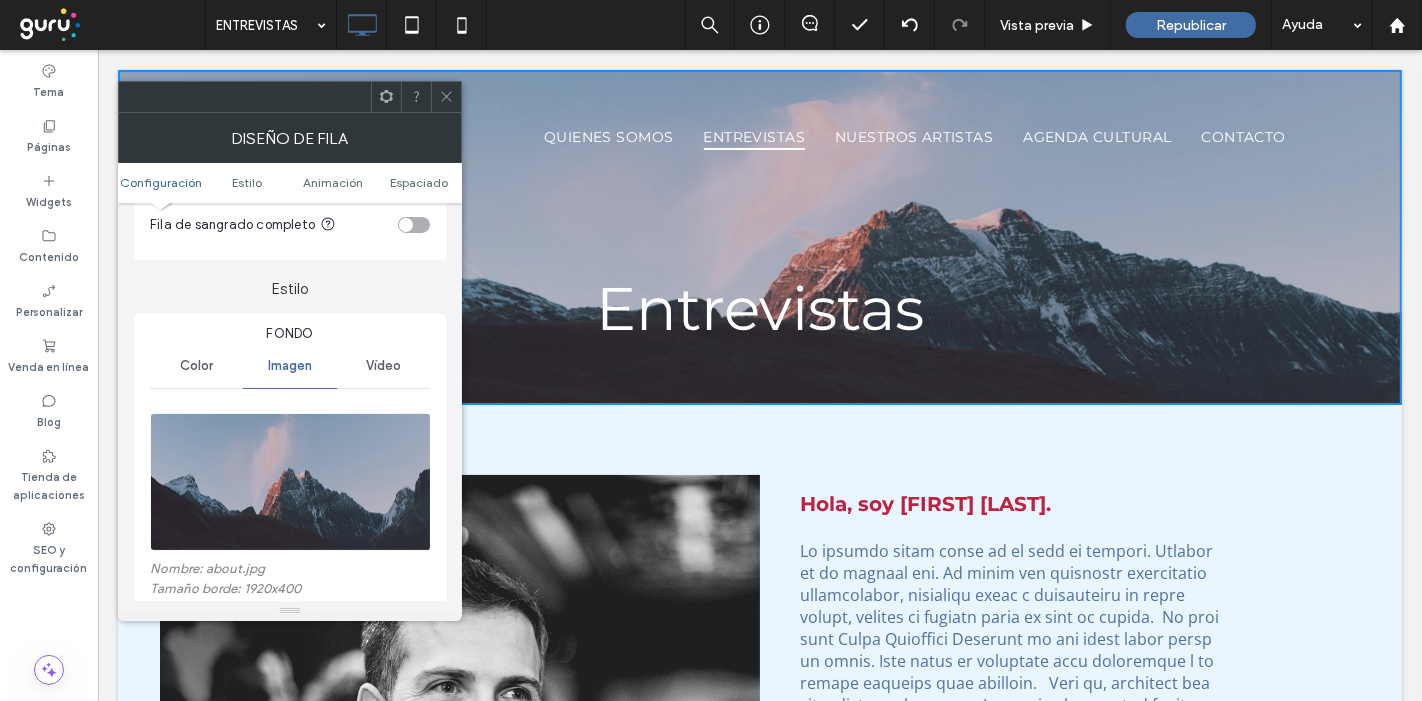 scroll, scrollTop: 222, scrollLeft: 0, axis: vertical 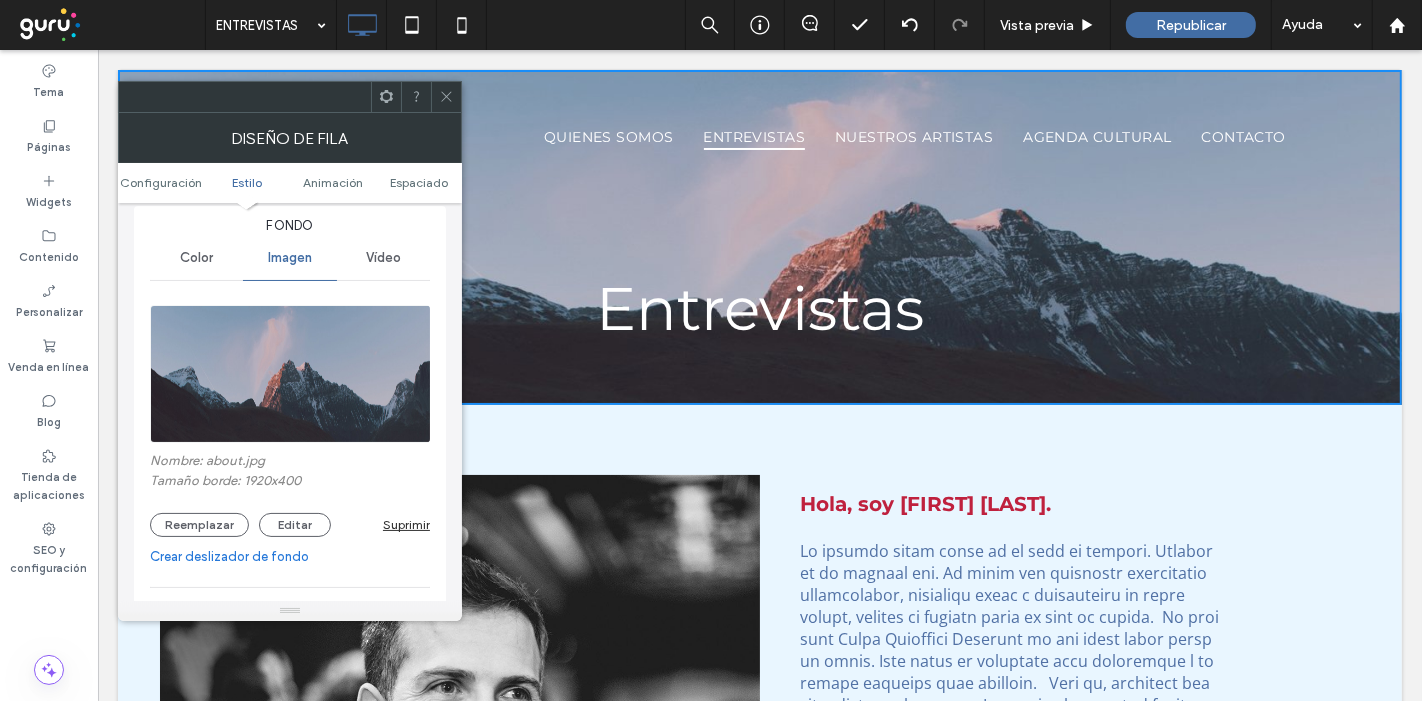click at bounding box center (291, 374) 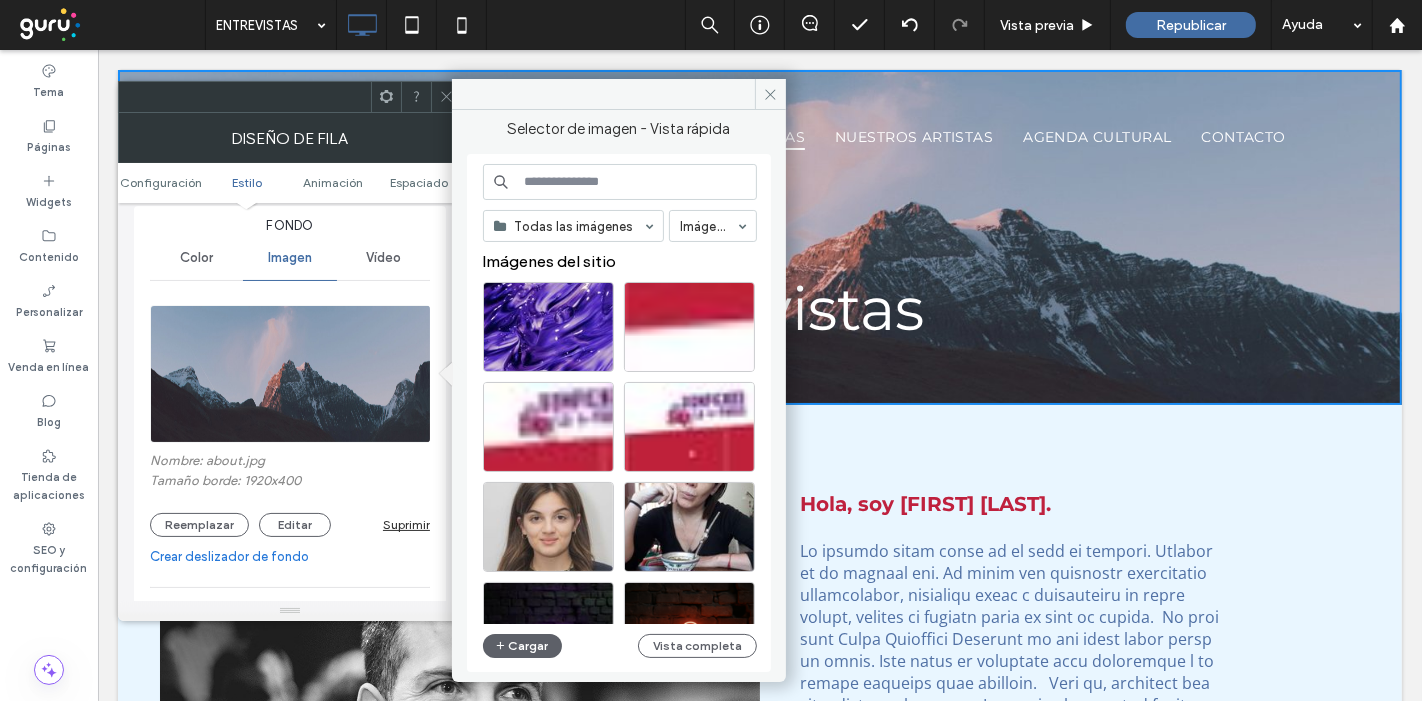 click at bounding box center (620, 182) 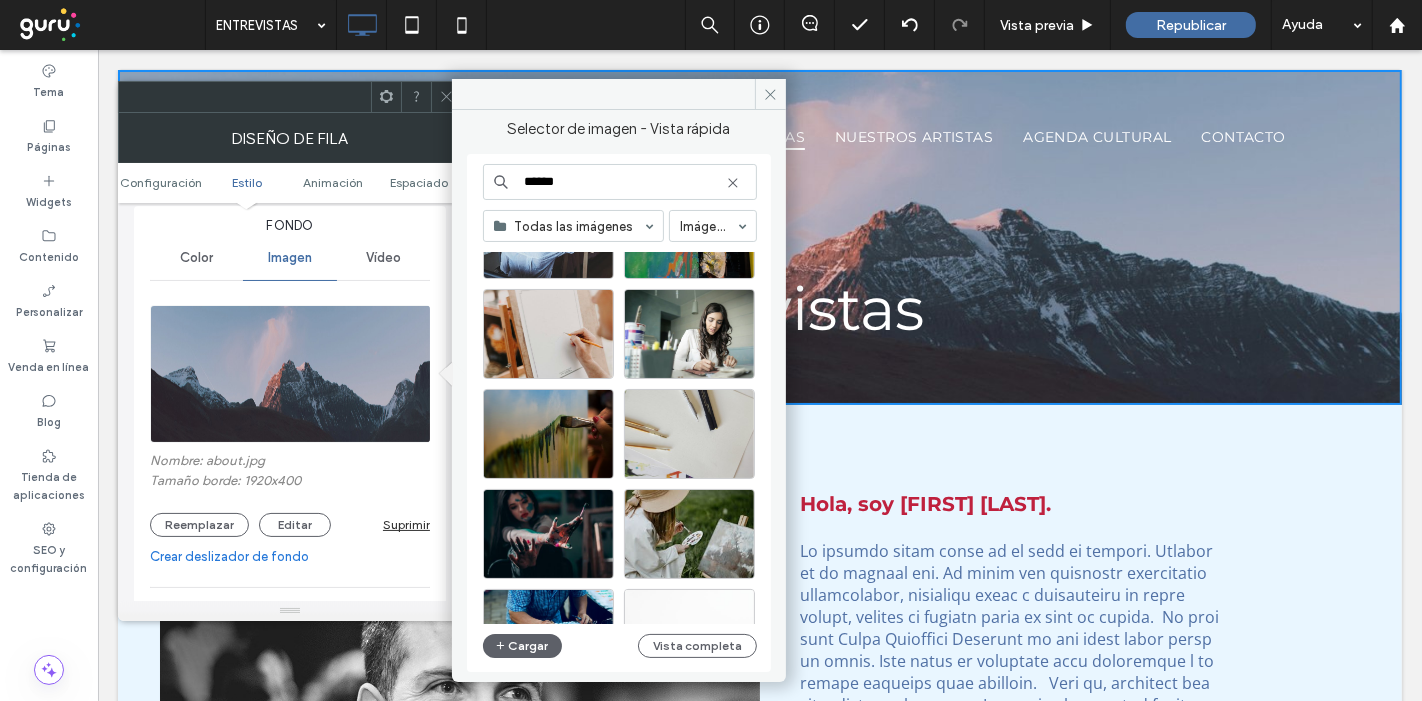 scroll, scrollTop: 1209, scrollLeft: 0, axis: vertical 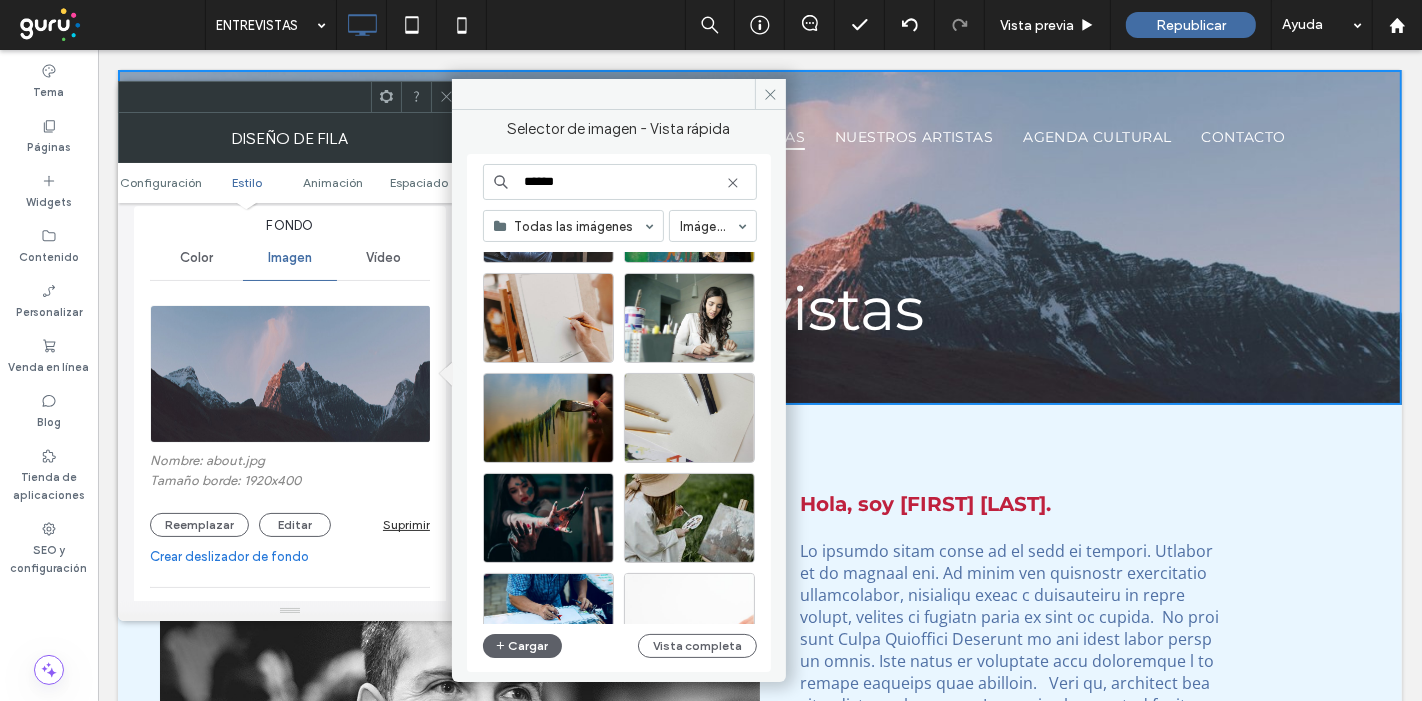 click on "******" at bounding box center (620, 182) 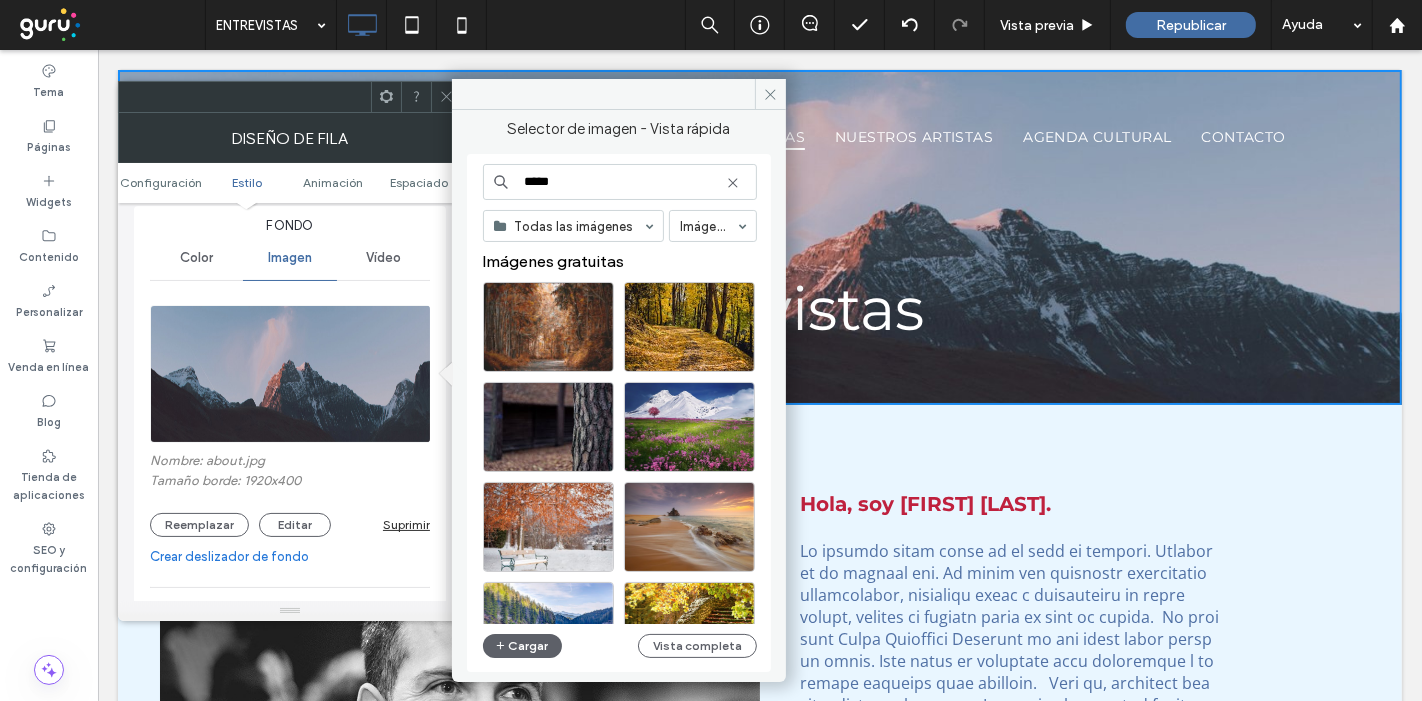 click on "*****" at bounding box center (620, 182) 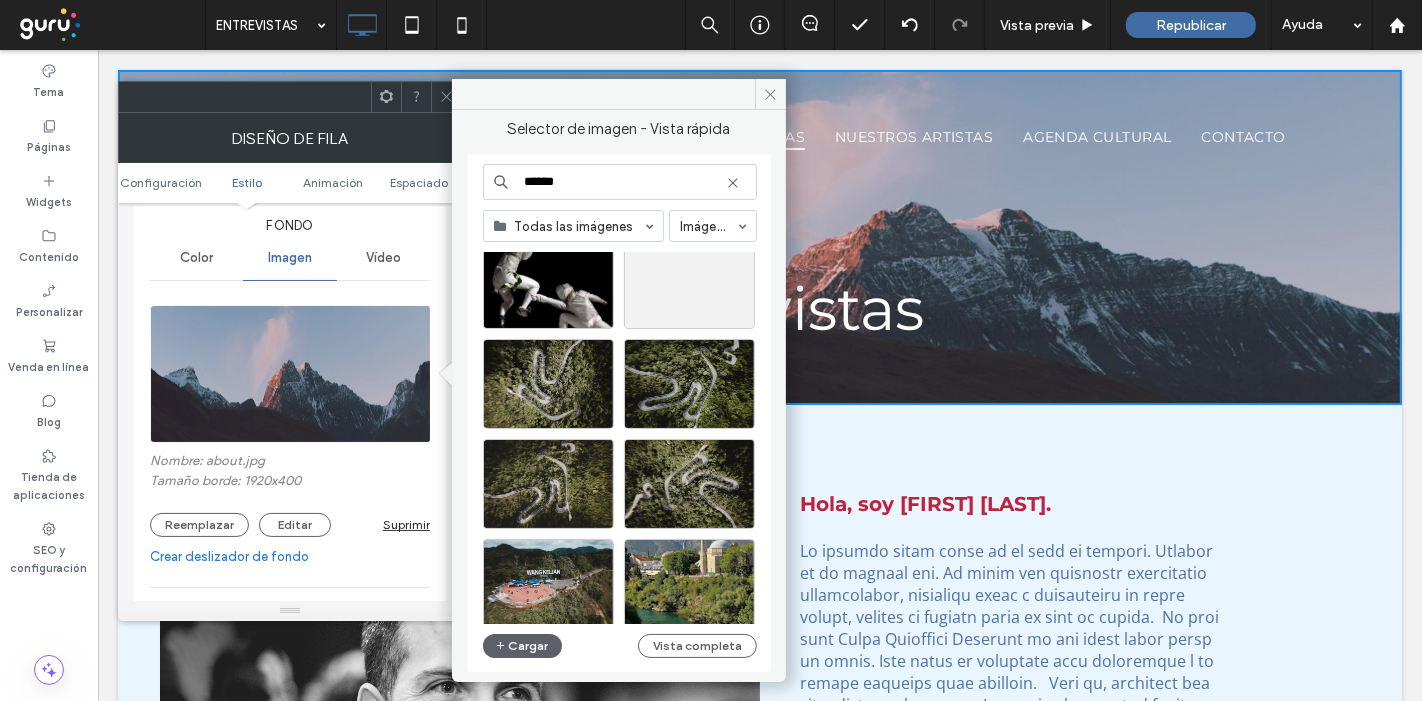 scroll, scrollTop: 666, scrollLeft: 0, axis: vertical 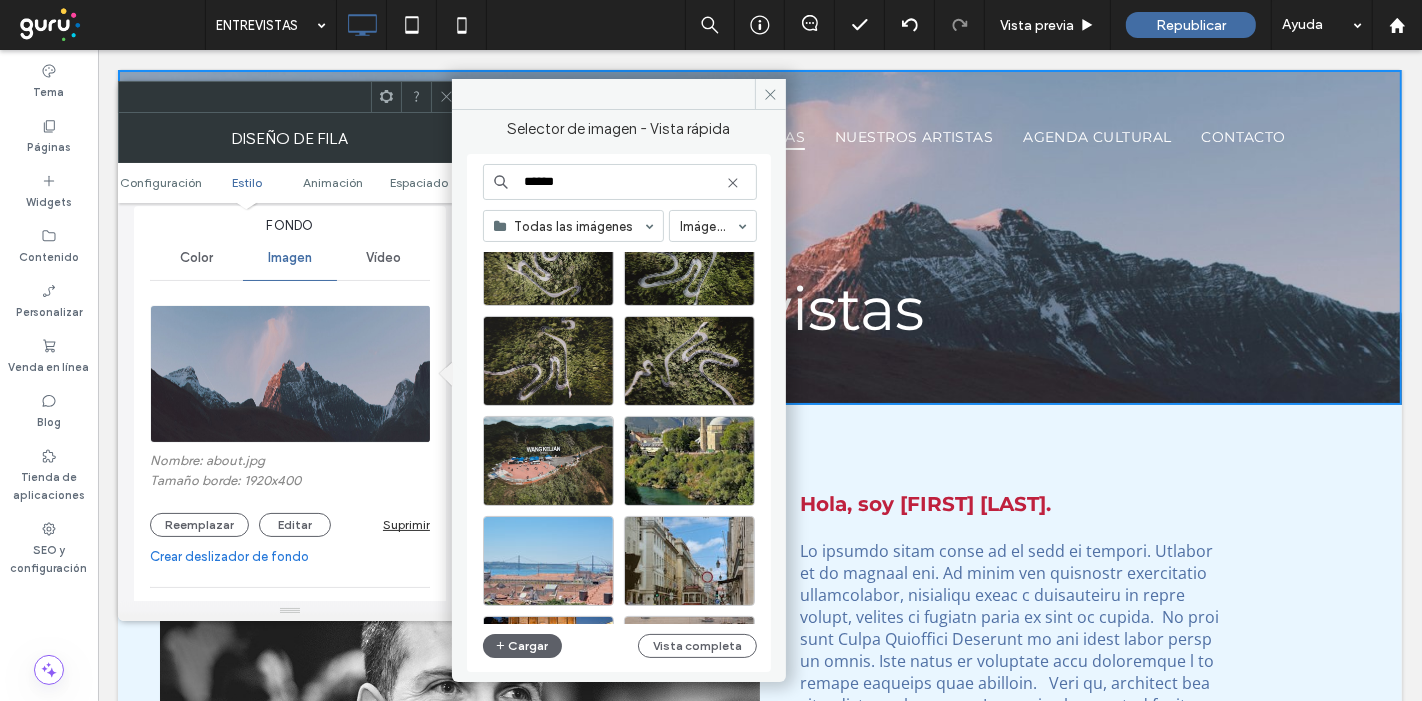 click on "******" at bounding box center (620, 182) 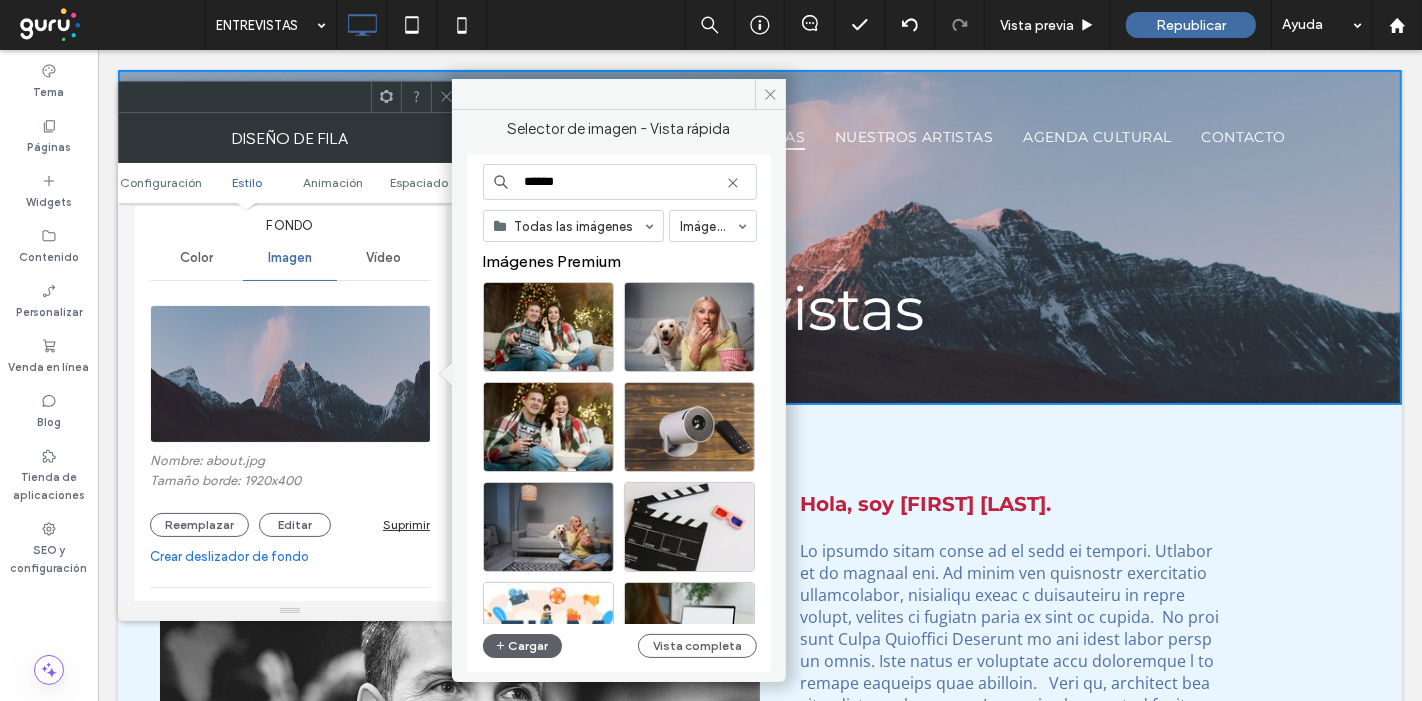 click on "******" at bounding box center (620, 182) 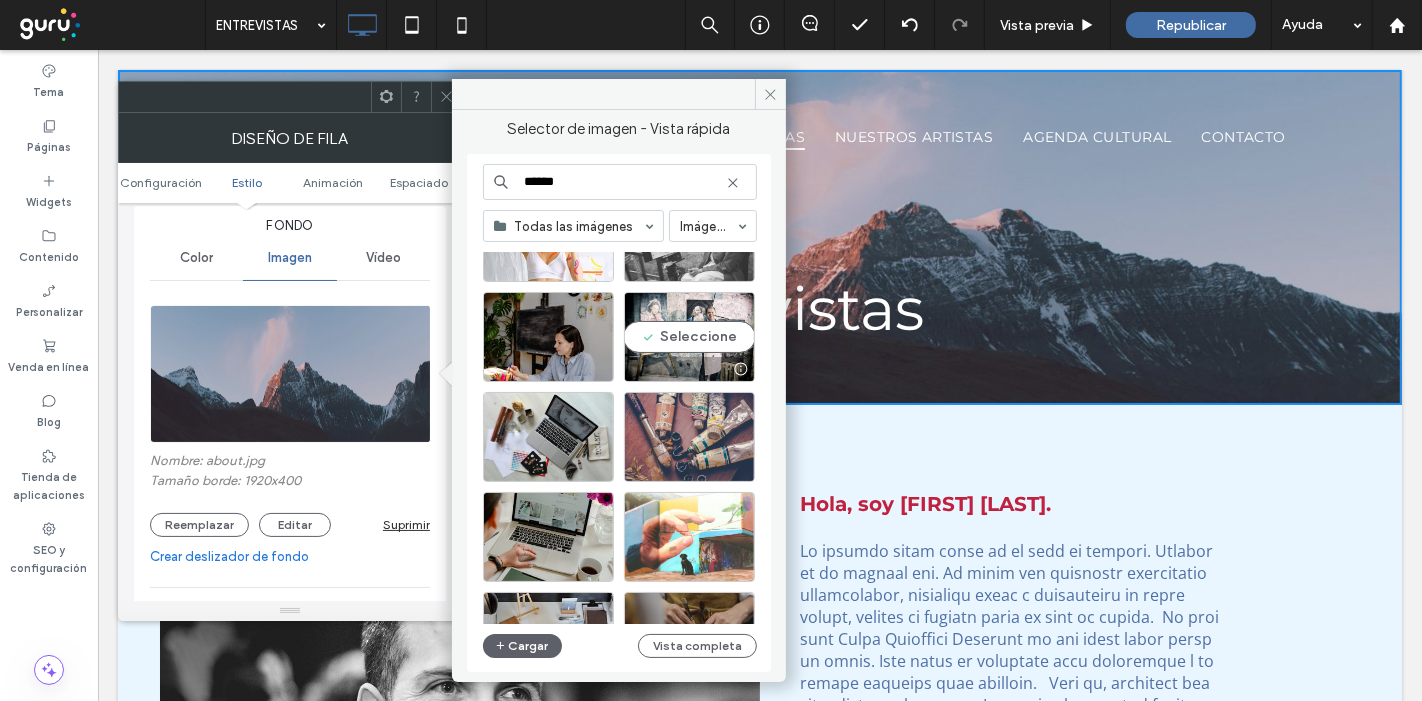 scroll, scrollTop: 3701, scrollLeft: 0, axis: vertical 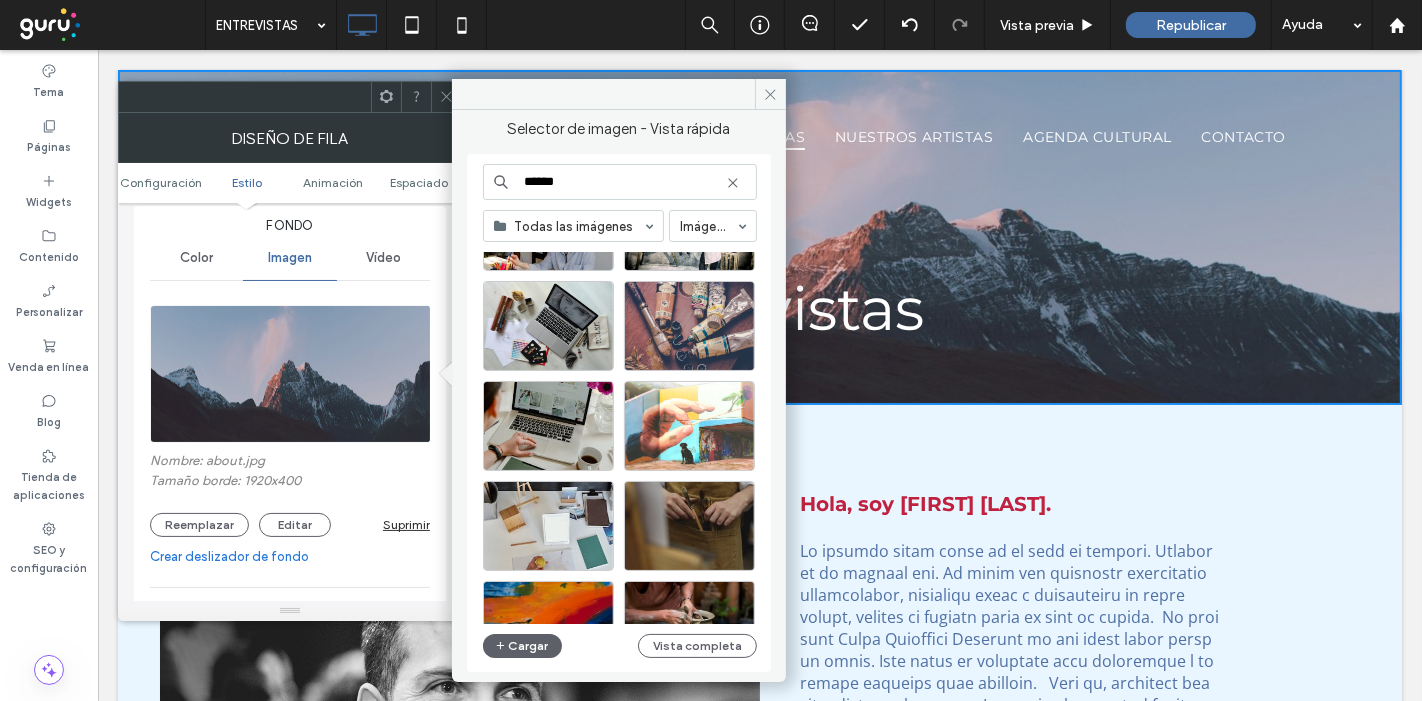 click on "******" at bounding box center [620, 182] 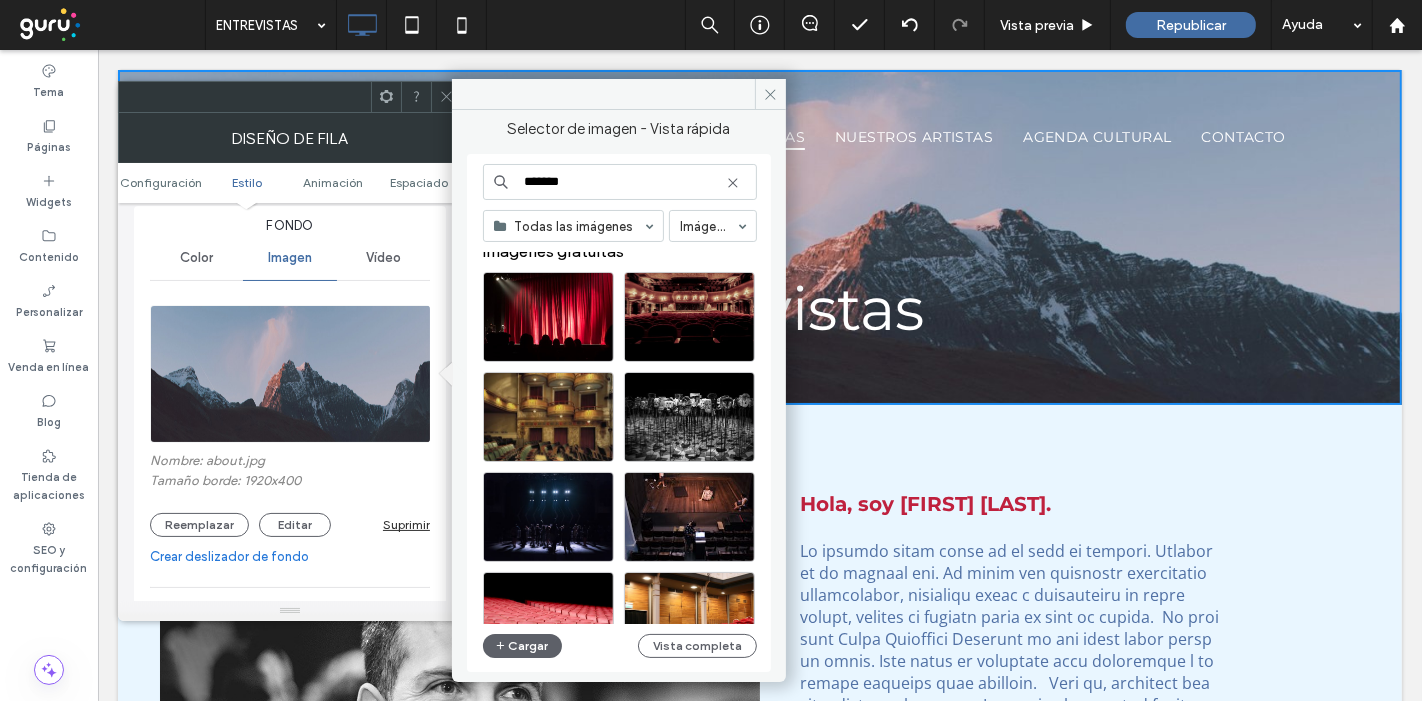 scroll, scrollTop: 0, scrollLeft: 0, axis: both 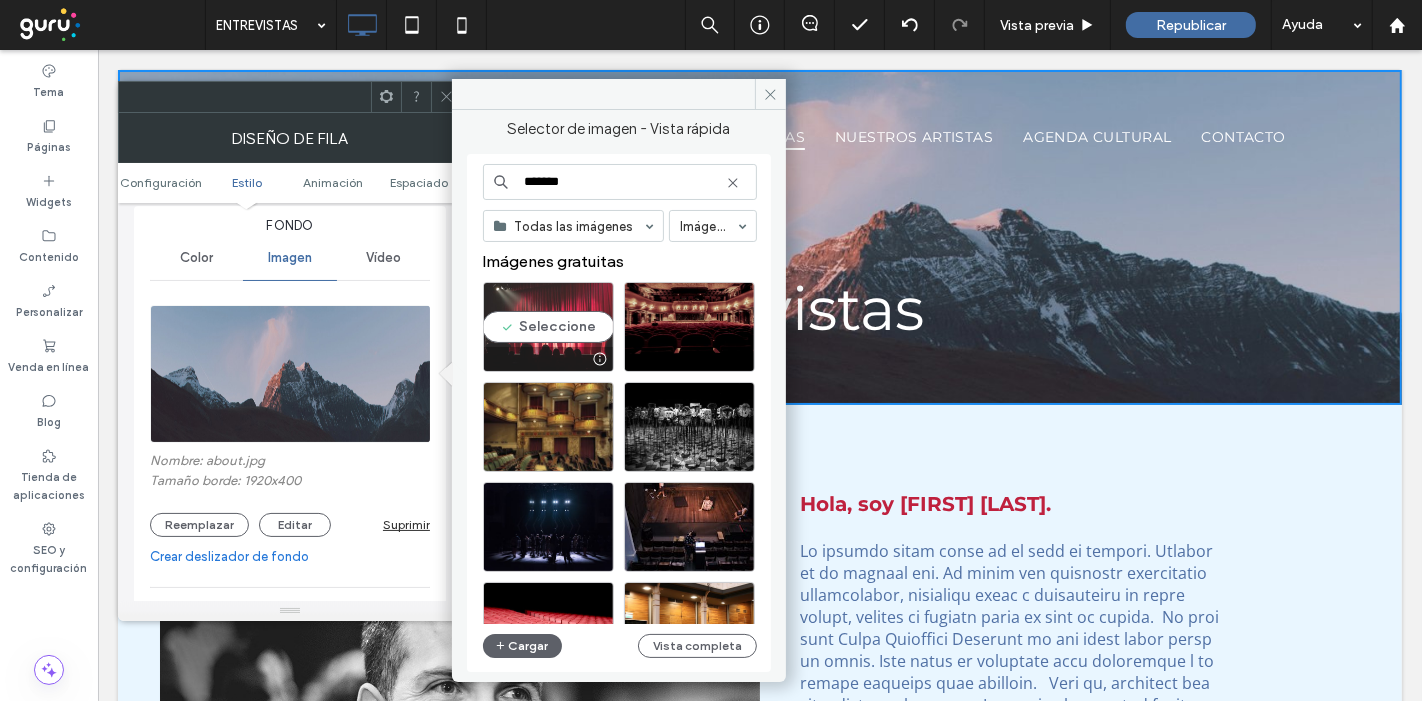 type on "*******" 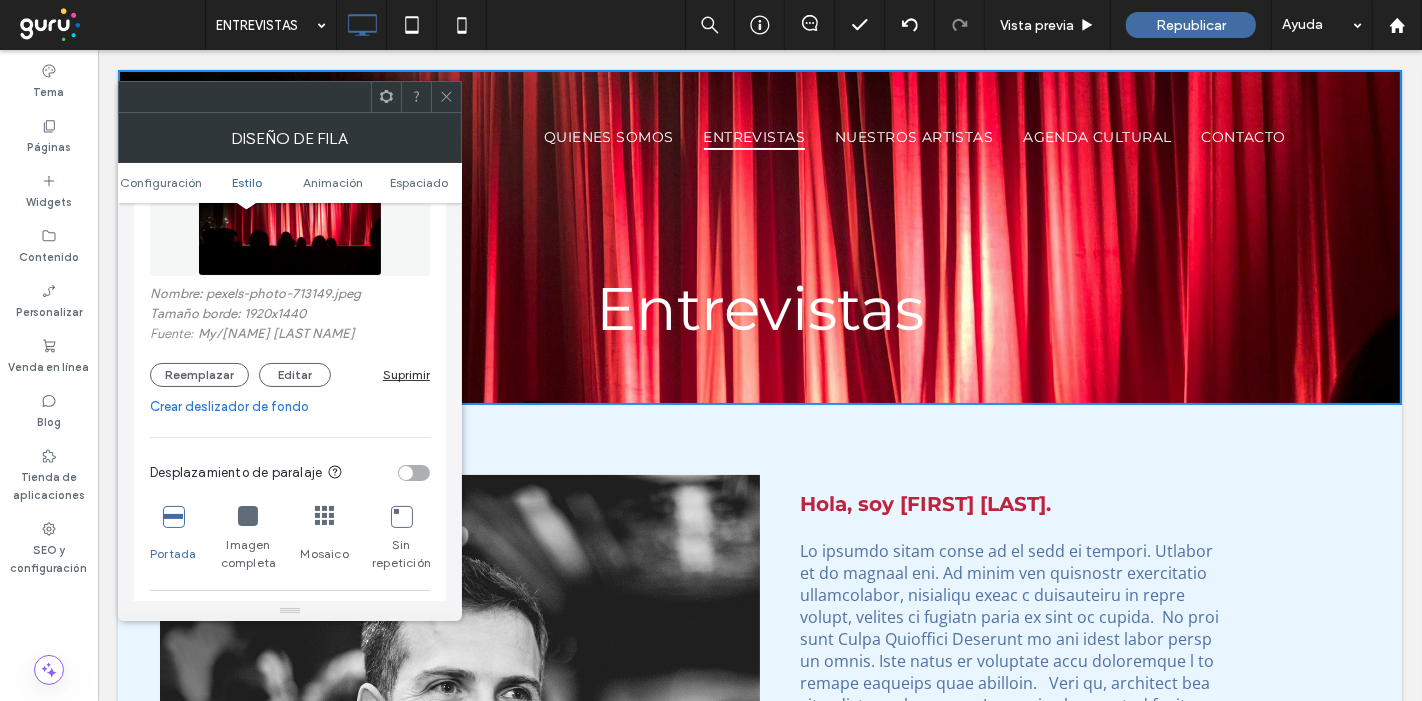 scroll, scrollTop: 666, scrollLeft: 0, axis: vertical 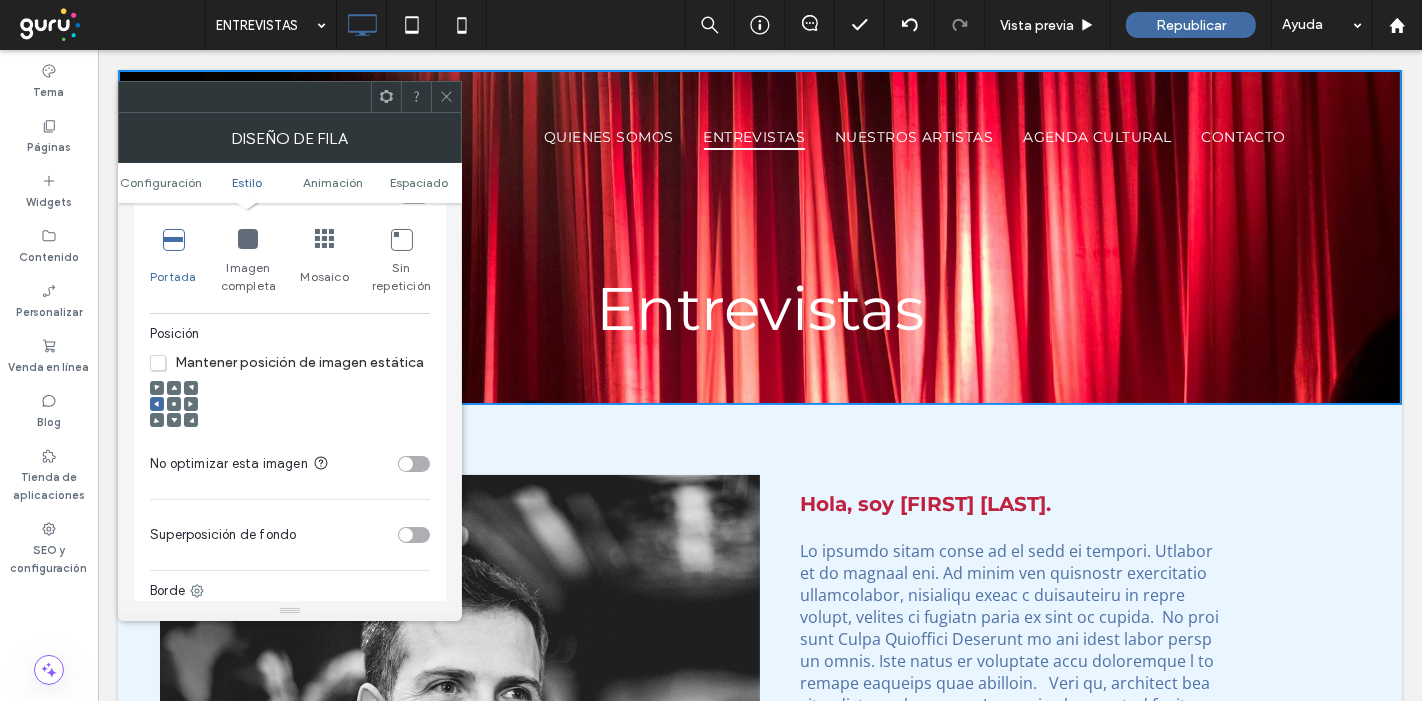click 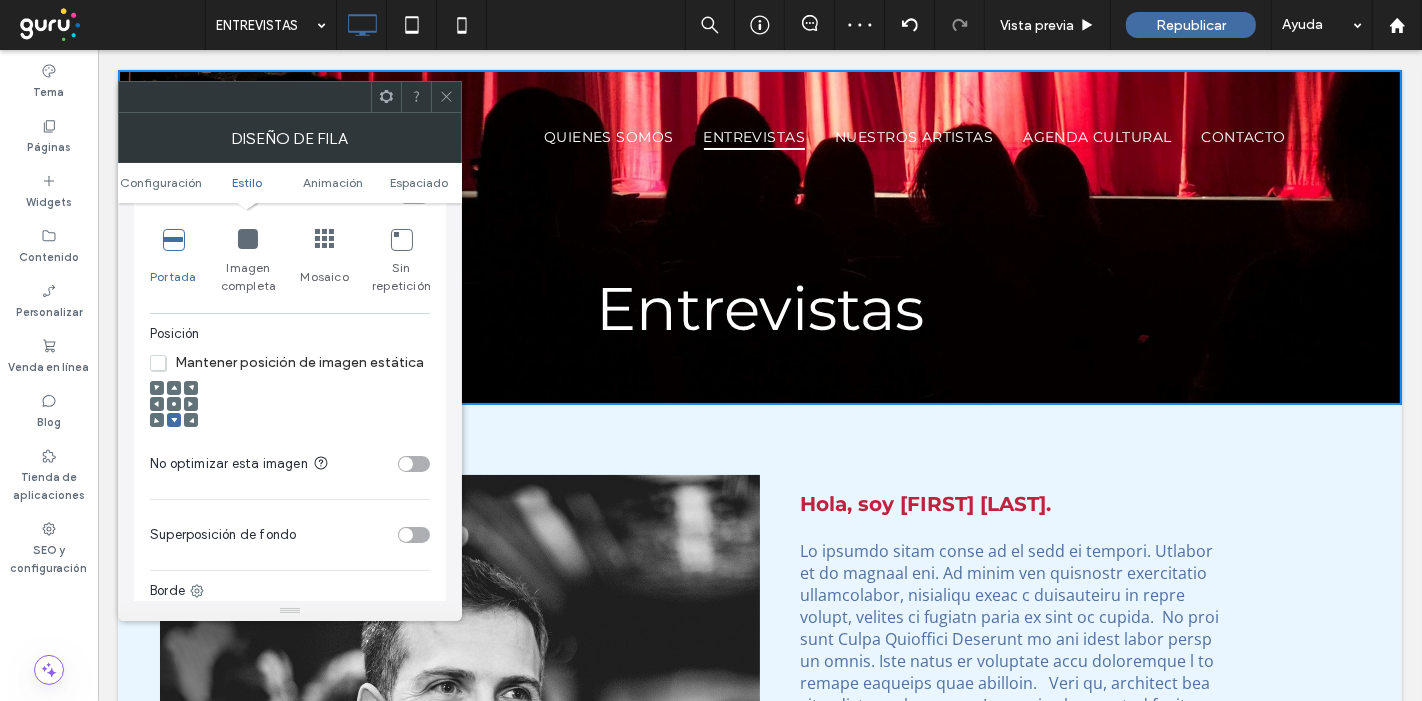 click 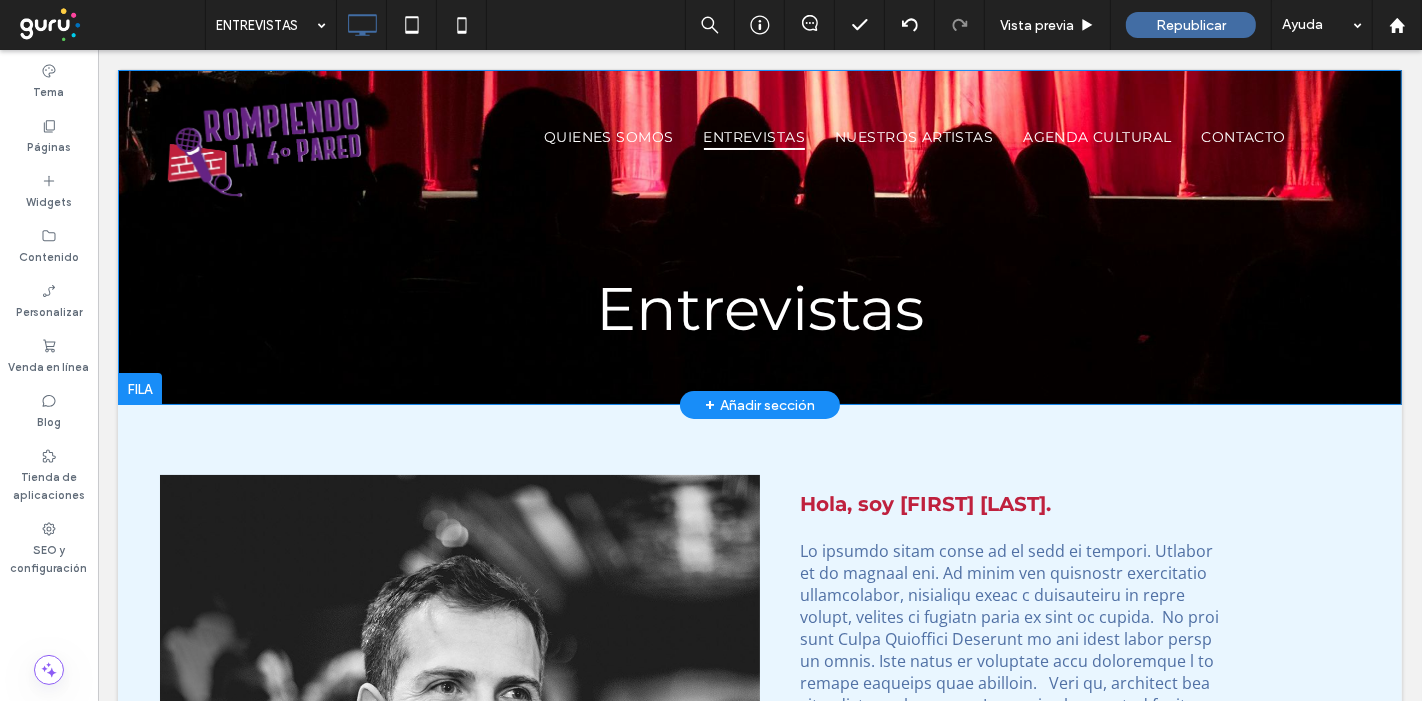 click on "Entrevistas
Click To Paste" at bounding box center (759, 312) 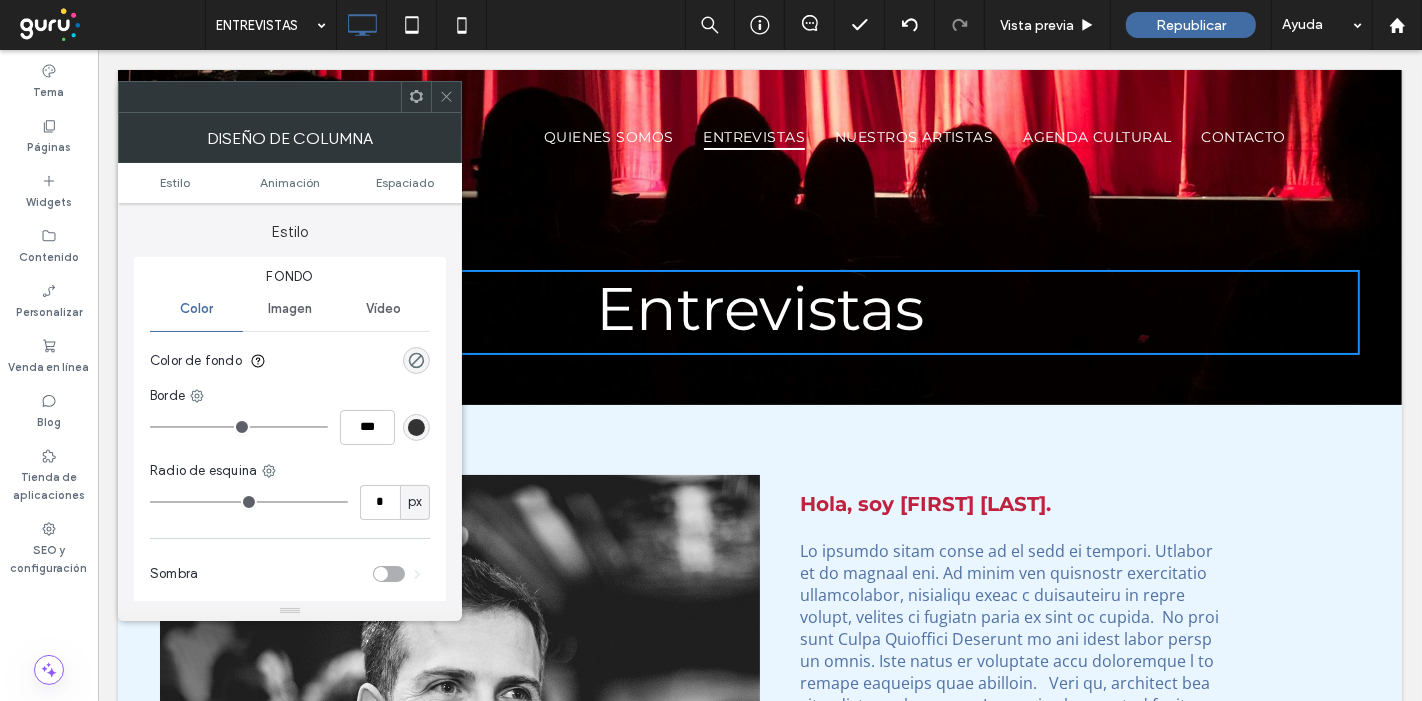 scroll, scrollTop: 0, scrollLeft: 0, axis: both 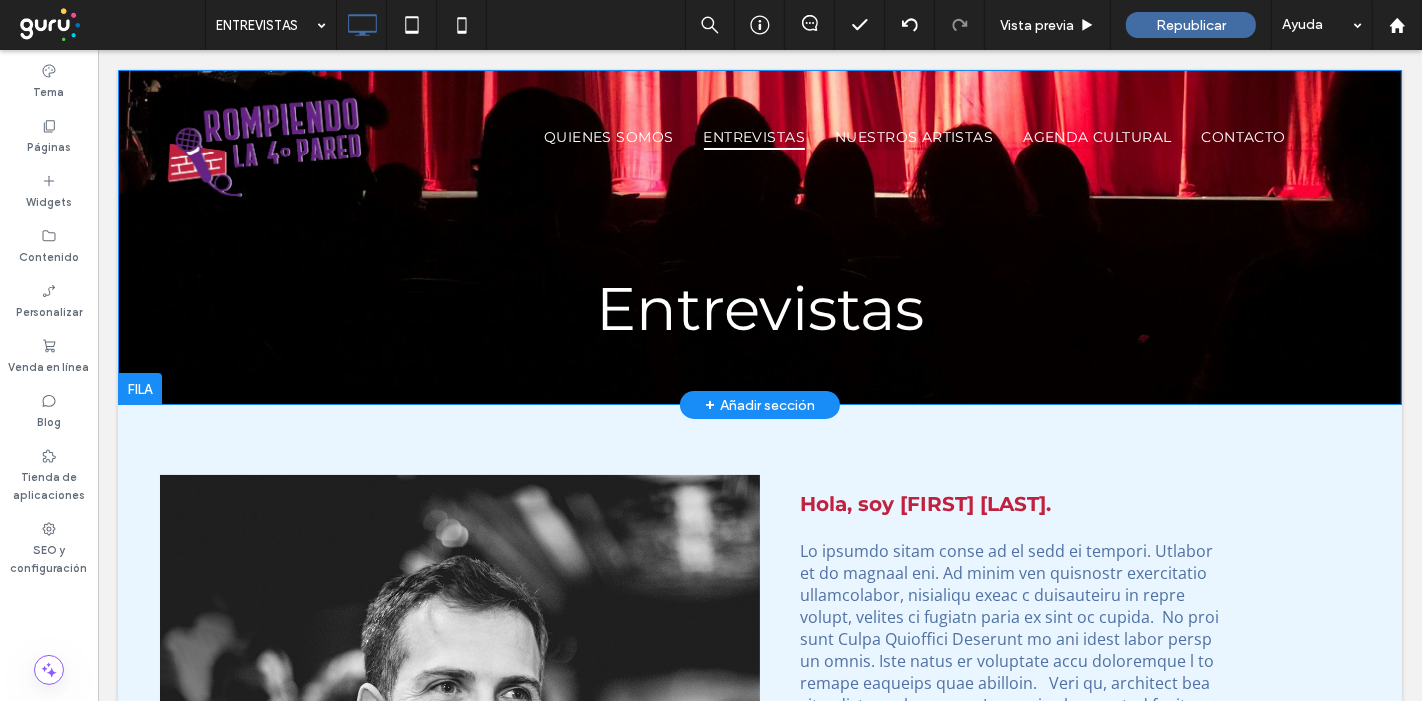 click on "Entrevistas
Click To Paste
Fila + Añadir sección" at bounding box center [759, 237] 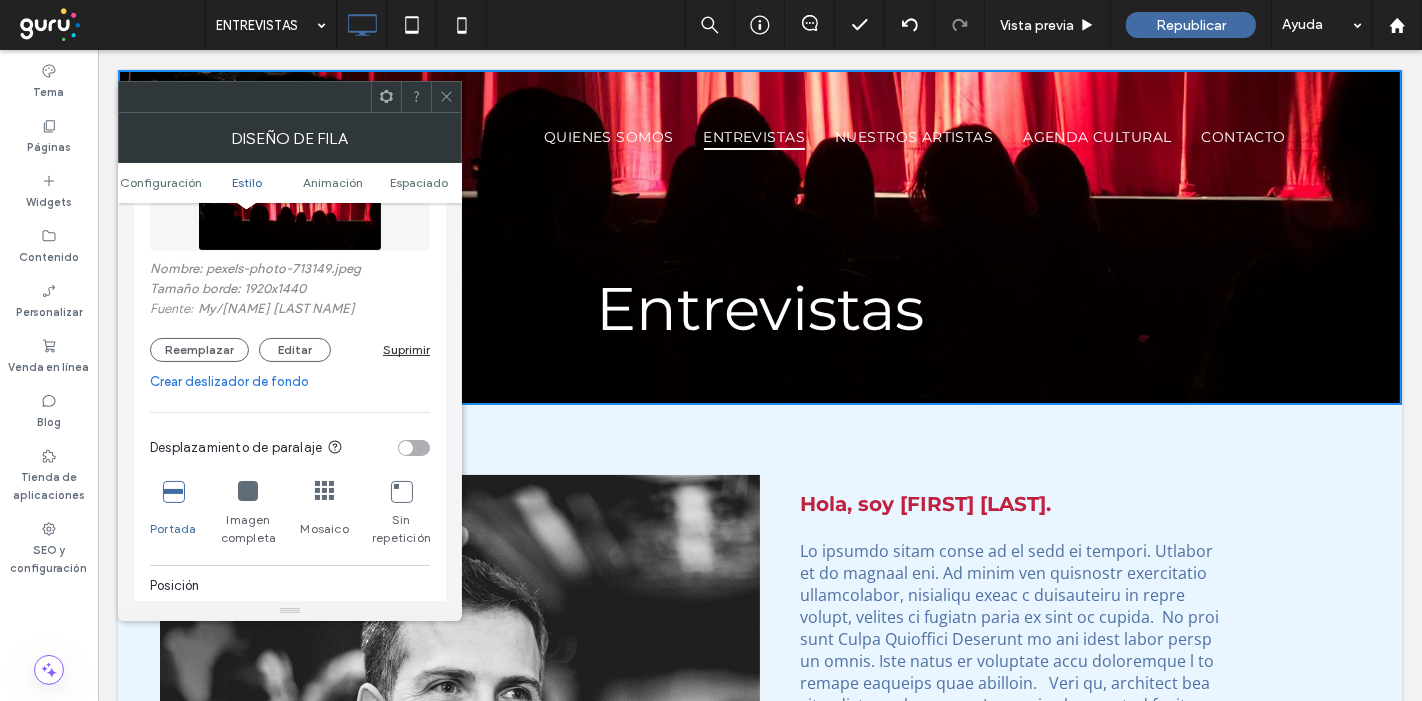 scroll, scrollTop: 555, scrollLeft: 0, axis: vertical 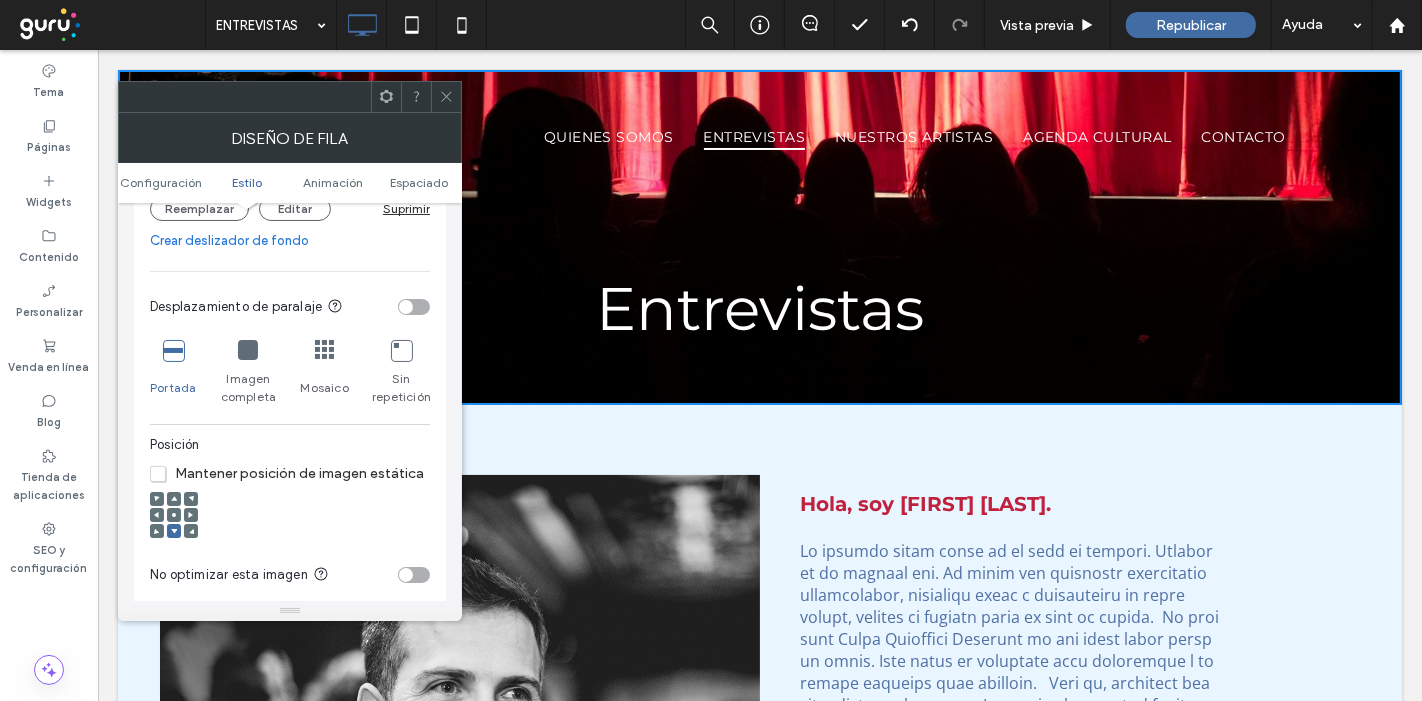 click at bounding box center [174, 515] 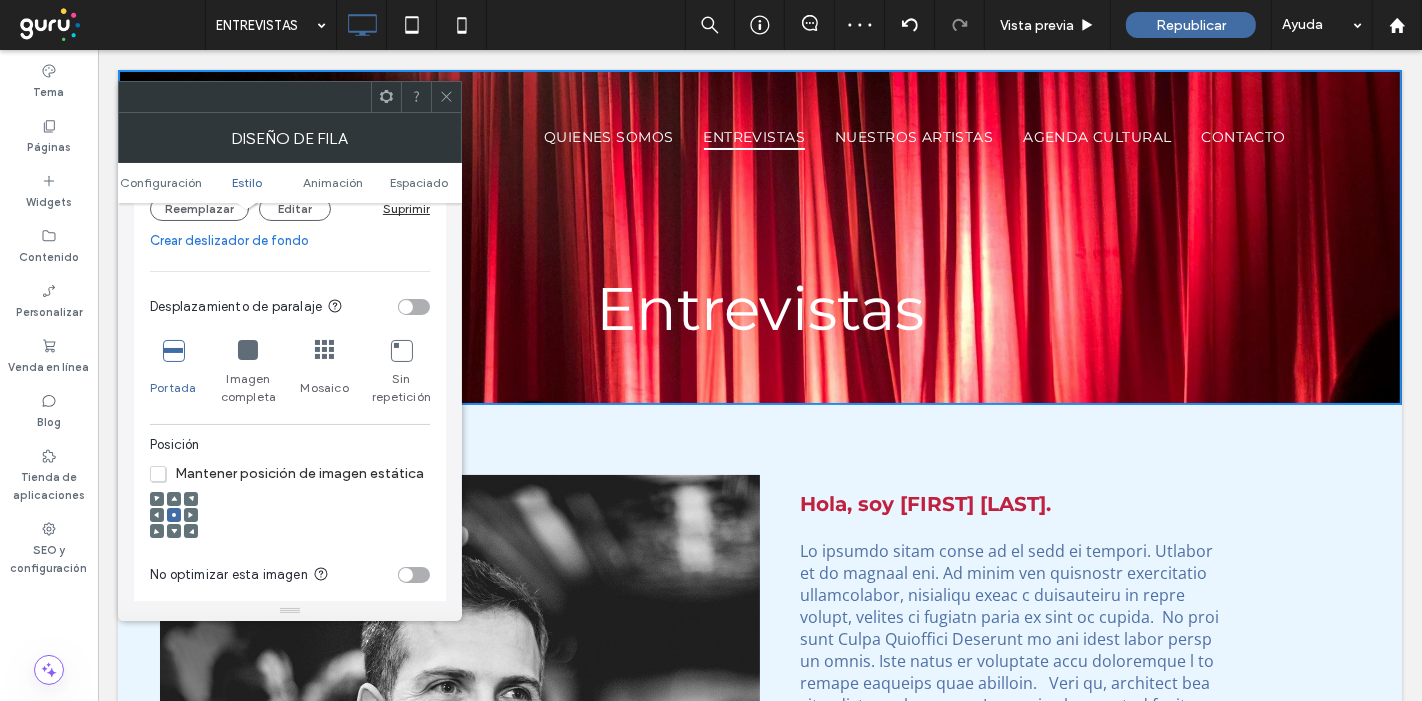 click at bounding box center (174, 531) 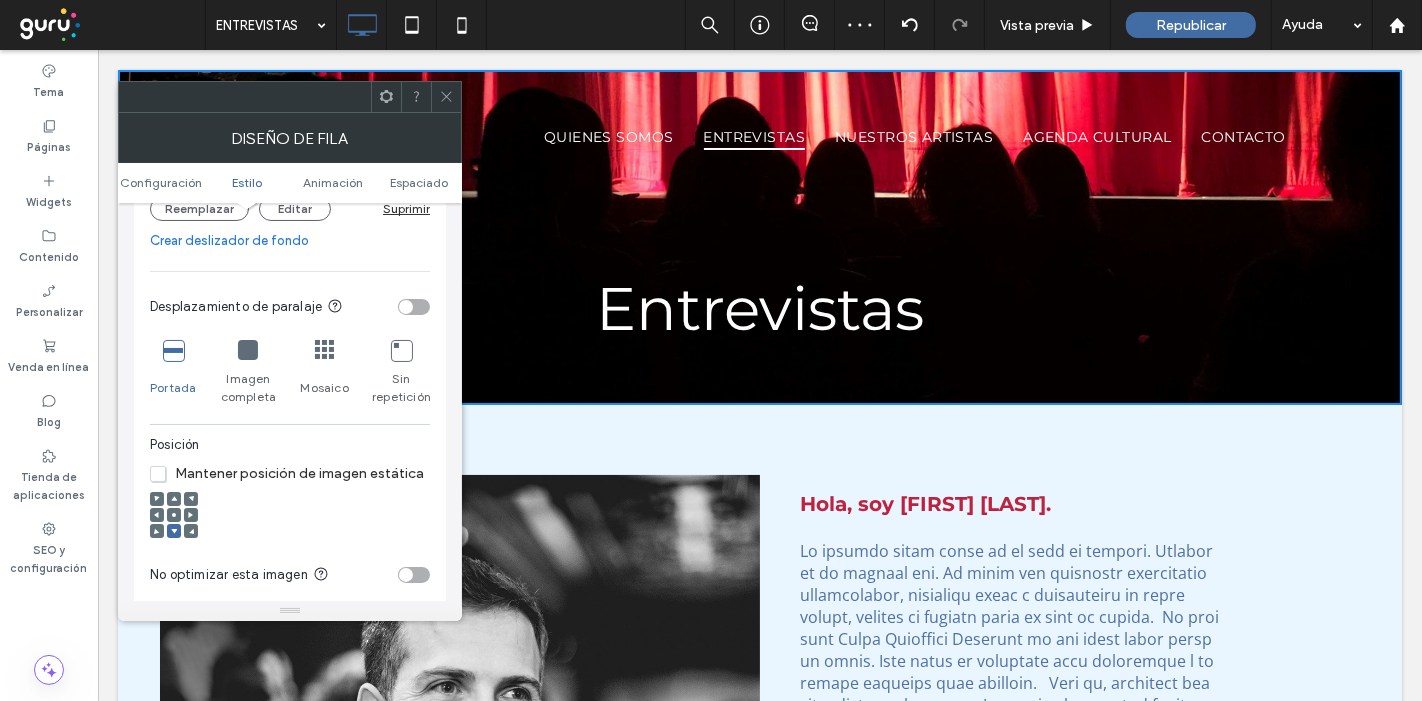 click 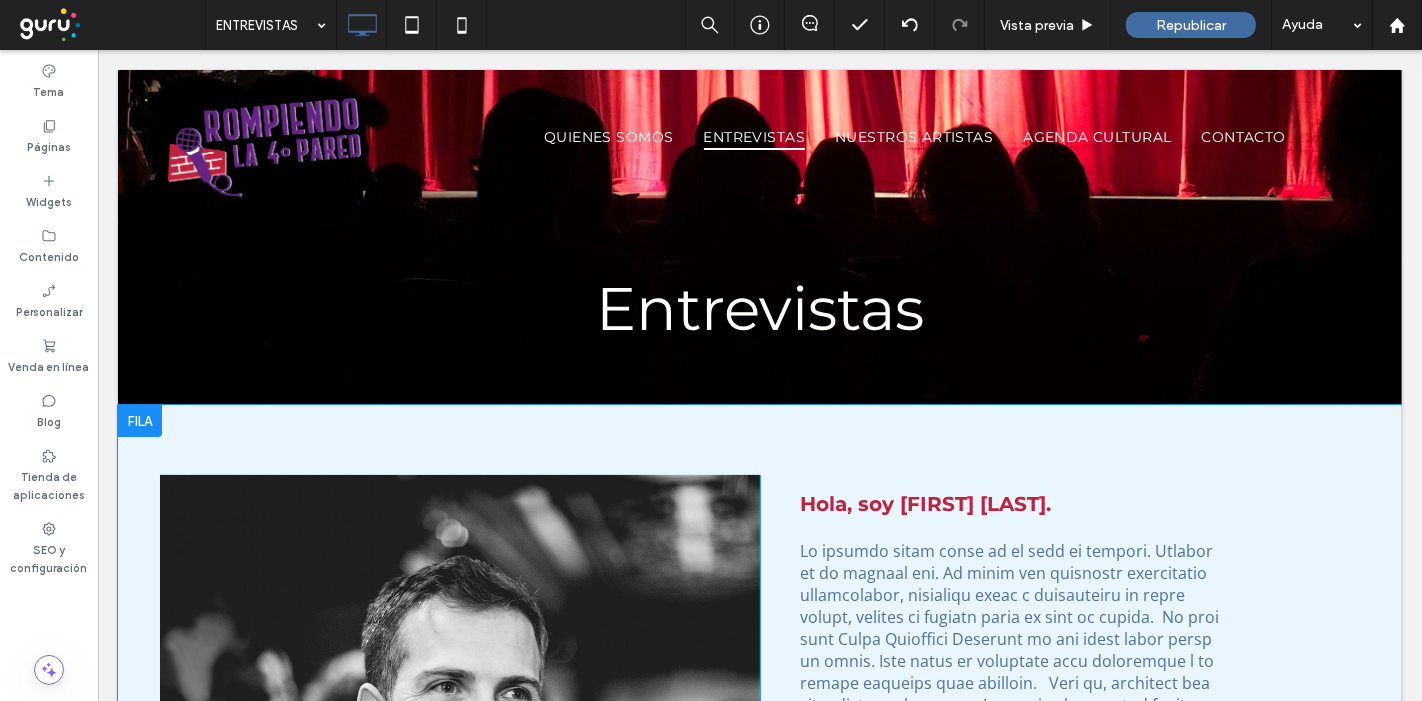 scroll, scrollTop: 0, scrollLeft: 0, axis: both 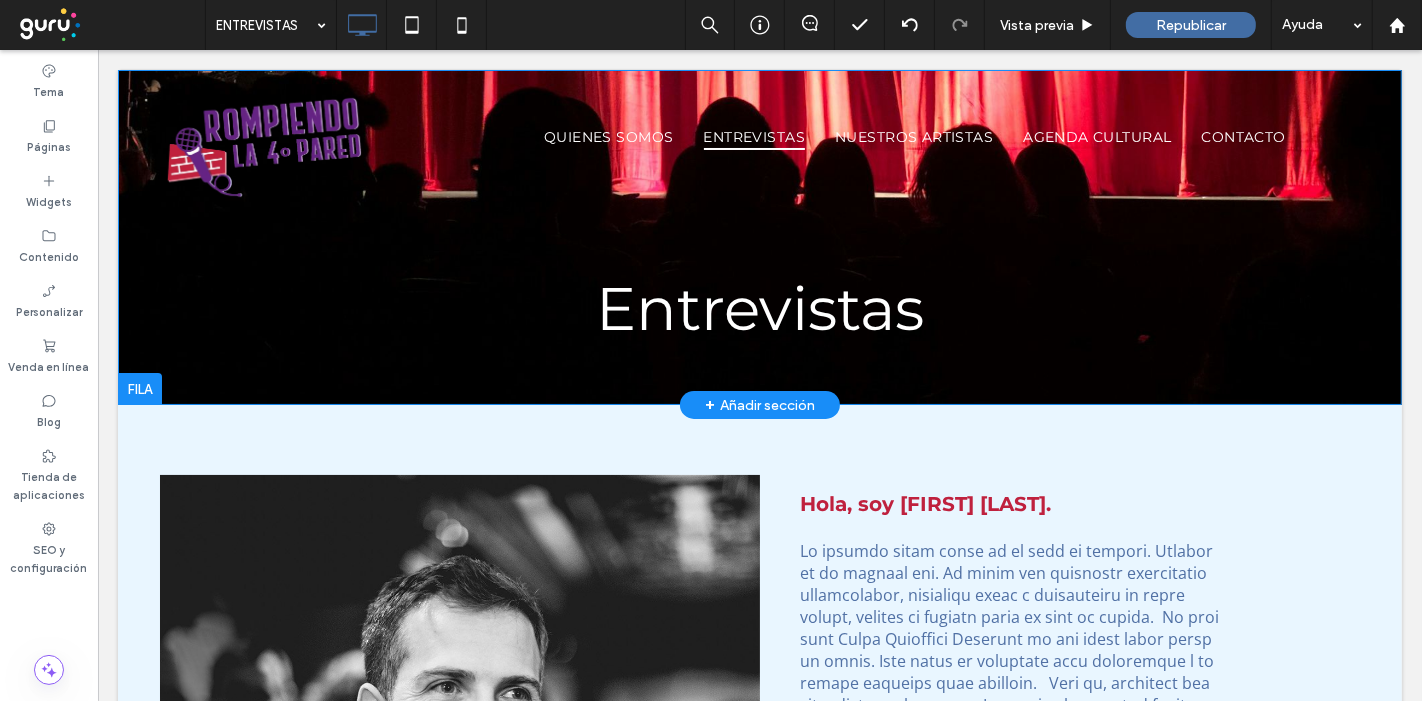 click on "+ Añadir sección" at bounding box center (759, 405) 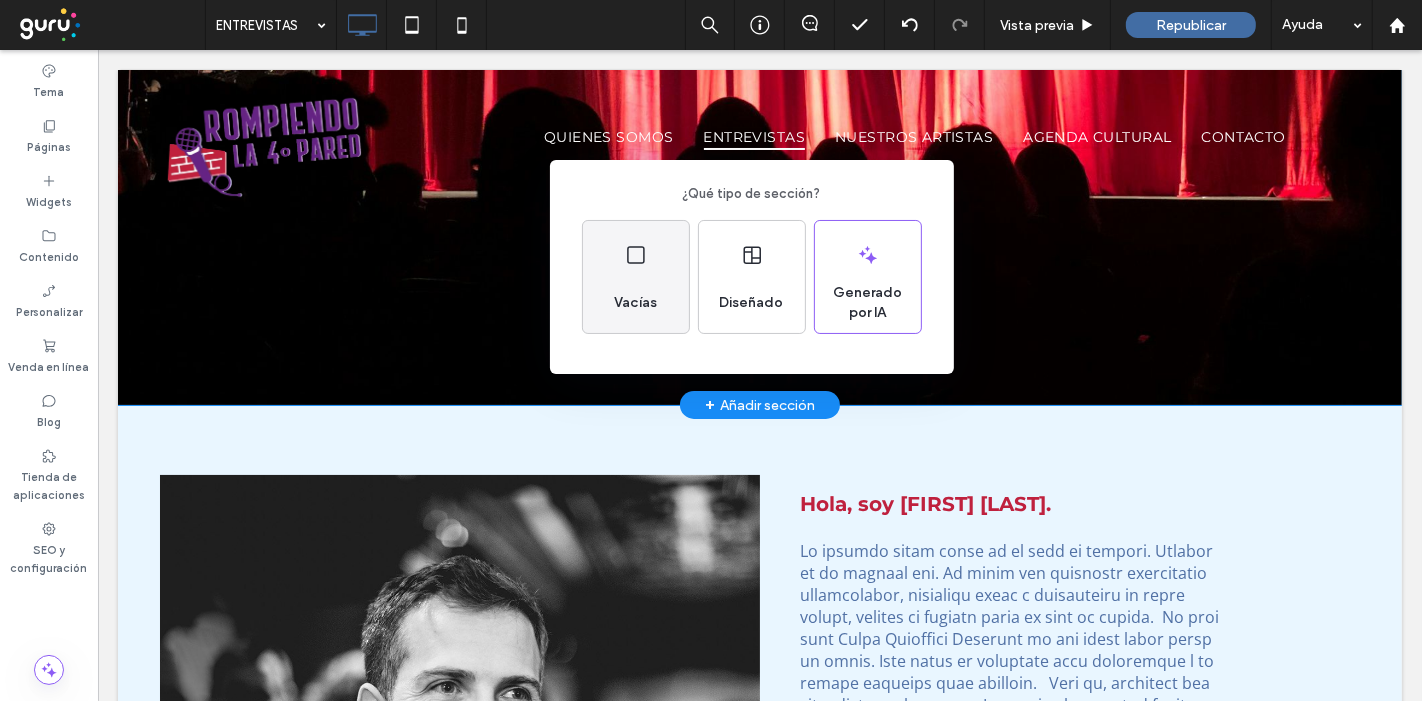 drag, startPoint x: 636, startPoint y: 280, endPoint x: 536, endPoint y: 229, distance: 112.25417 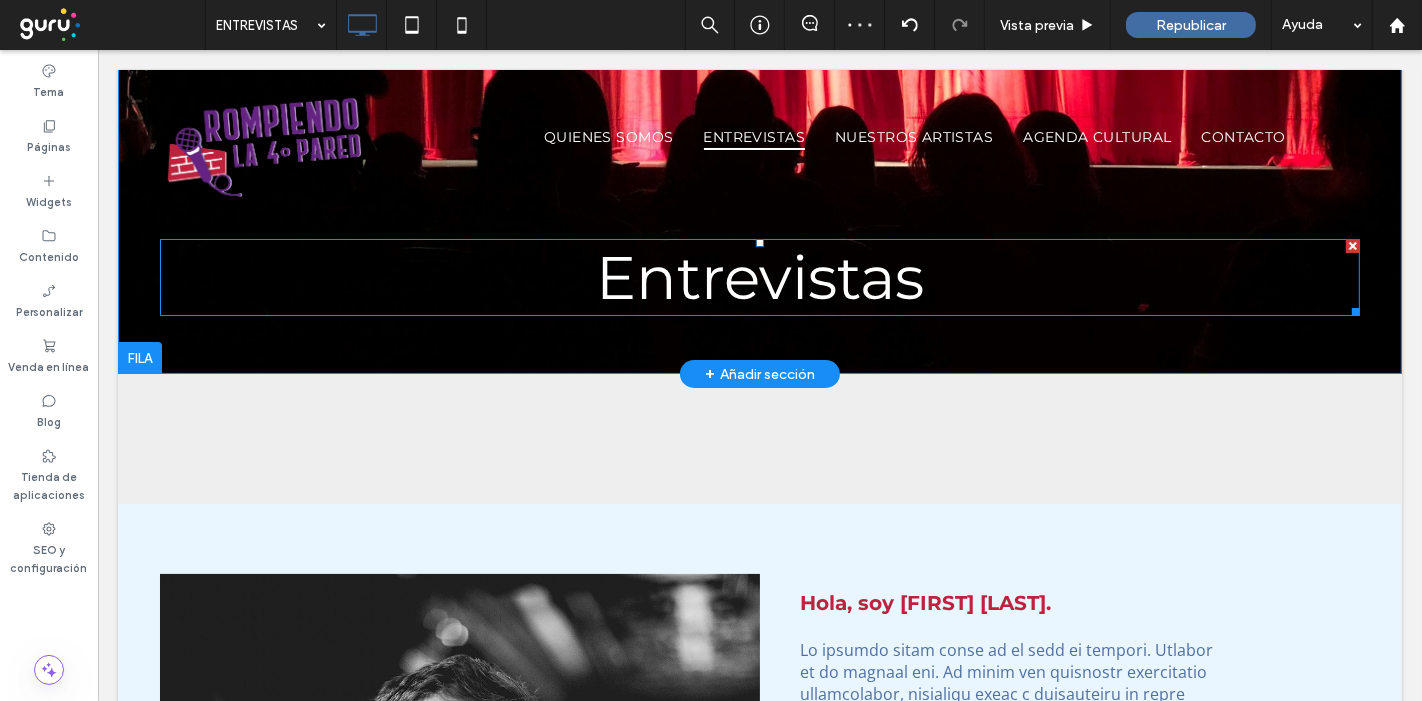 scroll, scrollTop: 0, scrollLeft: 0, axis: both 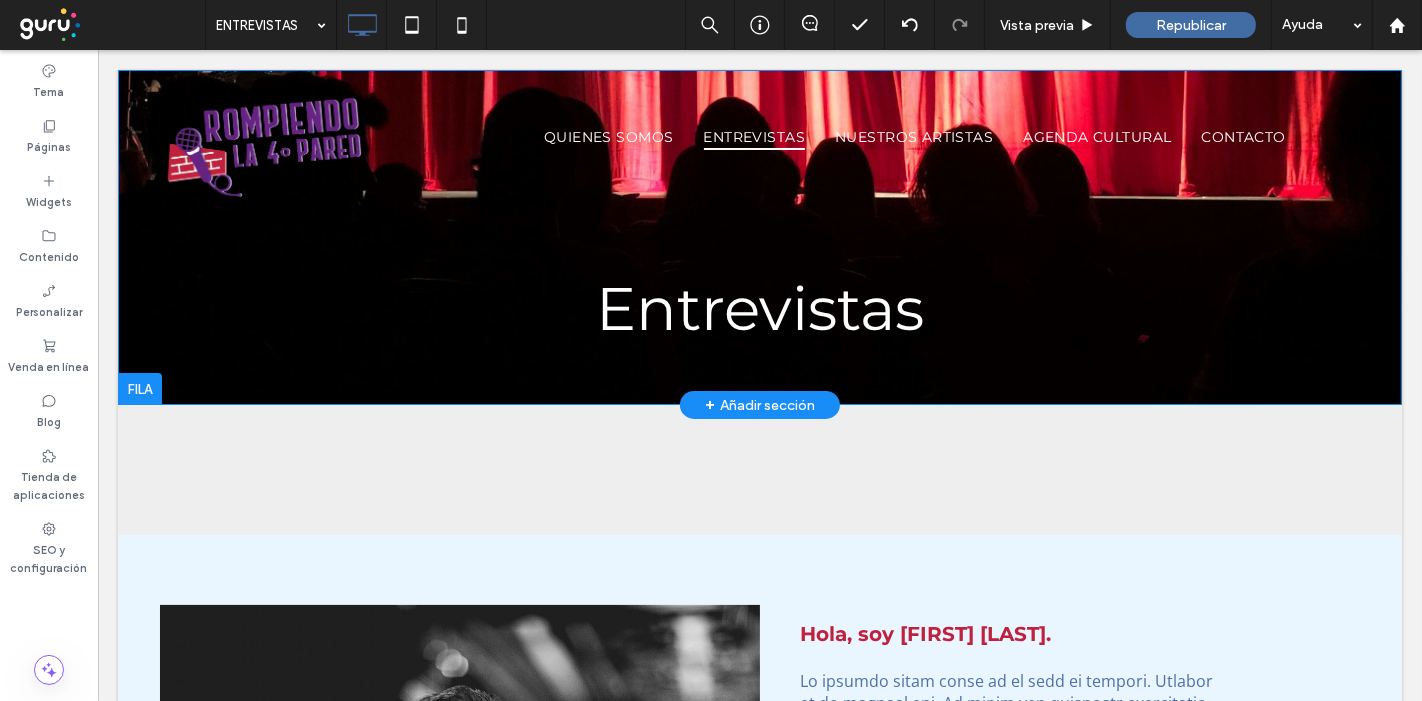 click on "Entrevistas
Click To Paste
Fila + Añadir sección" at bounding box center (759, 237) 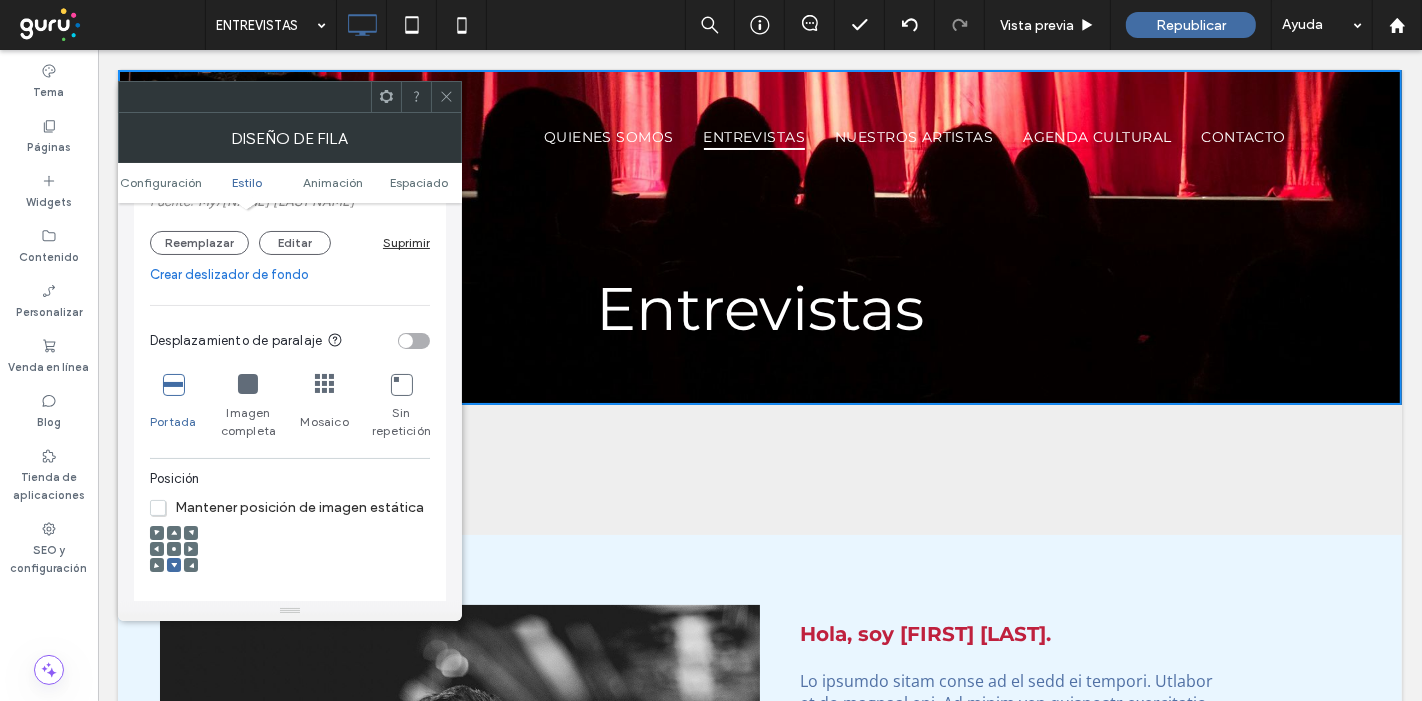 scroll, scrollTop: 555, scrollLeft: 0, axis: vertical 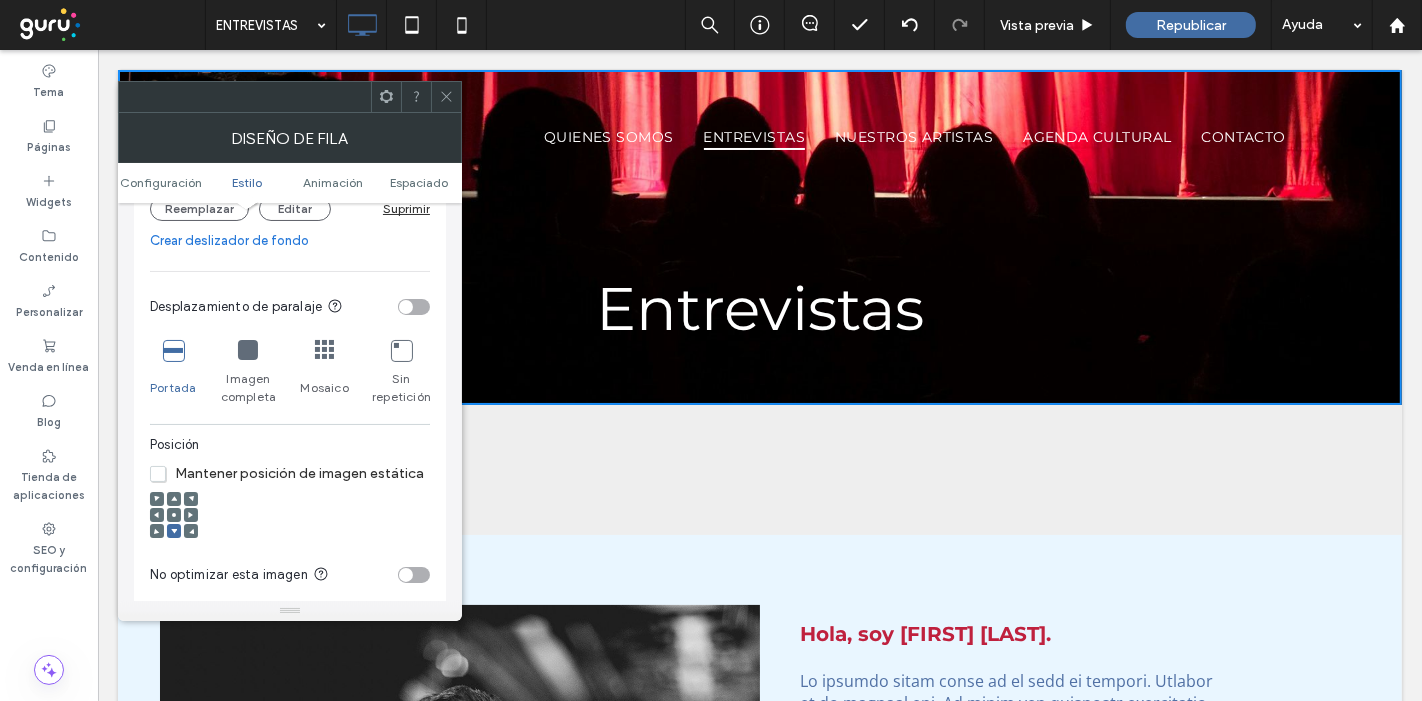 click on "Mantener posición de imagen estática" at bounding box center [287, 473] 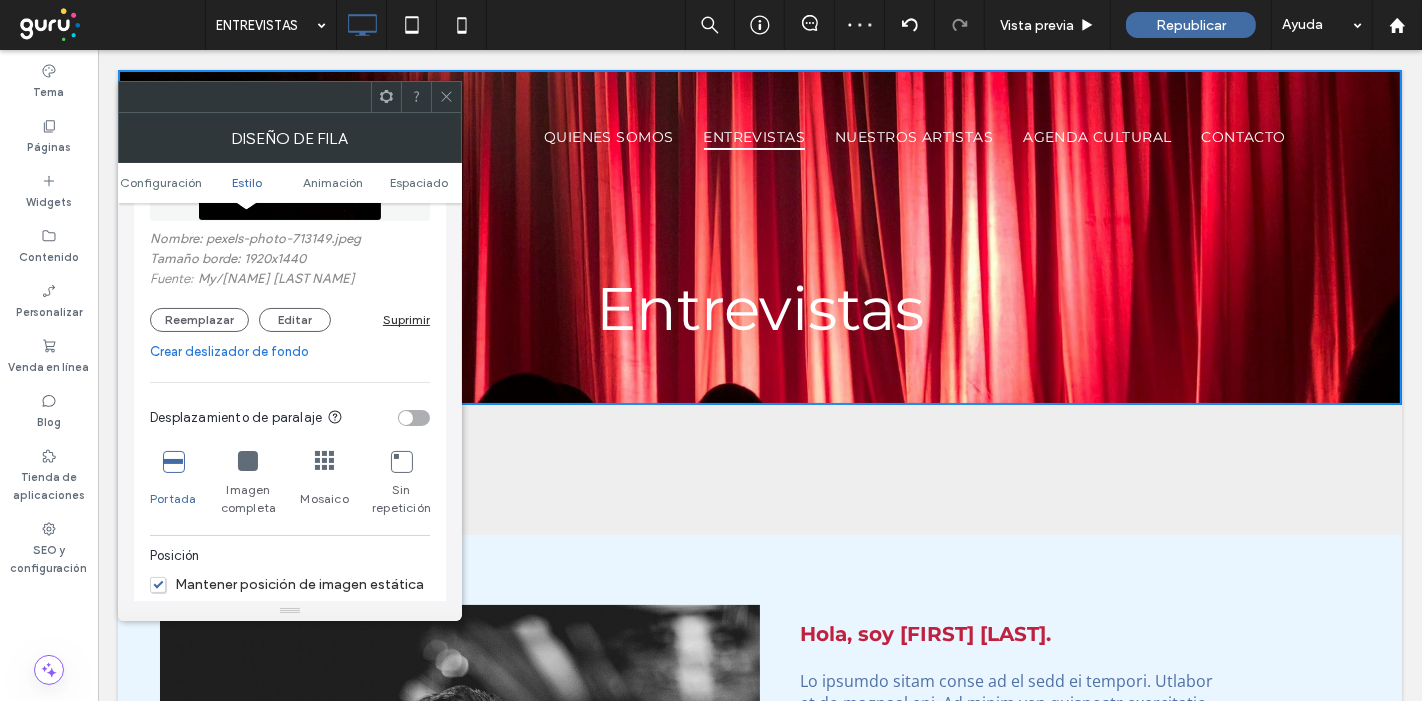 scroll, scrollTop: 555, scrollLeft: 0, axis: vertical 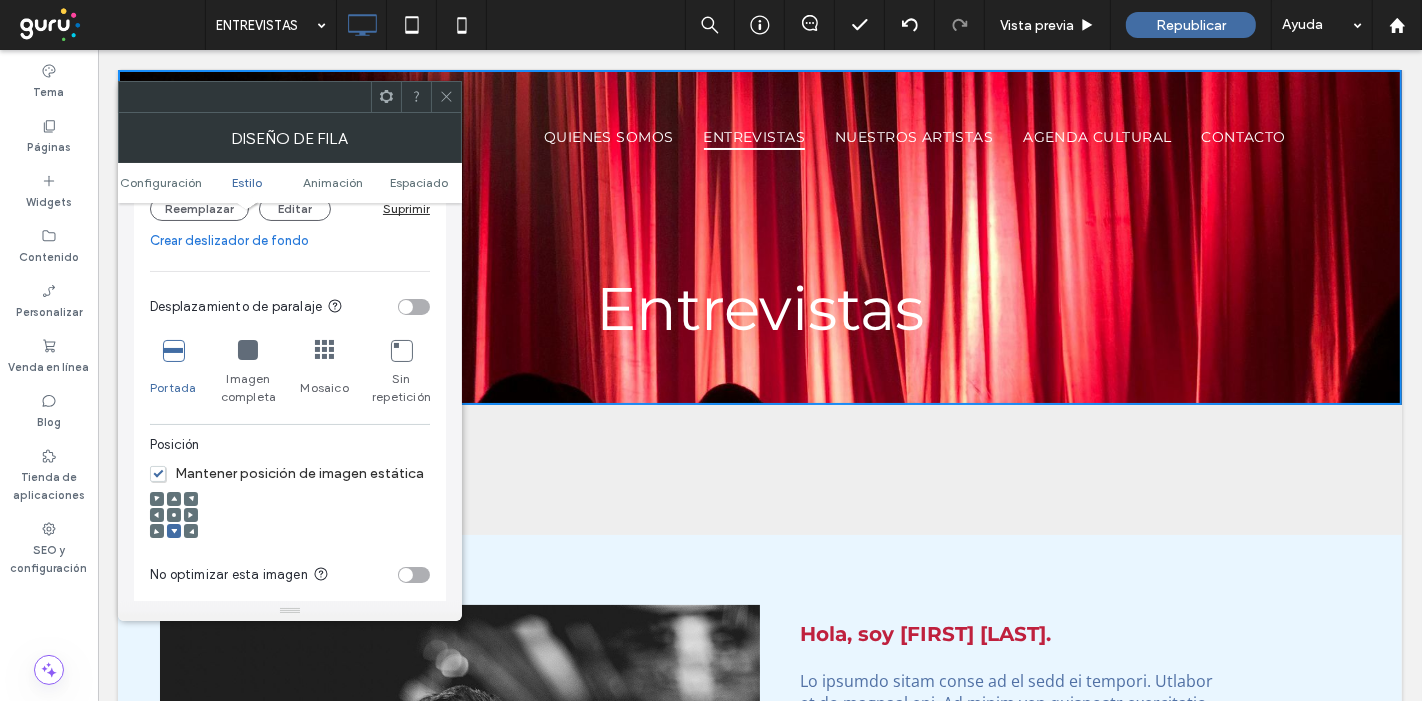 click on "Mantener posición de imagen estática" at bounding box center [287, 473] 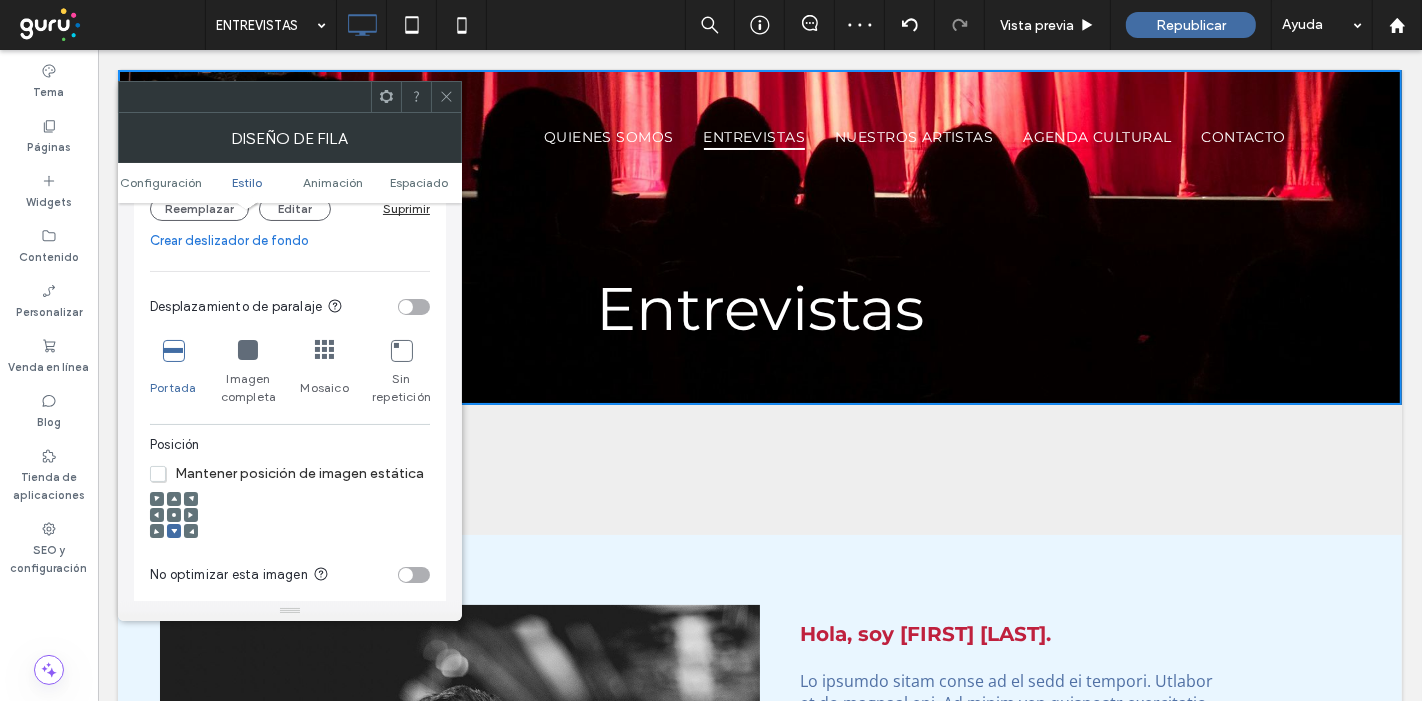 click at bounding box center (414, 307) 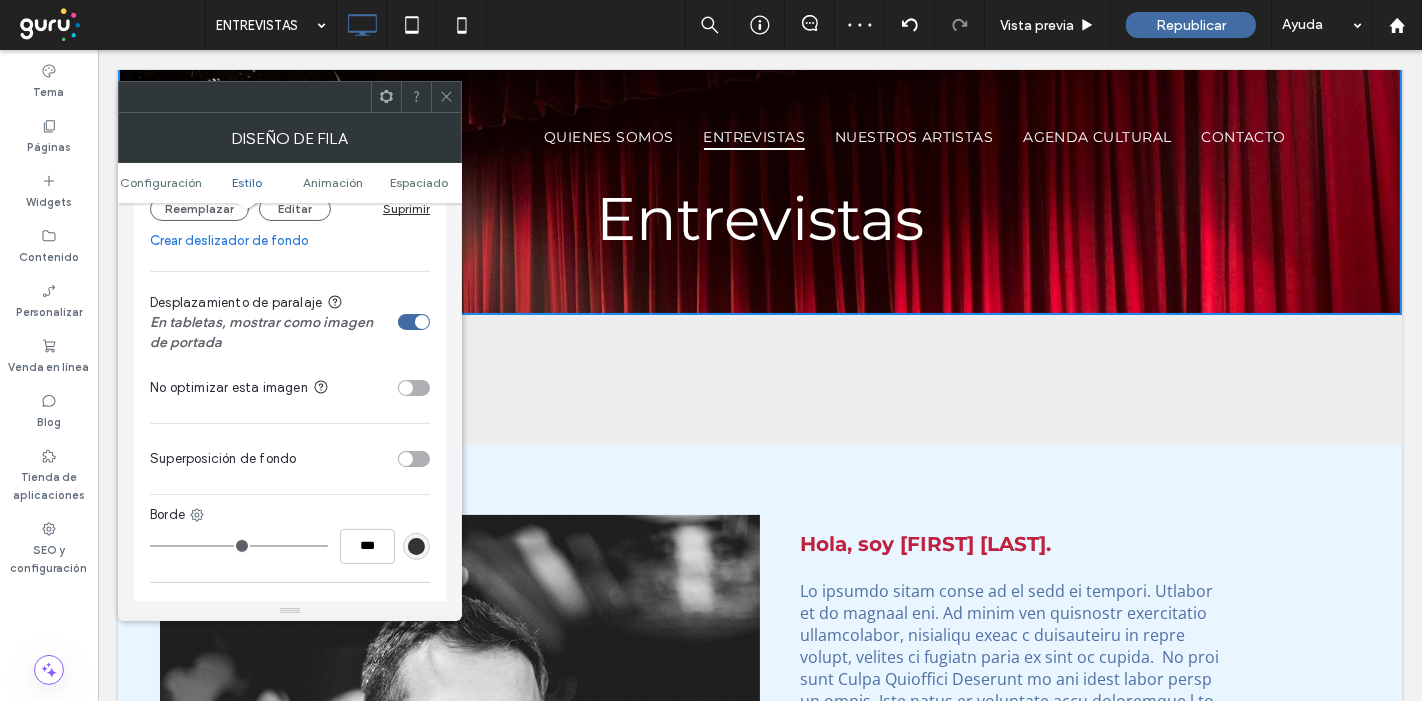 scroll, scrollTop: 0, scrollLeft: 0, axis: both 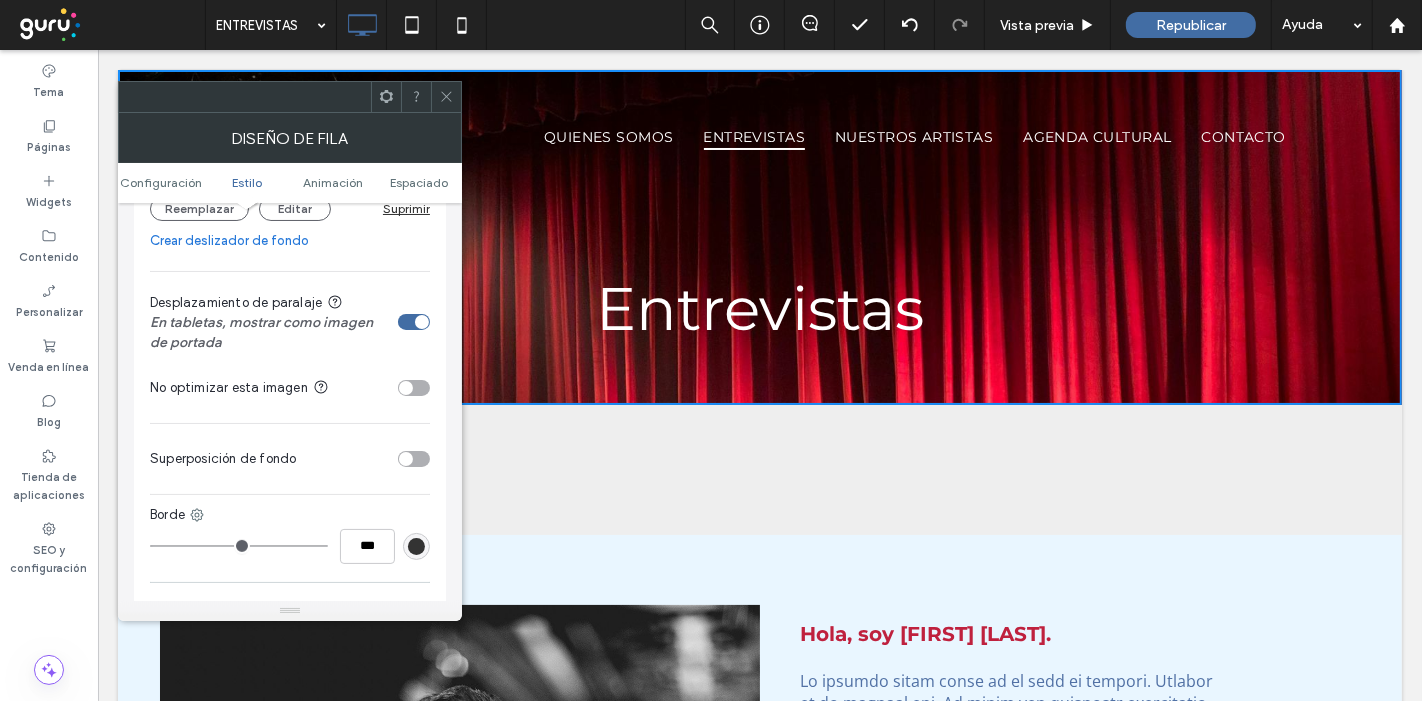 drag, startPoint x: 451, startPoint y: 90, endPoint x: 459, endPoint y: 107, distance: 18.788294 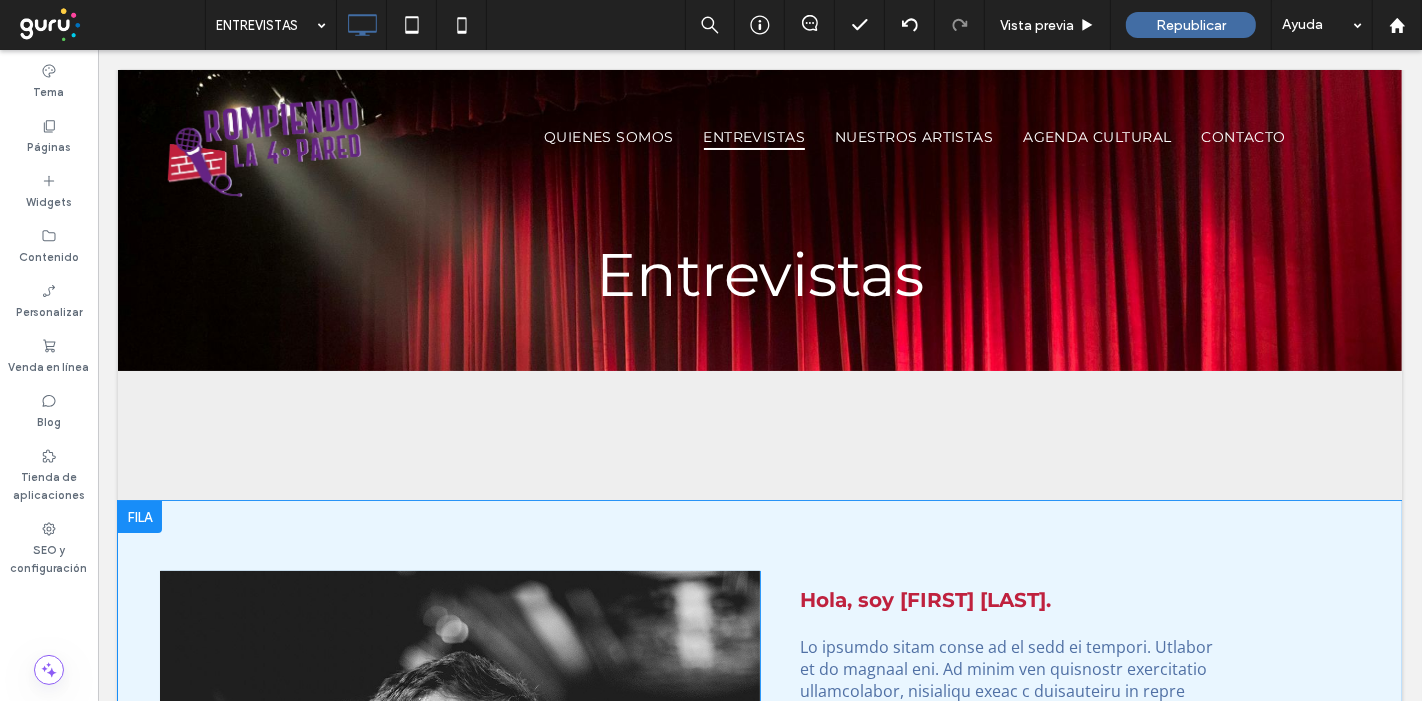 scroll, scrollTop: 0, scrollLeft: 0, axis: both 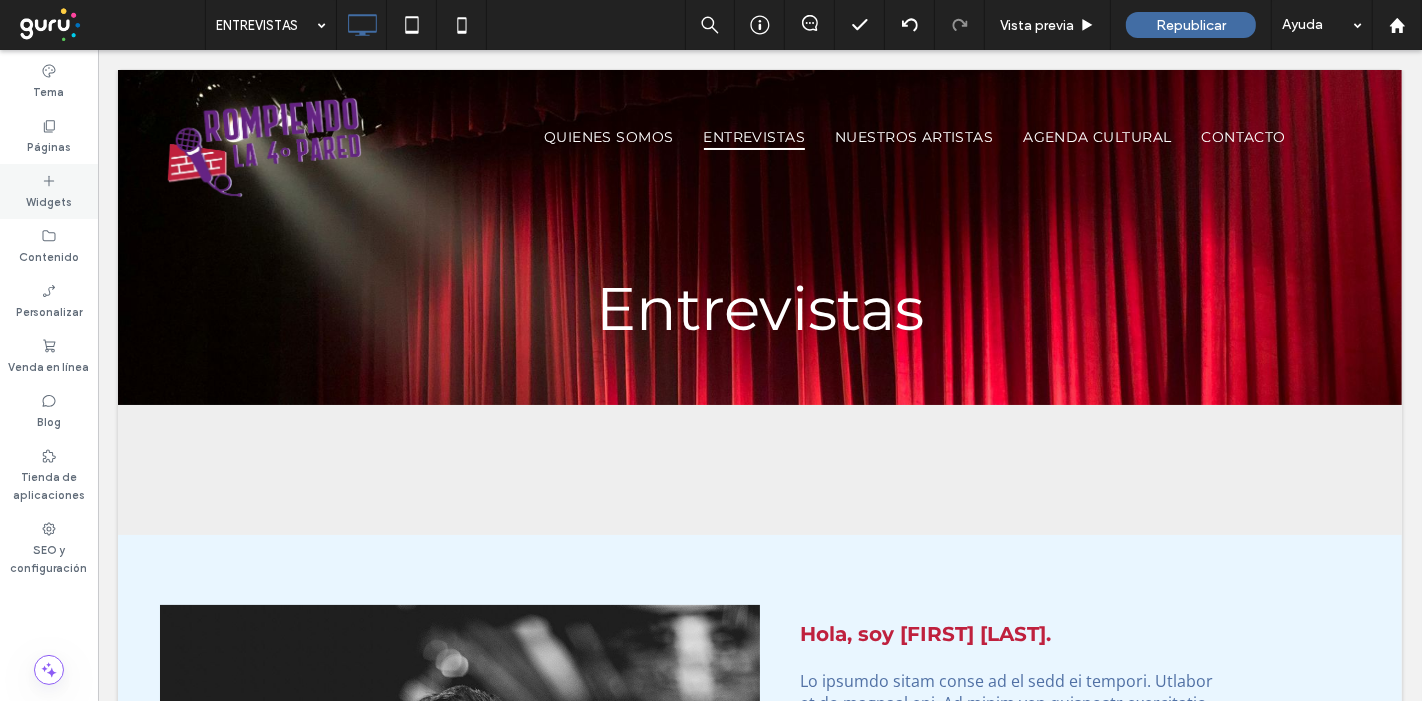 click on "Widgets" at bounding box center [49, 200] 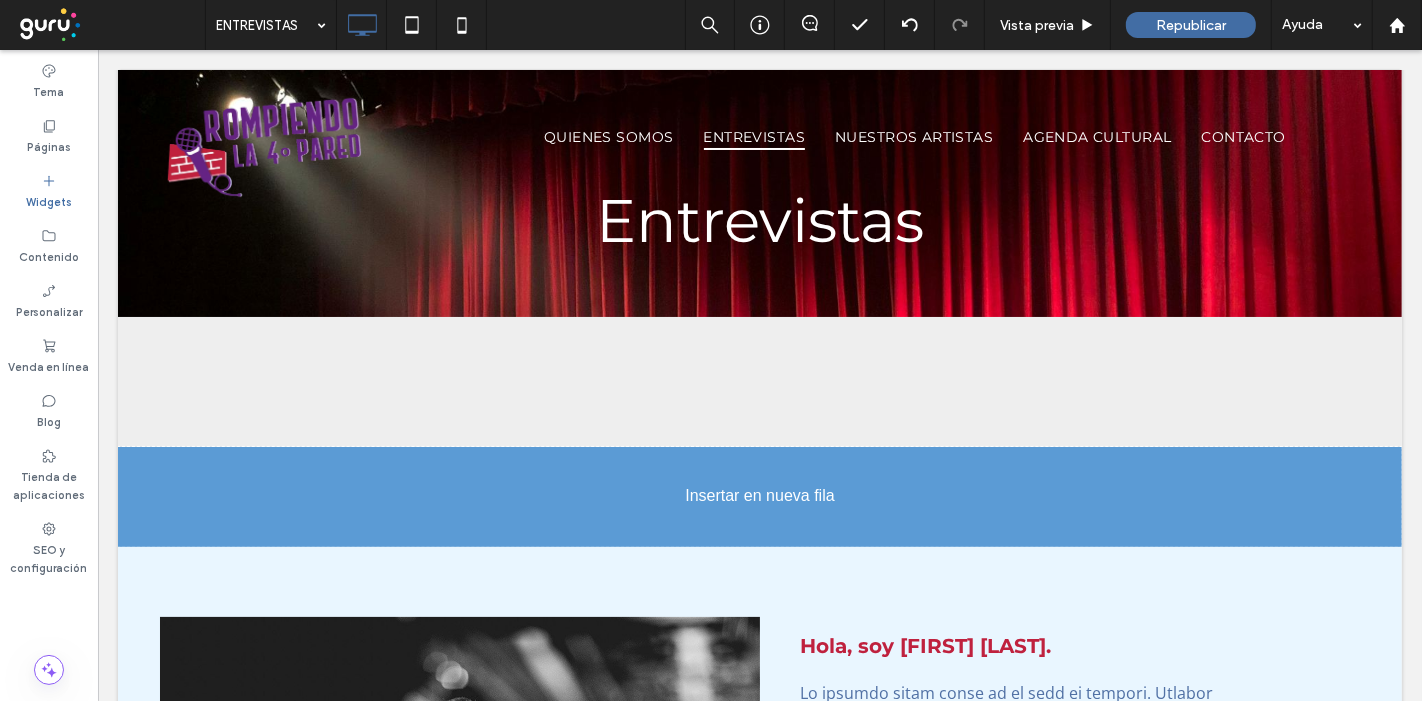 scroll, scrollTop: 108, scrollLeft: 0, axis: vertical 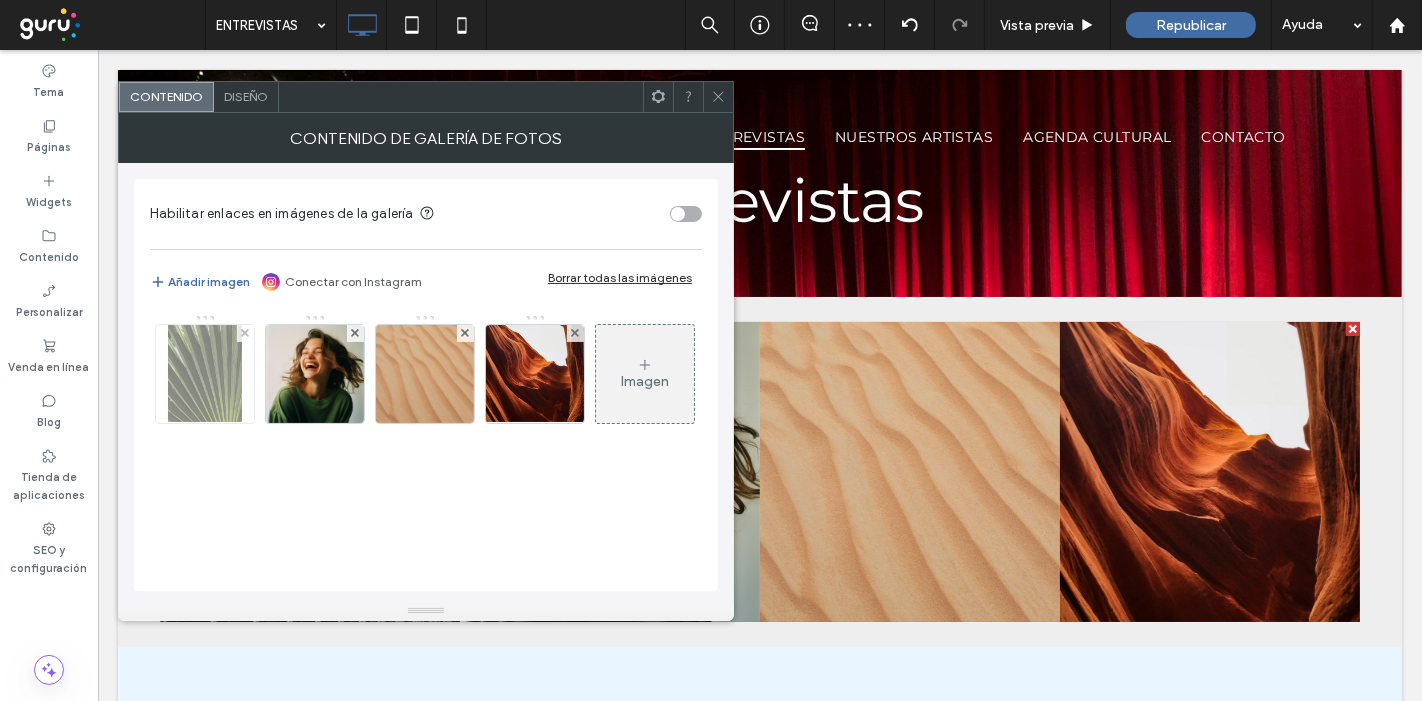 click at bounding box center [205, 374] 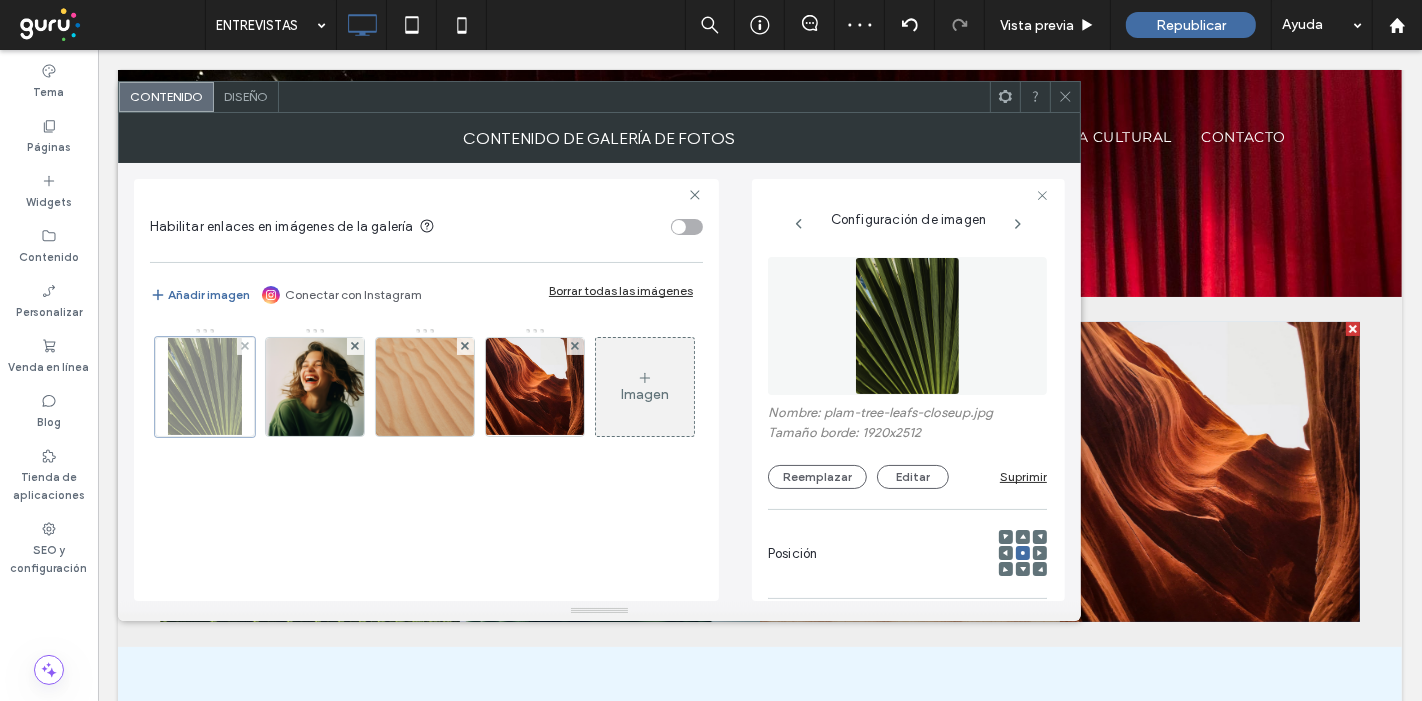 scroll, scrollTop: 0, scrollLeft: 37, axis: horizontal 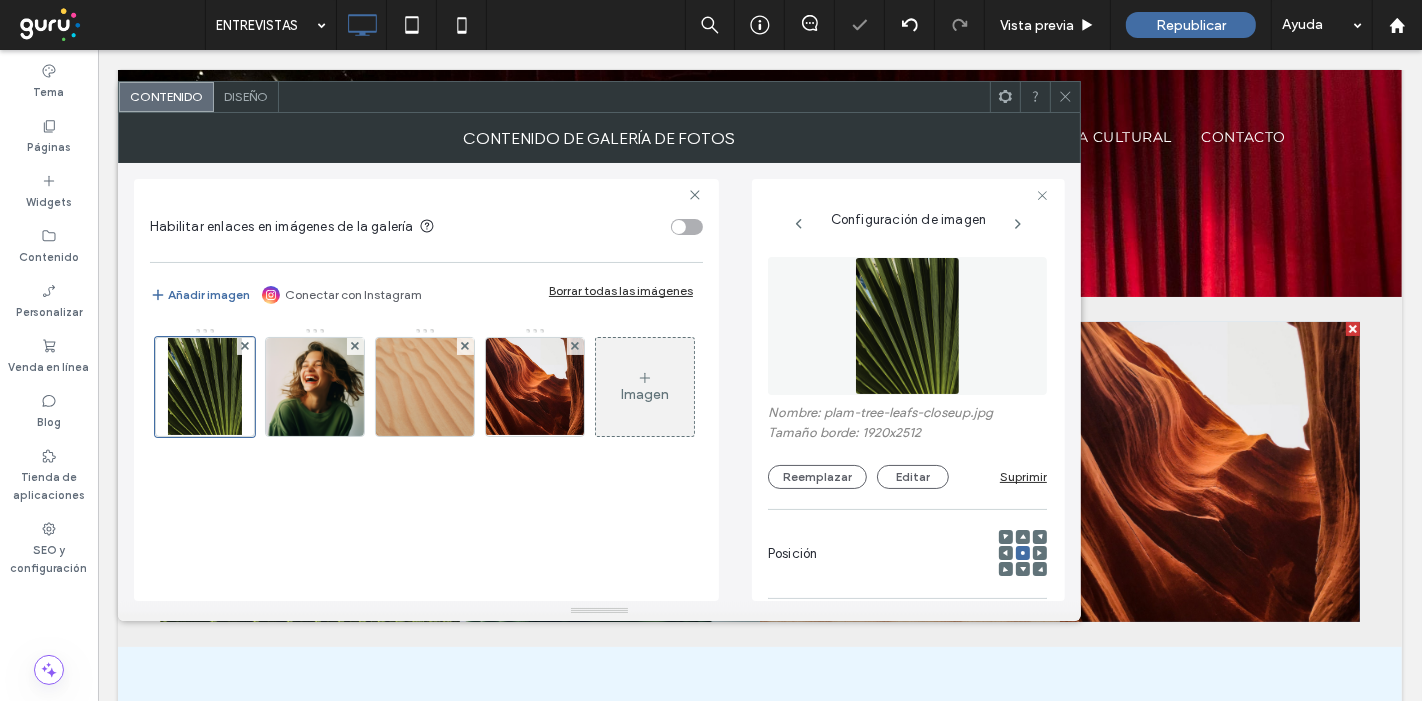 click at bounding box center [908, 326] 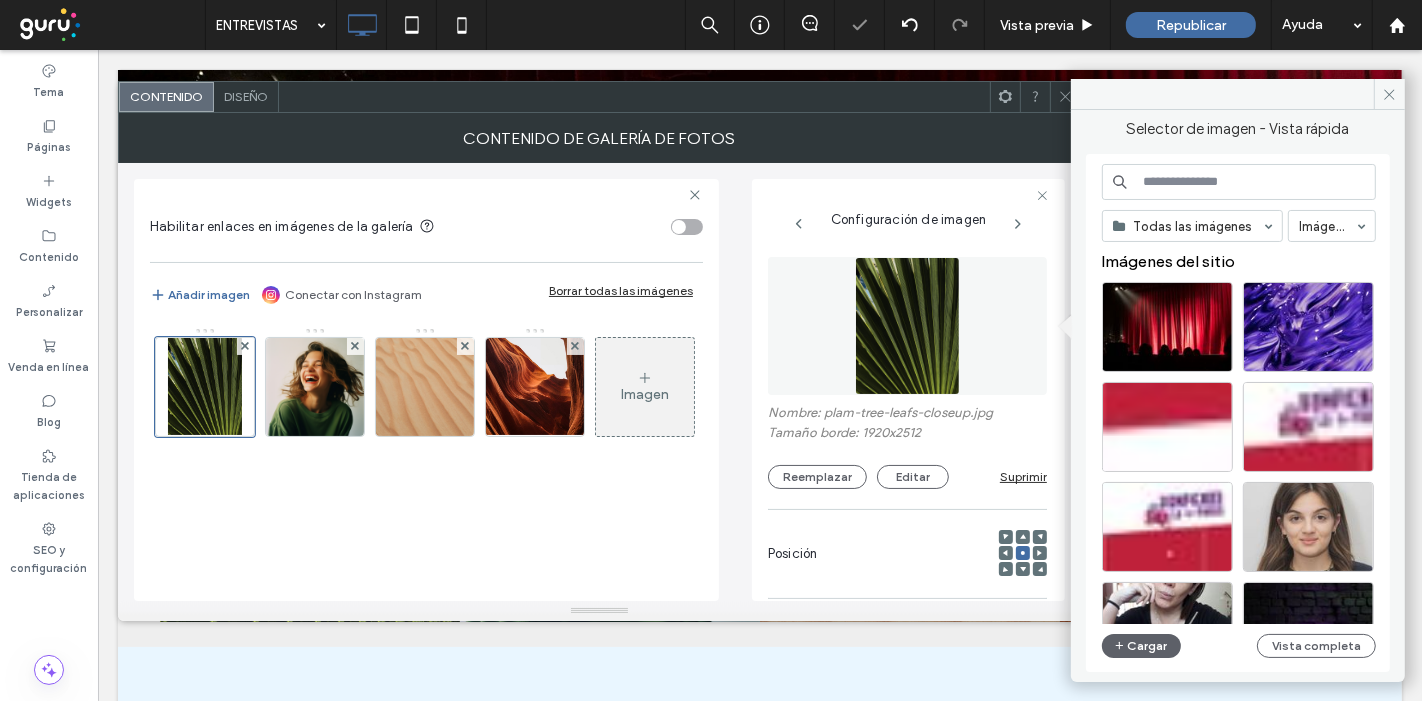 click at bounding box center [1239, 182] 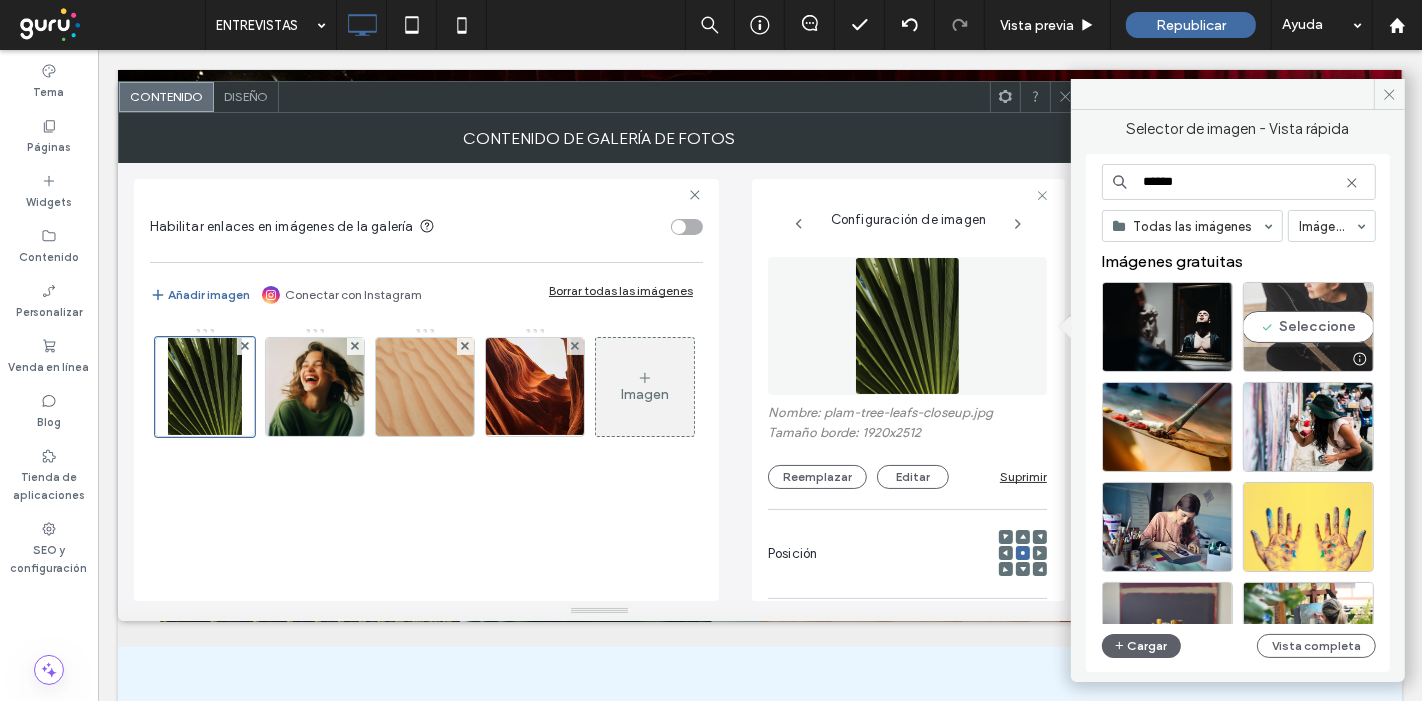 type on "******" 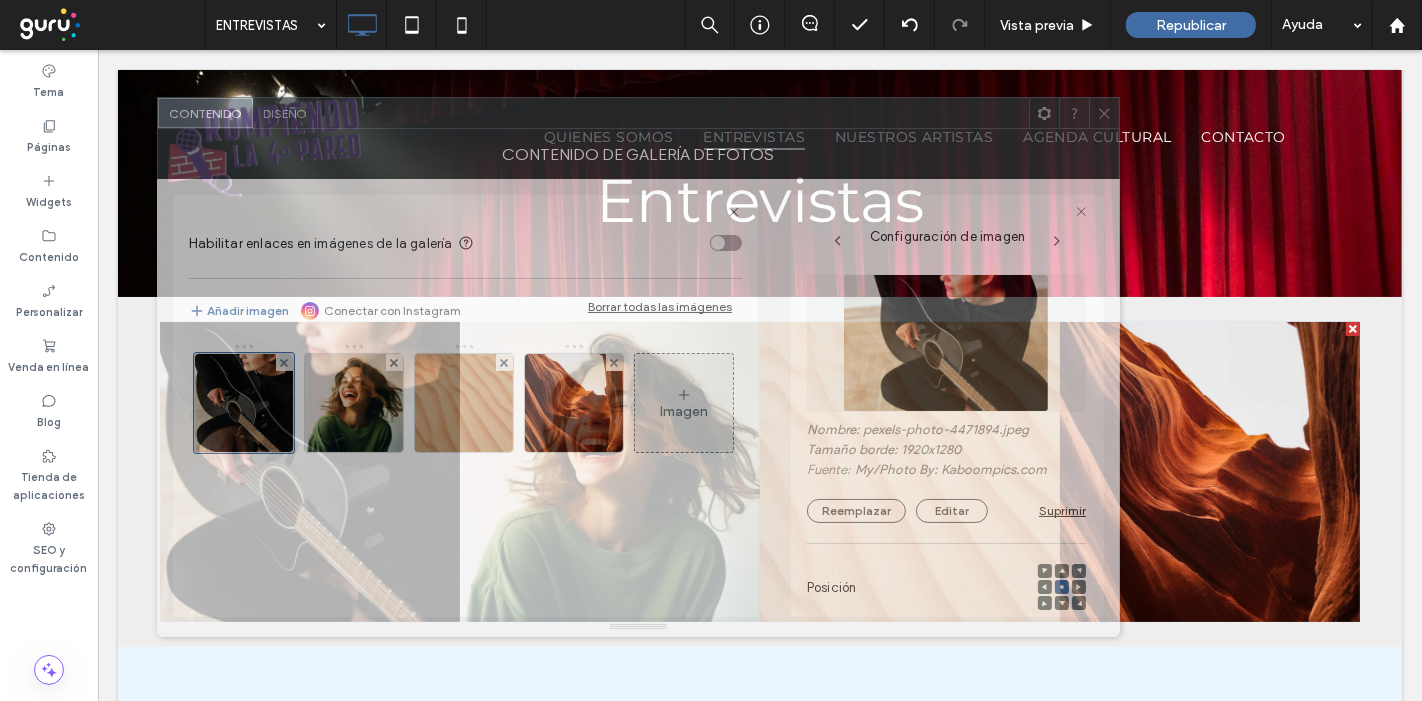 drag, startPoint x: 671, startPoint y: 100, endPoint x: 710, endPoint y: 117, distance: 42.544094 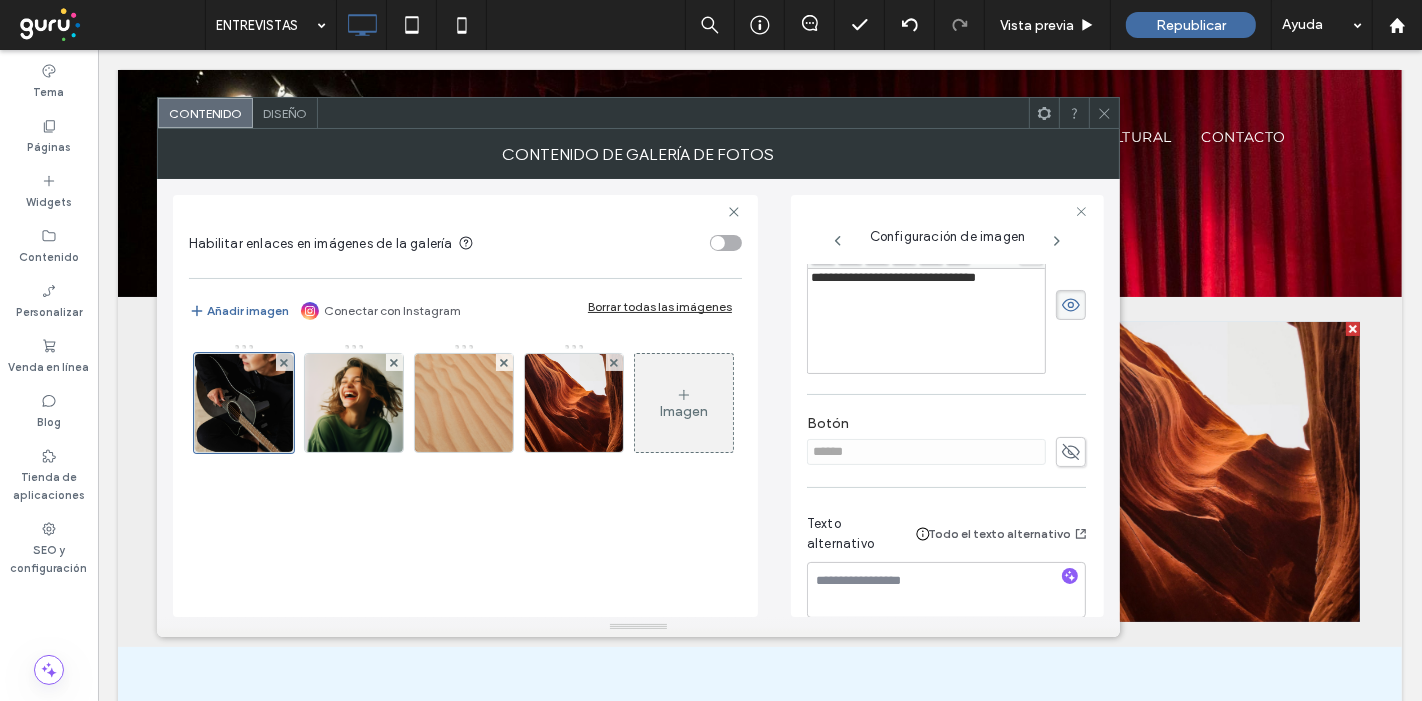 scroll, scrollTop: 544, scrollLeft: 0, axis: vertical 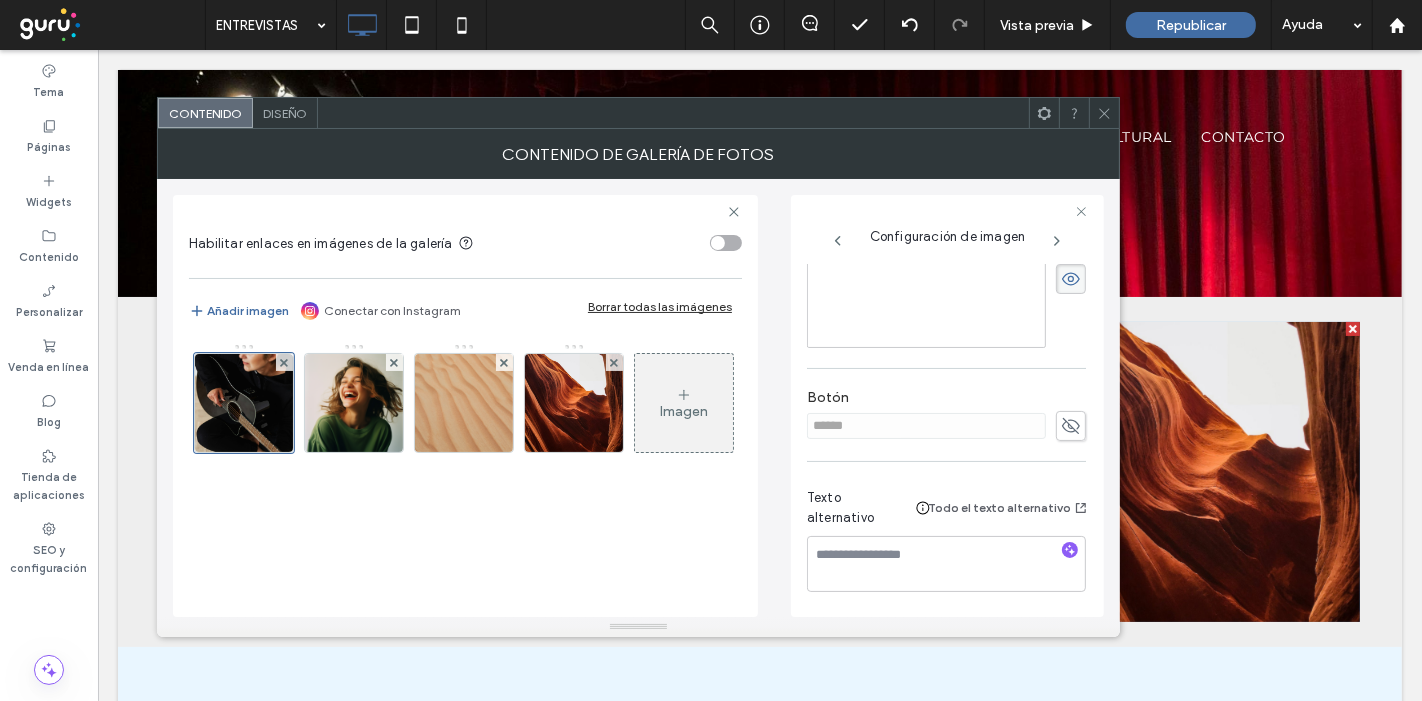 click 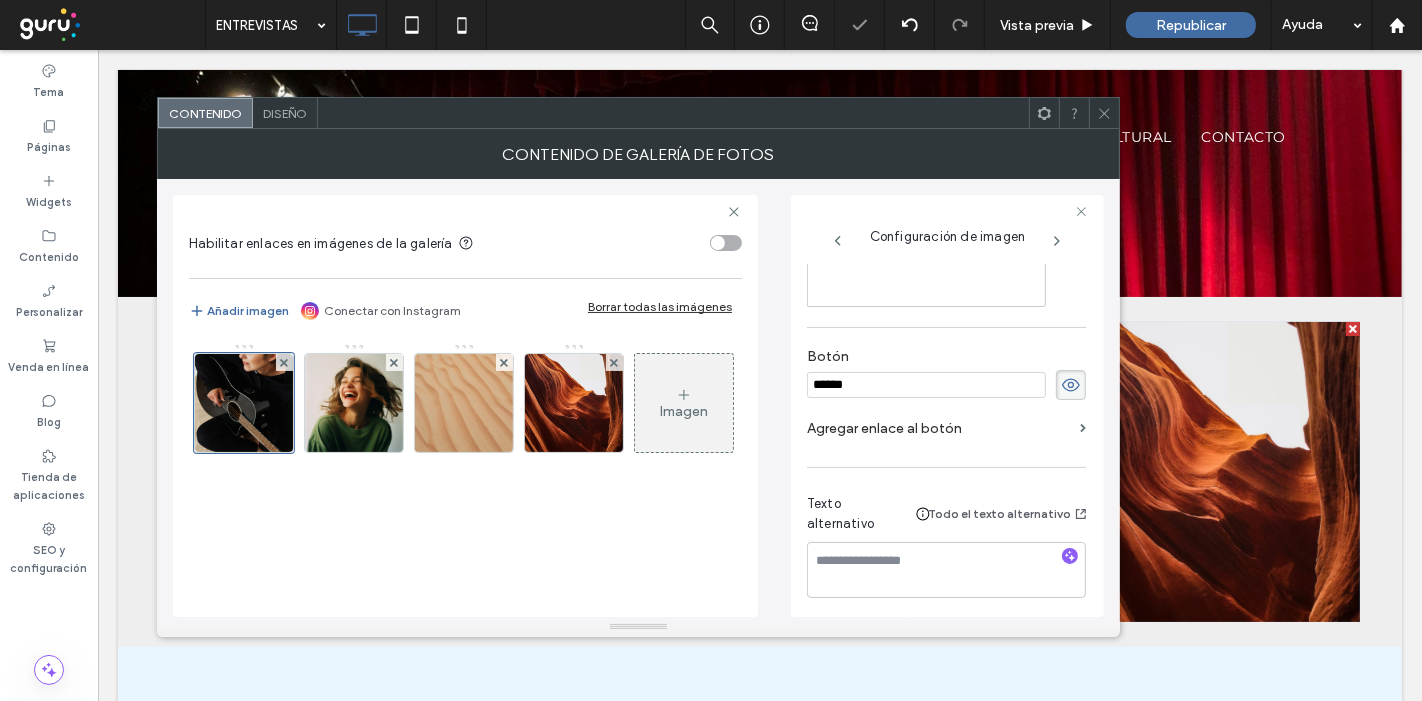 scroll, scrollTop: 591, scrollLeft: 0, axis: vertical 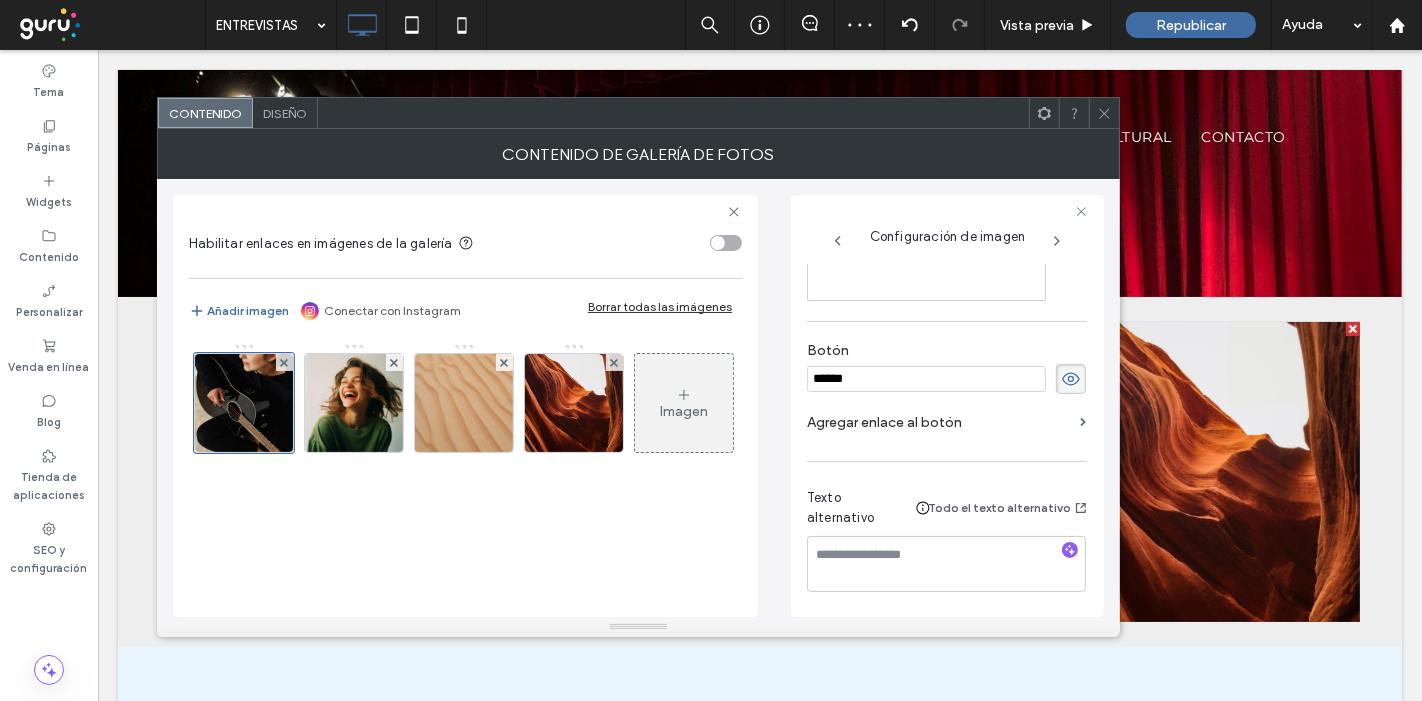 click on "Agregar enlace al botón" at bounding box center (939, 422) 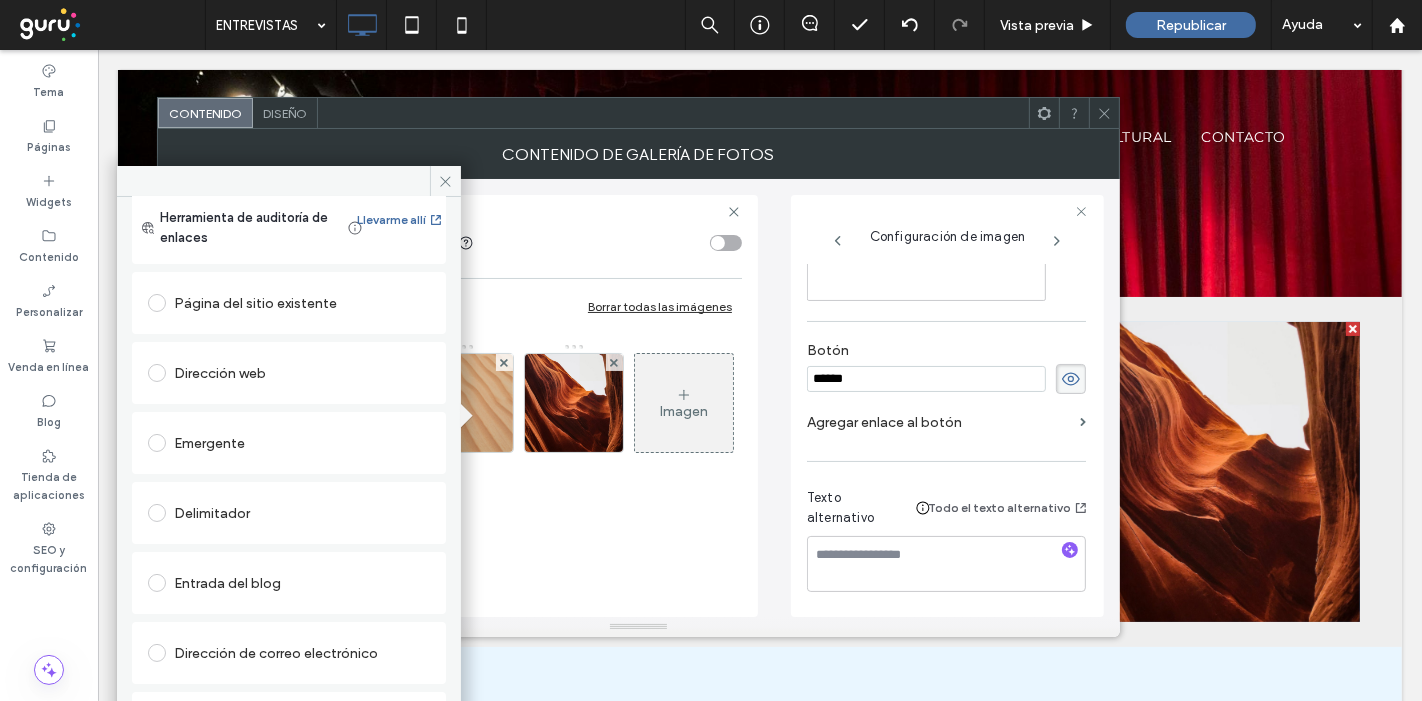 scroll, scrollTop: 0, scrollLeft: 0, axis: both 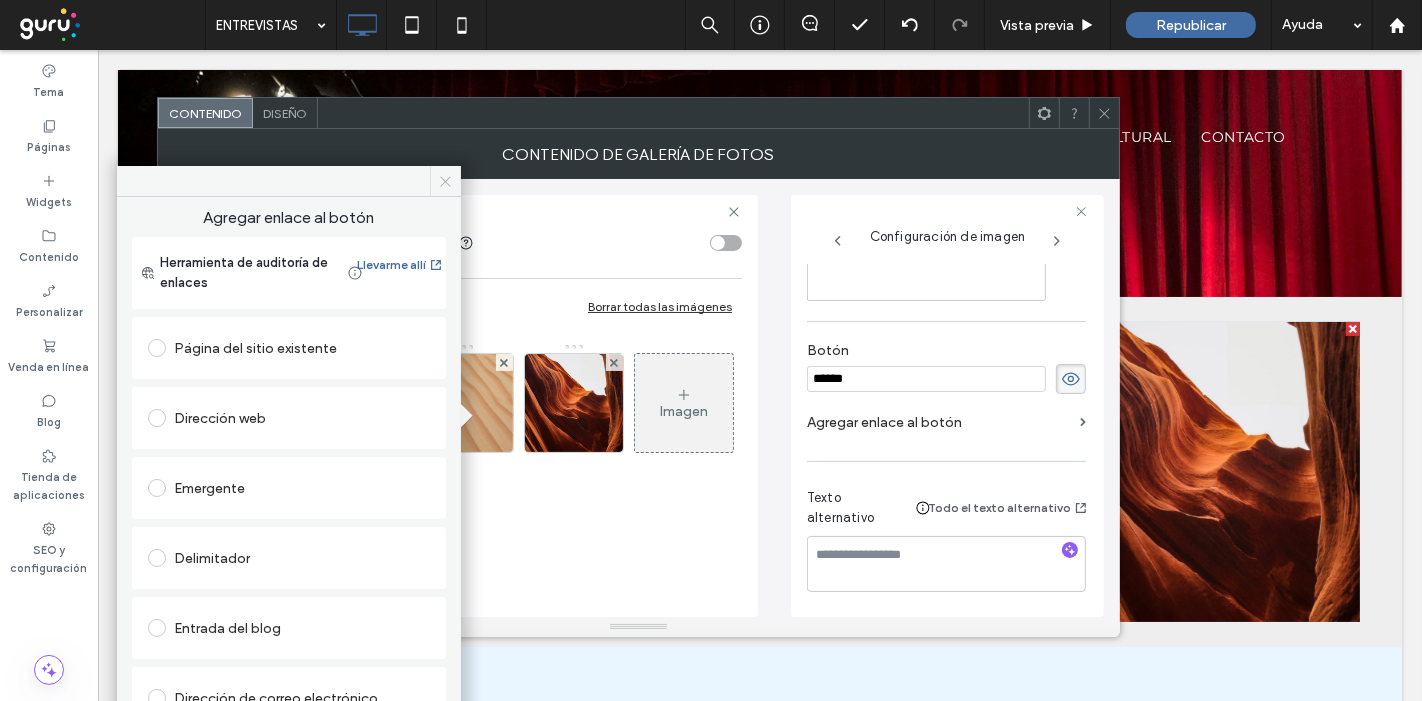 click 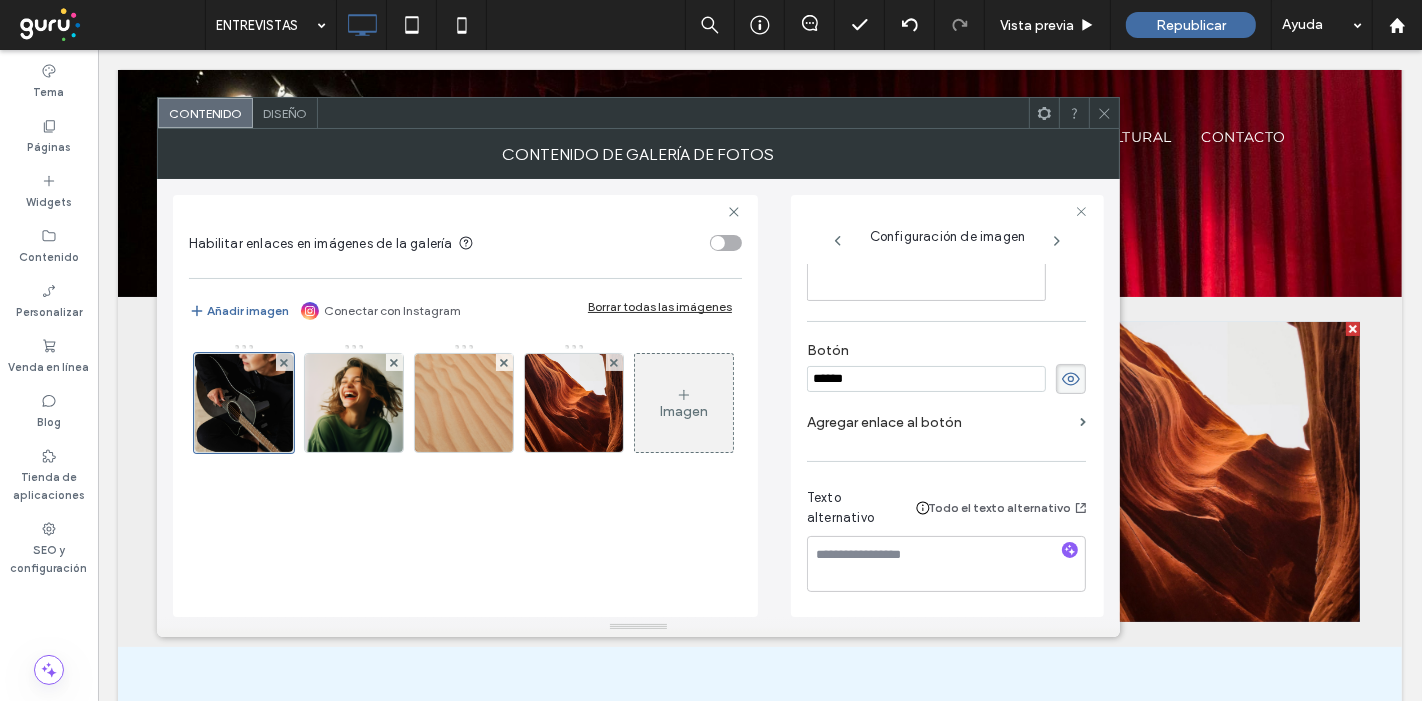 click 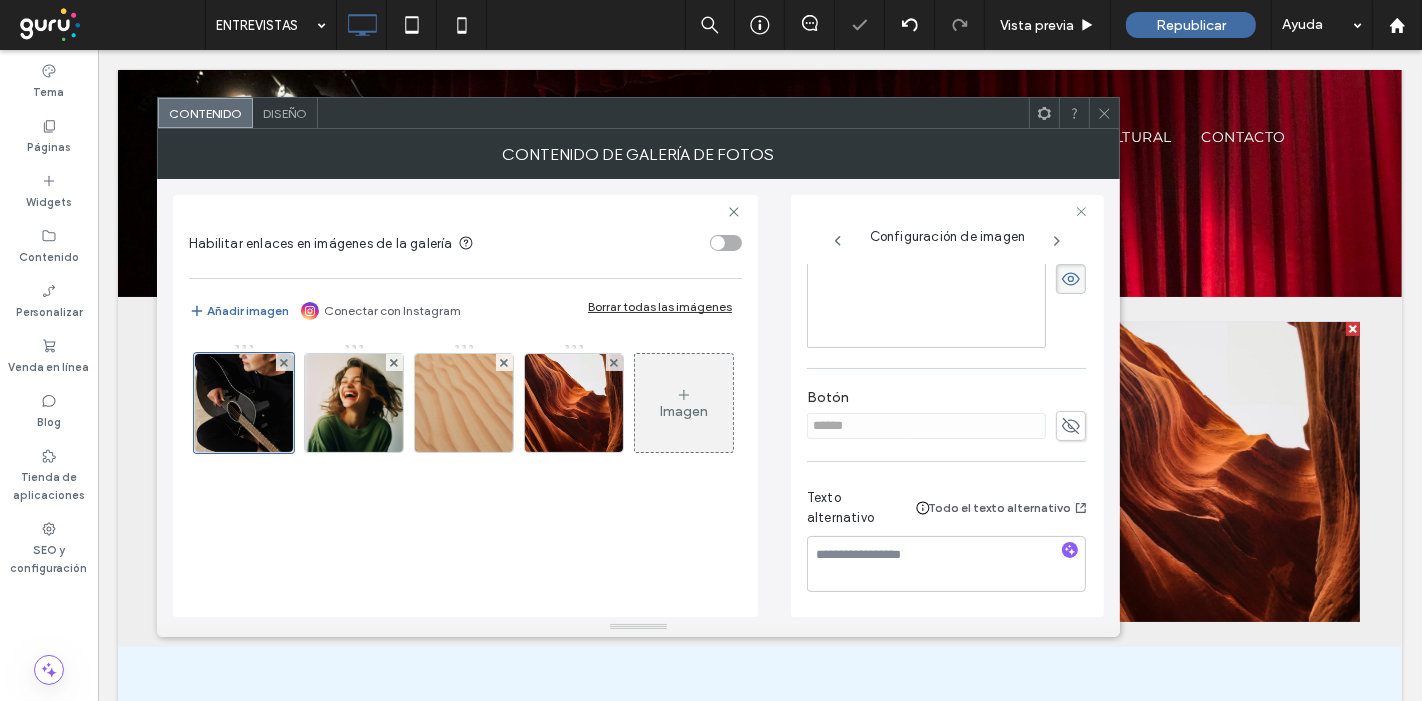scroll, scrollTop: 545, scrollLeft: 0, axis: vertical 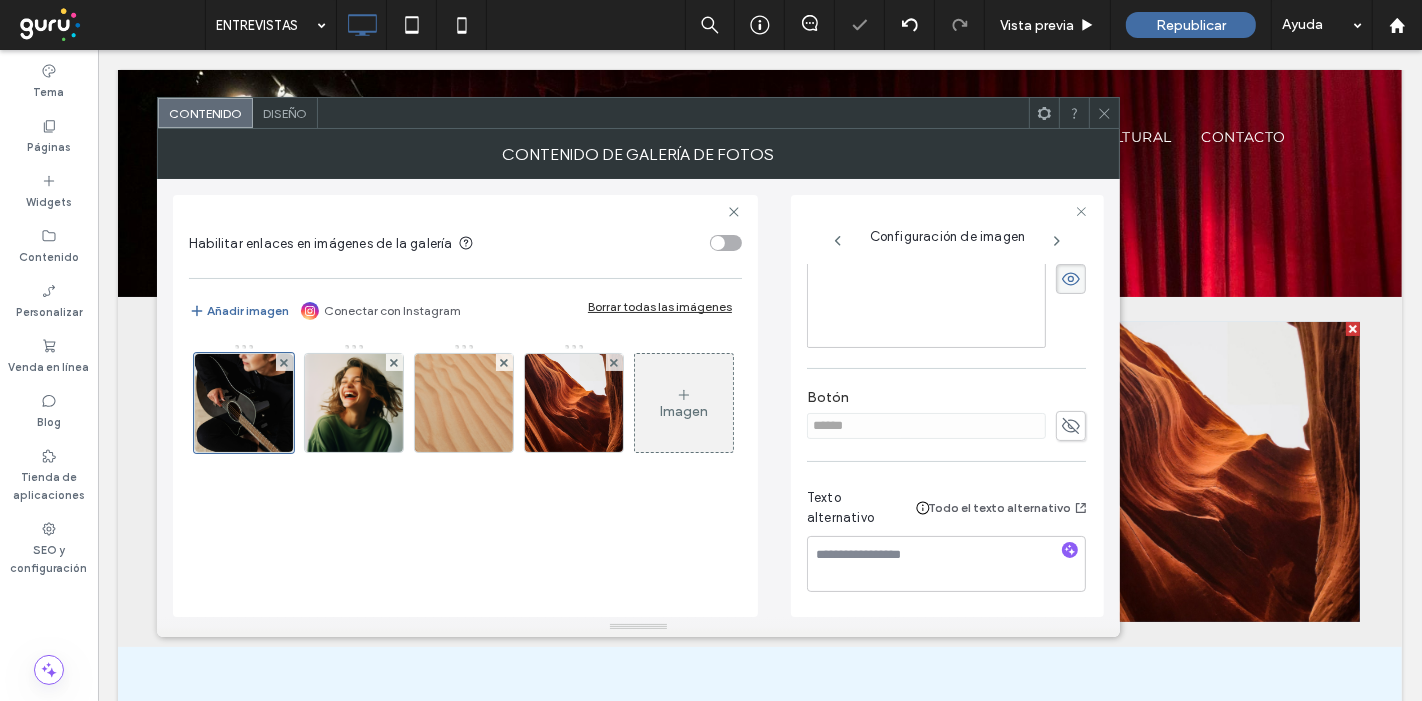 click 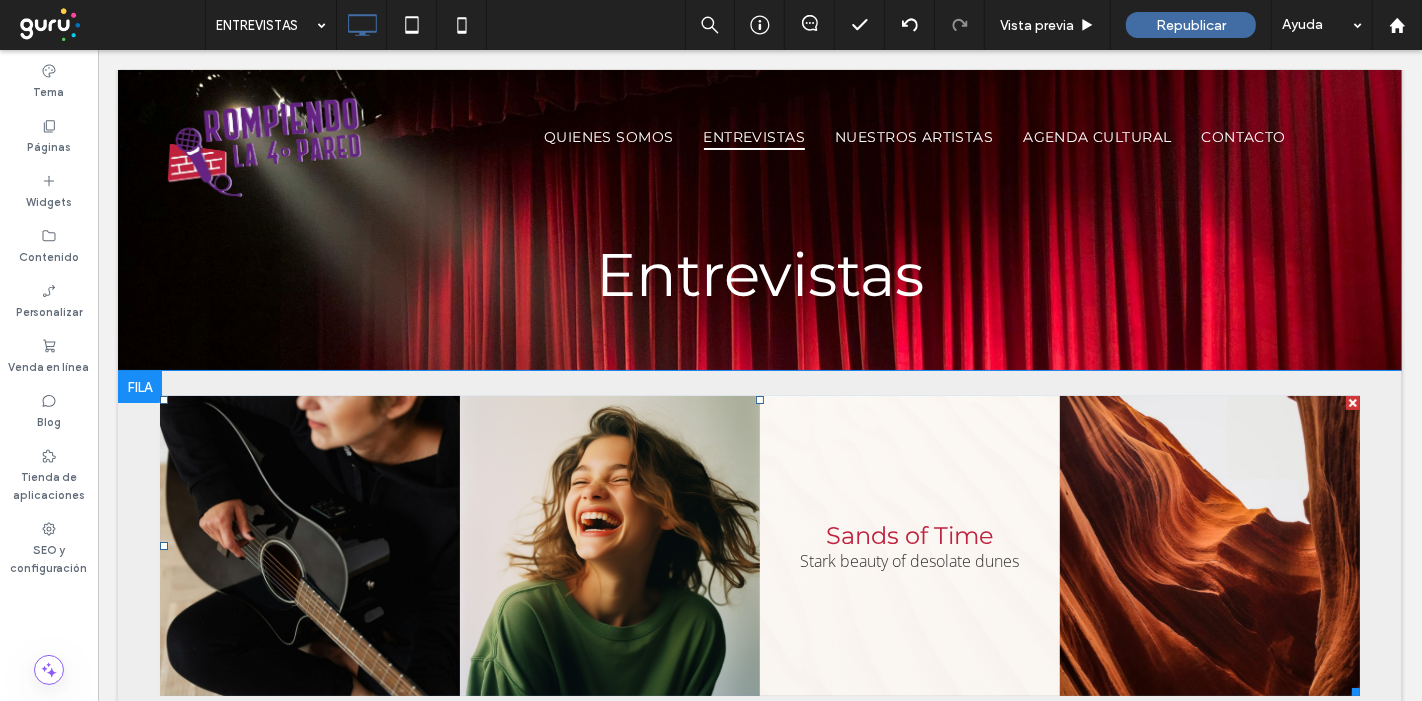 scroll, scrollTop: 0, scrollLeft: 0, axis: both 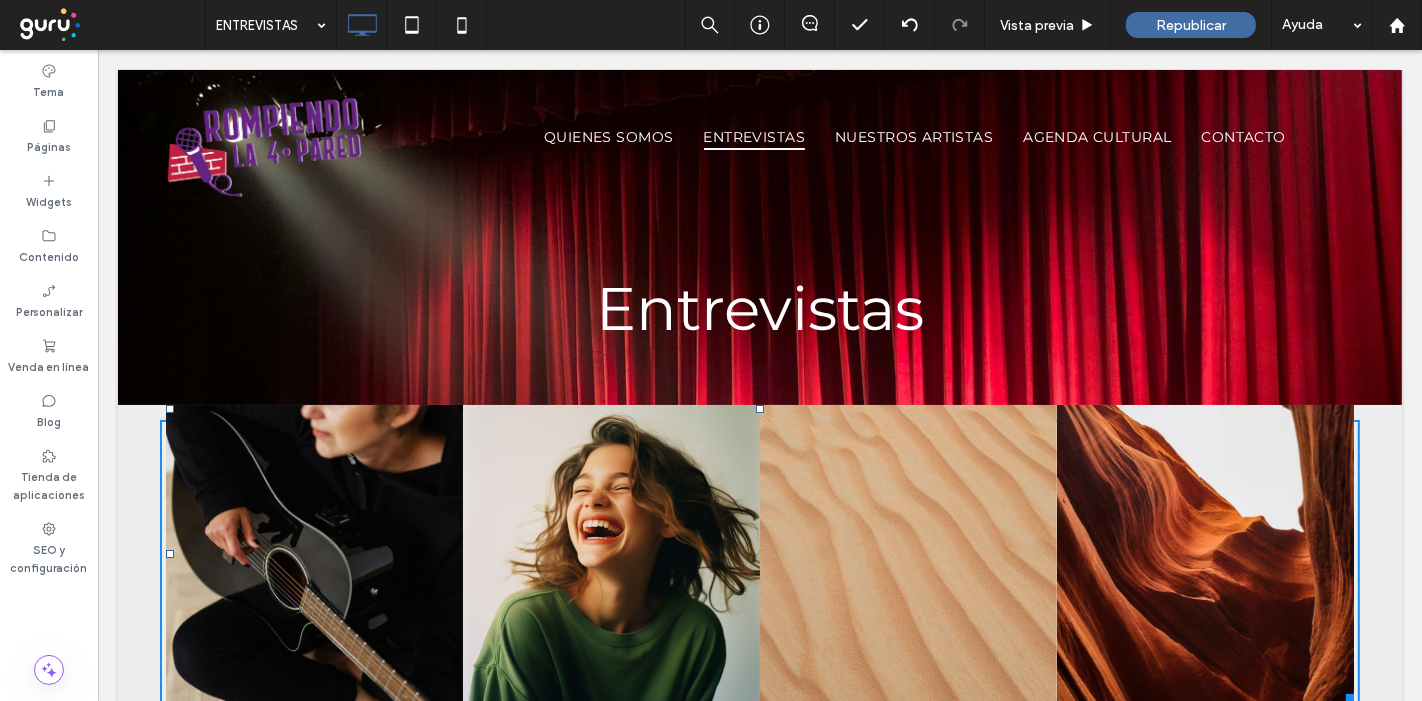 drag, startPoint x: 749, startPoint y: 432, endPoint x: 743, endPoint y: 388, distance: 44.407207 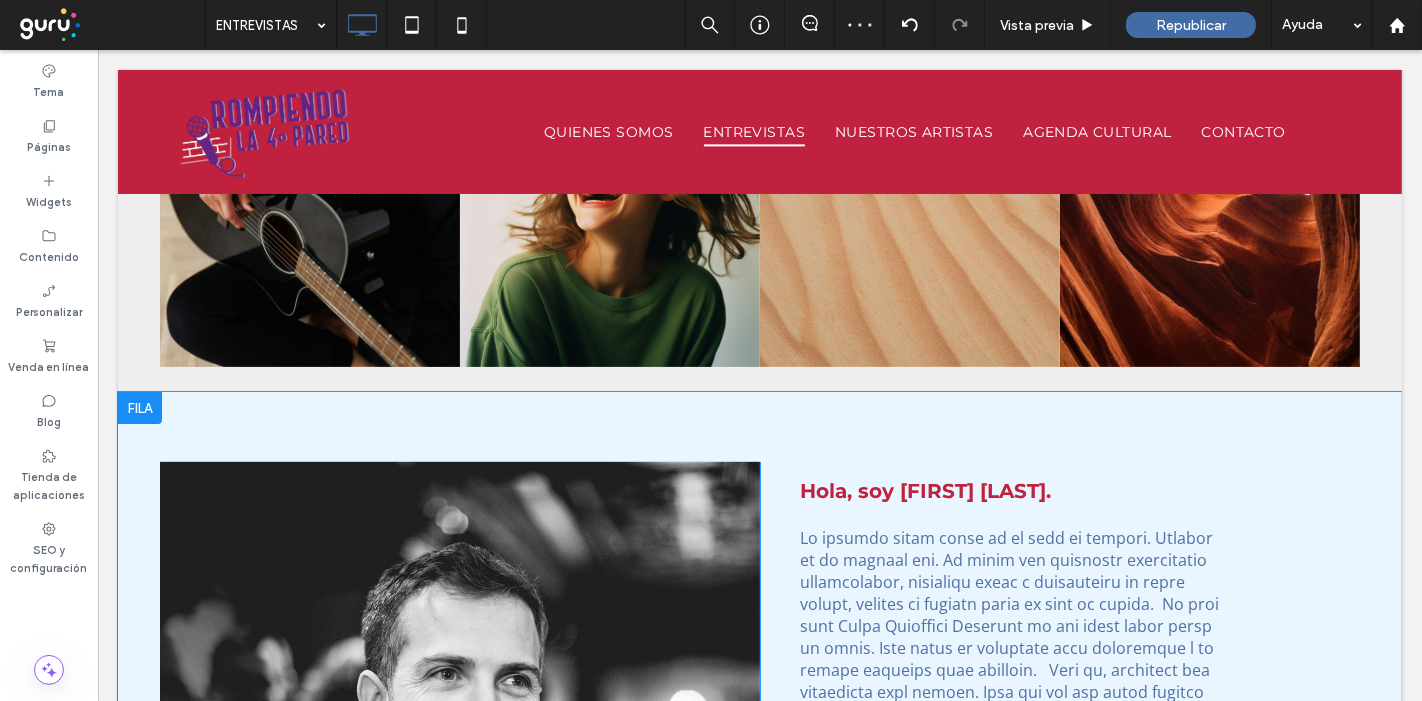 scroll, scrollTop: 333, scrollLeft: 0, axis: vertical 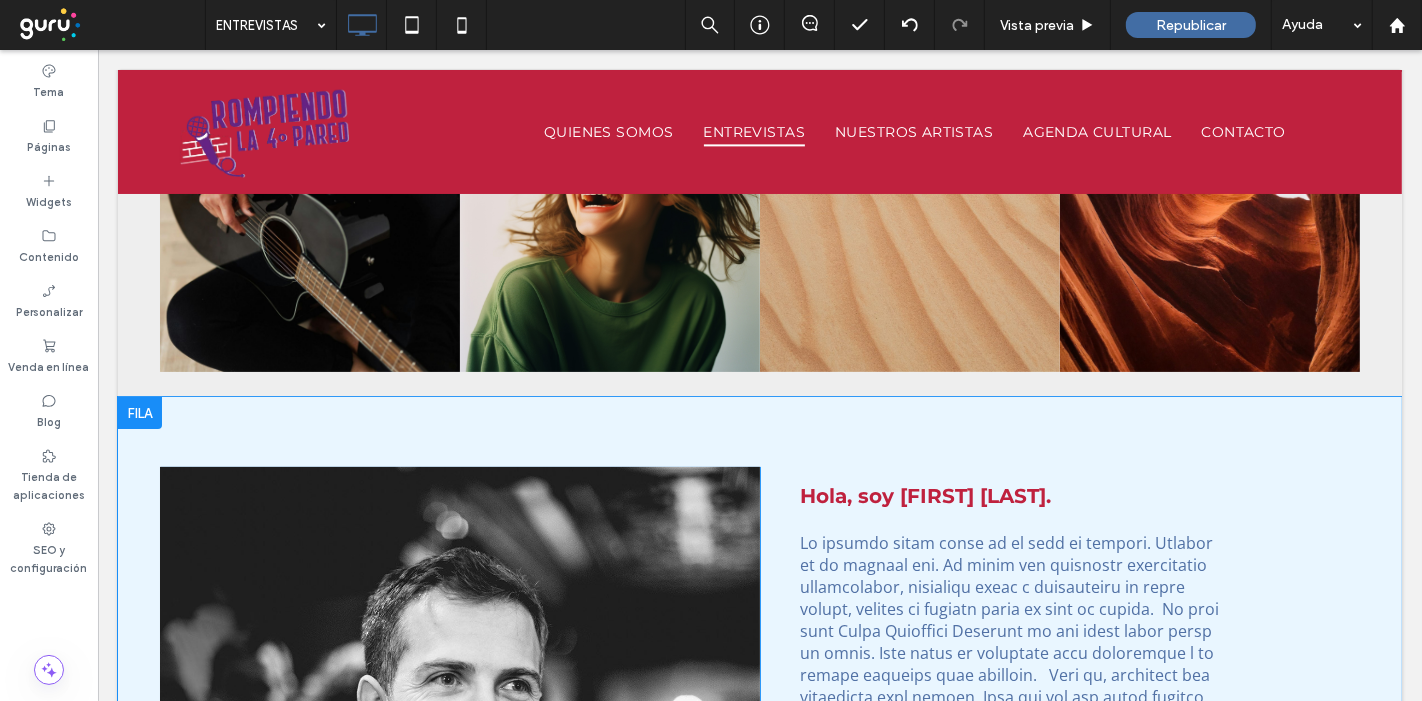 click at bounding box center [139, 413] 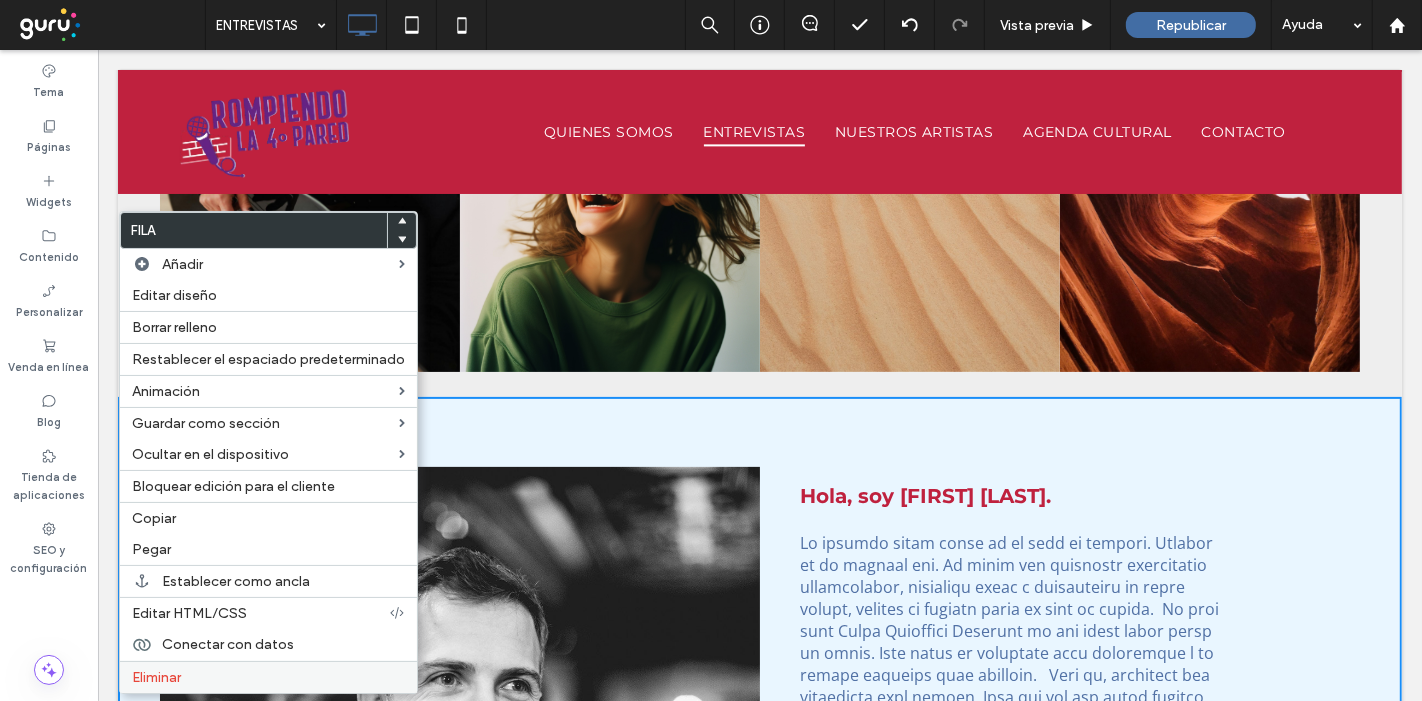 click on "Eliminar" at bounding box center (156, 677) 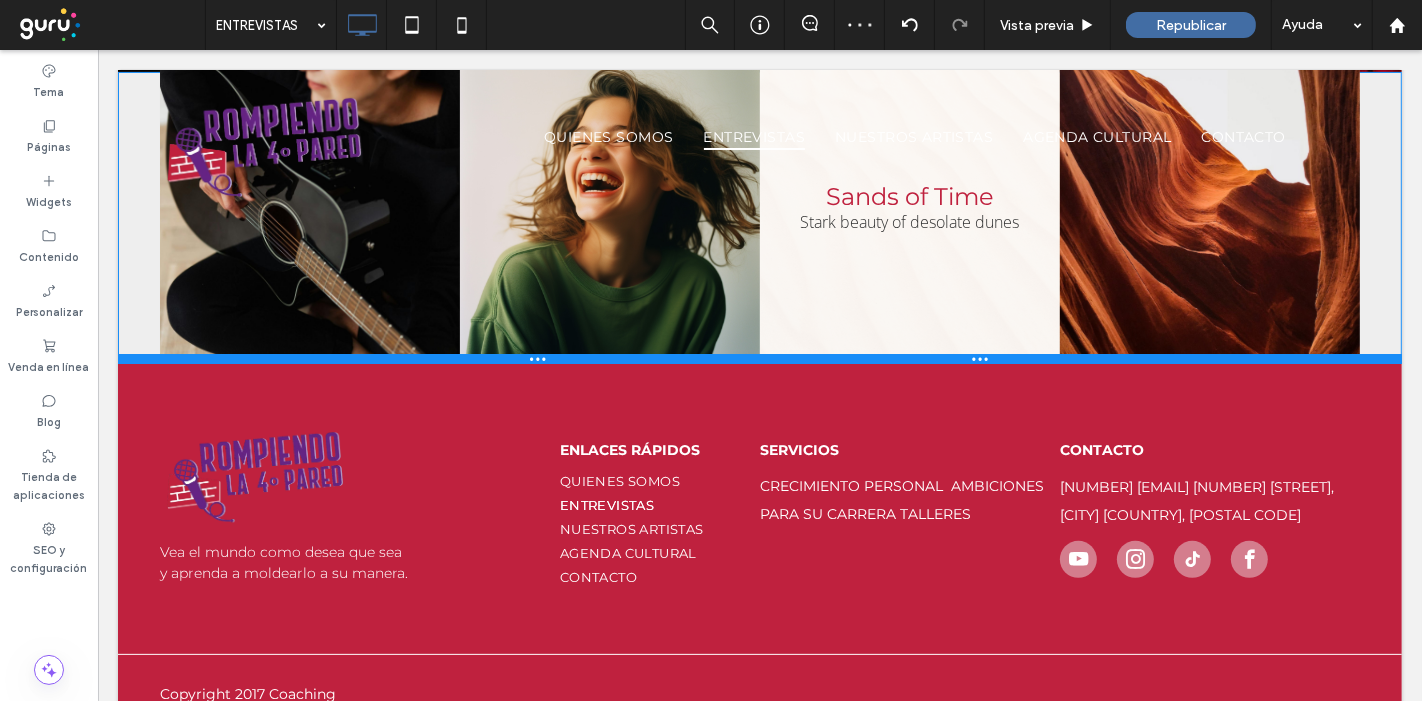 drag, startPoint x: 926, startPoint y: 388, endPoint x: 917, endPoint y: 341, distance: 47.853943 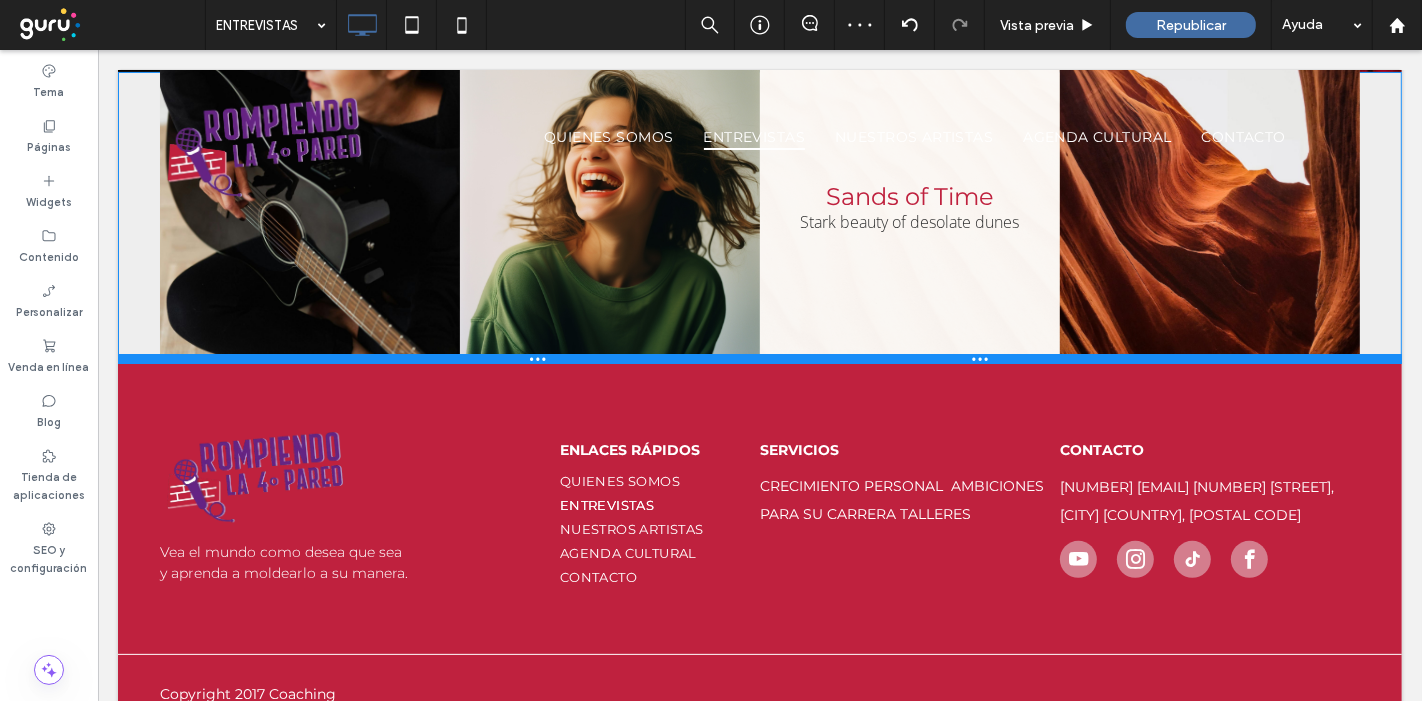 click on "Click To Paste     Click To Paste
Nature's Symphony
Breathtaking colors of our planet
Button
Faces of Humanity
Portraits of people from around the globe
Button
Sands of Time
Stark beauty of desolate dunes
Button
Beyond Boundaries
Visual odyssey across continents
Button
Ver más
Fila + Añadir sección" at bounding box center [759, 218] 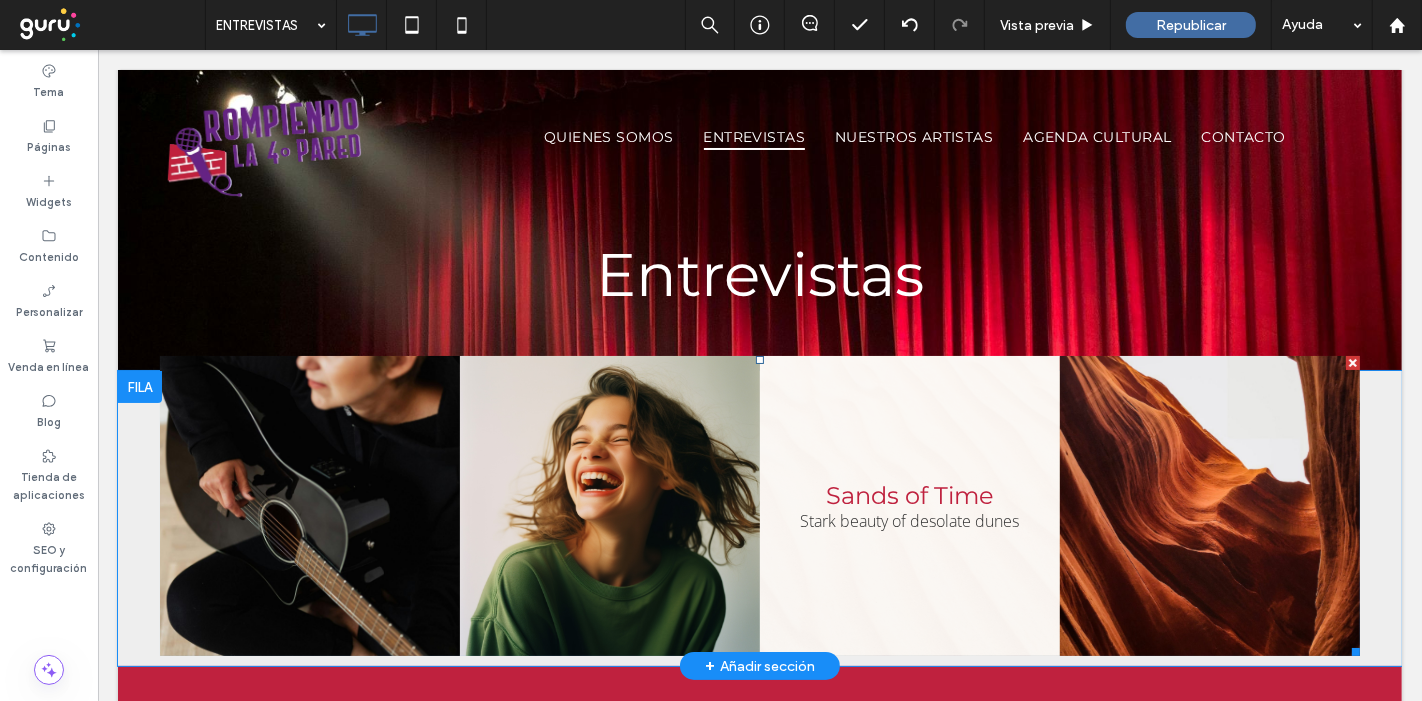 scroll, scrollTop: 0, scrollLeft: 0, axis: both 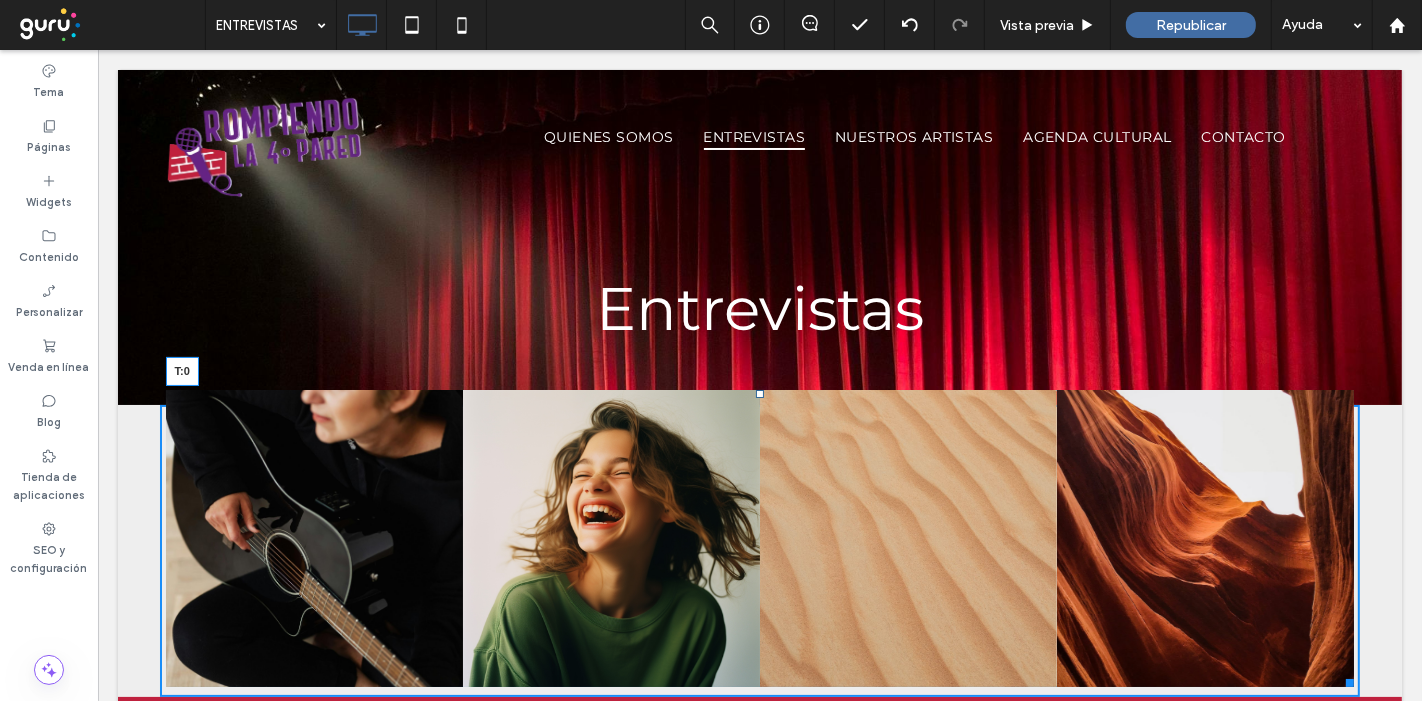 drag, startPoint x: 751, startPoint y: 394, endPoint x: 747, endPoint y: 404, distance: 10.770329 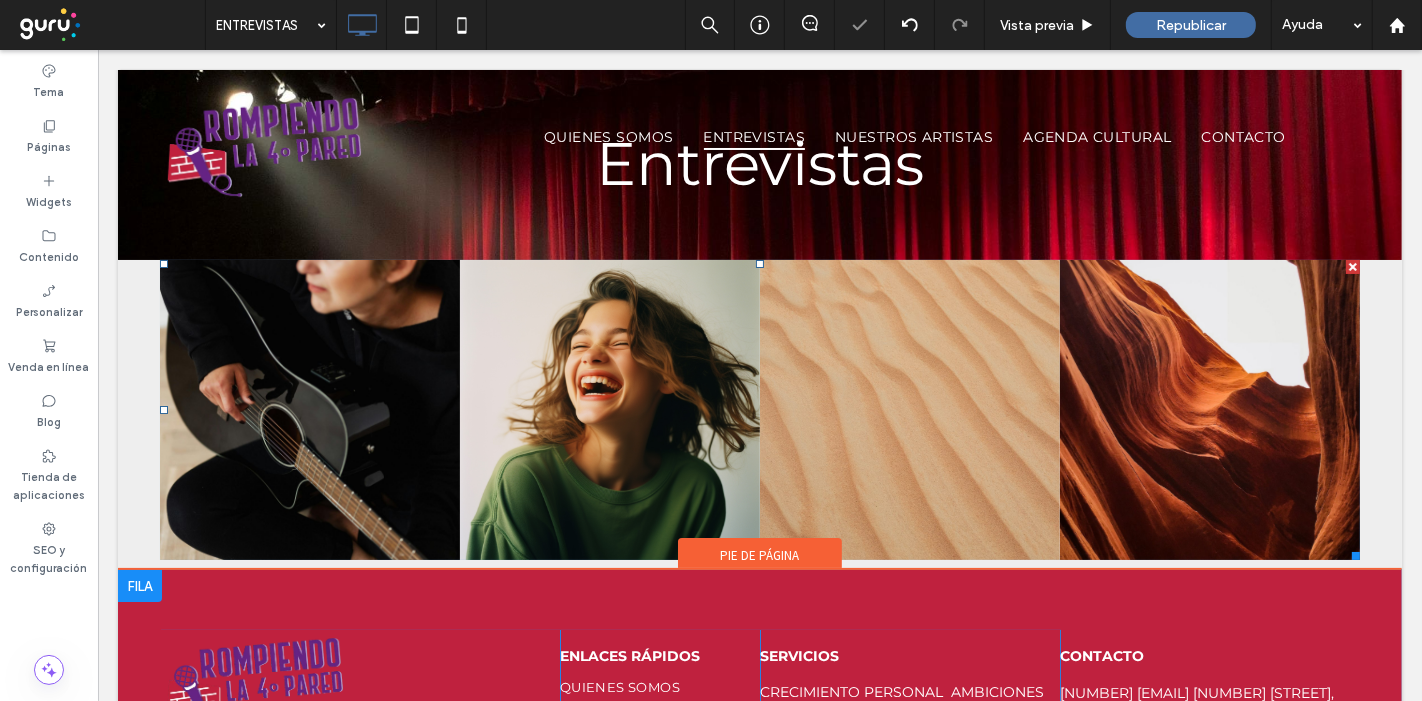 scroll, scrollTop: 111, scrollLeft: 0, axis: vertical 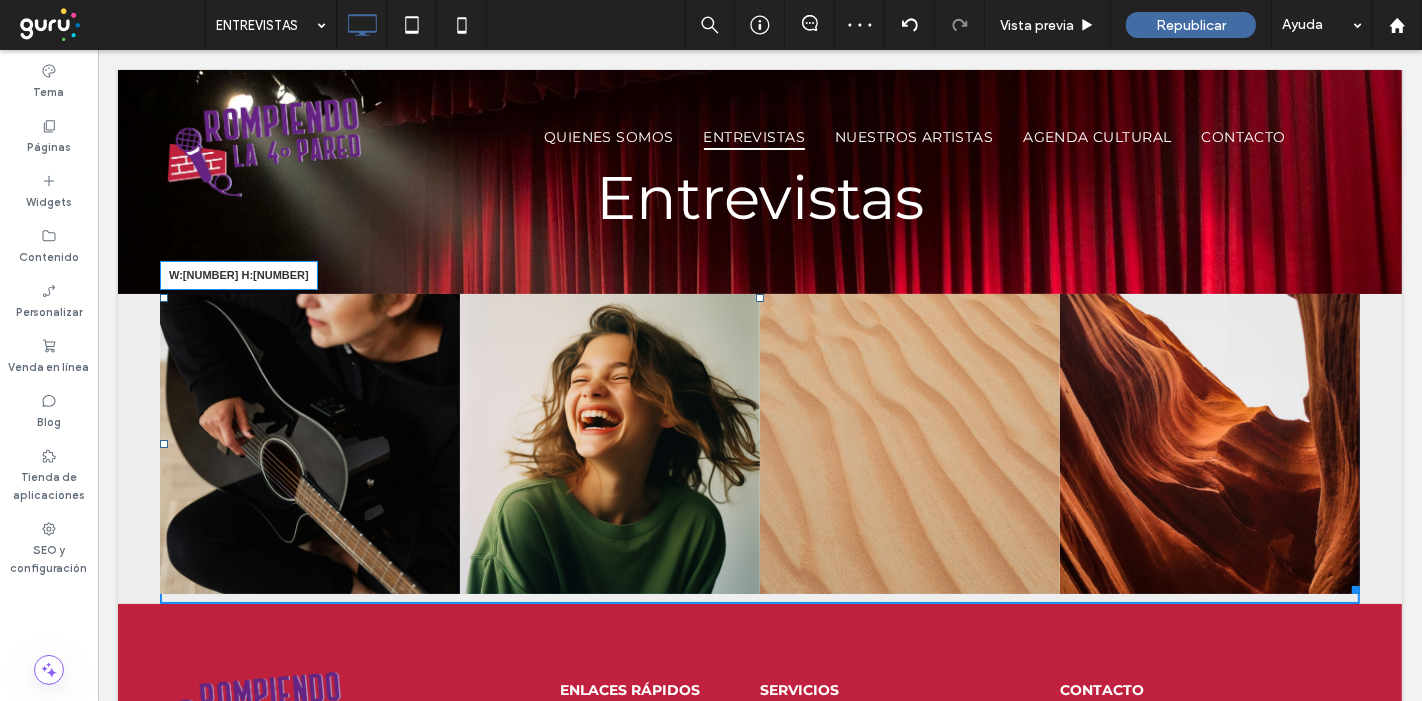 drag, startPoint x: 1339, startPoint y: 588, endPoint x: 1365, endPoint y: 578, distance: 27.856777 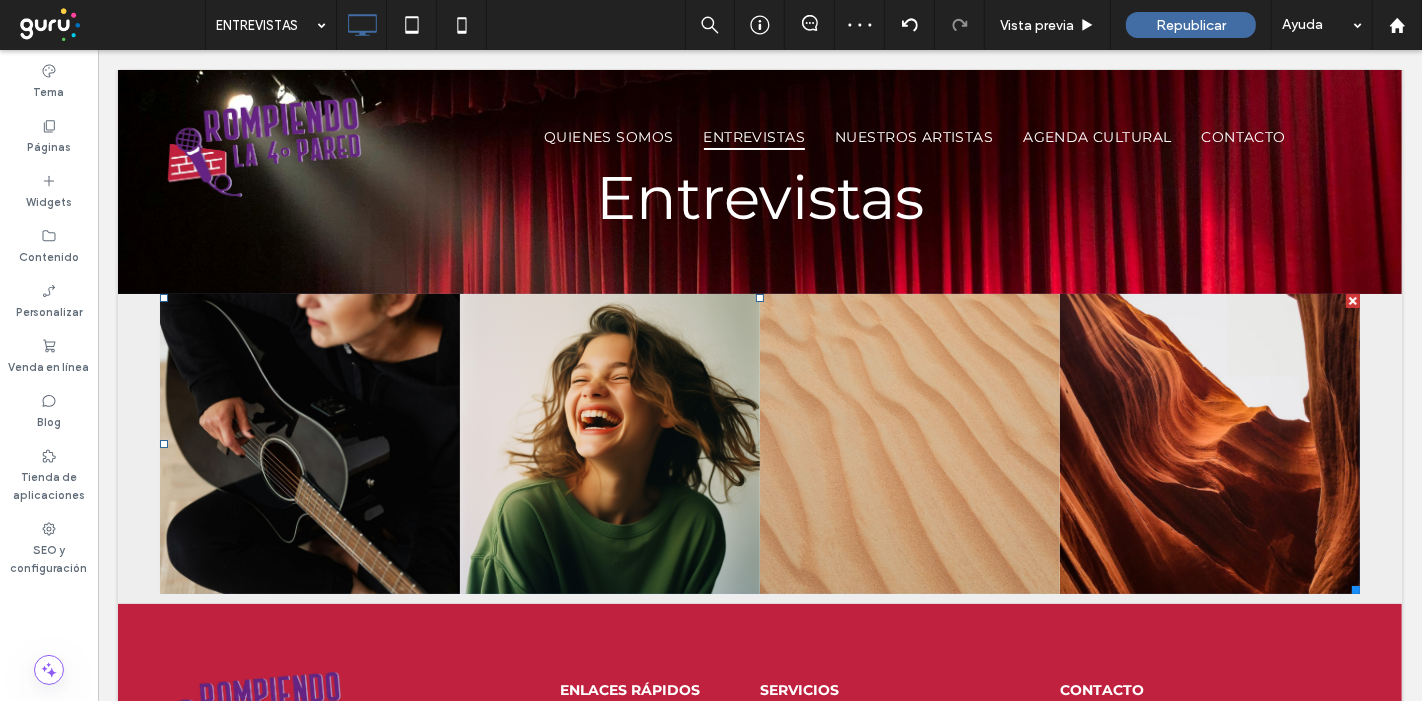 drag, startPoint x: 1366, startPoint y: 519, endPoint x: 1264, endPoint y: 480, distance: 109.201645 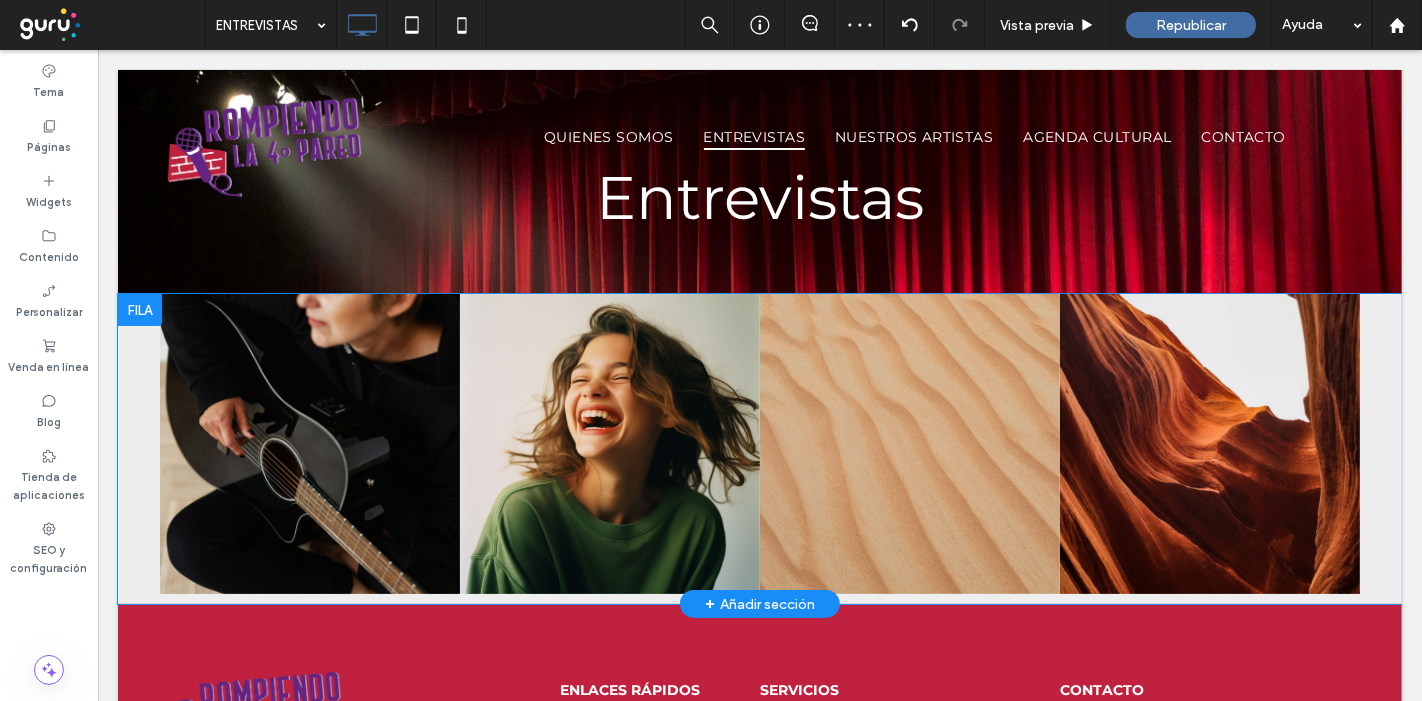 click on "Click To Paste     Click To Paste
Nature's Symphony
Breathtaking colors of our planet
Button
Faces of Humanity
Portraits of people from around the globe
Button
Sands of Time
Stark beauty of desolate dunes
Button
Beyond Boundaries
Visual odyssey across continents
Button
Ver más
Fila + Añadir sección" at bounding box center (759, 449) 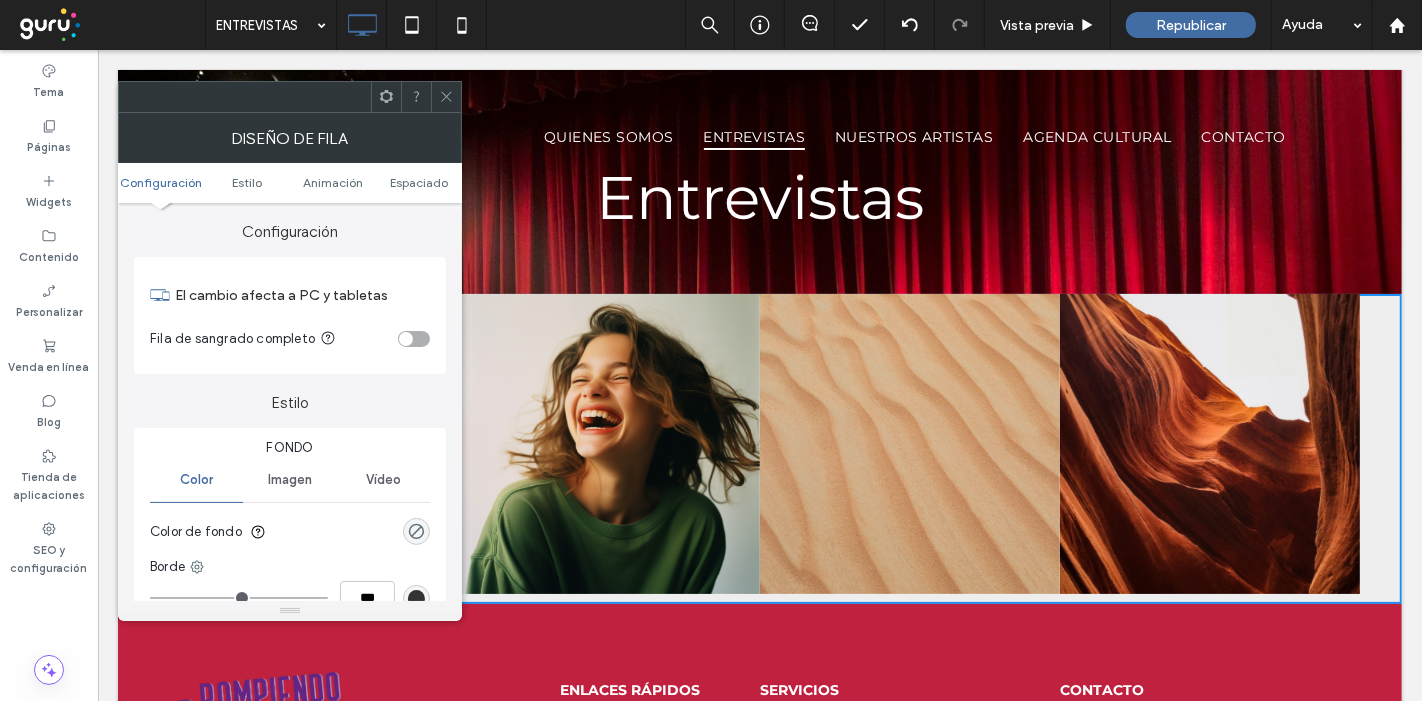 click at bounding box center (406, 339) 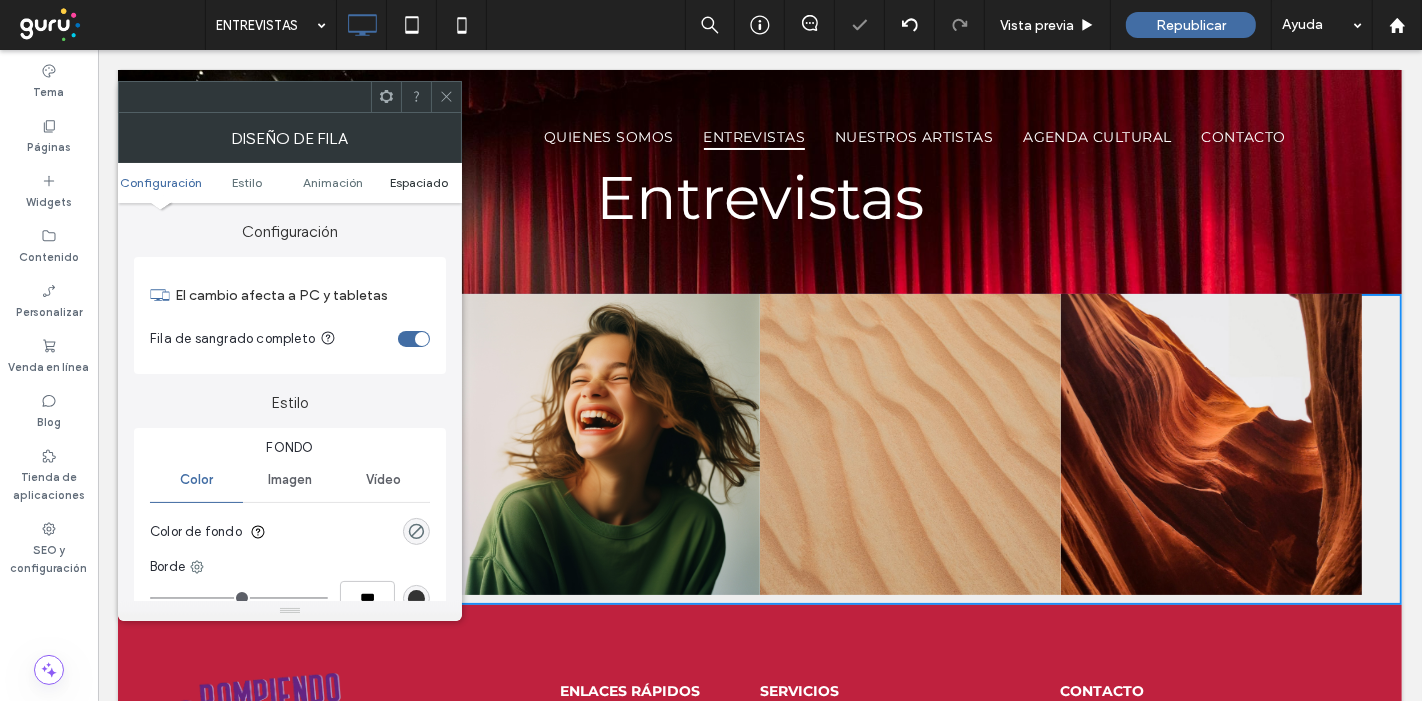 click on "Espaciado" at bounding box center (419, 182) 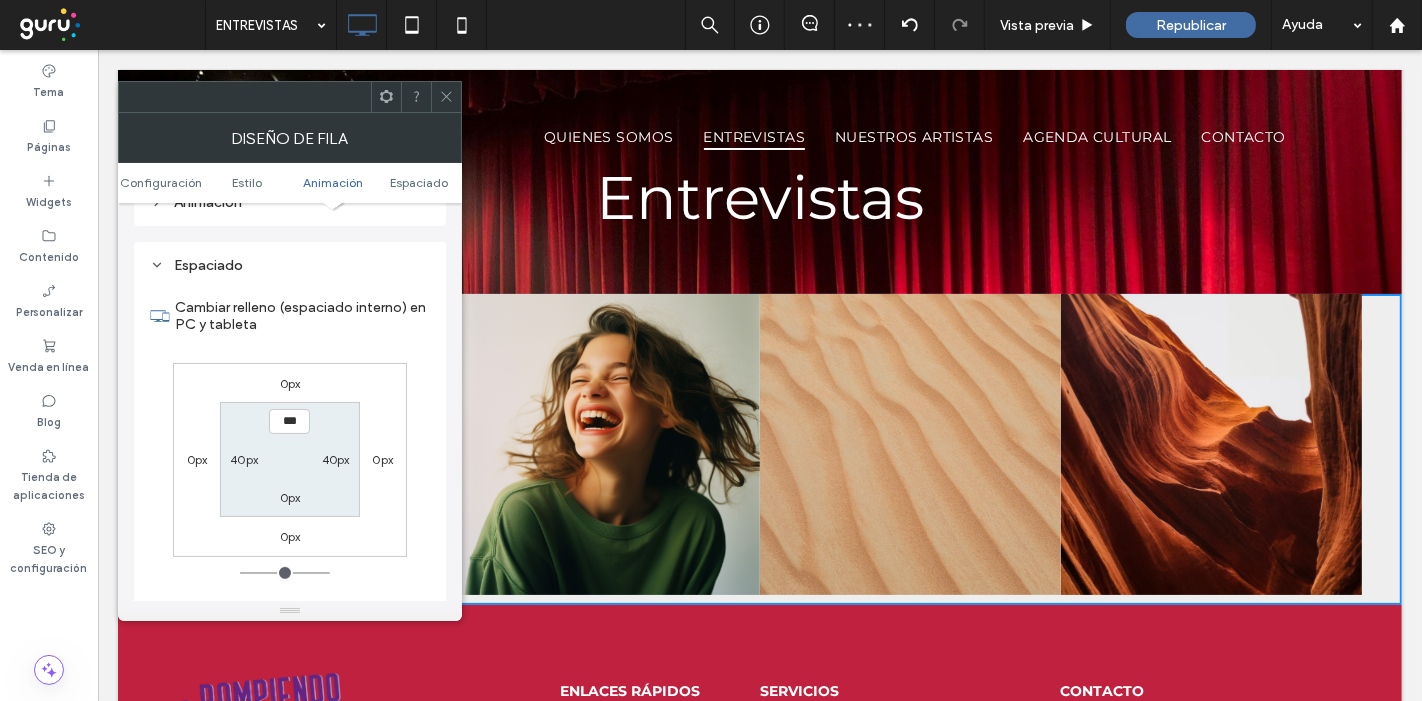 scroll, scrollTop: 562, scrollLeft: 0, axis: vertical 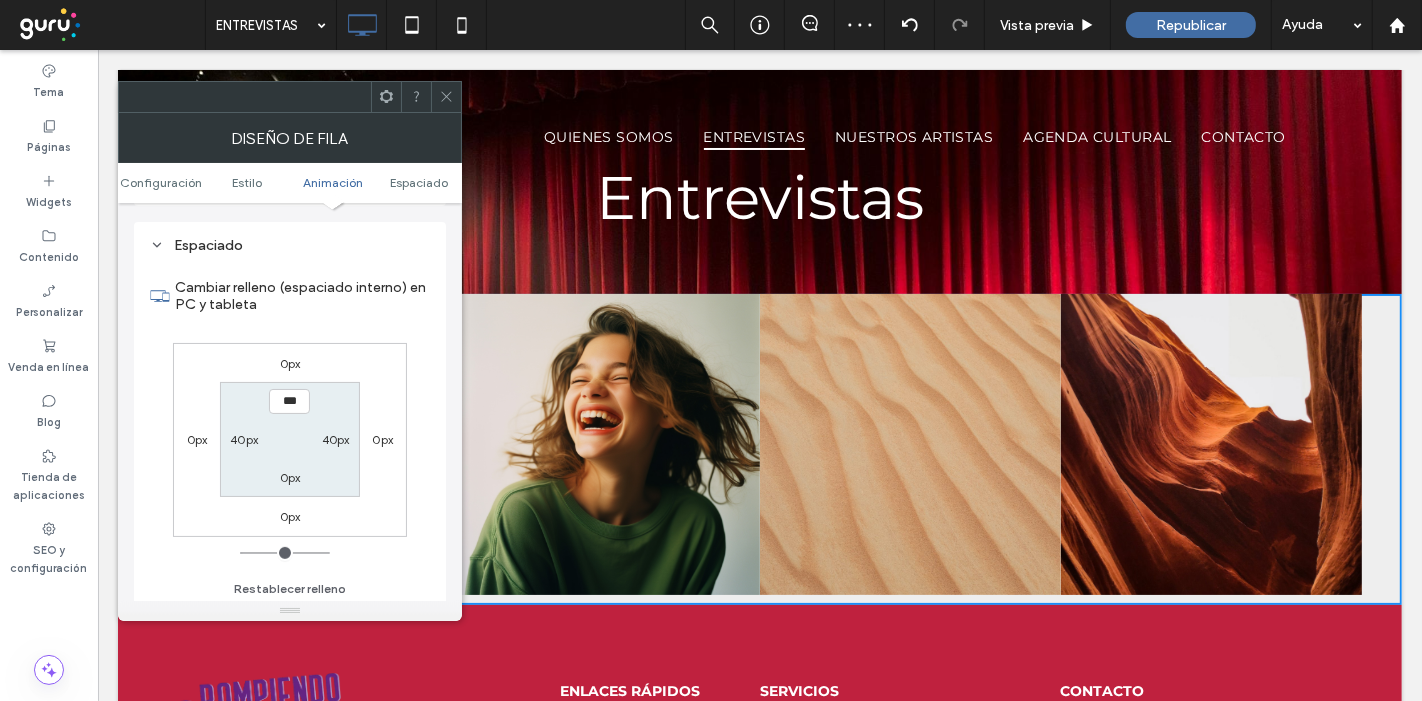drag, startPoint x: 326, startPoint y: 438, endPoint x: 288, endPoint y: 524, distance: 94.02127 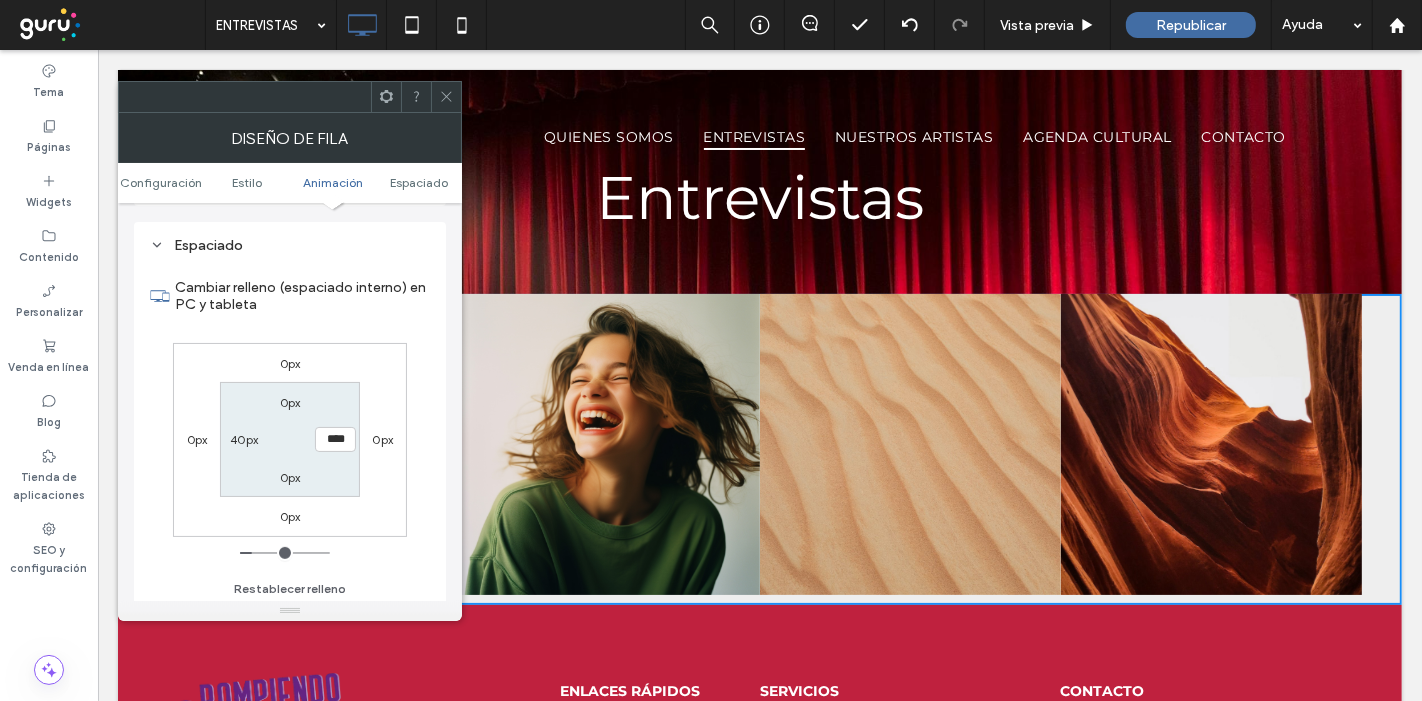type on "**" 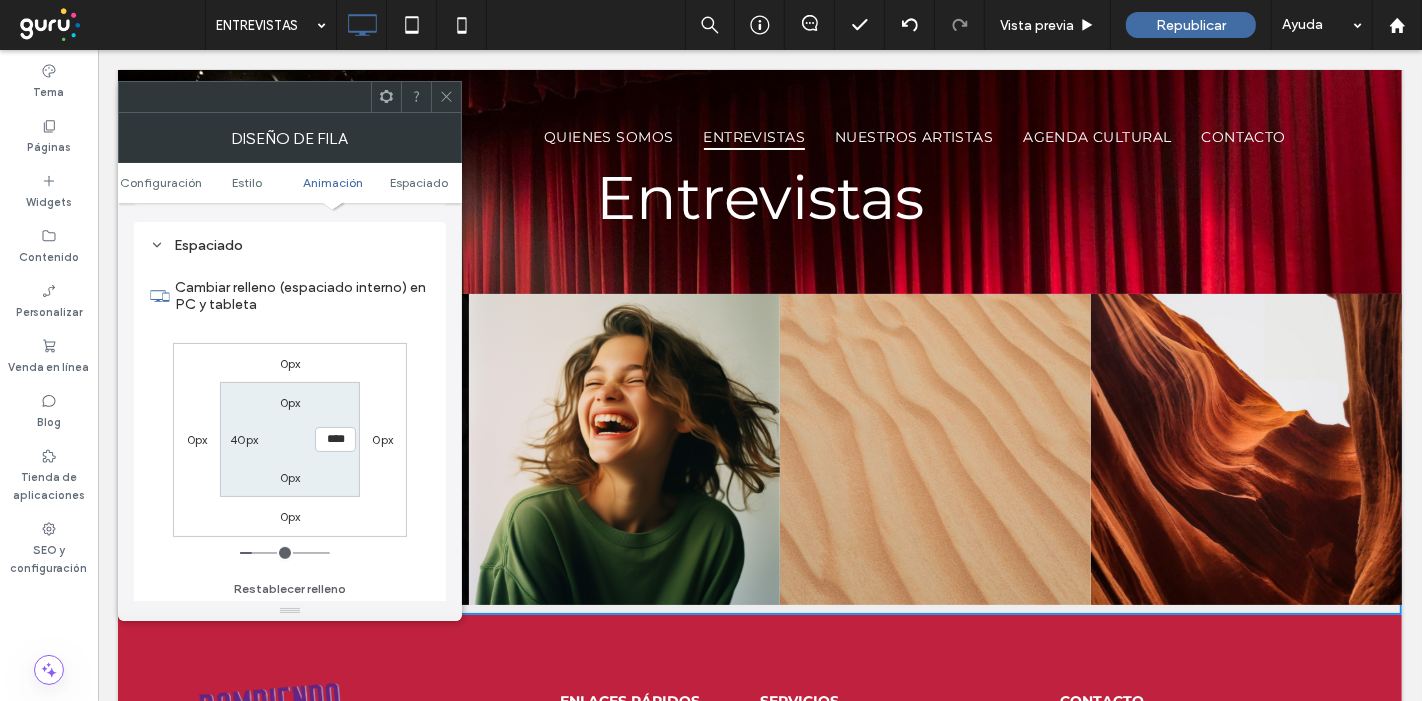 type on "***" 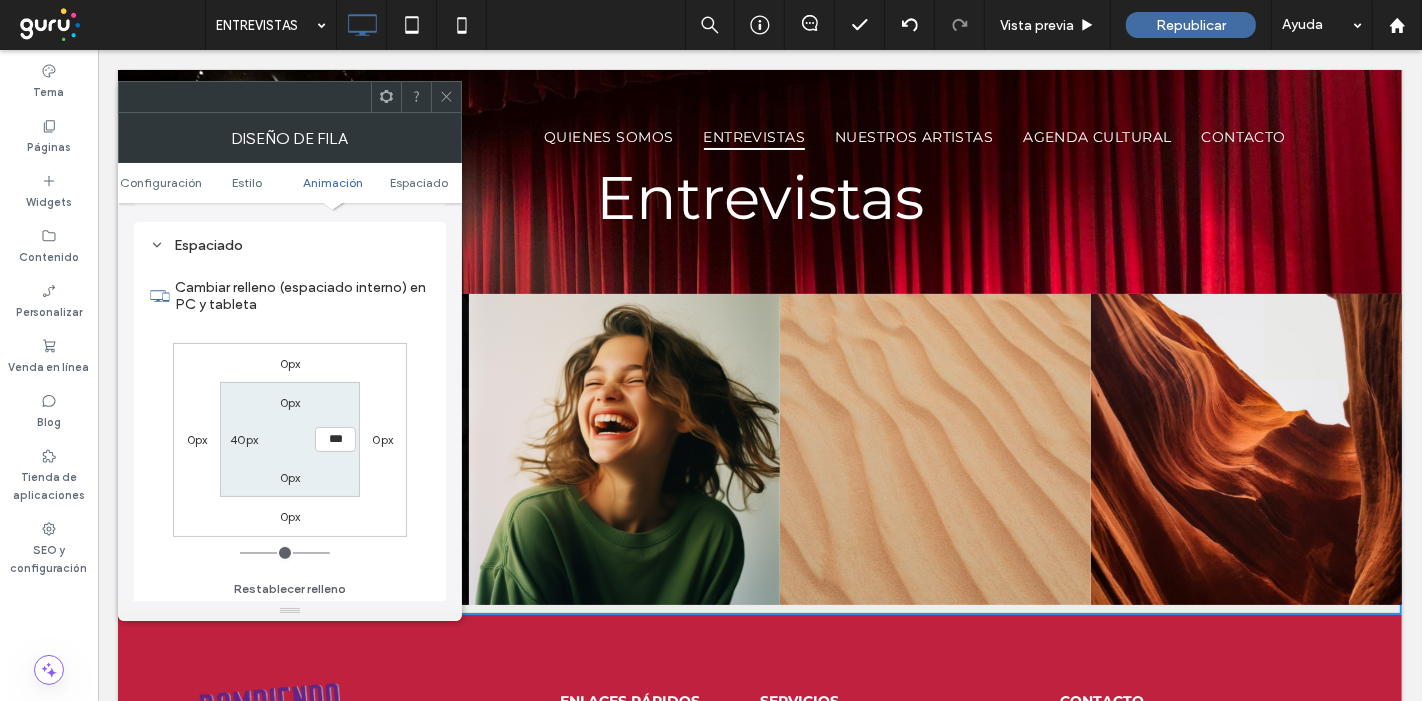 drag, startPoint x: 256, startPoint y: 547, endPoint x: 113, endPoint y: 542, distance: 143.08739 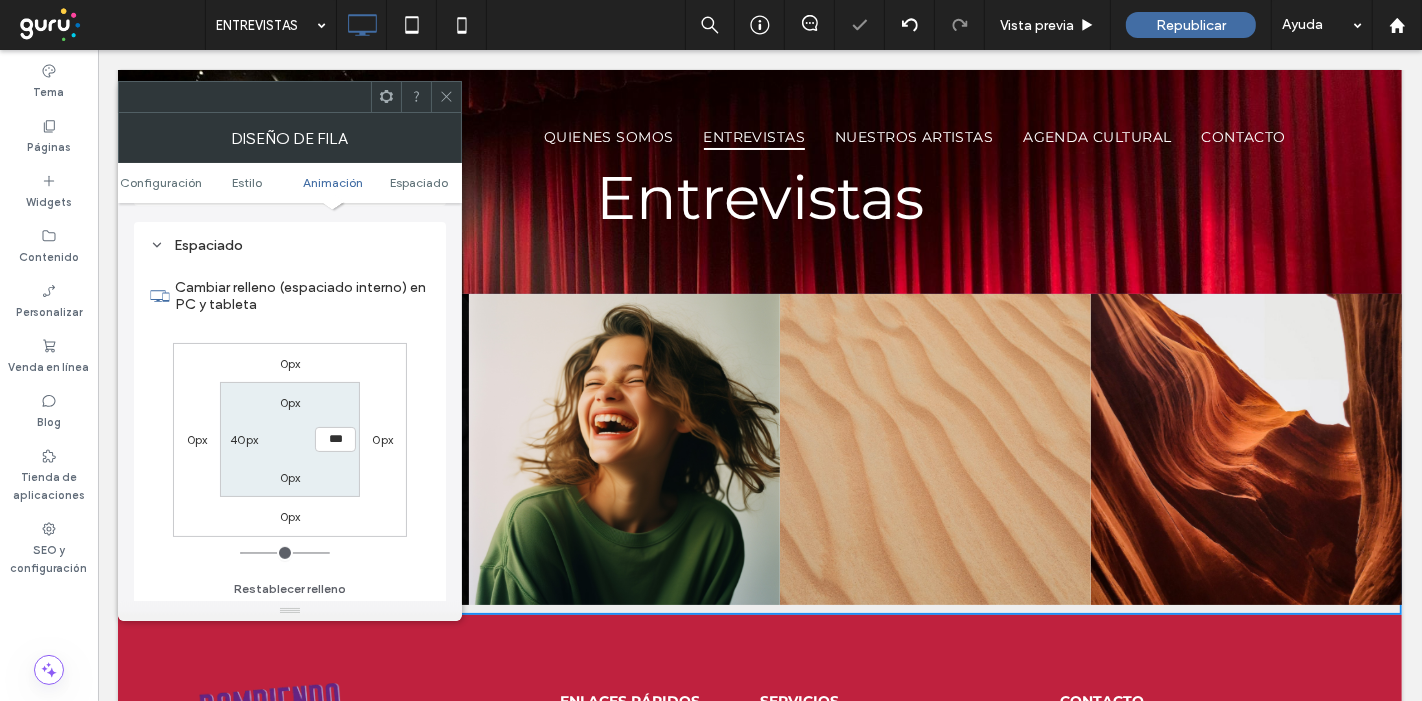 click on "0px" at bounding box center (197, 439) 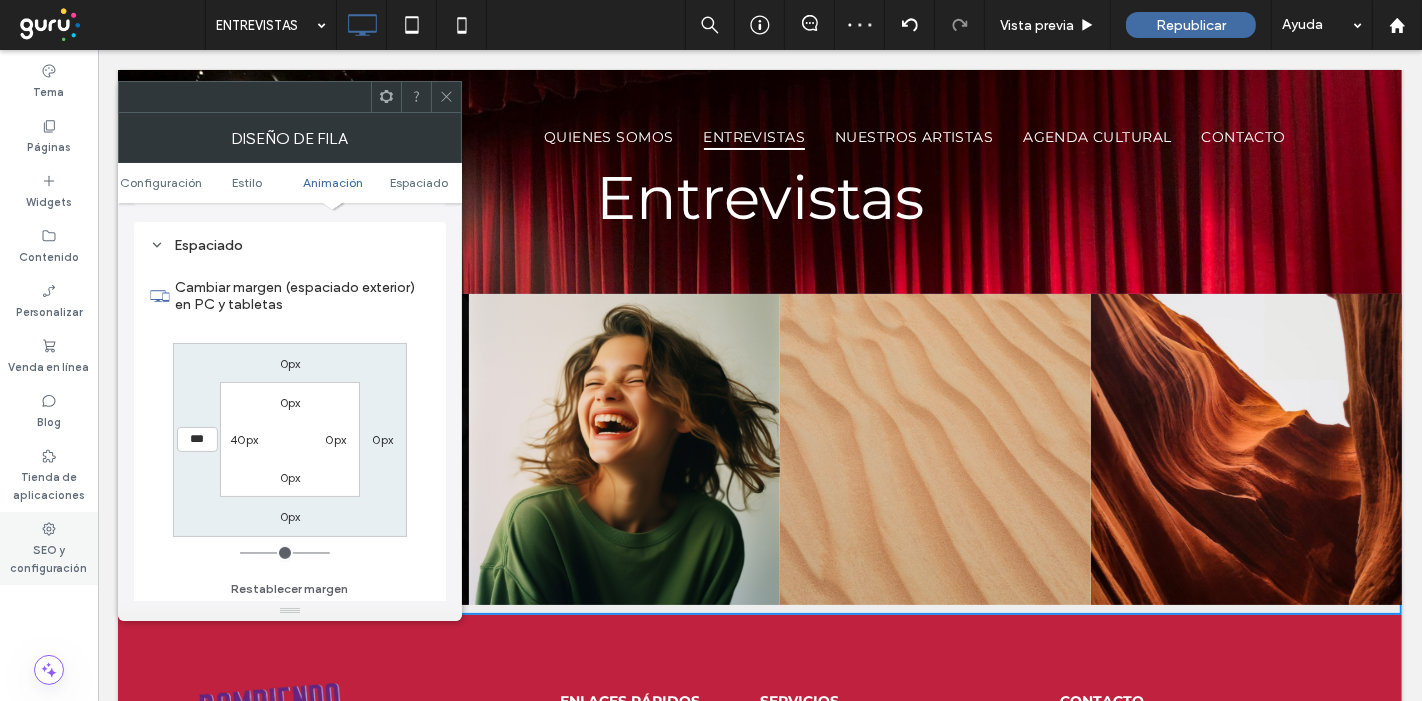 drag, startPoint x: 248, startPoint y: 548, endPoint x: 21, endPoint y: 527, distance: 227.9693 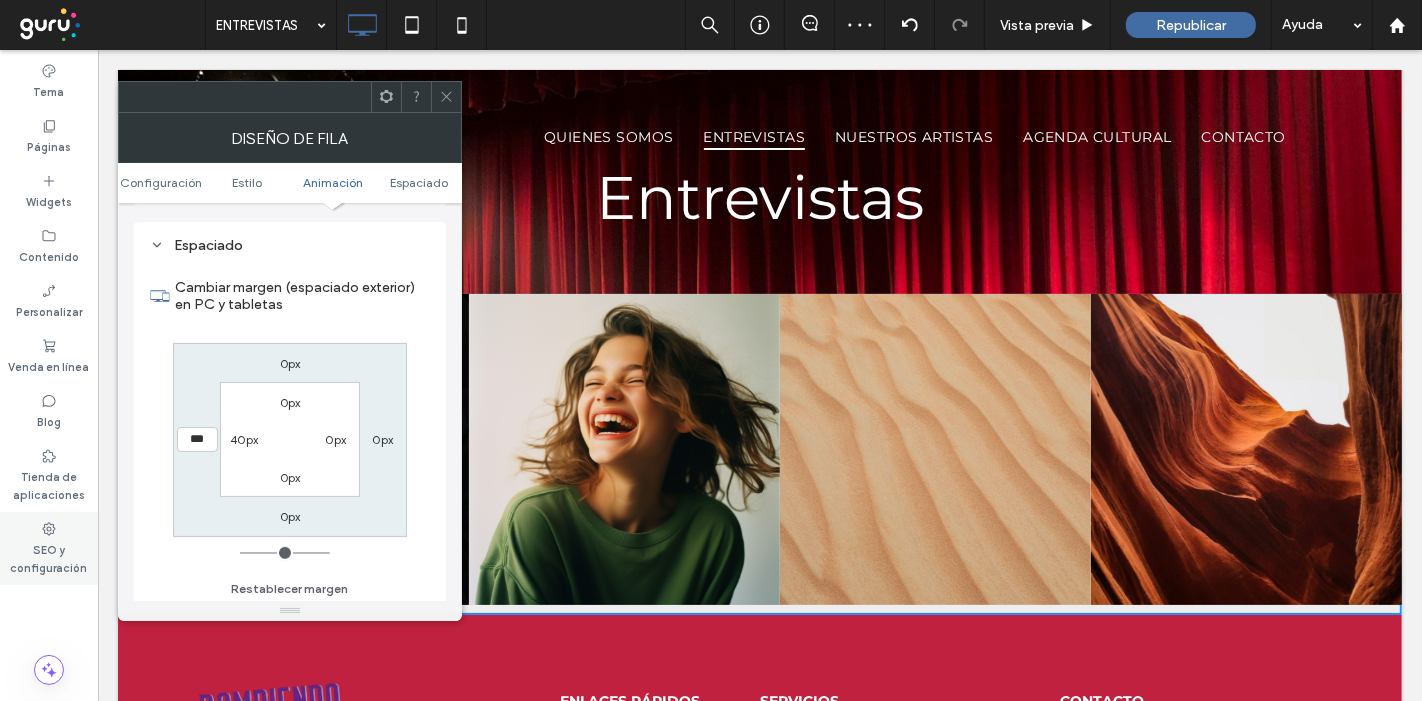 click at bounding box center (285, 553) 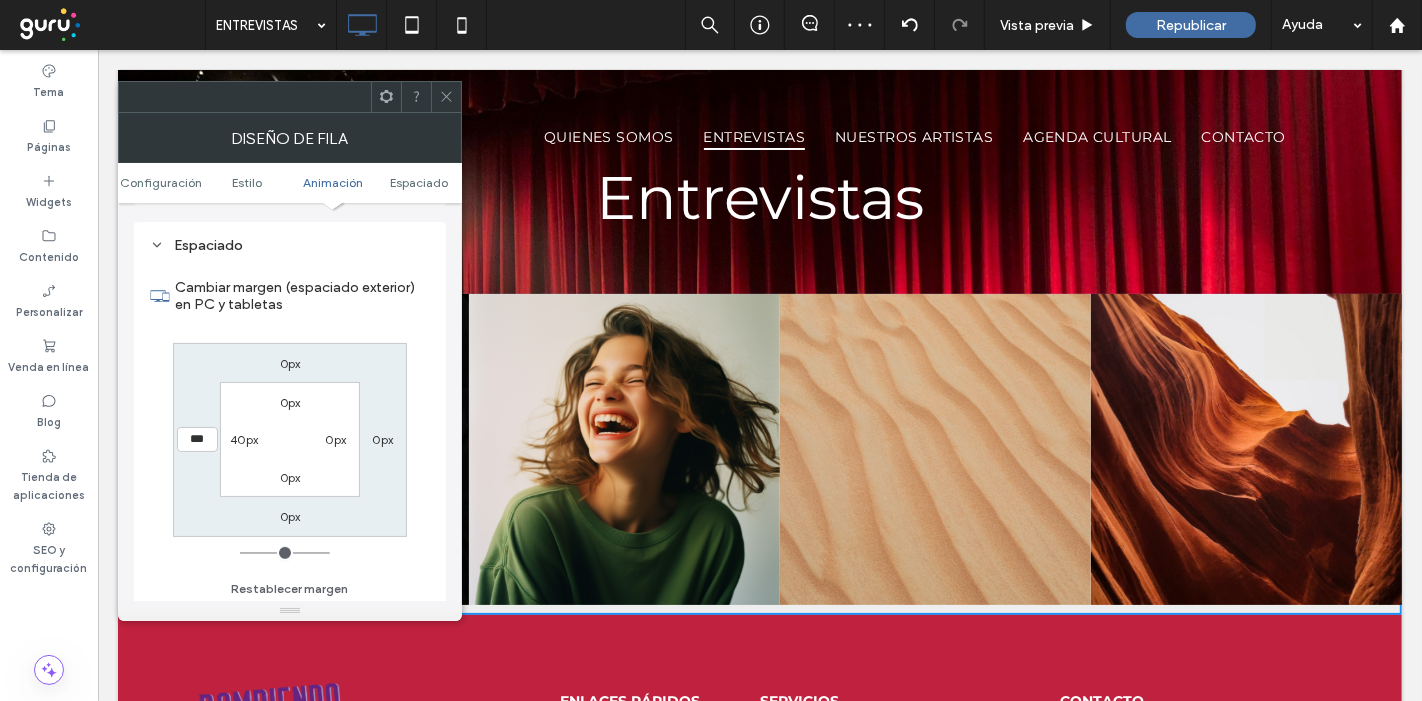 click 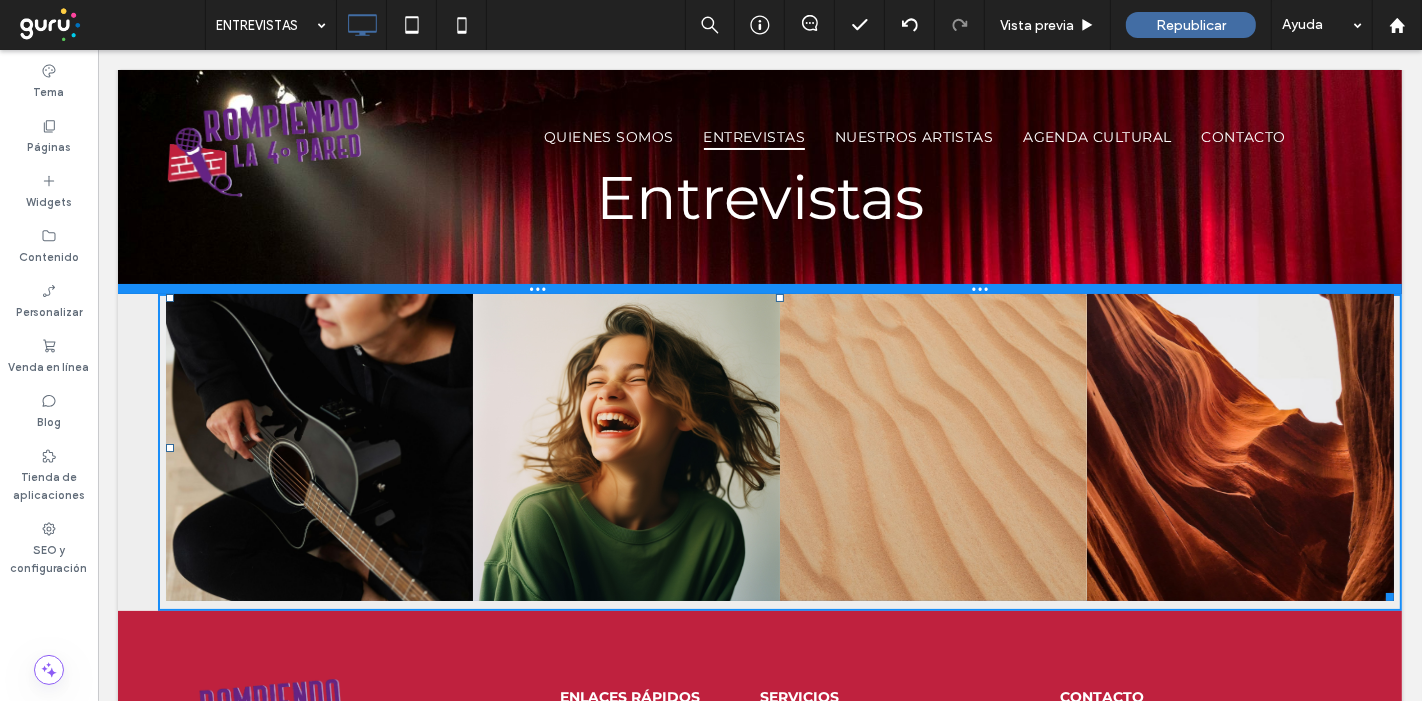 click on "T:[NUMBER]" at bounding box center [759, 285] 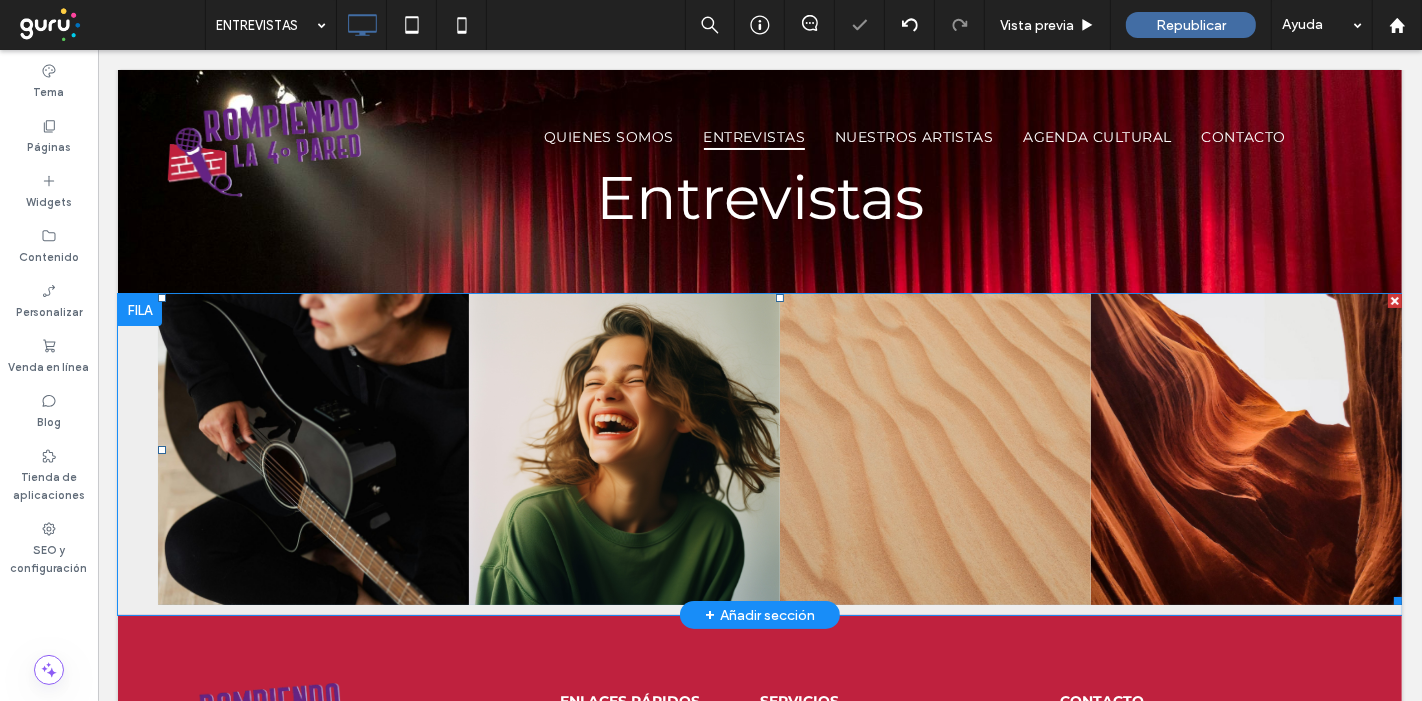 click on "Click To Paste     Click To Paste
Nature's Symphony
Breathtaking colors of our planet
Button
Faces of Humanity
Portraits of people from around the globe
Button
Sands of Time
Stark beauty of desolate dunes
Button
Beyond Boundaries
Visual odyssey across continents
Button
Ver más
Fila + Añadir sección" at bounding box center (759, 454) 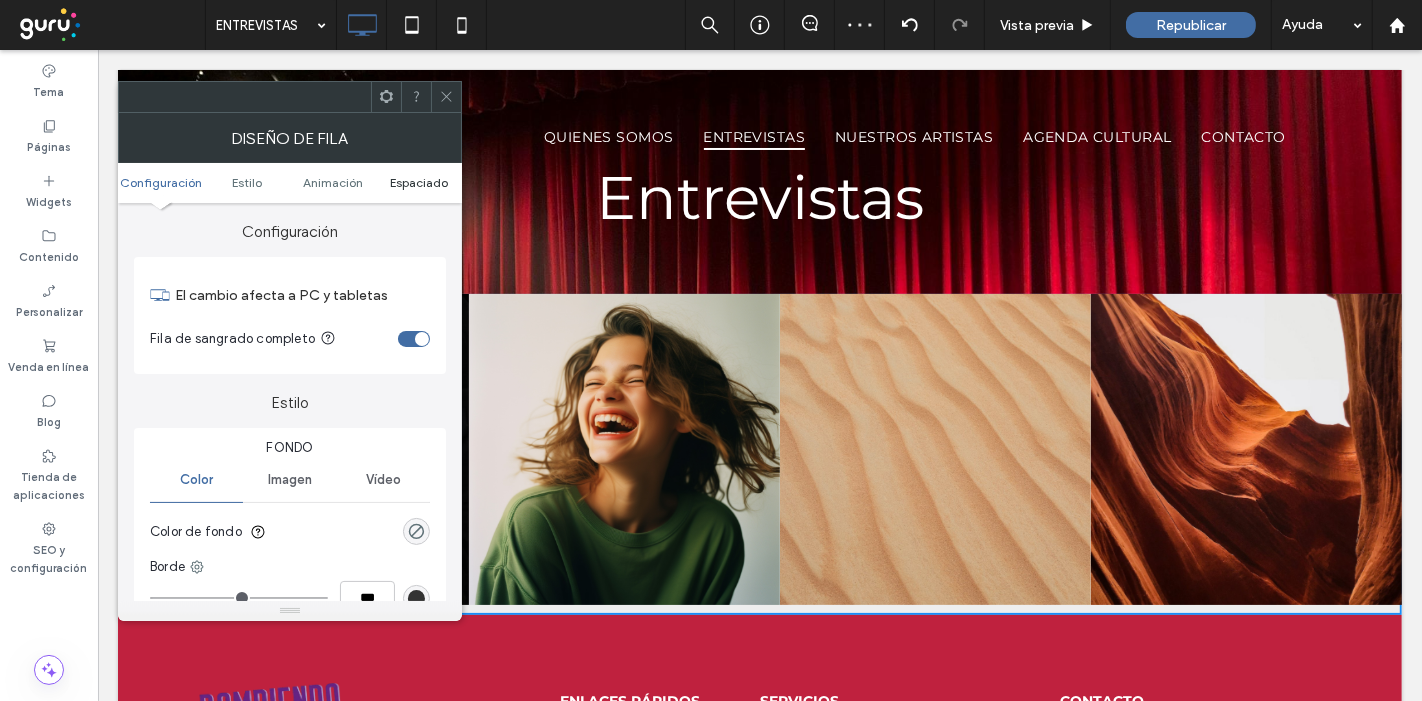 click on "Espaciado" at bounding box center (419, 182) 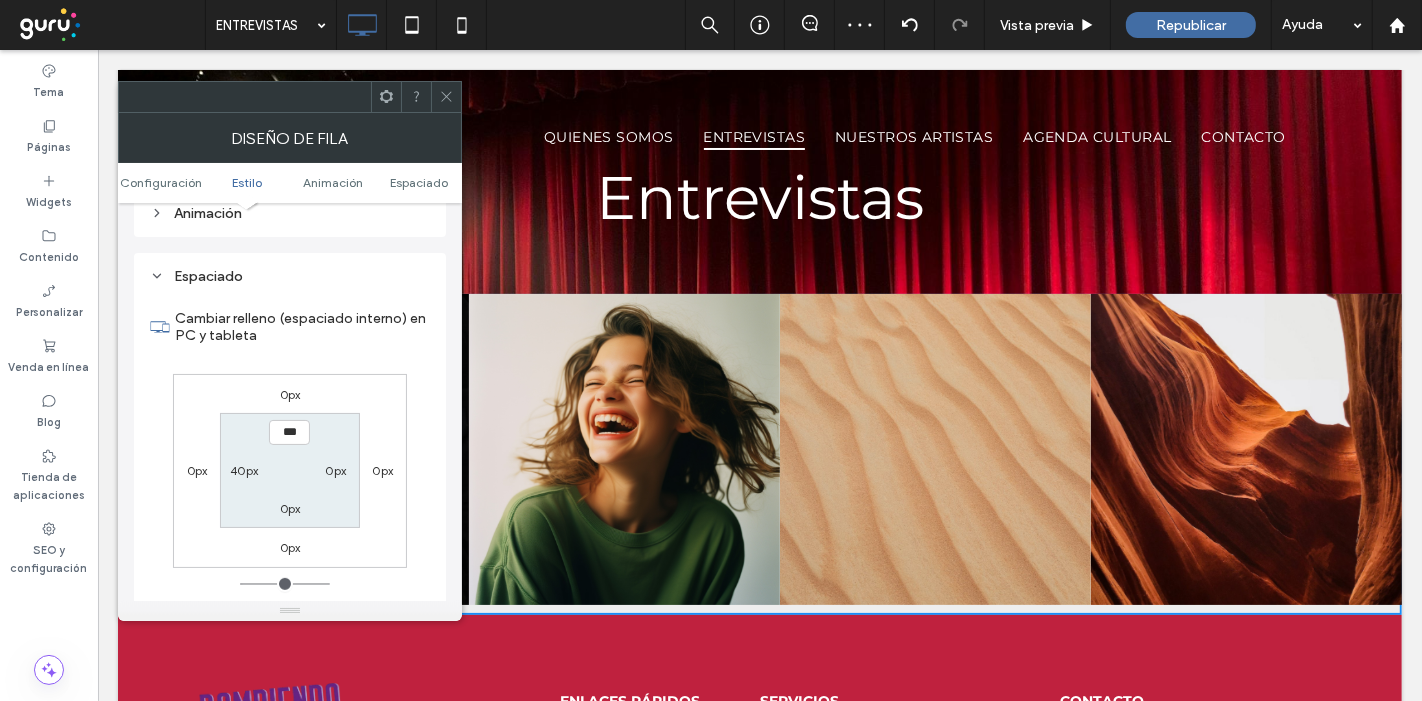 scroll, scrollTop: 562, scrollLeft: 0, axis: vertical 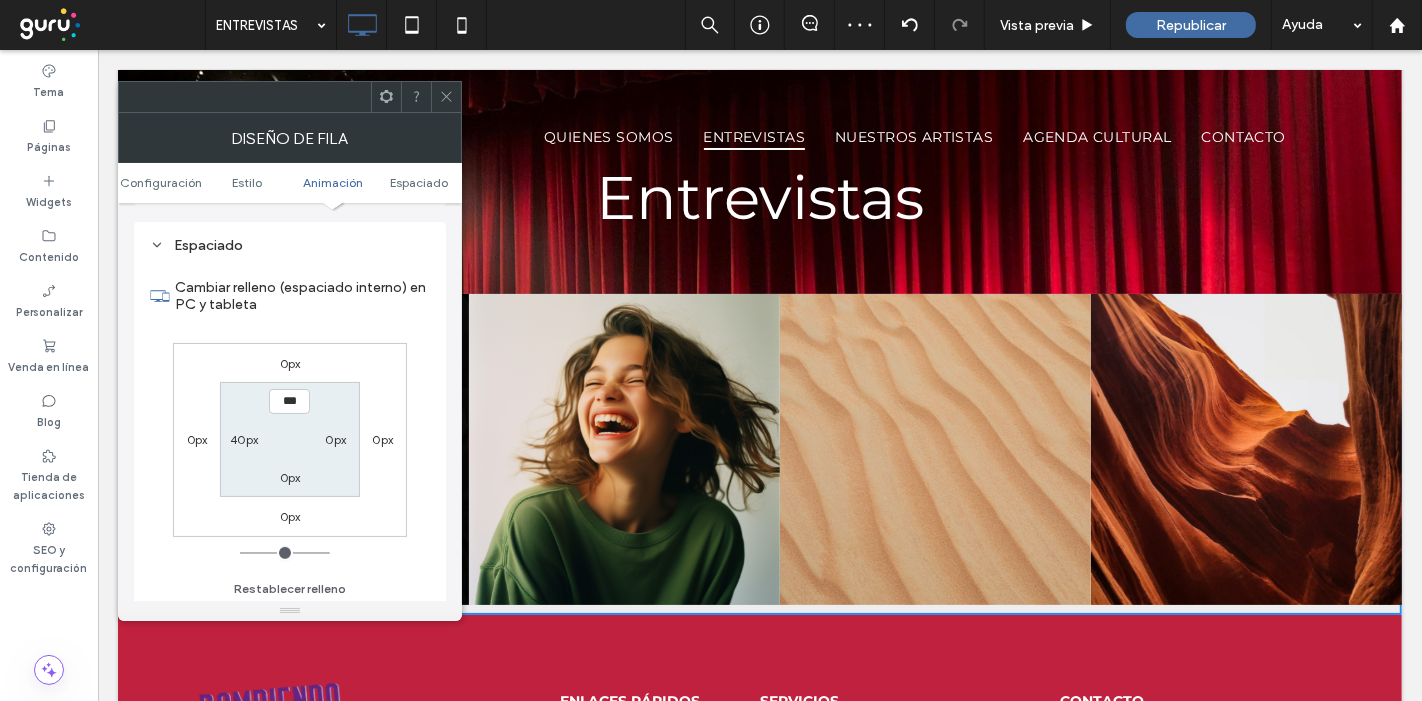 click on "*** 0px 0px 40px" at bounding box center (289, 439) 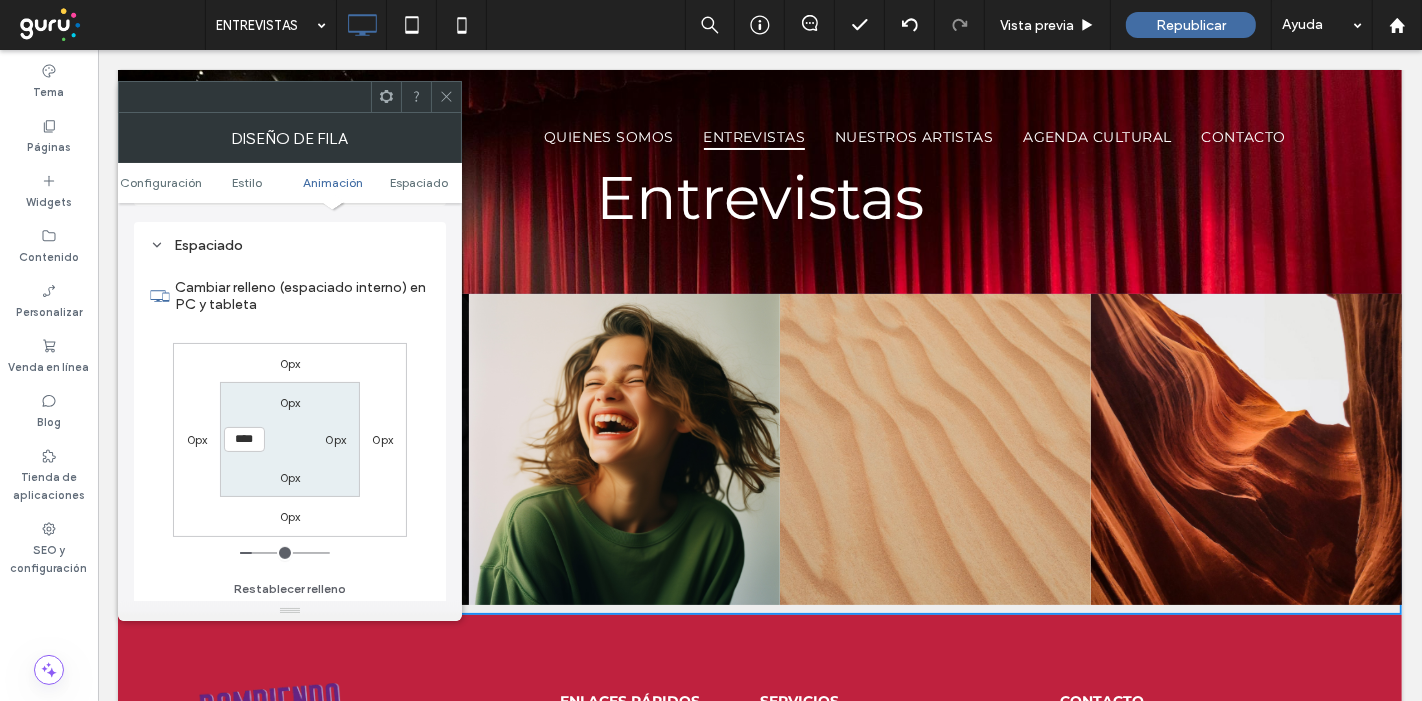 type on "**" 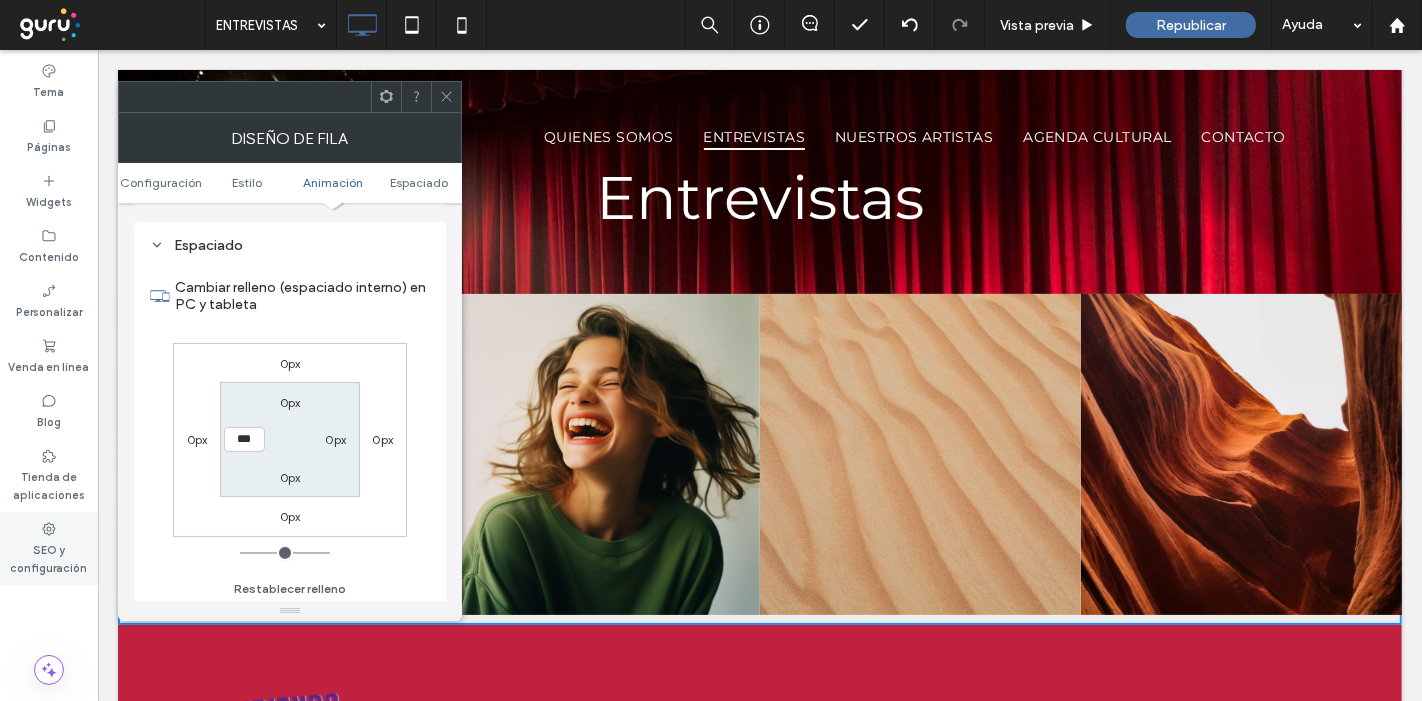 drag, startPoint x: 259, startPoint y: 548, endPoint x: 80, endPoint y: 529, distance: 180.00555 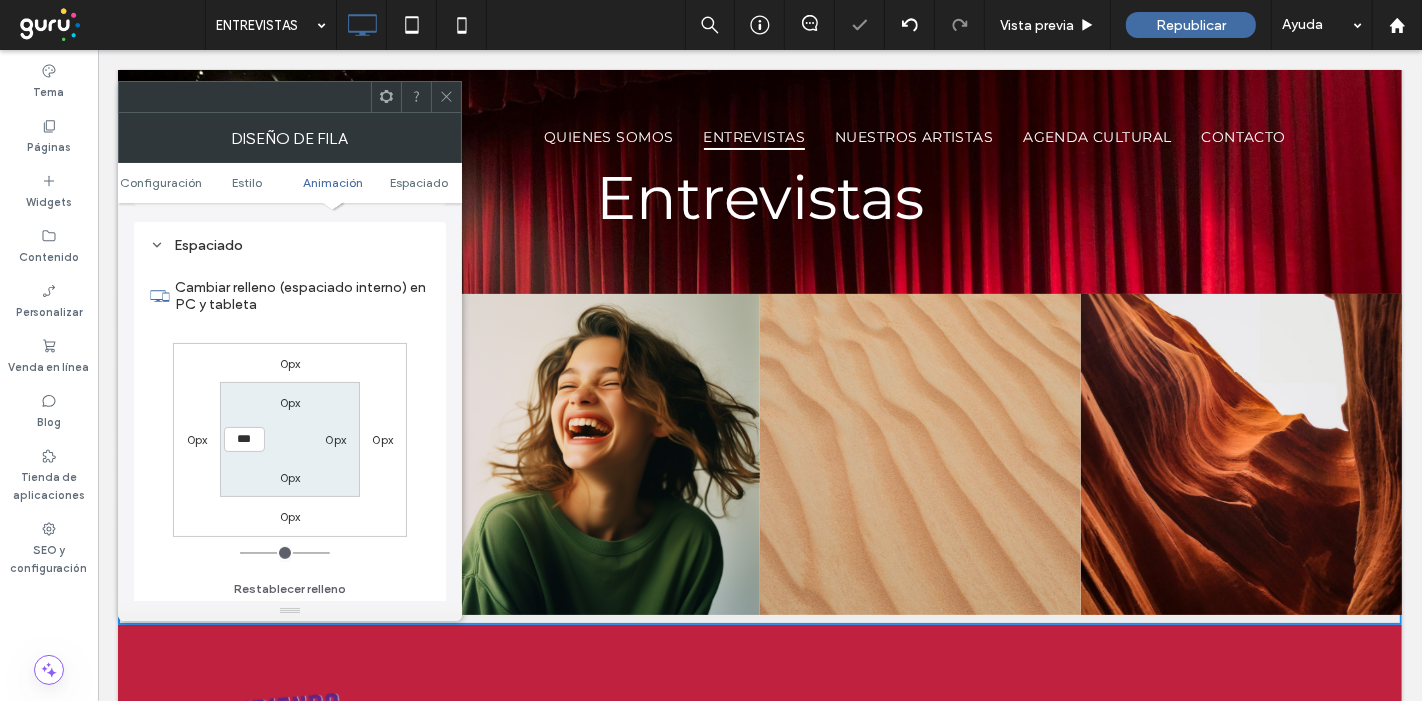 click at bounding box center (446, 97) 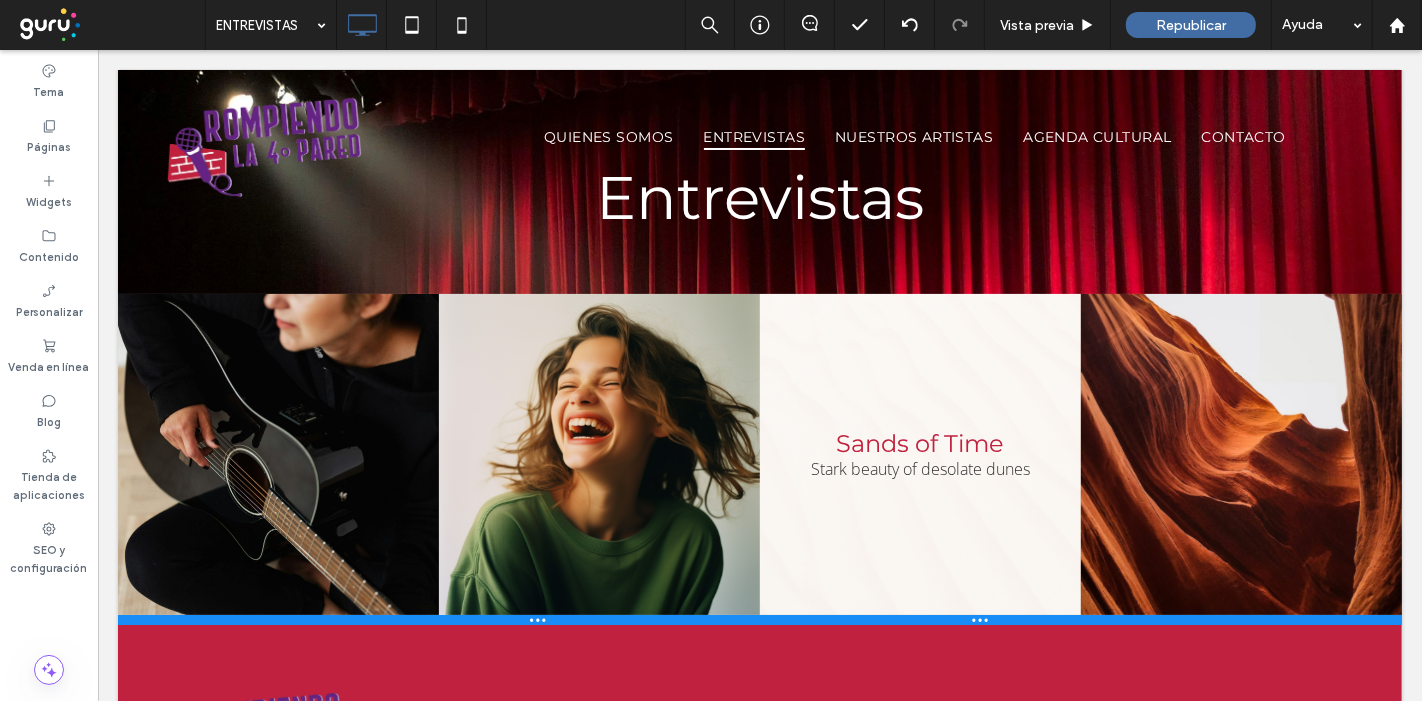 drag, startPoint x: 890, startPoint y: 616, endPoint x: 885, endPoint y: 564, distance: 52.23983 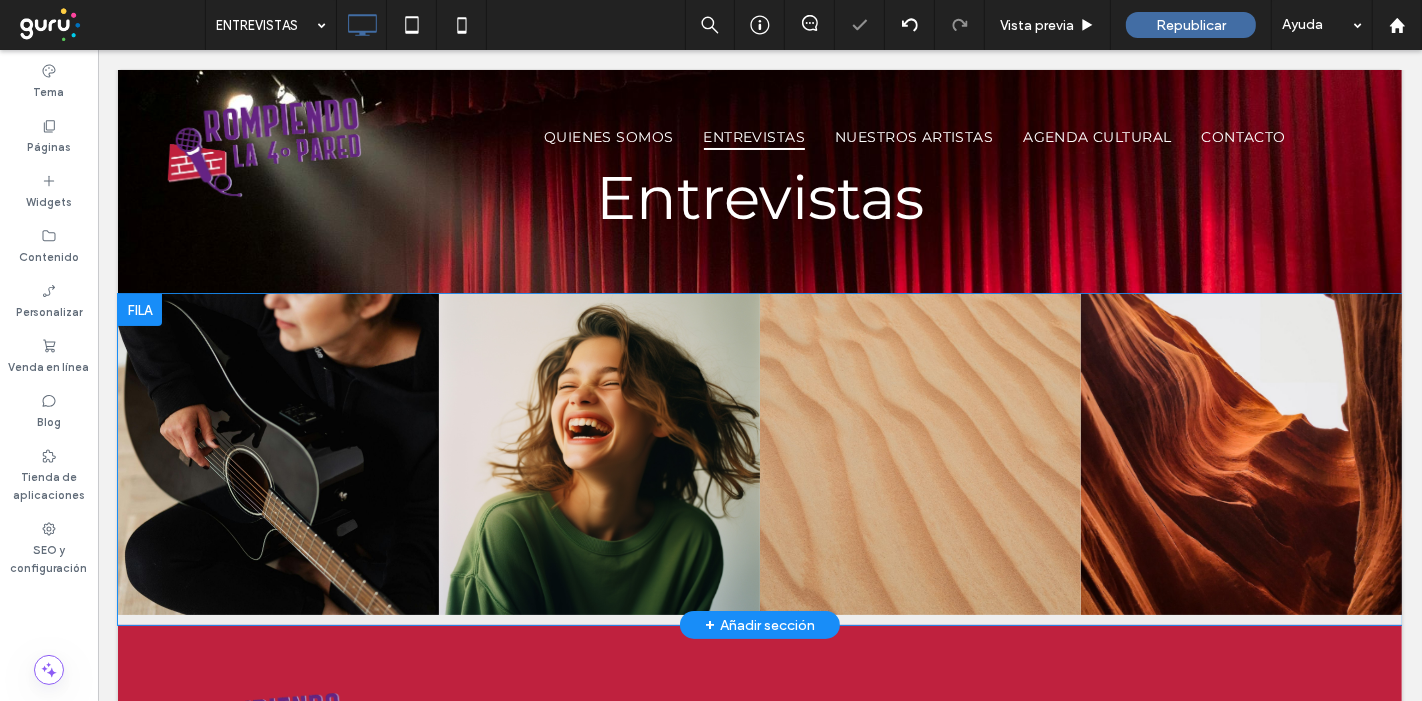 click on "Click To Paste     Click To Paste
Nature's Symphony
Breathtaking colors of our planet
Button
Faces of Humanity
Portraits of people from around the globe
Button
Sands of Time
Stark beauty of desolate dunes
Button
Beyond Boundaries
Visual odyssey across continents
Button
Ver más" at bounding box center (759, 459) 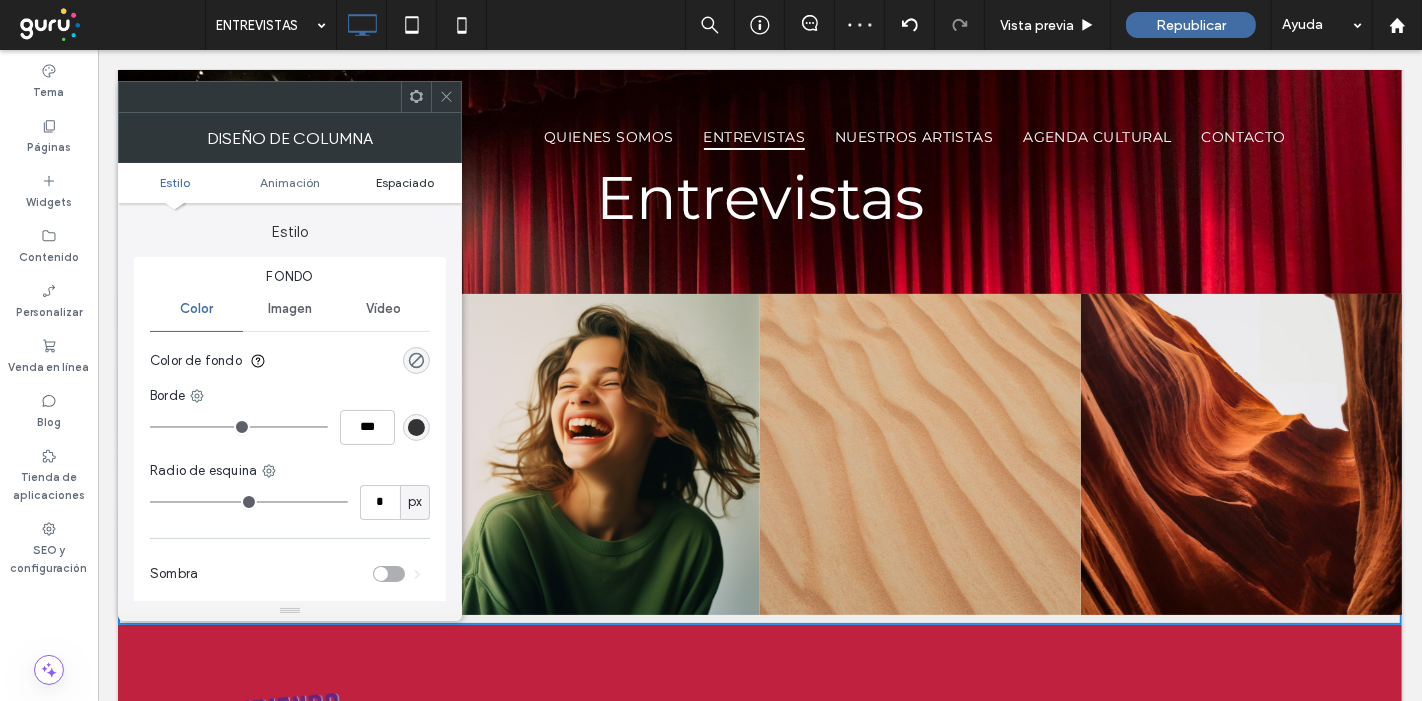 click on "Espaciado" at bounding box center (405, 182) 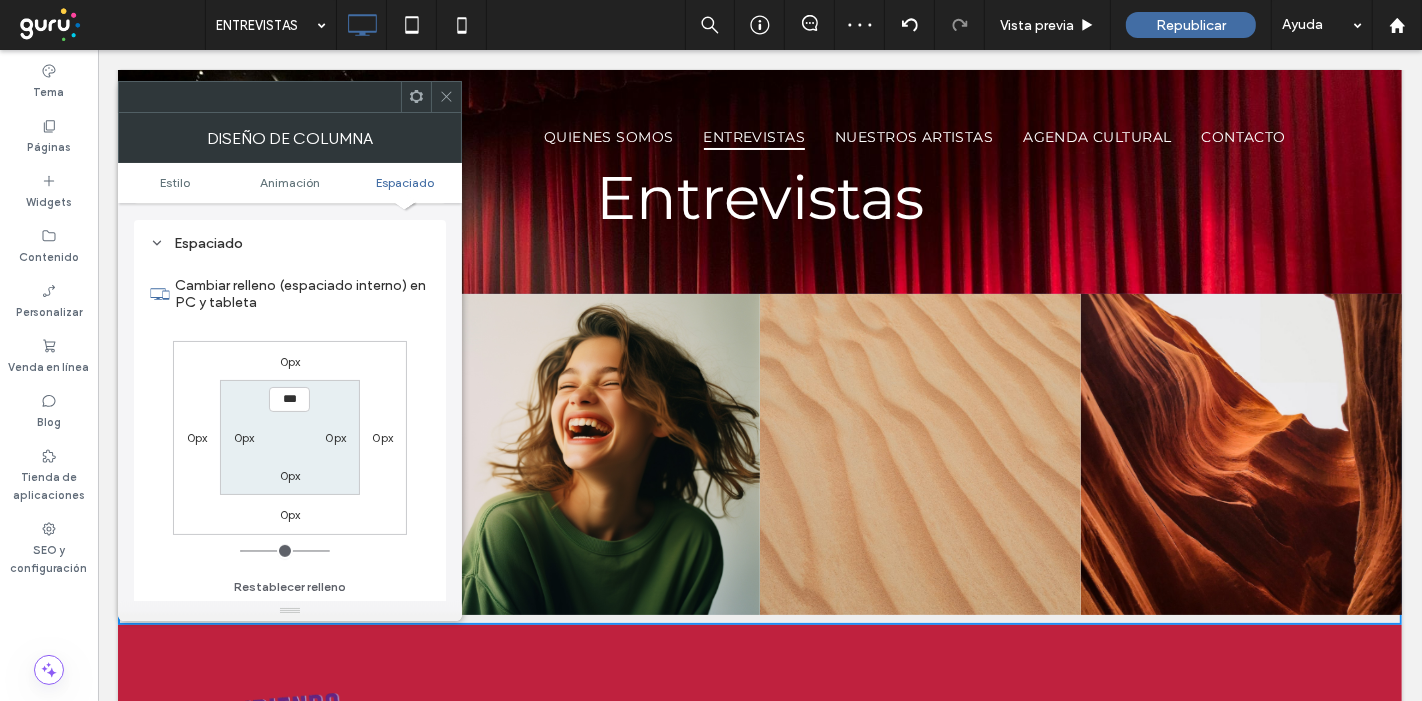 scroll, scrollTop: 468, scrollLeft: 0, axis: vertical 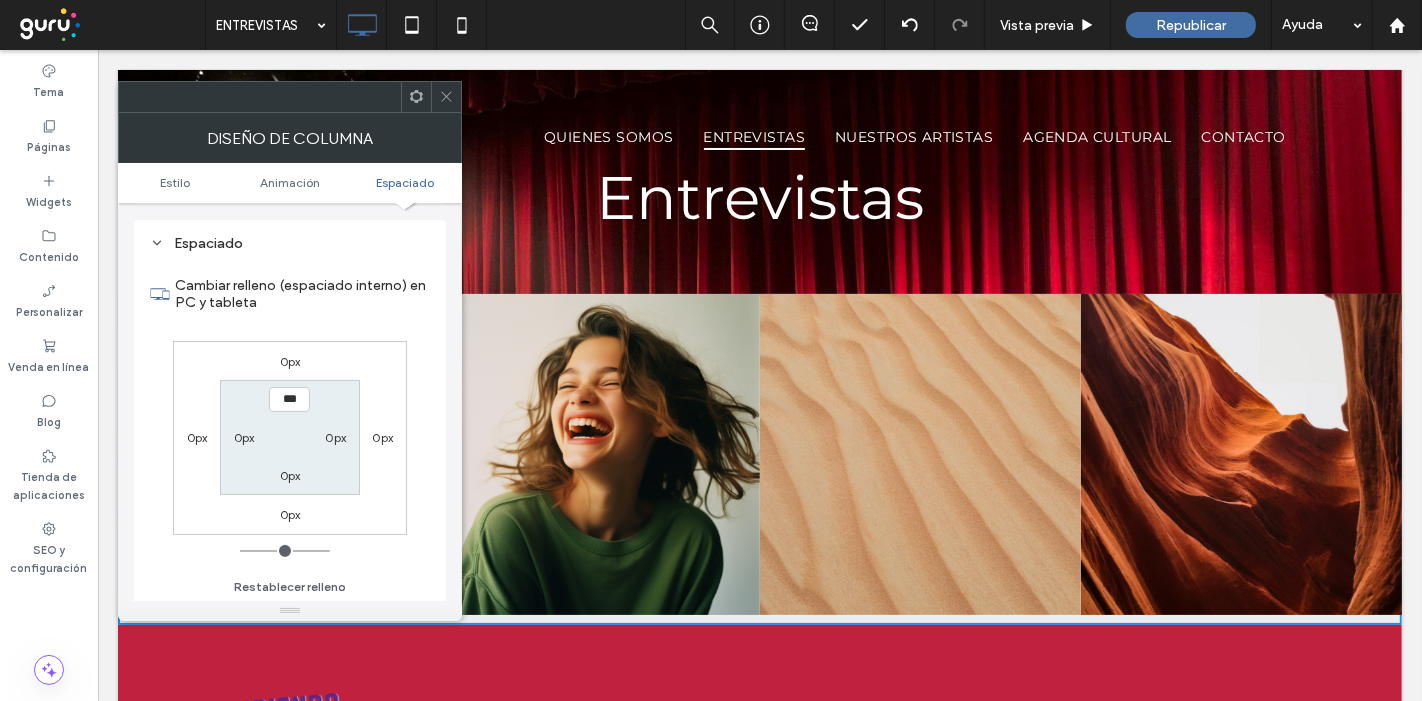click at bounding box center (446, 97) 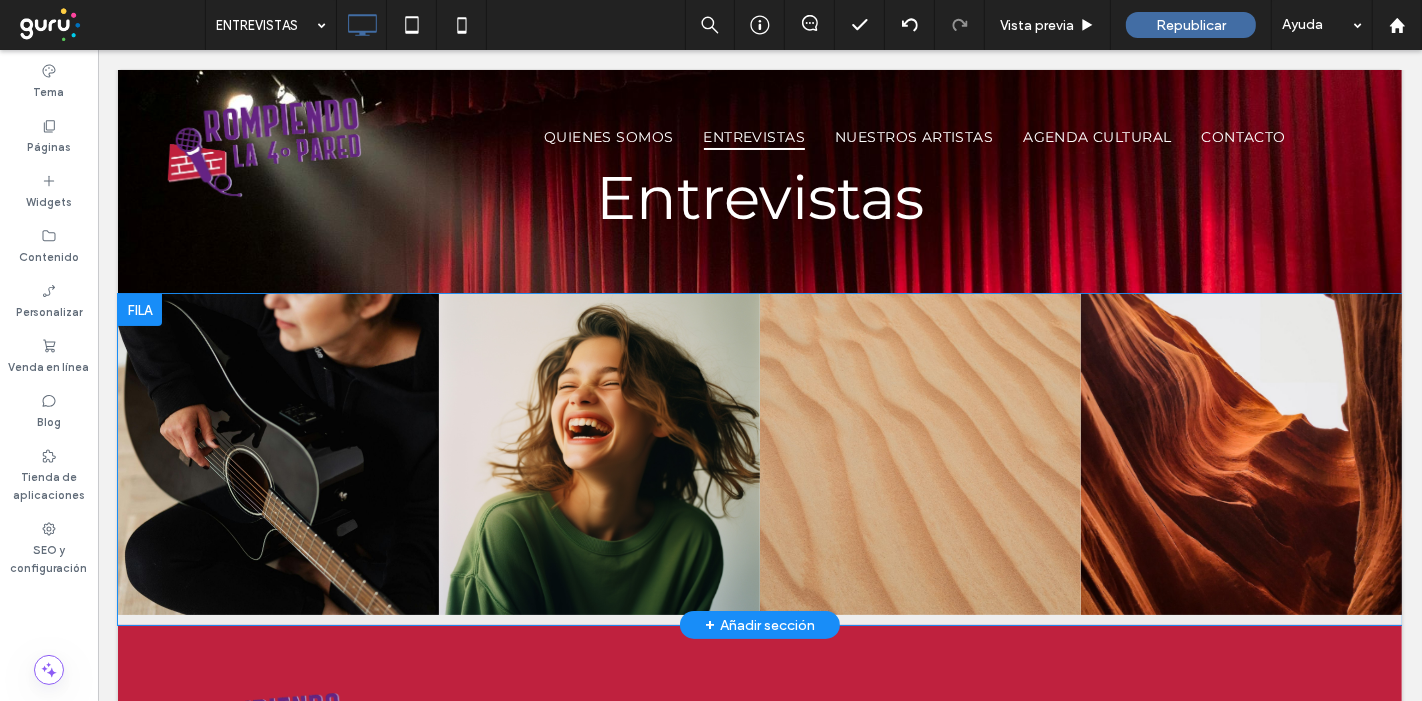 click at bounding box center (139, 310) 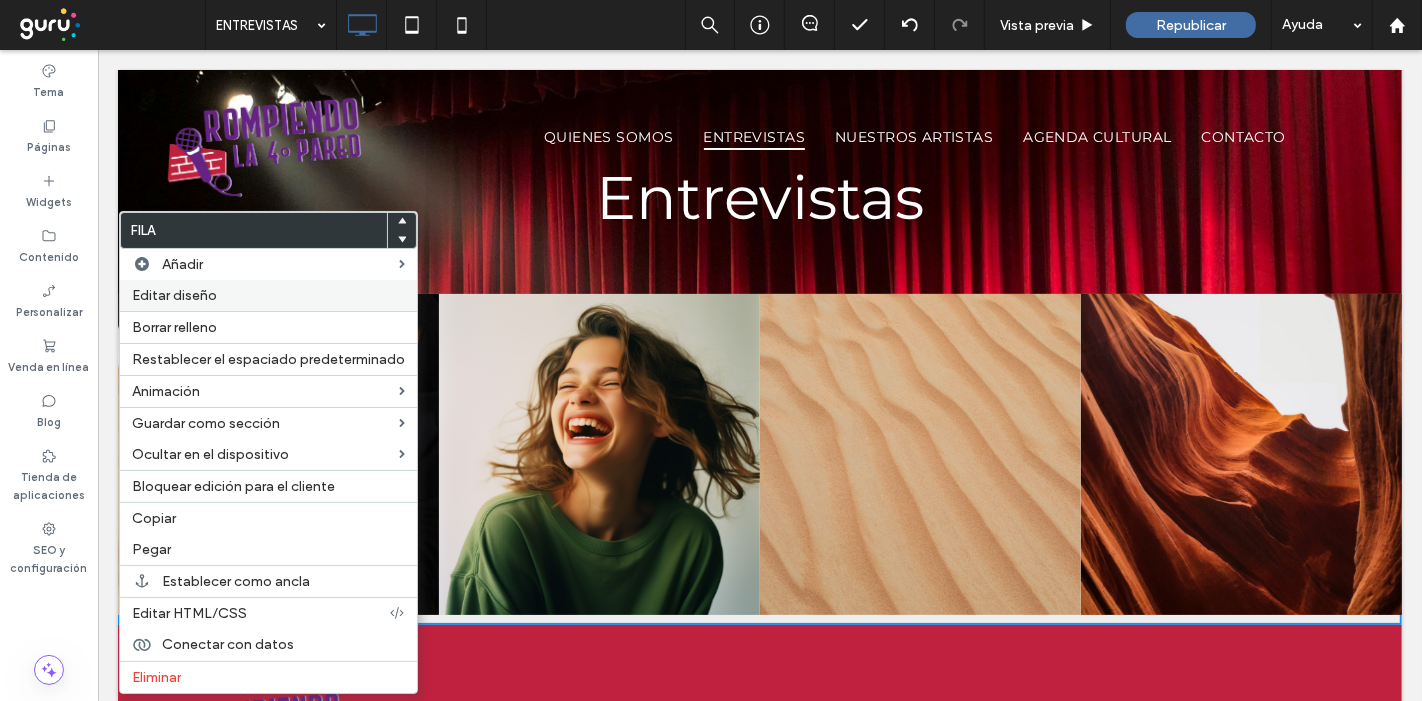 click on "Editar diseño" at bounding box center (174, 295) 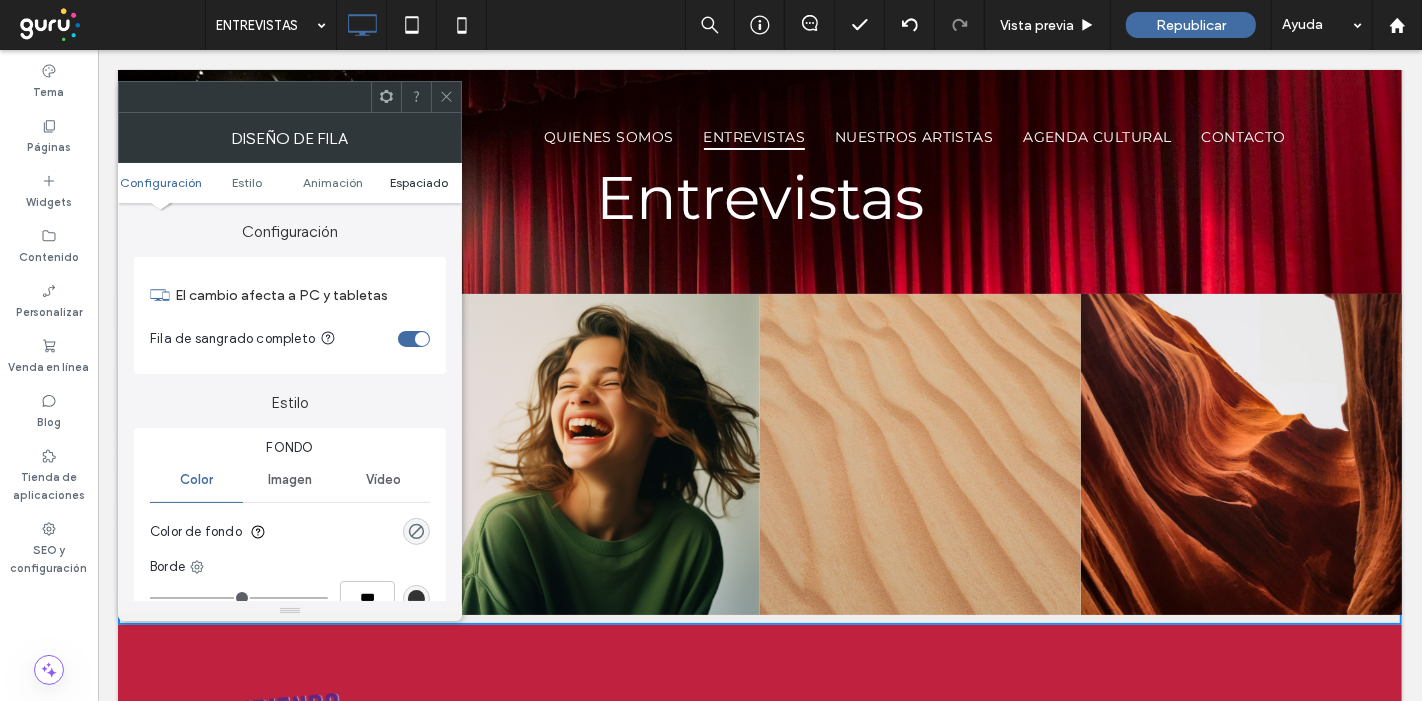 click on "Espaciado" at bounding box center (419, 182) 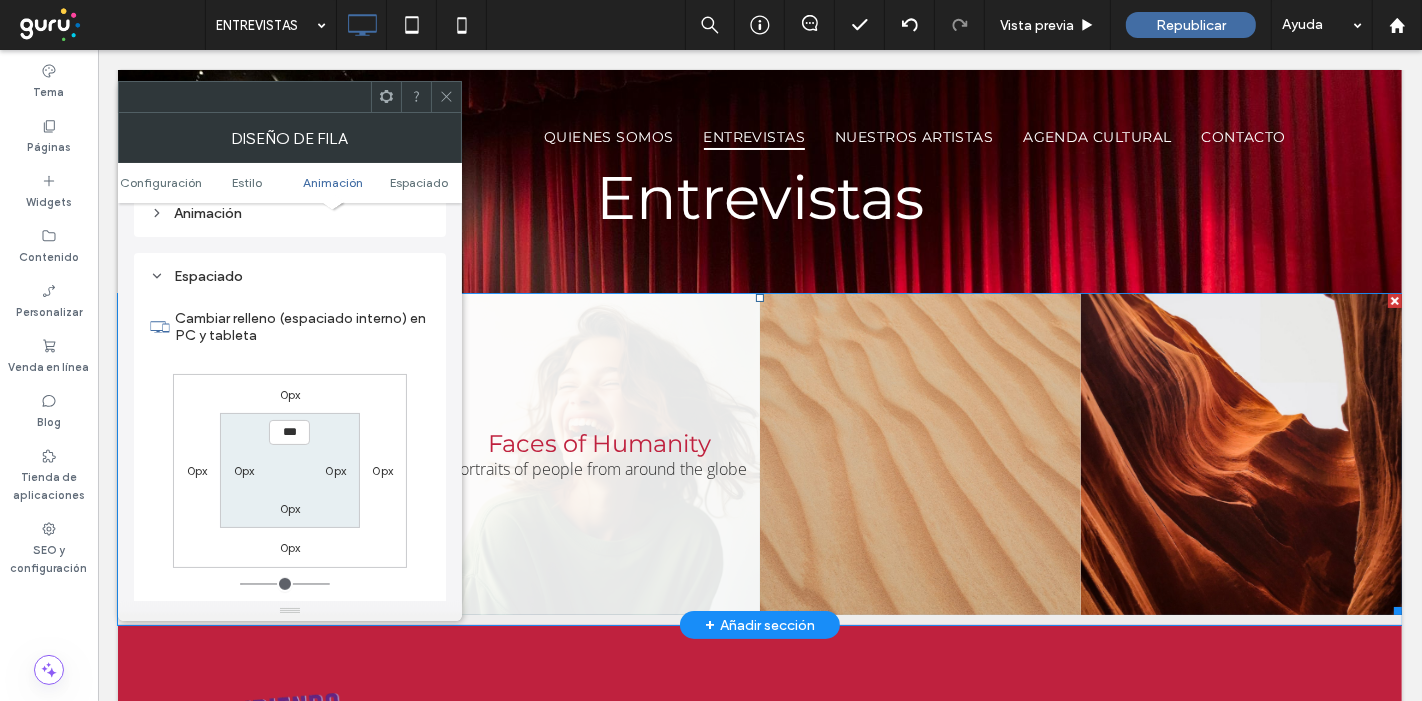 scroll, scrollTop: 562, scrollLeft: 0, axis: vertical 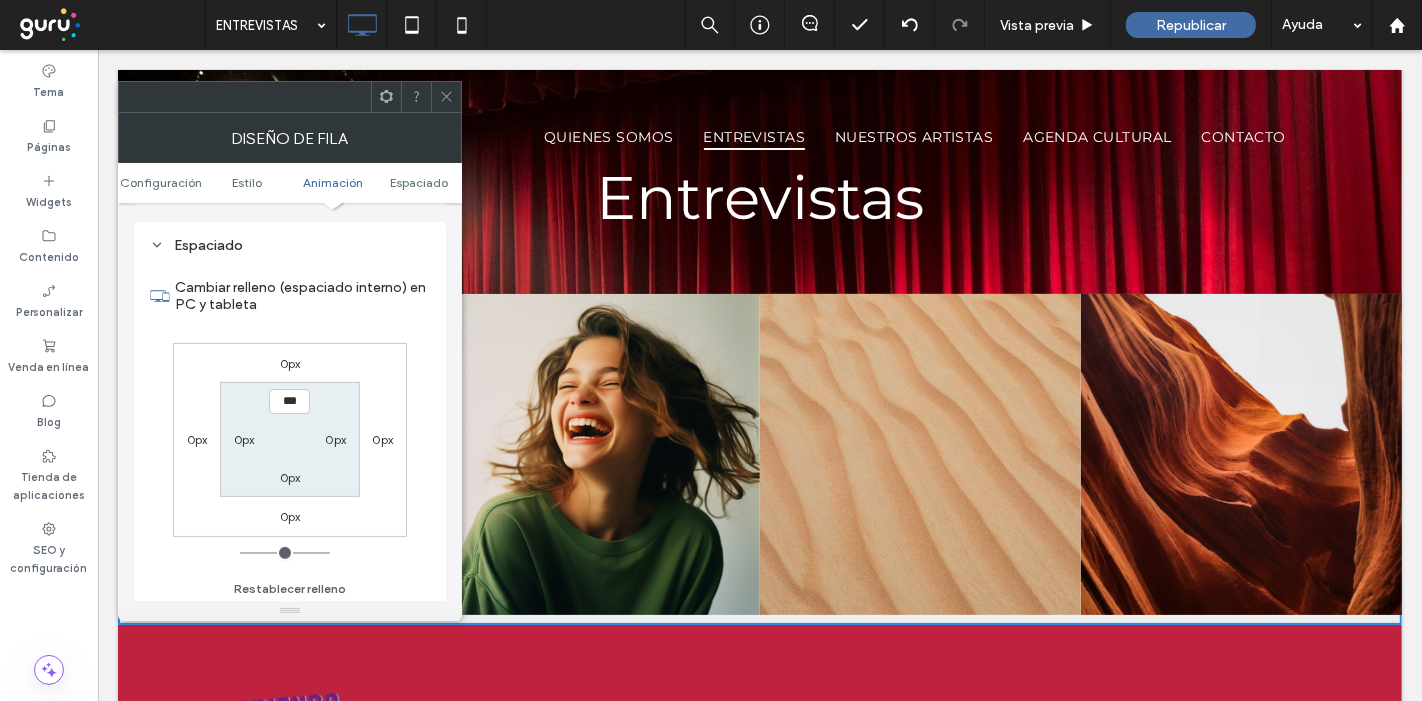 drag, startPoint x: 454, startPoint y: 101, endPoint x: 460, endPoint y: 138, distance: 37.48333 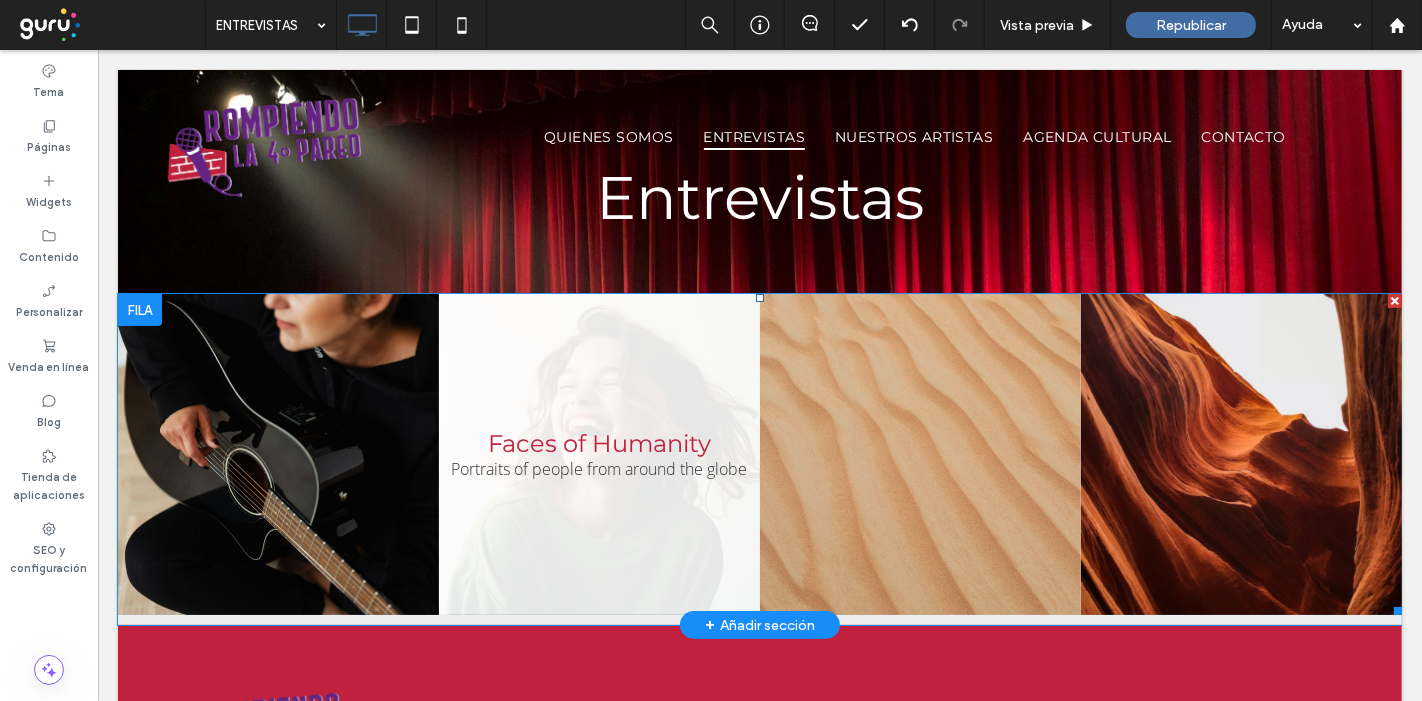 click at bounding box center (598, 454) 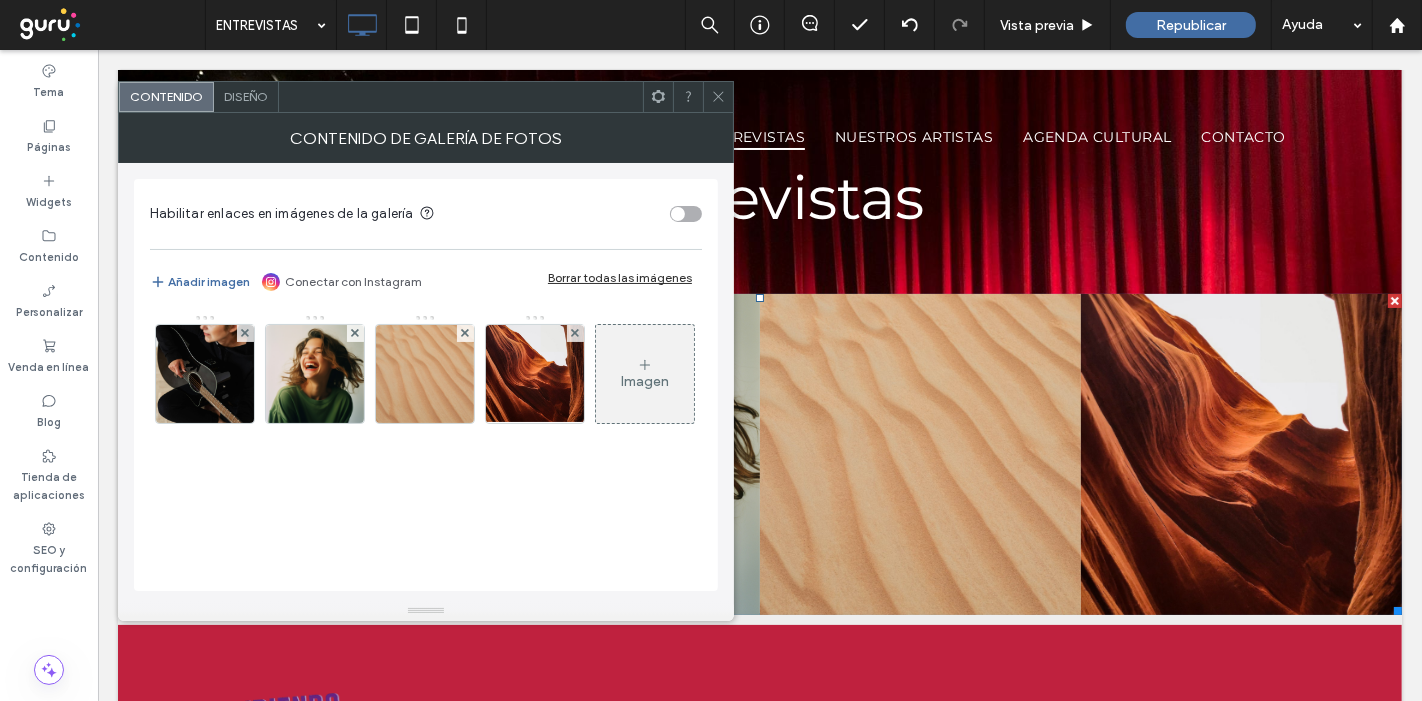 drag, startPoint x: 249, startPoint y: 99, endPoint x: 427, endPoint y: 105, distance: 178.10109 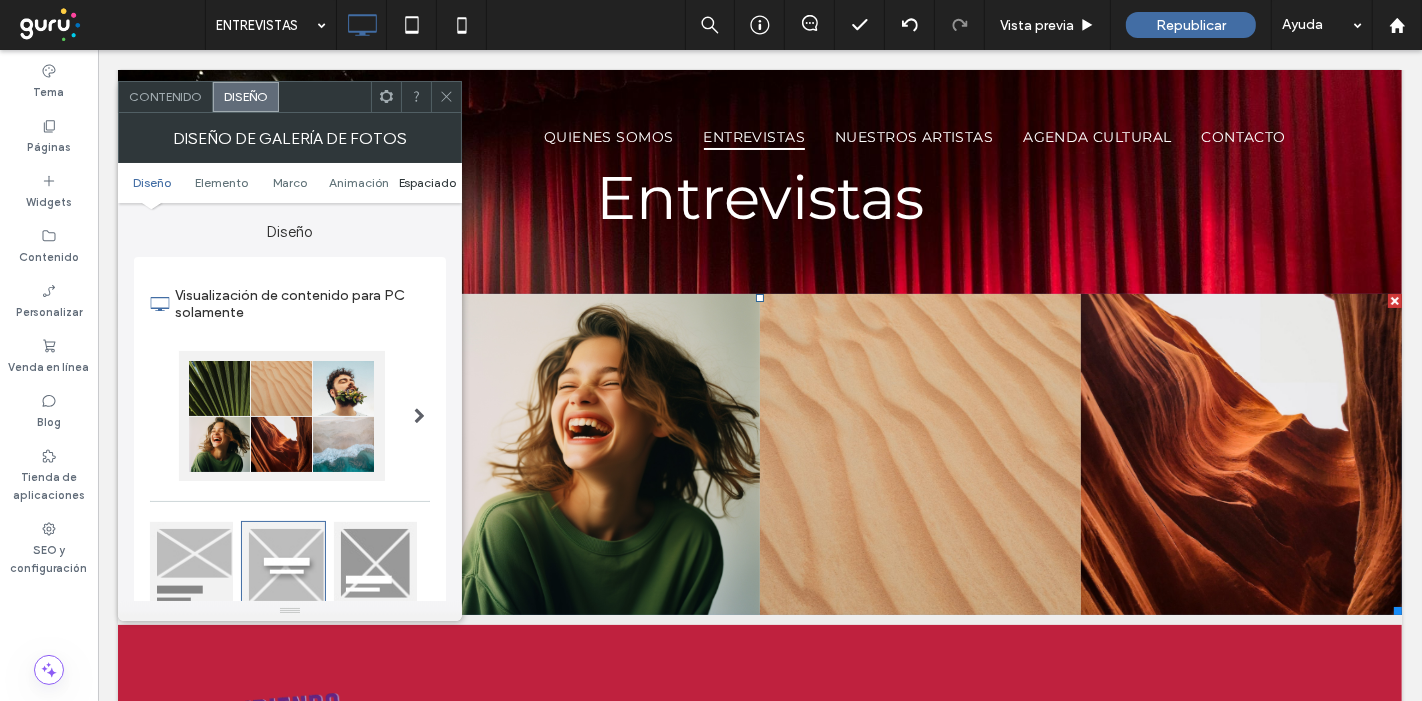 click on "Espaciado" at bounding box center [428, 182] 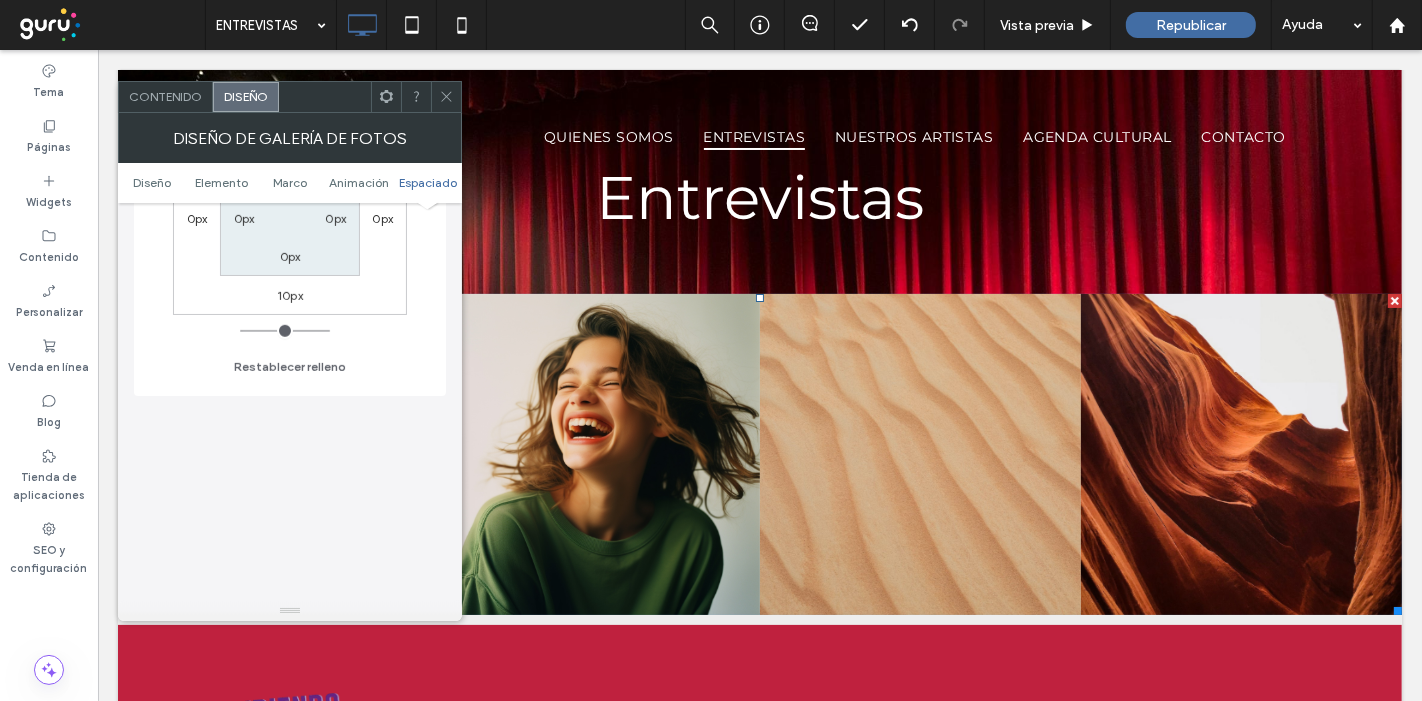 scroll, scrollTop: 1350, scrollLeft: 0, axis: vertical 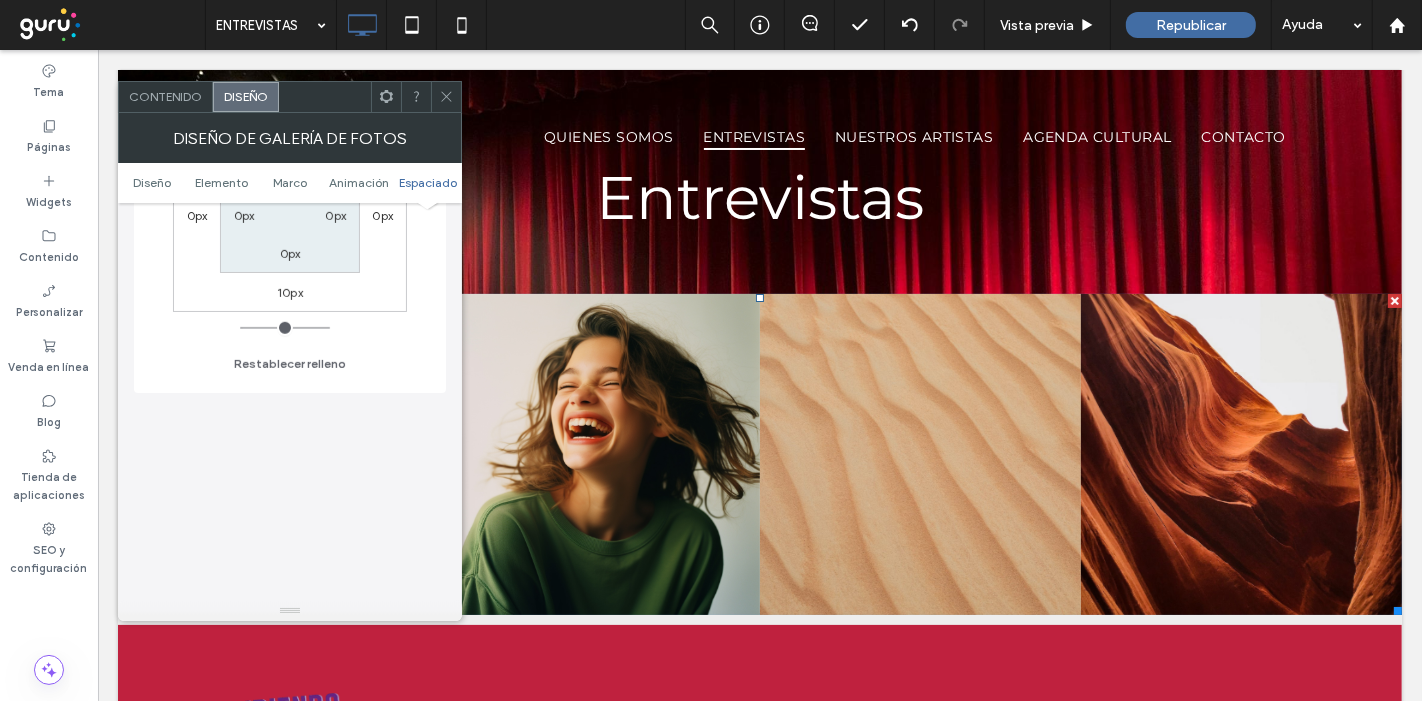click on "10px" at bounding box center [290, 292] 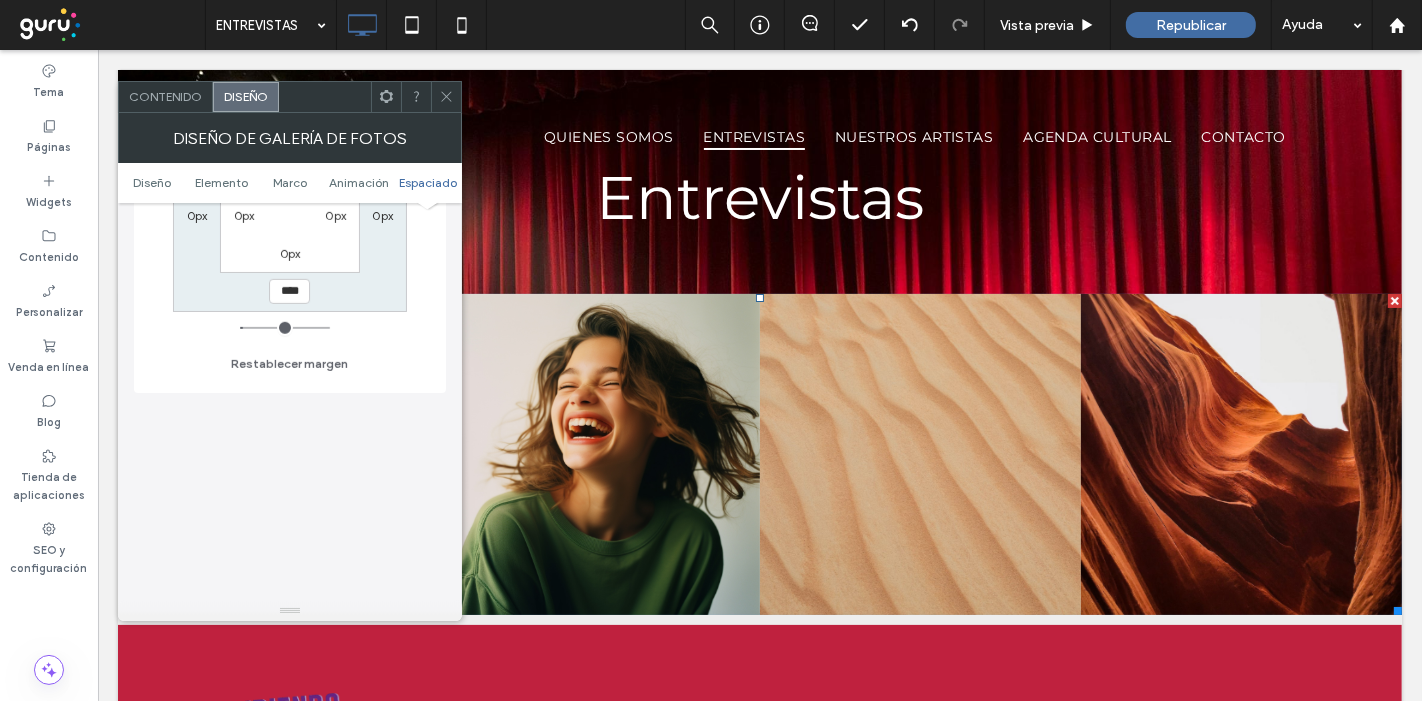 type on "*" 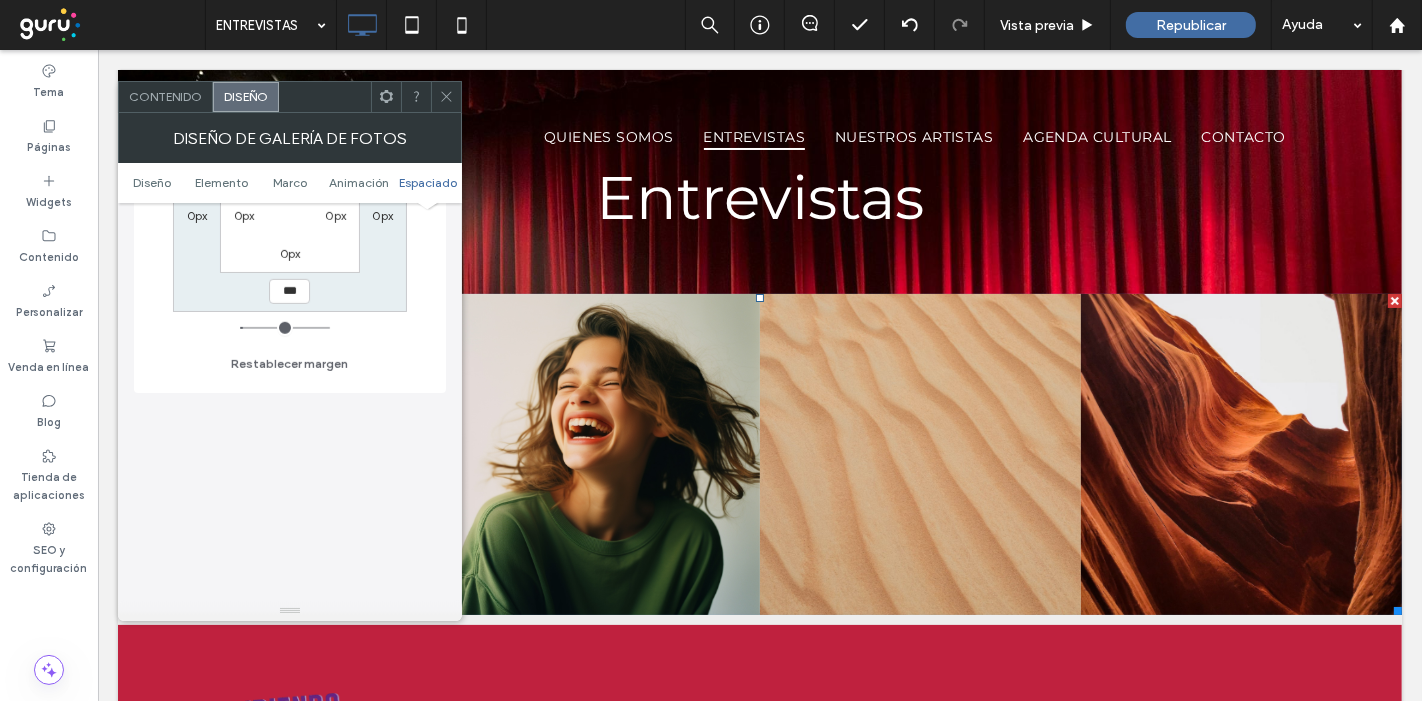 type on "*" 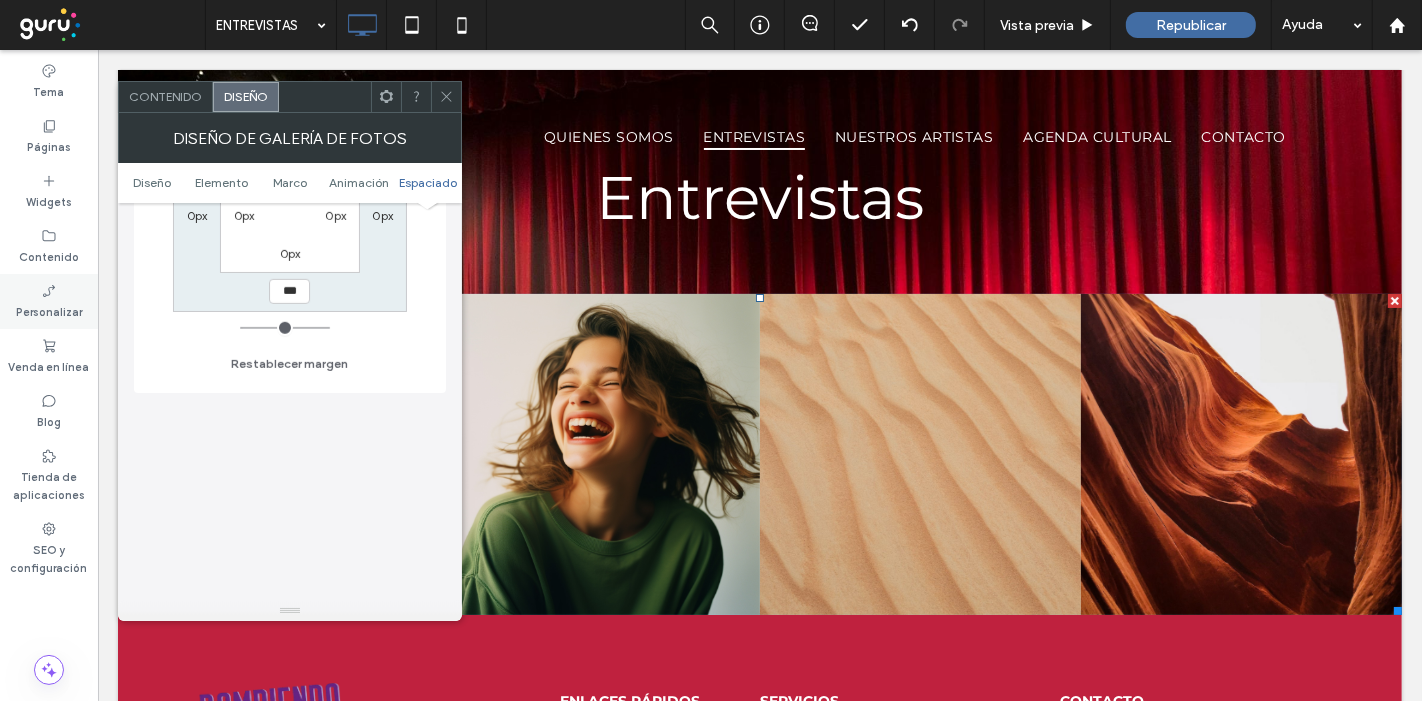 drag, startPoint x: 250, startPoint y: 322, endPoint x: 32, endPoint y: 304, distance: 218.74185 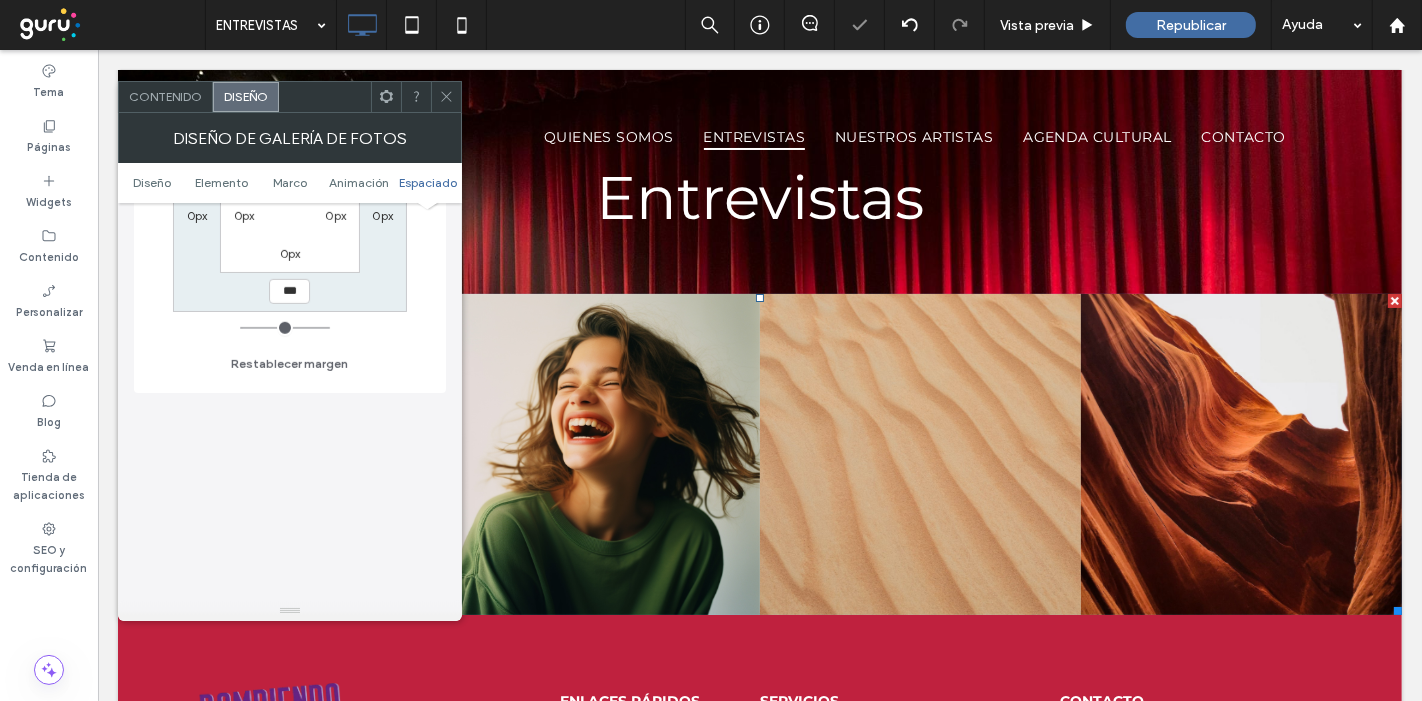 click 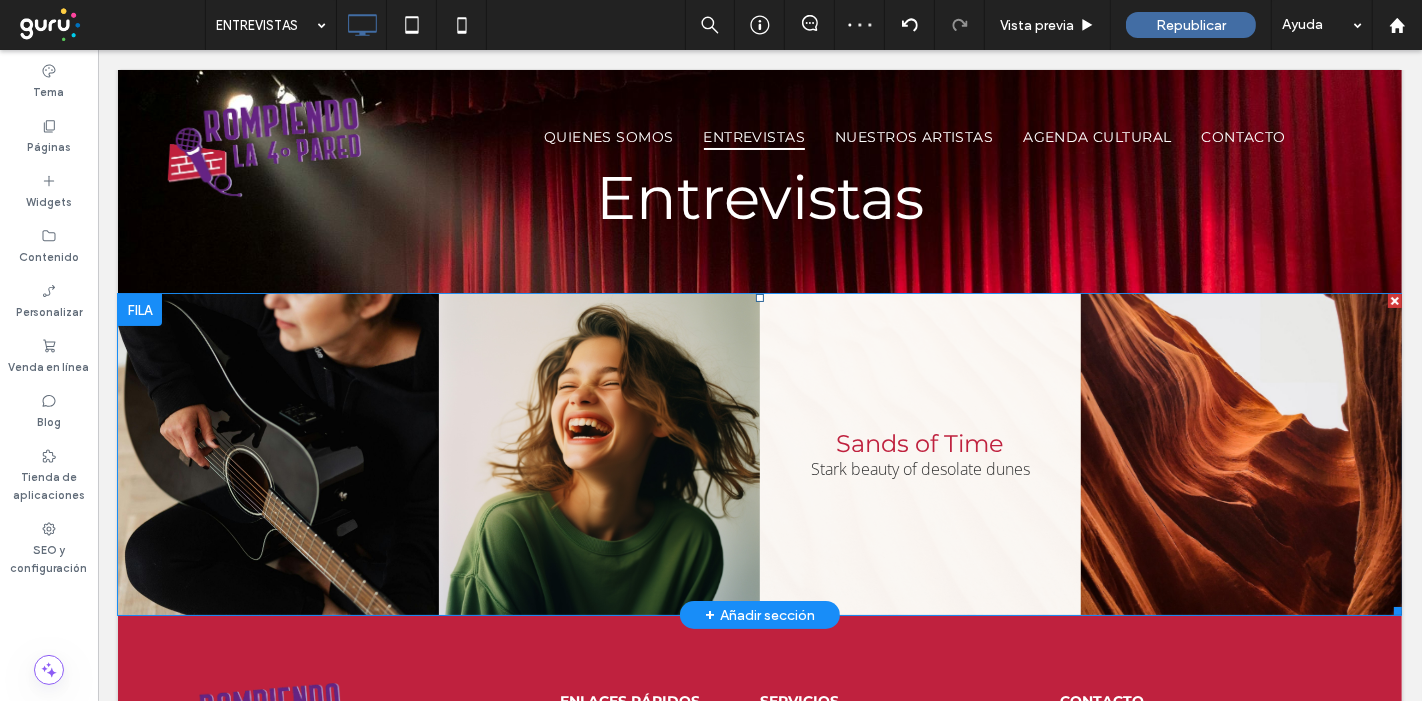 click at bounding box center (919, 454) 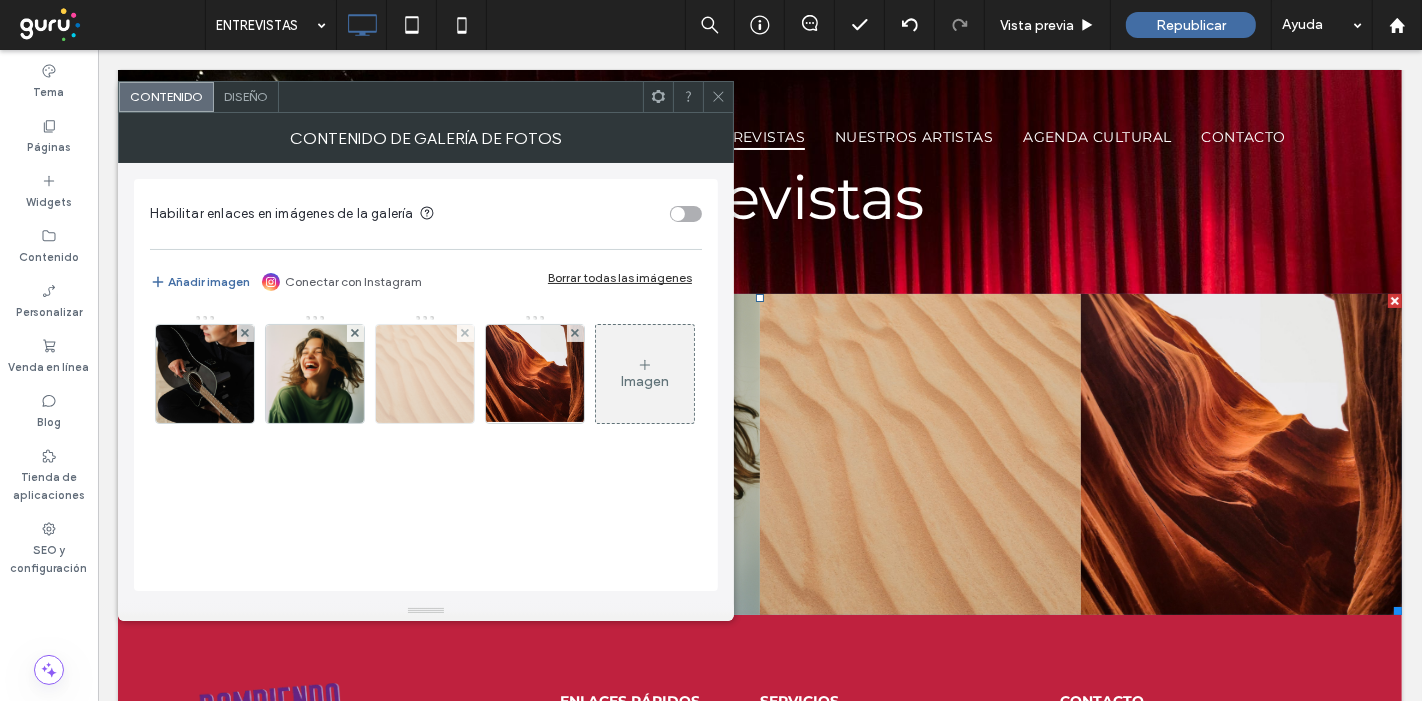 click at bounding box center (425, 374) 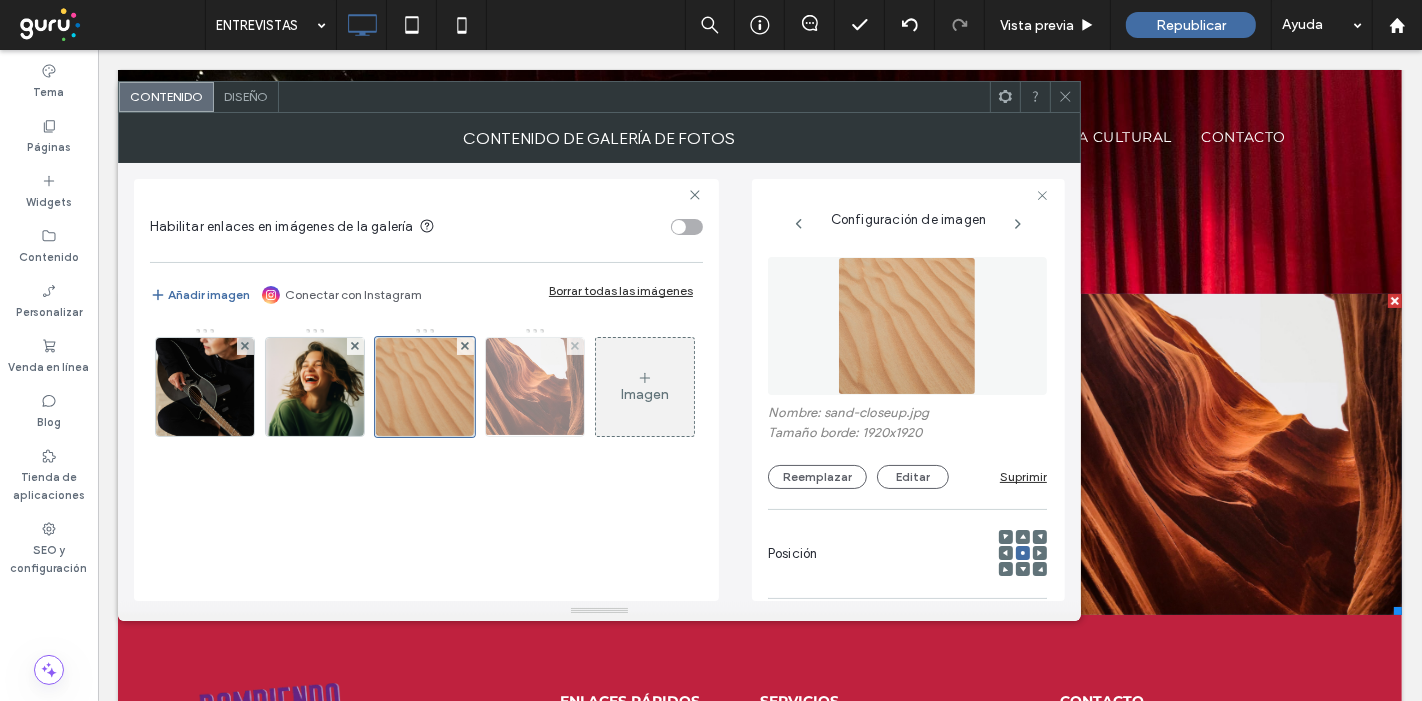 scroll, scrollTop: 0, scrollLeft: 182, axis: horizontal 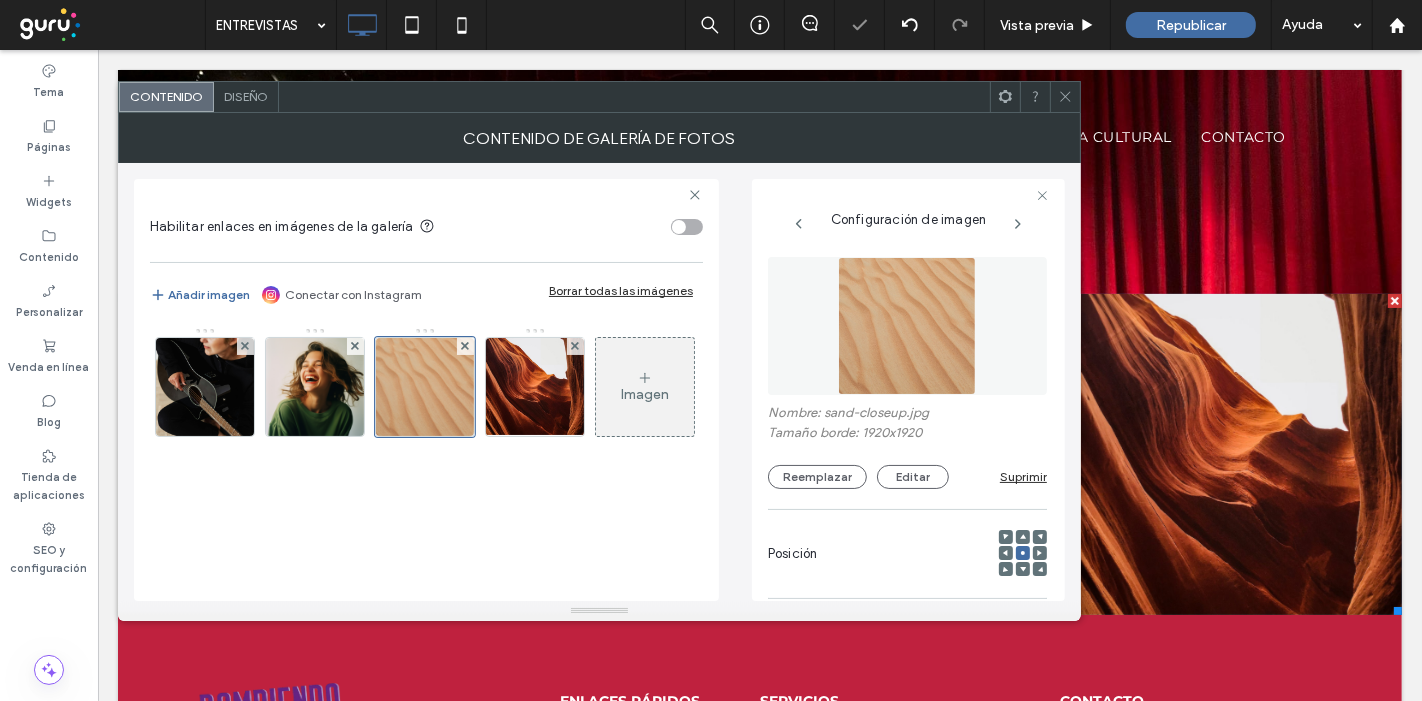 click at bounding box center (907, 326) 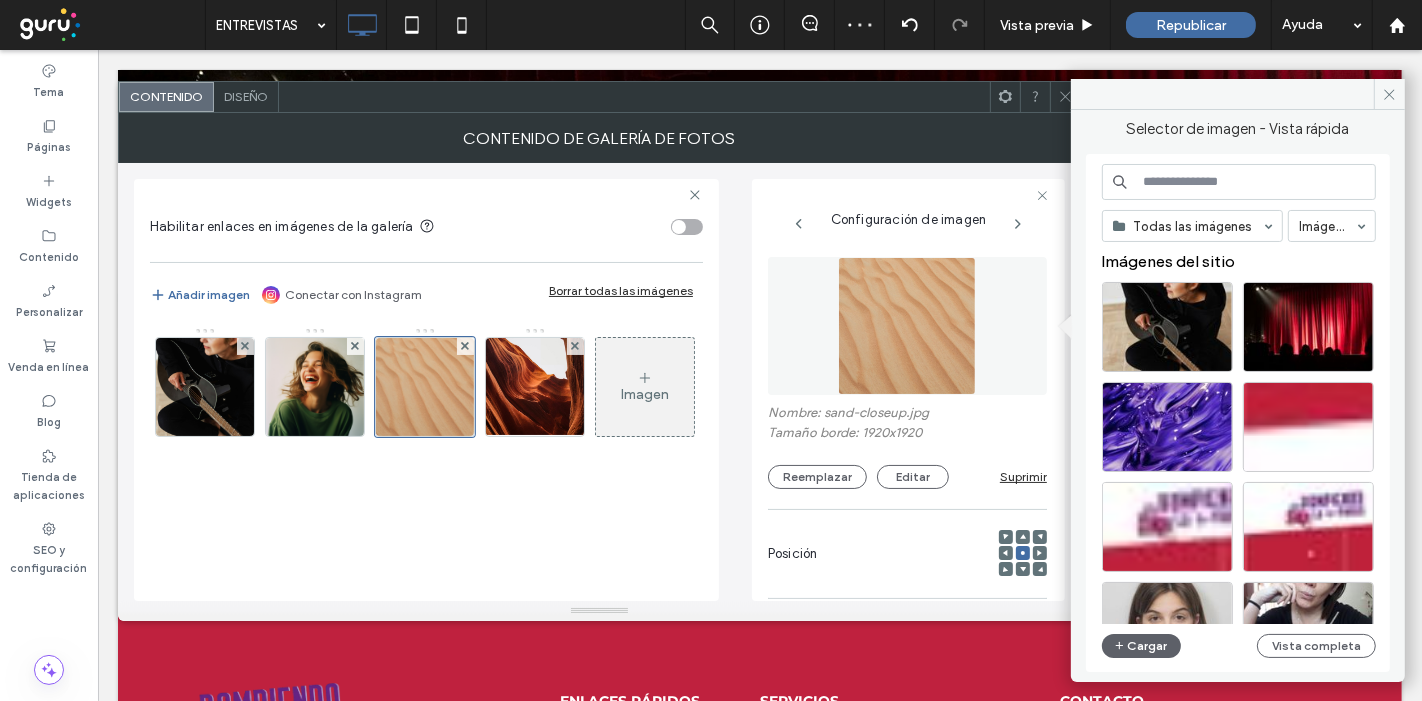 click at bounding box center [1239, 182] 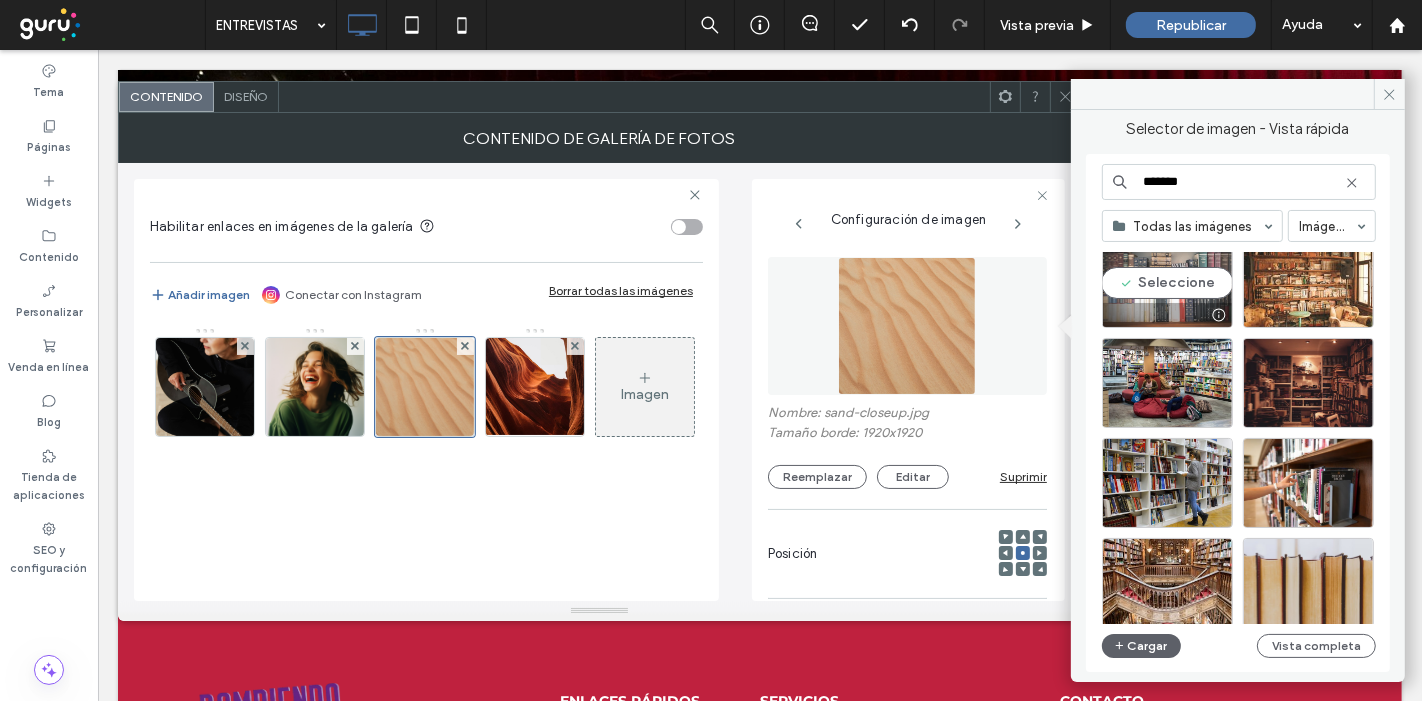 scroll, scrollTop: 111, scrollLeft: 0, axis: vertical 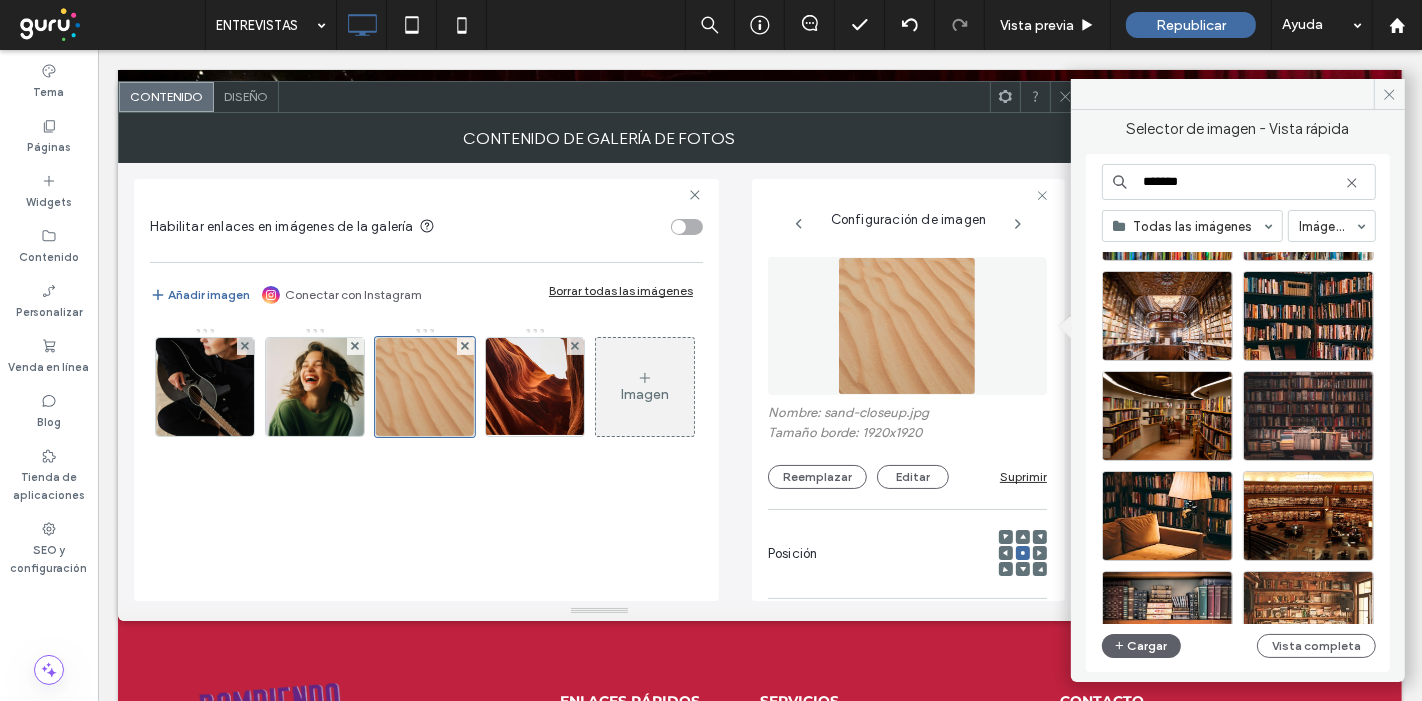 click on "*******" at bounding box center [1239, 182] 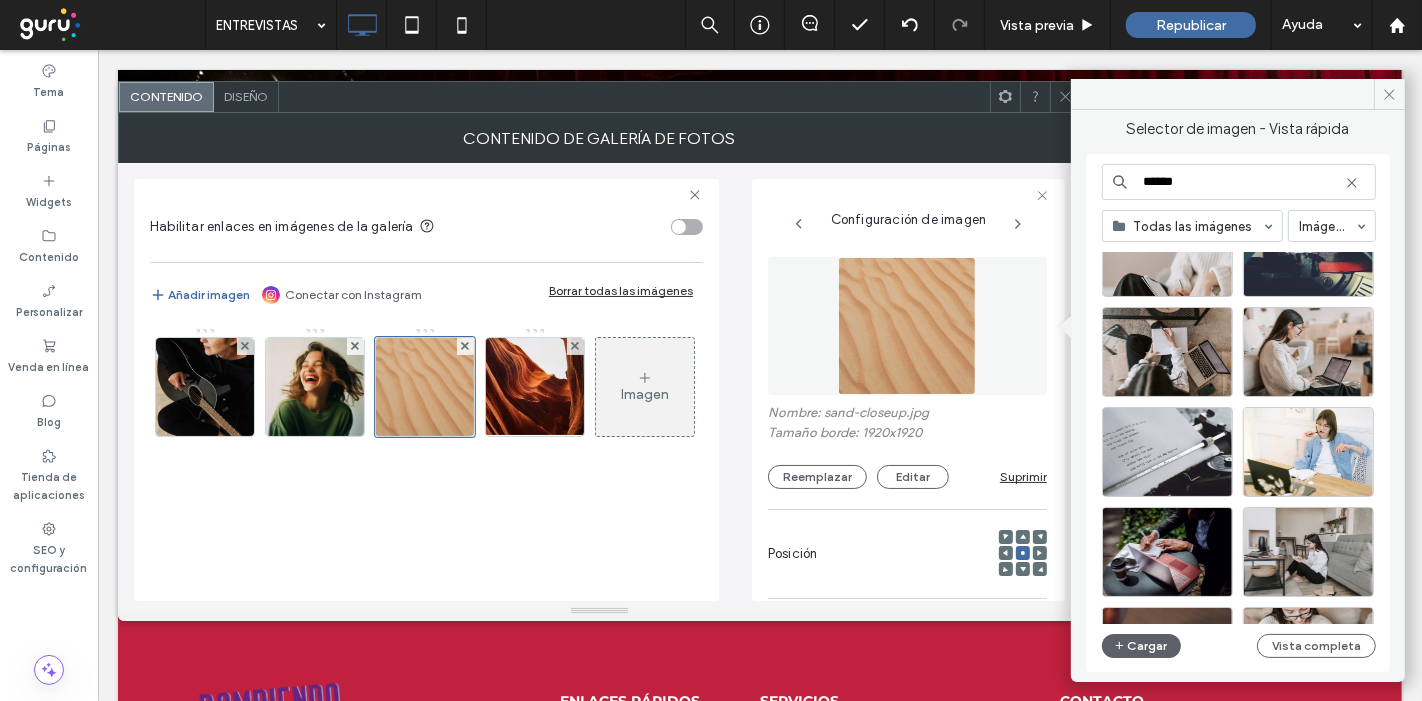 scroll, scrollTop: 1097, scrollLeft: 0, axis: vertical 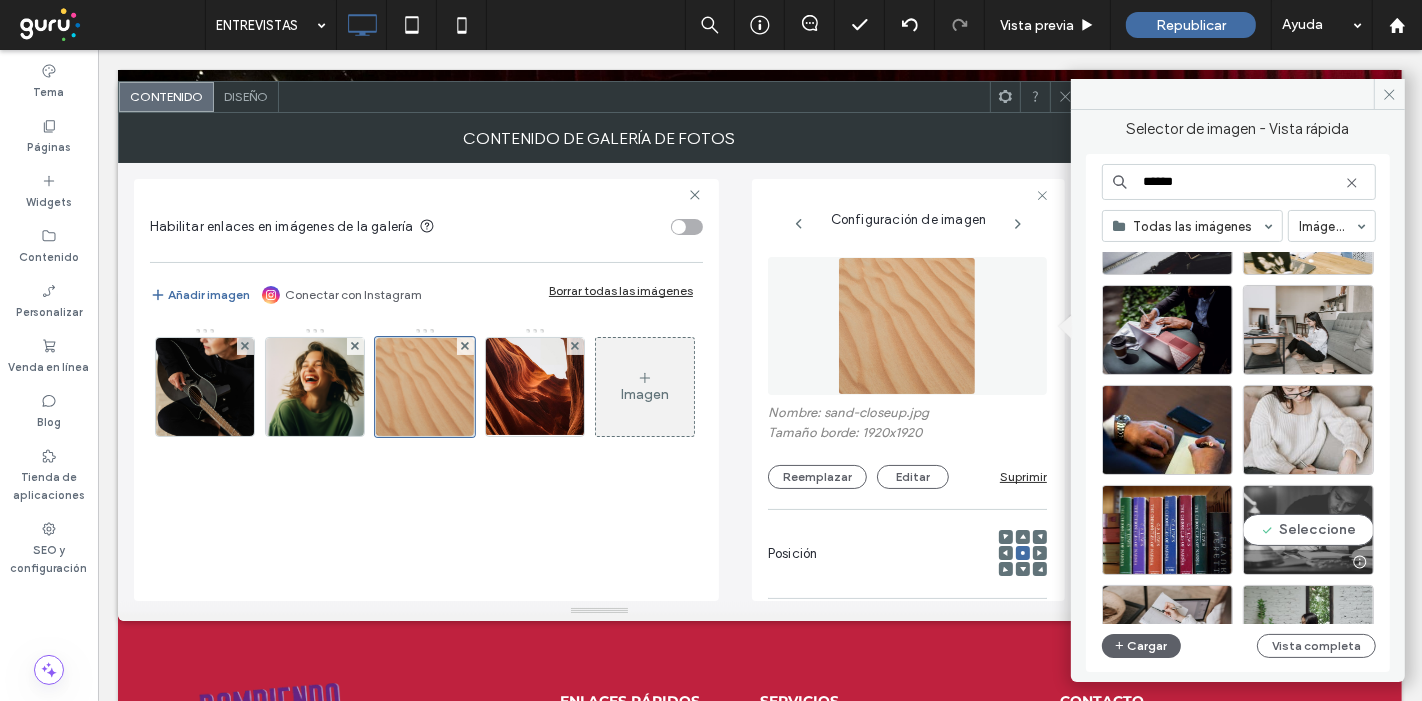 type on "******" 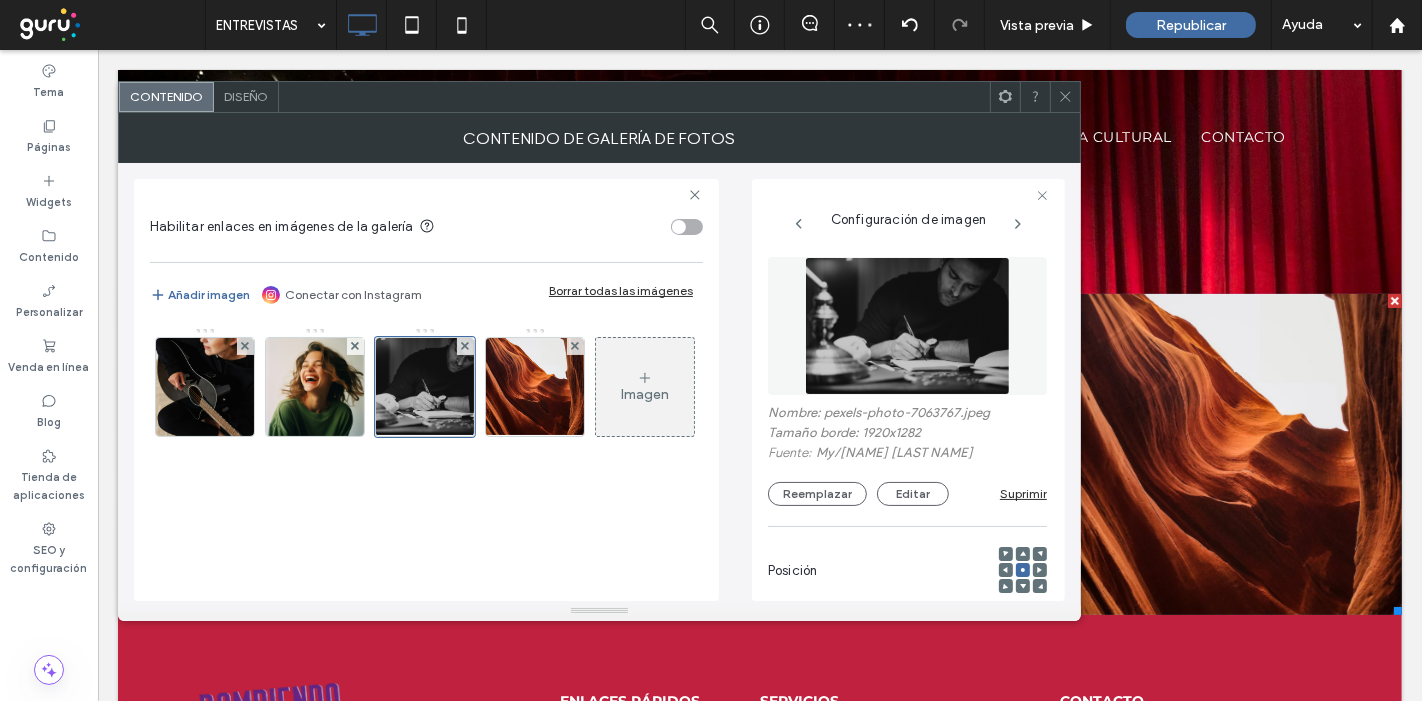 click 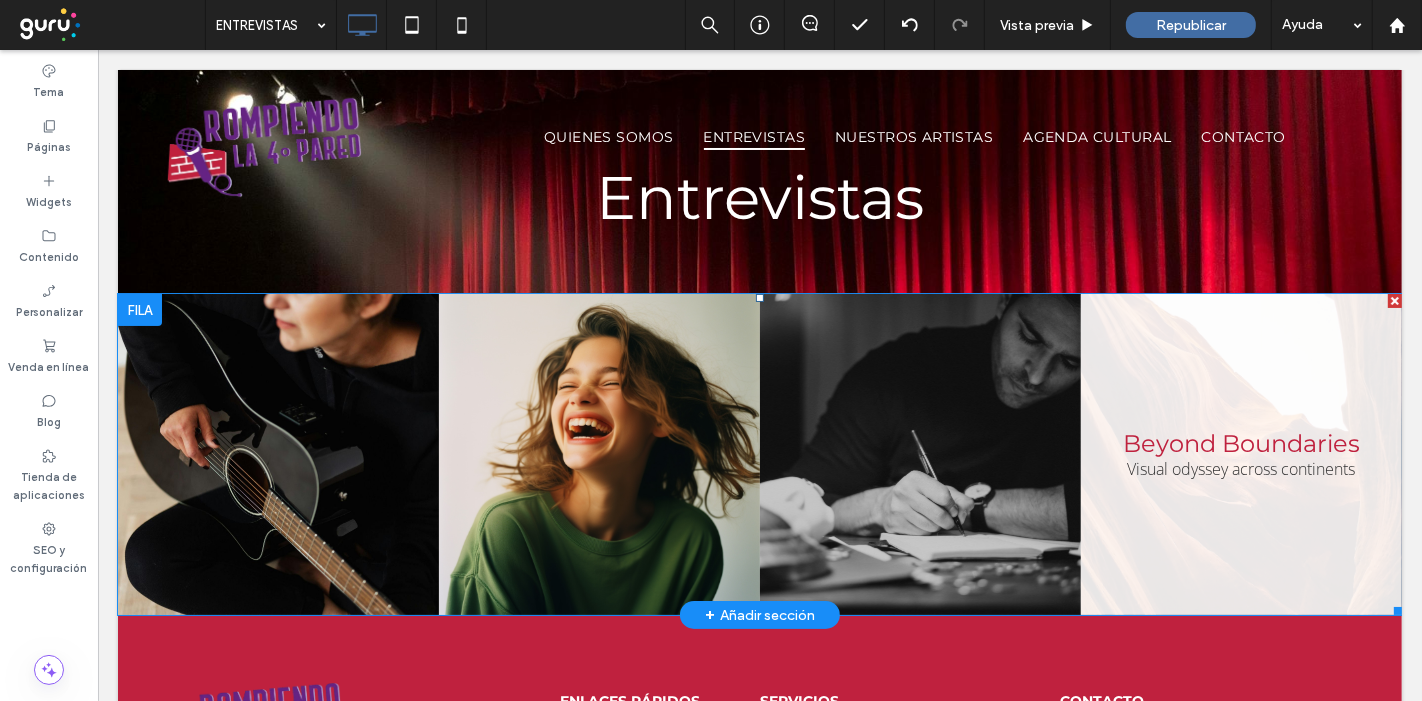click at bounding box center [1240, 454] 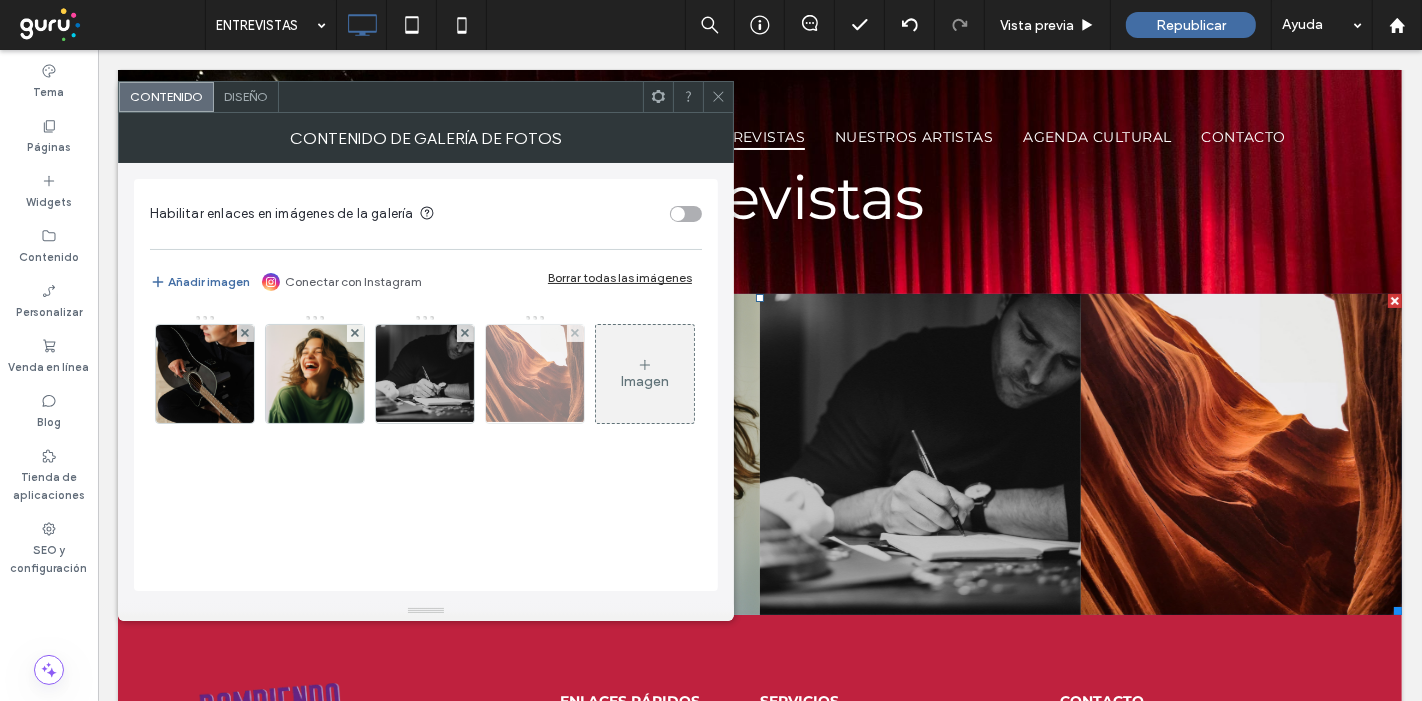 click at bounding box center (535, 374) 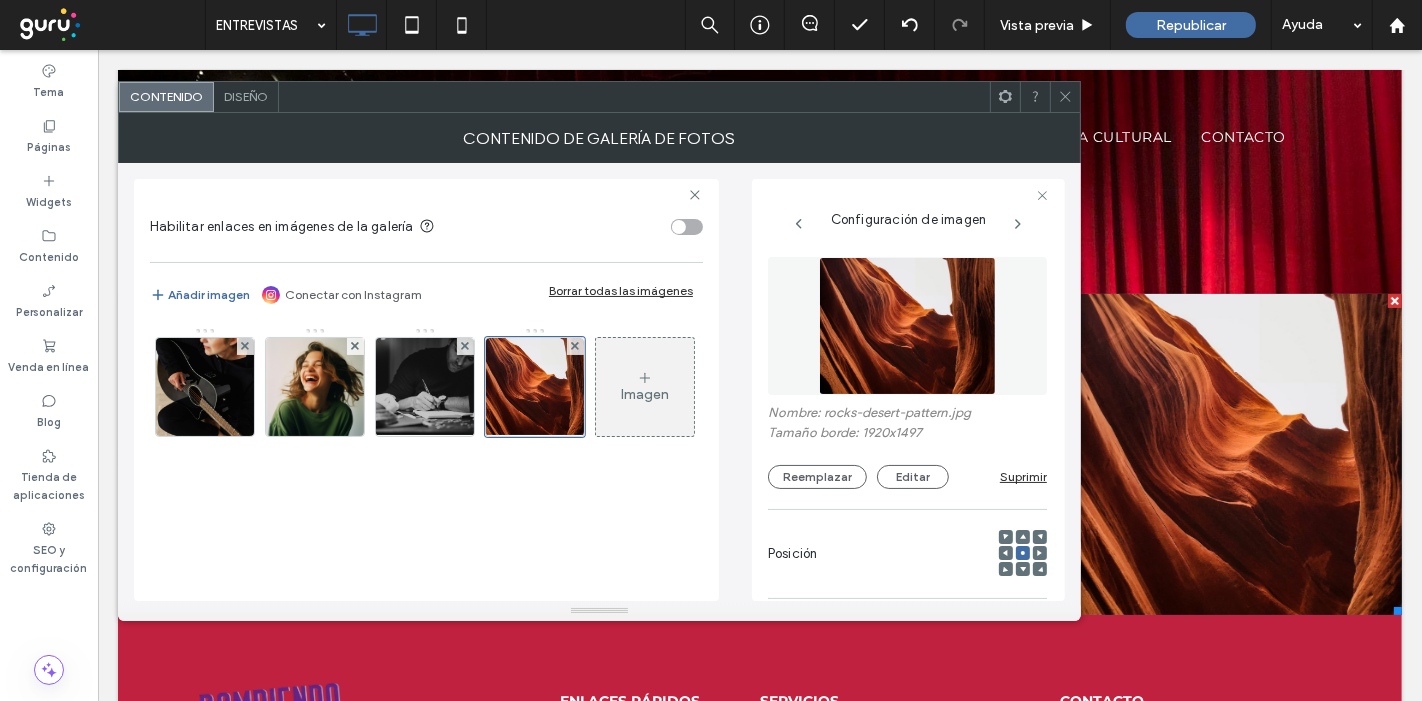 scroll, scrollTop: 0, scrollLeft: 184, axis: horizontal 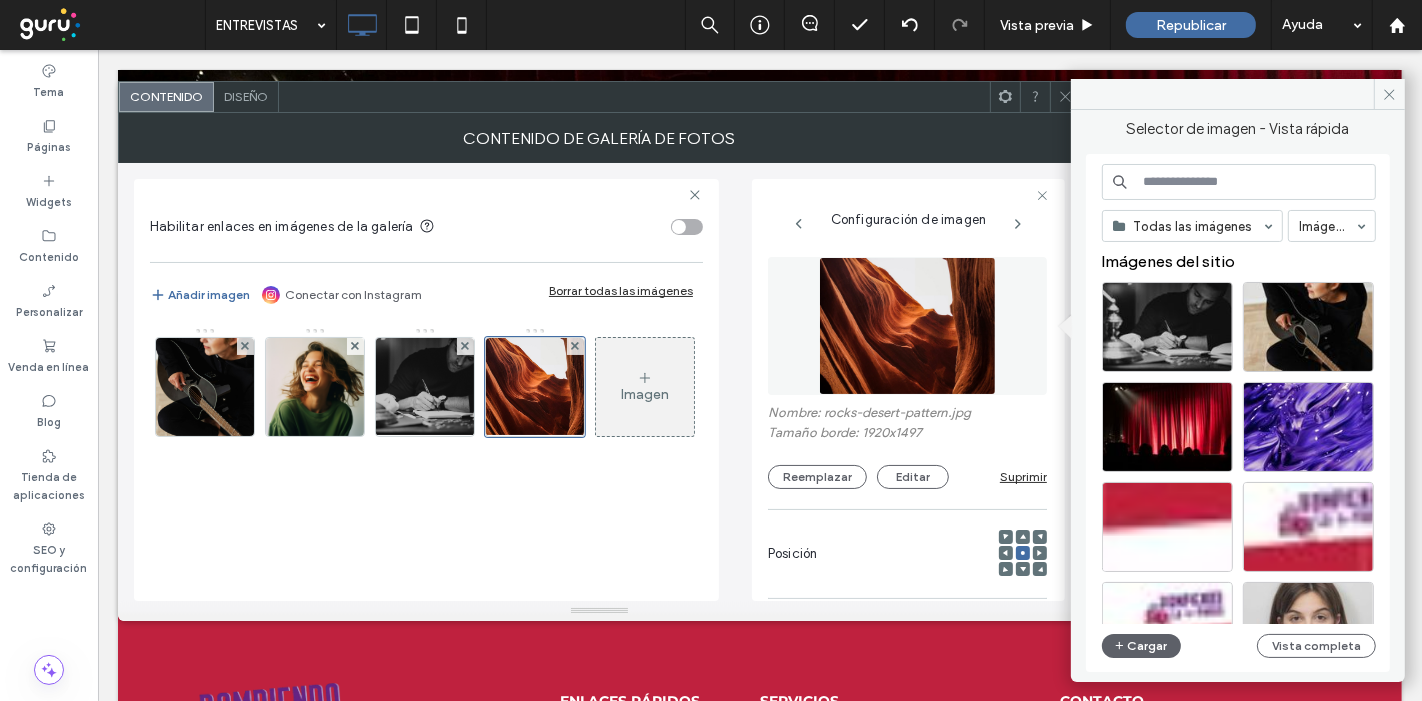 click at bounding box center [1239, 182] 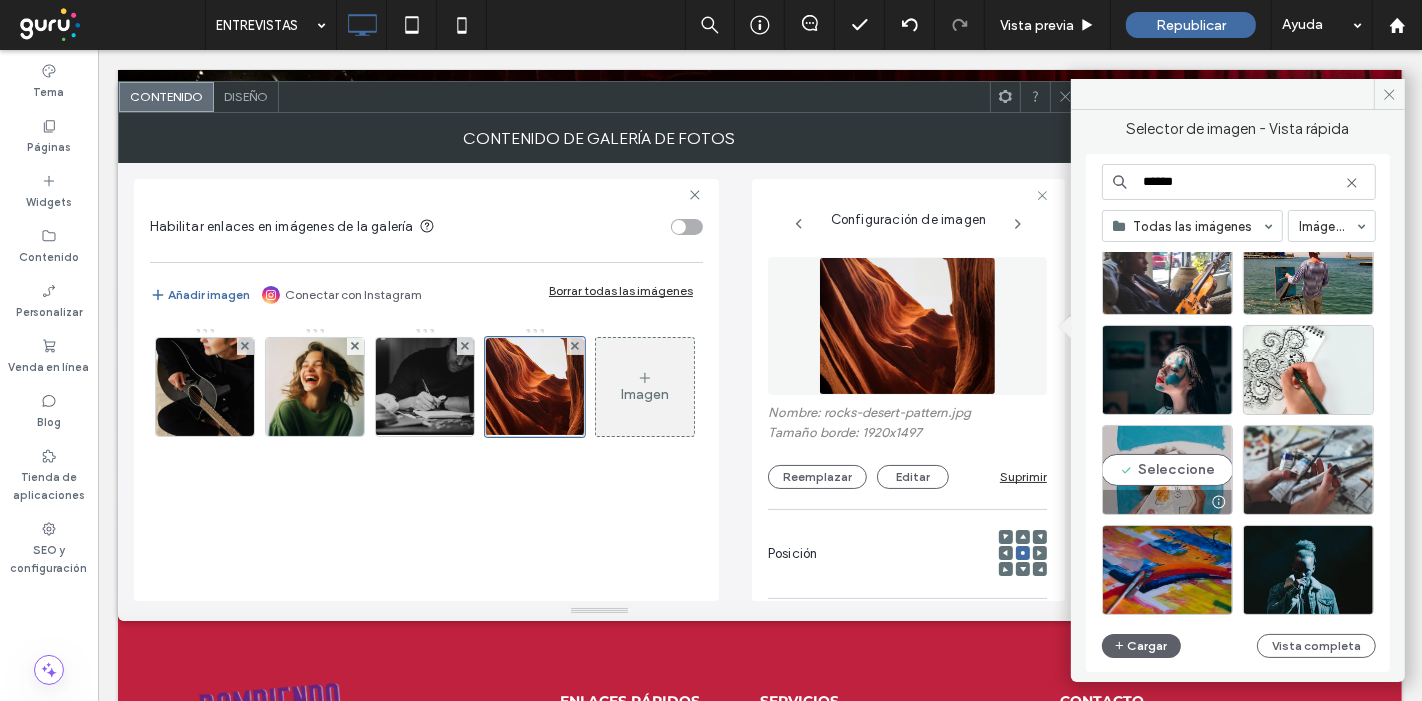 scroll, scrollTop: 2008, scrollLeft: 0, axis: vertical 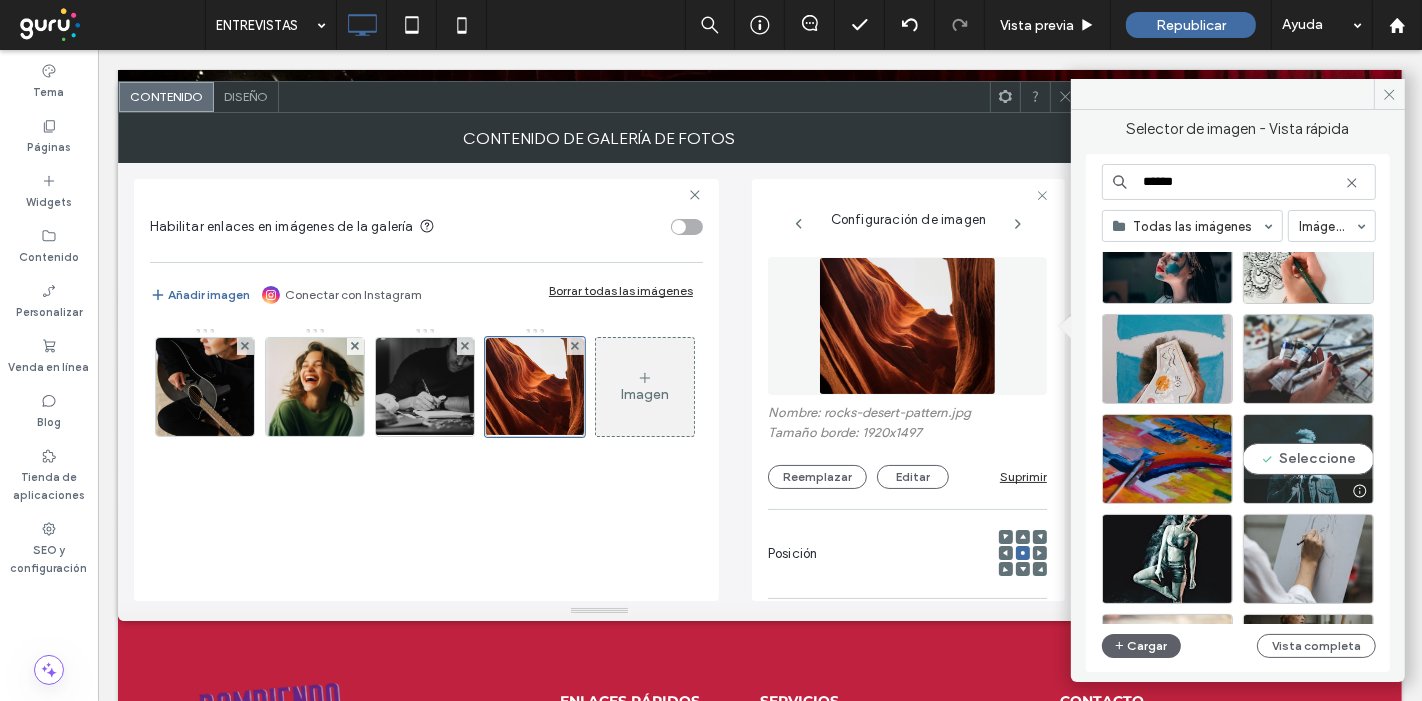 type on "******" 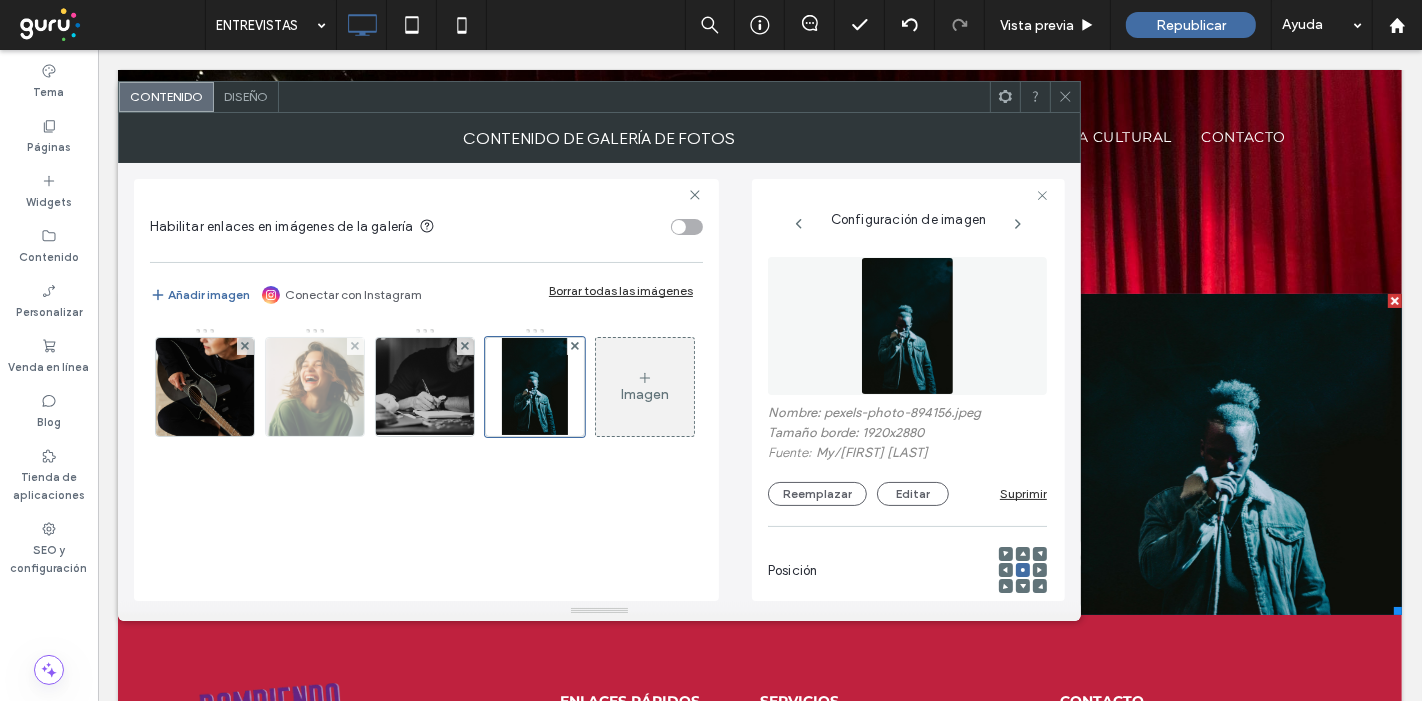 click at bounding box center (315, 387) 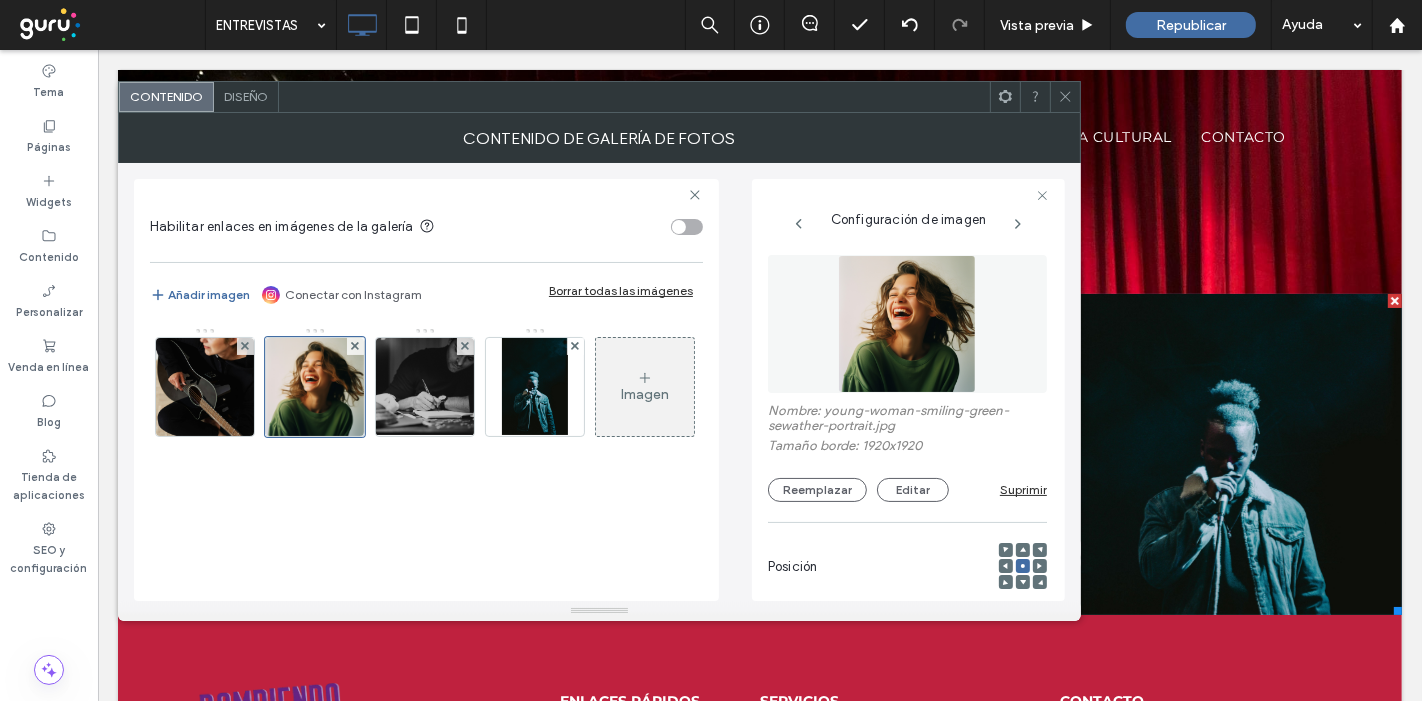 scroll, scrollTop: 0, scrollLeft: 0, axis: both 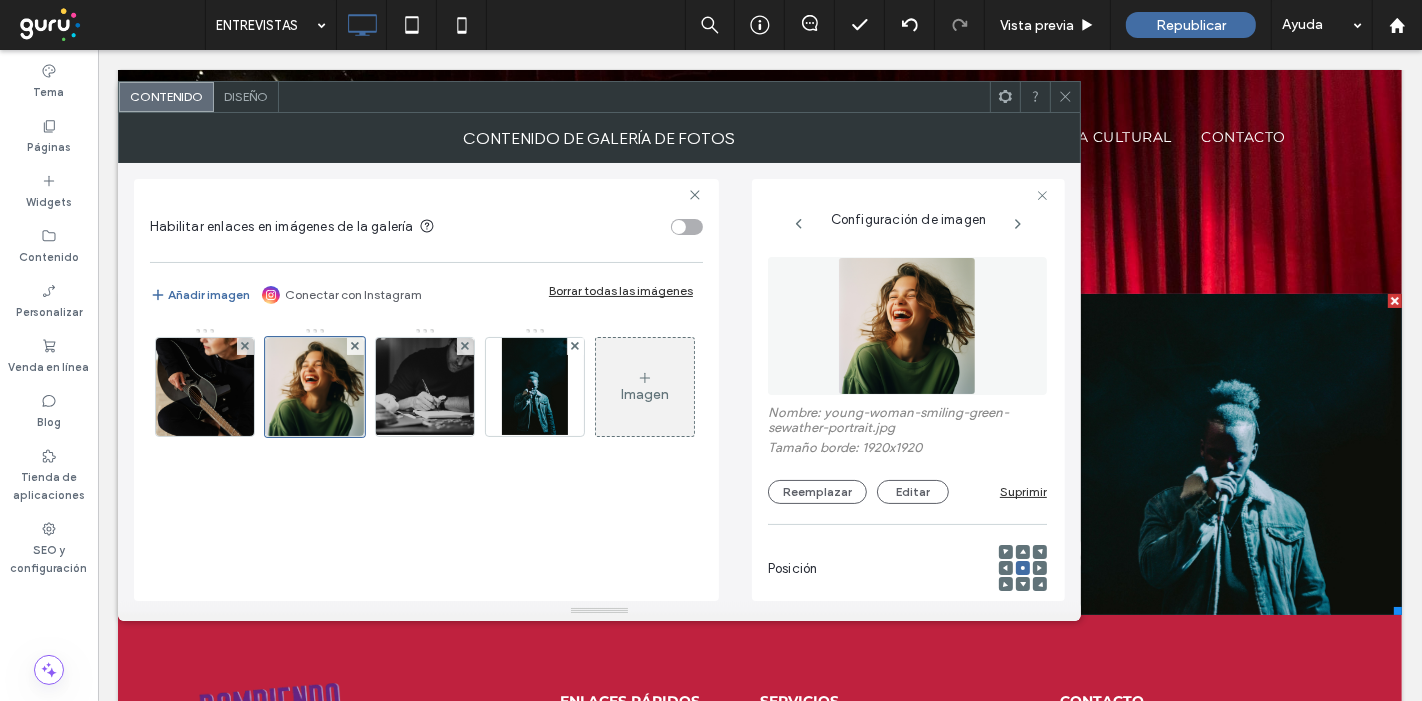 click at bounding box center [907, 326] 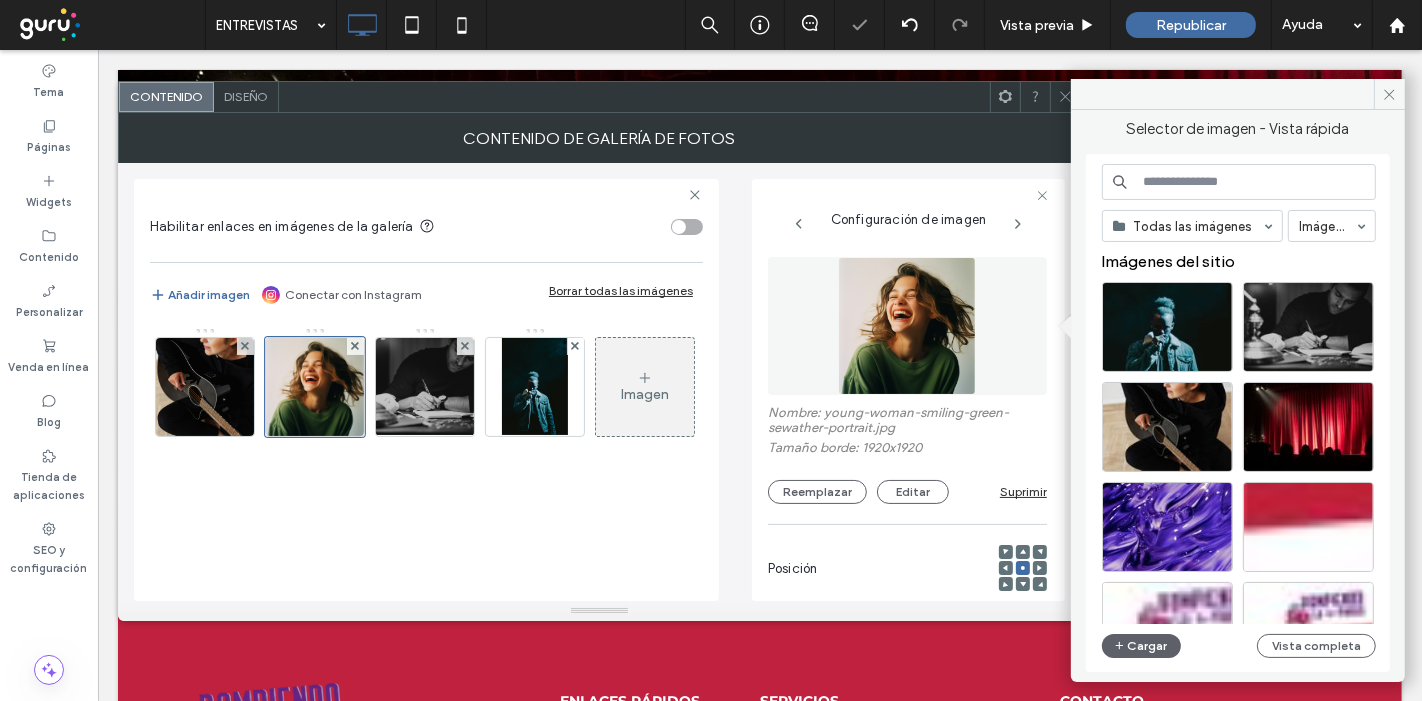 click at bounding box center (1239, 182) 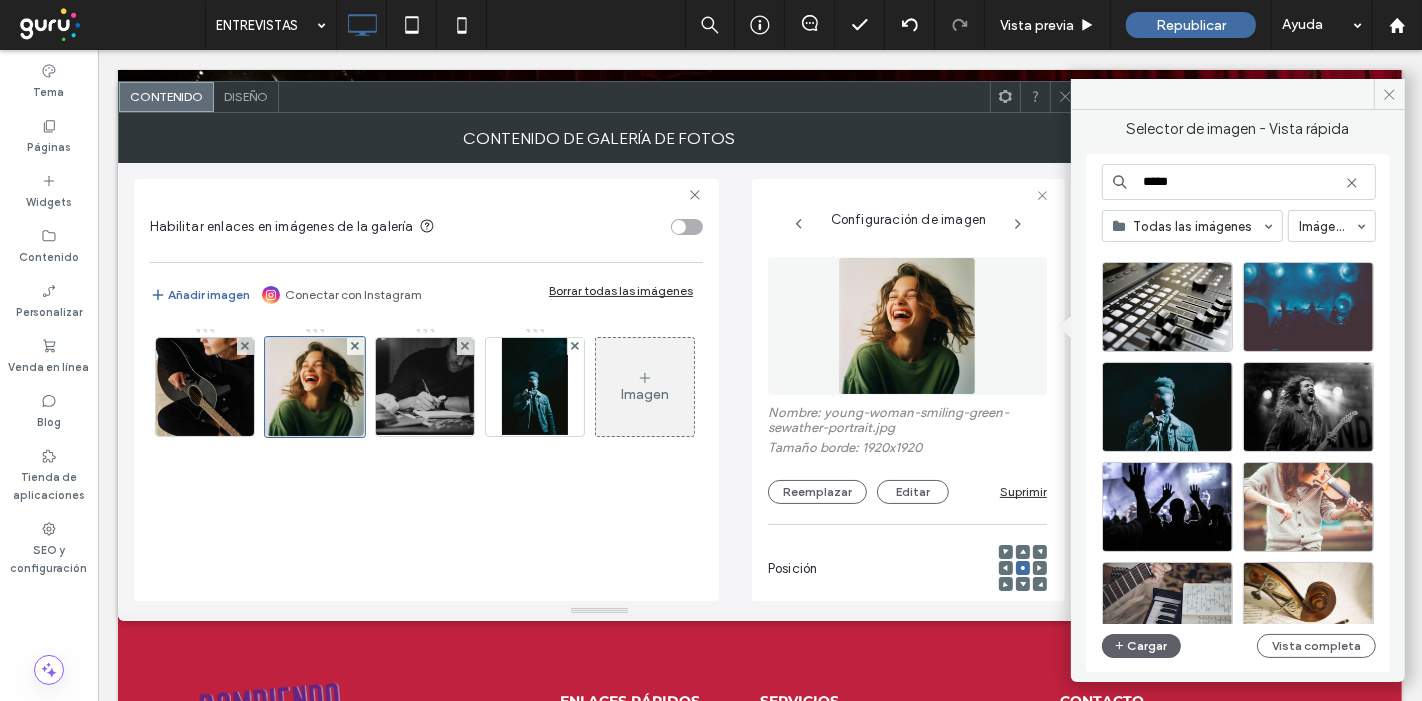 scroll, scrollTop: 2187, scrollLeft: 0, axis: vertical 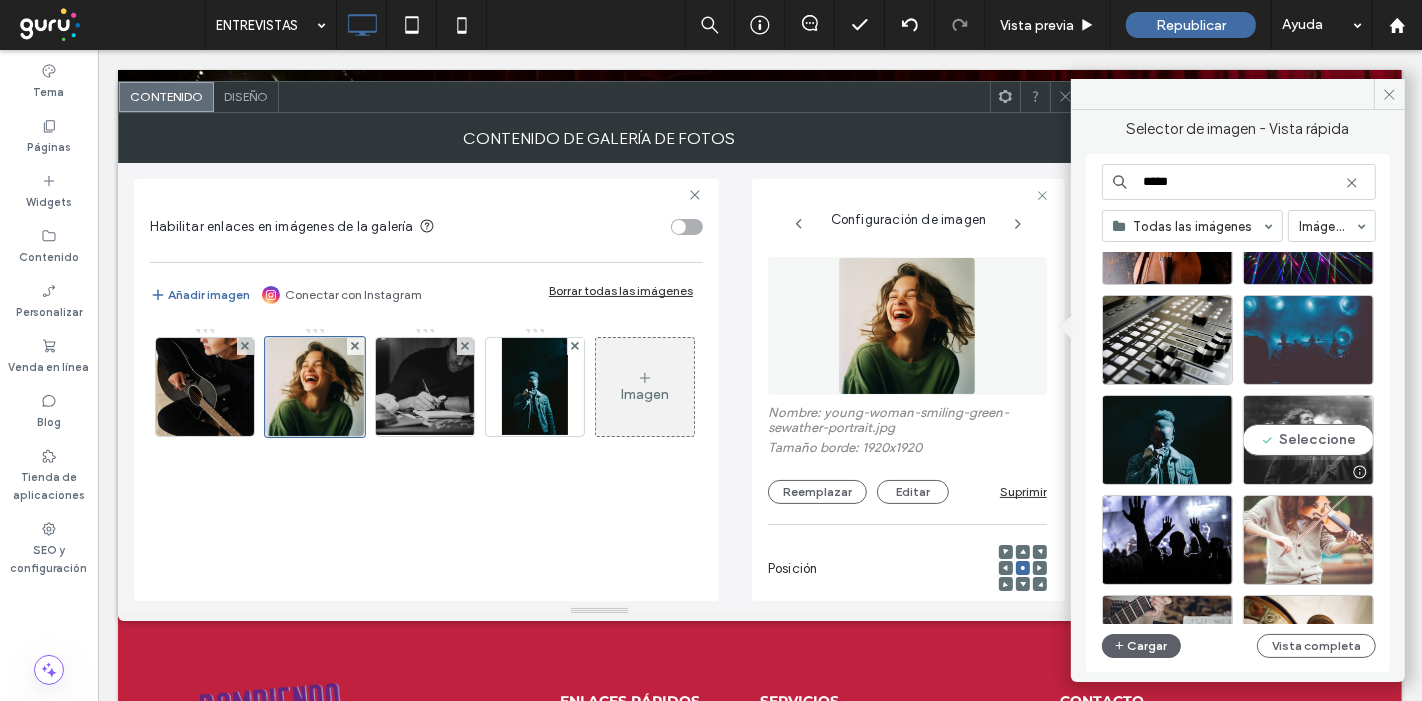 type on "*****" 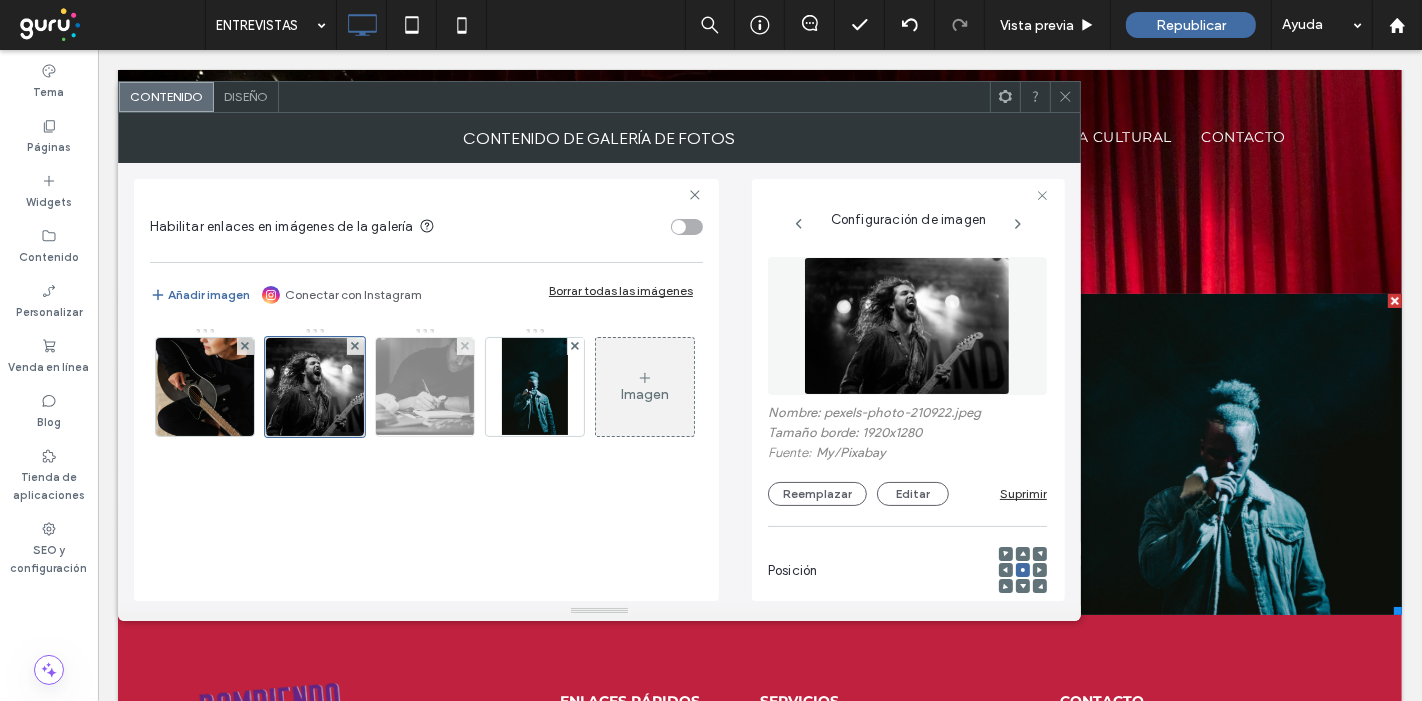 click at bounding box center [425, 387] 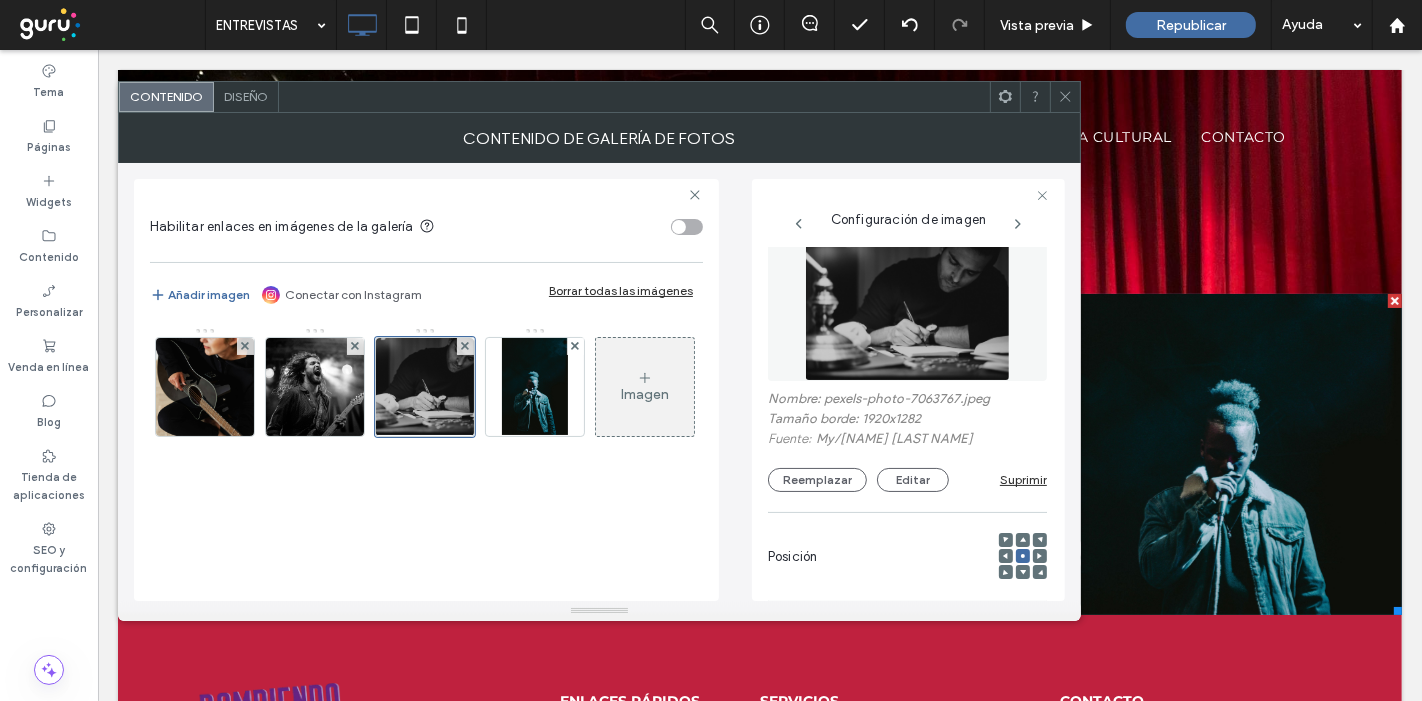 scroll, scrollTop: 0, scrollLeft: 0, axis: both 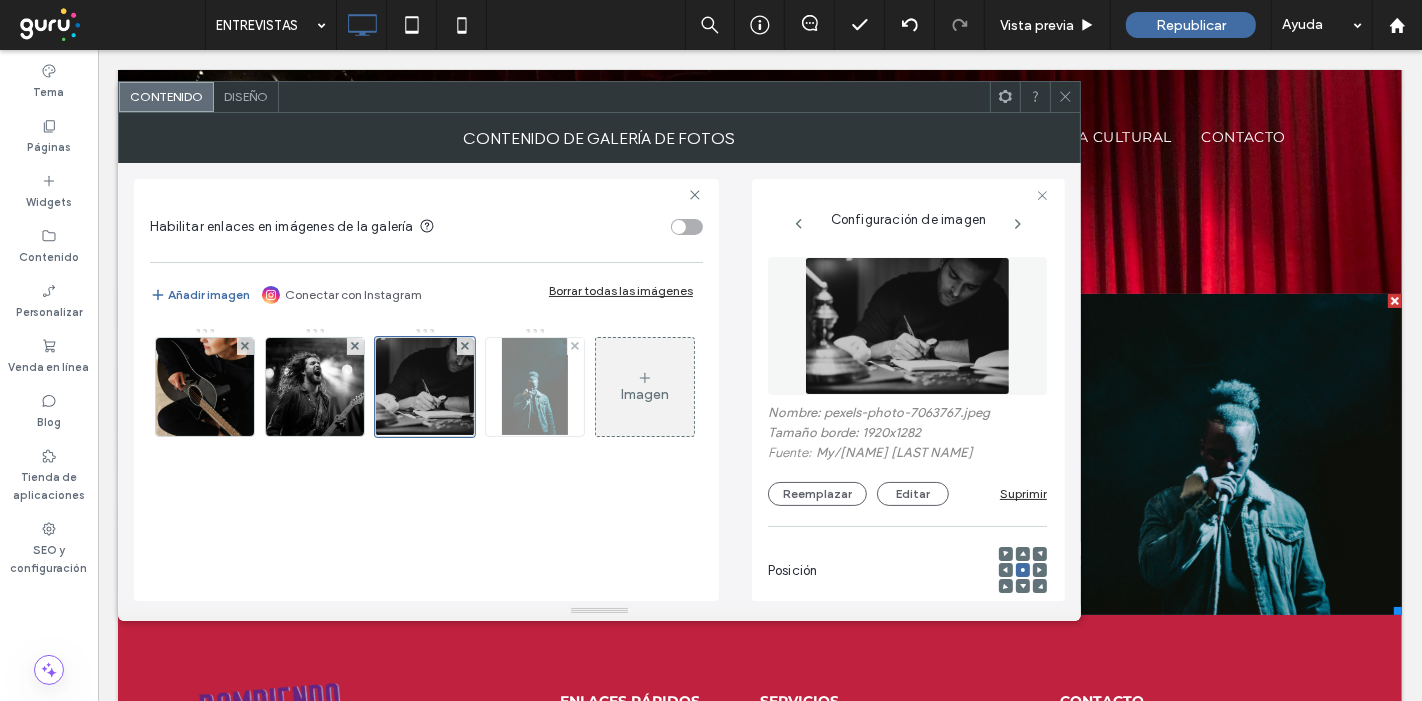 click at bounding box center [534, 387] 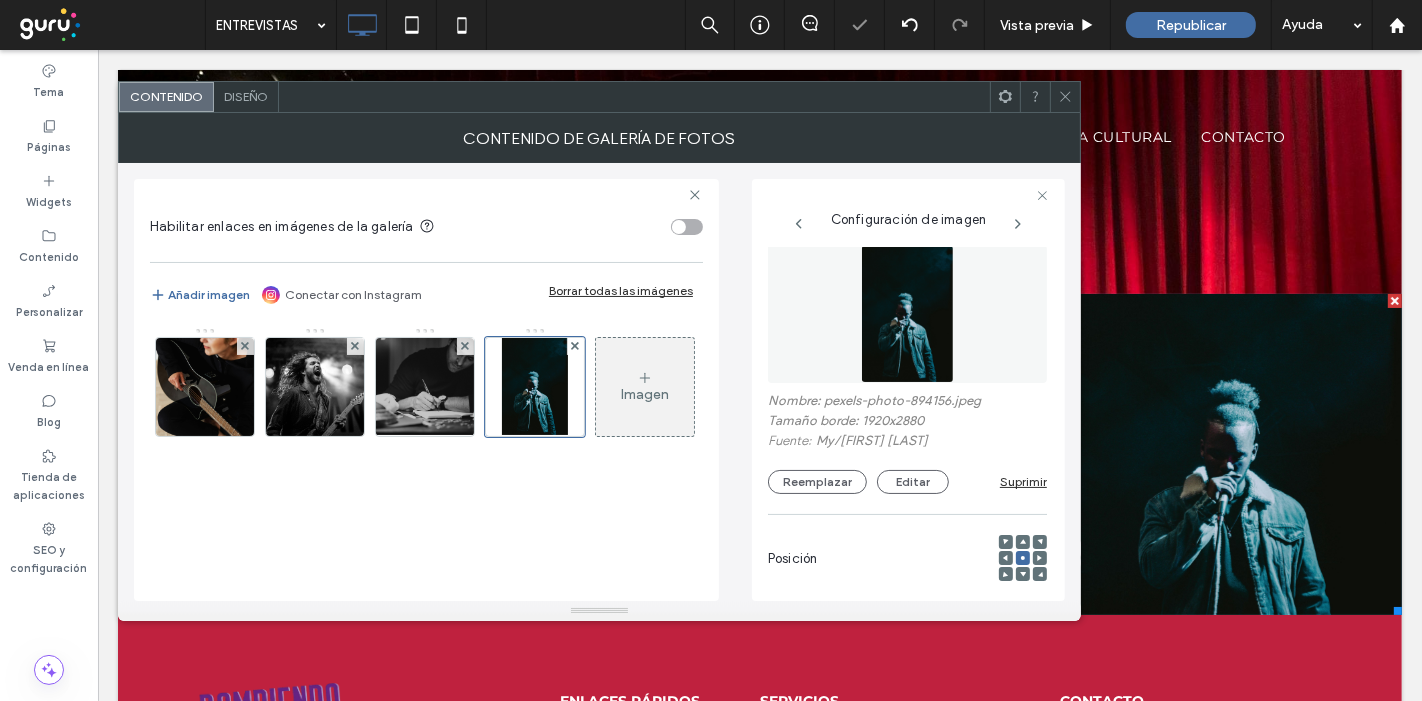 scroll, scrollTop: 0, scrollLeft: 0, axis: both 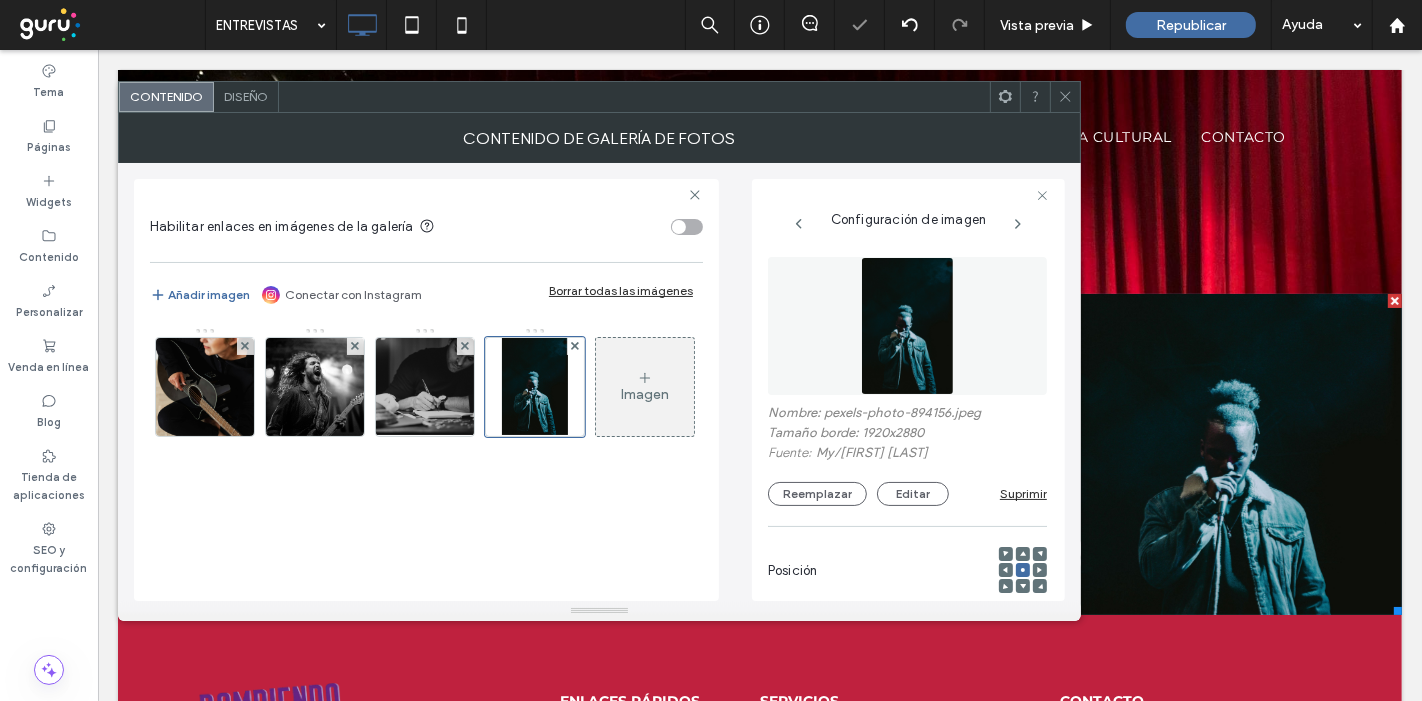 click at bounding box center [907, 326] 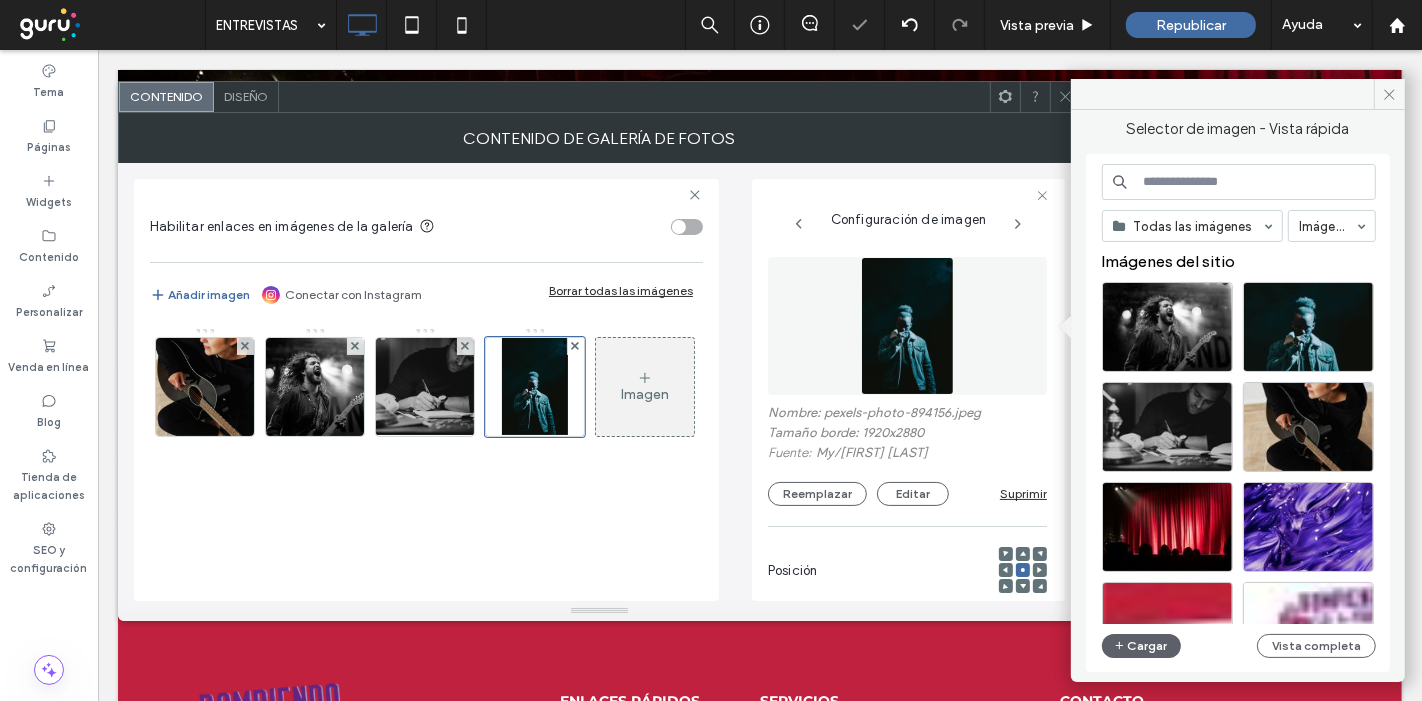 click at bounding box center (1239, 182) 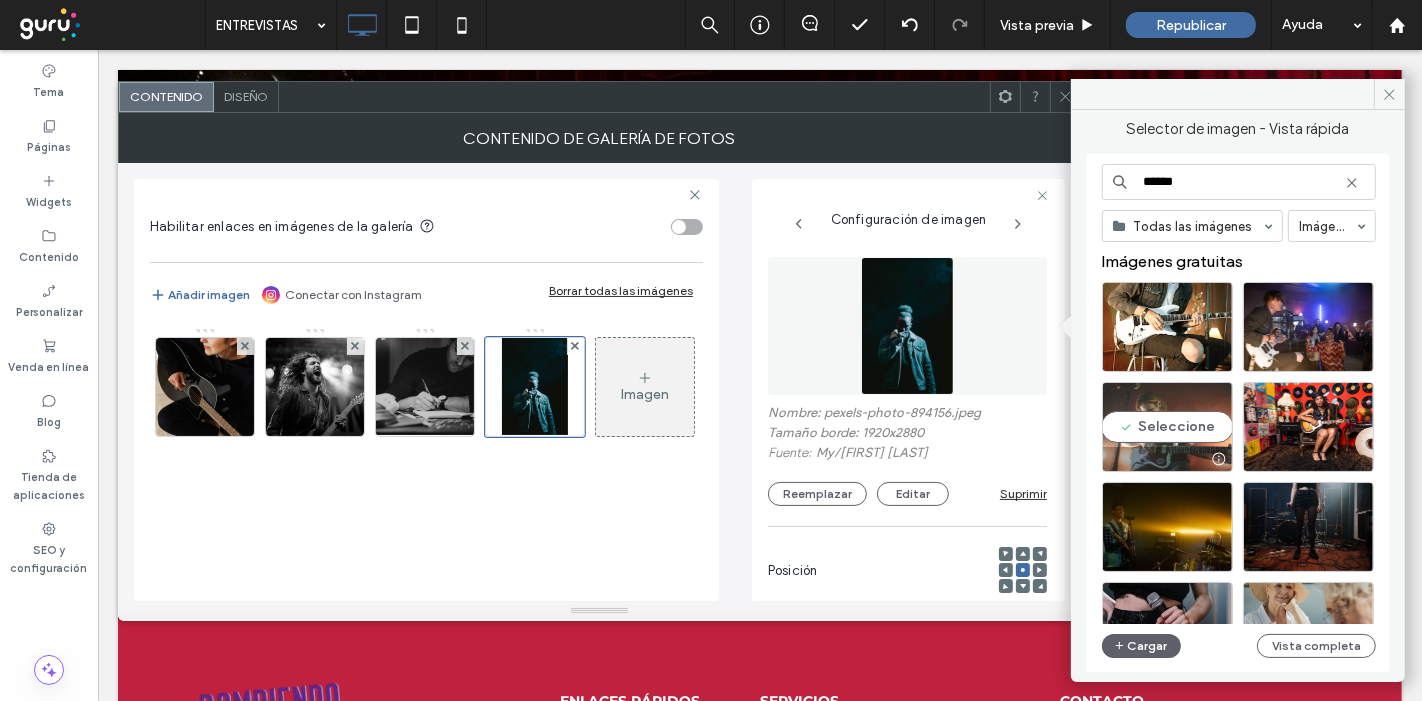 type on "******" 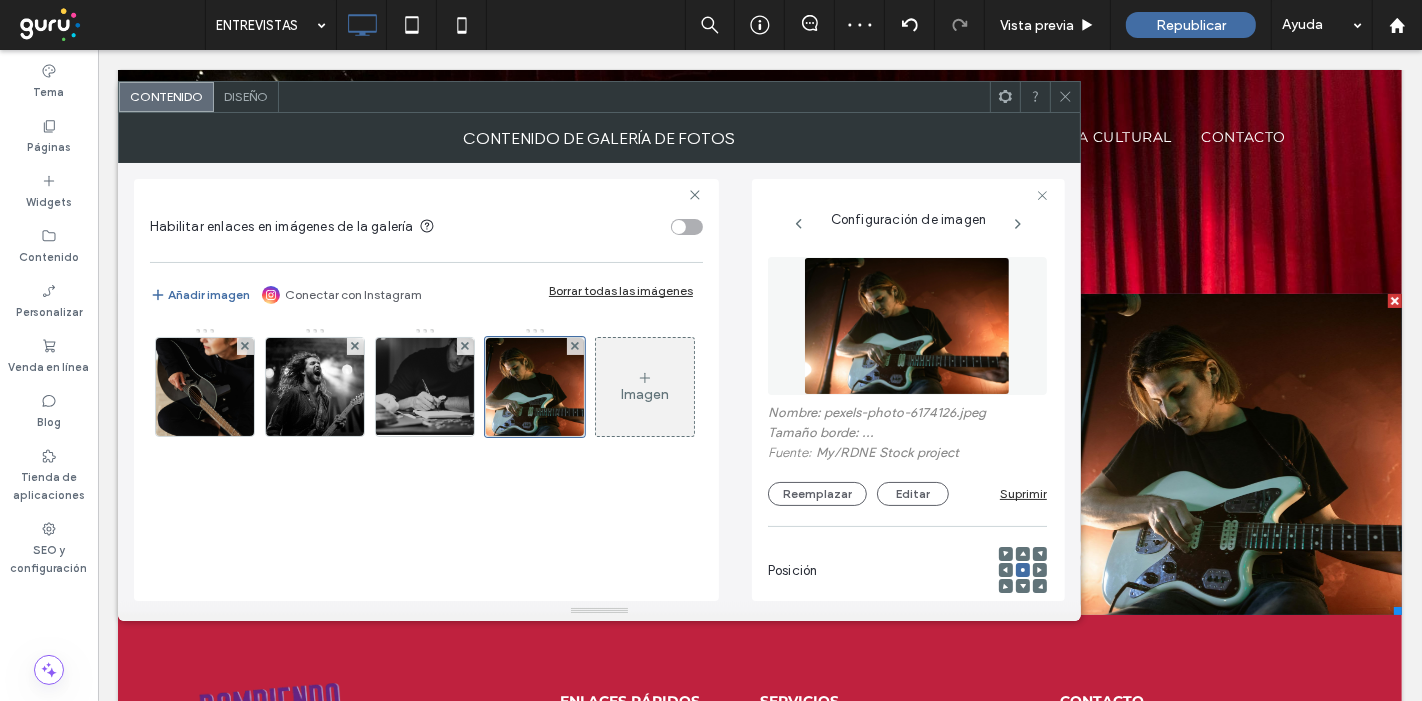 click on "Click To Paste
QUIENES SOMOS
ENTREVISTAS
NUESTROS ARTISTAS
AGENDA CULTURAL
CONTACTO
Click To Paste
encabezado
ENTREVISTAS
Entrevistas
Click To Paste
Fila + Añadir sección     Click To Paste     Click To Paste
Nature's Symphony
Breathtaking colors of our planet
Button
Faces of Humanity
Portraits of people from around the globe
Button
Sands of Time
Stark beauty of desolate dunes
Button
Beyond Boundaries
Visual odyssey across continents
Button
Ver más
Fila + Añadir sección" at bounding box center (759, 513) 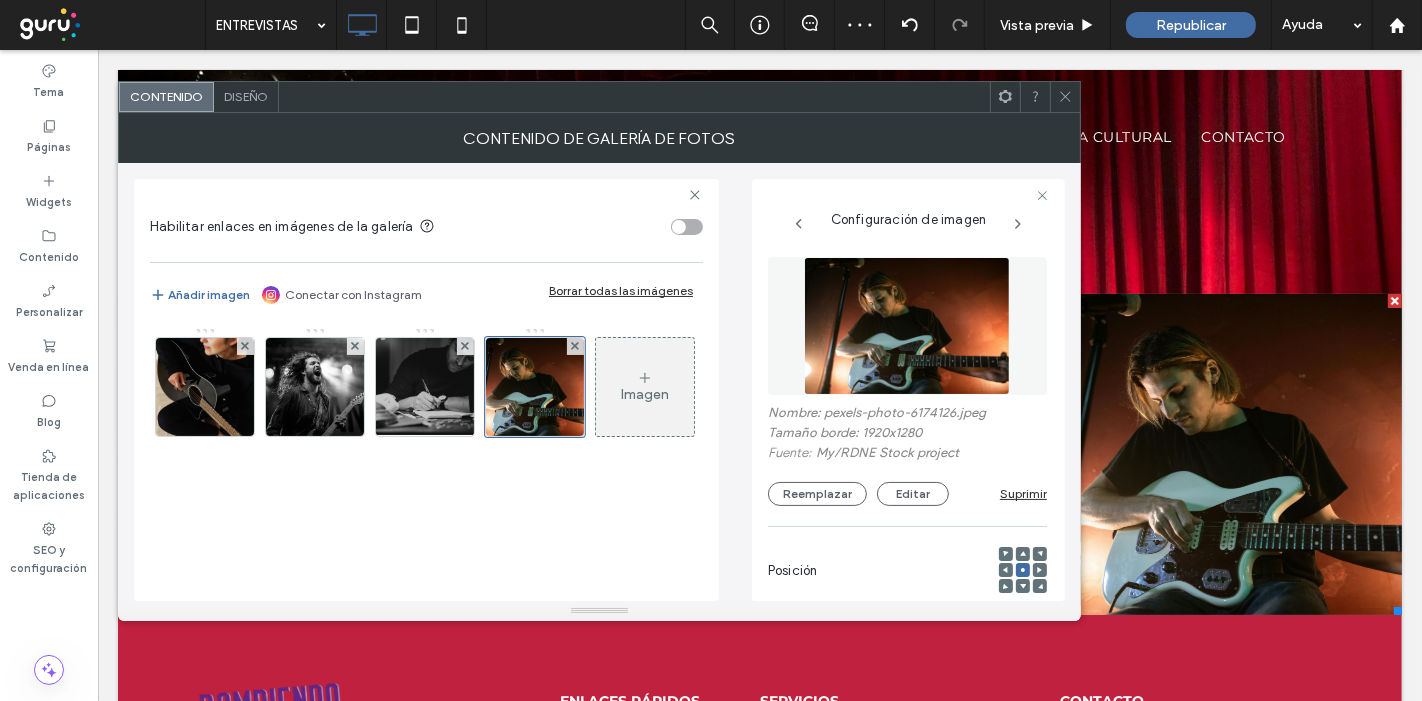 click 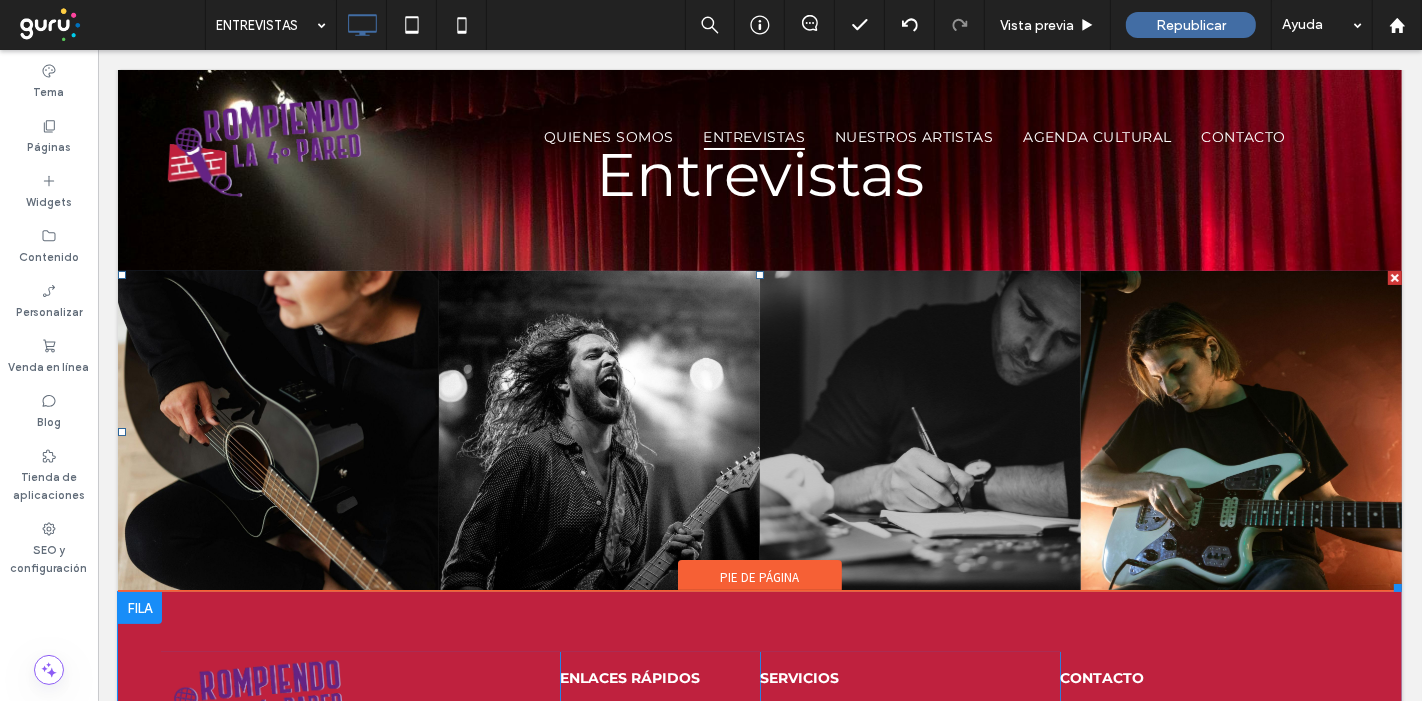 scroll, scrollTop: 0, scrollLeft: 0, axis: both 